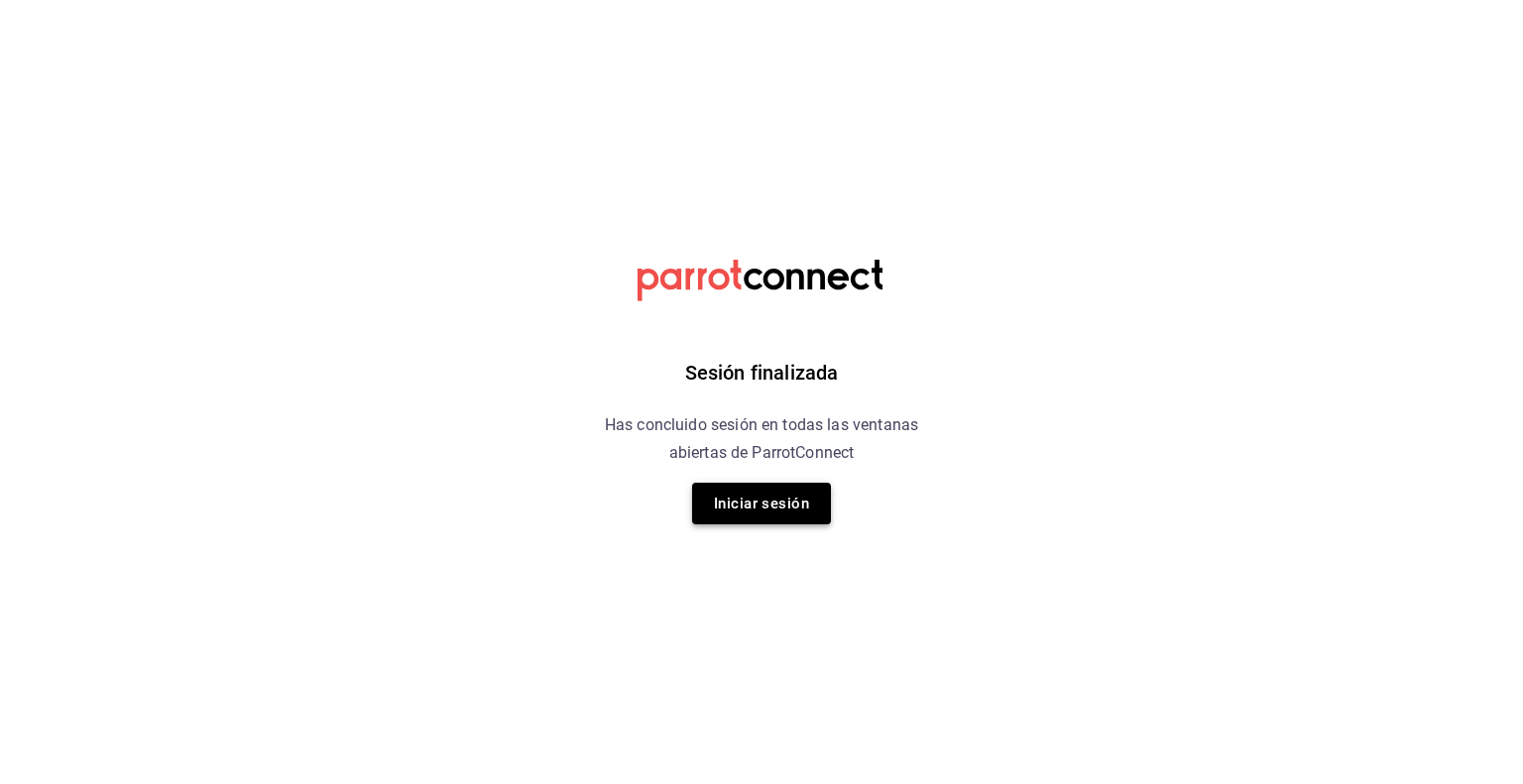 scroll, scrollTop: 0, scrollLeft: 0, axis: both 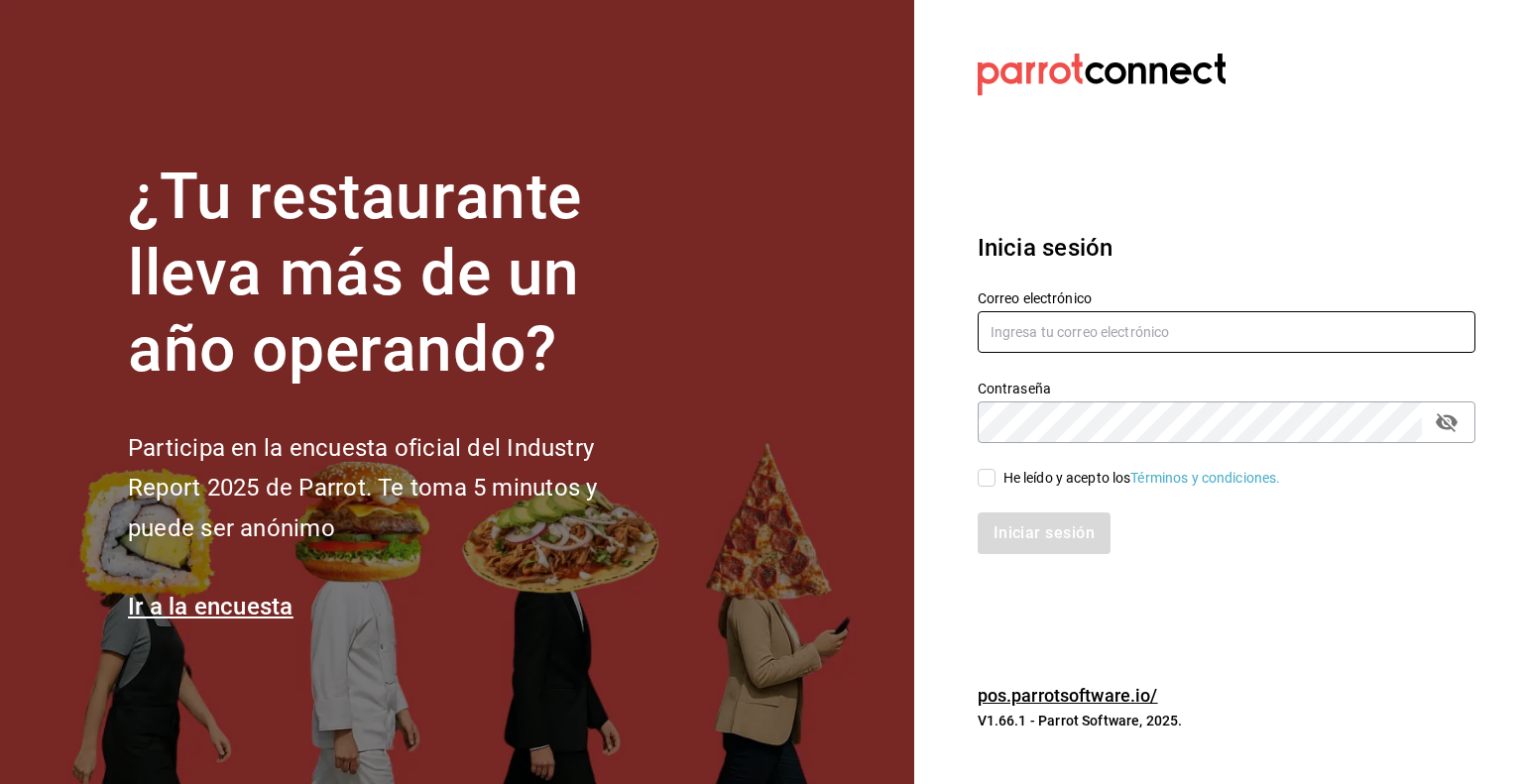click at bounding box center [1227, 332] 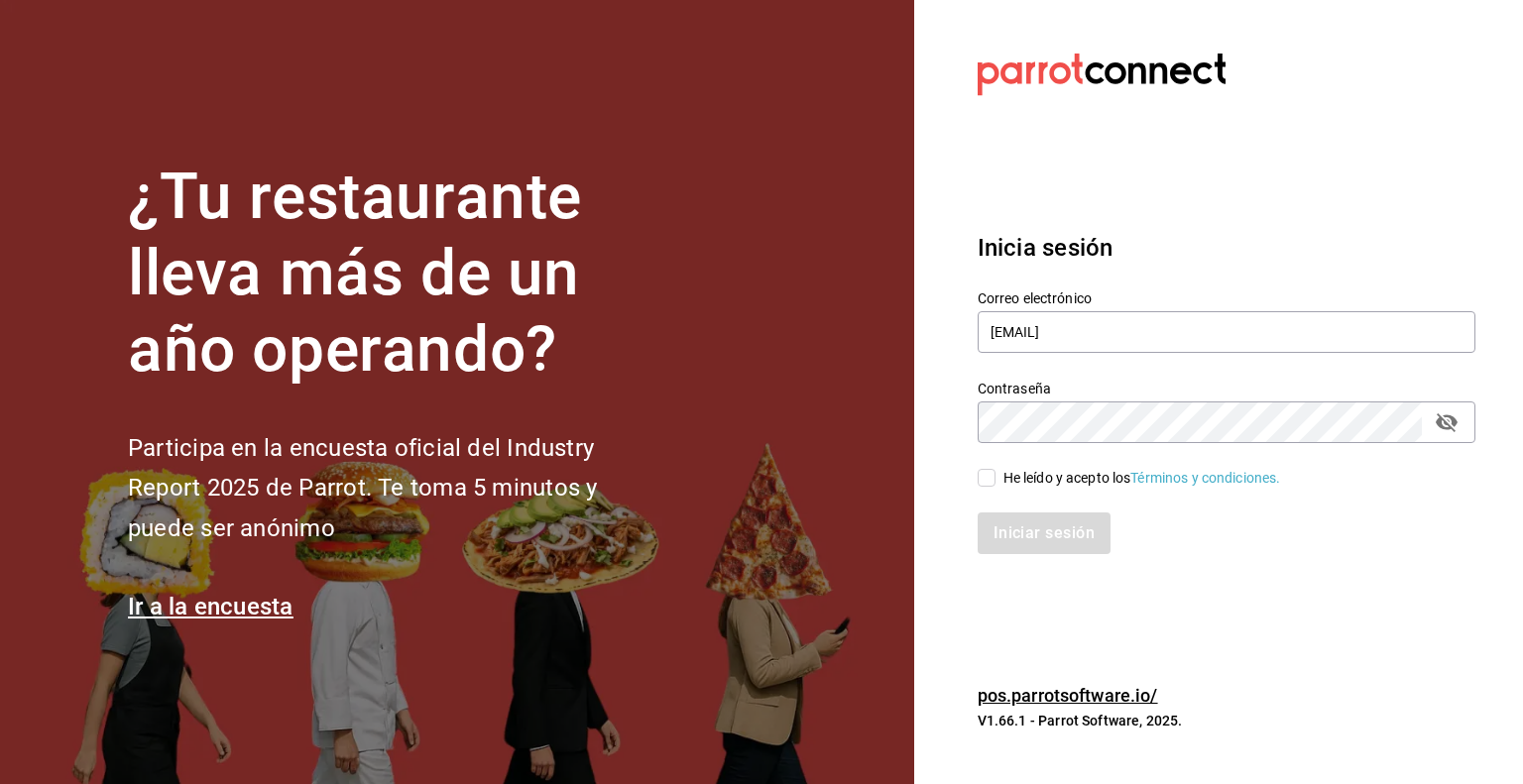 click on "Iniciar sesión" at bounding box center (1215, 521) 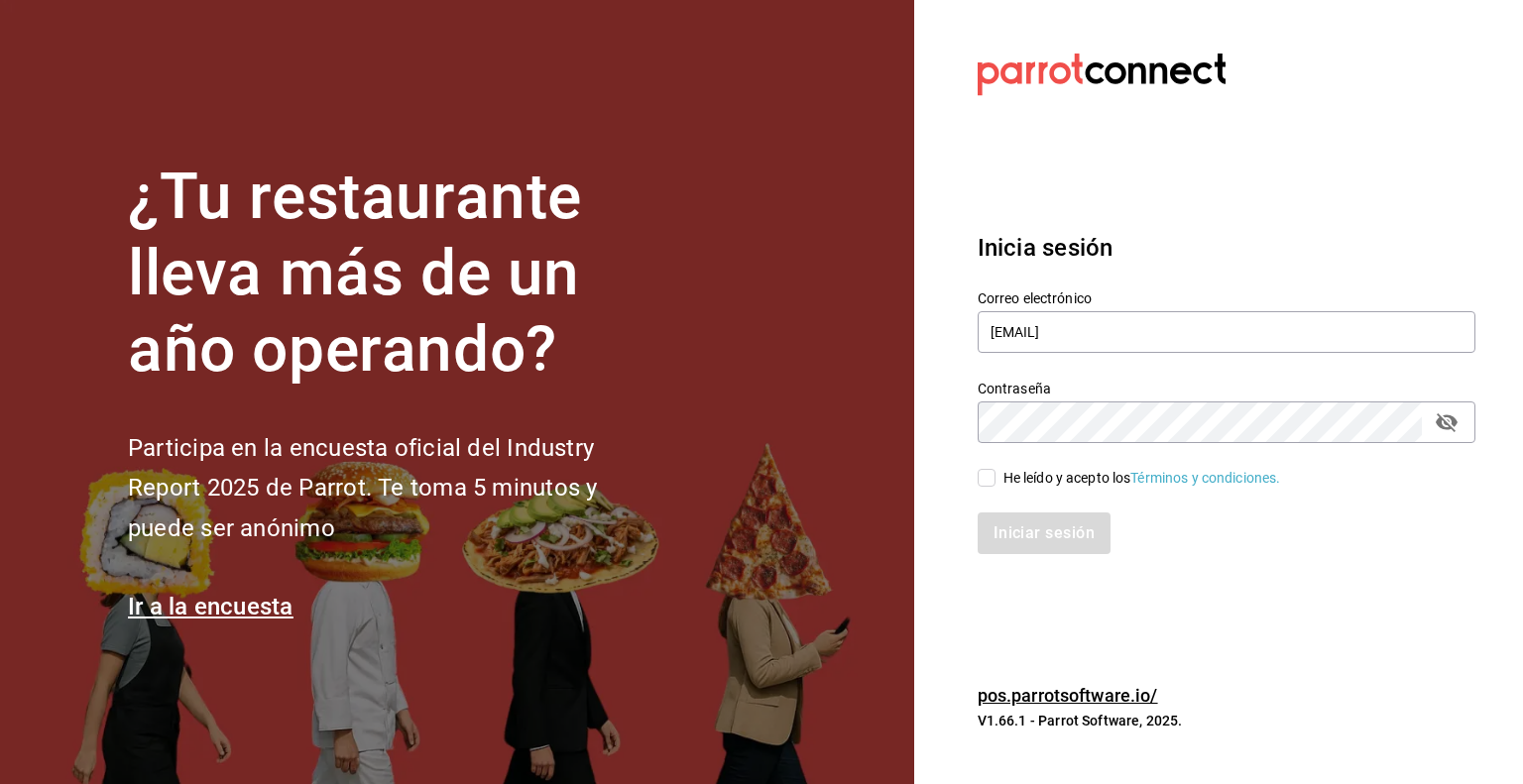 checkbox on "true" 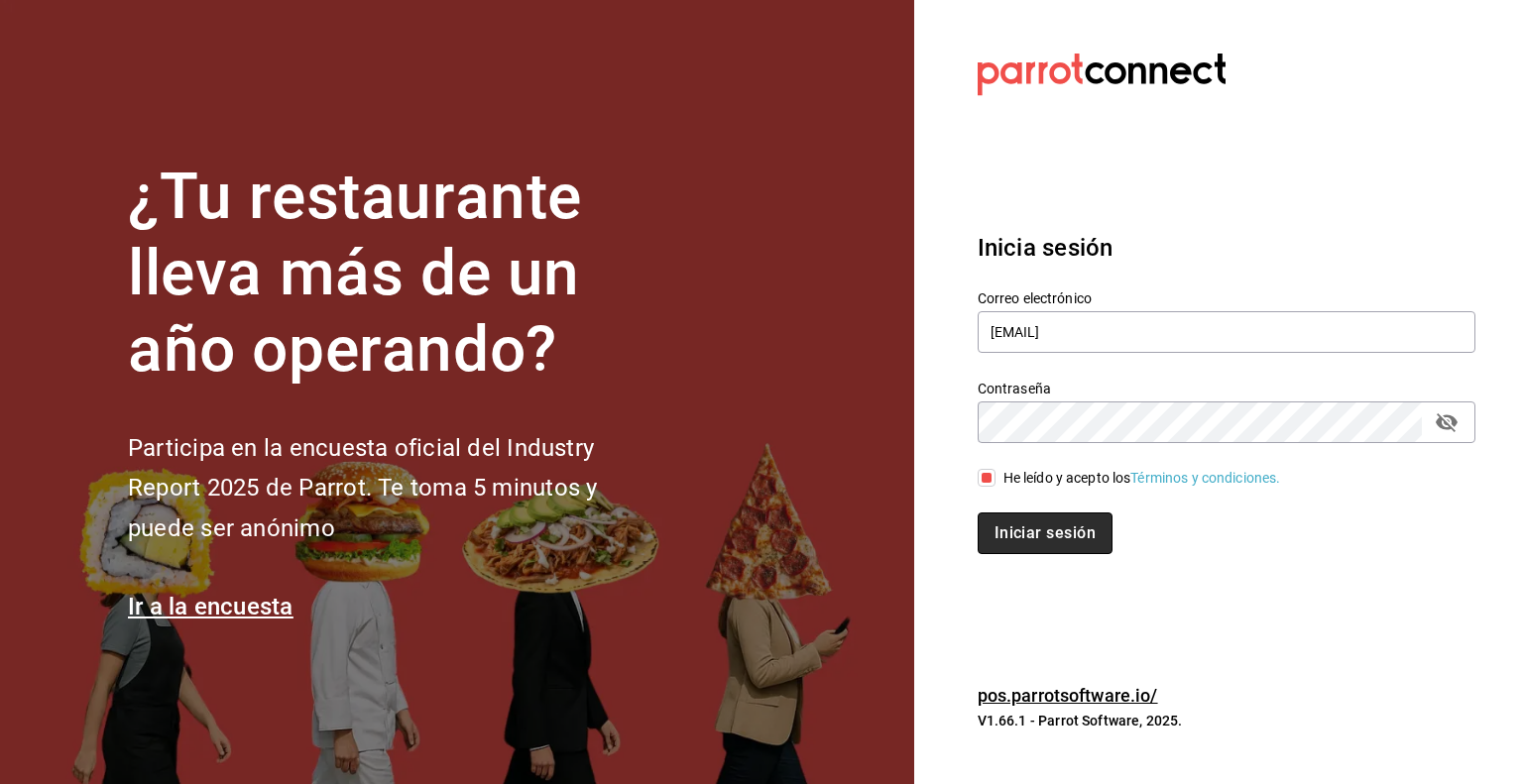 click on "Iniciar sesión" at bounding box center [1045, 533] 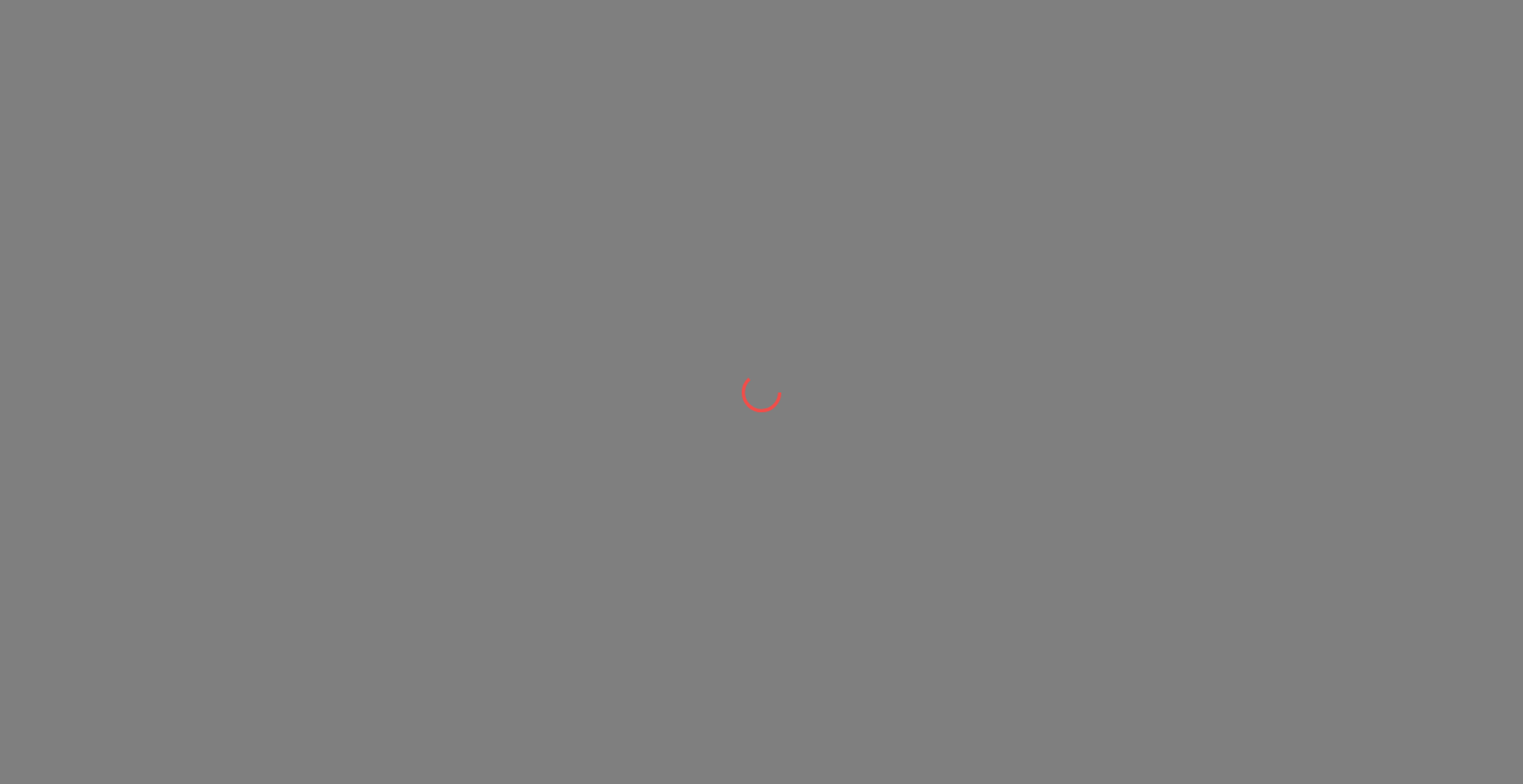 scroll, scrollTop: 0, scrollLeft: 0, axis: both 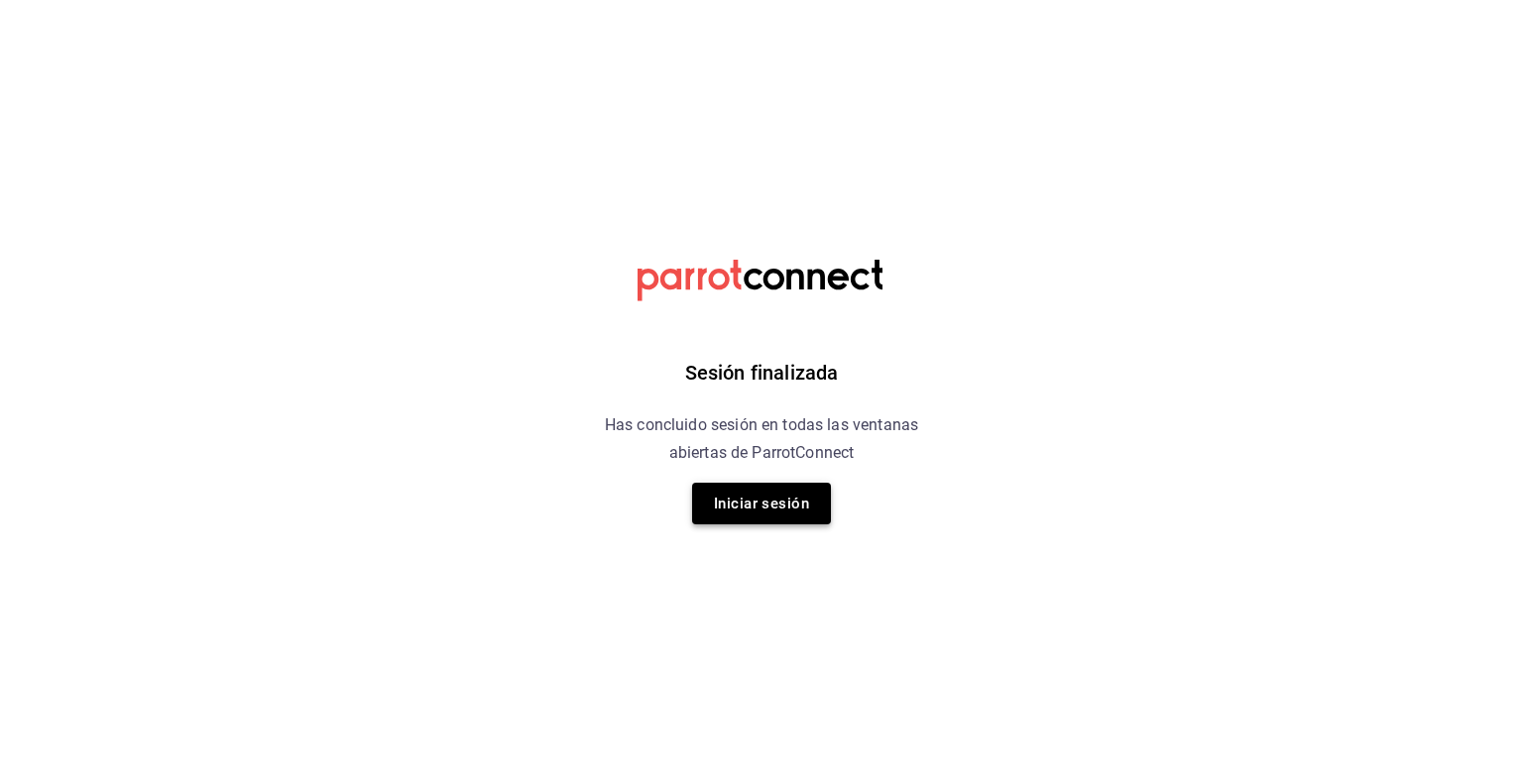 click on "Iniciar sesión" at bounding box center [762, 504] 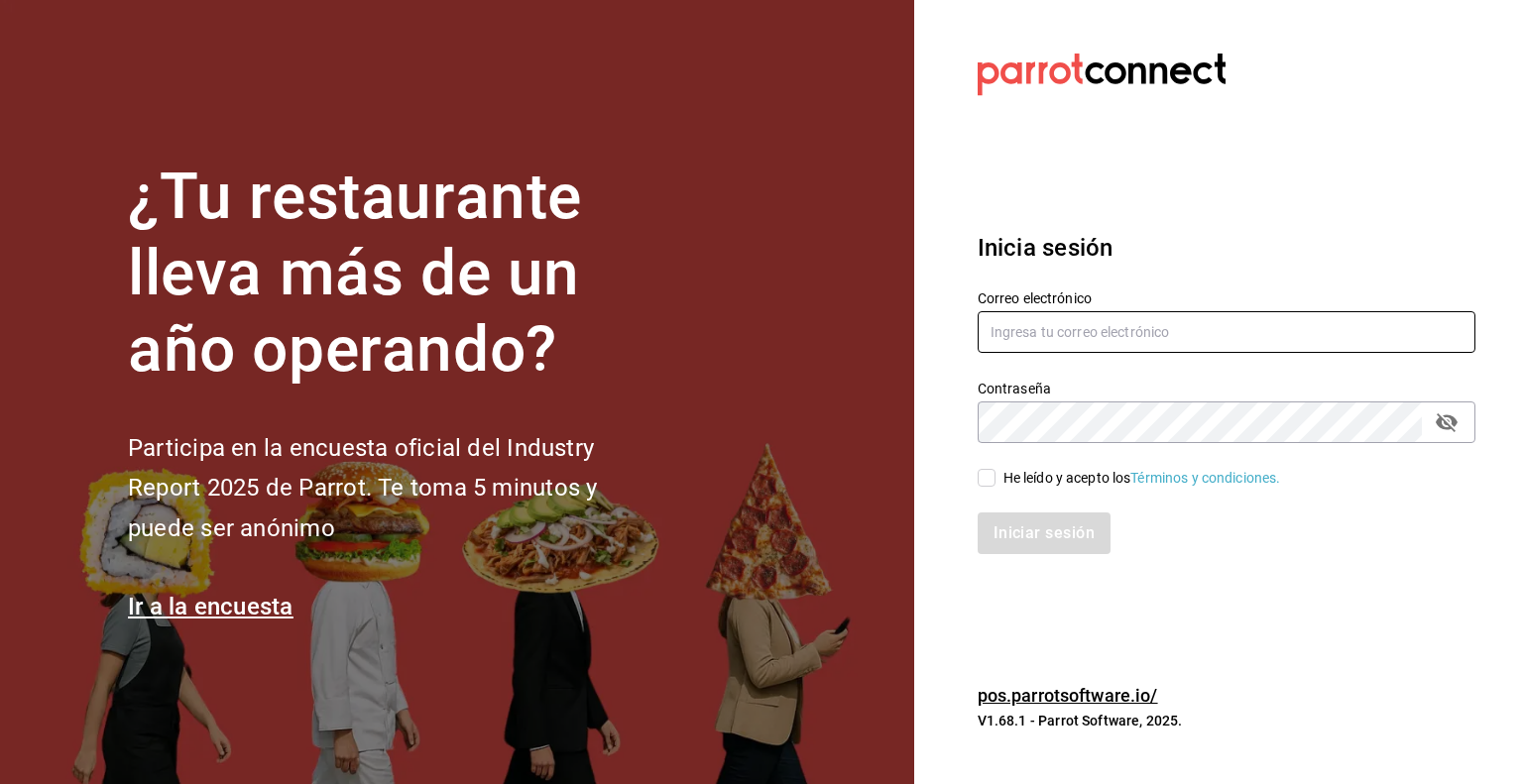 click at bounding box center (1227, 332) 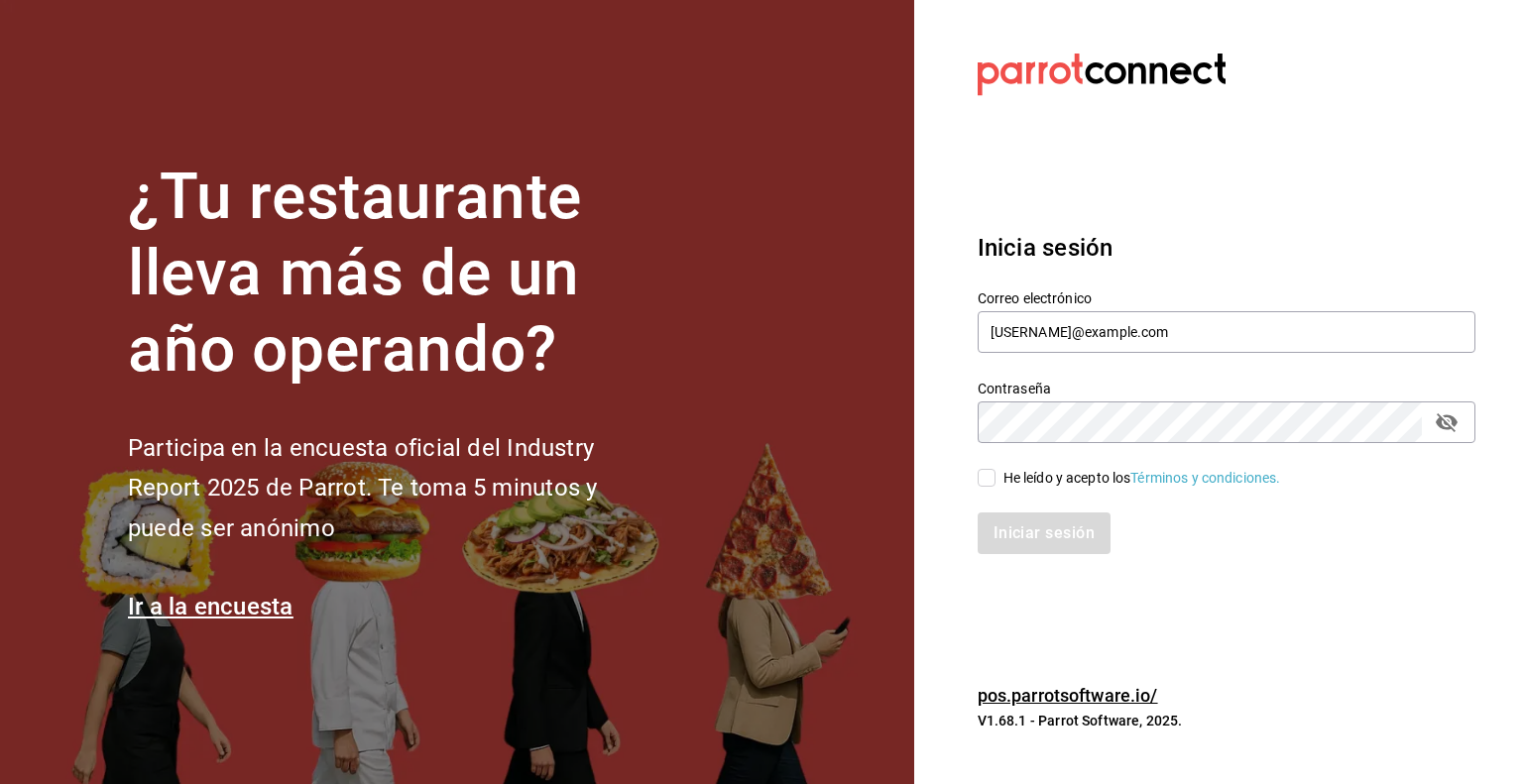 click on "He leído y acepto los  Términos y condiciones." at bounding box center (1138, 478) 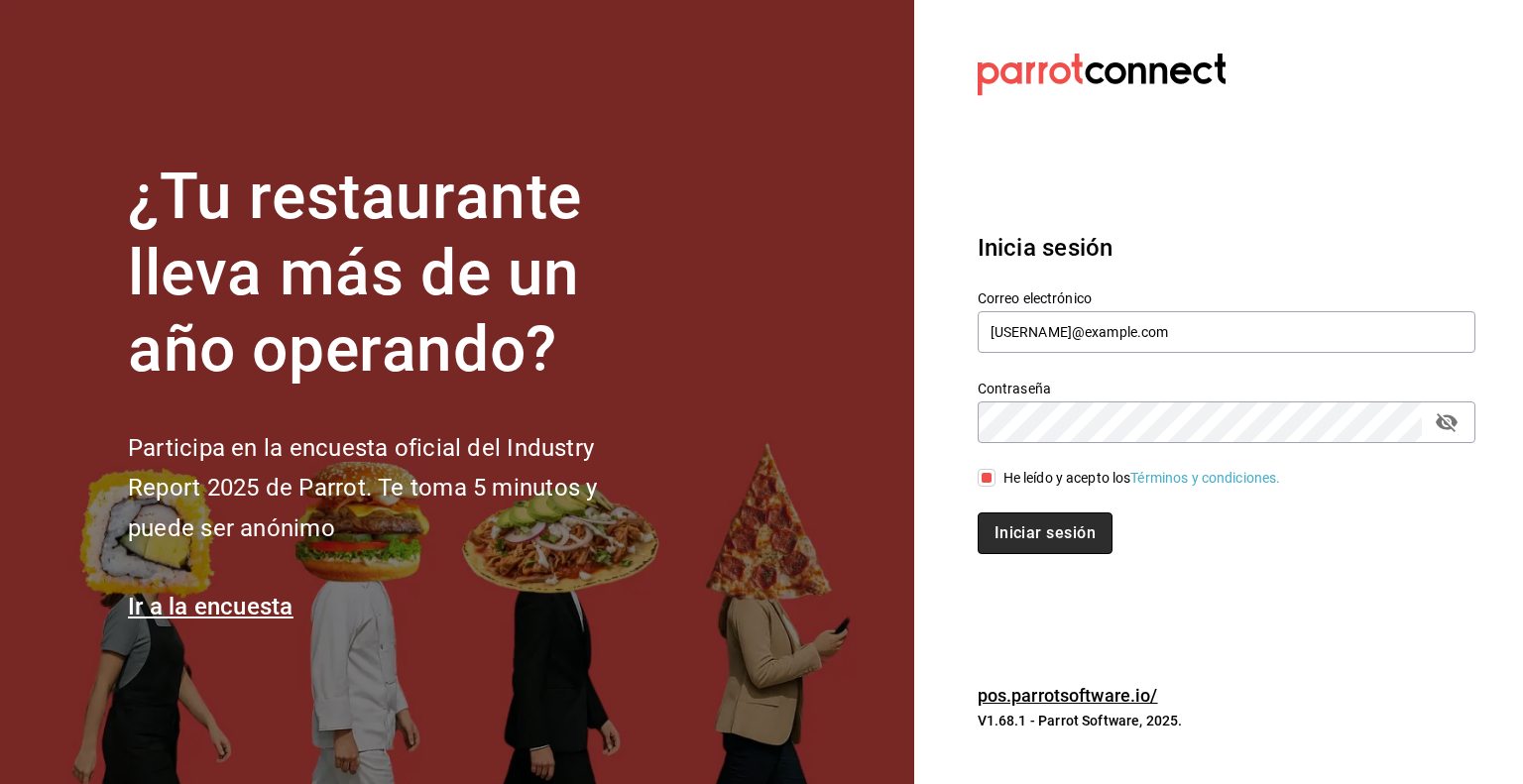 click on "Iniciar sesión" at bounding box center (1045, 533) 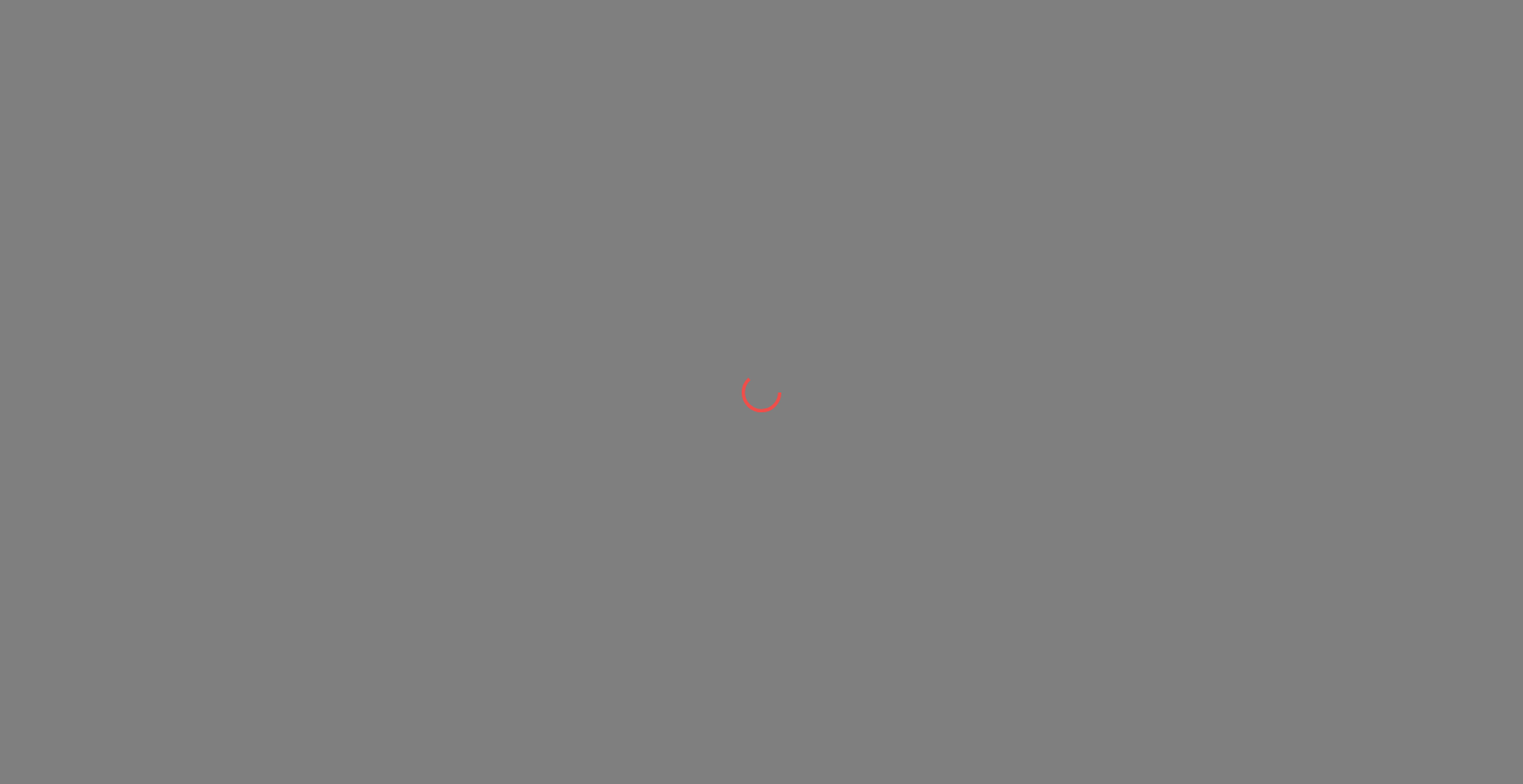 scroll, scrollTop: 0, scrollLeft: 0, axis: both 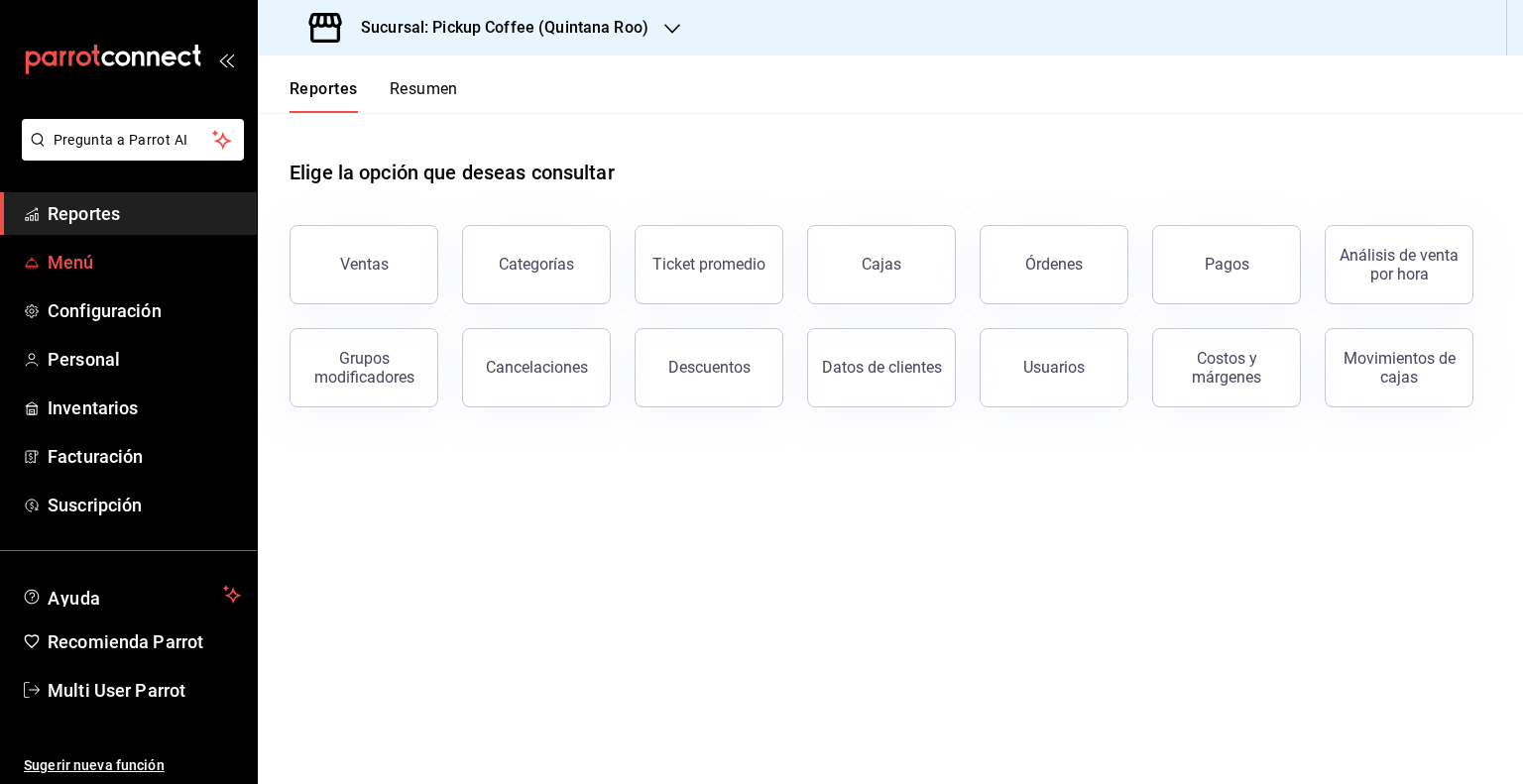 click on "Menú" at bounding box center [144, 262] 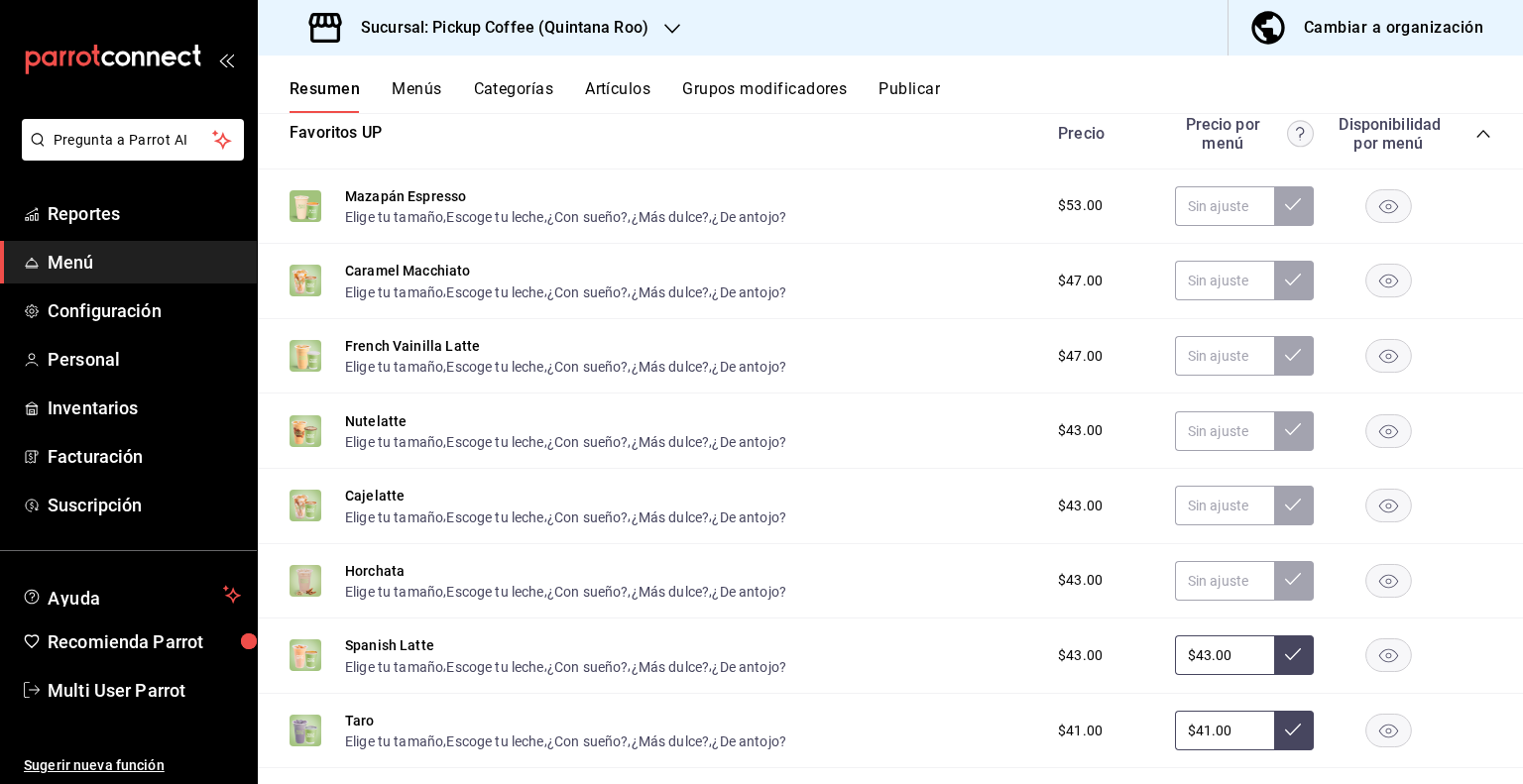 scroll, scrollTop: 0, scrollLeft: 0, axis: both 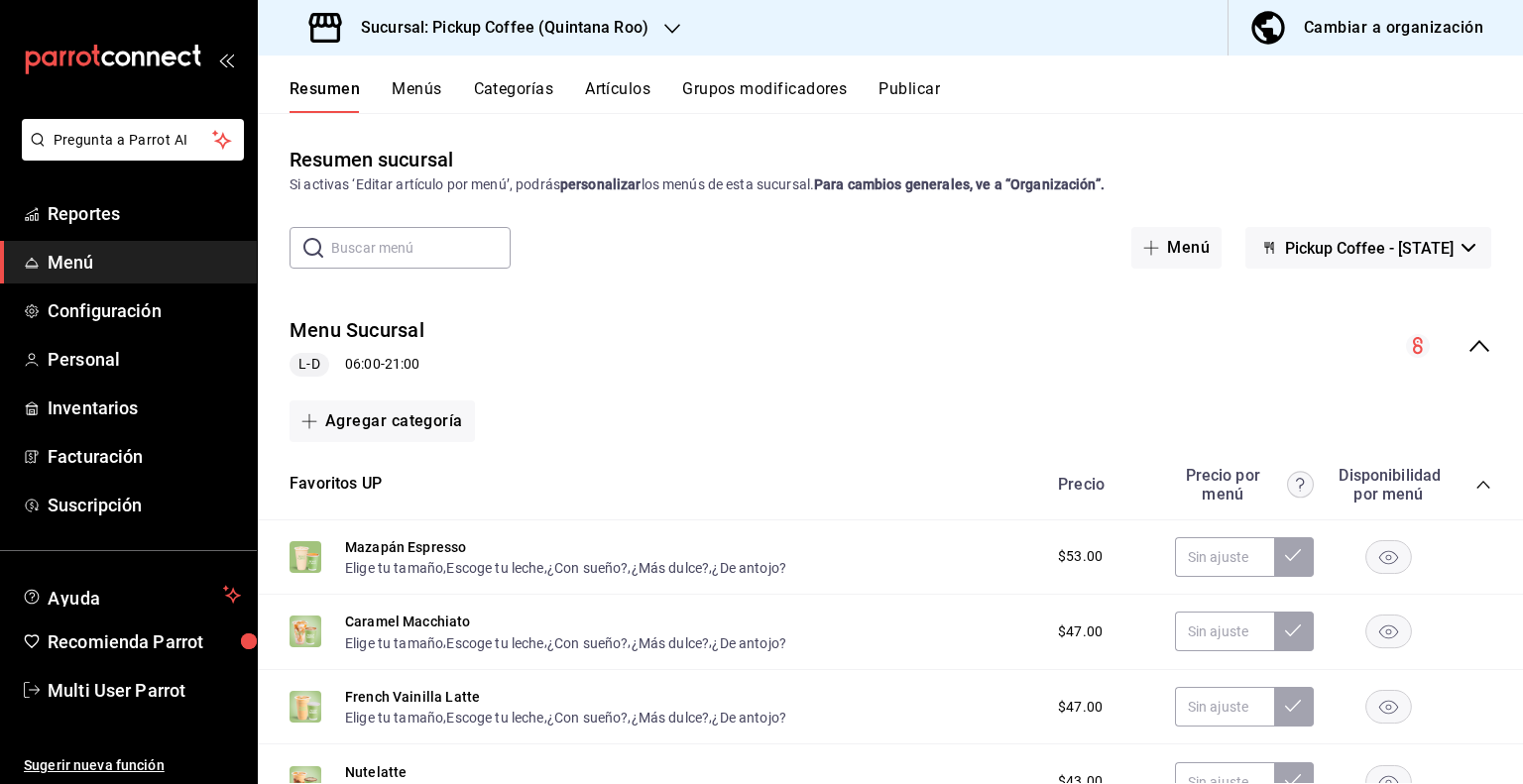 click on "Grupos modificadores" at bounding box center (764, 96) 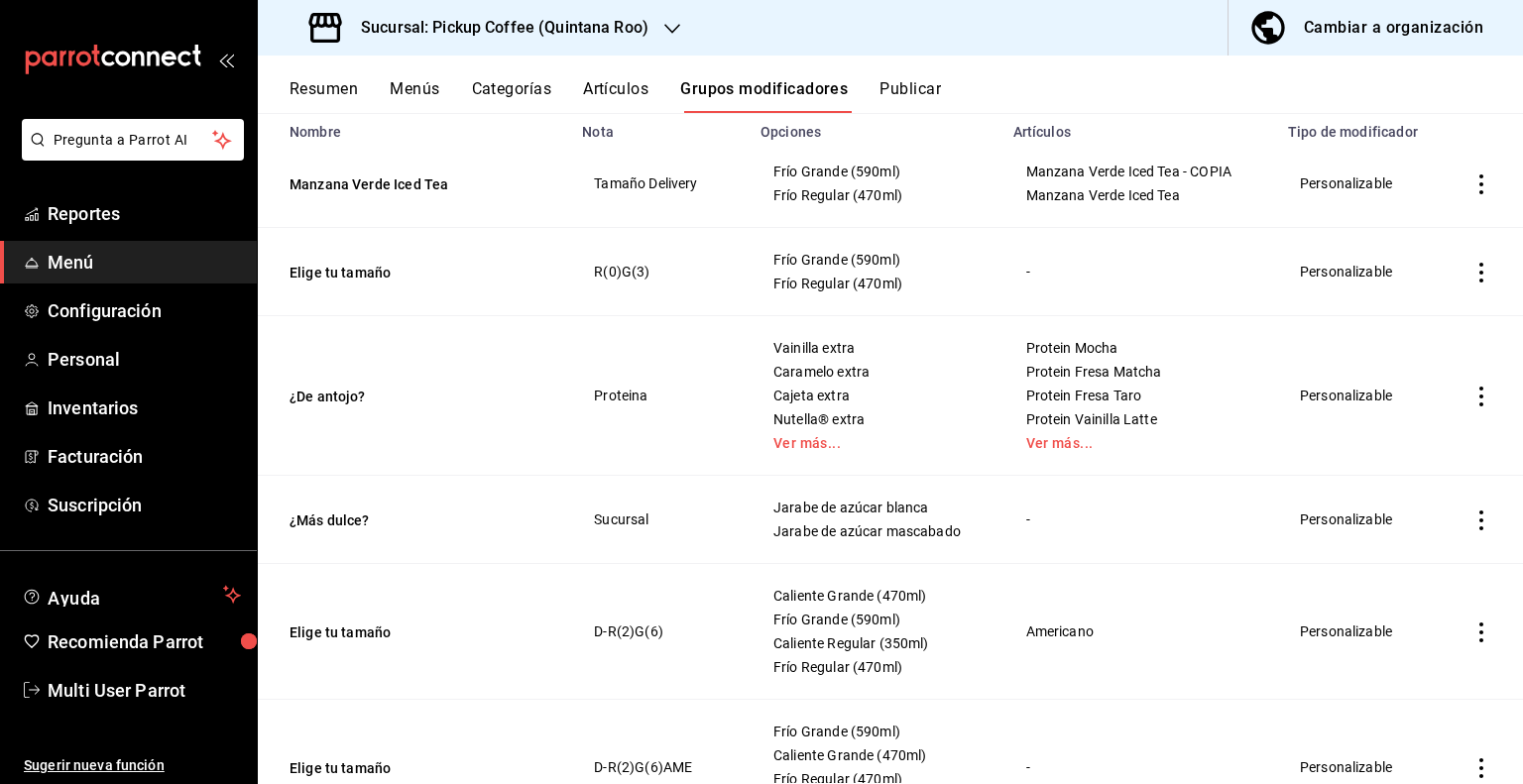 scroll, scrollTop: 0, scrollLeft: 0, axis: both 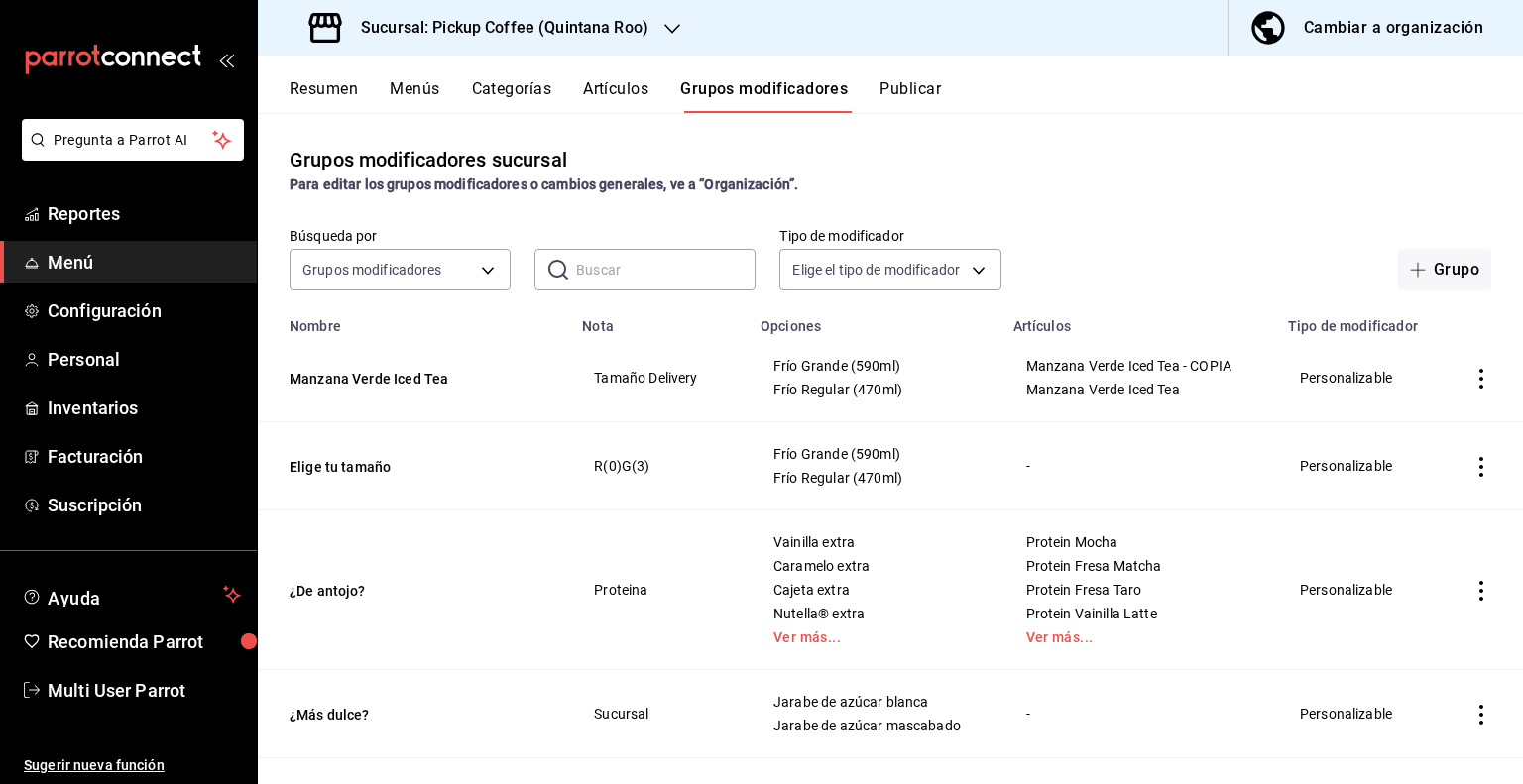 click at bounding box center [665, 270] 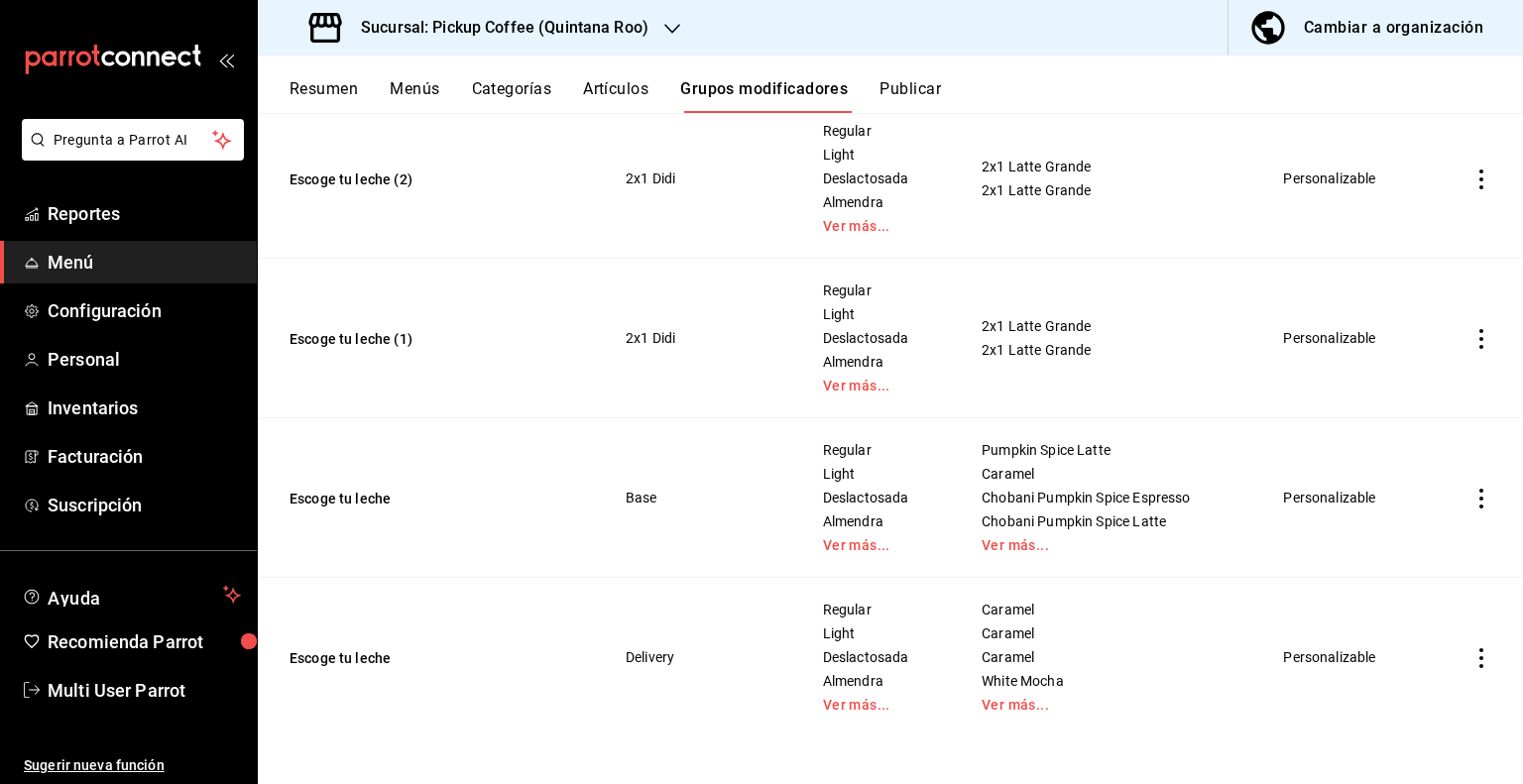 scroll, scrollTop: 0, scrollLeft: 0, axis: both 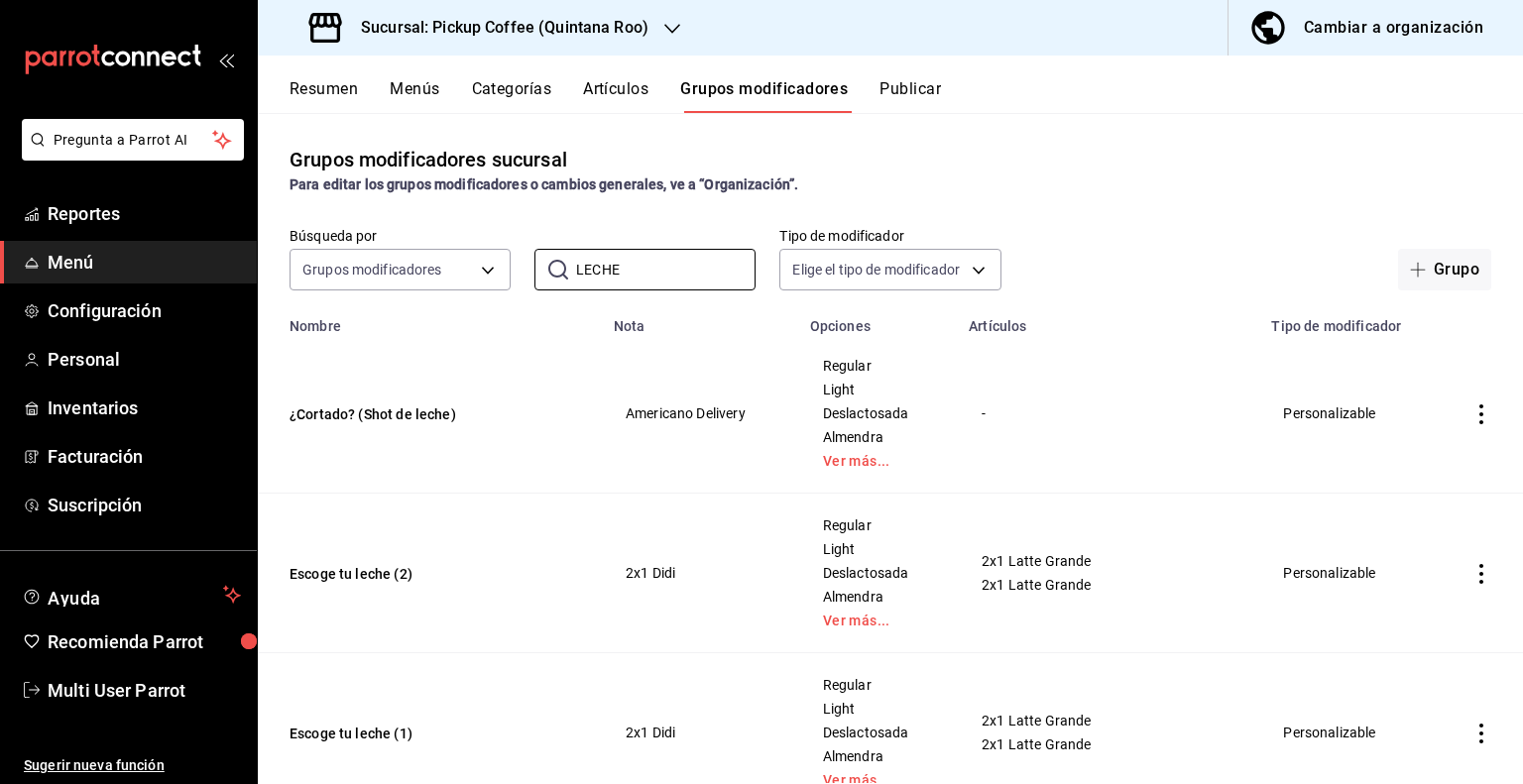 type on "LECHE" 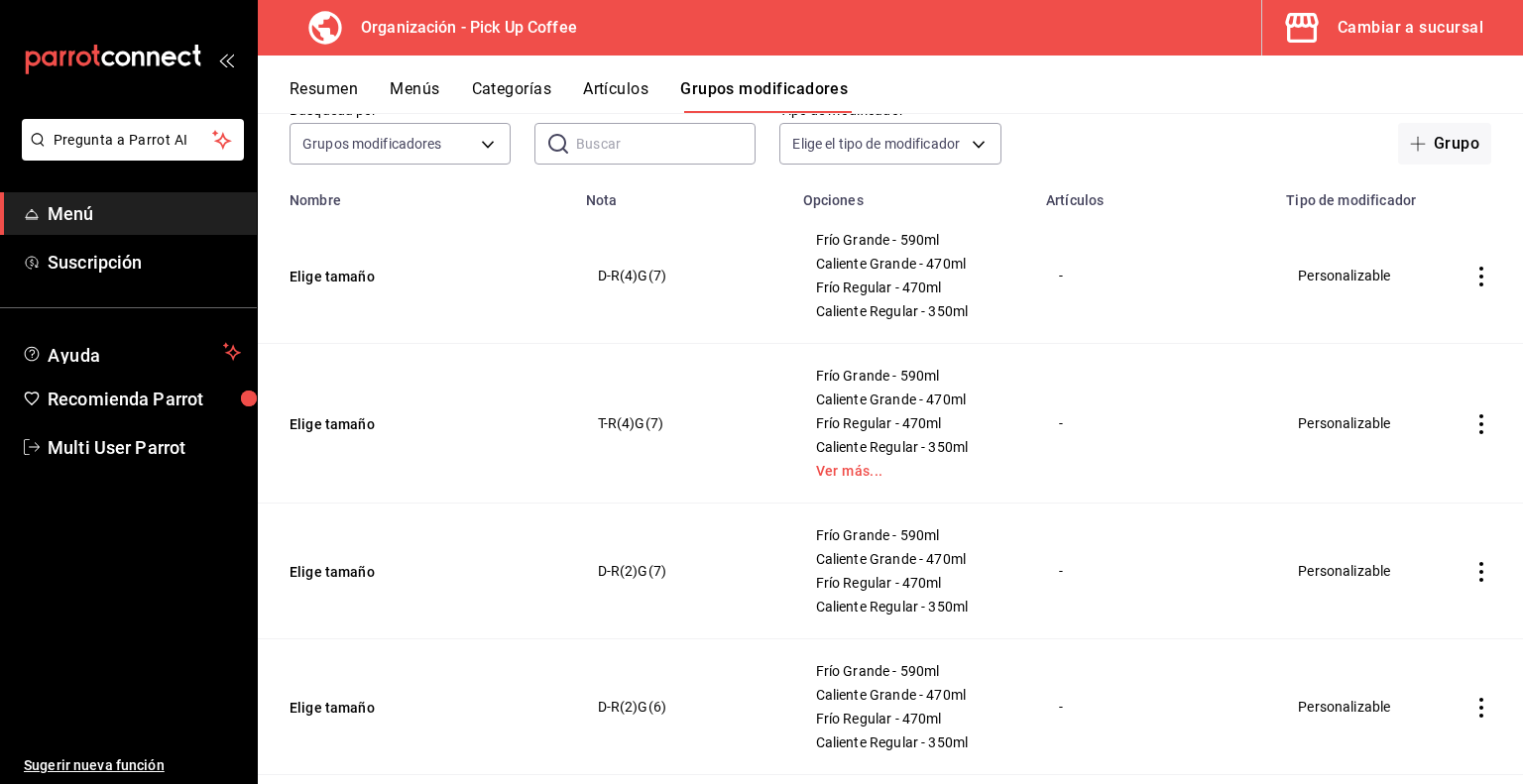 scroll, scrollTop: 0, scrollLeft: 0, axis: both 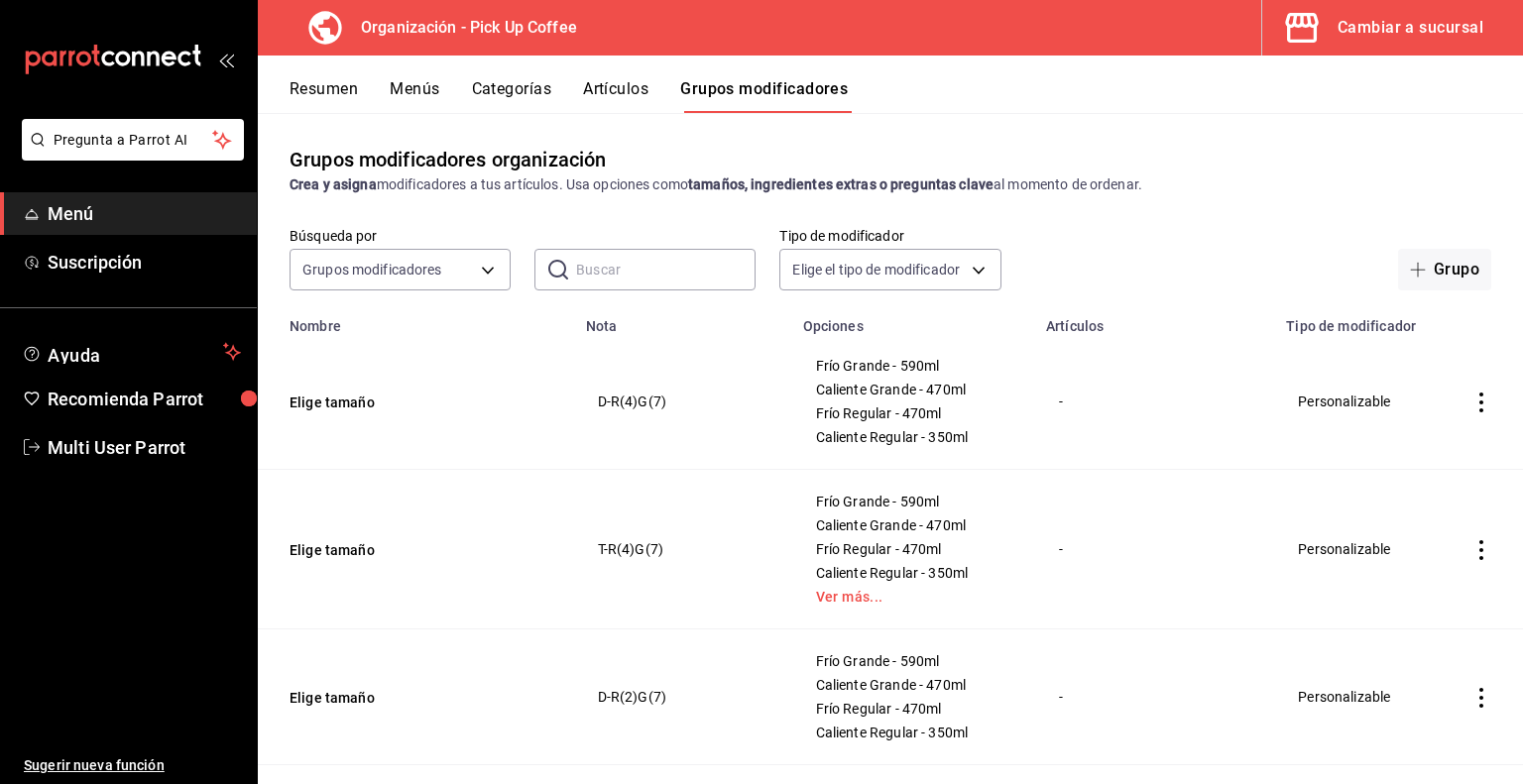 click on "Artículos" at bounding box center [616, 96] 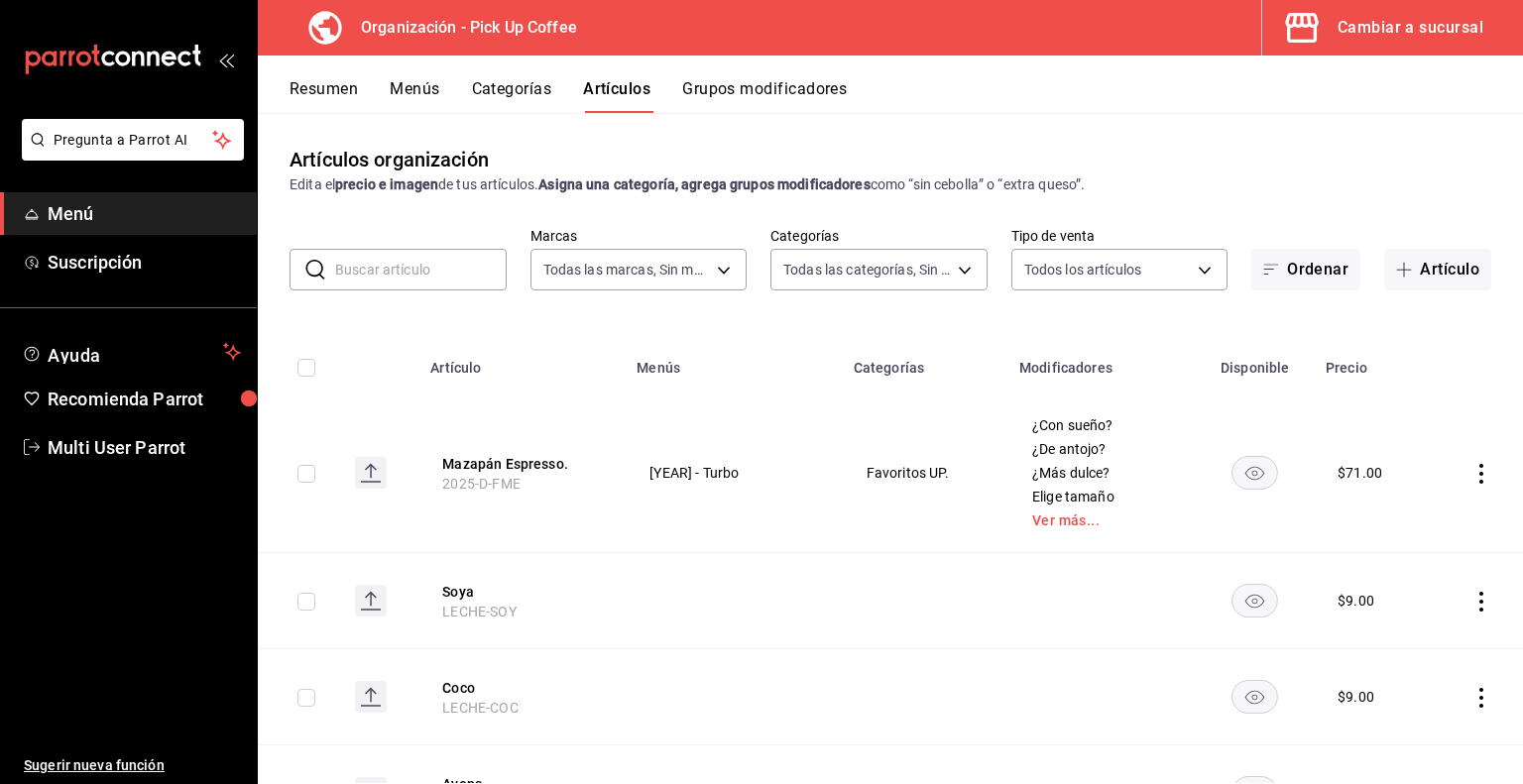 type on "be2dd662-c872-4fc9-aaab-377dbd4a662e" 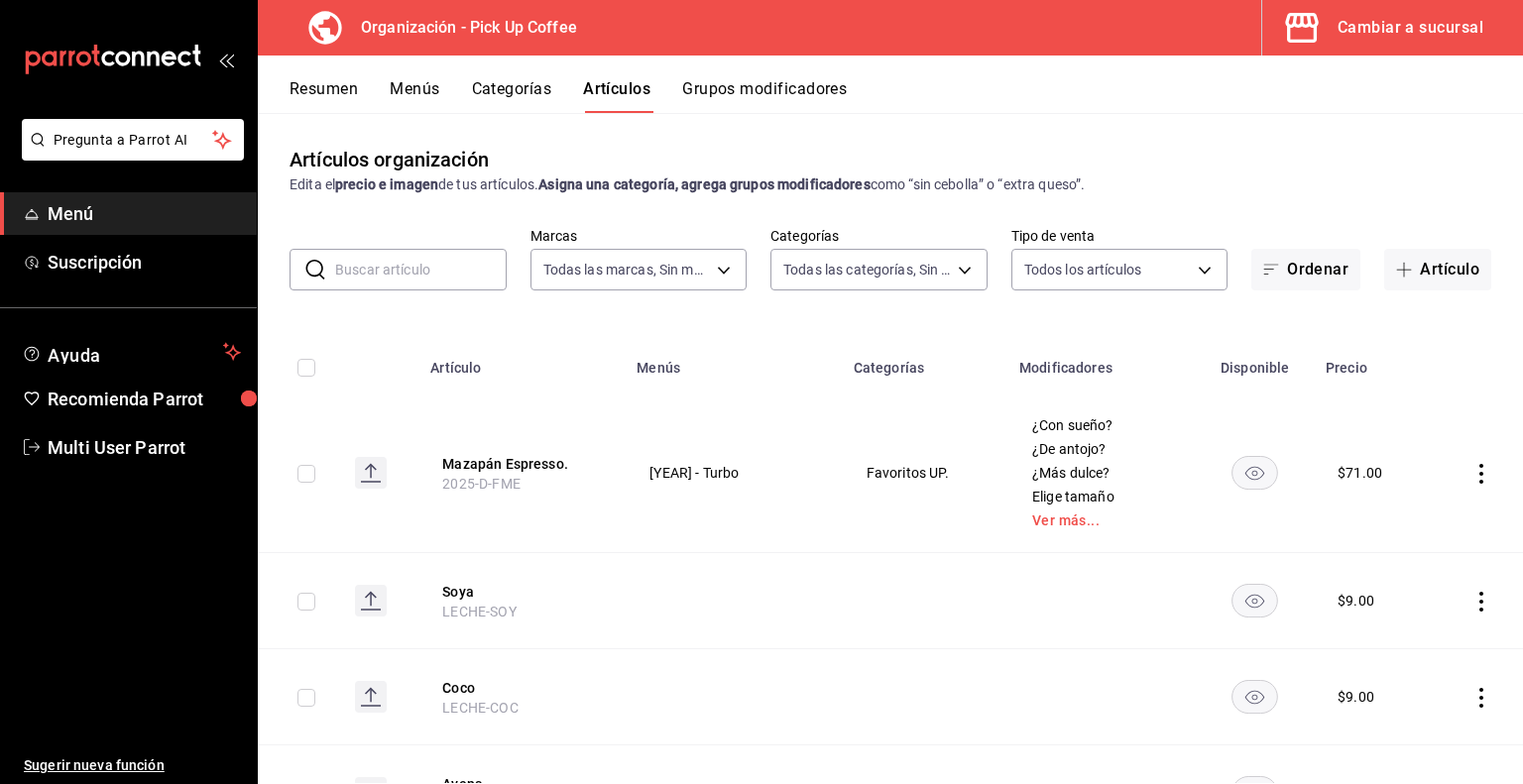 type on "8ccc16a2-3561-445f-8bfd-075aadb584e9,351994fb-20bc-4931-a533-31b0a68b2a08,1879ea74-7a6a-4e80-84a4-f7c027db92c7,d8d32dfa-f7d9-4a3e-a287-c8c77f422c41,c8643f8b-5a0a-4fd0-bd31-d1f7a9725839,c59e58fa-3379-40a6-8b3a-024136b5d0f3,ea570318-765c-4e18-991d-f0c2f7c9dc9b,bc9c5e1b-f52f-4b6a-bade-481eb536dd09,39d77ce6-074c-445c-8121-634826855357,9d509601-ce12-4432-9992-9613c7cfe8c5,a36167ee-6459-438b-8ad1-3ececeae37a7,91c5672d-89c3-4388-988f-d2f6bac0e55d,fc4ec394-c0fa-42de-be96-11da602004ed,ce12ddd6-66ef-4810-aea8-c82a138d5b8d,14cff3e2-ee98-4fb4-8432-0ccd224511cb,80f88978-1766-41da-9458-83bb9d9e6229,e7e70a2d-5091-4c0c-b12f-d52ea5dcefaa,953f42a1-7cc6-4961-918a-47d313c58a52" 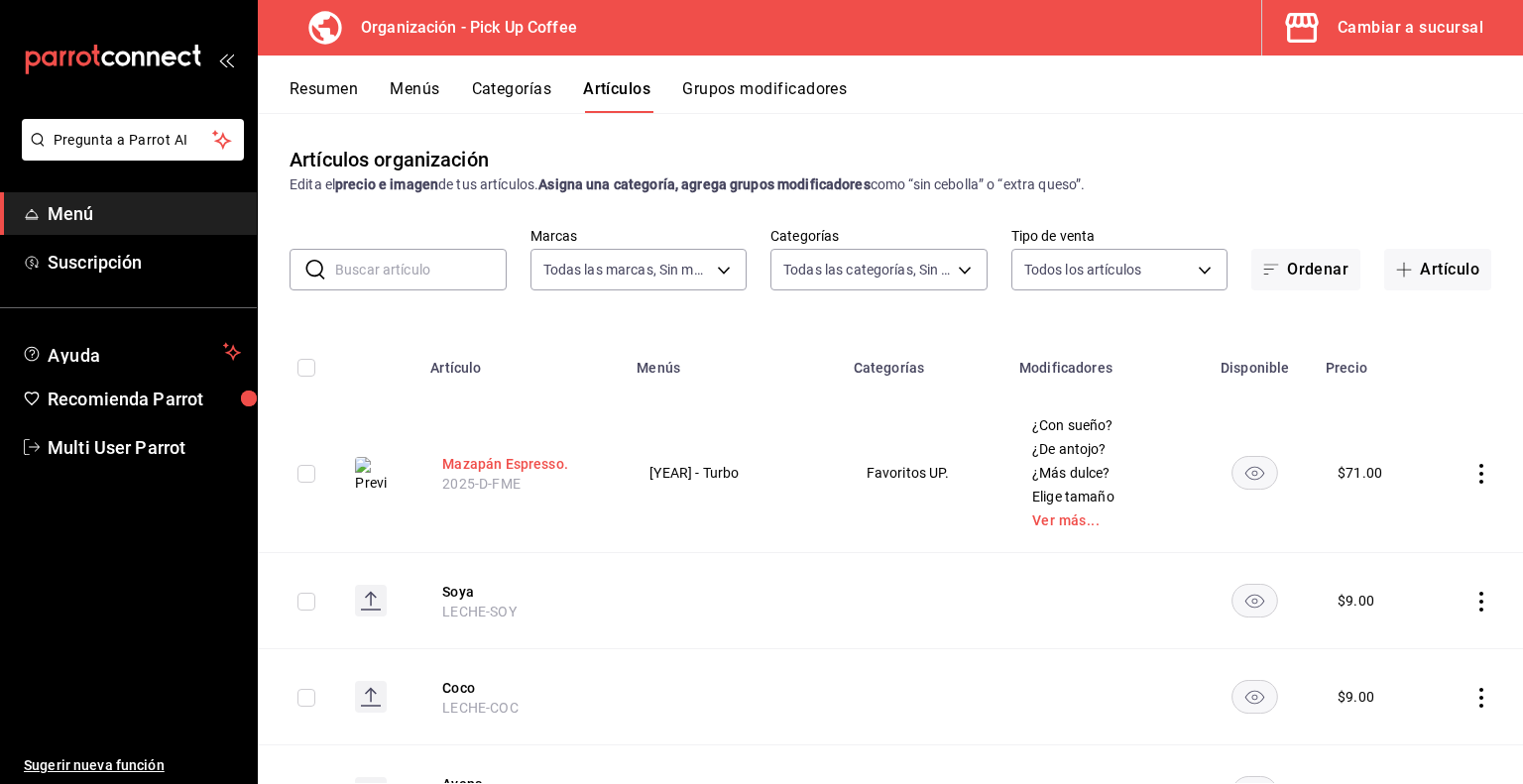 click on "Mazapán Espresso." at bounding box center (522, 464) 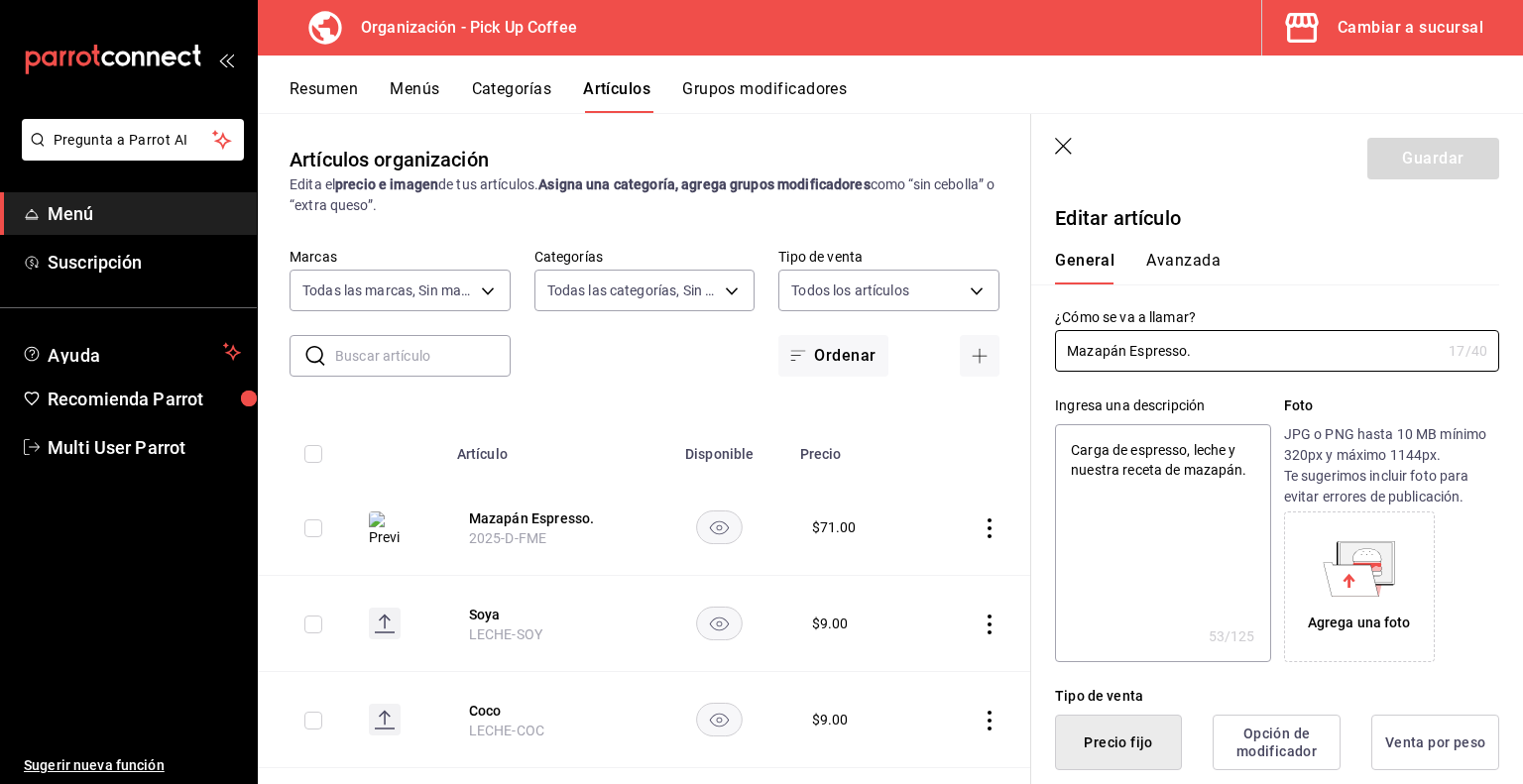type on "x" 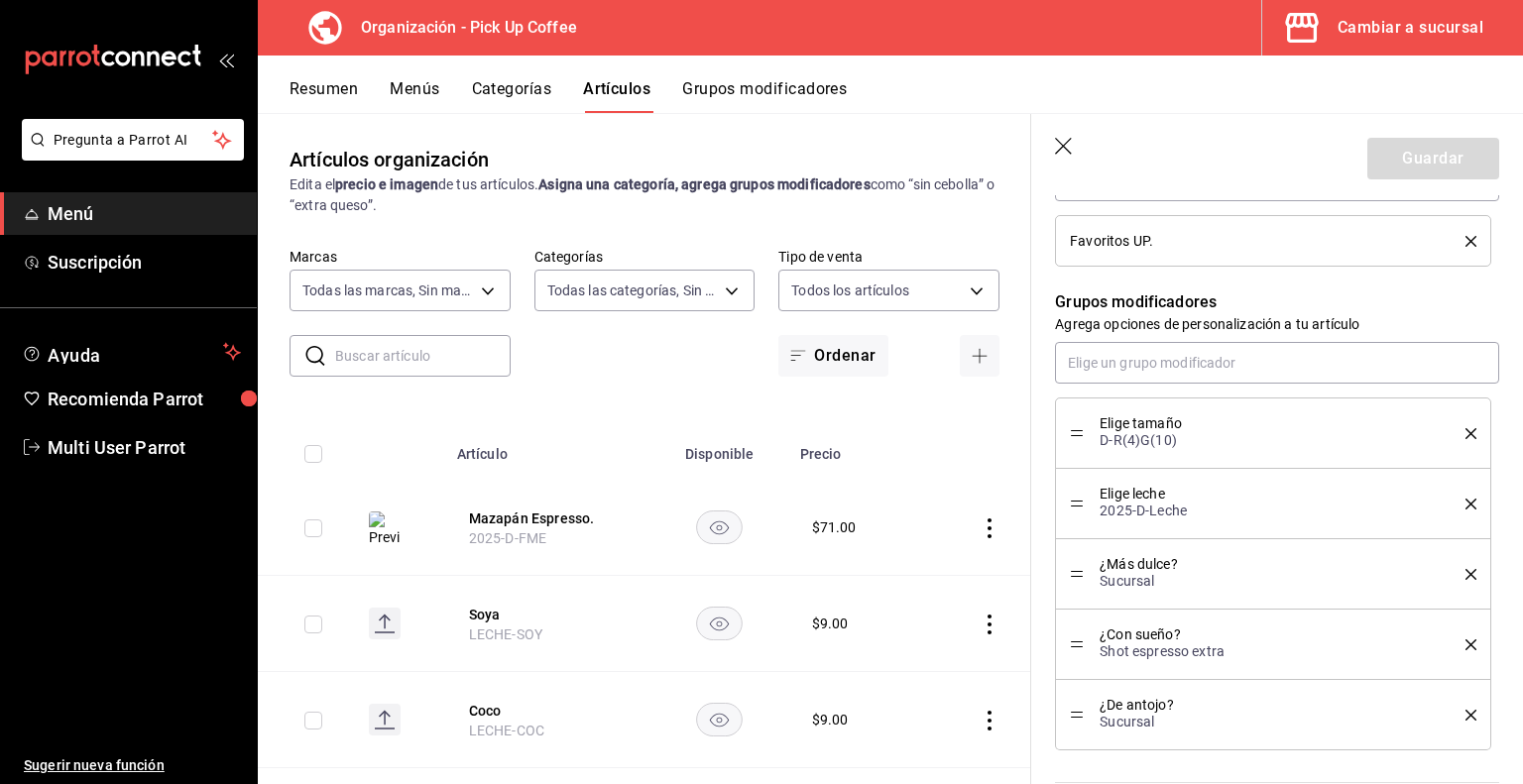 scroll, scrollTop: 801, scrollLeft: 0, axis: vertical 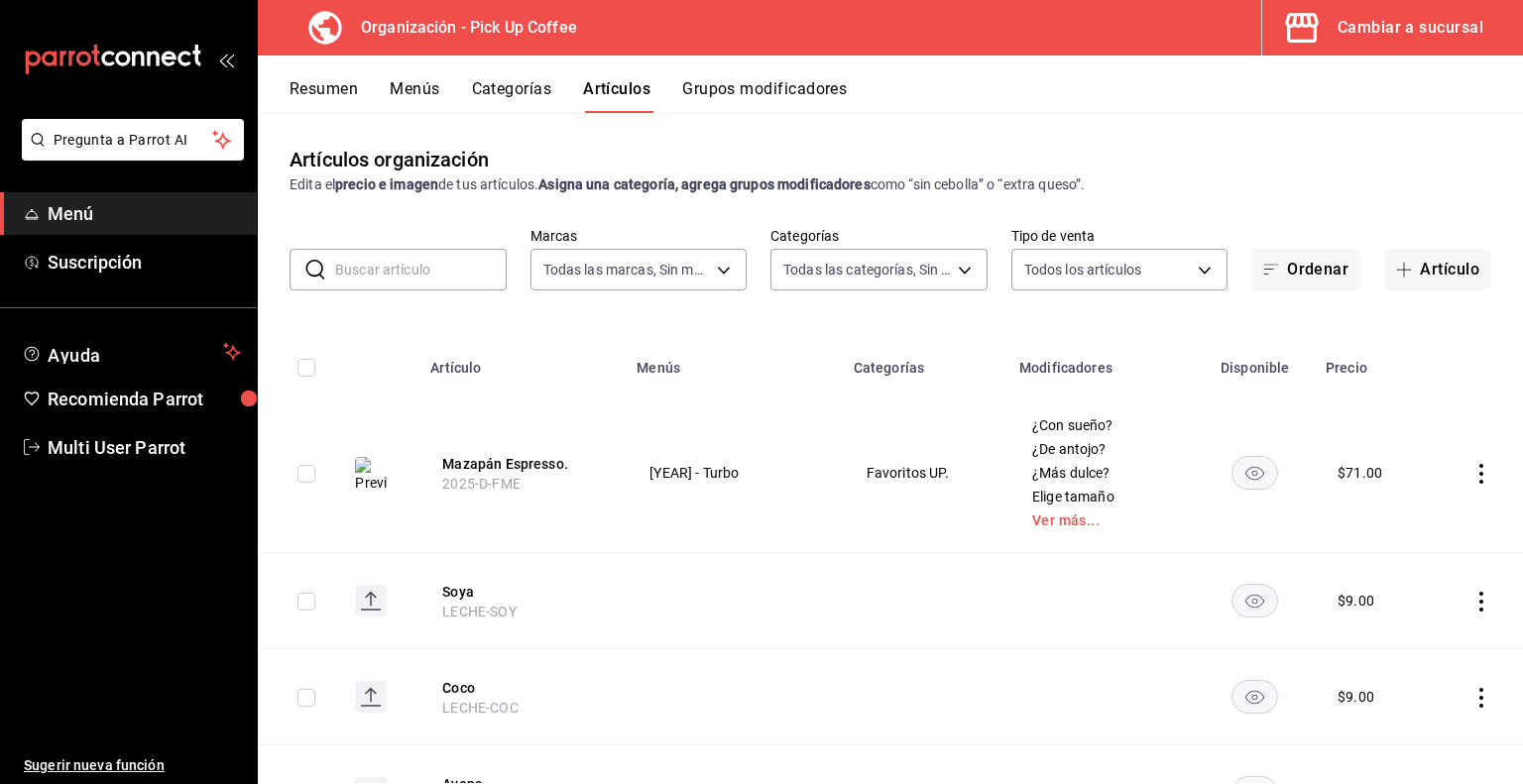 click on "Resumen" at bounding box center [323, 96] 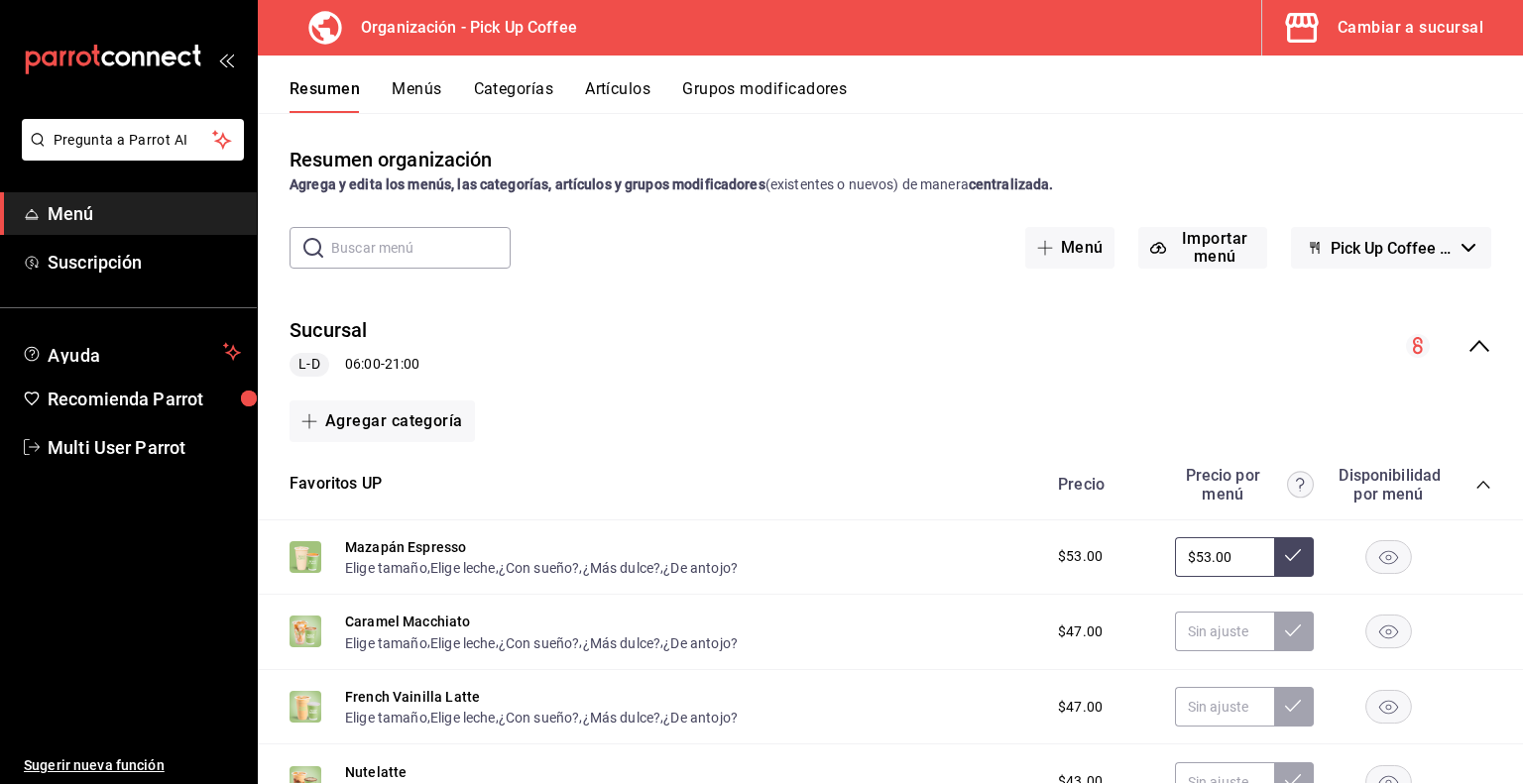 click 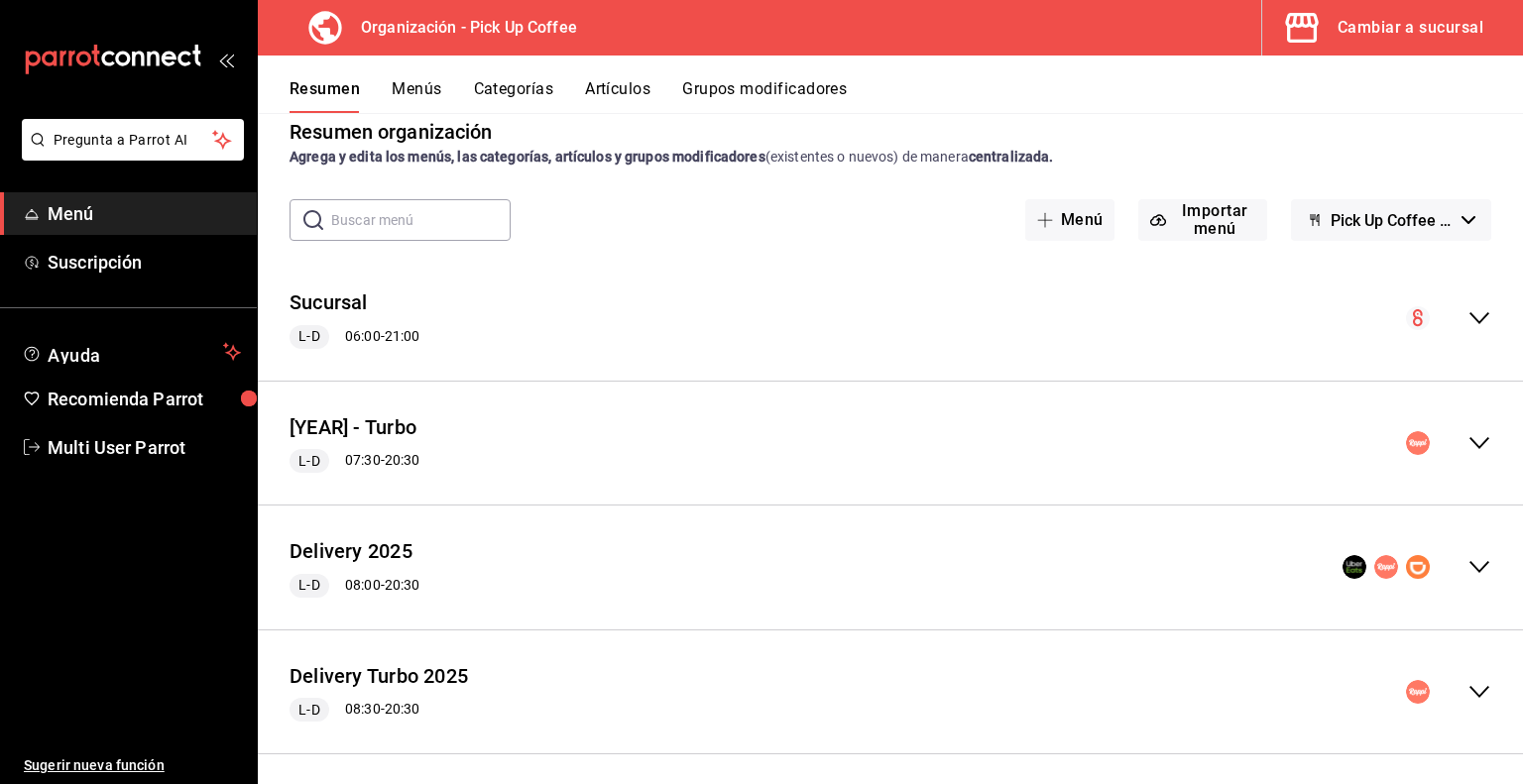 scroll, scrollTop: 38, scrollLeft: 0, axis: vertical 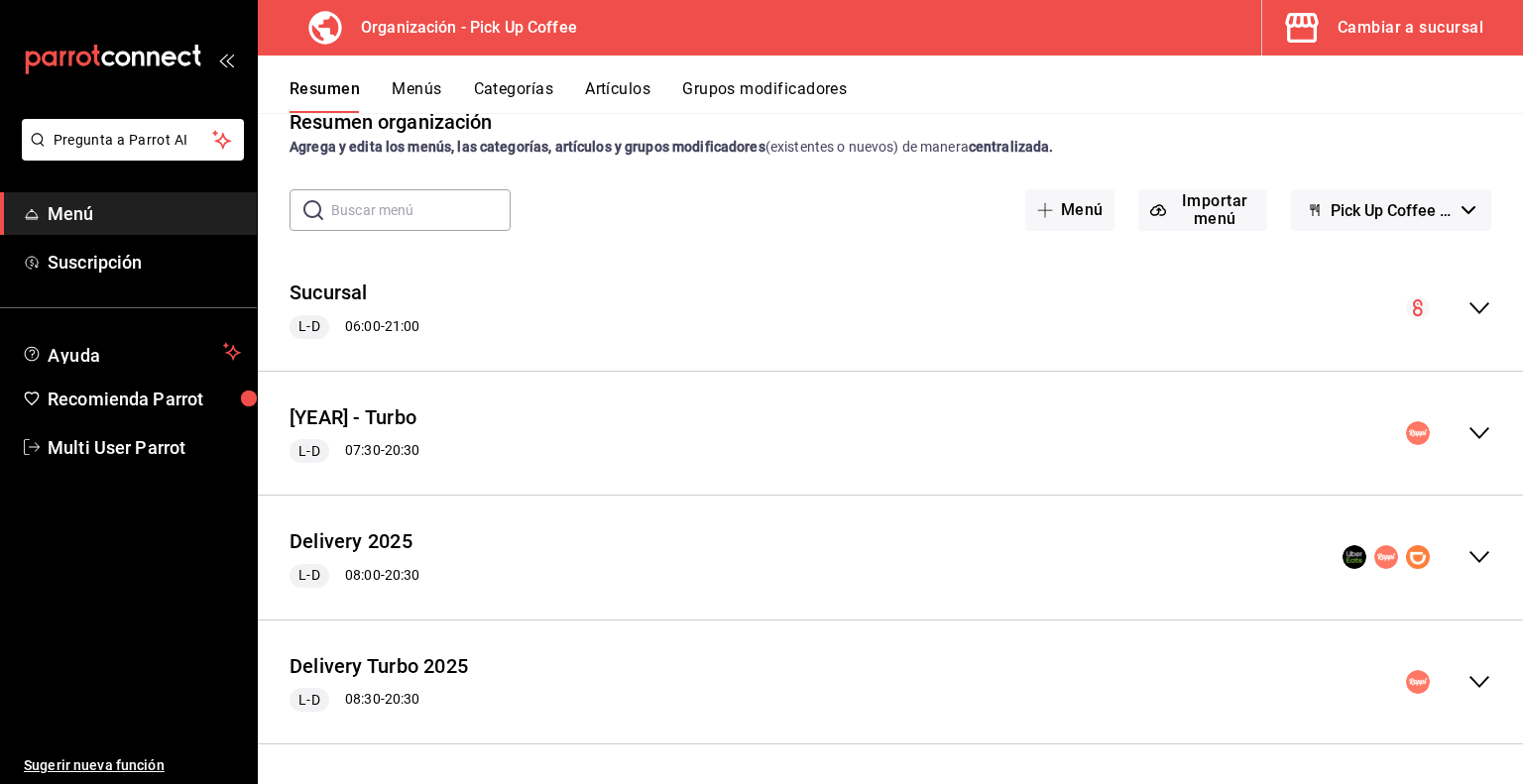 click 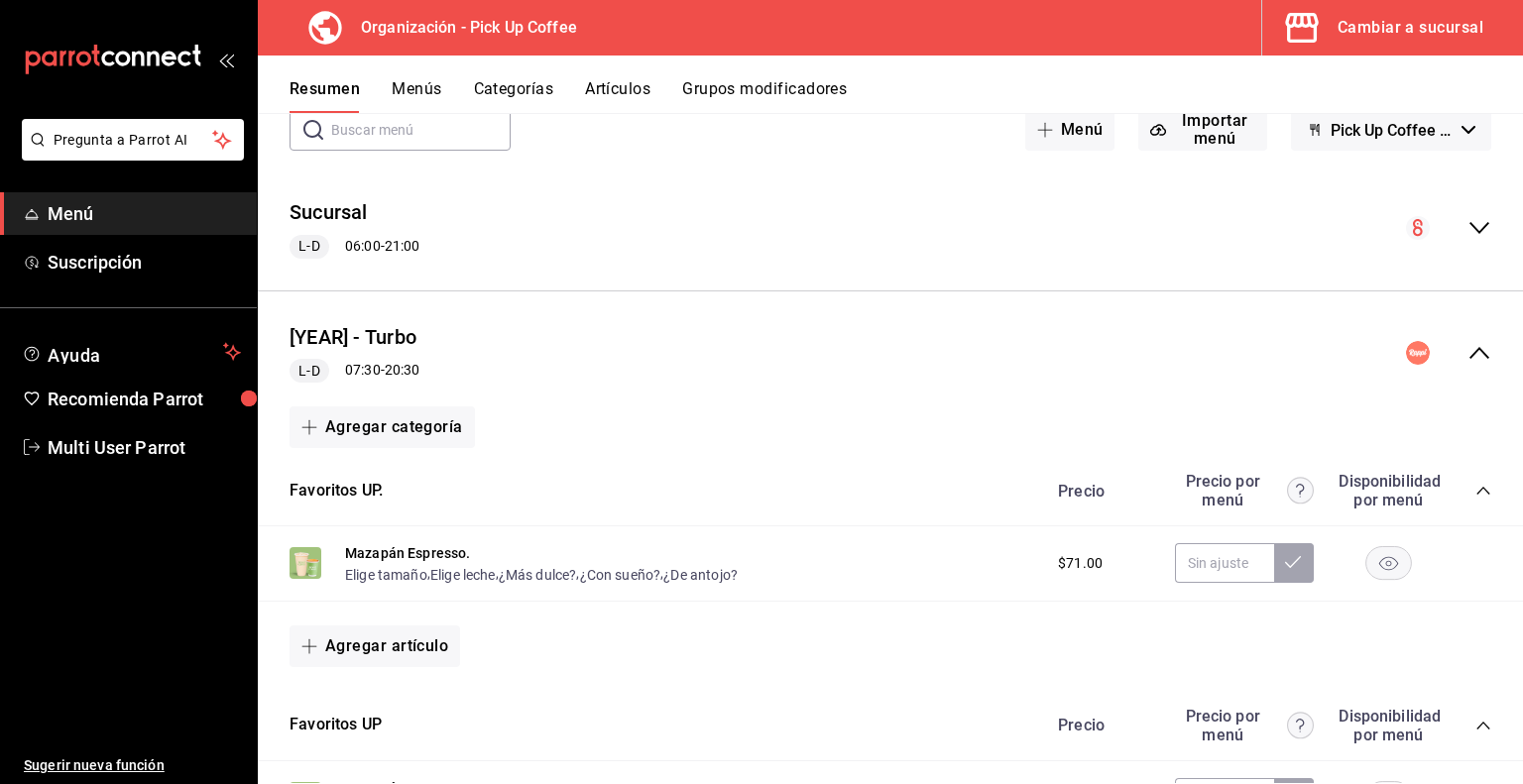 scroll, scrollTop: 153, scrollLeft: 0, axis: vertical 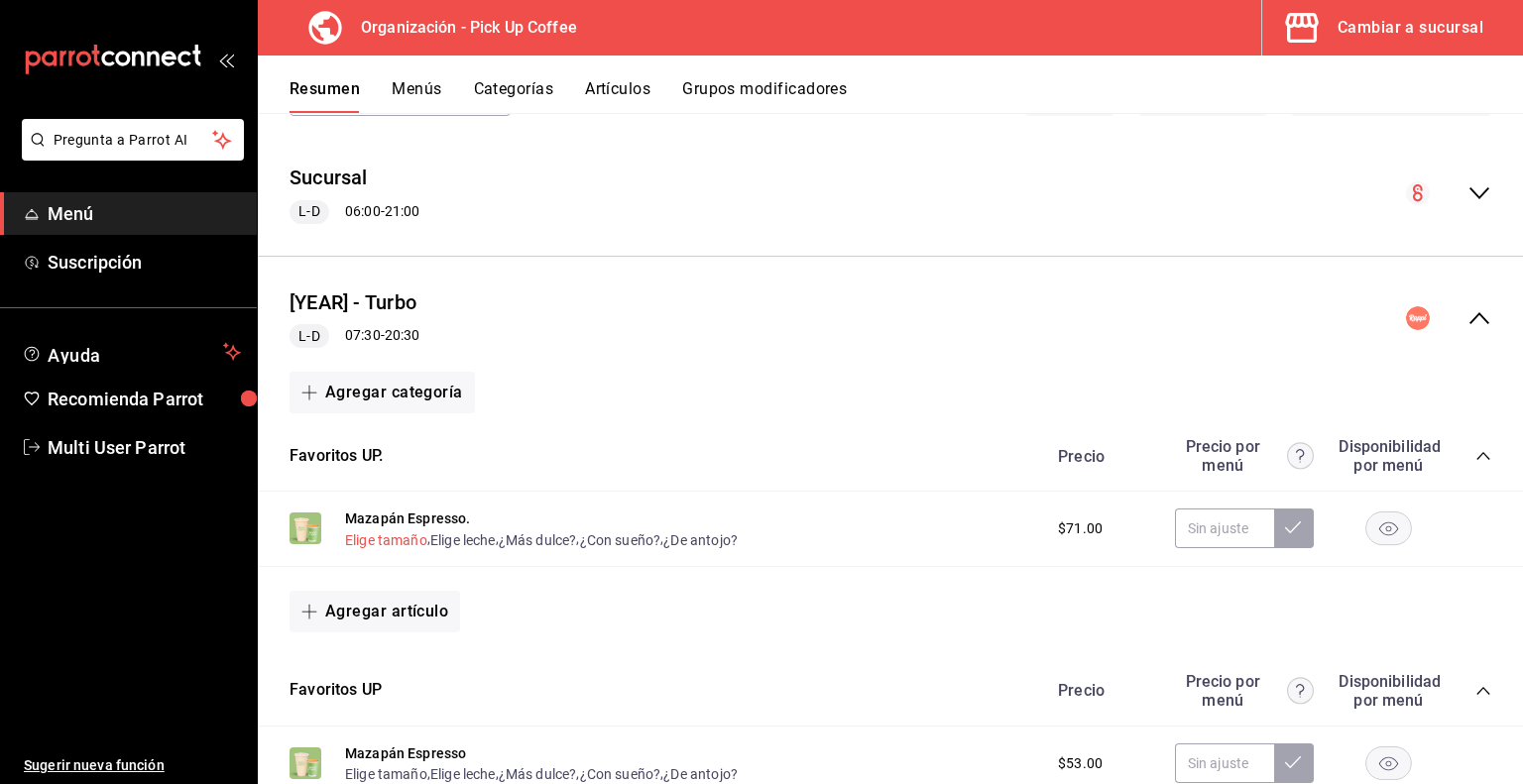click on "Elige tamaño" at bounding box center (386, 540) 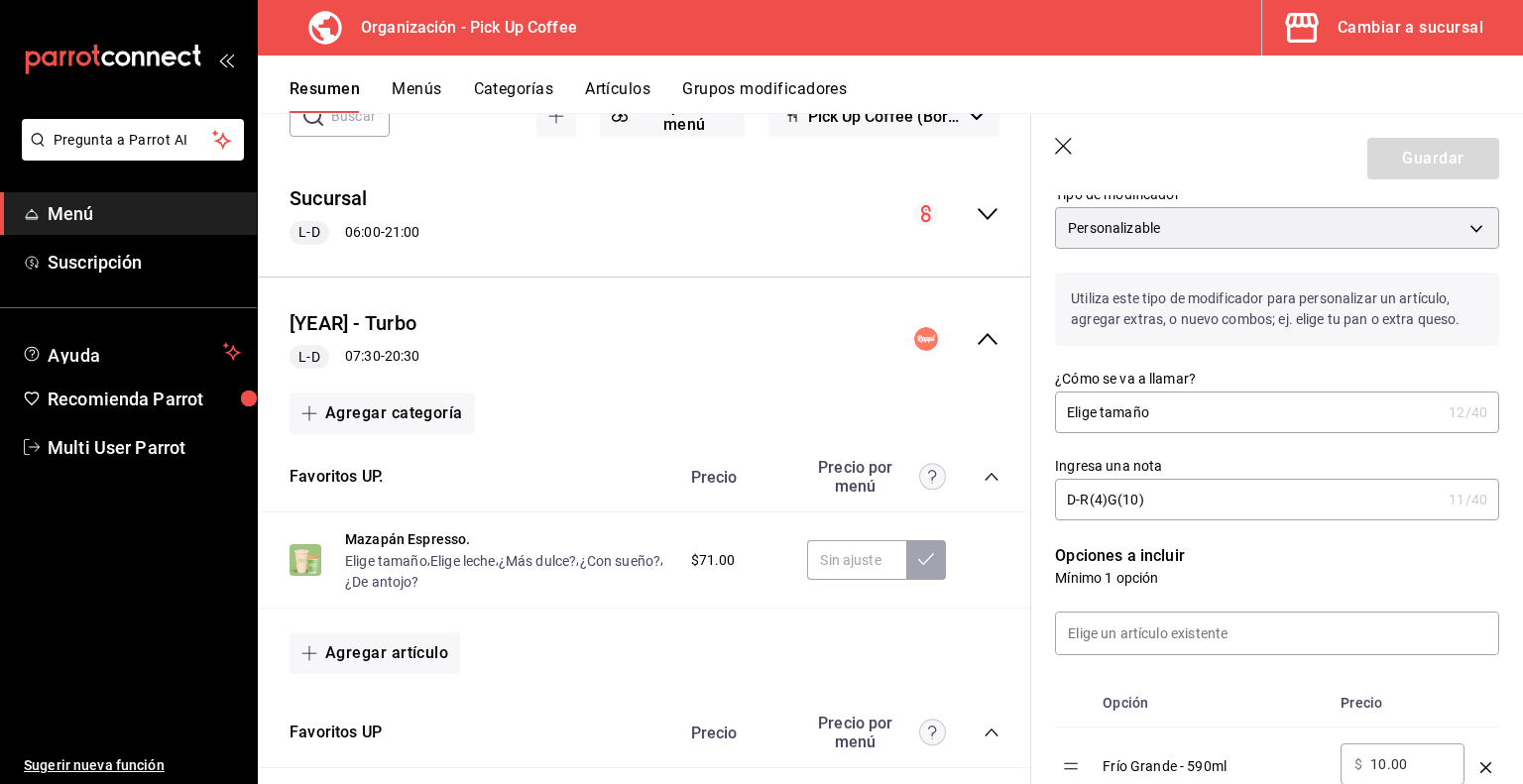 scroll, scrollTop: 166, scrollLeft: 0, axis: vertical 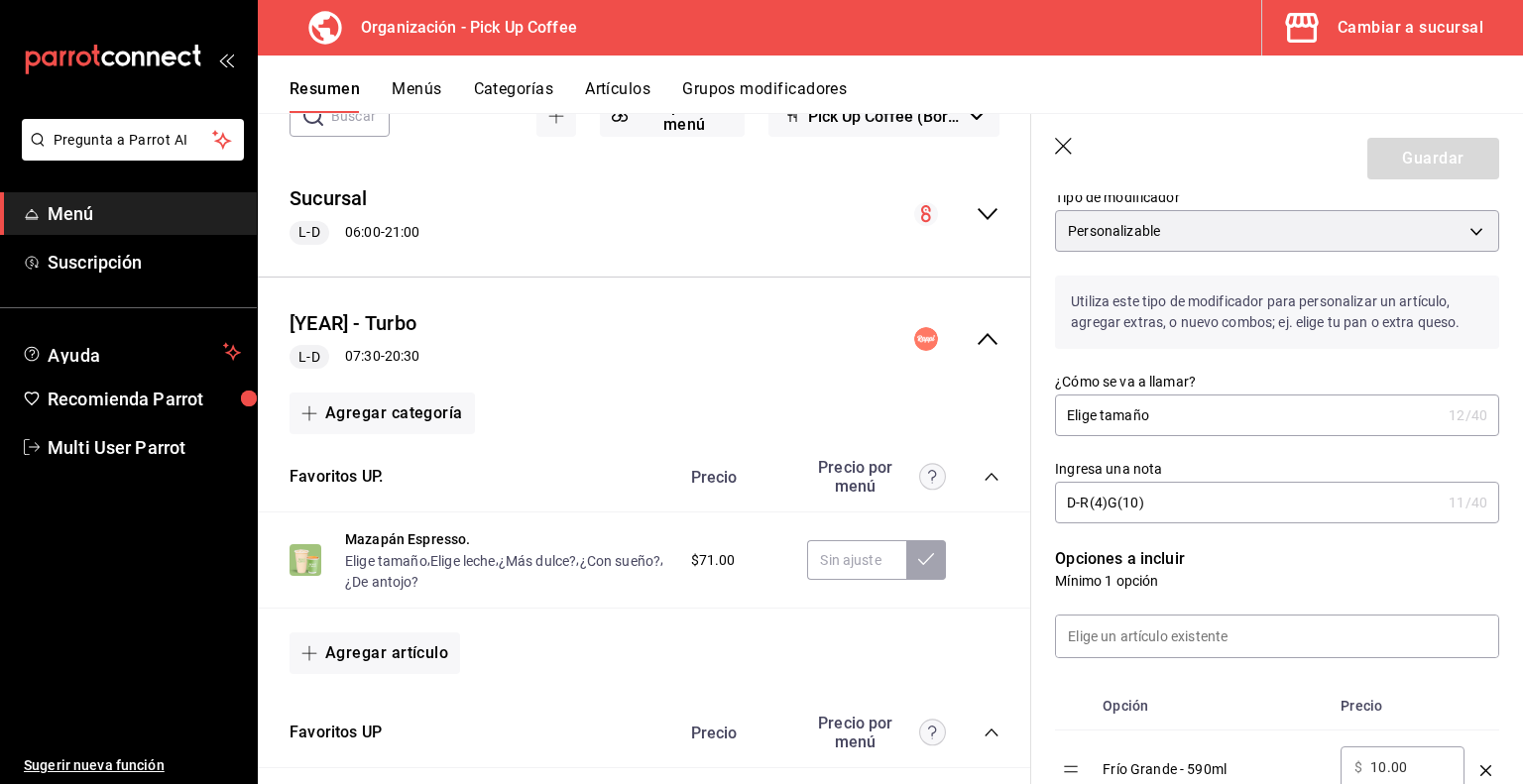 click 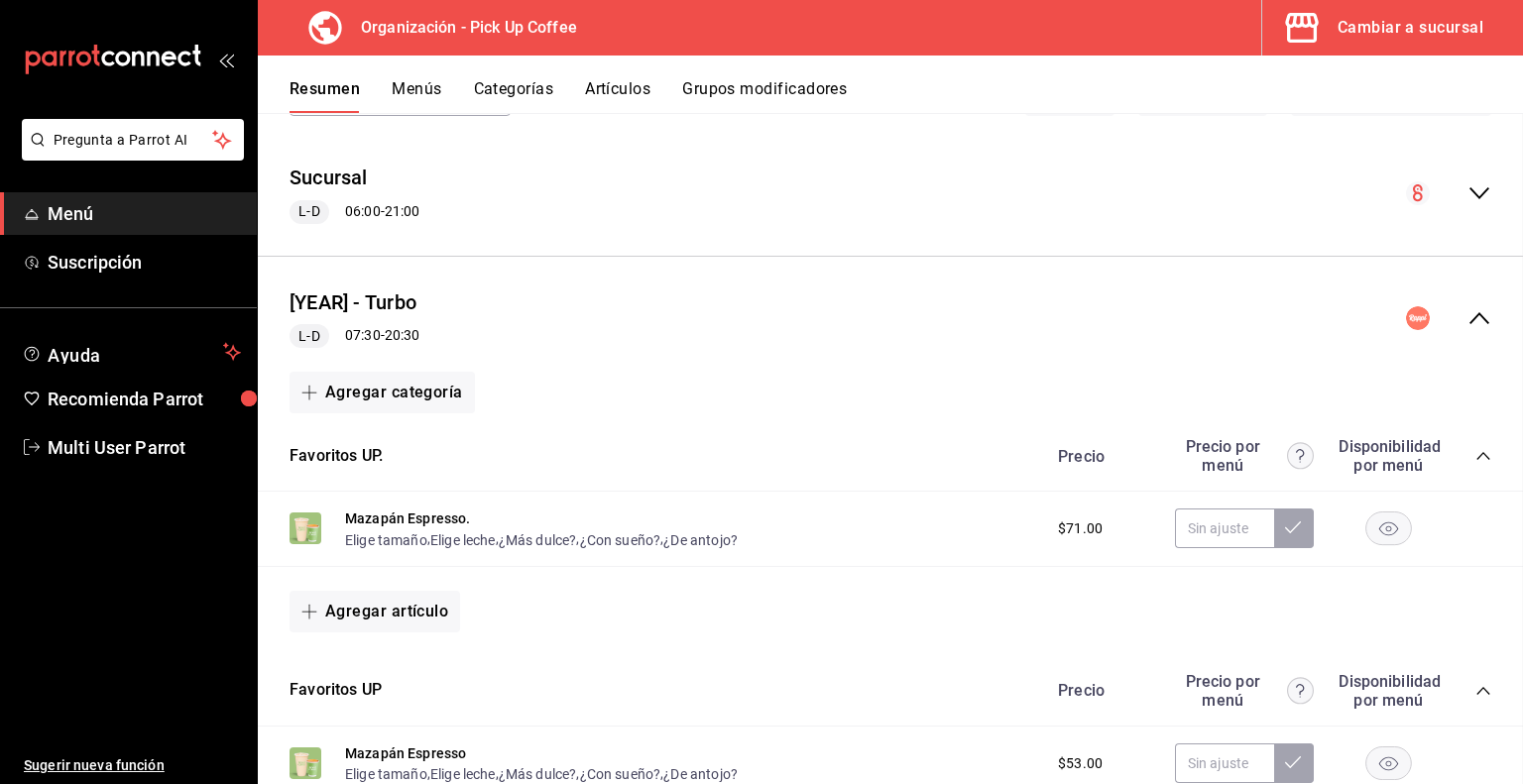 scroll, scrollTop: 0, scrollLeft: 0, axis: both 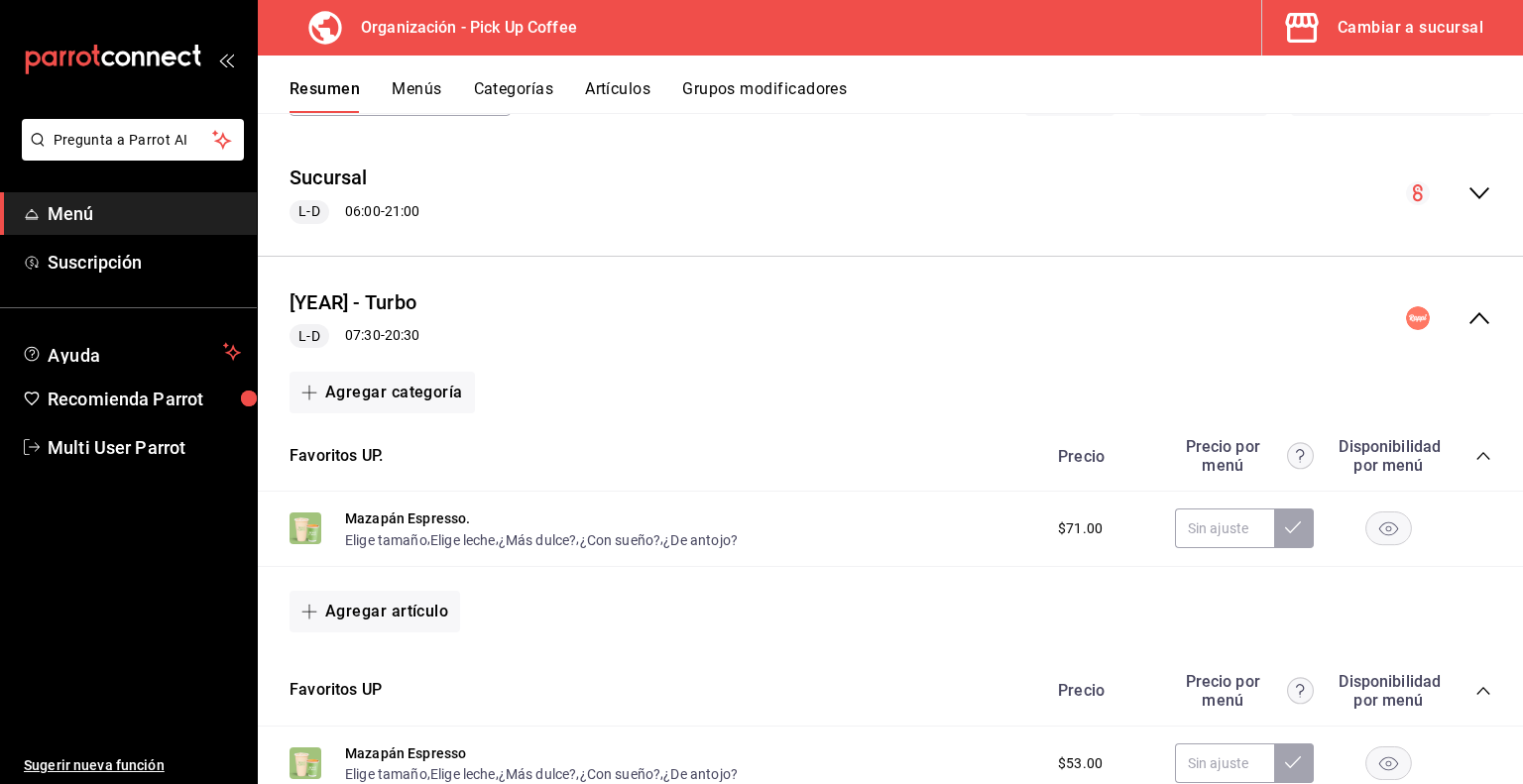click on "Artículos" at bounding box center (618, 96) 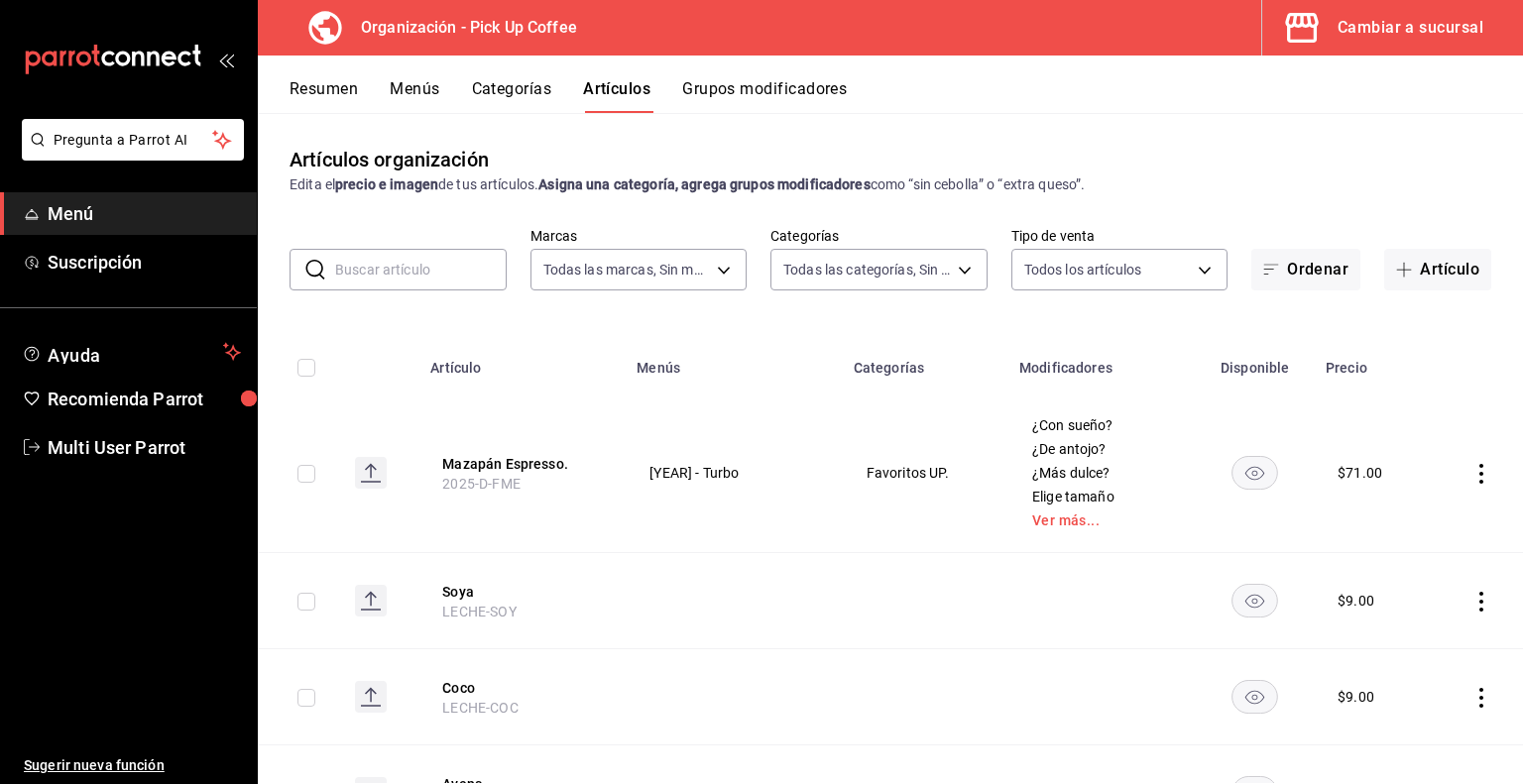 type on "be2dd662-c872-4fc9-aaab-377dbd4a662e" 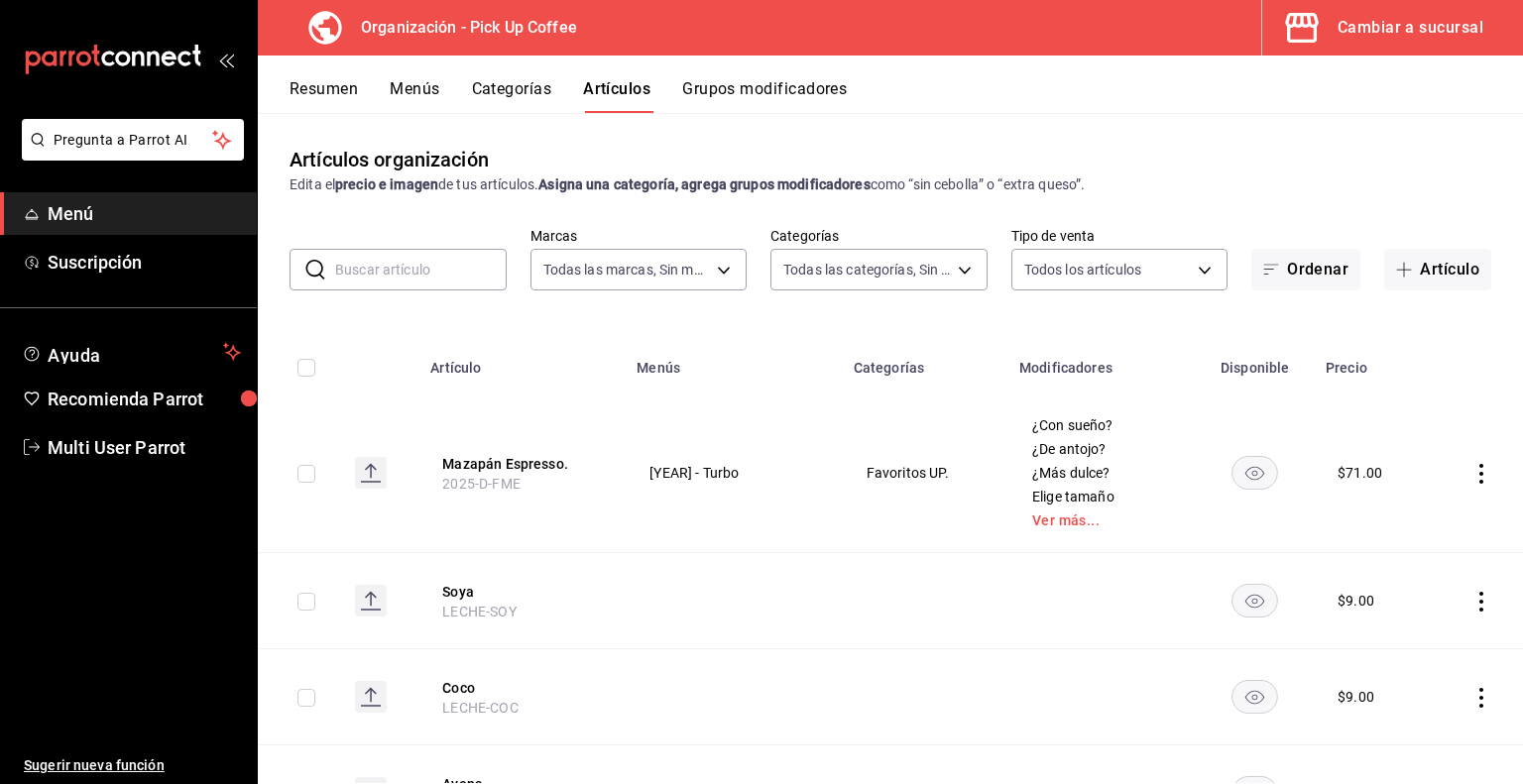 type on "8ccc16a2-3561-445f-8bfd-075aadb584e9,351994fb-20bc-4931-a533-31b0a68b2a08,1879ea74-7a6a-4e80-84a4-f7c027db92c7,d8d32dfa-f7d9-4a3e-a287-c8c77f422c41,c8643f8b-5a0a-4fd0-bd31-d1f7a9725839,c59e58fa-3379-40a6-8b3a-024136b5d0f3,ea570318-765c-4e18-991d-f0c2f7c9dc9b,bc9c5e1b-f52f-4b6a-bade-481eb536dd09,39d77ce6-074c-445c-8121-634826855357,9d509601-ce12-4432-9992-9613c7cfe8c5,a36167ee-6459-438b-8ad1-3ececeae37a7,91c5672d-89c3-4388-988f-d2f6bac0e55d,fc4ec394-c0fa-42de-be96-11da602004ed,ce12ddd6-66ef-4810-aea8-c82a138d5b8d,14cff3e2-ee98-4fb4-8432-0ccd224511cb,80f88978-1766-41da-9458-83bb9d9e6229,e7e70a2d-5091-4c0c-b12f-d52ea5dcefaa,953f42a1-7cc6-4961-918a-47d313c58a52" 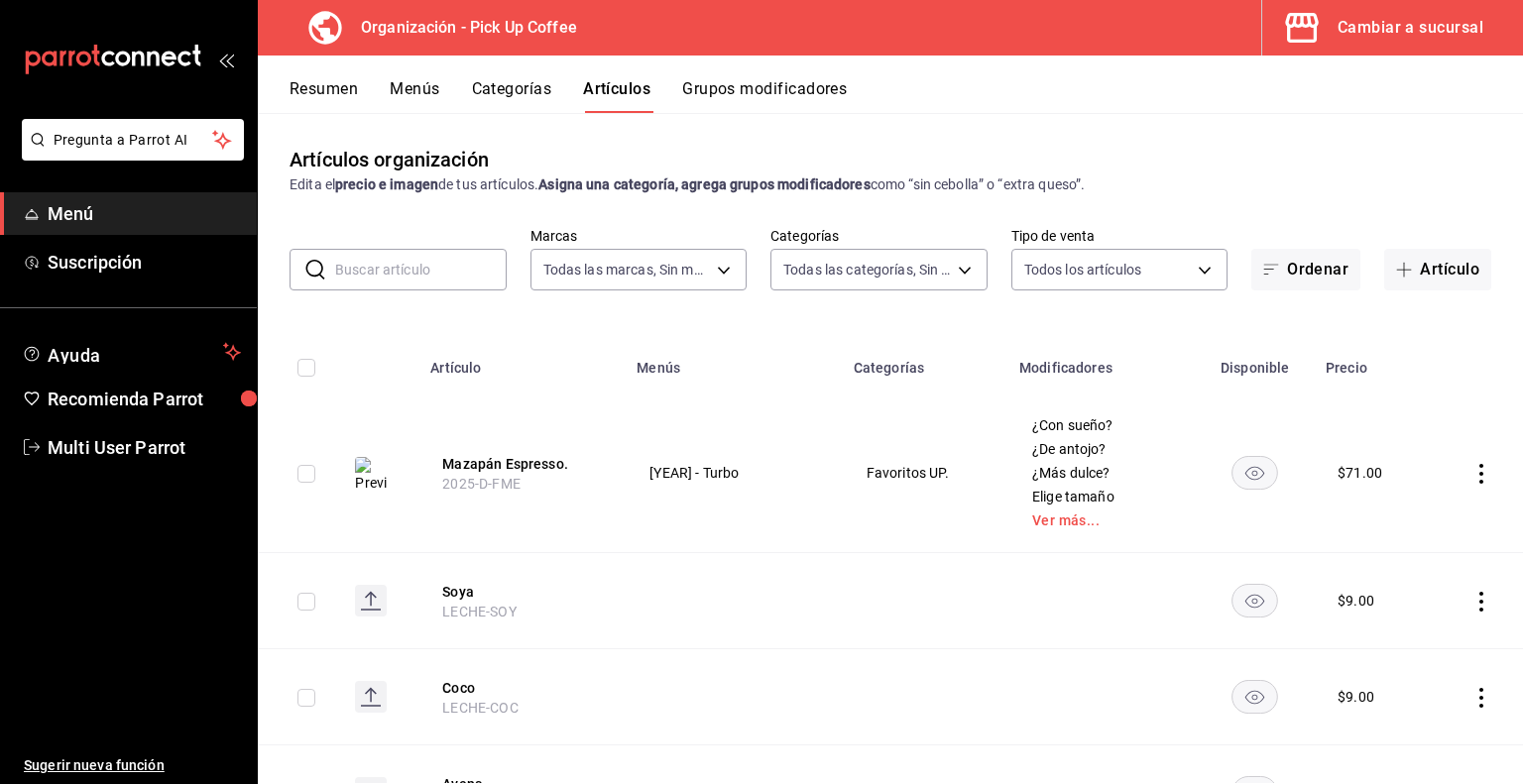 click 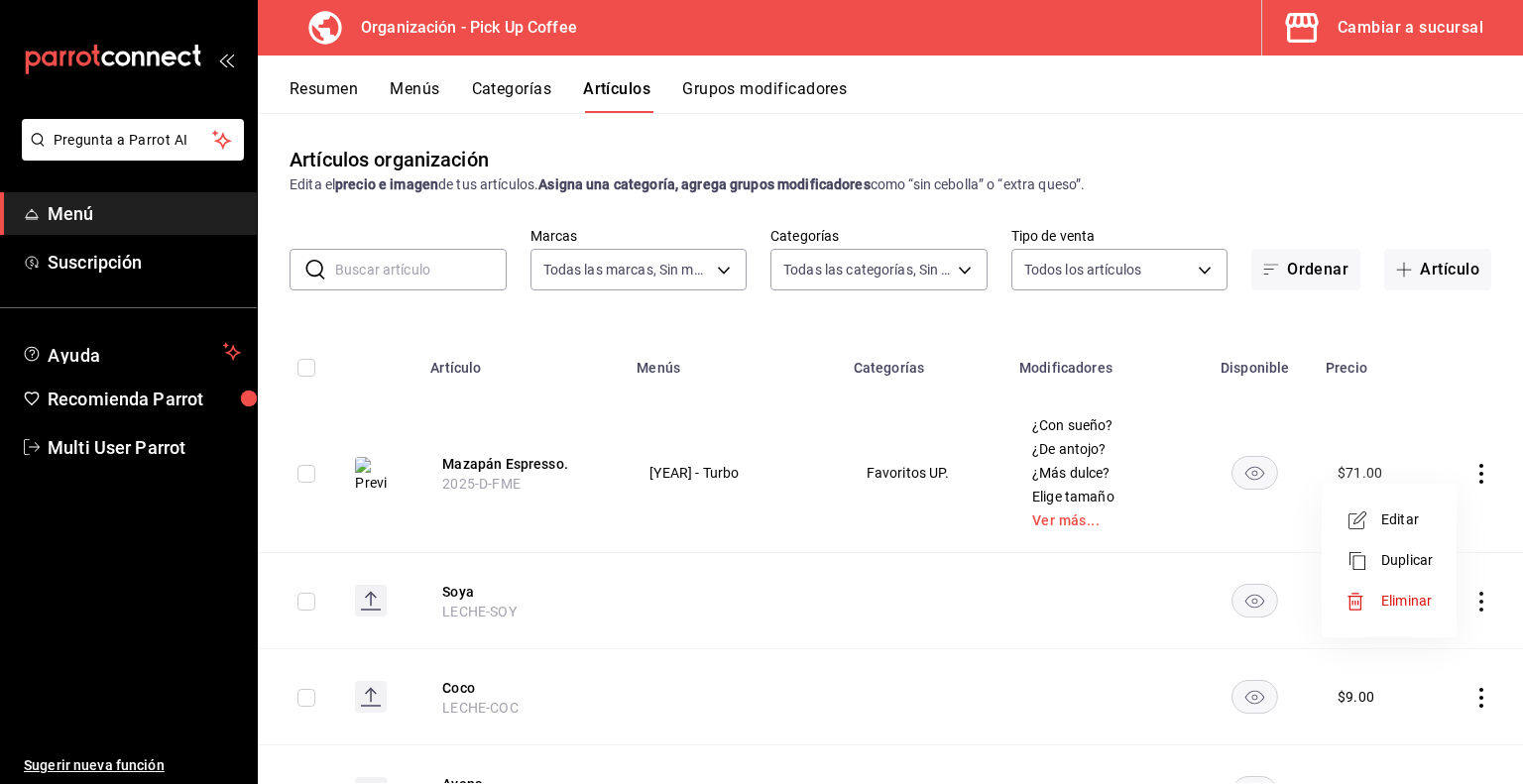 click on "Duplicar" at bounding box center [1407, 560] 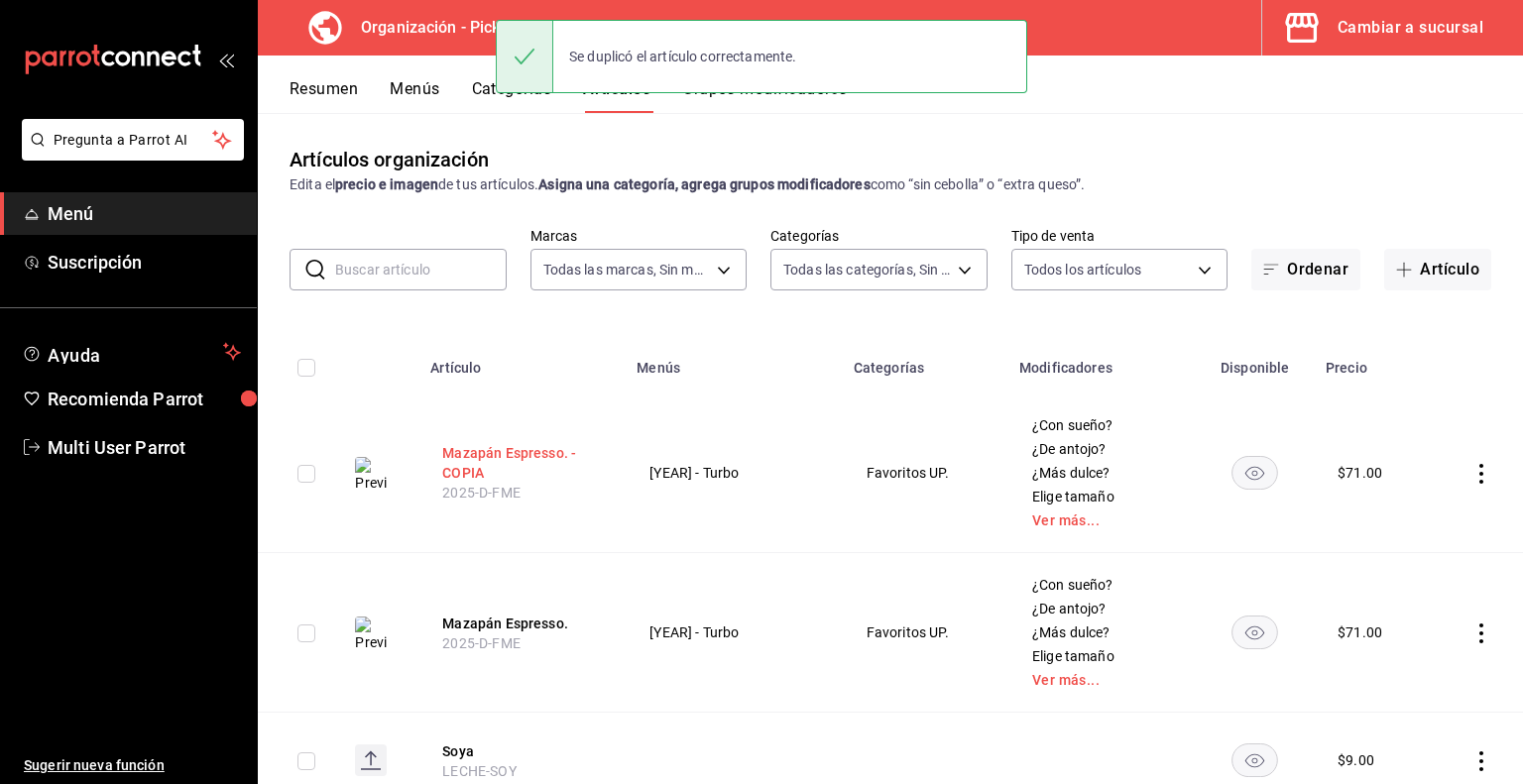 click on "Mazapán Espresso. - COPIA" at bounding box center (522, 463) 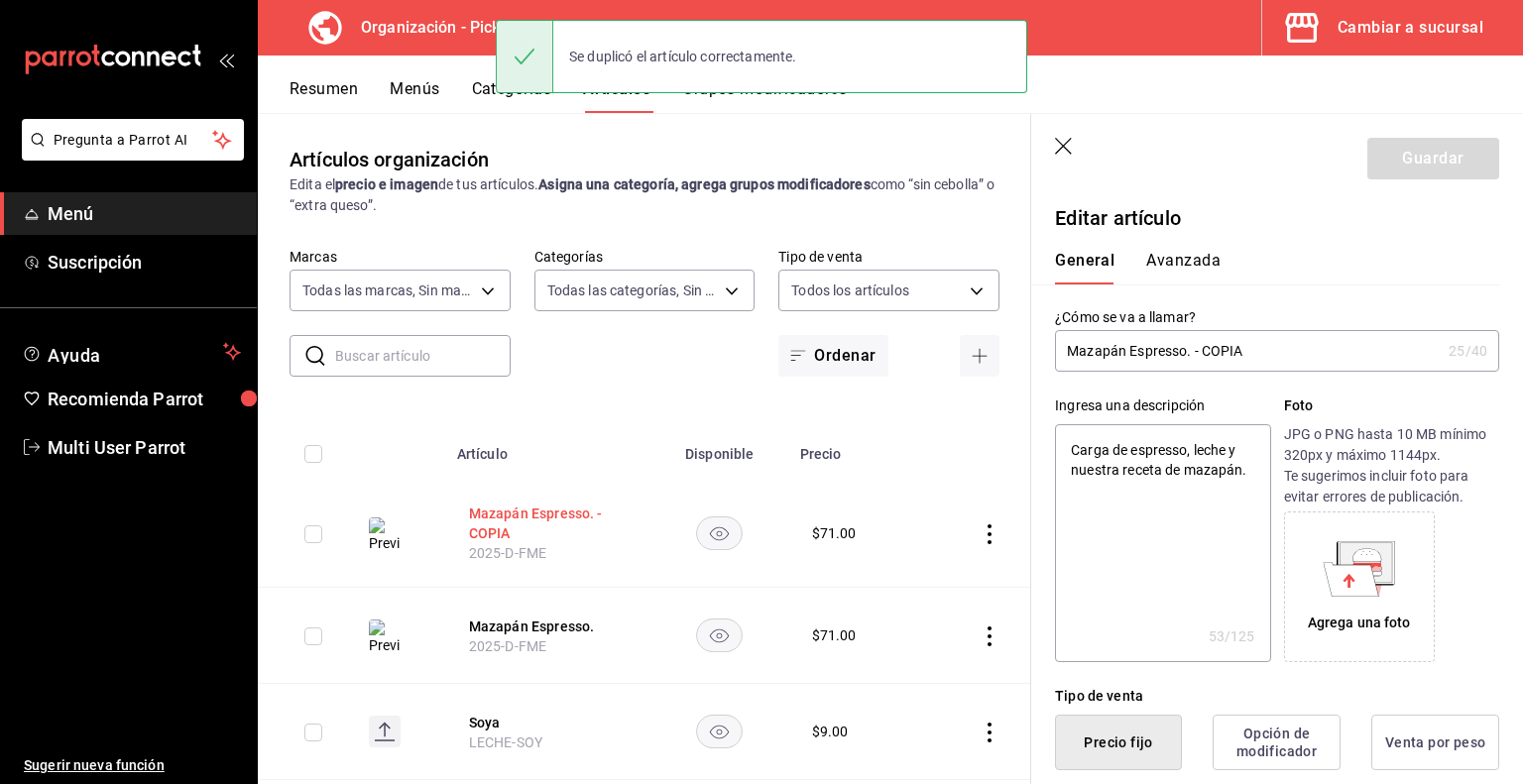 type on "x" 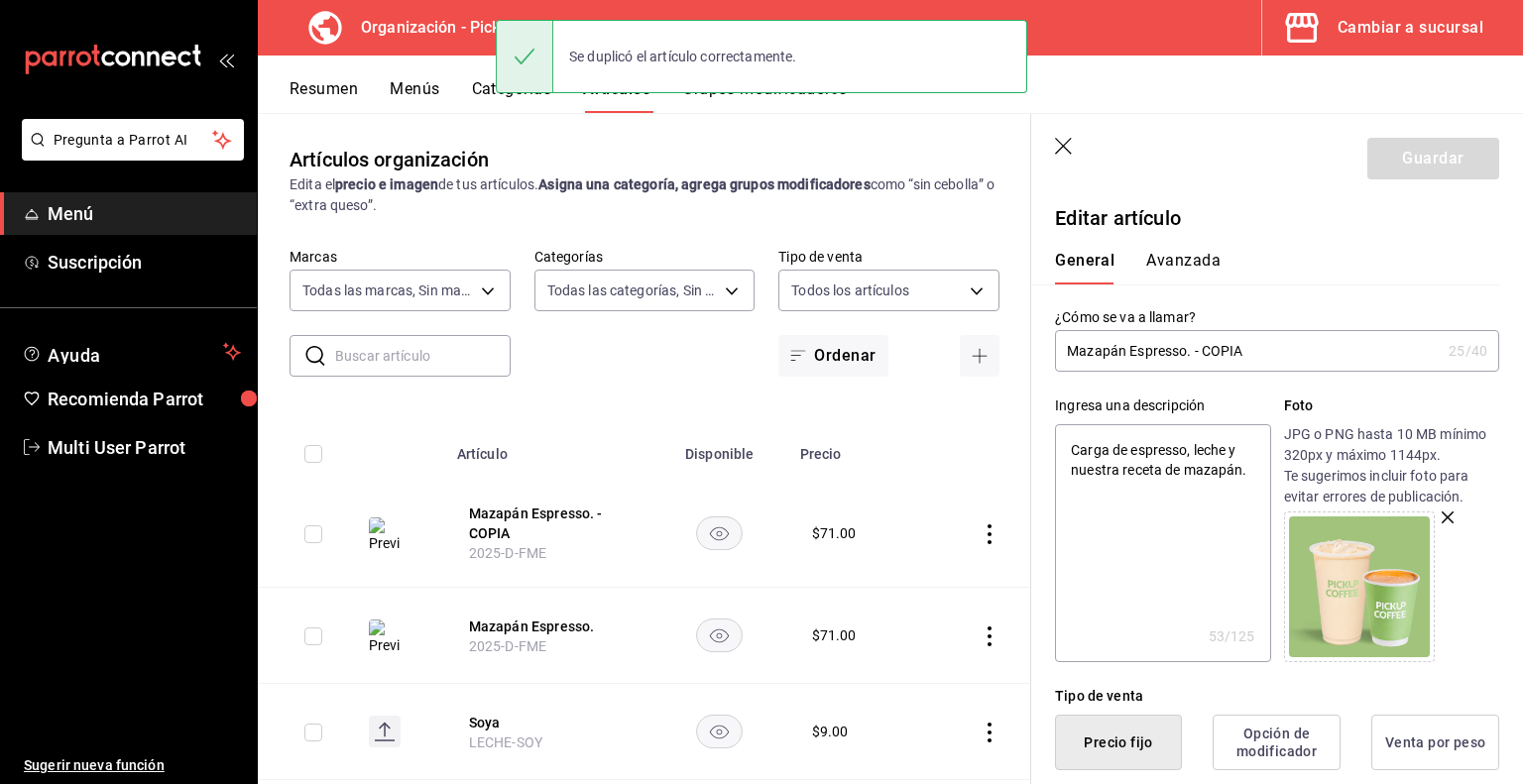 type on "x" 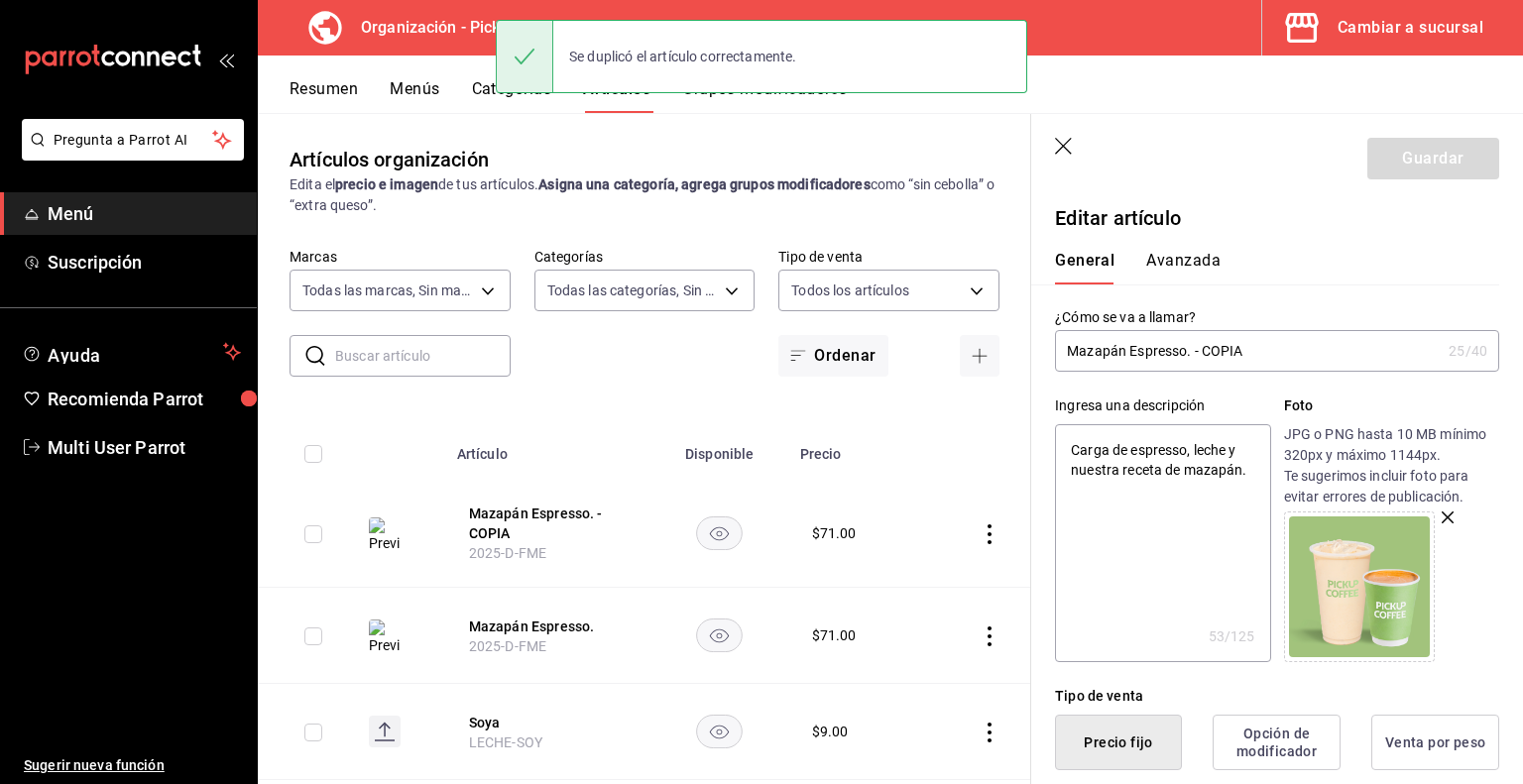 click on "Artículos organización Edita el  precio e imagen  de tus artículos.  Asigna una categoría, agrega grupos modificadores  como “sin cebolla” o “extra queso”. ​ ​ Marcas Todas las marcas, Sin marca be2dd662-c872-4fc9-aaab-377dbd4a662e Categorías Todas las categorías, Sin categoría 8ccc16a2-3561-445f-8bfd-075aadb584e9,351994fb-20bc-4931-a533-31b0a68b2a08,1879ea74-7a6a-4e80-84a4-f7c027db92c7,d8d32dfa-f7d9-4a3e-a287-c8c77f422c41,c8643f8b-5a0a-4fd0-bd31-d1f7a9725839,c59e58fa-3379-40a6-8b3a-024136b5d0f3,ea570318-765c-4e18-991d-f0c2f7c9dc9b,bc9c5e1b-f52f-4b6a-bade-481eb536dd09,39d77ce6-074c-445c-8121-634826855357,9d509601-ce12-4432-9992-9613c7cfe8c5,a36167ee-6459-438b-8ad1-3ececeae37a7,91c5672d-89c3-4388-988f-d2f6bac0e55d,fc4ec394-c0fa-42de-be96-11da602004ed,ce12ddd6-66ef-4810-aea8-c82a138d5b8d,14cff3e2-ee98-4fb4-8432-0ccd224511cb,80f88978-1766-41da-9458-83bb9d9e6229,e7e70a2d-5091-4c0c-b12f-d52ea5dcefaa,953f42a1-7cc6-4961-918a-47d313c58a52 Tipo de venta Todos los artículos ALL Ordenar Artículo $ $" at bounding box center (890, 448) 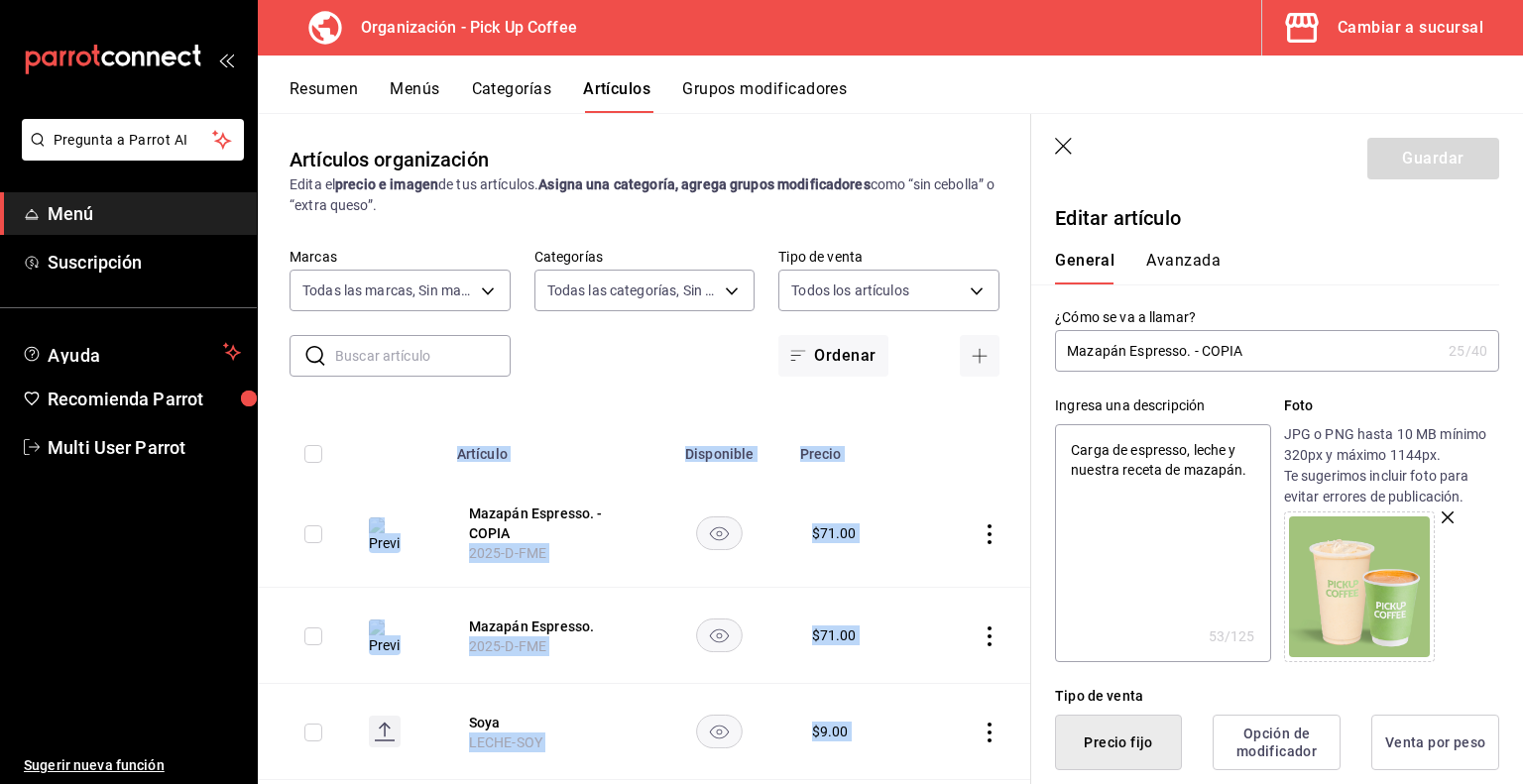 click on "Artículos organización Edita el  precio e imagen  de tus artículos.  Asigna una categoría, agrega grupos modificadores  como “sin cebolla” o “extra queso”. ​ ​ Marcas Todas las marcas, Sin marca be2dd662-c872-4fc9-aaab-377dbd4a662e Categorías Todas las categorías, Sin categoría 8ccc16a2-3561-445f-8bfd-075aadb584e9,351994fb-20bc-4931-a533-31b0a68b2a08,1879ea74-7a6a-4e80-84a4-f7c027db92c7,d8d32dfa-f7d9-4a3e-a287-c8c77f422c41,c8643f8b-5a0a-4fd0-bd31-d1f7a9725839,c59e58fa-3379-40a6-8b3a-024136b5d0f3,ea570318-765c-4e18-991d-f0c2f7c9dc9b,bc9c5e1b-f52f-4b6a-bade-481eb536dd09,39d77ce6-074c-445c-8121-634826855357,9d509601-ce12-4432-9992-9613c7cfe8c5,a36167ee-6459-438b-8ad1-3ececeae37a7,91c5672d-89c3-4388-988f-d2f6bac0e55d,fc4ec394-c0fa-42de-be96-11da602004ed,ce12ddd6-66ef-4810-aea8-c82a138d5b8d,14cff3e2-ee98-4fb4-8432-0ccd224511cb,80f88978-1766-41da-9458-83bb9d9e6229,e7e70a2d-5091-4c0c-b12f-d52ea5dcefaa,953f42a1-7cc6-4961-918a-47d313c58a52 Tipo de venta Todos los artículos ALL Ordenar Artículo $ $" at bounding box center (890, 448) 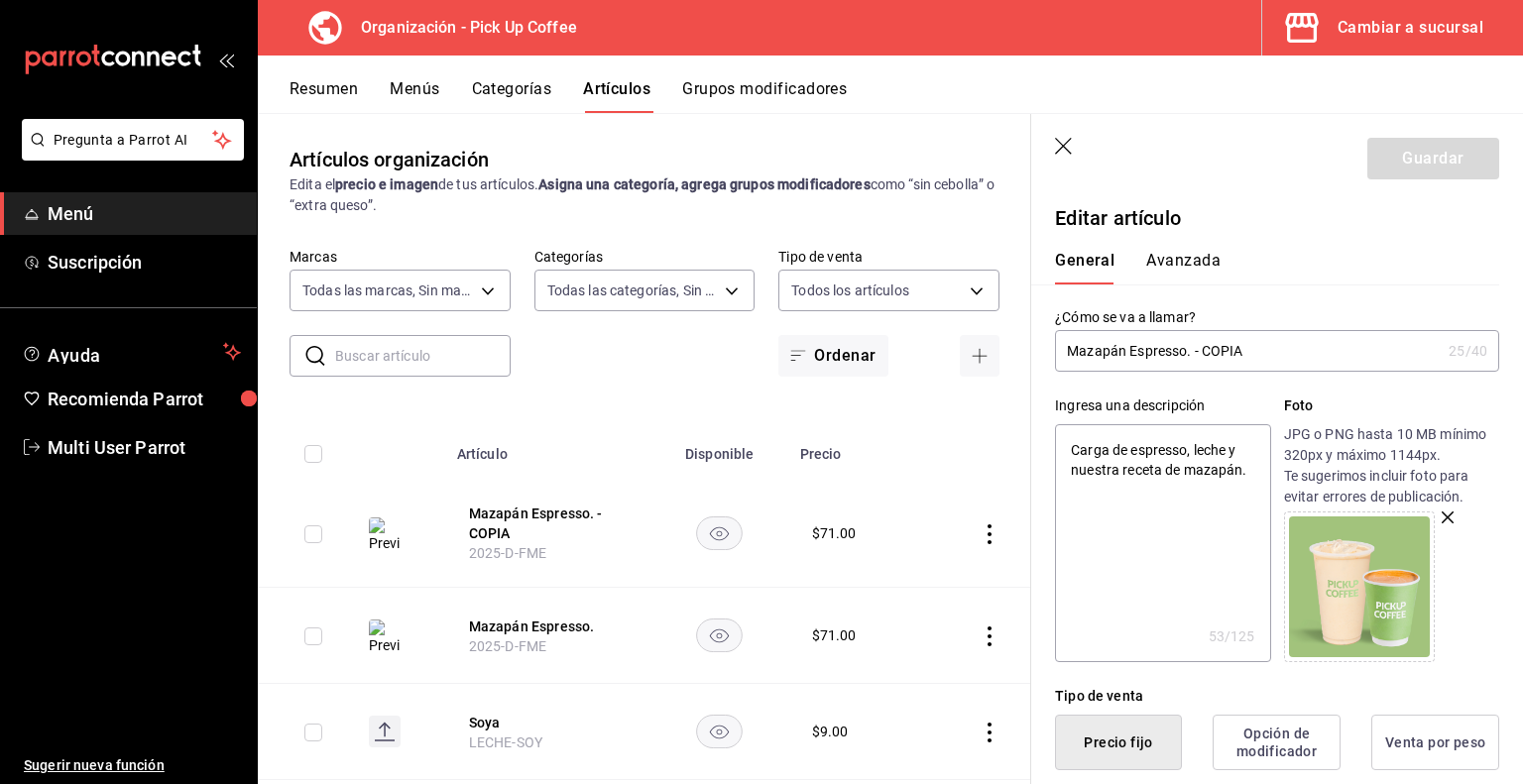 click on "Artículos organización Edita el  precio e imagen  de tus artículos.  Asigna una categoría, agrega grupos modificadores  como “sin cebolla” o “extra queso”. ​ ​ Marcas Todas las marcas, Sin marca be2dd662-c872-4fc9-aaab-377dbd4a662e Categorías Todas las categorías, Sin categoría 8ccc16a2-3561-445f-8bfd-075aadb584e9,351994fb-20bc-4931-a533-31b0a68b2a08,1879ea74-7a6a-4e80-84a4-f7c027db92c7,d8d32dfa-f7d9-4a3e-a287-c8c77f422c41,c8643f8b-5a0a-4fd0-bd31-d1f7a9725839,c59e58fa-3379-40a6-8b3a-024136b5d0f3,ea570318-765c-4e18-991d-f0c2f7c9dc9b,bc9c5e1b-f52f-4b6a-bade-481eb536dd09,39d77ce6-074c-445c-8121-634826855357,9d509601-ce12-4432-9992-9613c7cfe8c5,a36167ee-6459-438b-8ad1-3ececeae37a7,91c5672d-89c3-4388-988f-d2f6bac0e55d,fc4ec394-c0fa-42de-be96-11da602004ed,ce12ddd6-66ef-4810-aea8-c82a138d5b8d,14cff3e2-ee98-4fb4-8432-0ccd224511cb,80f88978-1766-41da-9458-83bb9d9e6229,e7e70a2d-5091-4c0c-b12f-d52ea5dcefaa,953f42a1-7cc6-4961-918a-47d313c58a52 Tipo de venta Todos los artículos ALL Ordenar Artículo $ $" at bounding box center [890, 448] 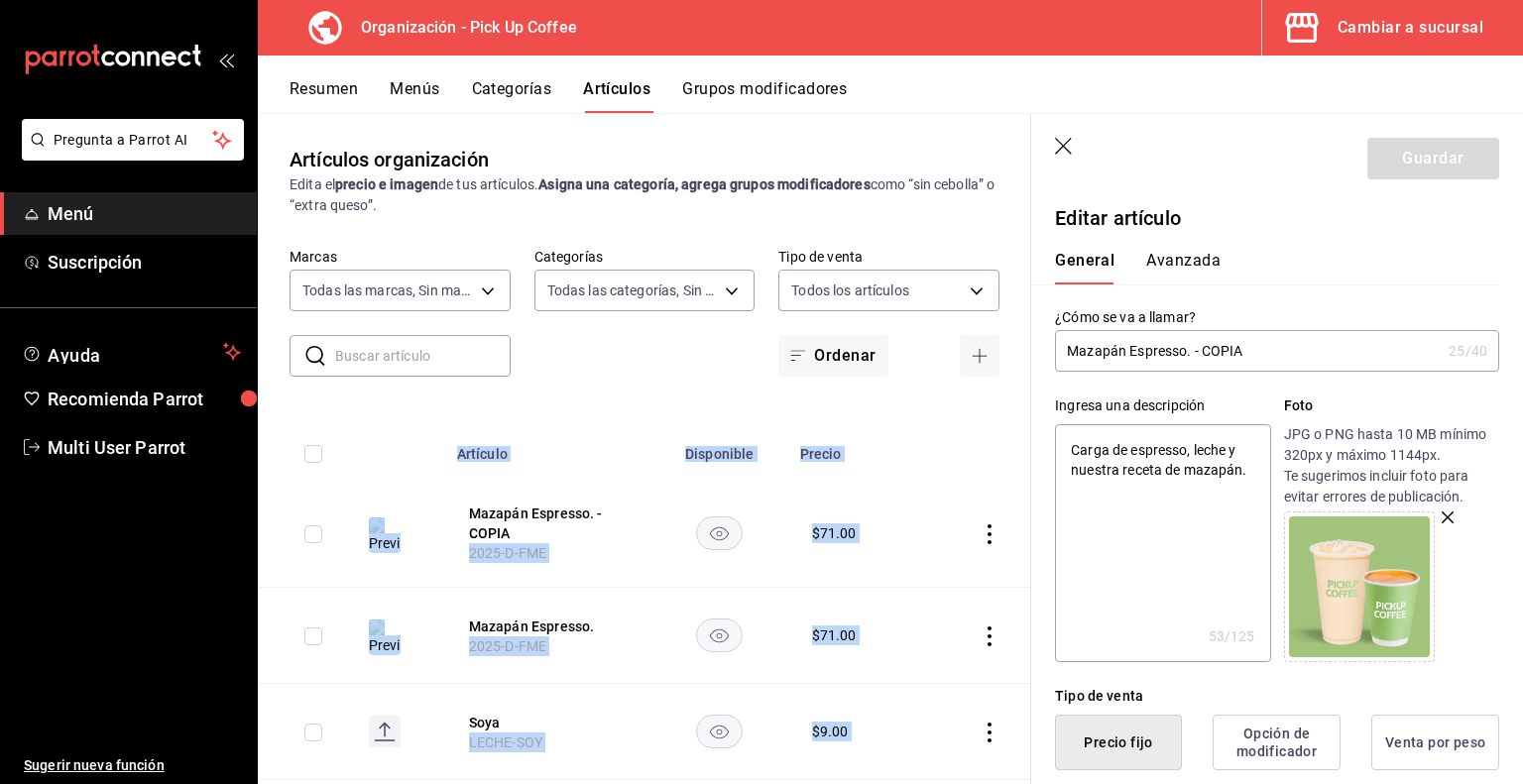 click on "Artículos organización Edita el  precio e imagen  de tus artículos.  Asigna una categoría, agrega grupos modificadores  como “sin cebolla” o “extra queso”. ​ ​ Marcas Todas las marcas, Sin marca be2dd662-c872-4fc9-aaab-377dbd4a662e Categorías Todas las categorías, Sin categoría 8ccc16a2-3561-445f-8bfd-075aadb584e9,351994fb-20bc-4931-a533-31b0a68b2a08,1879ea74-7a6a-4e80-84a4-f7c027db92c7,d8d32dfa-f7d9-4a3e-a287-c8c77f422c41,c8643f8b-5a0a-4fd0-bd31-d1f7a9725839,c59e58fa-3379-40a6-8b3a-024136b5d0f3,ea570318-765c-4e18-991d-f0c2f7c9dc9b,bc9c5e1b-f52f-4b6a-bade-481eb536dd09,39d77ce6-074c-445c-8121-634826855357,9d509601-ce12-4432-9992-9613c7cfe8c5,a36167ee-6459-438b-8ad1-3ececeae37a7,91c5672d-89c3-4388-988f-d2f6bac0e55d,fc4ec394-c0fa-42de-be96-11da602004ed,ce12ddd6-66ef-4810-aea8-c82a138d5b8d,14cff3e2-ee98-4fb4-8432-0ccd224511cb,80f88978-1766-41da-9458-83bb9d9e6229,e7e70a2d-5091-4c0c-b12f-d52ea5dcefaa,953f42a1-7cc6-4961-918a-47d313c58a52 Tipo de venta Todos los artículos ALL Ordenar Artículo $ $" at bounding box center [890, 448] 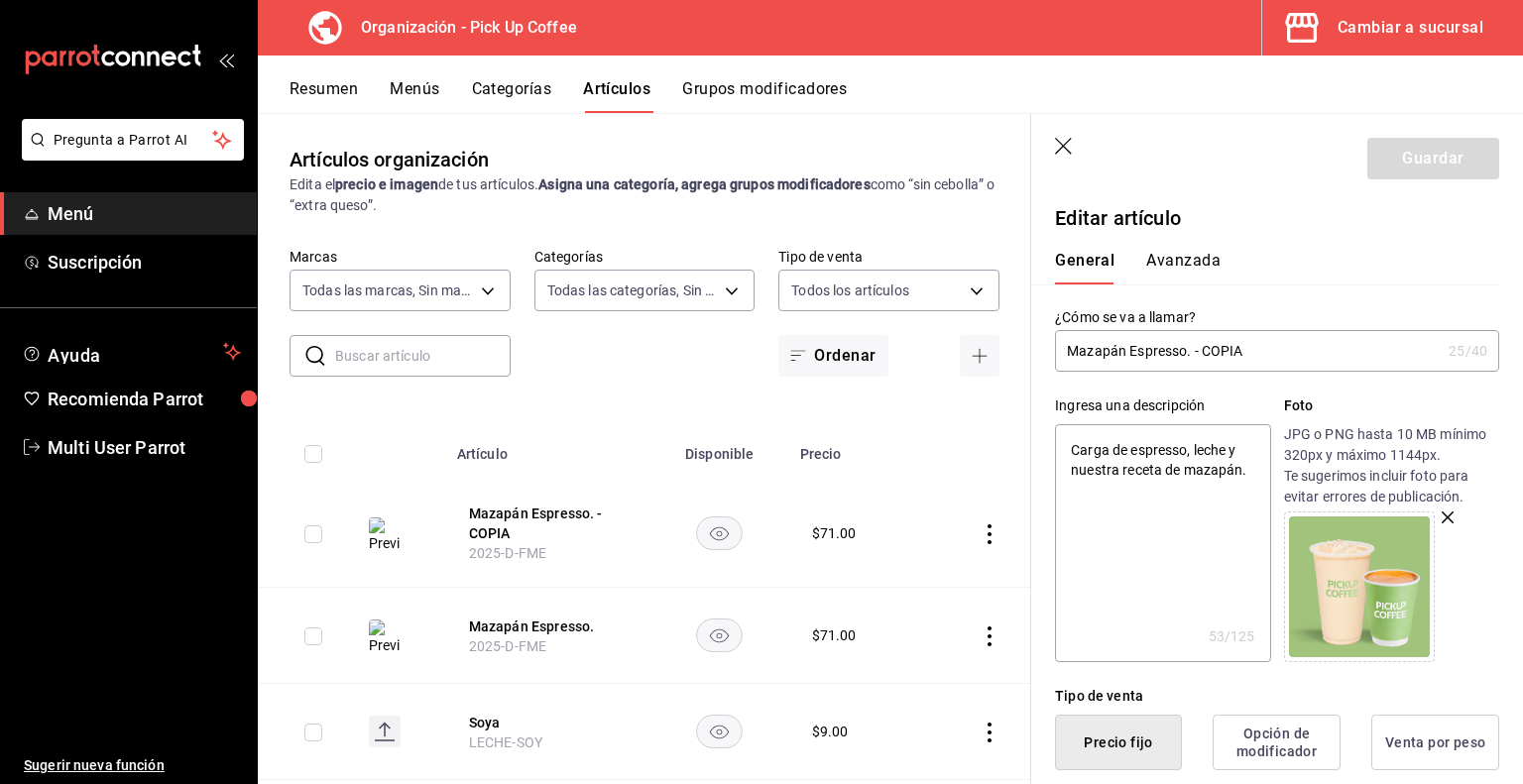 click on "Artículos organización Edita el  precio e imagen  de tus artículos.  Asigna una categoría, agrega grupos modificadores  como “sin cebolla” o “extra queso”. ​ ​ Marcas Todas las marcas, Sin marca be2dd662-c872-4fc9-aaab-377dbd4a662e Categorías Todas las categorías, Sin categoría 8ccc16a2-3561-445f-8bfd-075aadb584e9,351994fb-20bc-4931-a533-31b0a68b2a08,1879ea74-7a6a-4e80-84a4-f7c027db92c7,d8d32dfa-f7d9-4a3e-a287-c8c77f422c41,c8643f8b-5a0a-4fd0-bd31-d1f7a9725839,c59e58fa-3379-40a6-8b3a-024136b5d0f3,ea570318-765c-4e18-991d-f0c2f7c9dc9b,bc9c5e1b-f52f-4b6a-bade-481eb536dd09,39d77ce6-074c-445c-8121-634826855357,9d509601-ce12-4432-9992-9613c7cfe8c5,a36167ee-6459-438b-8ad1-3ececeae37a7,91c5672d-89c3-4388-988f-d2f6bac0e55d,fc4ec394-c0fa-42de-be96-11da602004ed,ce12ddd6-66ef-4810-aea8-c82a138d5b8d,14cff3e2-ee98-4fb4-8432-0ccd224511cb,80f88978-1766-41da-9458-83bb9d9e6229,e7e70a2d-5091-4c0c-b12f-d52ea5dcefaa,953f42a1-7cc6-4961-918a-47d313c58a52 Tipo de venta Todos los artículos ALL Ordenar Artículo $ $" at bounding box center (890, 448) 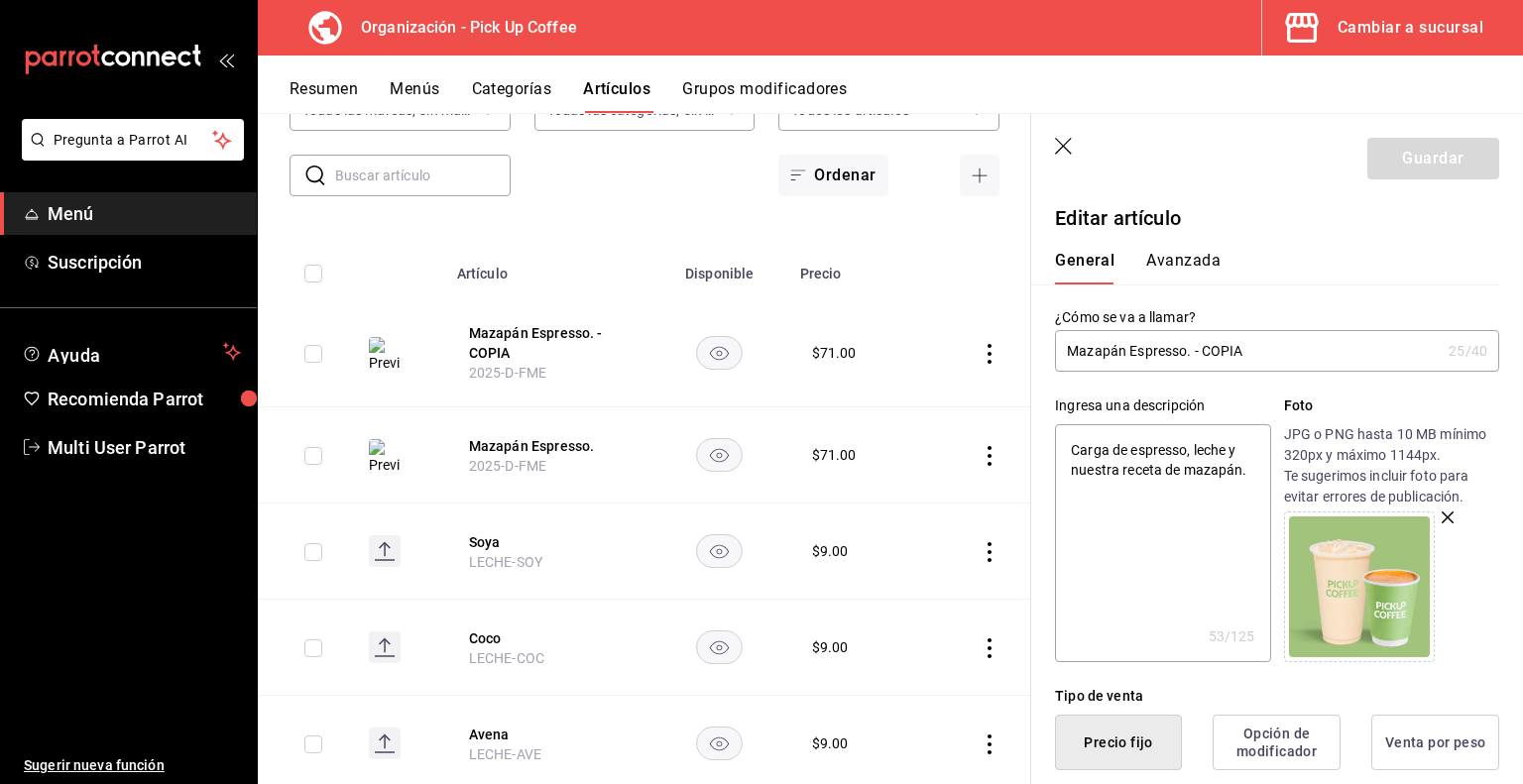 scroll, scrollTop: 182, scrollLeft: 0, axis: vertical 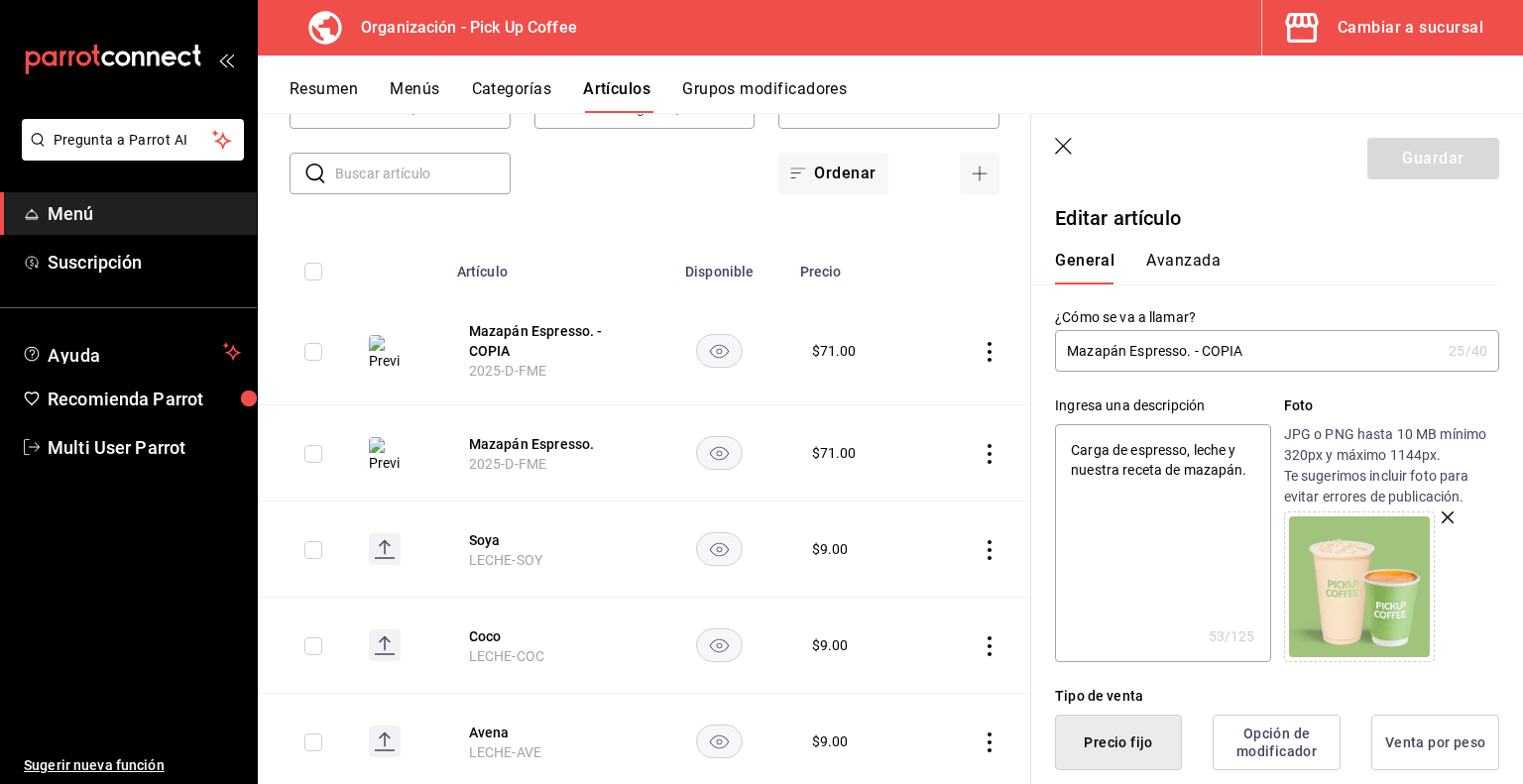 click on "Artículos organización Edita el  precio e imagen  de tus artículos.  Asigna una categoría, agrega grupos modificadores  como “sin cebolla” o “extra queso”. ​ ​ Marcas Todas las marcas, Sin marca be2dd662-c872-4fc9-aaab-377dbd4a662e Categorías Todas las categorías, Sin categoría 8ccc16a2-3561-445f-8bfd-075aadb584e9,351994fb-20bc-4931-a533-31b0a68b2a08,1879ea74-7a6a-4e80-84a4-f7c027db92c7,d8d32dfa-f7d9-4a3e-a287-c8c77f422c41,c8643f8b-5a0a-4fd0-bd31-d1f7a9725839,c59e58fa-3379-40a6-8b3a-024136b5d0f3,ea570318-765c-4e18-991d-f0c2f7c9dc9b,bc9c5e1b-f52f-4b6a-bade-481eb536dd09,39d77ce6-074c-445c-8121-634826855357,9d509601-ce12-4432-9992-9613c7cfe8c5,a36167ee-6459-438b-8ad1-3ececeae37a7,91c5672d-89c3-4388-988f-d2f6bac0e55d,fc4ec394-c0fa-42de-be96-11da602004ed,ce12ddd6-66ef-4810-aea8-c82a138d5b8d,14cff3e2-ee98-4fb4-8432-0ccd224511cb,80f88978-1766-41da-9458-83bb9d9e6229,e7e70a2d-5091-4c0c-b12f-d52ea5dcefaa,953f42a1-7cc6-4961-918a-47d313c58a52 Tipo de venta Todos los artículos ALL Ordenar Artículo $ $" at bounding box center (890, 448) 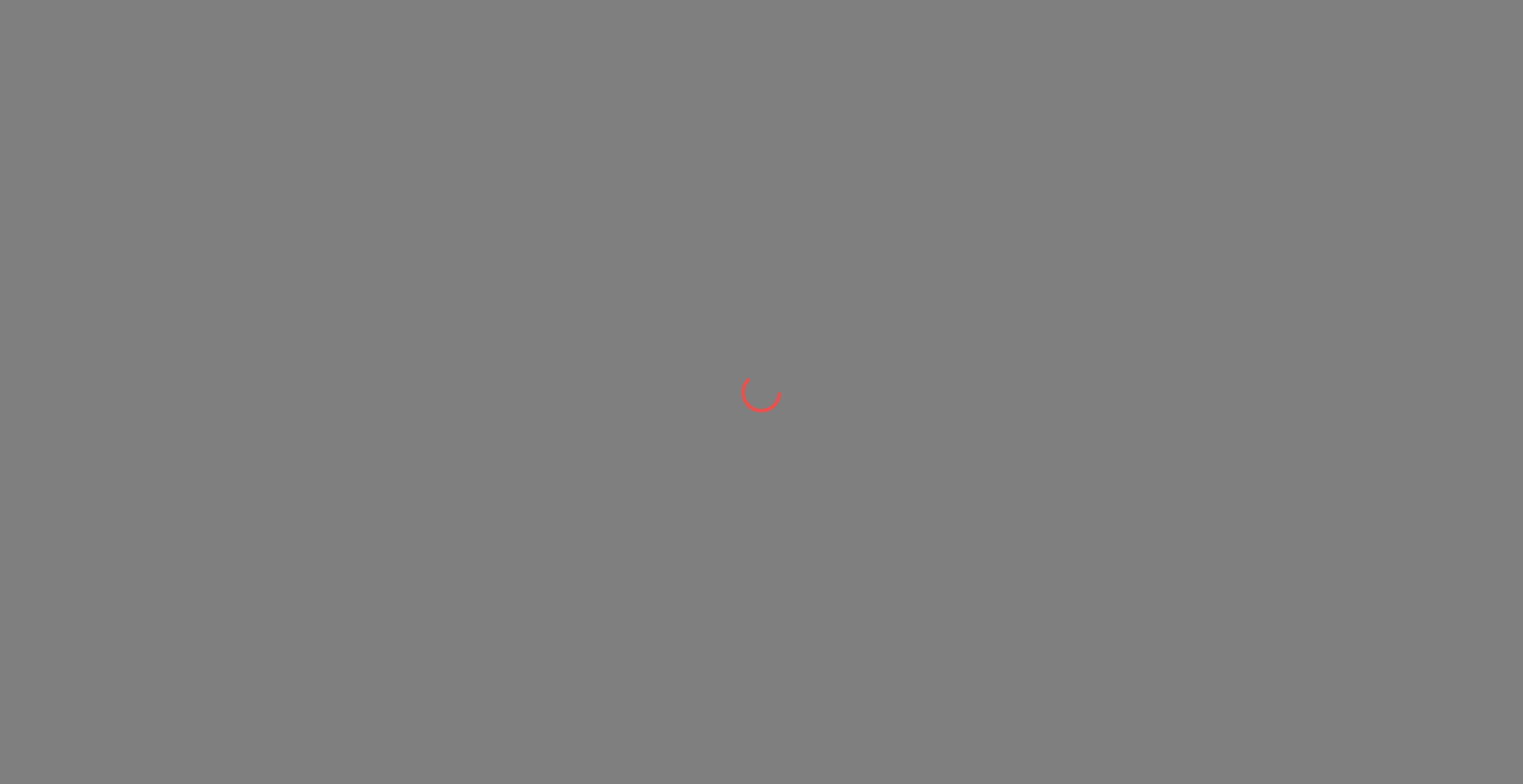 scroll, scrollTop: 0, scrollLeft: 0, axis: both 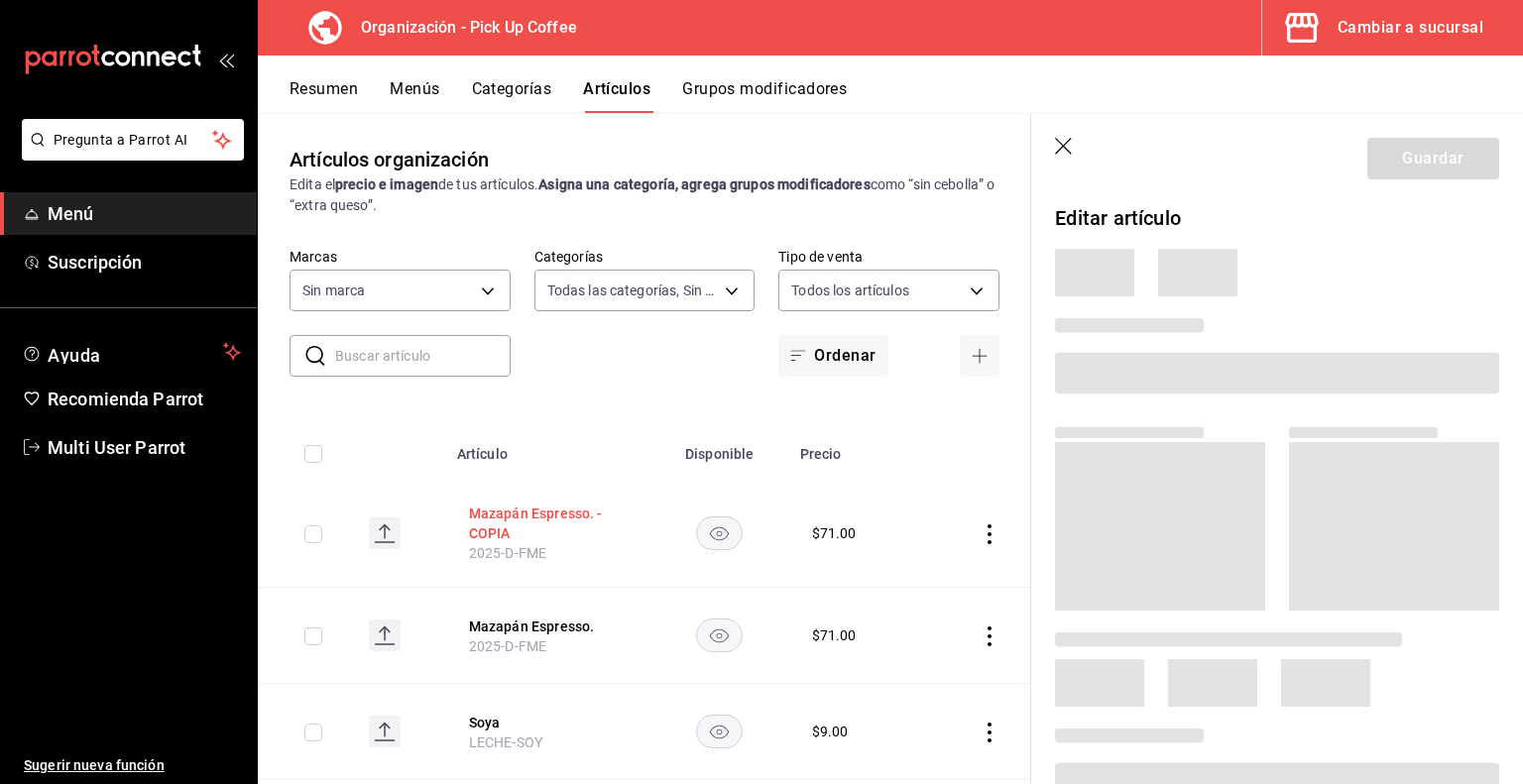 type on "[UUID],[UUID],[UUID],[UUID],[UUID],[UUID],[UUID],[UUID],[UUID],[UUID],[UUID],[UUID],[UUID],[UUID],[UUID],[UUID],[UUID]" 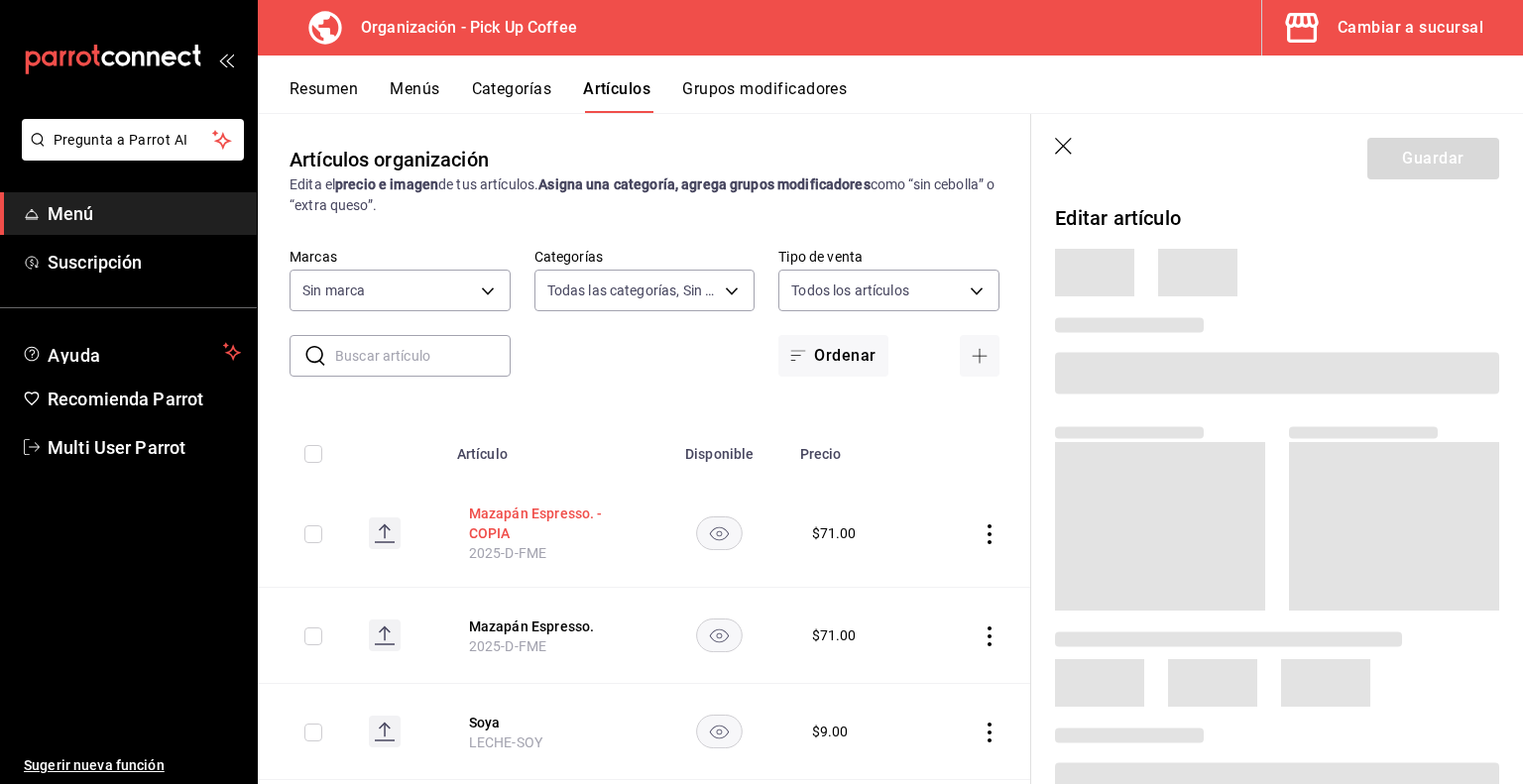 type on "[UUID]" 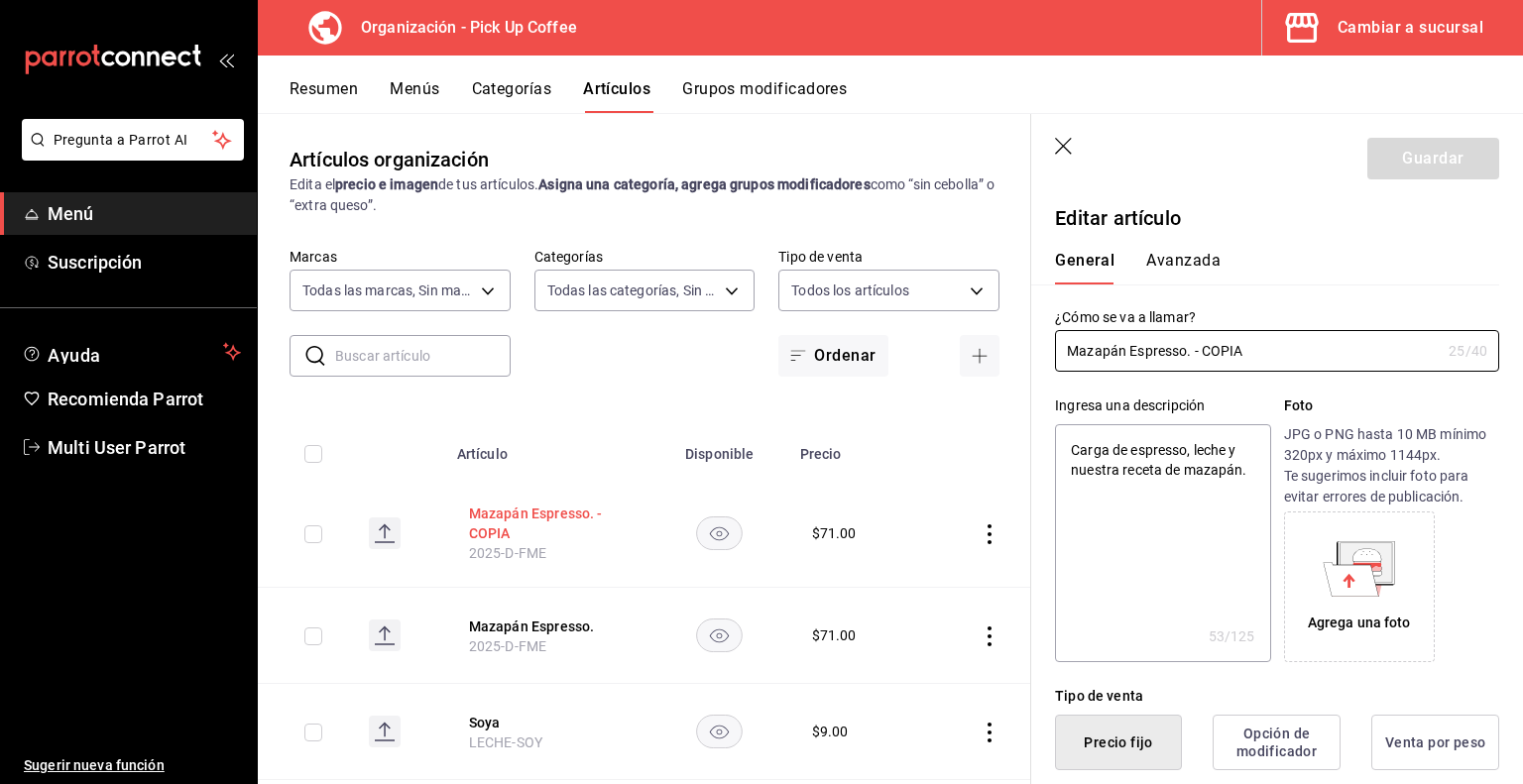type on "x" 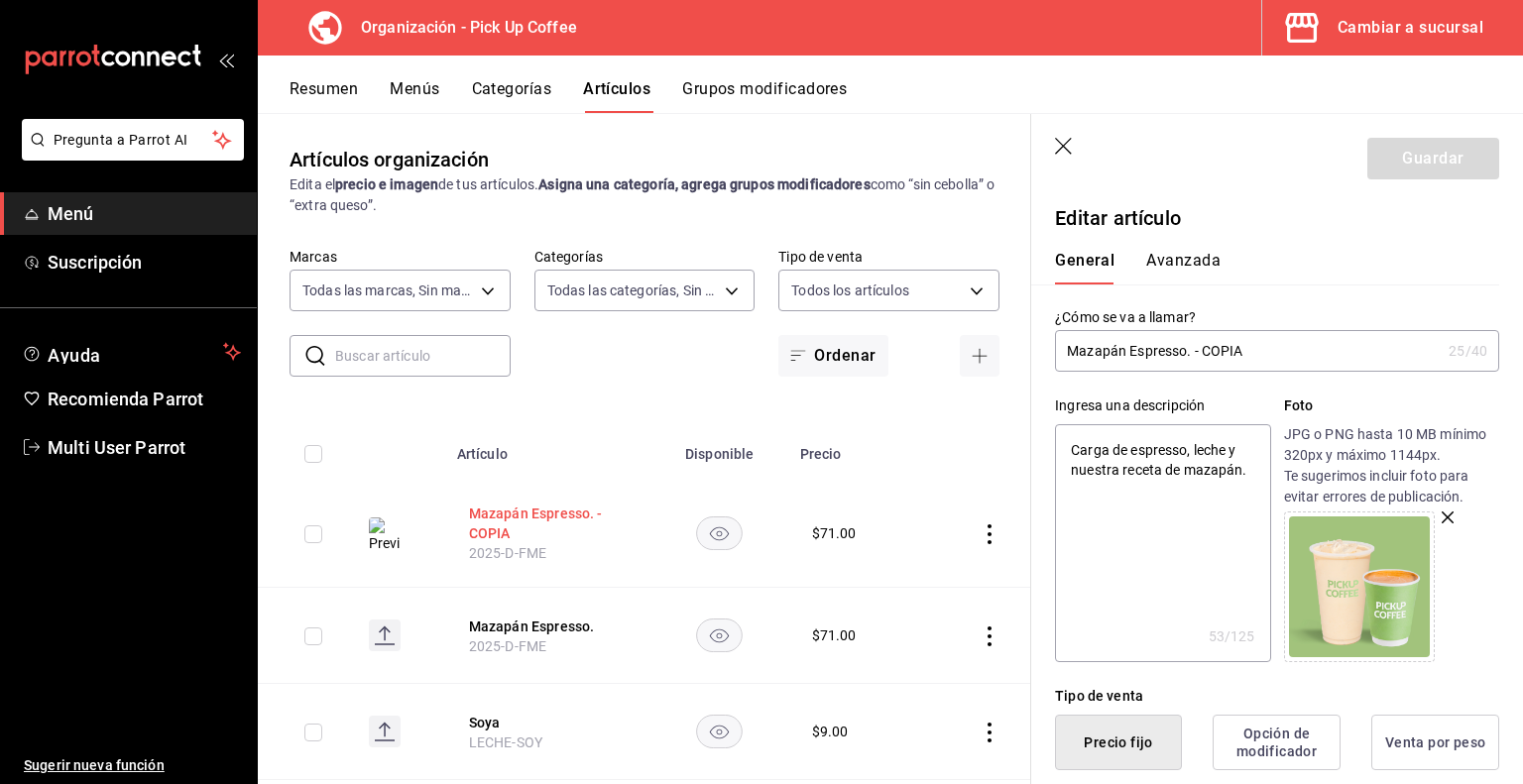 click on "Mazapán Espresso. - COPIA" at bounding box center (548, 523) 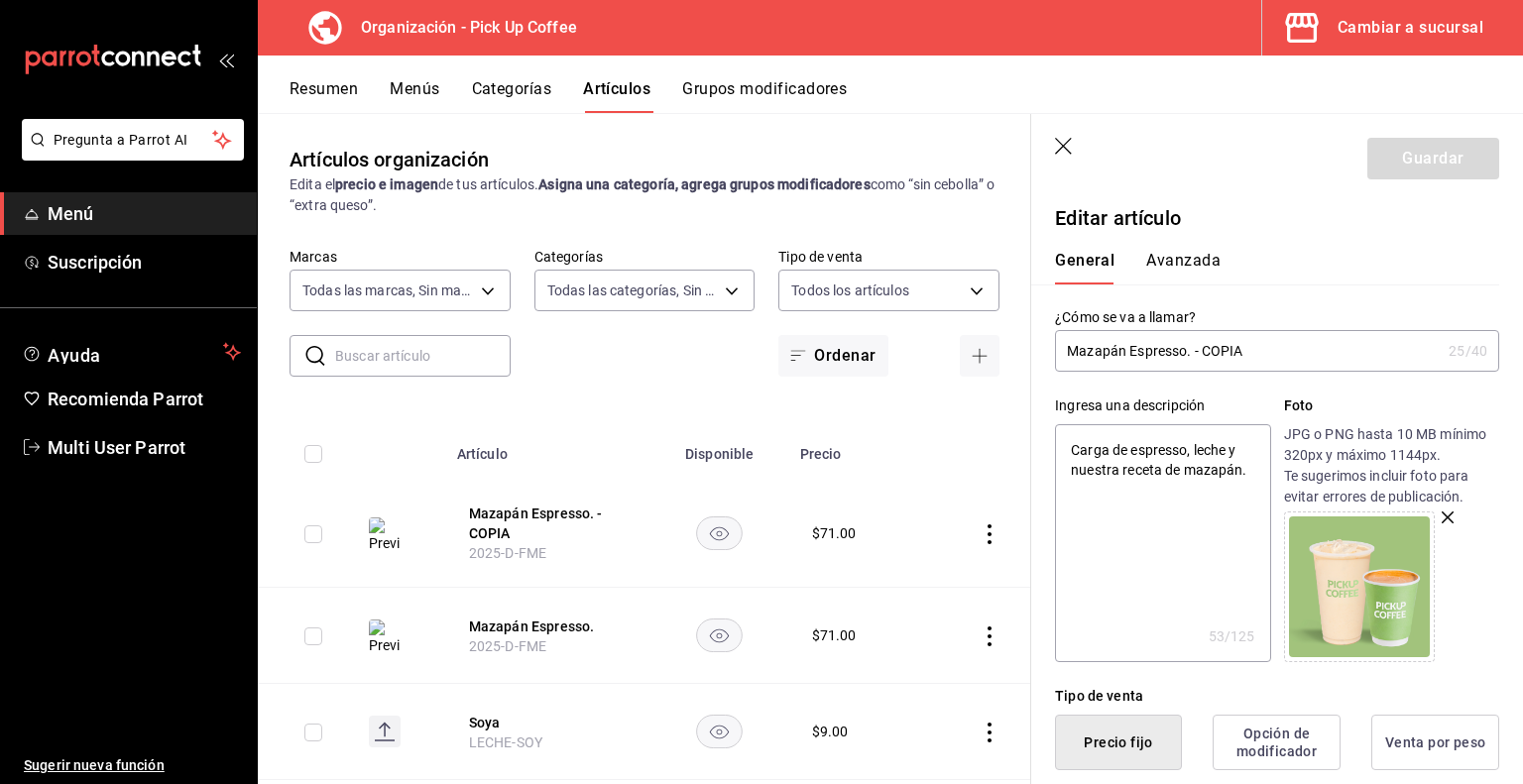 drag, startPoint x: 1248, startPoint y: 344, endPoint x: 984, endPoint y: 336, distance: 264.1212 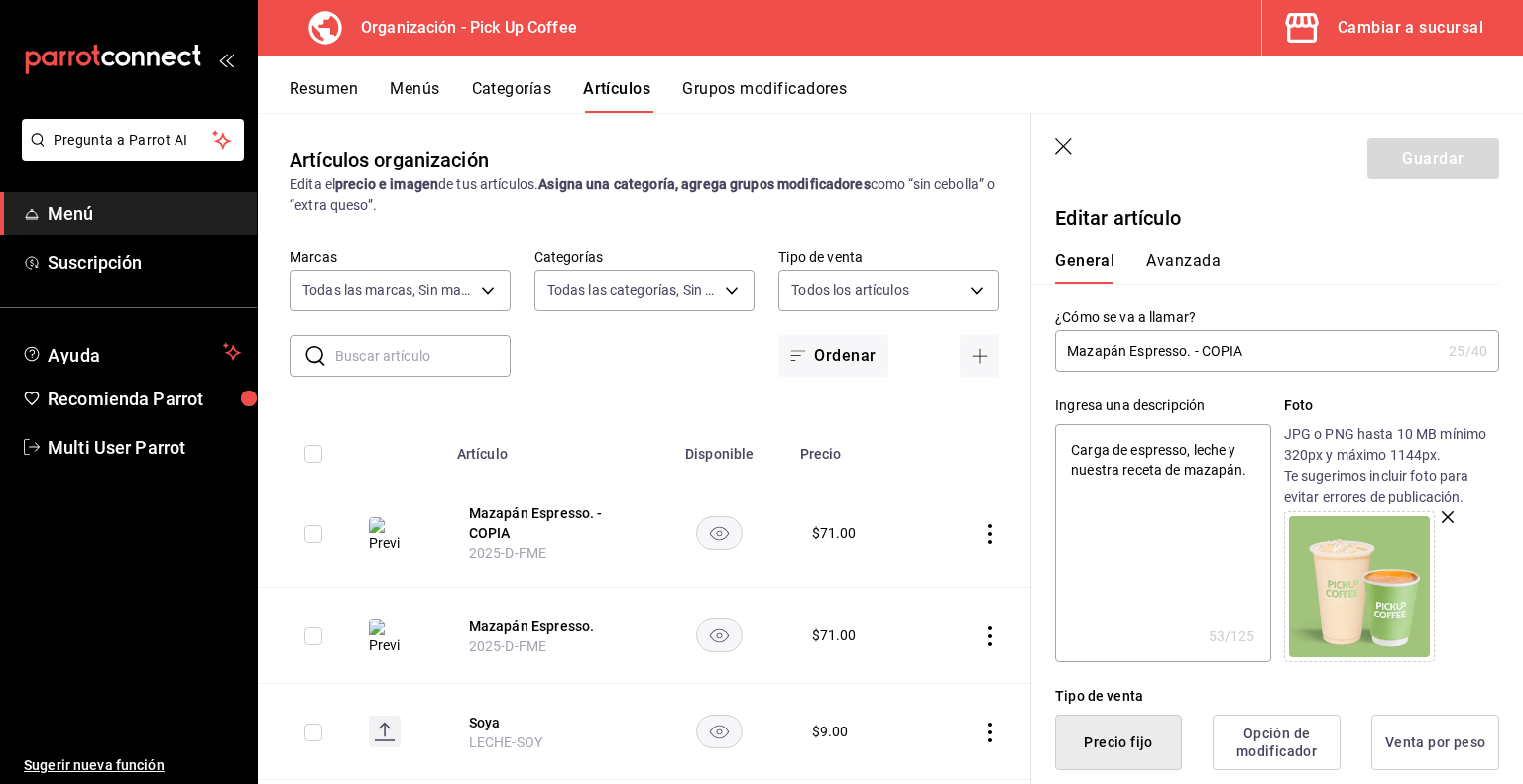 paste on "Caramel Macchiato." 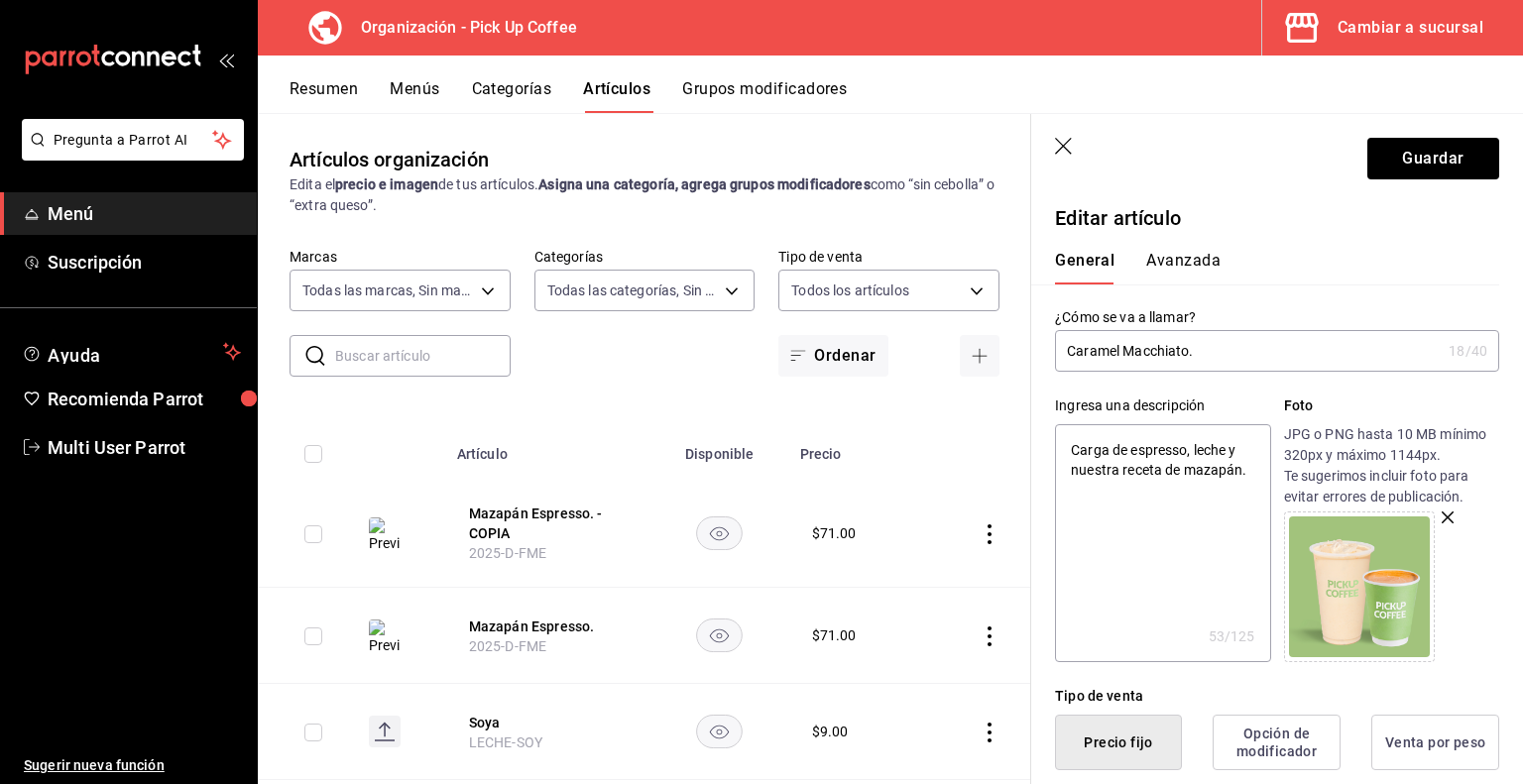 type on "x" 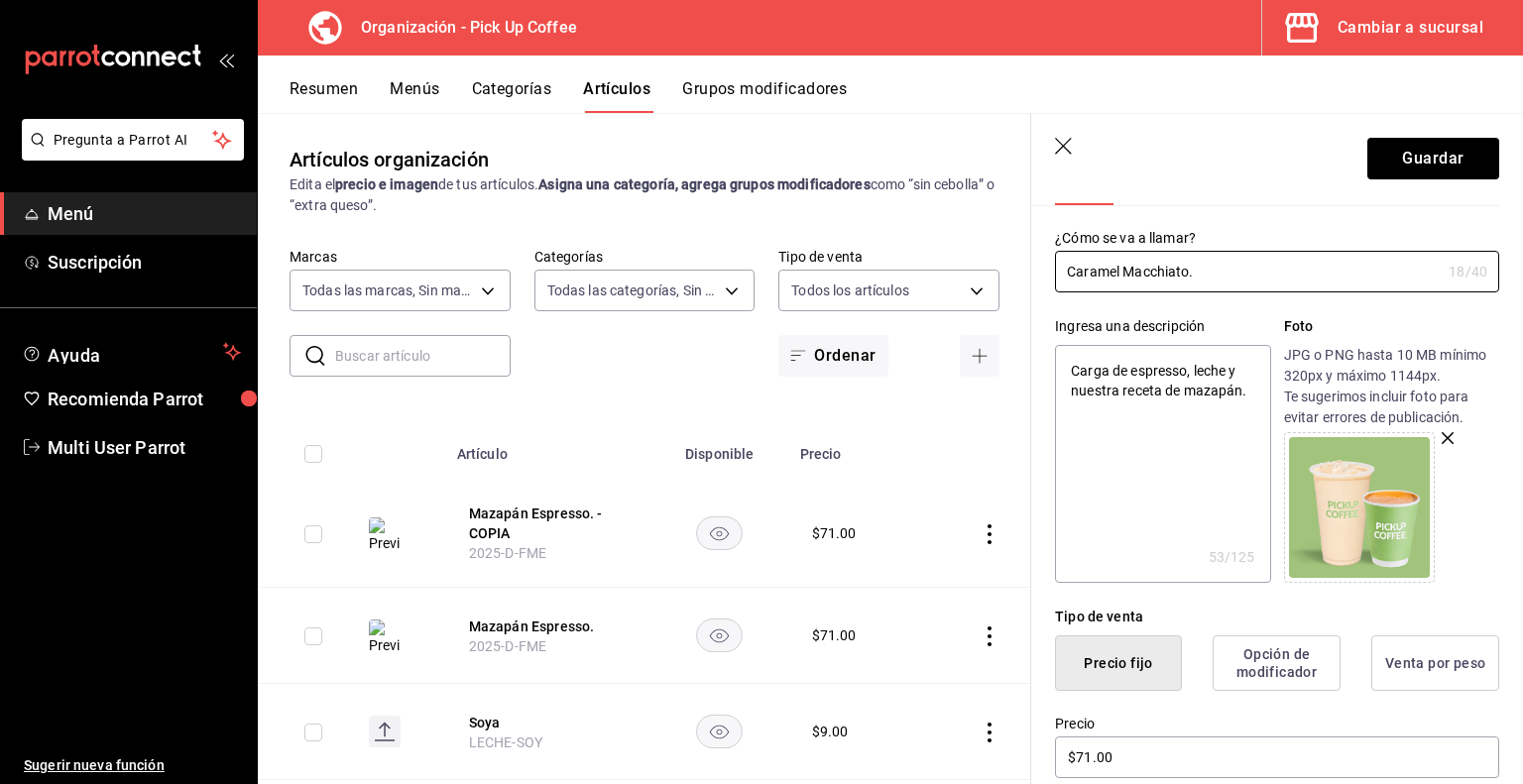 scroll, scrollTop: 91, scrollLeft: 0, axis: vertical 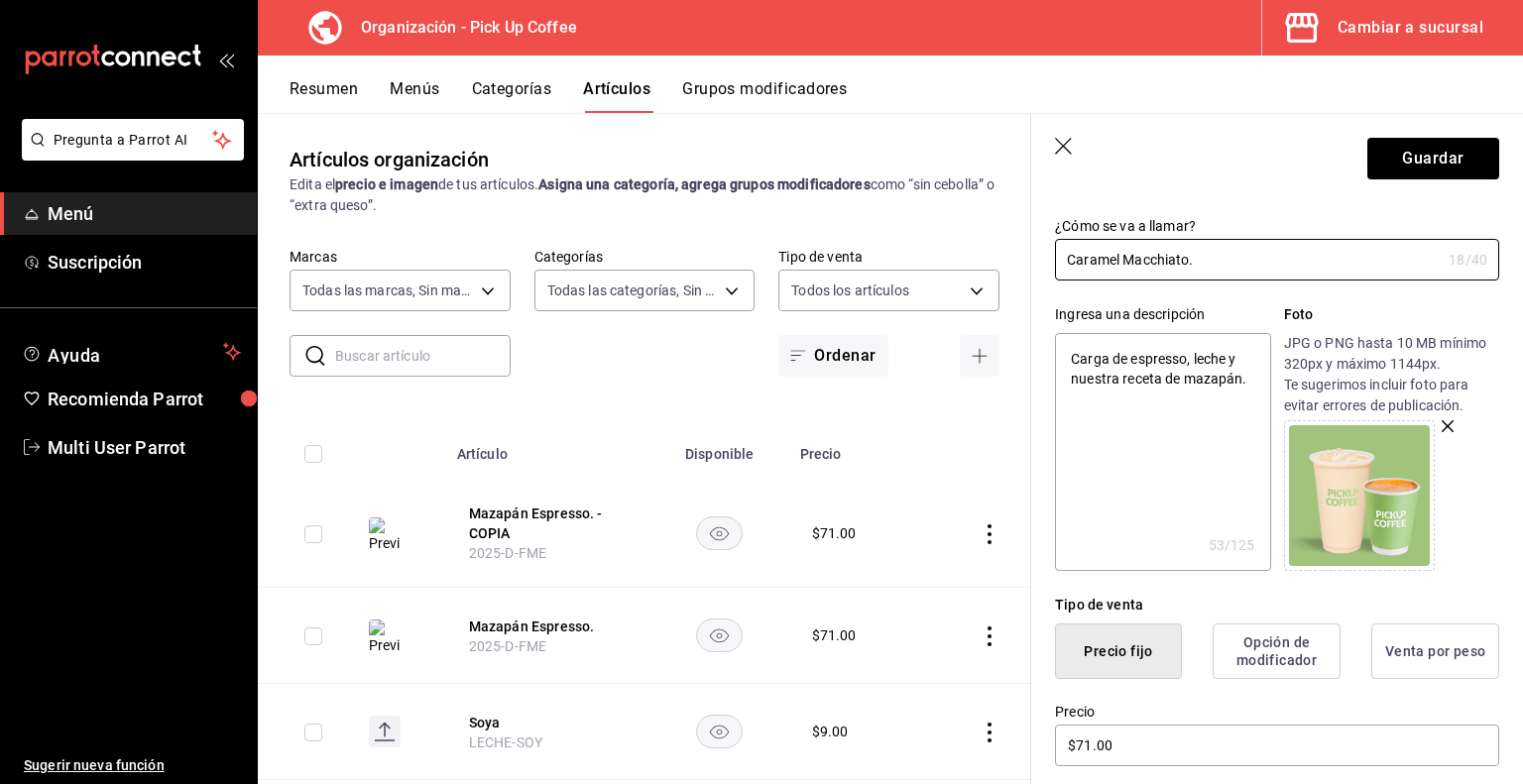 type on "Caramel Macchiato." 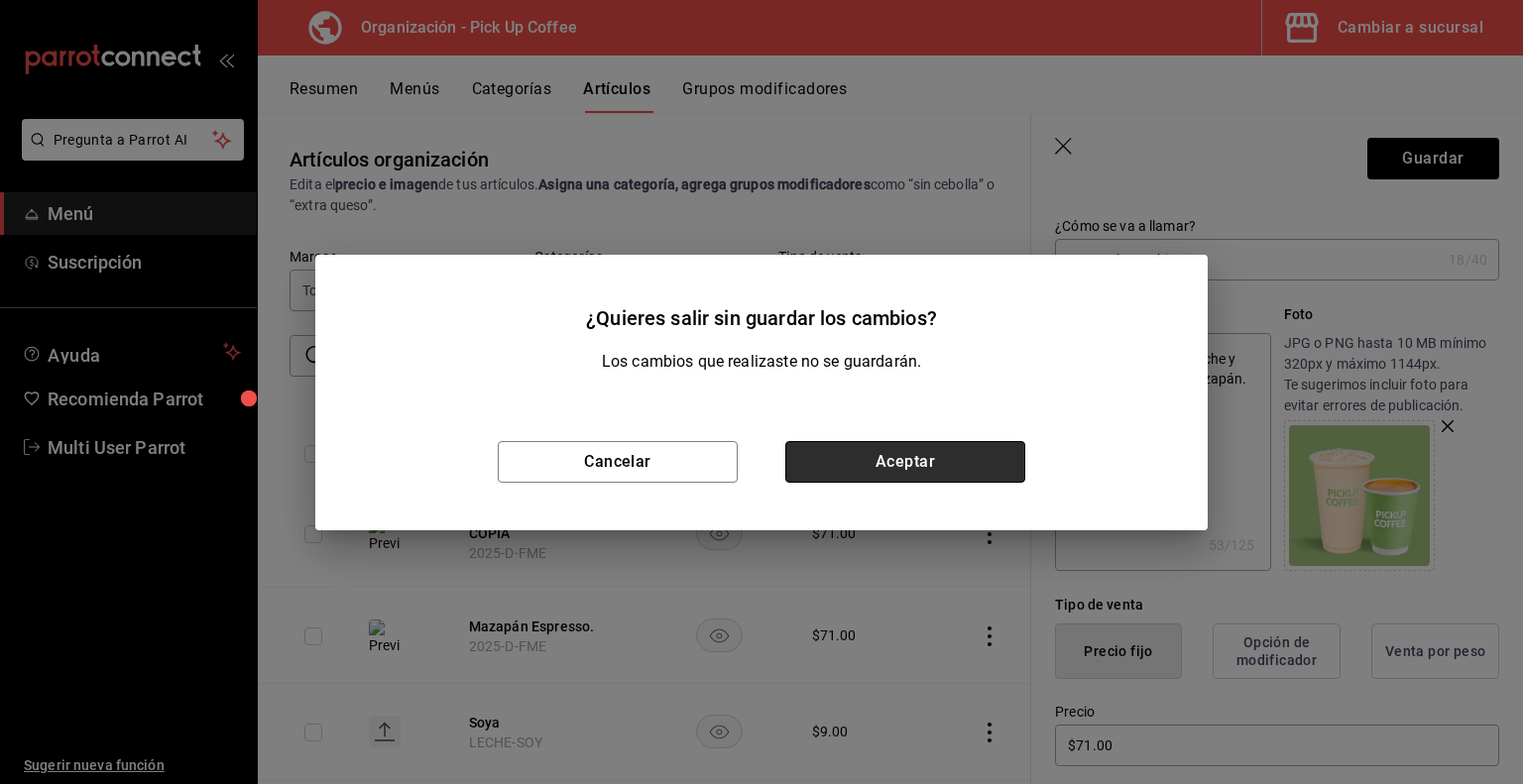 click on "Aceptar" at bounding box center (905, 462) 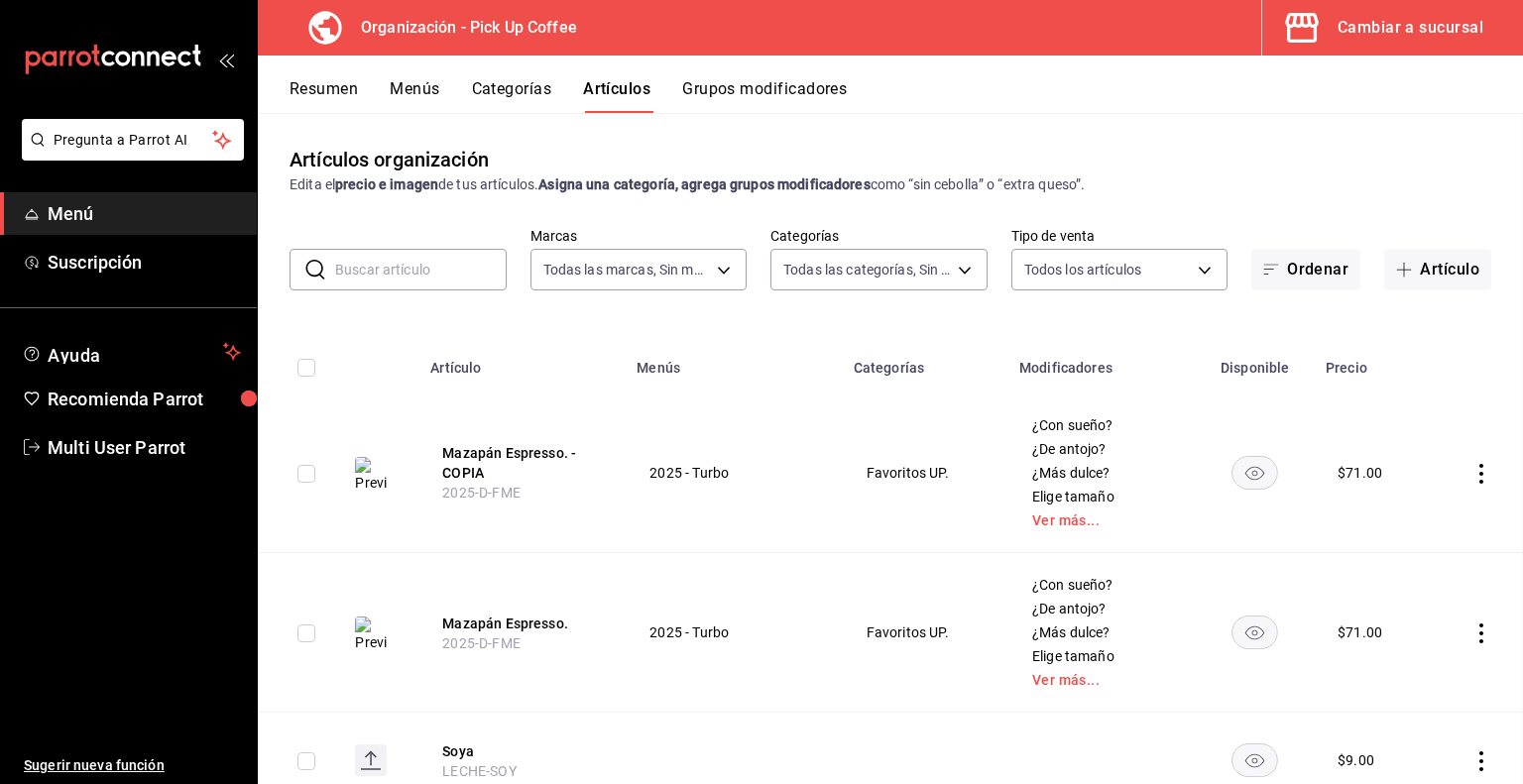 scroll, scrollTop: 0, scrollLeft: 0, axis: both 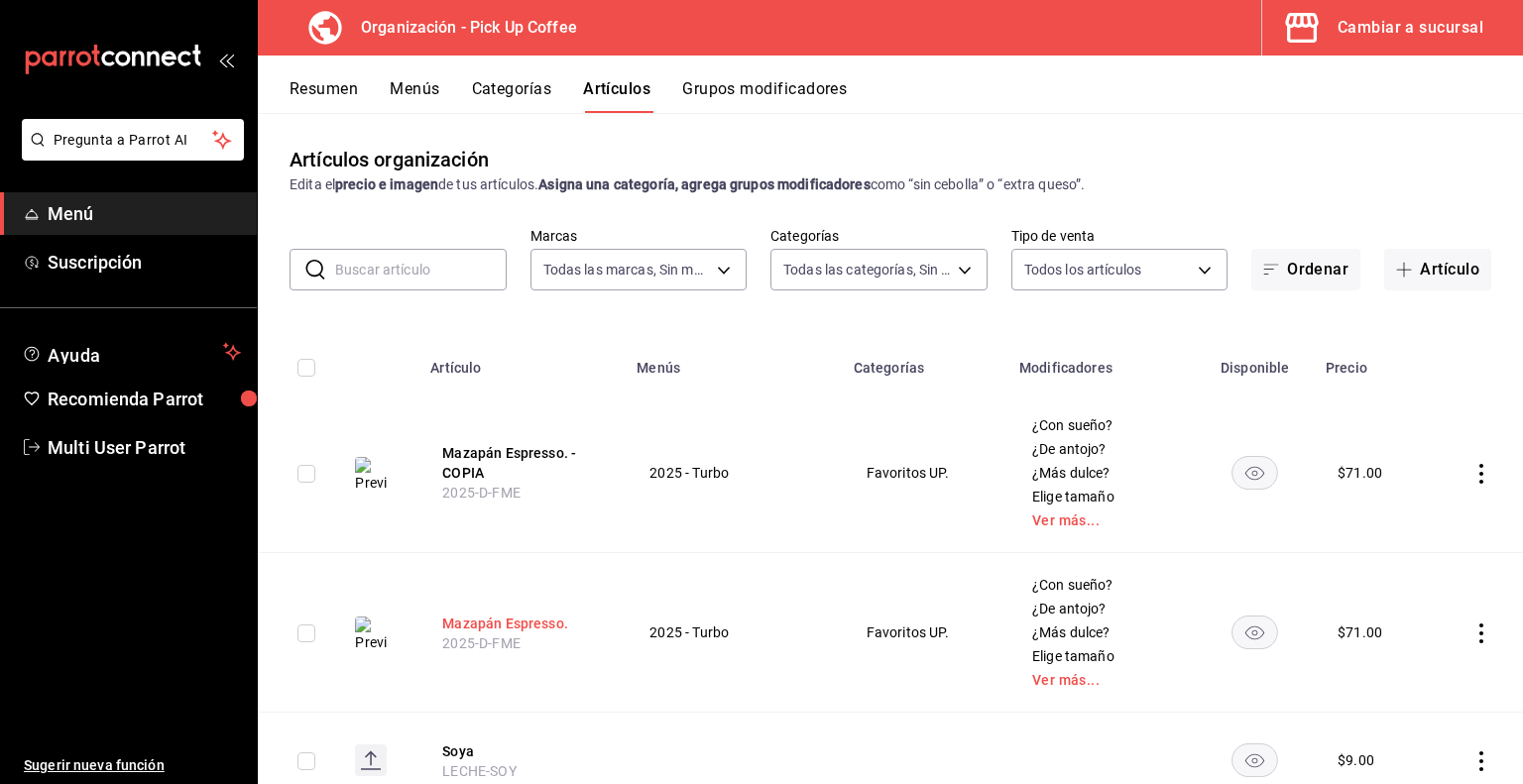 click on "Mazapán Espresso." at bounding box center (522, 623) 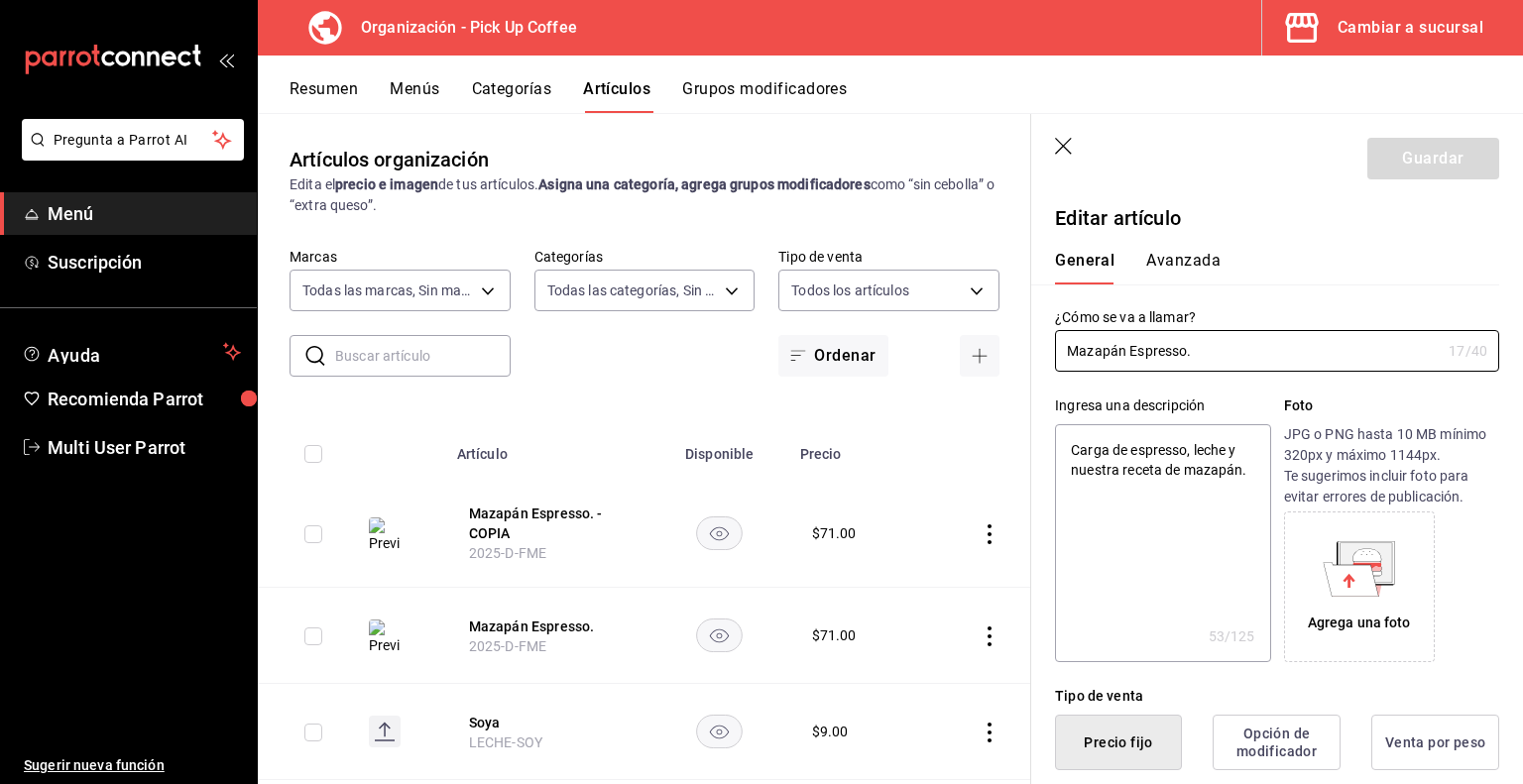 type on "x" 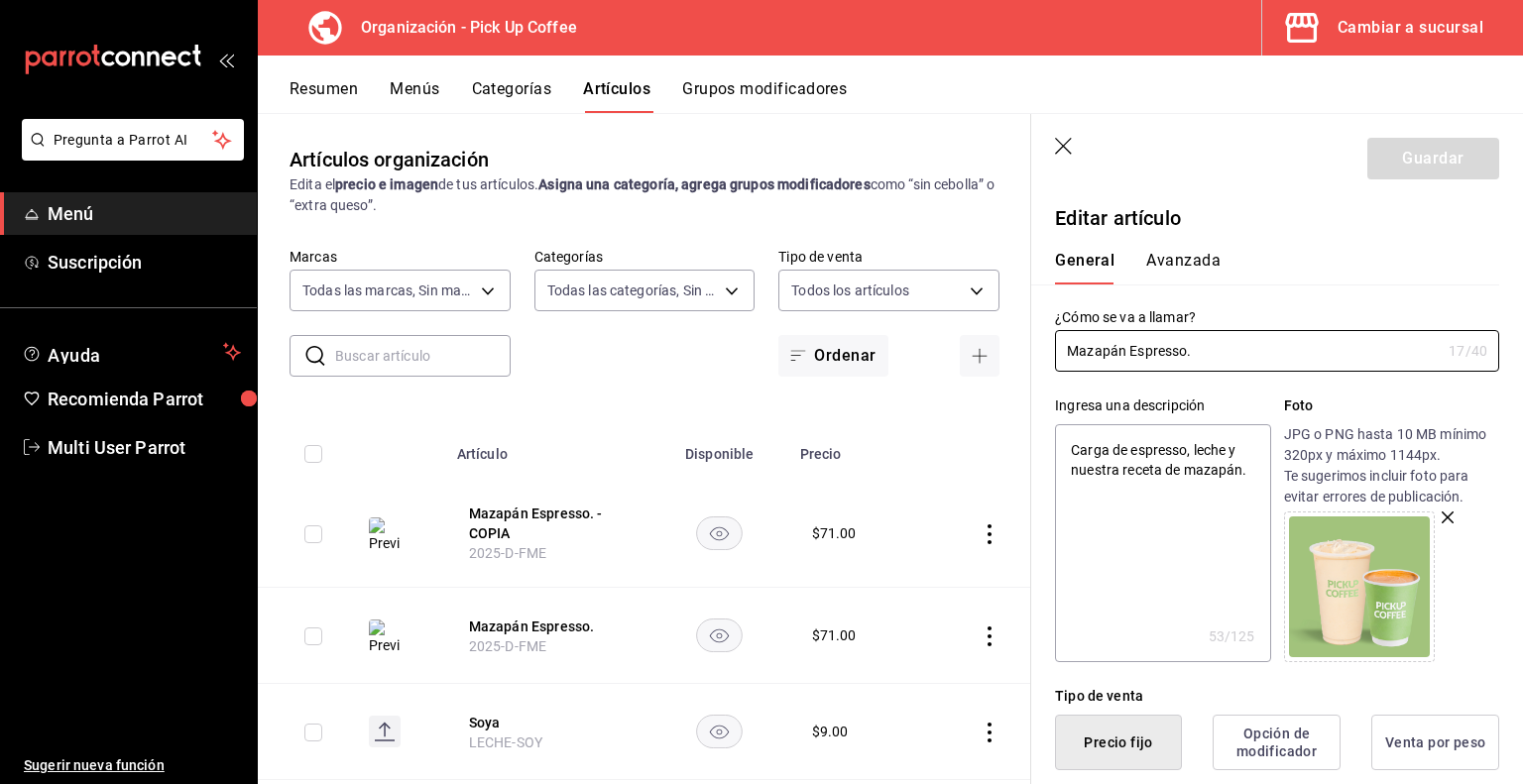 click on "Artículo" at bounding box center [548, 448] 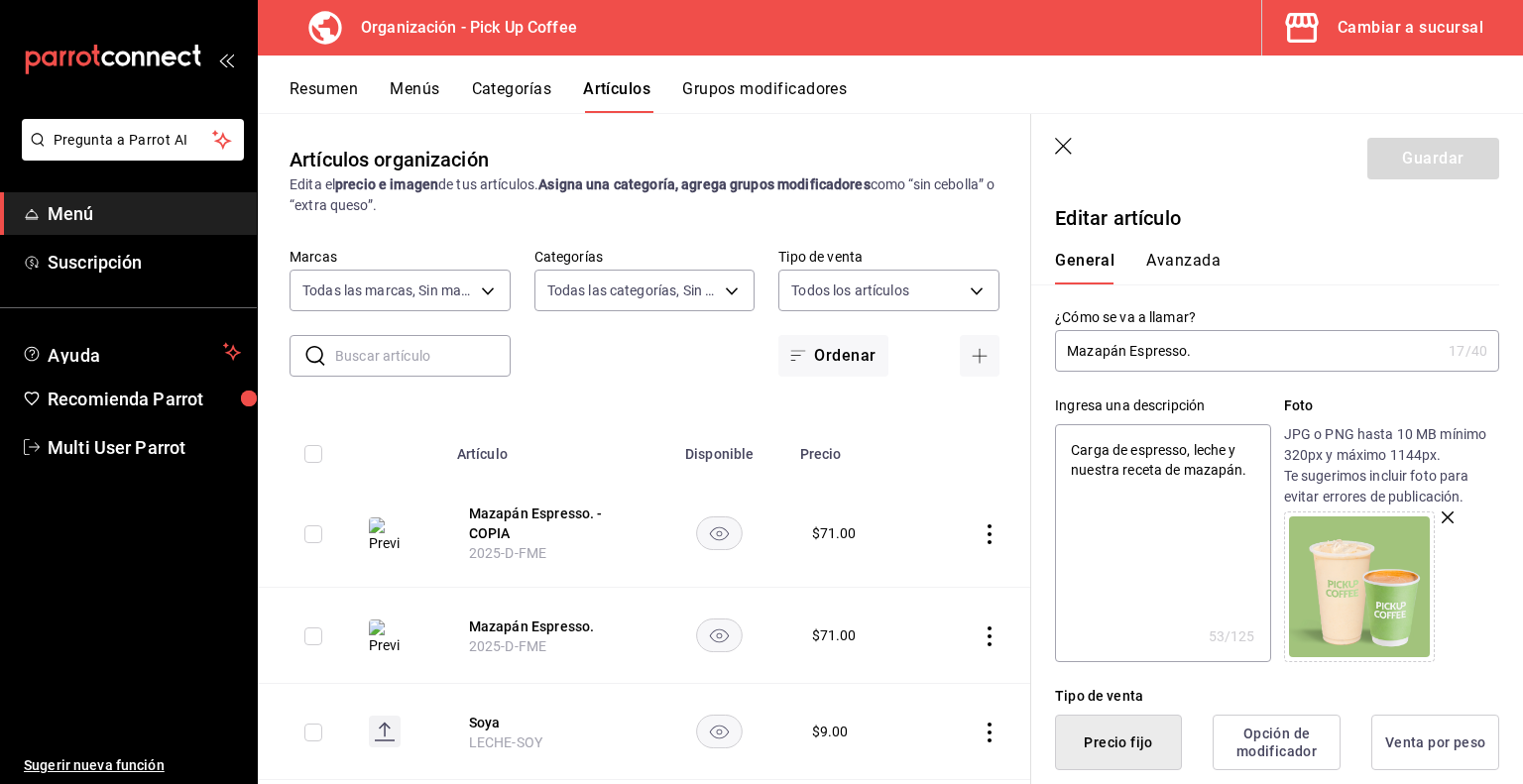 click 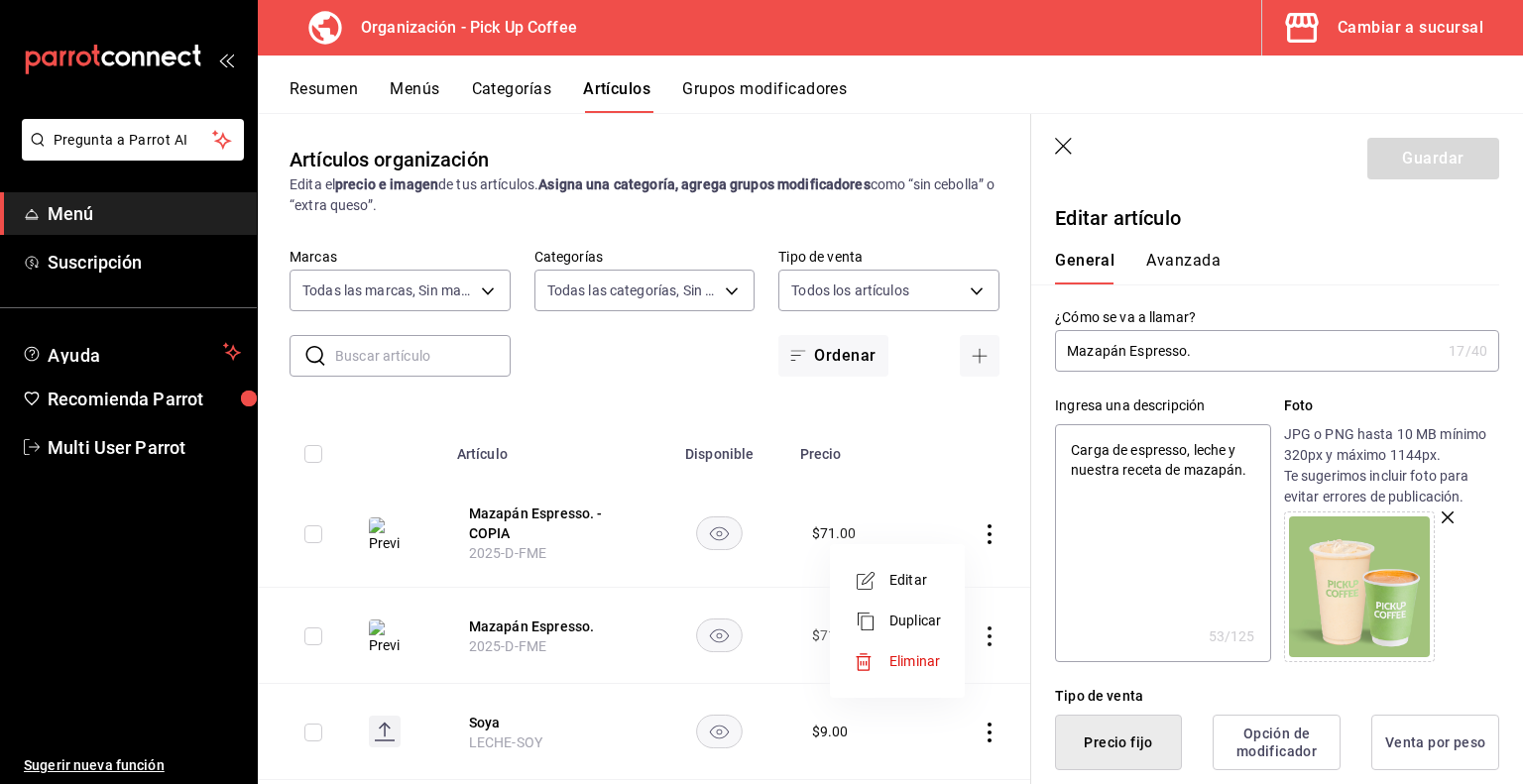click on "Eliminar" at bounding box center [914, 661] 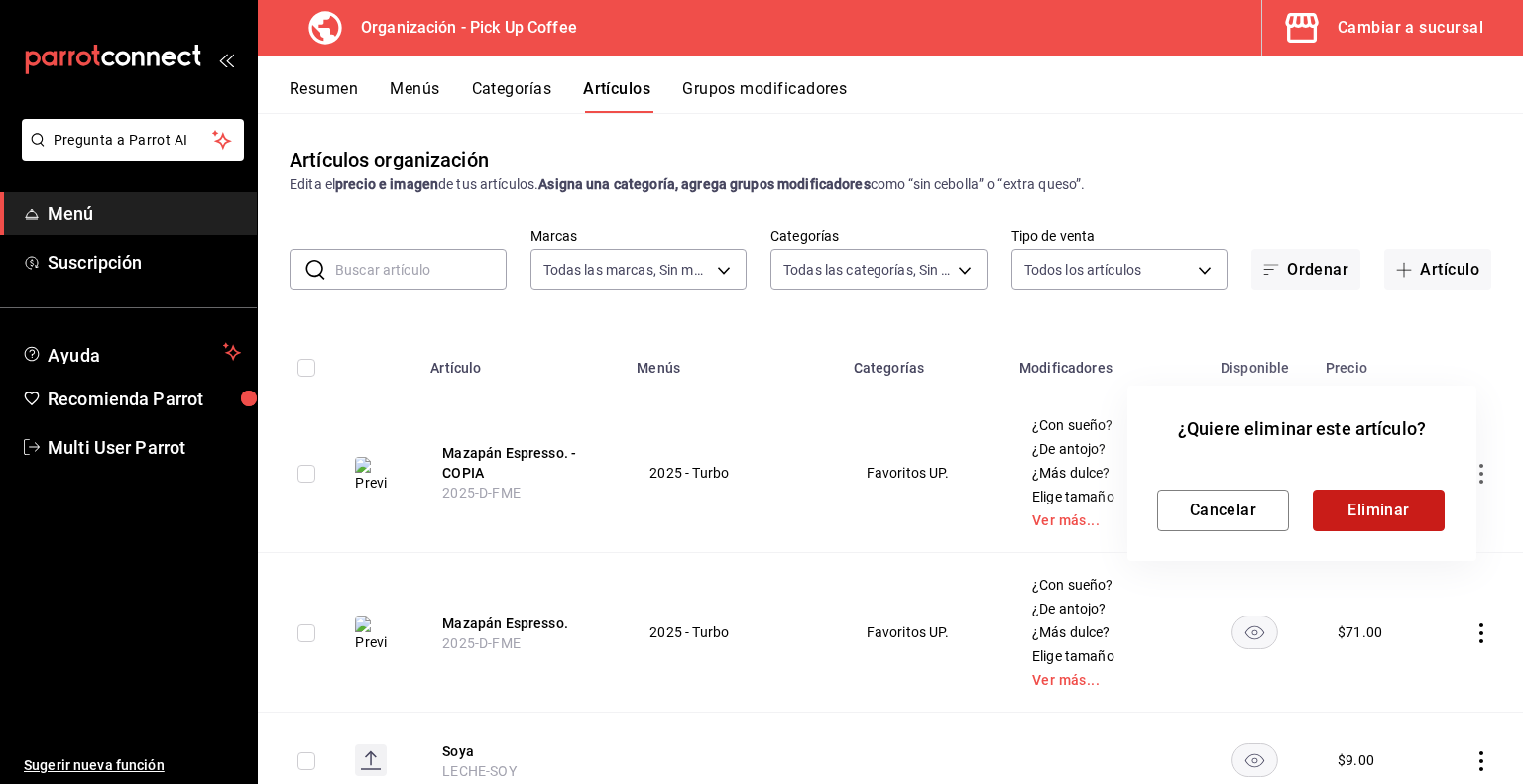 click on "Eliminar" at bounding box center [1378, 510] 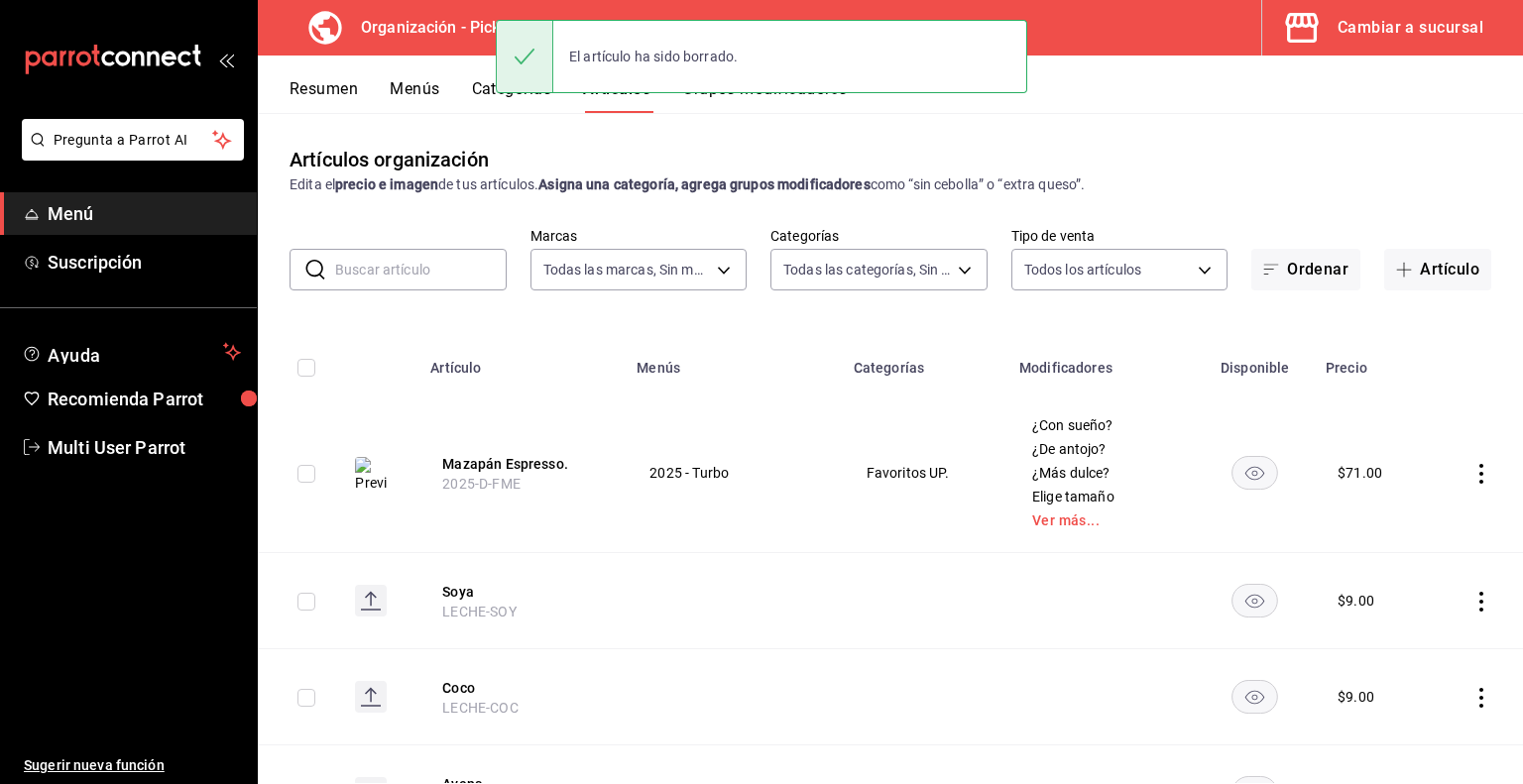 click at bounding box center (420, 270) 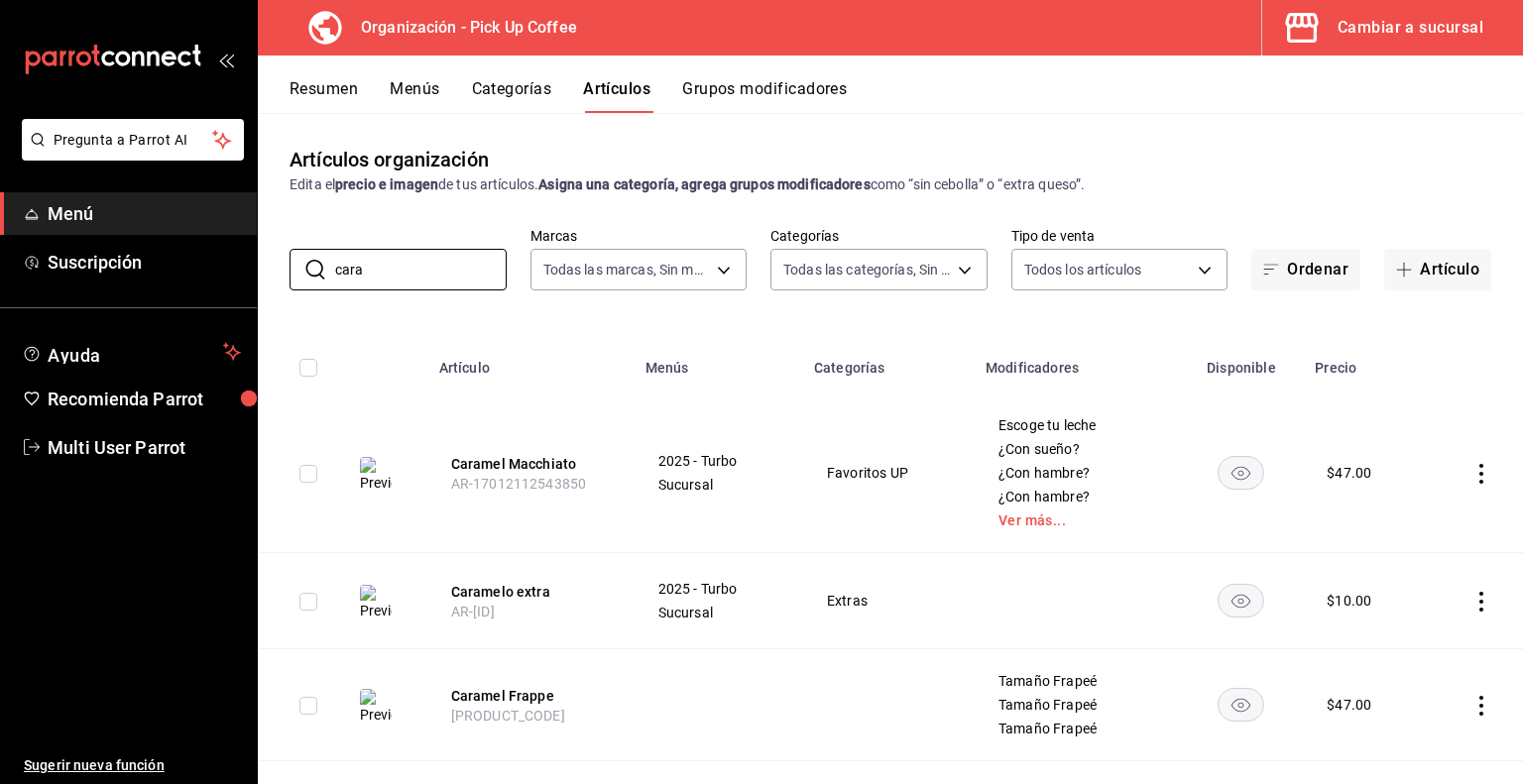 type on "cara" 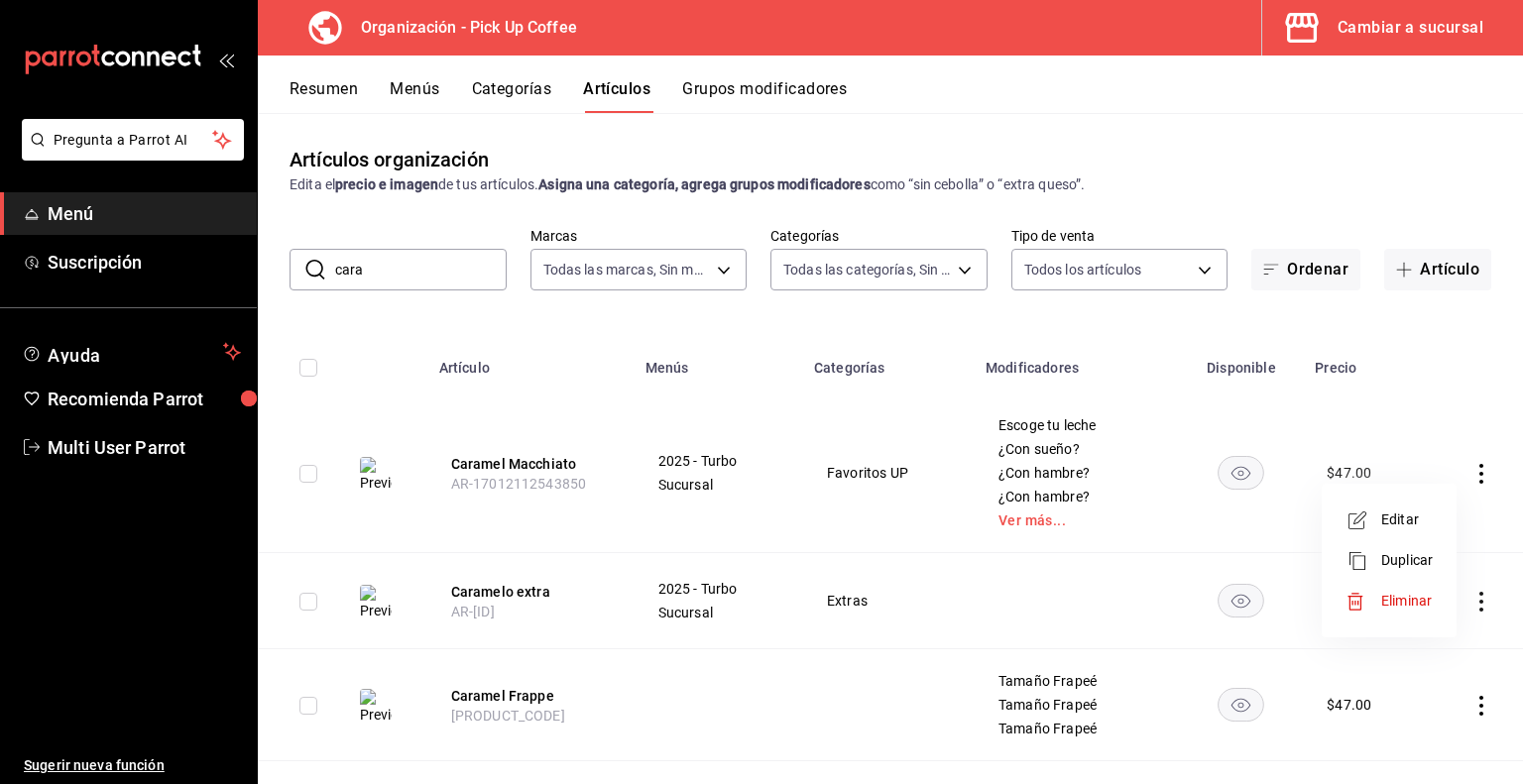 click at bounding box center [1363, 561] 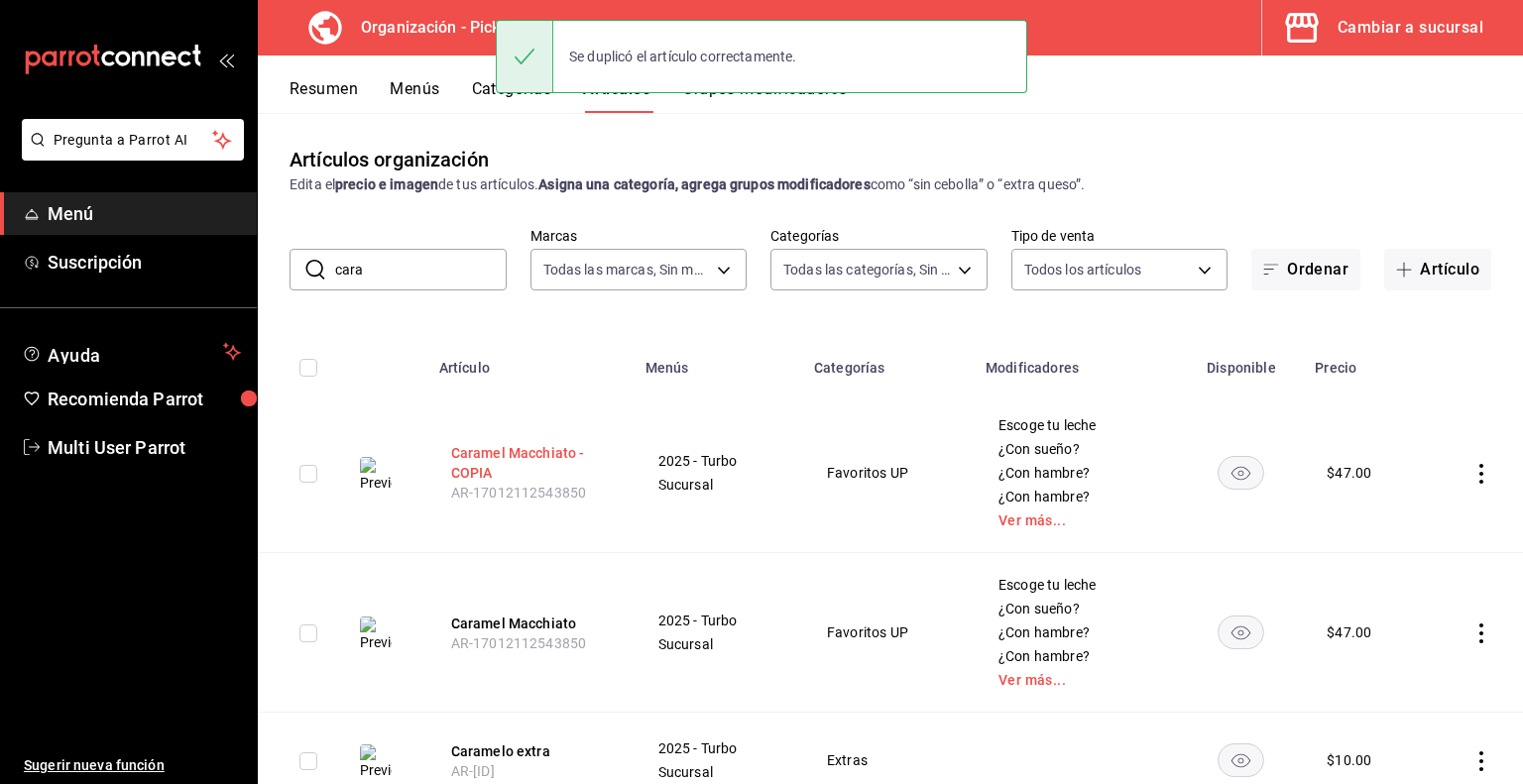 click on "Caramel Macchiato - COPIA" at bounding box center [530, 463] 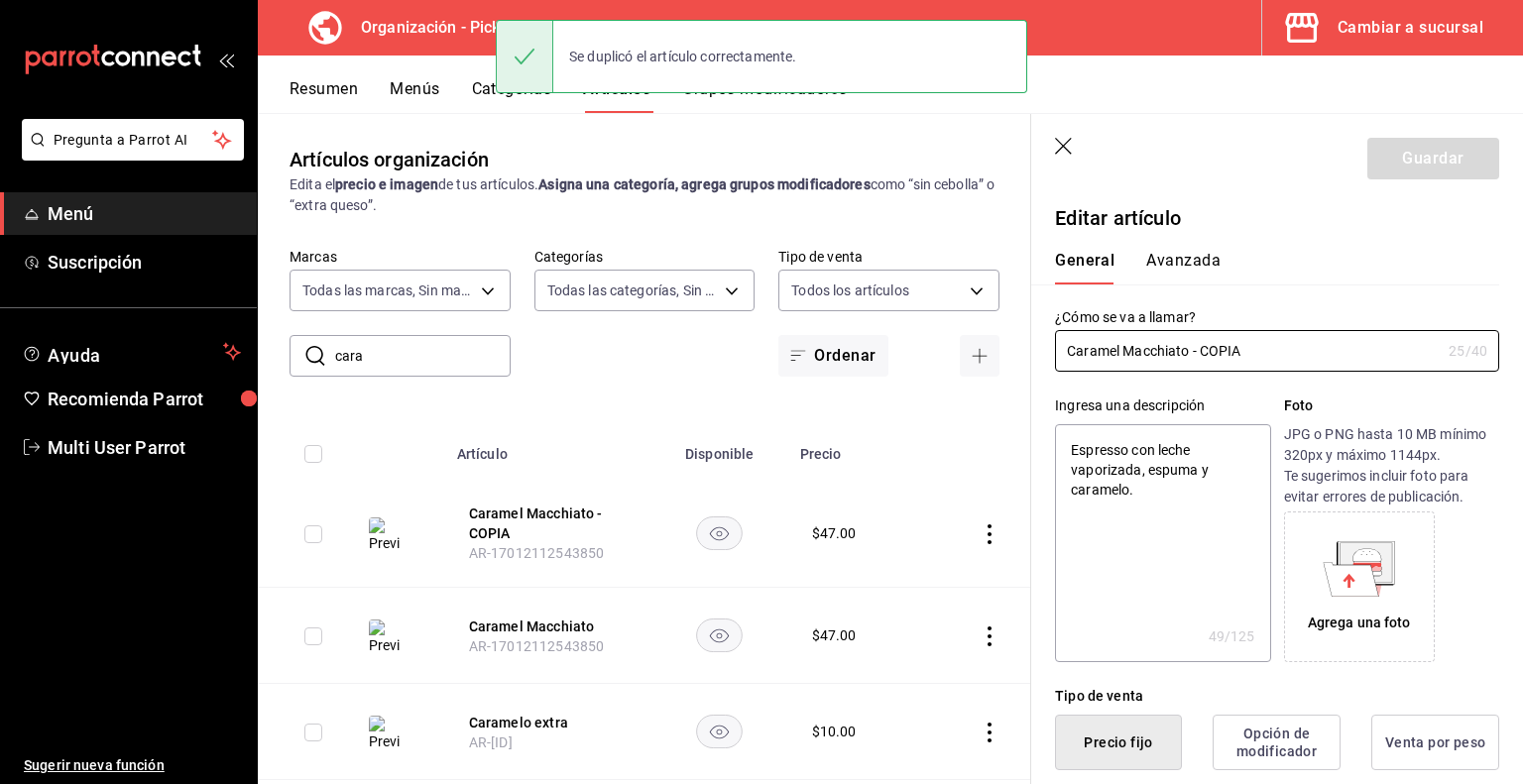 type on "x" 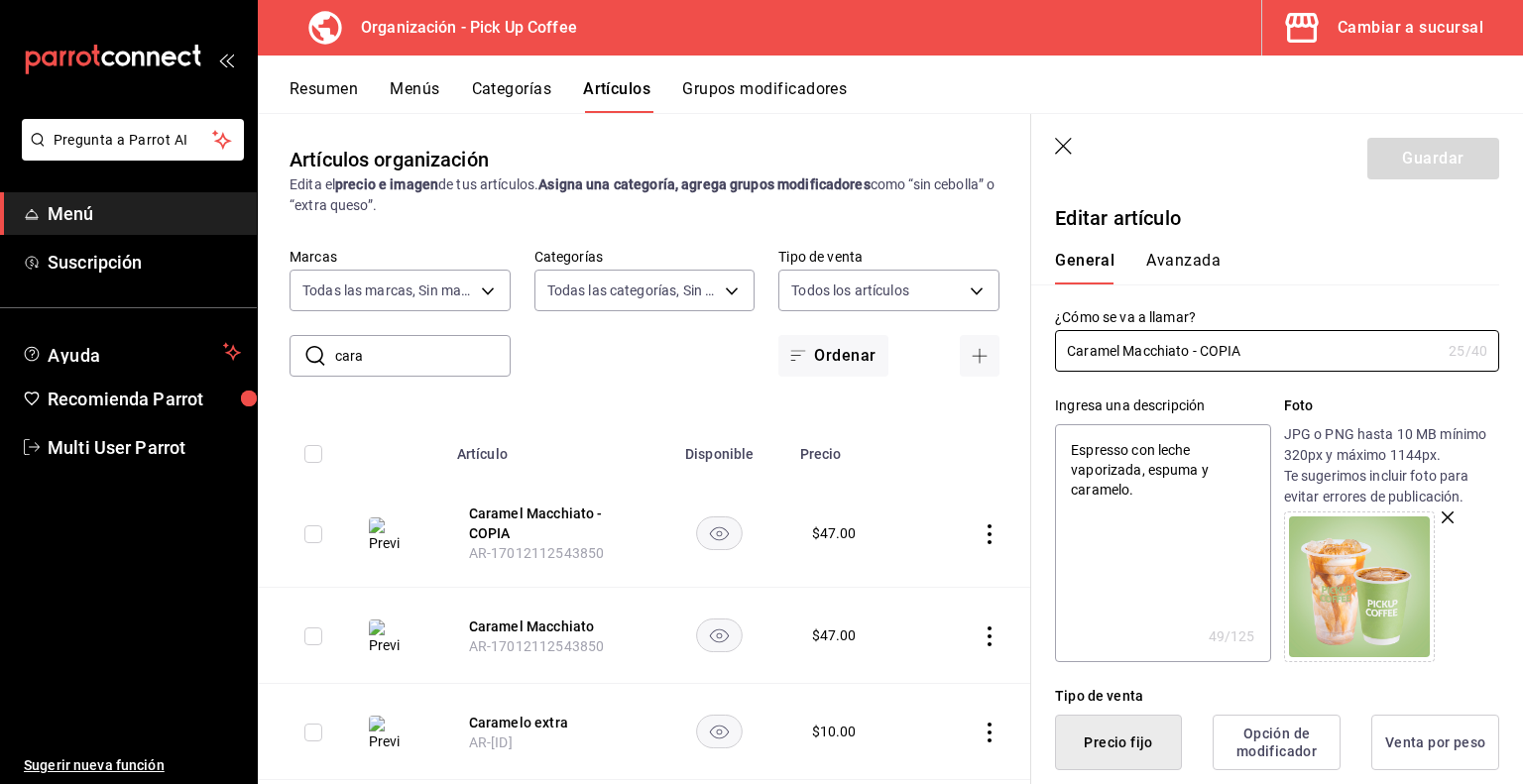 drag, startPoint x: 1251, startPoint y: 343, endPoint x: 995, endPoint y: 336, distance: 256.09569 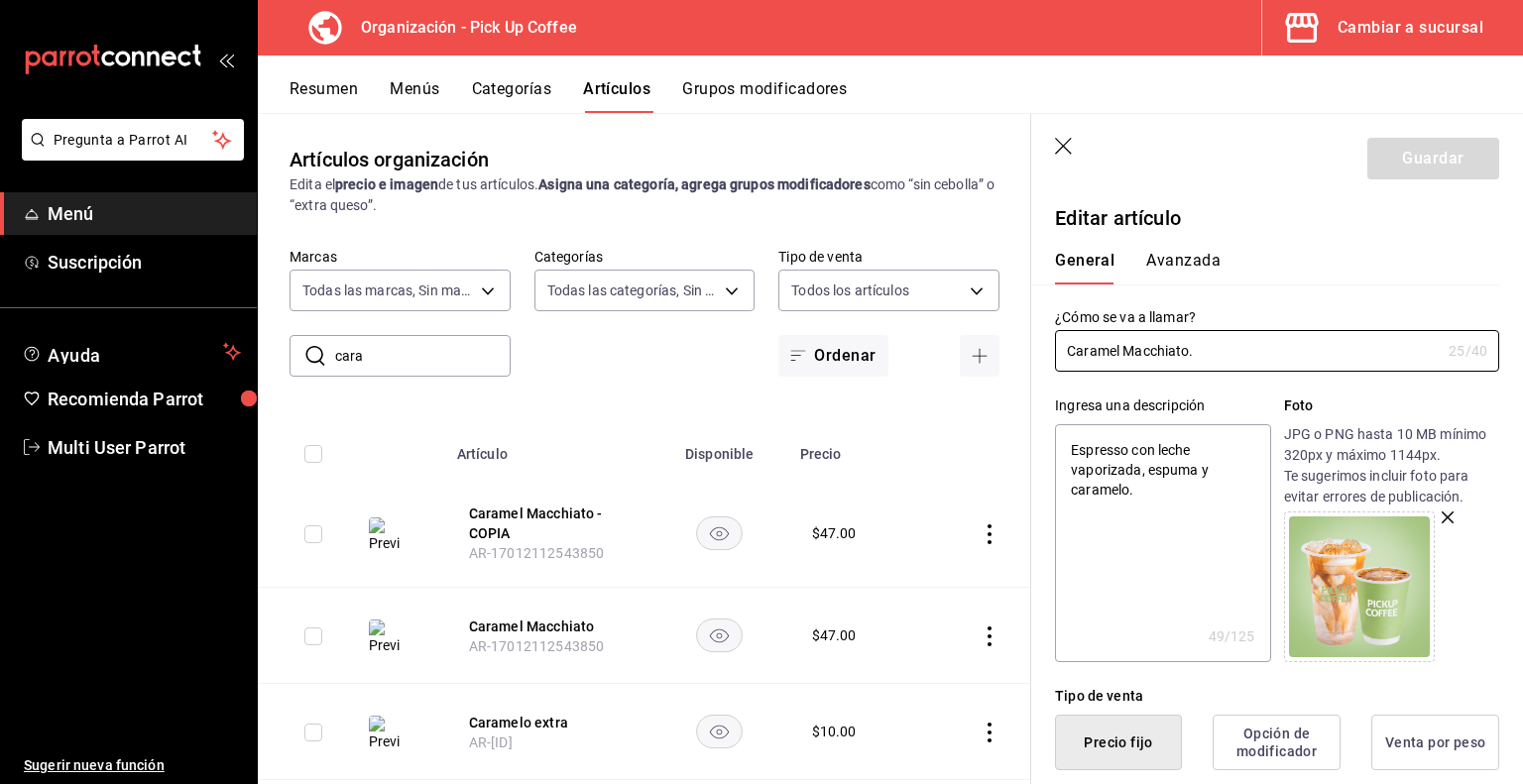 type on "x" 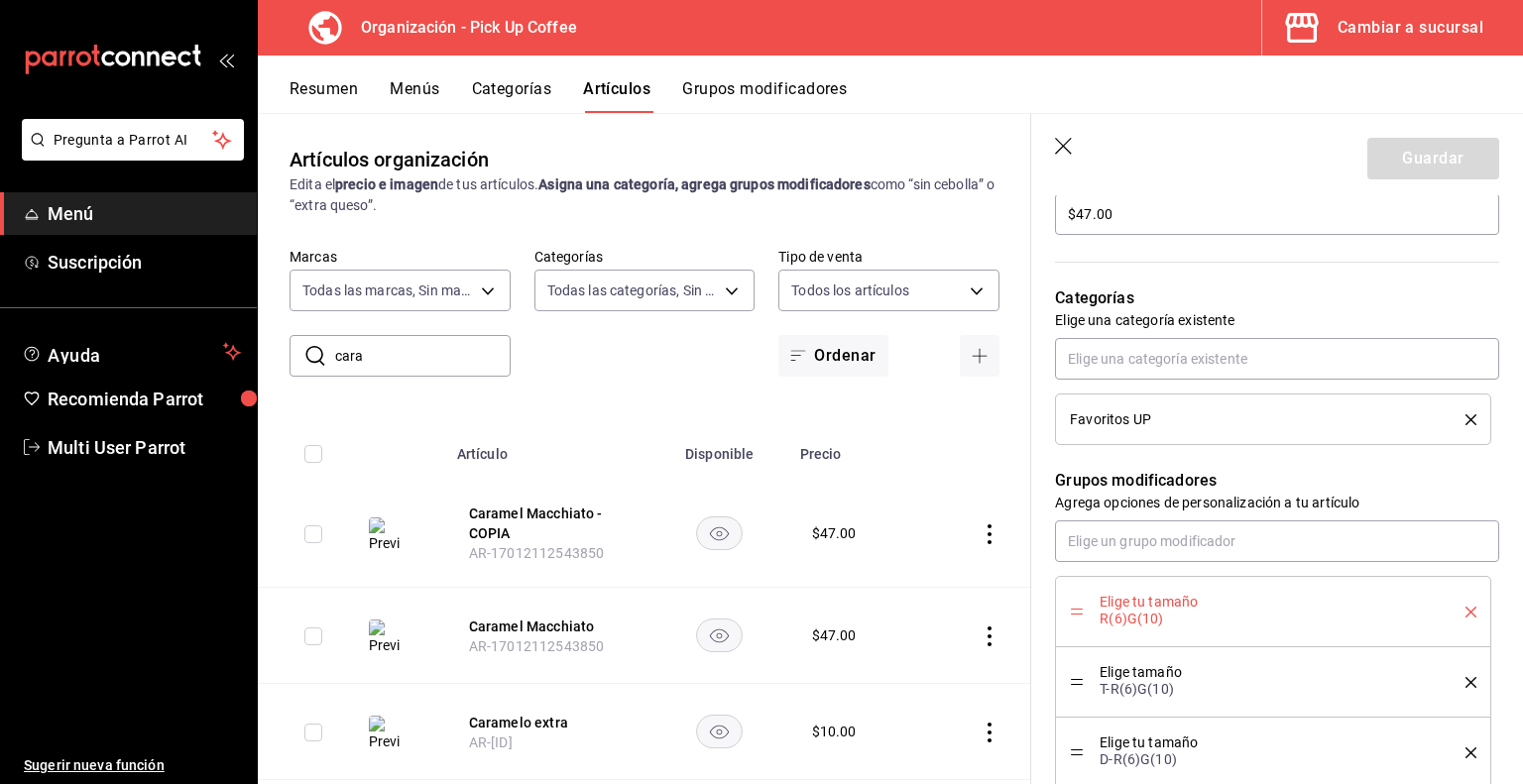 scroll, scrollTop: 674, scrollLeft: 0, axis: vertical 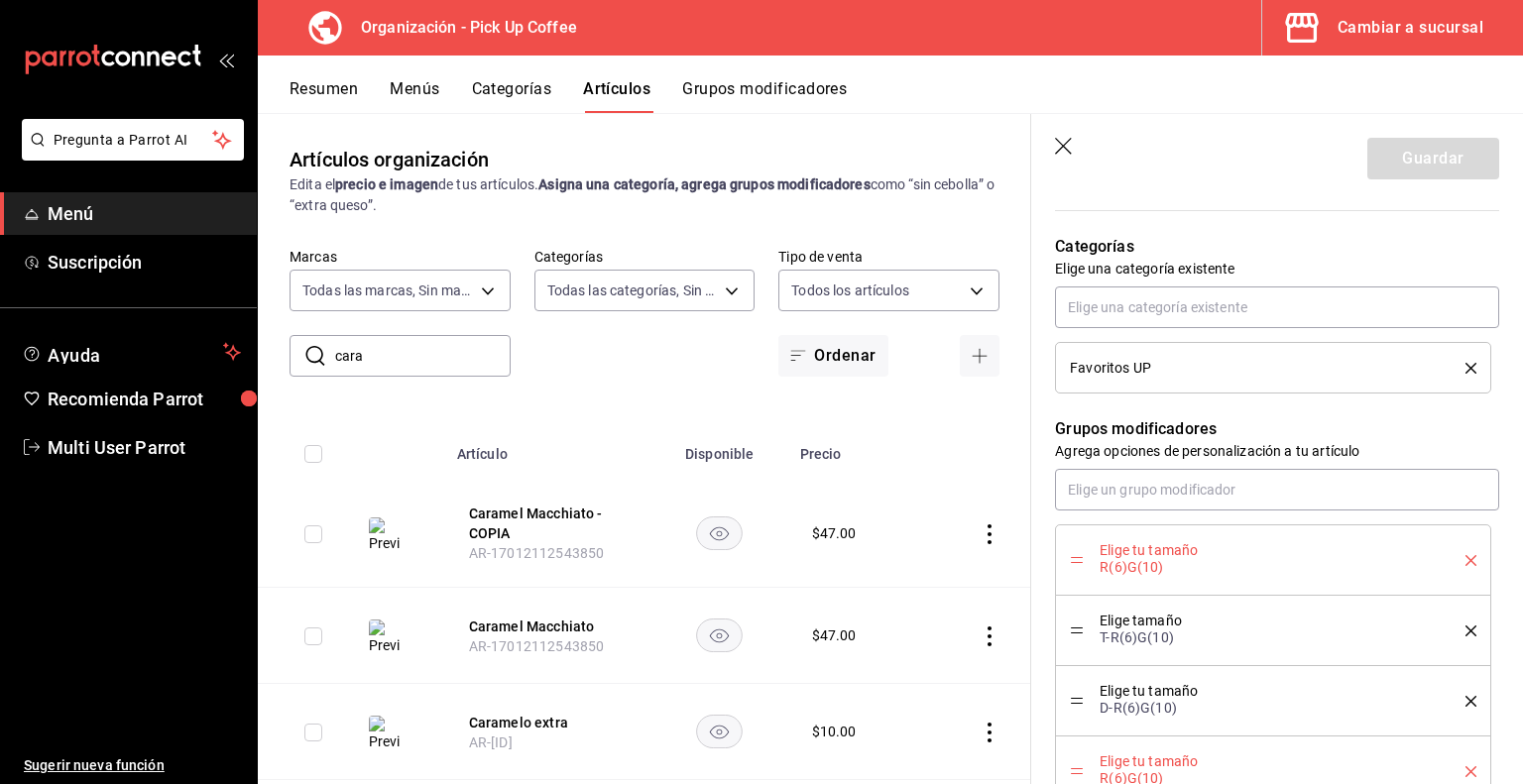 type on "Caramel Macchiato." 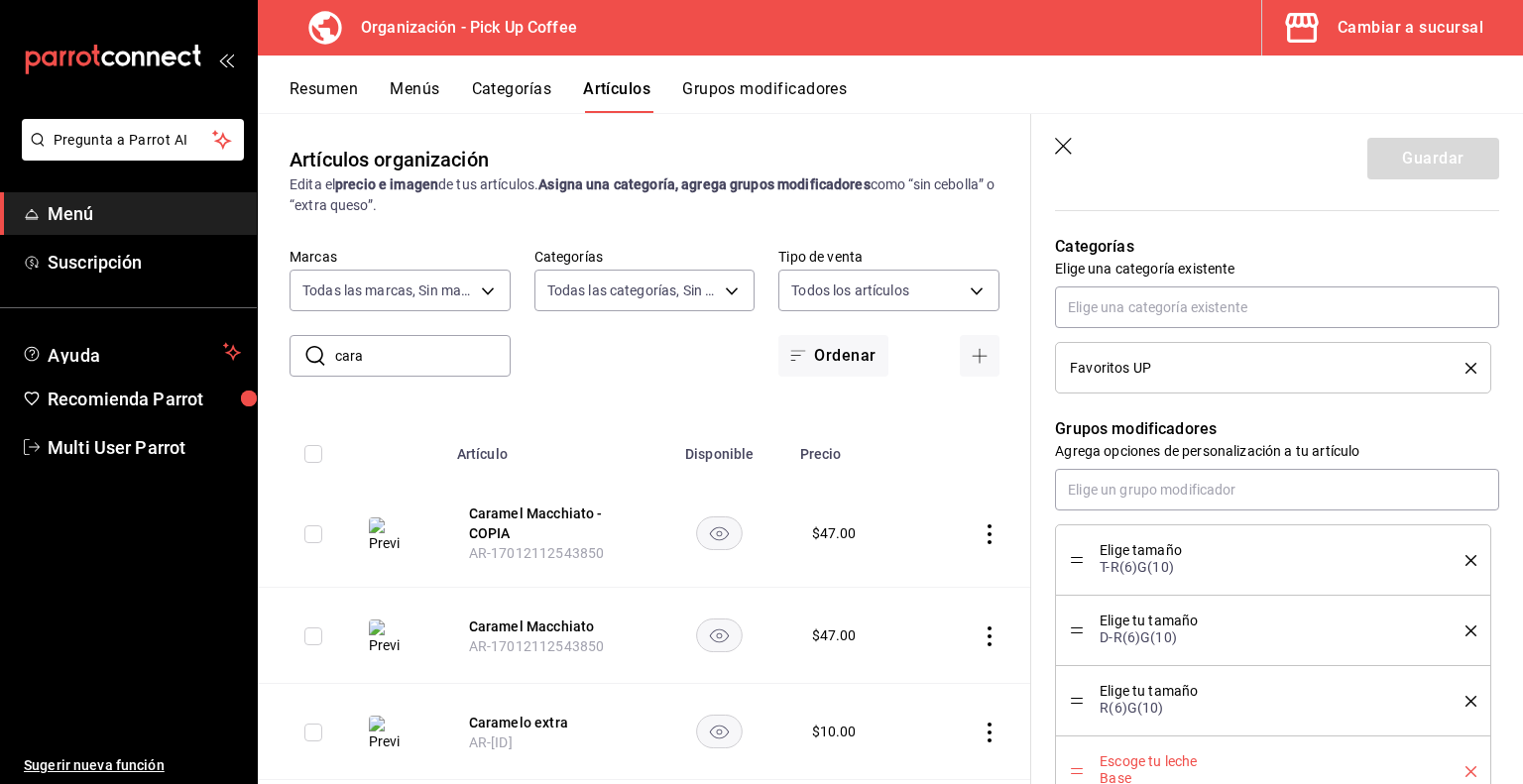 click 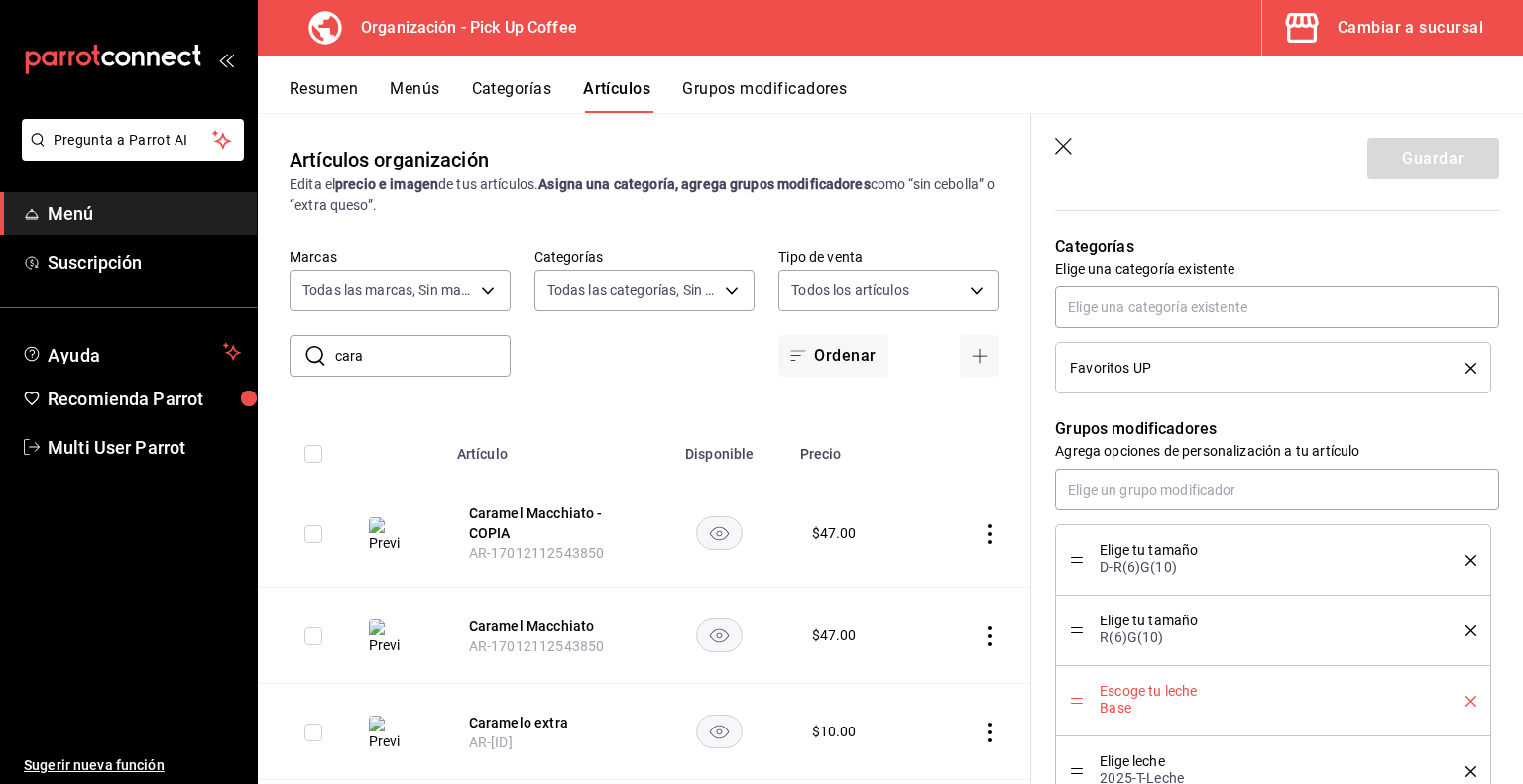 click 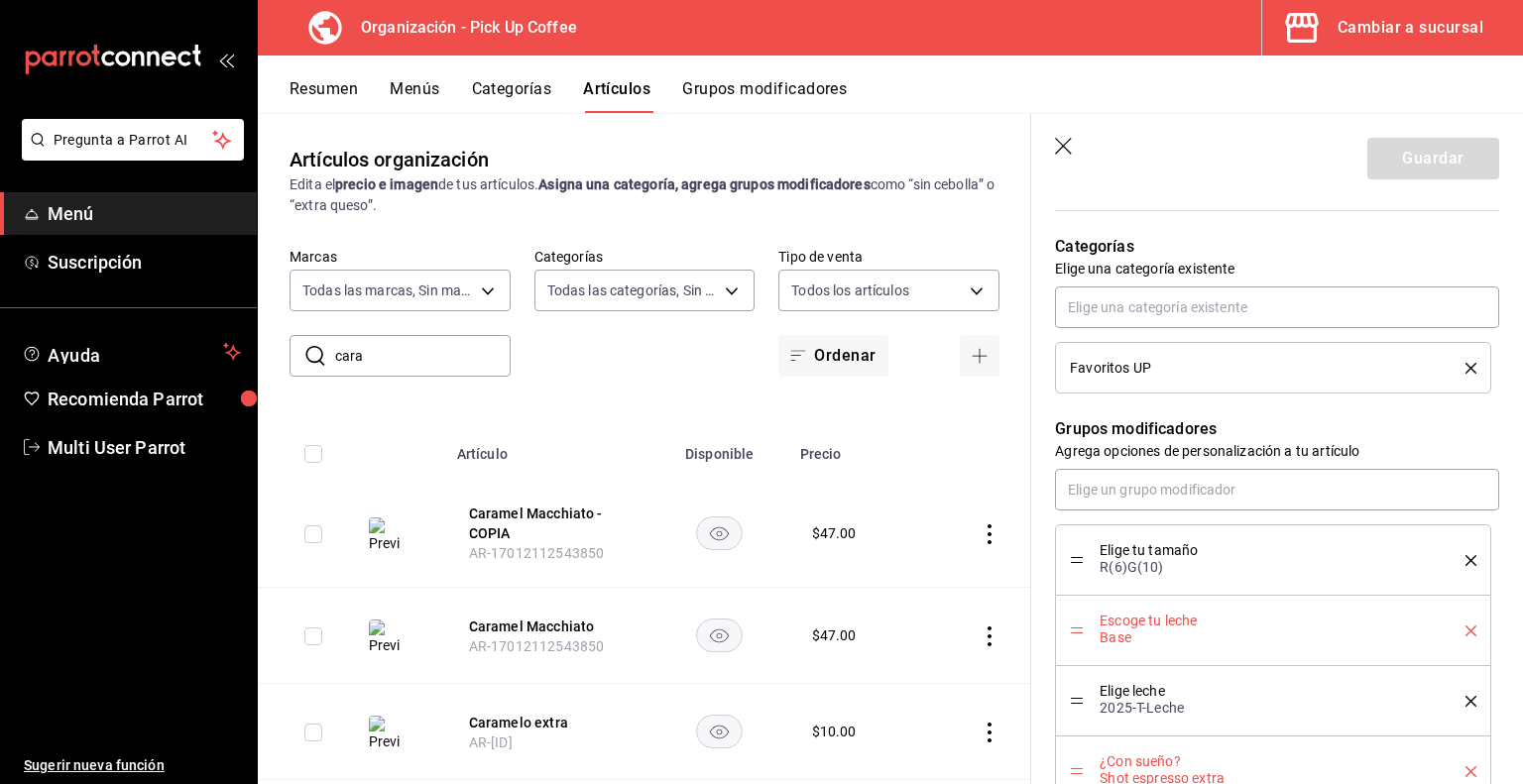 click 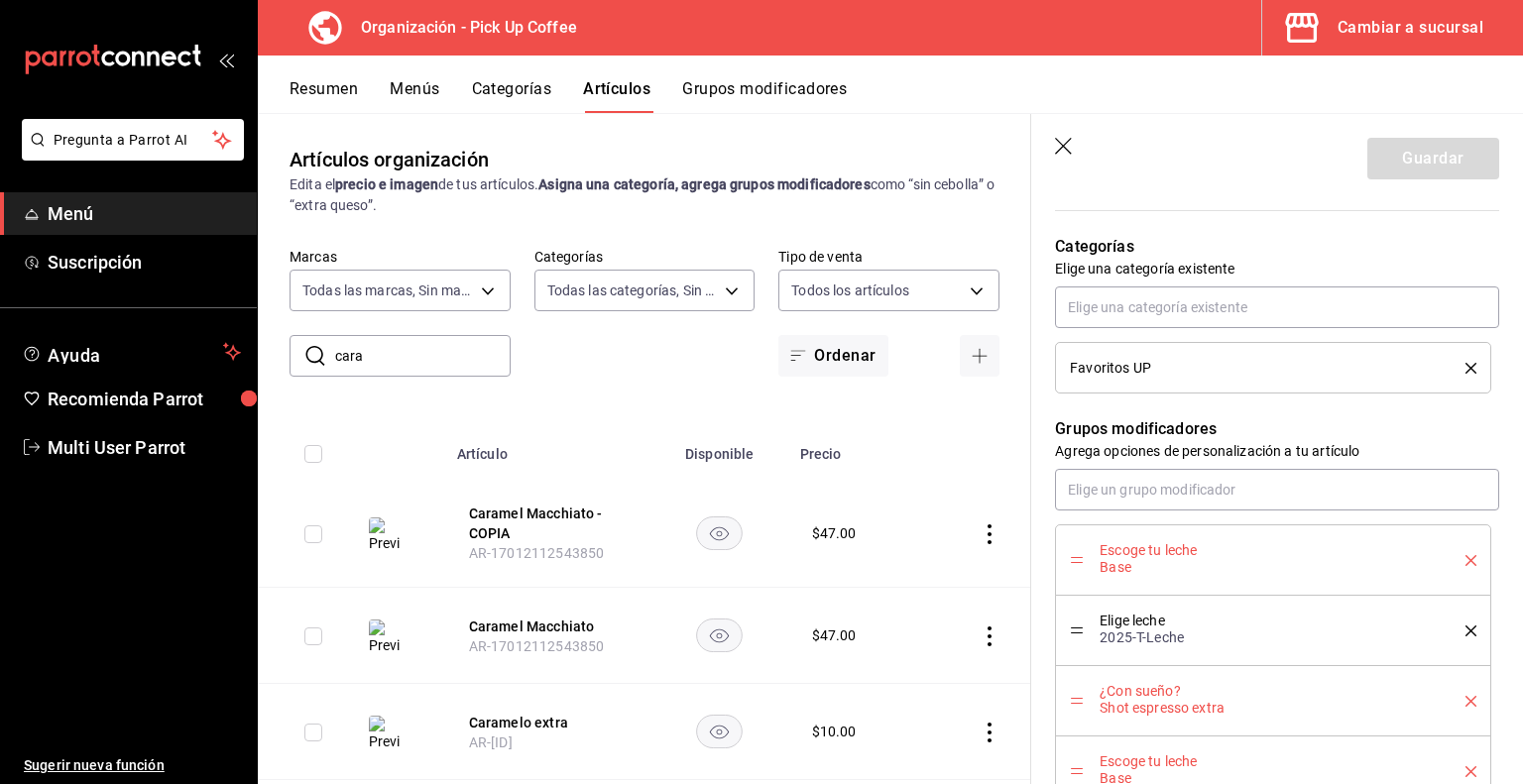 click 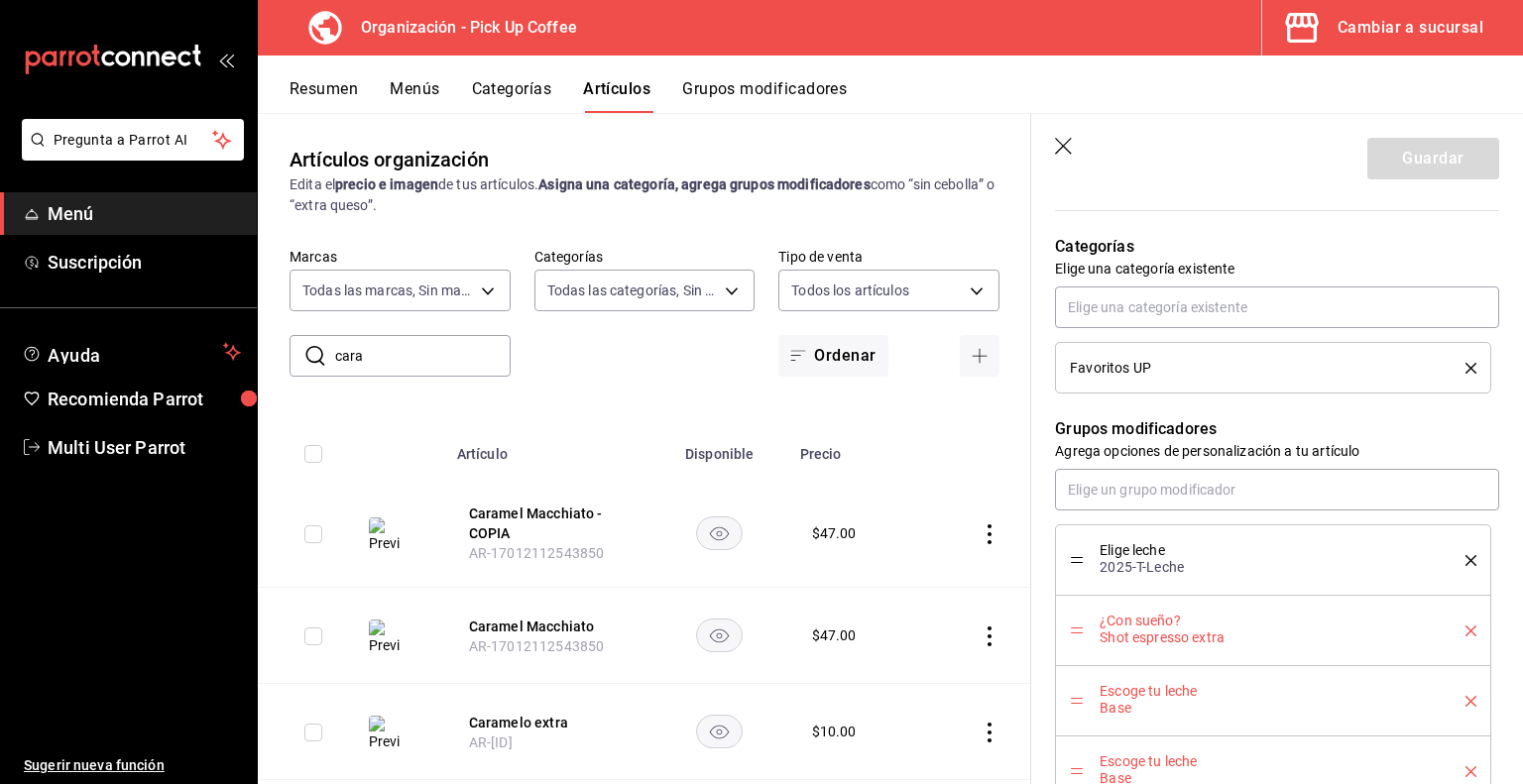 click 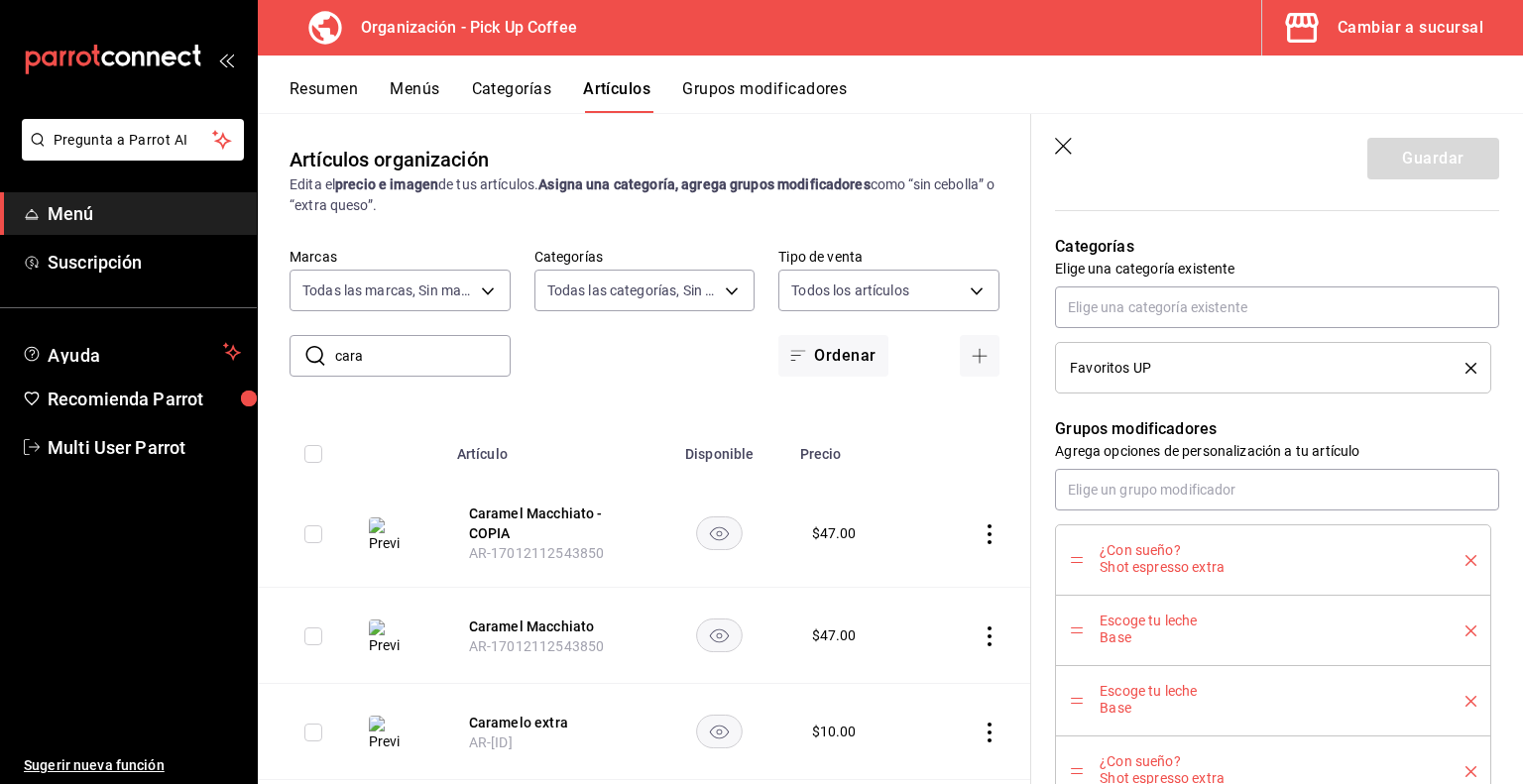 click 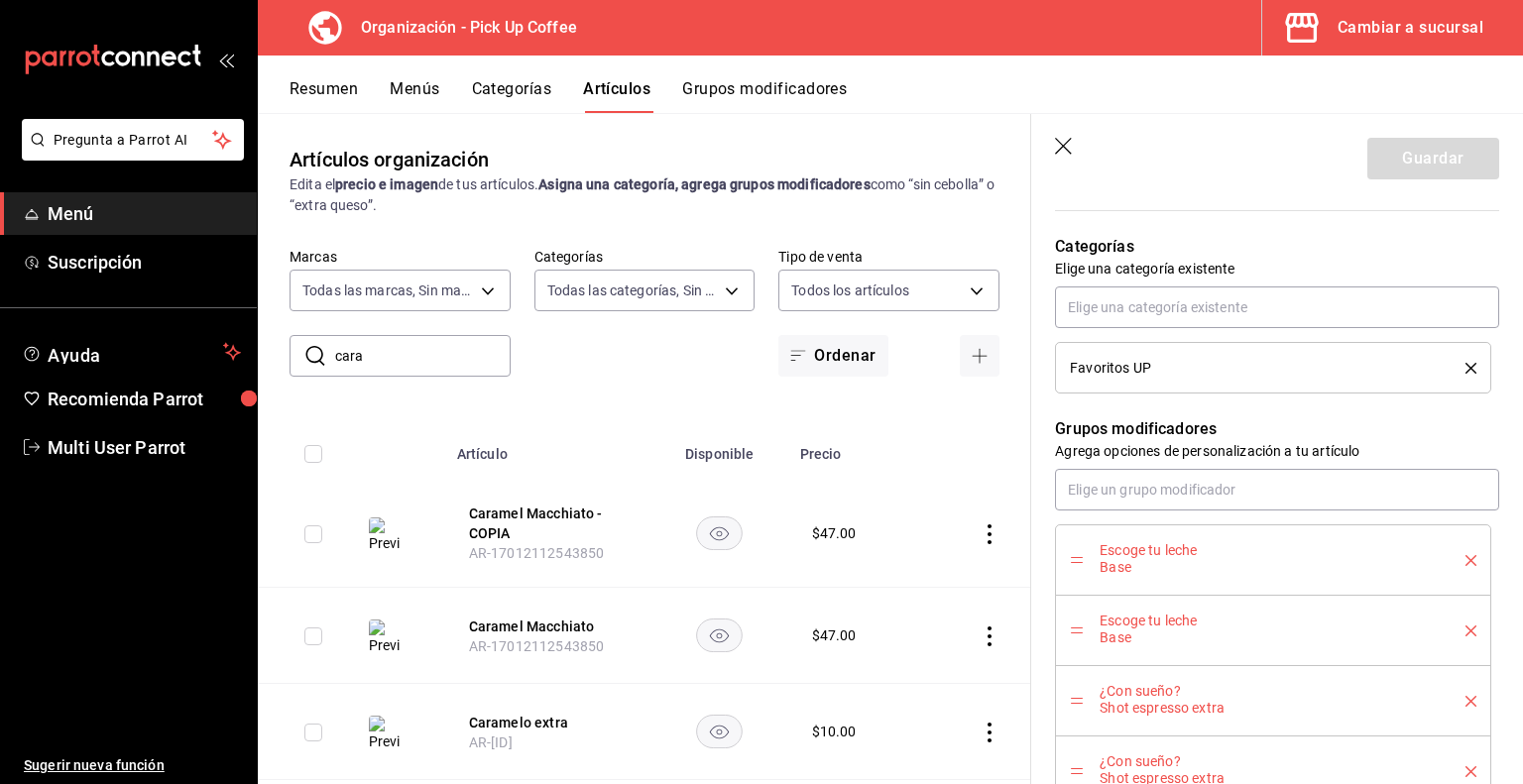 click 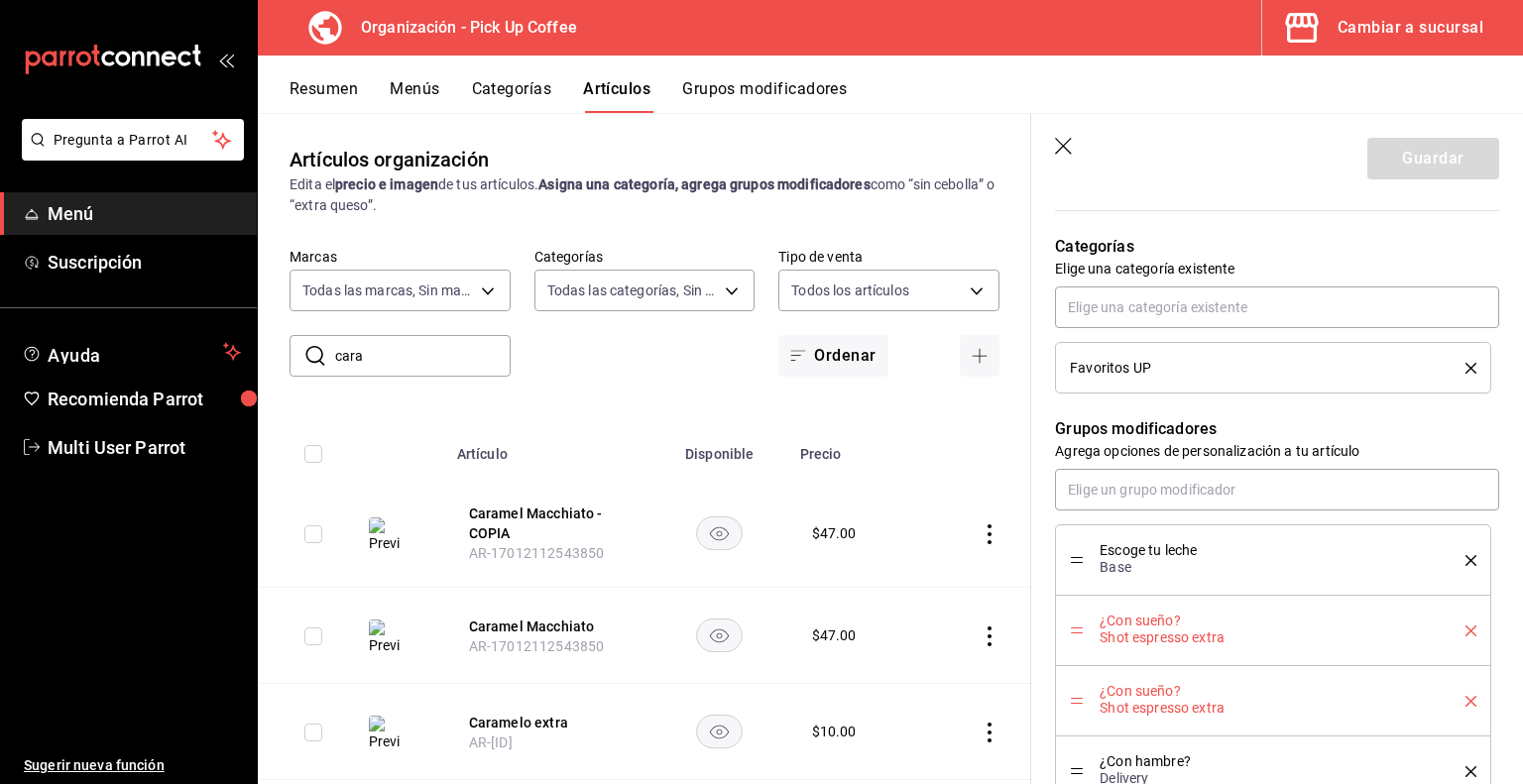 click 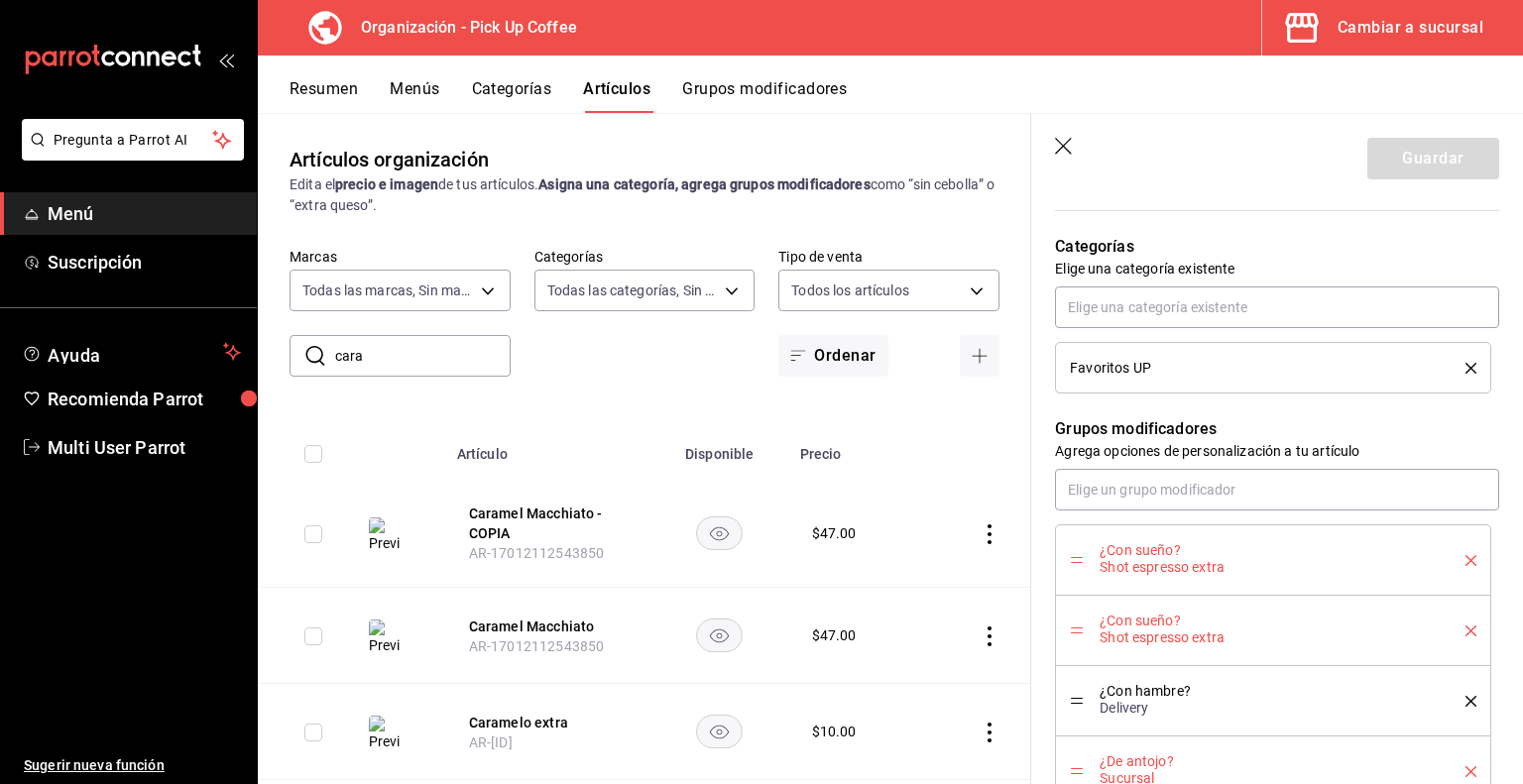 click 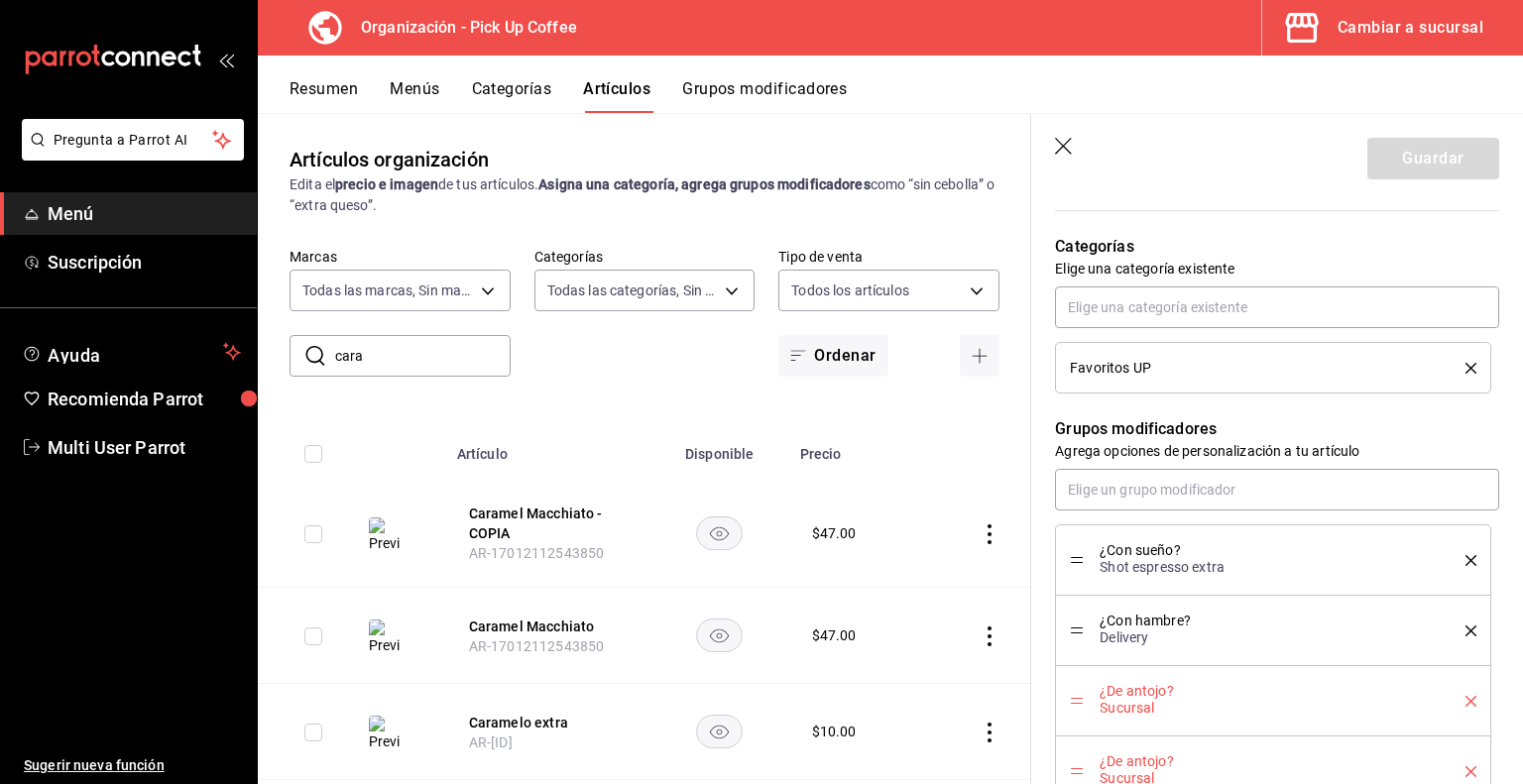 click 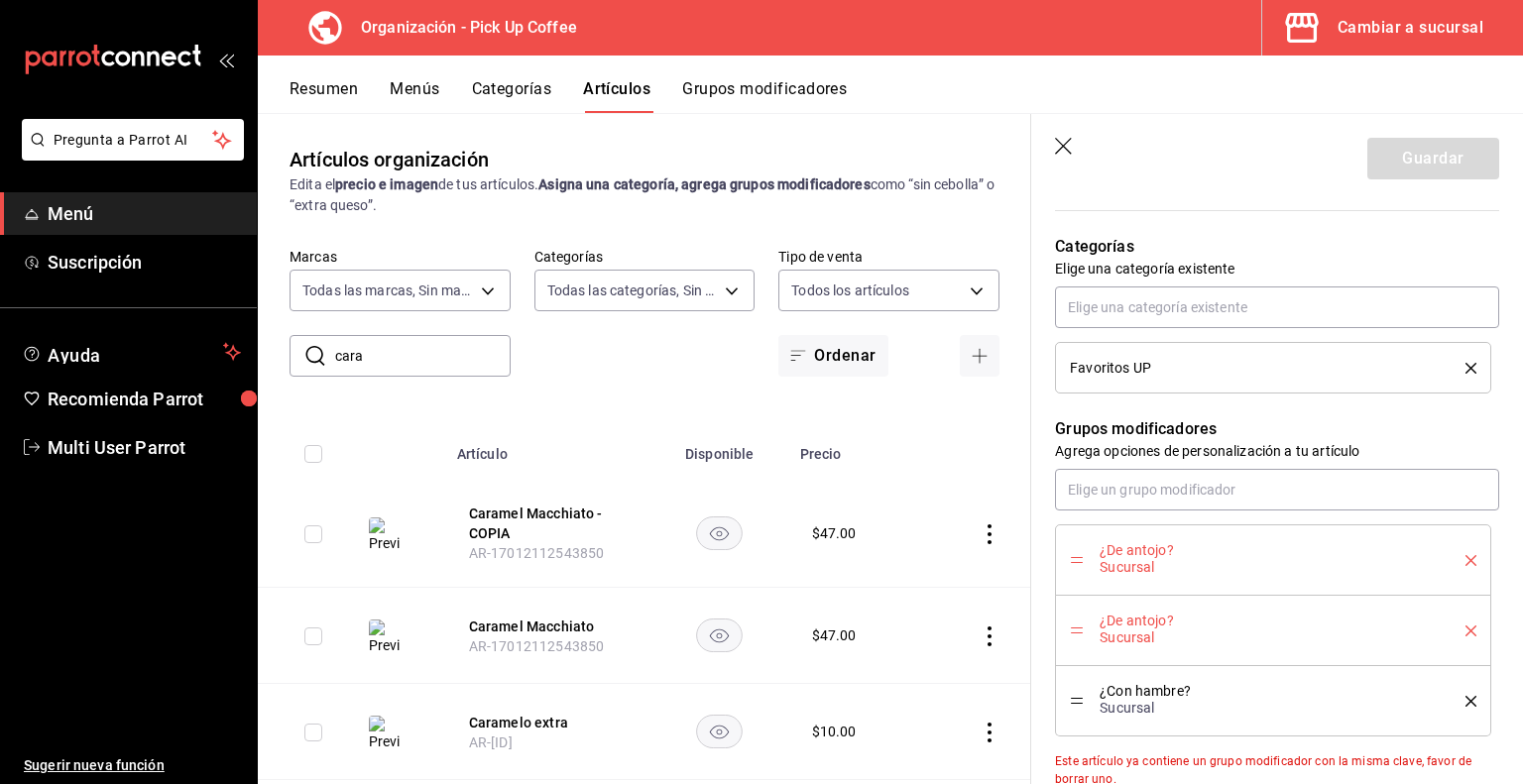 click 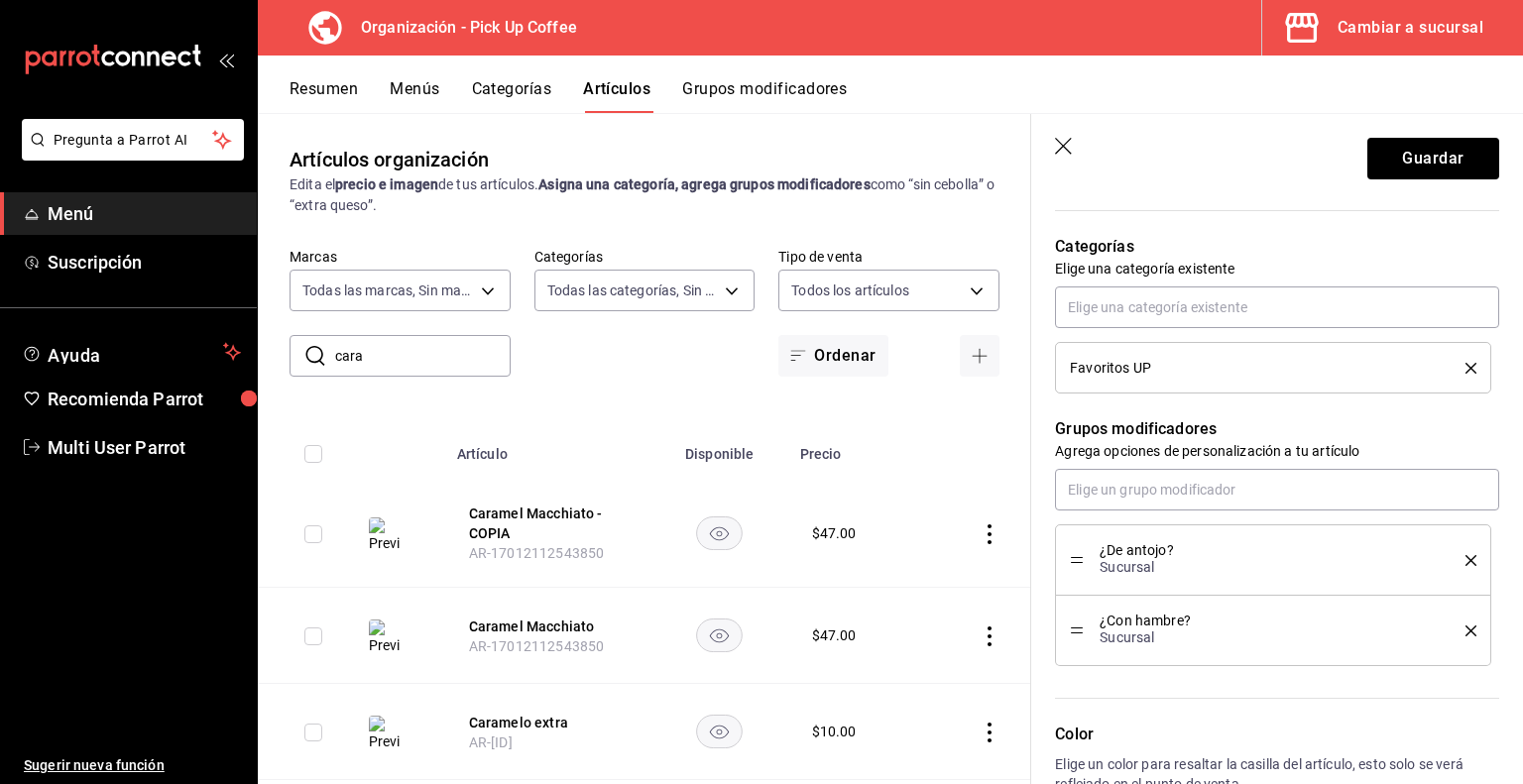 click 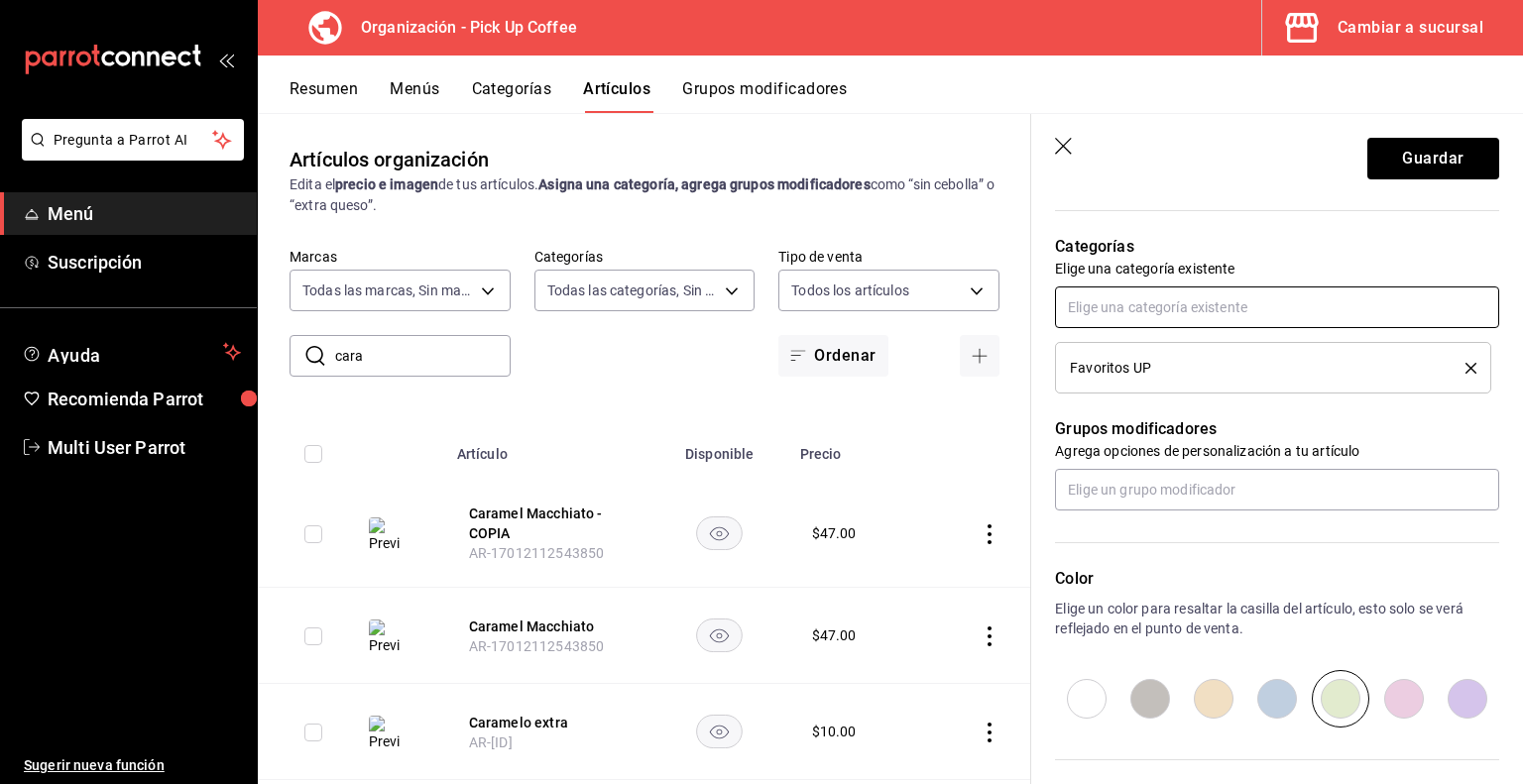 click at bounding box center [1277, 307] 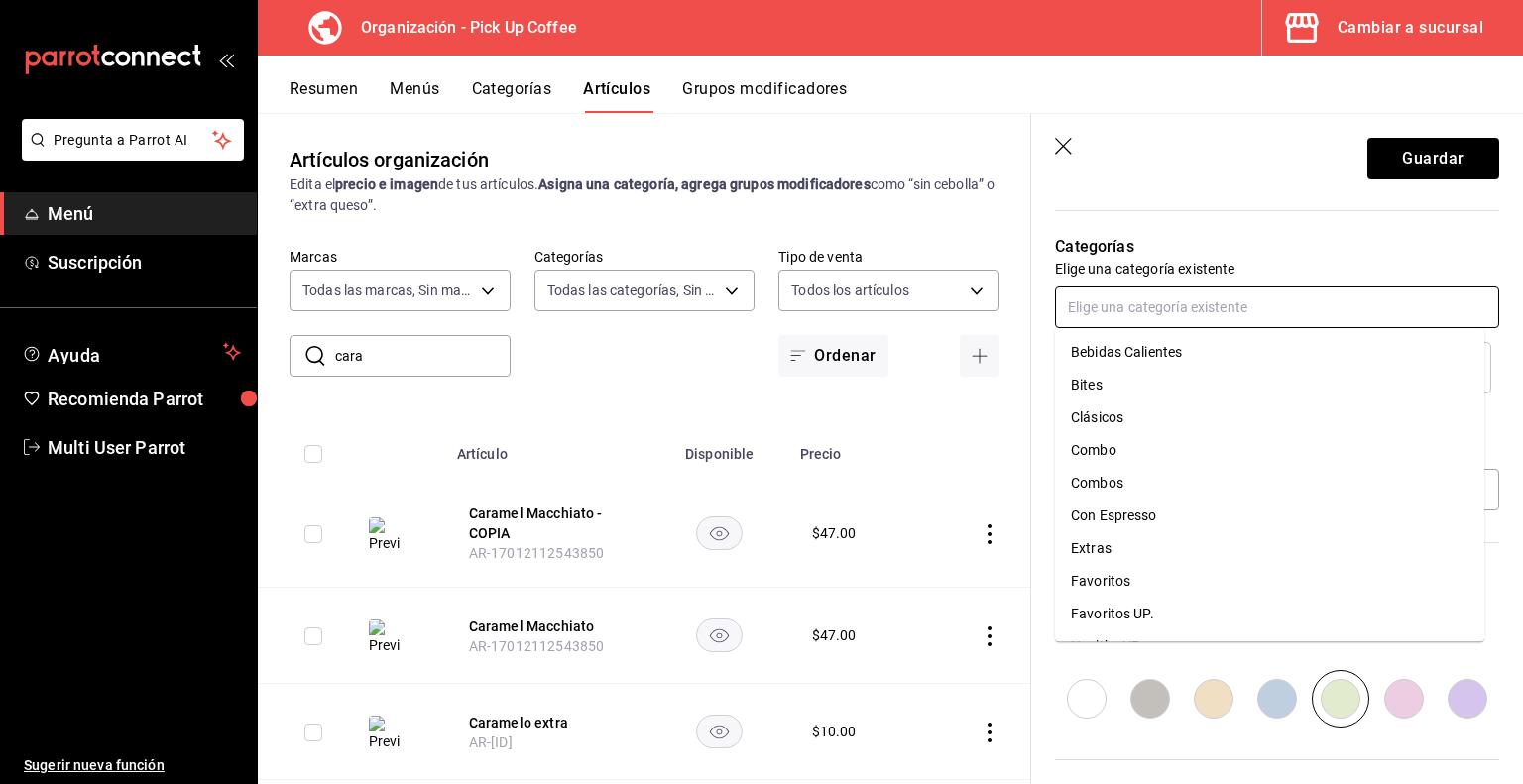 click on "Favoritos UP." at bounding box center [1269, 614] 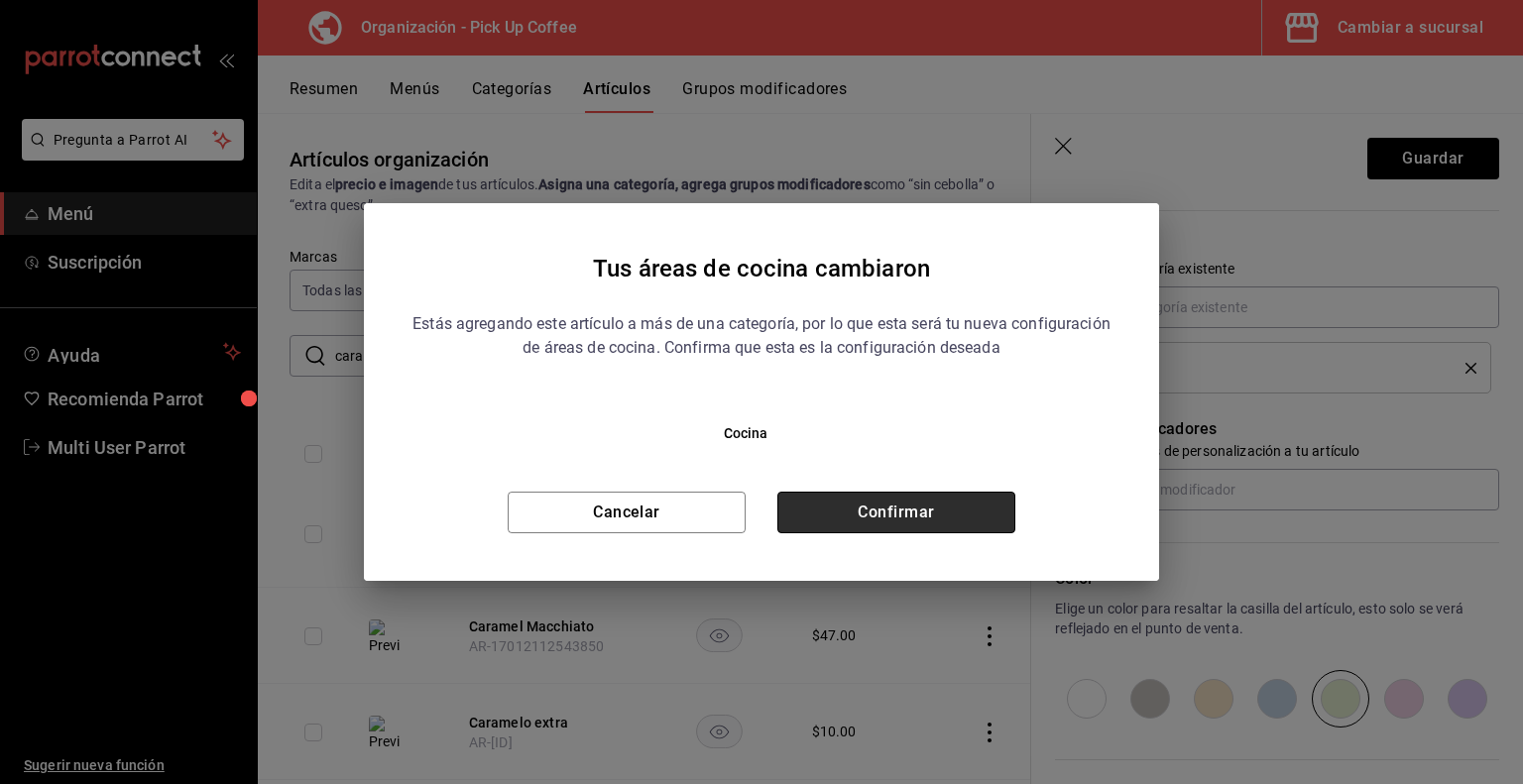 click on "Confirmar" at bounding box center (896, 512) 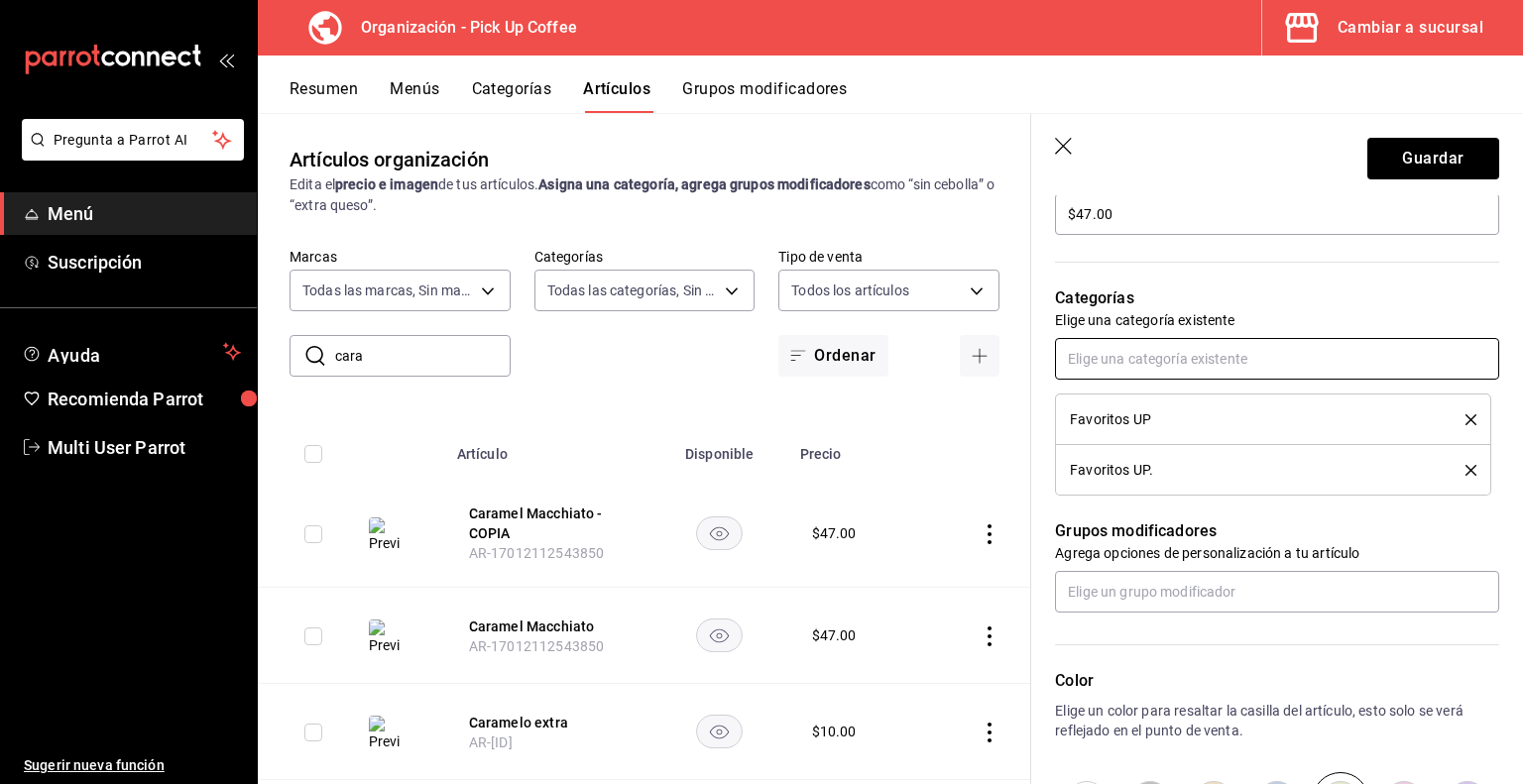 scroll, scrollTop: 622, scrollLeft: 0, axis: vertical 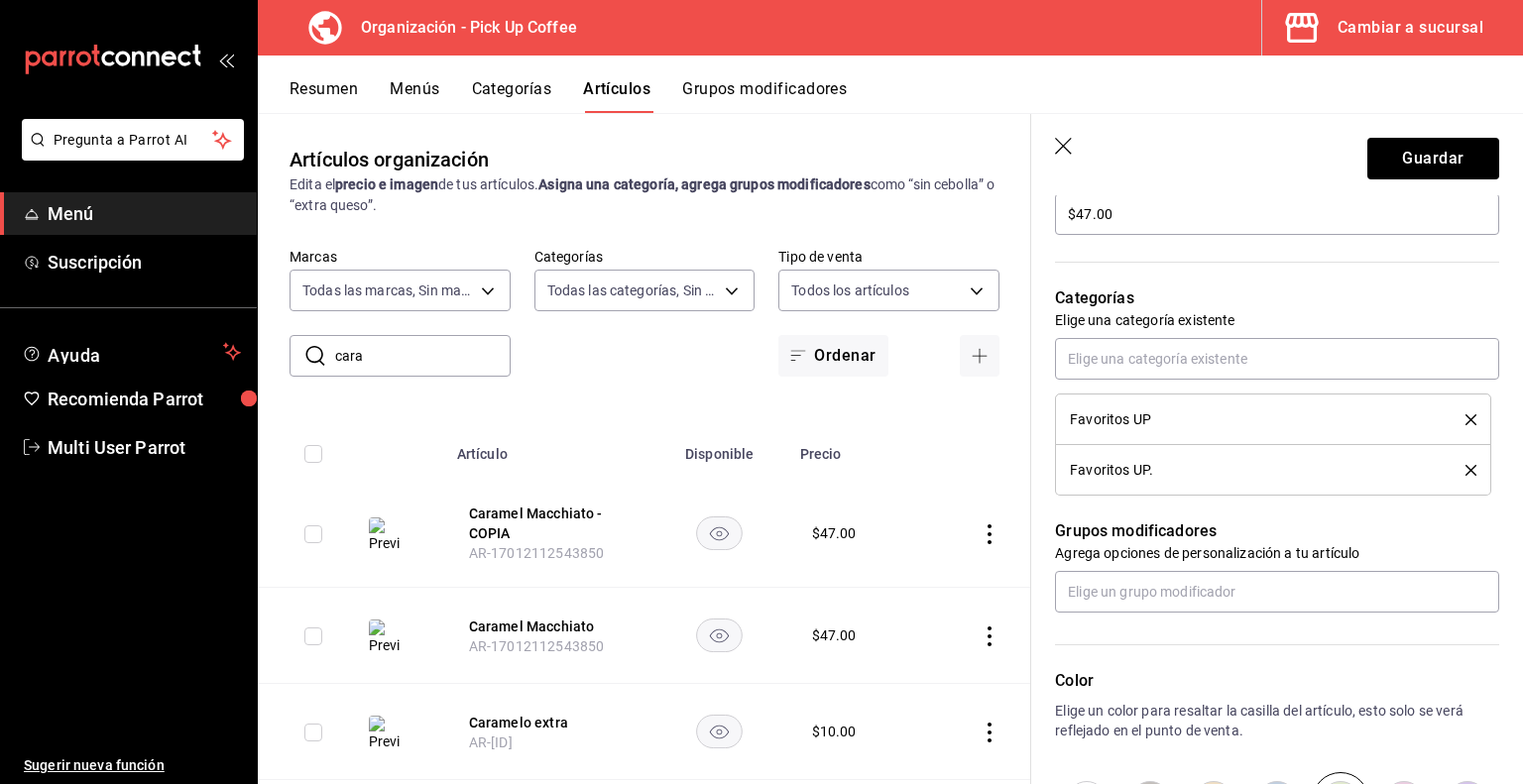 click 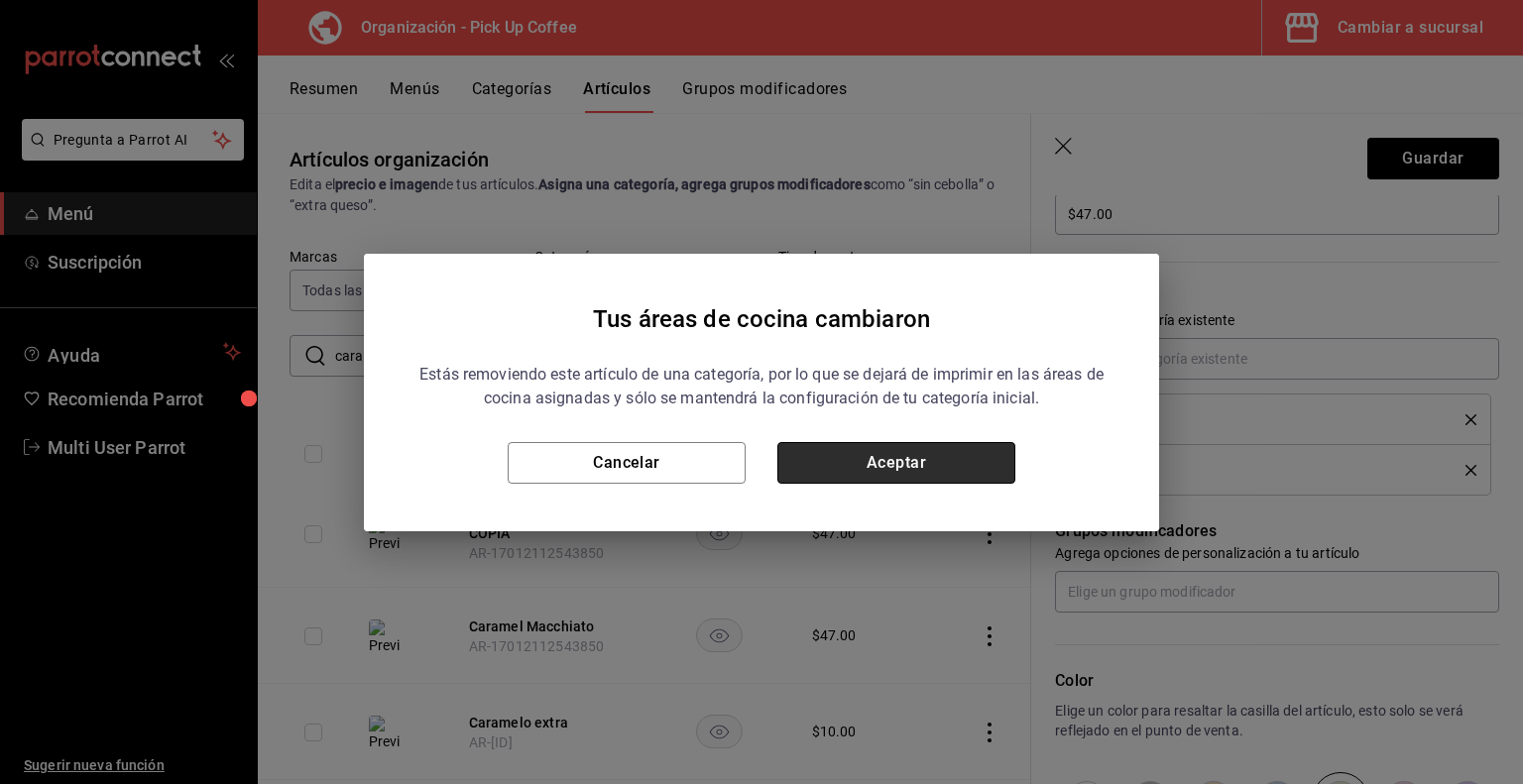 click on "Aceptar" at bounding box center [896, 463] 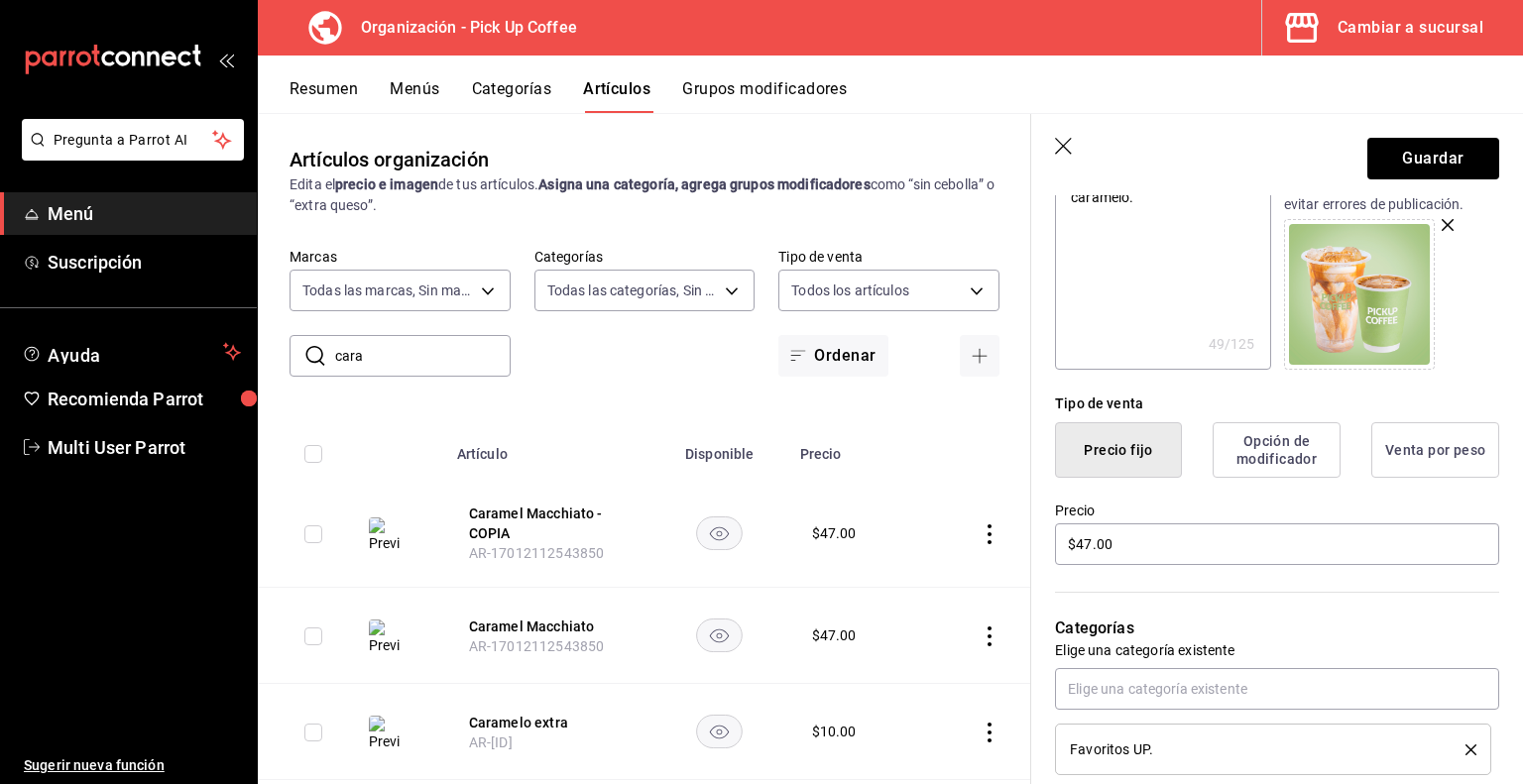 scroll, scrollTop: 312, scrollLeft: 0, axis: vertical 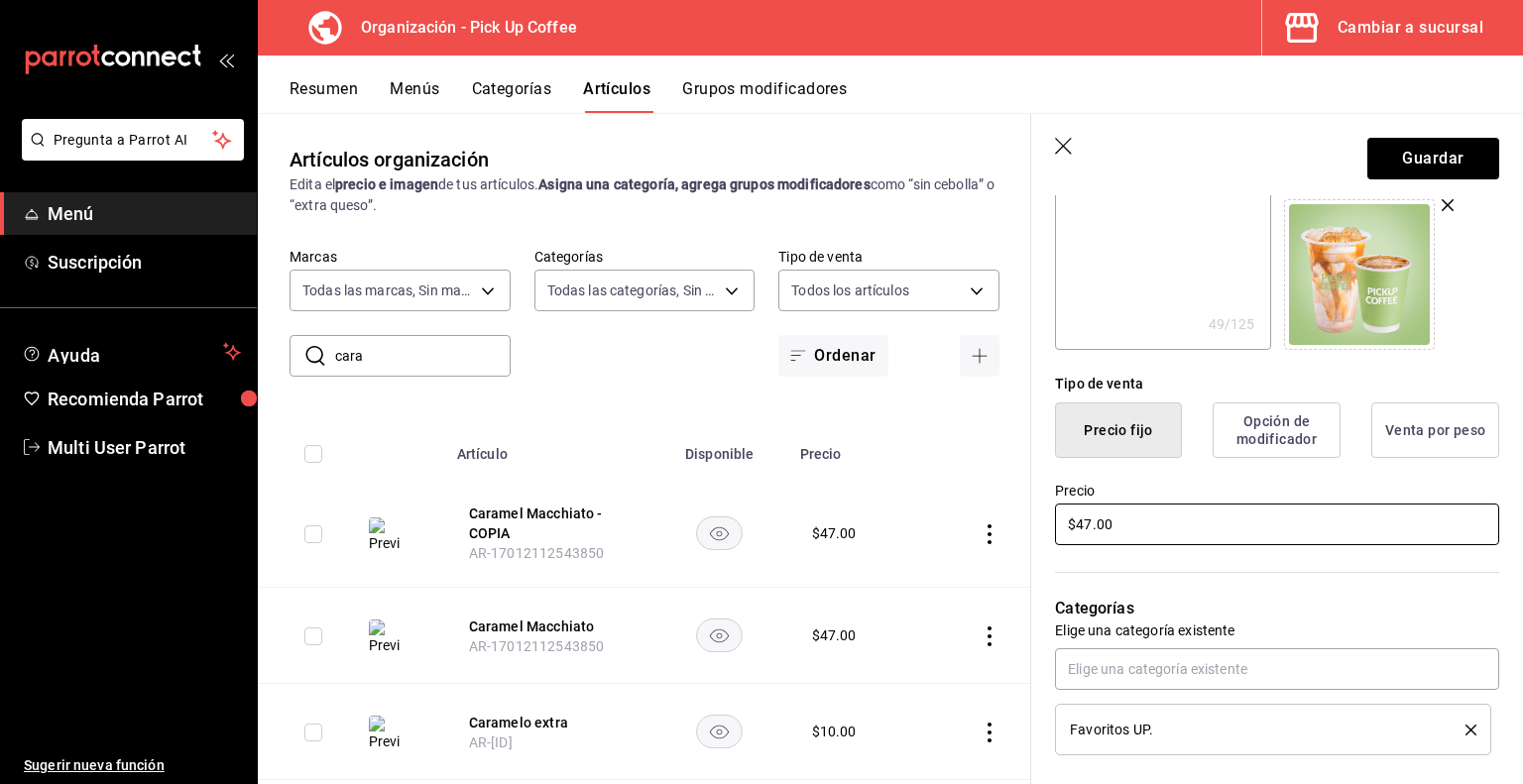 drag, startPoint x: 1134, startPoint y: 527, endPoint x: 920, endPoint y: 518, distance: 214.18917 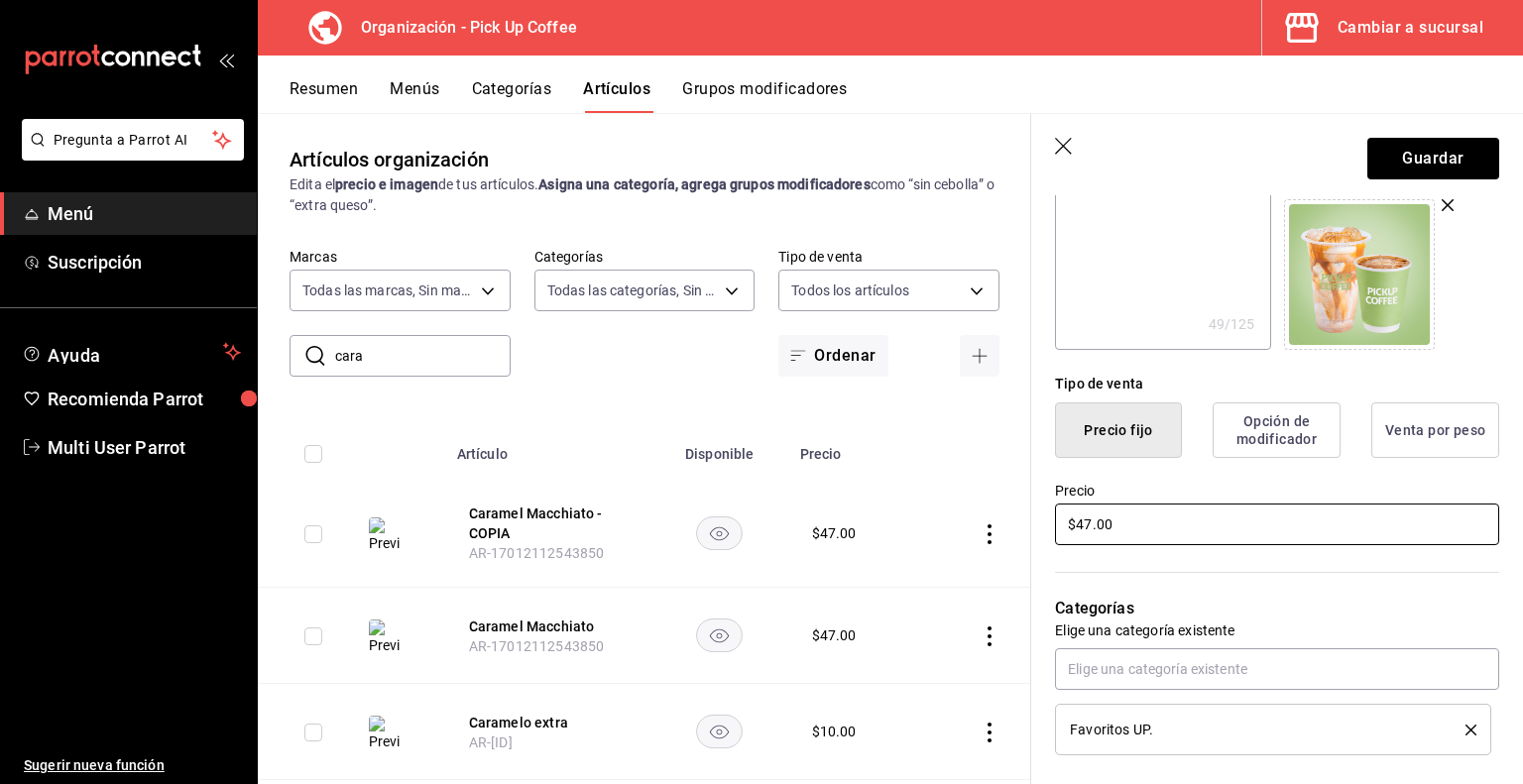 type on "x" 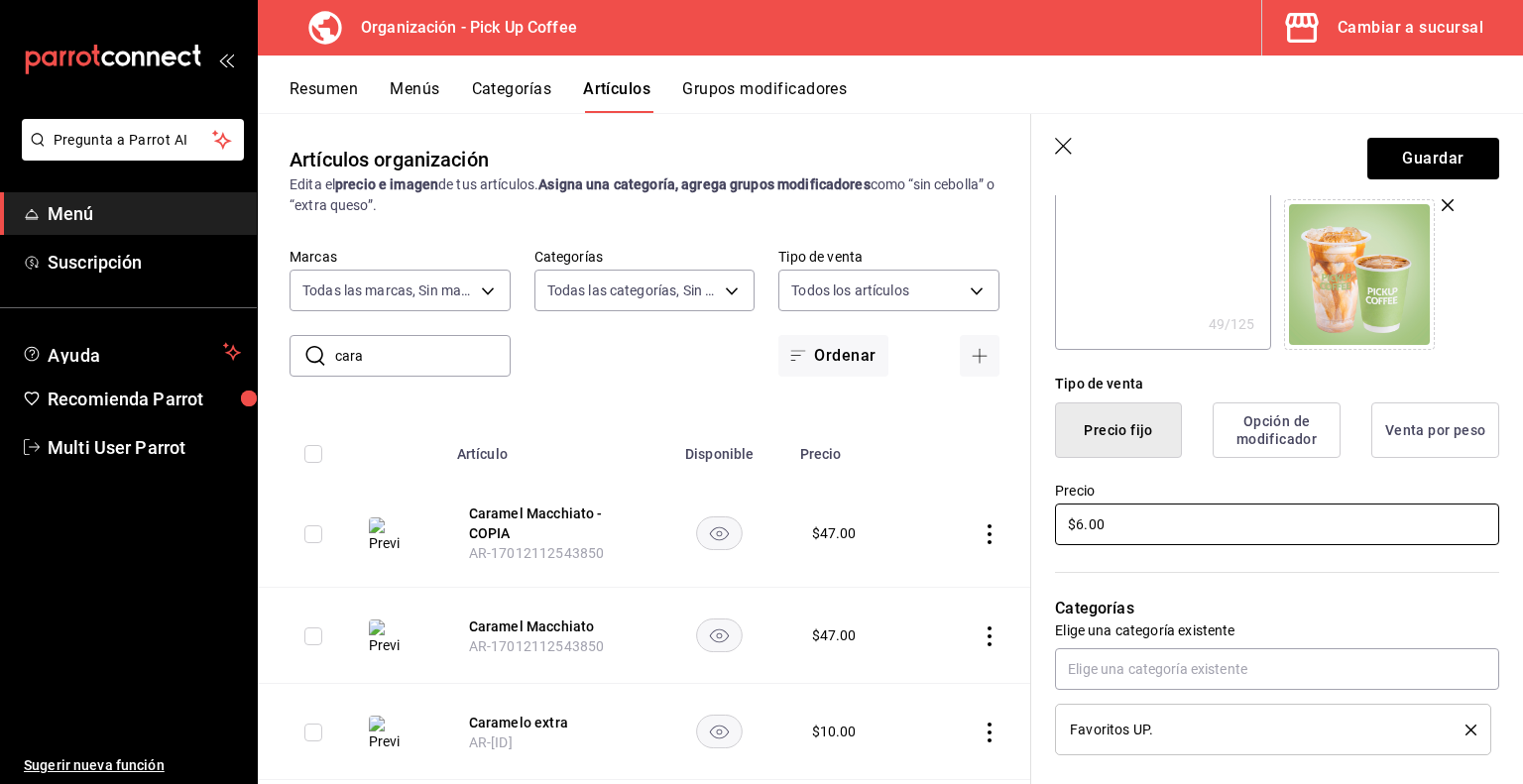 type on "x" 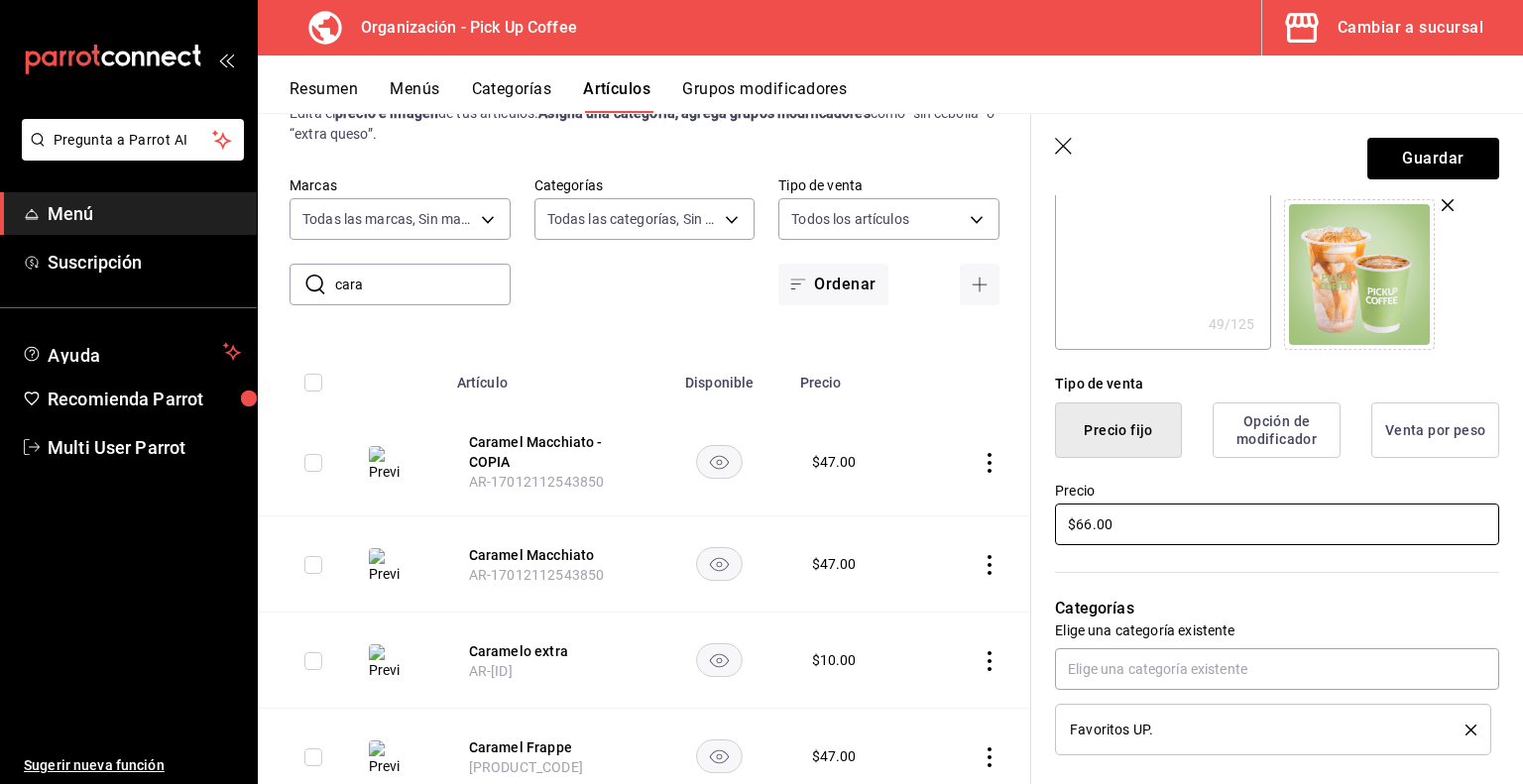 scroll, scrollTop: 73, scrollLeft: 0, axis: vertical 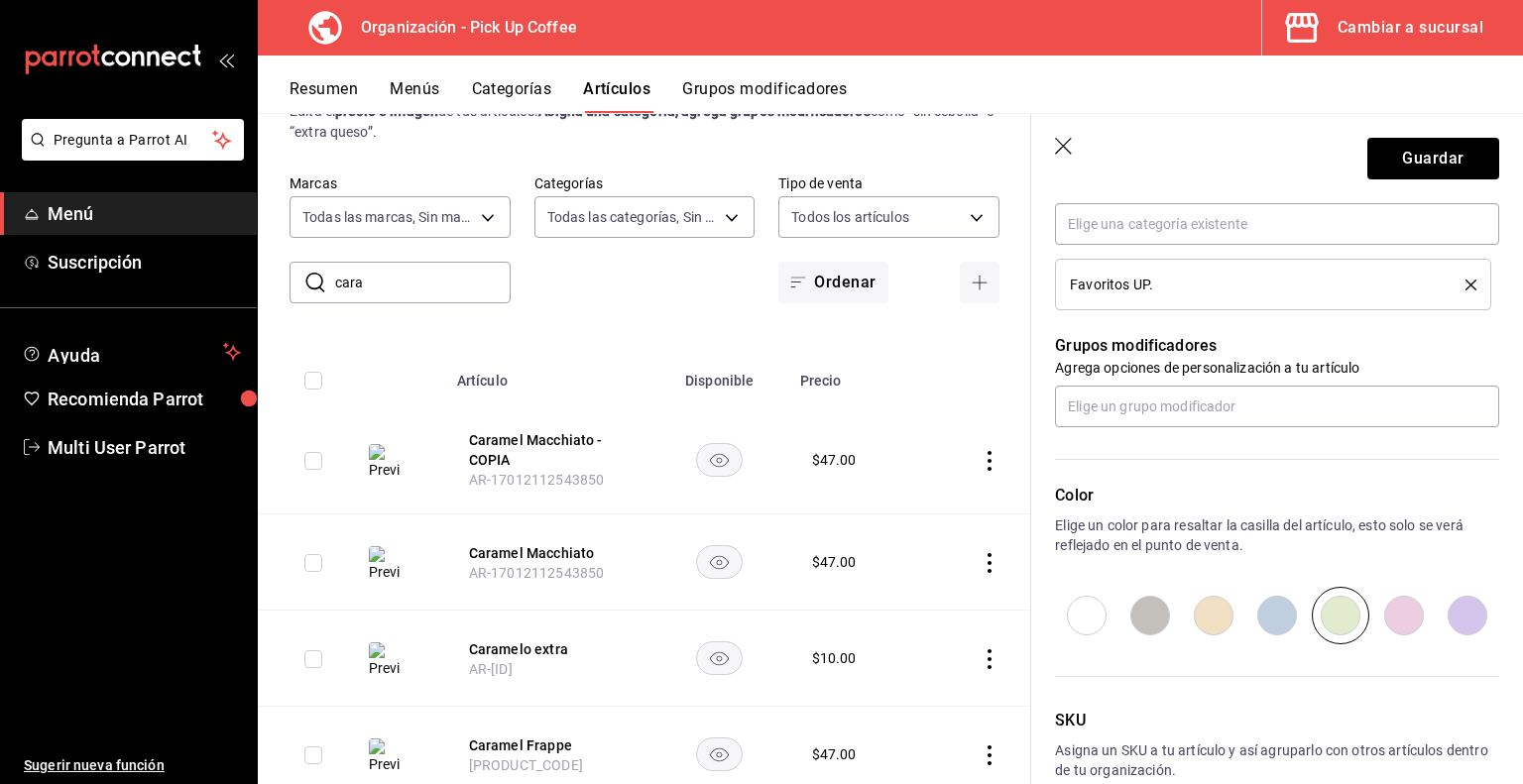 type on "$66.00" 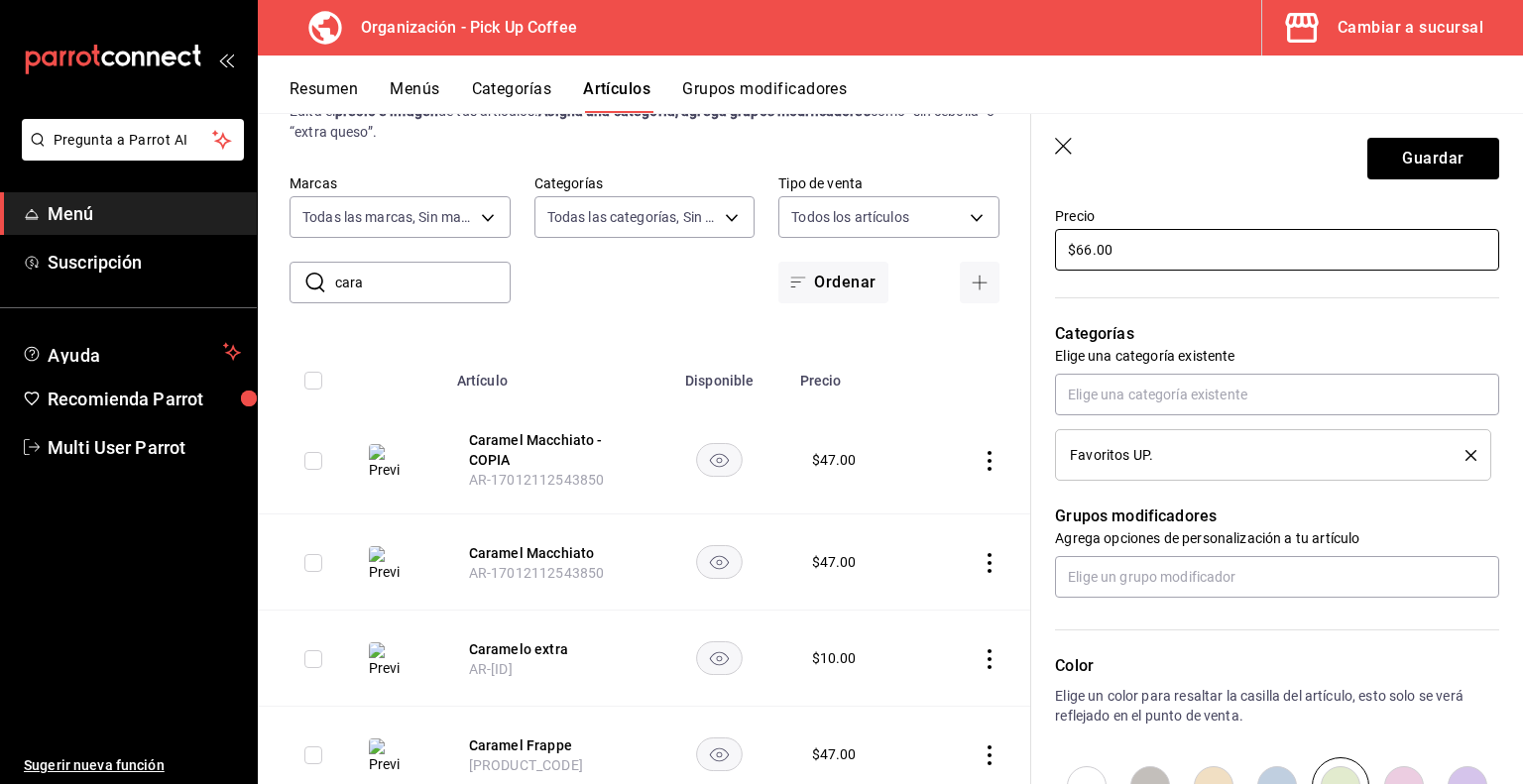 scroll, scrollTop: 587, scrollLeft: 0, axis: vertical 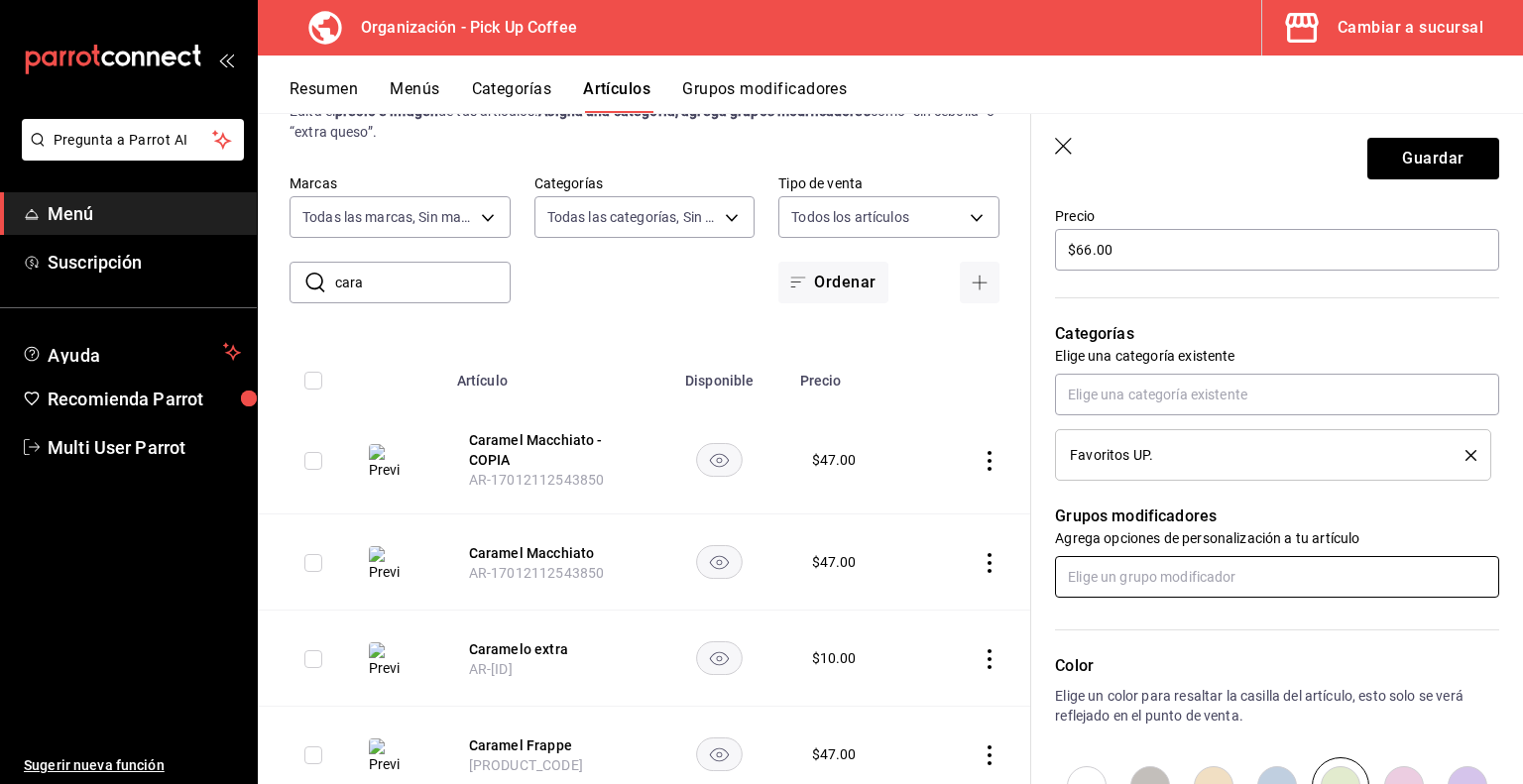 click at bounding box center (1277, 577) 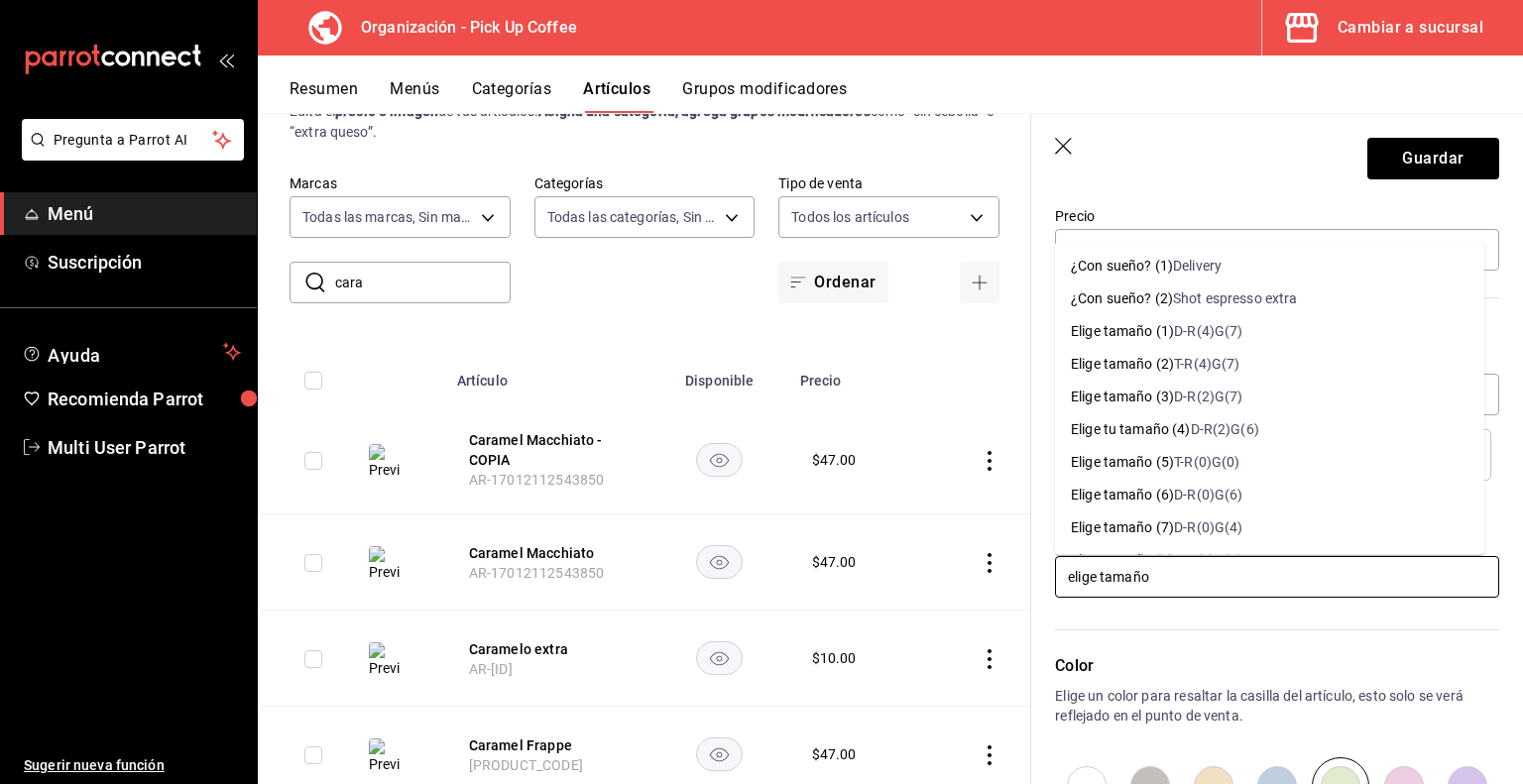 type on "elige tamaño" 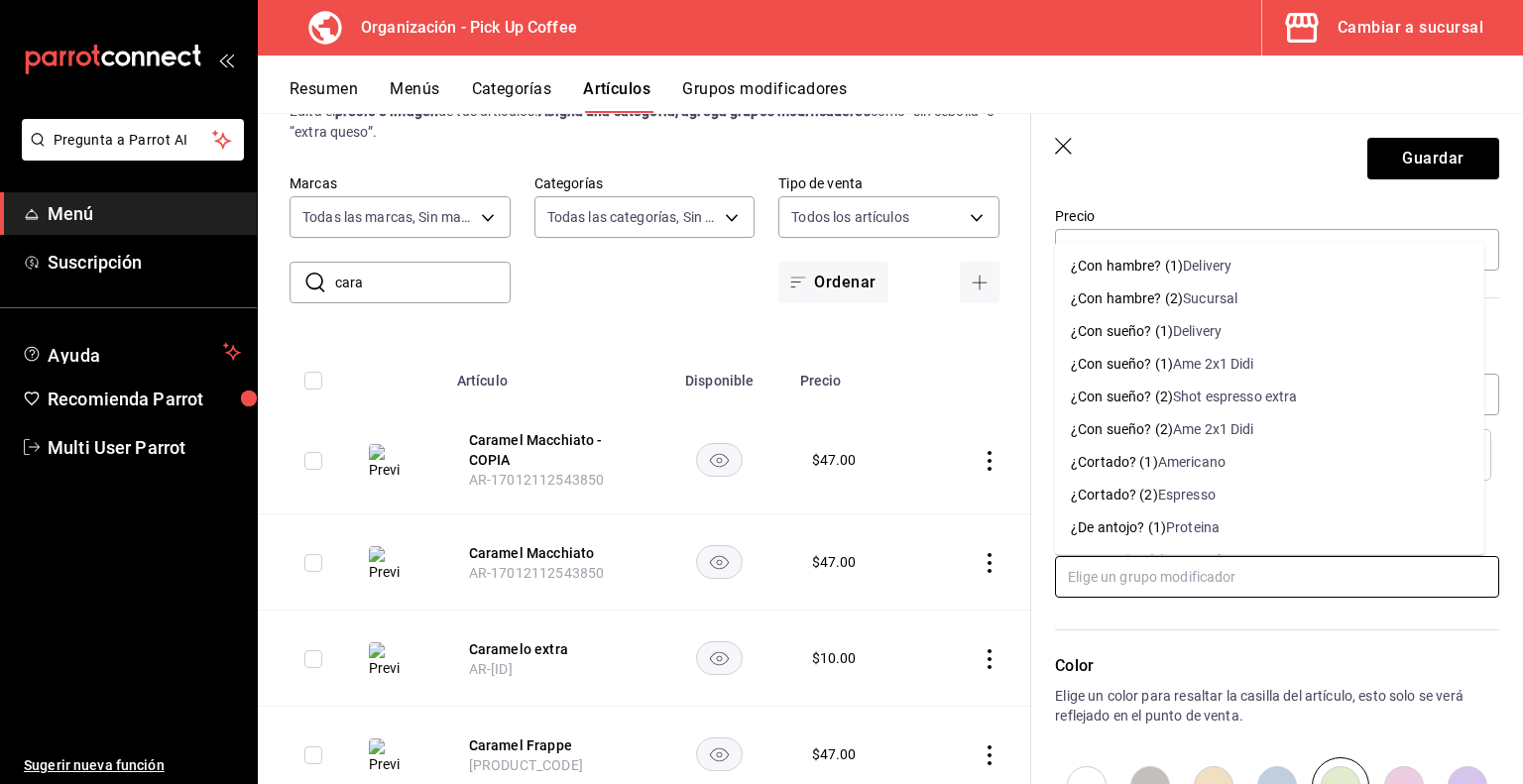 click at bounding box center (1277, 577) 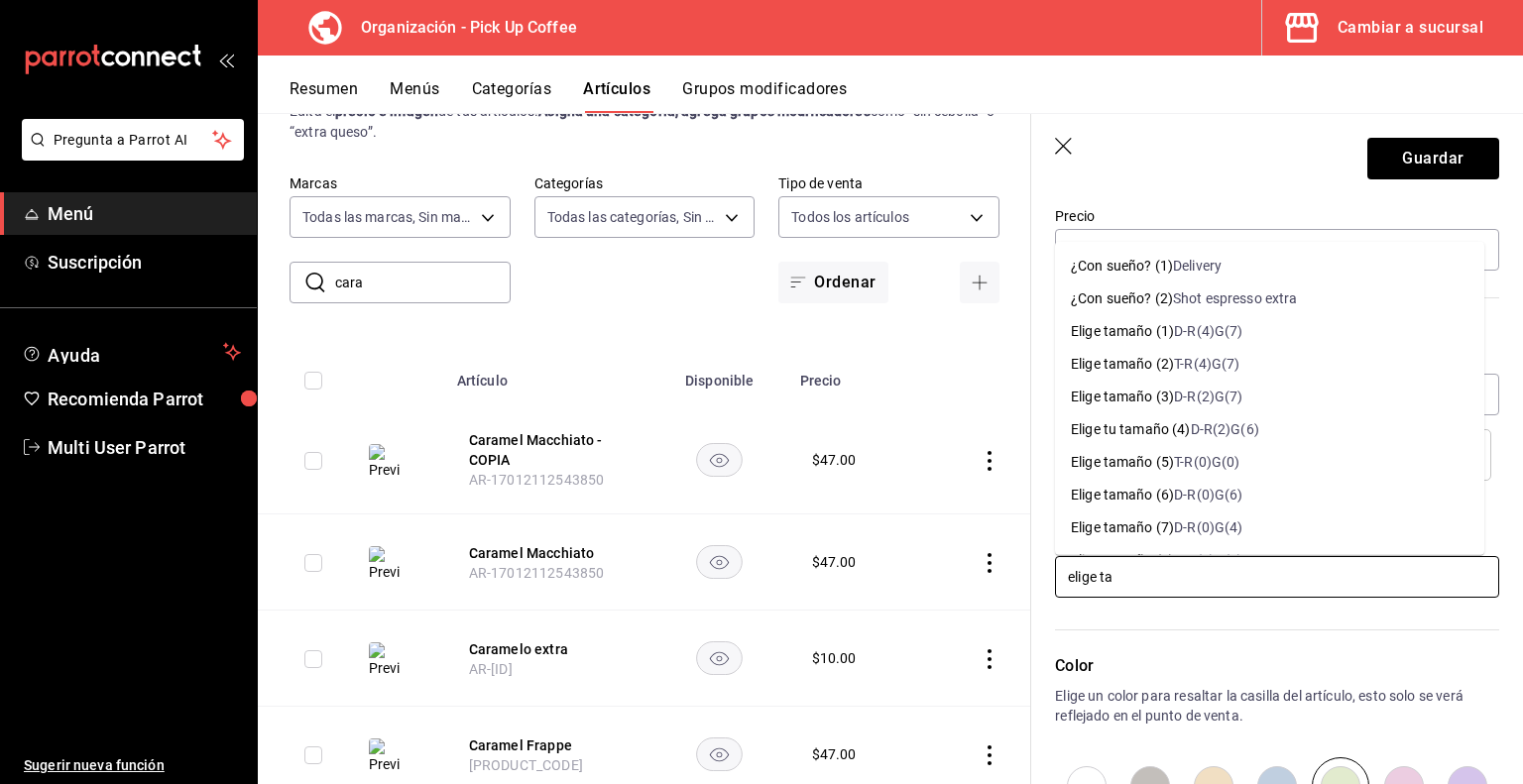 type on "elige tam" 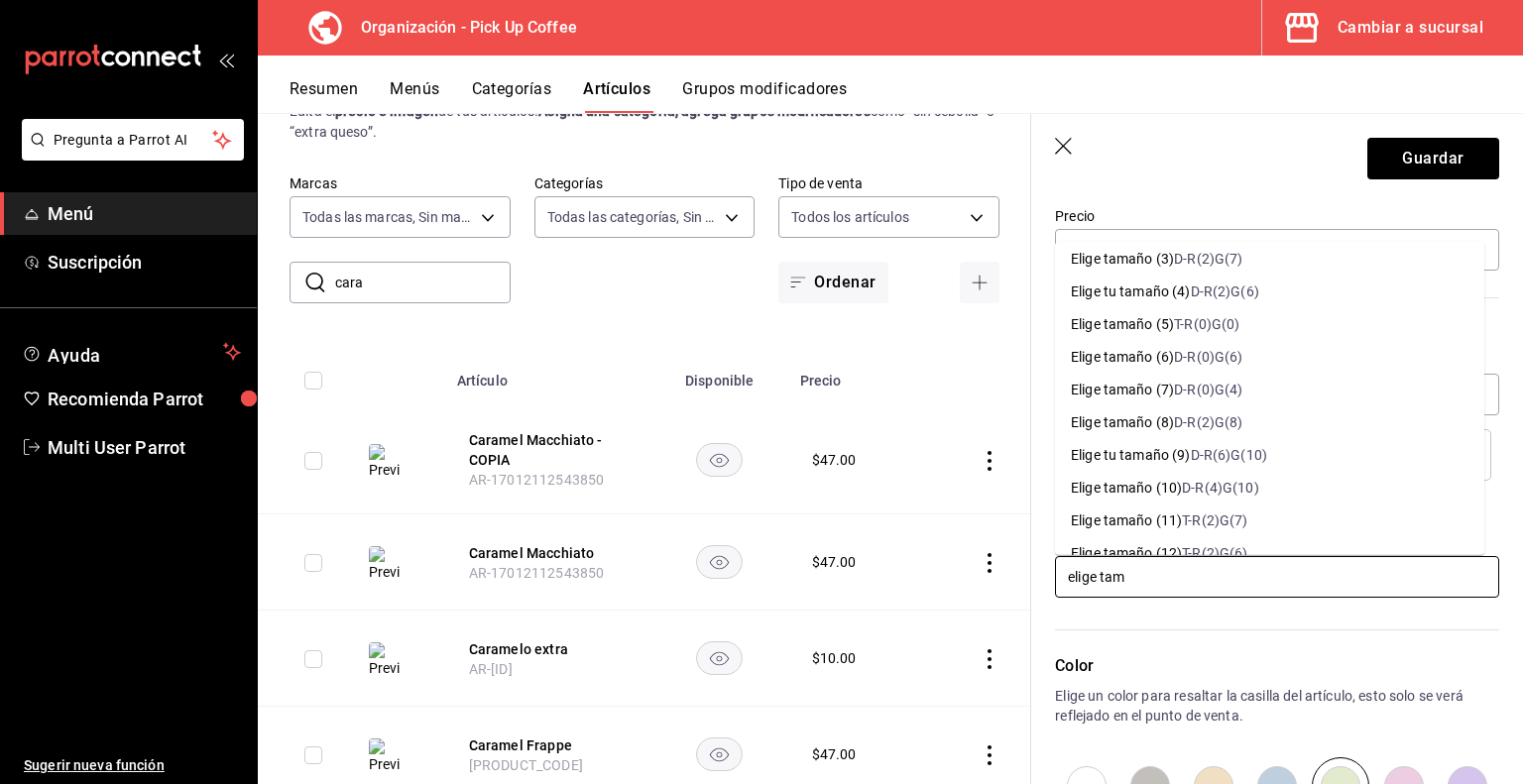 scroll, scrollTop: 139, scrollLeft: 0, axis: vertical 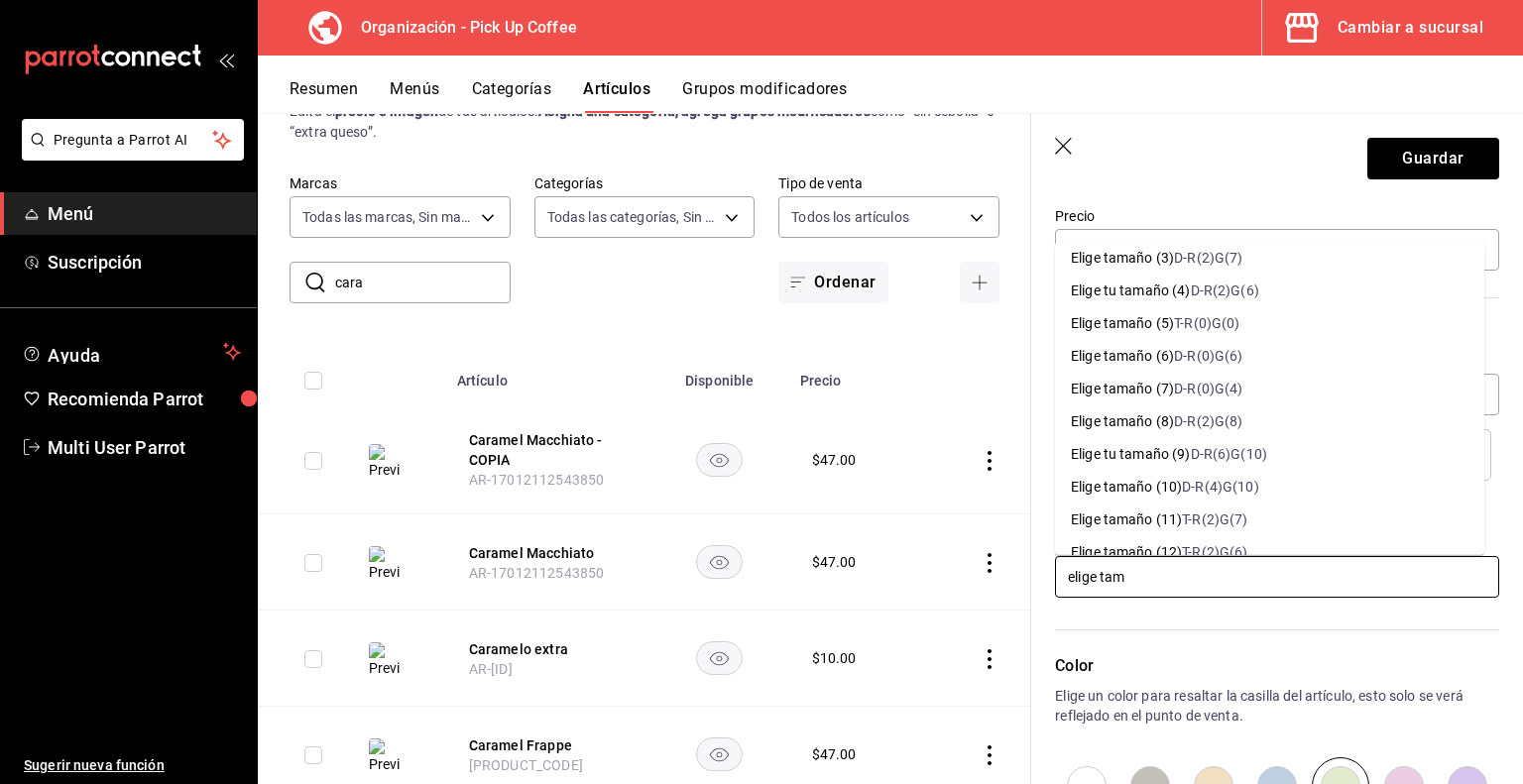 click on "D-R(6)G(10)" at bounding box center (1229, 453) 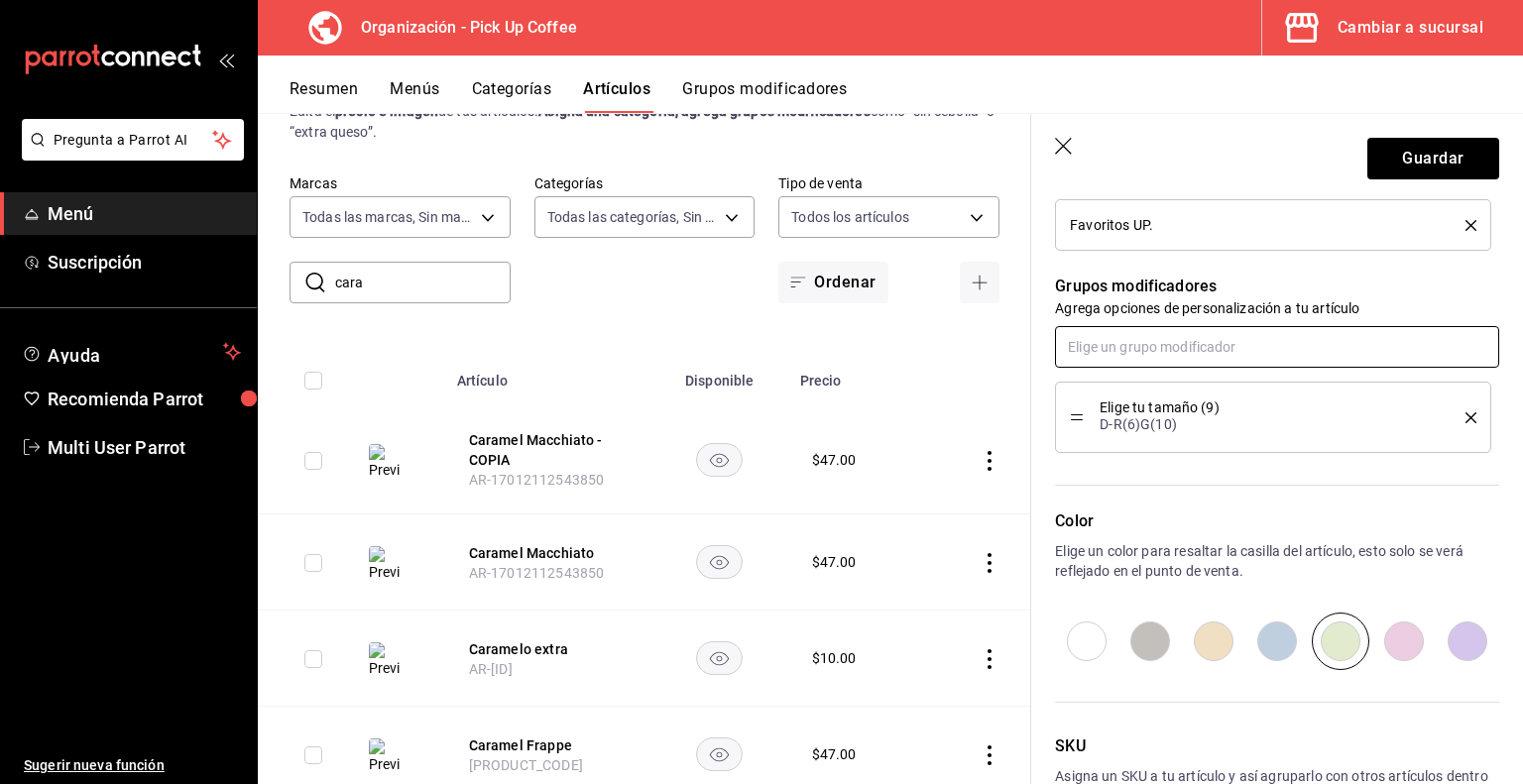 scroll, scrollTop: 950, scrollLeft: 0, axis: vertical 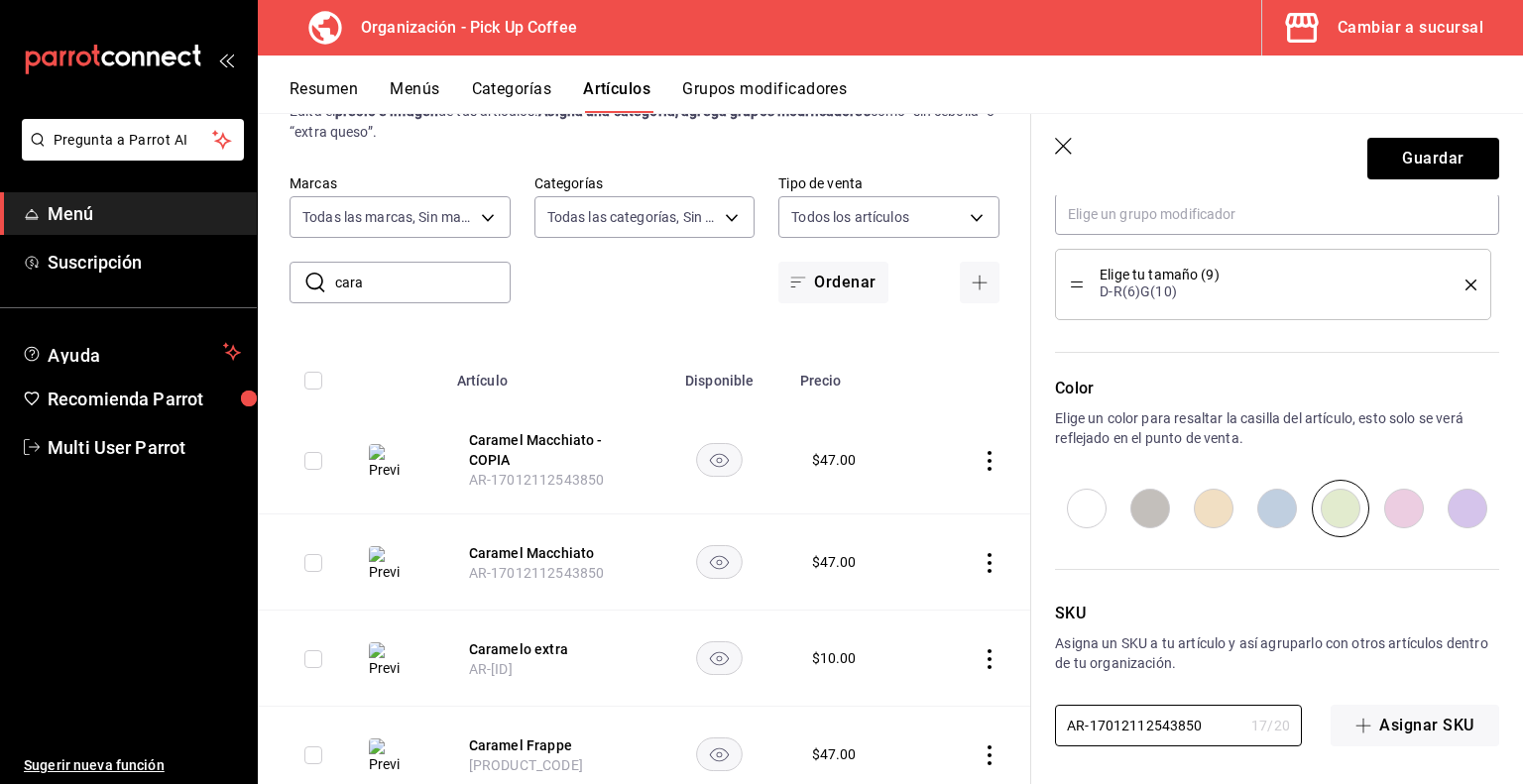 drag, startPoint x: 1214, startPoint y: 726, endPoint x: 1023, endPoint y: 728, distance: 191.01047 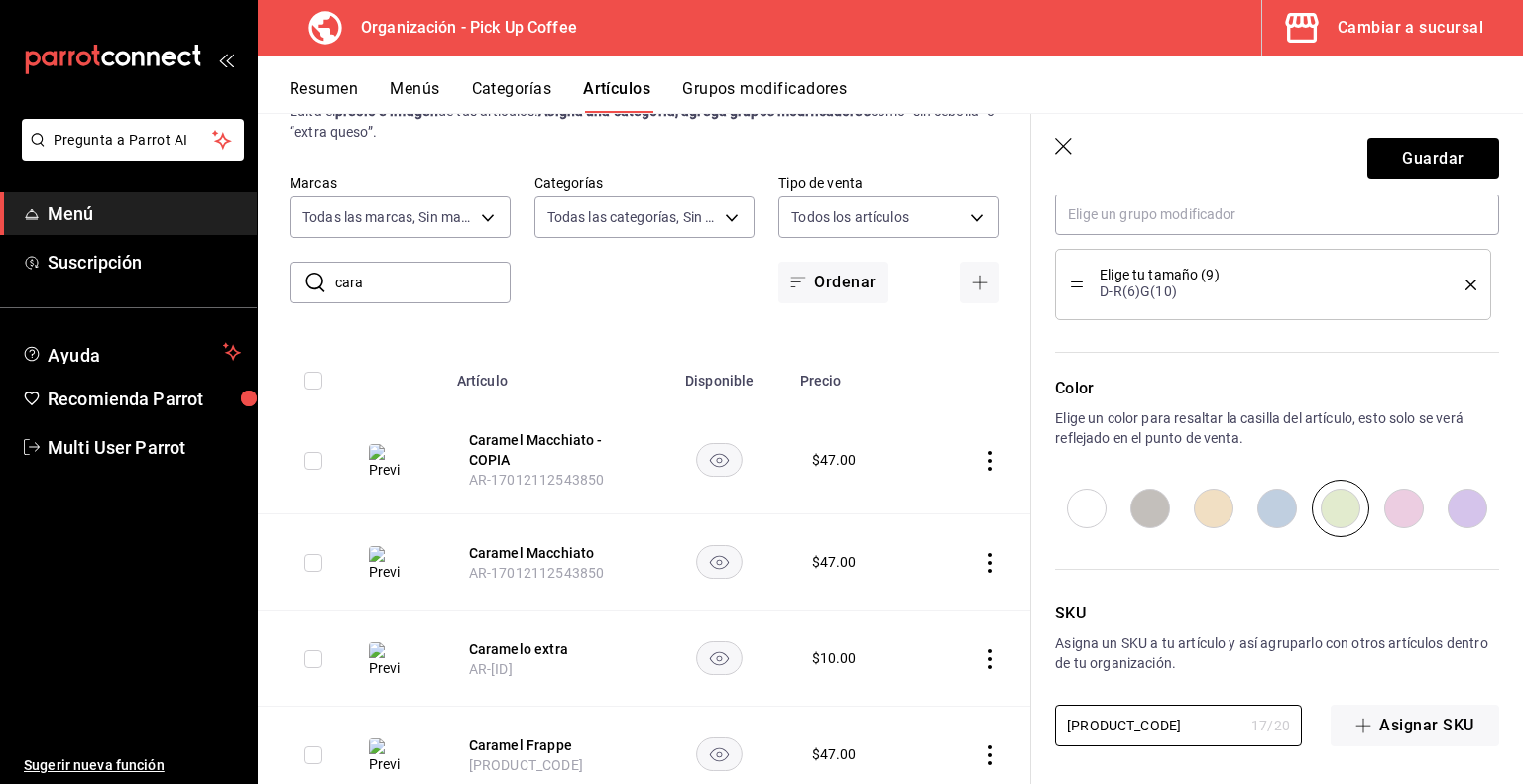 type on "x" 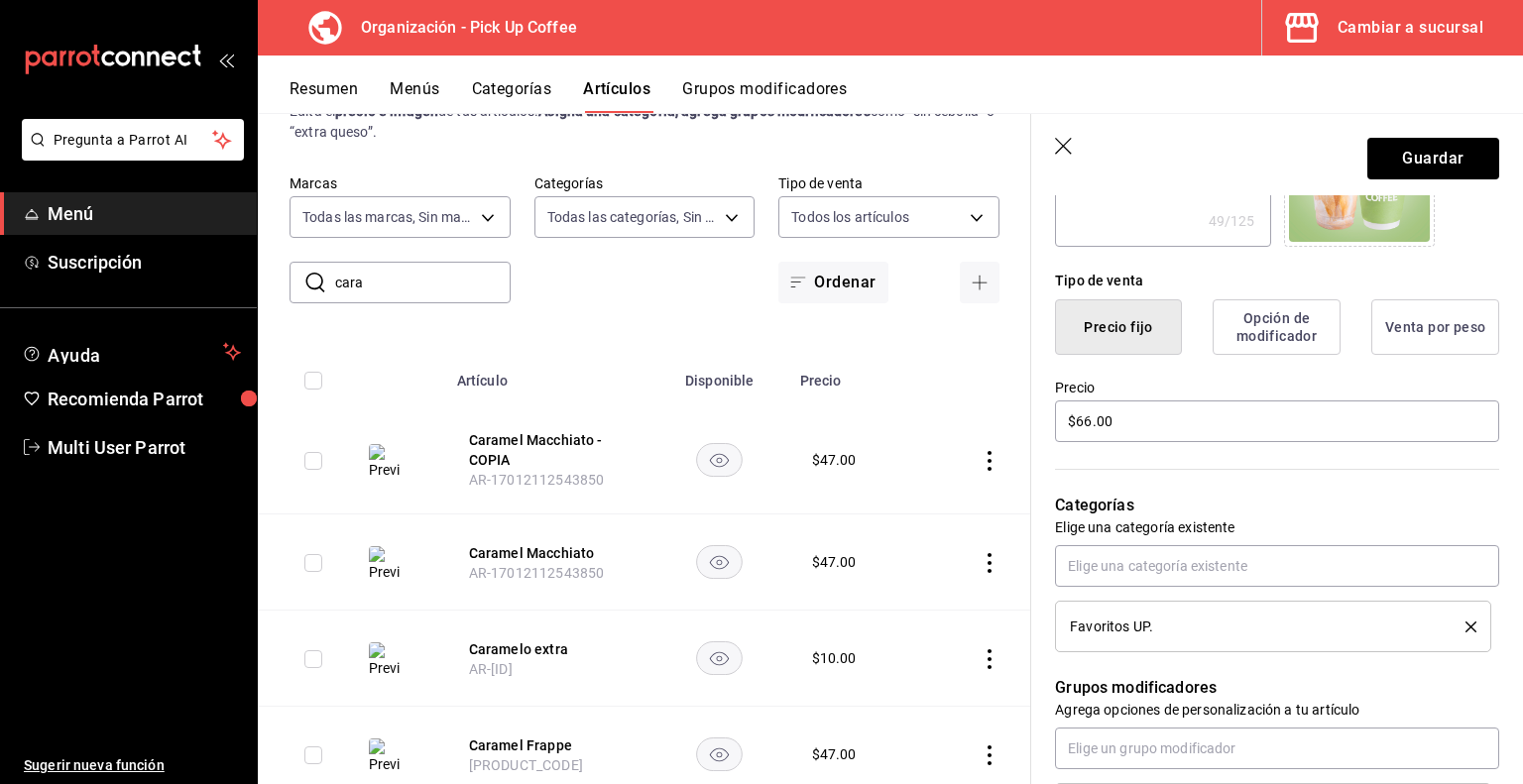 scroll, scrollTop: 611, scrollLeft: 0, axis: vertical 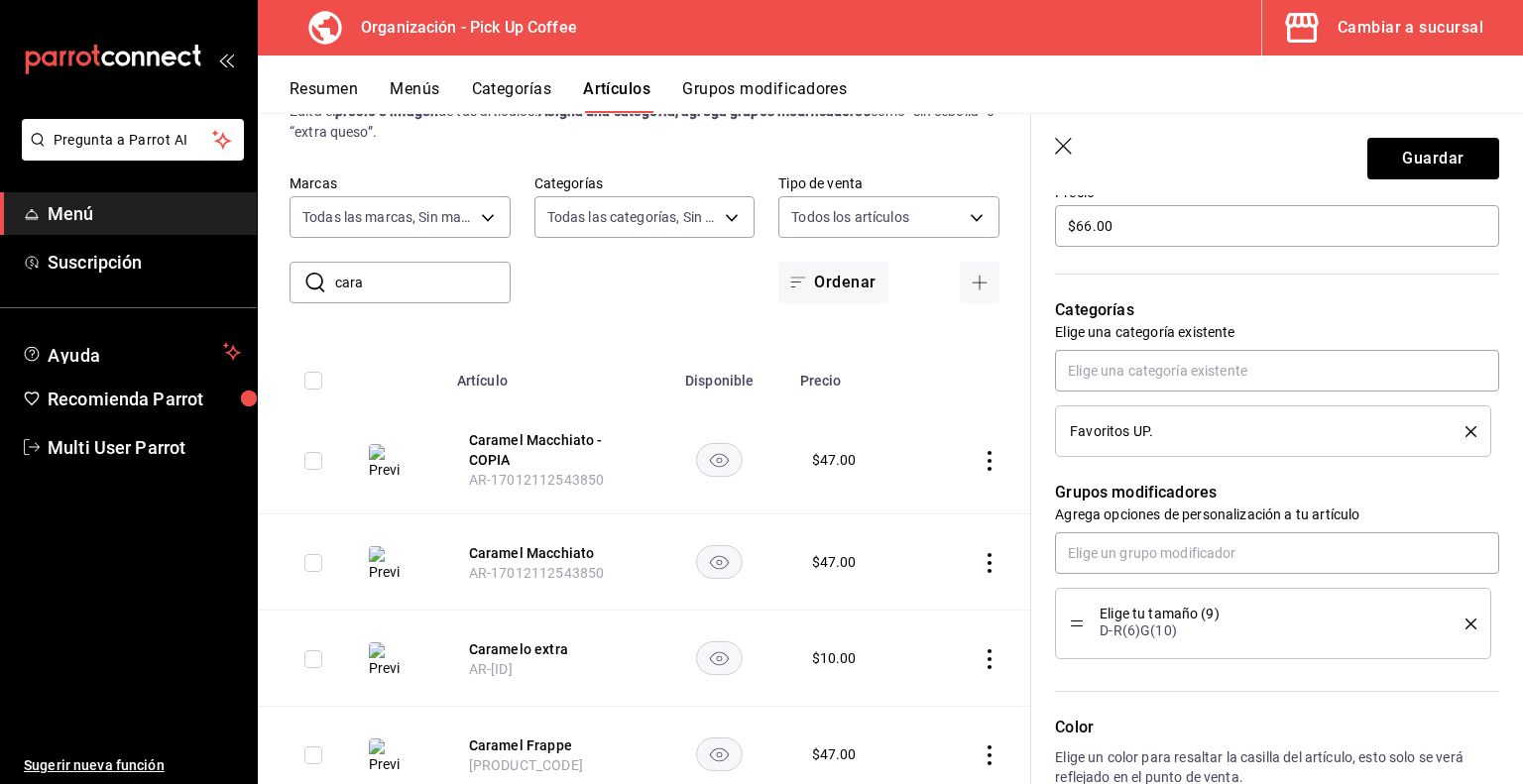 type on "2025-D-FCM" 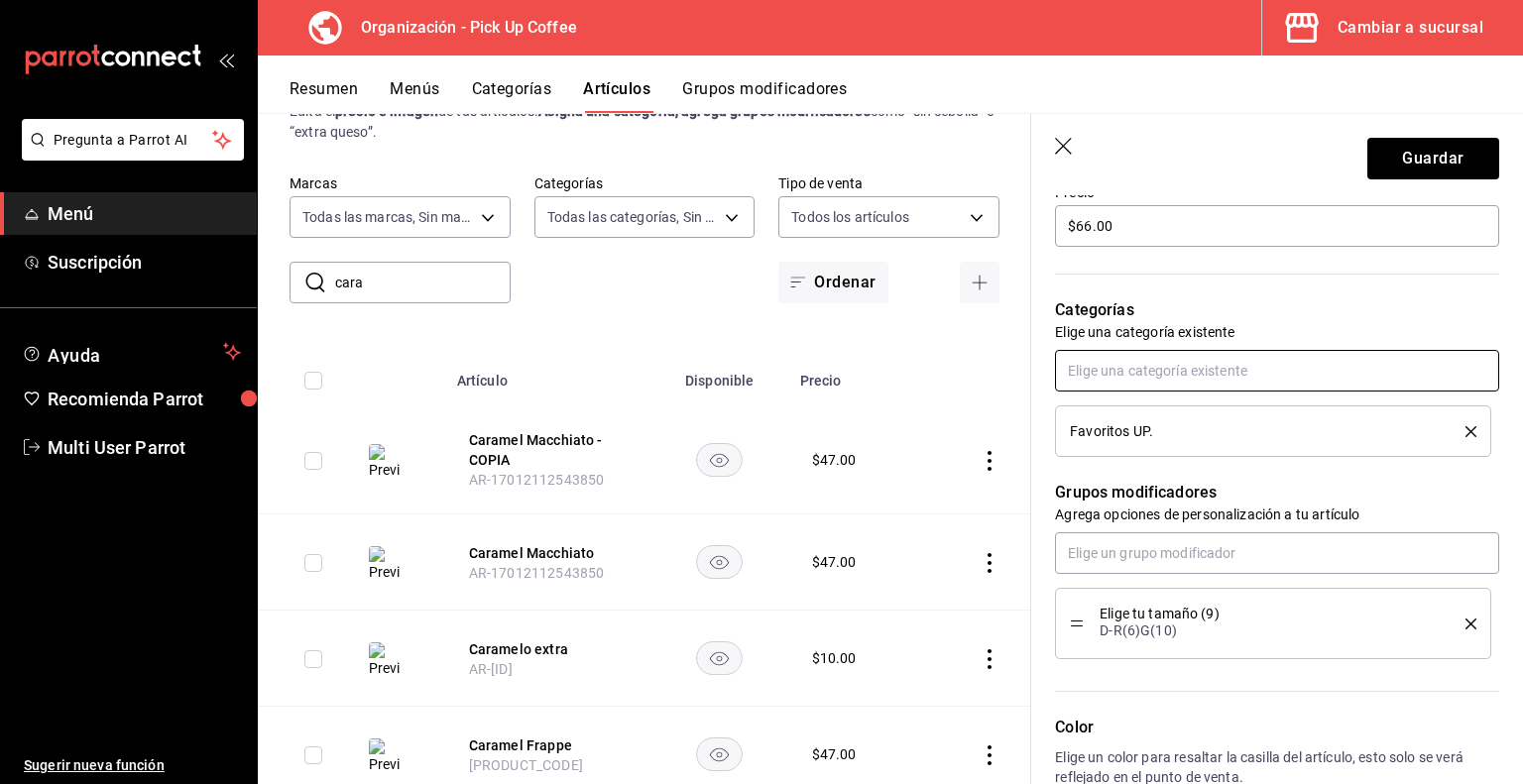 click at bounding box center (1277, 371) 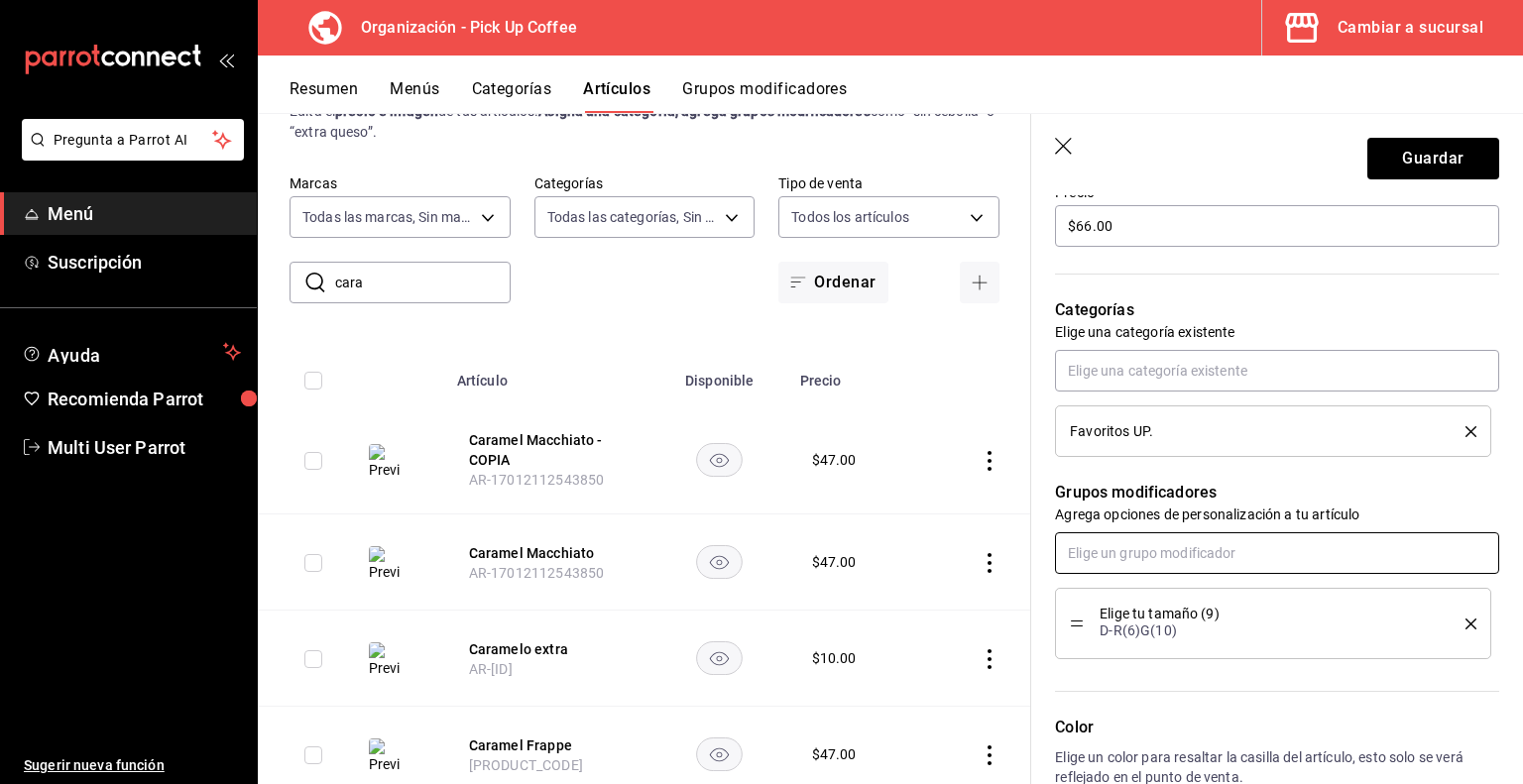 click at bounding box center (1277, 553) 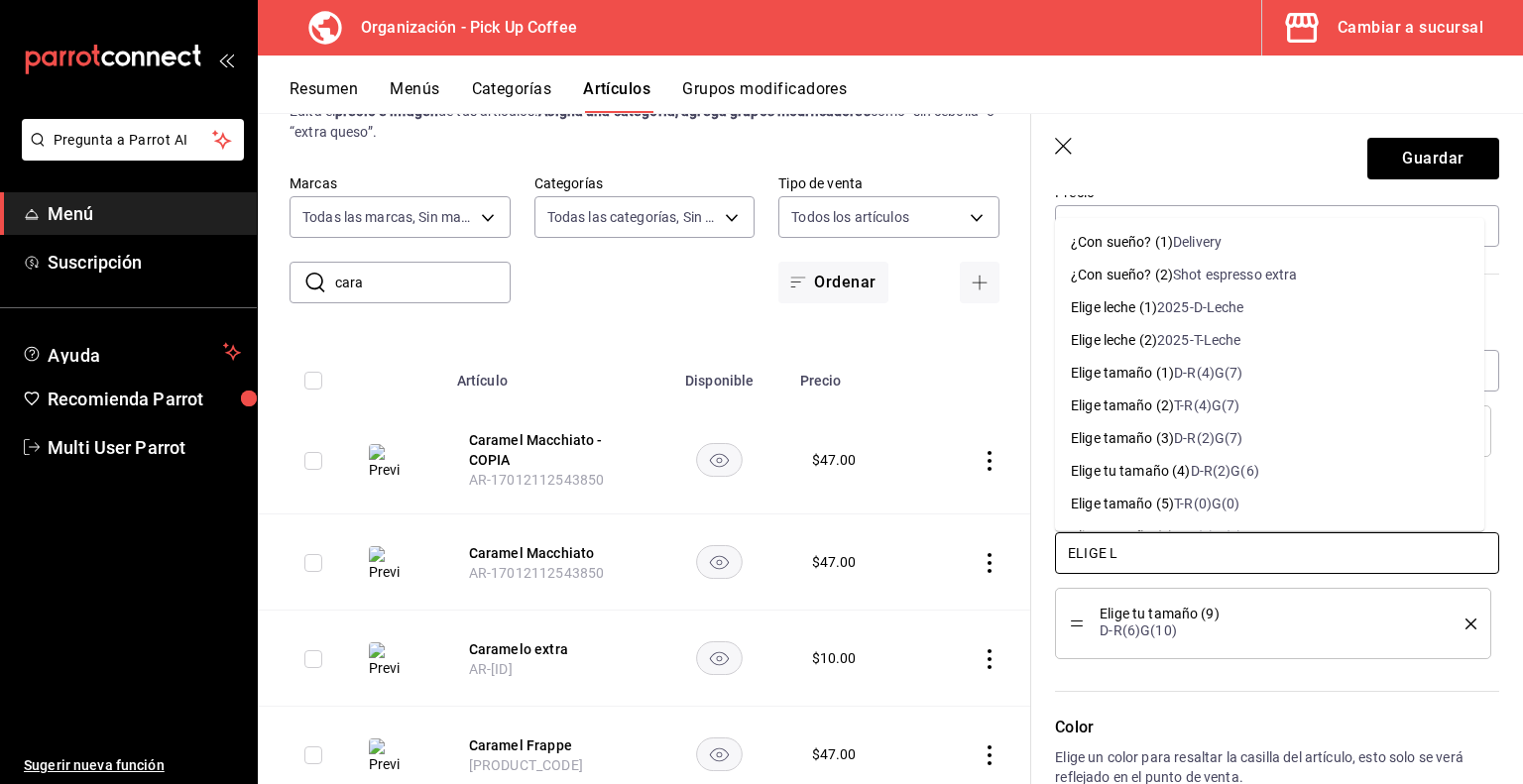 type on "ELIGE LE" 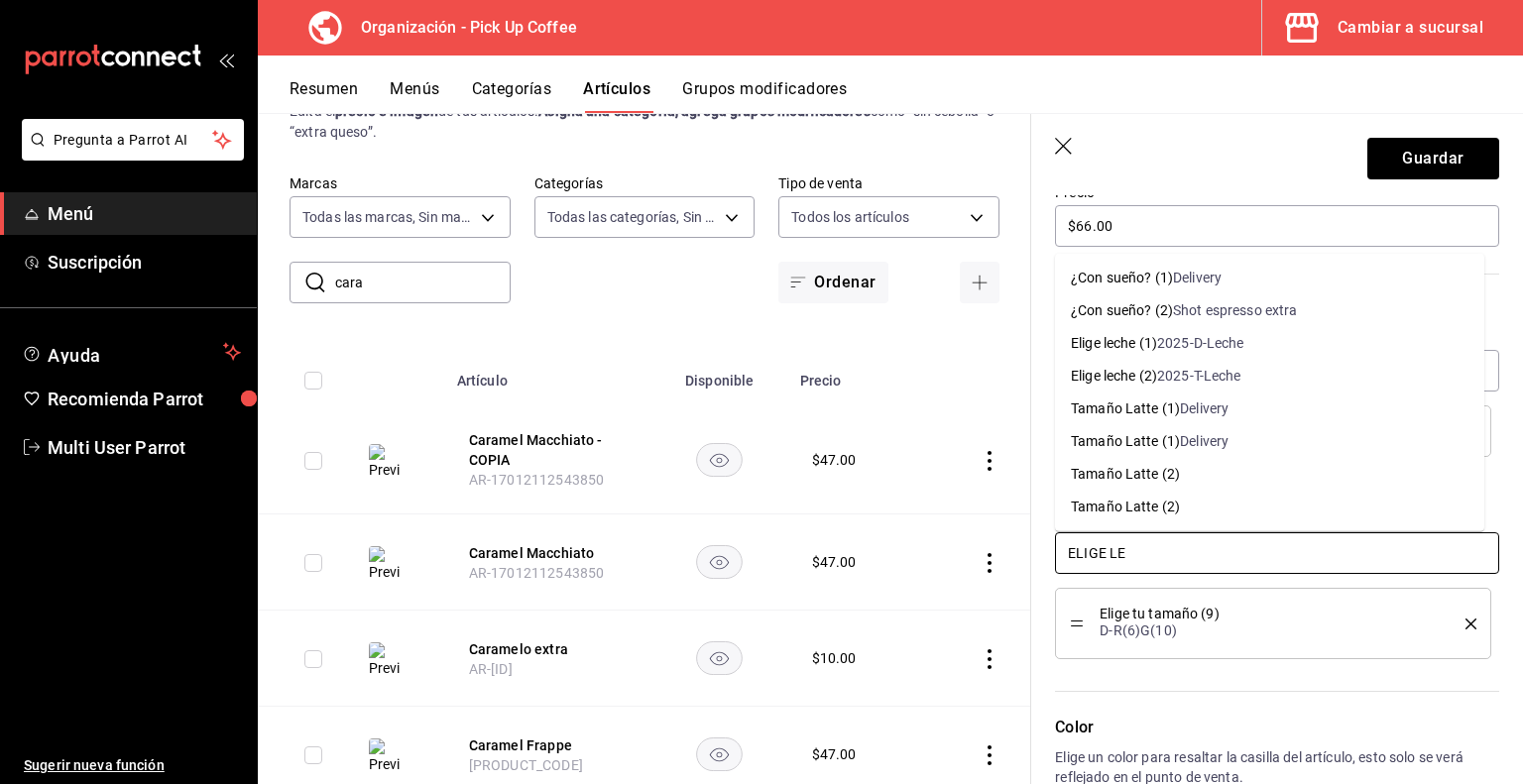 click on "2025-D-Leche" at bounding box center [1201, 343] 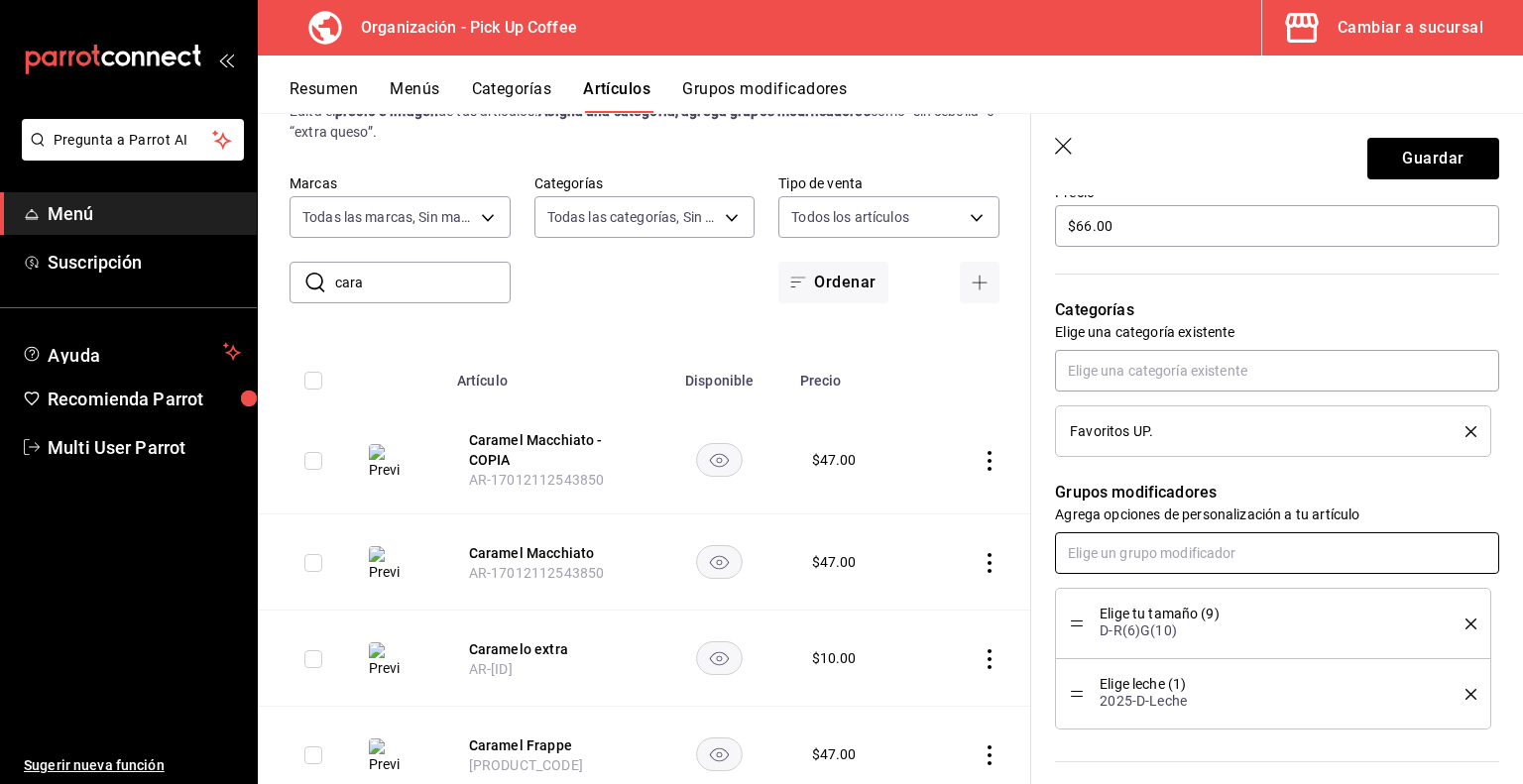 click at bounding box center [1277, 553] 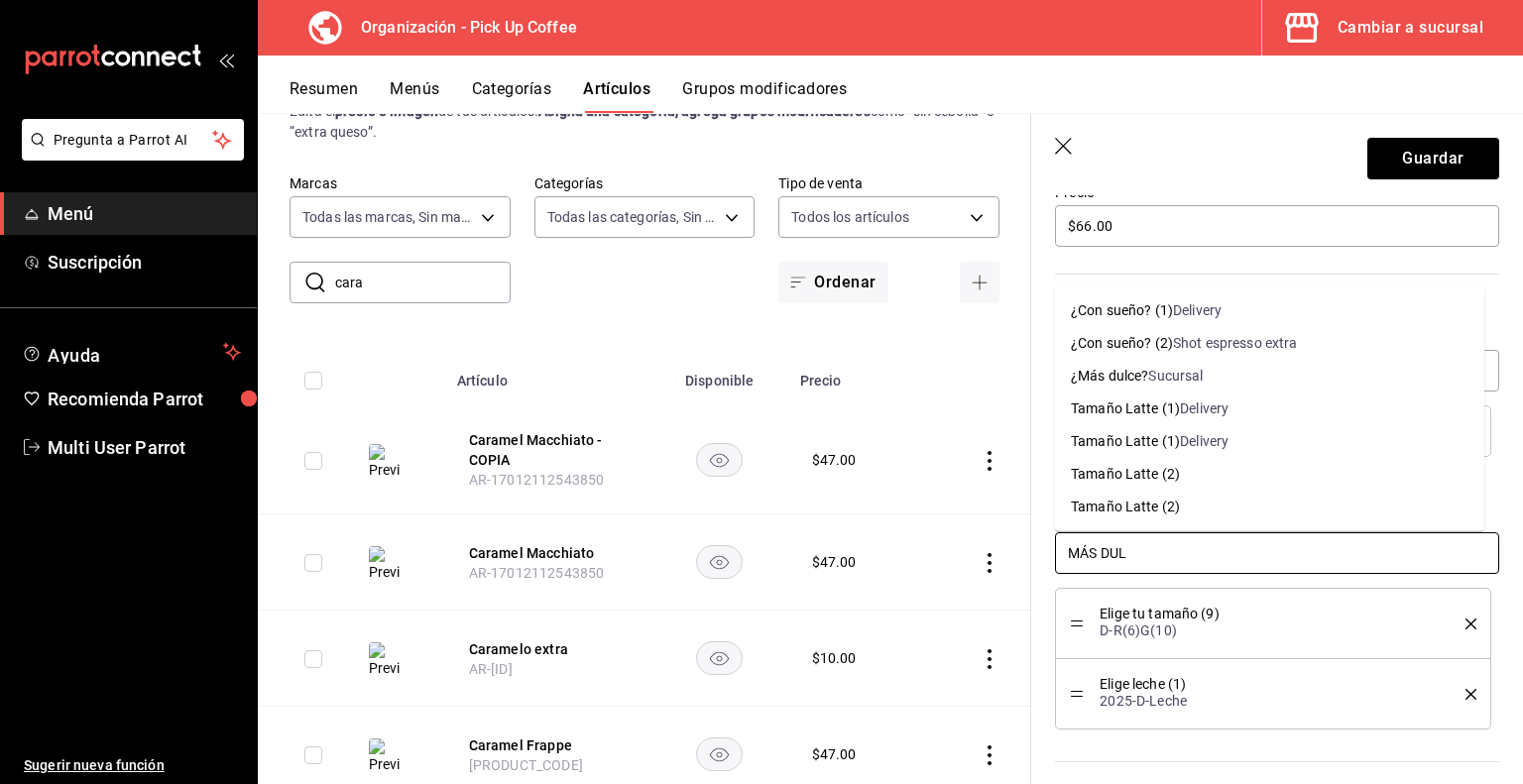 type on "MÁS DULC" 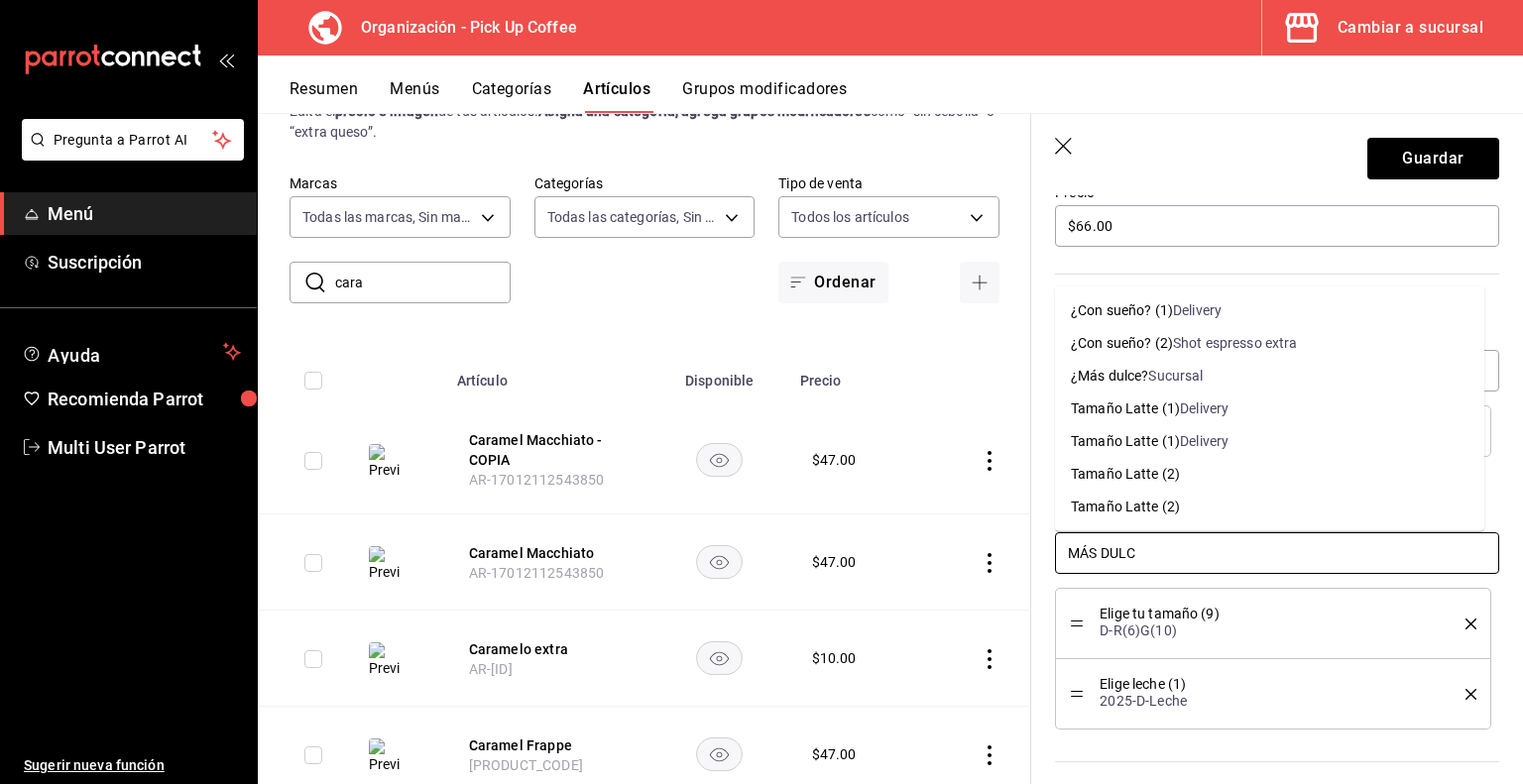 click on "Sucursal" at bounding box center [1175, 376] 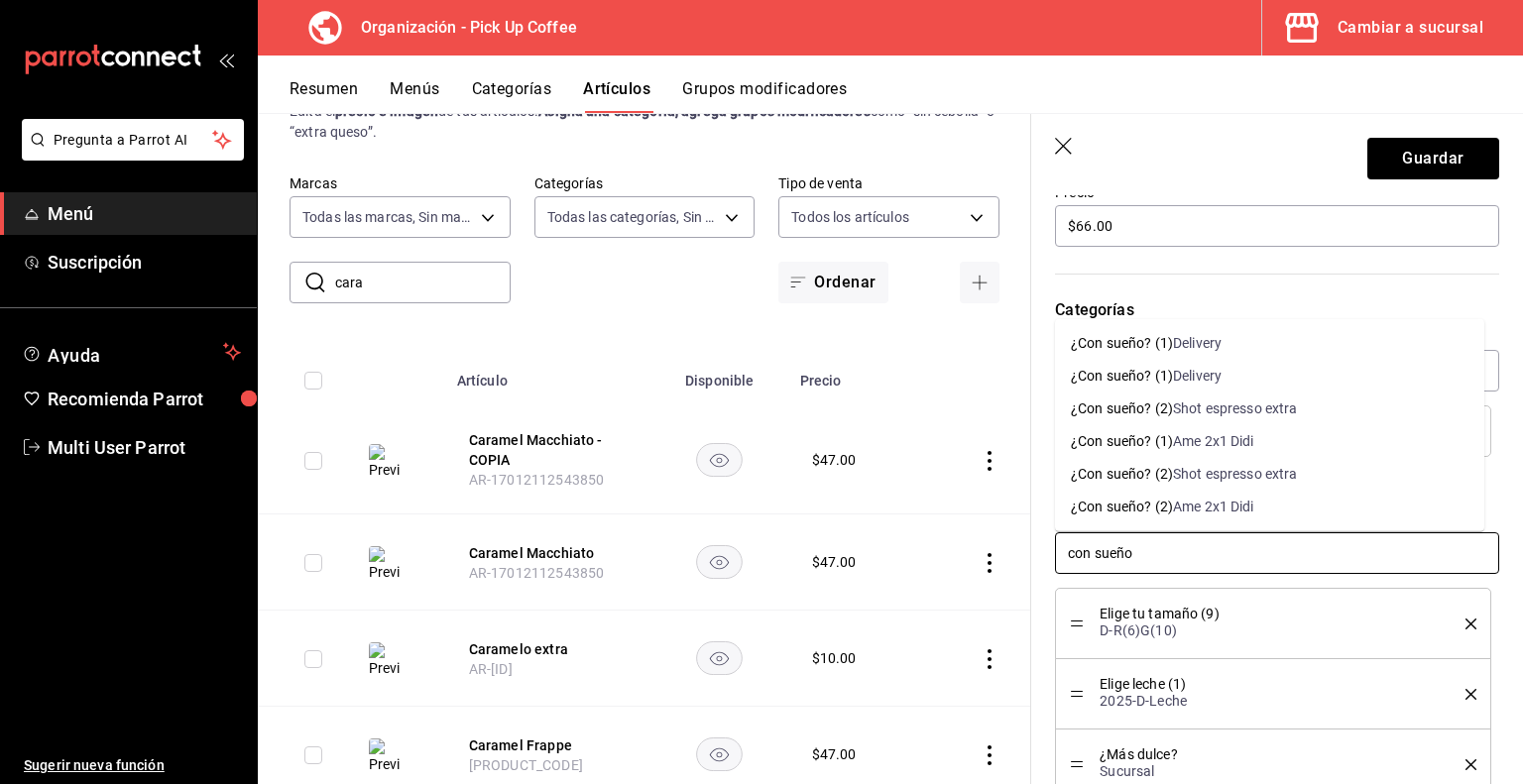 type on "con sueño" 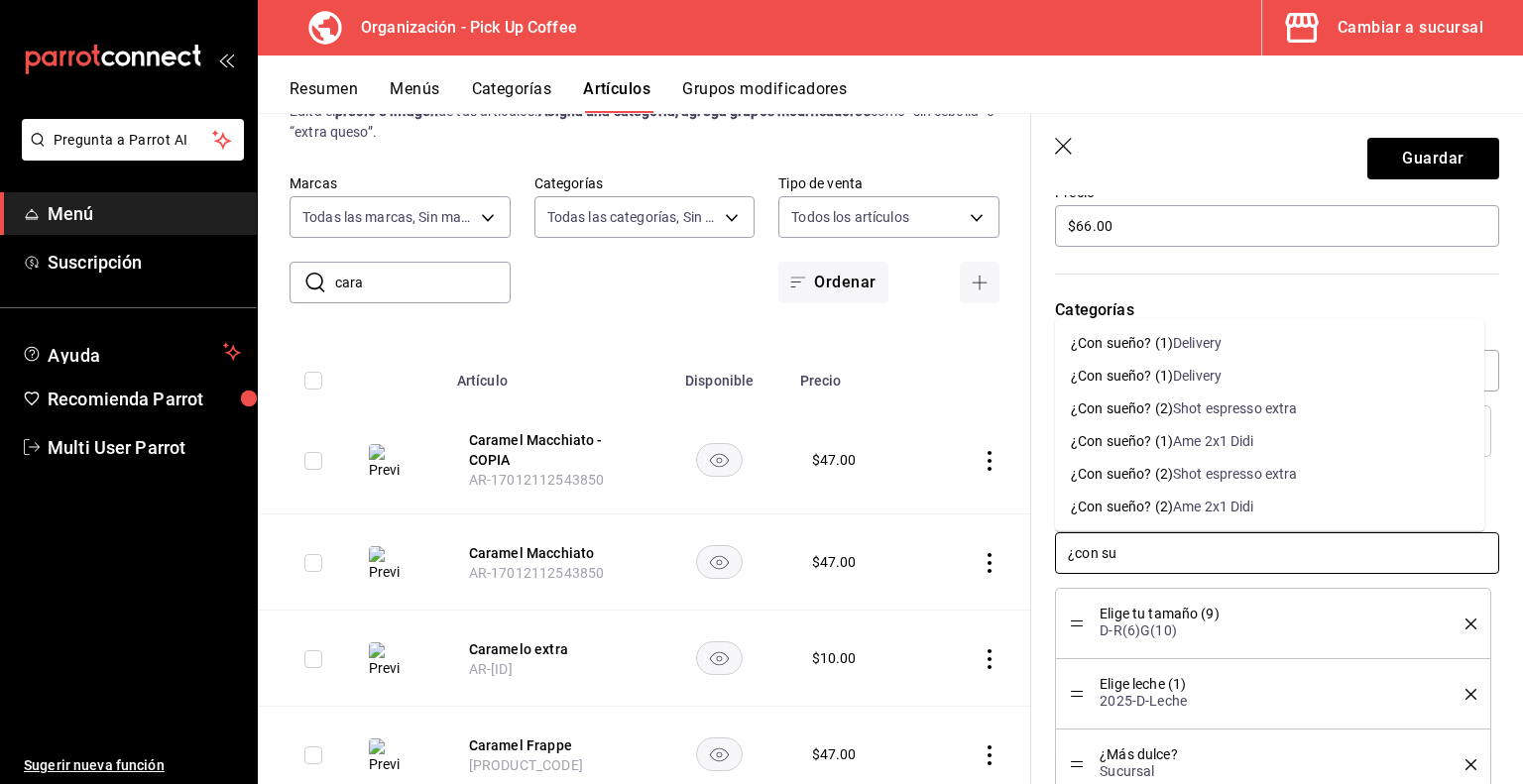 type on "¿con sue" 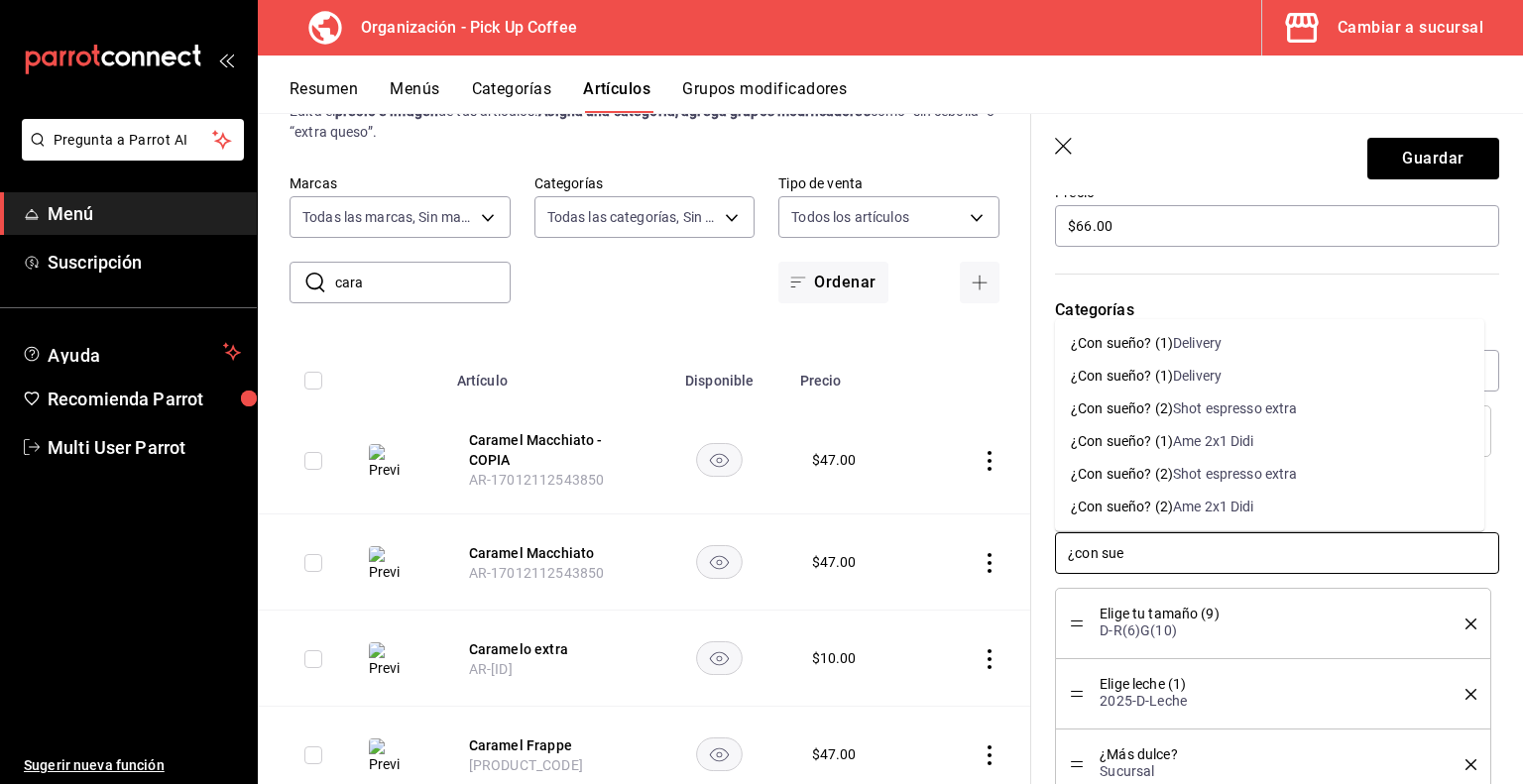 click on "Shot espresso extra" at bounding box center (1235, 408) 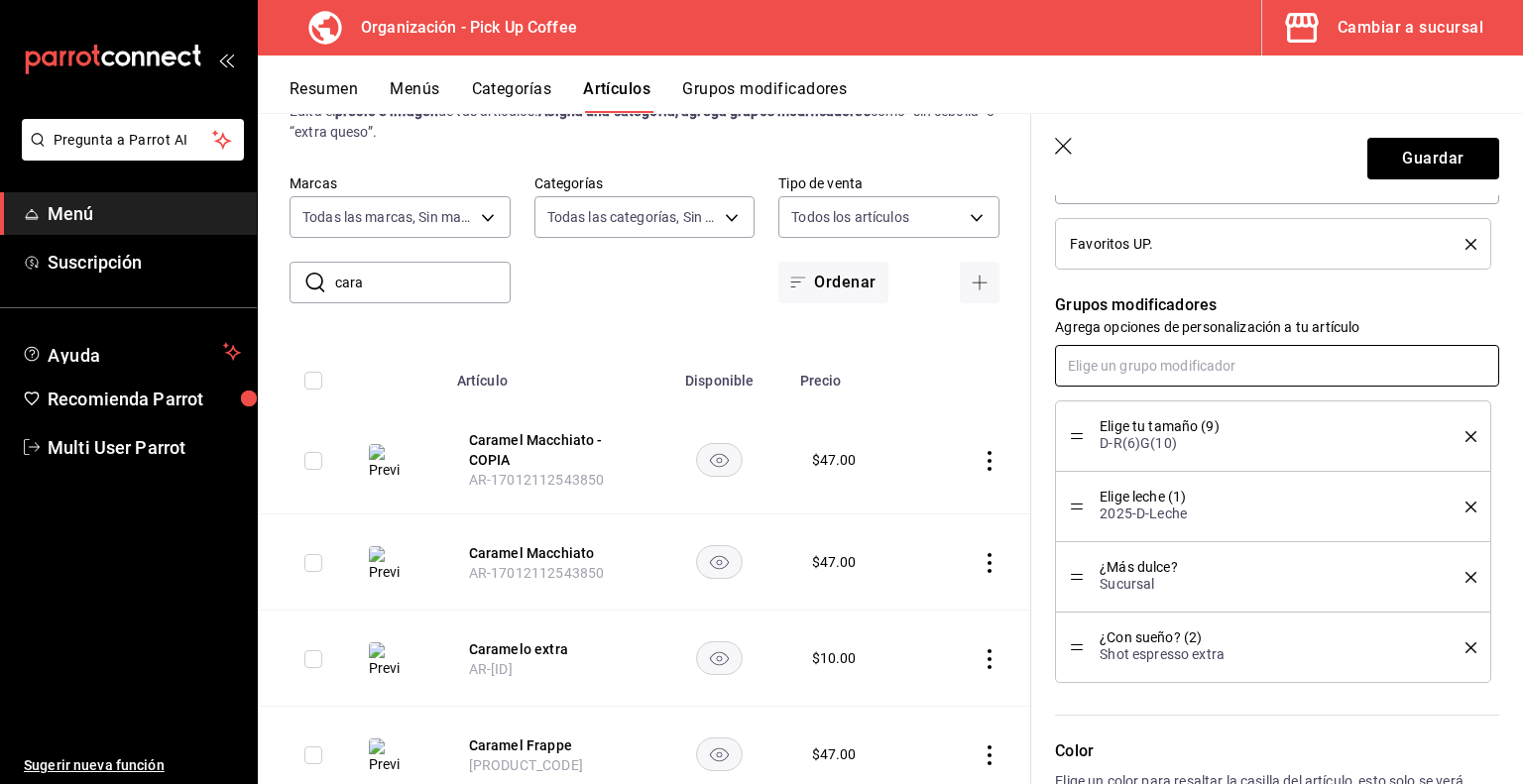 scroll, scrollTop: 807, scrollLeft: 0, axis: vertical 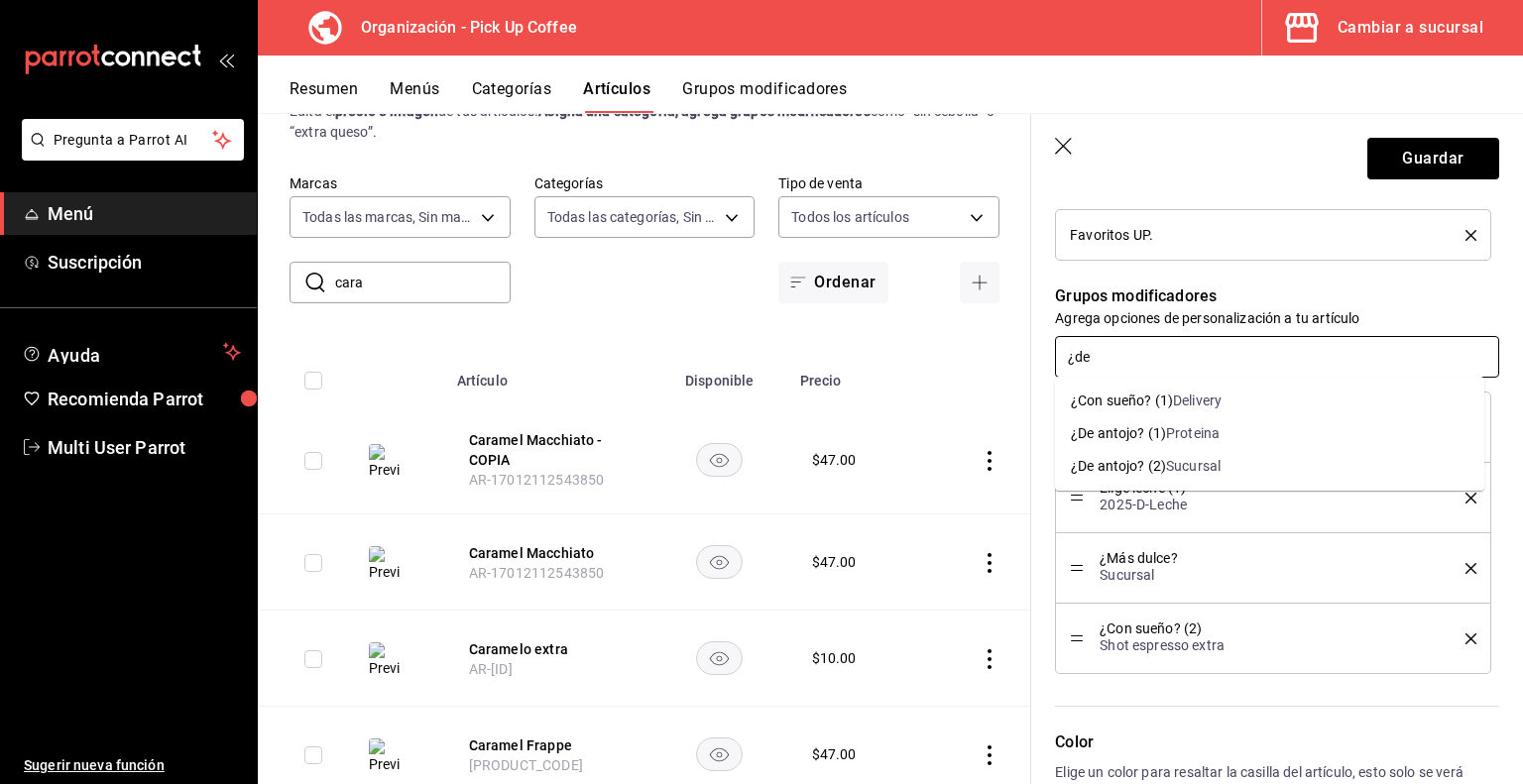 type on "¿de" 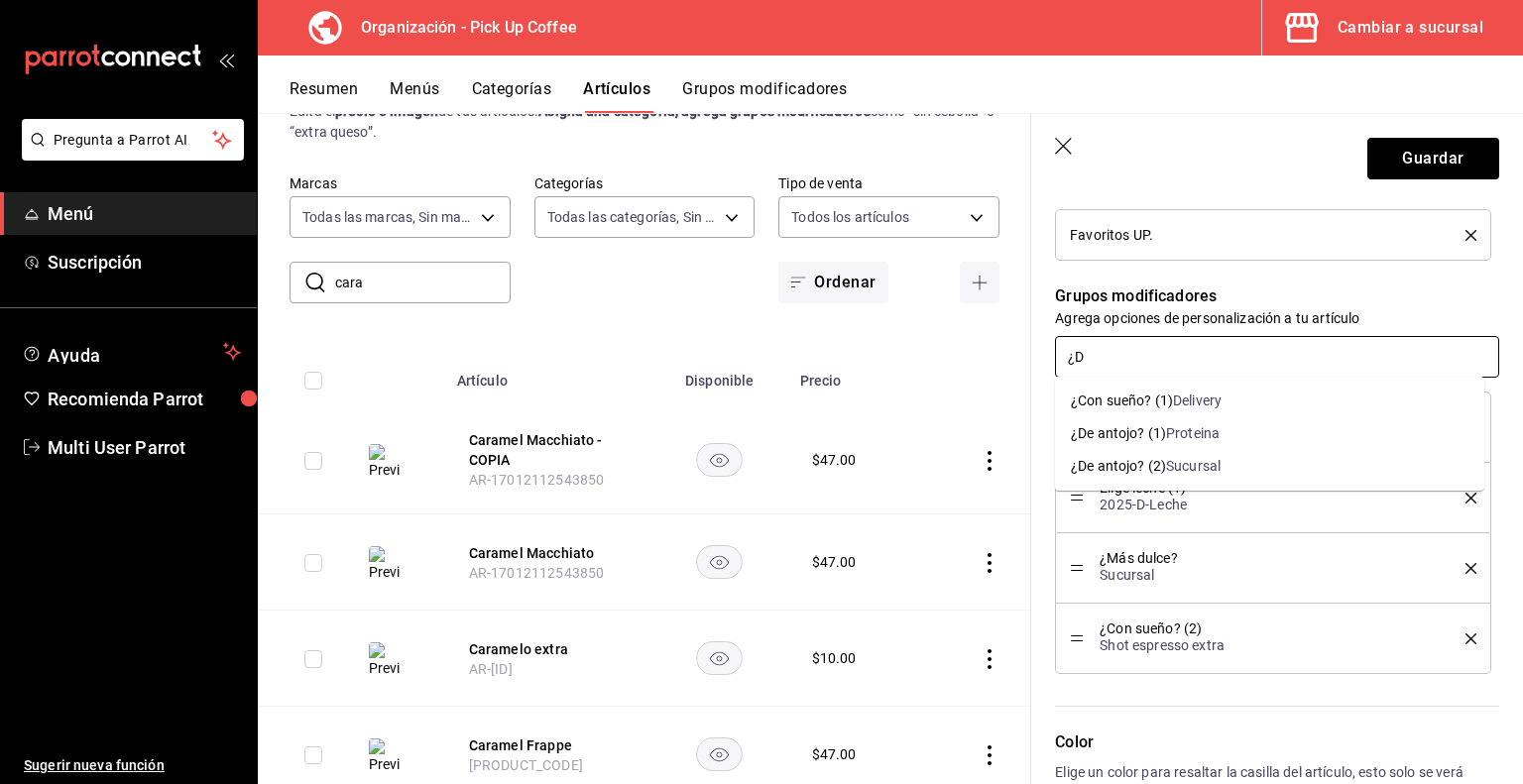 type on "¿De" 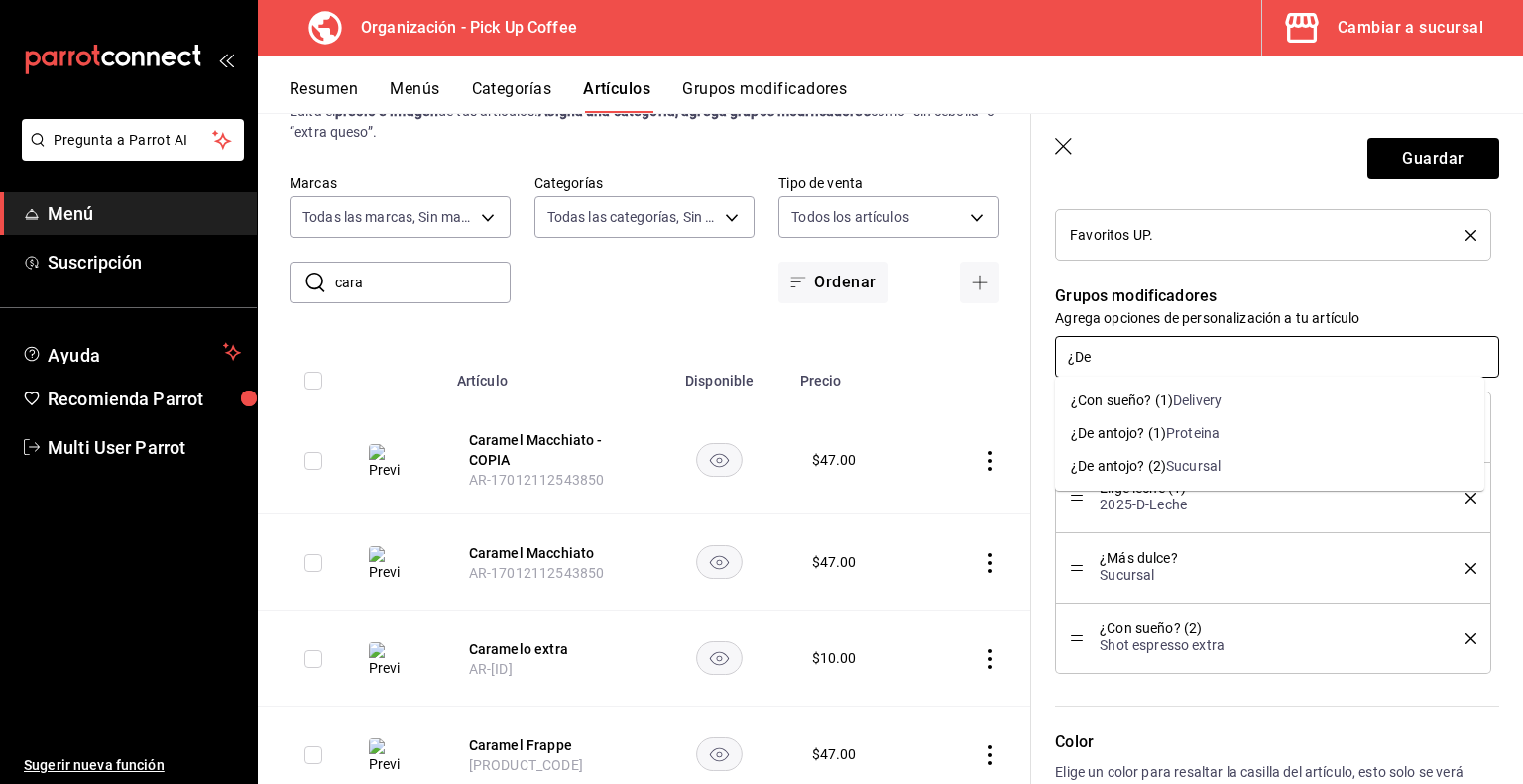 click on "Sucursal" at bounding box center (1193, 466) 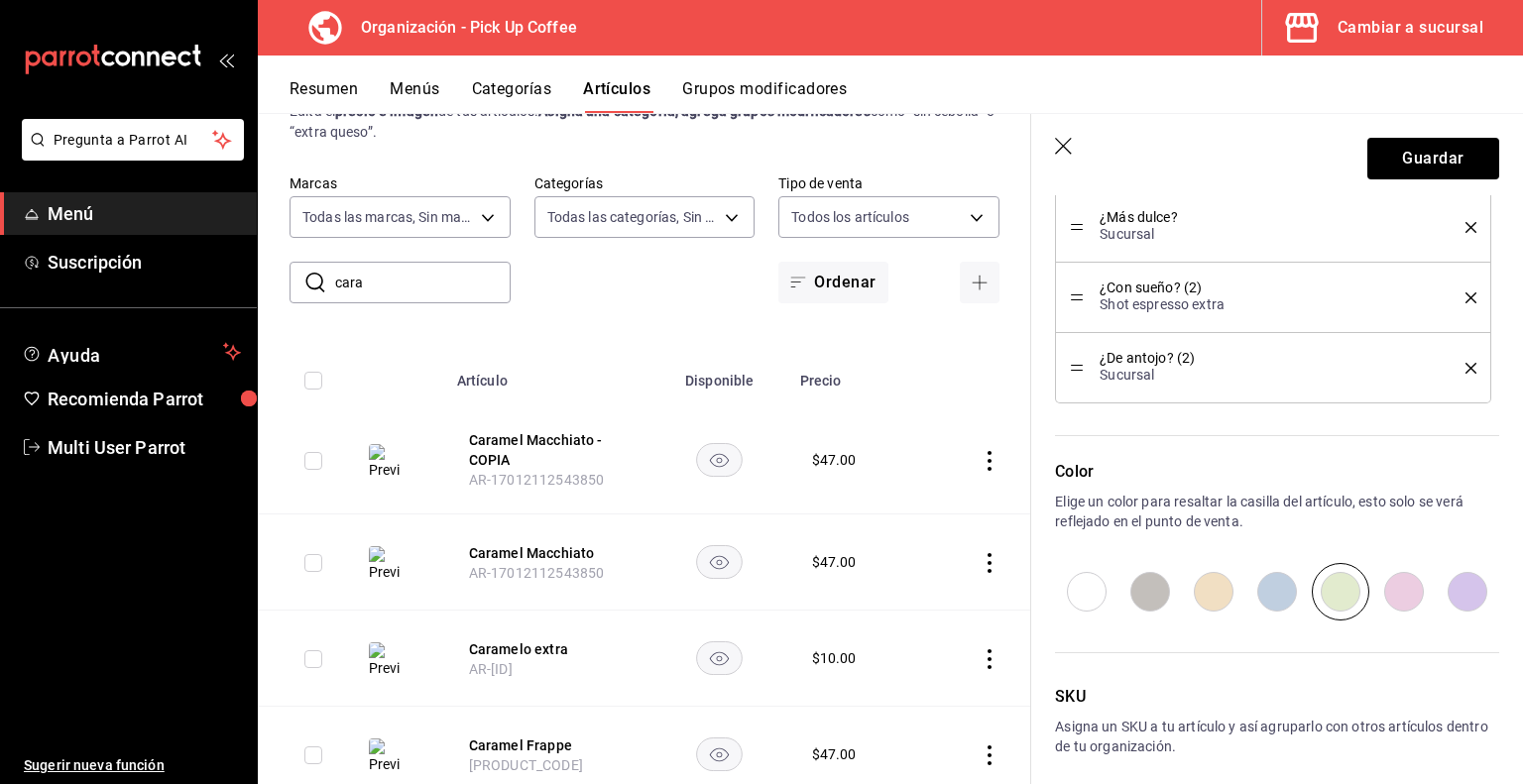 scroll, scrollTop: 1150, scrollLeft: 0, axis: vertical 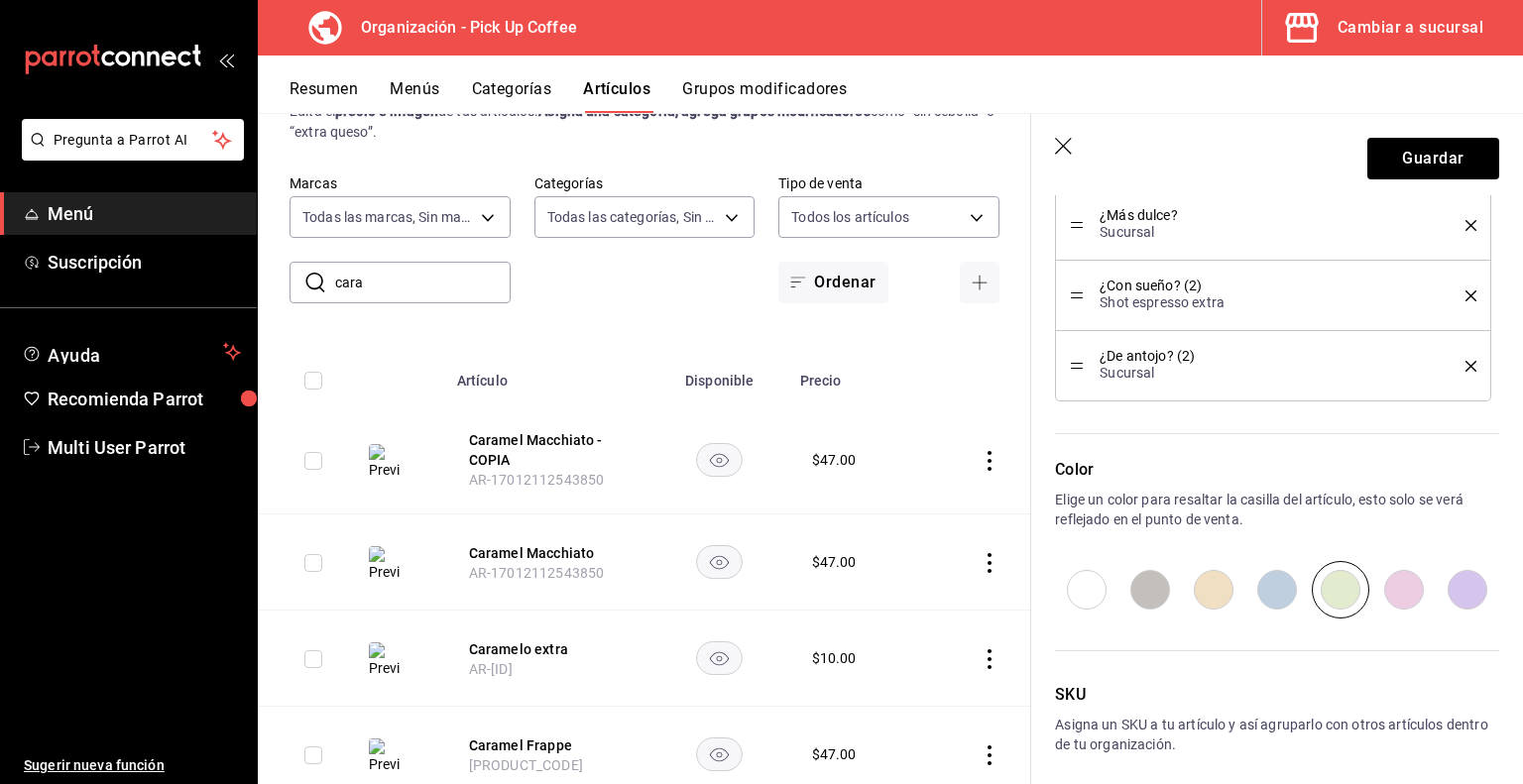 click at bounding box center [1087, 590] 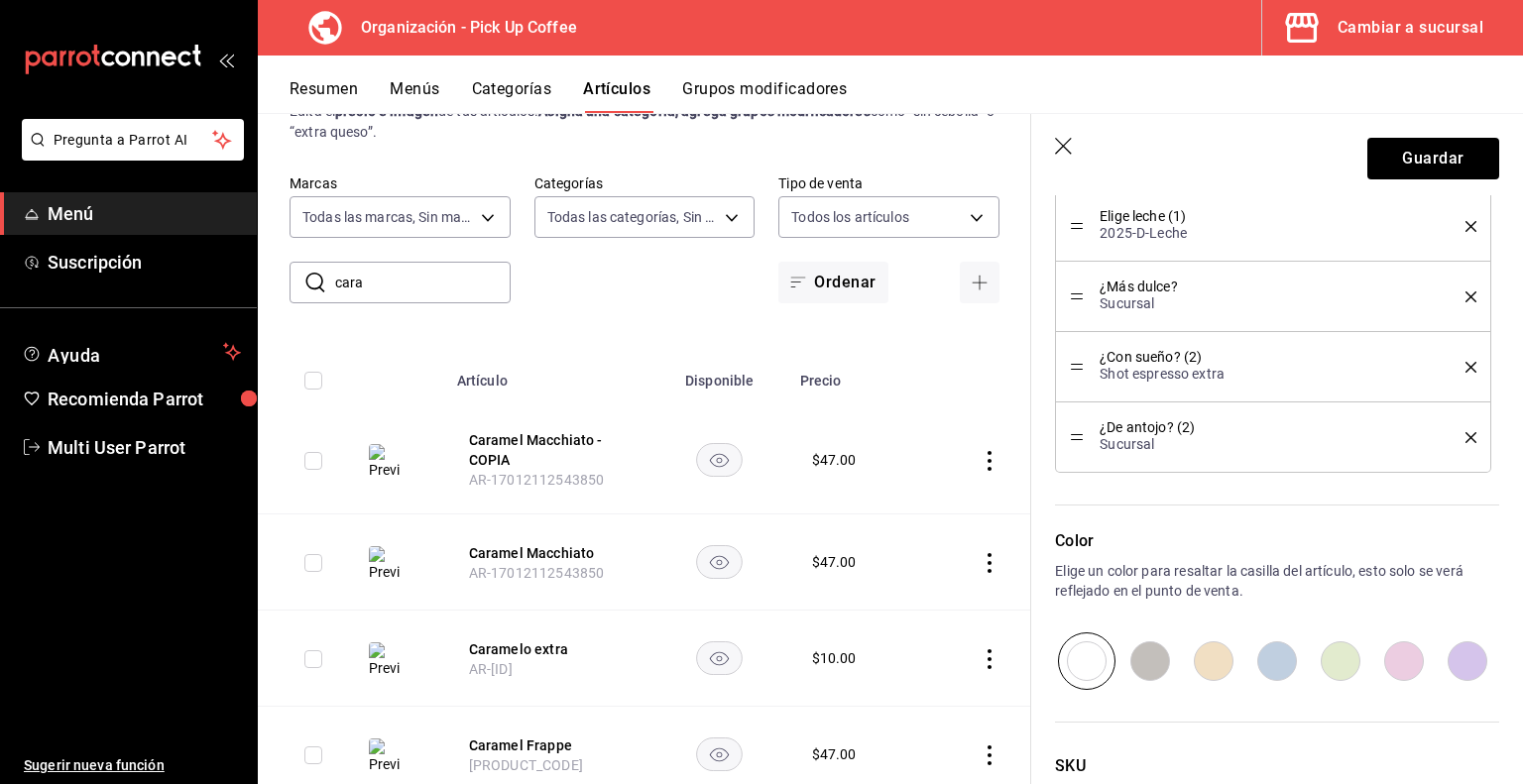 scroll, scrollTop: 1230, scrollLeft: 0, axis: vertical 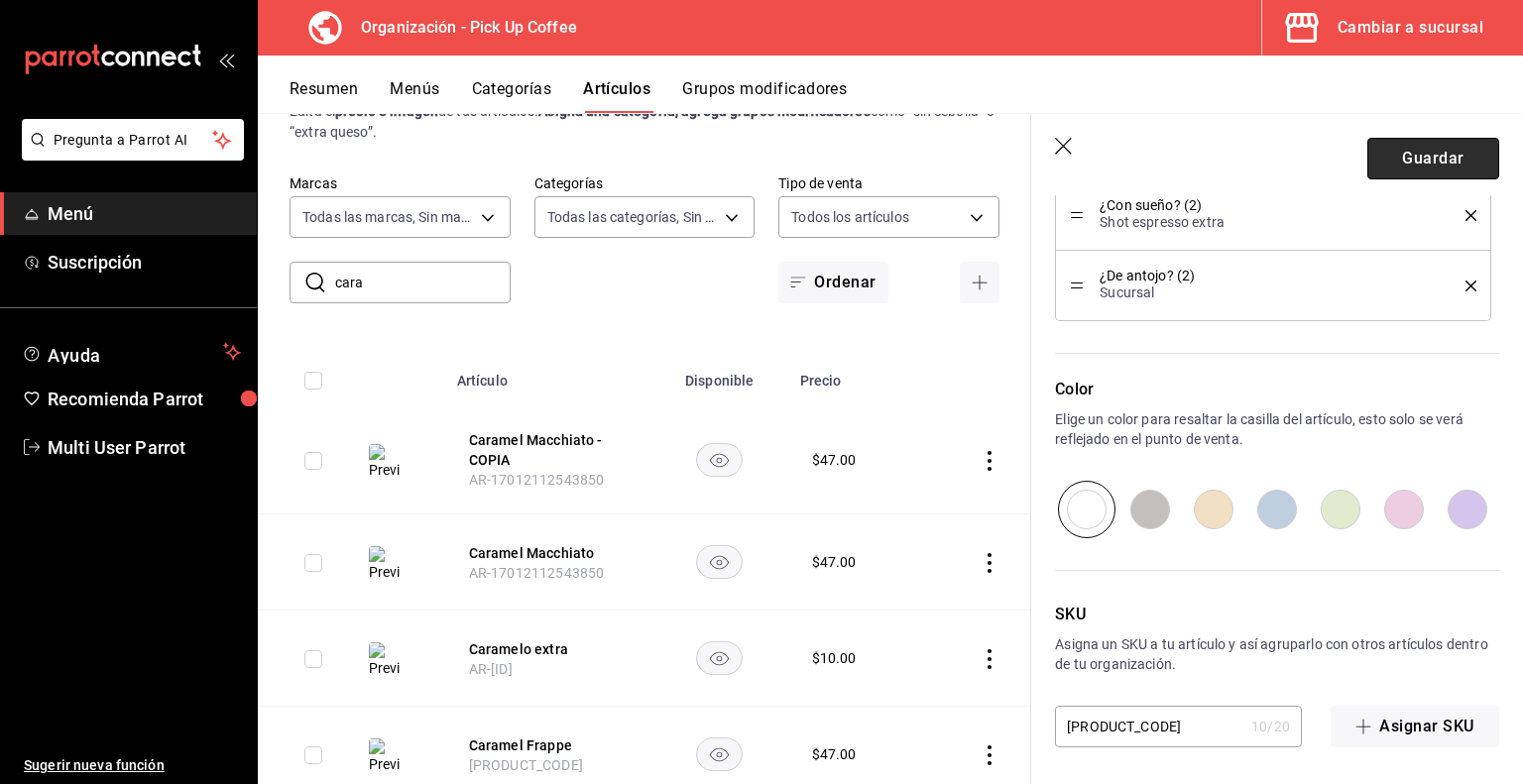 click on "Guardar" at bounding box center (1433, 159) 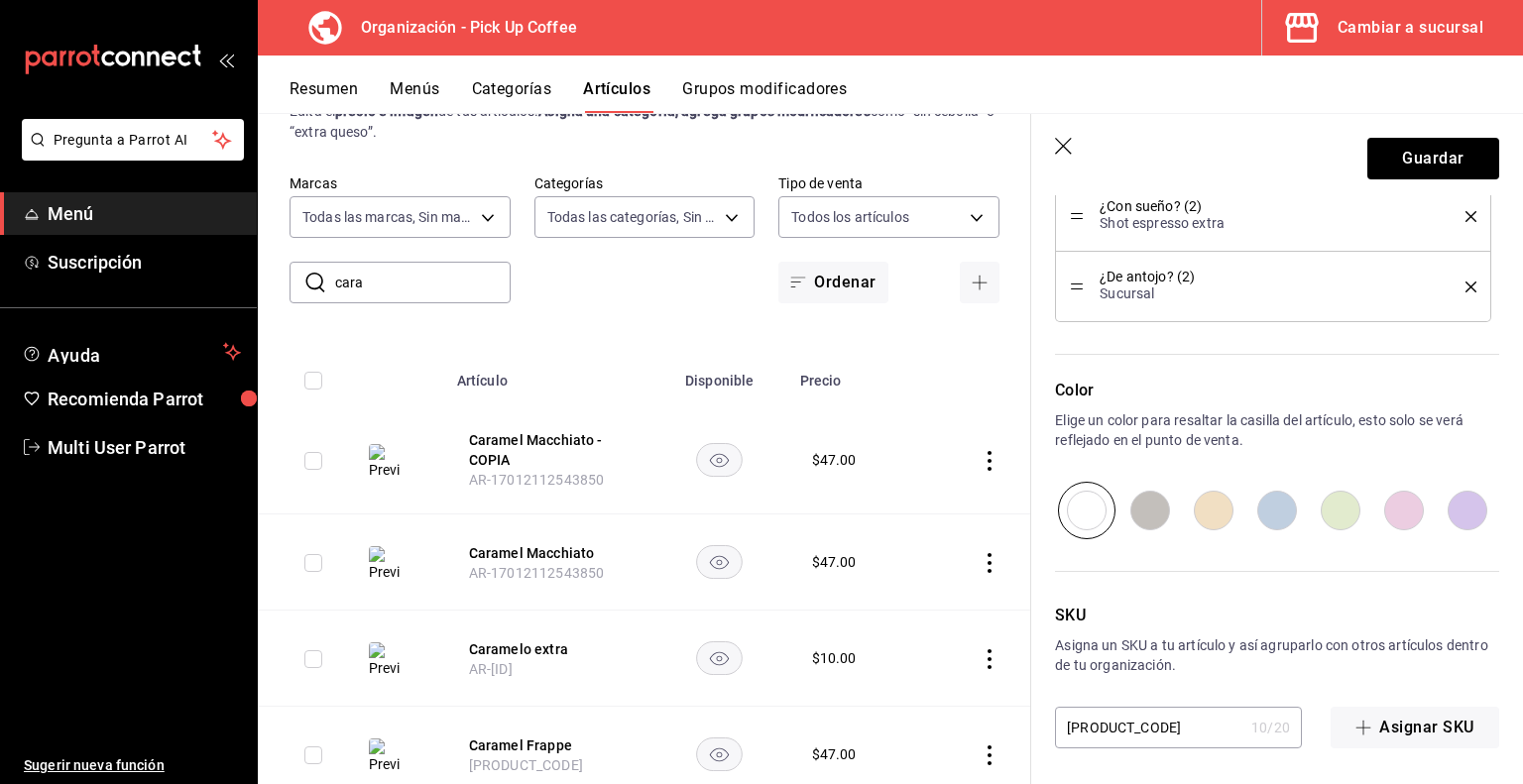 scroll, scrollTop: 1230, scrollLeft: 0, axis: vertical 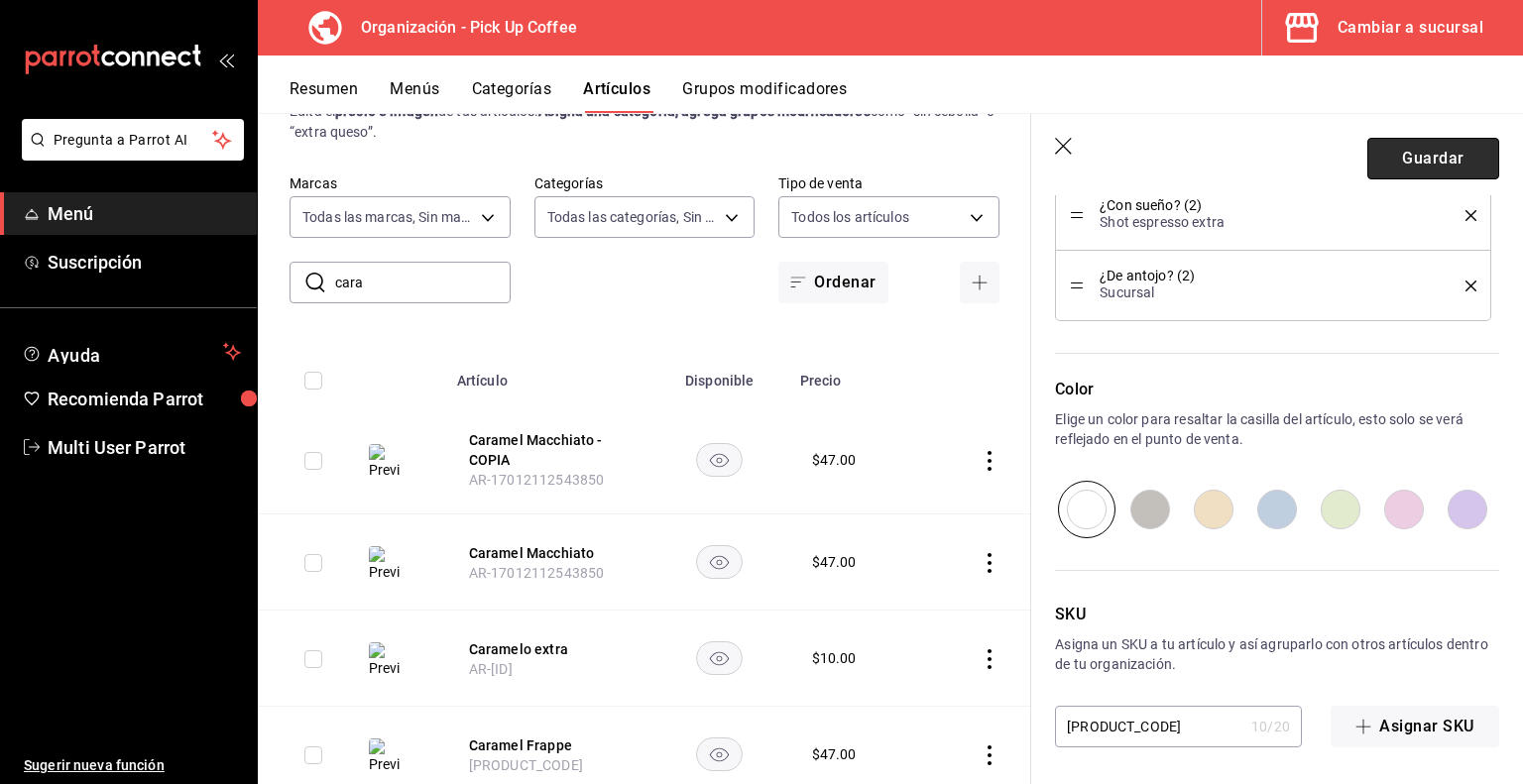 click on "Guardar" at bounding box center (1433, 159) 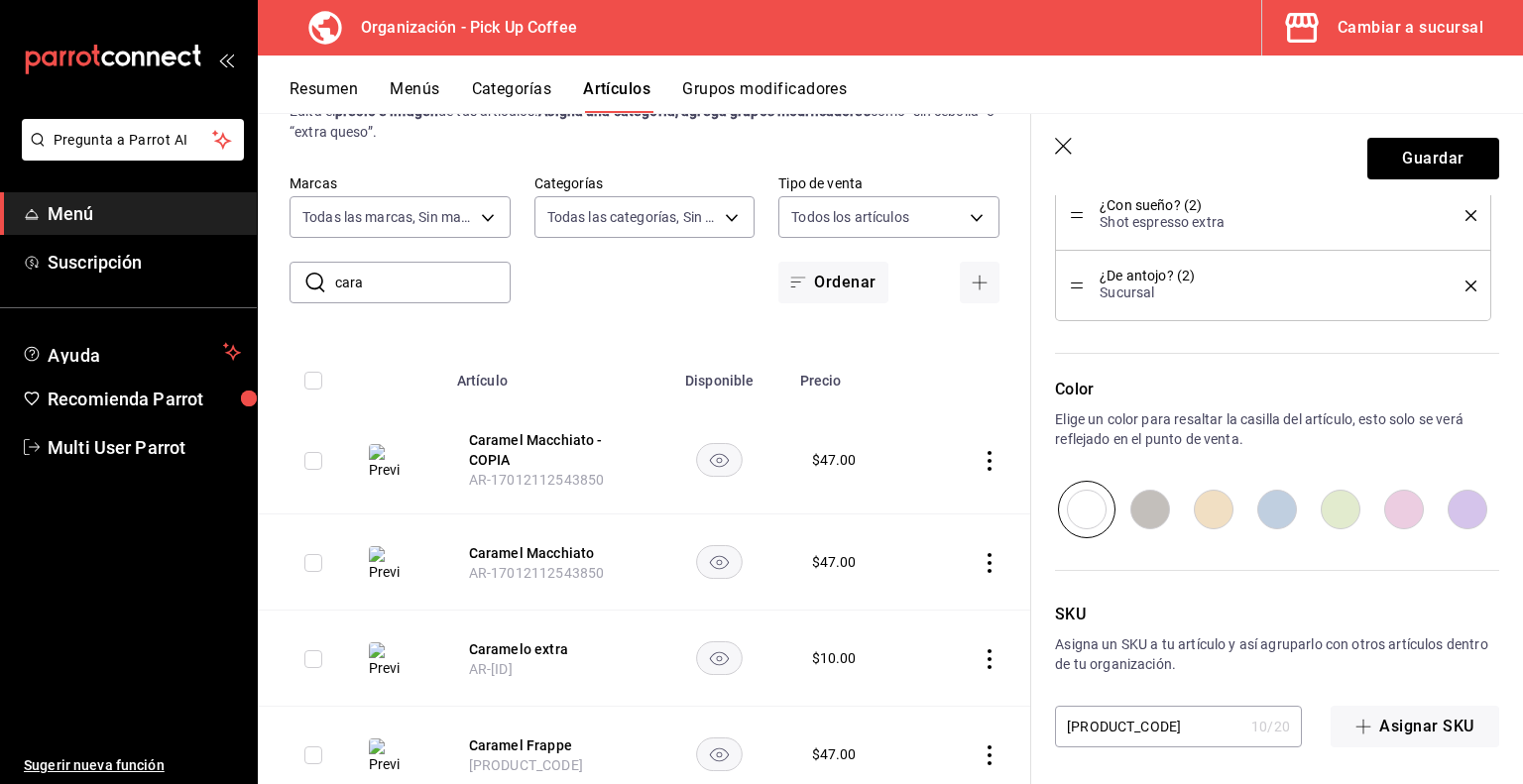 click 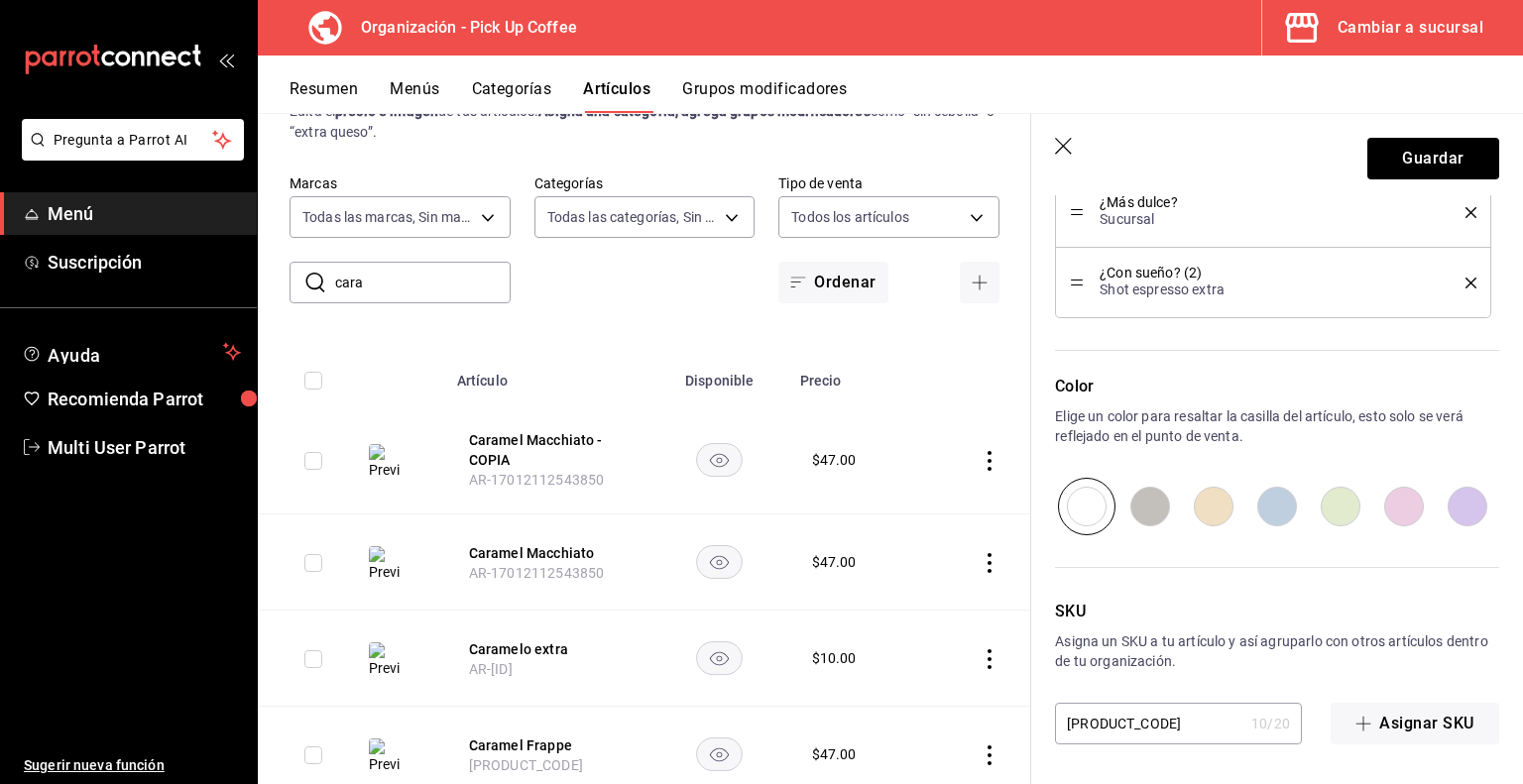 scroll, scrollTop: 1161, scrollLeft: 0, axis: vertical 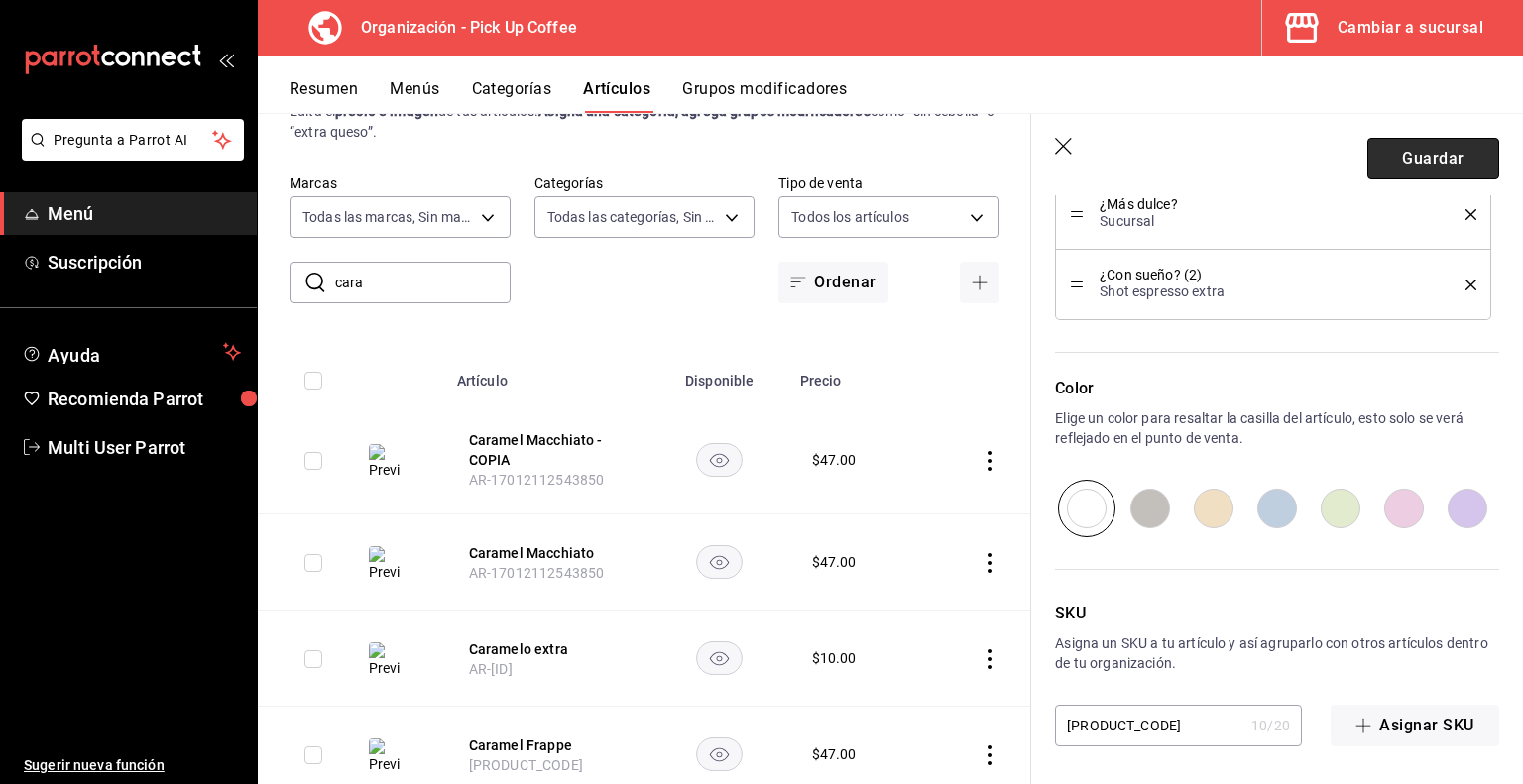 click on "Guardar" at bounding box center (1433, 159) 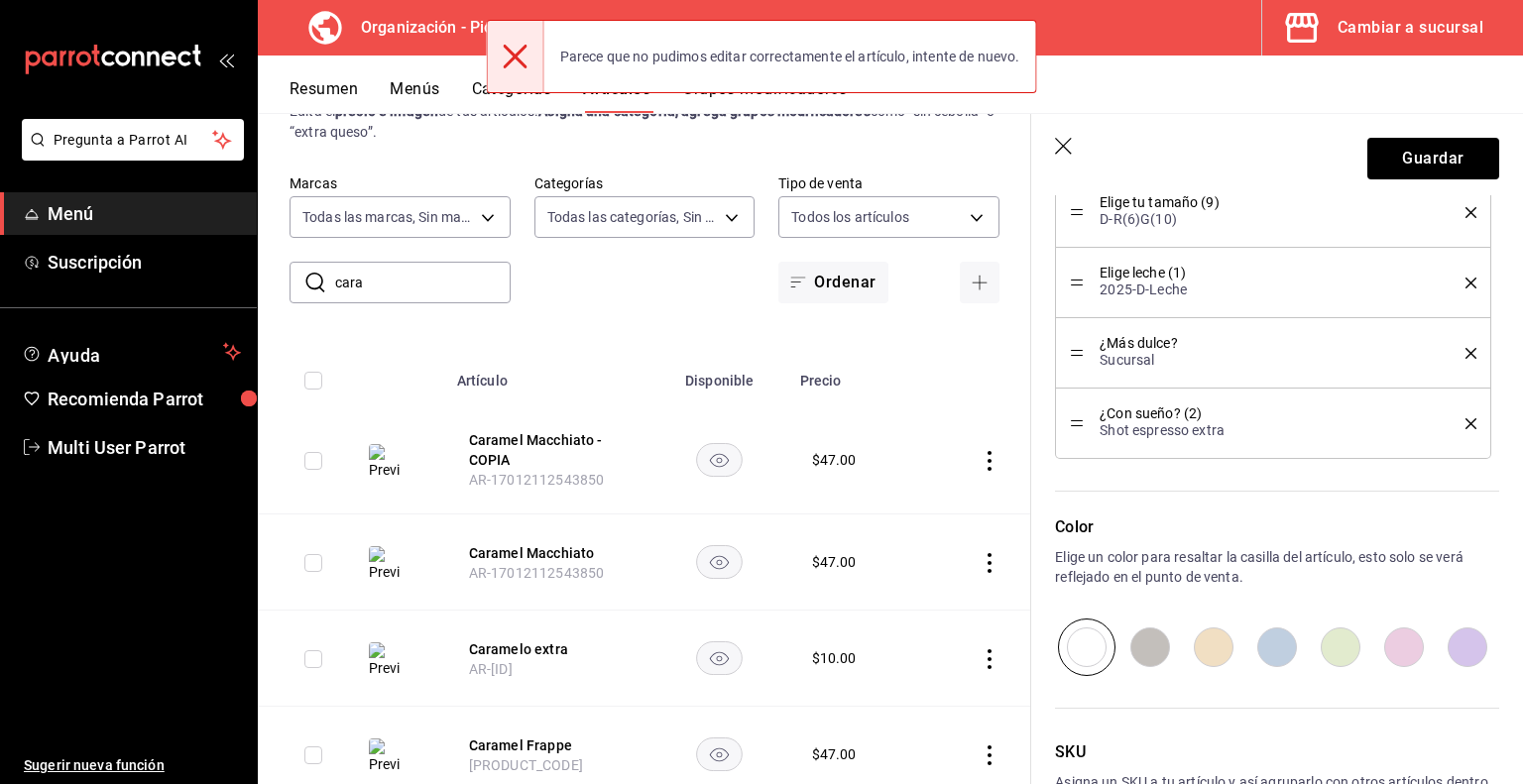 scroll, scrollTop: 958, scrollLeft: 0, axis: vertical 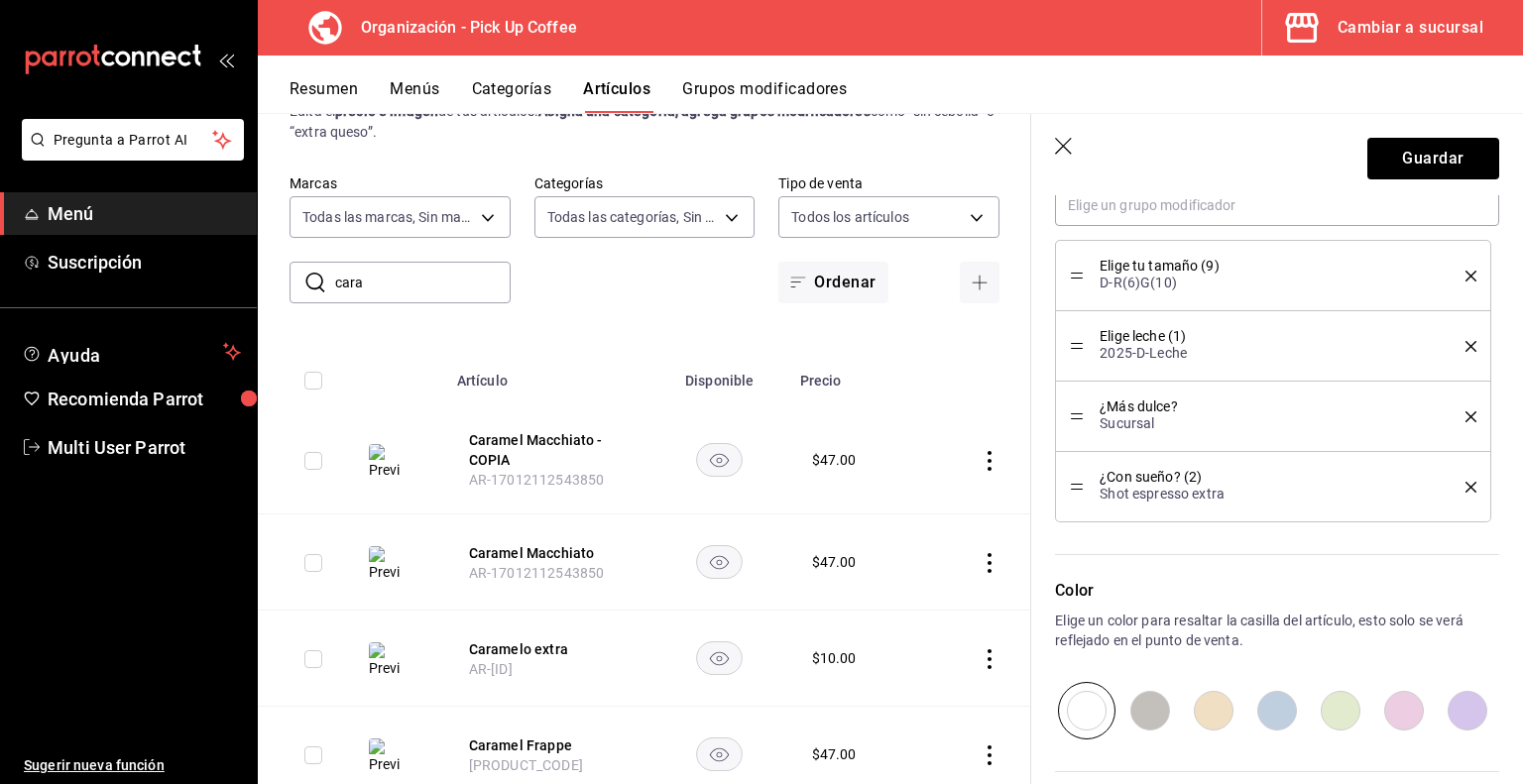 click 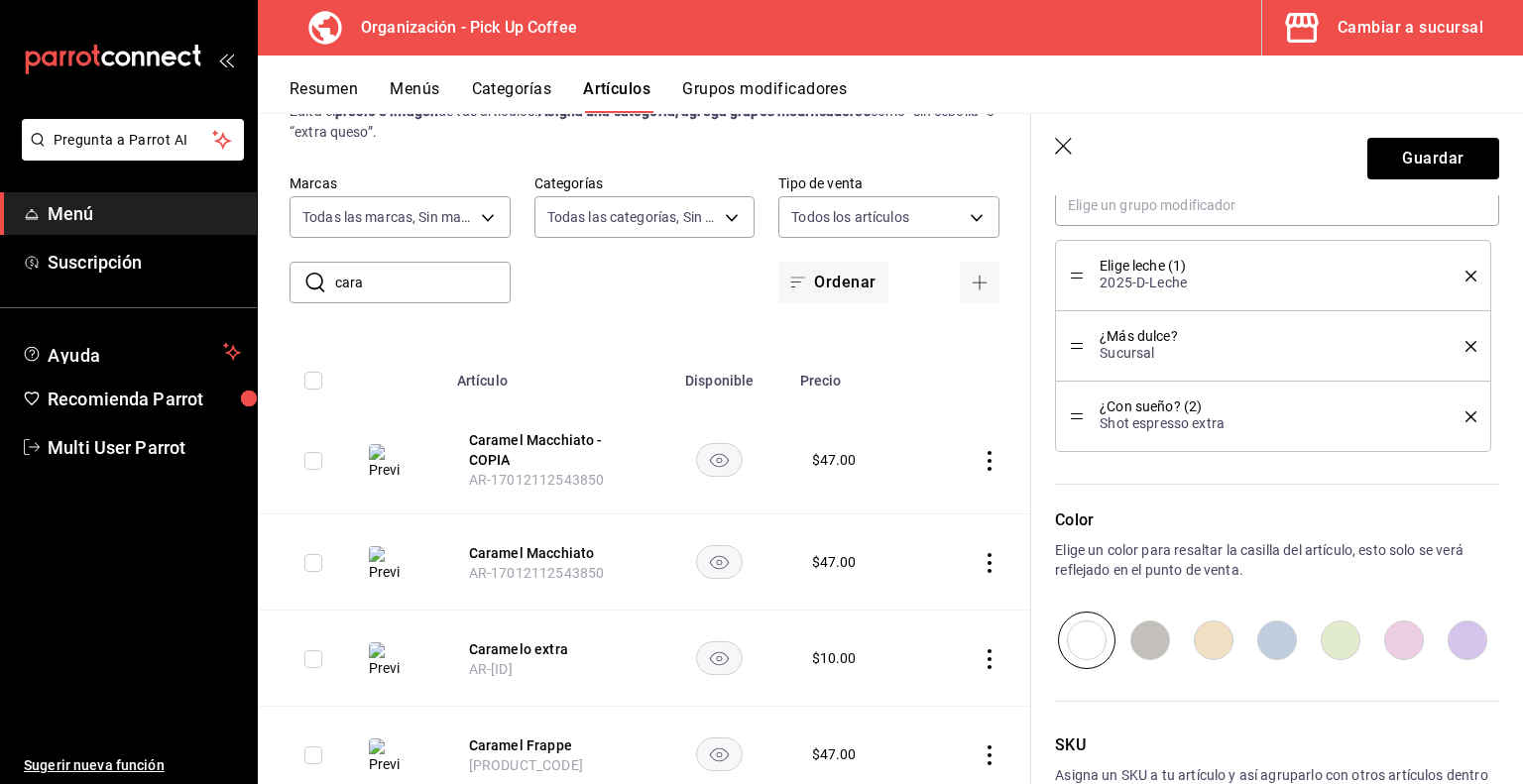 click 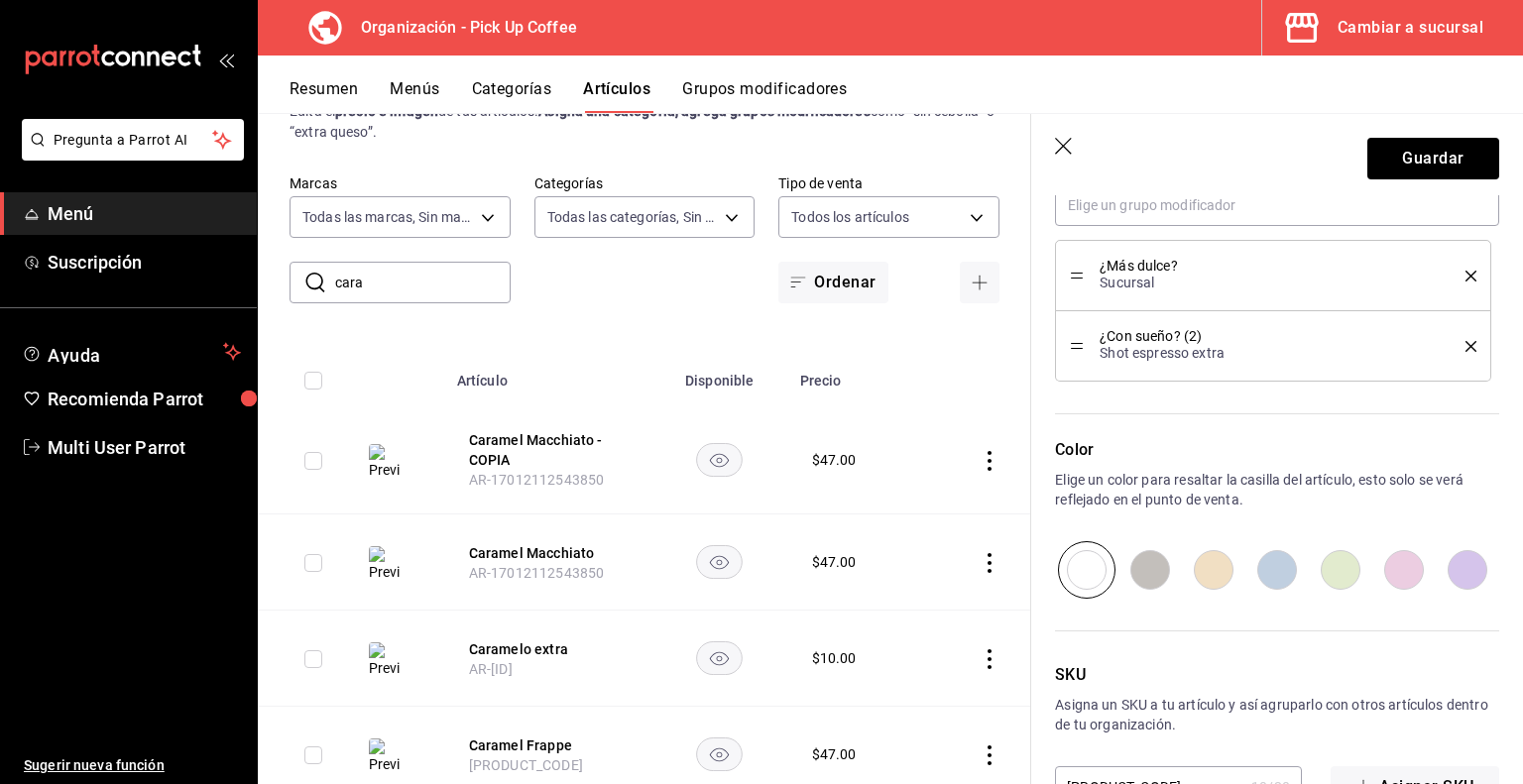 click 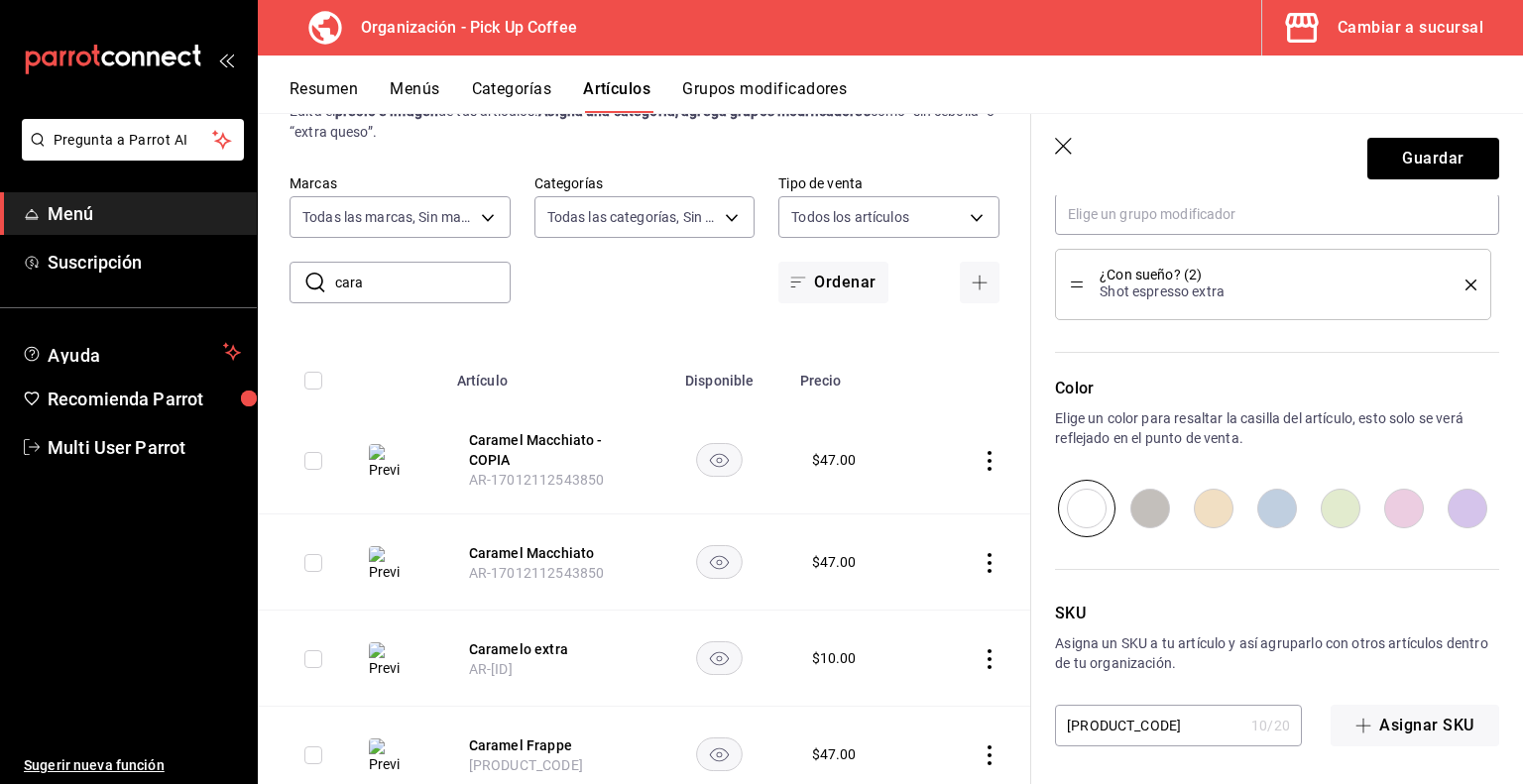 click on "¿Con sueño? (2) Shot espresso extra" at bounding box center (1273, 284) 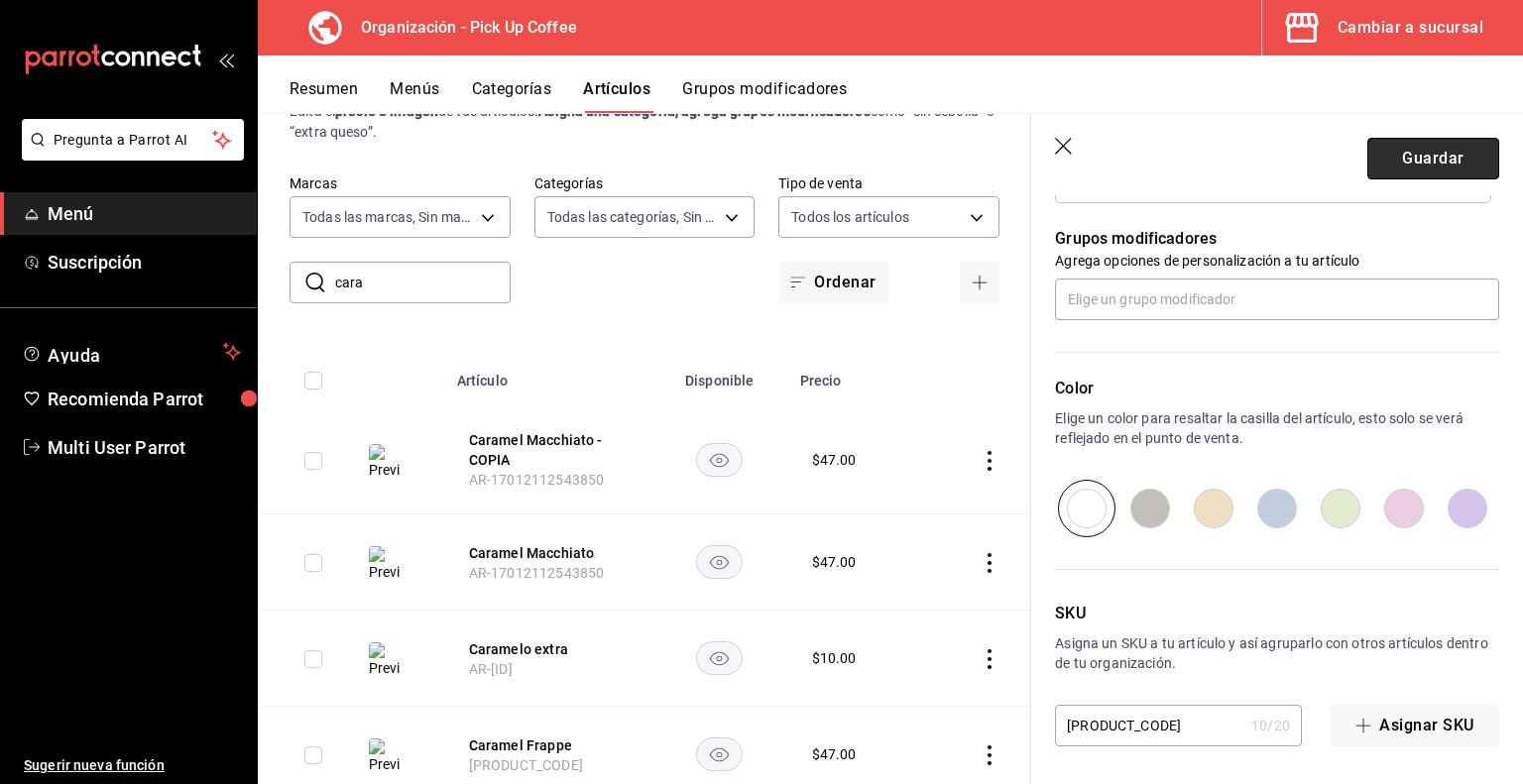 click on "Guardar" at bounding box center [1433, 159] 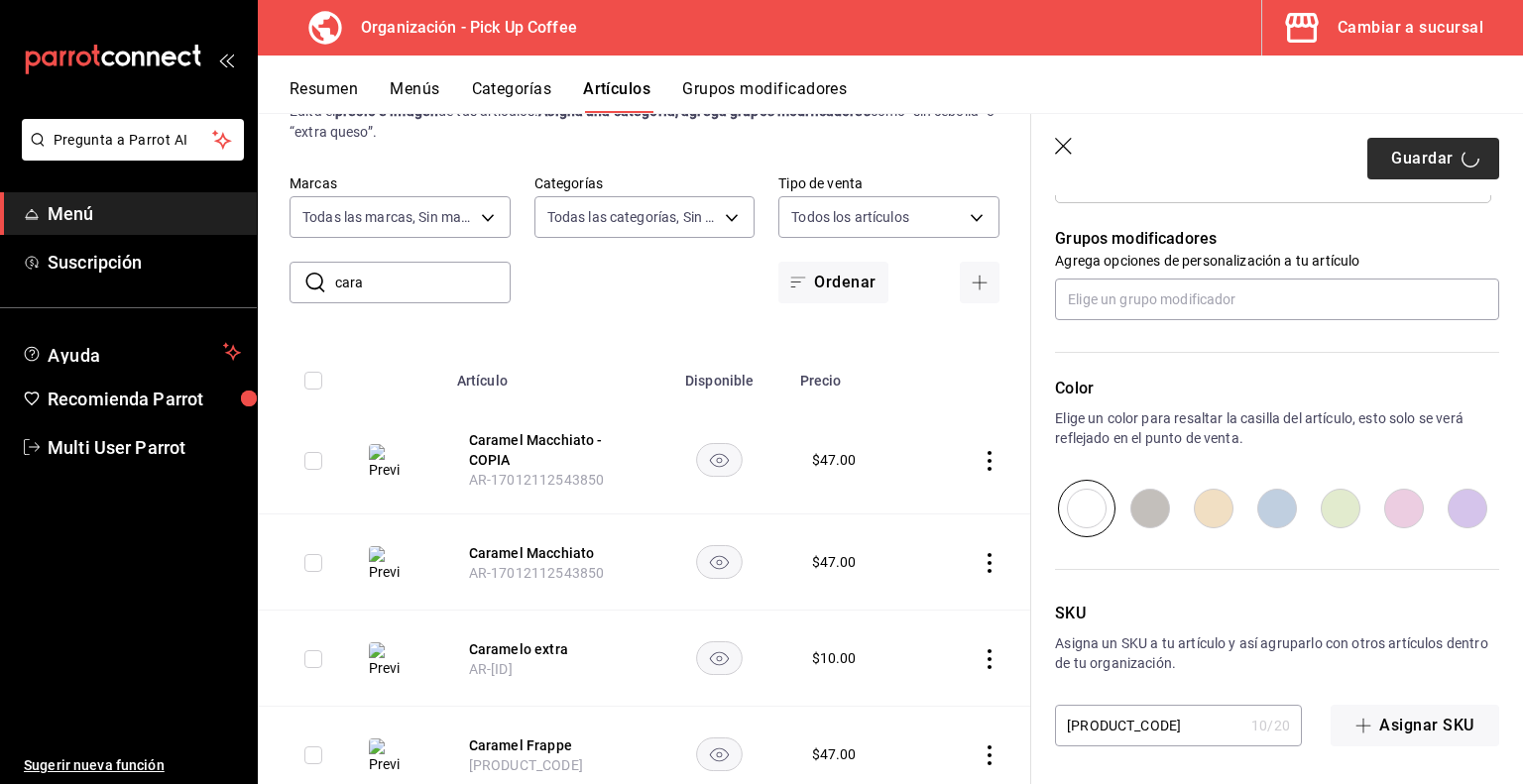 type on "x" 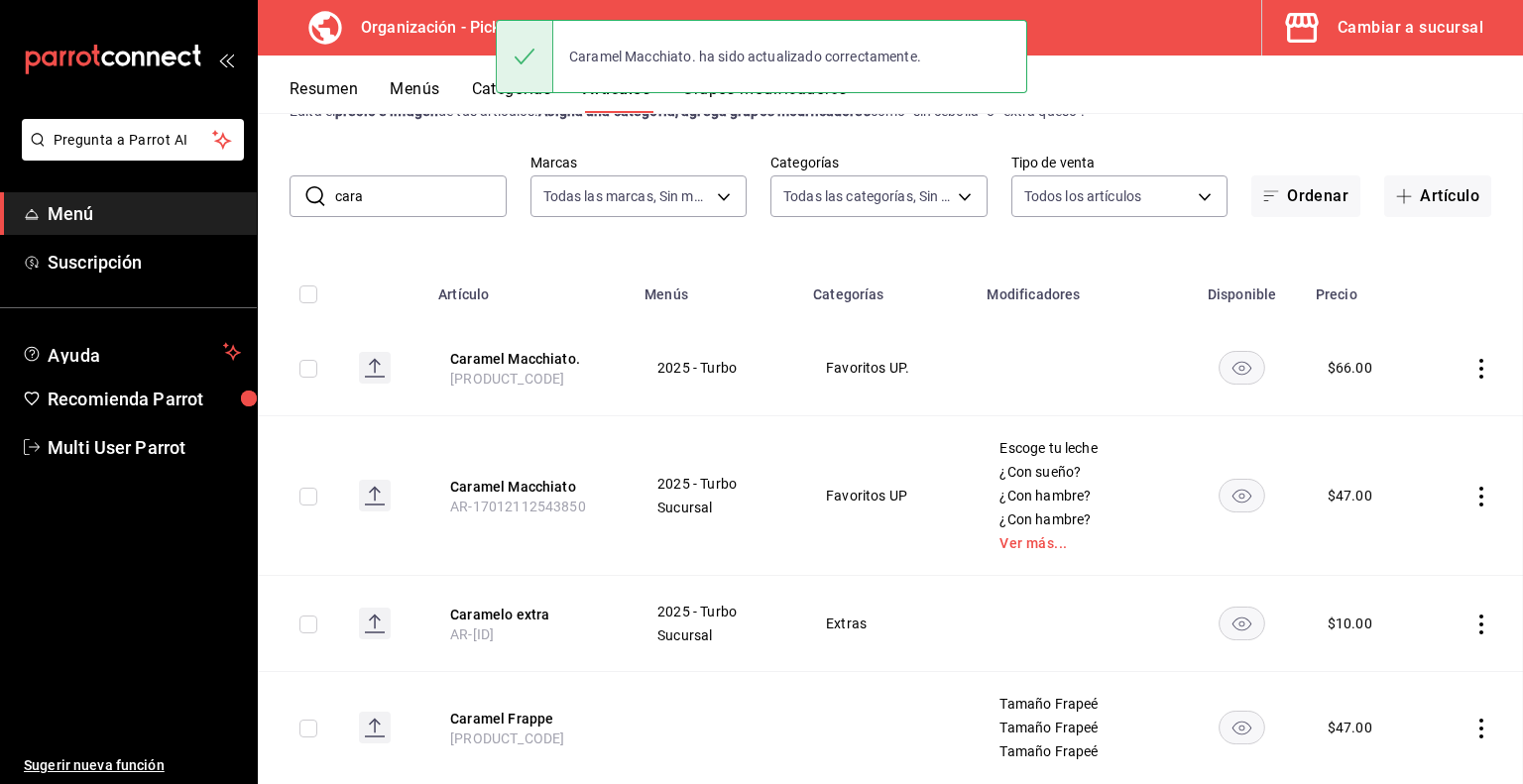 scroll, scrollTop: 0, scrollLeft: 0, axis: both 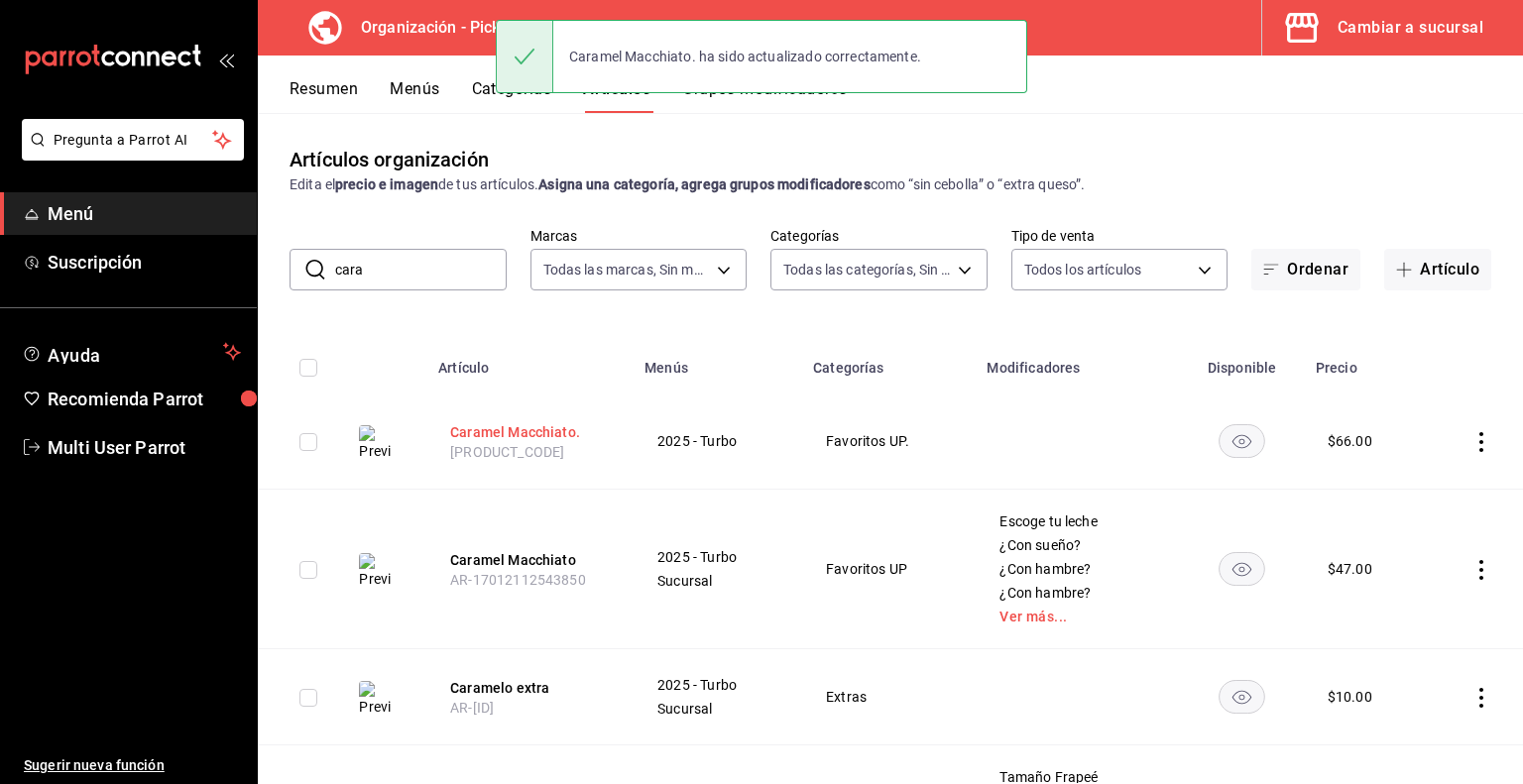 click on "Caramel Macchiato." at bounding box center (529, 432) 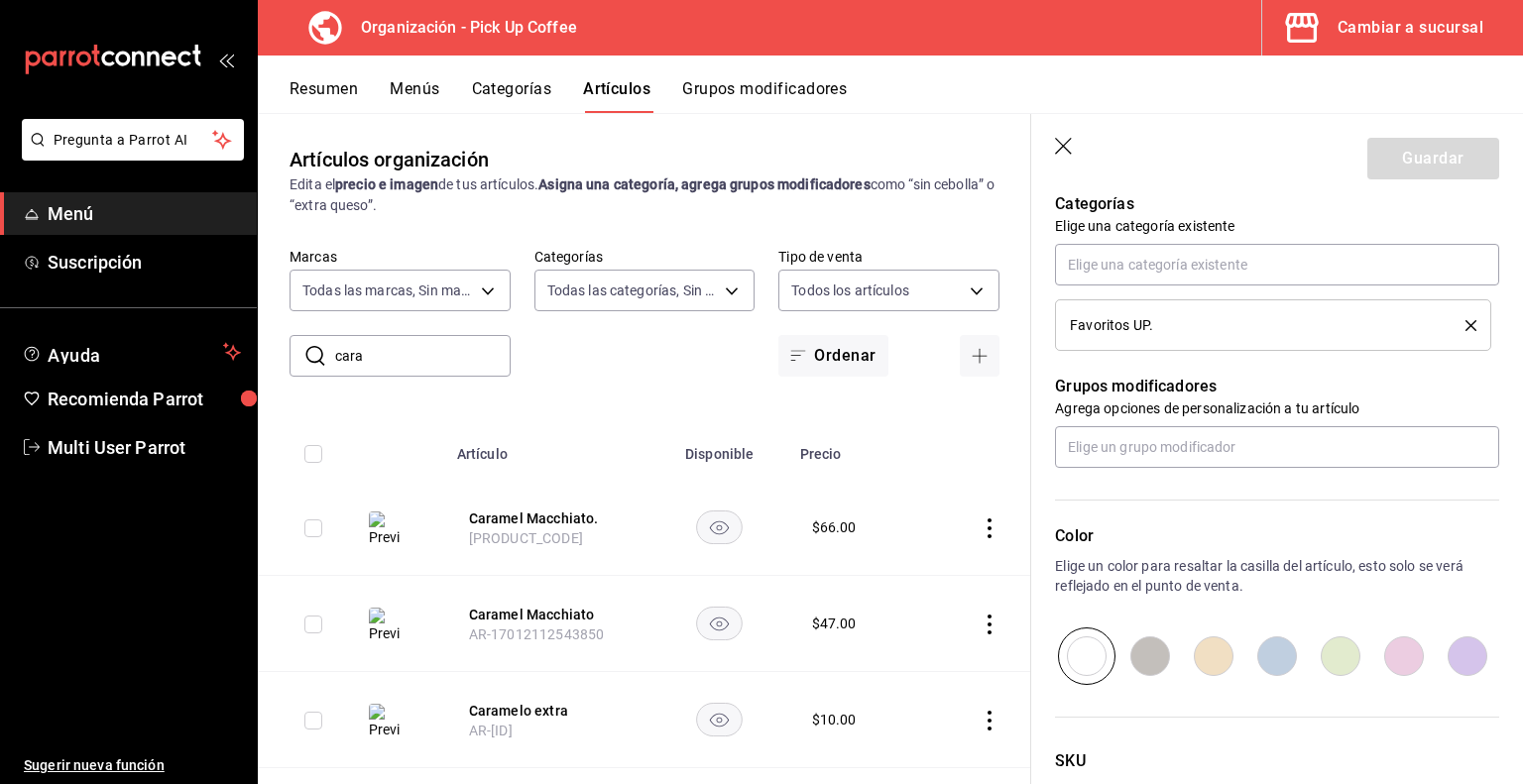 scroll, scrollTop: 718, scrollLeft: 0, axis: vertical 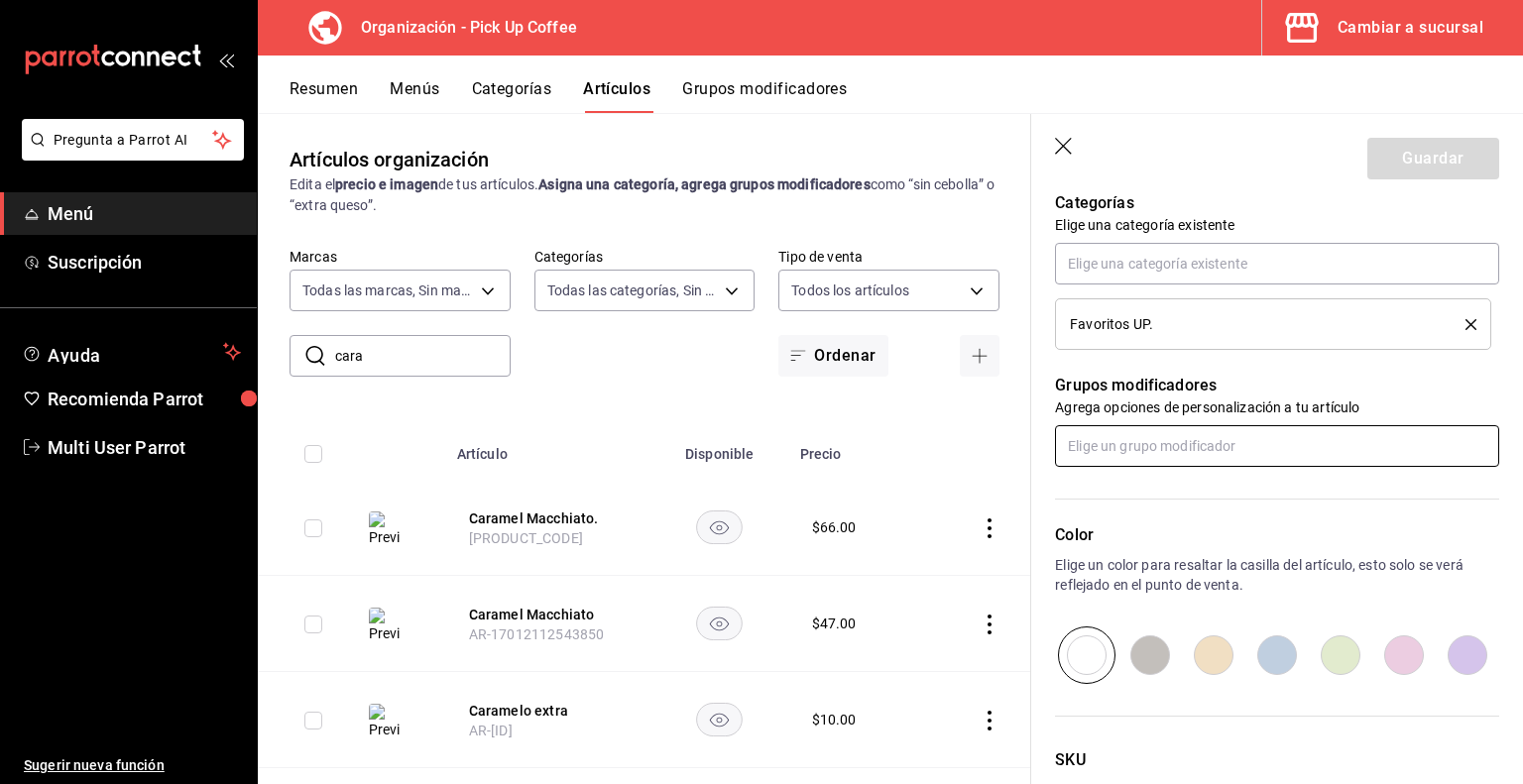 click at bounding box center [1277, 446] 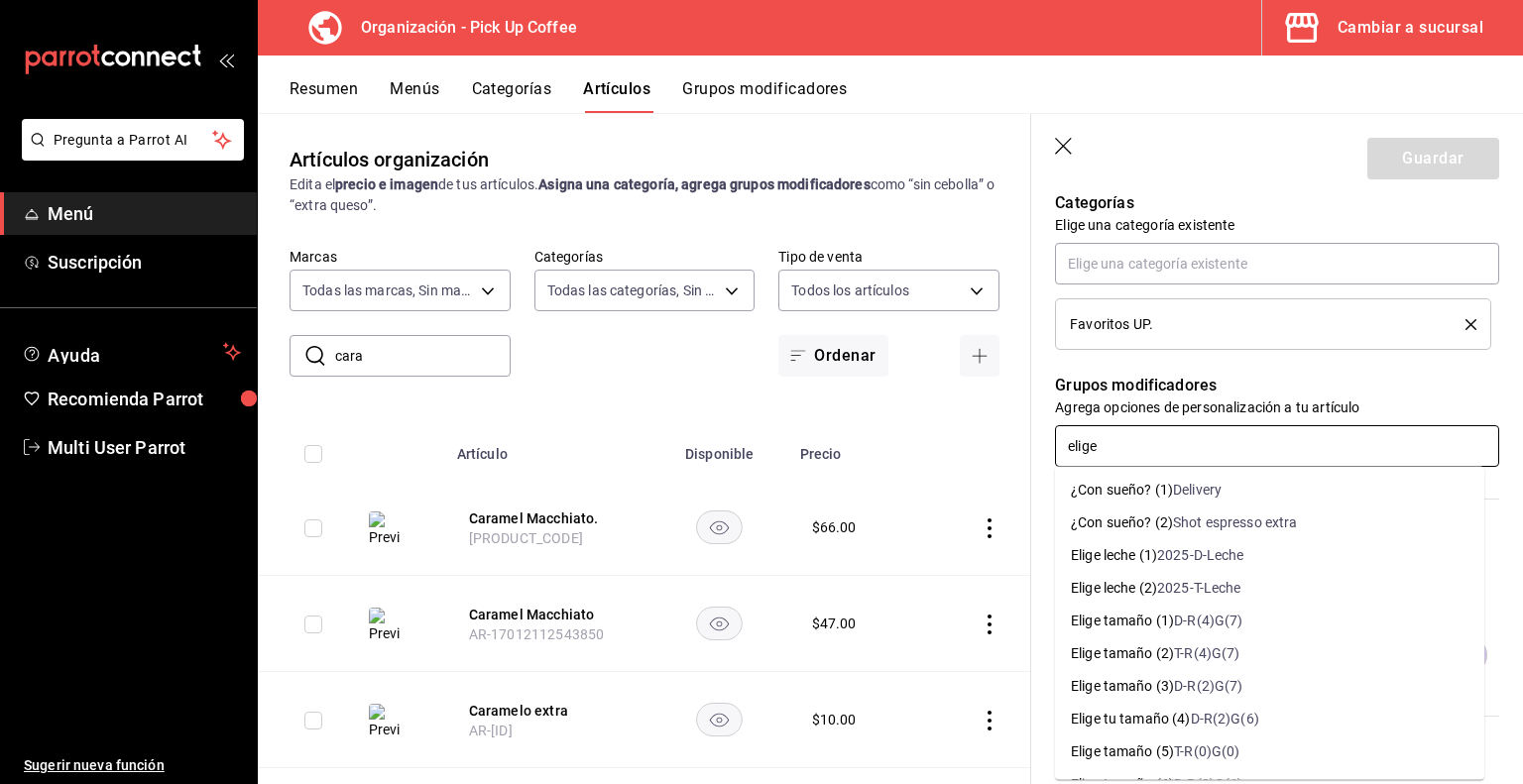 type on "elige" 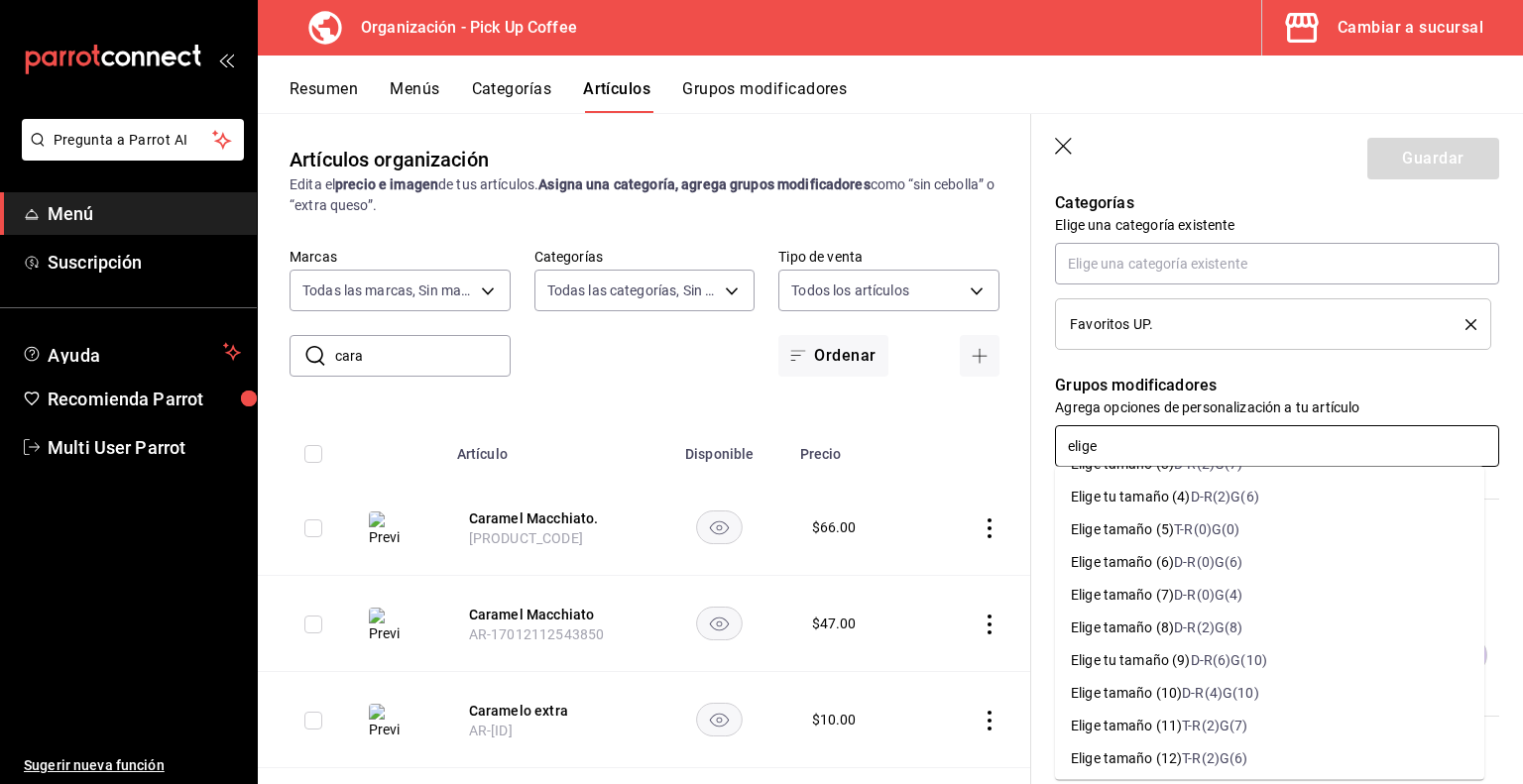 scroll, scrollTop: 222, scrollLeft: 0, axis: vertical 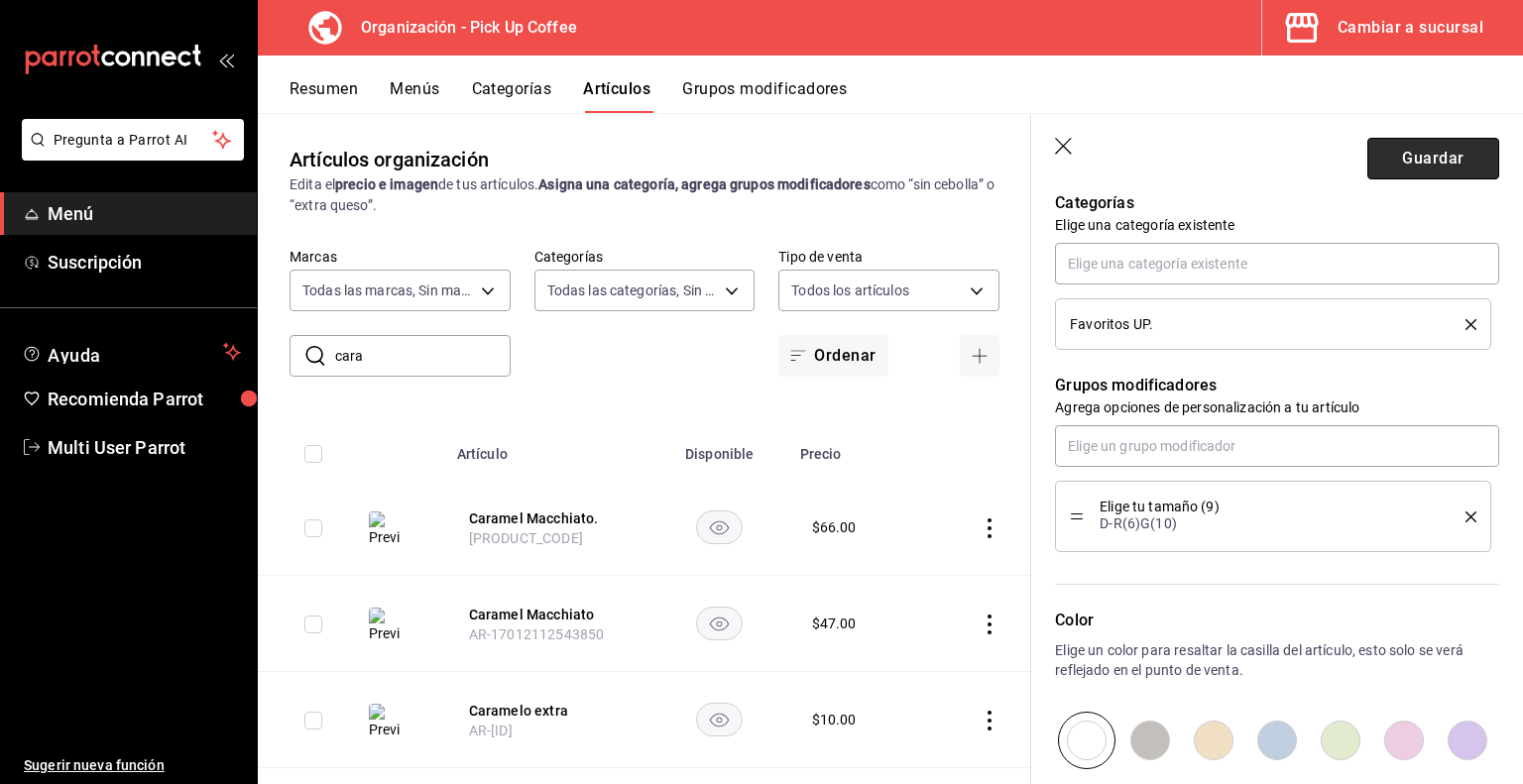 click on "Guardar" at bounding box center [1433, 159] 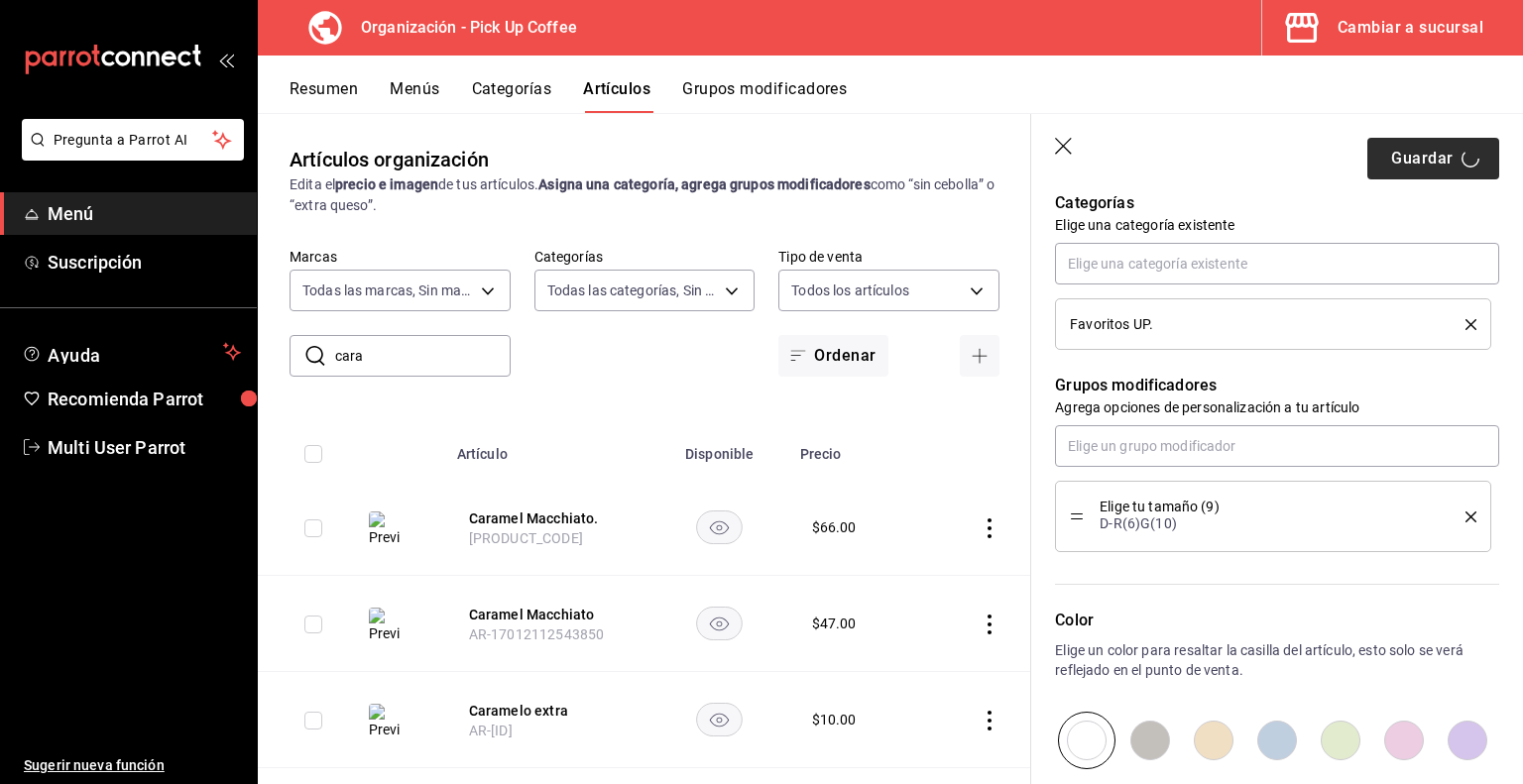 type on "x" 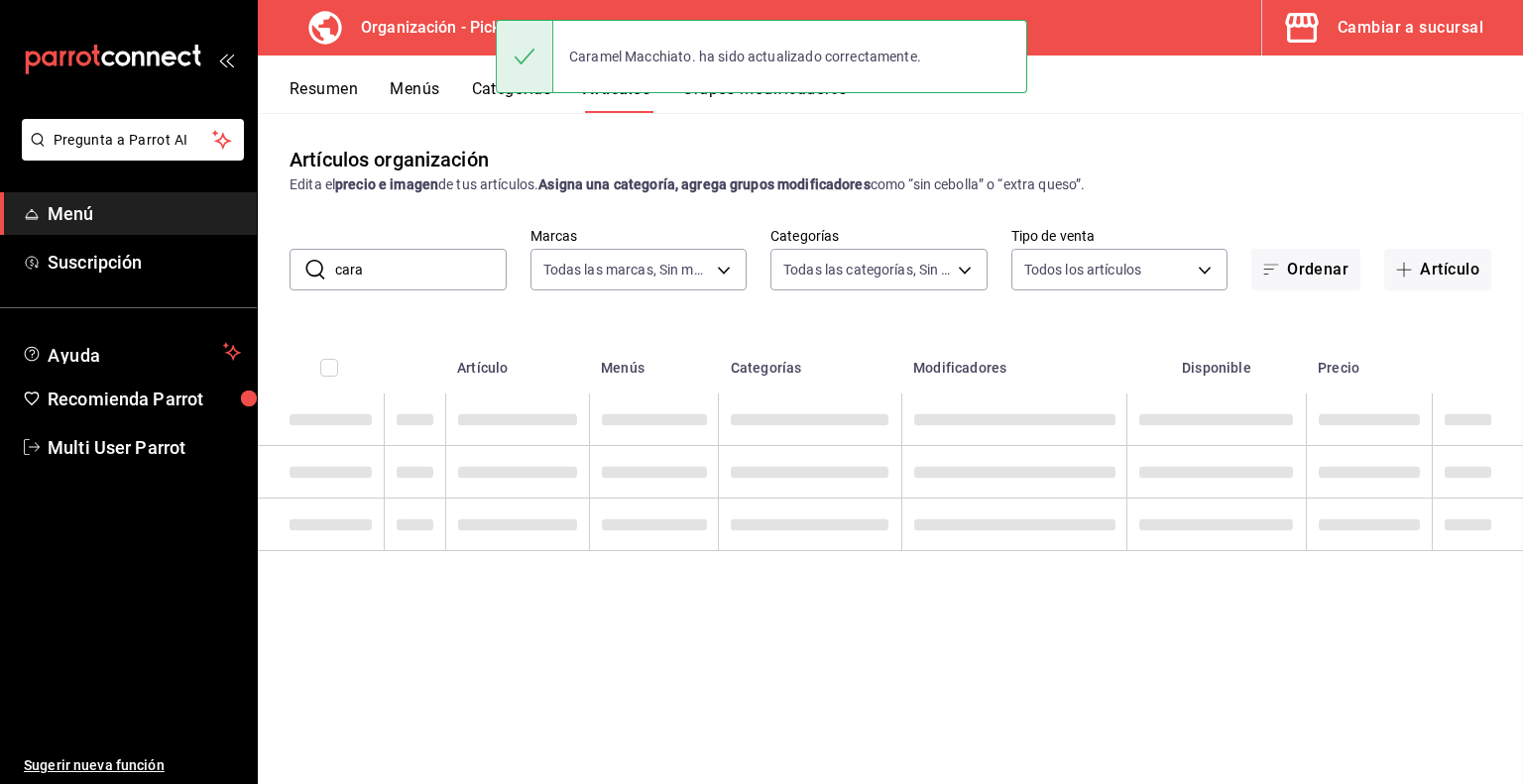 scroll, scrollTop: 0, scrollLeft: 0, axis: both 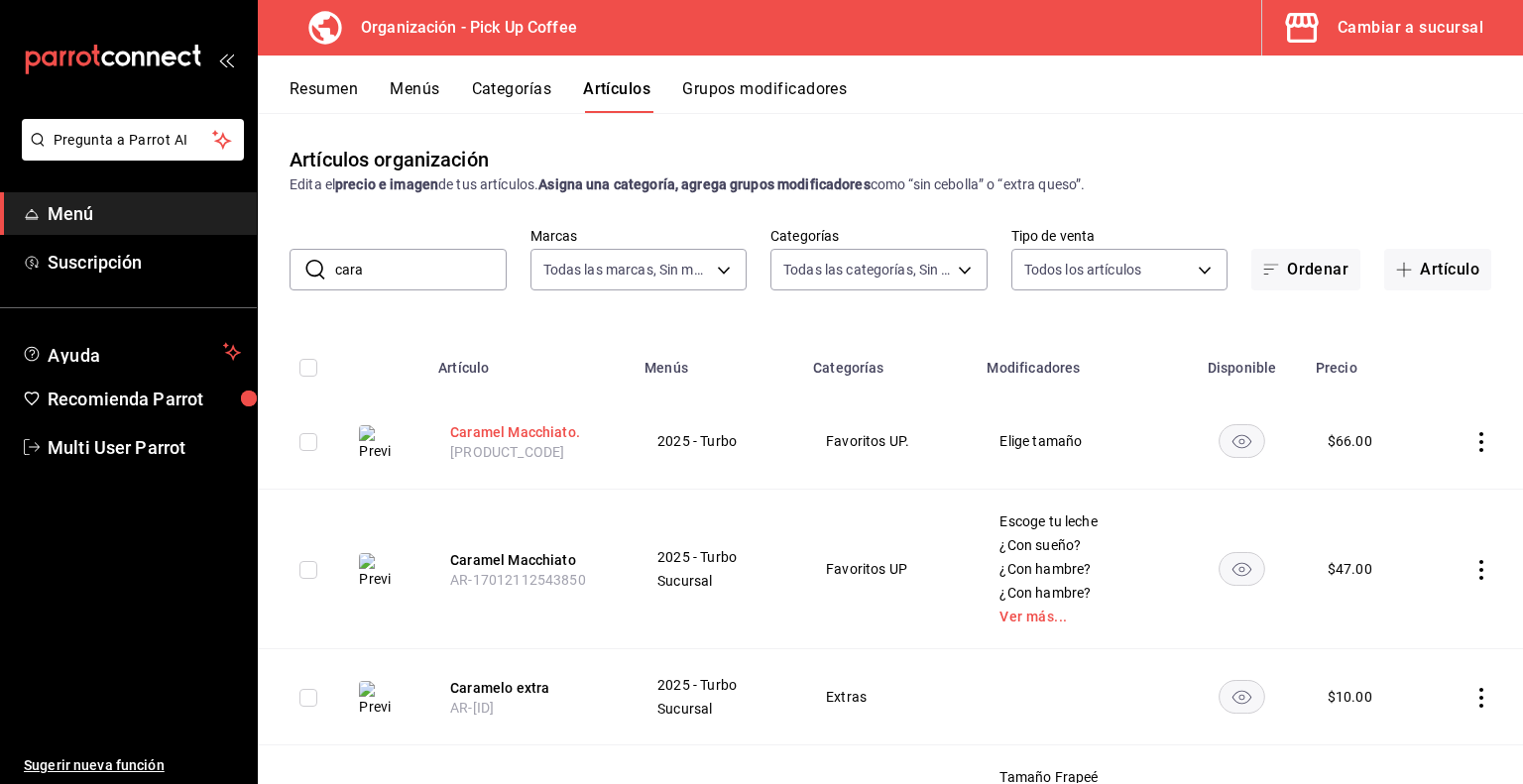 click on "Caramel Macchiato." at bounding box center [529, 432] 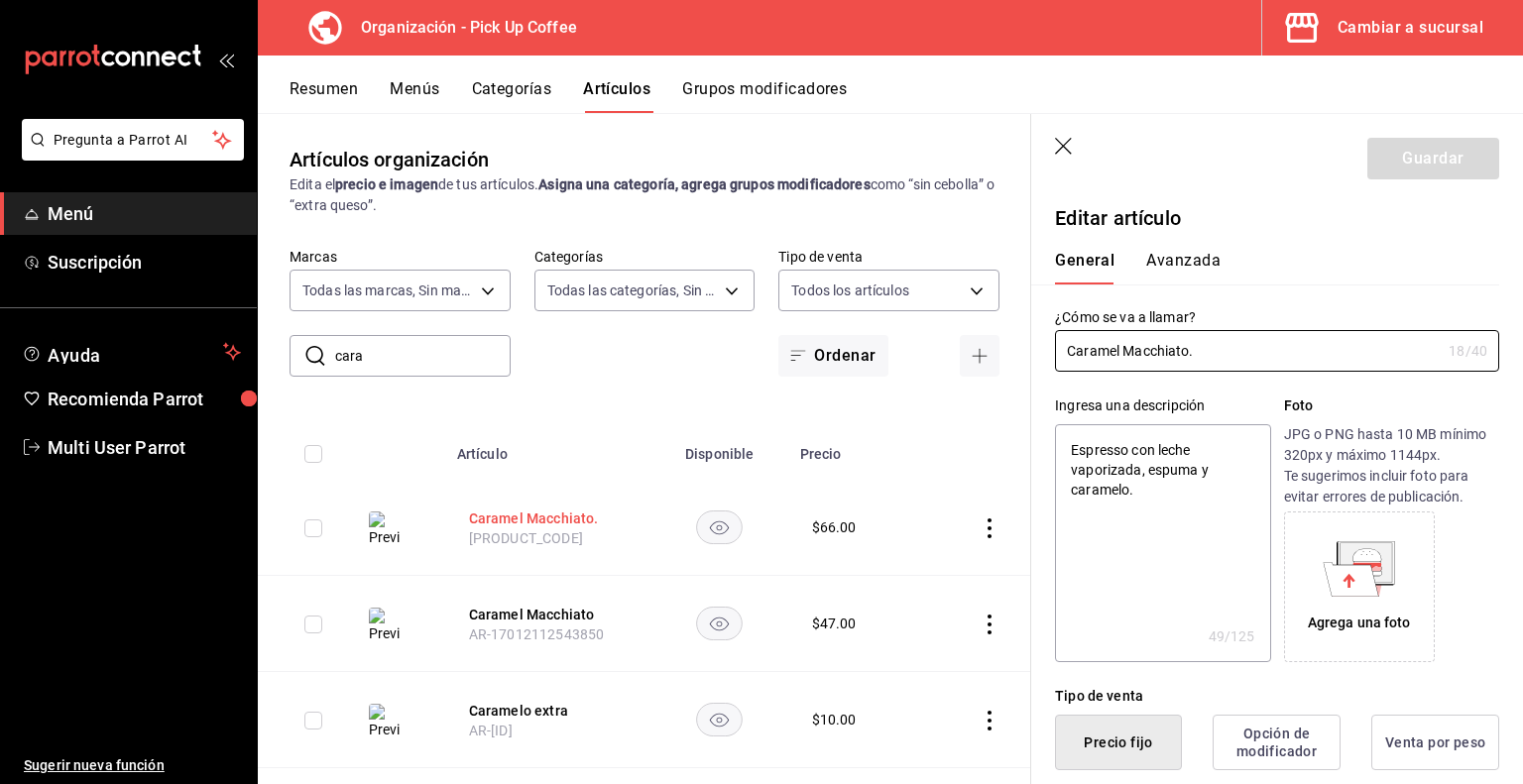 type on "x" 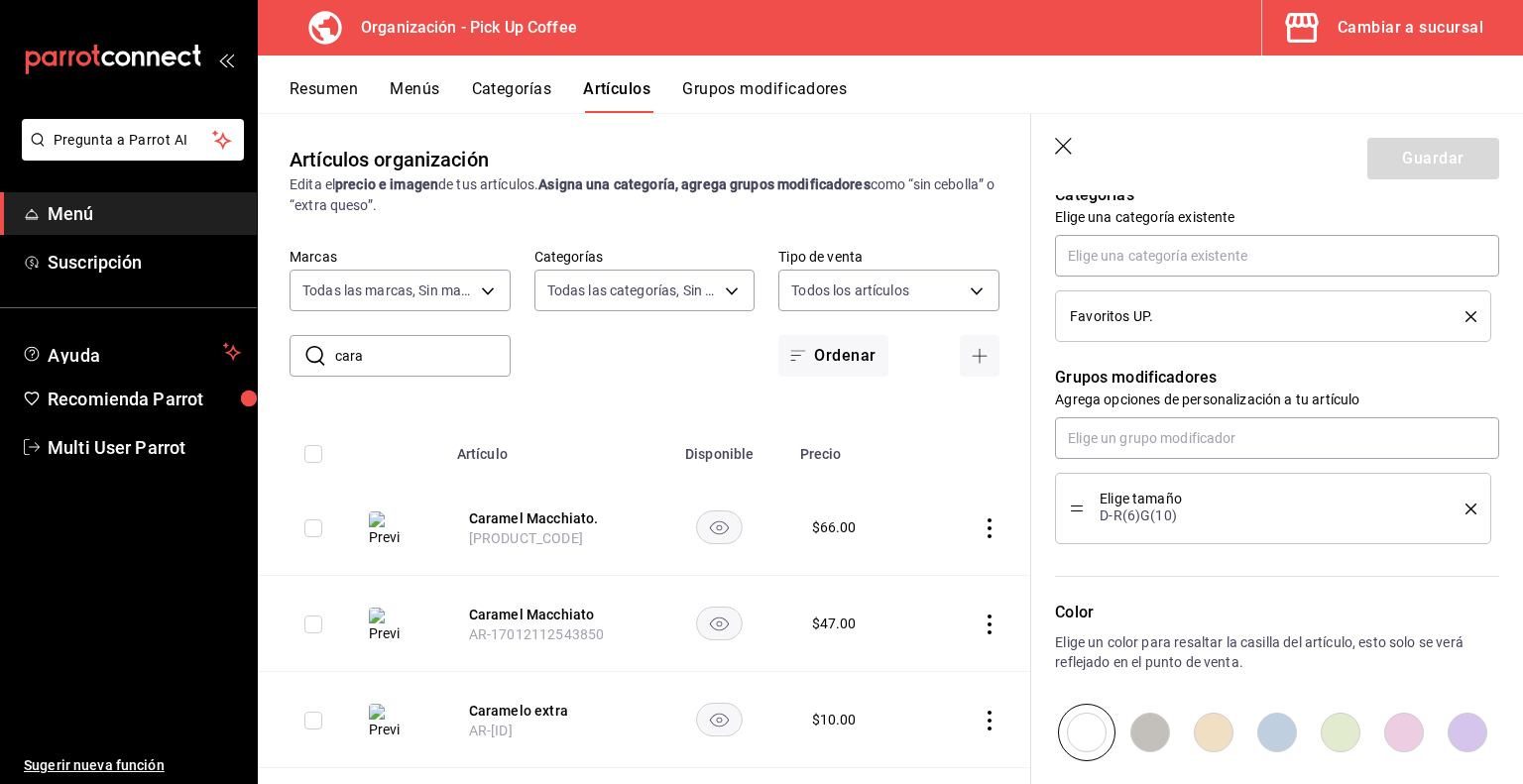 scroll, scrollTop: 726, scrollLeft: 0, axis: vertical 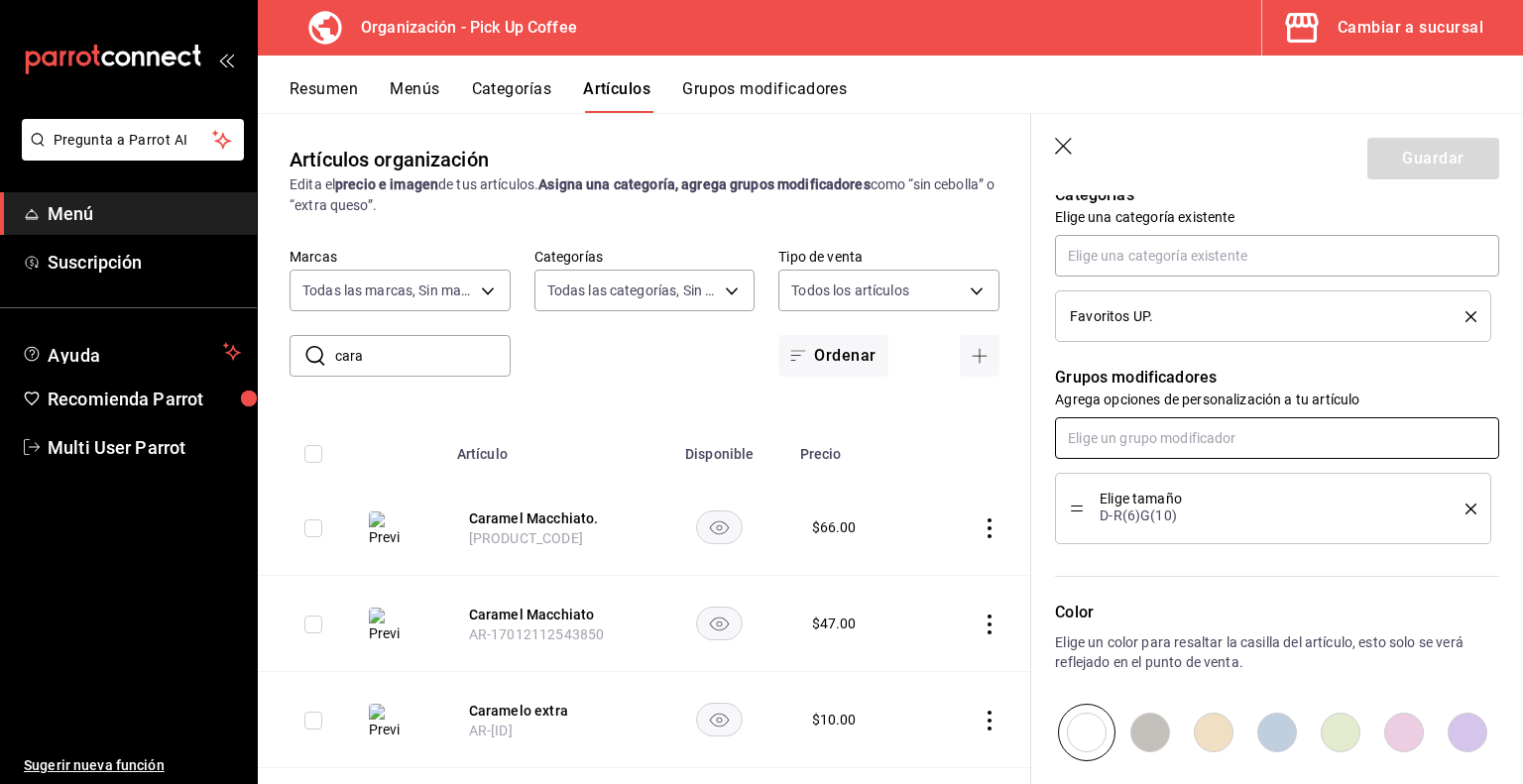 click at bounding box center (1277, 438) 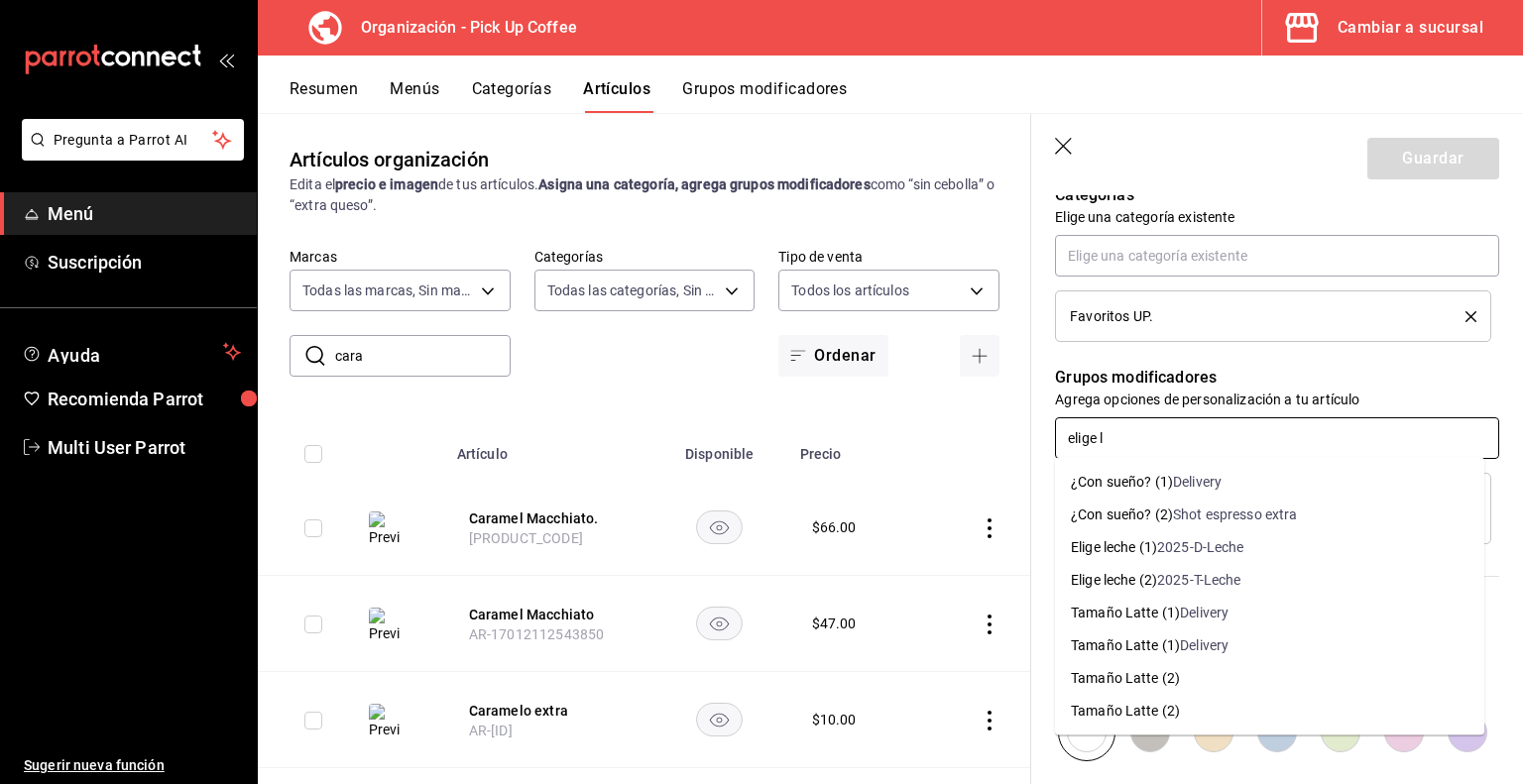 type on "elige le" 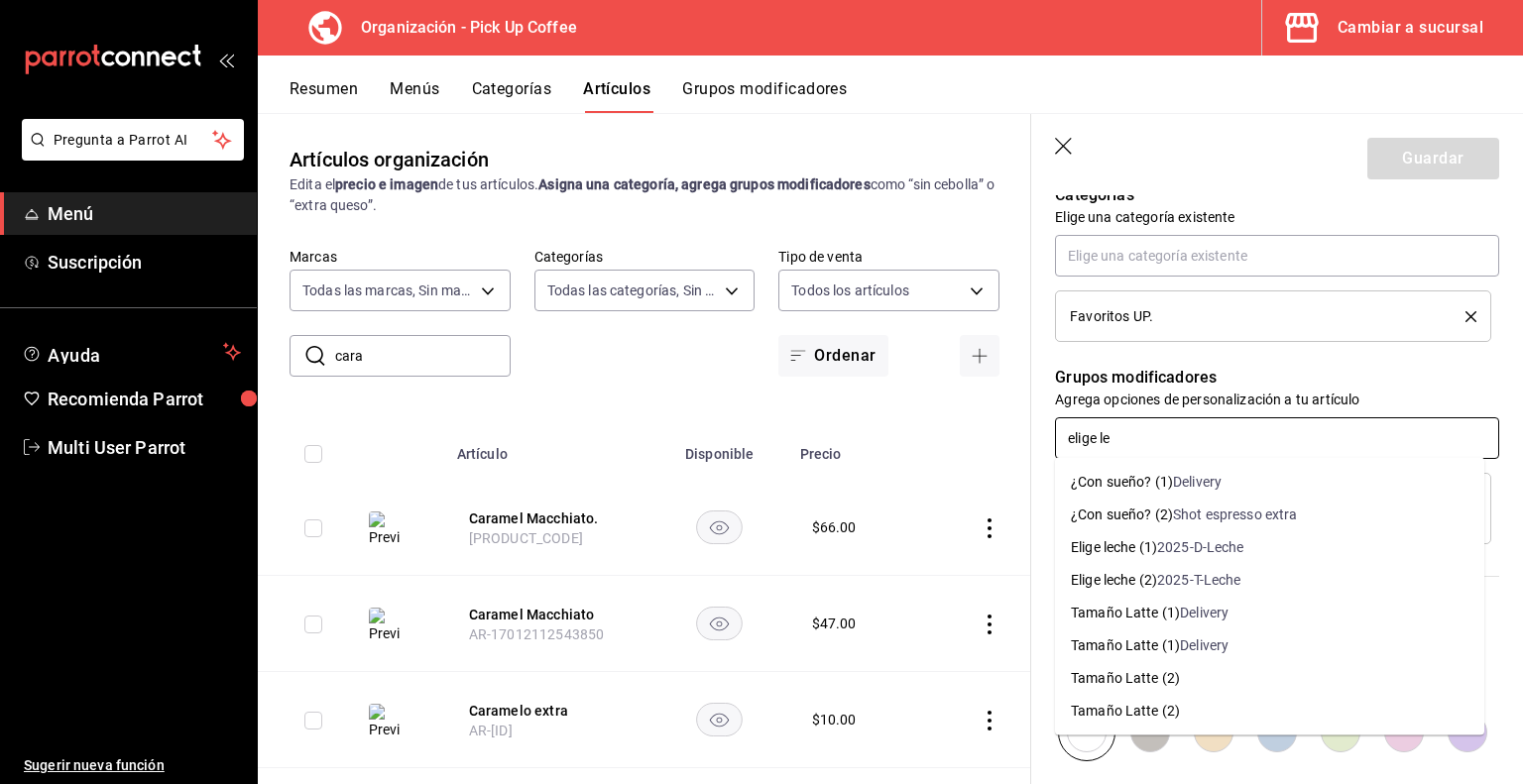 click on "2025-D-Leche" at bounding box center [1201, 547] 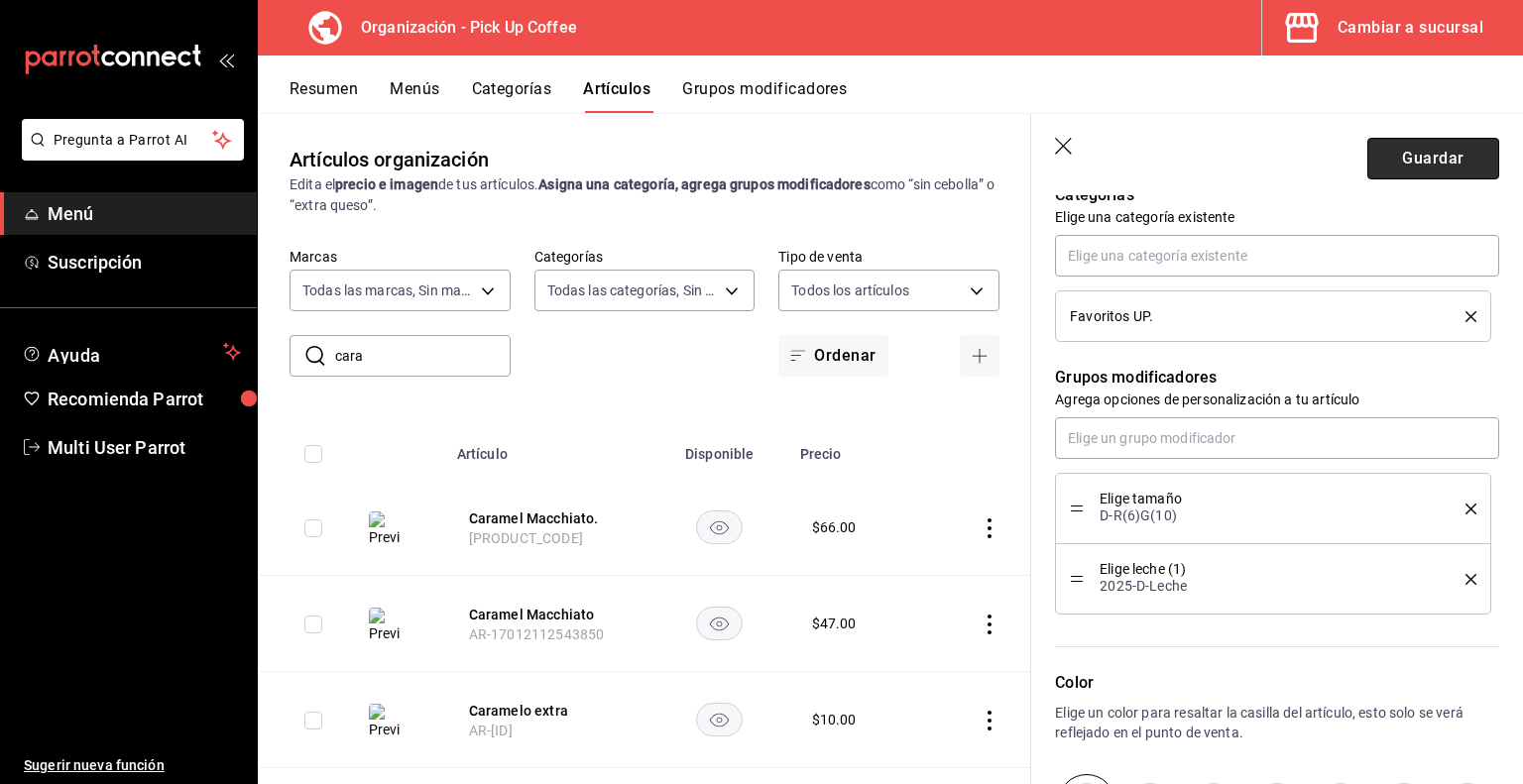 click on "Guardar" at bounding box center [1433, 159] 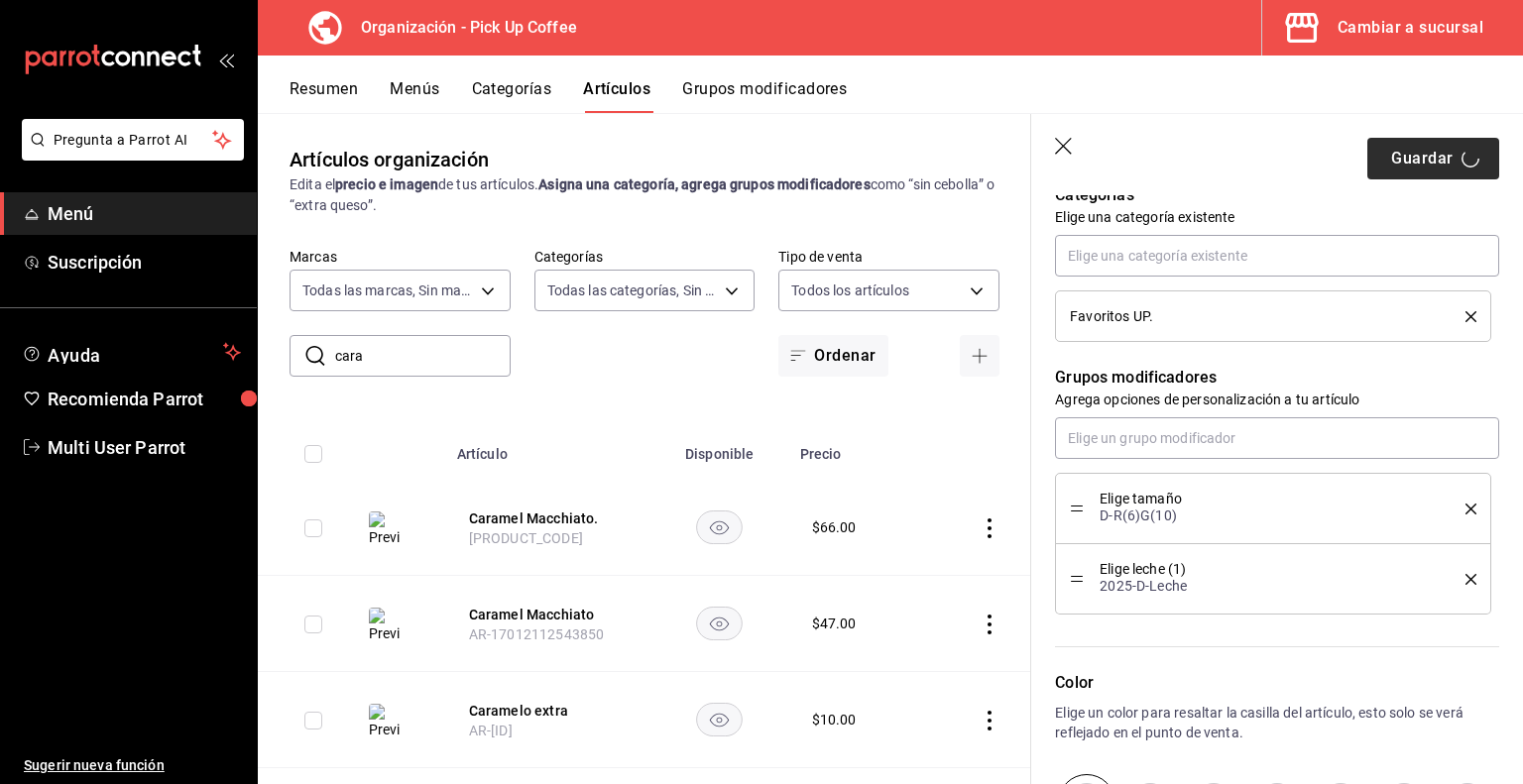 type on "x" 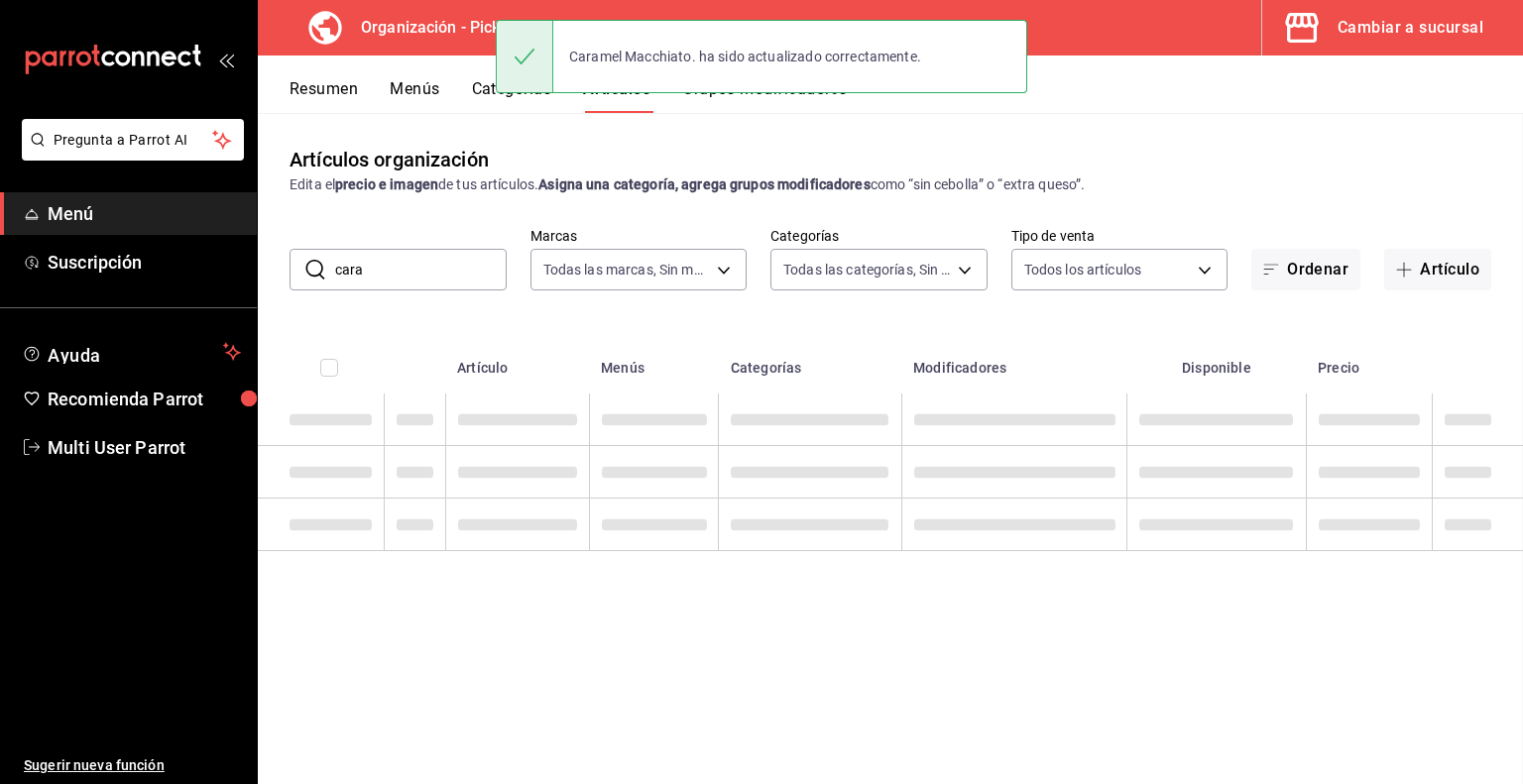scroll, scrollTop: 0, scrollLeft: 0, axis: both 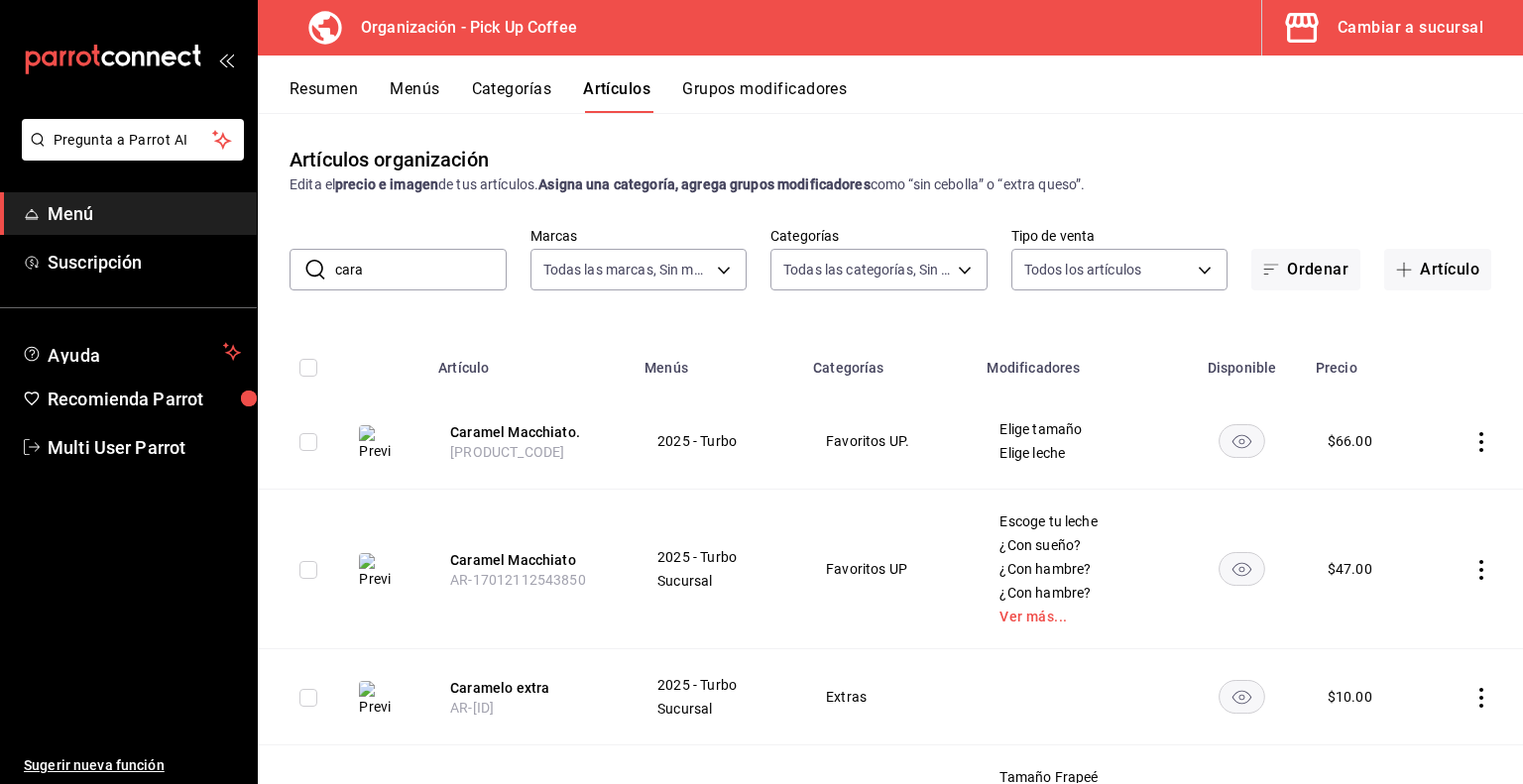 click on "Grupos modificadores" at bounding box center [764, 96] 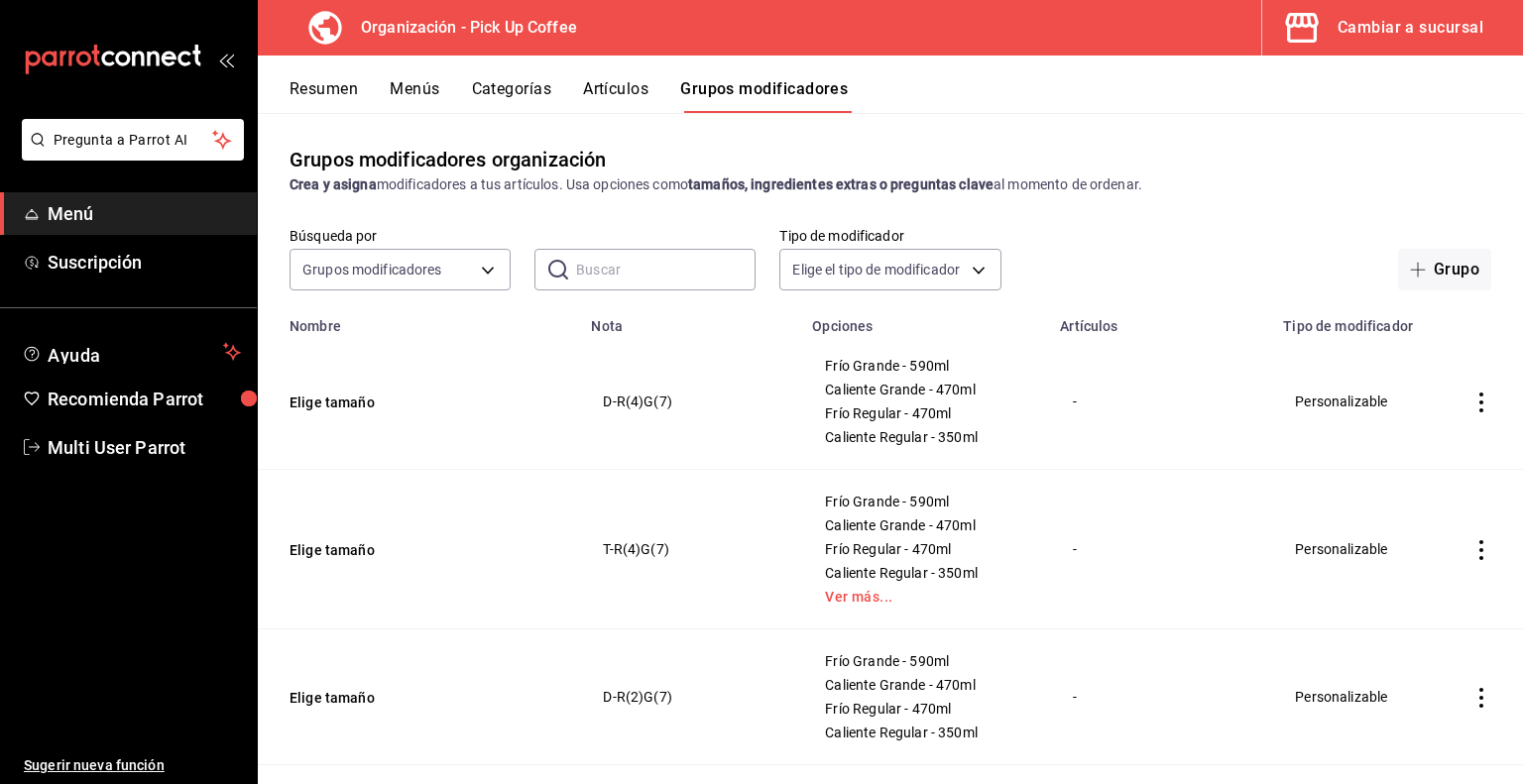 click at bounding box center (665, 270) 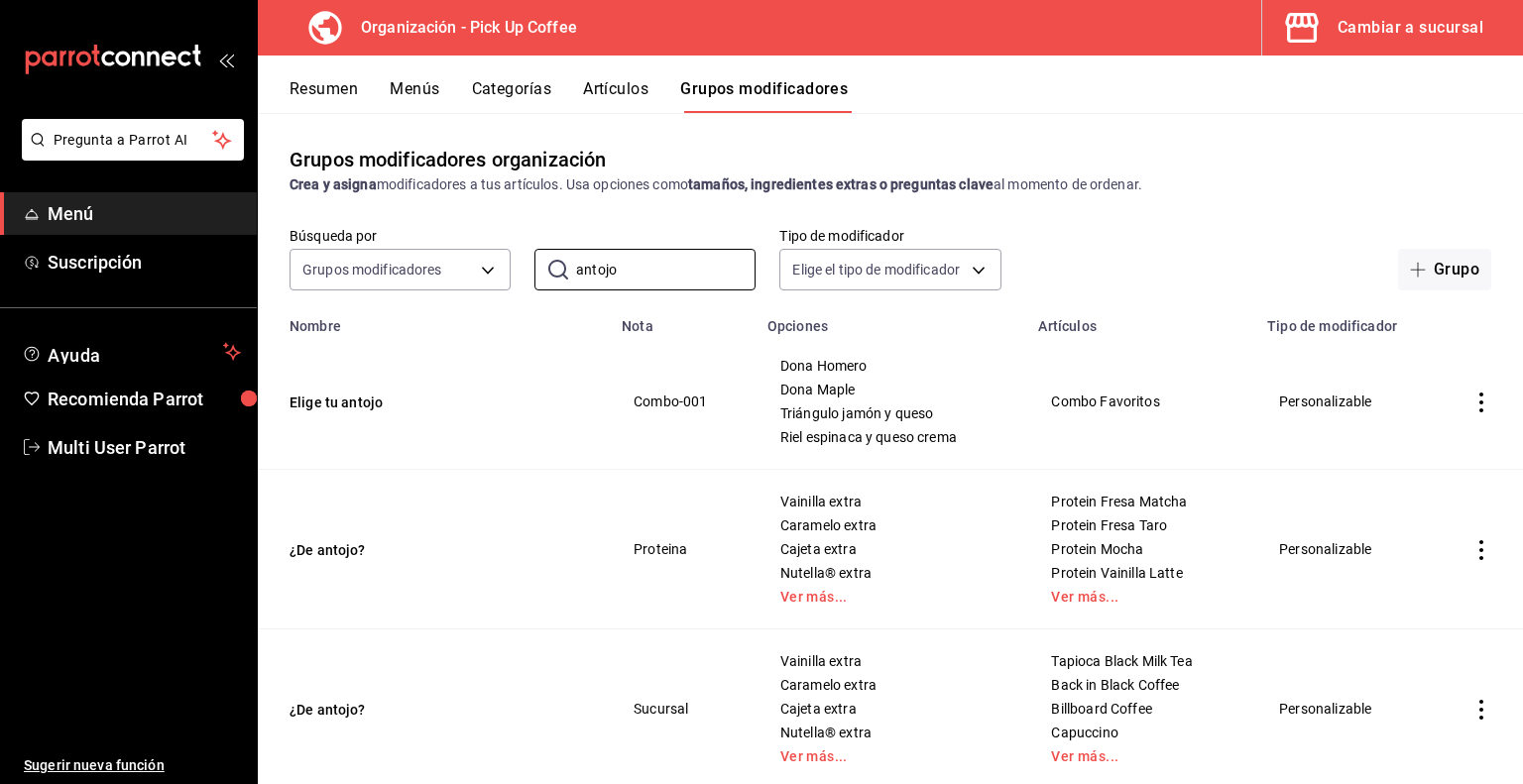 type on "antojo" 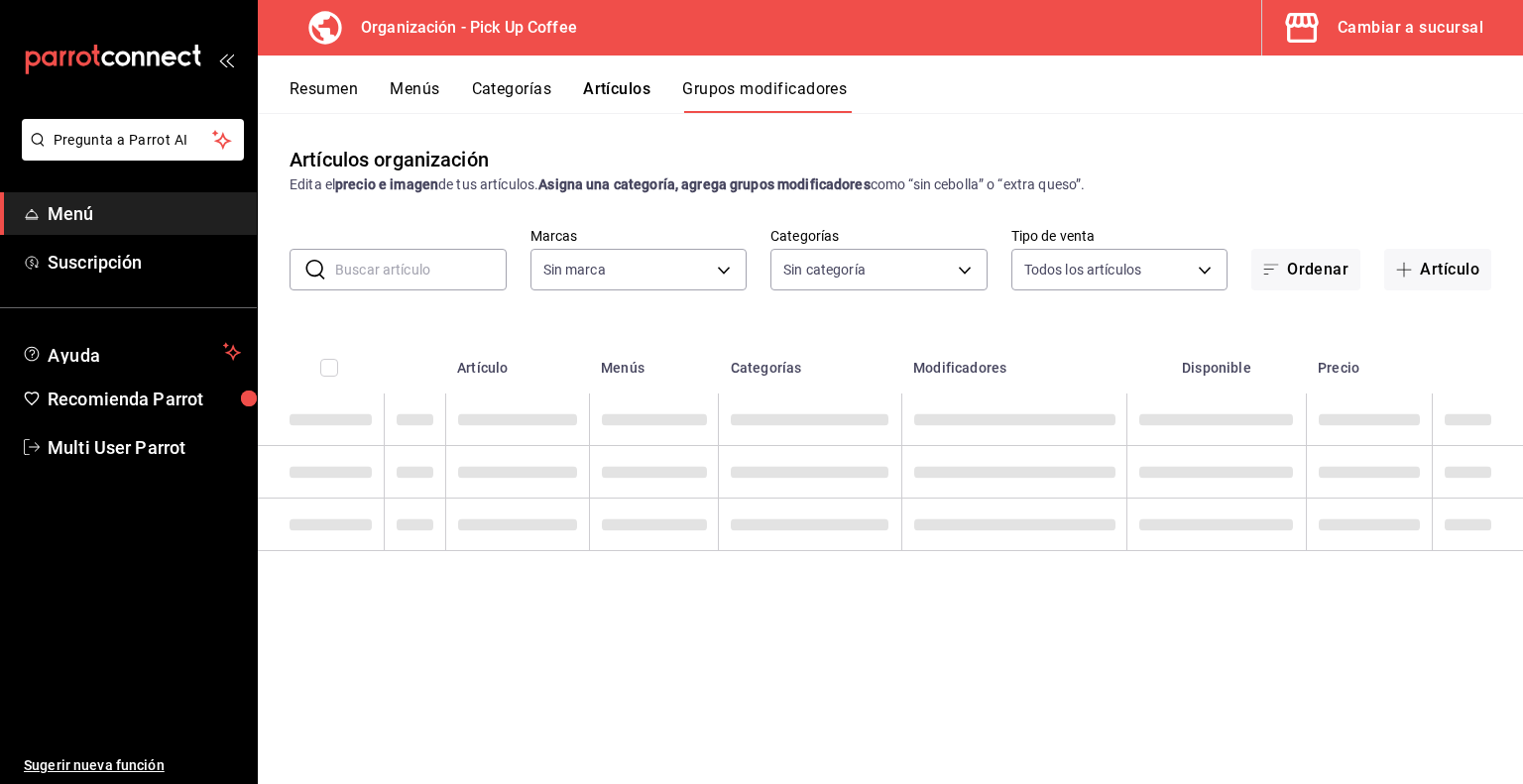 type on "be2dd662-c872-4fc9-aaab-377dbd4a662e" 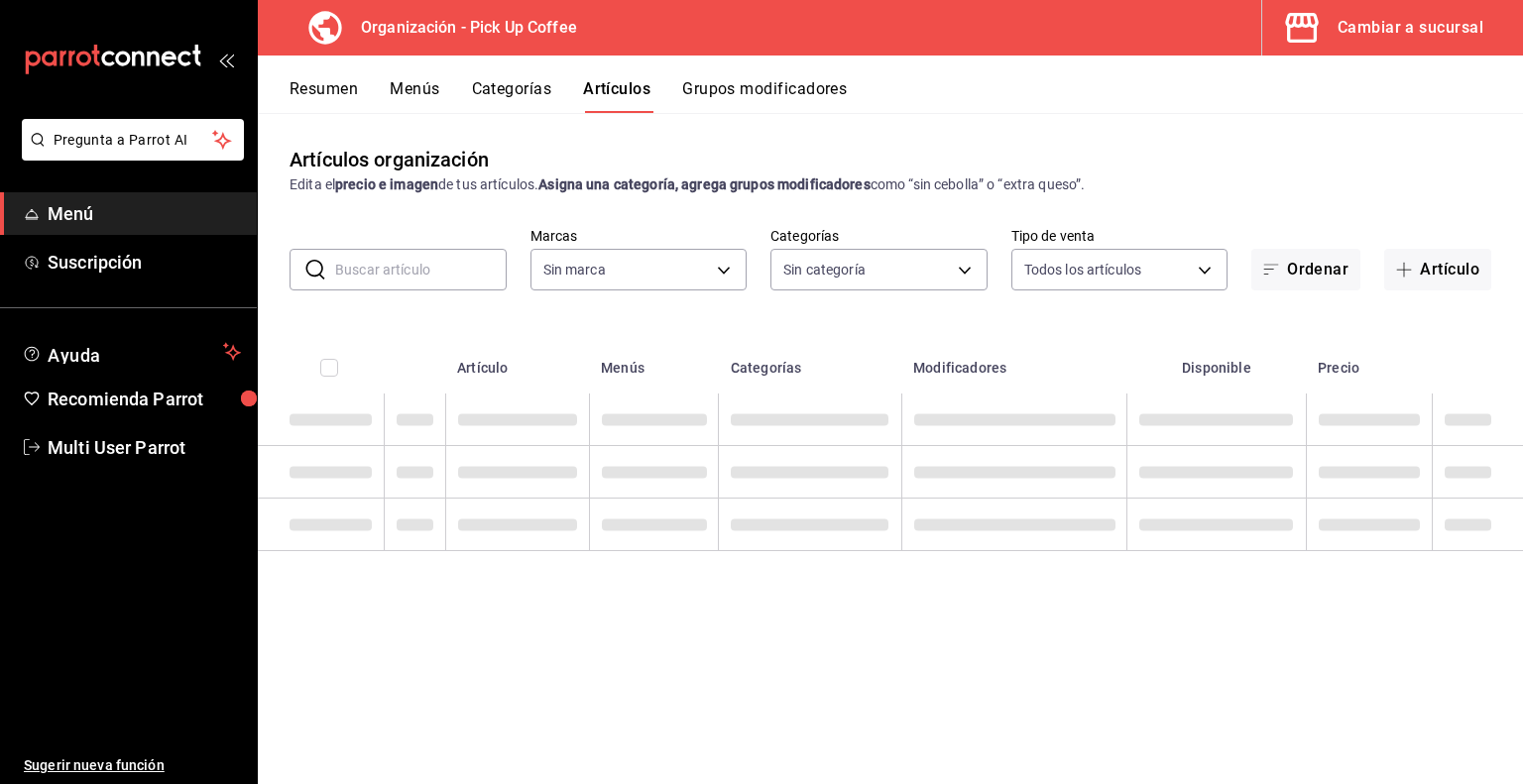 type 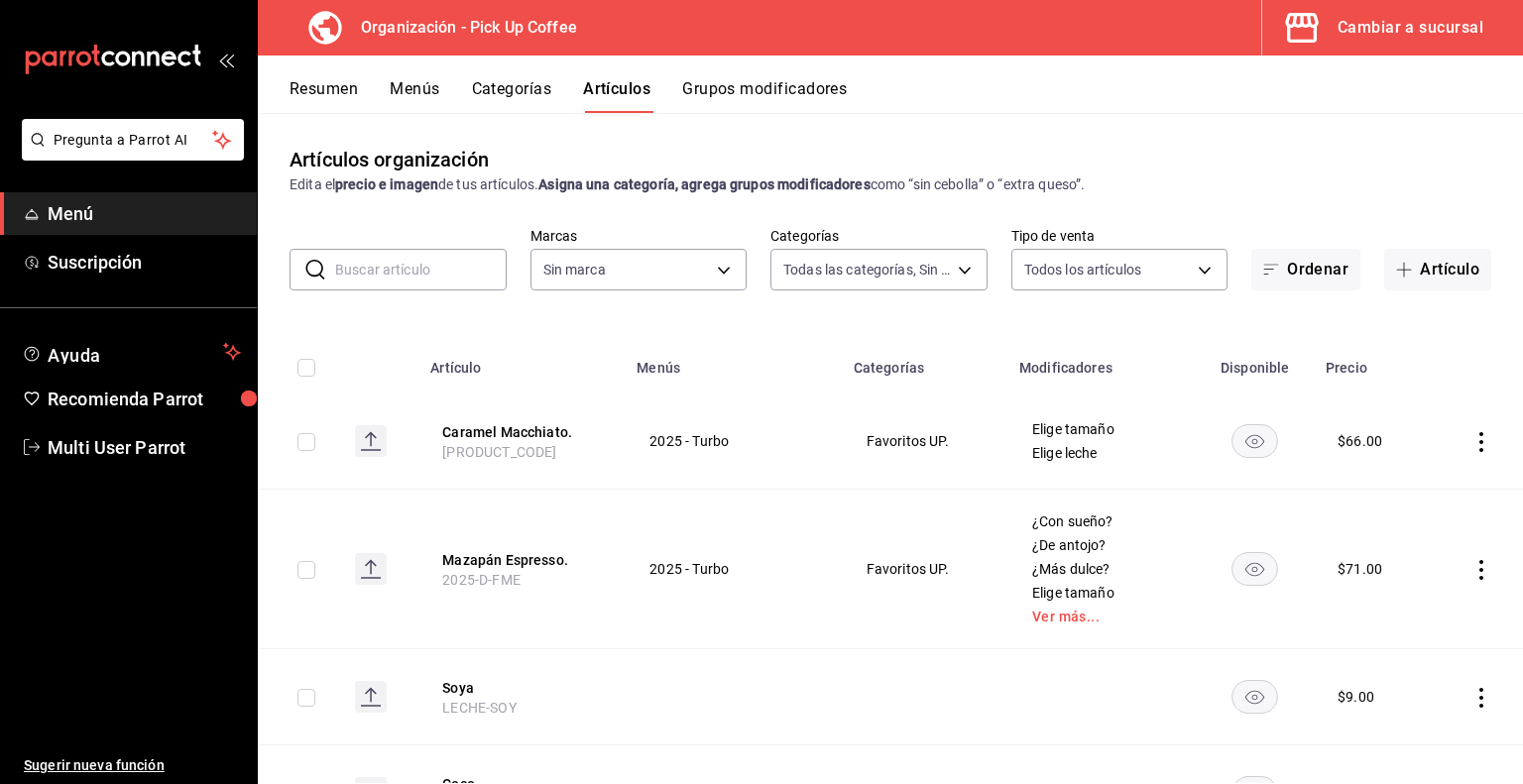 type on "8ccc16a2-3561-445f-8bfd-075aadb584e9,351994fb-20bc-4931-a533-31b0a68b2a08,1879ea74-7a6a-4e80-84a4-f7c027db92c7,d8d32dfa-f7d9-4a3e-a287-c8c77f422c41,c8643f8b-5a0a-4fd0-bd31-d1f7a9725839,c59e58fa-3379-40a6-8b3a-024136b5d0f3,ea570318-765c-4e18-991d-f0c2f7c9dc9b,bc9c5e1b-f52f-4b6a-bade-481eb536dd09,39d77ce6-074c-445c-8121-634826855357,9d509601-ce12-4432-9992-9613c7cfe8c5,a36167ee-6459-438b-8ad1-3ececeae37a7,91c5672d-89c3-4388-988f-d2f6bac0e55d,fc4ec394-c0fa-42de-be96-11da602004ed,ce12ddd6-66ef-4810-aea8-c82a138d5b8d,14cff3e2-ee98-4fb4-8432-0ccd224511cb,80f88978-1766-41da-9458-83bb9d9e6229,e7e70a2d-5091-4c0c-b12f-d52ea5dcefaa,953f42a1-7cc6-4961-918a-47d313c58a52" 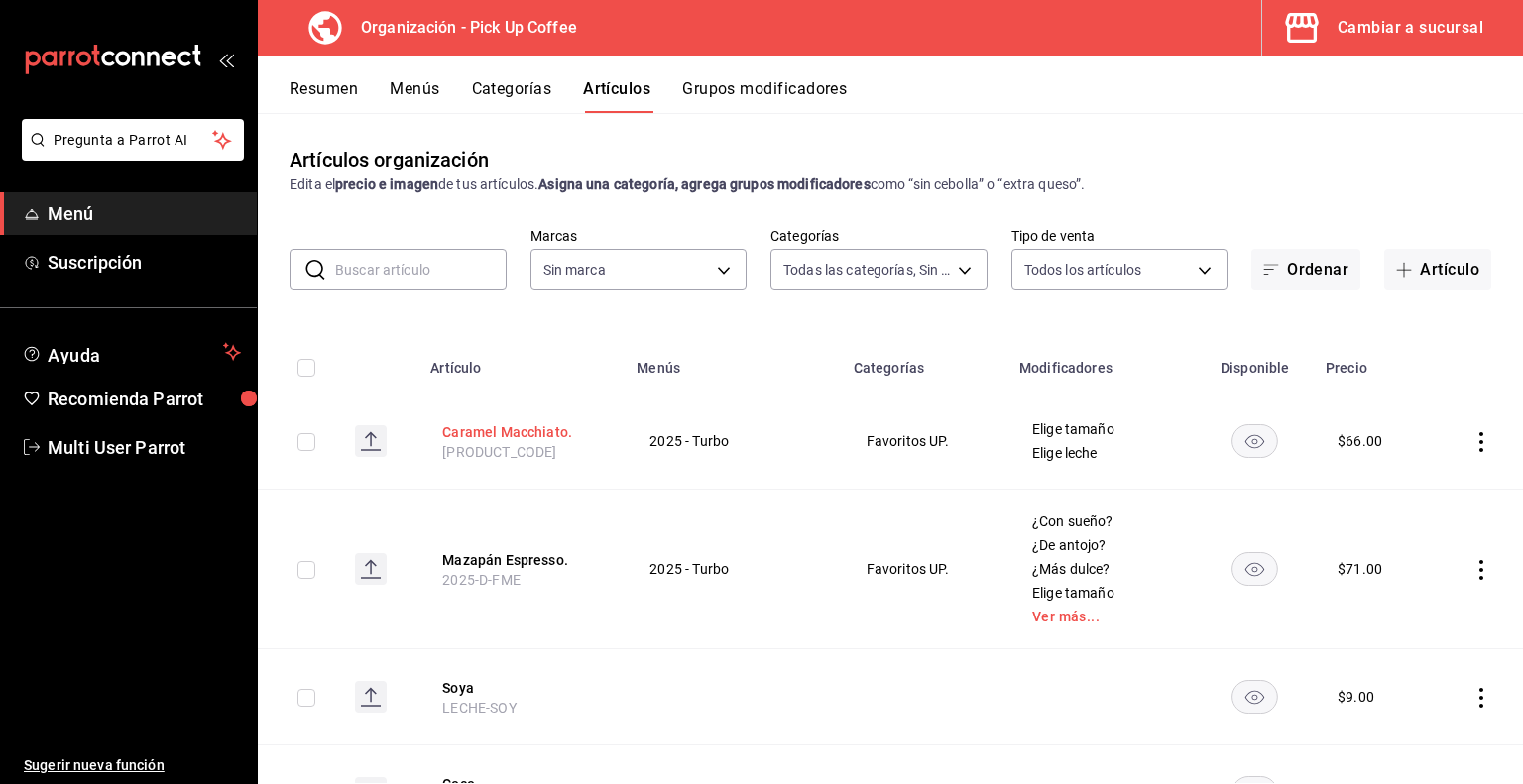 type on "be2dd662-c872-4fc9-aaab-377dbd4a662e" 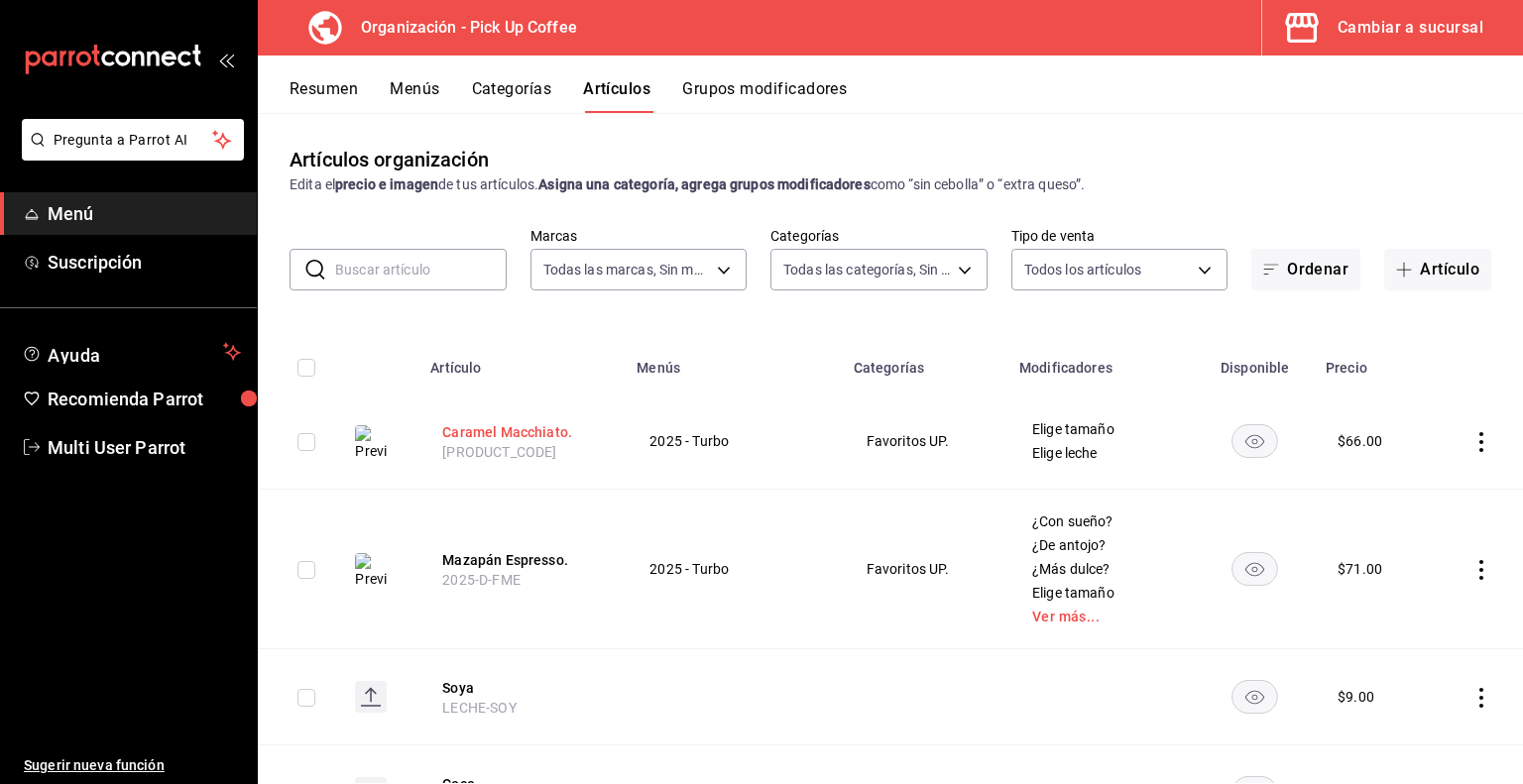click on "Caramel Macchiato." at bounding box center [522, 432] 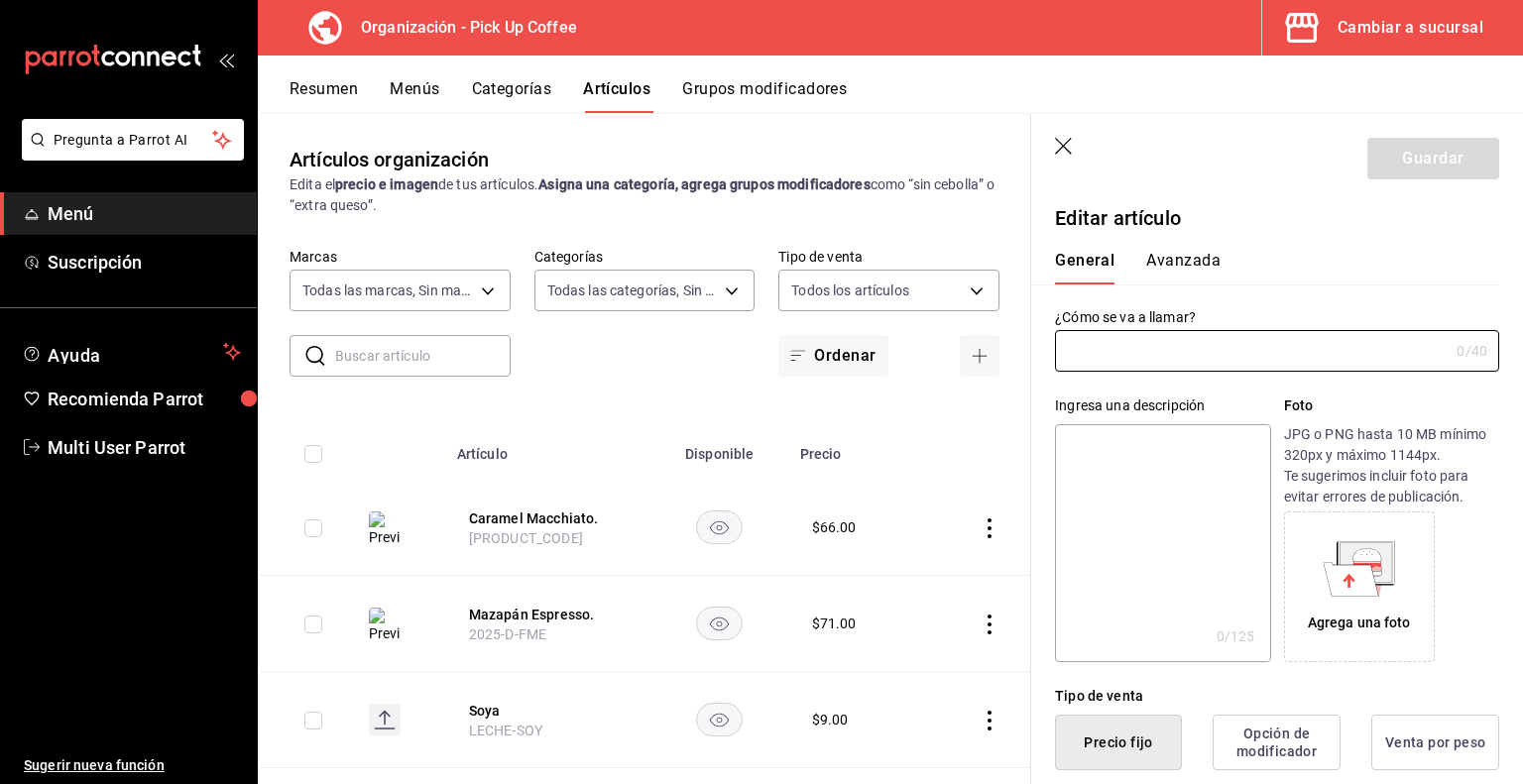 type on "Caramel Macchiato." 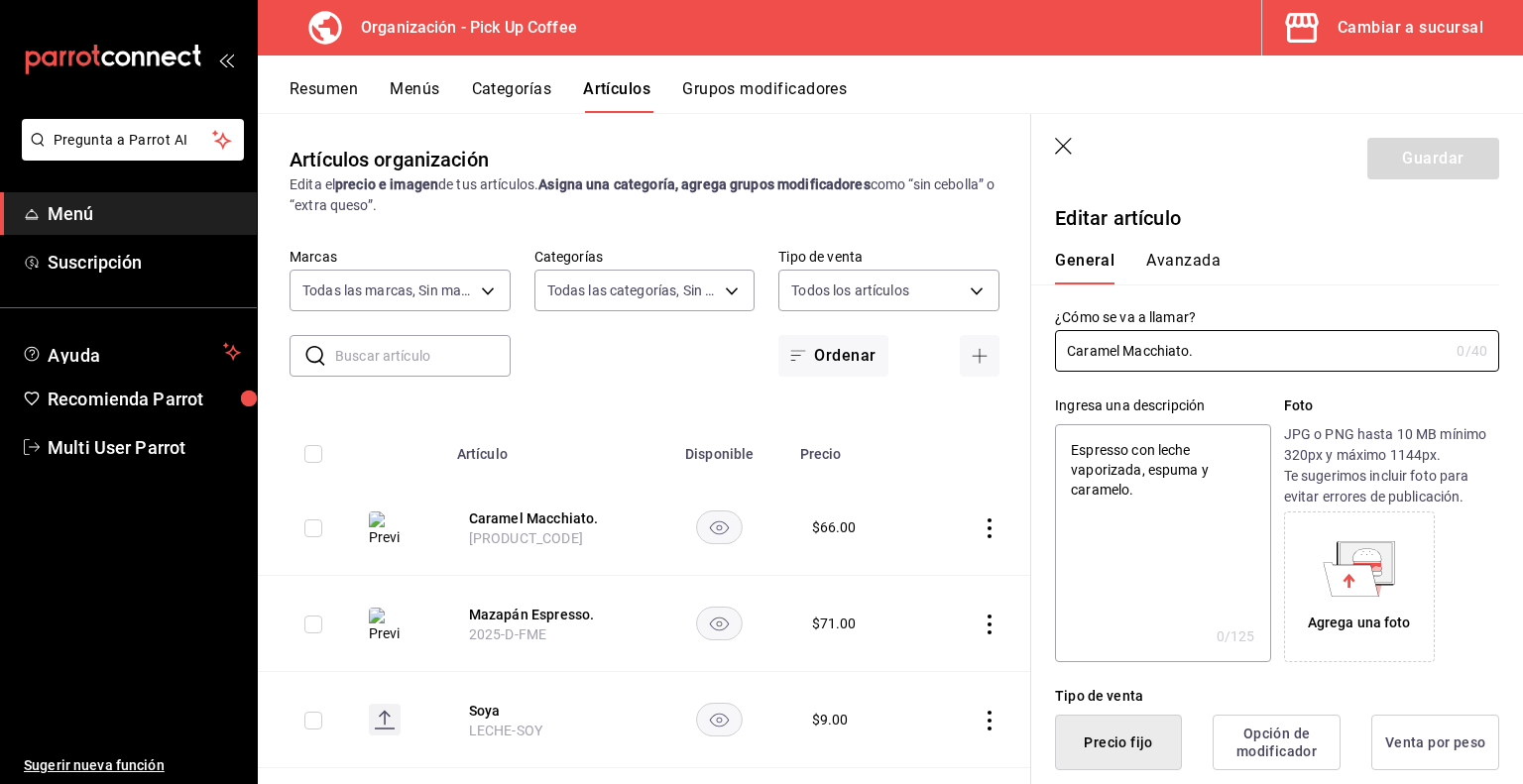 type on "x" 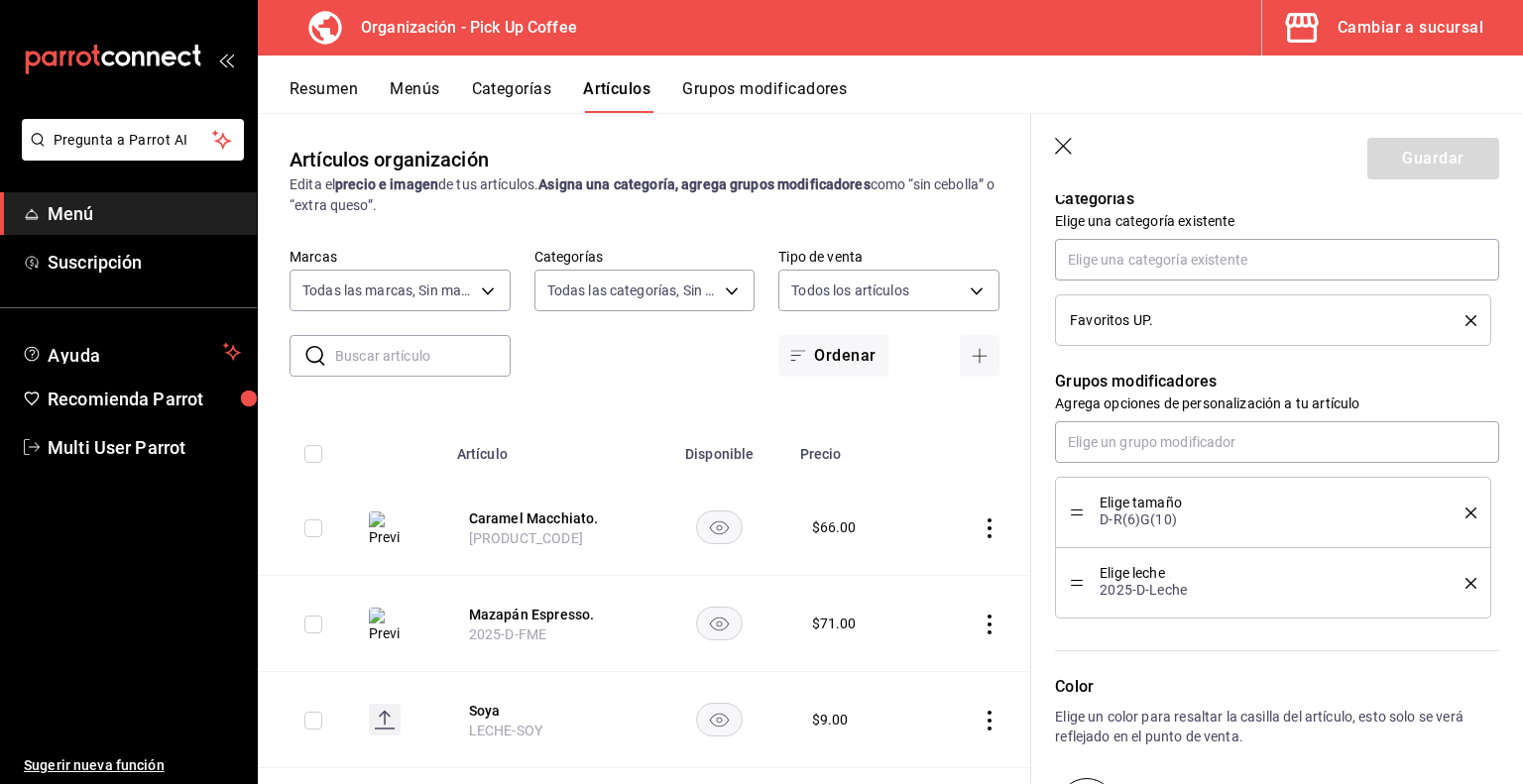 scroll, scrollTop: 725, scrollLeft: 0, axis: vertical 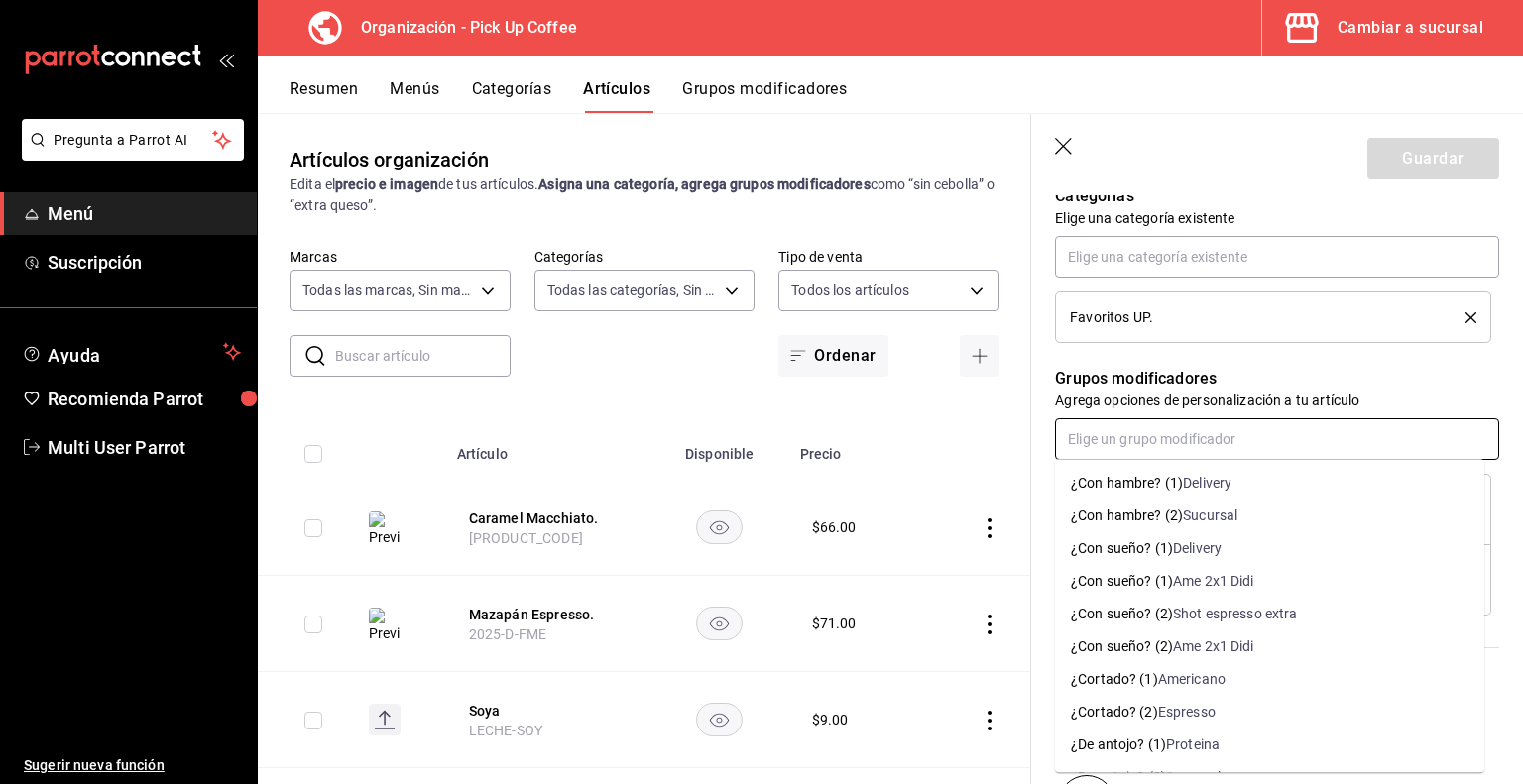 click at bounding box center (1277, 439) 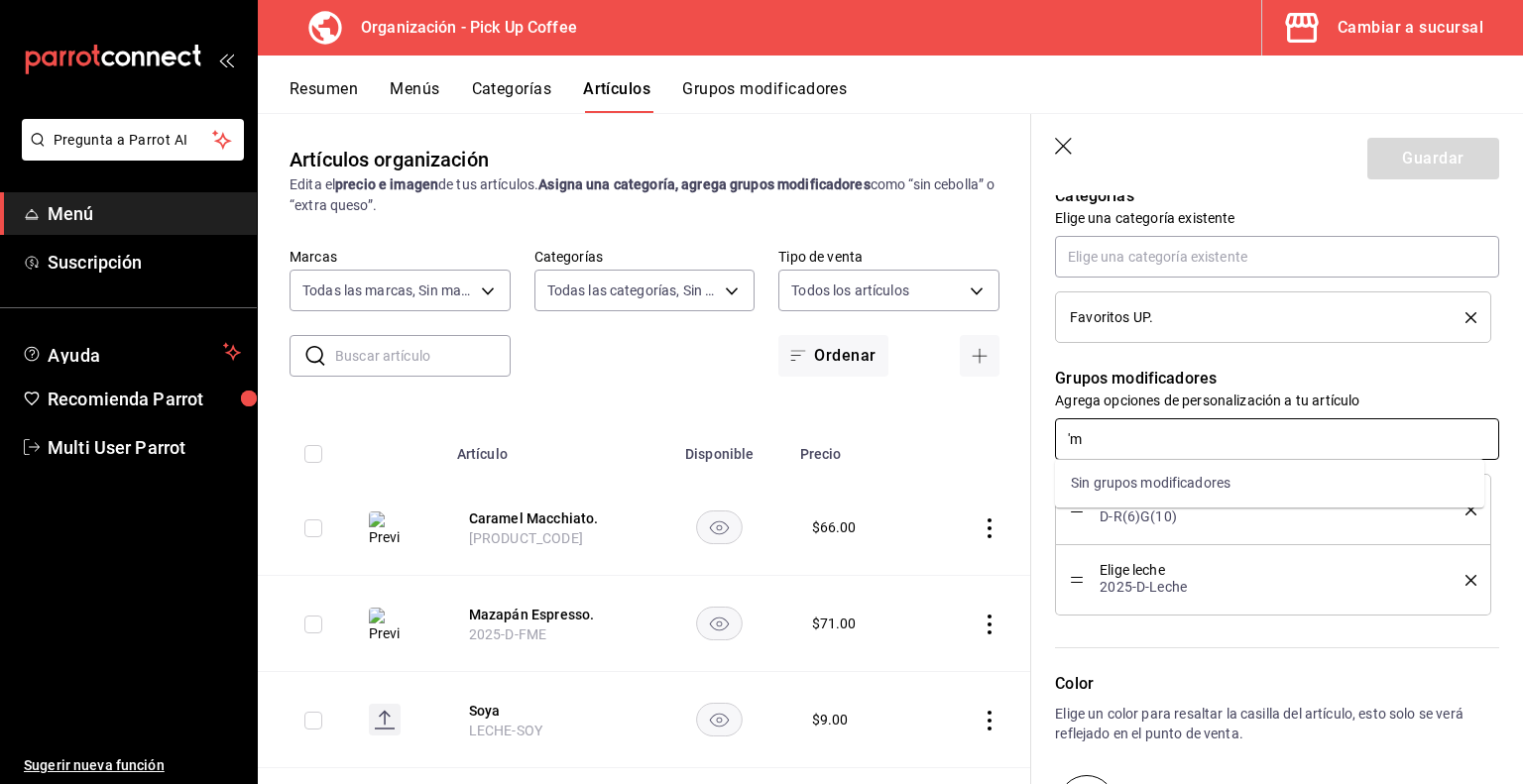 type on "'" 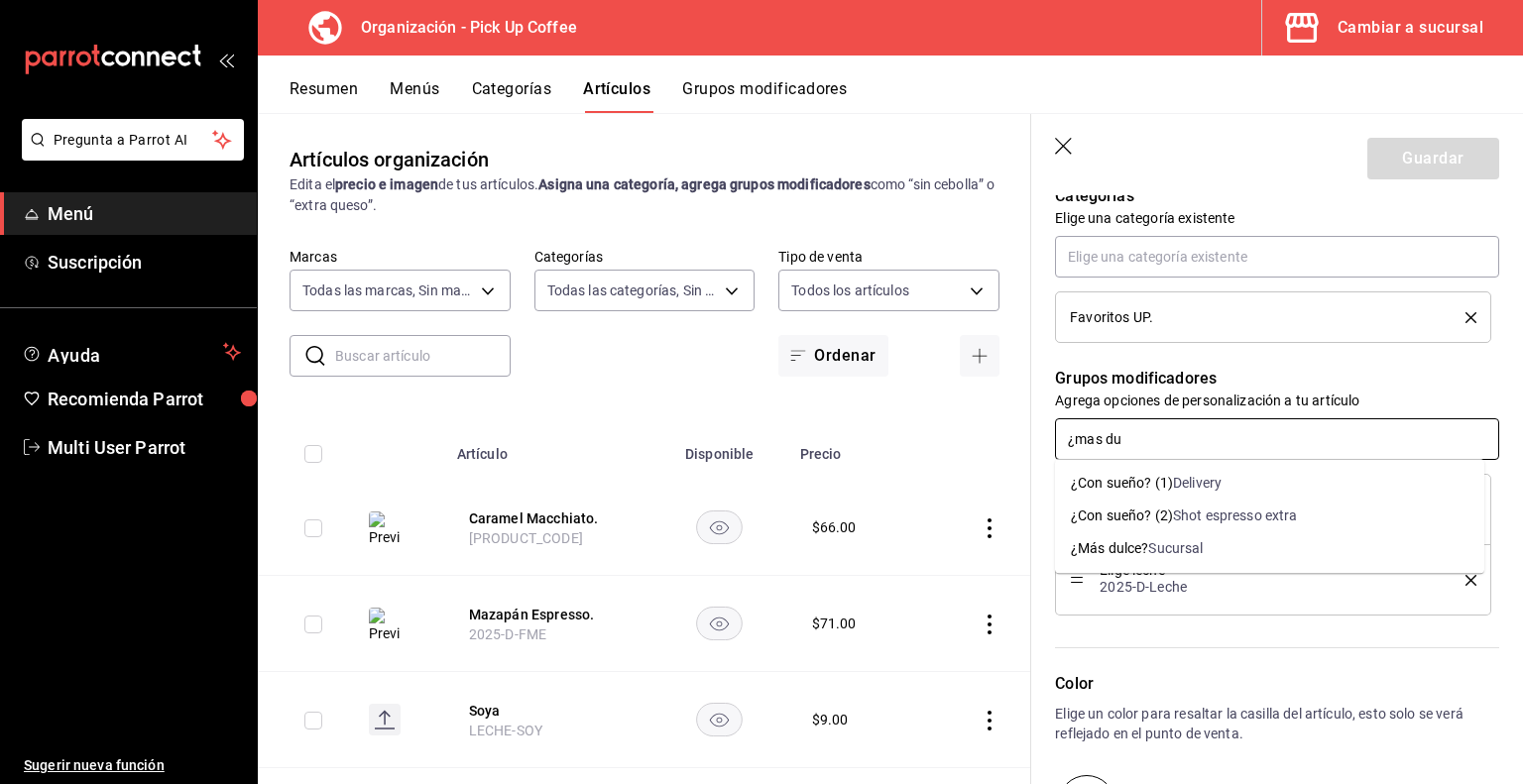 type on "¿mas dul" 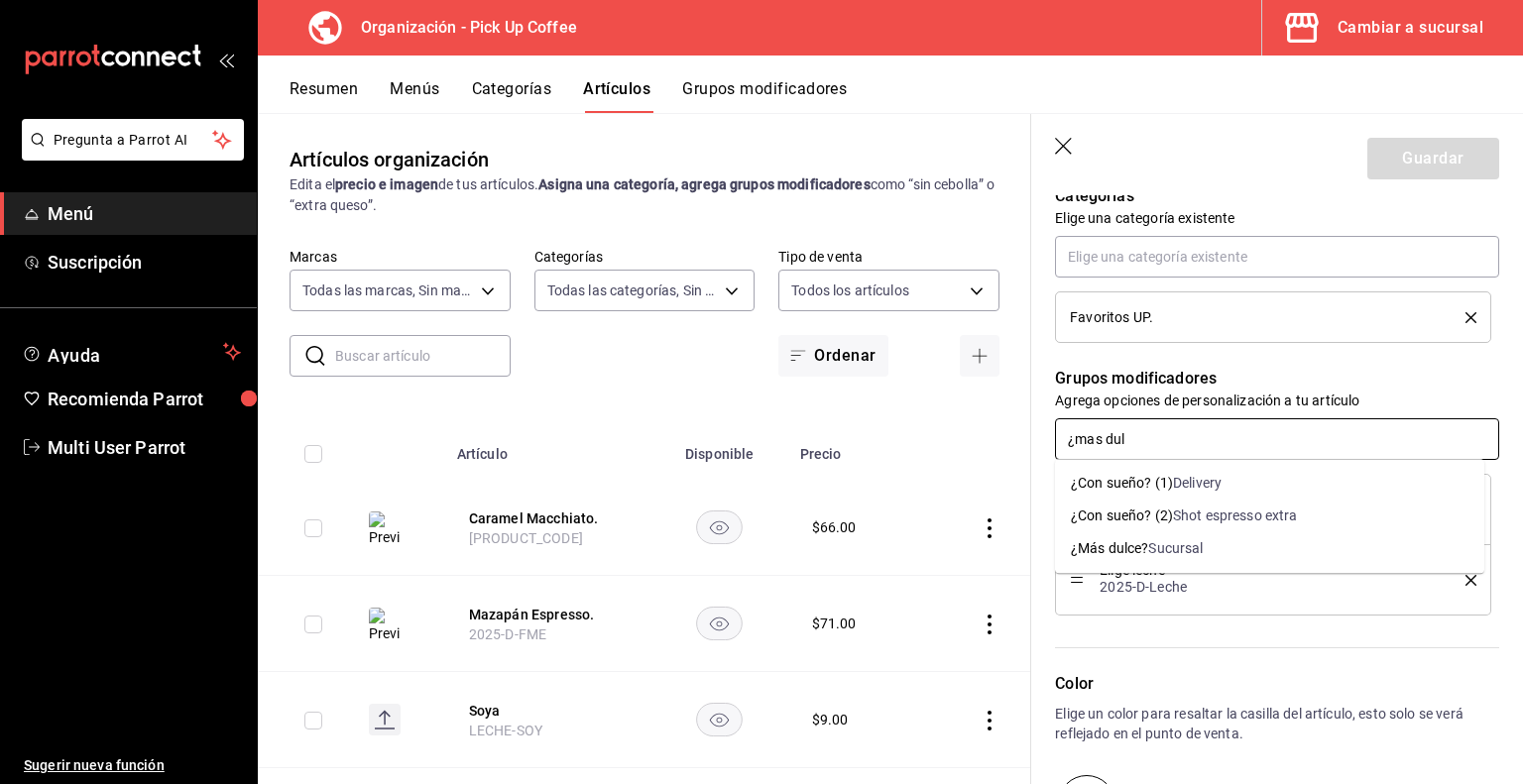 click on "Sucursal" at bounding box center (1175, 548) 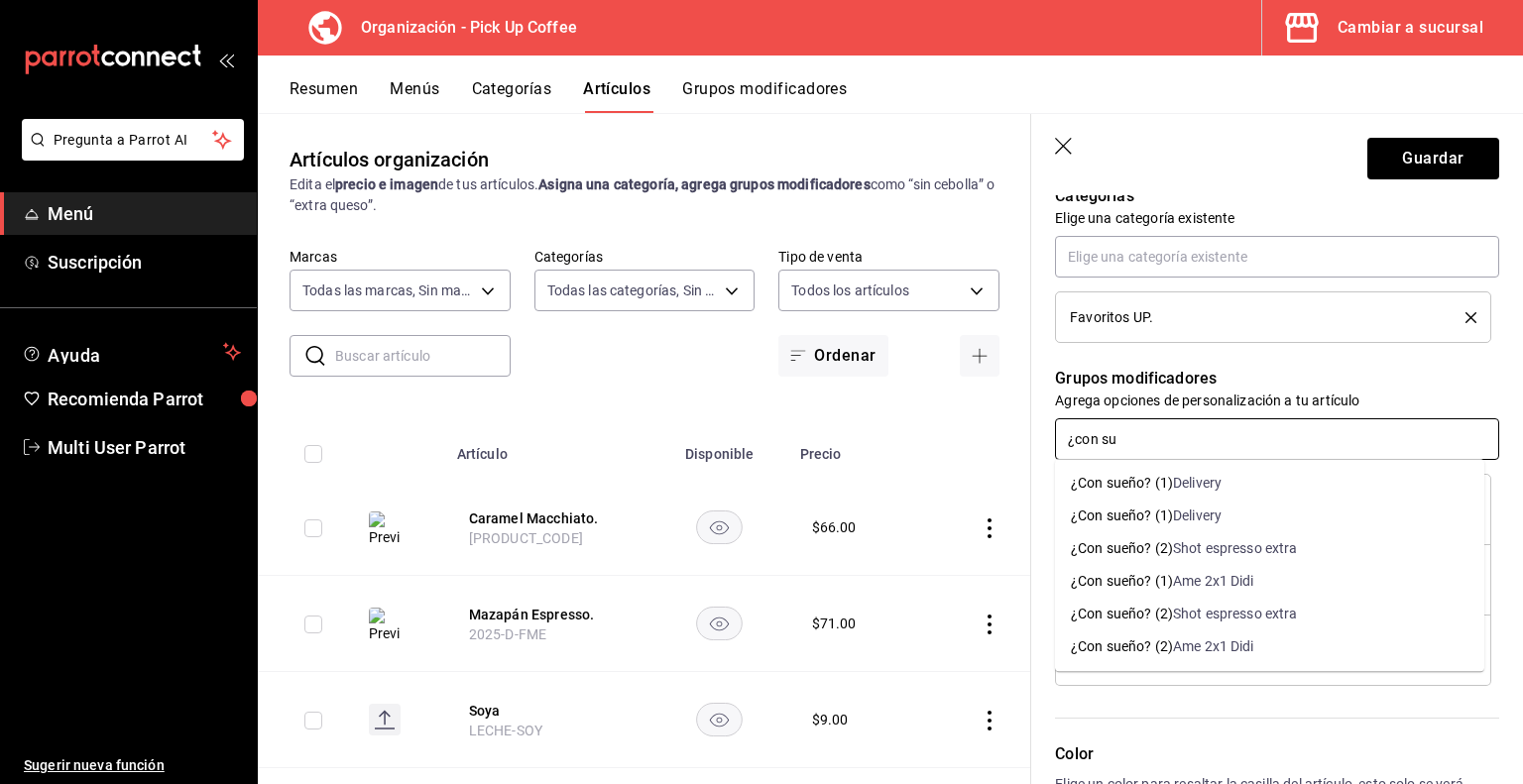 type on "¿con sue" 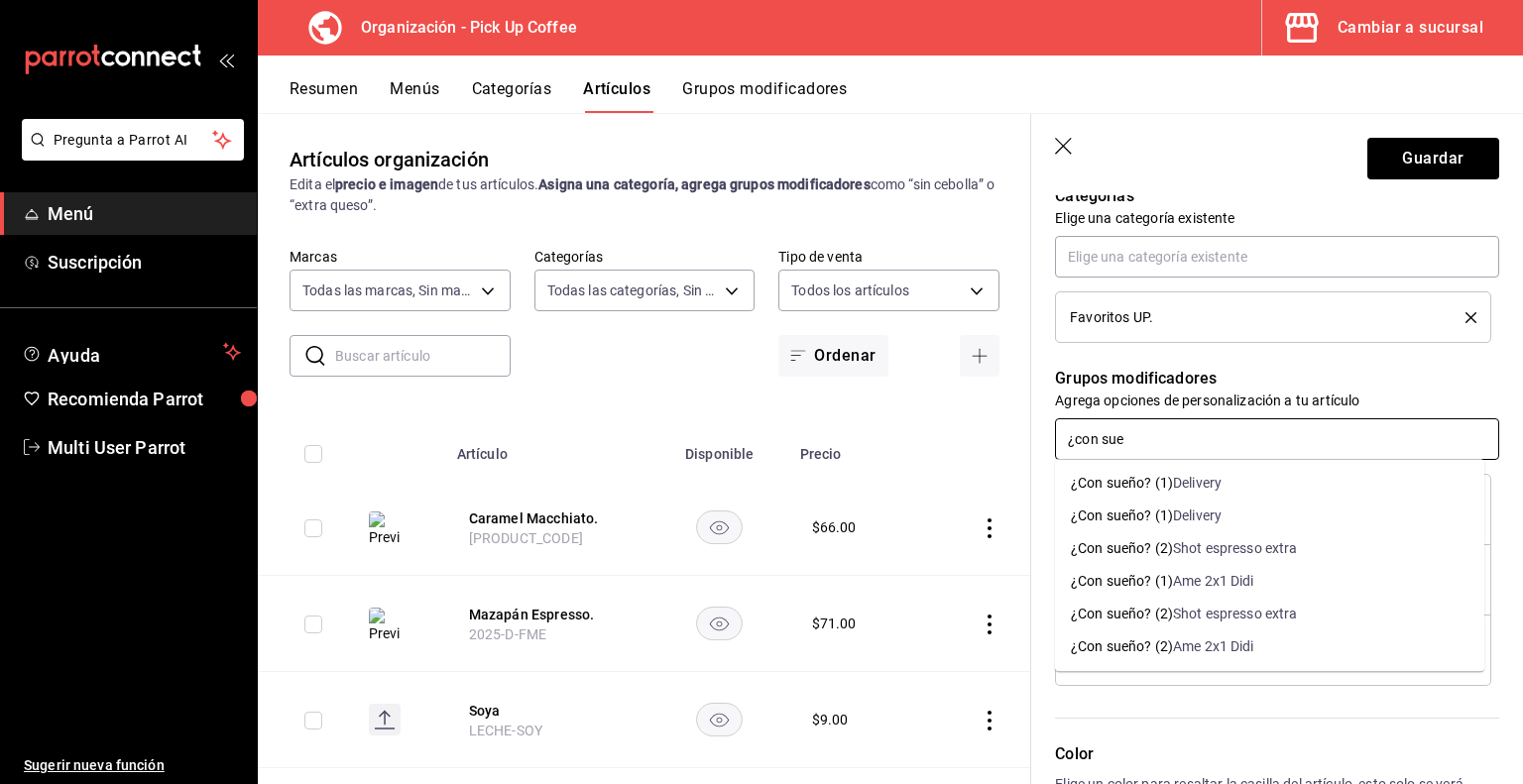 click on "Shot espresso extra" at bounding box center [1235, 548] 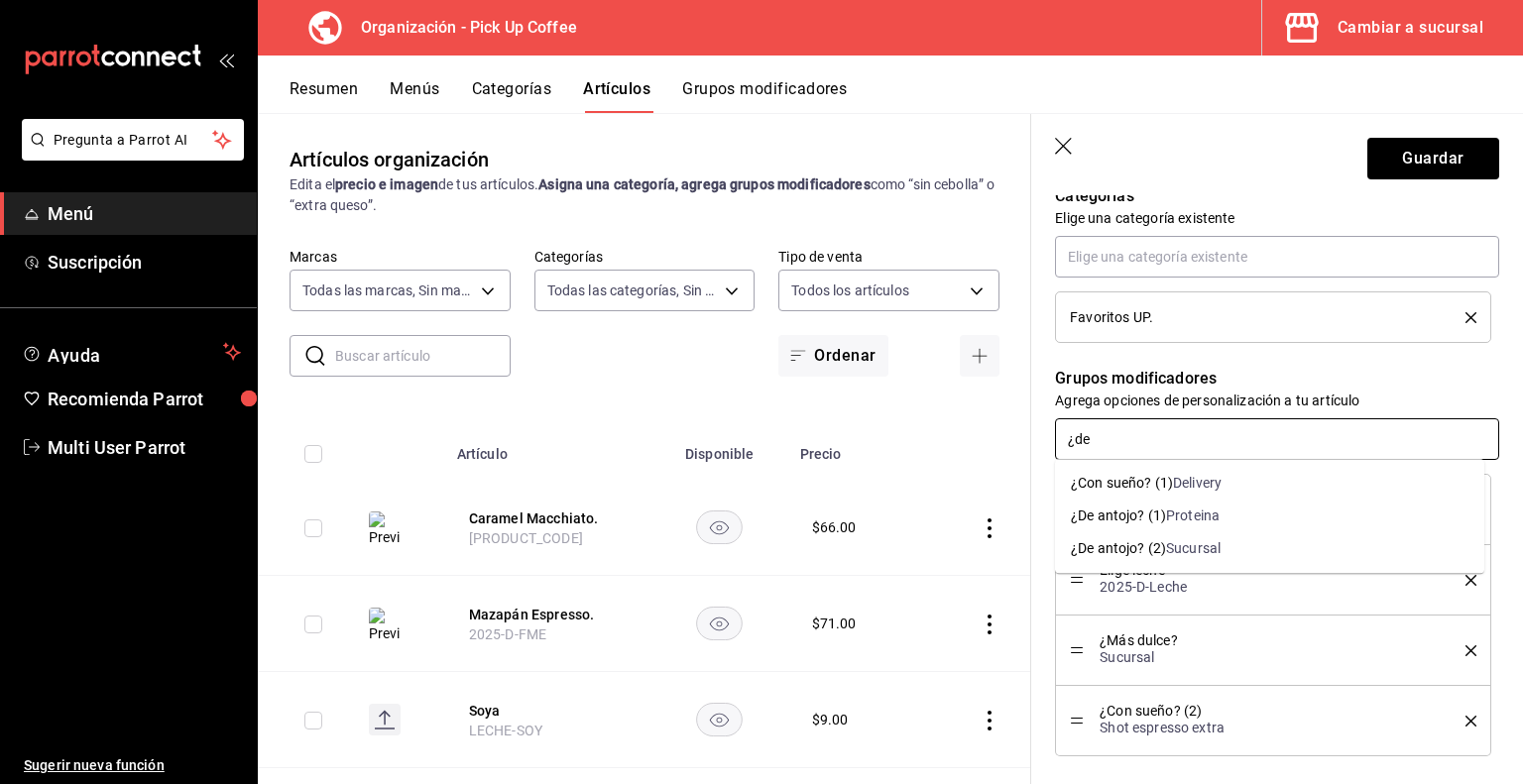 type on "¿de" 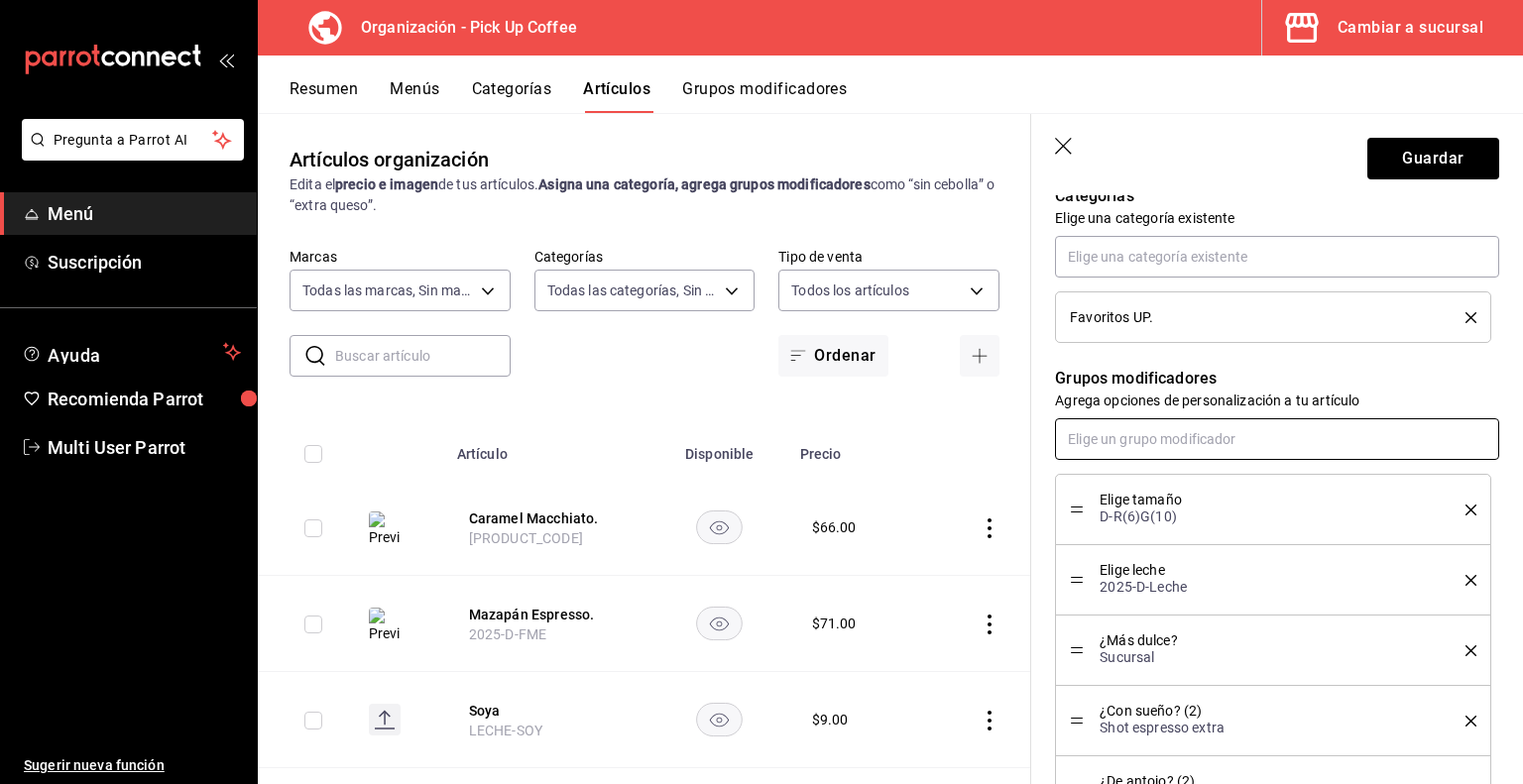 scroll, scrollTop: 907, scrollLeft: 0, axis: vertical 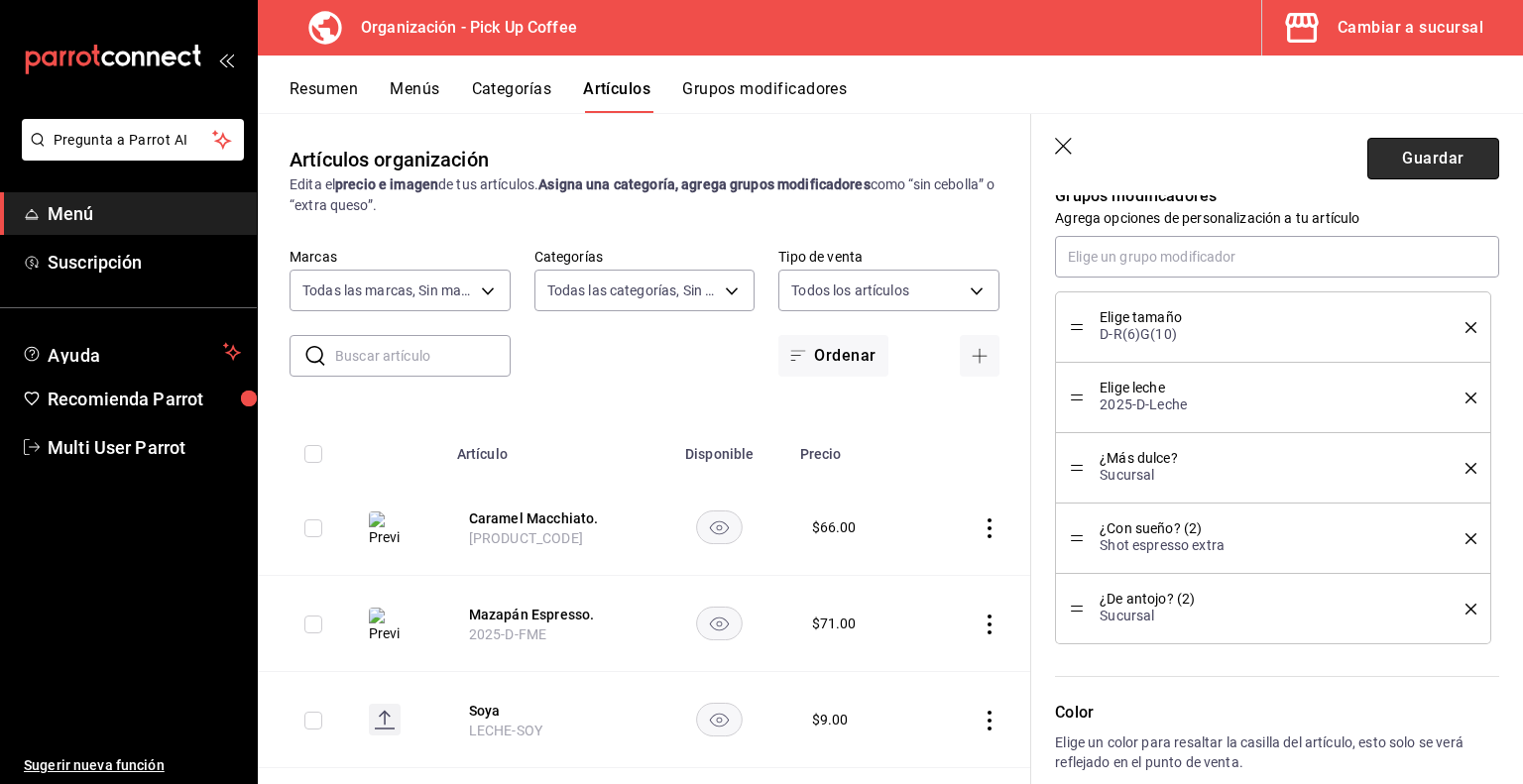 click on "Guardar" at bounding box center (1433, 159) 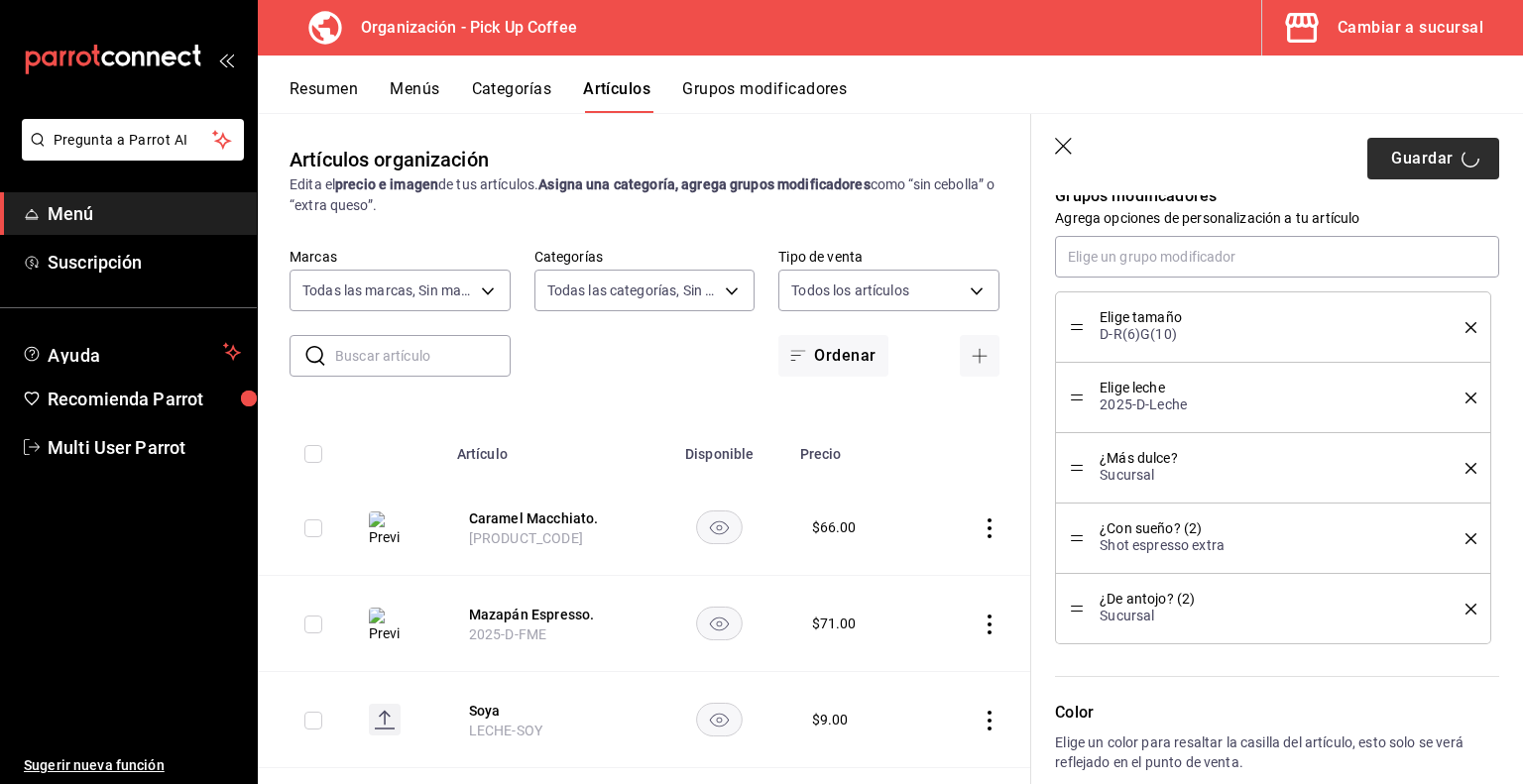 type on "x" 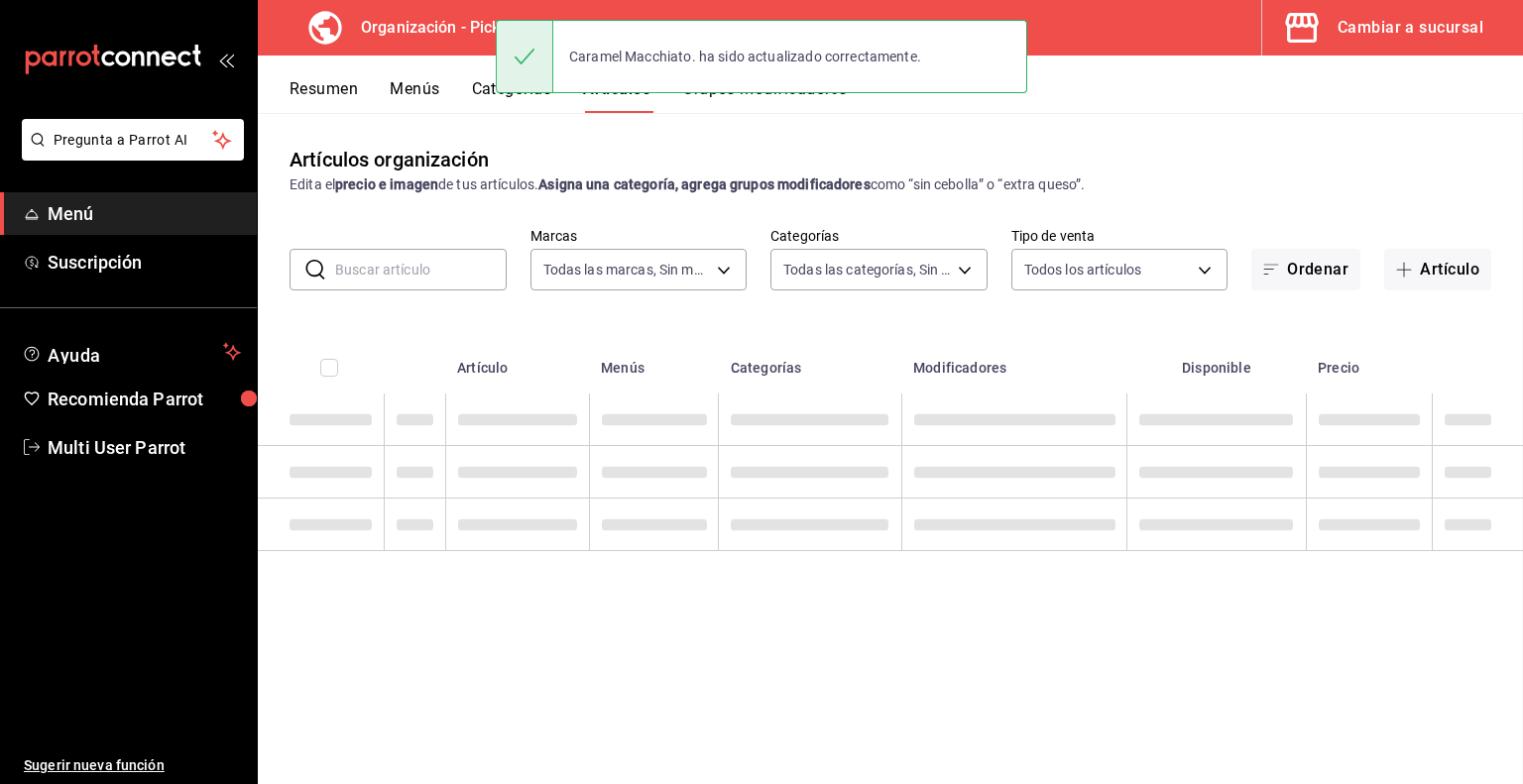 scroll, scrollTop: 0, scrollLeft: 0, axis: both 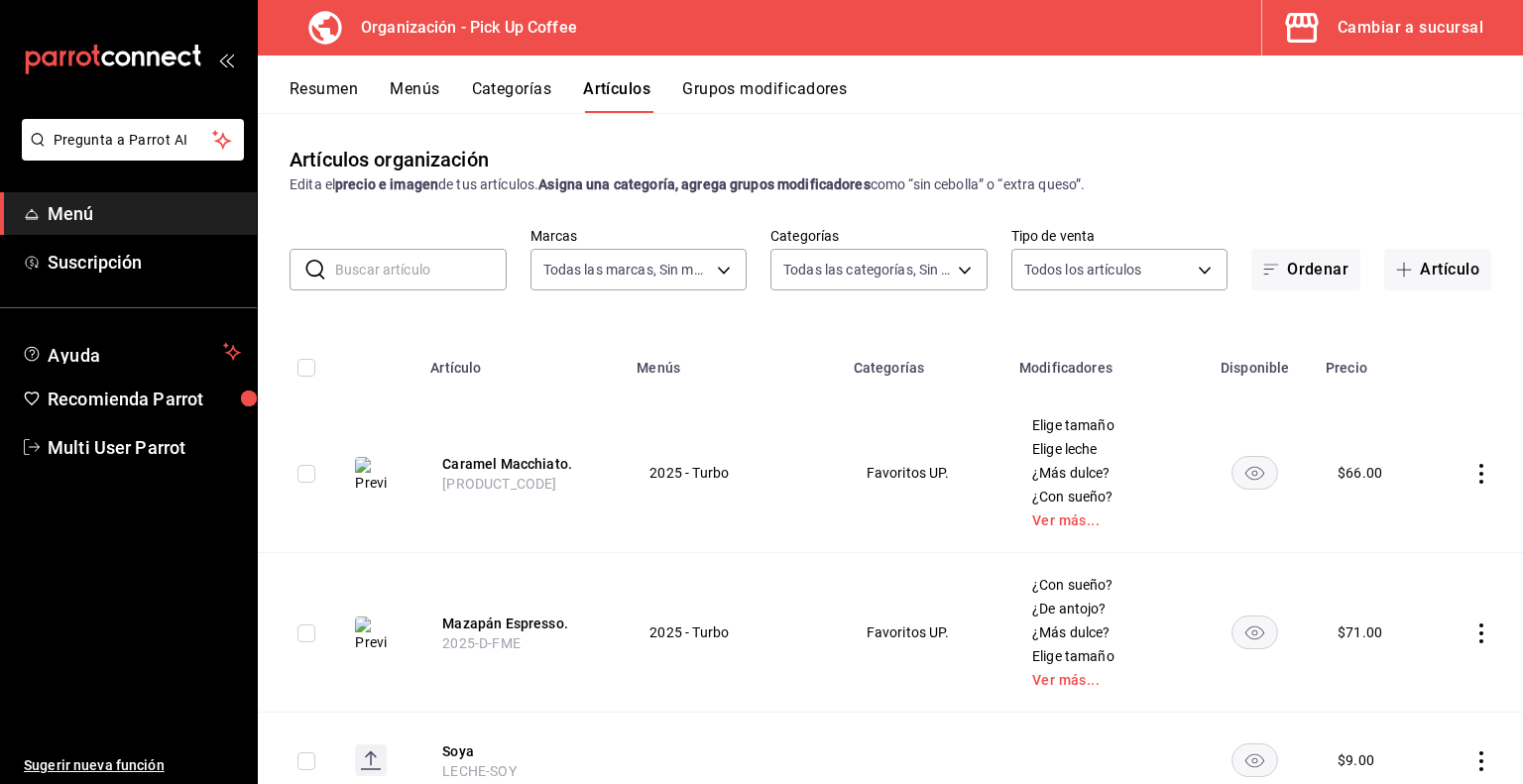 click on "Menús" at bounding box center [414, 96] 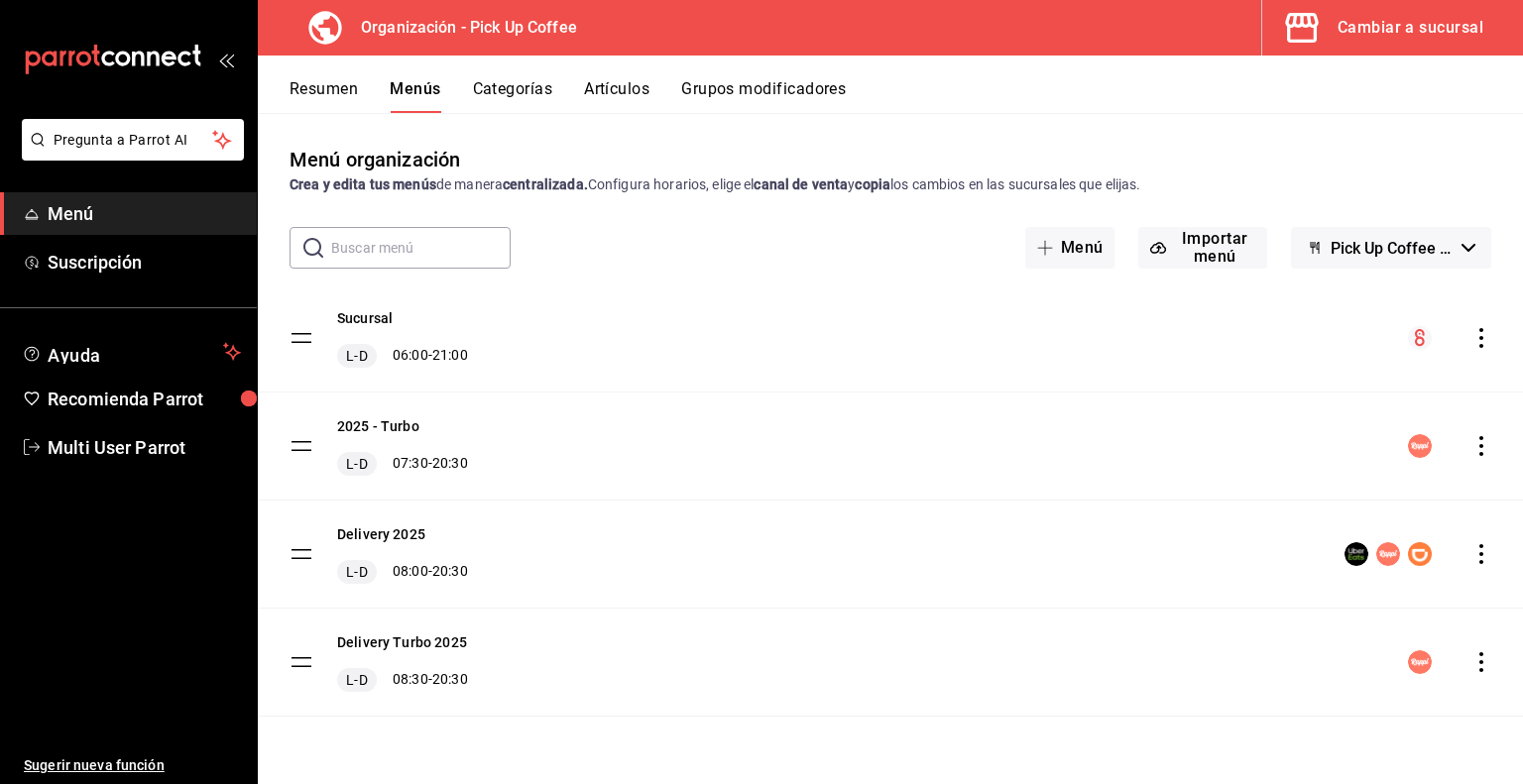 click on "Resumen" at bounding box center [323, 96] 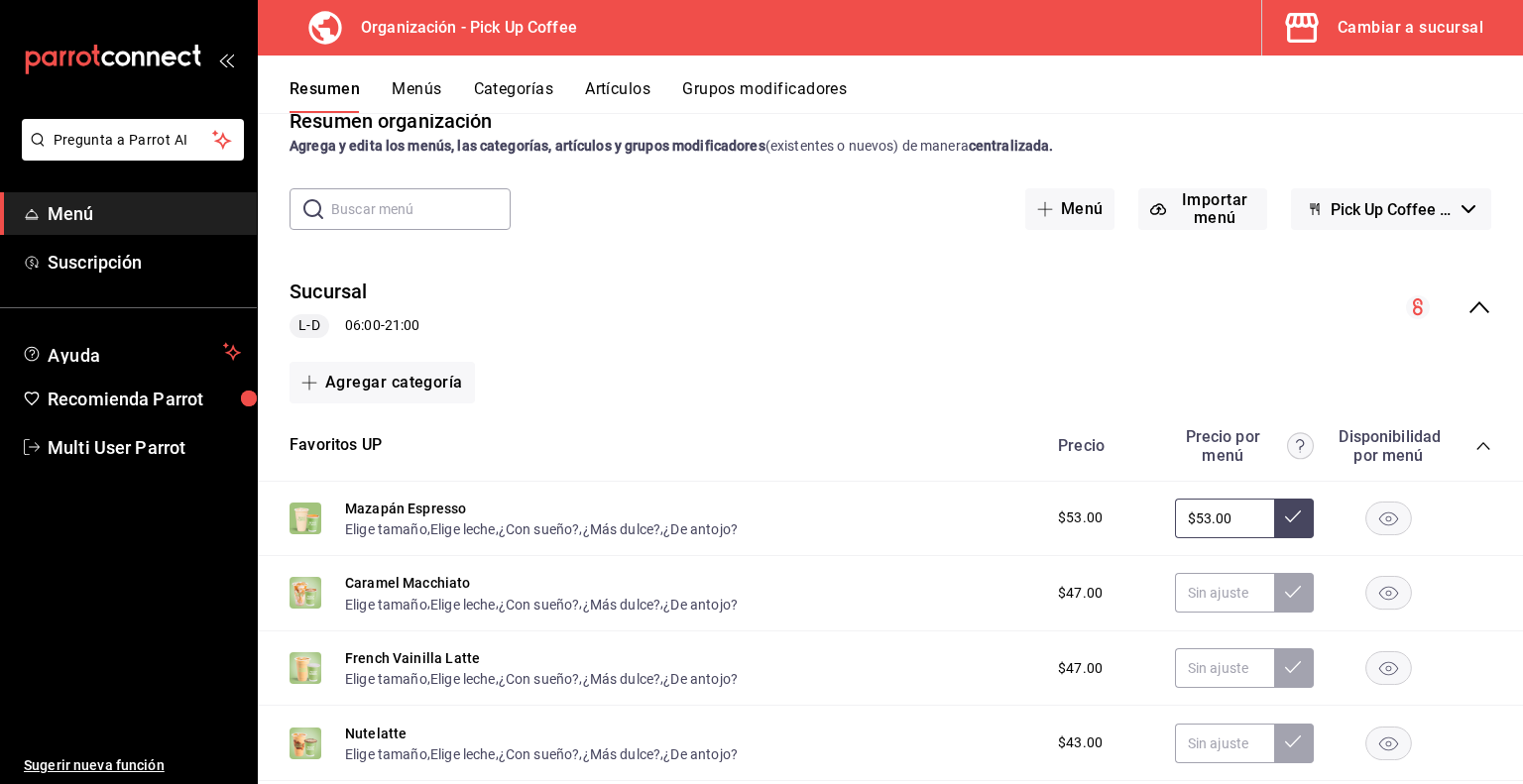 scroll, scrollTop: 36, scrollLeft: 0, axis: vertical 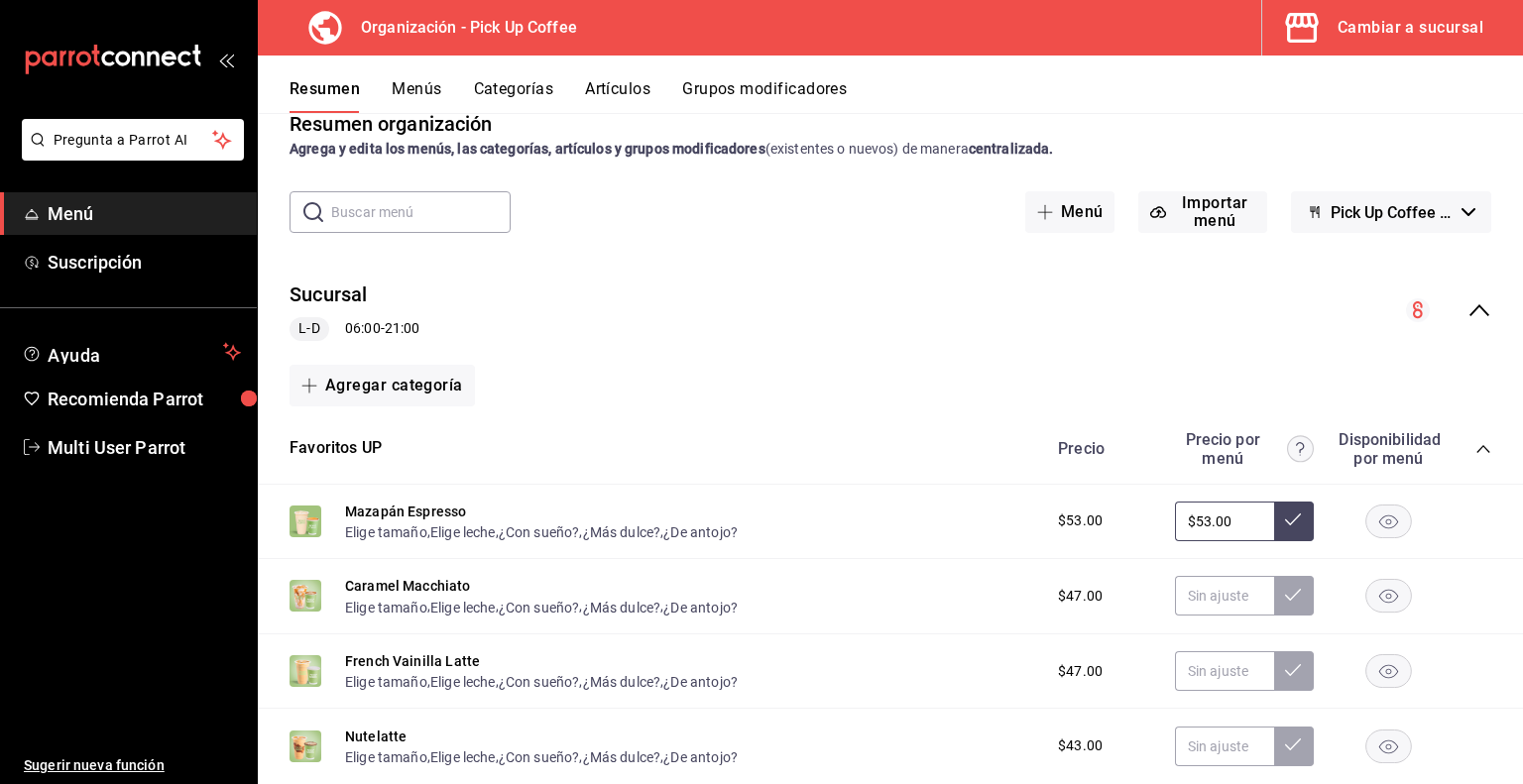 click 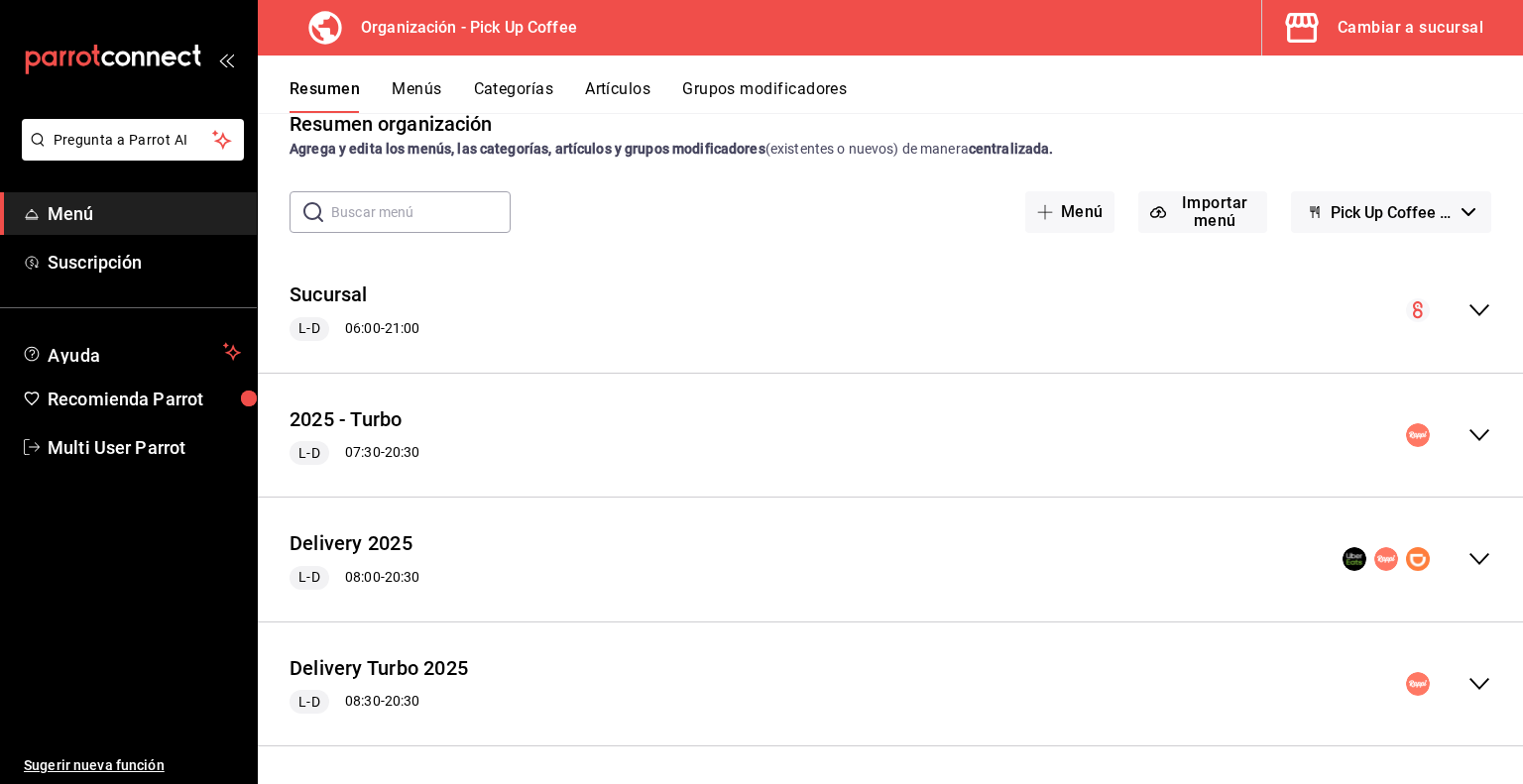 scroll, scrollTop: 38, scrollLeft: 0, axis: vertical 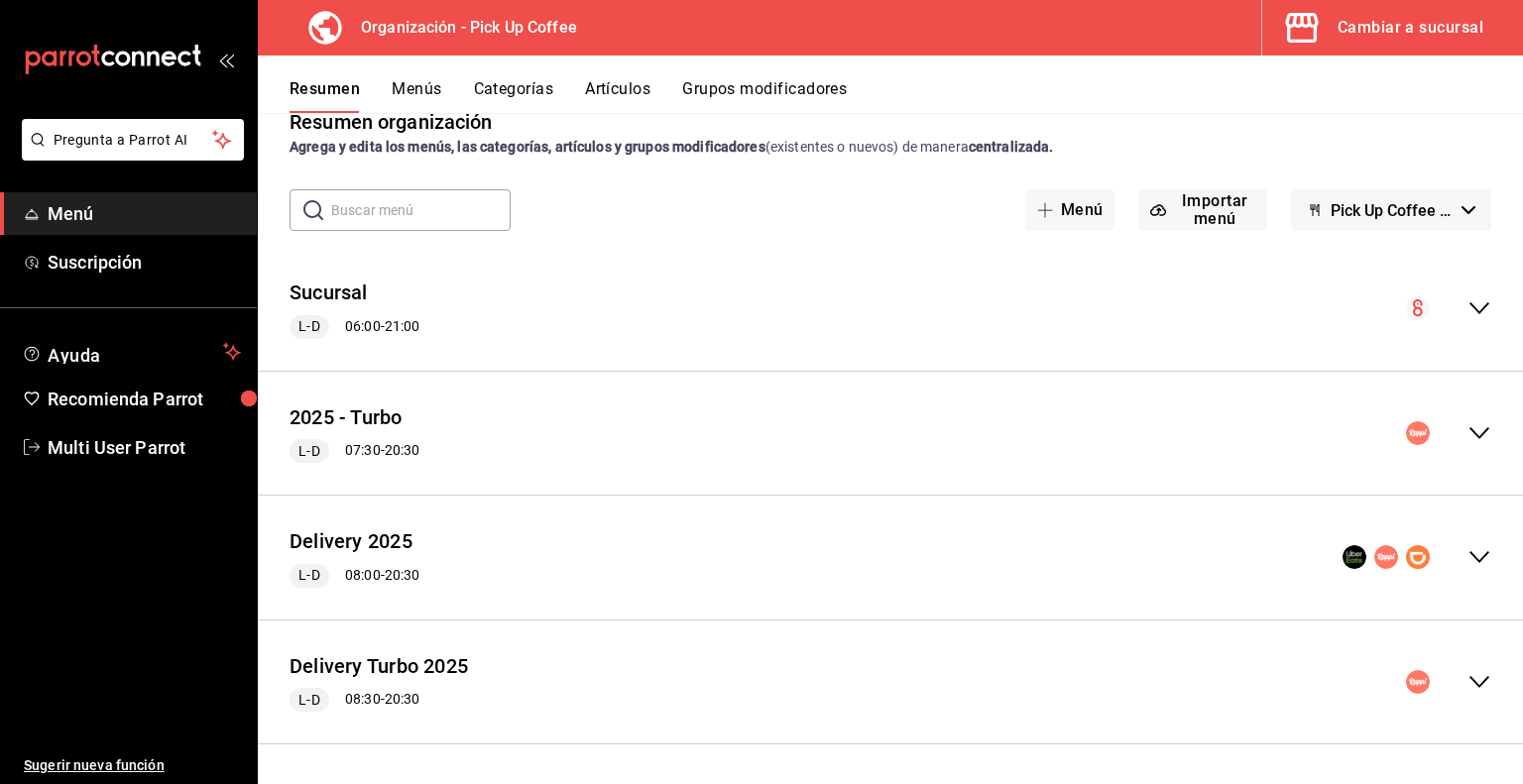 click 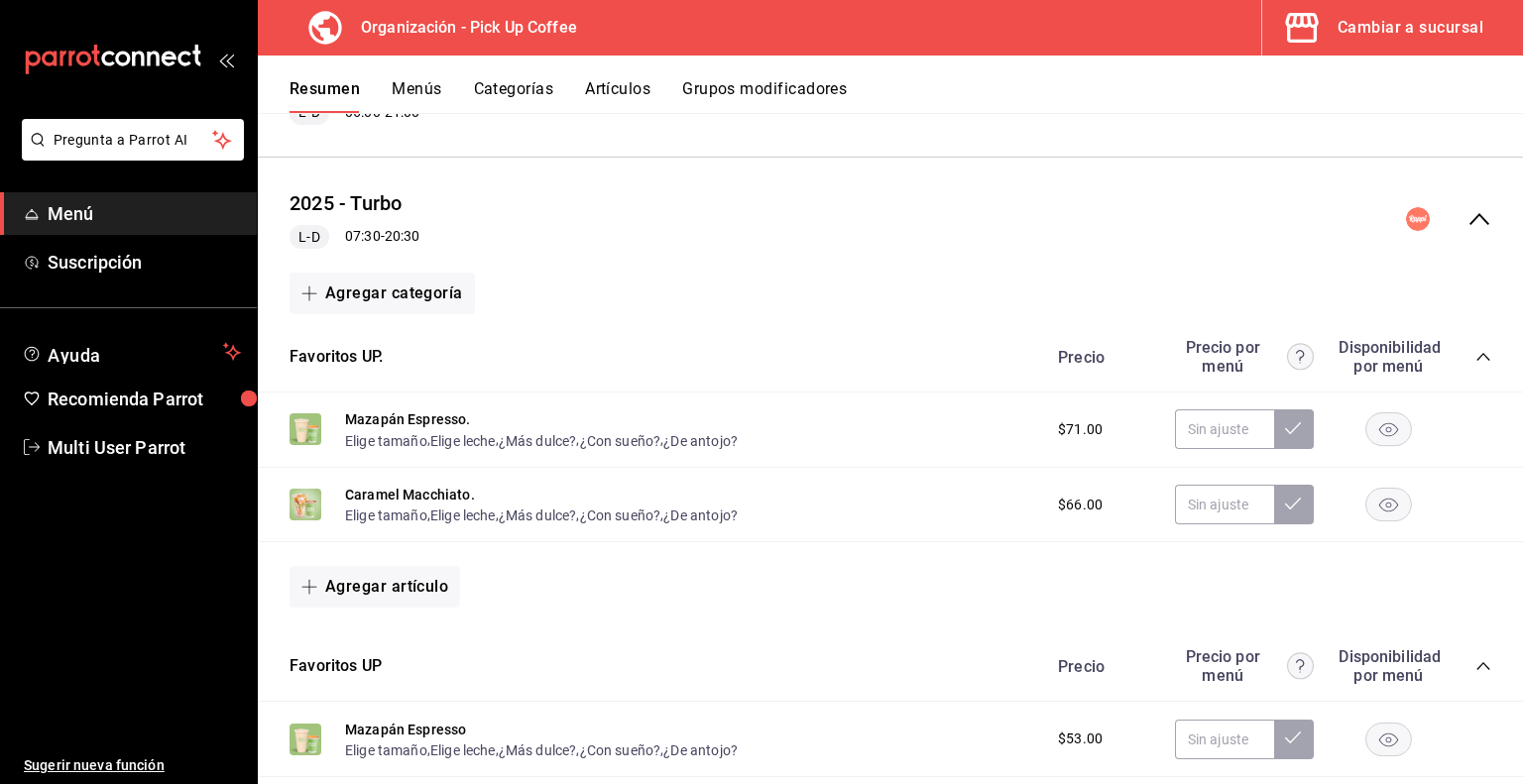 scroll, scrollTop: 254, scrollLeft: 0, axis: vertical 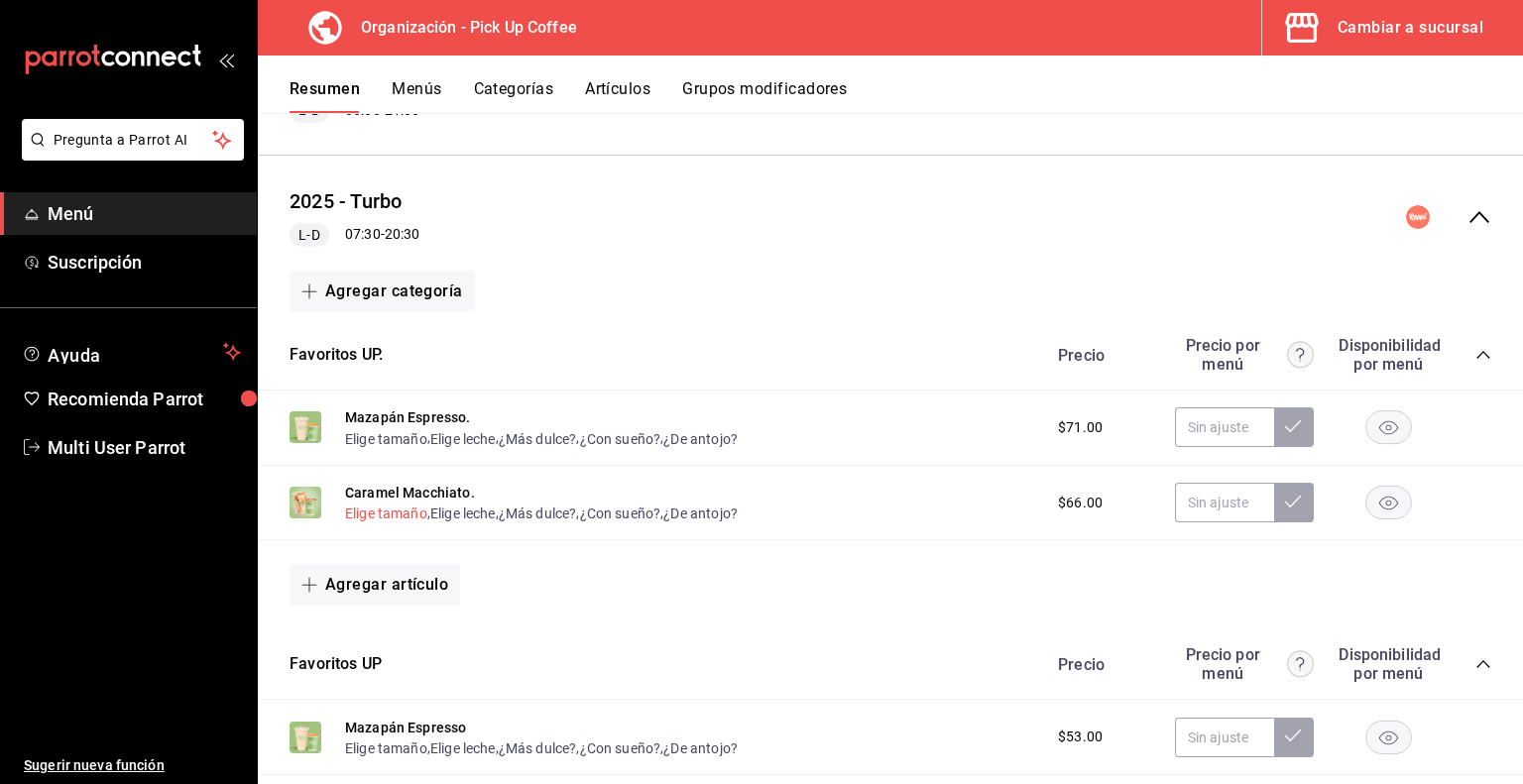 click on "Elige tamaño" at bounding box center [386, 513] 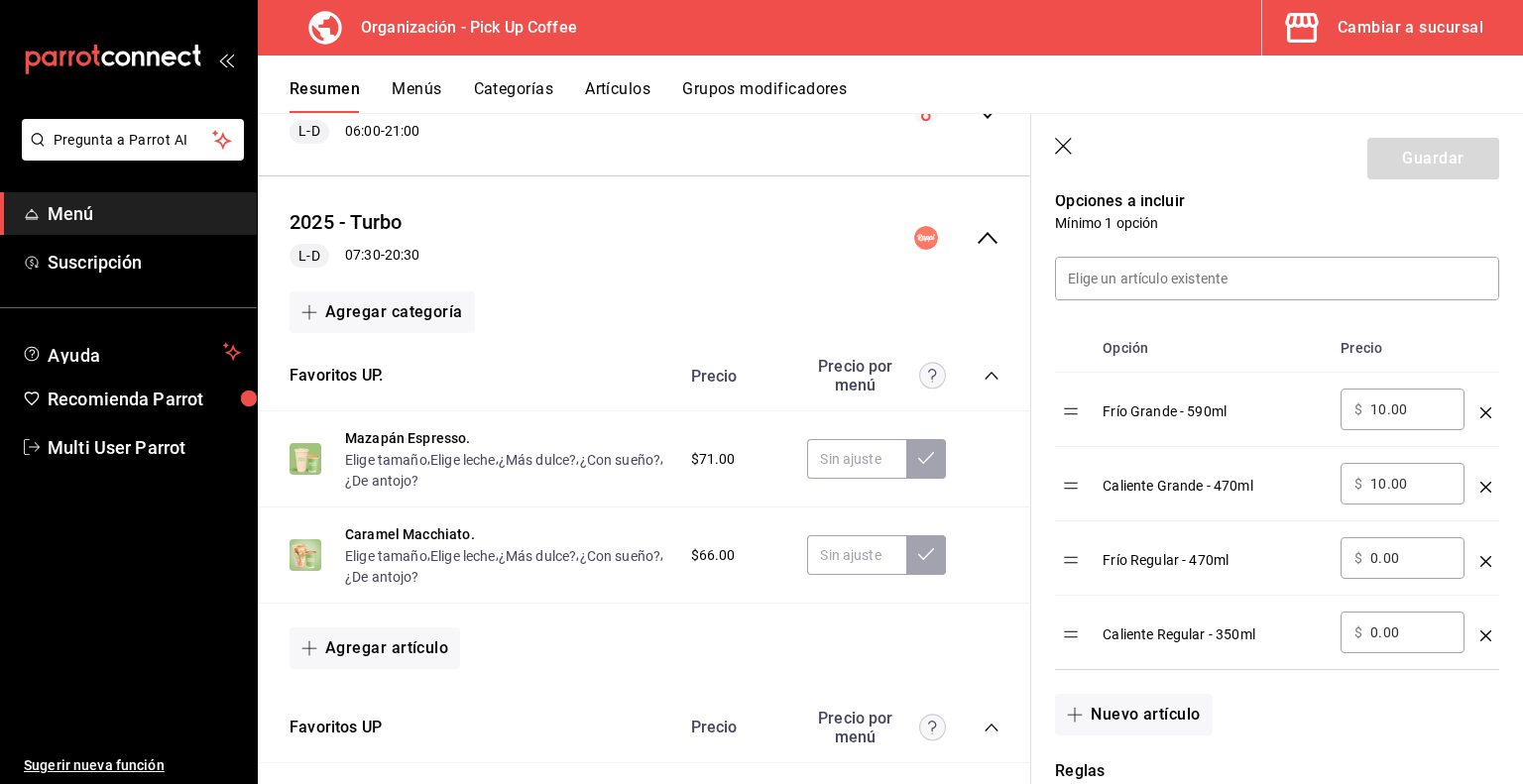 scroll, scrollTop: 555, scrollLeft: 0, axis: vertical 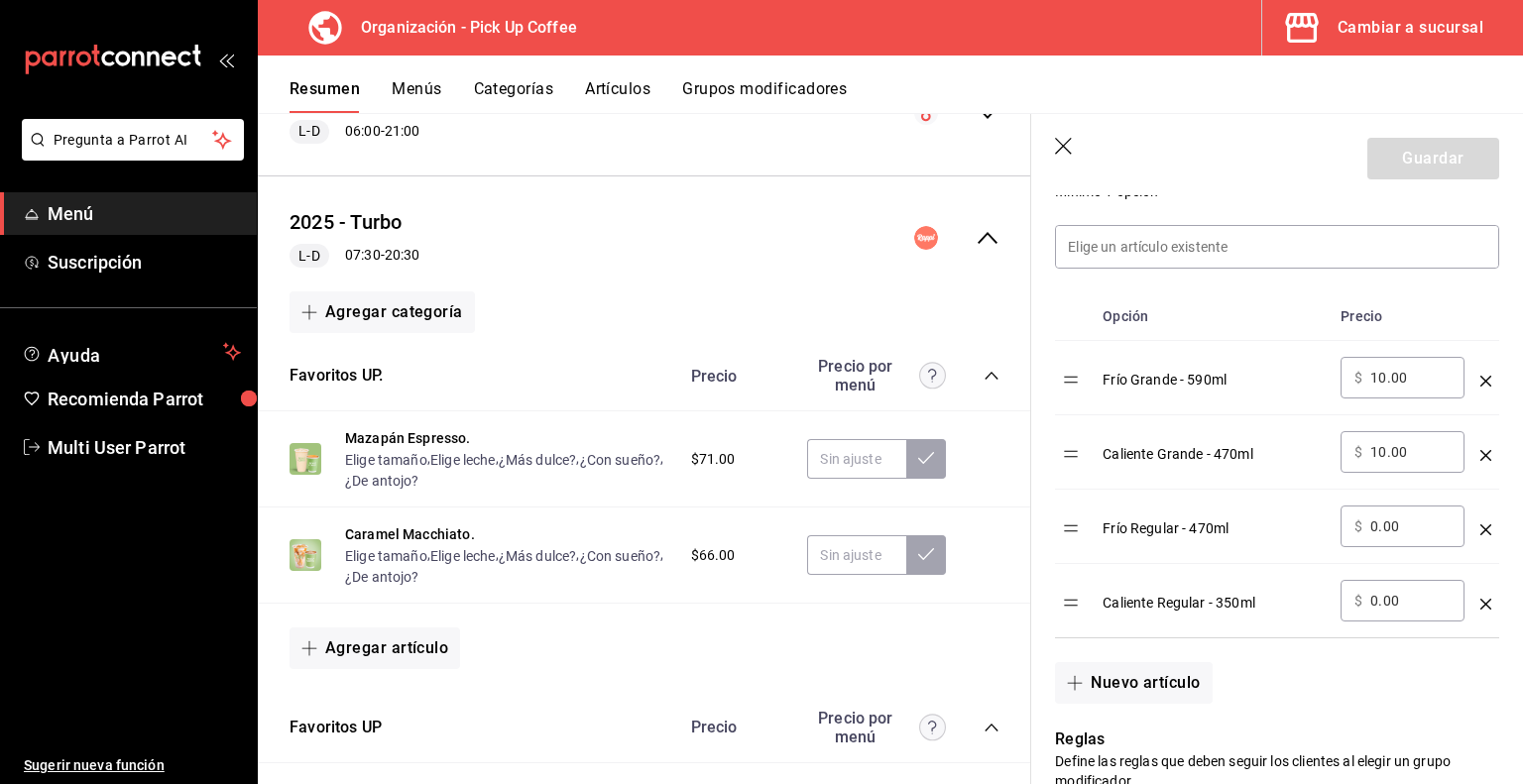 type 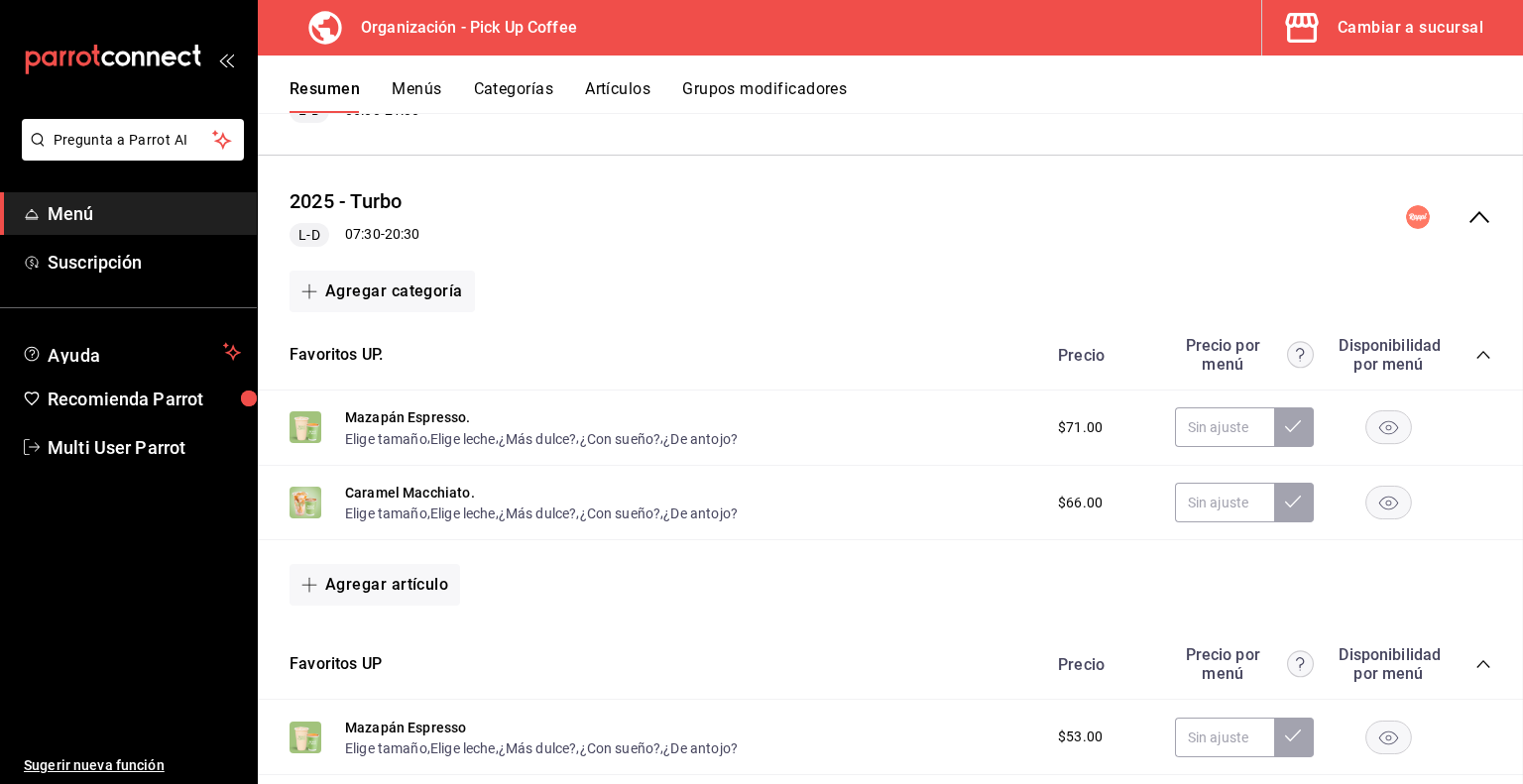 scroll, scrollTop: 0, scrollLeft: 0, axis: both 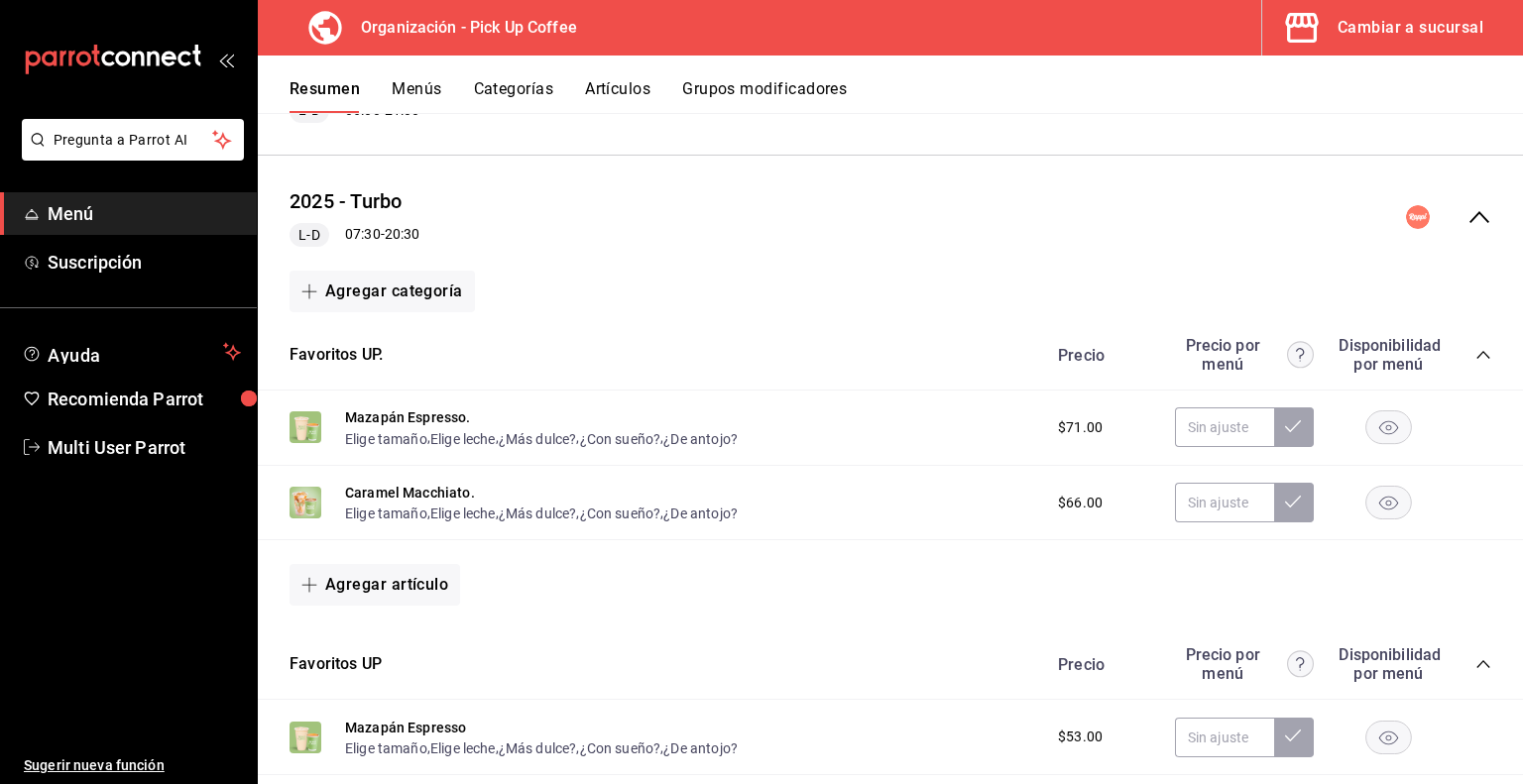 click on "Artículos" at bounding box center [618, 96] 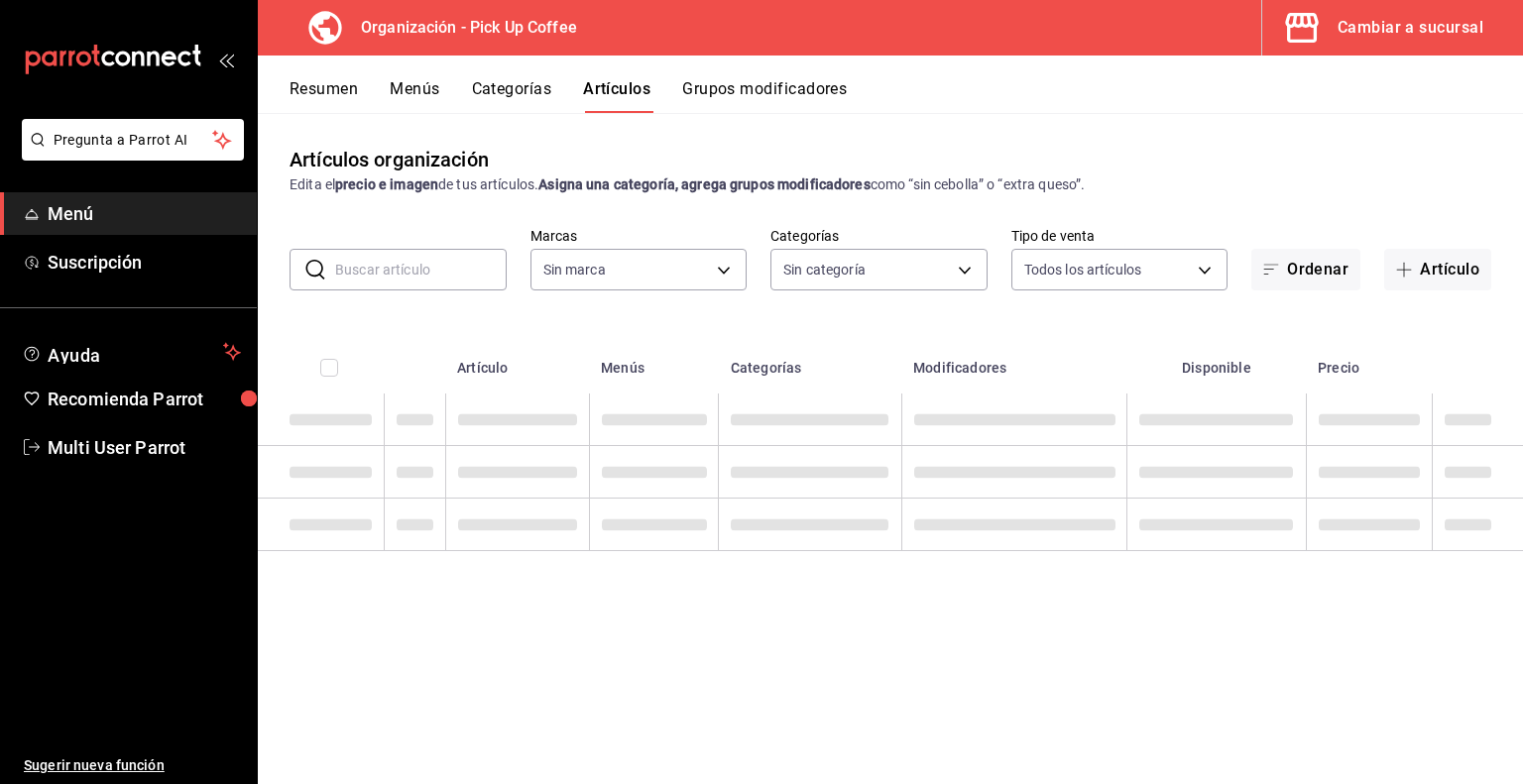 type on "8ccc16a2-3561-445f-8bfd-075aadb584e9,351994fb-20bc-4931-a533-31b0a68b2a08,1879ea74-7a6a-4e80-84a4-f7c027db92c7,d8d32dfa-f7d9-4a3e-a287-c8c77f422c41,c8643f8b-5a0a-4fd0-bd31-d1f7a9725839,c59e58fa-3379-40a6-8b3a-024136b5d0f3,ea570318-765c-4e18-991d-f0c2f7c9dc9b,bc9c5e1b-f52f-4b6a-bade-481eb536dd09,39d77ce6-074c-445c-8121-634826855357,9d509601-ce12-4432-9992-9613c7cfe8c5,a36167ee-6459-438b-8ad1-3ececeae37a7,91c5672d-89c3-4388-988f-d2f6bac0e55d,fc4ec394-c0fa-42de-be96-11da602004ed,ce12ddd6-66ef-4810-aea8-c82a138d5b8d,14cff3e2-ee98-4fb4-8432-0ccd224511cb,80f88978-1766-41da-9458-83bb9d9e6229,e7e70a2d-5091-4c0c-b12f-d52ea5dcefaa,953f42a1-7cc6-4961-918a-47d313c58a52" 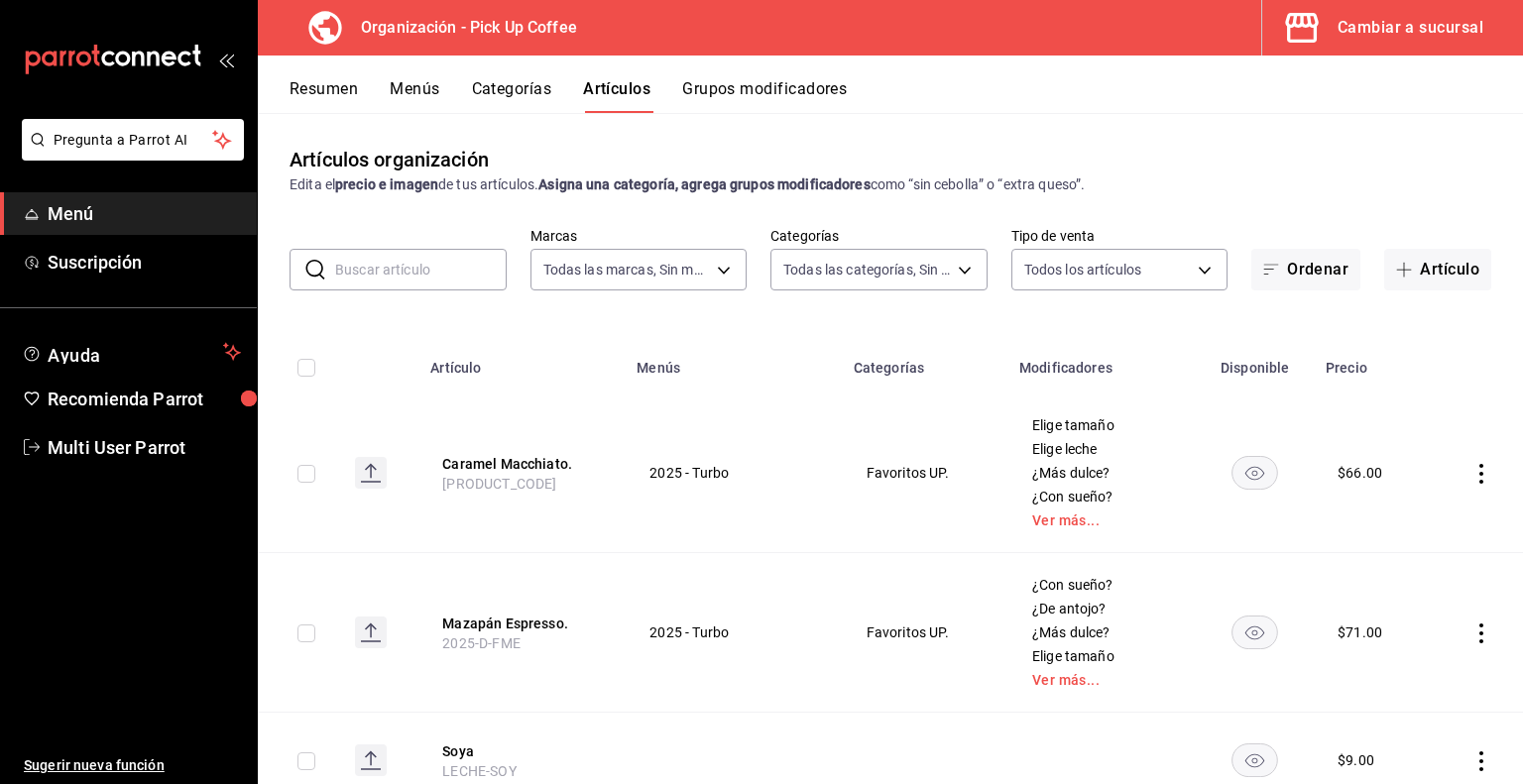 type on "be2dd662-c872-4fc9-aaab-377dbd4a662e" 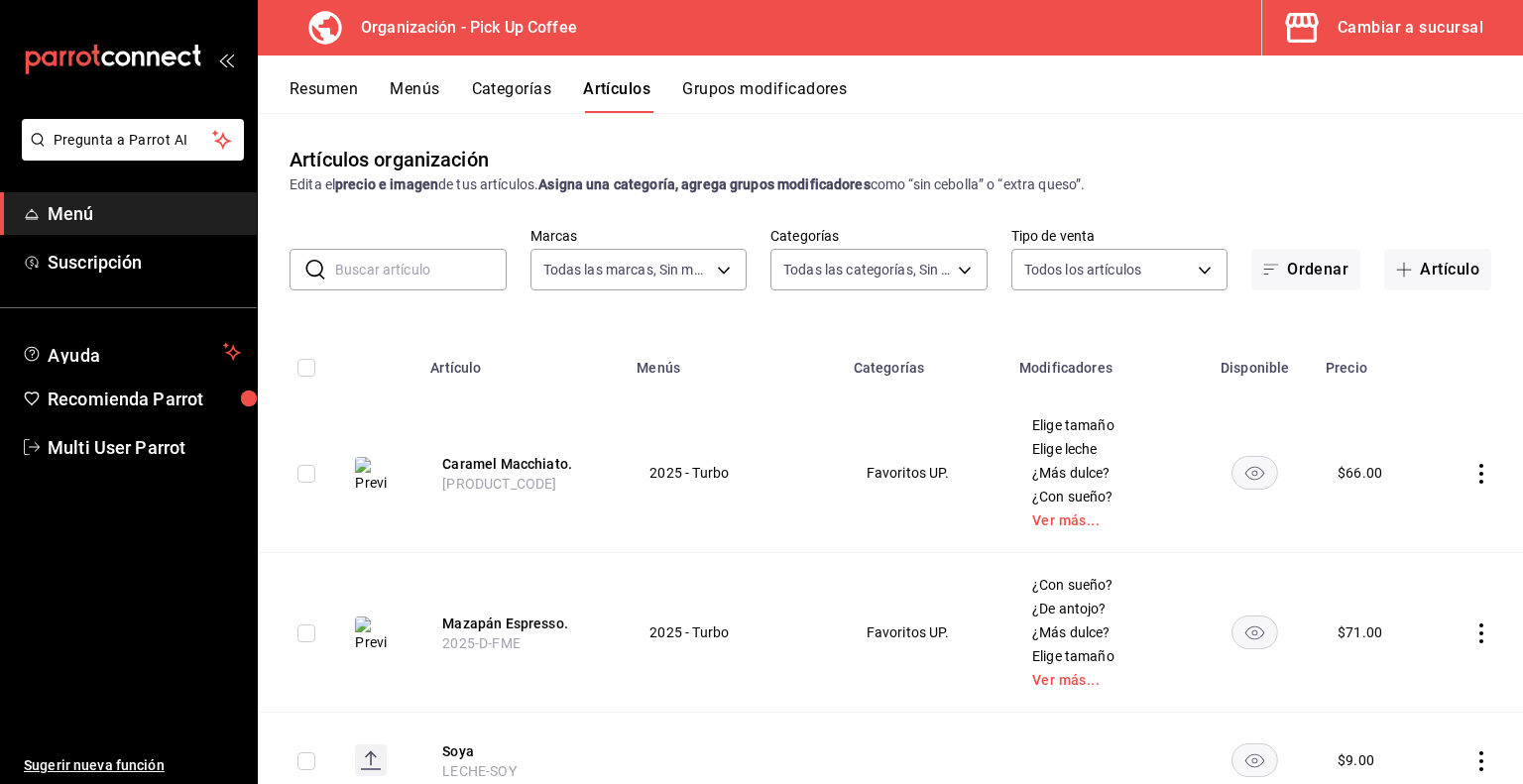 click at bounding box center [420, 270] 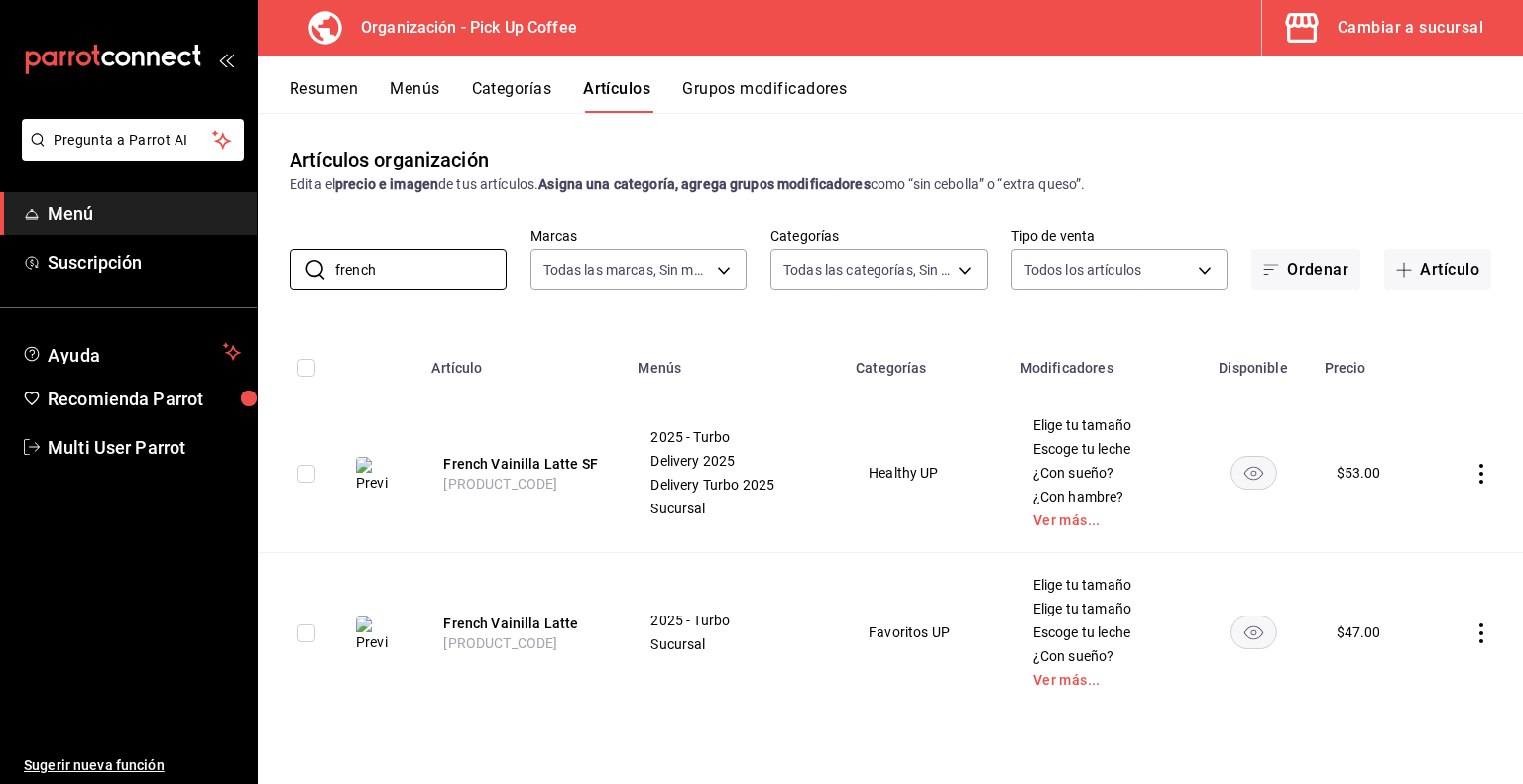 type on "french" 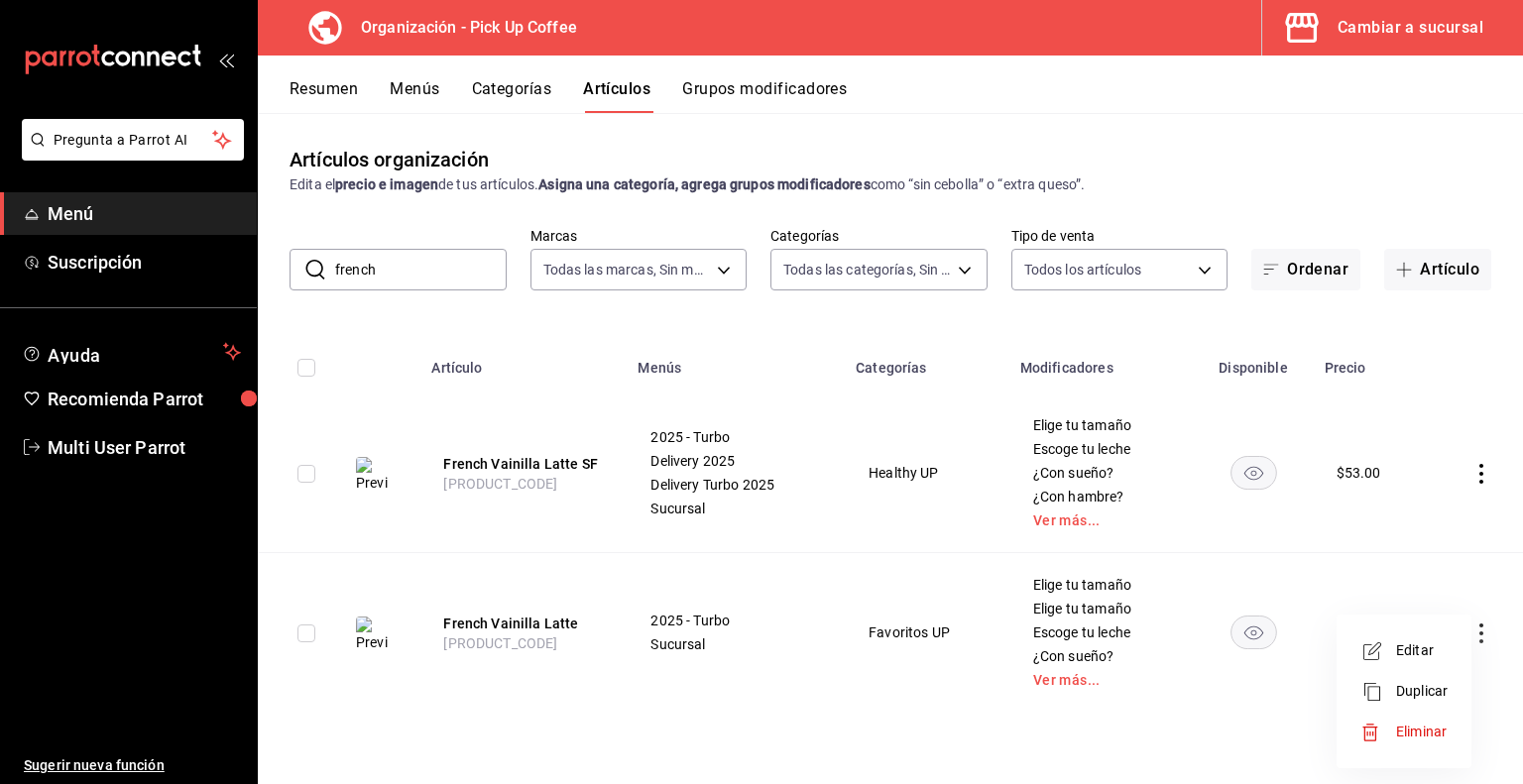 click on "Duplicar" at bounding box center (1422, 691) 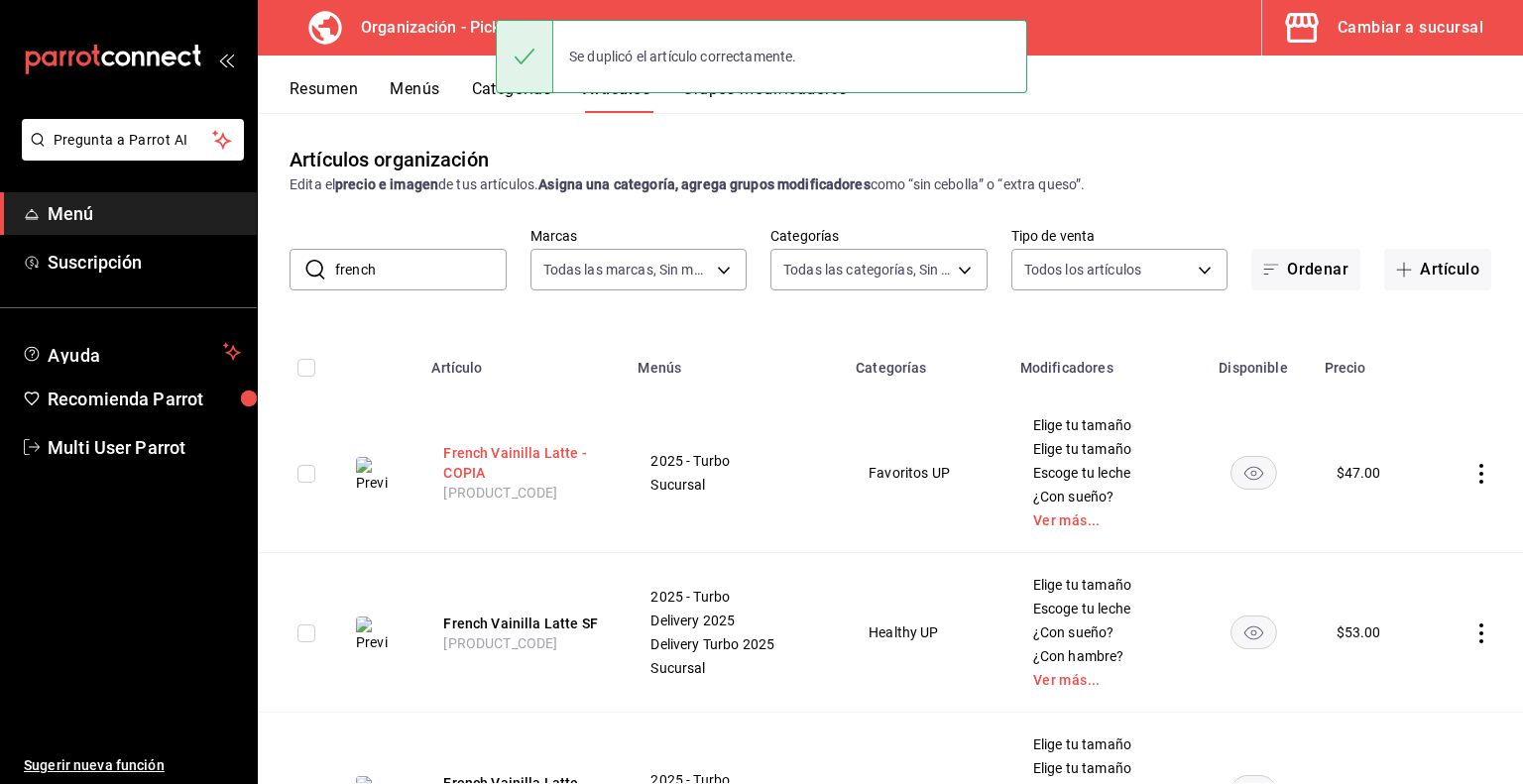 click on "French Vainilla Latte - COPIA" at bounding box center (523, 463) 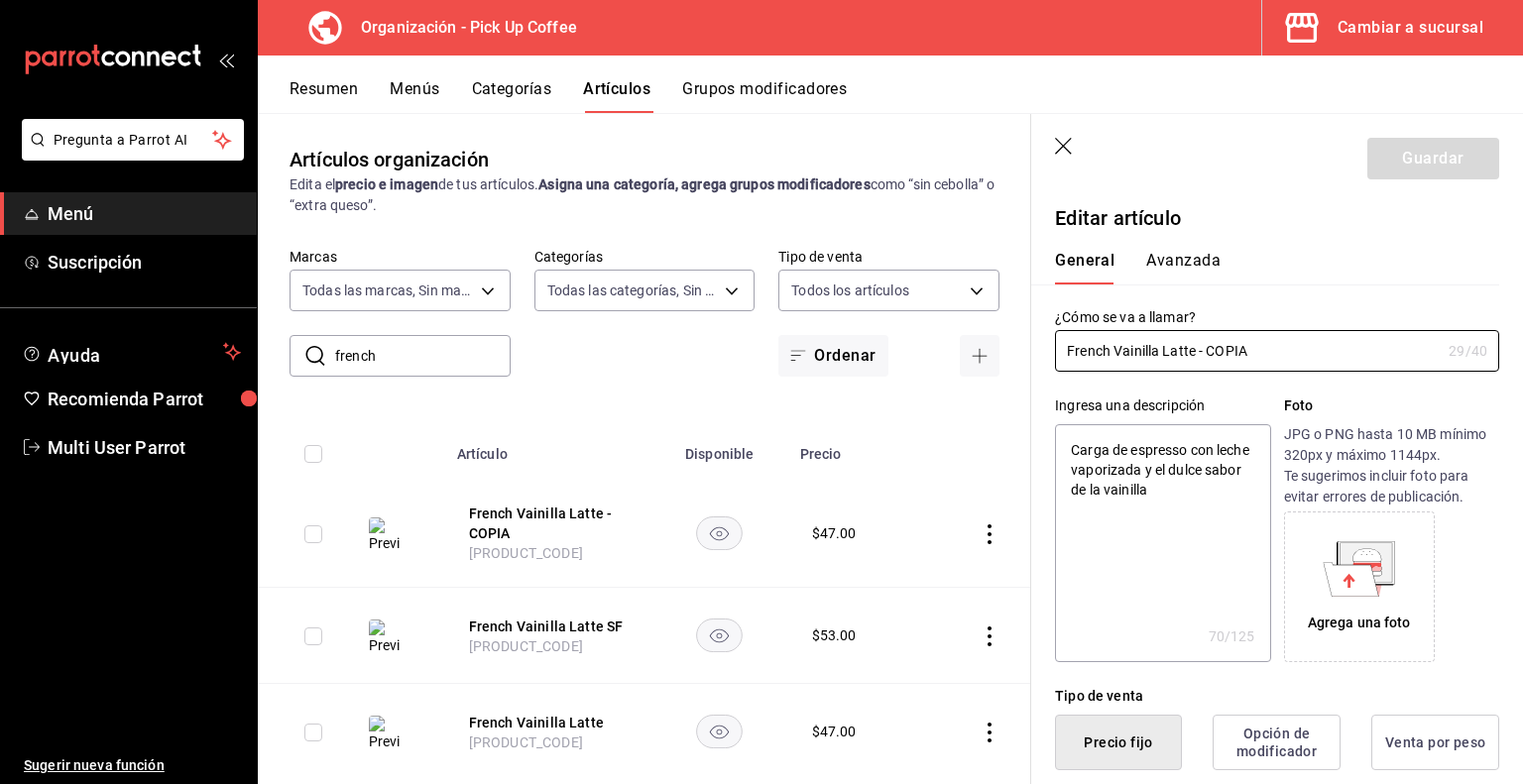 type on "x" 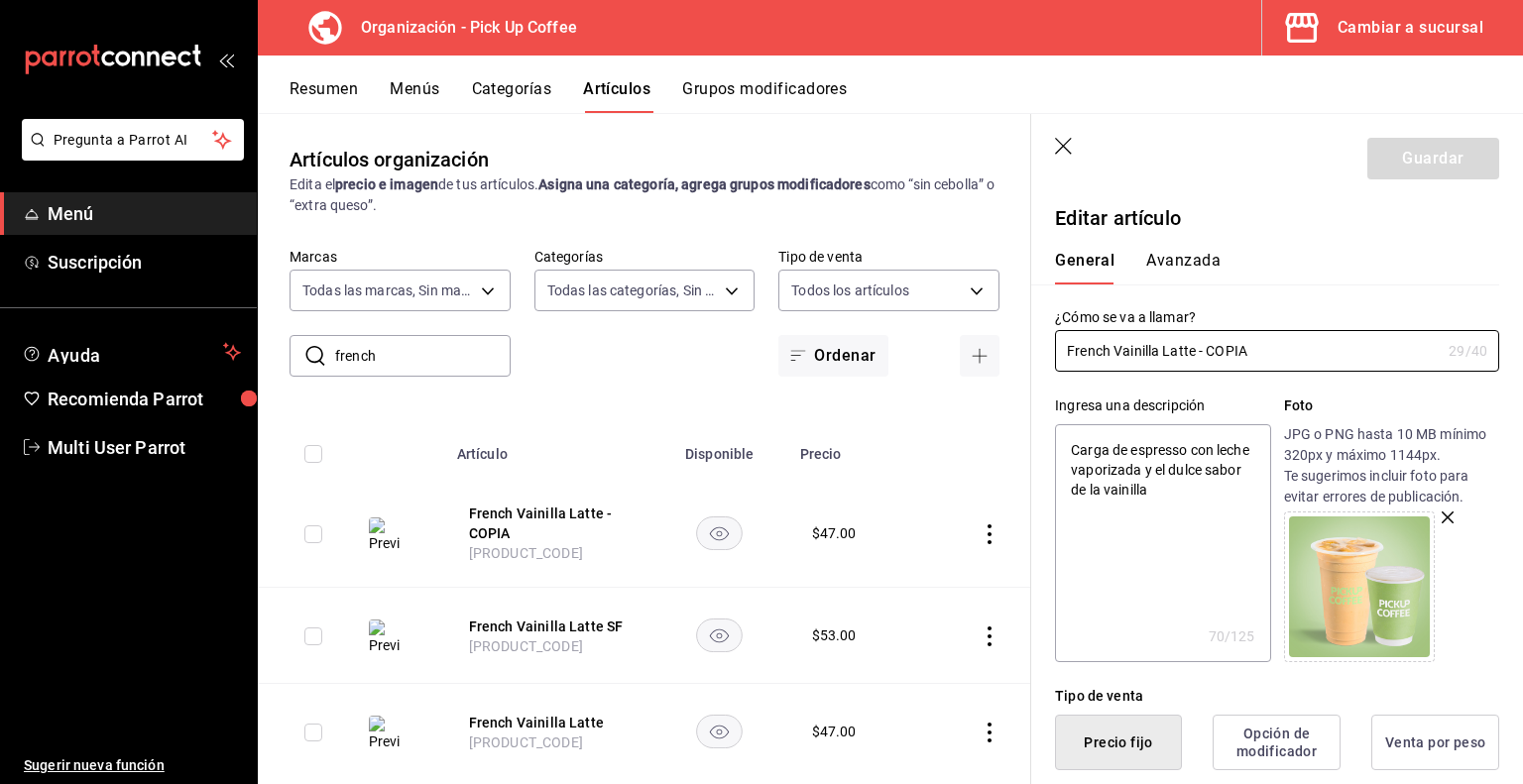 drag, startPoint x: 1267, startPoint y: 348, endPoint x: 710, endPoint y: 330, distance: 557.2908 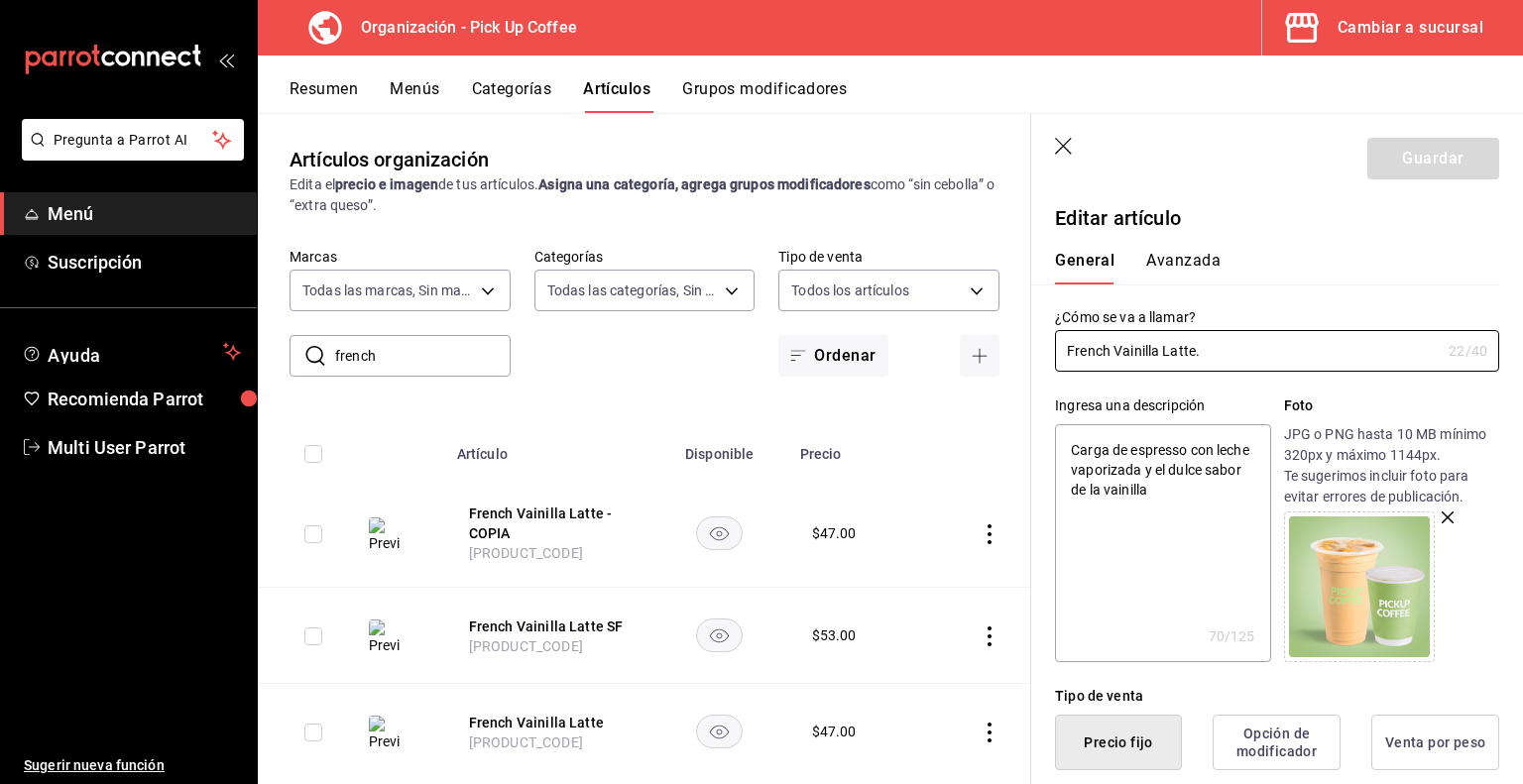 type on "x" 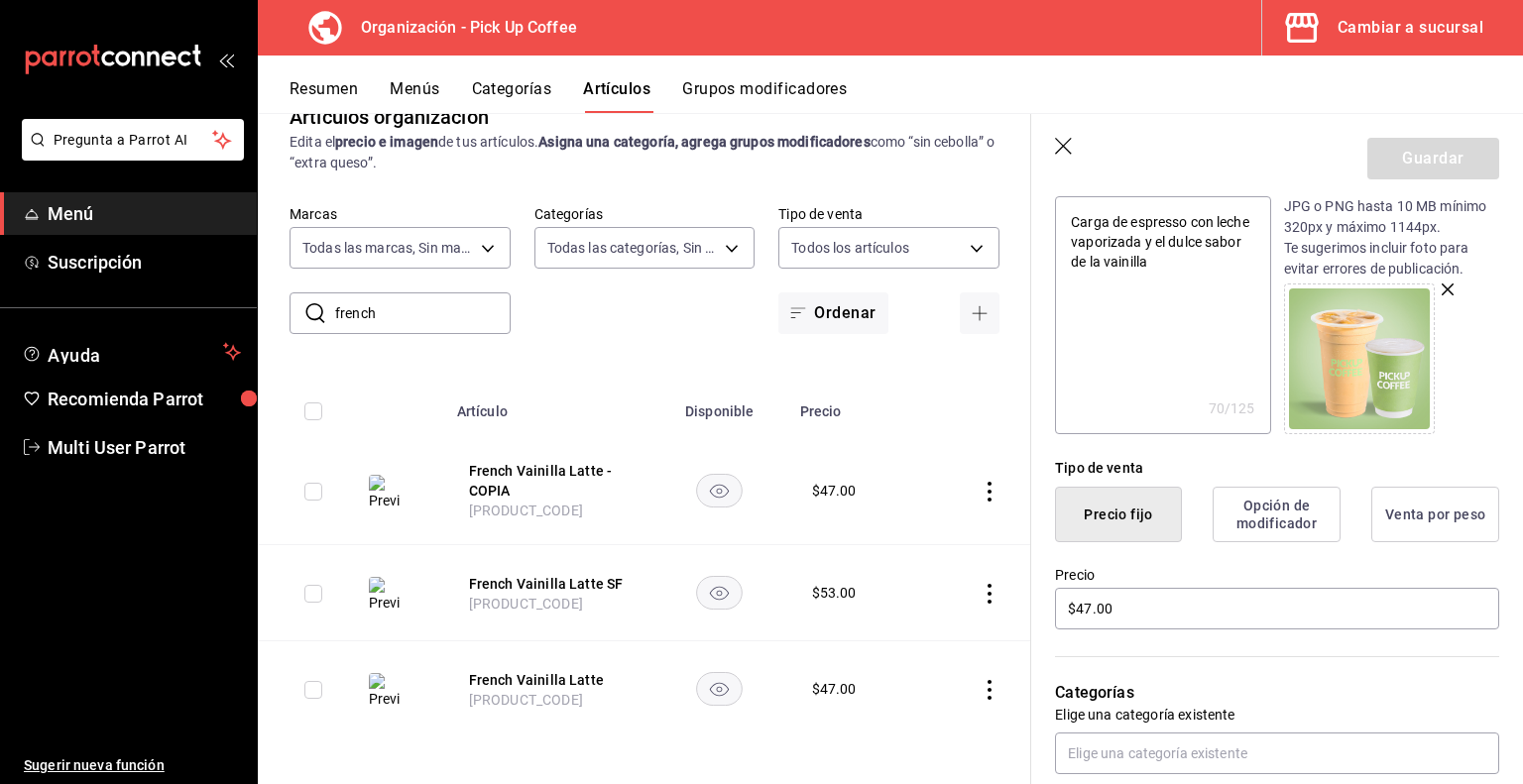 scroll, scrollTop: 353, scrollLeft: 0, axis: vertical 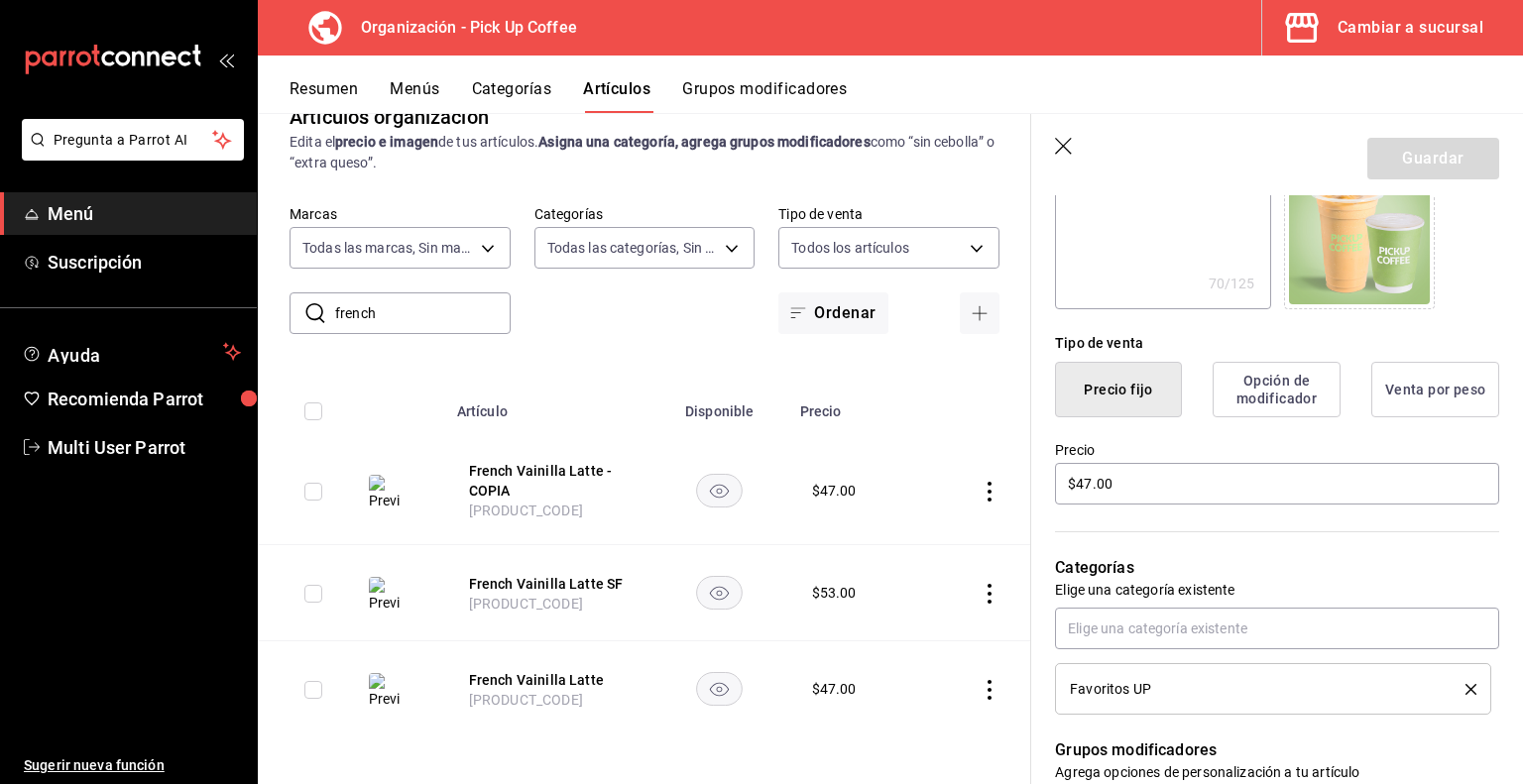 type on "French Vainilla Latte." 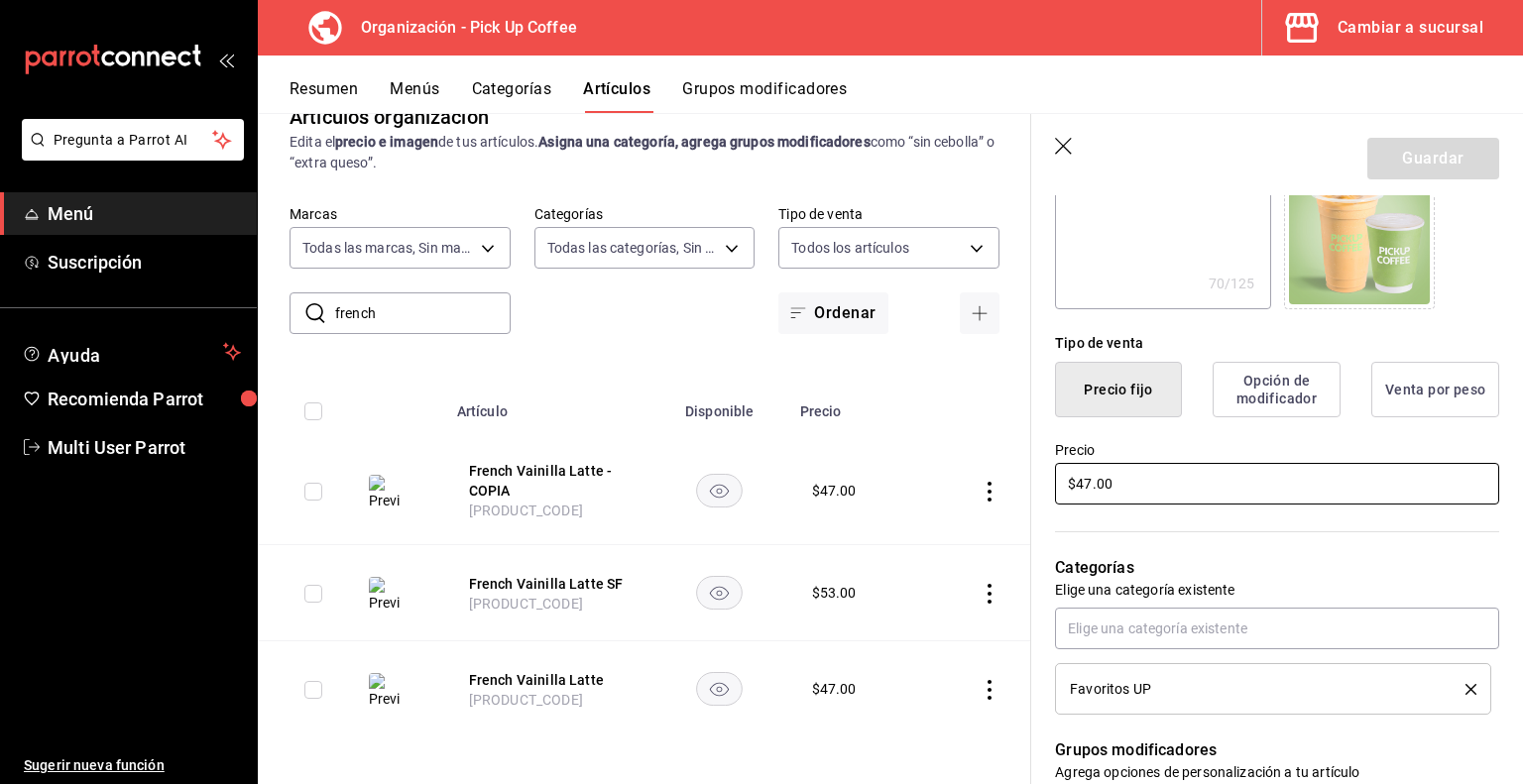 drag, startPoint x: 1135, startPoint y: 482, endPoint x: 783, endPoint y: 488, distance: 352.0511 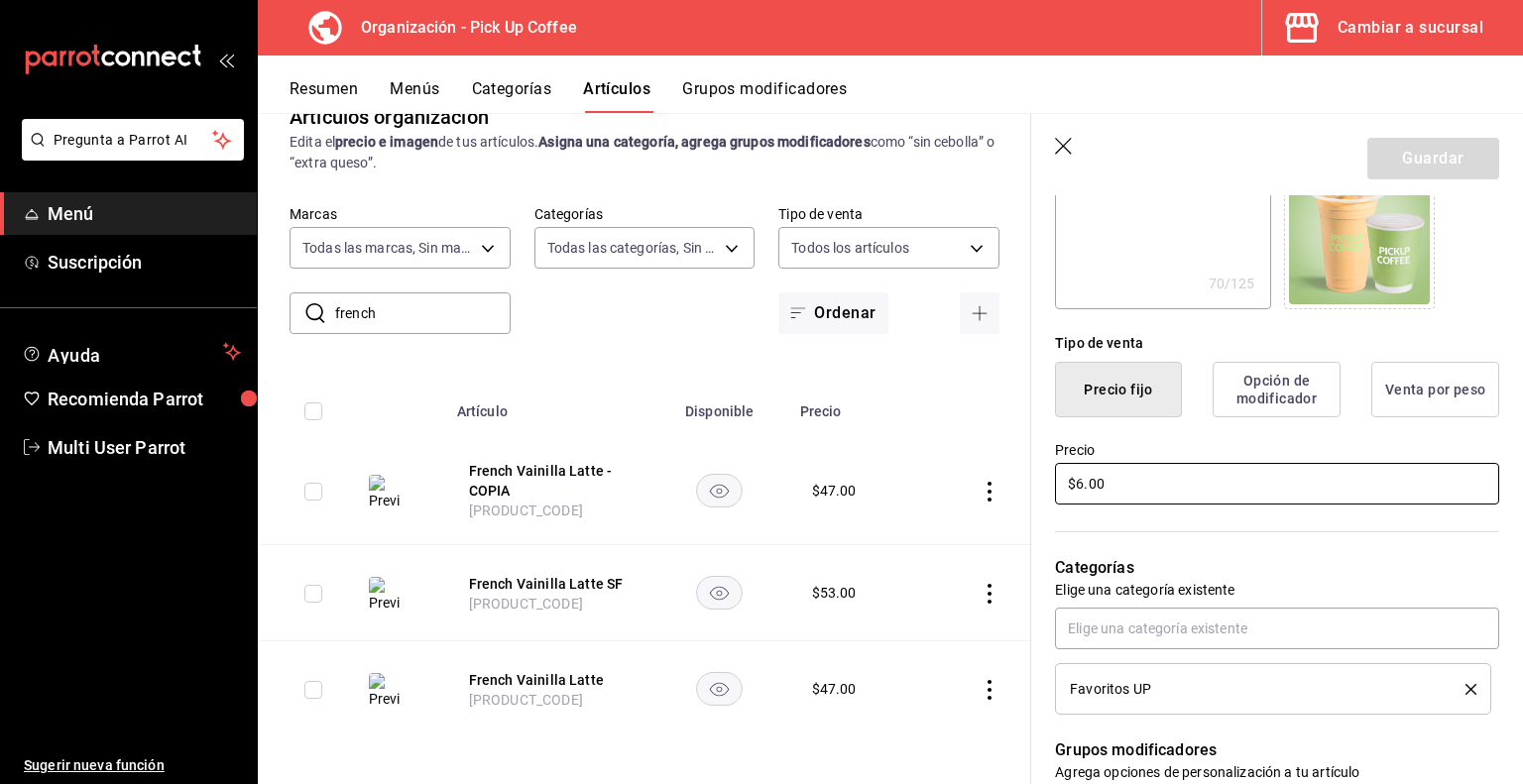 type on "x" 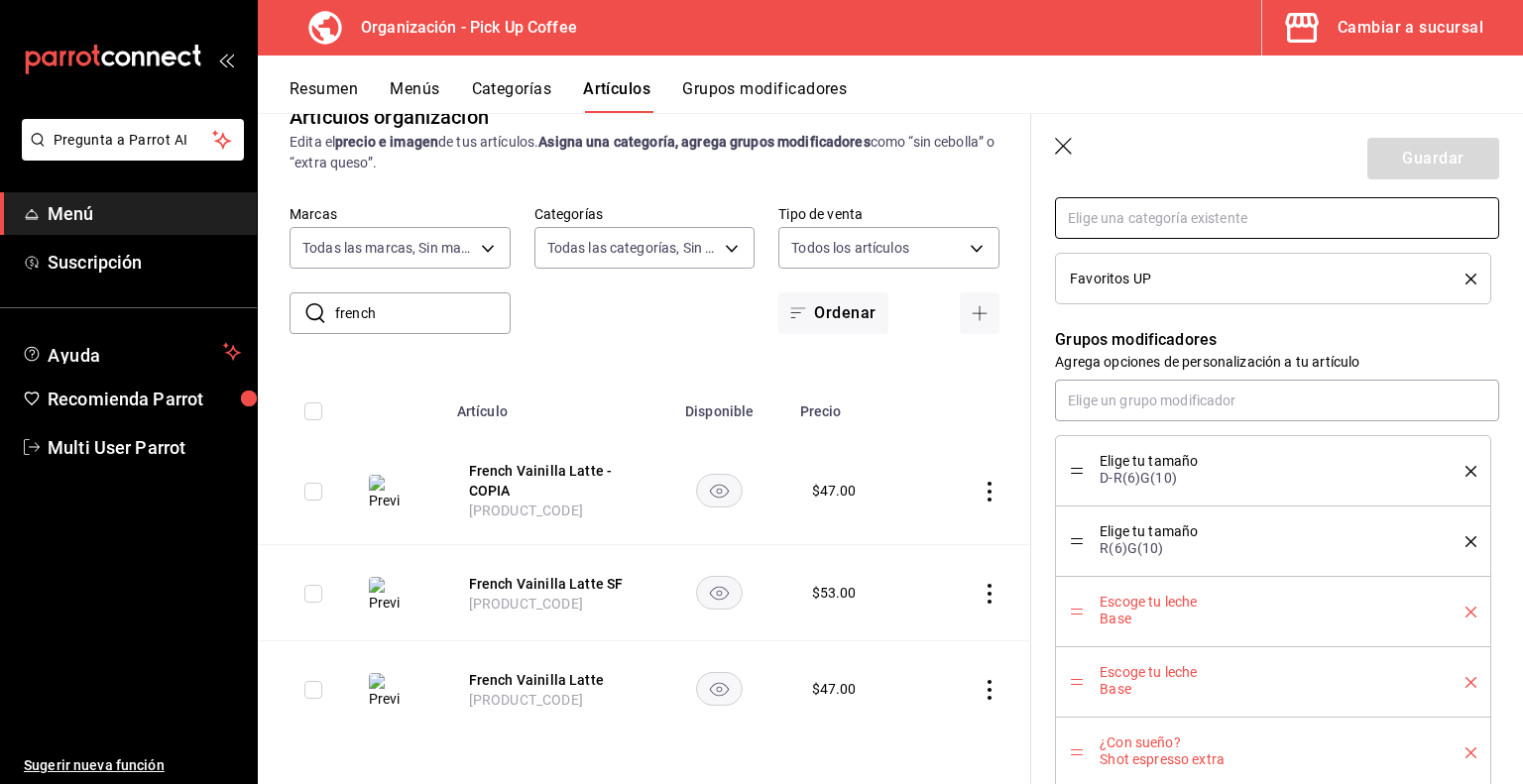 scroll, scrollTop: 764, scrollLeft: 0, axis: vertical 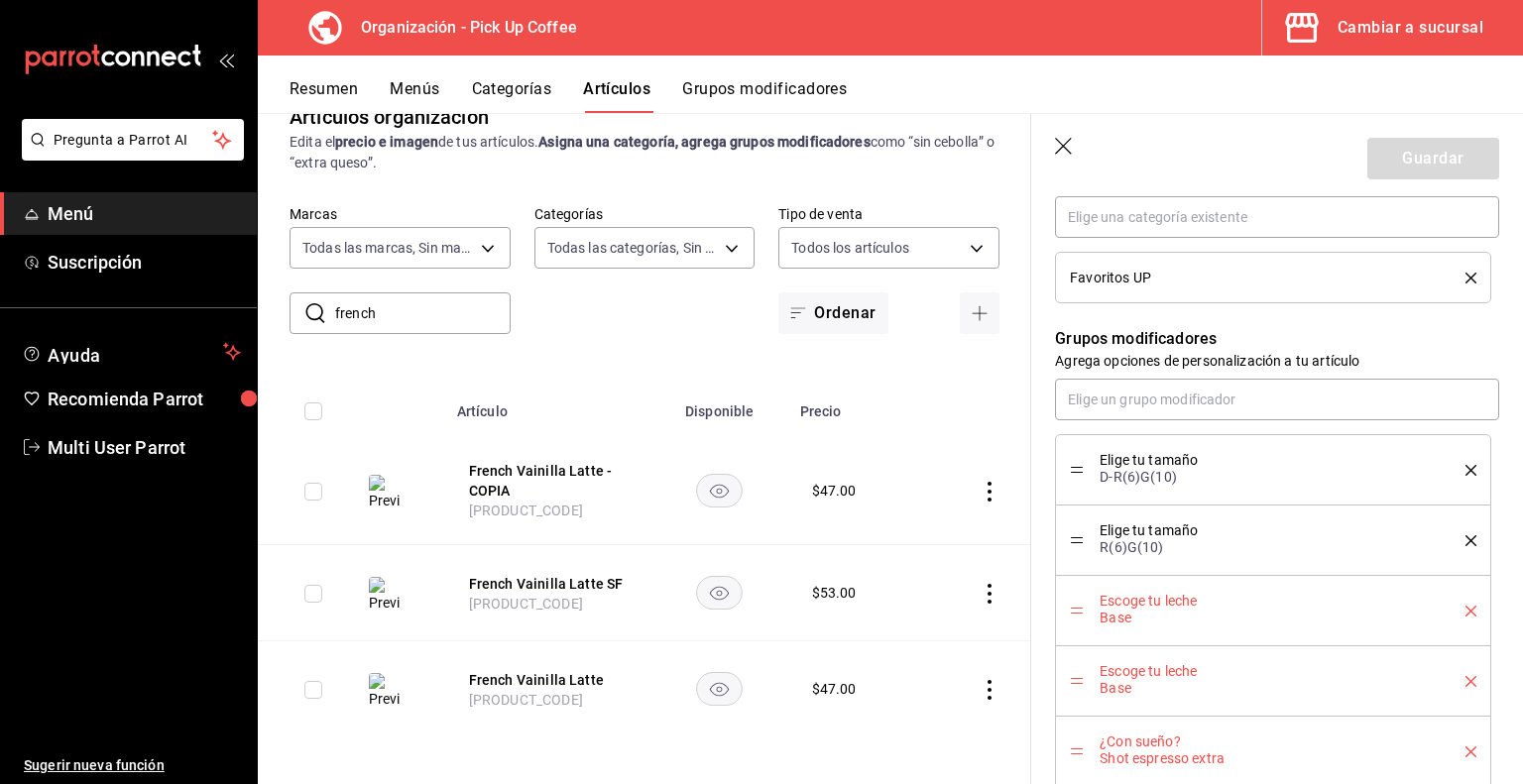 type on "$66.00" 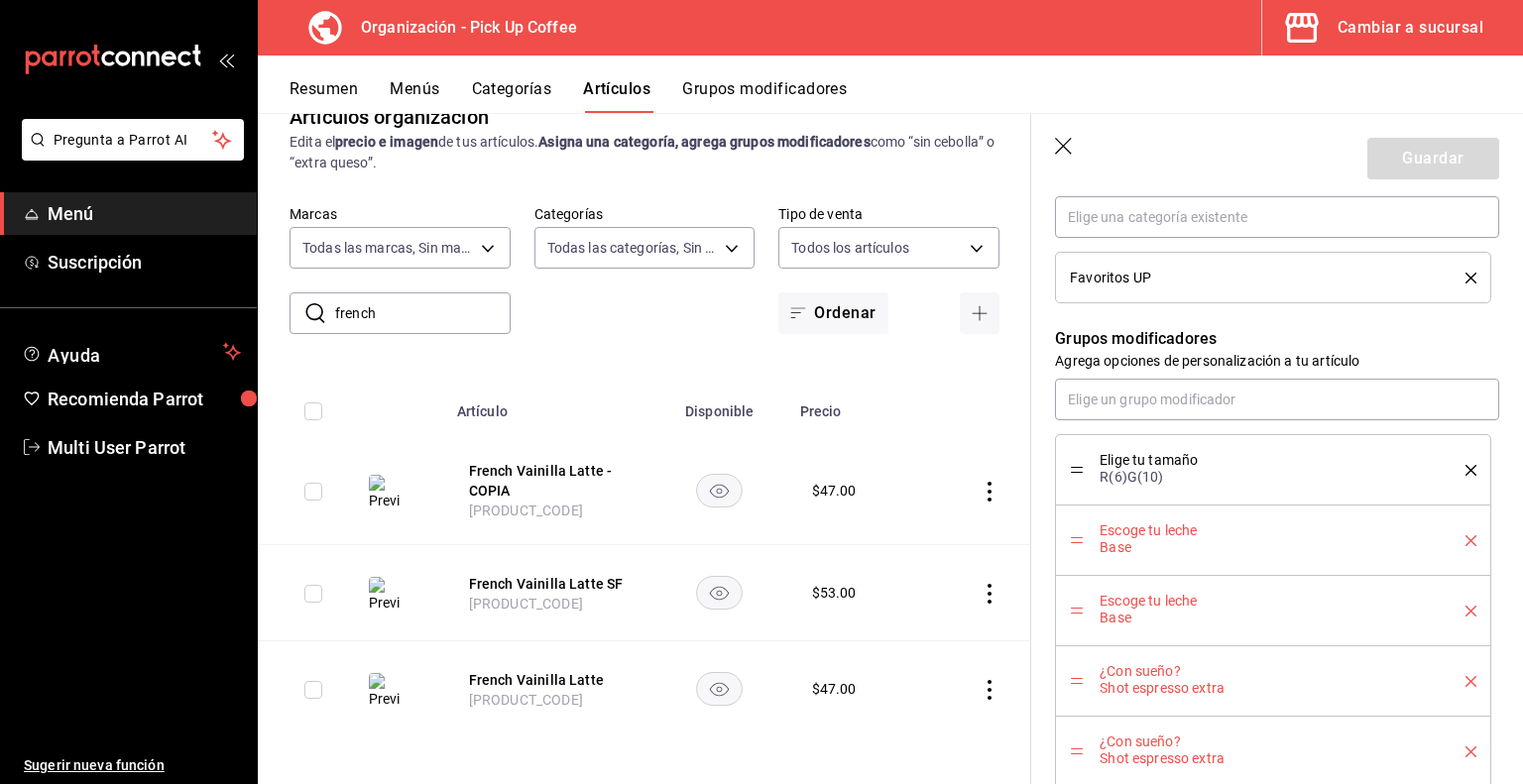 click 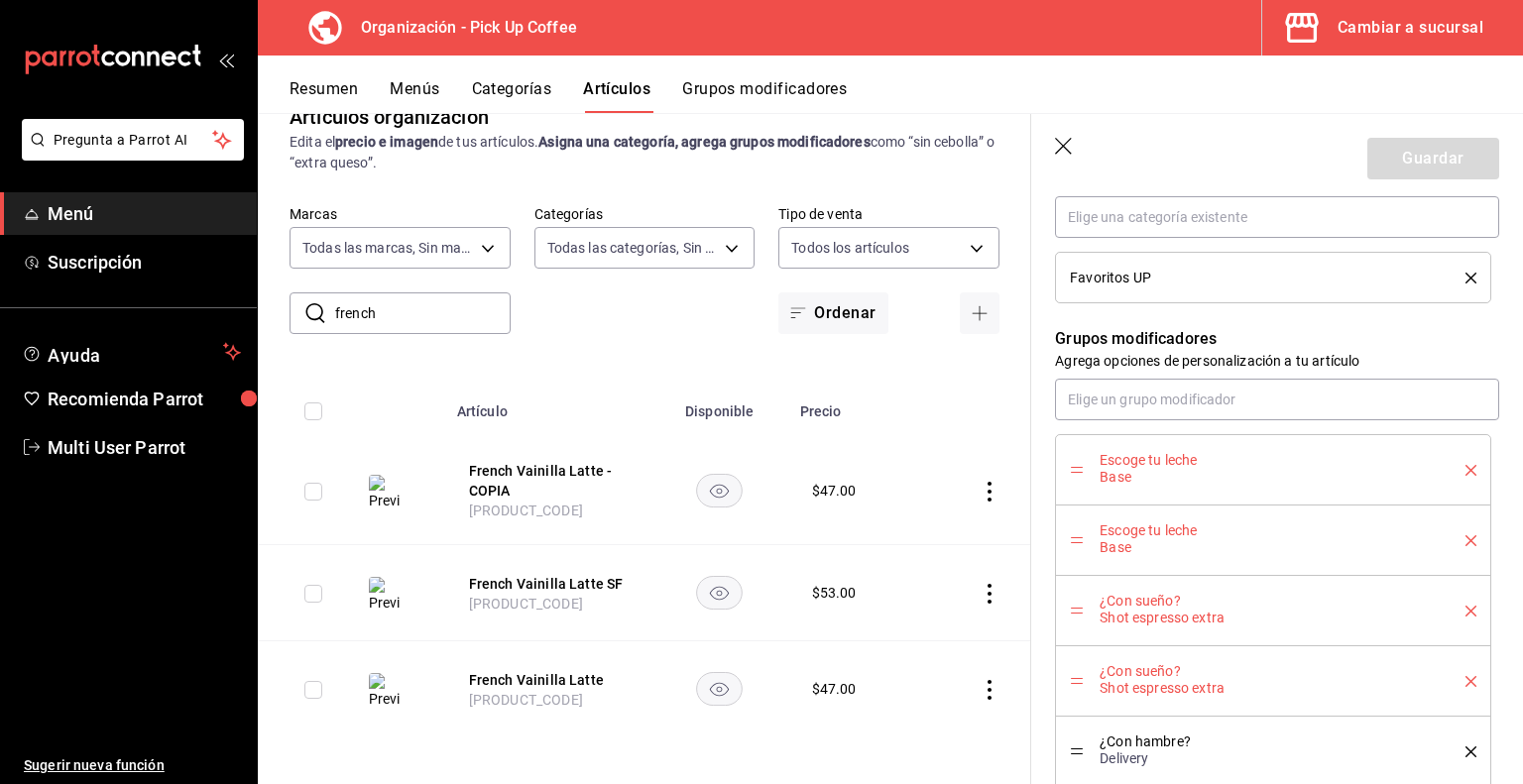 click 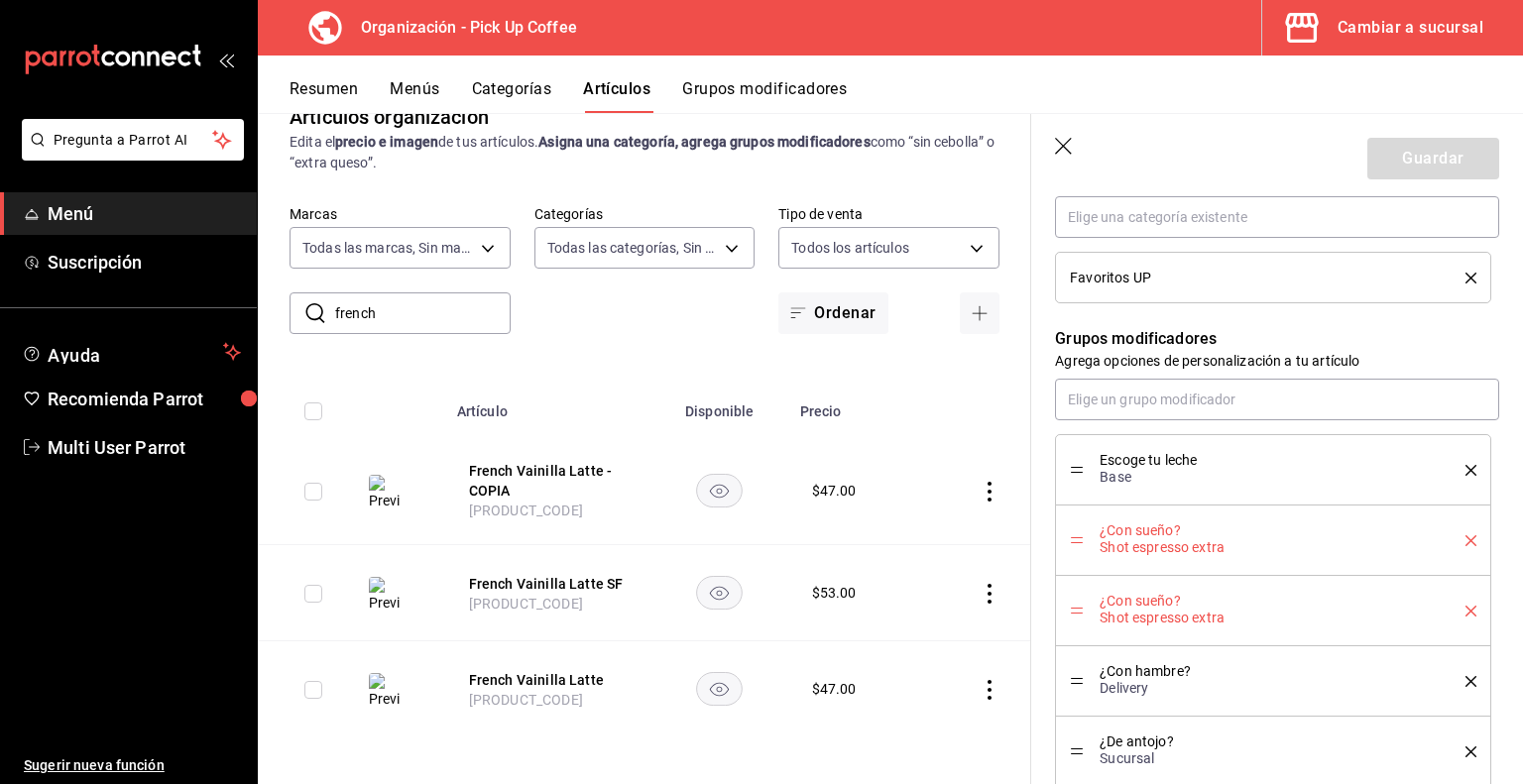 click 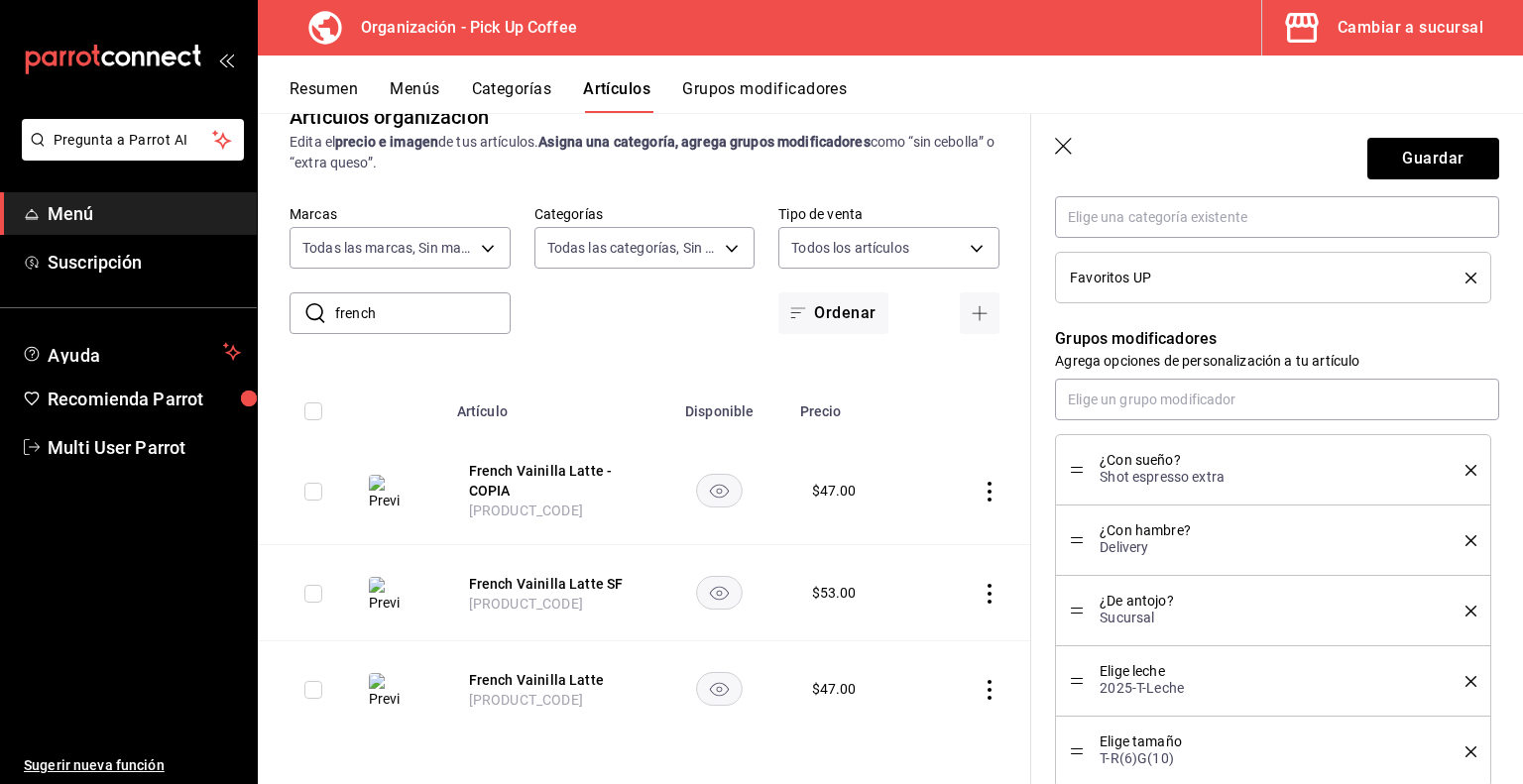 click 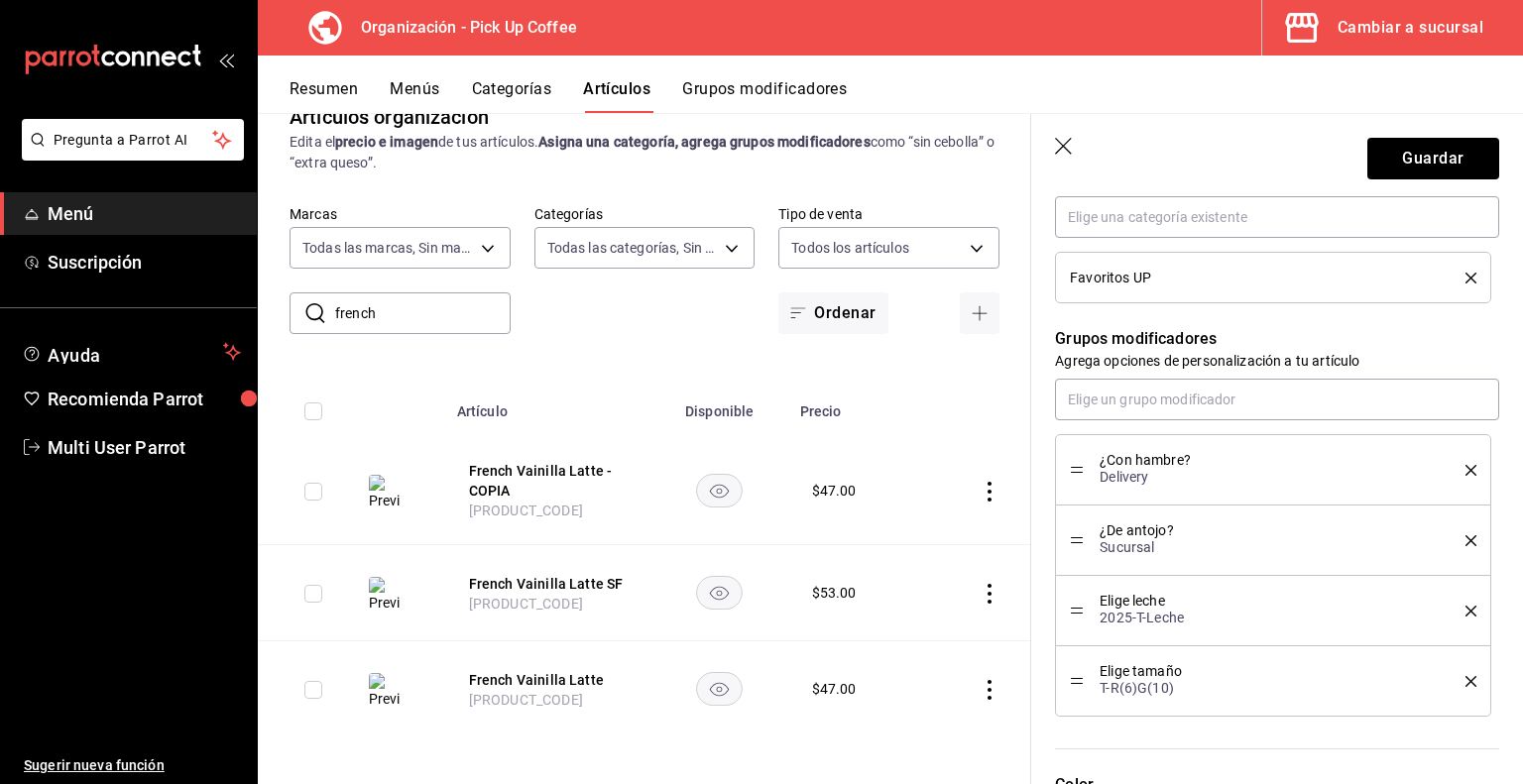 click 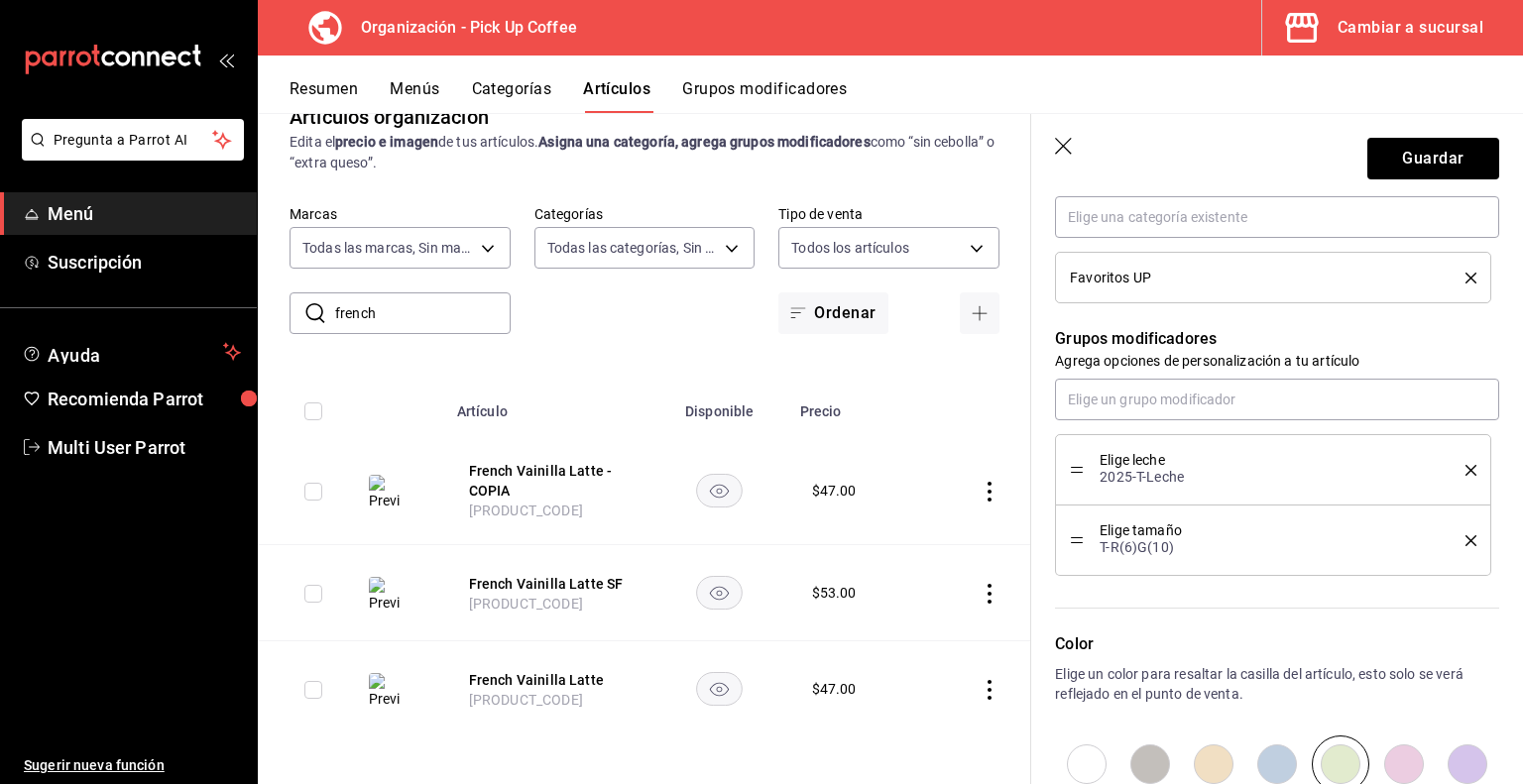 click 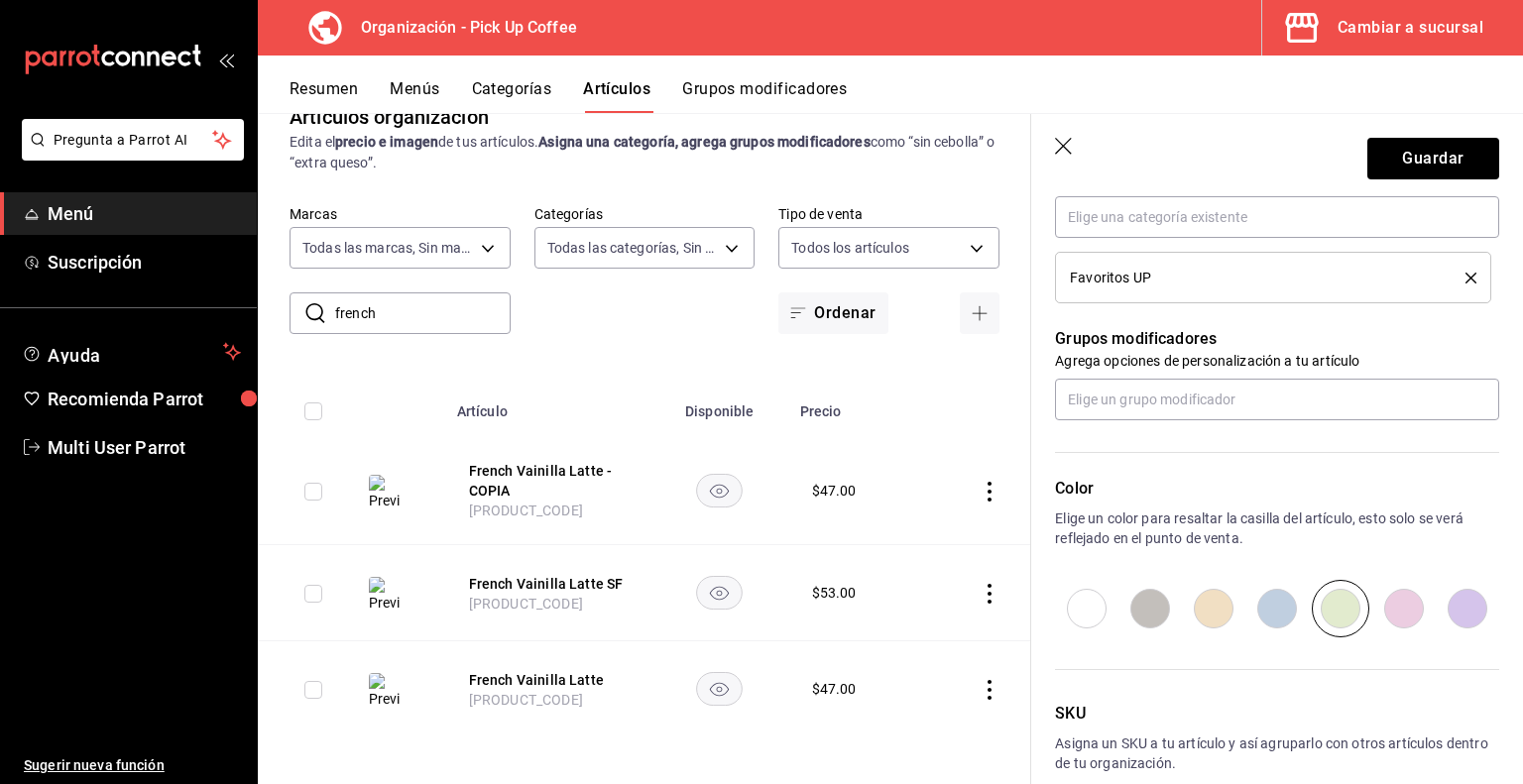 scroll, scrollTop: 864, scrollLeft: 0, axis: vertical 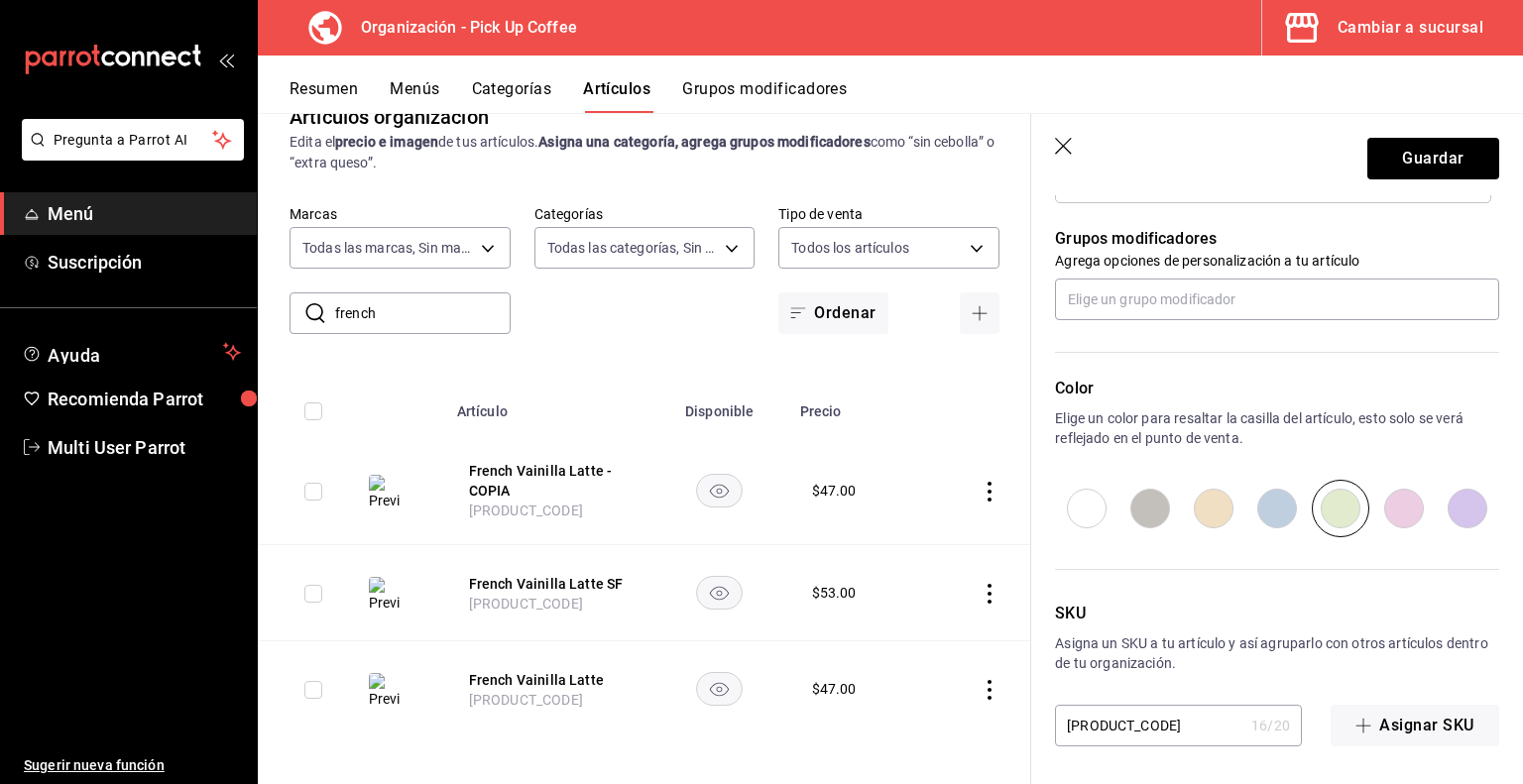 click at bounding box center (1087, 508) 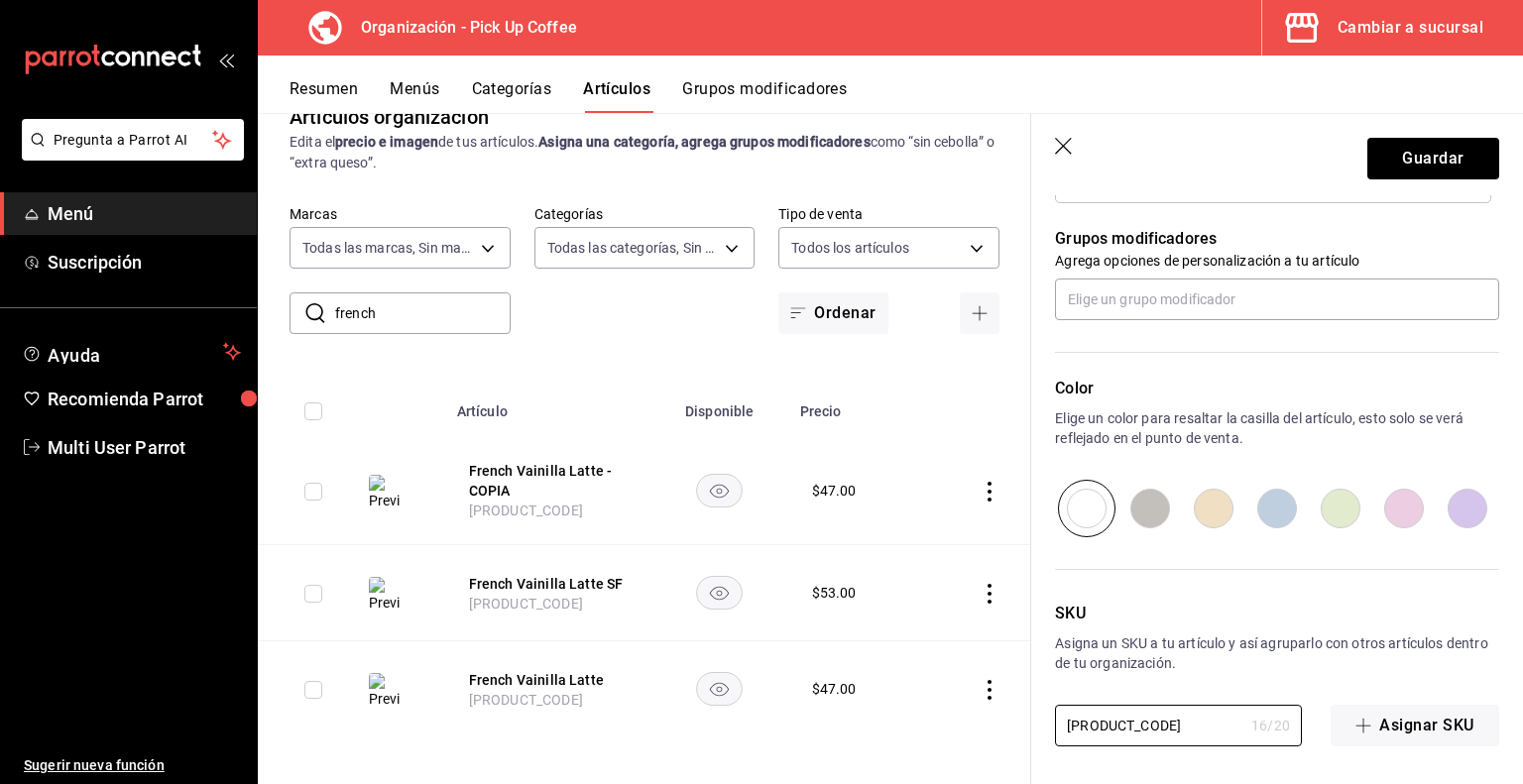 drag, startPoint x: 1204, startPoint y: 725, endPoint x: 801, endPoint y: 722, distance: 403.01117 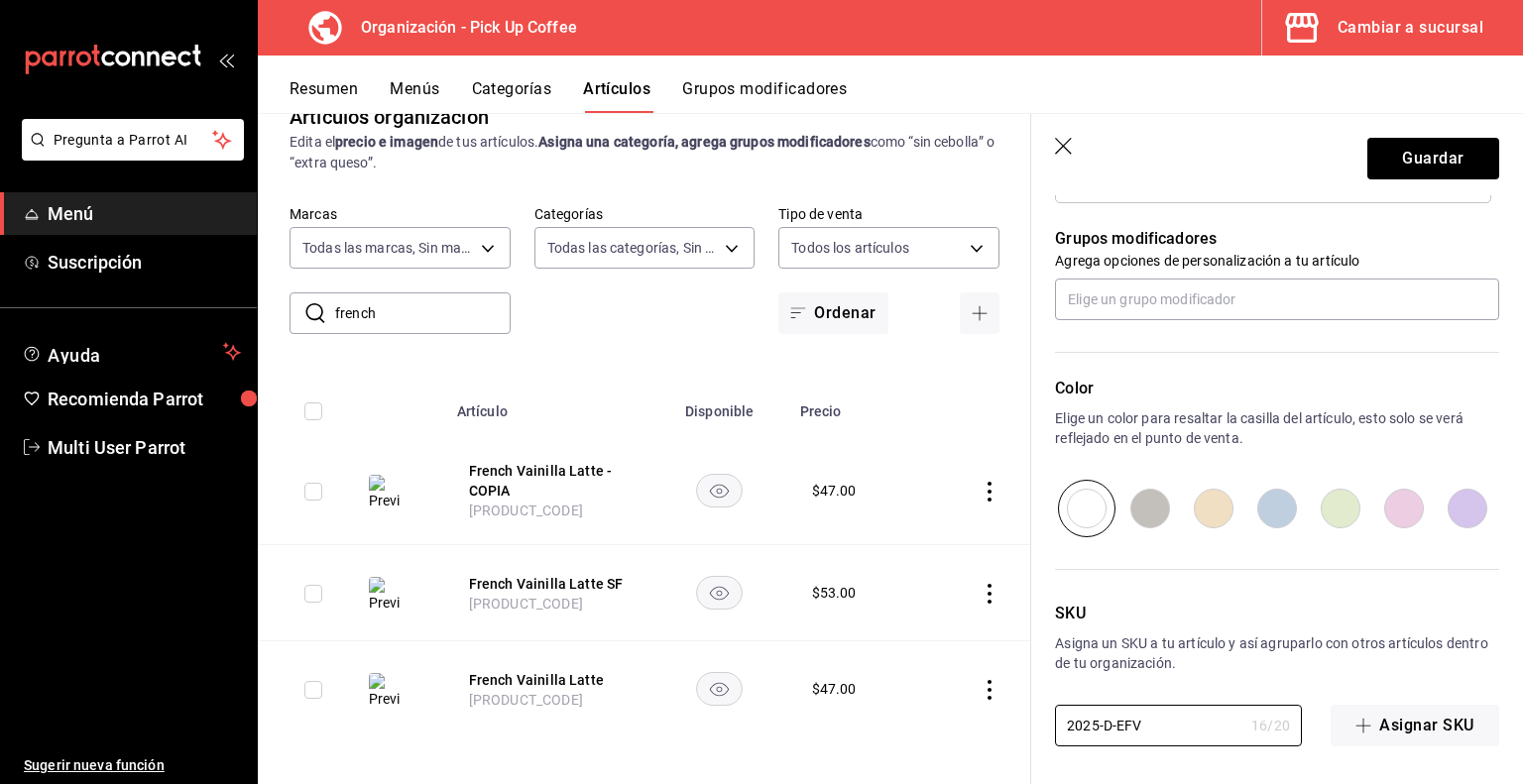 type on "x" 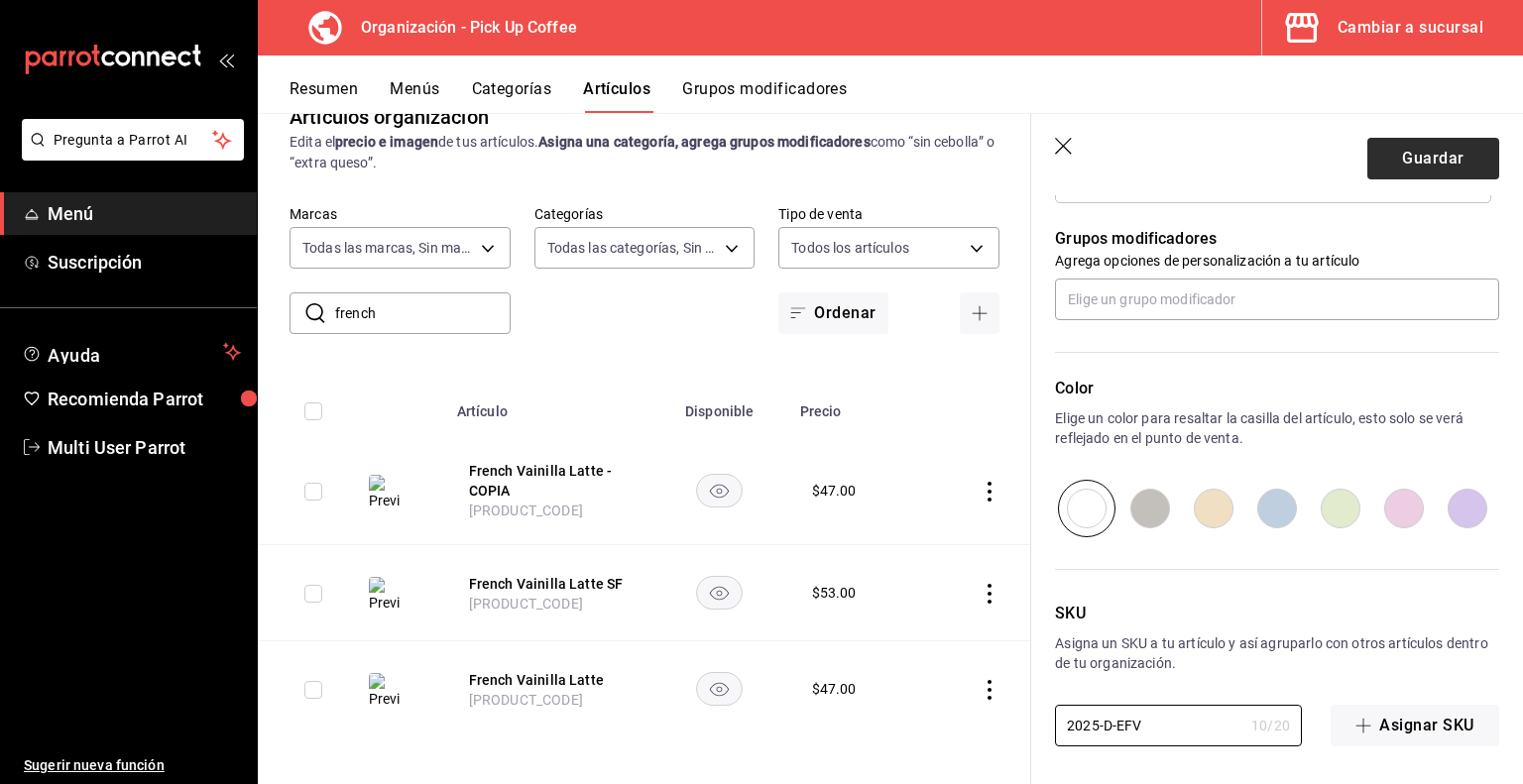 type on "2025-D-EFV" 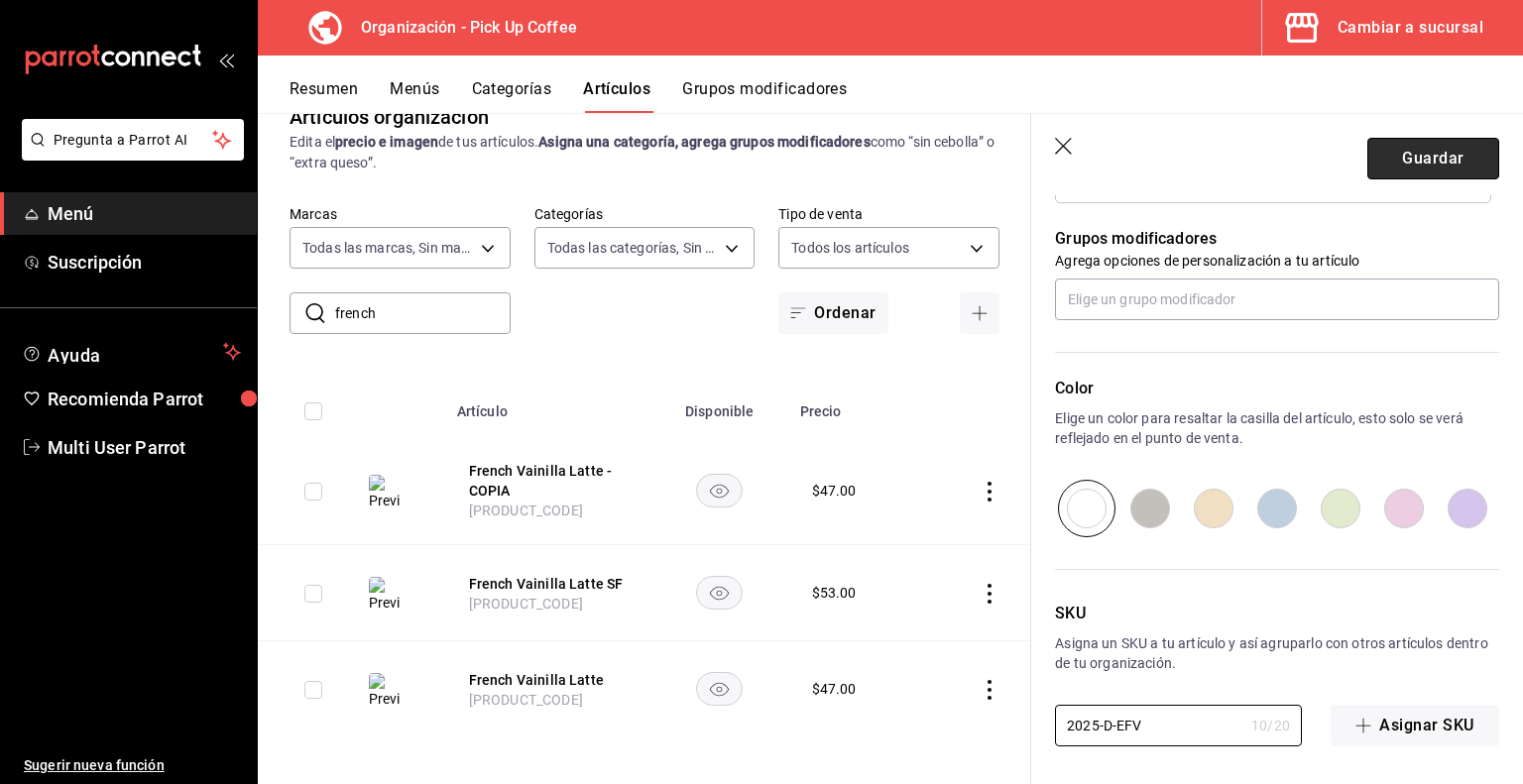 click on "Guardar" at bounding box center (1433, 159) 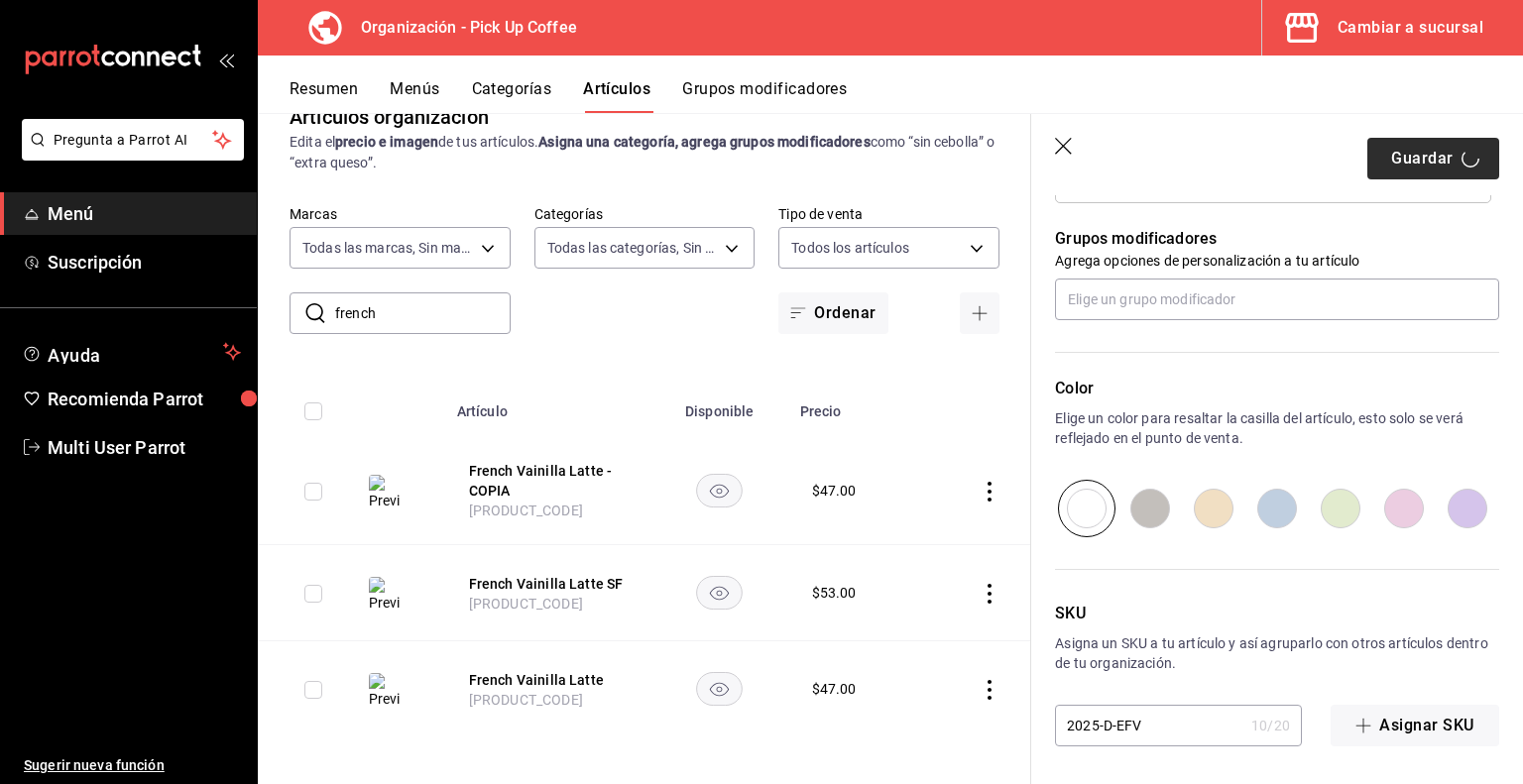 type on "x" 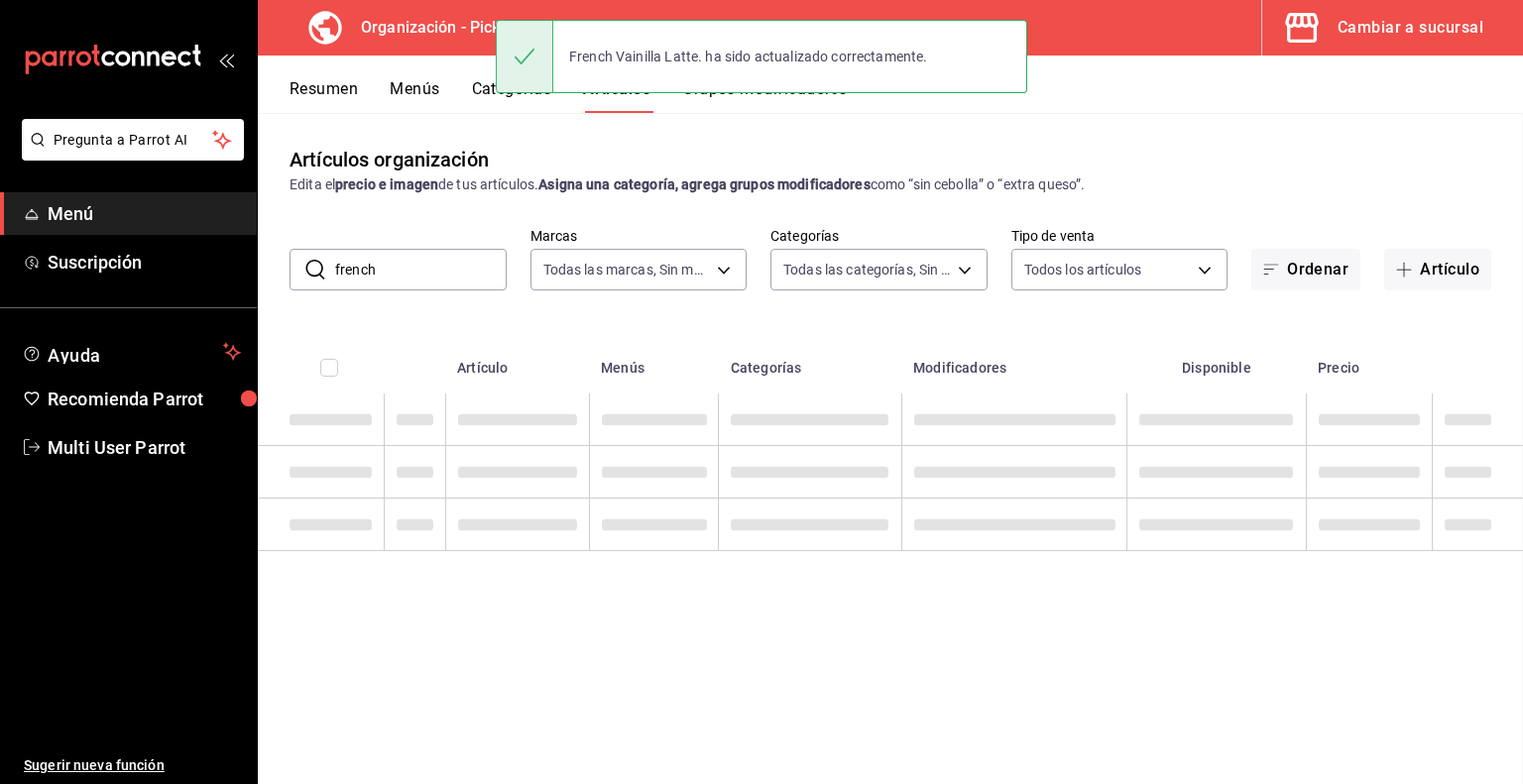scroll, scrollTop: 0, scrollLeft: 0, axis: both 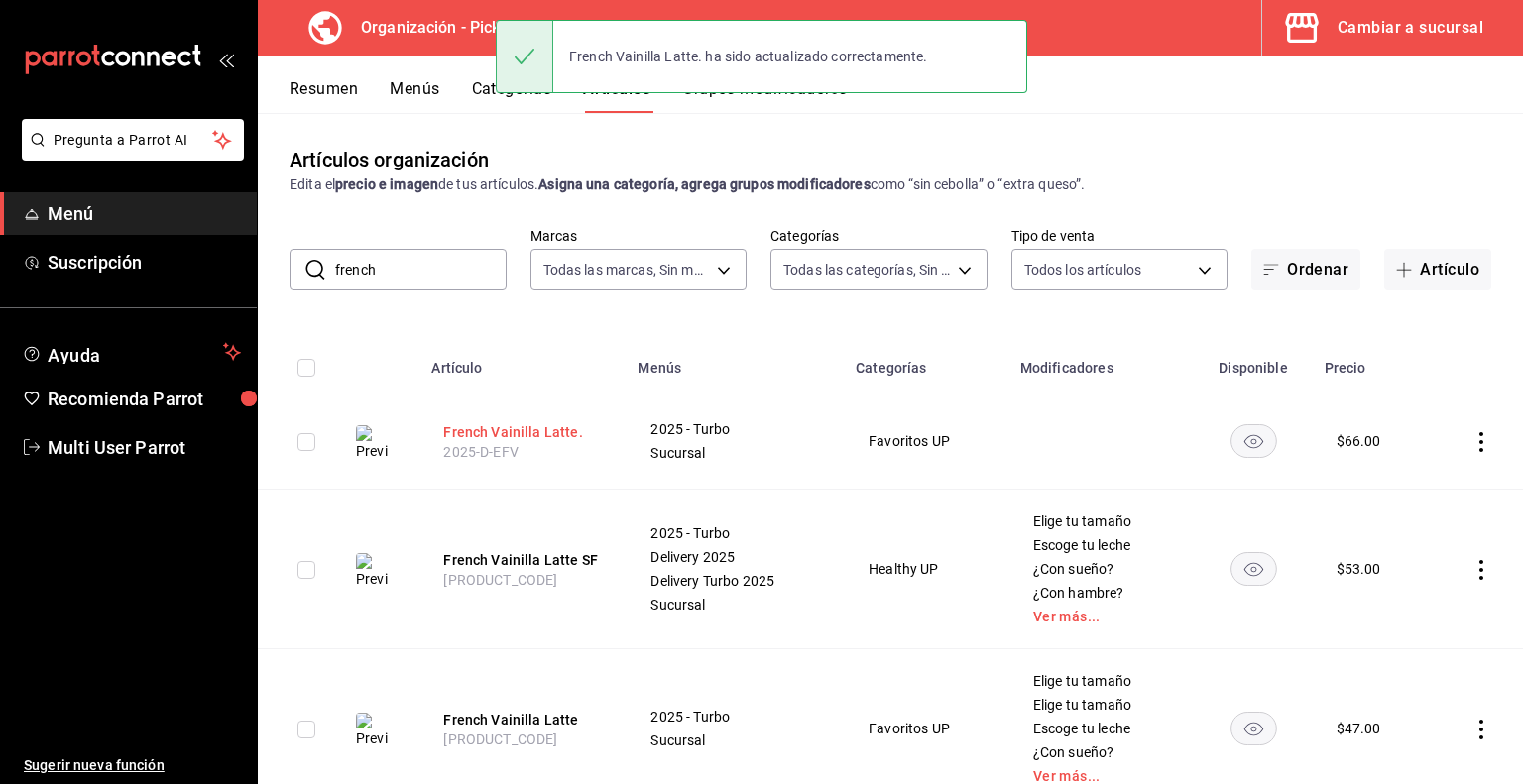 click on "French Vainilla Latte." at bounding box center [523, 432] 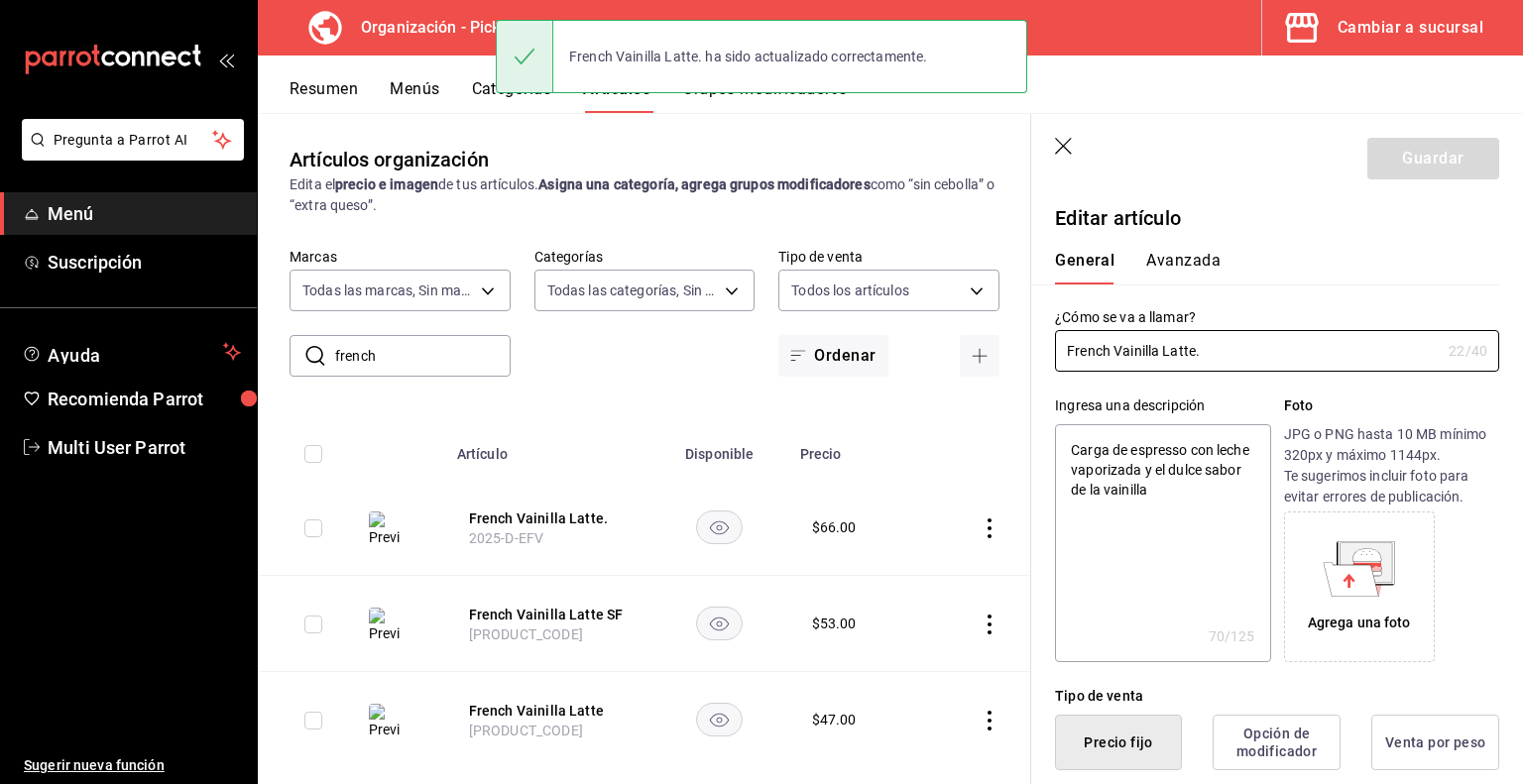 type on "x" 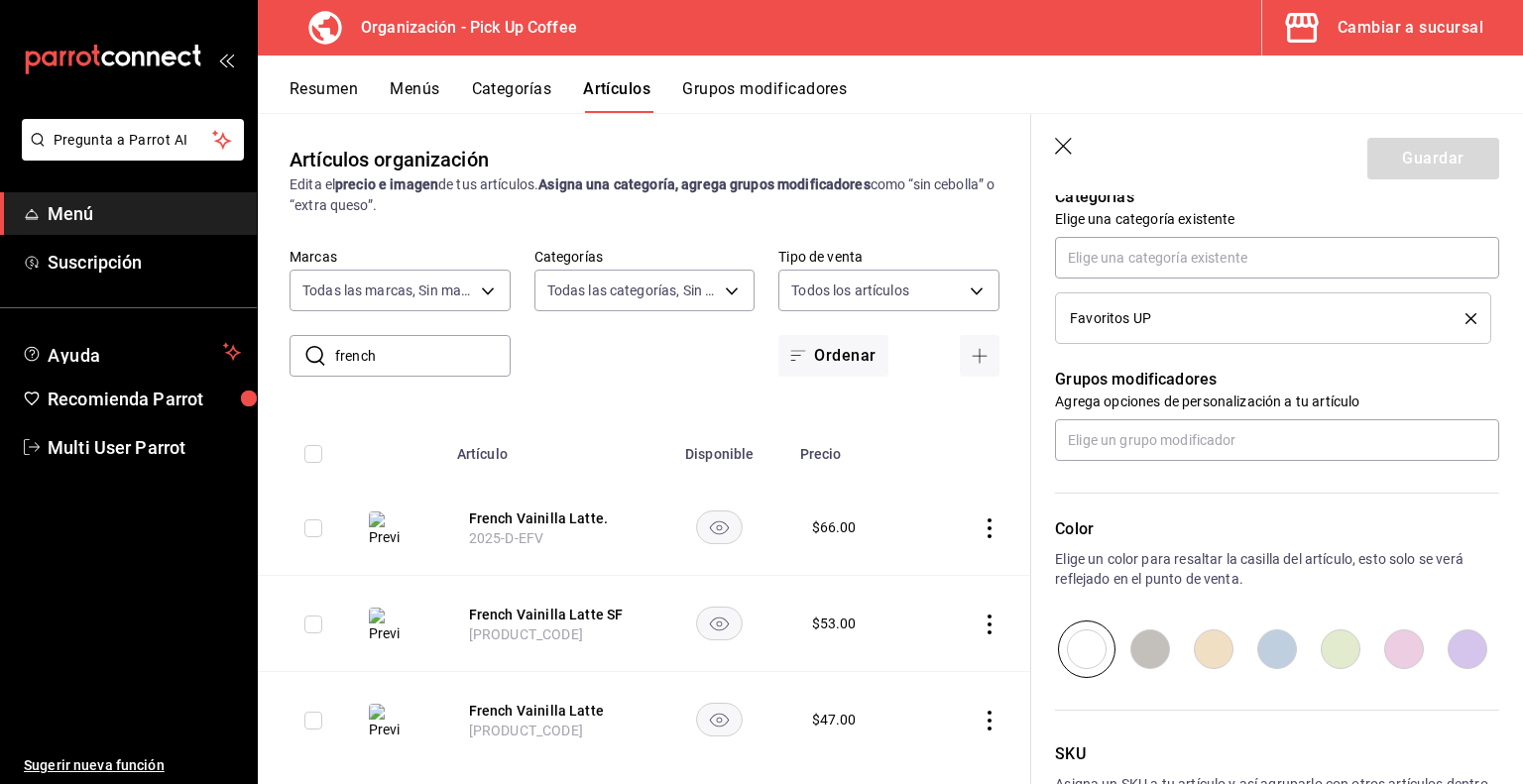 scroll, scrollTop: 726, scrollLeft: 0, axis: vertical 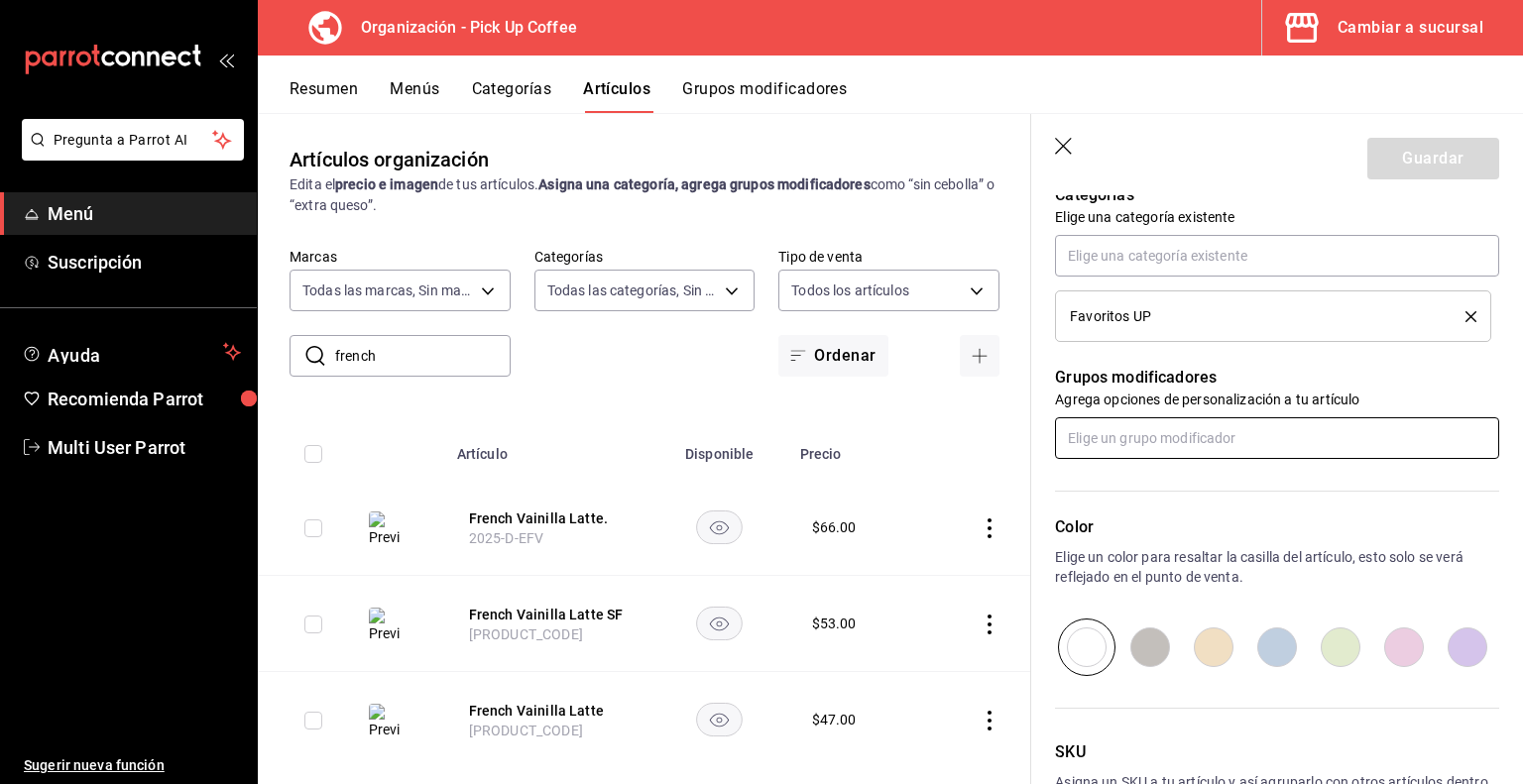 click at bounding box center [1277, 438] 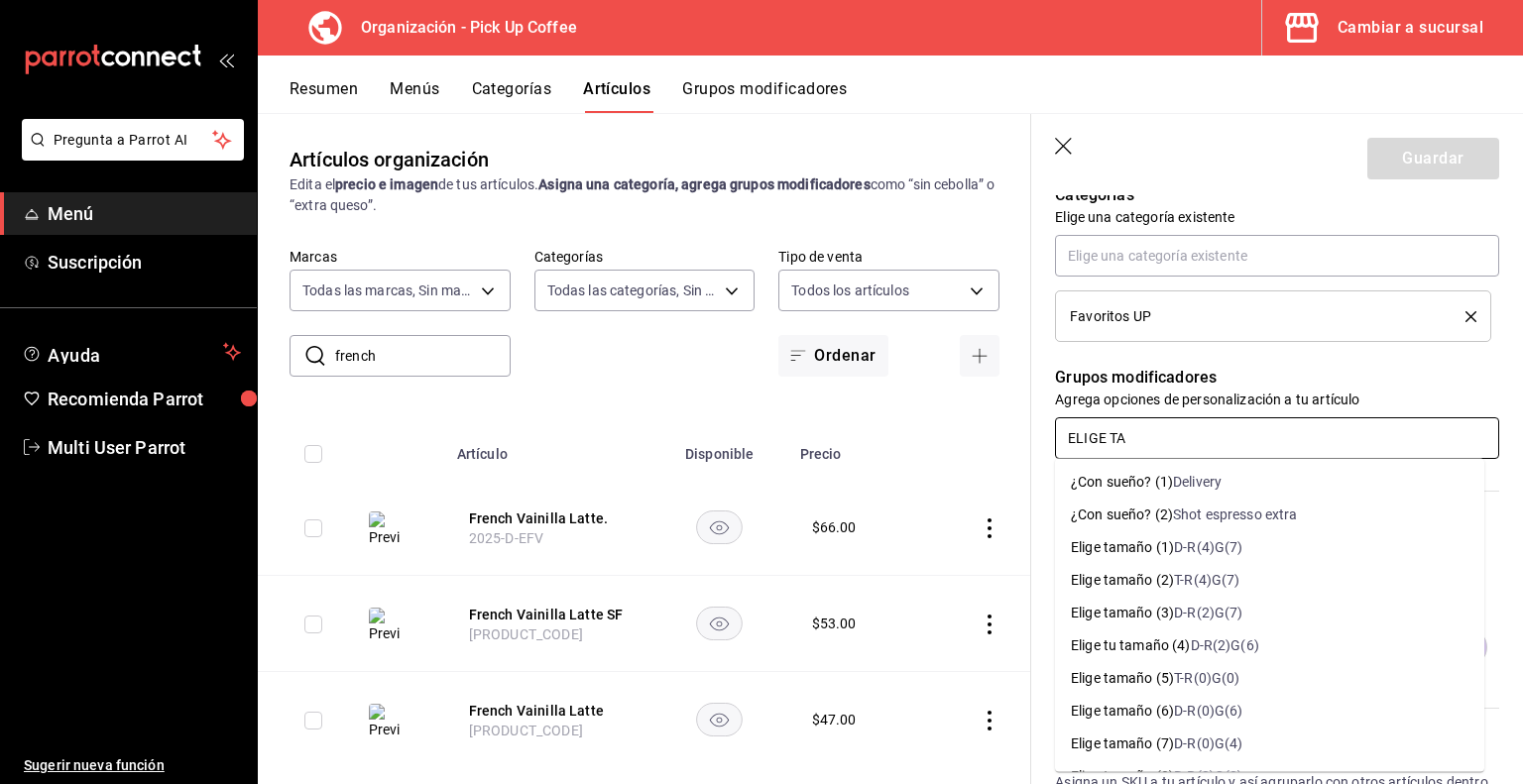 type on "ELIGE TAM" 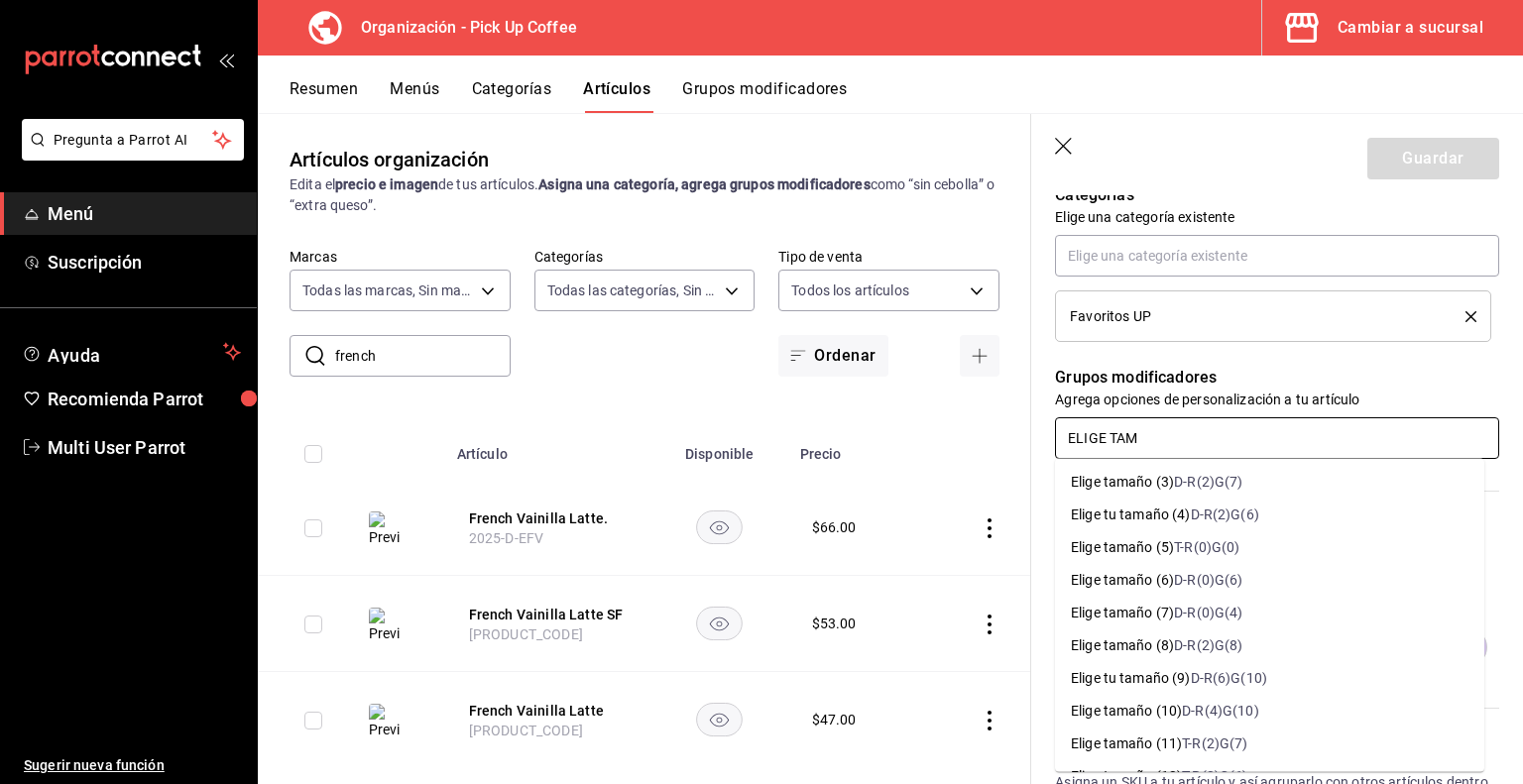 scroll, scrollTop: 147, scrollLeft: 0, axis: vertical 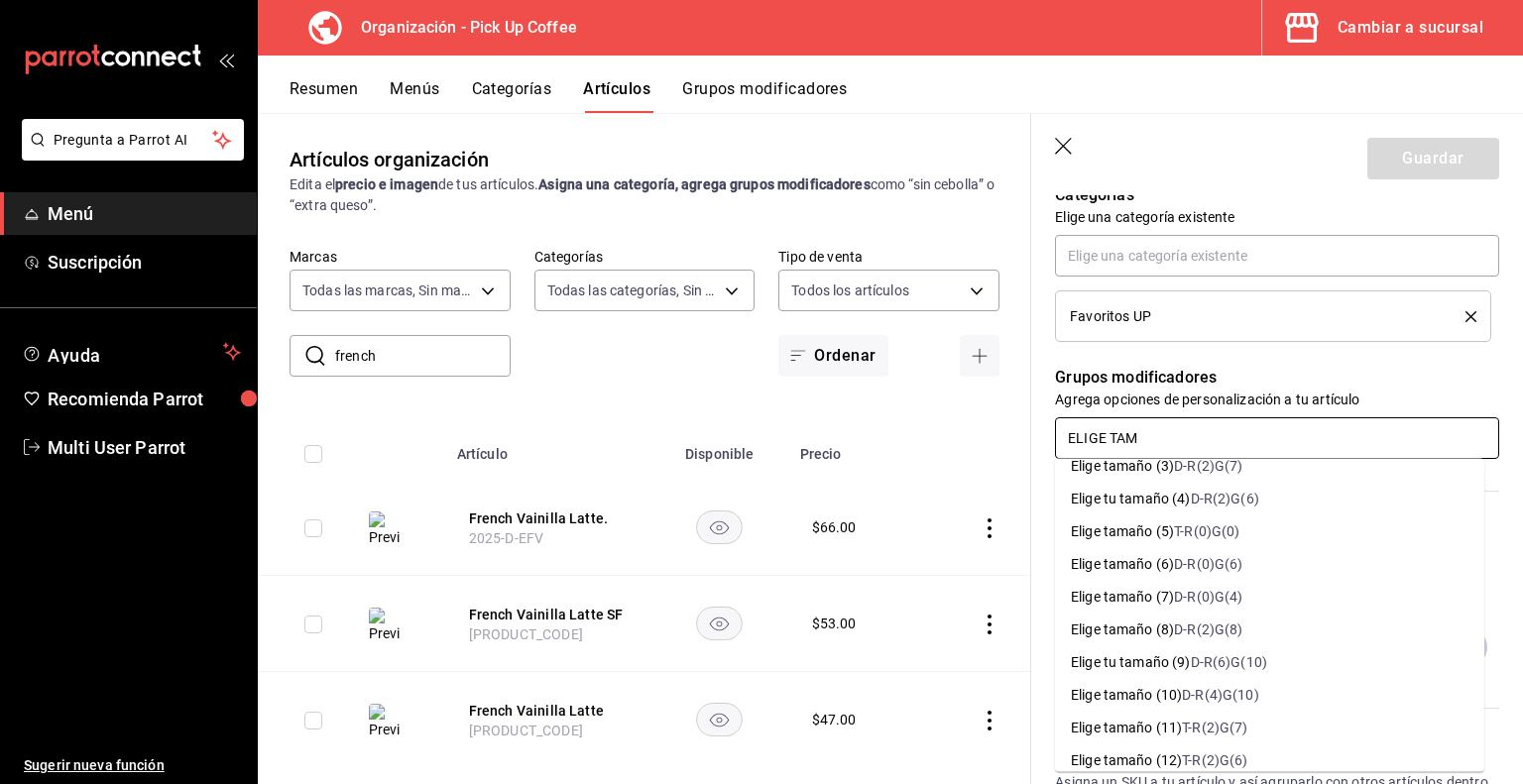 click on "D-R(6)G(10)" at bounding box center [1229, 662] 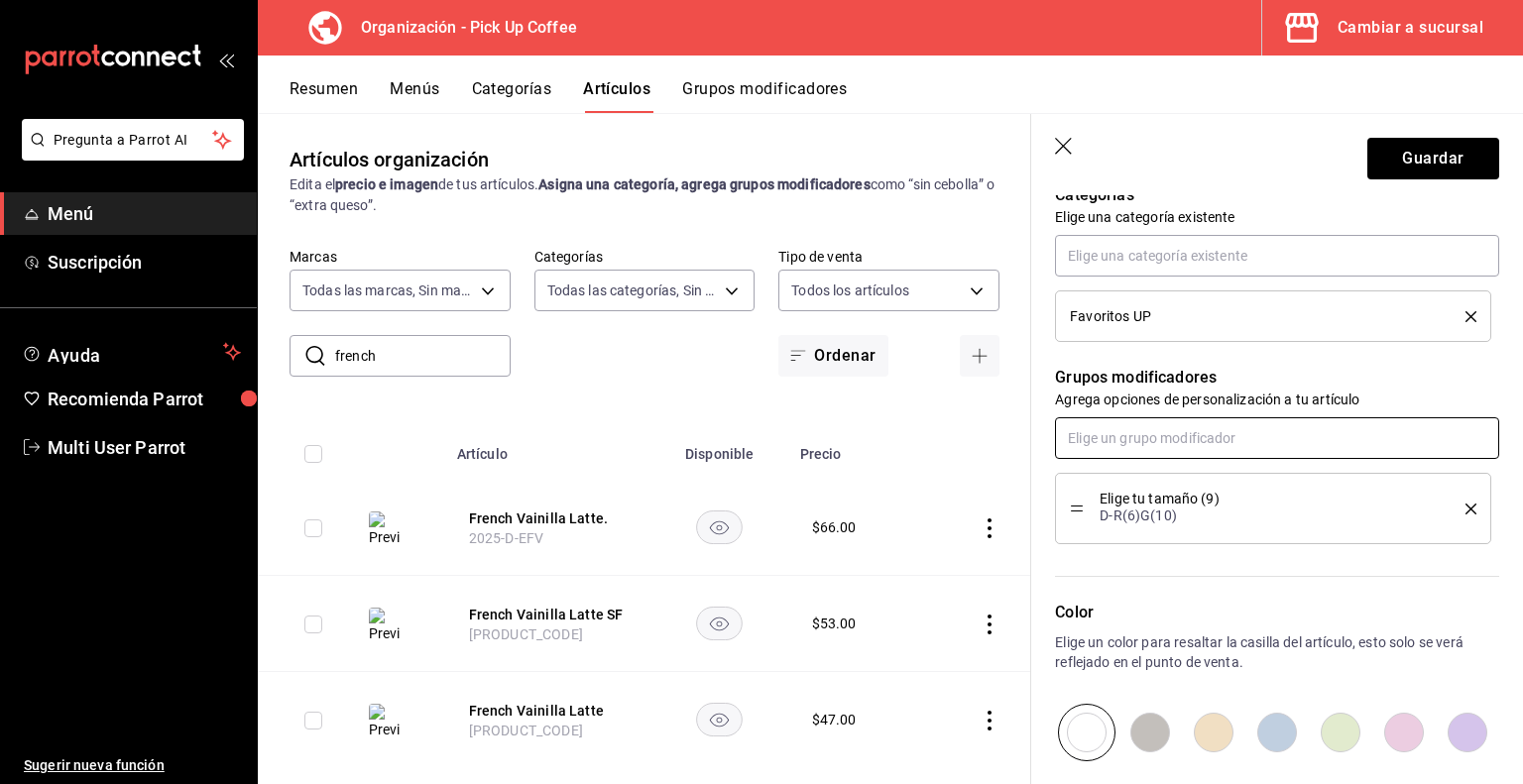 scroll, scrollTop: 829, scrollLeft: 0, axis: vertical 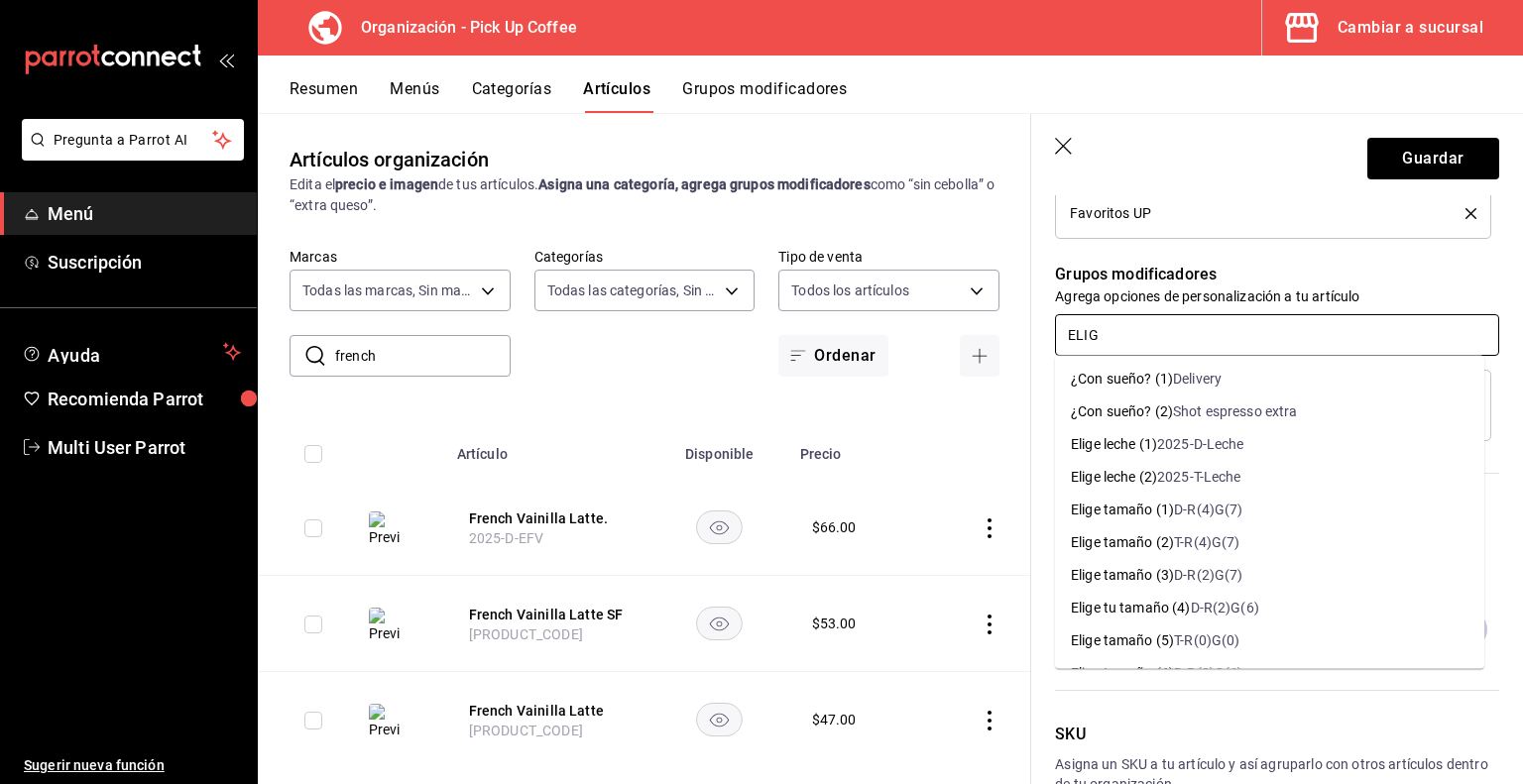type on "ELIGE" 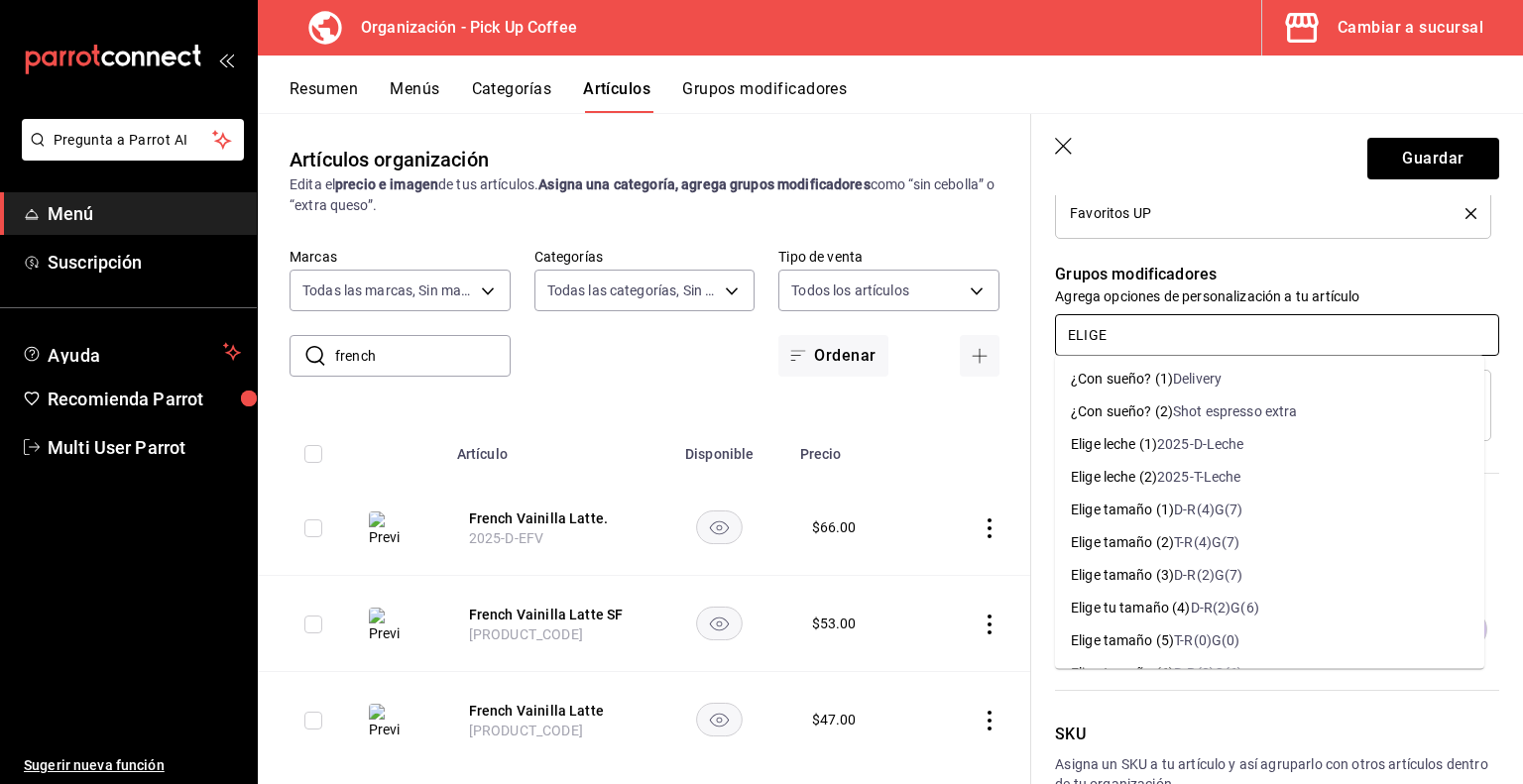 click on "2025-D-Leche" at bounding box center [1201, 444] 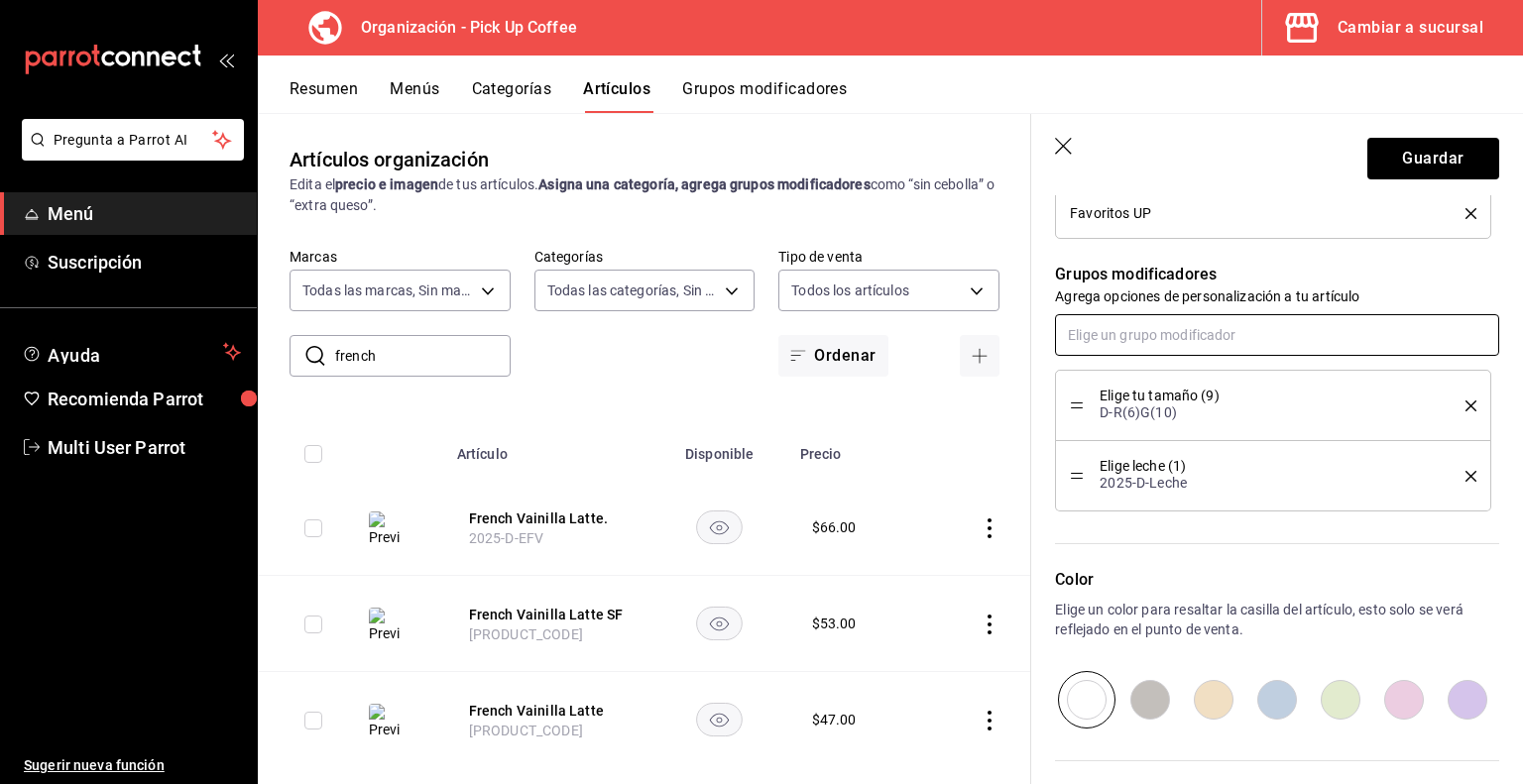 click at bounding box center (1277, 335) 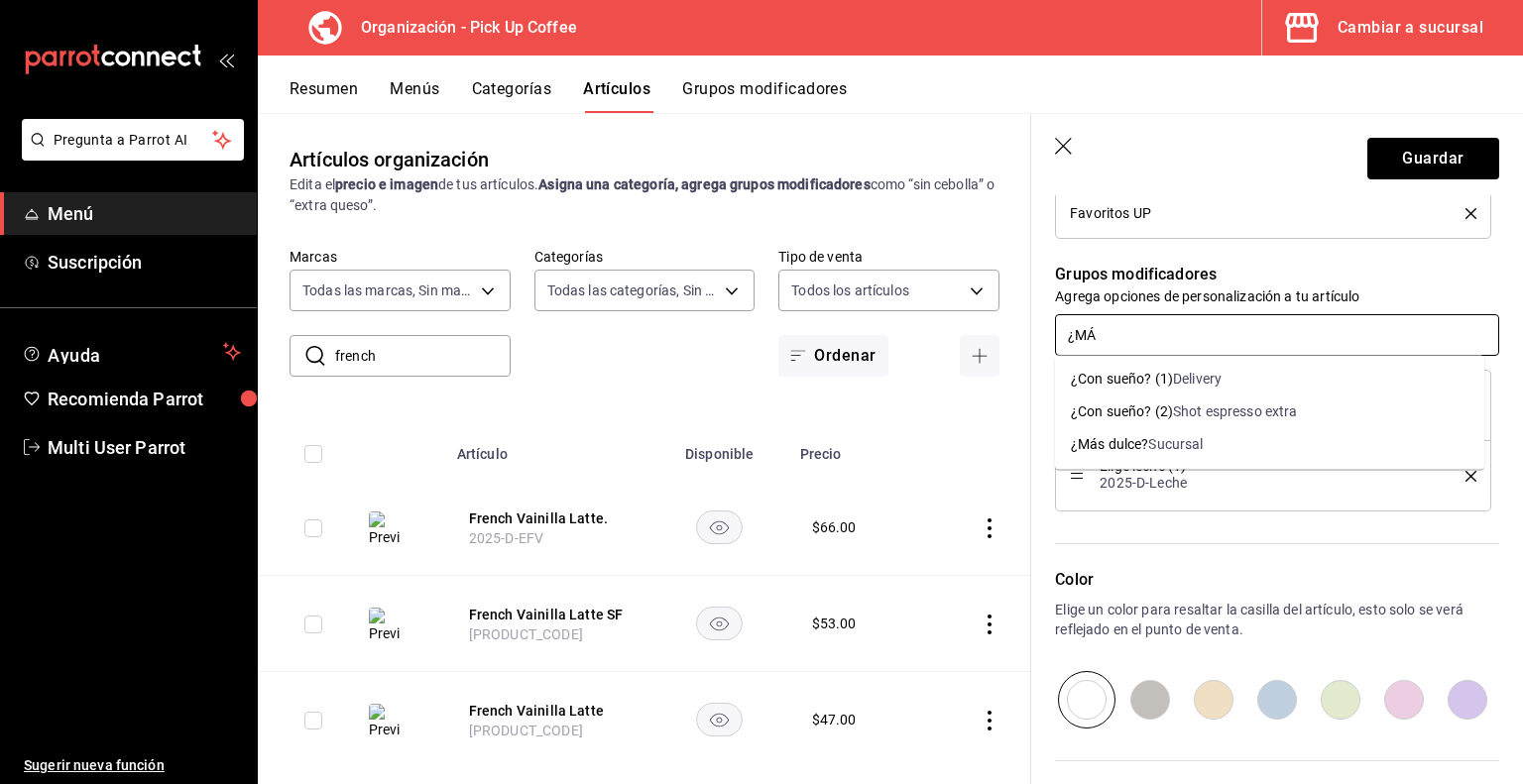 type on "¿MÁS" 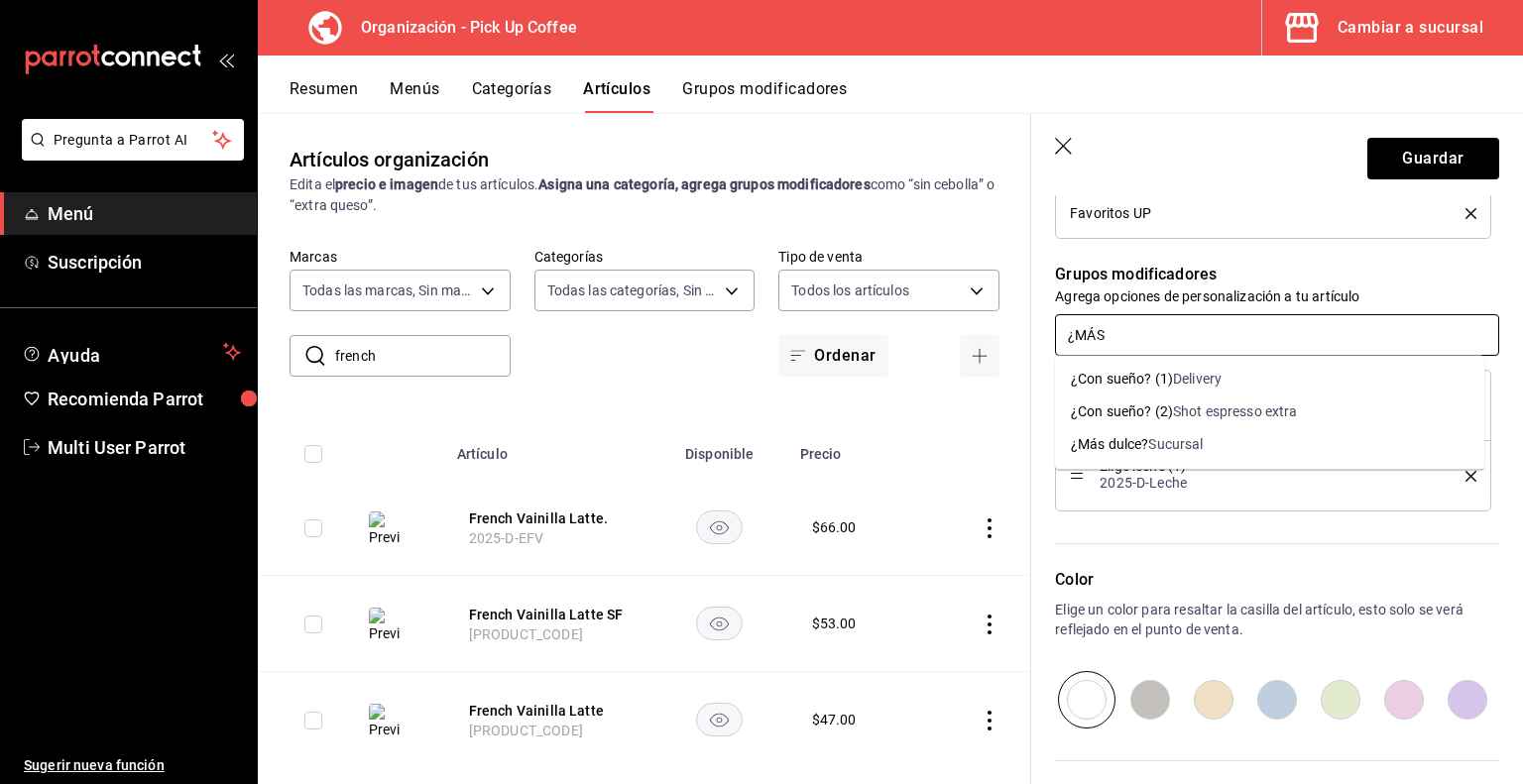 click on "Sucursal" at bounding box center [1175, 444] 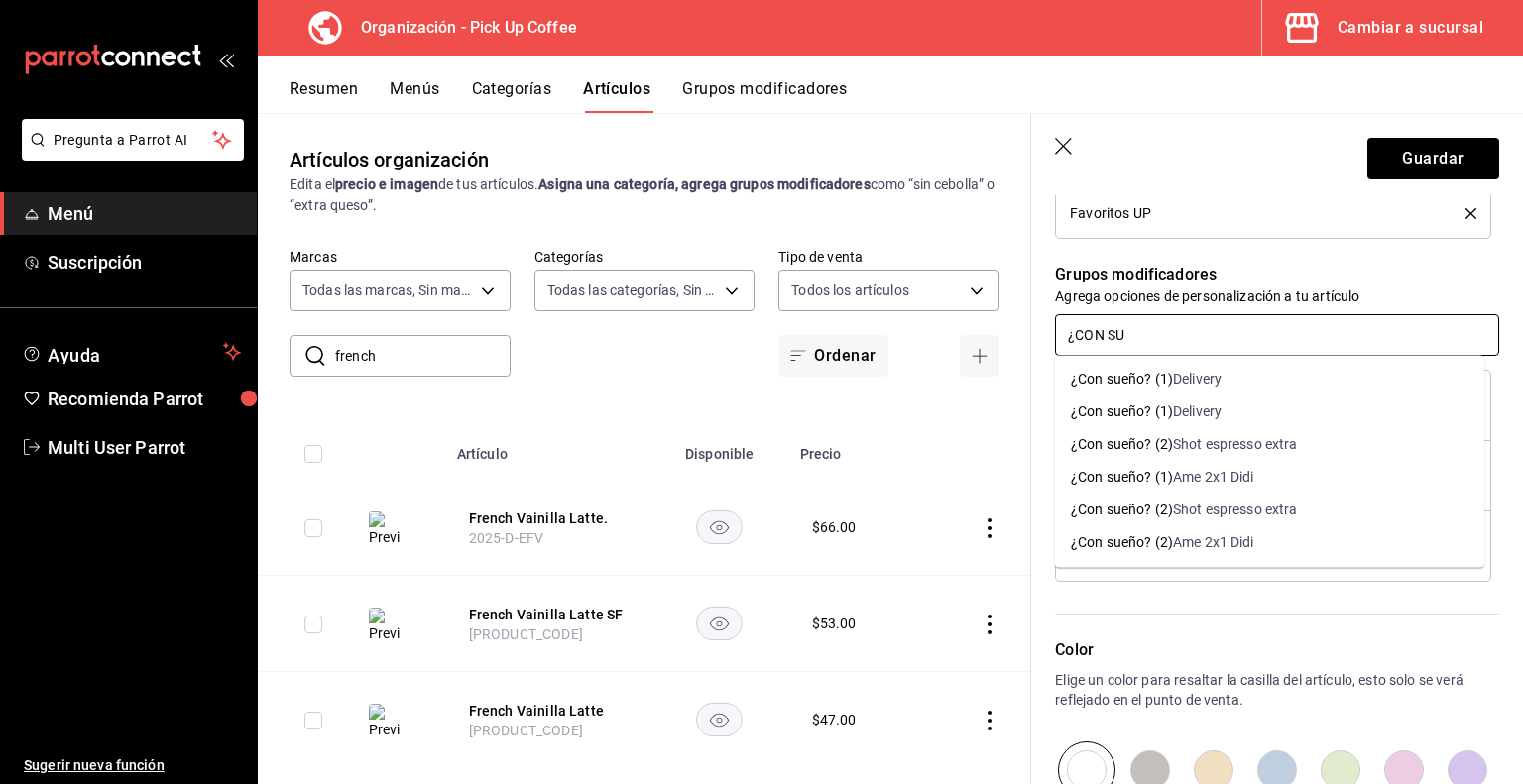 type on "¿CON SUE" 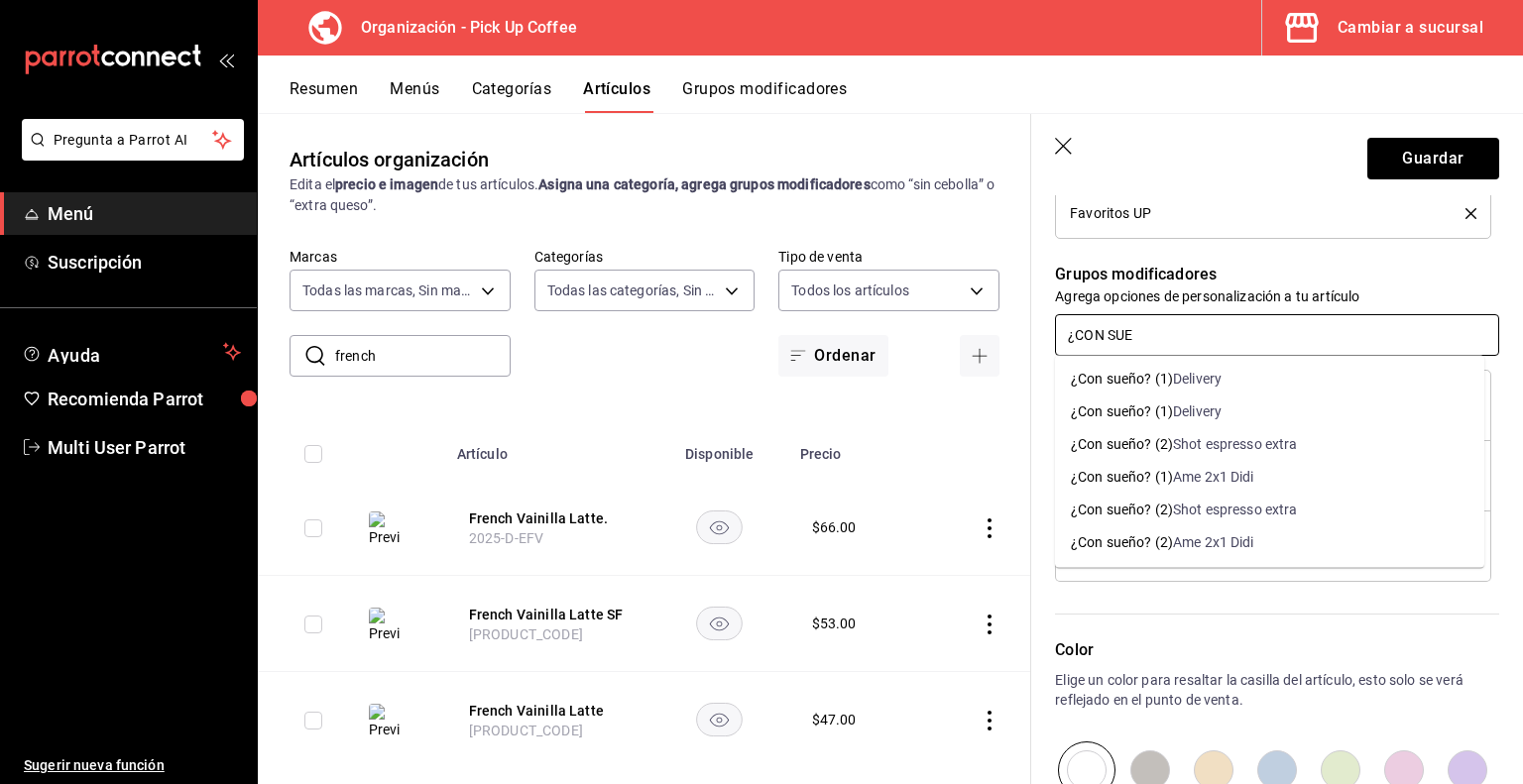 click on "Shot espresso extra" at bounding box center [1235, 444] 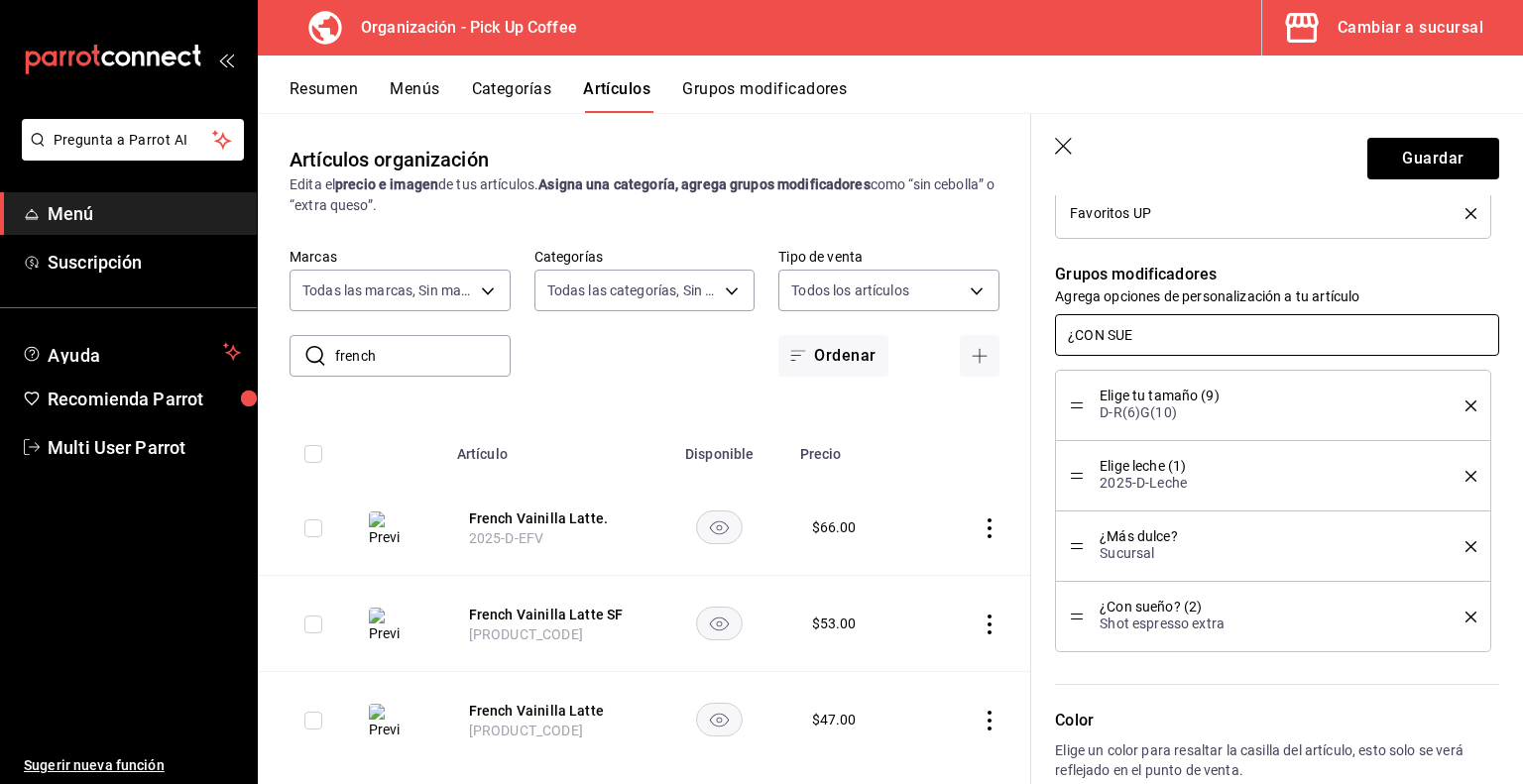 type on "x" 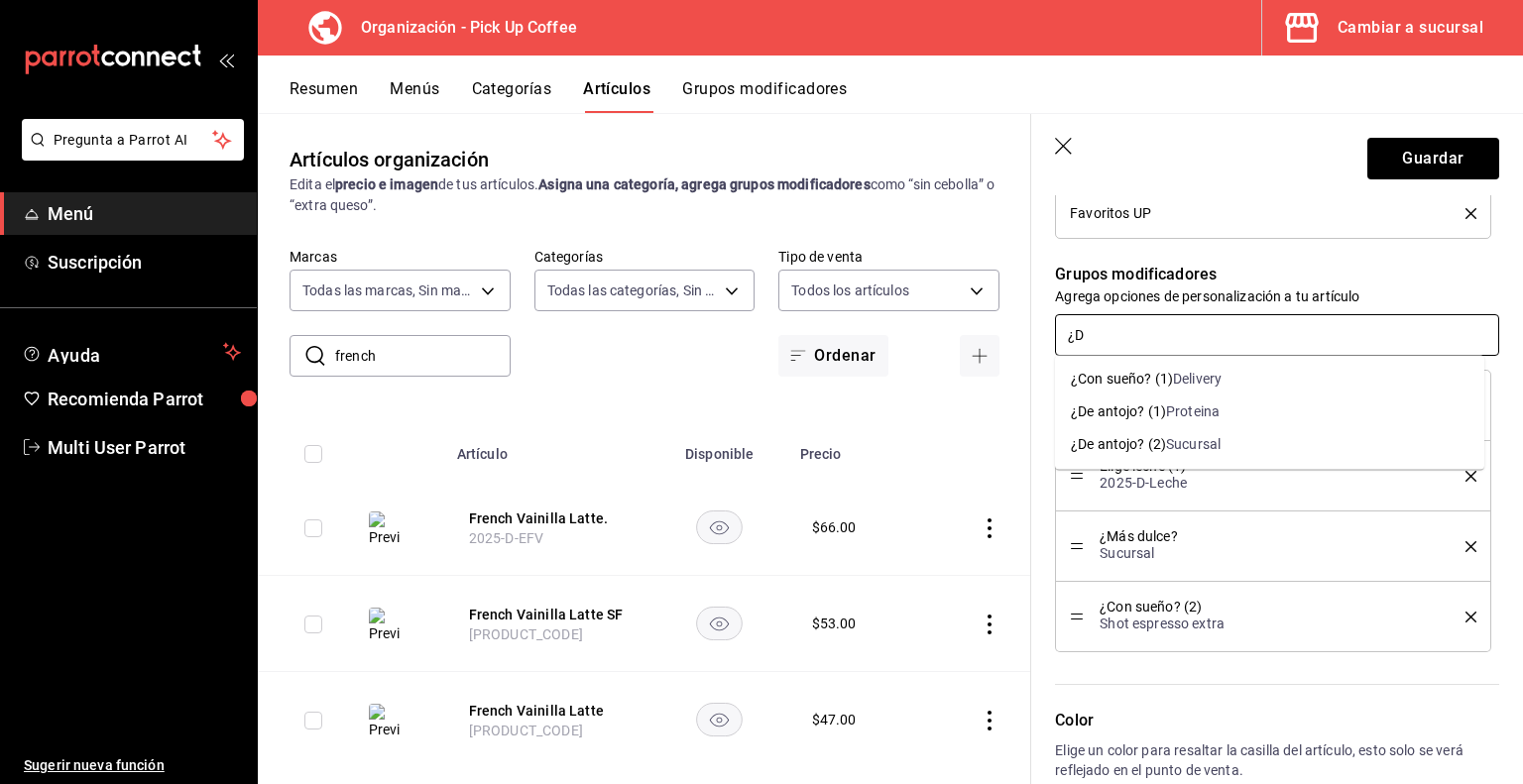 type on "¿DE" 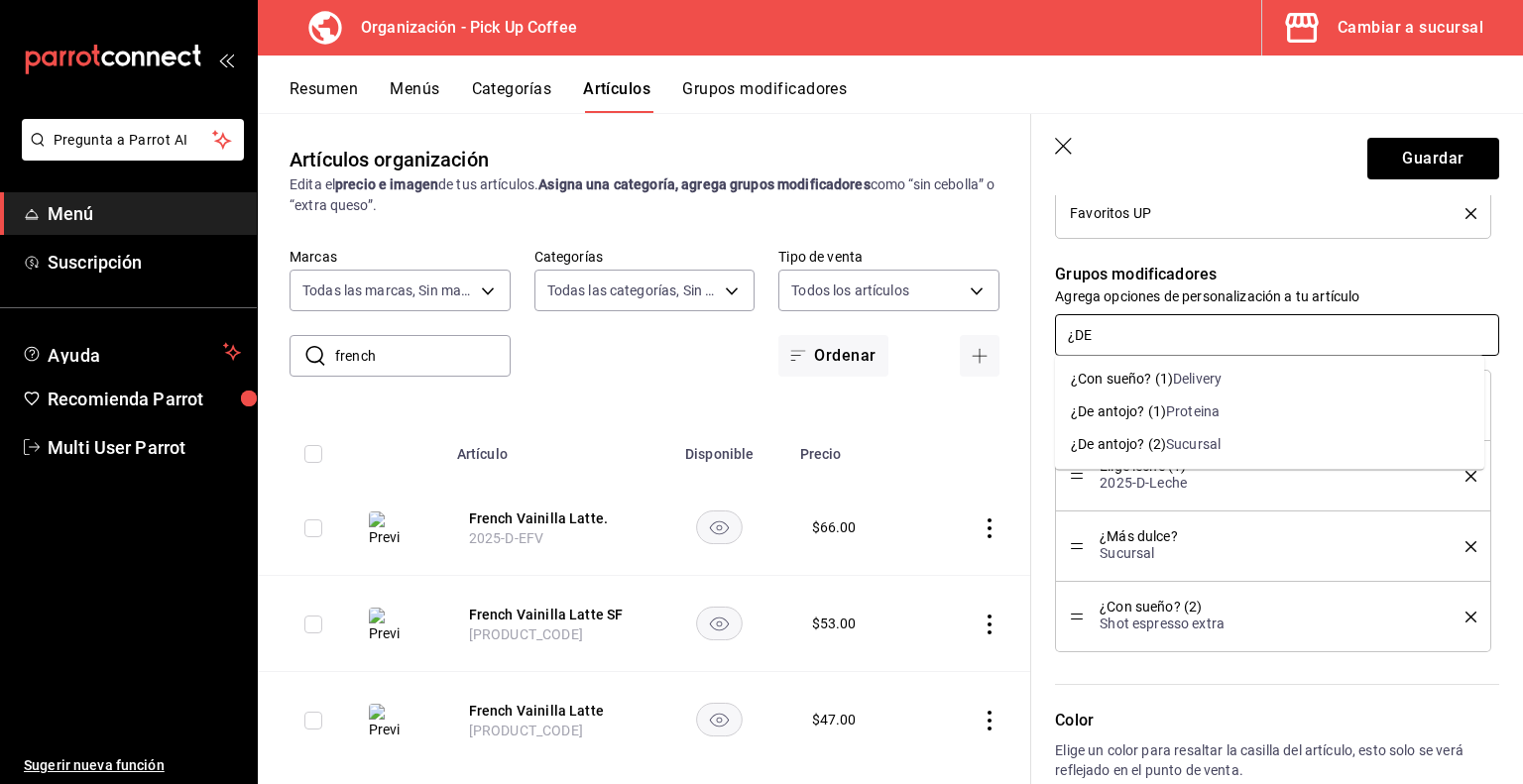 click on "¿De antojo? (2)" at bounding box center [1118, 444] 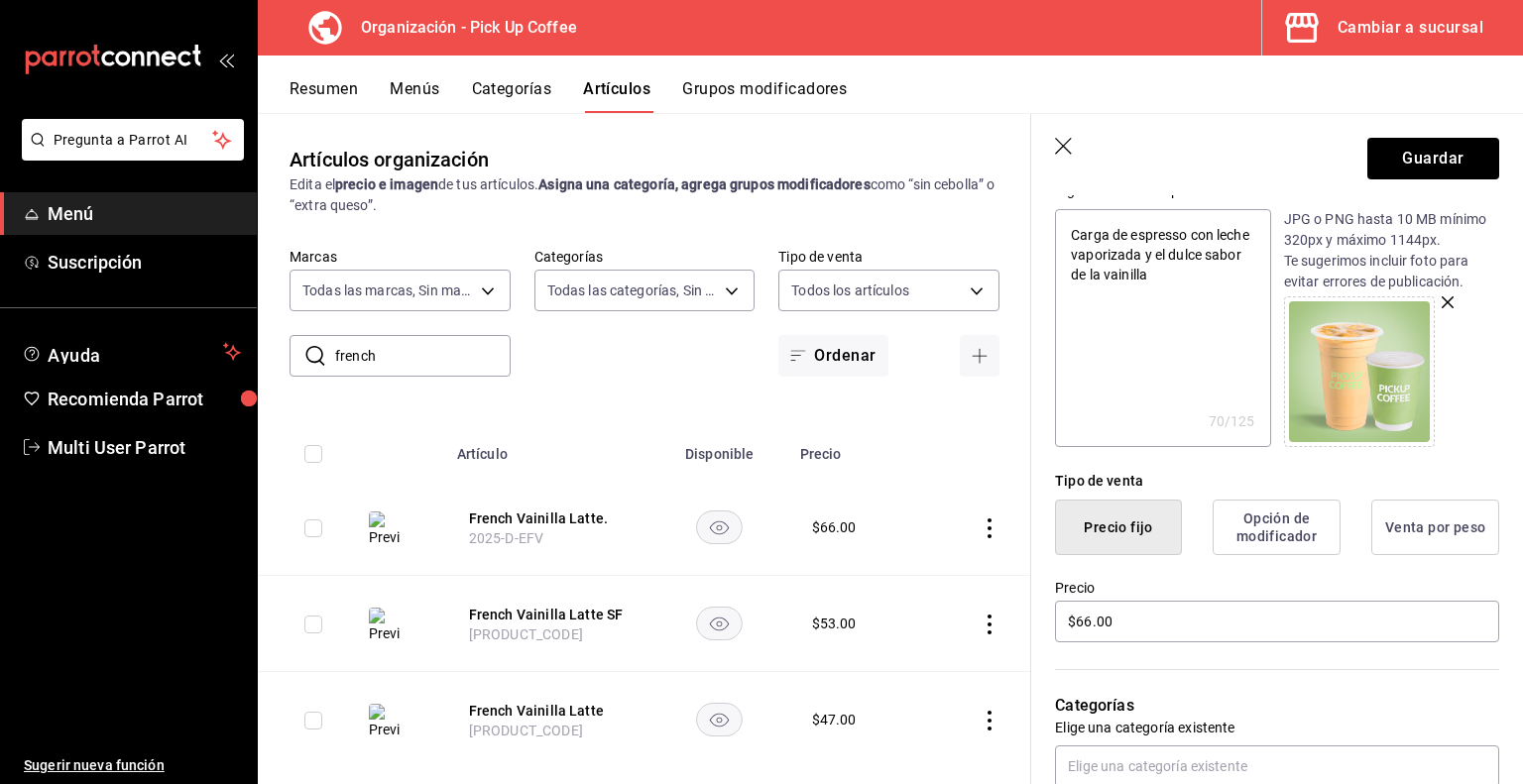 scroll, scrollTop: 0, scrollLeft: 0, axis: both 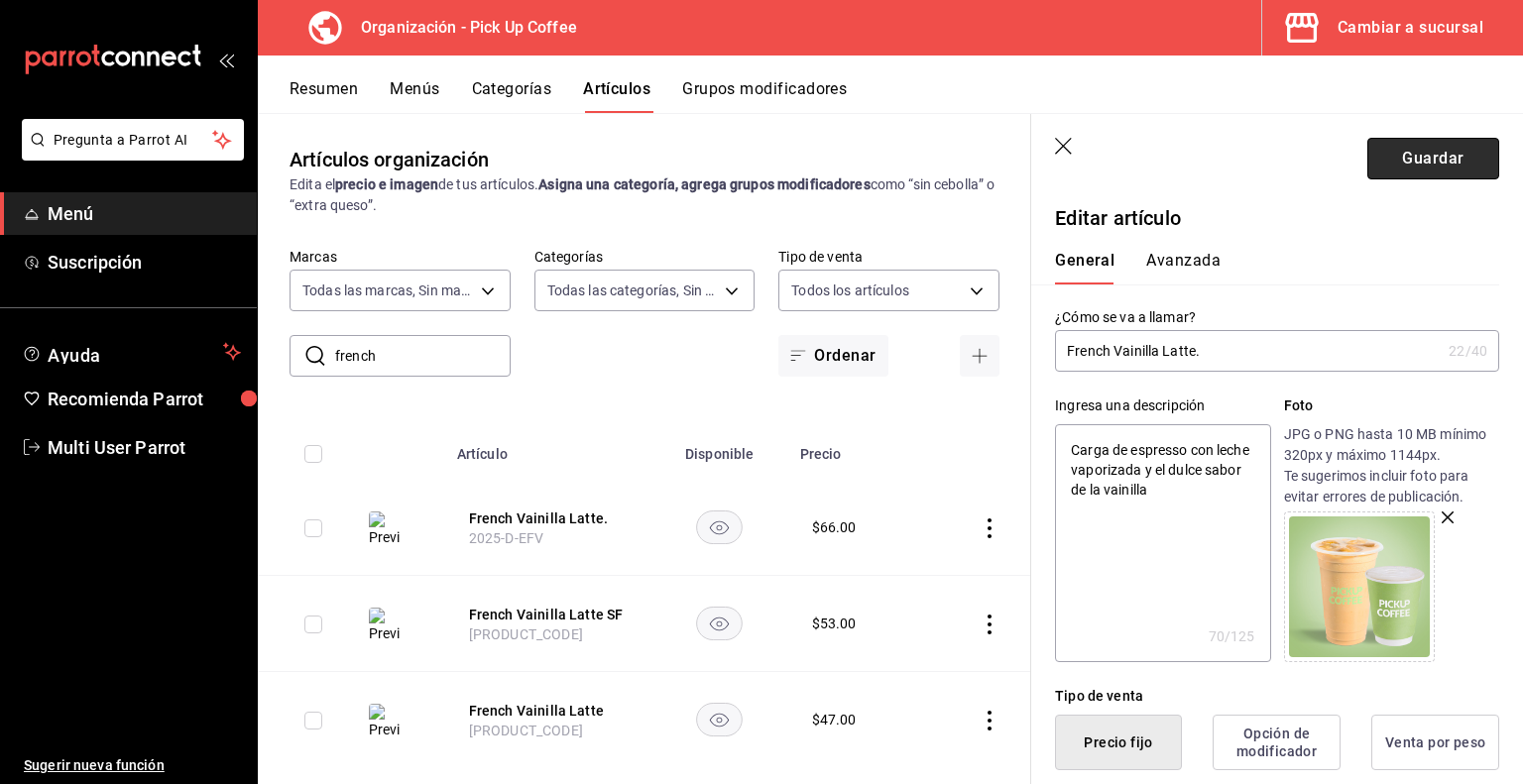 click on "Guardar" at bounding box center [1433, 159] 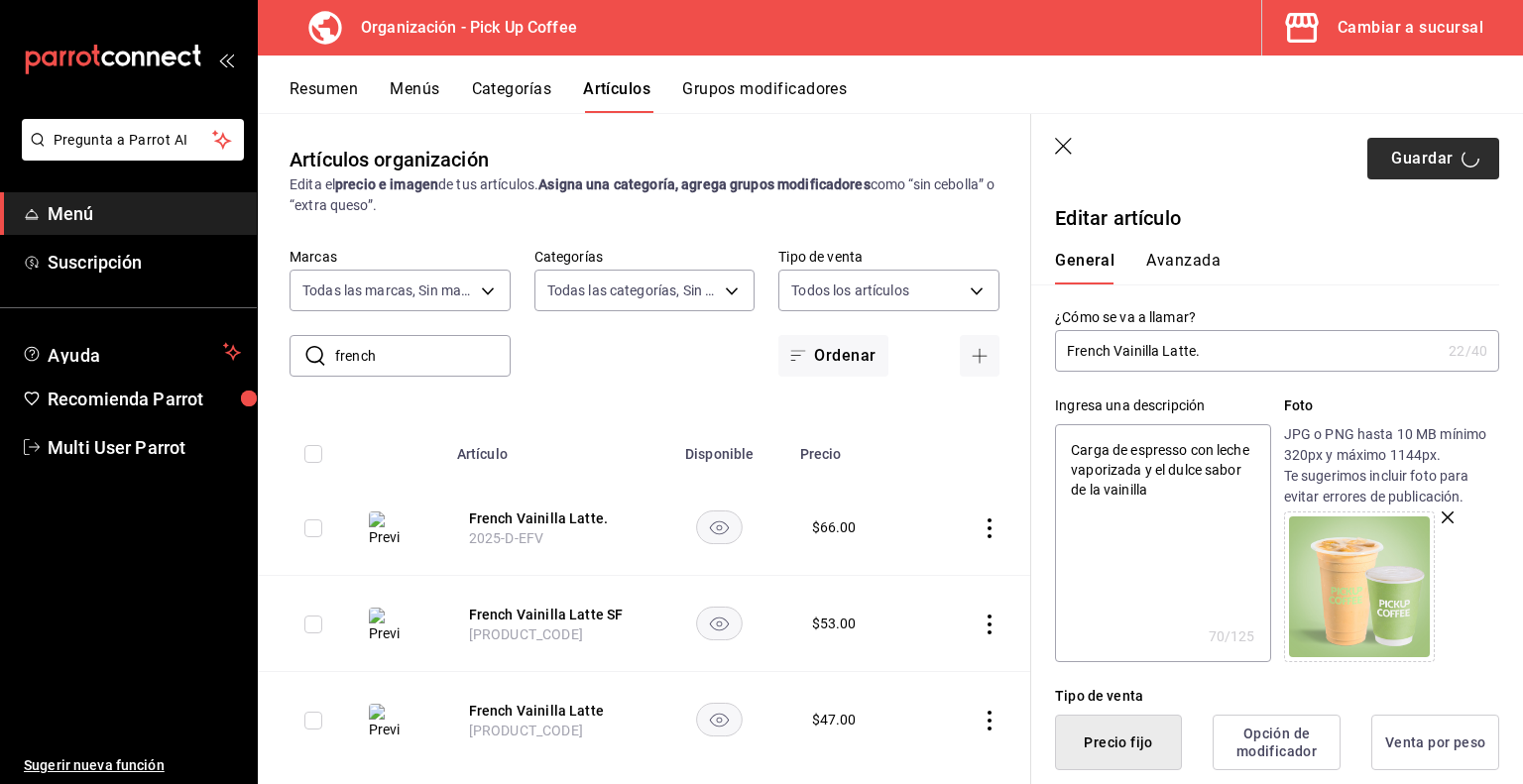 type on "x" 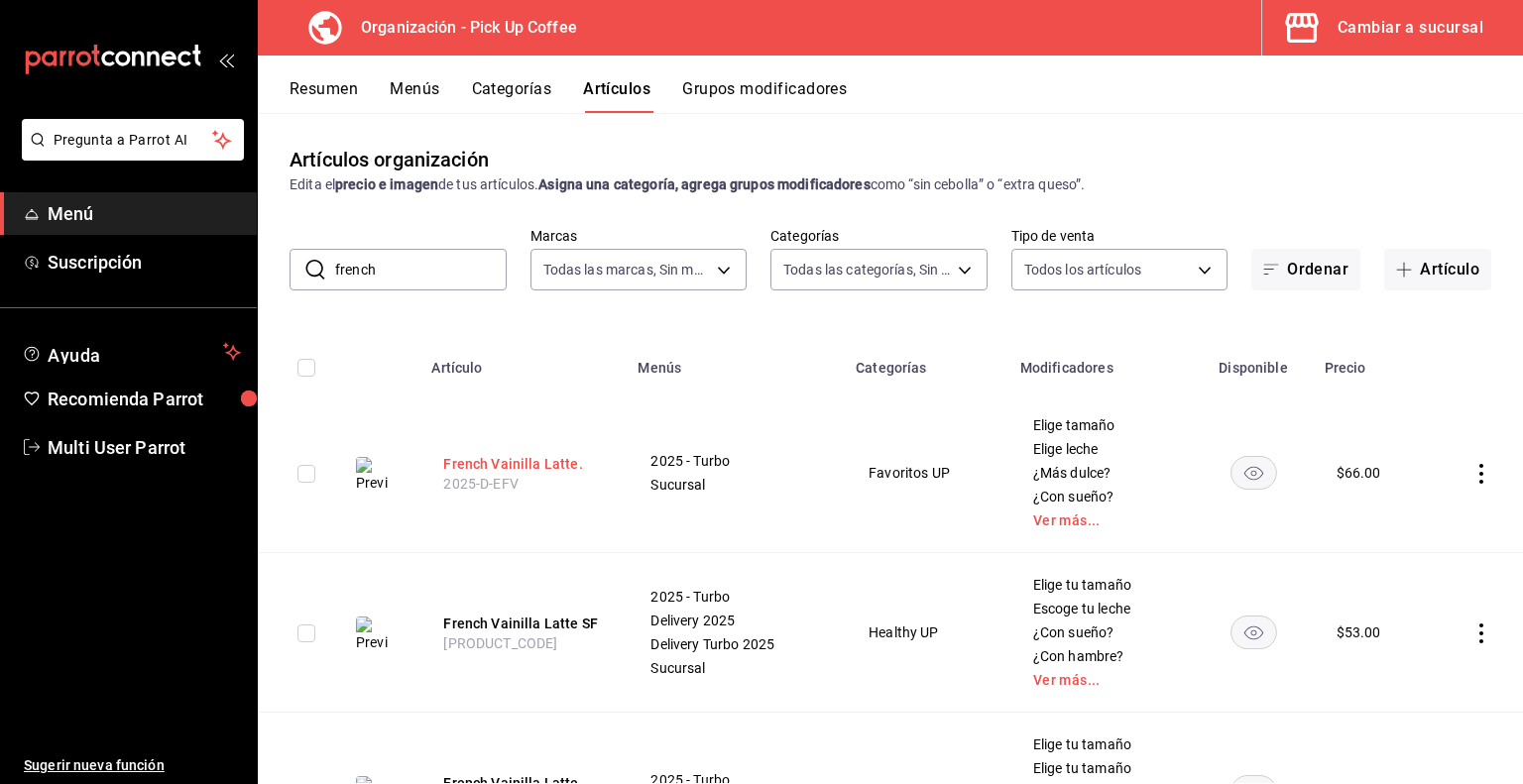click on "French Vainilla Latte." at bounding box center [523, 464] 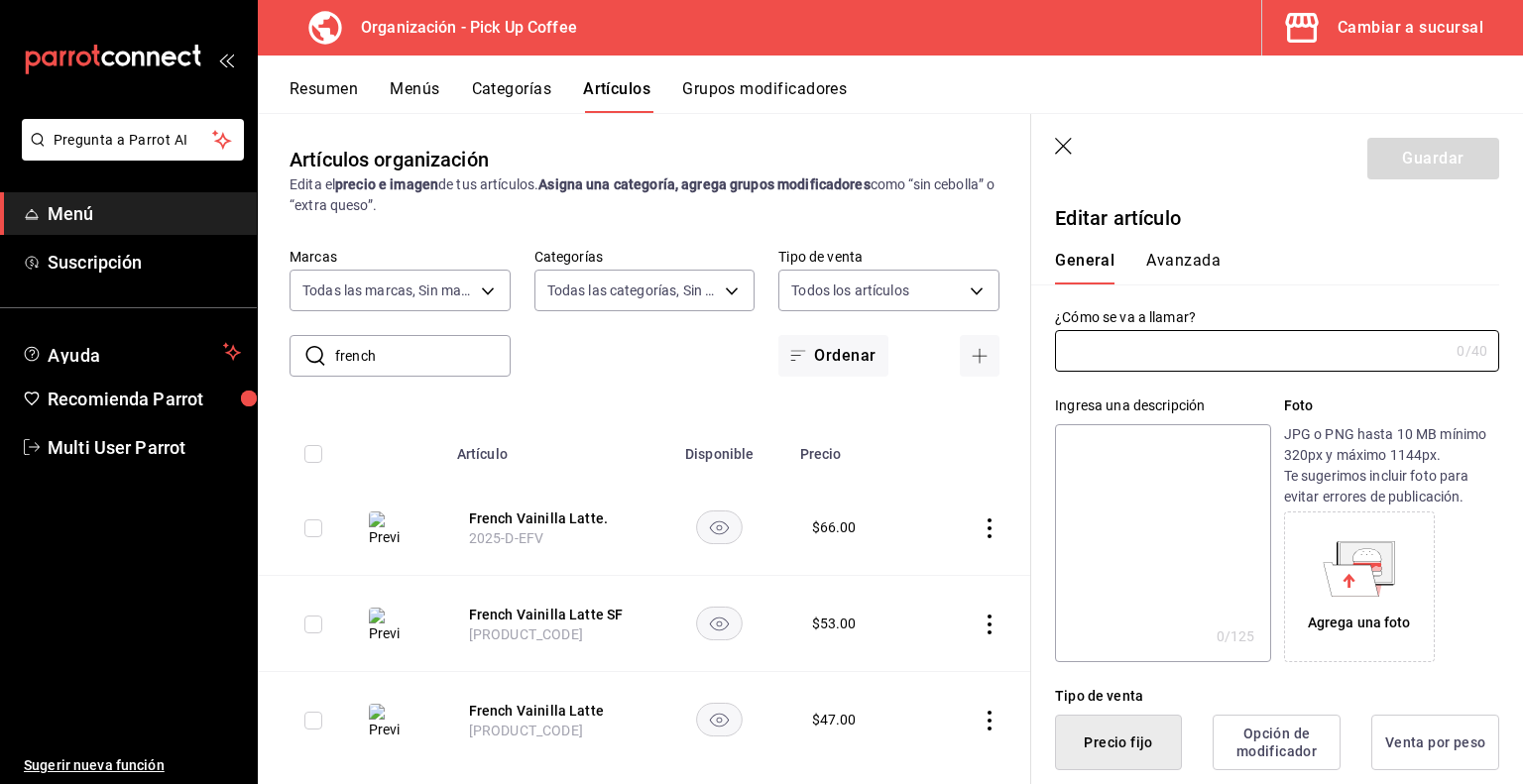 type on "French Vainilla Latte." 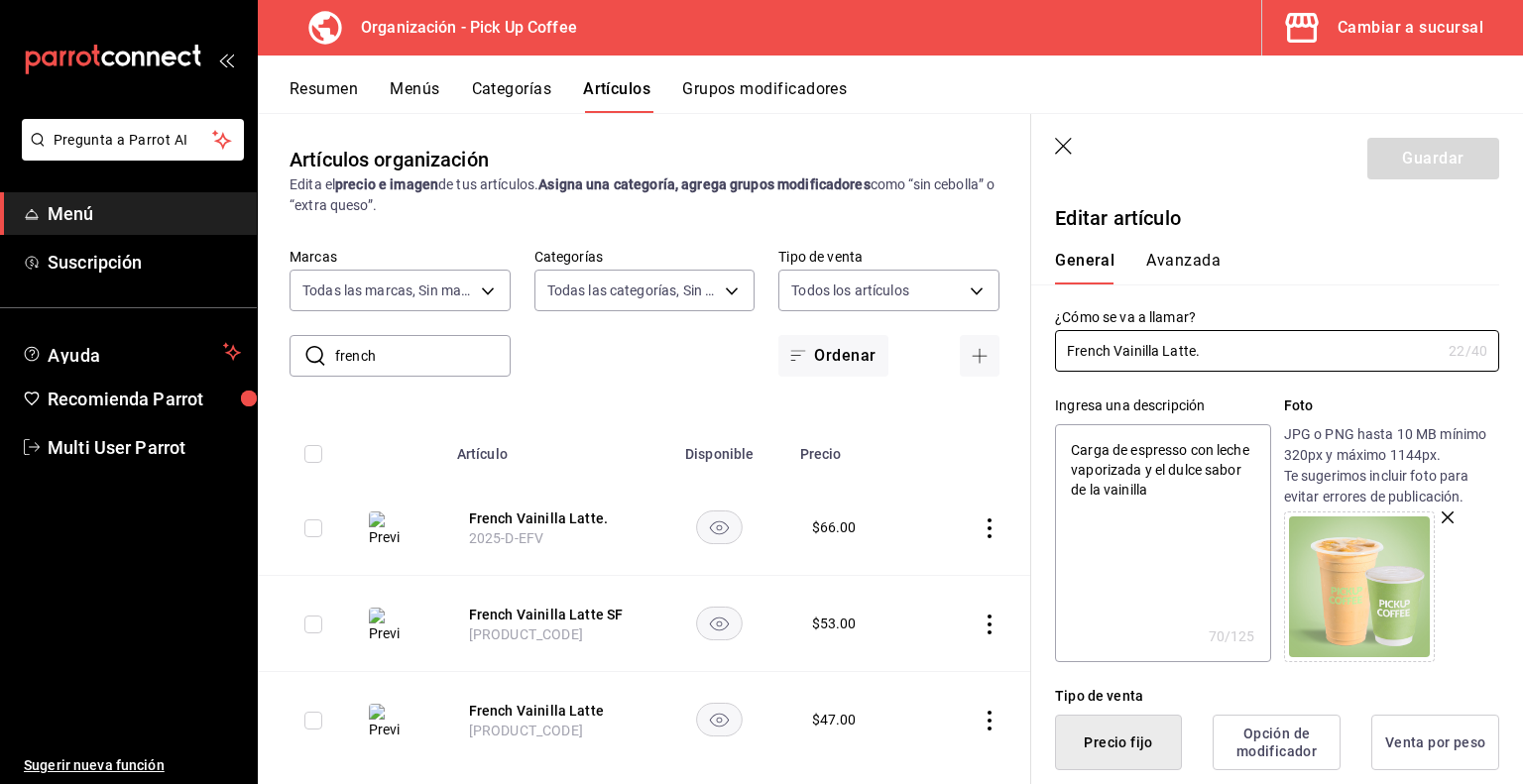 type on "x" 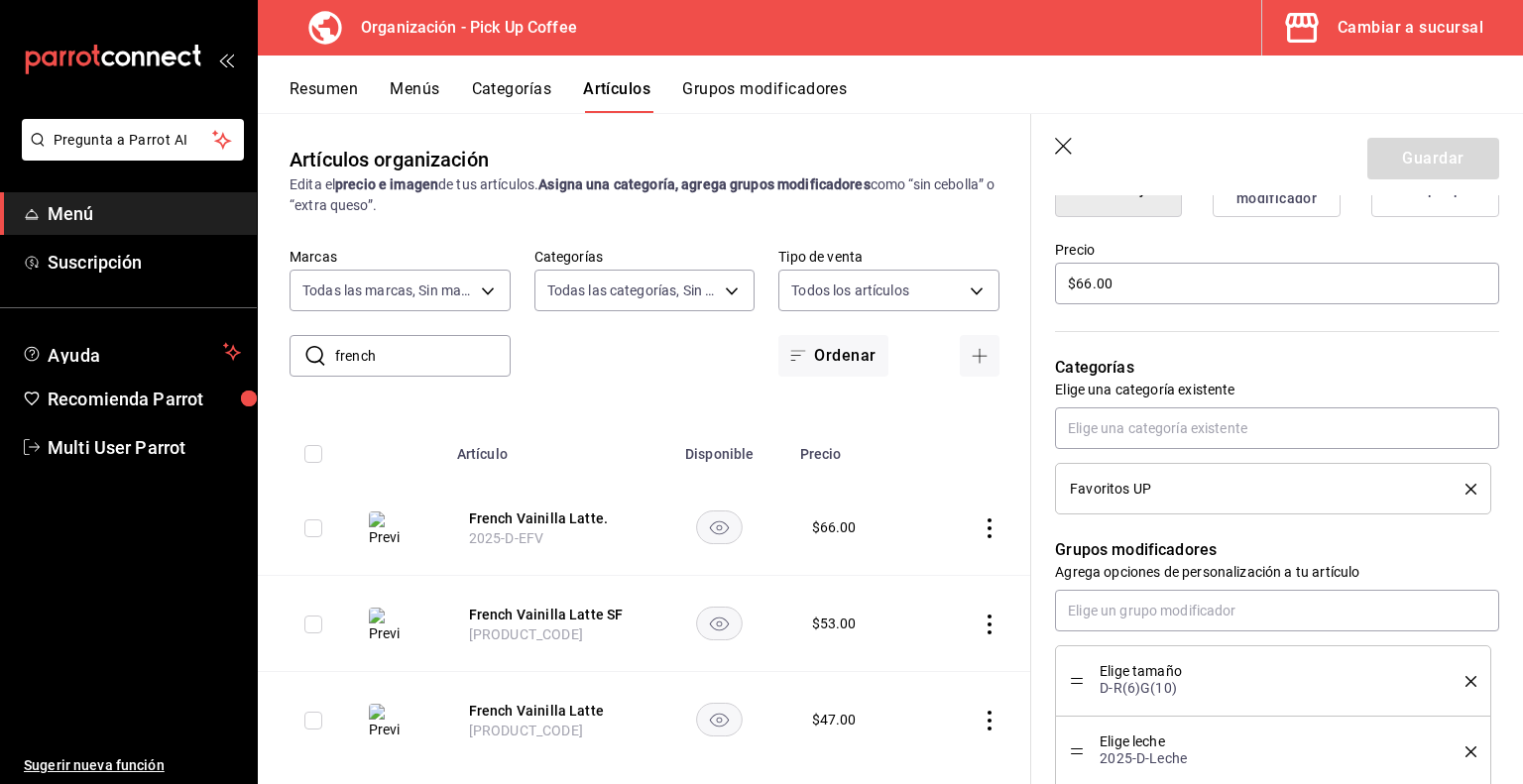 scroll, scrollTop: 559, scrollLeft: 0, axis: vertical 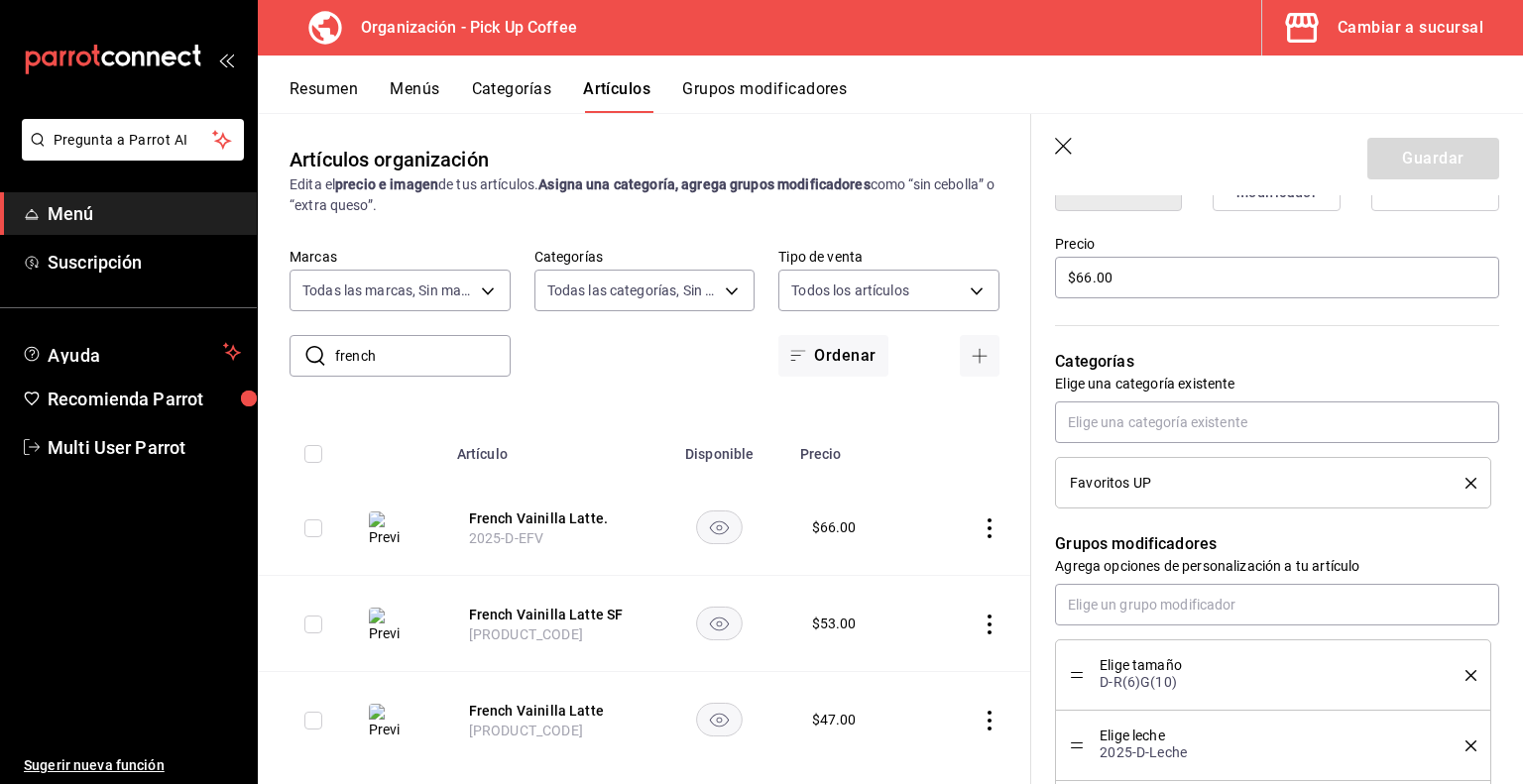 click 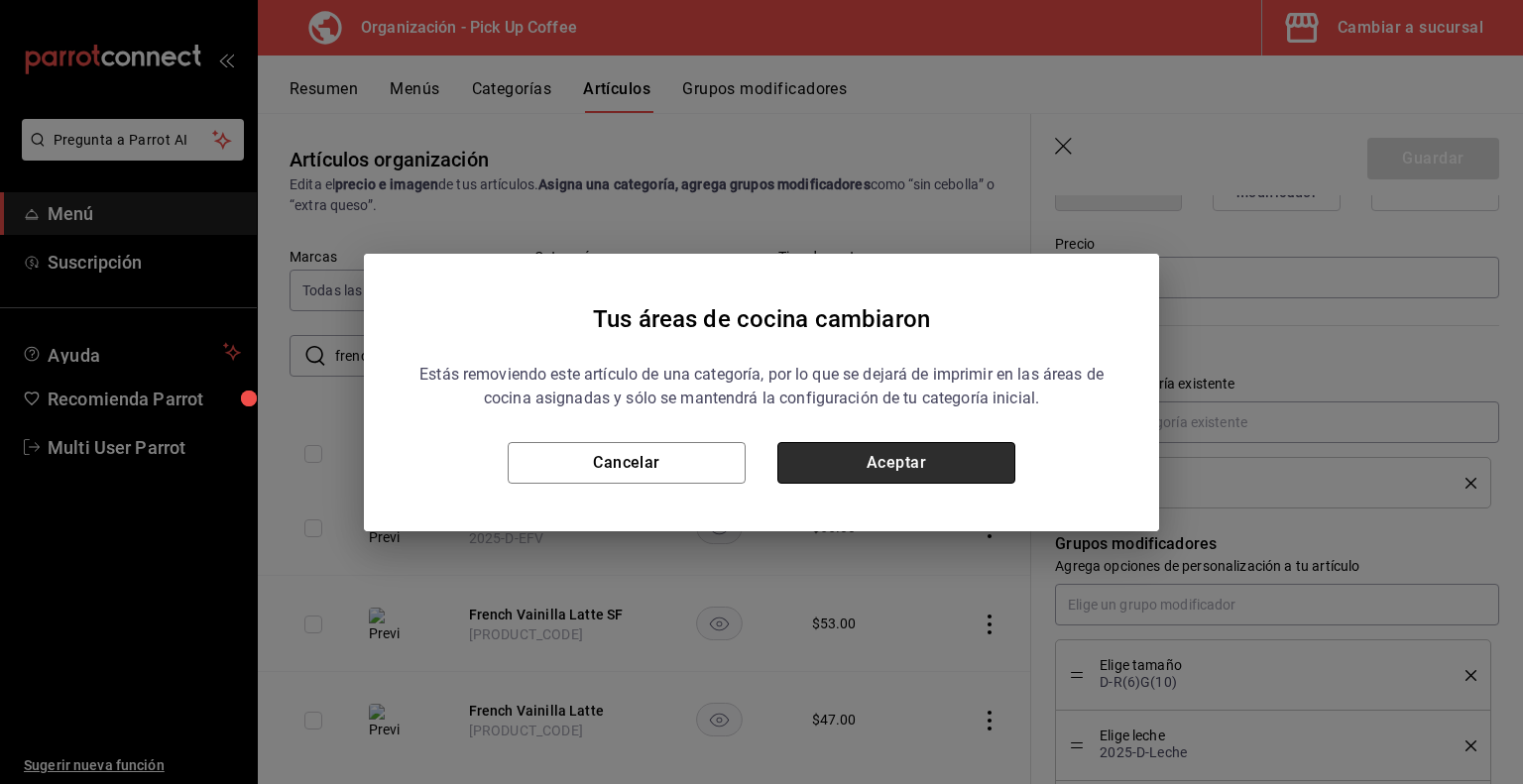 click on "Aceptar" at bounding box center (896, 463) 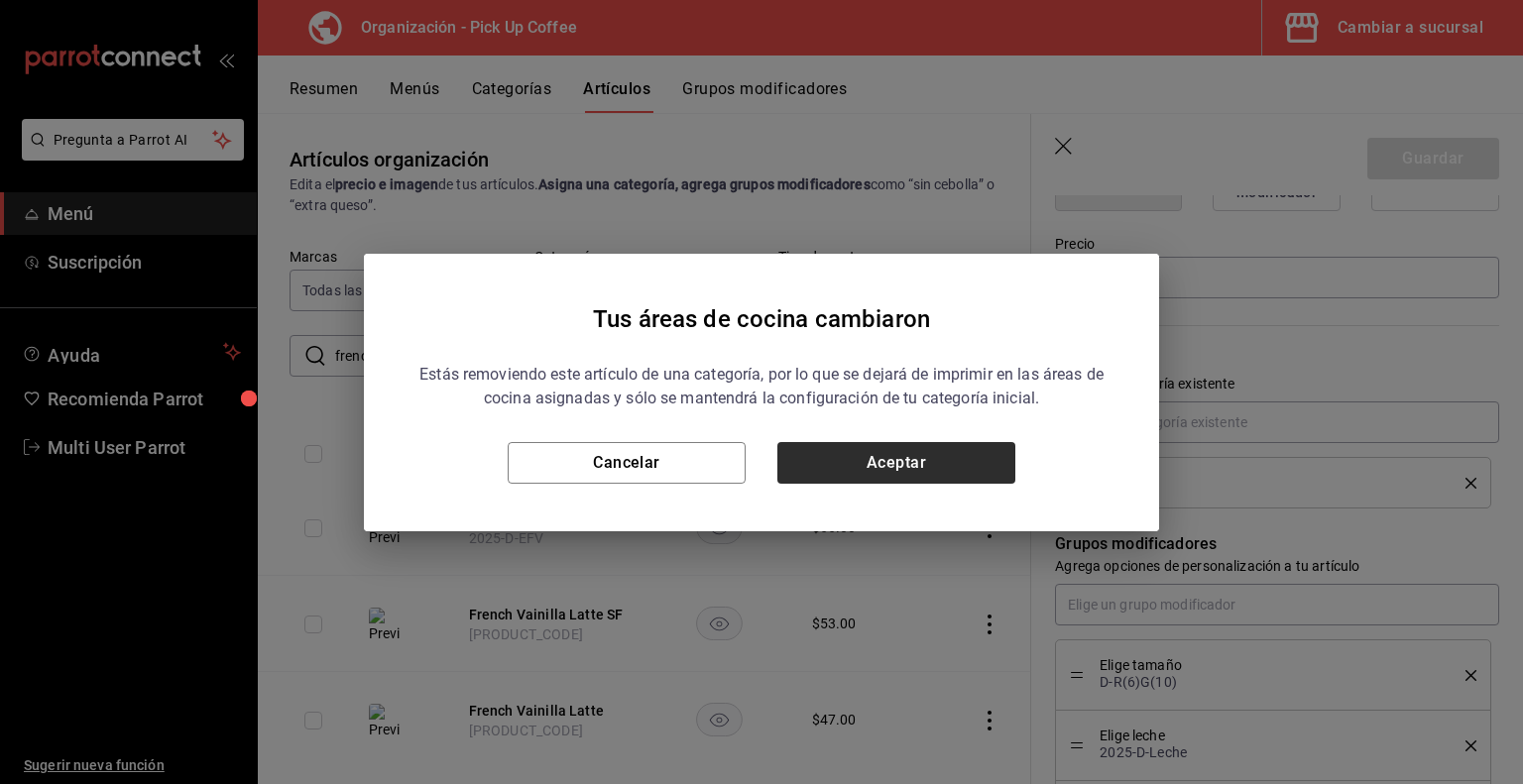 type on "x" 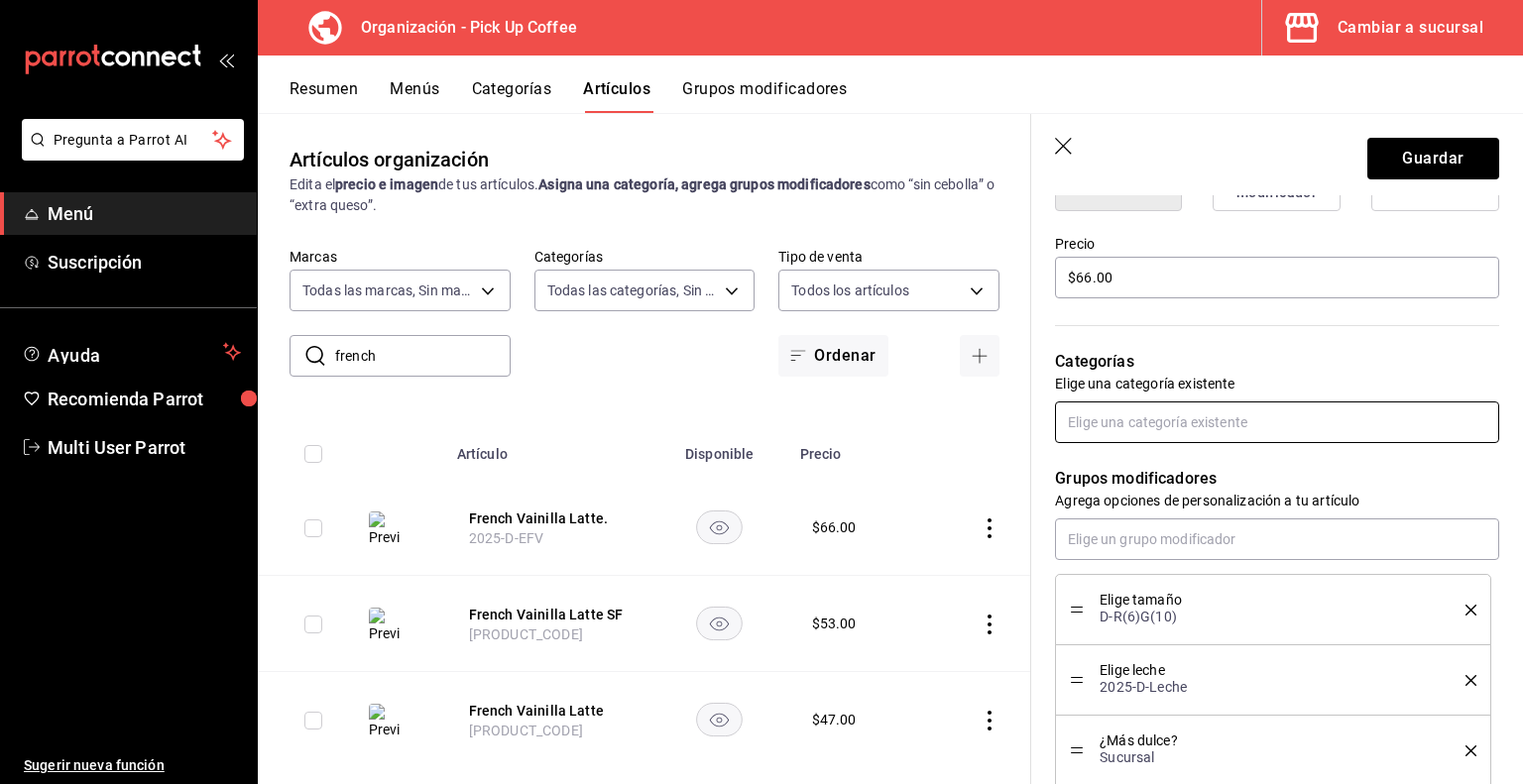 click at bounding box center (1277, 422) 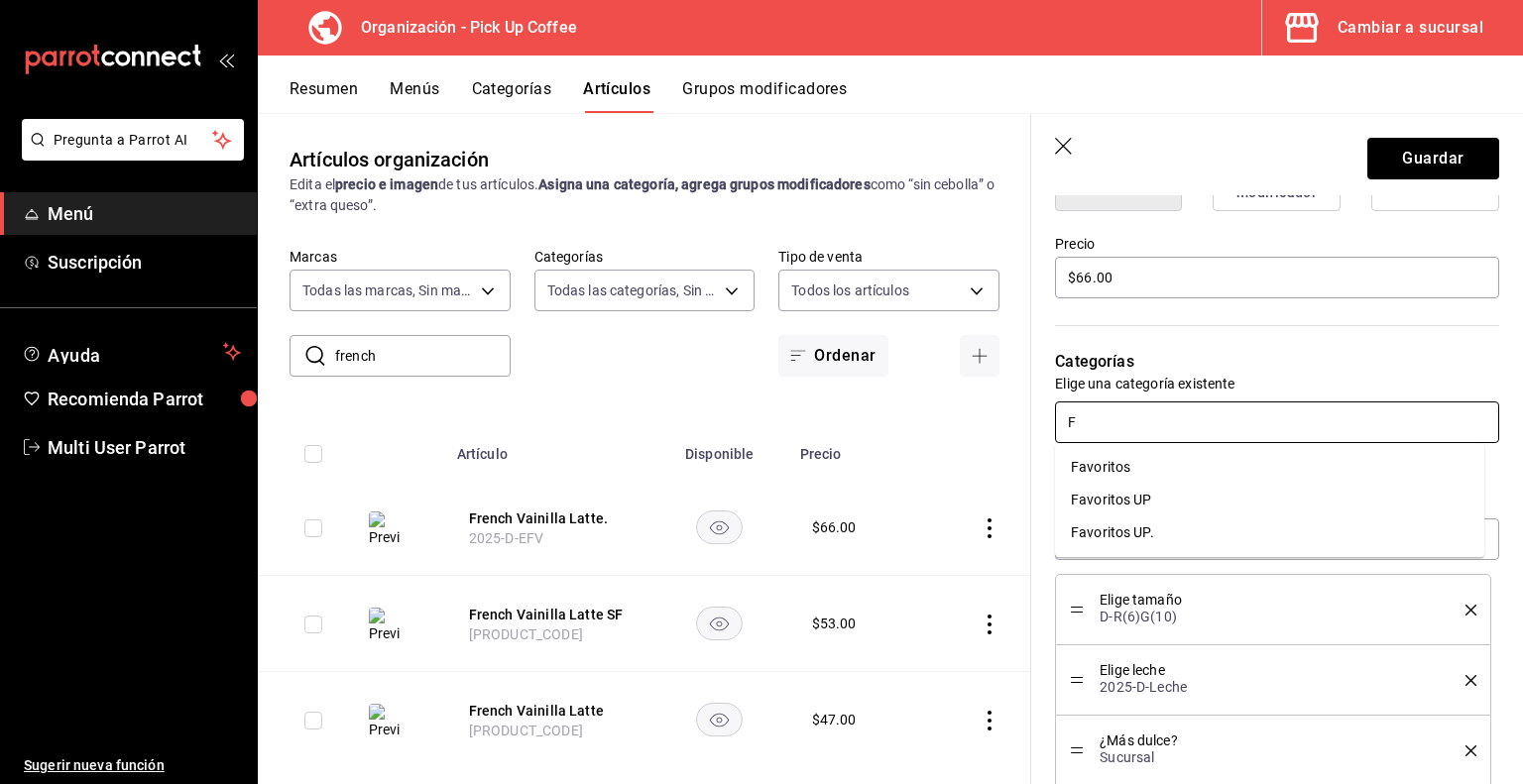 type on "FA" 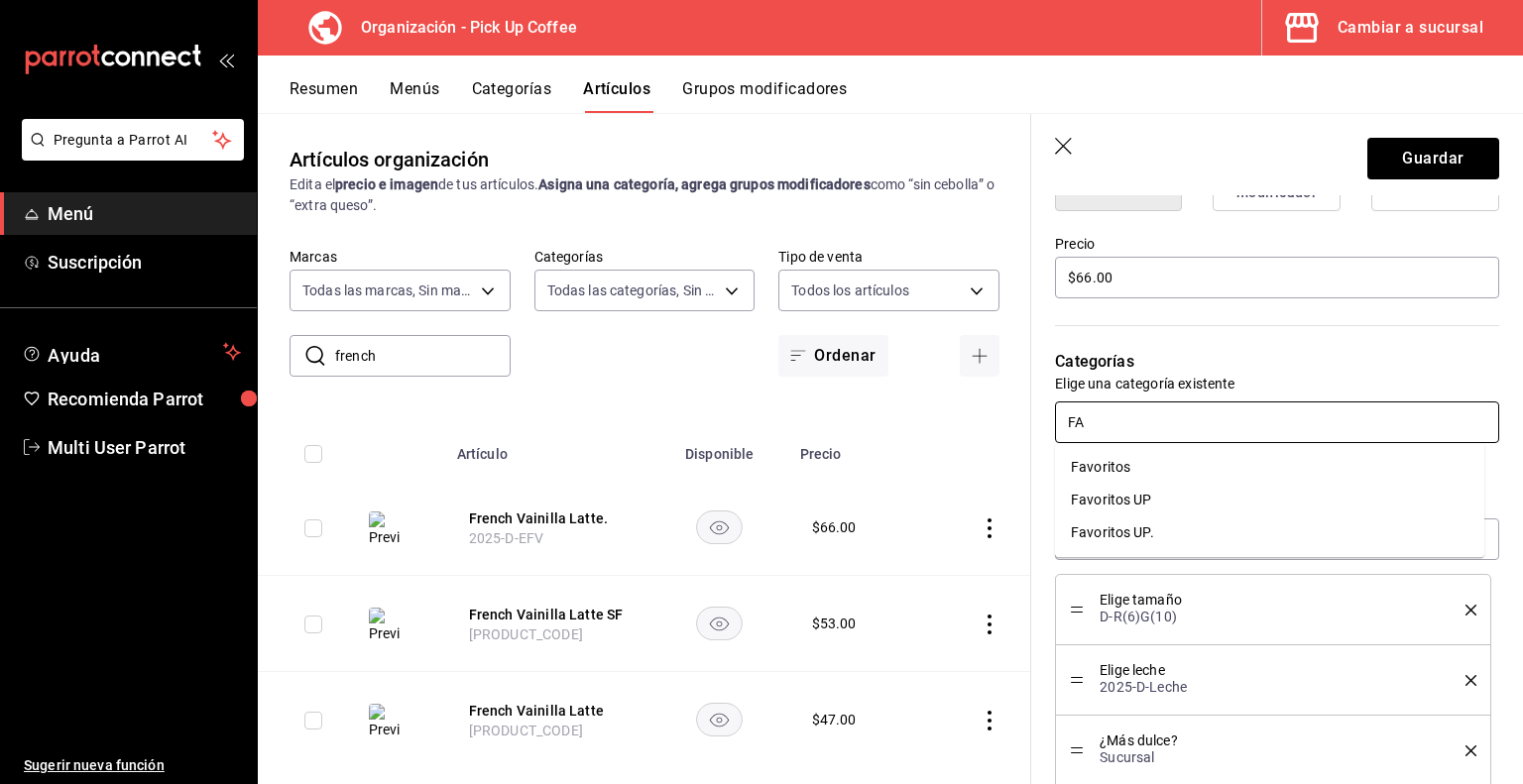 click on "Favoritos UP." at bounding box center [1269, 532] 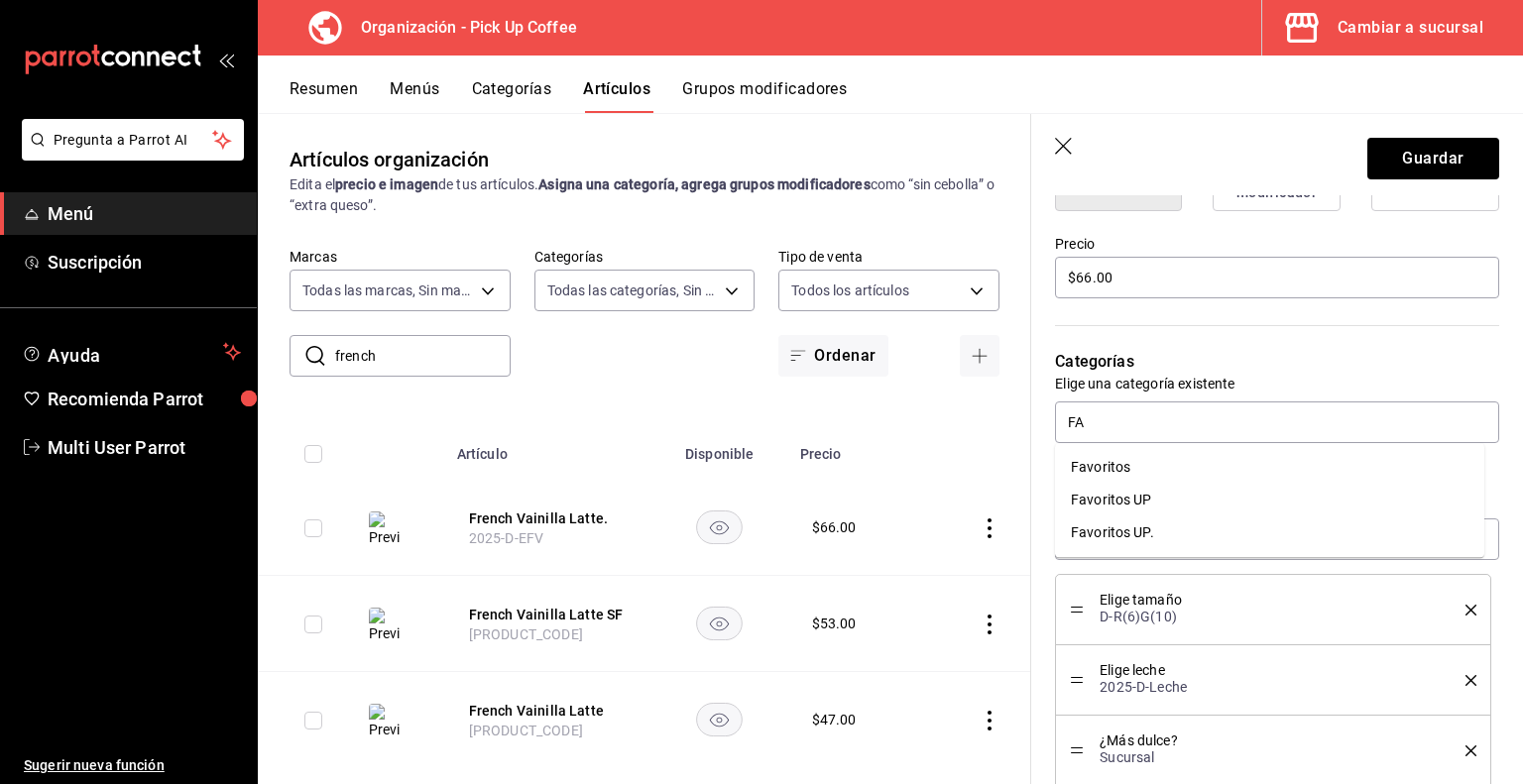 type on "x" 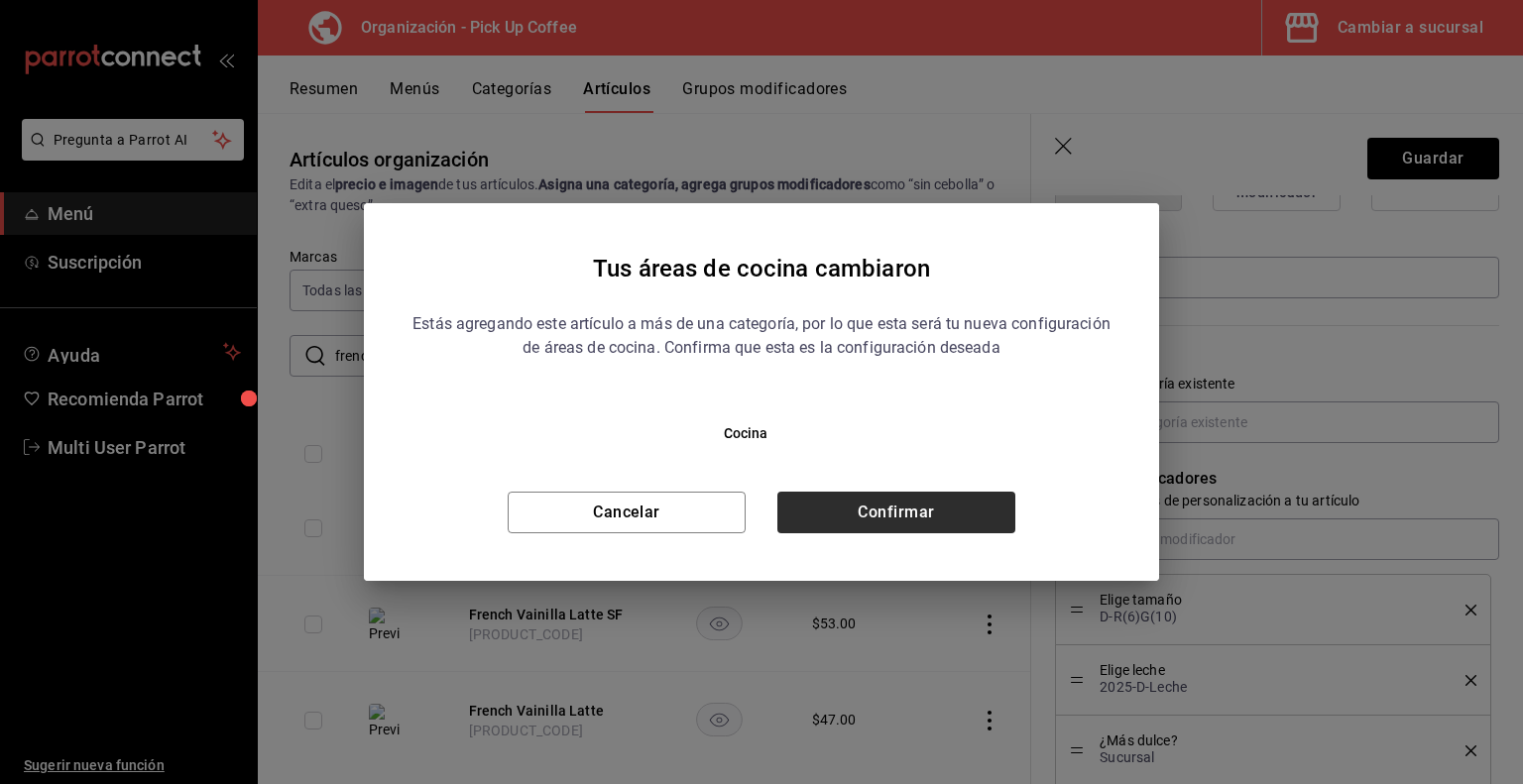 drag, startPoint x: 858, startPoint y: 512, endPoint x: 777, endPoint y: 503, distance: 81.49847 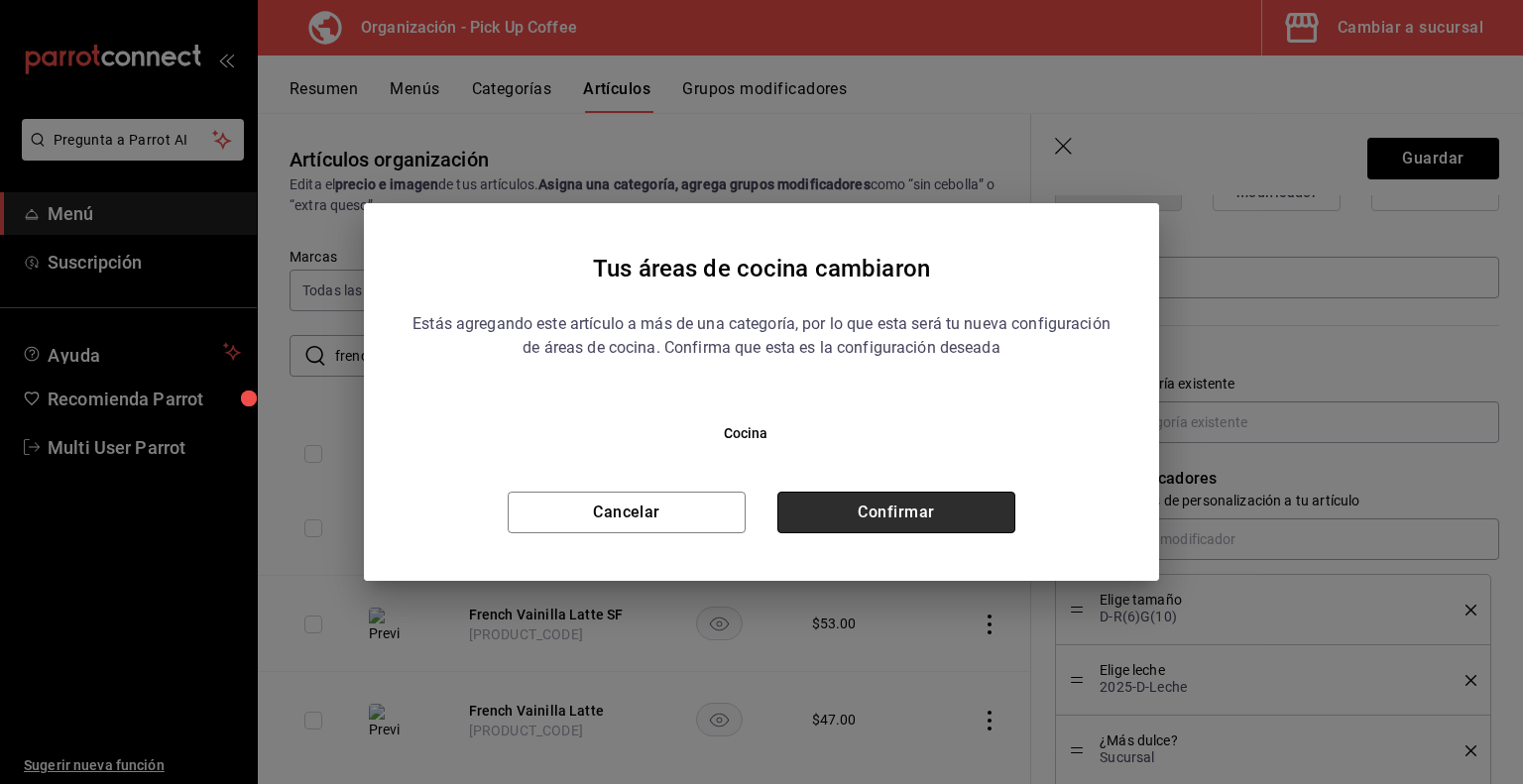 click on "Confirmar" at bounding box center (896, 512) 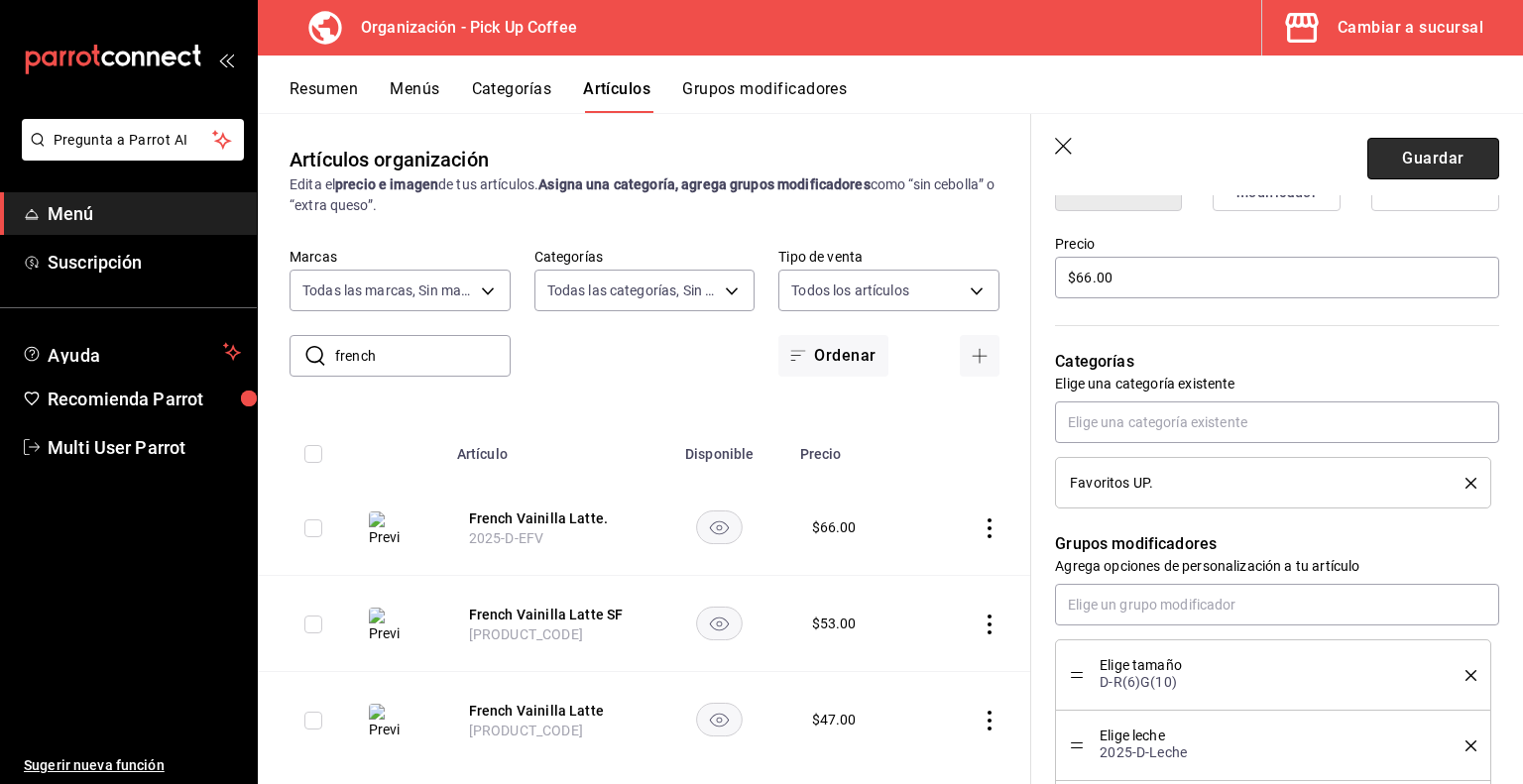 click on "Guardar" at bounding box center [1433, 159] 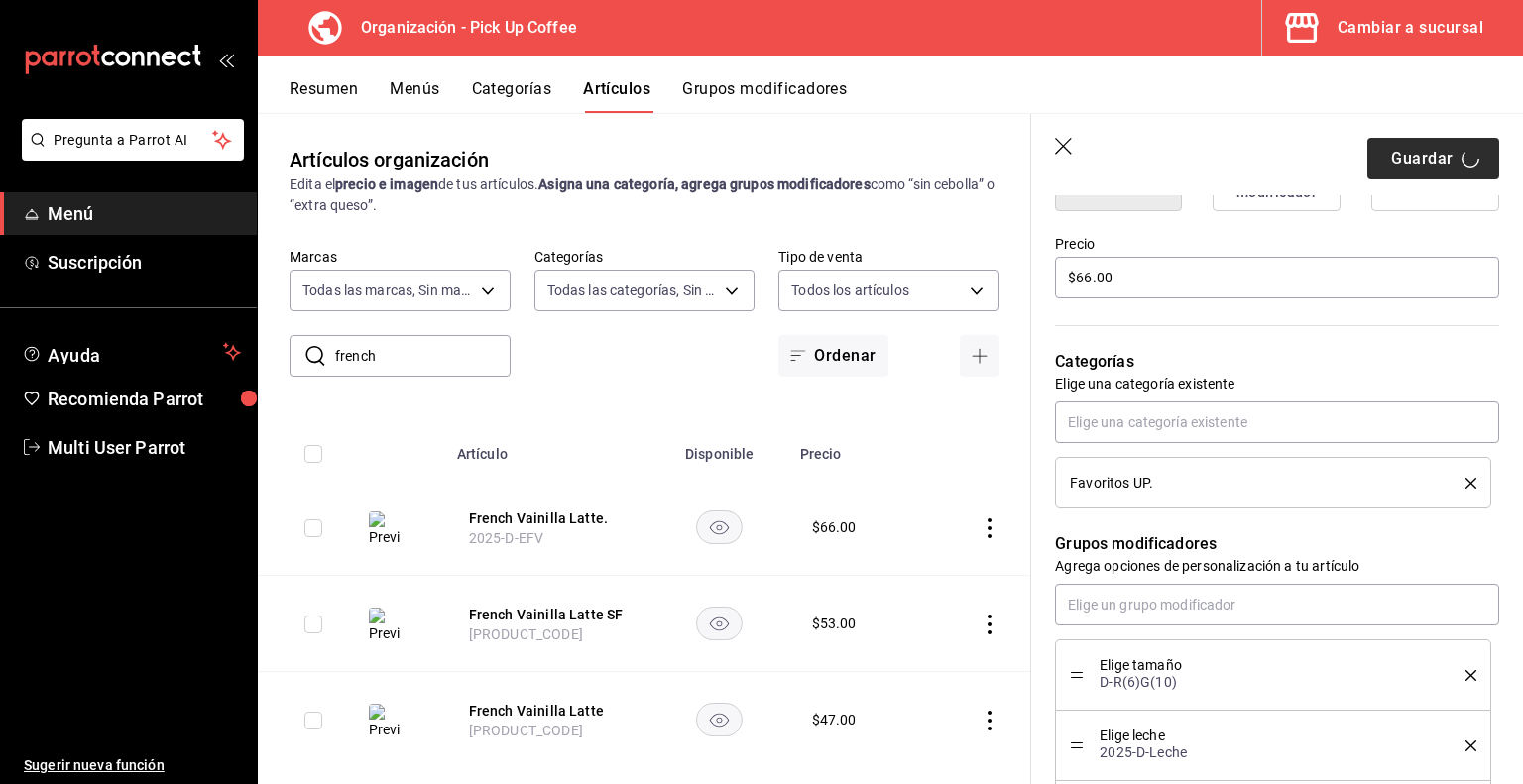 type on "x" 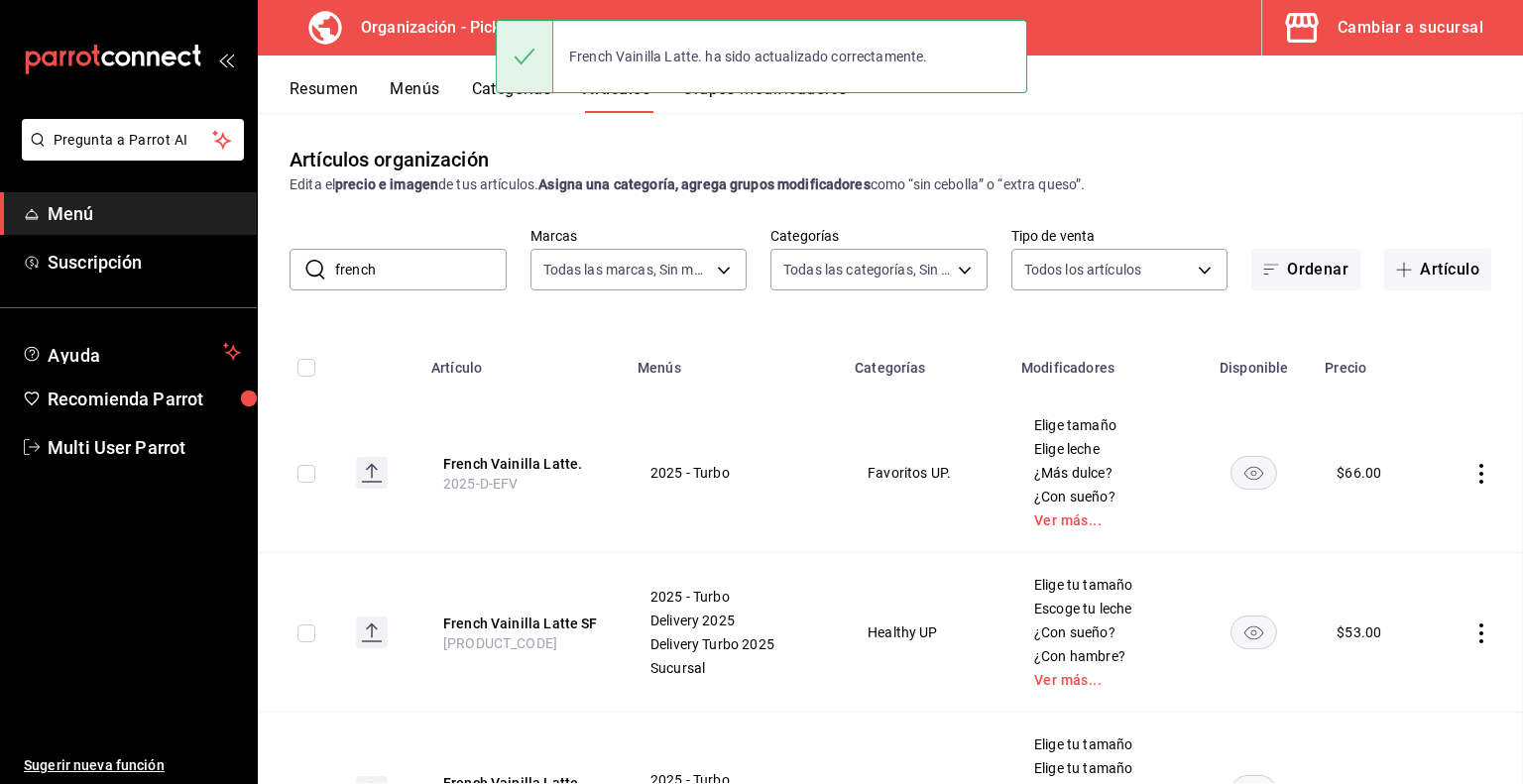 scroll, scrollTop: 0, scrollLeft: 0, axis: both 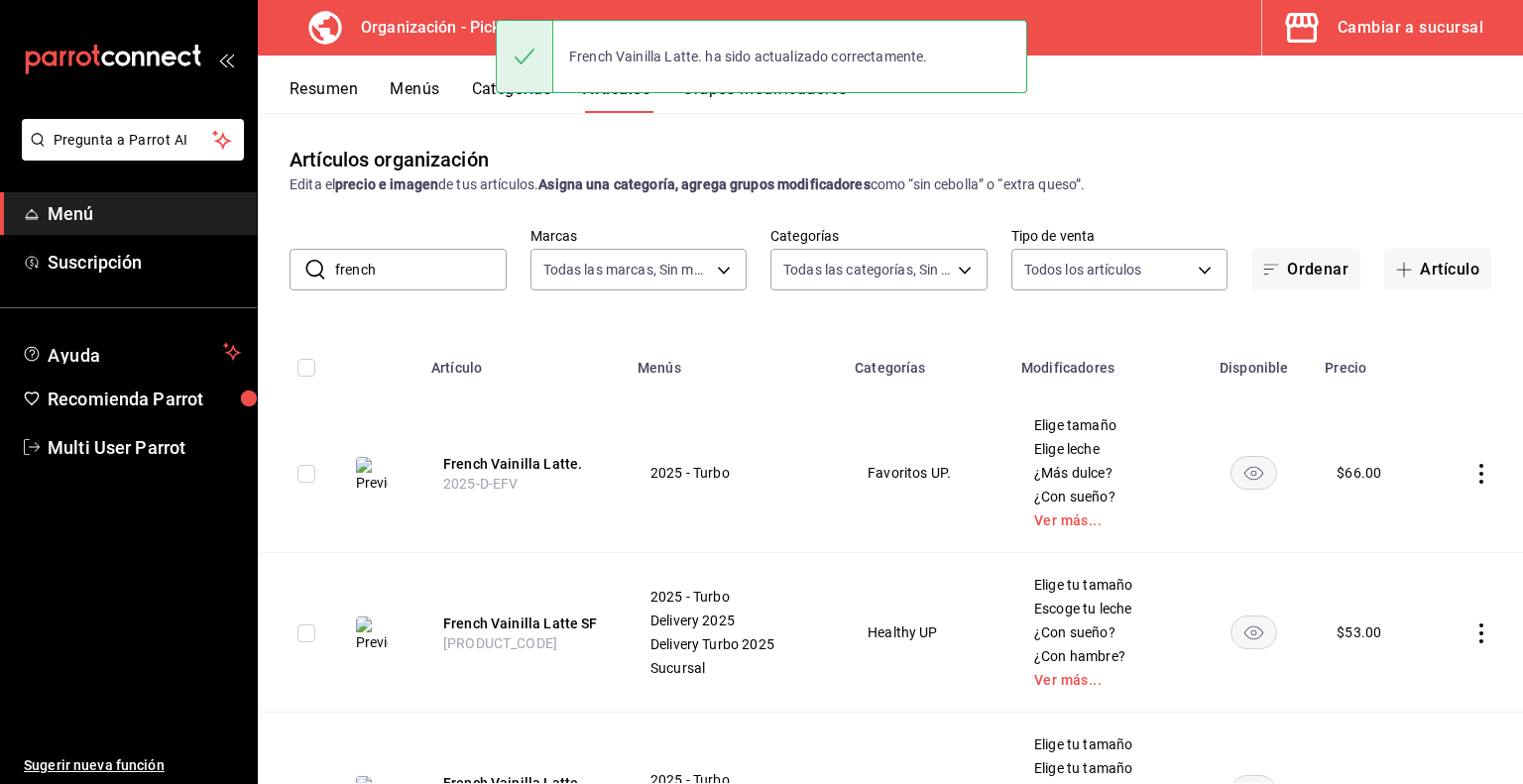click on "Resumen" at bounding box center (323, 96) 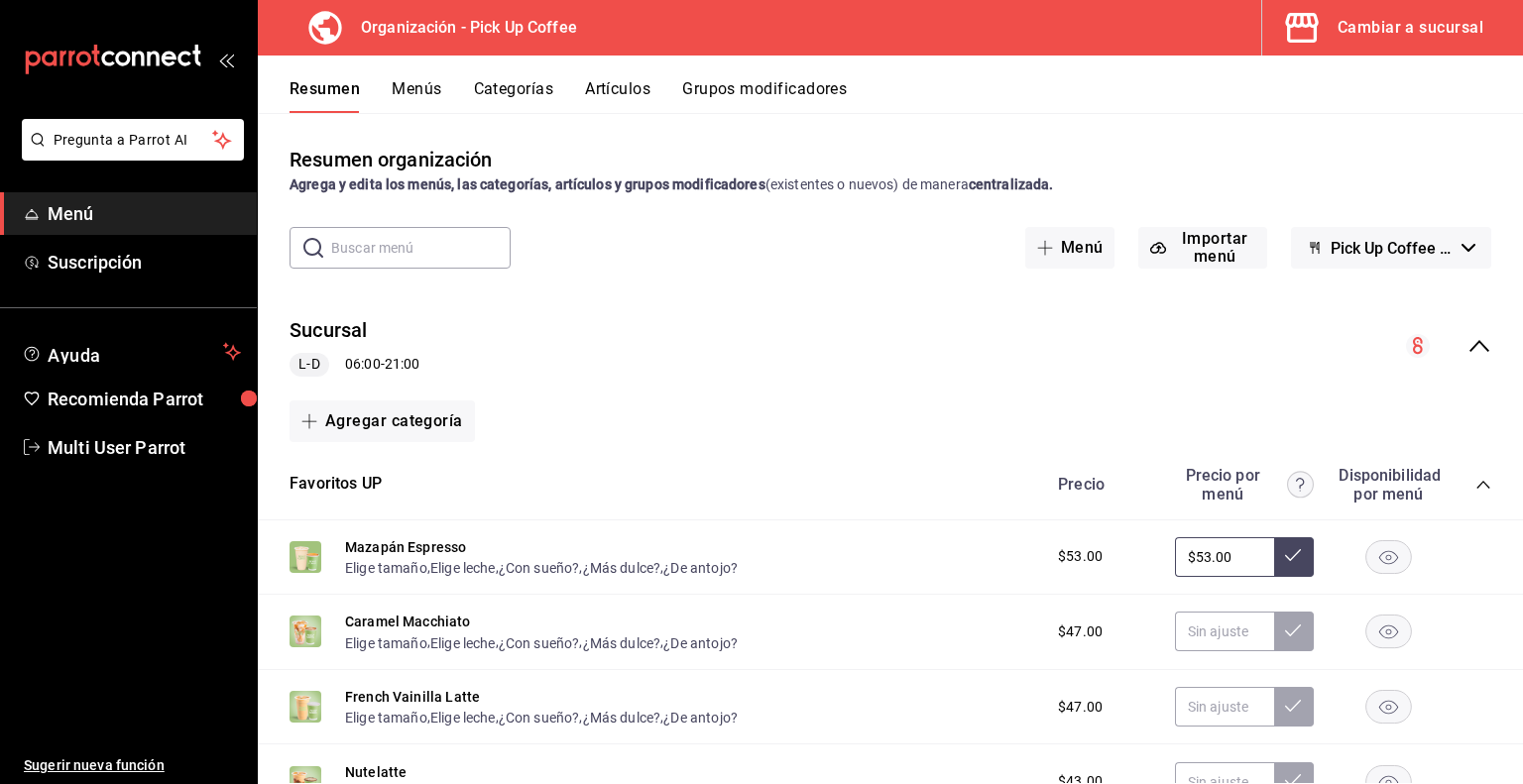click on "Menús" at bounding box center [416, 96] 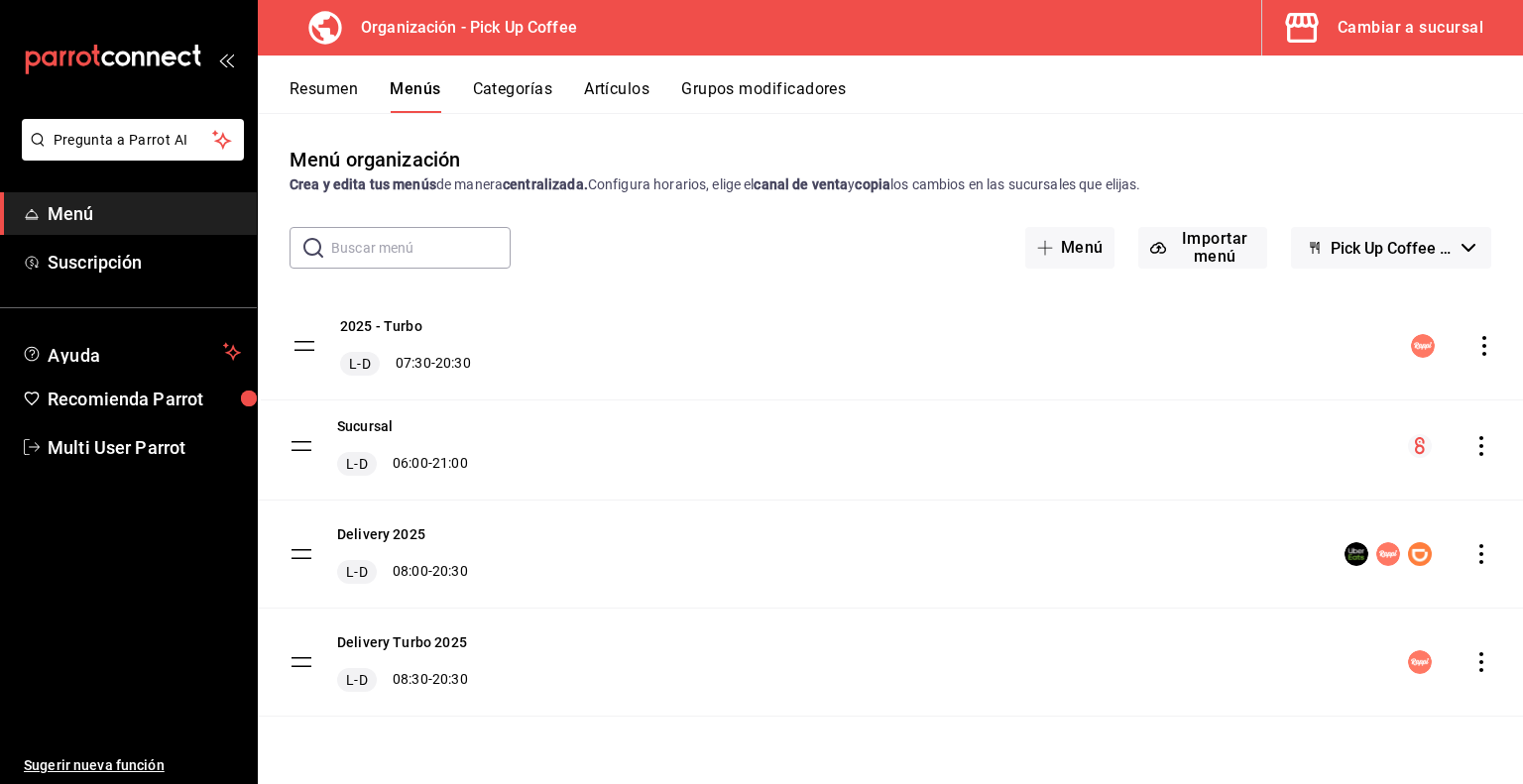 drag, startPoint x: 308, startPoint y: 444, endPoint x: 311, endPoint y: 344, distance: 100.04499 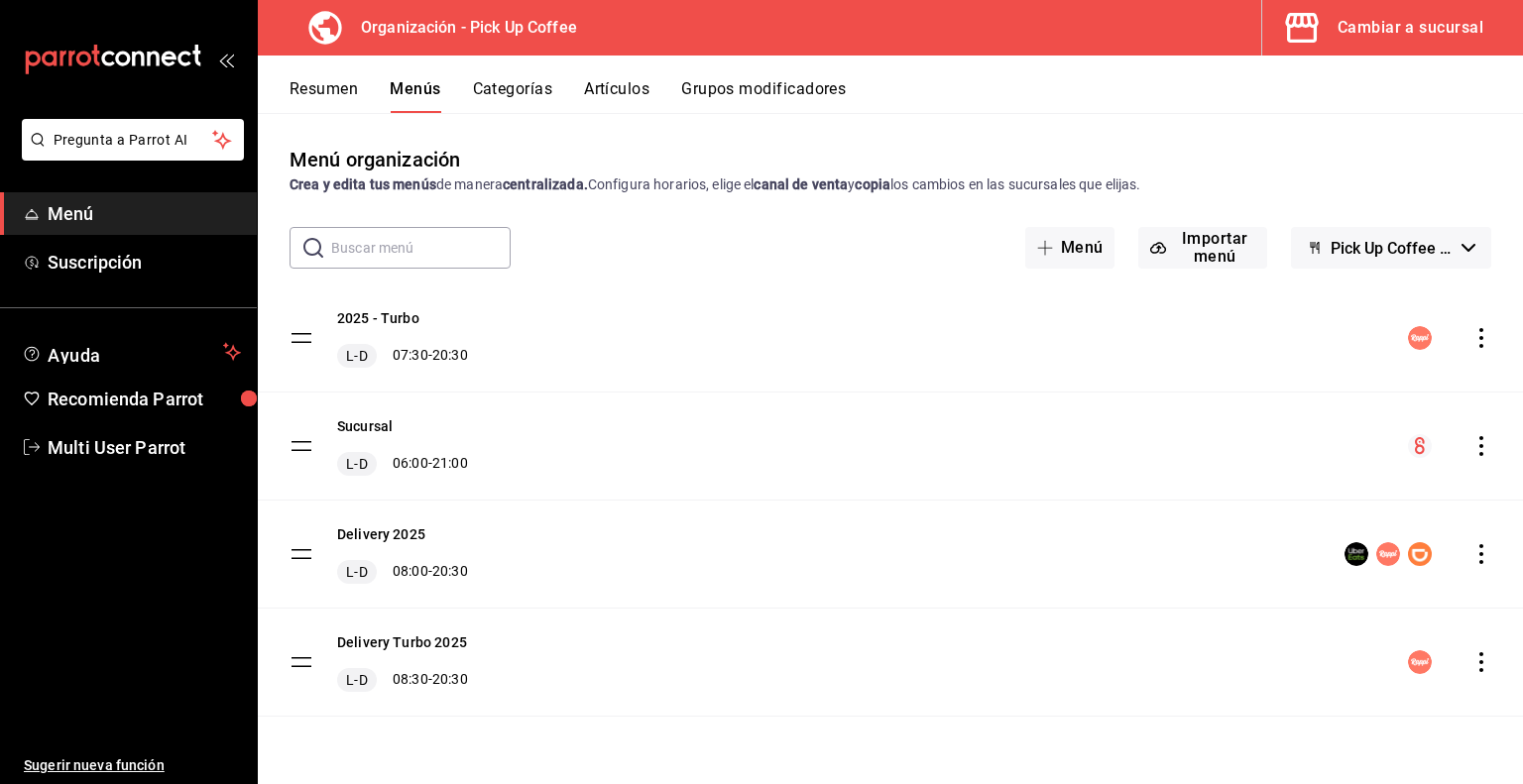 click on "Resumen" at bounding box center [323, 96] 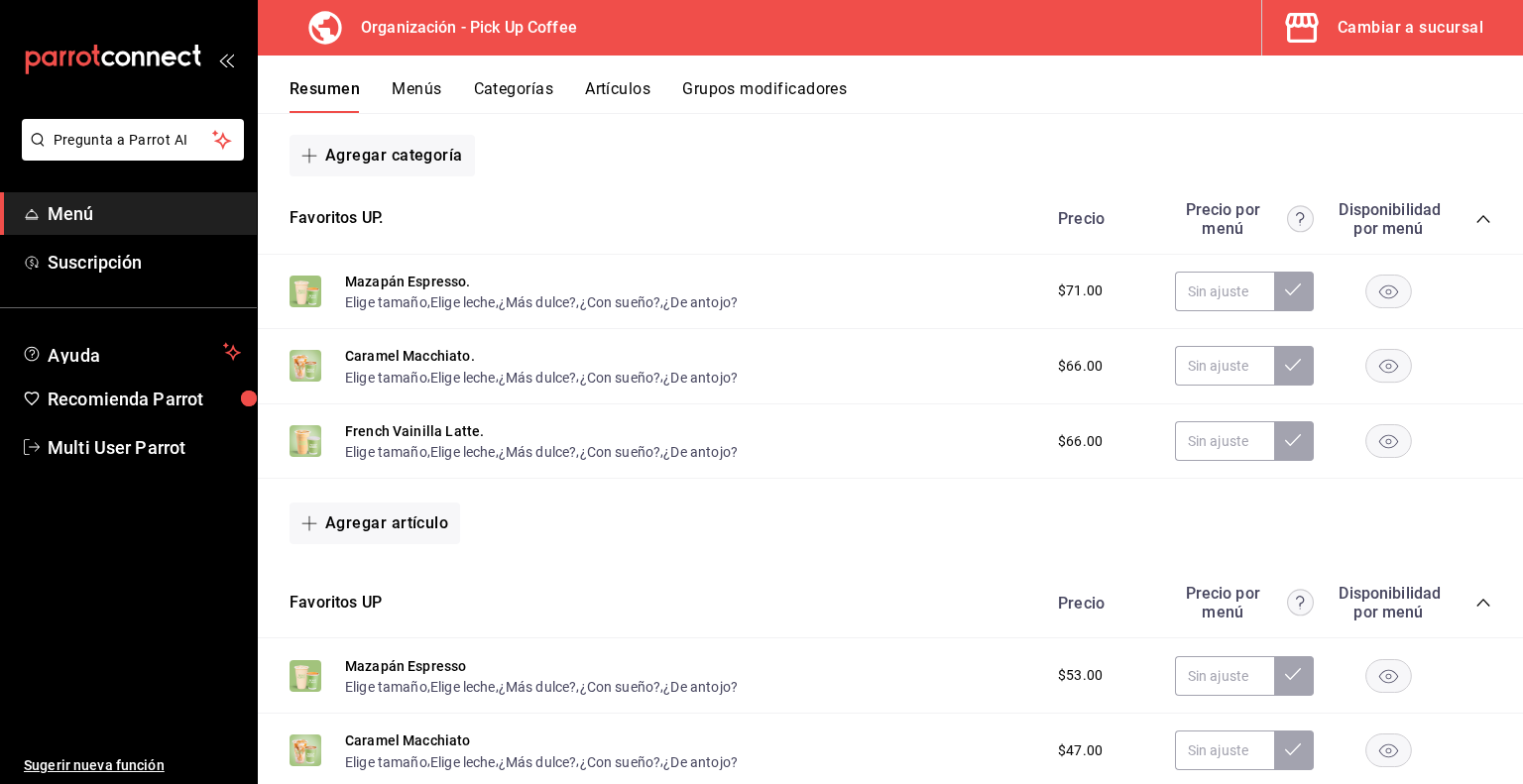scroll, scrollTop: 273, scrollLeft: 0, axis: vertical 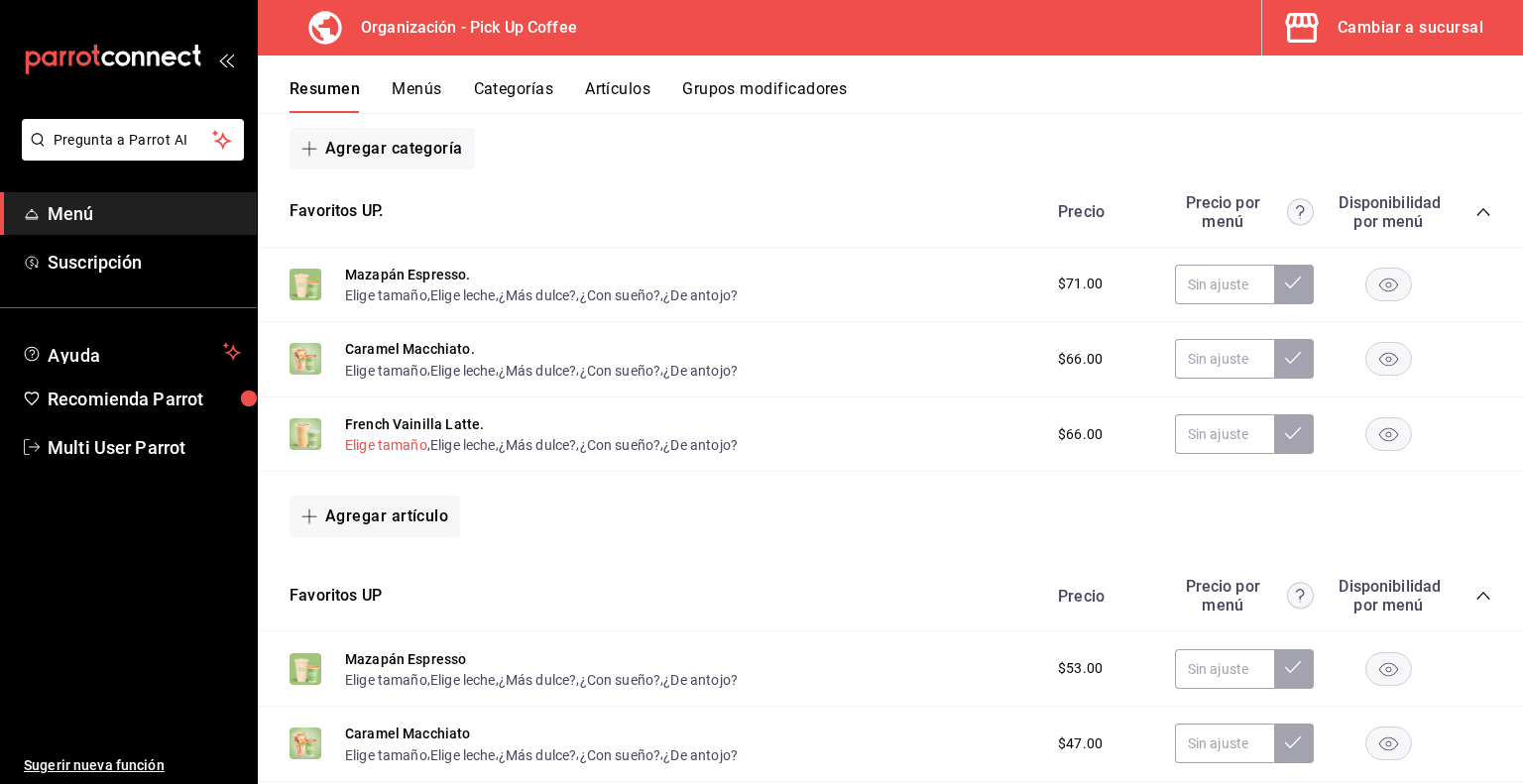click on "Elige tamaño" at bounding box center (386, 445) 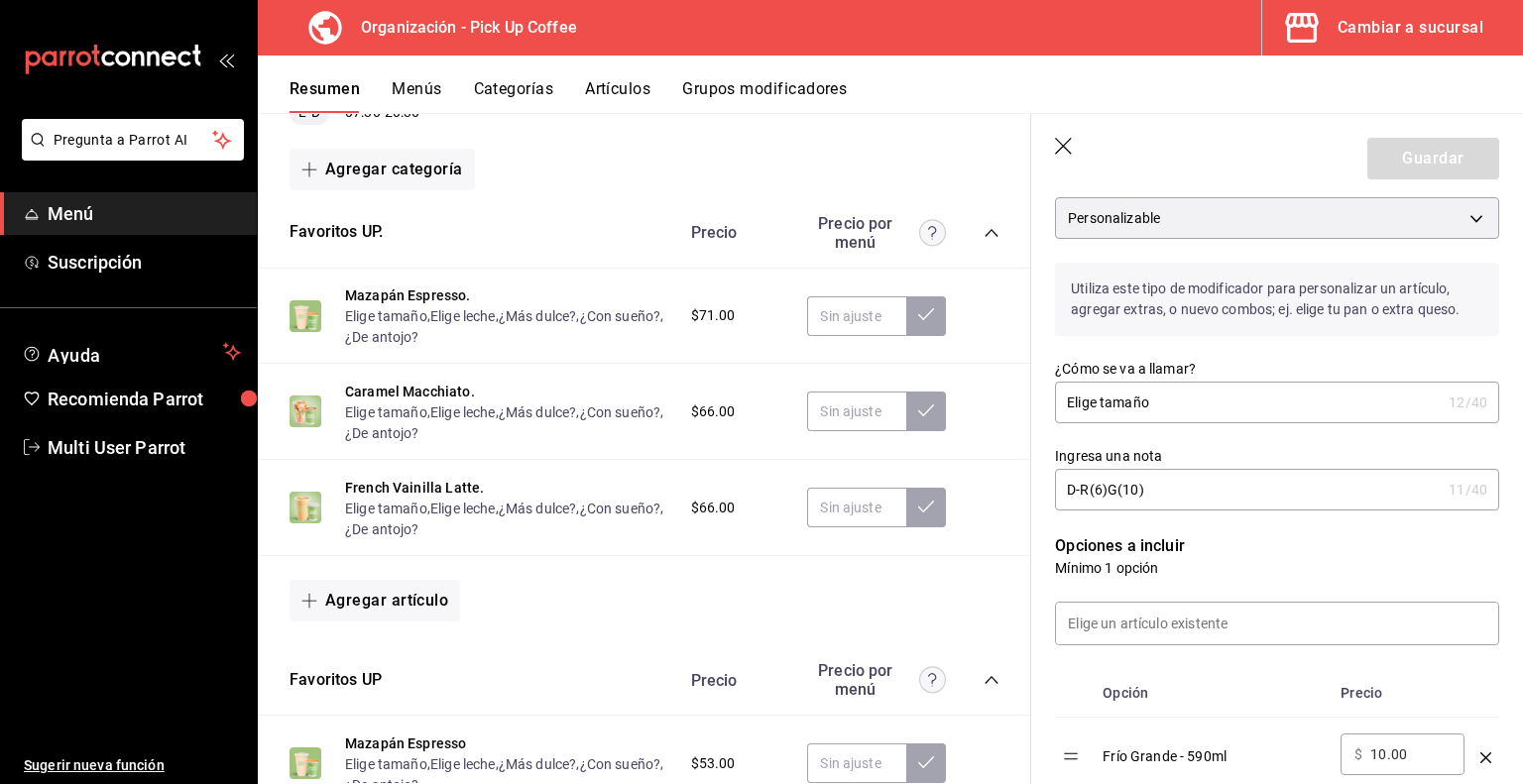 scroll, scrollTop: 468, scrollLeft: 0, axis: vertical 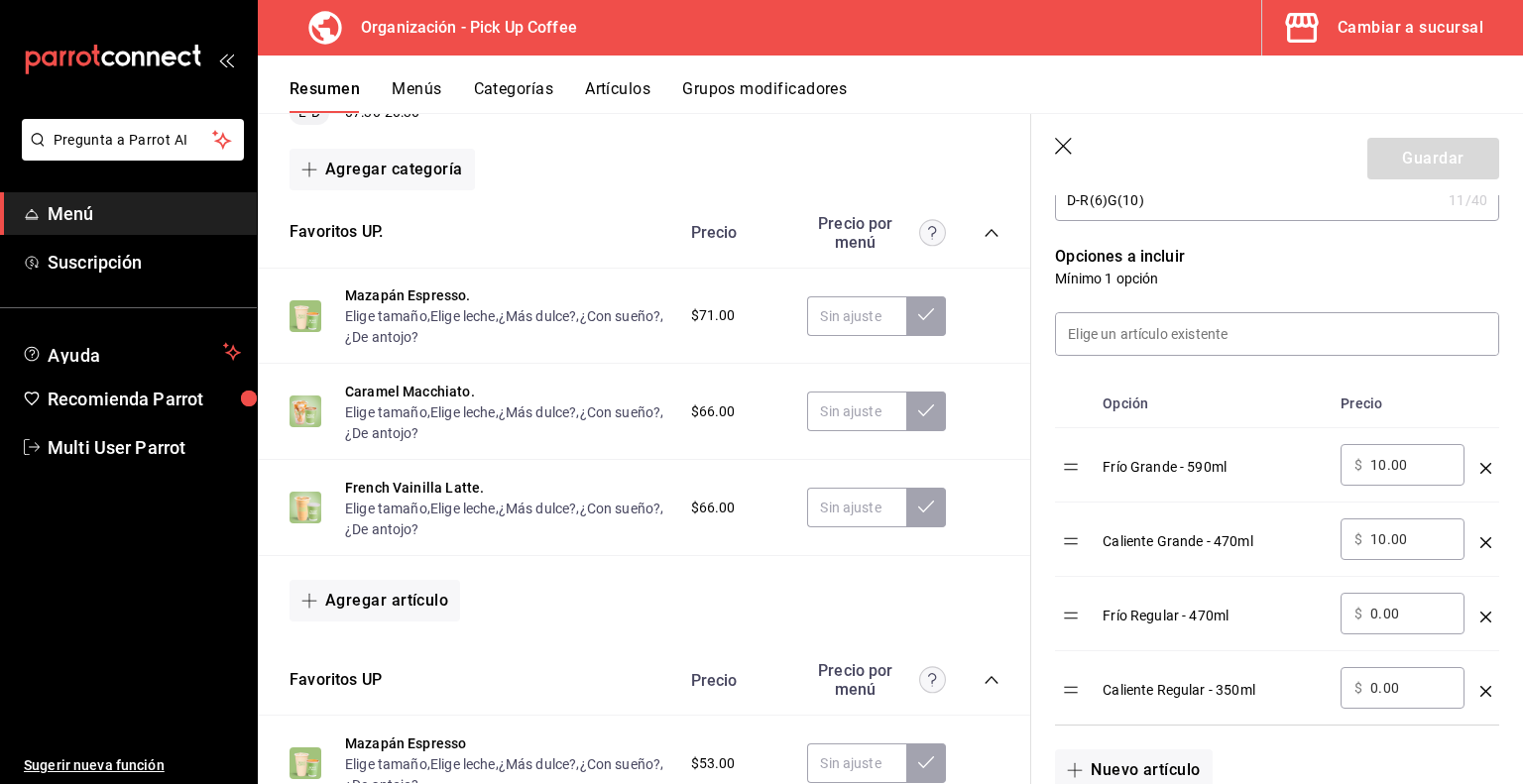 type 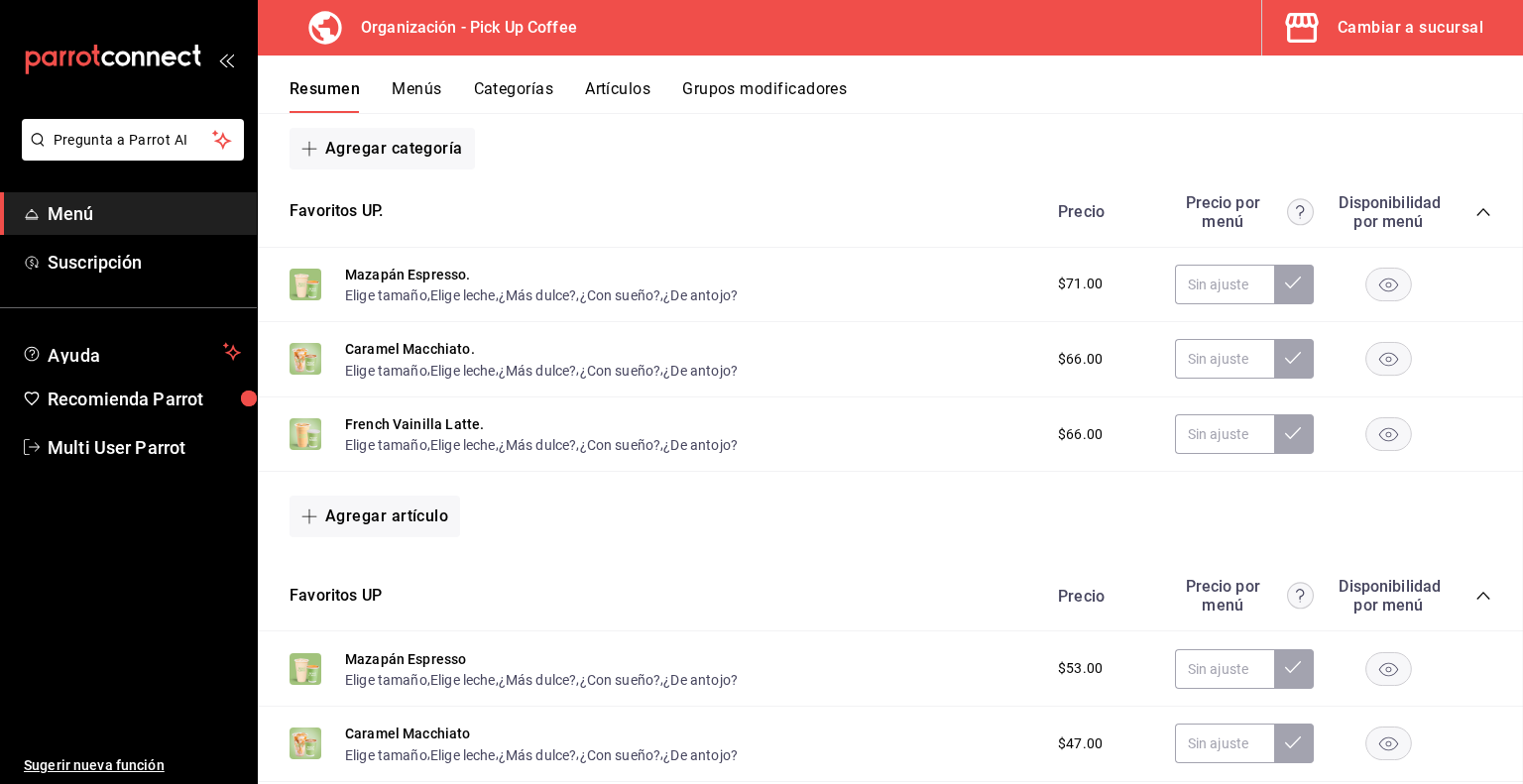 scroll, scrollTop: 0, scrollLeft: 0, axis: both 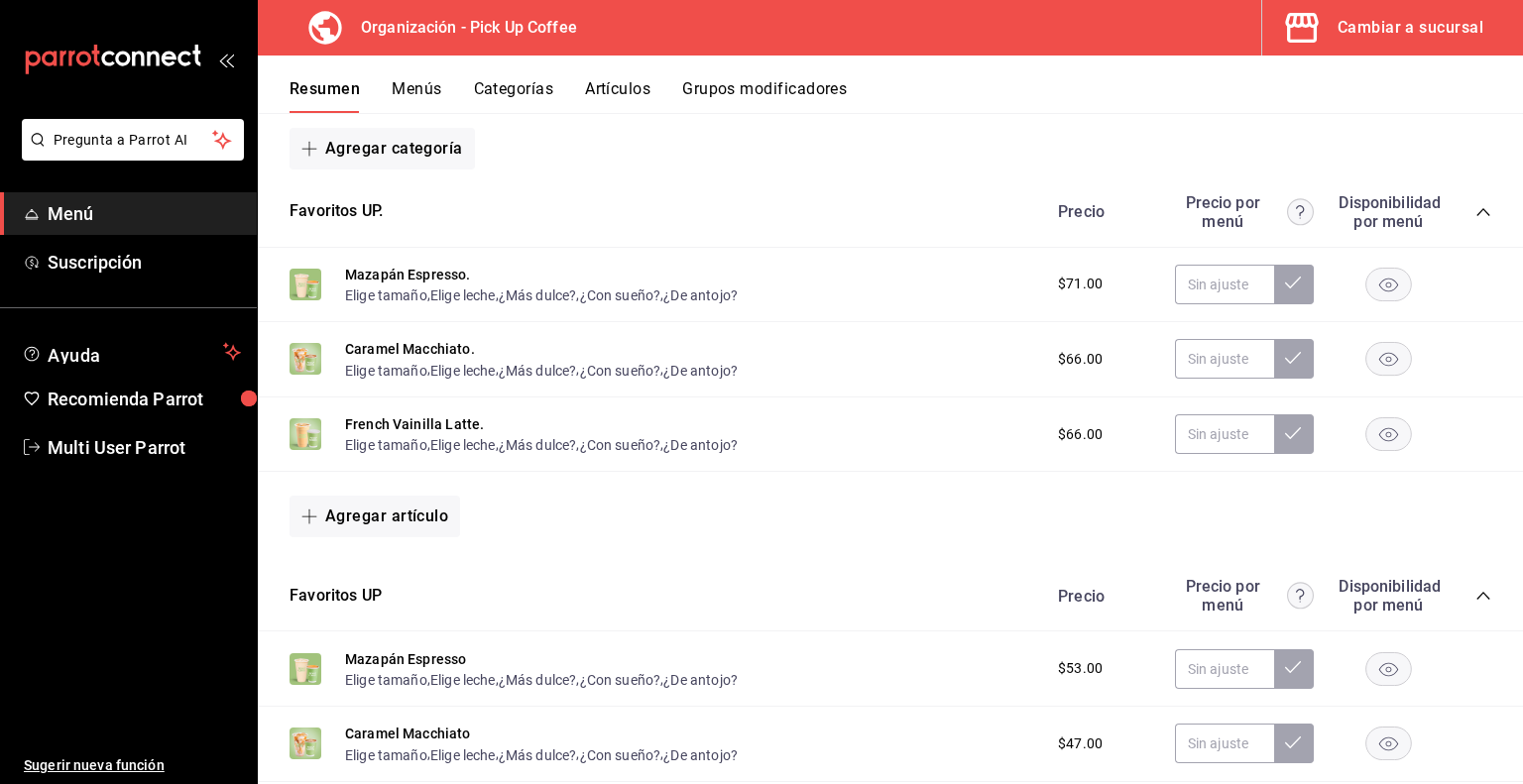 click on "Artículos" at bounding box center [618, 96] 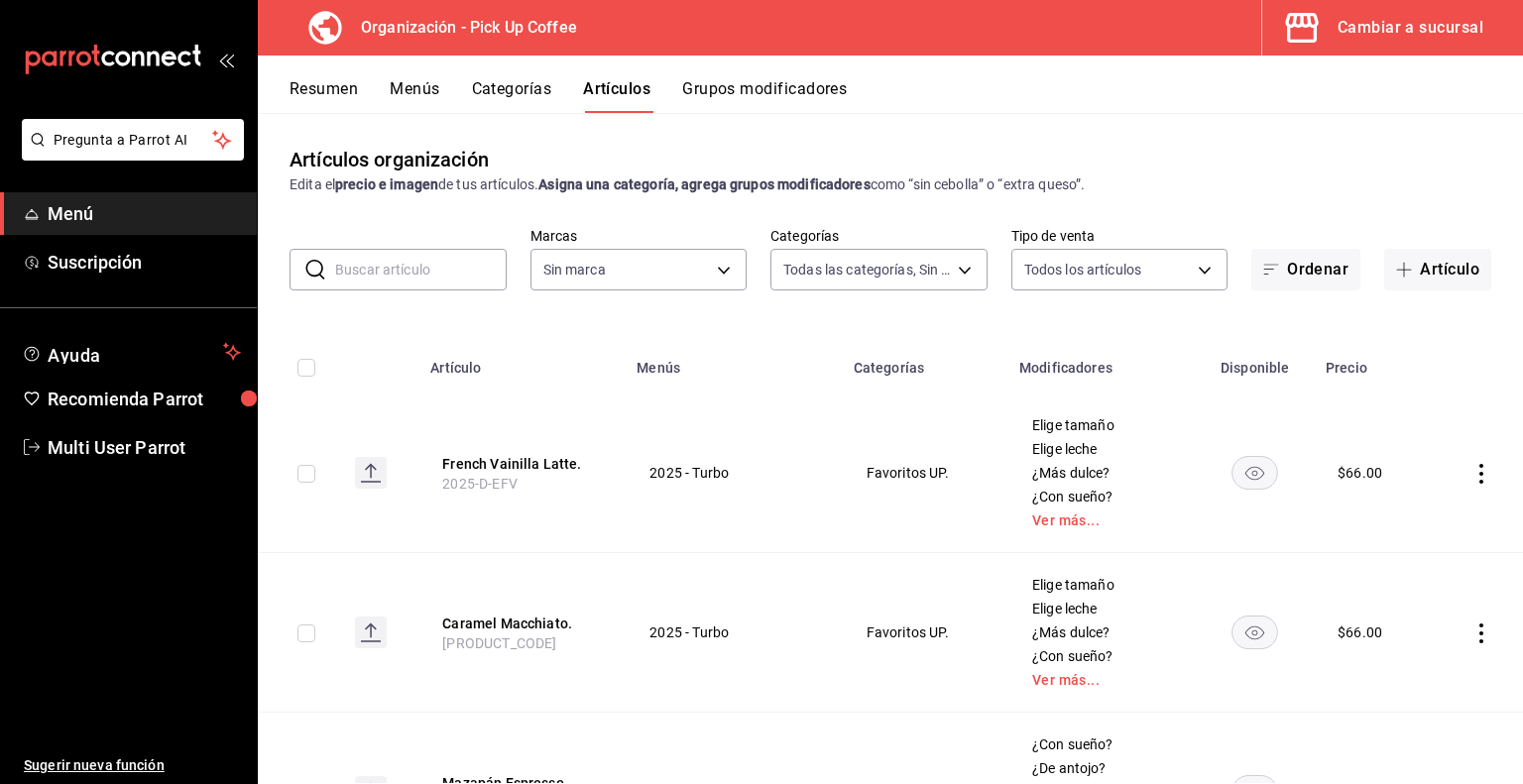 type on "8ccc16a2-3561-445f-8bfd-075aadb584e9,351994fb-20bc-4931-a533-31b0a68b2a08,1879ea74-7a6a-4e80-84a4-f7c027db92c7,d8d32dfa-f7d9-4a3e-a287-c8c77f422c41,c8643f8b-5a0a-4fd0-bd31-d1f7a9725839,c59e58fa-3379-40a6-8b3a-024136b5d0f3,ea570318-765c-4e18-991d-f0c2f7c9dc9b,bc9c5e1b-f52f-4b6a-bade-481eb536dd09,39d77ce6-074c-445c-8121-634826855357,9d509601-ce12-4432-9992-9613c7cfe8c5,a36167ee-6459-438b-8ad1-3ececeae37a7,91c5672d-89c3-4388-988f-d2f6bac0e55d,fc4ec394-c0fa-42de-be96-11da602004ed,ce12ddd6-66ef-4810-aea8-c82a138d5b8d,14cff3e2-ee98-4fb4-8432-0ccd224511cb,80f88978-1766-41da-9458-83bb9d9e6229,e7e70a2d-5091-4c0c-b12f-d52ea5dcefaa,953f42a1-7cc6-4961-918a-47d313c58a52" 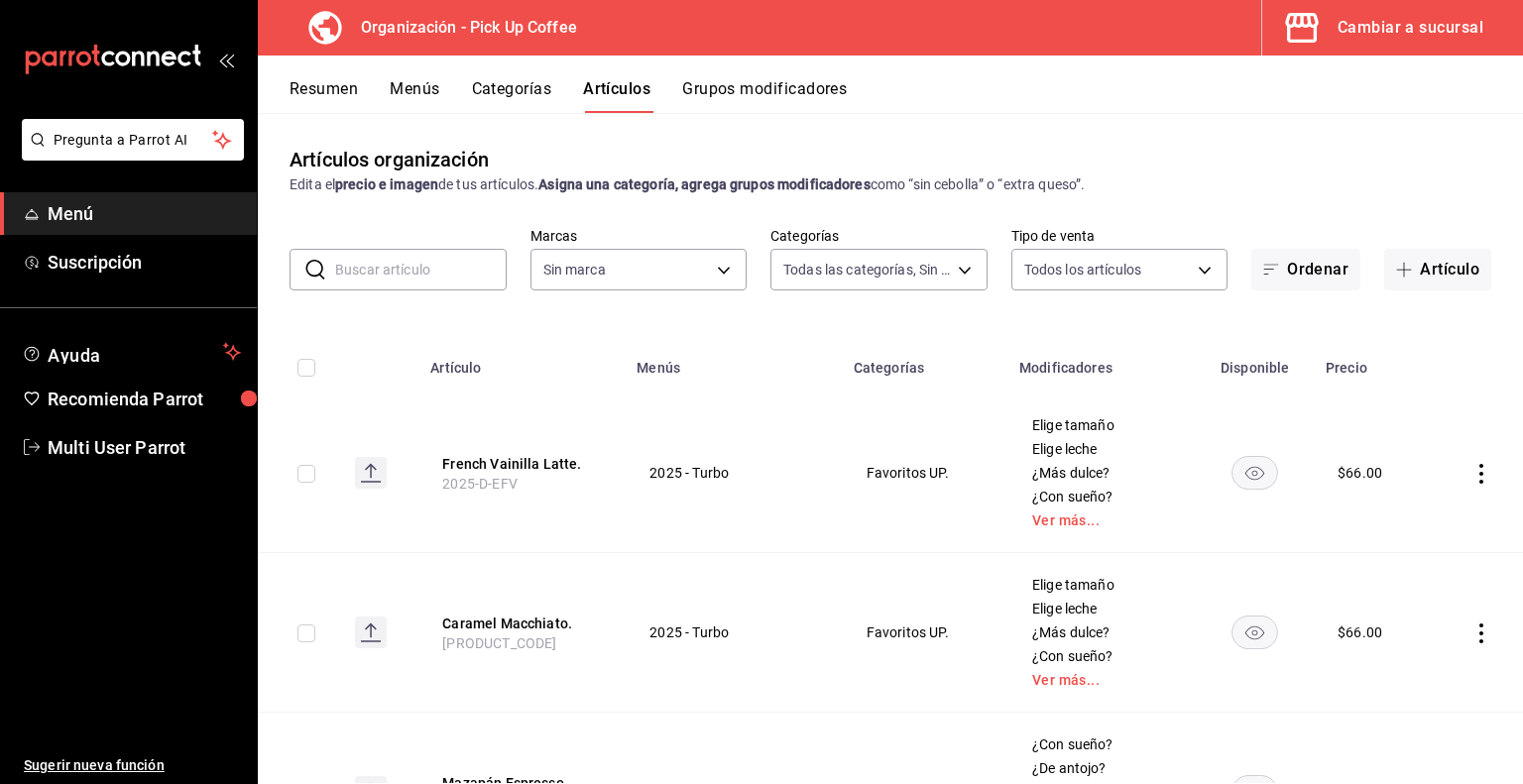 type on "be2dd662-c872-4fc9-aaab-377dbd4a662e" 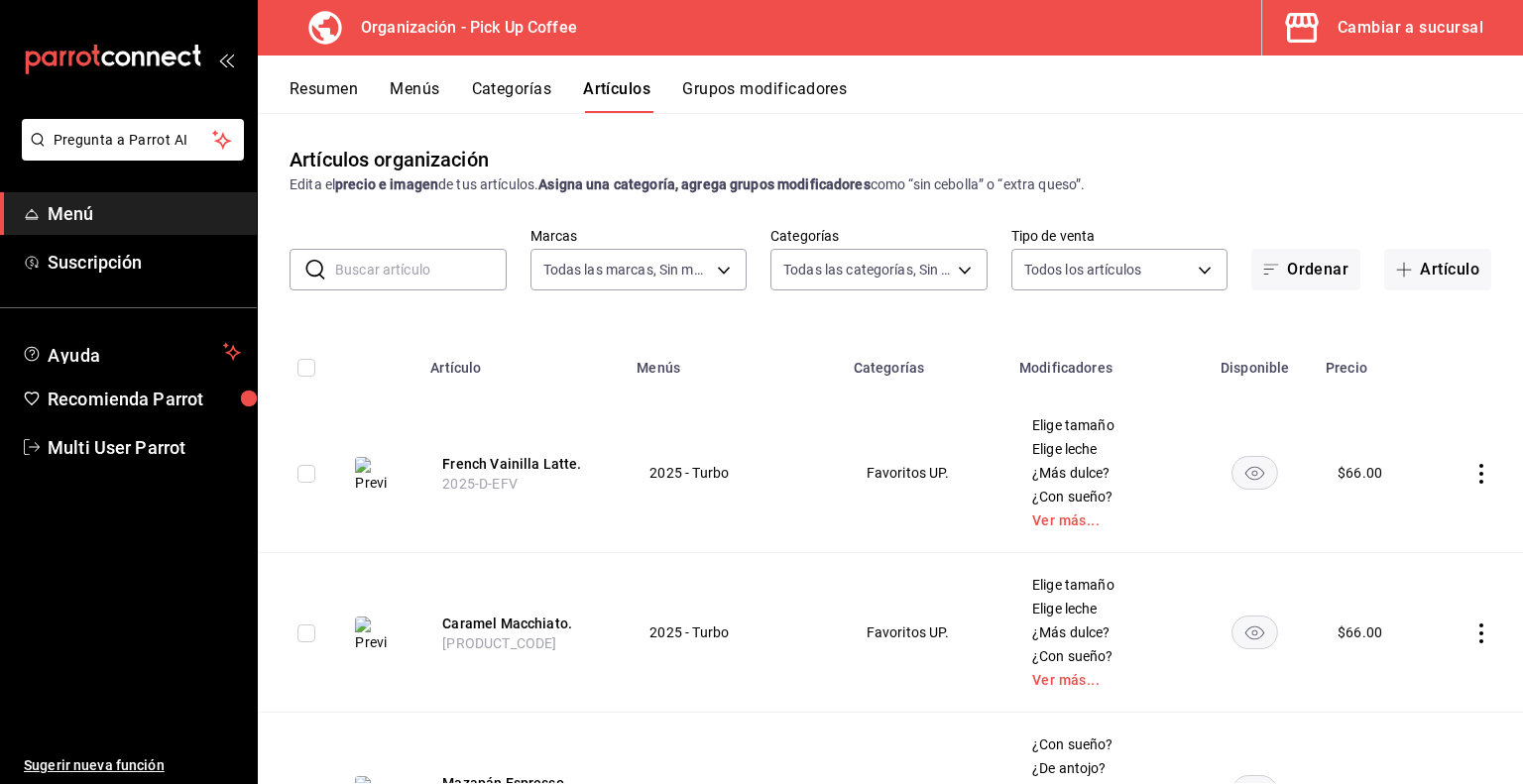 click 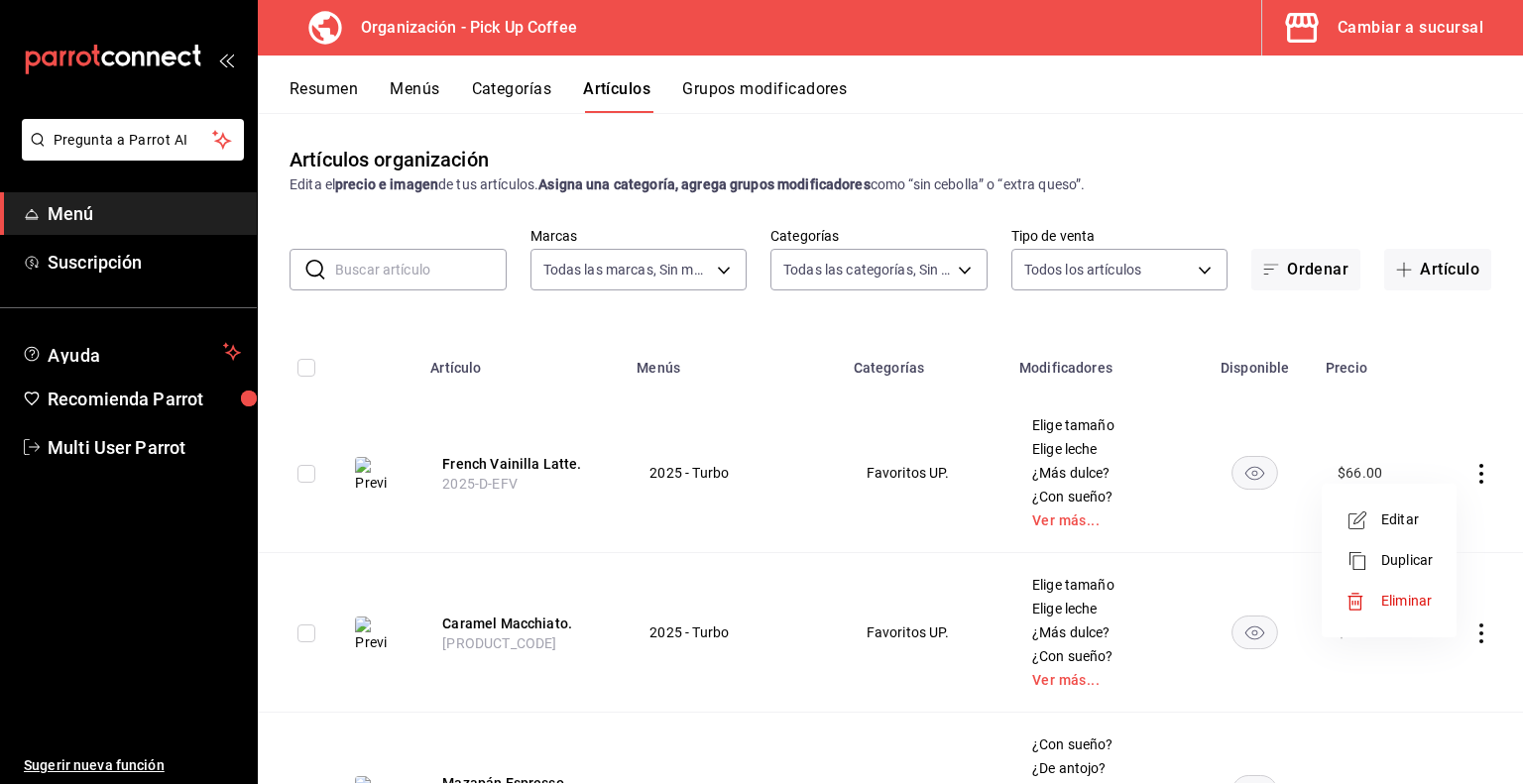 click on "Duplicar" at bounding box center [1407, 560] 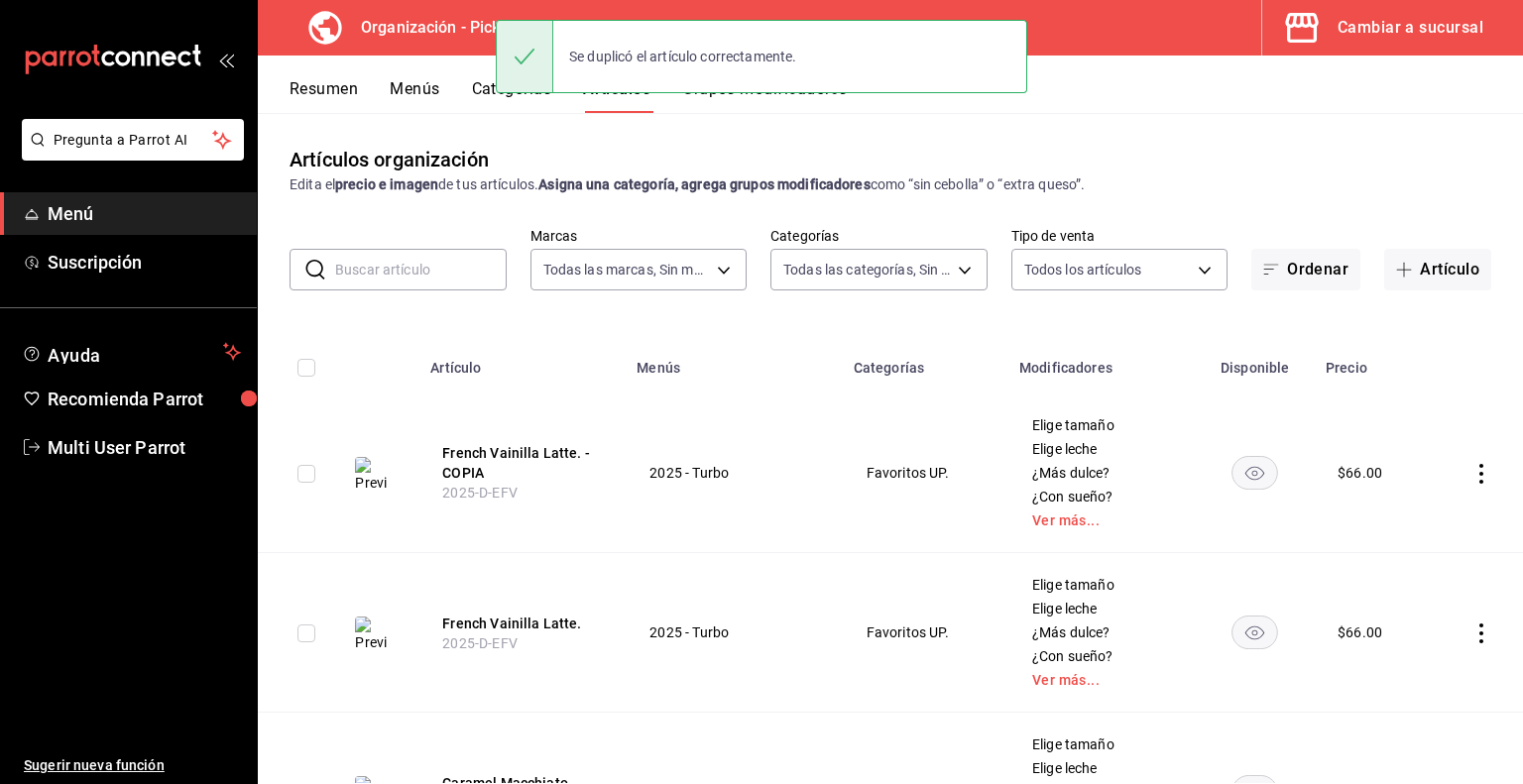 click on "French Vainilla Latte. - COPIA 2025-D-EFV" at bounding box center [522, 473] 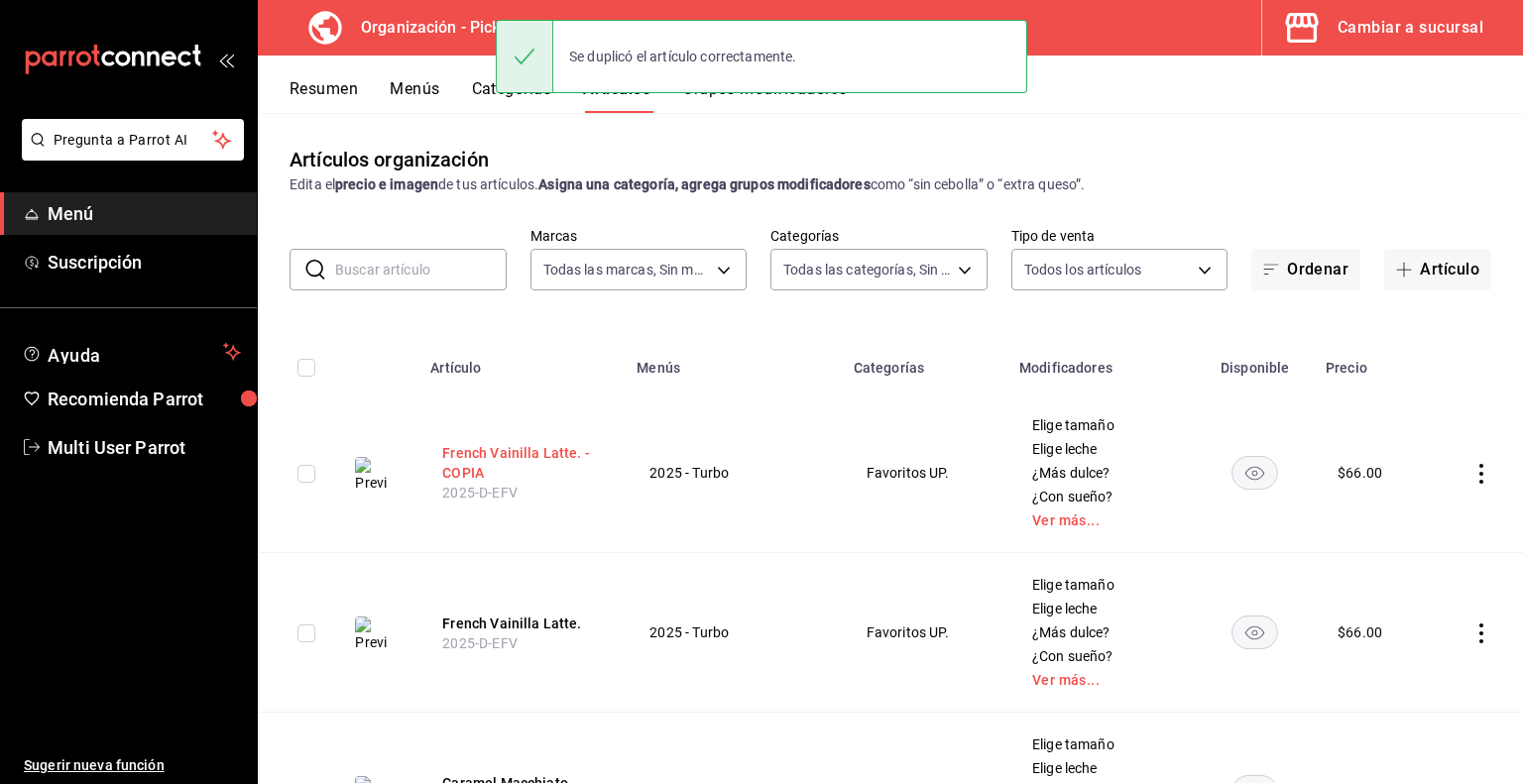 click on "French Vainilla Latte. - COPIA" at bounding box center (522, 463) 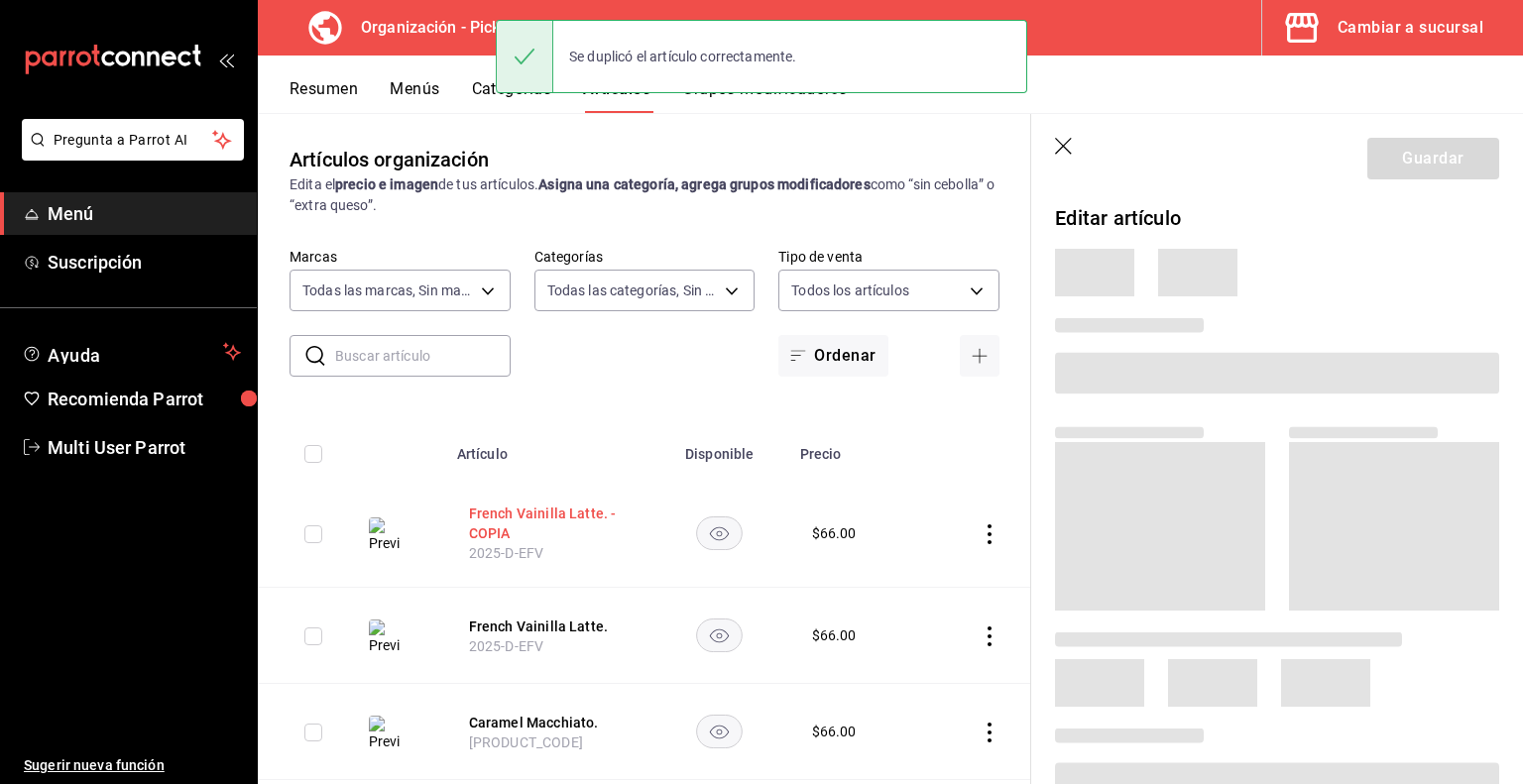 type 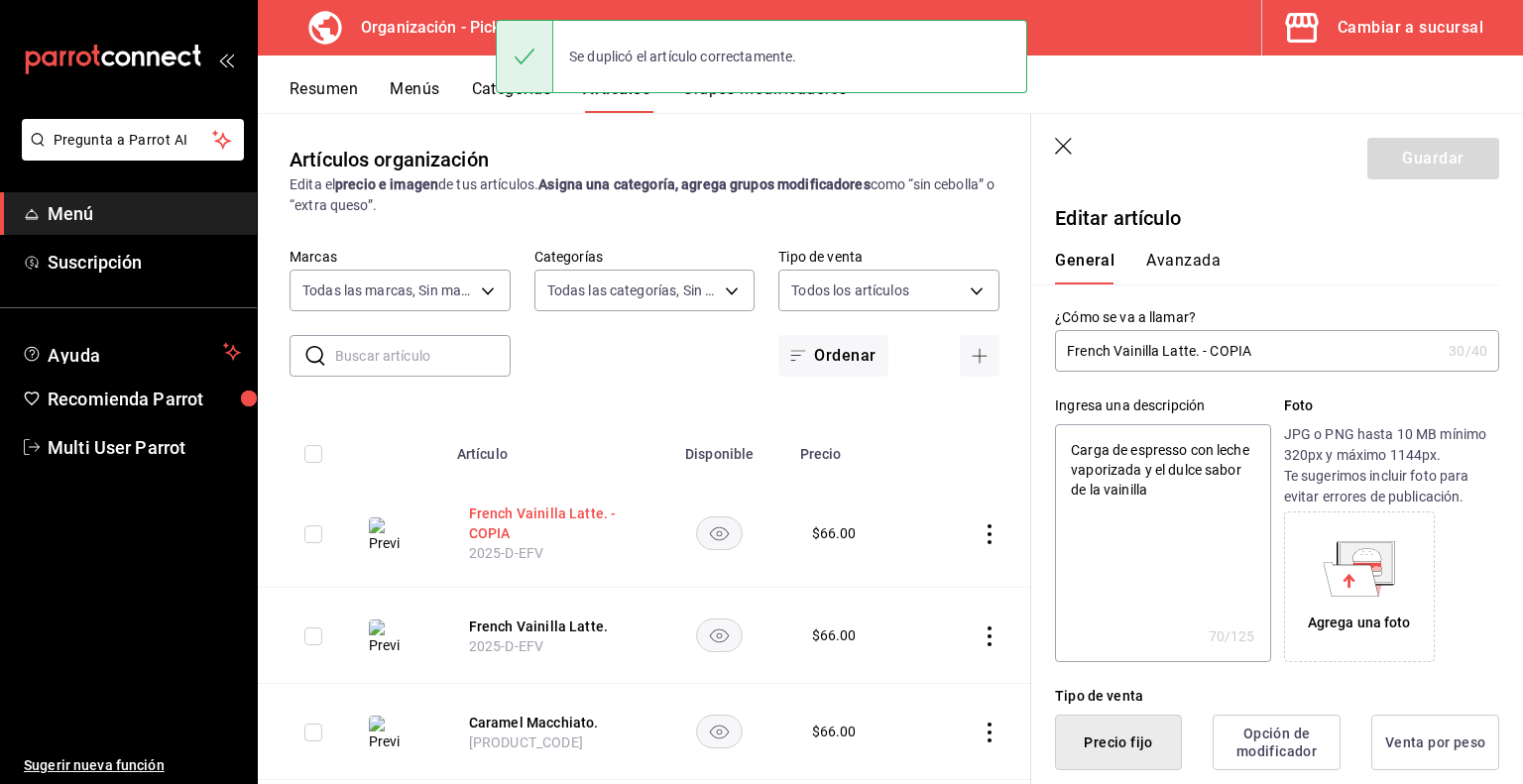 type on "x" 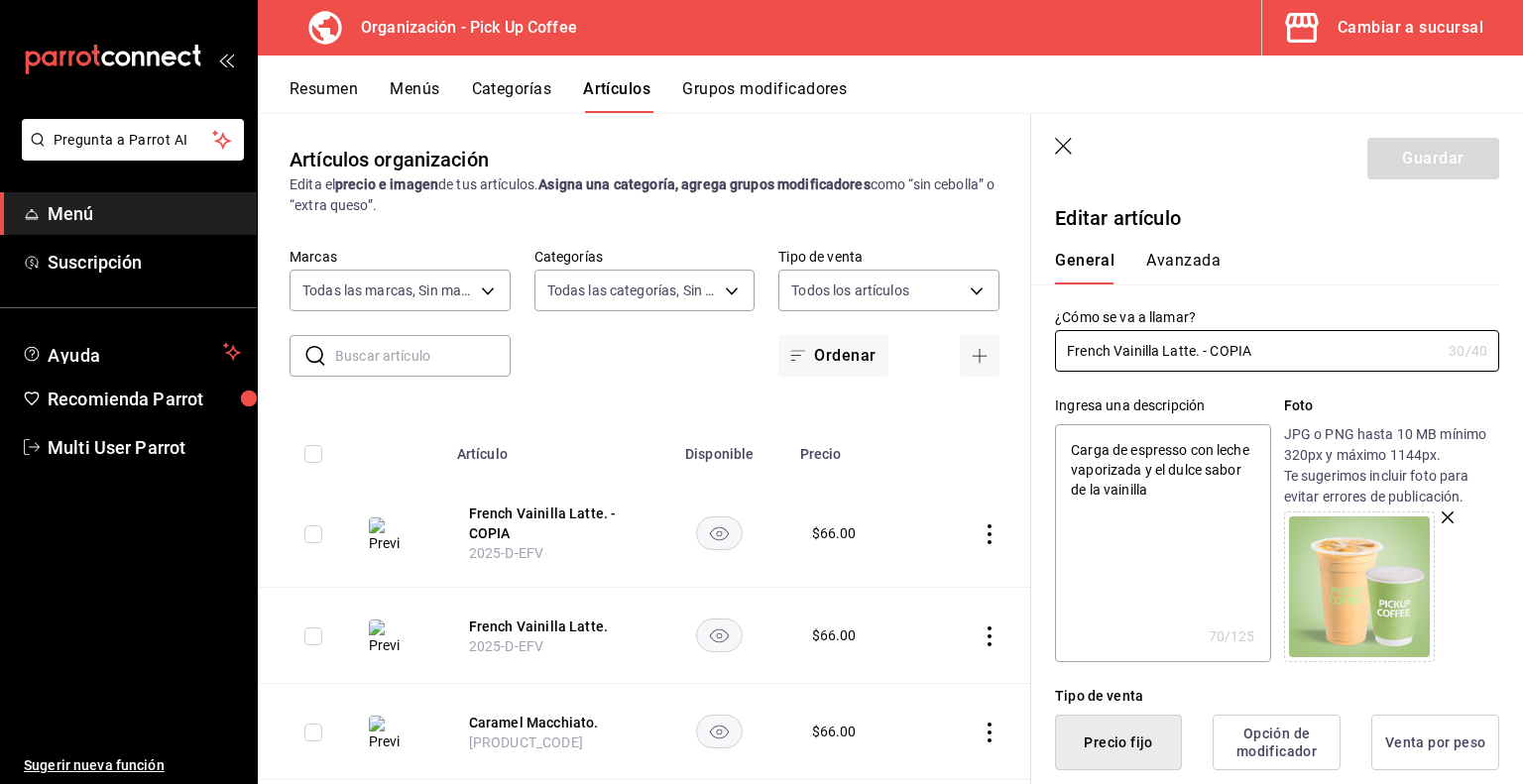 drag, startPoint x: 1255, startPoint y: 344, endPoint x: 999, endPoint y: 349, distance: 256.04882 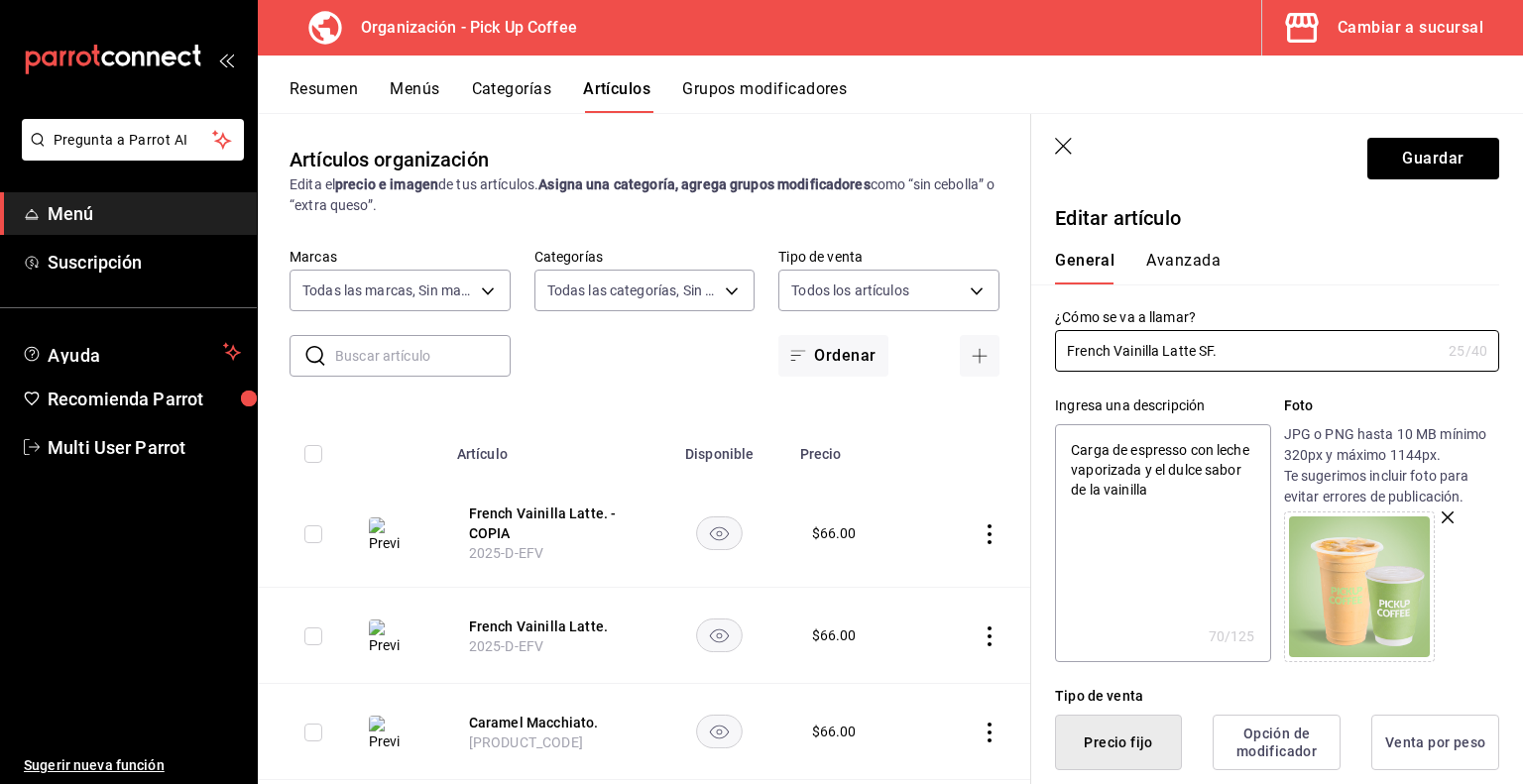 type on "x" 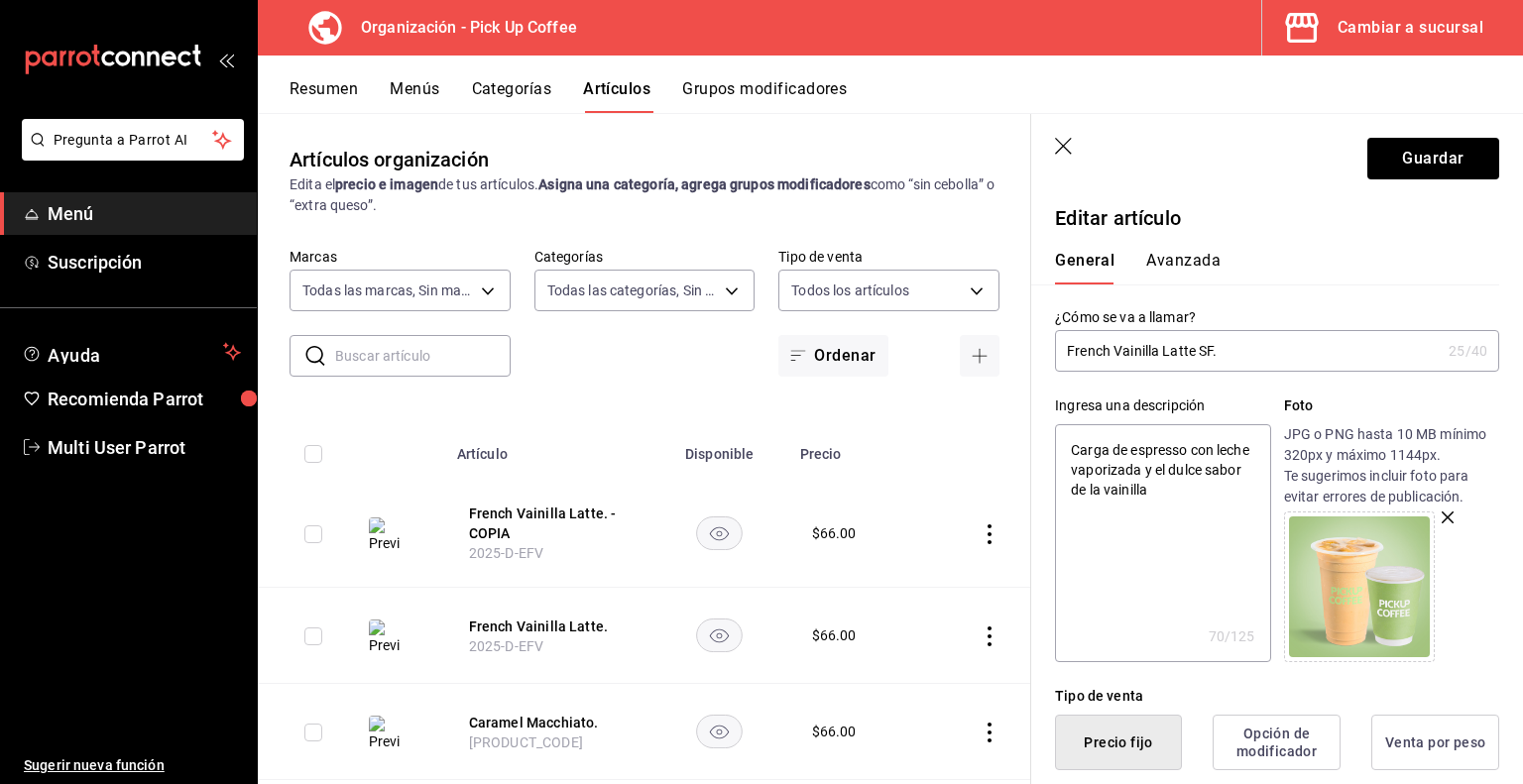 type on "French Vainilla Latte SF" 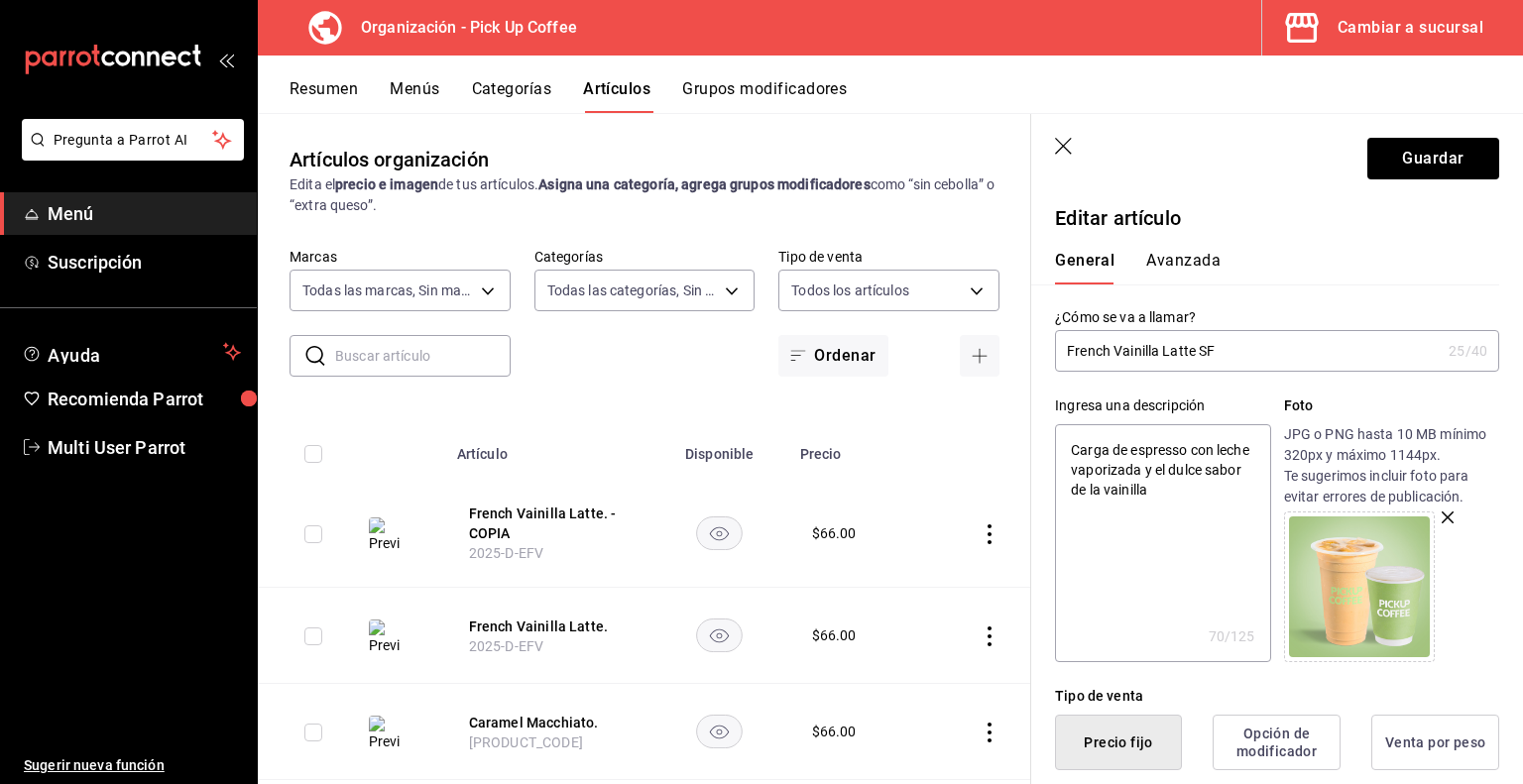 type on "x" 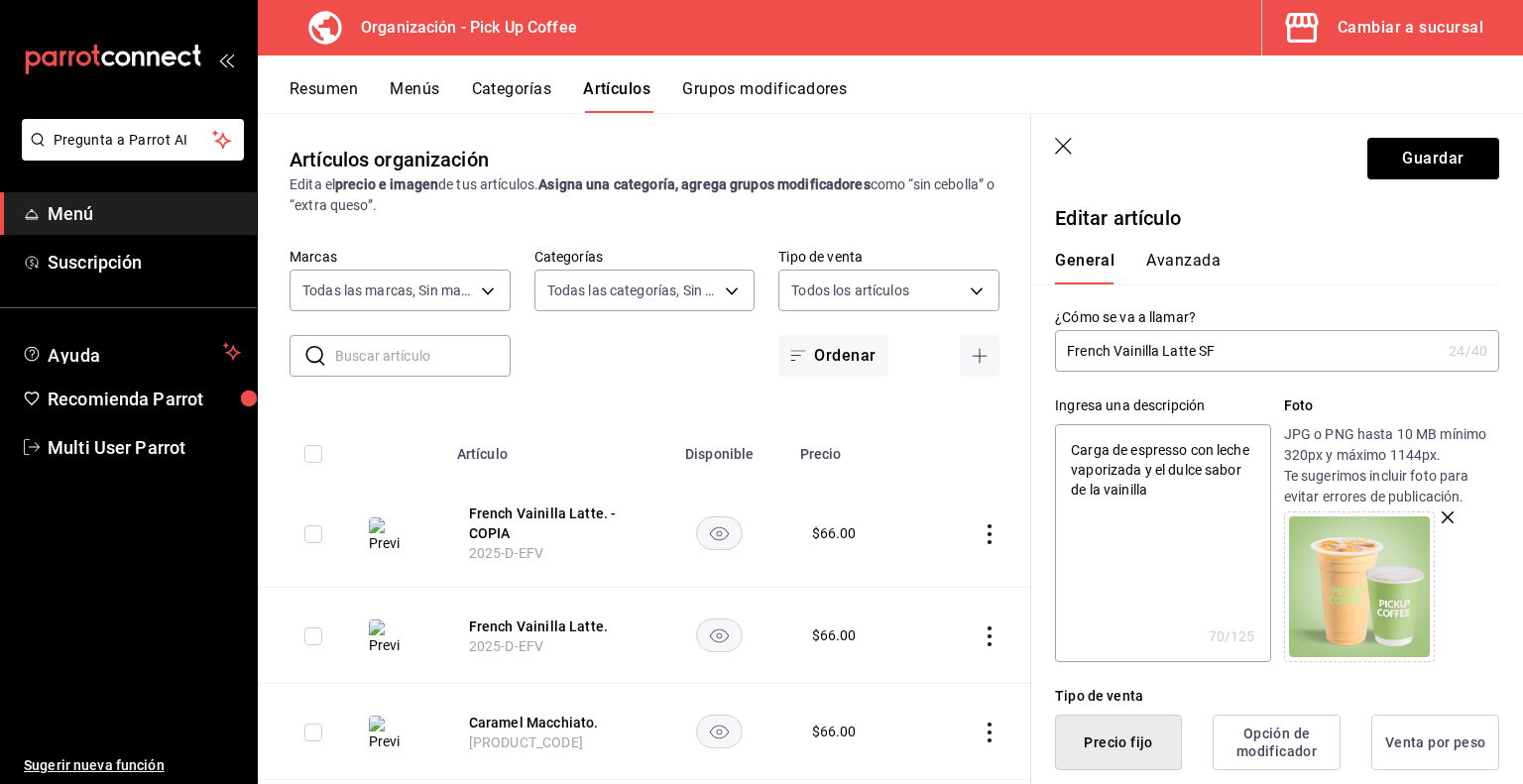 type on "French Vainilla Latte S" 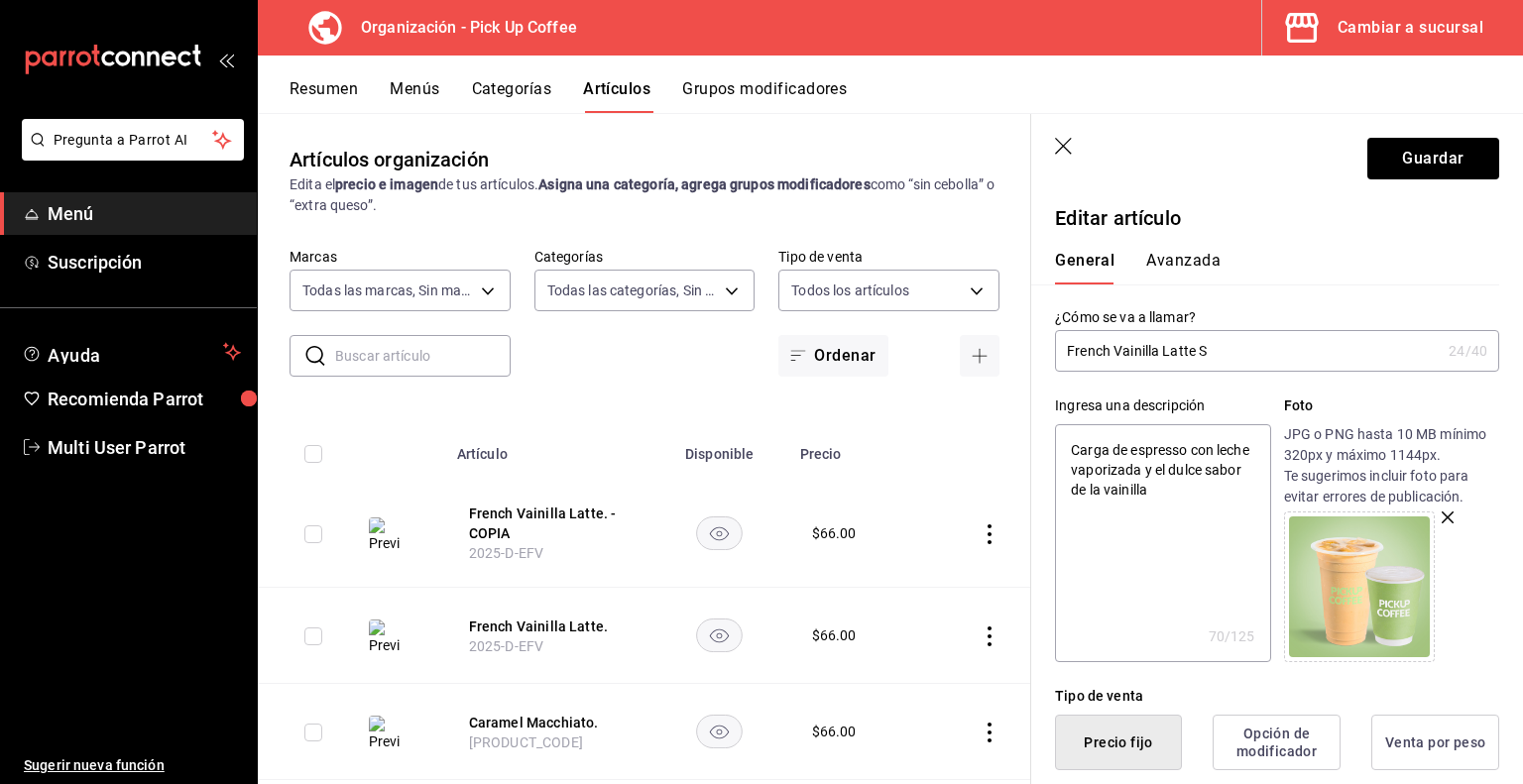 type on "x" 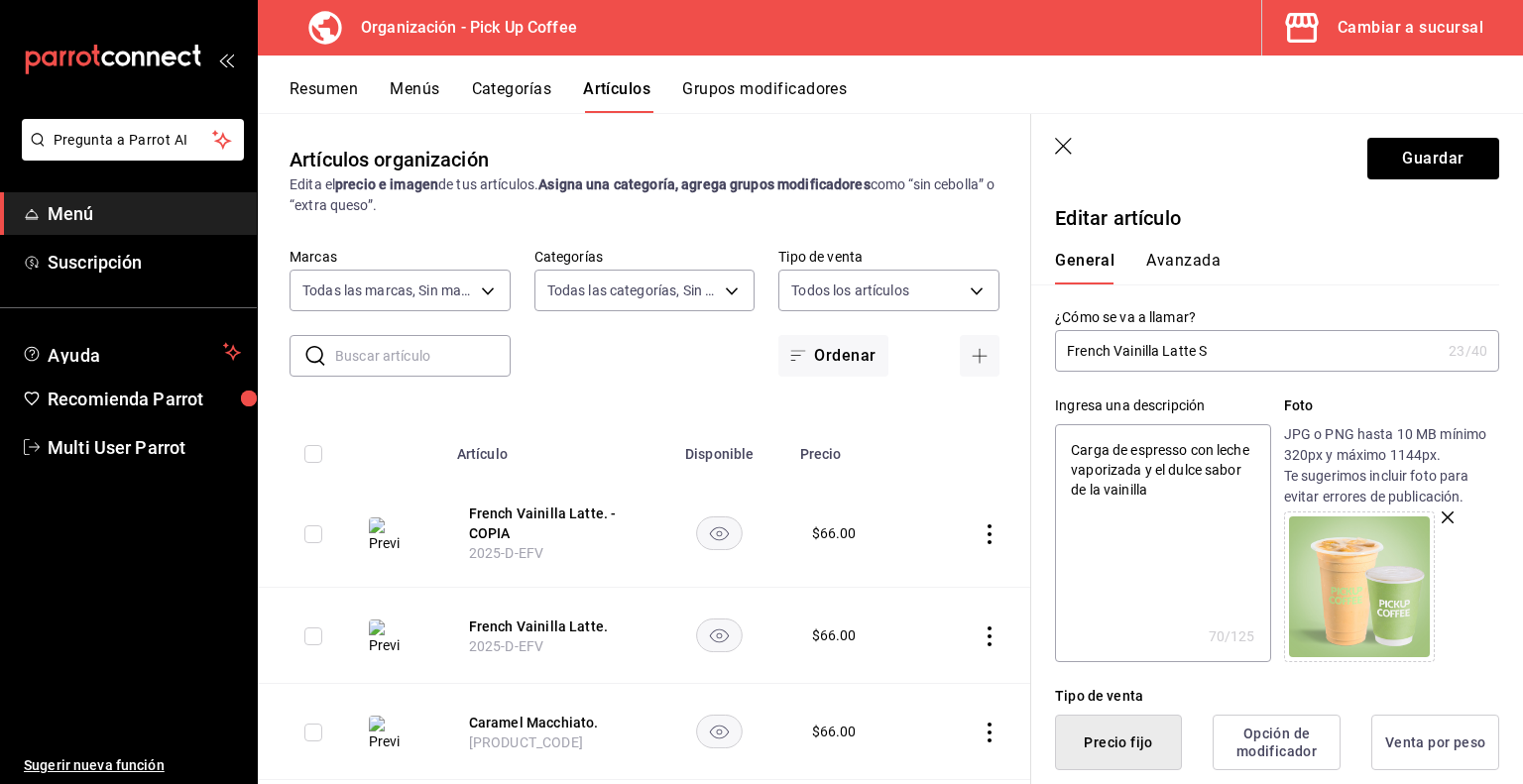 type on "French Vainilla Latte SU" 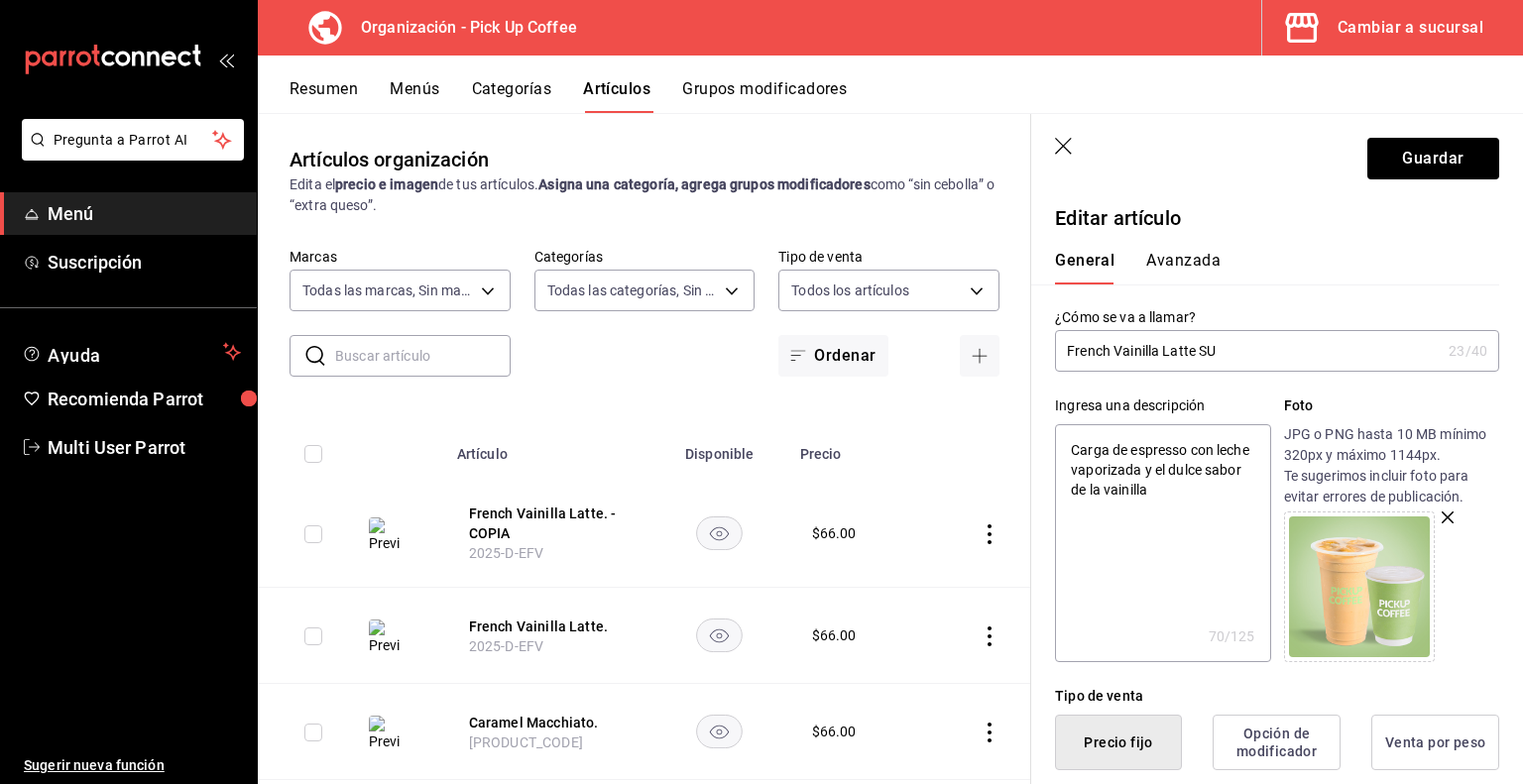 type on "x" 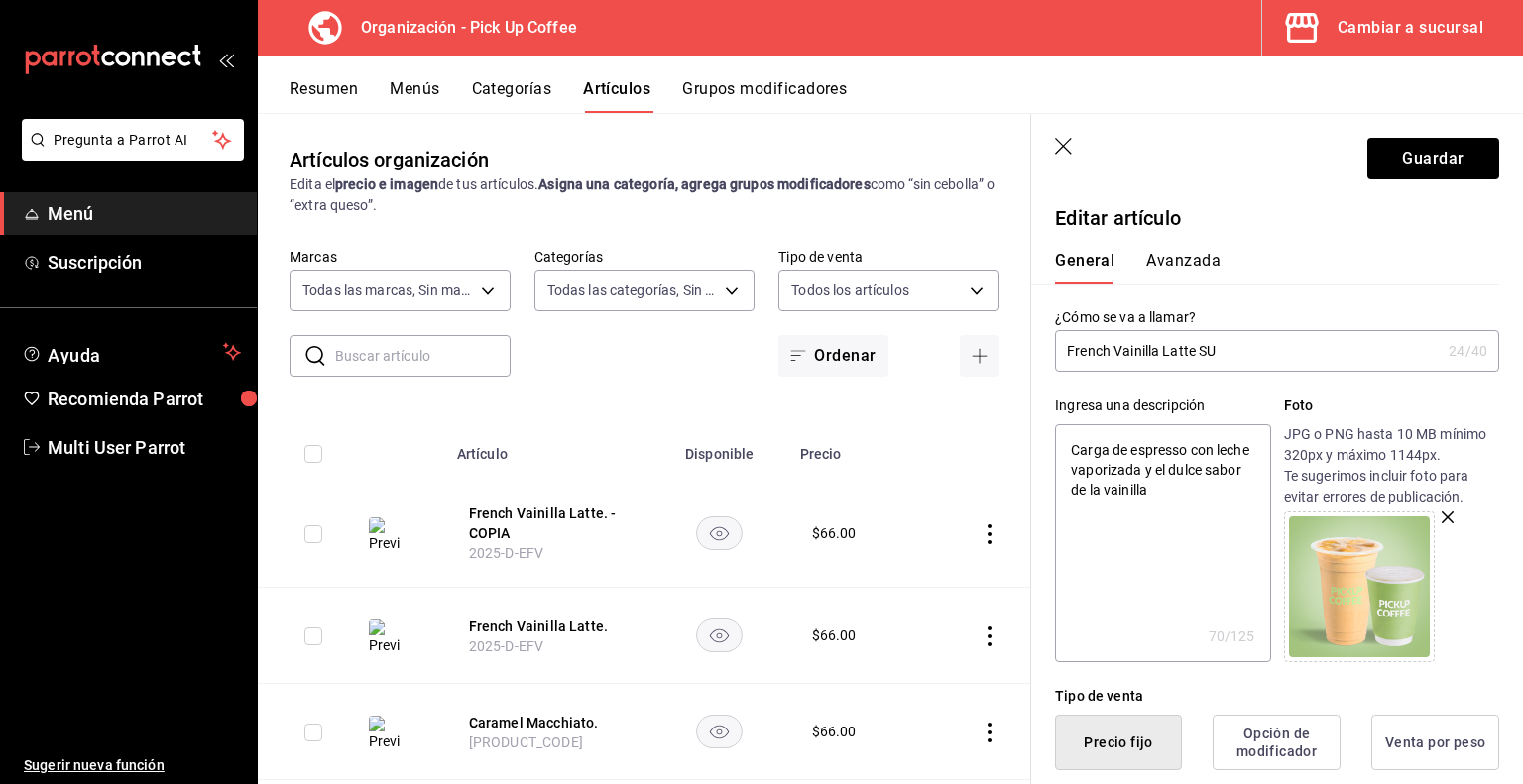 type on "French Vainilla Latte SUG" 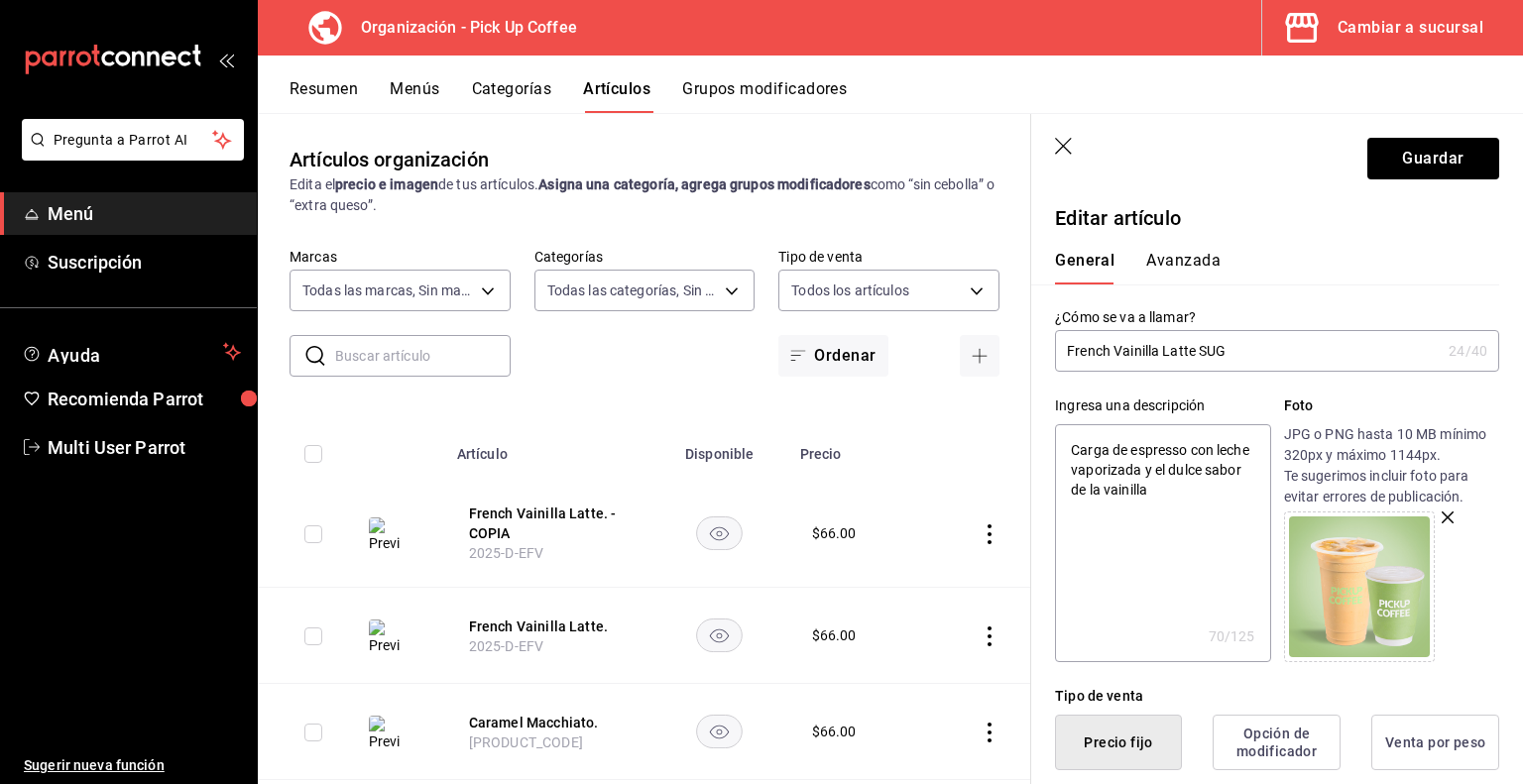 type on "x" 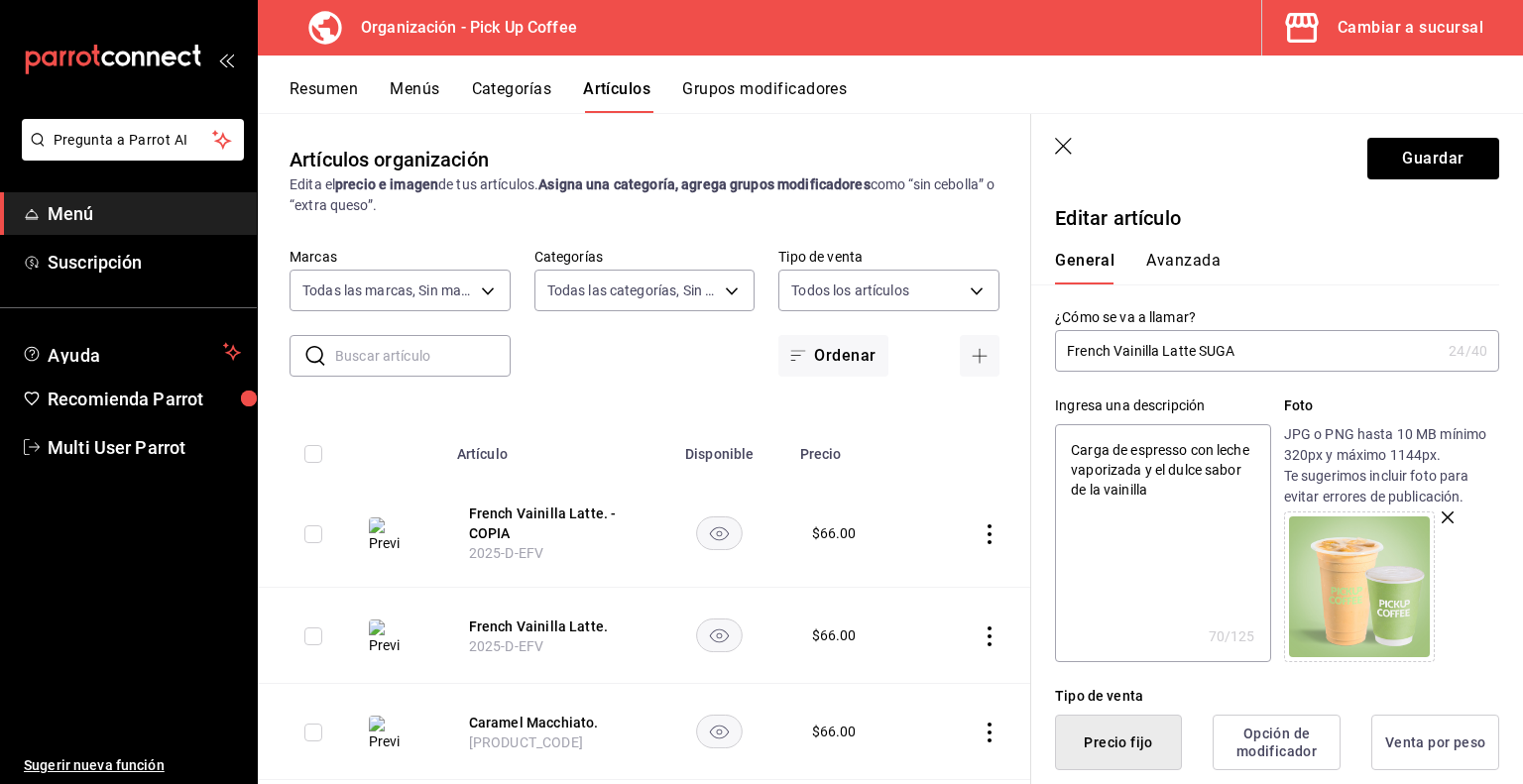 type on "French Vainilla Latte SUGAR" 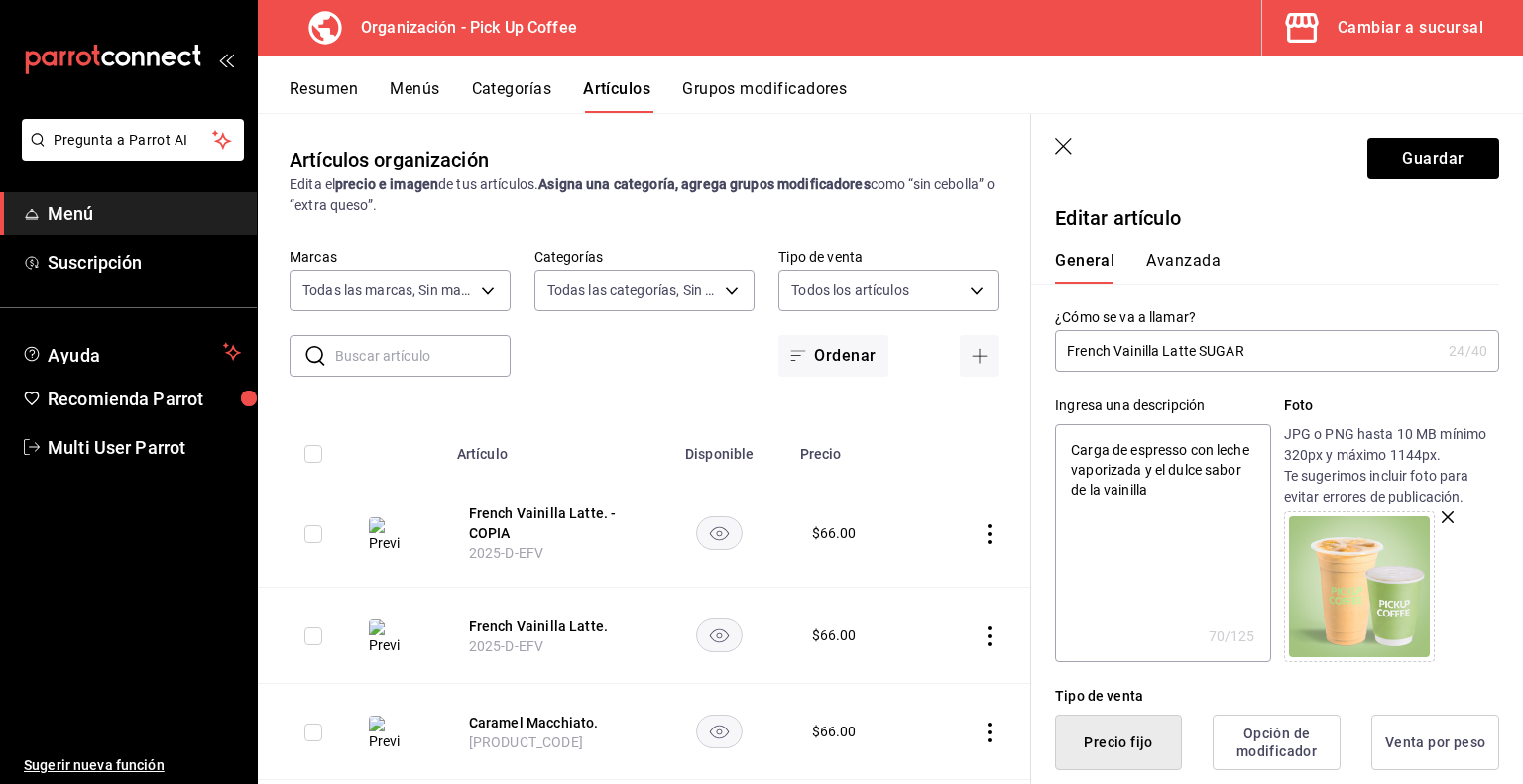 type on "x" 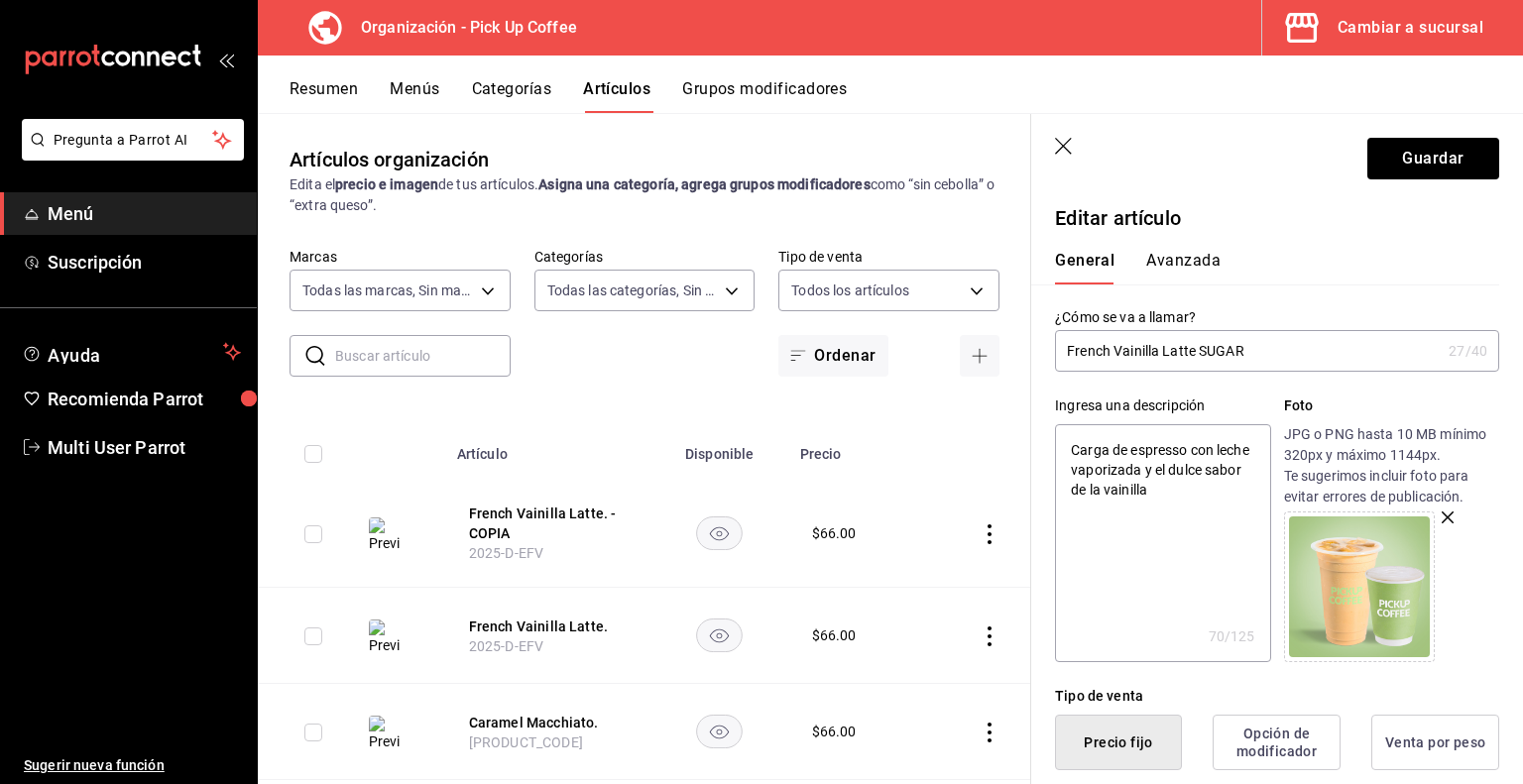 type on "French Vainilla Latte SUGA" 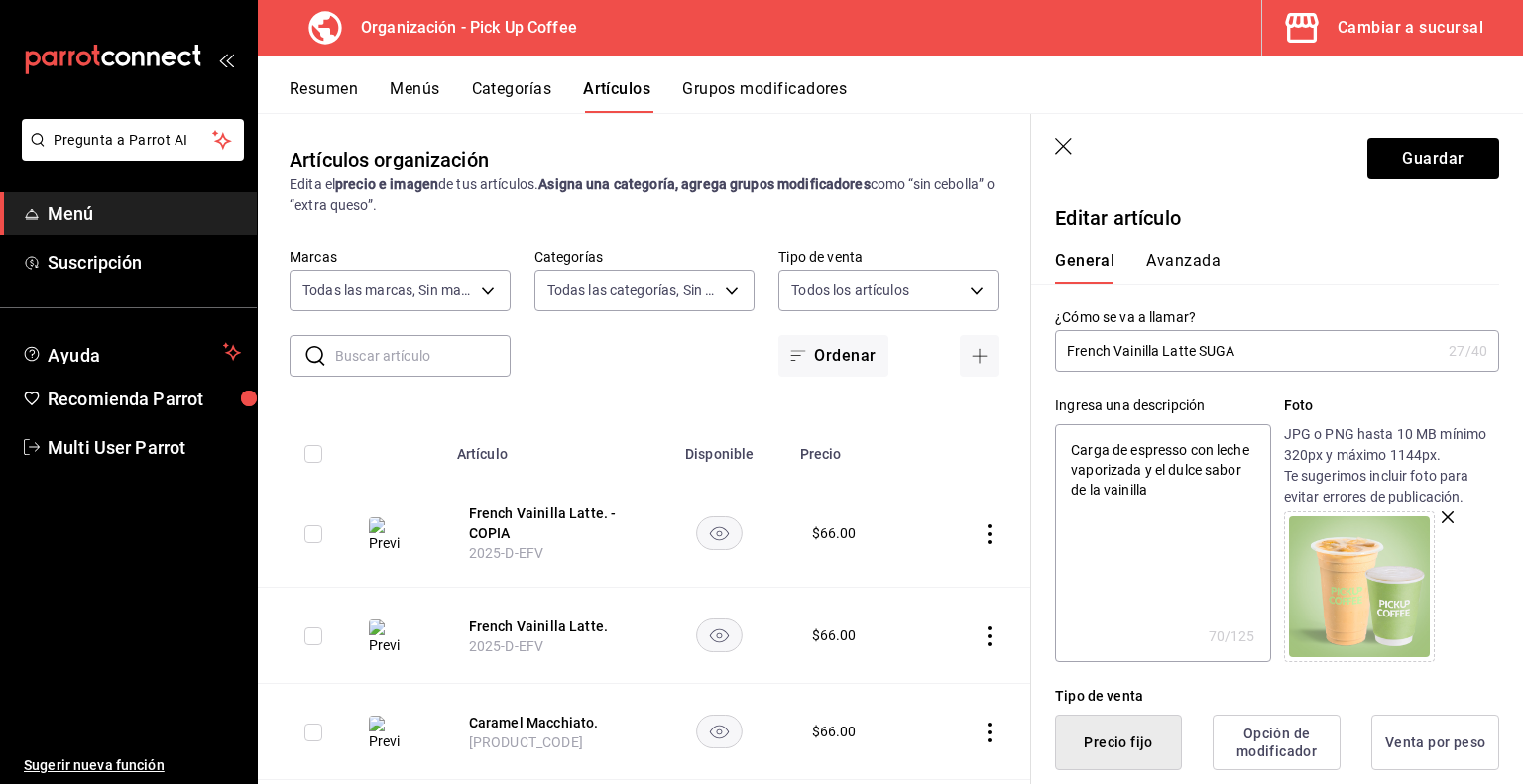 type on "x" 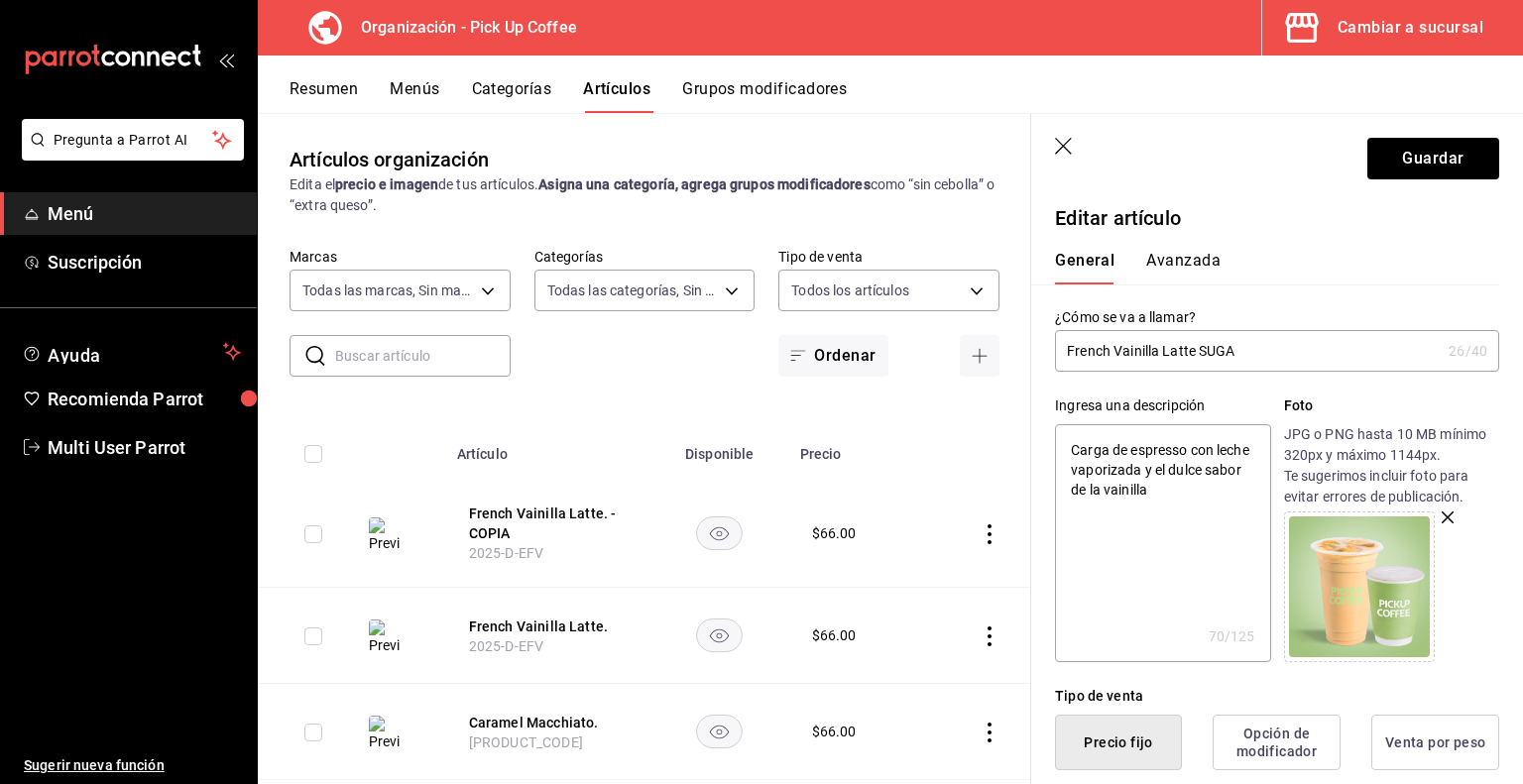 type on "French Vainilla Latte SUG" 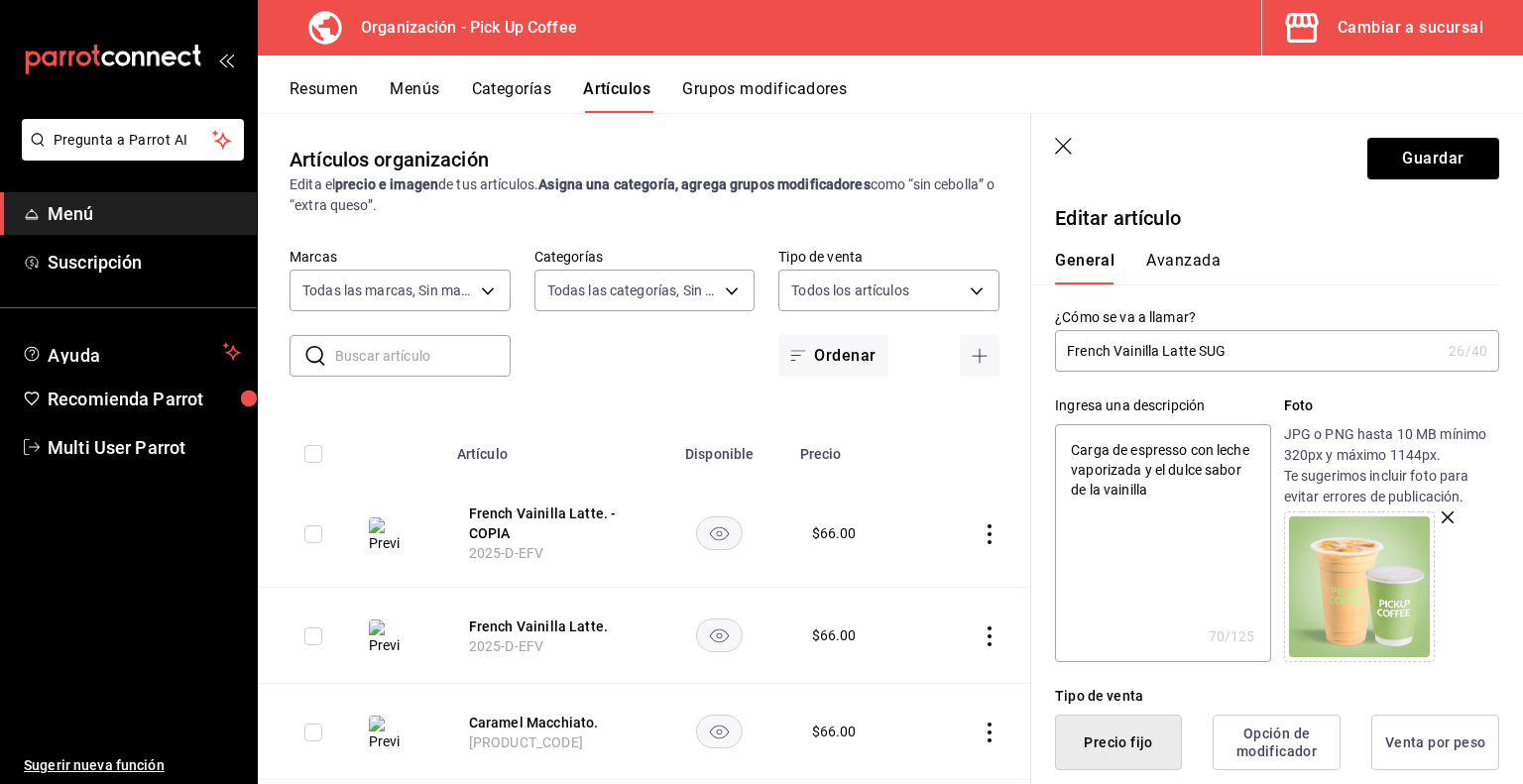 type on "x" 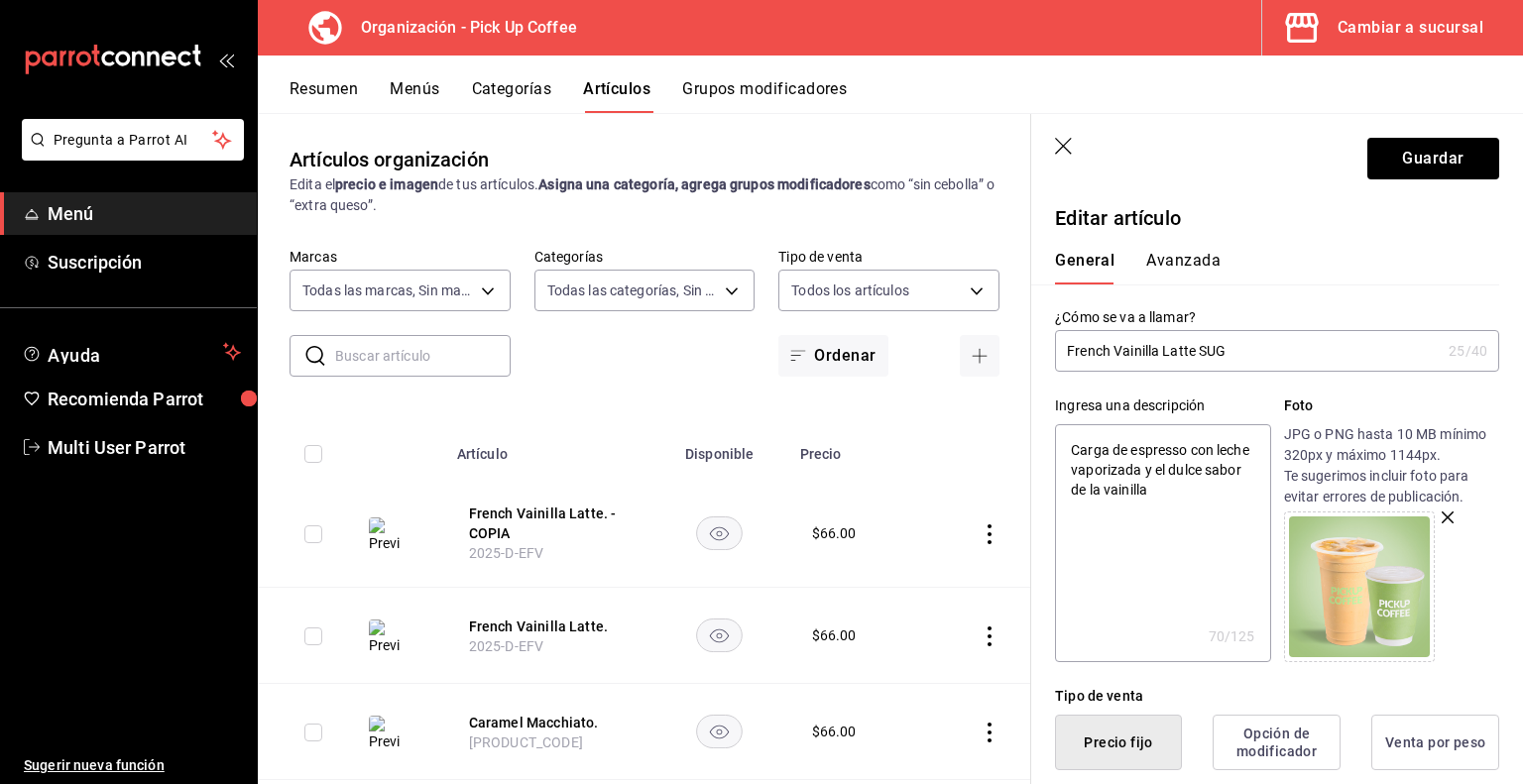 type on "French Vainilla Latte SU" 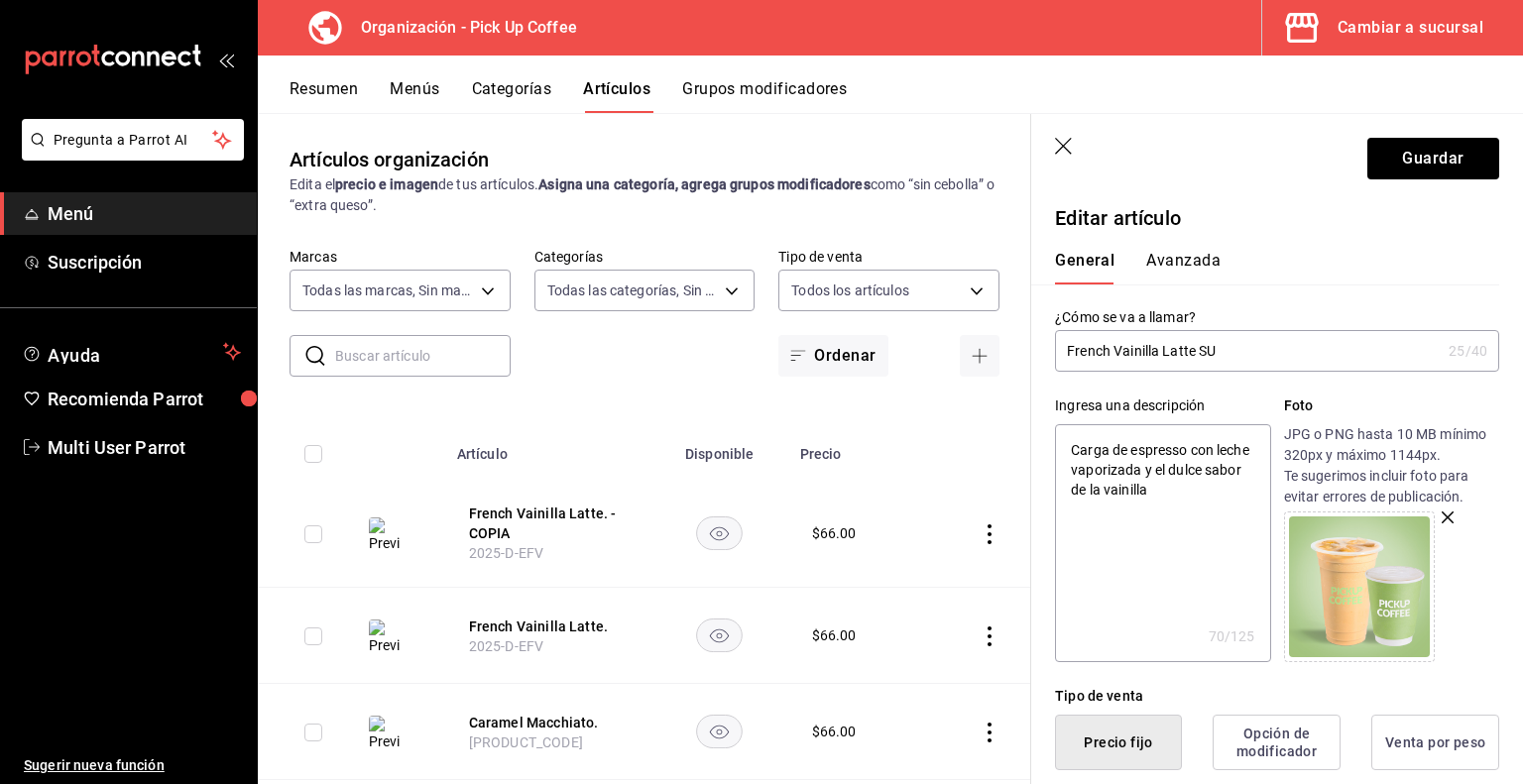 type on "x" 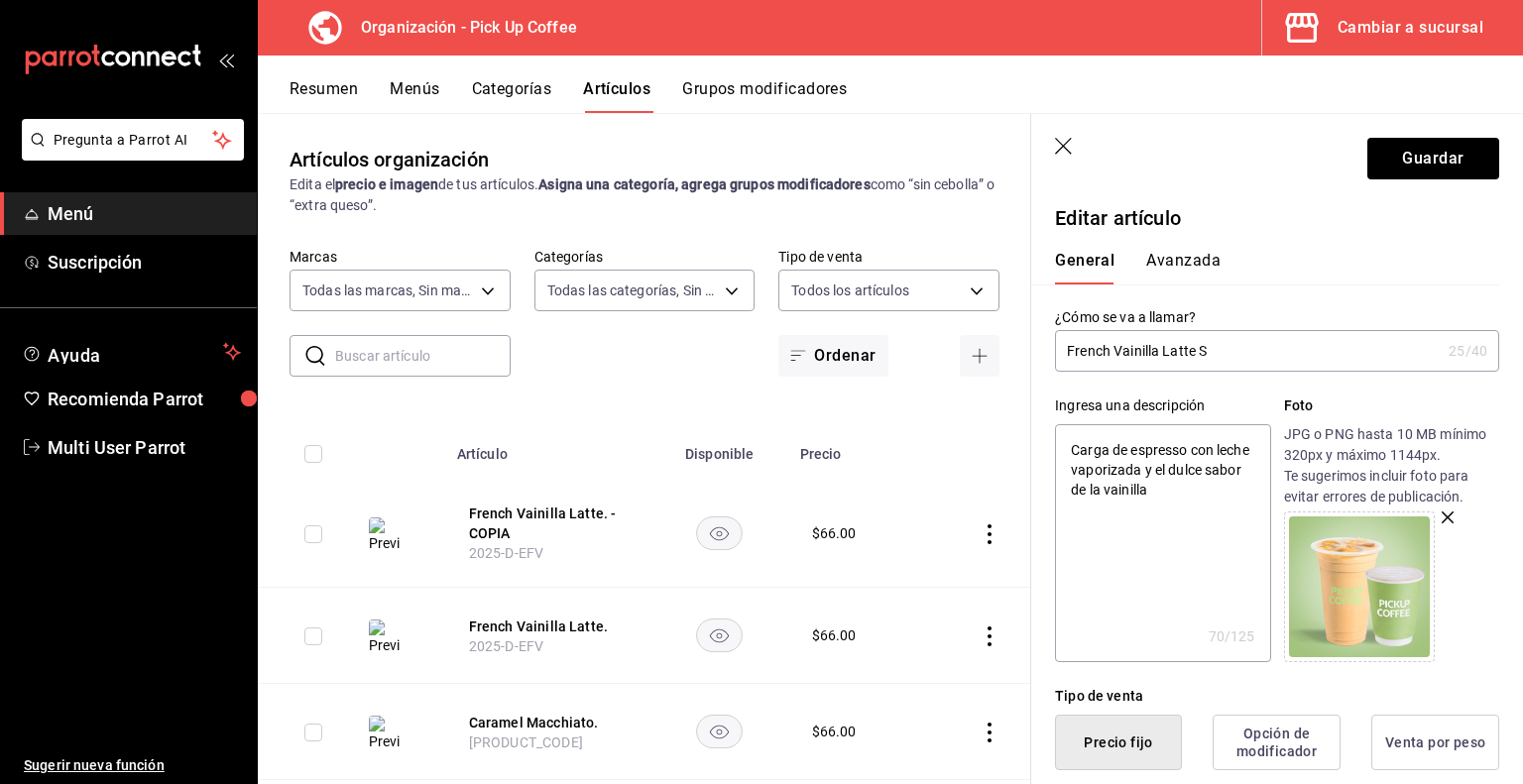 type on "x" 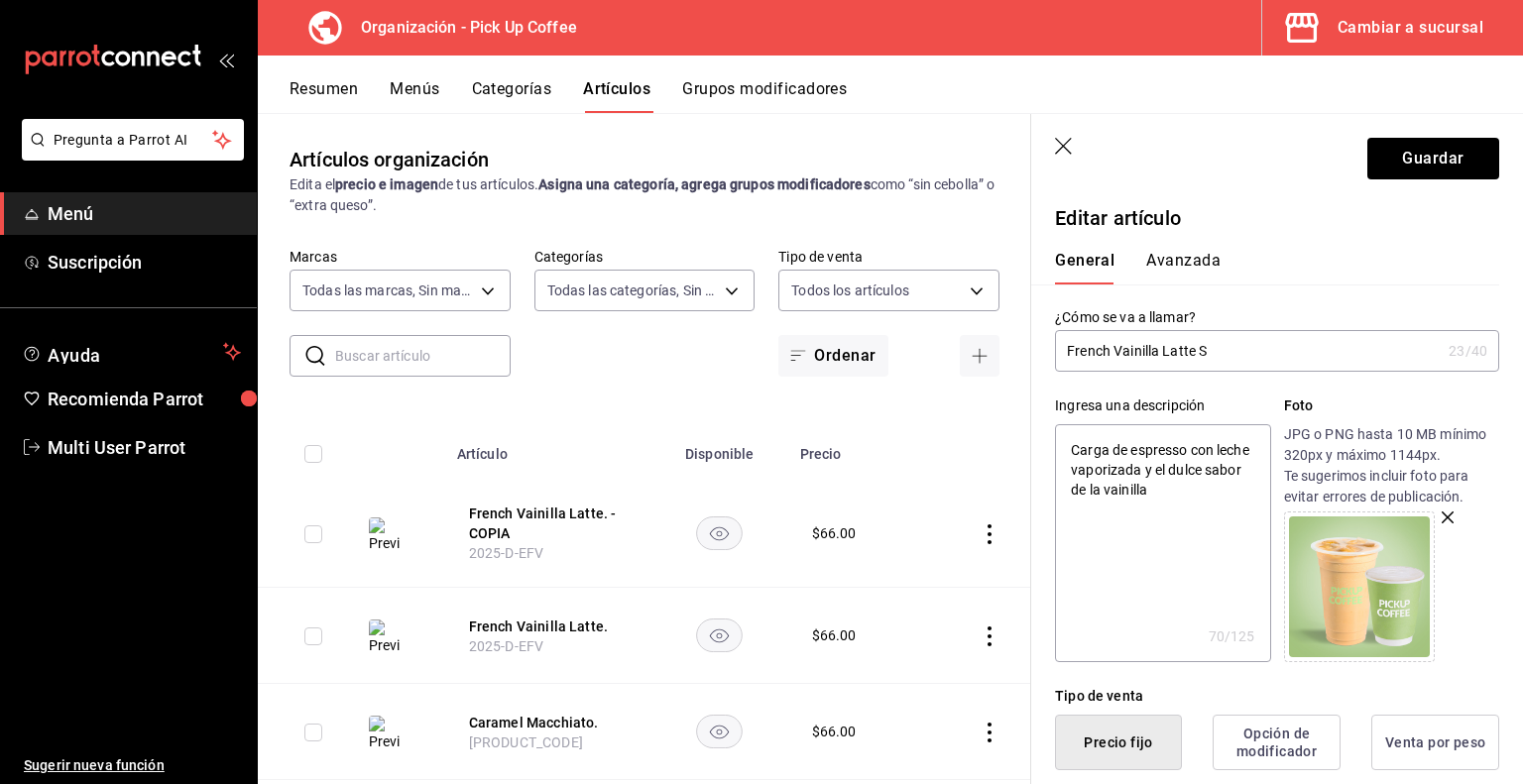 type on "French Vainilla Latte Su" 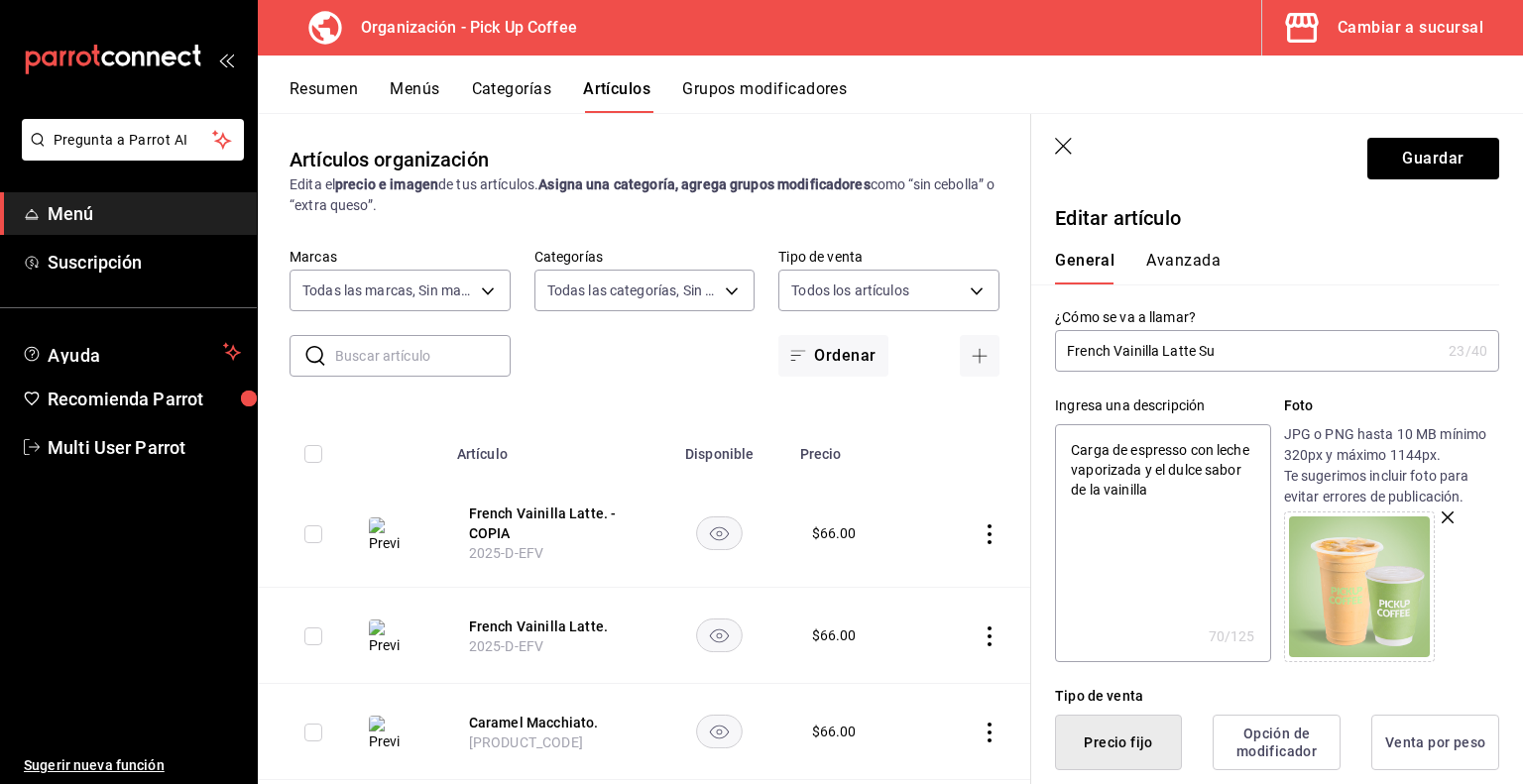 type on "x" 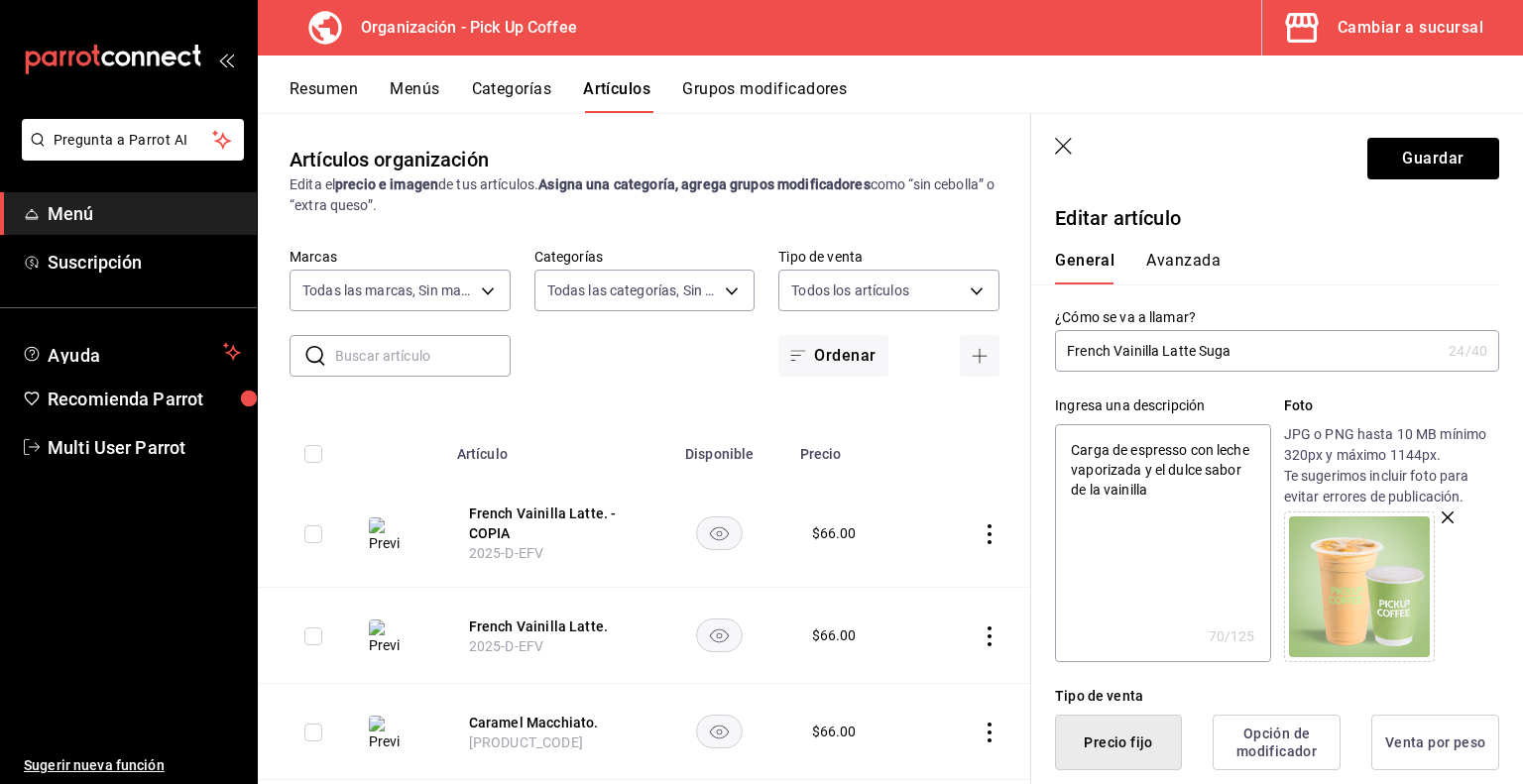 type on "French Vainilla Latte Sugar" 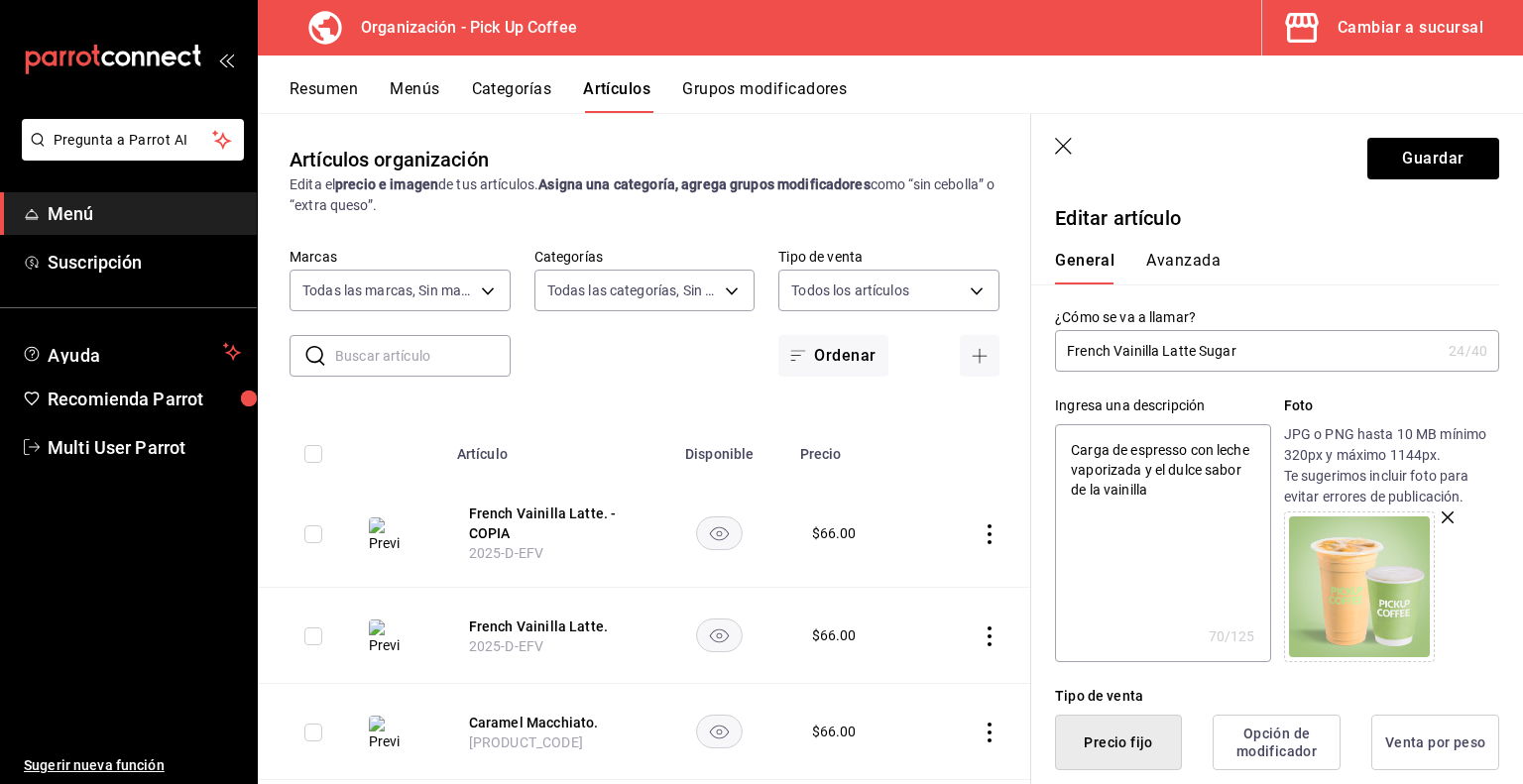 type on "x" 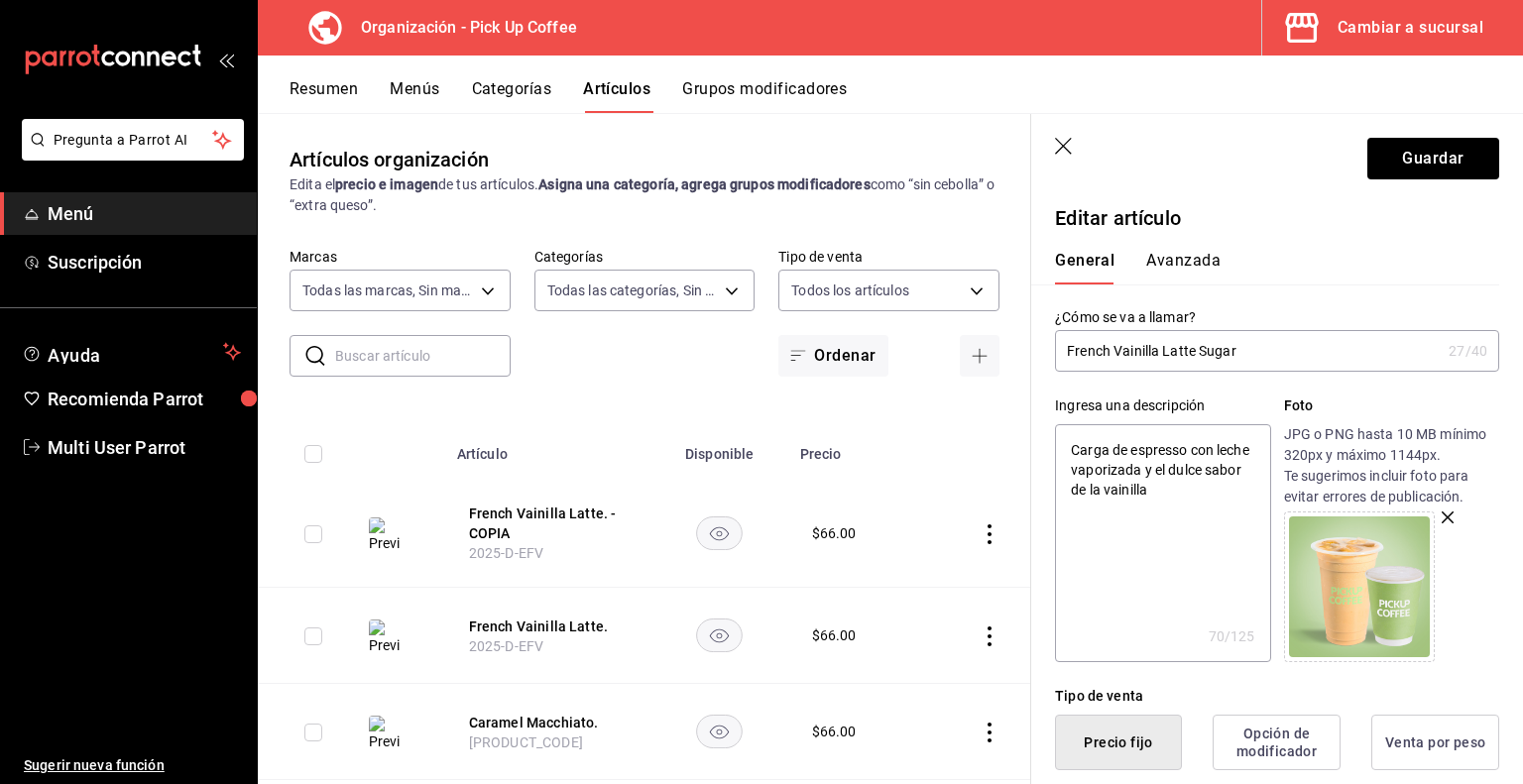 type on "French Vainilla Latte Sugar" 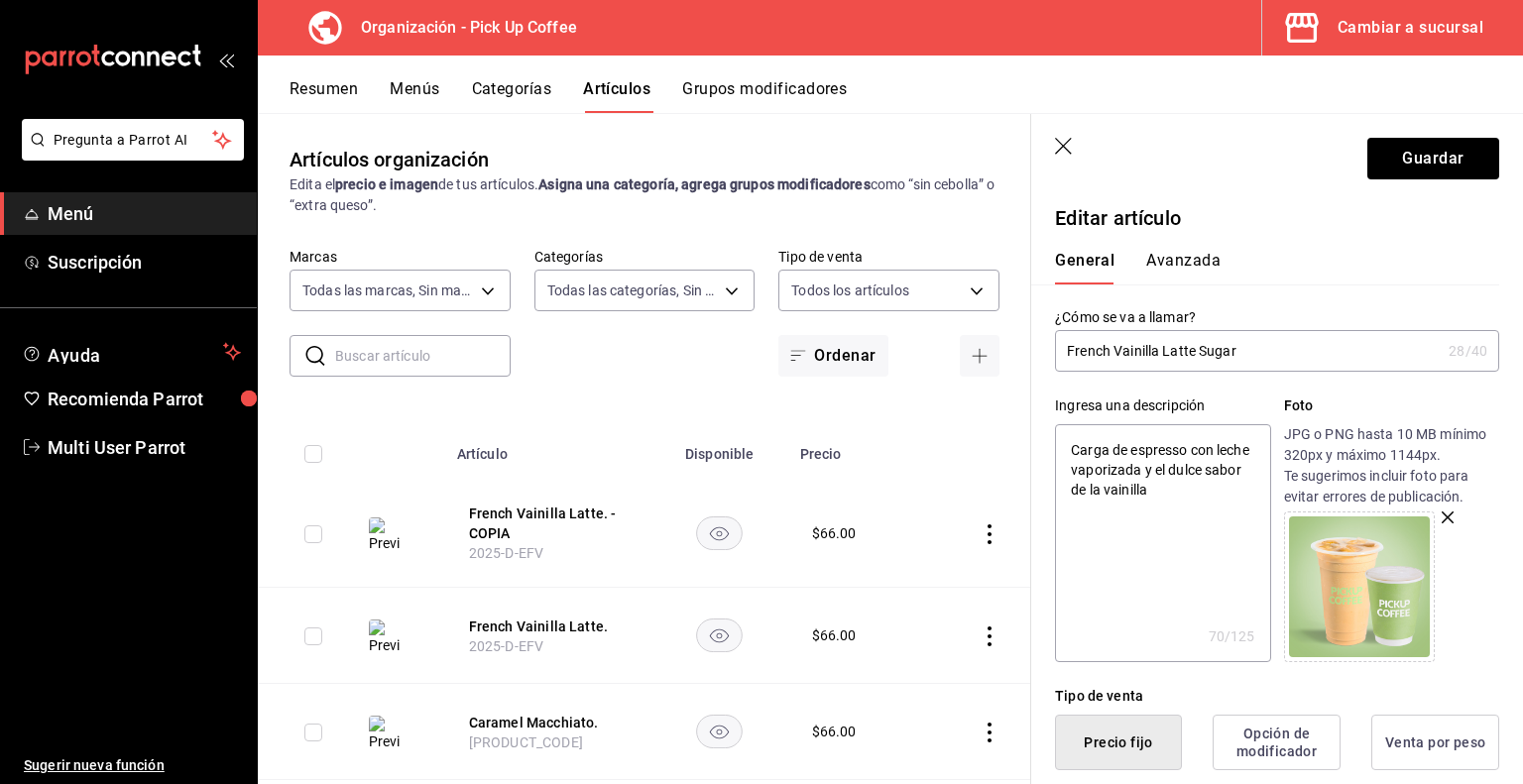 type on "French Vainilla Latte Sugar F" 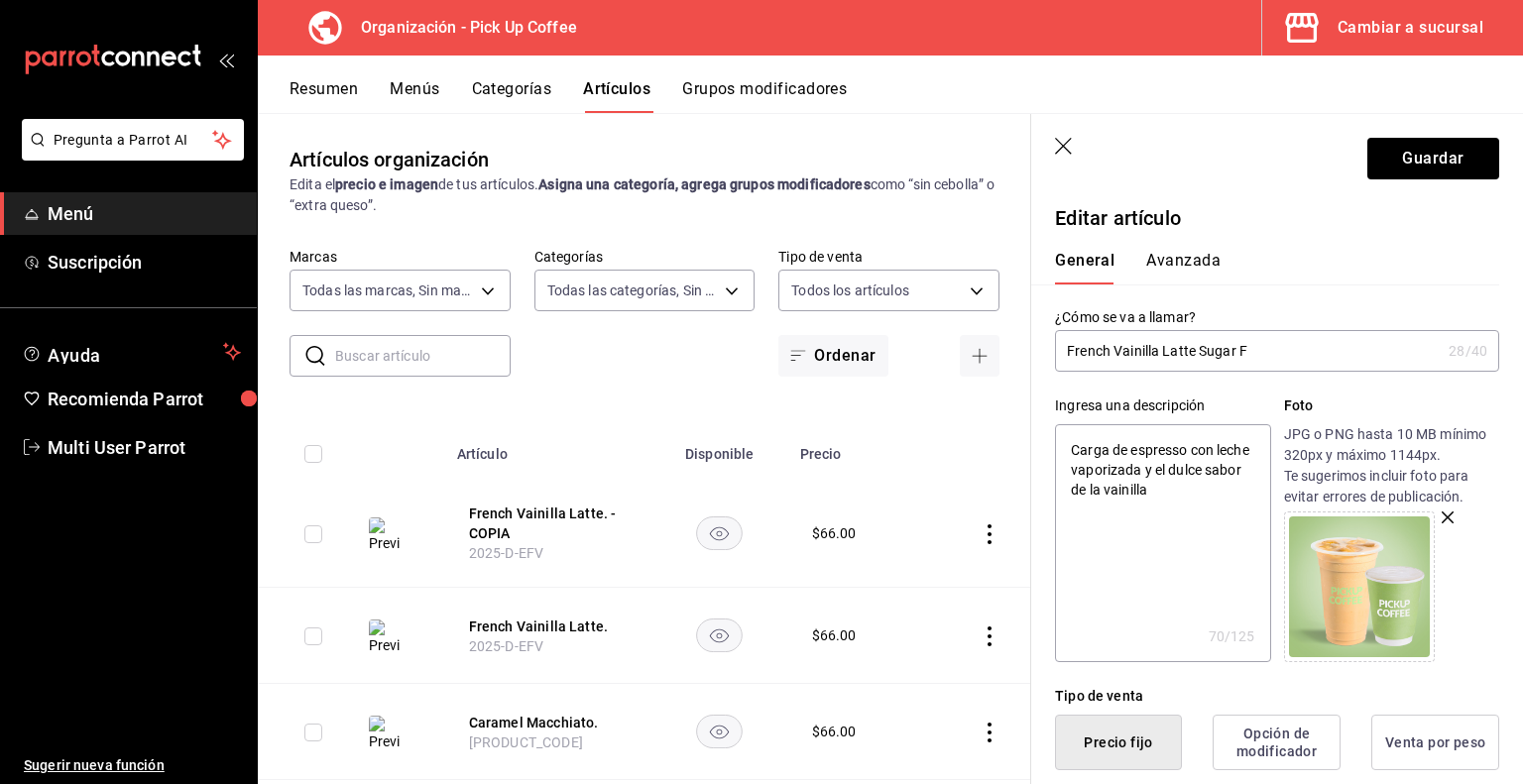type on "x" 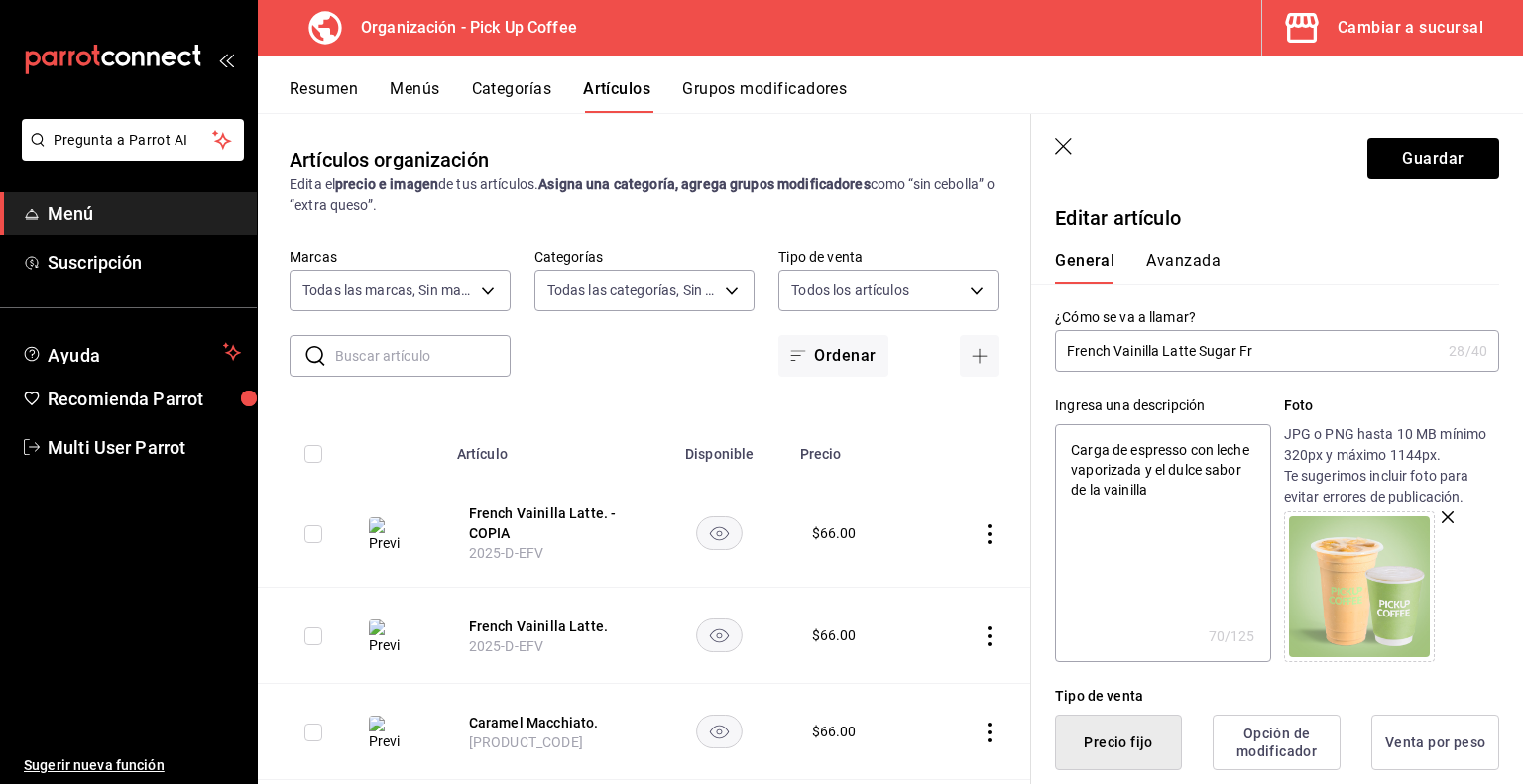 type on "x" 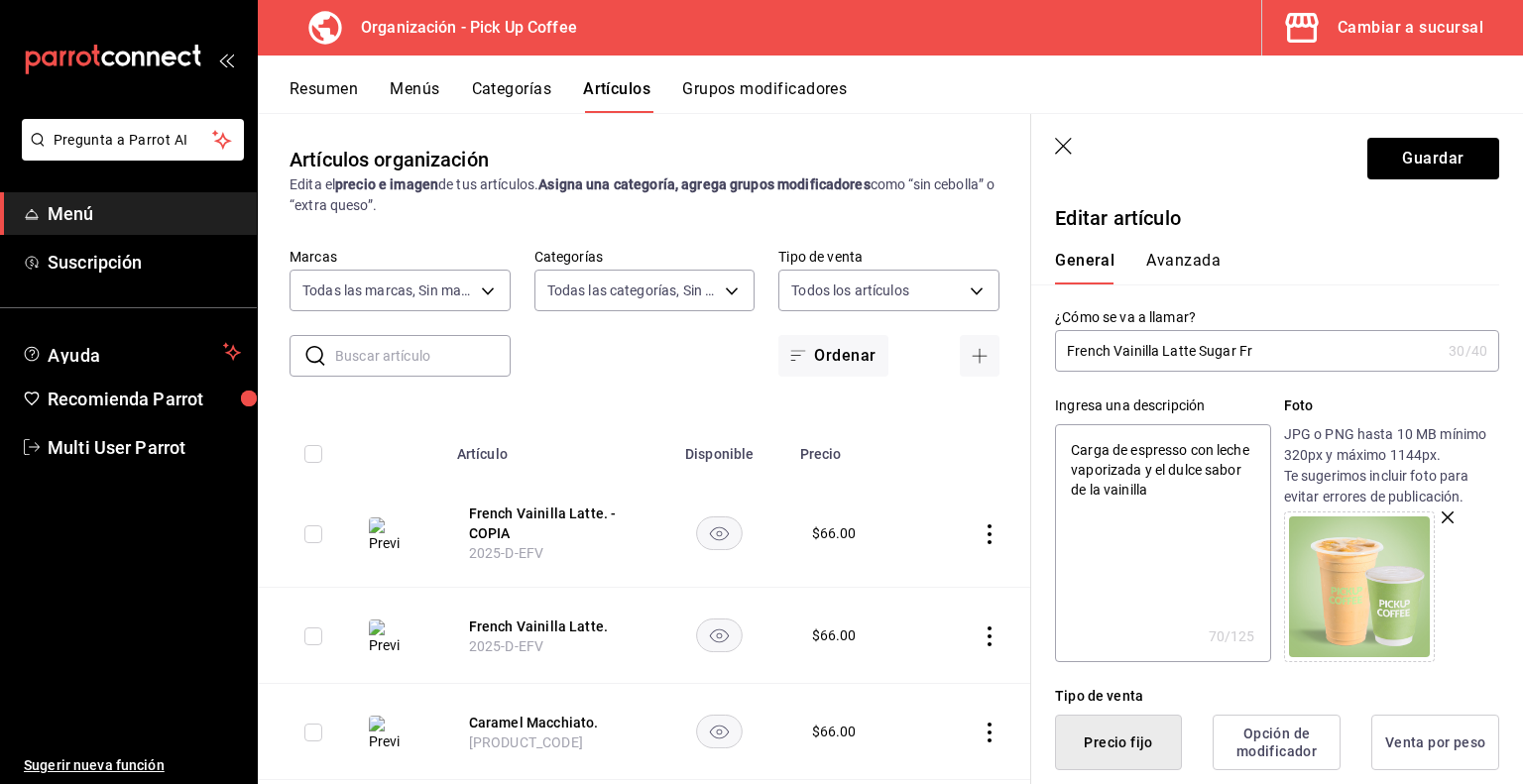 type on "French Vainilla Latte Sugar Fre" 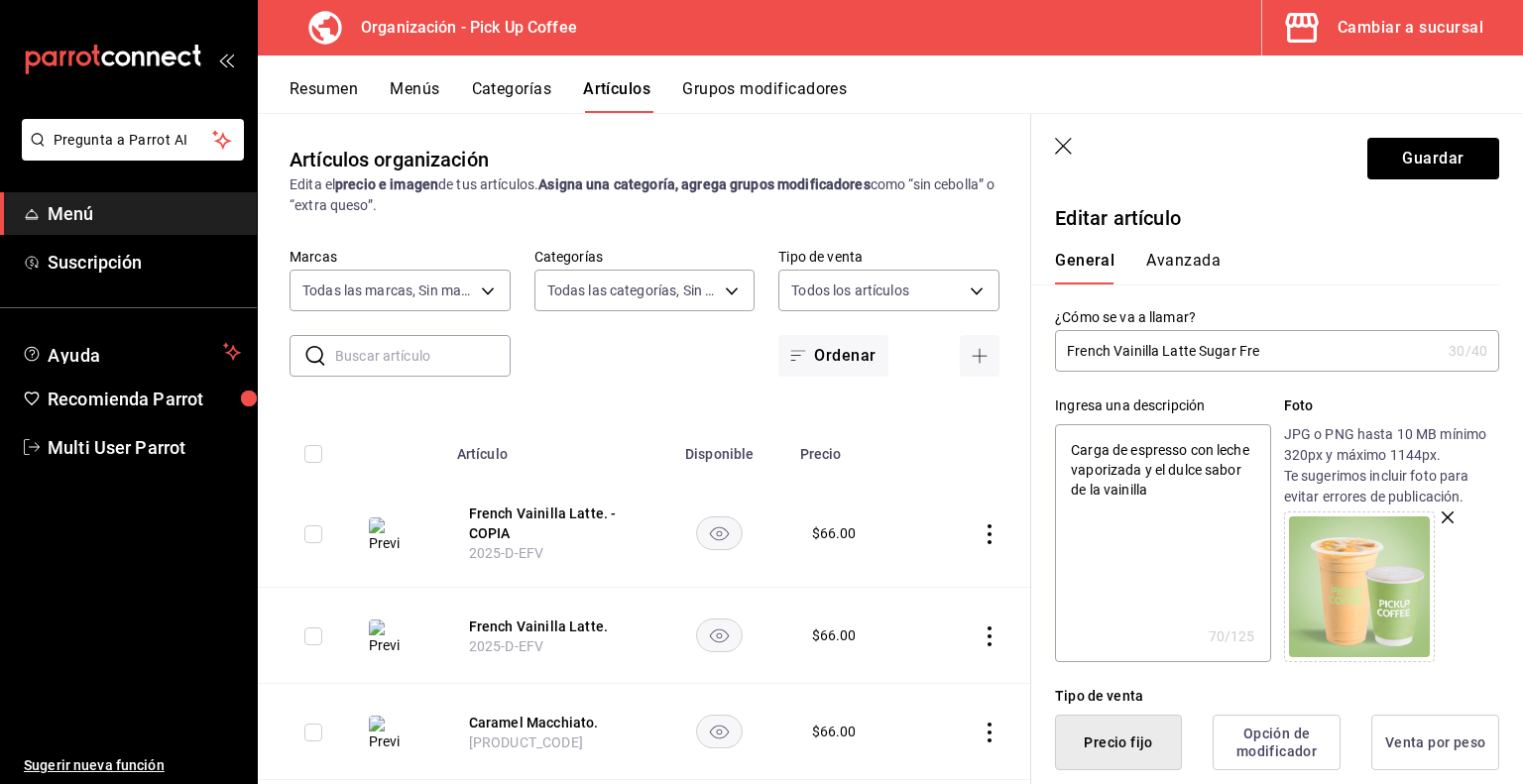 type on "x" 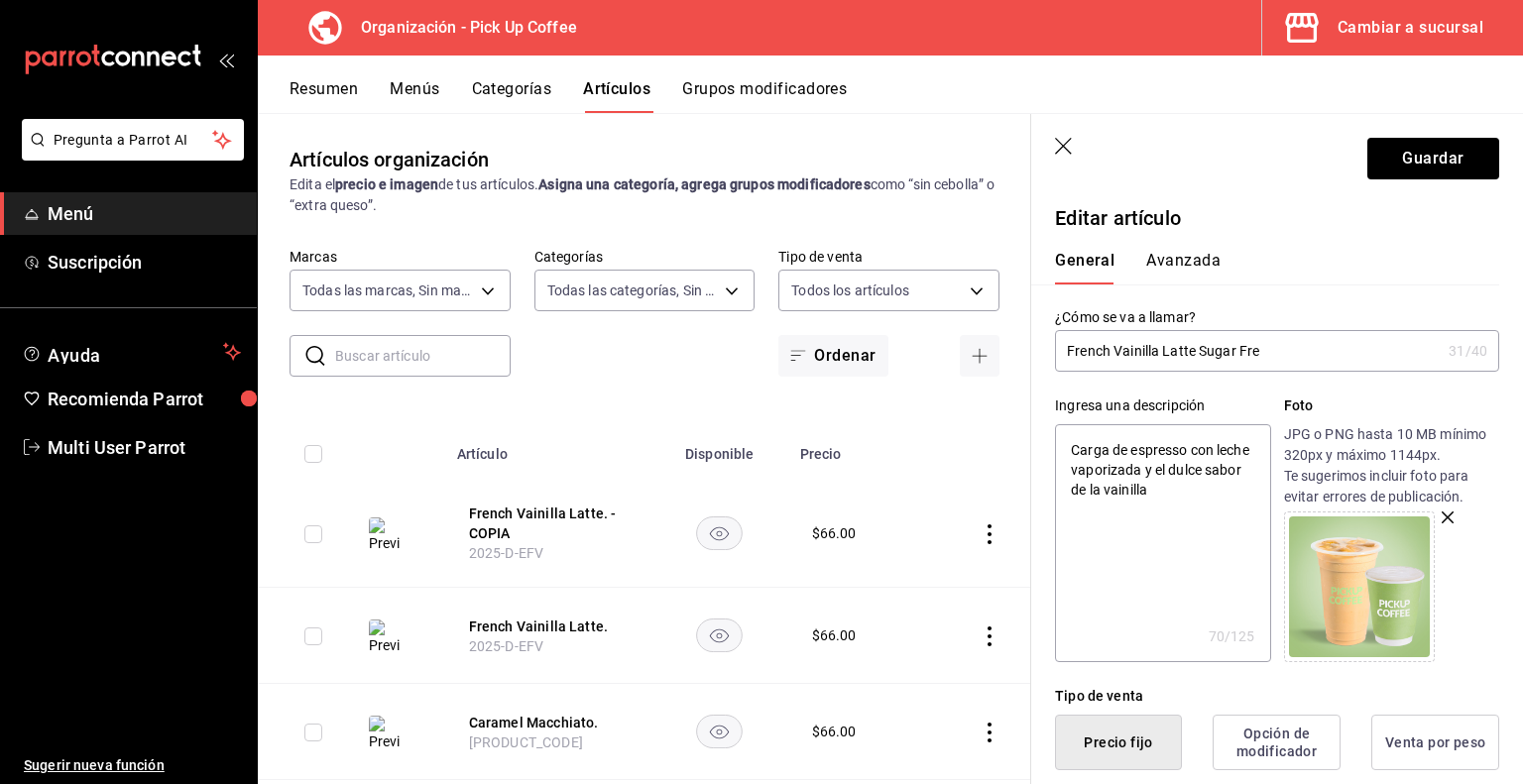 type on "French Vainilla Latte Sugar Free" 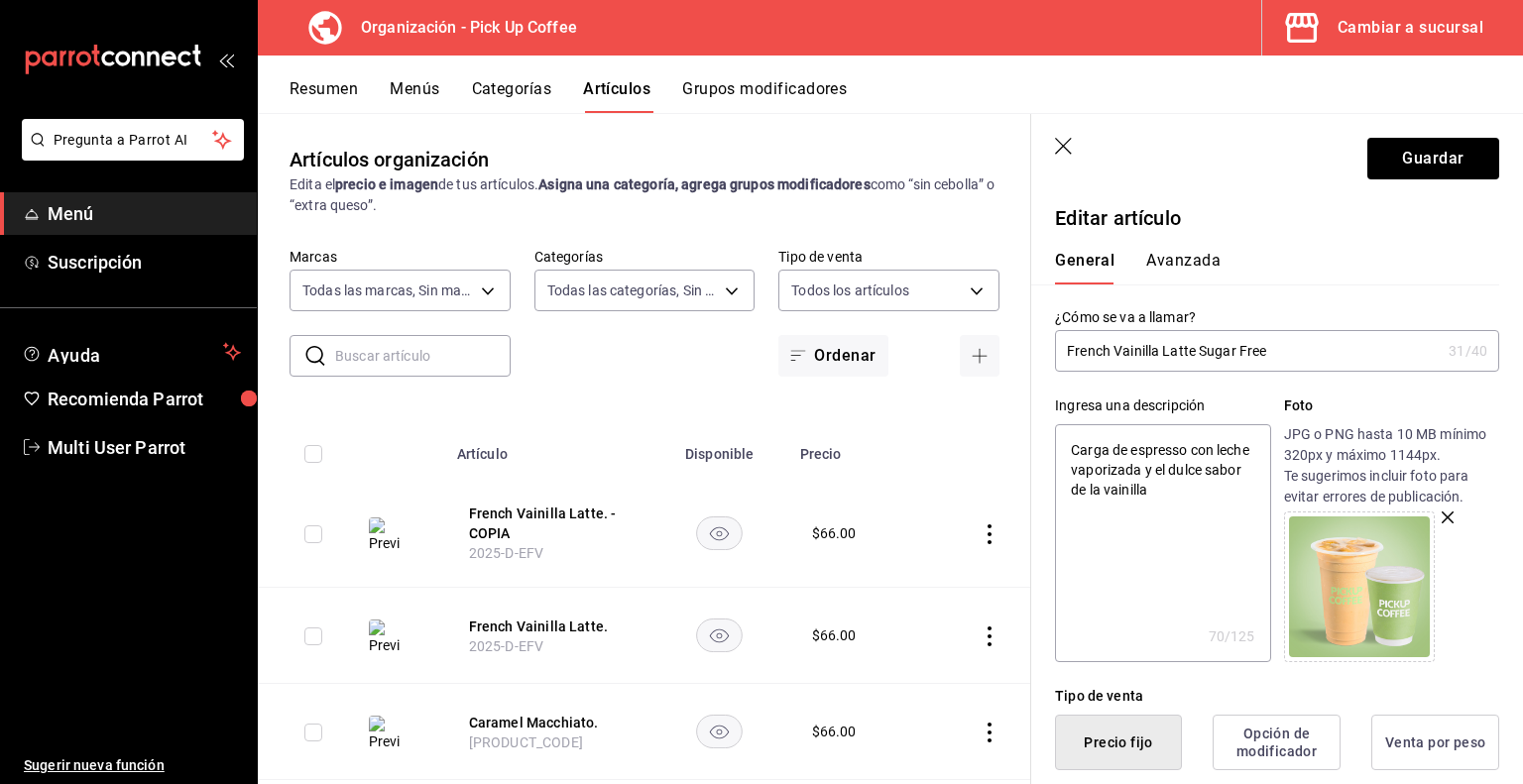 type on "x" 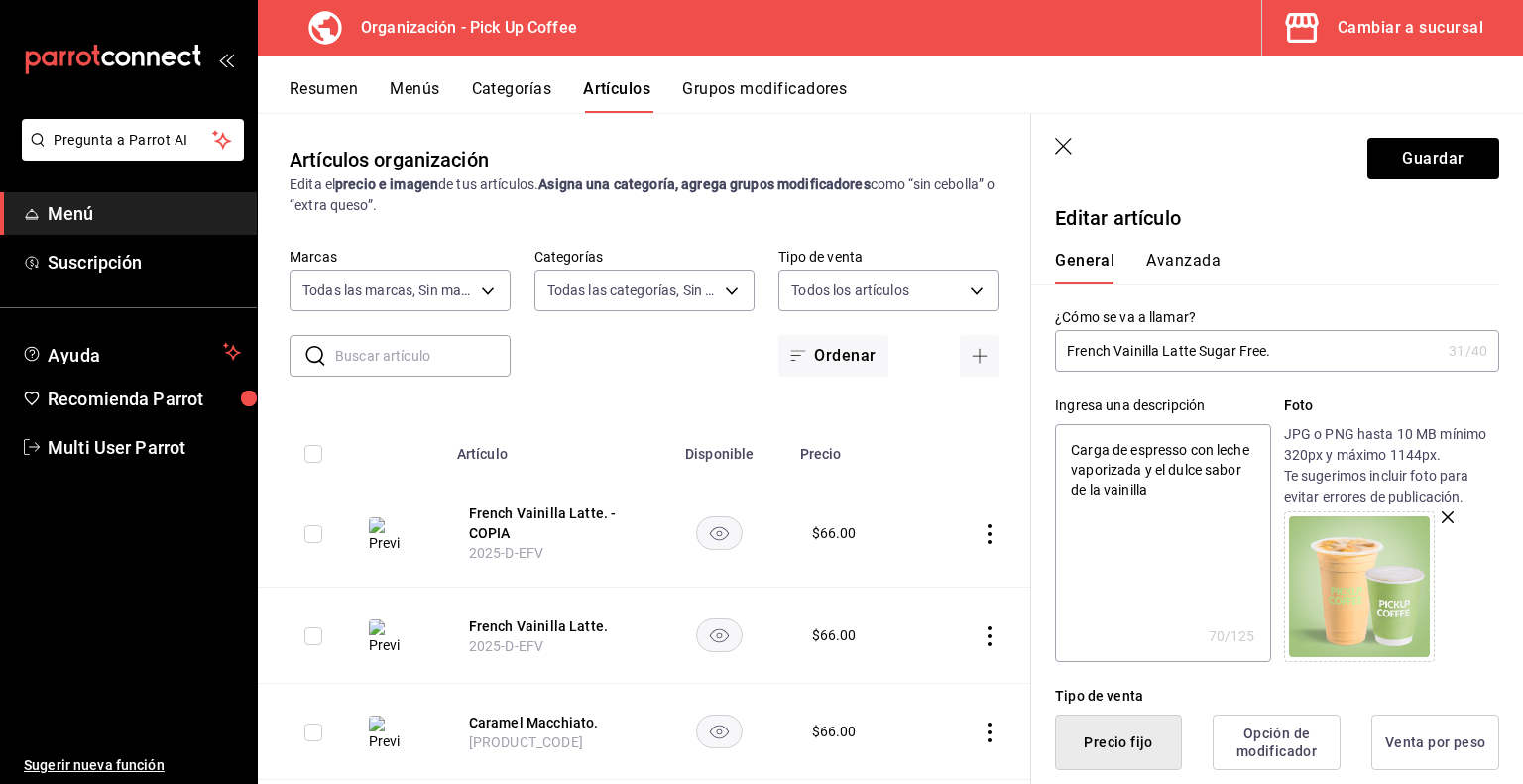 type on "x" 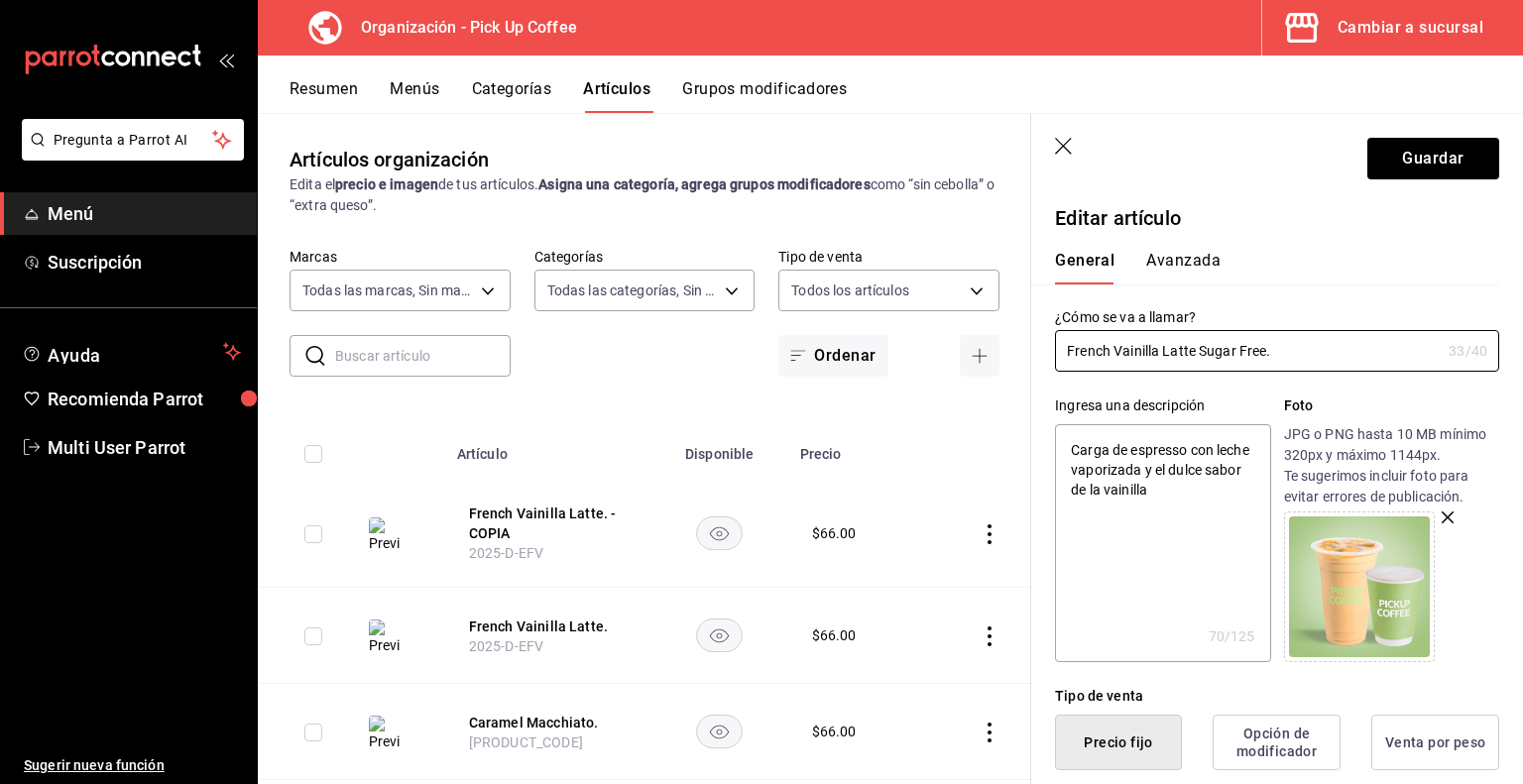 type on "French Vainilla Latte Sugar Free." 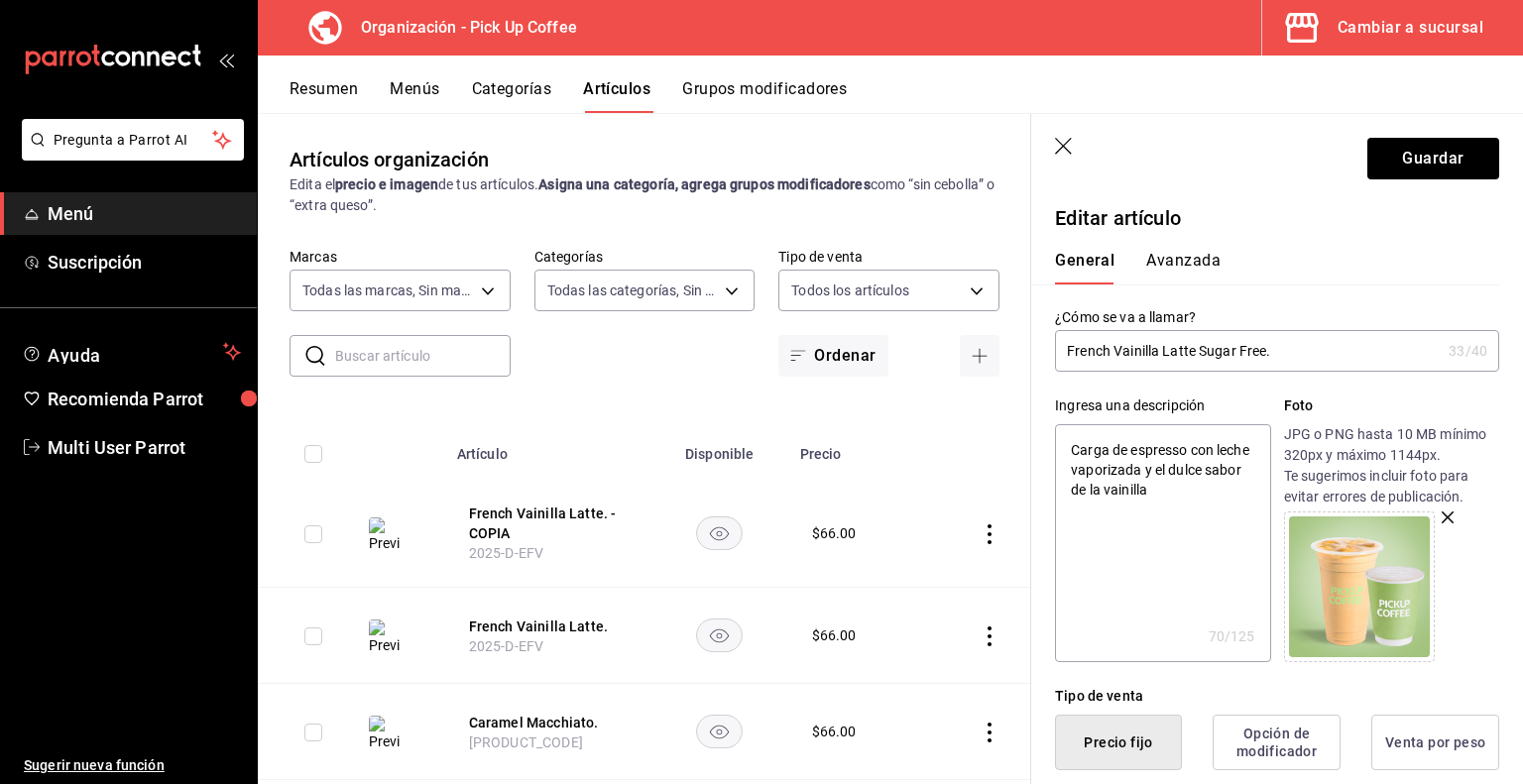 click on "Carga de espresso con leche vaporizada y el dulce sabor de la vainilla" at bounding box center (1162, 543) 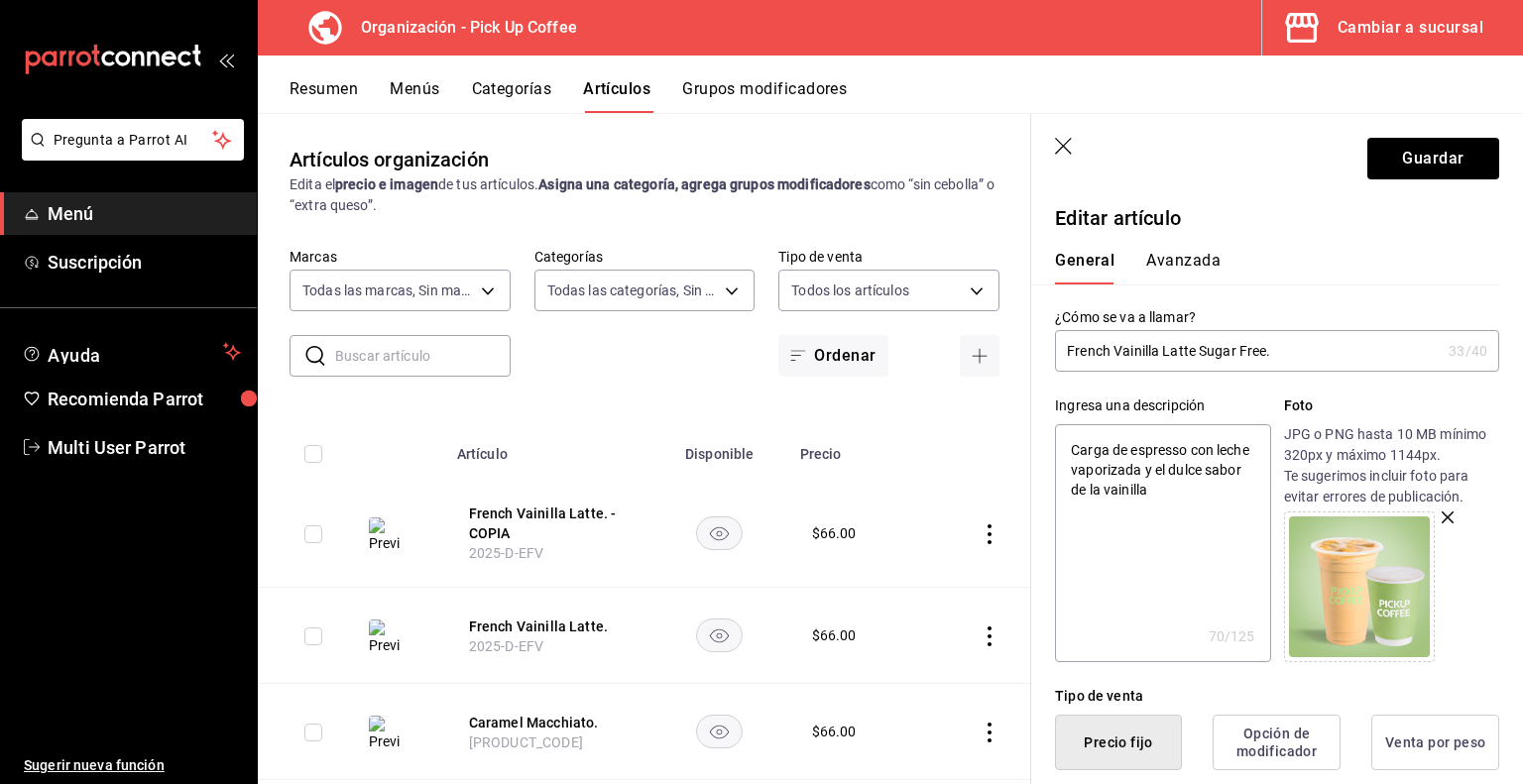 type on "Carga de espresso con leche vaporizada y el dulce sabor de la vainilla s" 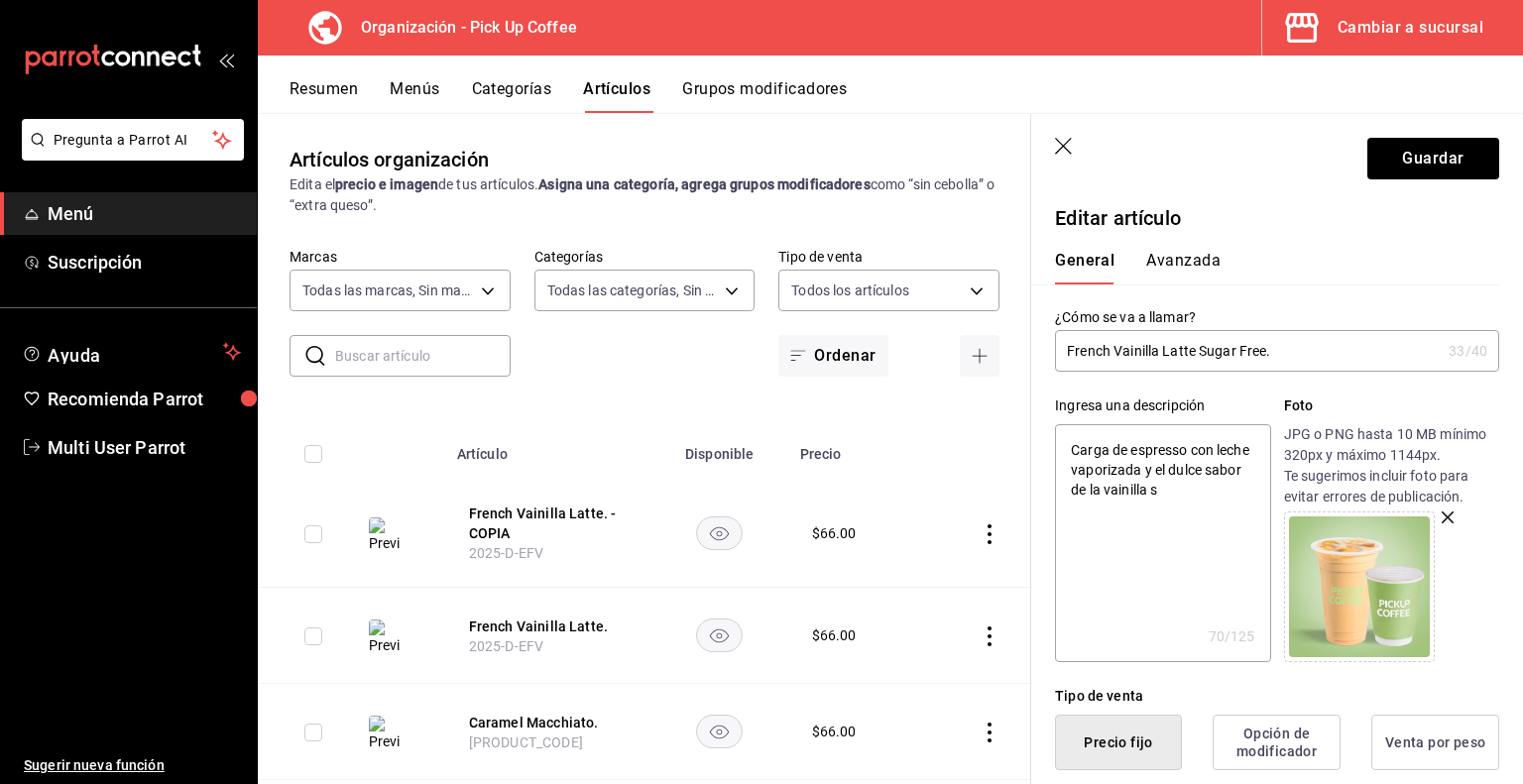 type on "x" 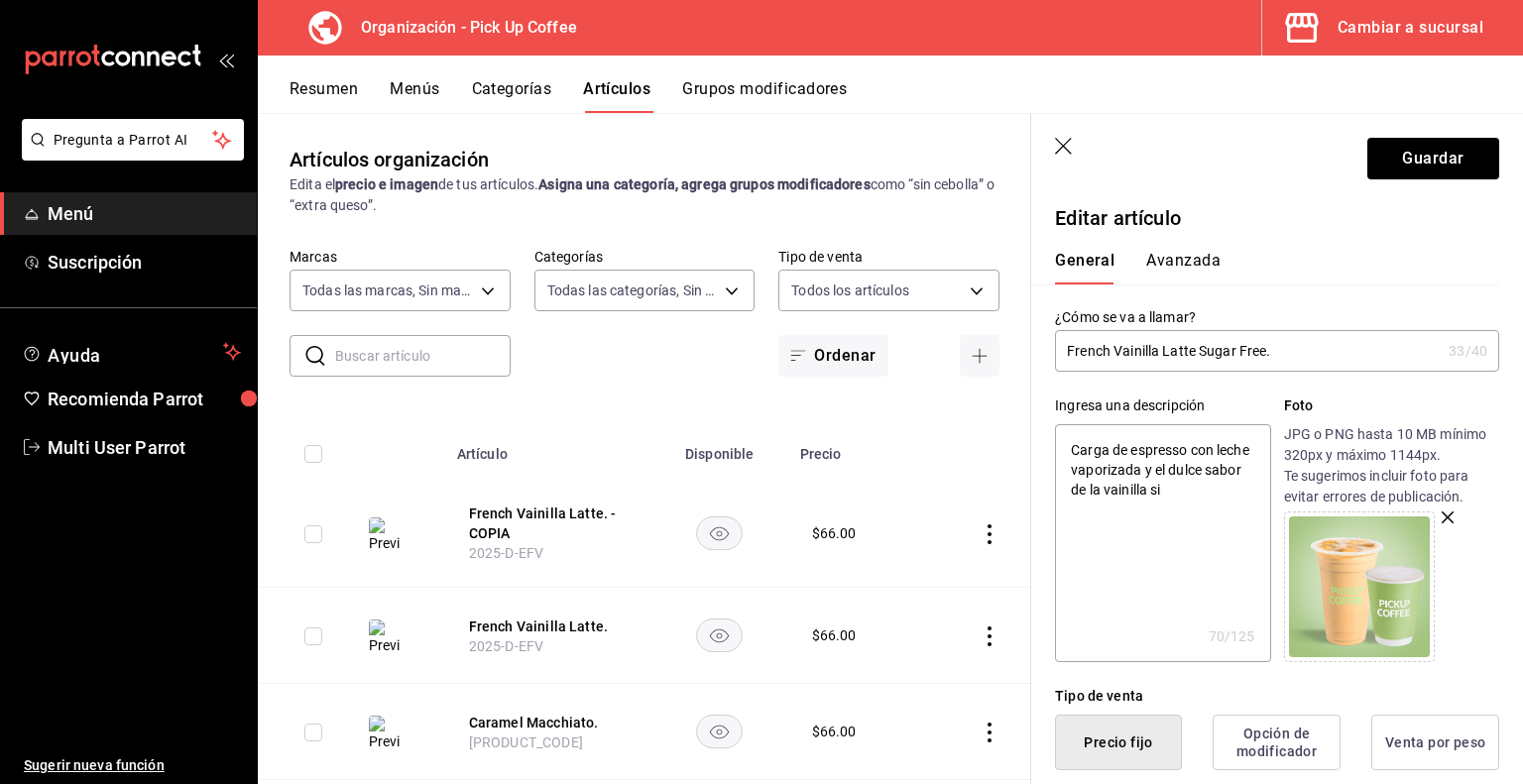 type on "x" 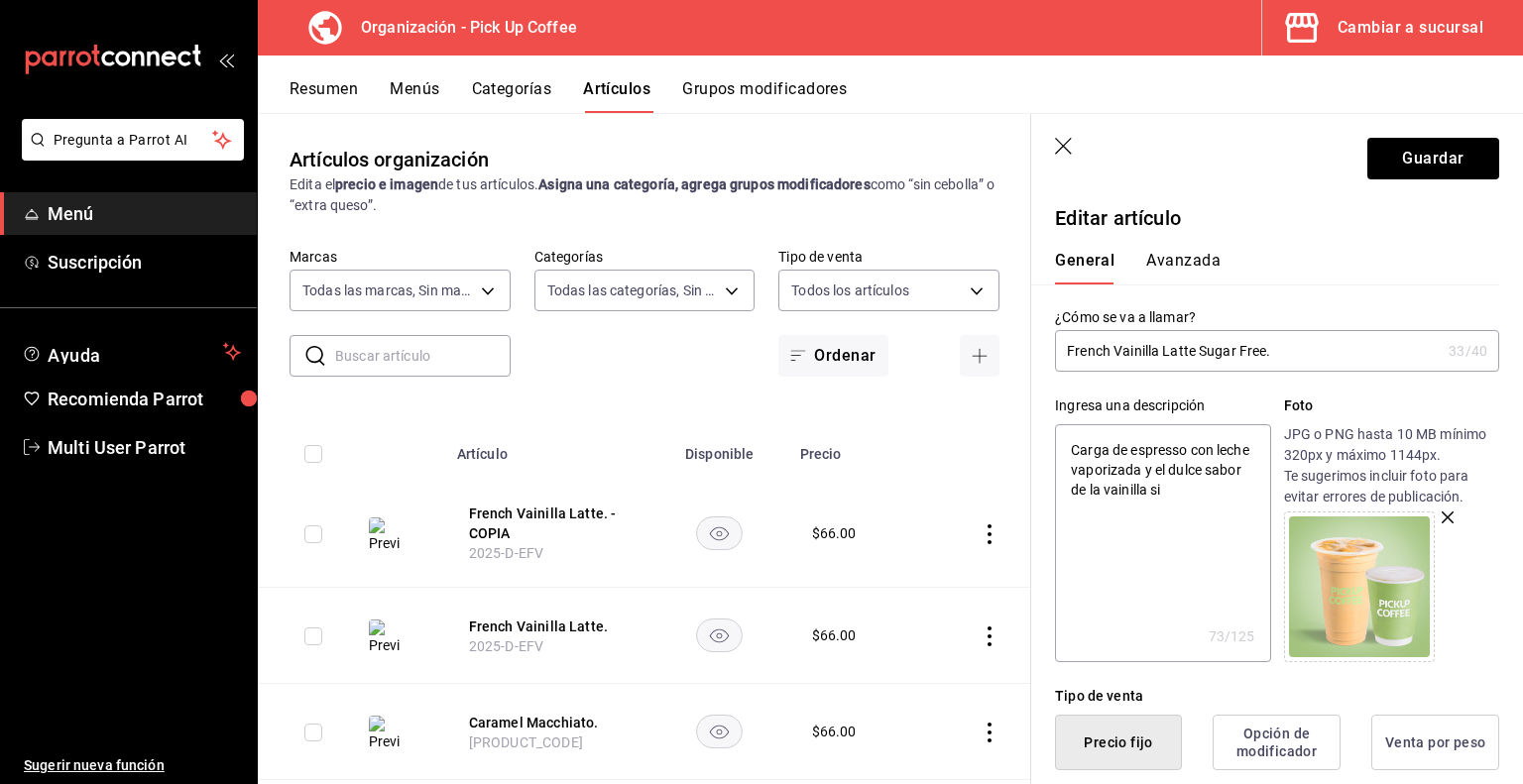 type on "Carga de espresso con leche vaporizada y el dulce sabor de la vainilla sin" 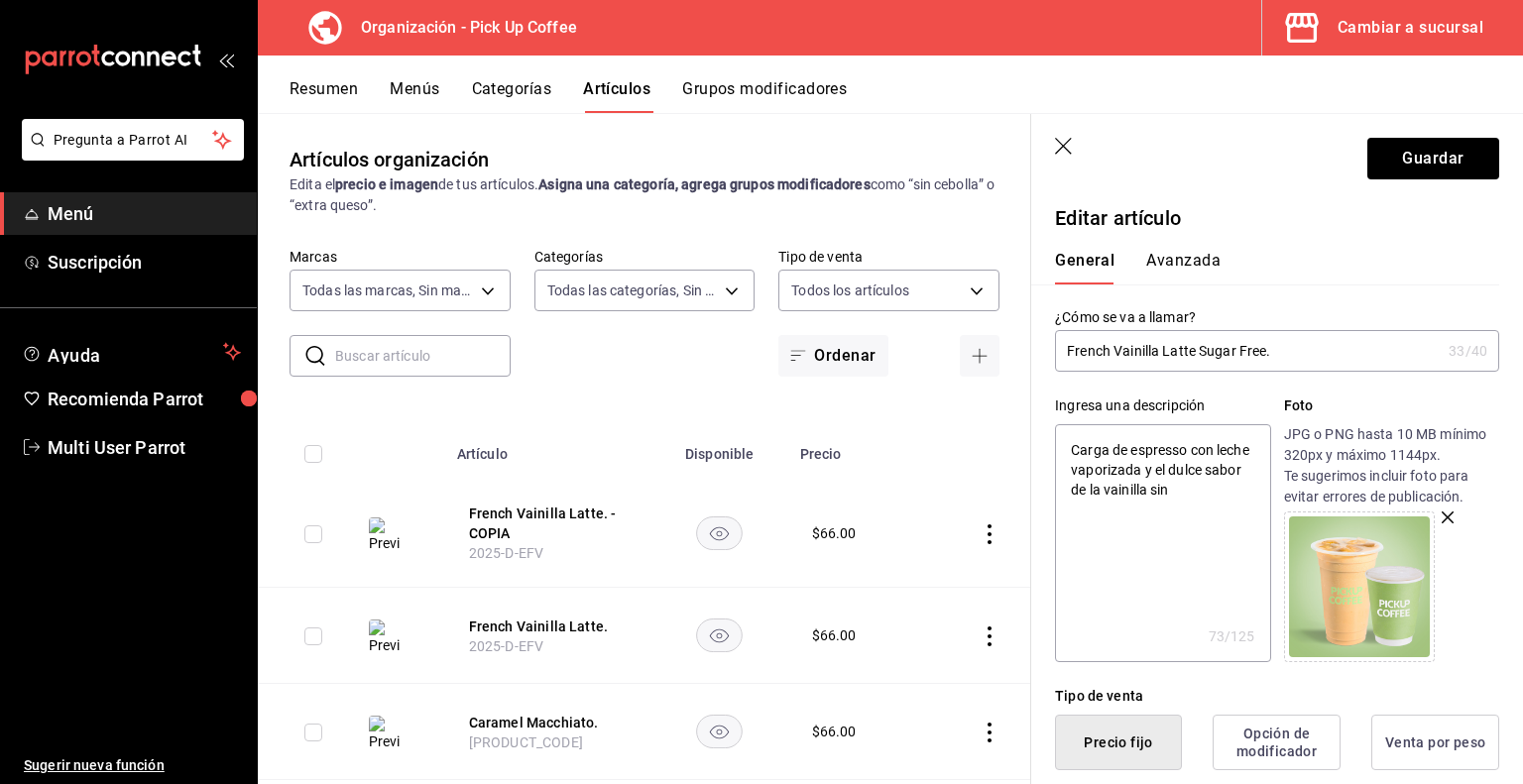 type on "x" 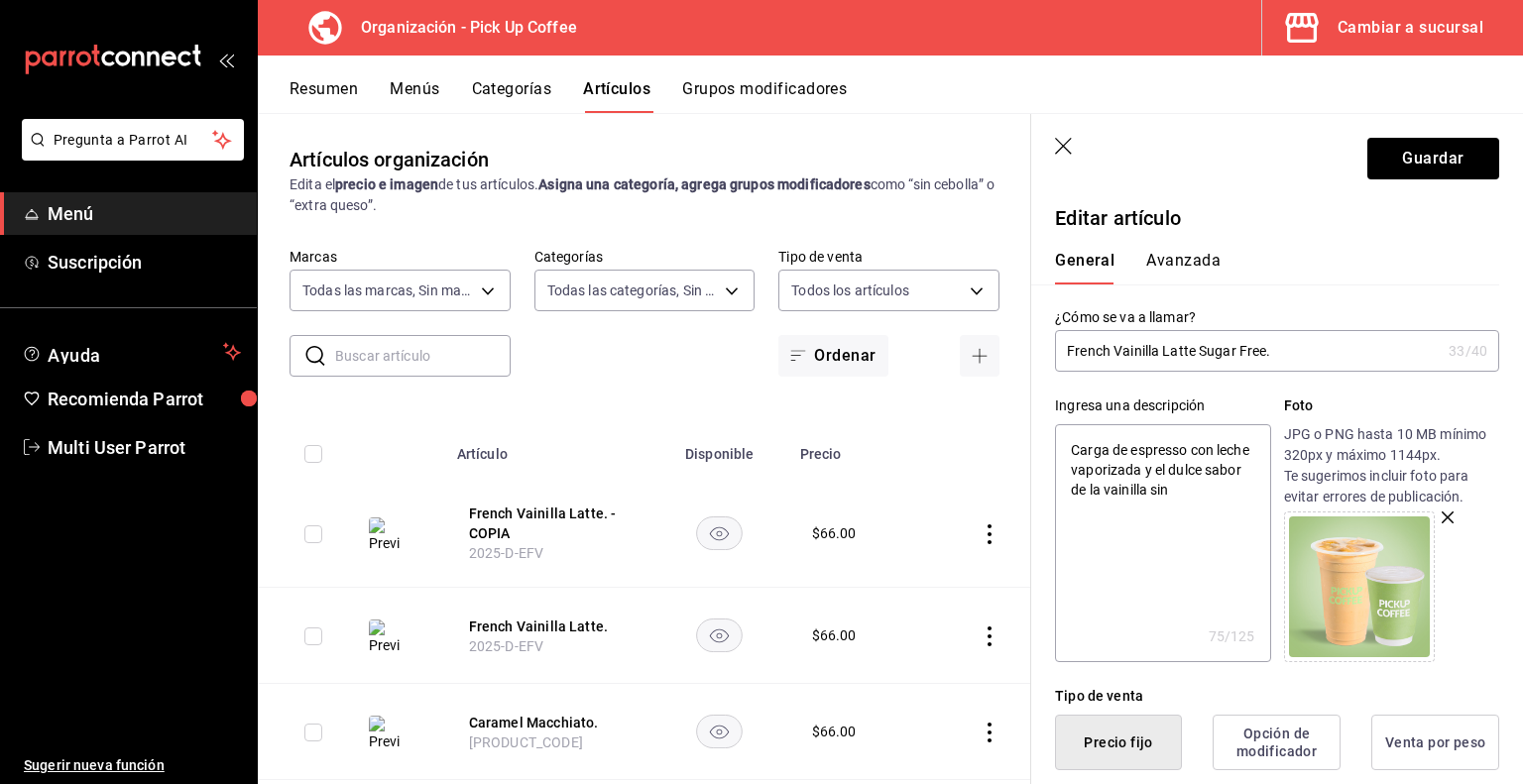 type on "Carga de espresso con leche vaporizada y el dulce sabor de la vainilla sin a" 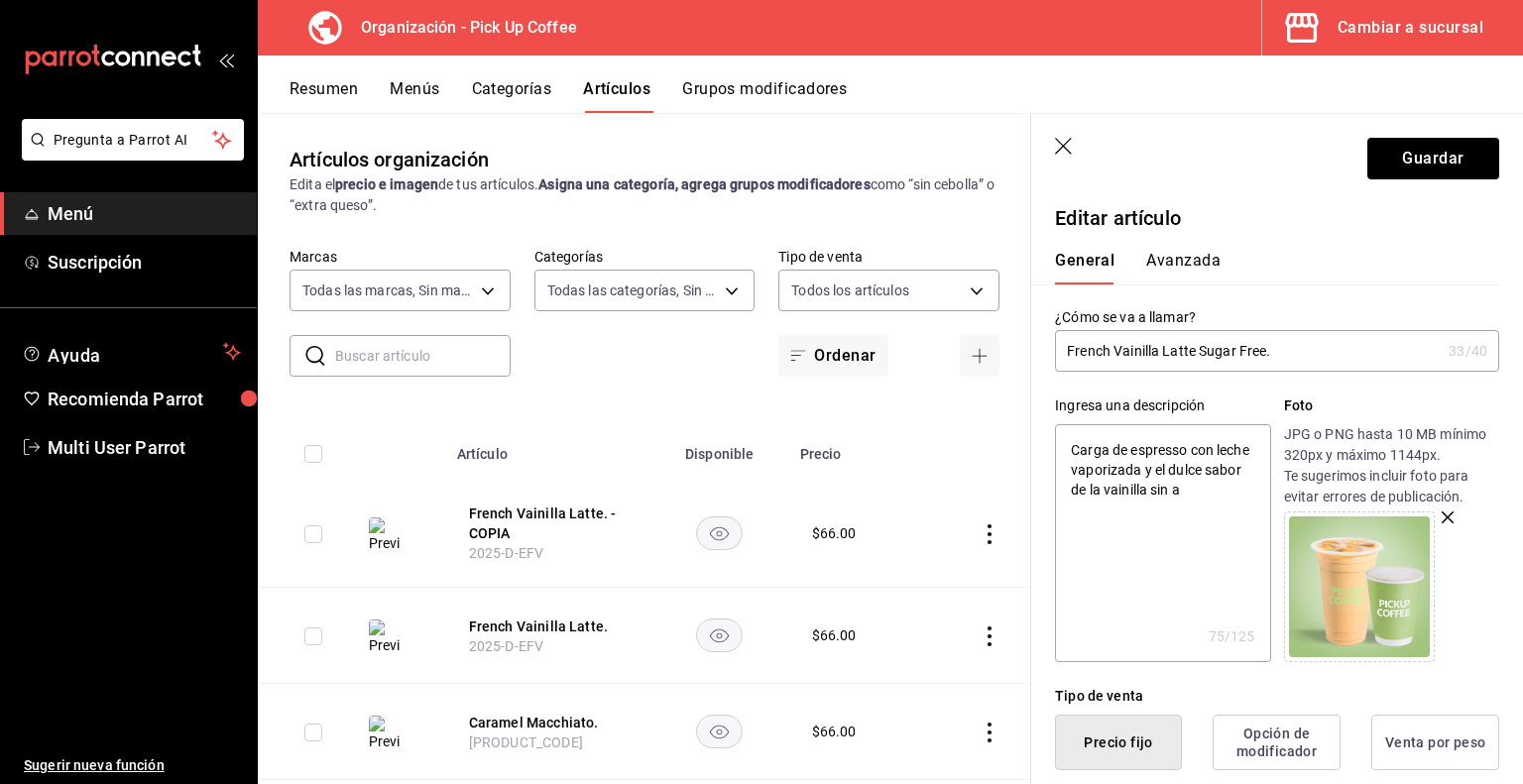 type on "x" 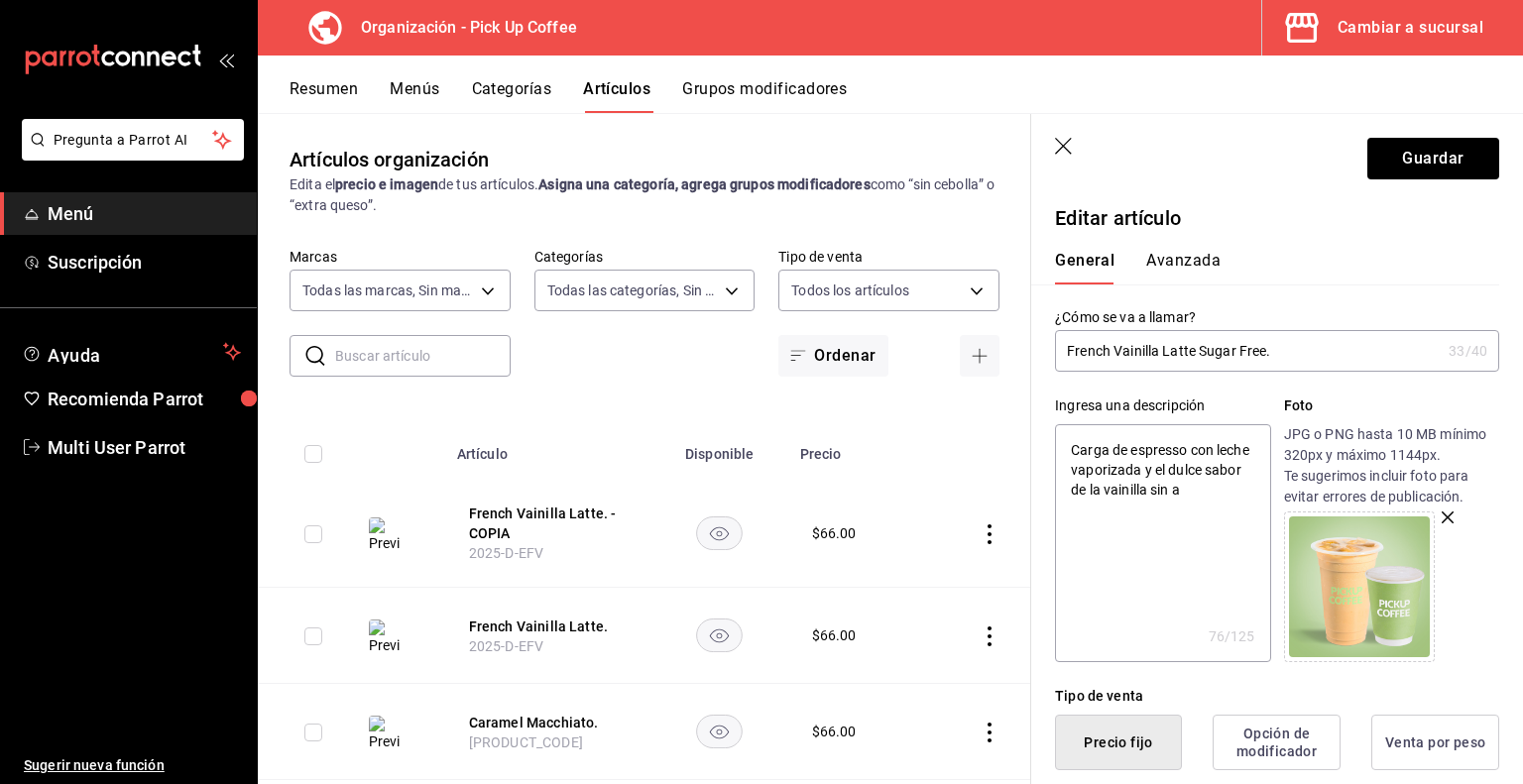 type on "Carga de espresso con leche vaporizada y el dulce sabor de la vainilla sin az" 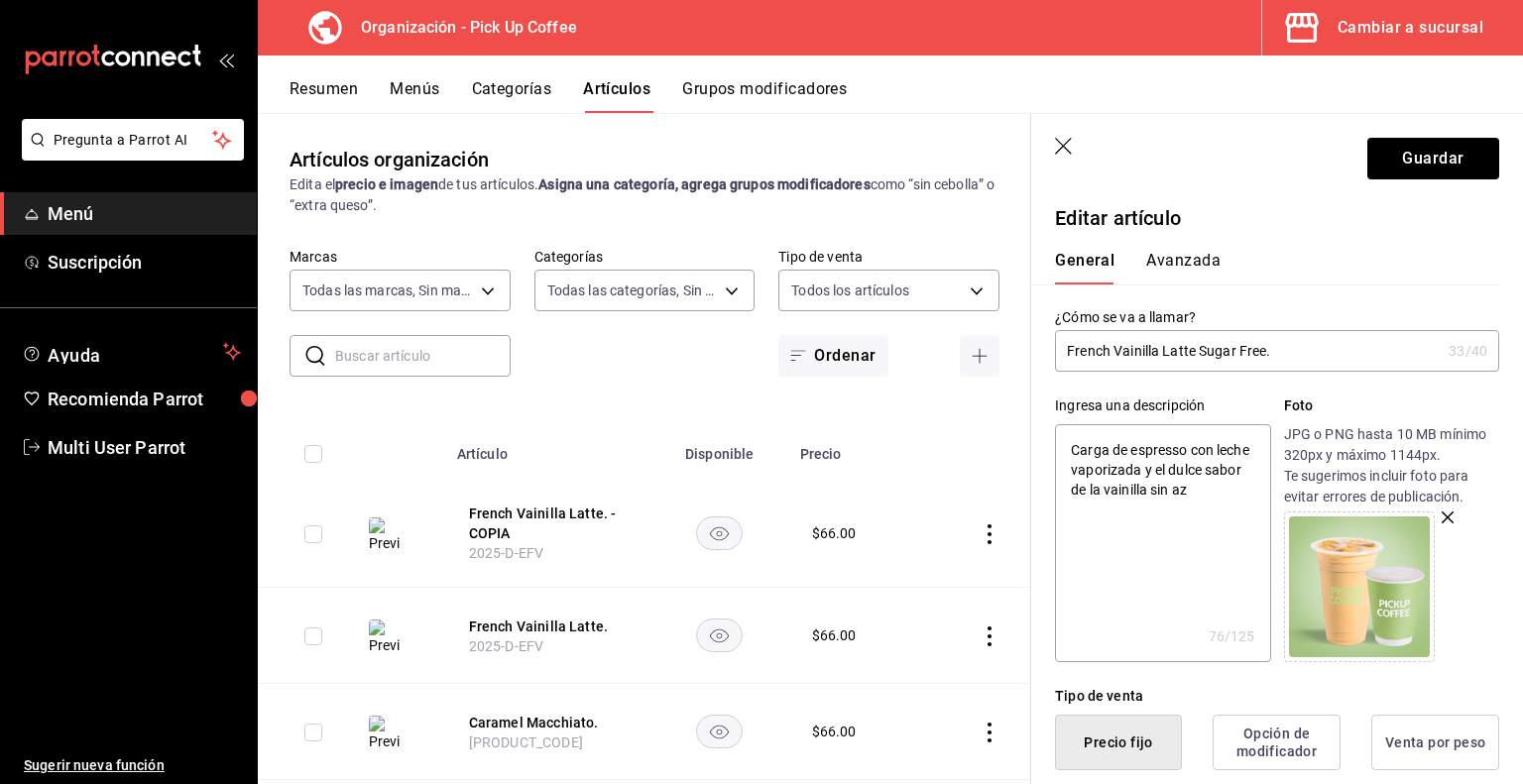 type on "x" 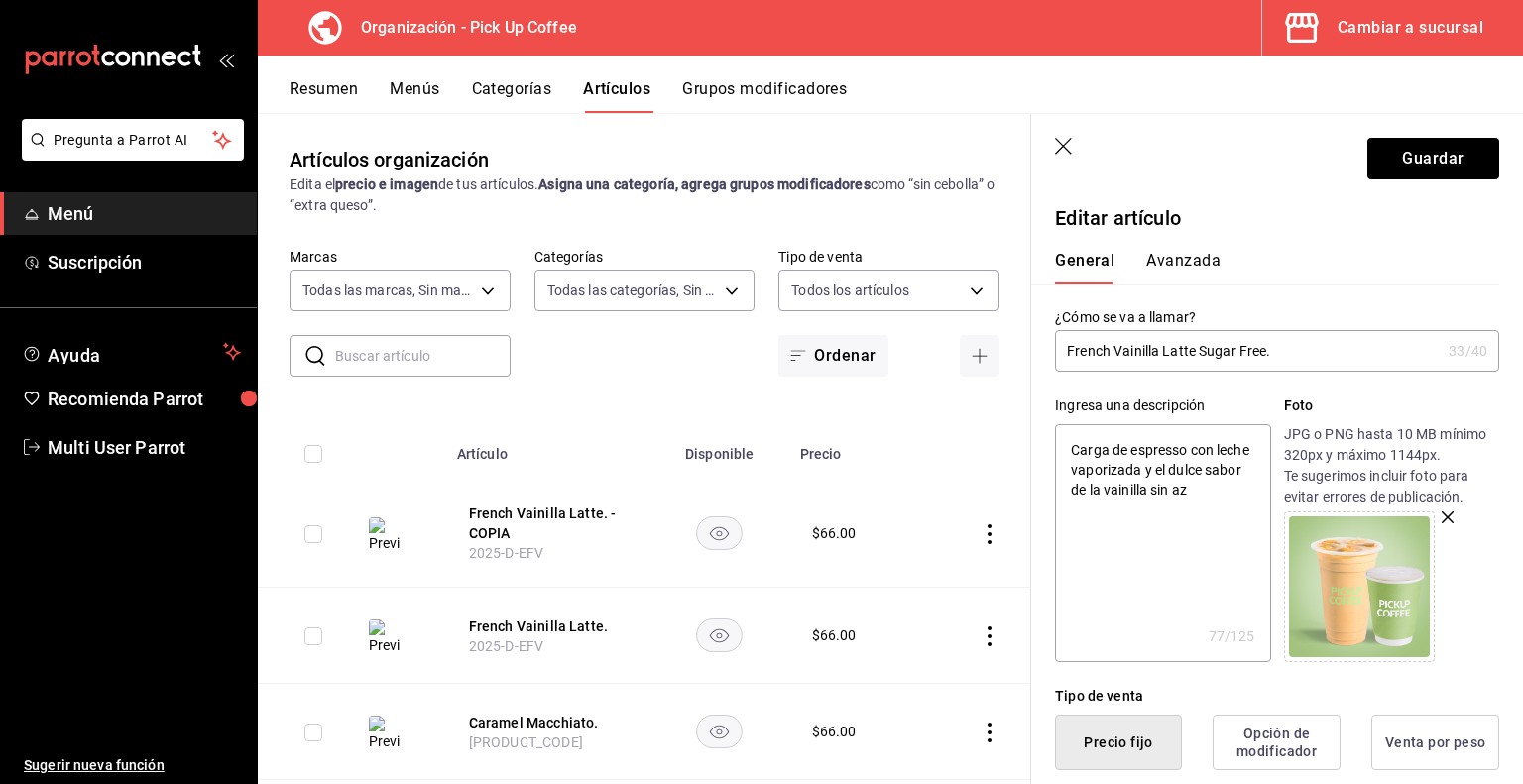 type on "Carga de espresso con leche vaporizada y el dulce sabor de la vainilla sin azú" 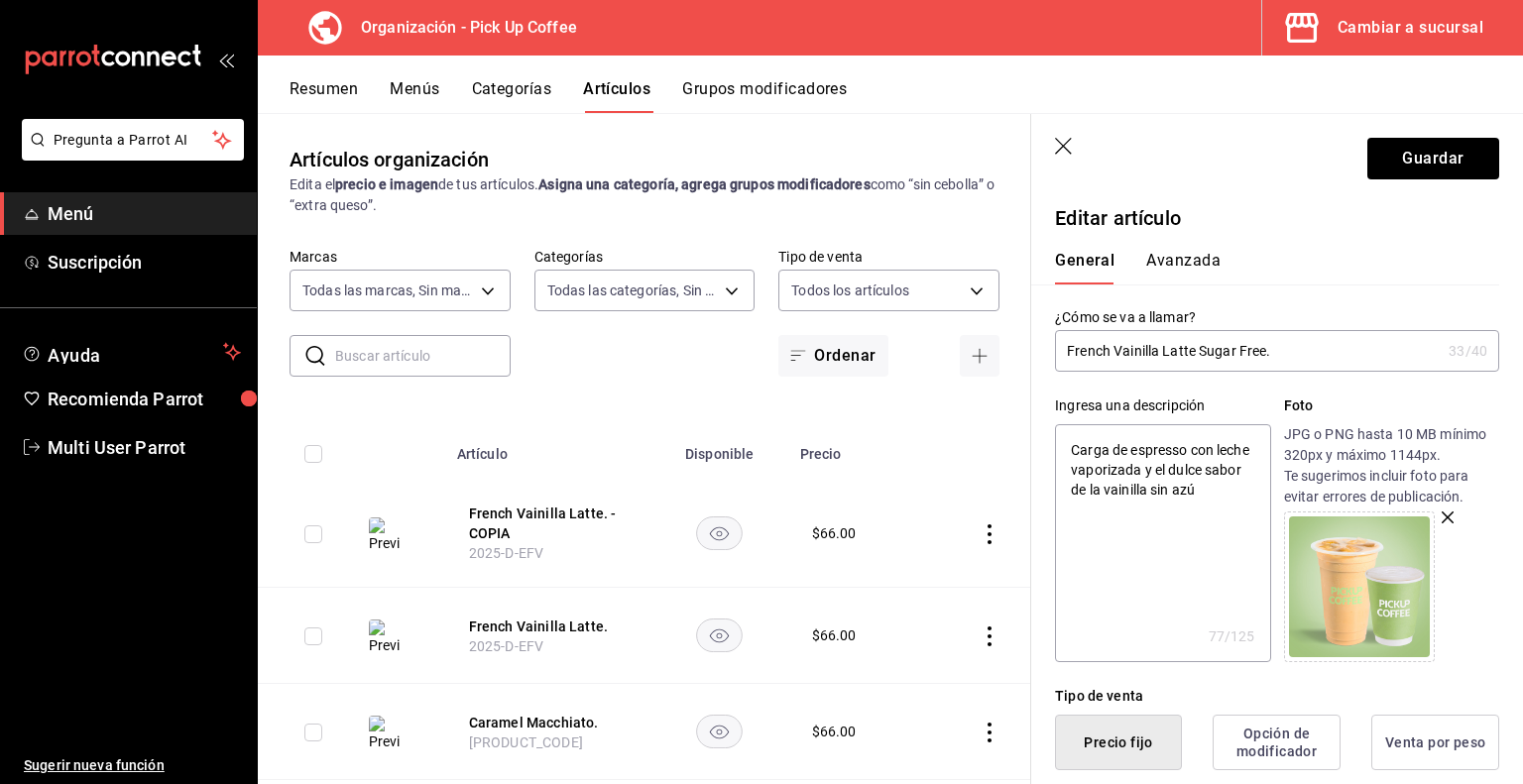 type on "x" 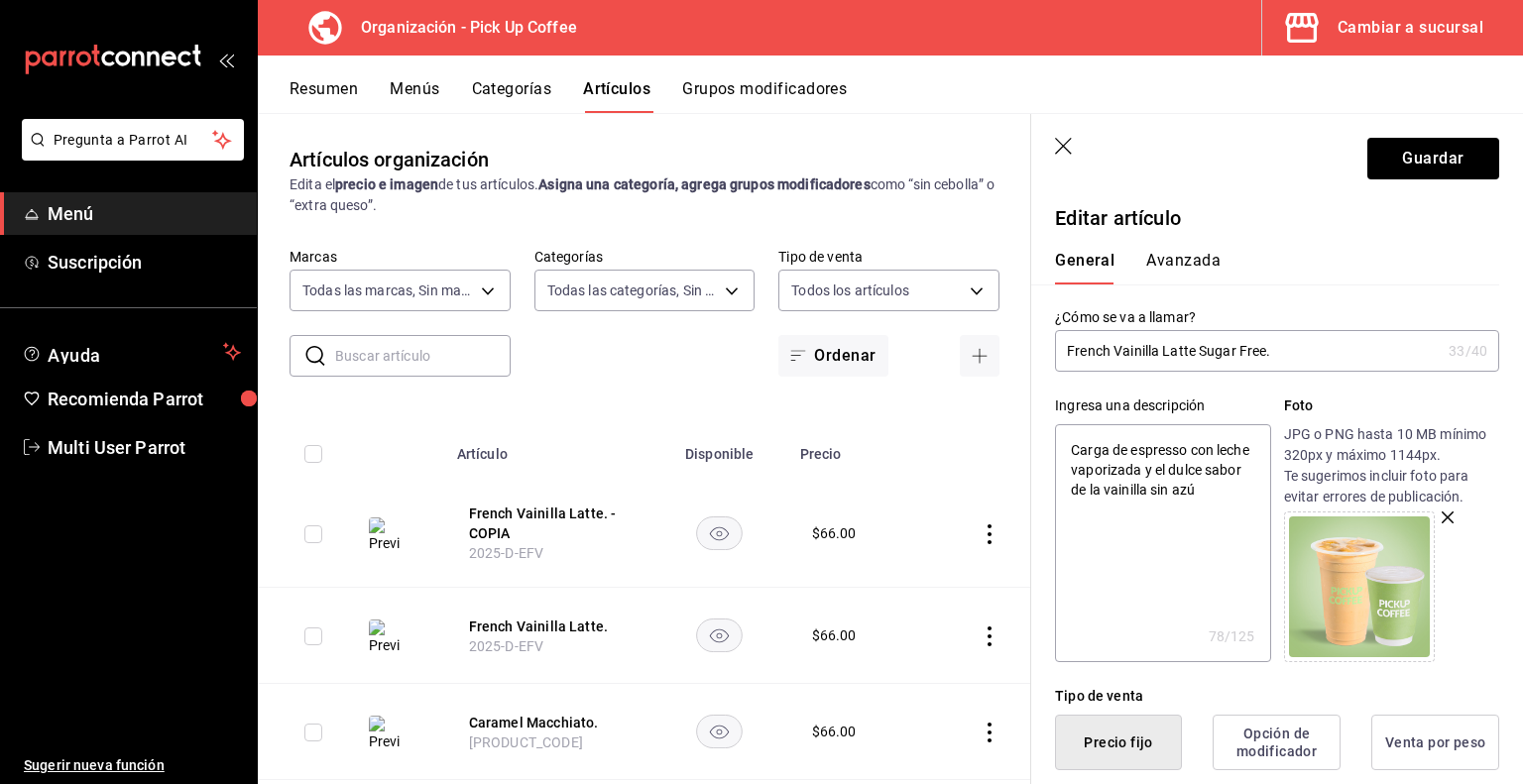 type on "Carga de espresso con leche vaporizada y el dulce sabor de la vainilla sin azúc" 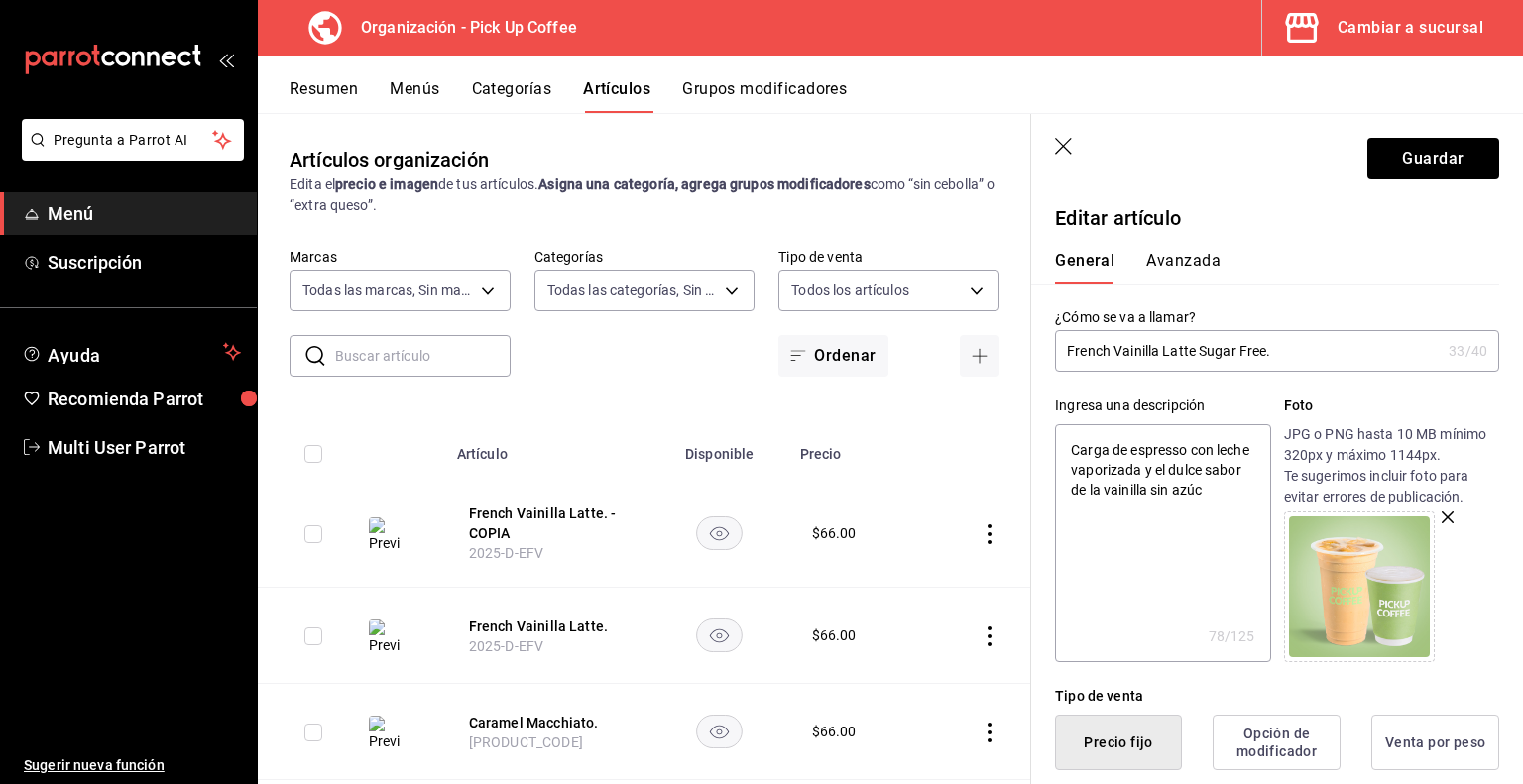 type on "x" 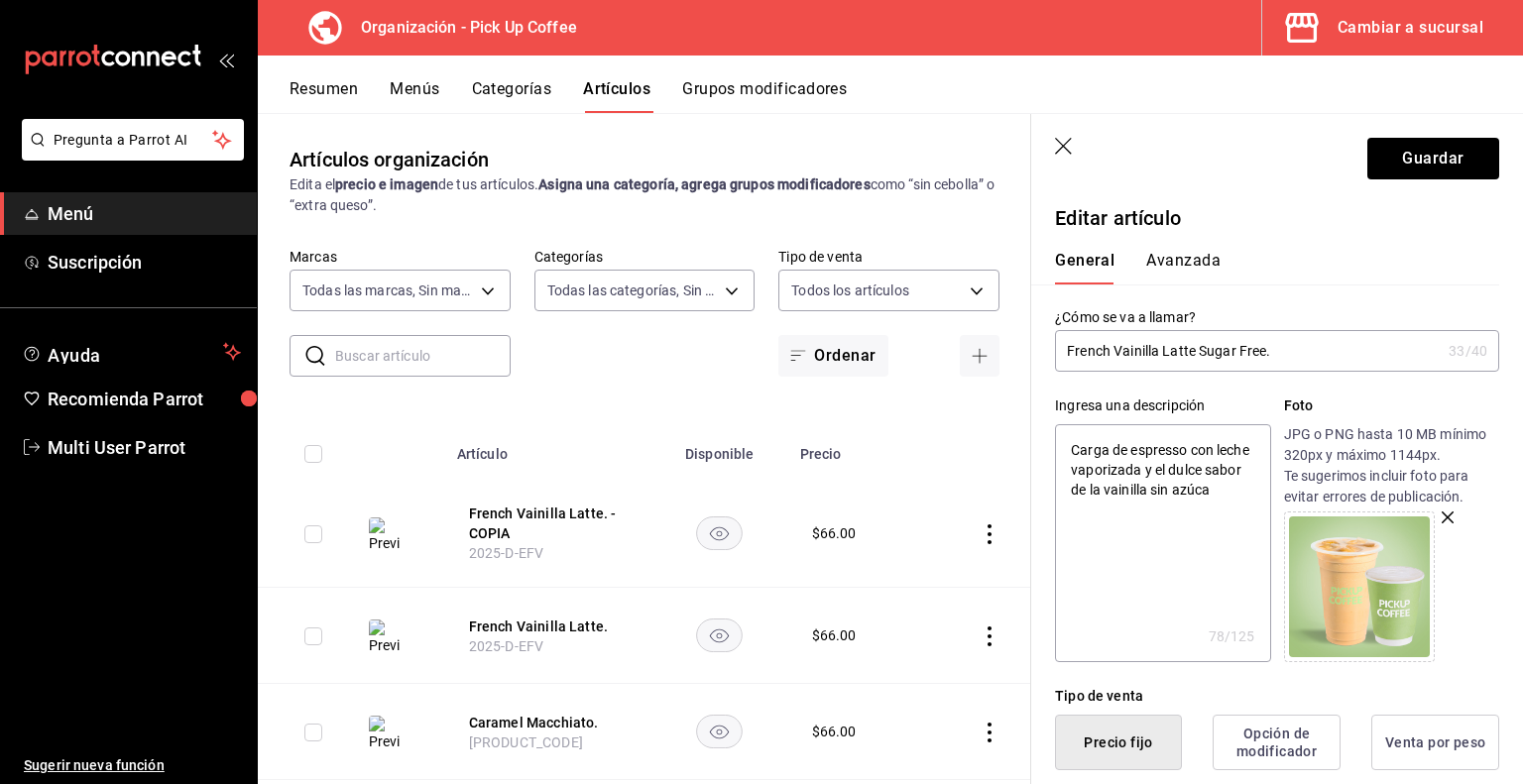 type on "Carga de espresso con leche vaporizada y el dulce sabor de la vainilla sin azúcar" 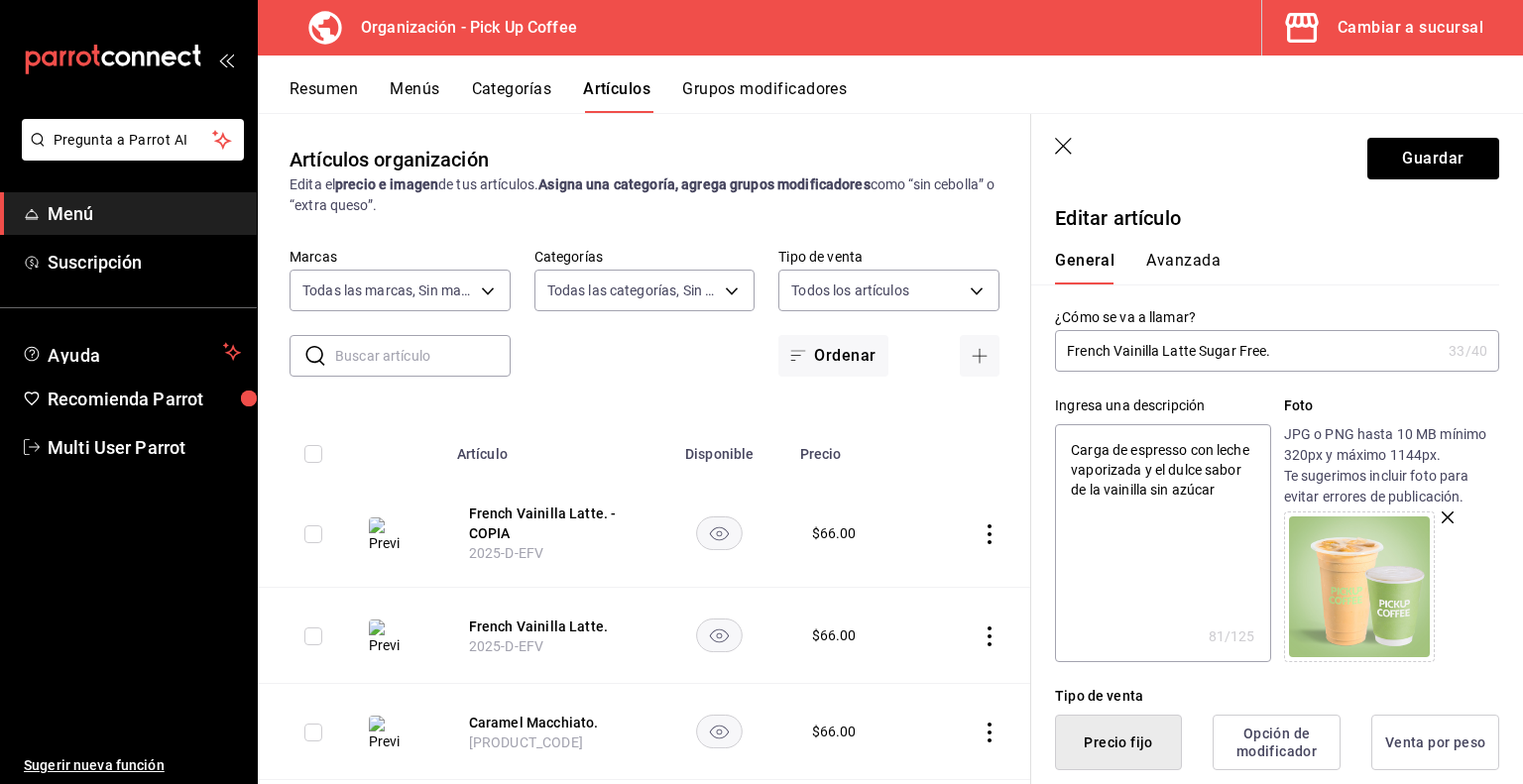 type on "x" 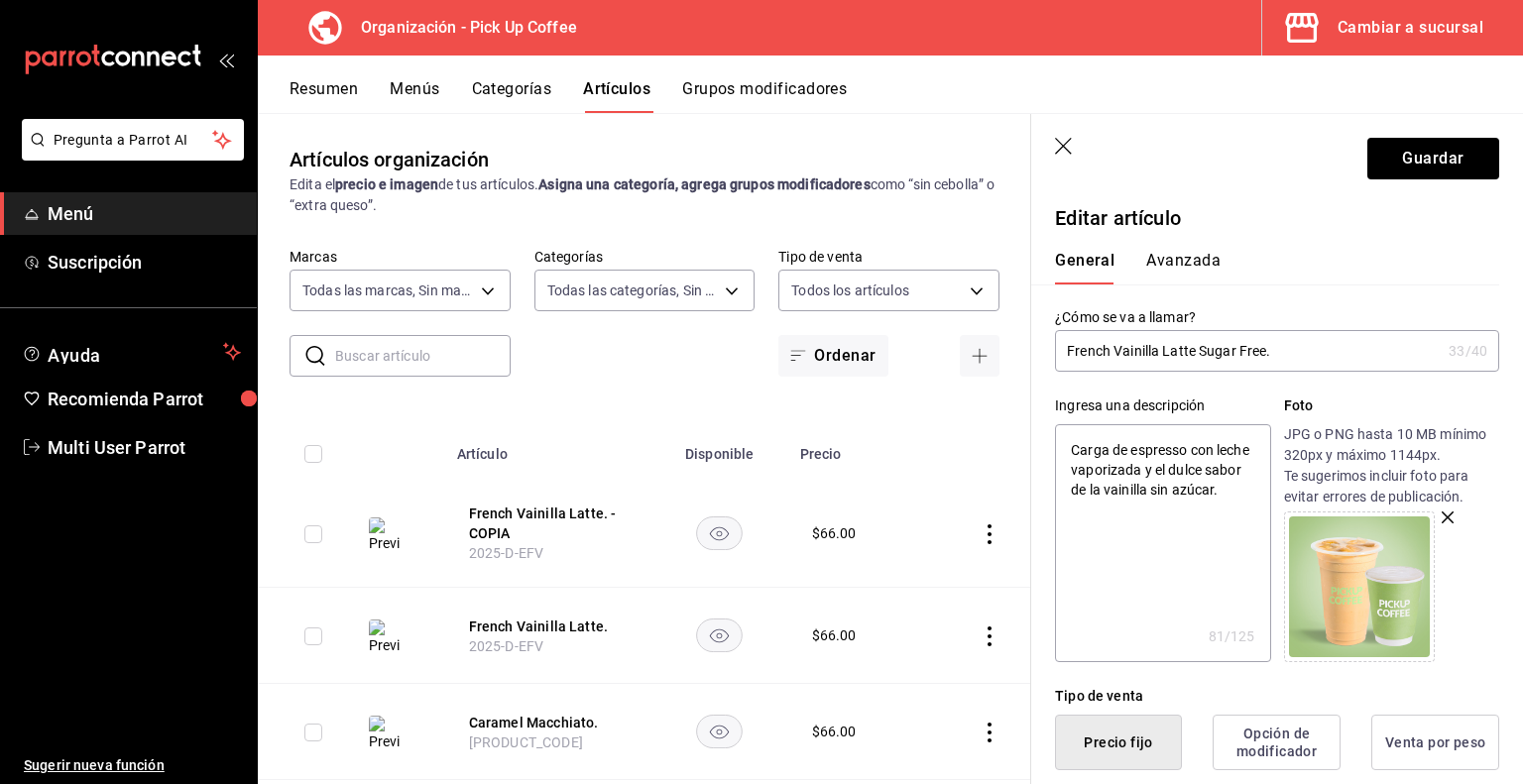 type on "x" 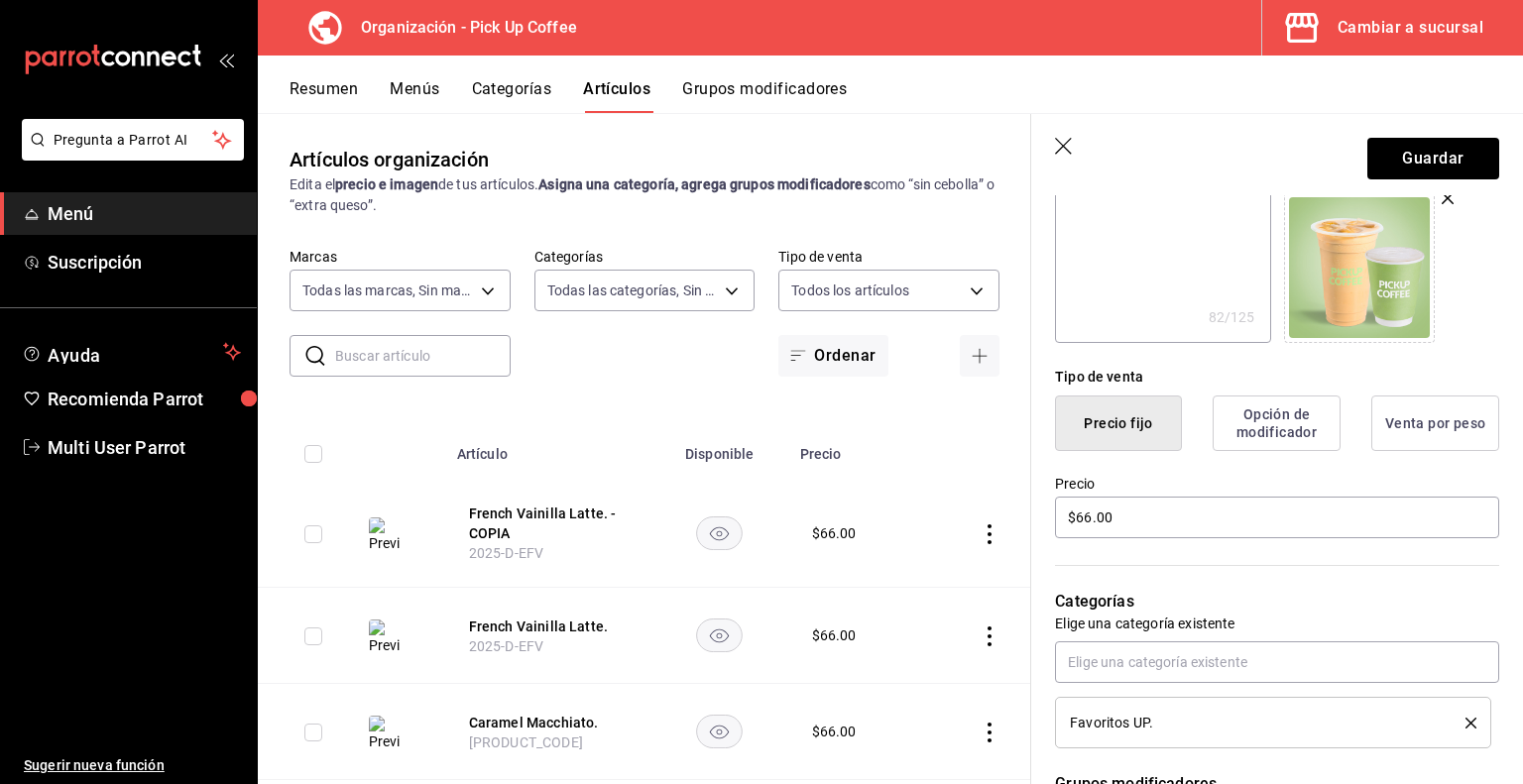 scroll, scrollTop: 321, scrollLeft: 0, axis: vertical 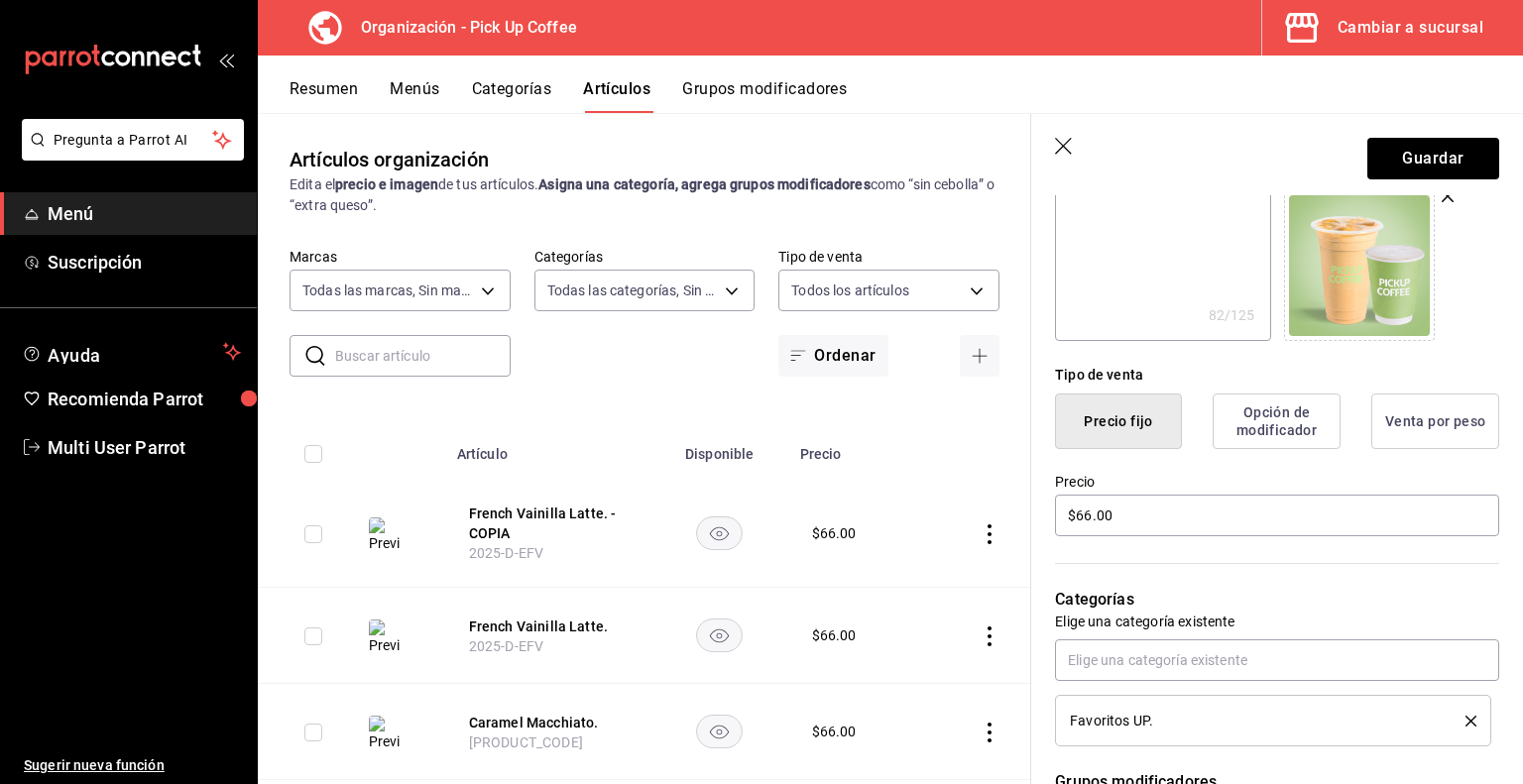 type on "Carga de espresso con leche vaporizada y el dulce sabor de la vainilla sin azúcar." 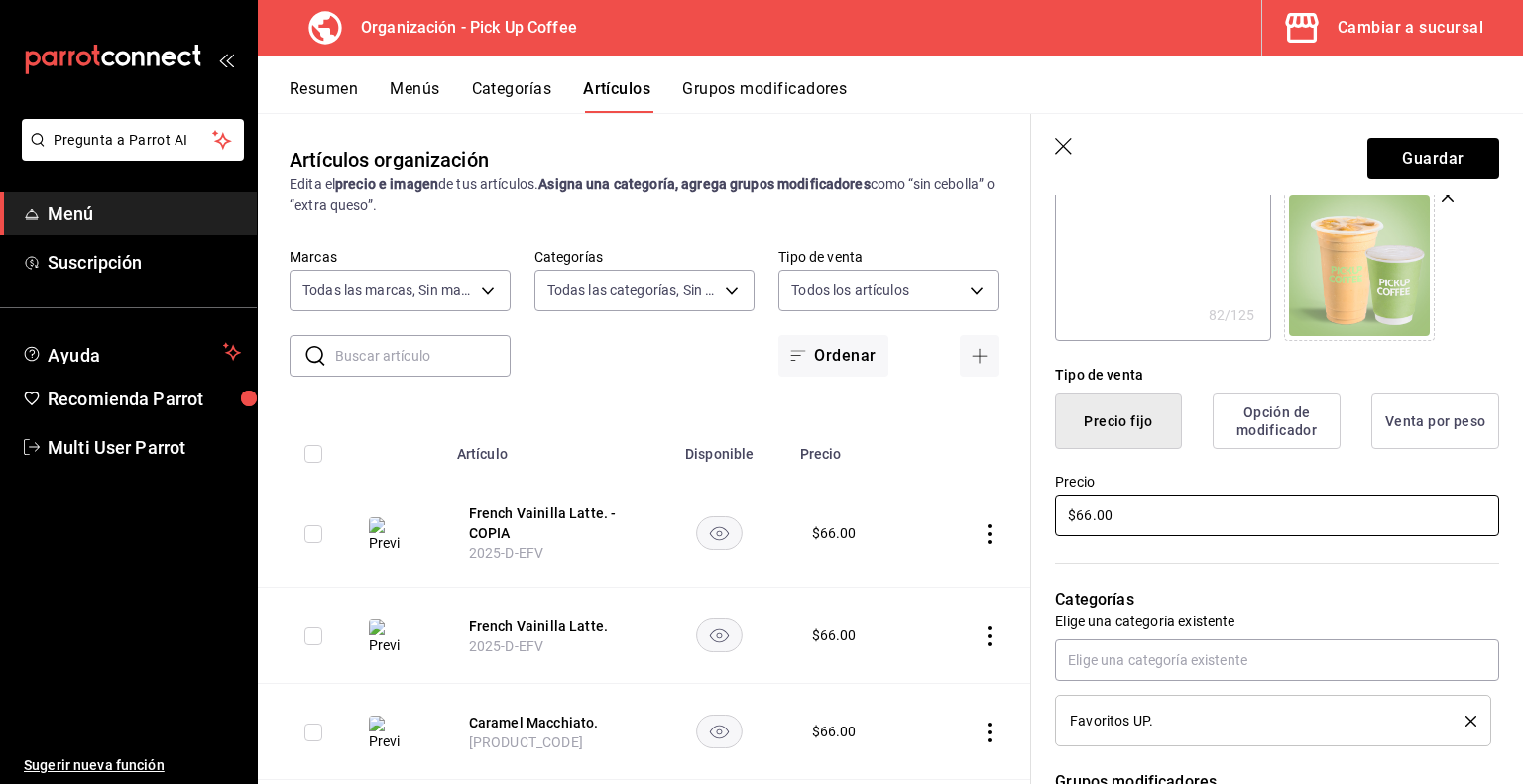 drag, startPoint x: 1188, startPoint y: 505, endPoint x: 834, endPoint y: 529, distance: 354.81263 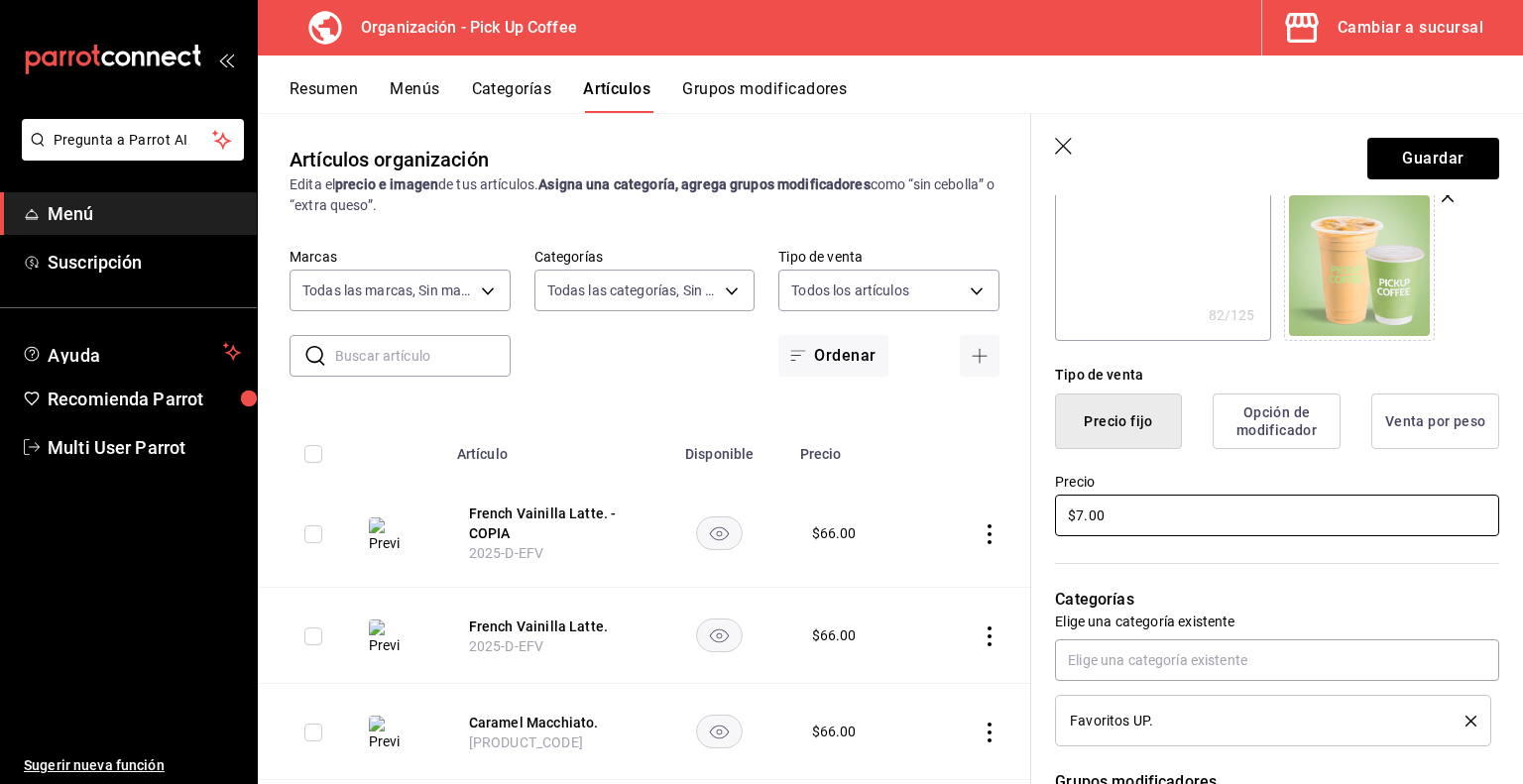 type on "x" 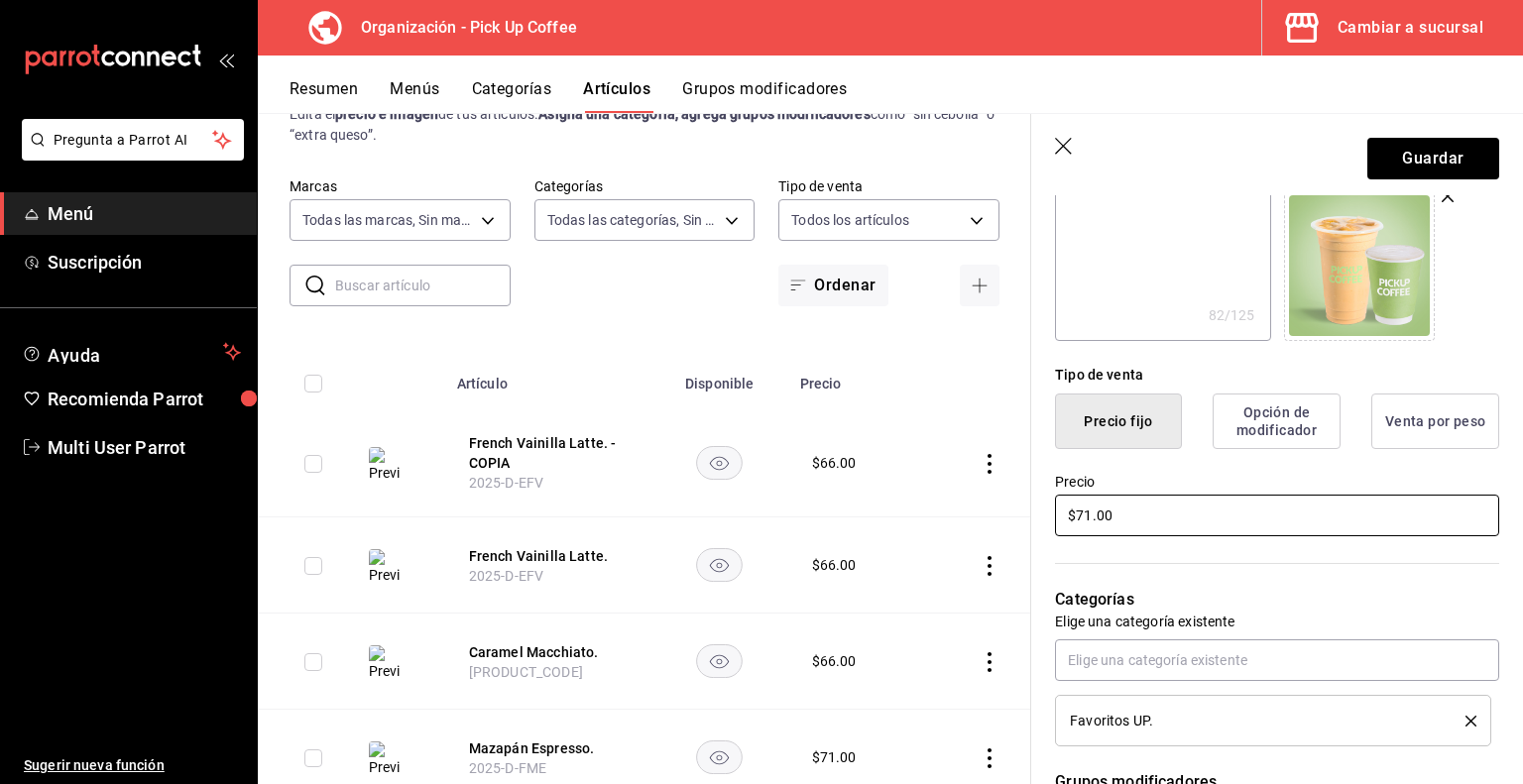 scroll, scrollTop: 83, scrollLeft: 0, axis: vertical 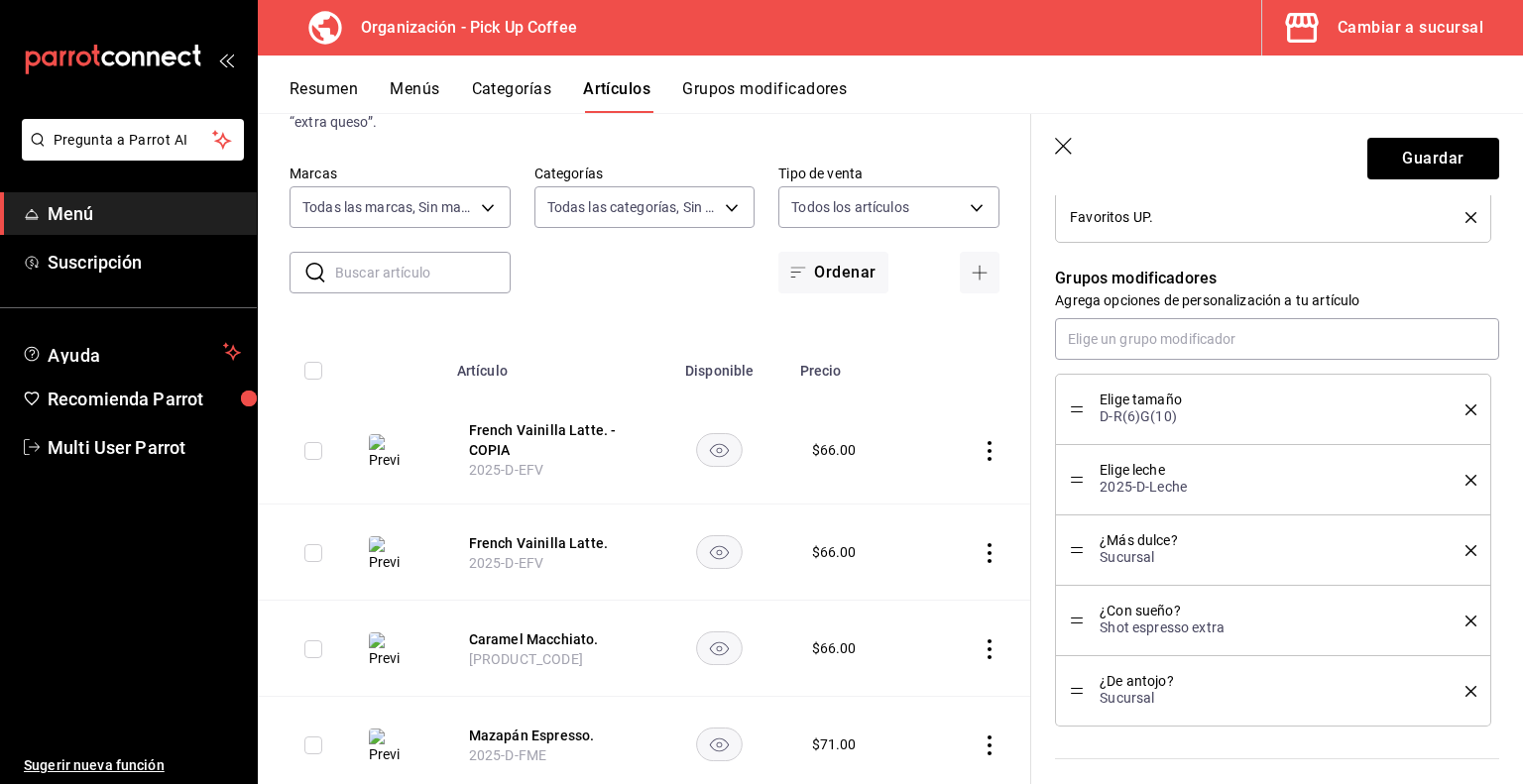 type on "$71.00" 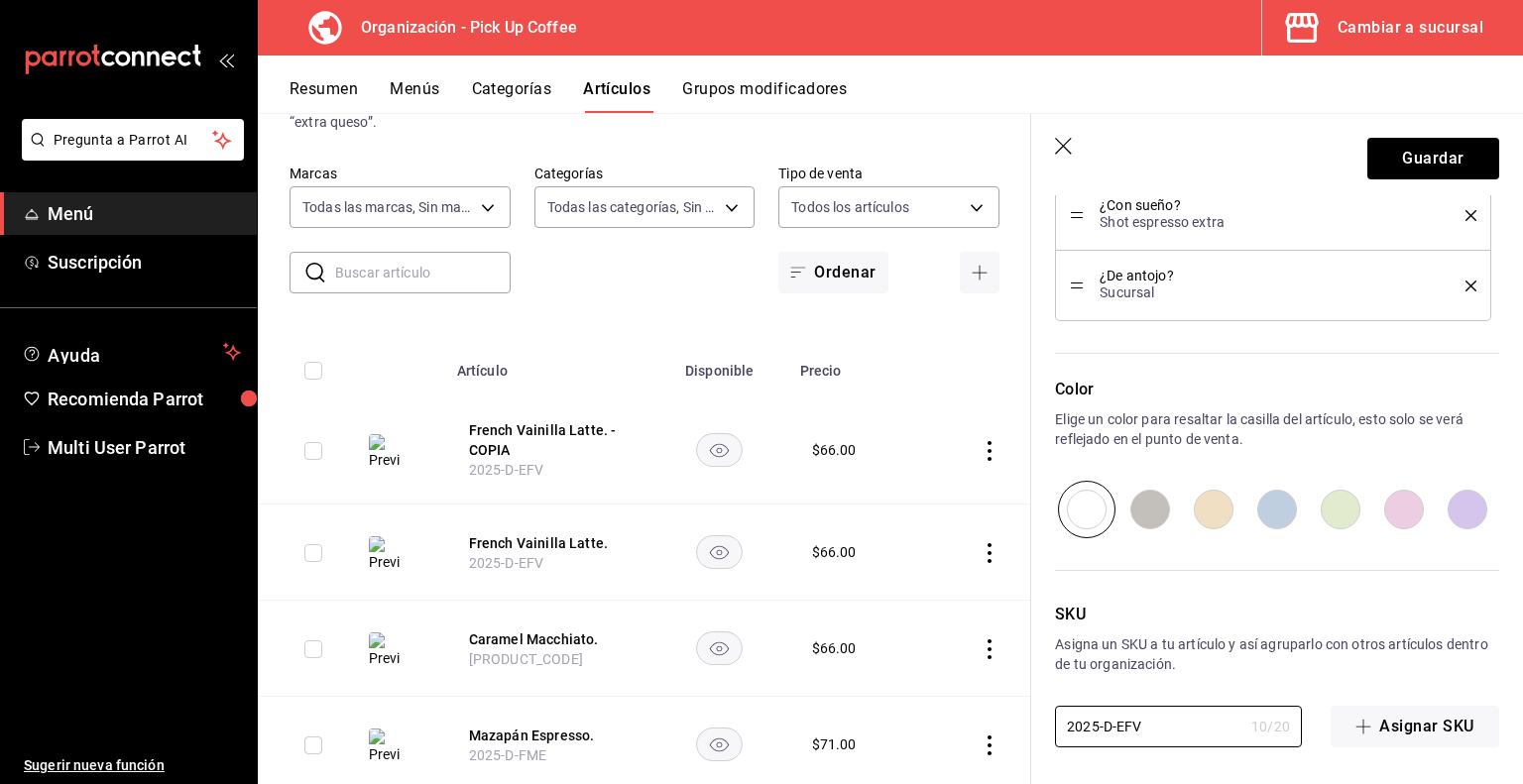 drag, startPoint x: 1142, startPoint y: 727, endPoint x: 1018, endPoint y: 728, distance: 124.004 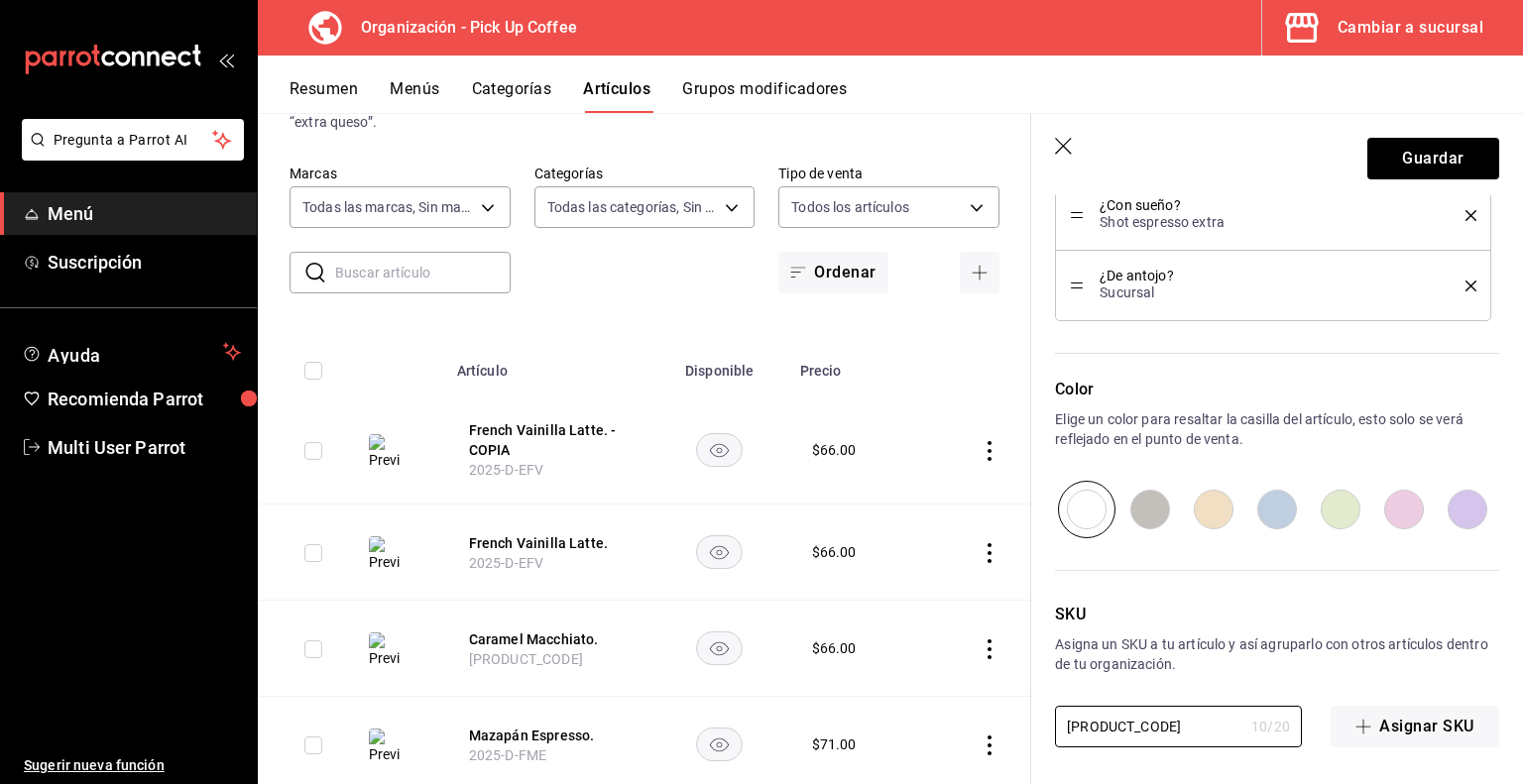 type on "x" 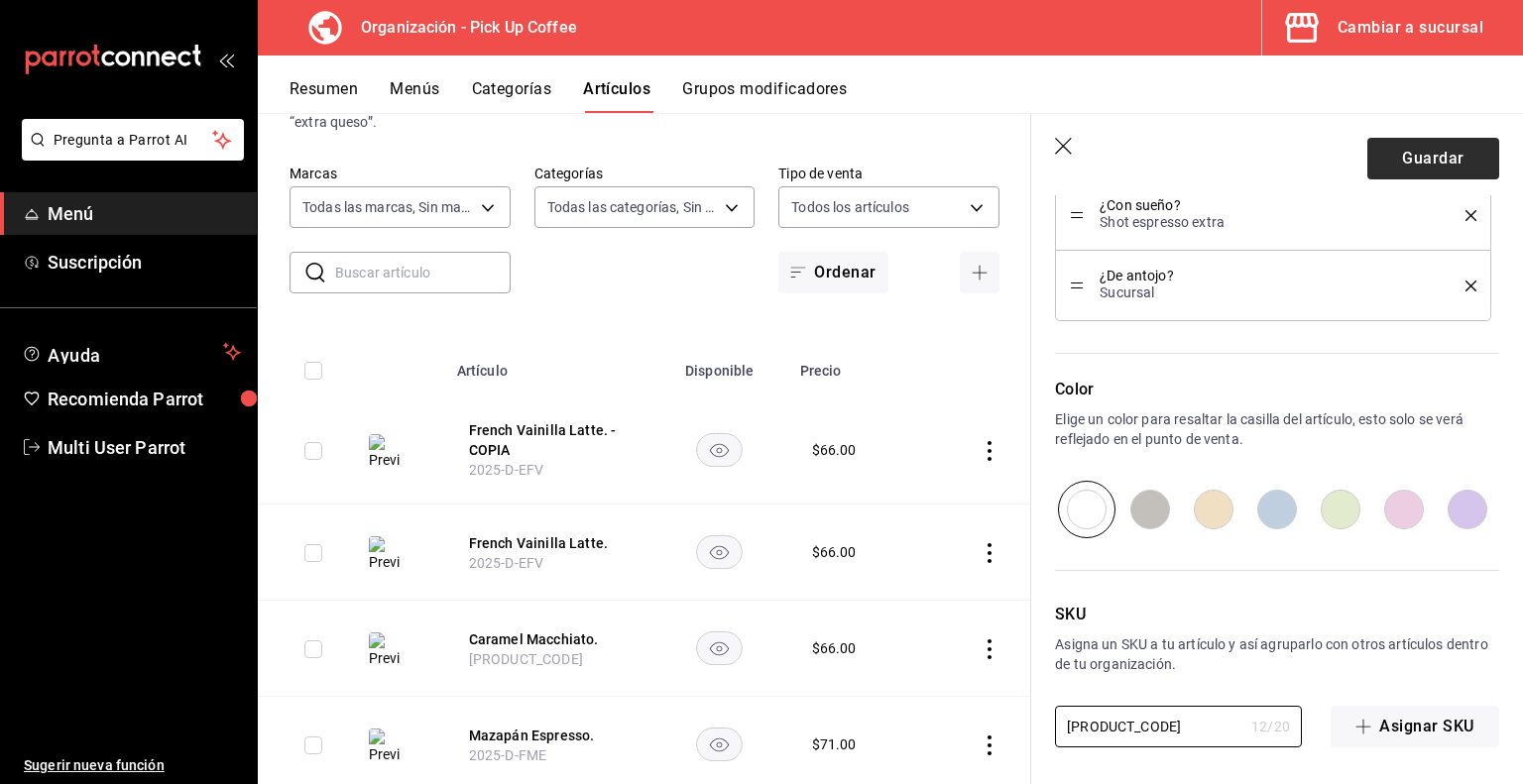 type on "2025-D-EVLSF" 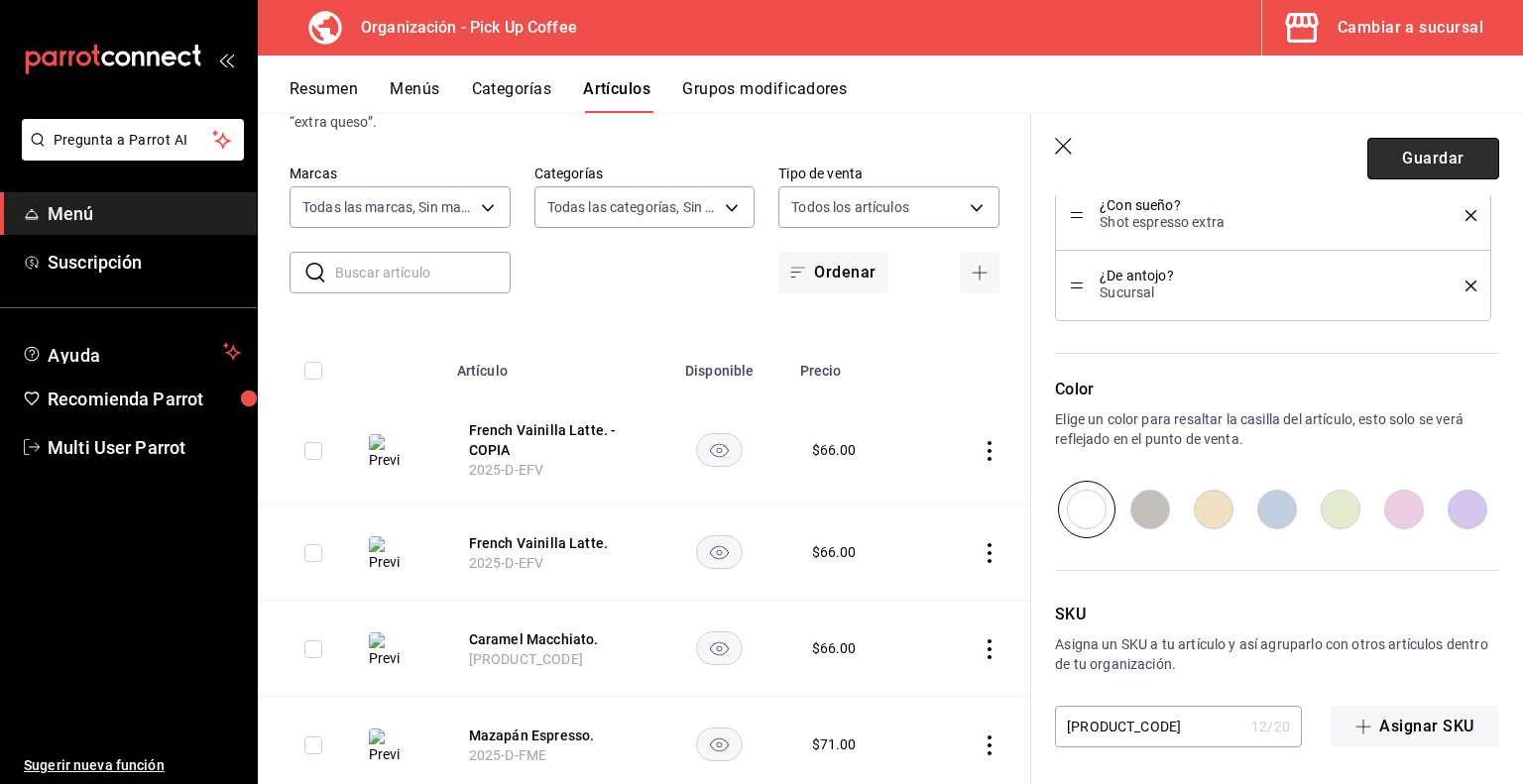 click on "Guardar" at bounding box center [1433, 159] 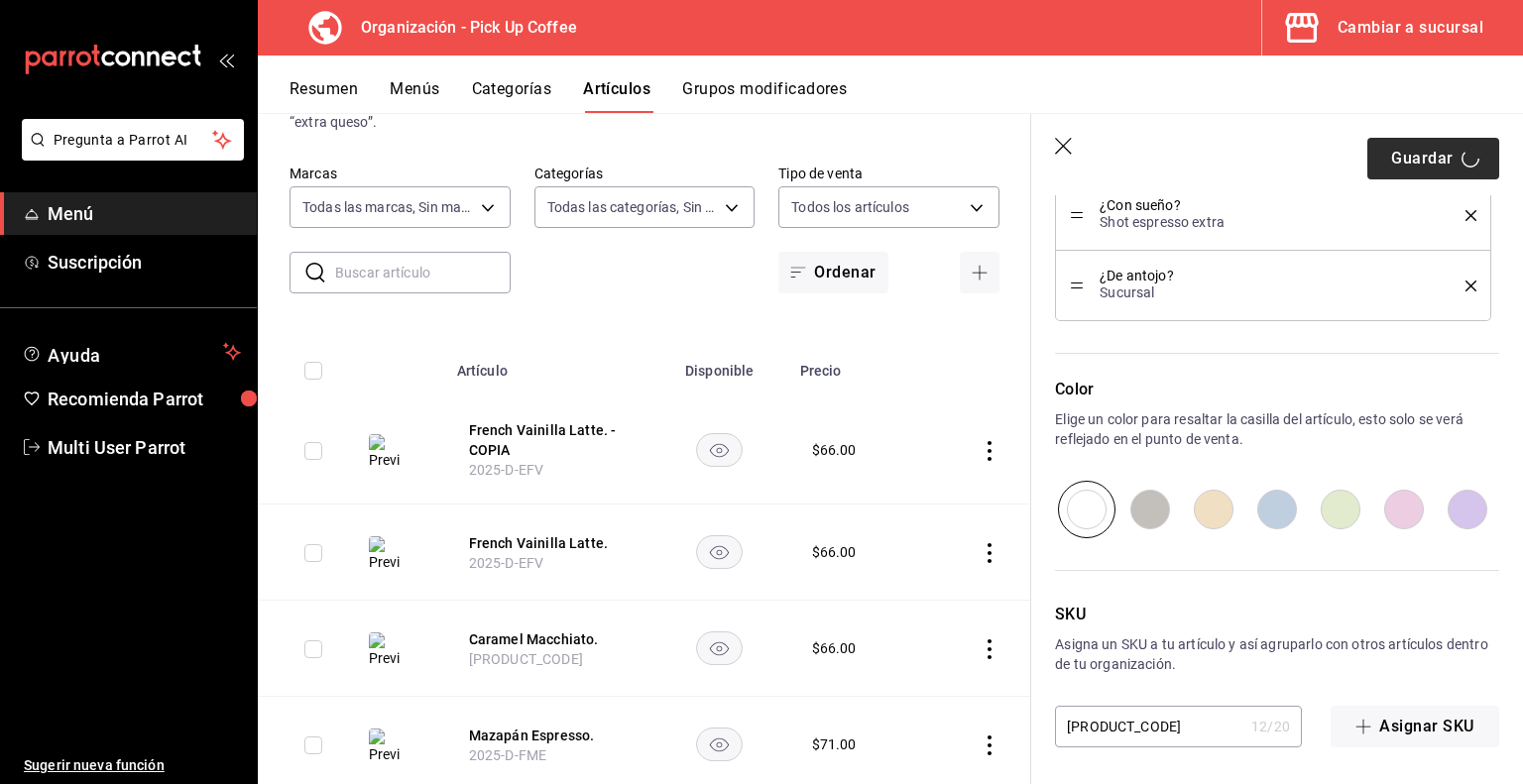 type on "x" 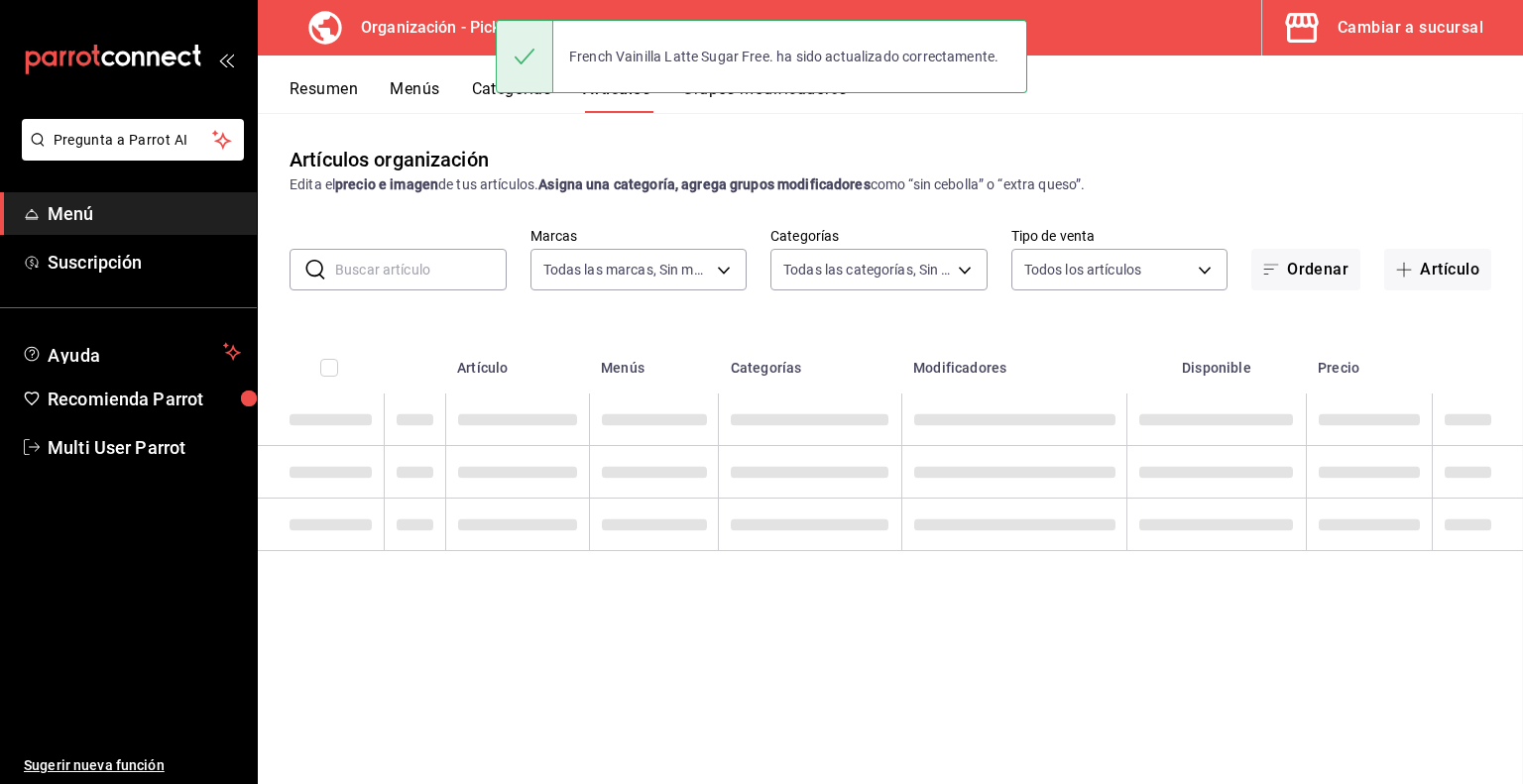 scroll, scrollTop: 0, scrollLeft: 0, axis: both 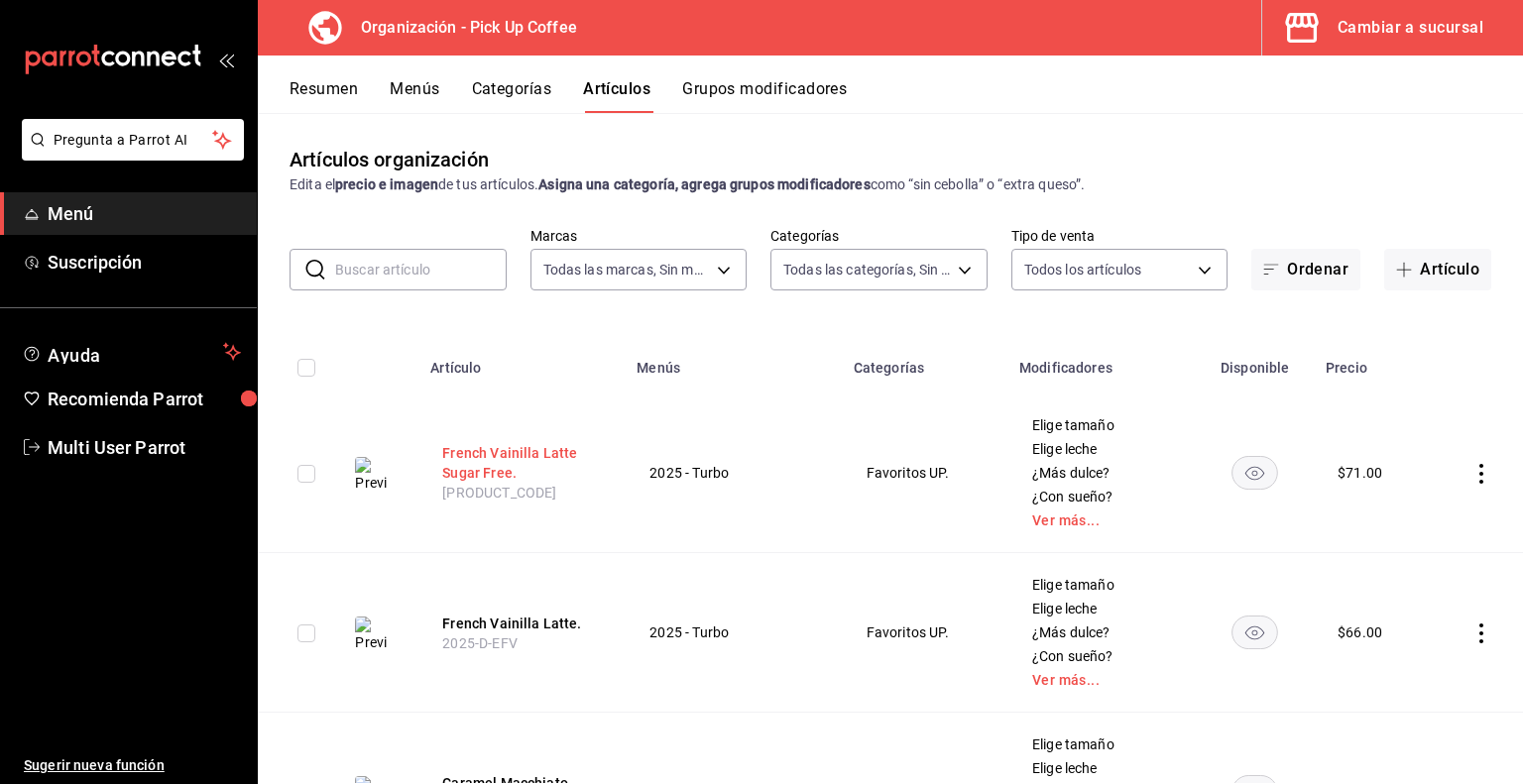 click on "French Vainilla Latte Sugar Free." at bounding box center [522, 463] 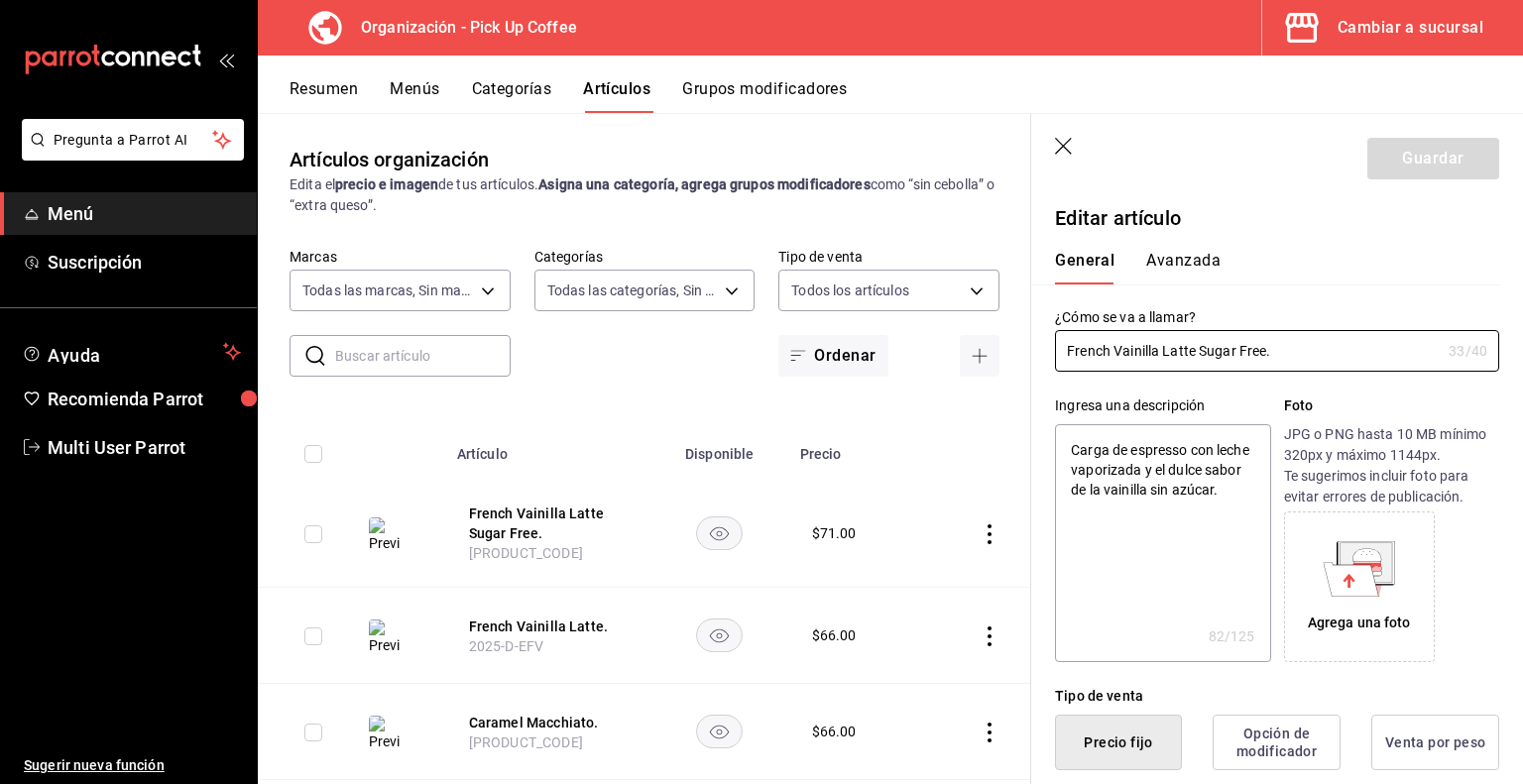 type on "x" 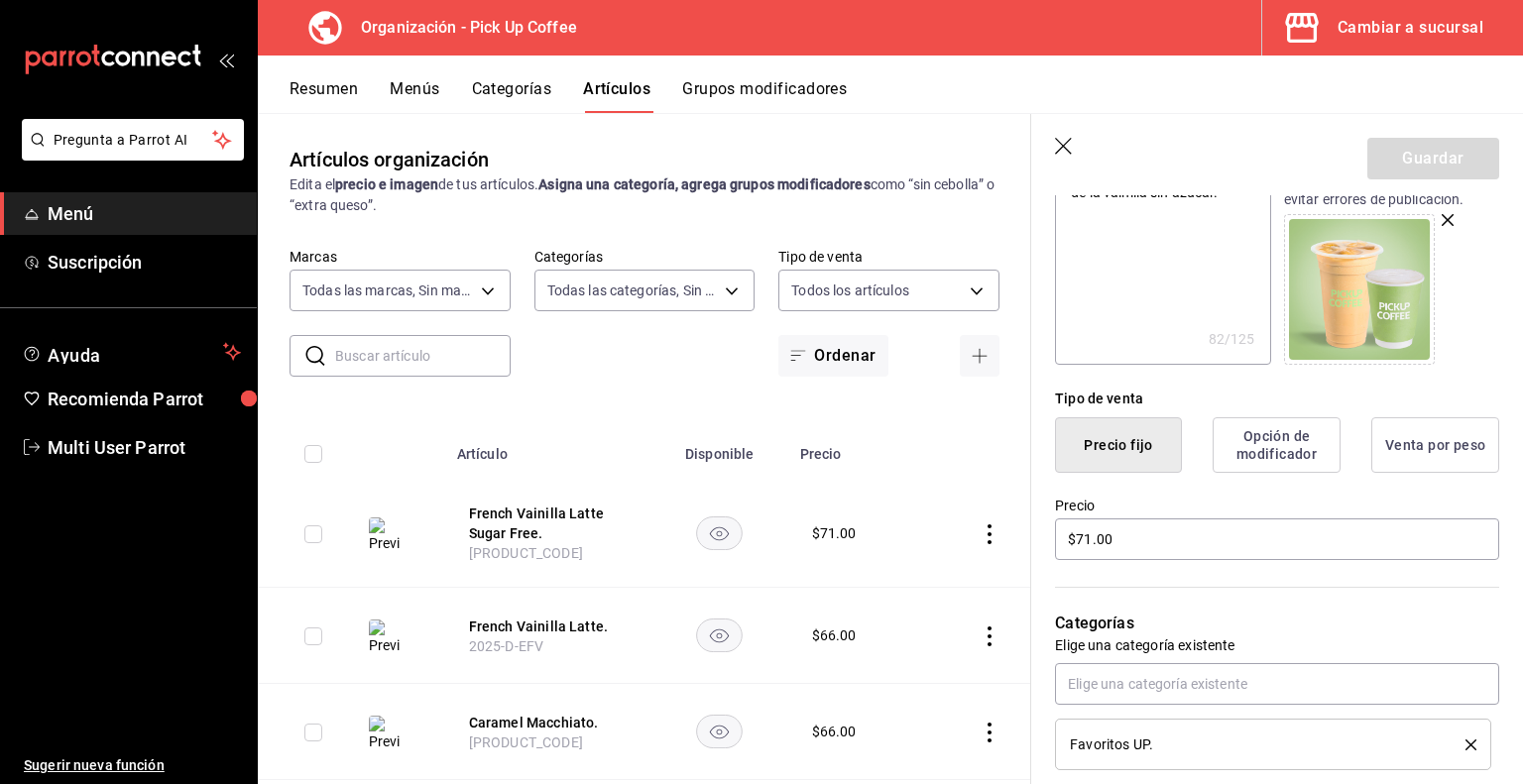 scroll, scrollTop: 303, scrollLeft: 0, axis: vertical 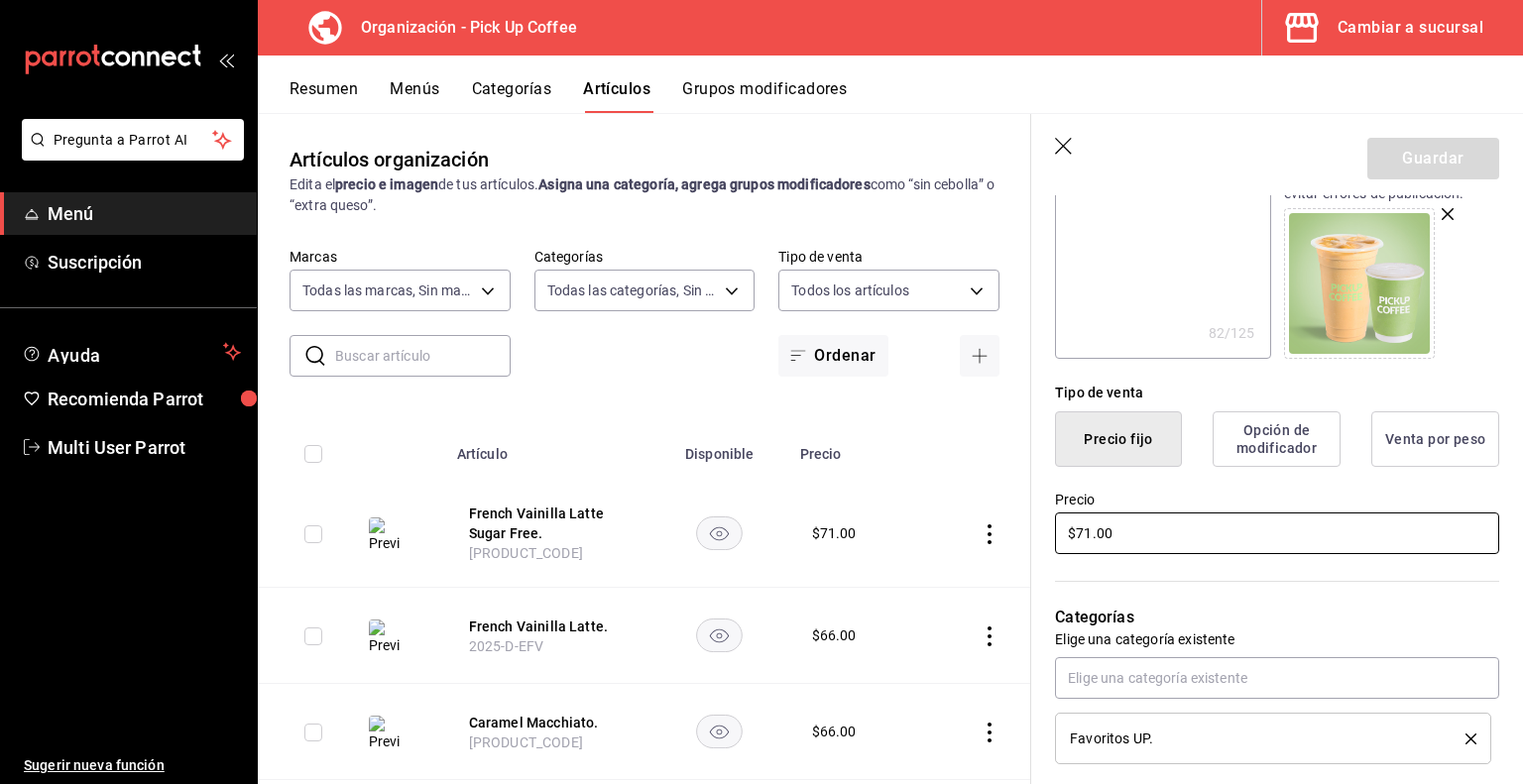drag, startPoint x: 1180, startPoint y: 538, endPoint x: 843, endPoint y: 552, distance: 337.29068 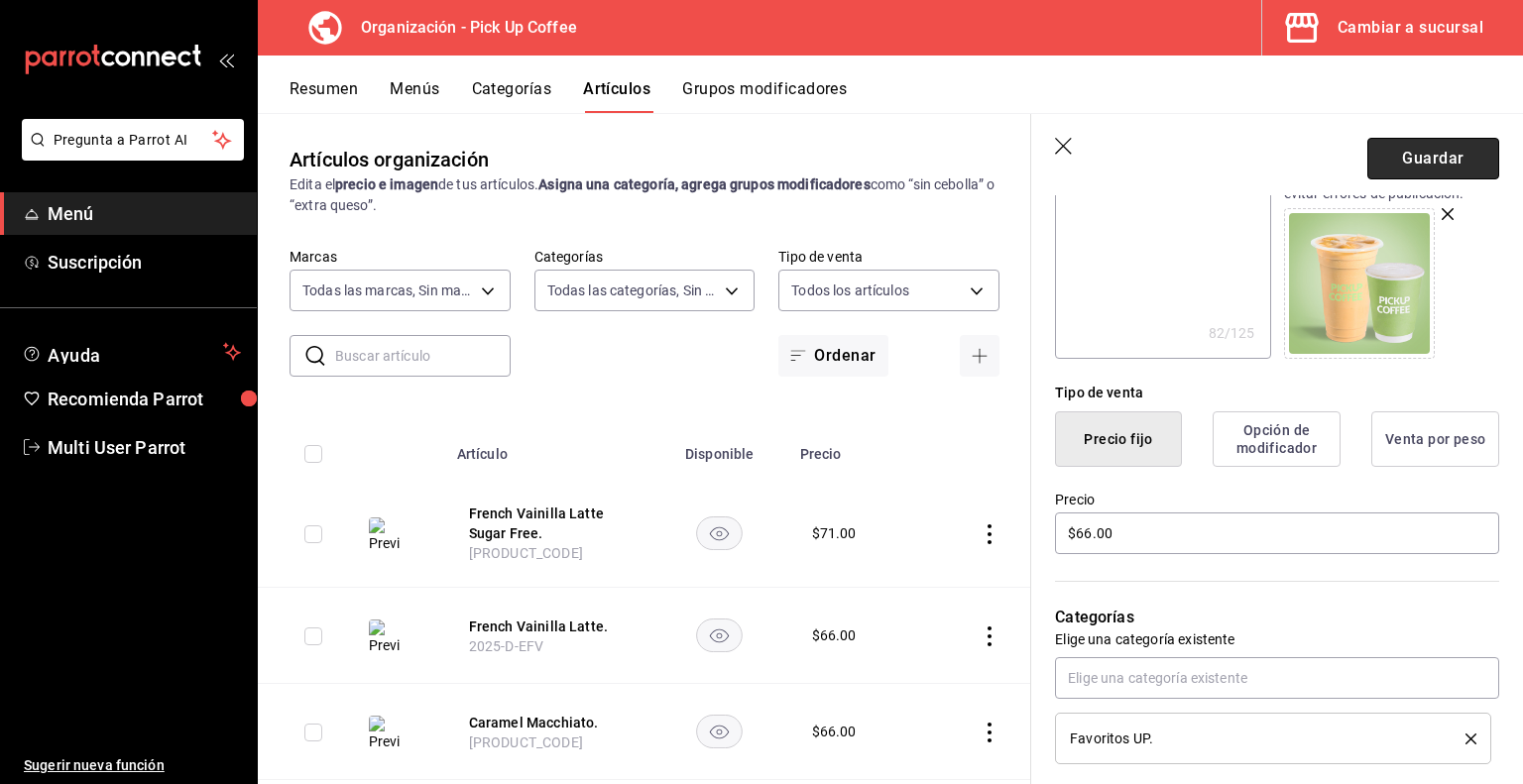 click on "Guardar" at bounding box center [1433, 159] 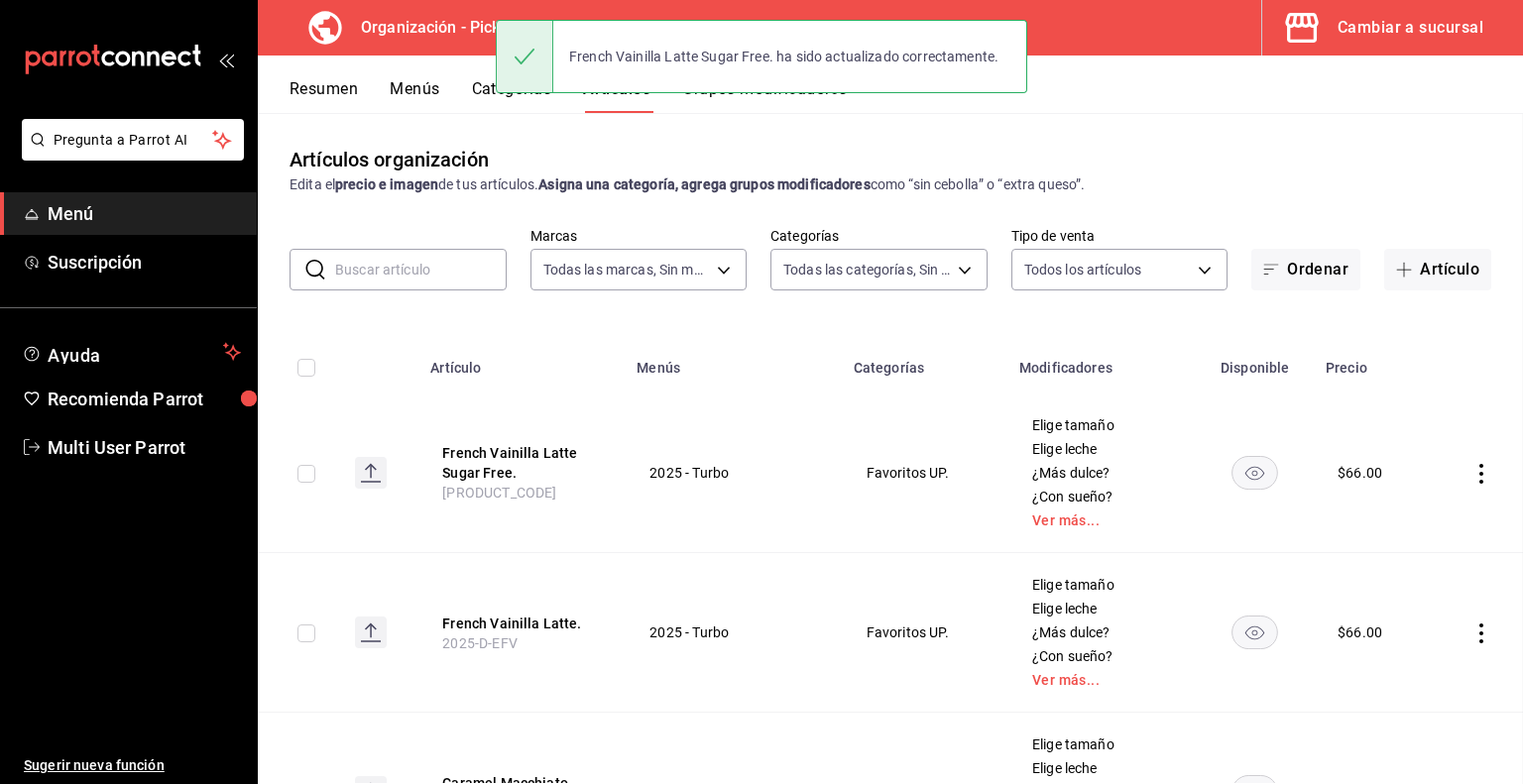 scroll, scrollTop: 0, scrollLeft: 0, axis: both 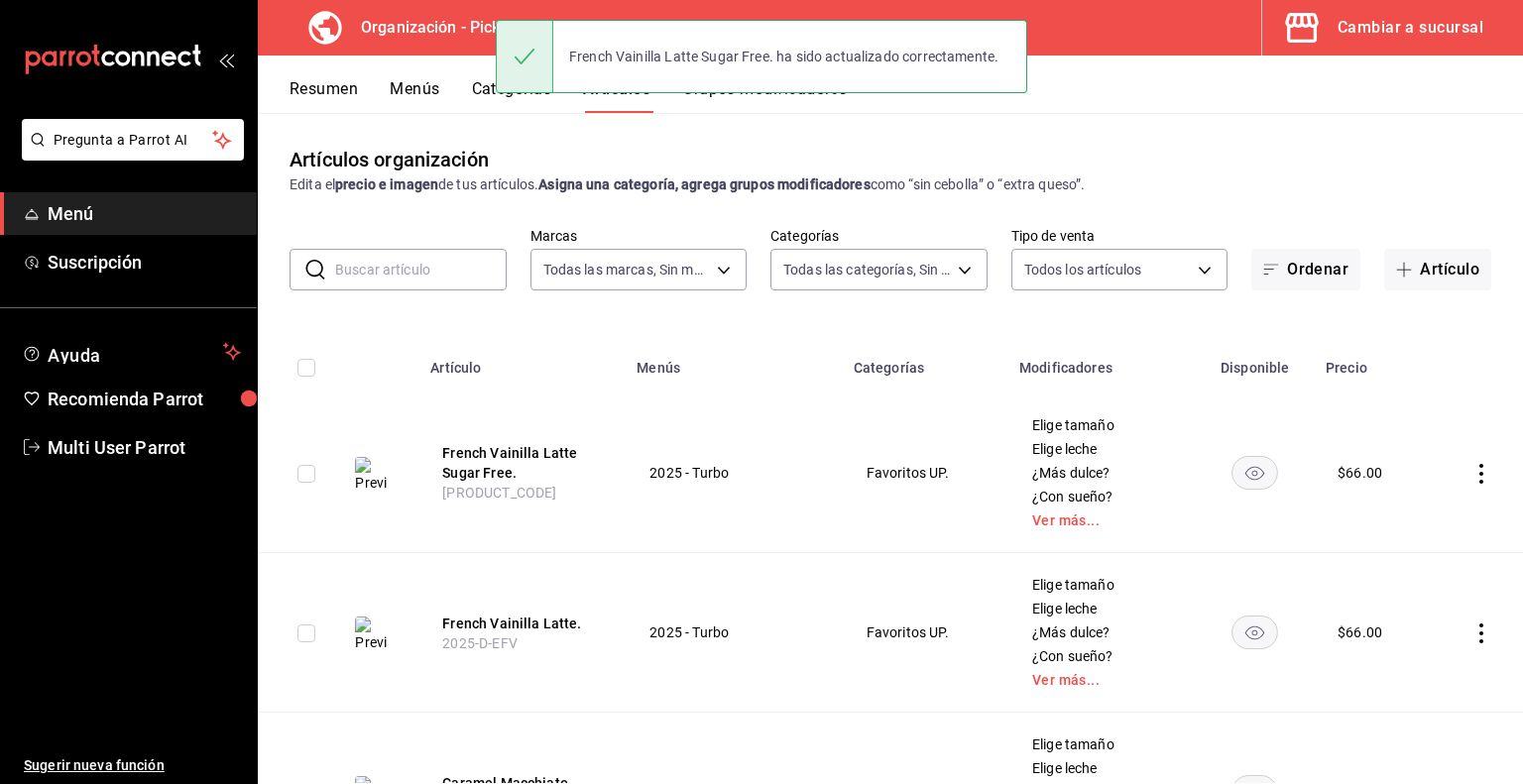 click on "Resumen" at bounding box center (323, 96) 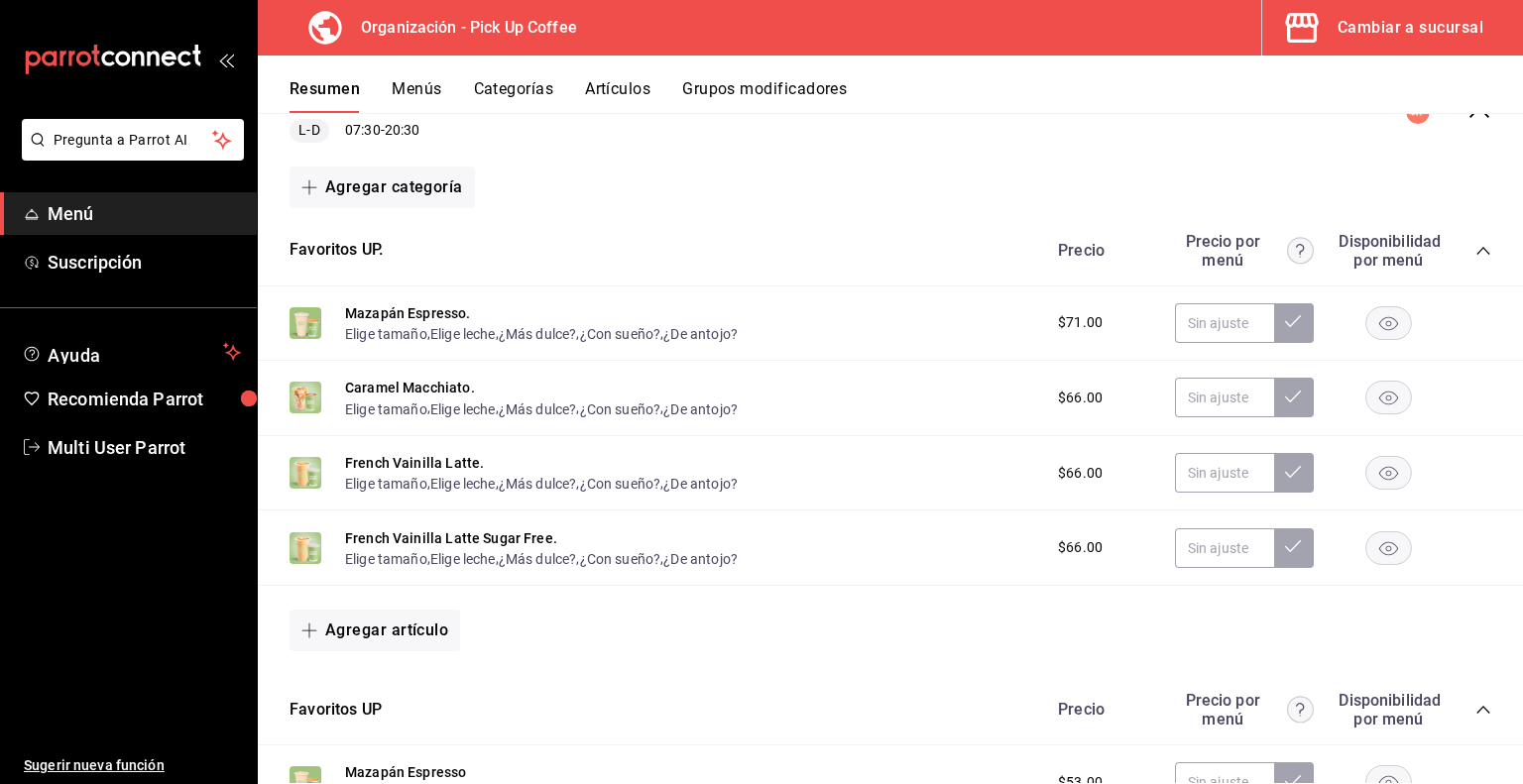 scroll, scrollTop: 245, scrollLeft: 0, axis: vertical 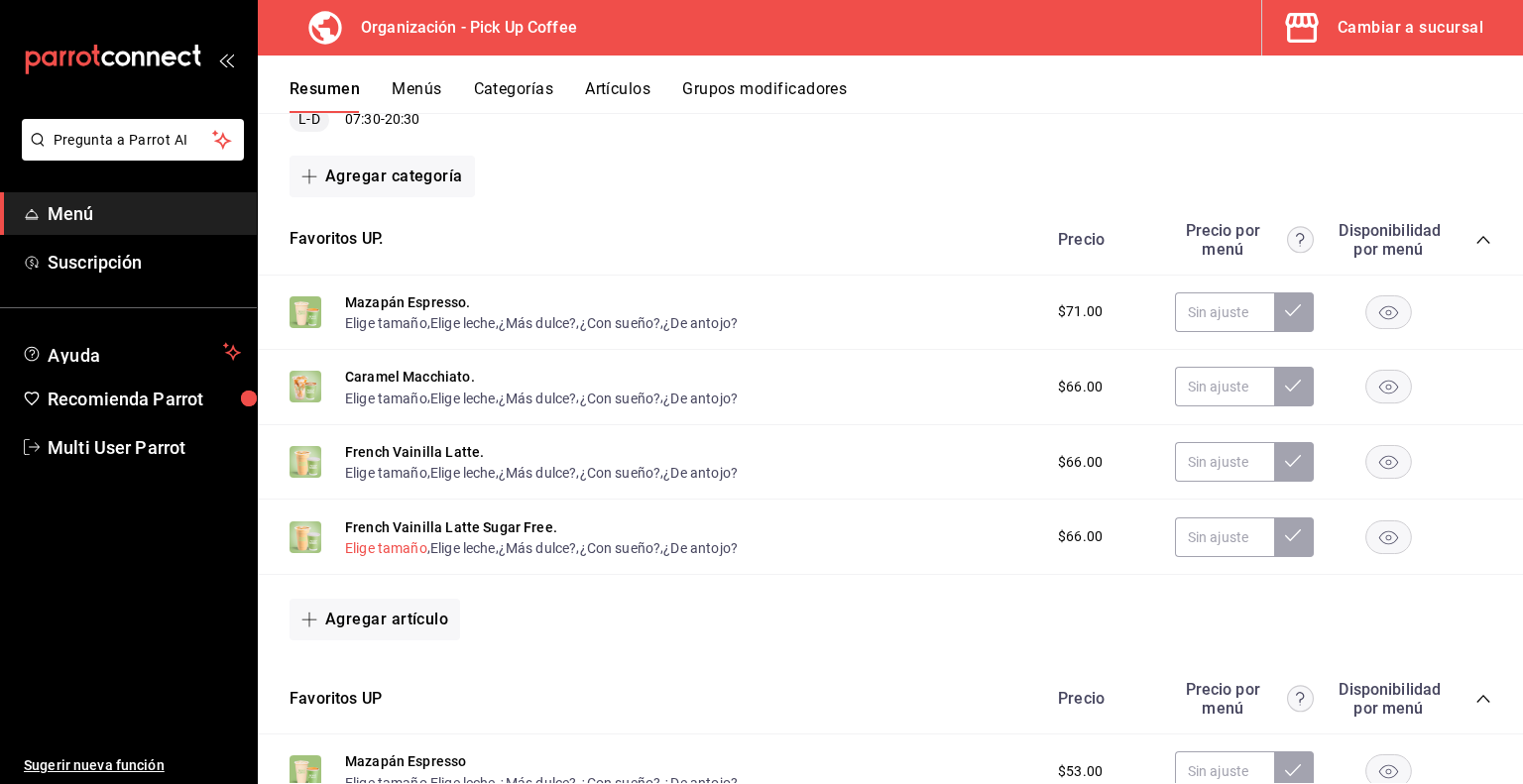 click on "Elige tamaño" at bounding box center (386, 548) 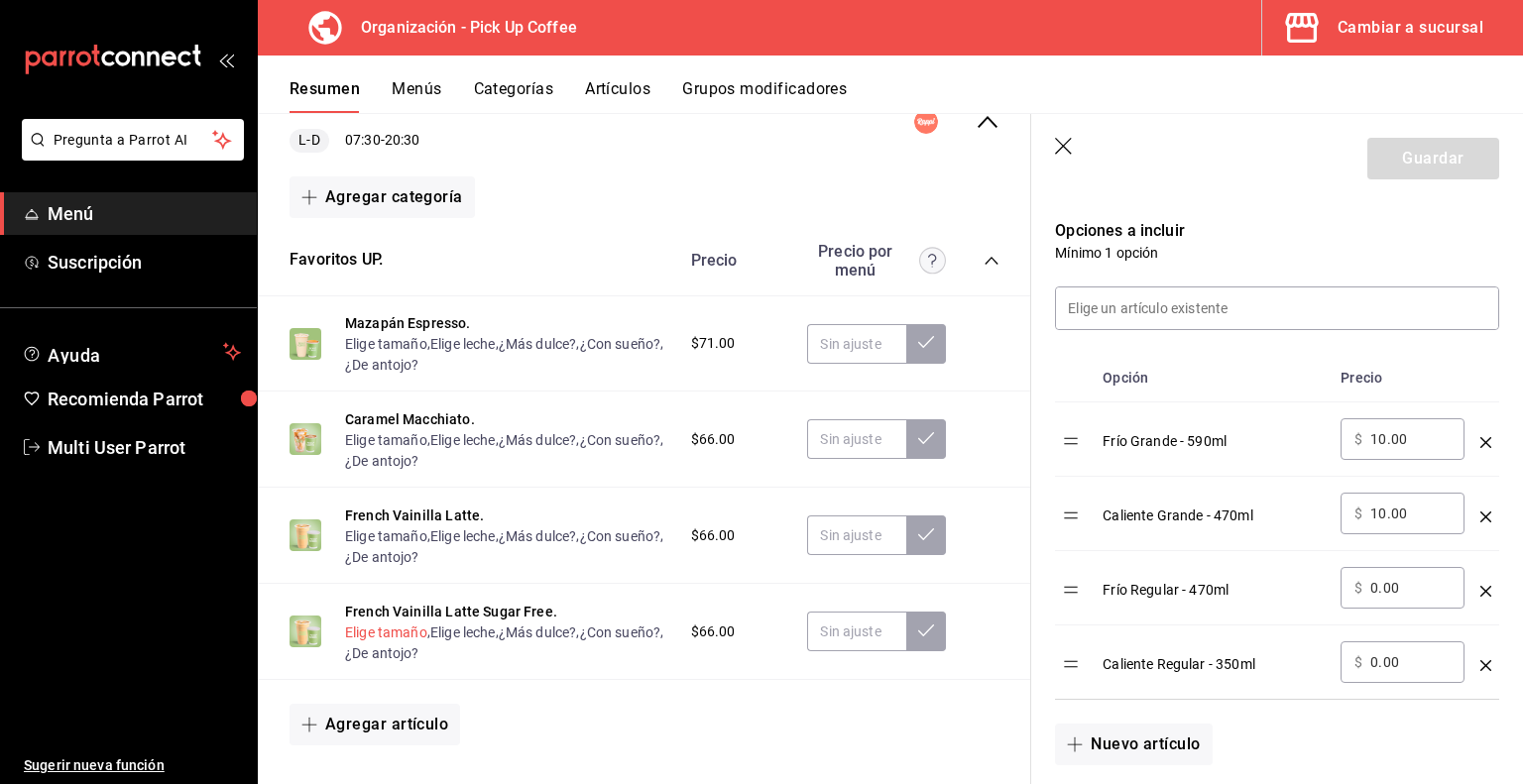 scroll, scrollTop: 0, scrollLeft: 0, axis: both 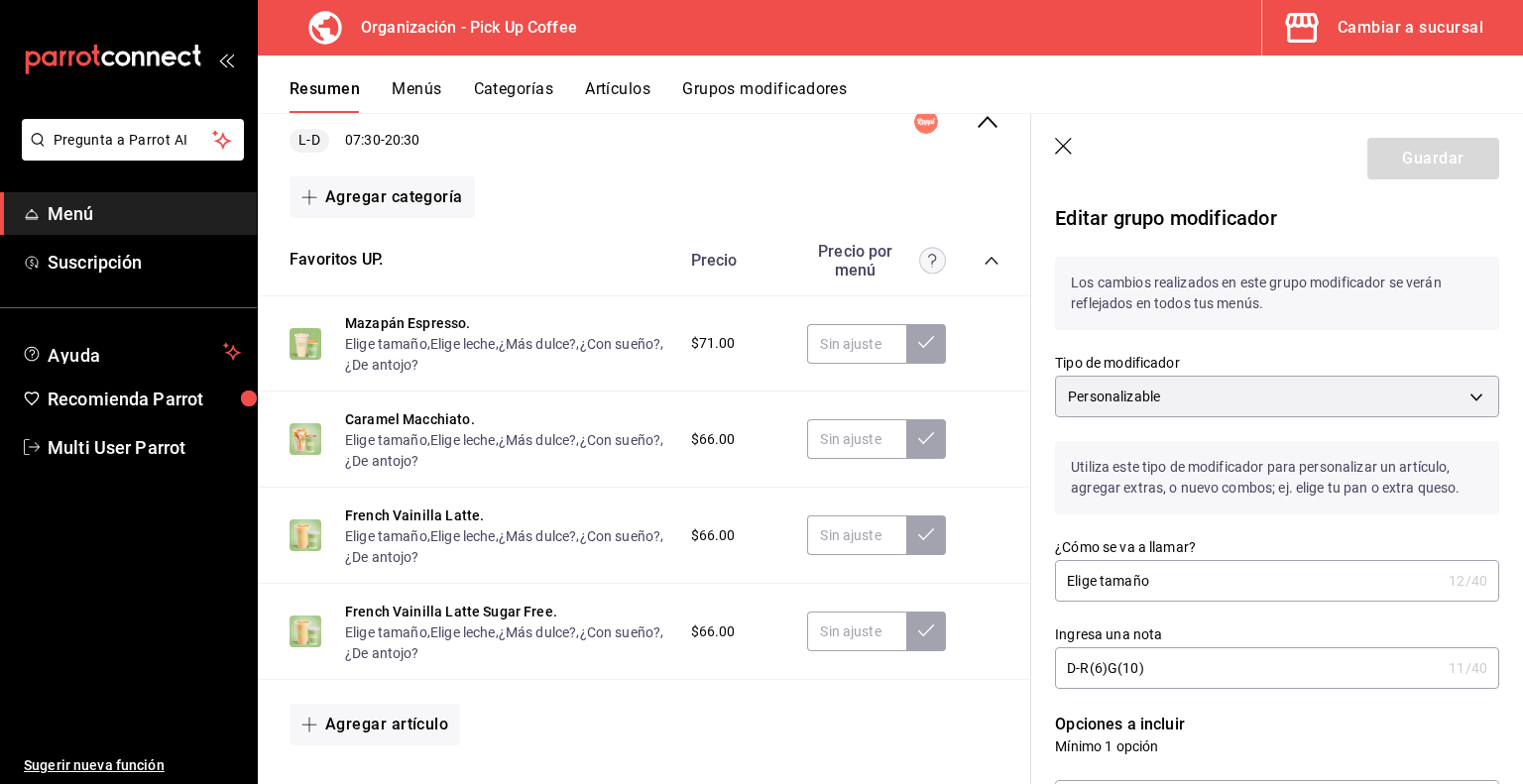click 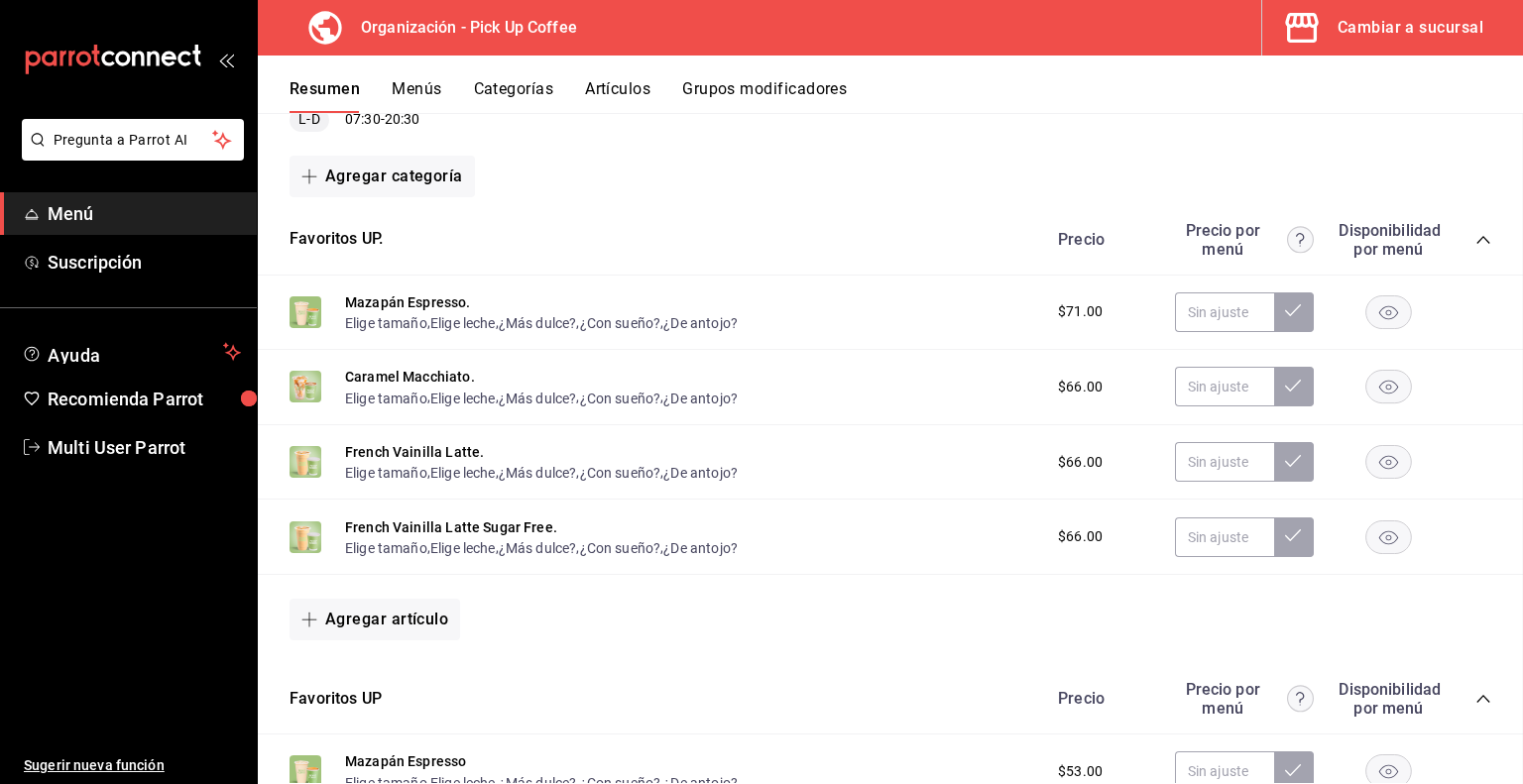 scroll, scrollTop: 0, scrollLeft: 0, axis: both 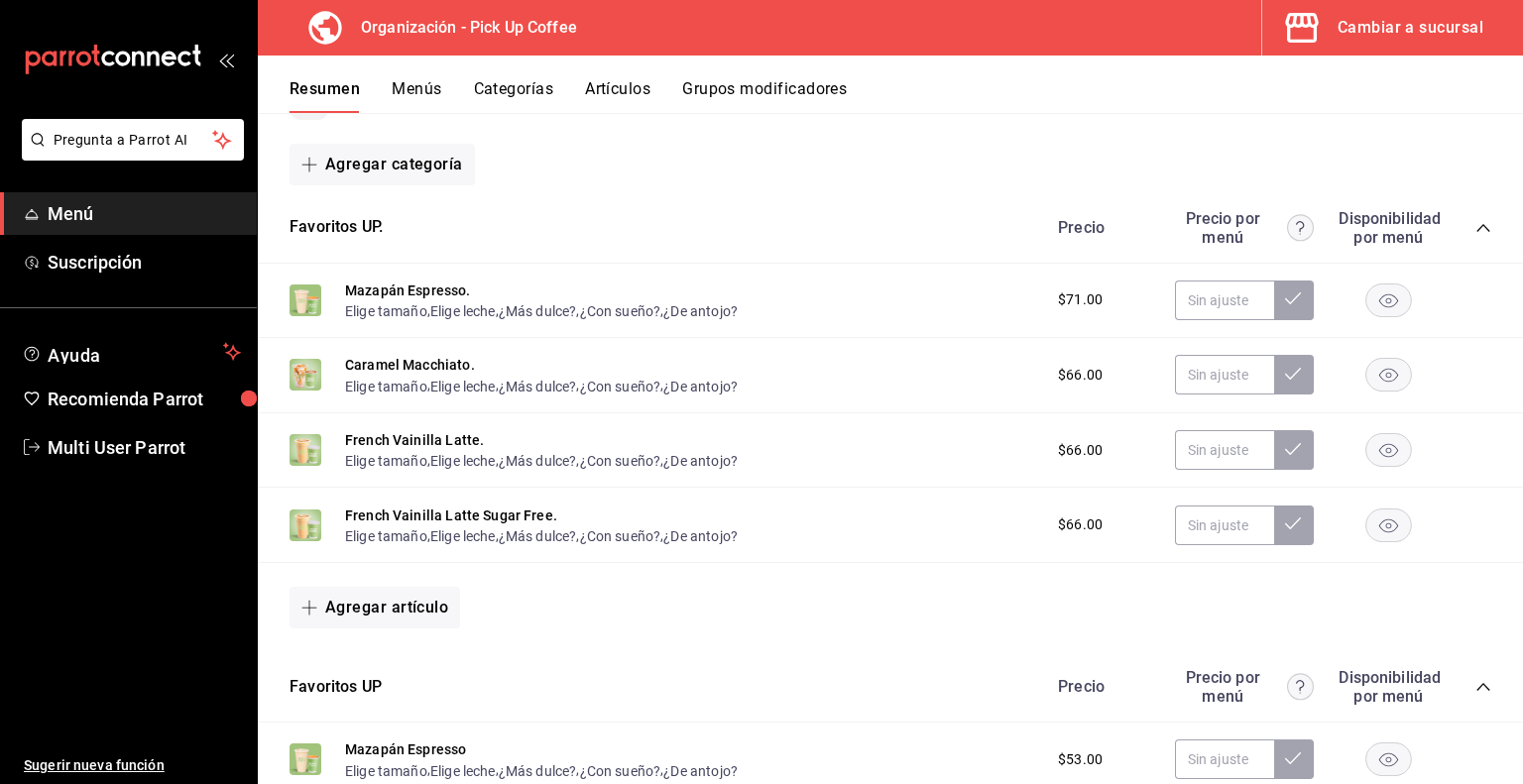 click on "Artículos" at bounding box center [618, 96] 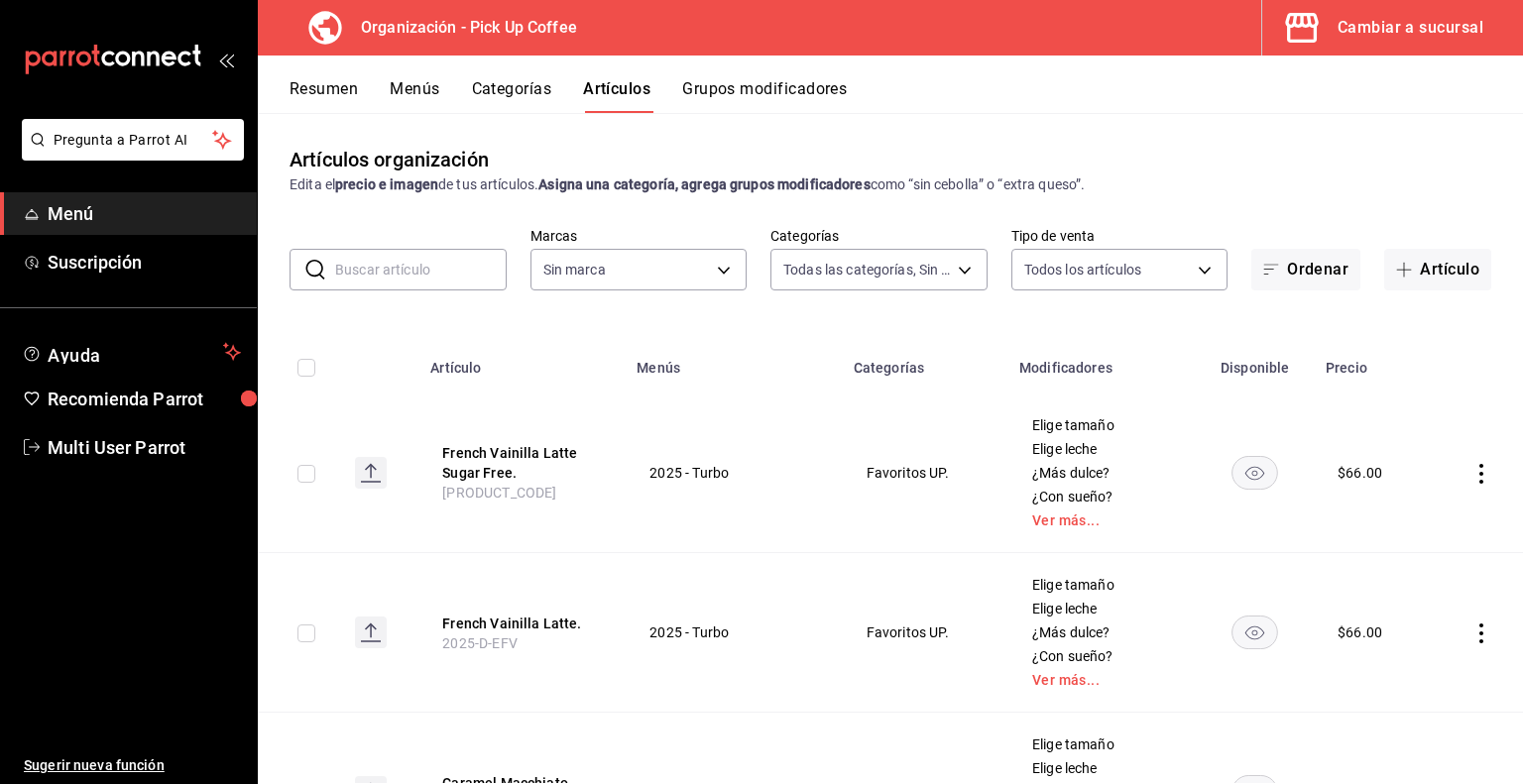 click at bounding box center (420, 270) 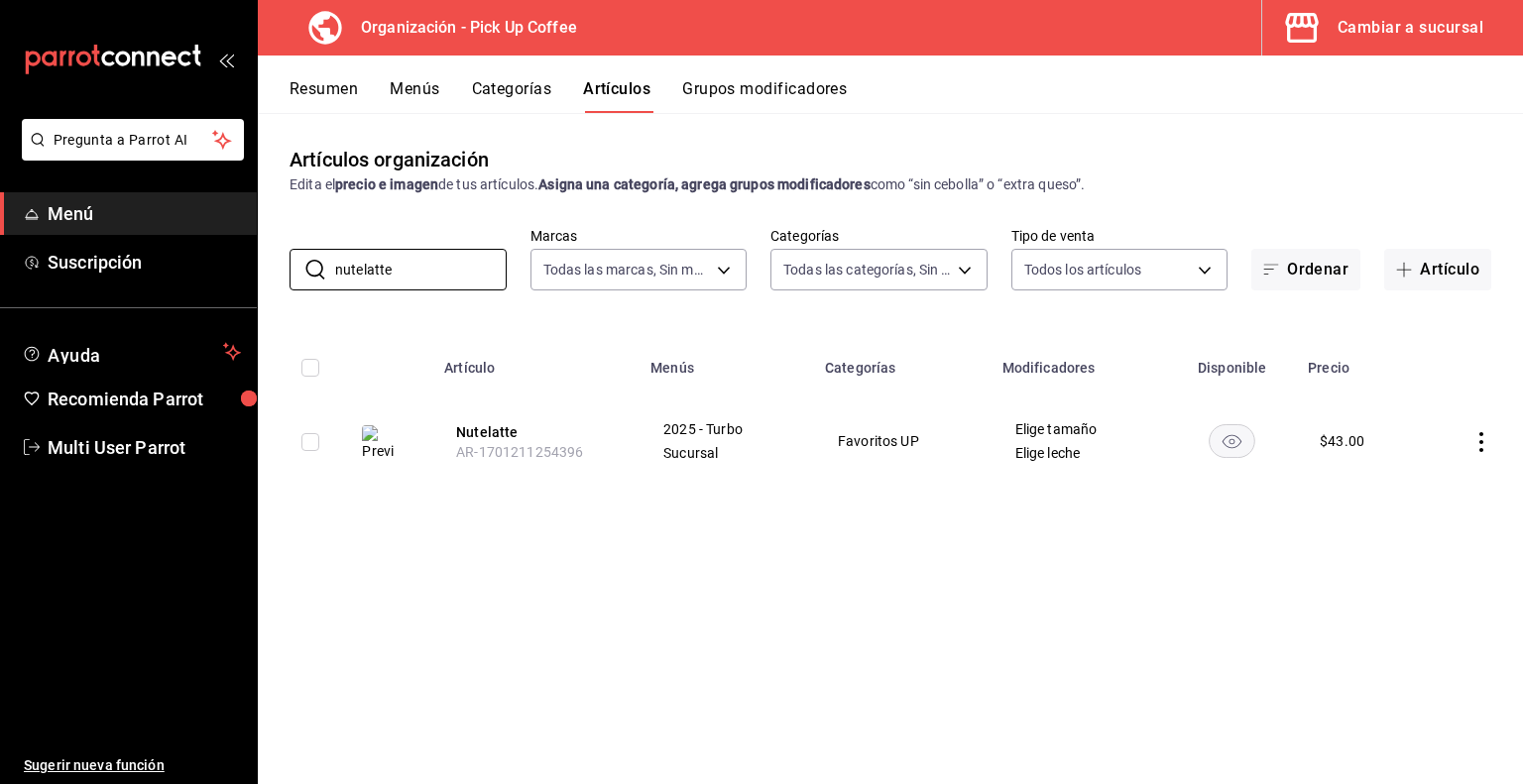 click 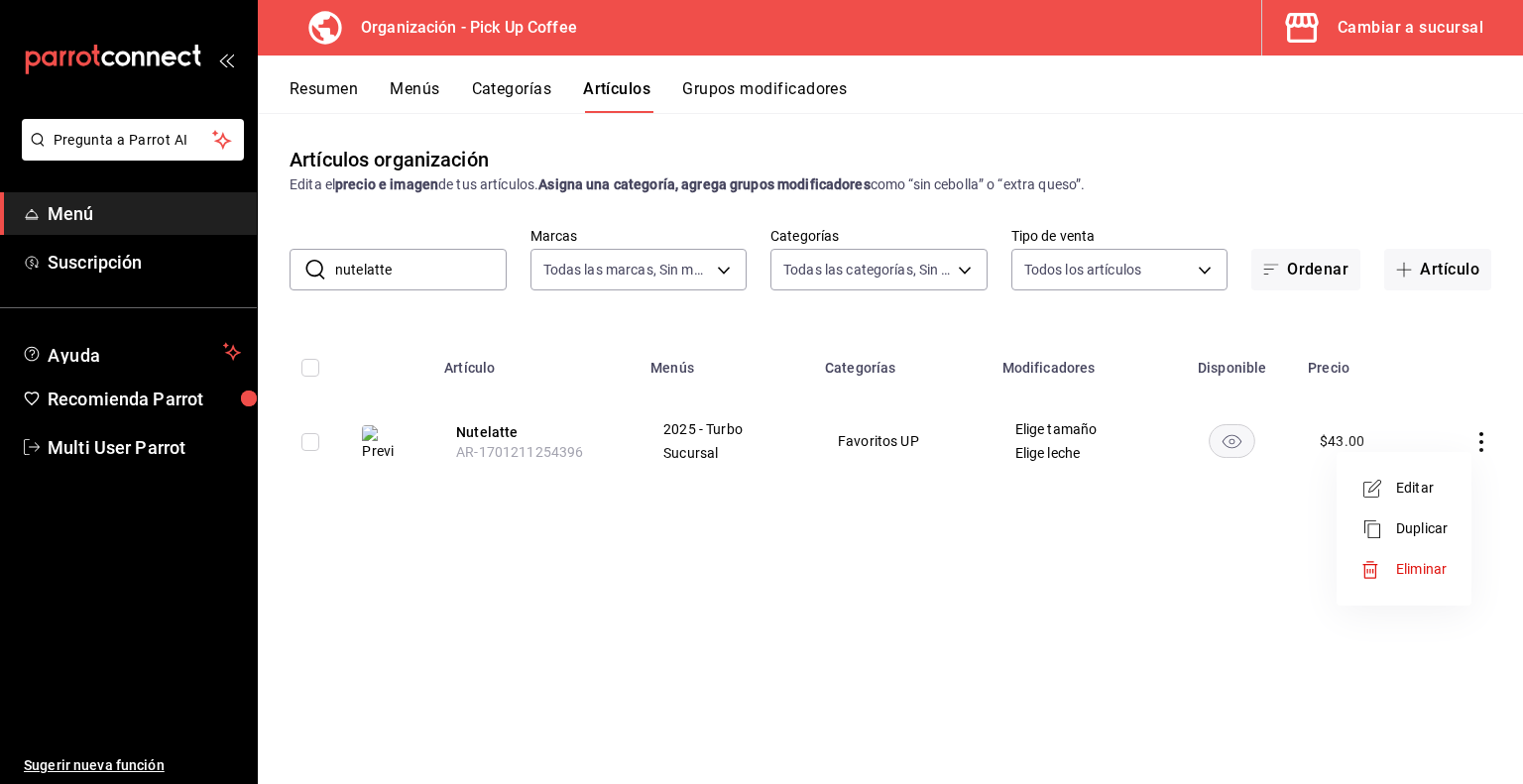 click on "Duplicar" at bounding box center [1422, 528] 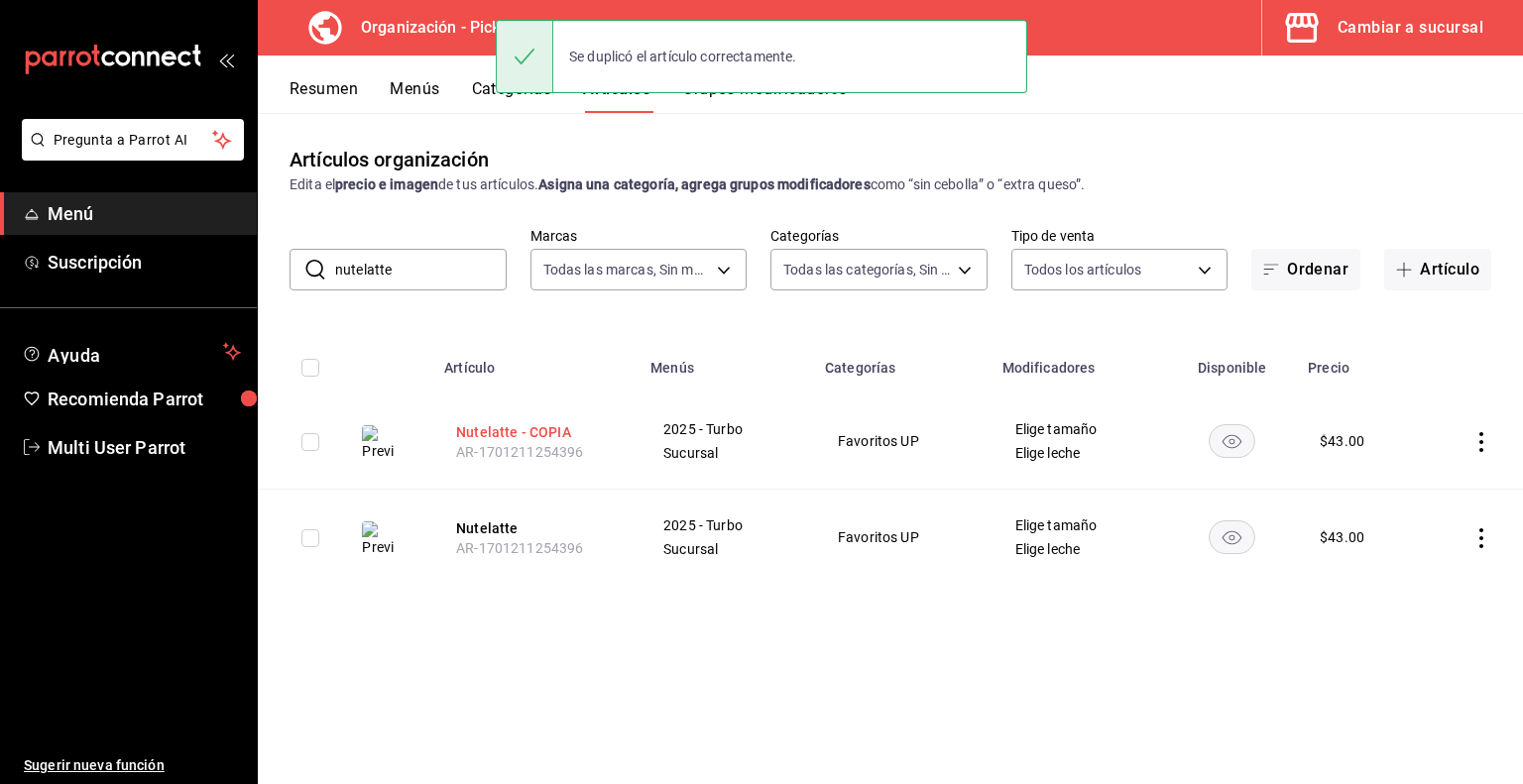 click on "Nutelatte - COPIA" at bounding box center (535, 432) 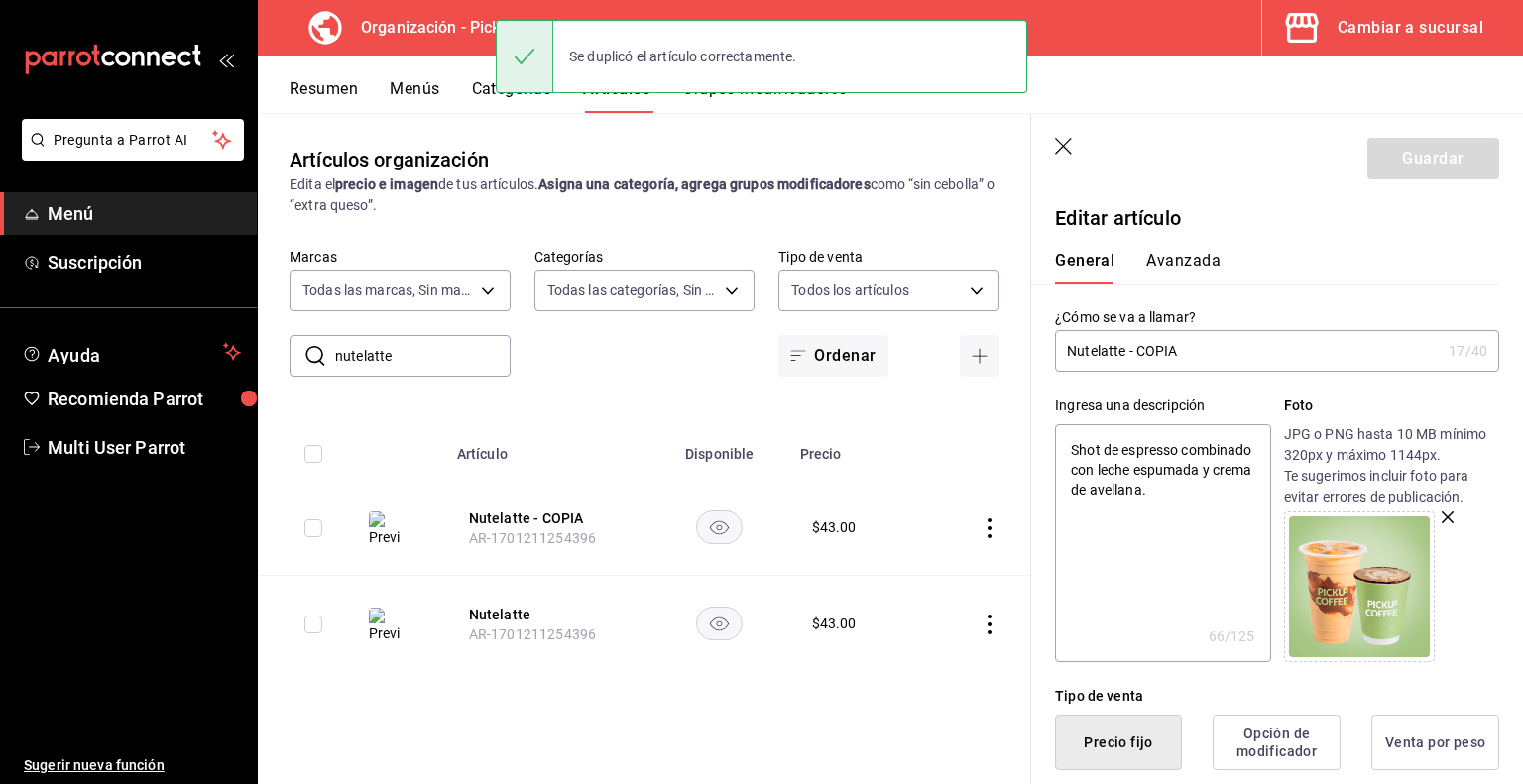 click on "Nutelatte - COPIA" at bounding box center [1247, 351] 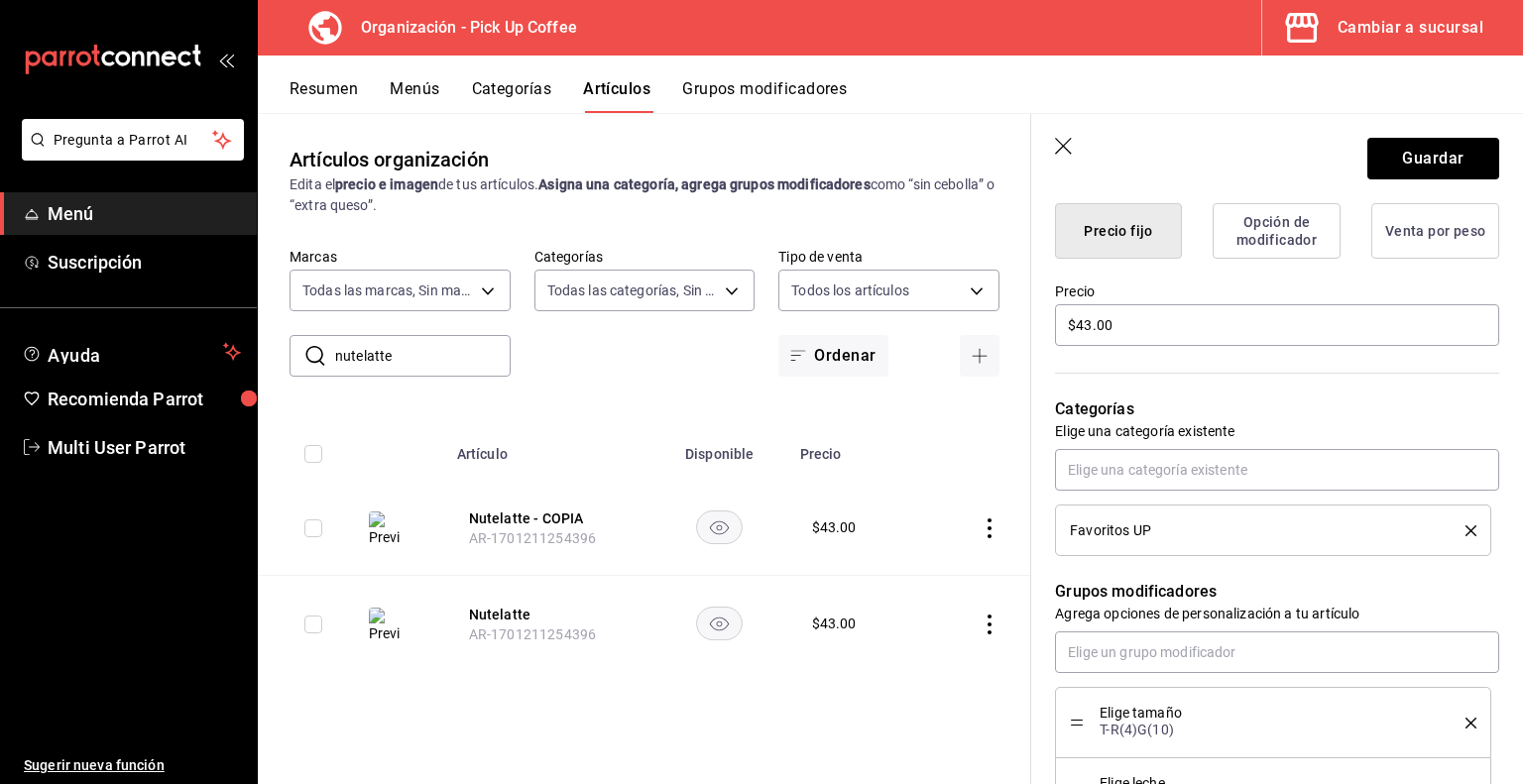 scroll, scrollTop: 513, scrollLeft: 0, axis: vertical 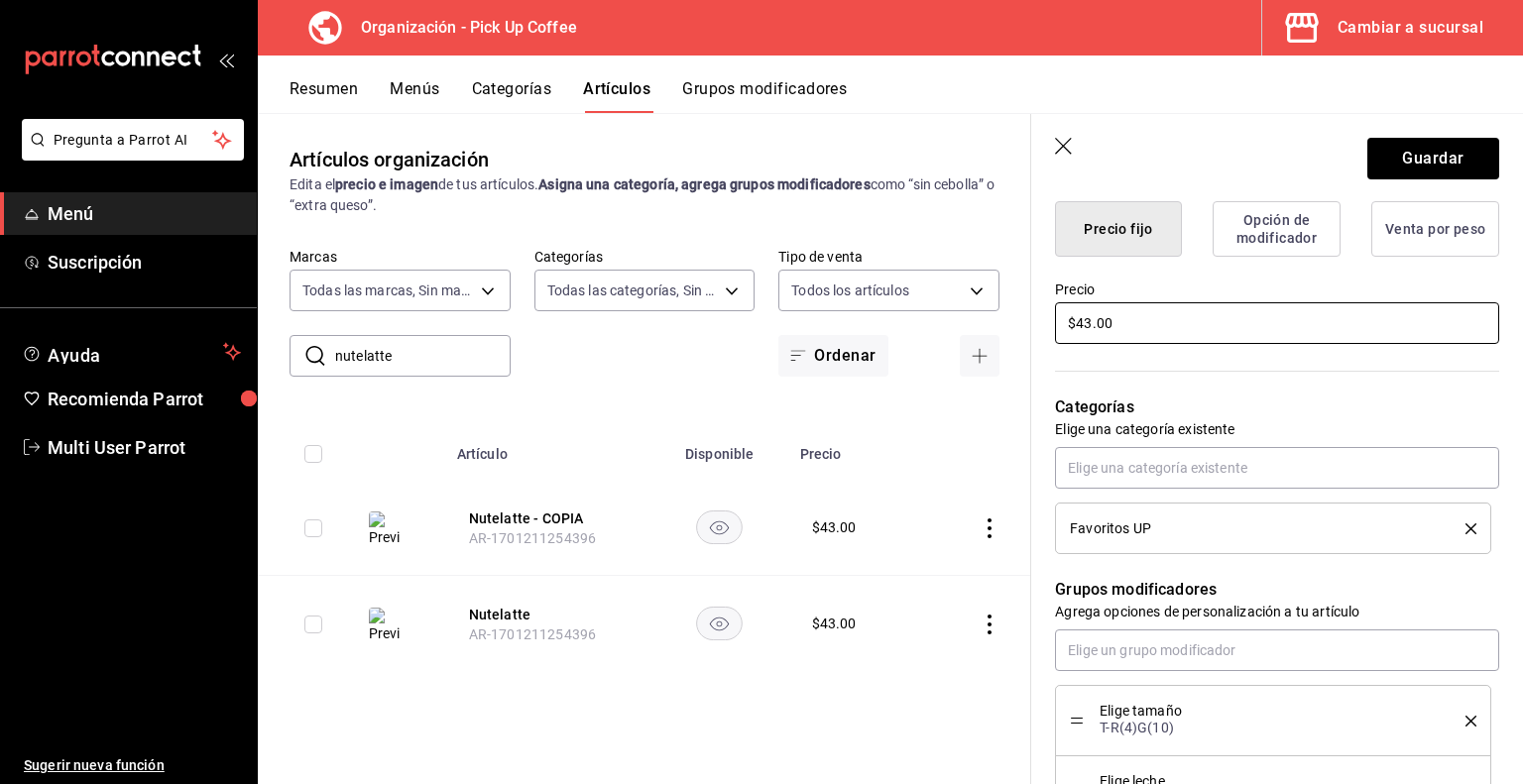 drag, startPoint x: 1150, startPoint y: 322, endPoint x: 766, endPoint y: 313, distance: 384.10545 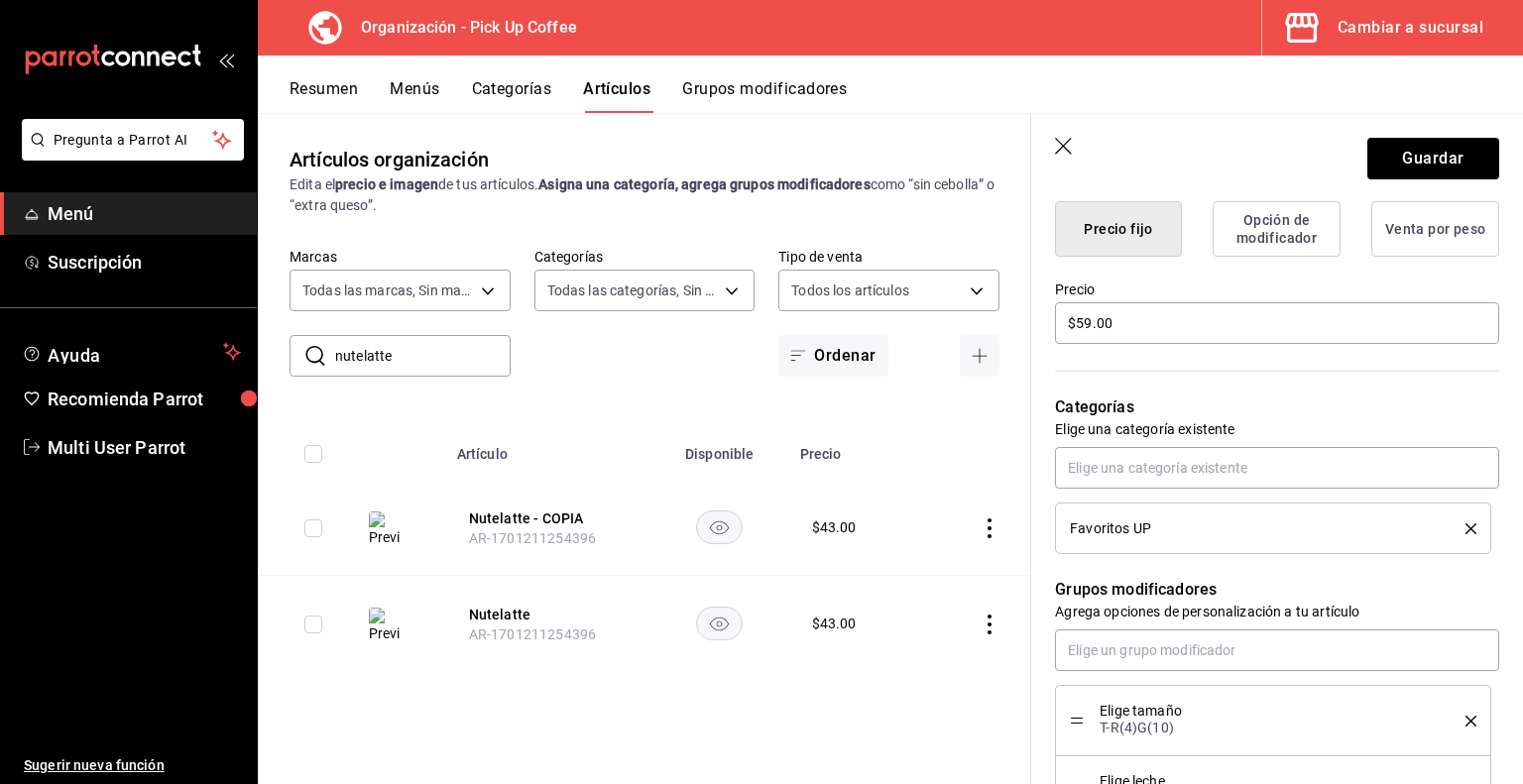click 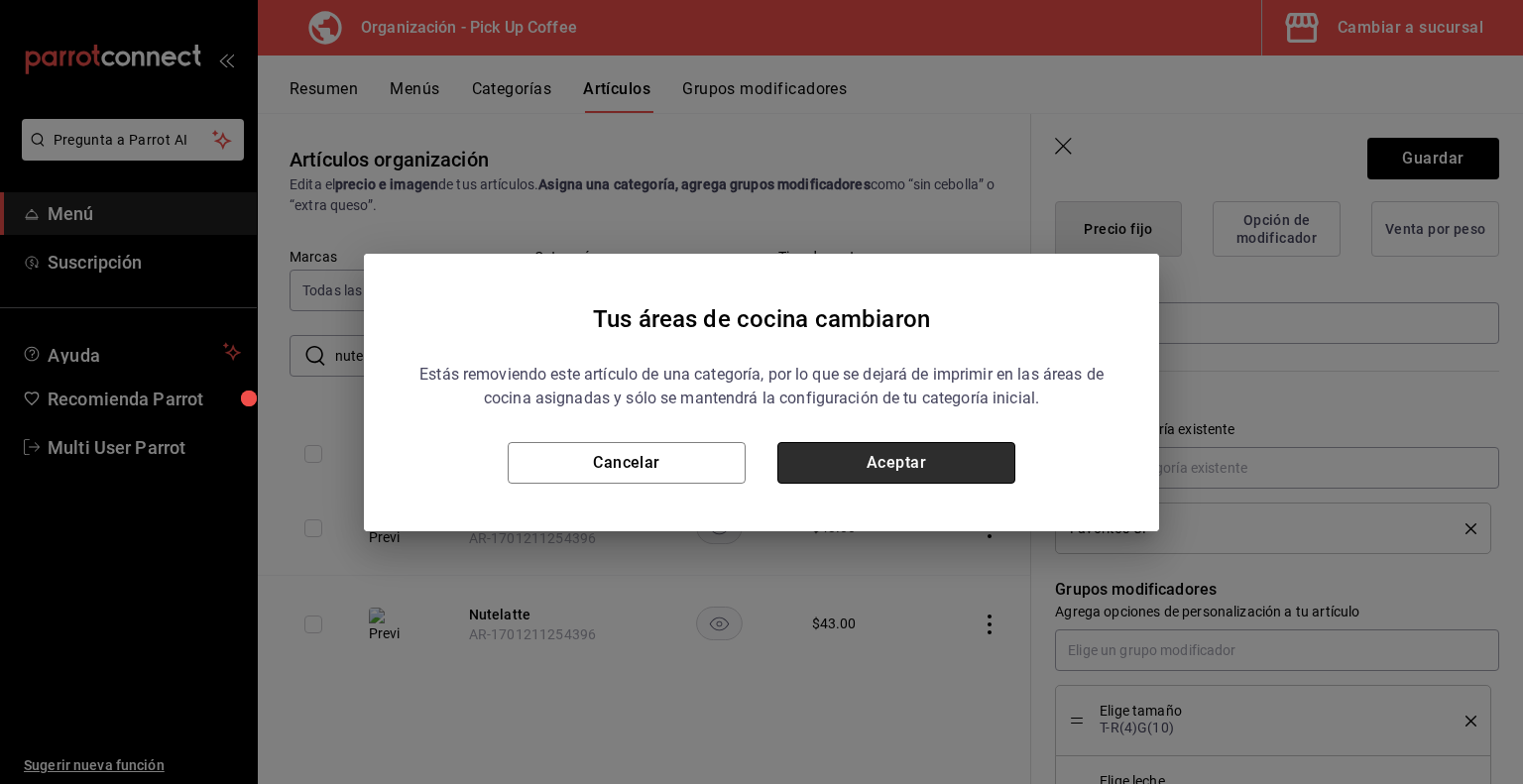click on "Aceptar" at bounding box center [896, 463] 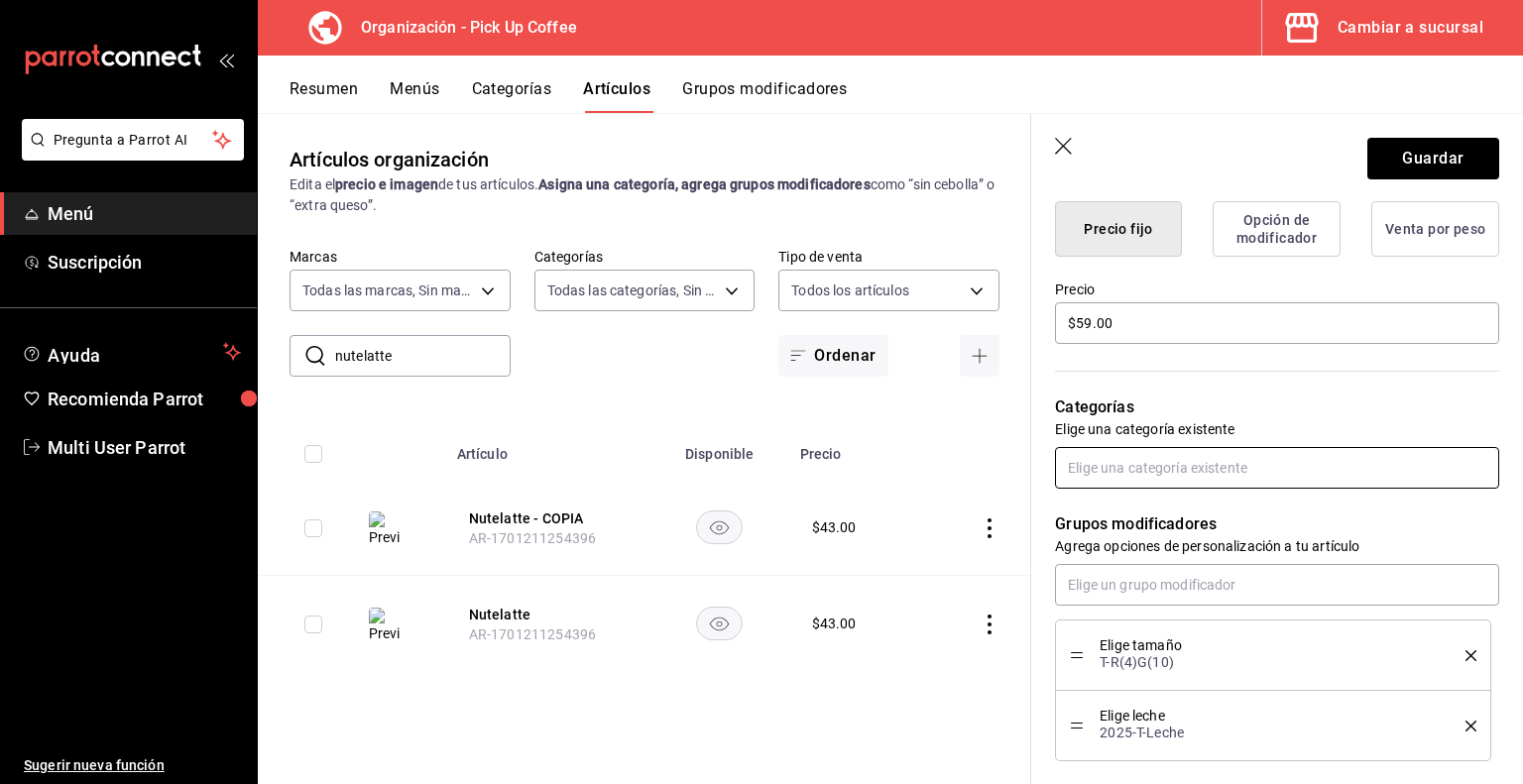 click at bounding box center (1277, 468) 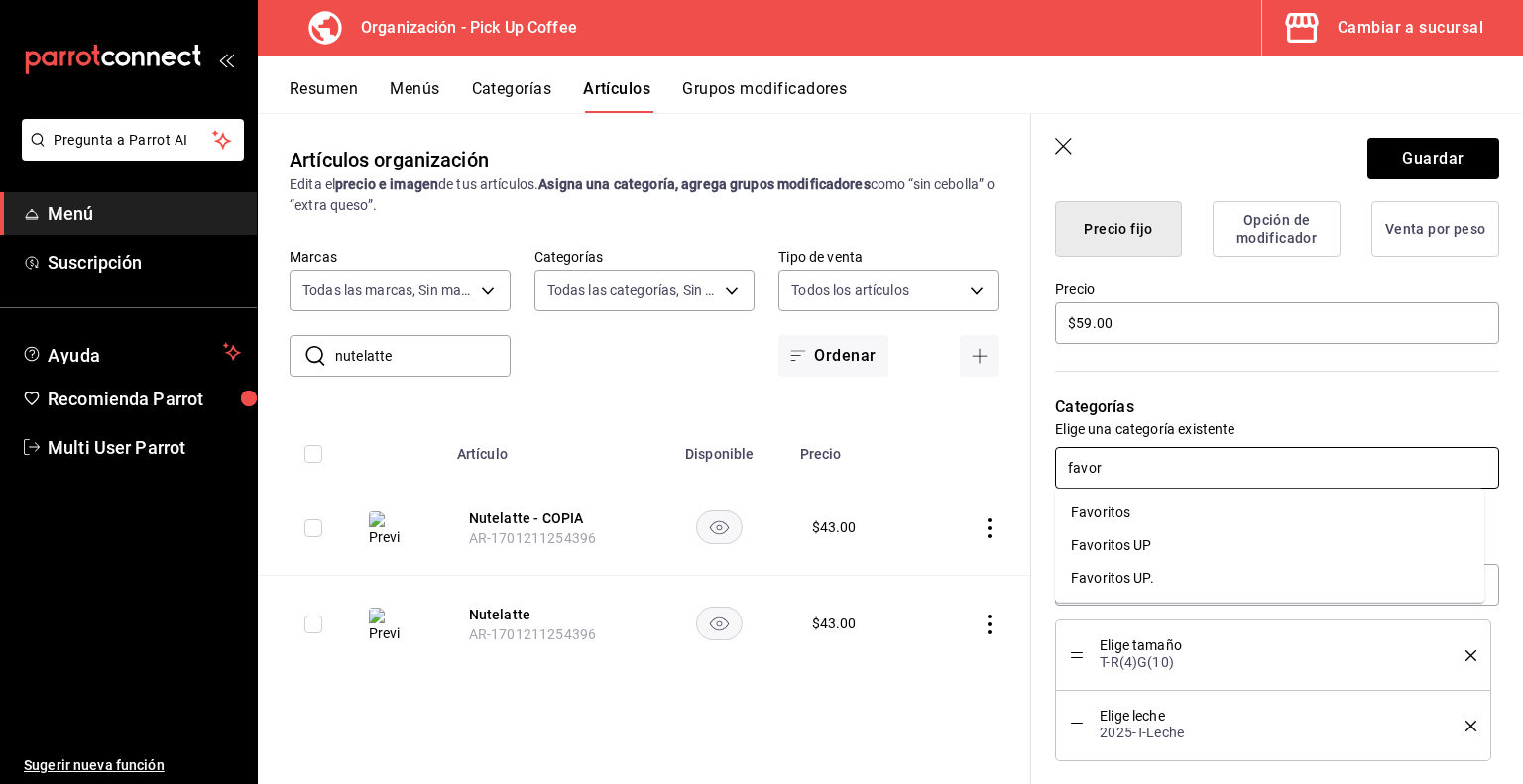 click on "Favoritos UP." at bounding box center [1269, 578] 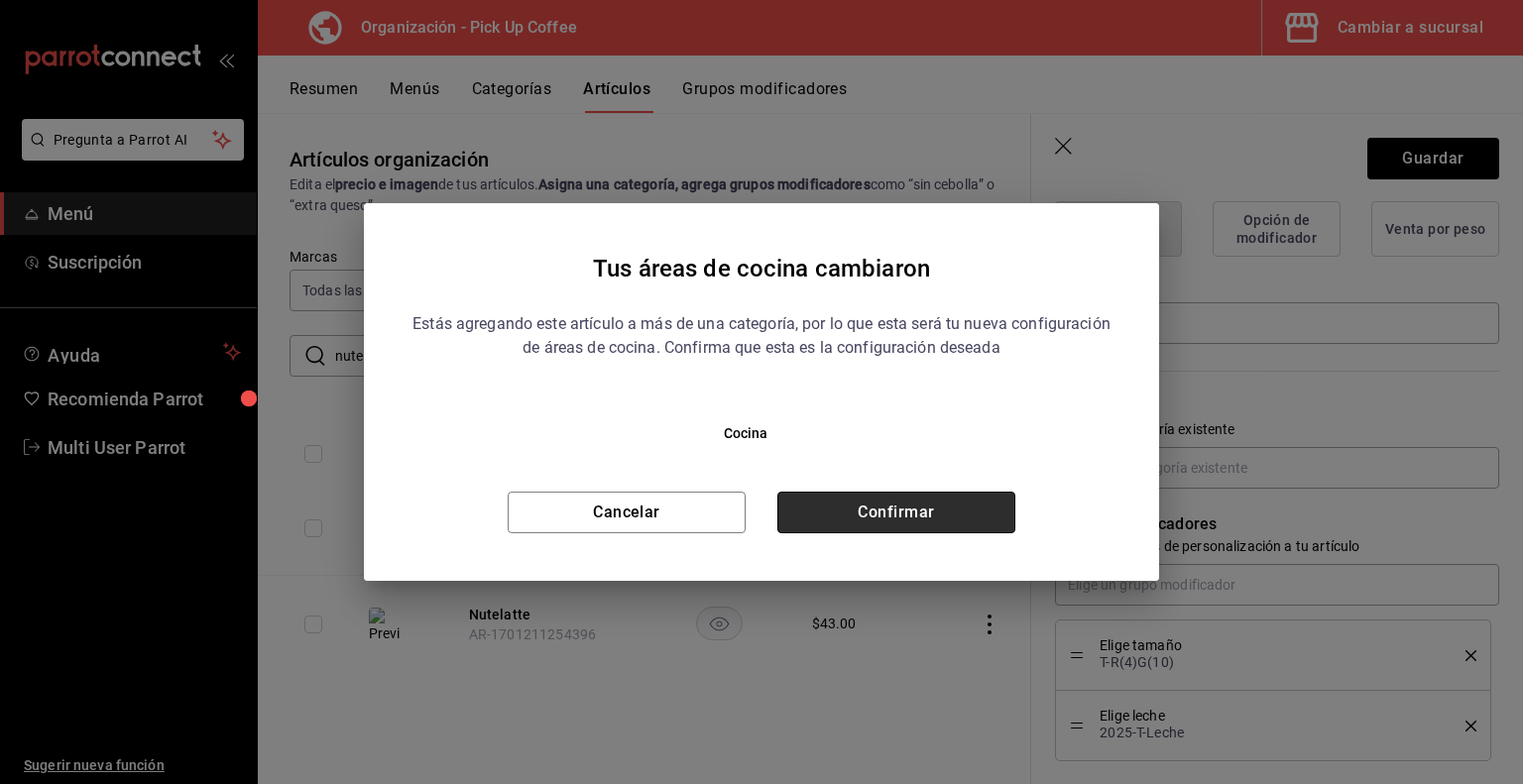 click on "Confirmar" at bounding box center [896, 512] 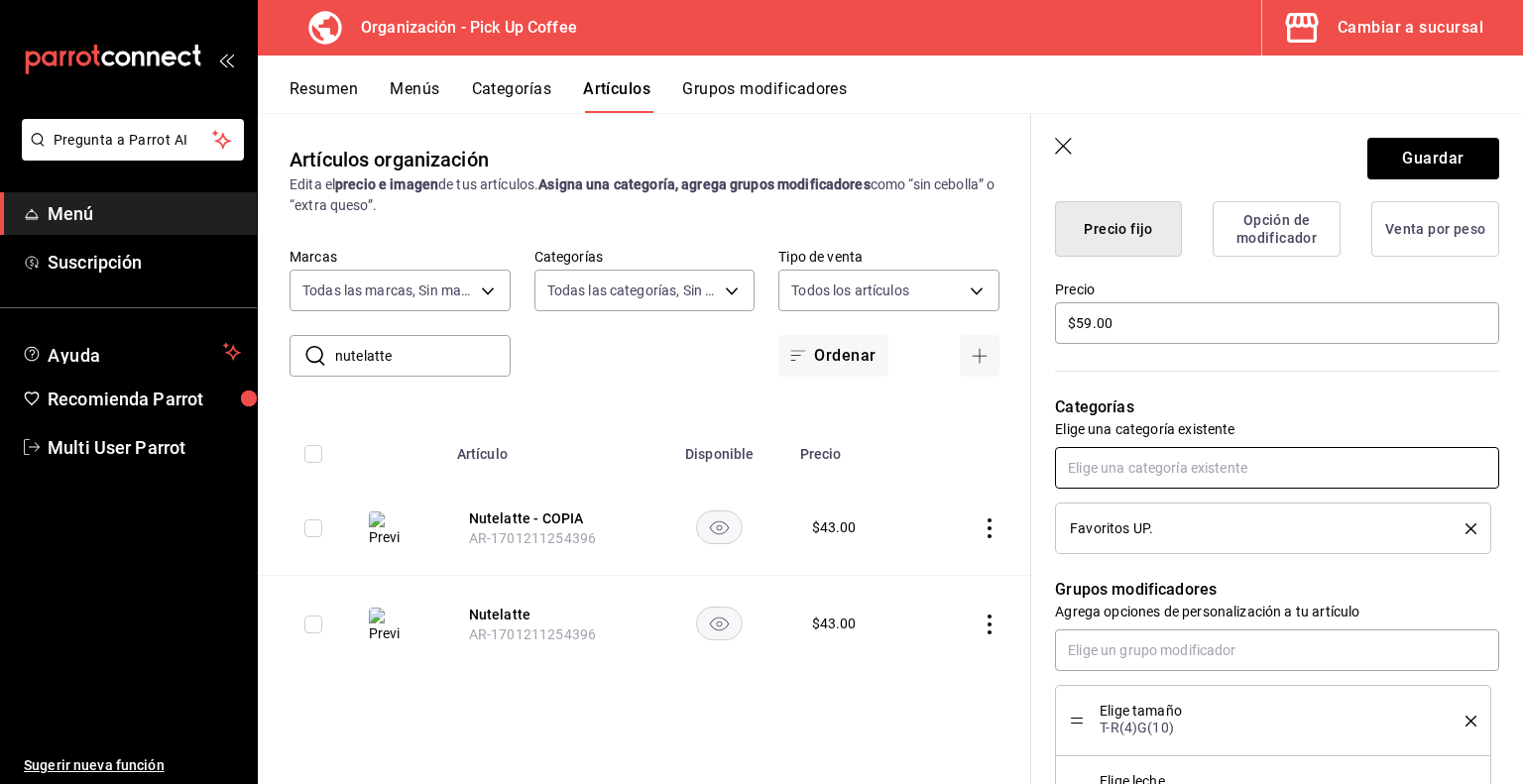 scroll, scrollTop: 720, scrollLeft: 0, axis: vertical 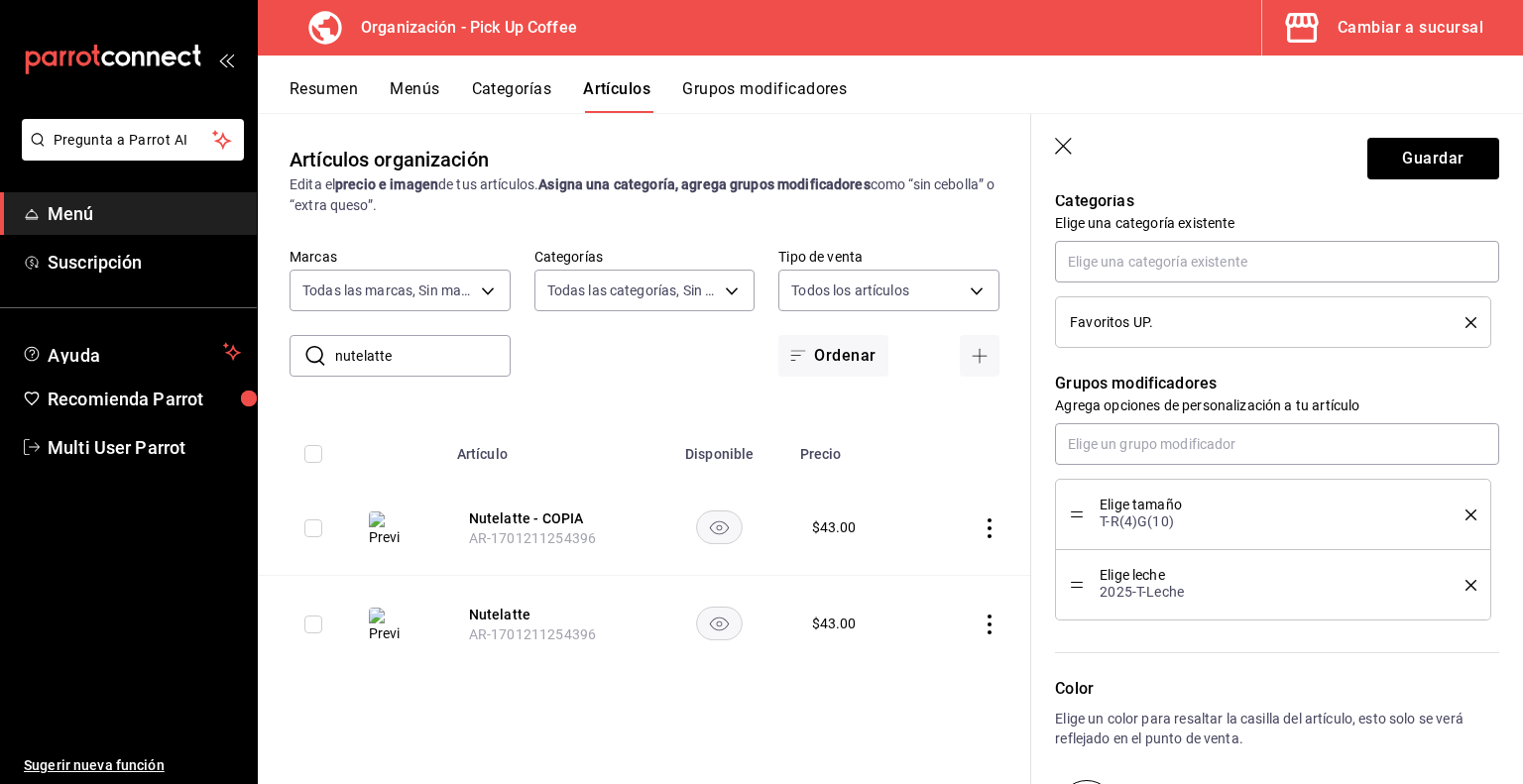 click 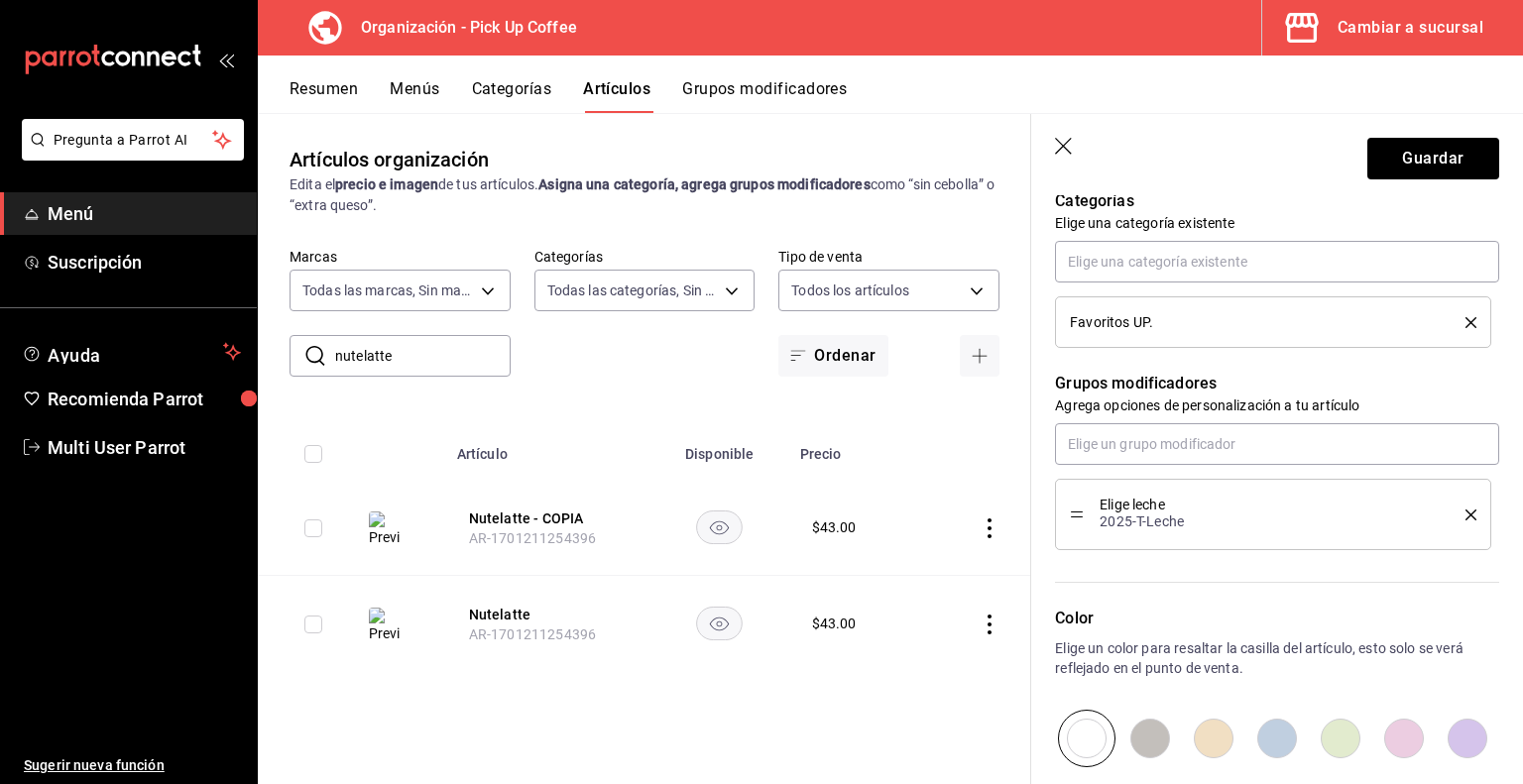 click 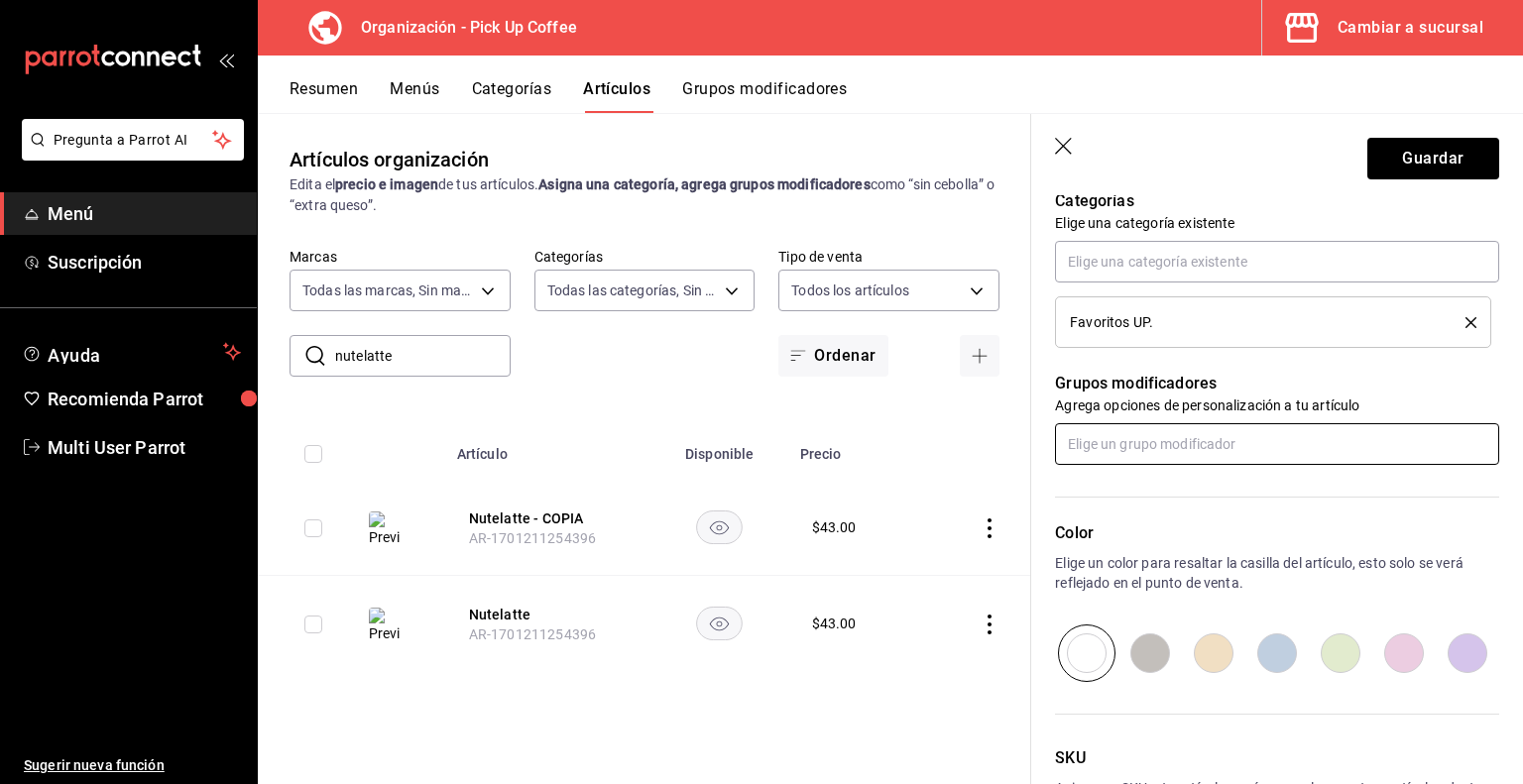 click at bounding box center [1277, 444] 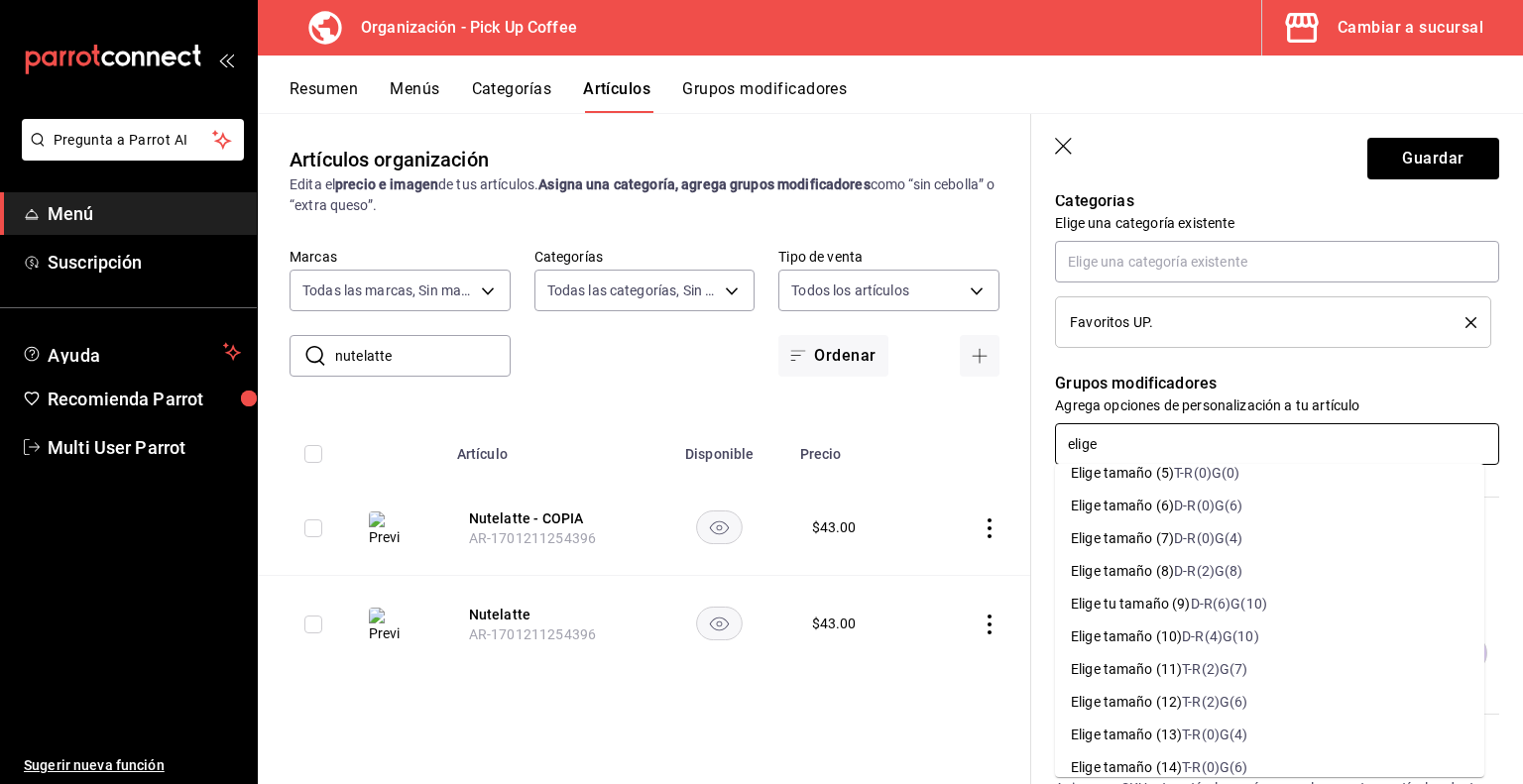 scroll, scrollTop: 278, scrollLeft: 0, axis: vertical 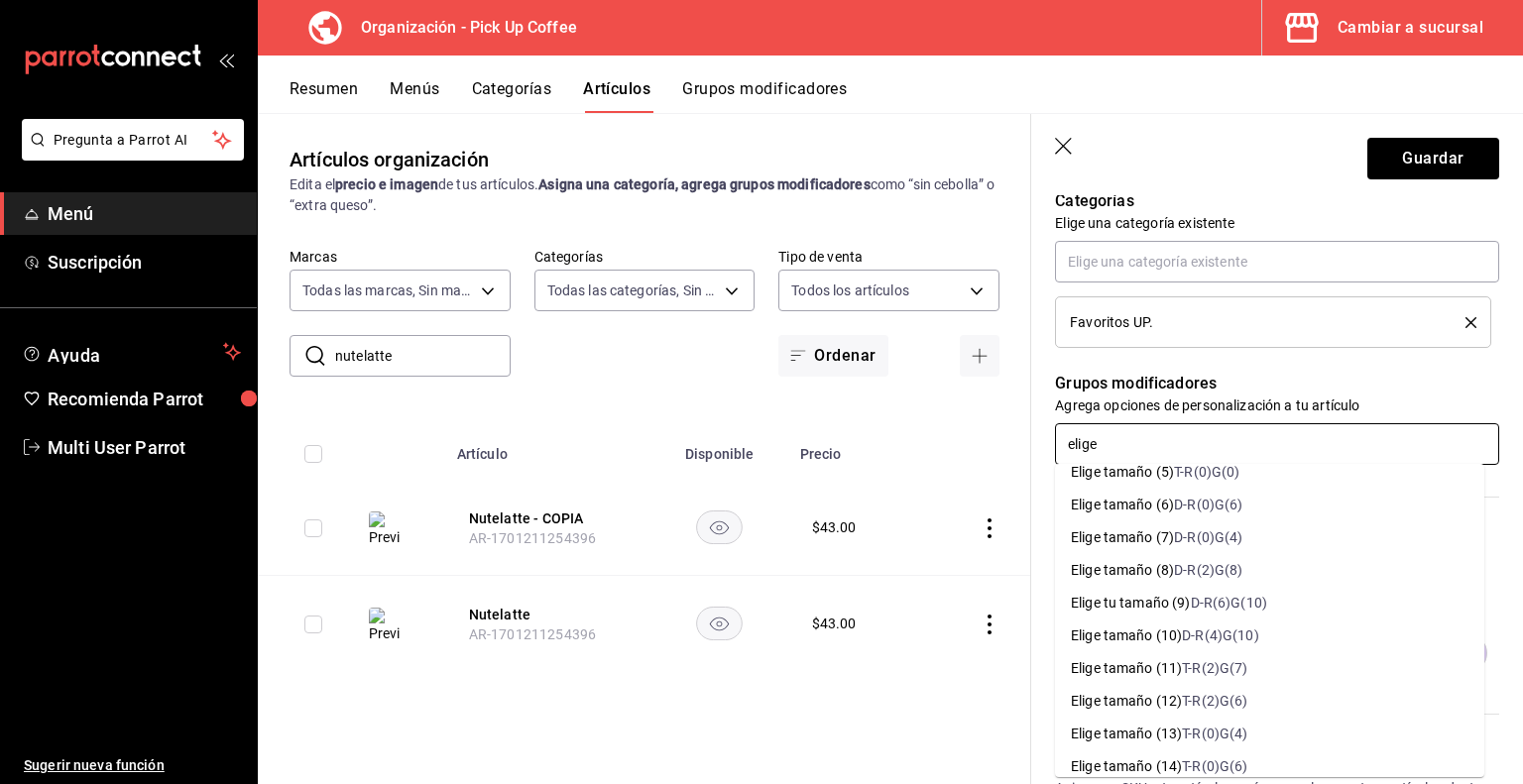click on "D-R(4)G(10)" at bounding box center [1220, 635] 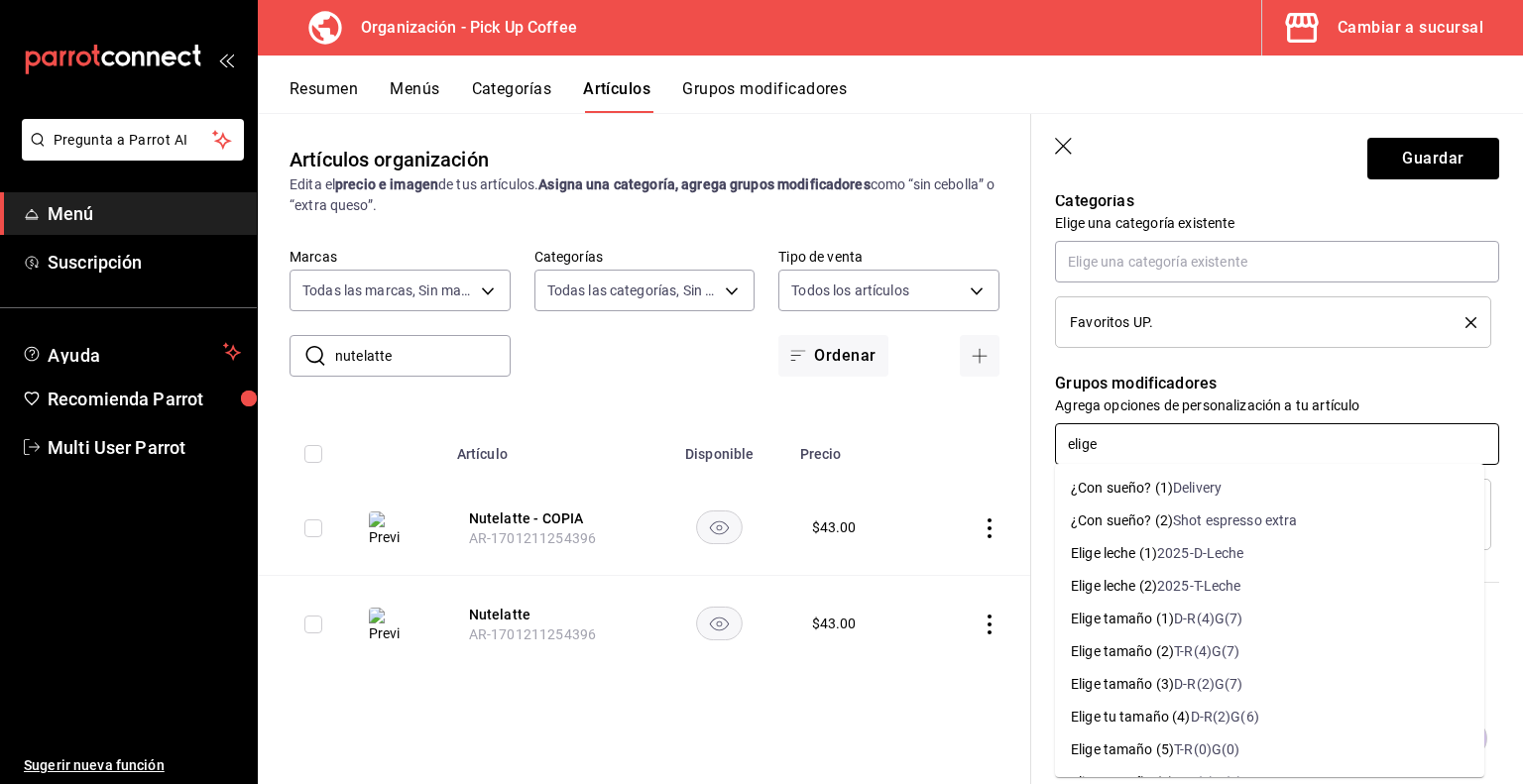 click on "2025-D-Leche" at bounding box center [1201, 553] 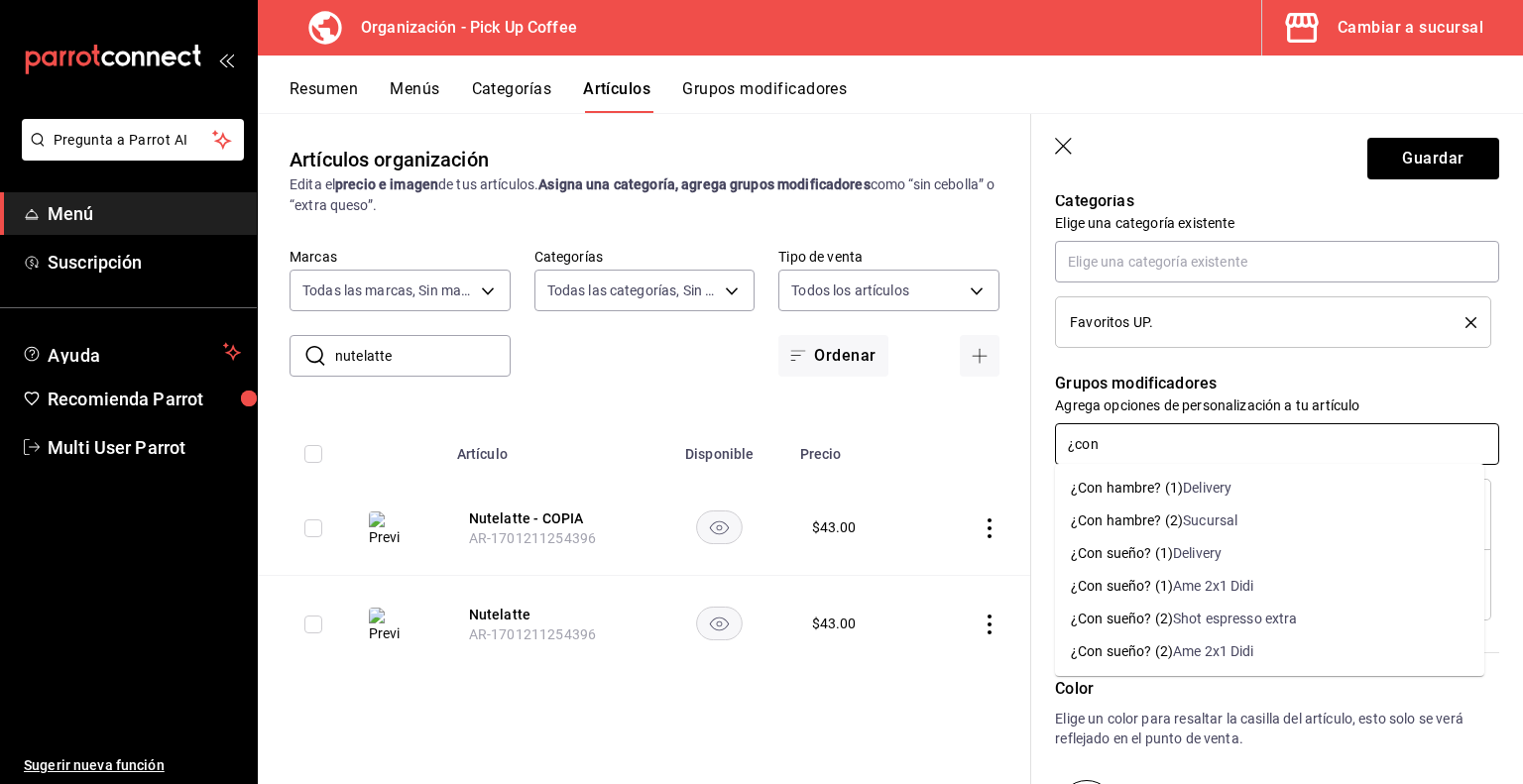 click on "Shot espresso extra" at bounding box center (1235, 618) 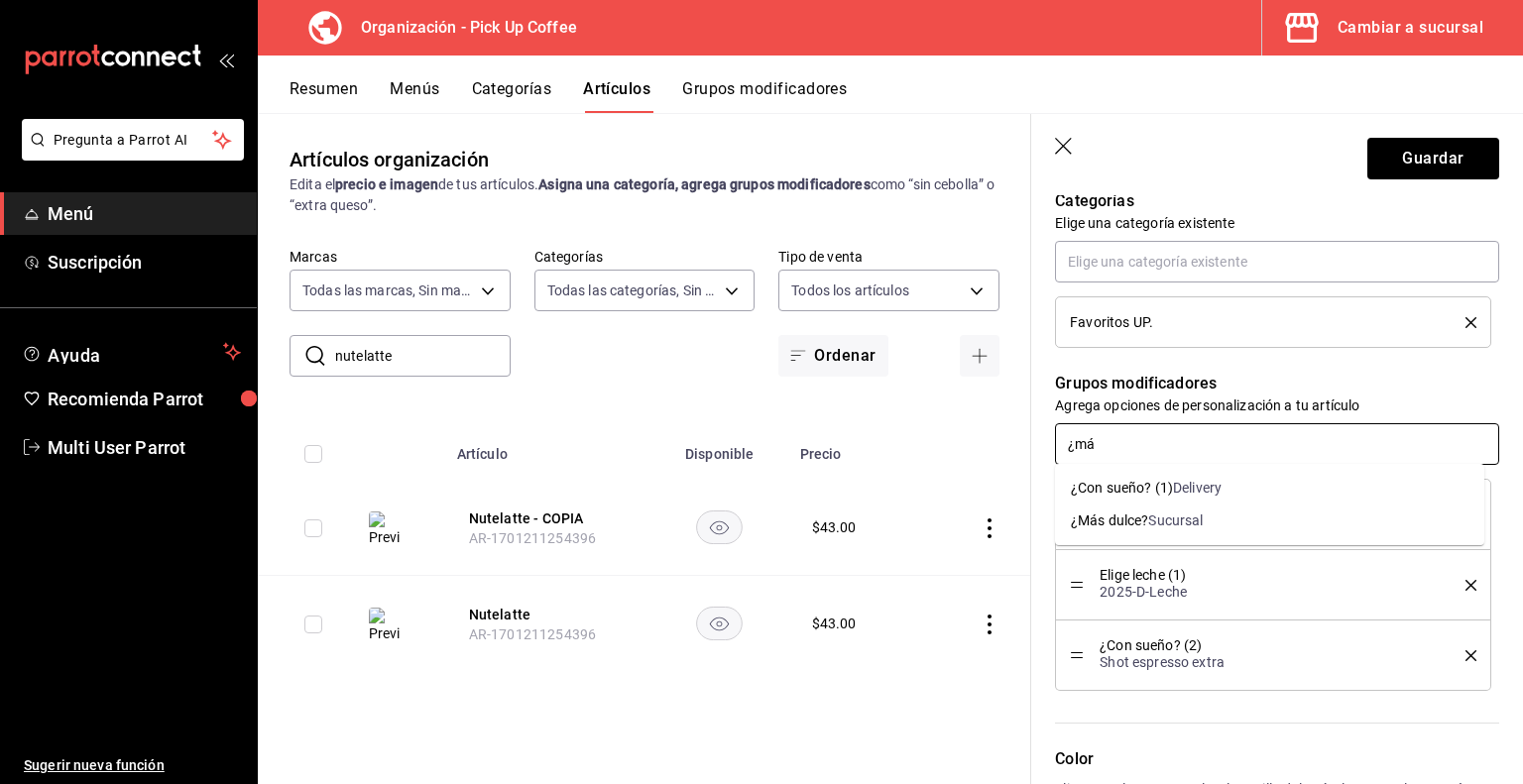 click on "Sucursal" at bounding box center [1175, 520] 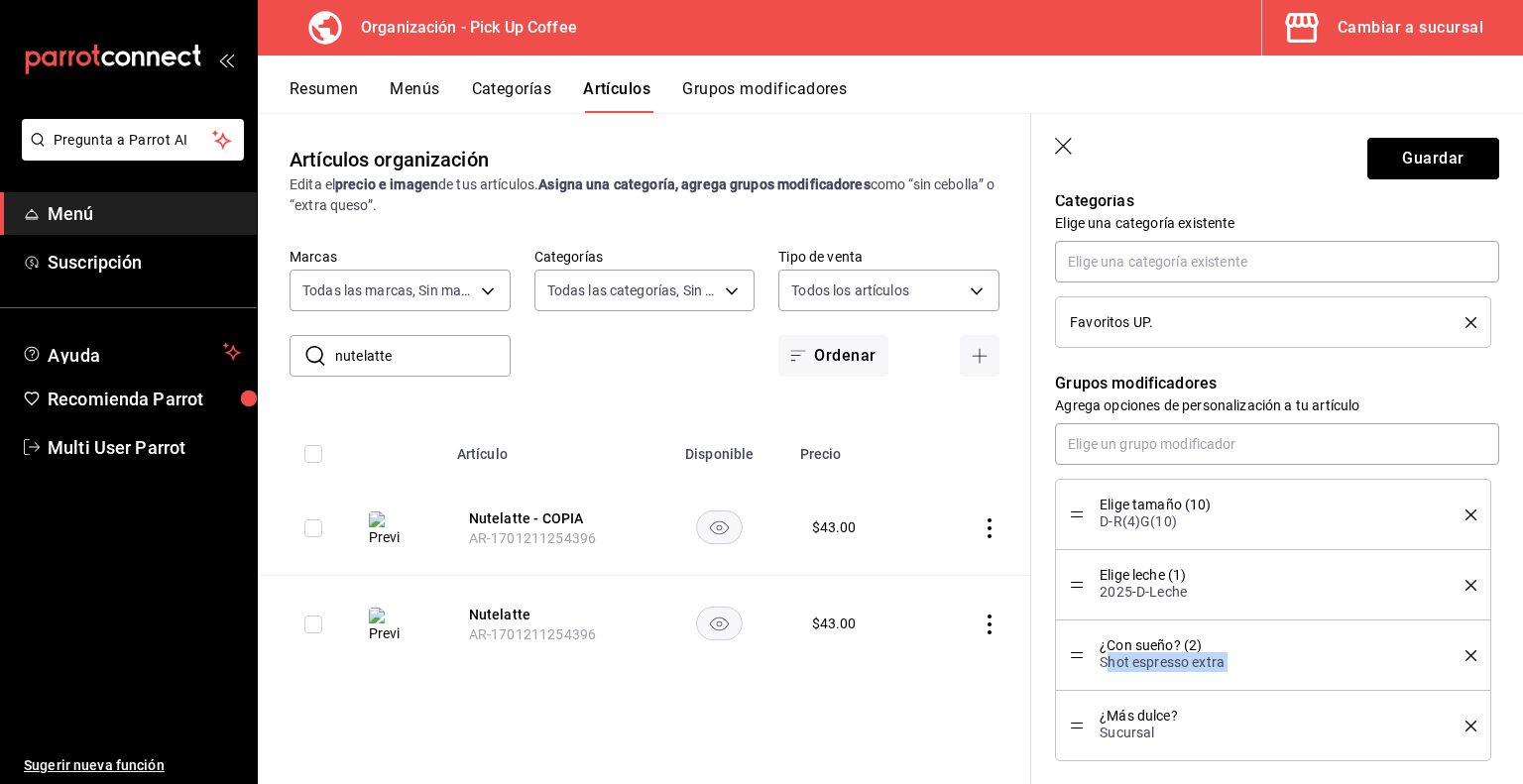 drag, startPoint x: 1083, startPoint y: 725, endPoint x: 1106, endPoint y: 668, distance: 61.46544 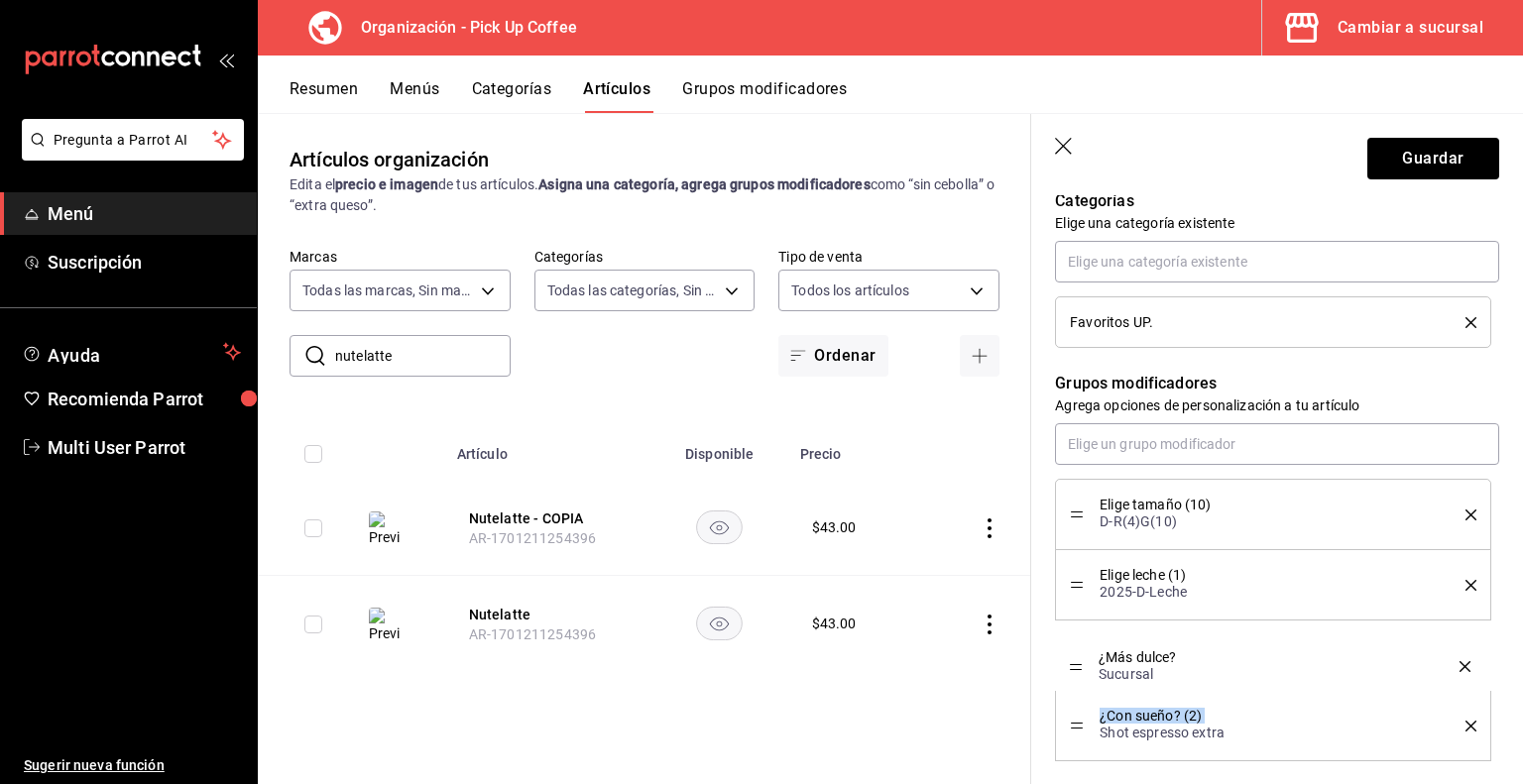 drag, startPoint x: 1079, startPoint y: 722, endPoint x: 1079, endPoint y: 663, distance: 59 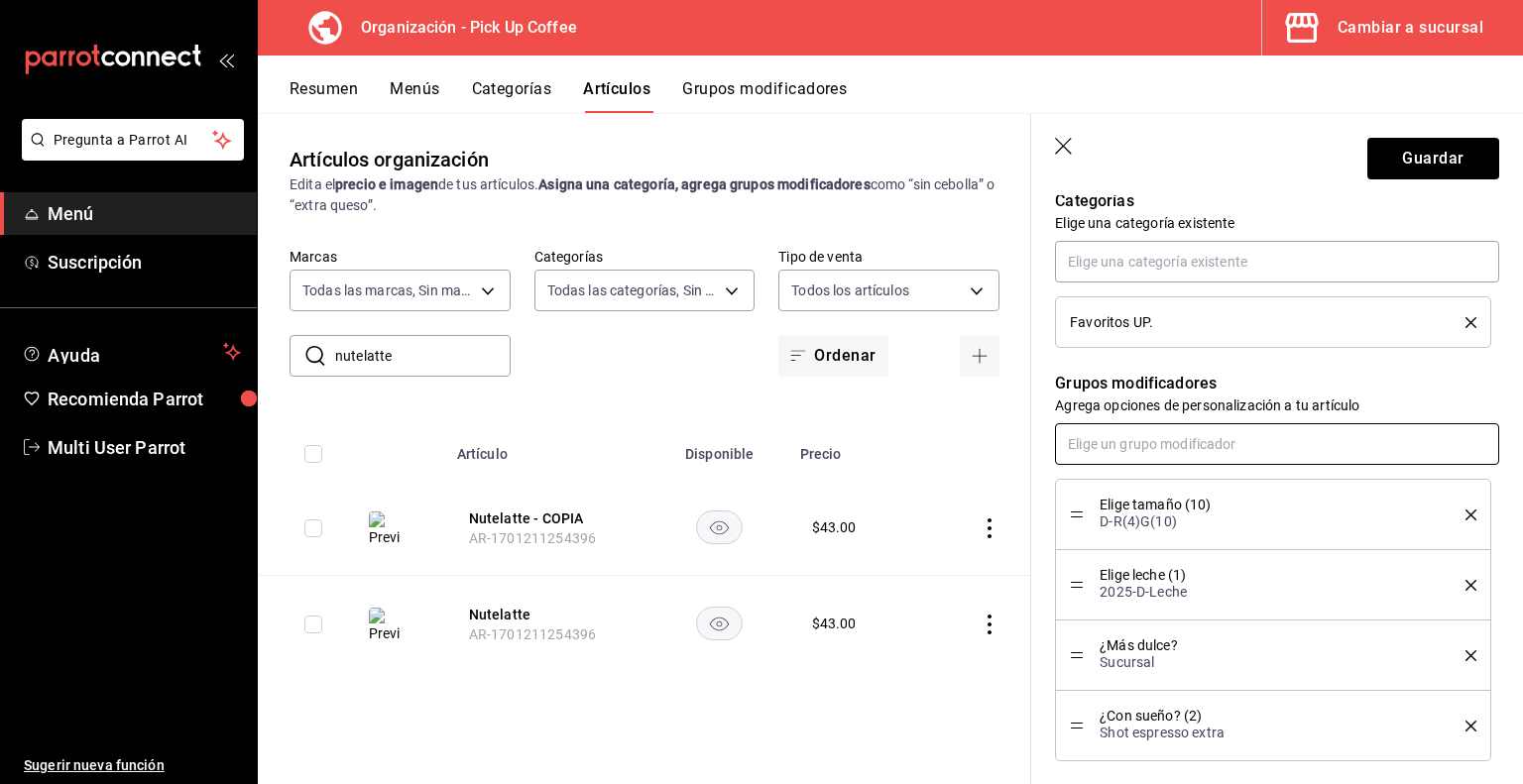click at bounding box center (1277, 444) 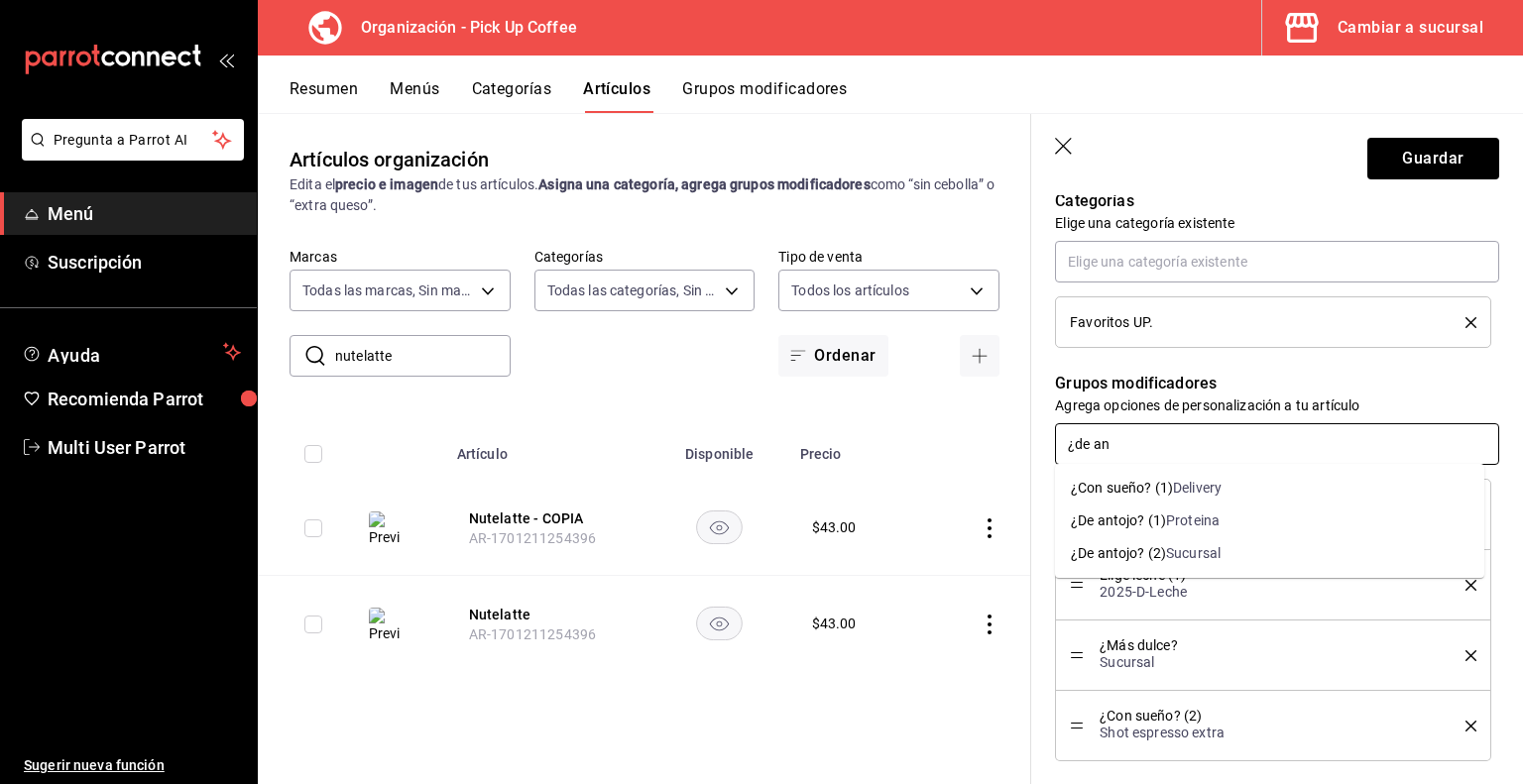 click on "Sucursal" at bounding box center [1193, 553] 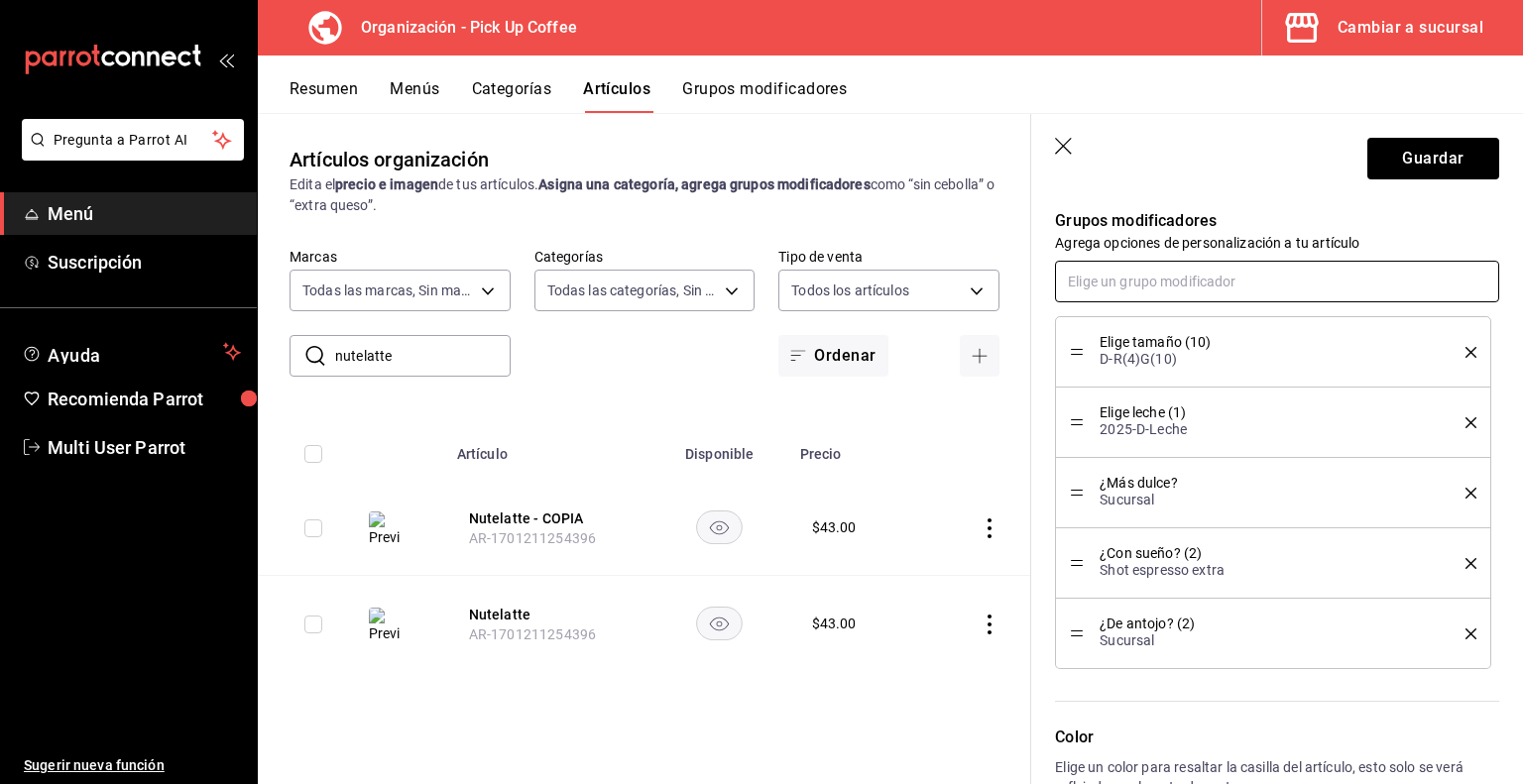 scroll, scrollTop: 1230, scrollLeft: 0, axis: vertical 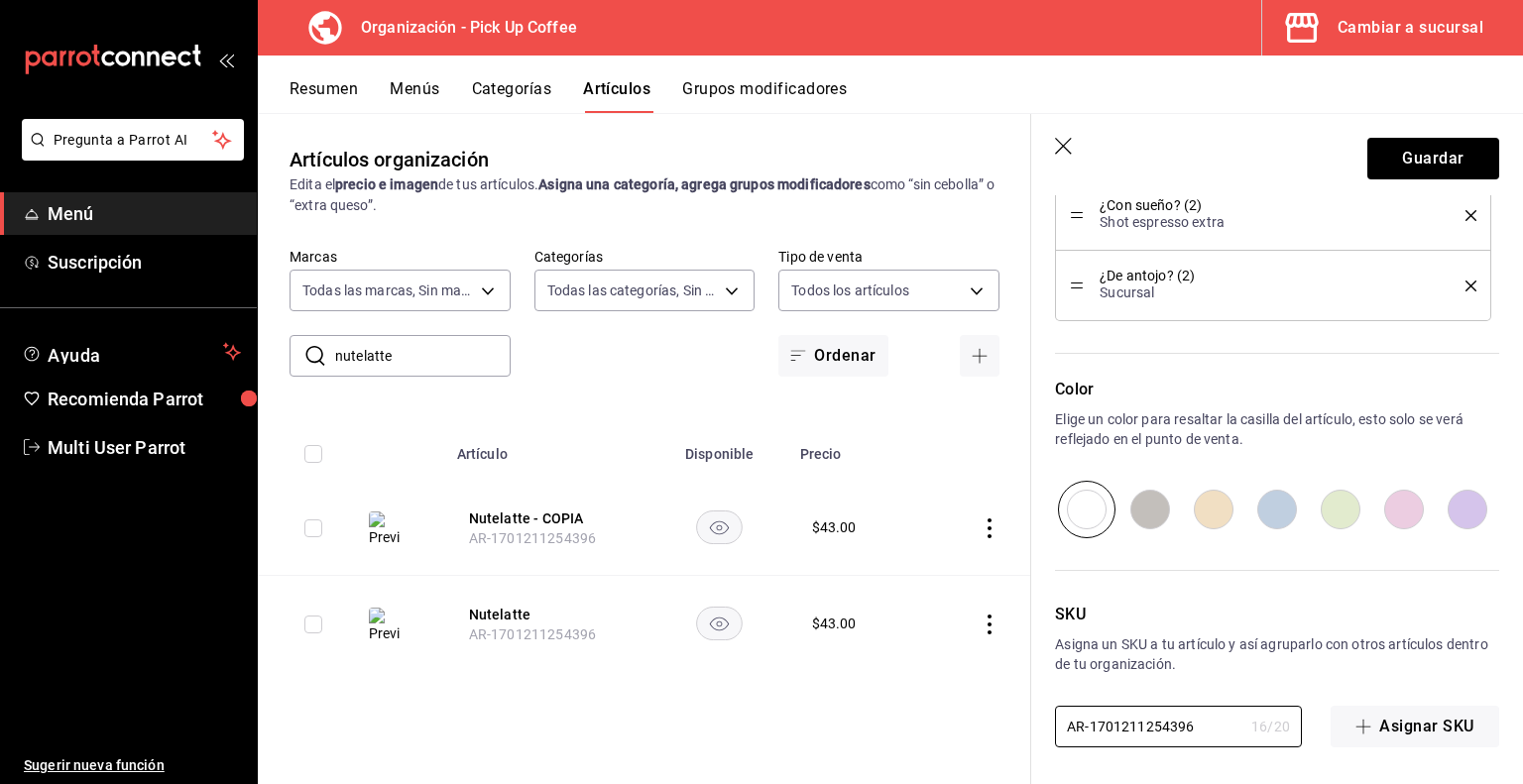 drag, startPoint x: 1207, startPoint y: 728, endPoint x: 965, endPoint y: 729, distance: 242.0021 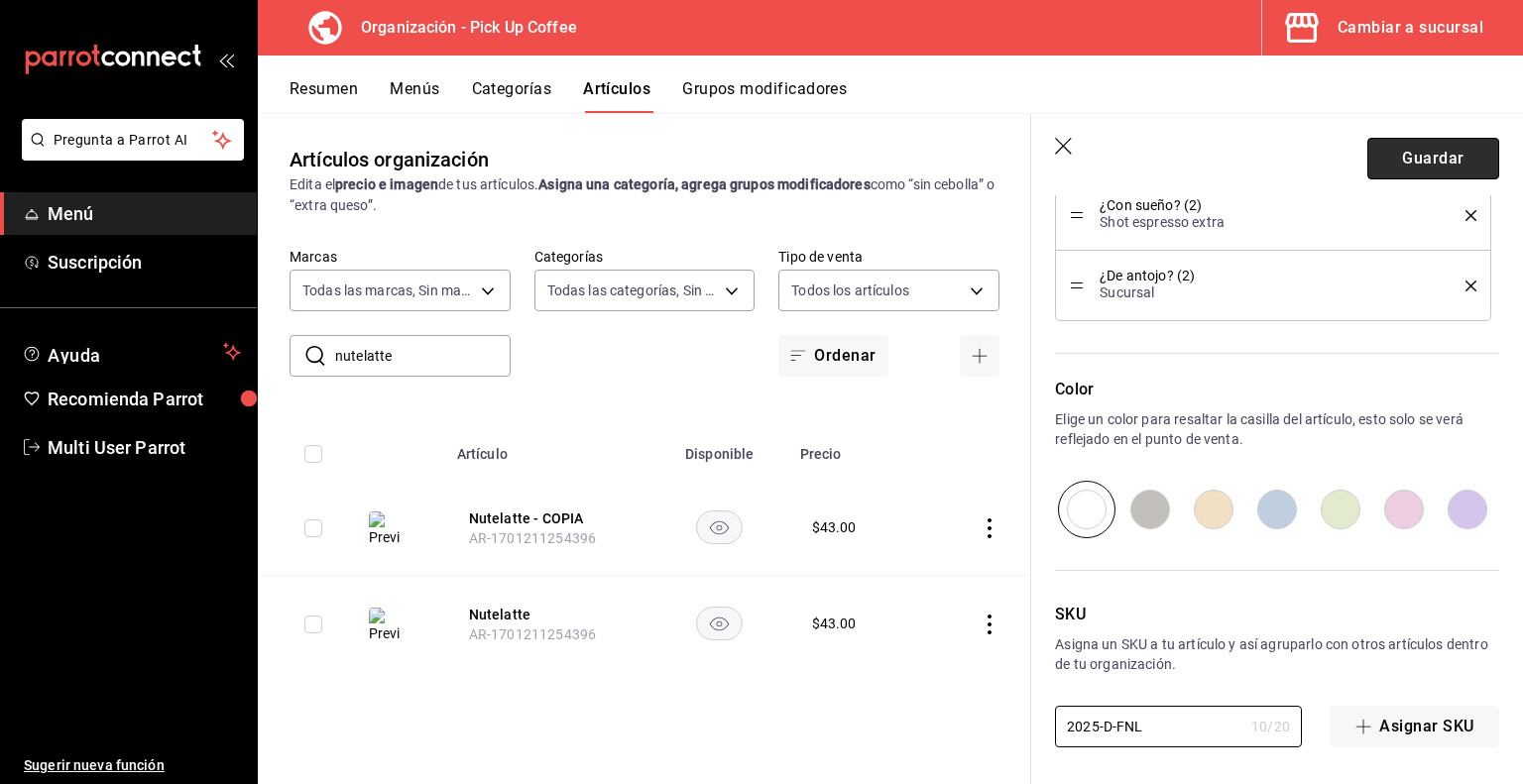 click on "Guardar" at bounding box center [1433, 159] 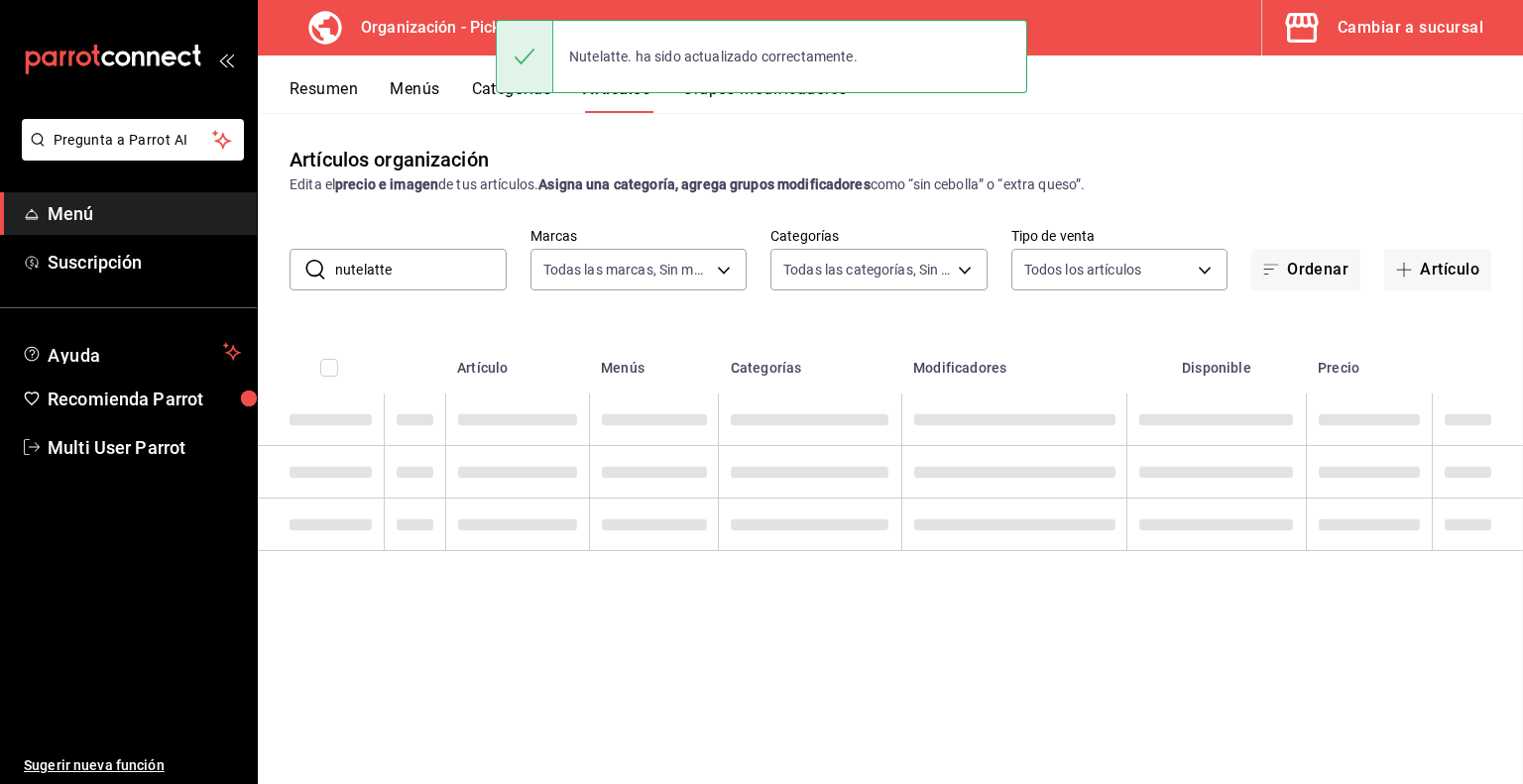 scroll, scrollTop: 0, scrollLeft: 0, axis: both 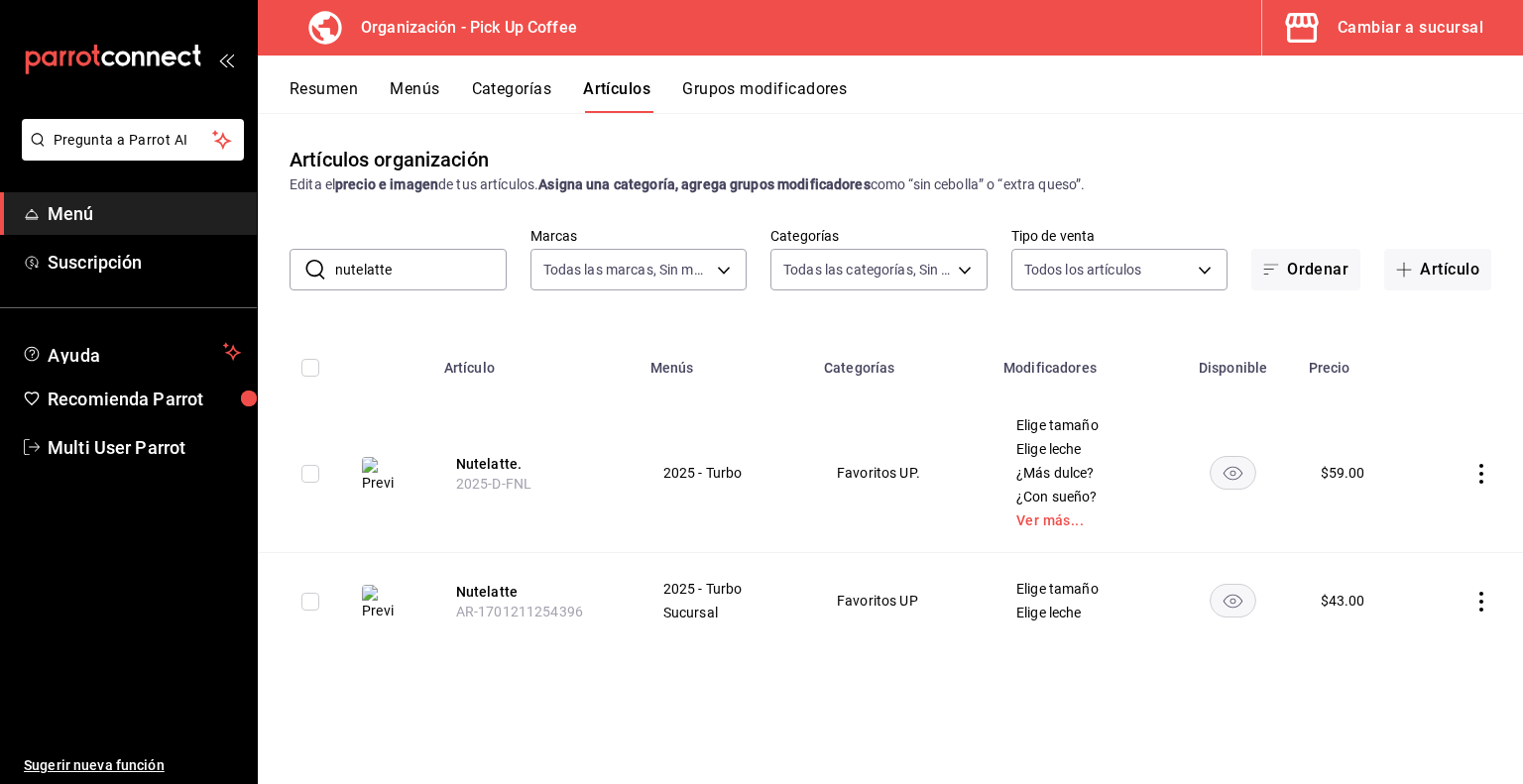 click on "Menús" at bounding box center [414, 96] 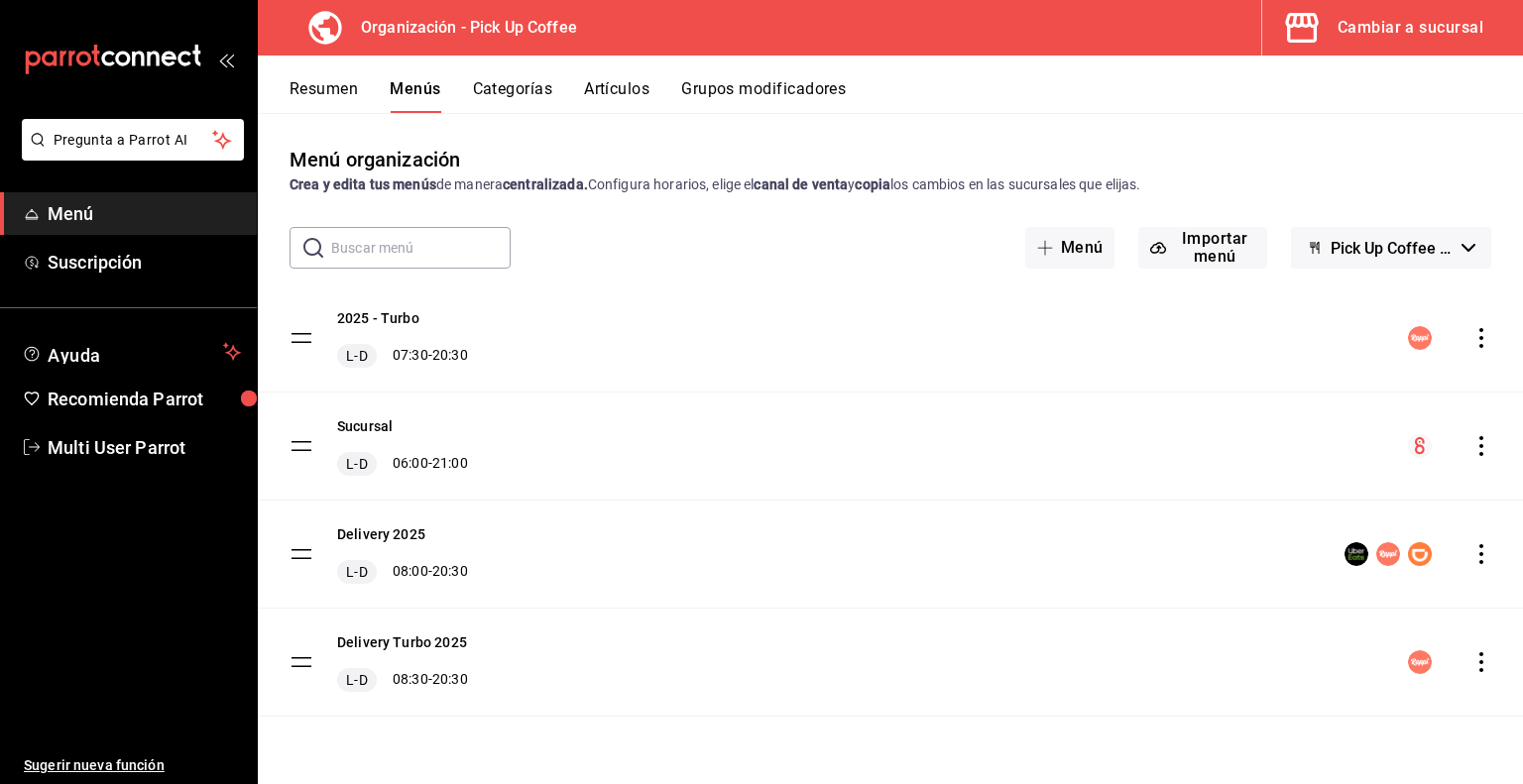 click on "Resumen" at bounding box center [323, 96] 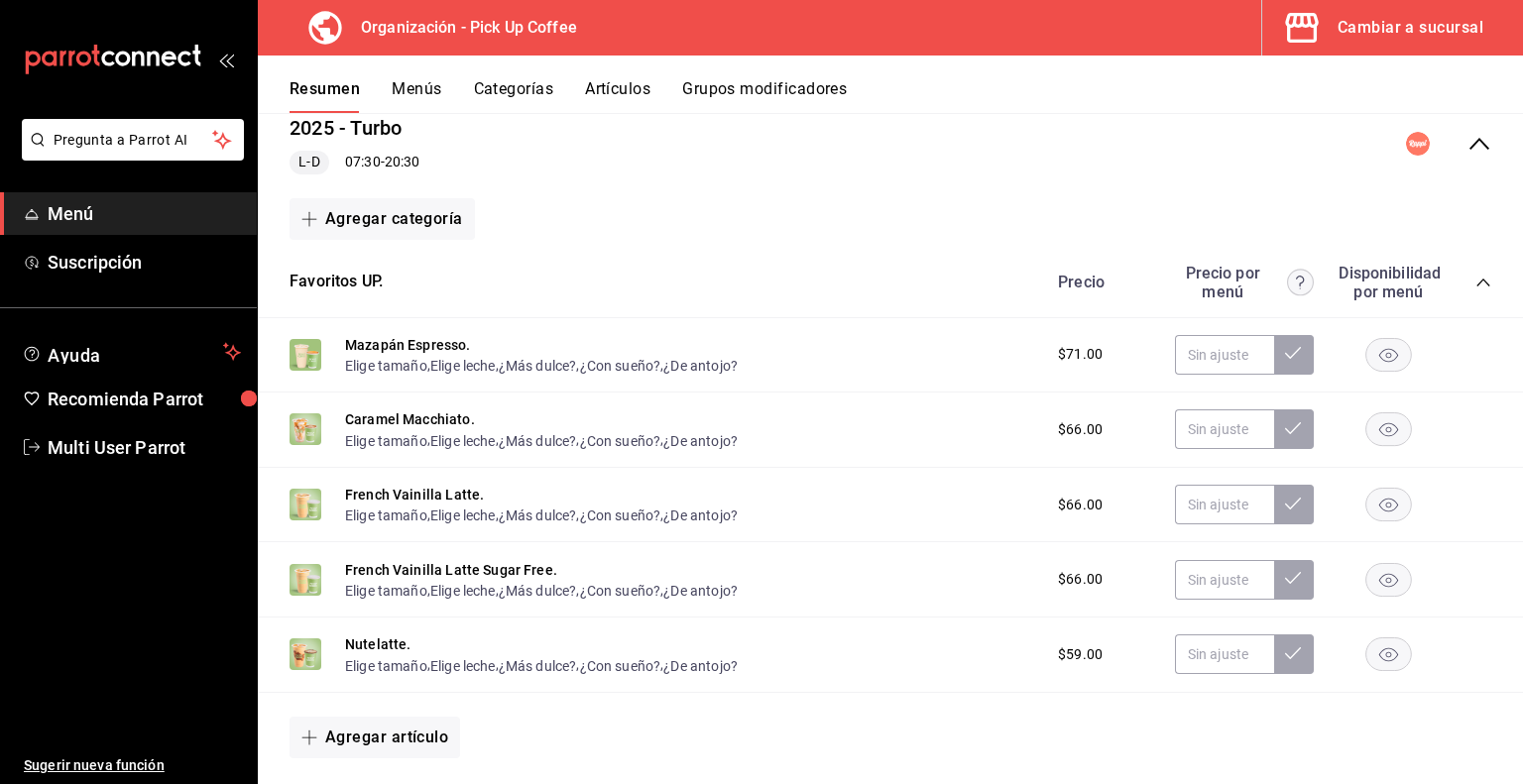 scroll, scrollTop: 297, scrollLeft: 0, axis: vertical 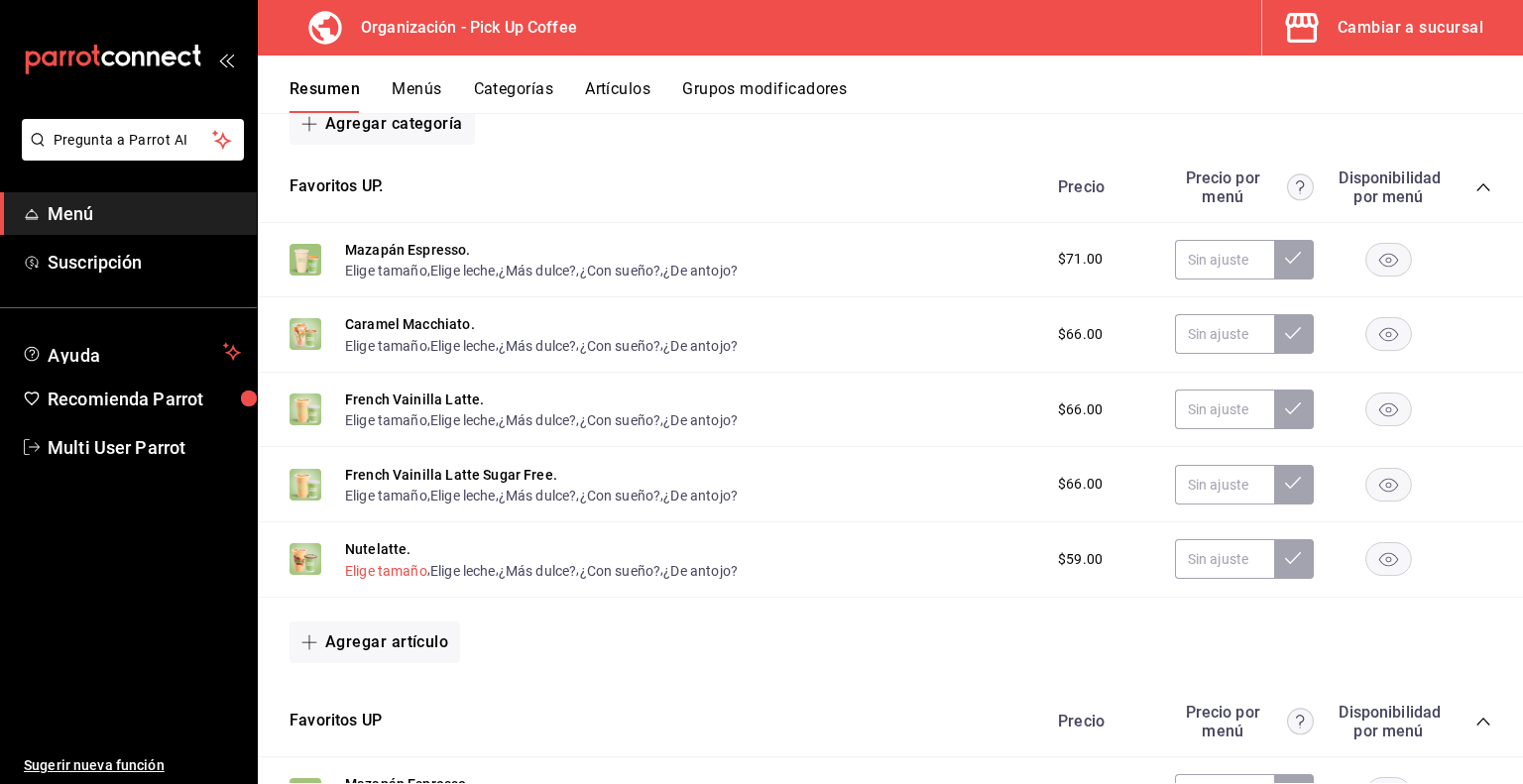 click on "Elige tamaño" at bounding box center (386, 571) 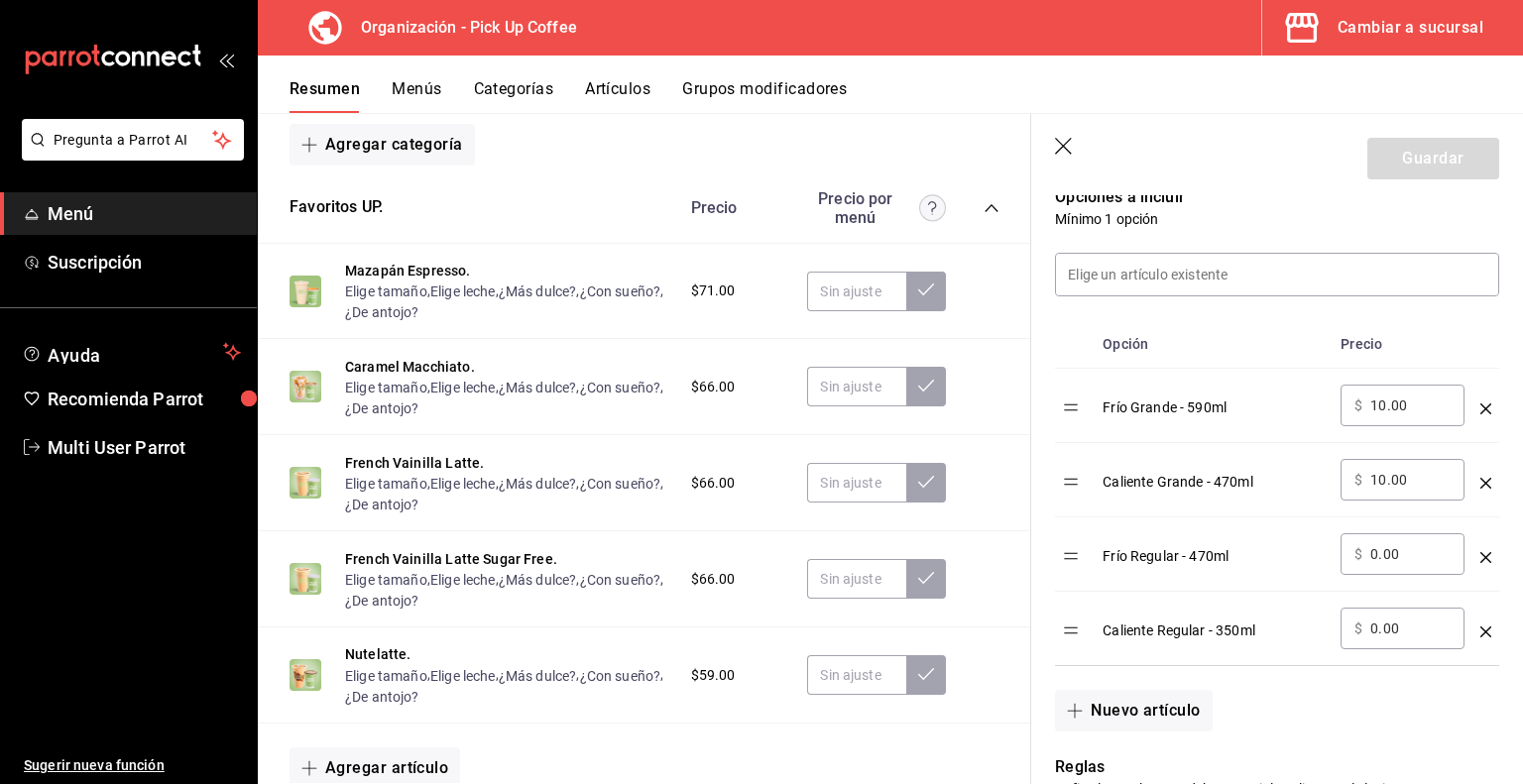 scroll, scrollTop: 529, scrollLeft: 0, axis: vertical 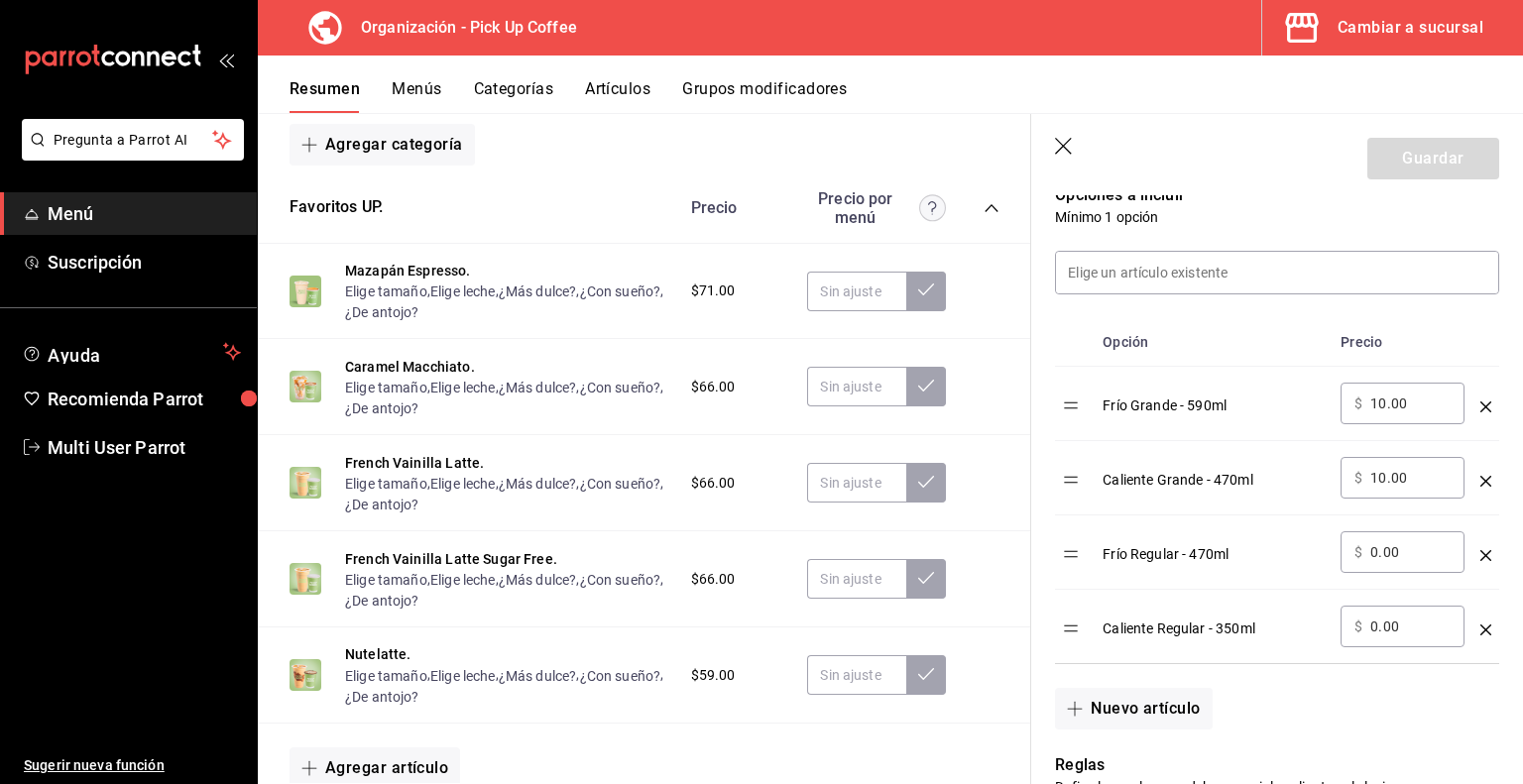 click 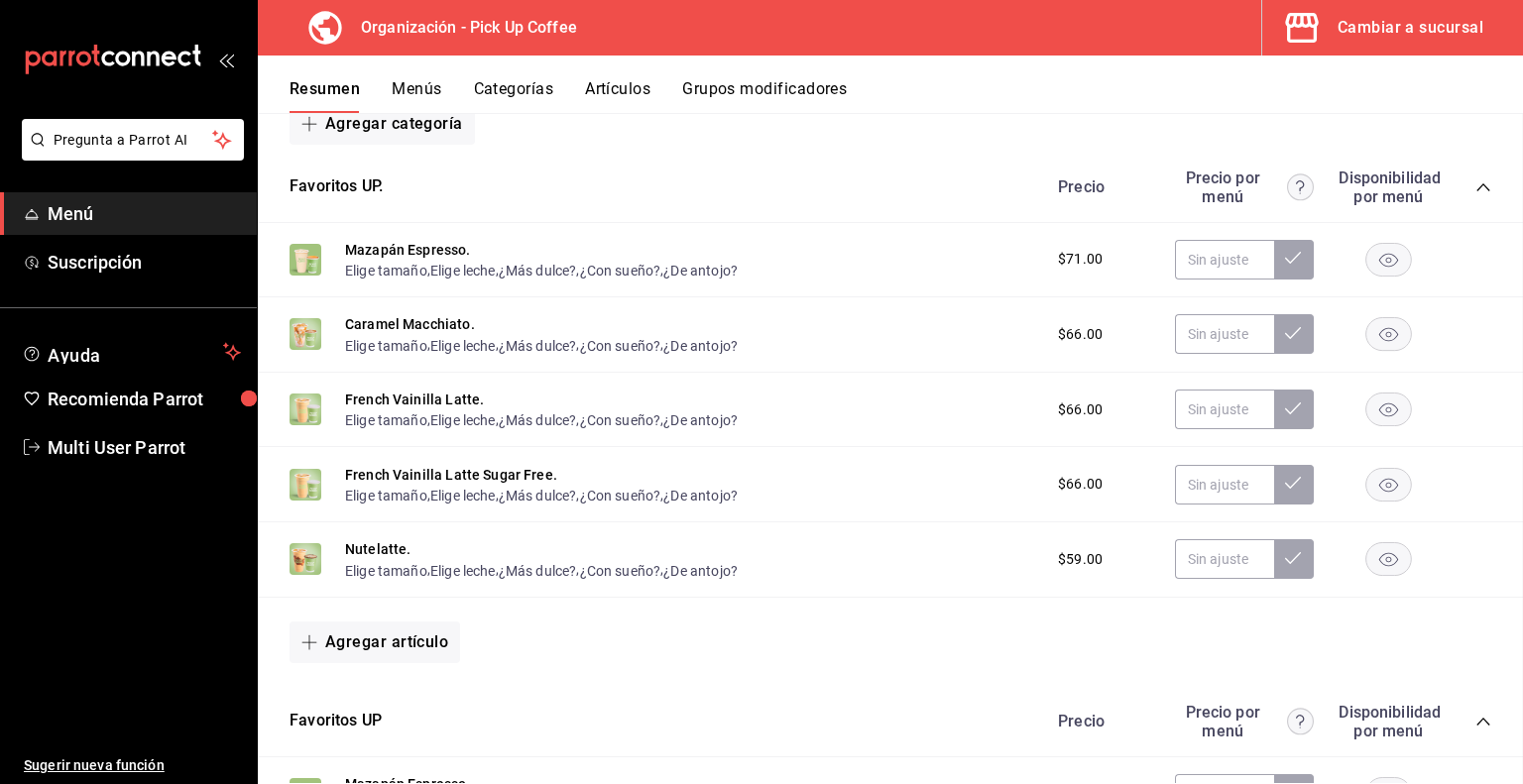 scroll, scrollTop: 0, scrollLeft: 0, axis: both 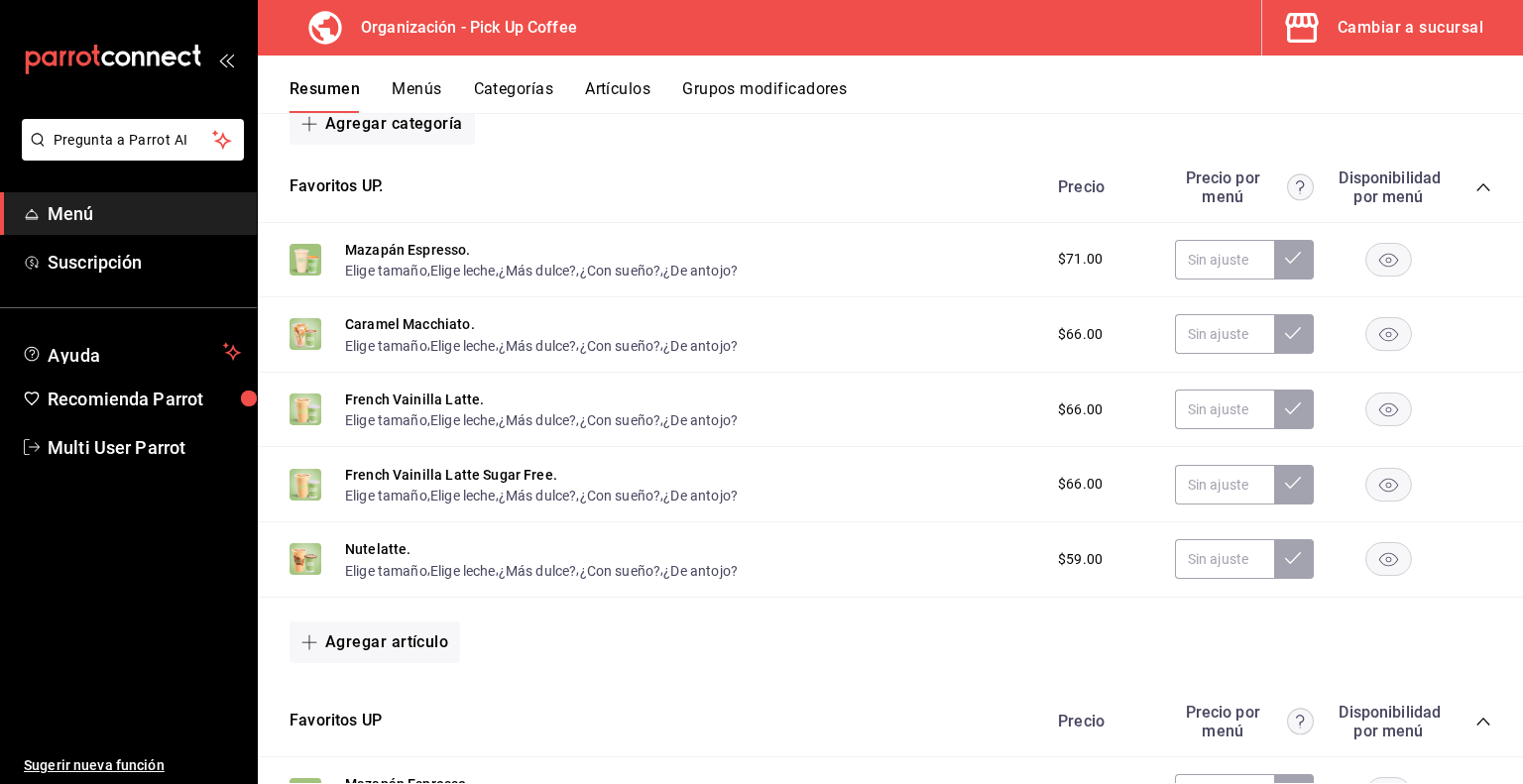 click on "Artículos" at bounding box center (618, 96) 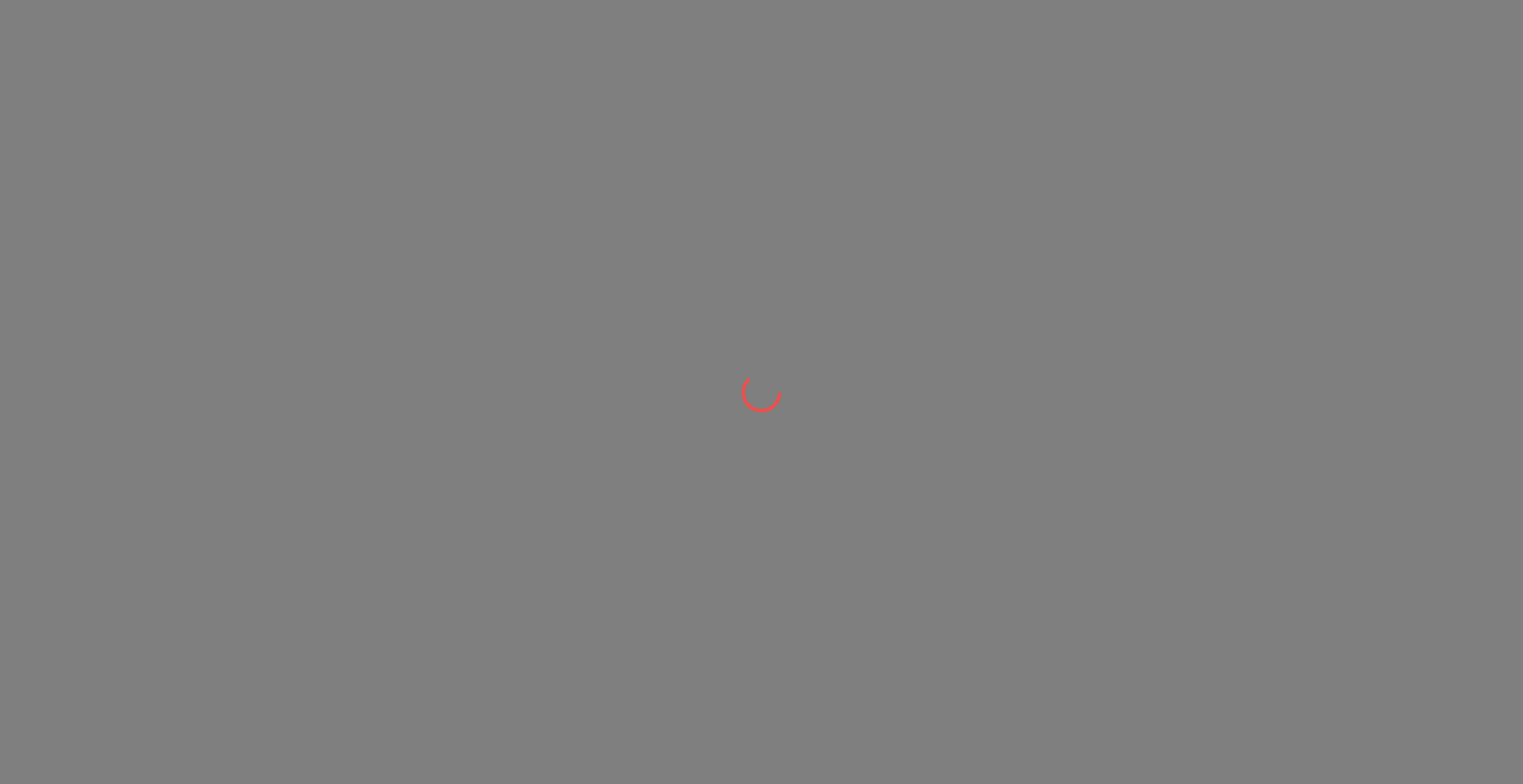 scroll, scrollTop: 0, scrollLeft: 0, axis: both 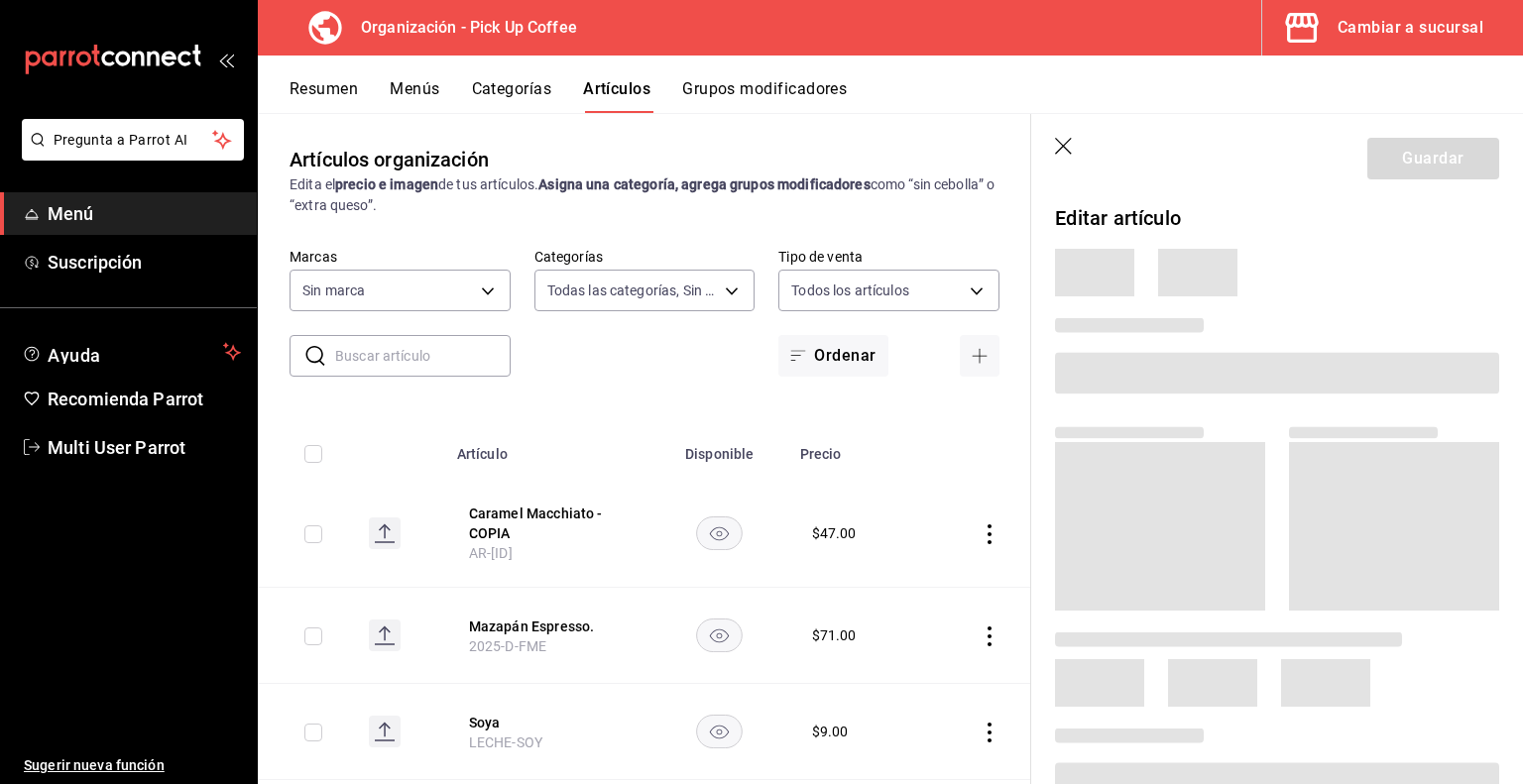 type on "8ccc16a2-3561-445f-8bfd-075aadb584e9,351994fb-20bc-4931-a533-31b0a68b2a08,1879ea74-7a6a-4e80-84a4-f7c027db92c7,d8d32dfa-f7d9-4a3e-a287-c8c77f422c41,c8643f8b-5a0a-4fd0-bd31-d1f7a9725839,c59e58fa-3379-40a6-8b3a-024136b5d0f3,ea570318-765c-4e18-991d-f0c2f7c9dc9b,bc9c5e1b-f52f-4b6a-bade-481eb536dd09,39d77ce6-074c-445c-8121-634826855357,9d509601-ce12-4432-9992-9613c7cfe8c5,a36167ee-6459-438b-8ad1-3ececeae37a7,91c5672d-89c3-4388-988f-d2f6bac0e55d,fc4ec394-c0fa-42de-be96-11da602004ed,ce12ddd6-66ef-4810-aea8-c82a138d5b8d,14cff3e2-ee98-4fb4-8432-0ccd224511cb,80f88978-1766-41da-9458-83bb9d9e6229,e7e70a2d-5091-4c0c-b12f-d52ea5dcefaa,953f42a1-7cc6-4961-918a-47d313c58a52" 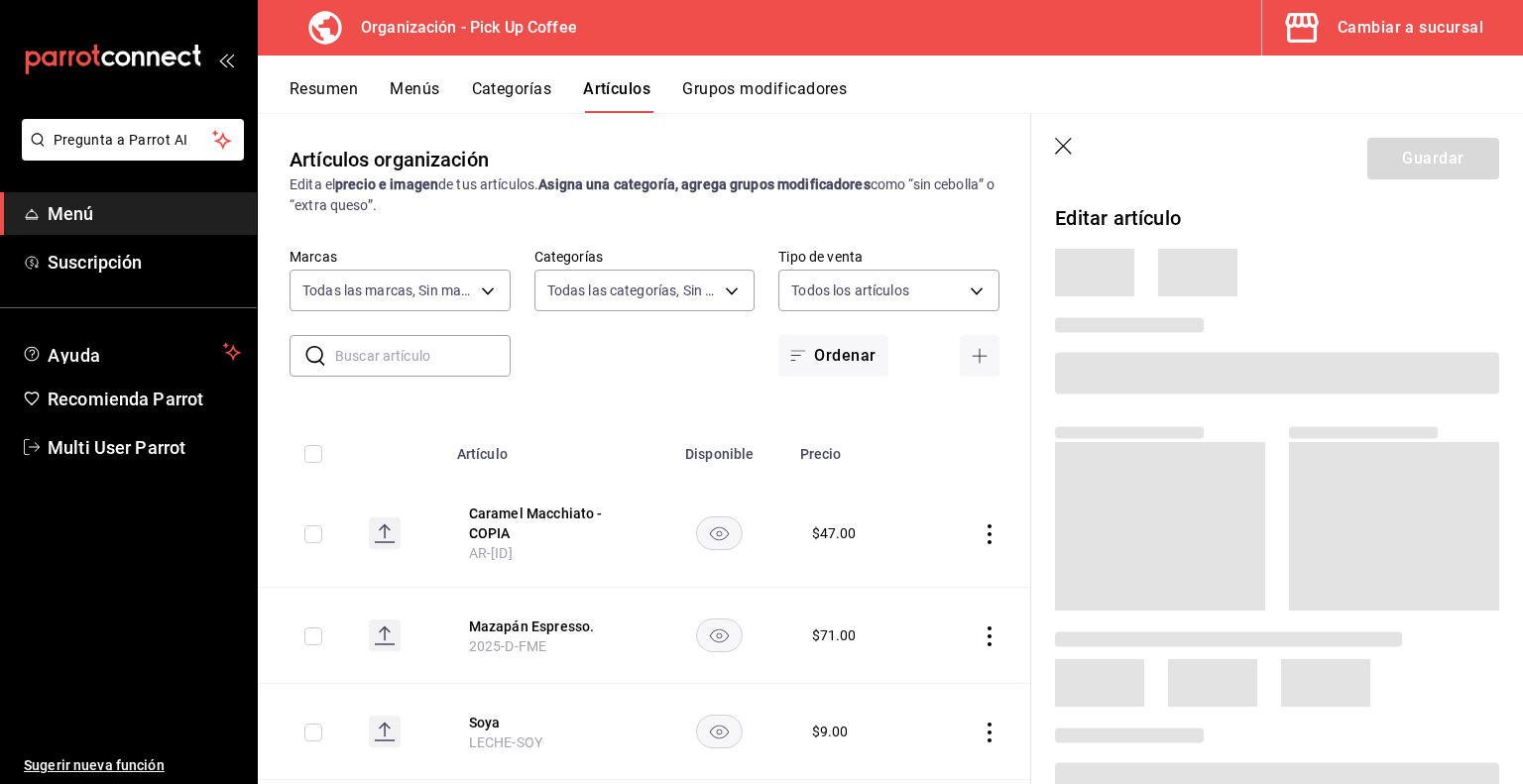 type on "be2dd662-c872-4fc9-aaab-377dbd4a662e" 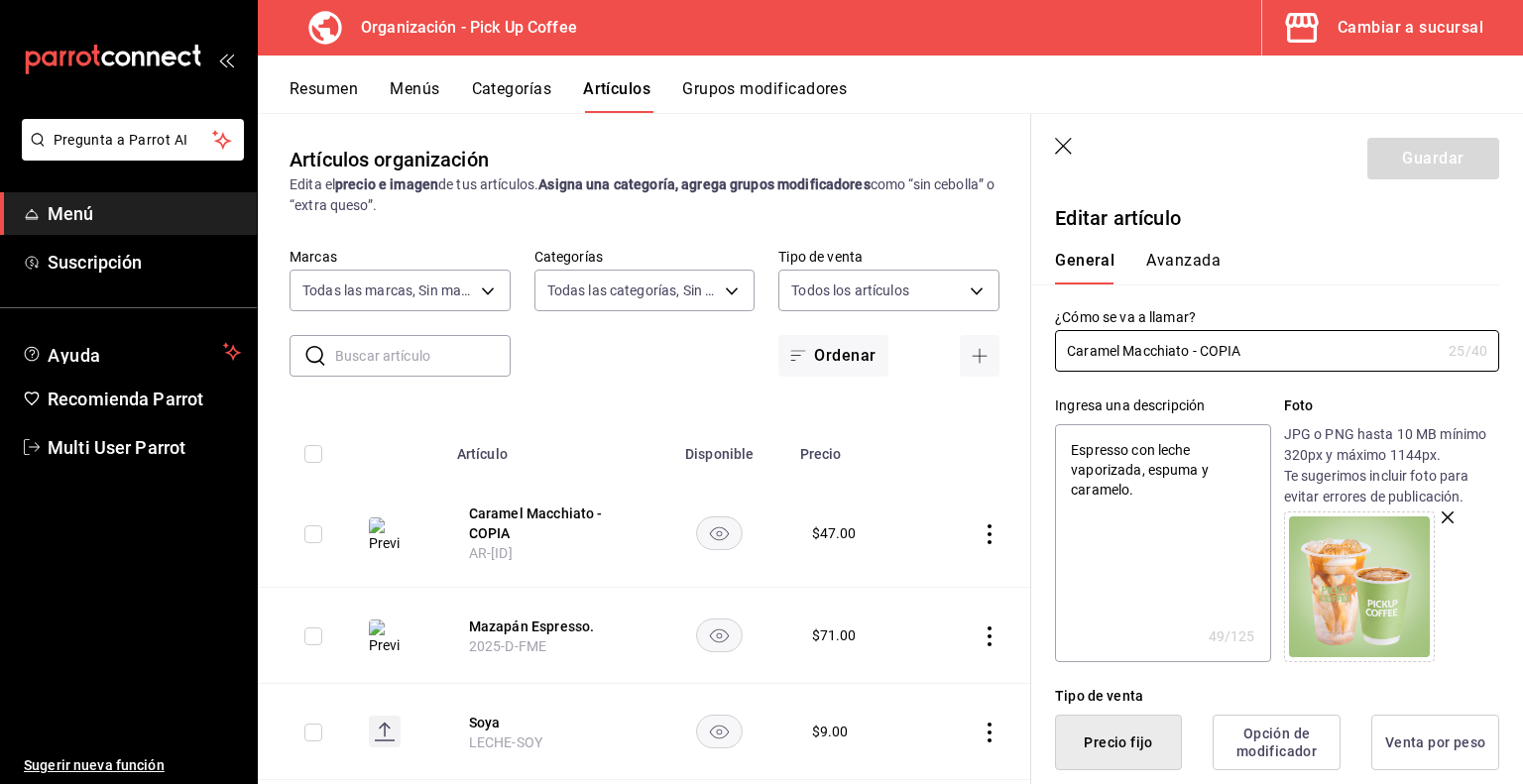 scroll, scrollTop: 71, scrollLeft: 0, axis: vertical 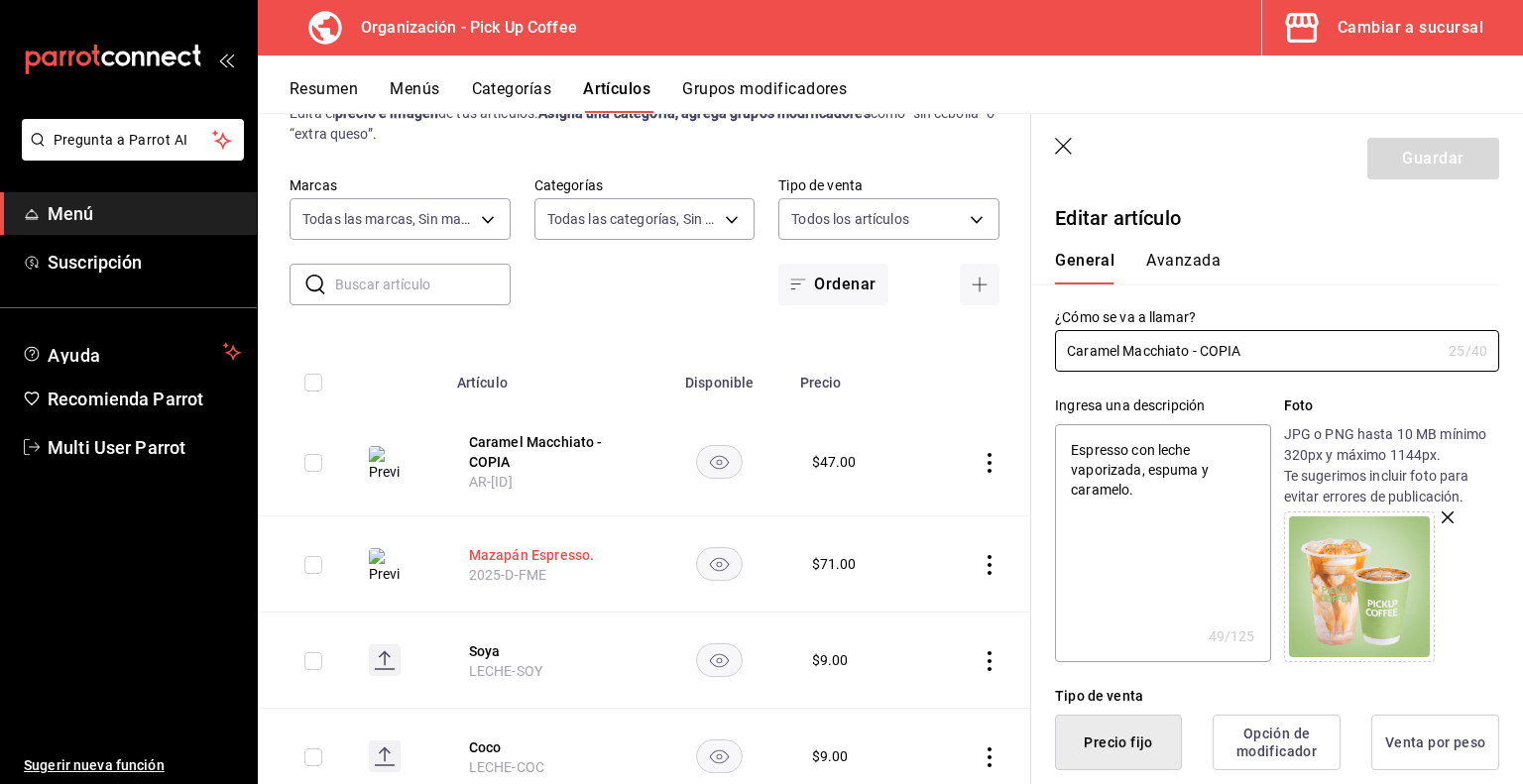 click on "Mazapán Espresso." at bounding box center [548, 555] 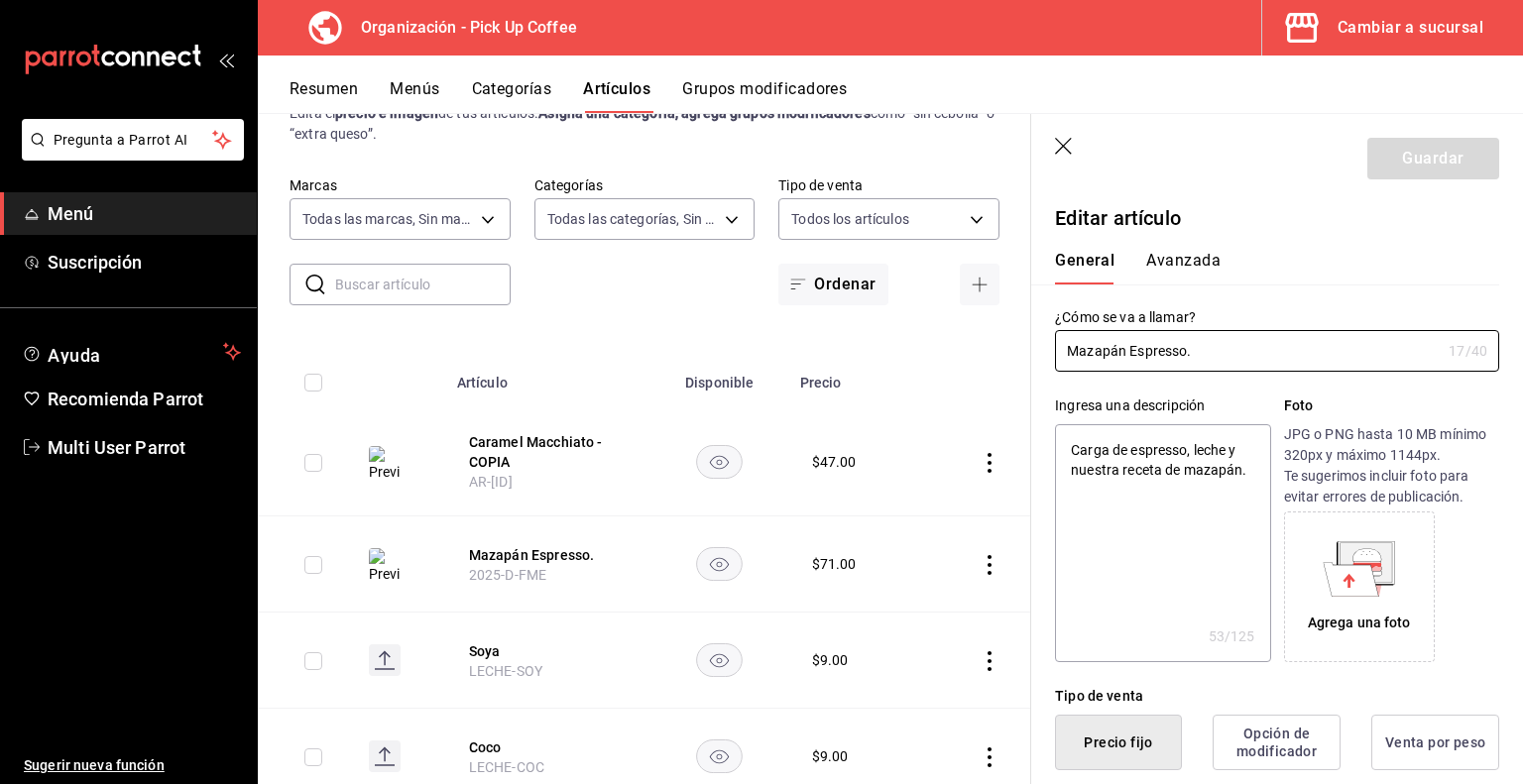type on "x" 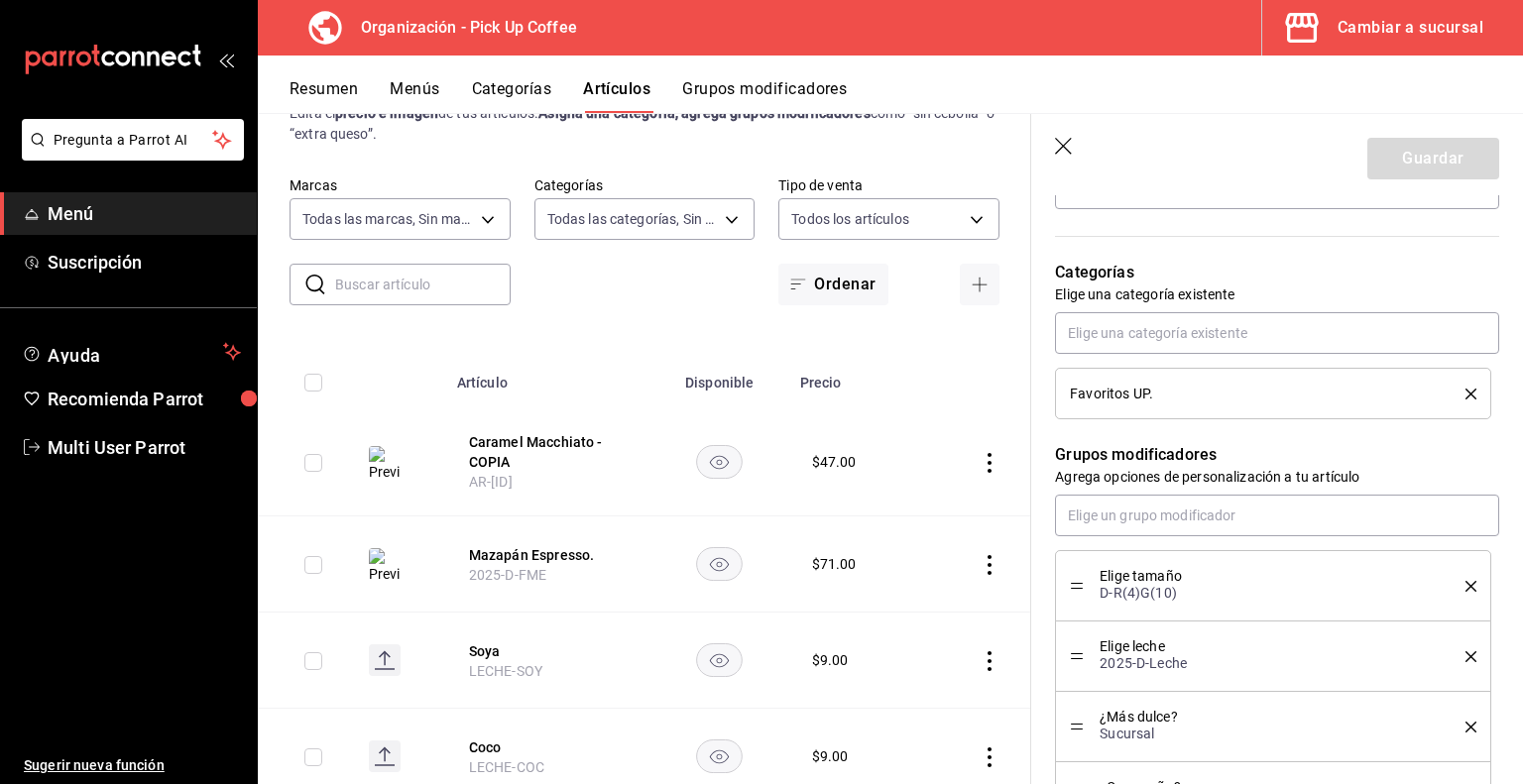 scroll, scrollTop: 771, scrollLeft: 0, axis: vertical 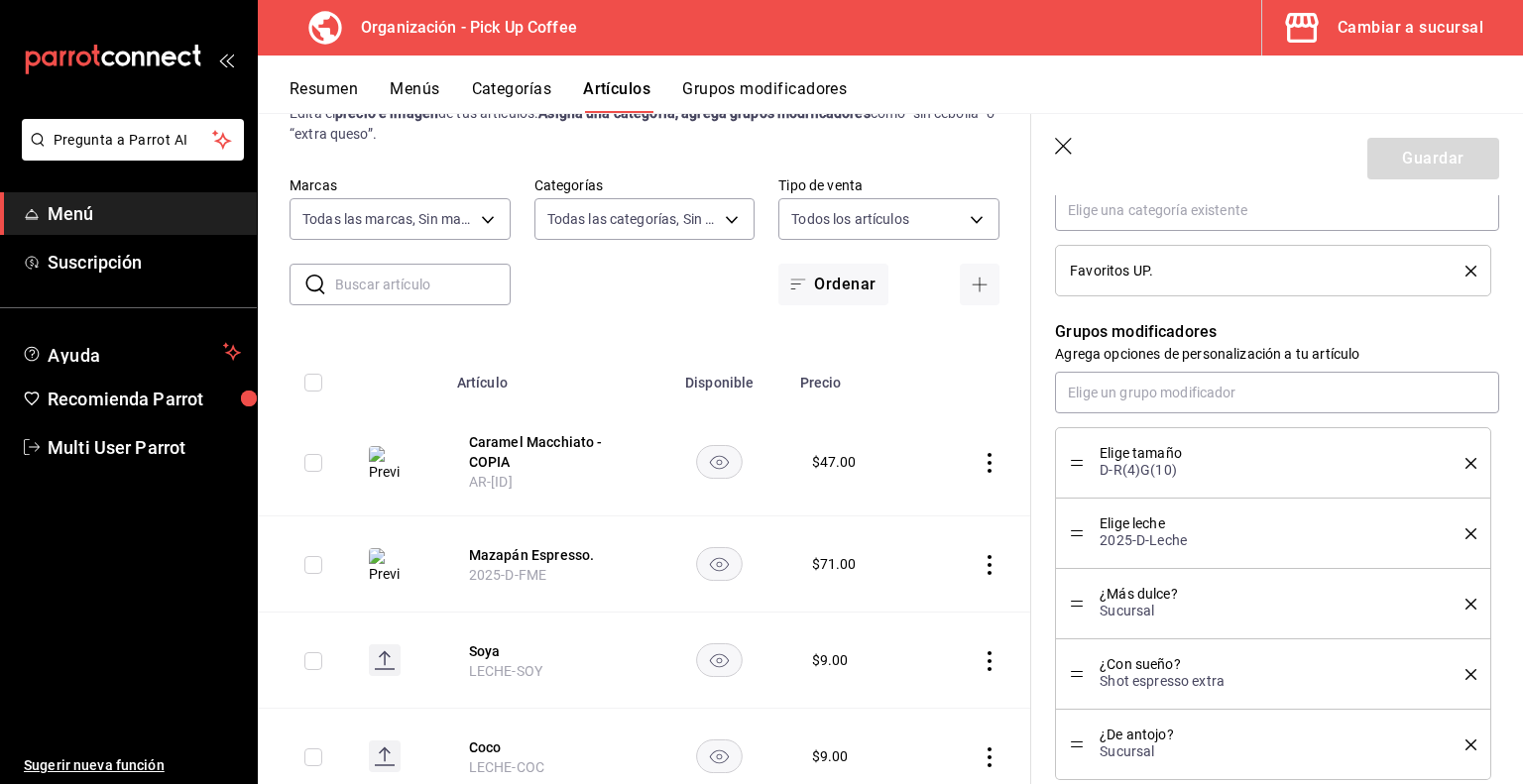 type on "x" 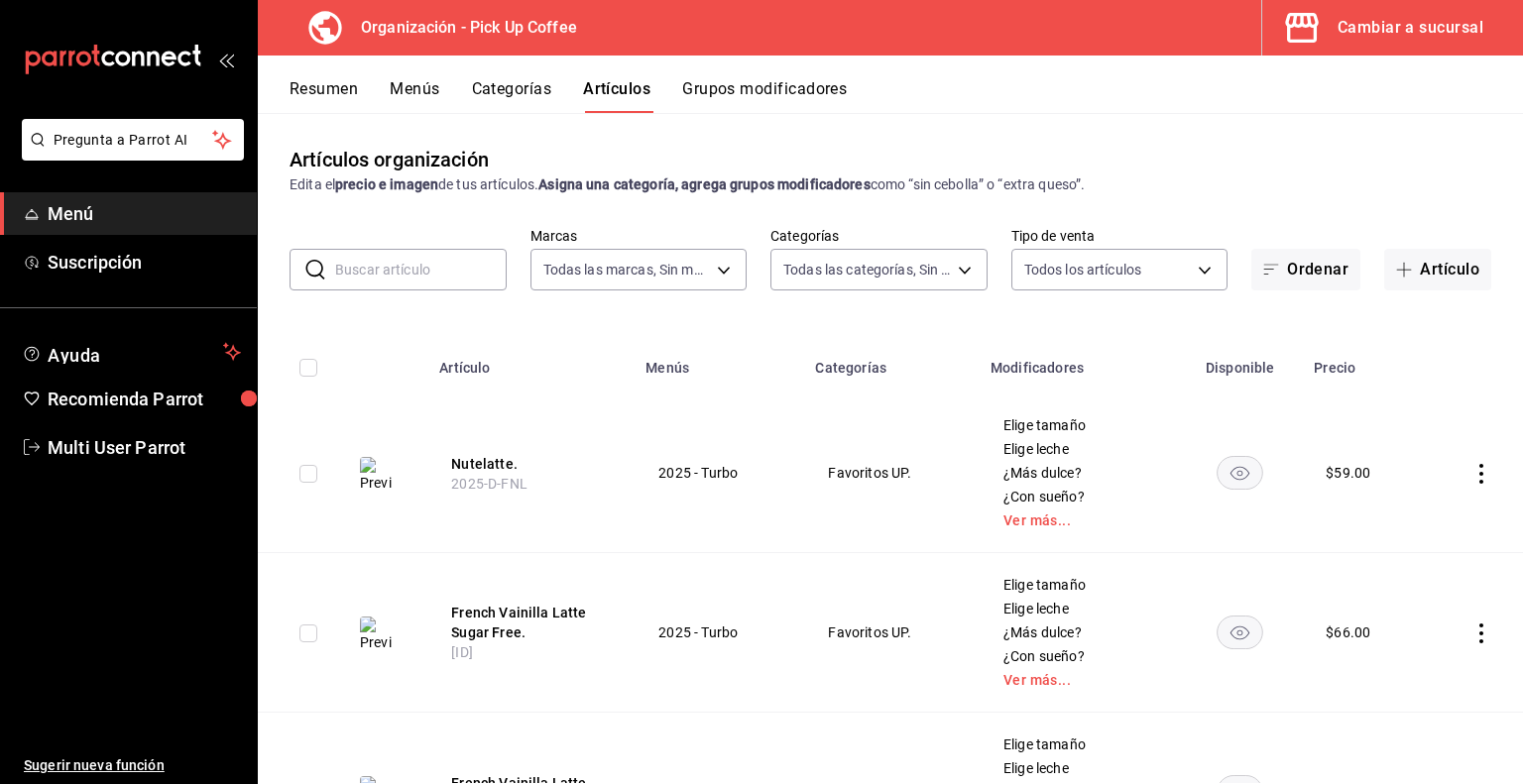 scroll, scrollTop: 0, scrollLeft: 0, axis: both 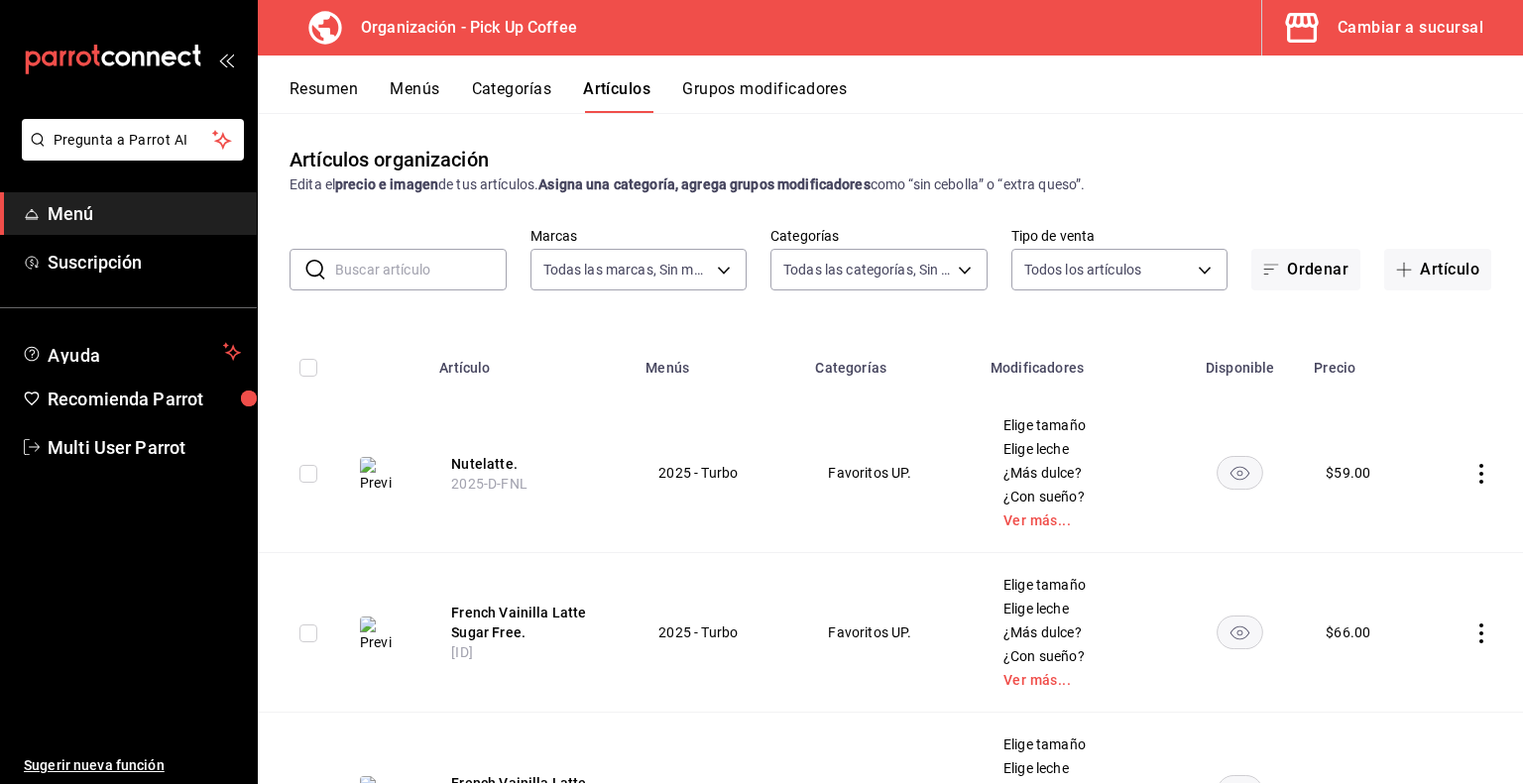 click at bounding box center [420, 270] 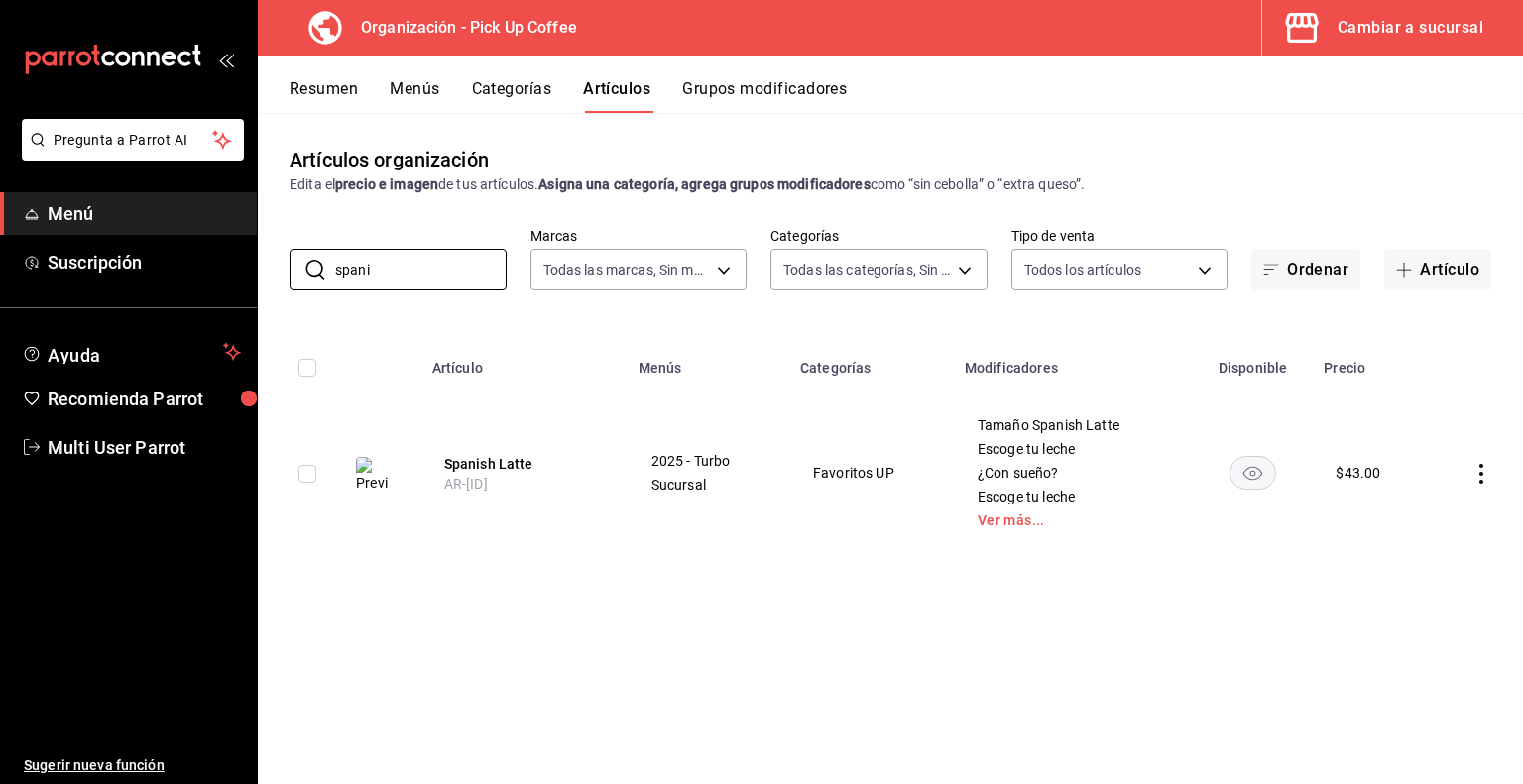 type on "spani" 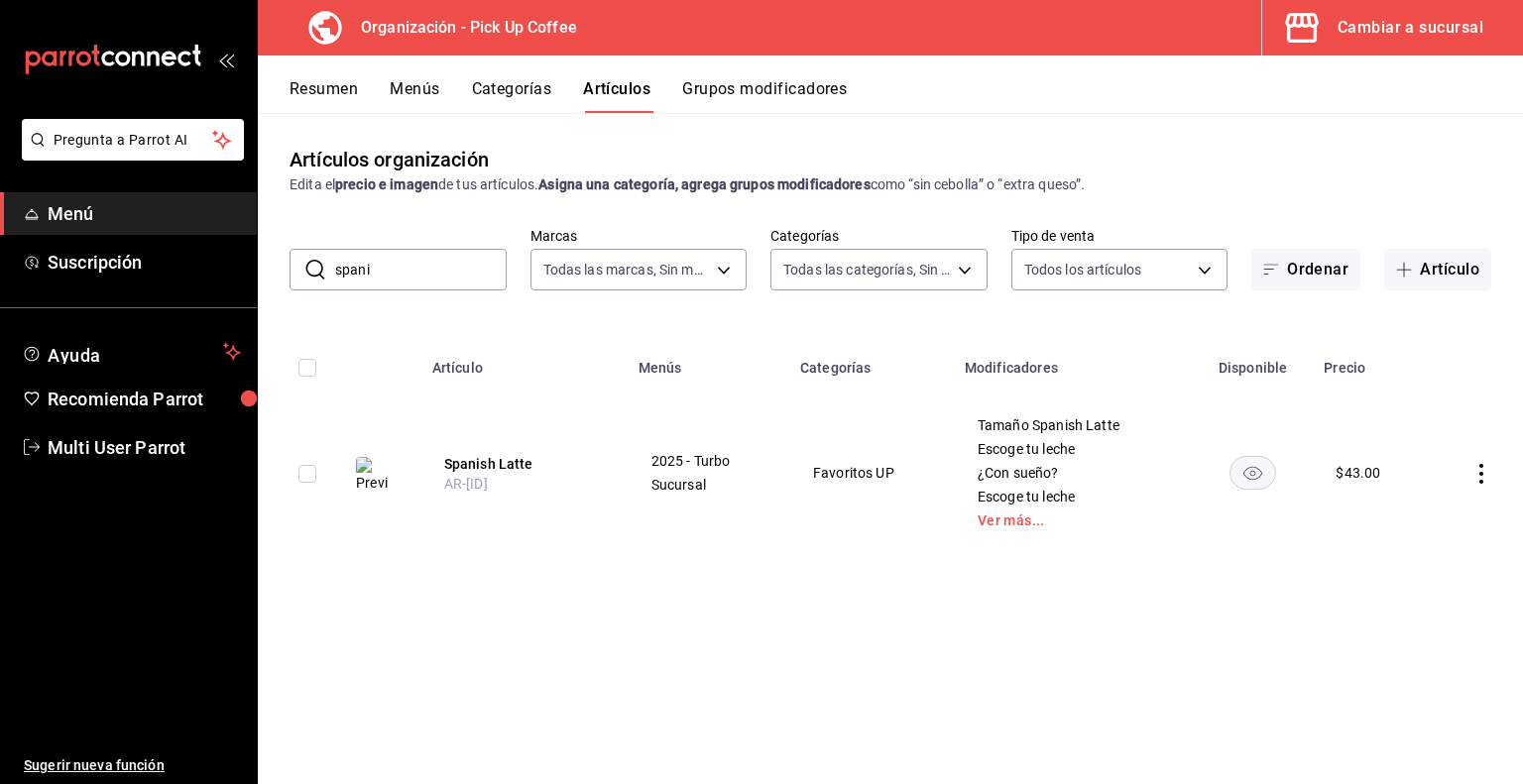 click 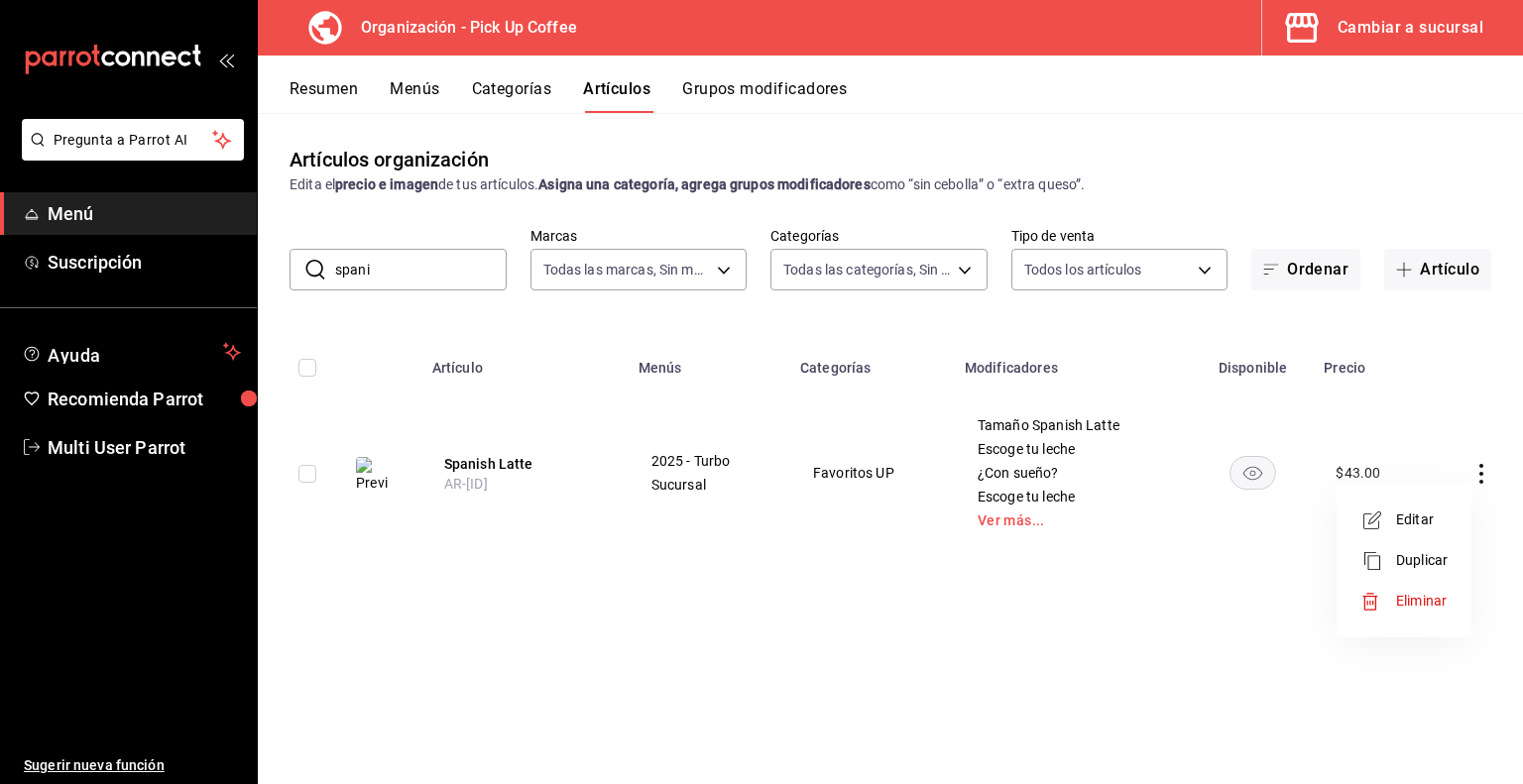 click on "Duplicar" at bounding box center [1422, 560] 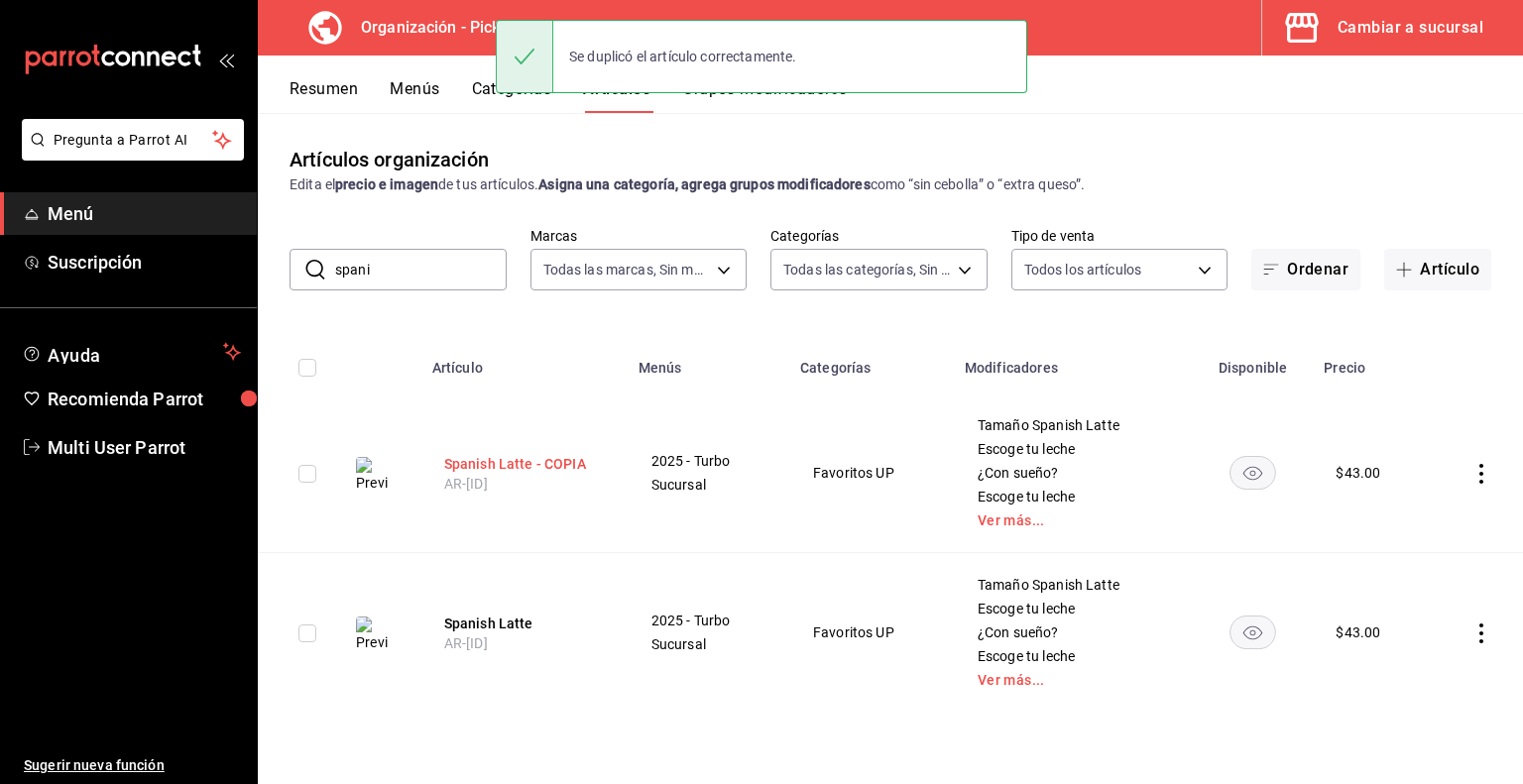 click on "Spanish Latte - COPIA" at bounding box center [524, 464] 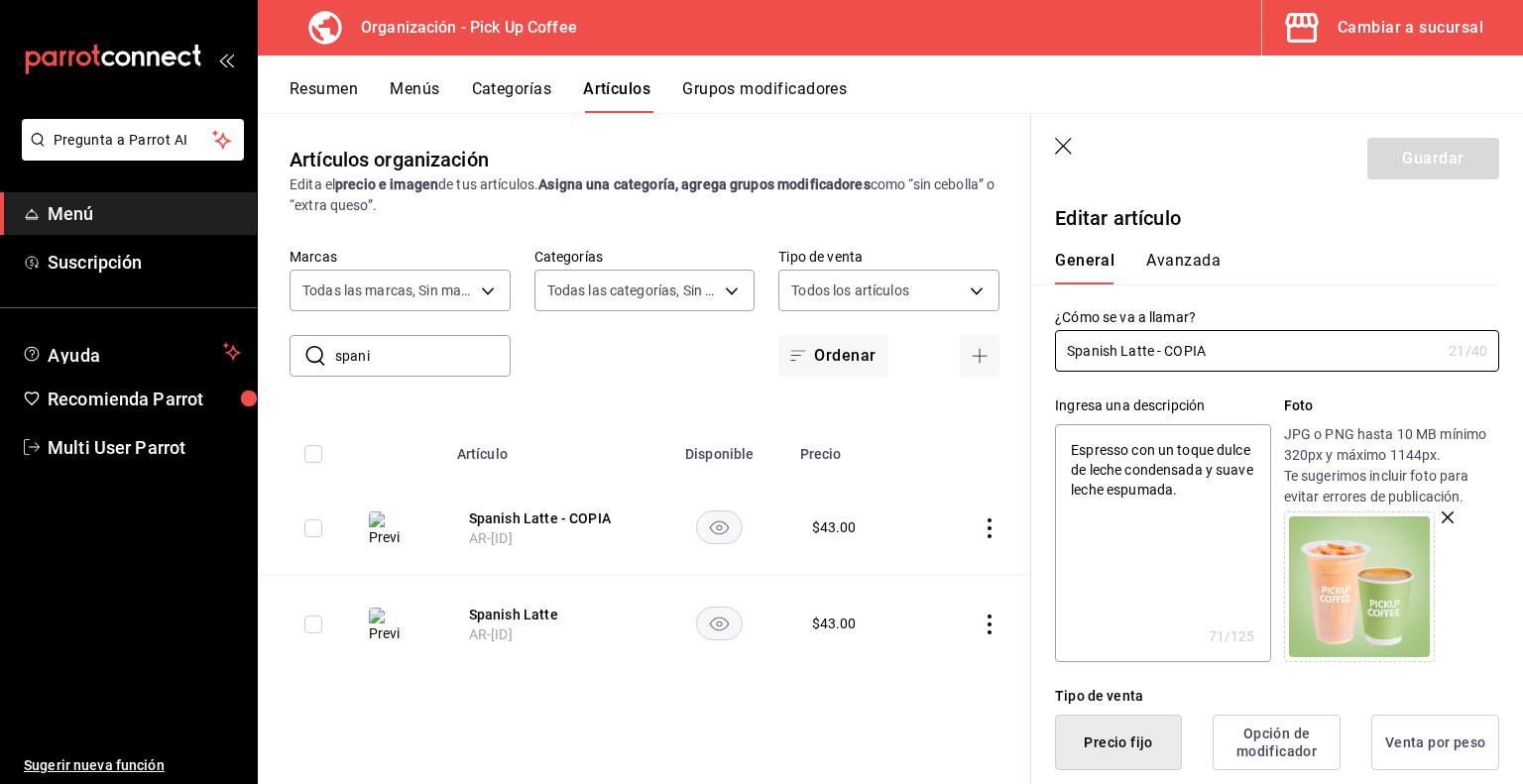 drag, startPoint x: 1154, startPoint y: 355, endPoint x: 1522, endPoint y: 408, distance: 371.79699 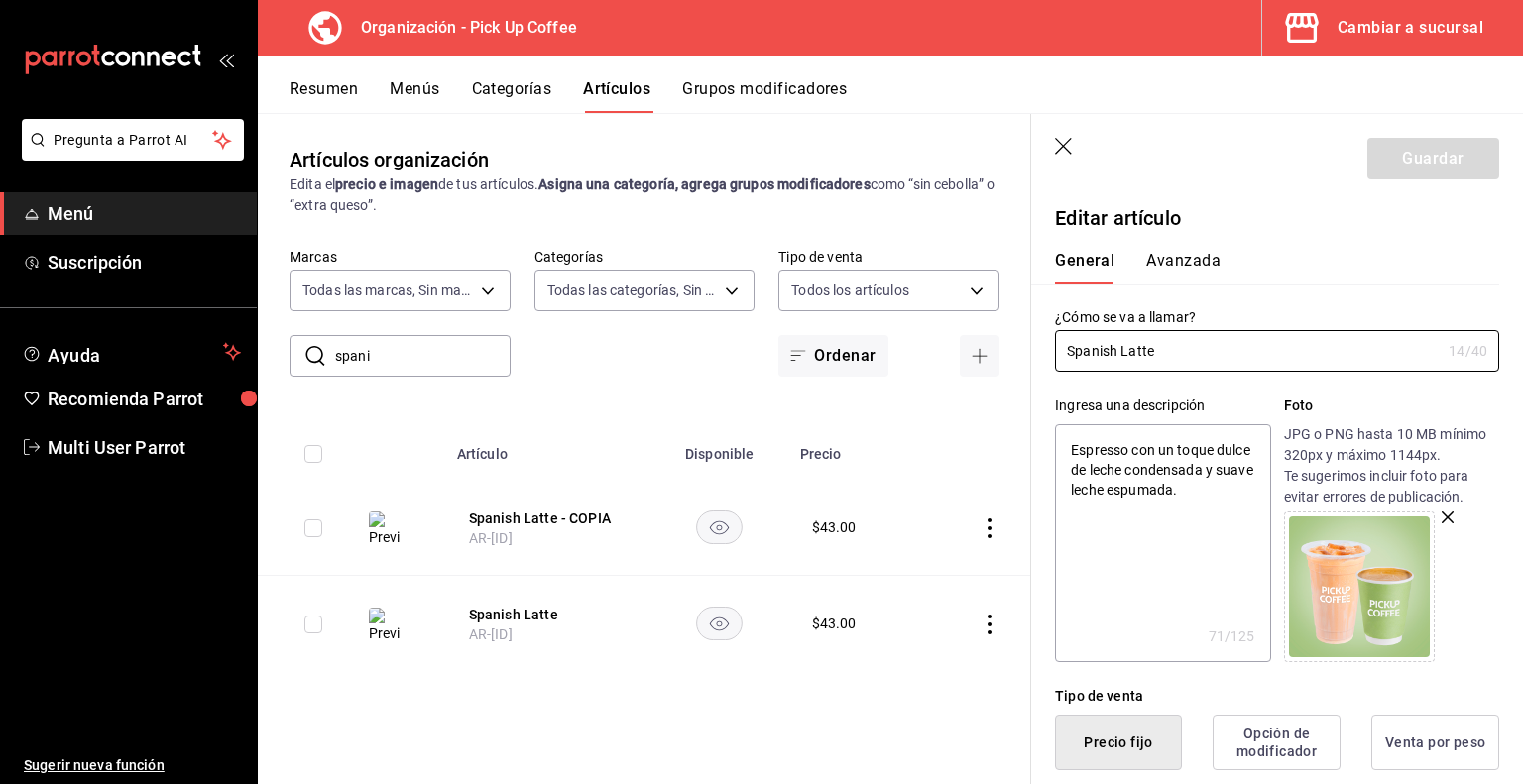 type on "x" 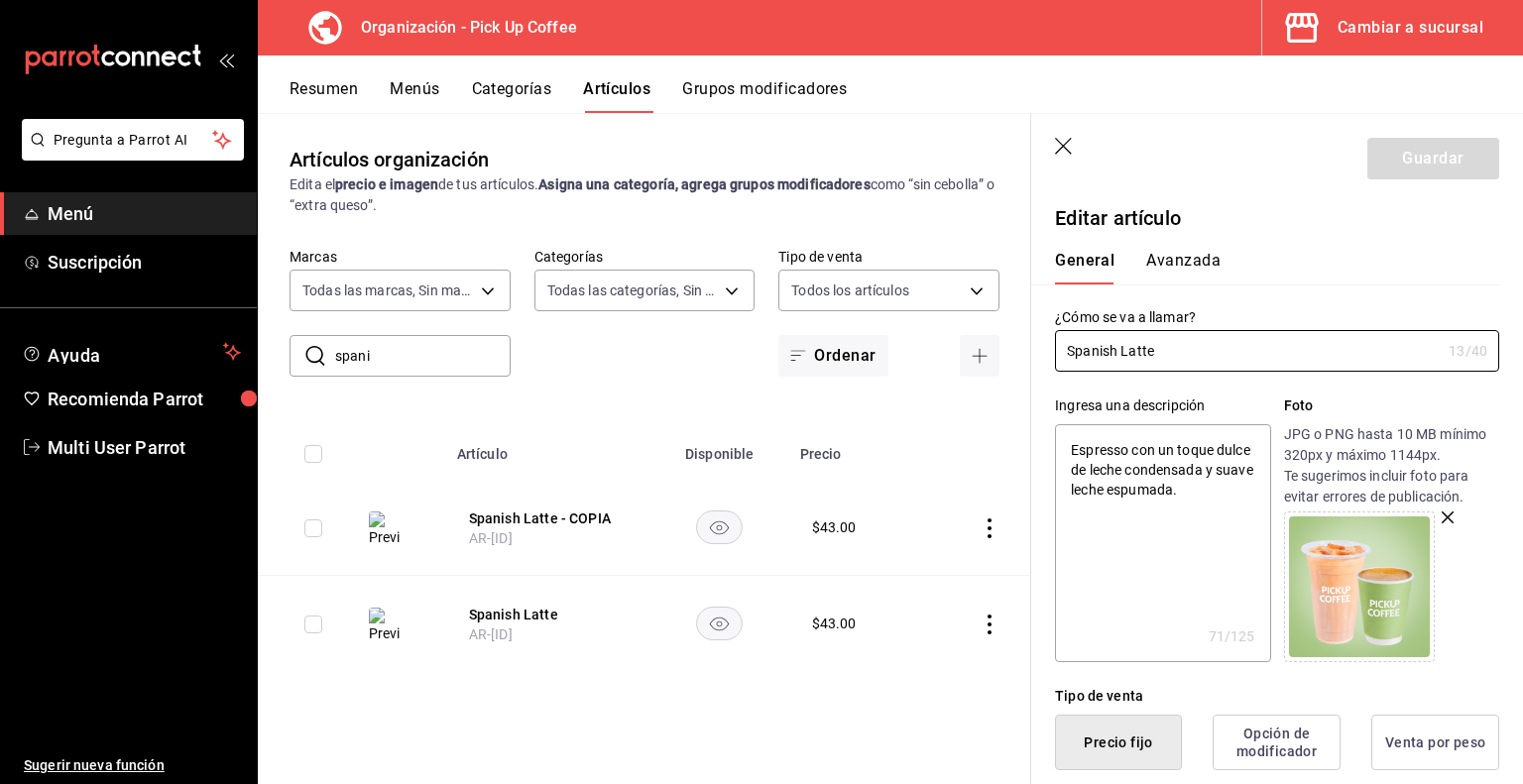 type on "Spanish Latte." 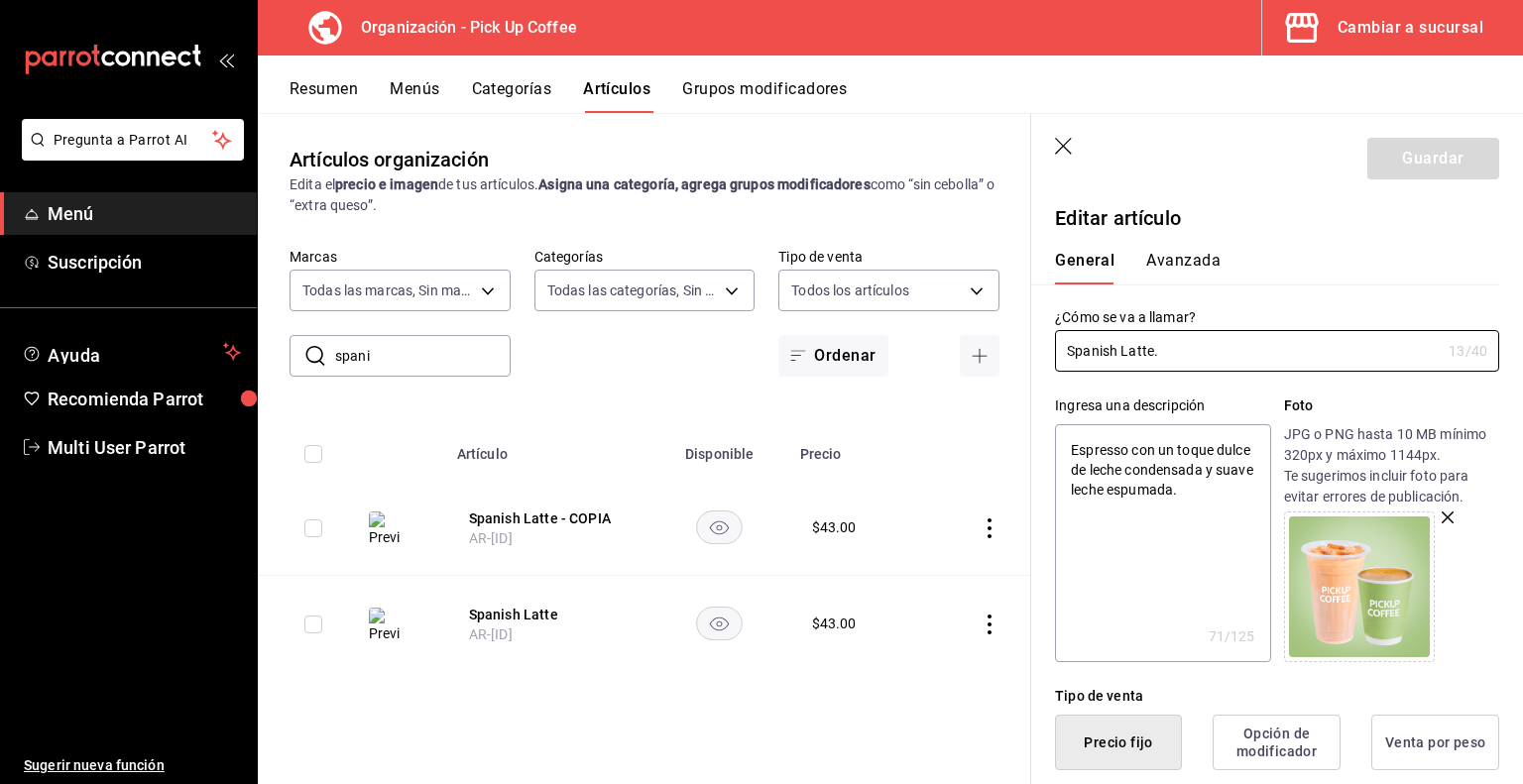 type on "x" 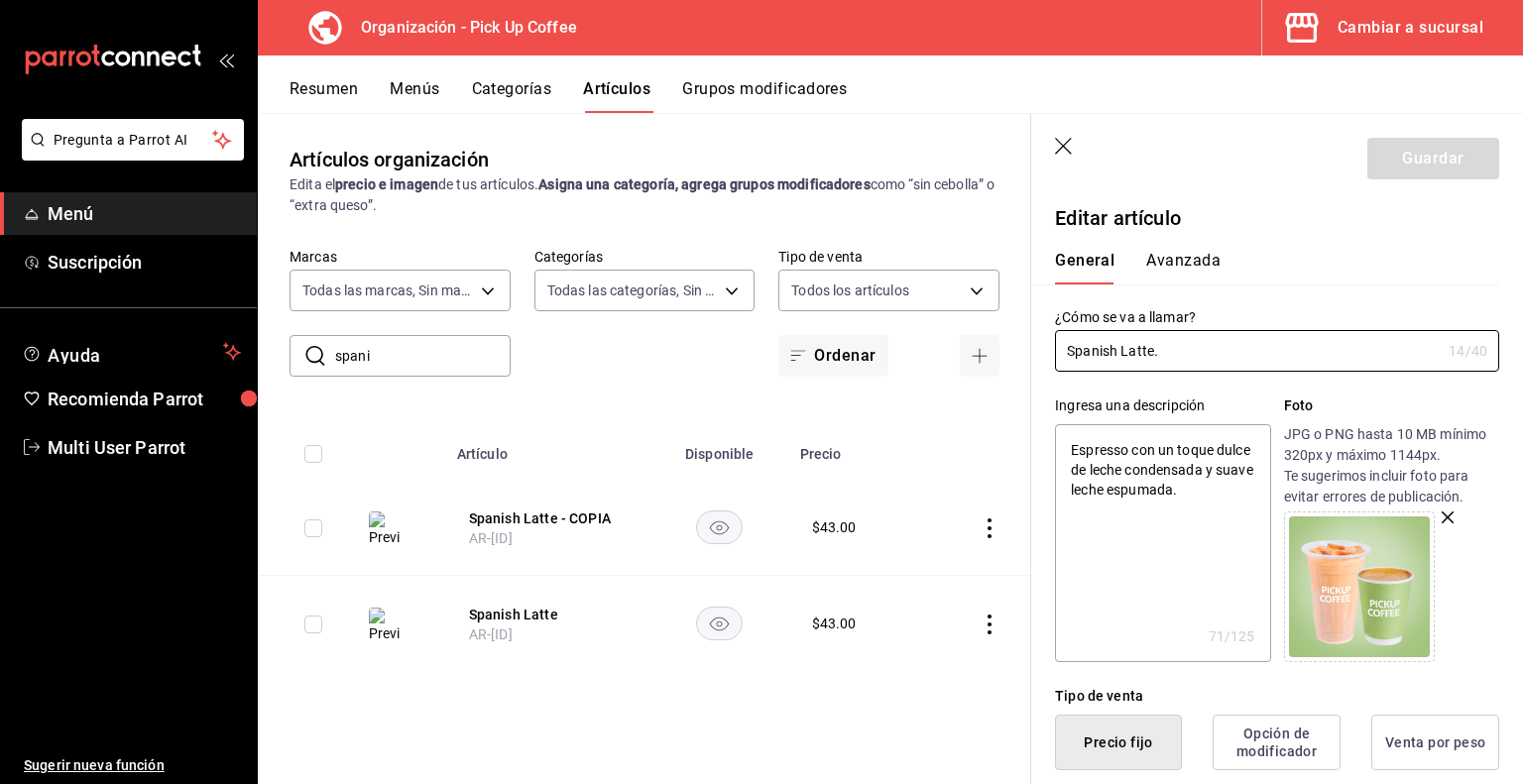 type on "Spanish Latte." 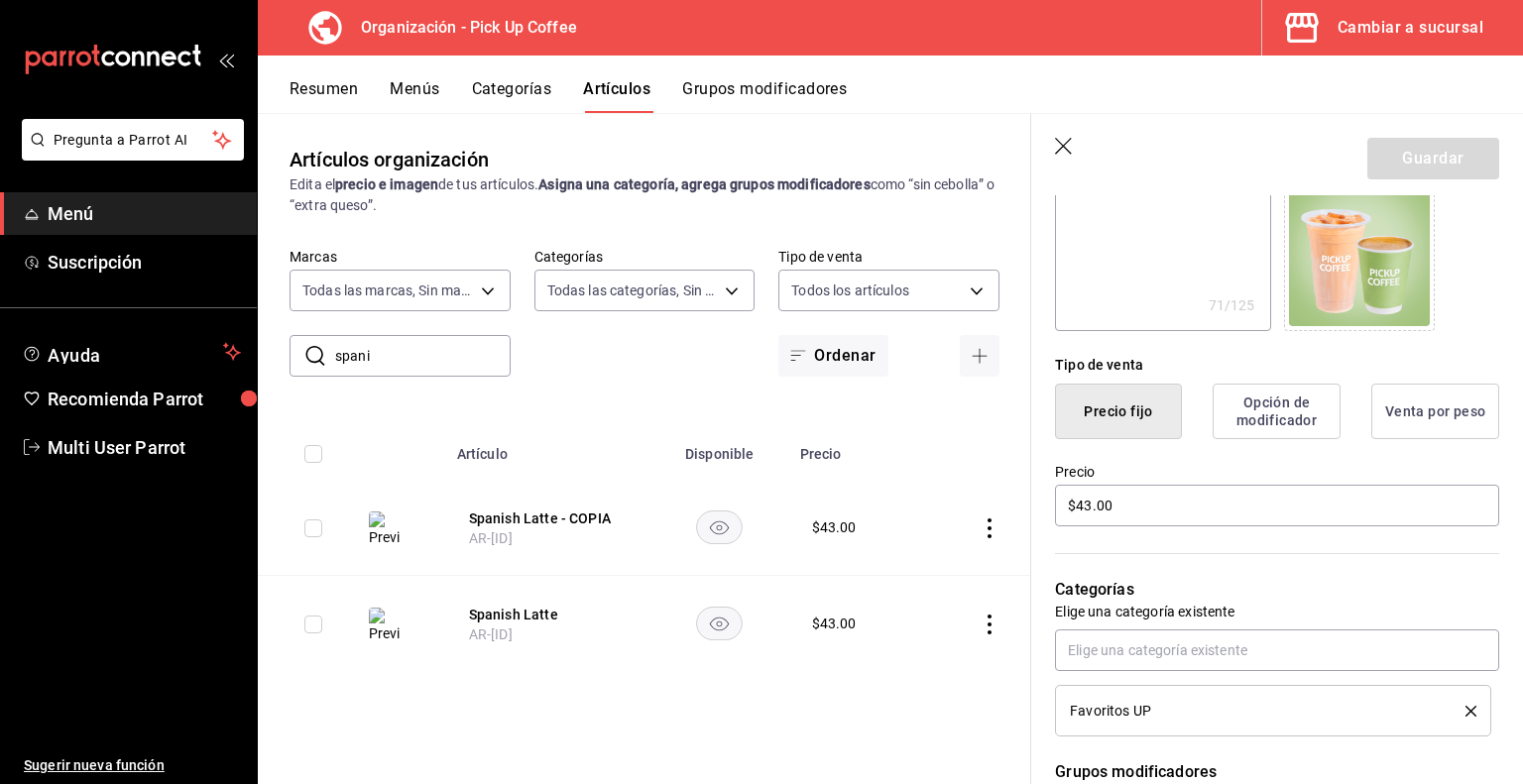 scroll, scrollTop: 340, scrollLeft: 0, axis: vertical 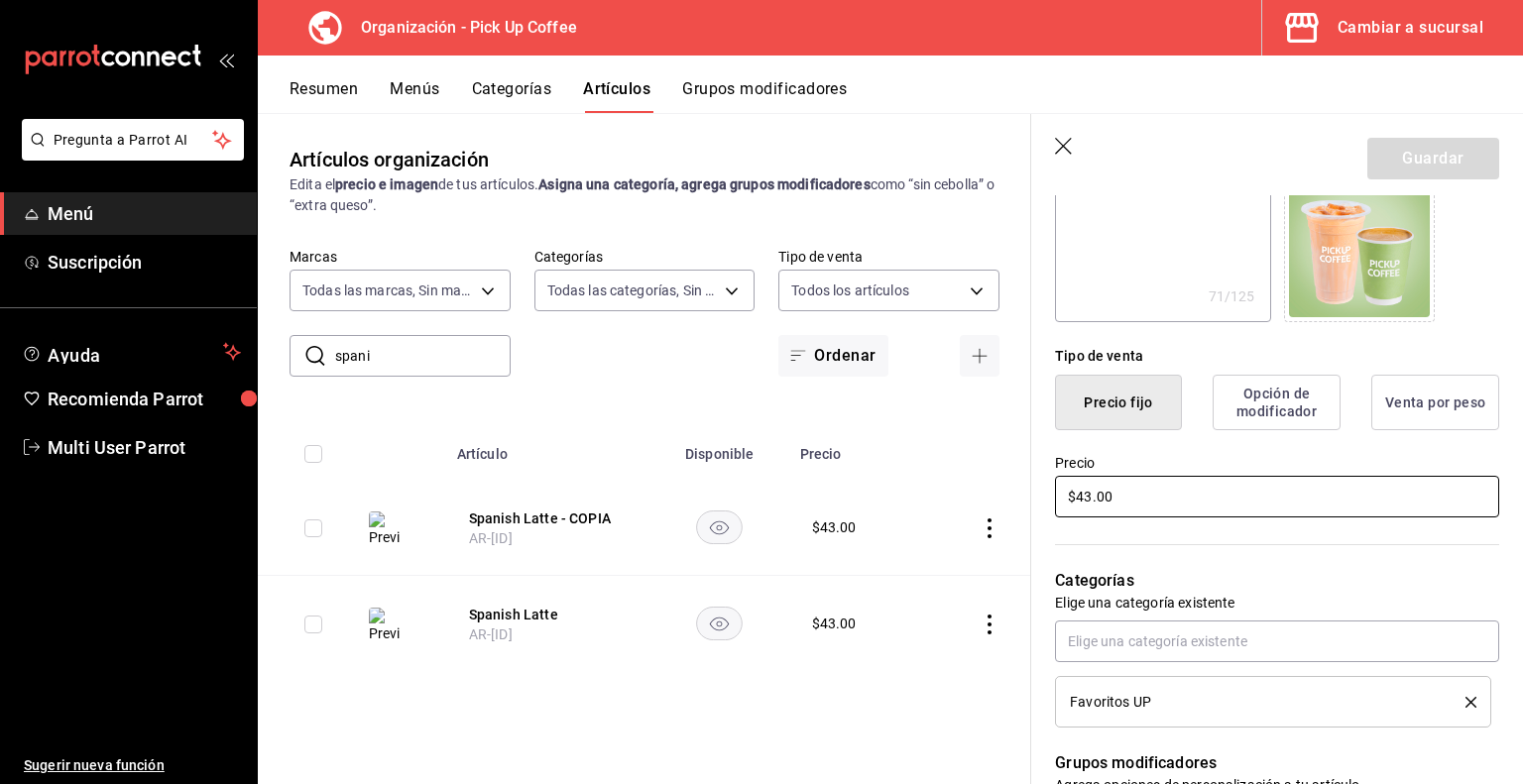 drag, startPoint x: 1142, startPoint y: 488, endPoint x: 799, endPoint y: 508, distance: 343.5826 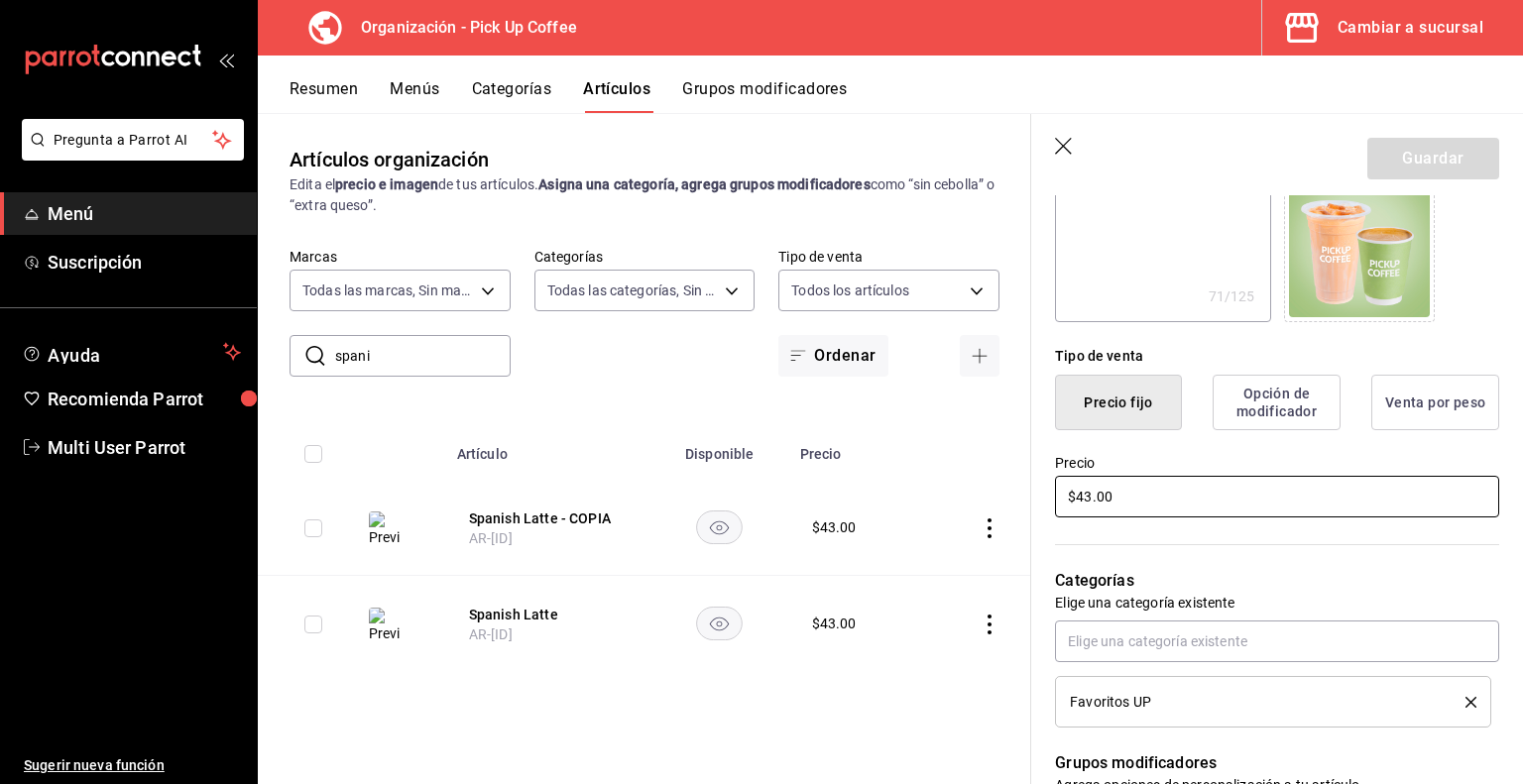 click on "Artículos organización Edita el  precio e imagen  de tus artículos.  Asigna una categoría, agrega grupos modificadores  como “sin cebolla” o “extra queso”. ​ spani ​ Marcas Todas las marcas, Sin marca be2dd662-c872-4fc9-aaab-377dbd4a662e Categorías Todas las categorías, Sin categoría 8ccc16a2-3561-445f-8bfd-075aadb584e9,351994fb-20bc-4931-a533-31b0a68b2a08,1879ea74-7a6a-4e80-84a4-f7c027db92c7,d8d32dfa-f7d9-4a3e-a287-c8c77f422c41,c8643f8b-5a0a-4fd0-bd31-d1f7a9725839,c59e58fa-3379-40a6-8b3a-024136b5d0f3,ea570318-765c-4e18-991d-f0c2f7c9dc9b,bc9c5e1b-f52f-4b6a-bade-481eb536dd09,39d77ce6-074c-445c-8121-634826855357,9d509601-ce12-4432-9992-9613c7cfe8c5,a36167ee-6459-438b-8ad1-3ececeae37a7,91c5672d-89c3-4388-988f-d2f6bac0e55d,fc4ec394-c0fa-42de-be96-11da602004ed,ce12ddd6-66ef-4810-aea8-c82a138d5b8d,14cff3e2-ee98-4fb4-8432-0ccd224511cb,80f88978-1766-41da-9458-83bb9d9e6229,e7e70a2d-5091-4c0c-b12f-d52ea5dcefaa,953f42a1-7cc6-4961-918a-47d313c58a52 Tipo de venta Todos los artículos ALL Ordenar Precio" at bounding box center (890, 448) 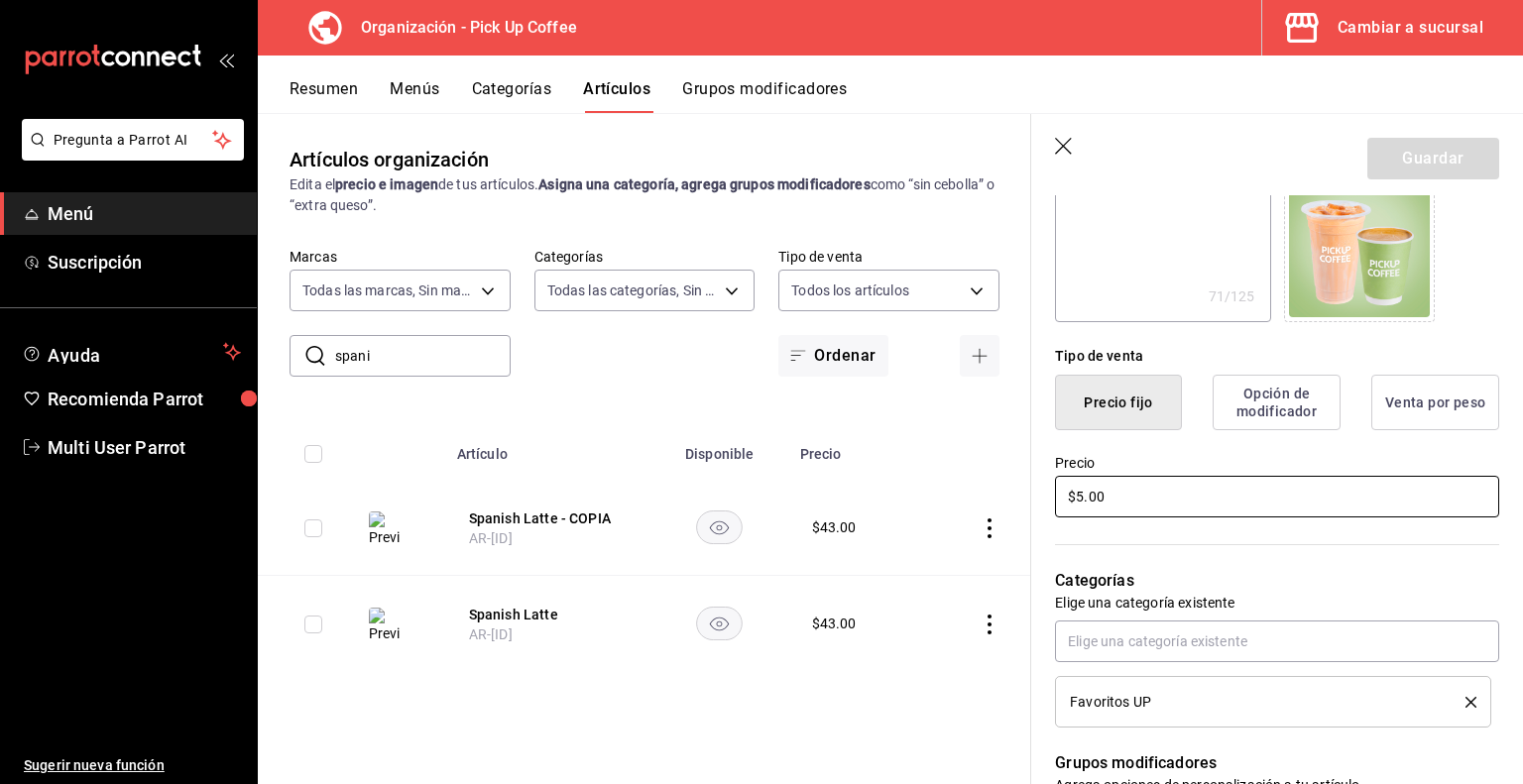 type on "x" 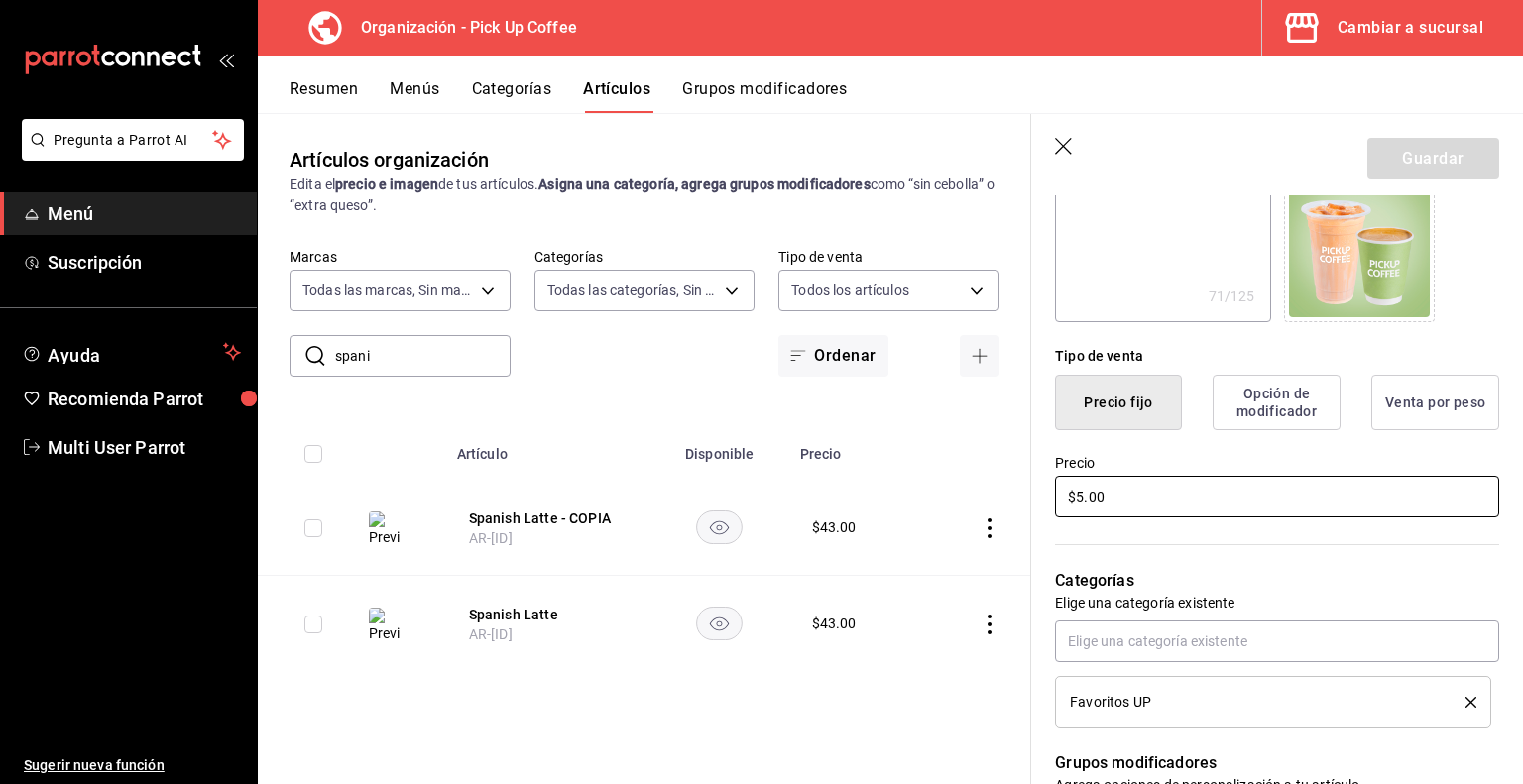 type on "$59.00" 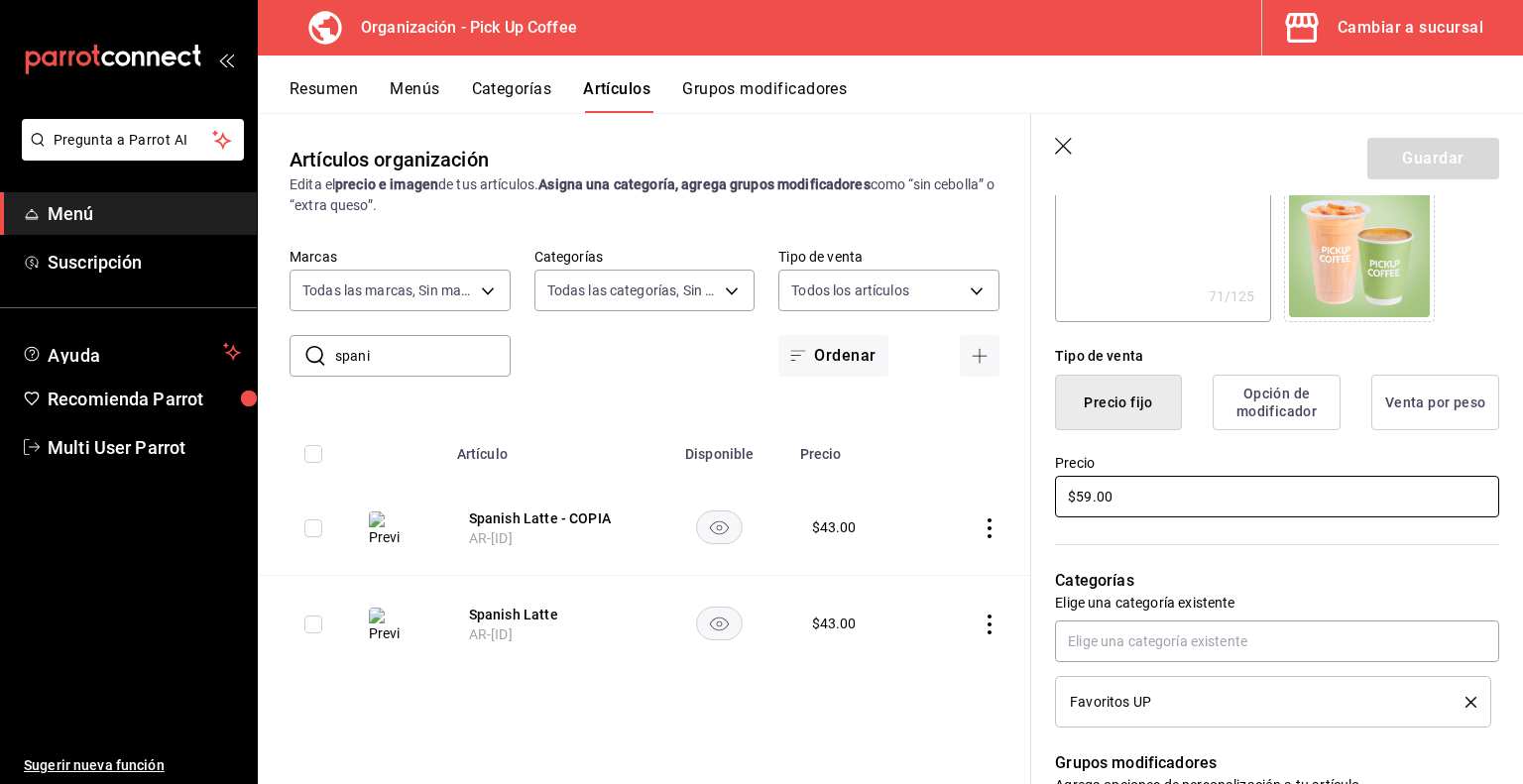 type on "x" 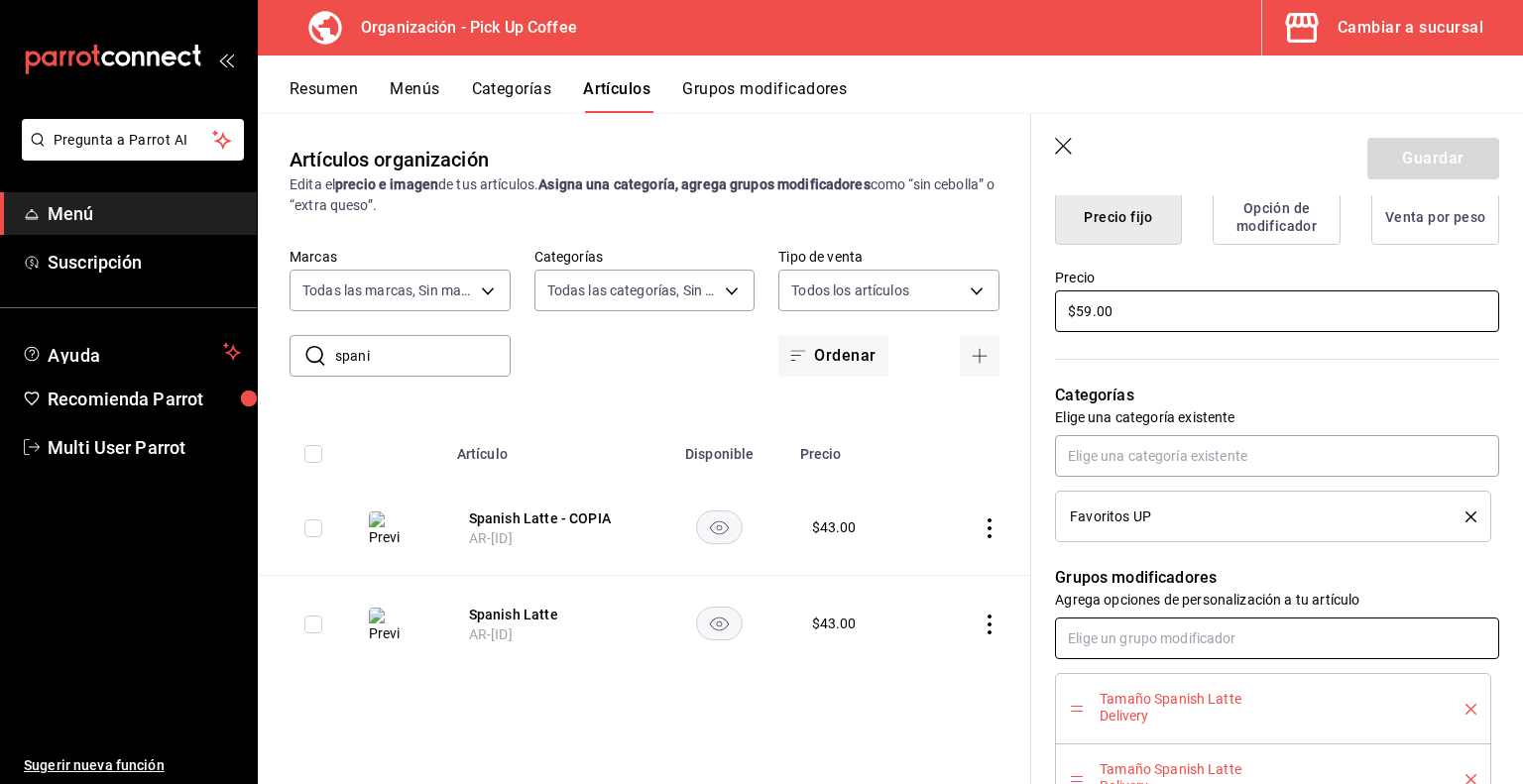 scroll, scrollTop: 526, scrollLeft: 0, axis: vertical 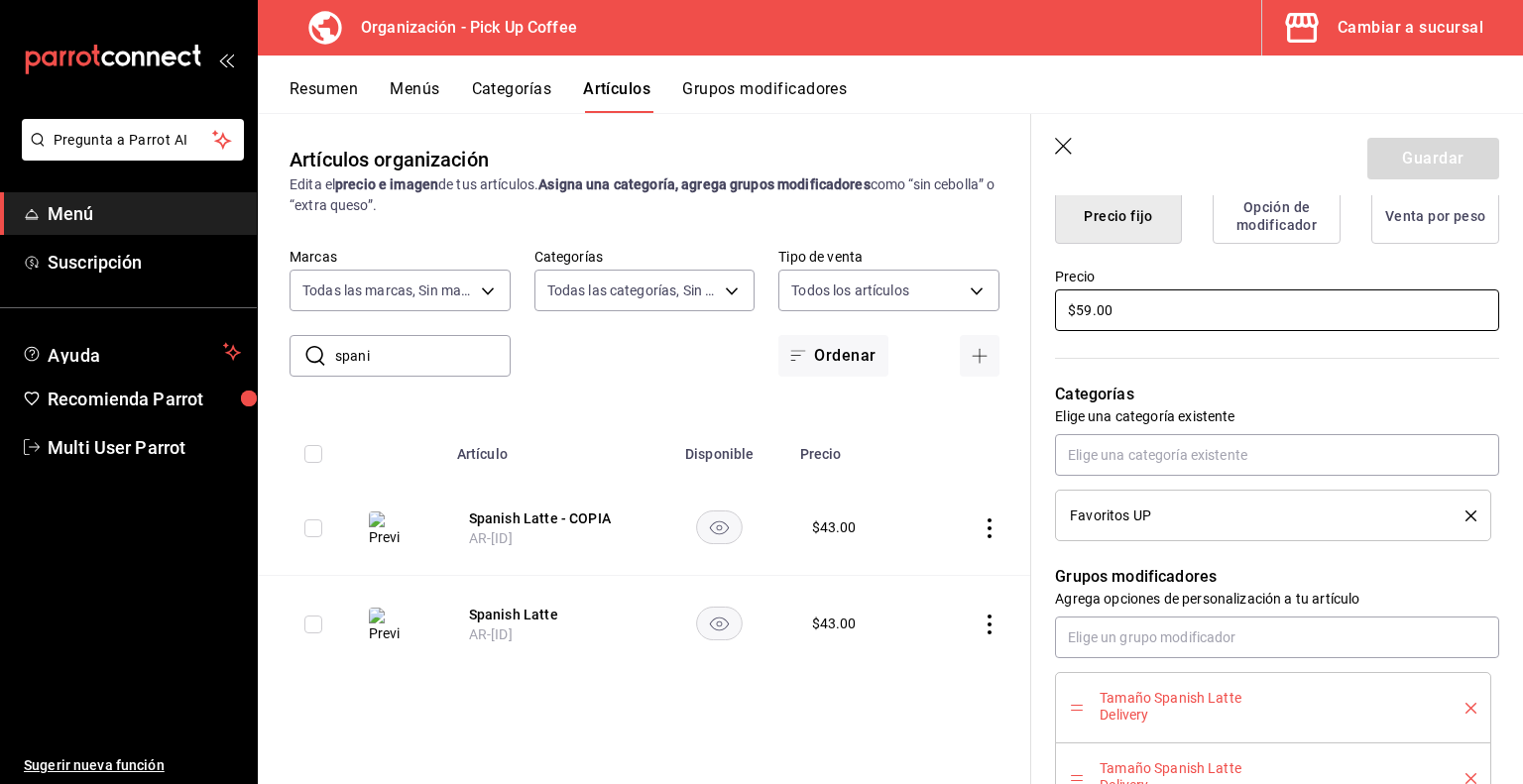 type on "$59.00" 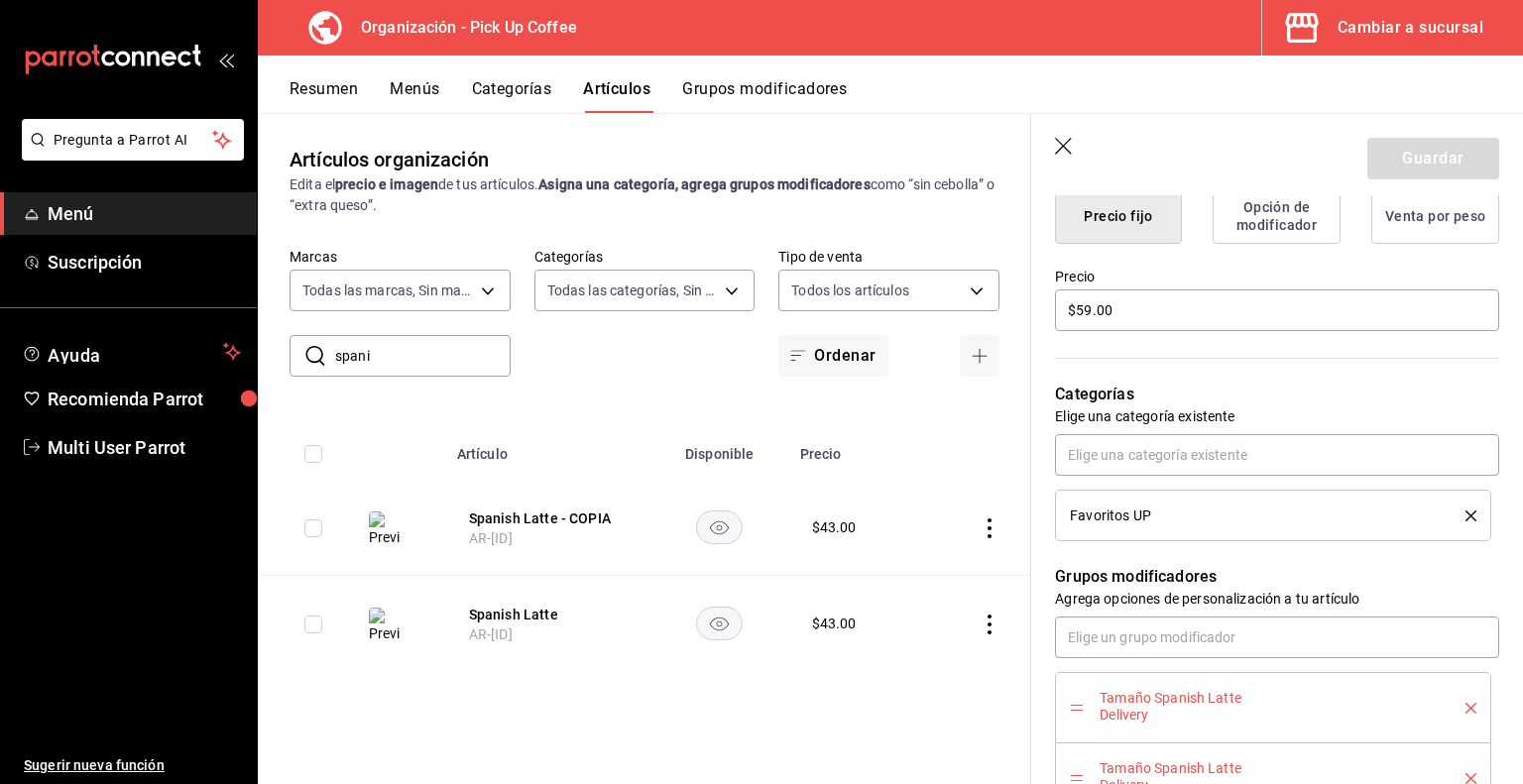 click 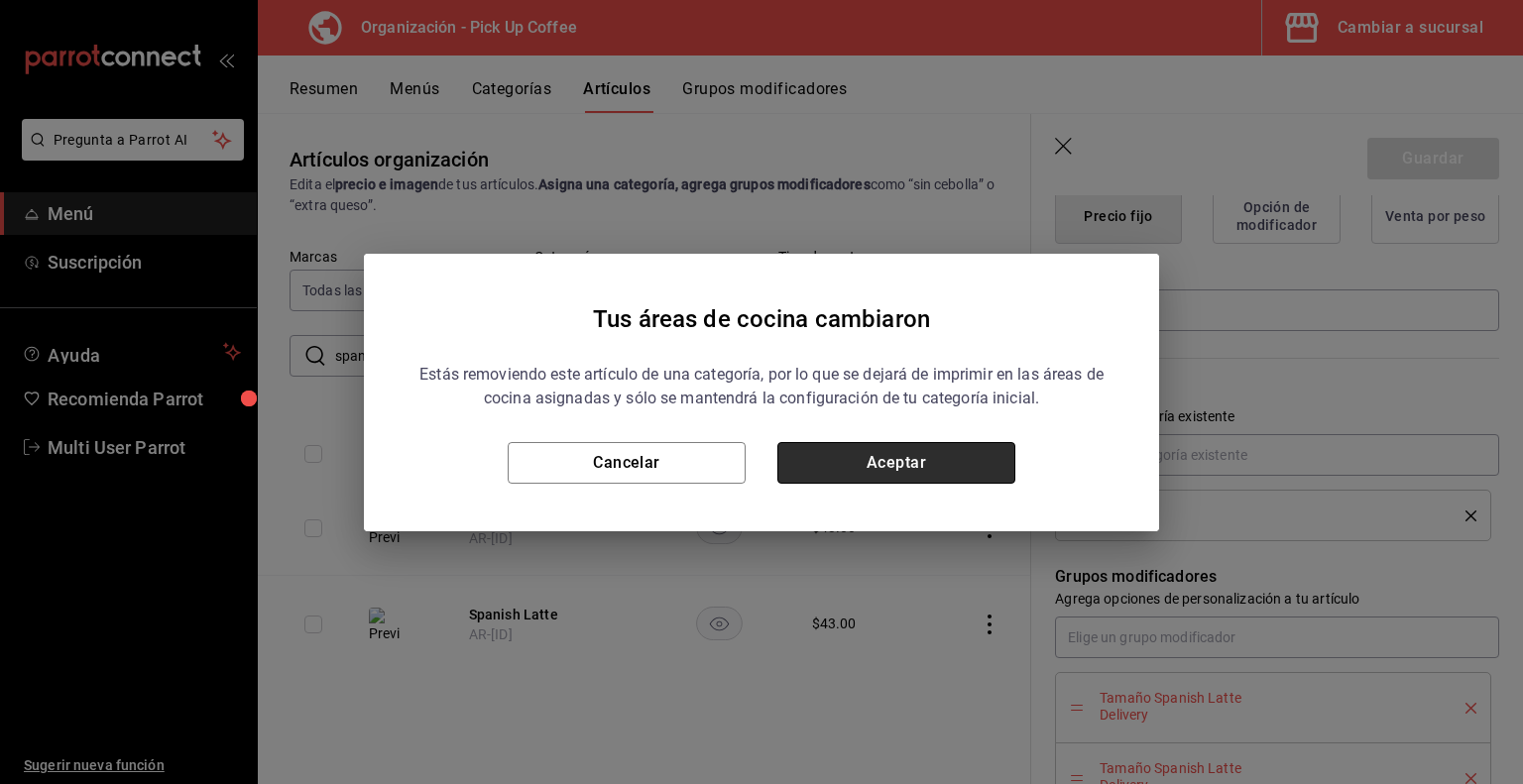 click on "Aceptar" at bounding box center [896, 463] 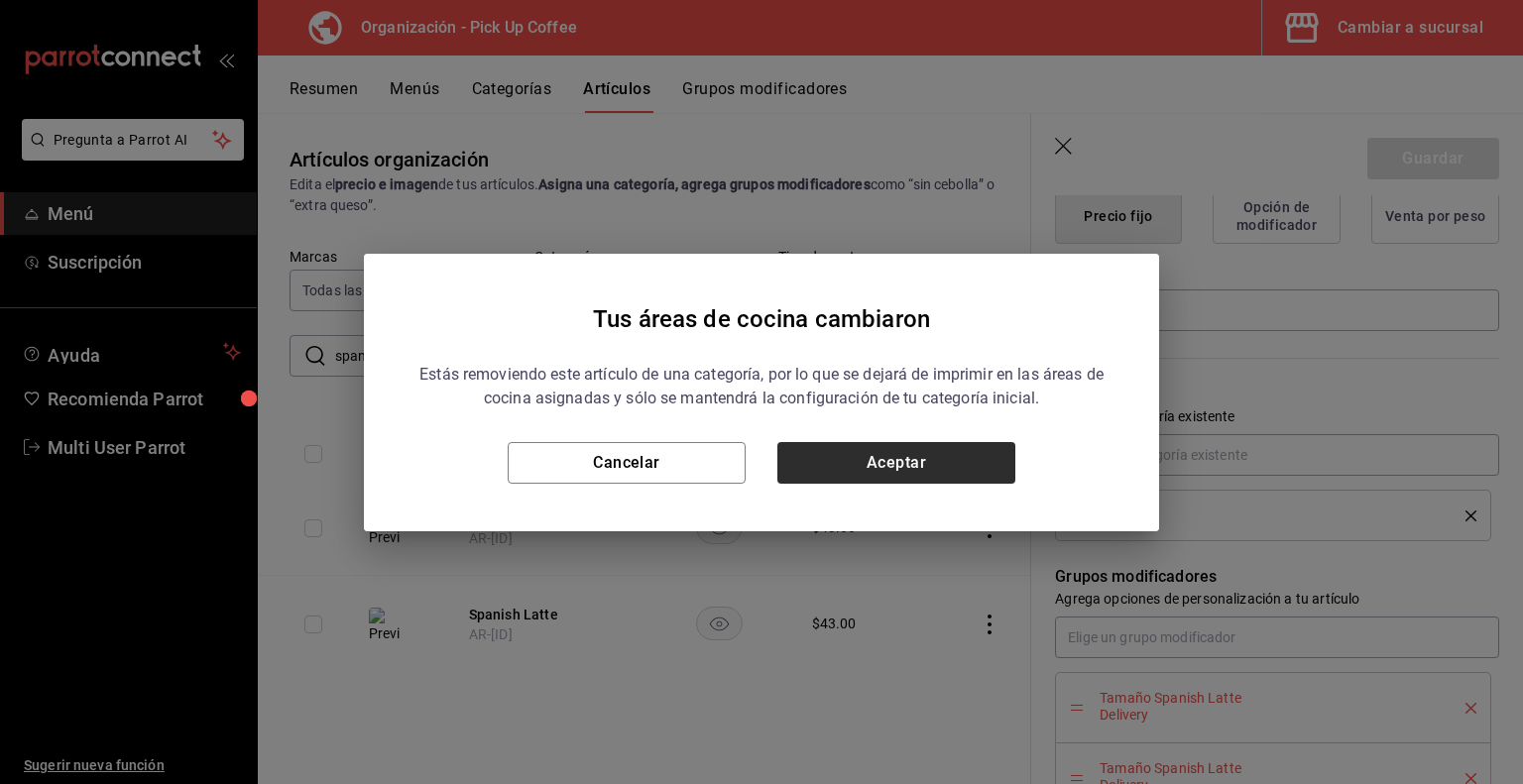 type on "x" 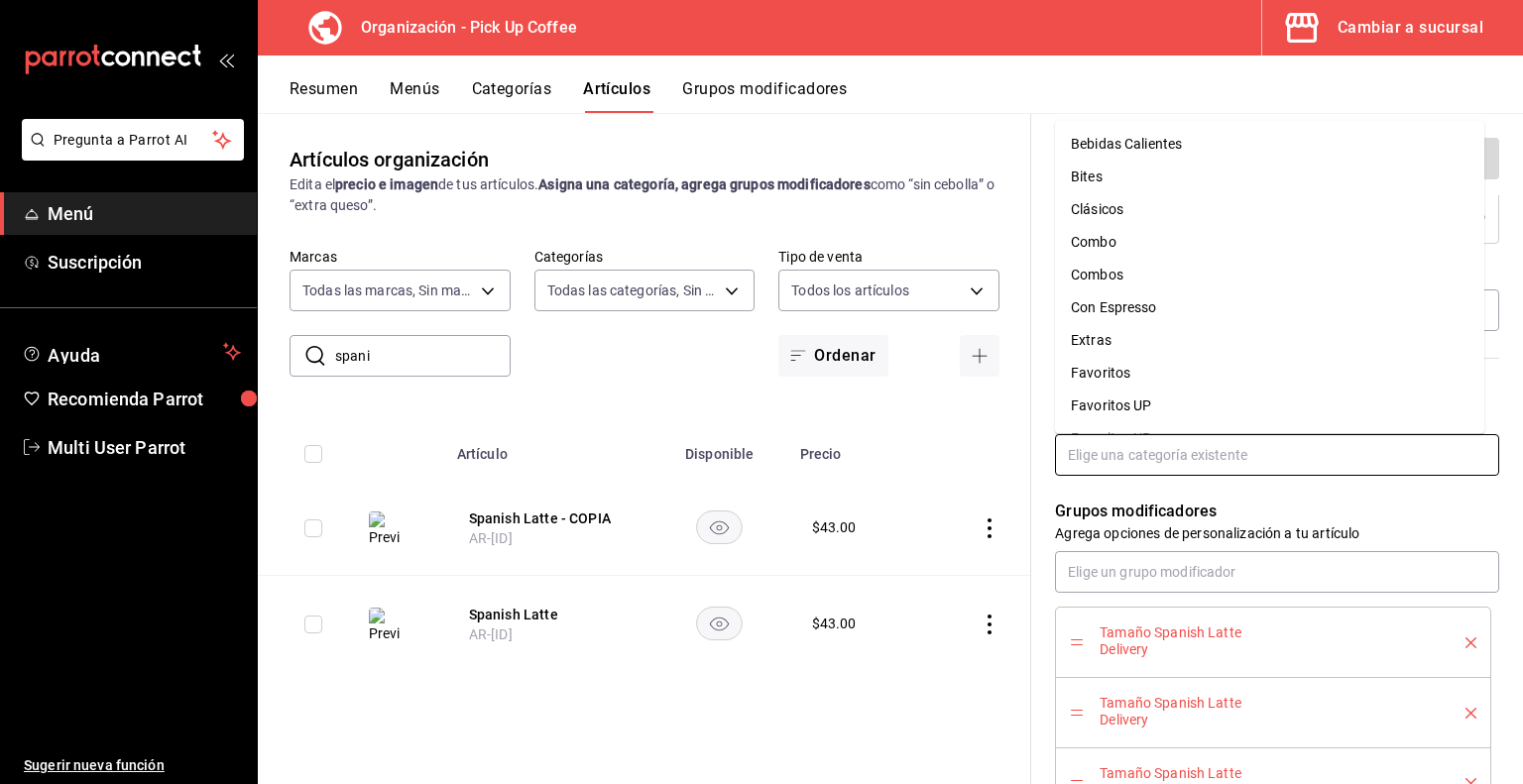 click at bounding box center [1277, 455] 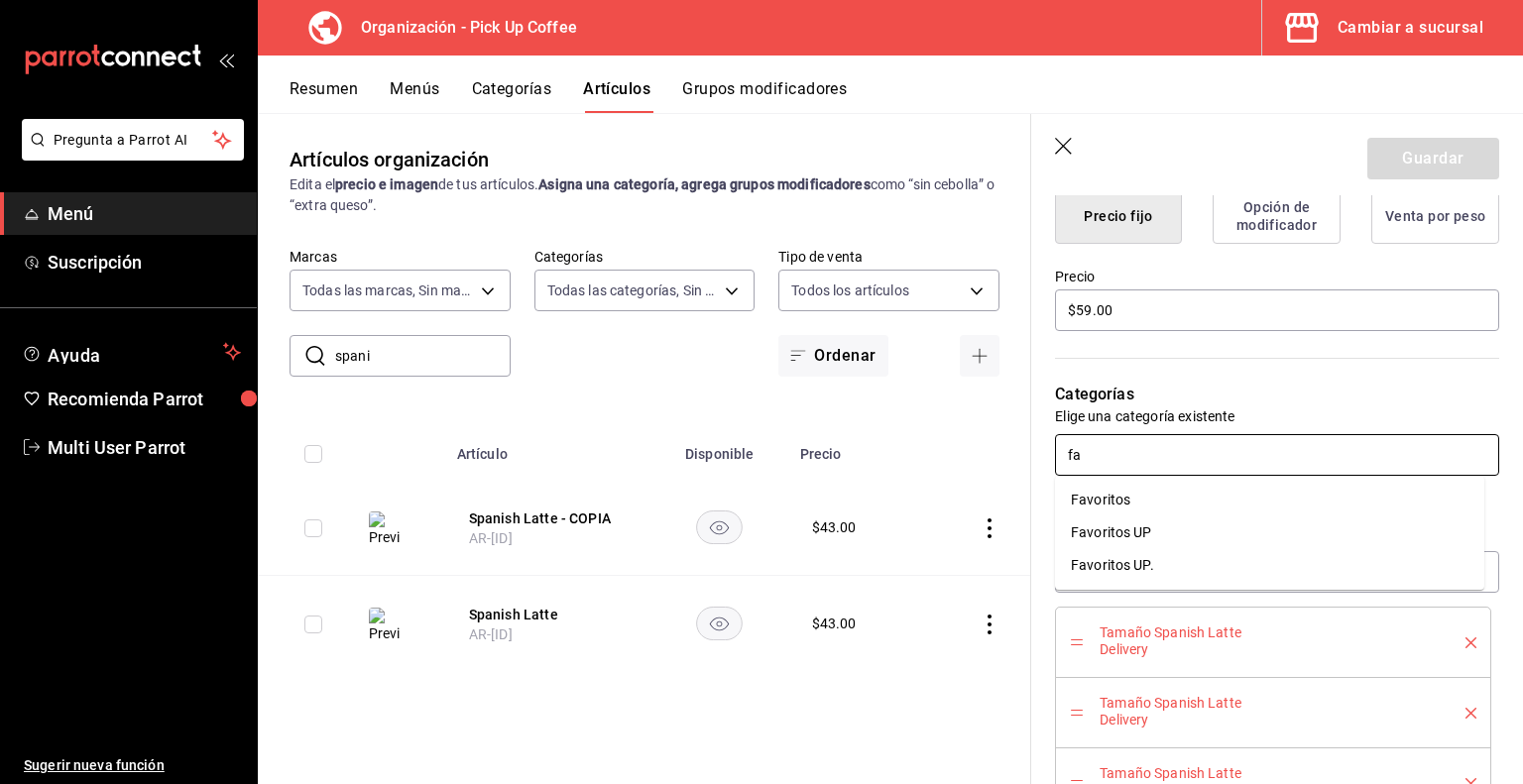 type on "fav" 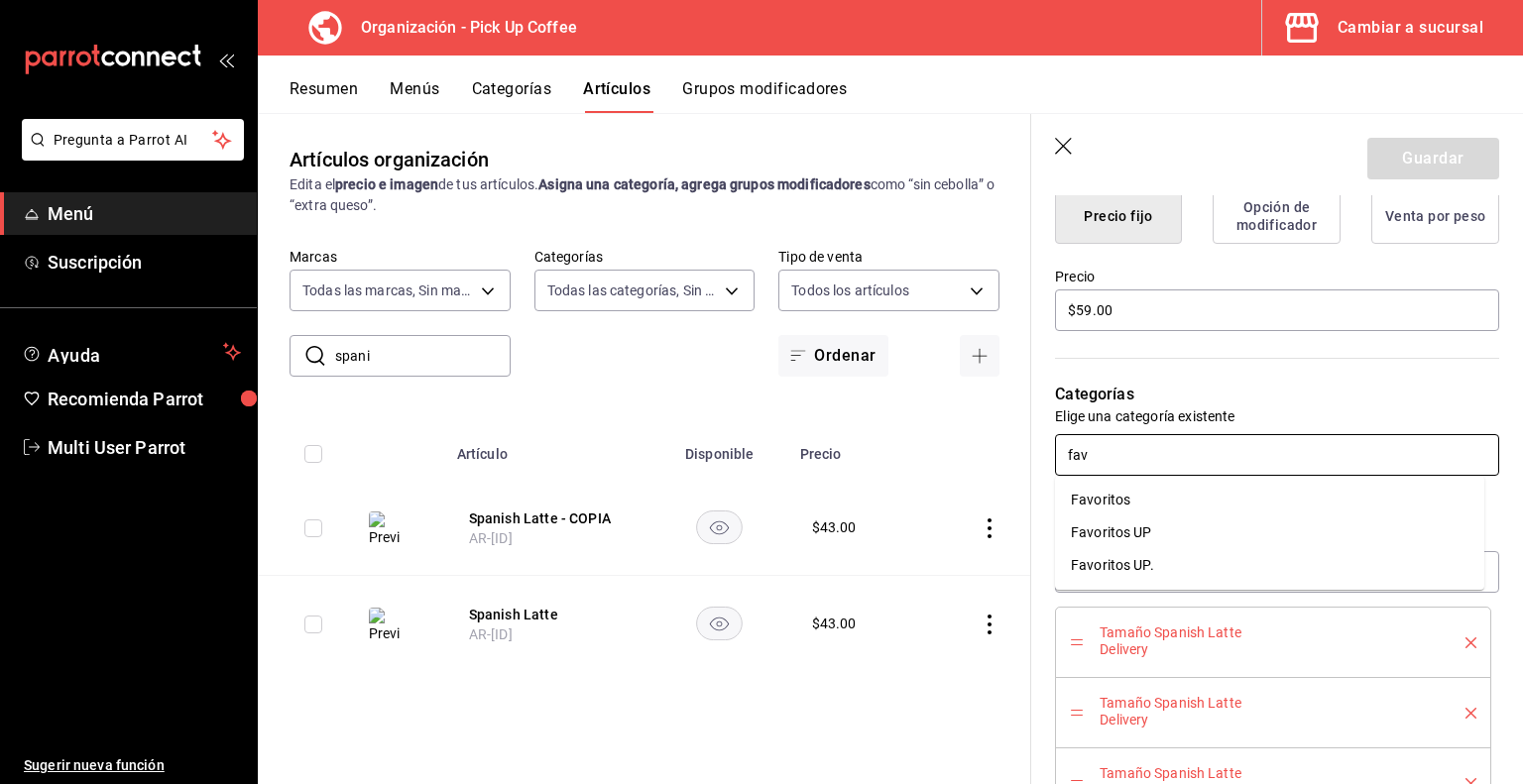 click on "Favoritos UP." at bounding box center [1269, 565] 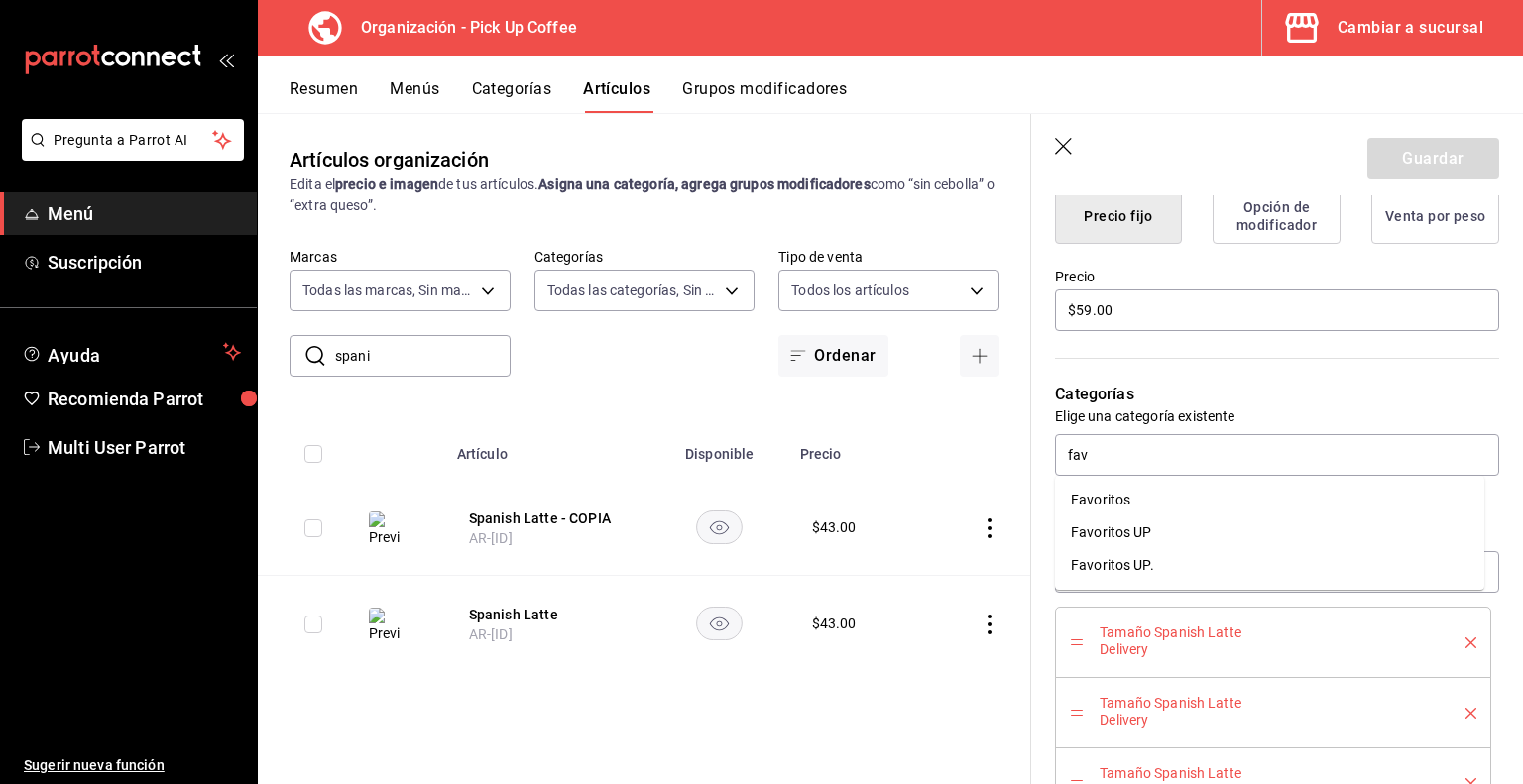 type on "x" 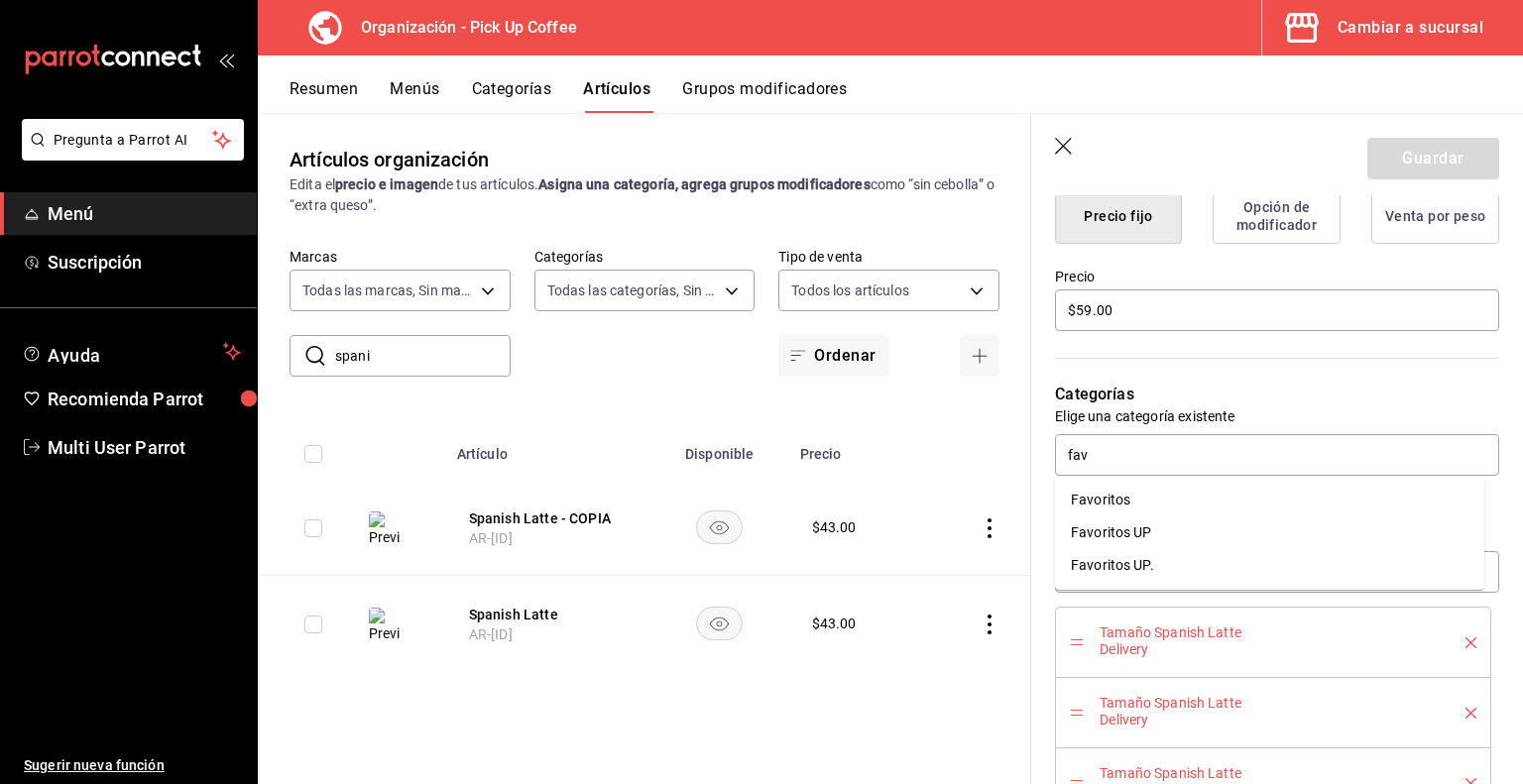 type 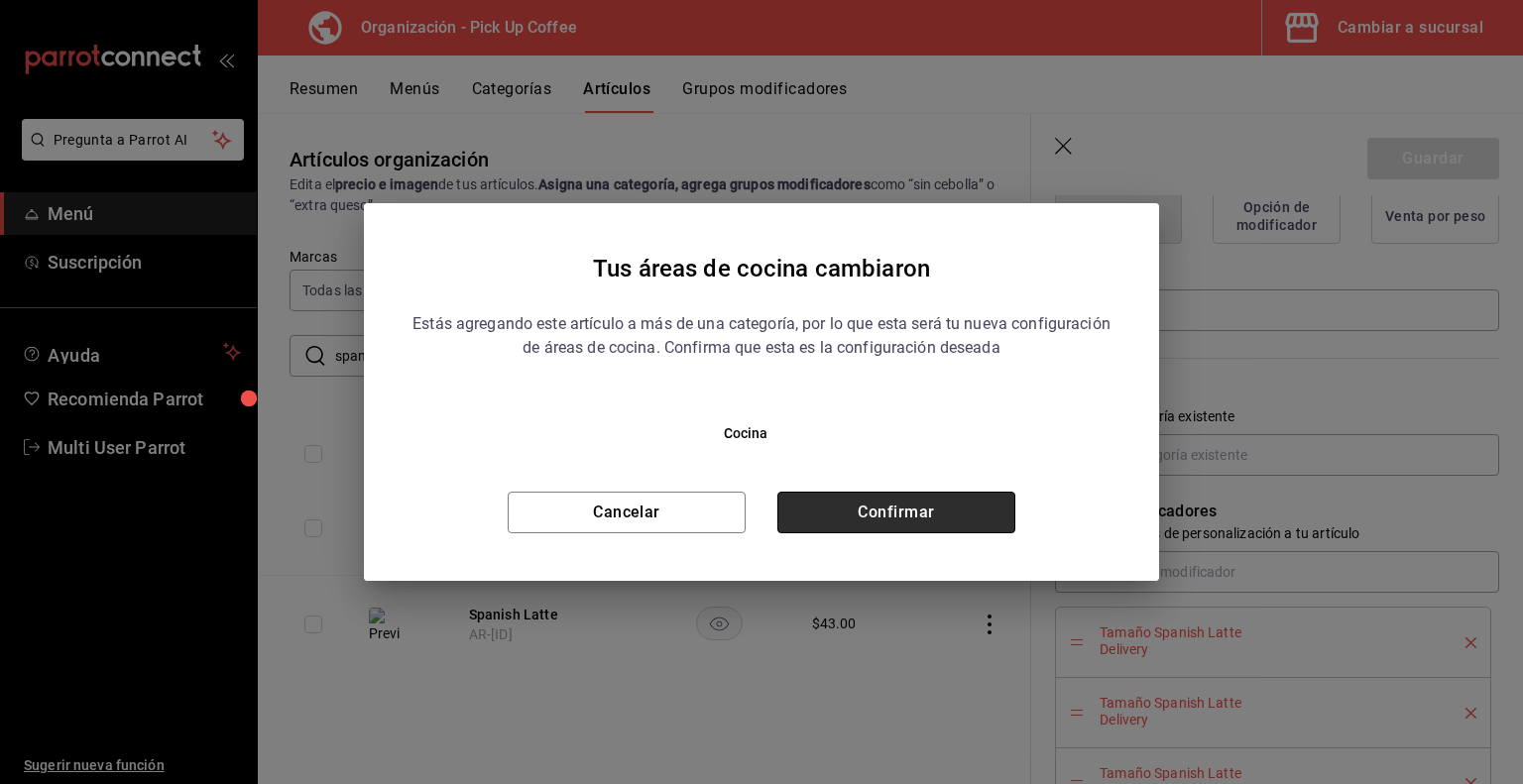 click on "Confirmar" at bounding box center (896, 512) 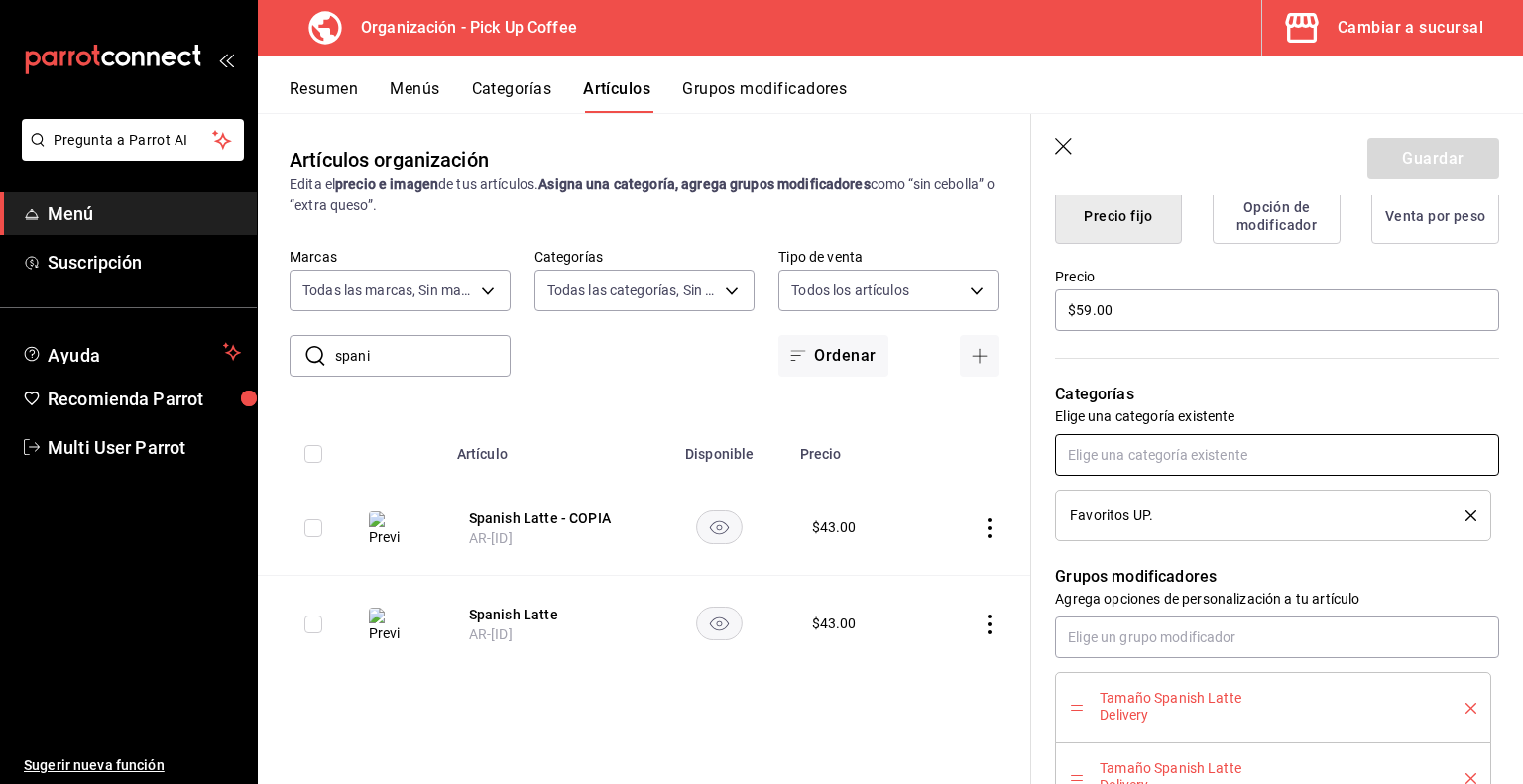 scroll, scrollTop: 657, scrollLeft: 0, axis: vertical 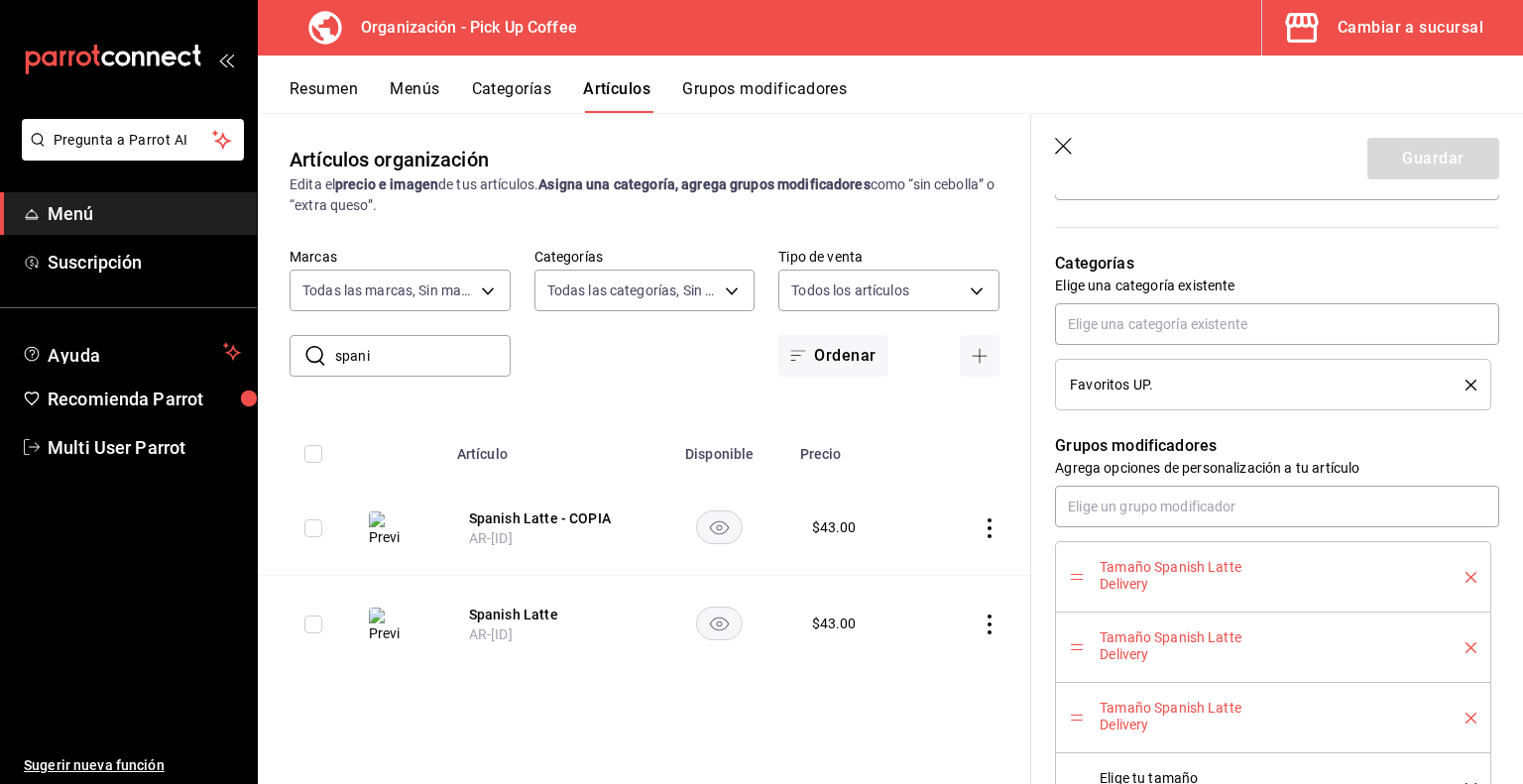 click 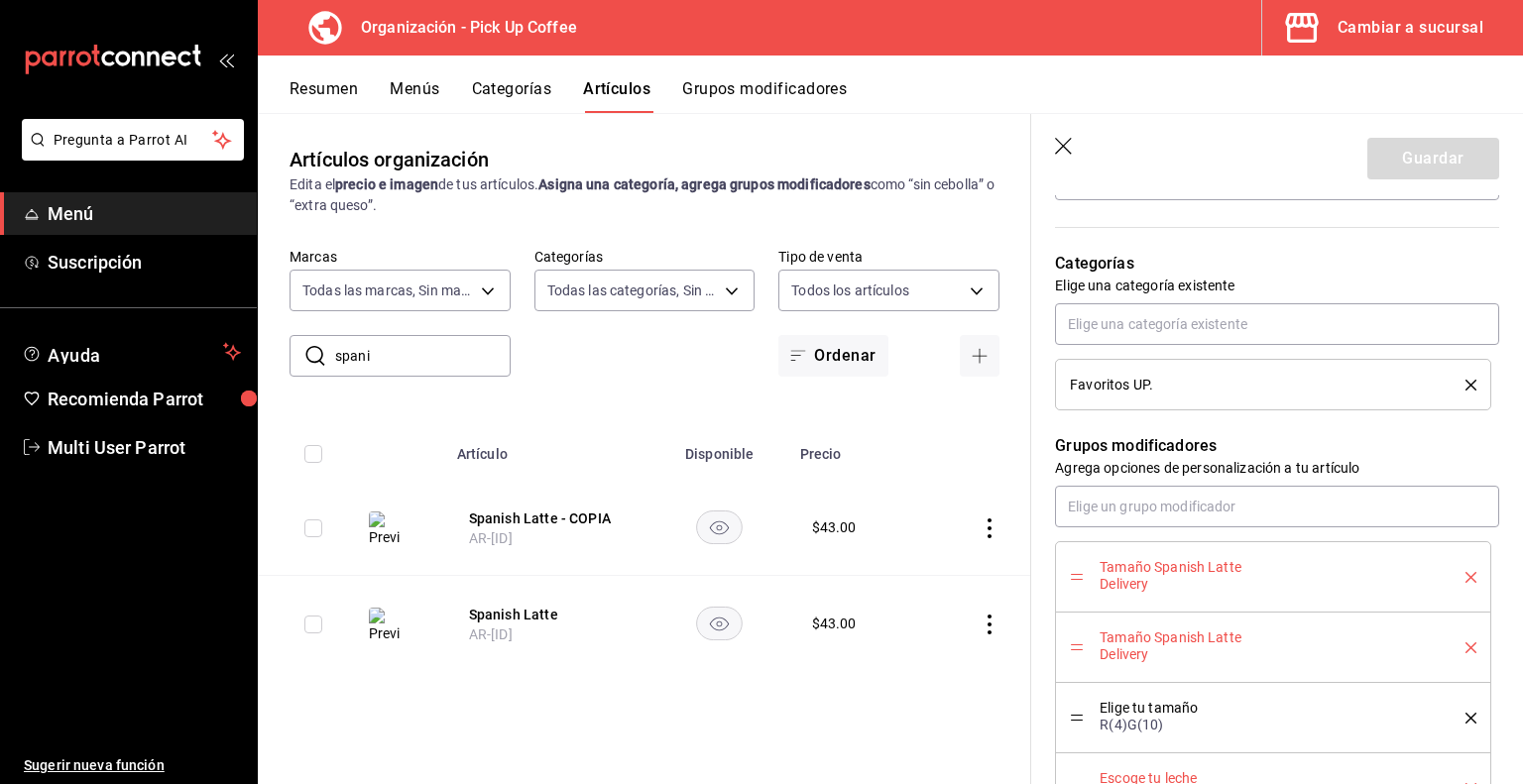 click 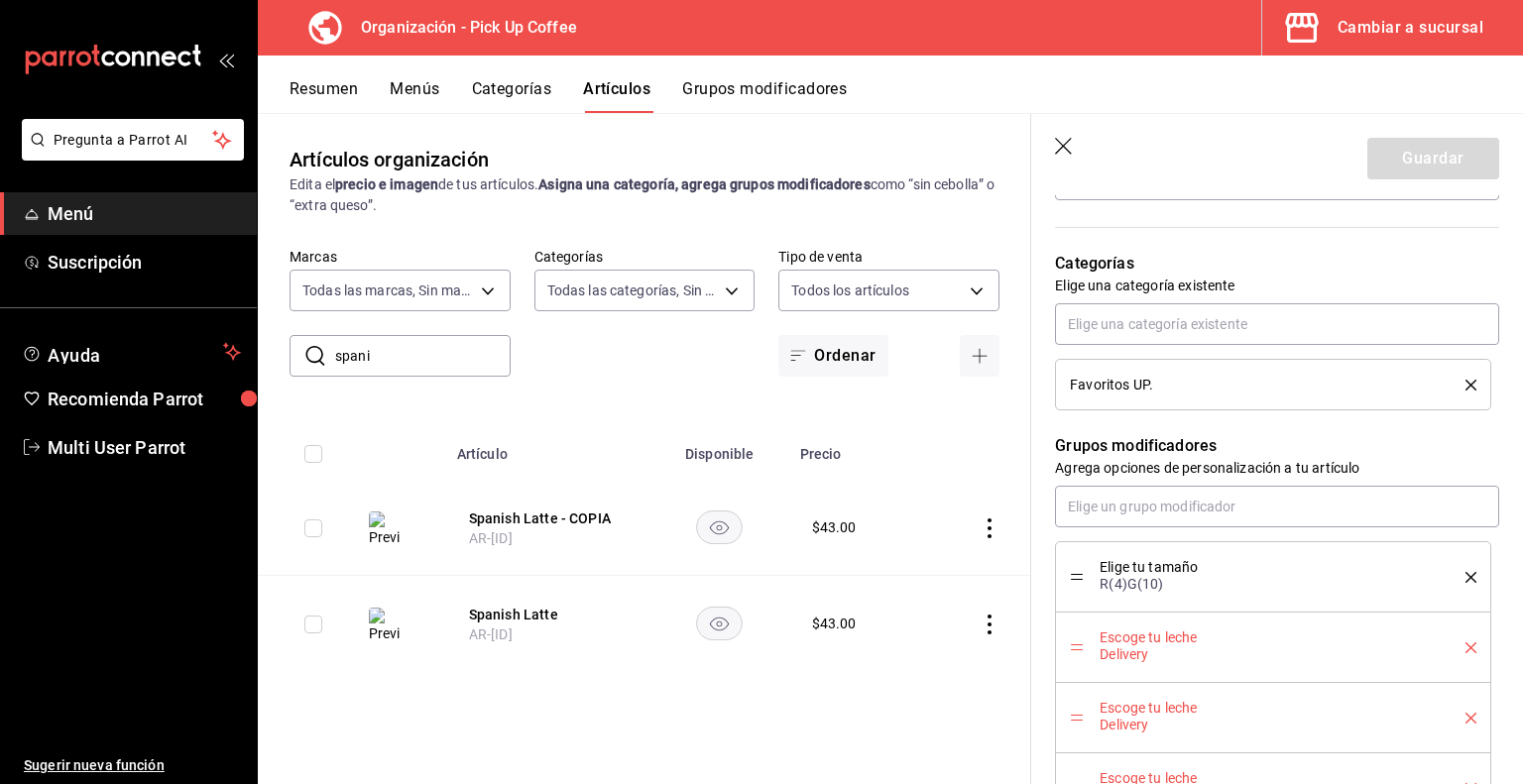 click 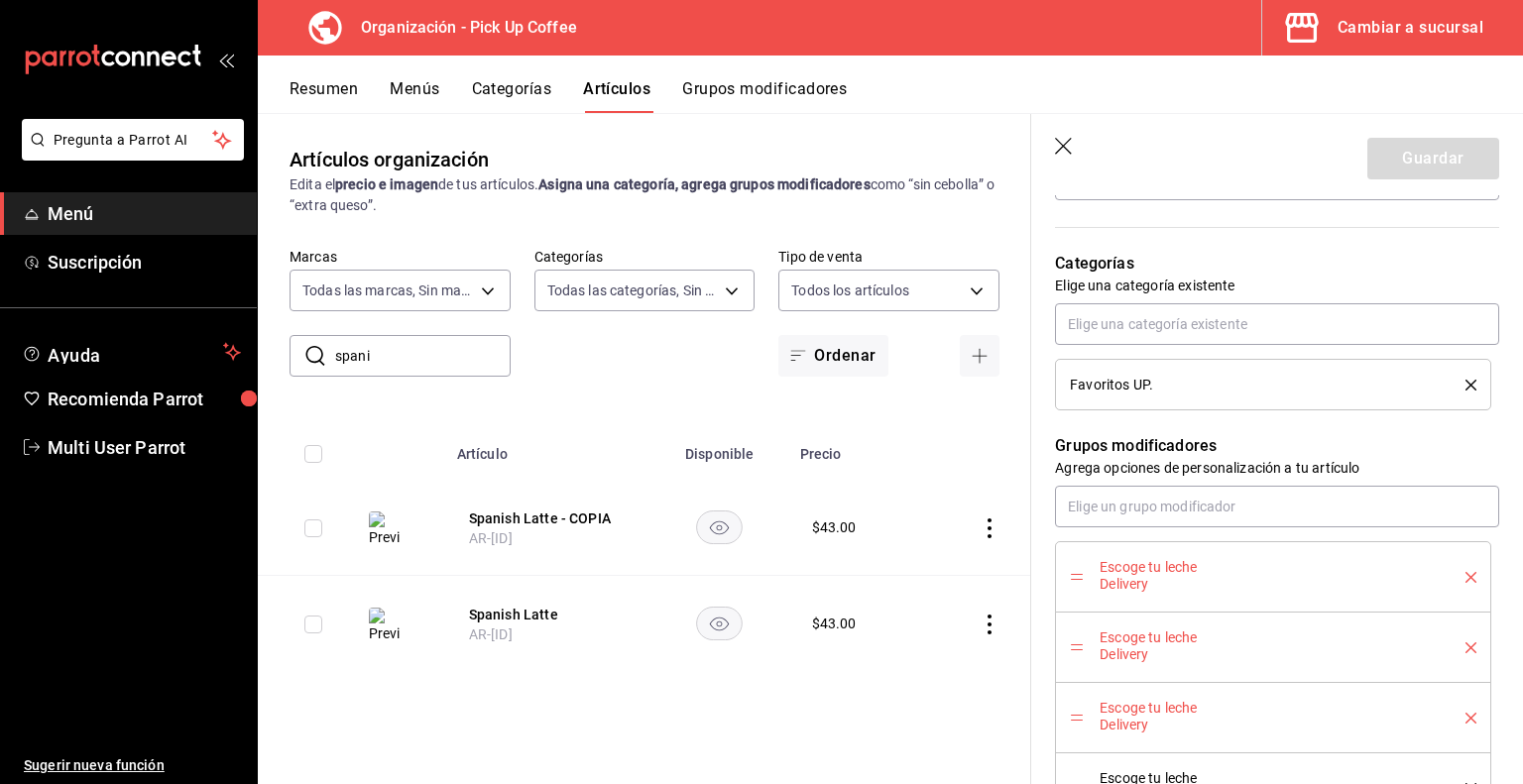 click 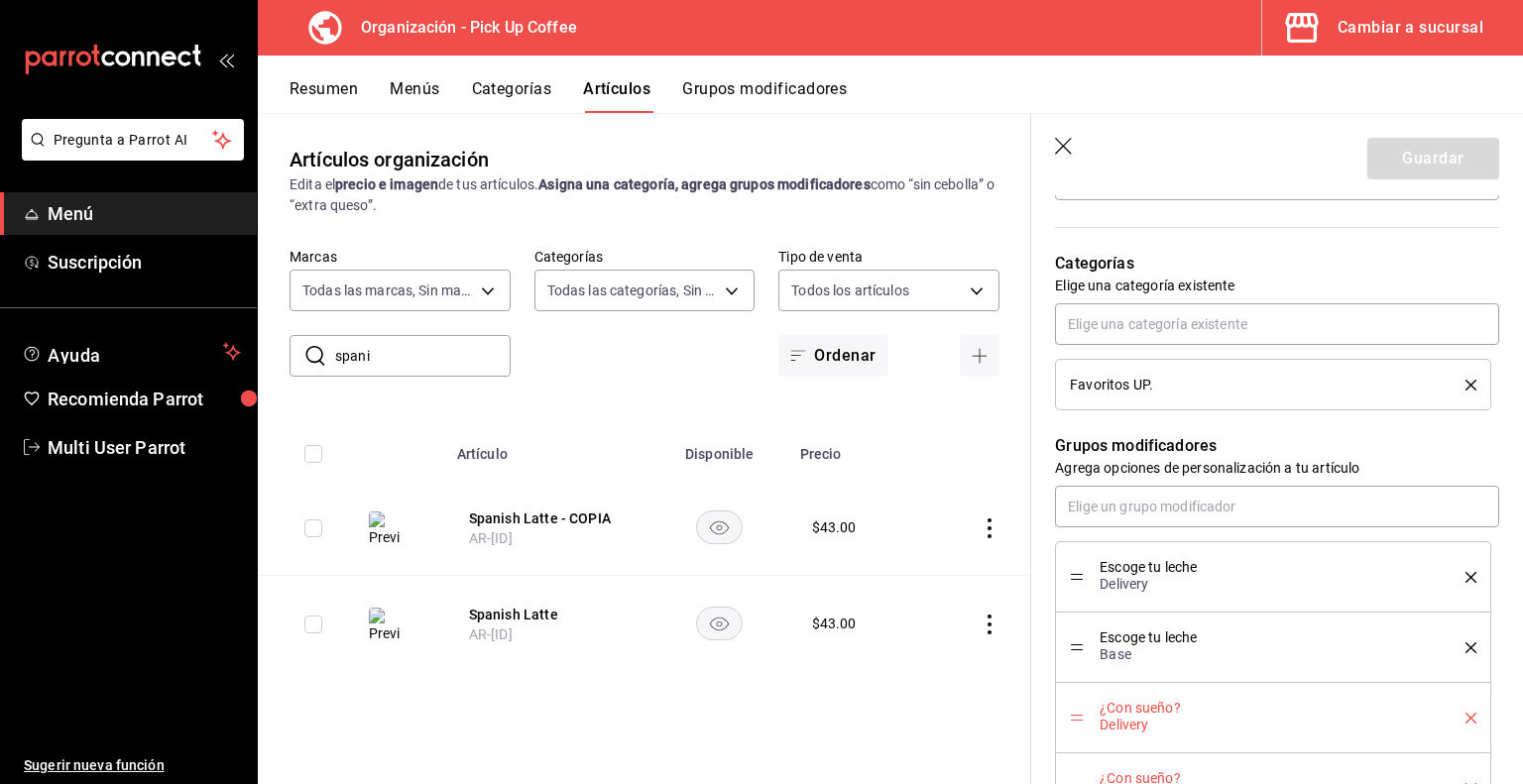 click 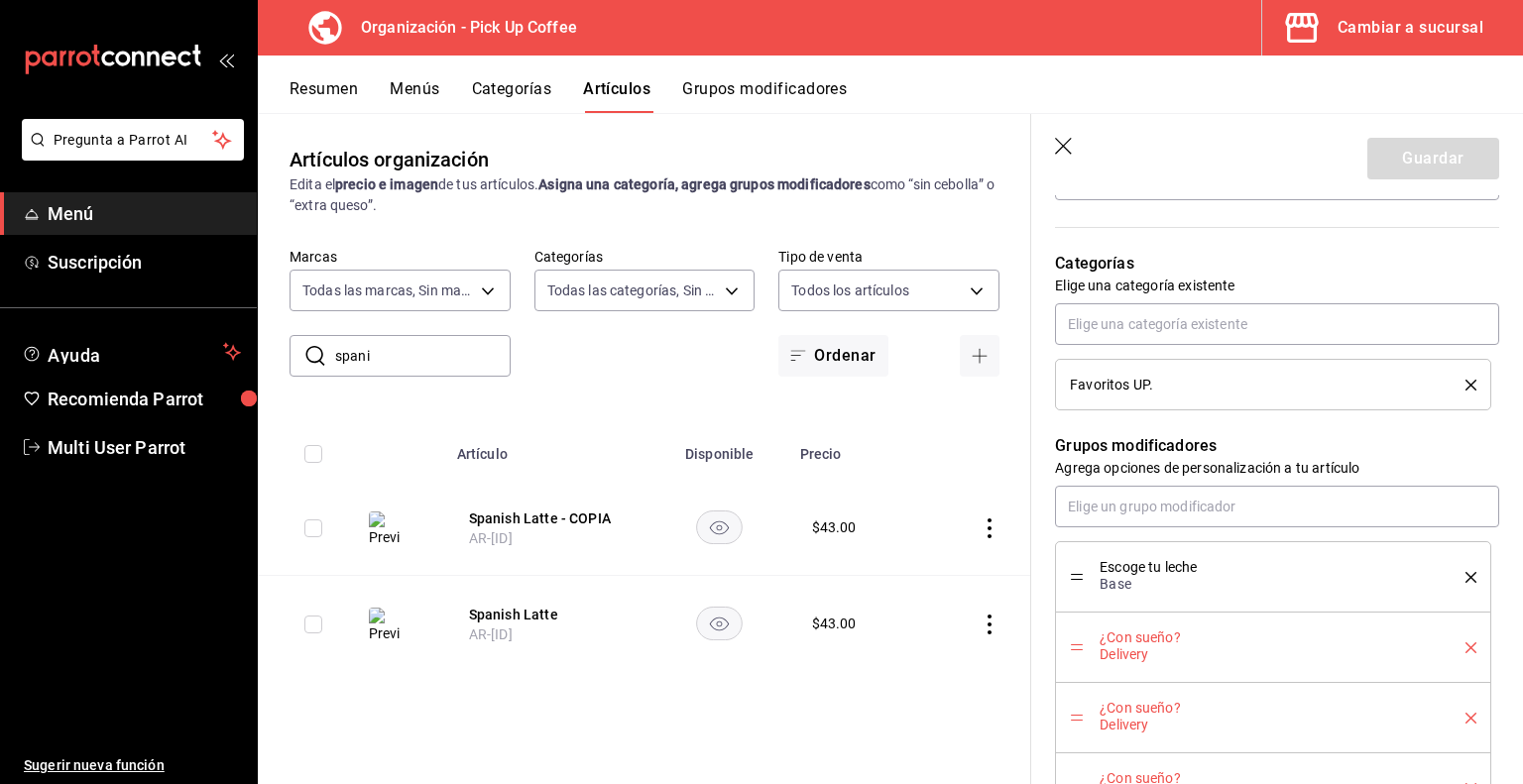 click 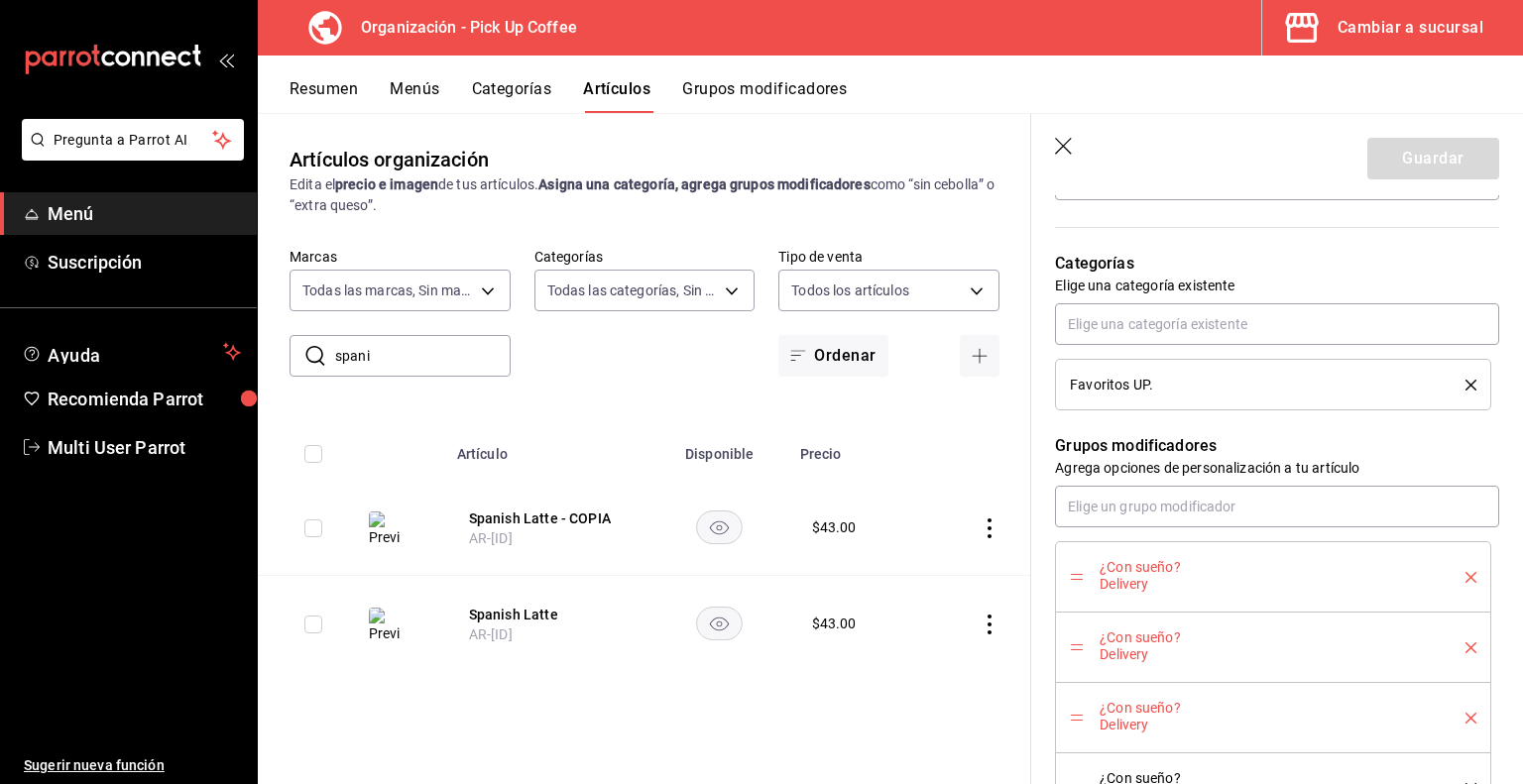 click 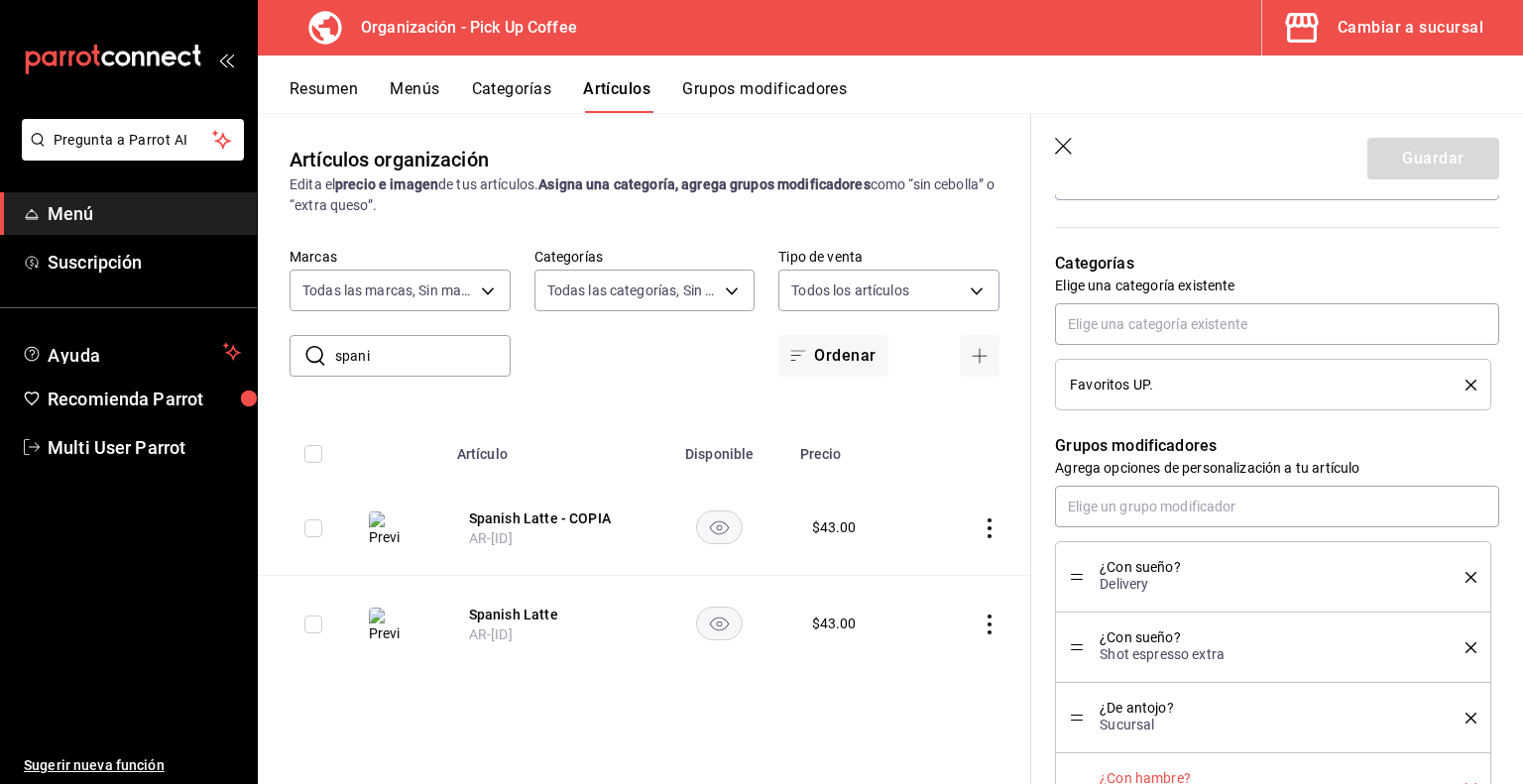 click 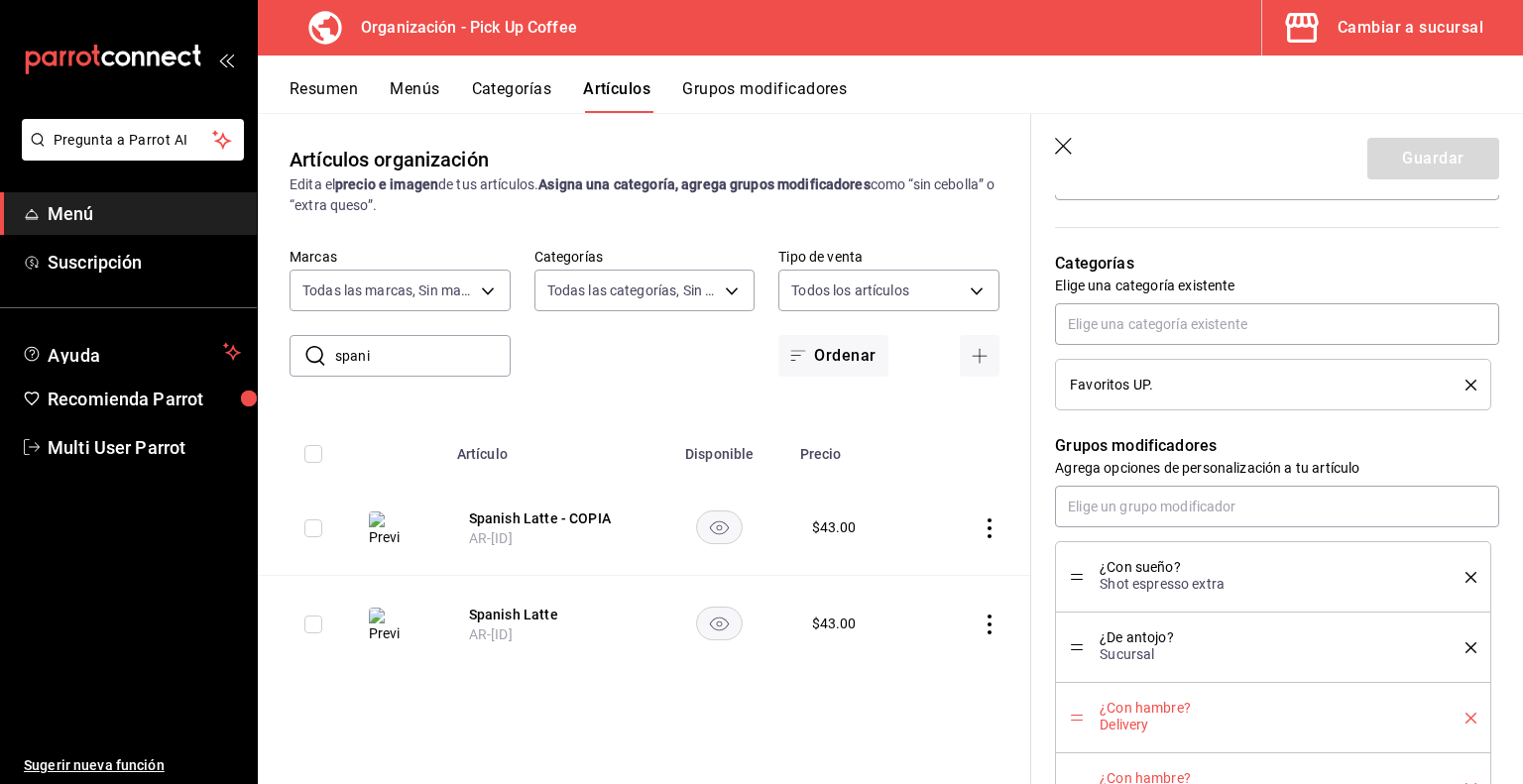 click 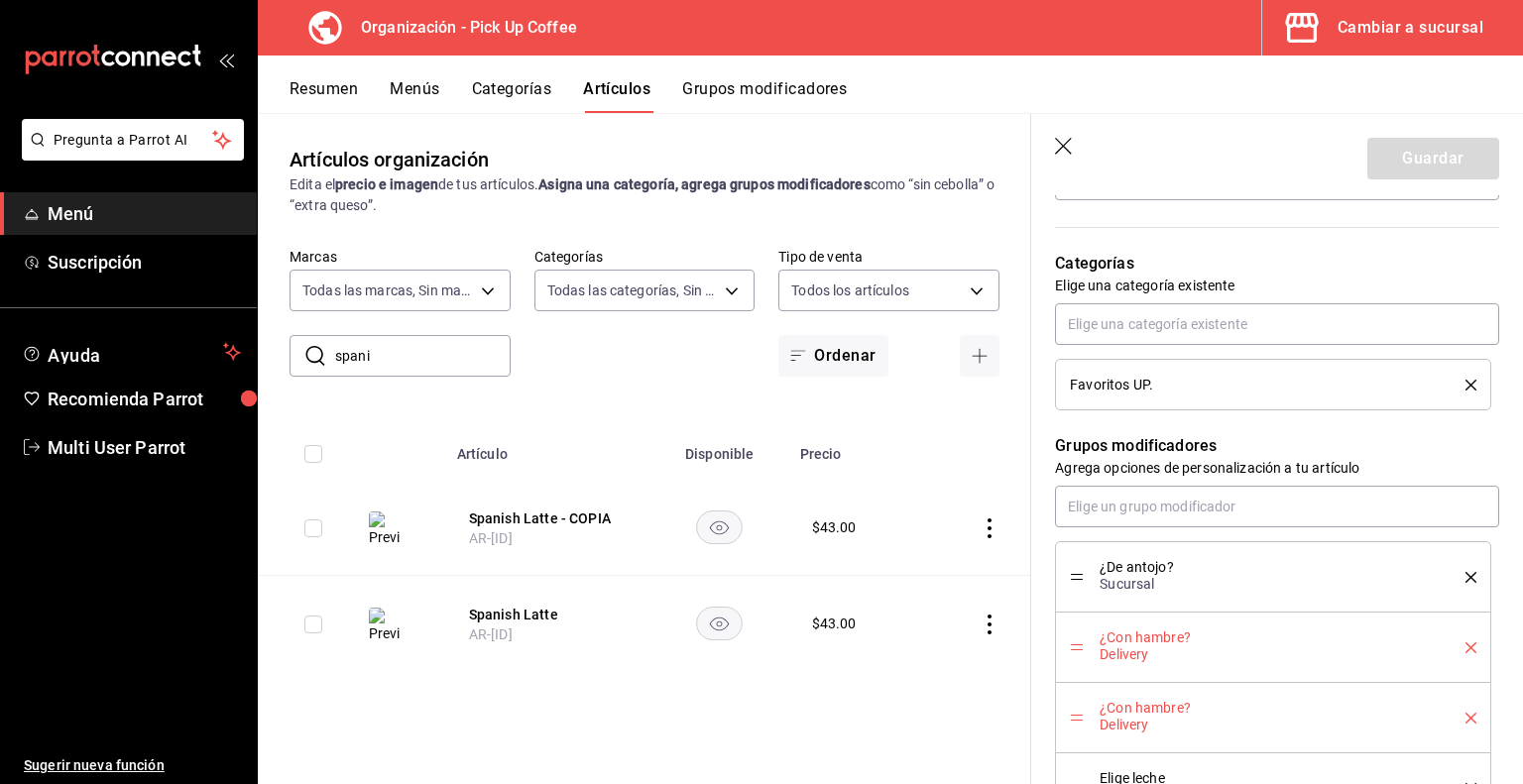 click 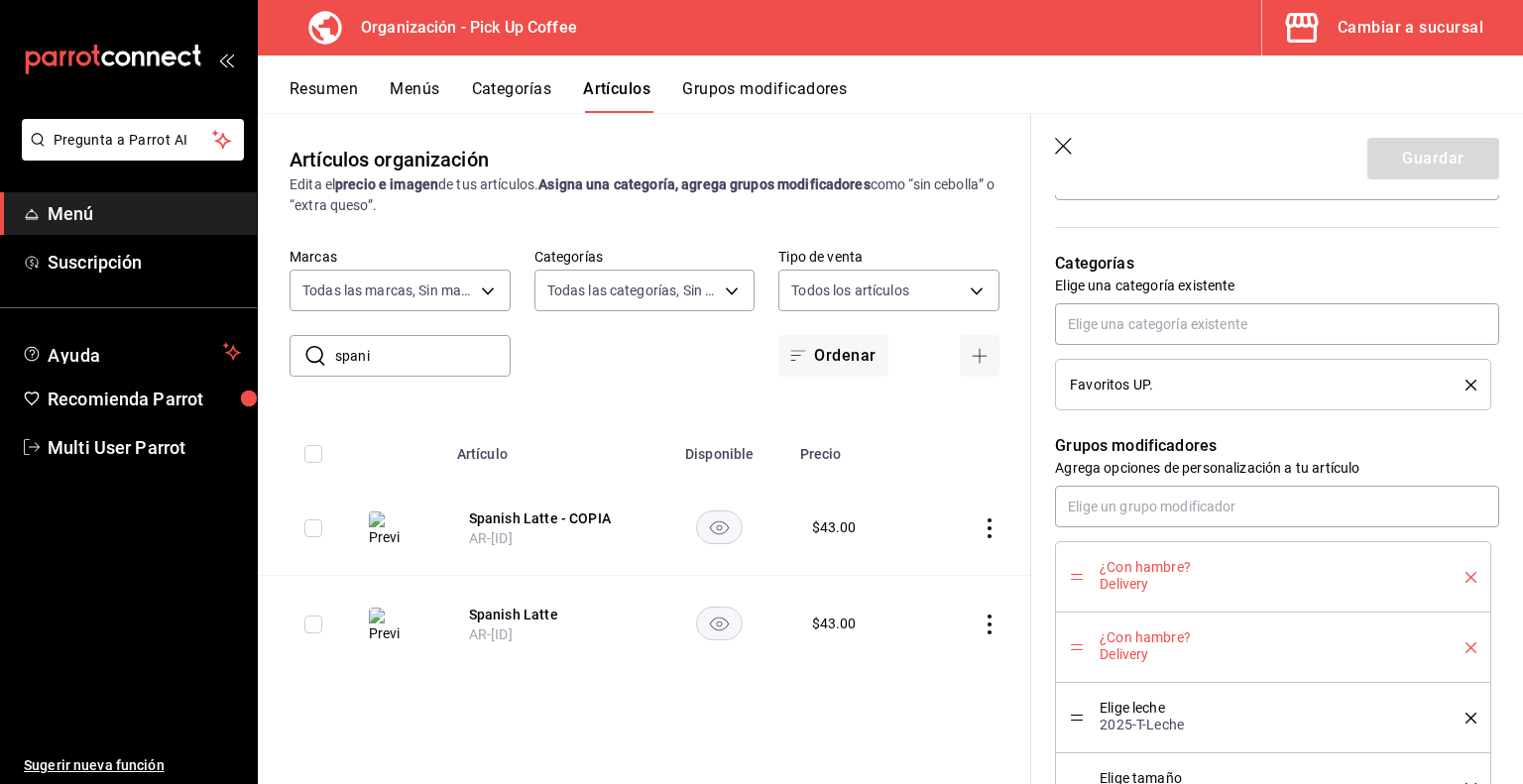 click 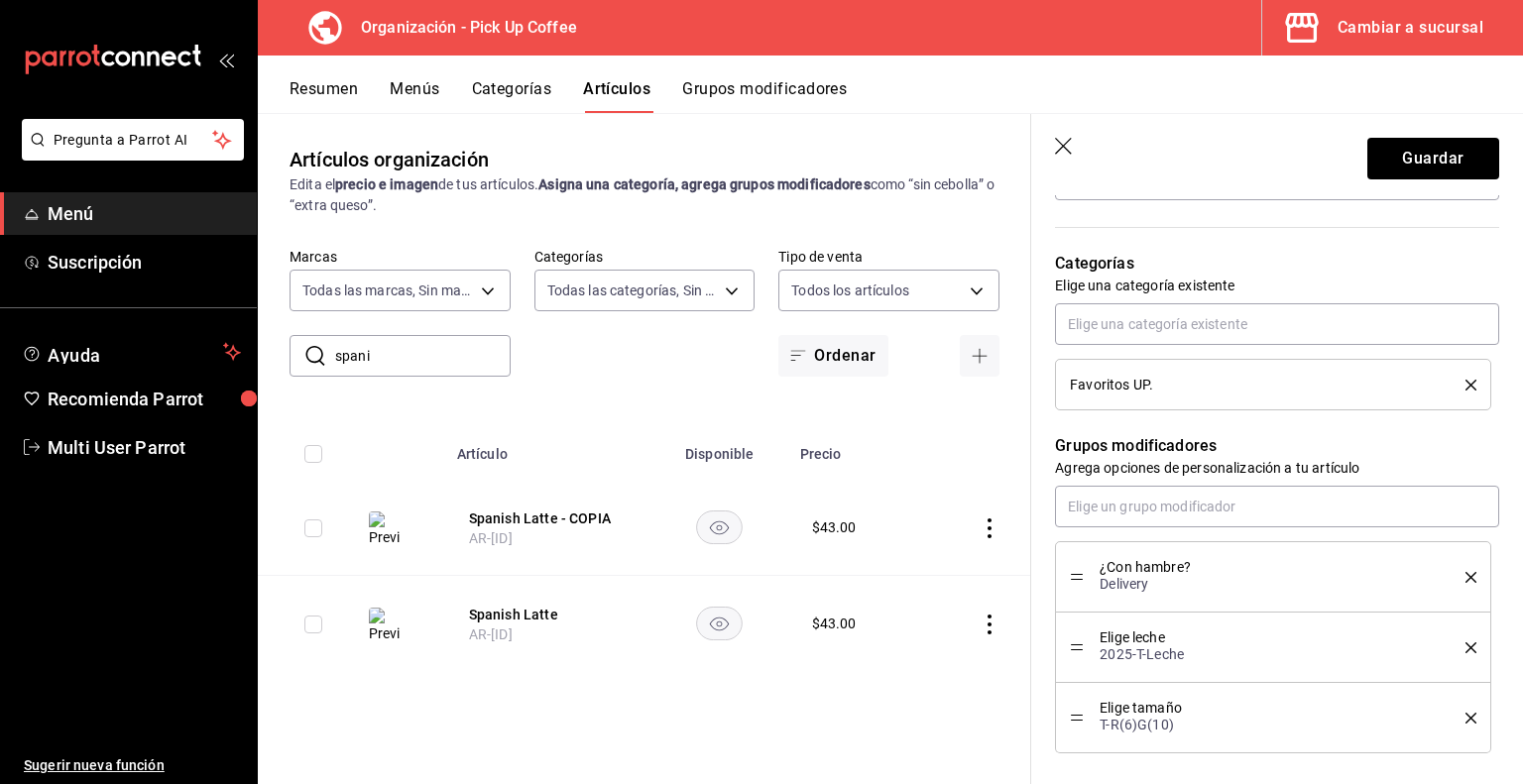 click 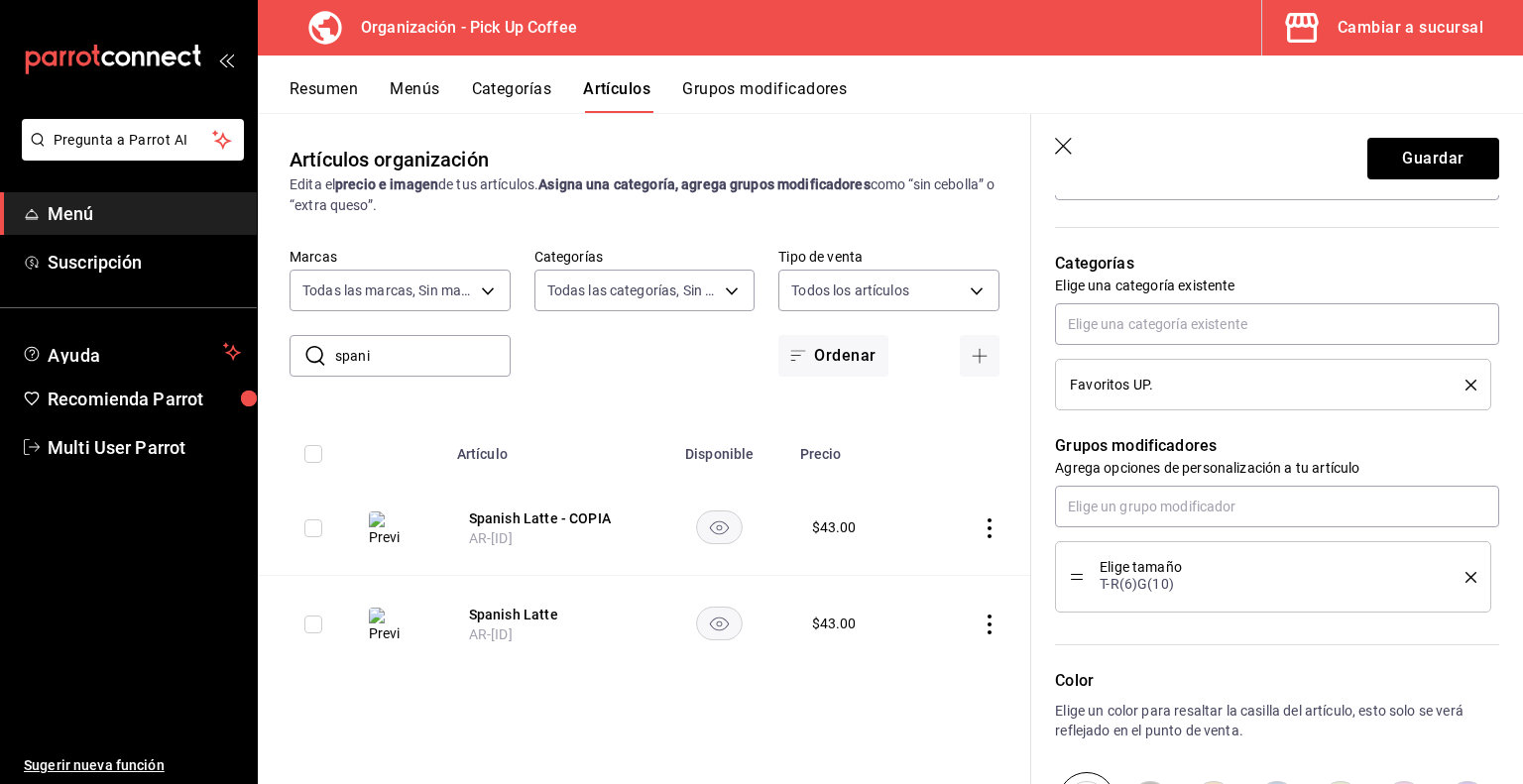 click 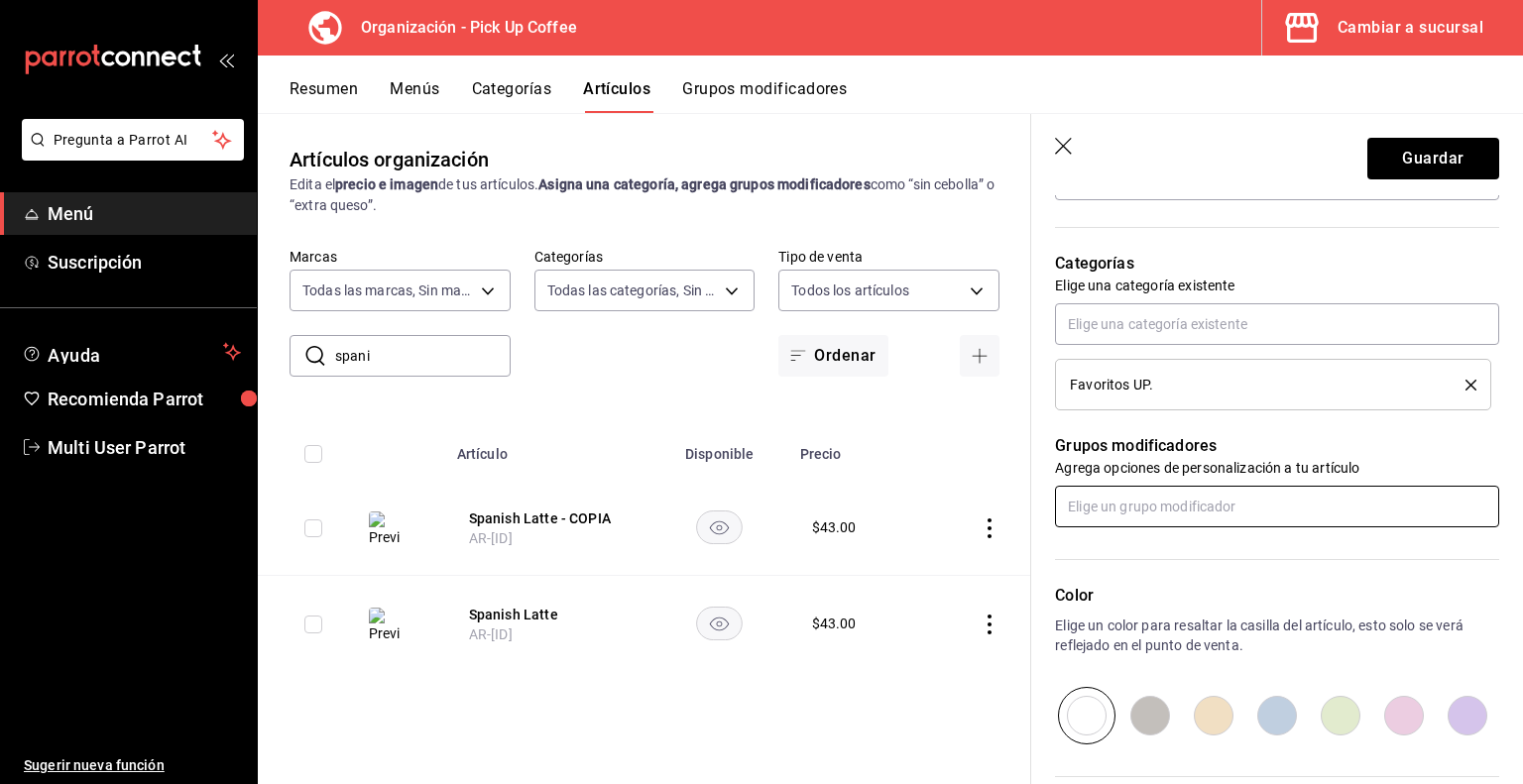 click at bounding box center (1277, 506) 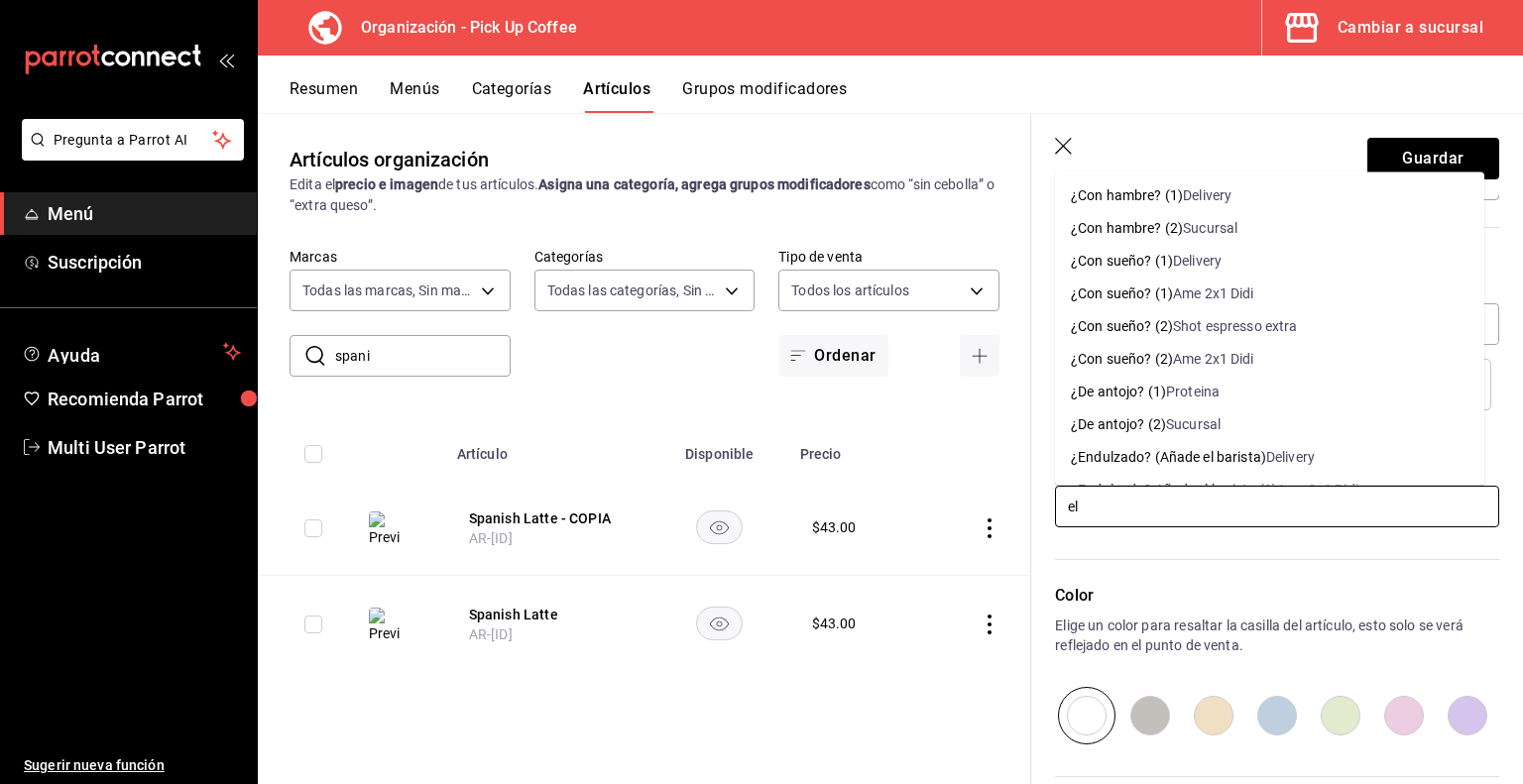 type on "eli" 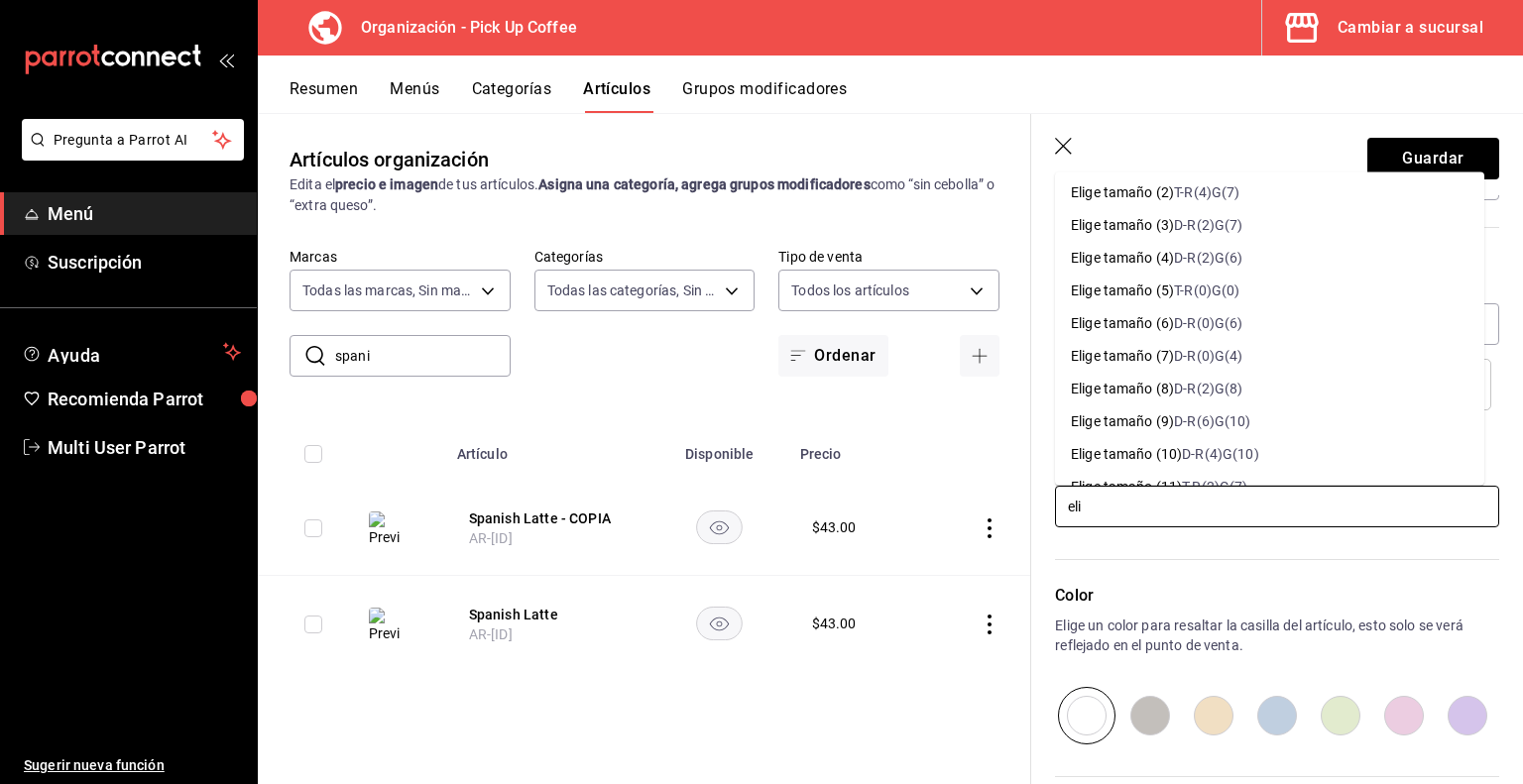 scroll, scrollTop: 168, scrollLeft: 0, axis: vertical 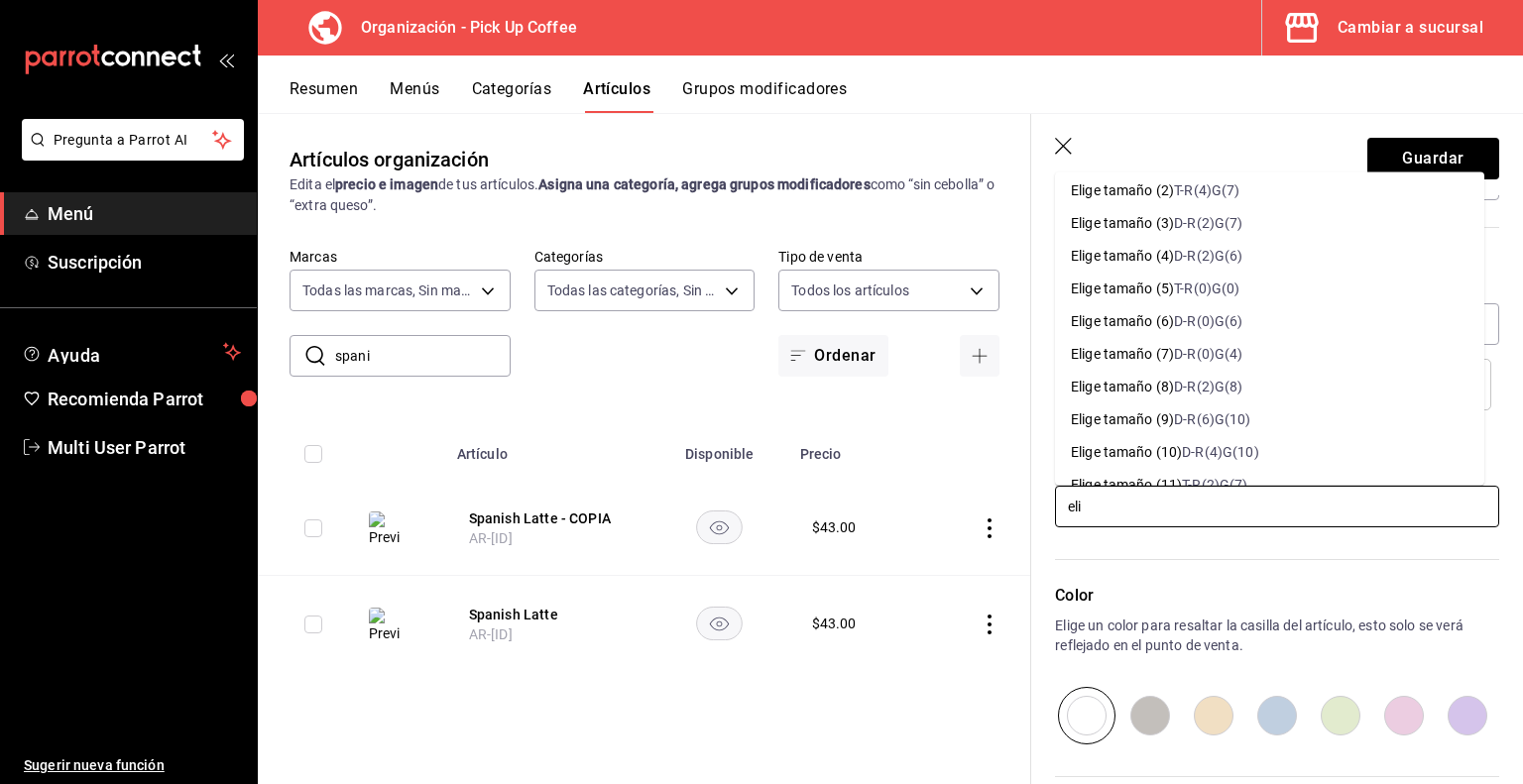 click on "D-R(6)G(10)" at bounding box center (1212, 419) 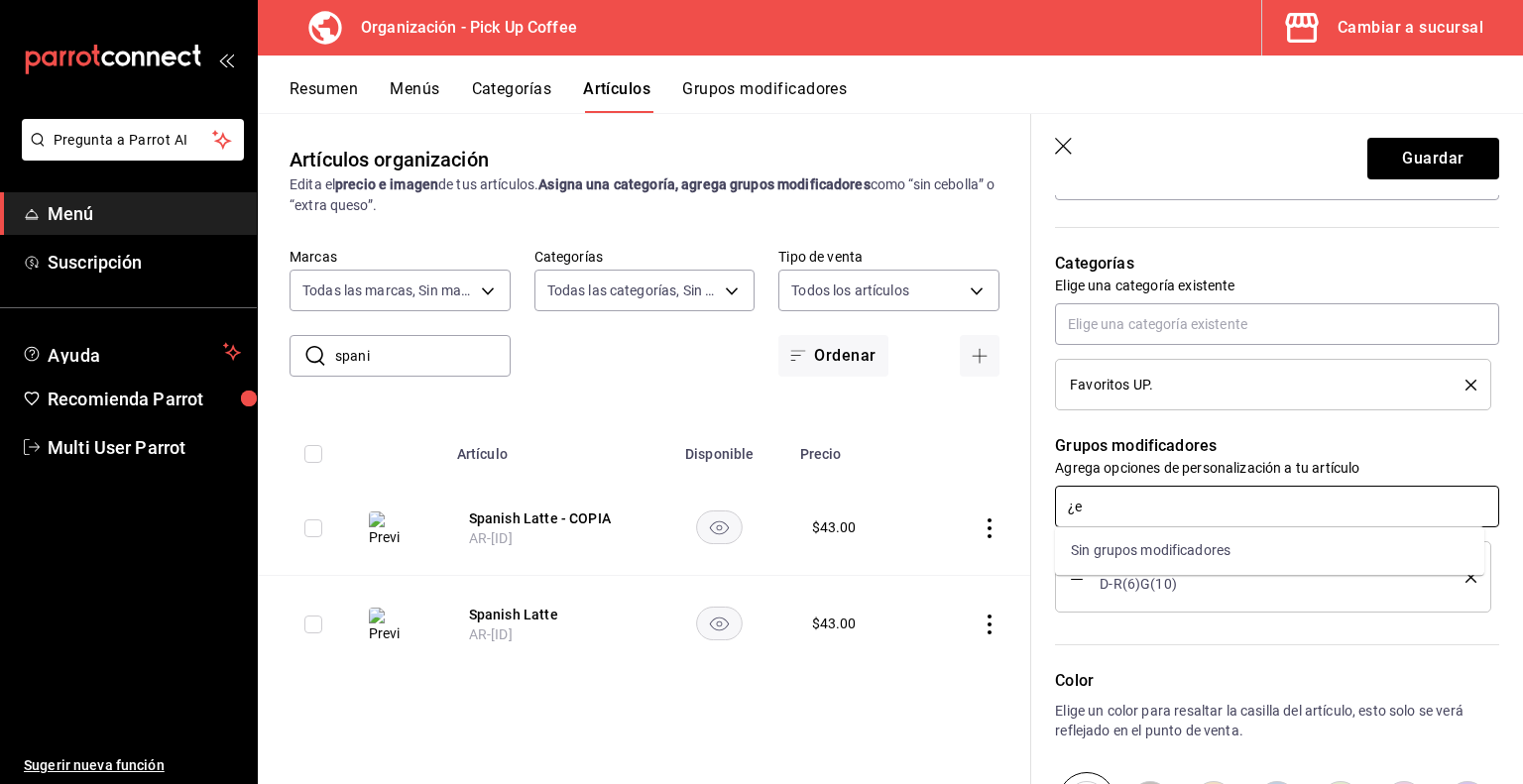 type on "¿" 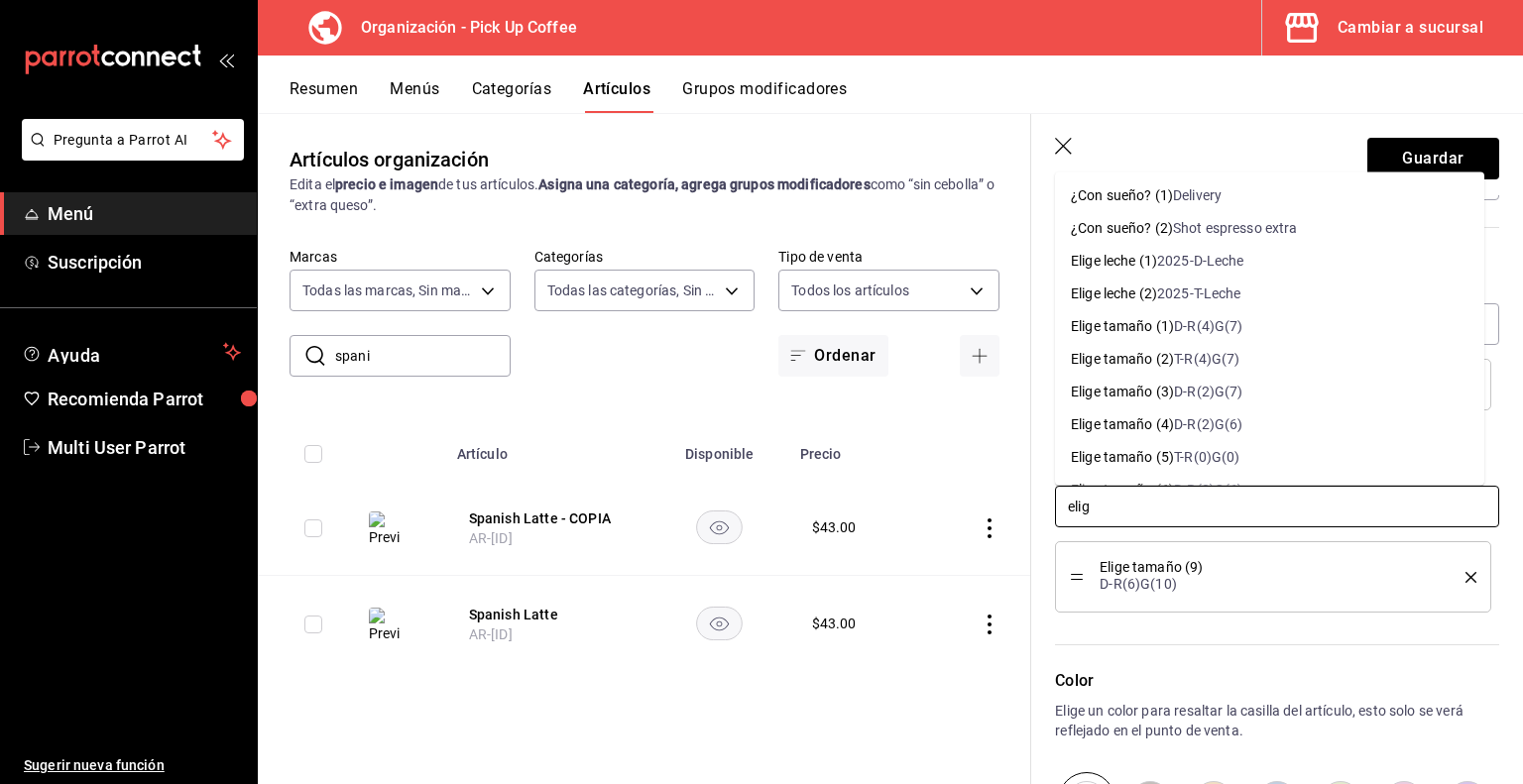 type on "elige" 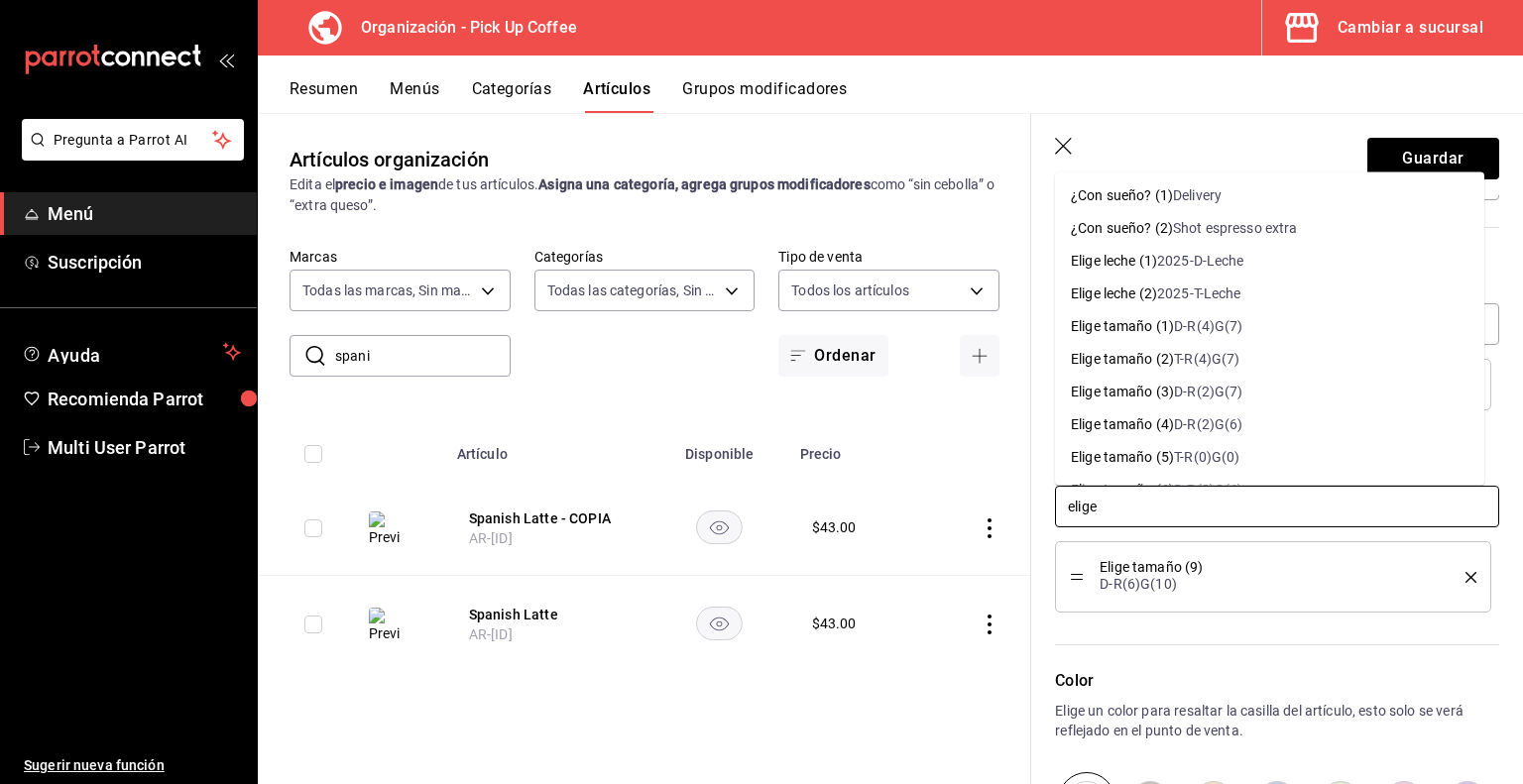 click on "2025-D-Leche" at bounding box center (1201, 261) 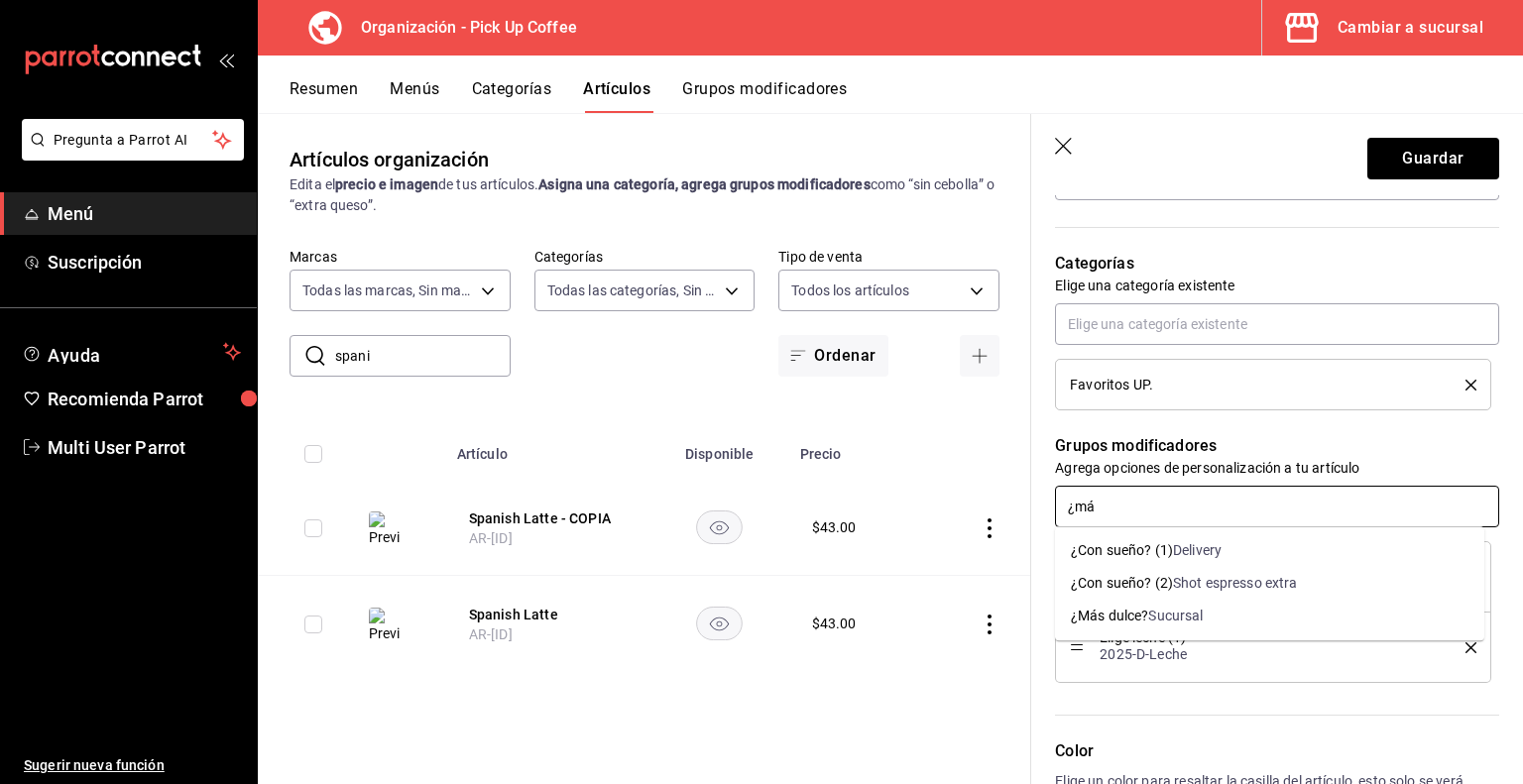 type on "¿más" 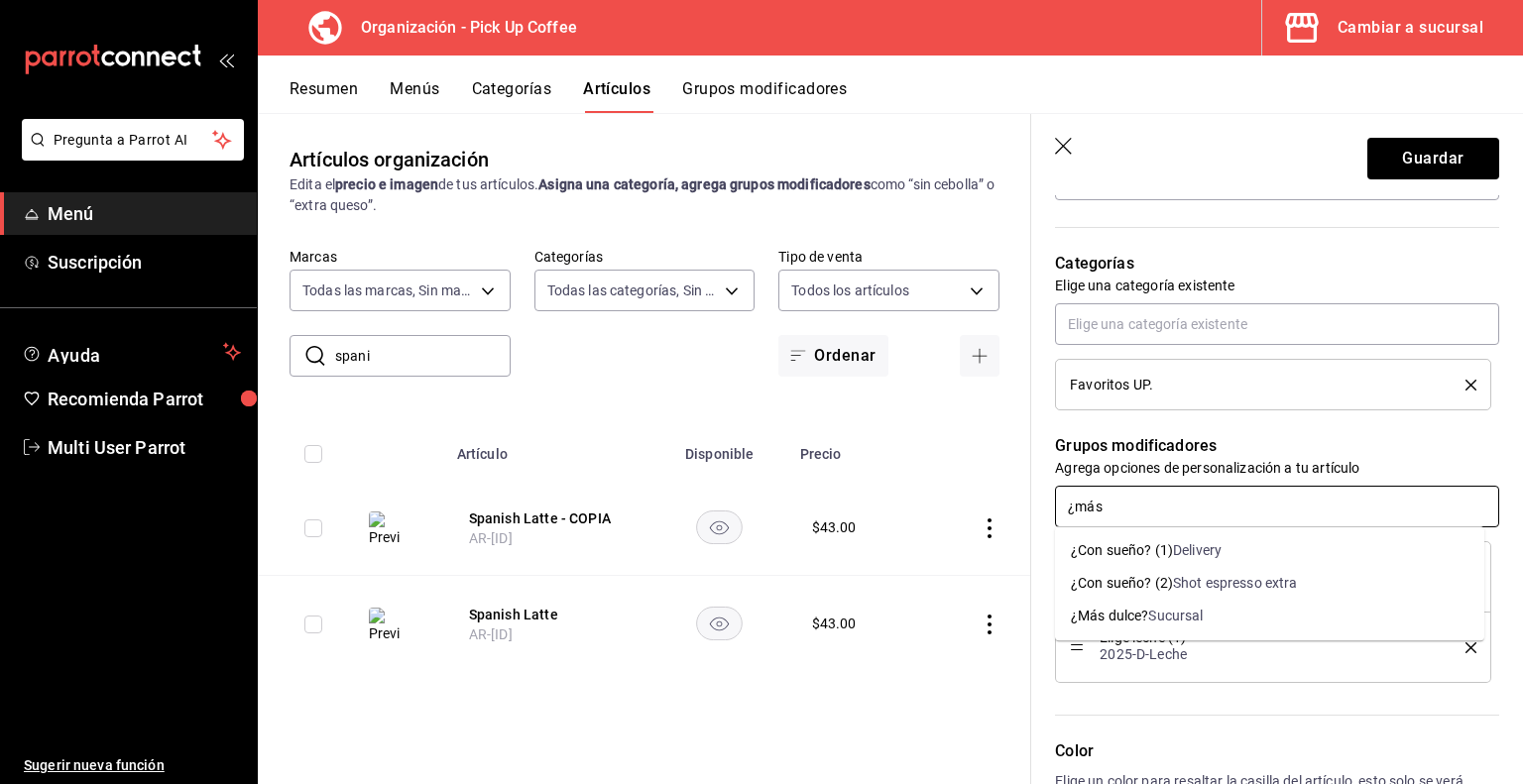 click on "¿Más dulce?" at bounding box center (1110, 616) 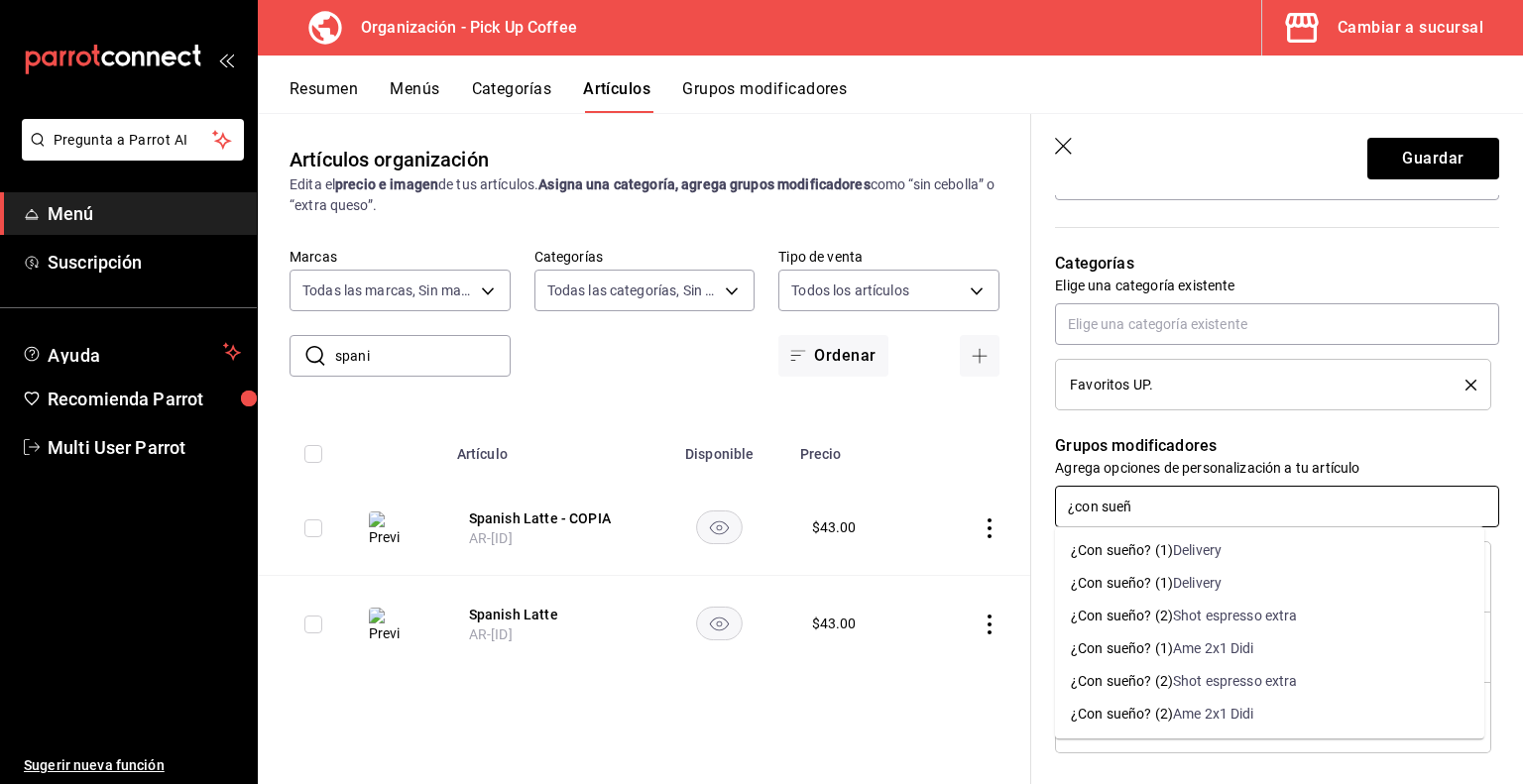 type on "¿con sueño" 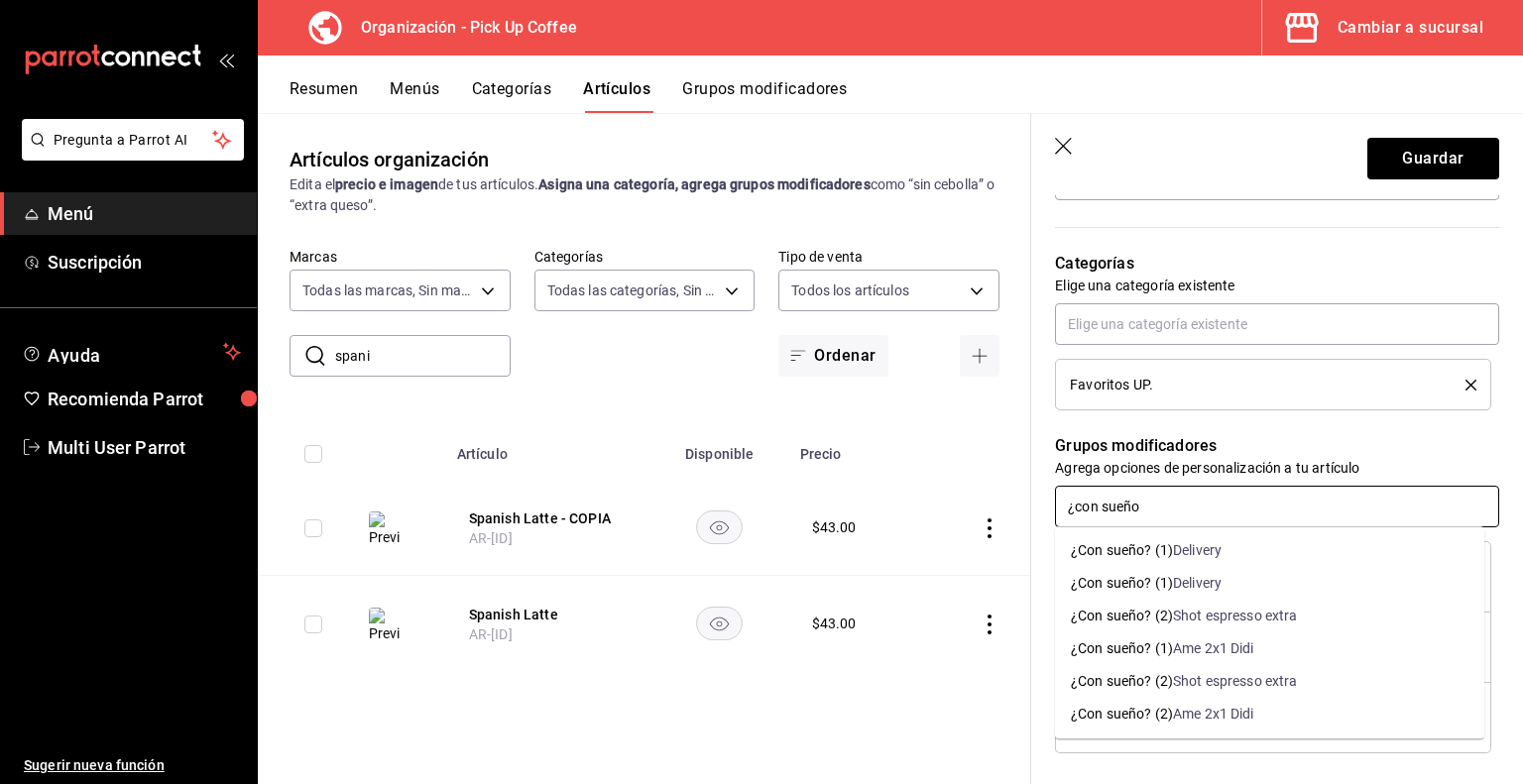 click on "¿Con sueño? (2)" at bounding box center [1121, 616] 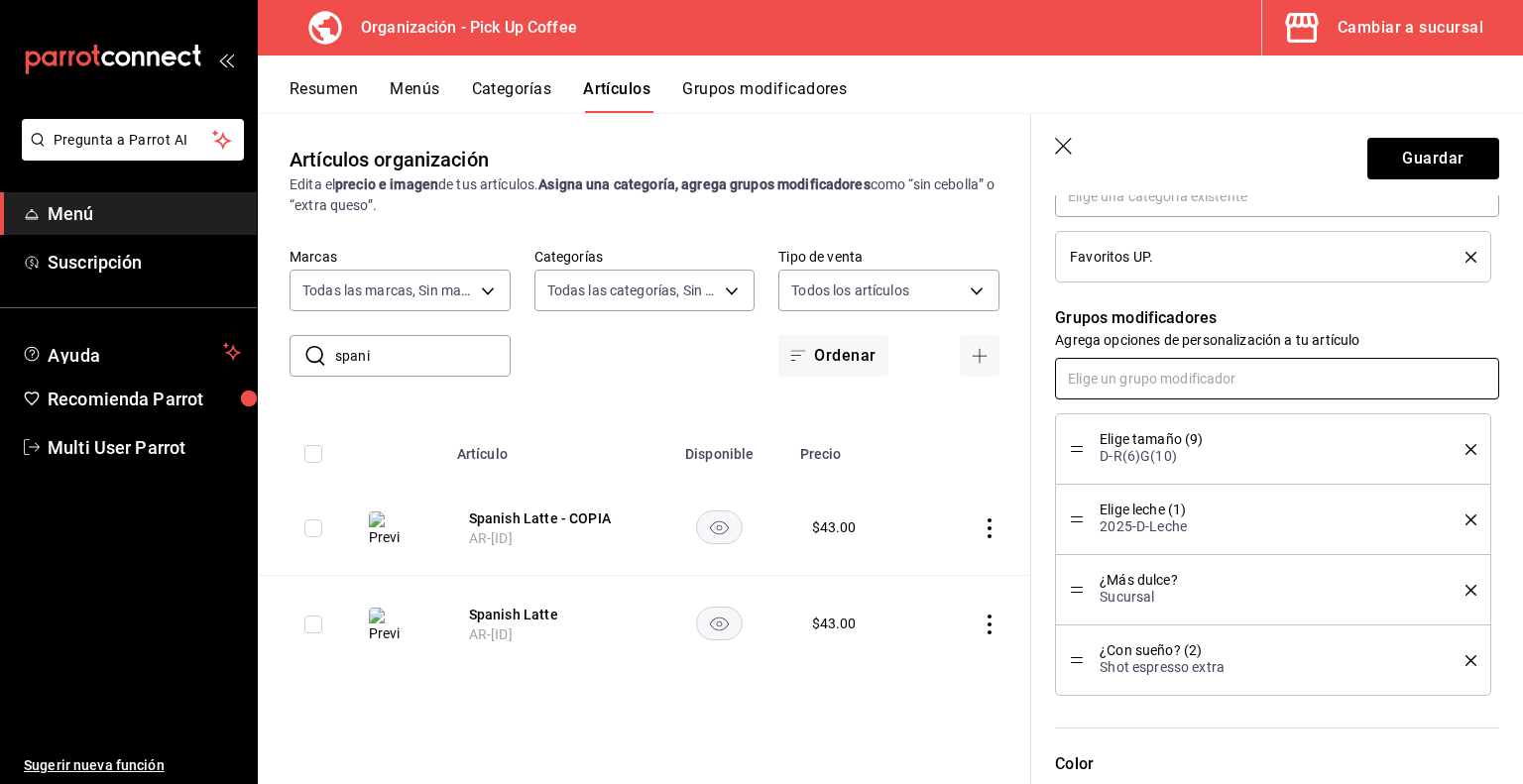 scroll, scrollTop: 788, scrollLeft: 0, axis: vertical 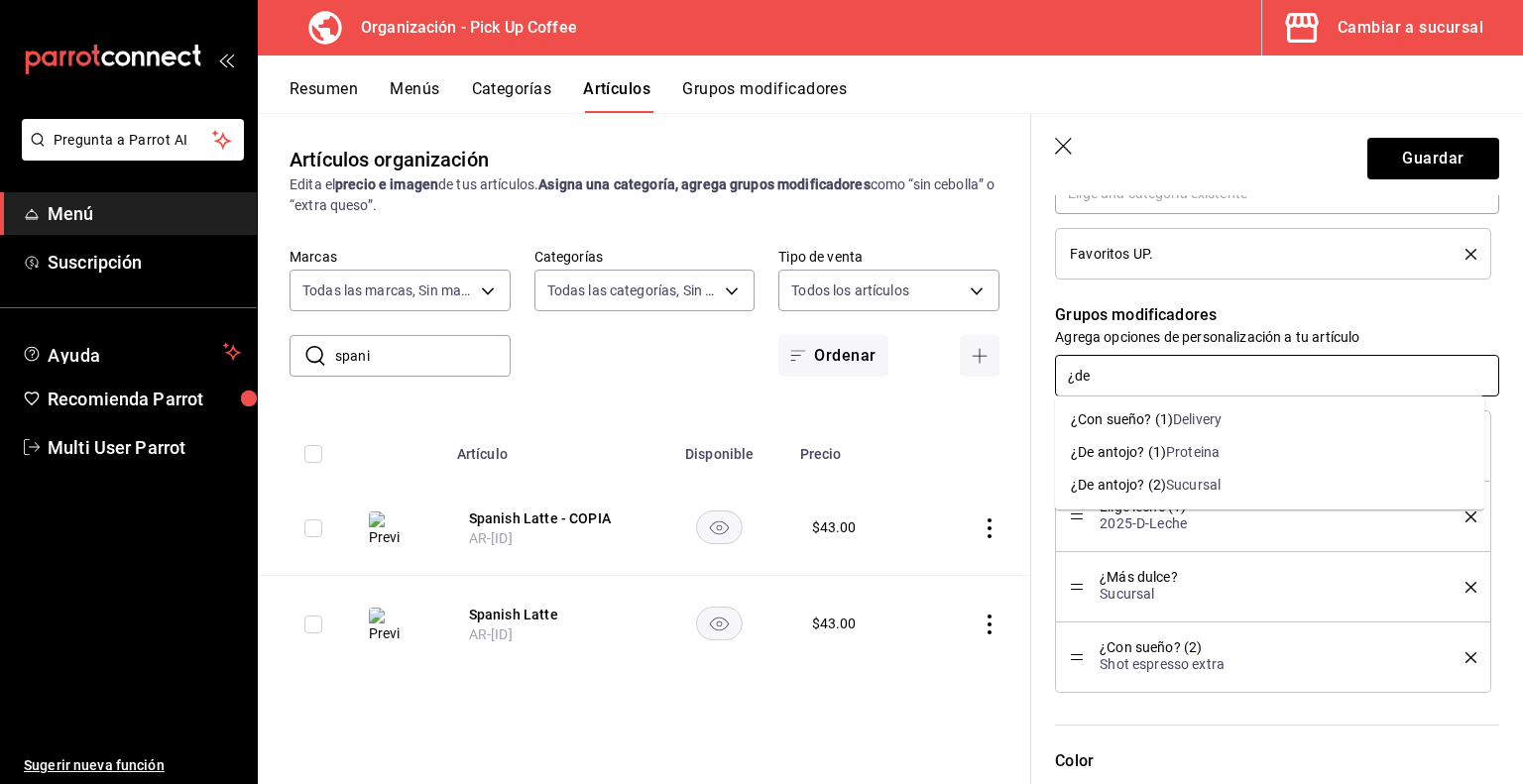 type on "¿de" 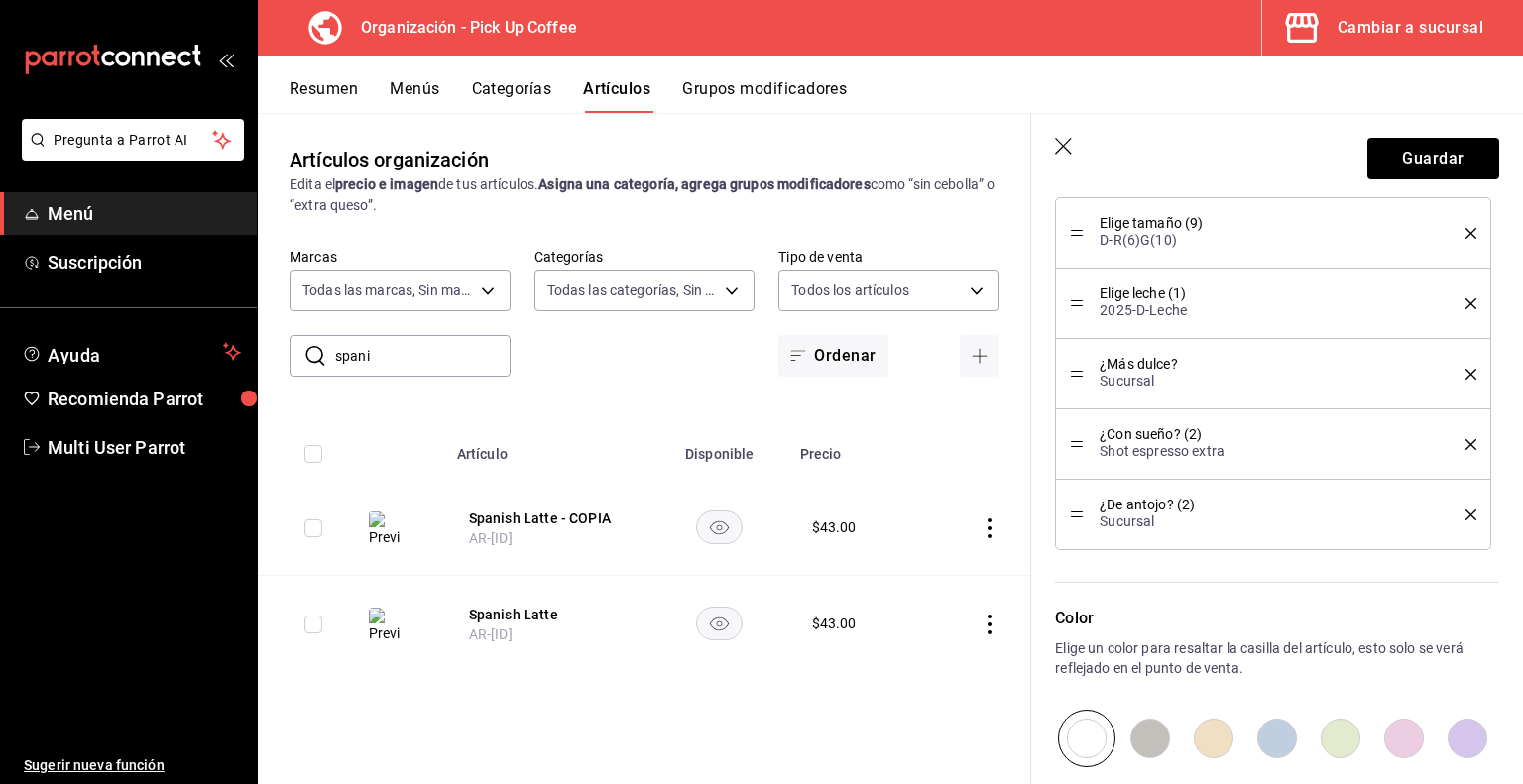 scroll, scrollTop: 1230, scrollLeft: 0, axis: vertical 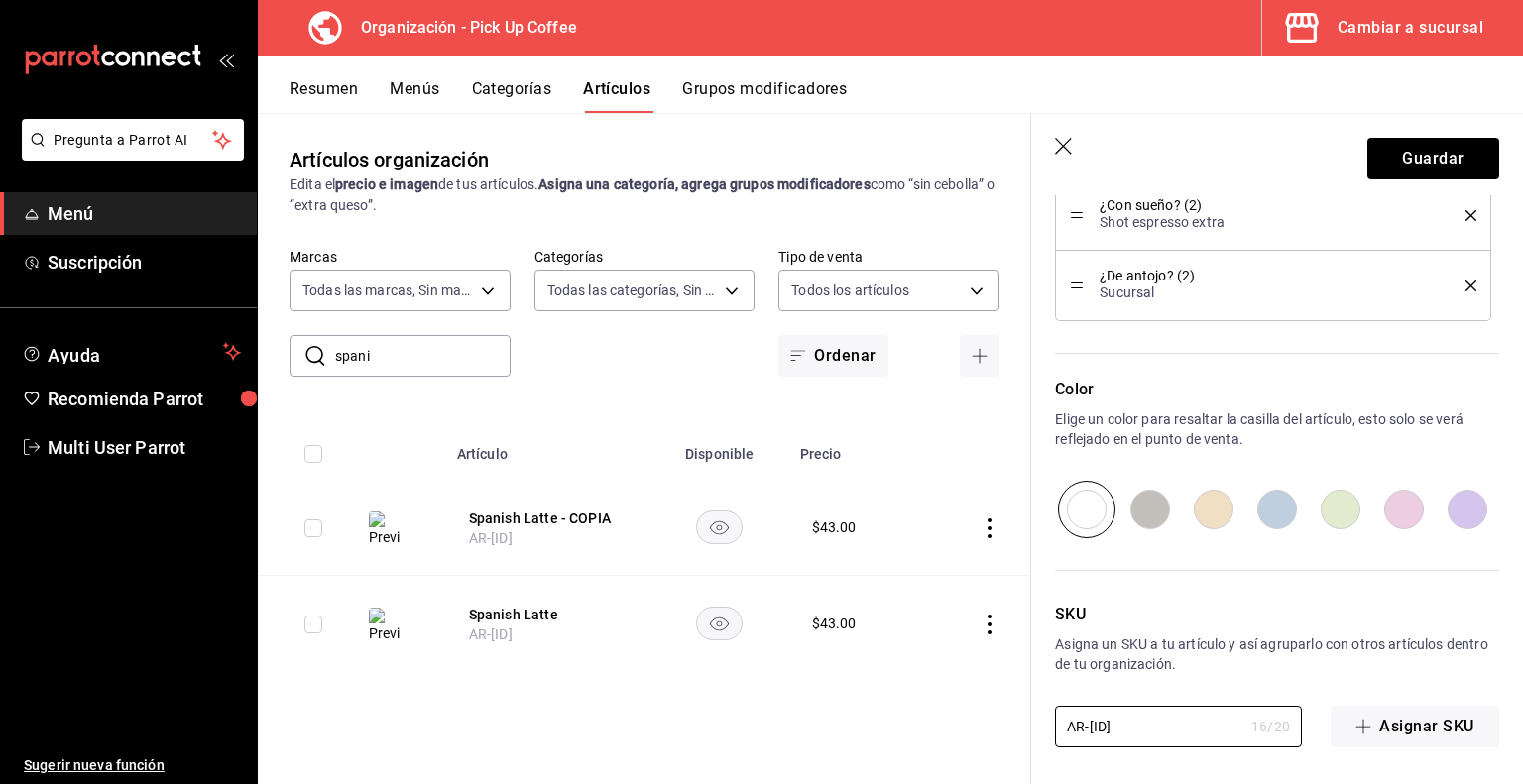 drag, startPoint x: 1214, startPoint y: 718, endPoint x: 960, endPoint y: 735, distance: 254.56826 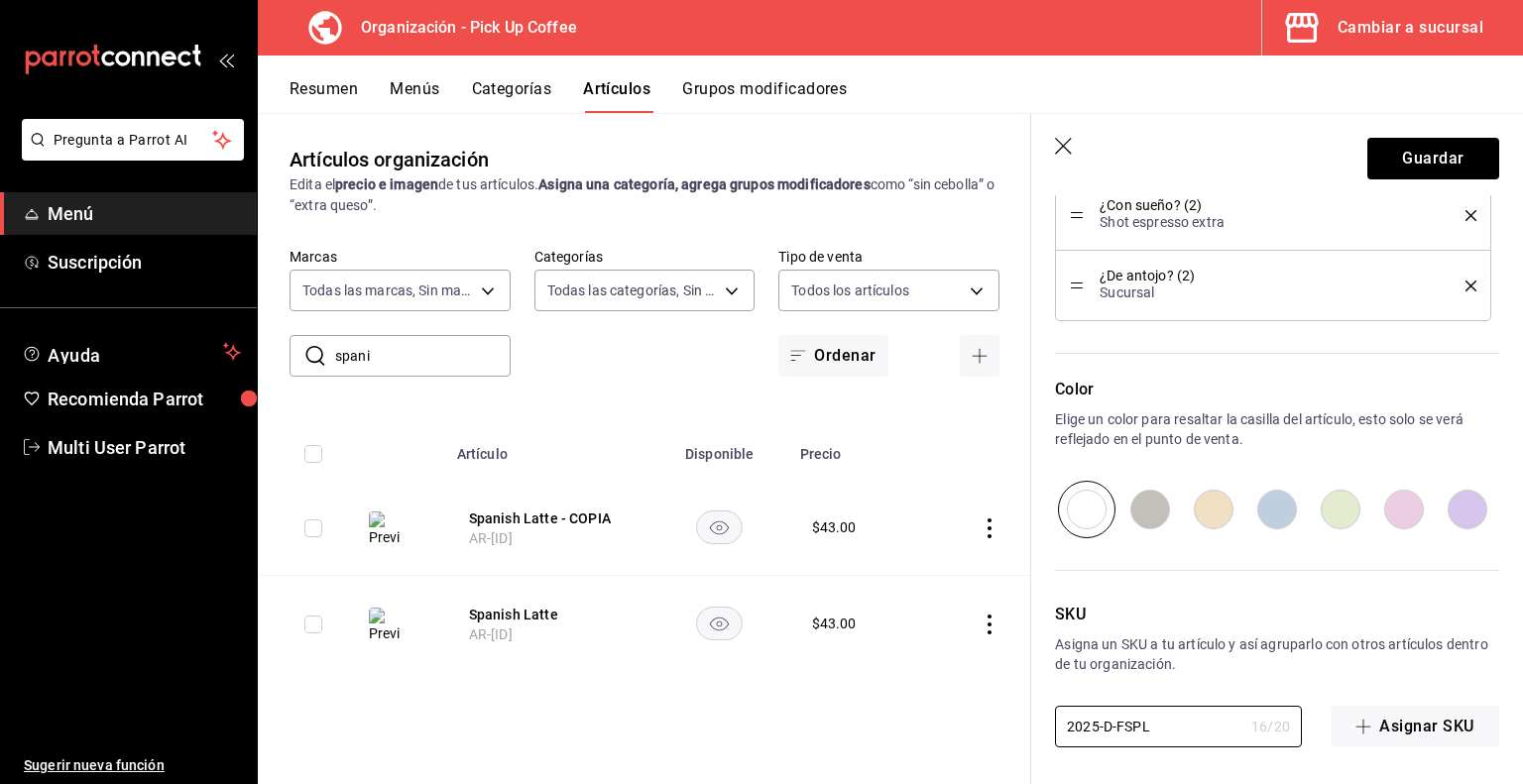 type on "x" 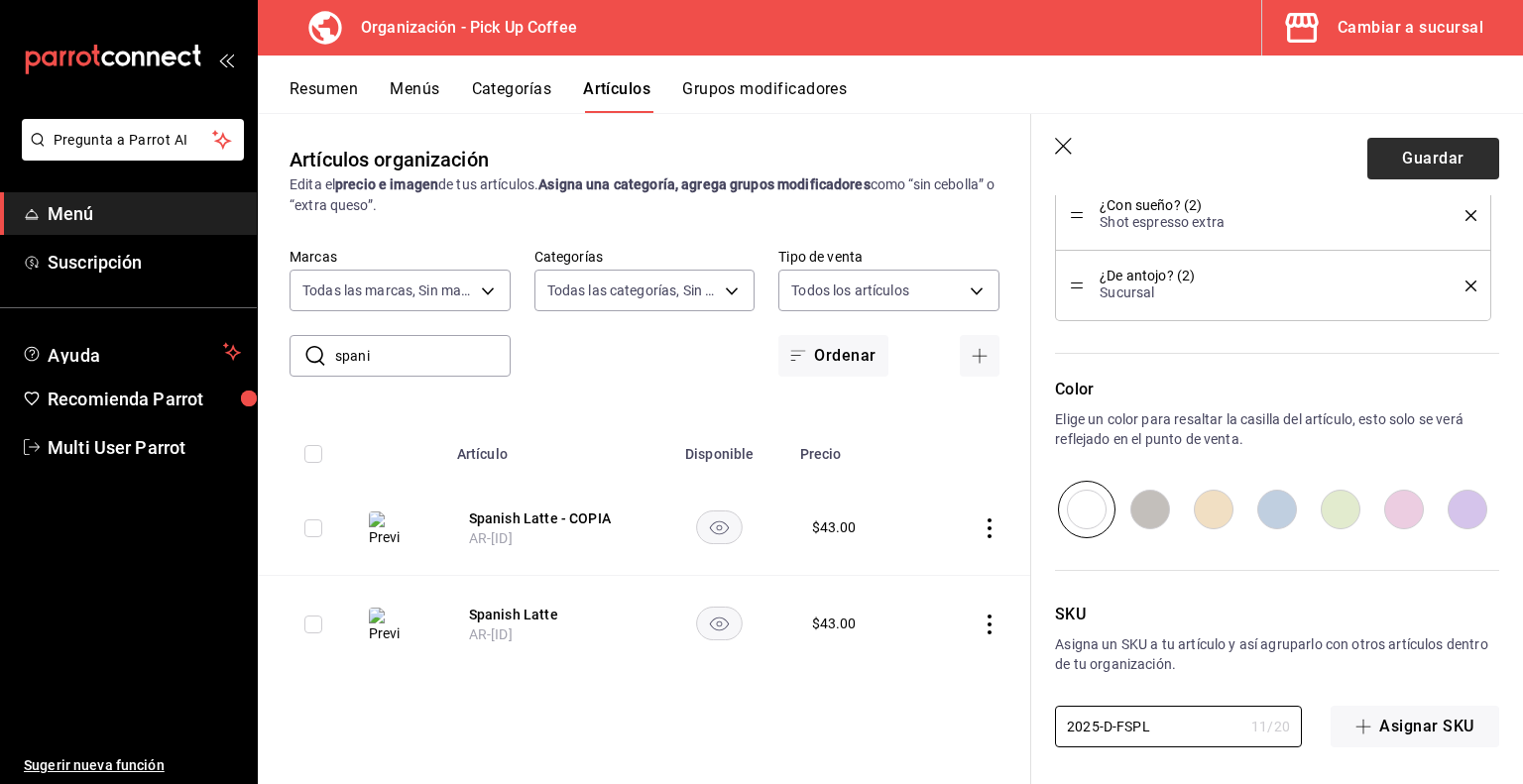 type on "2025-D-FSPL" 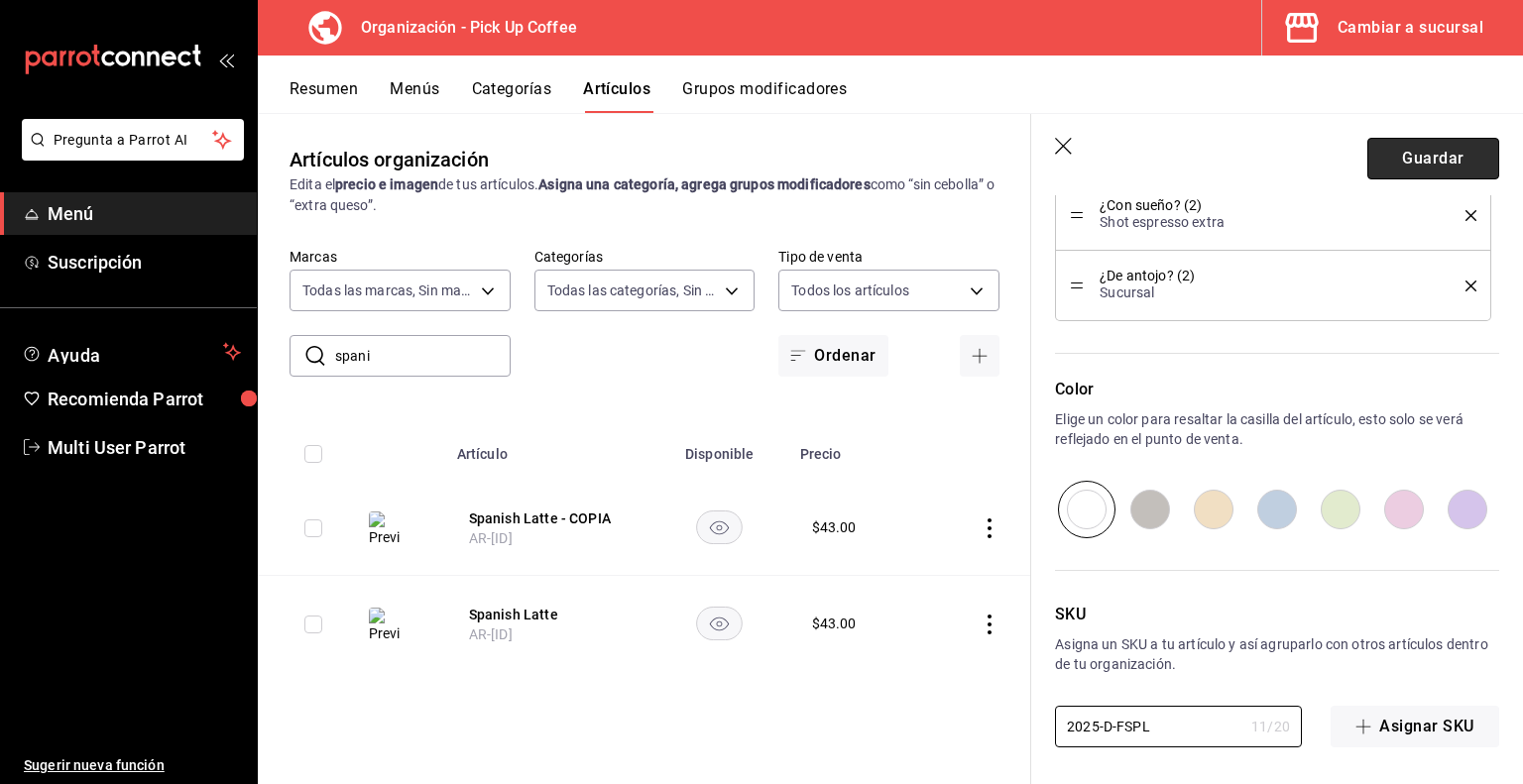 click on "Guardar" at bounding box center [1433, 159] 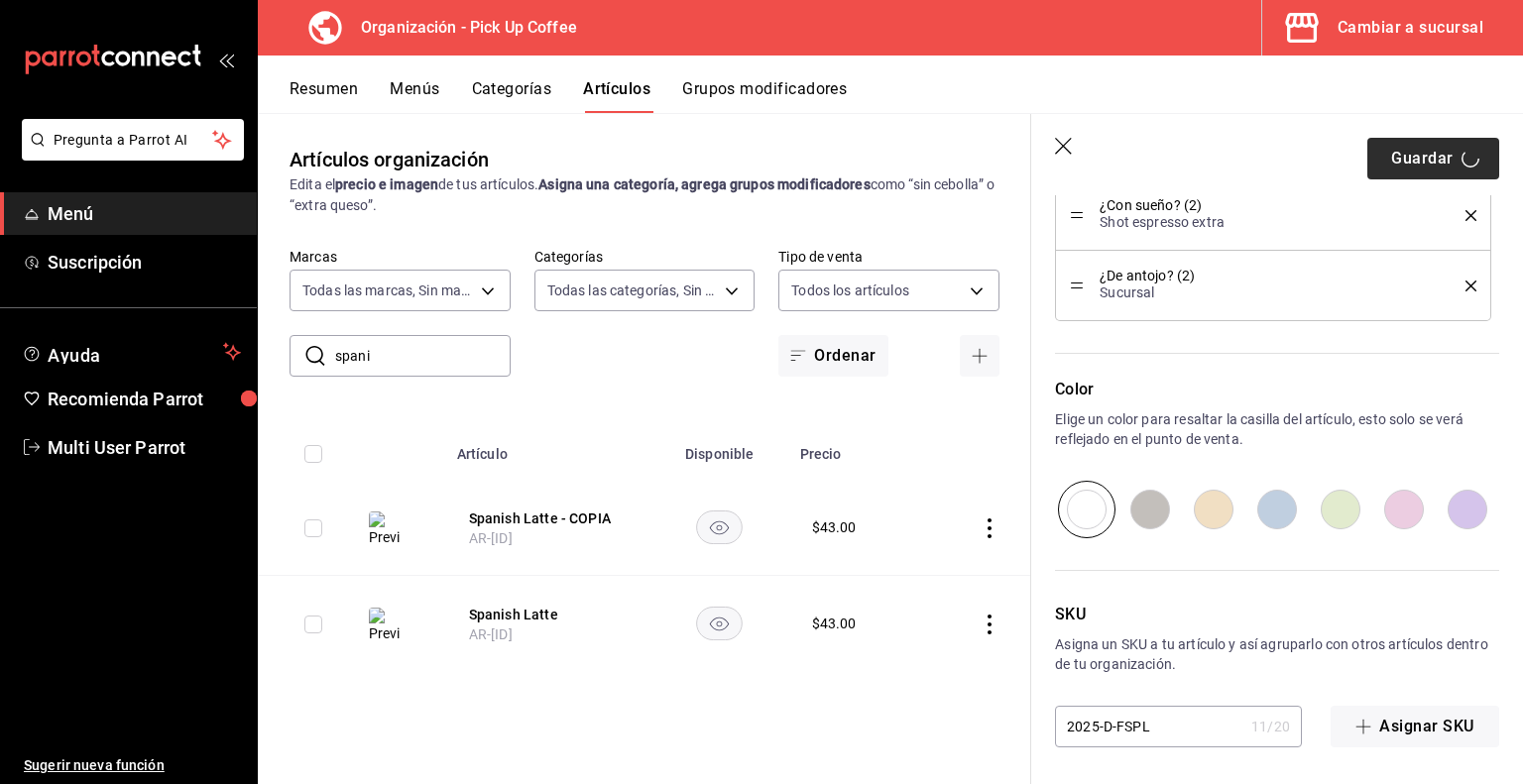 type on "x" 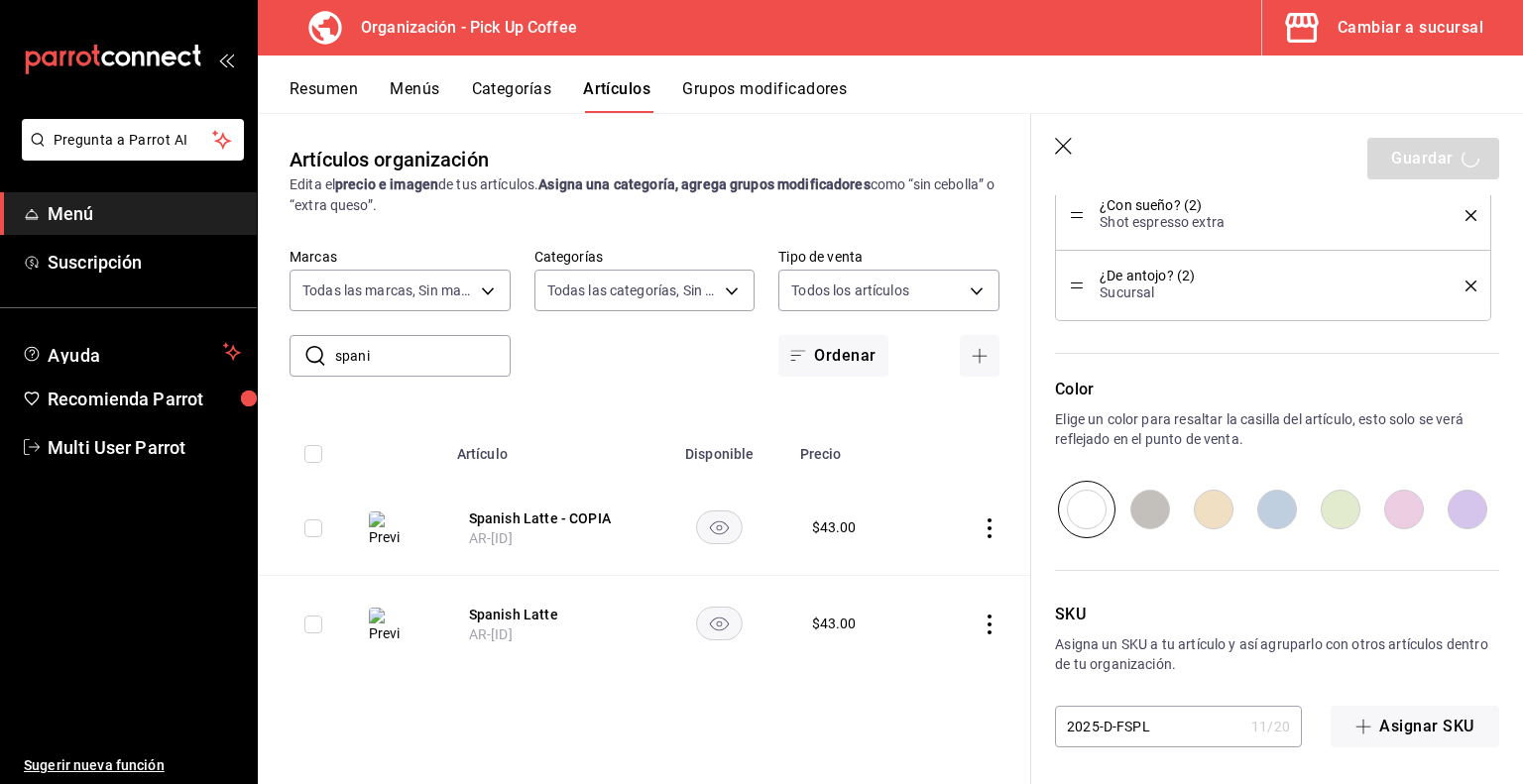 type 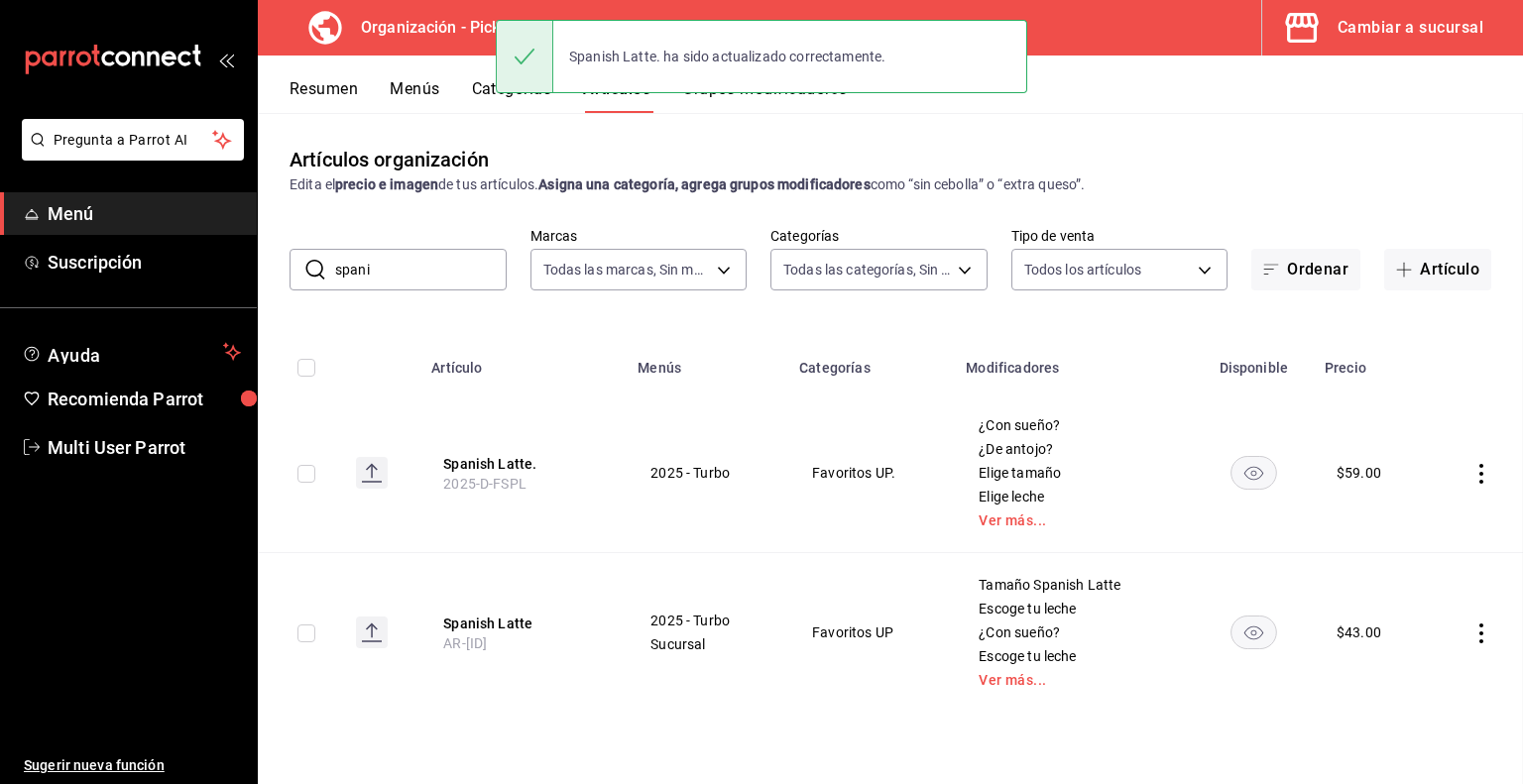 scroll, scrollTop: 0, scrollLeft: 0, axis: both 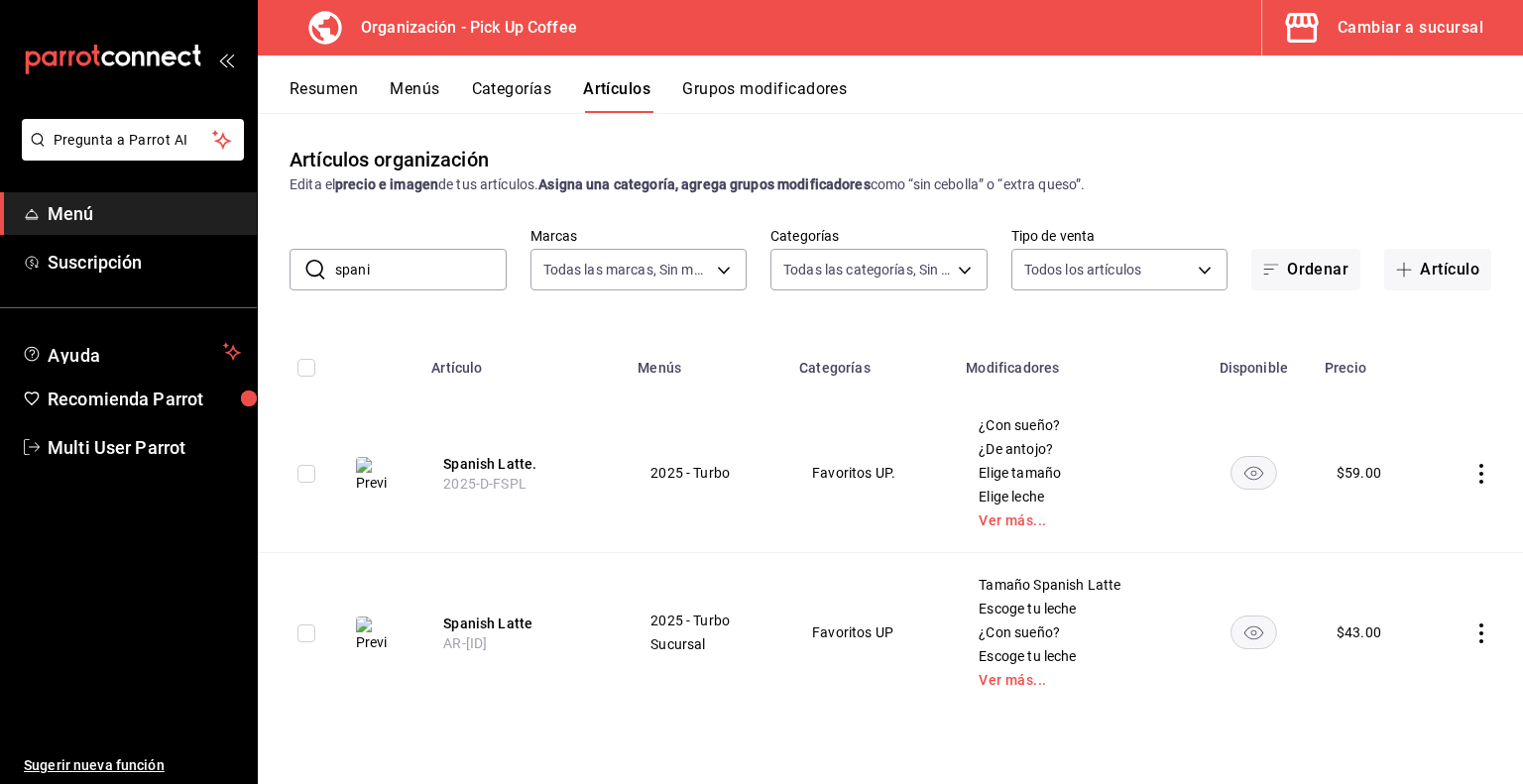 click on "spani" at bounding box center (420, 270) 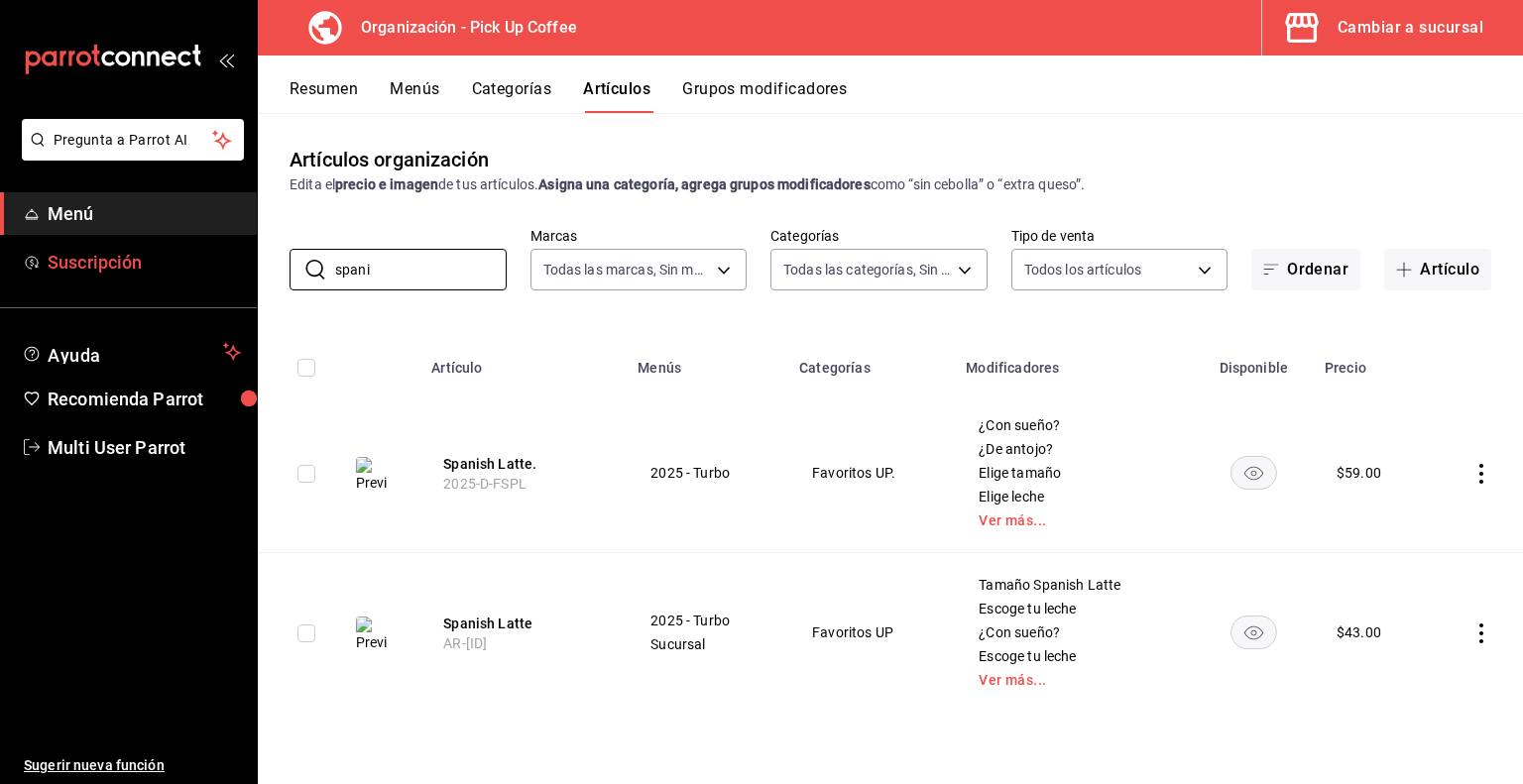 drag, startPoint x: 416, startPoint y: 259, endPoint x: 147, endPoint y: 279, distance: 269.7425 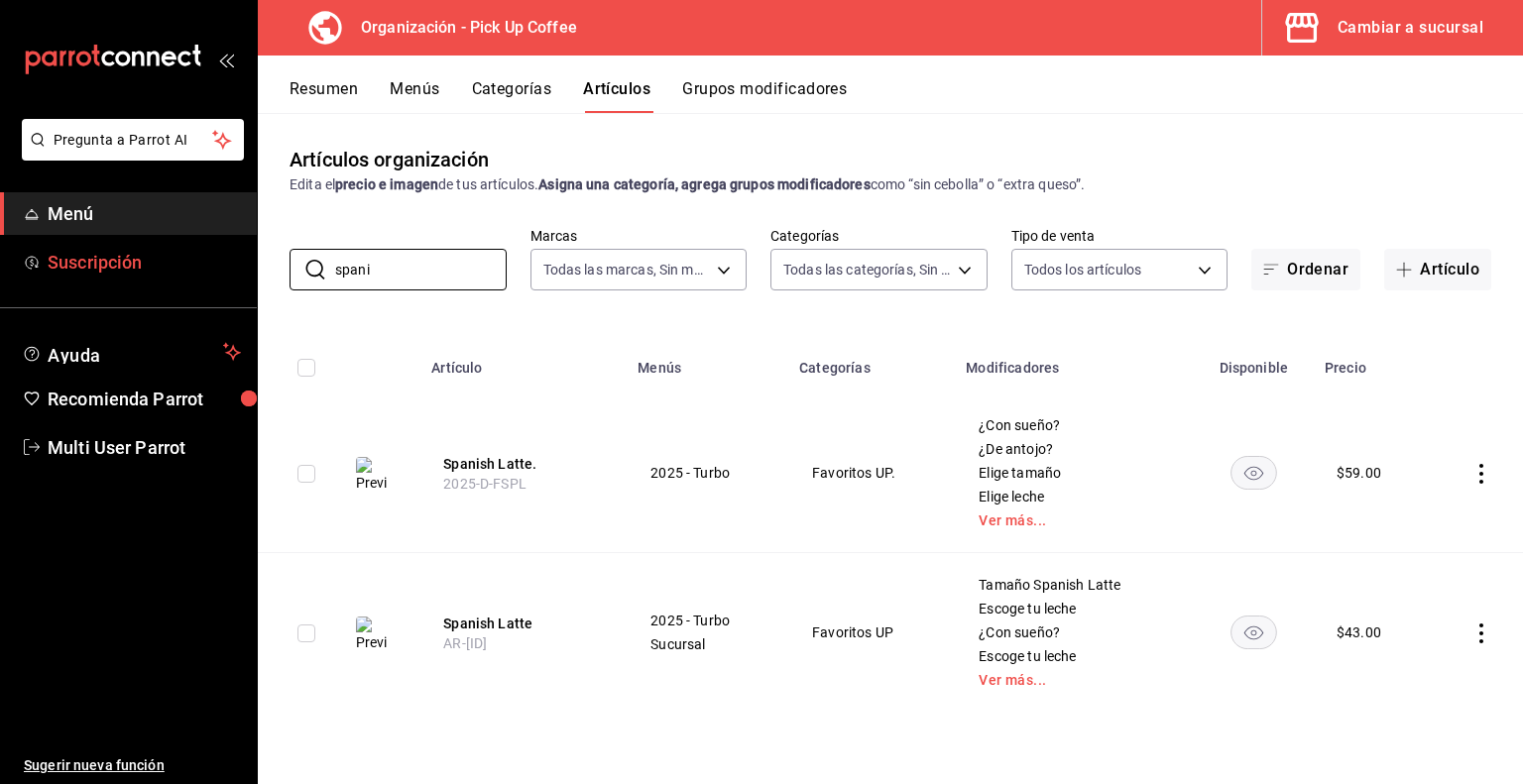 click on "Pregunta a Parrot AI Menú   Suscripción   Ayuda Recomienda Parrot   Multi User Parrot   Sugerir nueva función   Organización - Pick Up Coffee Cambiar a sucursal Resumen Menús Categorías Artículos Grupos modificadores Artículos organización Edita el  precio e imagen  de tus artículos.  Asigna una categoría, agrega grupos modificadores  como “sin cebolla” o “extra queso”. ​ spani ​ Marcas Todas las marcas, Sin marca be2dd662-c872-4fc9-aaab-377dbd4a662e Categorías Todas las categorías, Sin categoría Tipo de venta Todos los artículos ALL Ordenar Artículo Artículo Menús Categorías Modificadores Disponible Precio Spanish Latte. 2025-D-FSPL 2025 - Turbo Favoritos UP. ¿Con sueño? ¿De antojo? Elige tamaño Elige leche Ver más... $ 59.00 Spanish Latte AR-1701211254393 2025 - Turbo Sucursal Favoritos UP Tamaño Spanish Latte Escoge tu leche ¿Con sueño? Escoge tu leche Ver más... $ 43.00 Guardar" at bounding box center (762, 392) 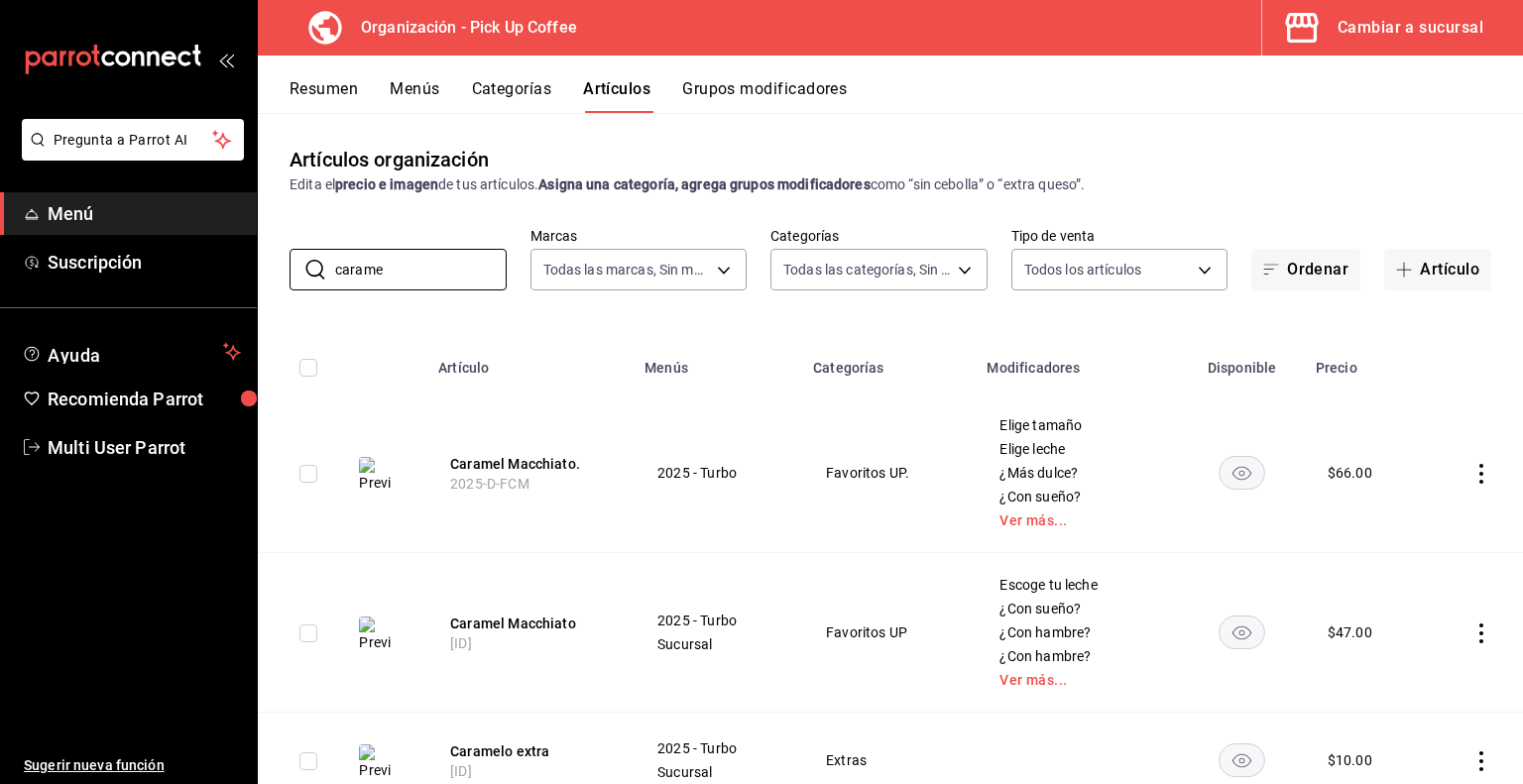 type on "carame" 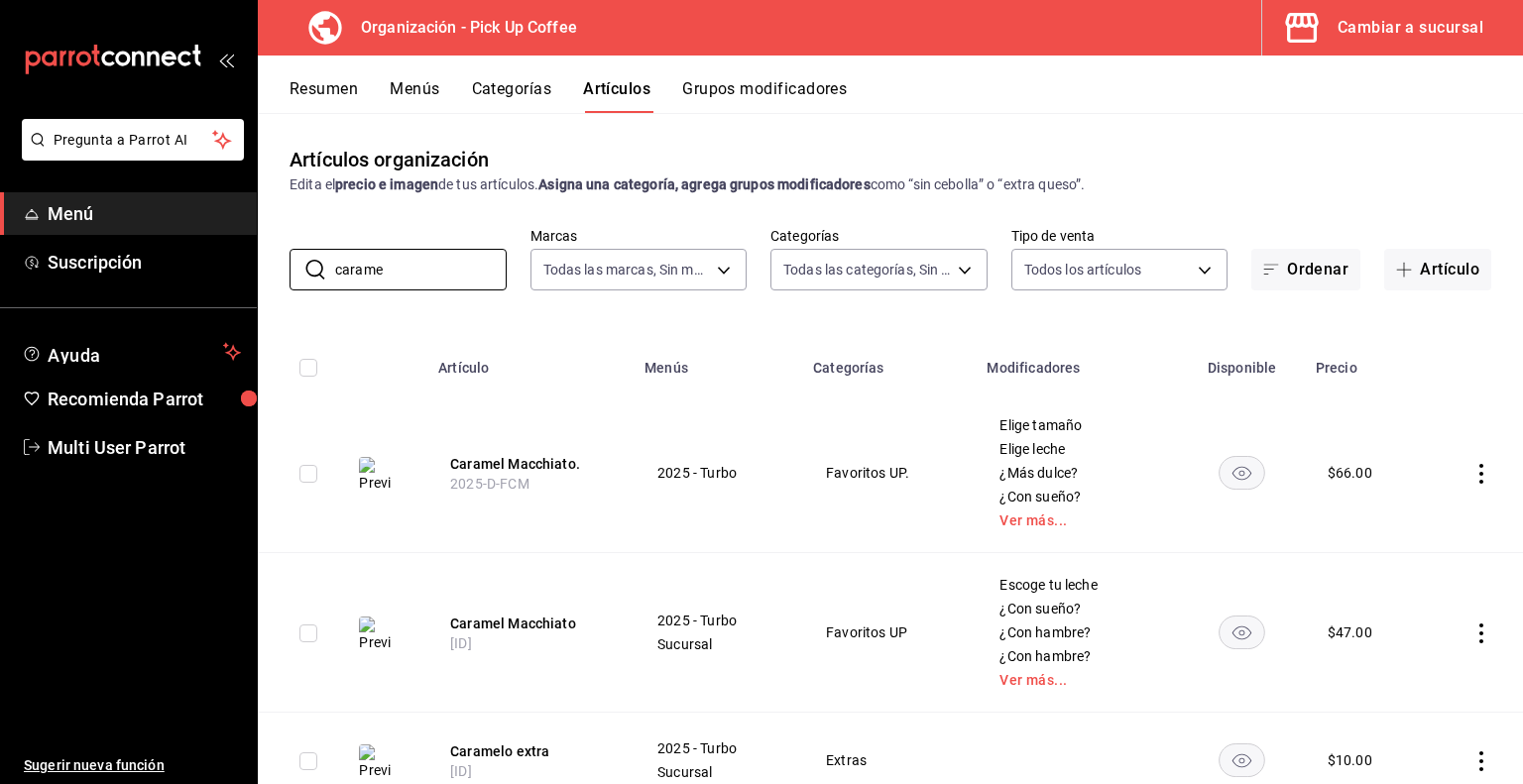 click on "Resumen" at bounding box center [323, 96] 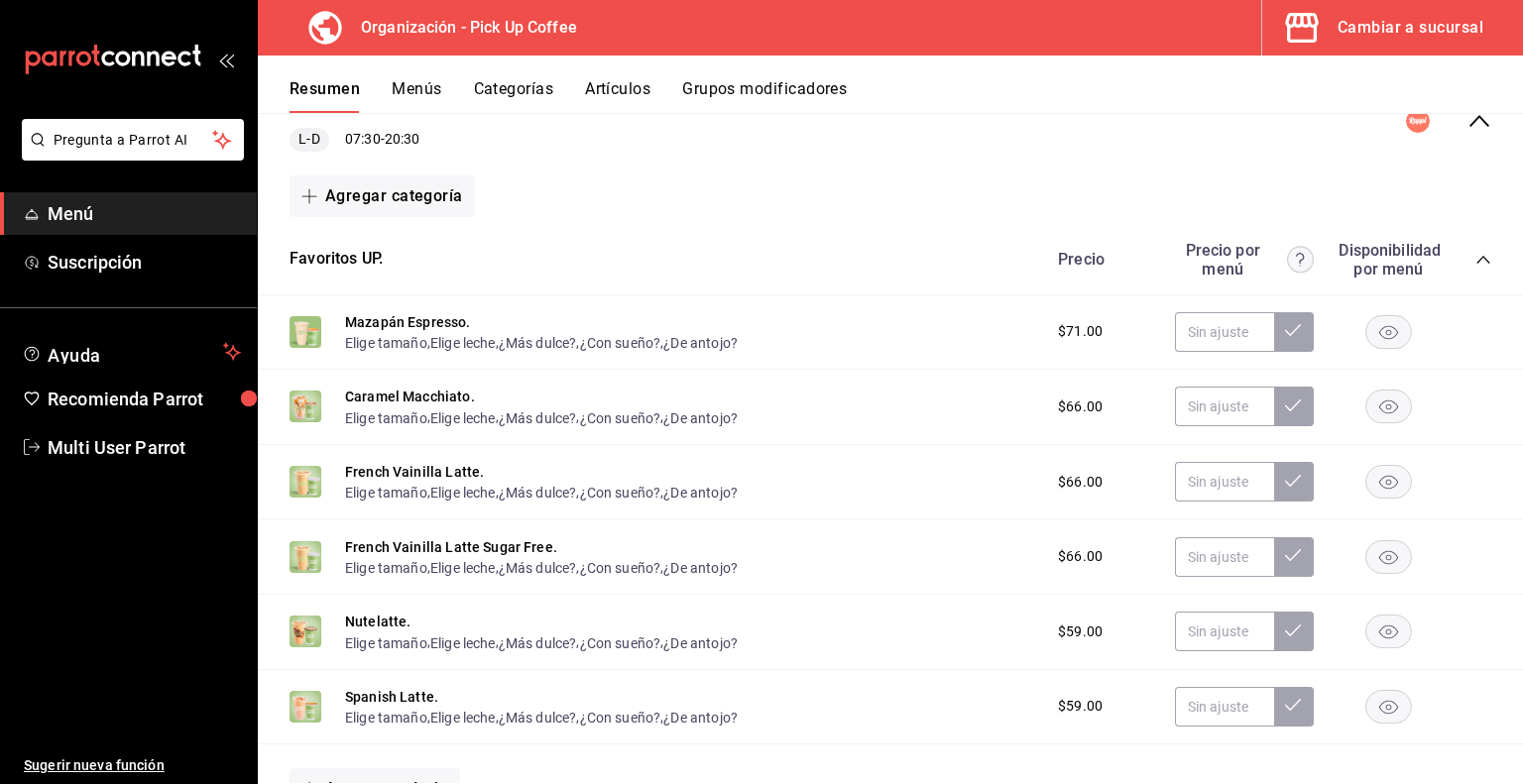 scroll, scrollTop: 250, scrollLeft: 0, axis: vertical 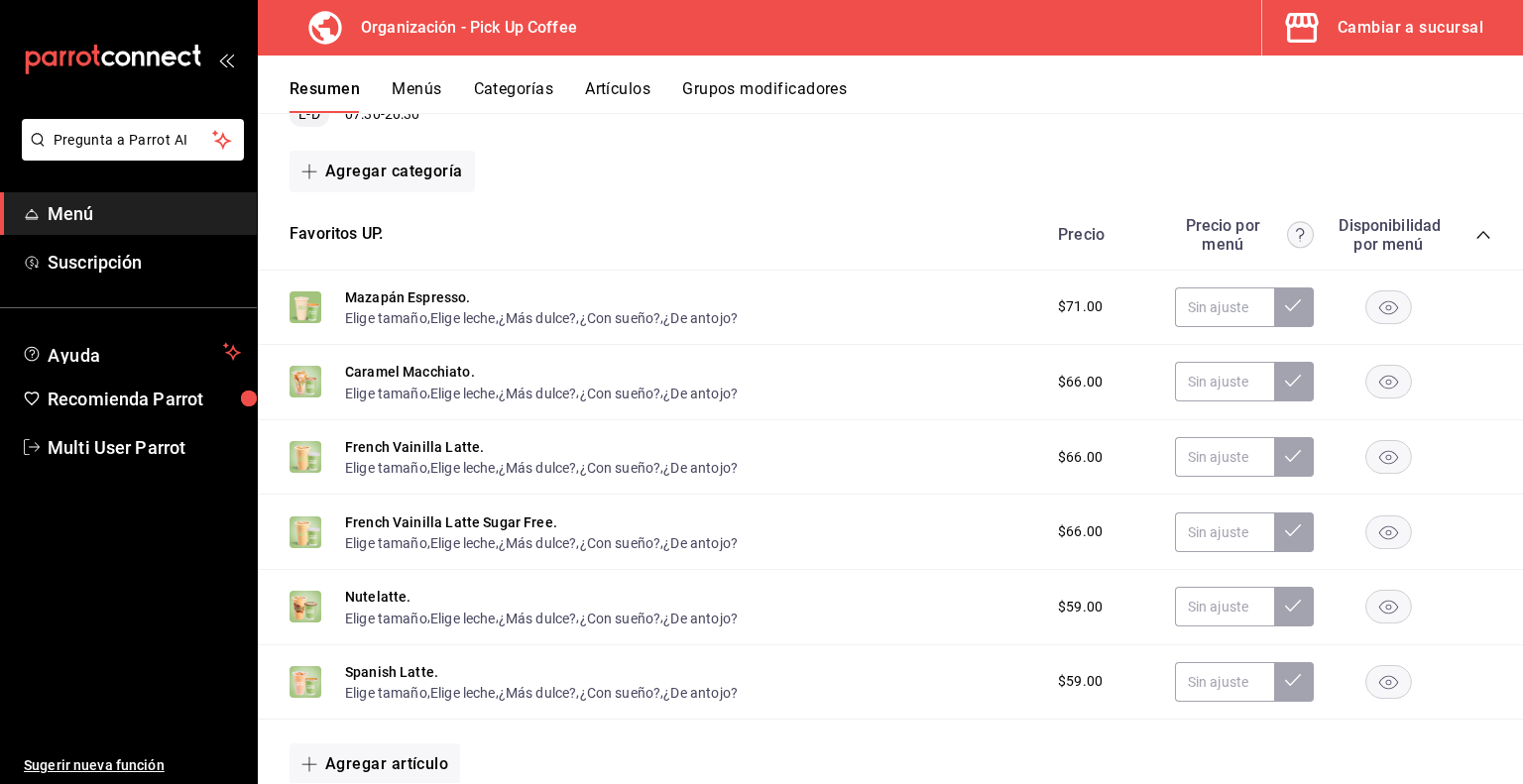 click on "Categorías" at bounding box center [514, 96] 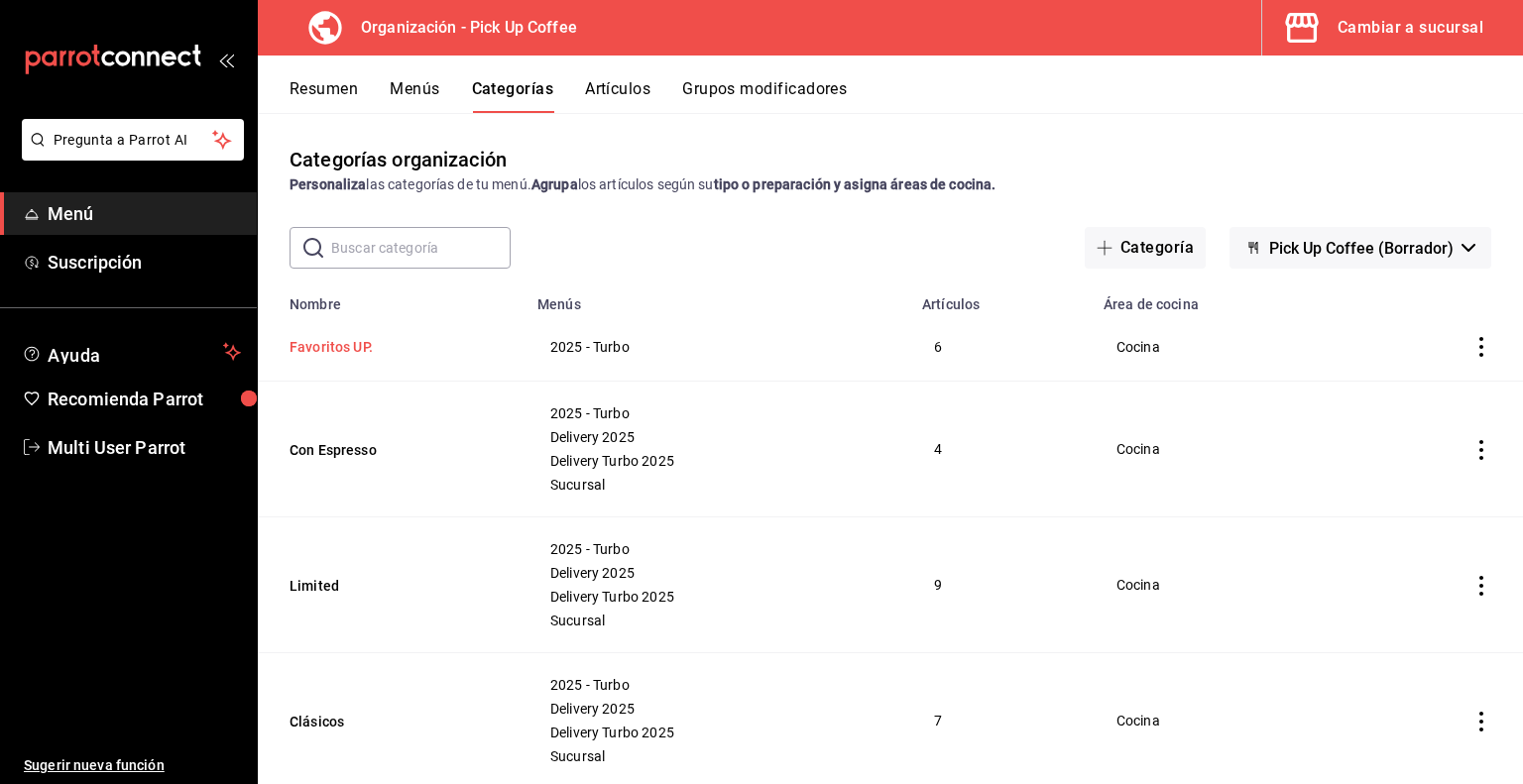 click on "Favoritos UP." at bounding box center (389, 347) 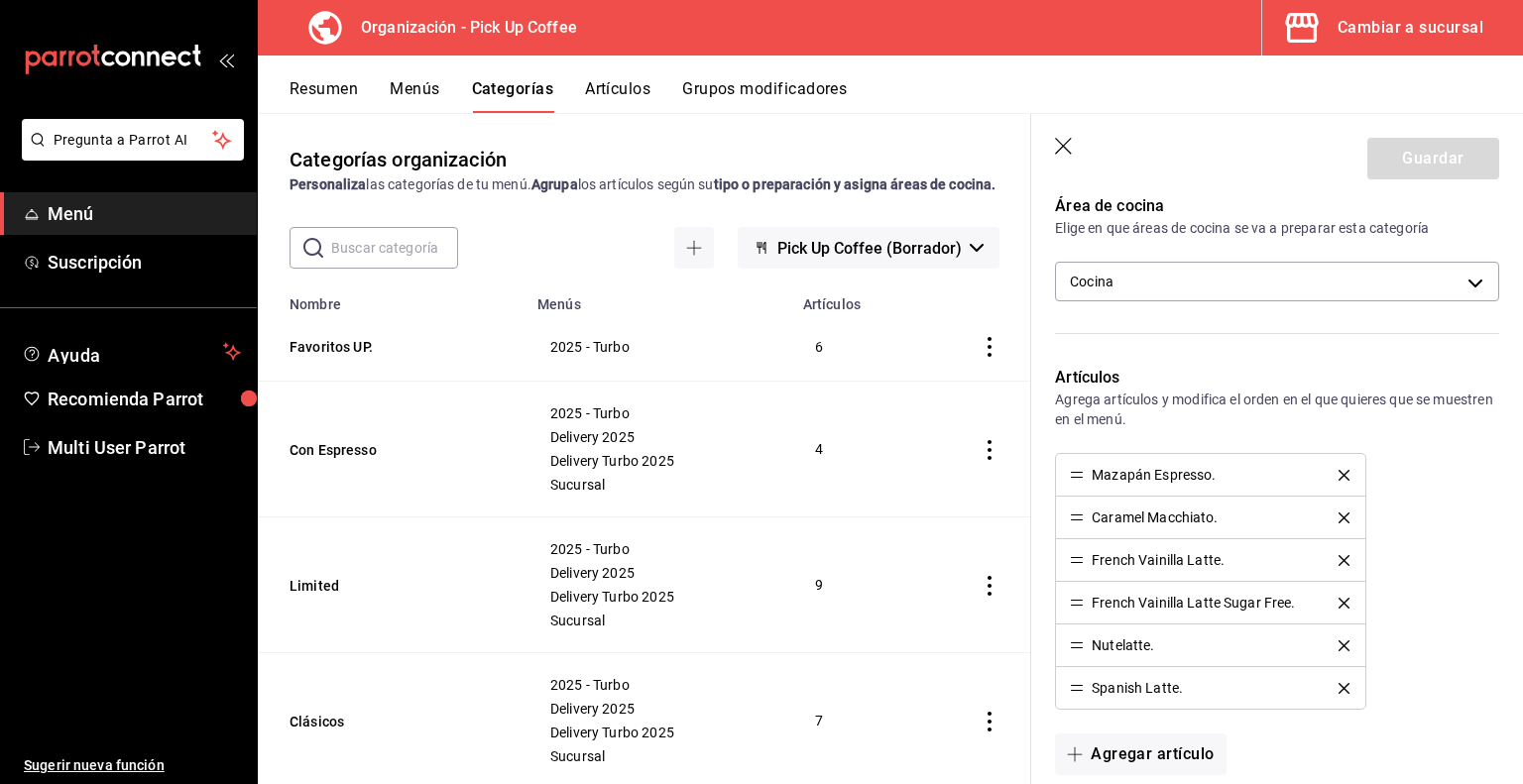 scroll, scrollTop: 531, scrollLeft: 0, axis: vertical 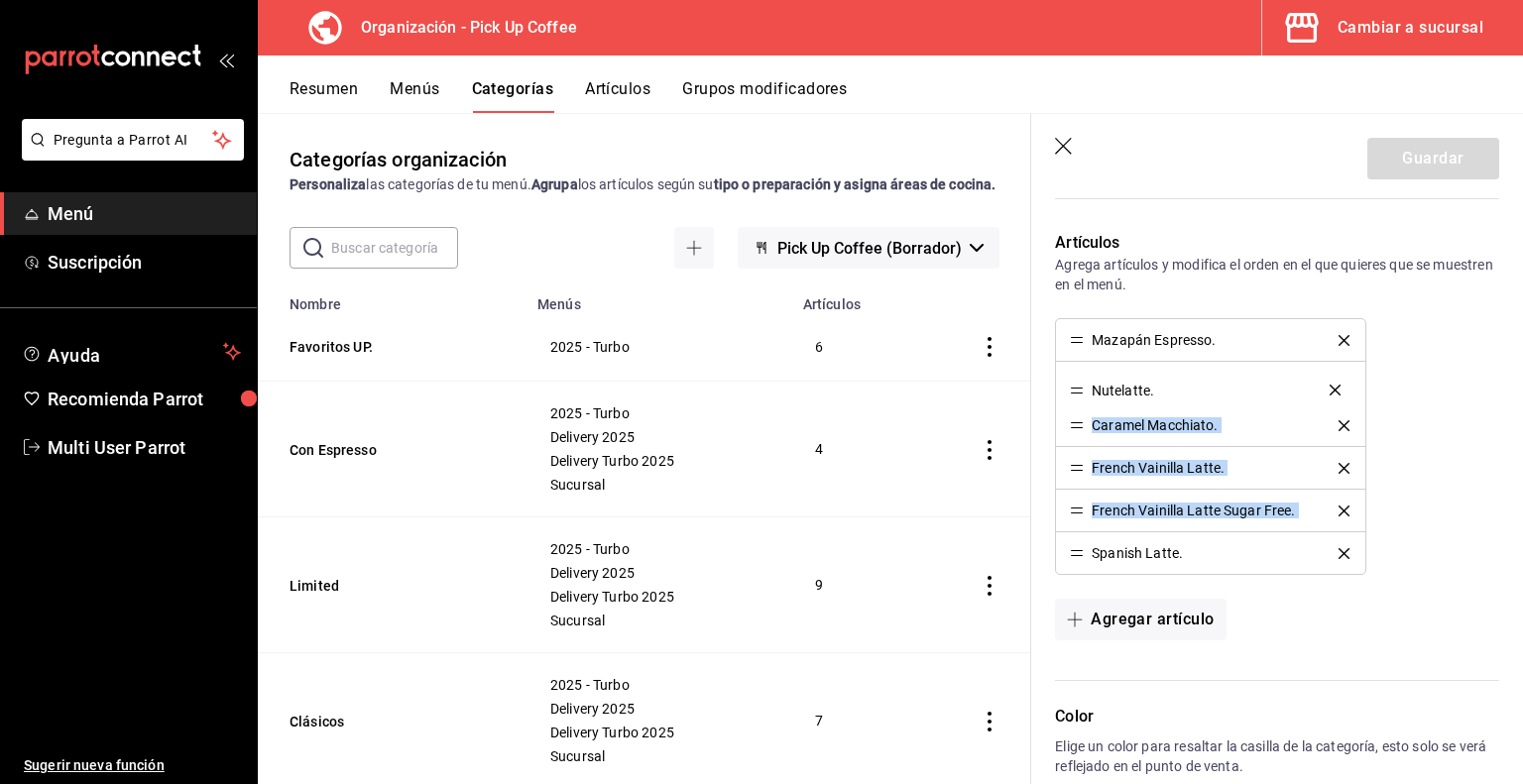 drag, startPoint x: 1075, startPoint y: 506, endPoint x: 1076, endPoint y: 388, distance: 118.004237 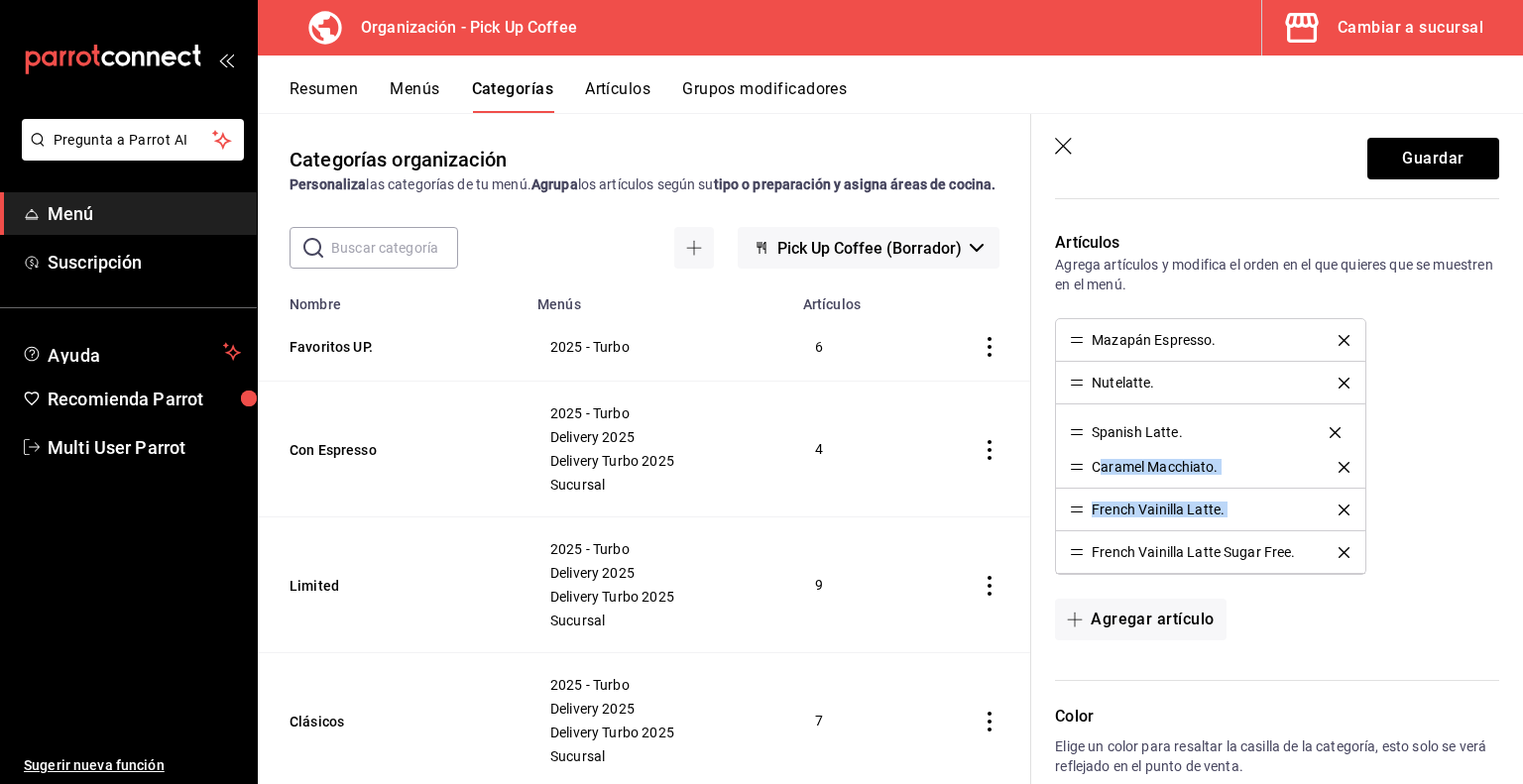 drag, startPoint x: 1071, startPoint y: 552, endPoint x: 1099, endPoint y: 433, distance: 122.24974 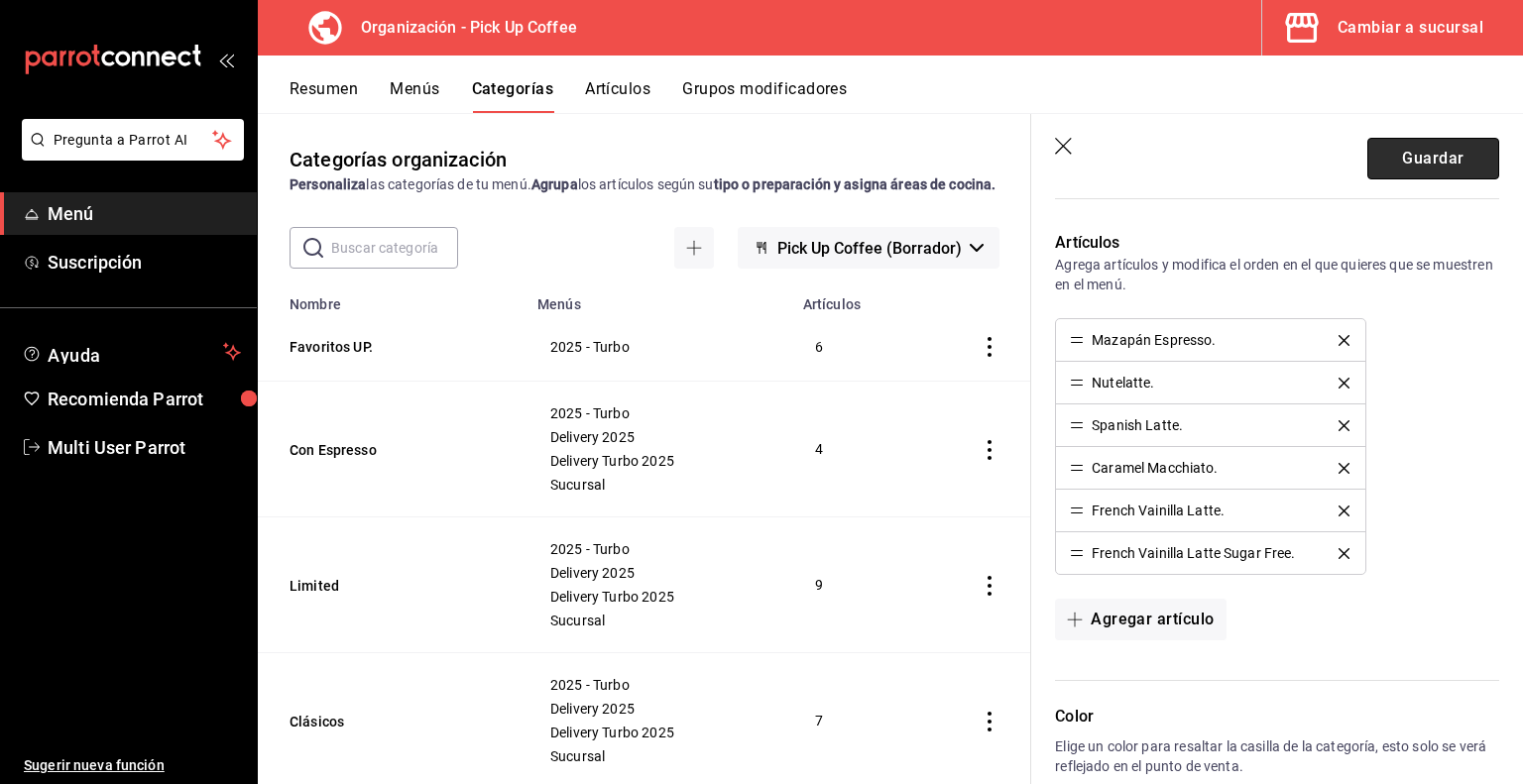 click on "Guardar" at bounding box center [1433, 159] 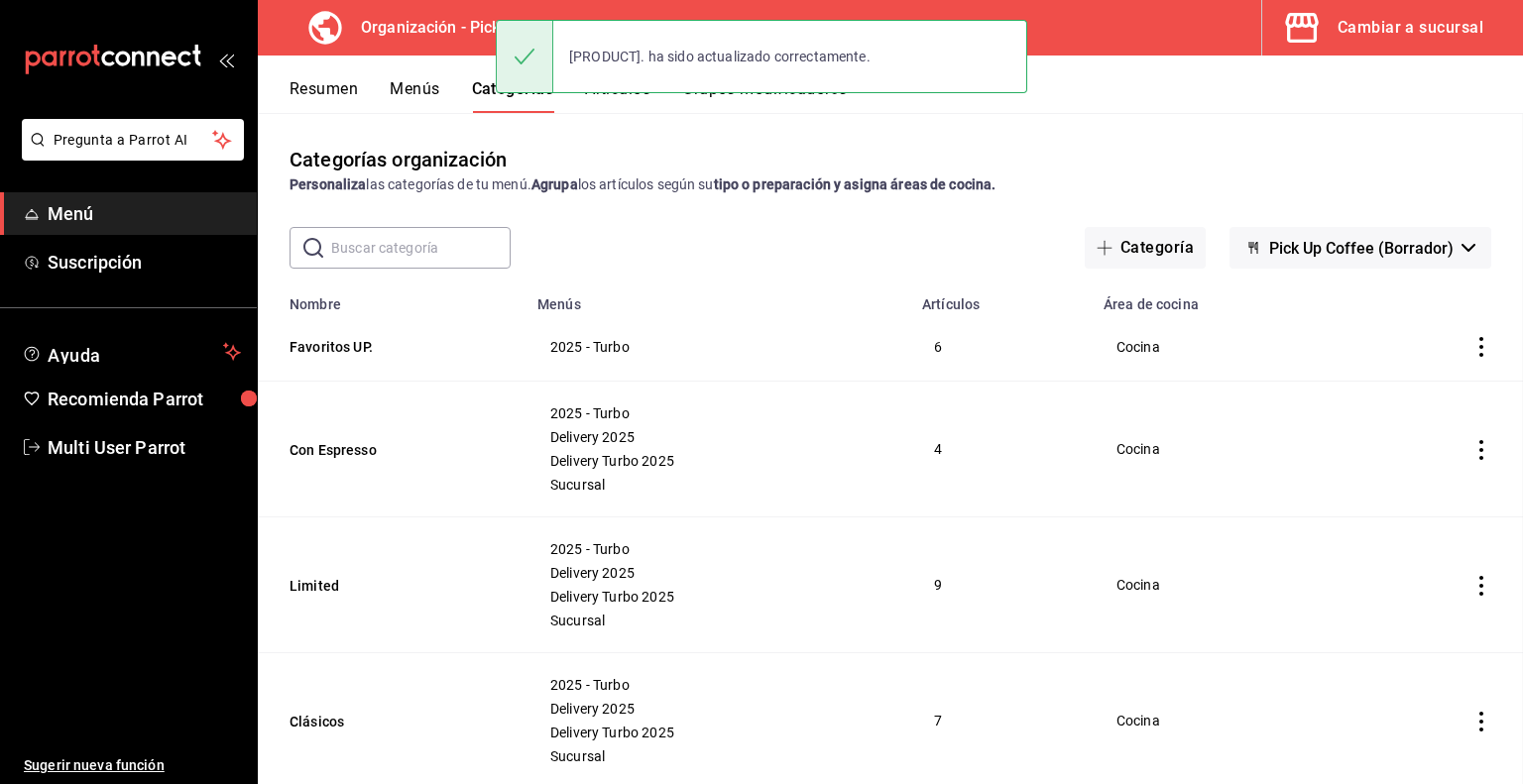scroll, scrollTop: 0, scrollLeft: 0, axis: both 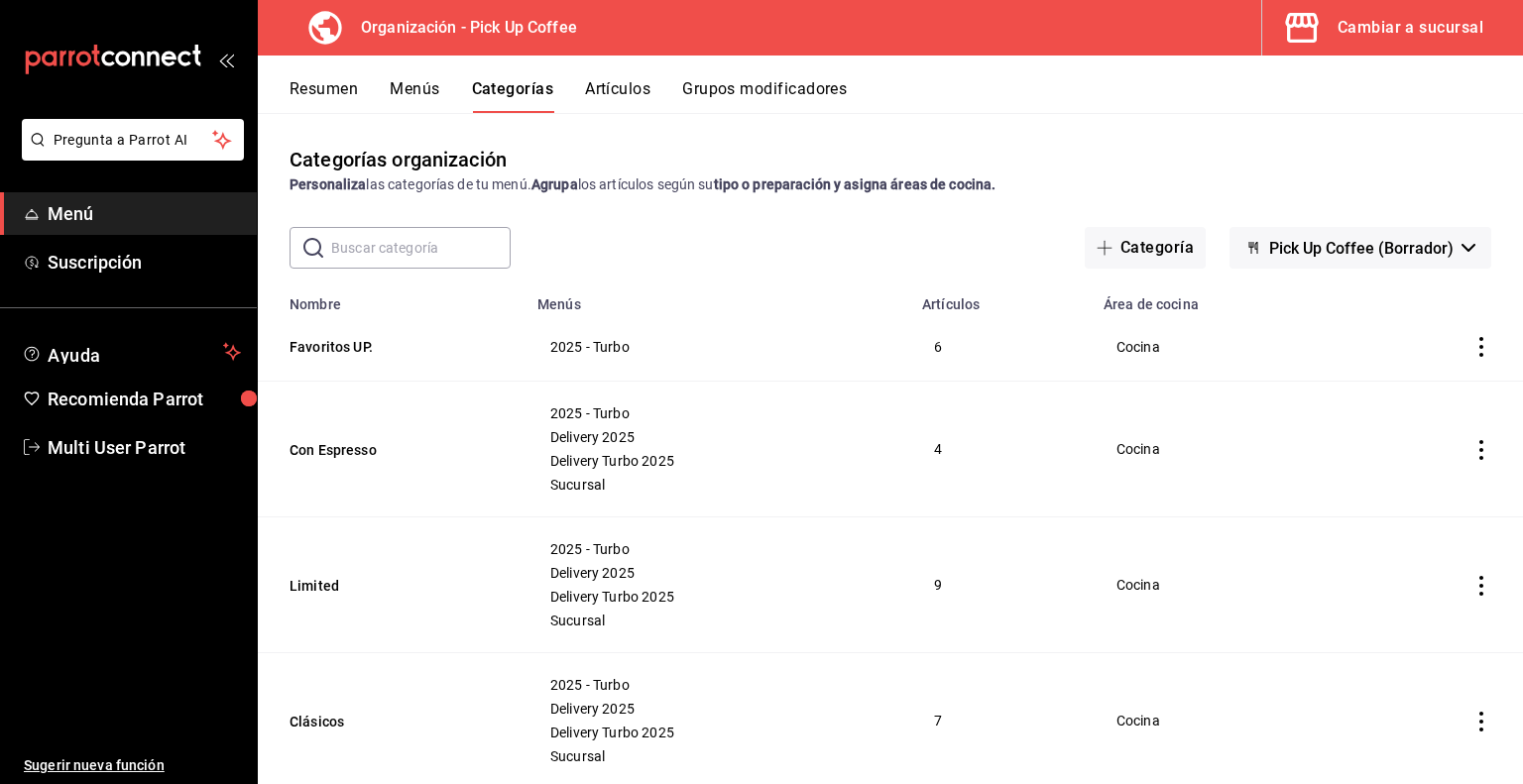 click on "Artículos" at bounding box center [618, 96] 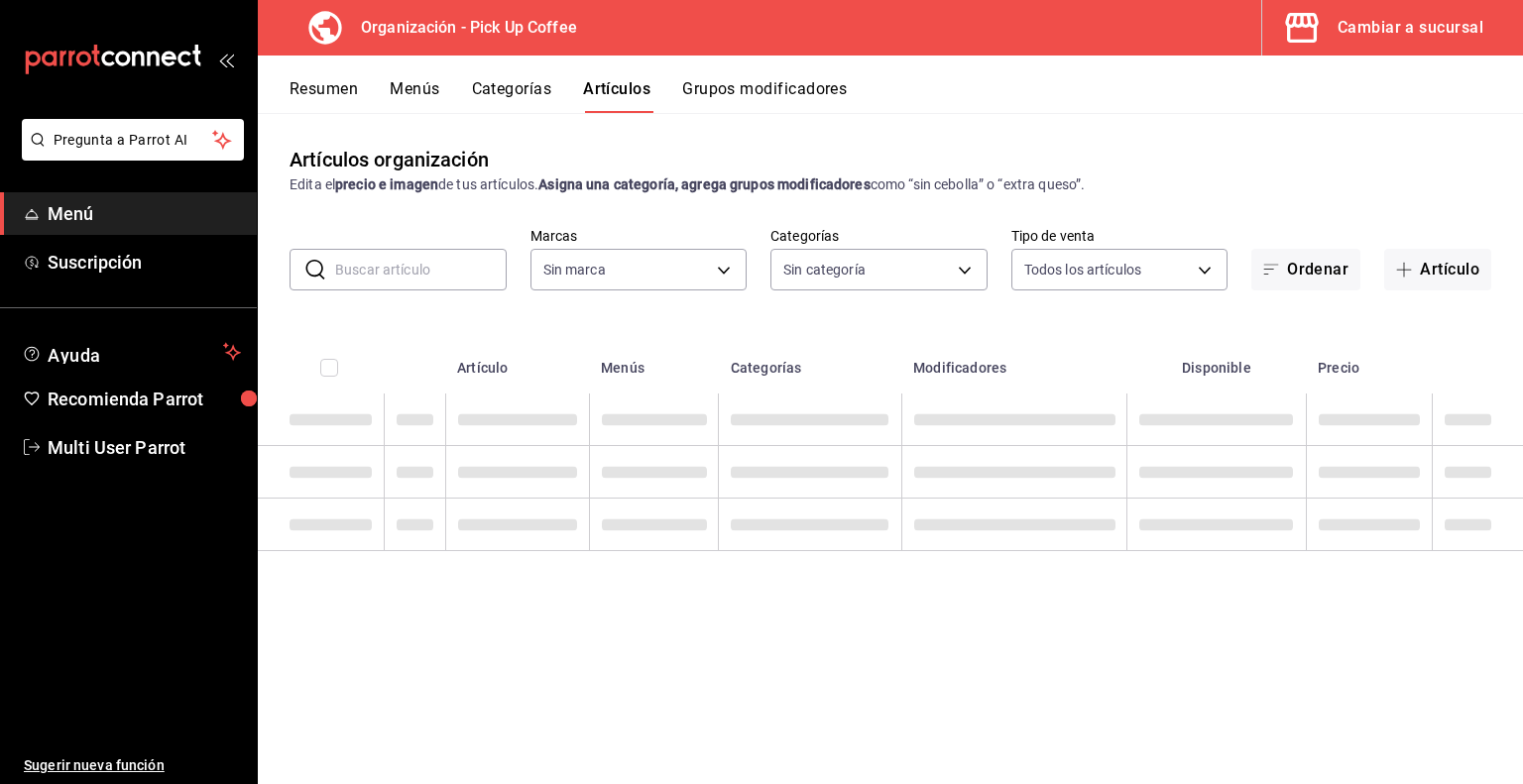 type on "be2dd662-c872-4fc9-aaab-377dbd4a662e" 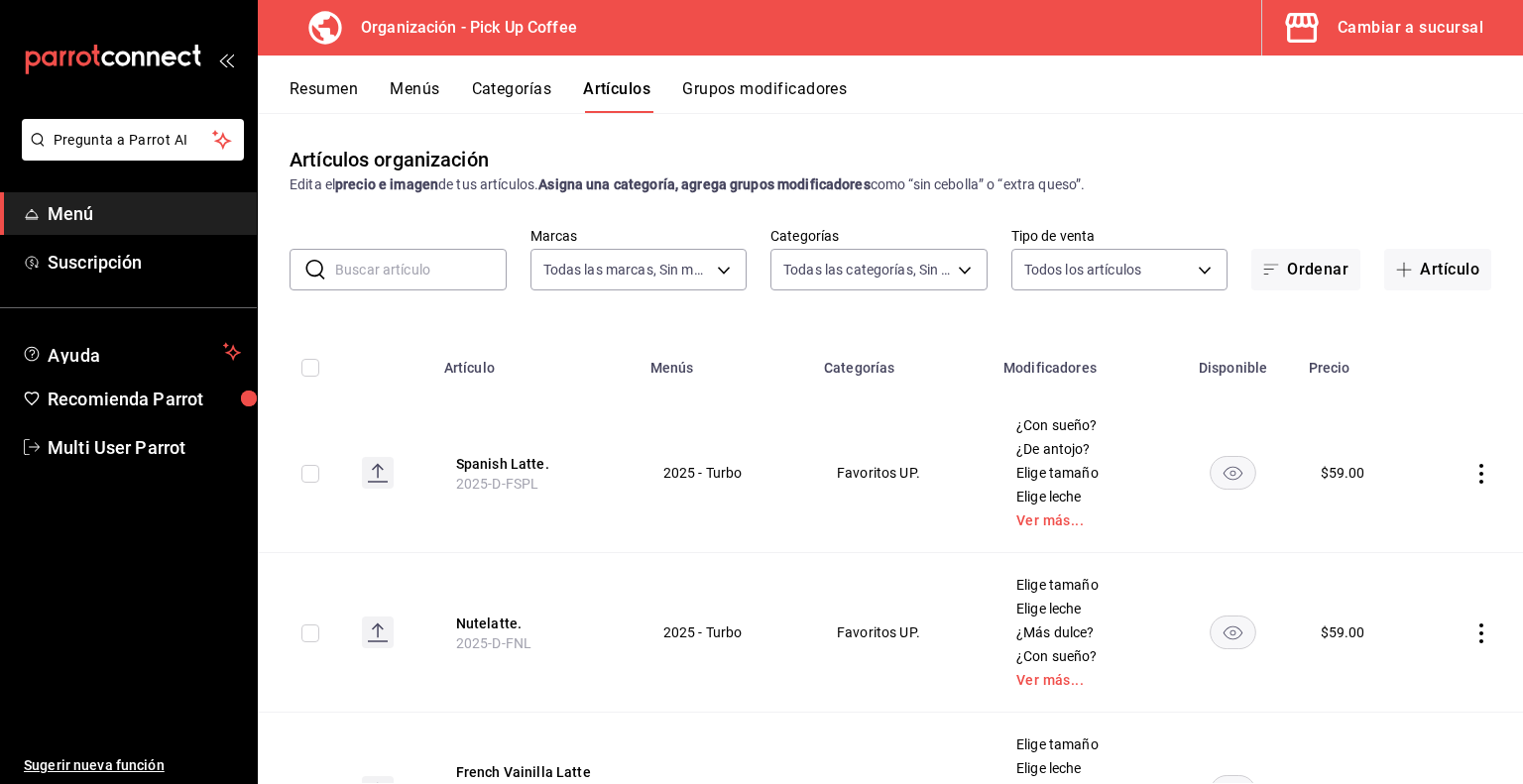 type on "8ccc16a2-3561-445f-8bfd-075aadb584e9,351994fb-20bc-4931-a533-31b0a68b2a08,1879ea74-7a6a-4e80-84a4-f7c027db92c7,d8d32dfa-f7d9-4a3e-a287-c8c77f422c41,c8643f8b-5a0a-4fd0-bd31-d1f7a9725839,c59e58fa-3379-40a6-8b3a-024136b5d0f3,ea570318-765c-4e18-991d-f0c2f7c9dc9b,bc9c5e1b-f52f-4b6a-bade-481eb536dd09,39d77ce6-074c-445c-8121-634826855357,9d509601-ce12-4432-9992-9613c7cfe8c5,a36167ee-6459-438b-8ad1-3ececeae37a7,91c5672d-89c3-4388-988f-d2f6bac0e55d,fc4ec394-c0fa-42de-be96-11da602004ed,ce12ddd6-66ef-4810-aea8-c82a138d5b8d,14cff3e2-ee98-4fb4-8432-0ccd224511cb,80f88978-1766-41da-9458-83bb9d9e6229,e7e70a2d-5091-4c0c-b12f-d52ea5dcefaa,953f42a1-7cc6-4961-918a-47d313c58a52" 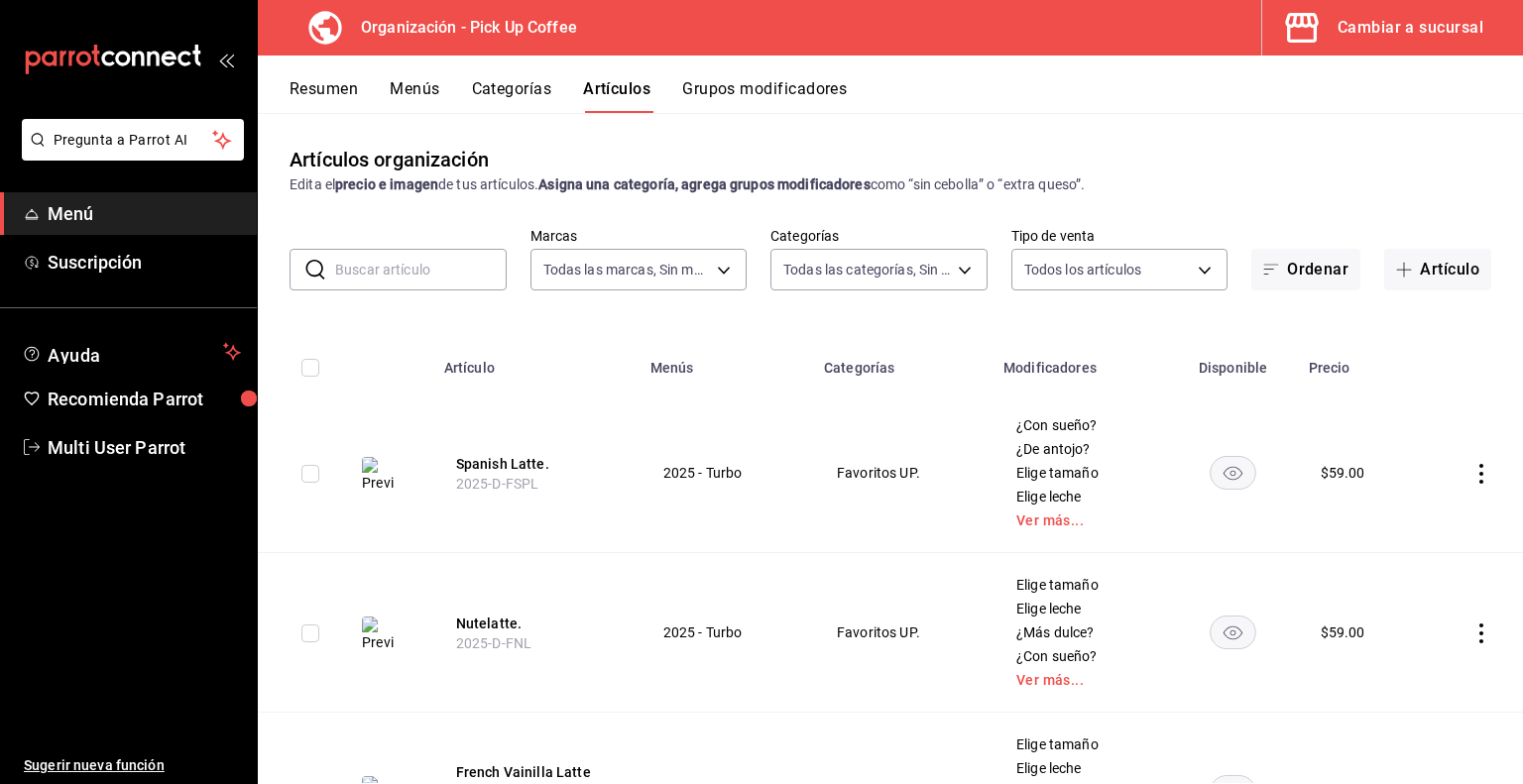 click at bounding box center [420, 270] 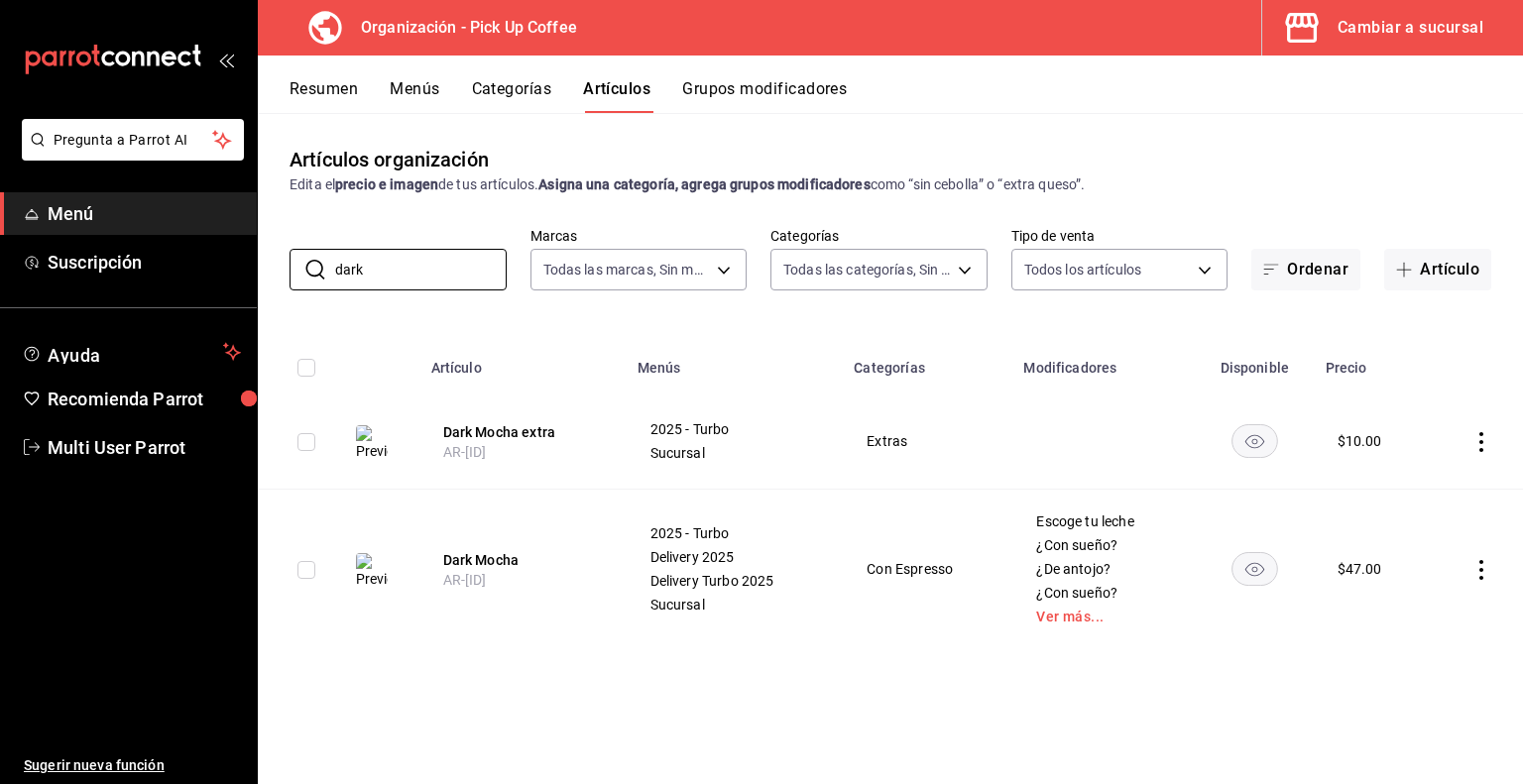 type on "dark" 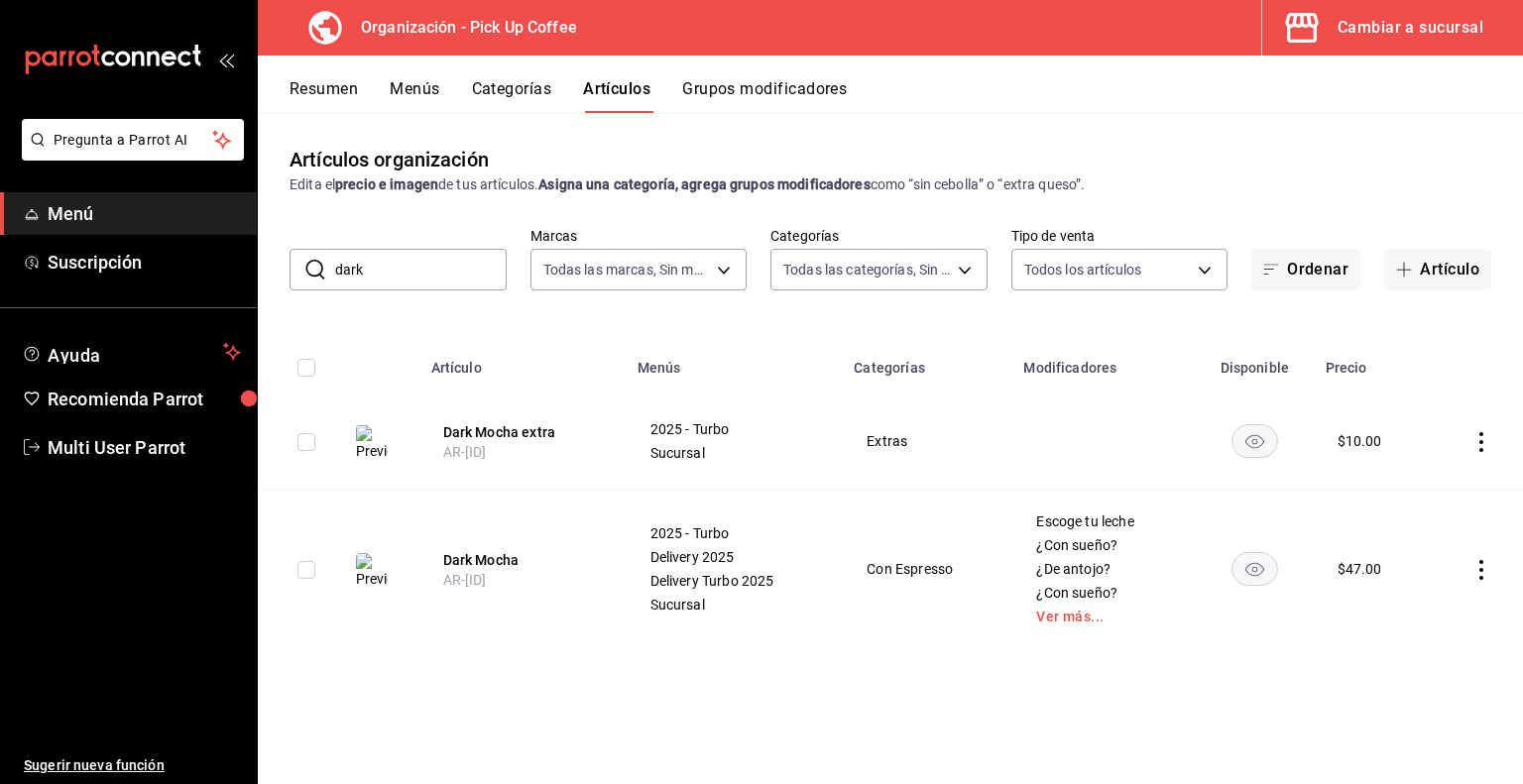 click 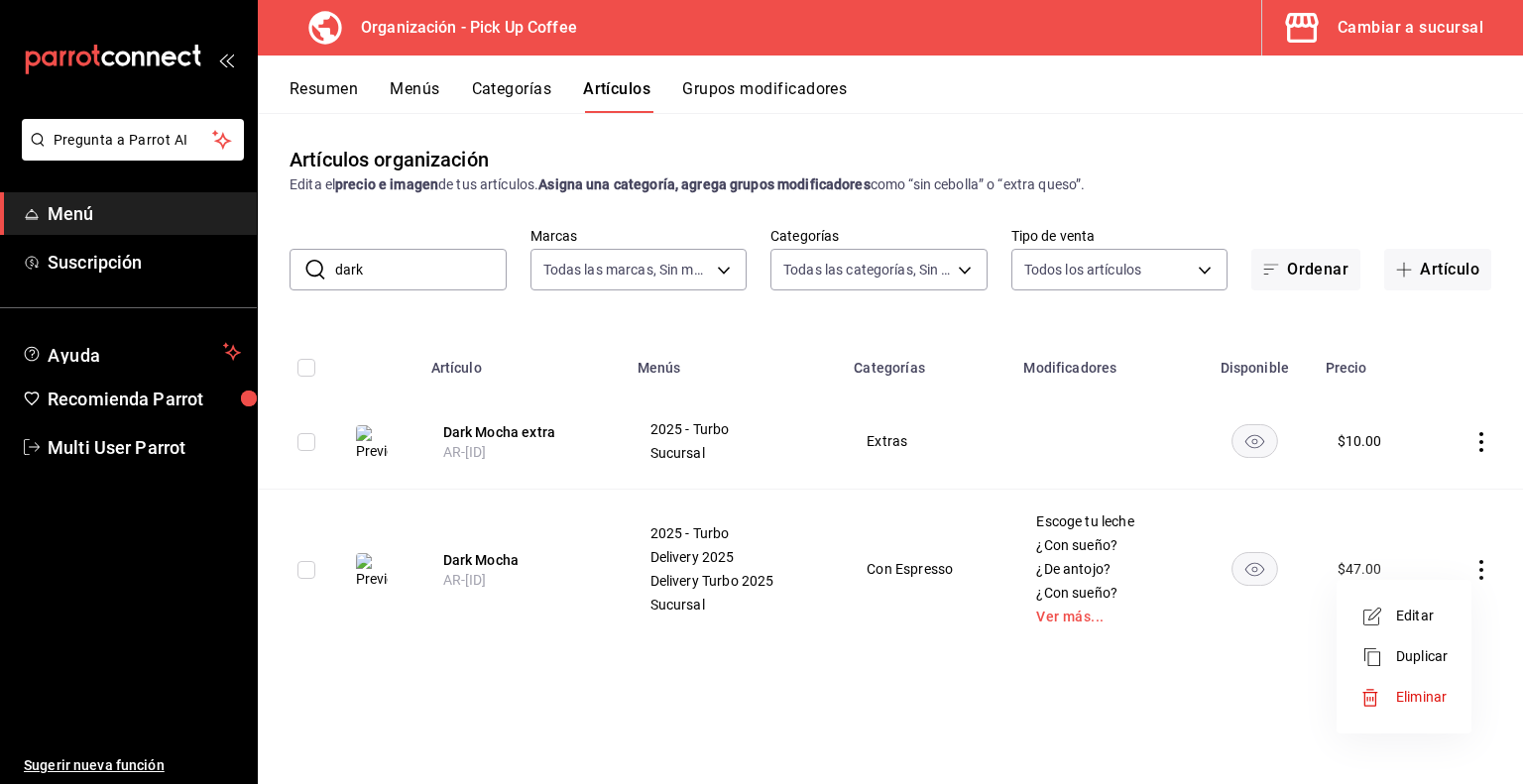 click on "Duplicar" at bounding box center [1422, 656] 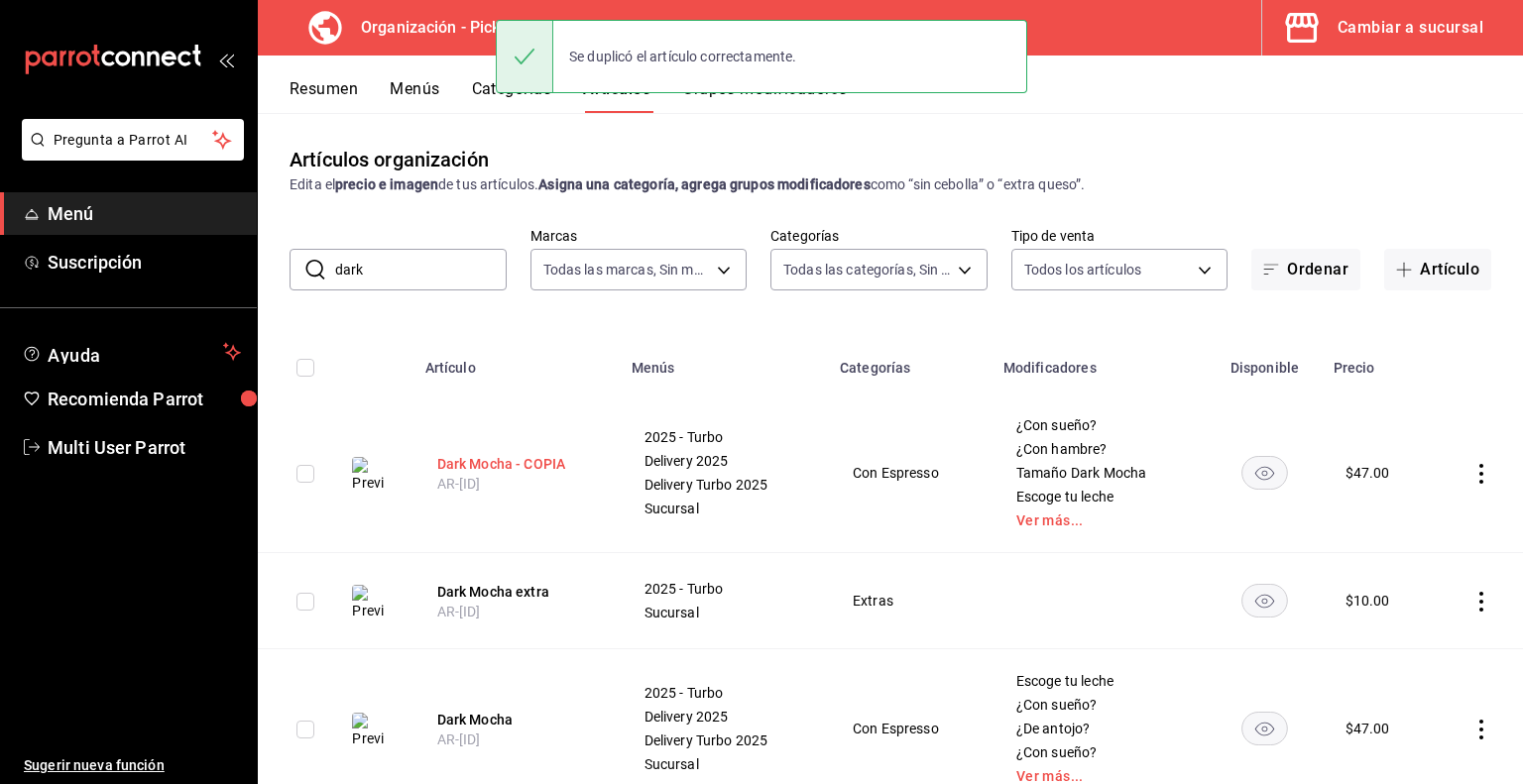 click on "Dark Mocha - COPIA" at bounding box center [517, 464] 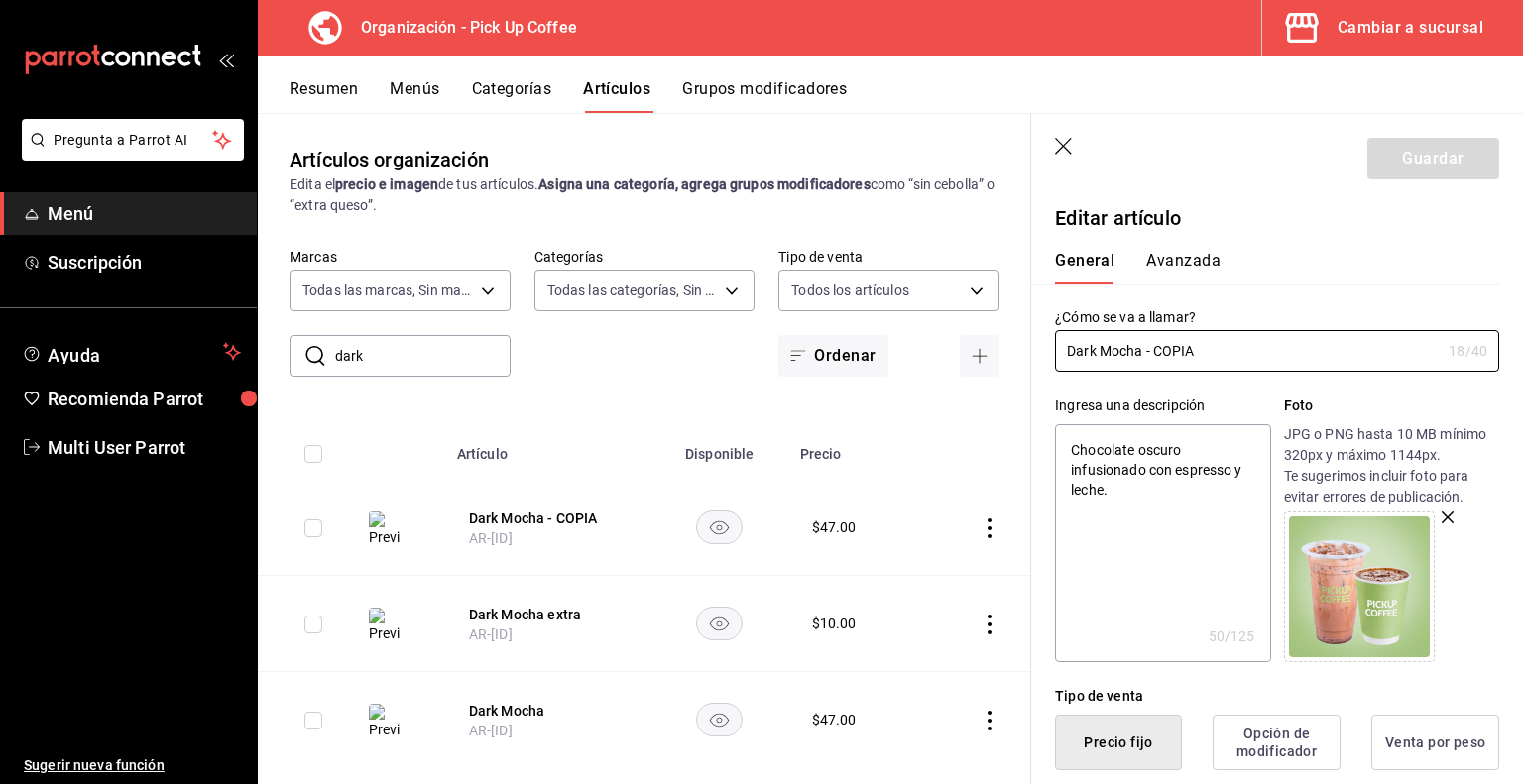 drag, startPoint x: 1149, startPoint y: 348, endPoint x: 1522, endPoint y: 392, distance: 375.58621 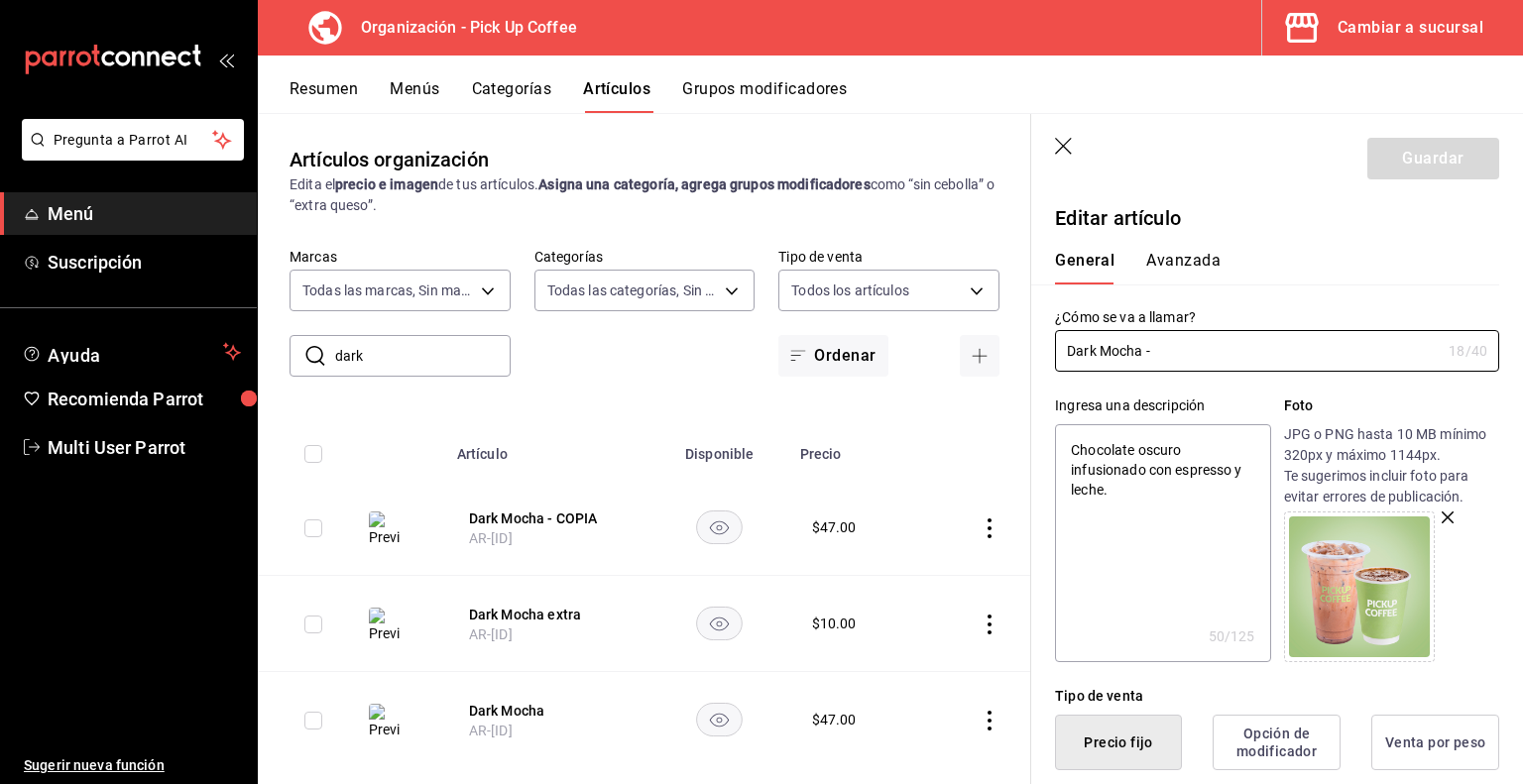 type on "x" 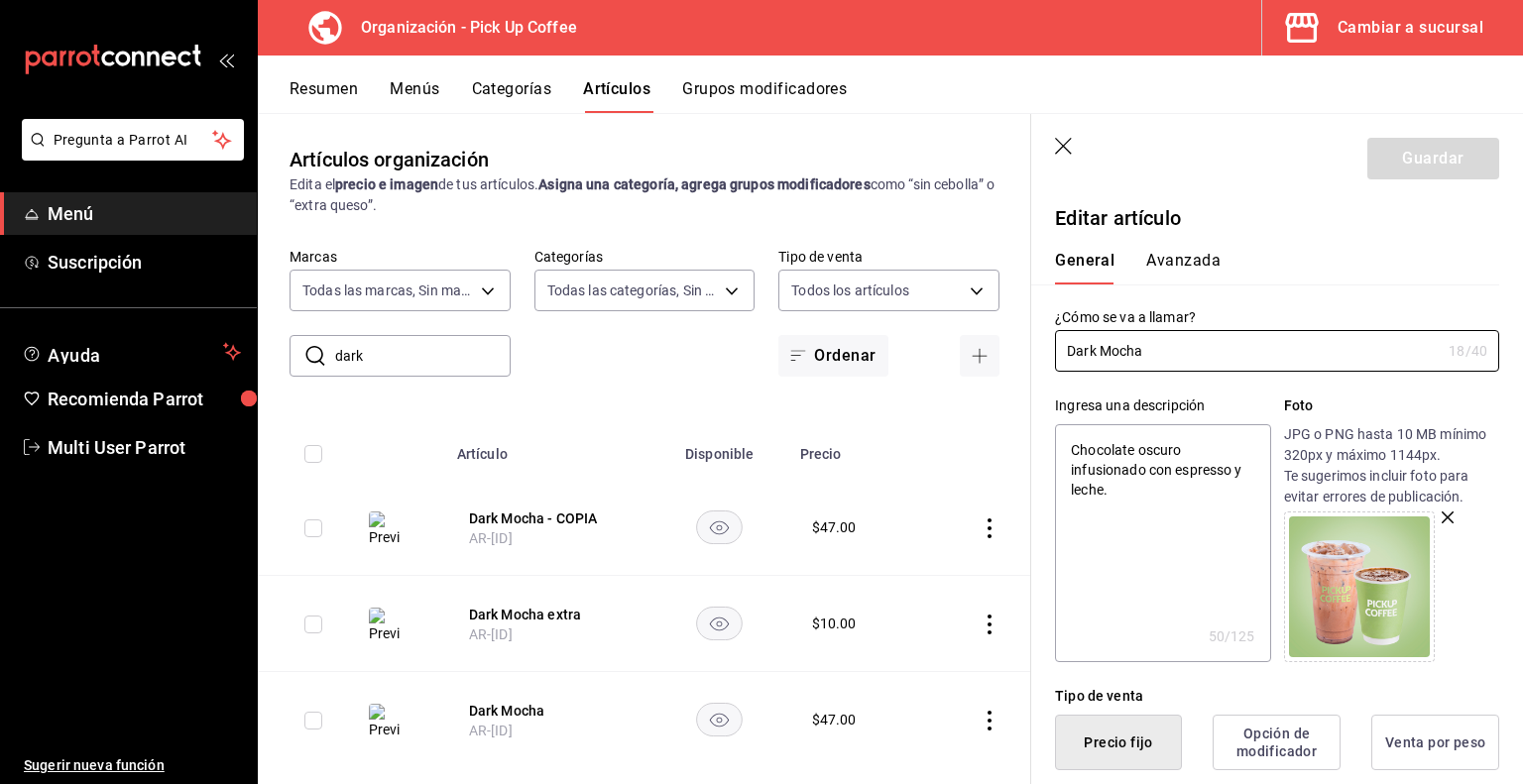 type on "x" 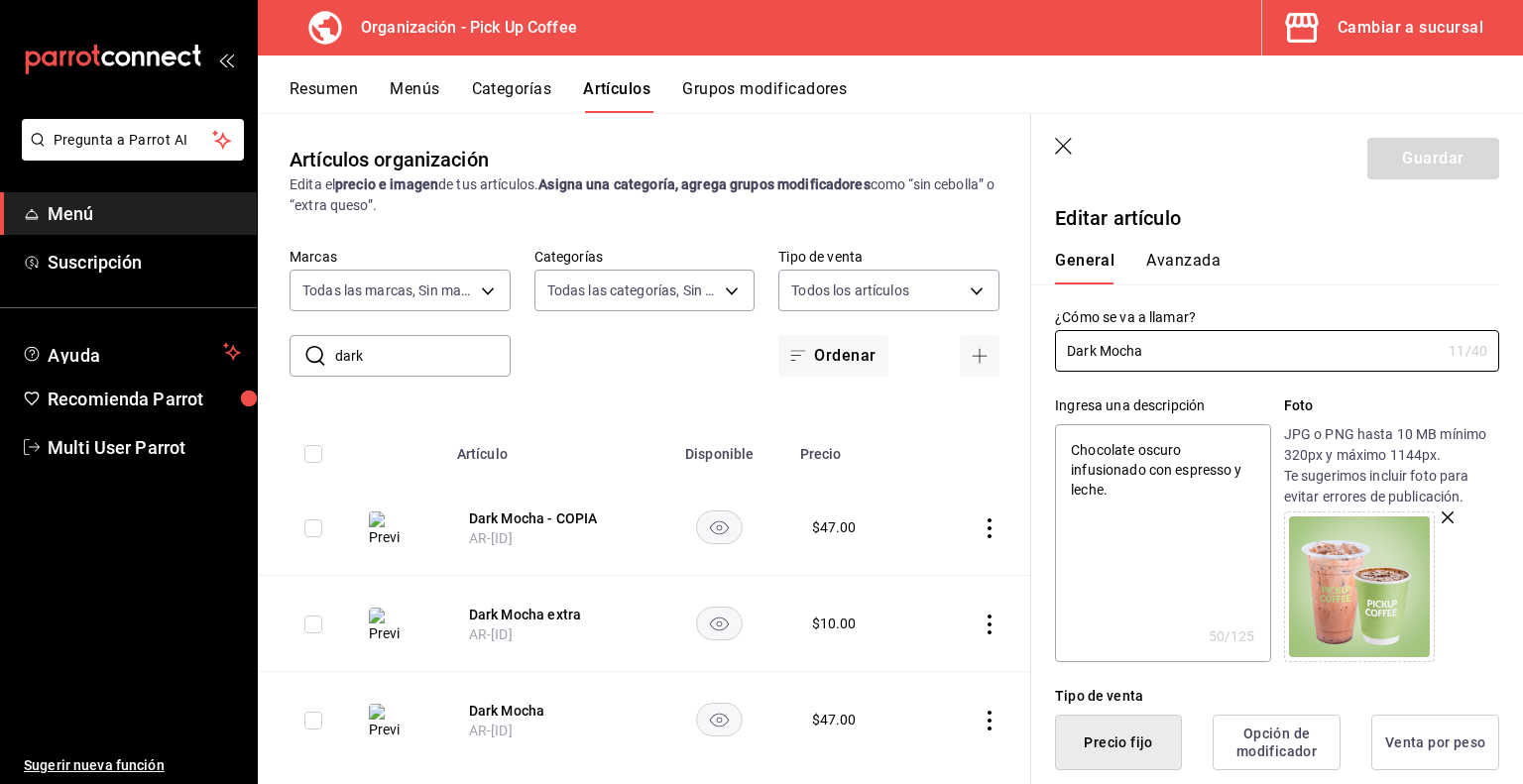 type on "Dark Mocha" 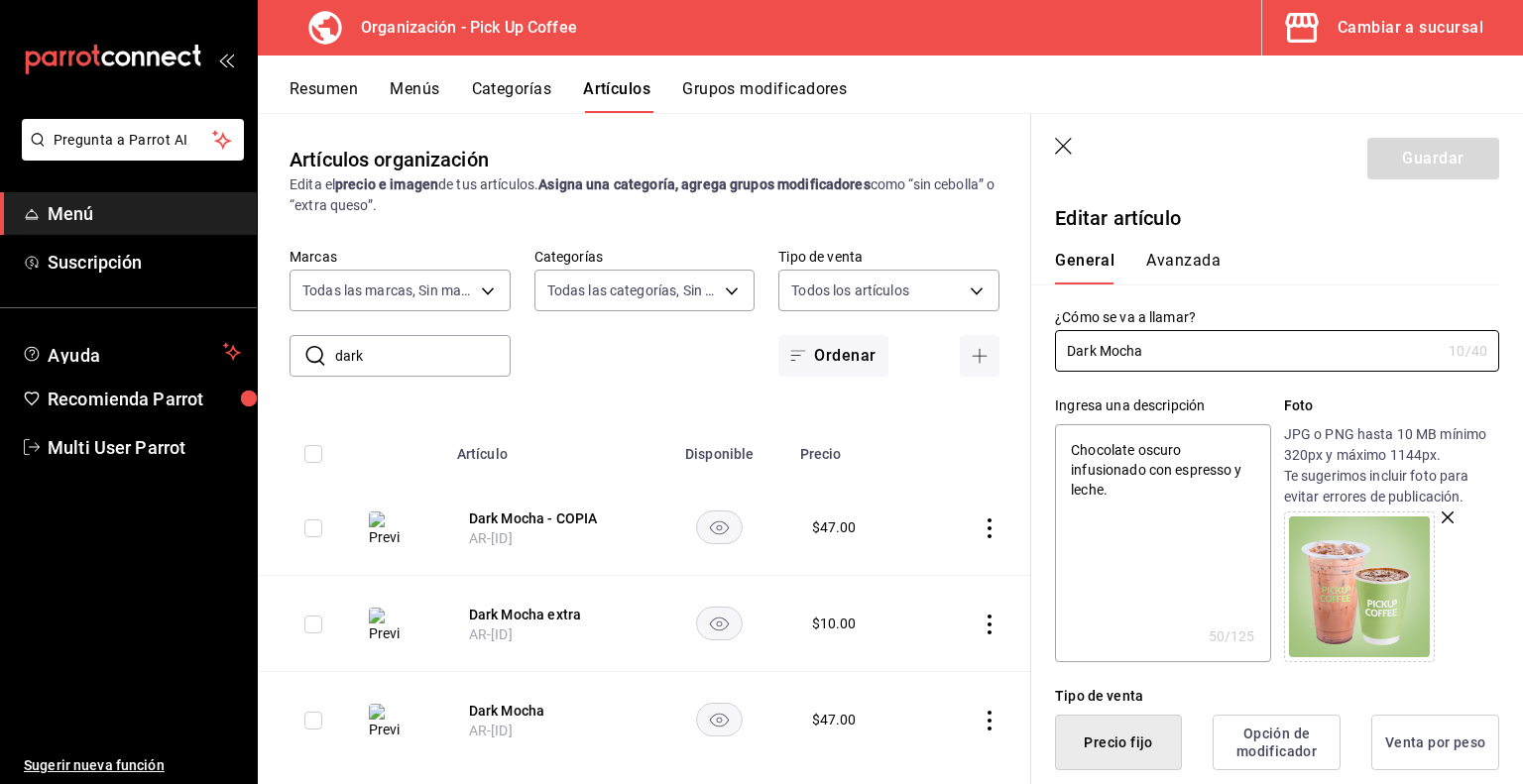 type on "Dark Mocha." 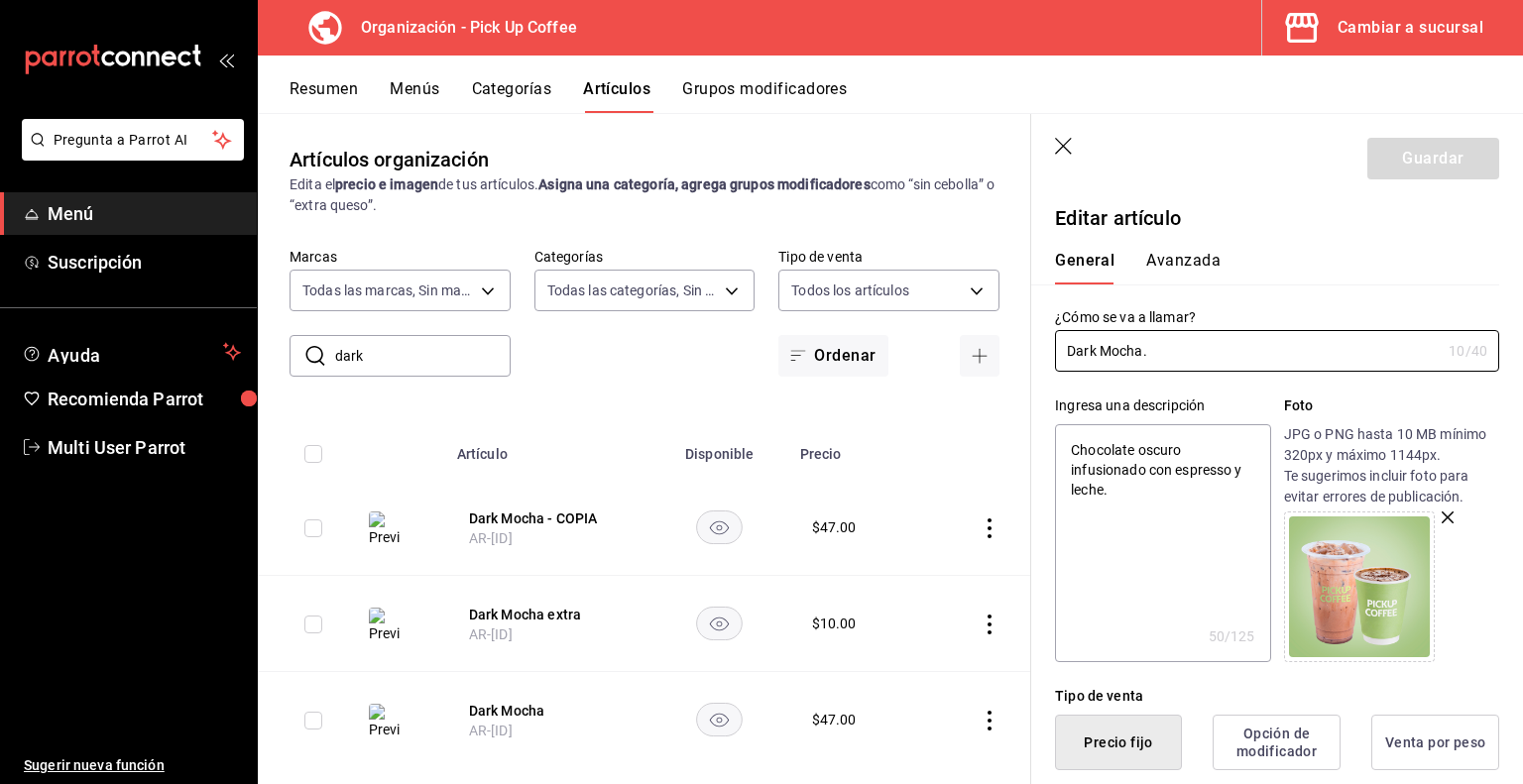 type on "x" 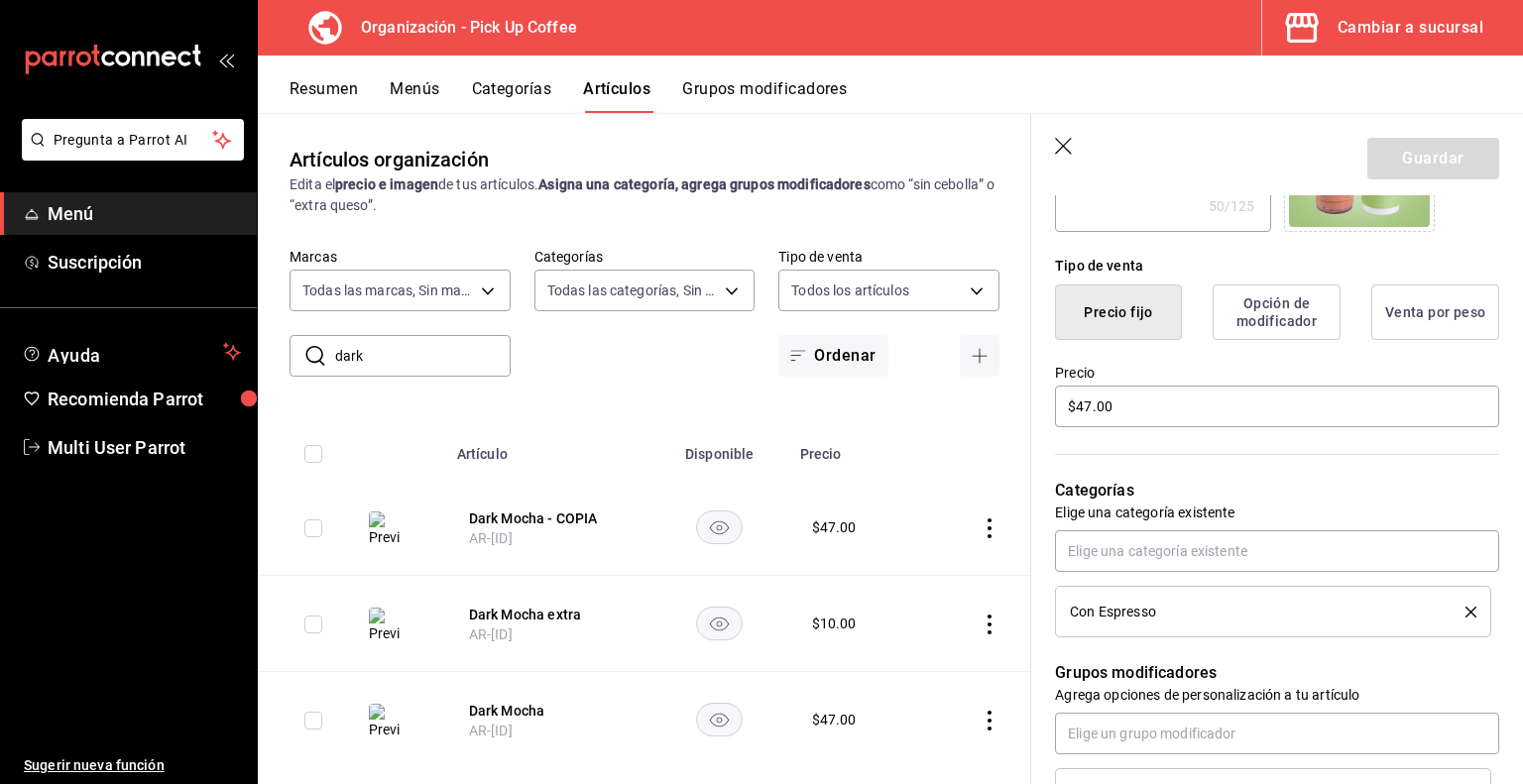 scroll, scrollTop: 435, scrollLeft: 0, axis: vertical 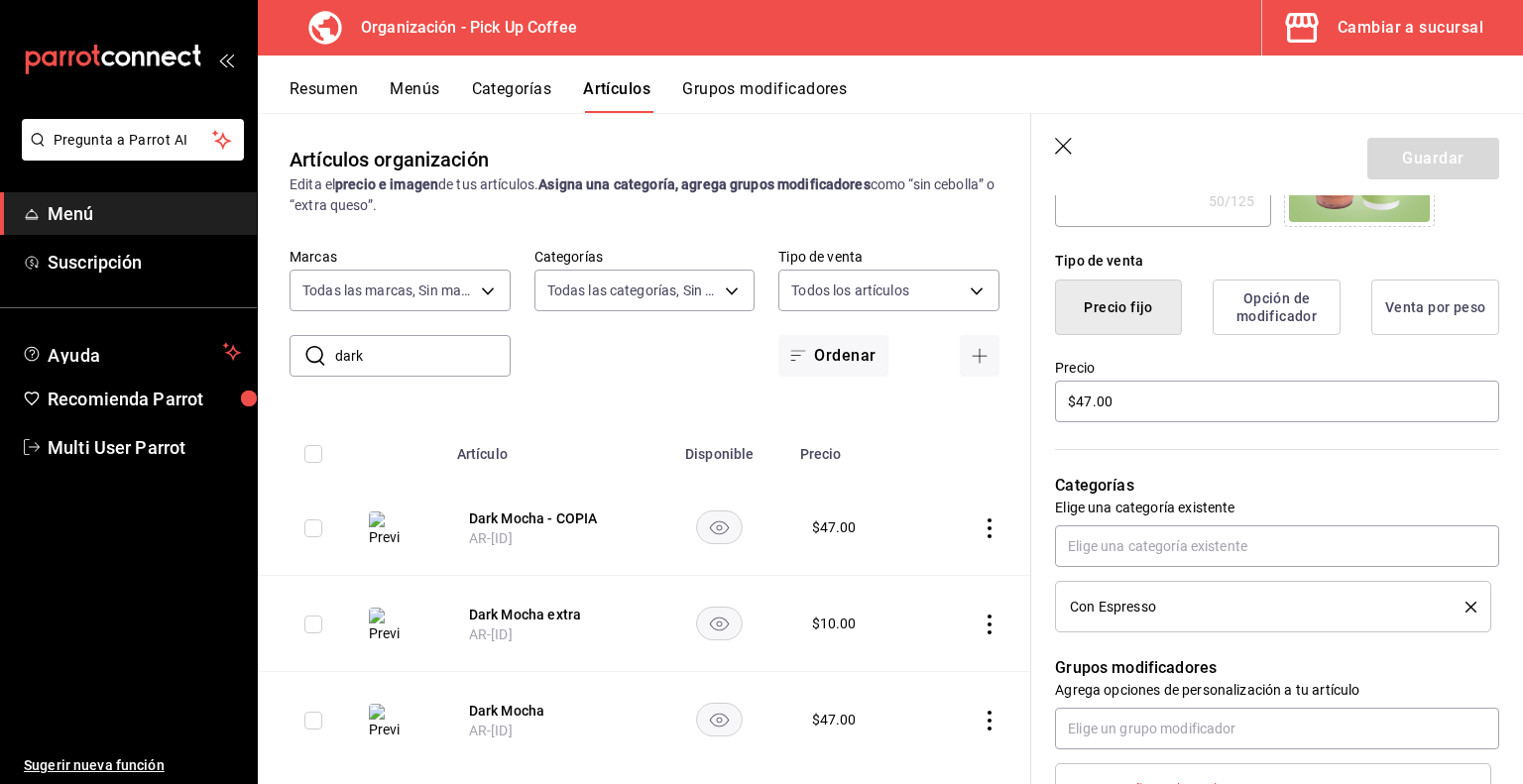 type on "Dark Mocha." 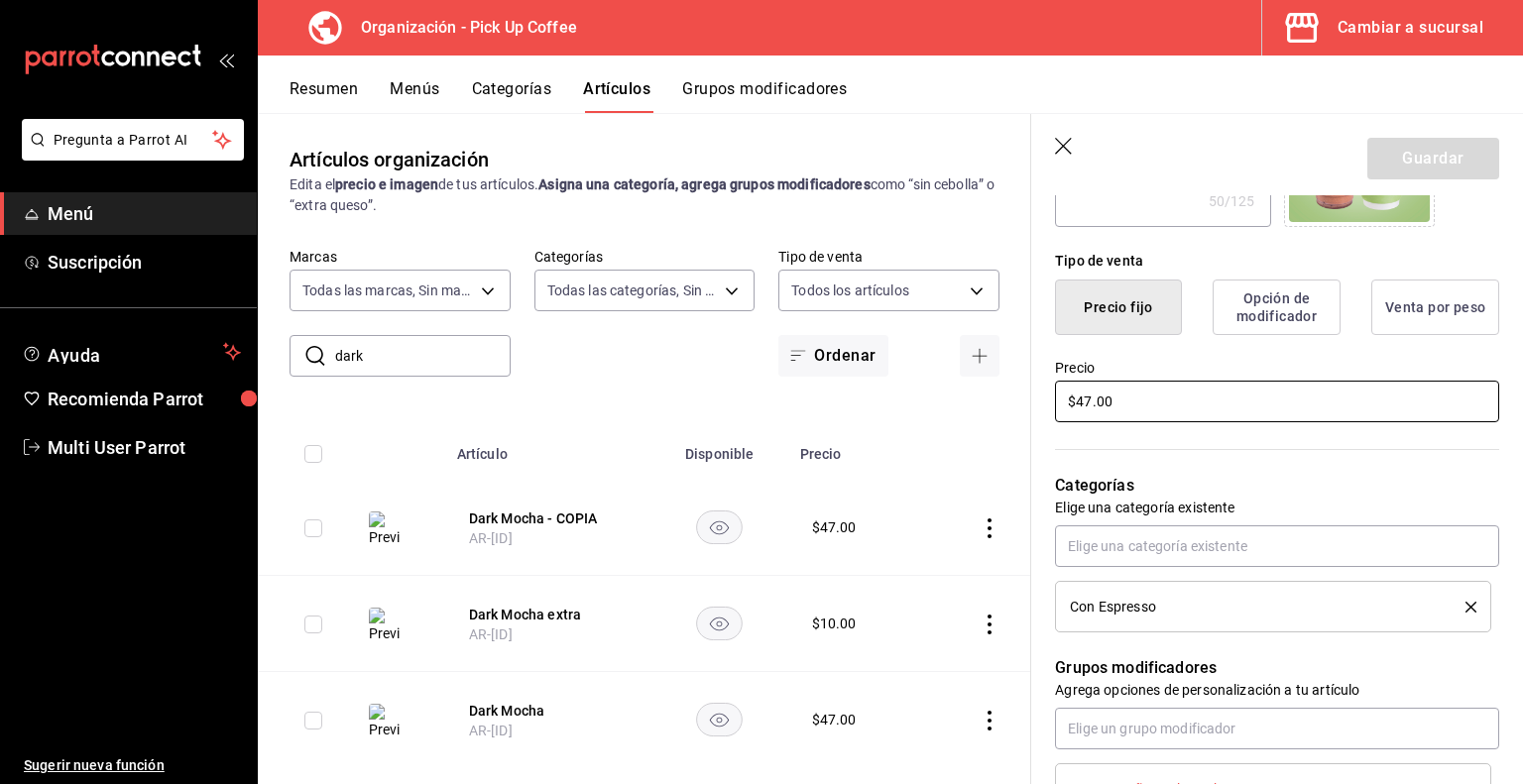 drag, startPoint x: 1156, startPoint y: 403, endPoint x: 907, endPoint y: 395, distance: 249.12848 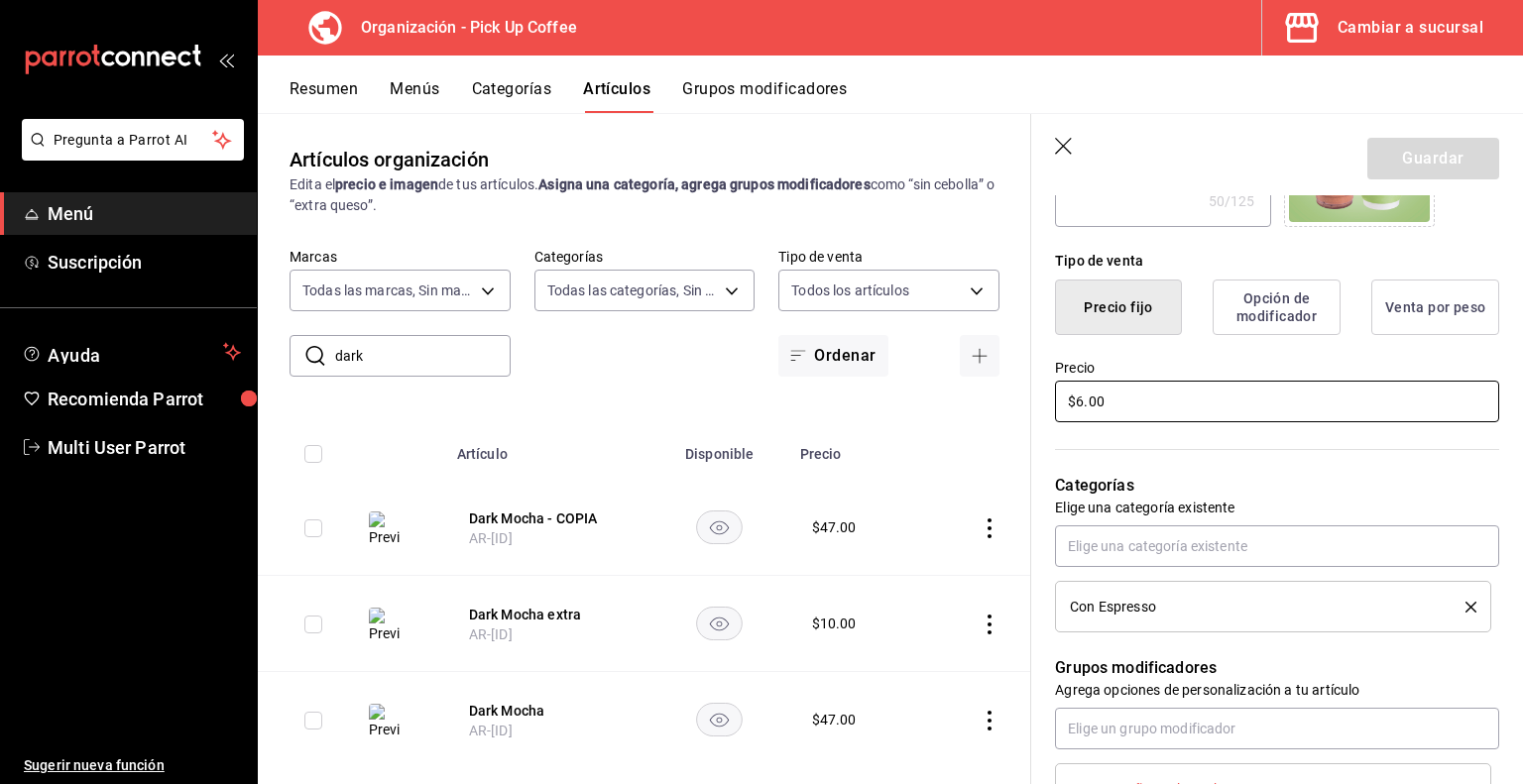 type on "x" 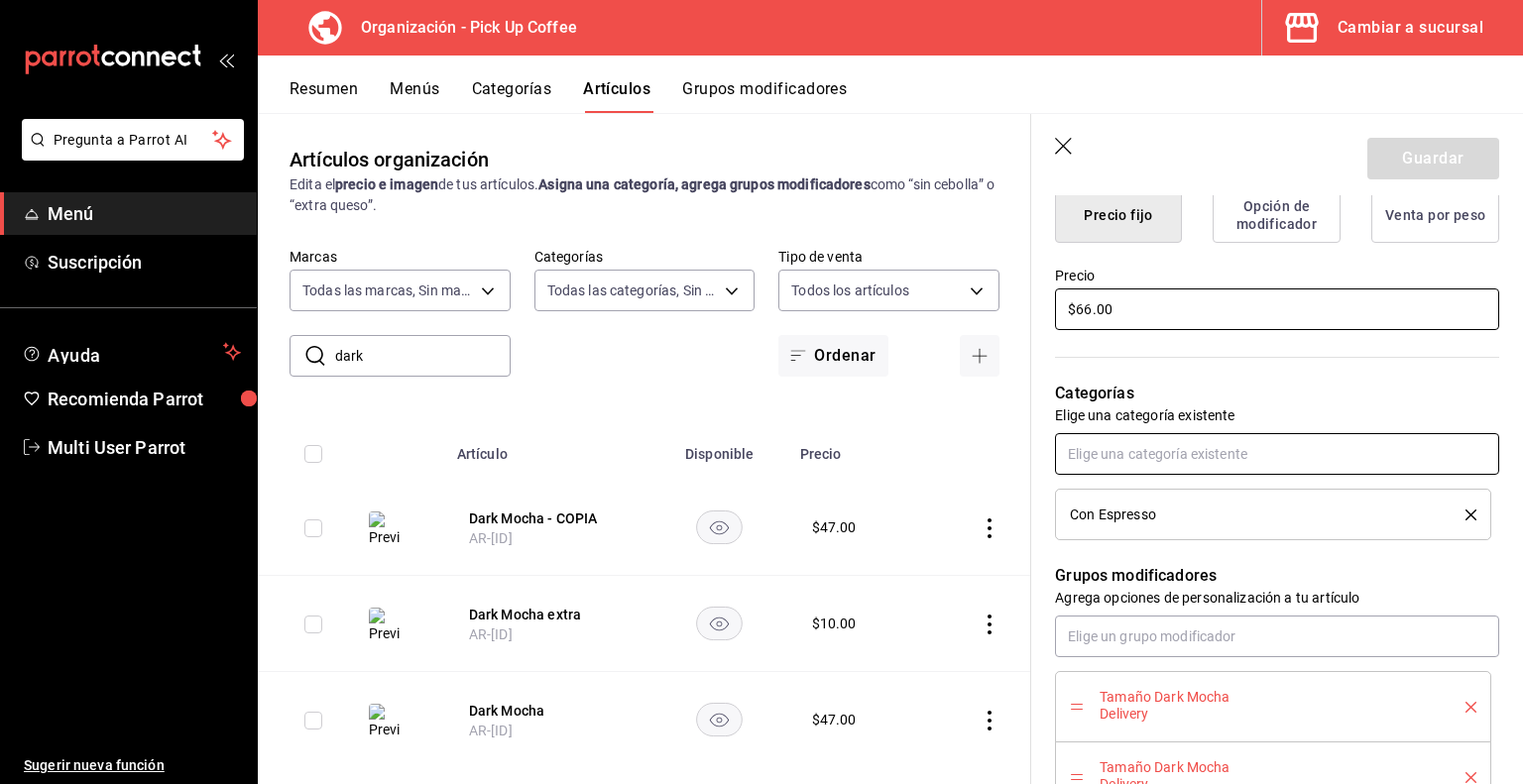 scroll, scrollTop: 529, scrollLeft: 0, axis: vertical 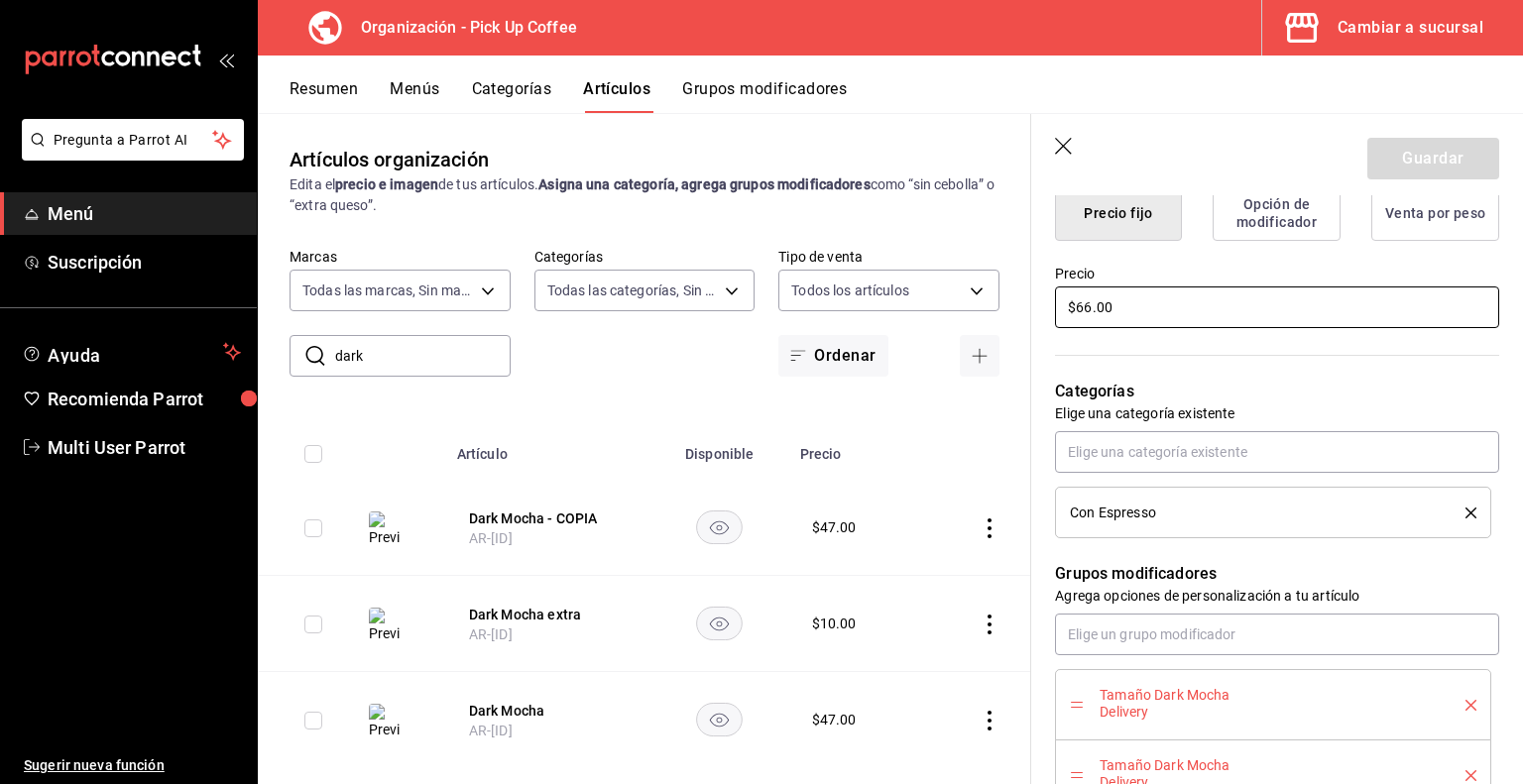 type on "$66.00" 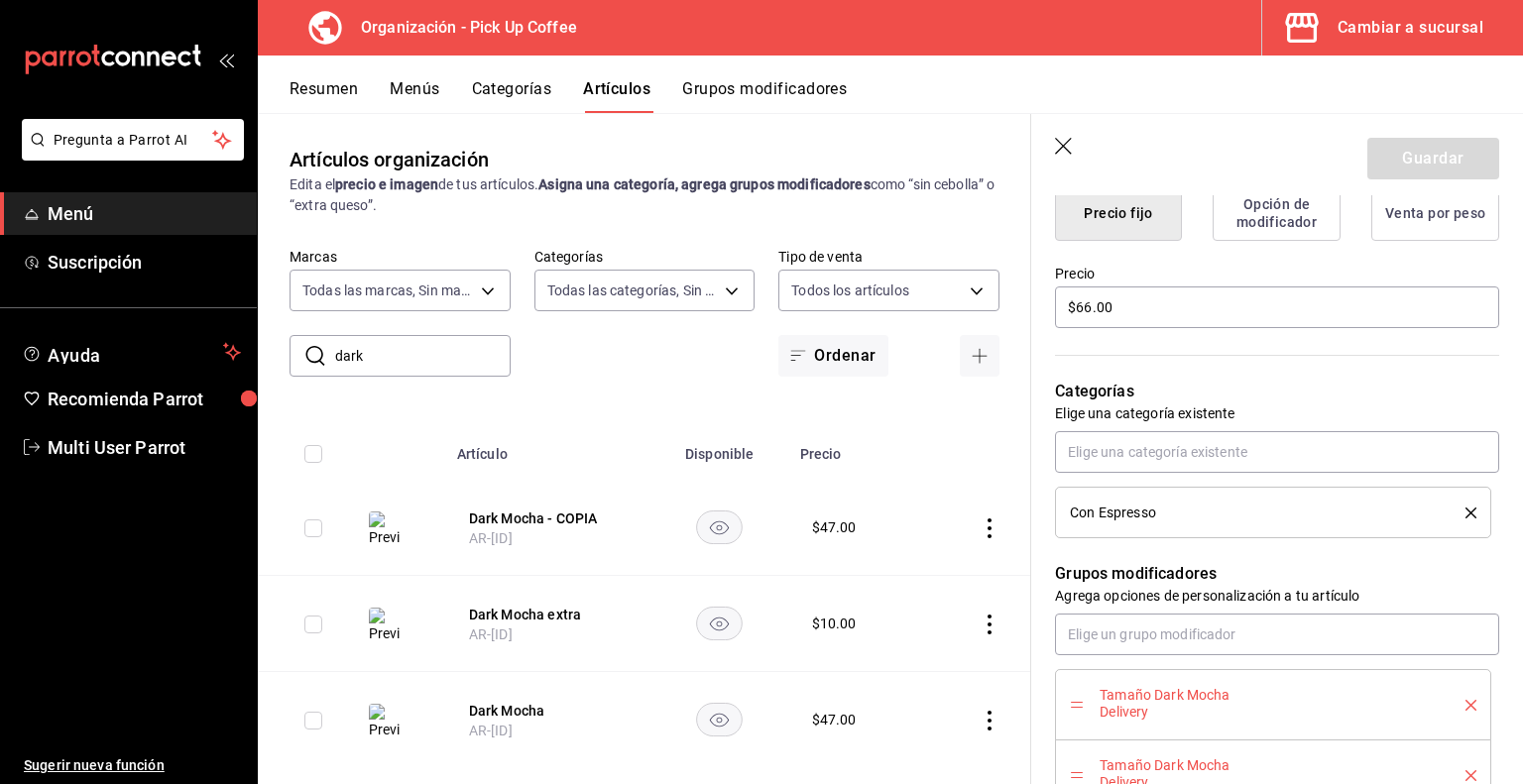 click 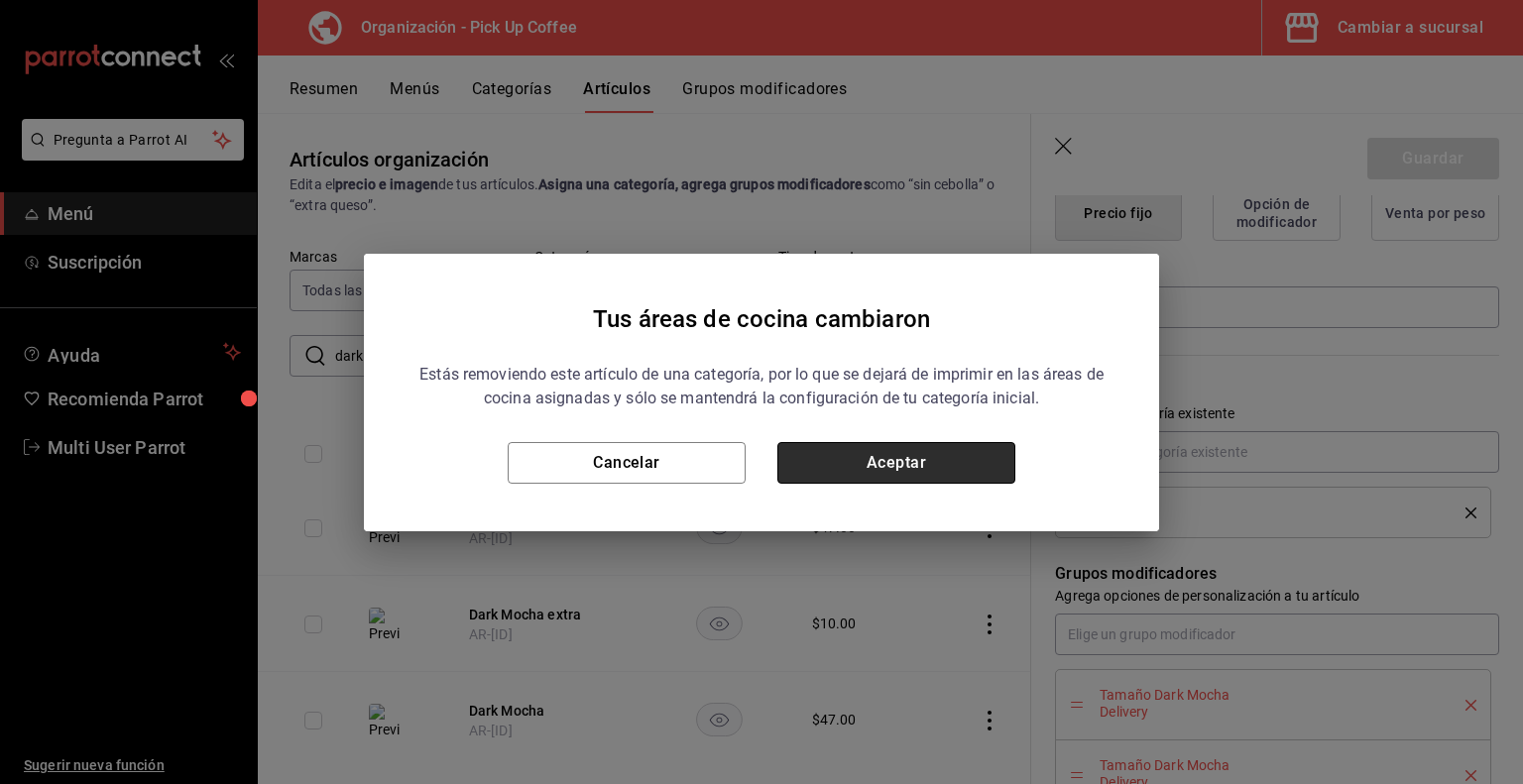 click on "Aceptar" at bounding box center (896, 463) 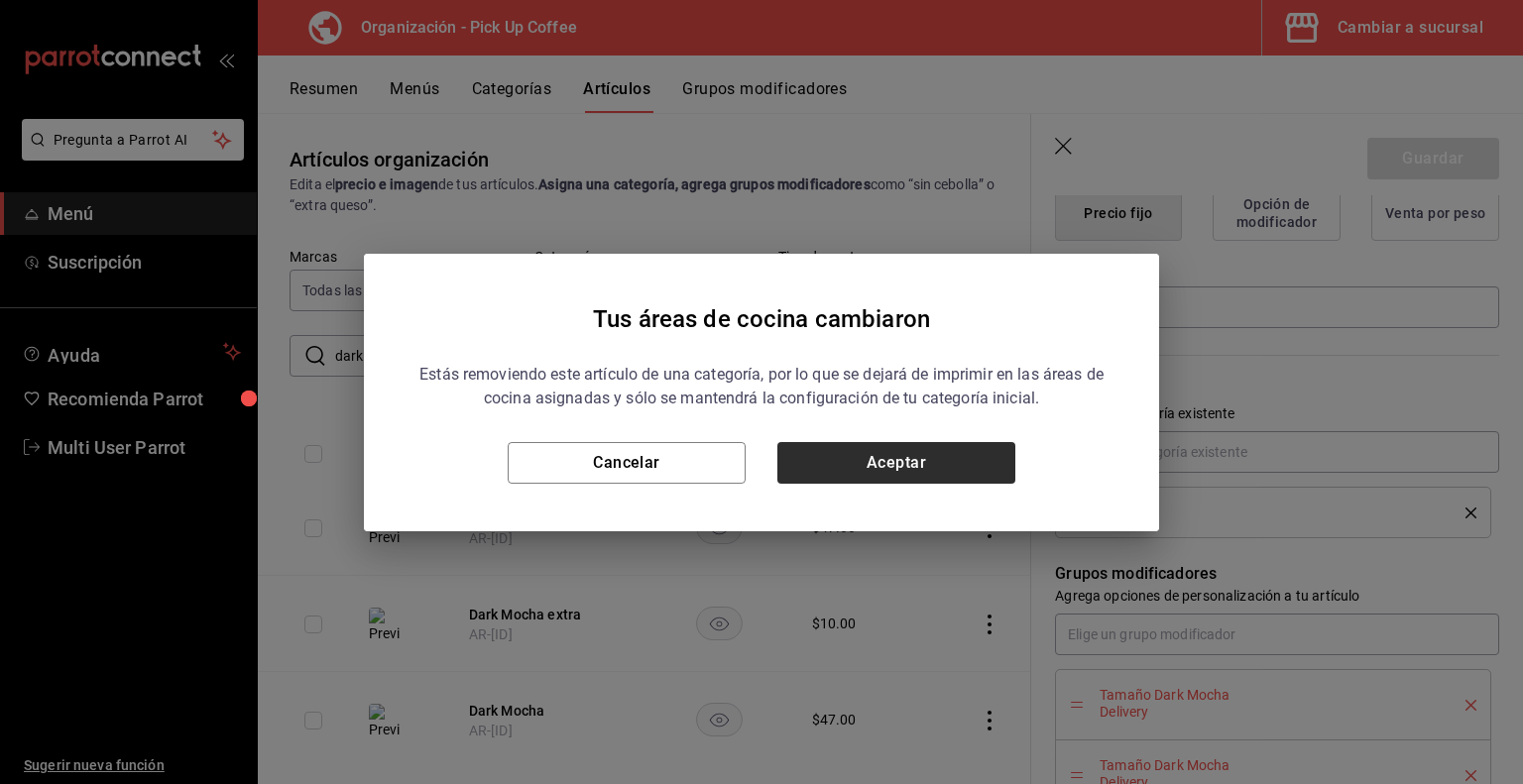 type on "x" 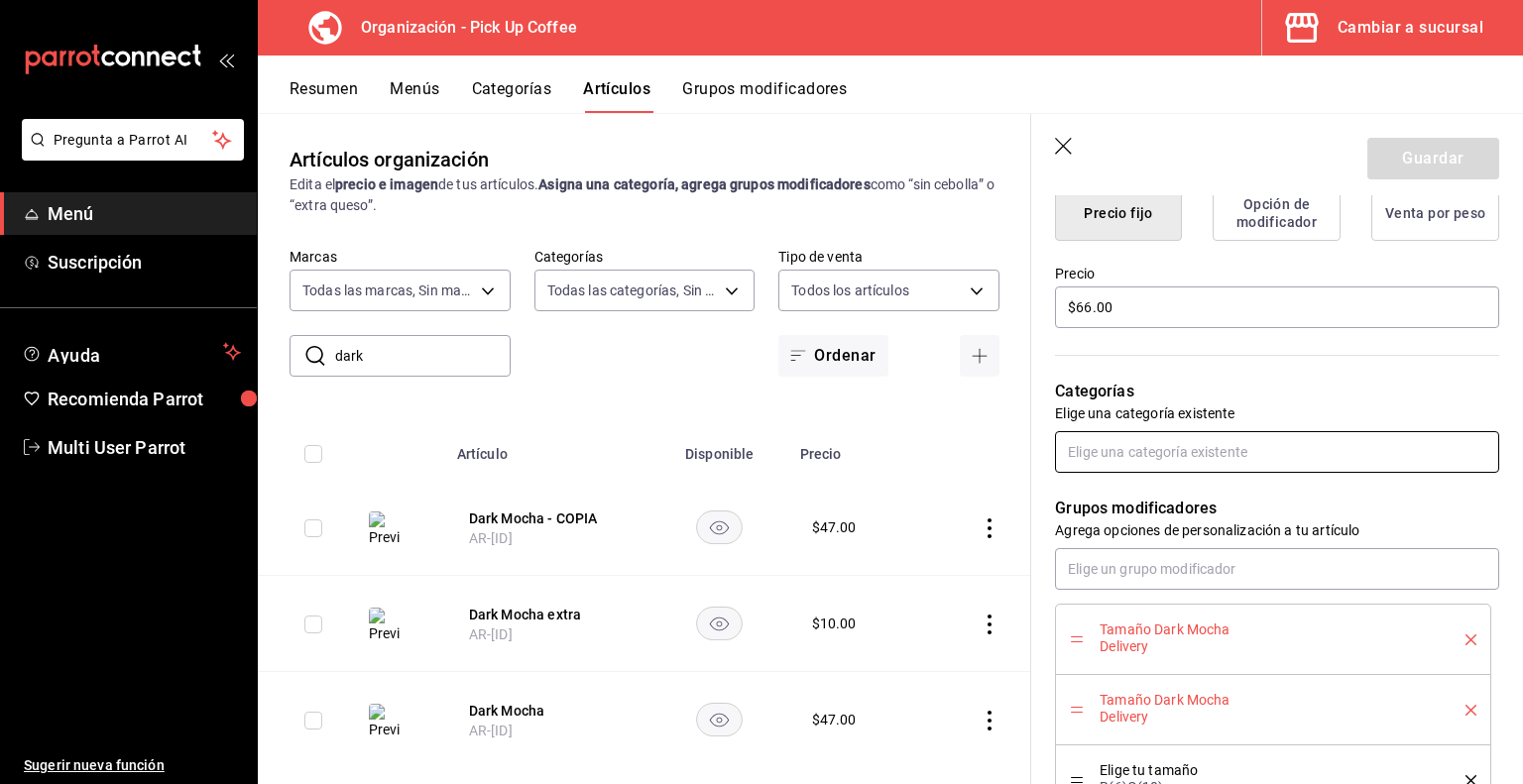click at bounding box center (1277, 452) 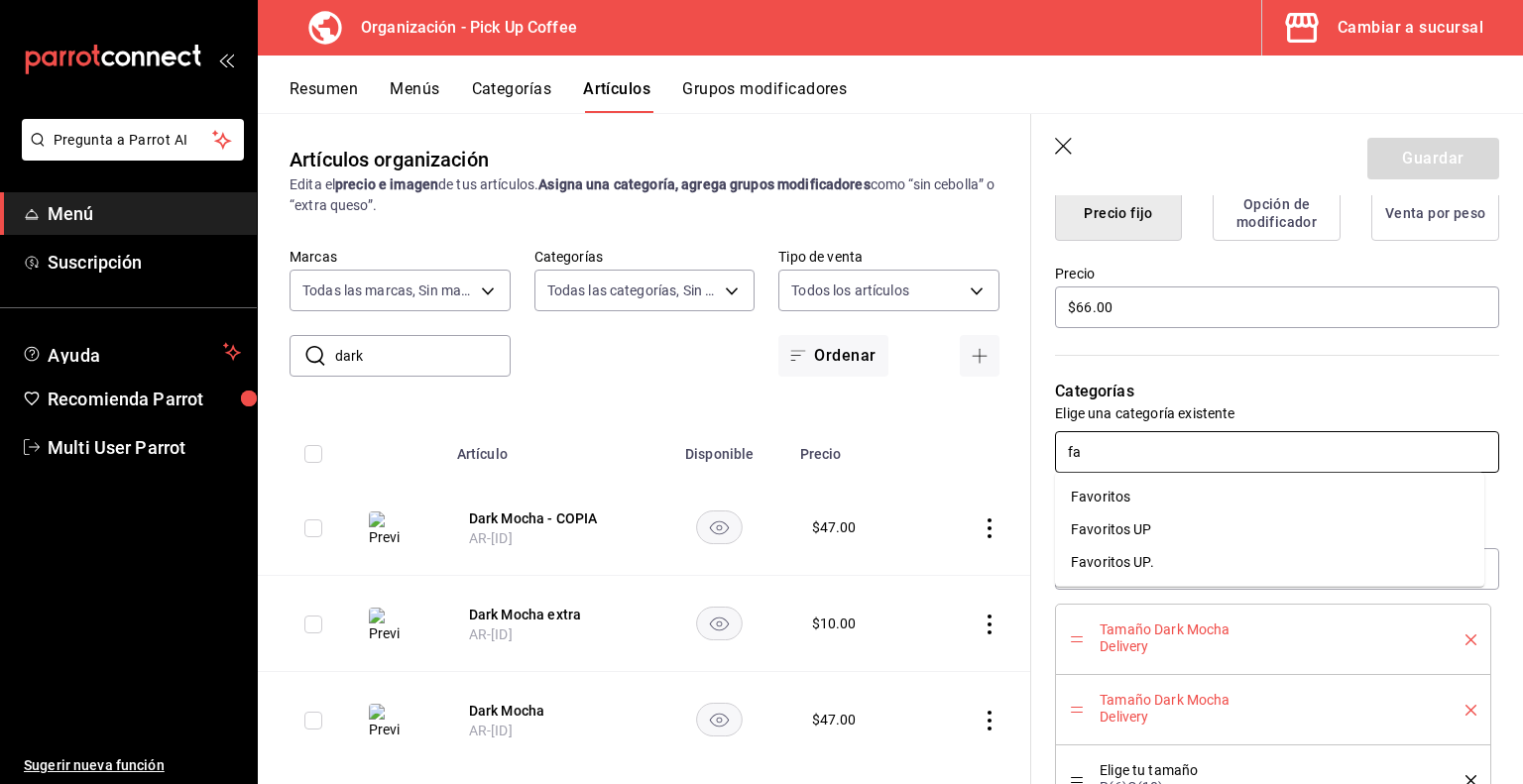 type on "fav" 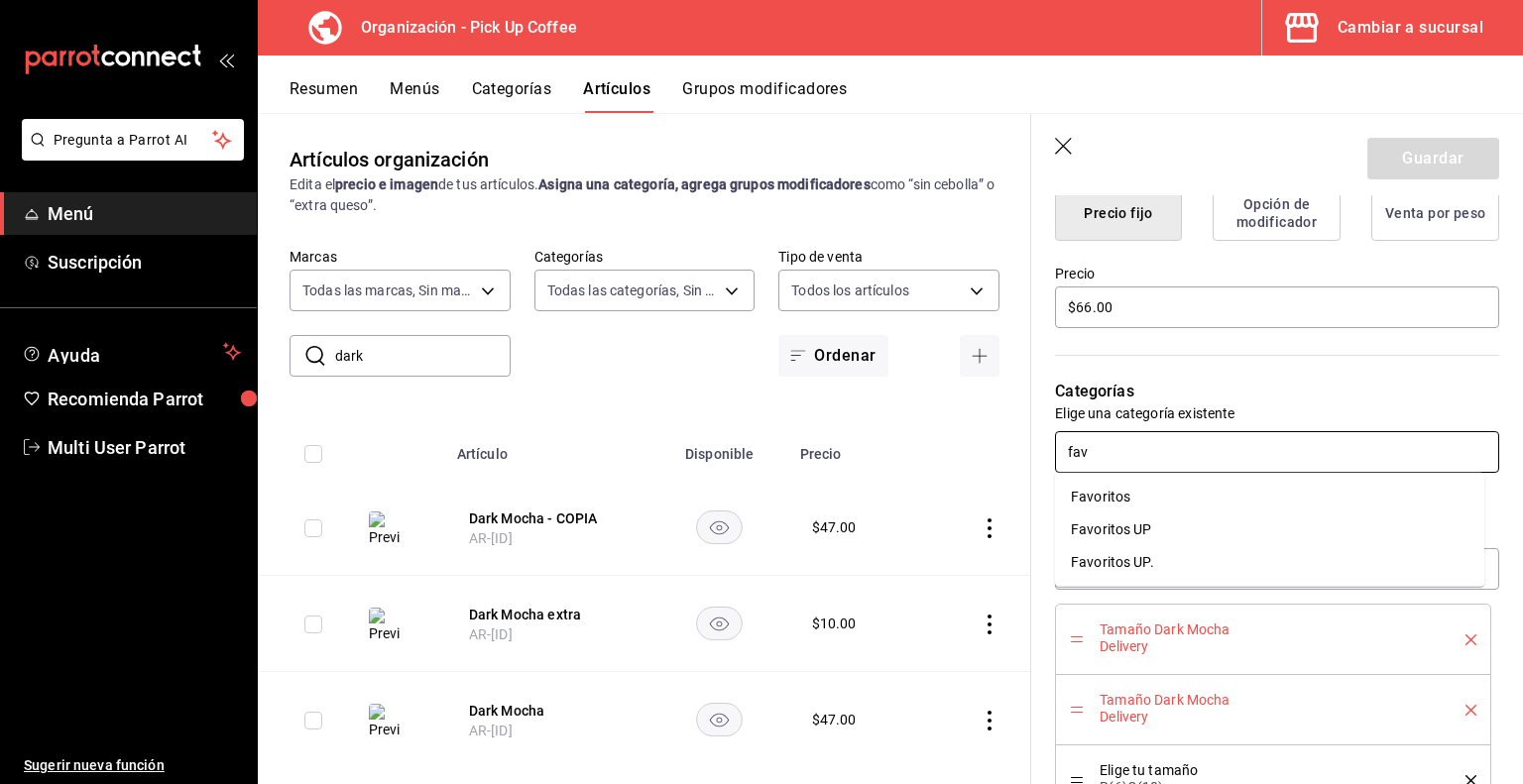 click on "Favoritos UP." at bounding box center (1269, 562) 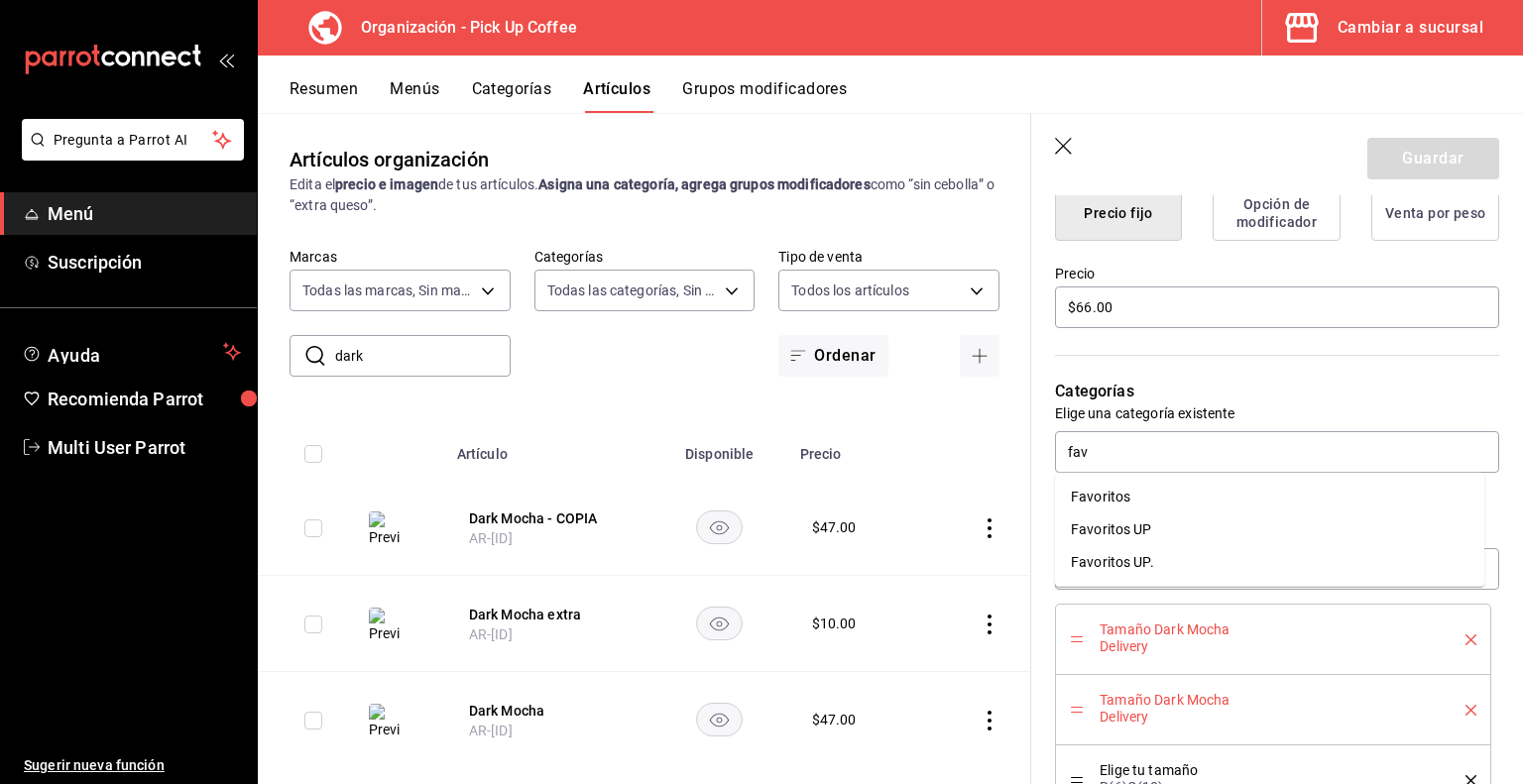 type on "x" 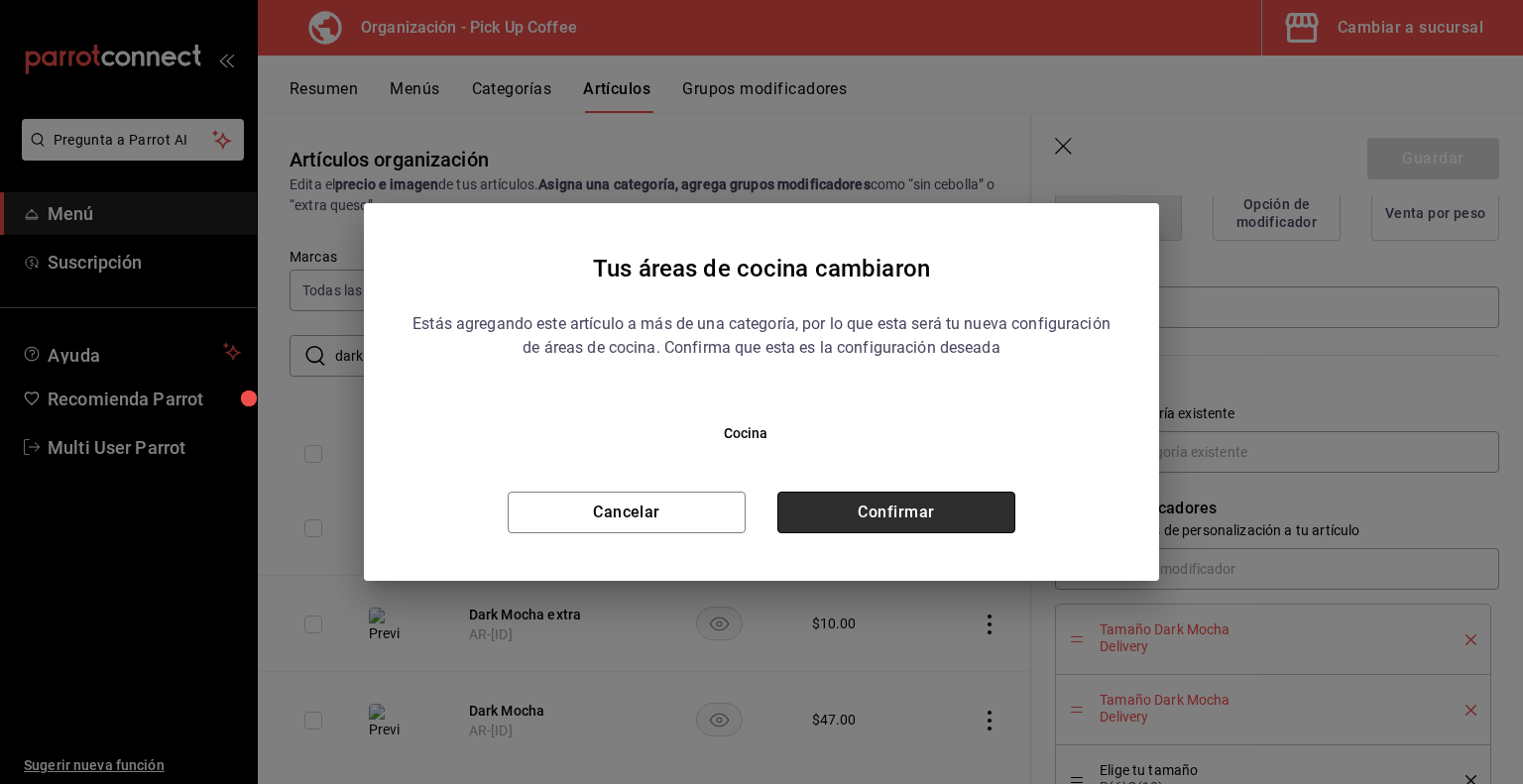 click on "Confirmar" at bounding box center [896, 512] 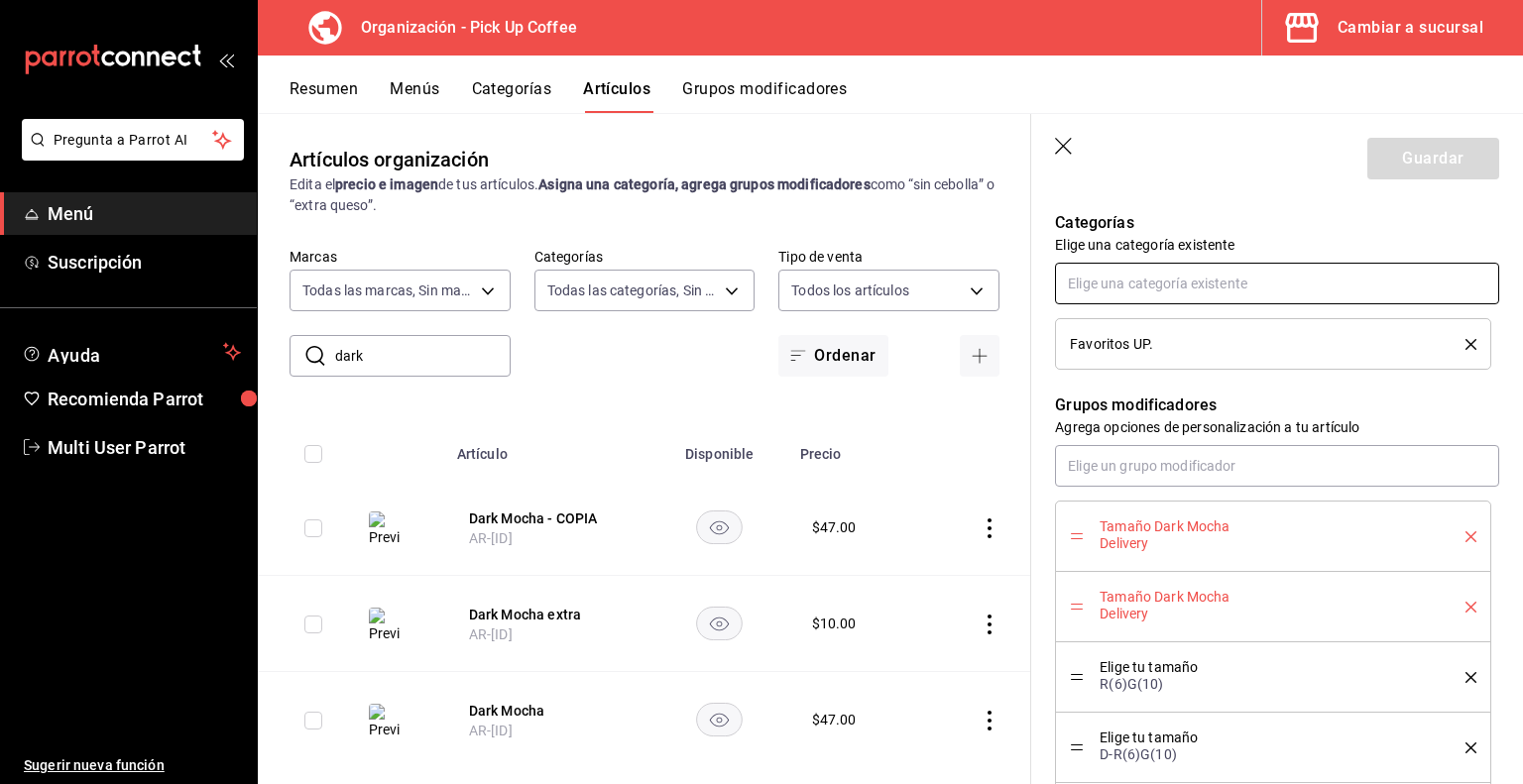 scroll, scrollTop: 698, scrollLeft: 0, axis: vertical 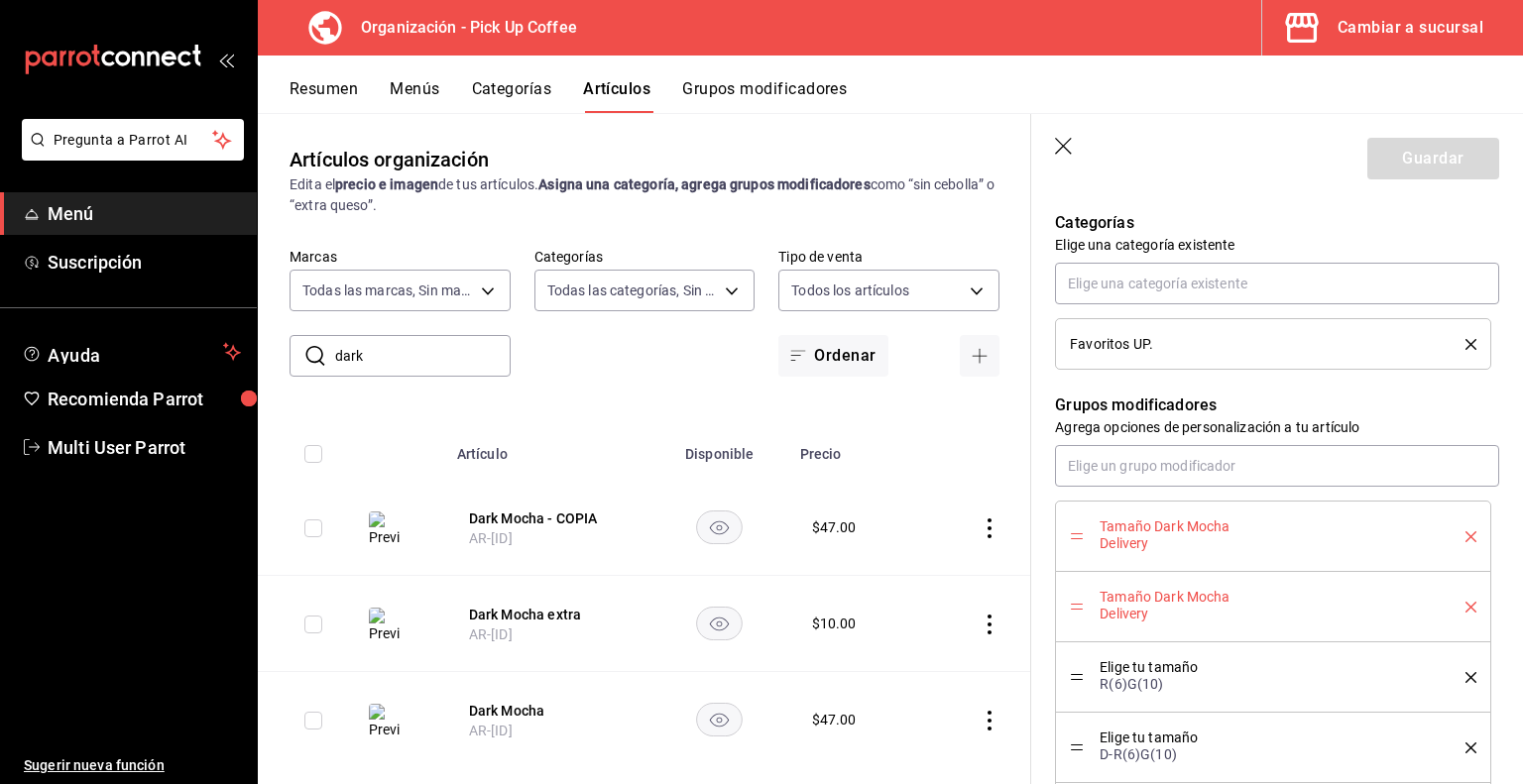 click 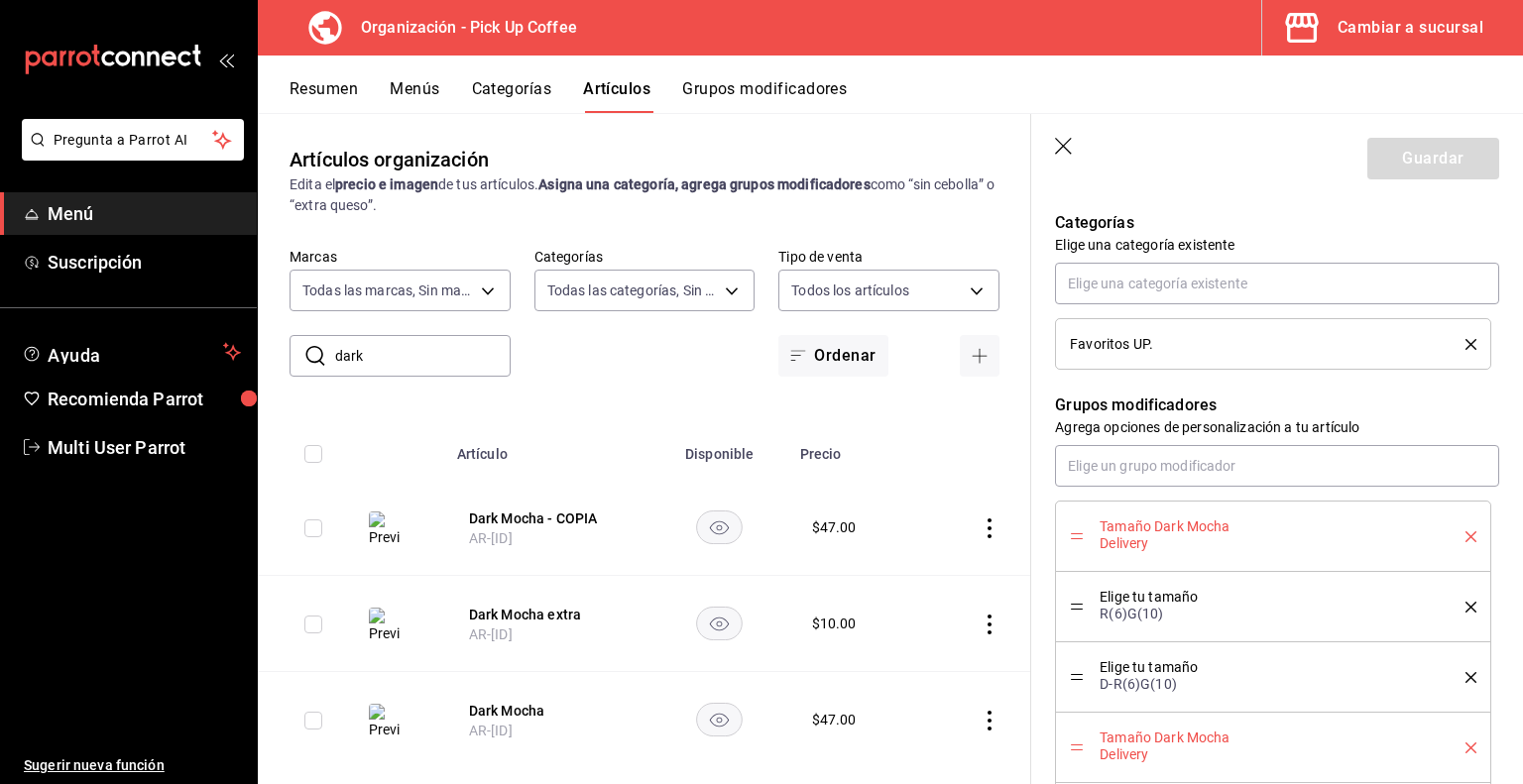 click 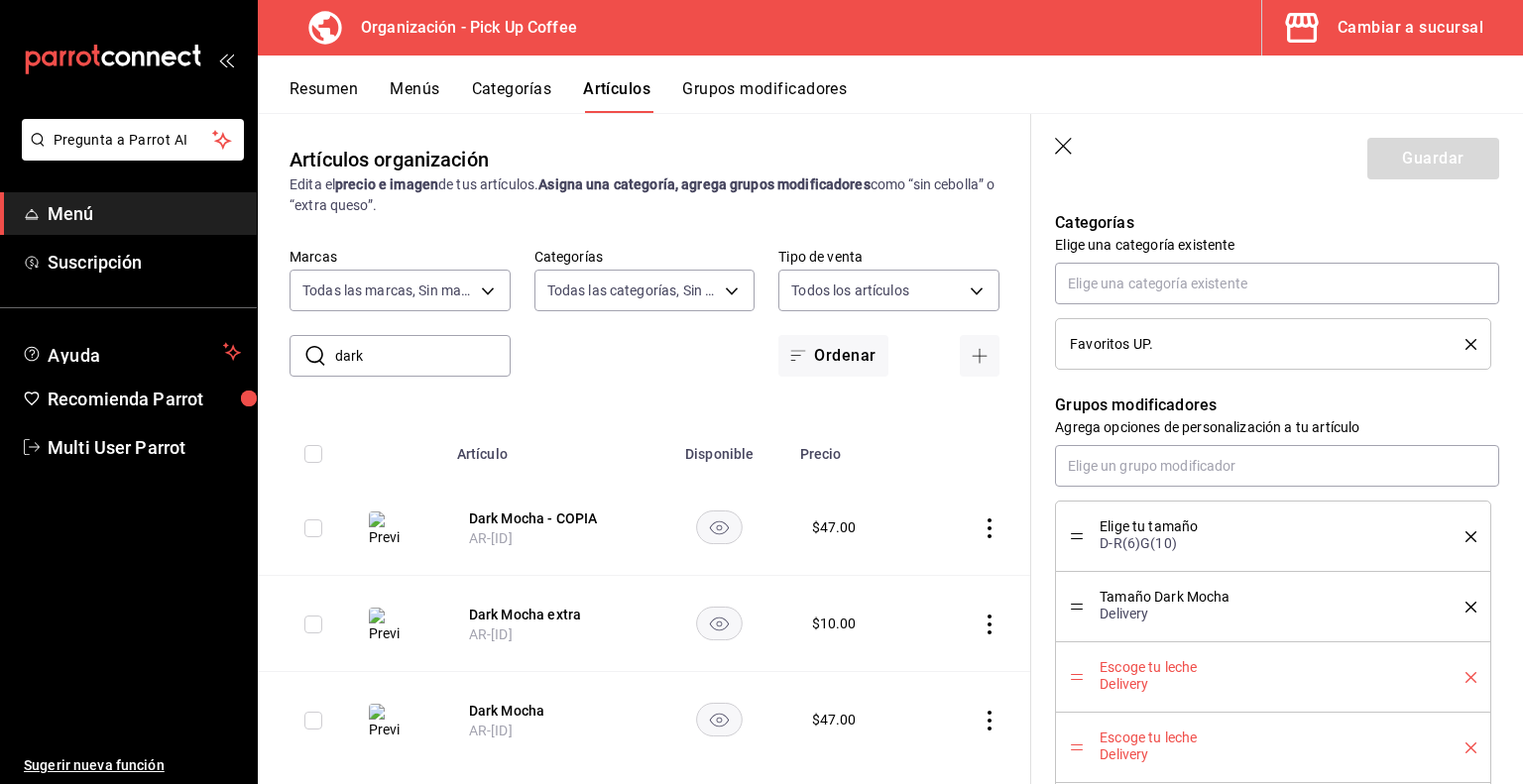 click 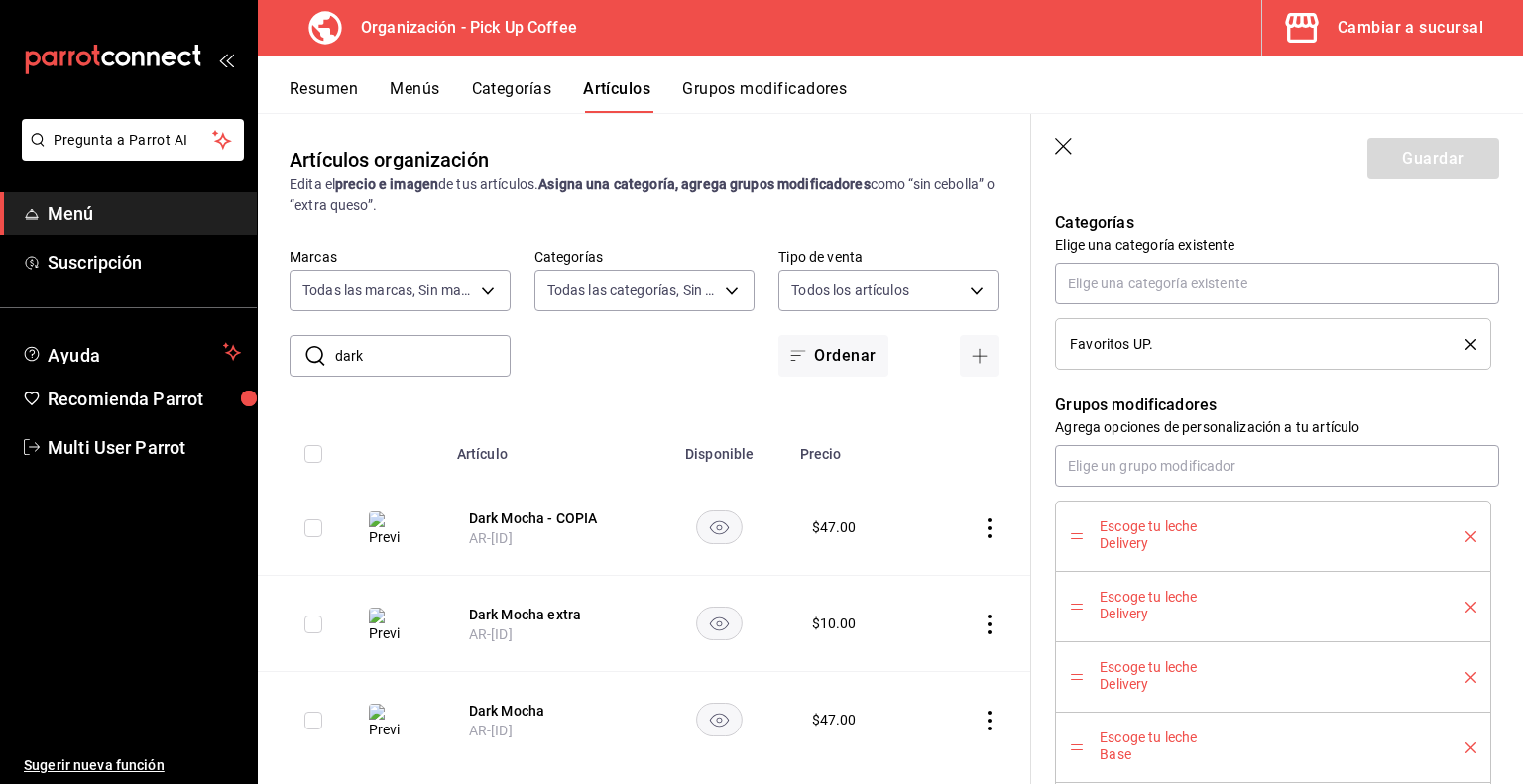 click 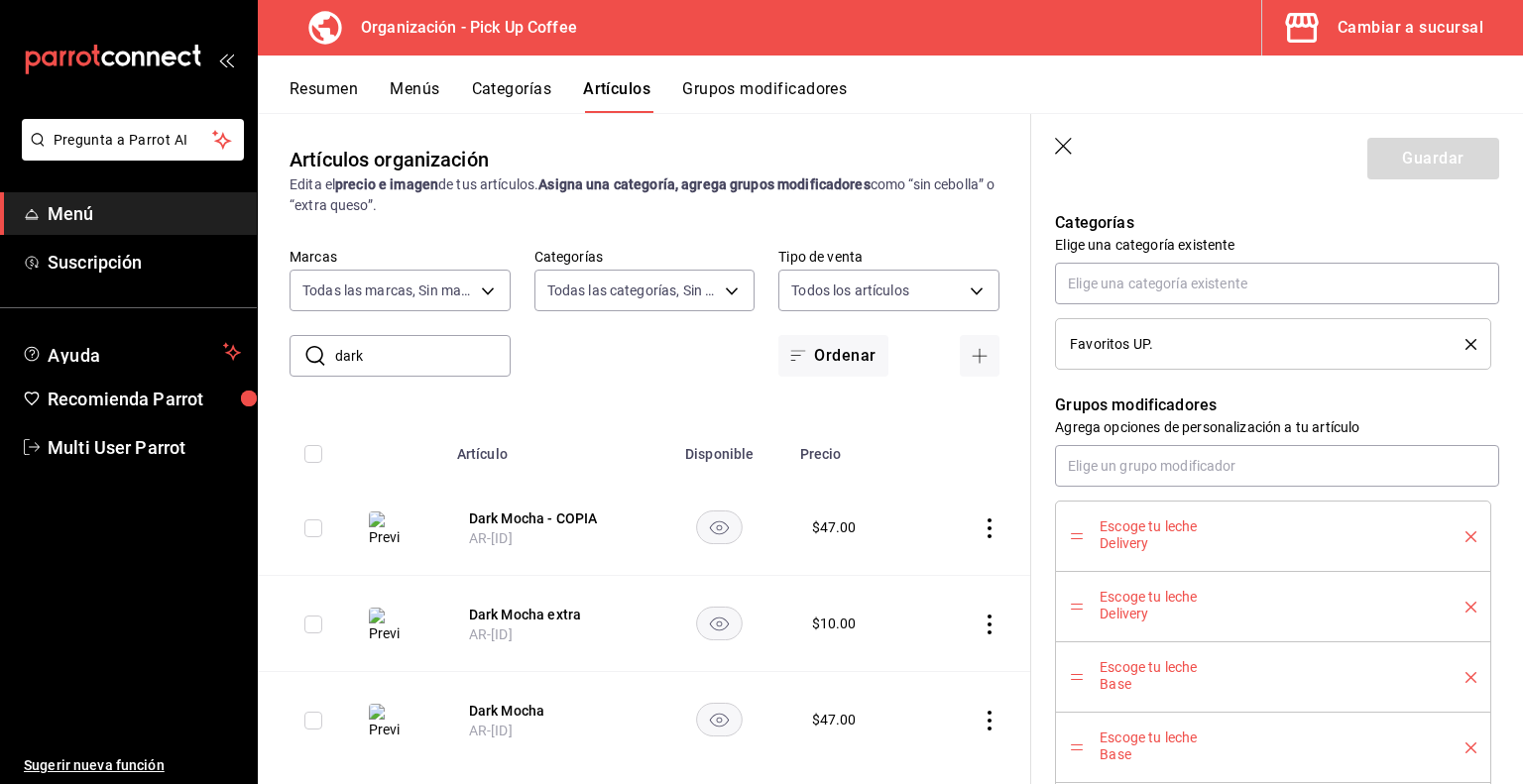click 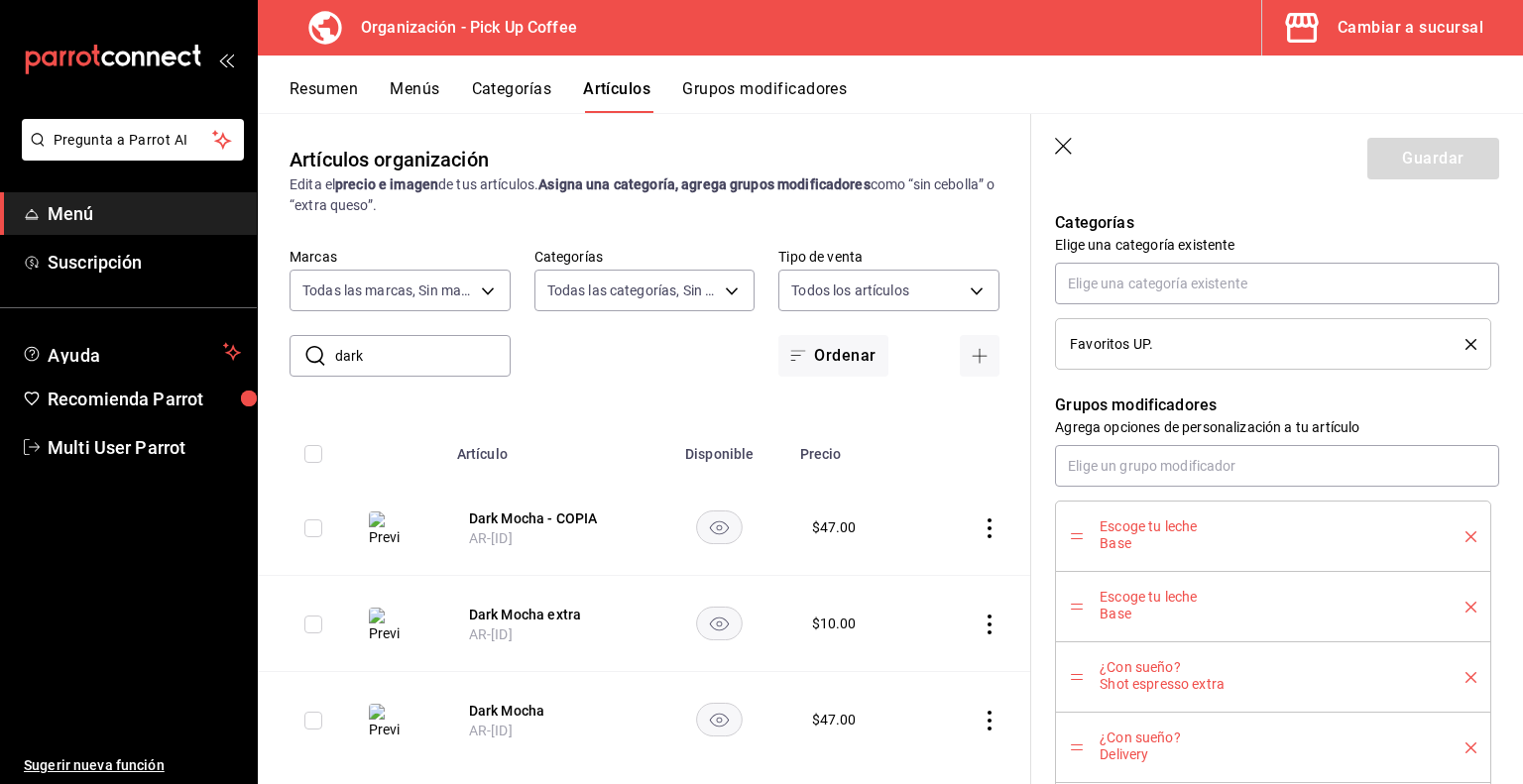 click 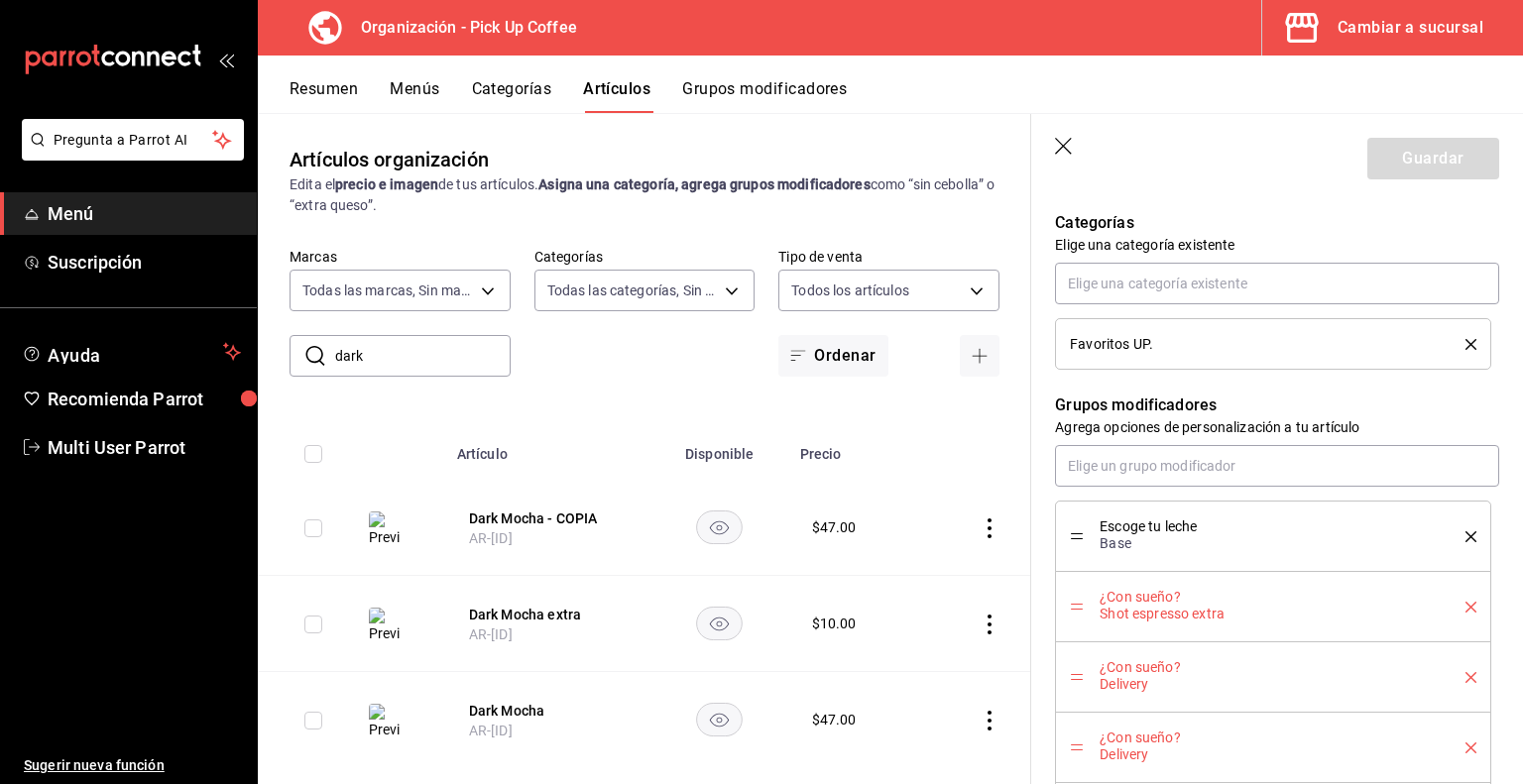 click 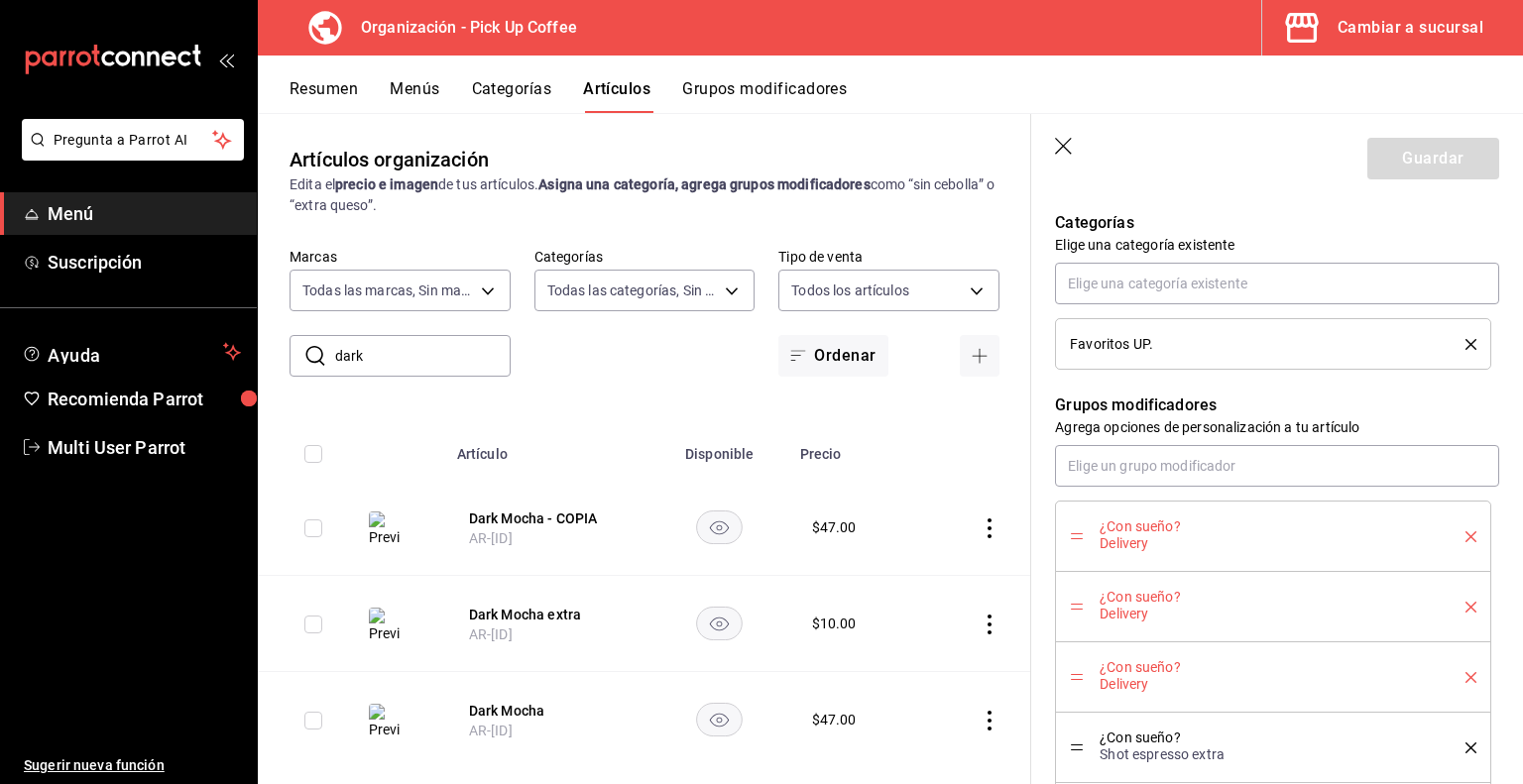 click 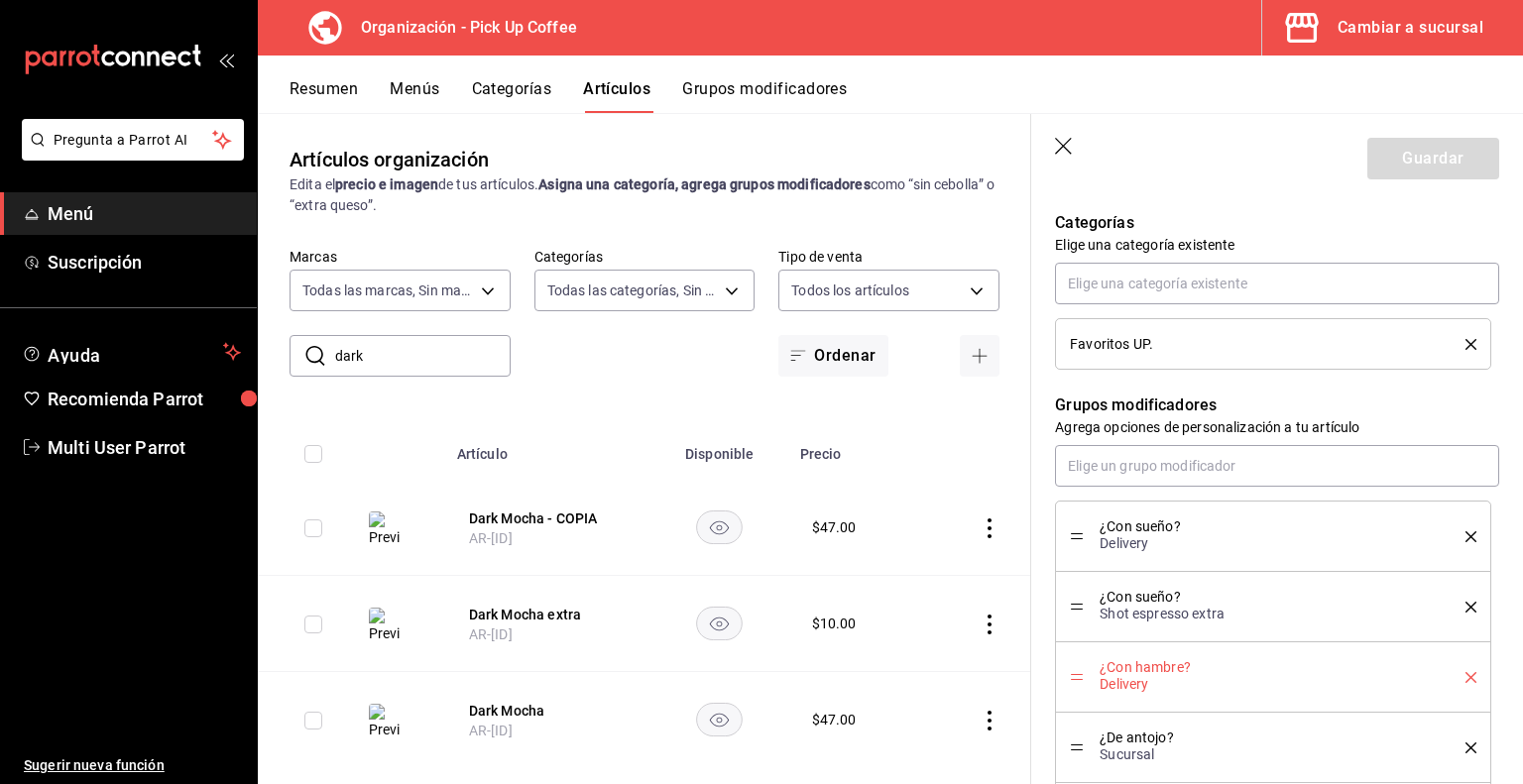 click 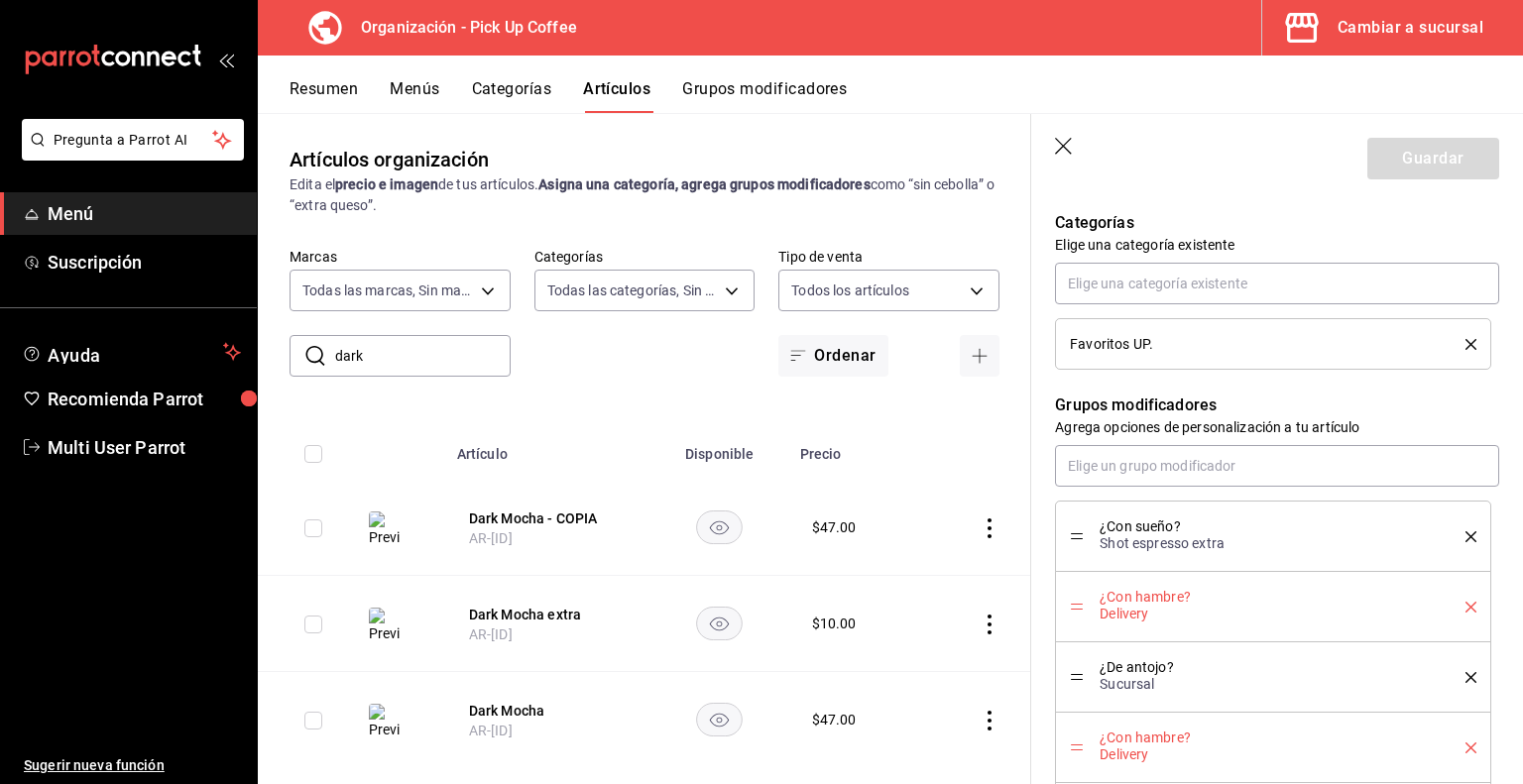 click 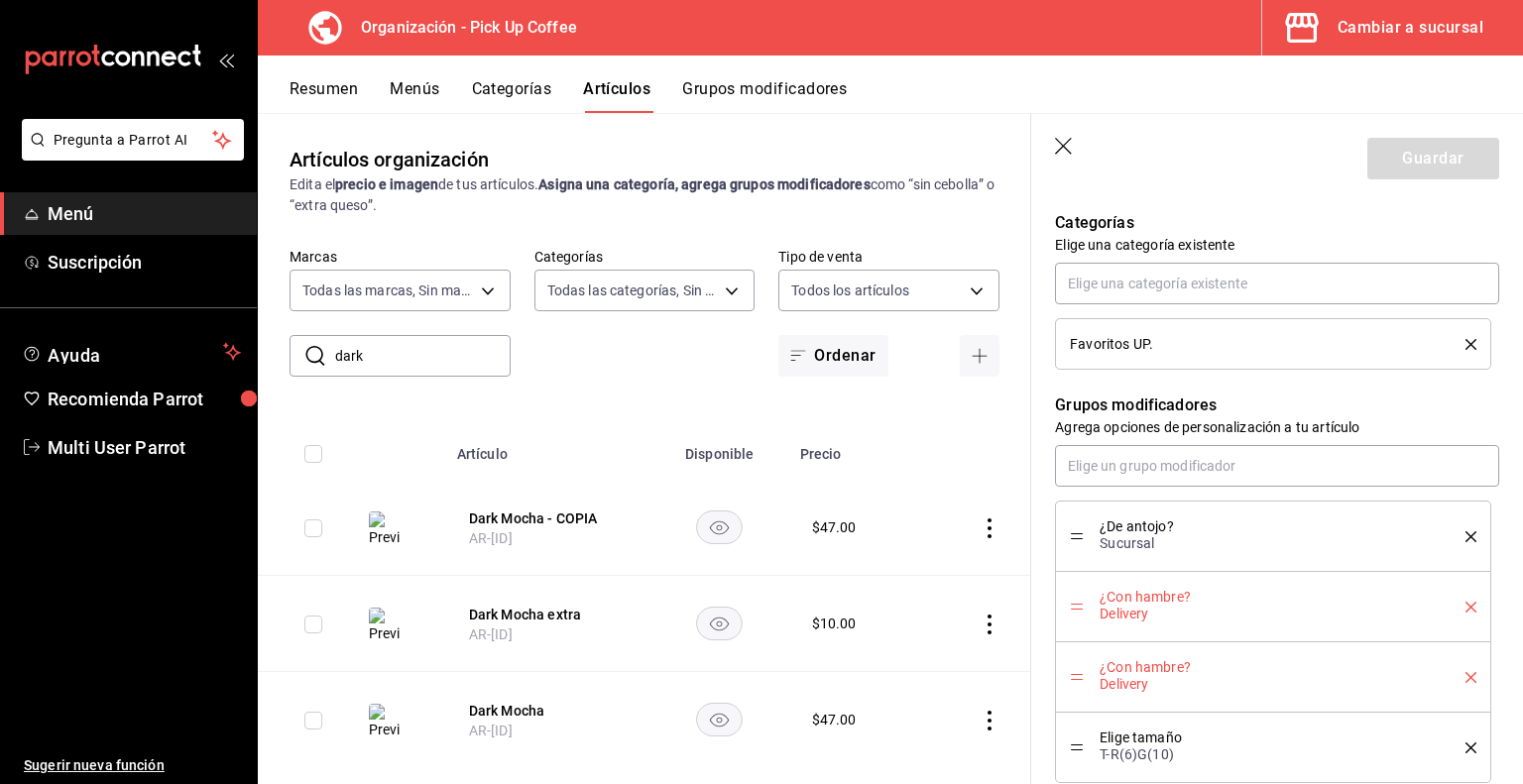 click 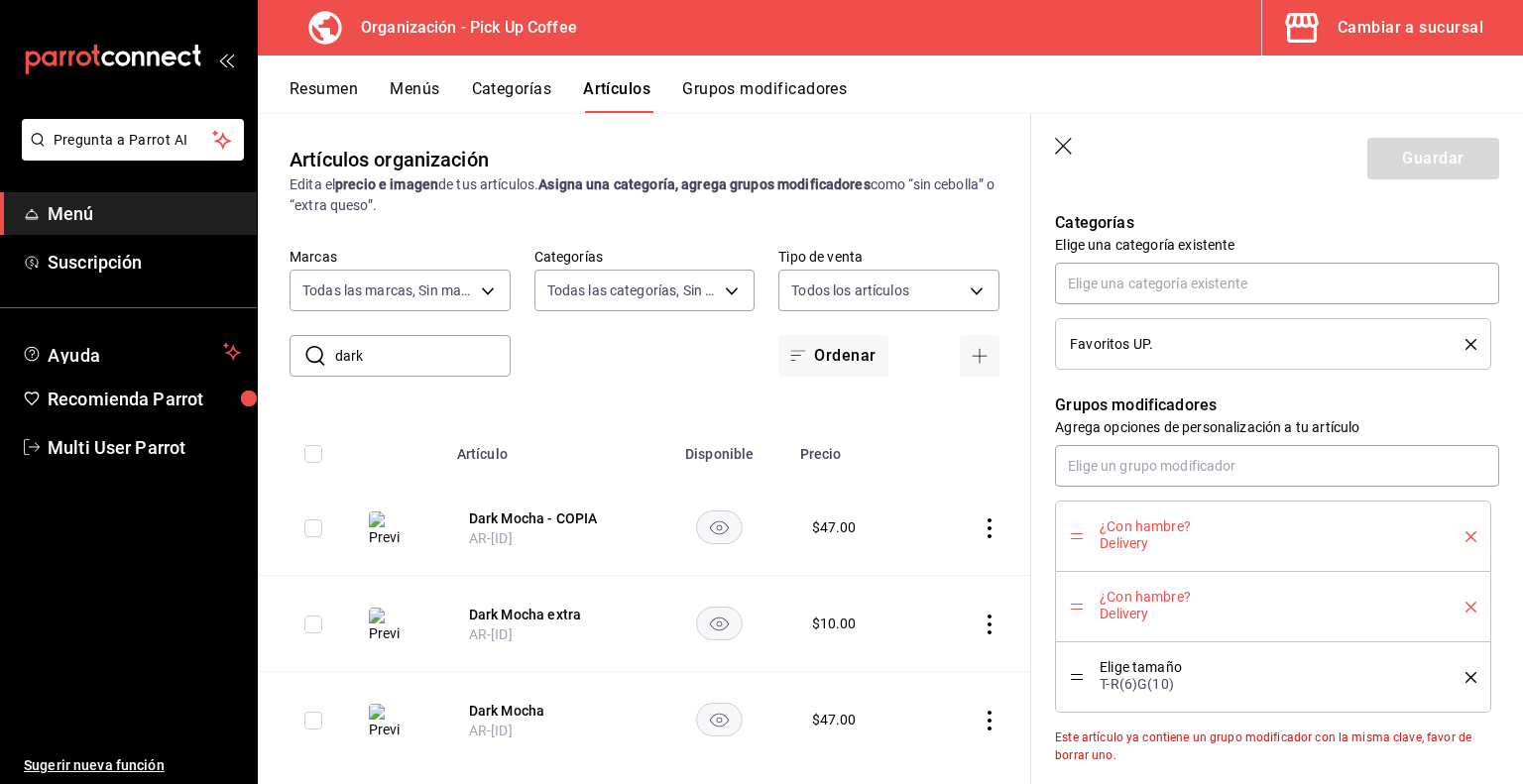 click 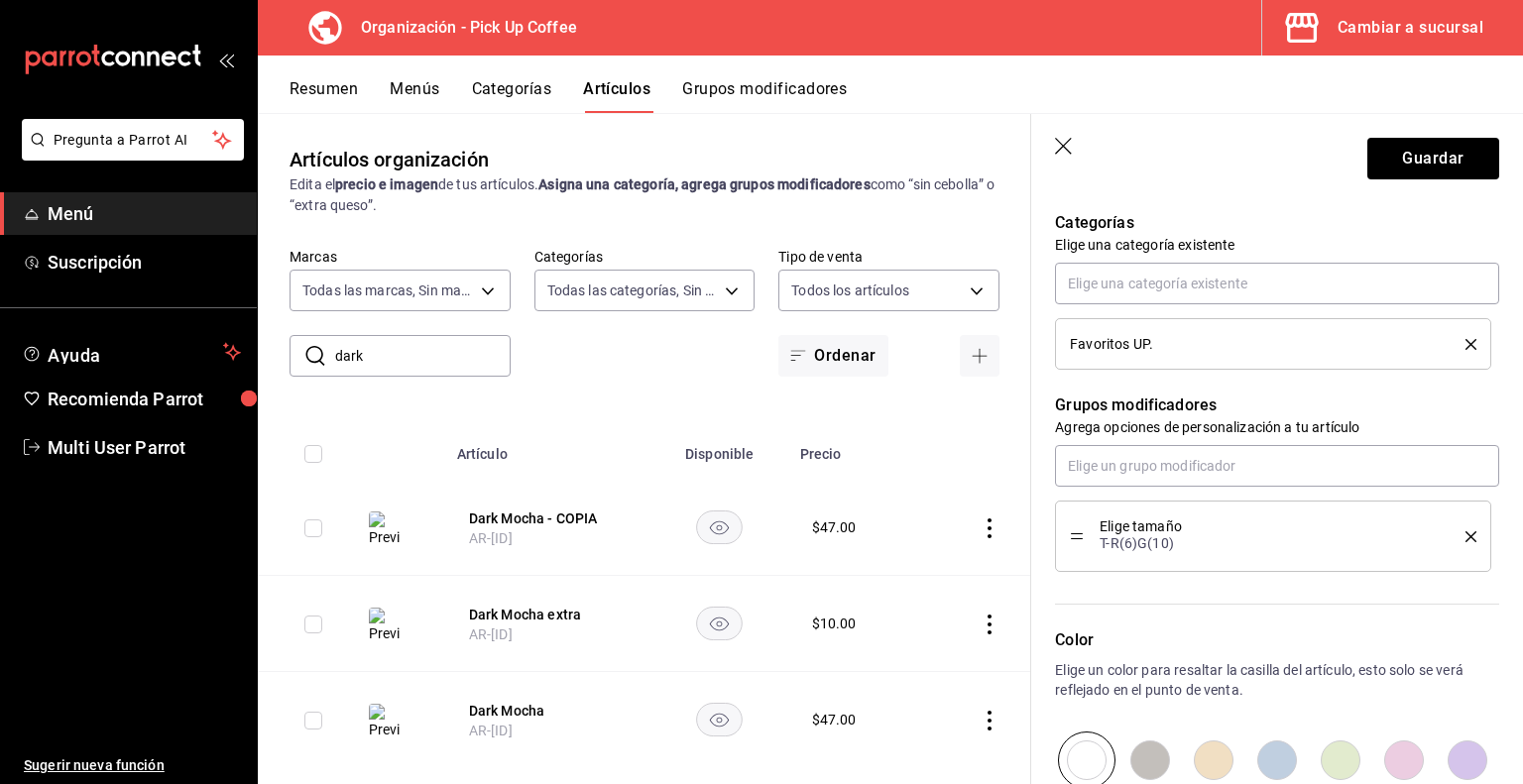 click 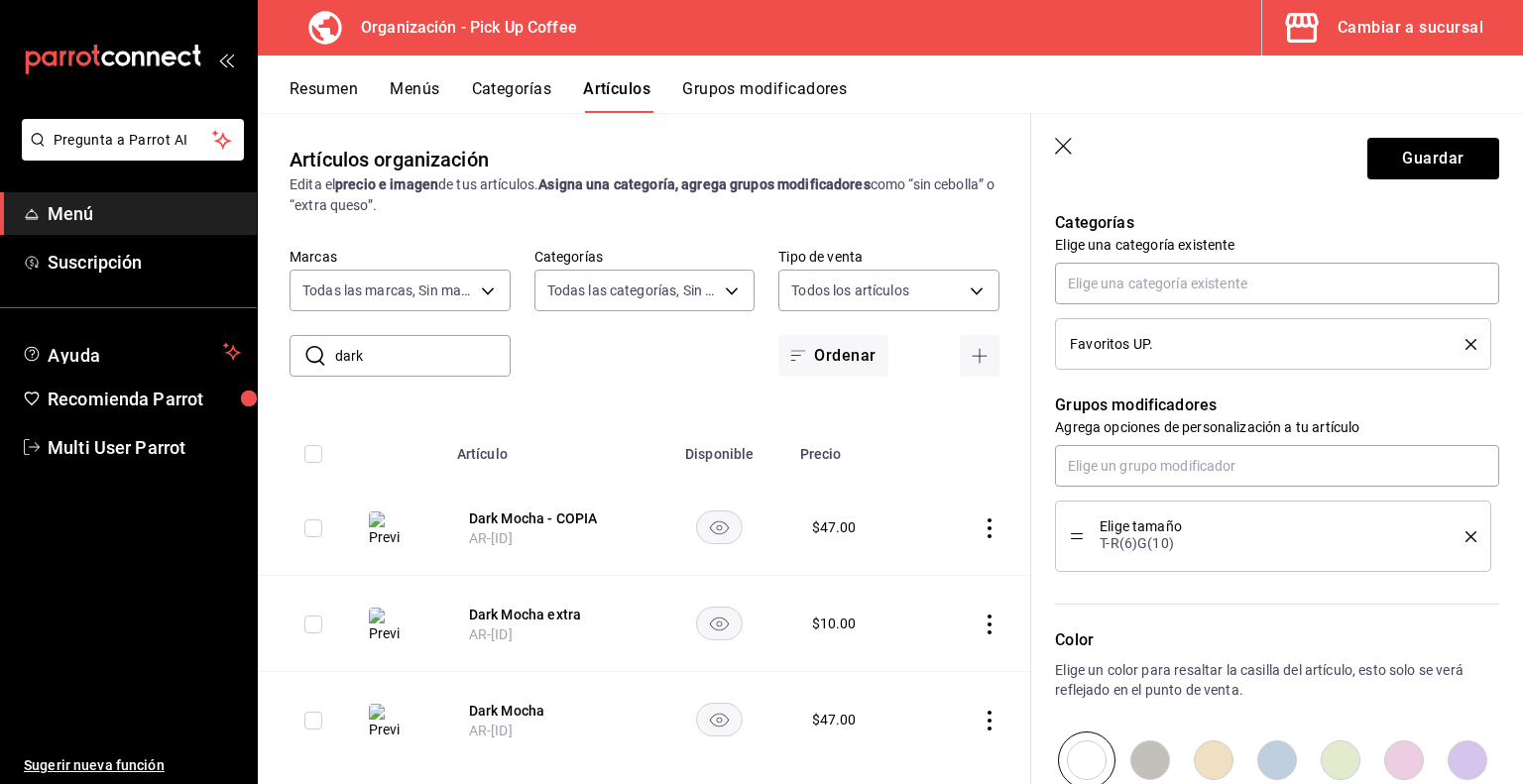type on "x" 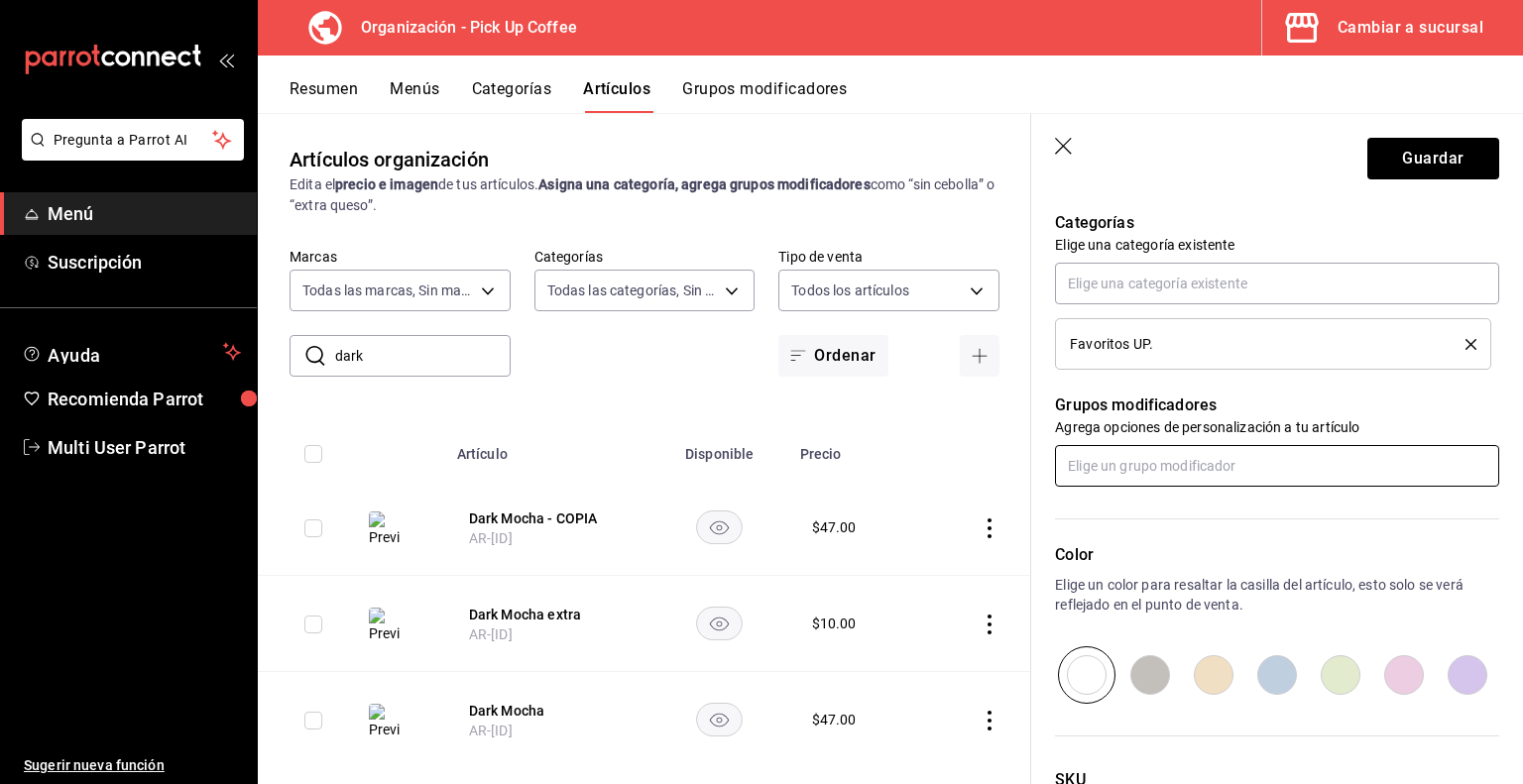 click at bounding box center (1277, 466) 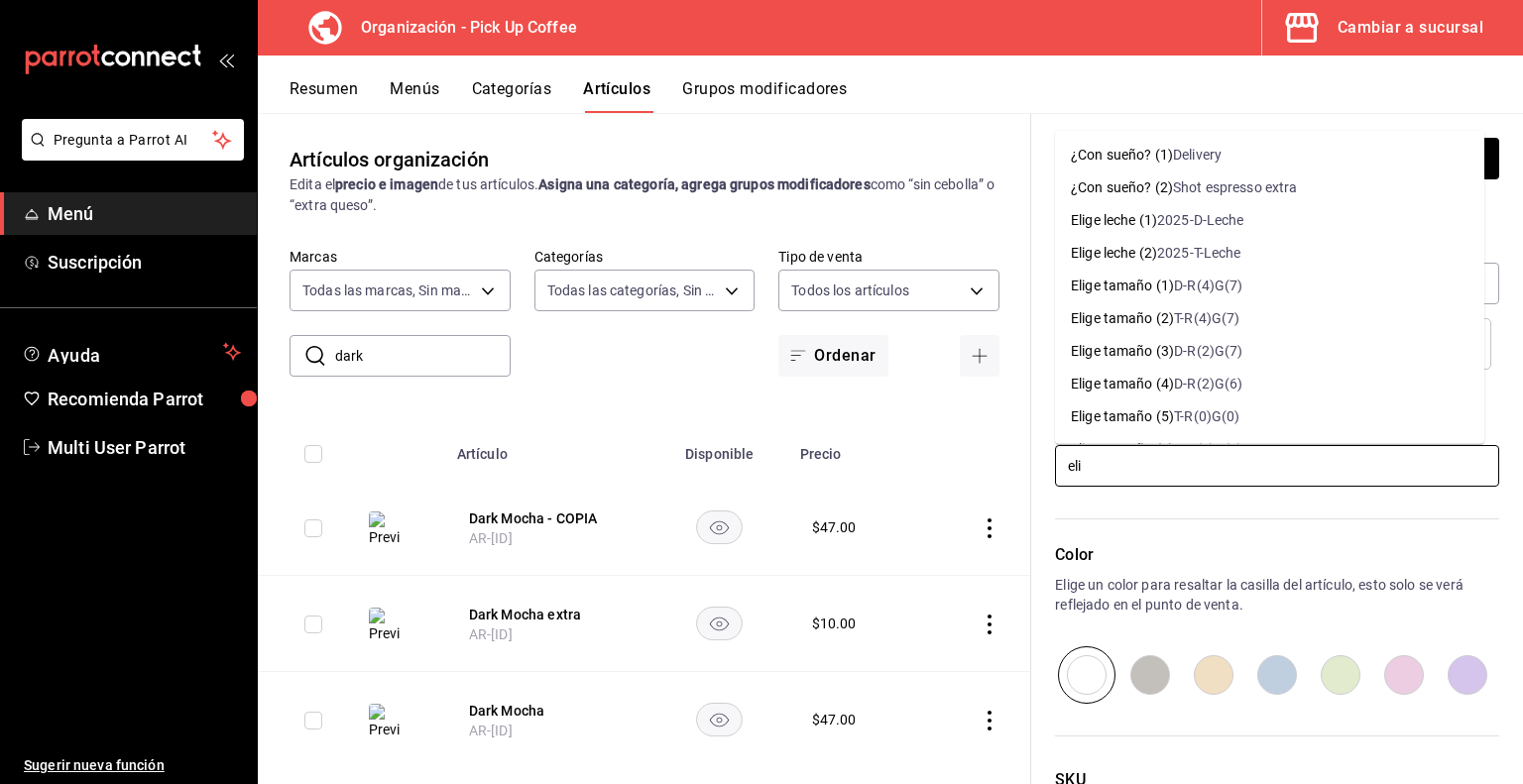 type on "elig" 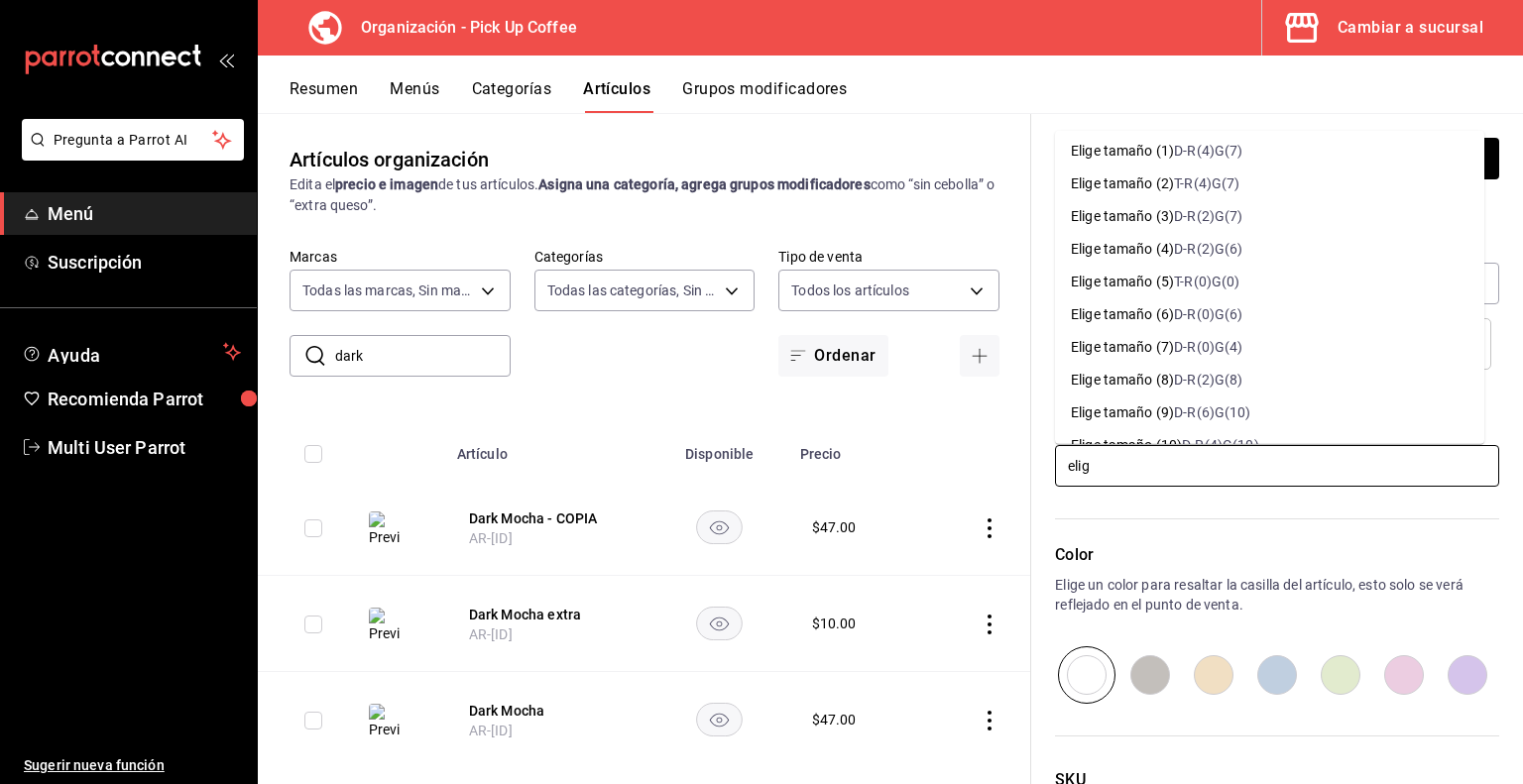 scroll, scrollTop: 214, scrollLeft: 0, axis: vertical 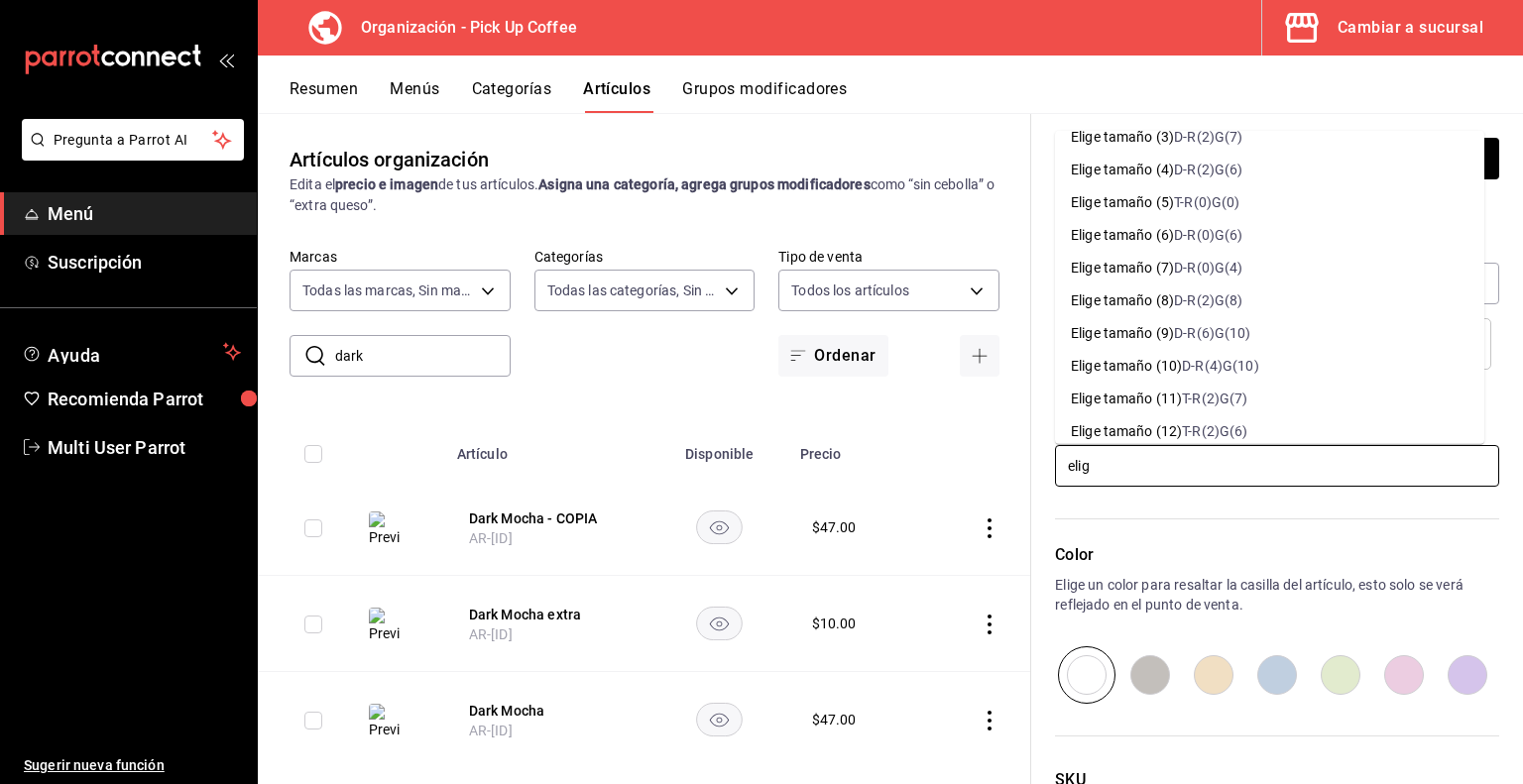 click on "D-R(6)G(10)" at bounding box center (1212, 332) 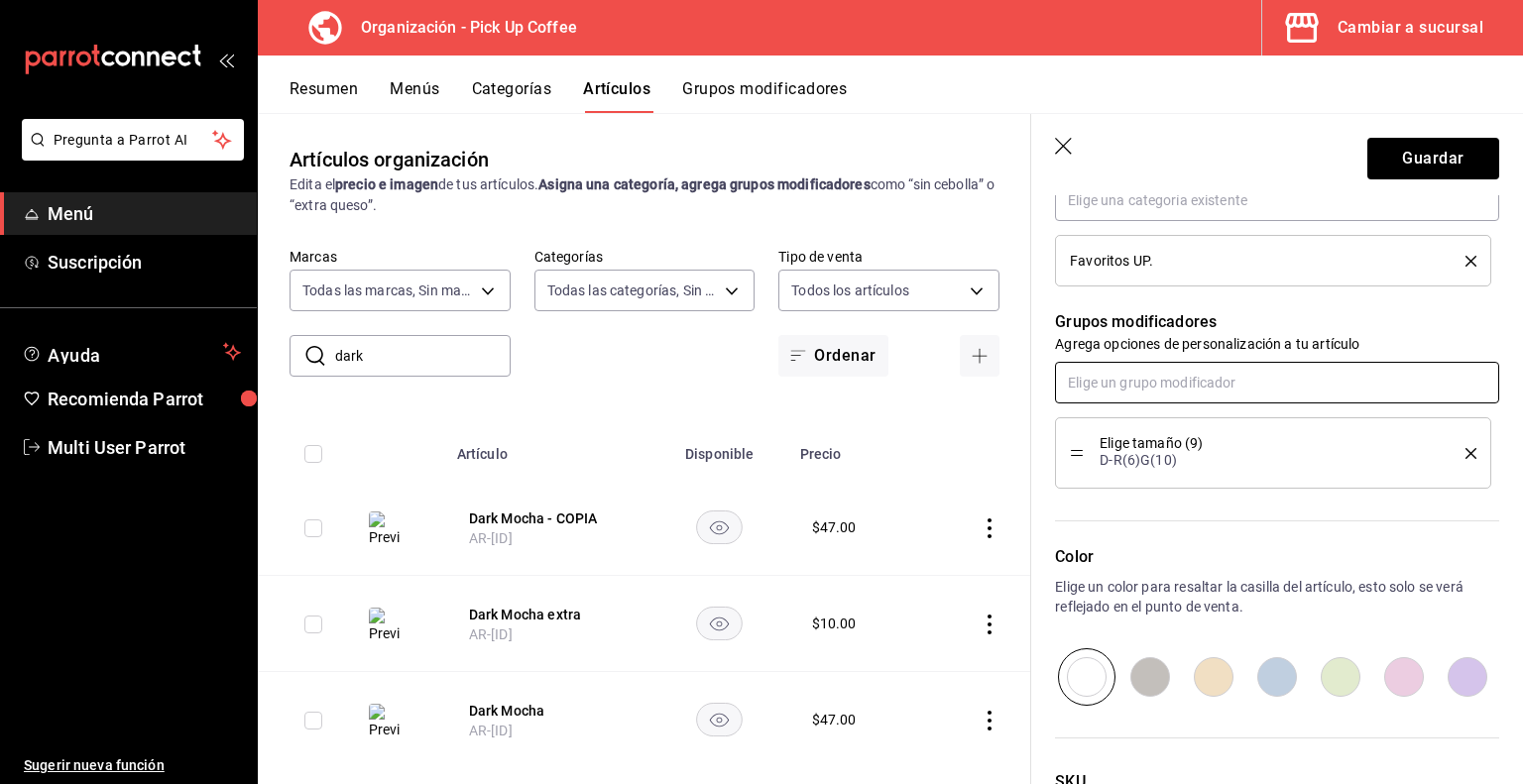 scroll, scrollTop: 784, scrollLeft: 0, axis: vertical 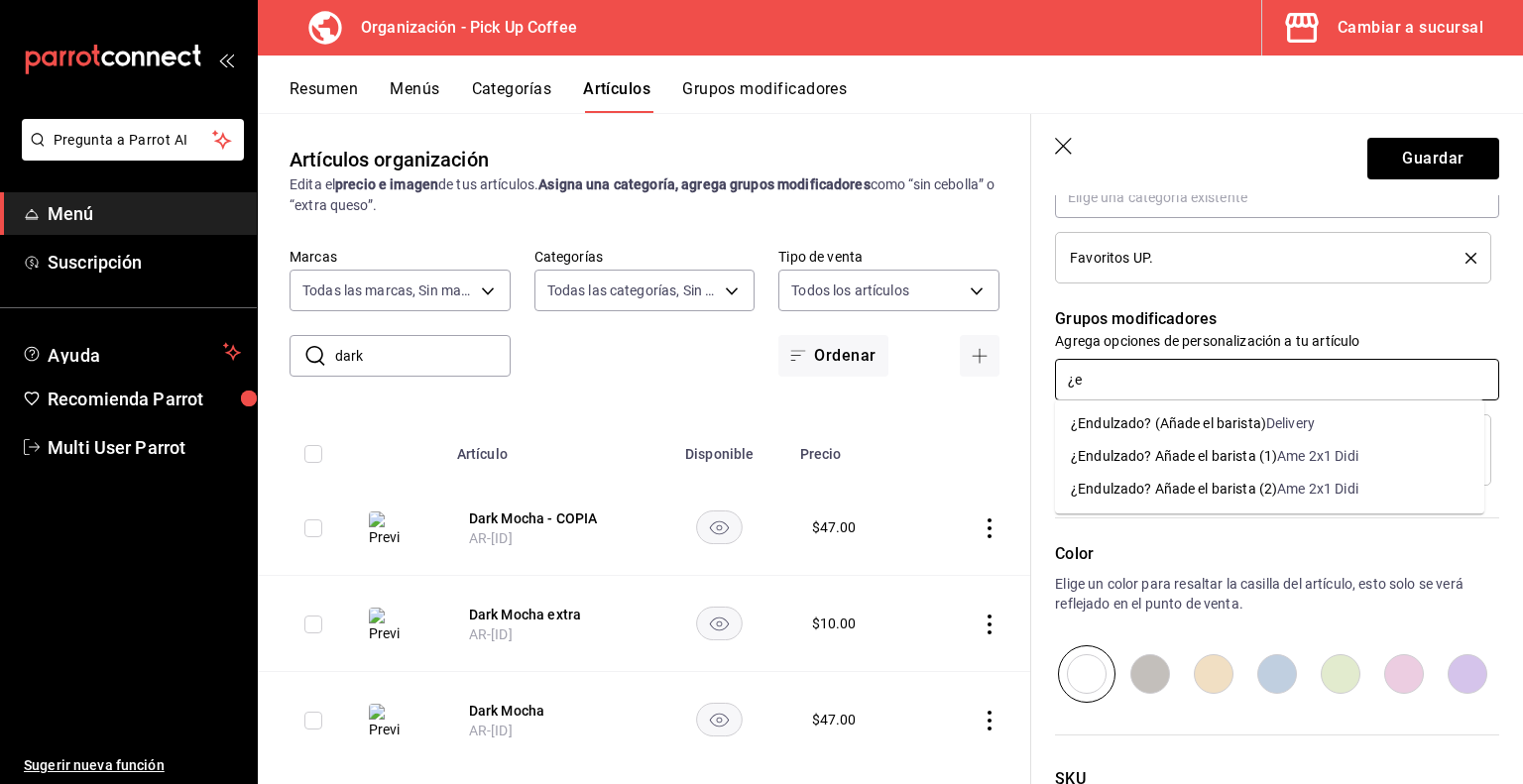 type on "¿" 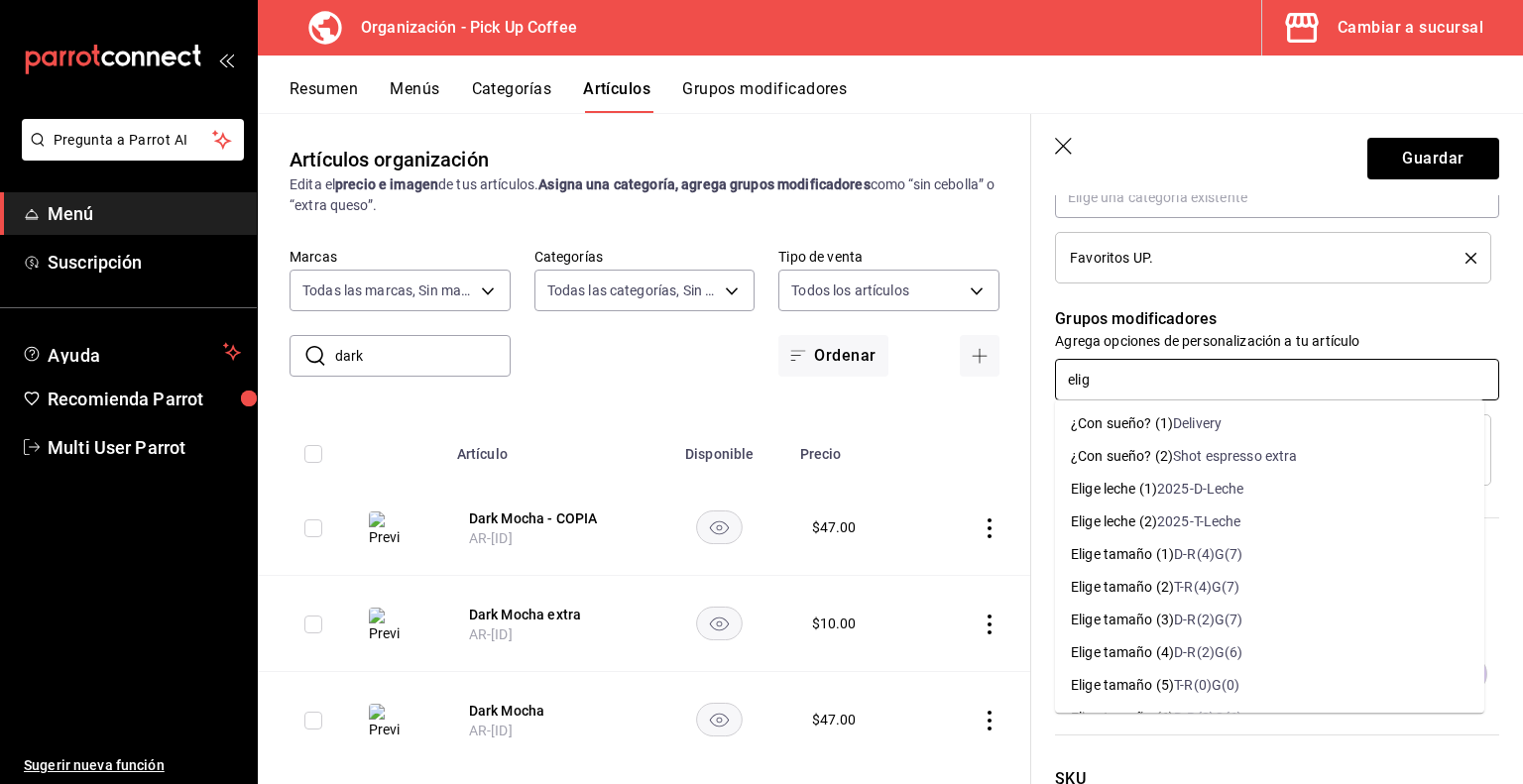 type on "elige" 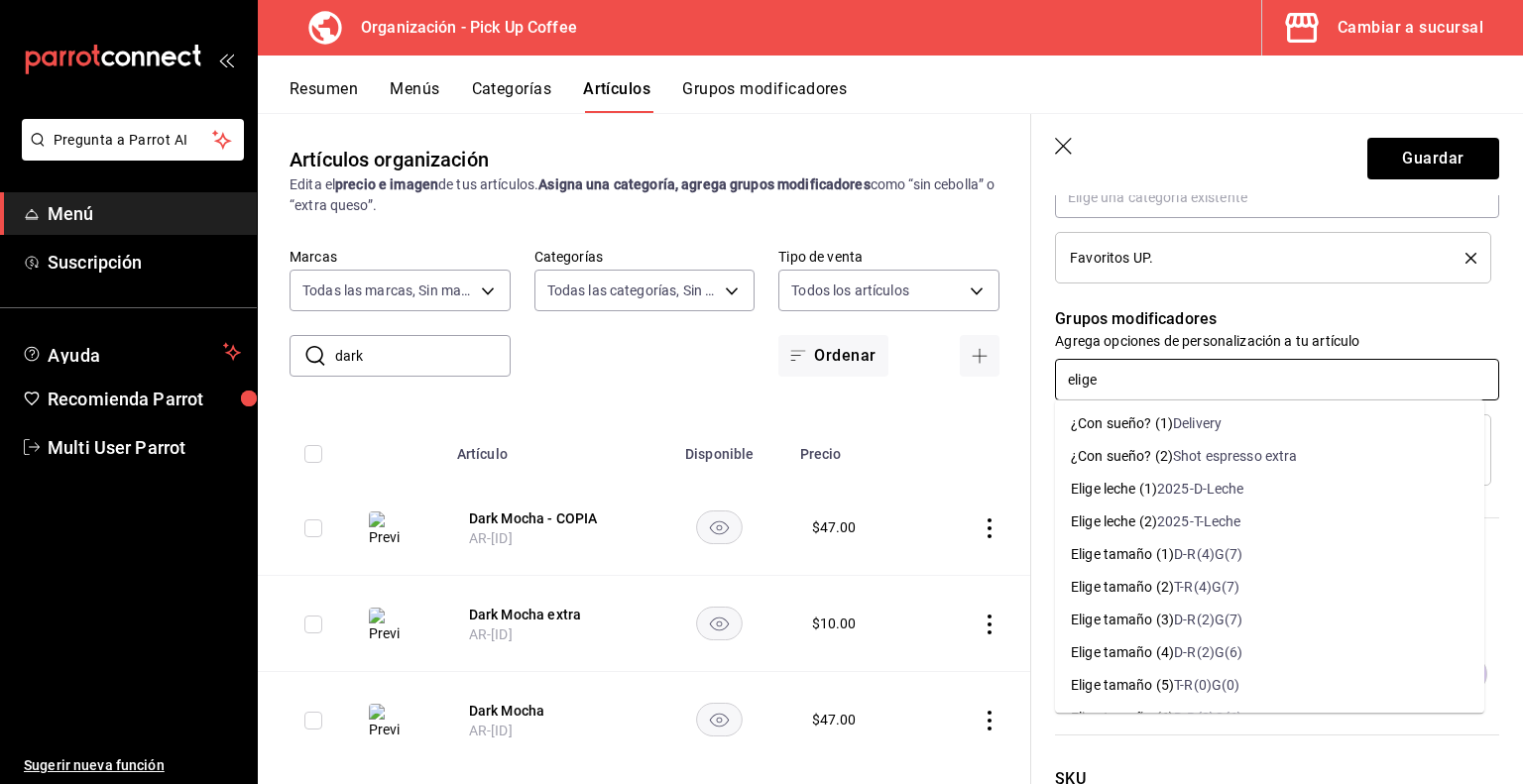 click on "2025-D-Leche" at bounding box center (1201, 489) 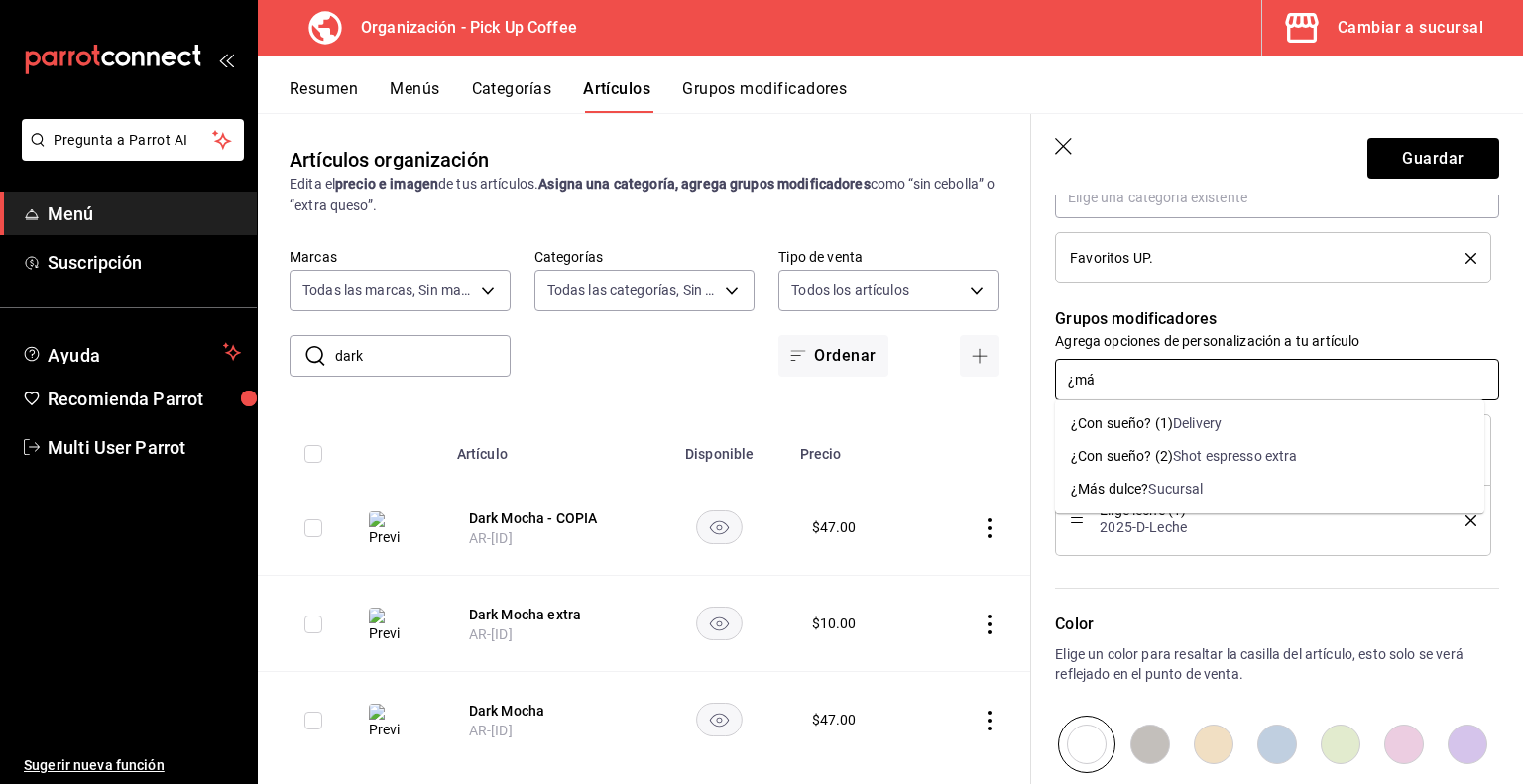 type on "¿más" 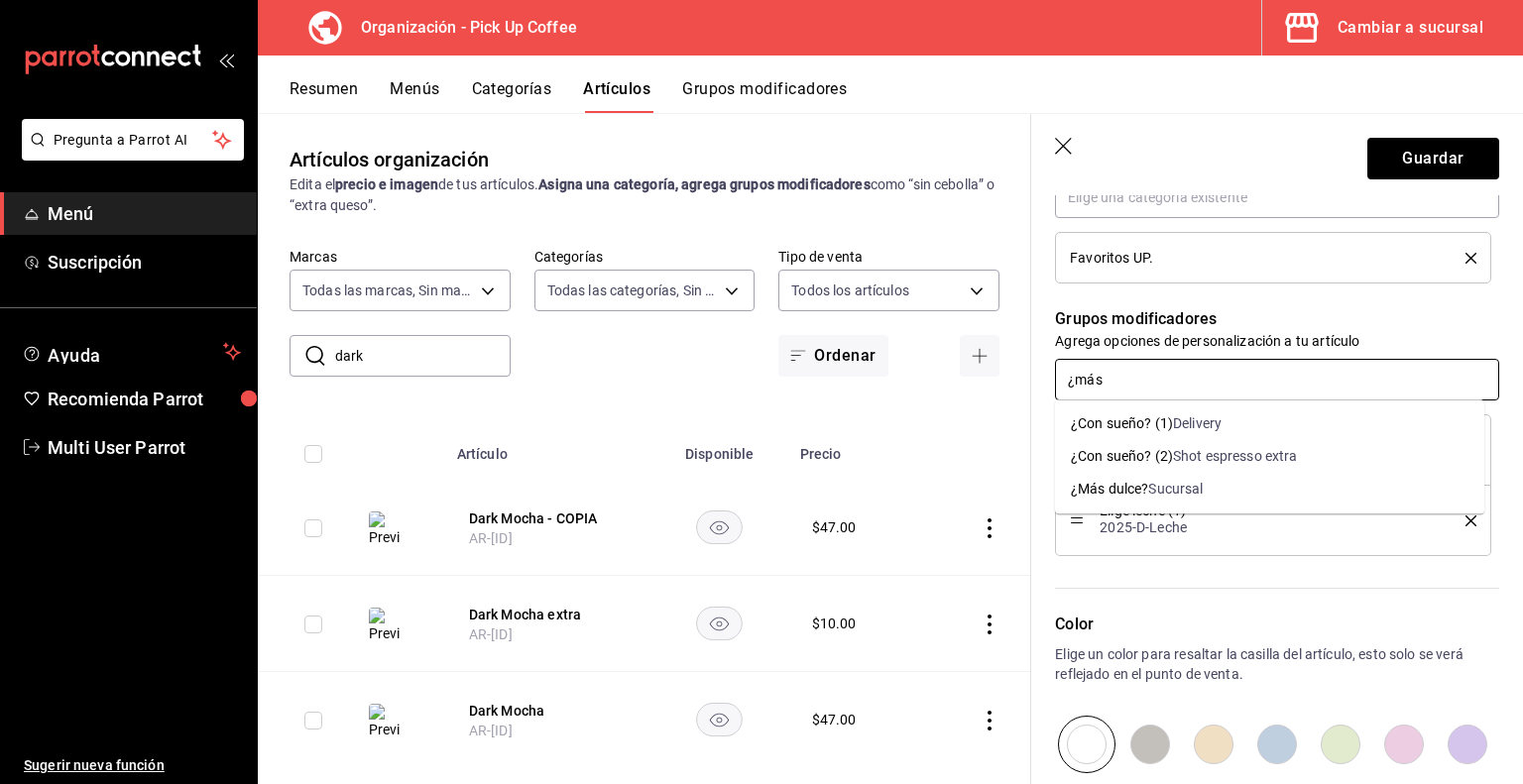 click on "Sucursal" at bounding box center (1175, 489) 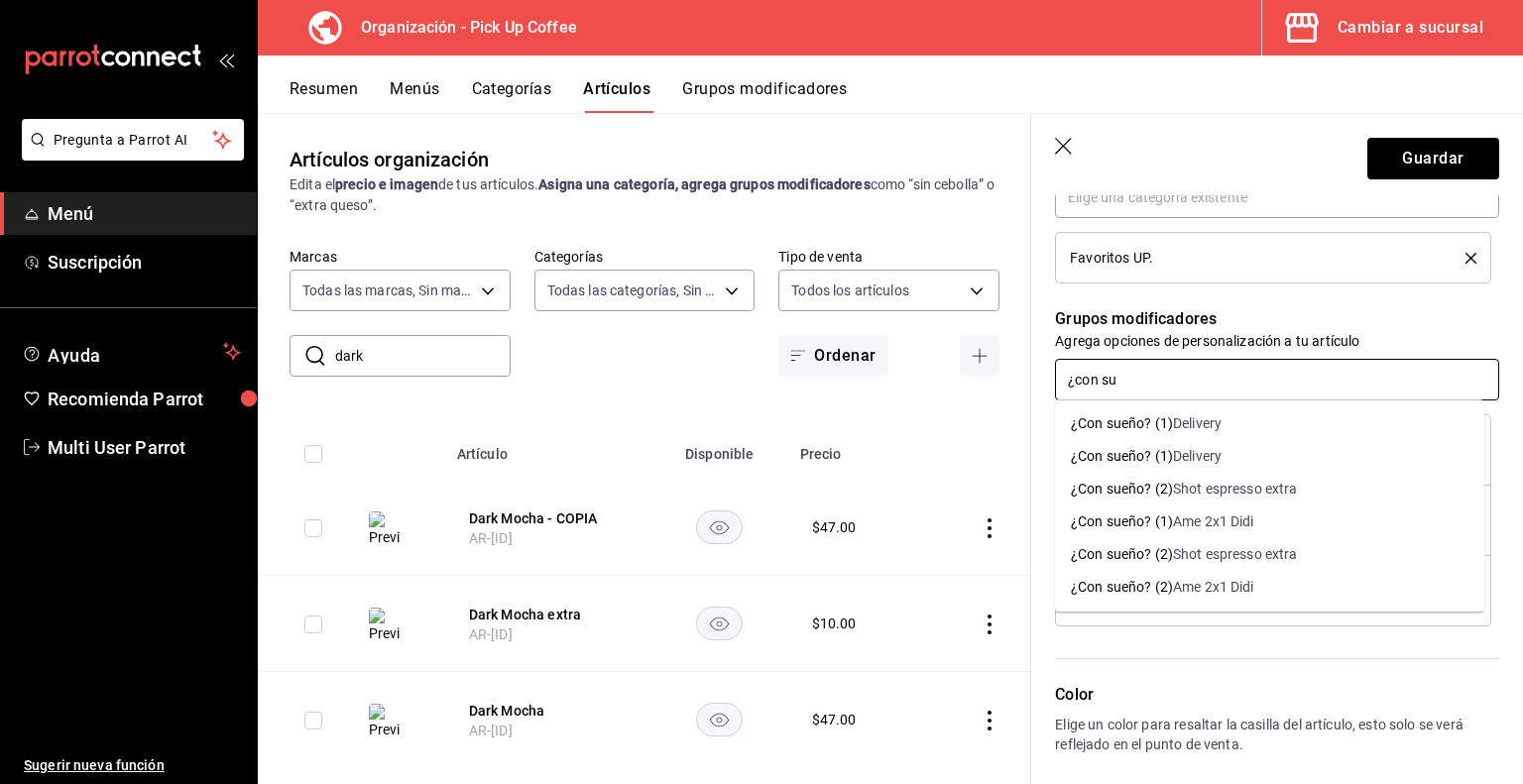 type on "¿con sue" 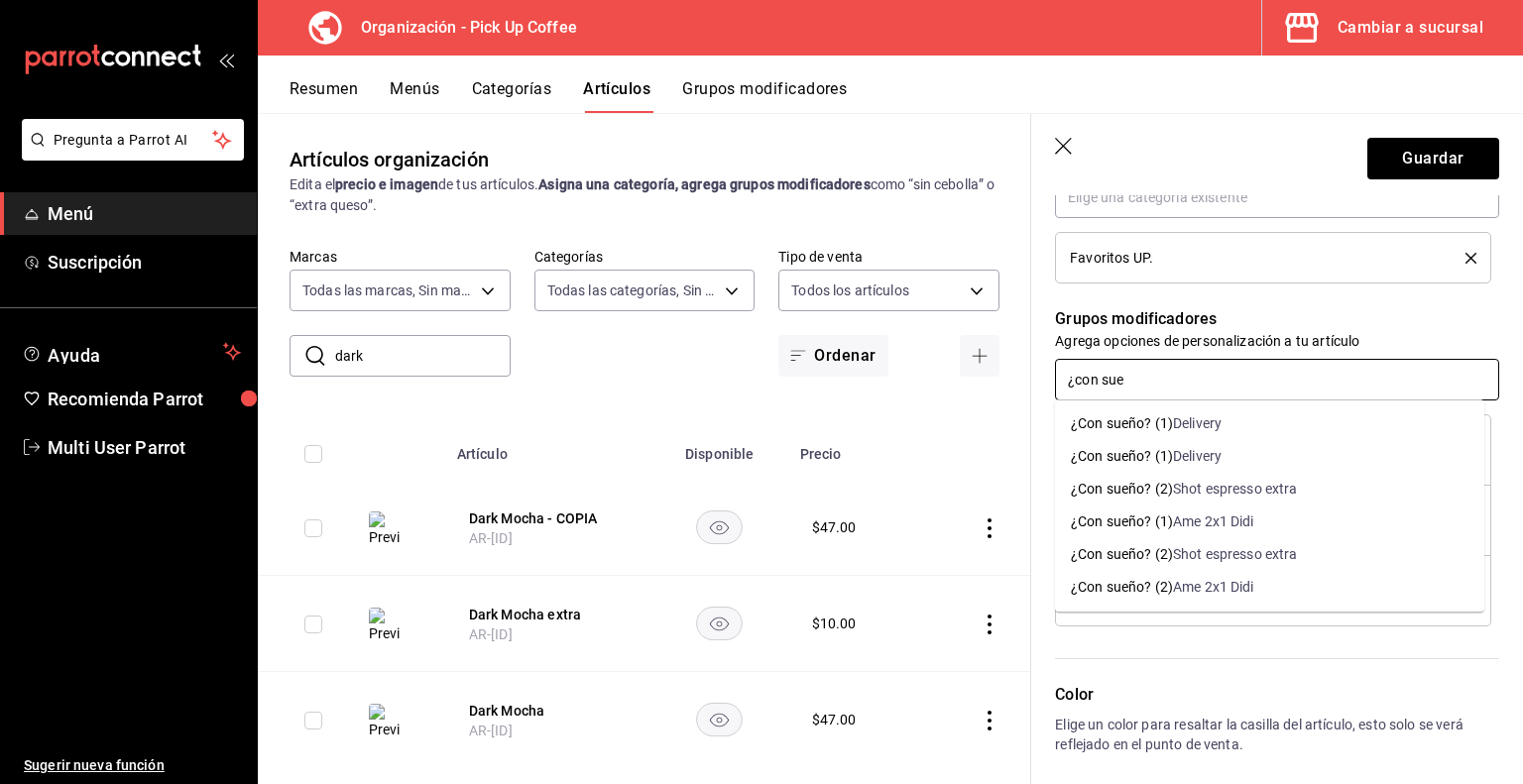 click on "Shot espresso extra" at bounding box center [1235, 489] 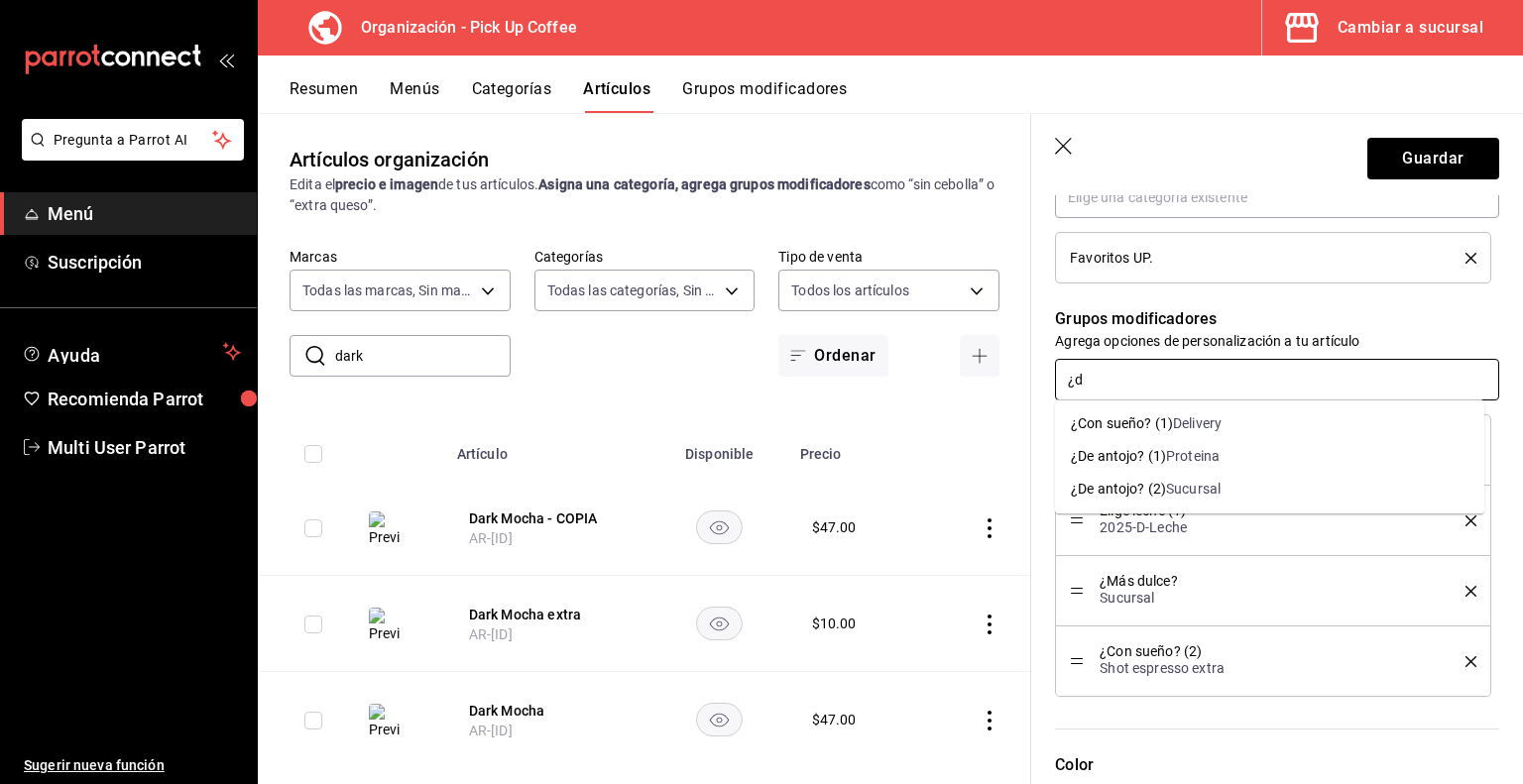 type on "¿de" 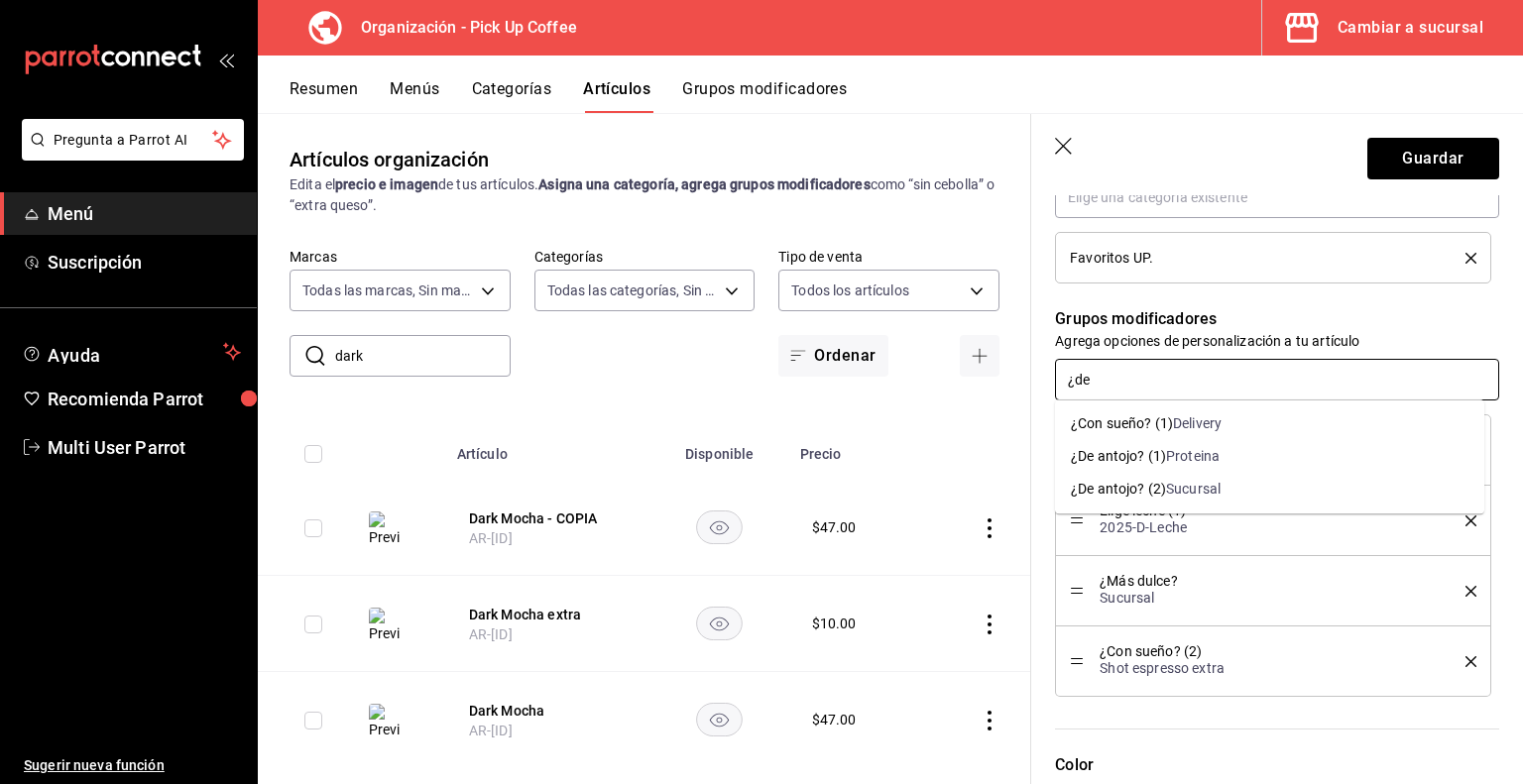 click on "Sucursal" at bounding box center (1193, 489) 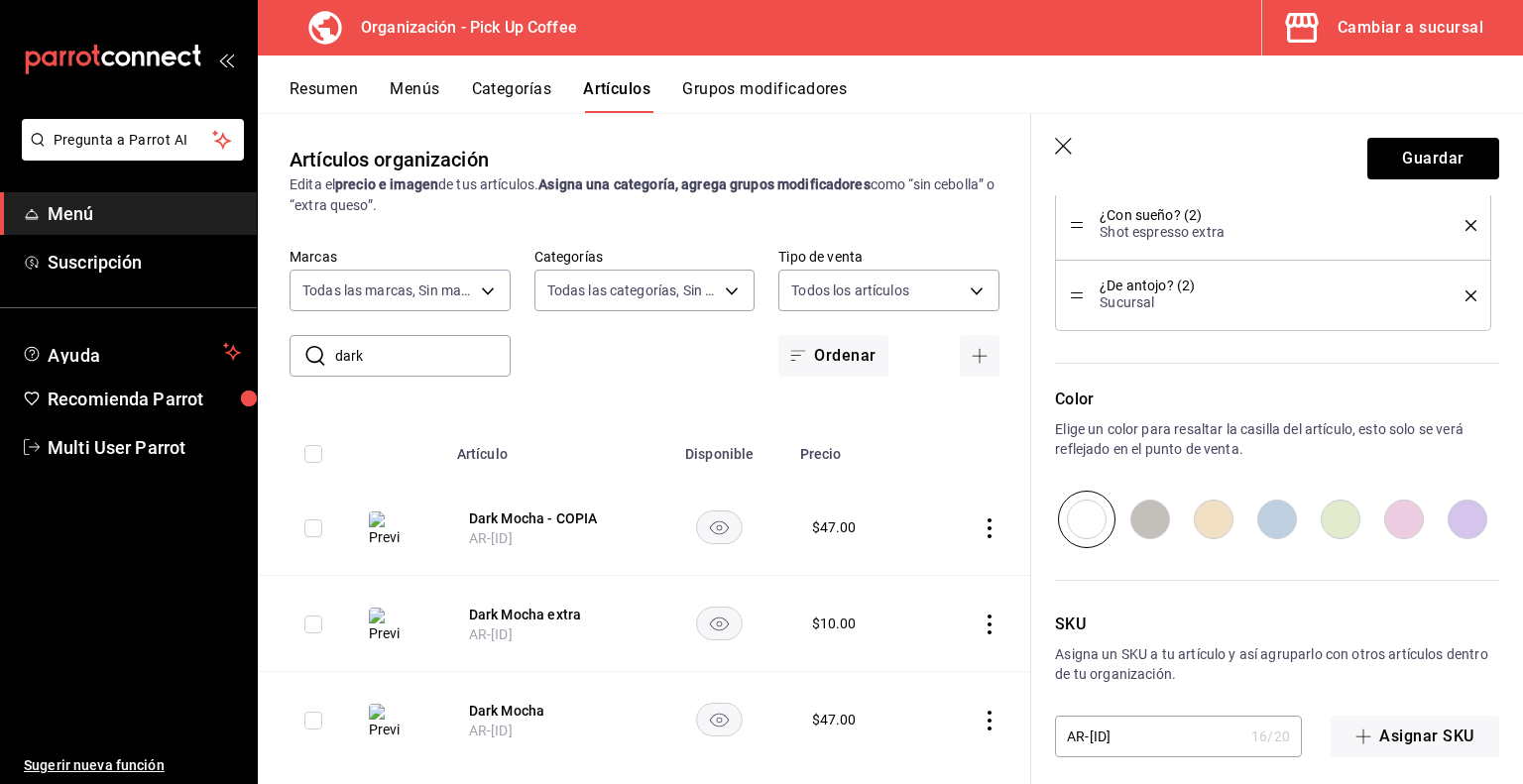 scroll, scrollTop: 1230, scrollLeft: 0, axis: vertical 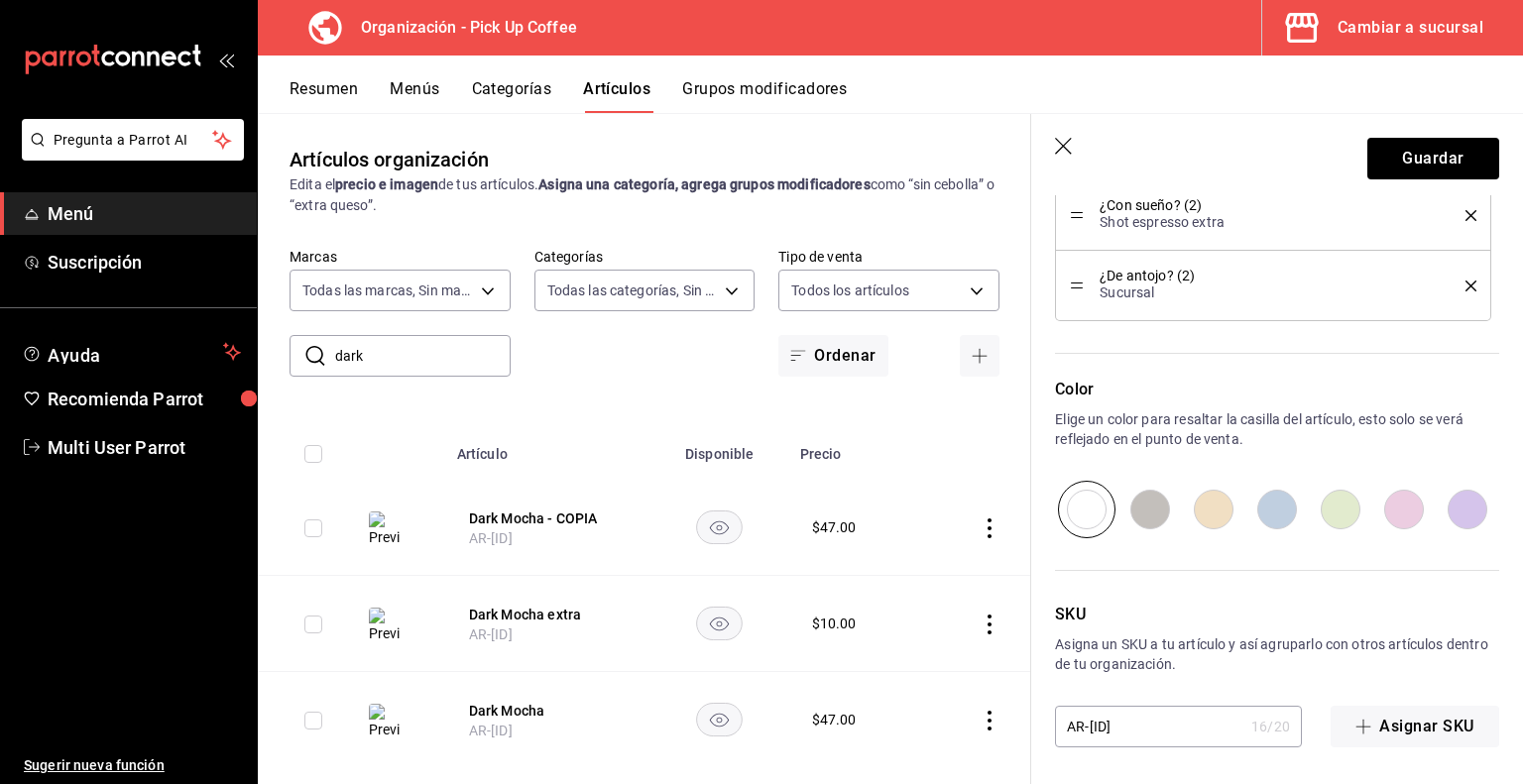click at bounding box center (1277, 509) 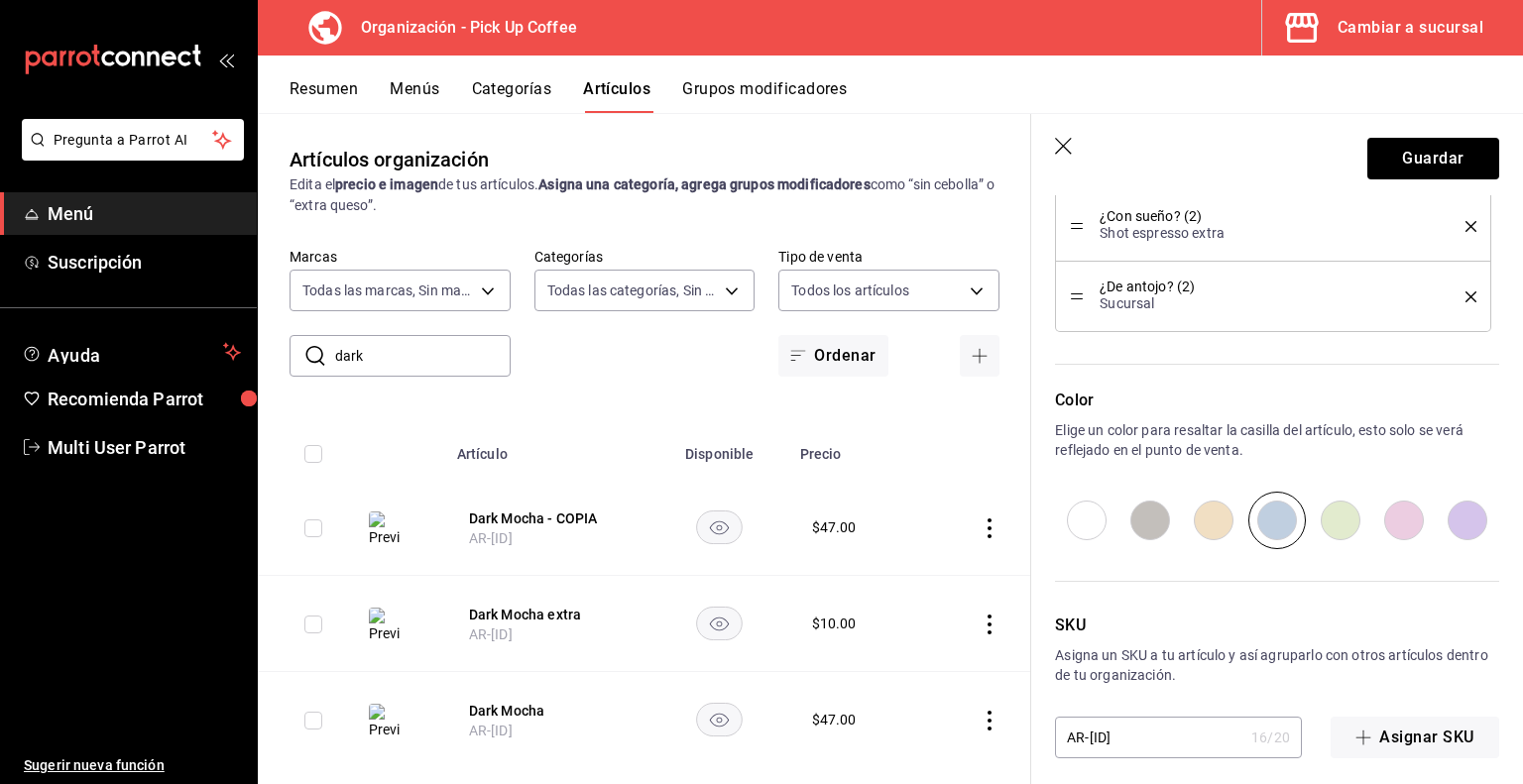 scroll, scrollTop: 1230, scrollLeft: 0, axis: vertical 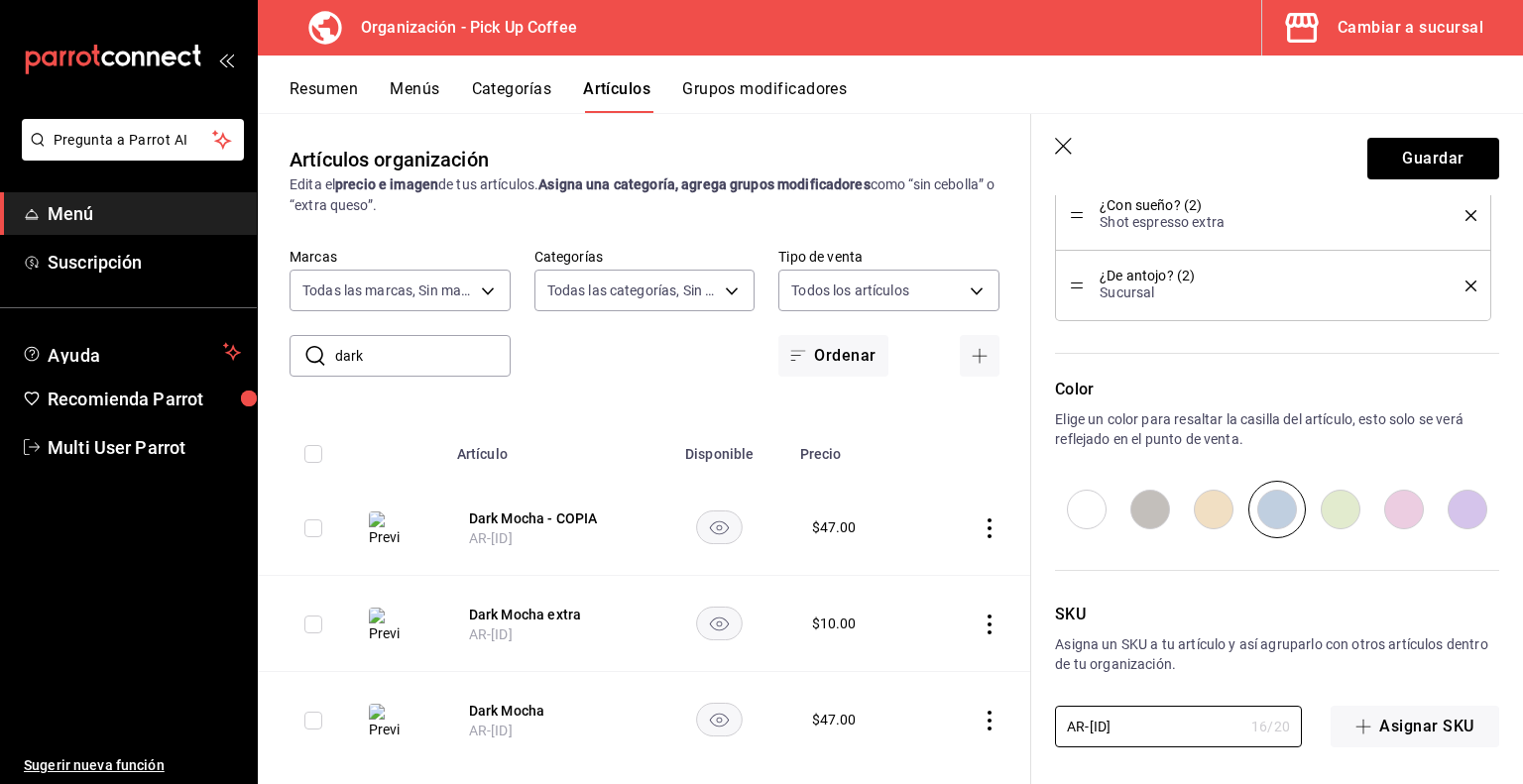drag, startPoint x: 1207, startPoint y: 721, endPoint x: 947, endPoint y: 733, distance: 260.27678 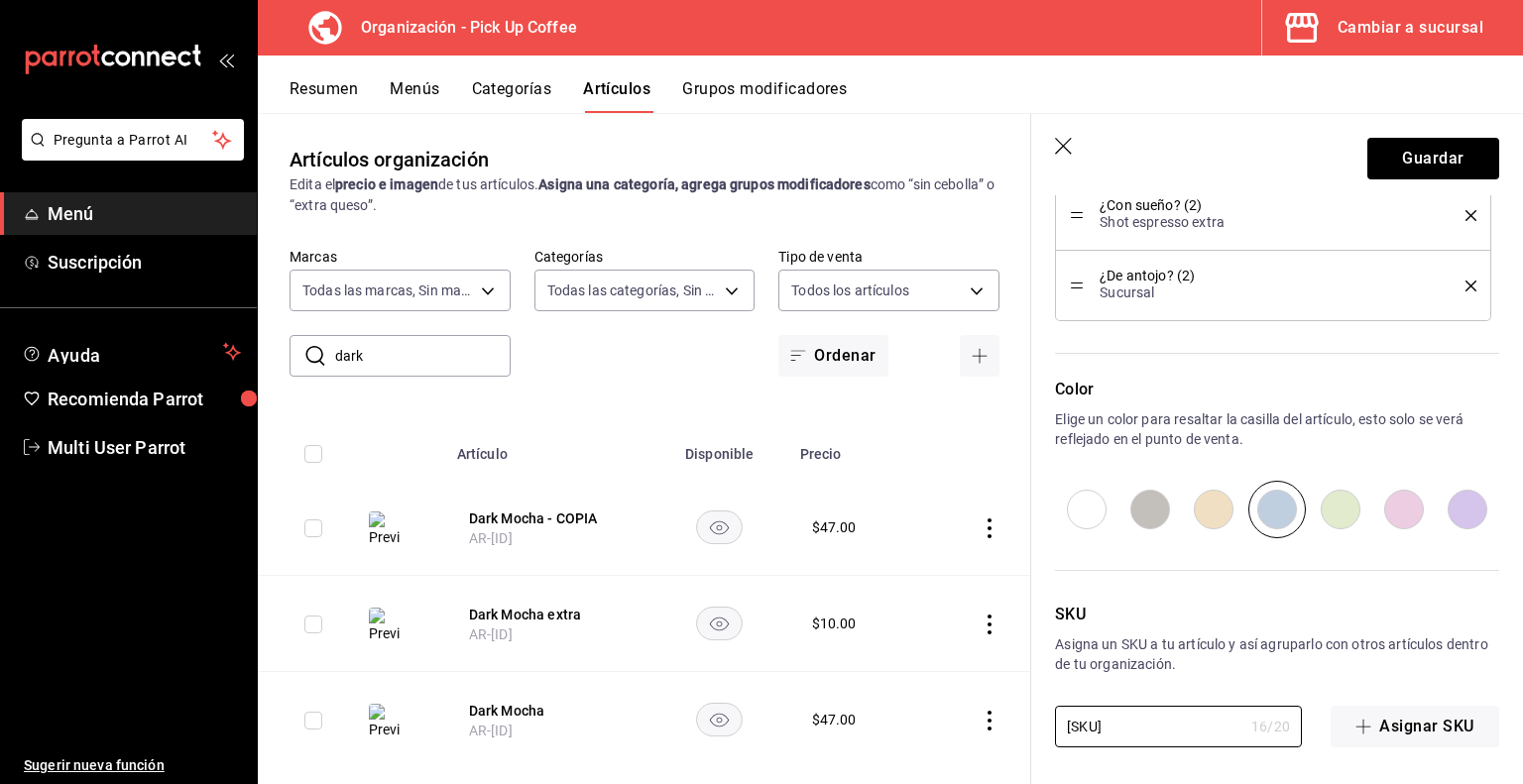 type on "x" 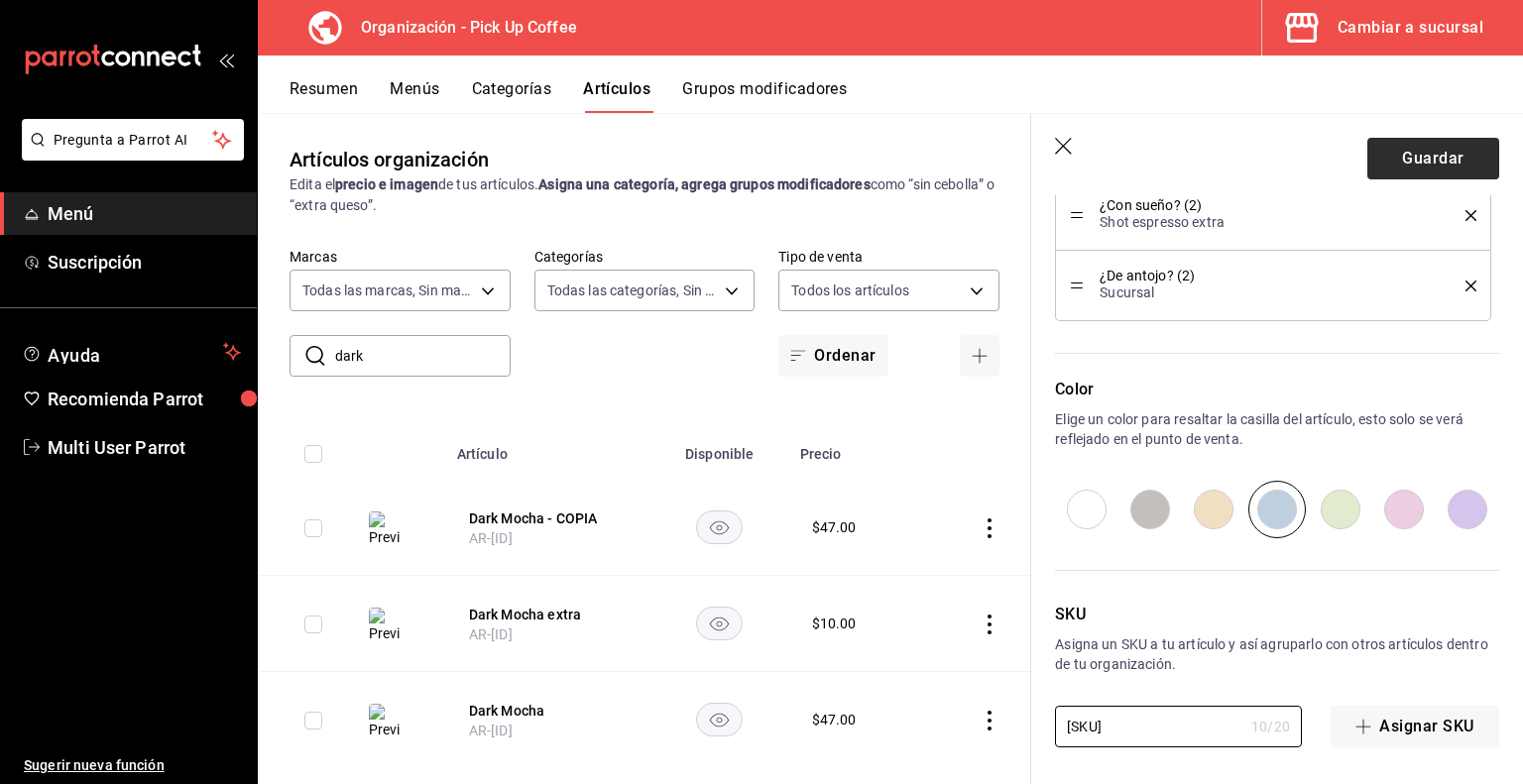 type on "2025-D-EDM" 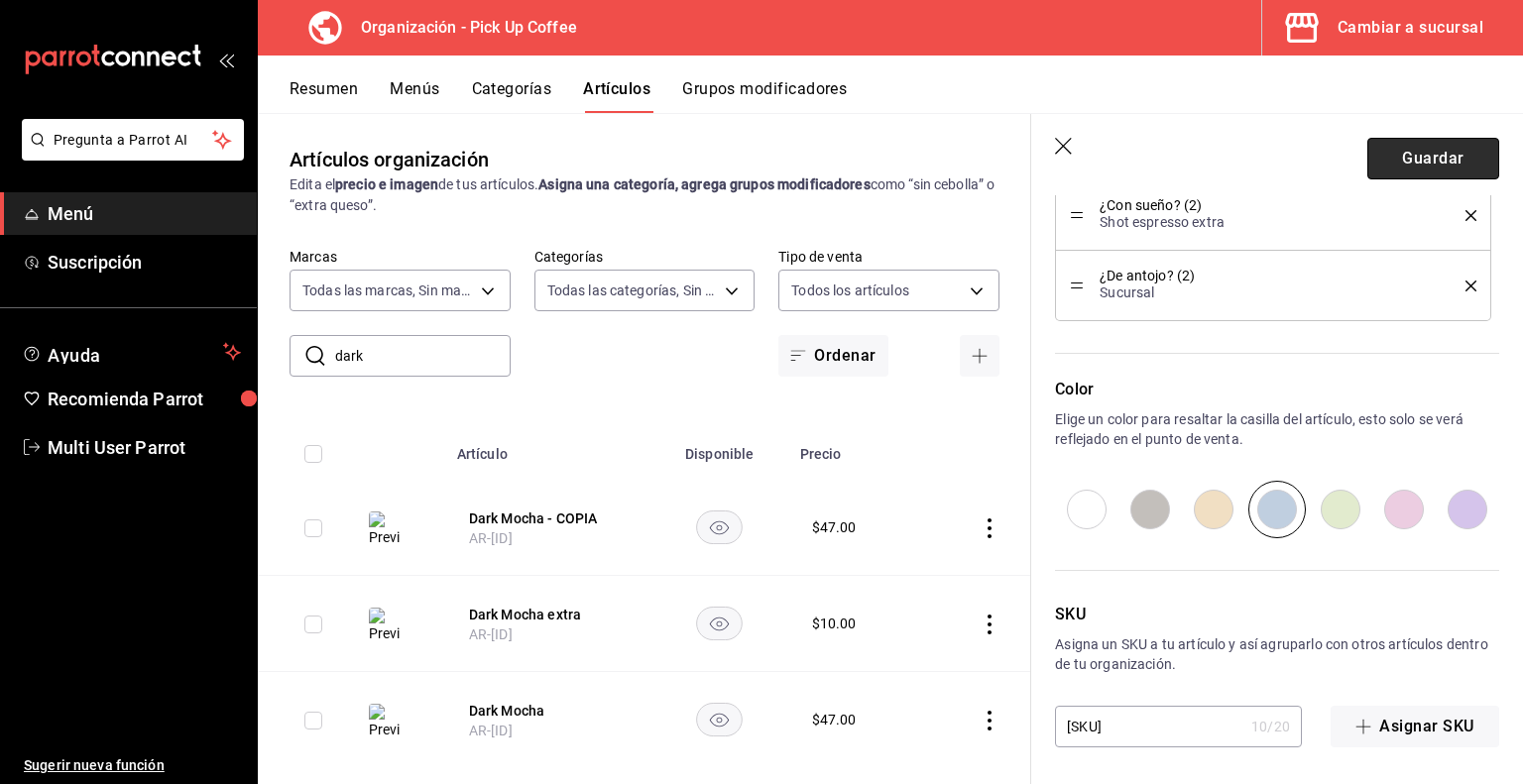 click on "Guardar" at bounding box center [1433, 159] 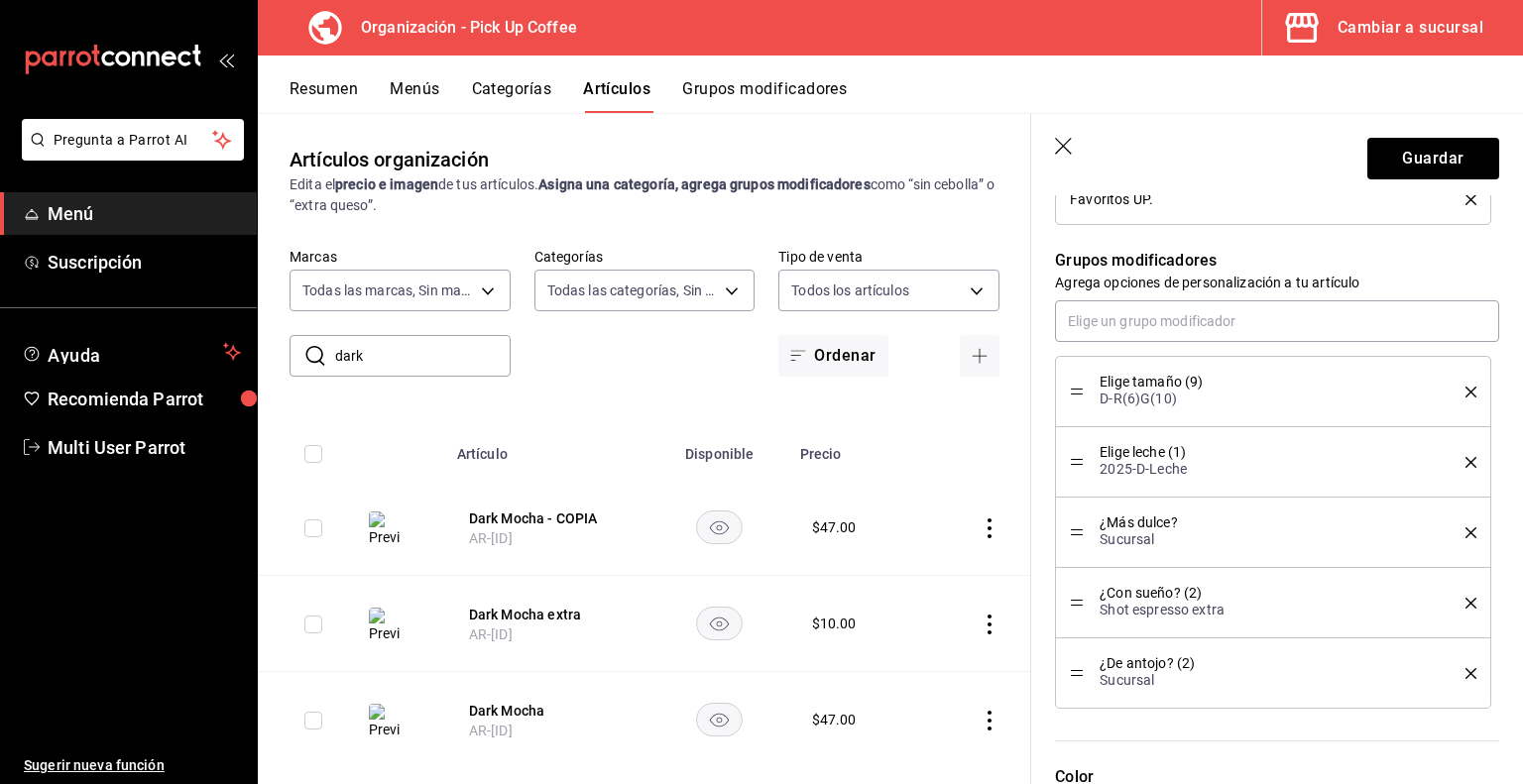scroll, scrollTop: 844, scrollLeft: 0, axis: vertical 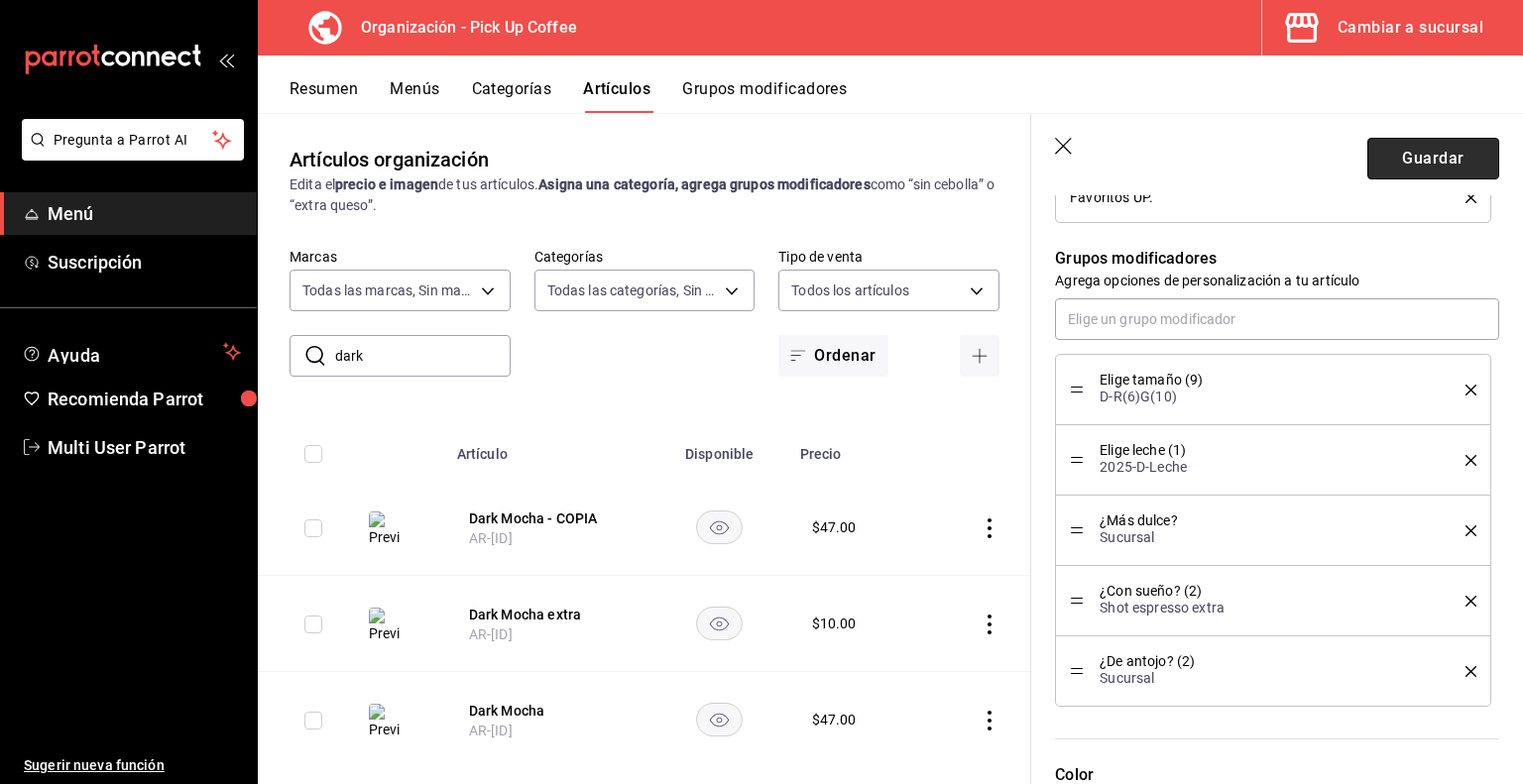 click on "Guardar" at bounding box center [1433, 159] 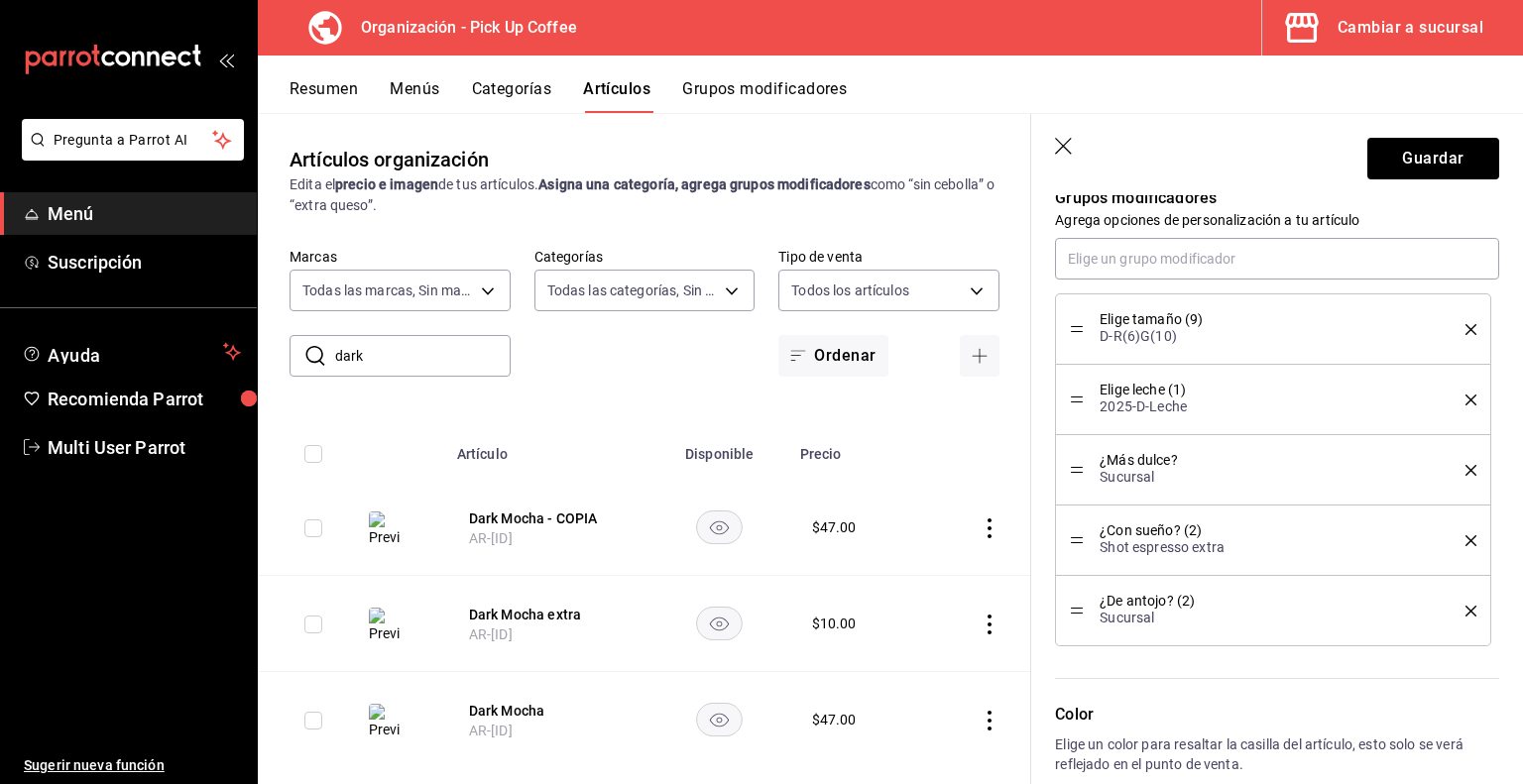 scroll, scrollTop: 888, scrollLeft: 0, axis: vertical 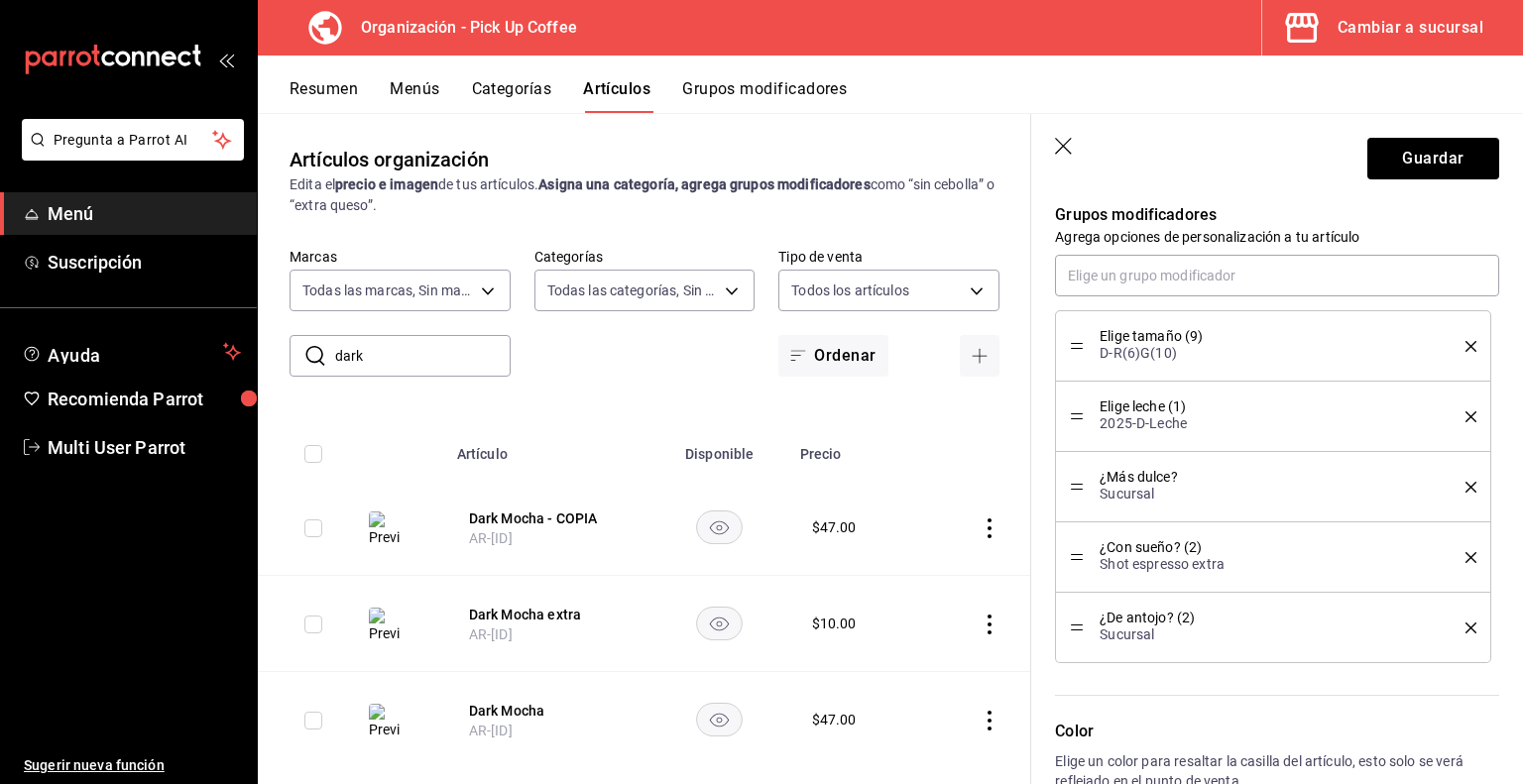 click 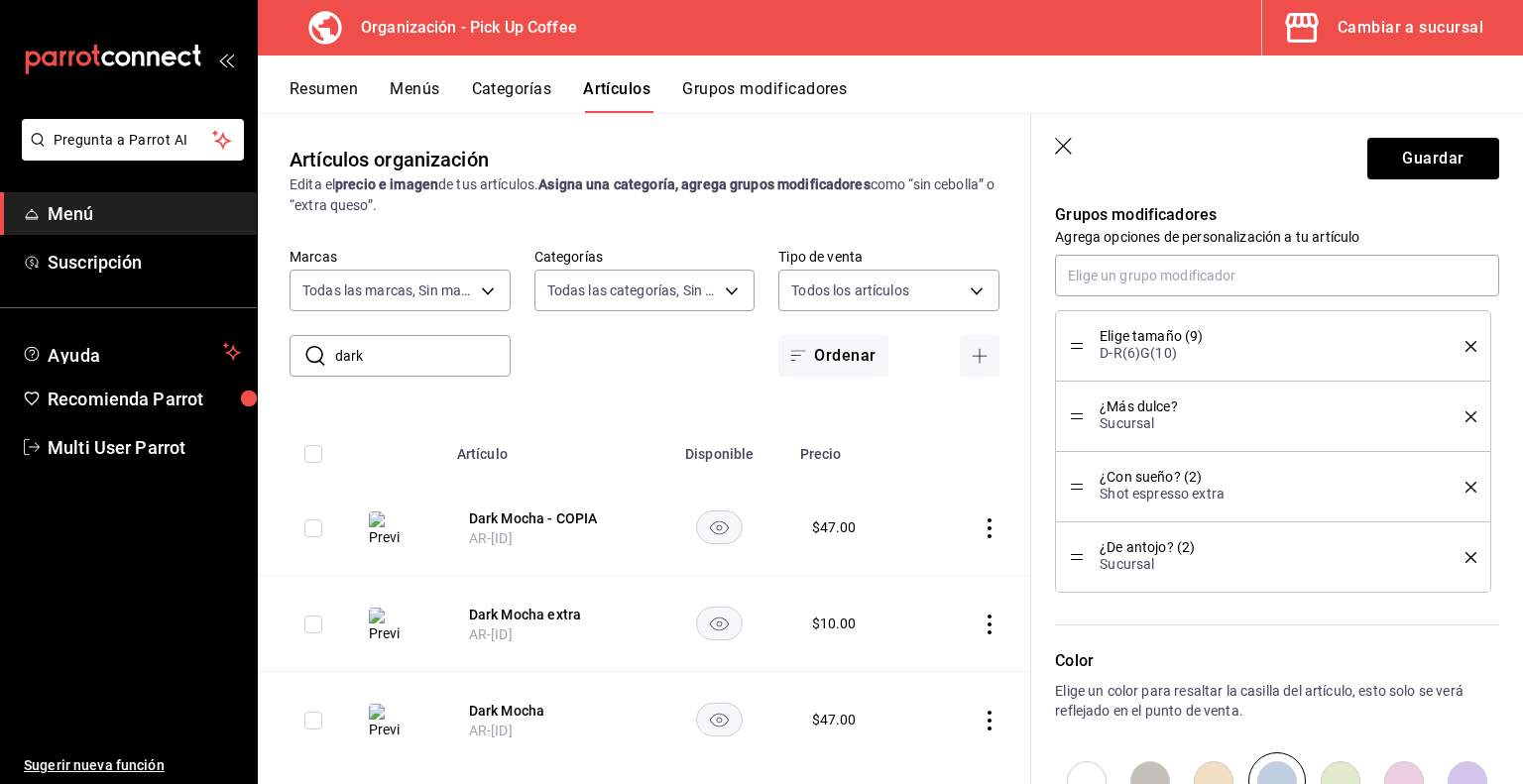 click 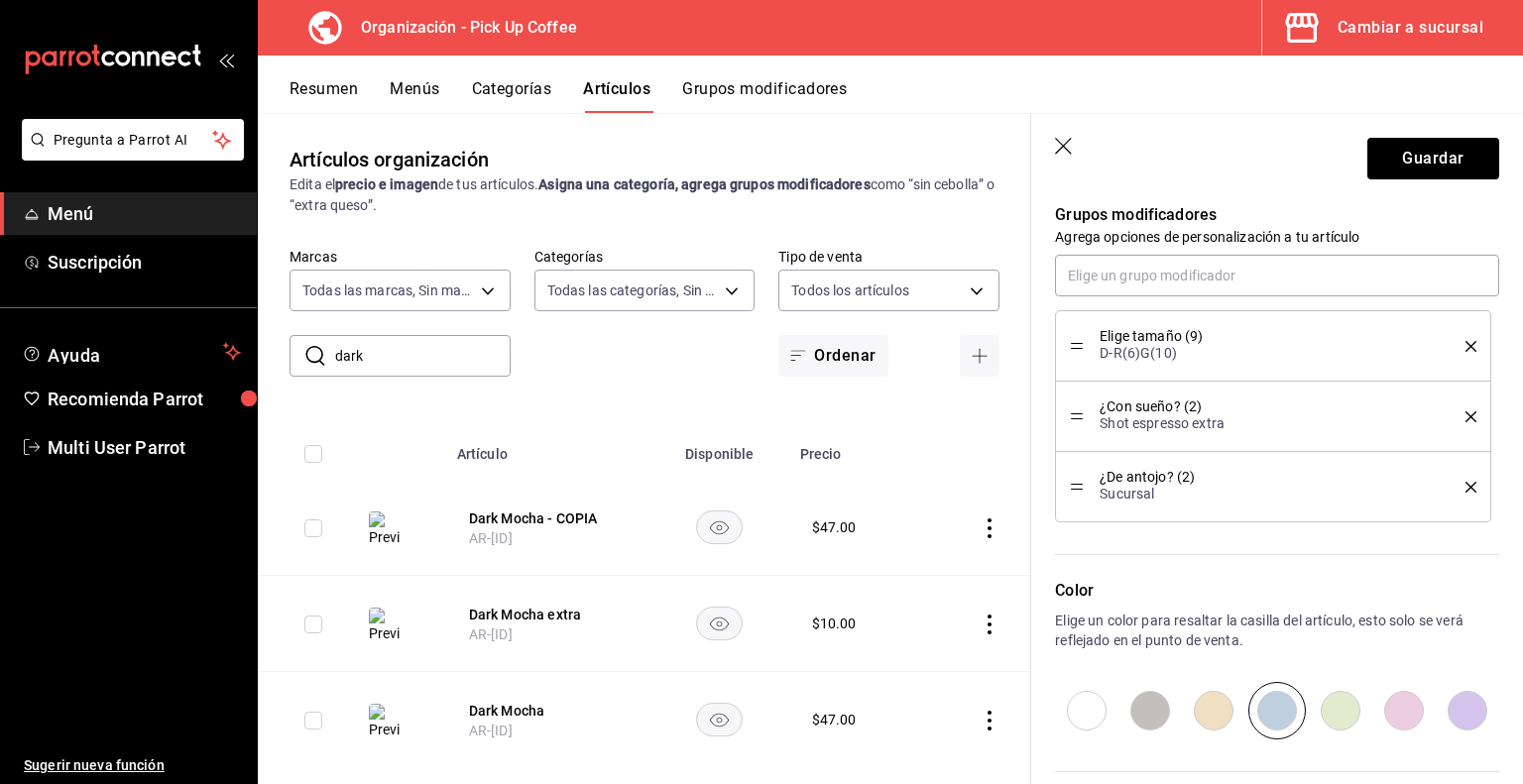 click 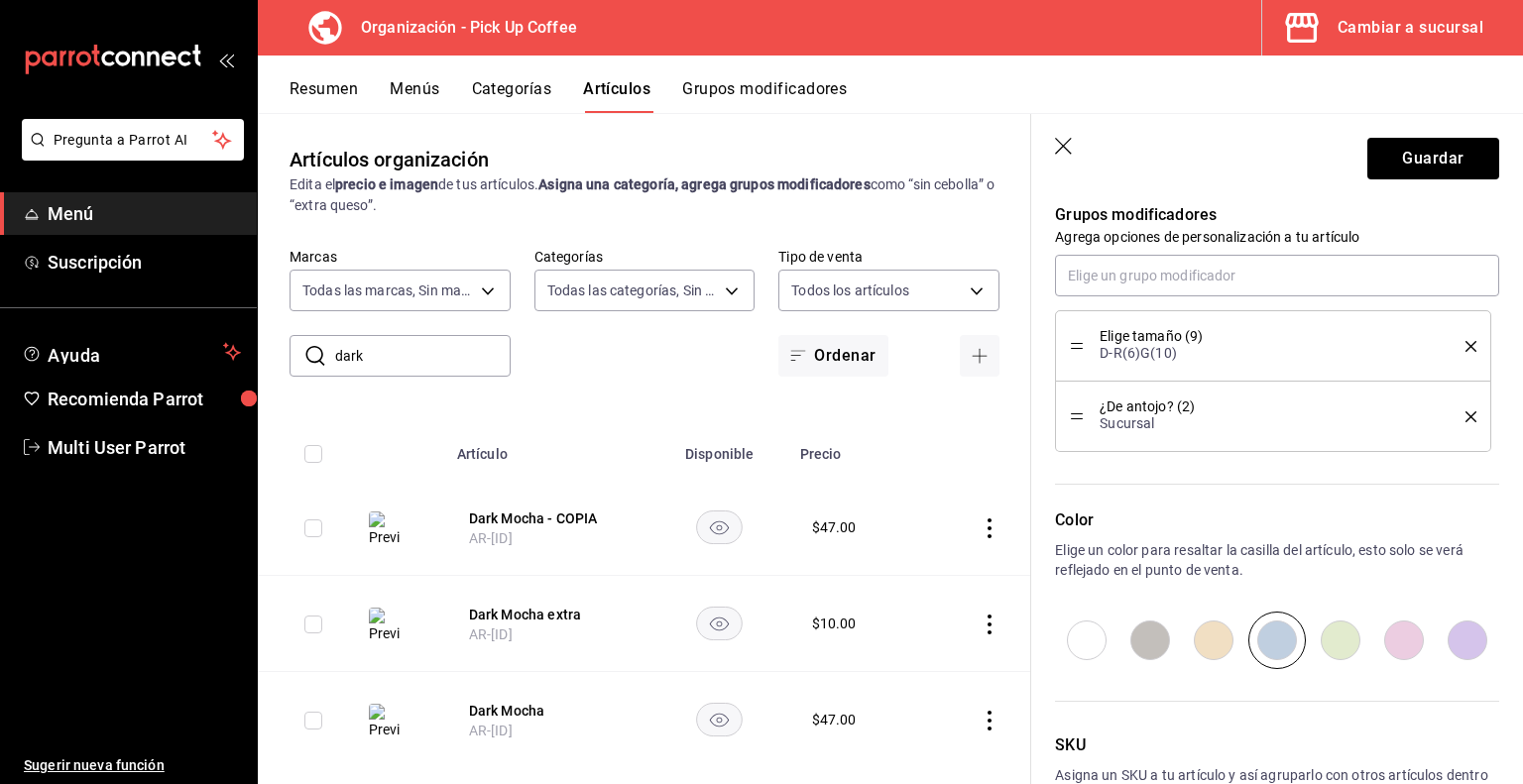 click 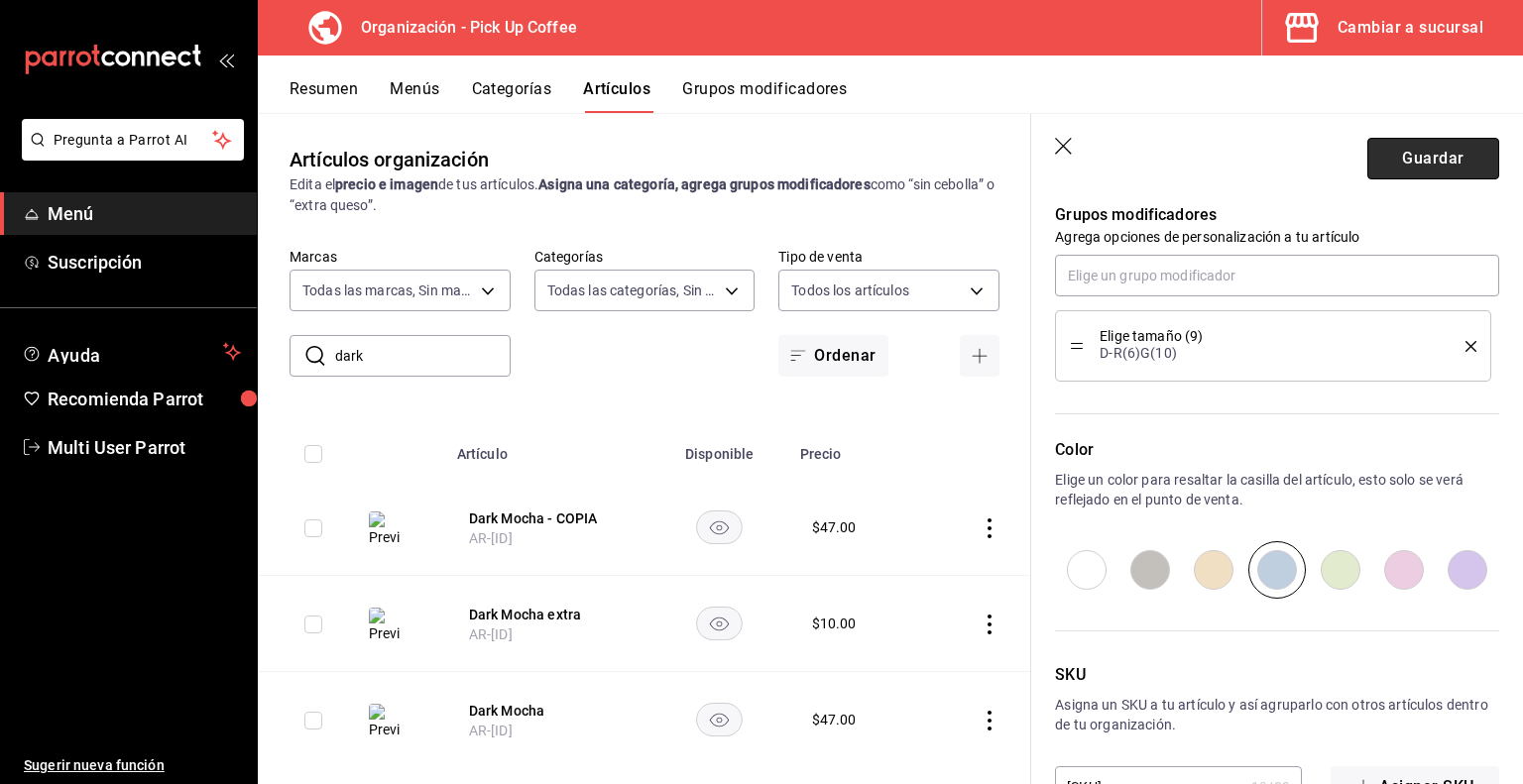 click on "Guardar" at bounding box center (1433, 159) 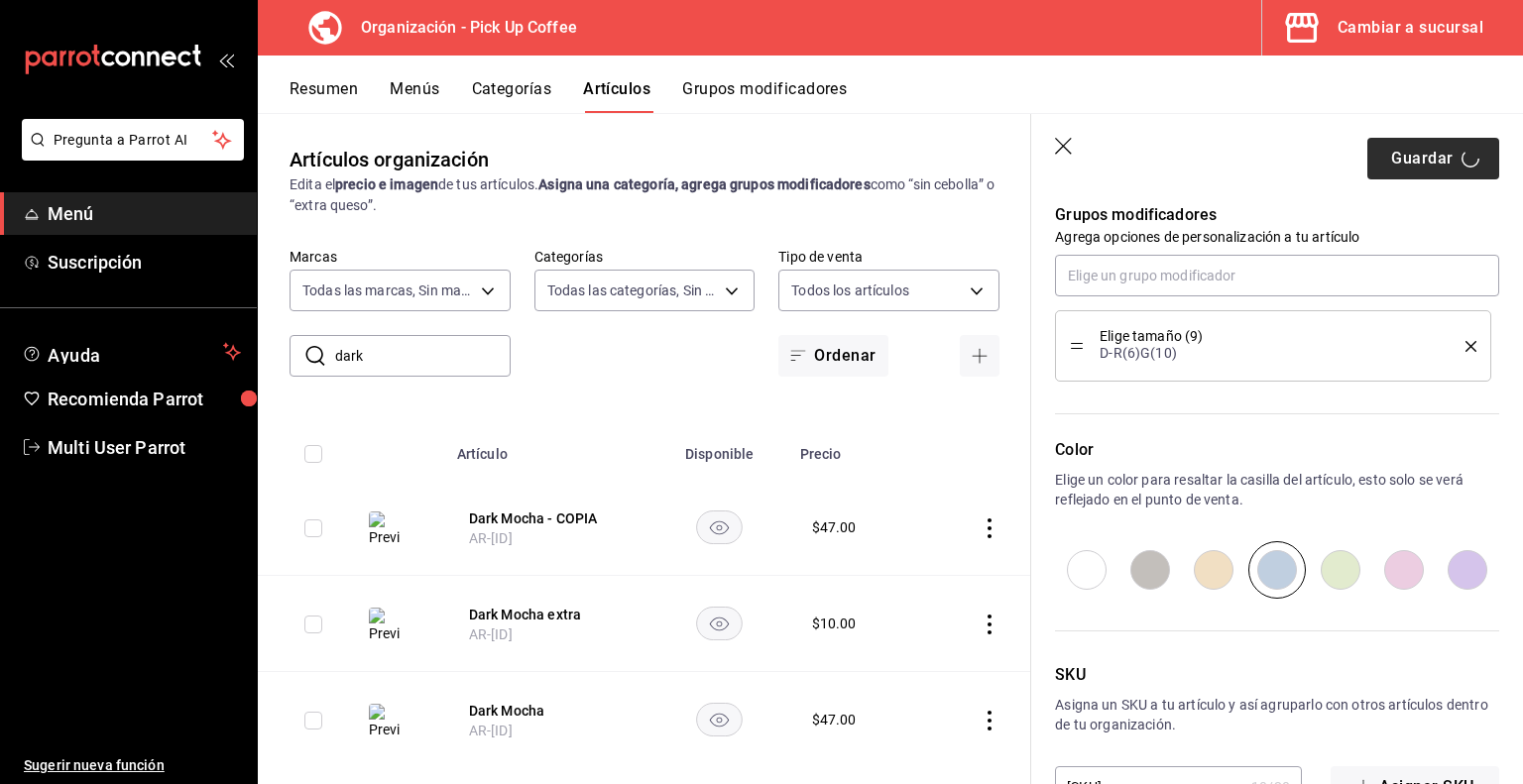 type on "x" 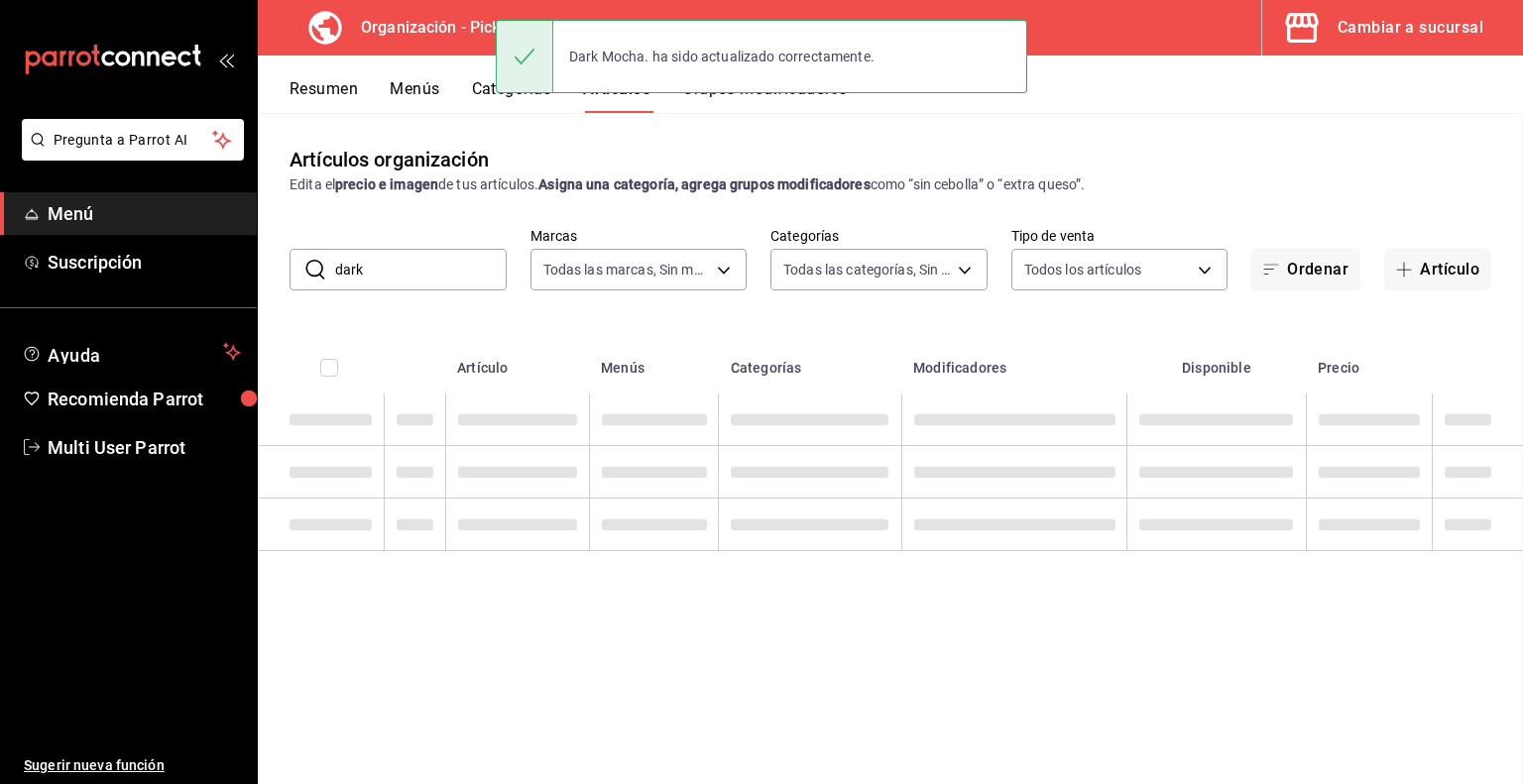 scroll, scrollTop: 0, scrollLeft: 0, axis: both 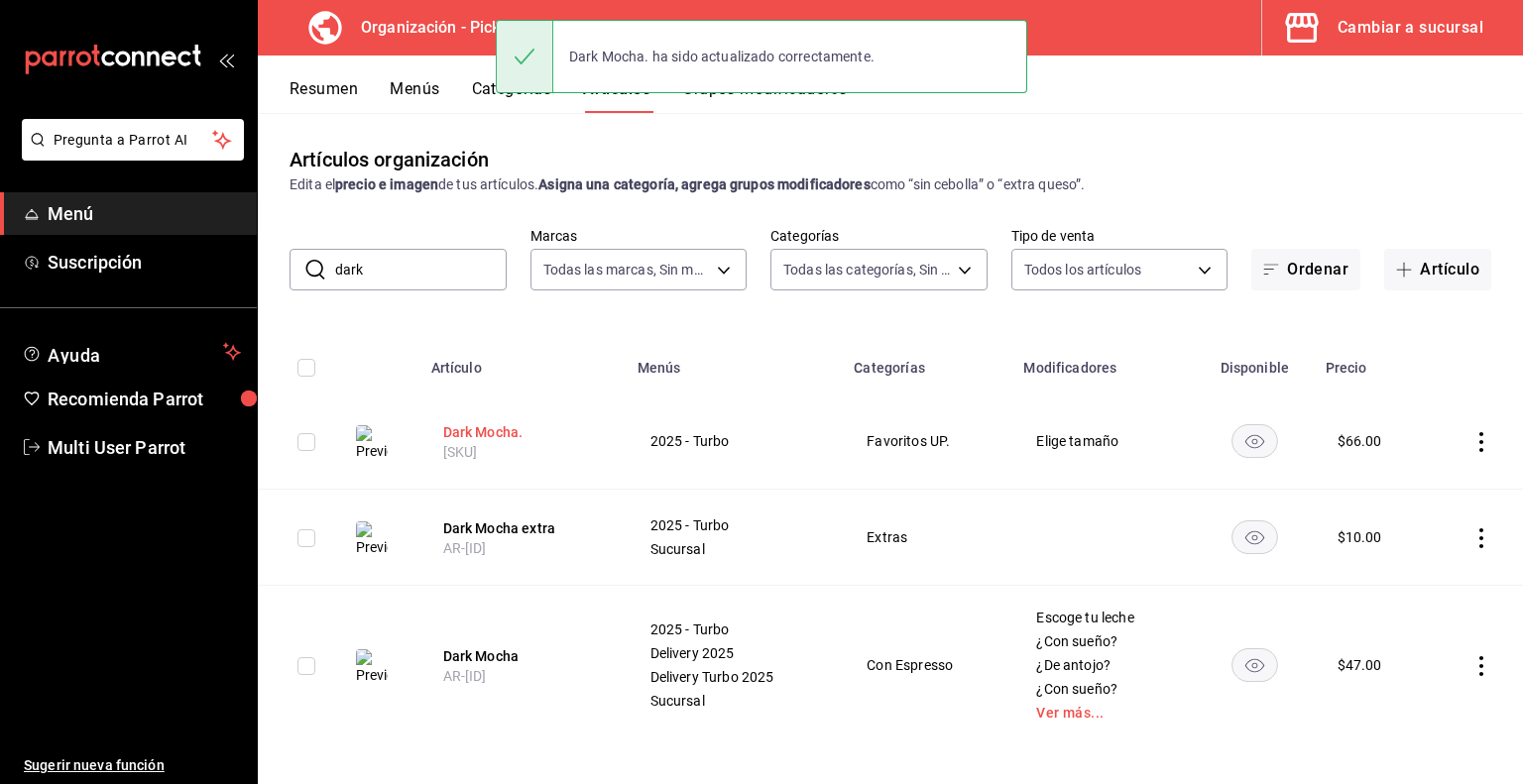 click on "Dark Mocha." at bounding box center [523, 432] 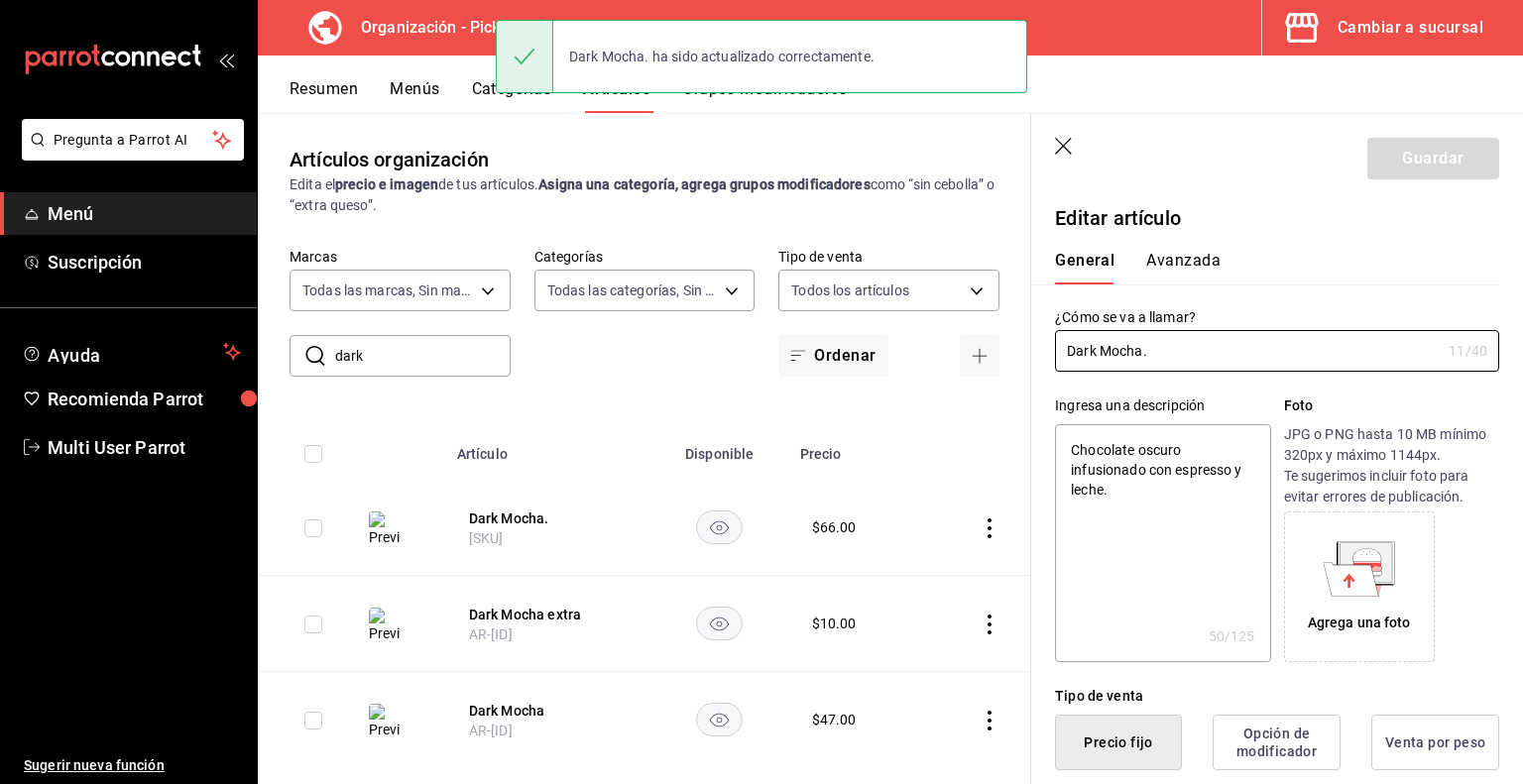 type on "x" 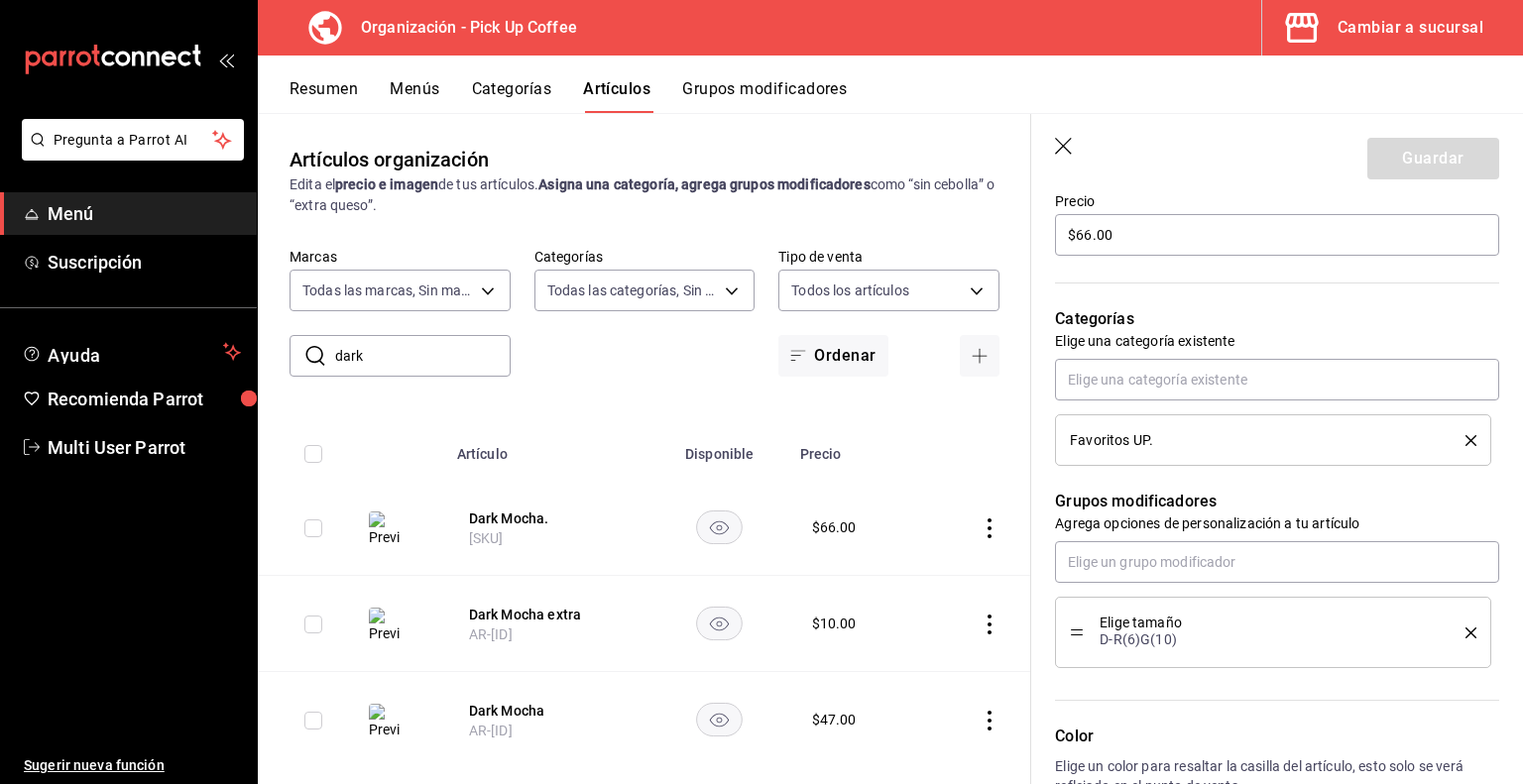 scroll, scrollTop: 603, scrollLeft: 0, axis: vertical 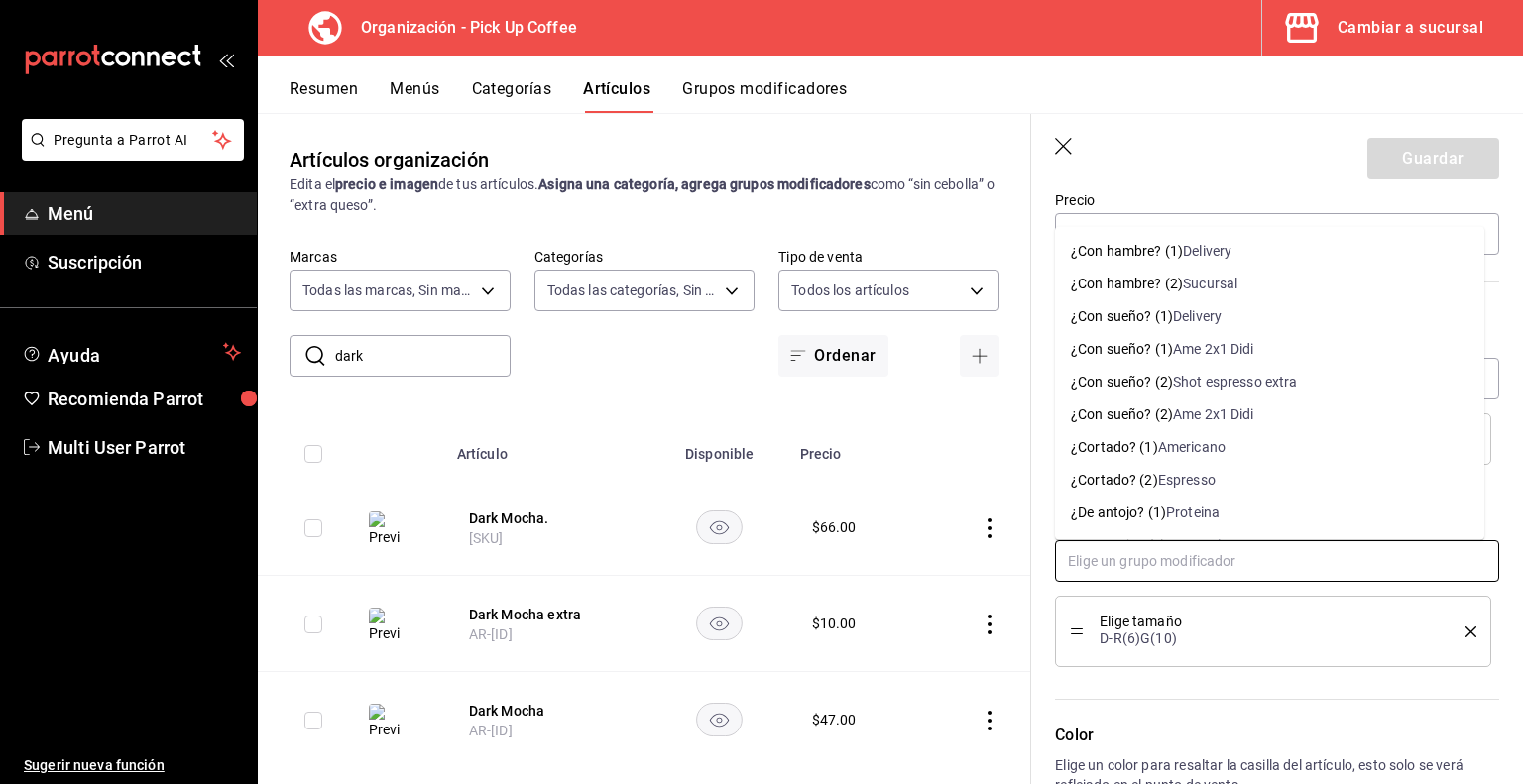 click at bounding box center [1277, 561] 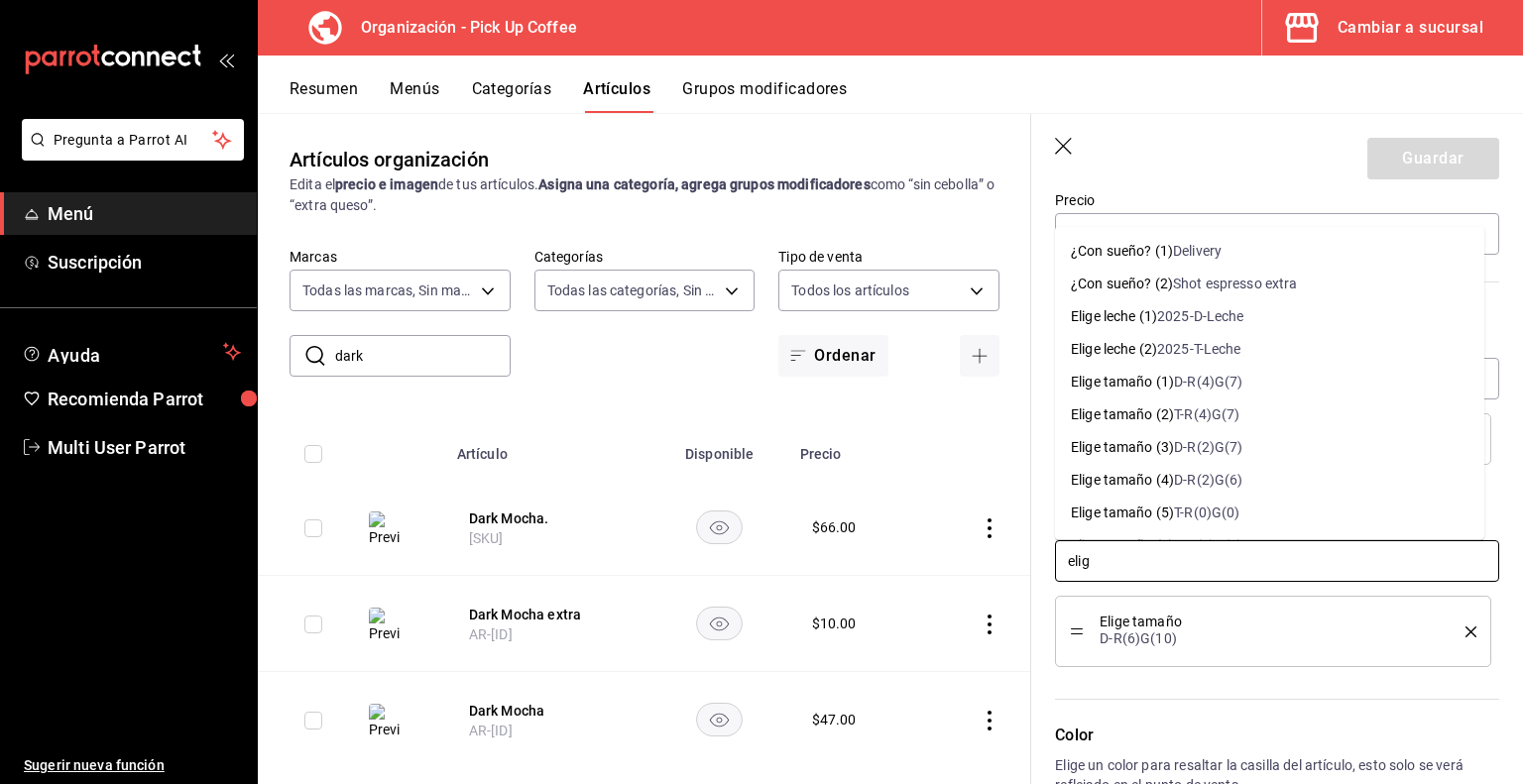 type on "elige" 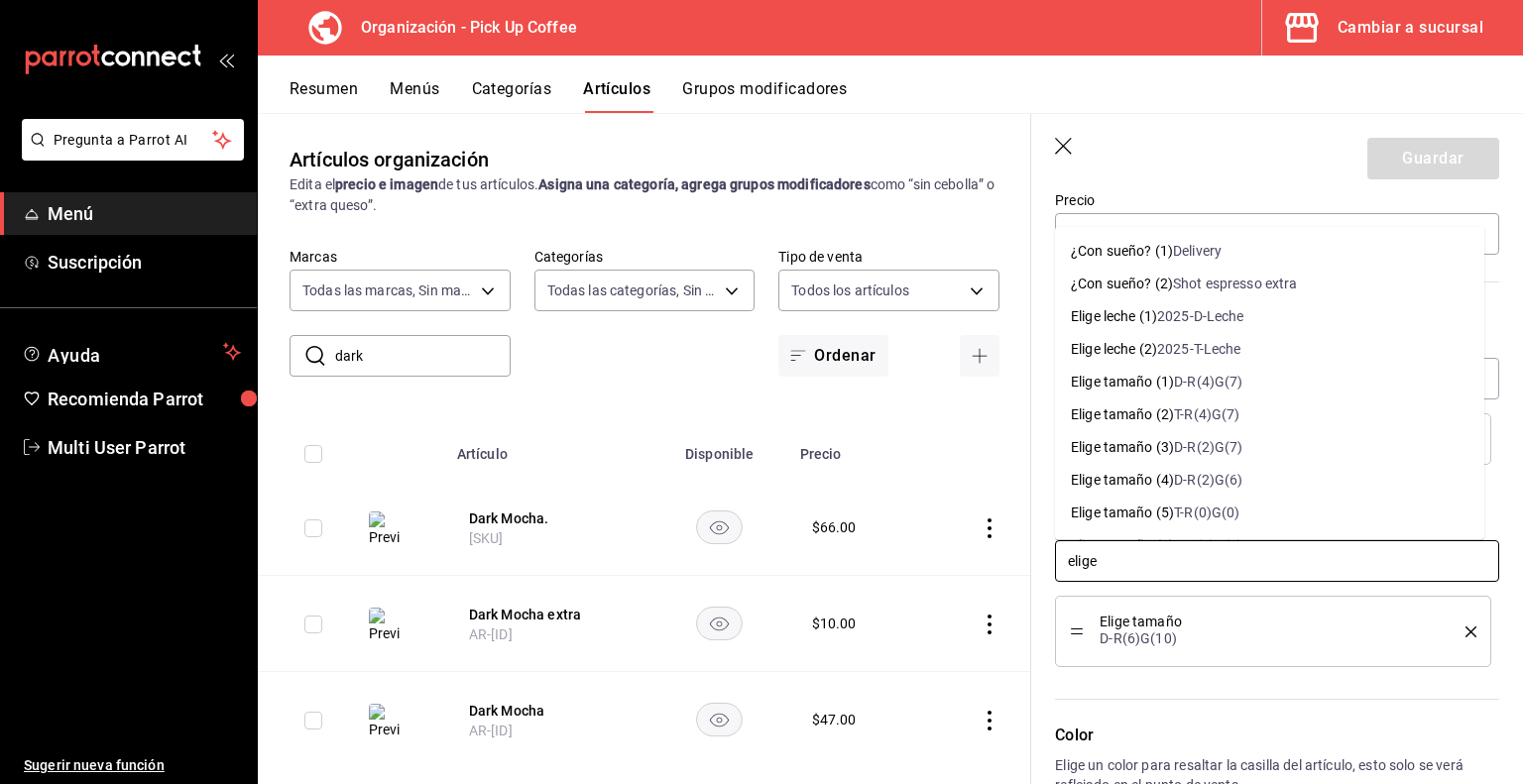 click on "2025-D-Leche" at bounding box center (1201, 315) 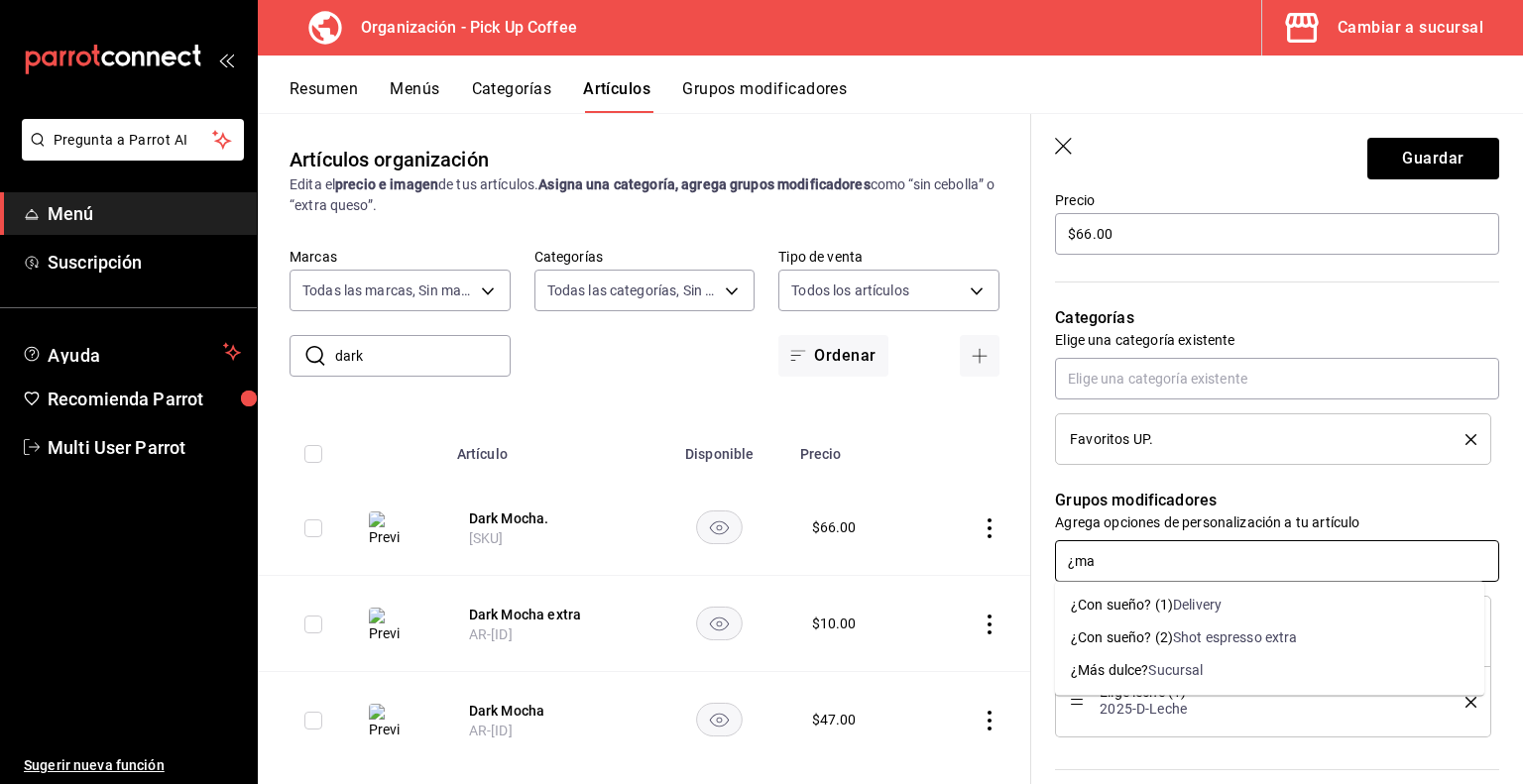 type on "¿mas" 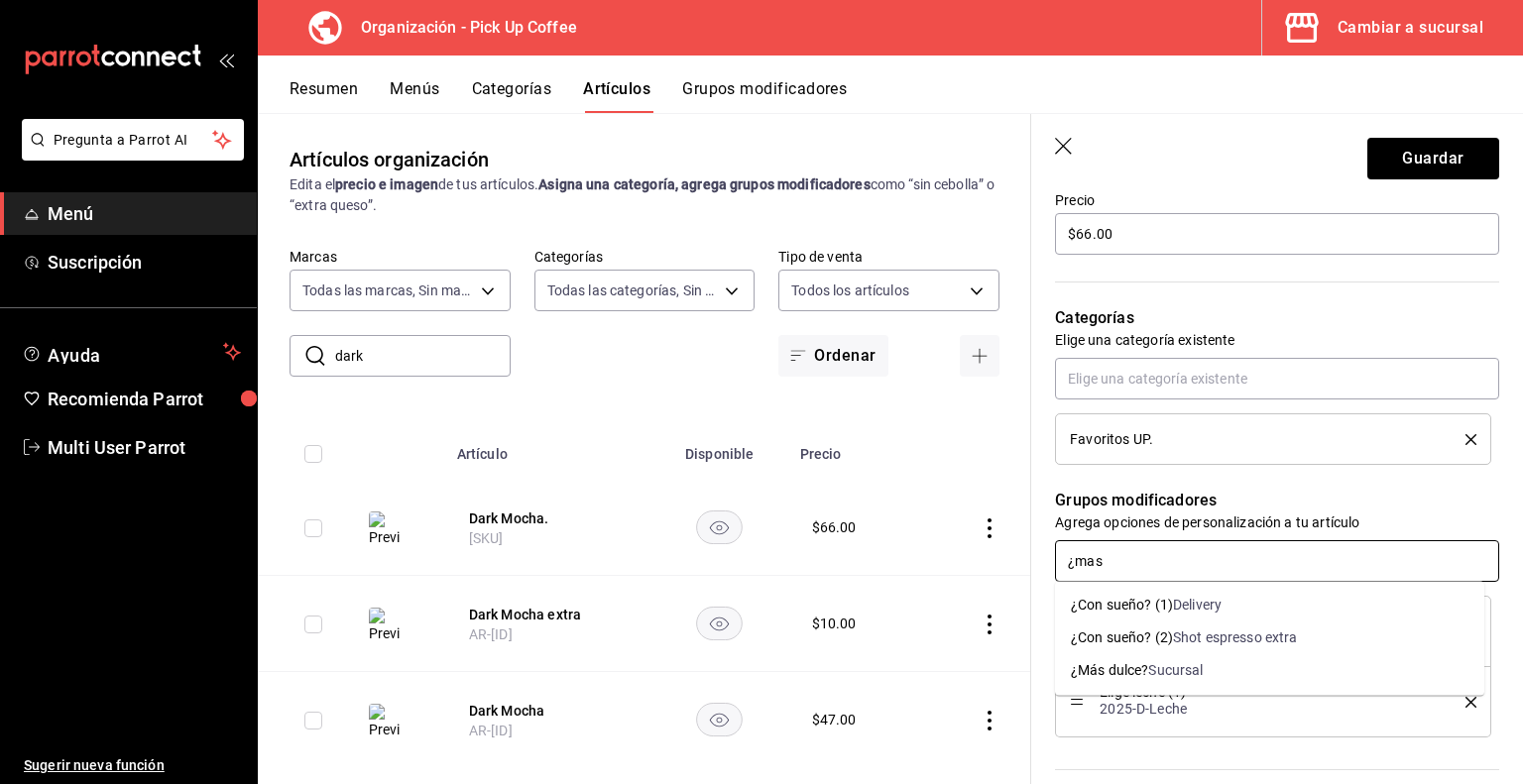 click on "Sucursal" at bounding box center (1175, 670) 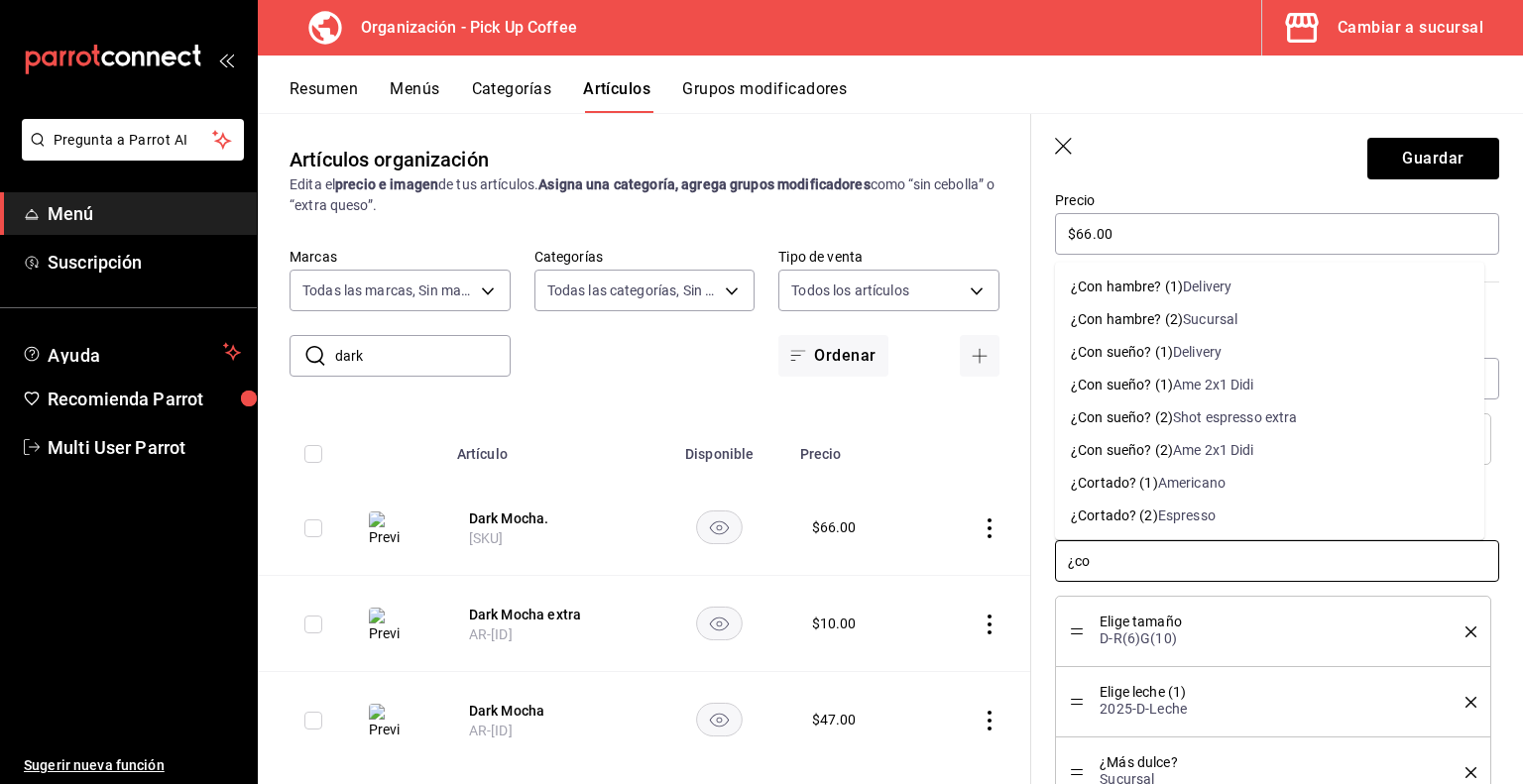 type on "¿con" 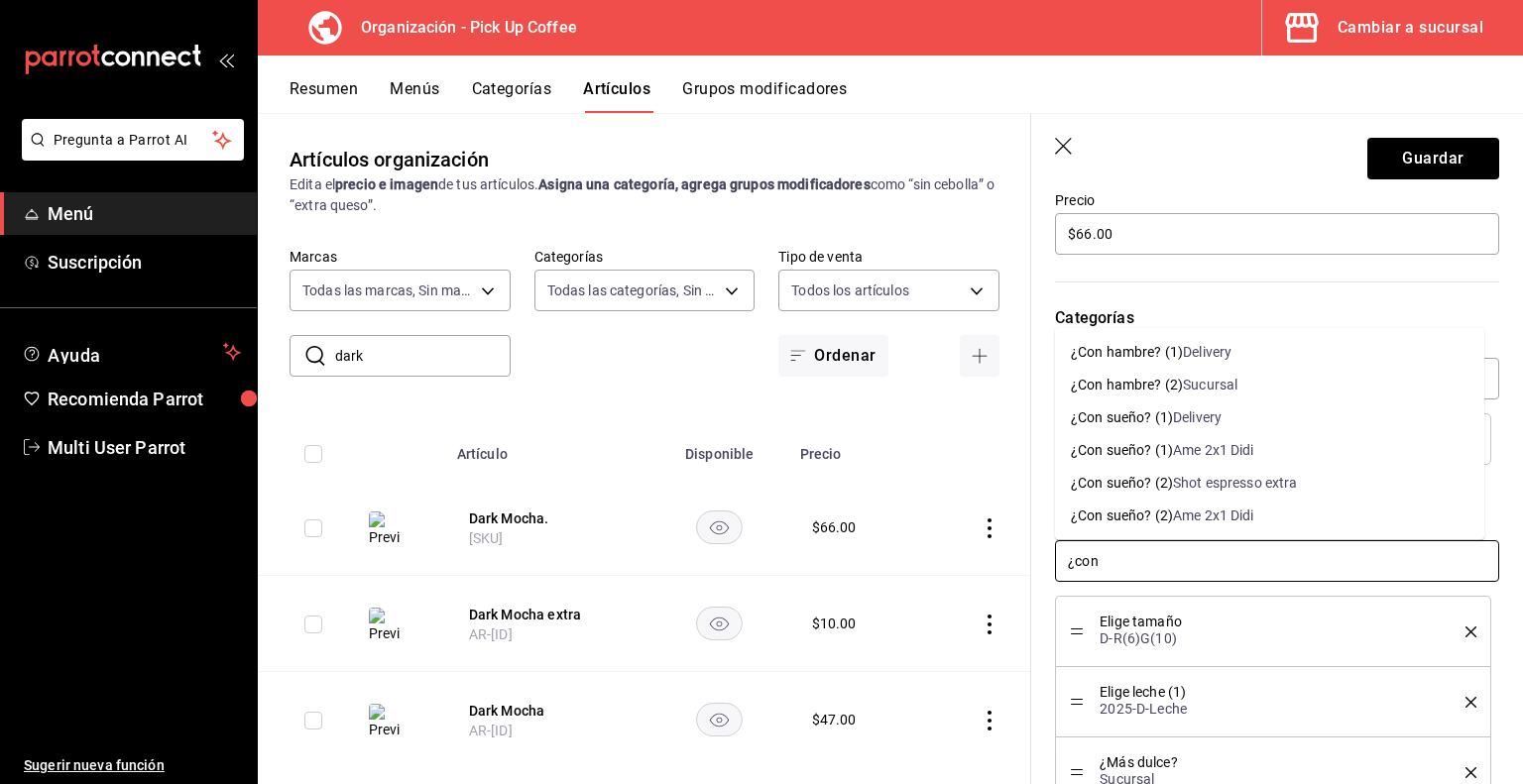 click on "Shot espresso extra" at bounding box center (1235, 483) 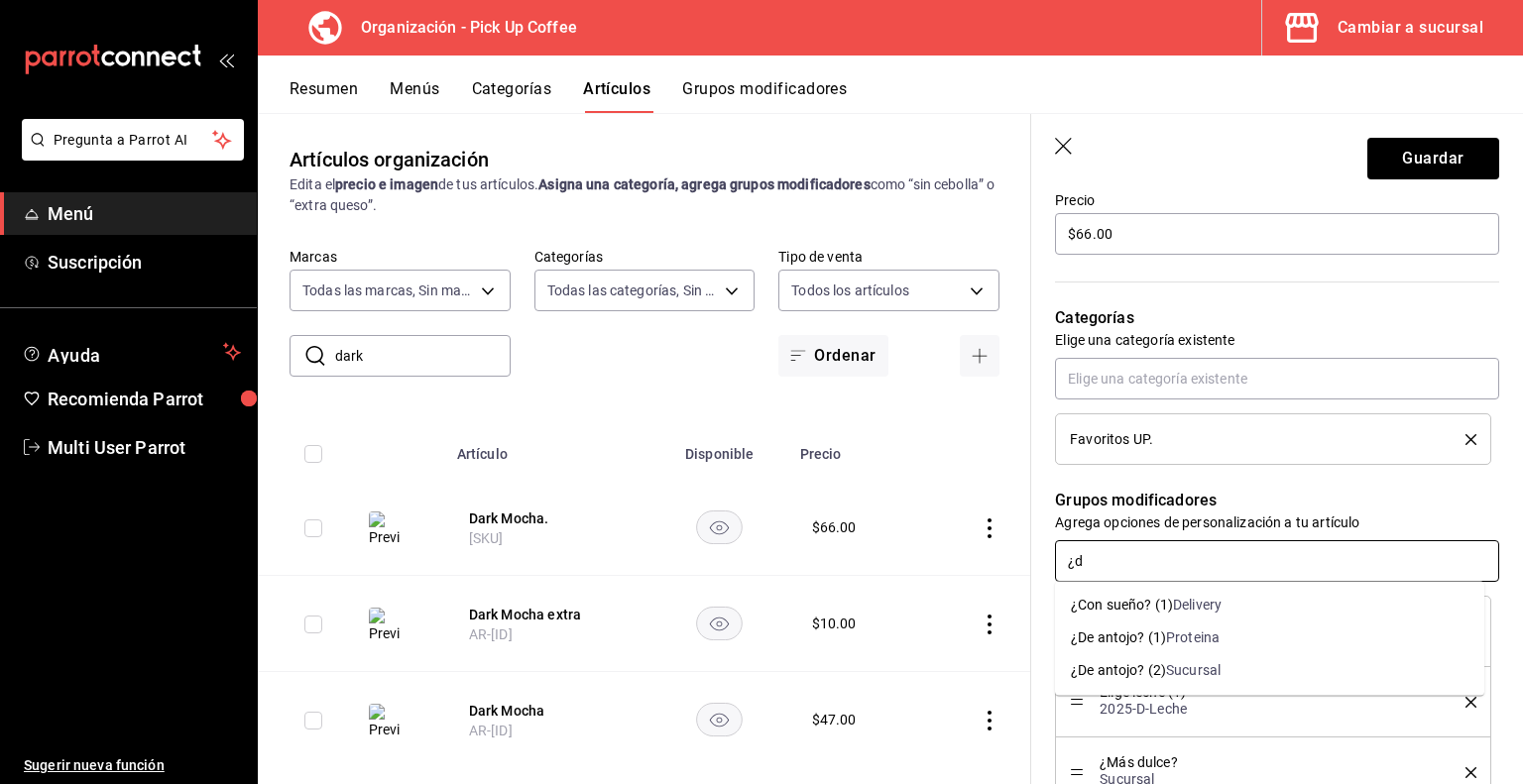 type on "¿de" 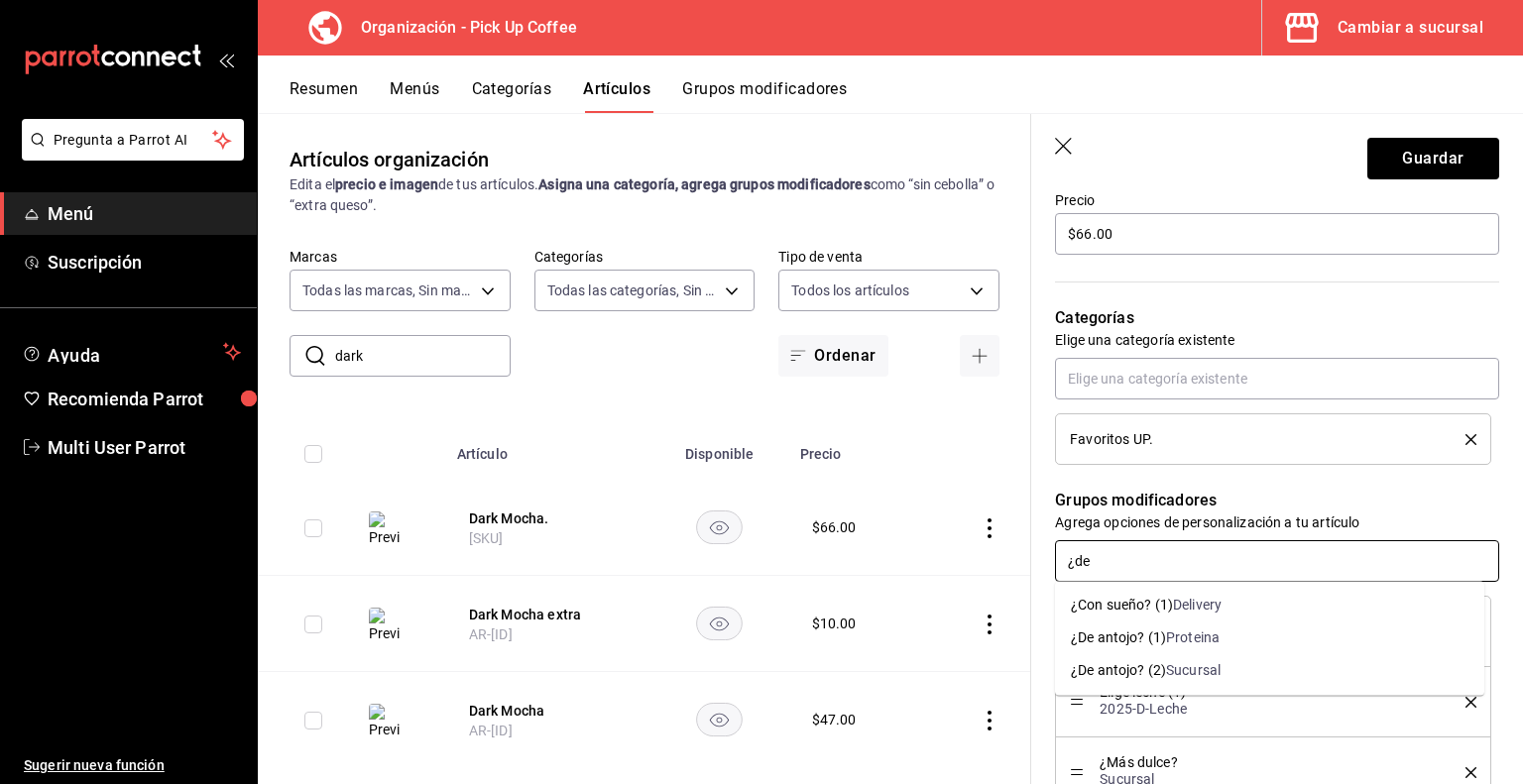 click on "Sucursal" at bounding box center [1193, 670] 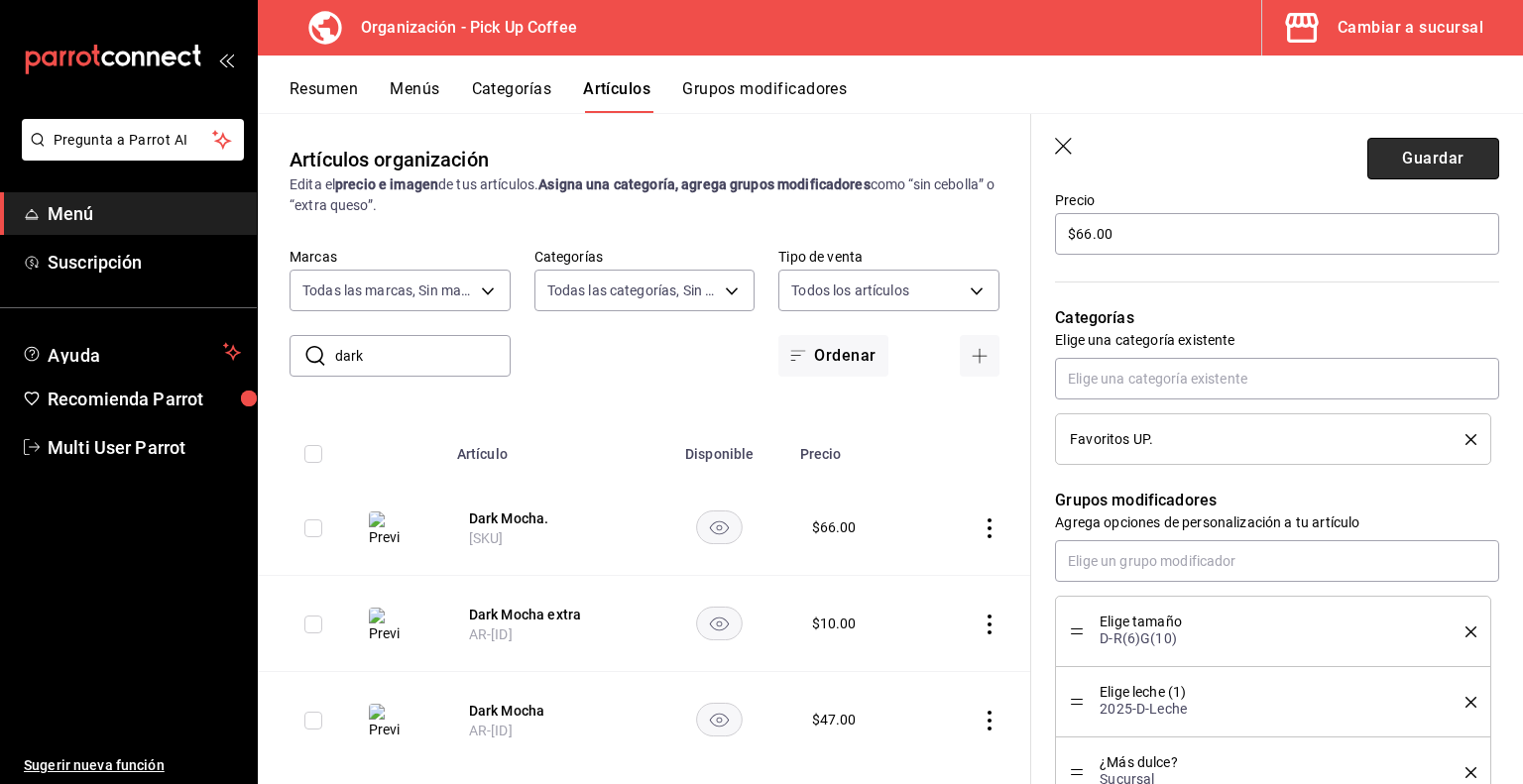 click on "Guardar" at bounding box center (1433, 159) 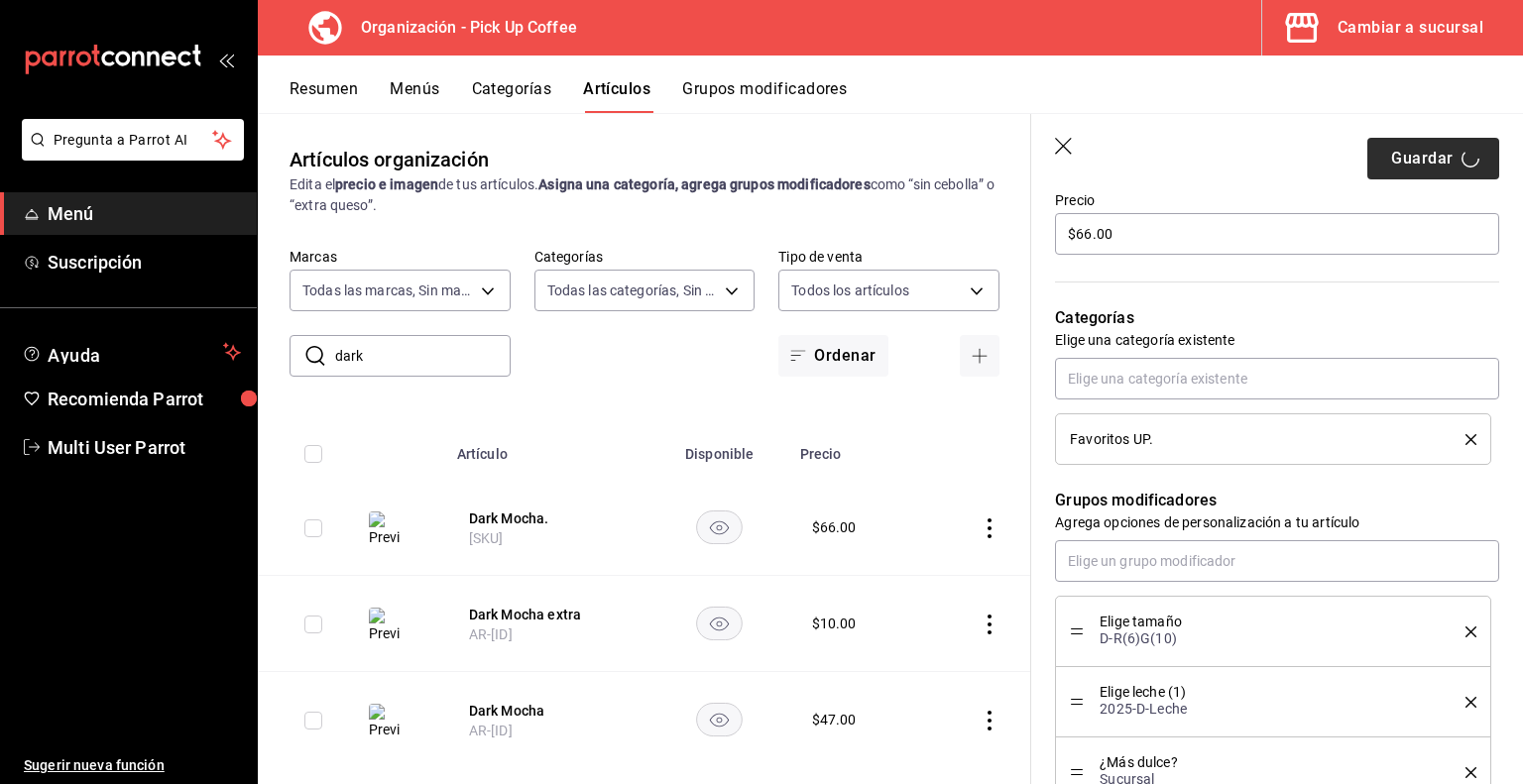 type on "x" 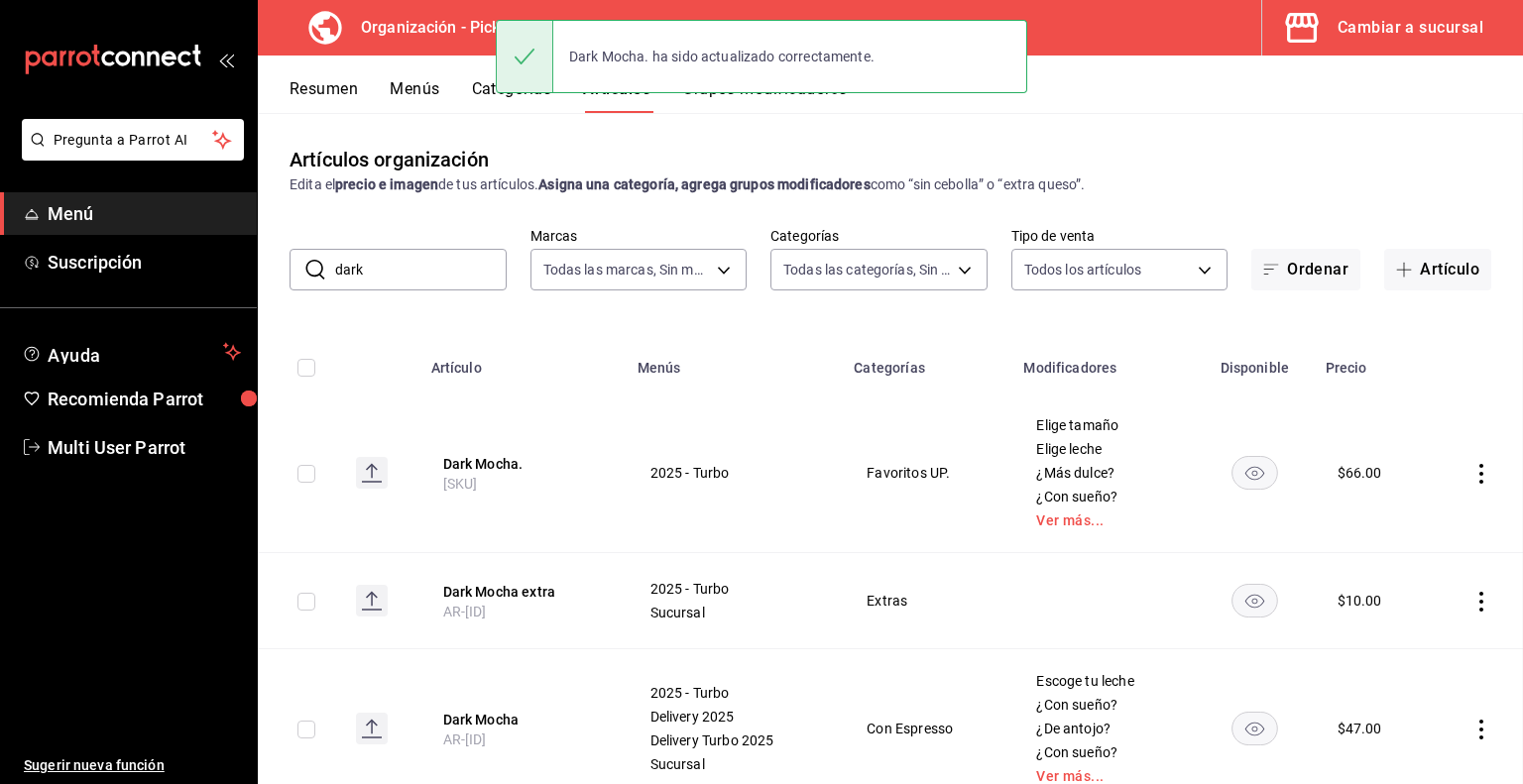 scroll, scrollTop: 0, scrollLeft: 0, axis: both 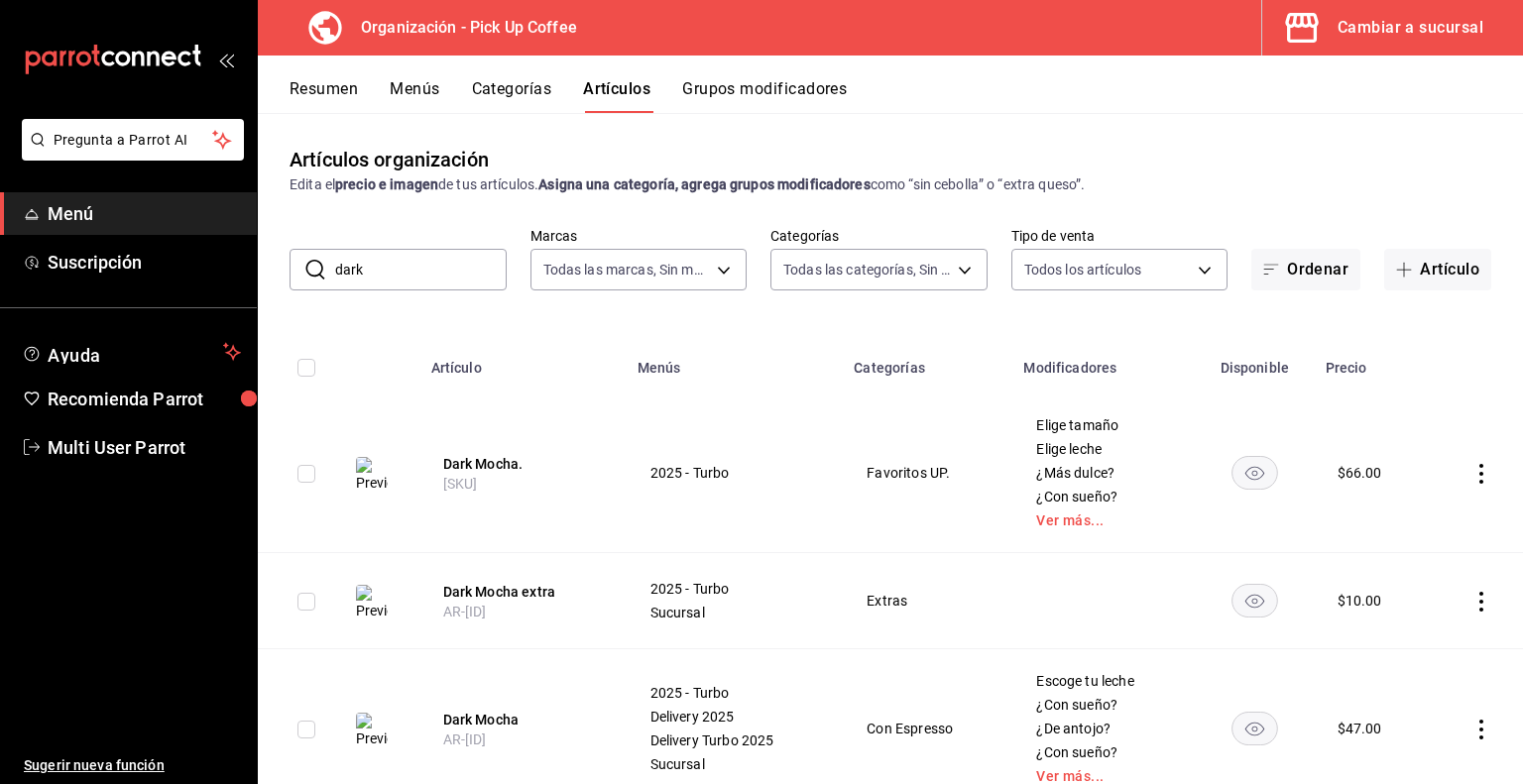click on "Categorías" at bounding box center (512, 96) 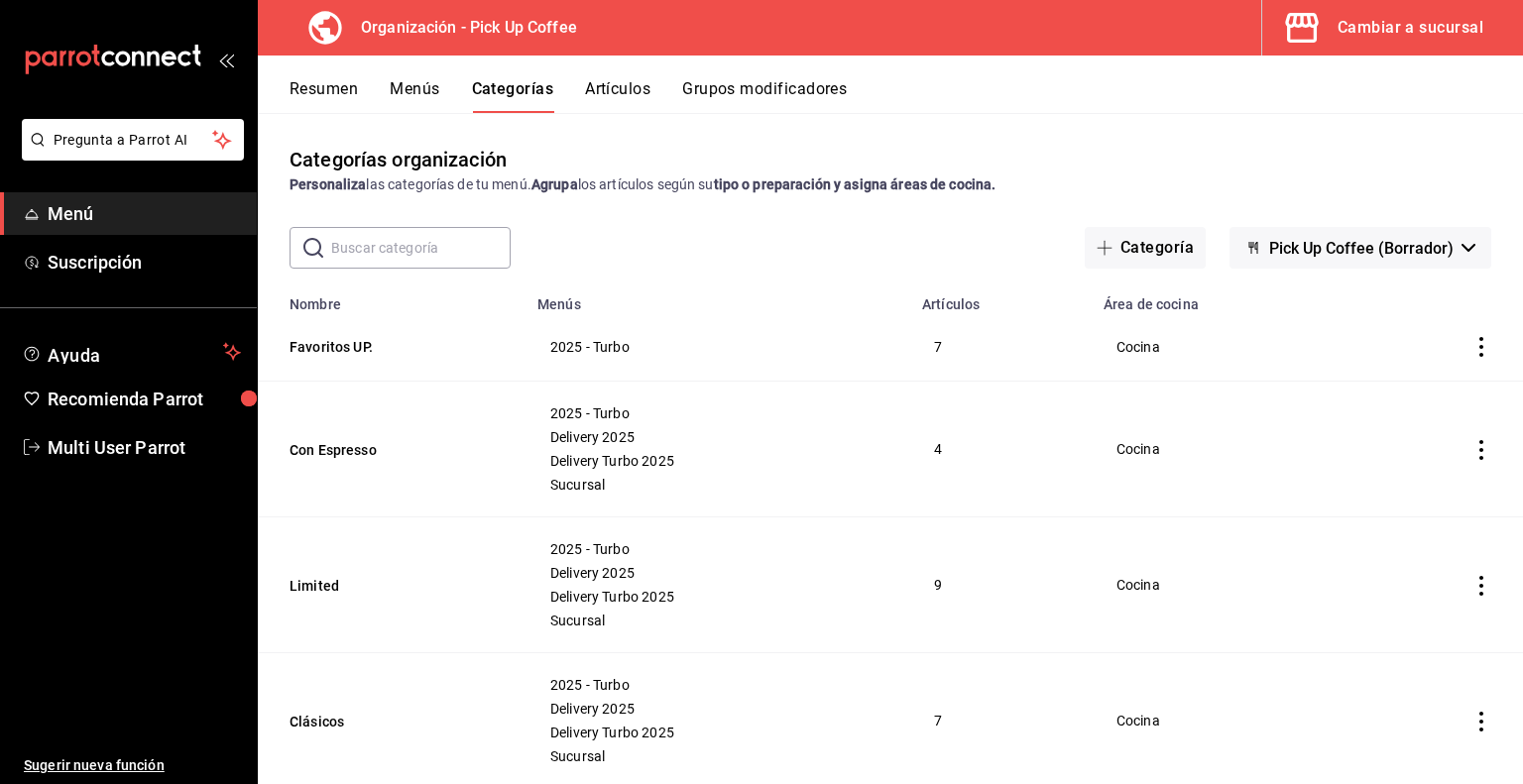 click 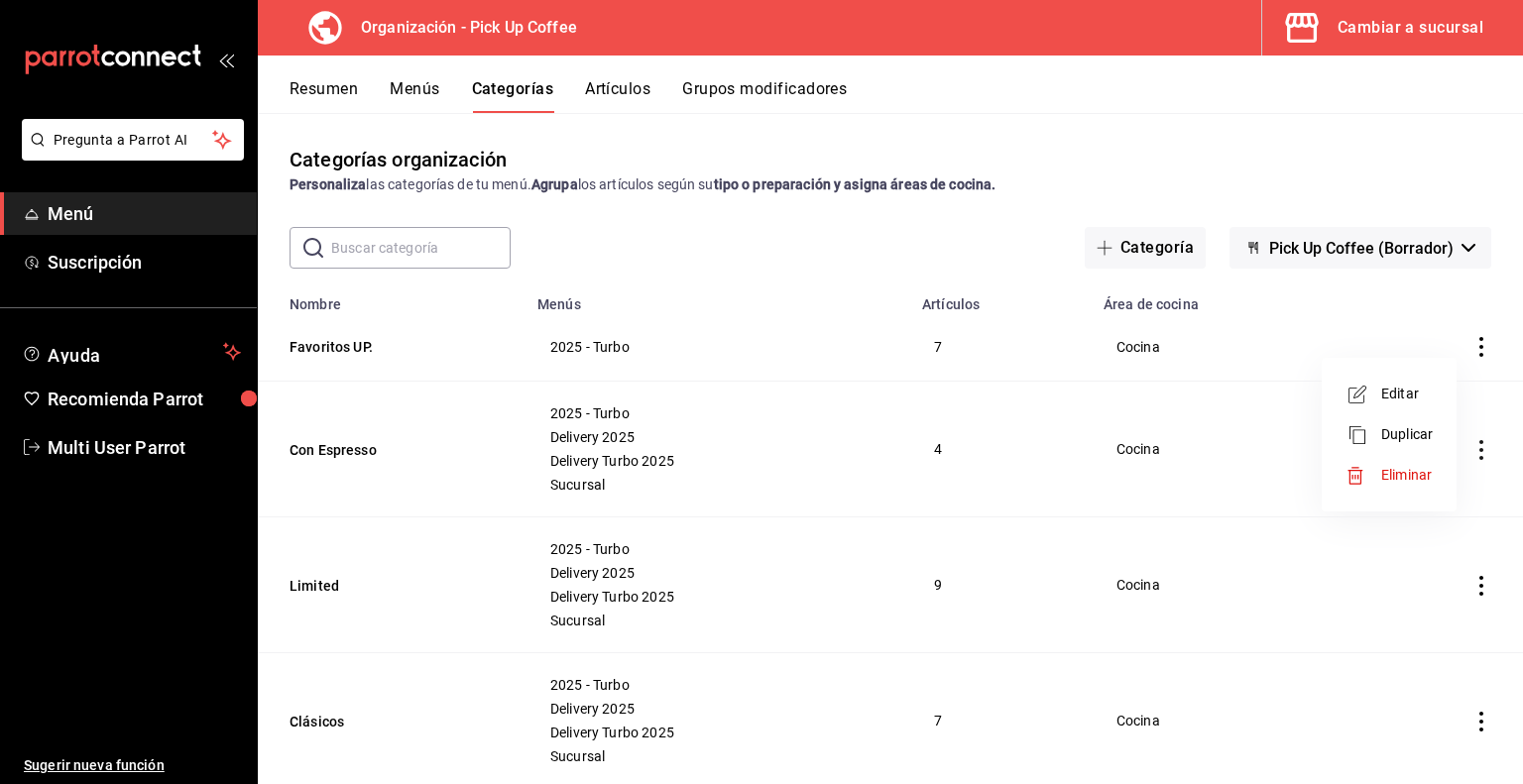 click on "Duplicar" at bounding box center [1407, 434] 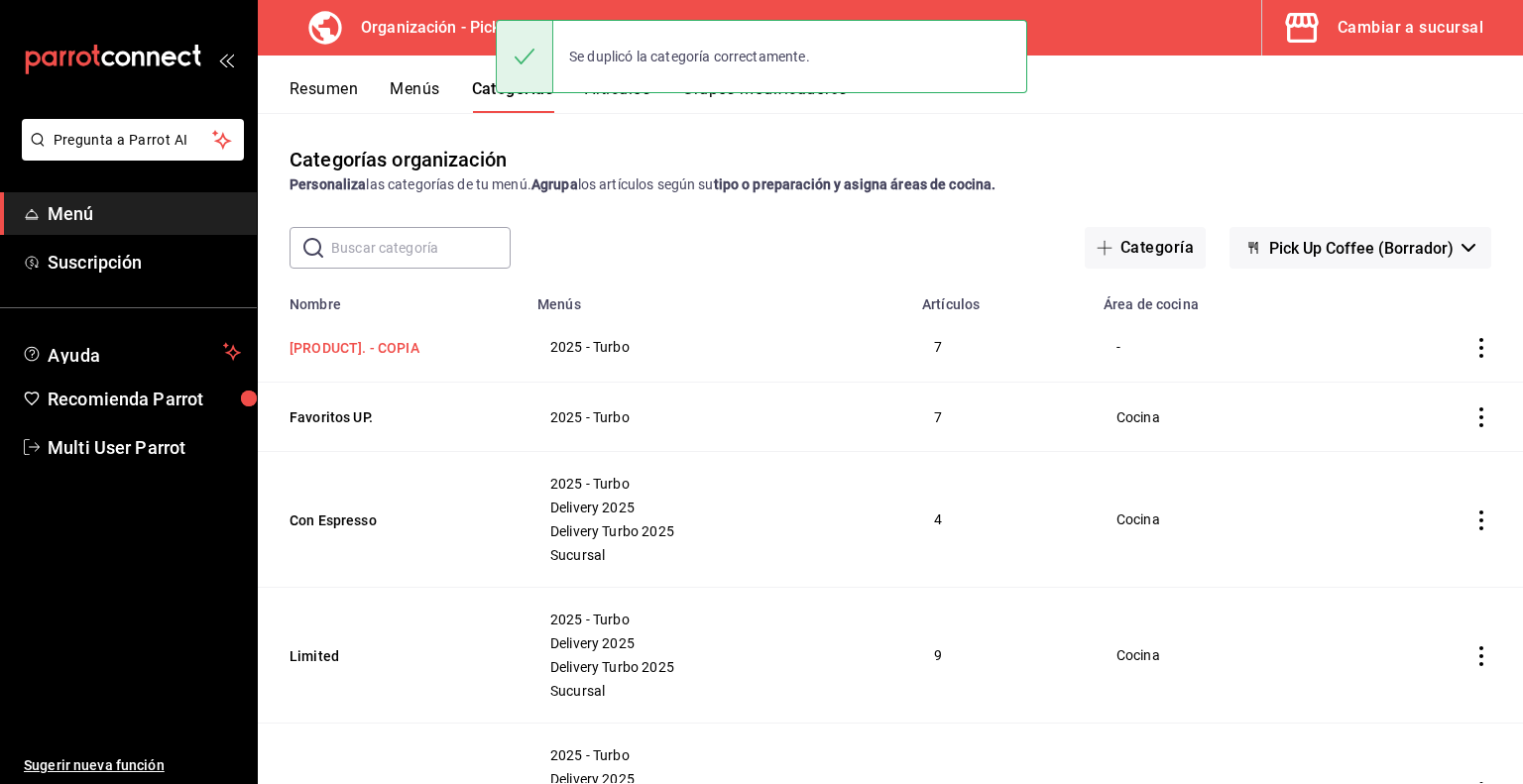 click on "Favoritos UP. - COPIA" at bounding box center (389, 348) 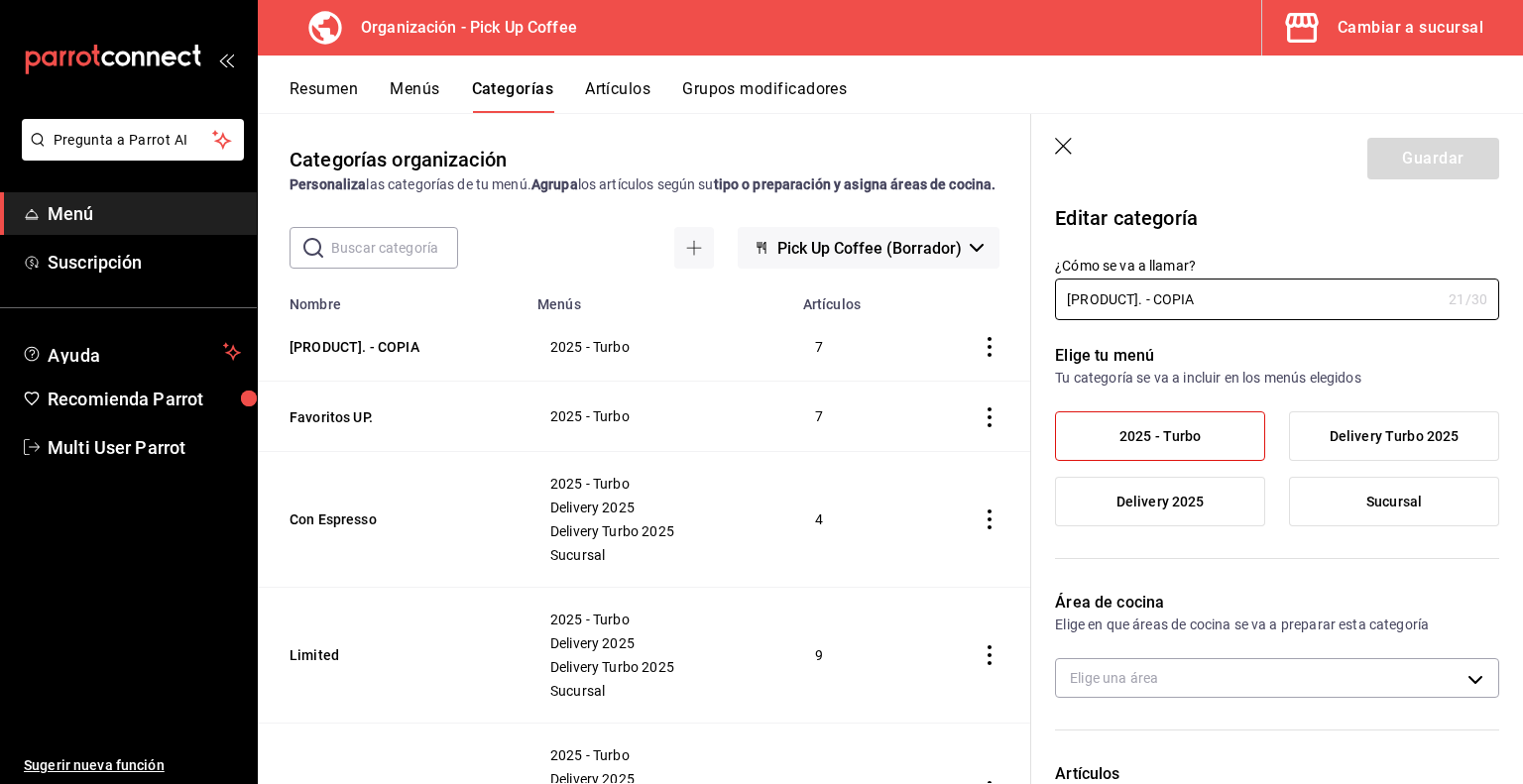 drag, startPoint x: 1142, startPoint y: 296, endPoint x: 865, endPoint y: 302, distance: 277.06497 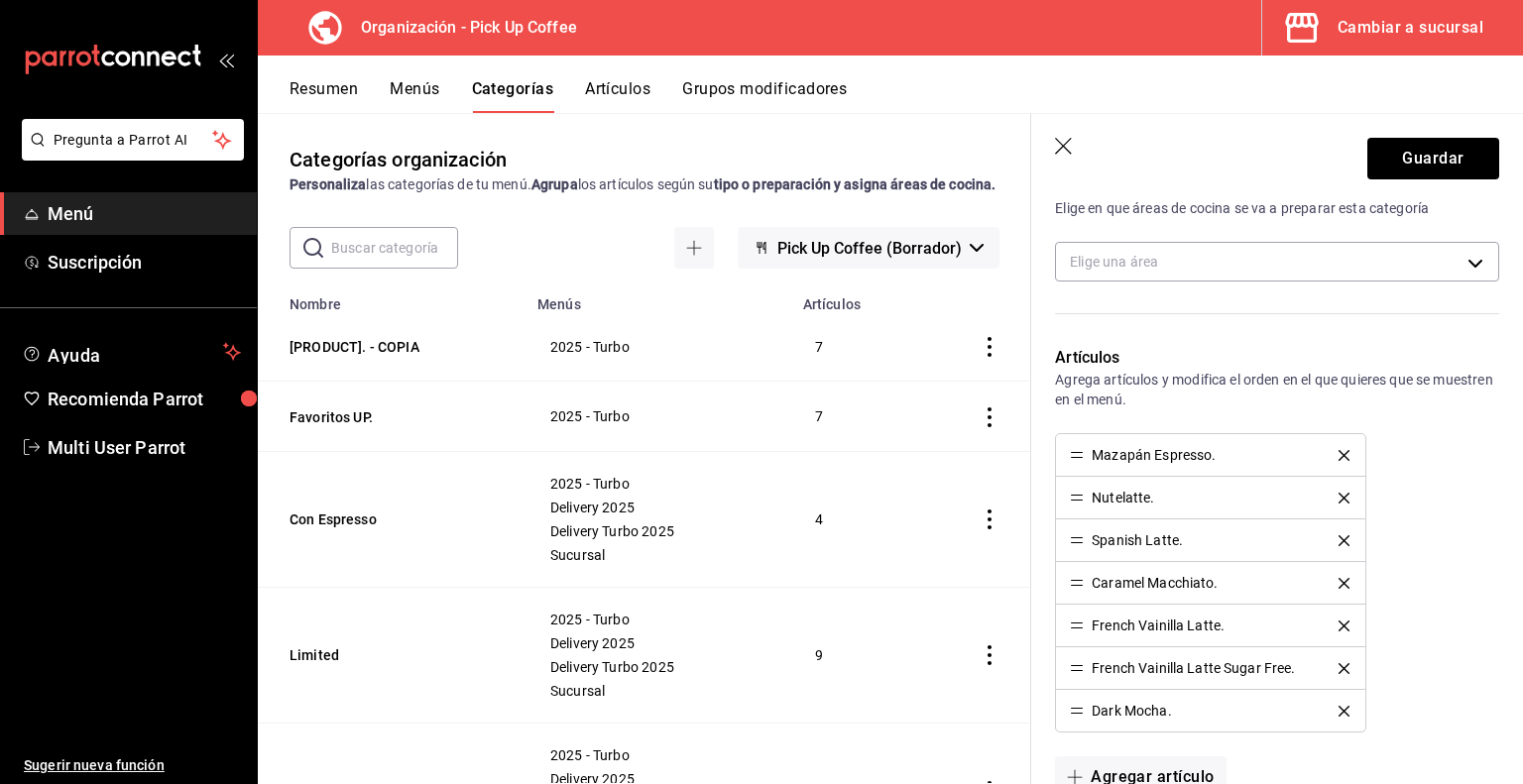 scroll, scrollTop: 416, scrollLeft: 0, axis: vertical 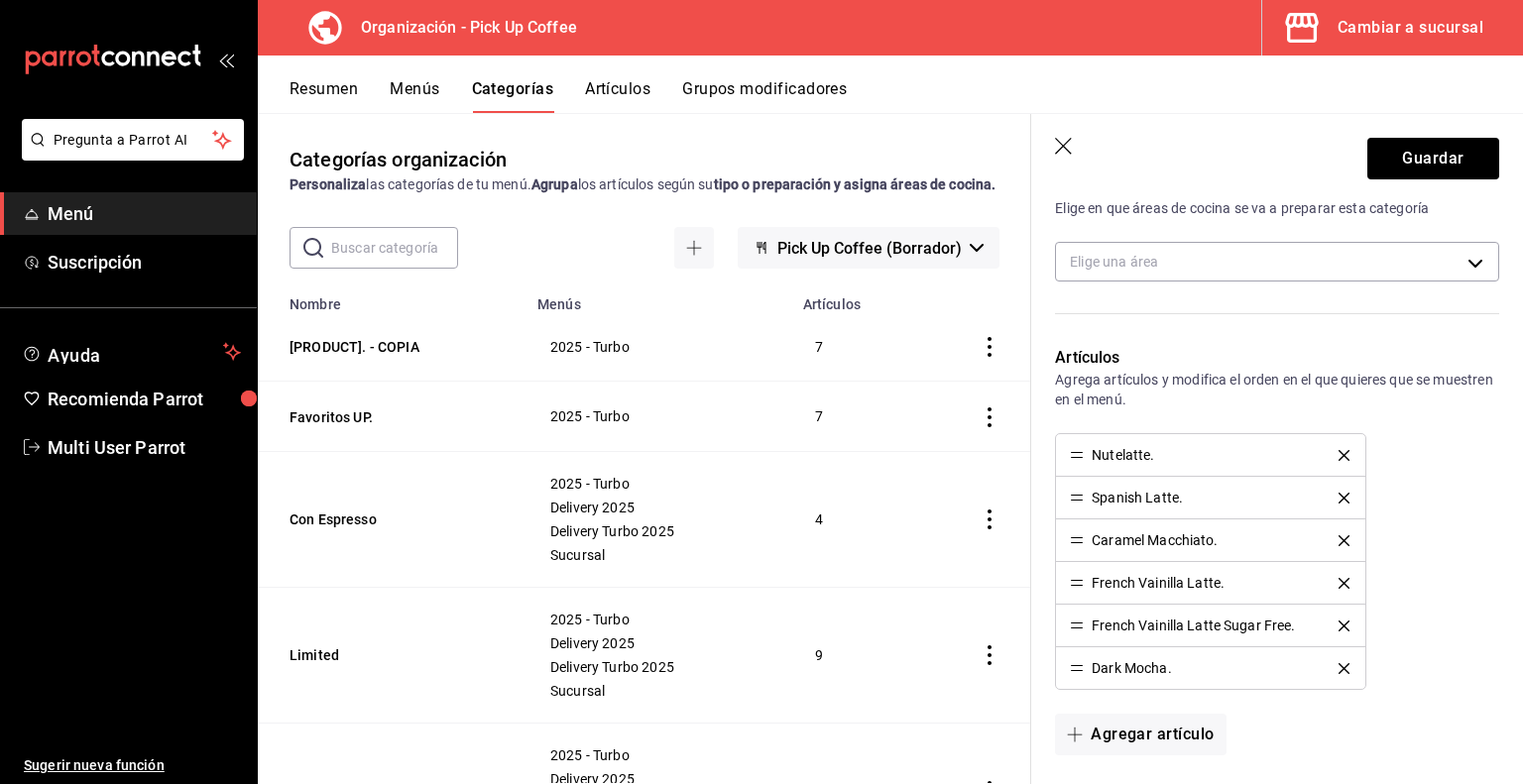 click 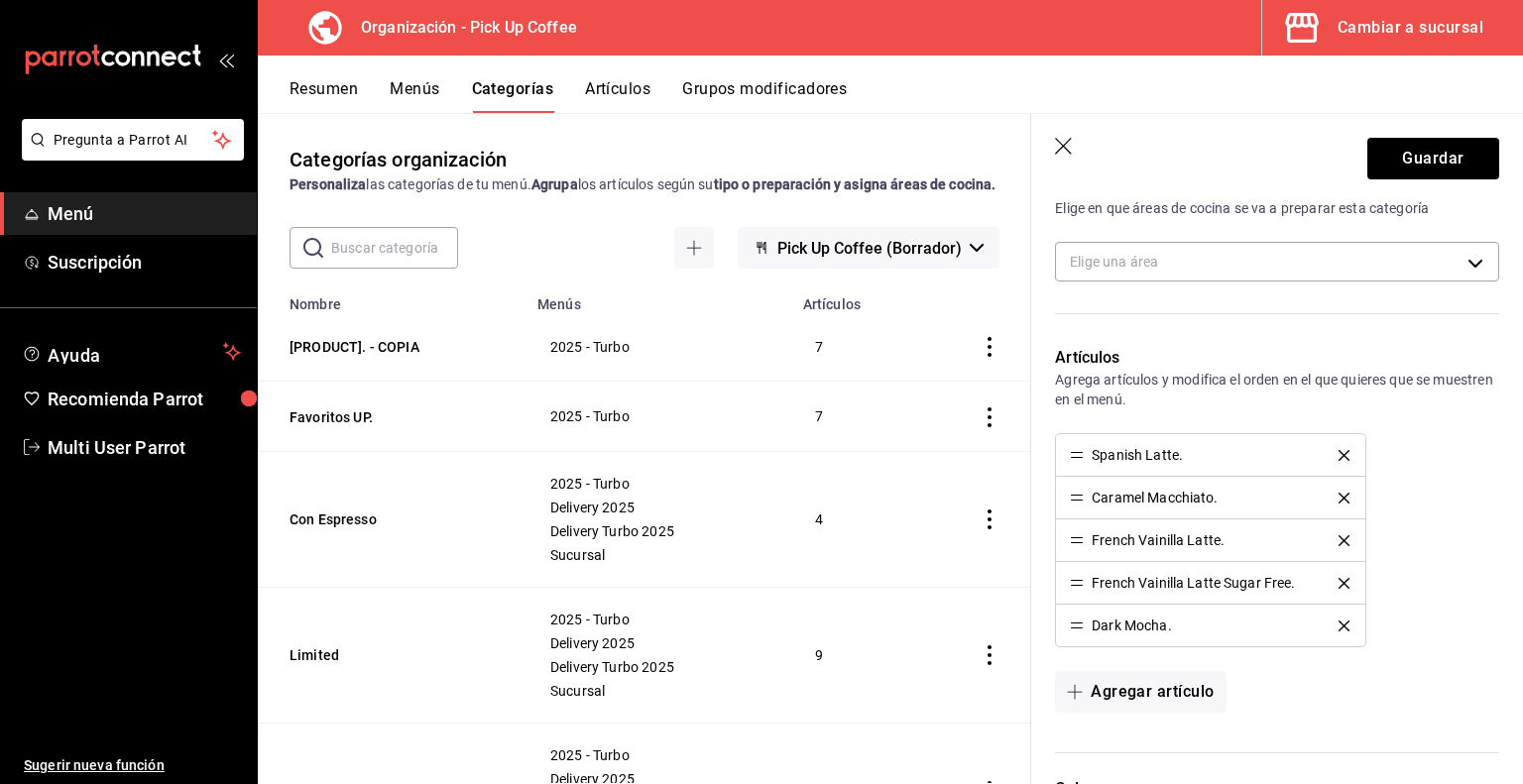 click 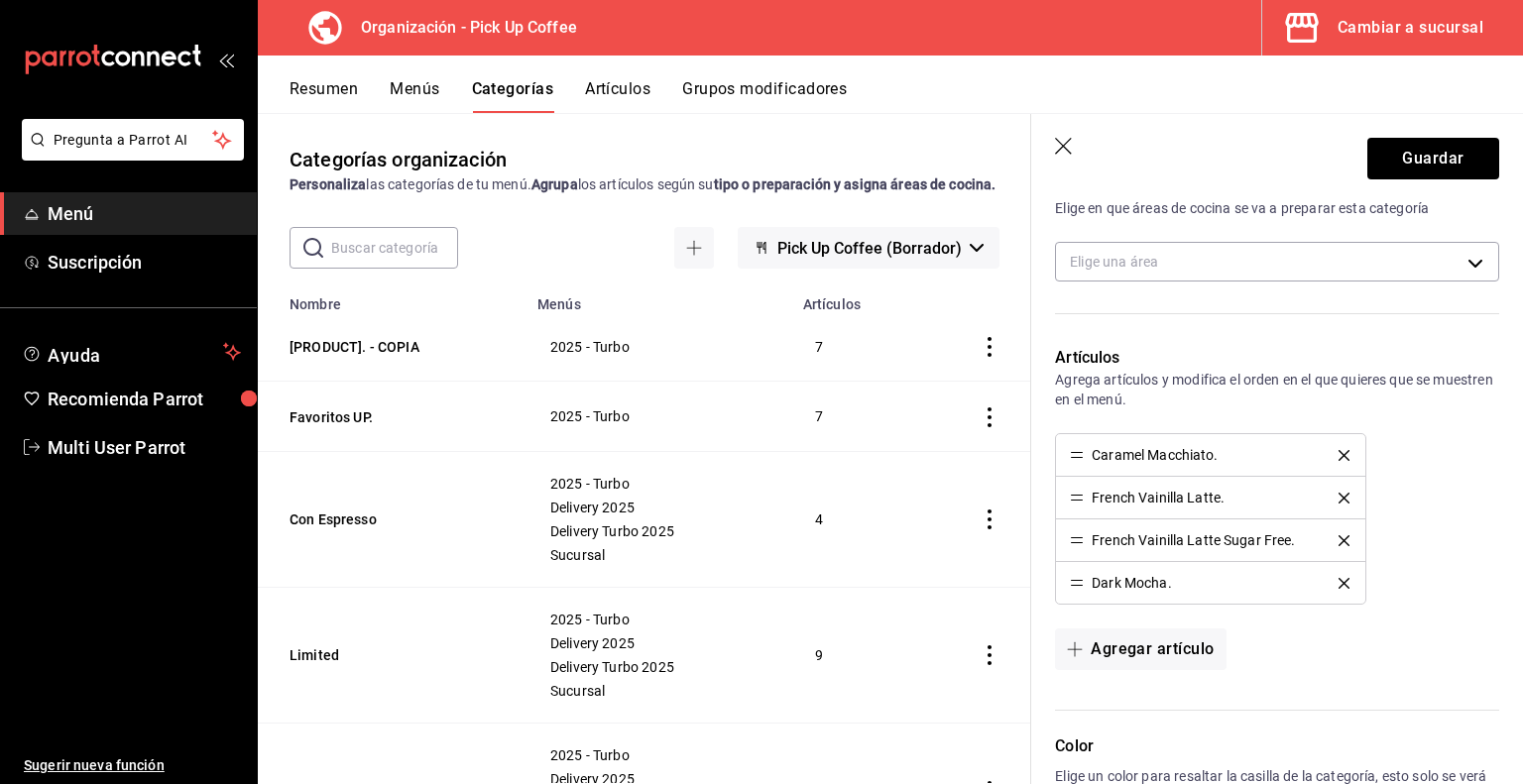 scroll, scrollTop: 776, scrollLeft: 0, axis: vertical 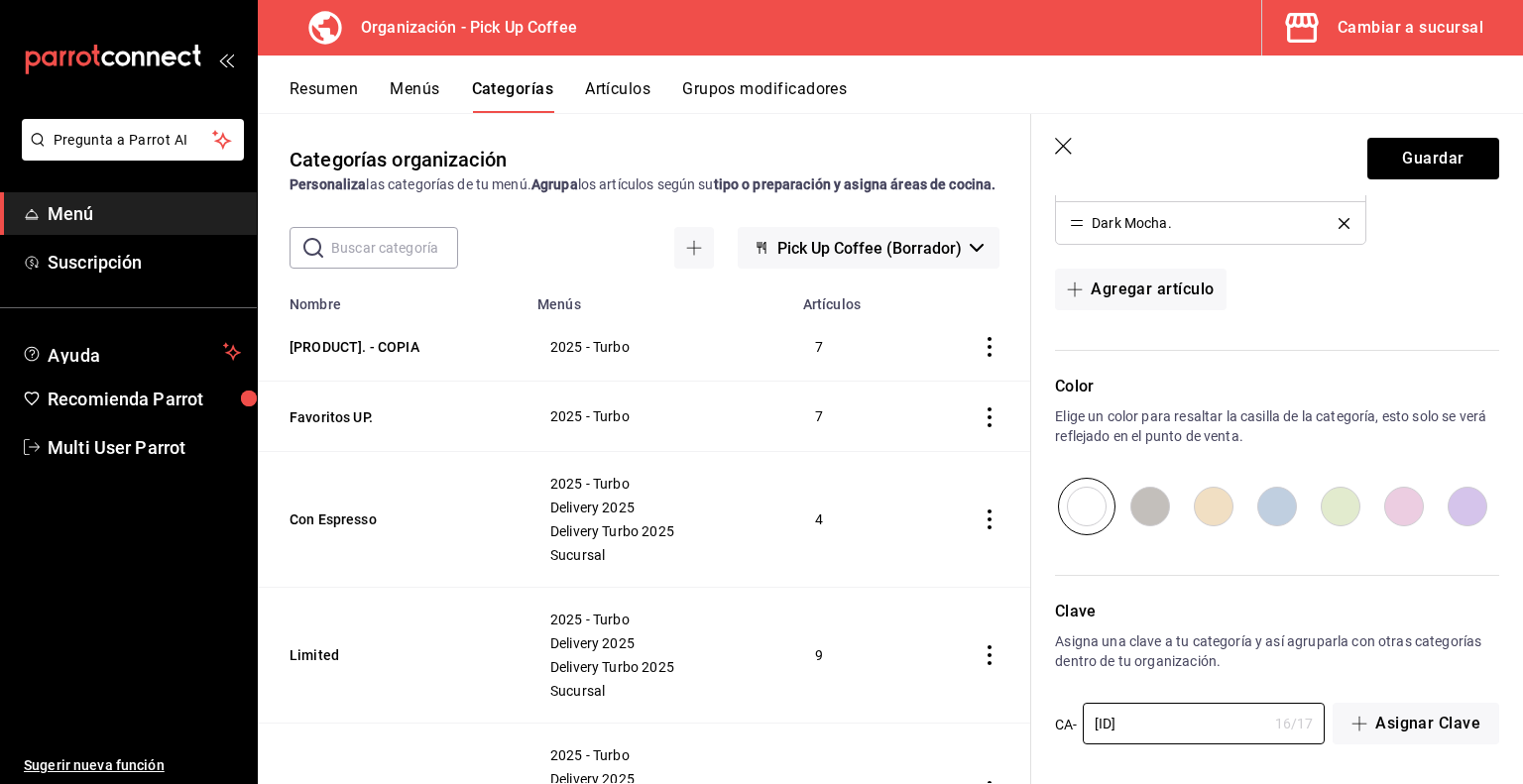 drag, startPoint x: 1222, startPoint y: 721, endPoint x: 1027, endPoint y: 731, distance: 195.25624 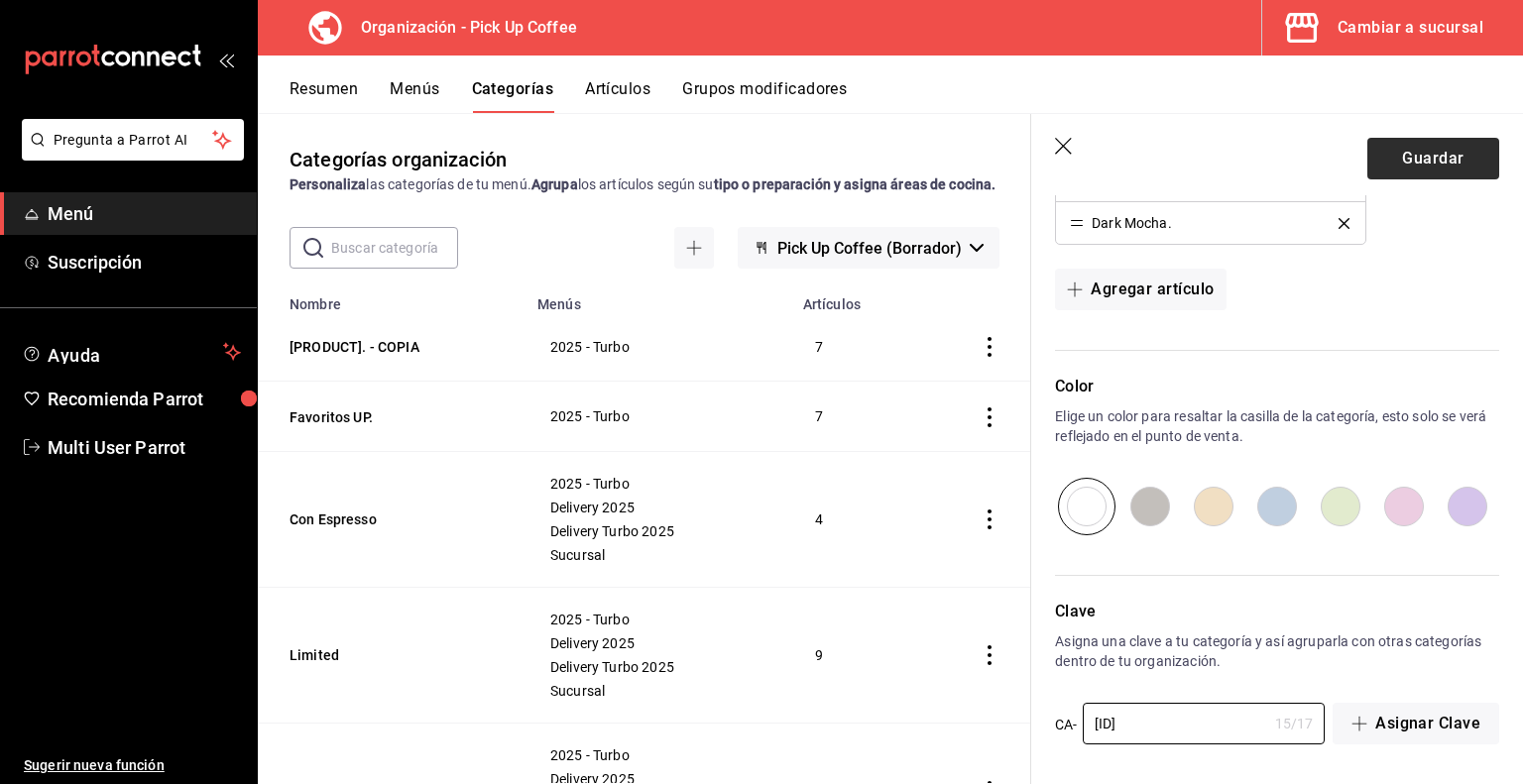 type on "2025-D-ESPRESSO" 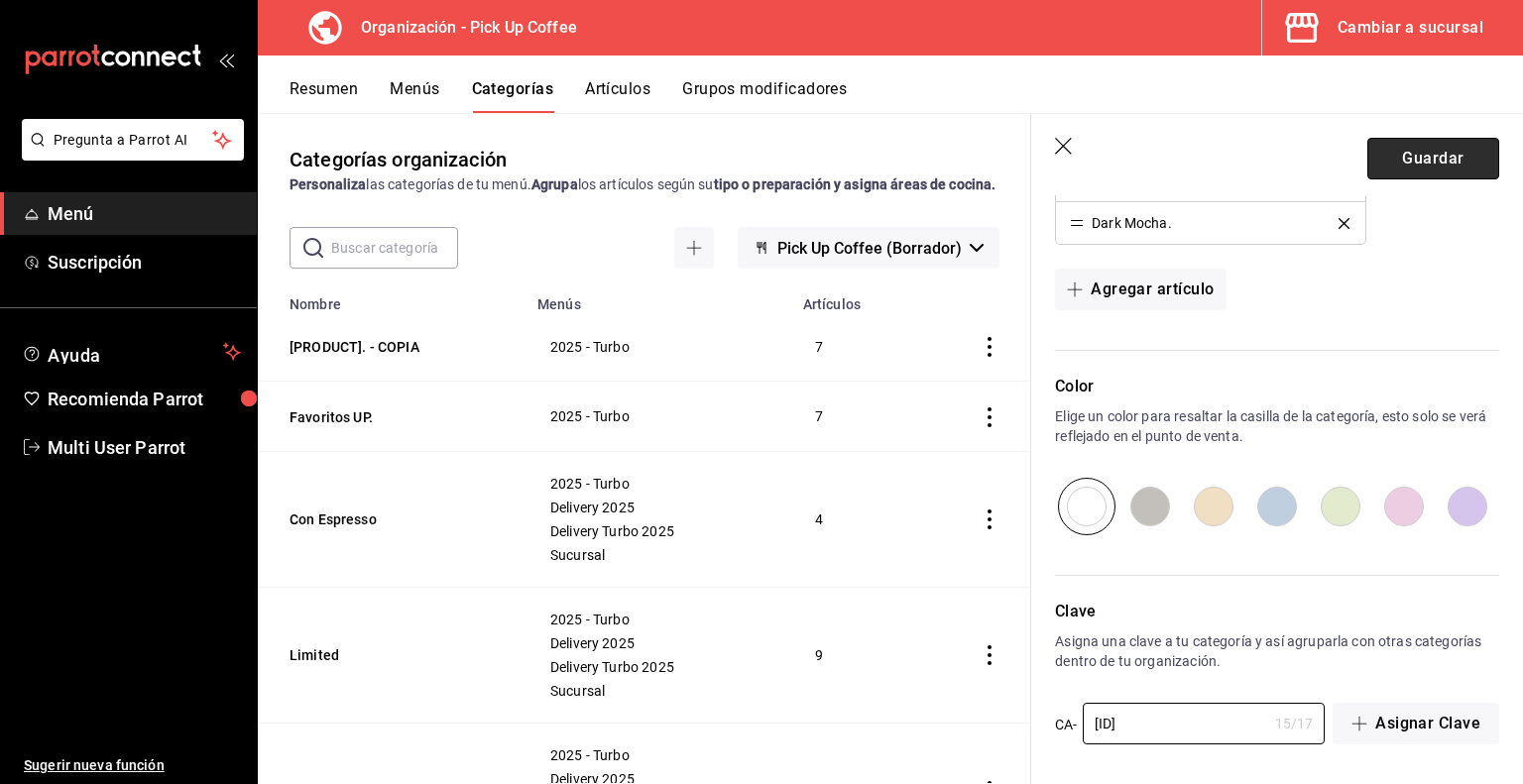 click on "Guardar" at bounding box center [1433, 159] 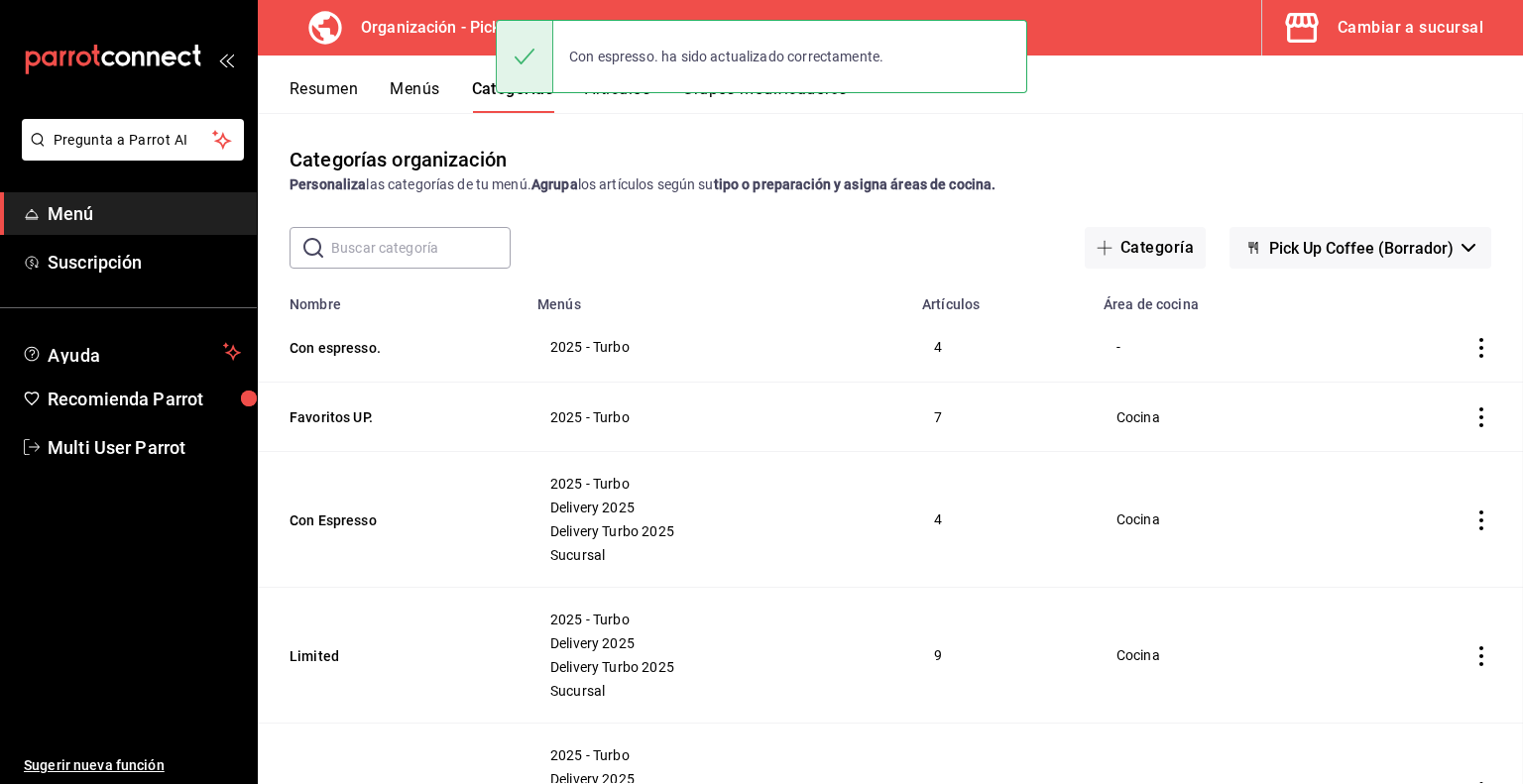 scroll, scrollTop: 0, scrollLeft: 0, axis: both 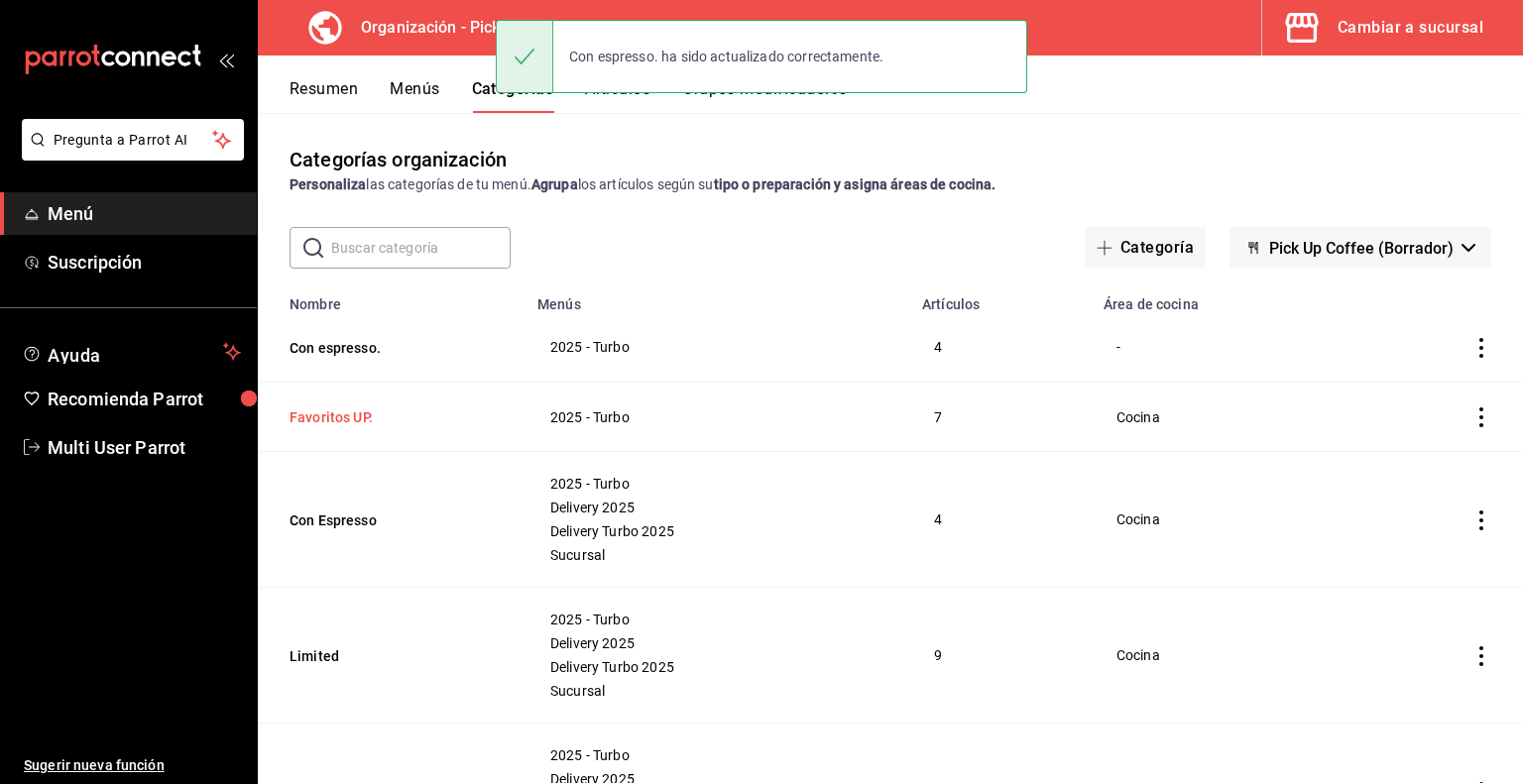 click on "Favoritos UP." at bounding box center (389, 417) 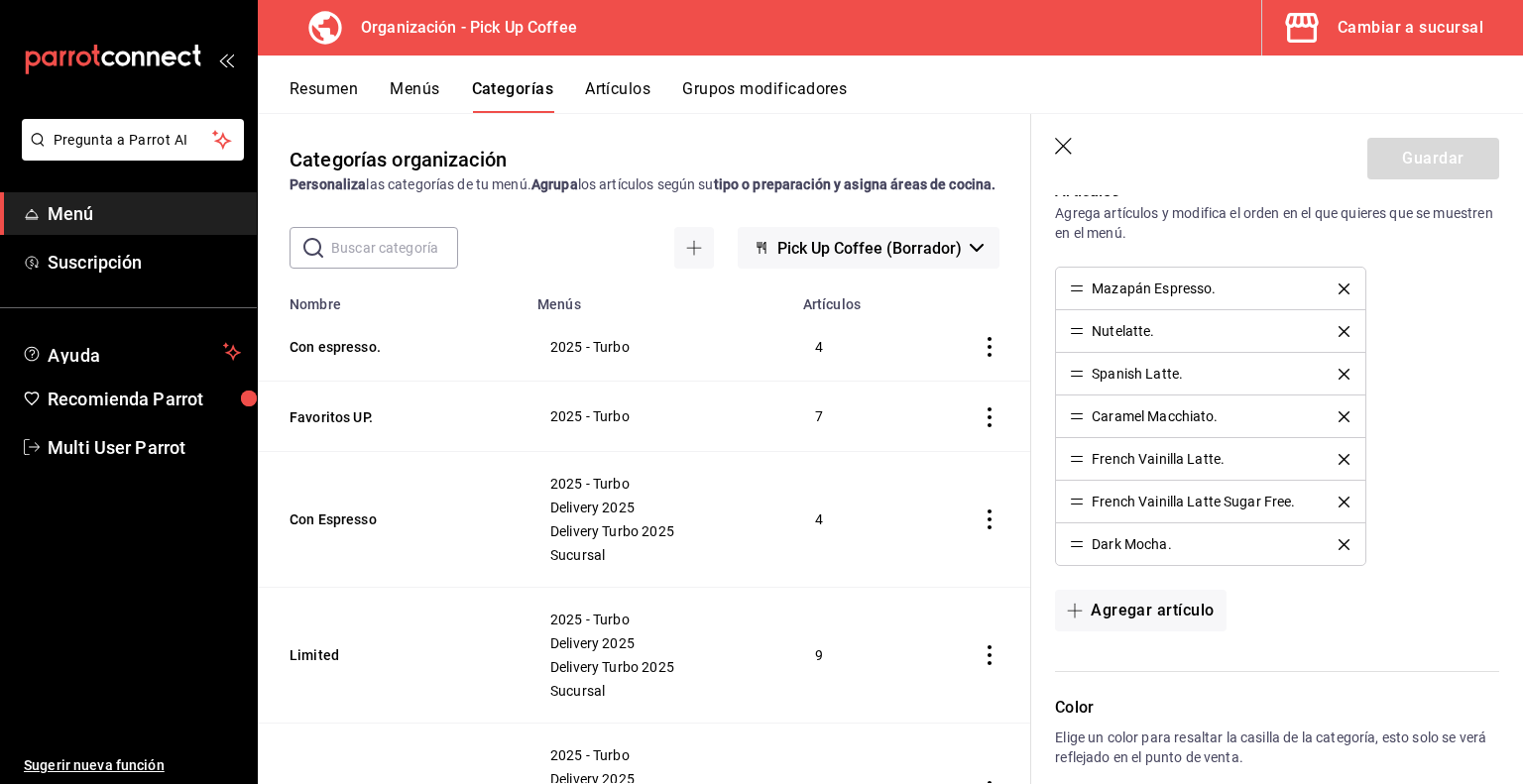 scroll, scrollTop: 484, scrollLeft: 0, axis: vertical 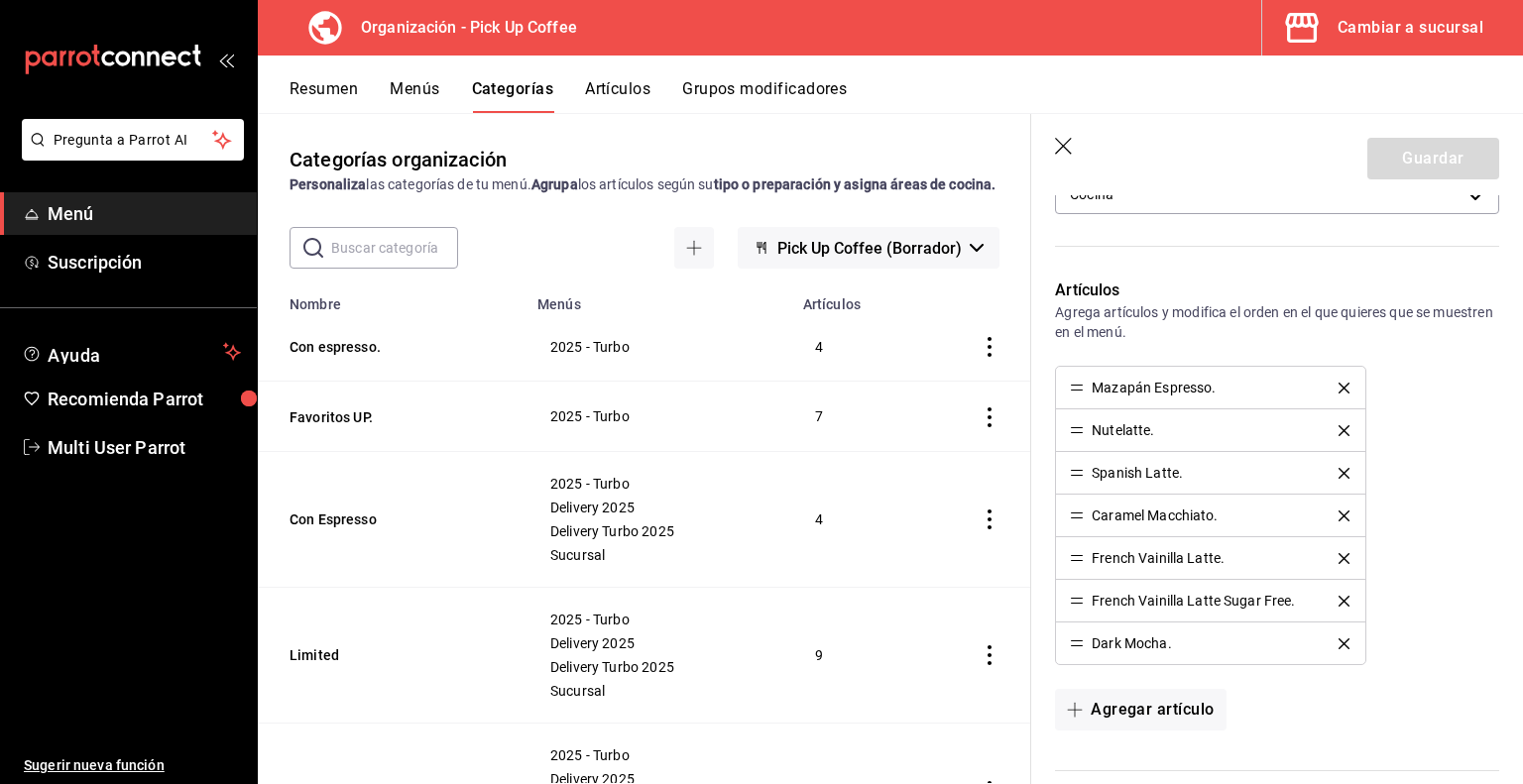 click 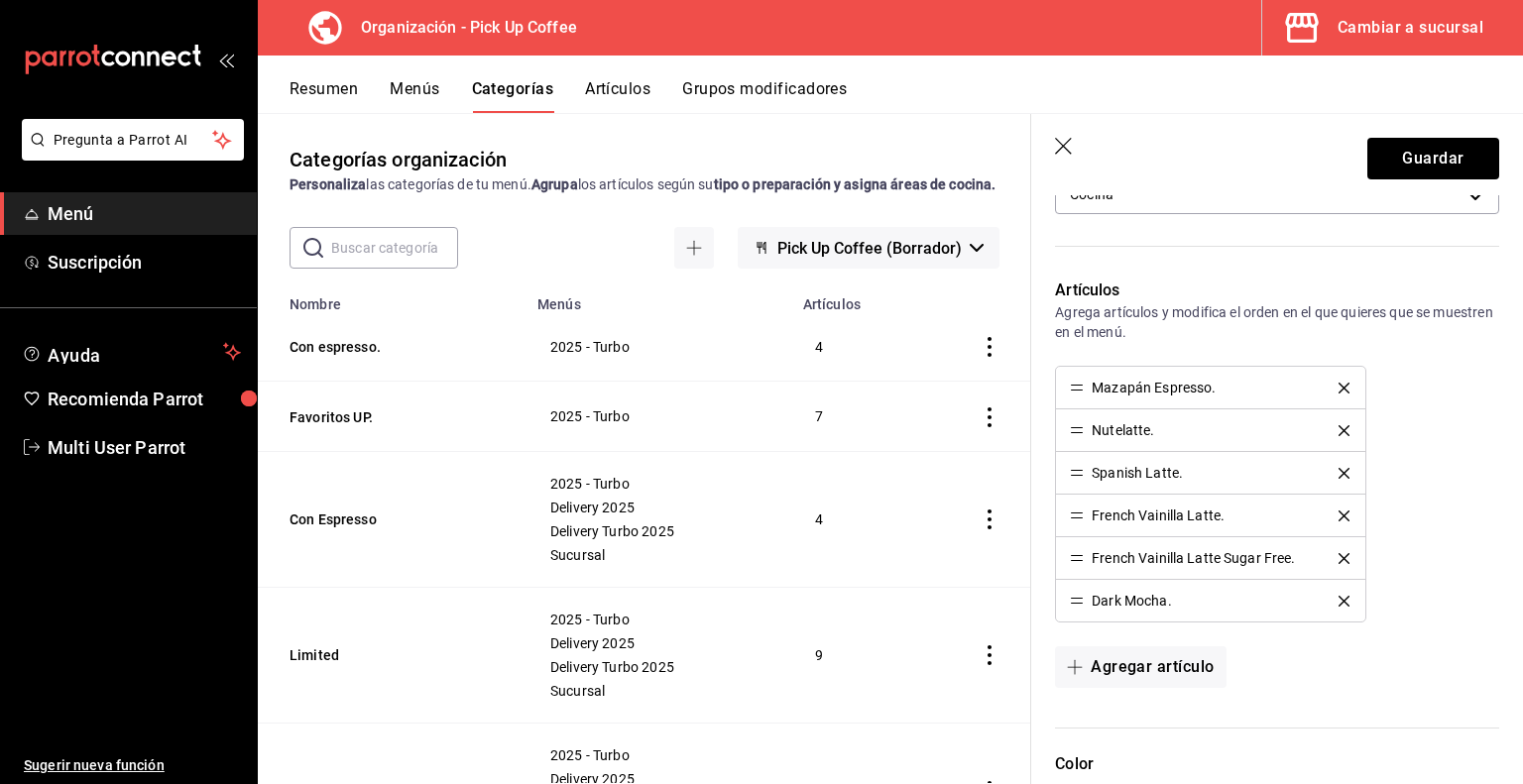 click 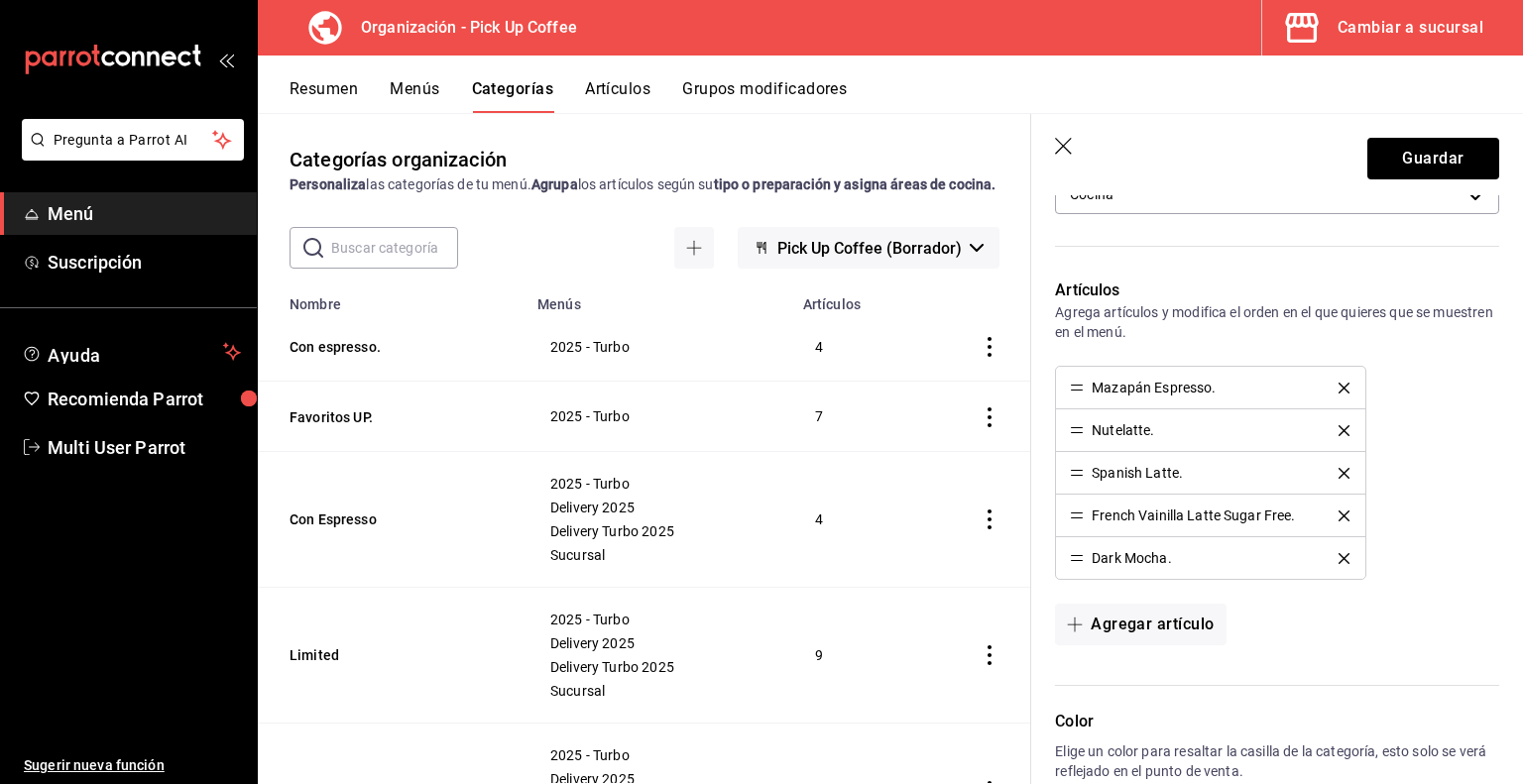 click 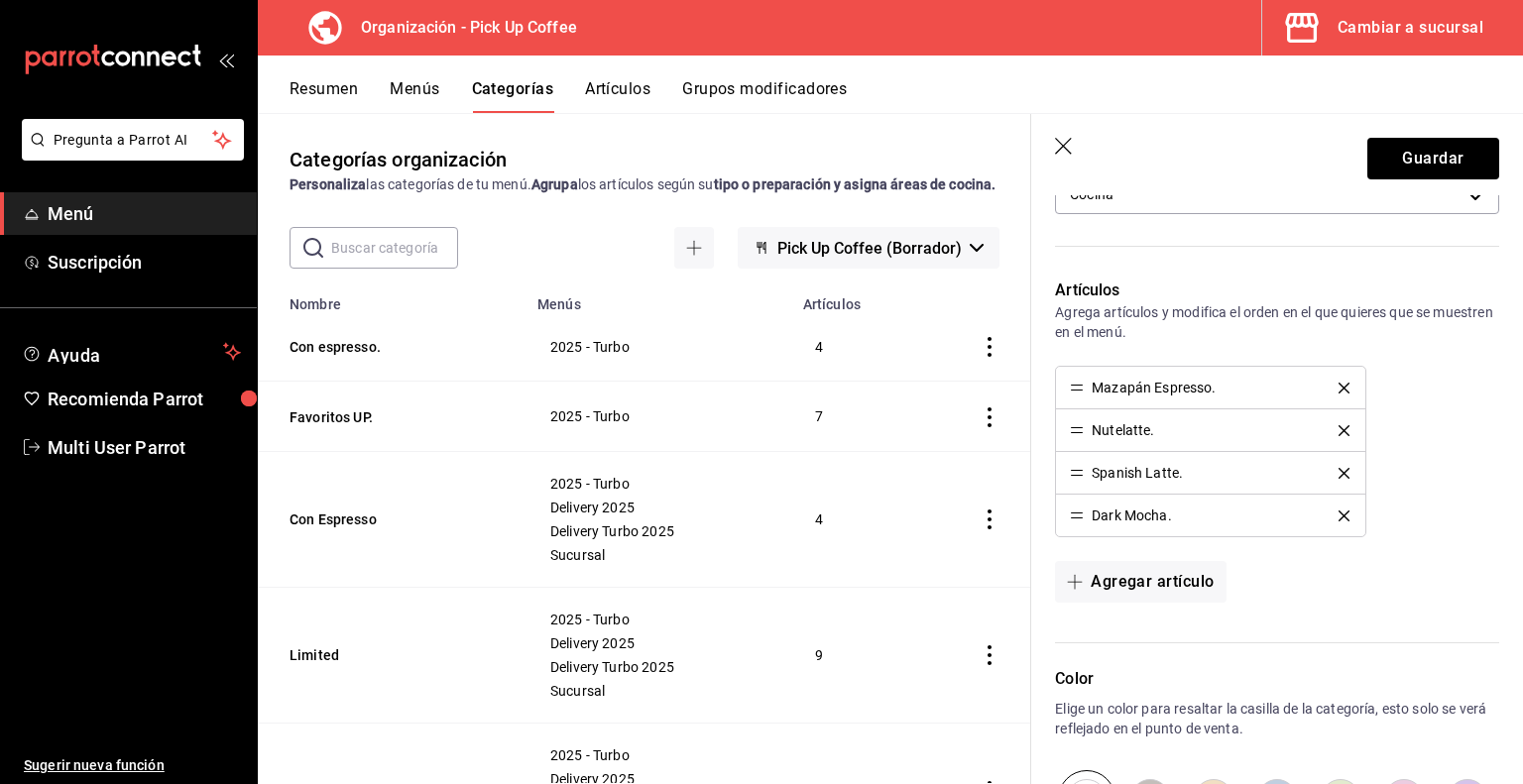 click 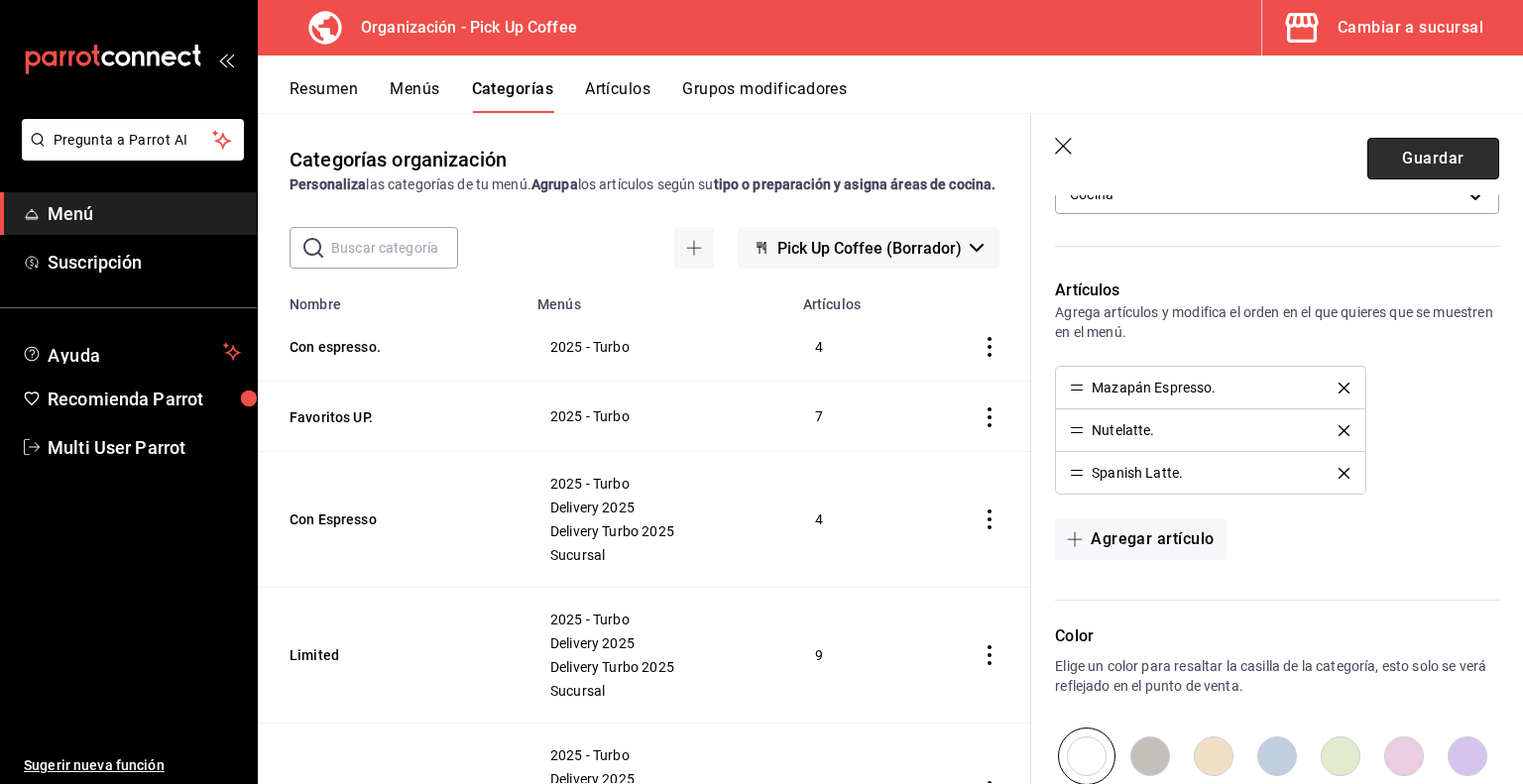 click on "Guardar" at bounding box center (1433, 159) 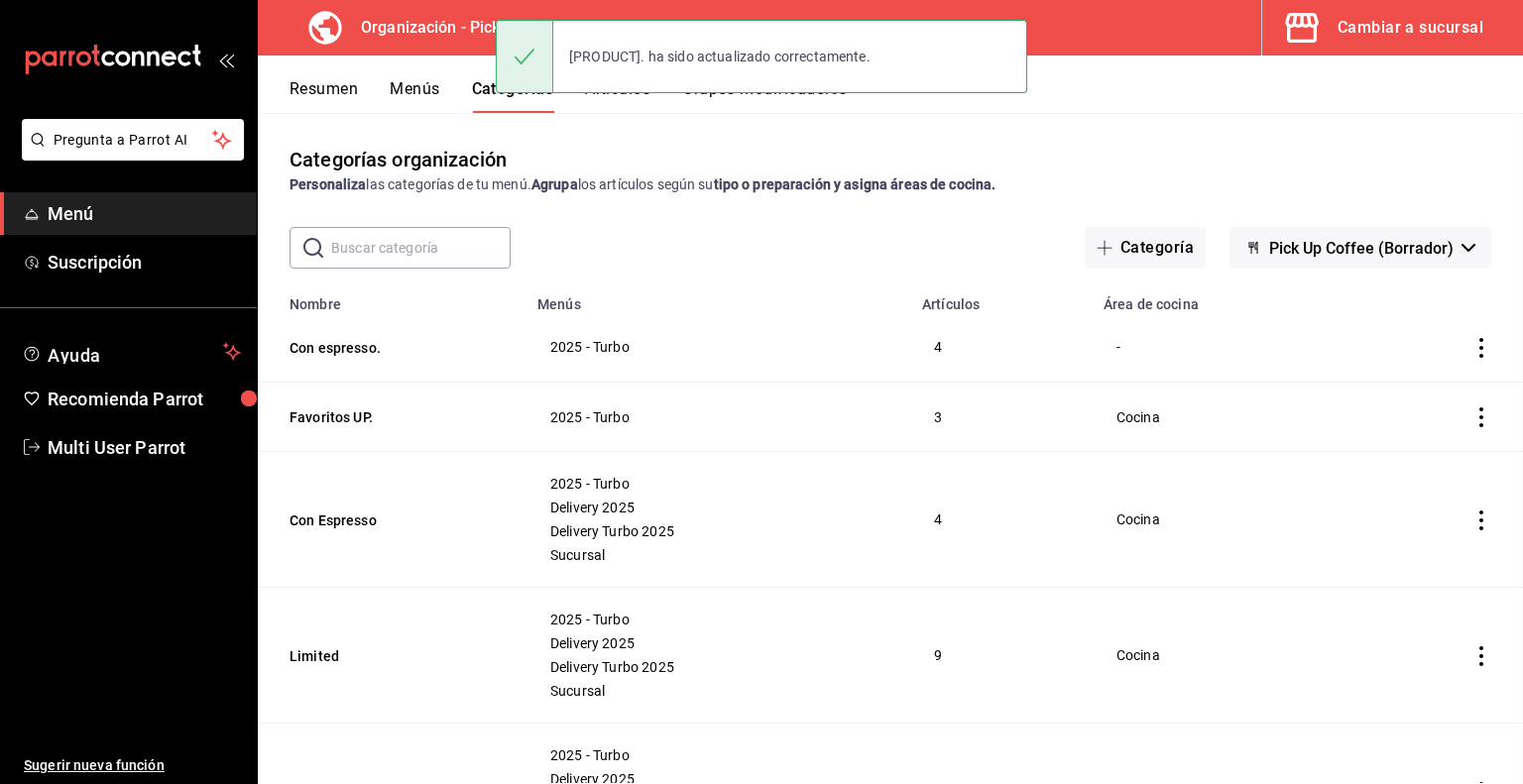scroll, scrollTop: 0, scrollLeft: 0, axis: both 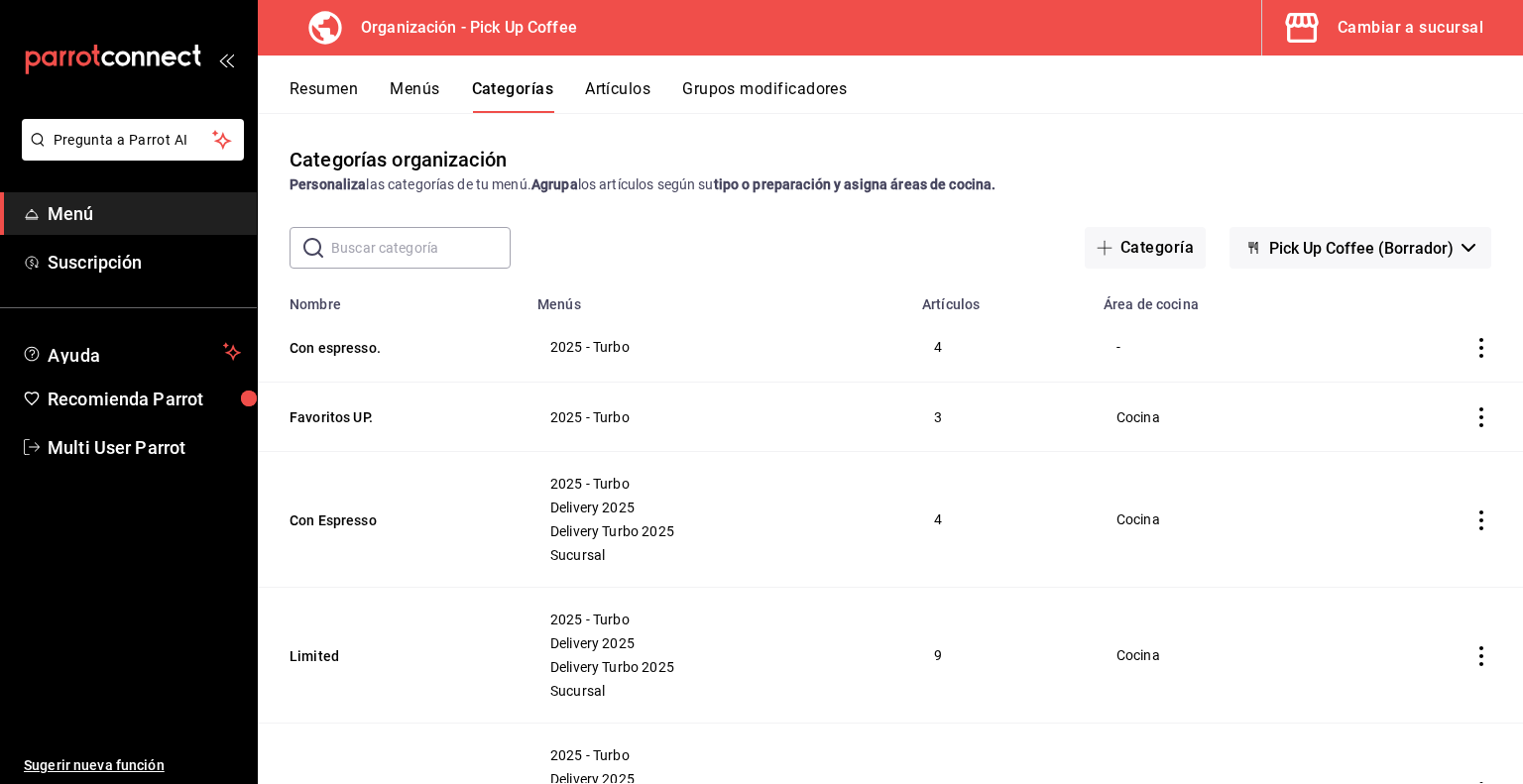 click on "Artículos" at bounding box center [618, 96] 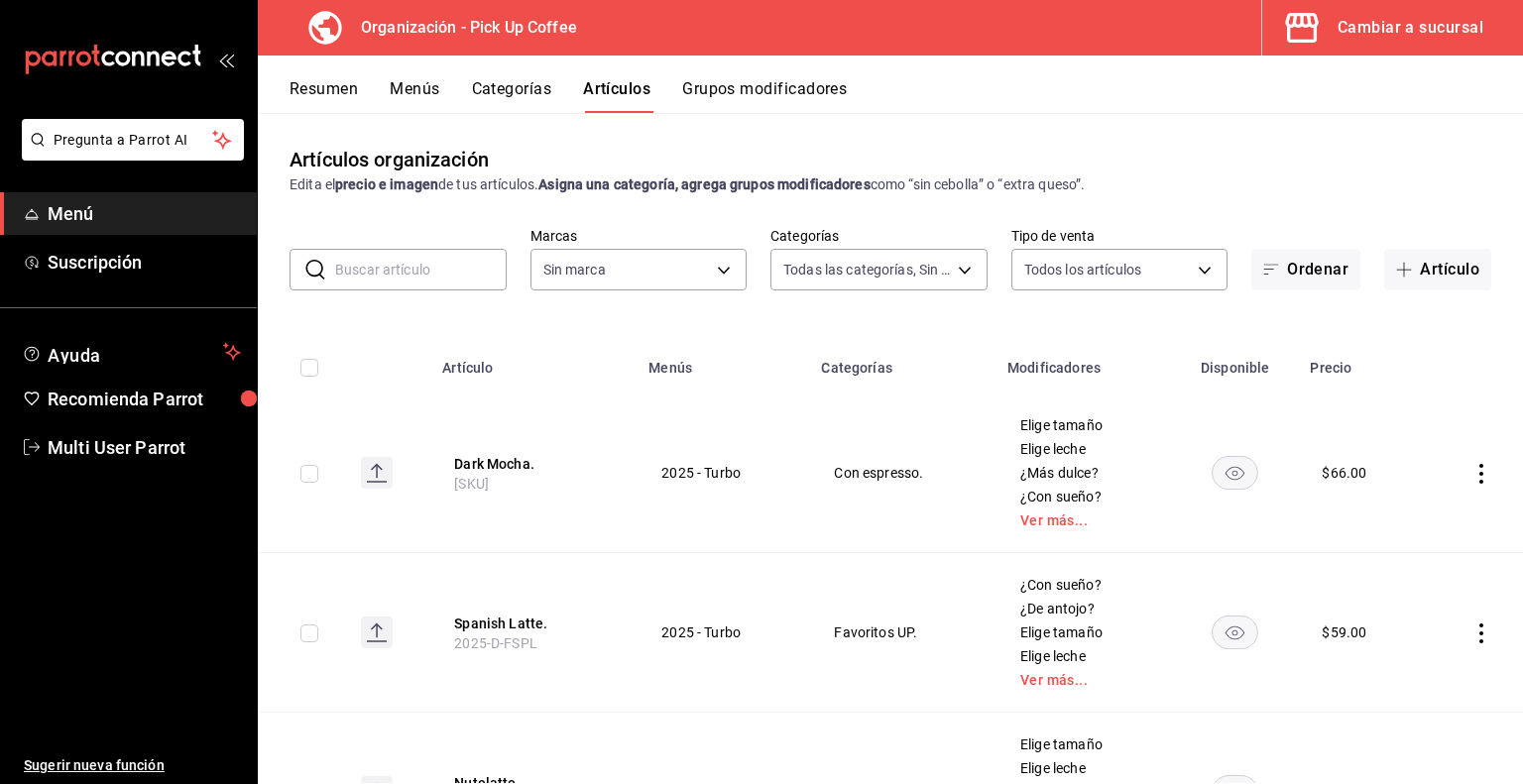 type on "70abd5f8-df00-4b05-8b7c-ec83b54d00bf,8ccc16a2-3561-445f-8bfd-075aadb584e9,351994fb-20bc-4931-a533-31b0a68b2a08,1879ea74-7a6a-4e80-84a4-f7c027db92c7,d8d32dfa-f7d9-4a3e-a287-c8c77f422c41,c8643f8b-5a0a-4fd0-bd31-d1f7a9725839,c59e58fa-3379-40a6-8b3a-024136b5d0f3,ea570318-765c-4e18-991d-f0c2f7c9dc9b,bc9c5e1b-f52f-4b6a-bade-481eb536dd09,39d77ce6-074c-445c-8121-634826855357,9d509601-ce12-4432-9992-9613c7cfe8c5,a36167ee-6459-438b-8ad1-3ececeae37a7,91c5672d-89c3-4388-988f-d2f6bac0e55d,fc4ec394-c0fa-42de-be96-11da602004ed,ce12ddd6-66ef-4810-aea8-c82a138d5b8d,14cff3e2-ee98-4fb4-8432-0ccd224511cb,80f88978-1766-41da-9458-83bb9d9e6229,e7e70a2d-5091-4c0c-b12f-d52ea5dcefaa,953f42a1-7cc6-4961-918a-47d313c58a52" 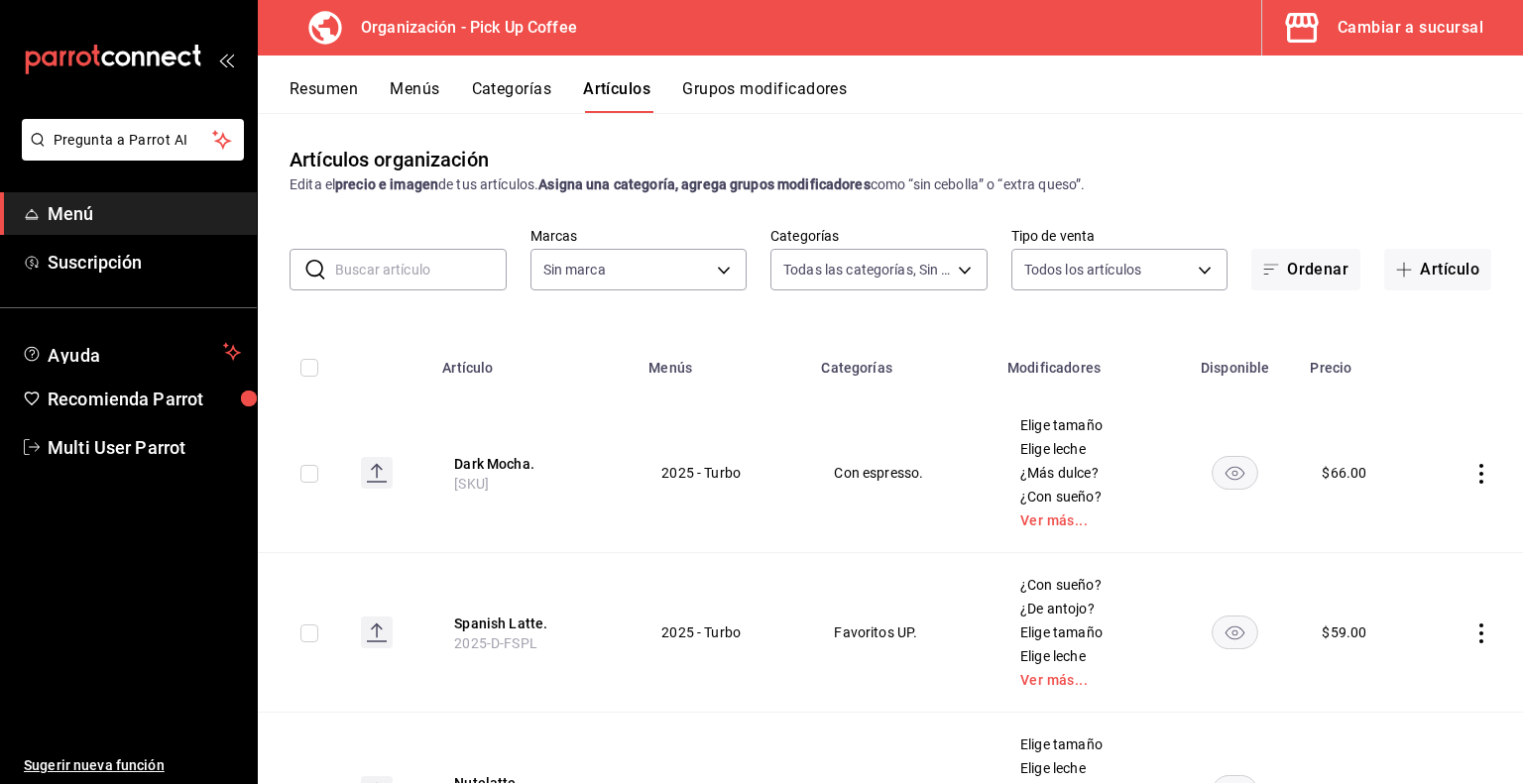 type on "be2dd662-c872-4fc9-aaab-377dbd4a662e" 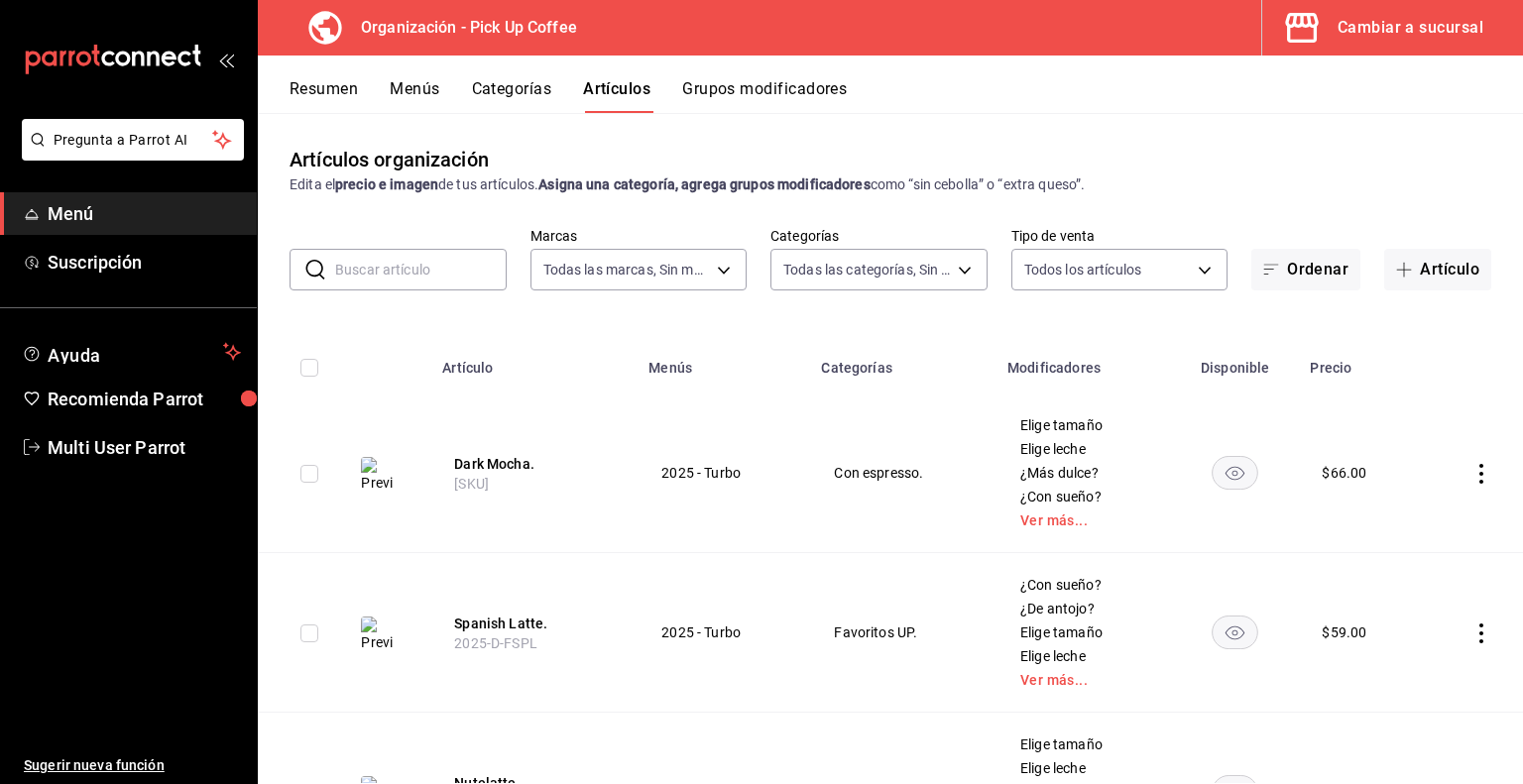 click at bounding box center (420, 270) 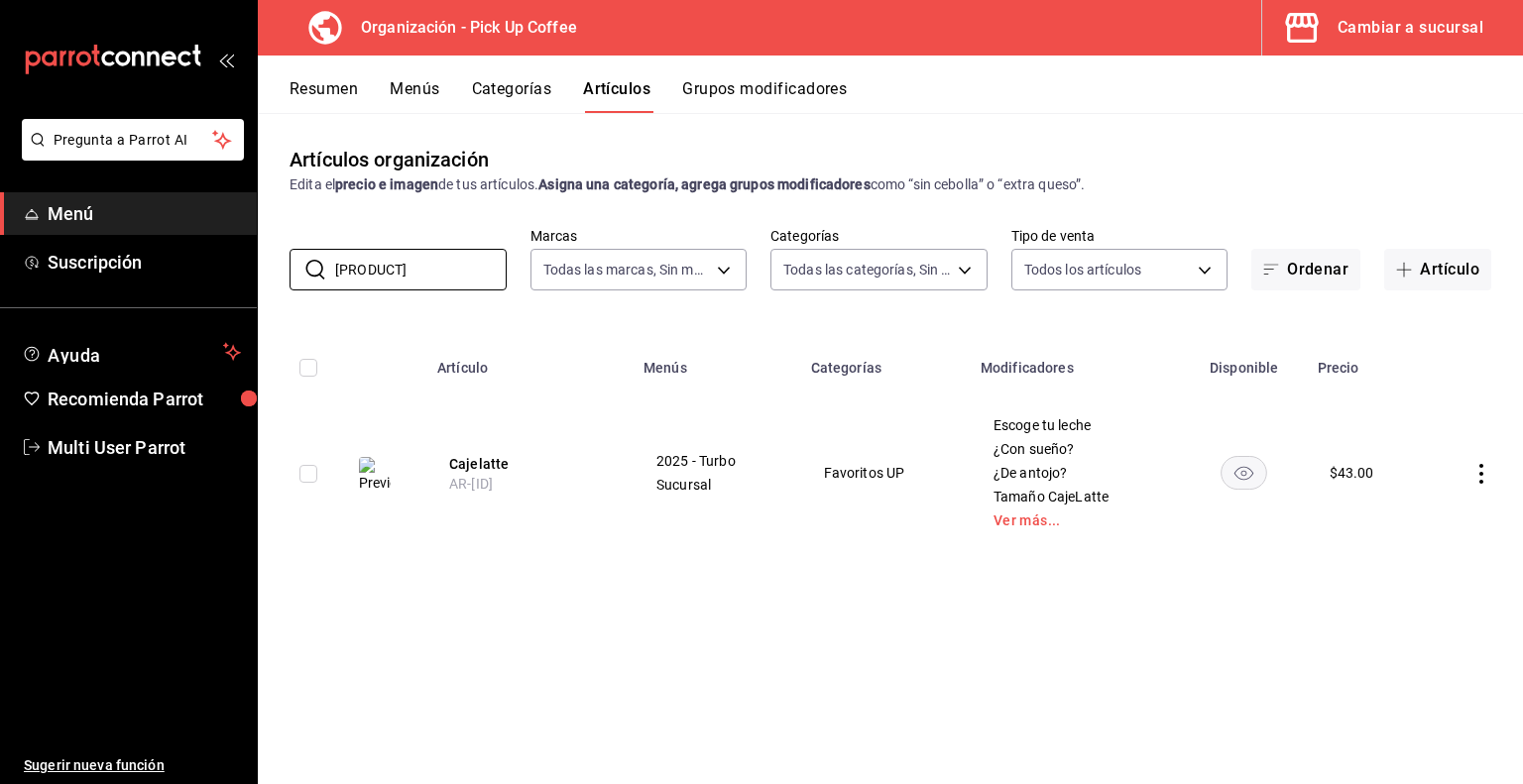 type on "CAJEla" 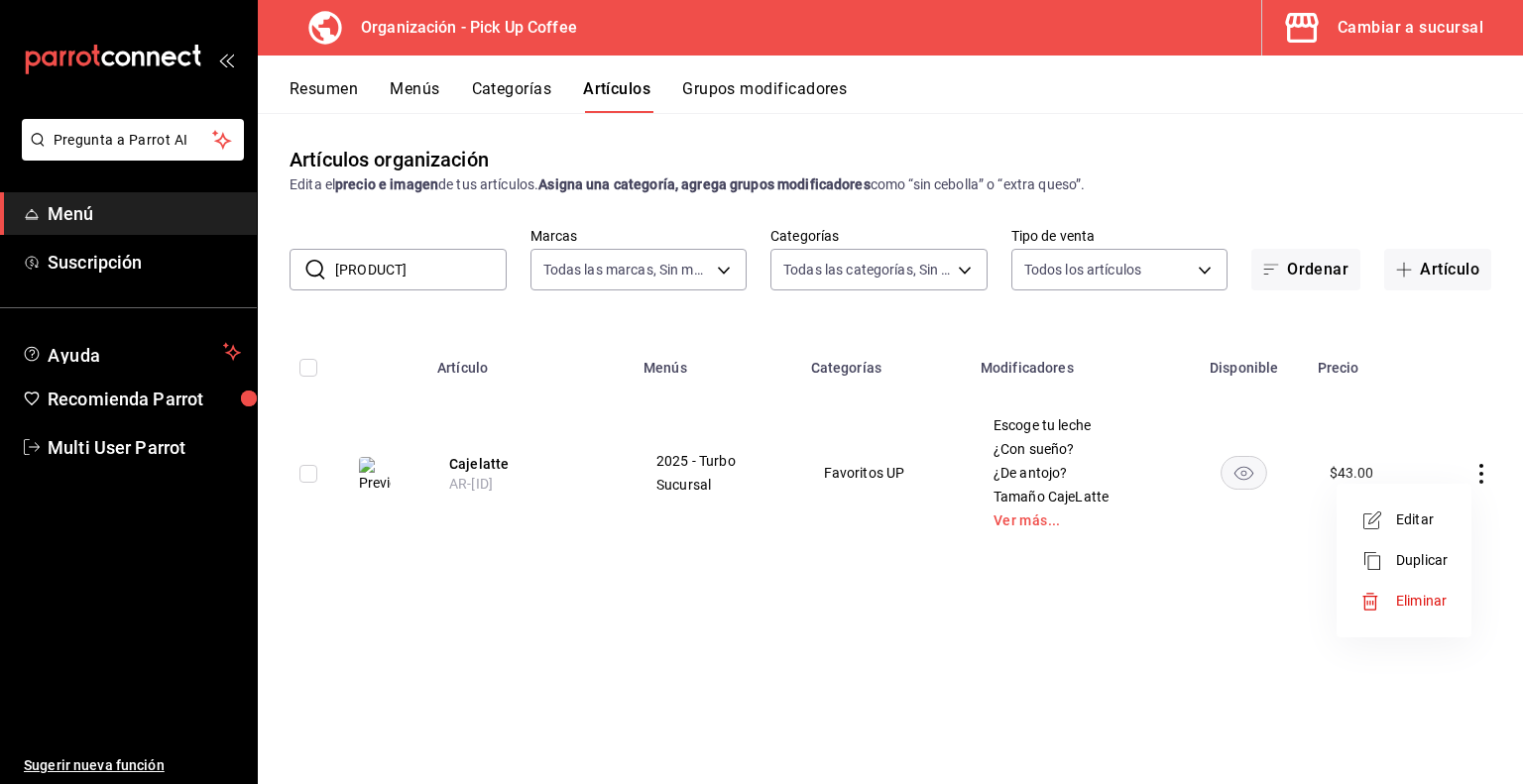 click on "Duplicar" at bounding box center [1422, 560] 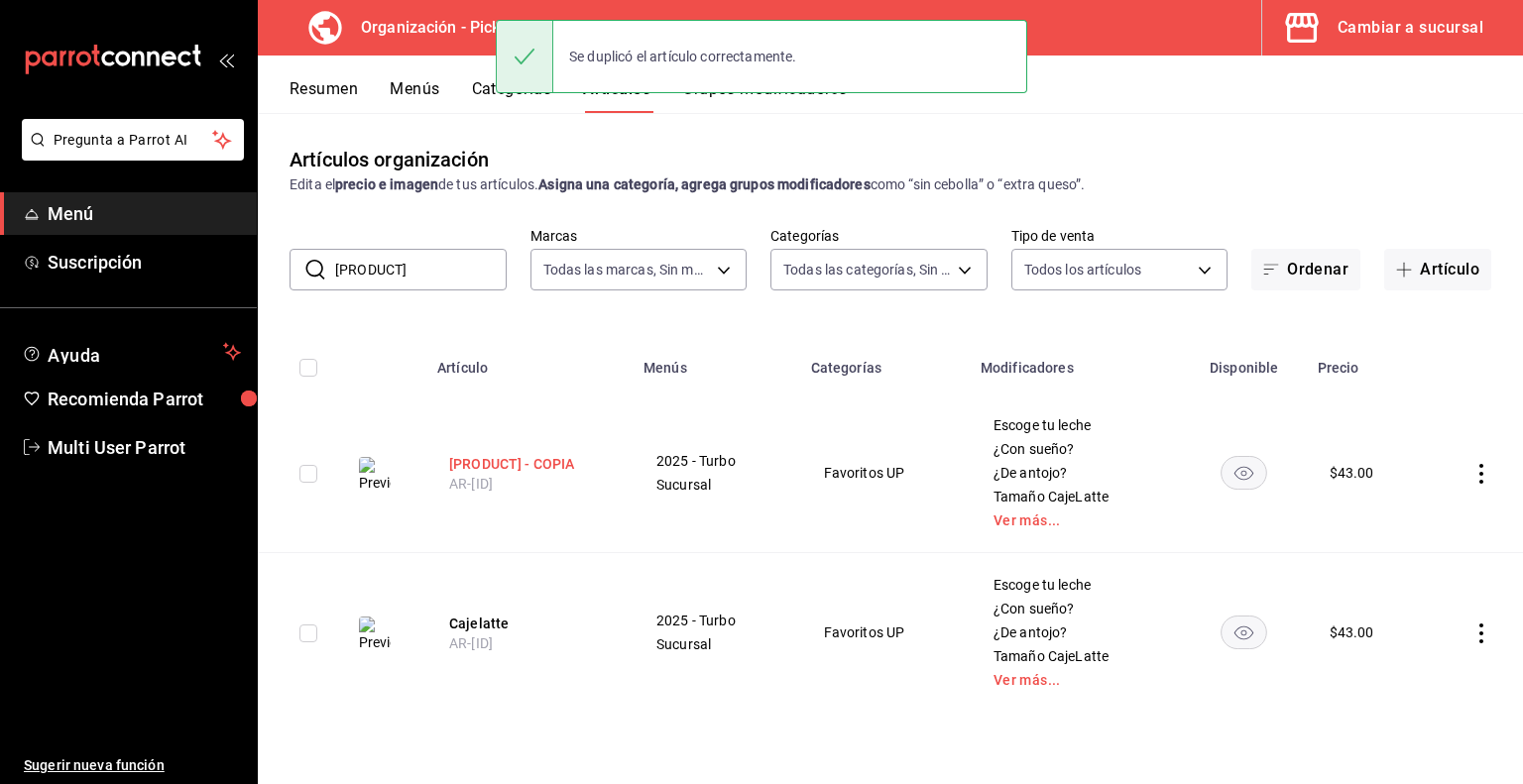 click on "Cajelatte - COPIA" at bounding box center [528, 464] 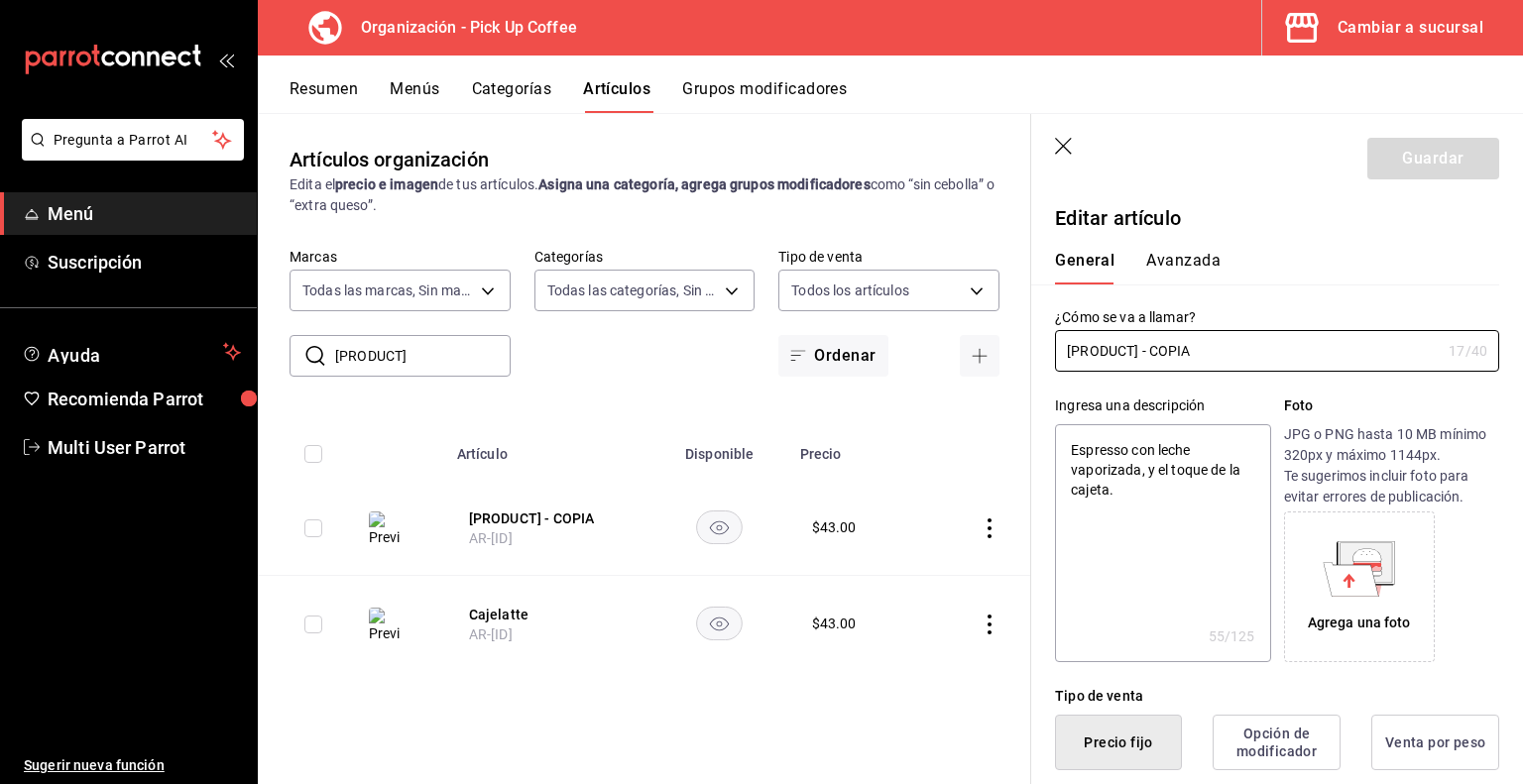 type on "x" 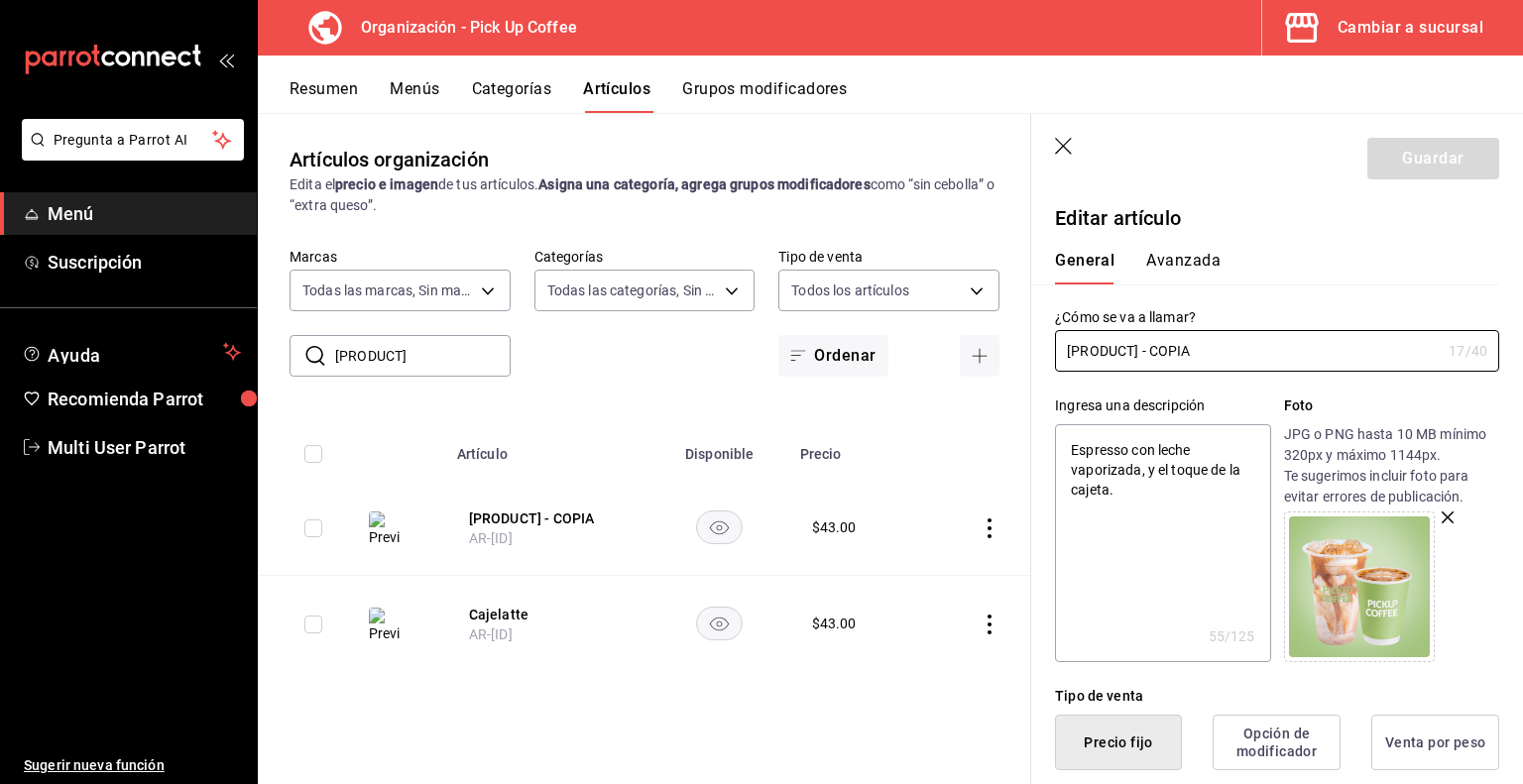 drag, startPoint x: 1124, startPoint y: 356, endPoint x: 1417, endPoint y: 377, distance: 293.7516 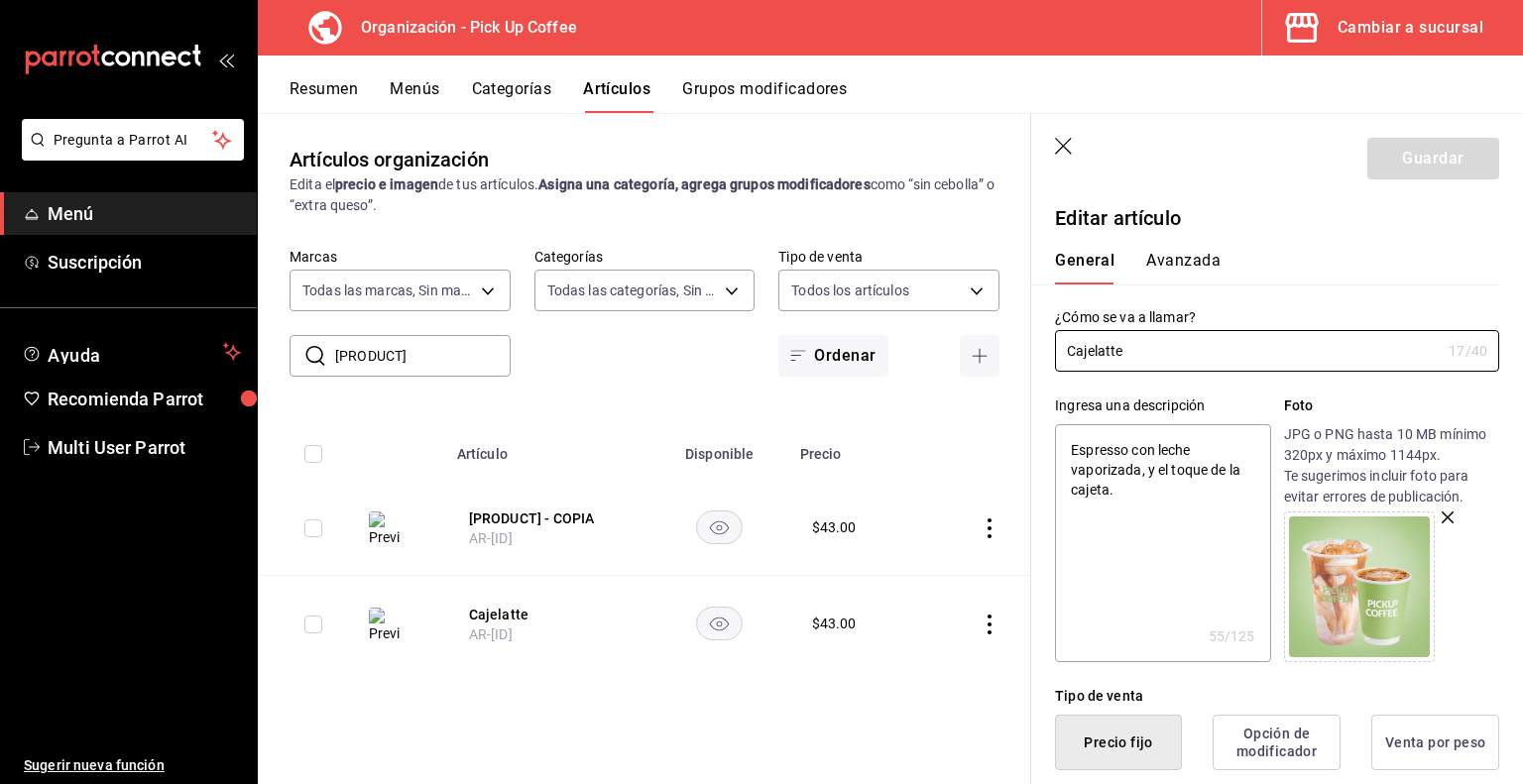type on "x" 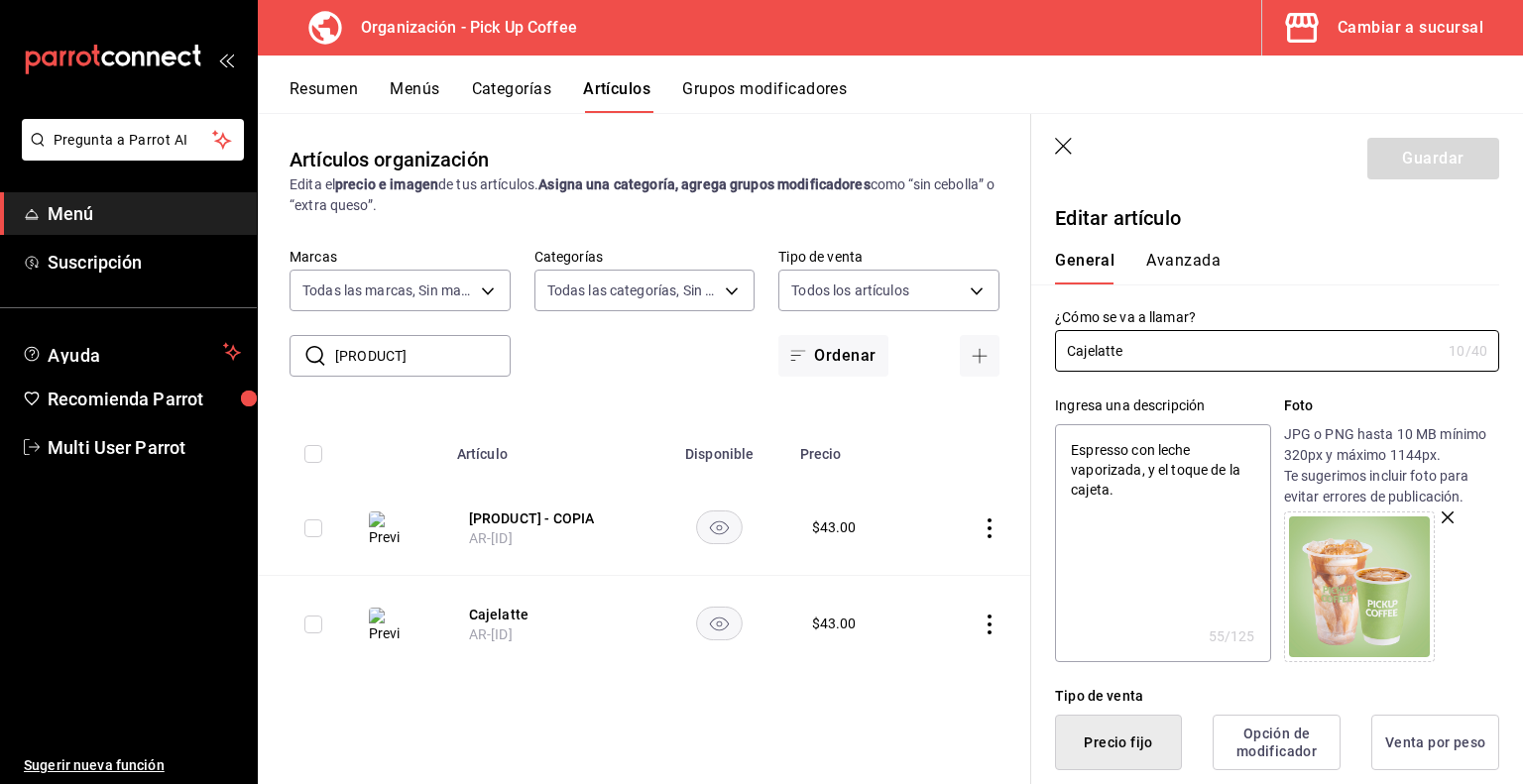 type on "Cajelatte" 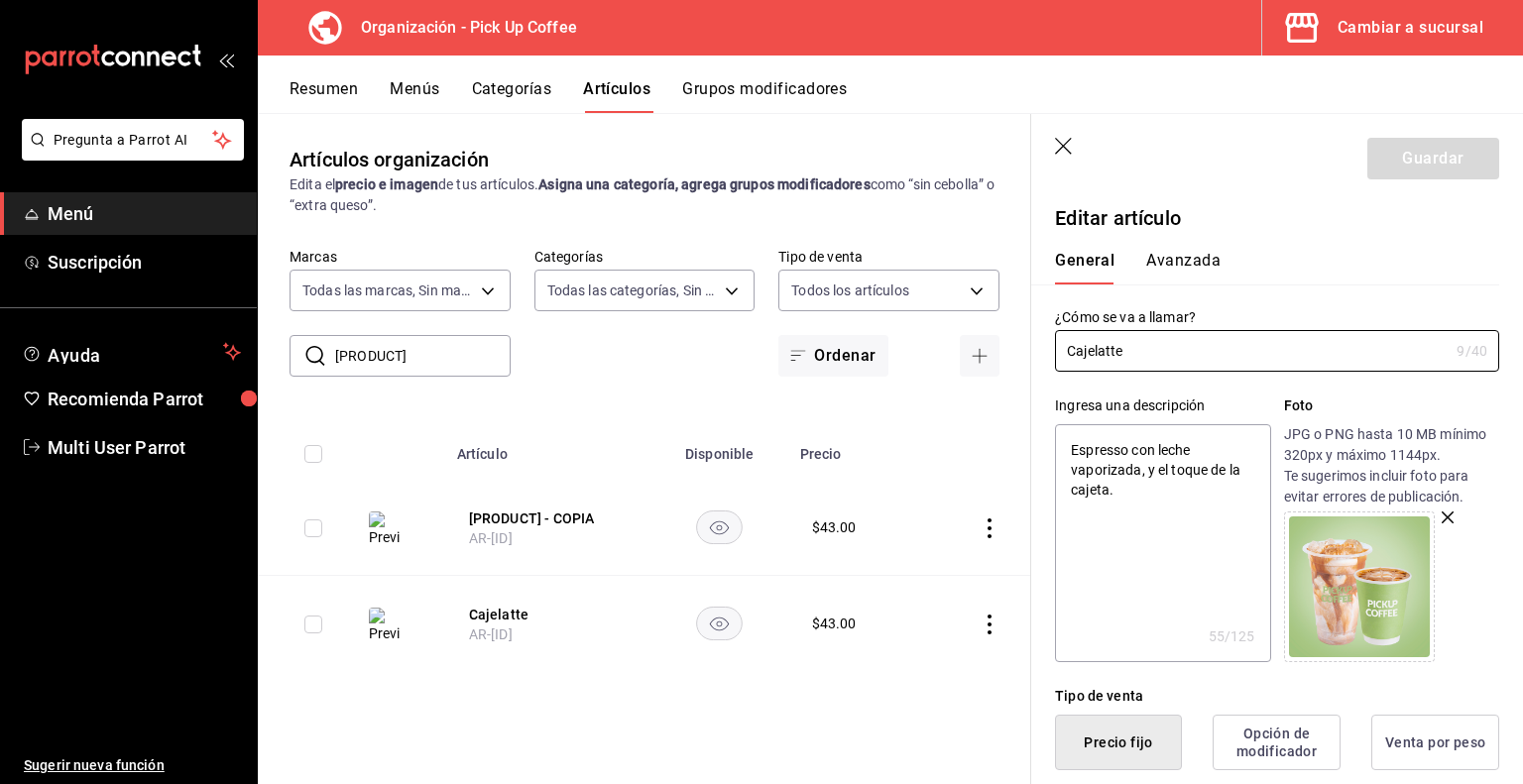 type on "Cajelatte." 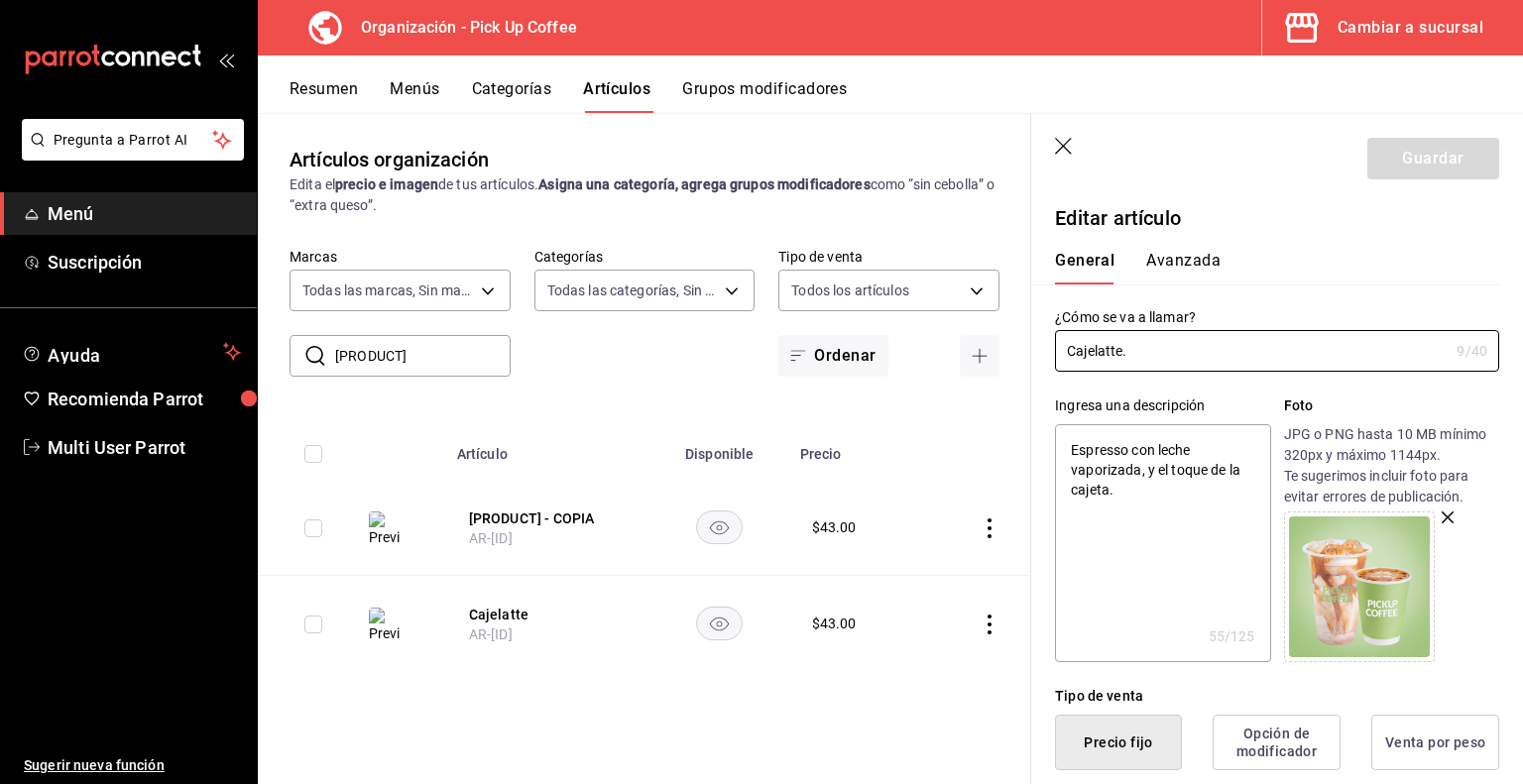 type on "x" 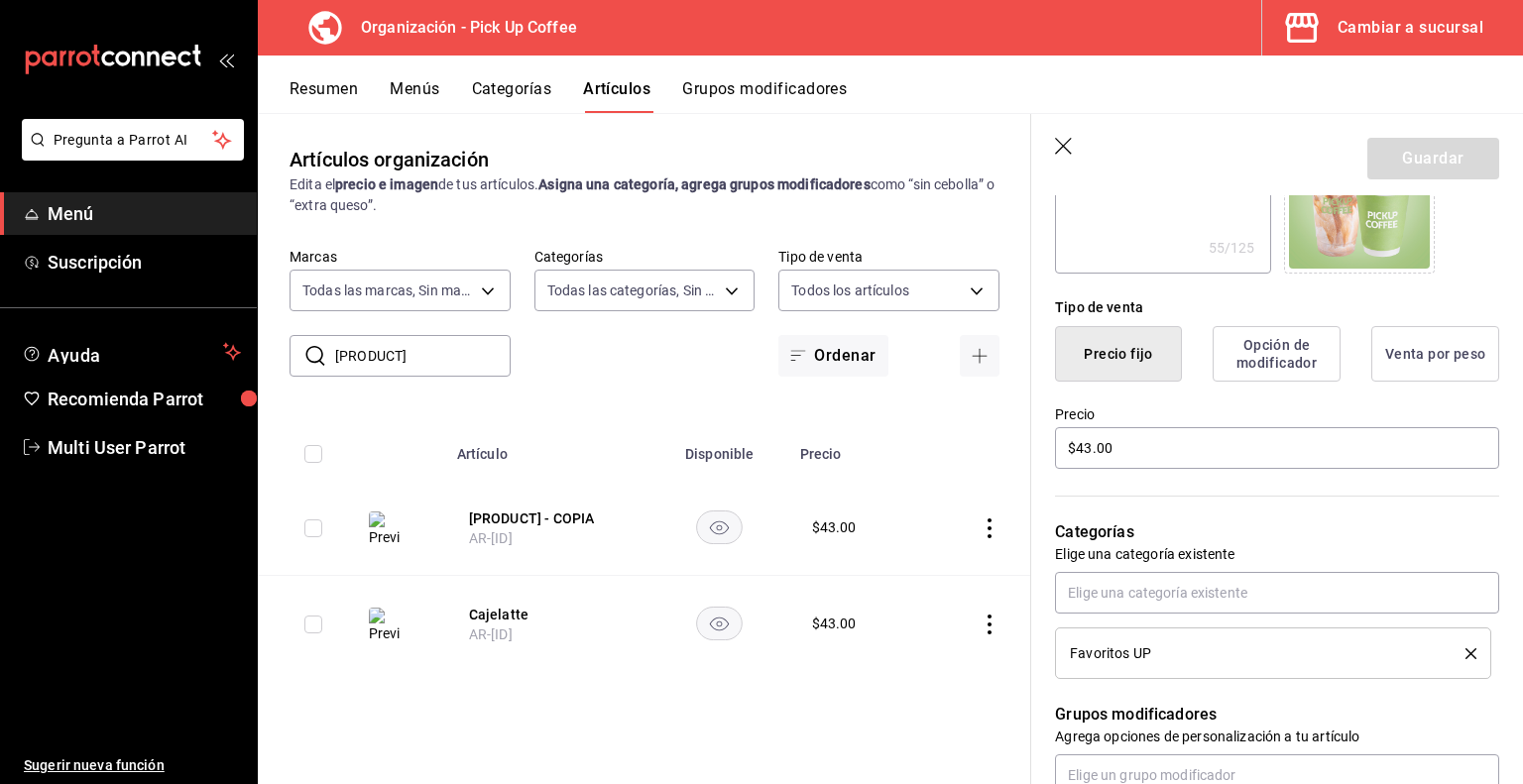 scroll, scrollTop: 391, scrollLeft: 0, axis: vertical 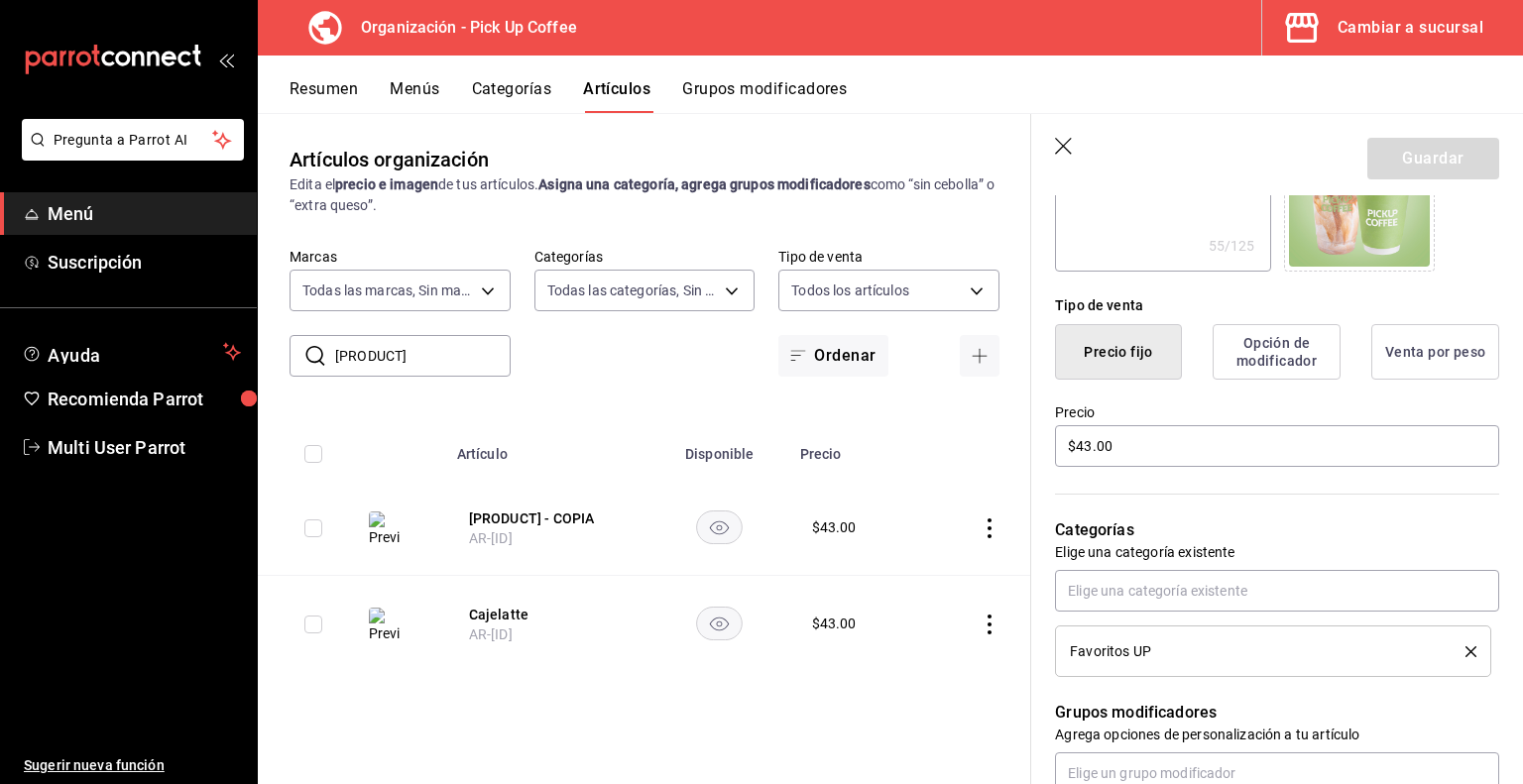 type on "Cajelatte." 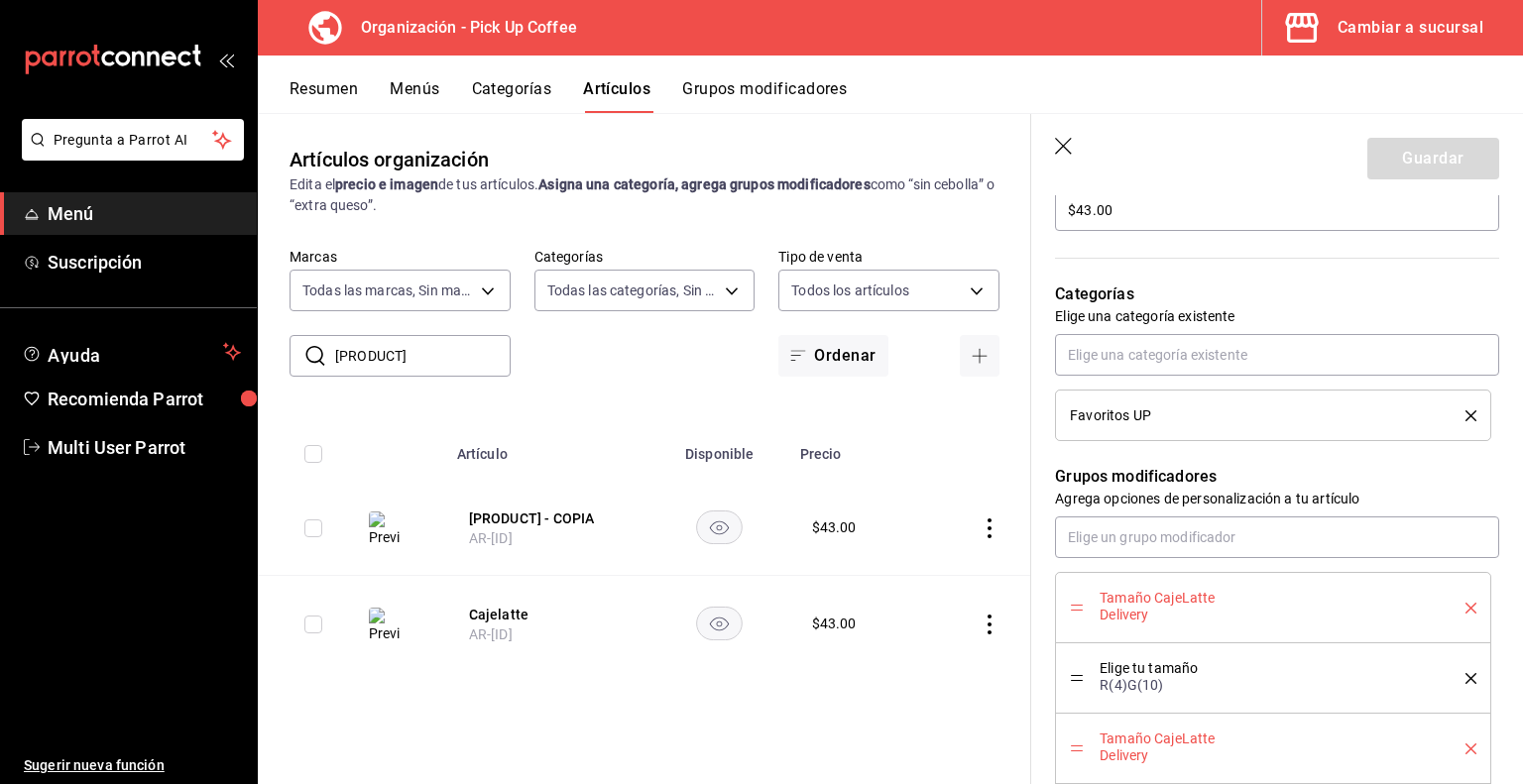 click 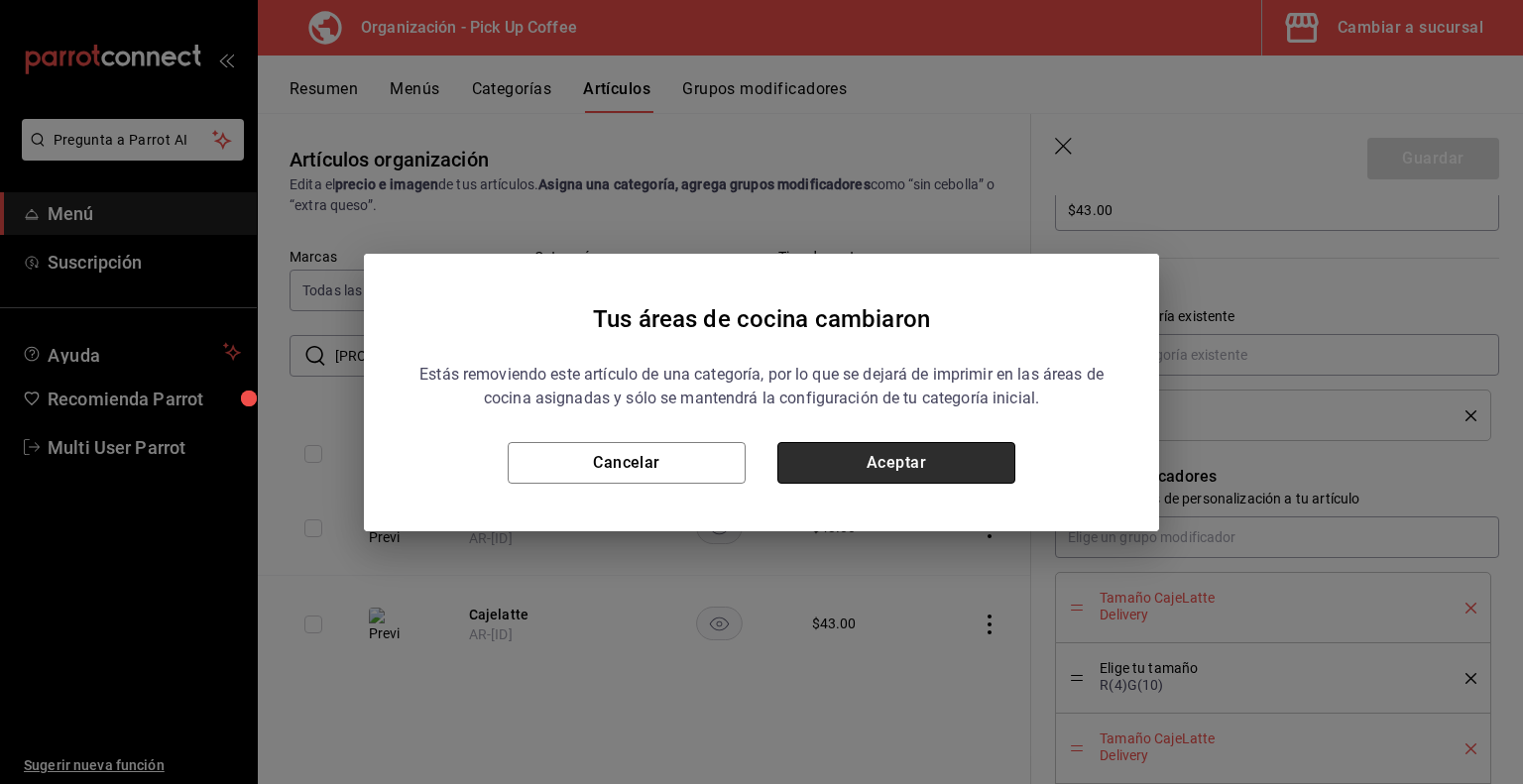 click on "Aceptar" at bounding box center [896, 463] 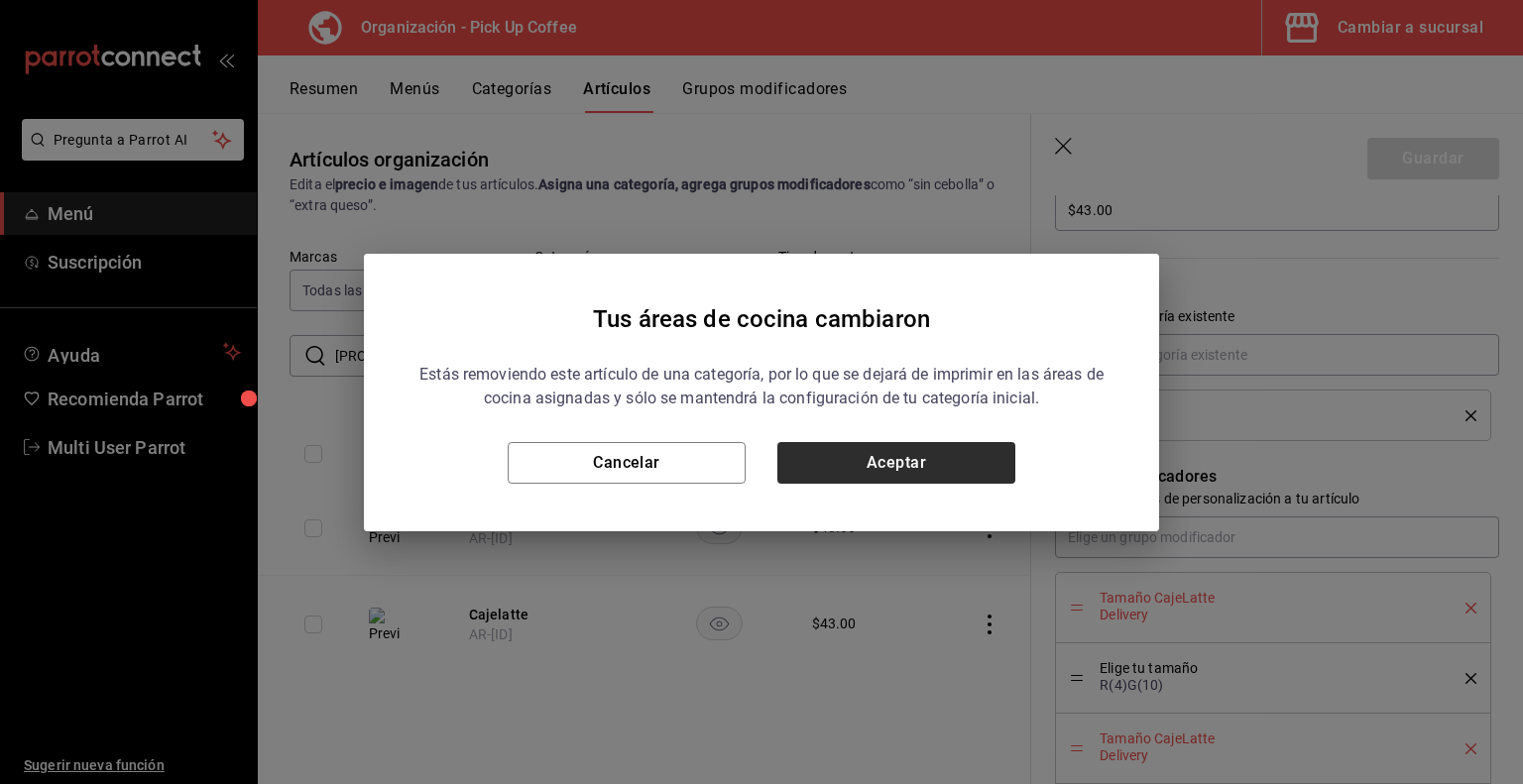 type on "x" 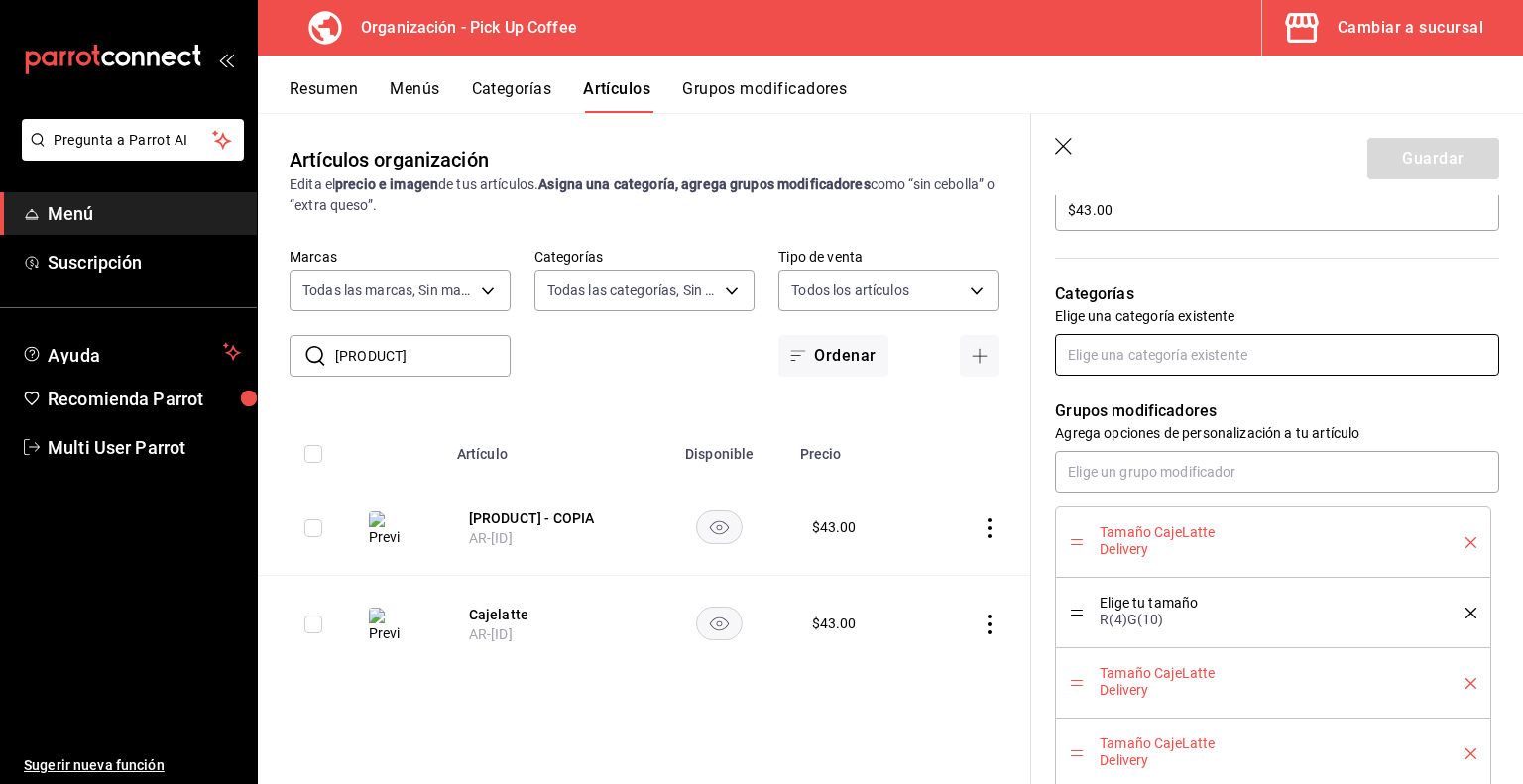 click at bounding box center (1277, 355) 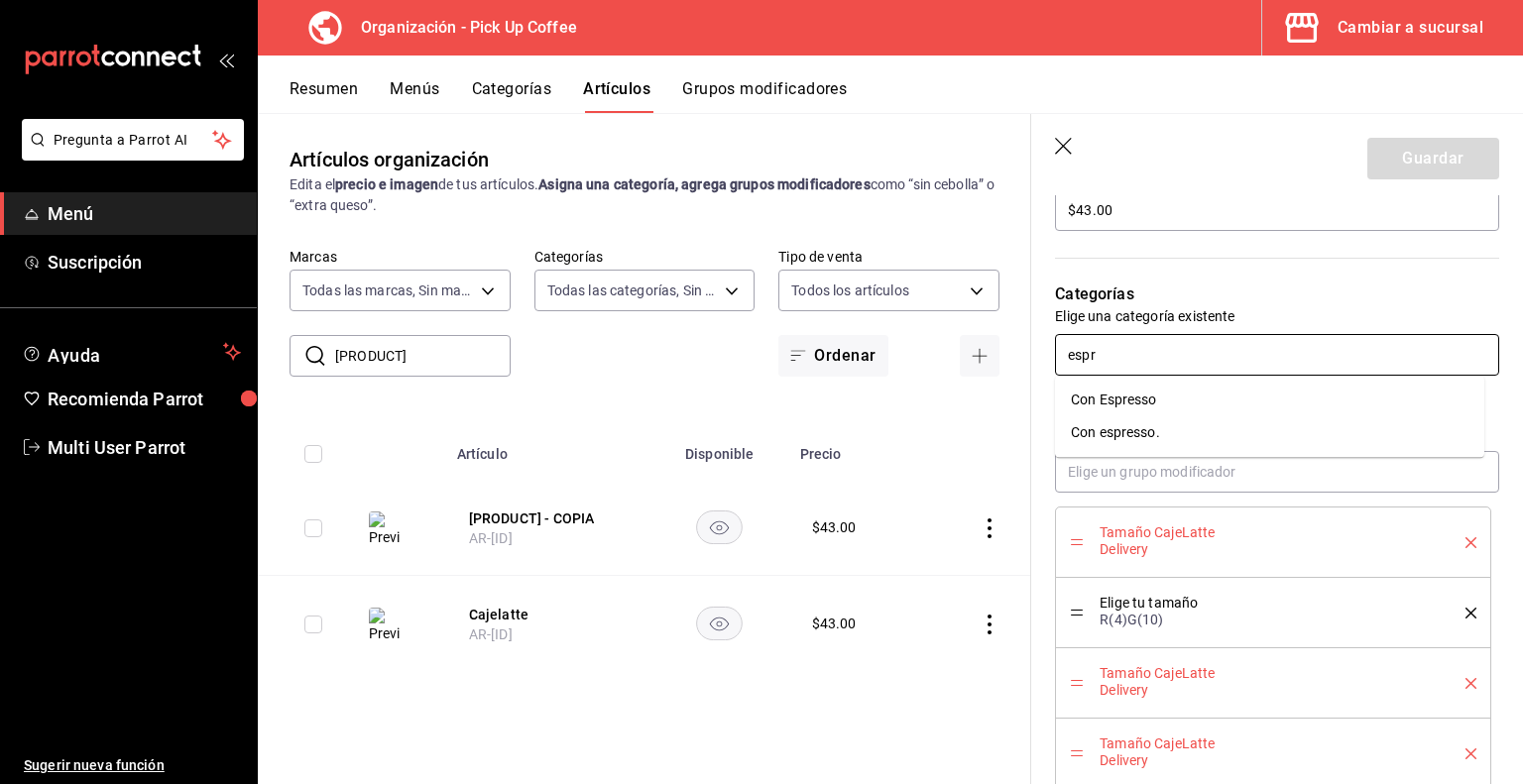 type on "espre" 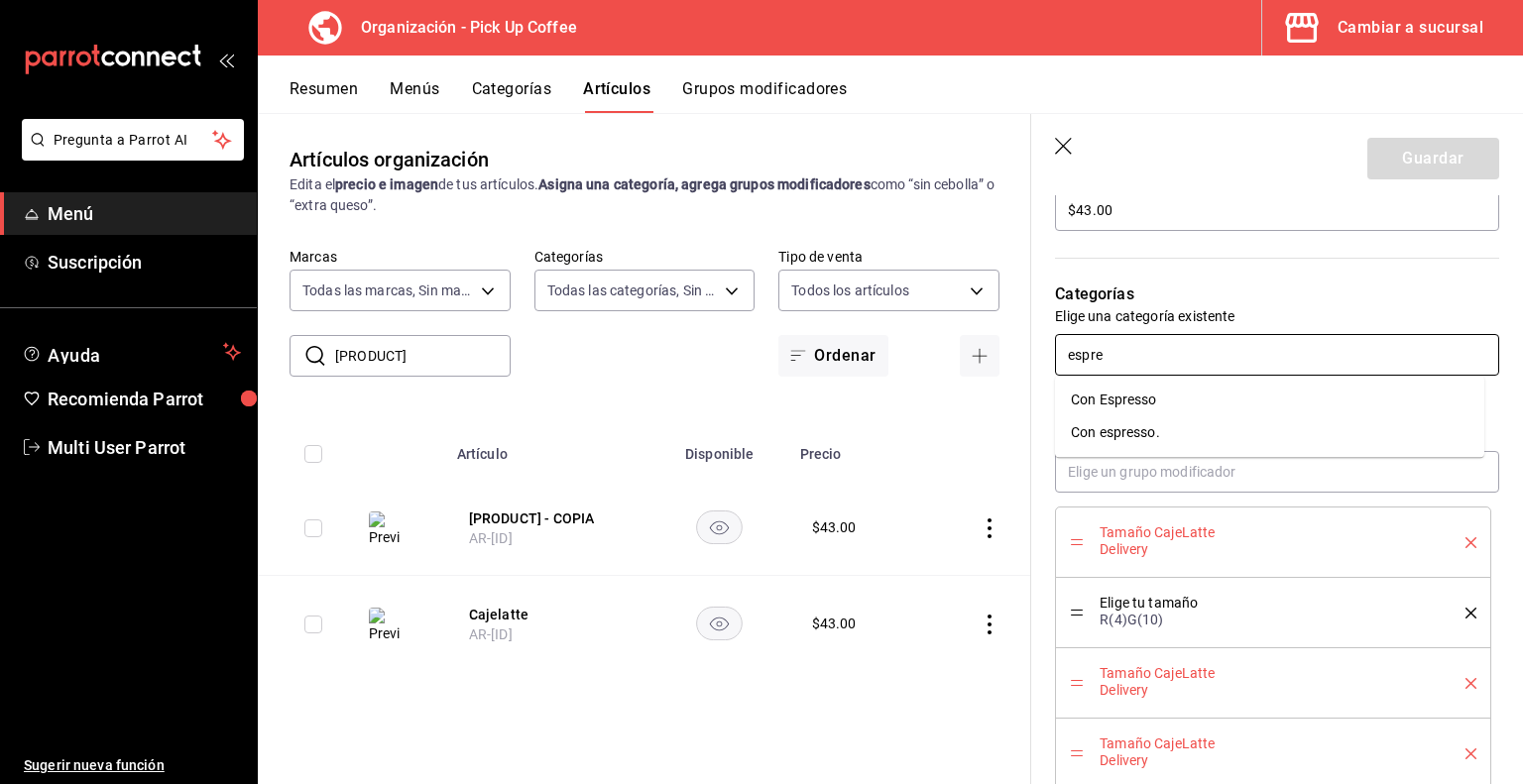 click on "Con espresso." at bounding box center (1269, 432) 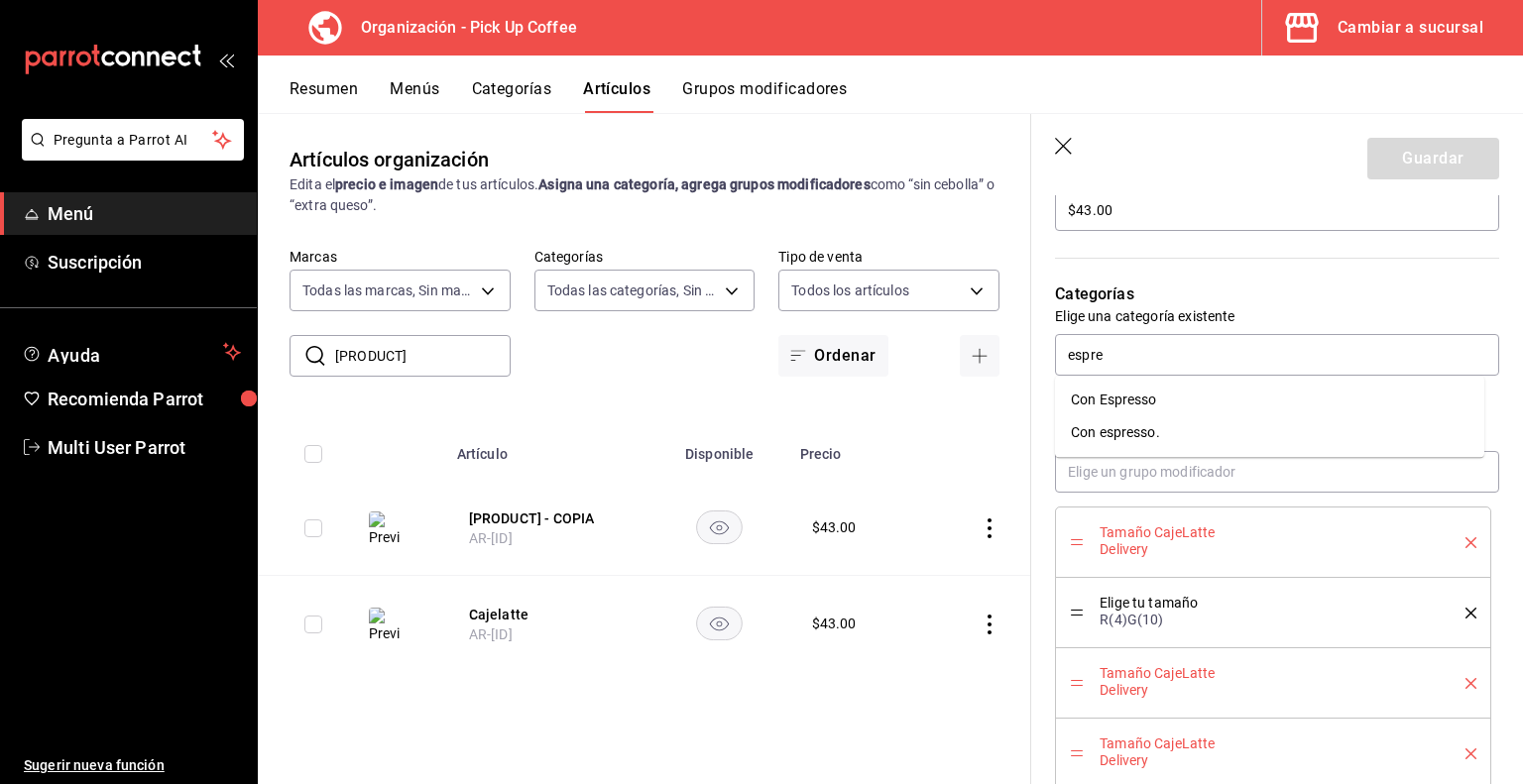 type on "x" 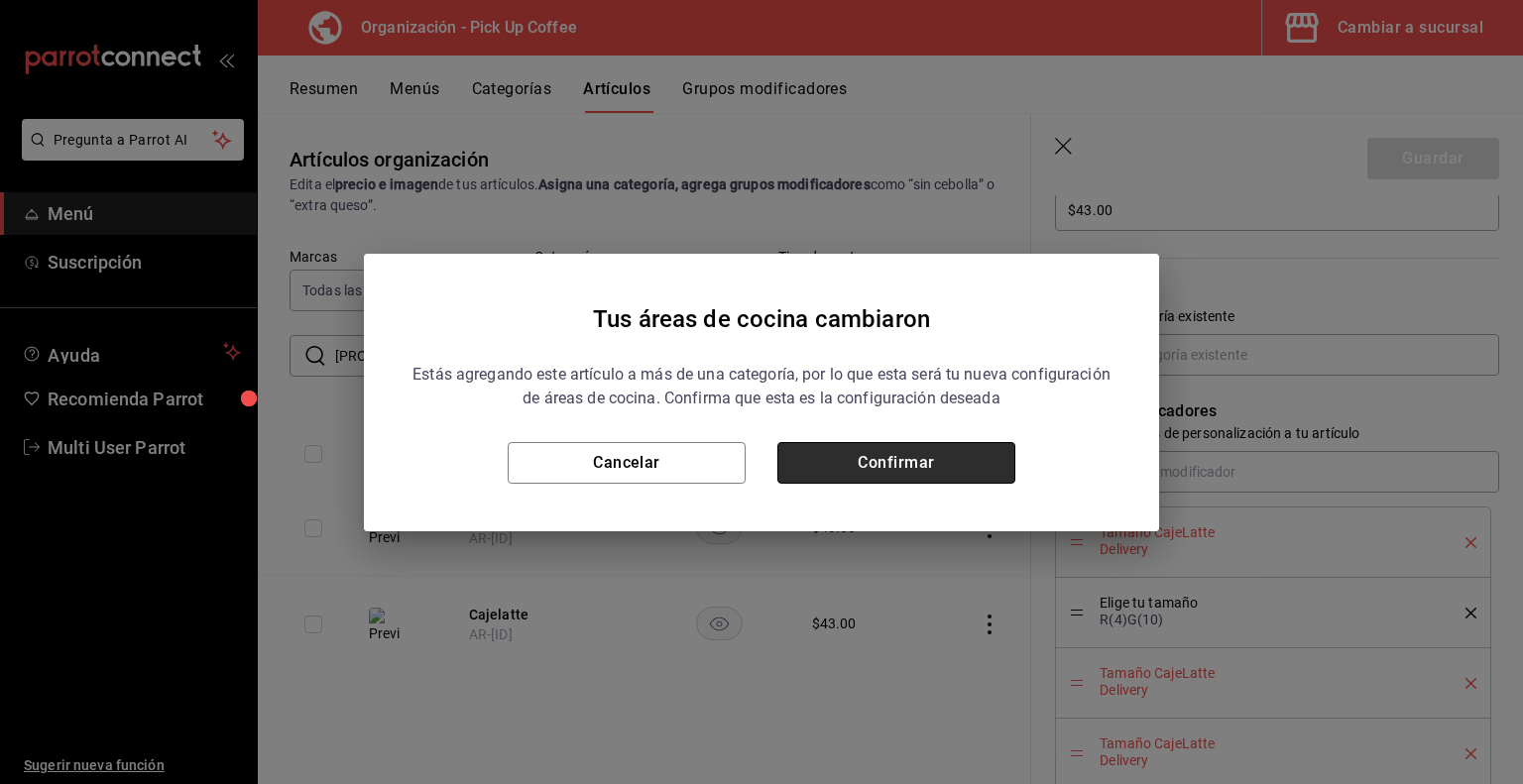 click on "Confirmar" at bounding box center (896, 463) 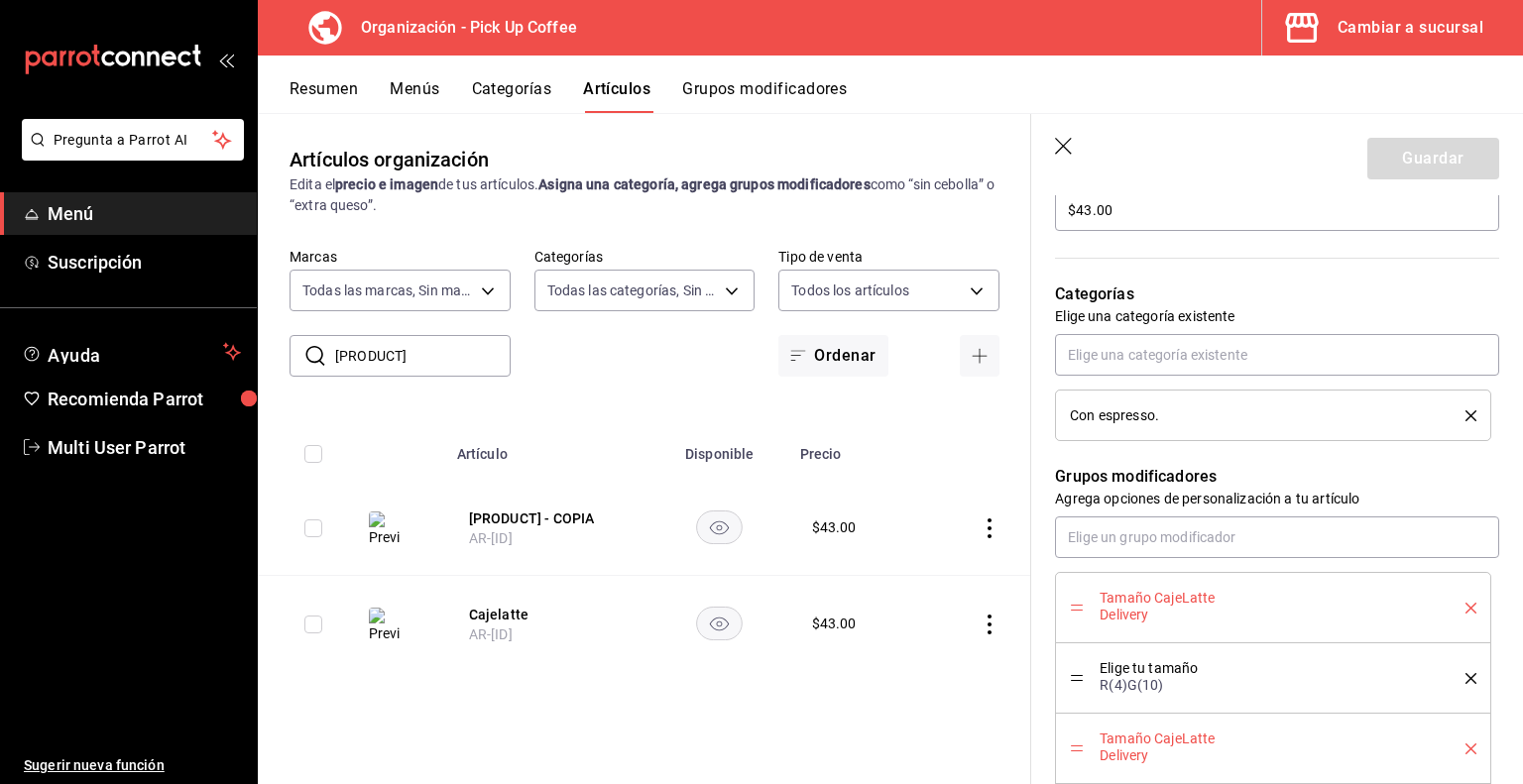 click 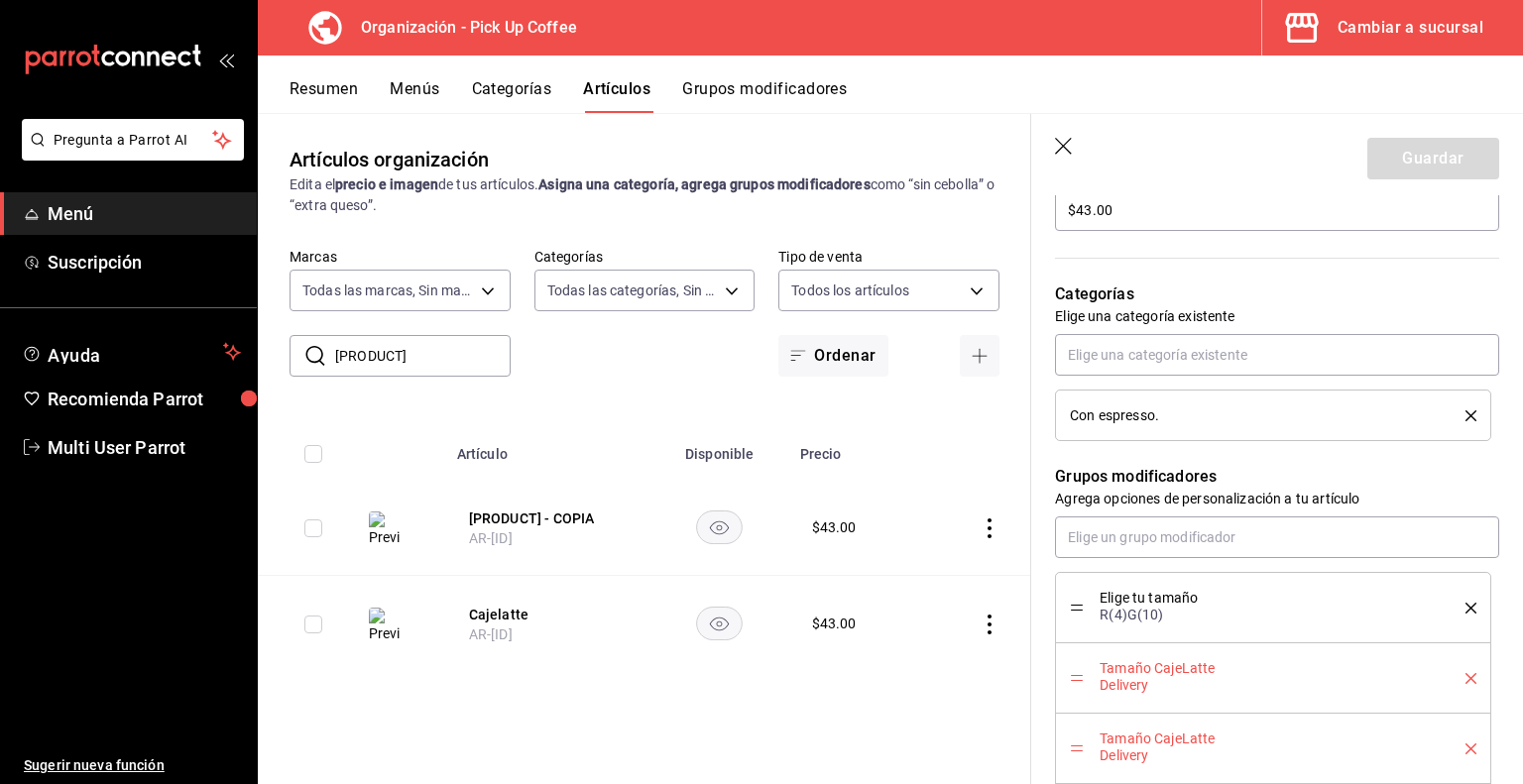click 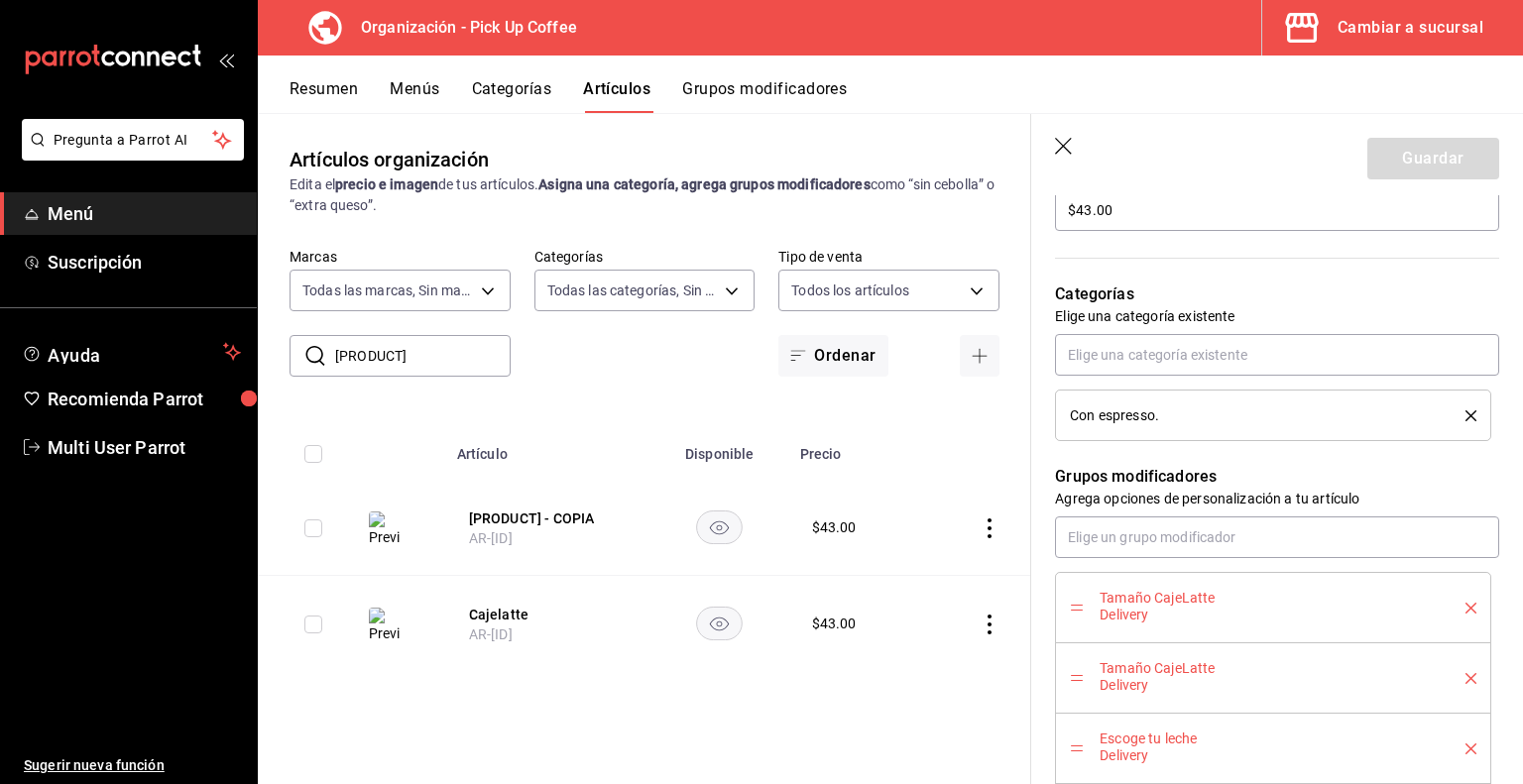 click 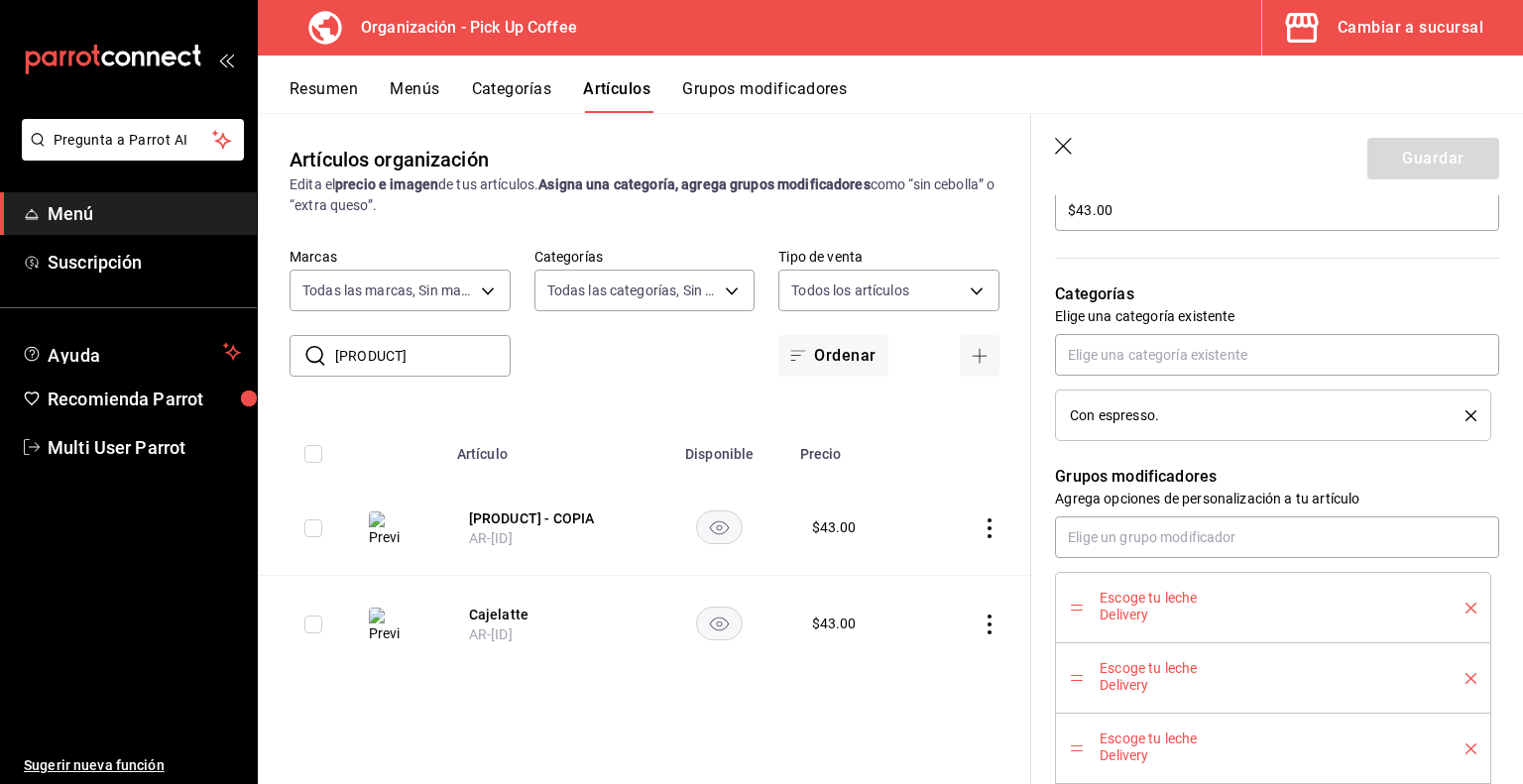 click 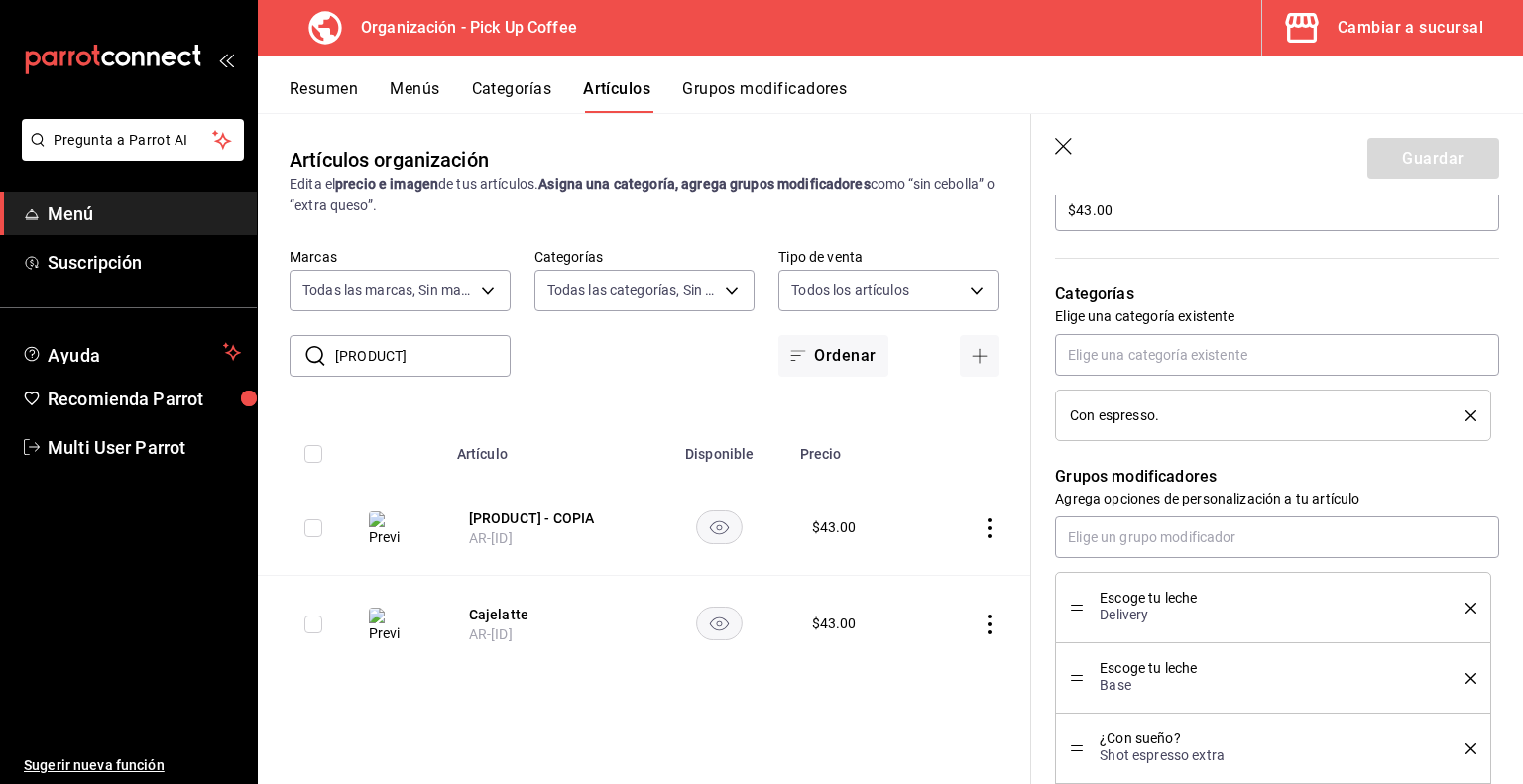 click 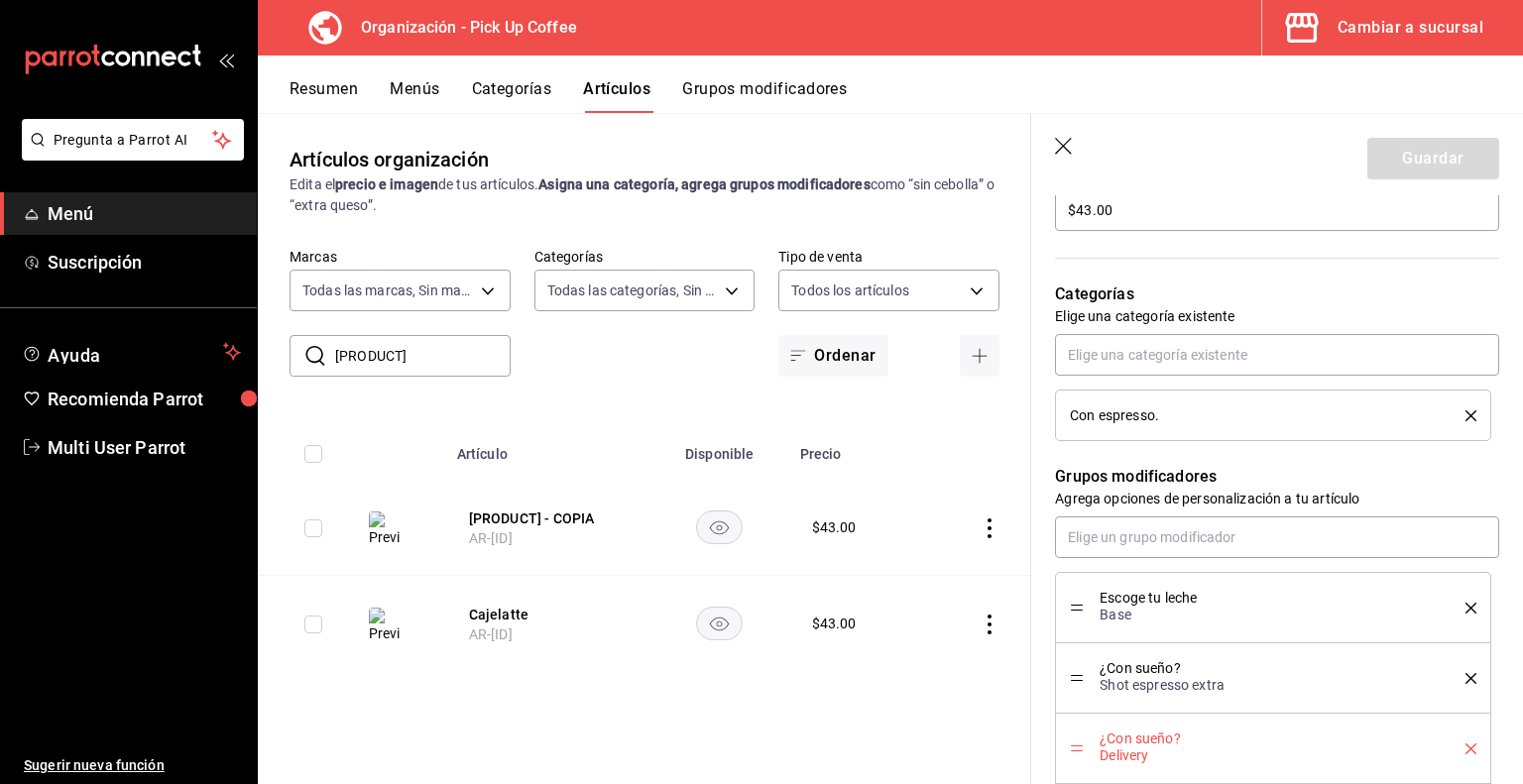 click 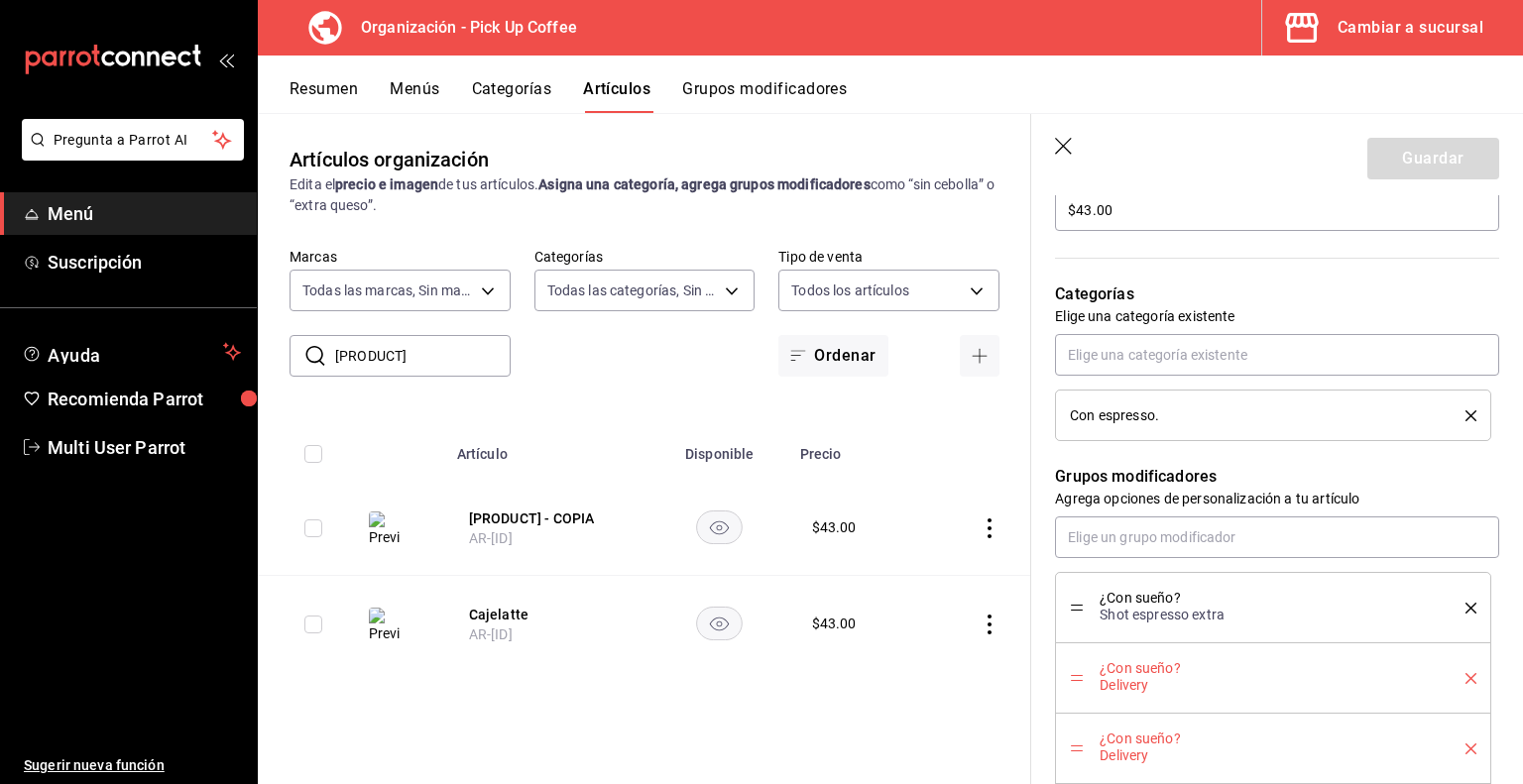 click 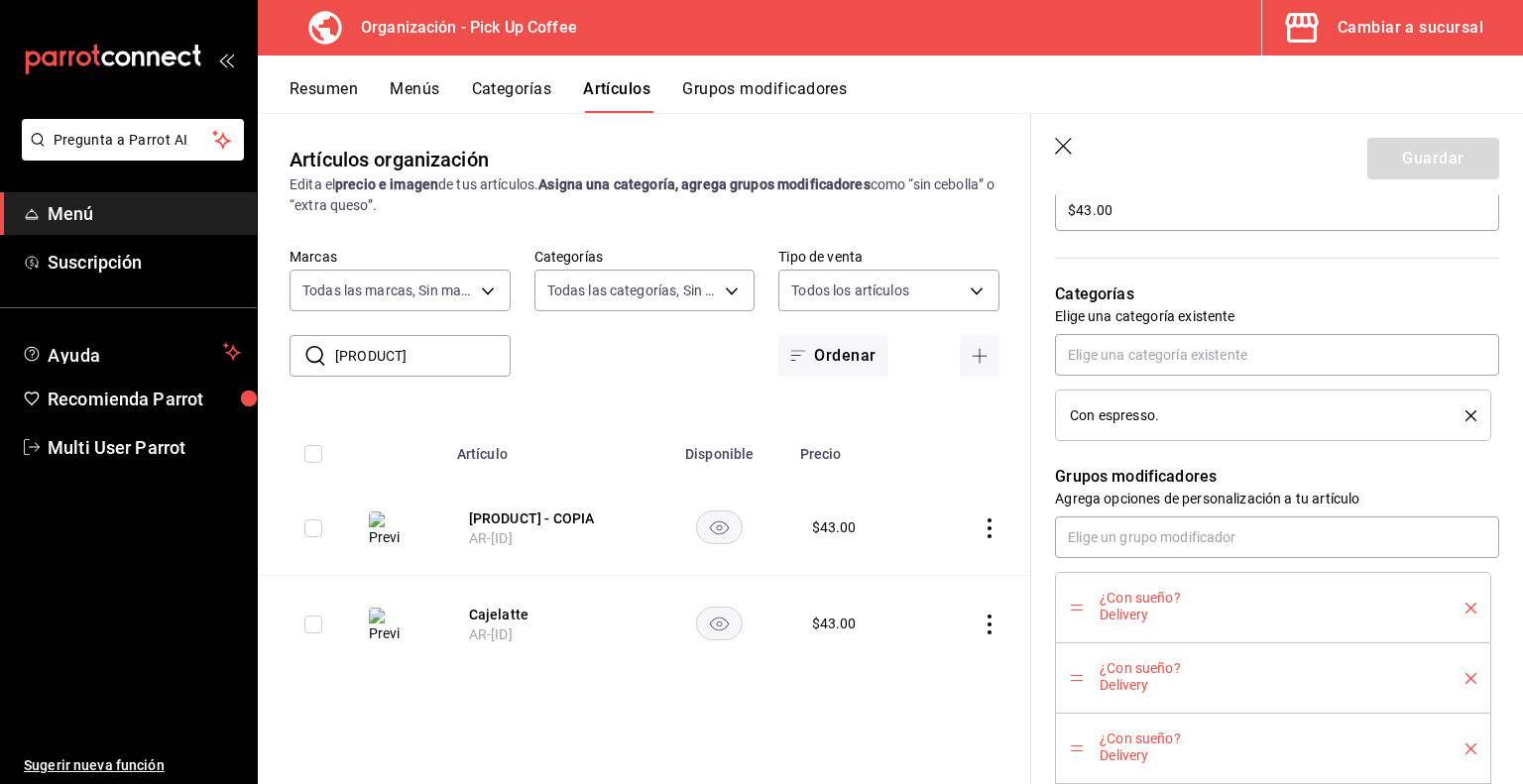 click 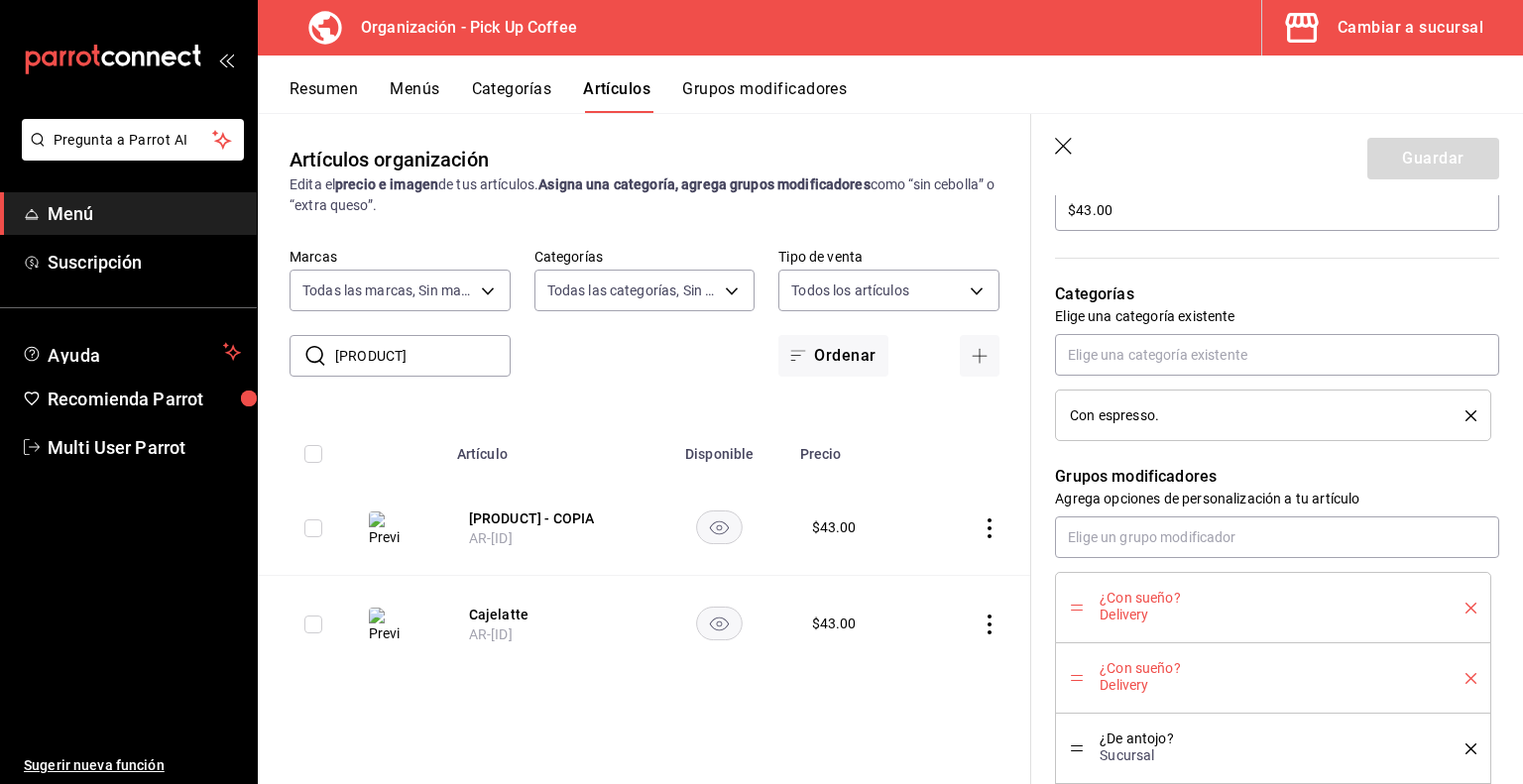 click 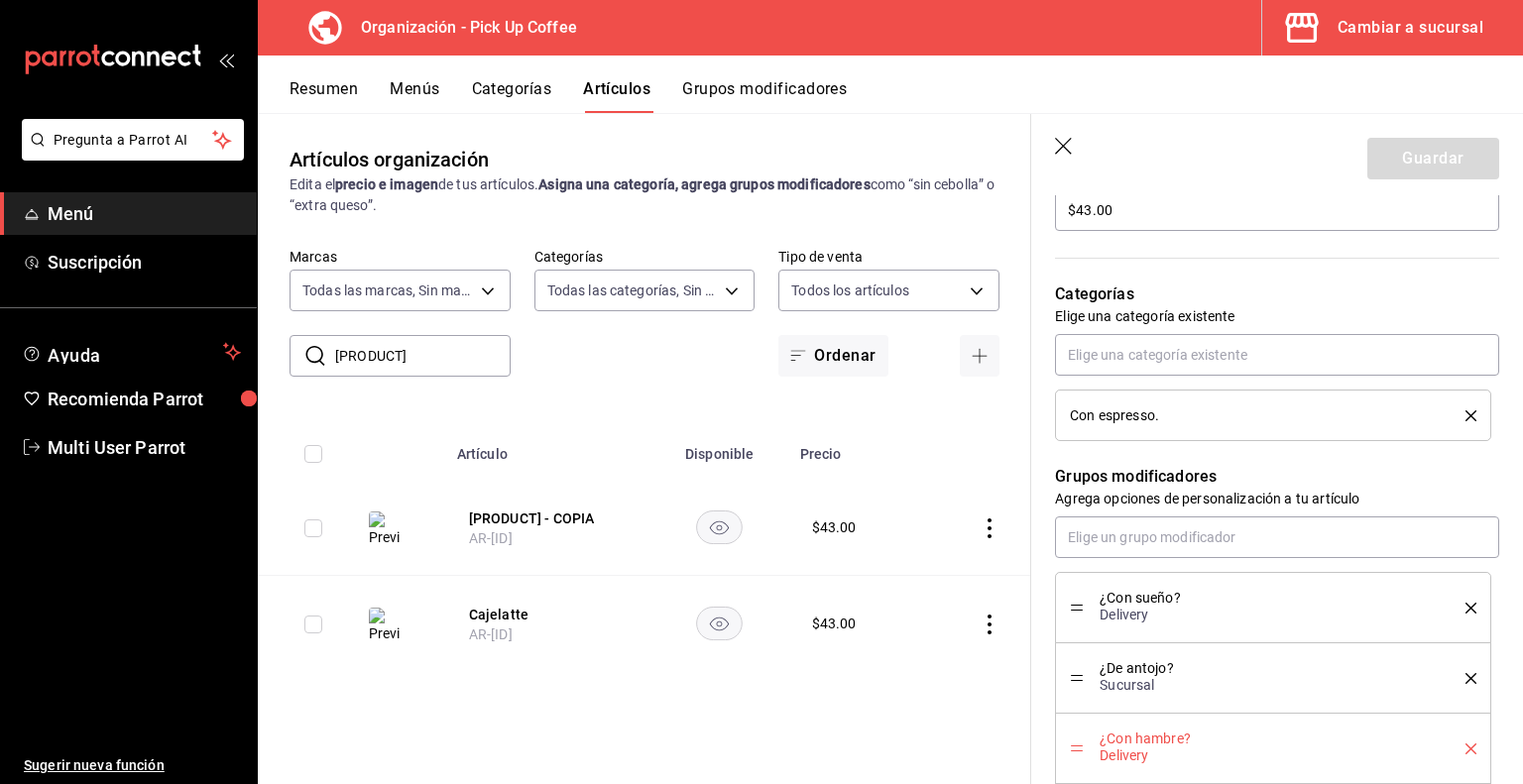 click 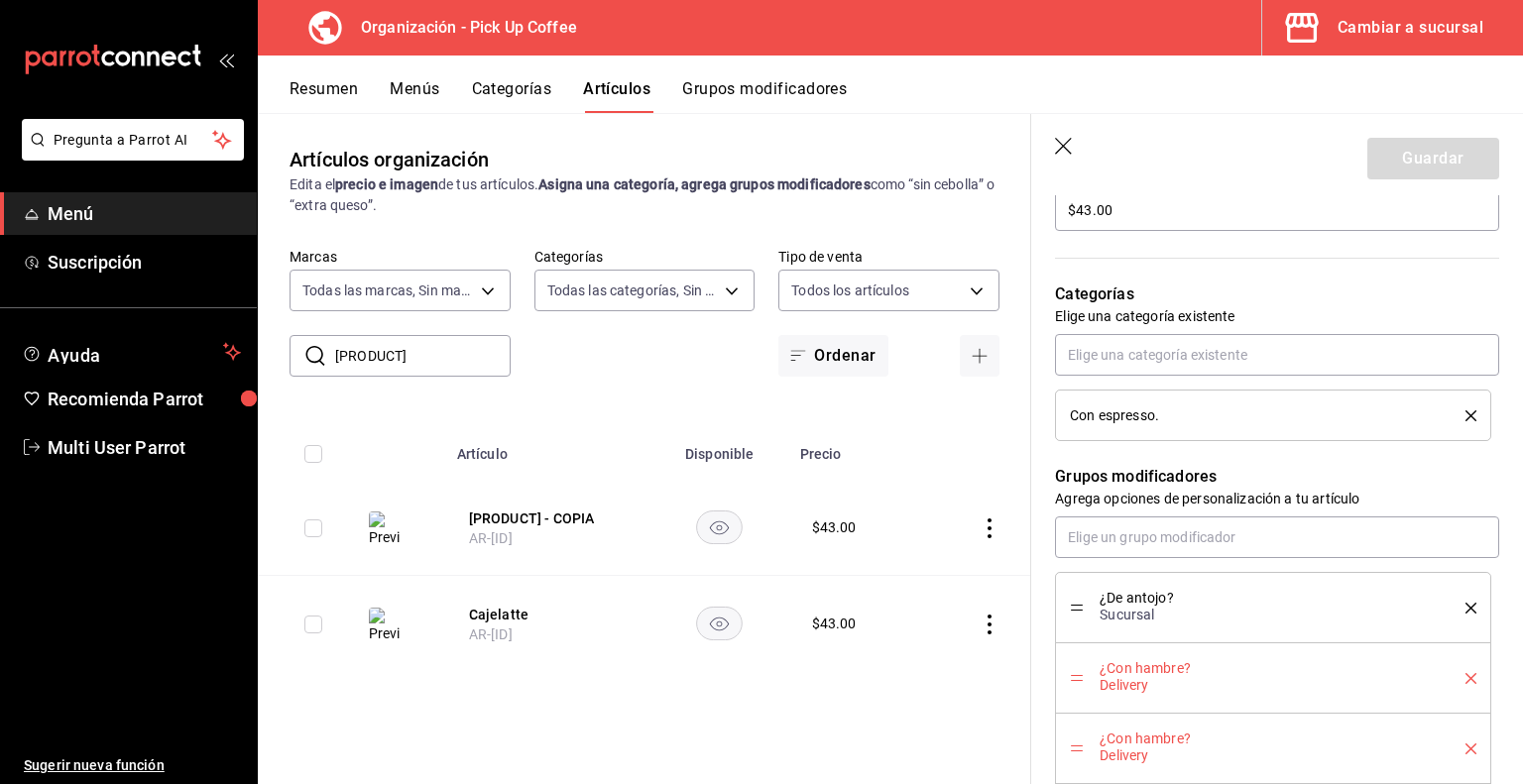 click 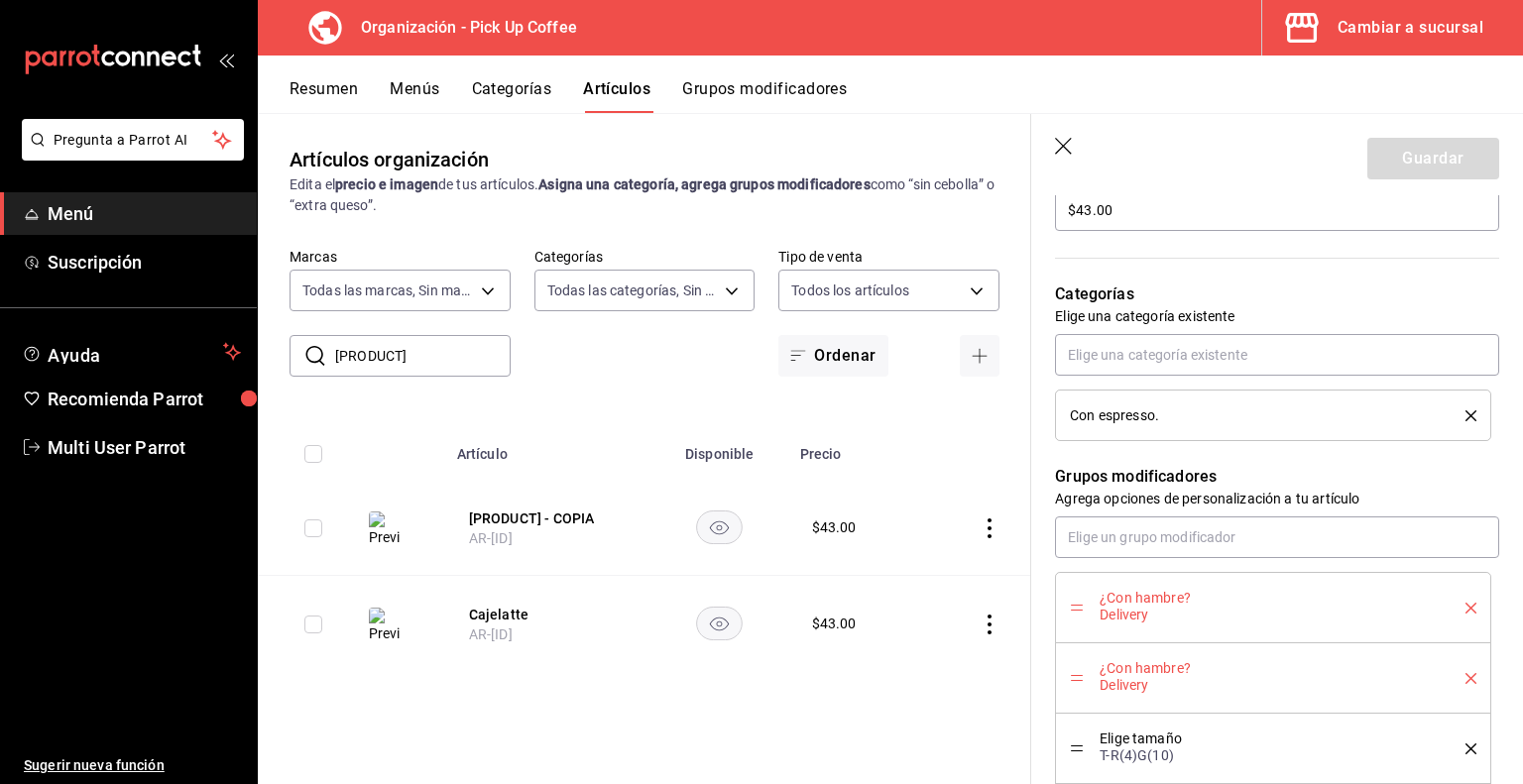 click 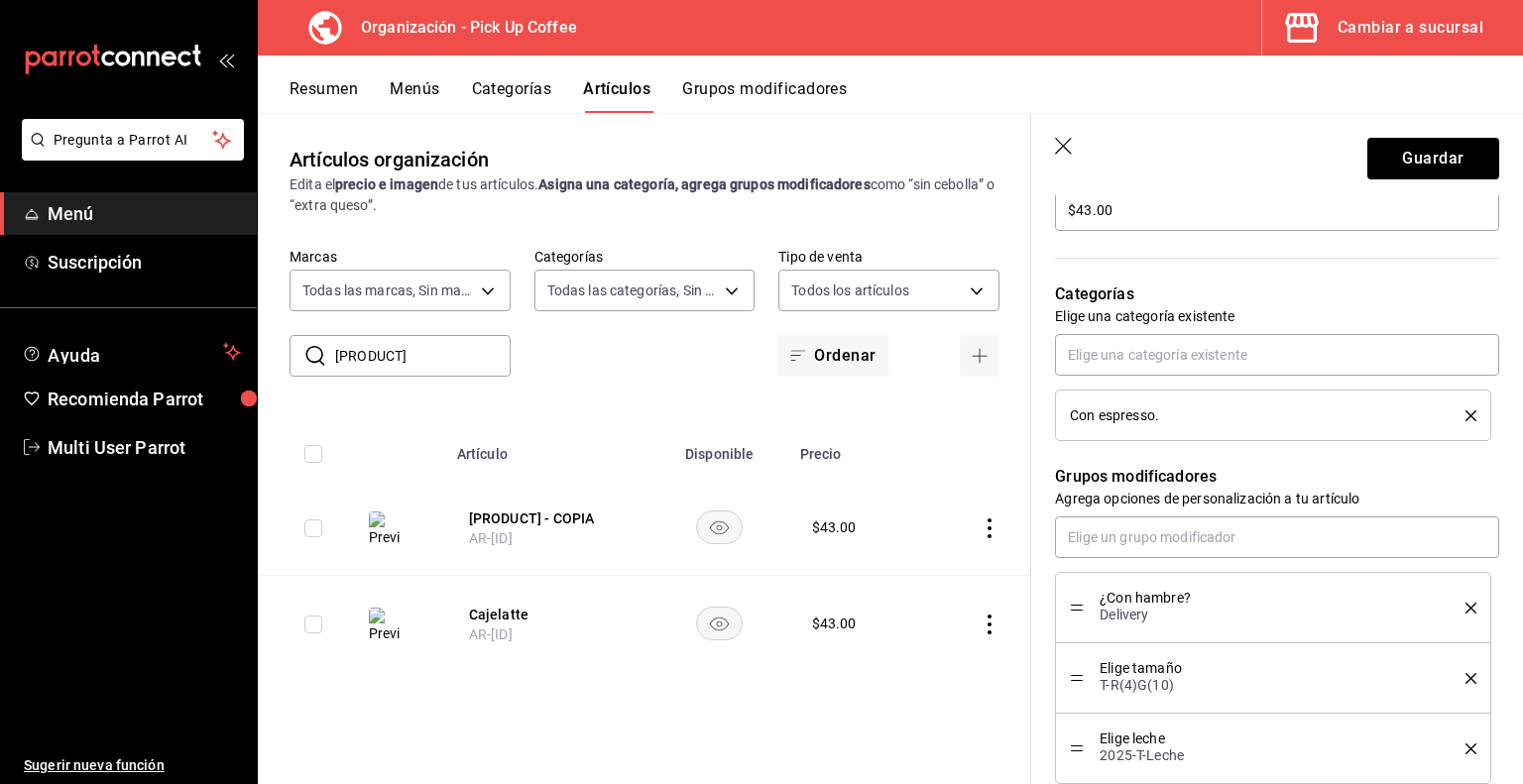 click 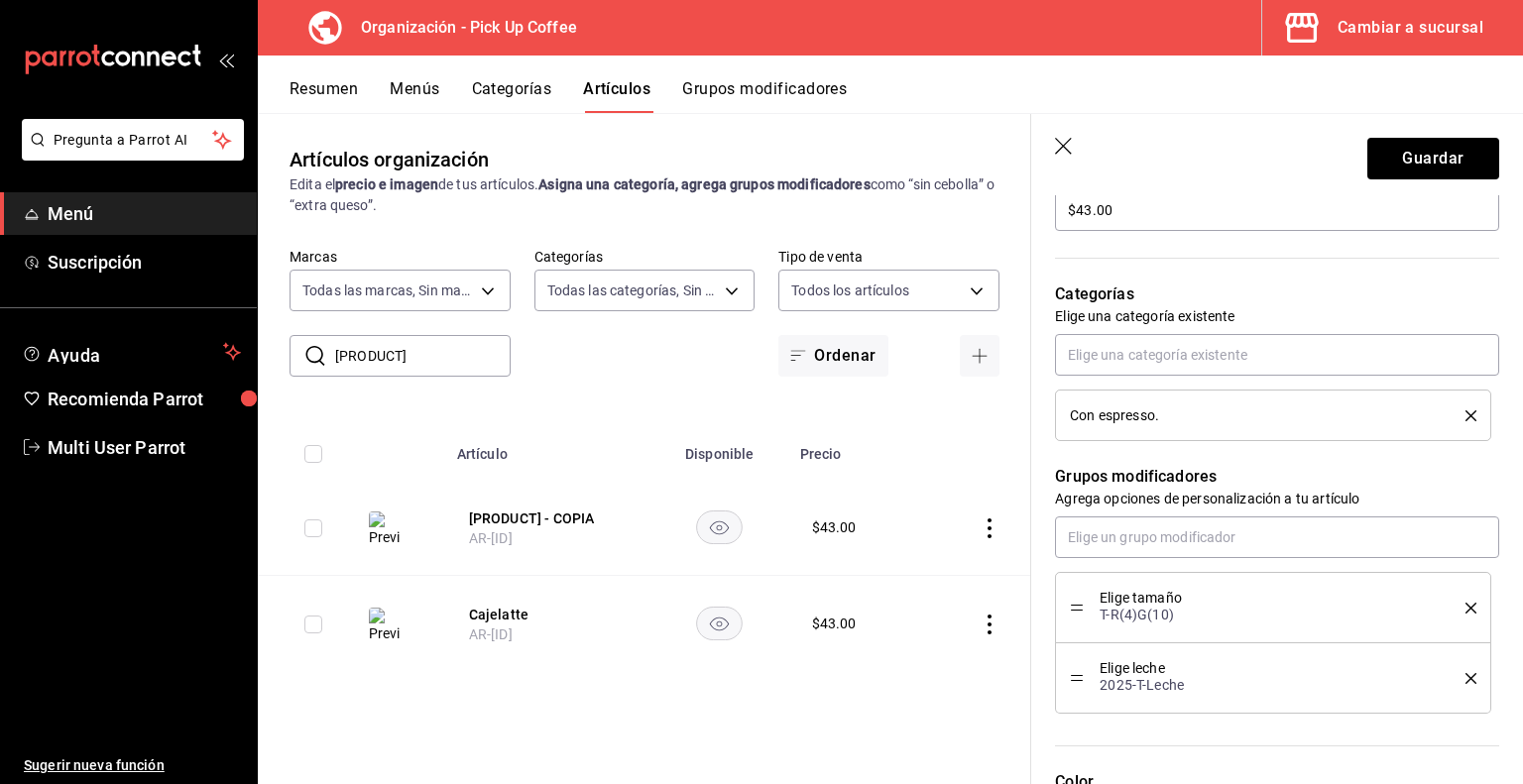 click 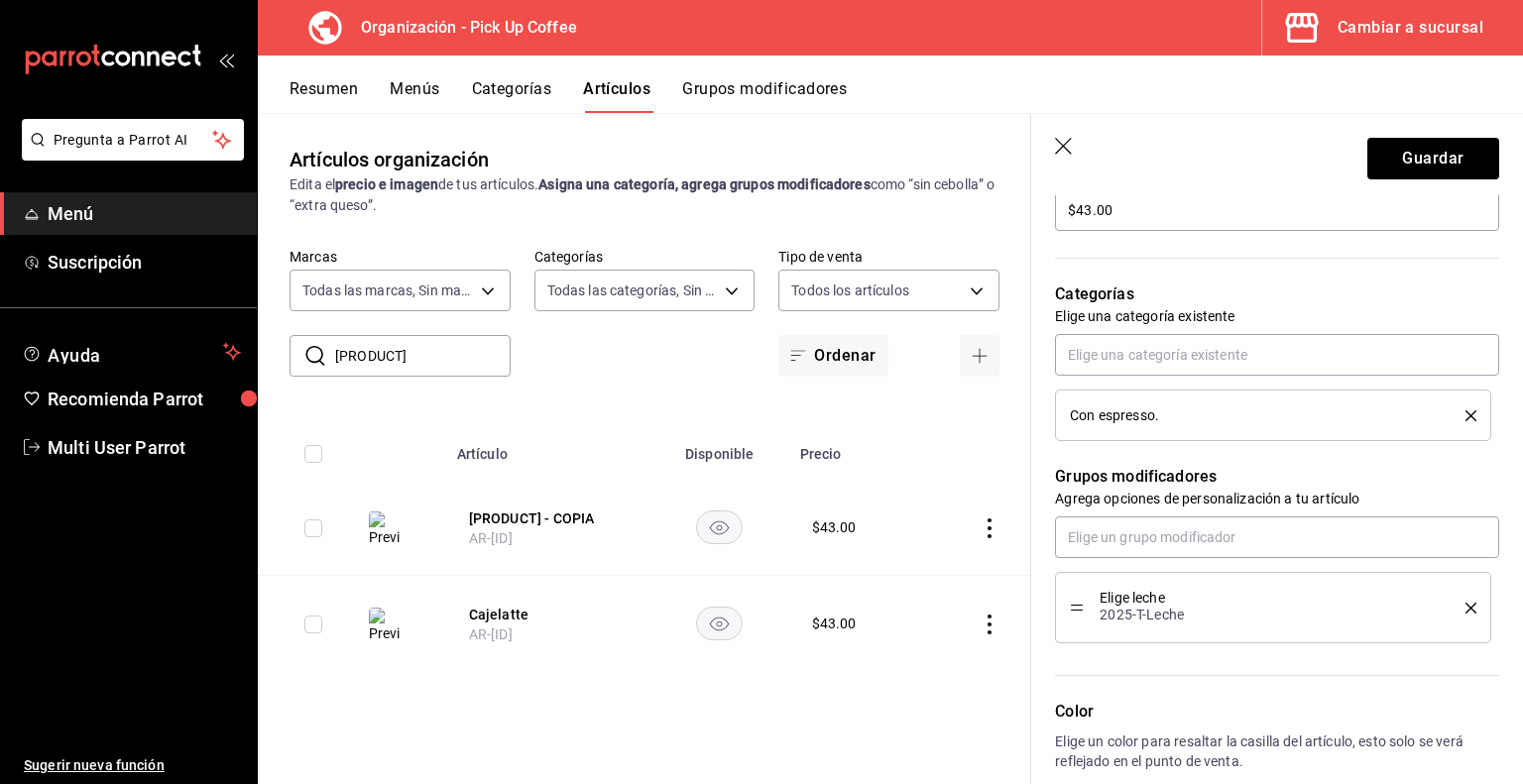 click 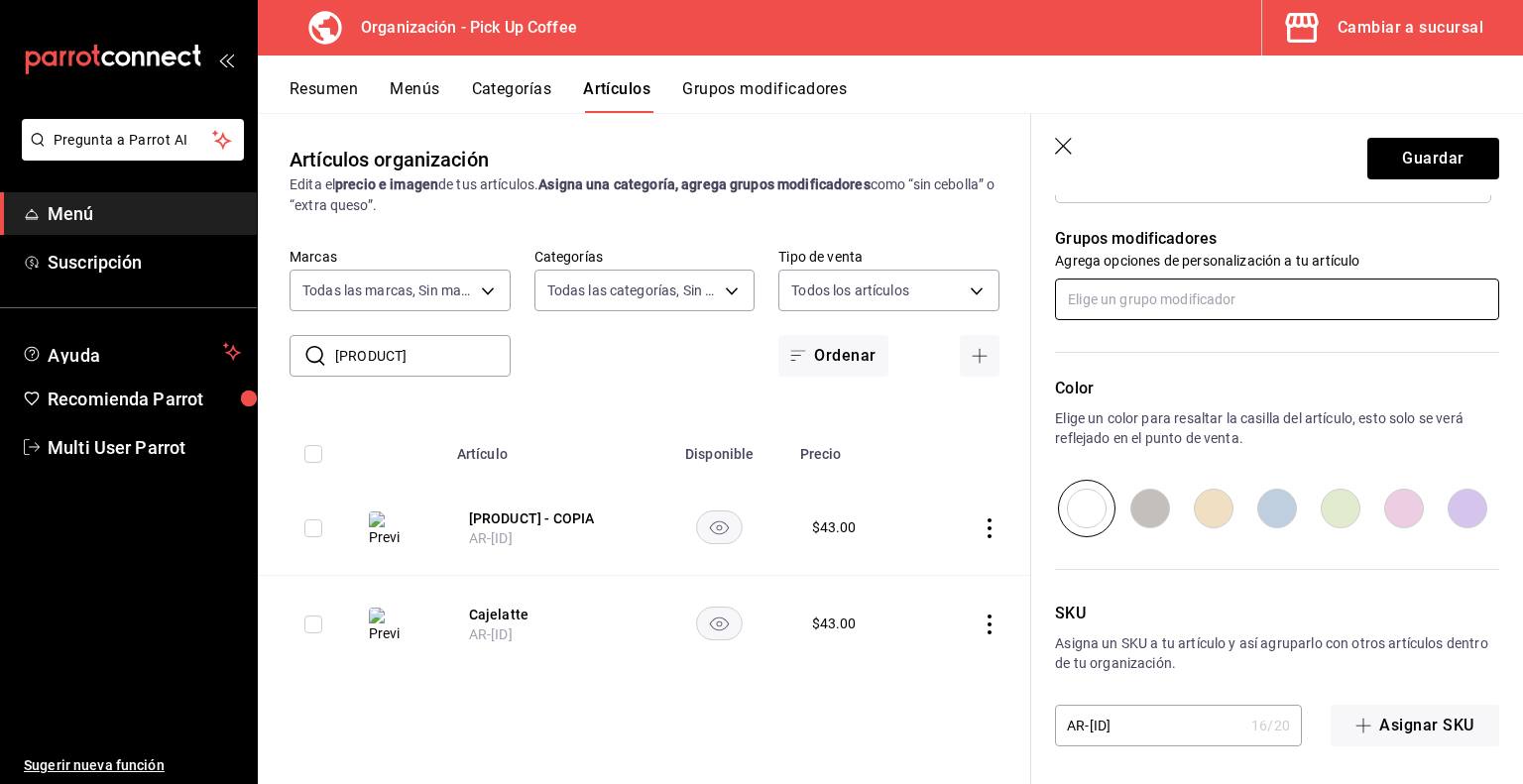 scroll, scrollTop: 864, scrollLeft: 0, axis: vertical 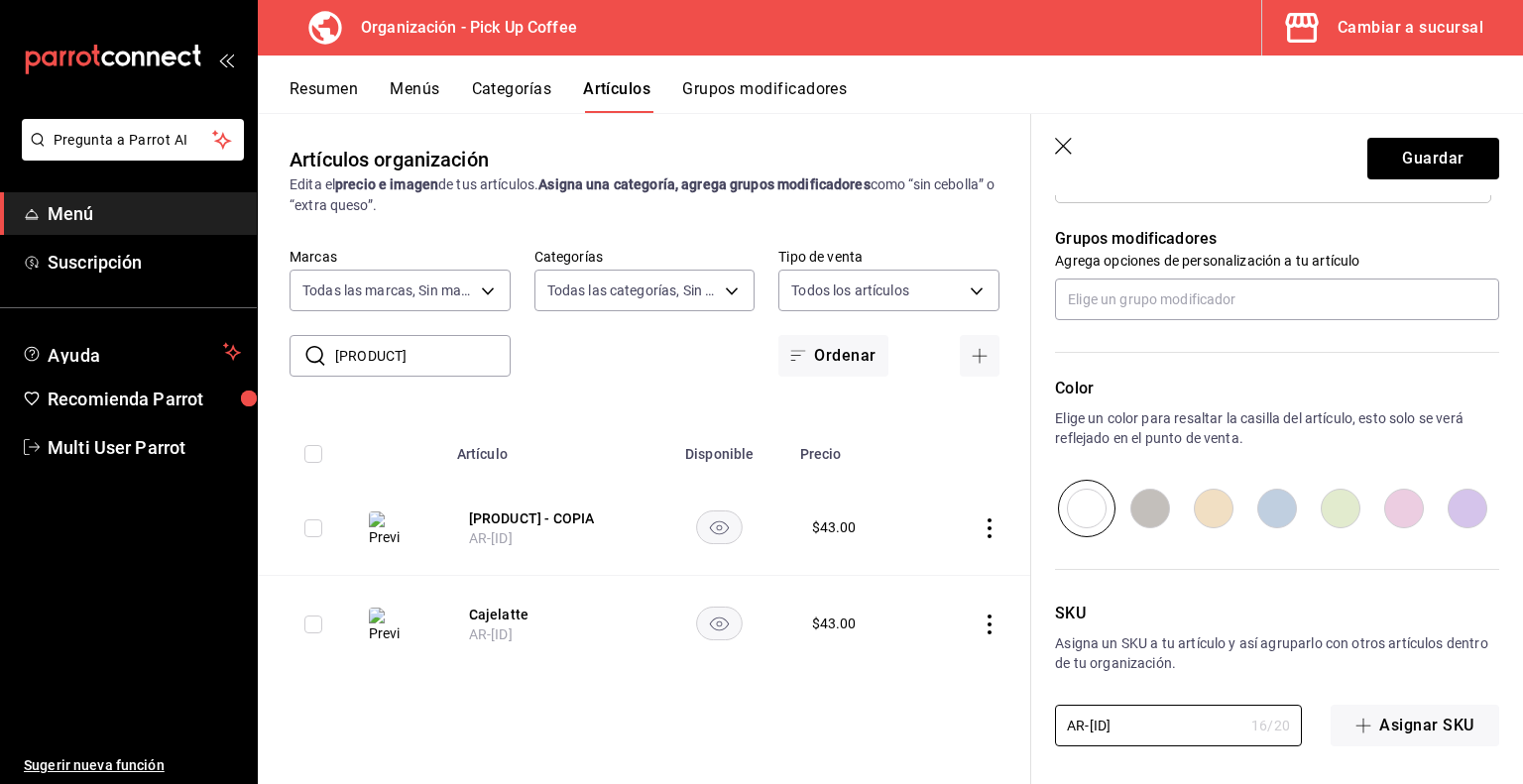 drag, startPoint x: 1191, startPoint y: 722, endPoint x: 1000, endPoint y: 730, distance: 191.16747 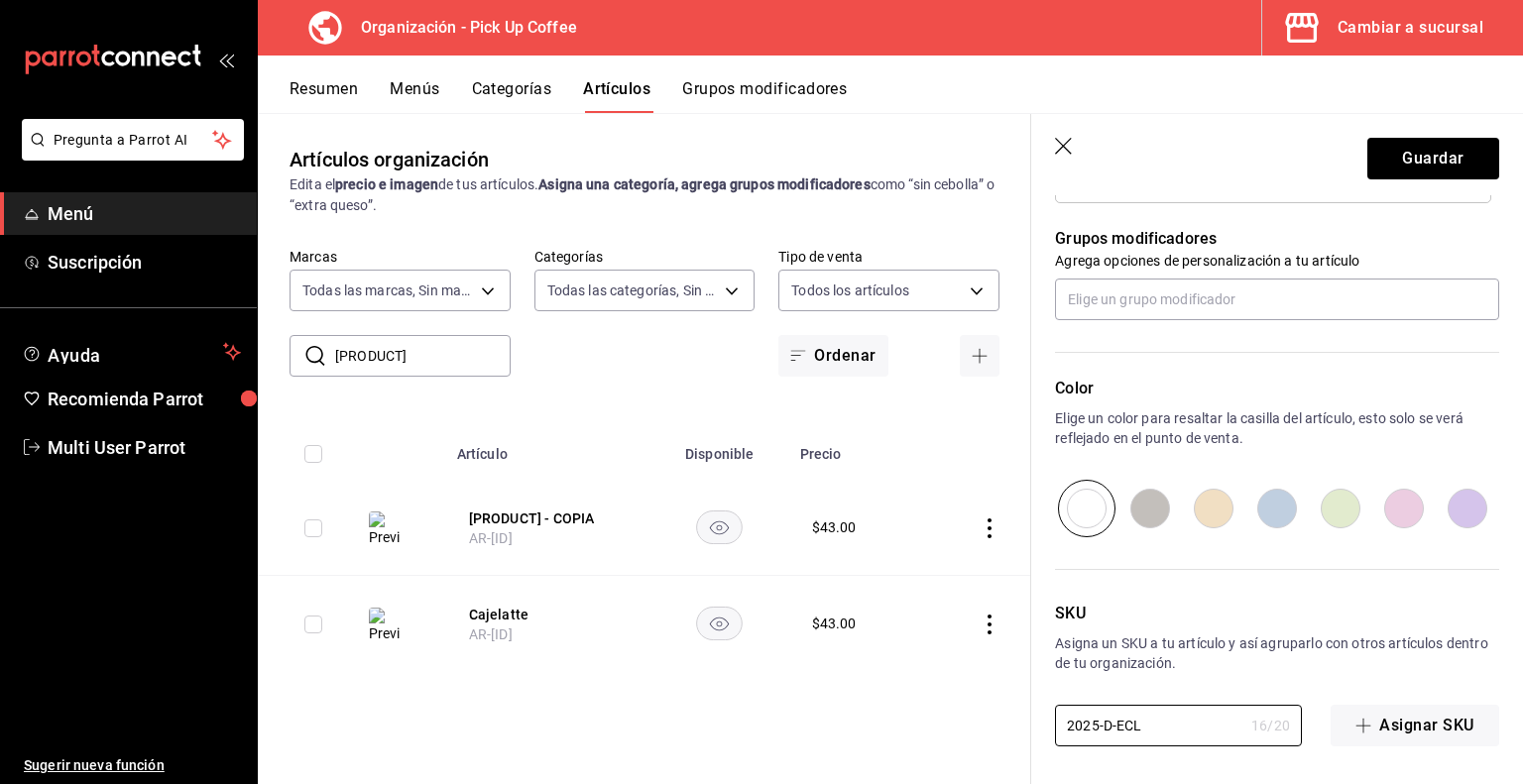 type on "x" 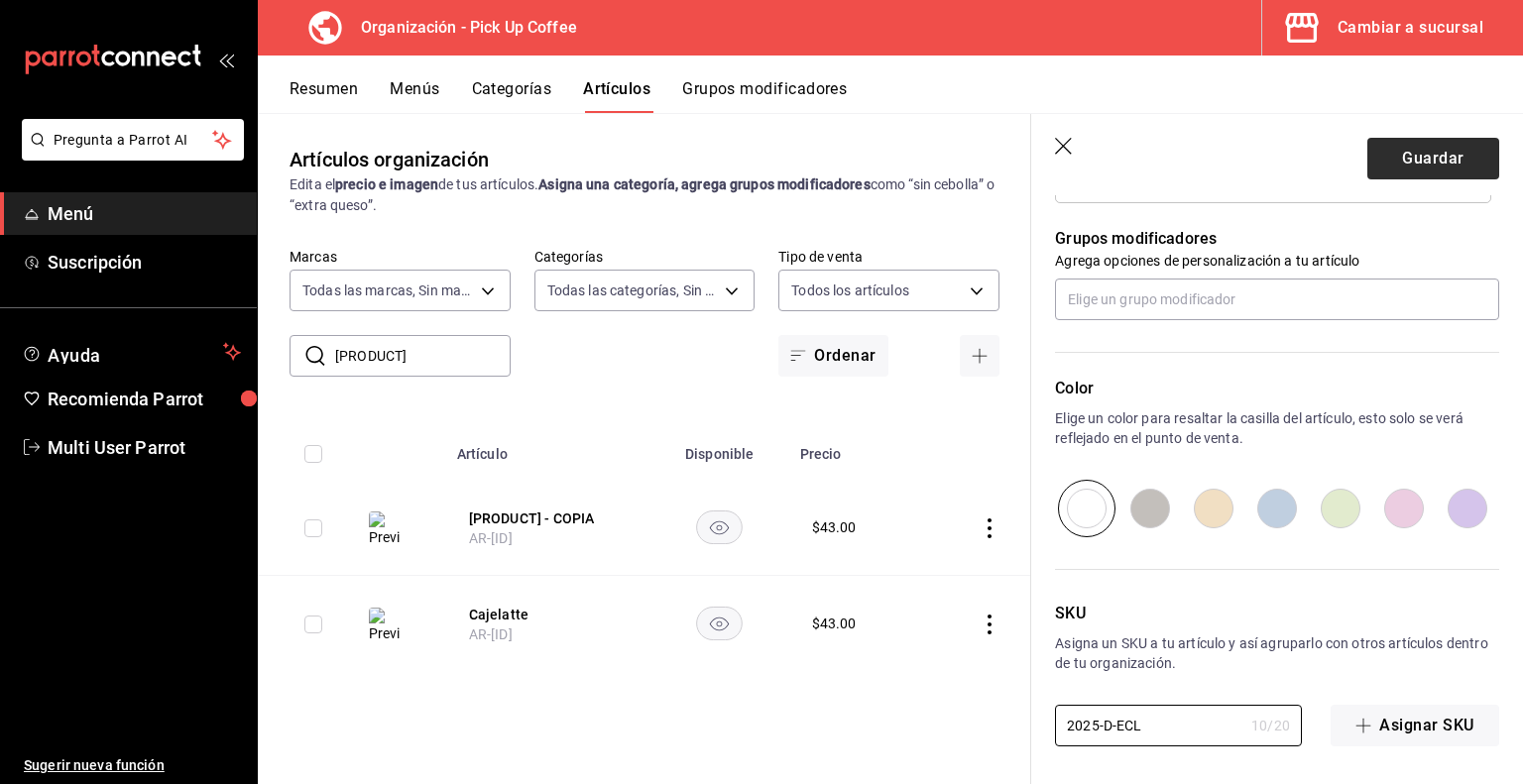 type on "2025-D-ECL" 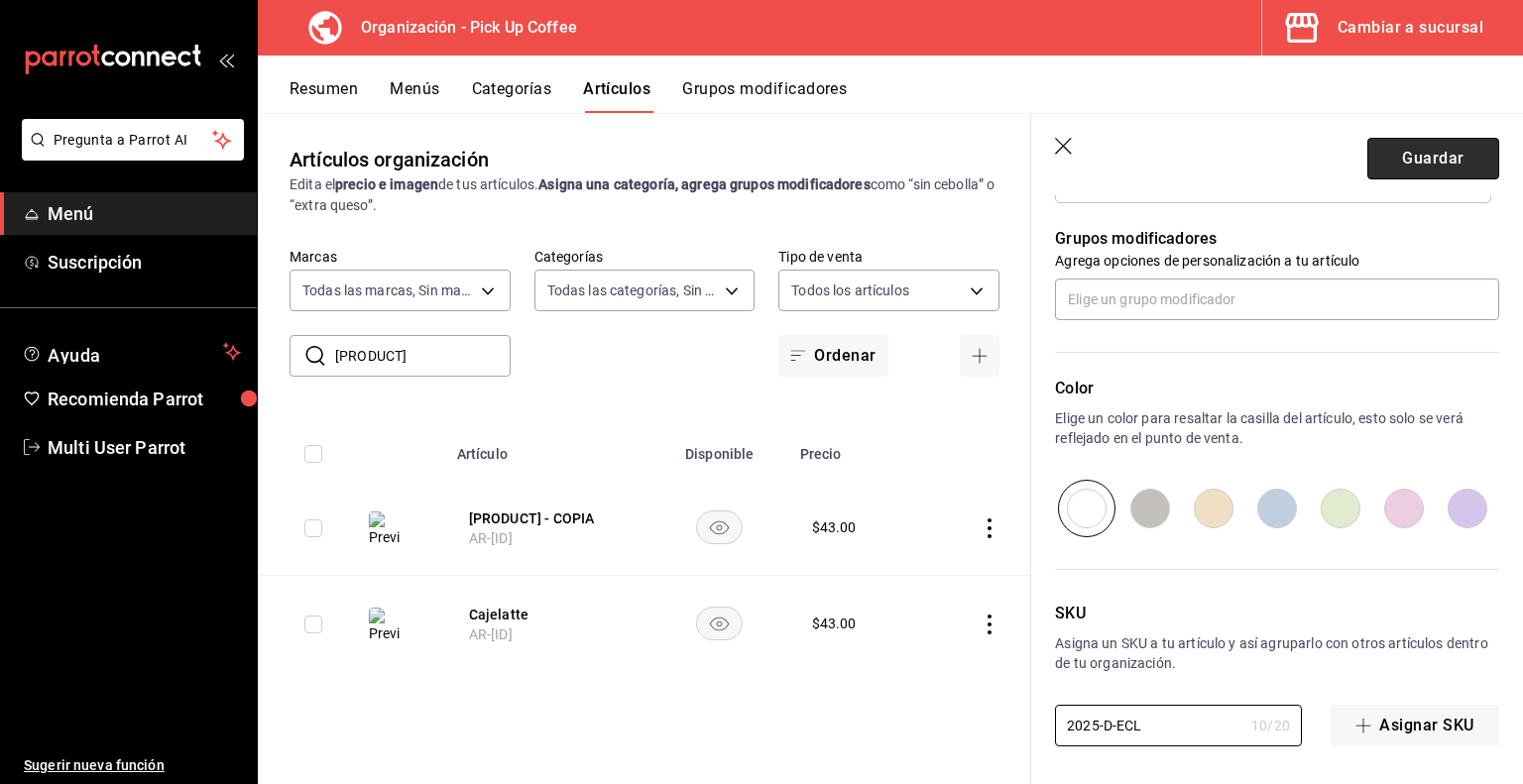 click on "Guardar" at bounding box center [1433, 159] 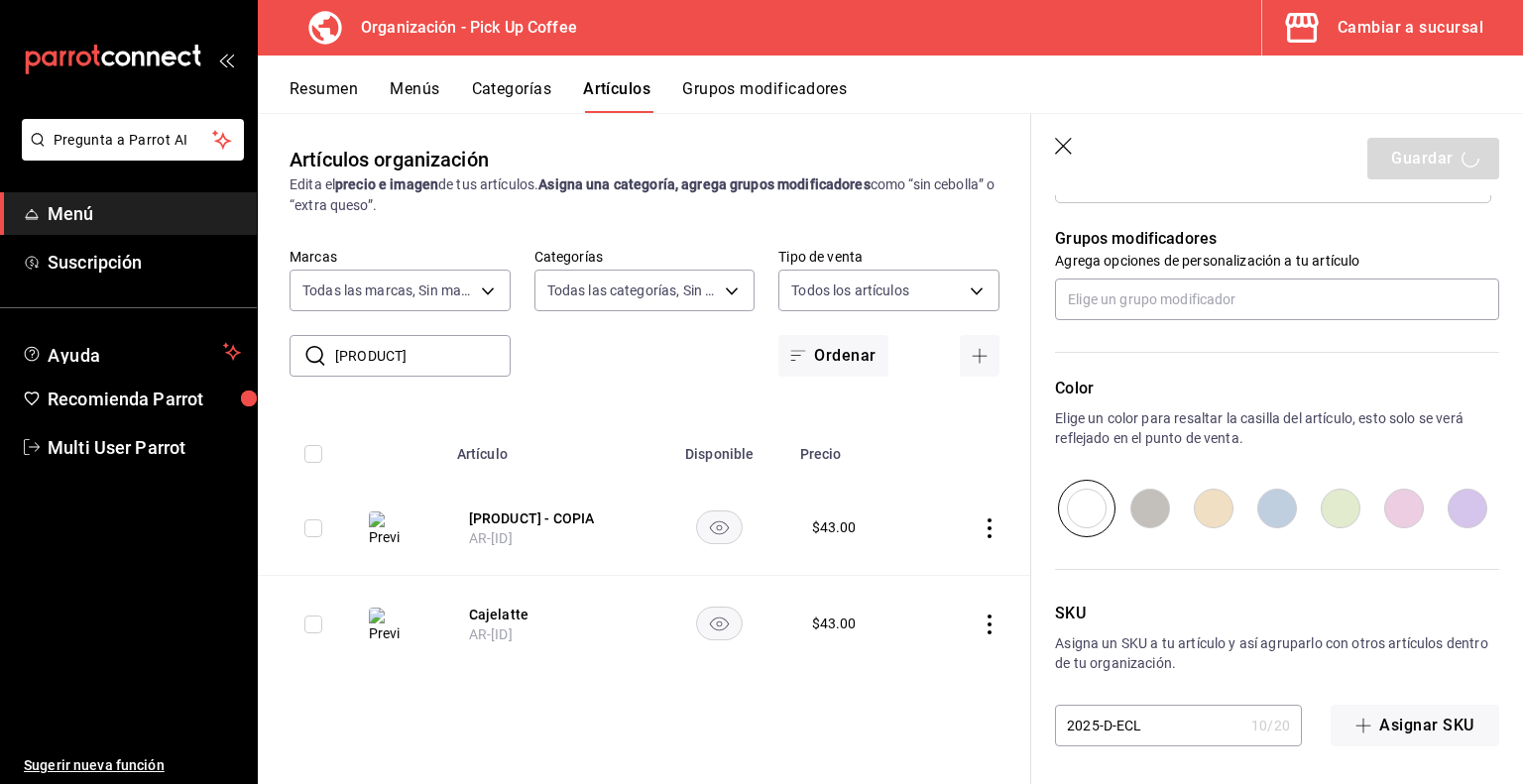 type on "x" 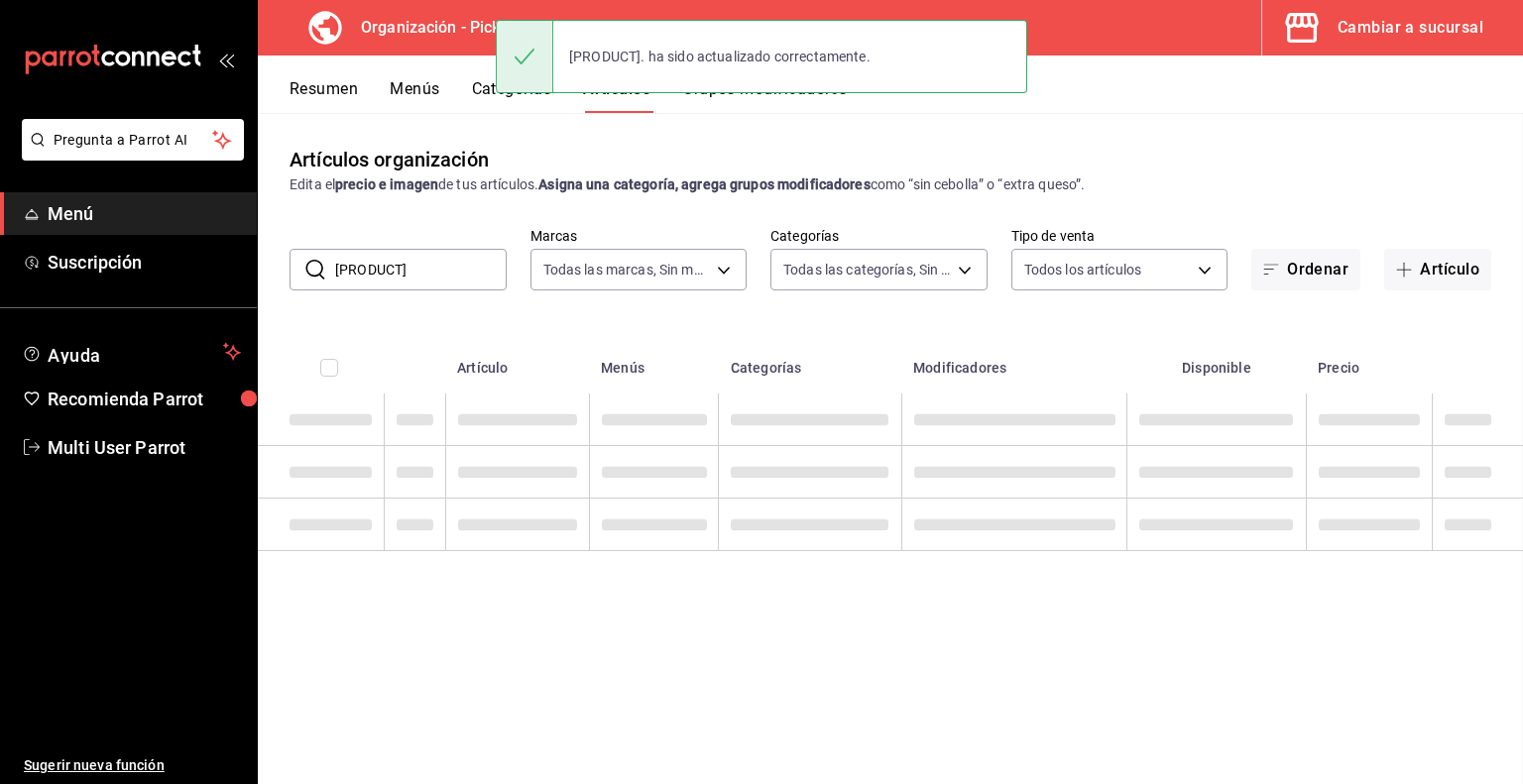 scroll, scrollTop: 0, scrollLeft: 0, axis: both 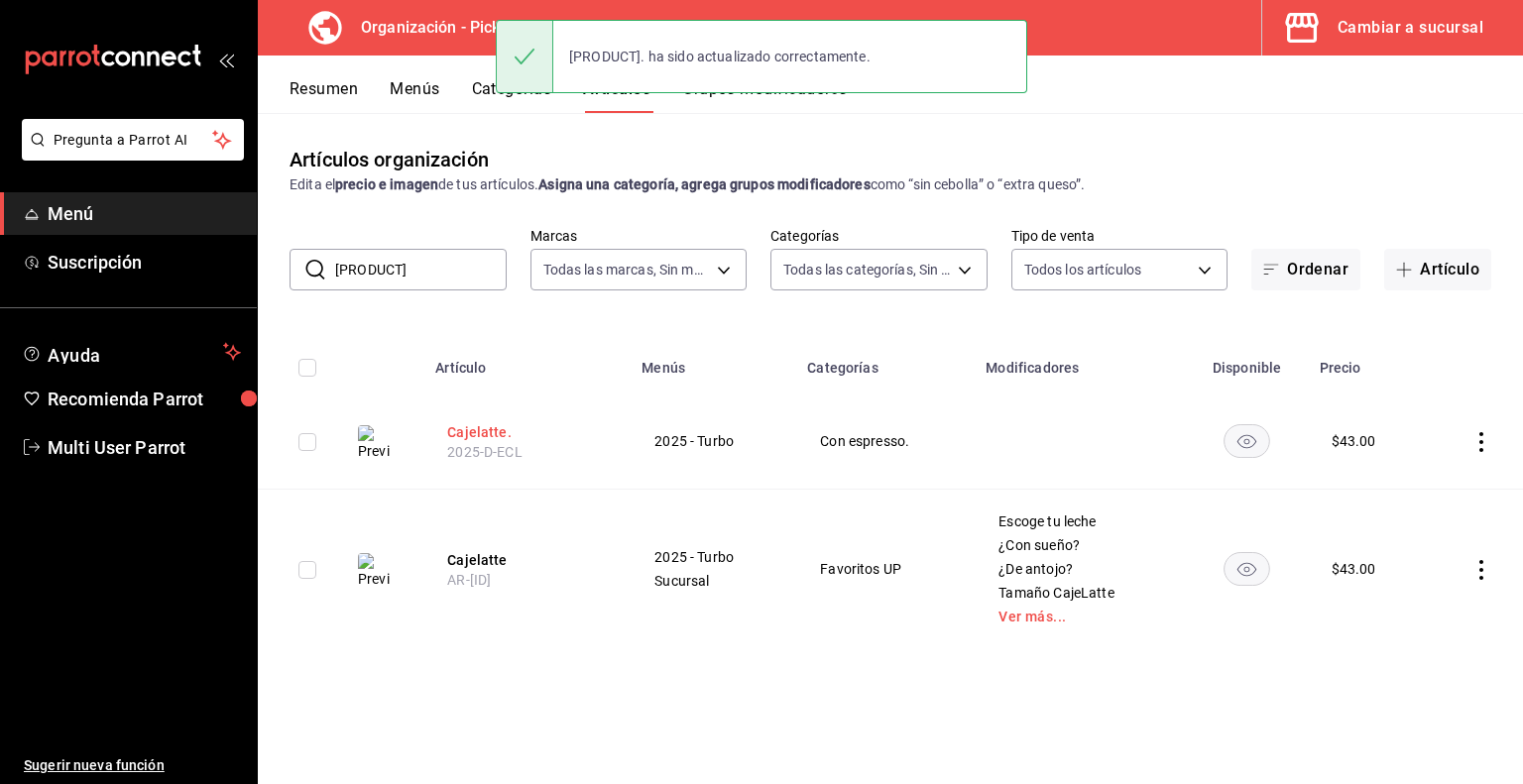 click on "Cajelatte." at bounding box center (527, 432) 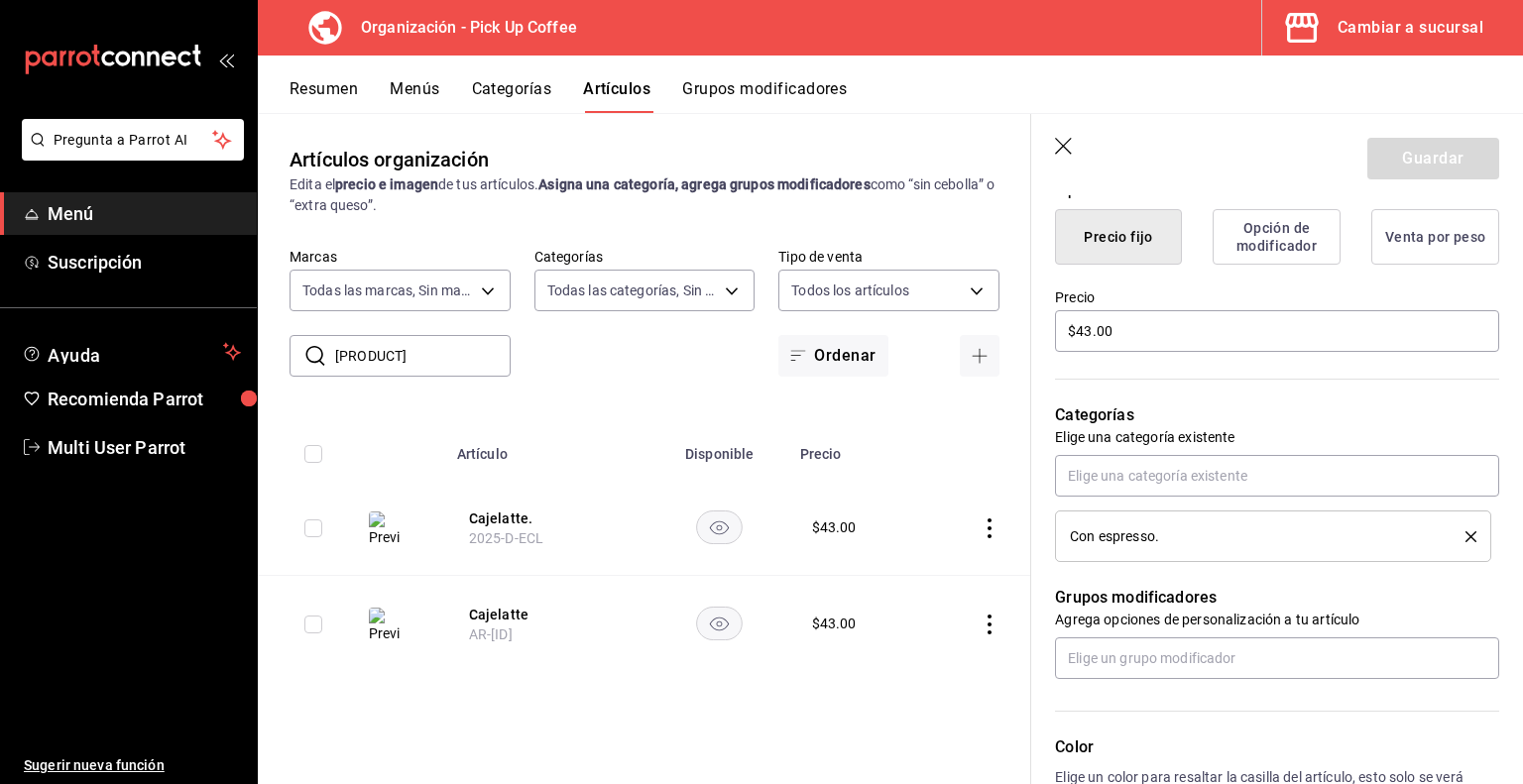 scroll, scrollTop: 506, scrollLeft: 0, axis: vertical 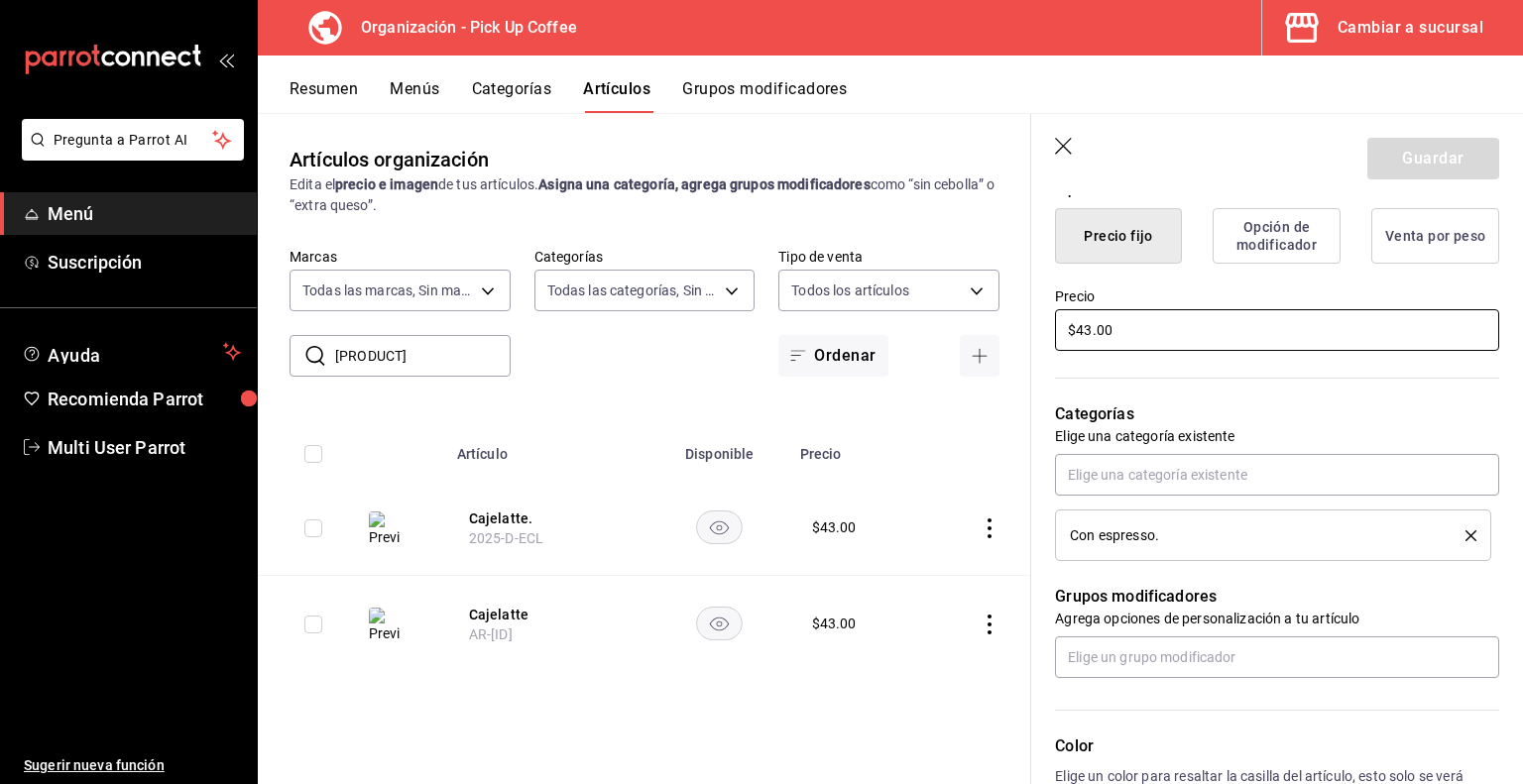 drag, startPoint x: 1147, startPoint y: 339, endPoint x: 793, endPoint y: 331, distance: 354.09038 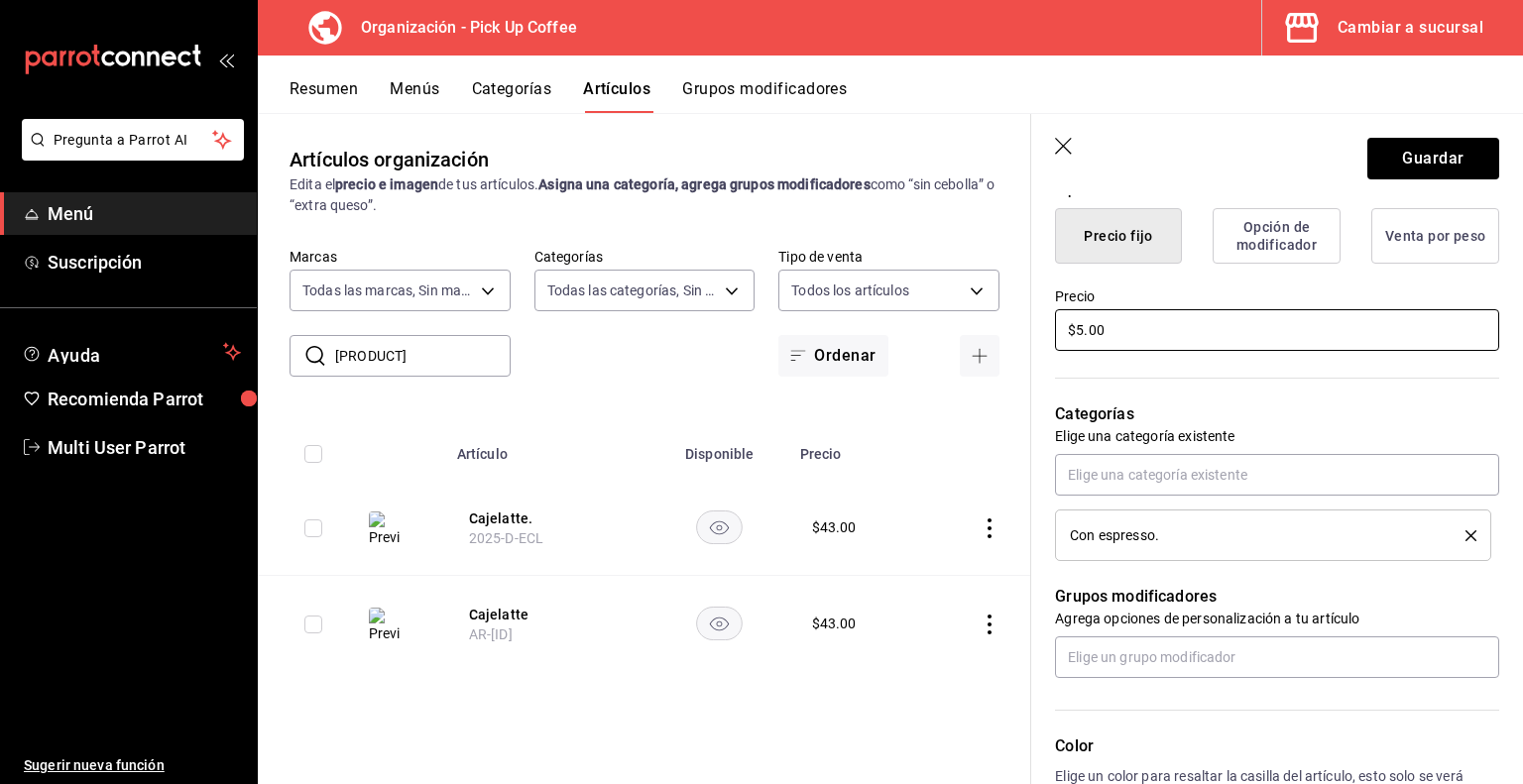 type on "x" 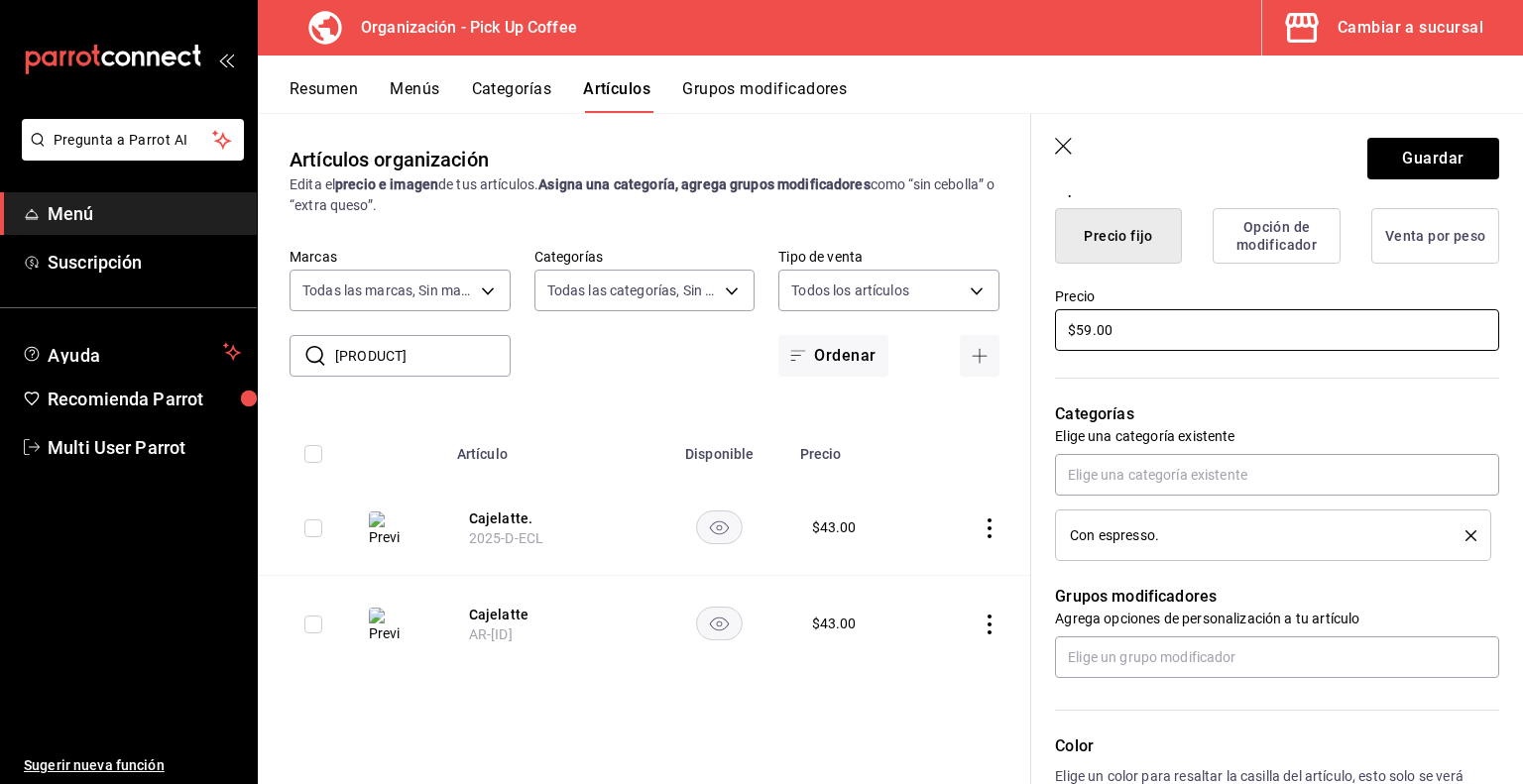scroll, scrollTop: 690, scrollLeft: 0, axis: vertical 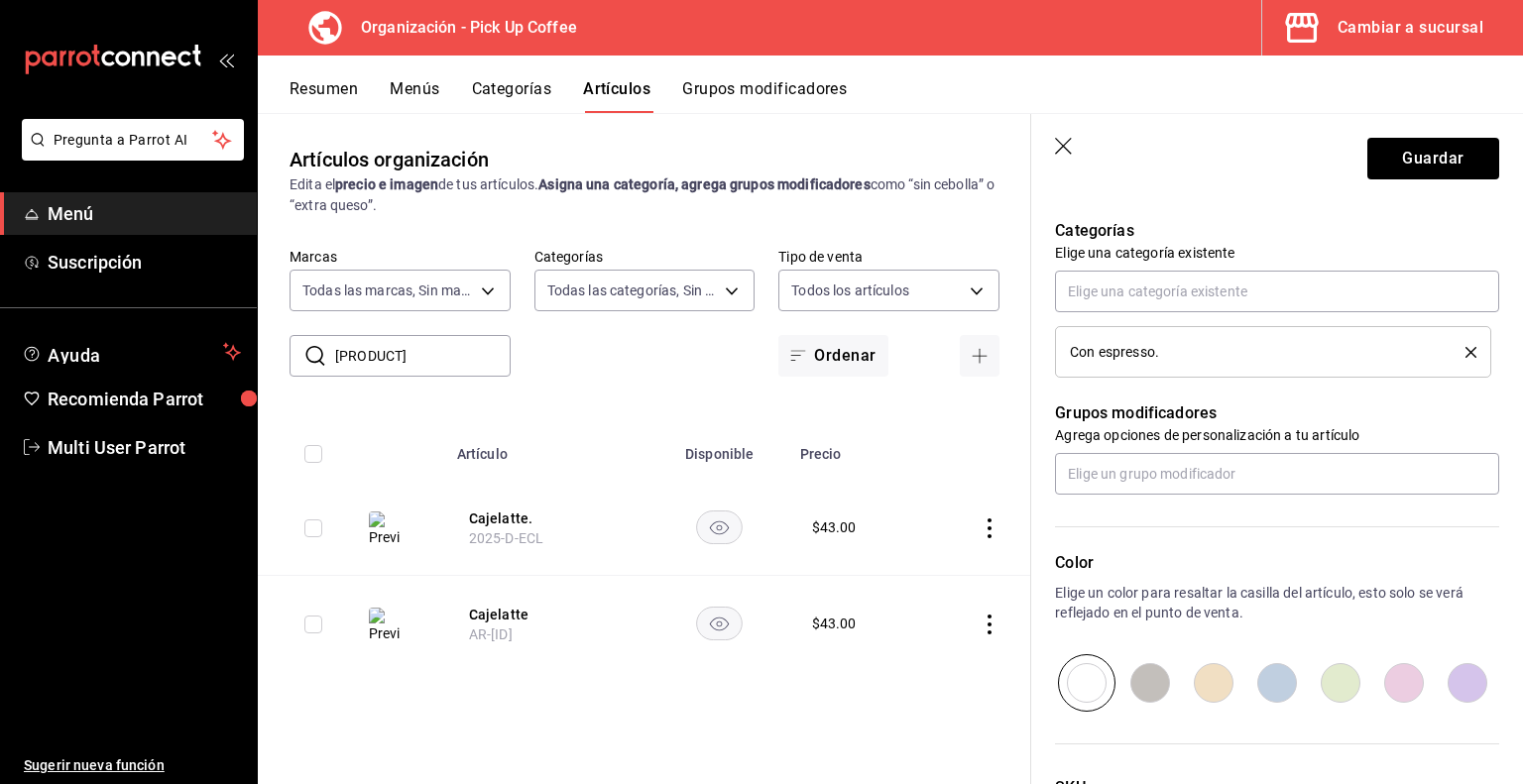 type on "$59.00" 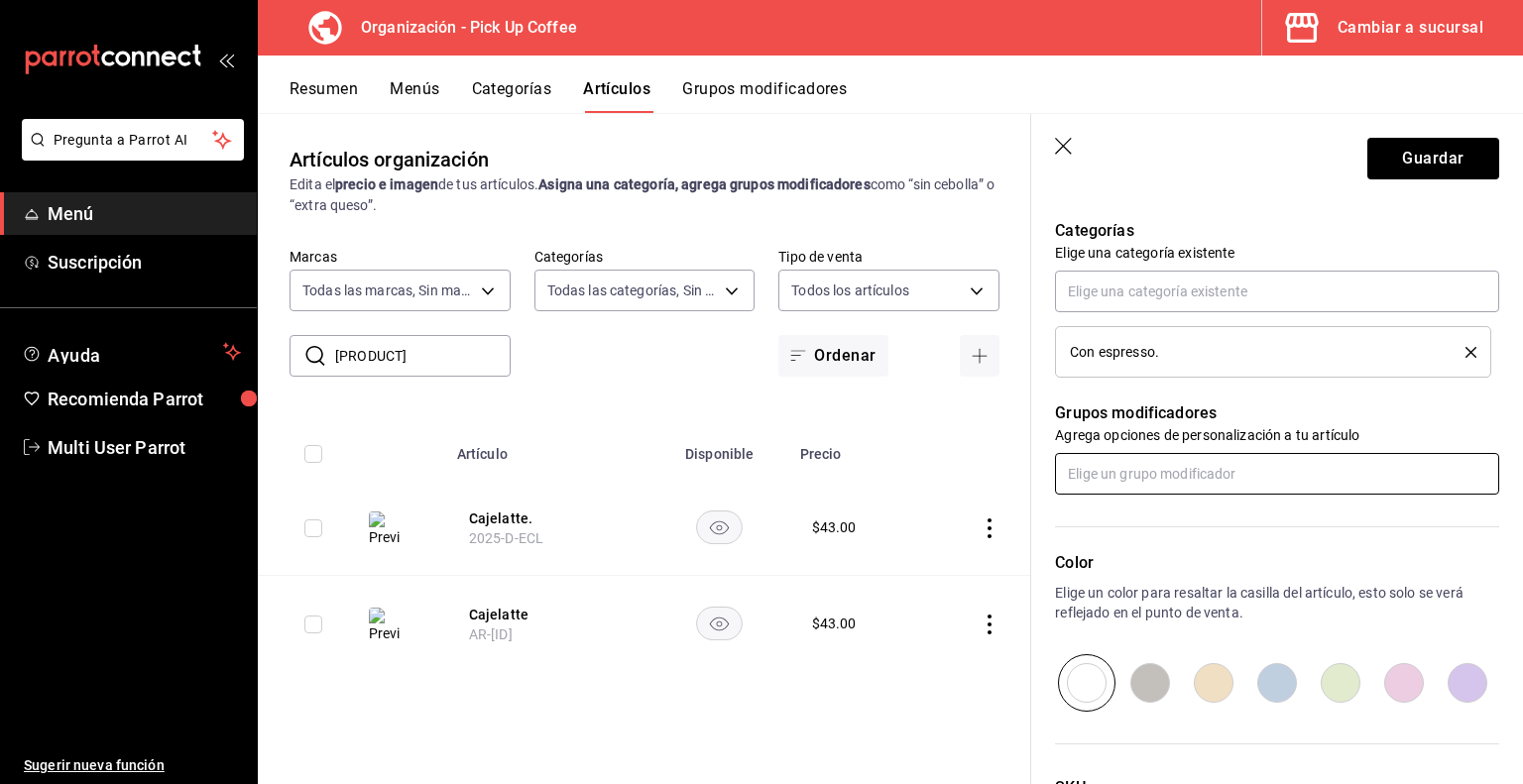 click at bounding box center [1277, 474] 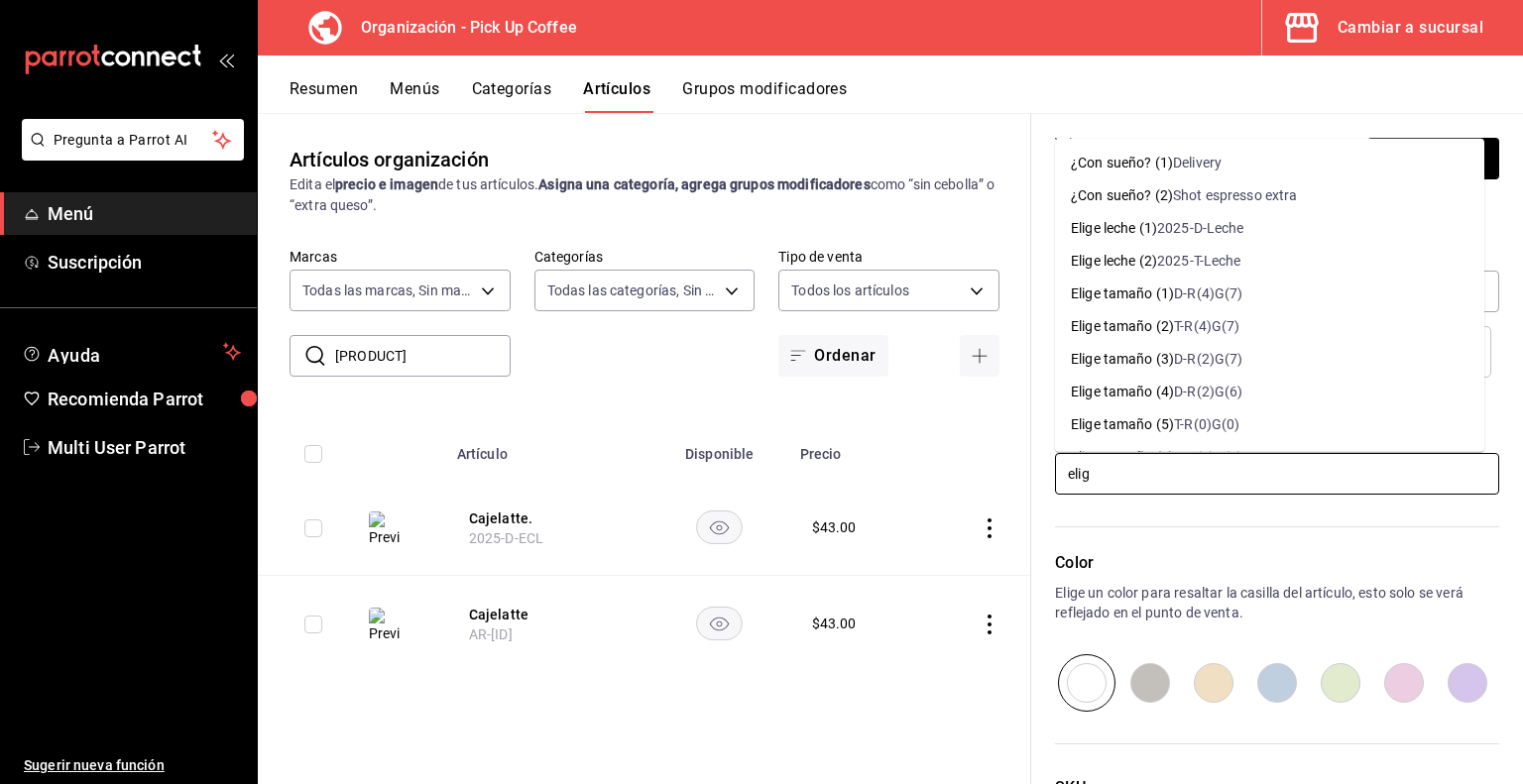 type on "elige" 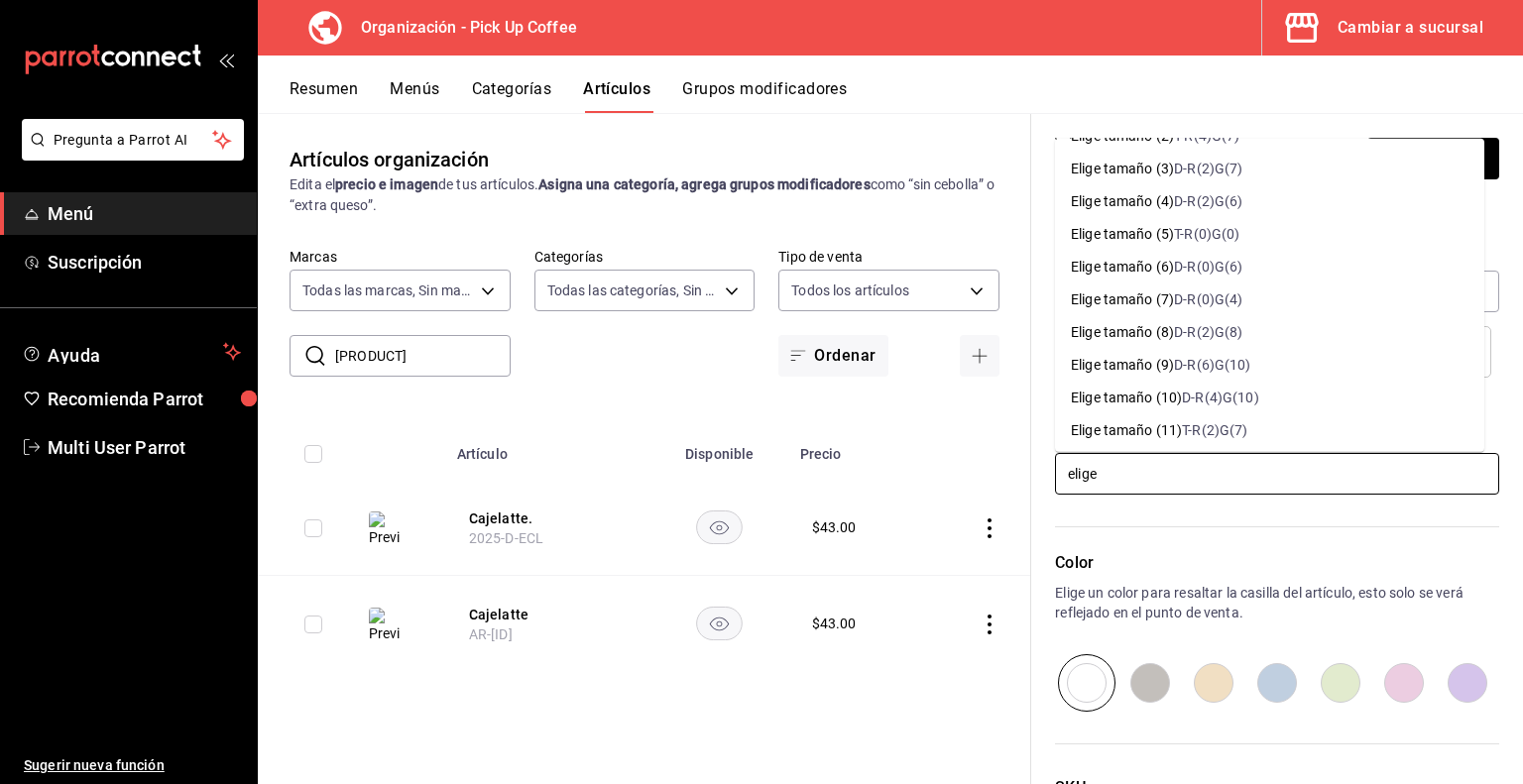 scroll, scrollTop: 198, scrollLeft: 0, axis: vertical 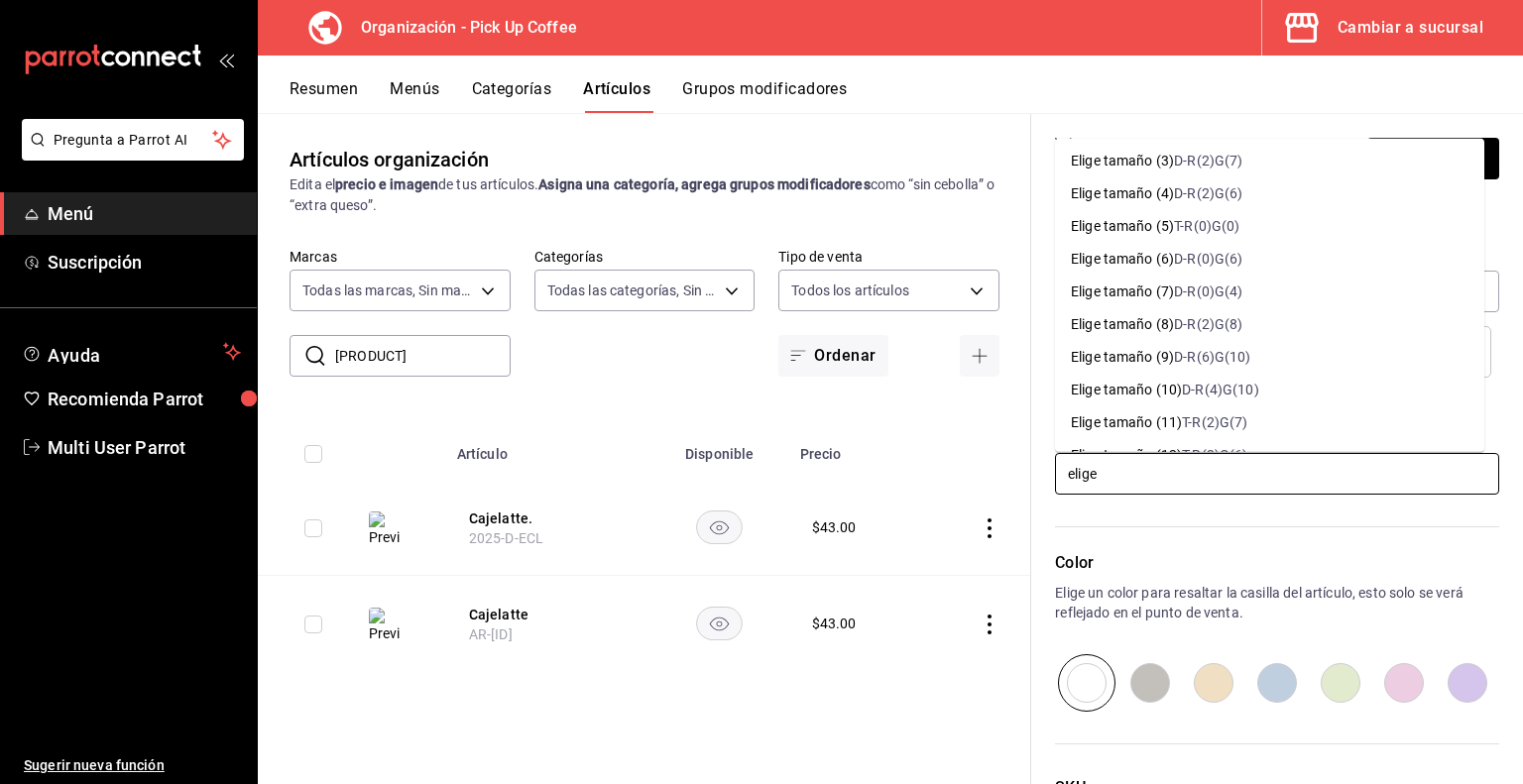 click on "D-R(4)G(10)" at bounding box center [1220, 389] 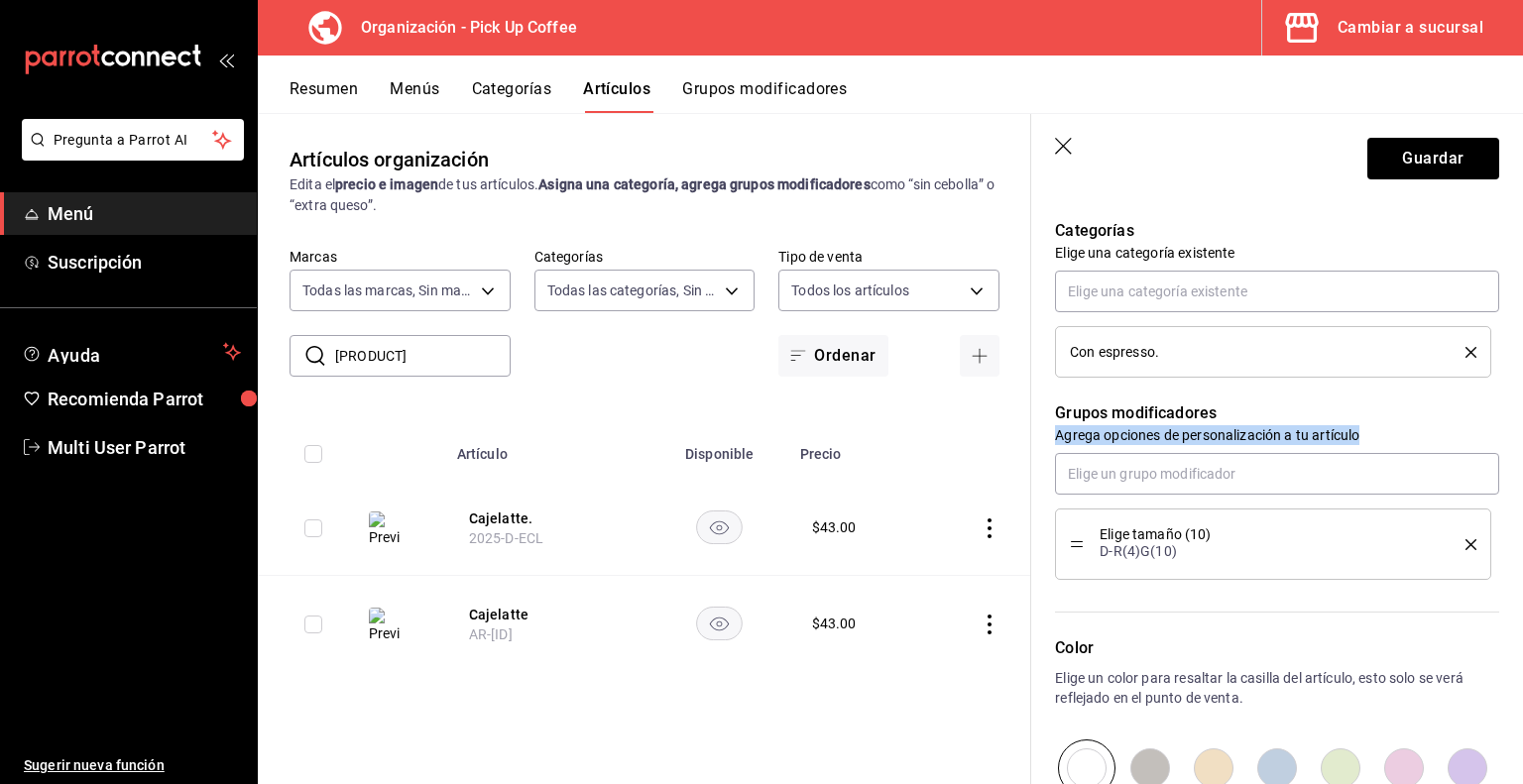 drag, startPoint x: 1234, startPoint y: 384, endPoint x: 1195, endPoint y: 444, distance: 71.56116 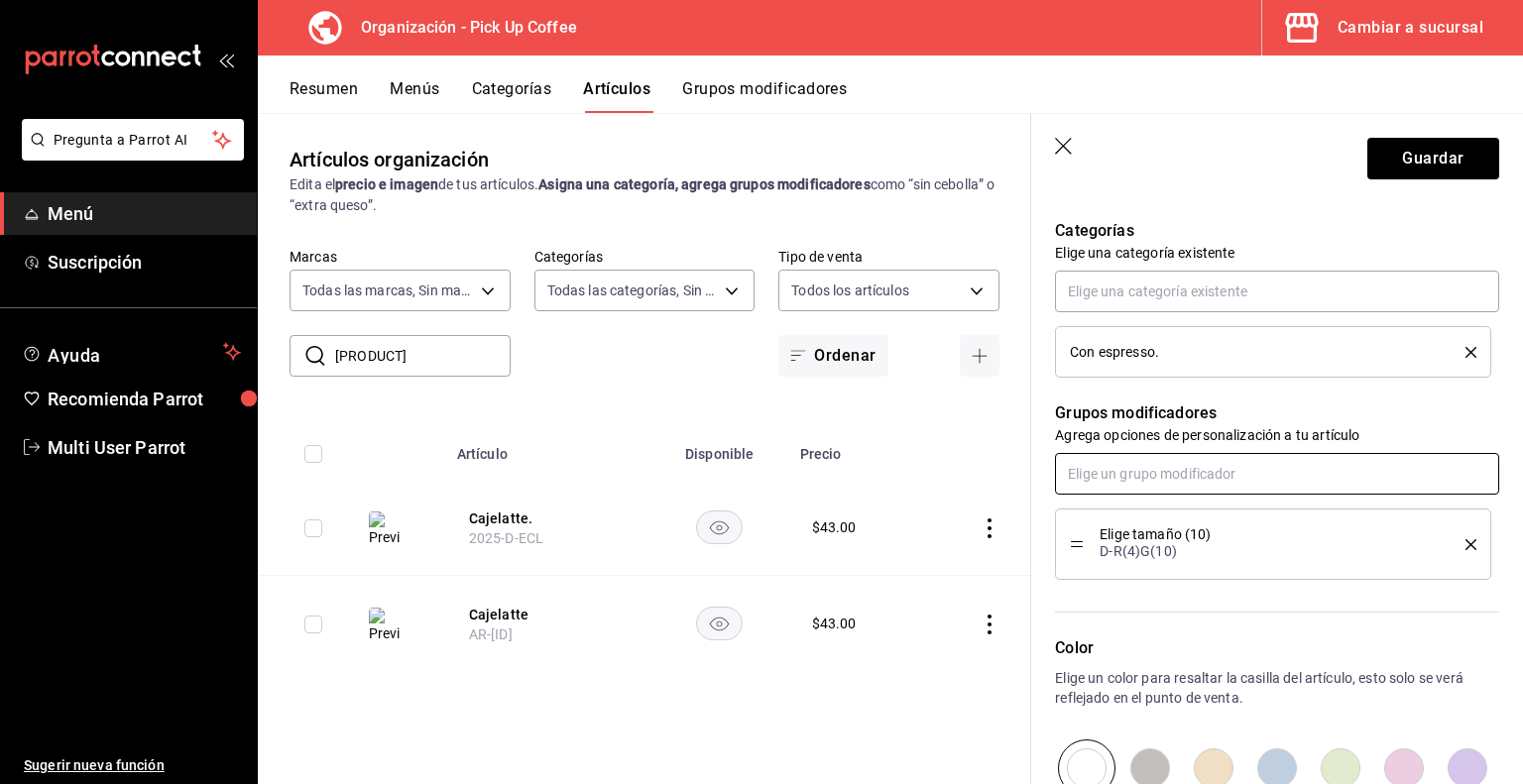 click at bounding box center [1277, 474] 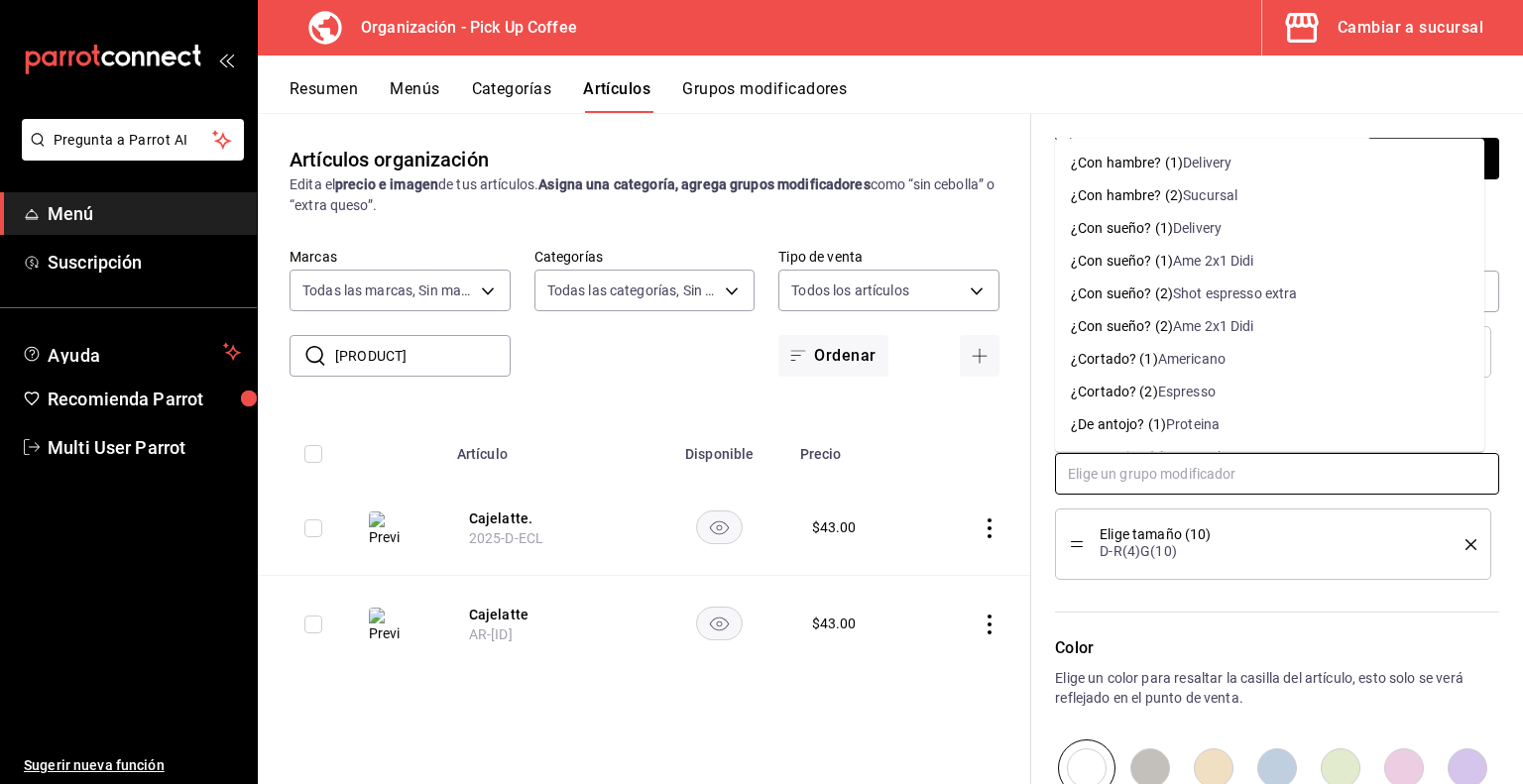 type on "¿" 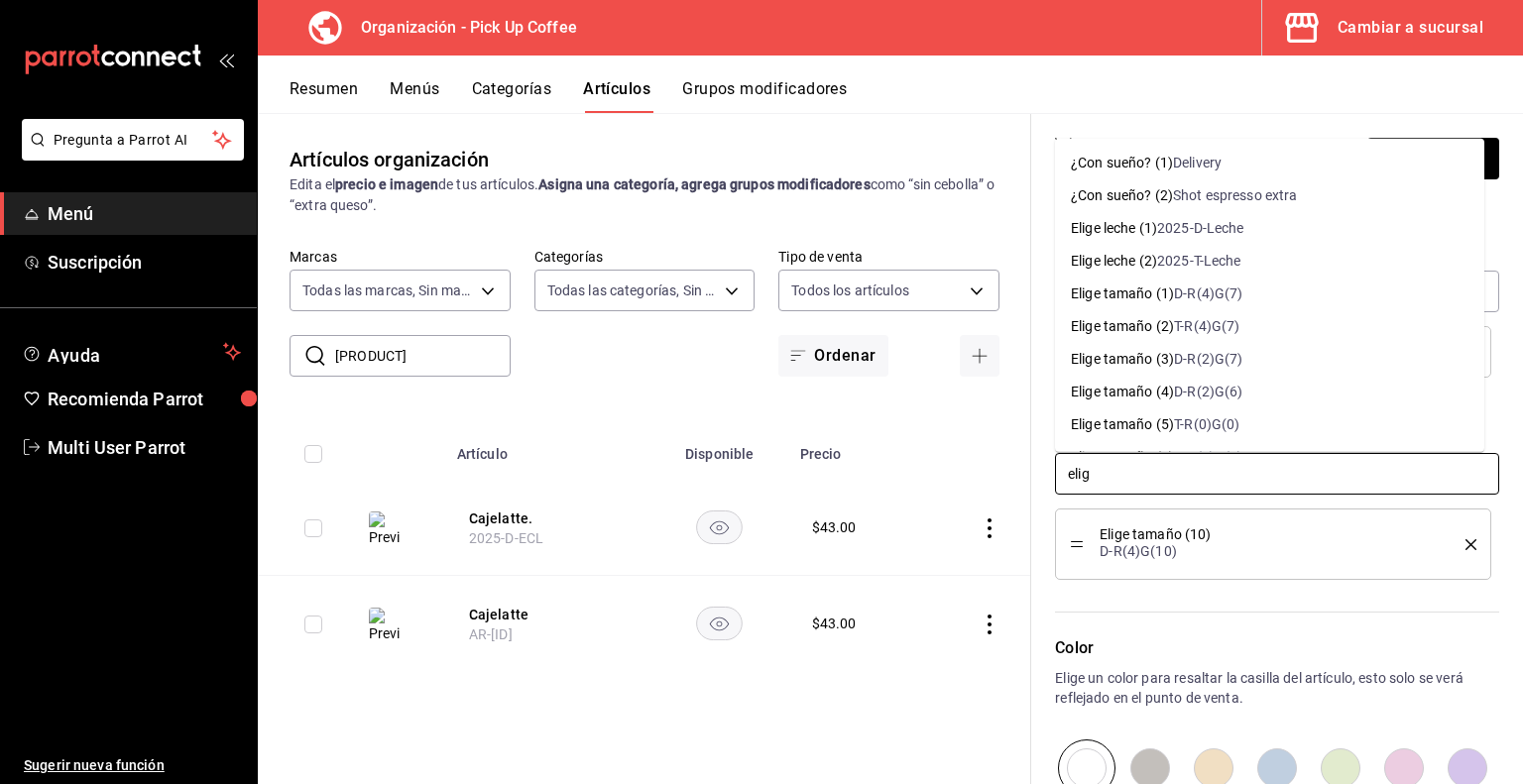 type on "elige" 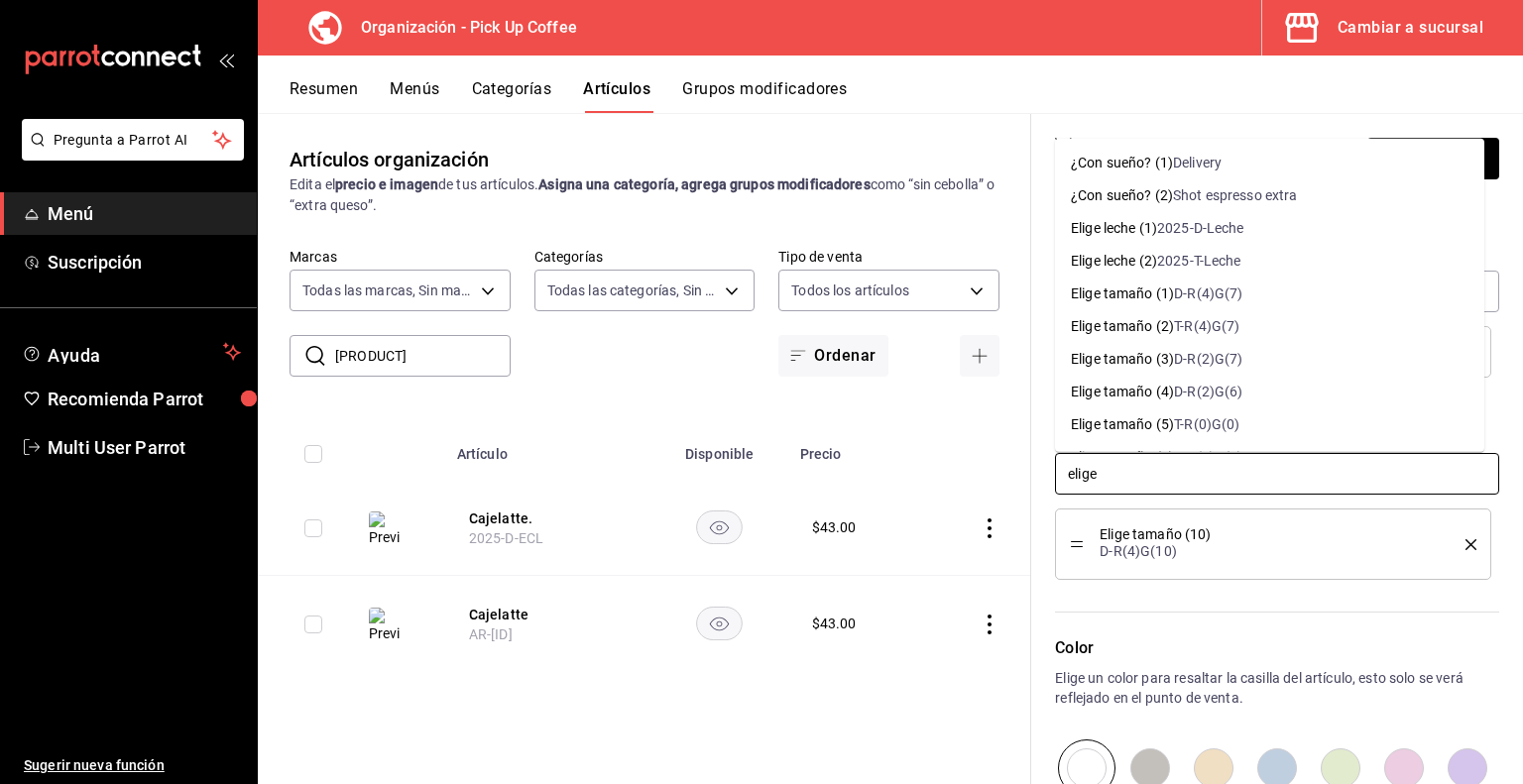 click on "2025-D-Leche" at bounding box center [1201, 227] 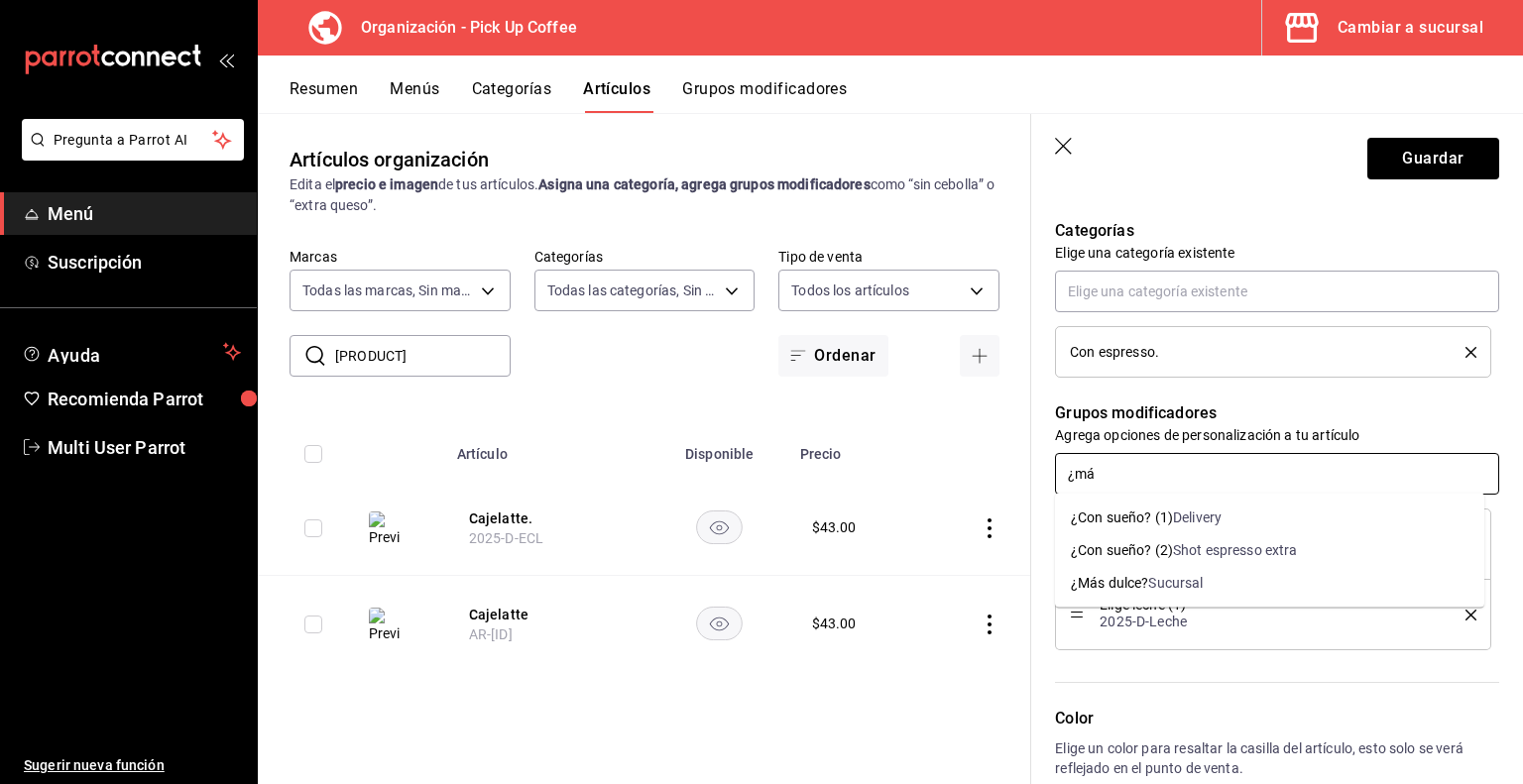 type on "¿más" 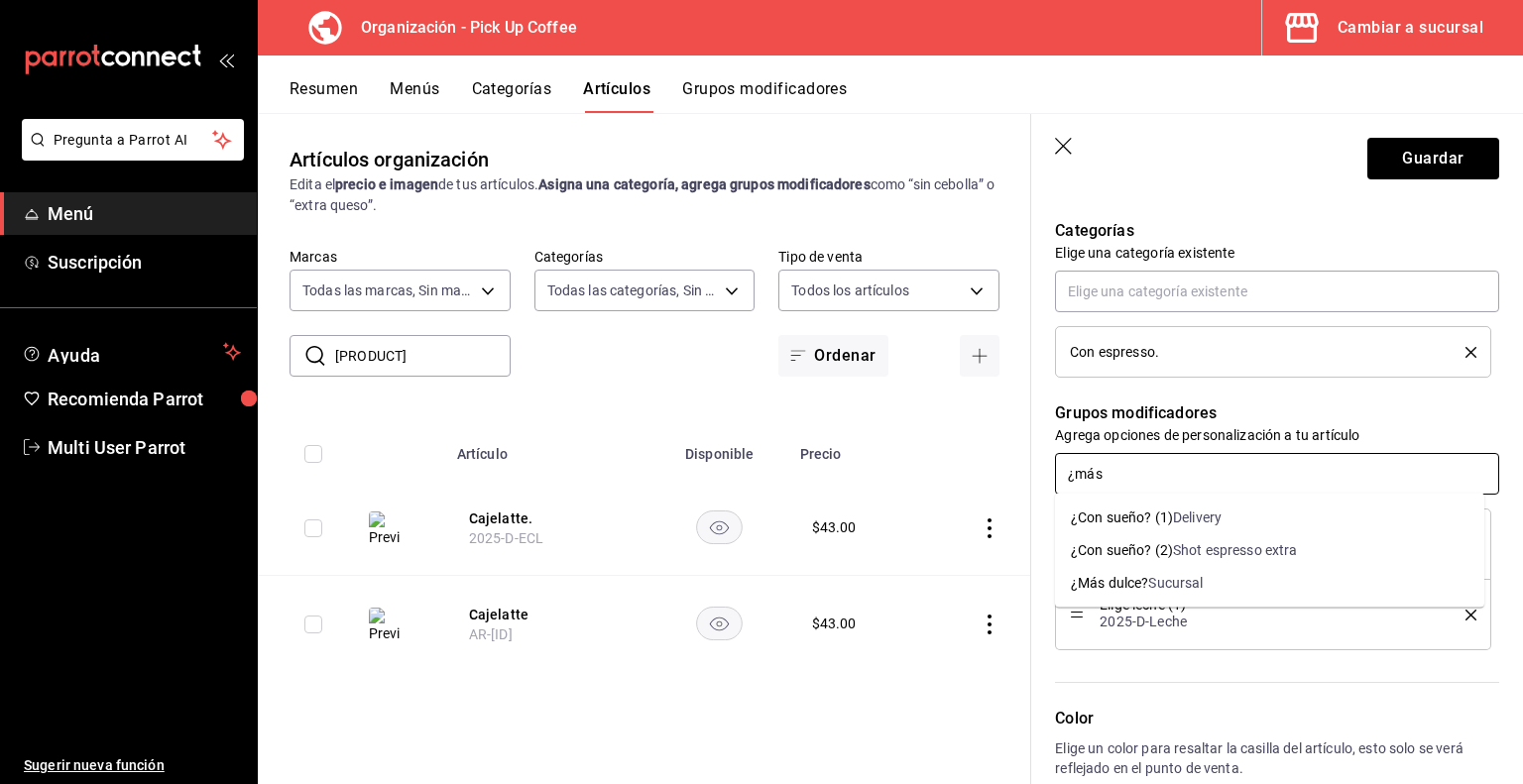 click on "¿Más dulce?" at bounding box center (1110, 583) 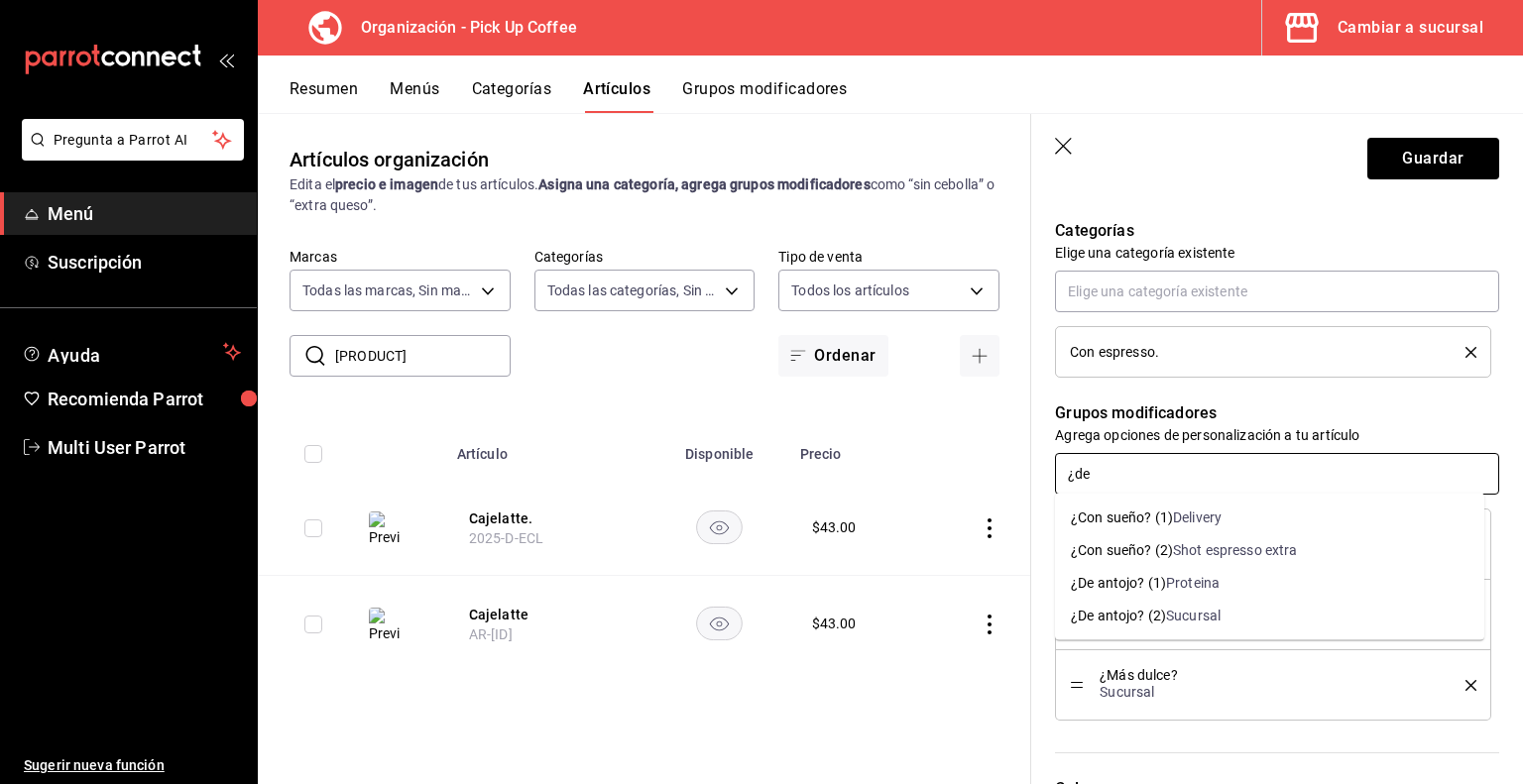 type on "¿d" 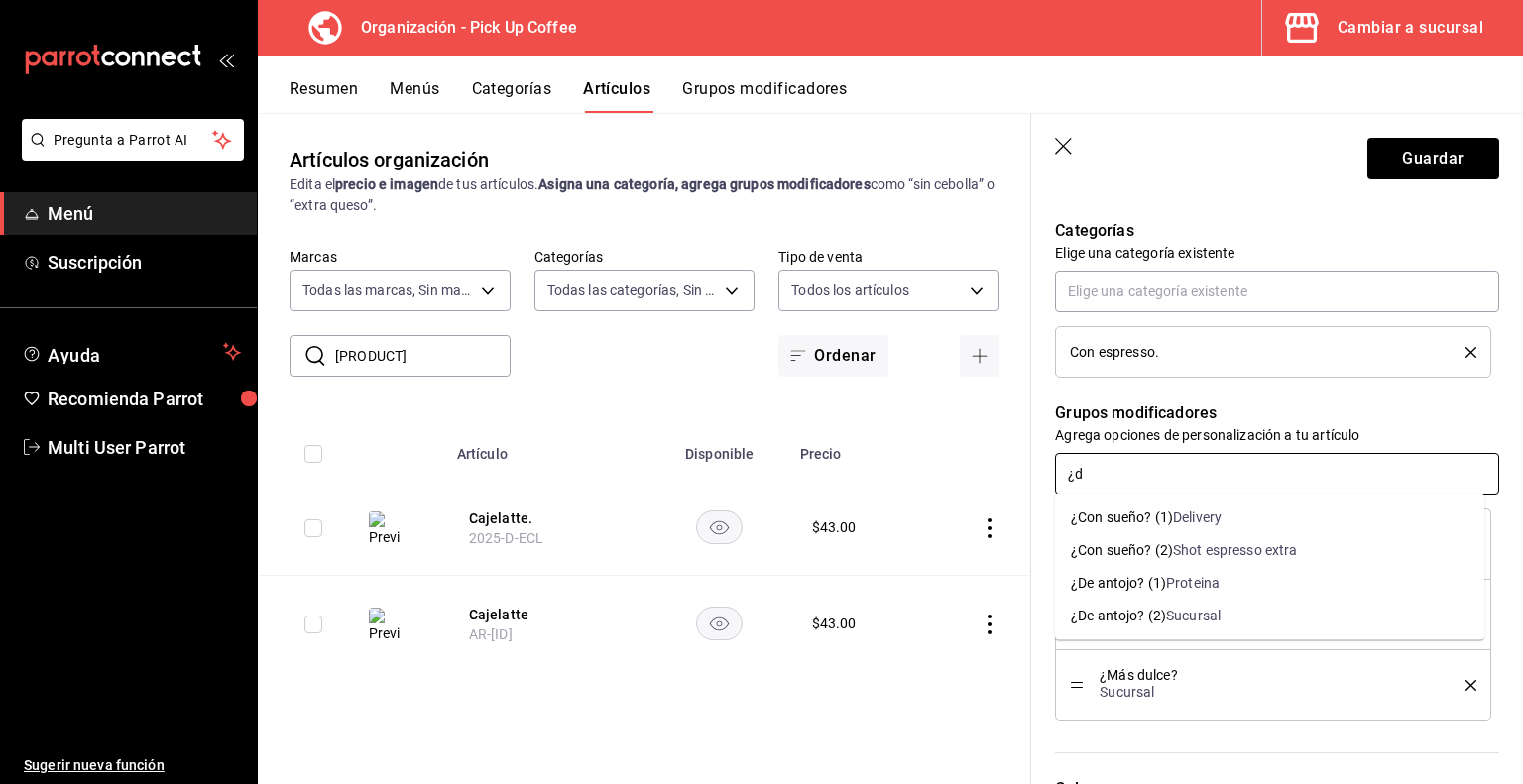 click on "¿Con sueño? (2)" at bounding box center (1121, 550) 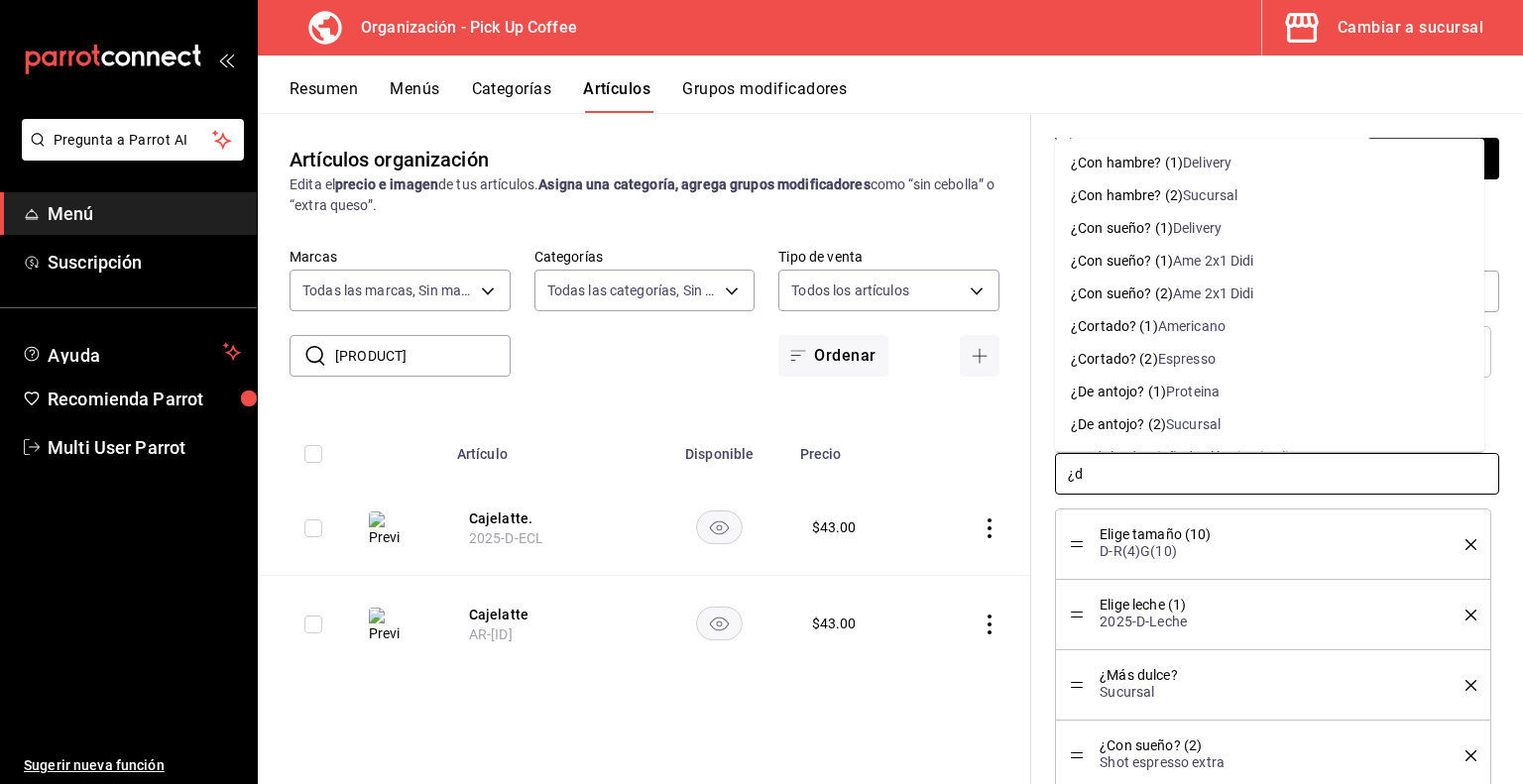type on "¿de" 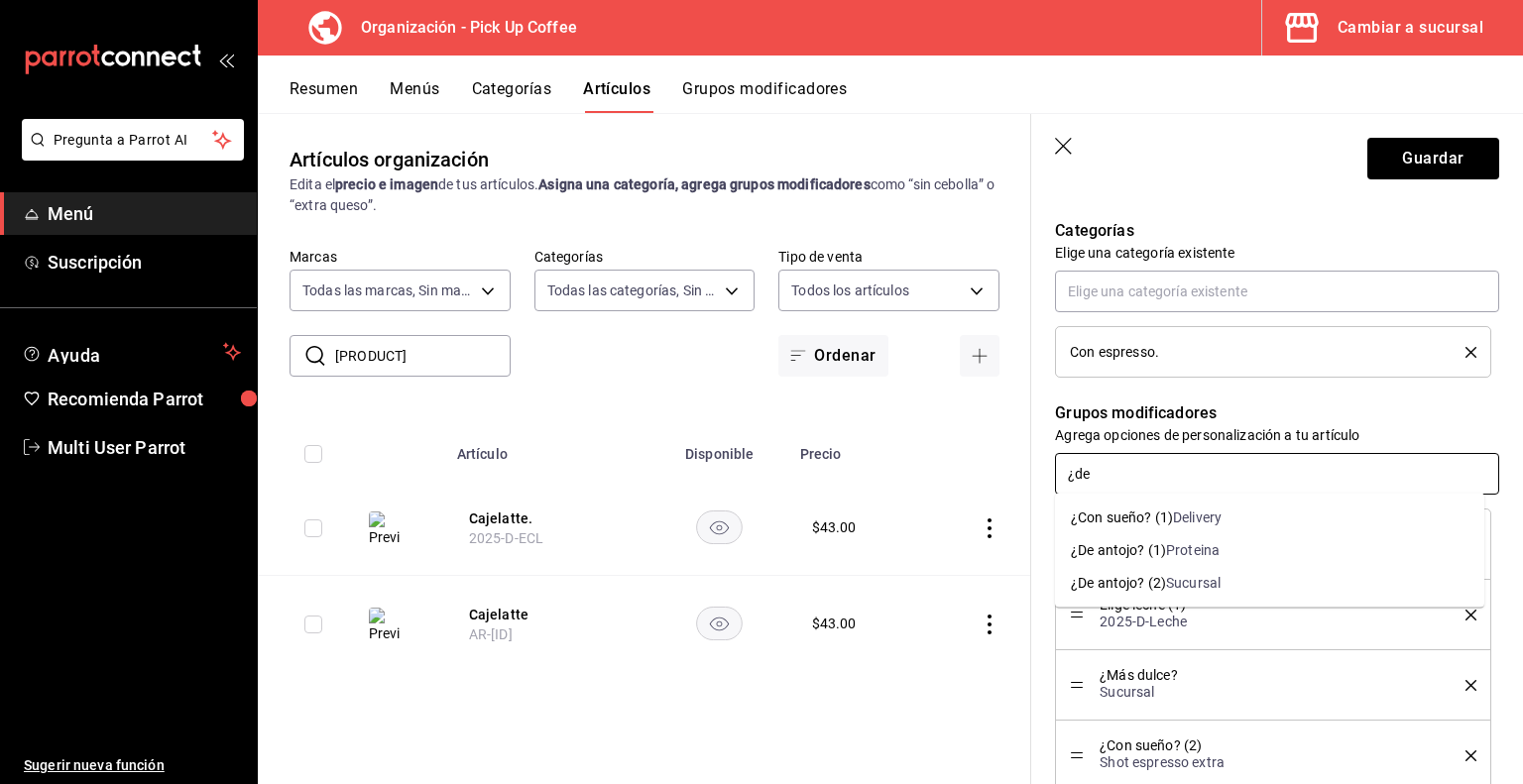 click on "¿De antojo? (2)" at bounding box center [1118, 583] 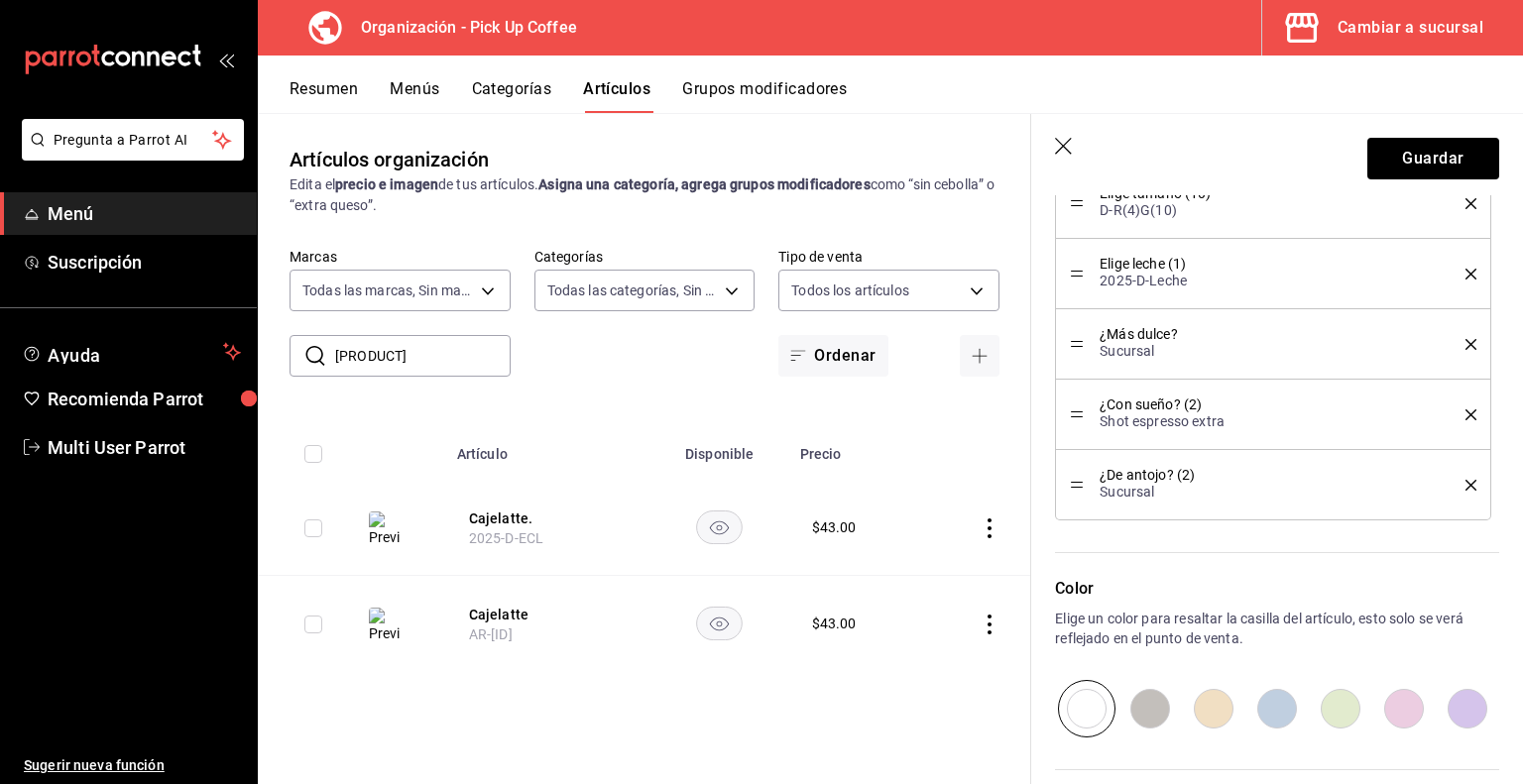 scroll, scrollTop: 1230, scrollLeft: 0, axis: vertical 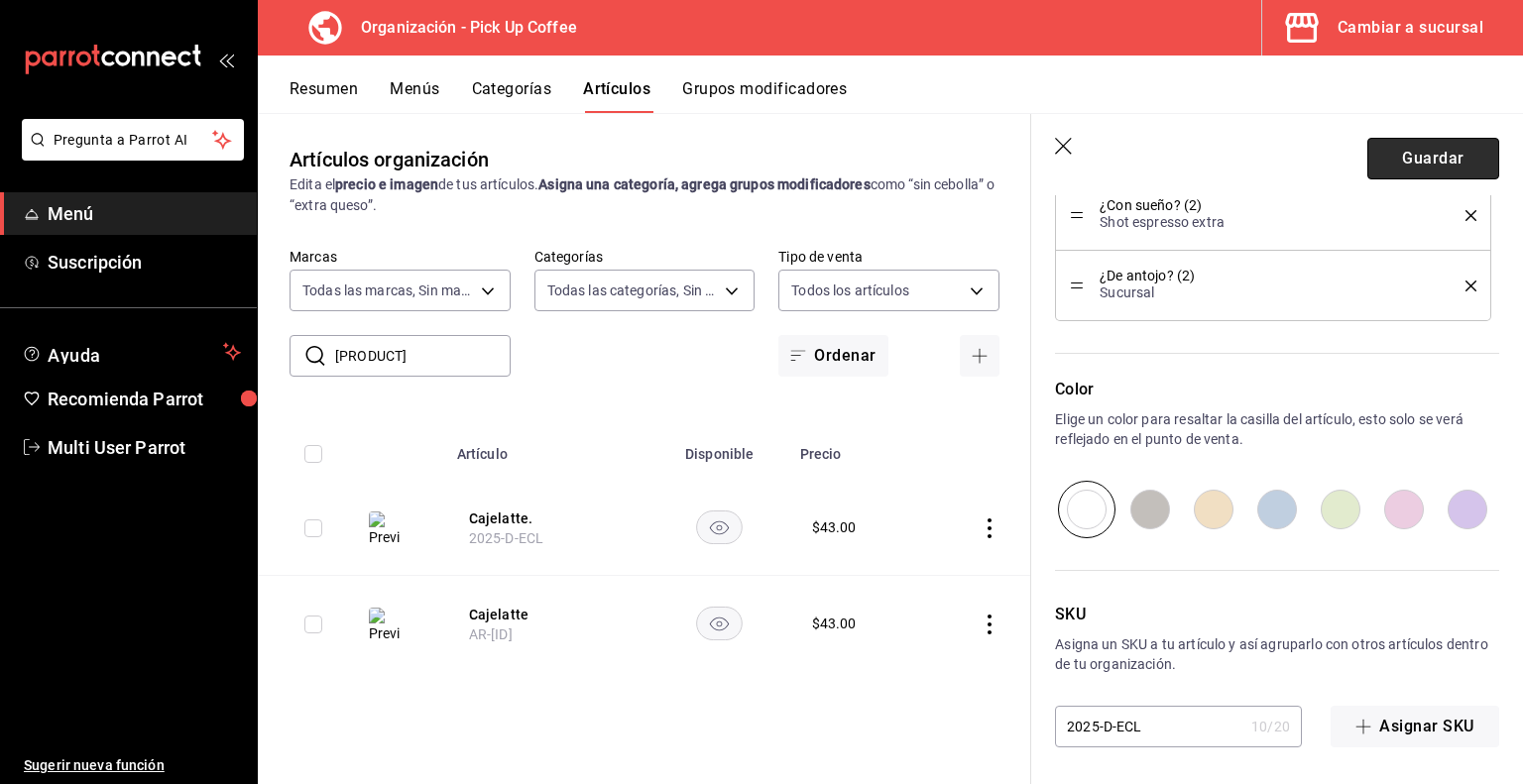 click on "Guardar" at bounding box center [1433, 159] 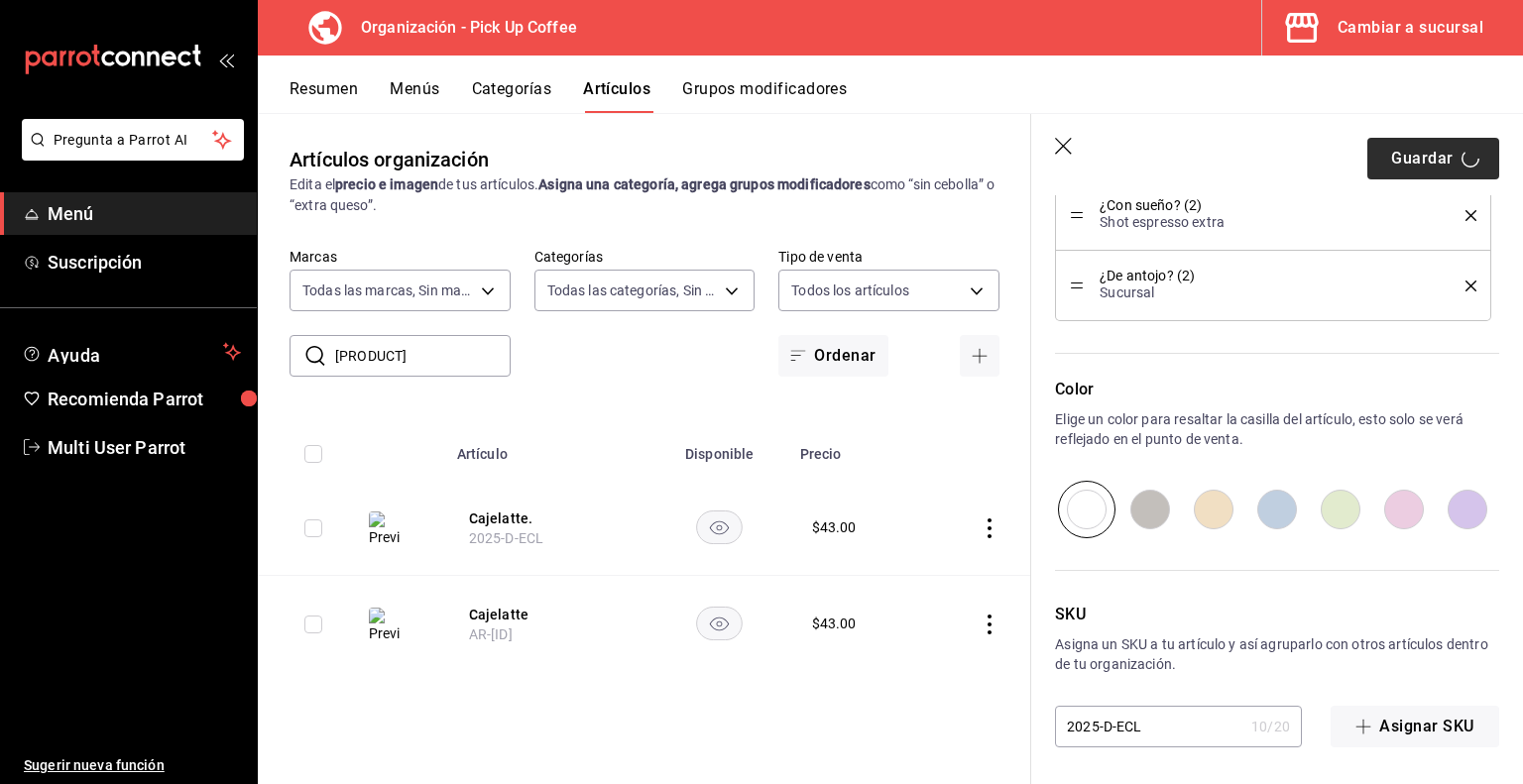 type on "x" 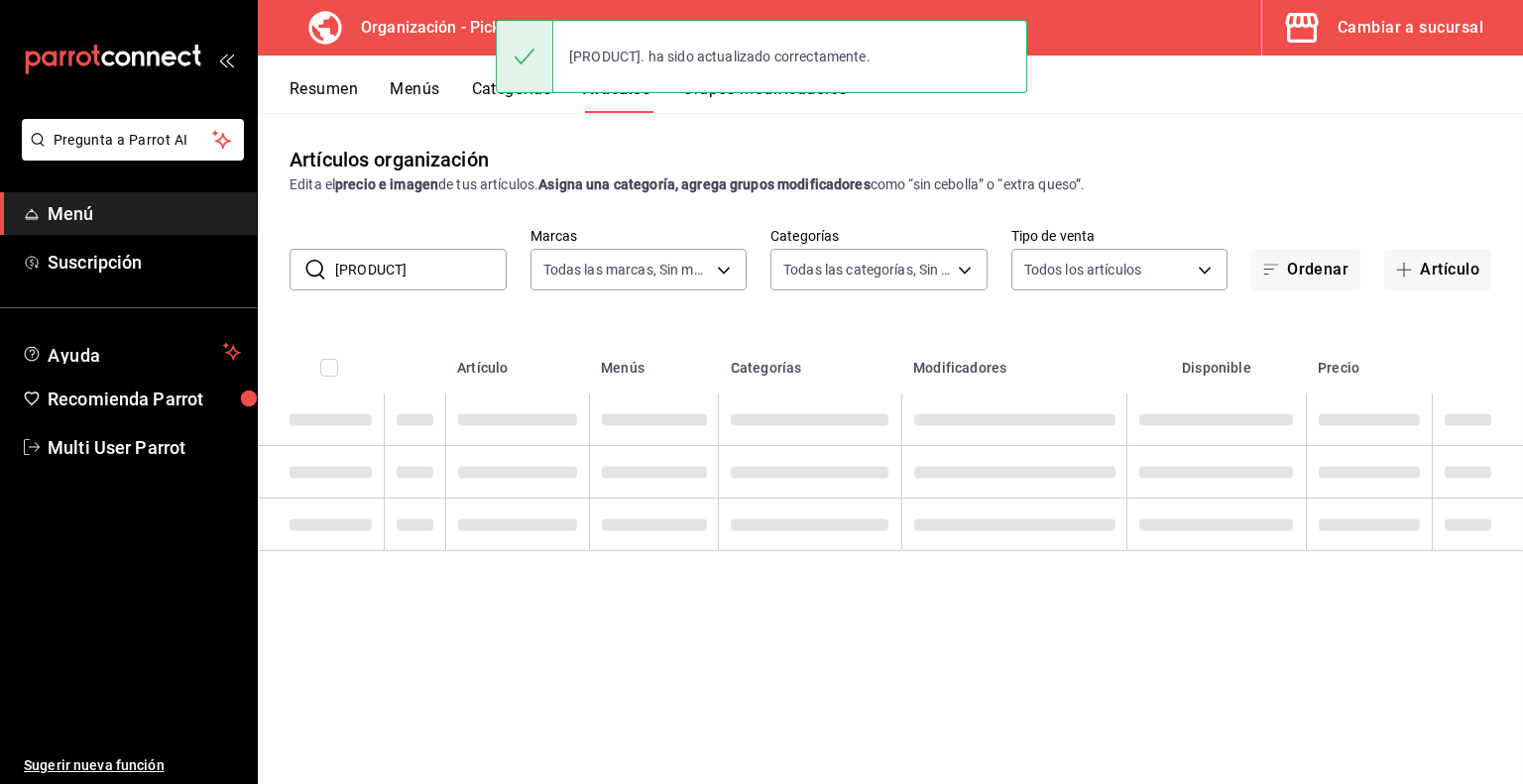 scroll, scrollTop: 0, scrollLeft: 0, axis: both 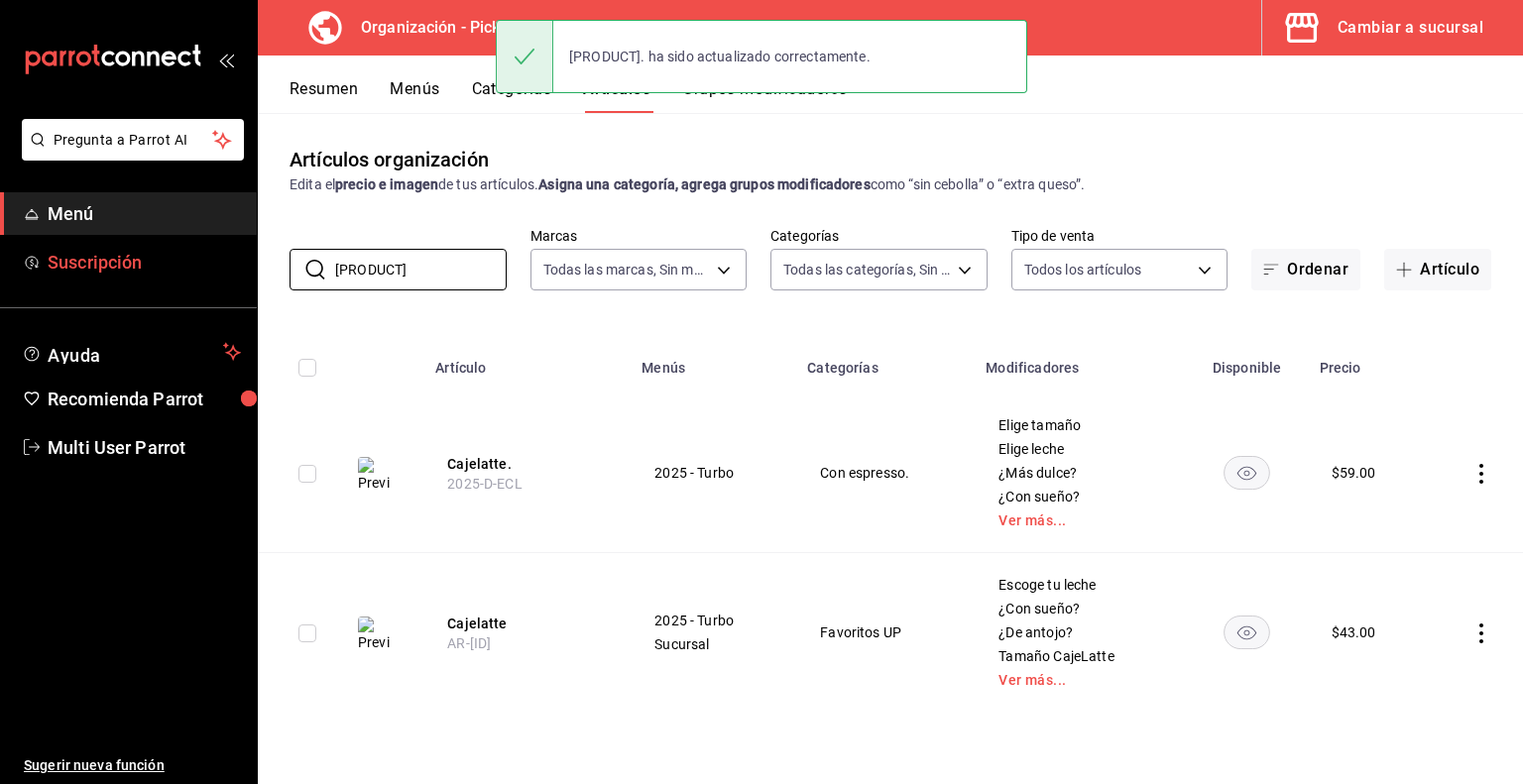 drag, startPoint x: 403, startPoint y: 278, endPoint x: 238, endPoint y: 259, distance: 166.09034 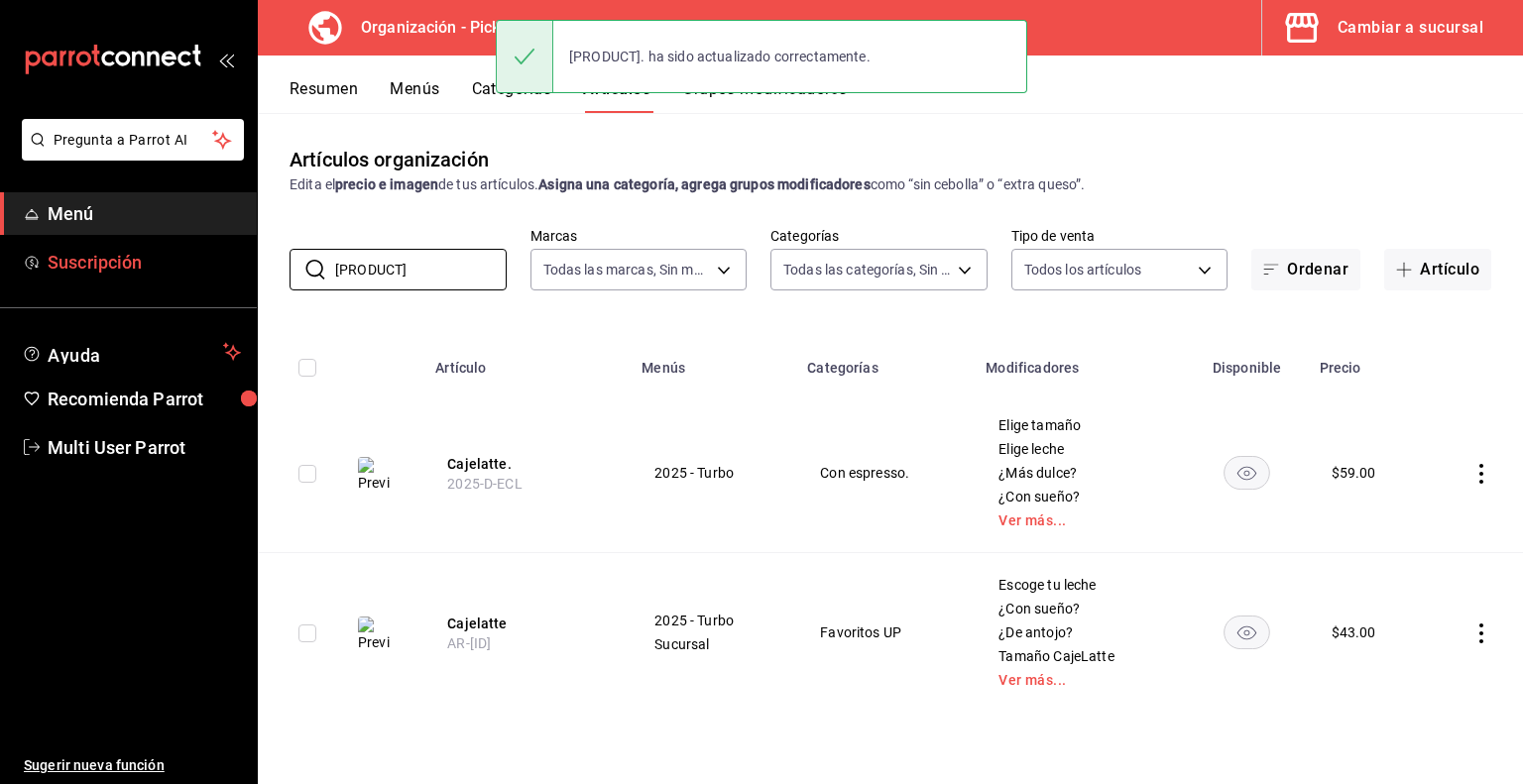 click on "Pregunta a Parrot AI Menú   Suscripción   Ayuda Recomienda Parrot   Multi User Parrot   Sugerir nueva función   Organización - Pick Up Coffee Cambiar a sucursal Resumen Menús Categorías Artículos Grupos modificadores Artículos organización Edita el  precio e imagen  de tus artículos.  Asigna una categoría, agrega grupos modificadores  como “sin cebolla” o “extra queso”. ​ CAJEla ​ Marcas Todas las marcas, Sin marca be2dd662-c872-4fc9-aaab-377dbd4a662e Categorías Todas las categorías, Sin categoría Tipo de venta Todos los artículos ALL Ordenar Artículo Artículo Menús Categorías Modificadores Disponible Precio Cajelatte. 2025-D-ECL 2025 - Turbo Con espresso. Elige tamaño Elige leche ¿Más dulce? ¿Con sueño? Ver más... $ 59.00 Cajelatte AR-1701211254383 2025 - Turbo Sucursal Favoritos UP Escoge tu leche ¿Con sueño? ¿De antojo? Tamaño CajeLatte Ver más... $ 43.00 Guardar" at bounding box center (762, 392) 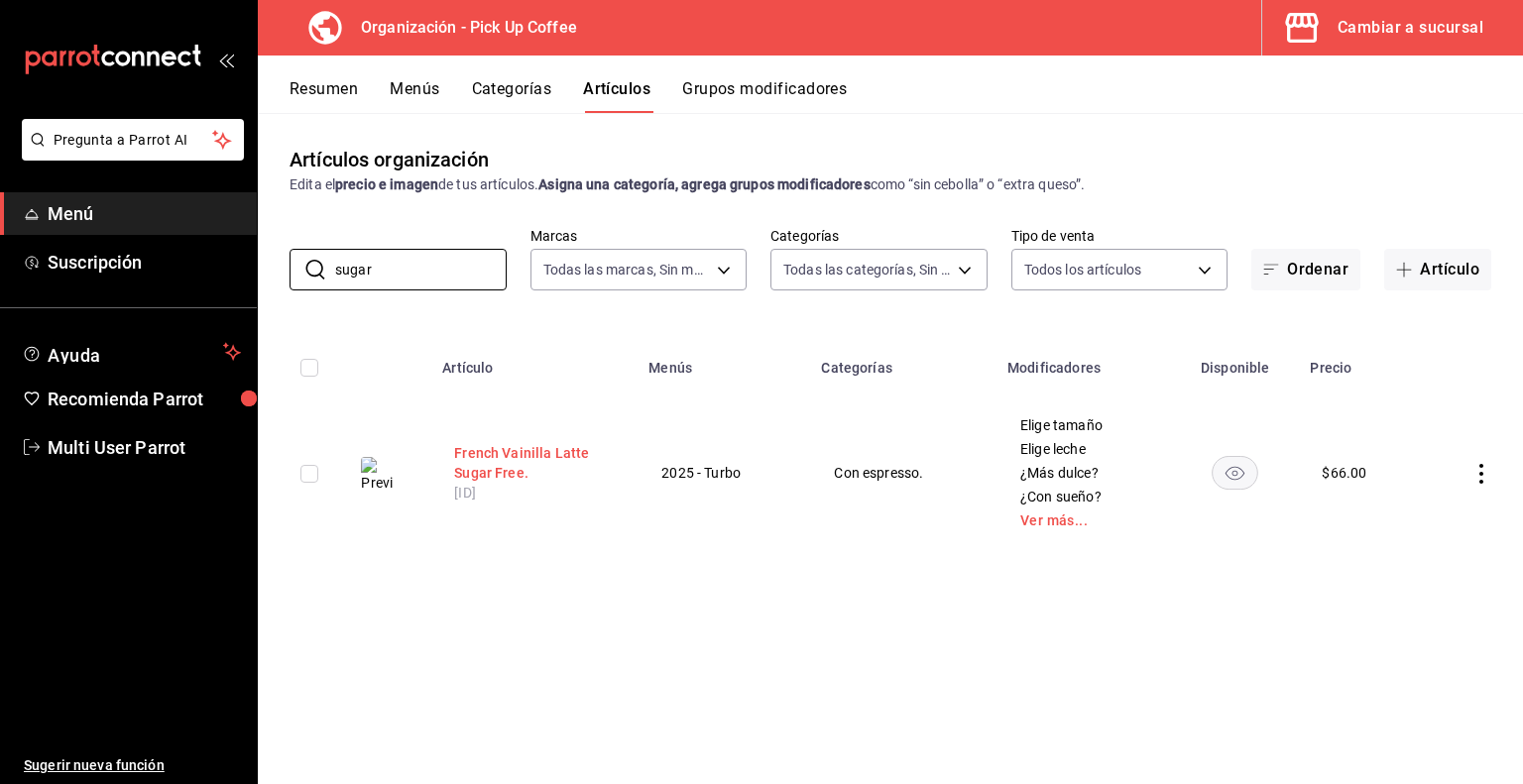 type on "sugar" 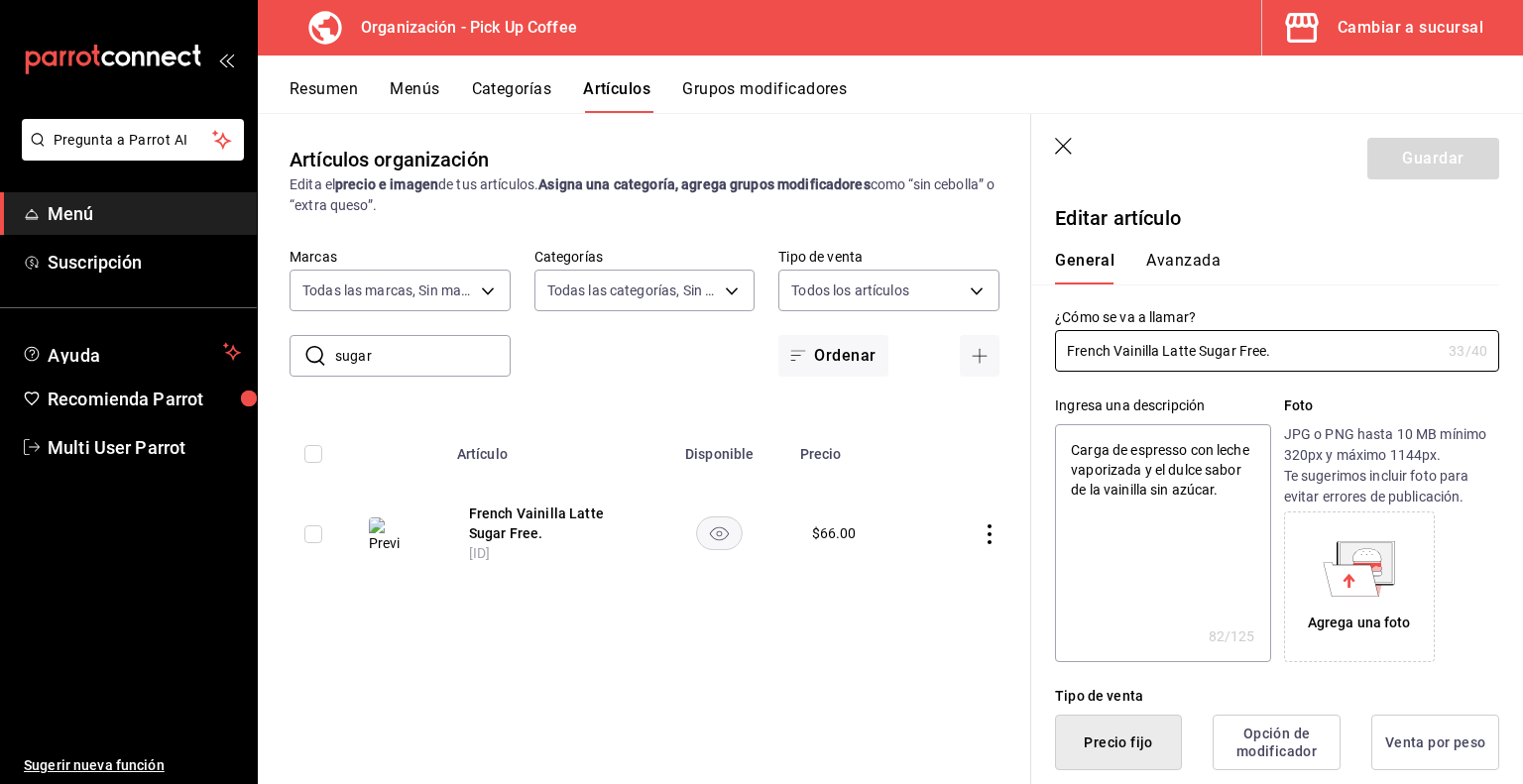 type on "x" 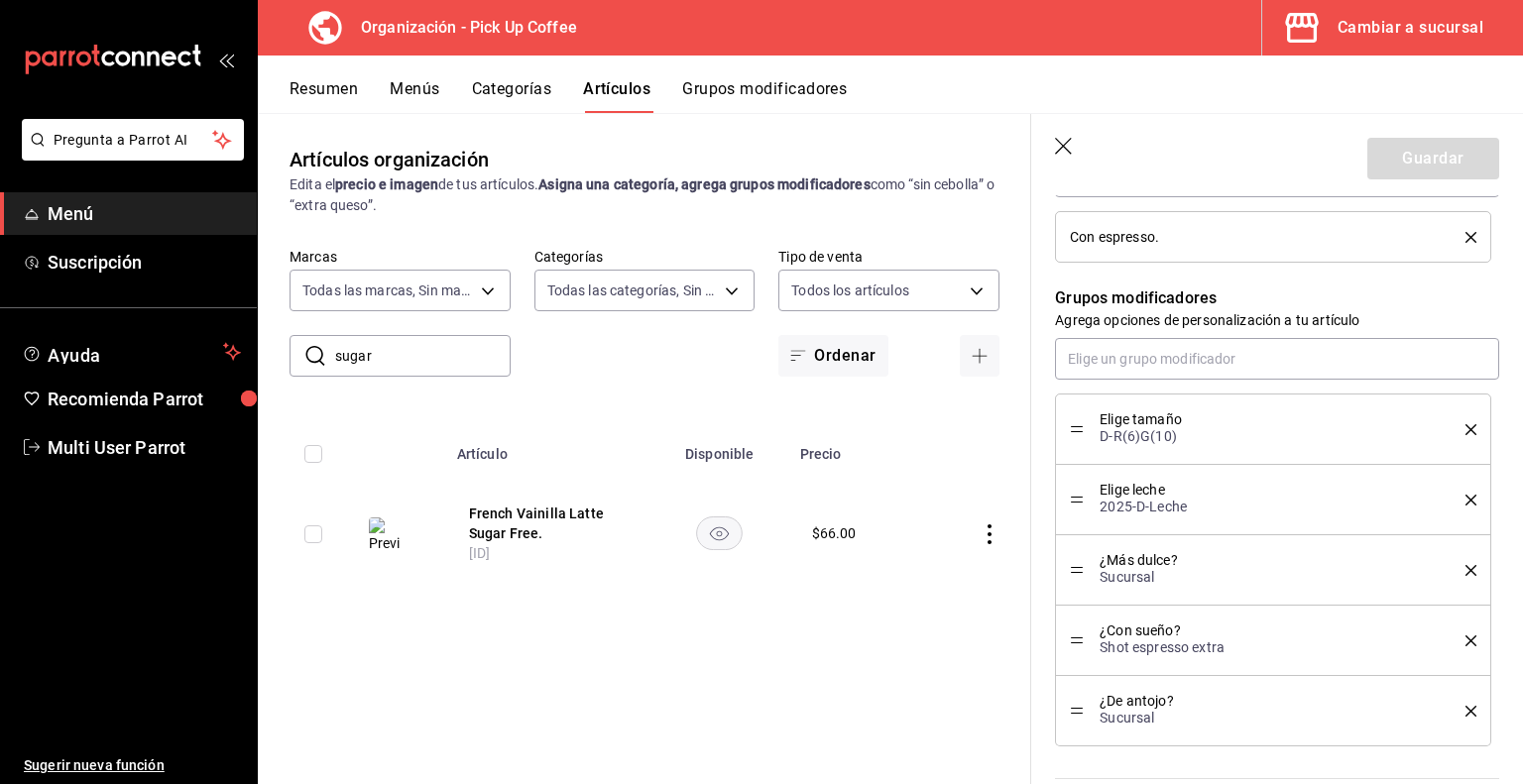 scroll, scrollTop: 813, scrollLeft: 0, axis: vertical 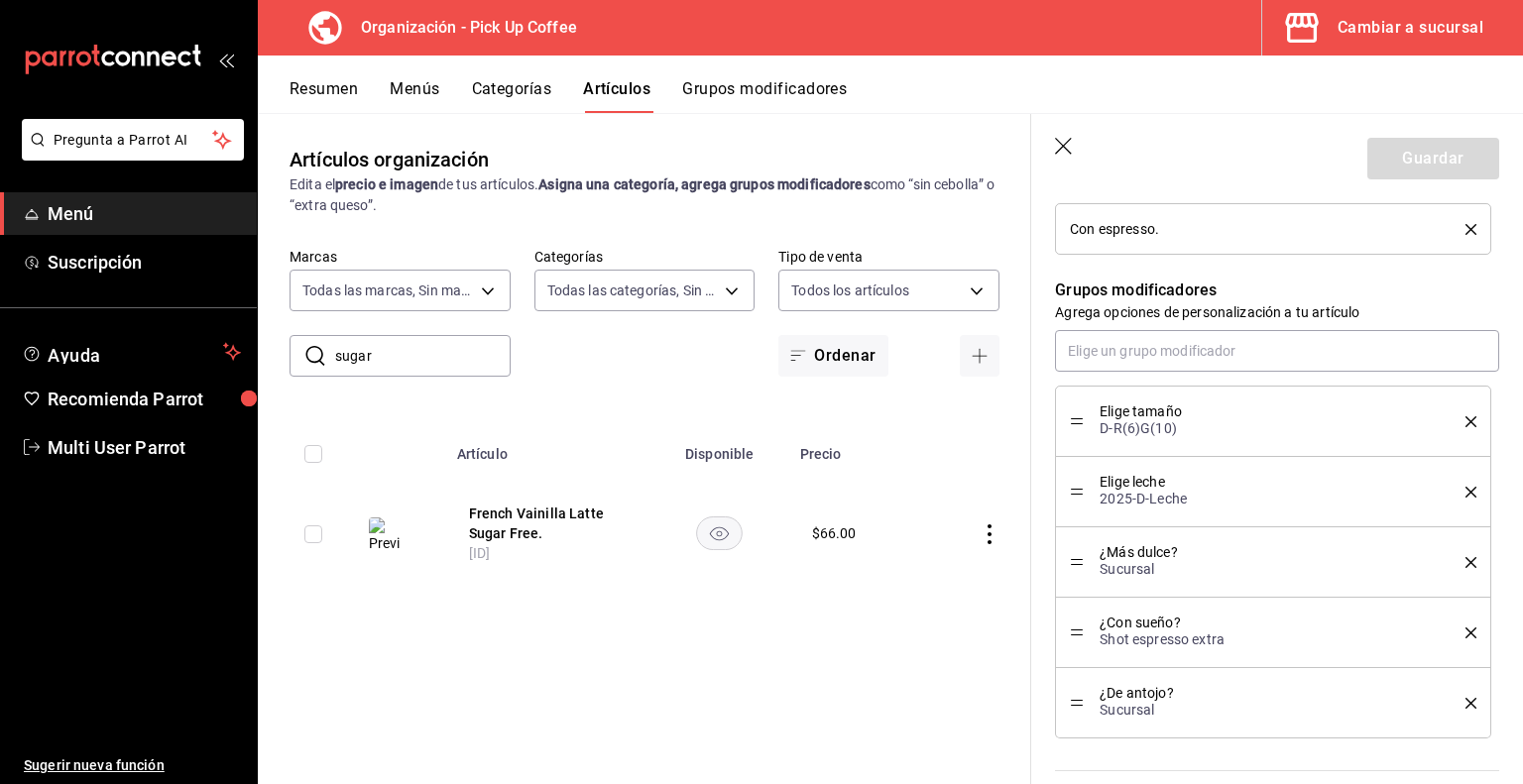 click 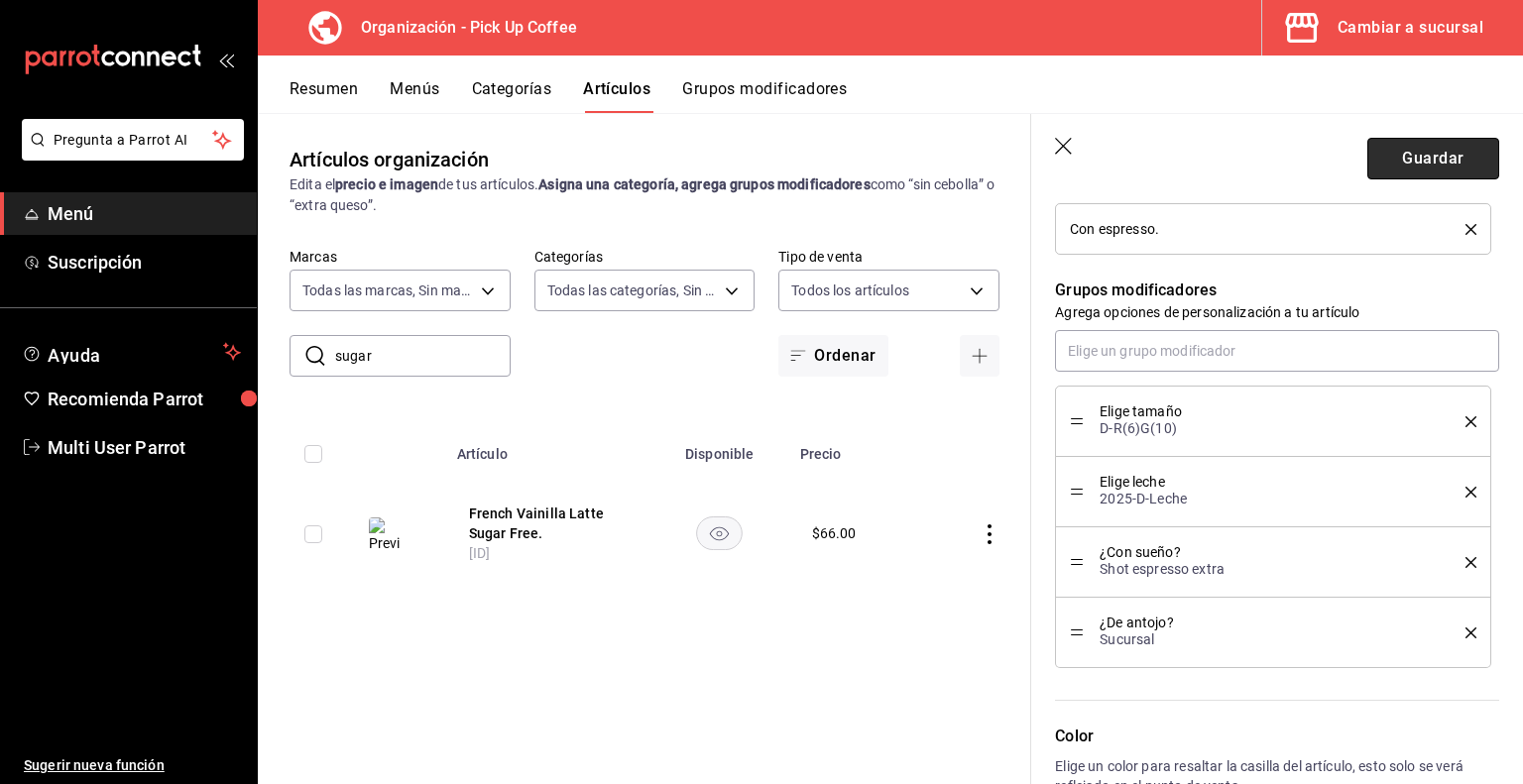 click on "Guardar" at bounding box center [1433, 159] 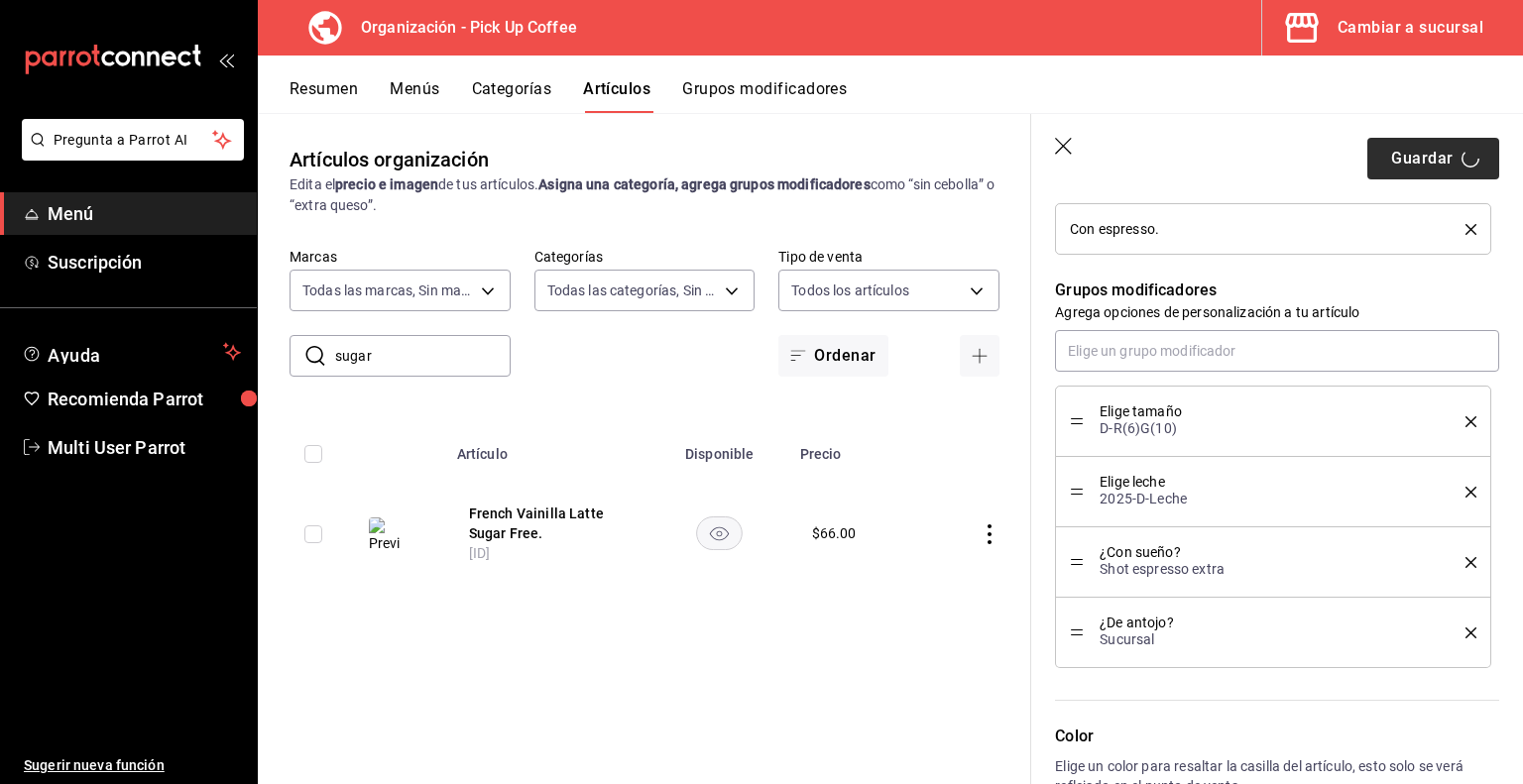type on "x" 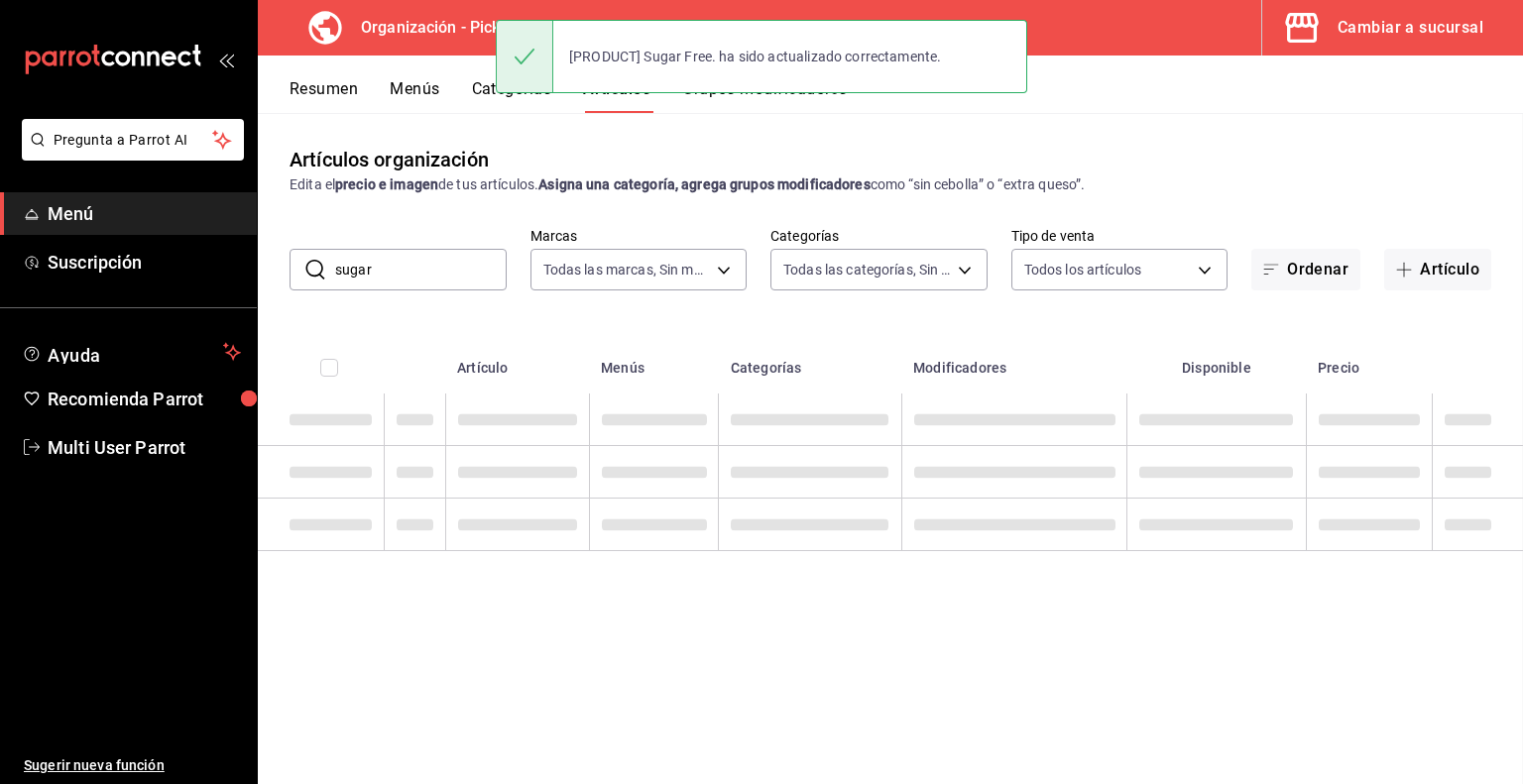 scroll, scrollTop: 0, scrollLeft: 0, axis: both 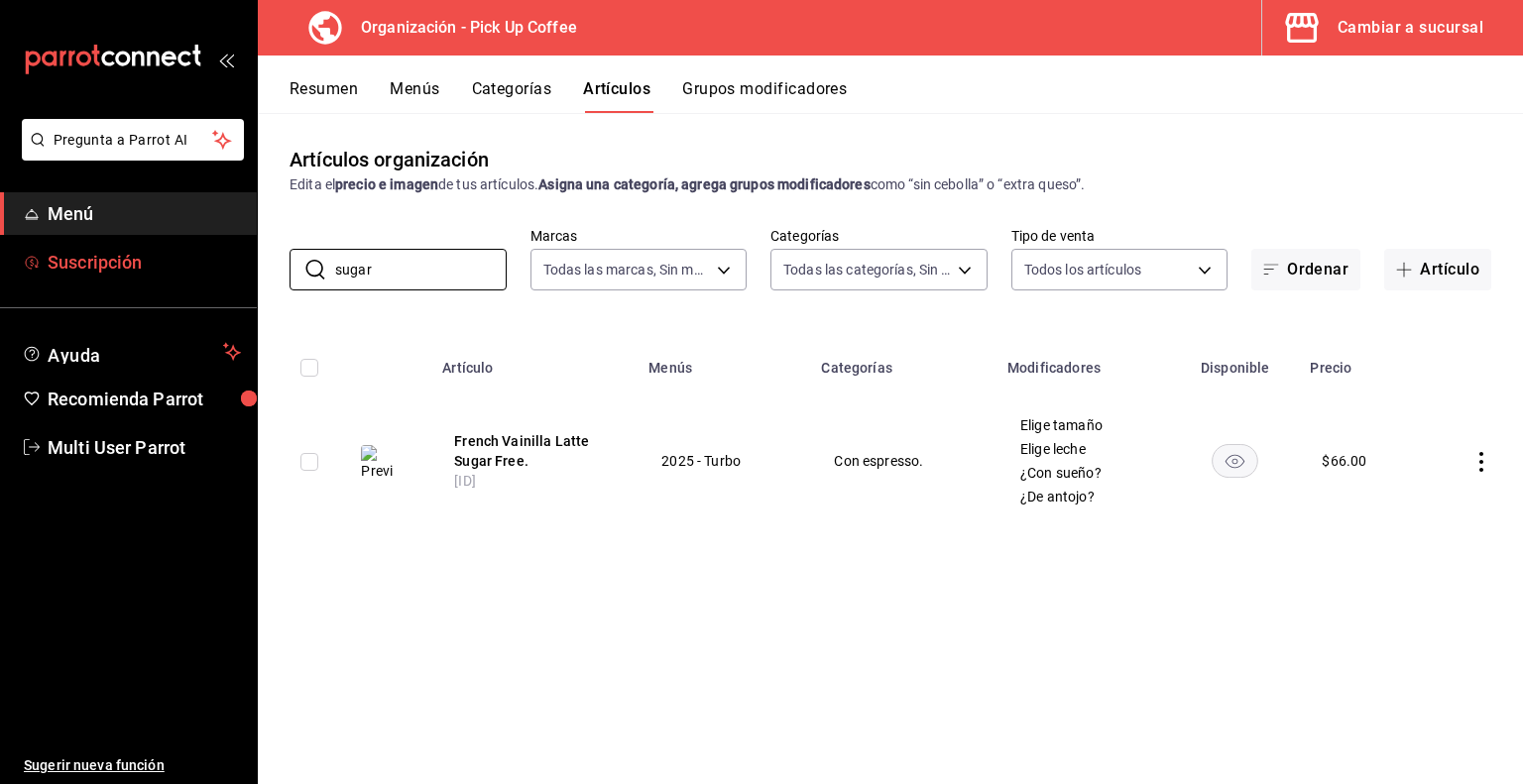 drag, startPoint x: 405, startPoint y: 271, endPoint x: 126, endPoint y: 261, distance: 279.1792 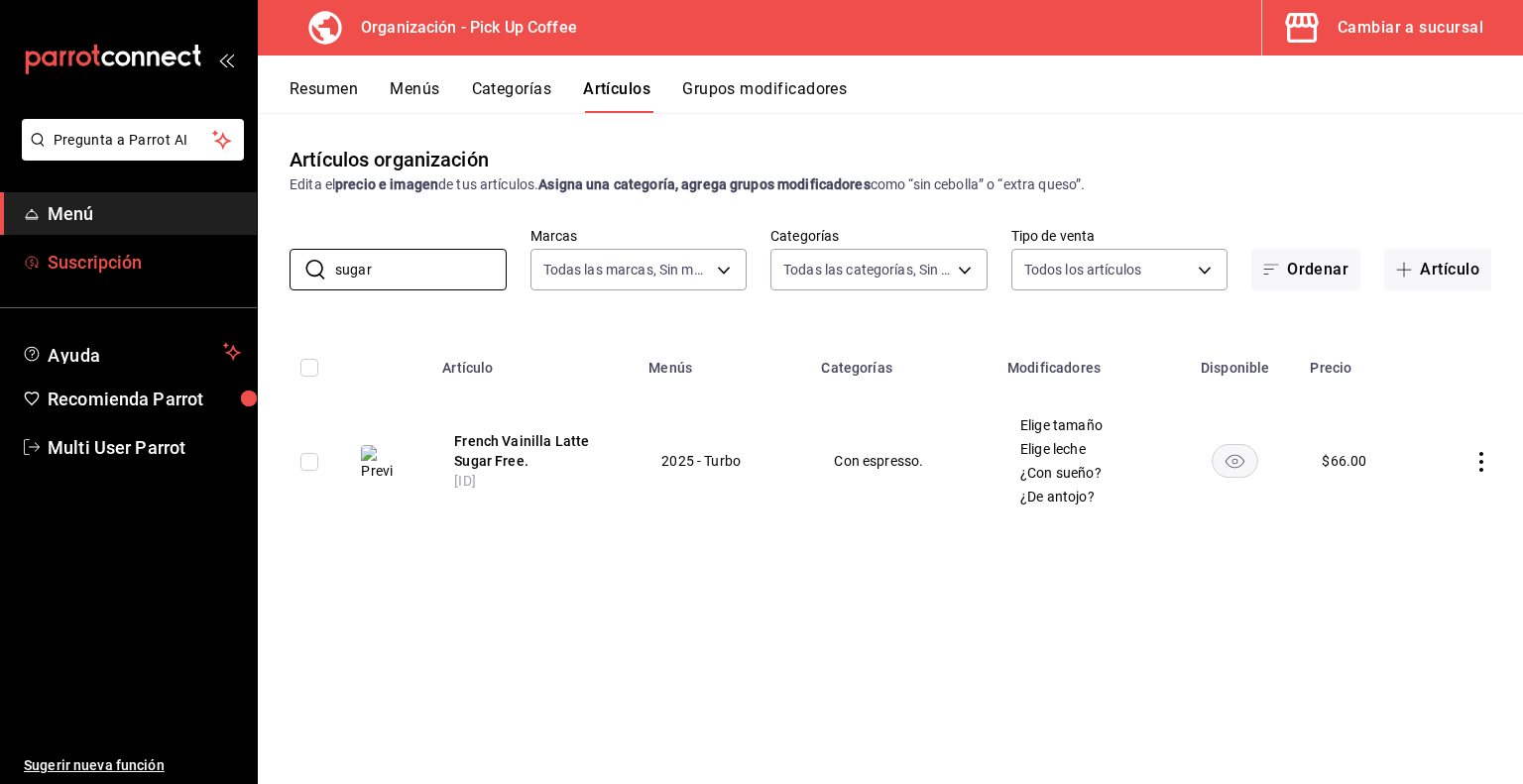 click on "Pregunta a Parrot AI Menú   Suscripción   Ayuda Recomienda Parrot   Multi User Parrot   Sugerir nueva función   Organización - Pick Up Coffee Cambiar a sucursal Resumen Menús Categorías Artículos Grupos modificadores Artículos organización Edita el  precio e imagen  de tus artículos.  Asigna una categoría, agrega grupos modificadores  como “sin cebolla” o “extra queso”. ​ sugar ​ Marcas Todas las marcas, Sin marca be2dd662-c872-4fc9-aaab-377dbd4a662e Categorías Todas las categorías, Sin categoría Tipo de venta Todos los artículos ALL Ordenar Artículo Artículo Menús Categorías Modificadores Disponible Precio French Vainilla Latte Sugar Free. 2025-D-EVLSF 2025 - Turbo Con espresso. Elige tamaño Elige leche ¿Con sueño? ¿De antojo? $ 66.00 Guardar" at bounding box center [762, 392] 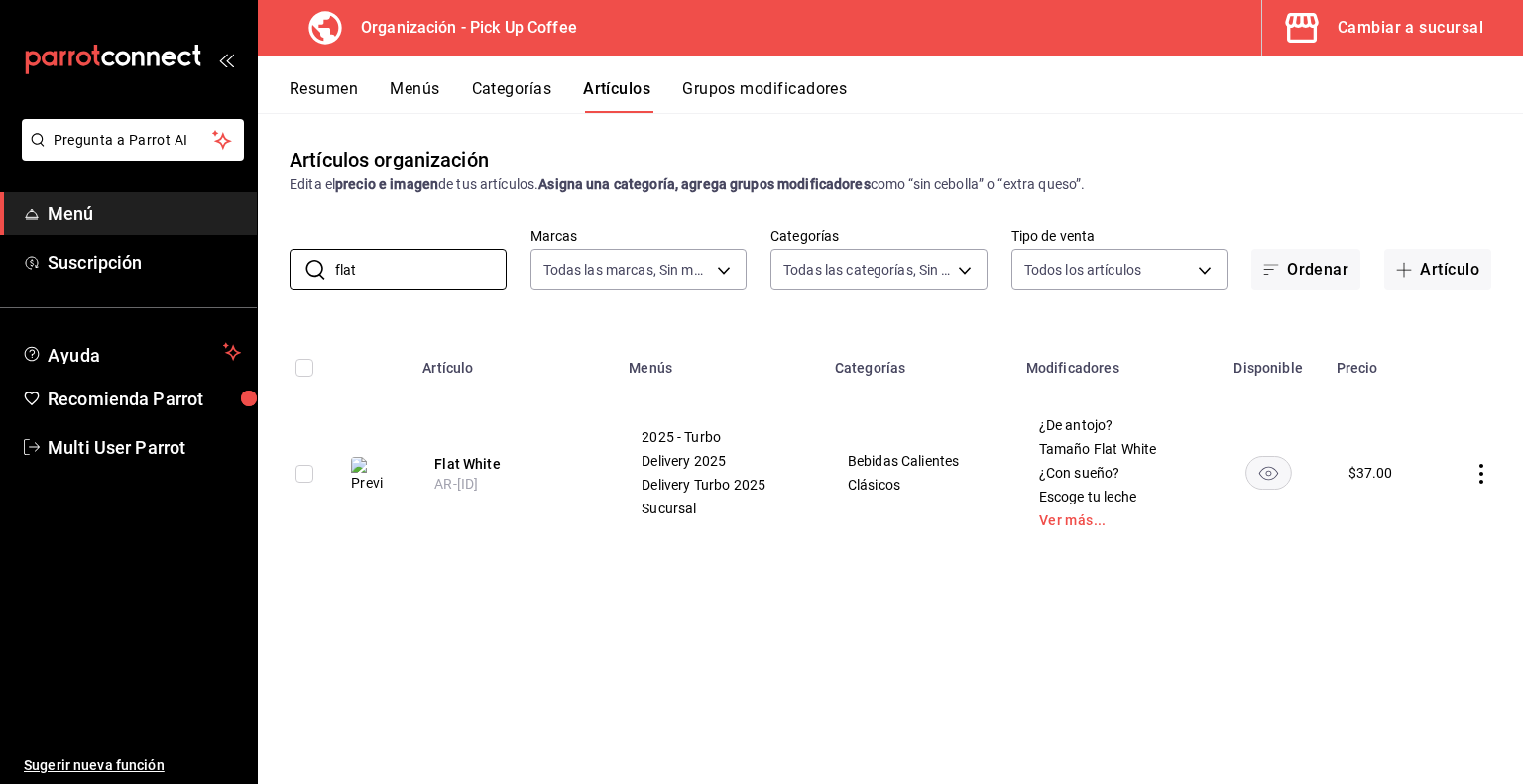 type on "flat" 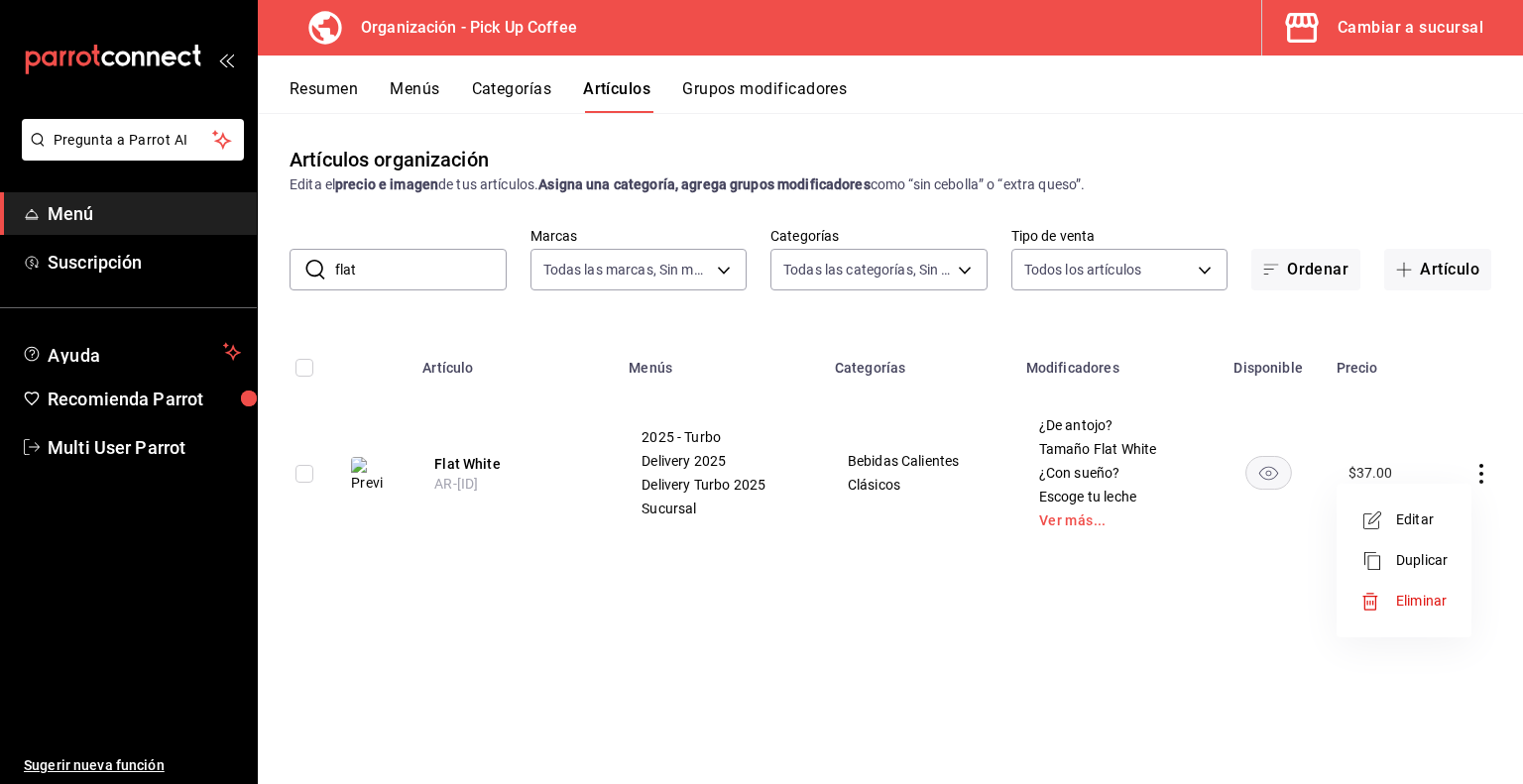 click on "Duplicar" at bounding box center (1422, 560) 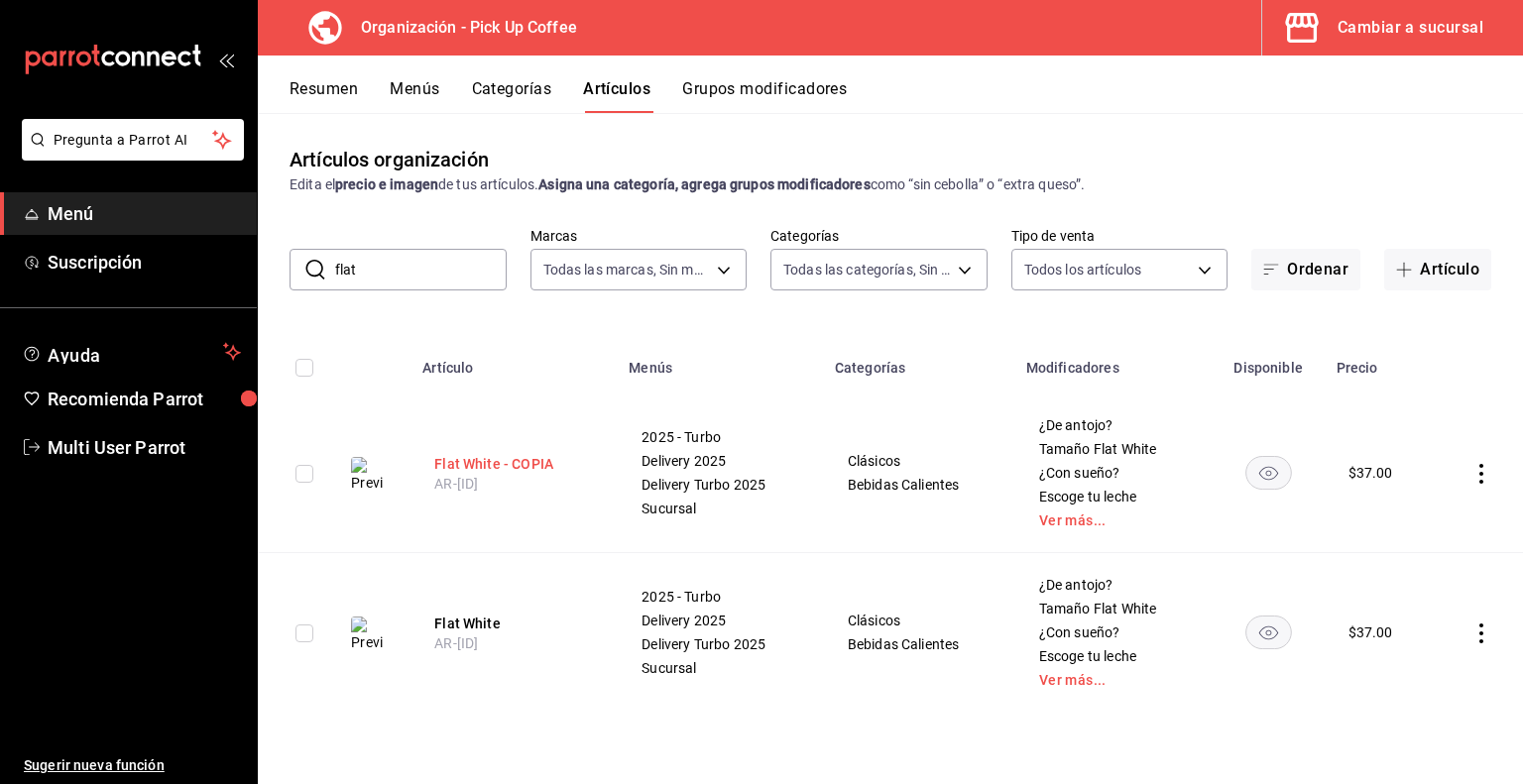 click on "Flat White - COPIA" at bounding box center [514, 464] 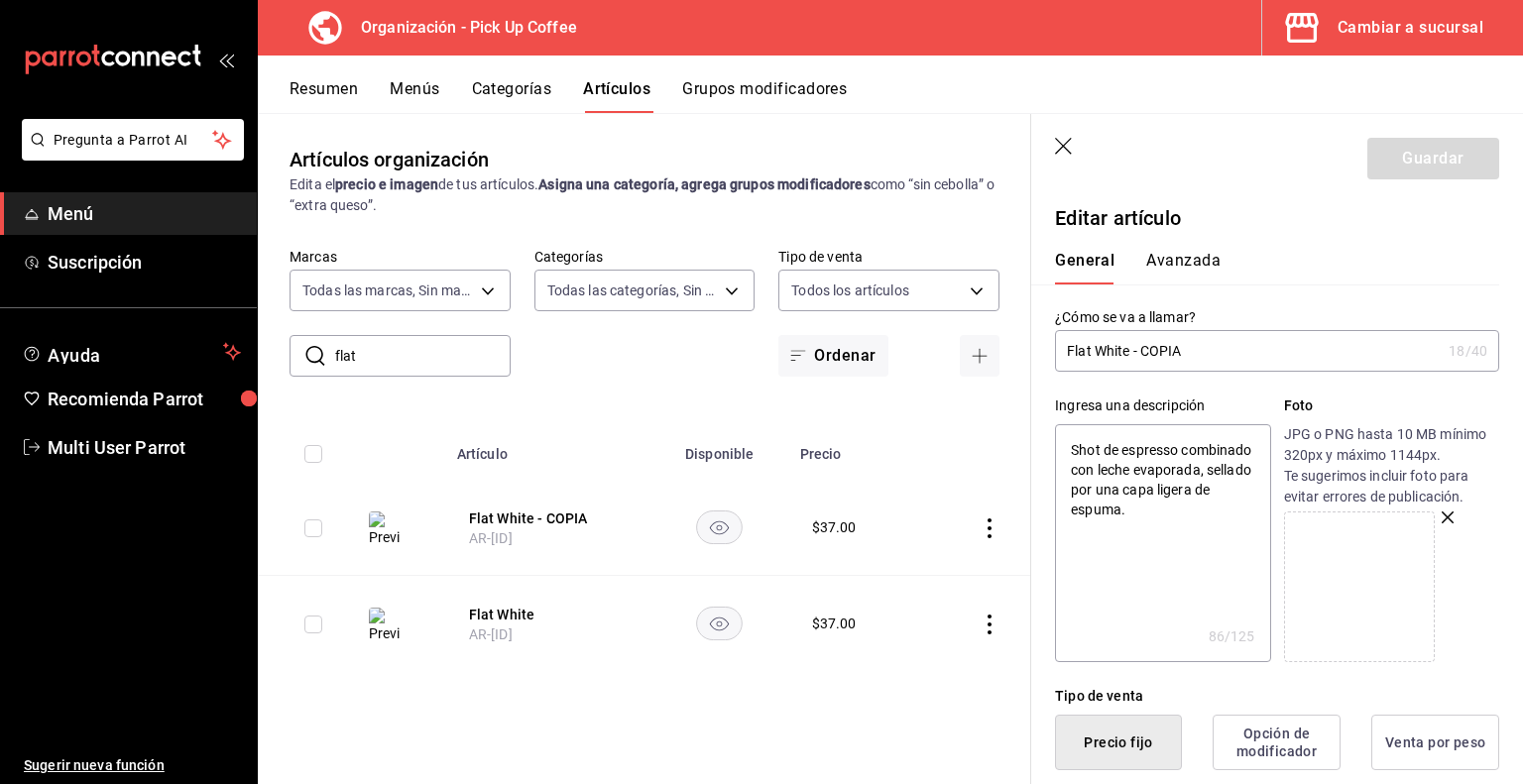 type on "Flat White - COPI" 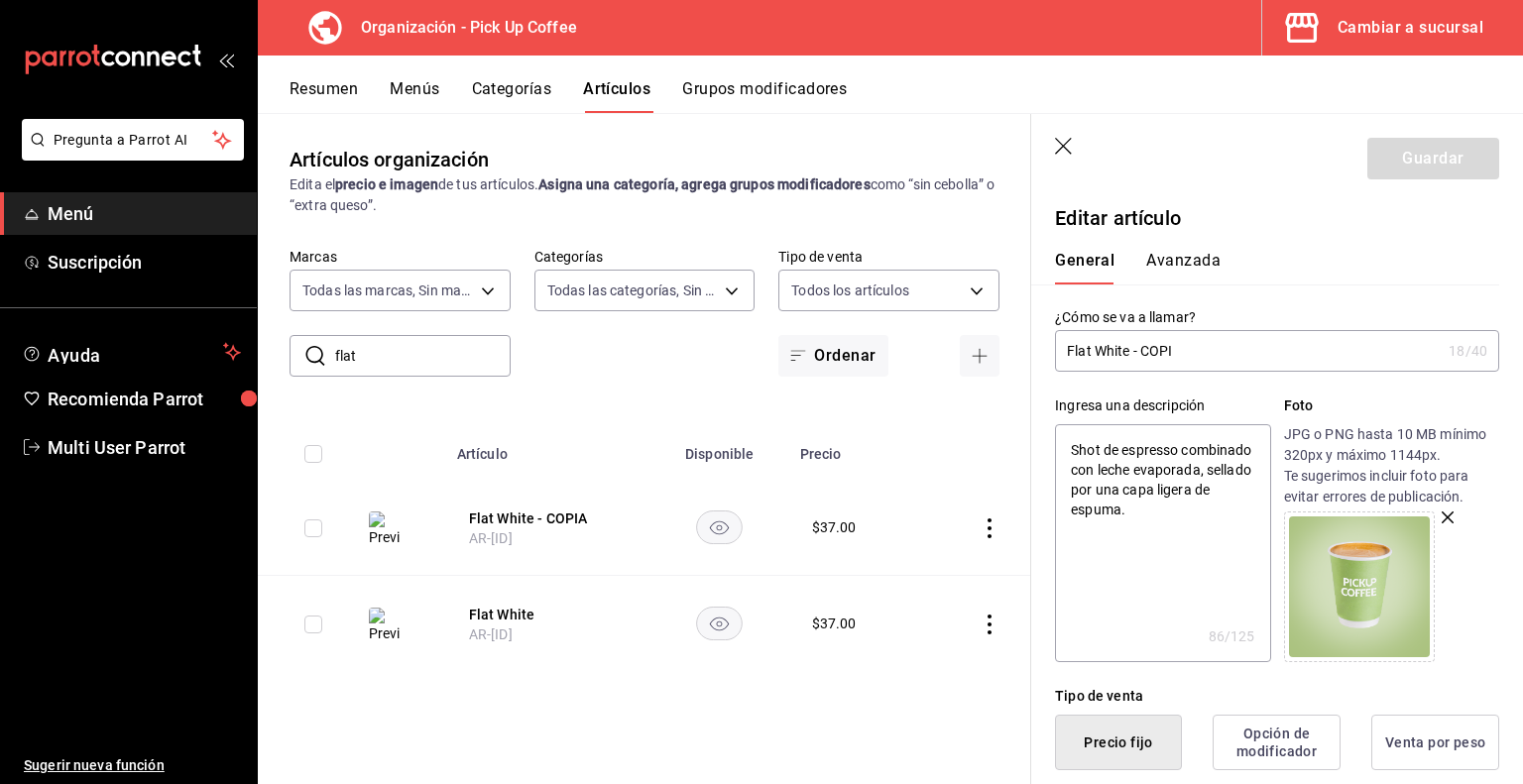 type on "x" 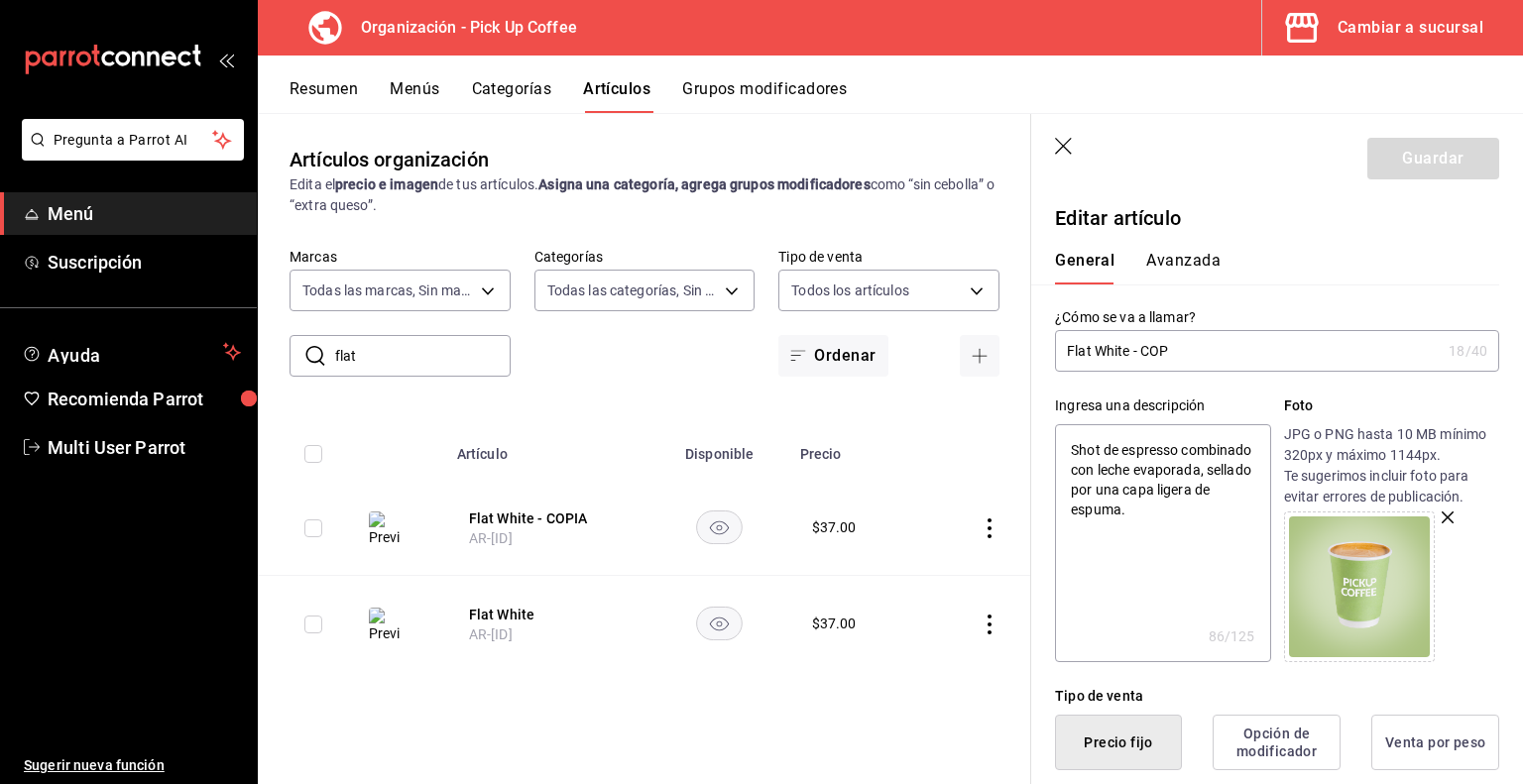 type on "Flat White - CO" 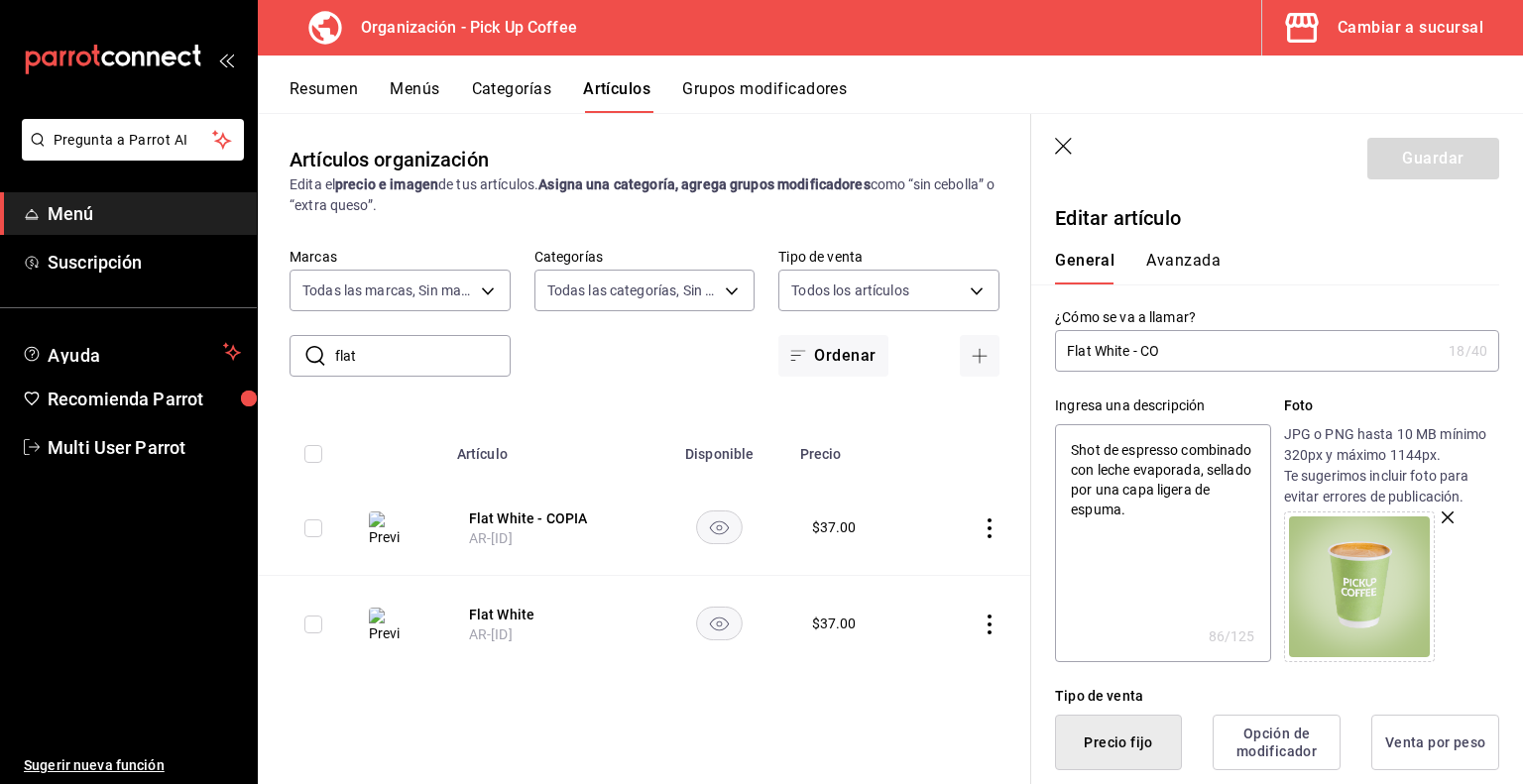 type on "x" 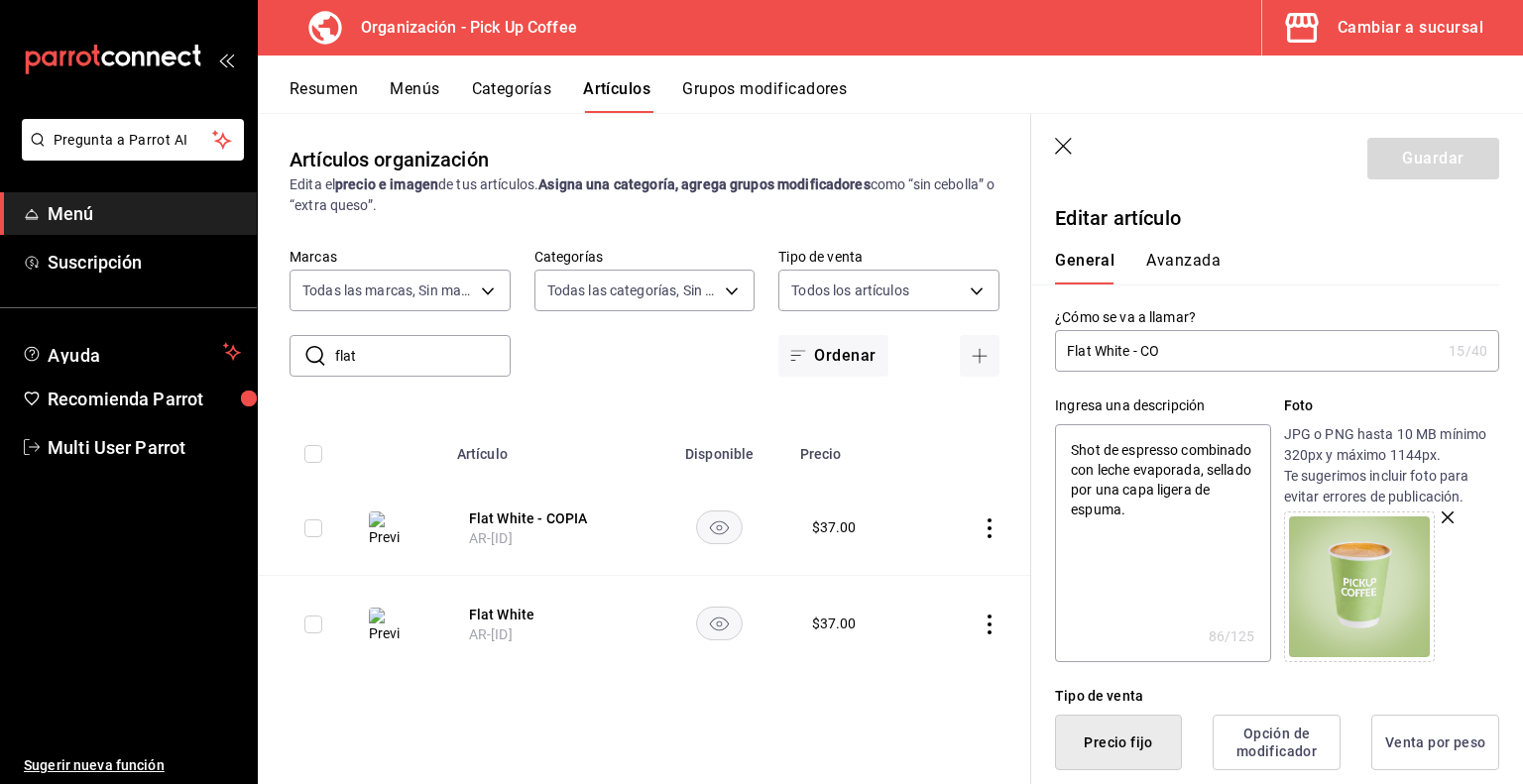 type on "Flat White - C" 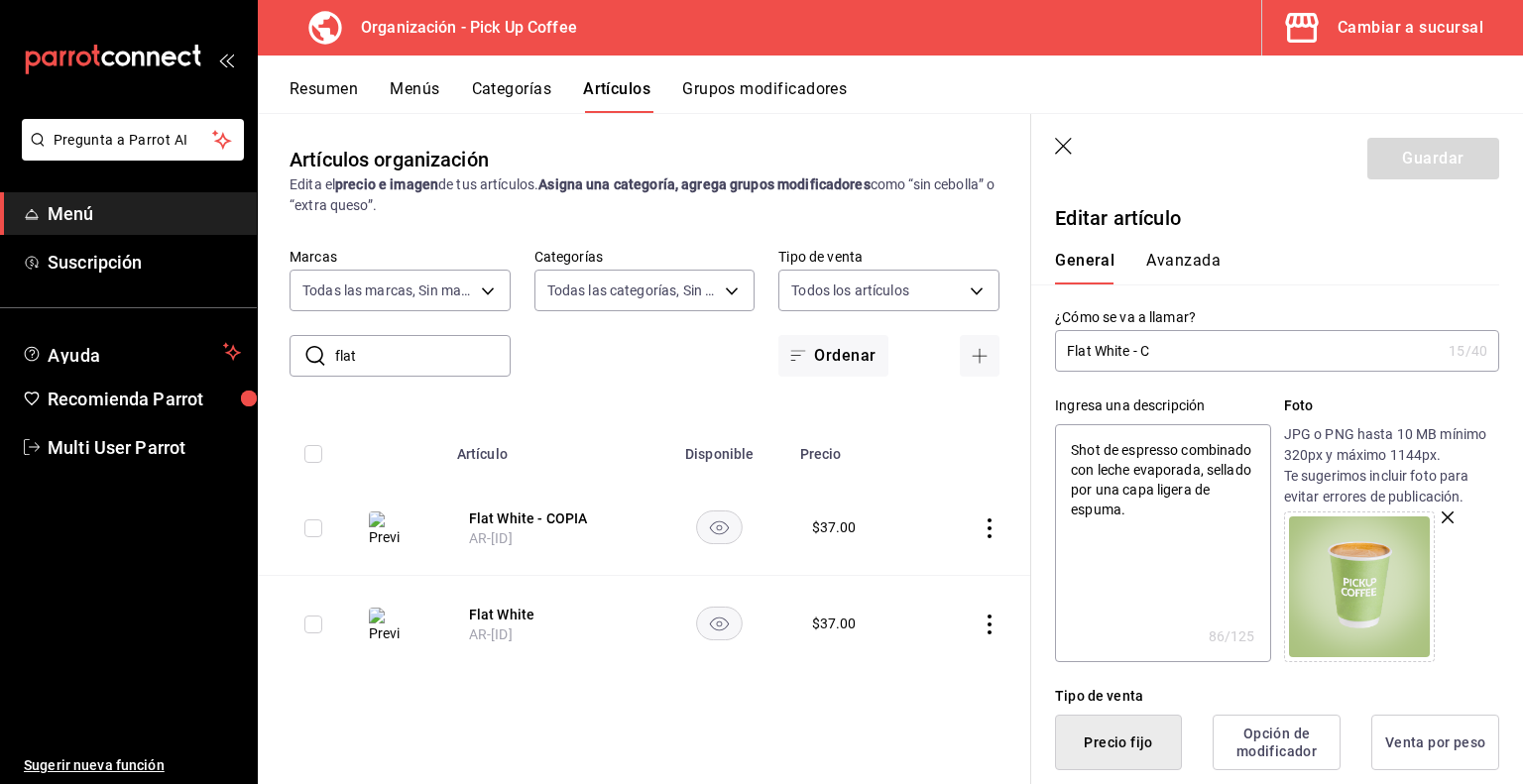type on "x" 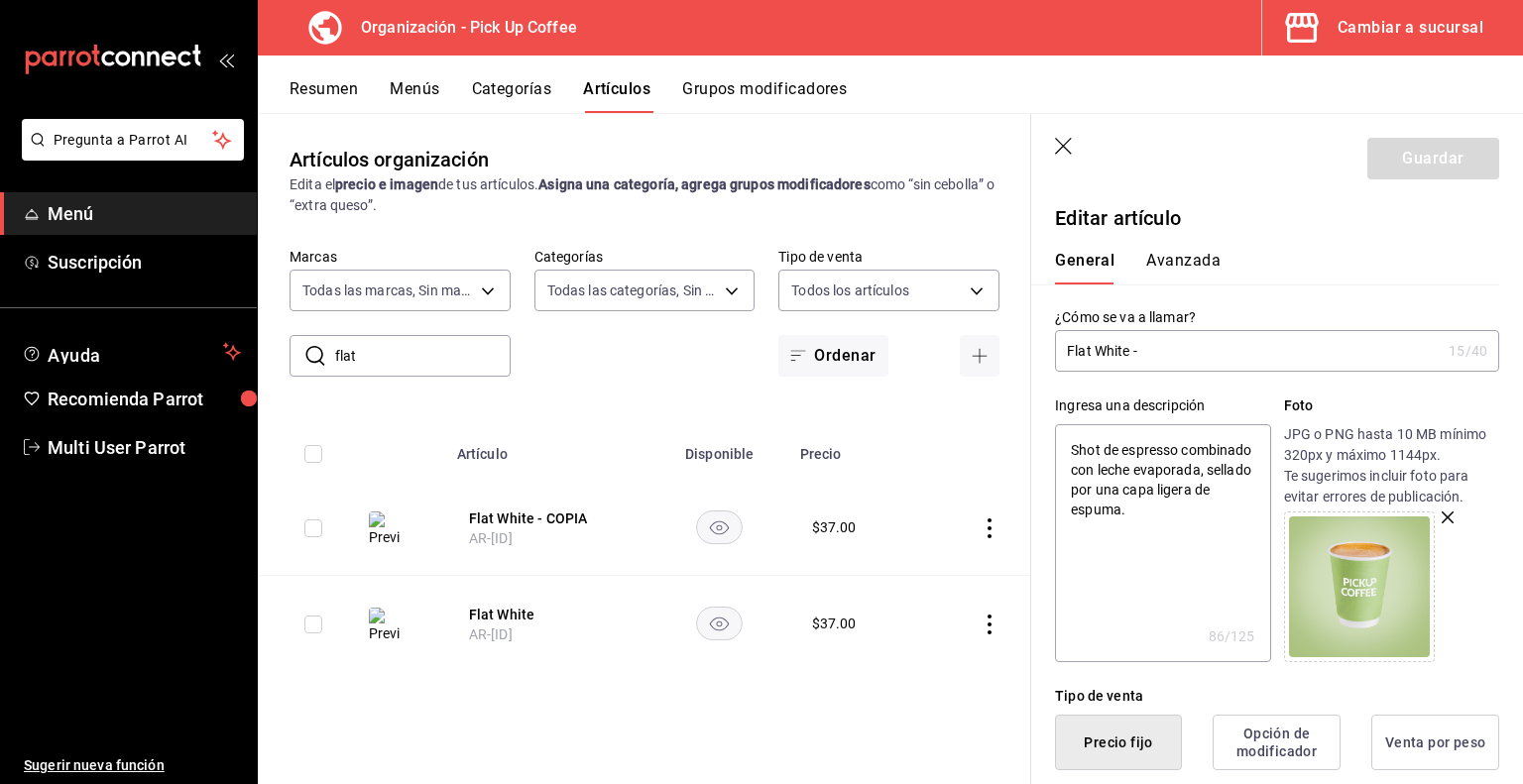 type on "x" 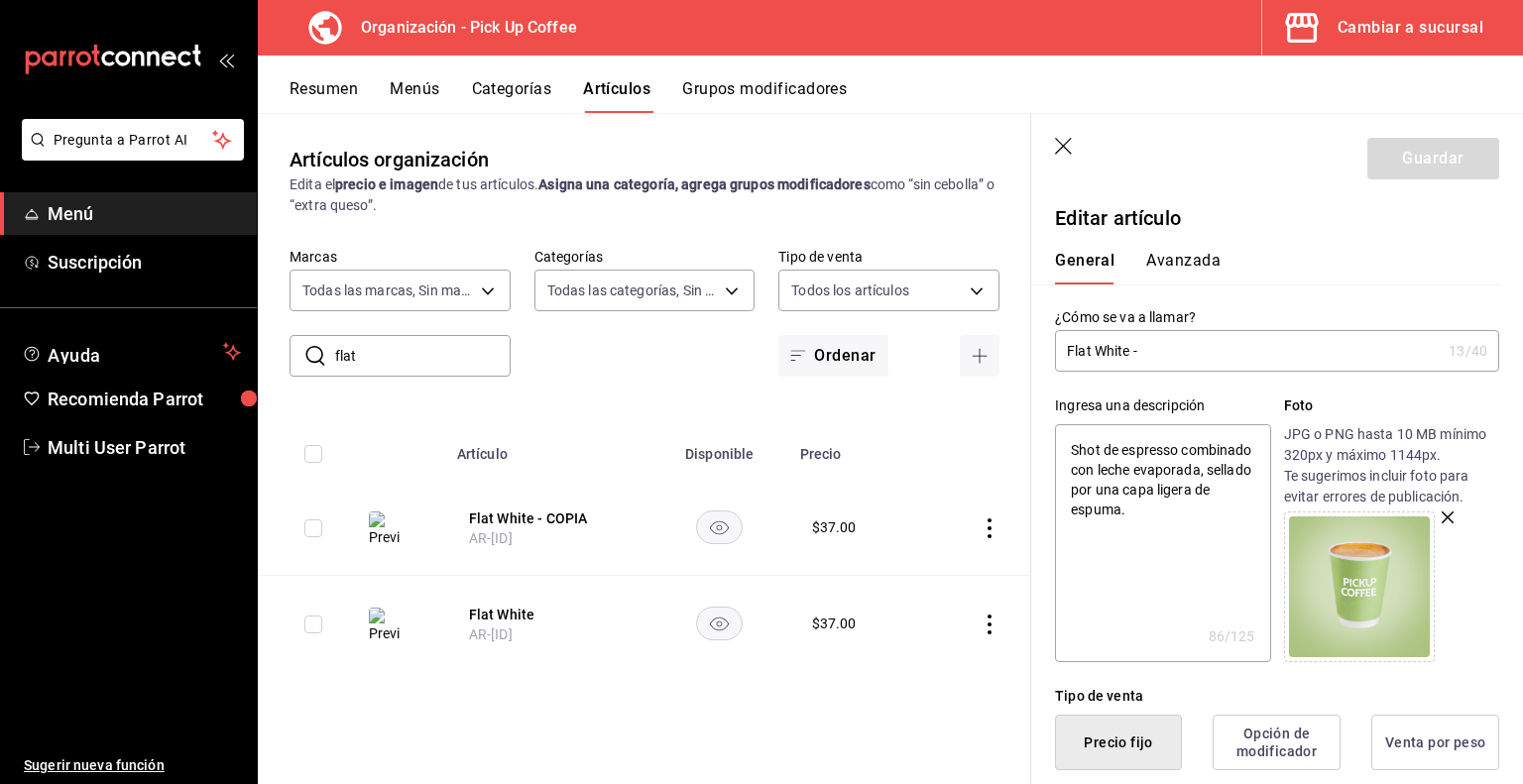 type on "Flat White -" 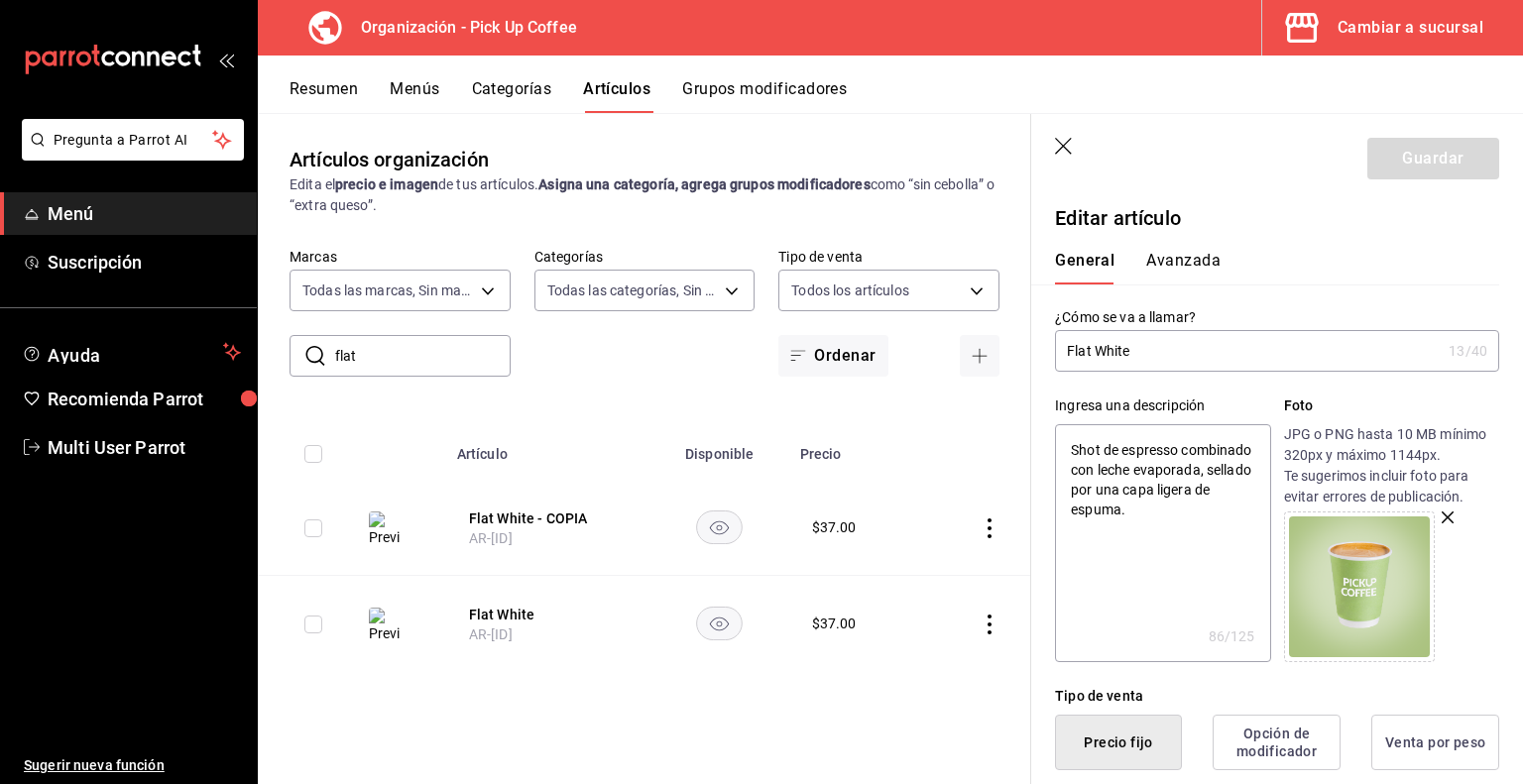 type on "x" 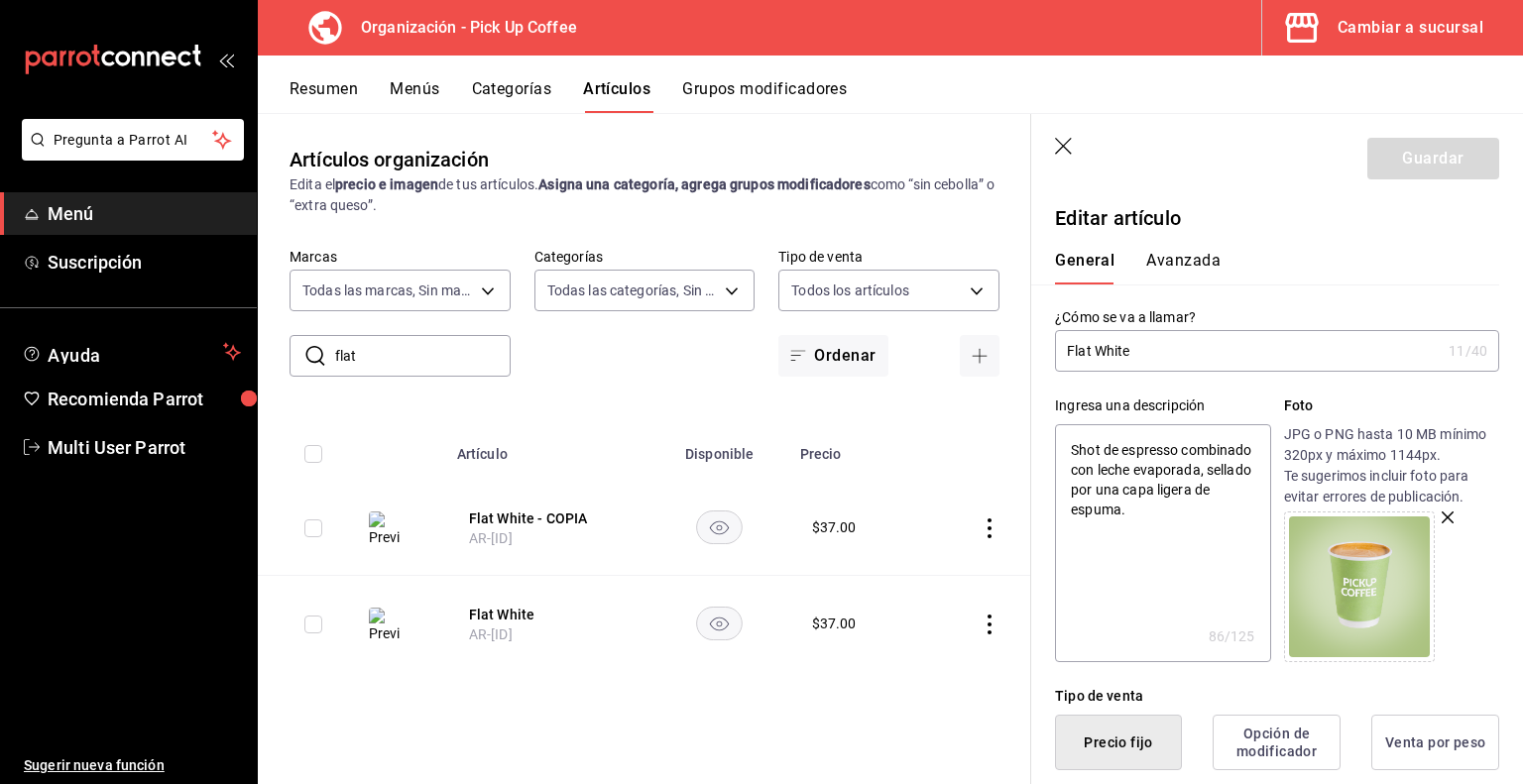 type on "Flat White" 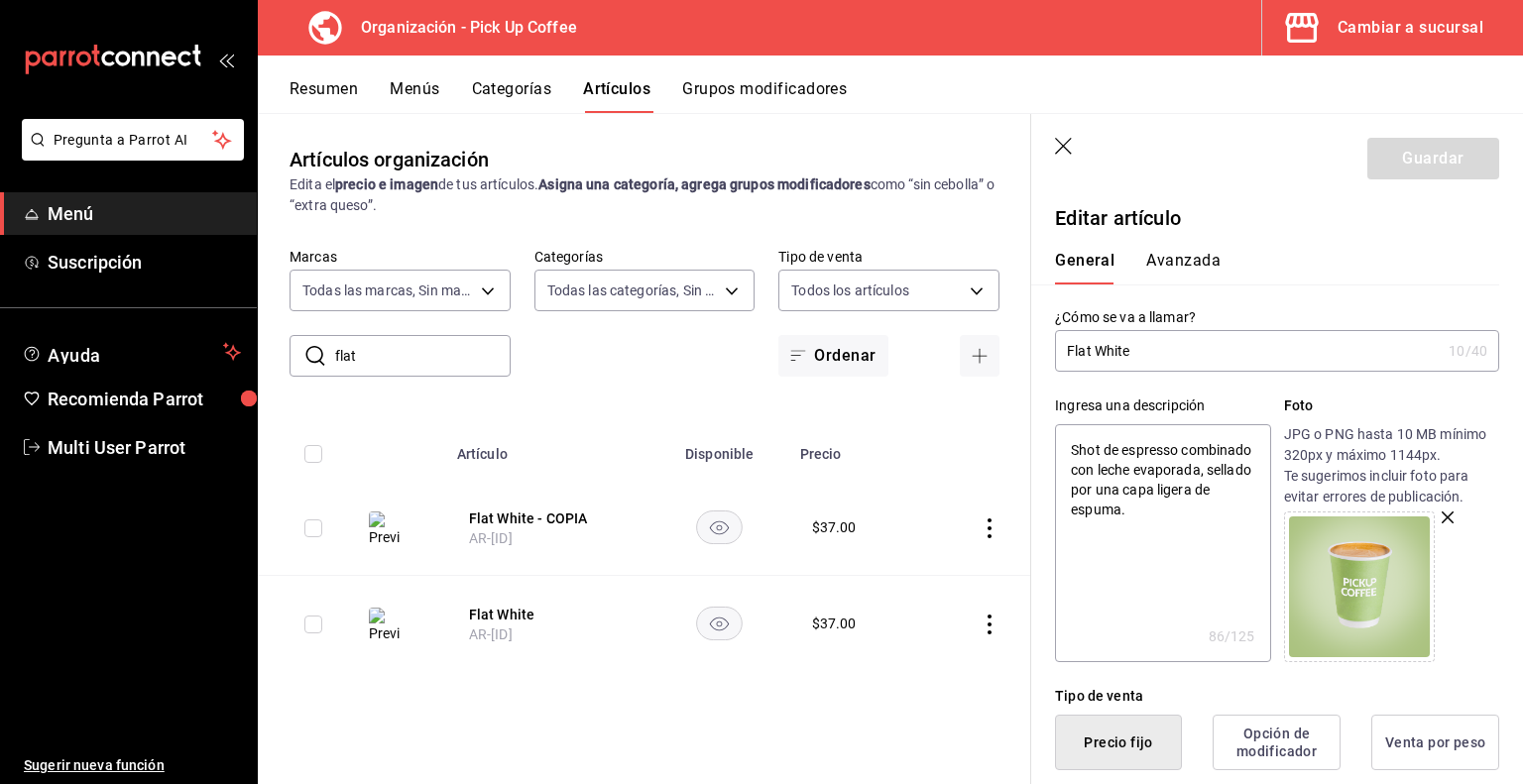 type on "Flat White." 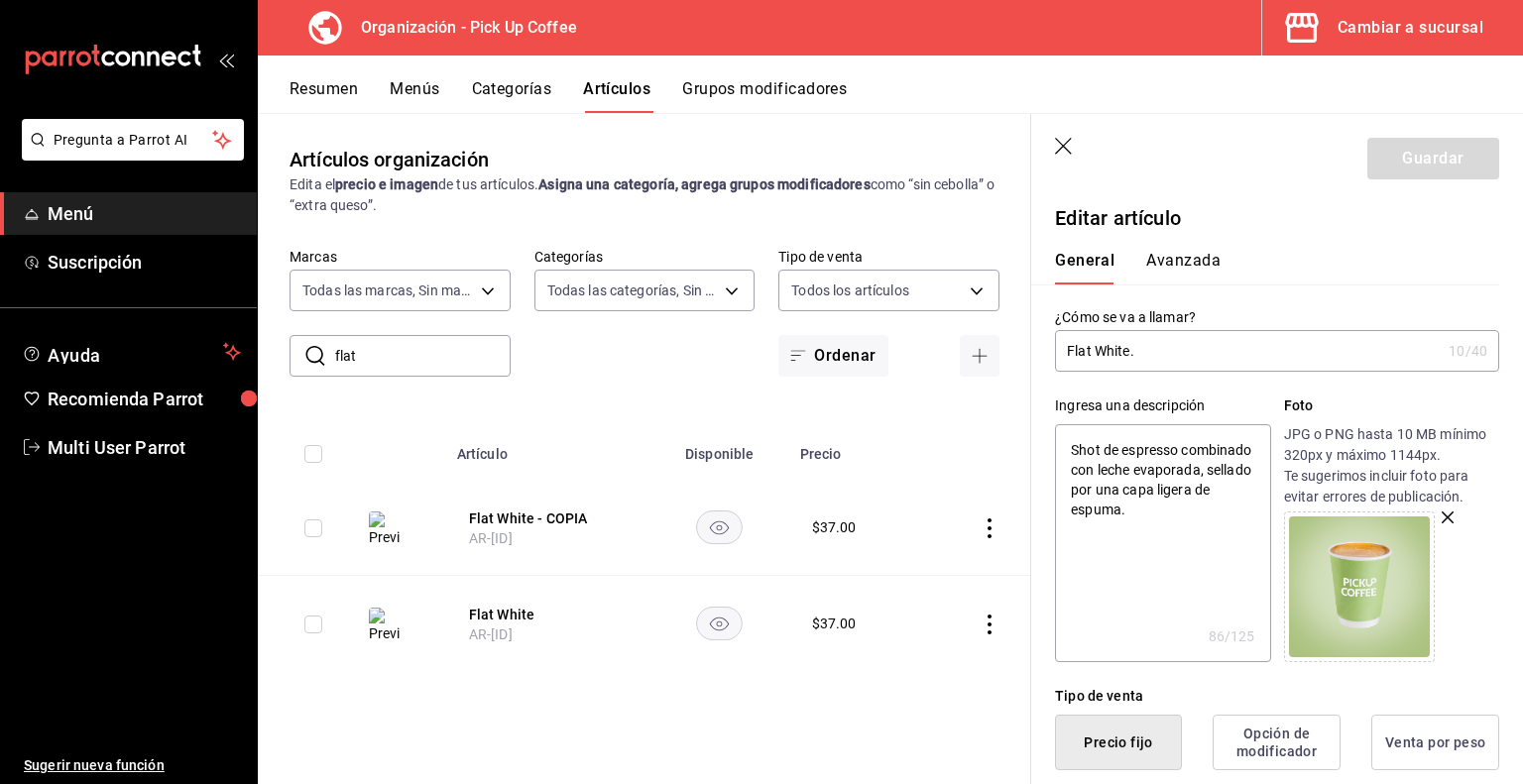 type on "x" 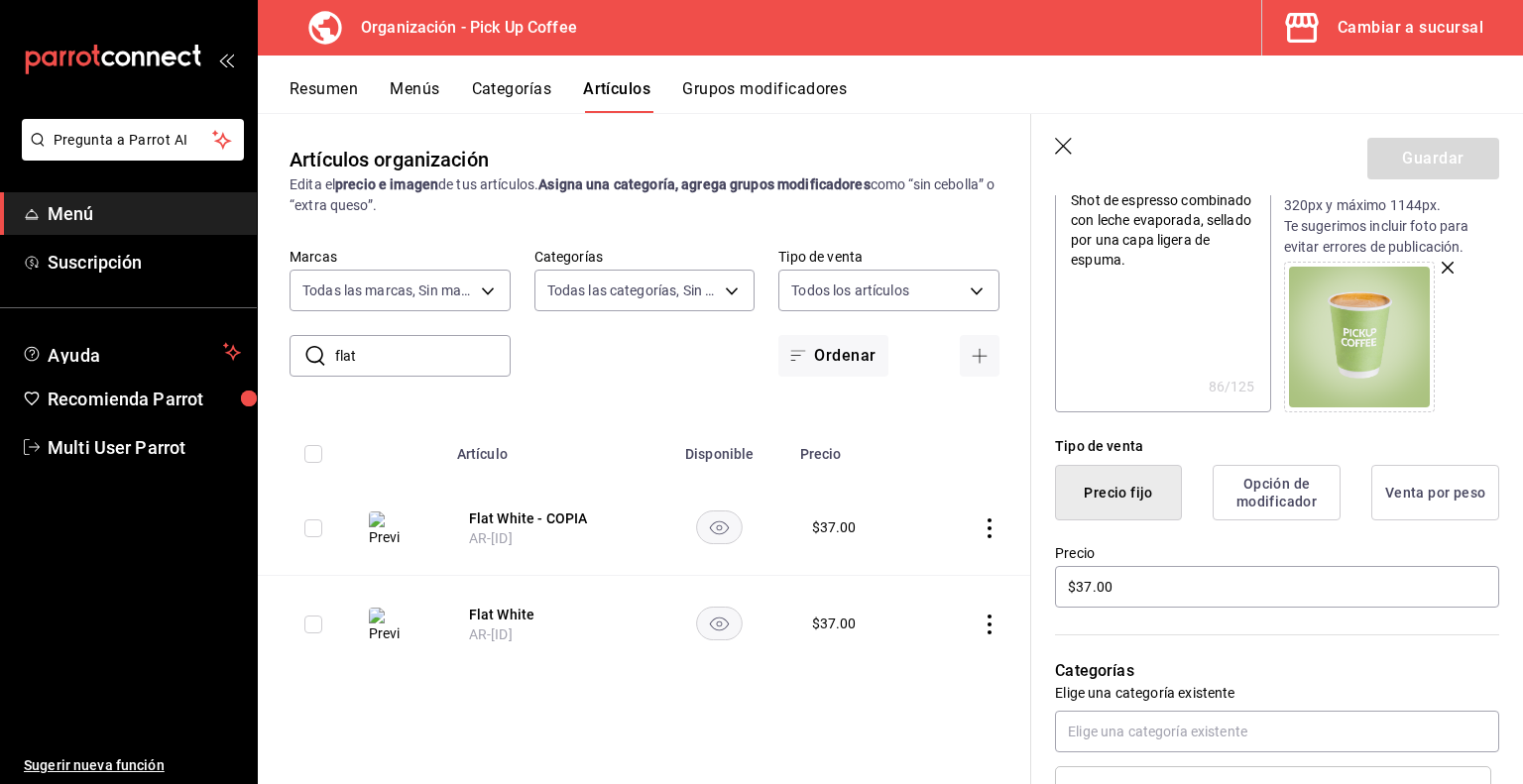 scroll, scrollTop: 373, scrollLeft: 0, axis: vertical 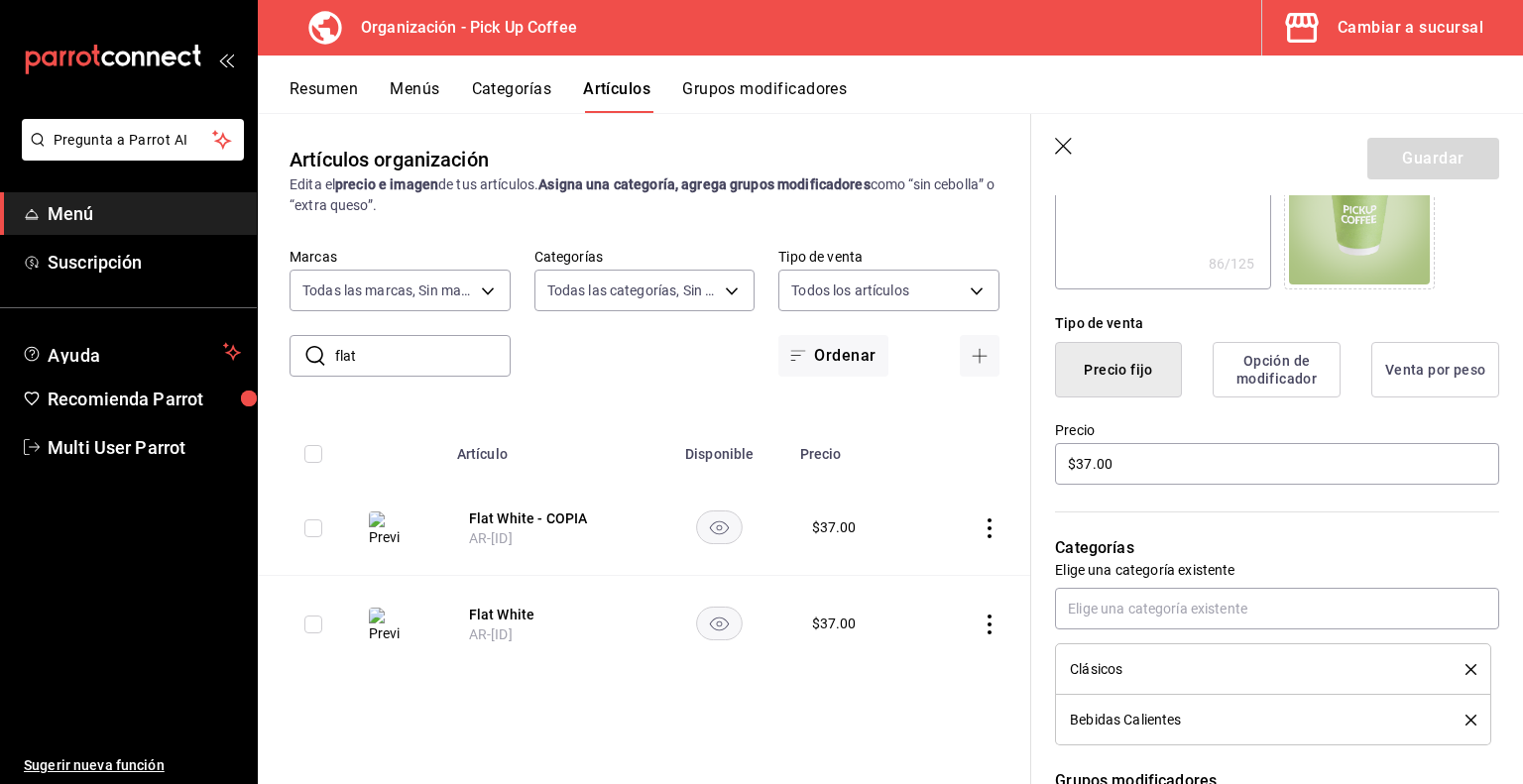 type on "Flat White." 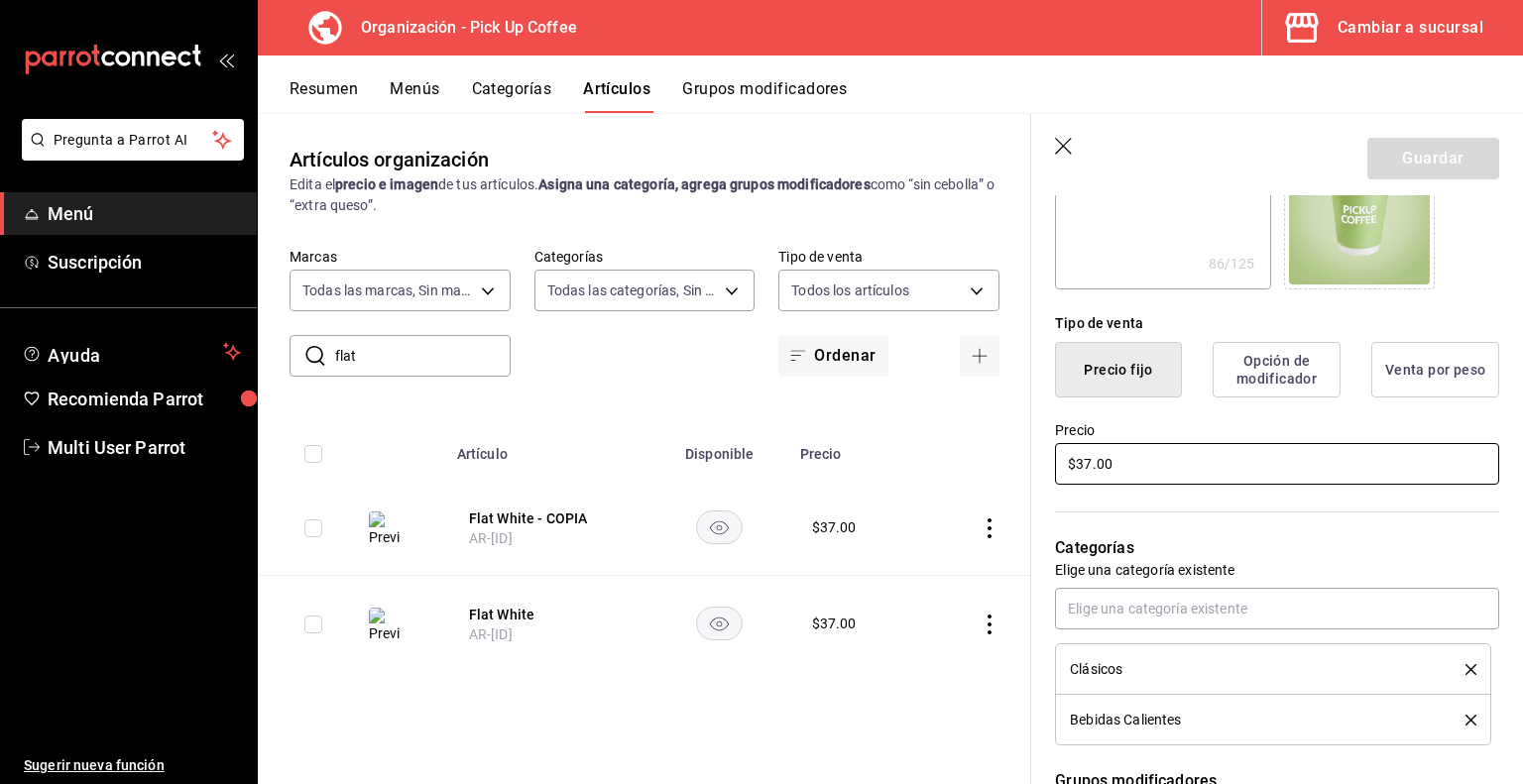 drag, startPoint x: 1162, startPoint y: 463, endPoint x: 898, endPoint y: 473, distance: 264.1893 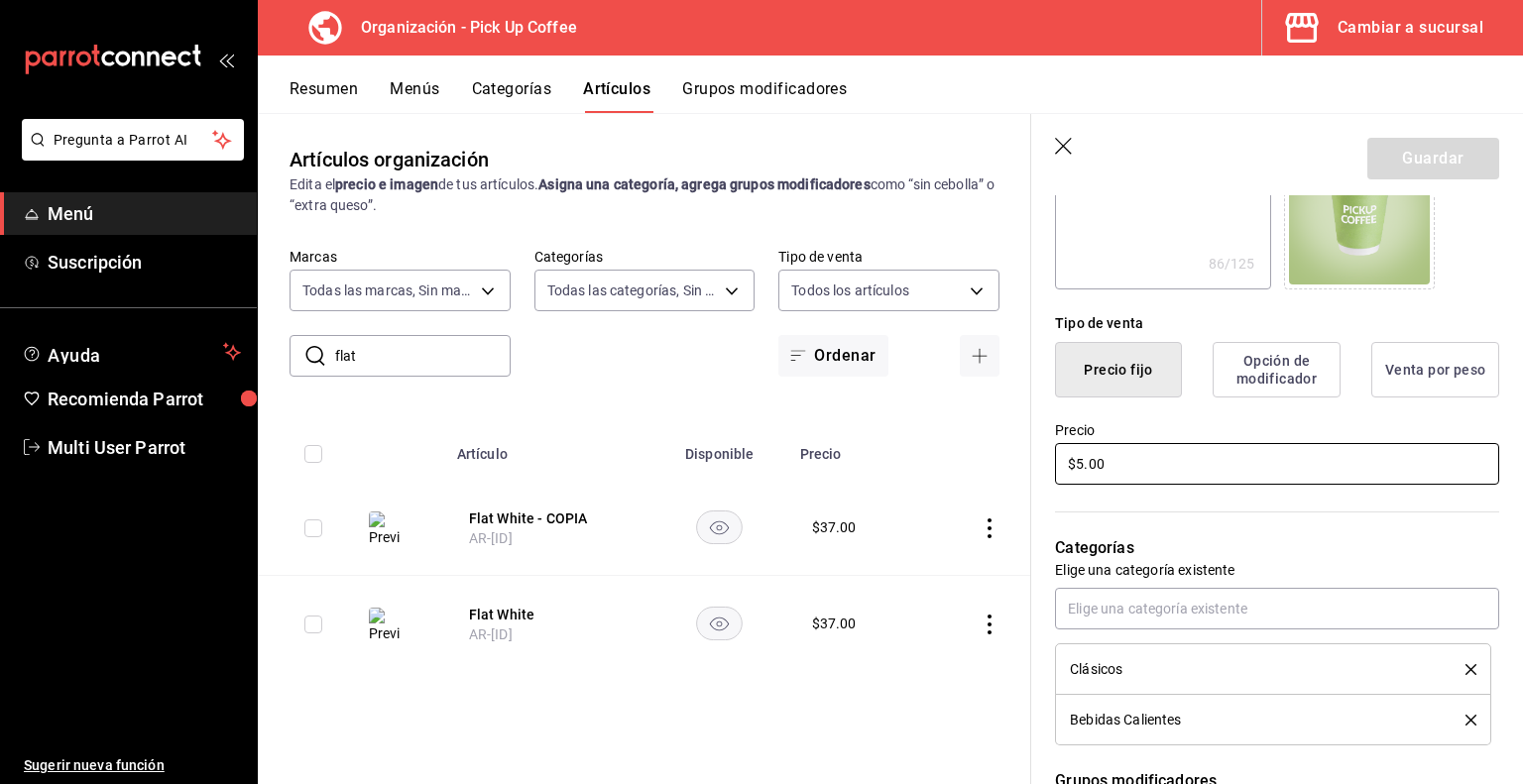 type on "x" 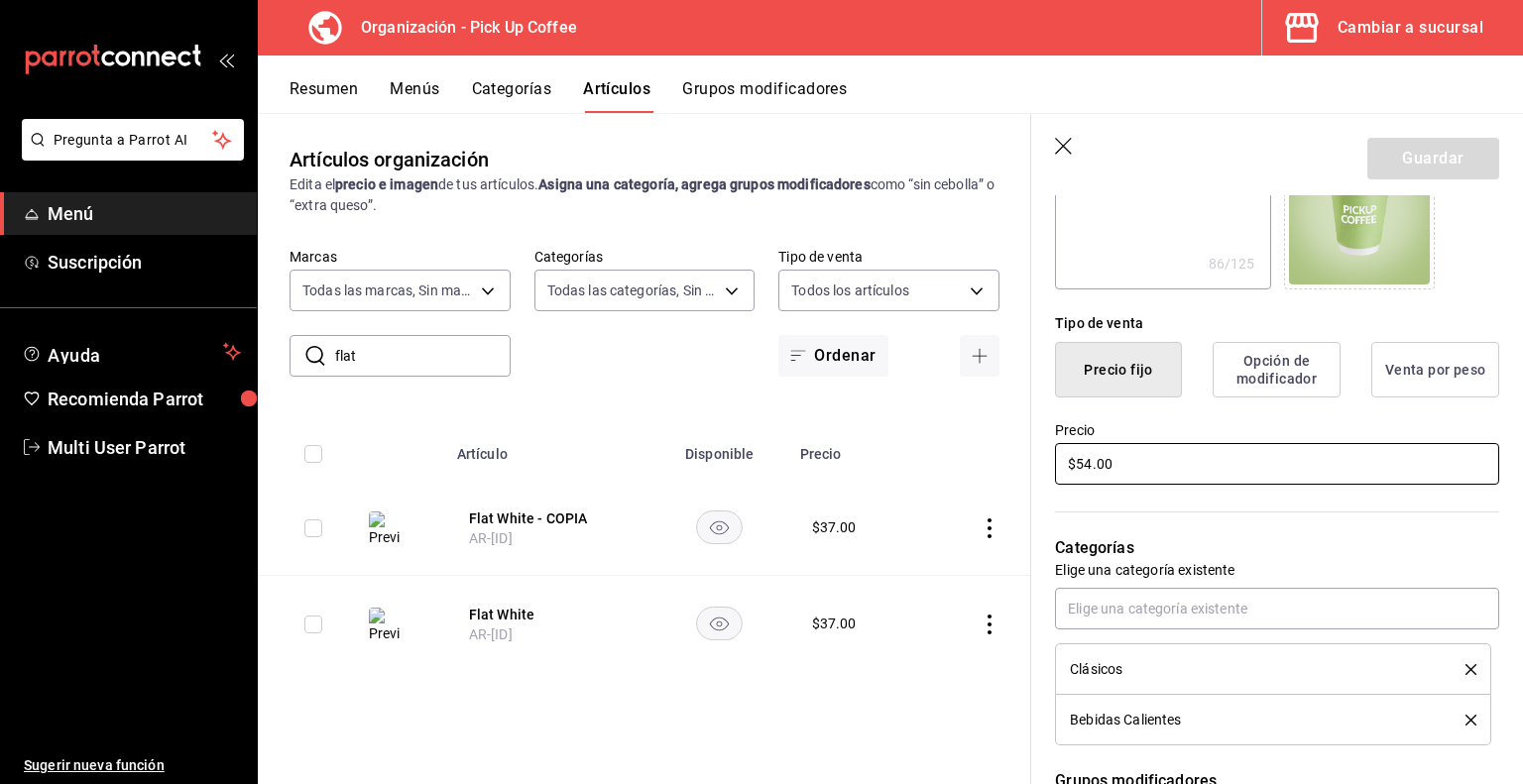 scroll, scrollTop: 460, scrollLeft: 0, axis: vertical 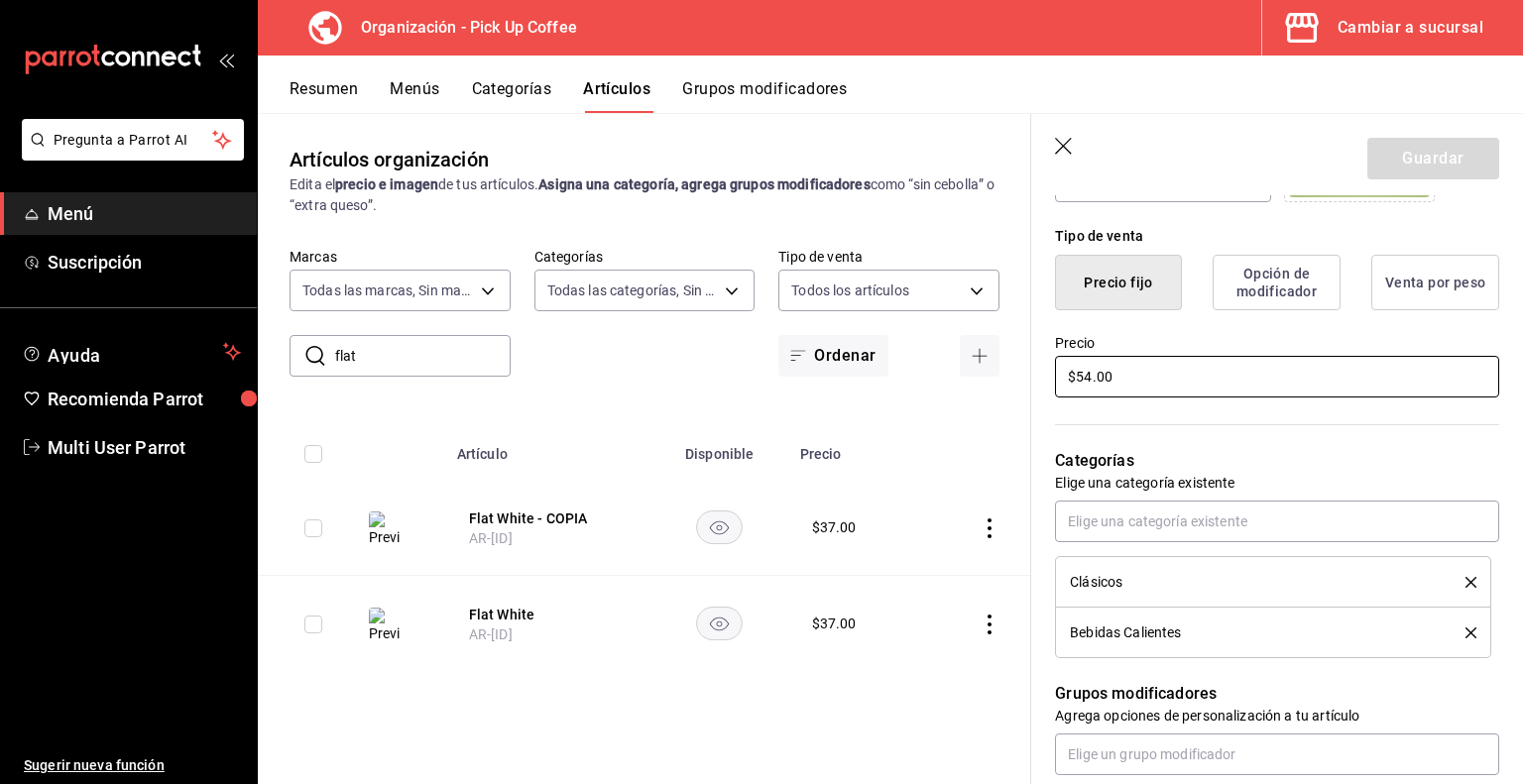 type on "$54.00" 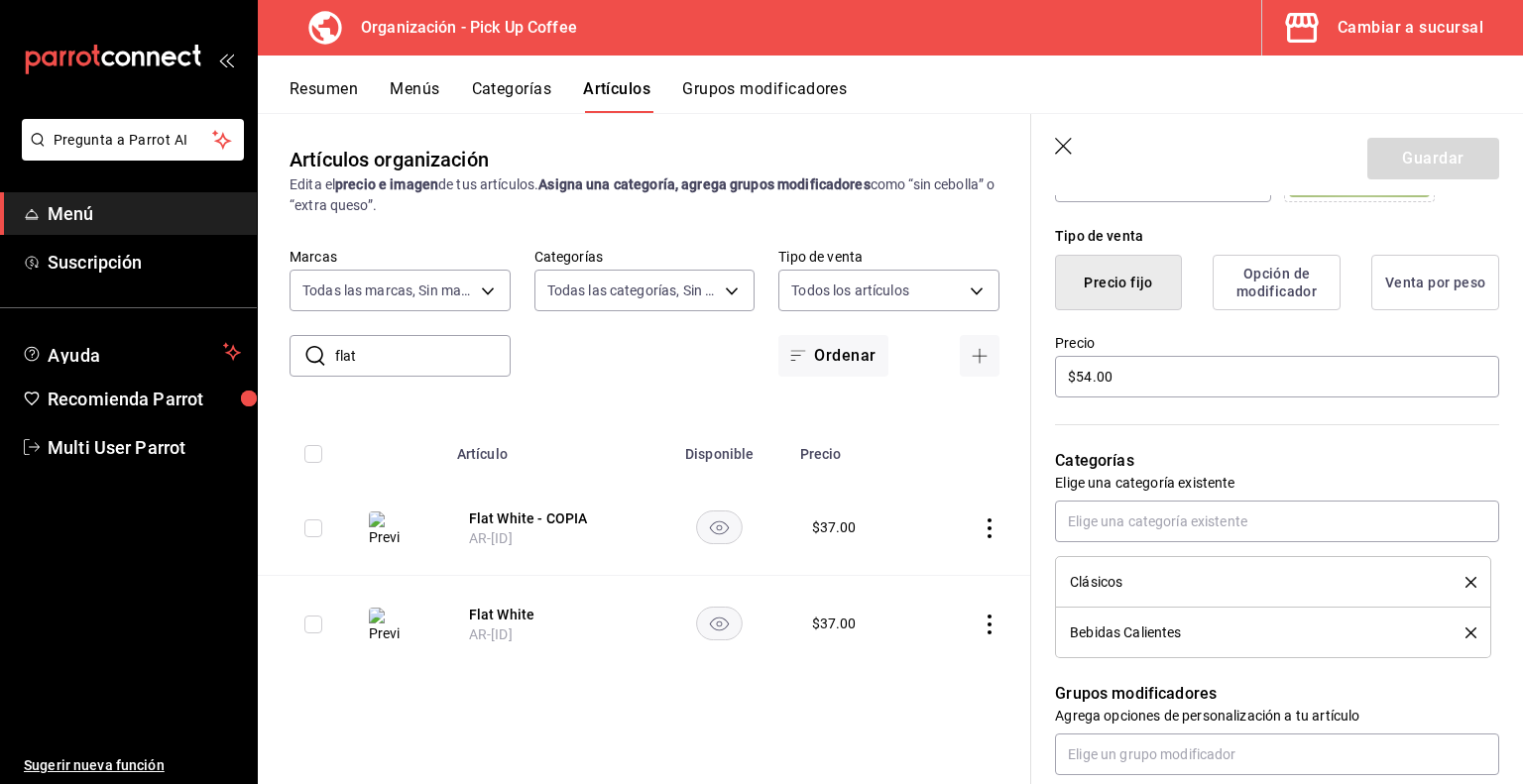 click 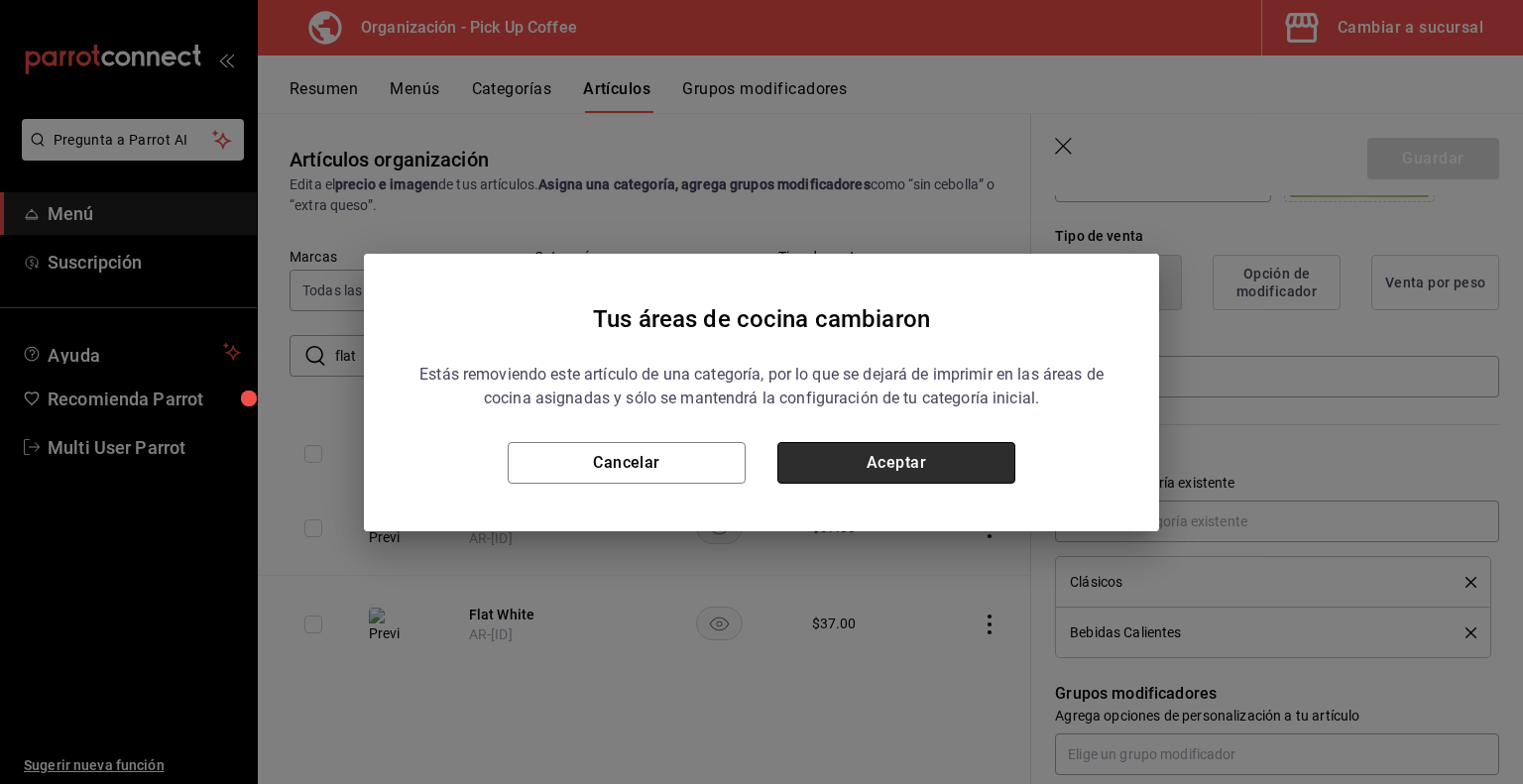 click on "Aceptar" at bounding box center (896, 463) 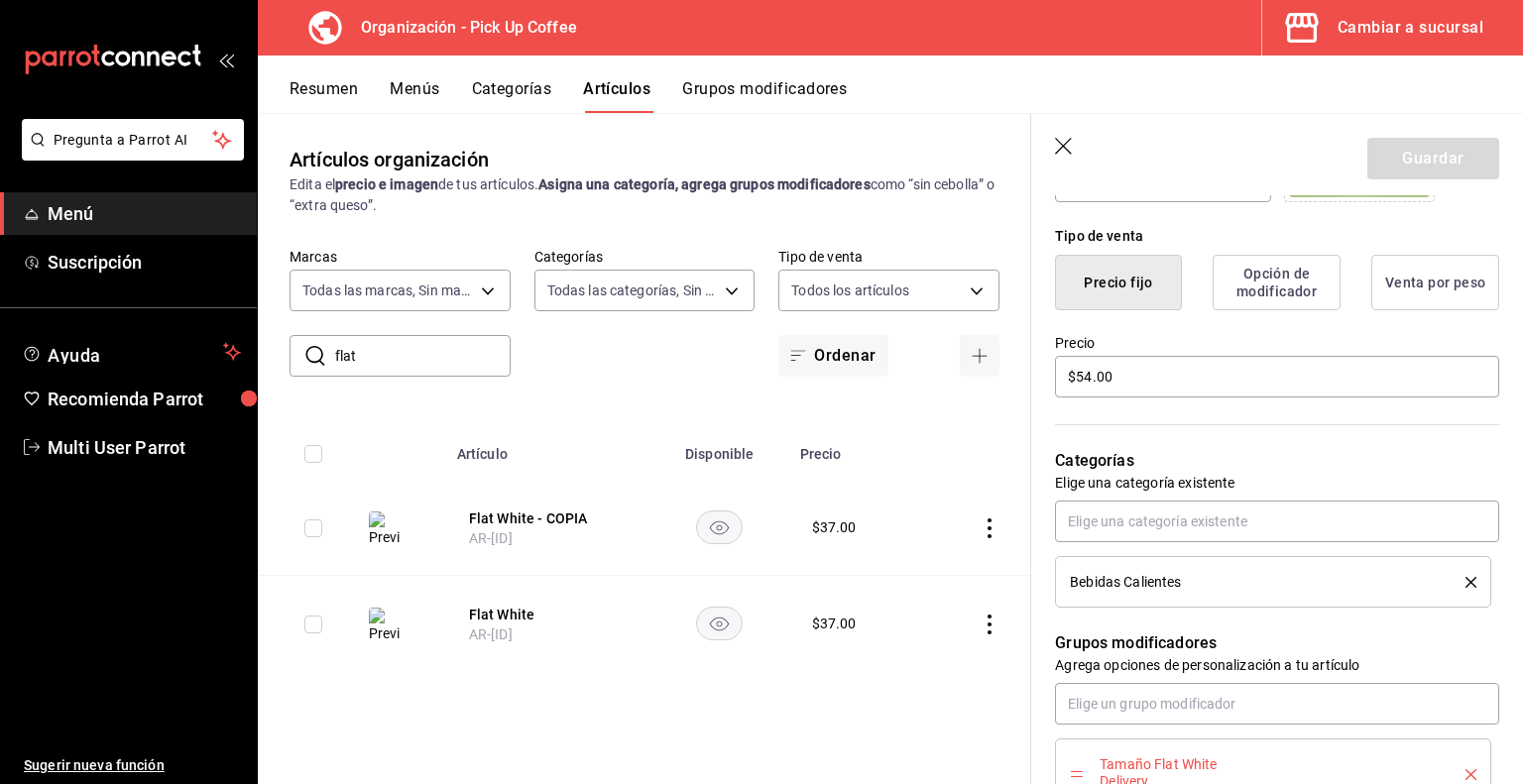 click on "Bebidas Calientes" at bounding box center (1273, 582) 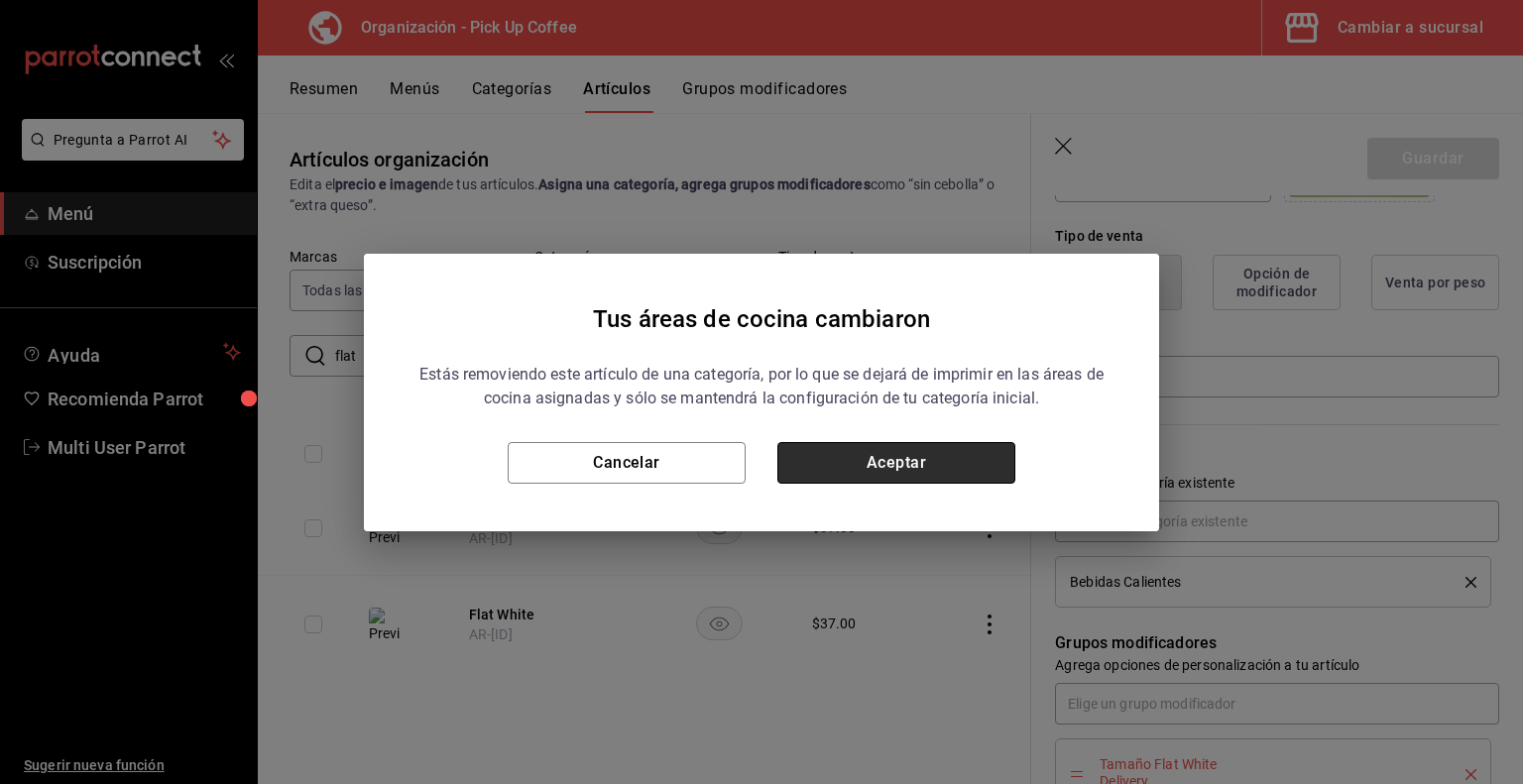 click on "Aceptar" at bounding box center [896, 463] 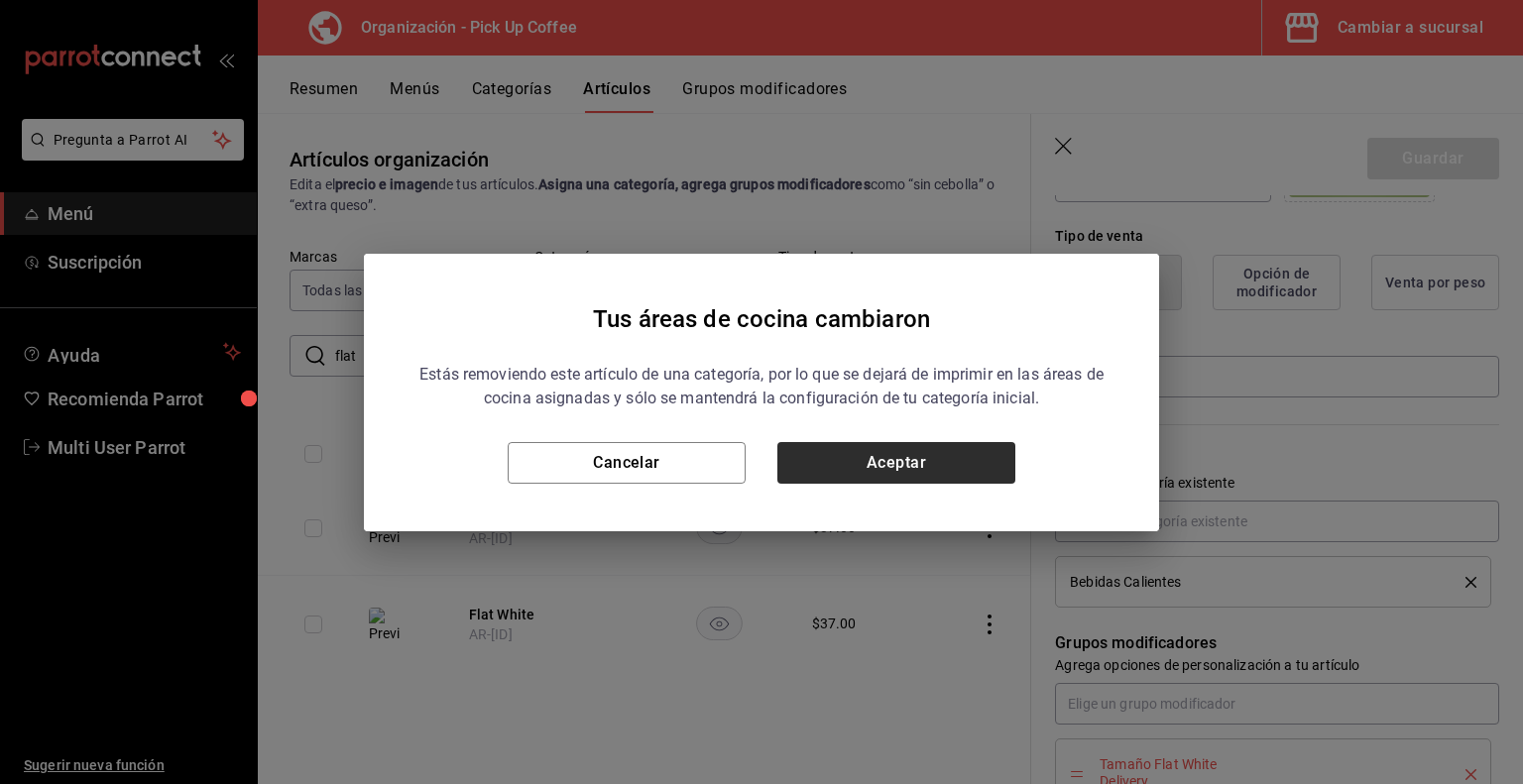 type on "x" 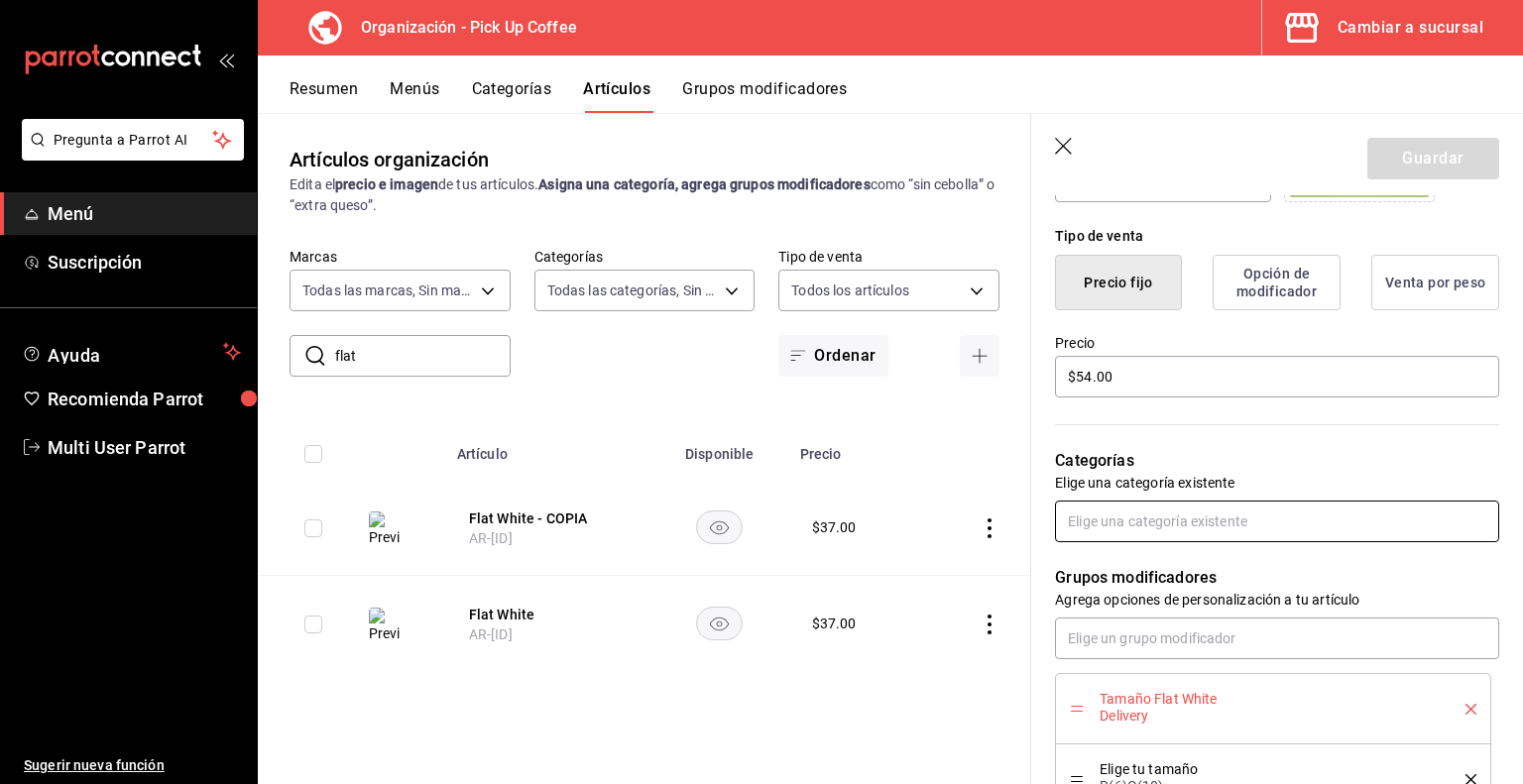 click at bounding box center [1277, 521] 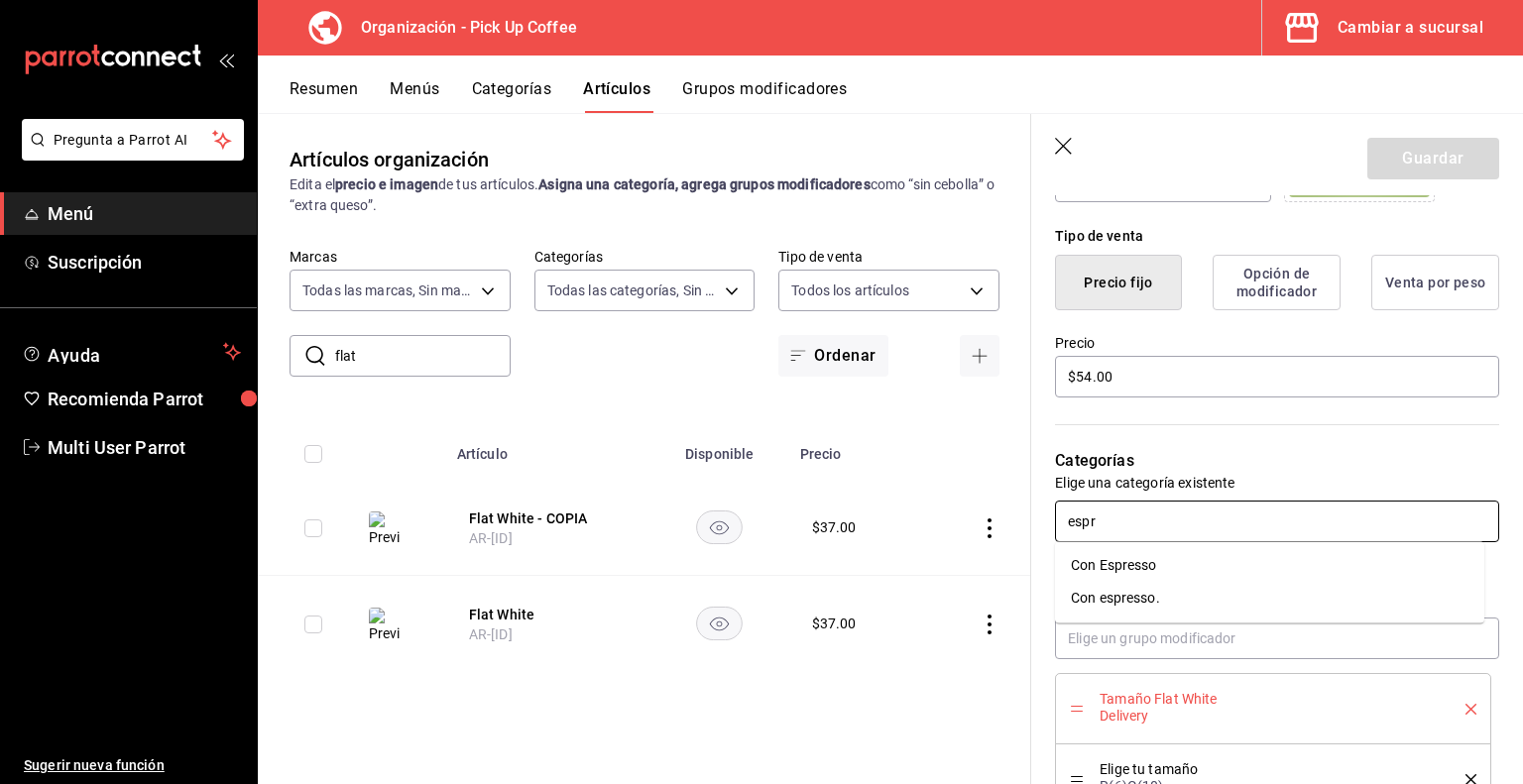 type on "espre" 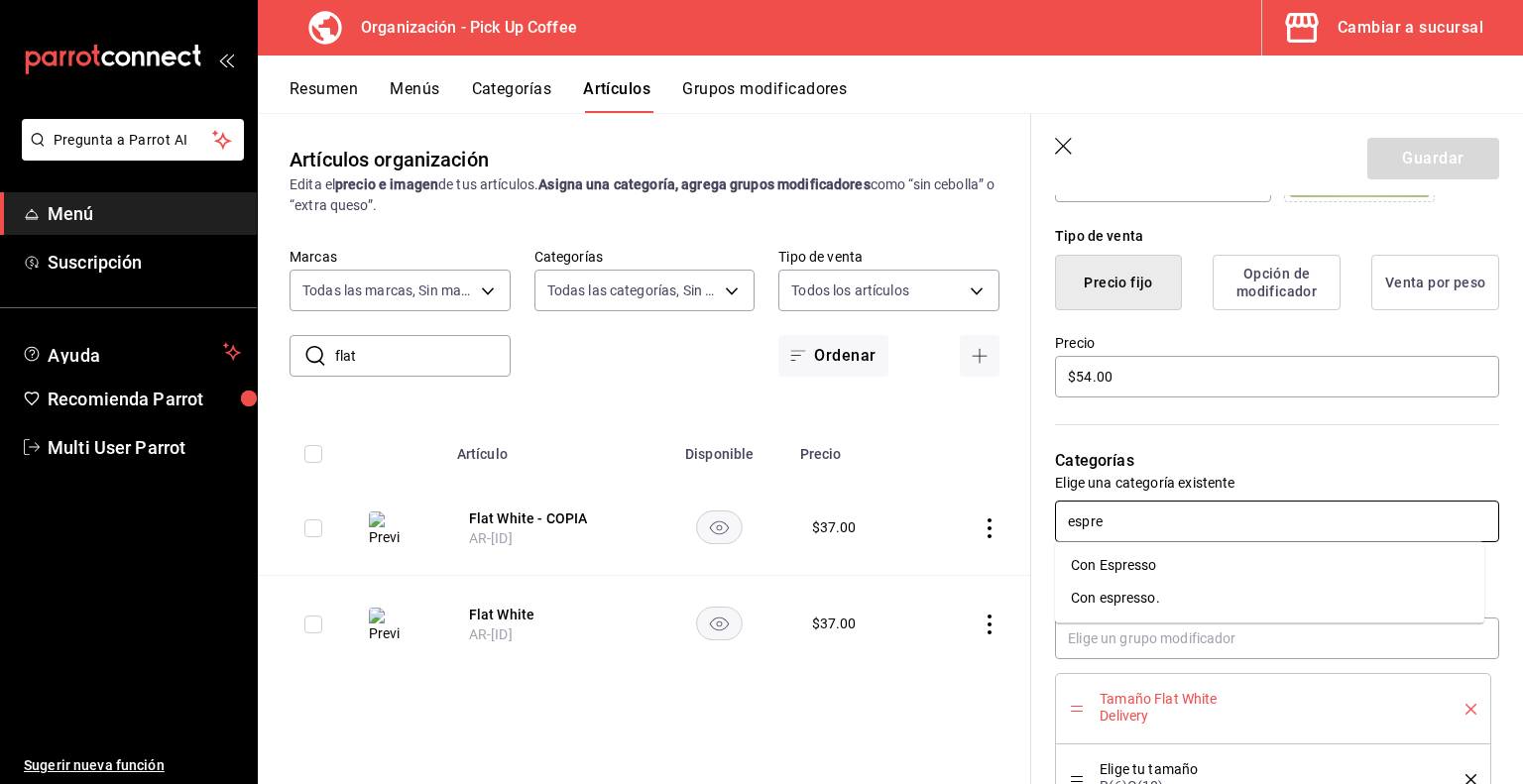 click on "Con espresso." at bounding box center (1269, 598) 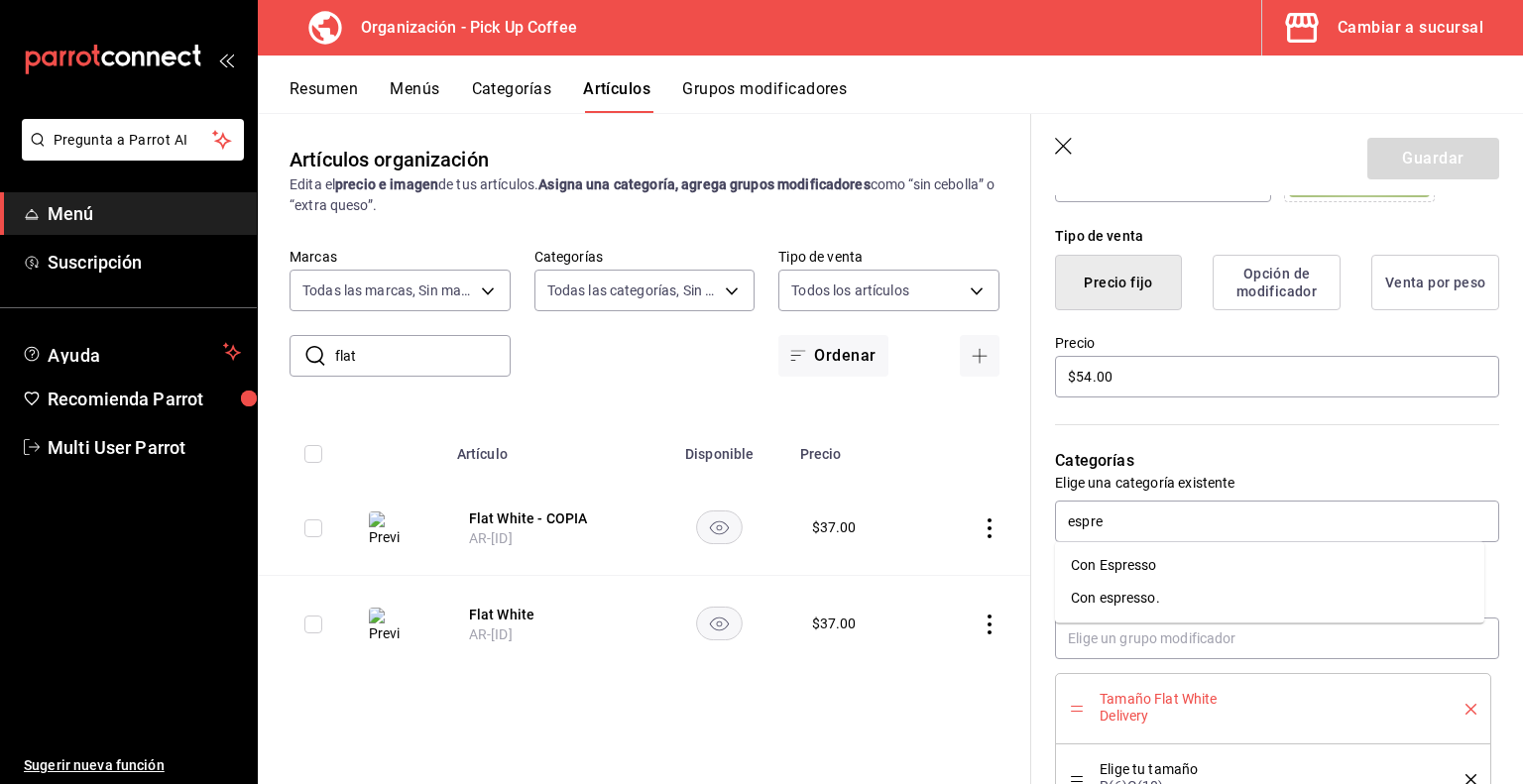 type on "x" 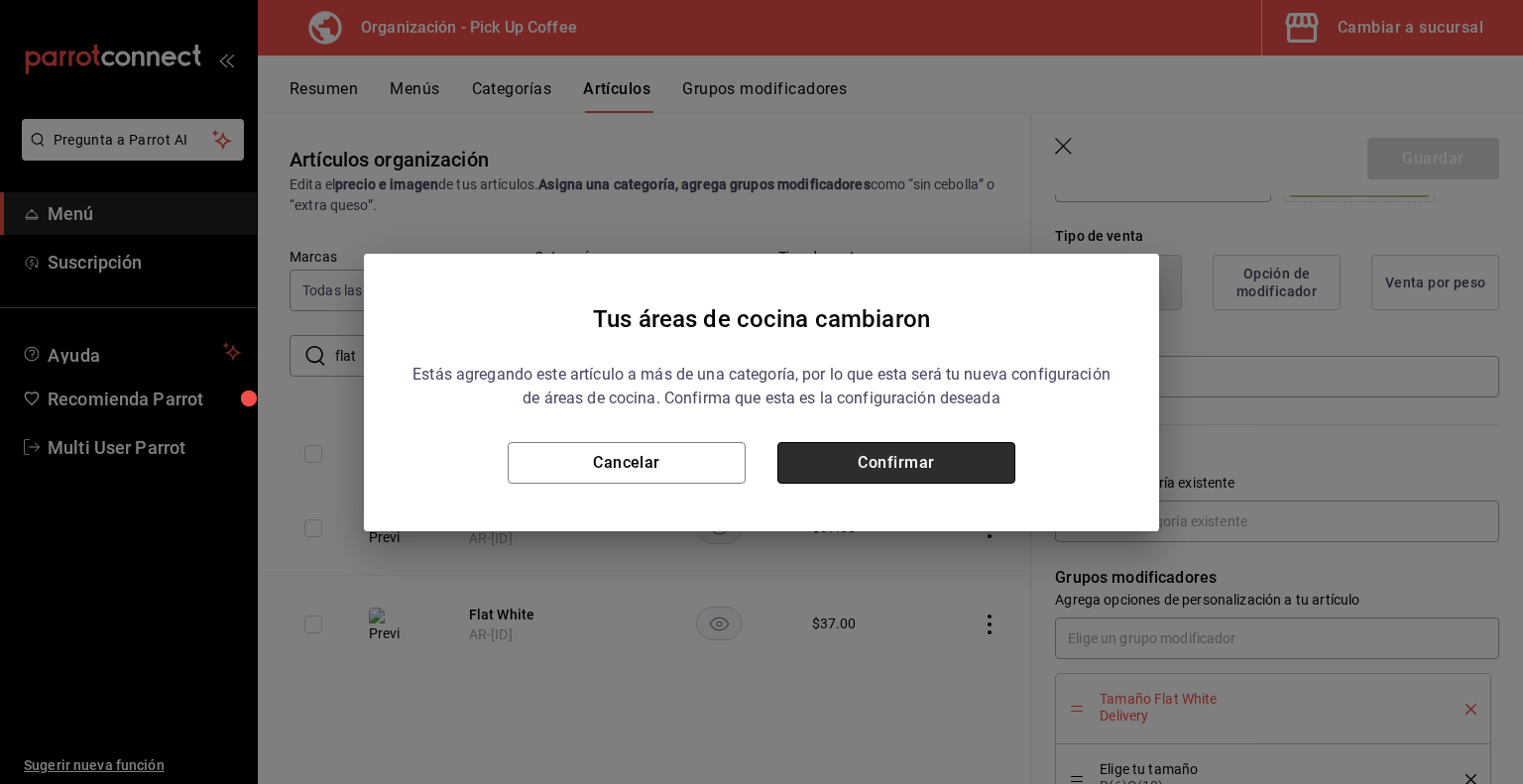 click on "Confirmar" at bounding box center [896, 463] 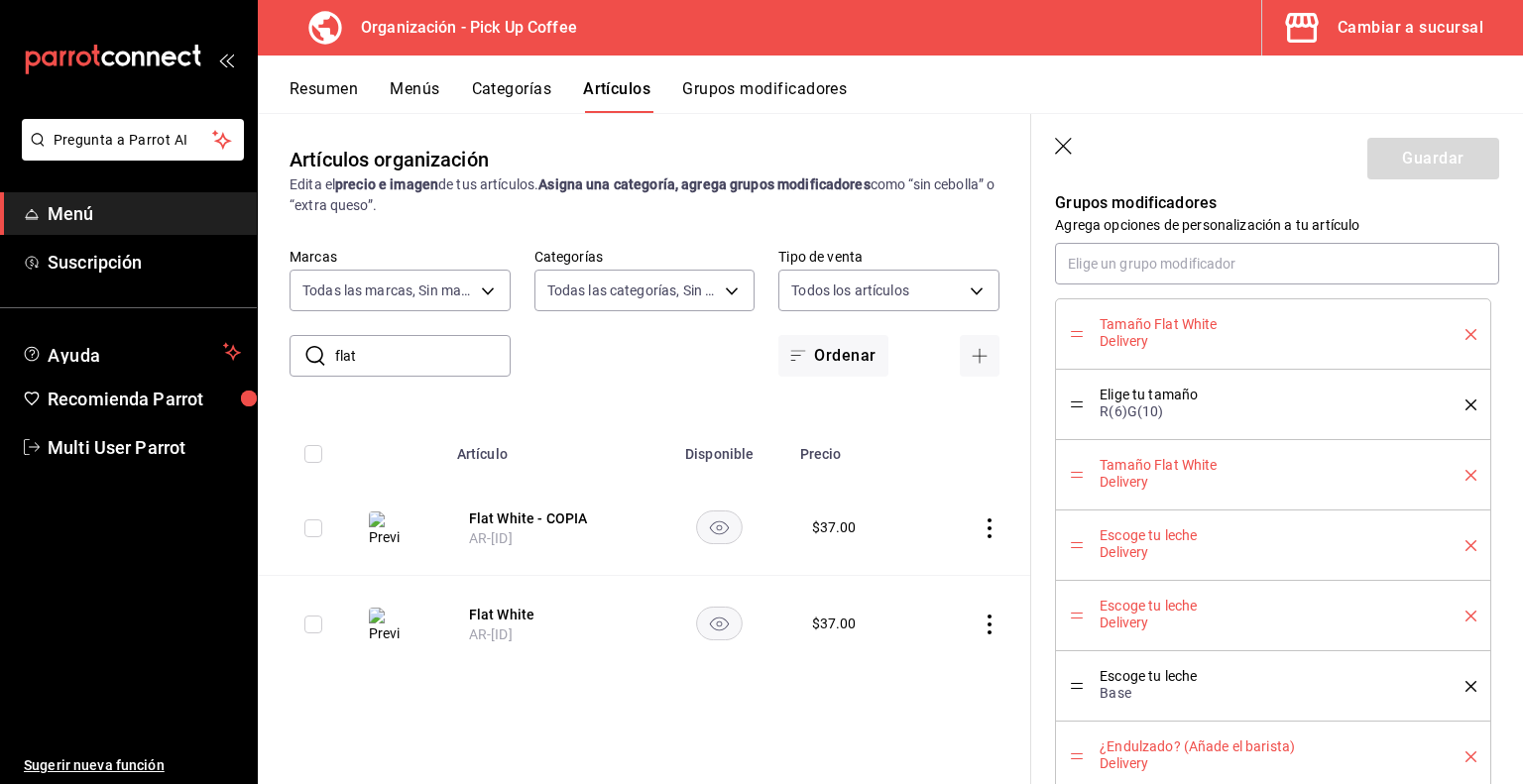 scroll, scrollTop: 899, scrollLeft: 0, axis: vertical 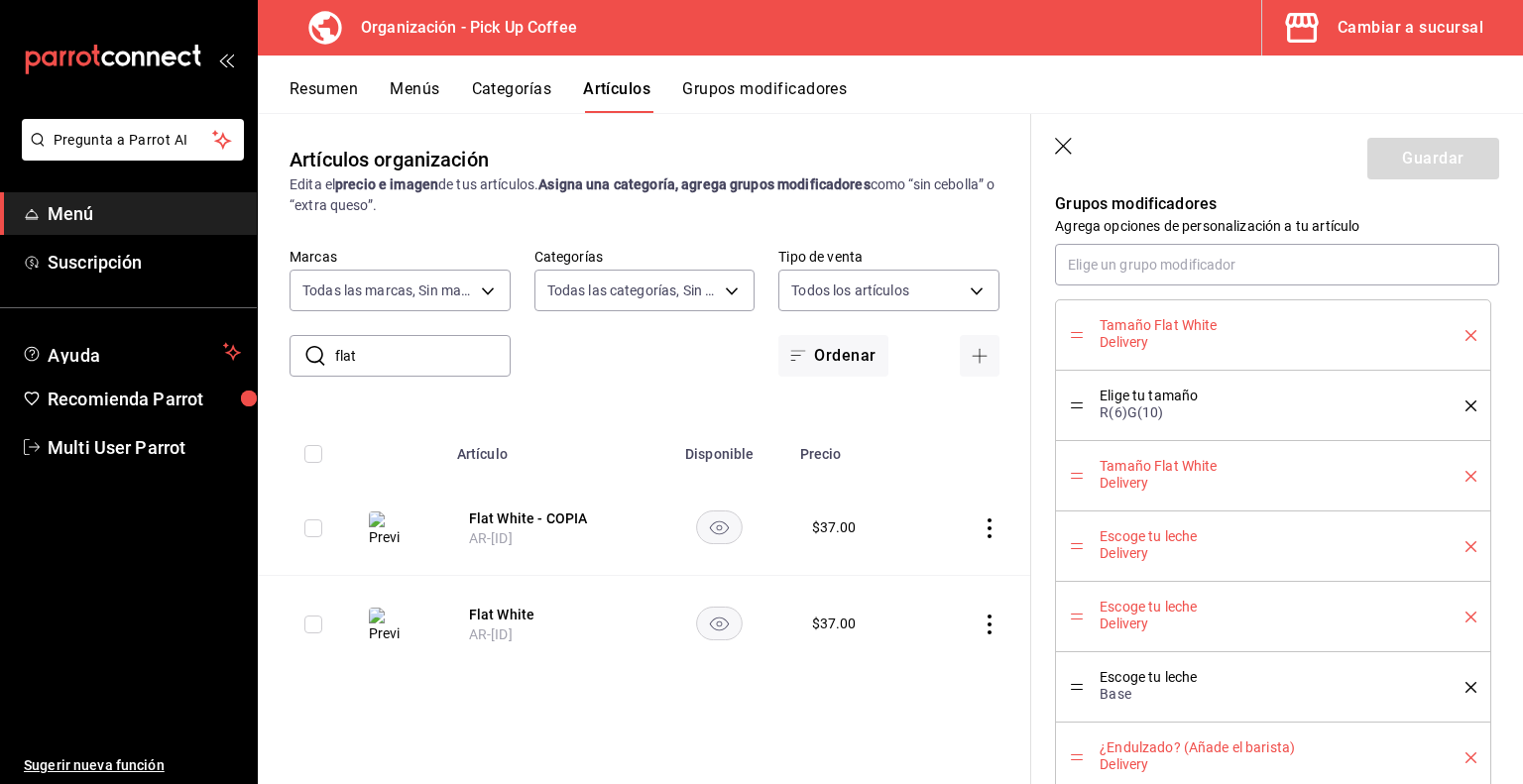 click 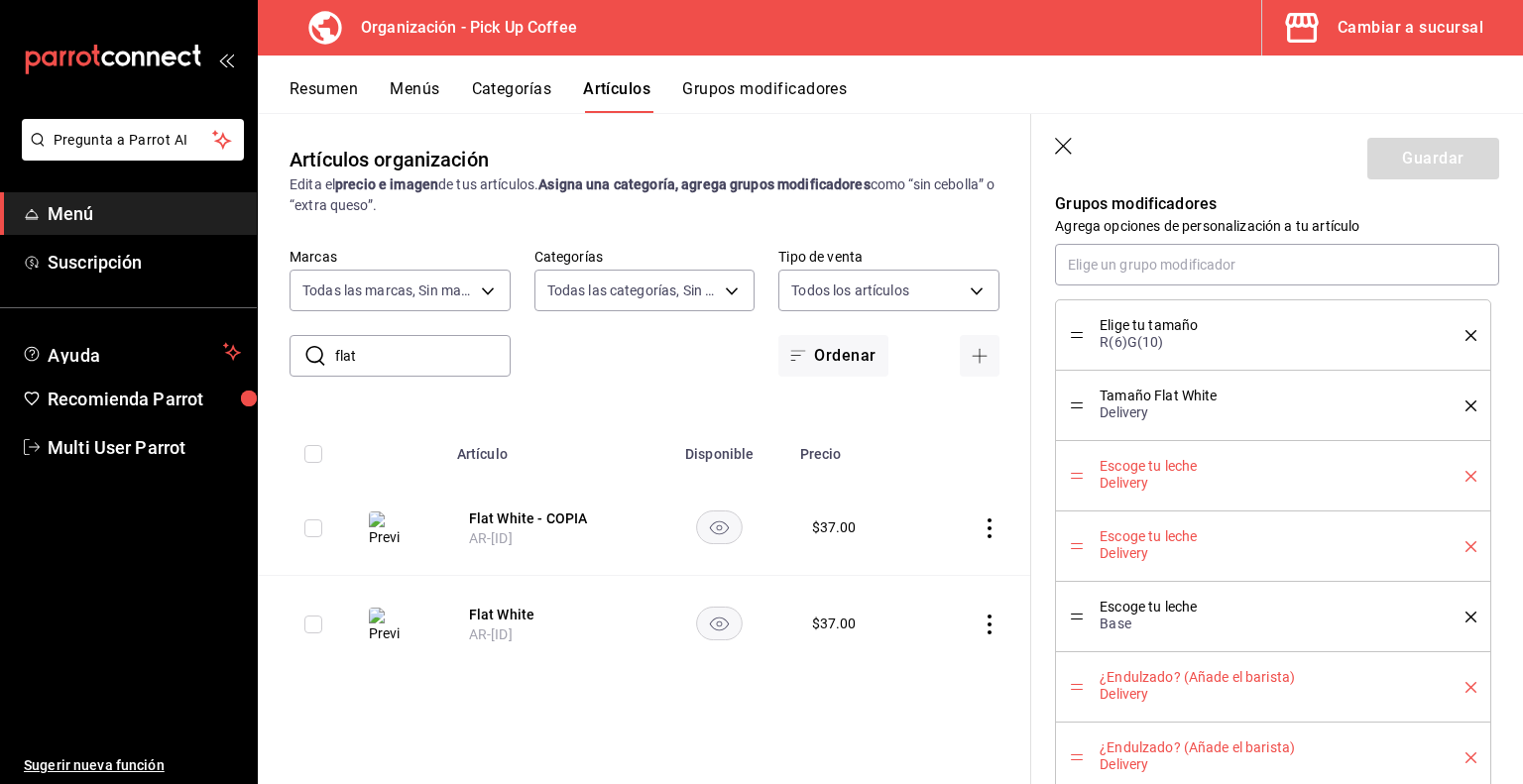 click 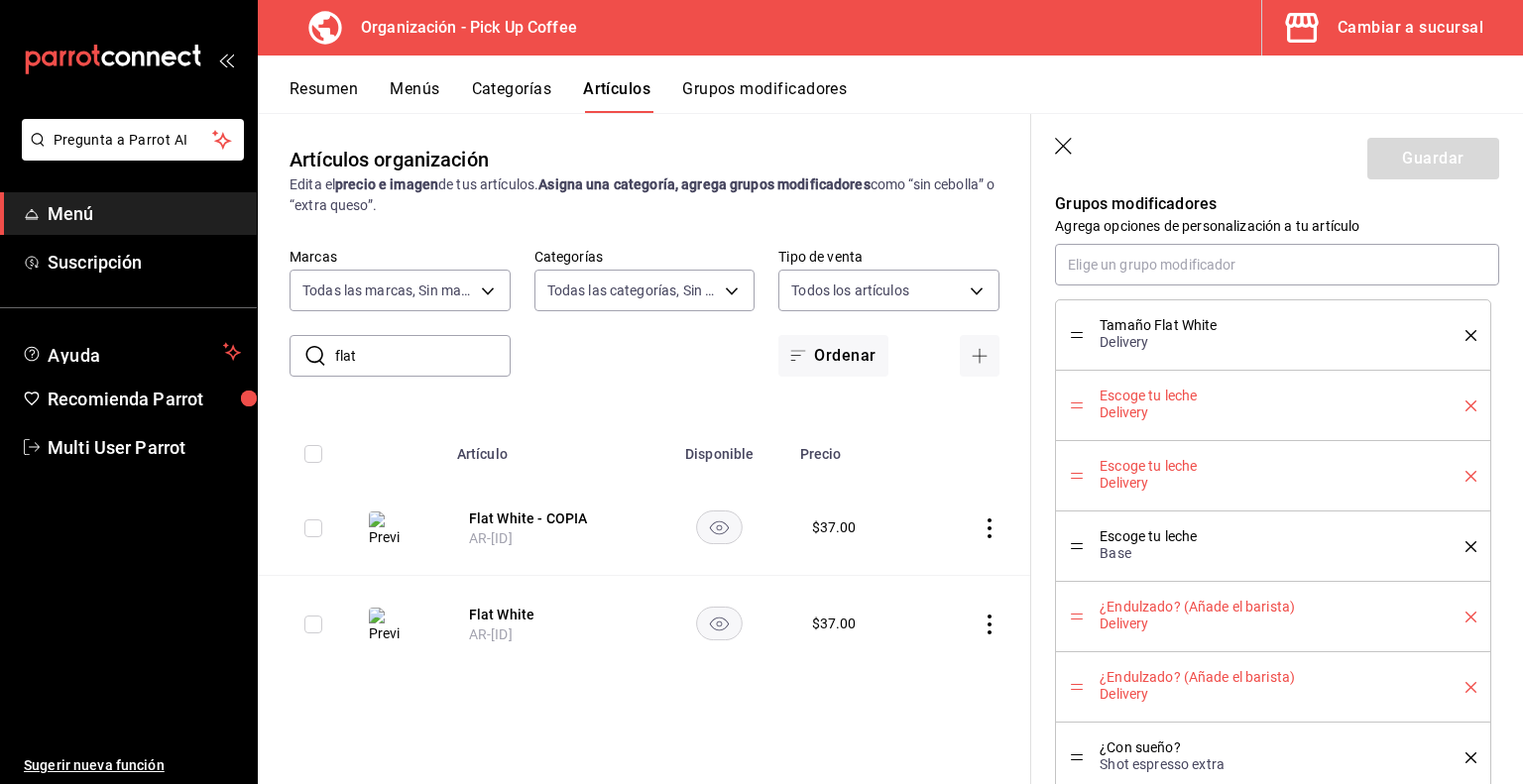 click 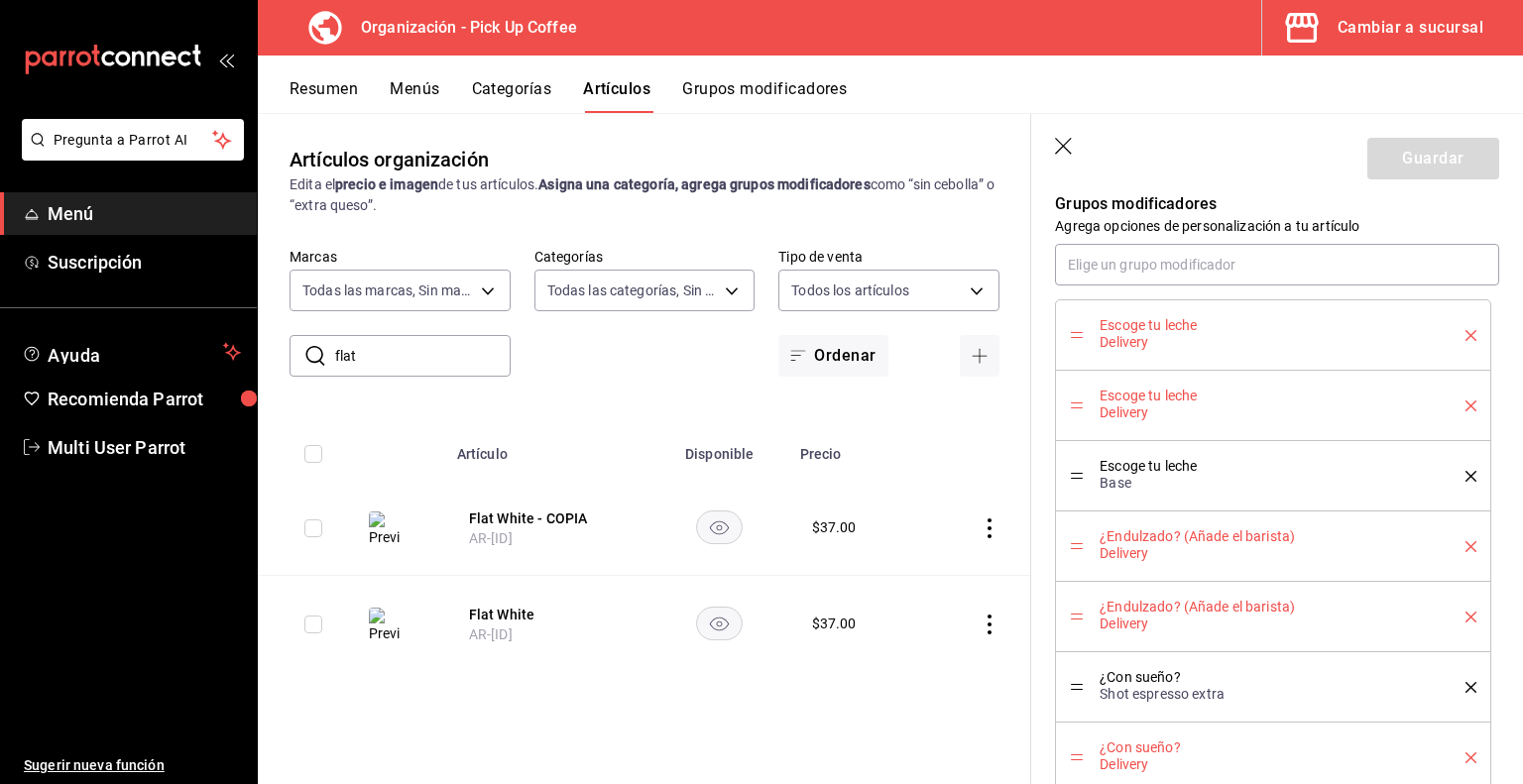 click 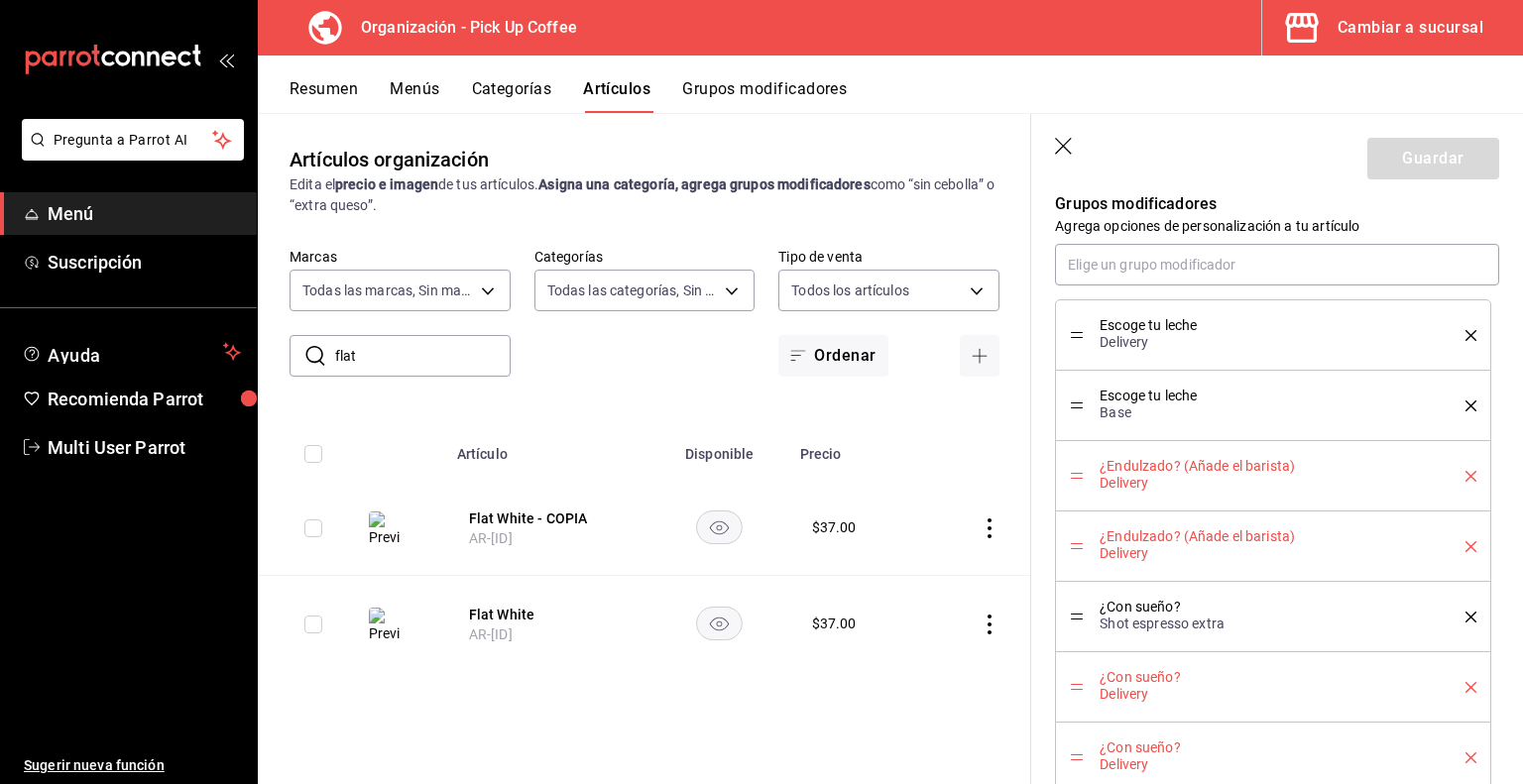 click 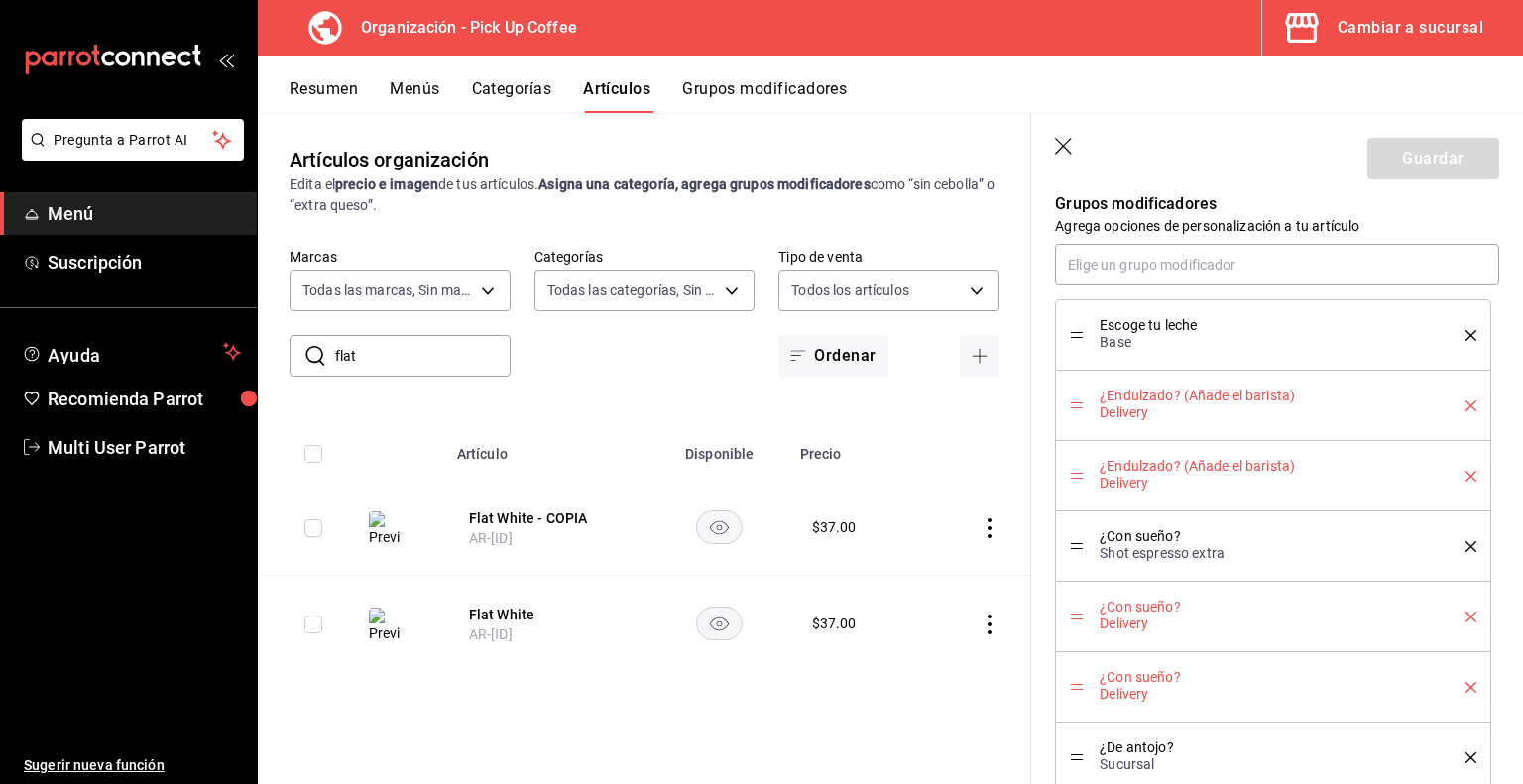 click 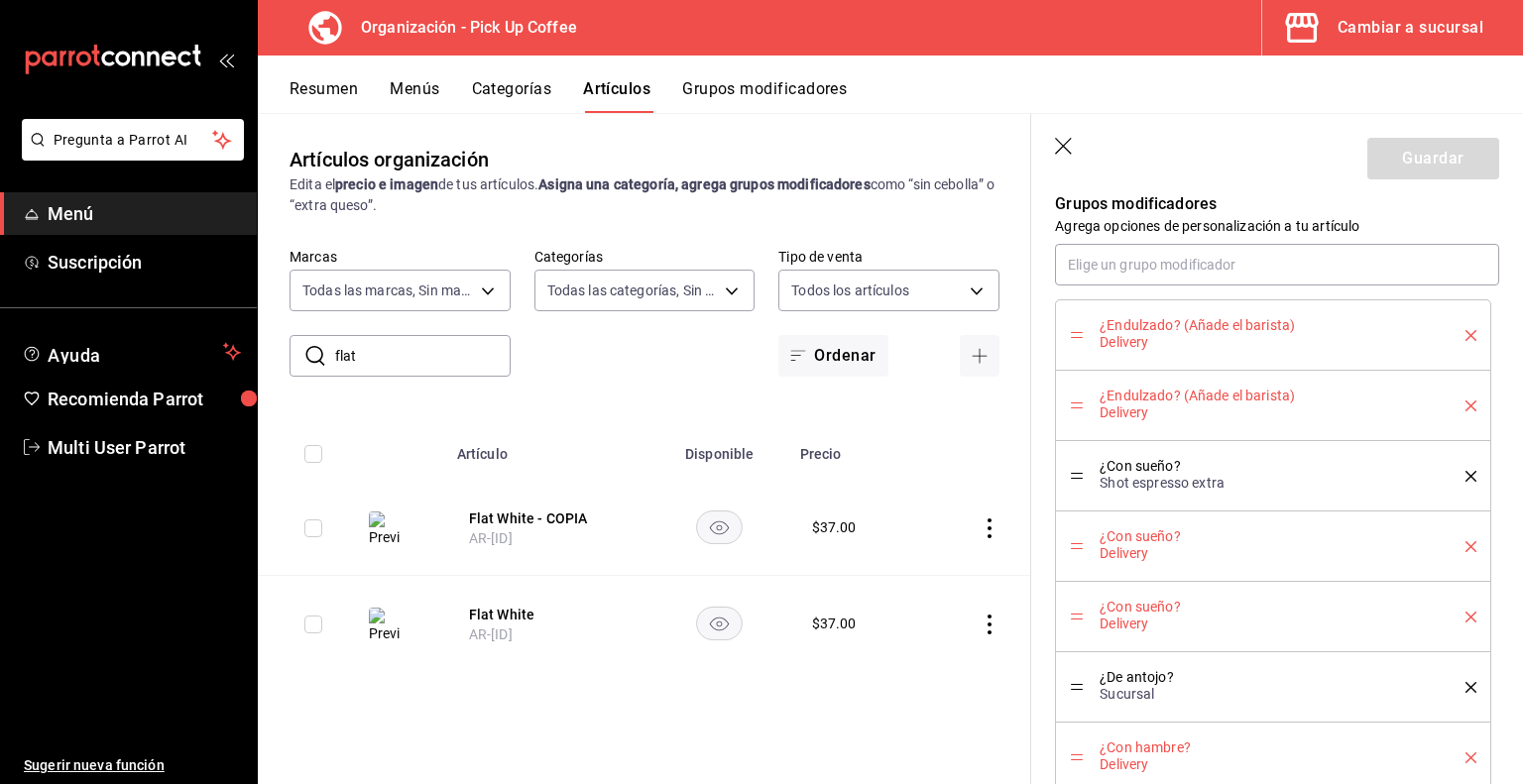 click 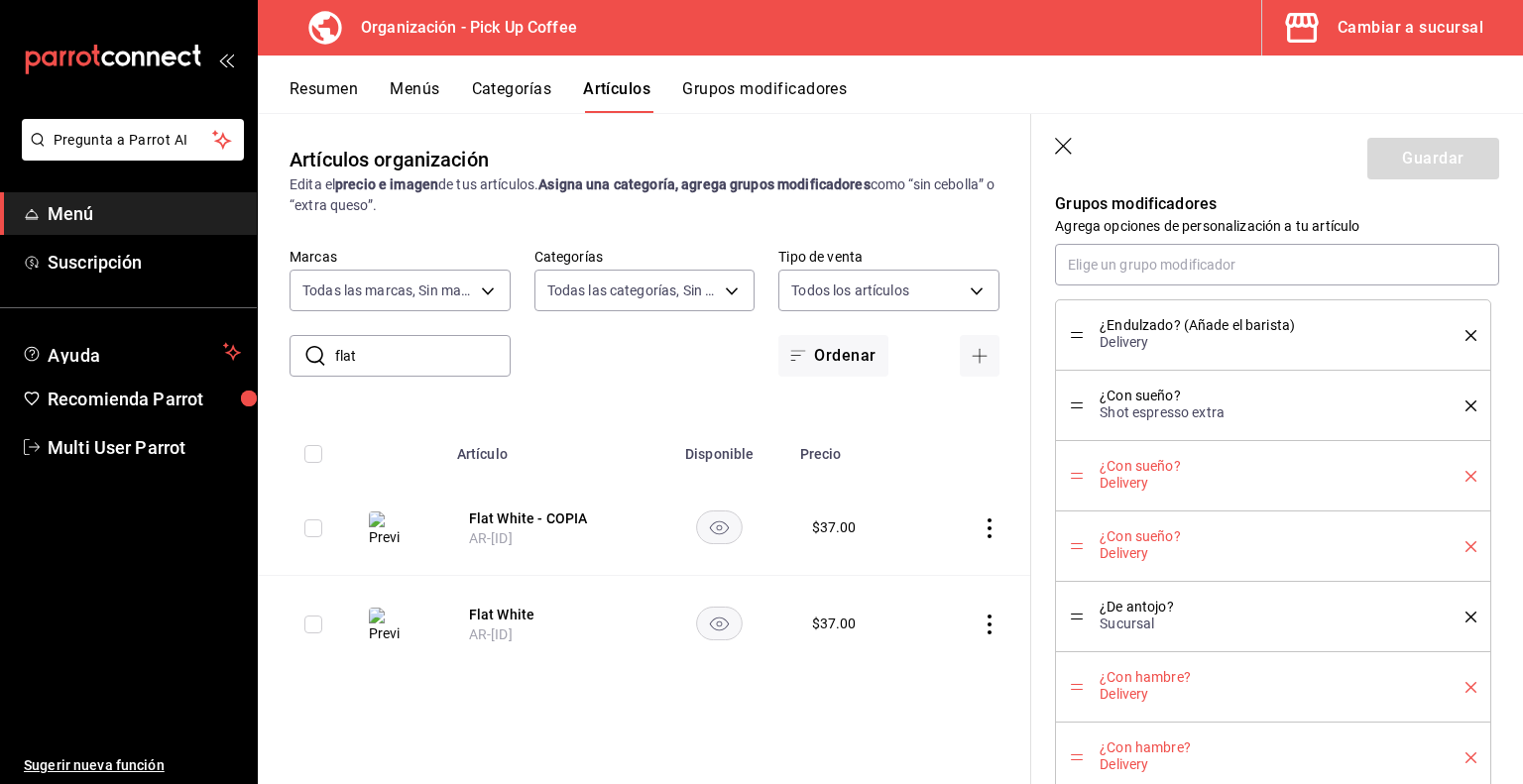 click 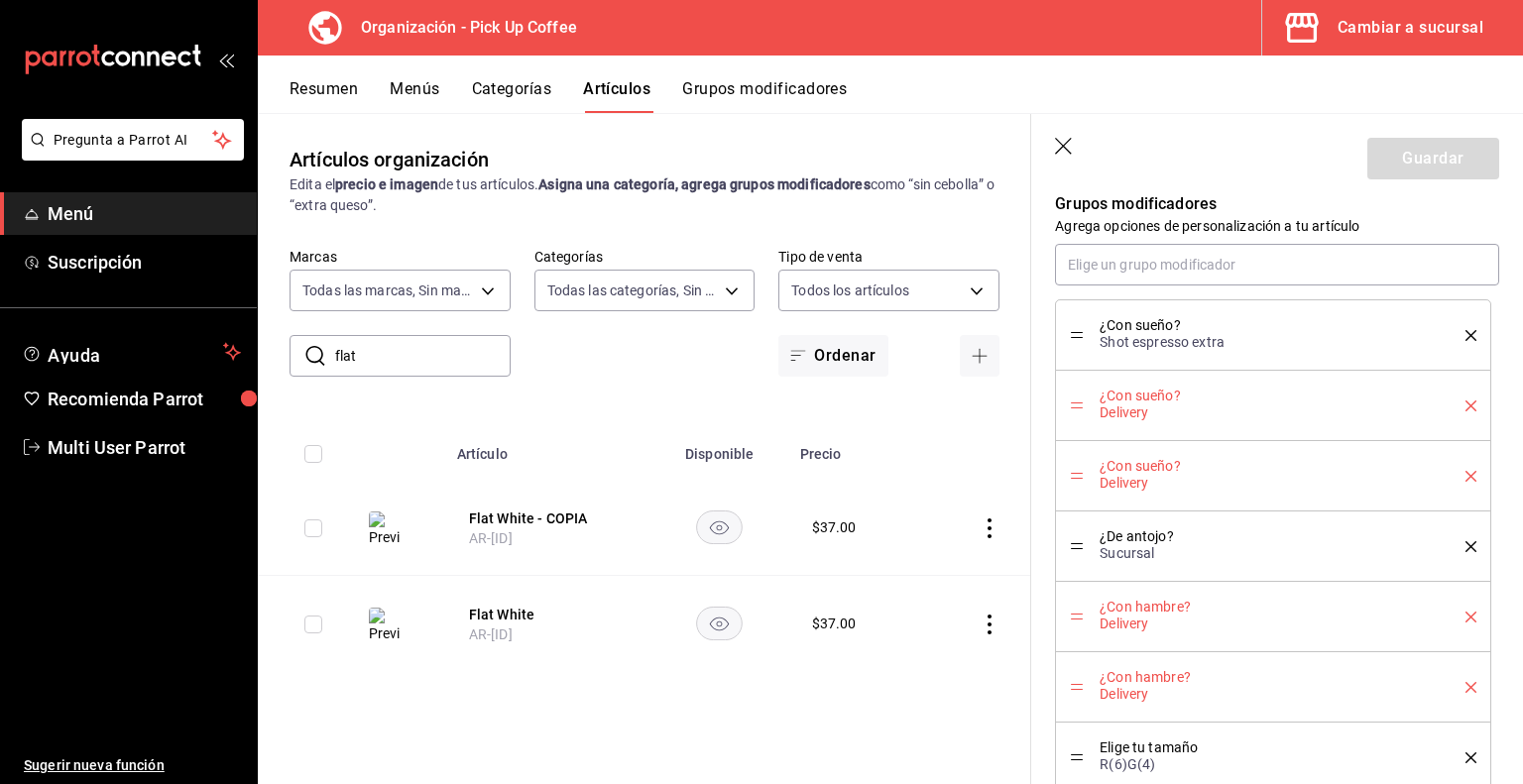 click 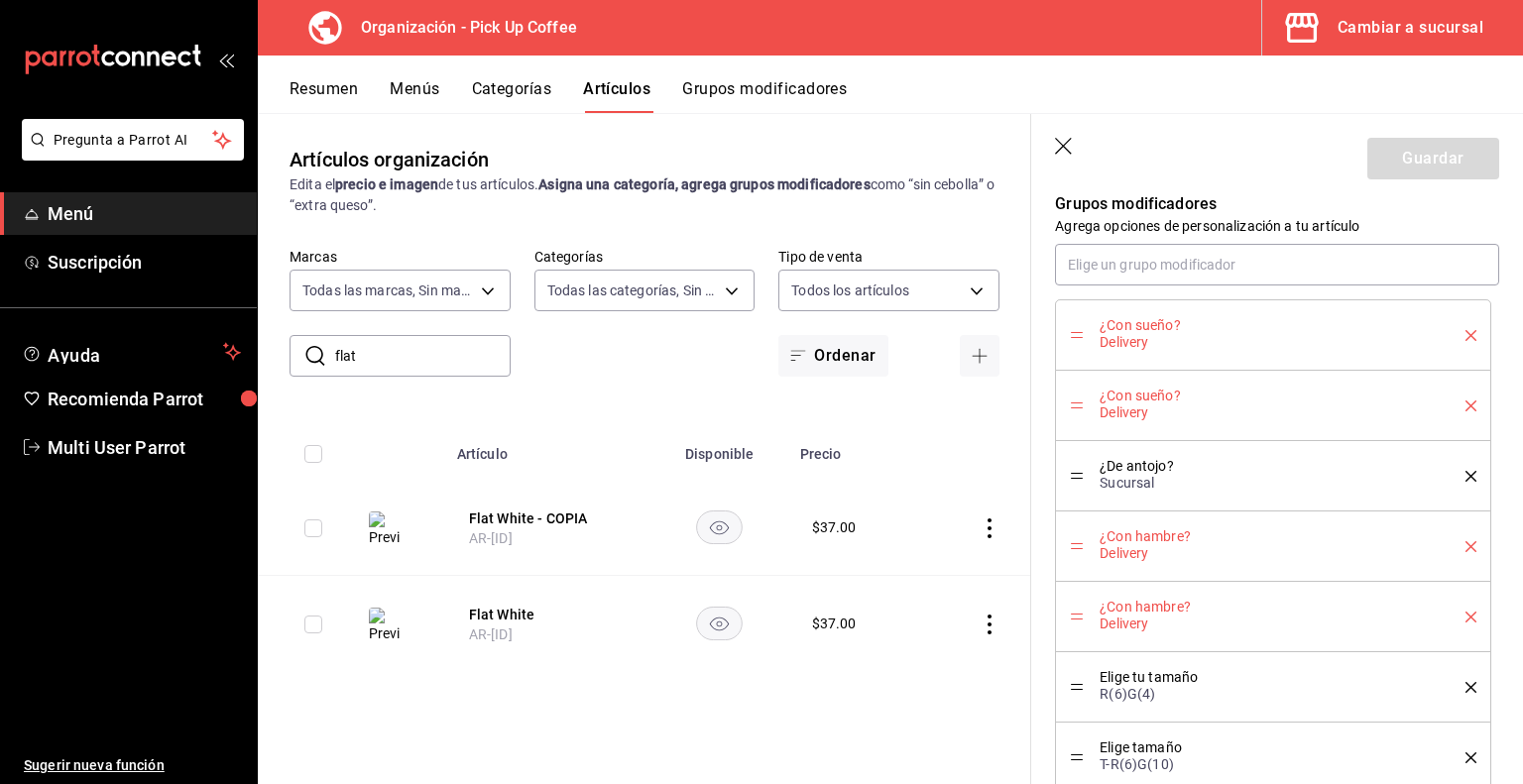 click 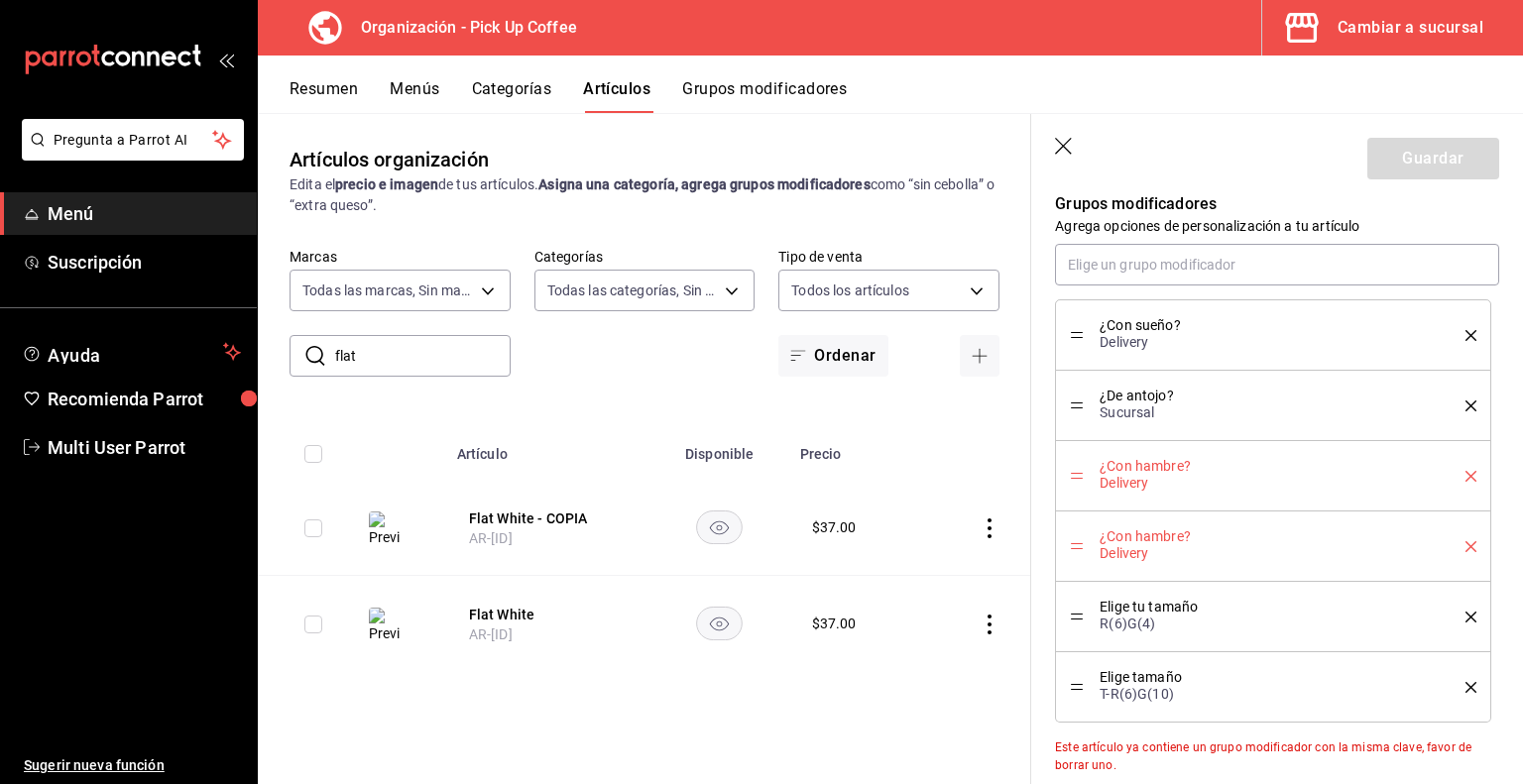 click 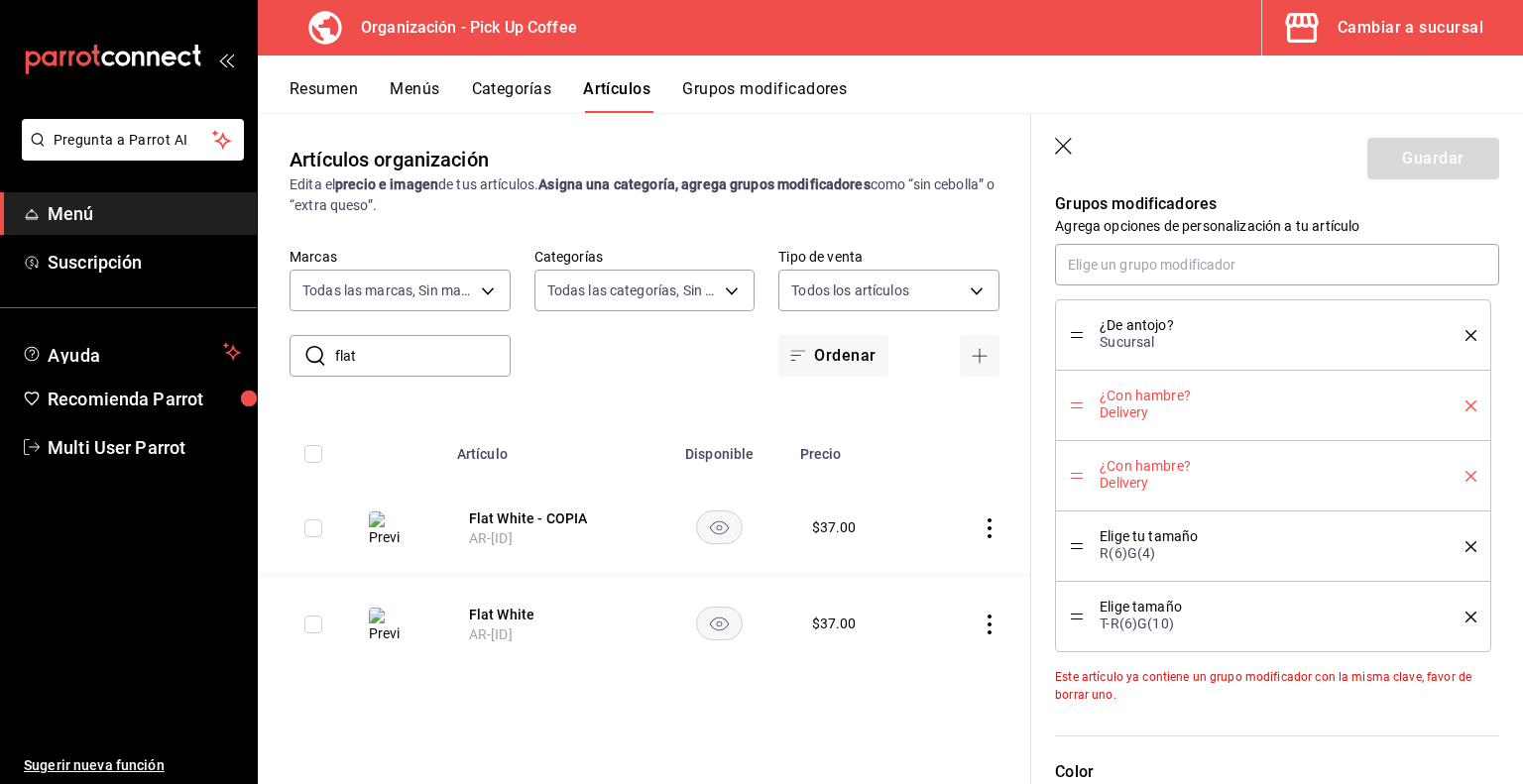 click 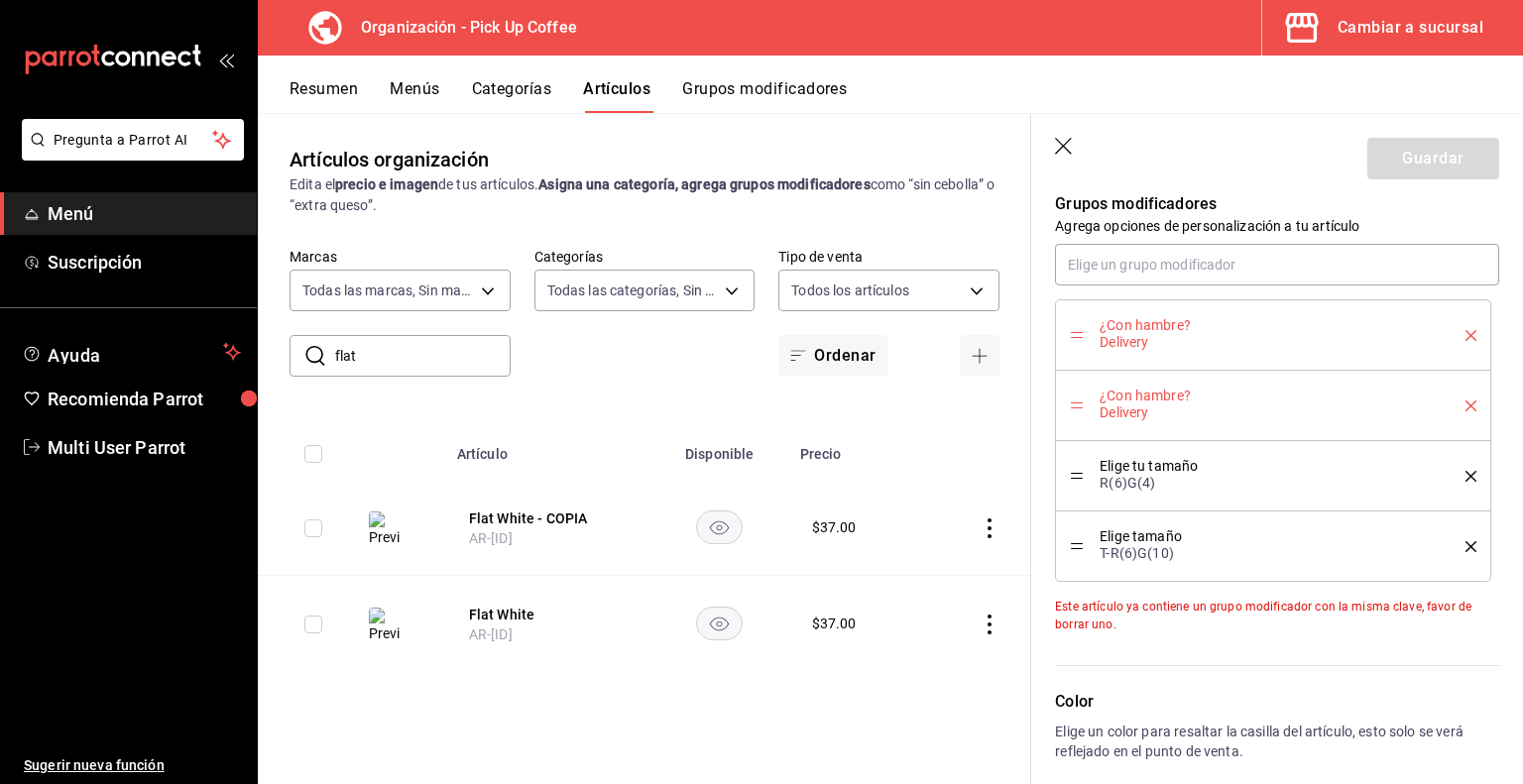 click 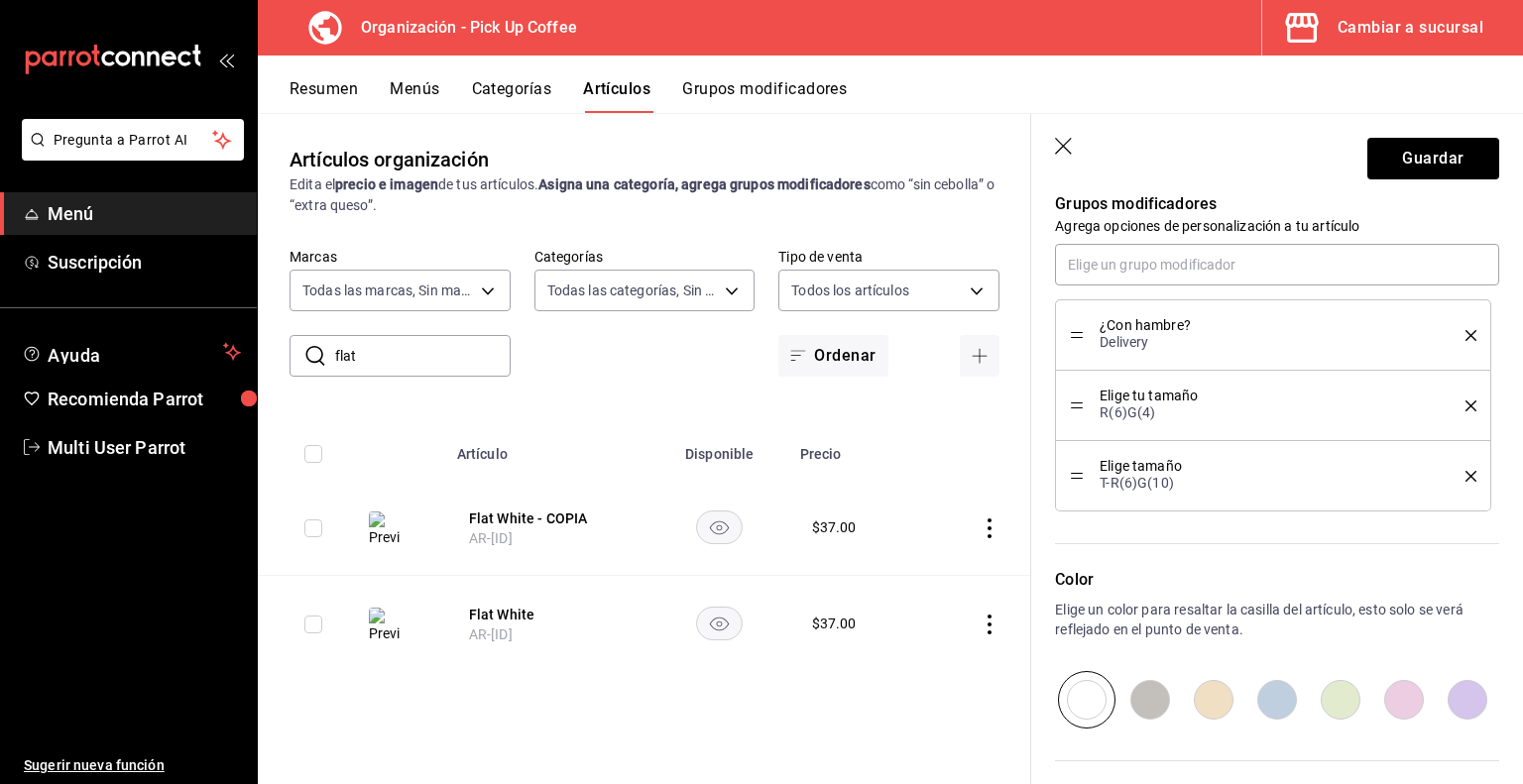 click 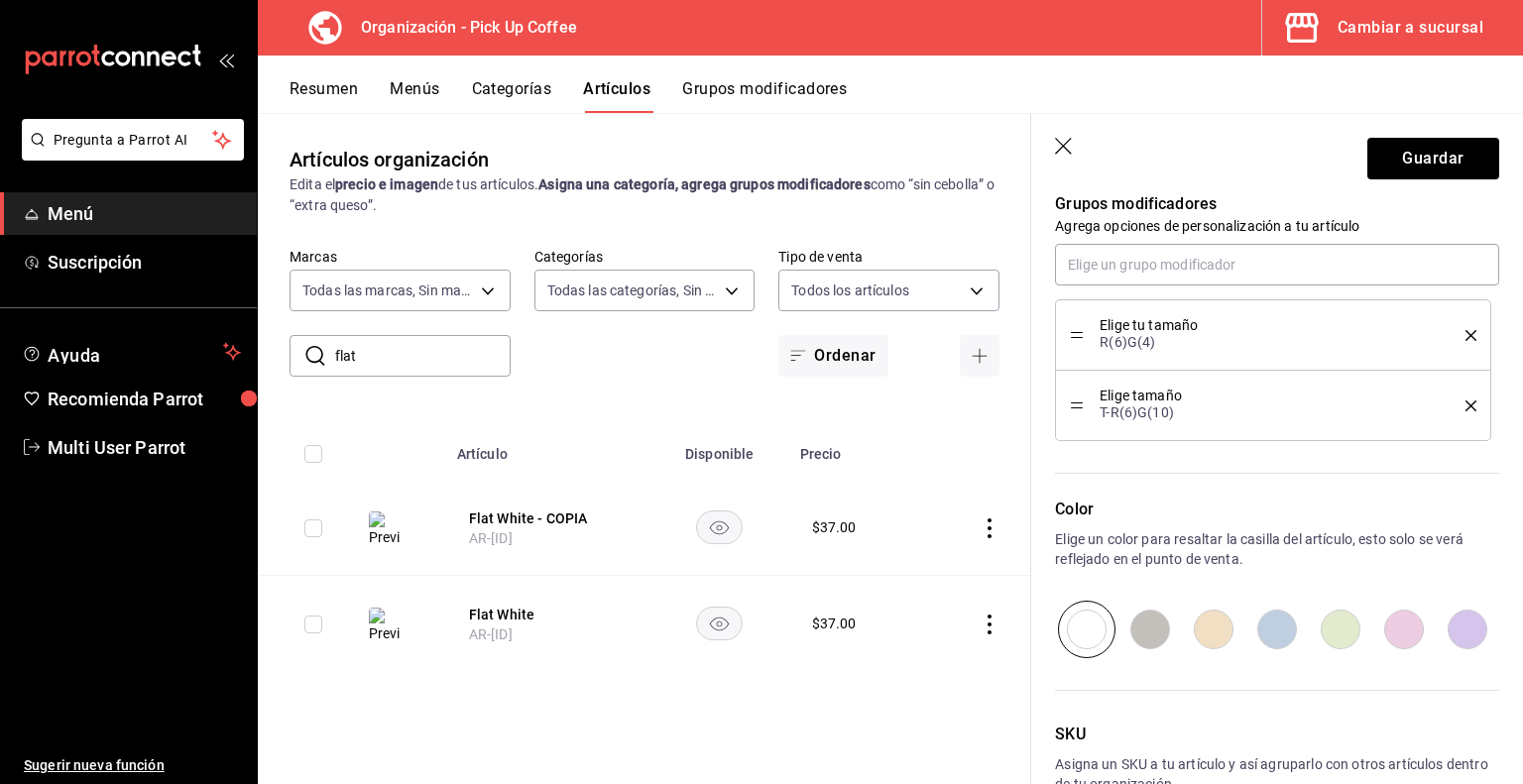 click 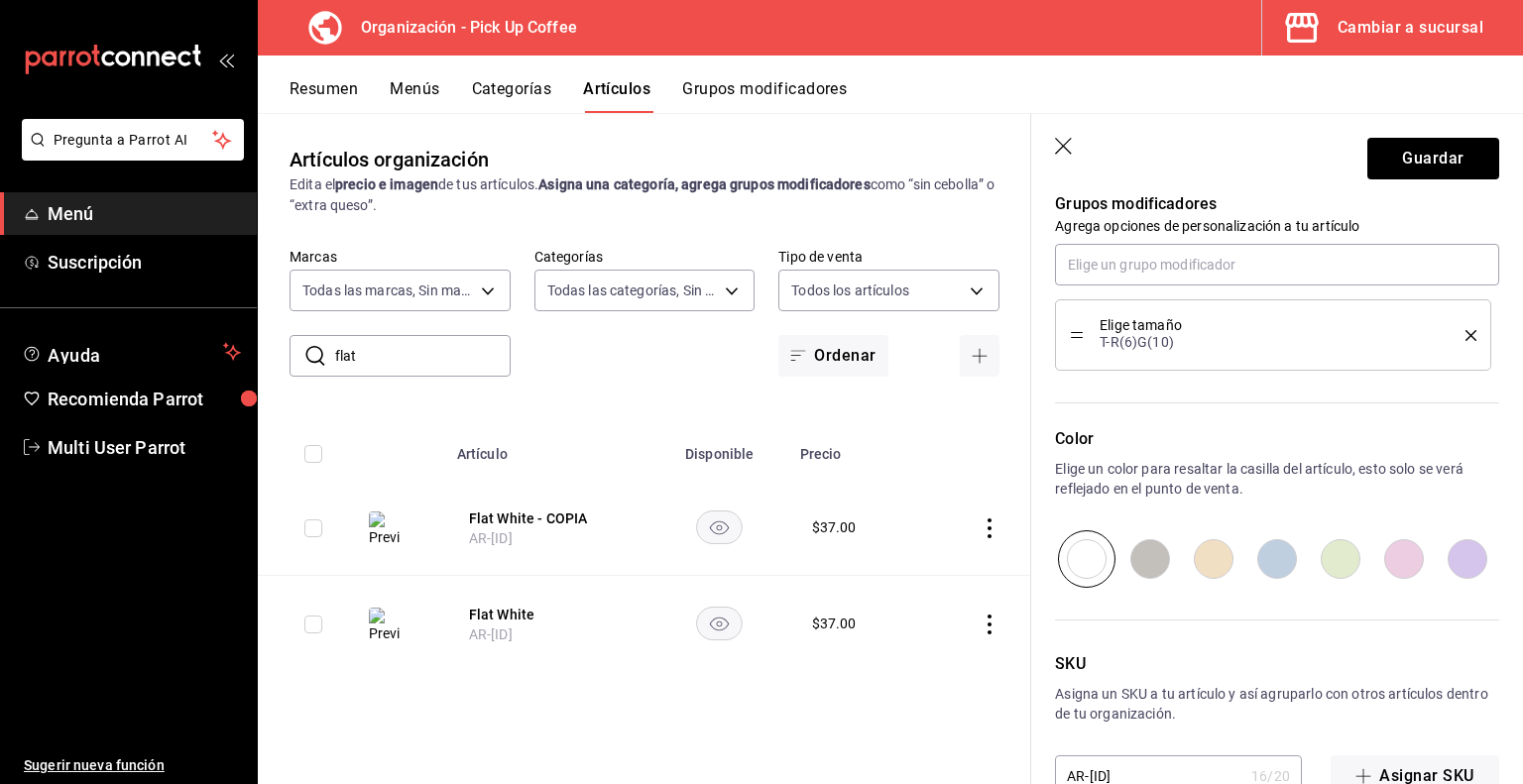 click 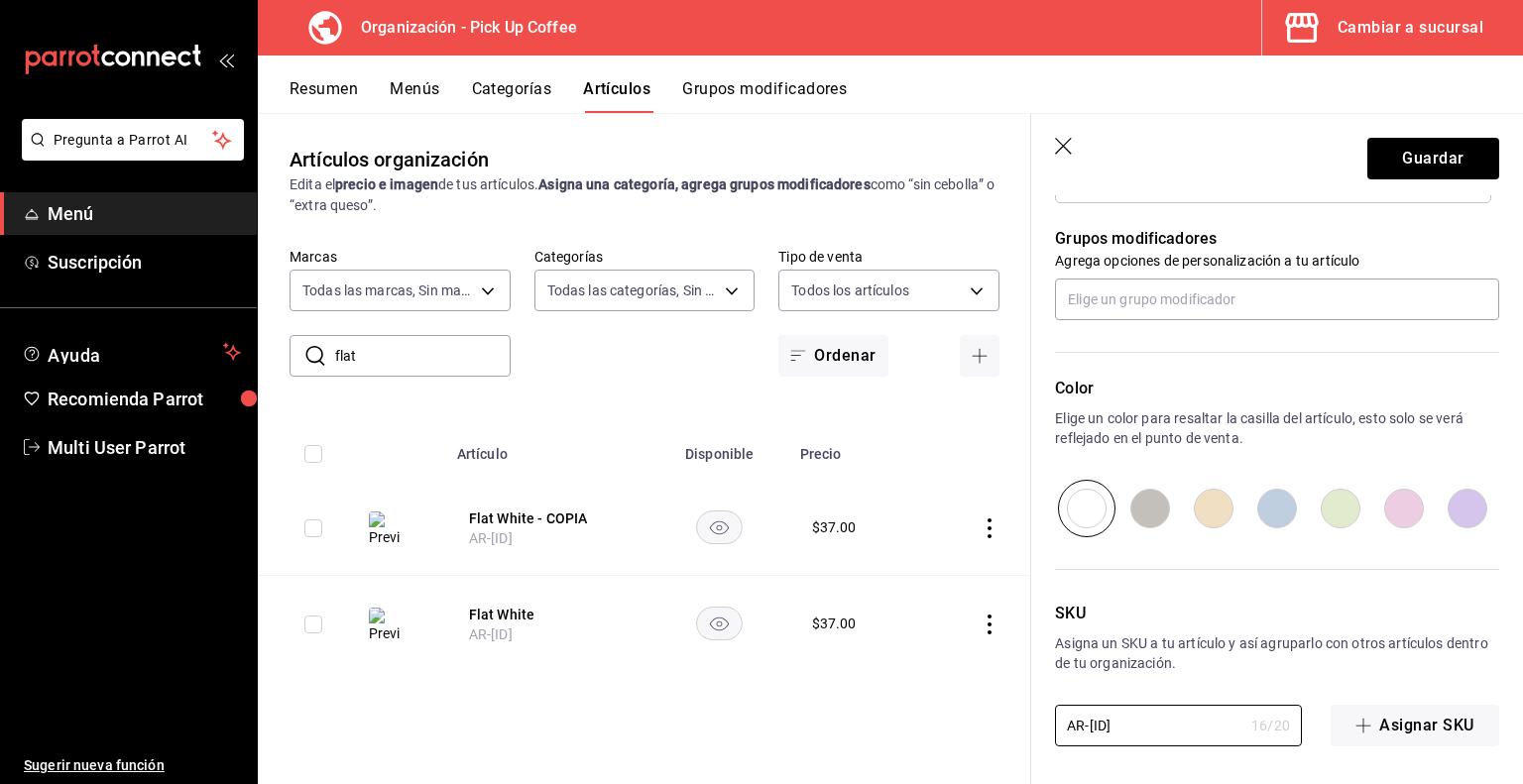 drag, startPoint x: 1226, startPoint y: 725, endPoint x: 894, endPoint y: 725, distance: 332 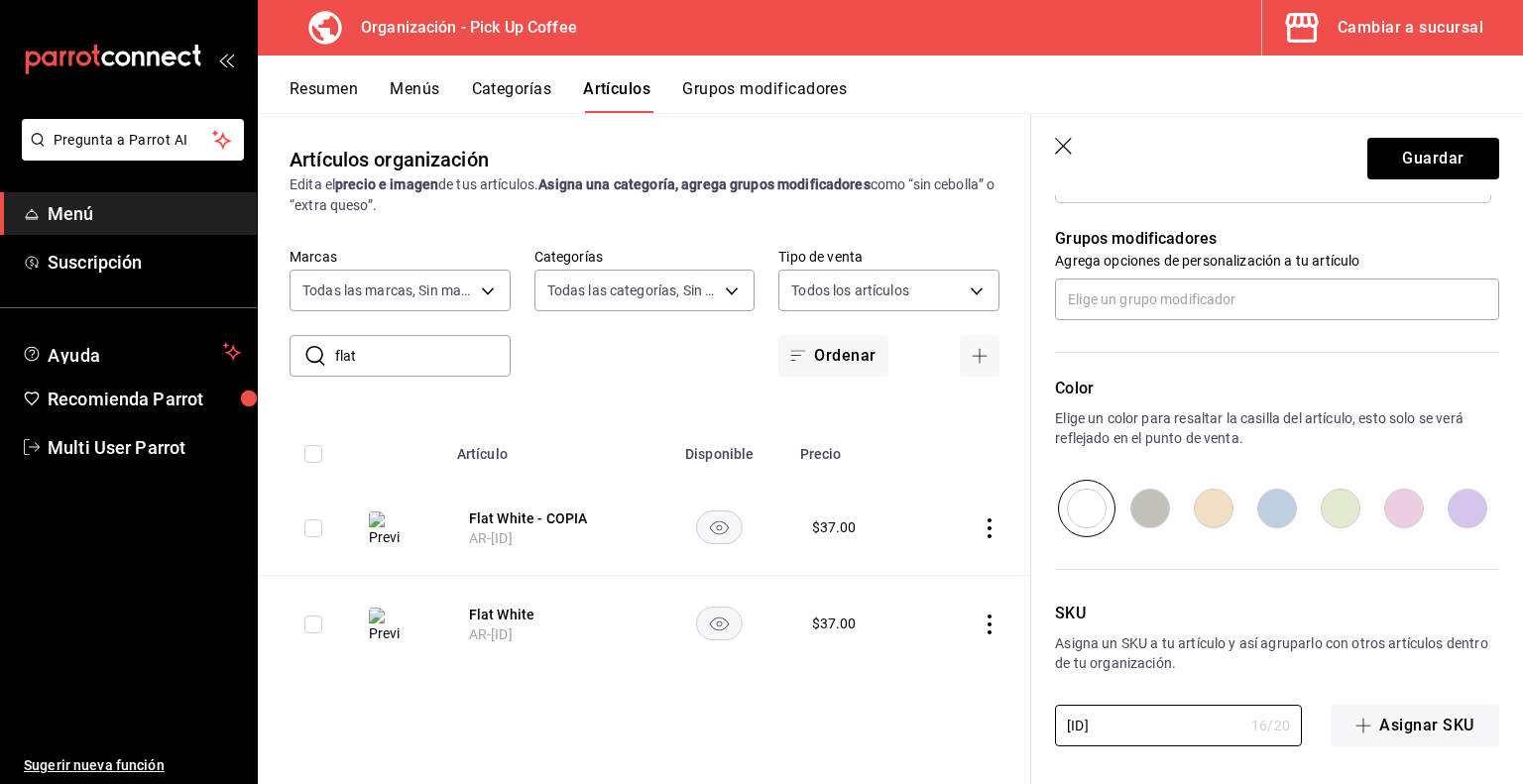 type on "x" 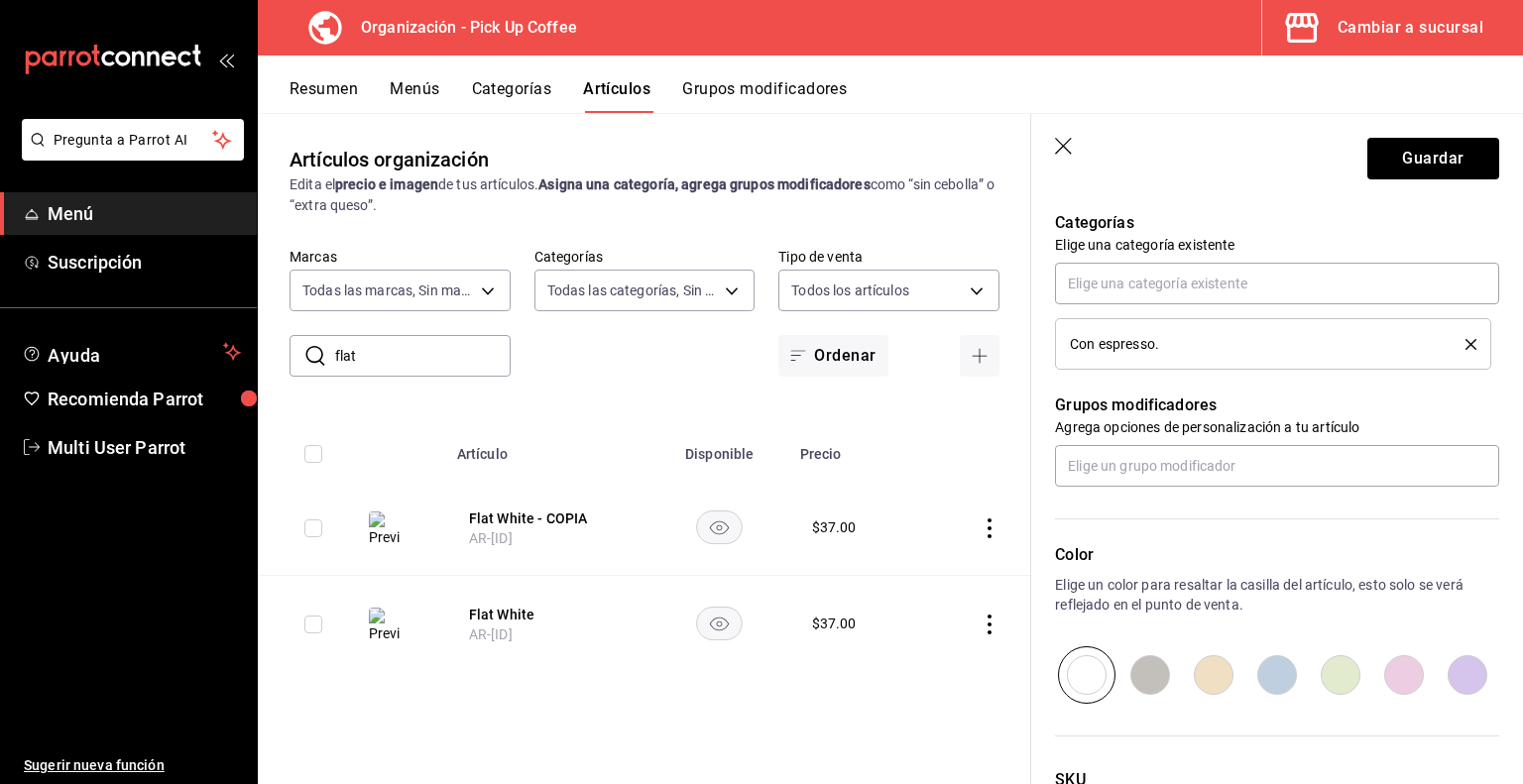 scroll, scrollTop: 864, scrollLeft: 0, axis: vertical 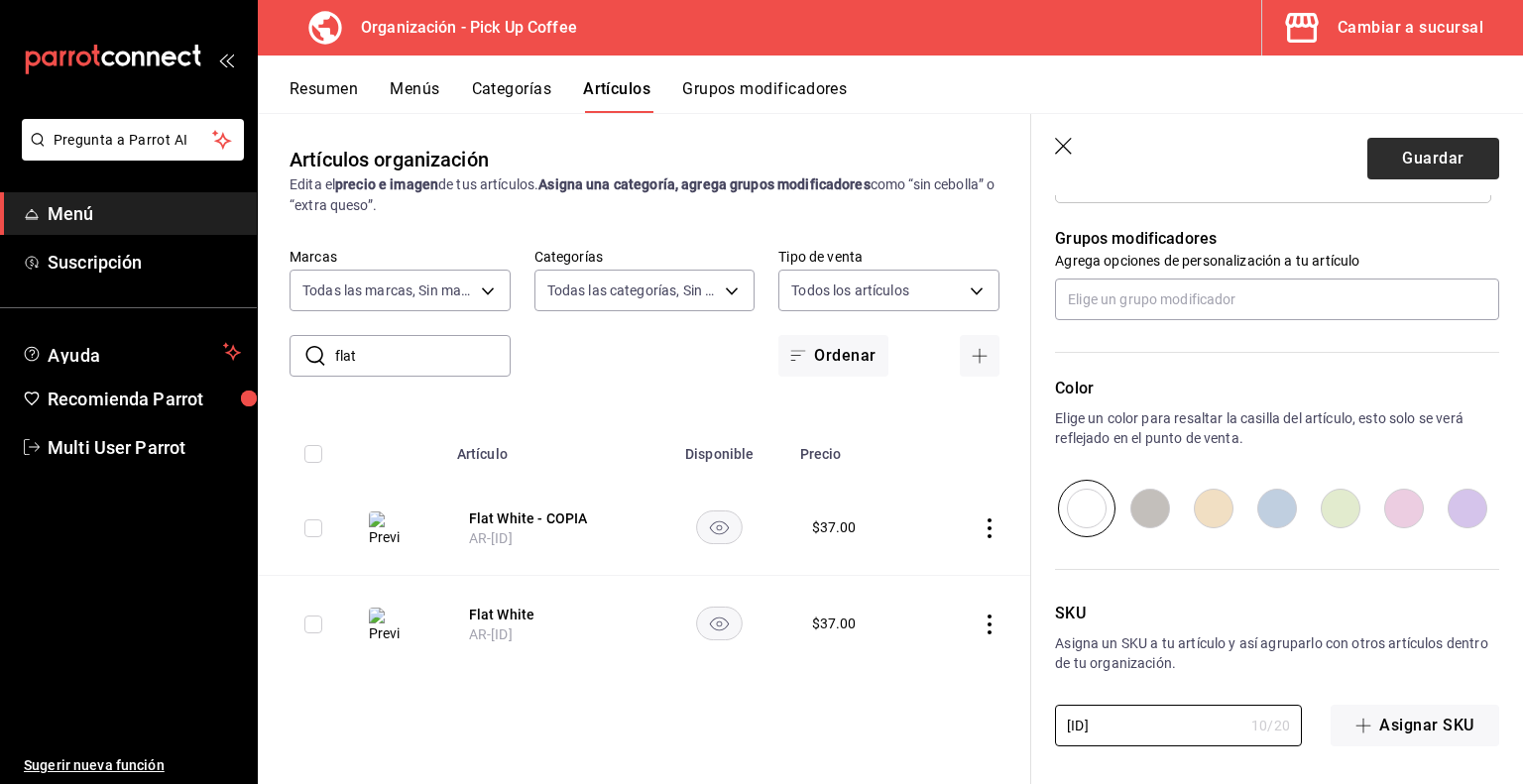 type on "2025-D-EFW" 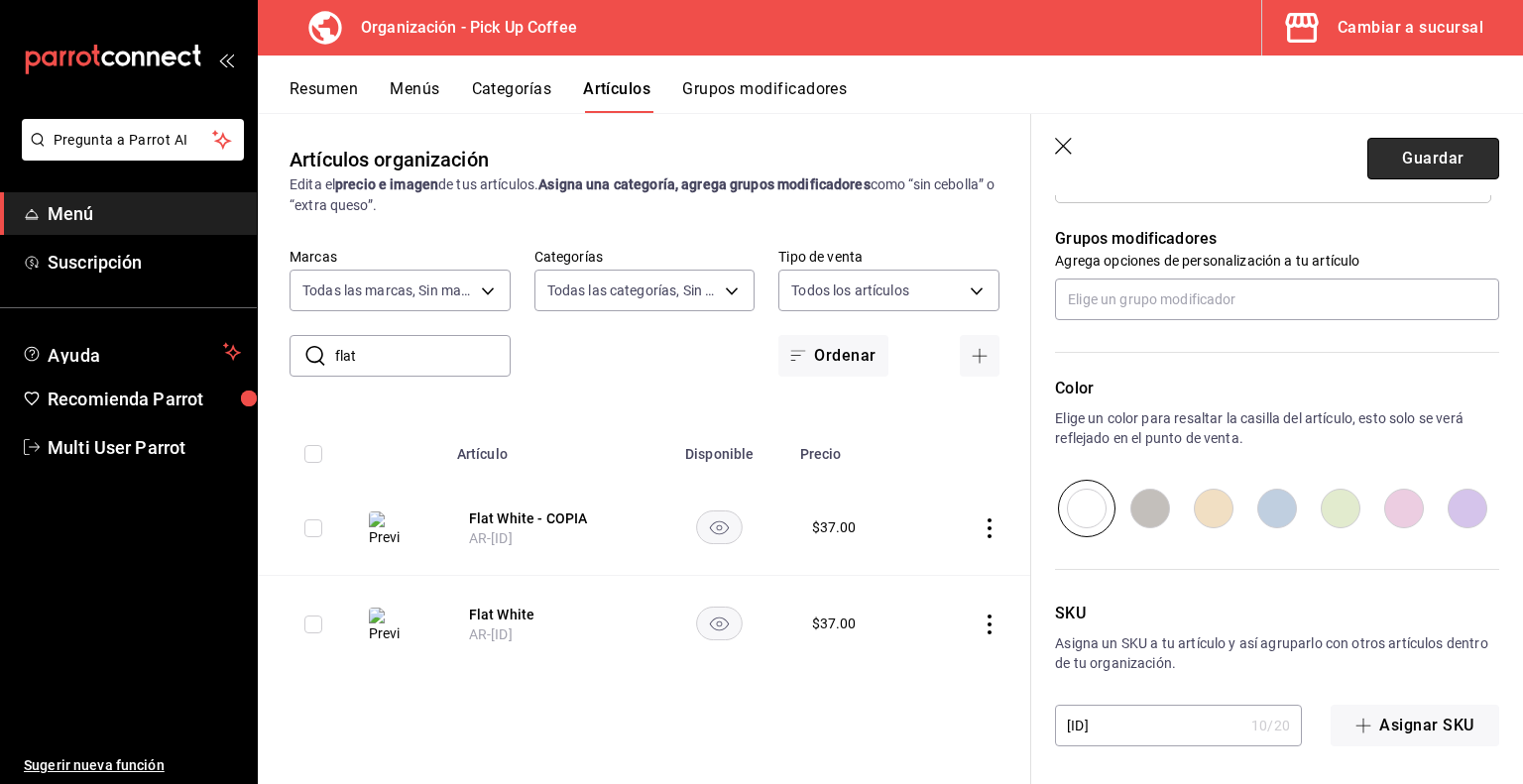 click on "Guardar" at bounding box center [1433, 159] 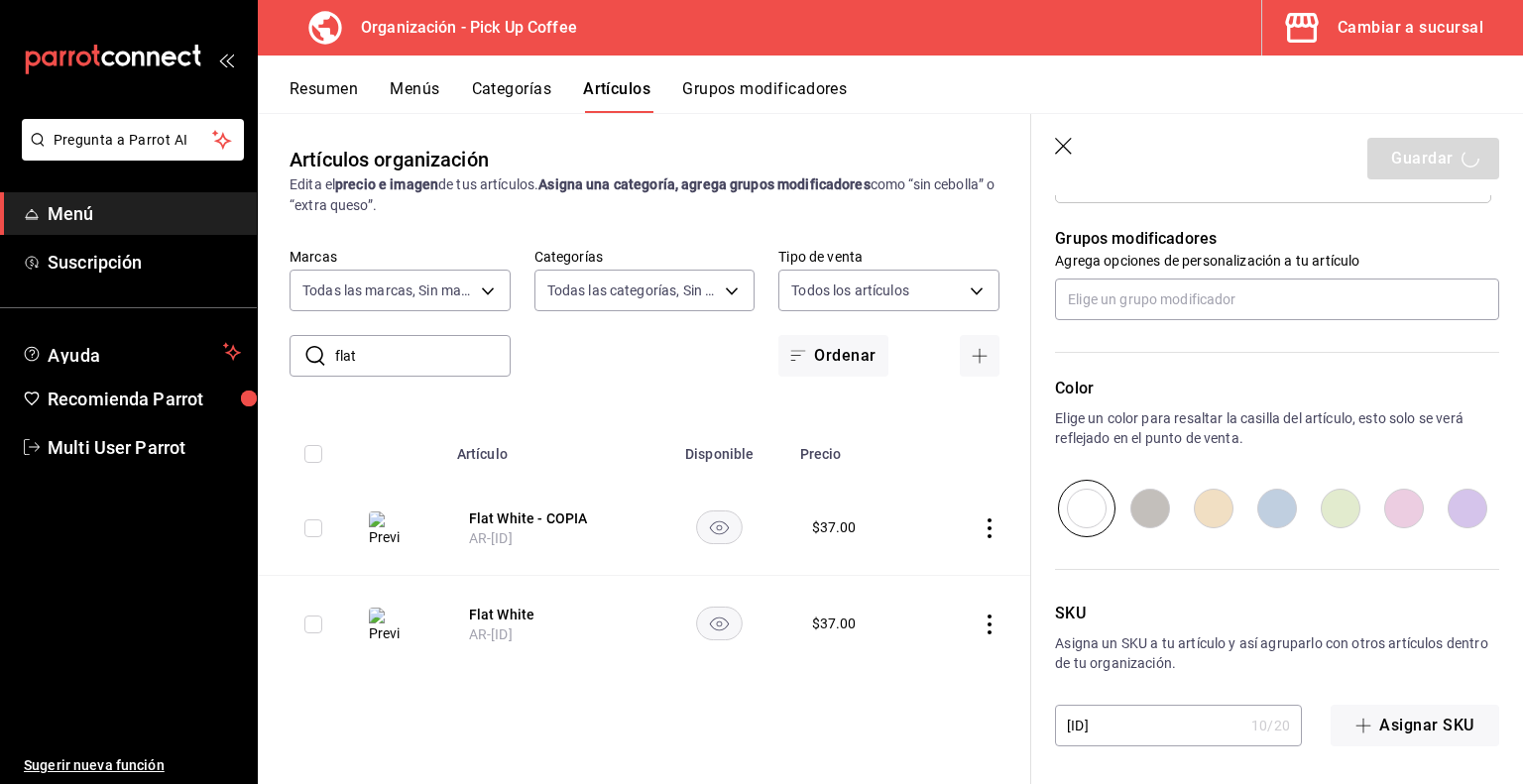 type on "x" 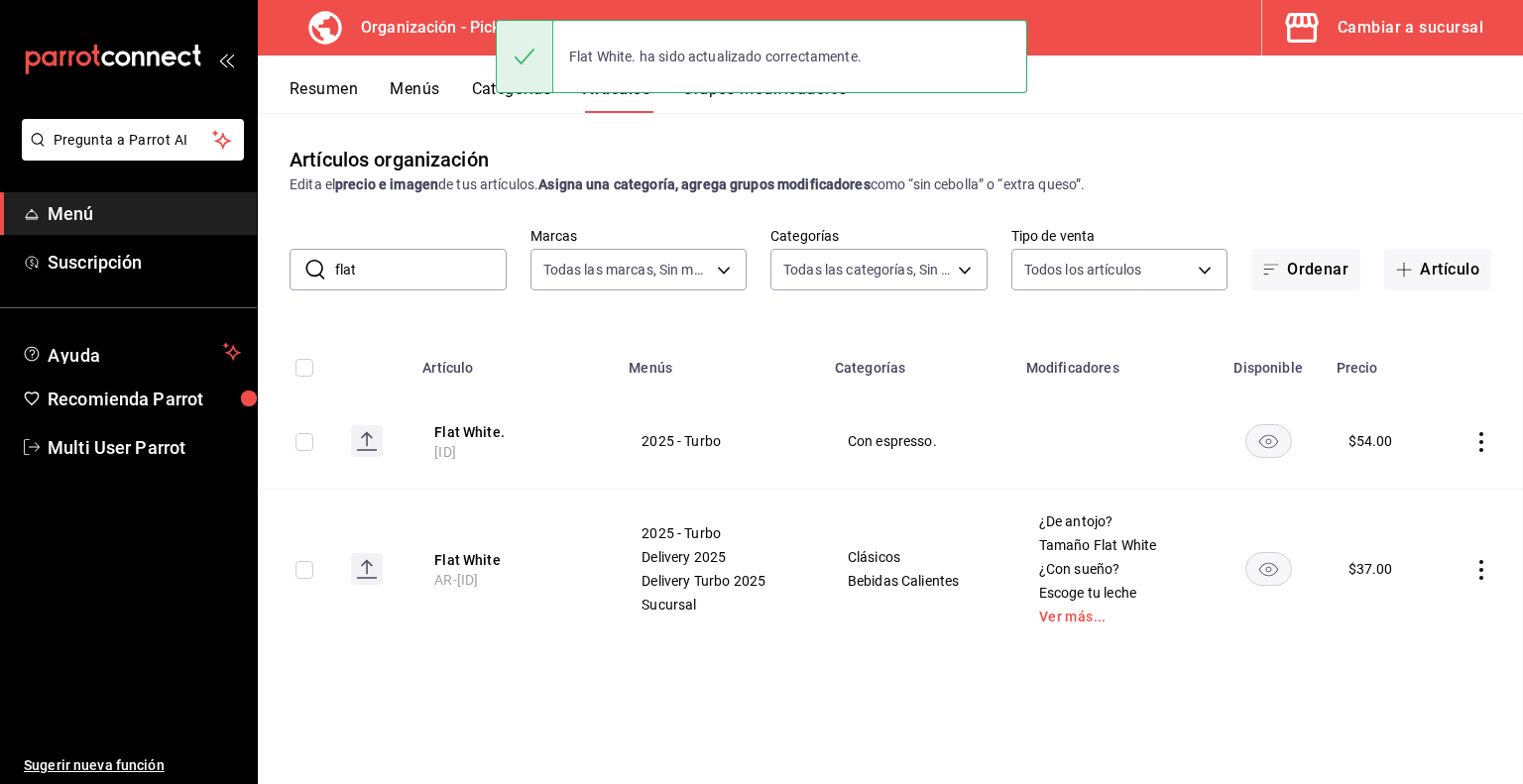 scroll, scrollTop: 0, scrollLeft: 0, axis: both 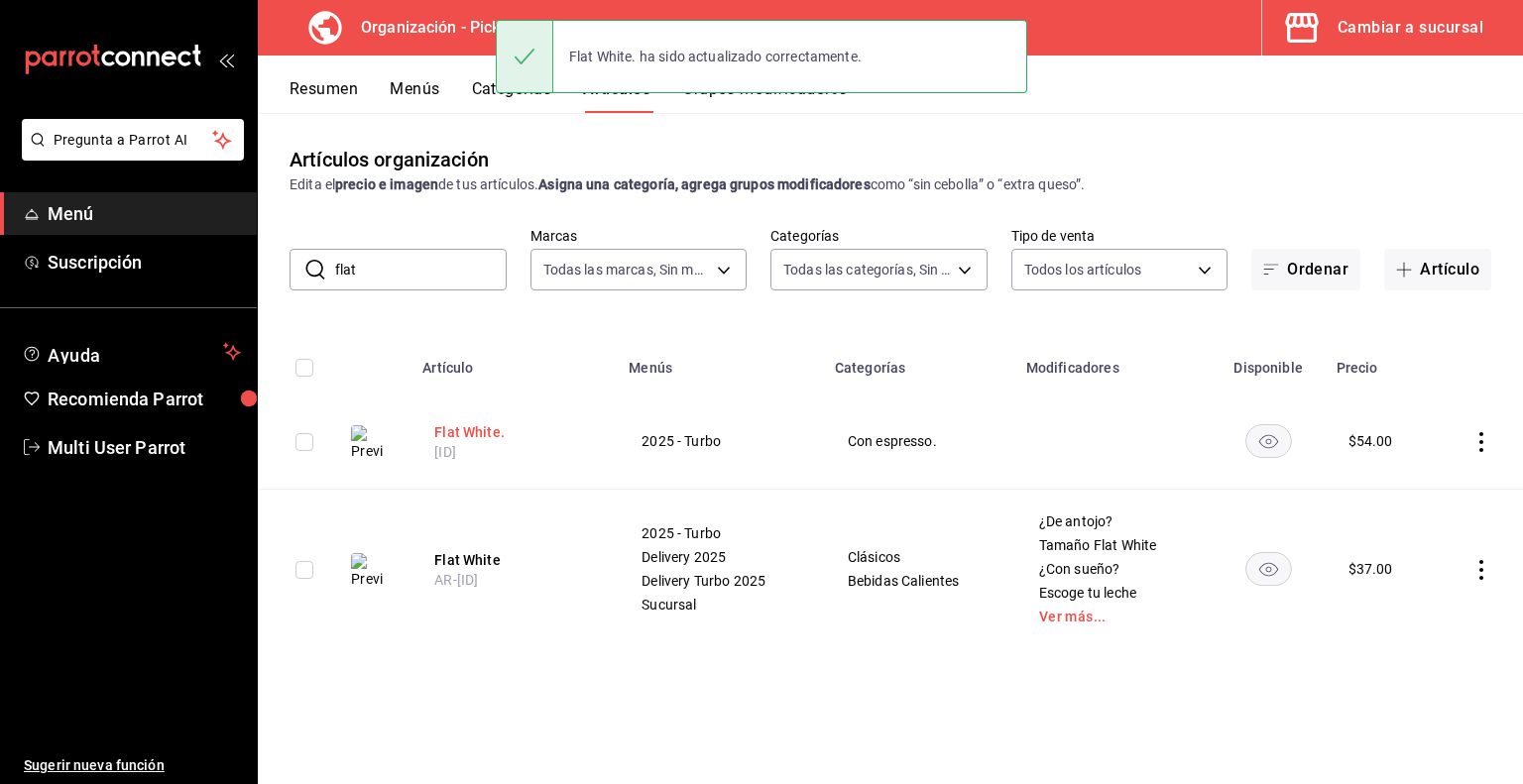 click on "Flat White." at bounding box center [514, 432] 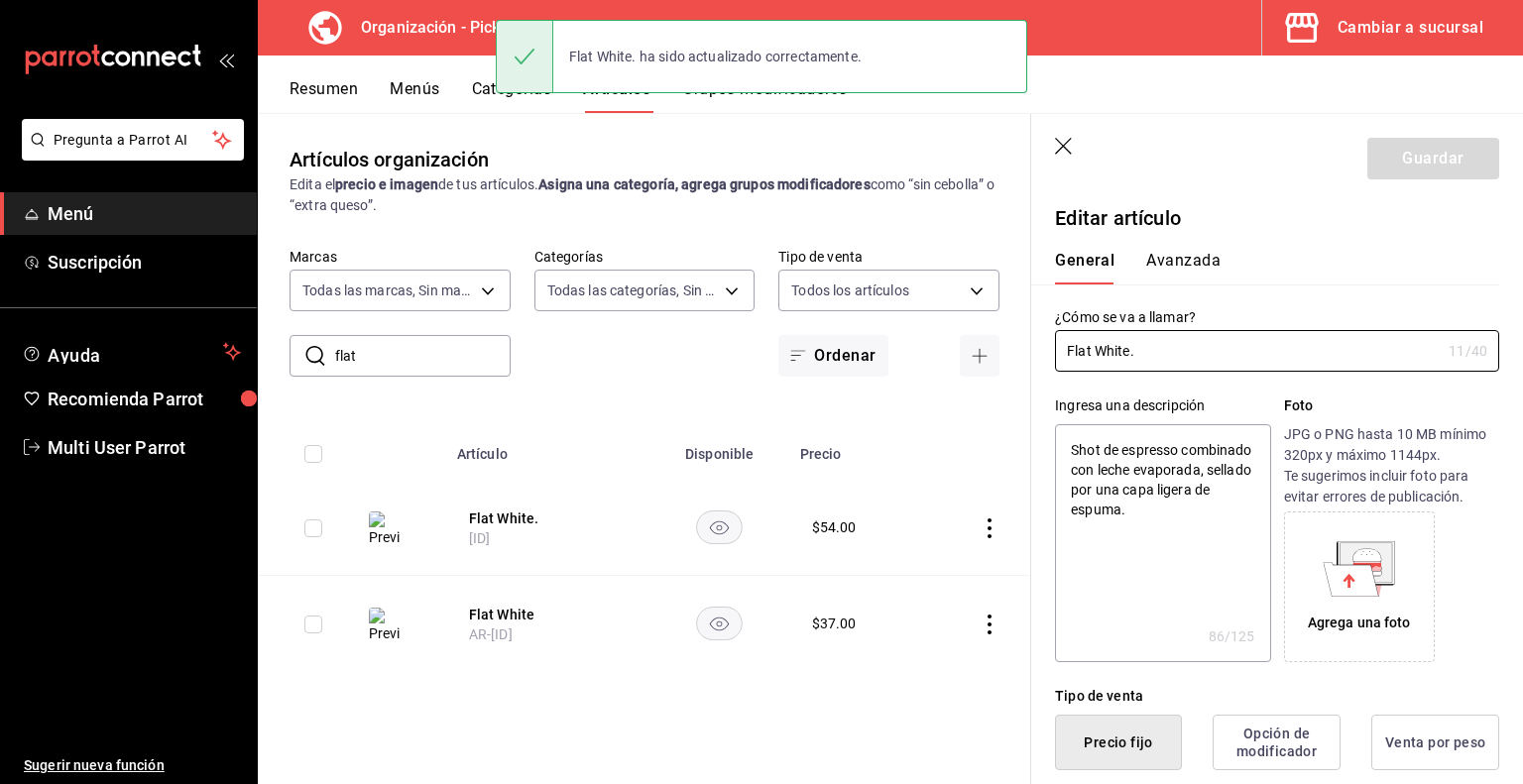 type on "x" 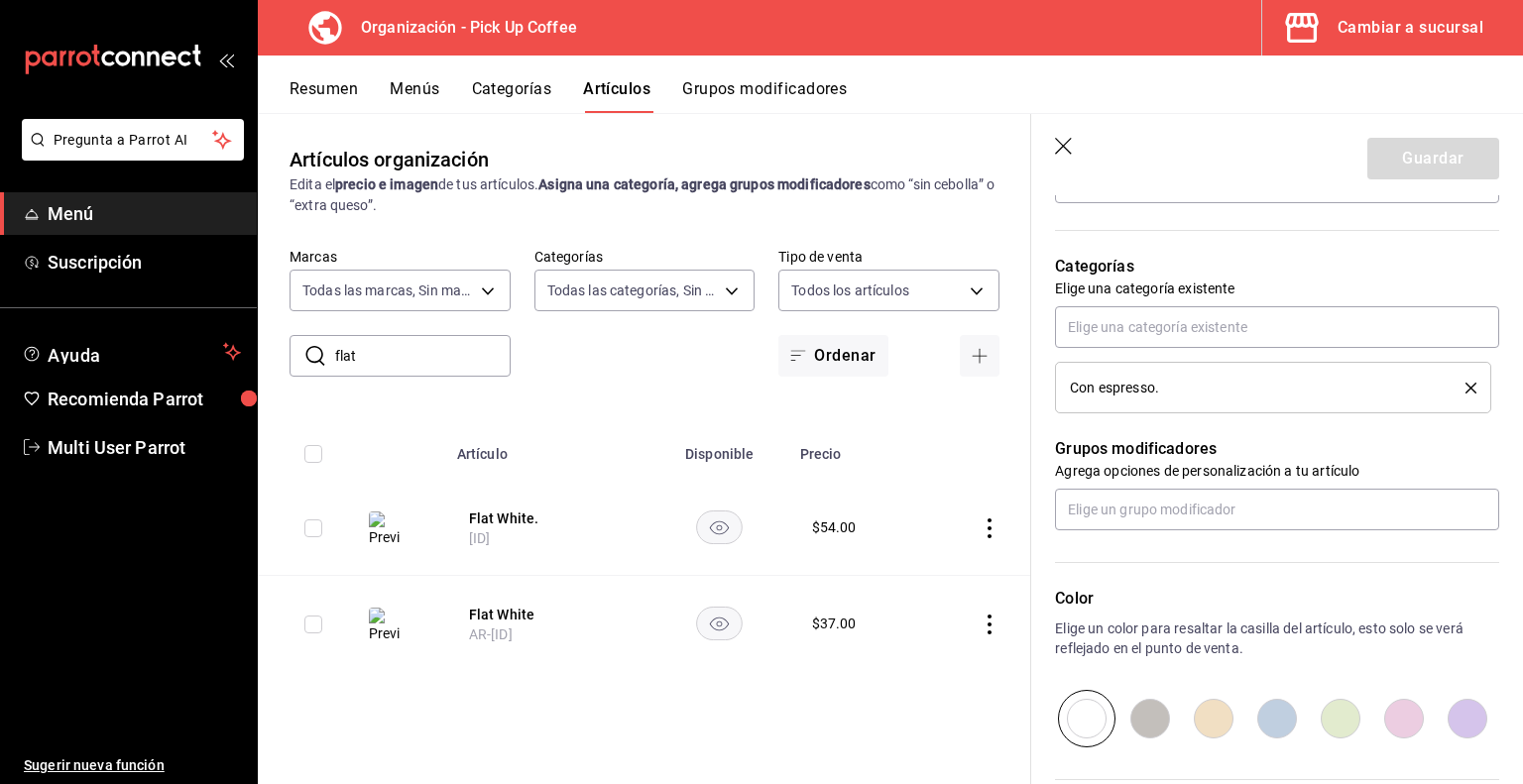 scroll, scrollTop: 652, scrollLeft: 0, axis: vertical 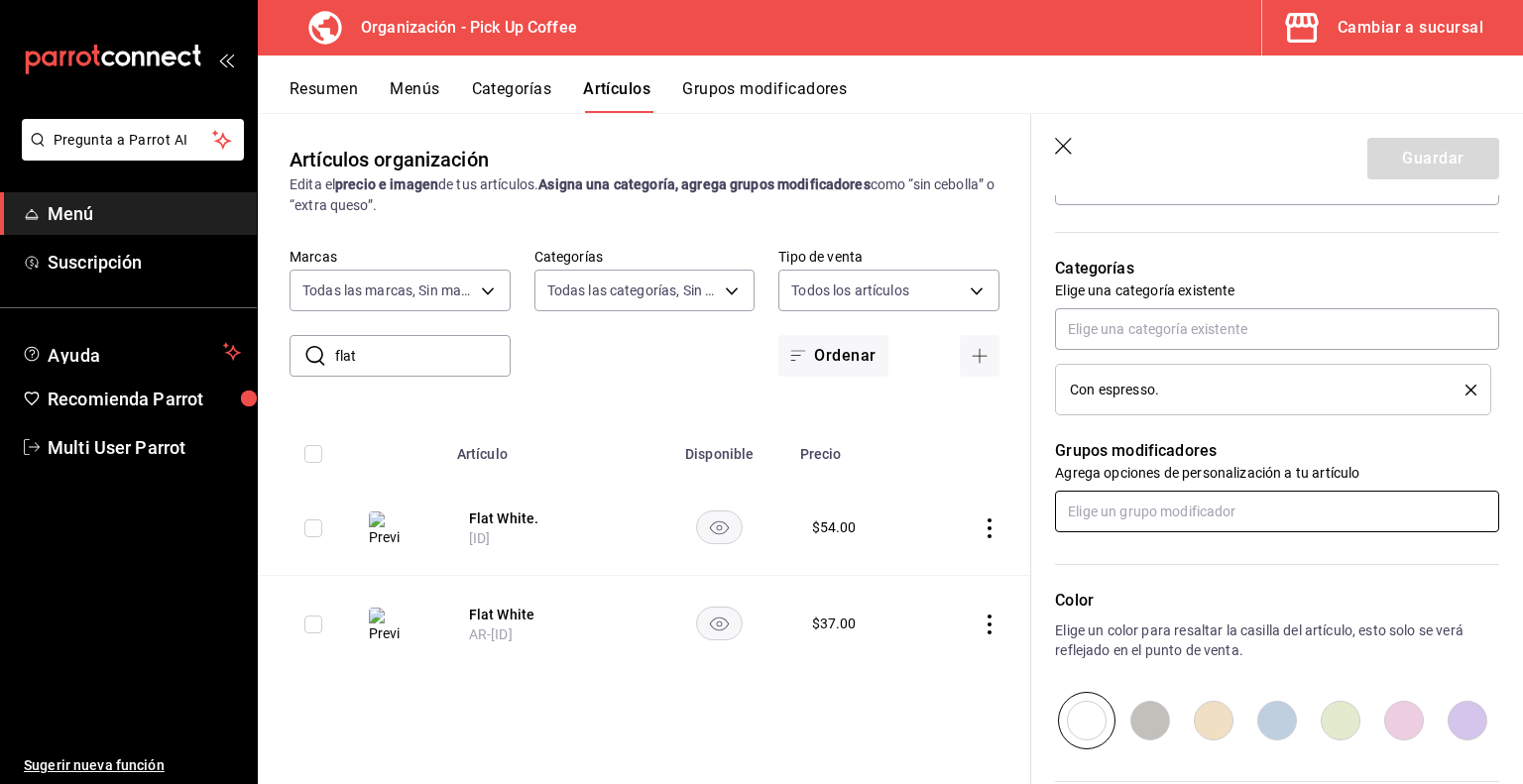 click at bounding box center (1277, 511) 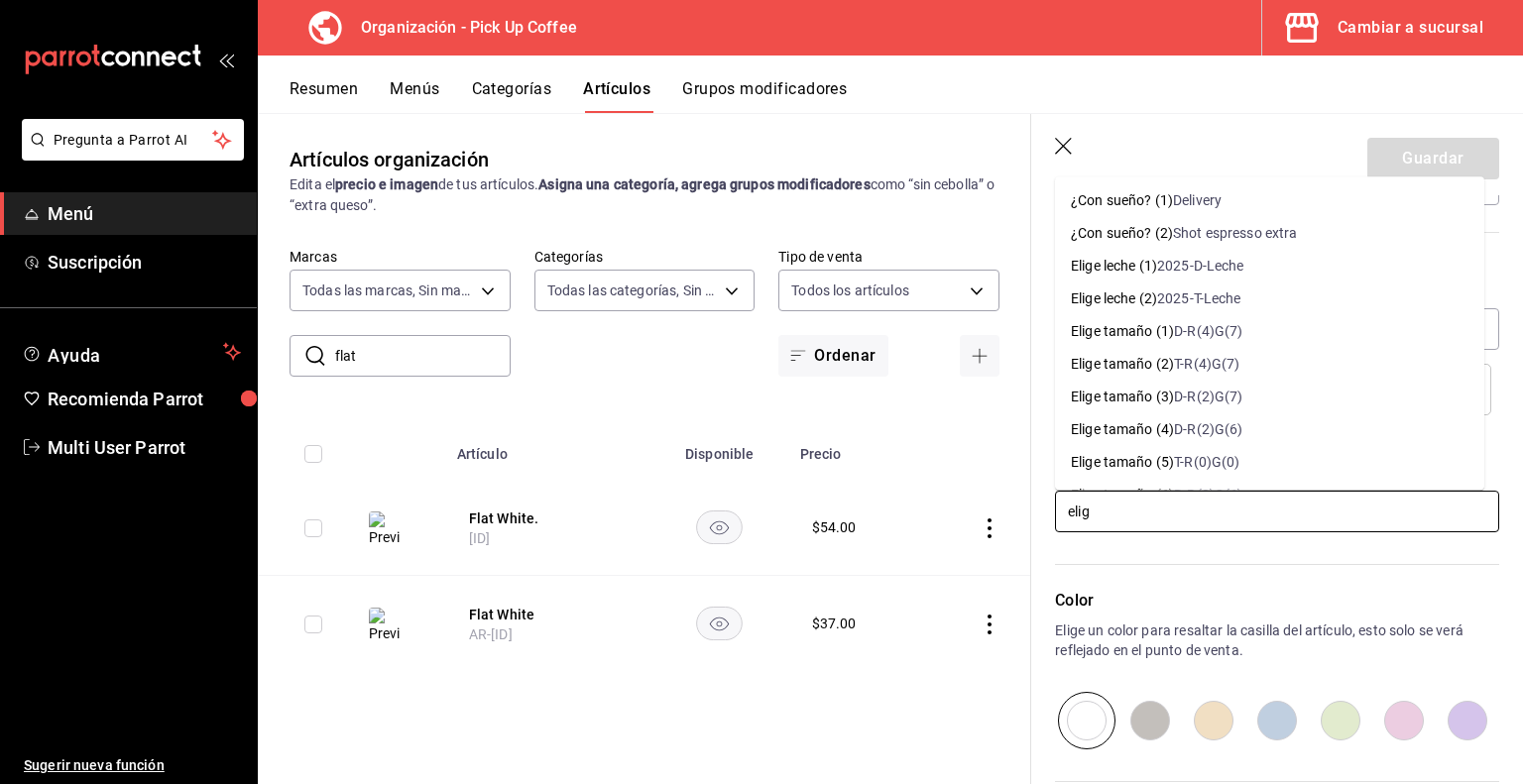 type on "elige" 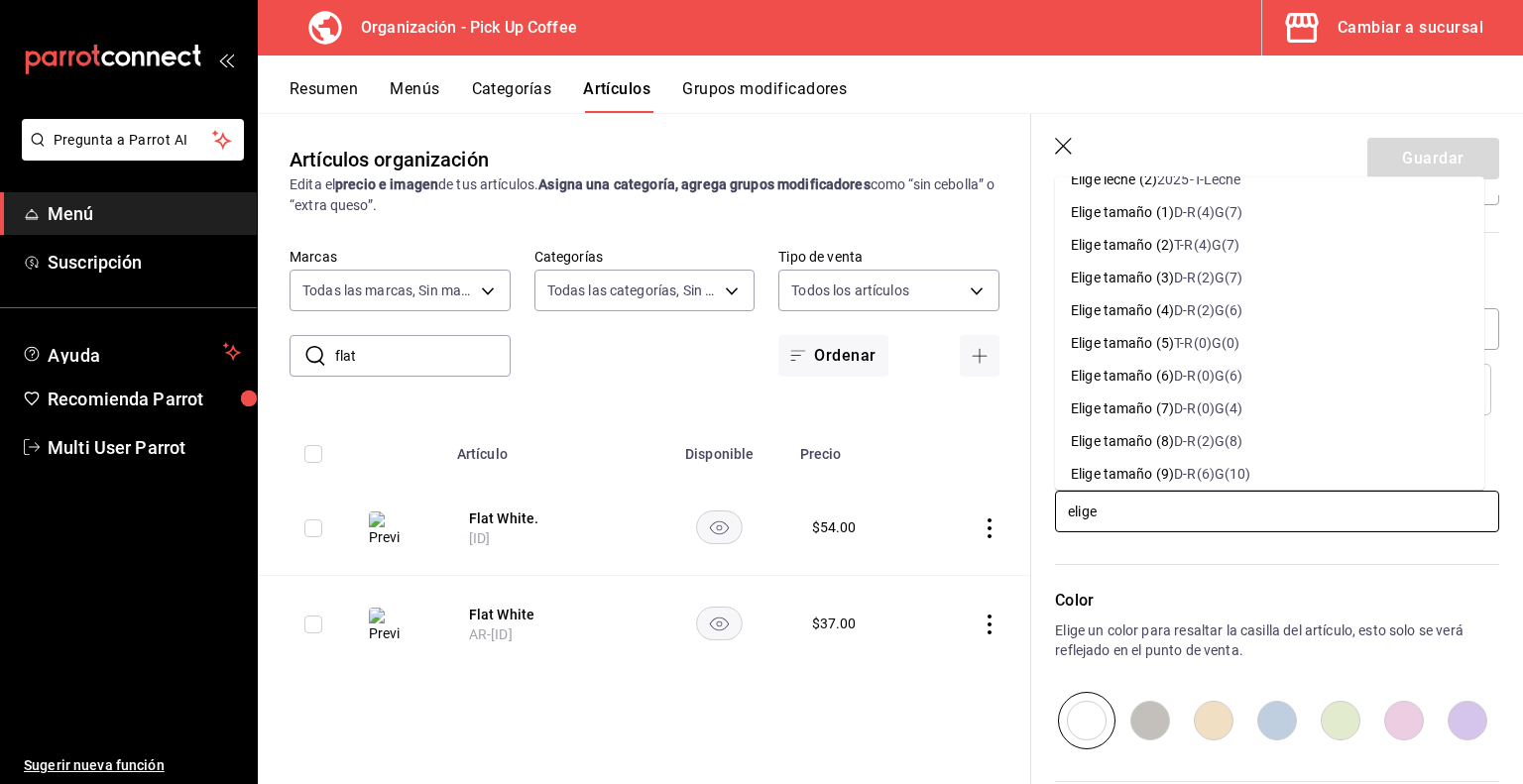 scroll, scrollTop: 167, scrollLeft: 0, axis: vertical 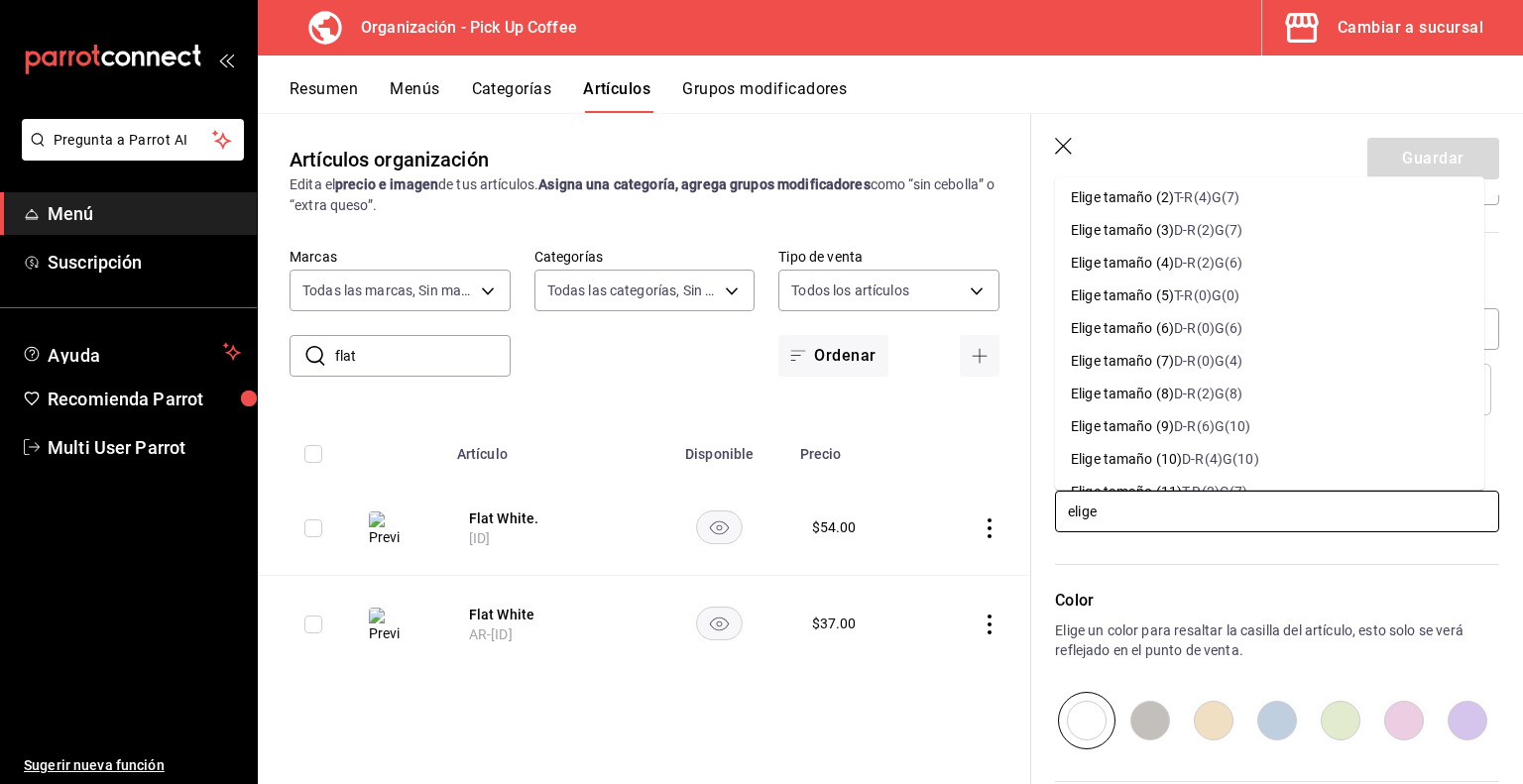 click on "D-R(6)G(10)" at bounding box center [1212, 426] 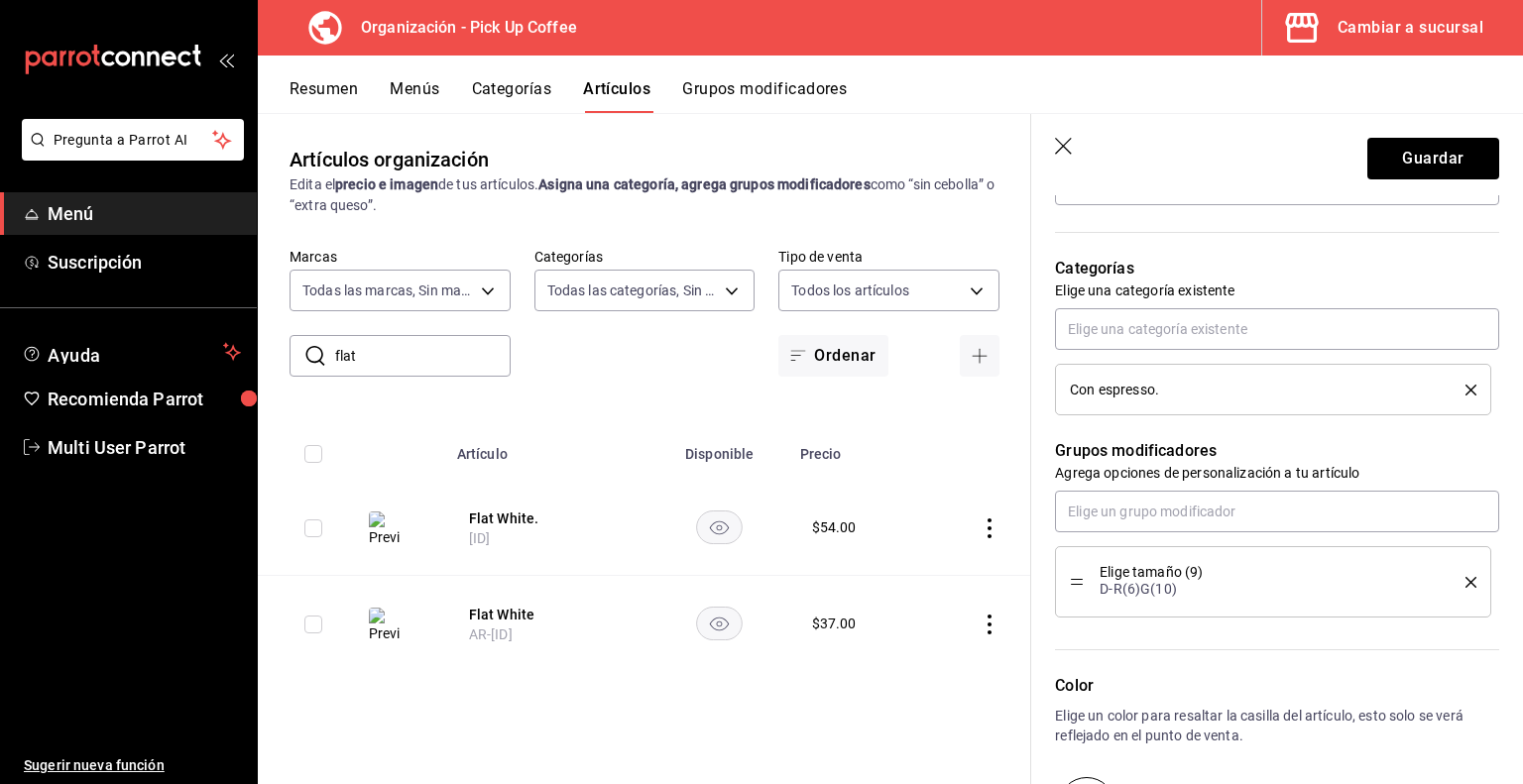 click on "D-R(6)G(10)" at bounding box center (1267, 589) 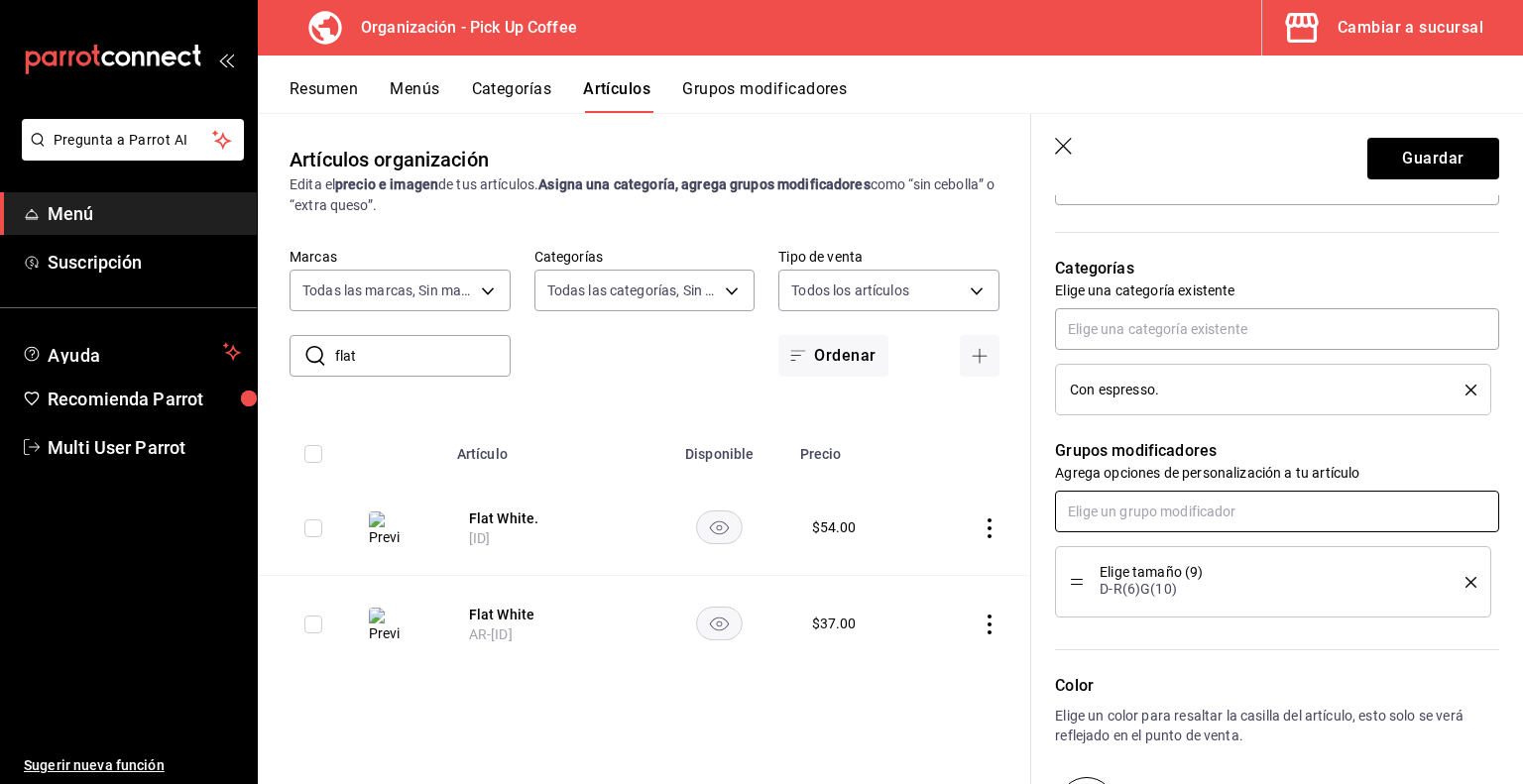 click at bounding box center (1277, 511) 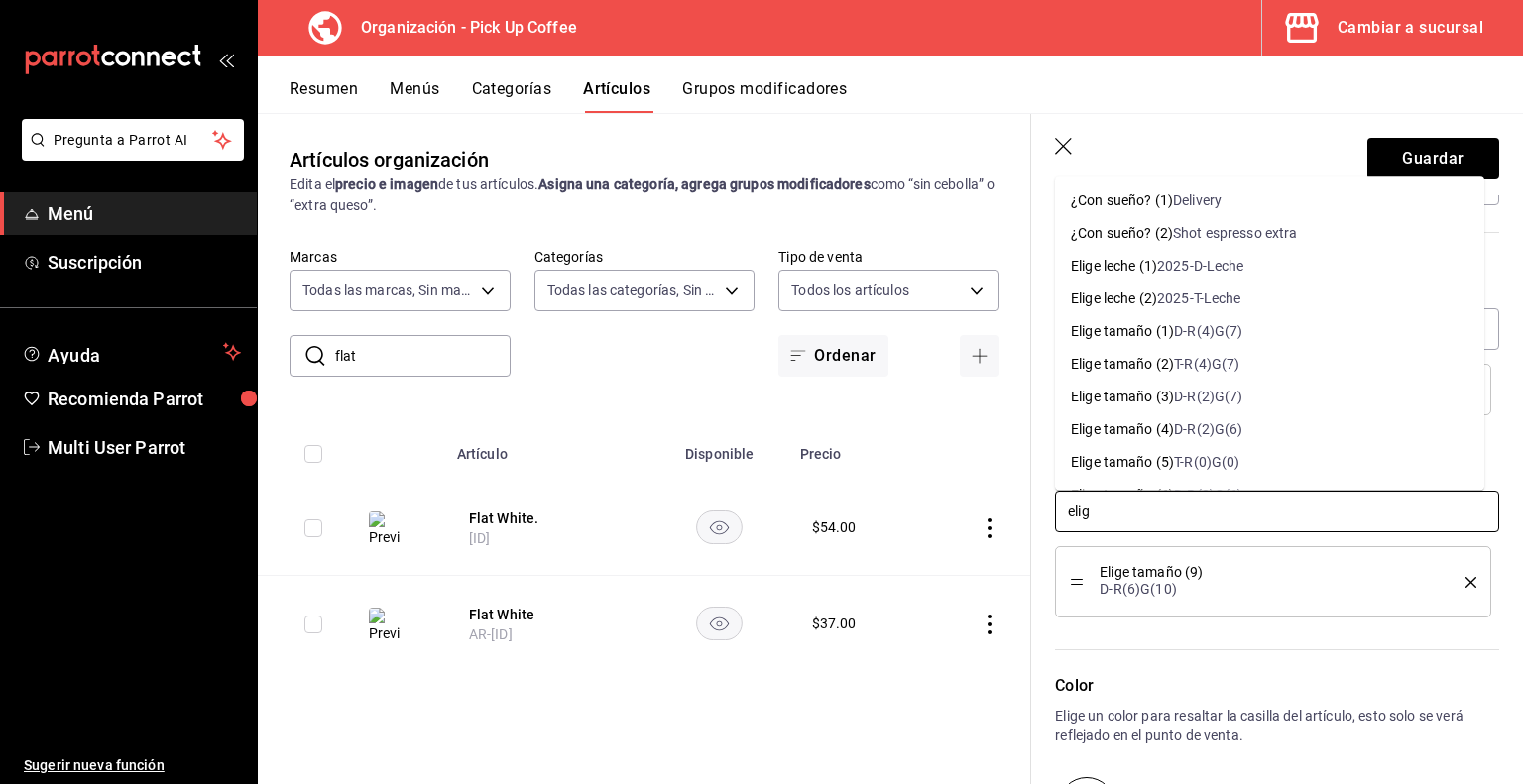 type on "elige" 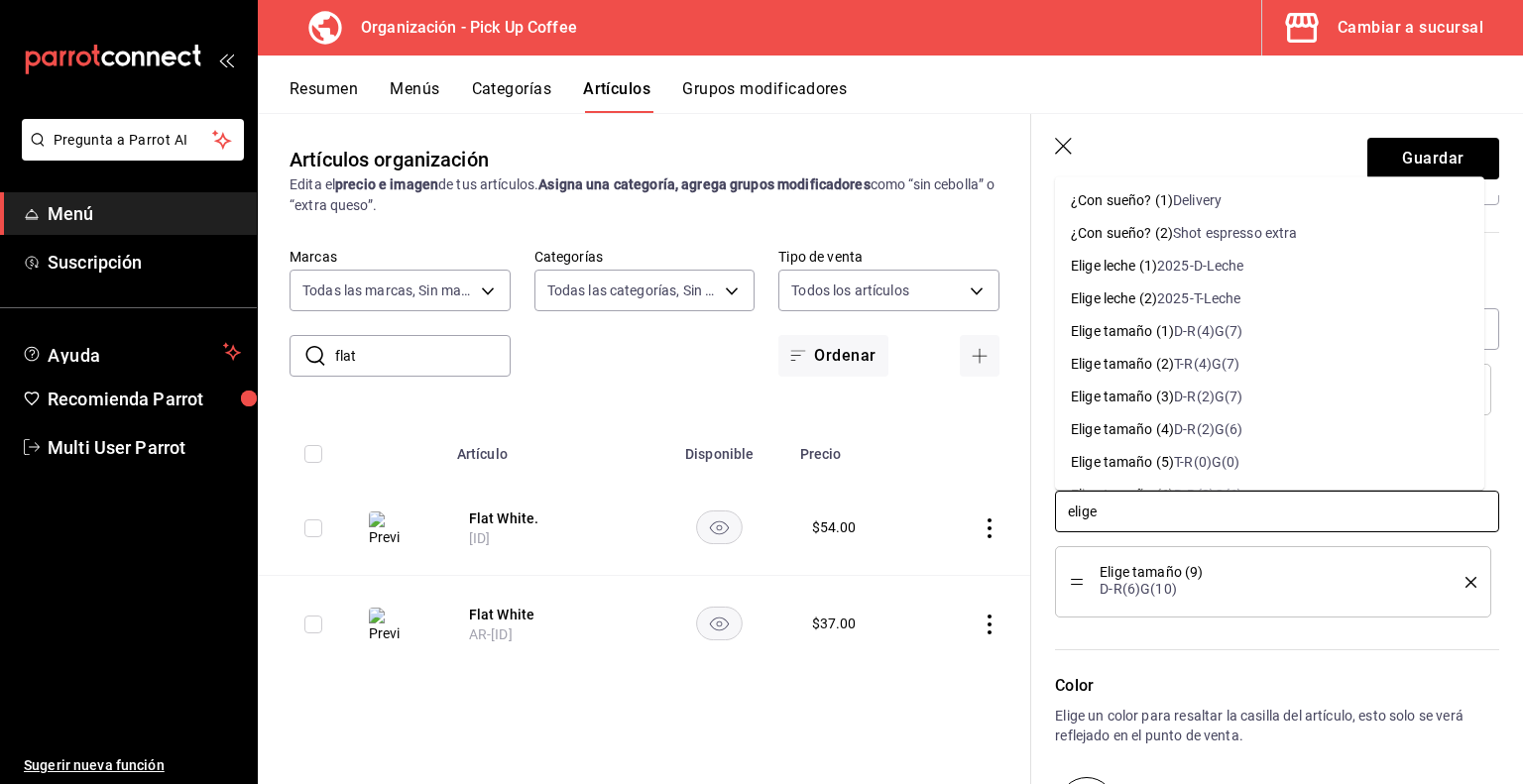 click on "2025-D-Leche" at bounding box center [1201, 266] 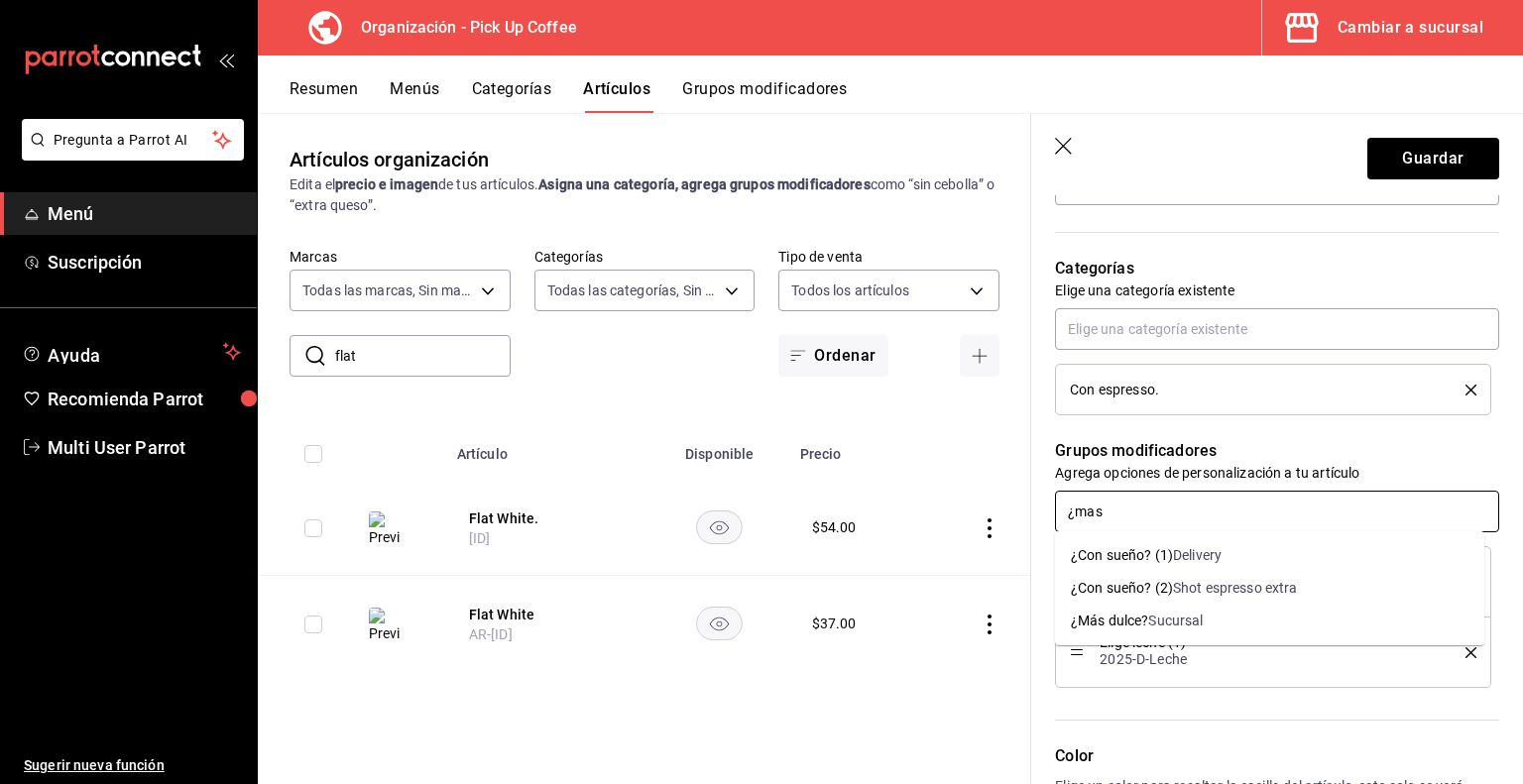 drag, startPoint x: 1143, startPoint y: 616, endPoint x: 1134, endPoint y: 514, distance: 102.396289 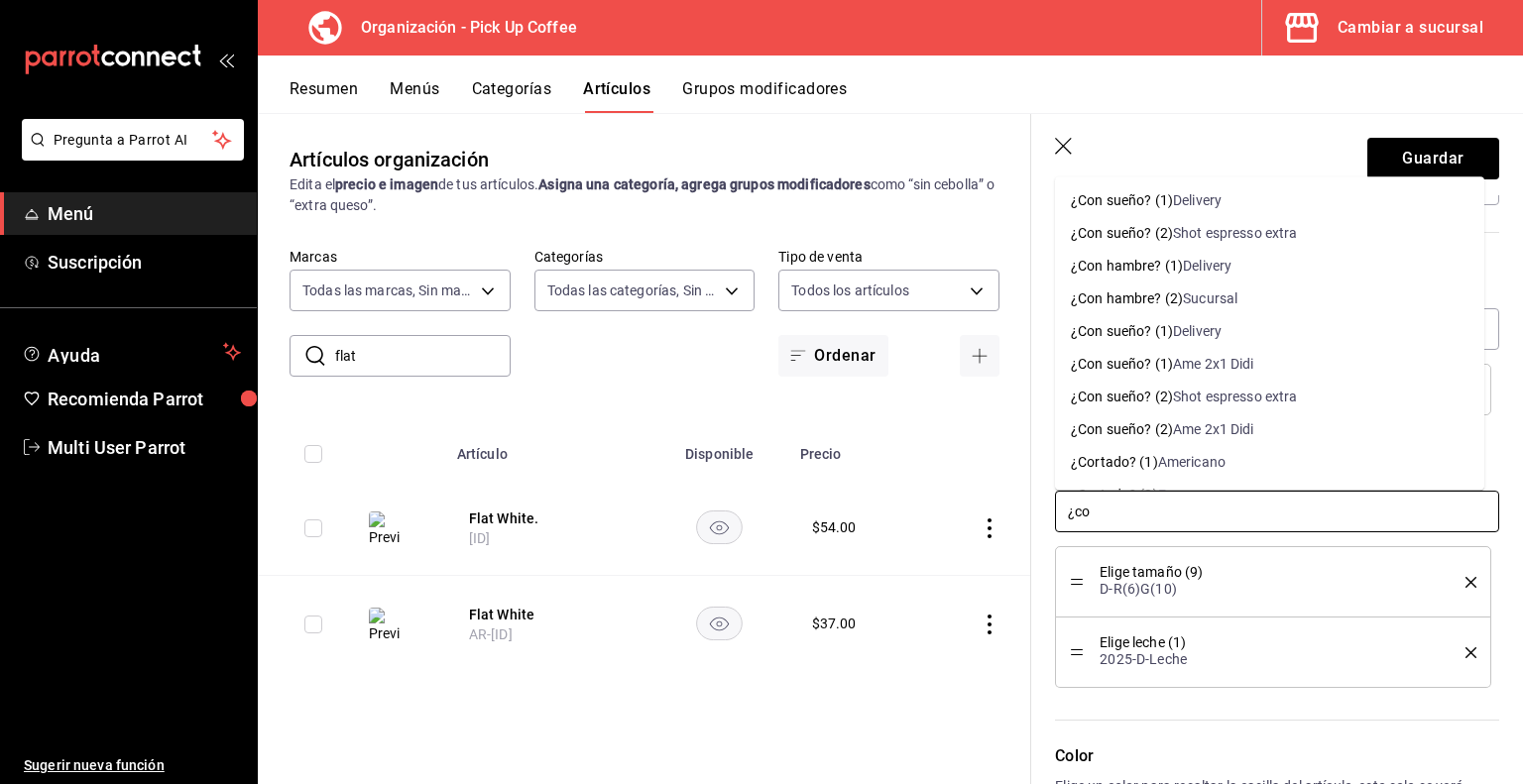 type on "¿con" 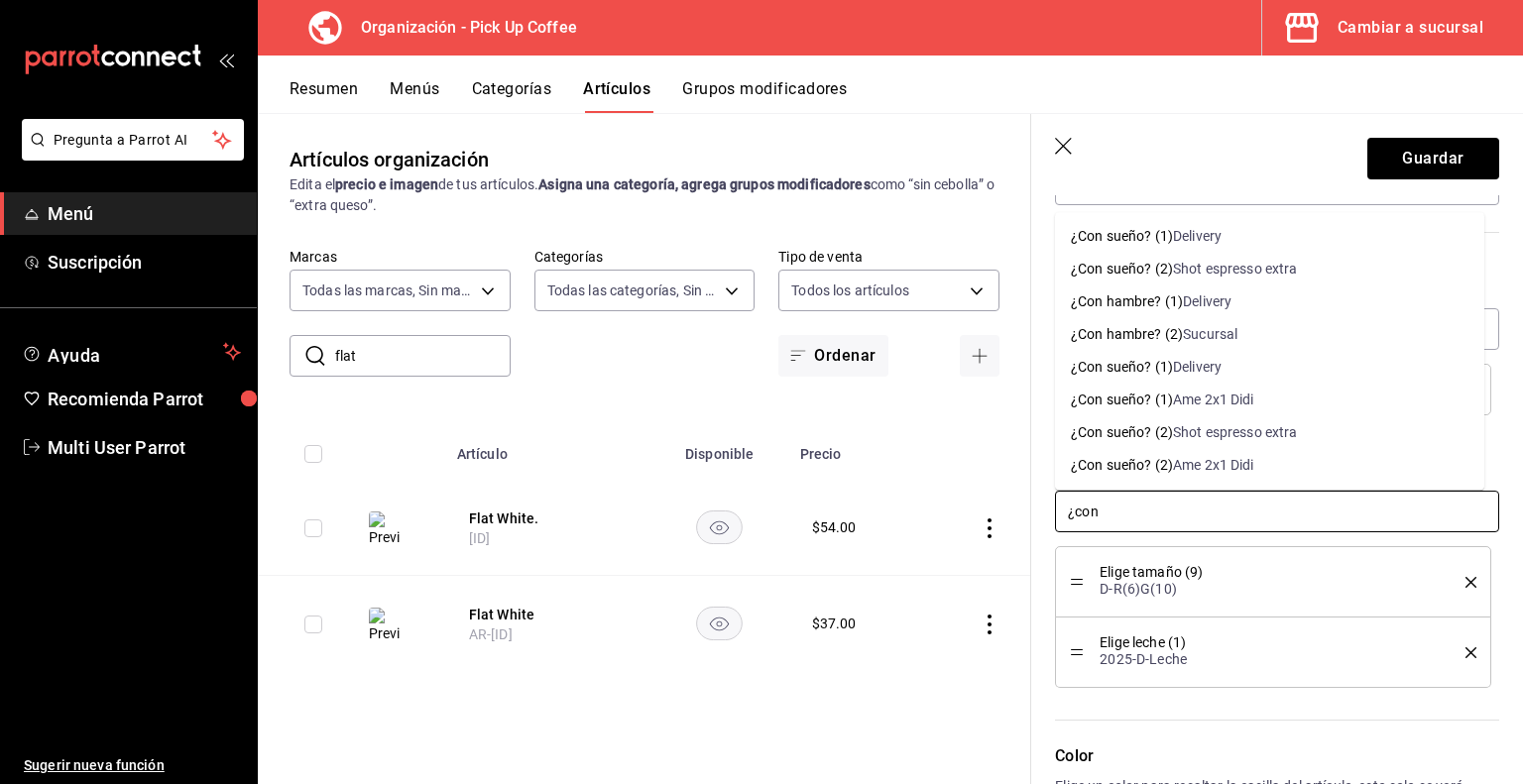 click on "Shot espresso extra" at bounding box center (1235, 269) 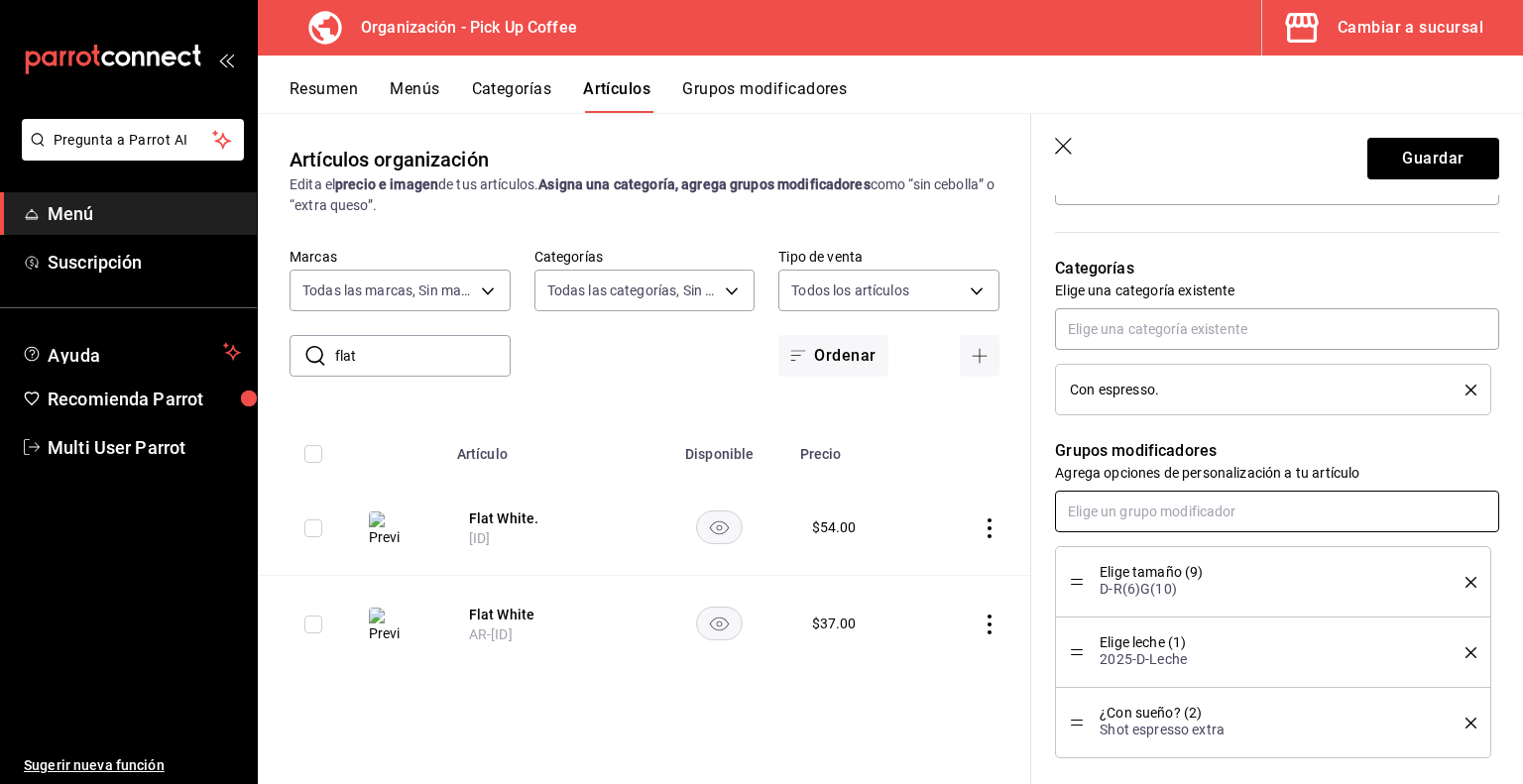 click at bounding box center [1277, 511] 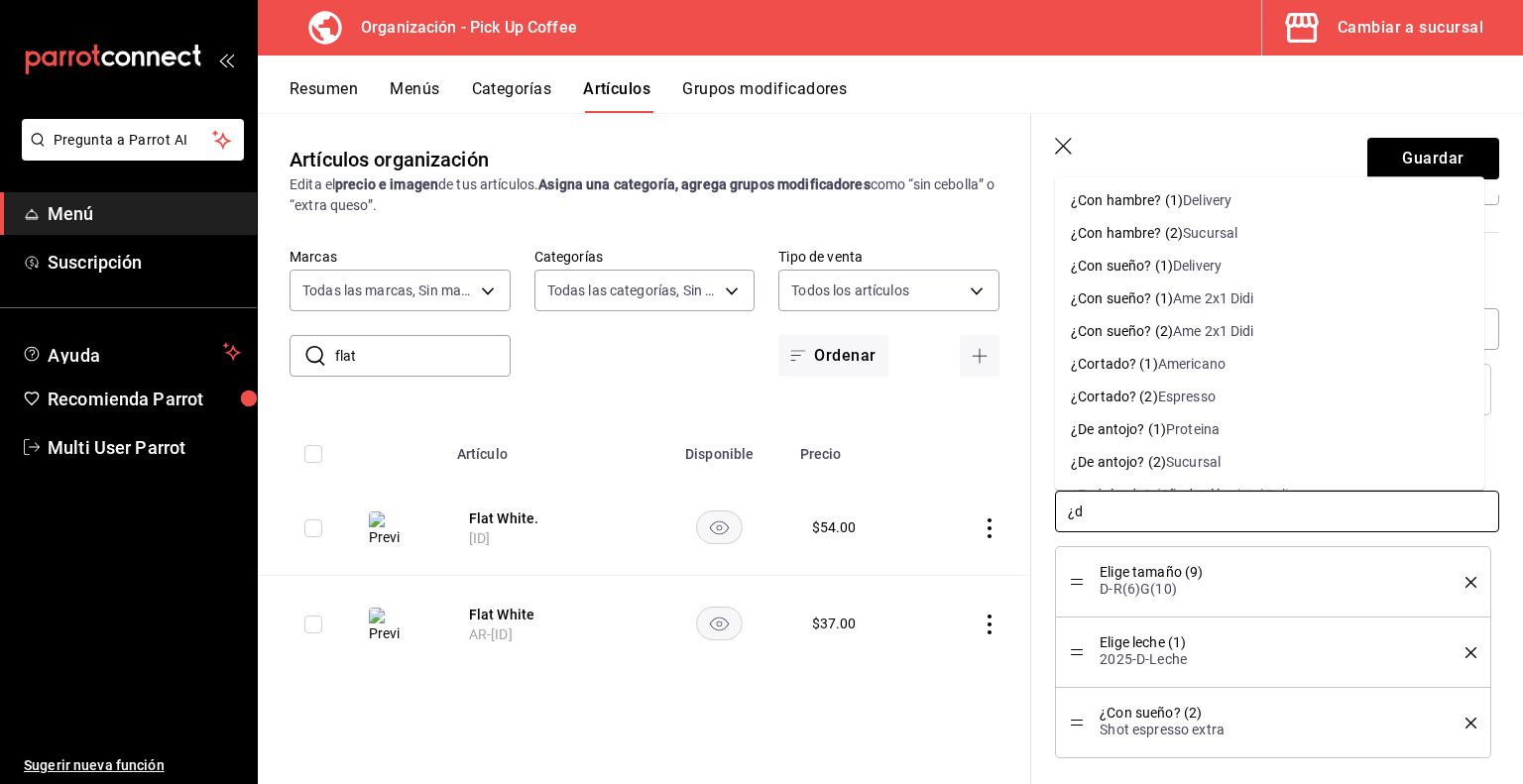 type on "¿de" 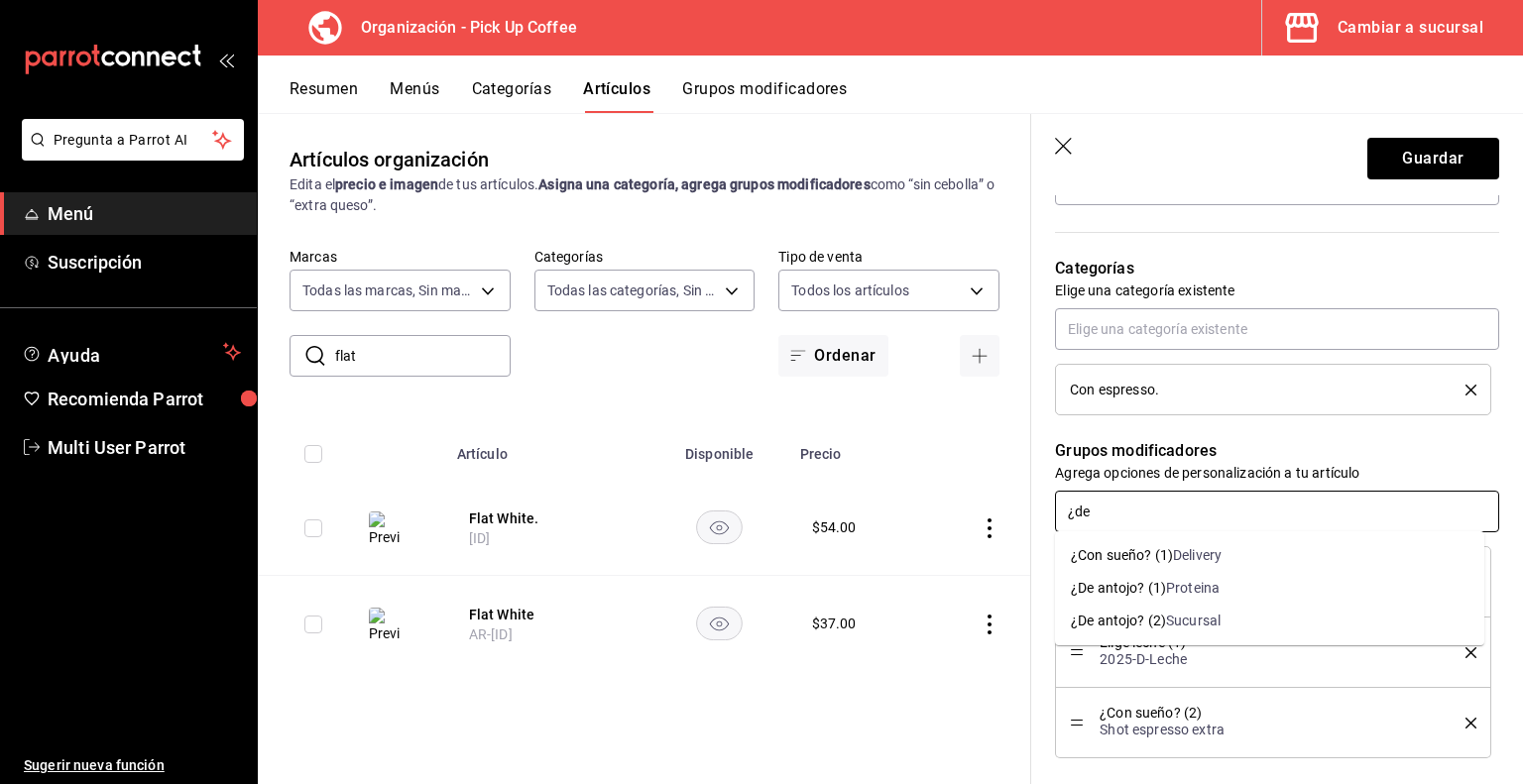 click on "¿De antojo? (2)" at bounding box center [1118, 620] 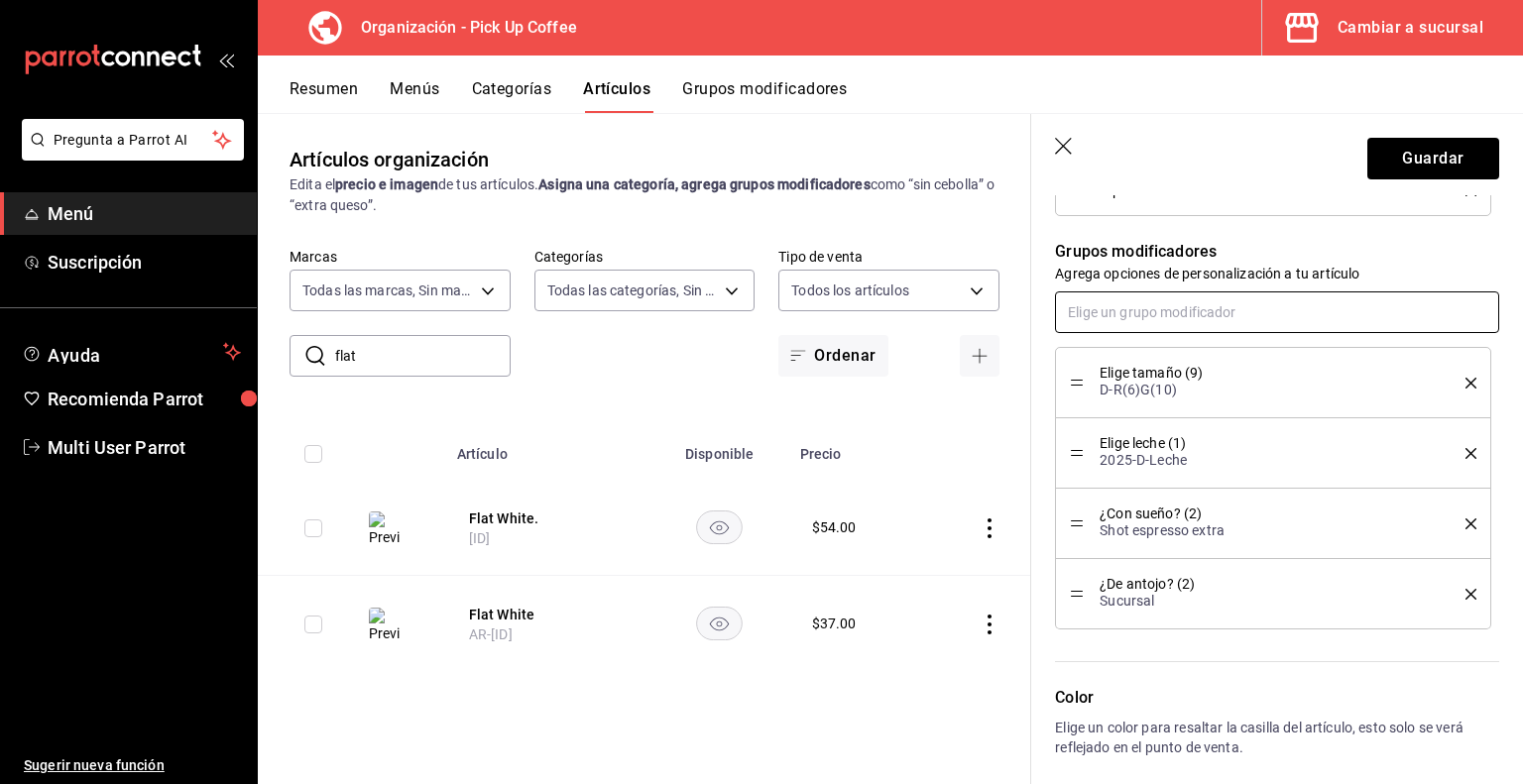 scroll, scrollTop: 1161, scrollLeft: 0, axis: vertical 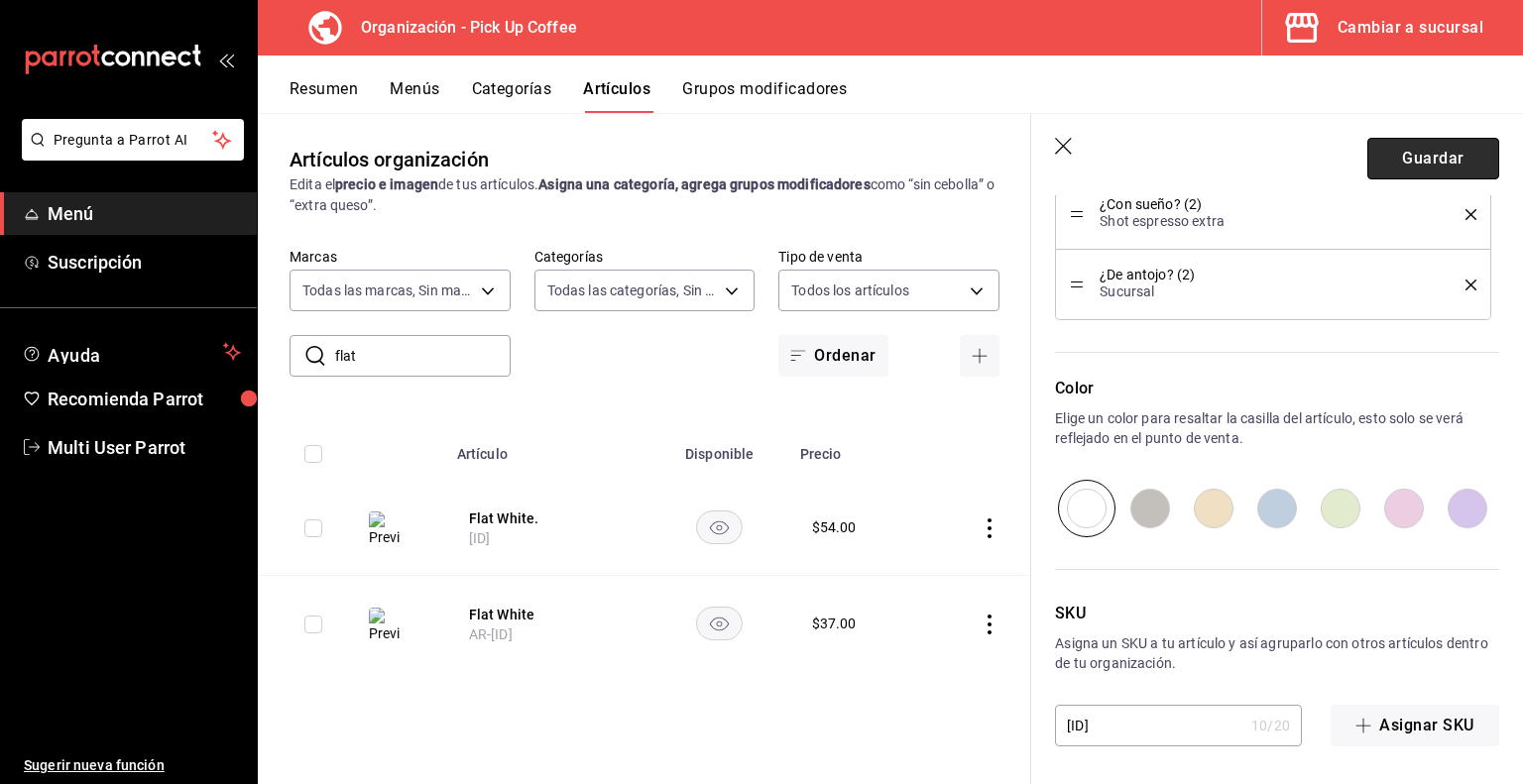 click on "Guardar" at bounding box center [1433, 159] 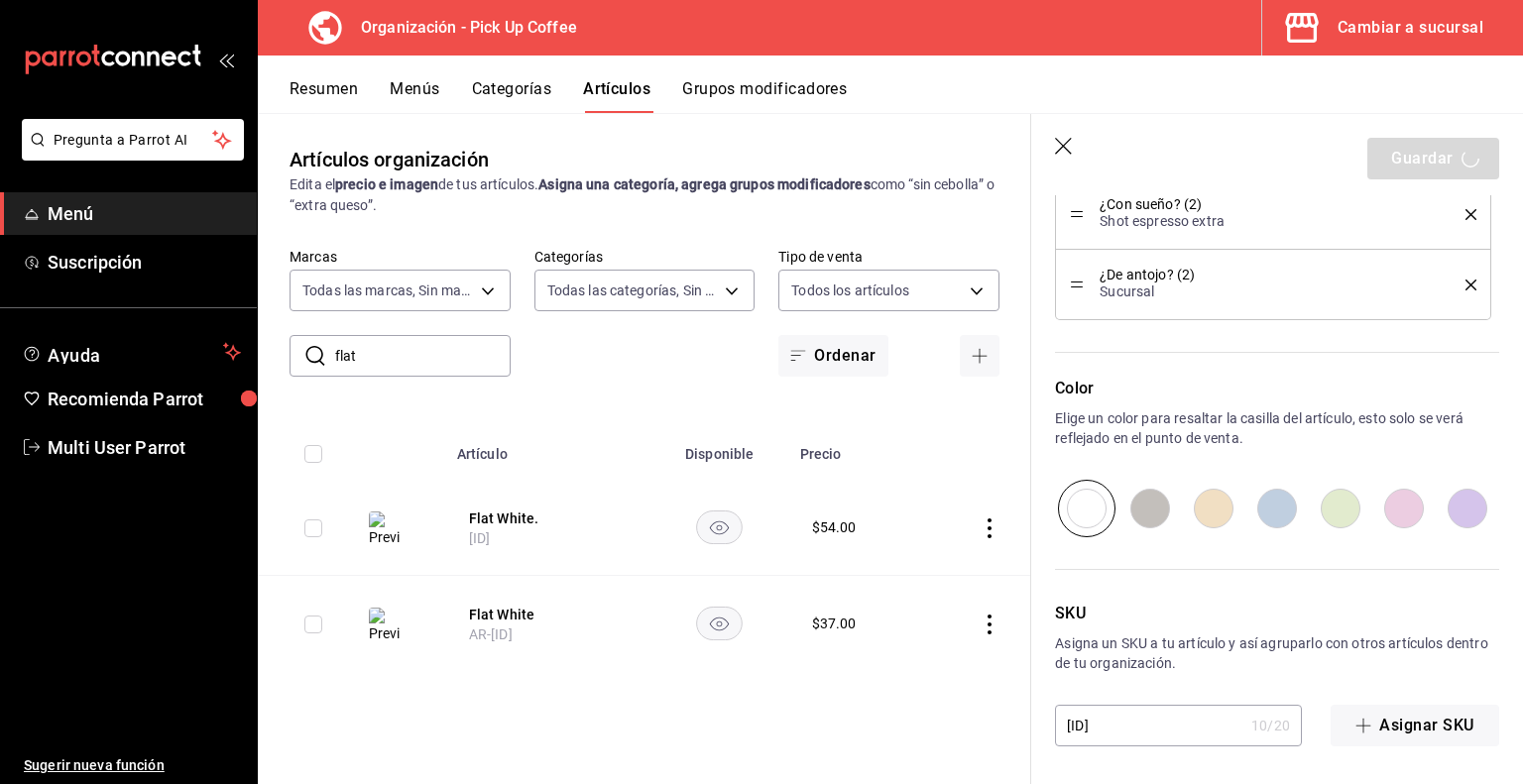type on "x" 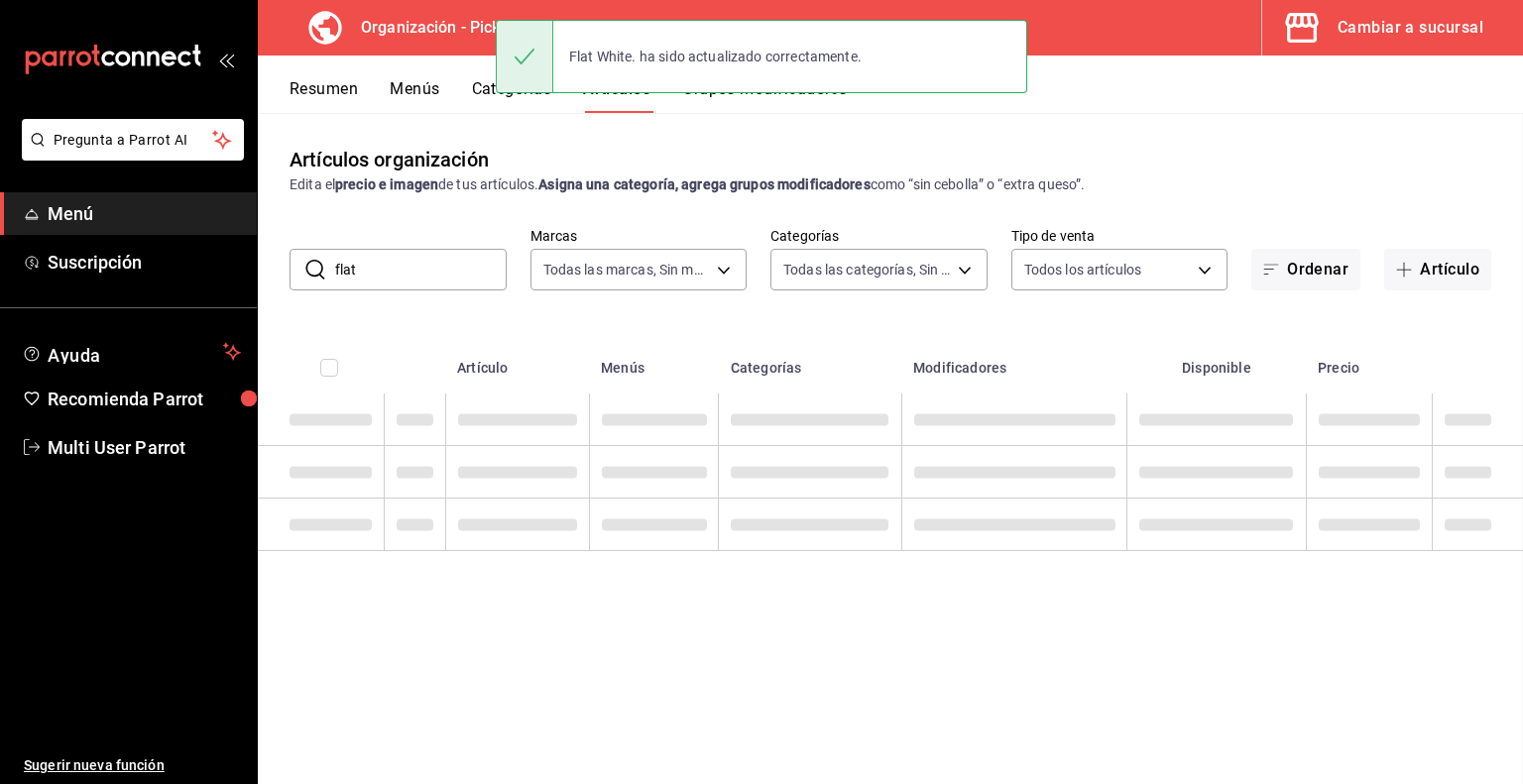 scroll, scrollTop: 0, scrollLeft: 0, axis: both 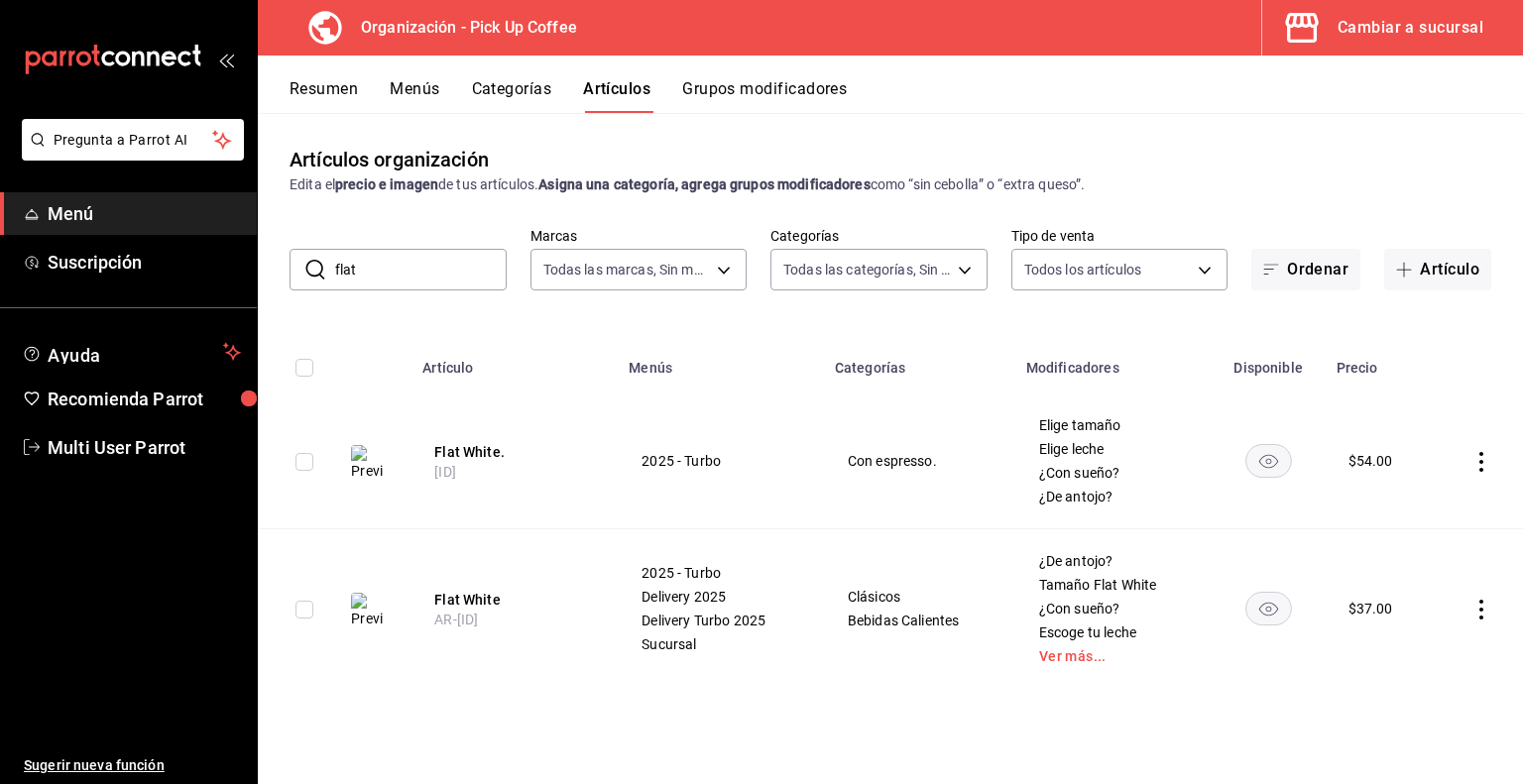 click on "Resumen" at bounding box center [323, 96] 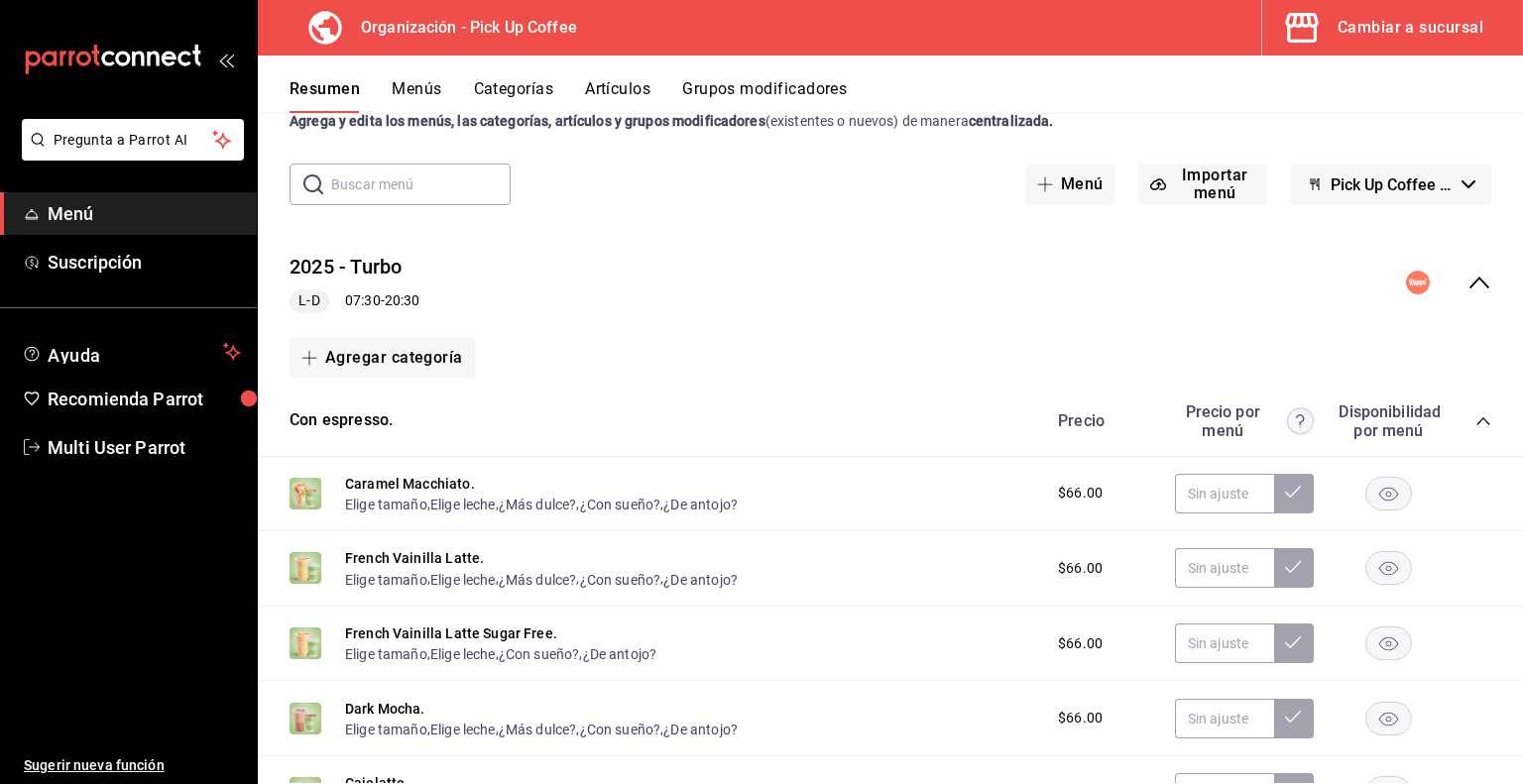 scroll, scrollTop: 0, scrollLeft: 0, axis: both 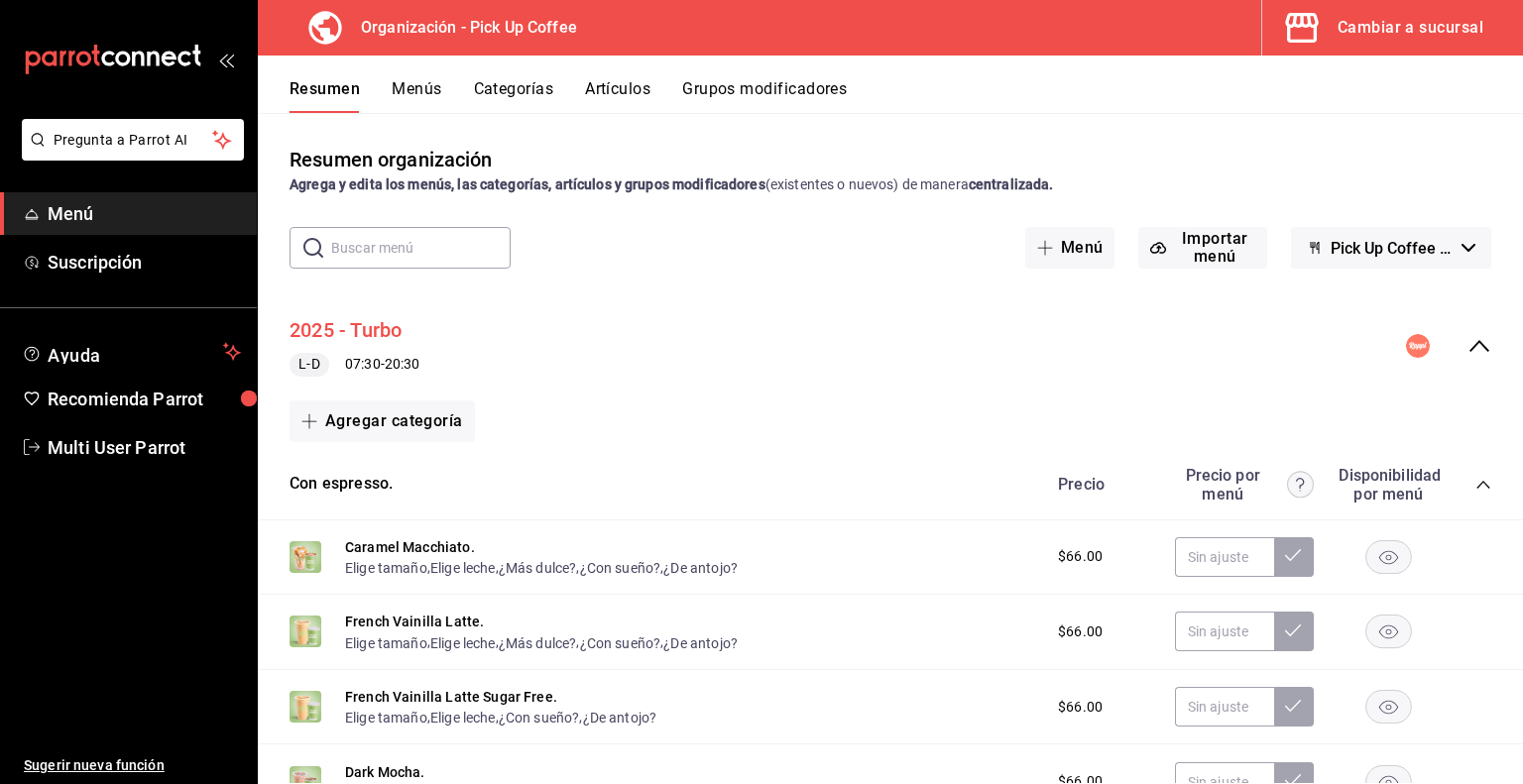 click on "2025 - Turbo" at bounding box center [346, 330] 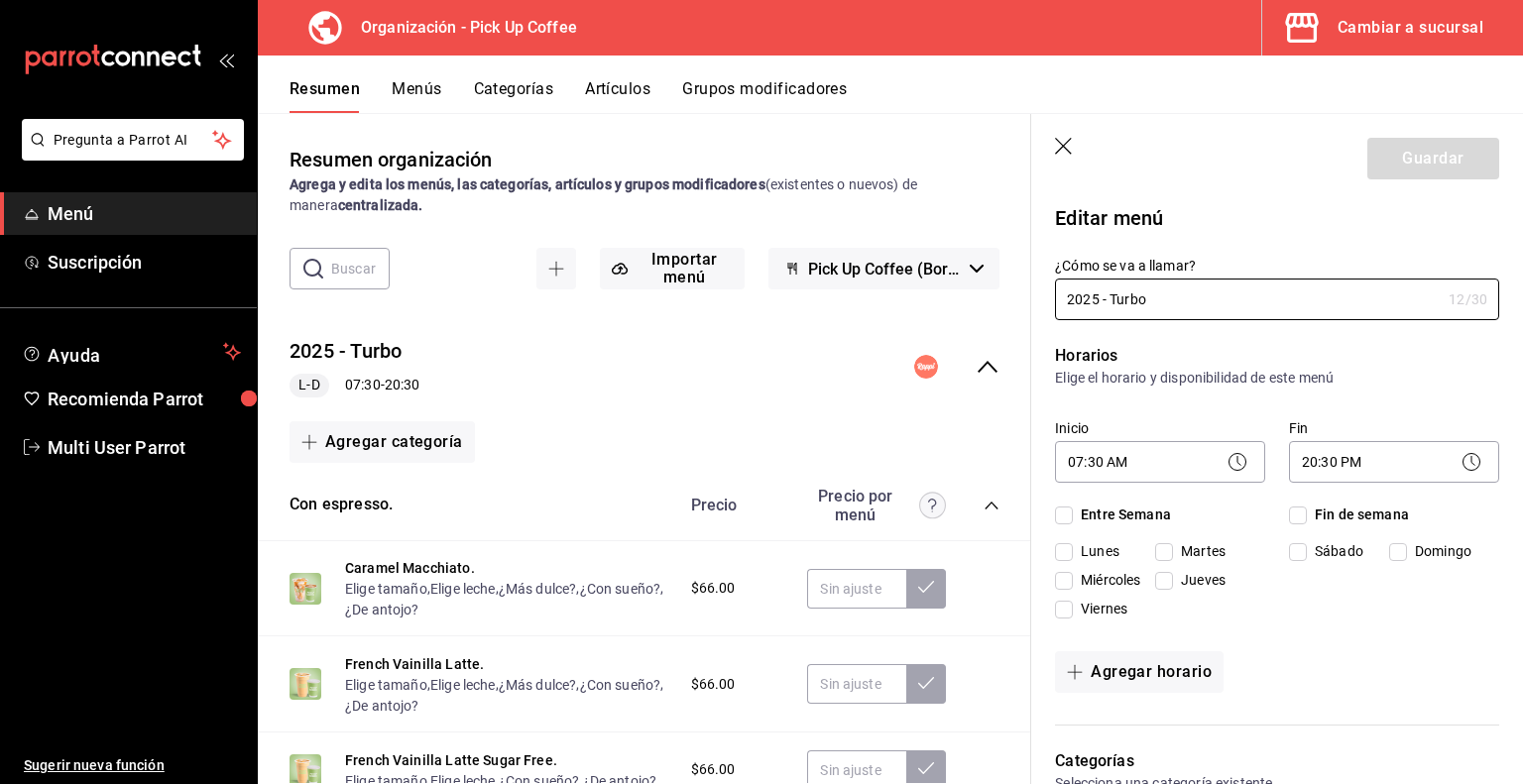 checkbox on "true" 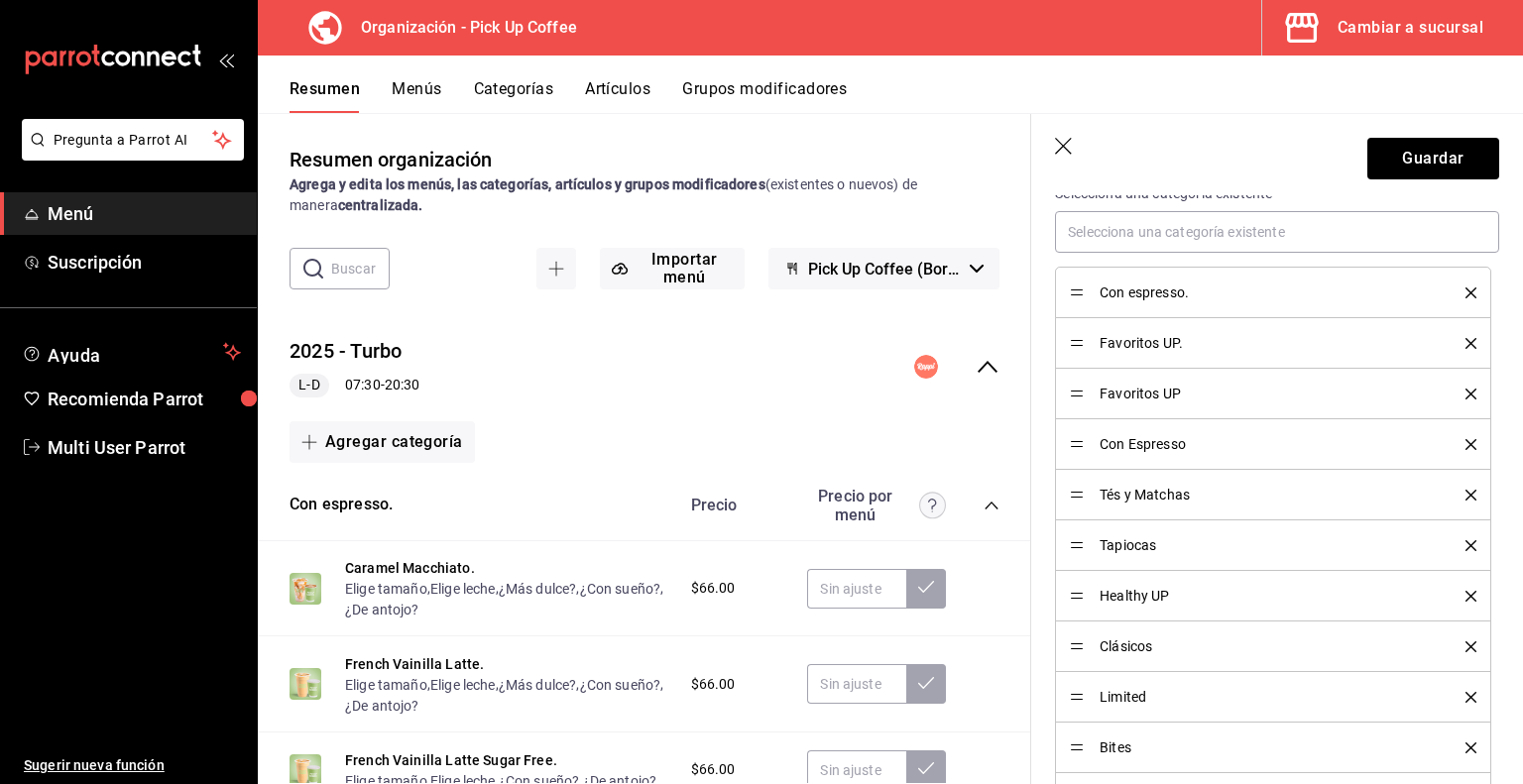 scroll, scrollTop: 591, scrollLeft: 0, axis: vertical 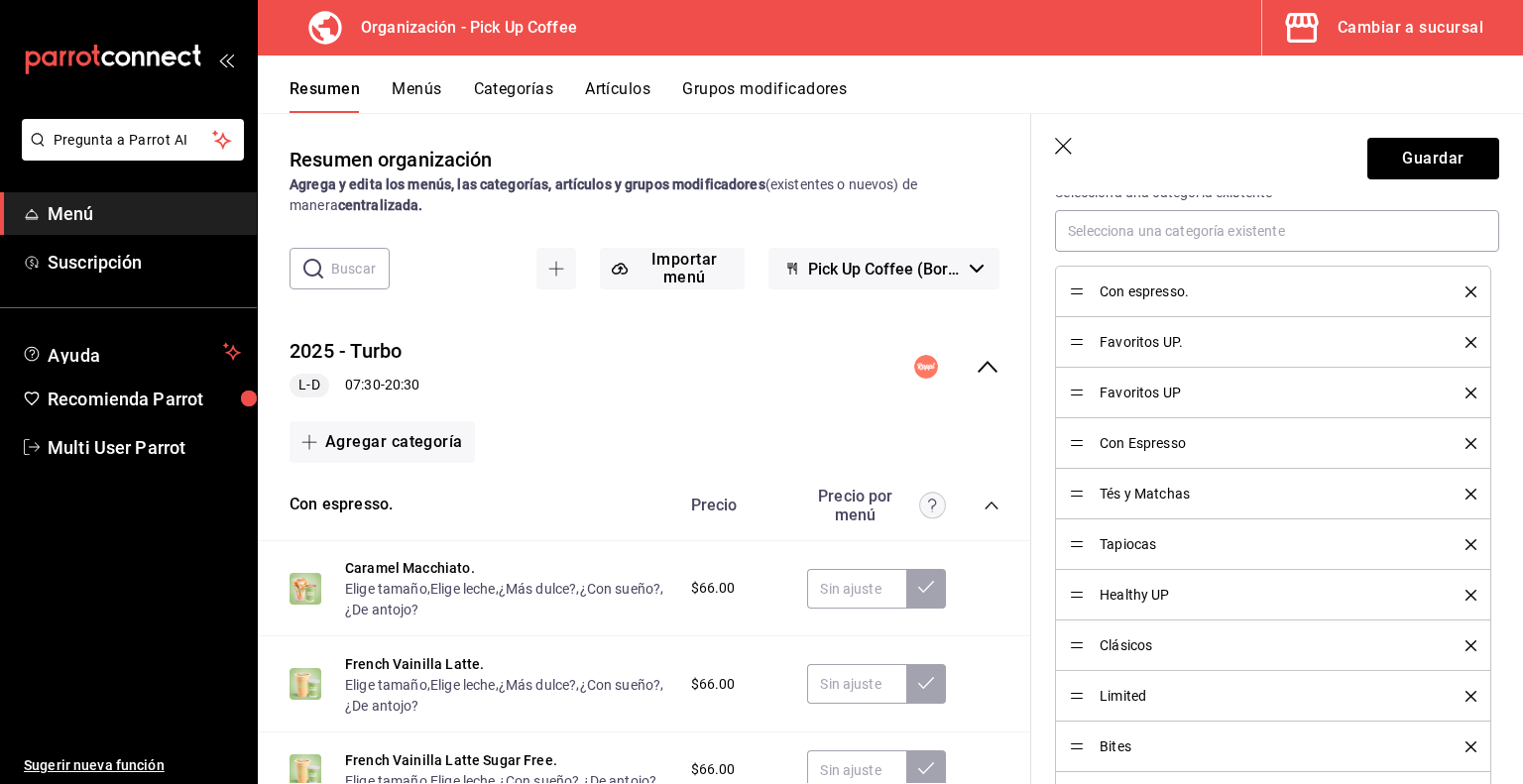 click 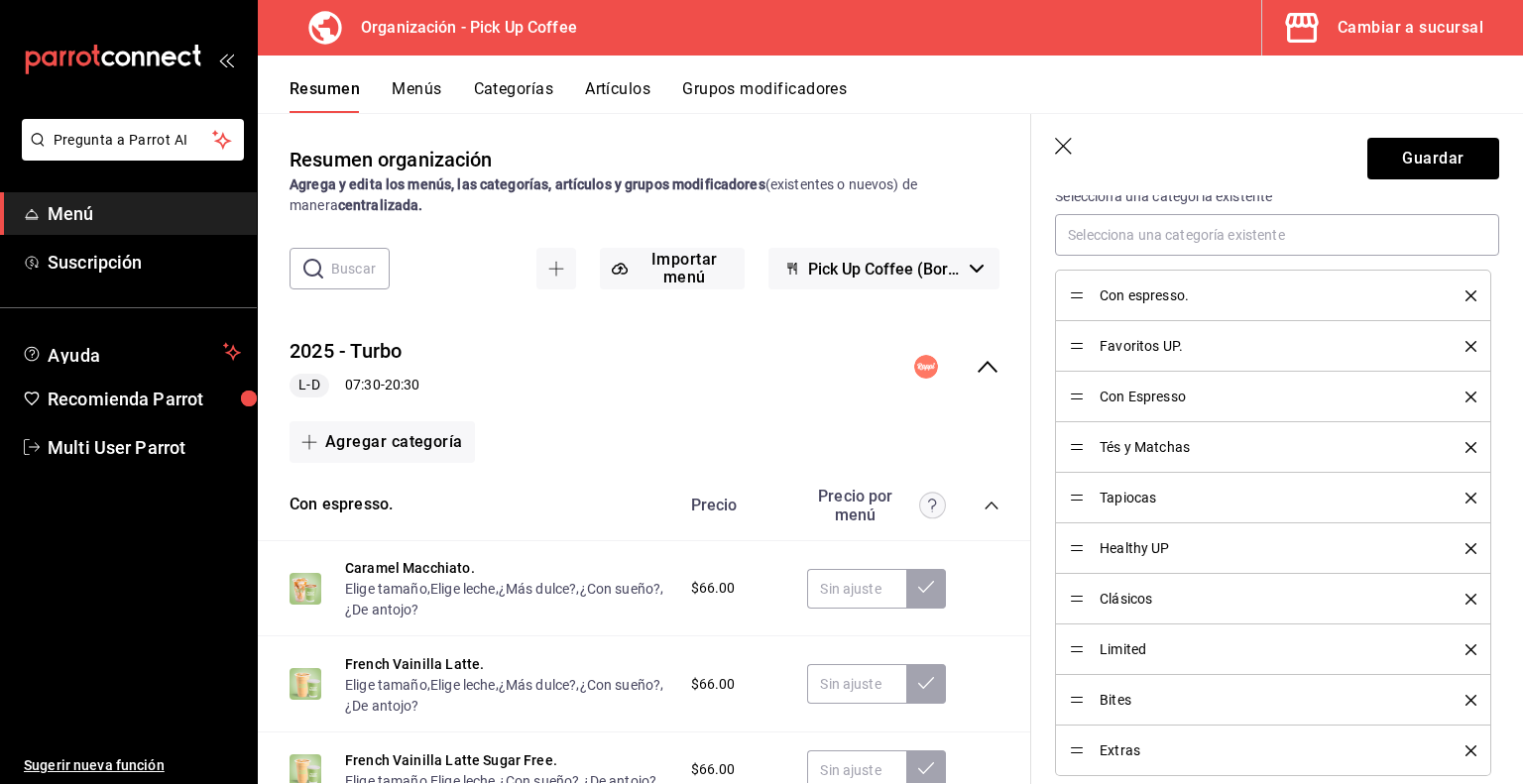 scroll, scrollTop: 587, scrollLeft: 0, axis: vertical 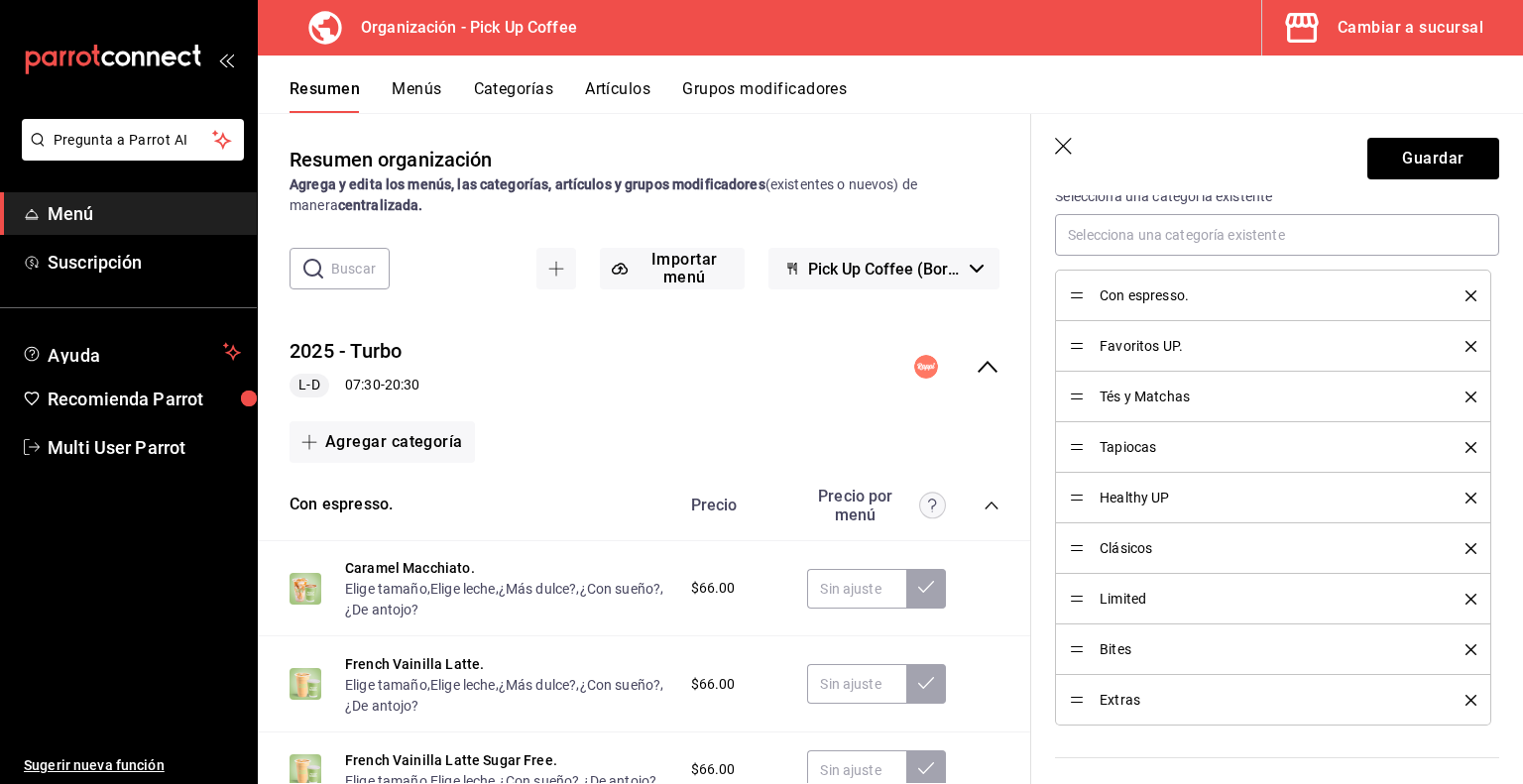 click 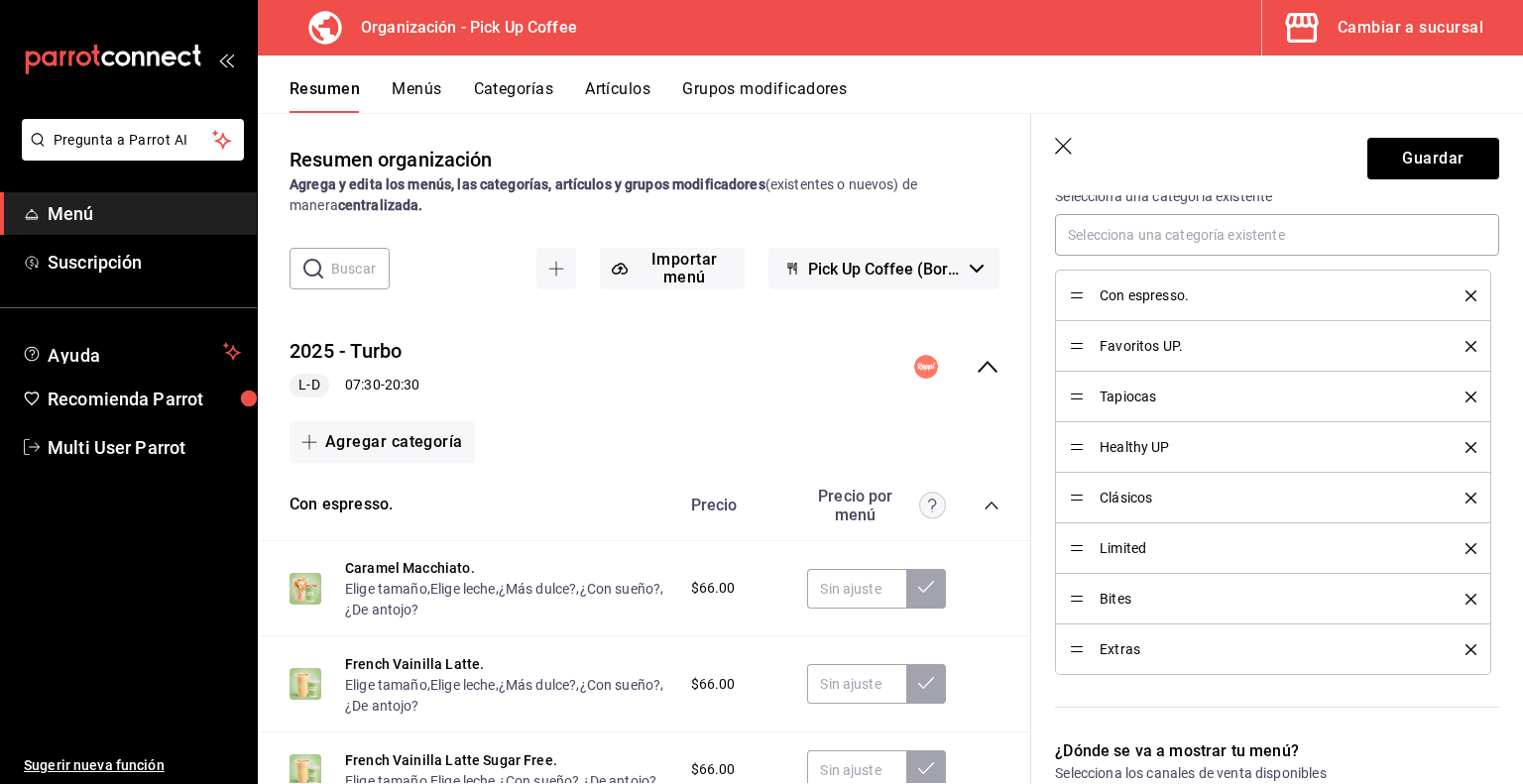 click 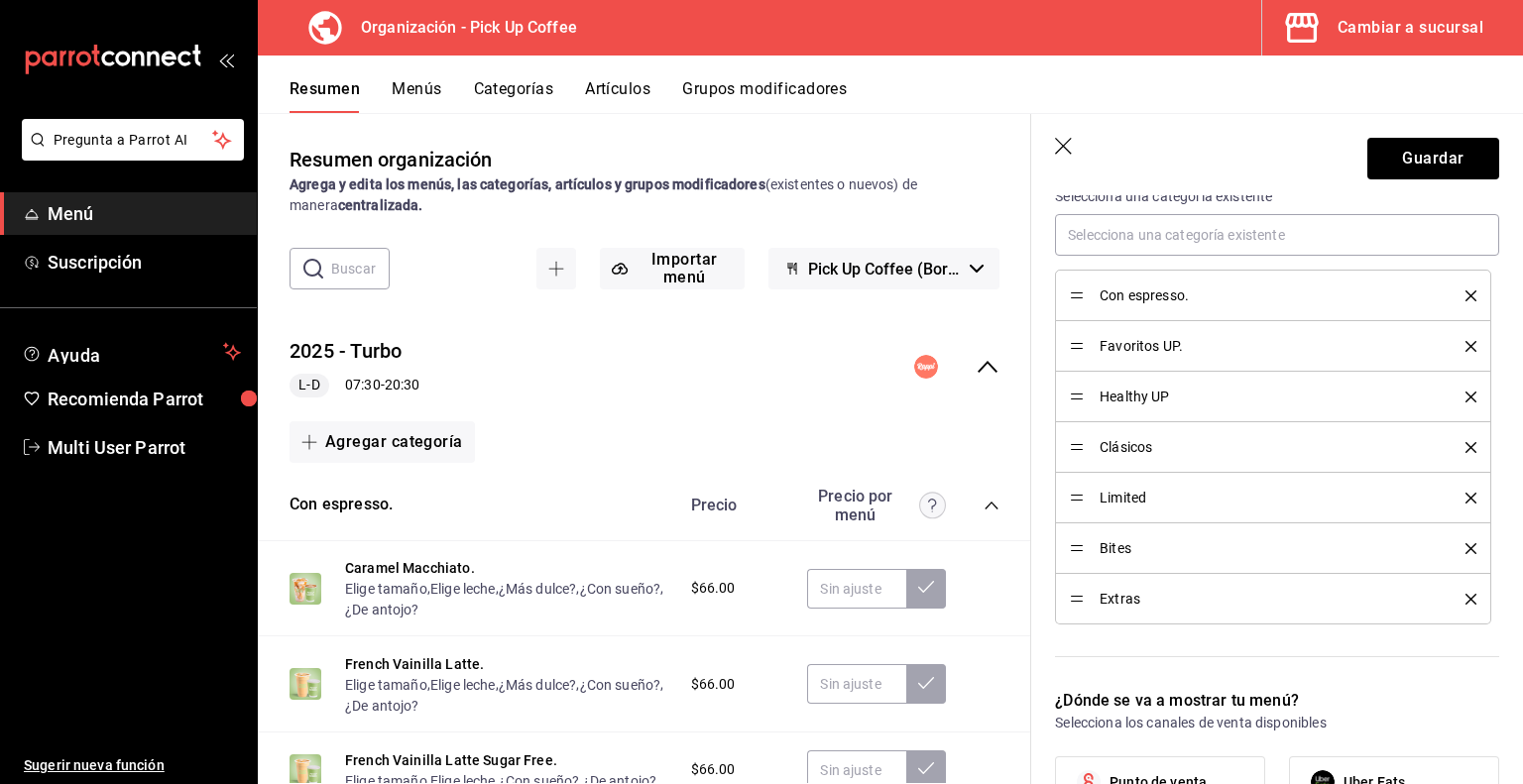 click 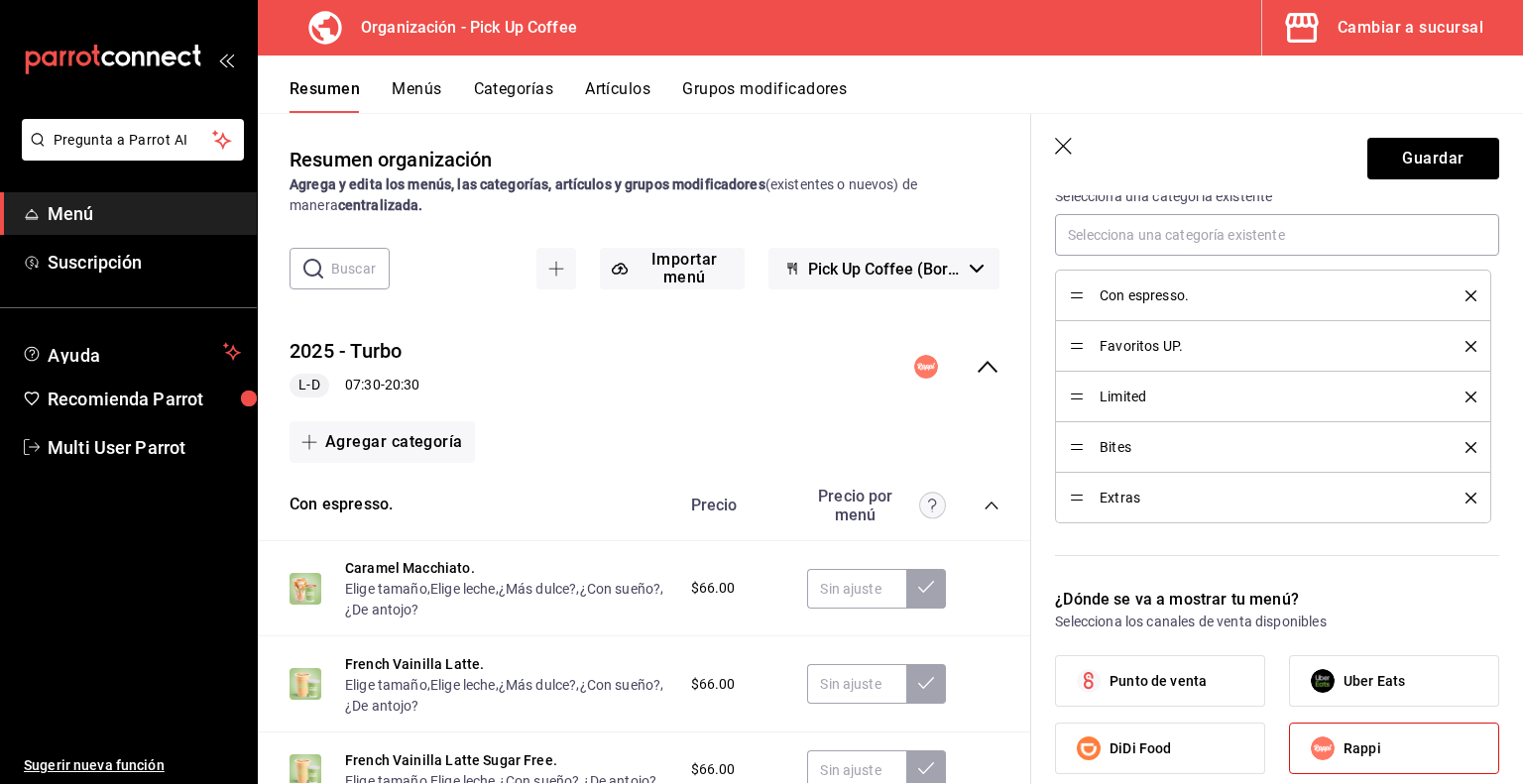click 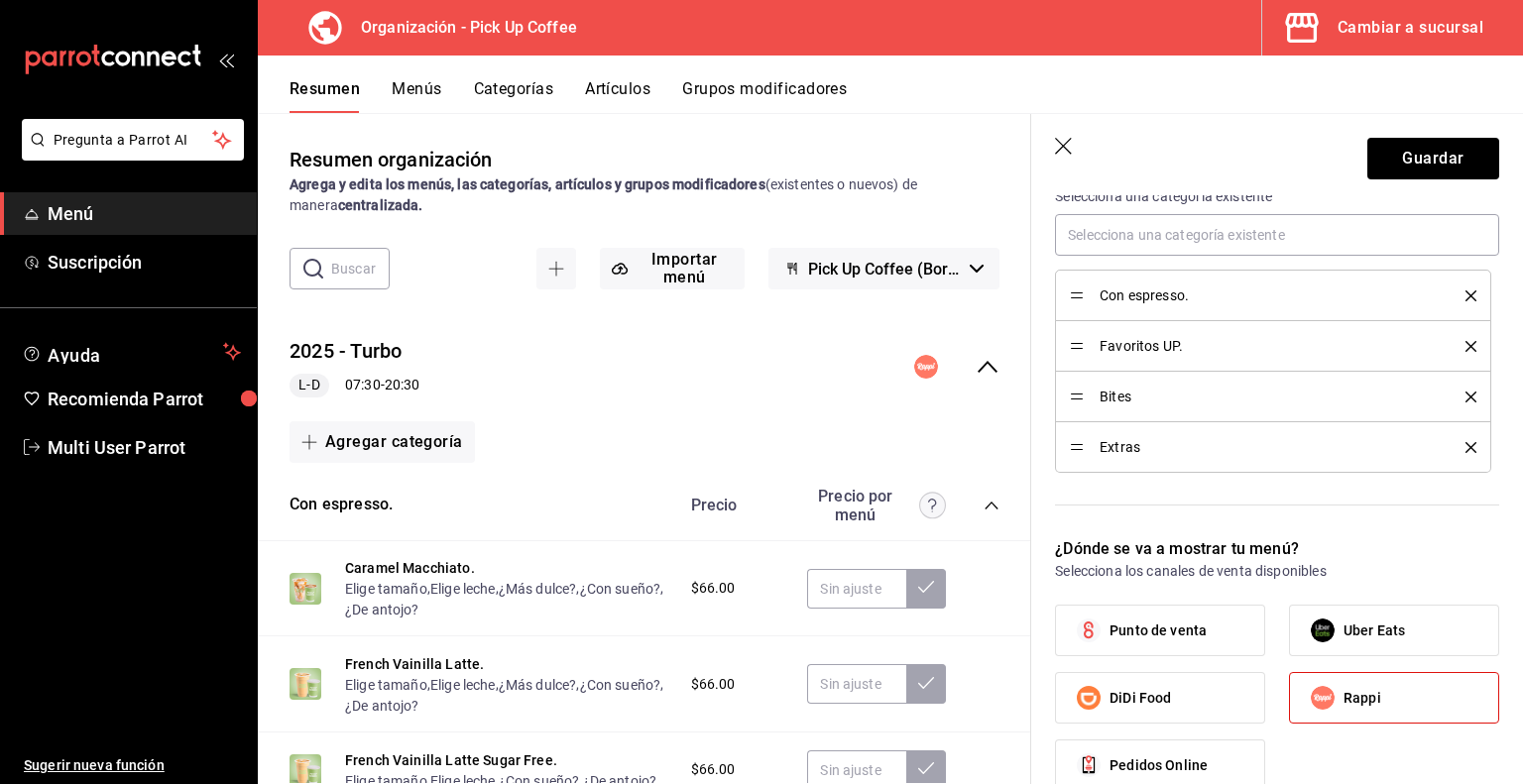 click 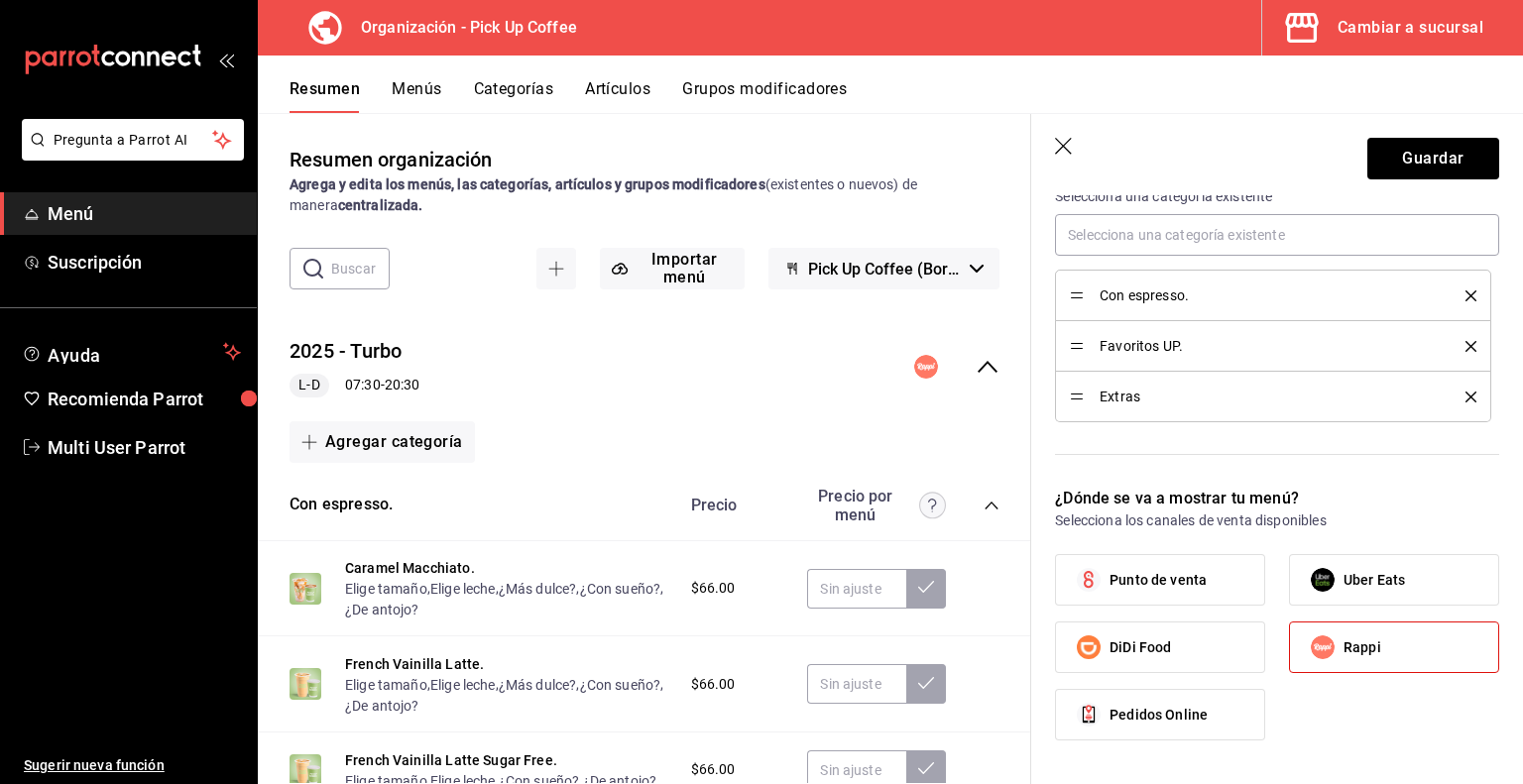 click 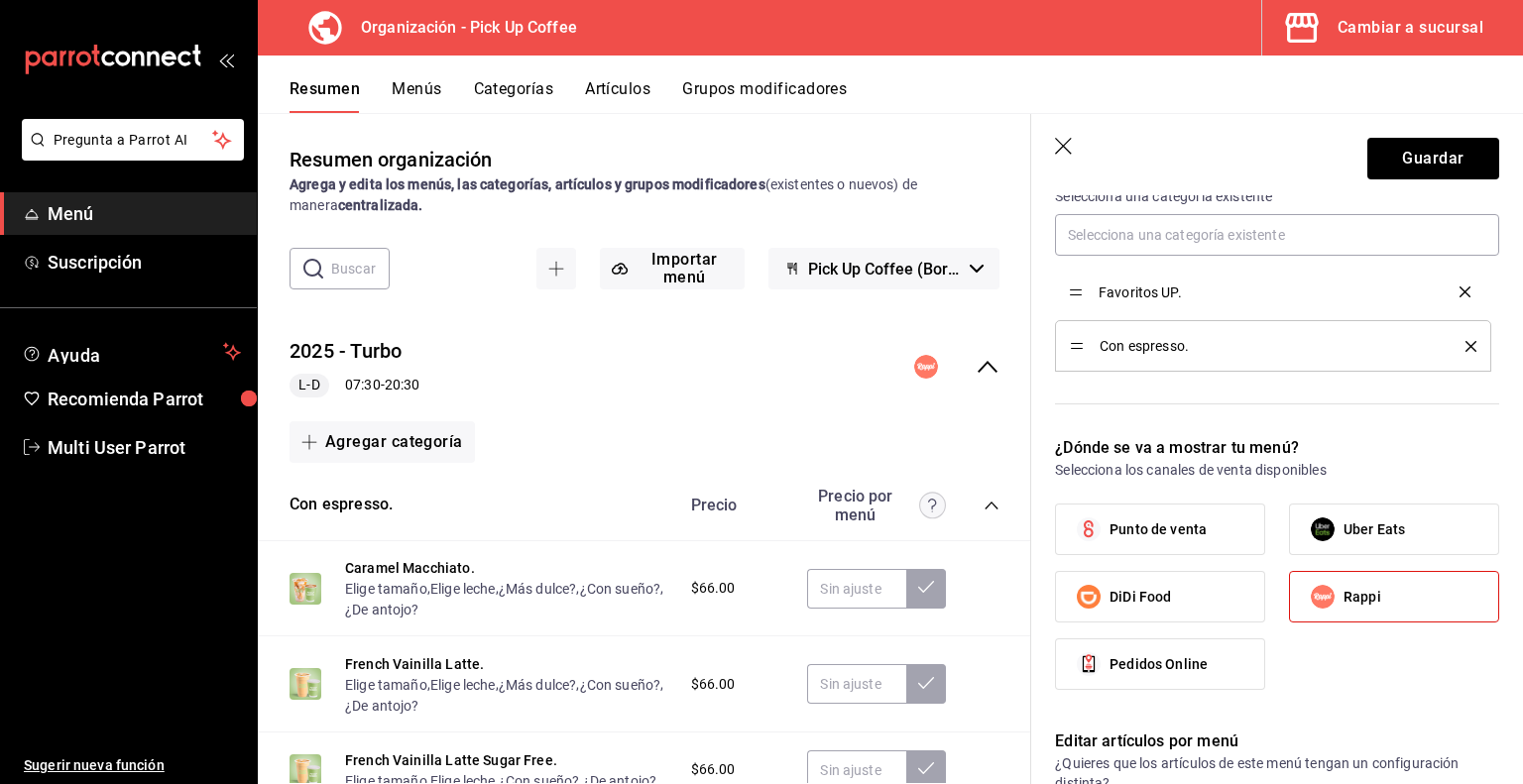 drag, startPoint x: 1080, startPoint y: 341, endPoint x: 1082, endPoint y: 287, distance: 54.037024 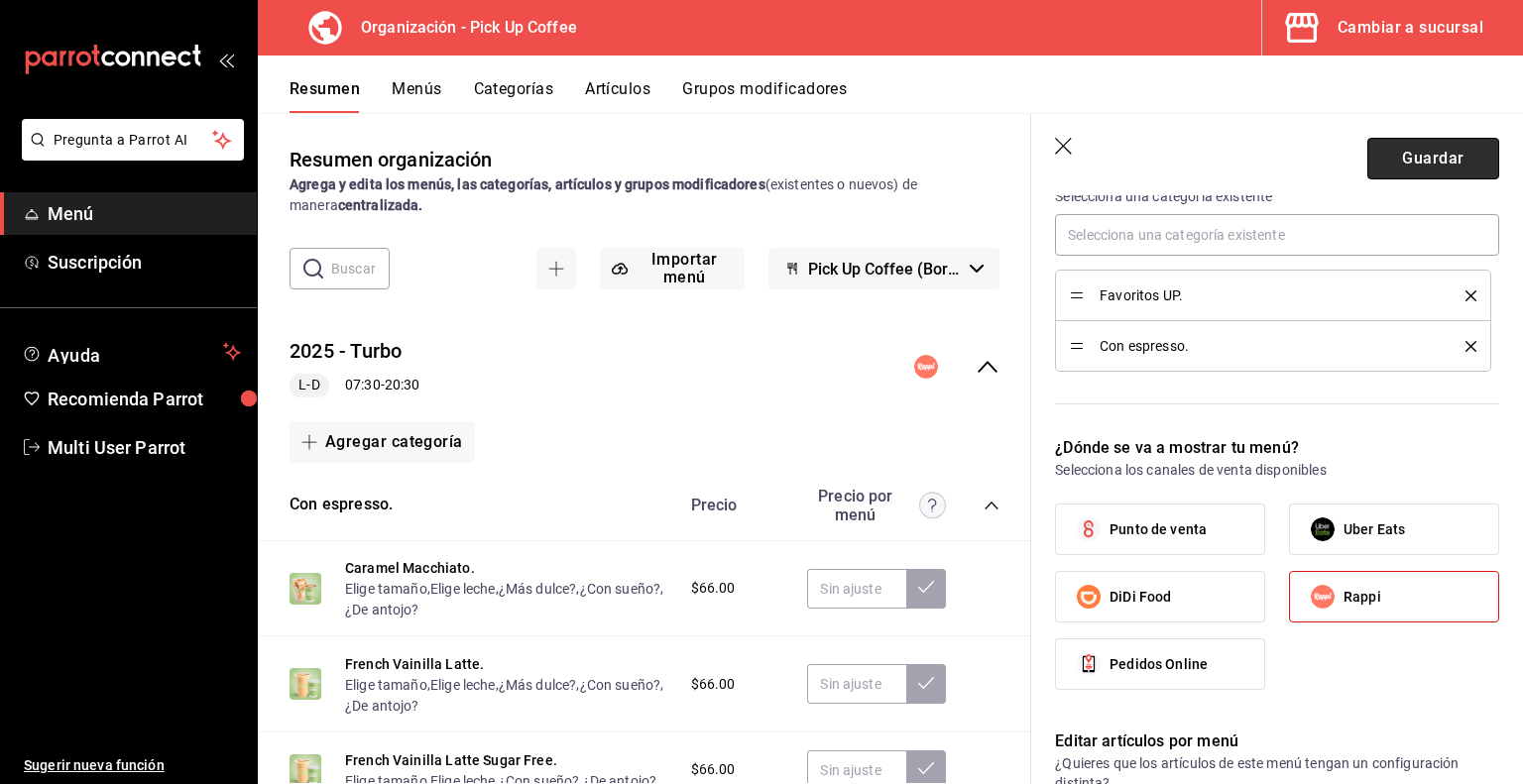 click on "Guardar" at bounding box center [1433, 159] 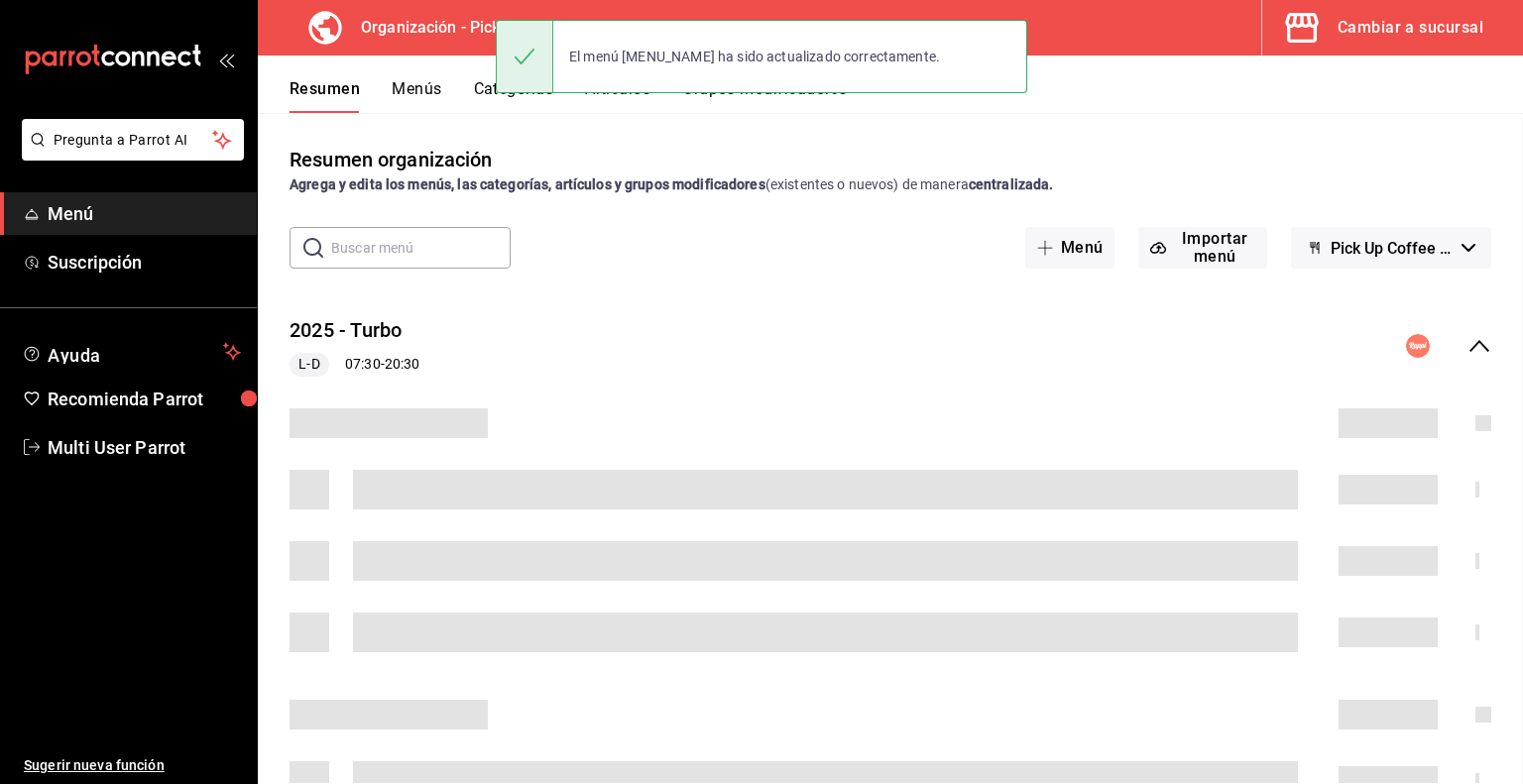 scroll, scrollTop: 0, scrollLeft: 0, axis: both 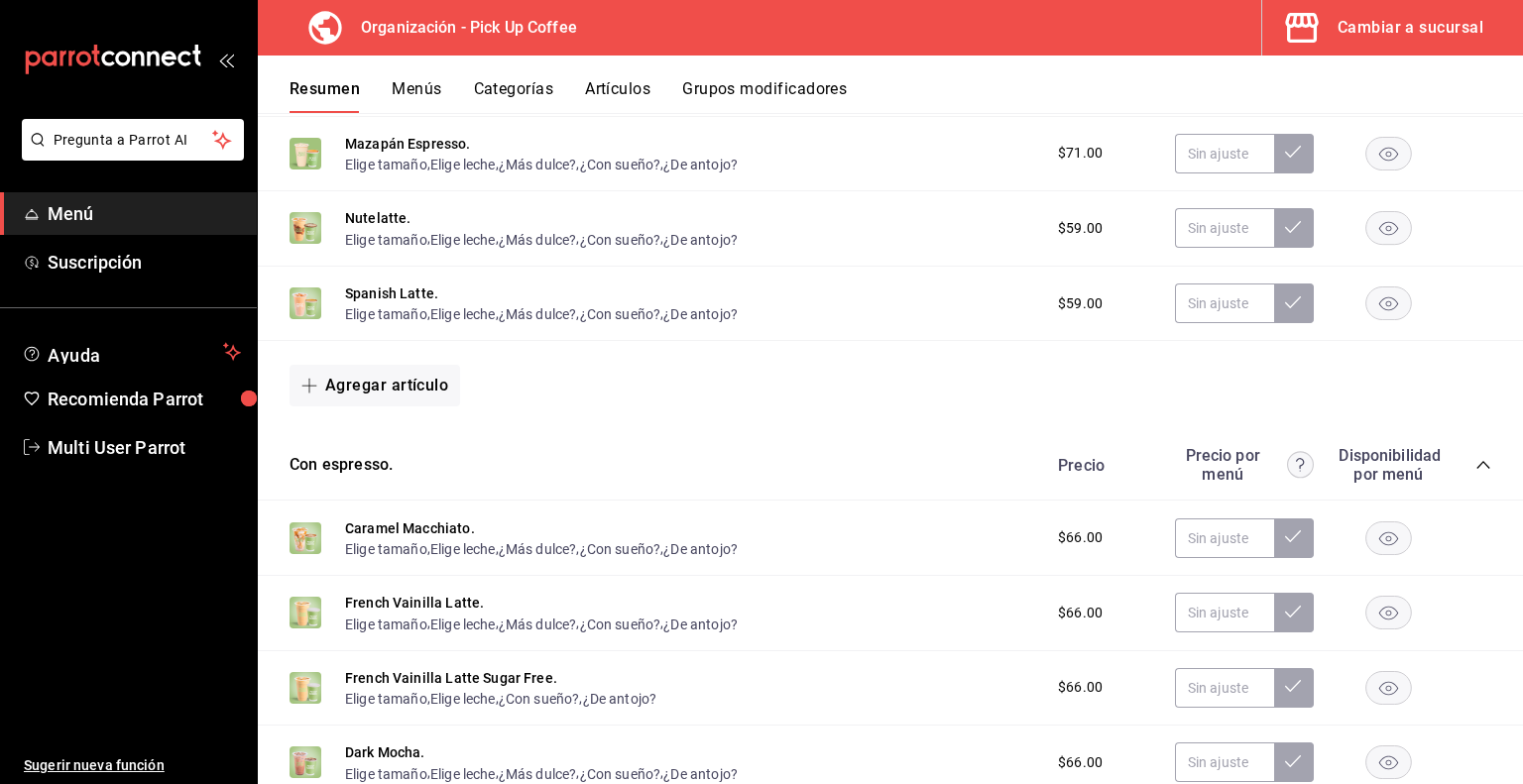 click on "Categorías" at bounding box center [514, 96] 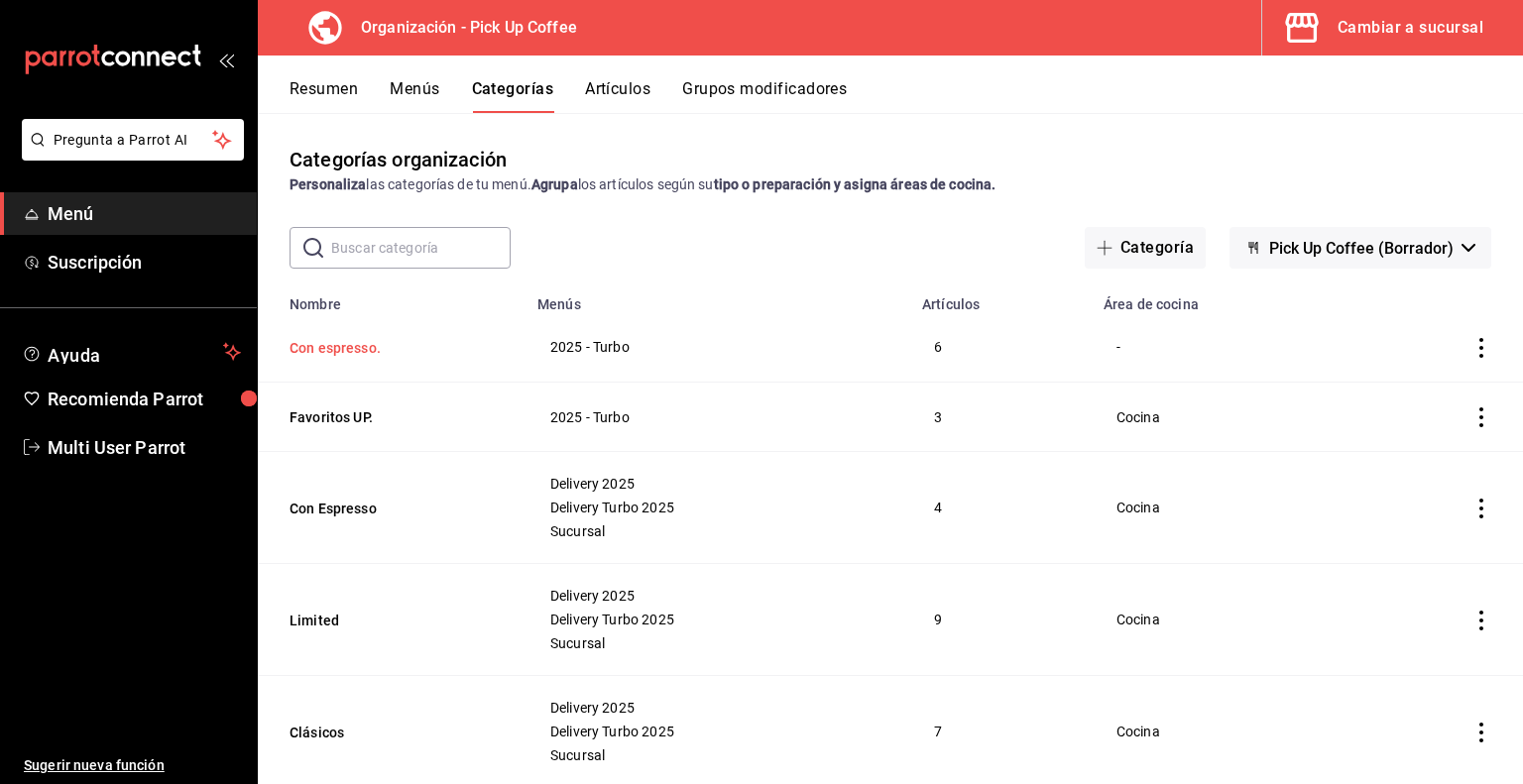 click on "Con espresso." at bounding box center (389, 348) 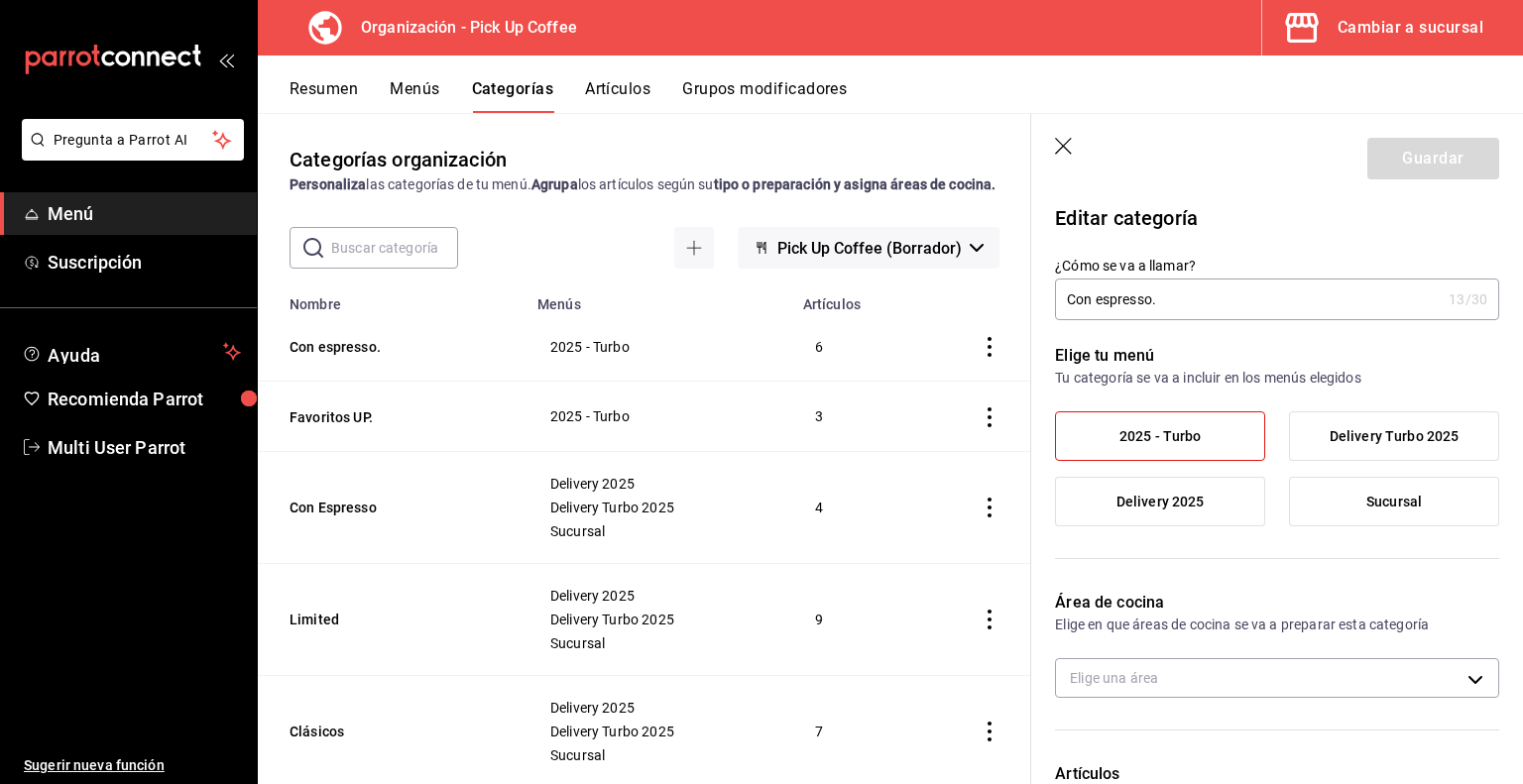 click on "Con espresso." at bounding box center (1247, 299) 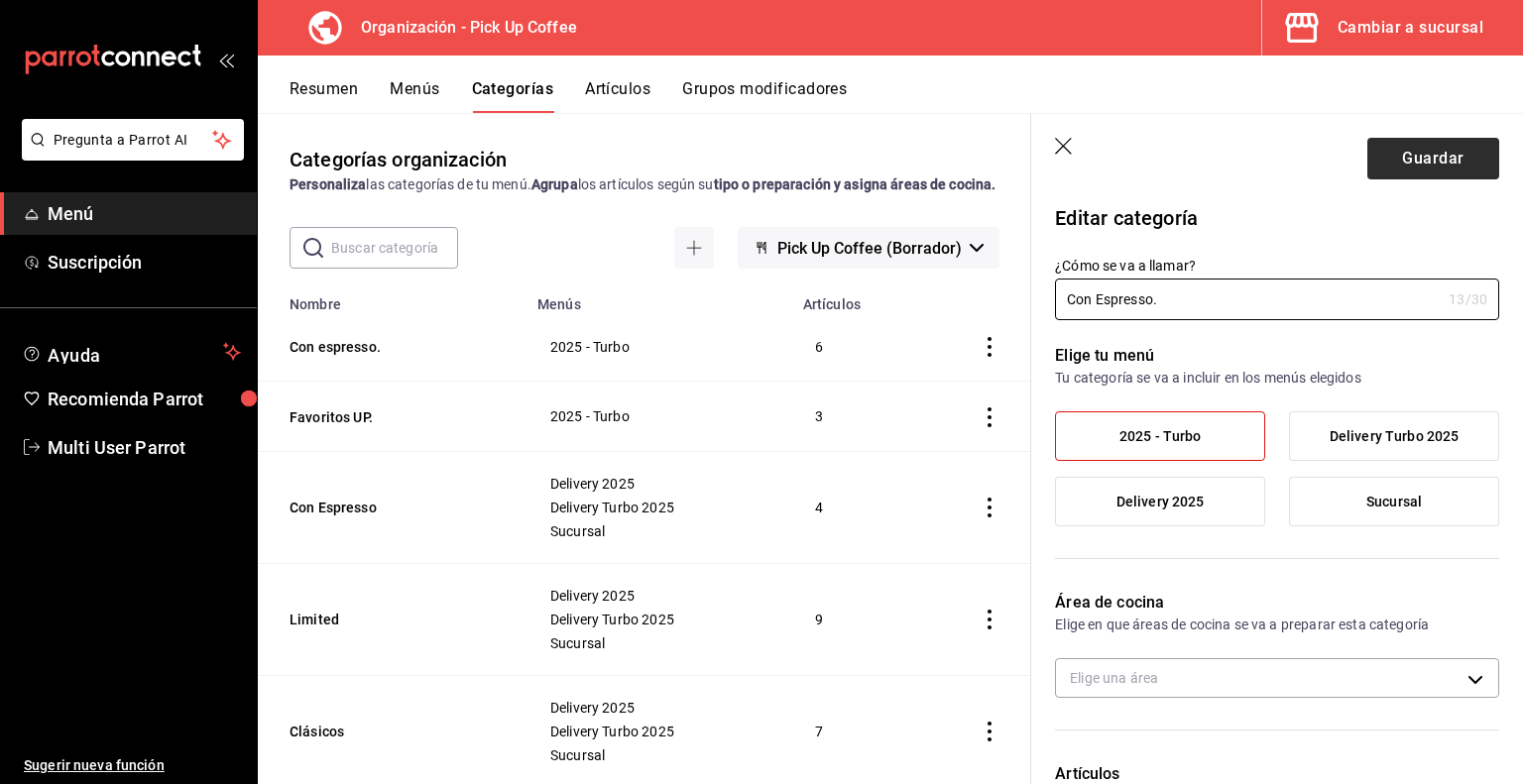 type on "Con Espresso." 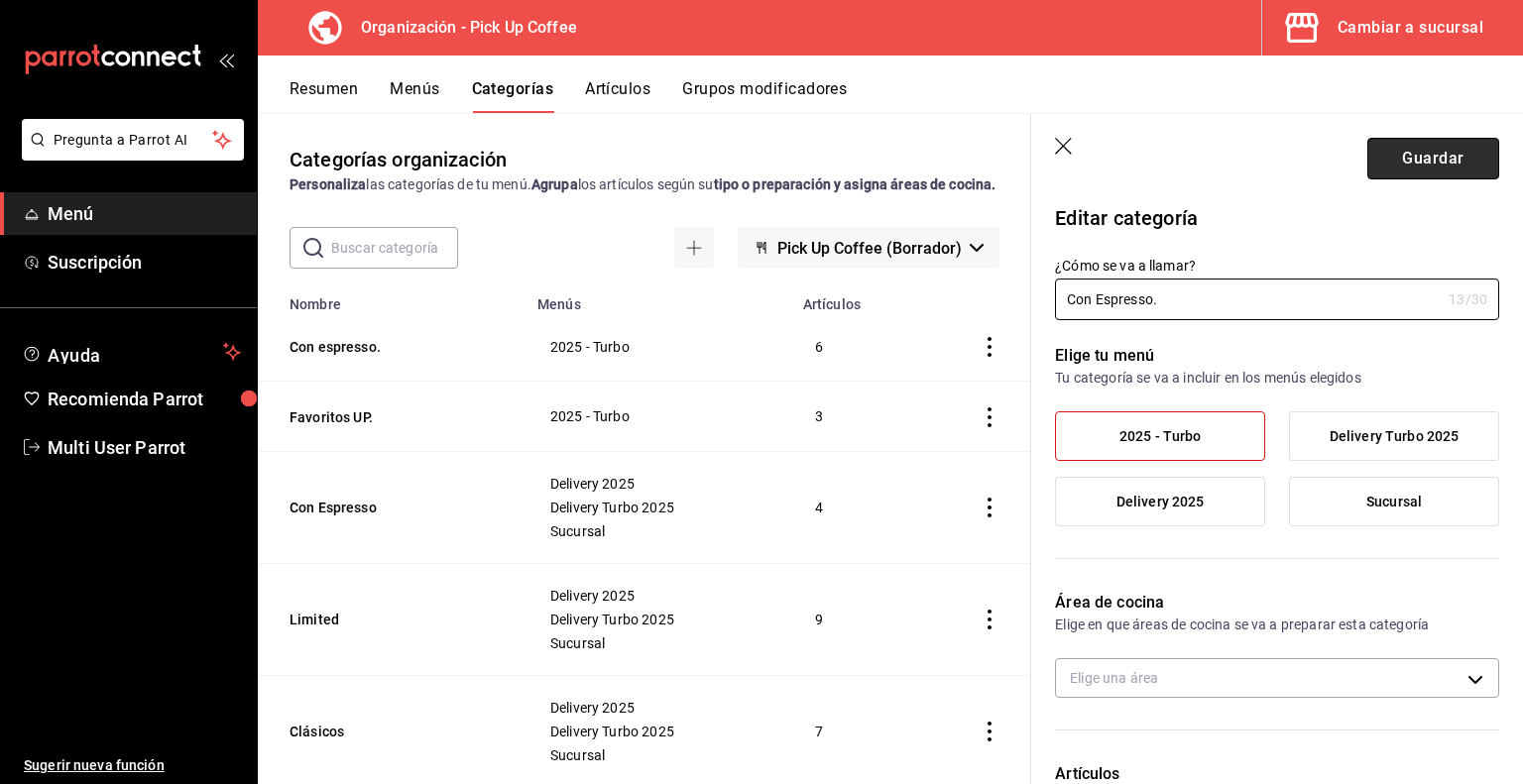 click on "Guardar" at bounding box center (1433, 159) 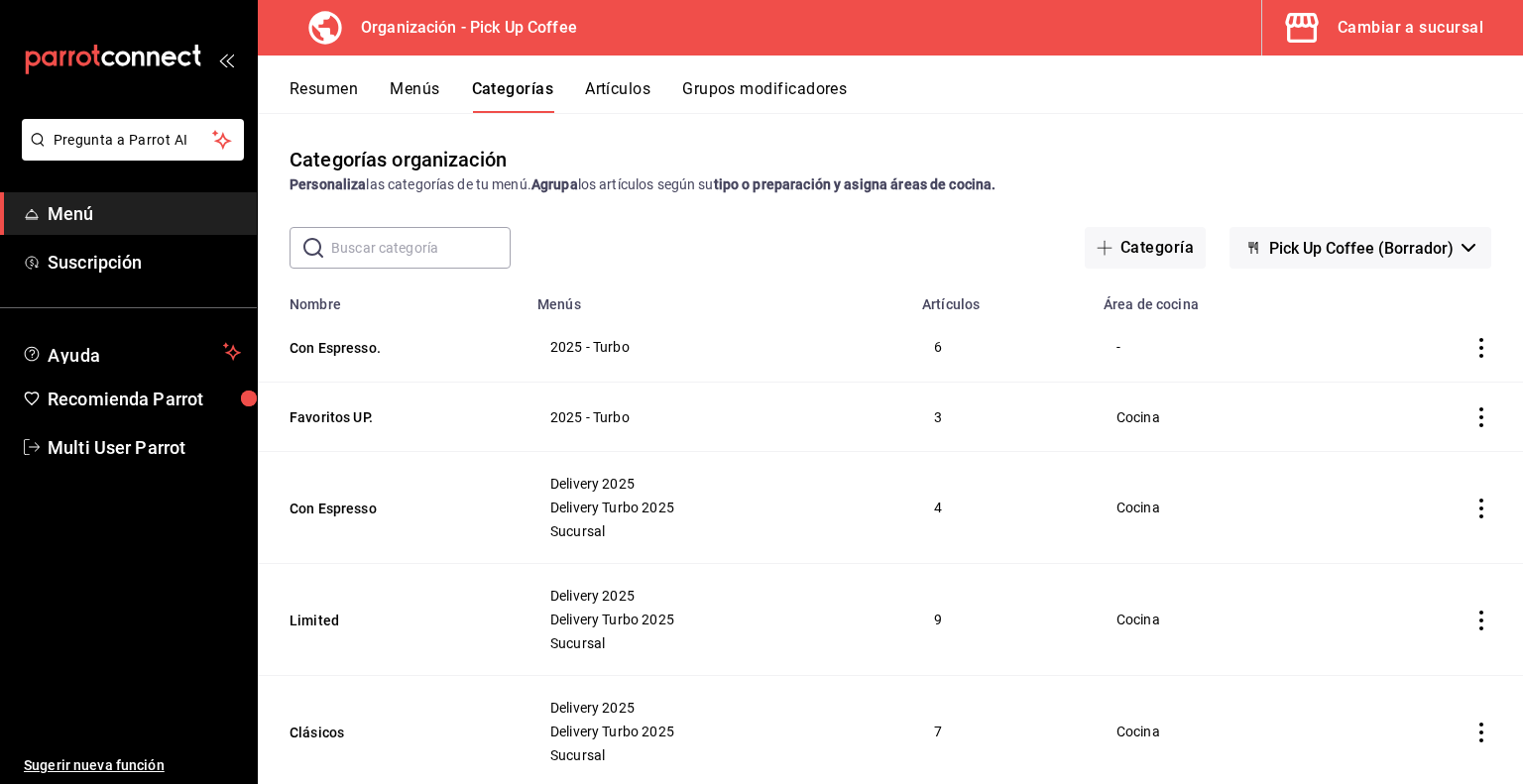 click on "Resumen" at bounding box center [323, 96] 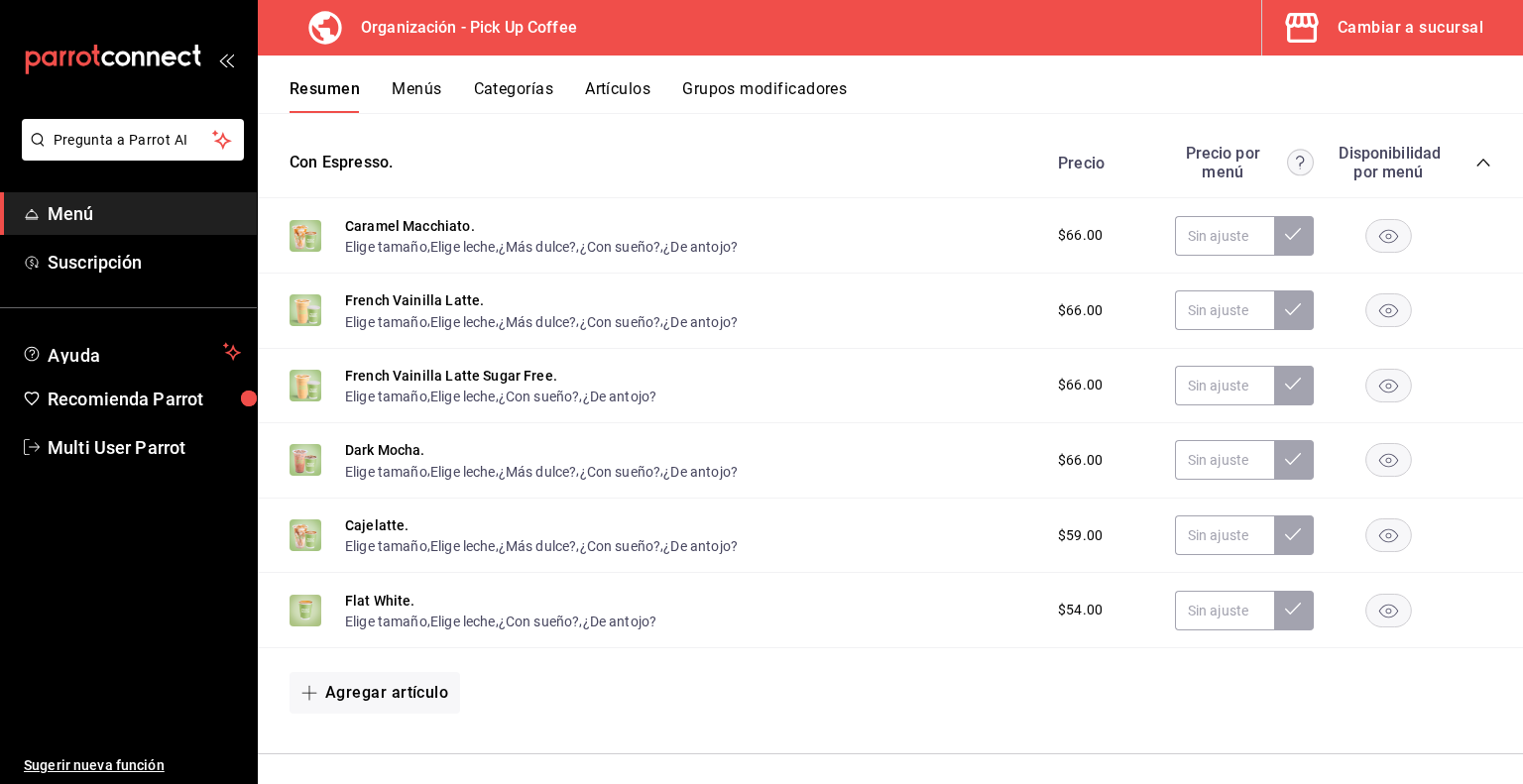 scroll, scrollTop: 783, scrollLeft: 0, axis: vertical 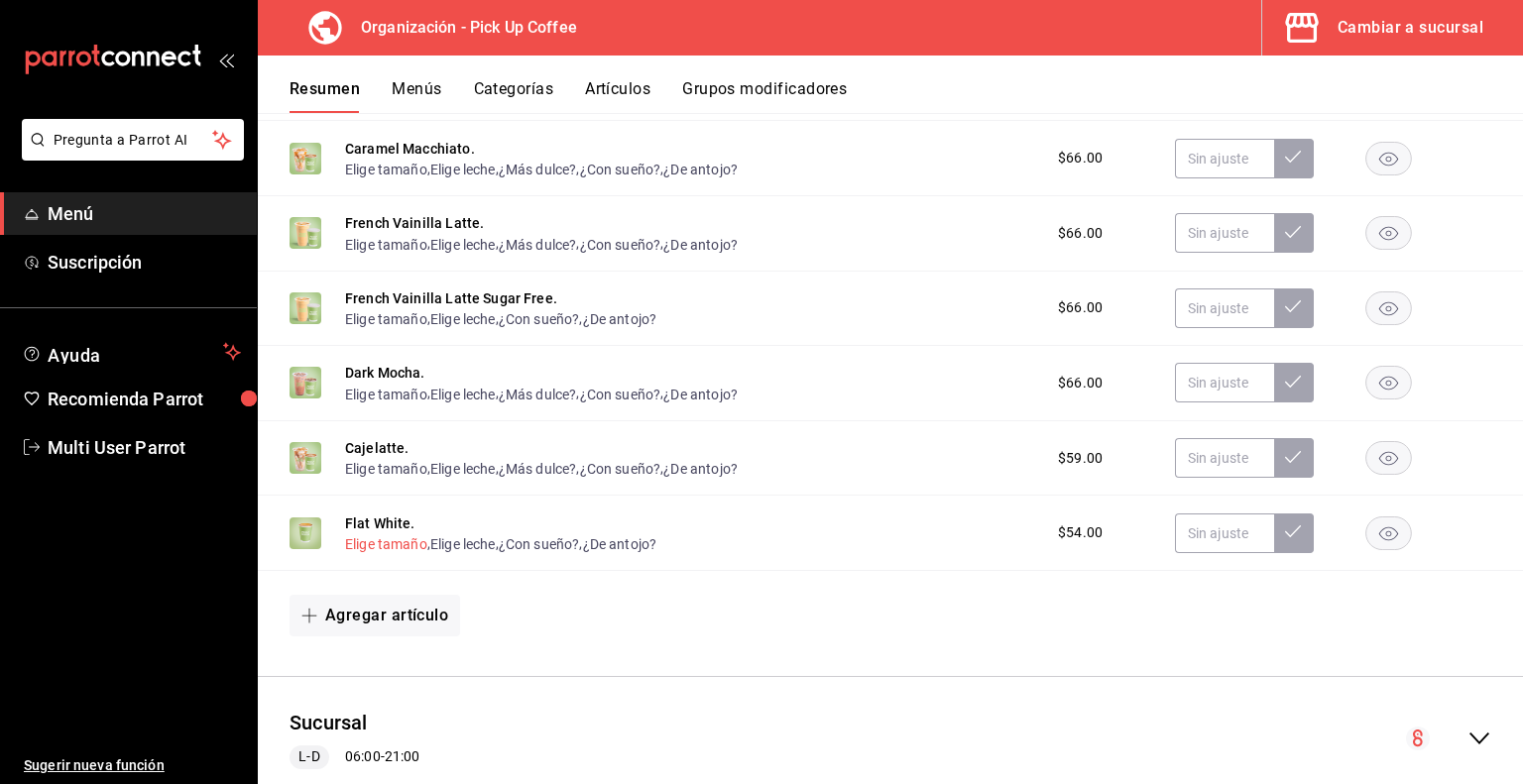 click on "Elige tamaño" at bounding box center (386, 544) 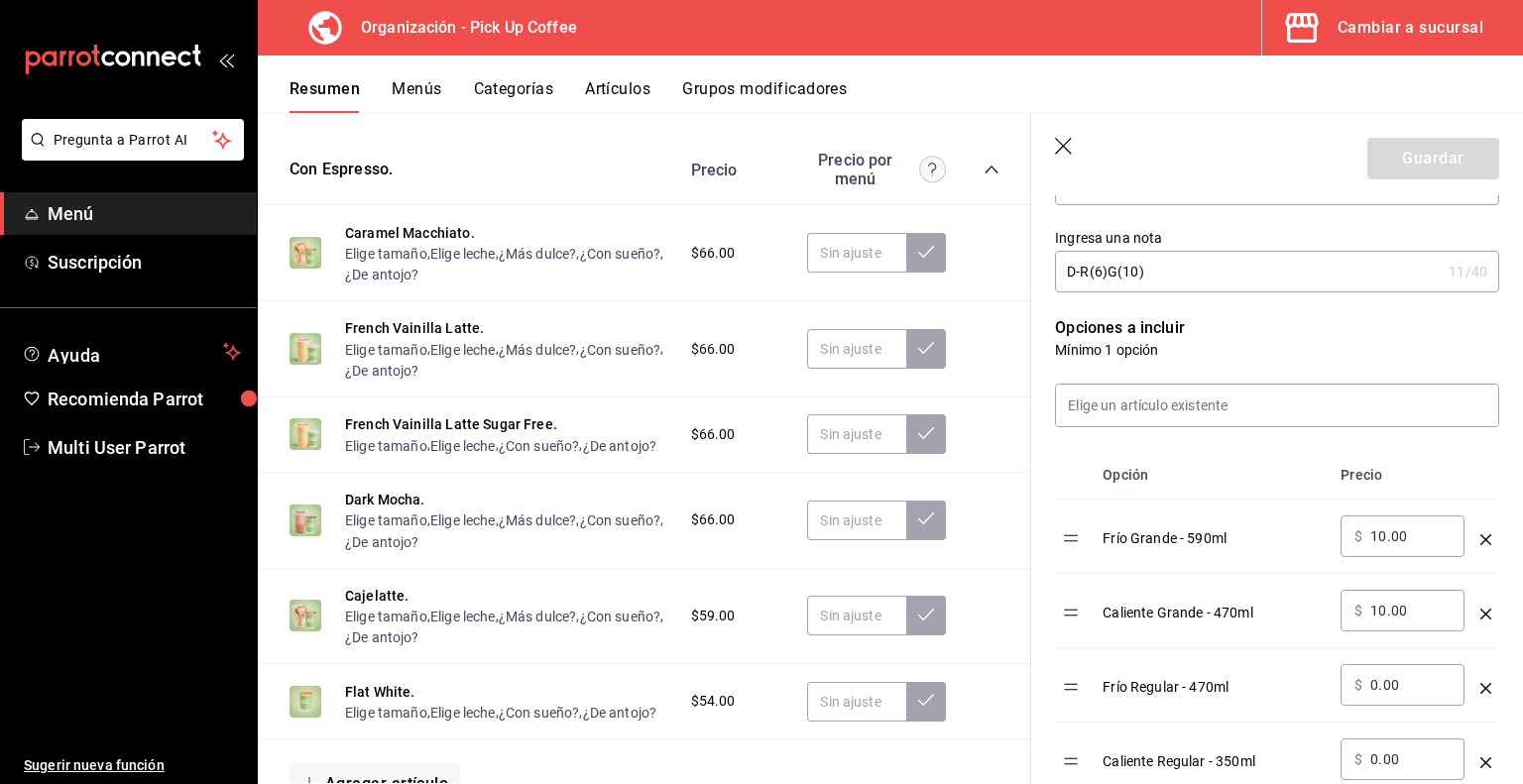 scroll, scrollTop: 476, scrollLeft: 0, axis: vertical 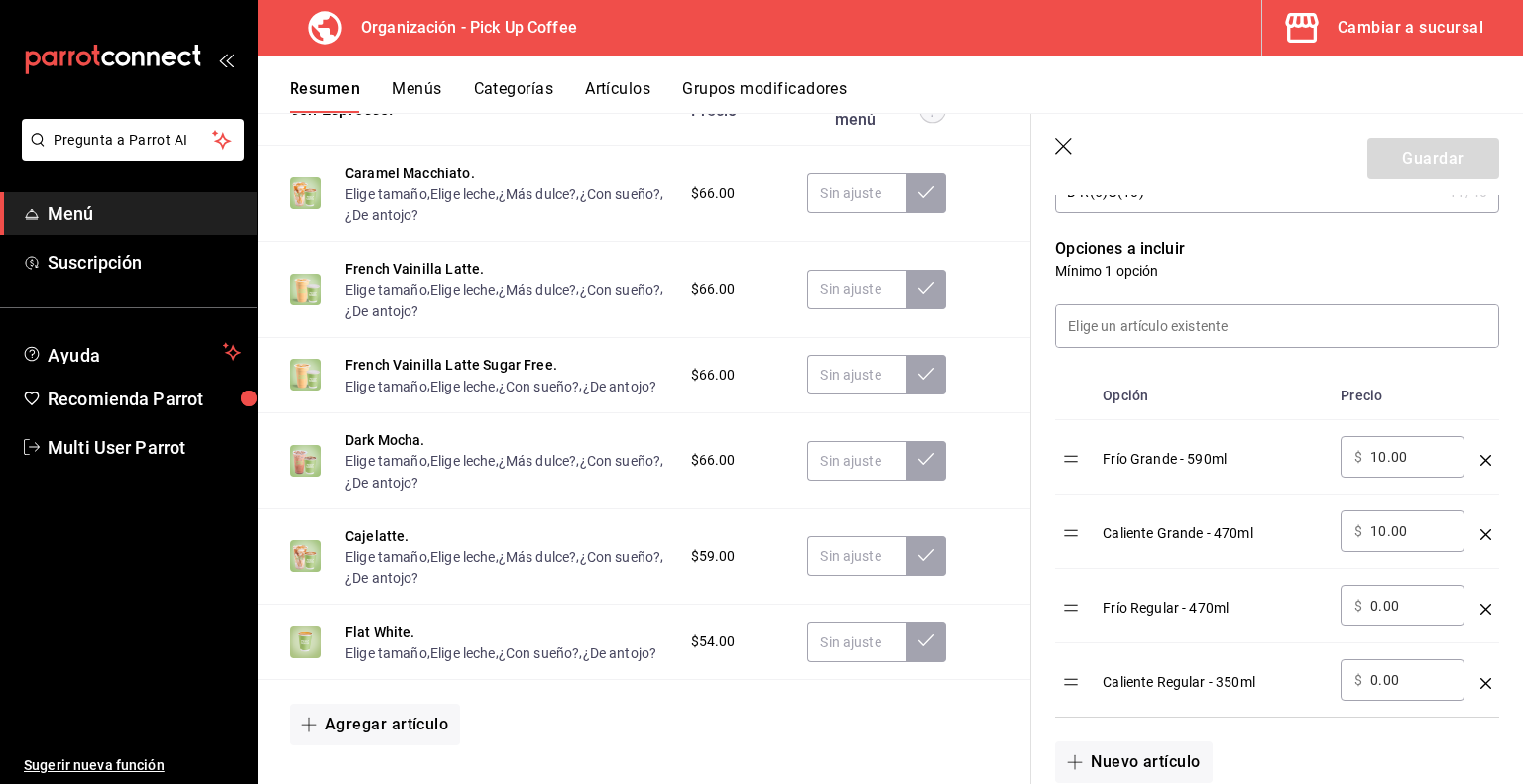 type 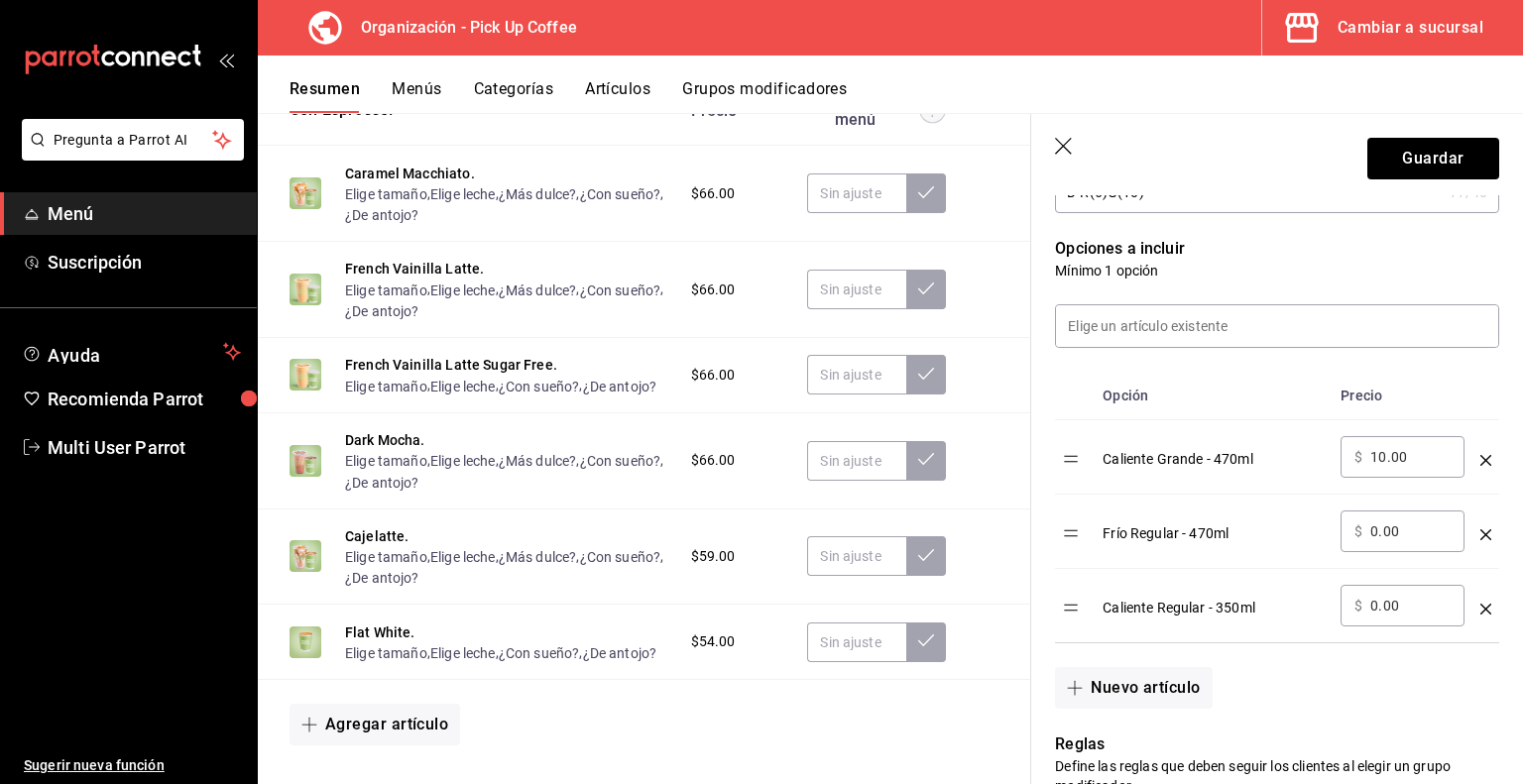 click 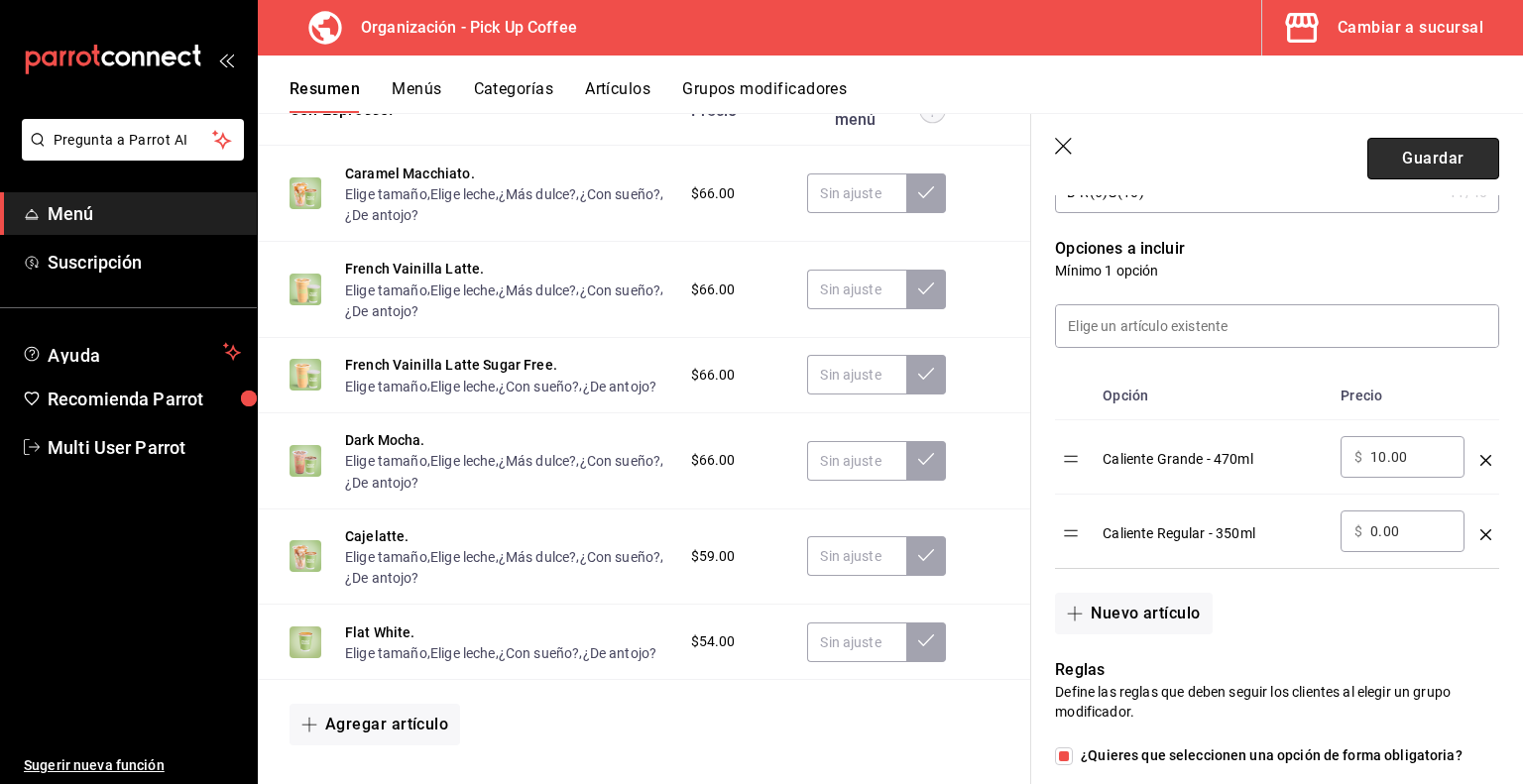 click on "Guardar" at bounding box center [1433, 159] 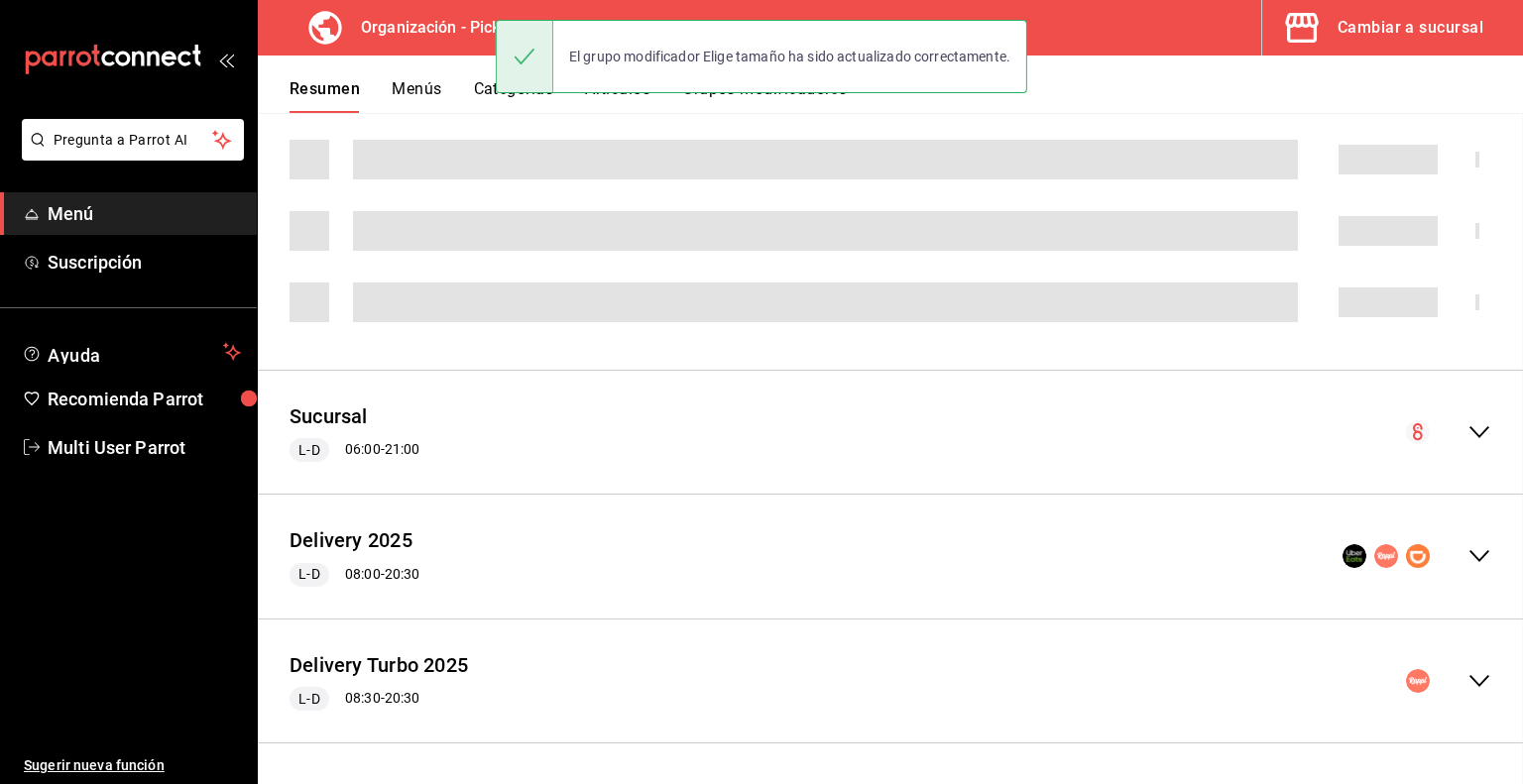 scroll, scrollTop: 0, scrollLeft: 0, axis: both 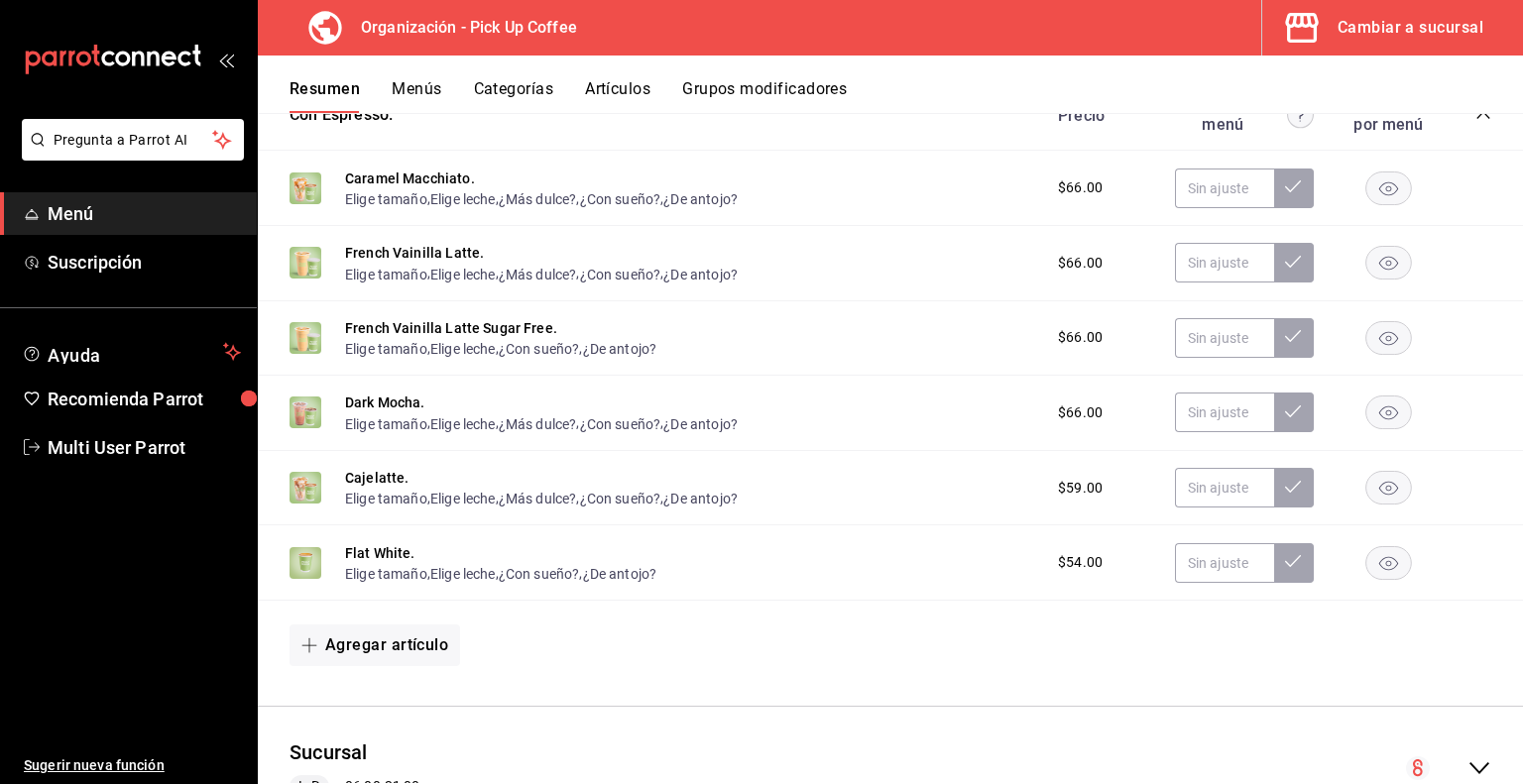 click on "Artículos" at bounding box center (618, 96) 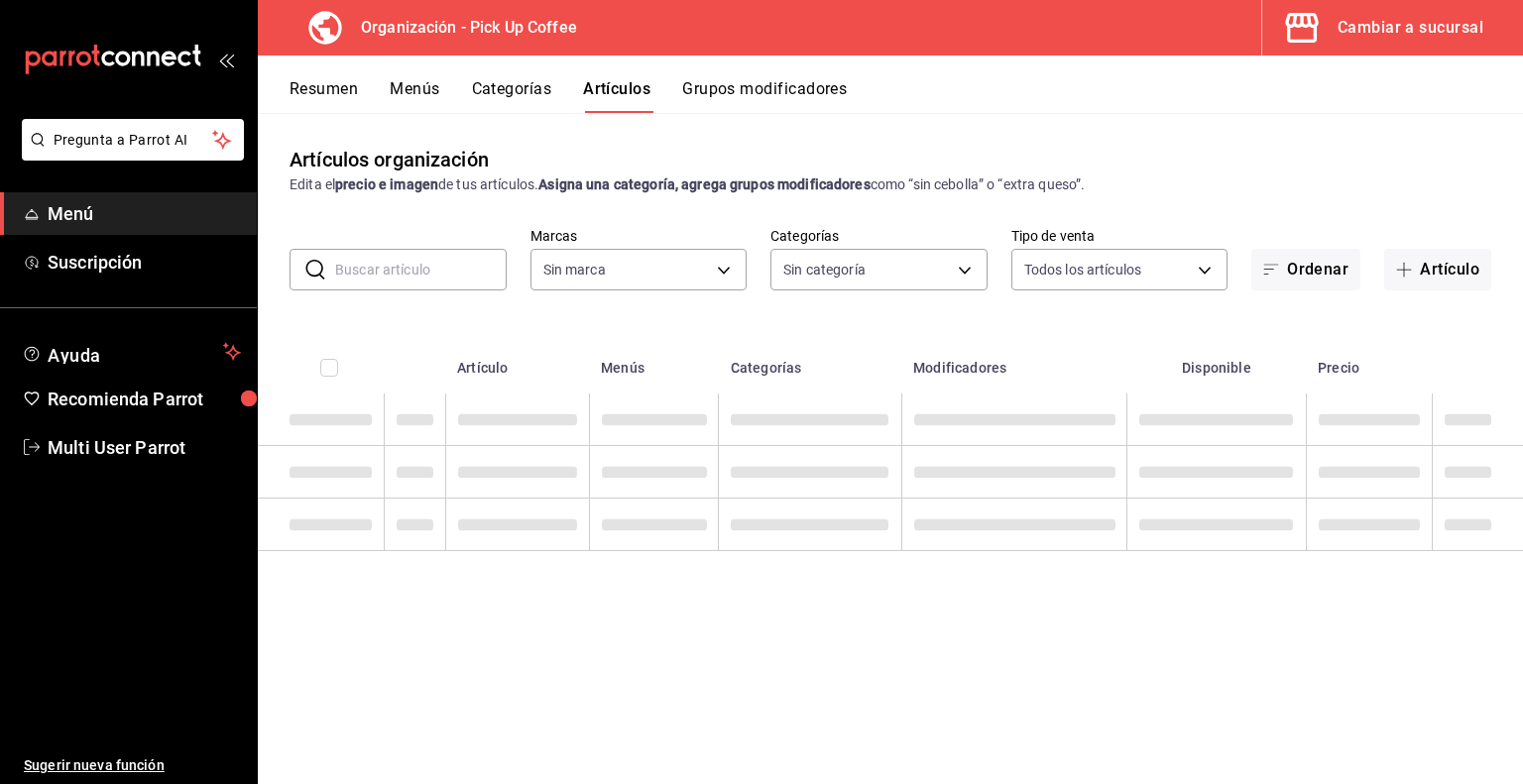 type on "70abd5f8-df00-4b05-8b7c-ec83b54d00bf,8ccc16a2-3561-445f-8bfd-075aadb584e9,351994fb-20bc-4931-a533-31b0a68b2a08,1879ea74-7a6a-4e80-84a4-f7c027db92c7,d8d32dfa-f7d9-4a3e-a287-c8c77f422c41,c8643f8b-5a0a-4fd0-bd31-d1f7a9725839,c59e58fa-3379-40a6-8b3a-024136b5d0f3,ea570318-765c-4e18-991d-f0c2f7c9dc9b,bc9c5e1b-f52f-4b6a-bade-481eb536dd09,39d77ce6-074c-445c-8121-634826855357,9d509601-ce12-4432-9992-9613c7cfe8c5,a36167ee-6459-438b-8ad1-3ececeae37a7,91c5672d-89c3-4388-988f-d2f6bac0e55d,fc4ec394-c0fa-42de-be96-11da602004ed,ce12ddd6-66ef-4810-aea8-c82a138d5b8d,14cff3e2-ee98-4fb4-8432-0ccd224511cb,80f88978-1766-41da-9458-83bb9d9e6229,e7e70a2d-5091-4c0c-b12f-d52ea5dcefaa,953f42a1-7cc6-4961-918a-47d313c58a52" 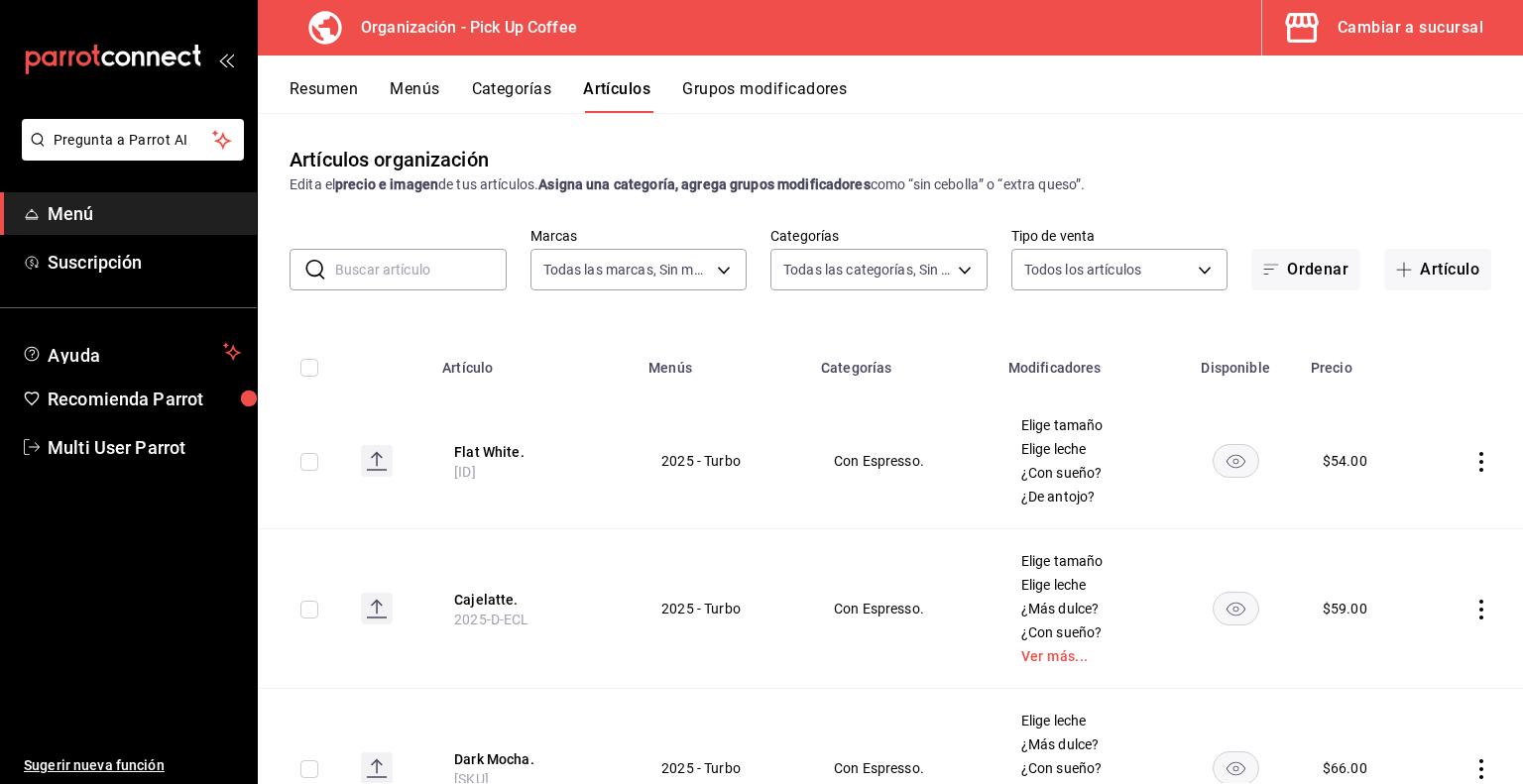 type on "be2dd662-c872-4fc9-aaab-377dbd4a662e" 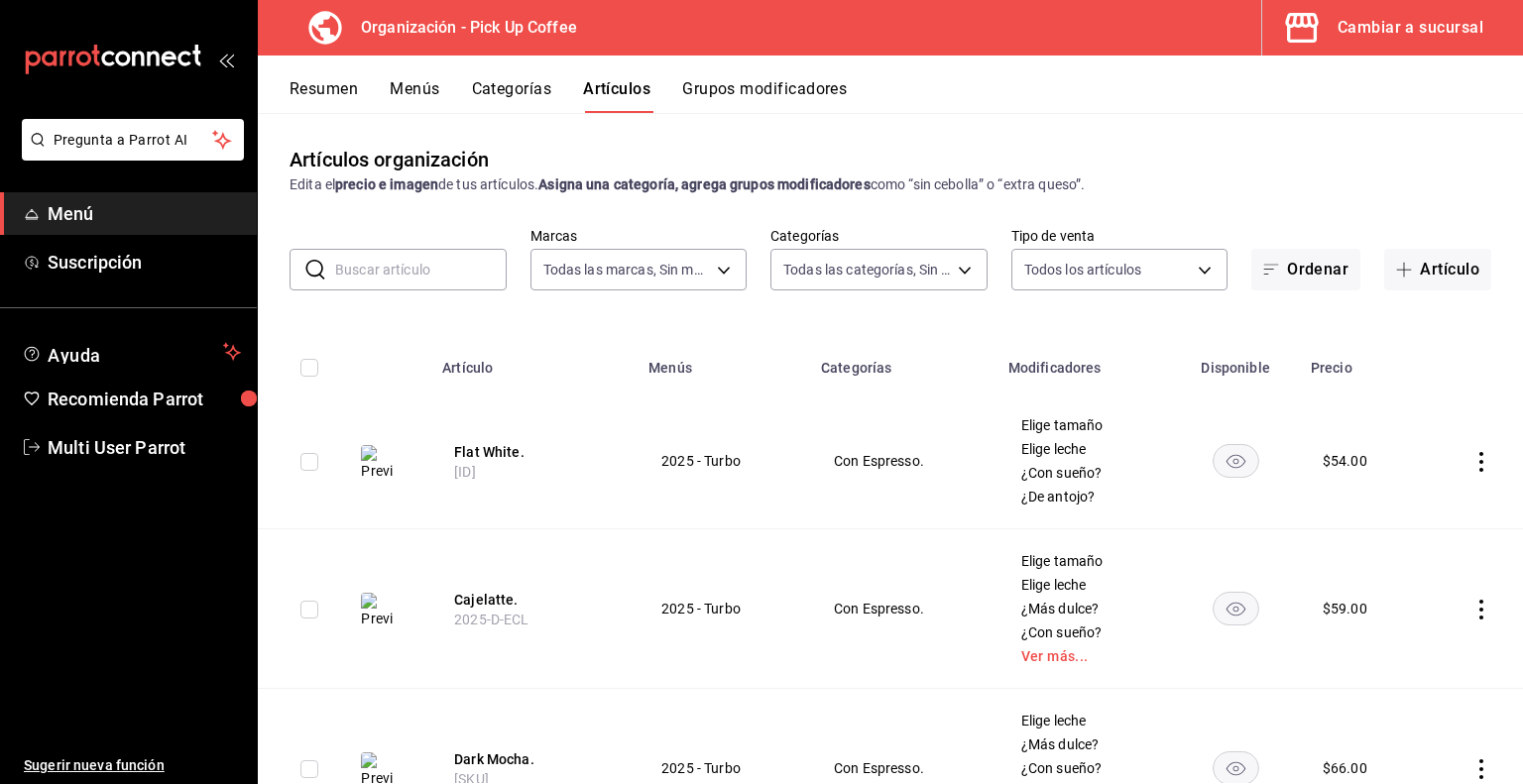 click at bounding box center [420, 270] 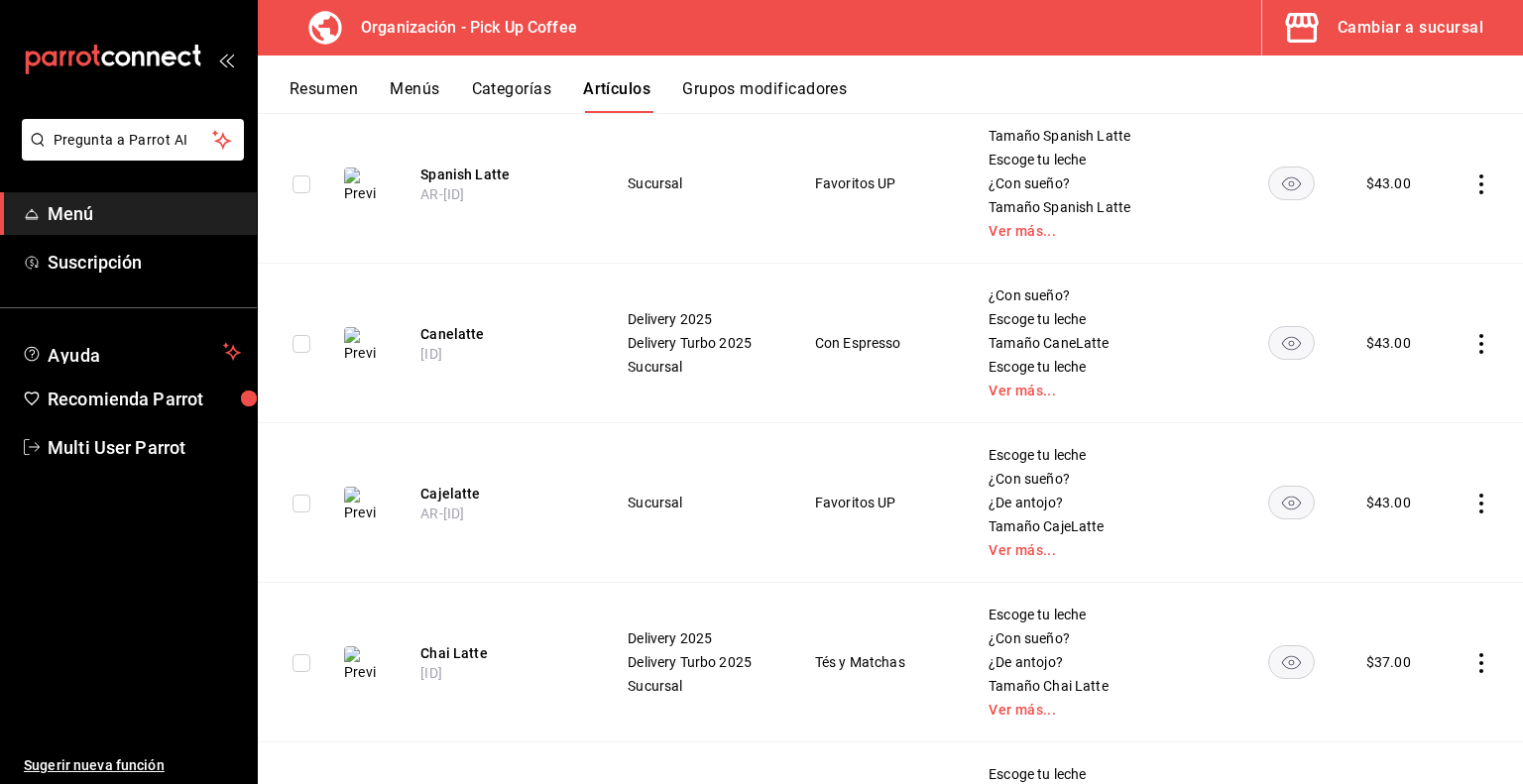 scroll, scrollTop: 3069, scrollLeft: 0, axis: vertical 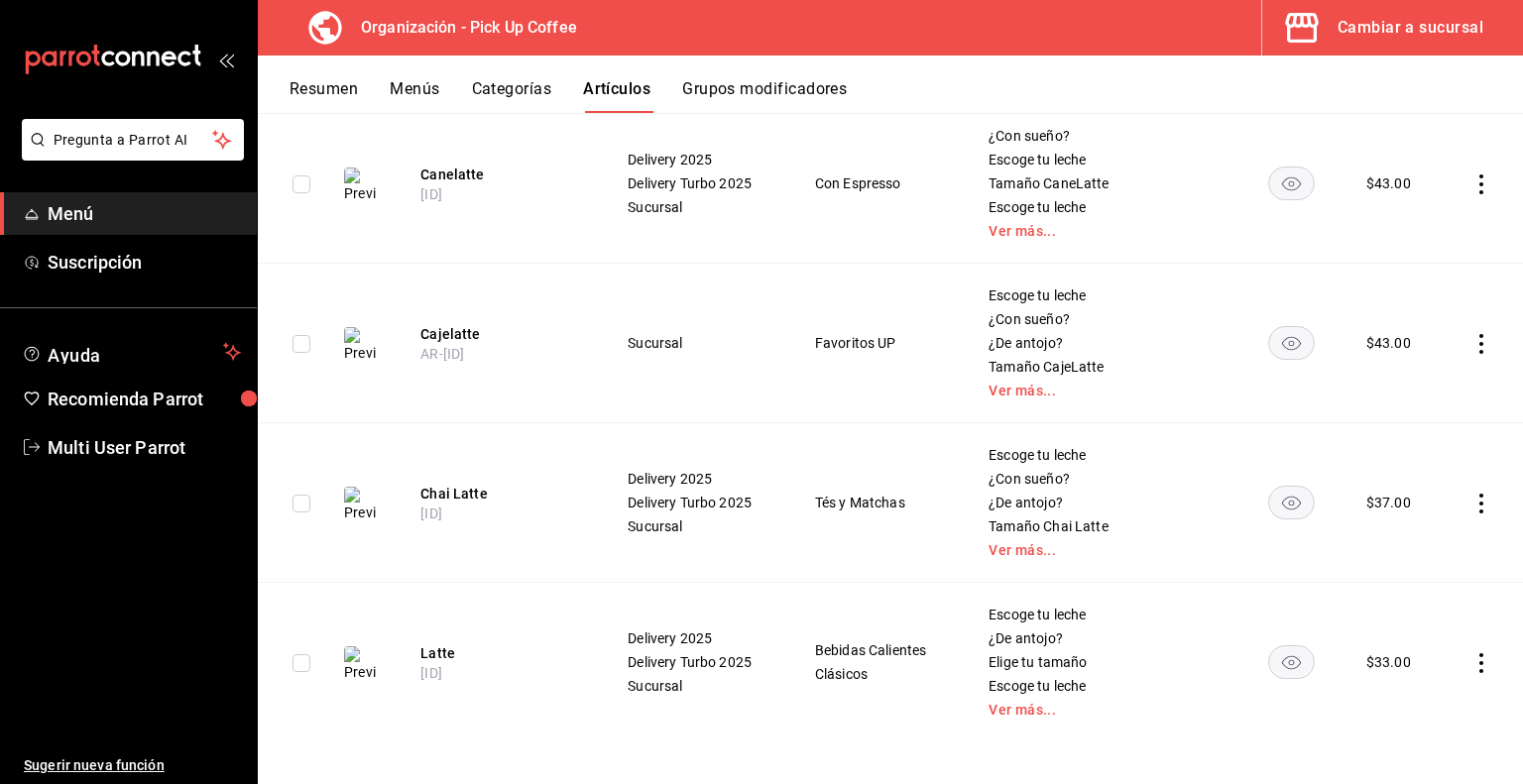 type on "latte" 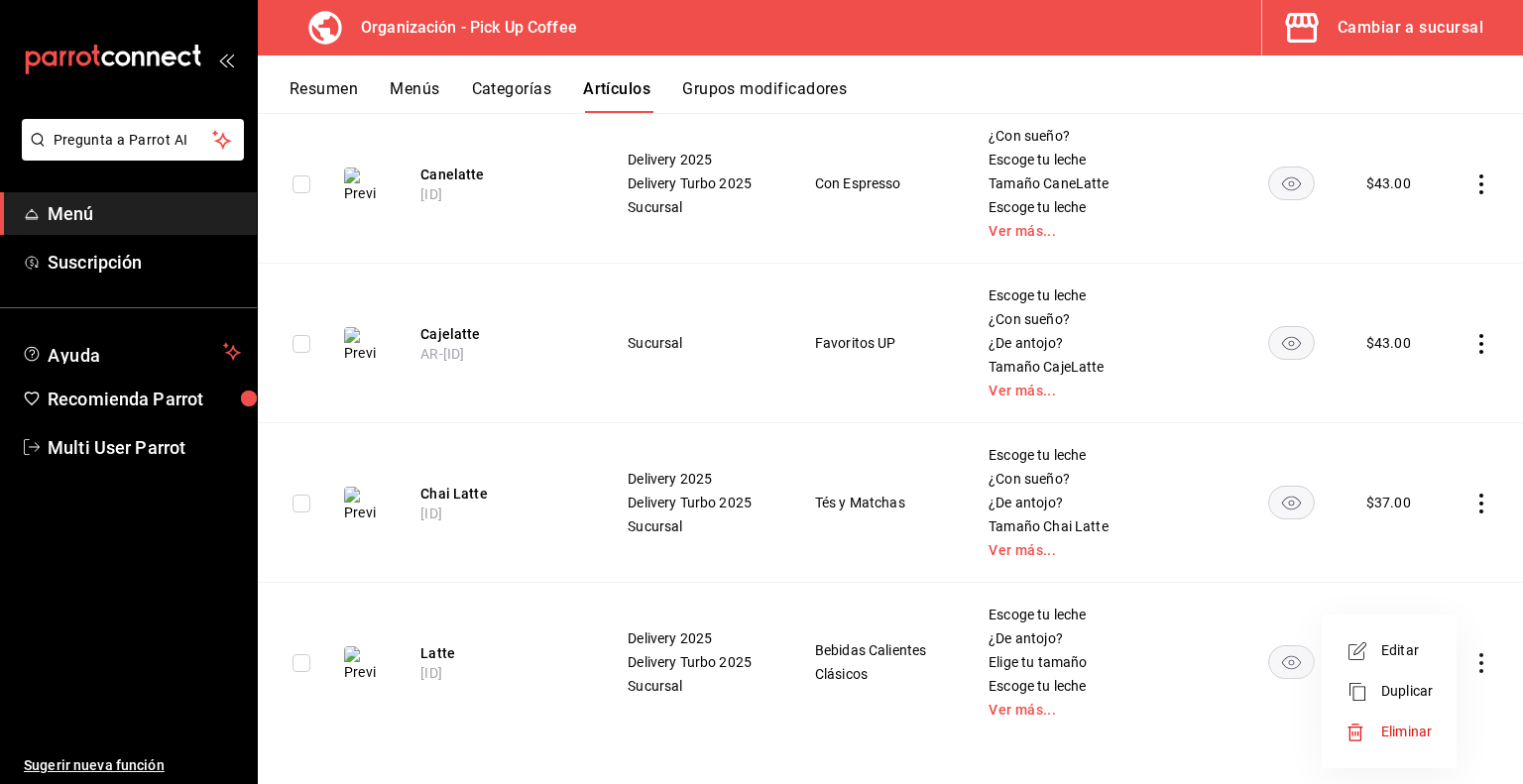 click on "Duplicar" at bounding box center (1407, 691) 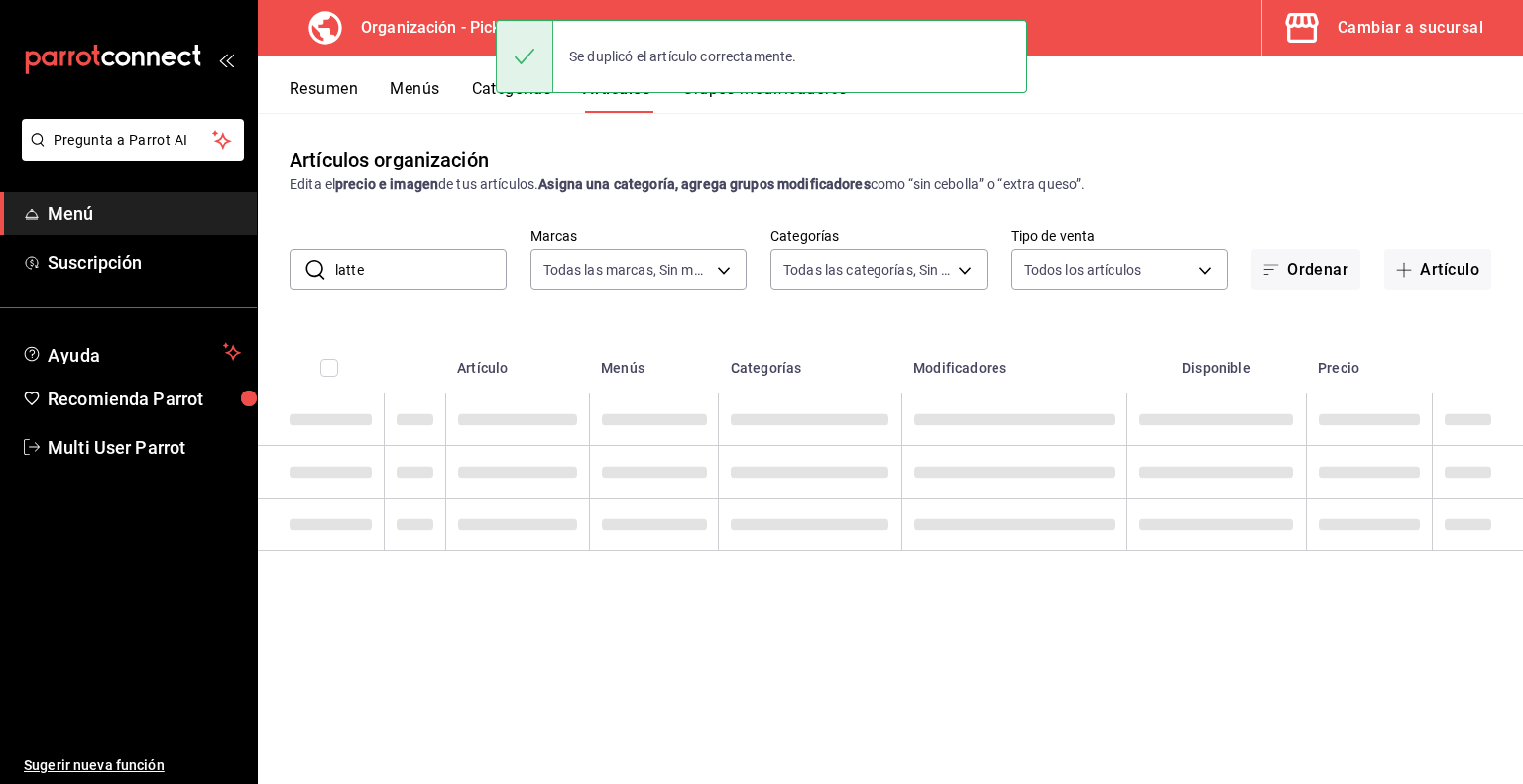 scroll, scrollTop: 0, scrollLeft: 0, axis: both 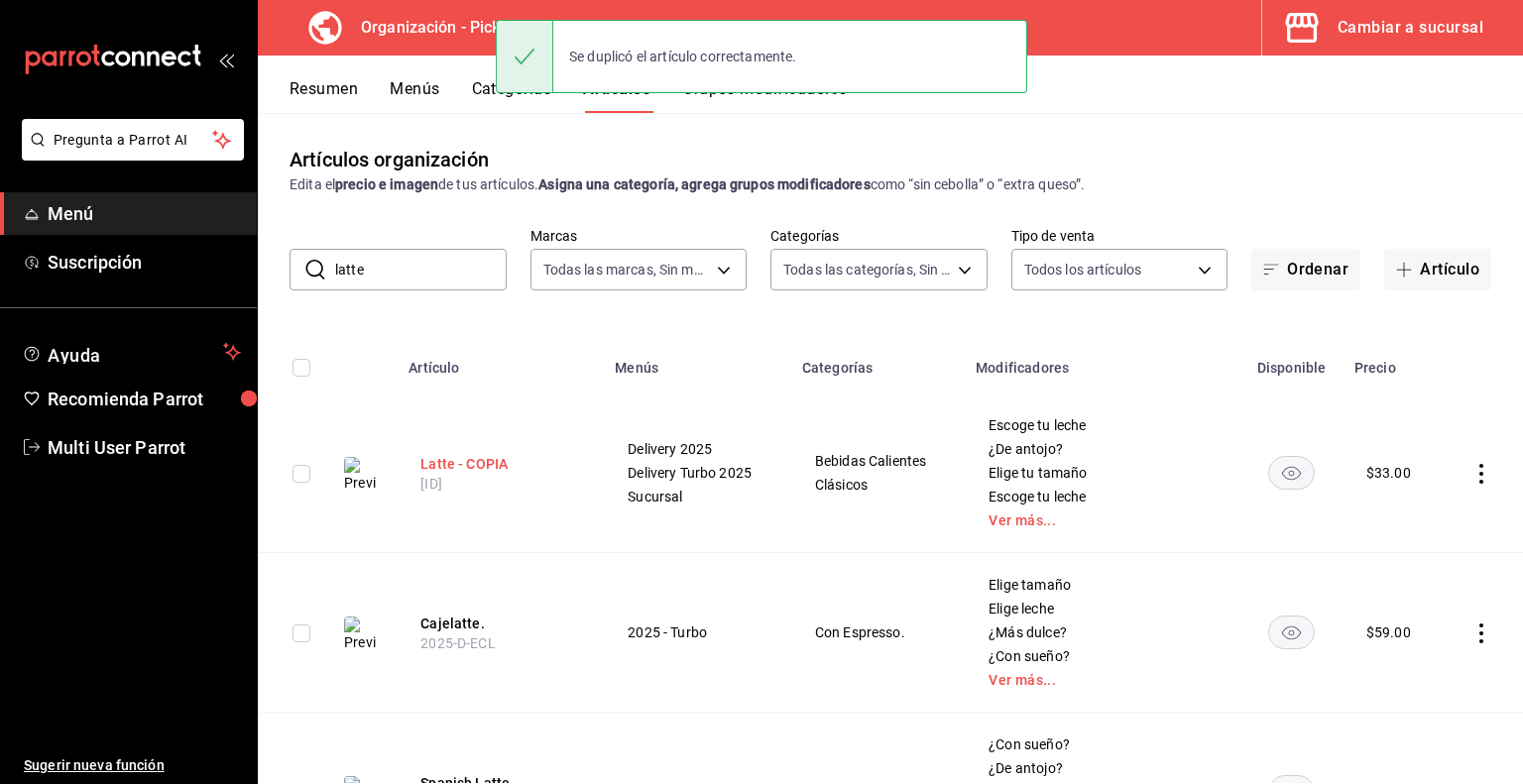 click on "Latte - COPIA" at bounding box center (500, 464) 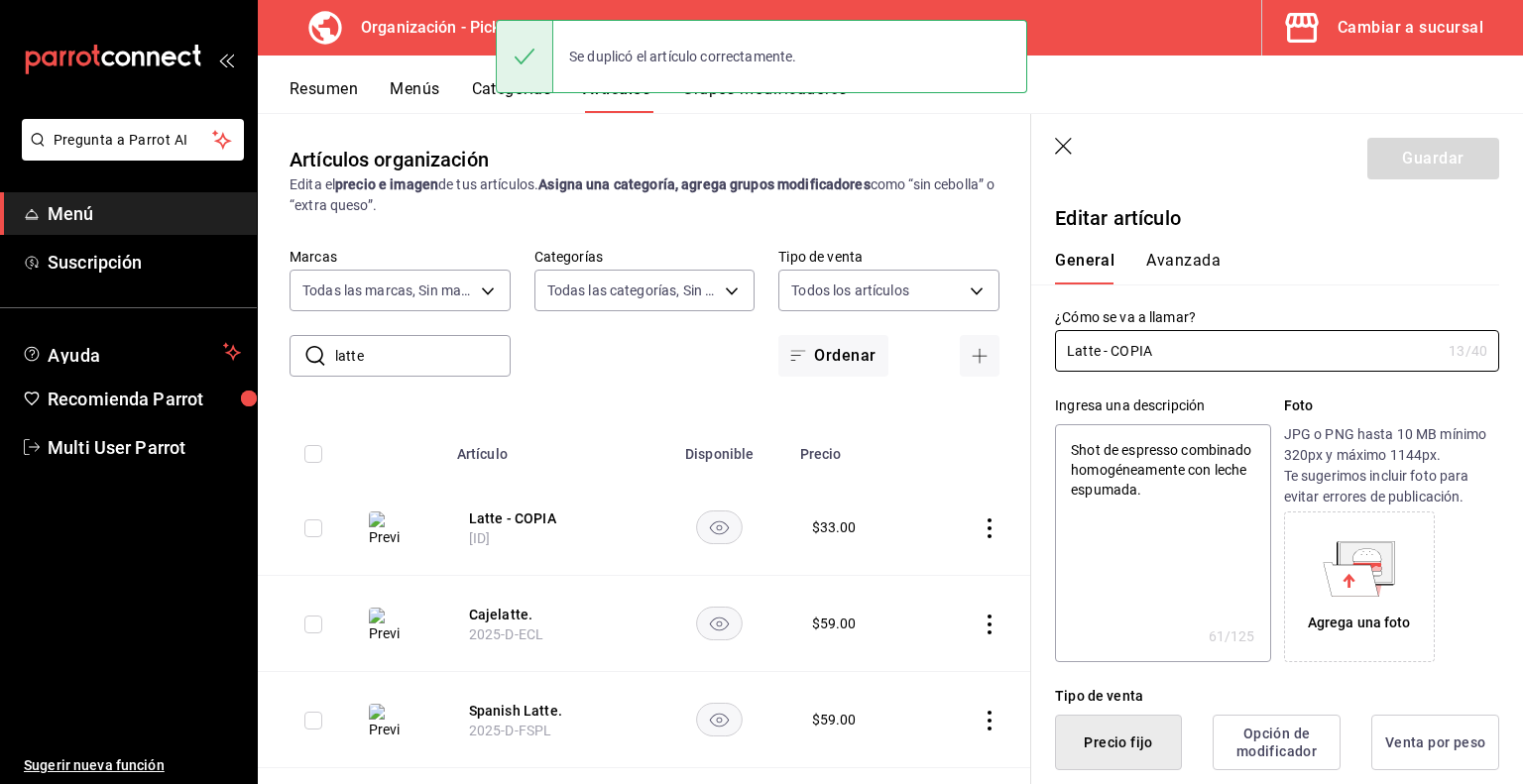 type on "x" 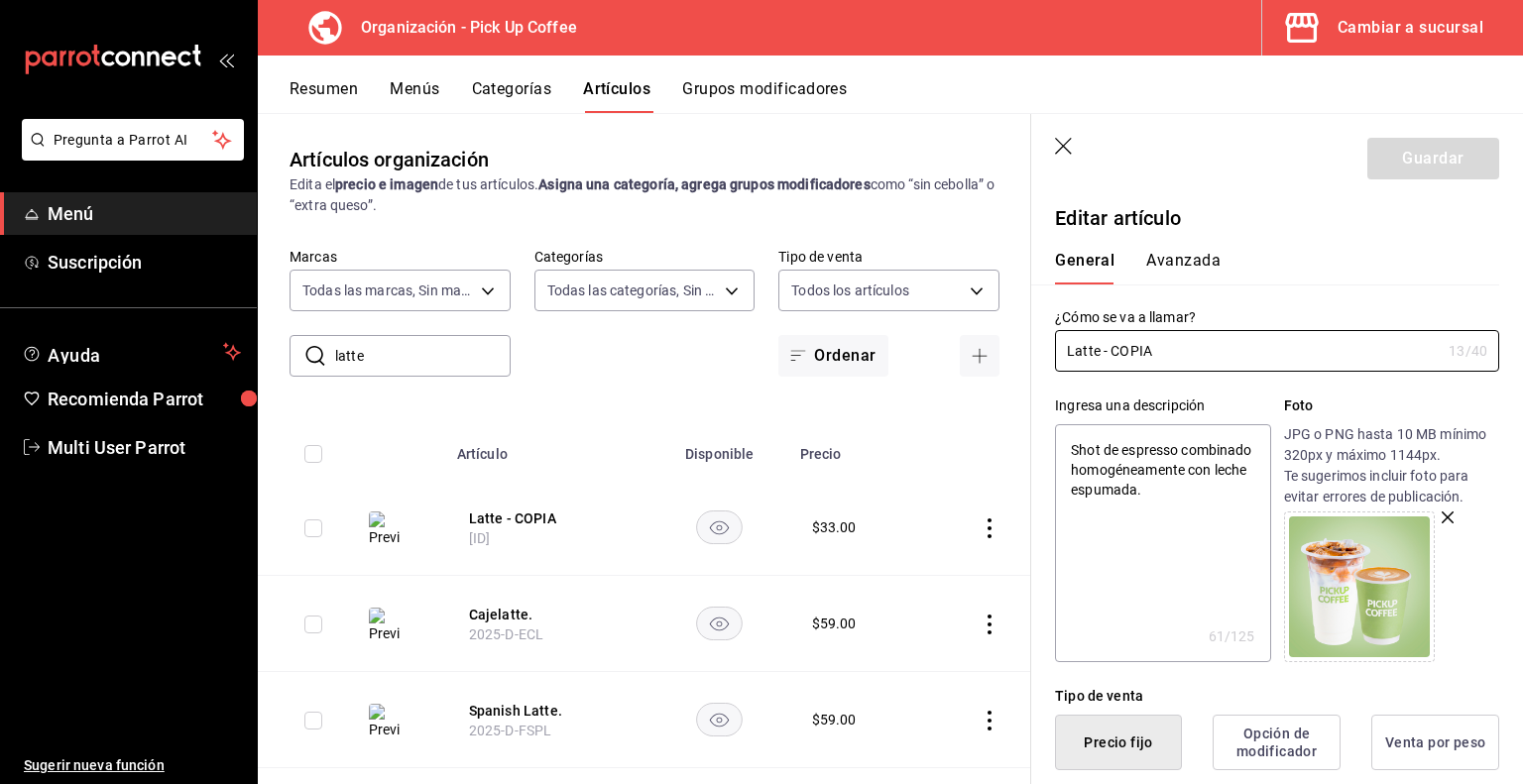 drag, startPoint x: 1104, startPoint y: 357, endPoint x: 1448, endPoint y: 395, distance: 346.09247 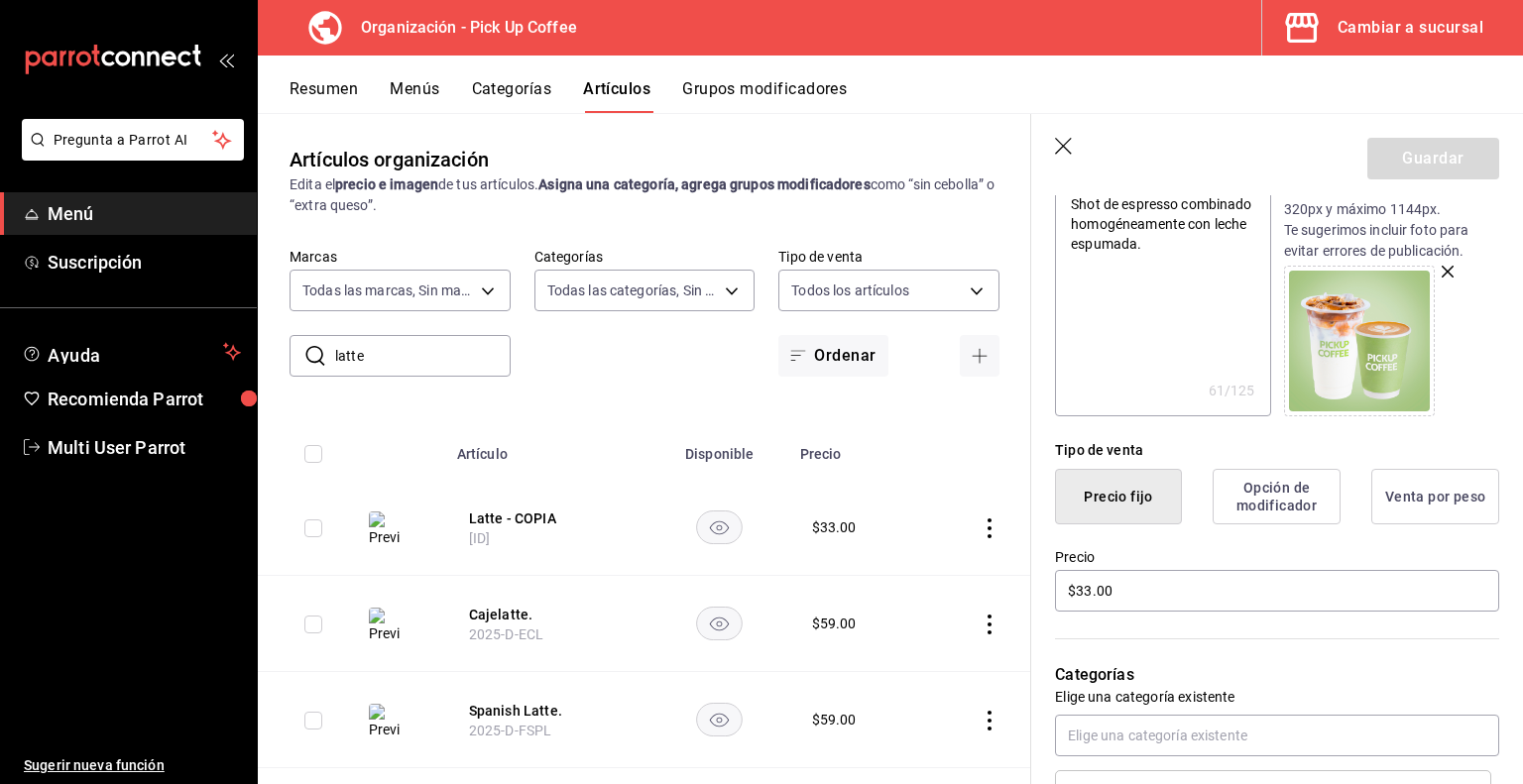 scroll, scrollTop: 340, scrollLeft: 0, axis: vertical 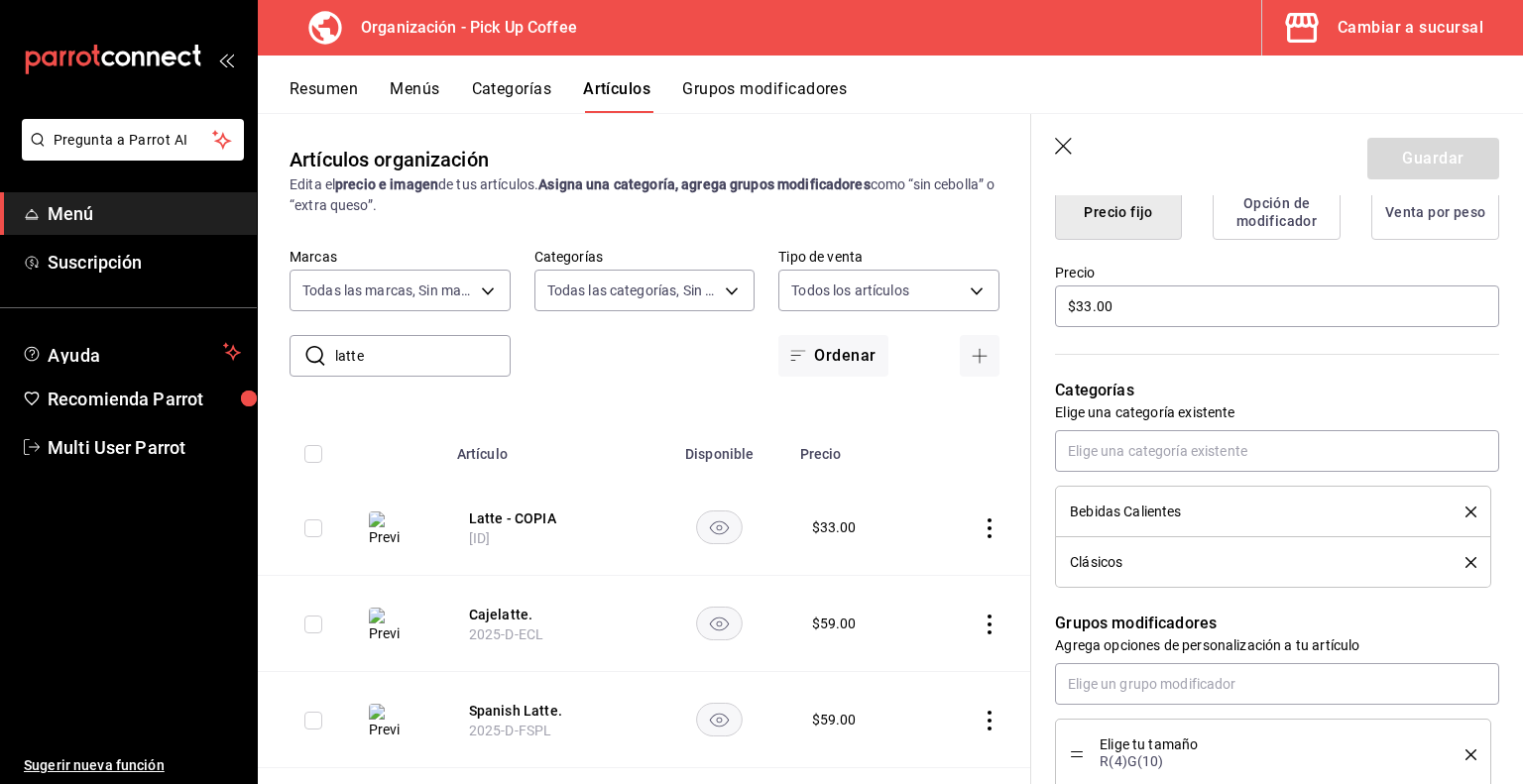 click on "Bebidas Calientes" at bounding box center [1273, 511] 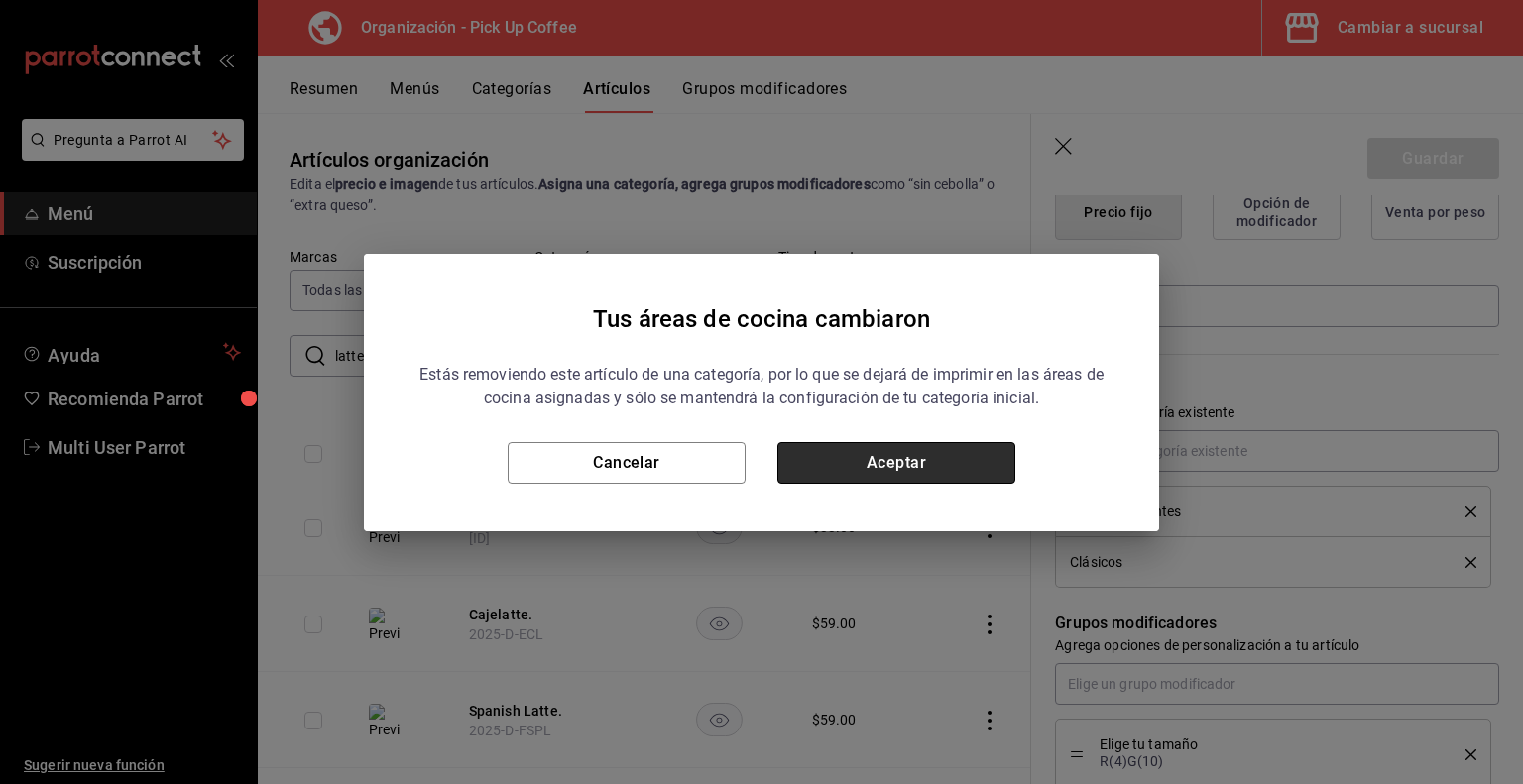 click on "Aceptar" at bounding box center [896, 463] 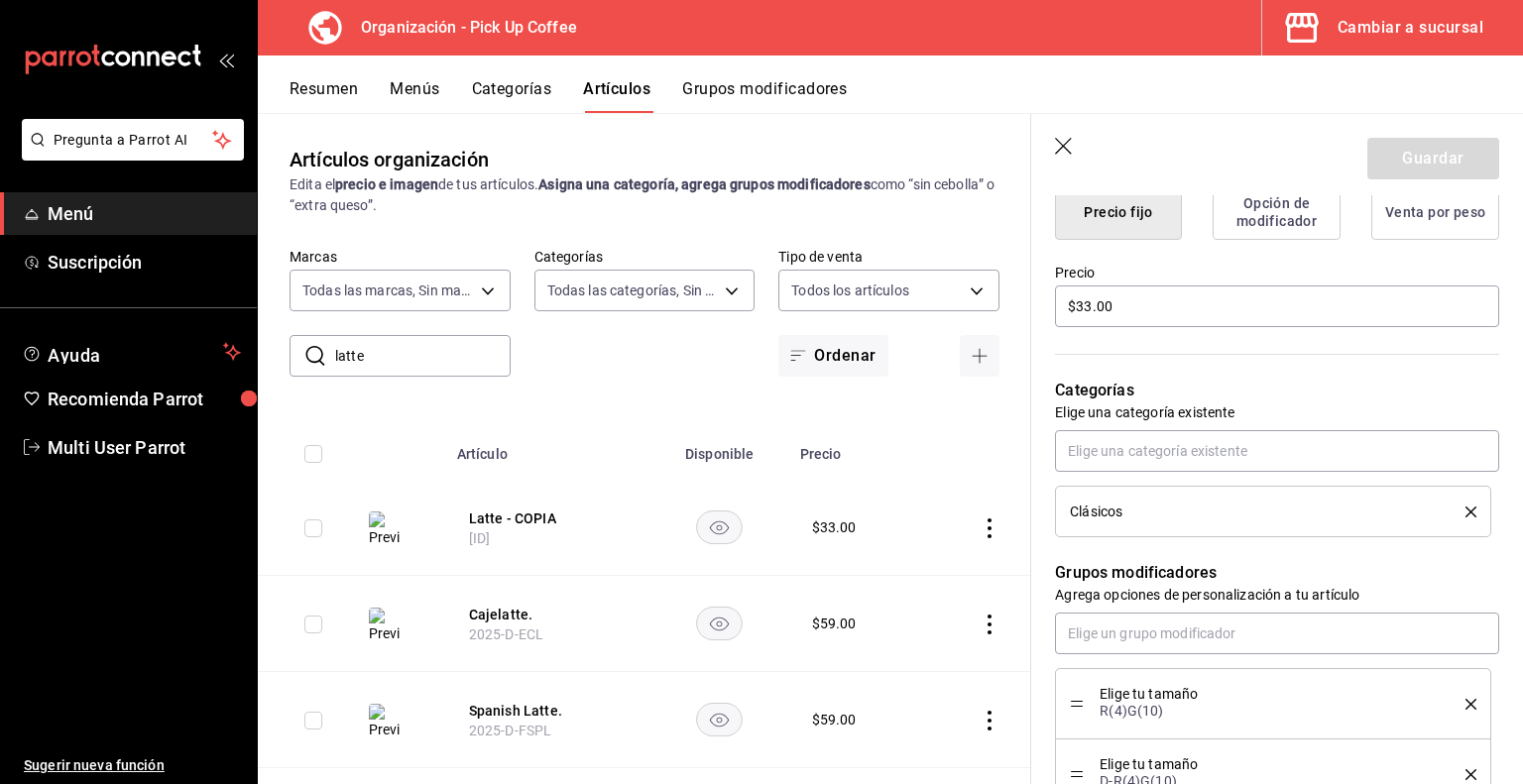 click 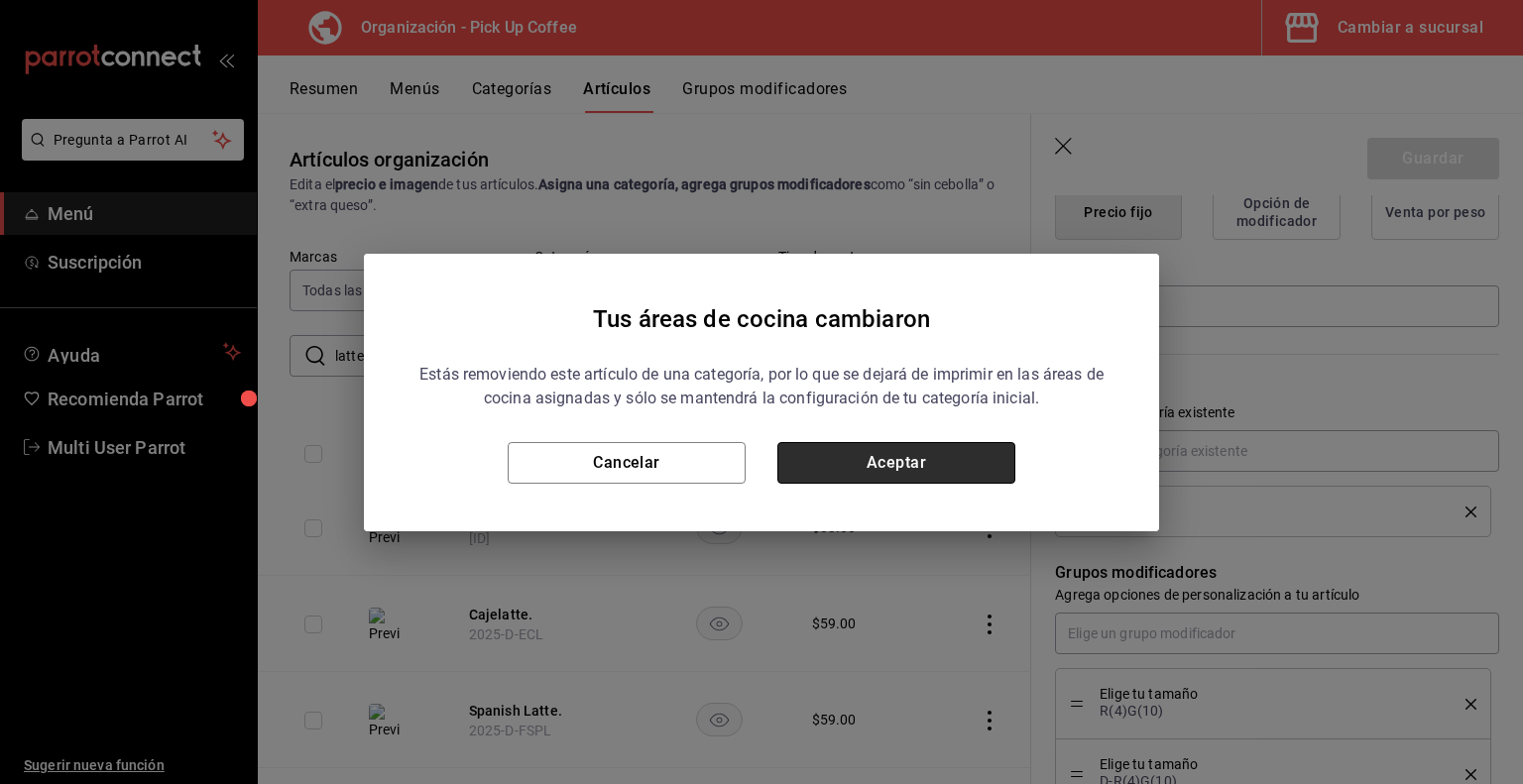 click on "Aceptar" at bounding box center (896, 463) 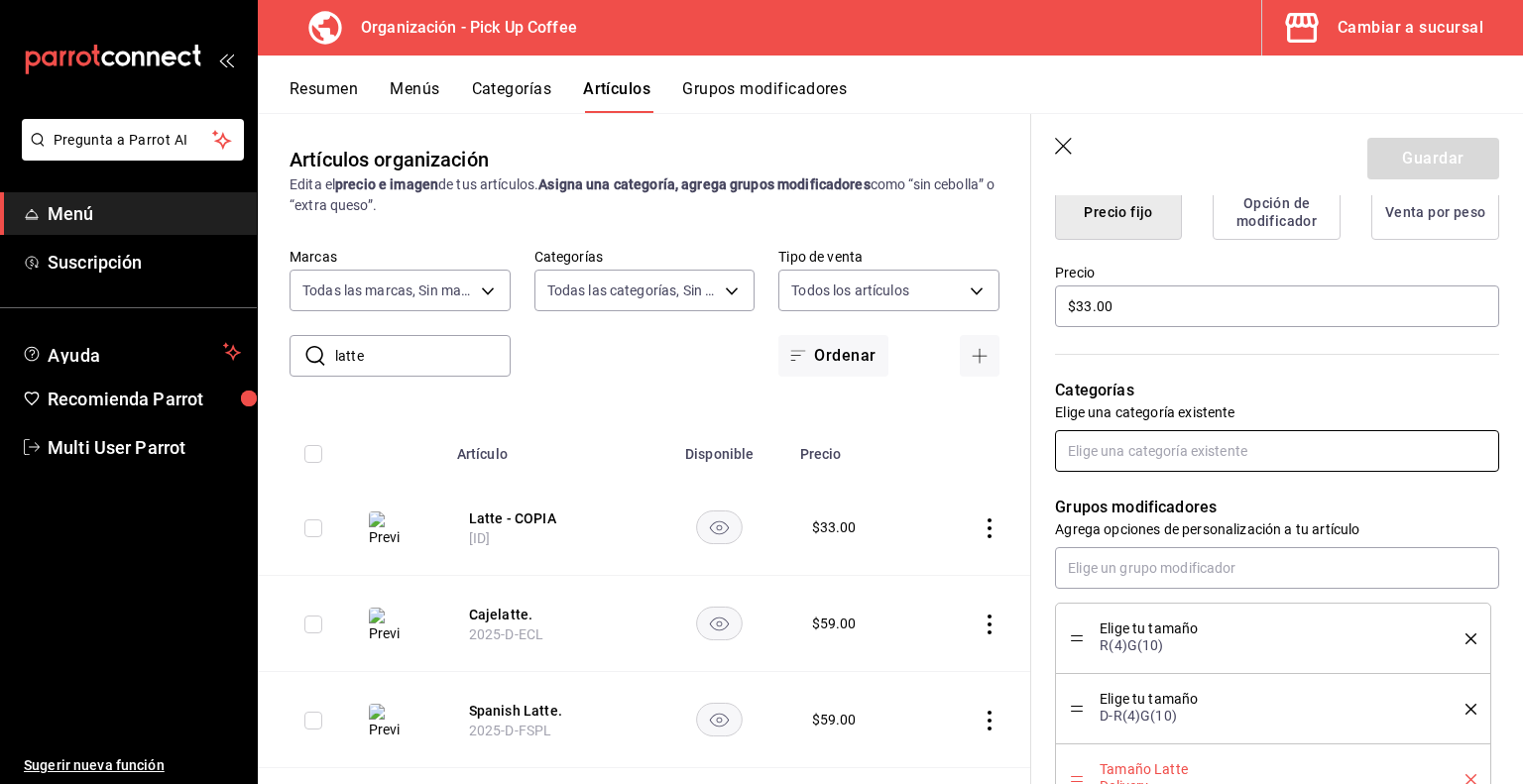 click at bounding box center (1277, 451) 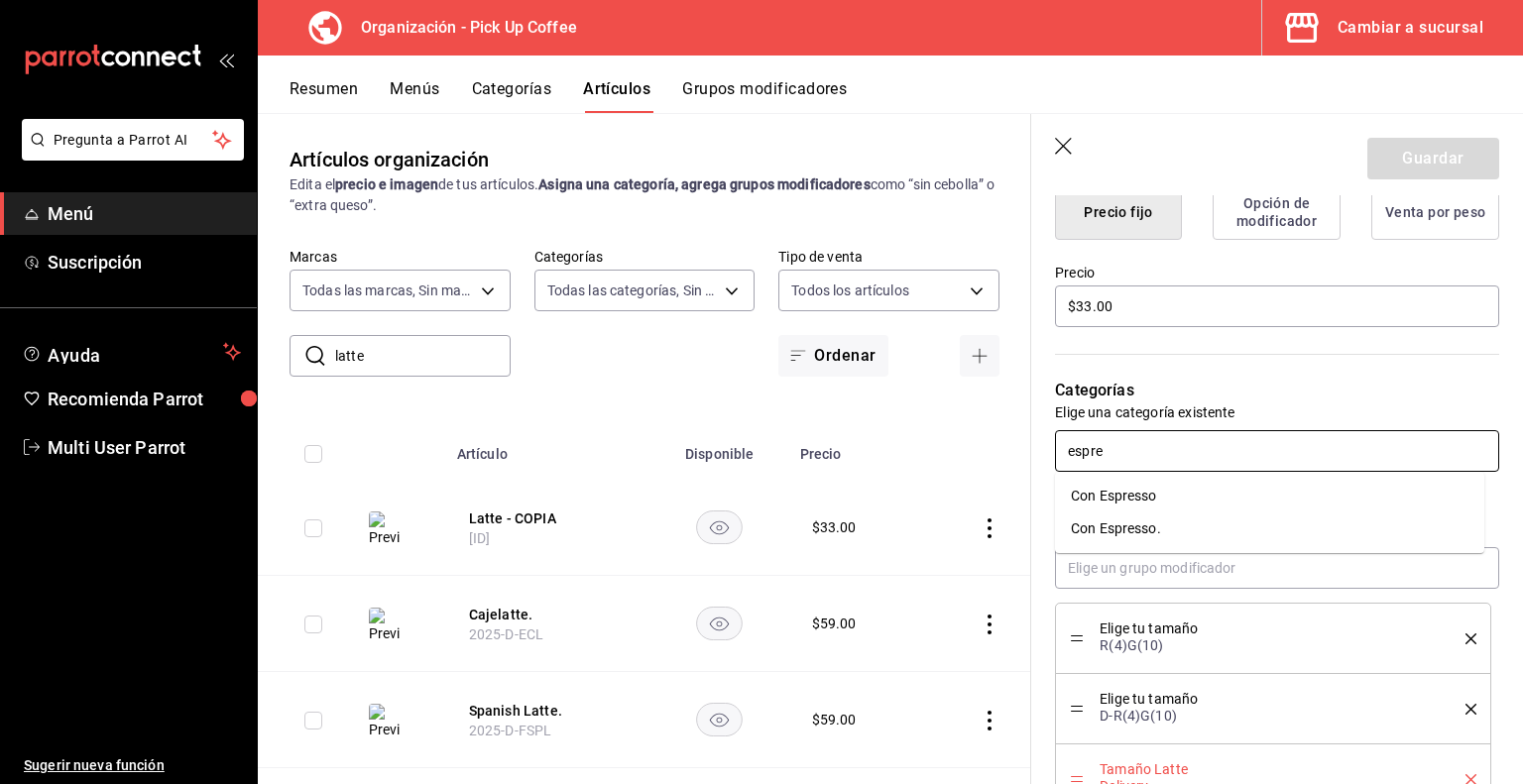 click on "Con Espresso." at bounding box center (1269, 528) 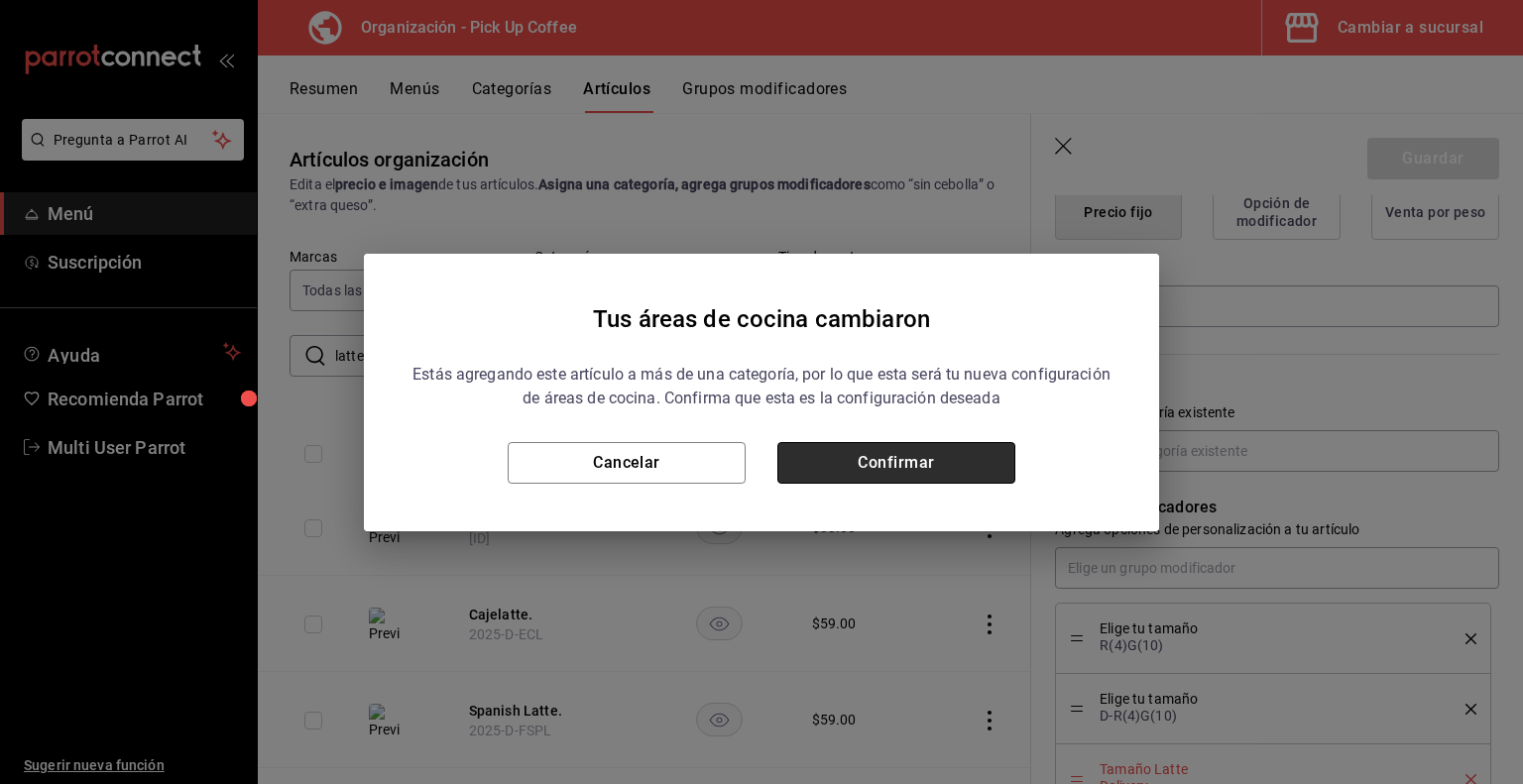 click on "Confirmar" at bounding box center [896, 463] 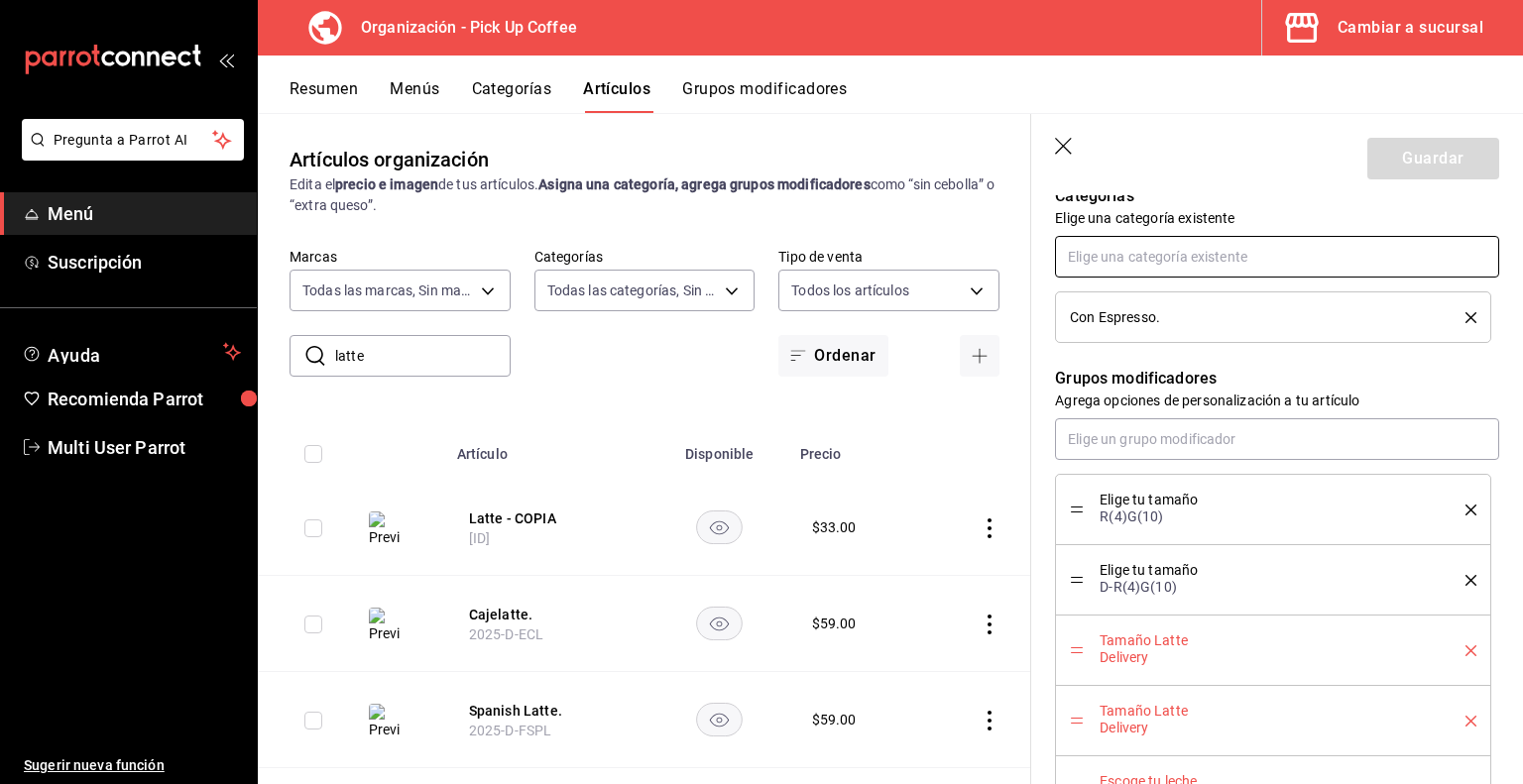 scroll, scrollTop: 726, scrollLeft: 0, axis: vertical 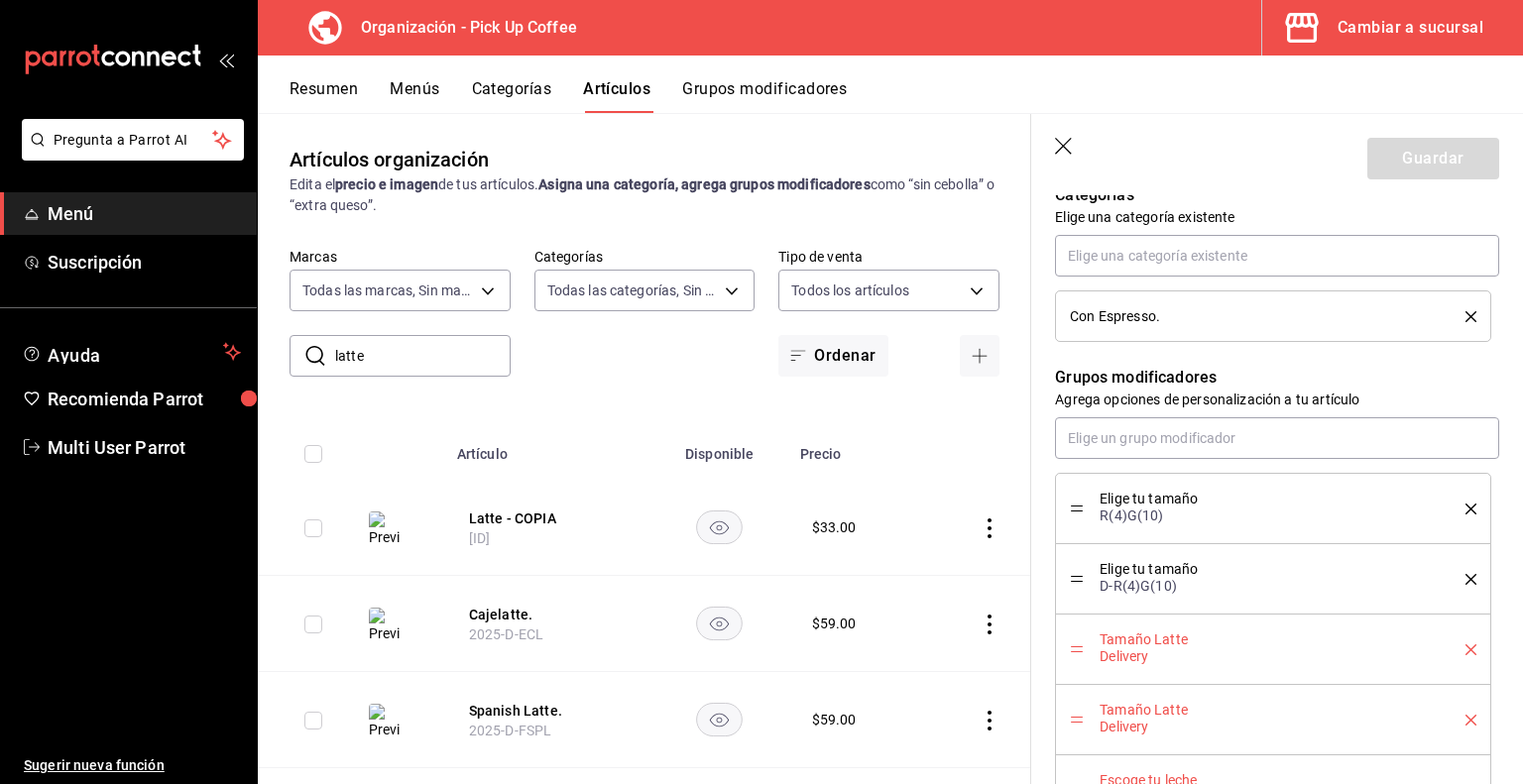 click 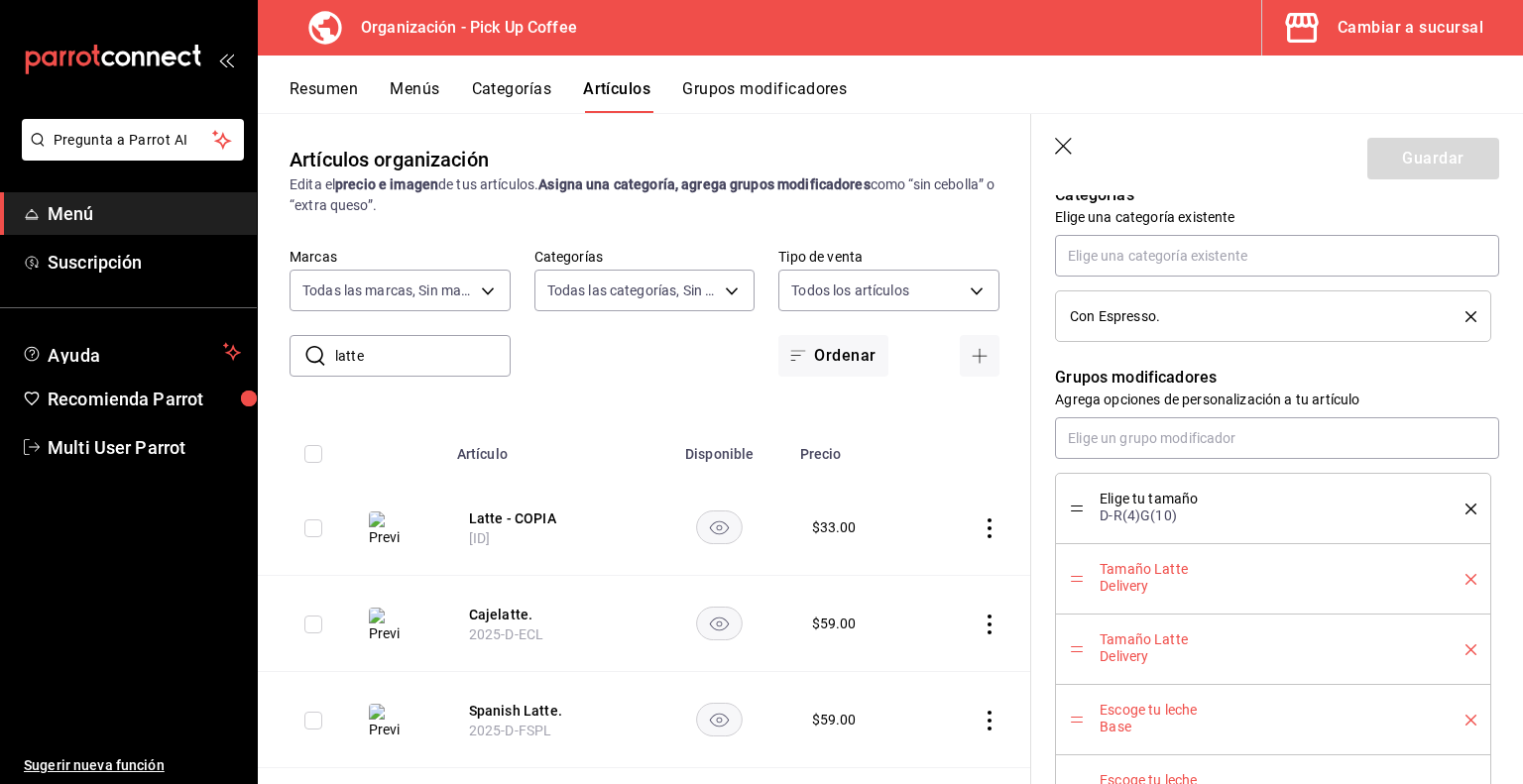 click 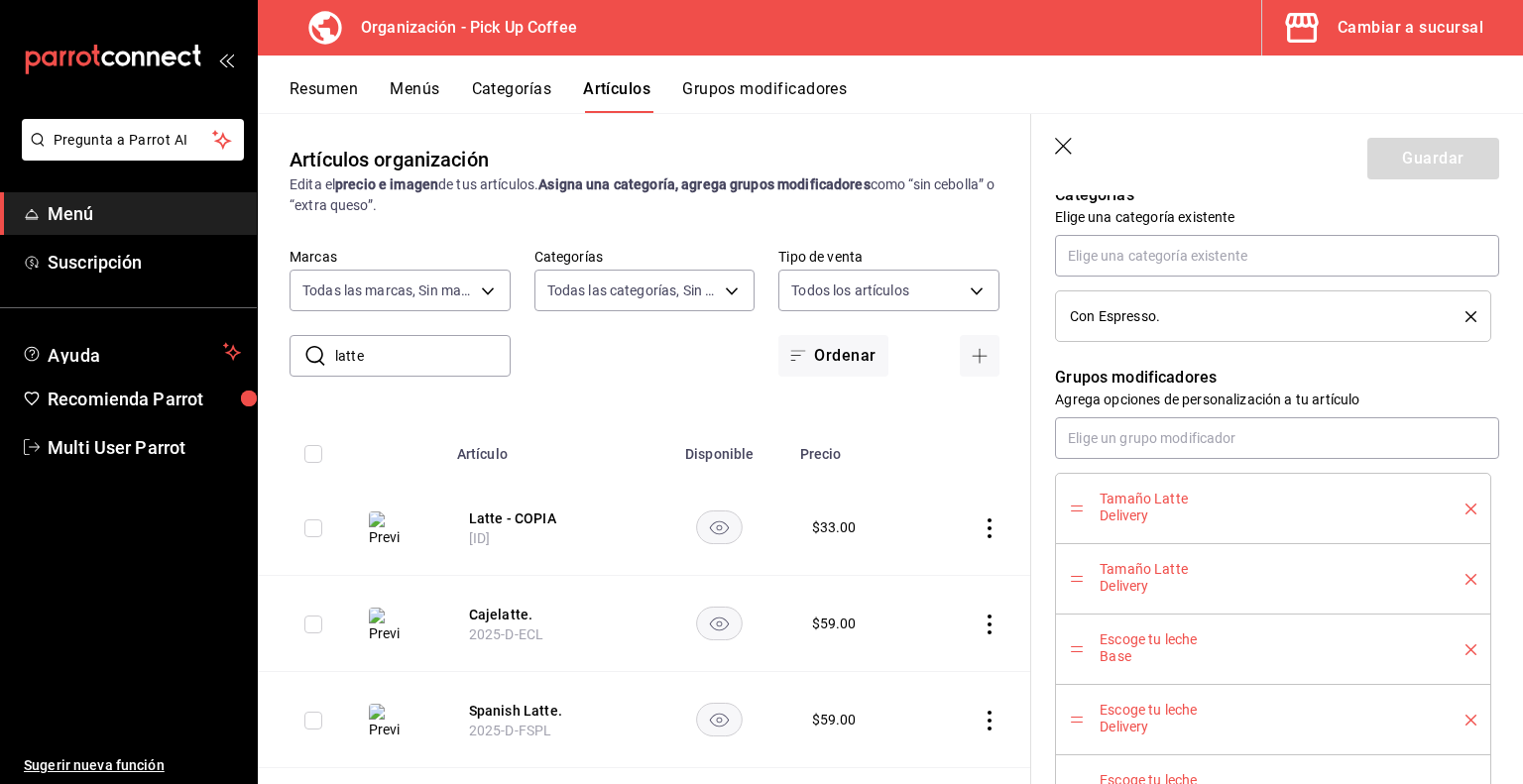 click 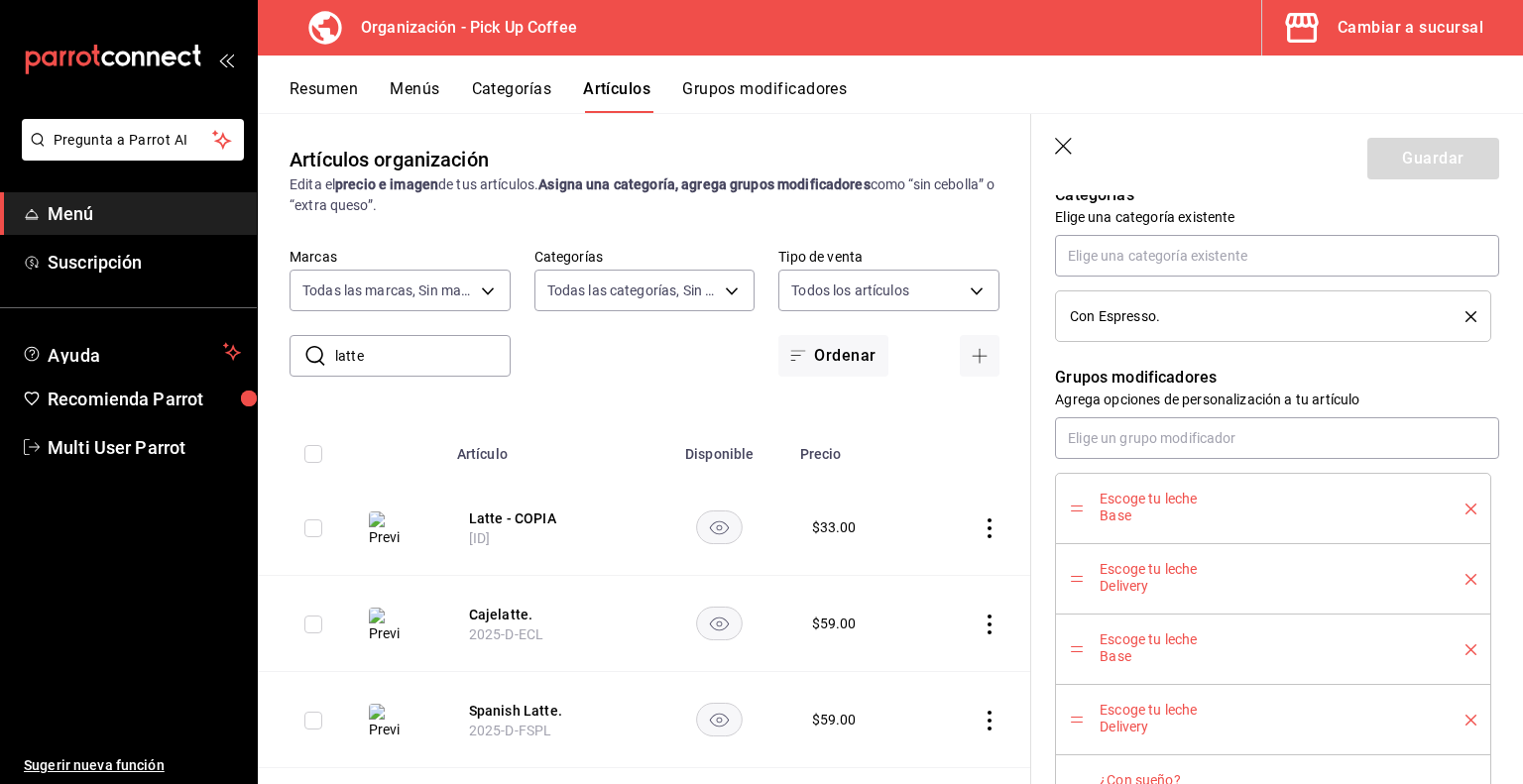 click 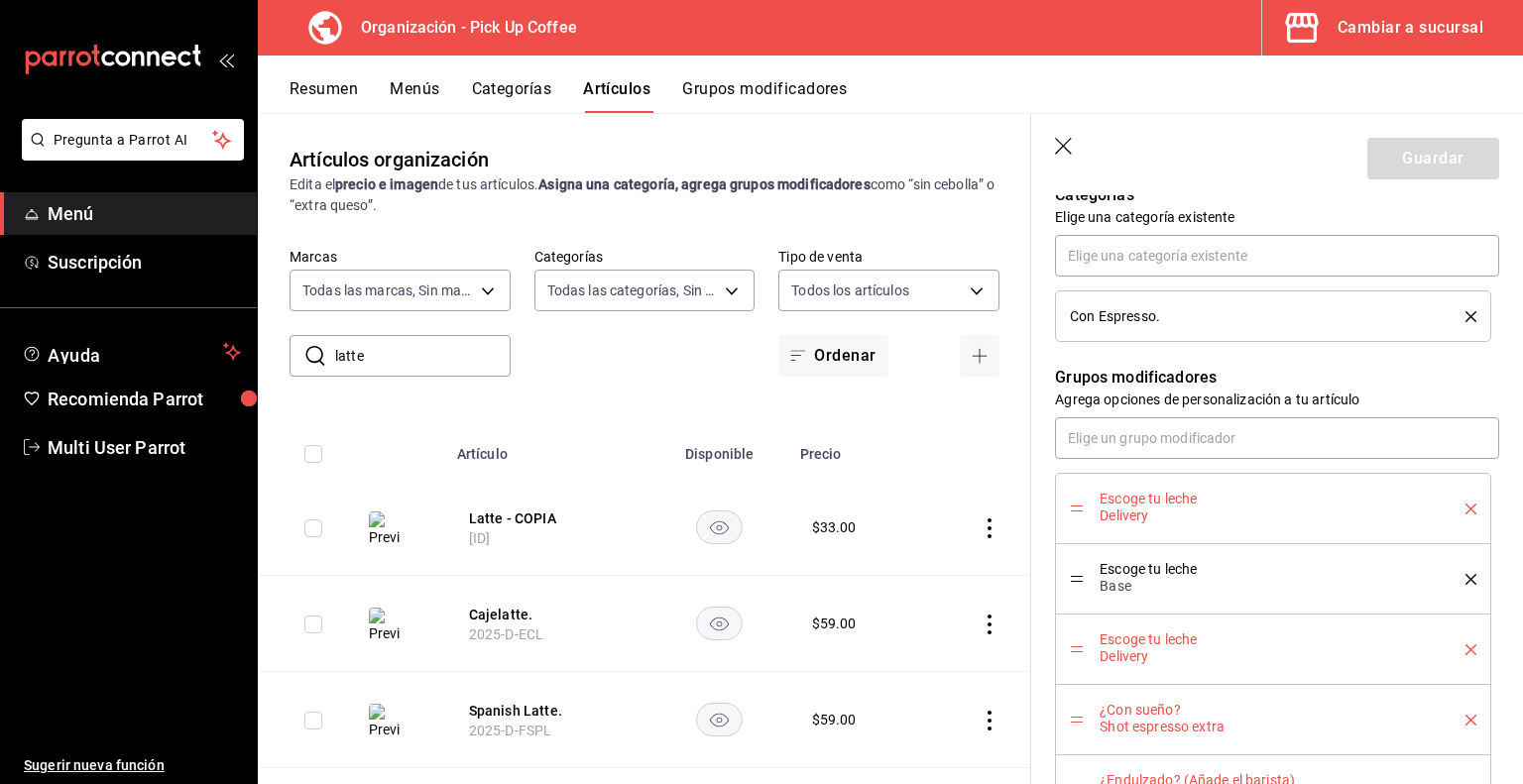 click 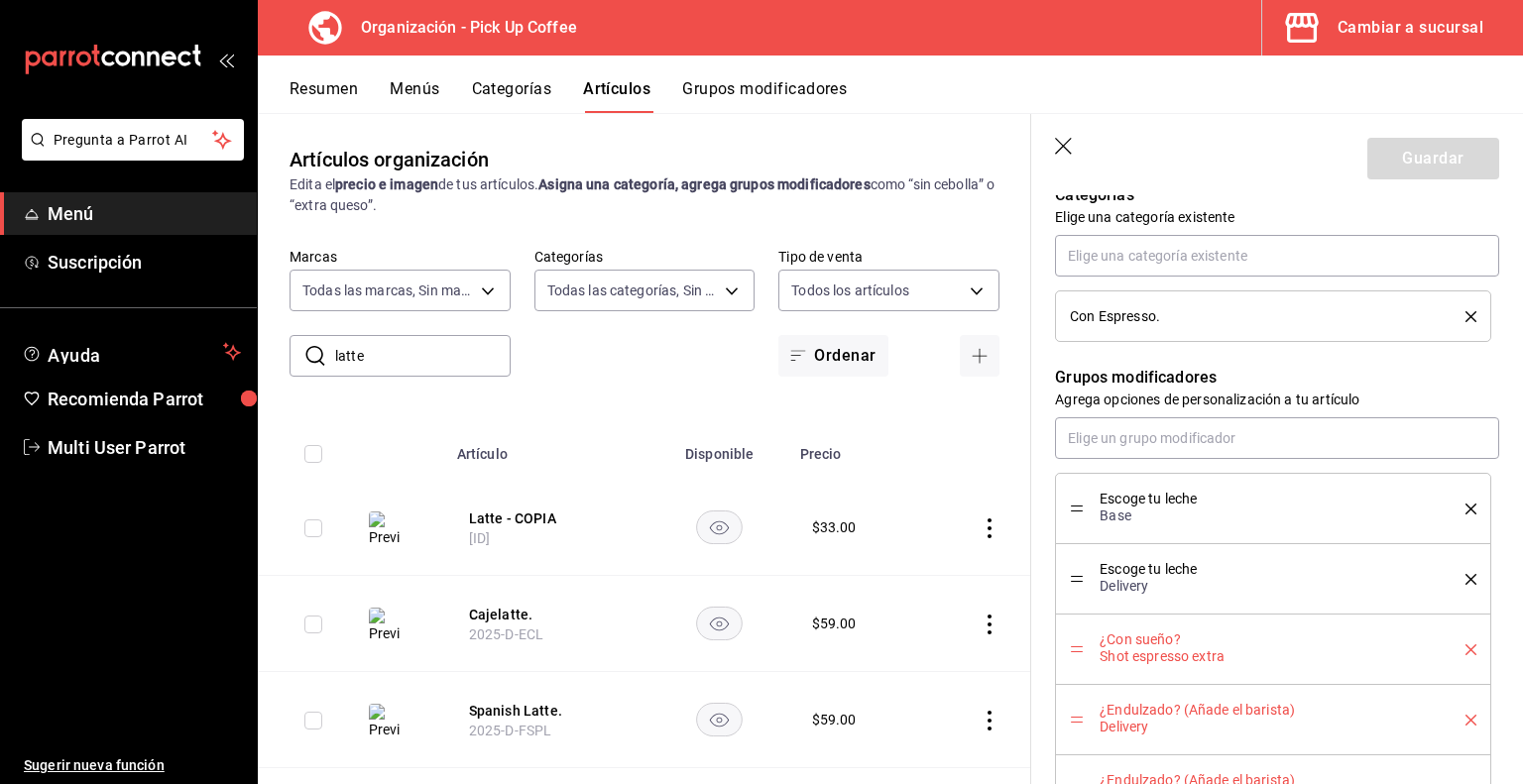 click 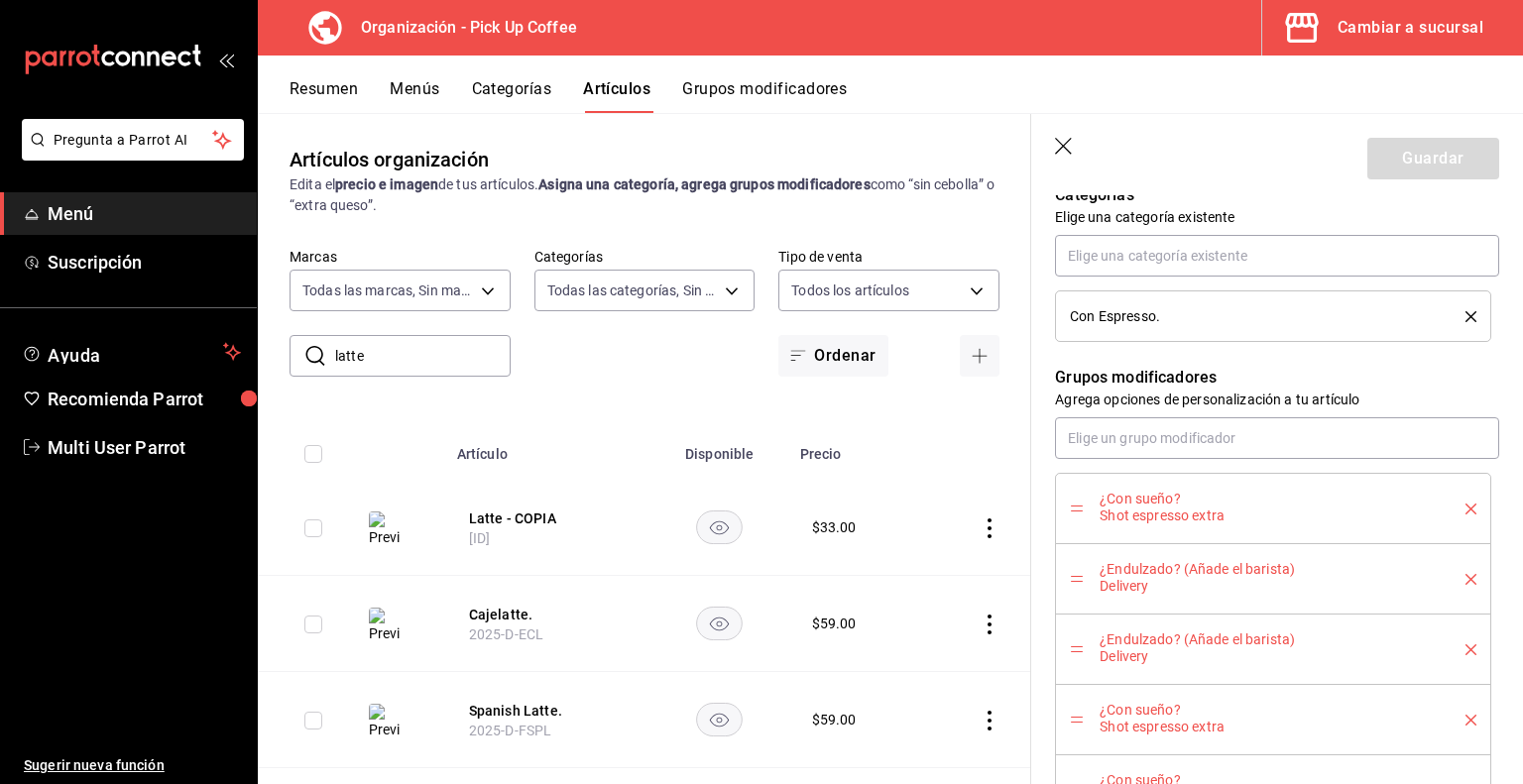 click 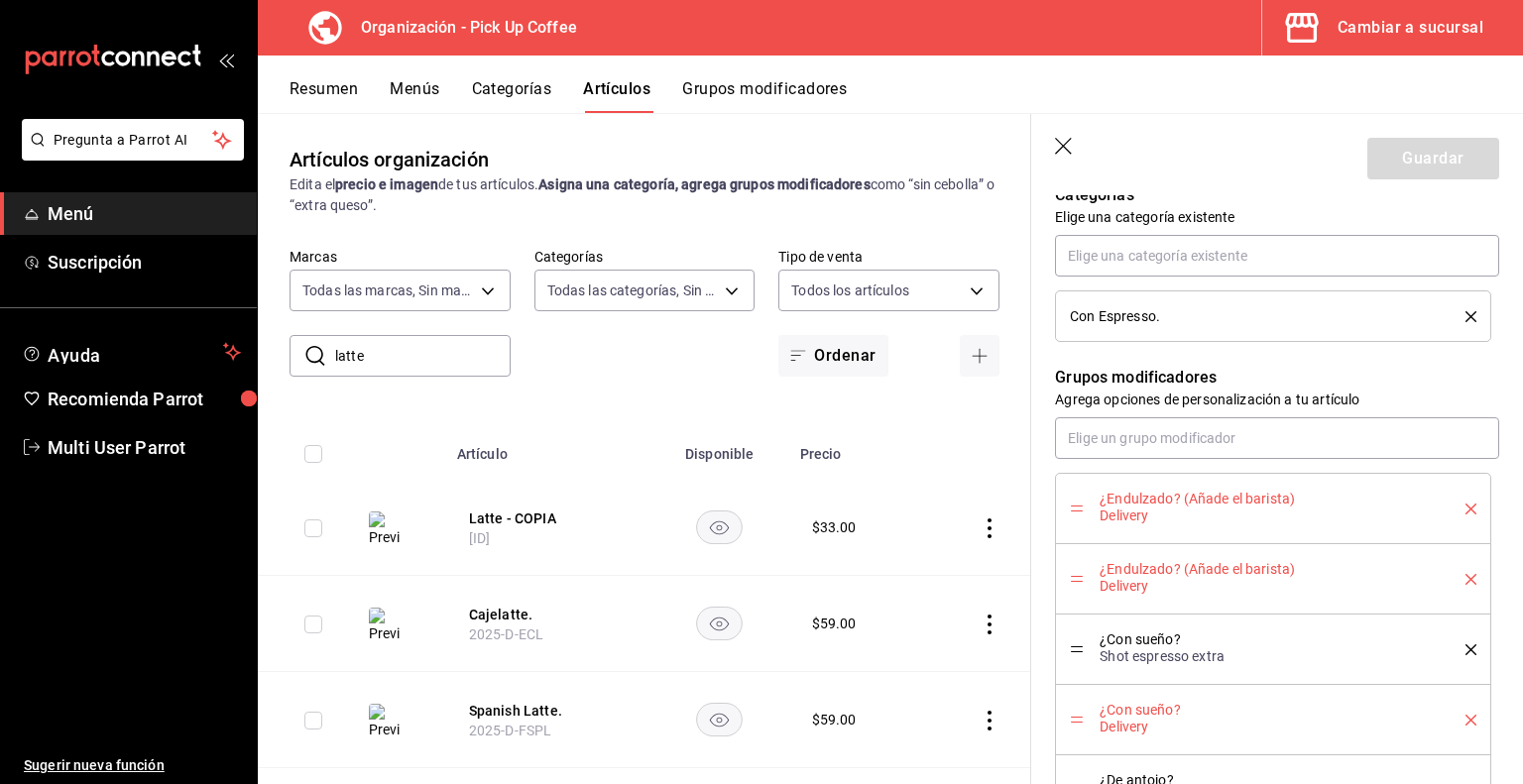 click 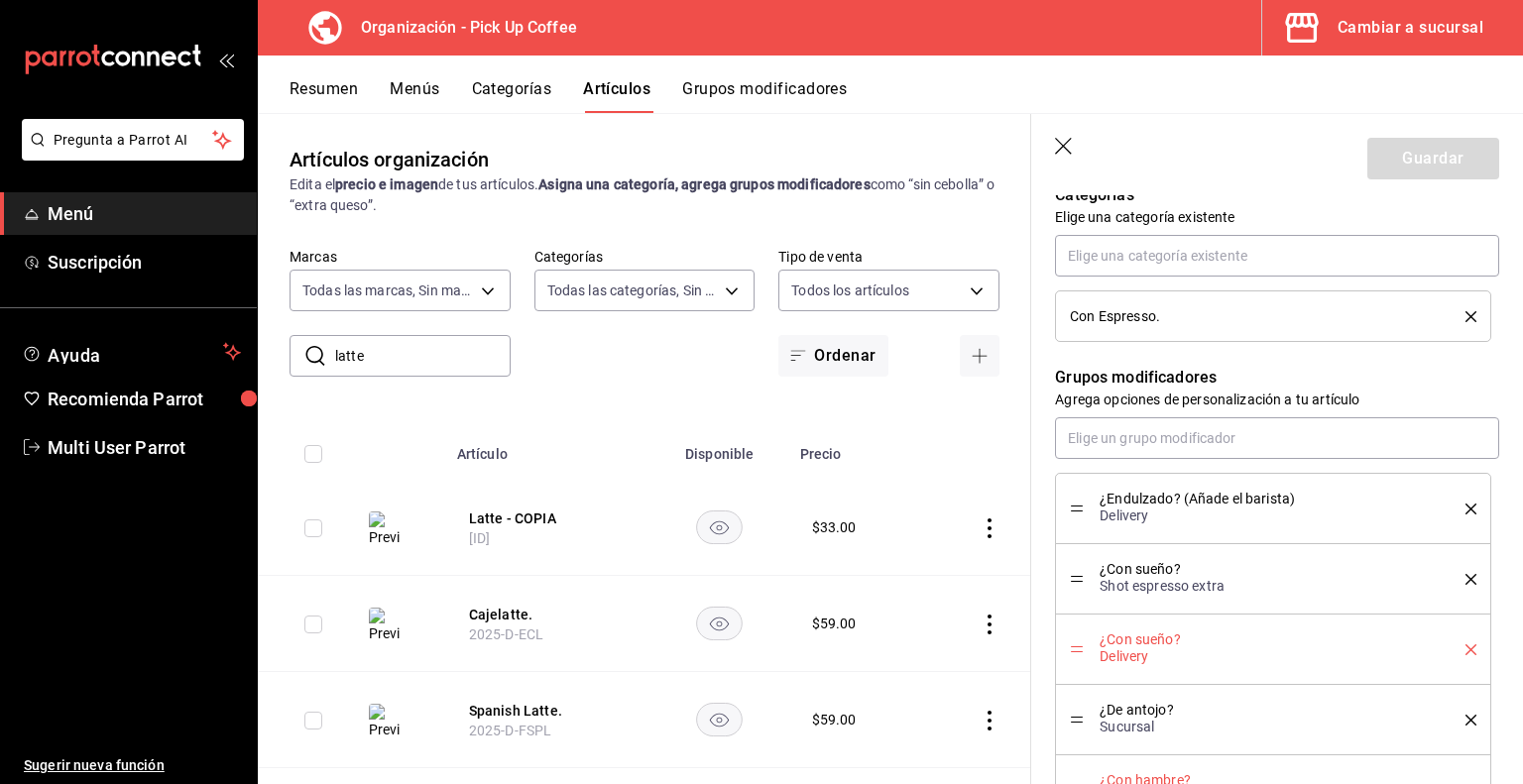 click 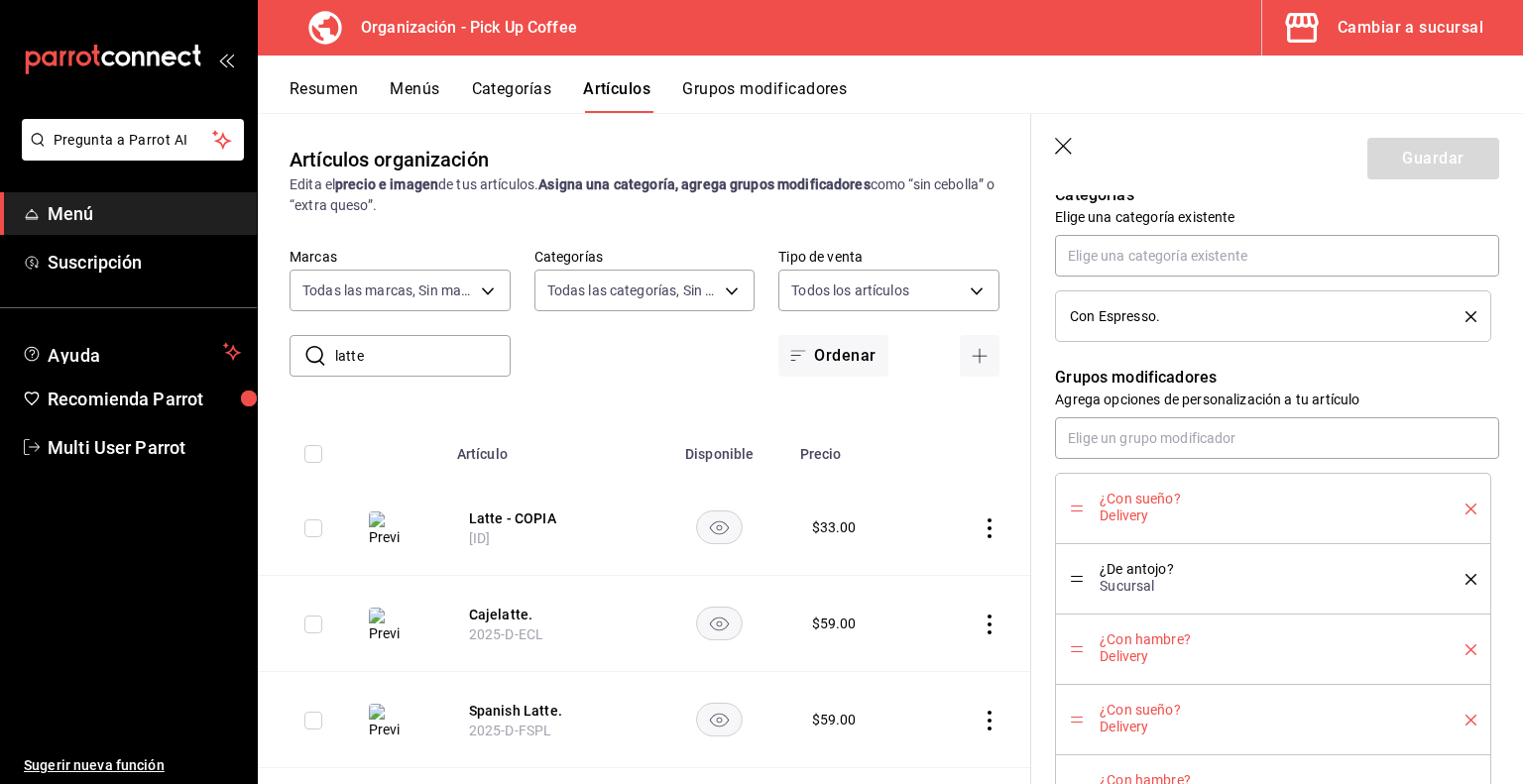 click 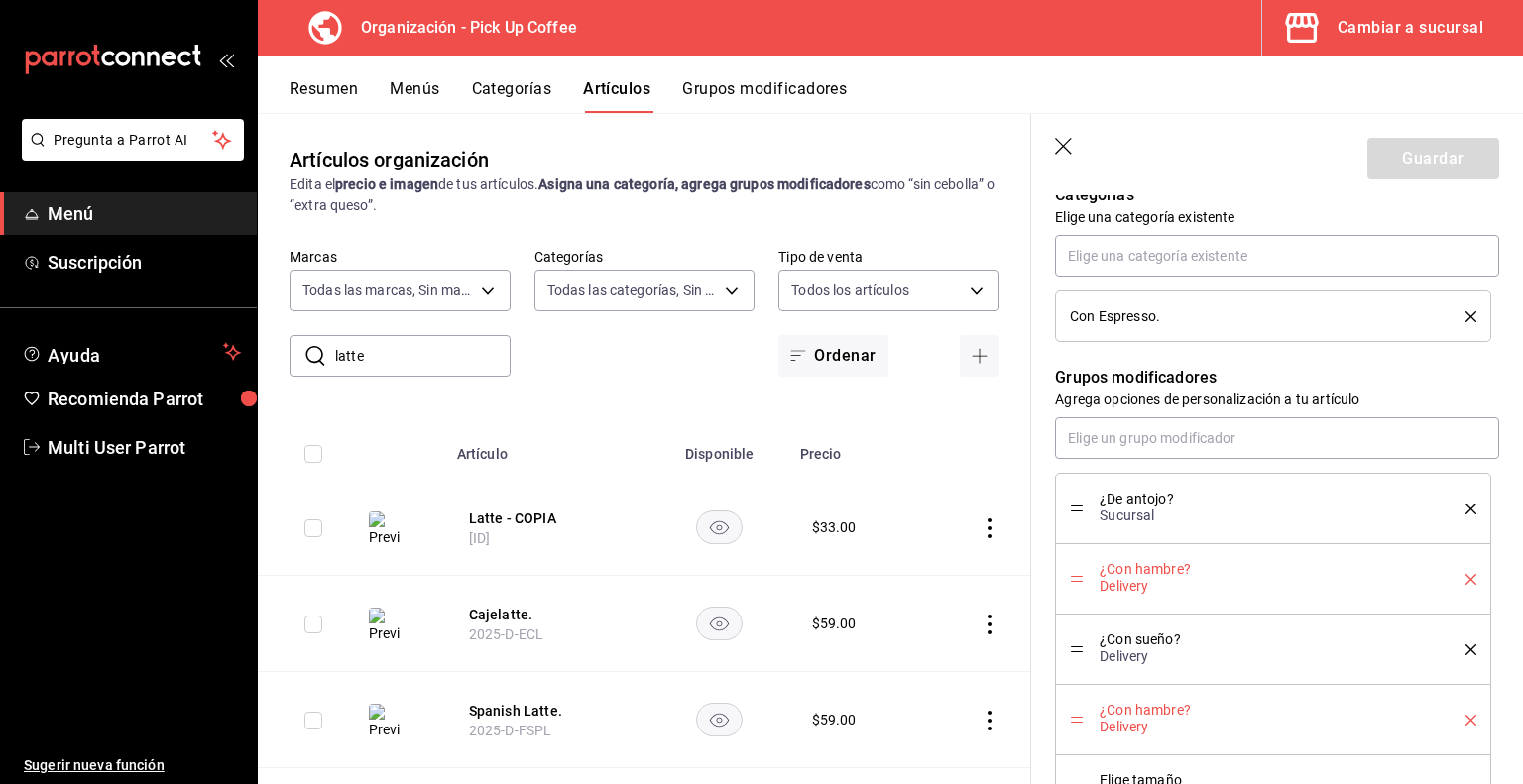 click 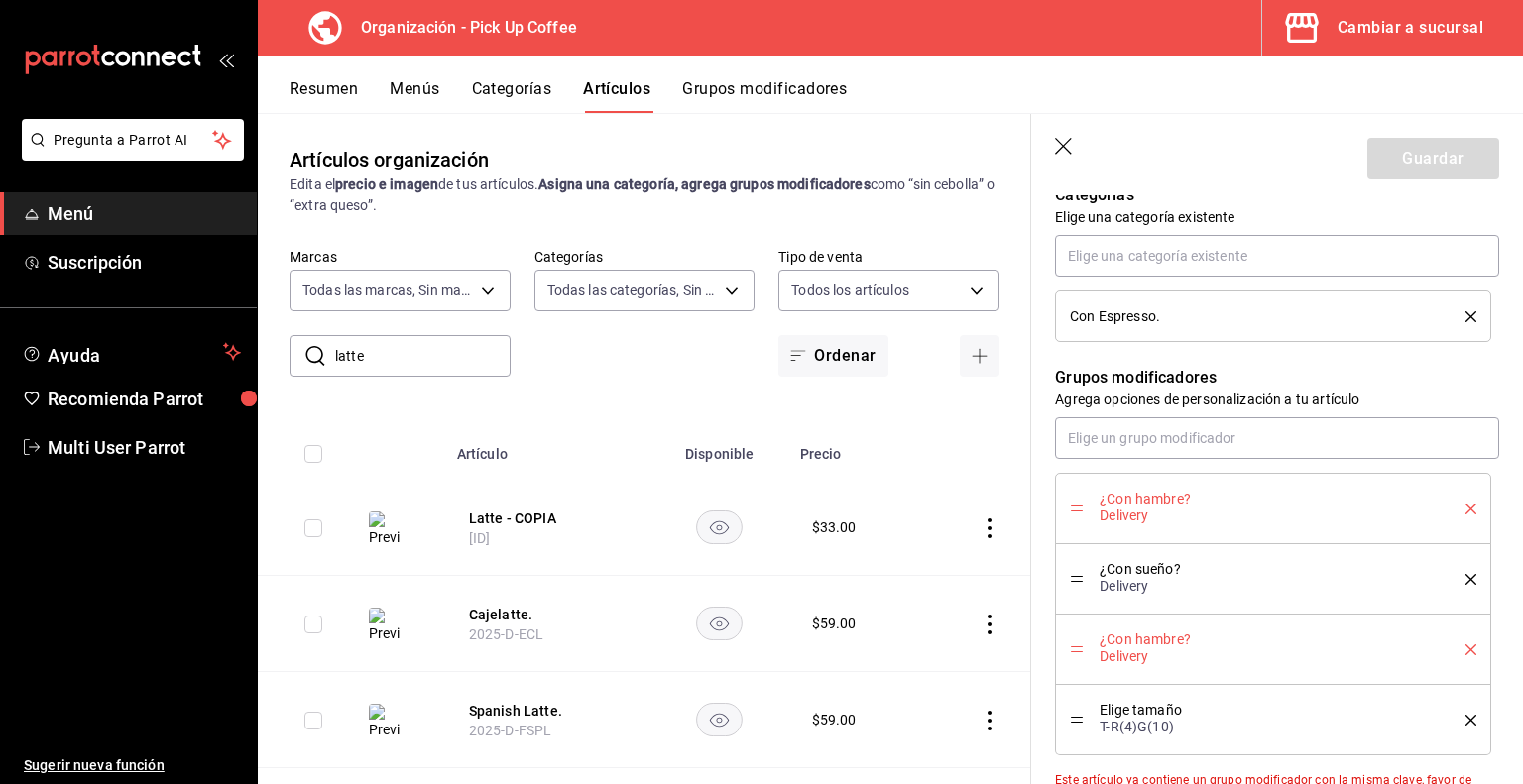 click 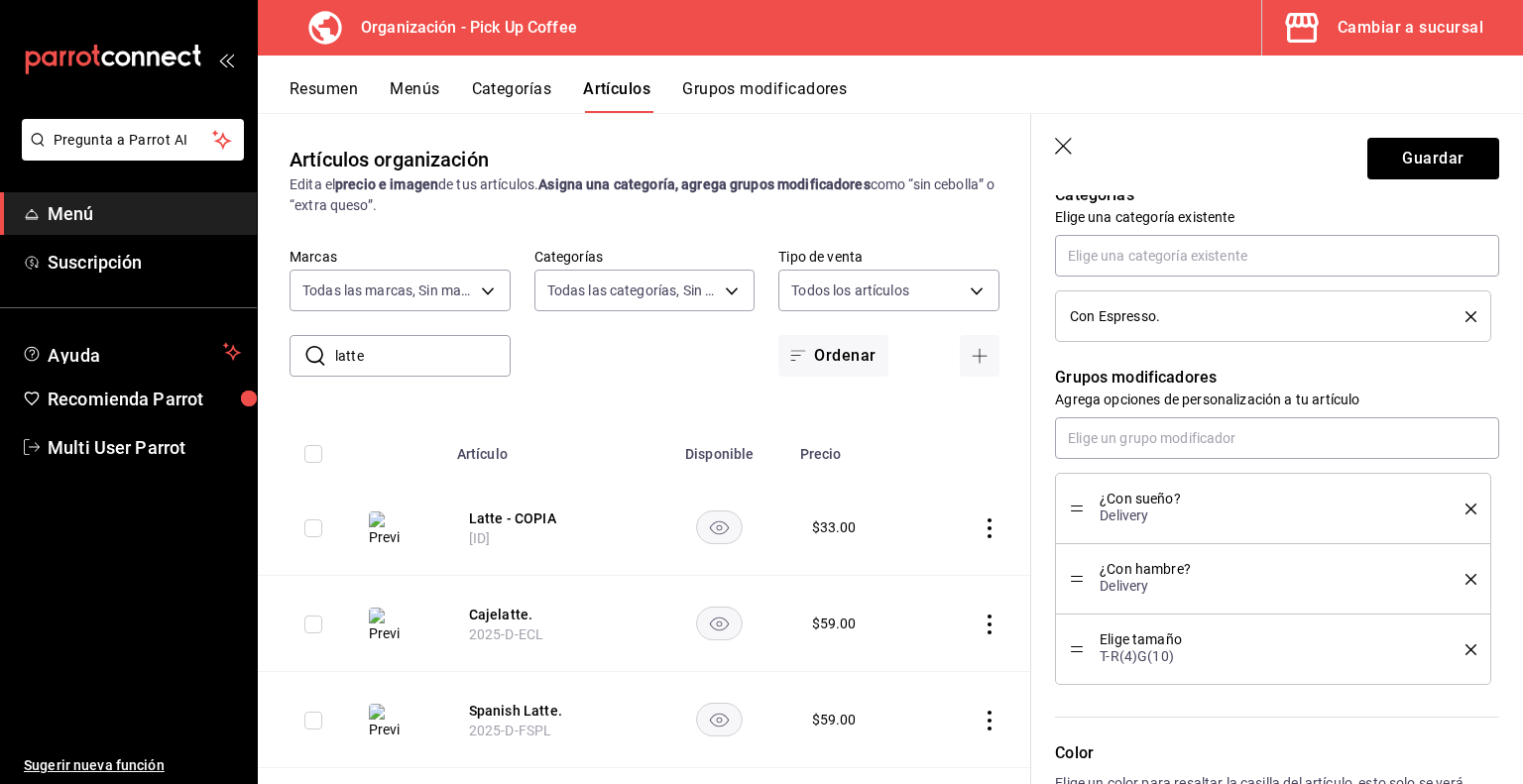 click 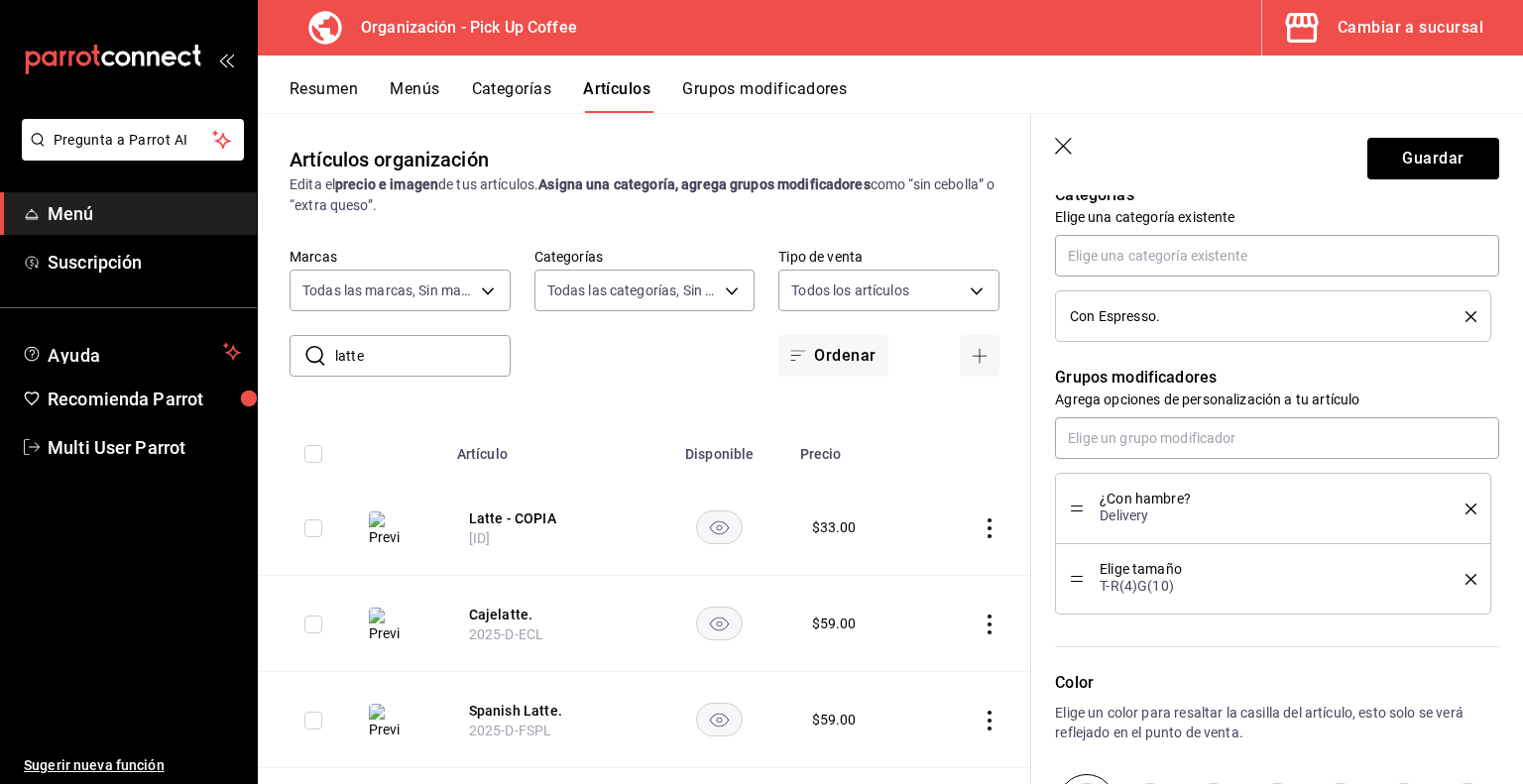click 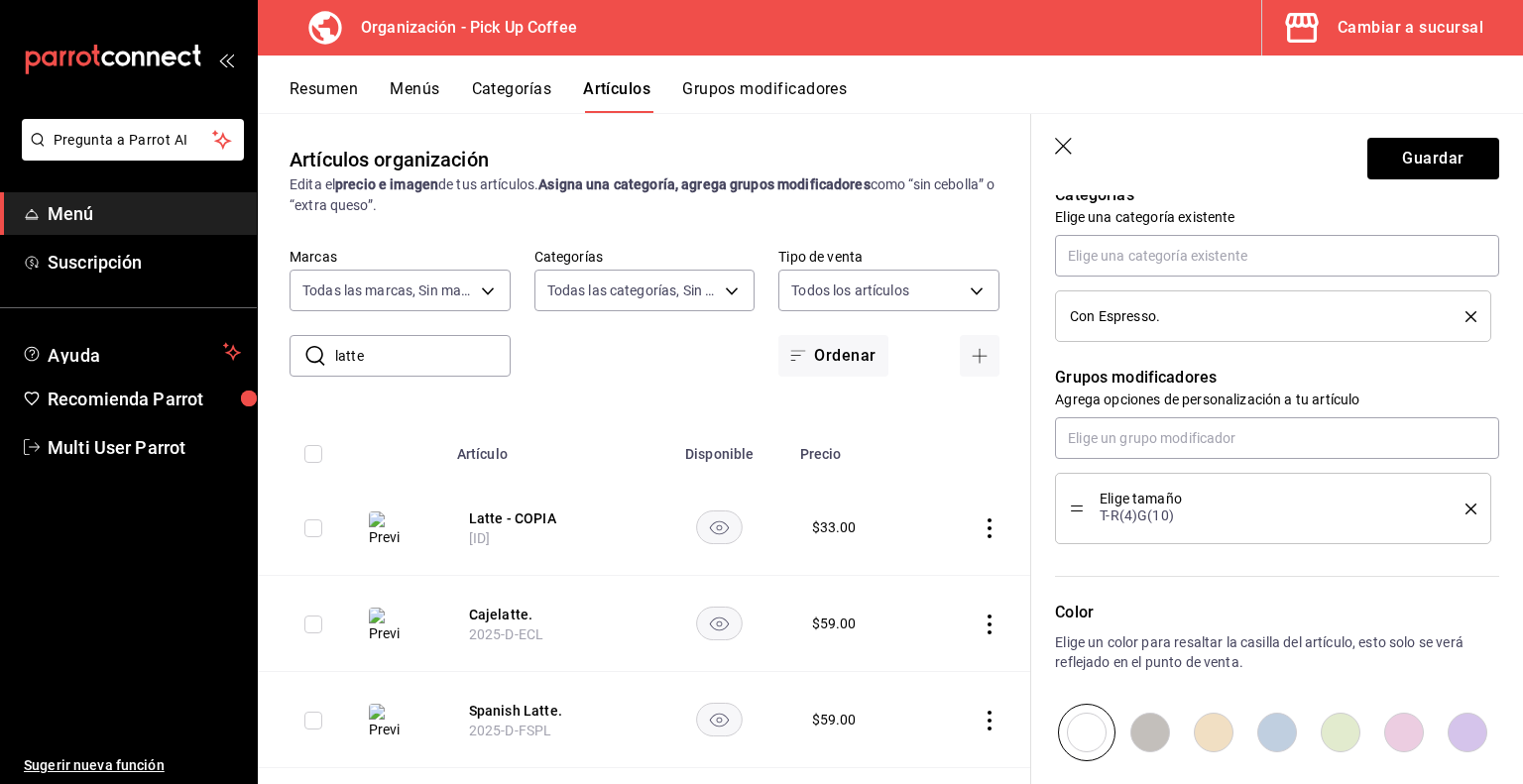 click 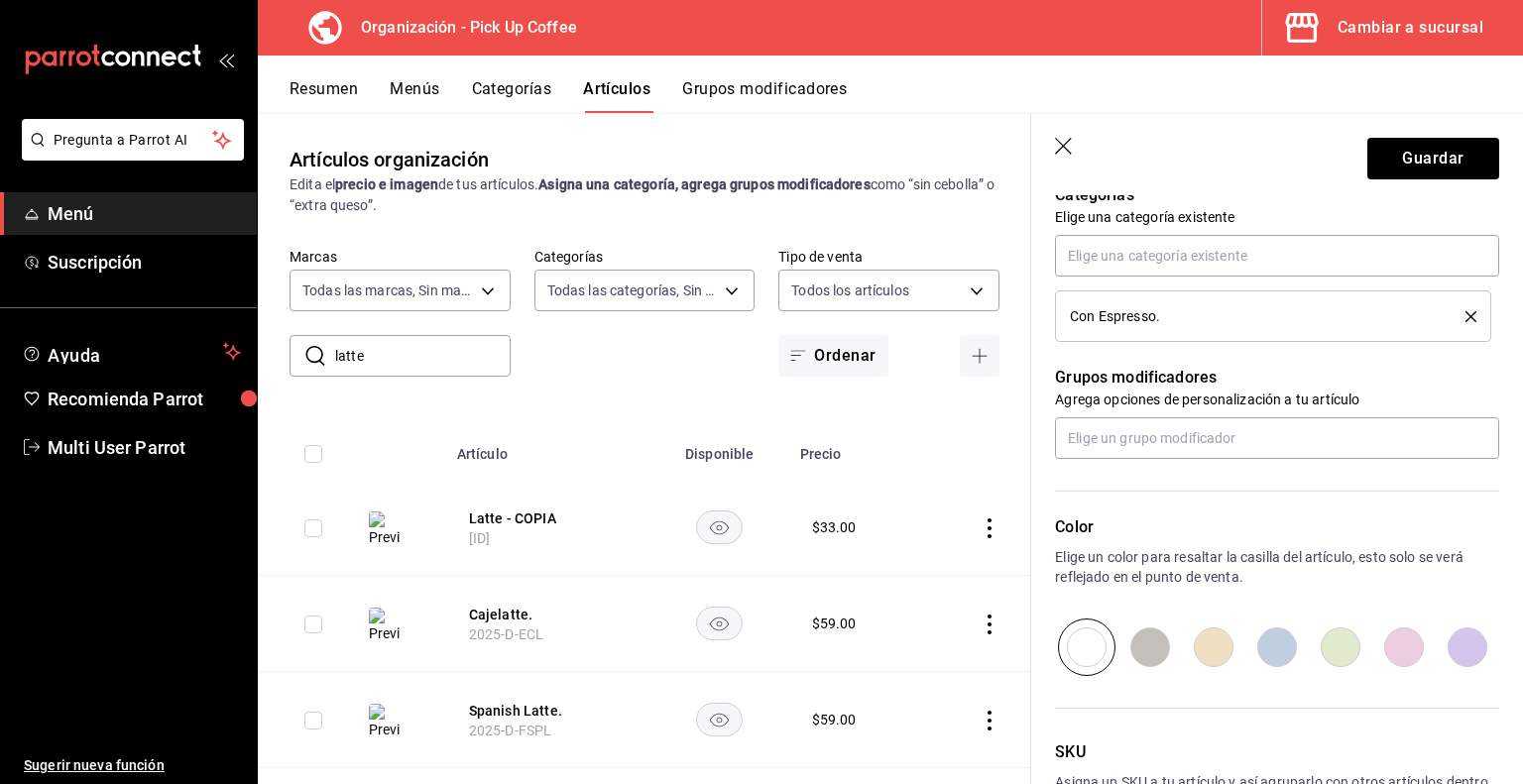 scroll, scrollTop: 864, scrollLeft: 0, axis: vertical 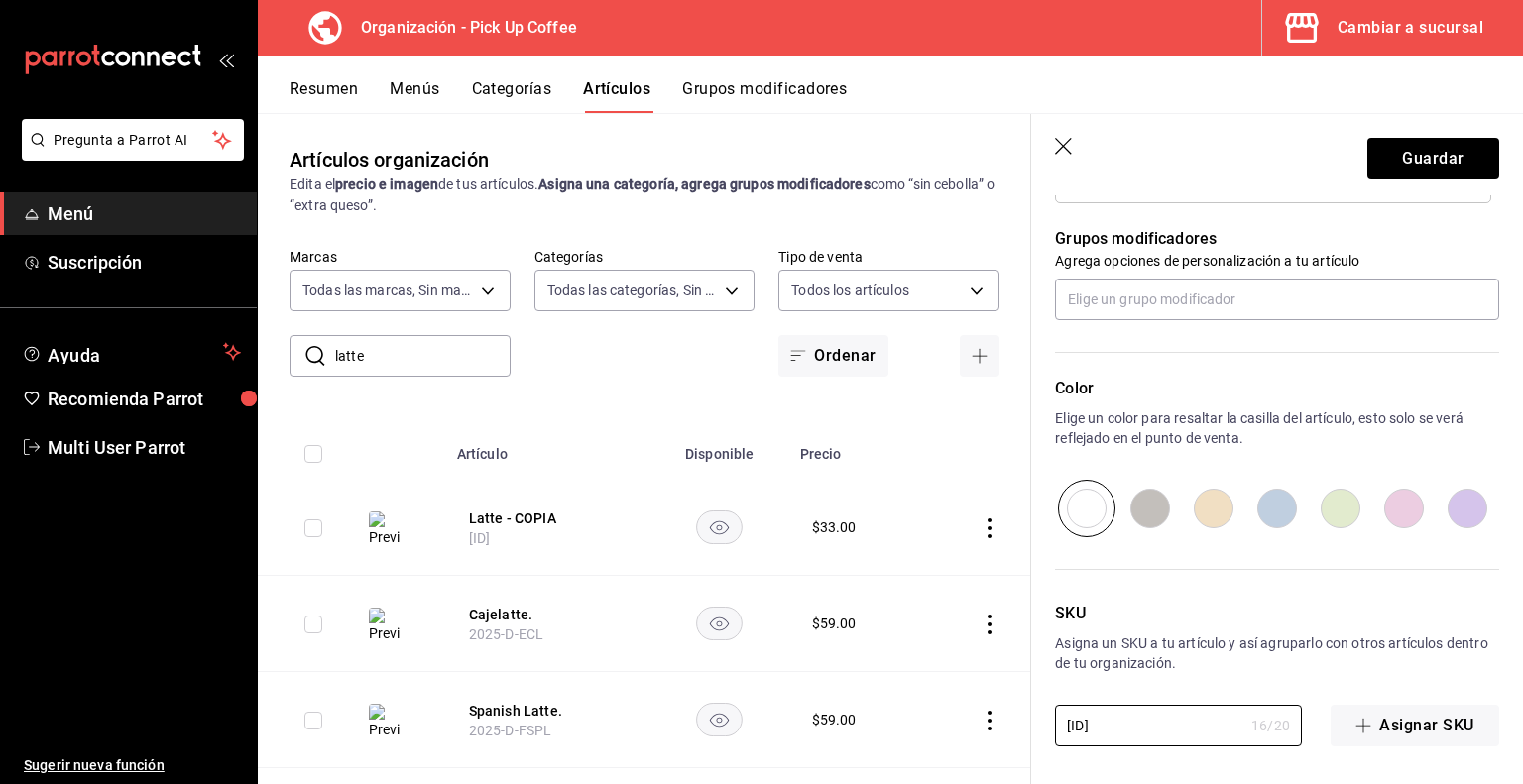 drag, startPoint x: 1200, startPoint y: 728, endPoint x: 924, endPoint y: 734, distance: 276.0652 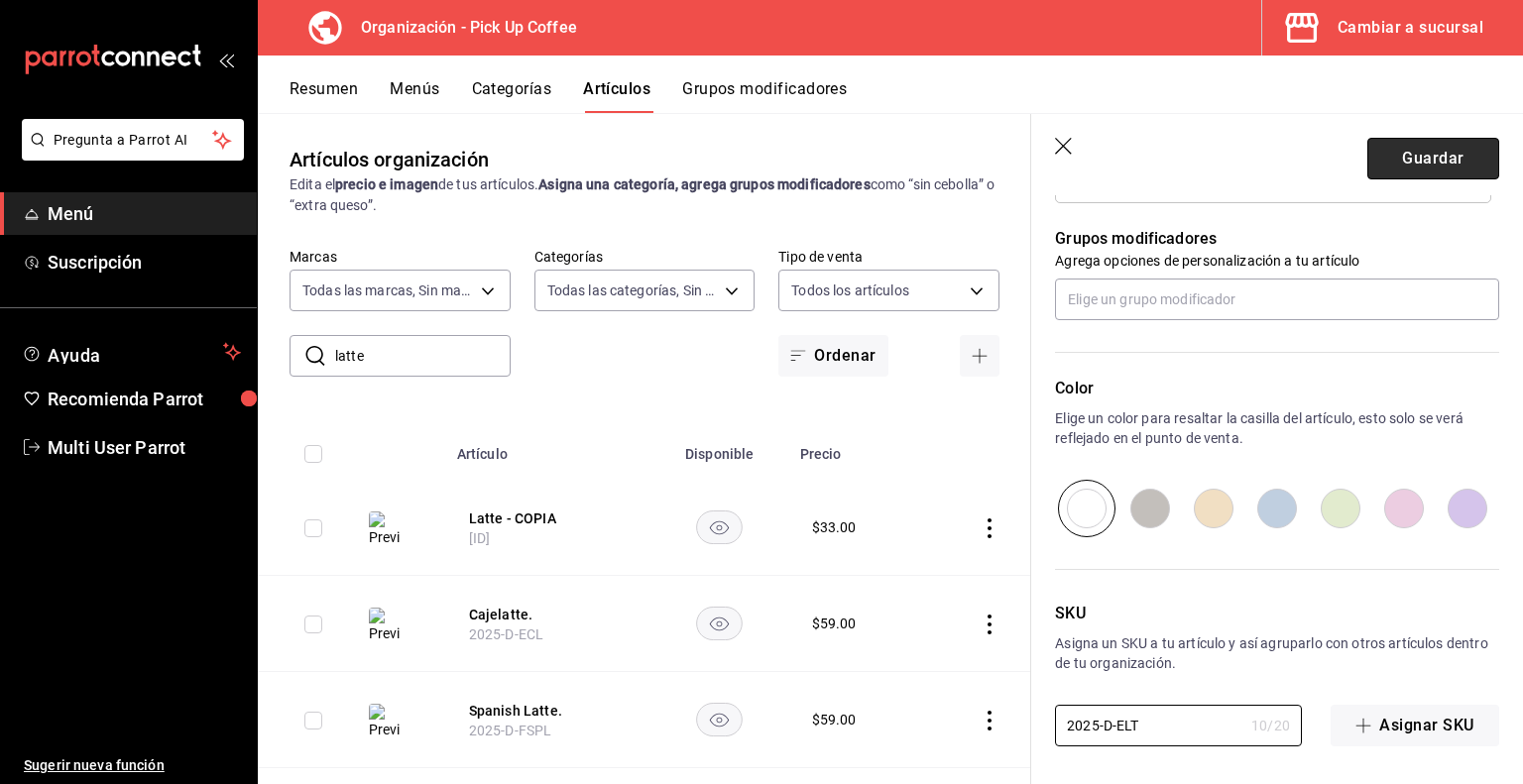 click on "Guardar" at bounding box center [1433, 159] 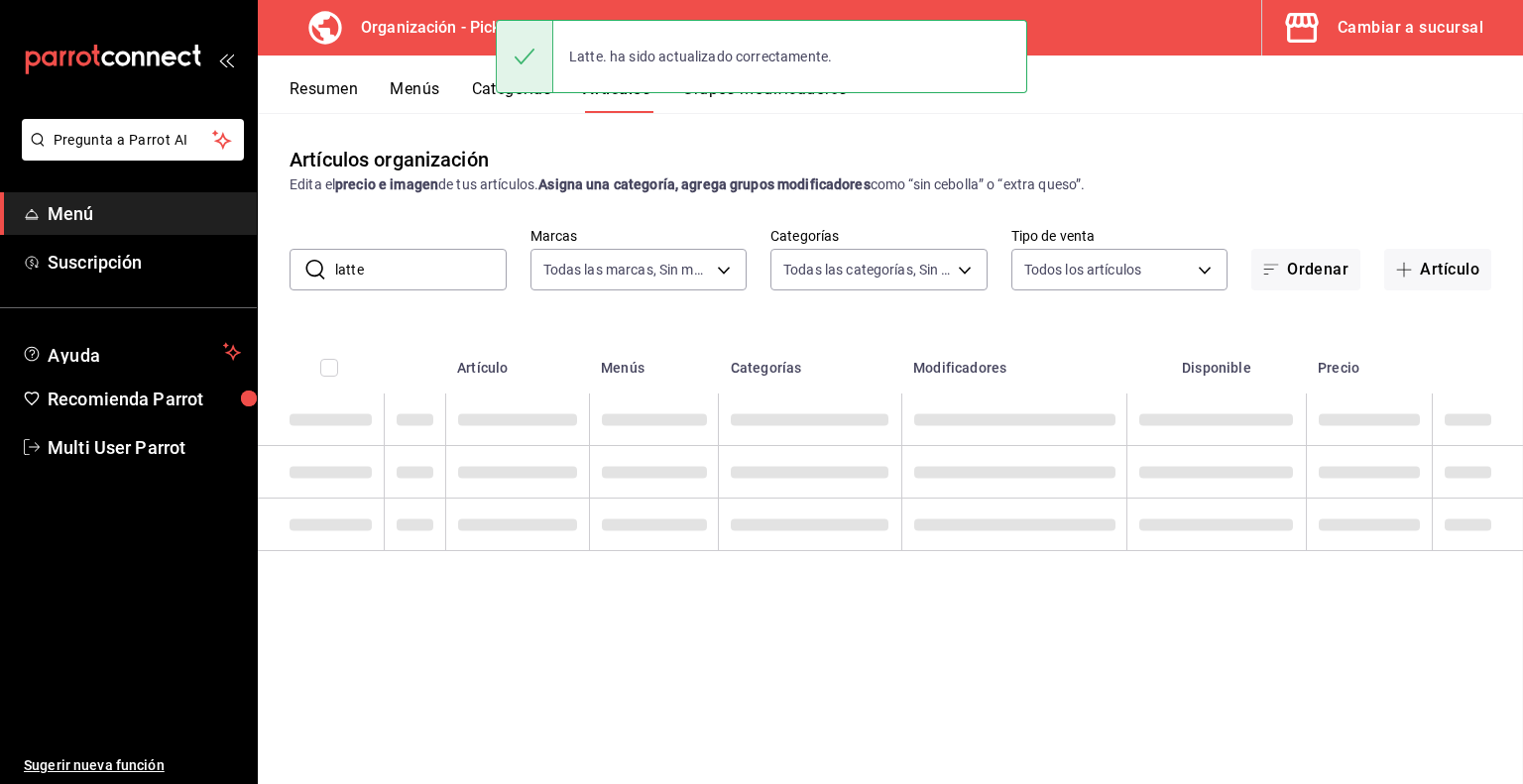 scroll, scrollTop: 0, scrollLeft: 0, axis: both 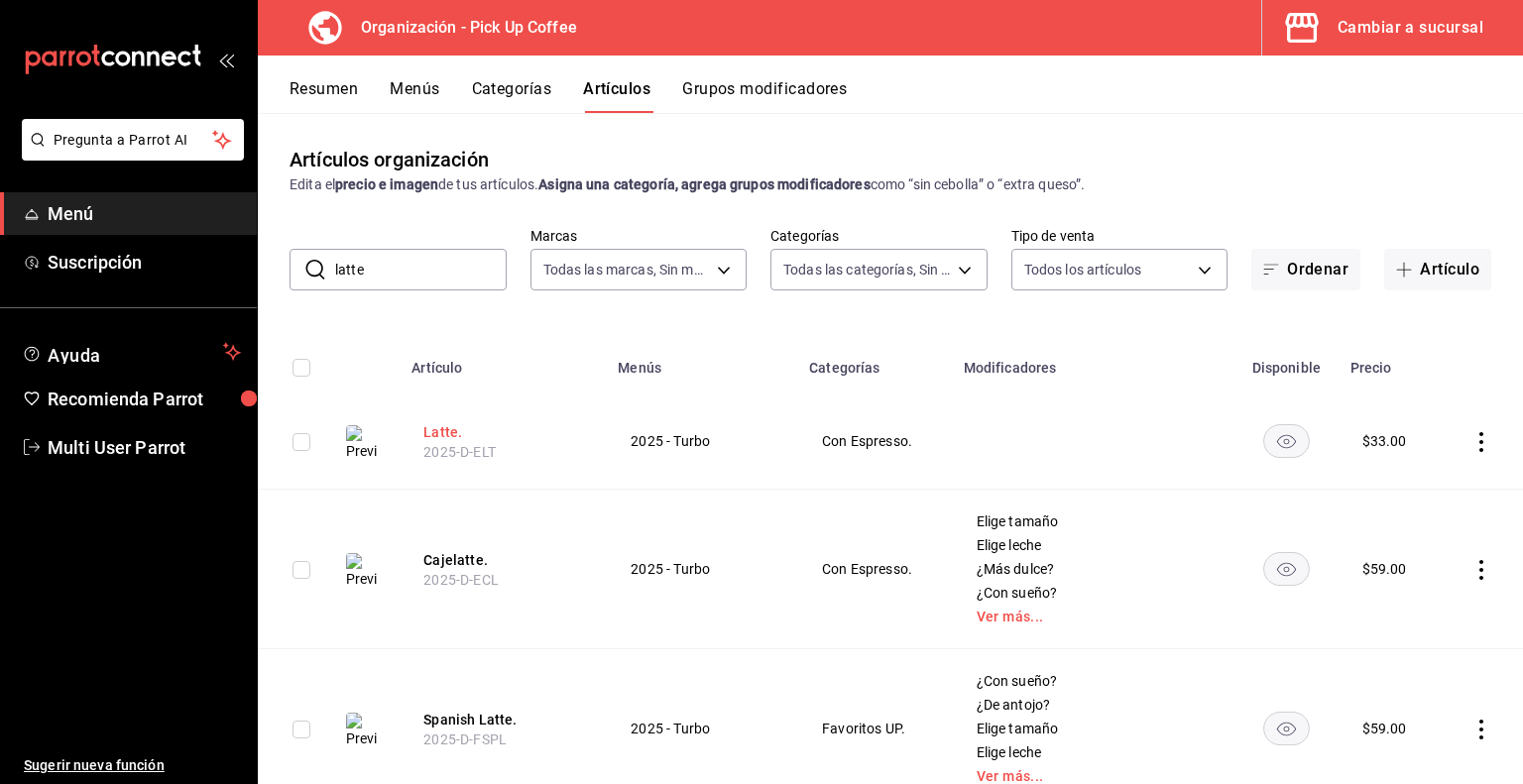 click on "Latte." at bounding box center [503, 432] 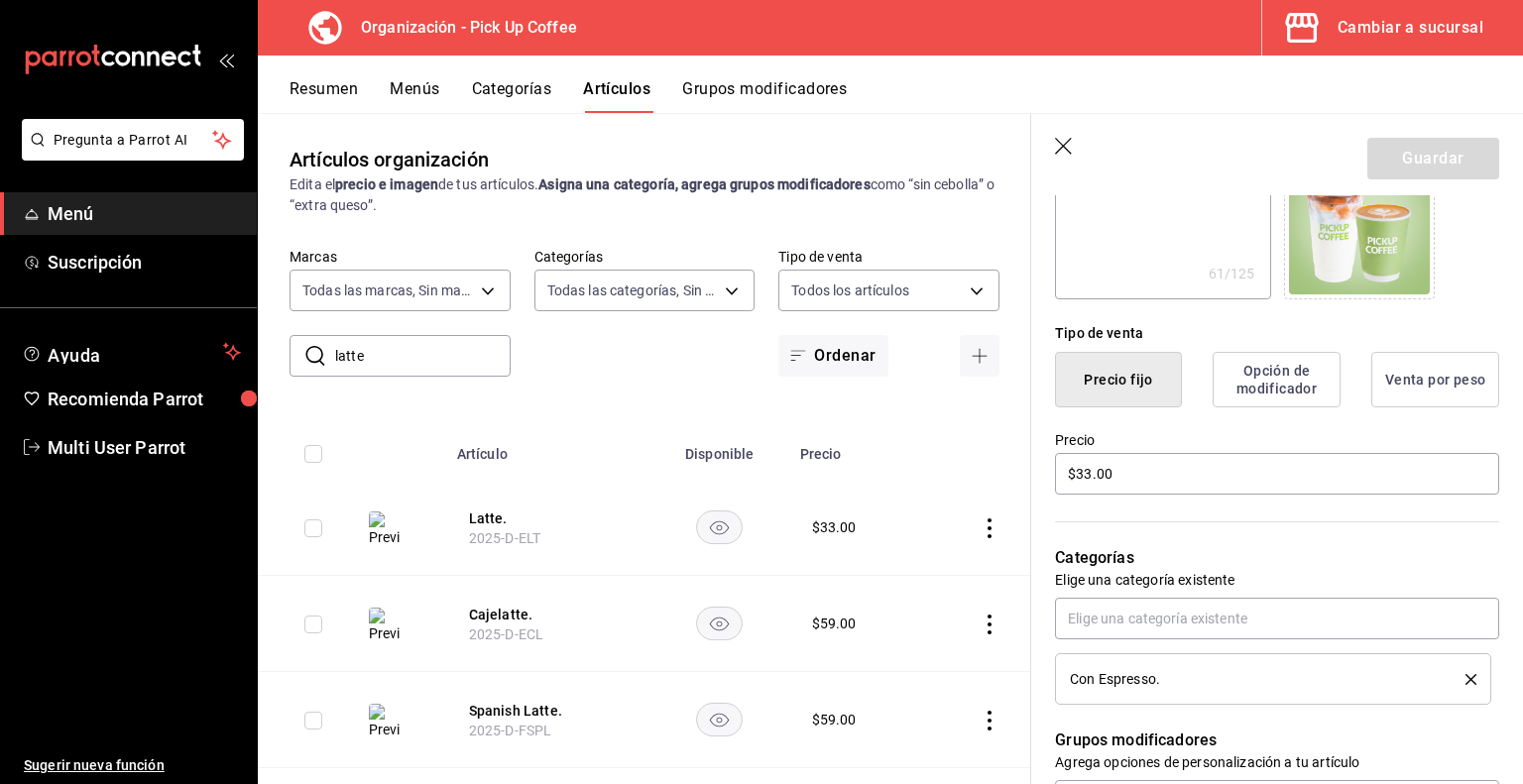 scroll, scrollTop: 364, scrollLeft: 0, axis: vertical 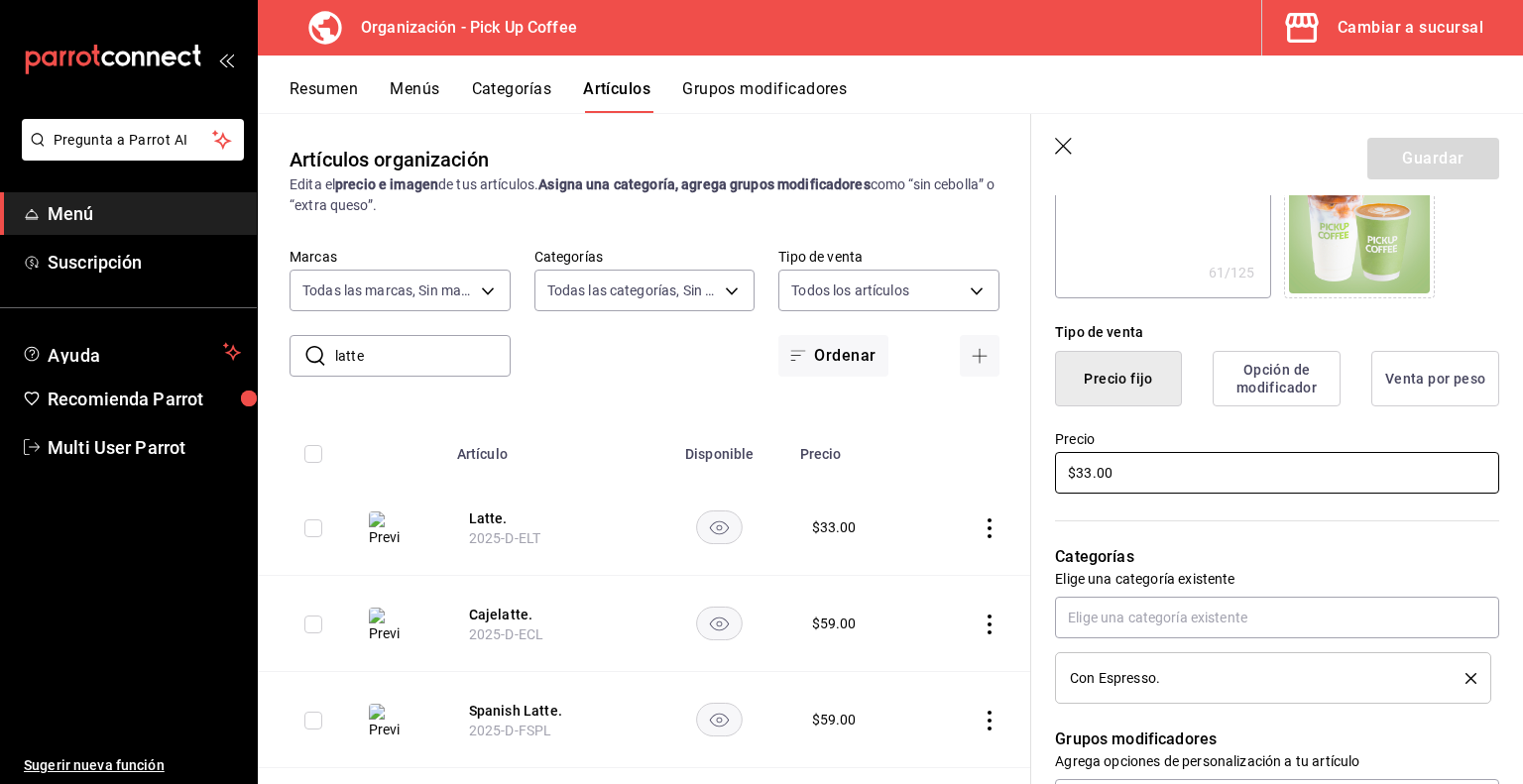 drag, startPoint x: 1155, startPoint y: 475, endPoint x: 906, endPoint y: 479, distance: 249.03213 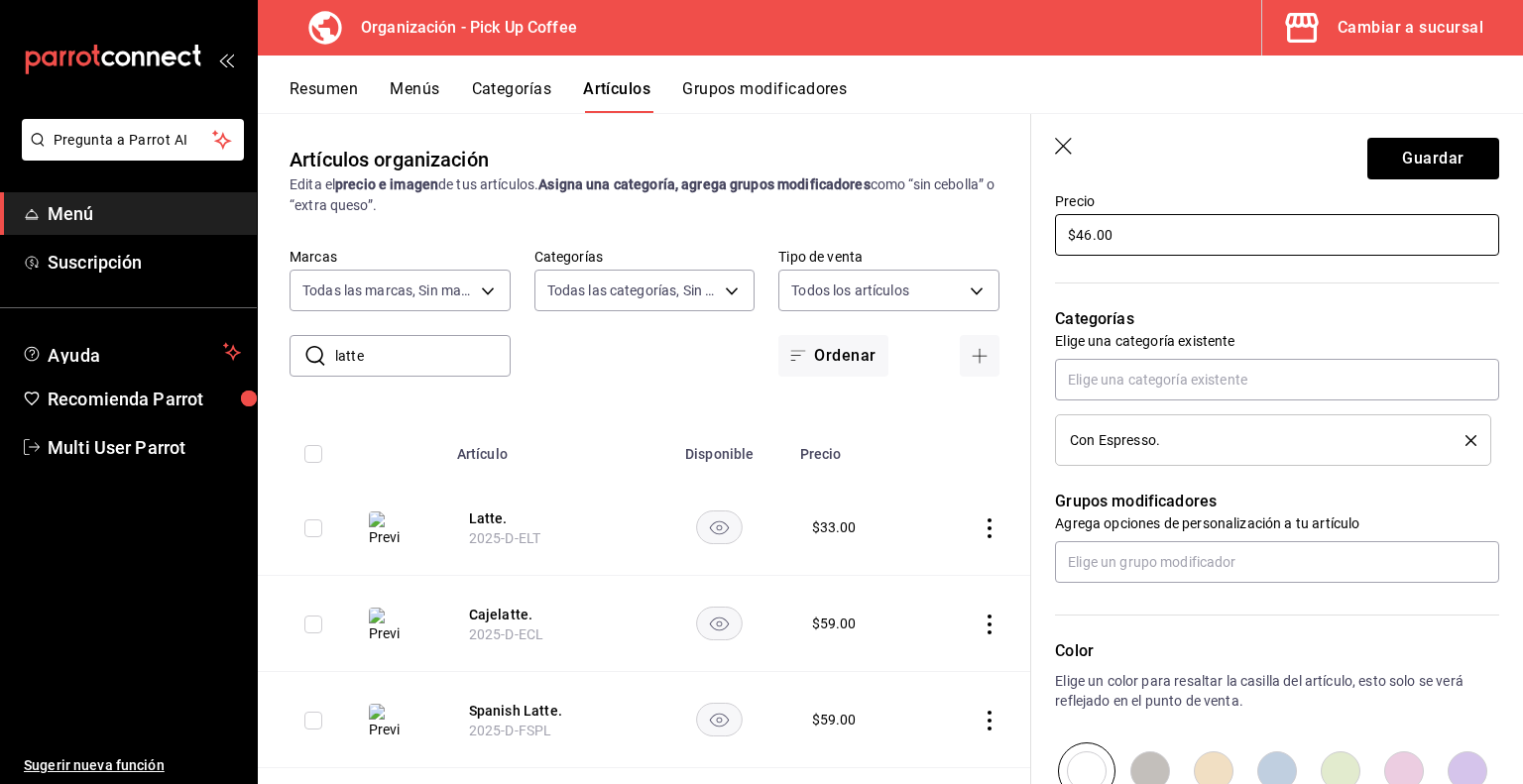scroll, scrollTop: 662, scrollLeft: 0, axis: vertical 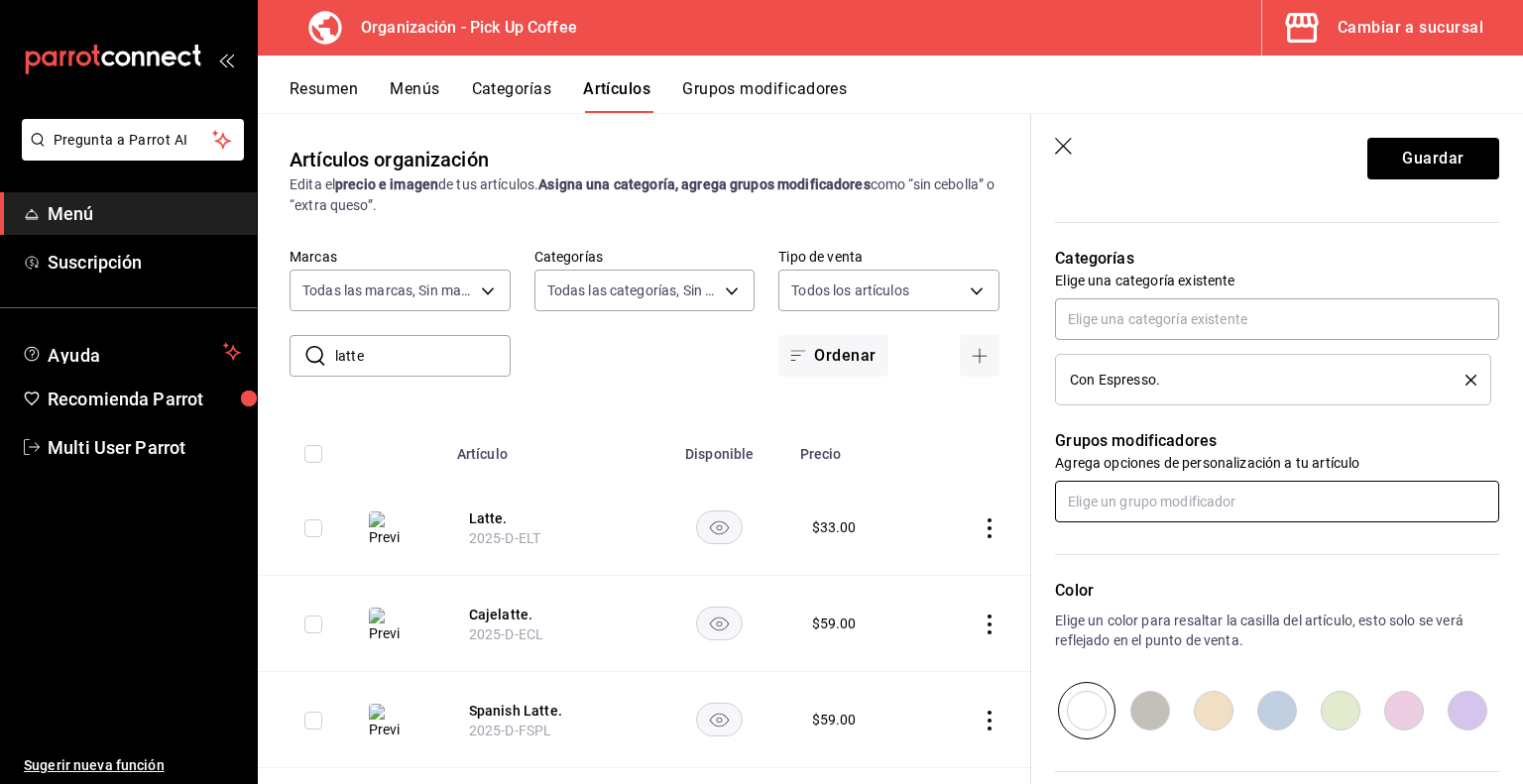 click at bounding box center [1277, 502] 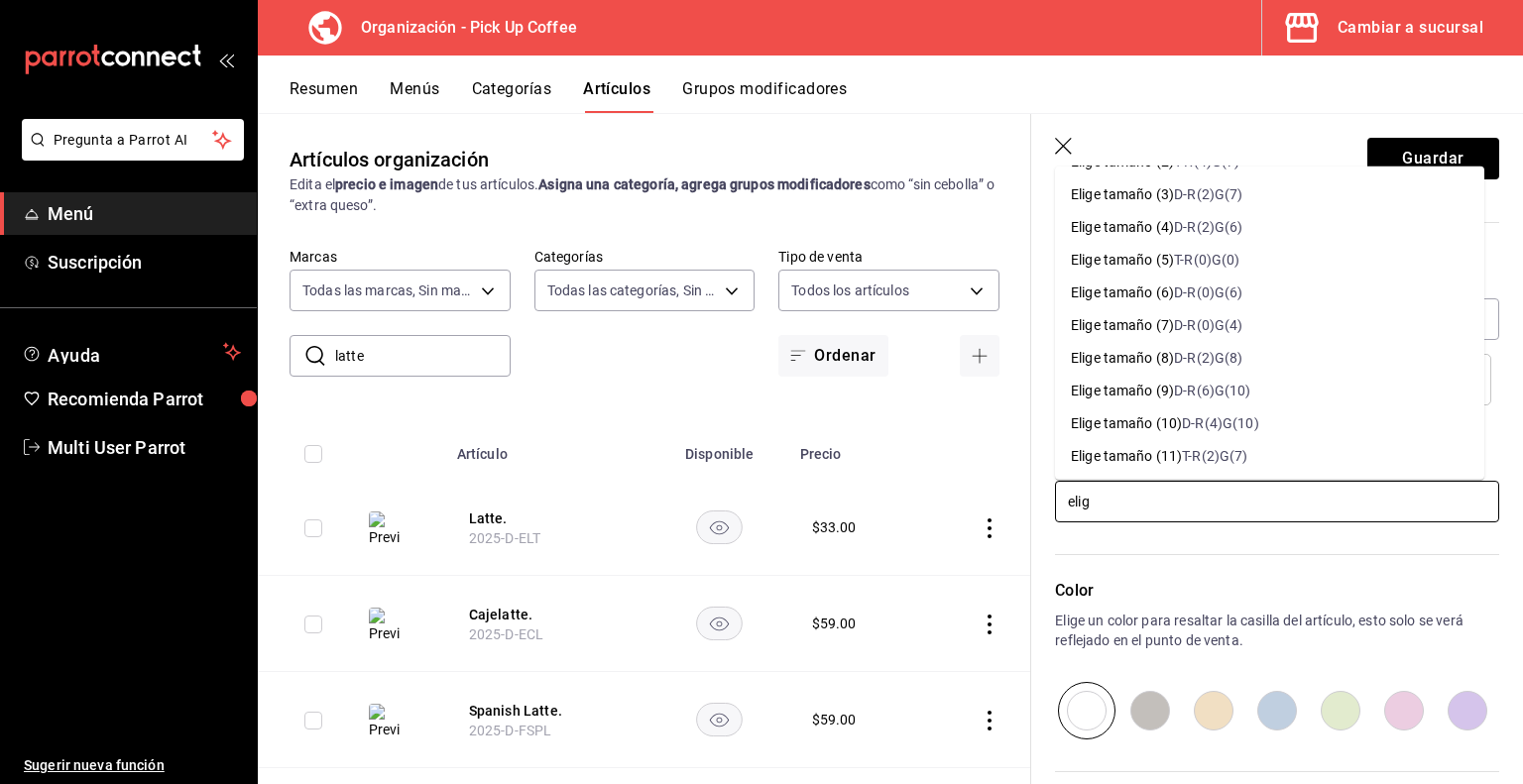 scroll, scrollTop: 230, scrollLeft: 0, axis: vertical 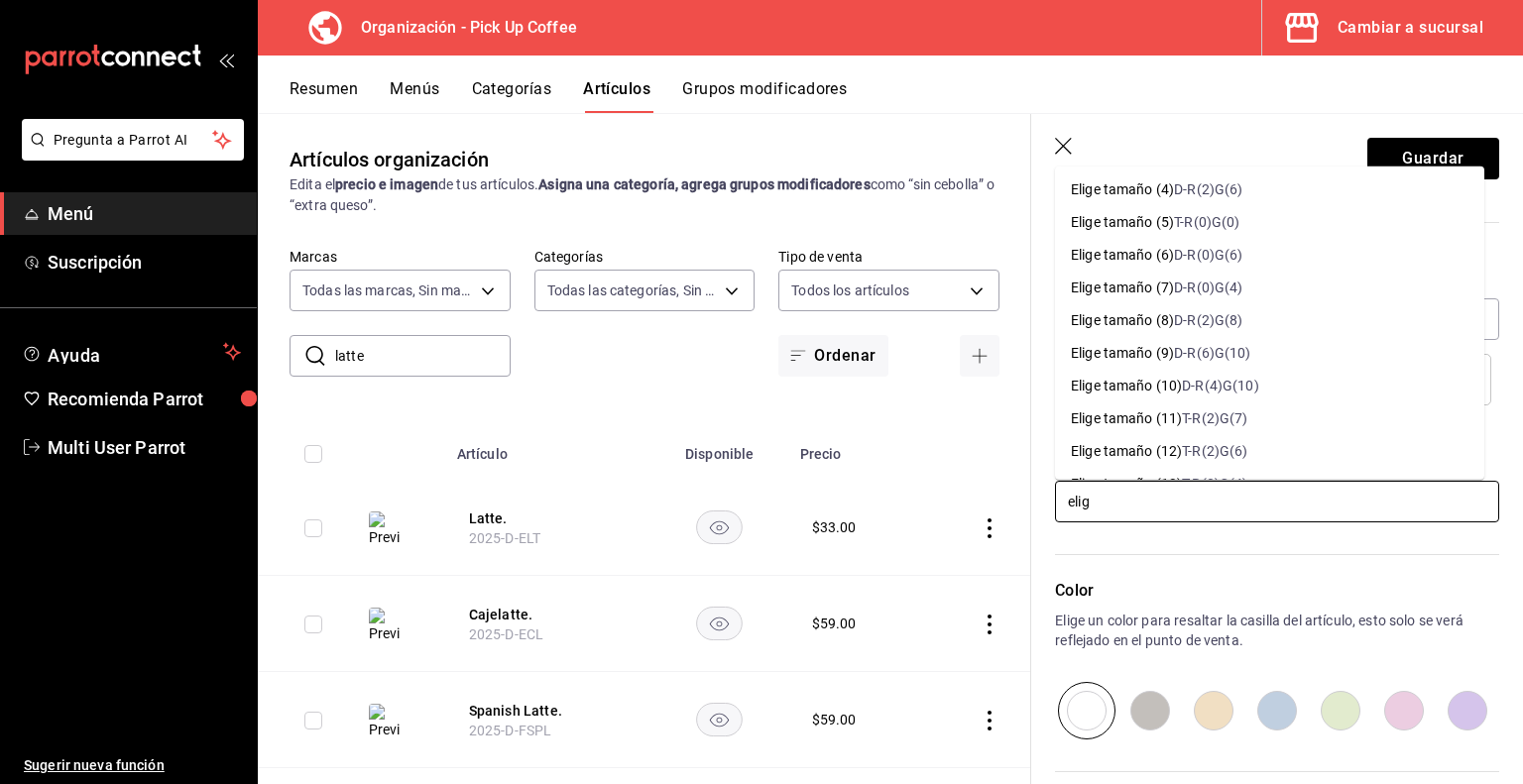 click on "D-R(4)G(10)" at bounding box center [1220, 385] 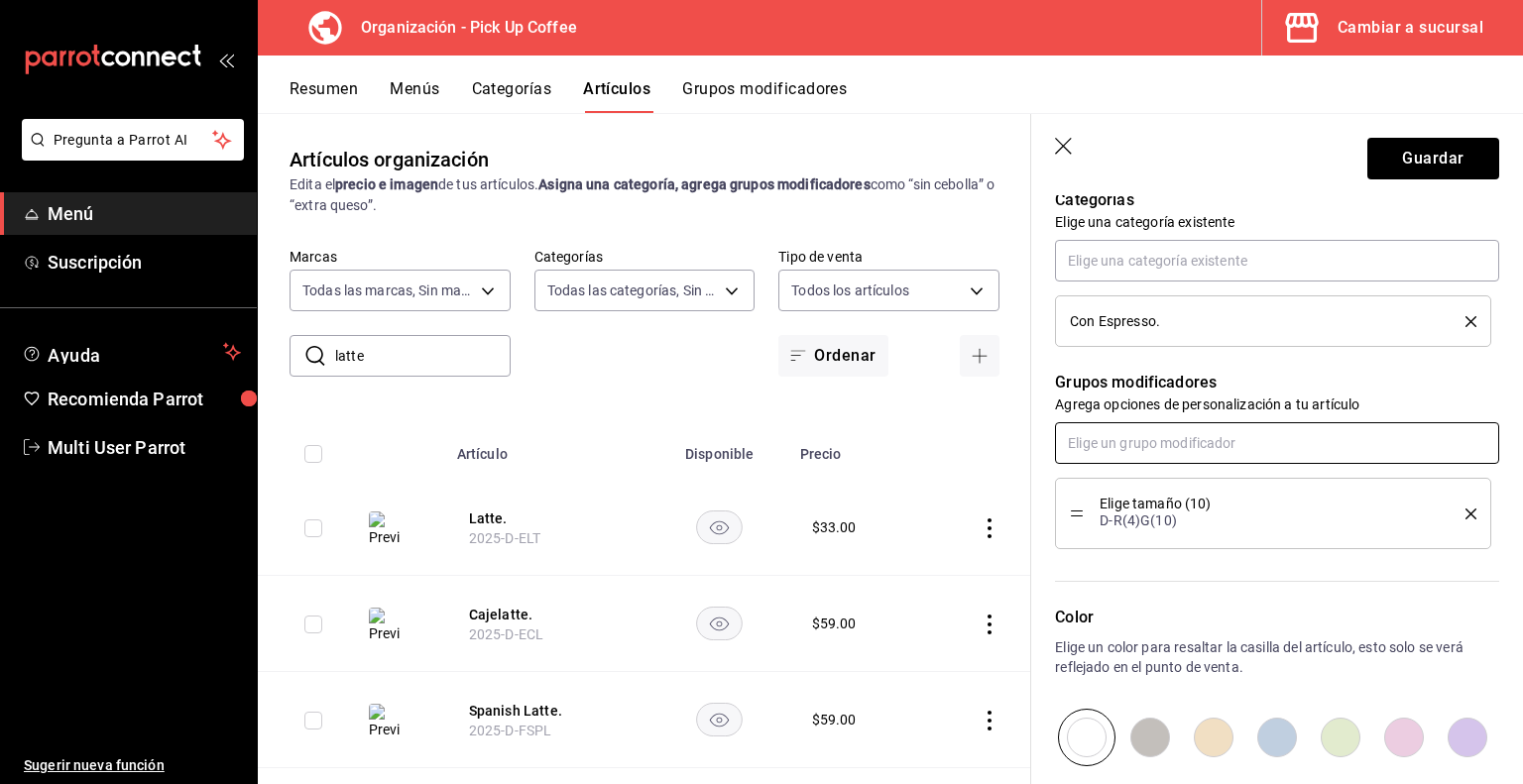 scroll, scrollTop: 722, scrollLeft: 0, axis: vertical 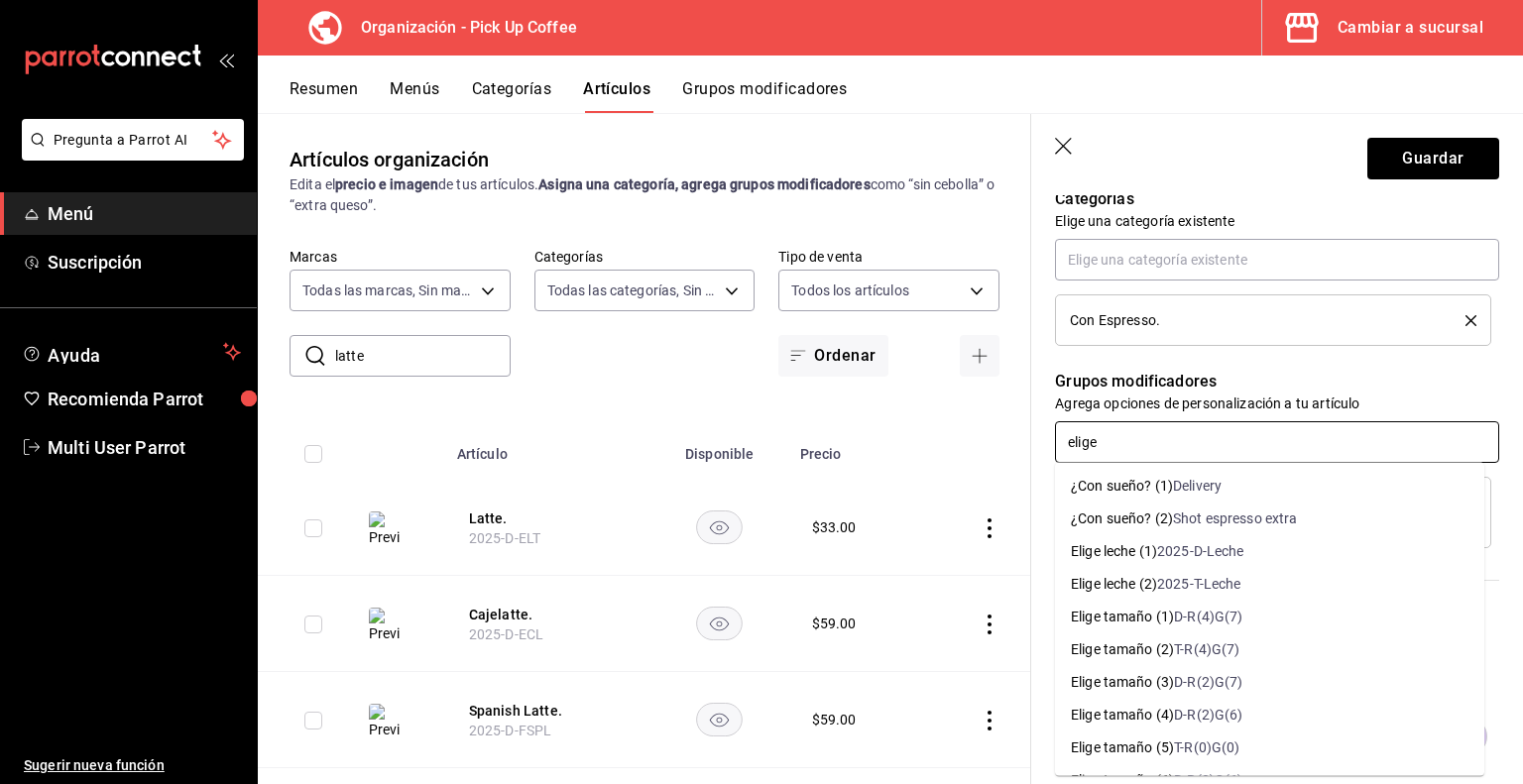 click on "2025-D-Leche" at bounding box center (1201, 551) 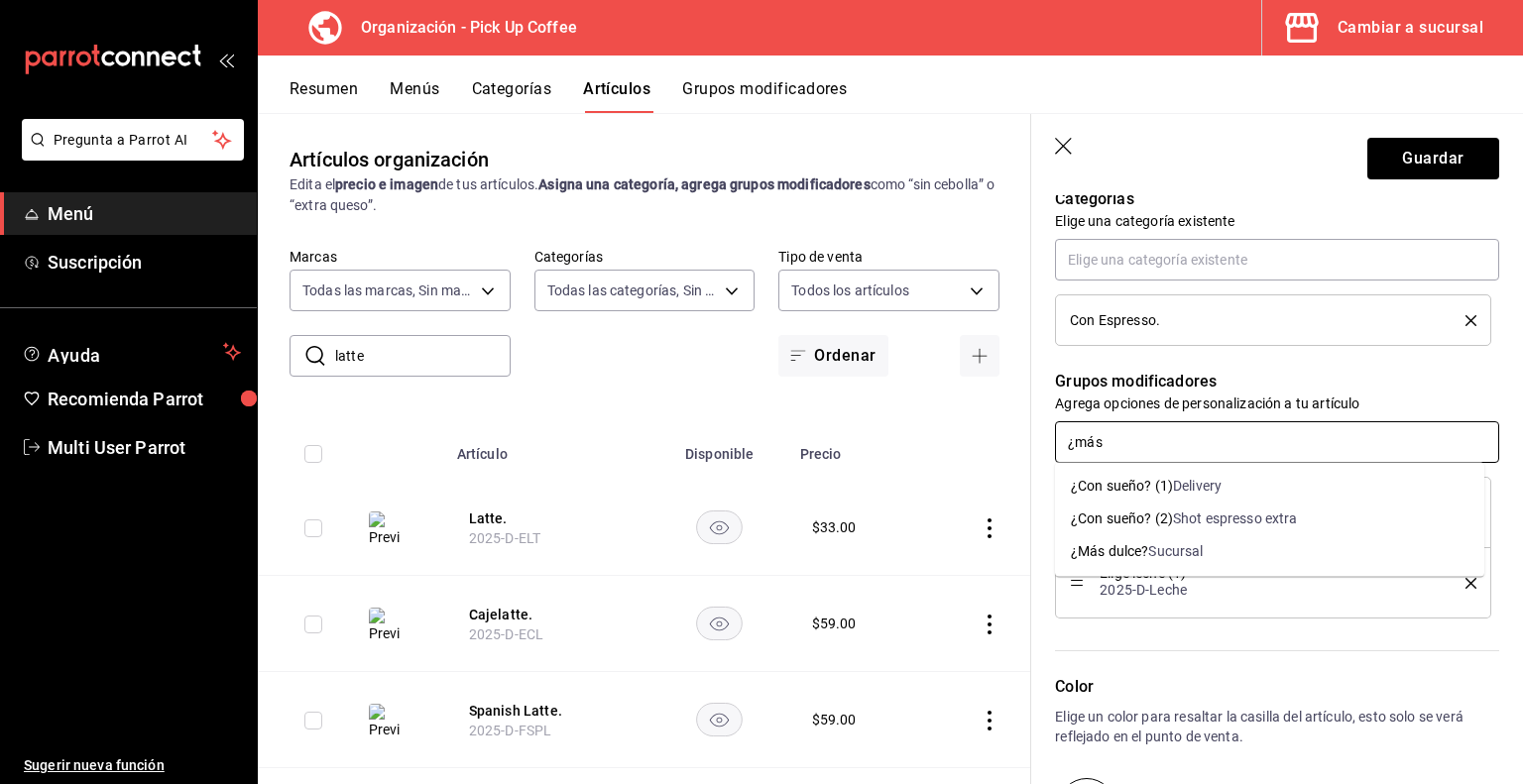 click on "Sucursal" at bounding box center [1175, 551] 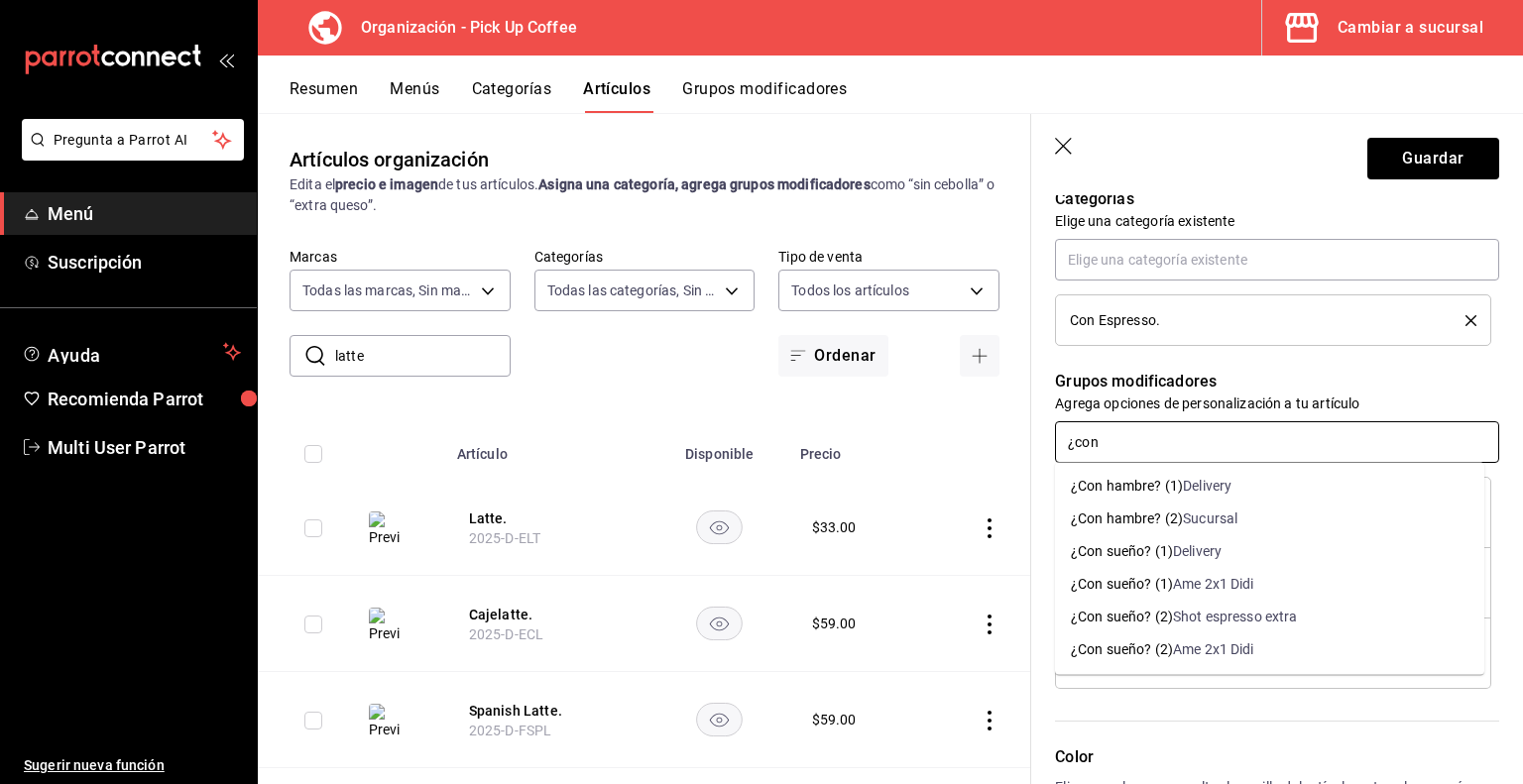 click on "Shot espresso extra" at bounding box center [1235, 616] 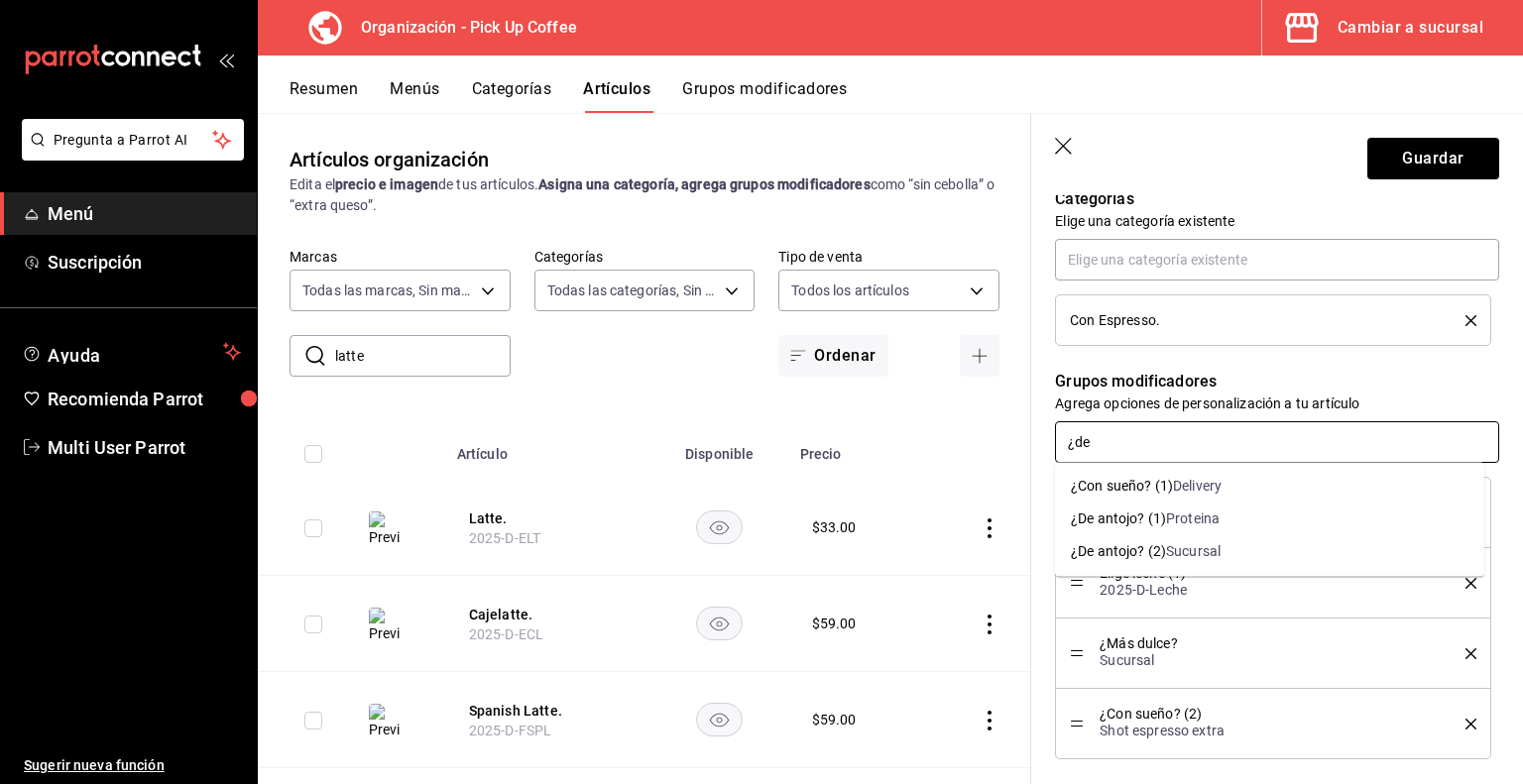 click on "Sucursal" at bounding box center (1193, 551) 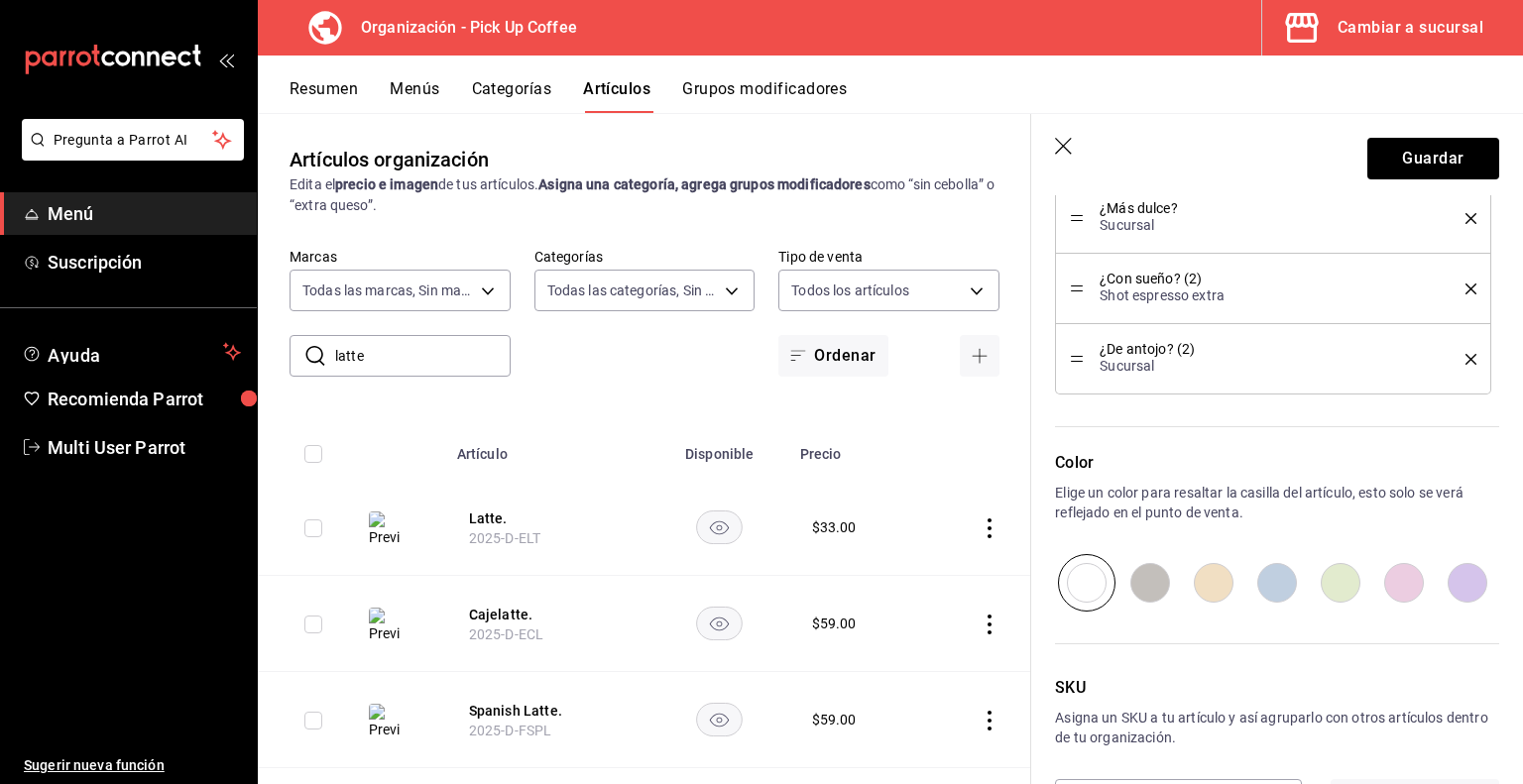 scroll, scrollTop: 1230, scrollLeft: 0, axis: vertical 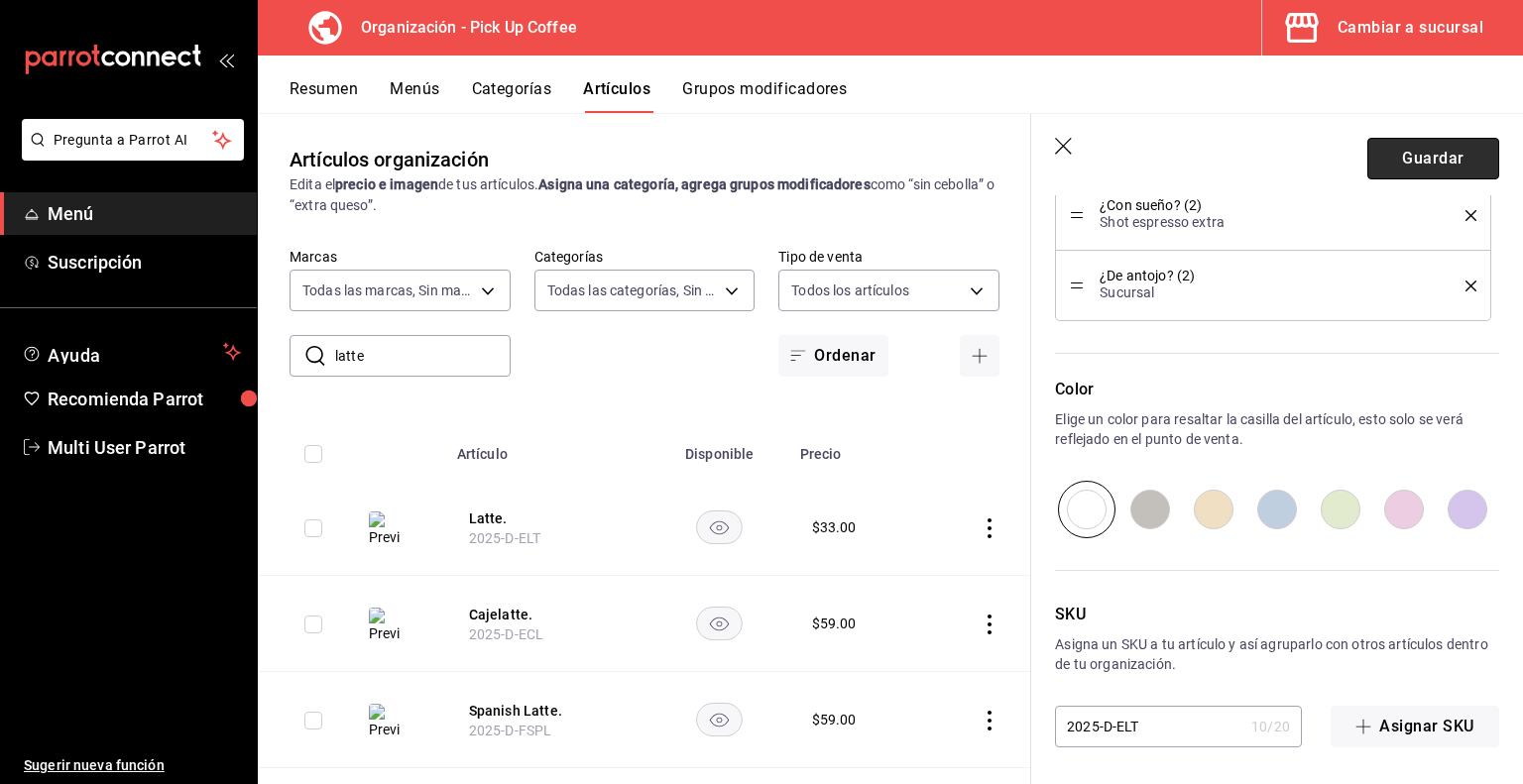 click on "Guardar" at bounding box center (1433, 159) 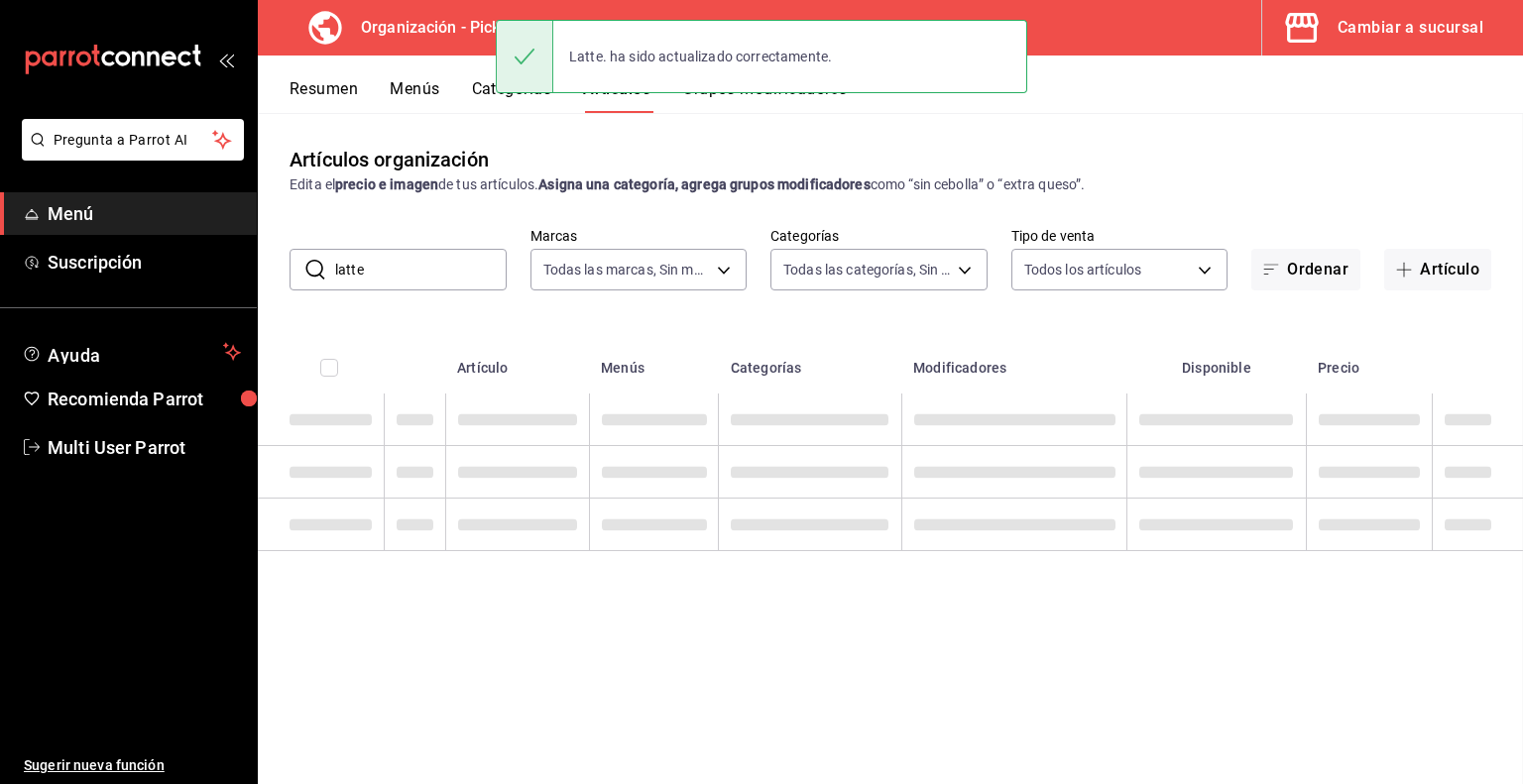 scroll, scrollTop: 0, scrollLeft: 0, axis: both 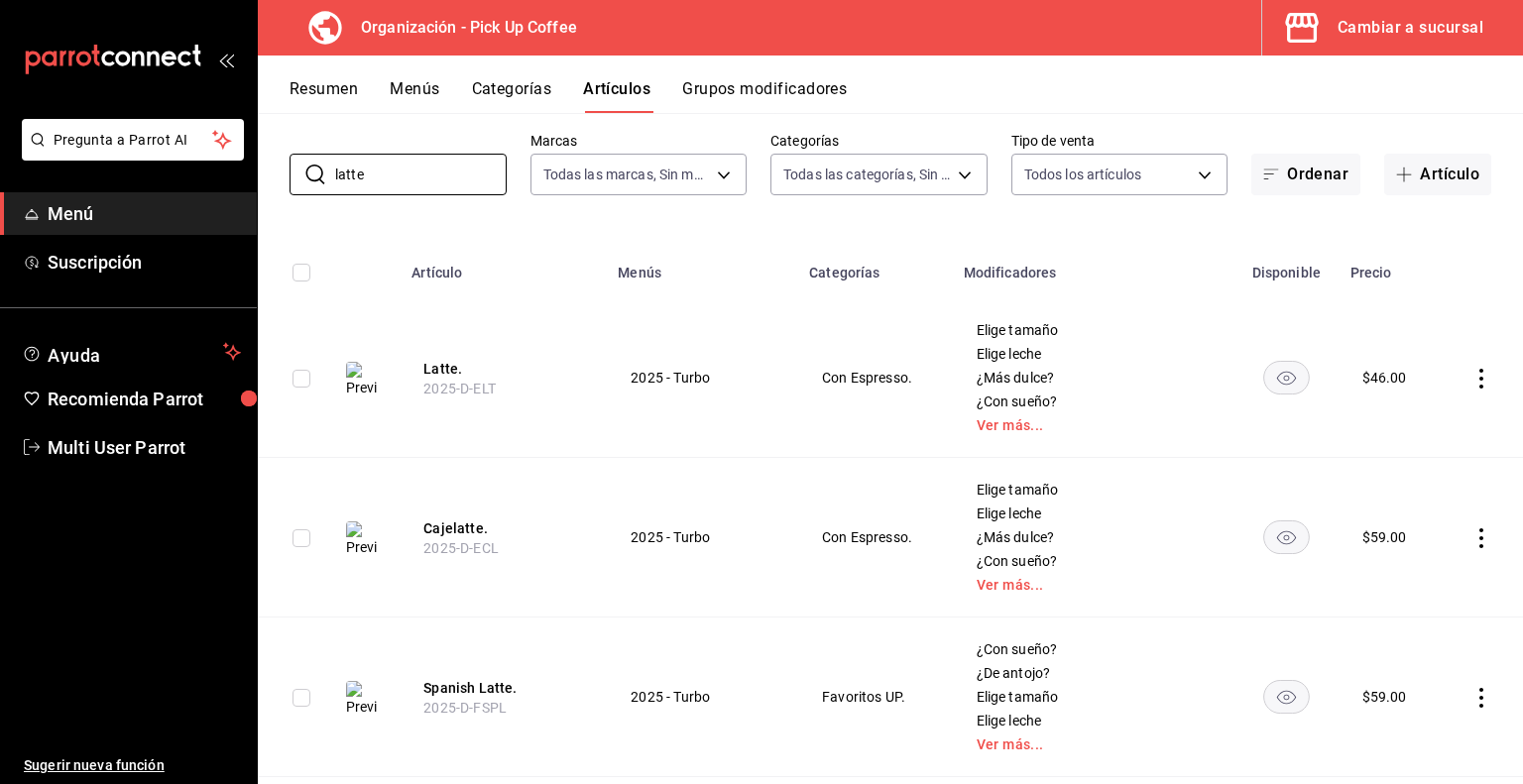 drag, startPoint x: 448, startPoint y: 174, endPoint x: 230, endPoint y: 183, distance: 218.1857 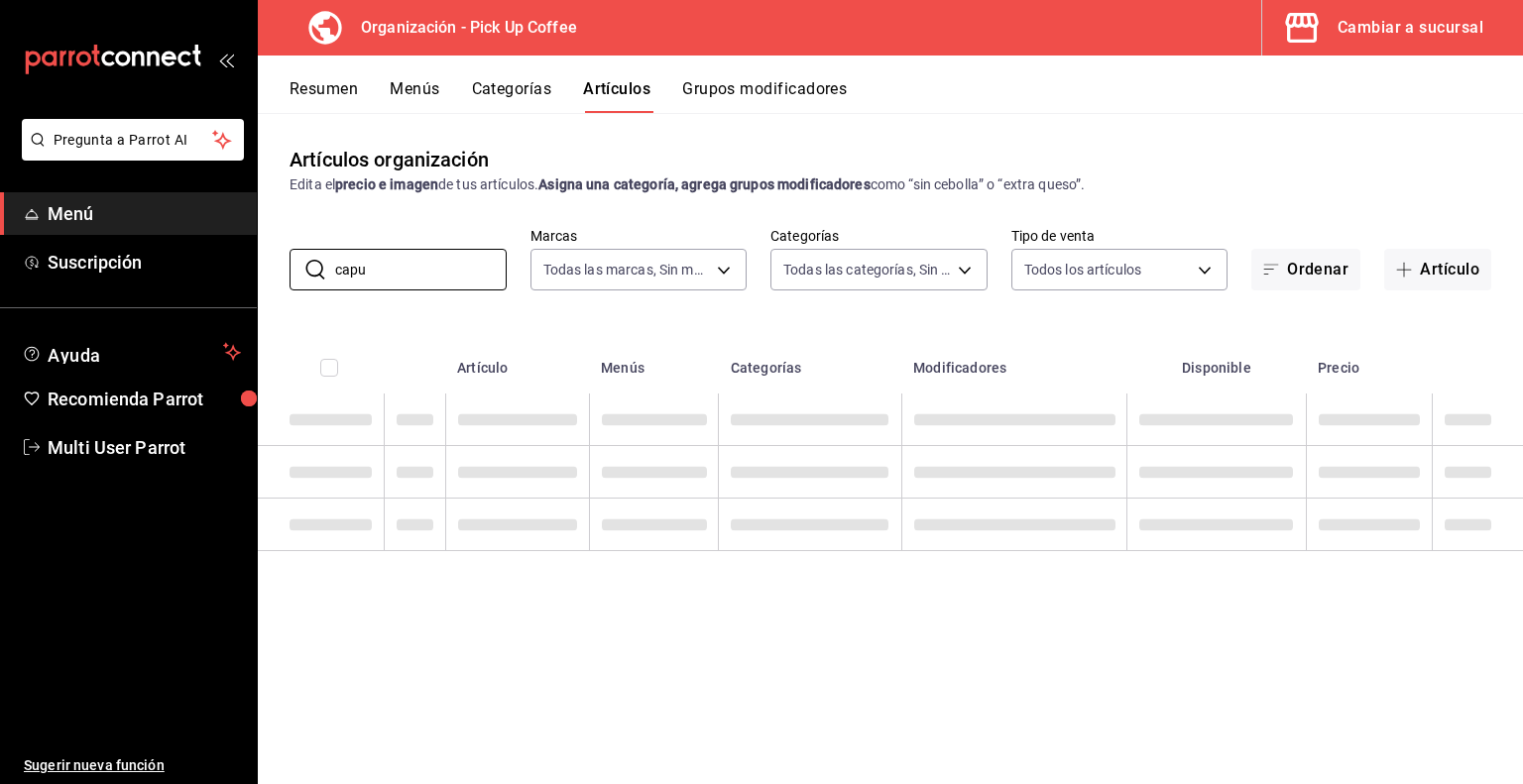 scroll, scrollTop: 0, scrollLeft: 0, axis: both 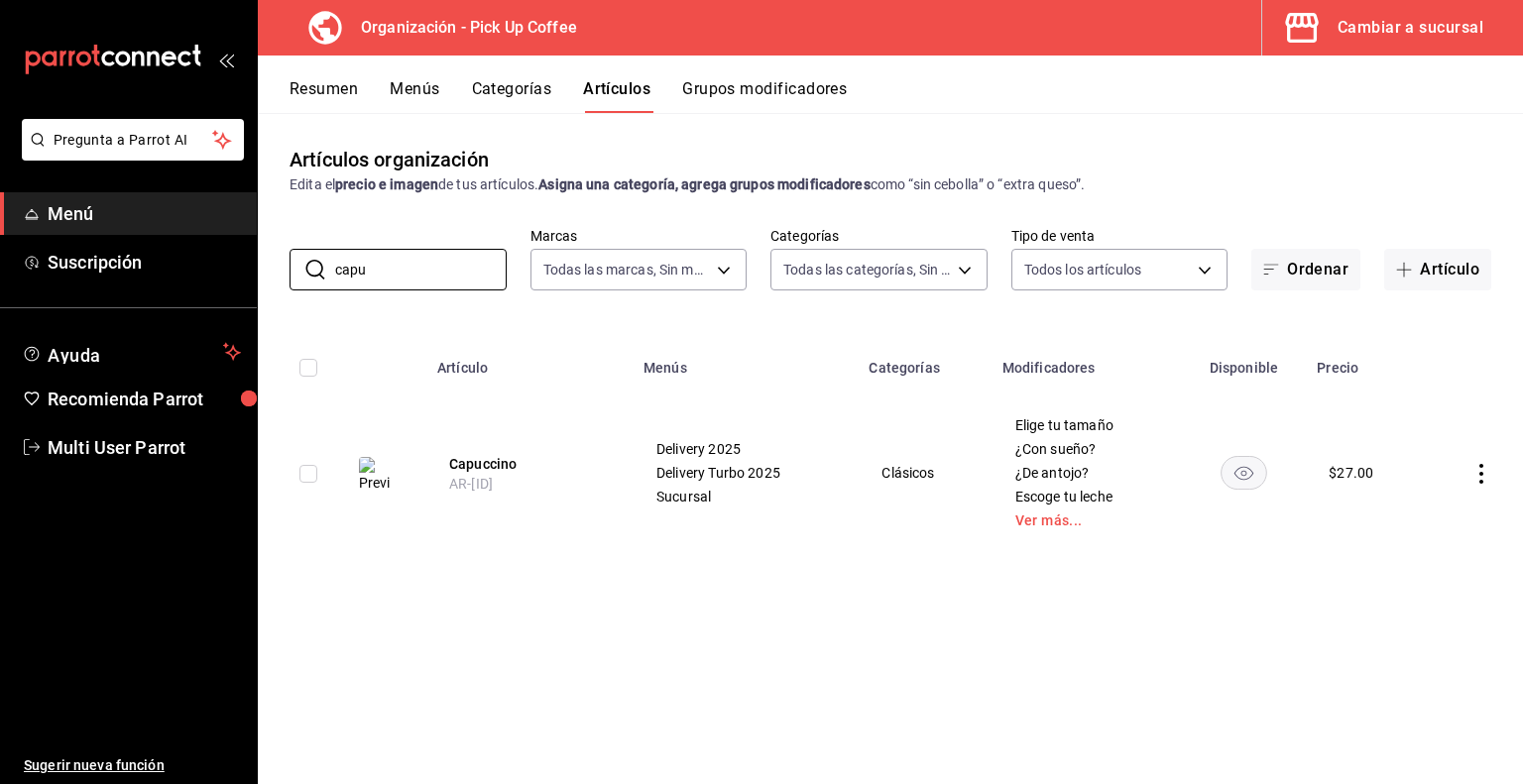 click 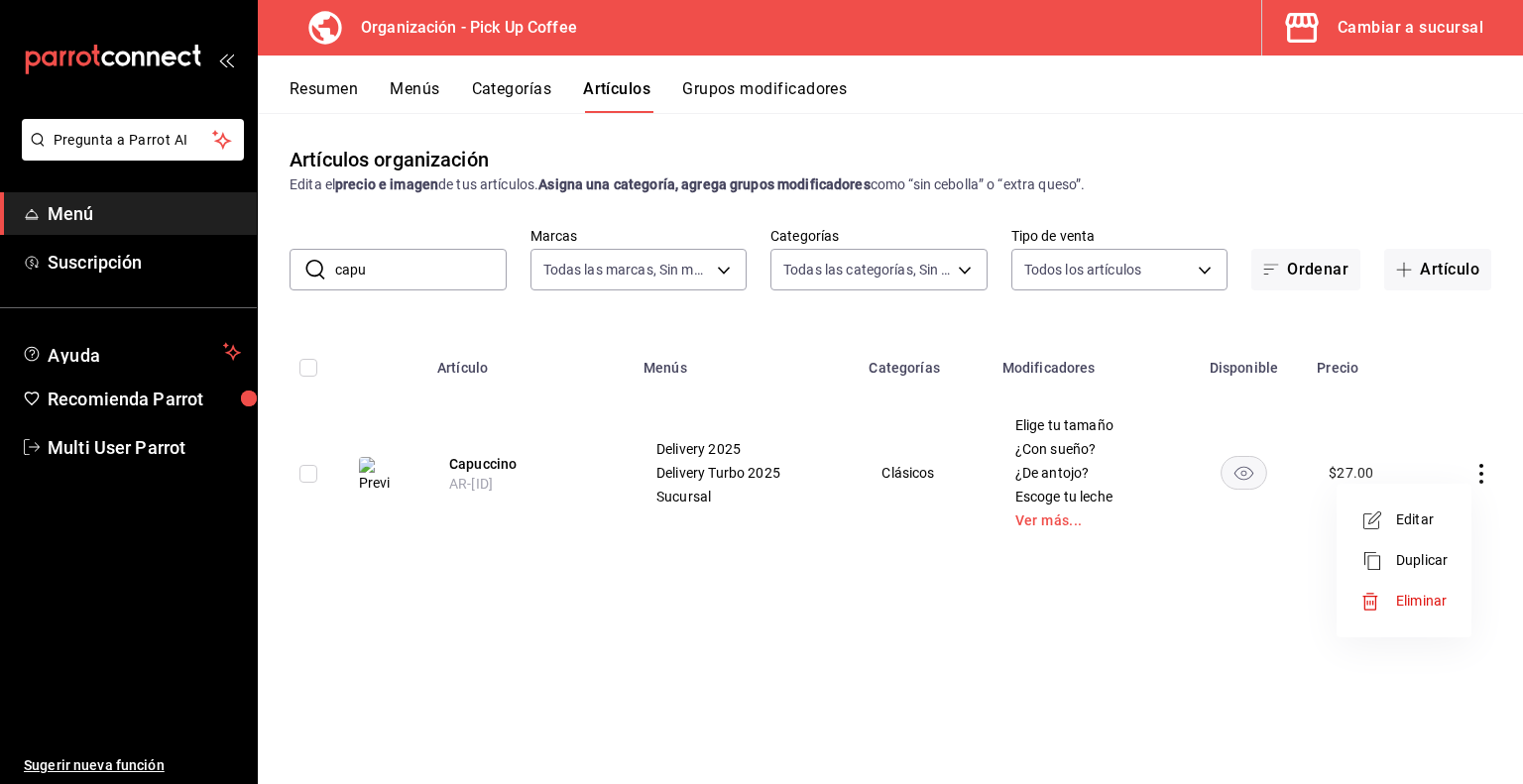 click on "Duplicar" at bounding box center (1404, 560) 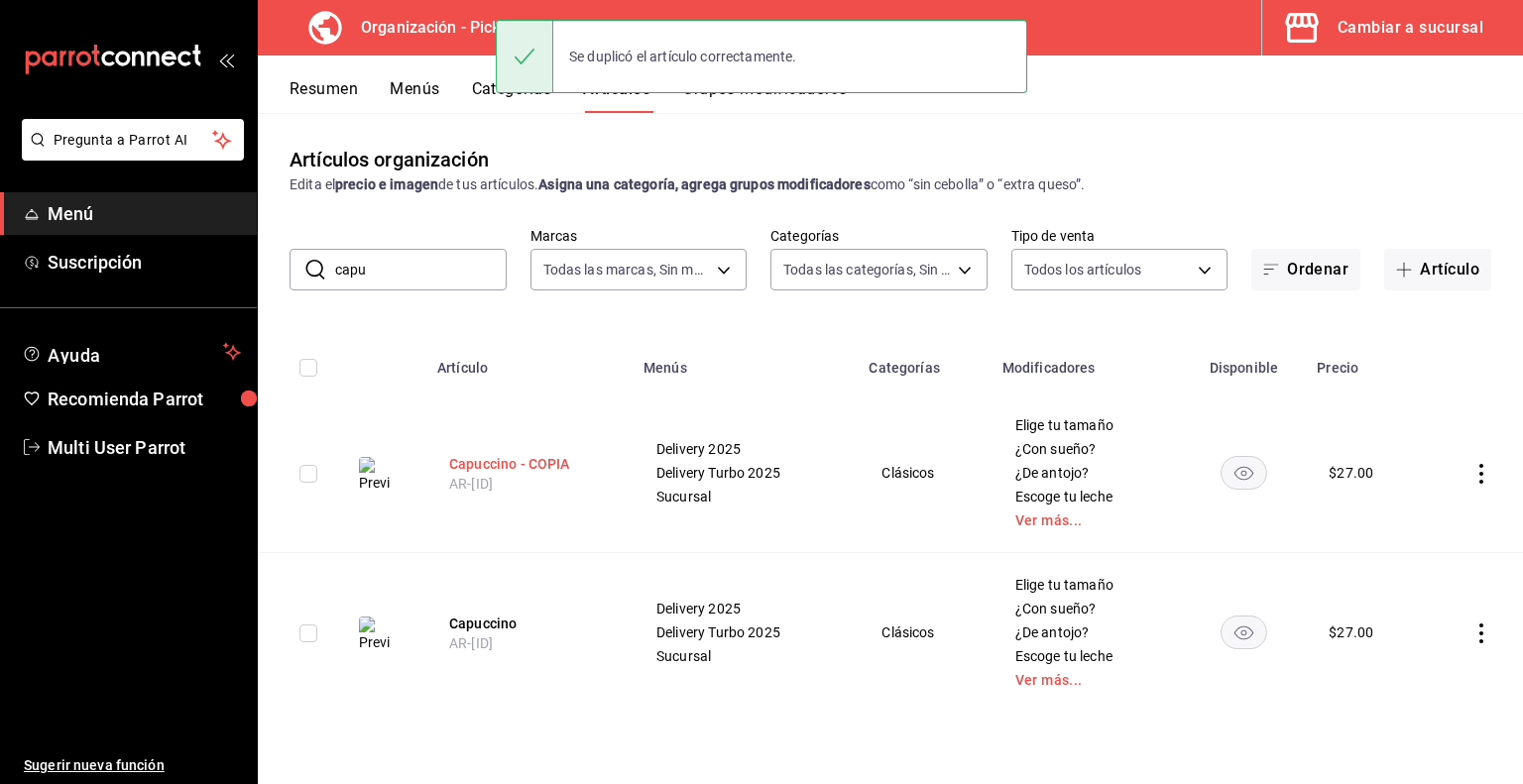 click on "Capuccino - COPIA" at bounding box center [528, 464] 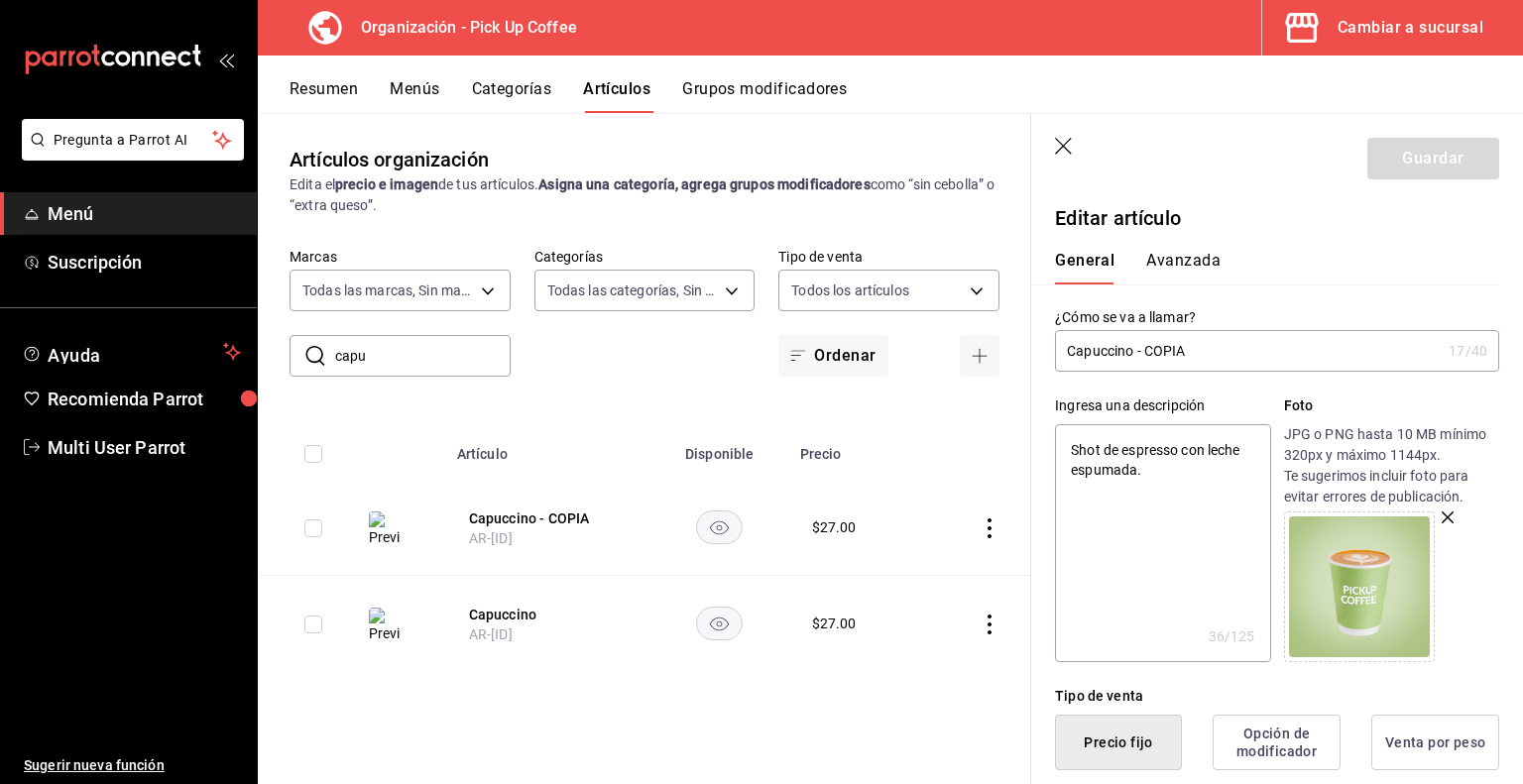 drag, startPoint x: 1135, startPoint y: 357, endPoint x: 1410, endPoint y: 360, distance: 275.01636 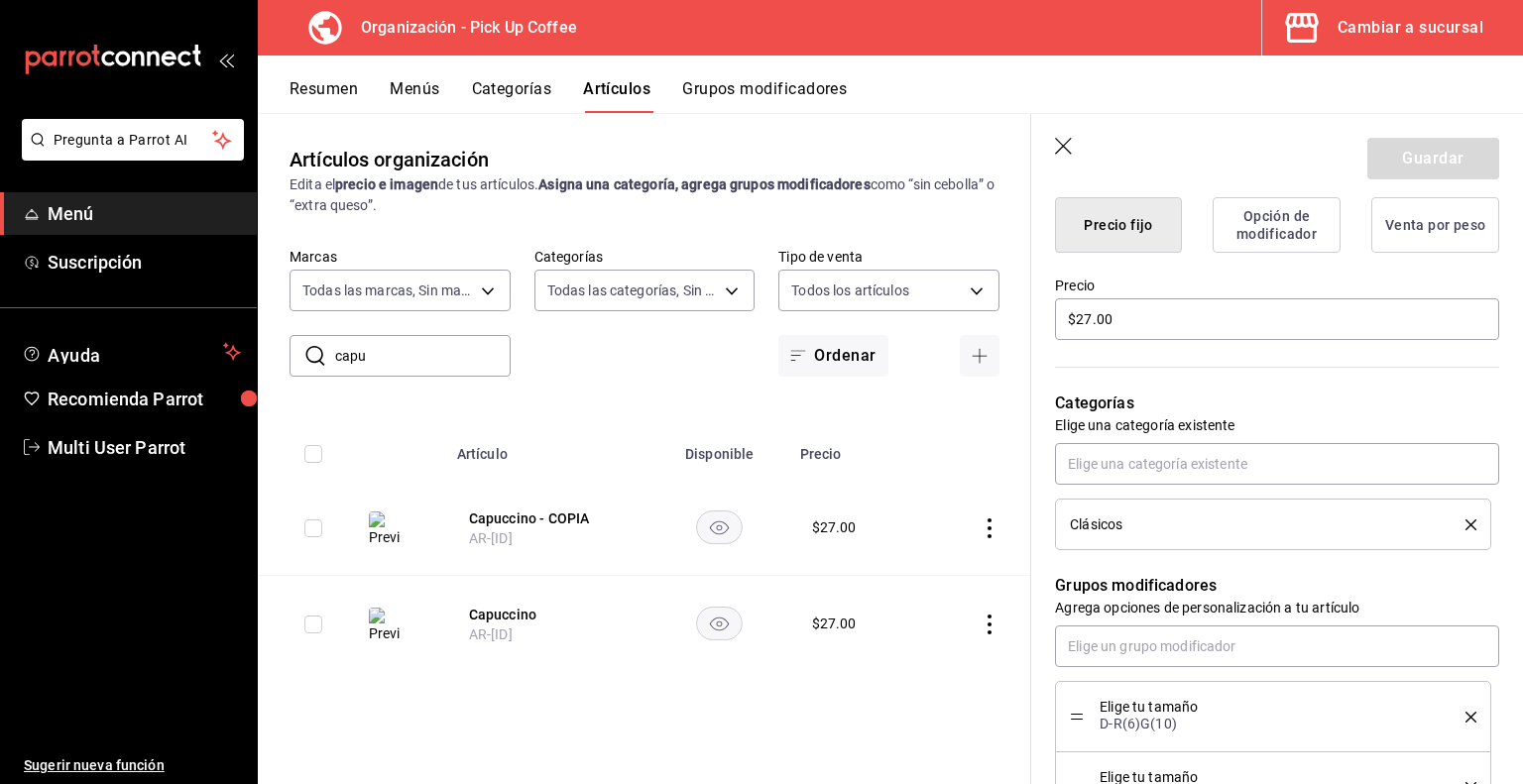 scroll, scrollTop: 518, scrollLeft: 0, axis: vertical 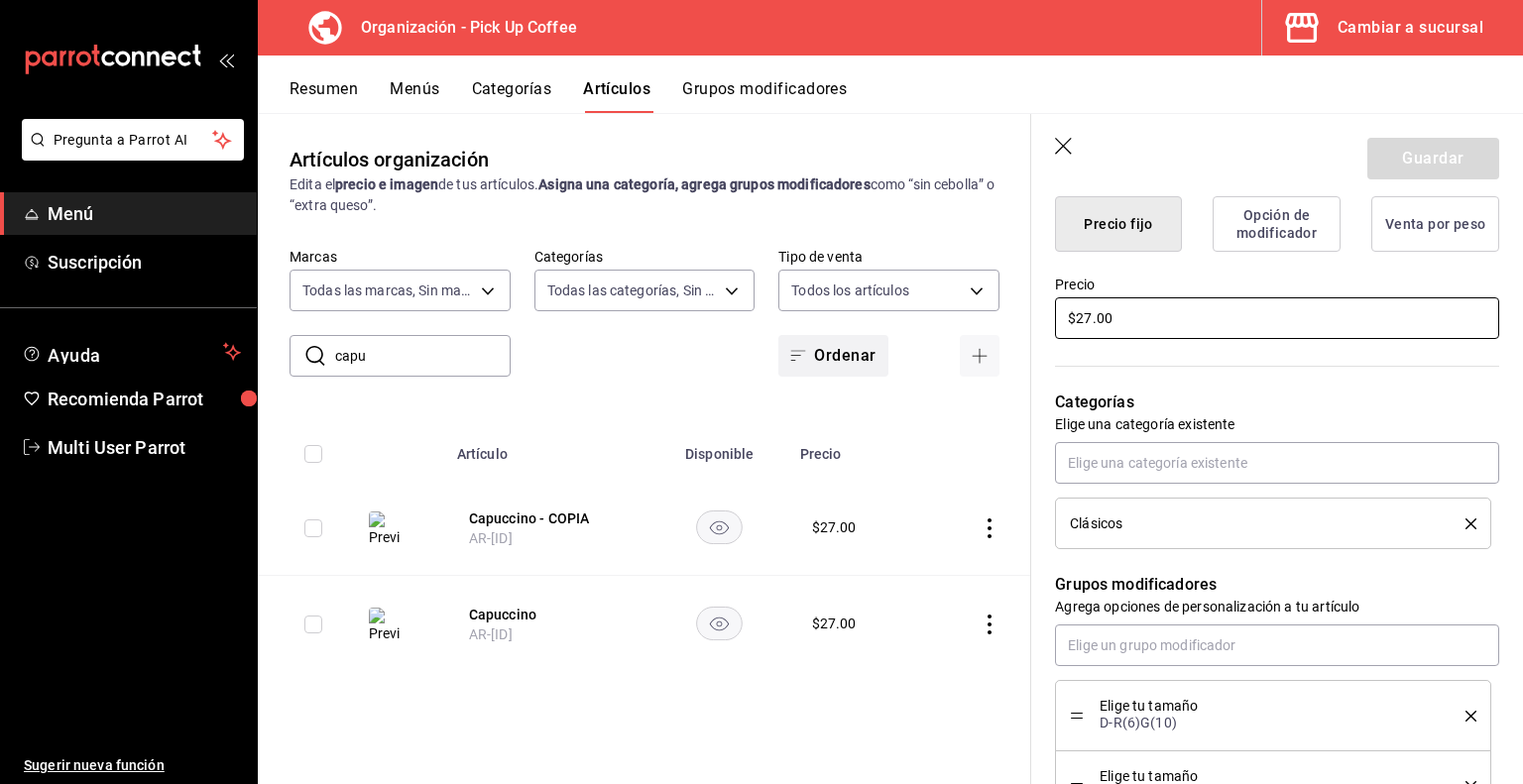 drag, startPoint x: 1148, startPoint y: 322, endPoint x: 881, endPoint y: 335, distance: 267.31629 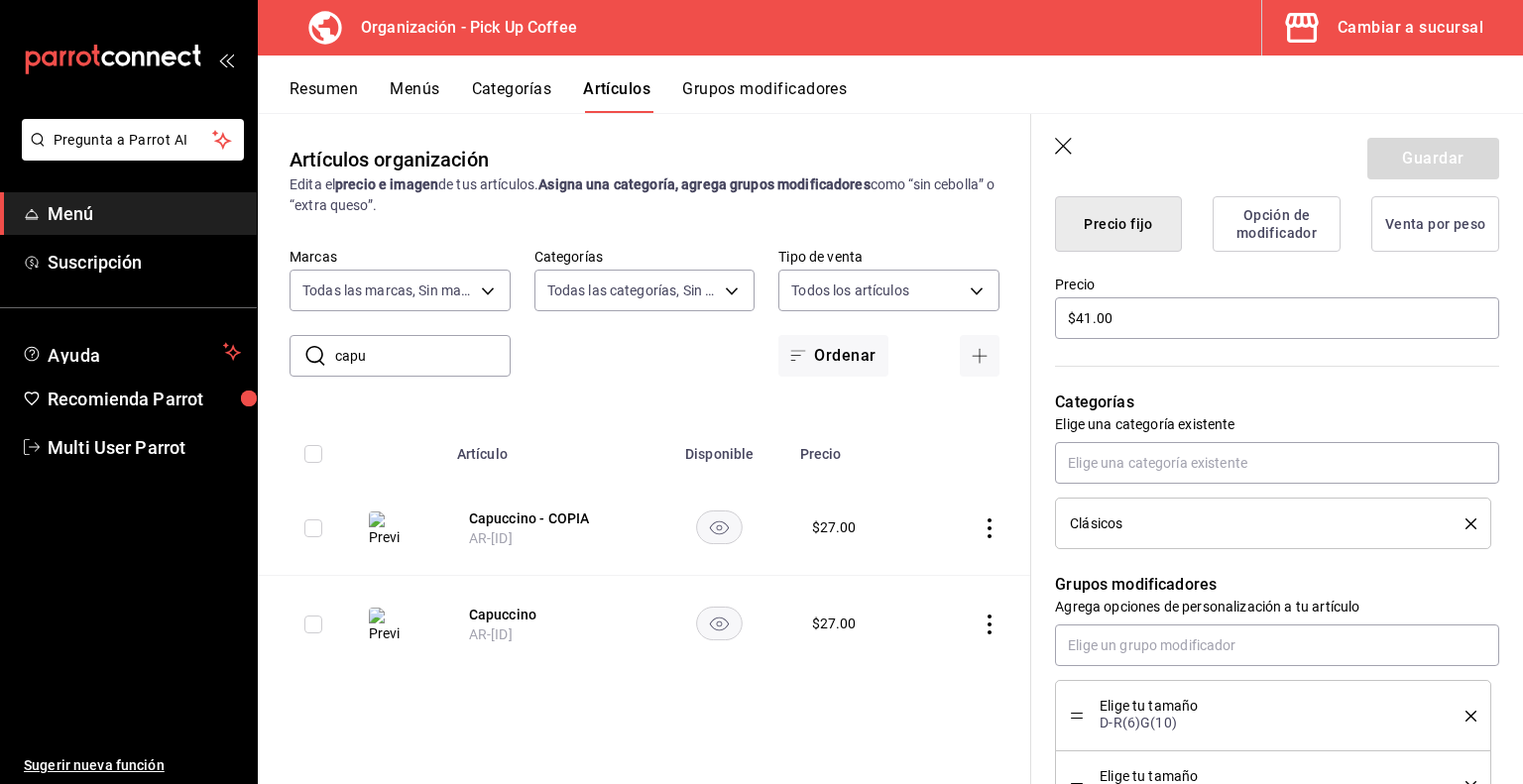 click 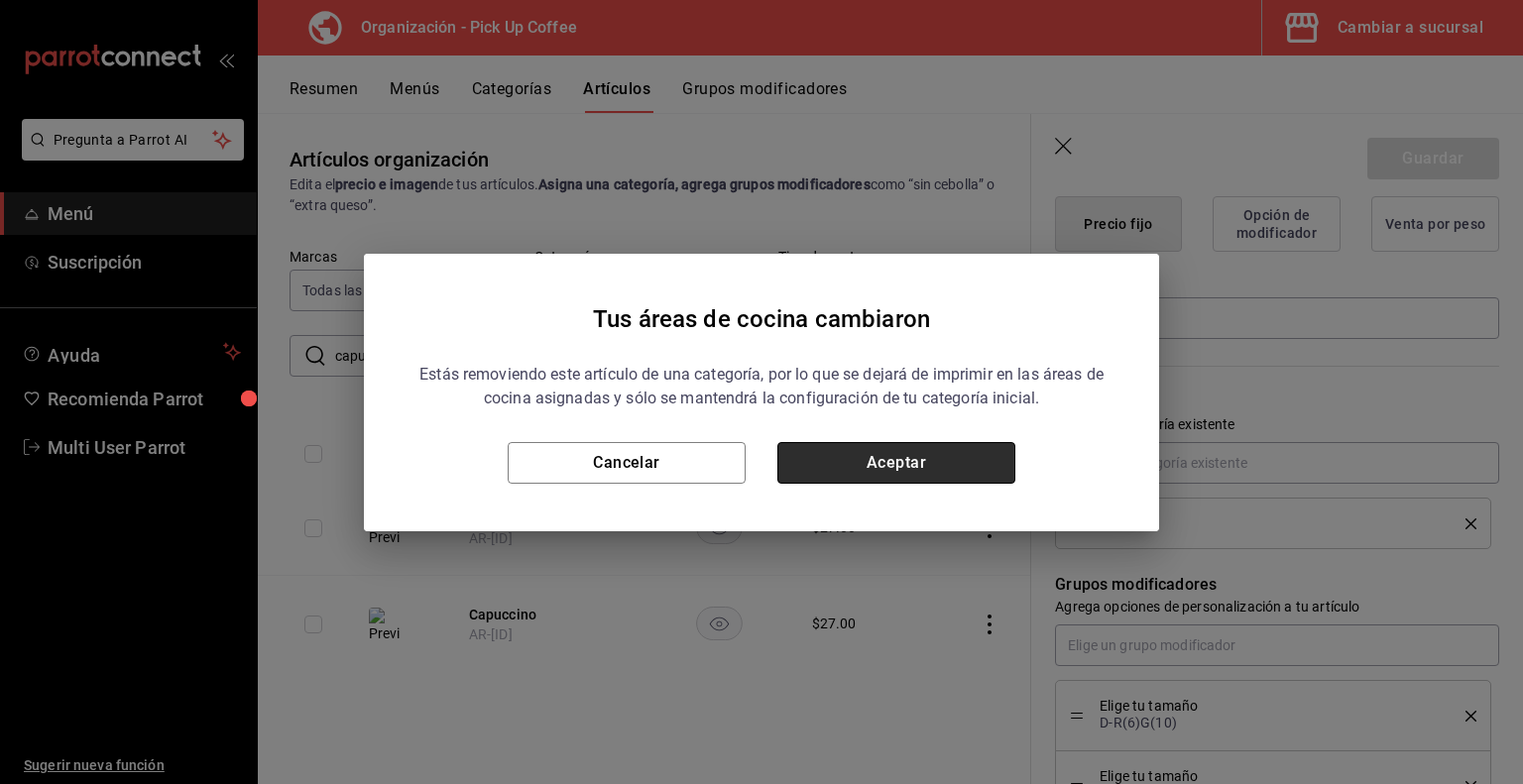 click on "Aceptar" at bounding box center [896, 463] 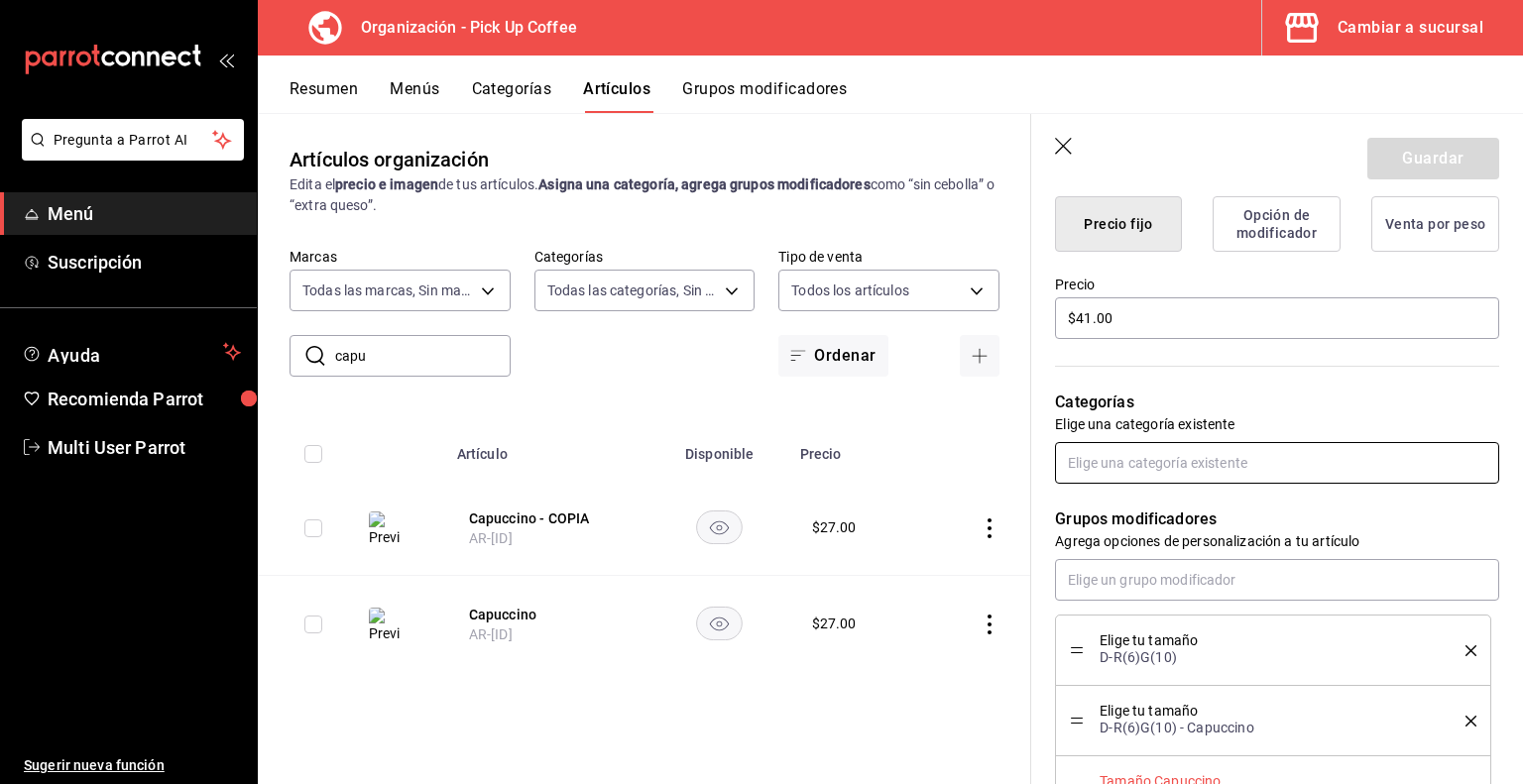 click at bounding box center (1277, 463) 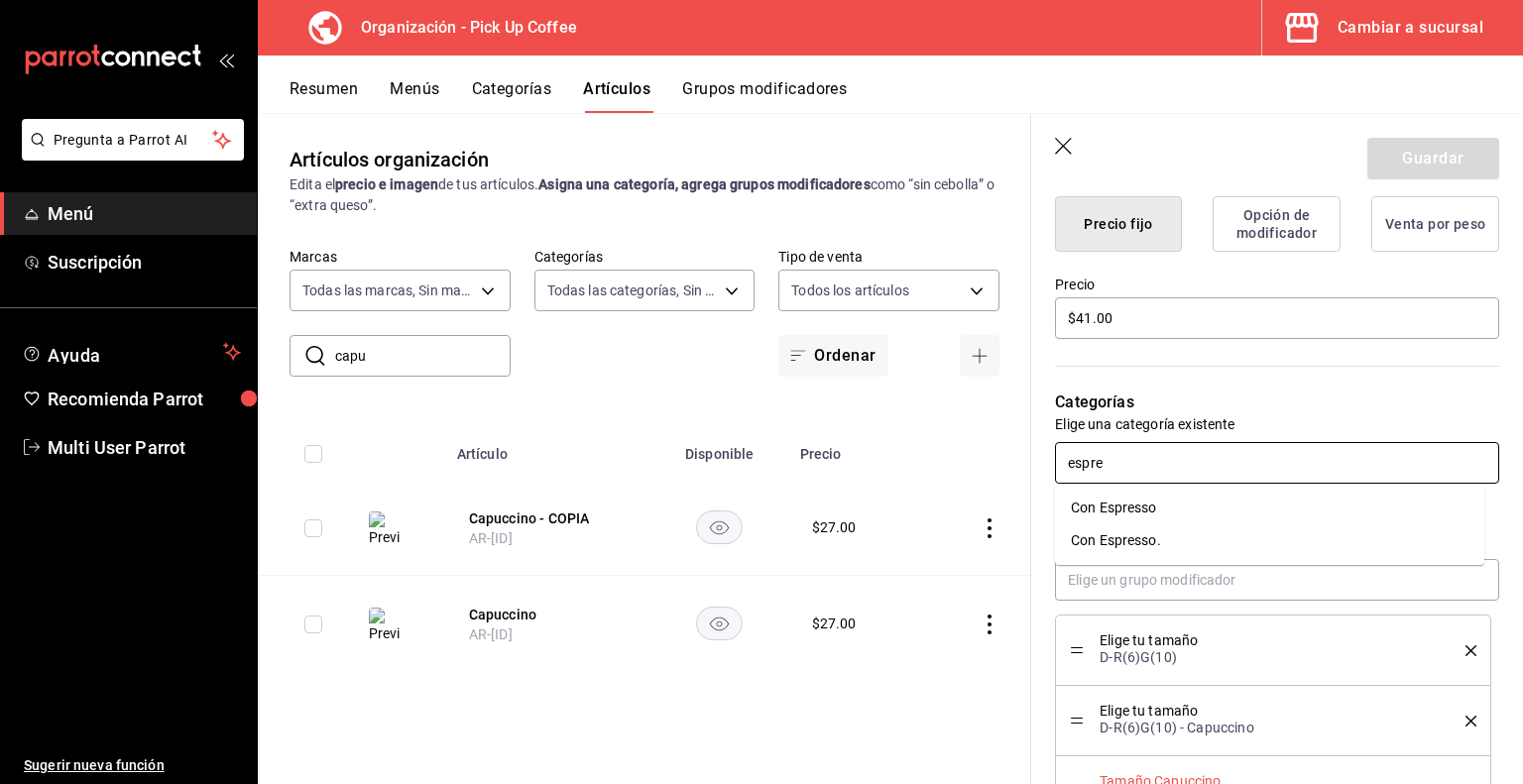 click on "Con Espresso." at bounding box center (1269, 540) 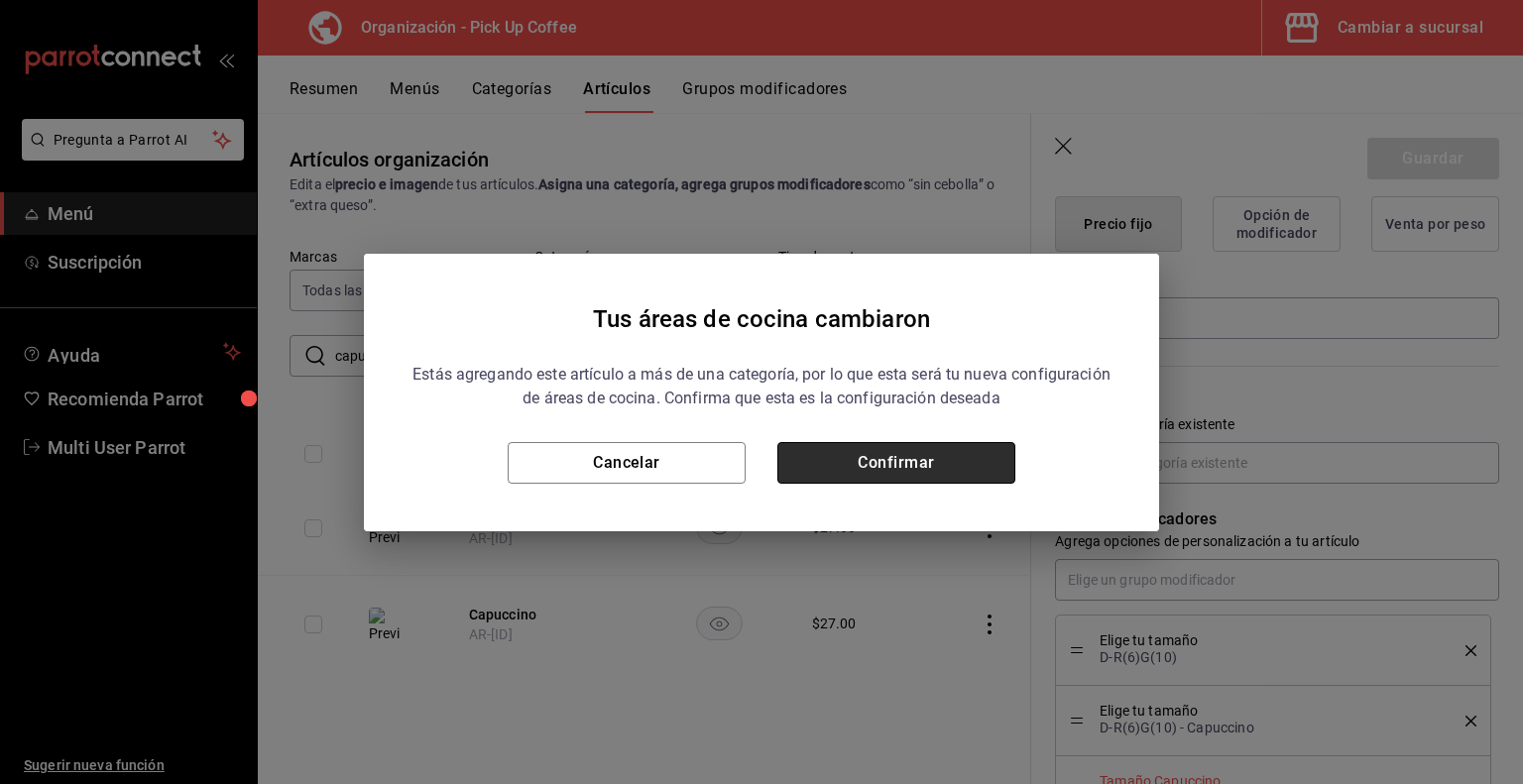 click on "Confirmar" at bounding box center [896, 463] 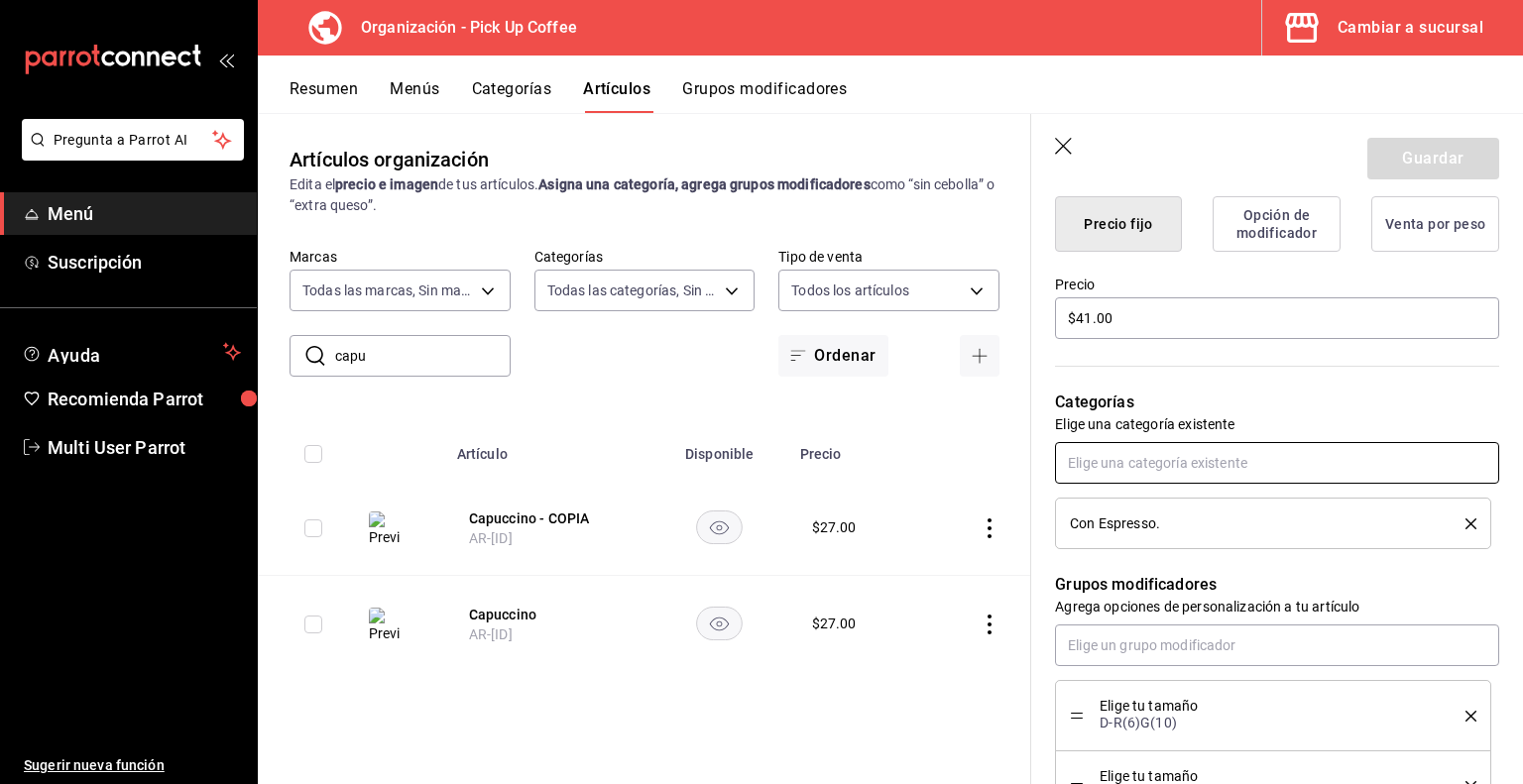 scroll, scrollTop: 681, scrollLeft: 0, axis: vertical 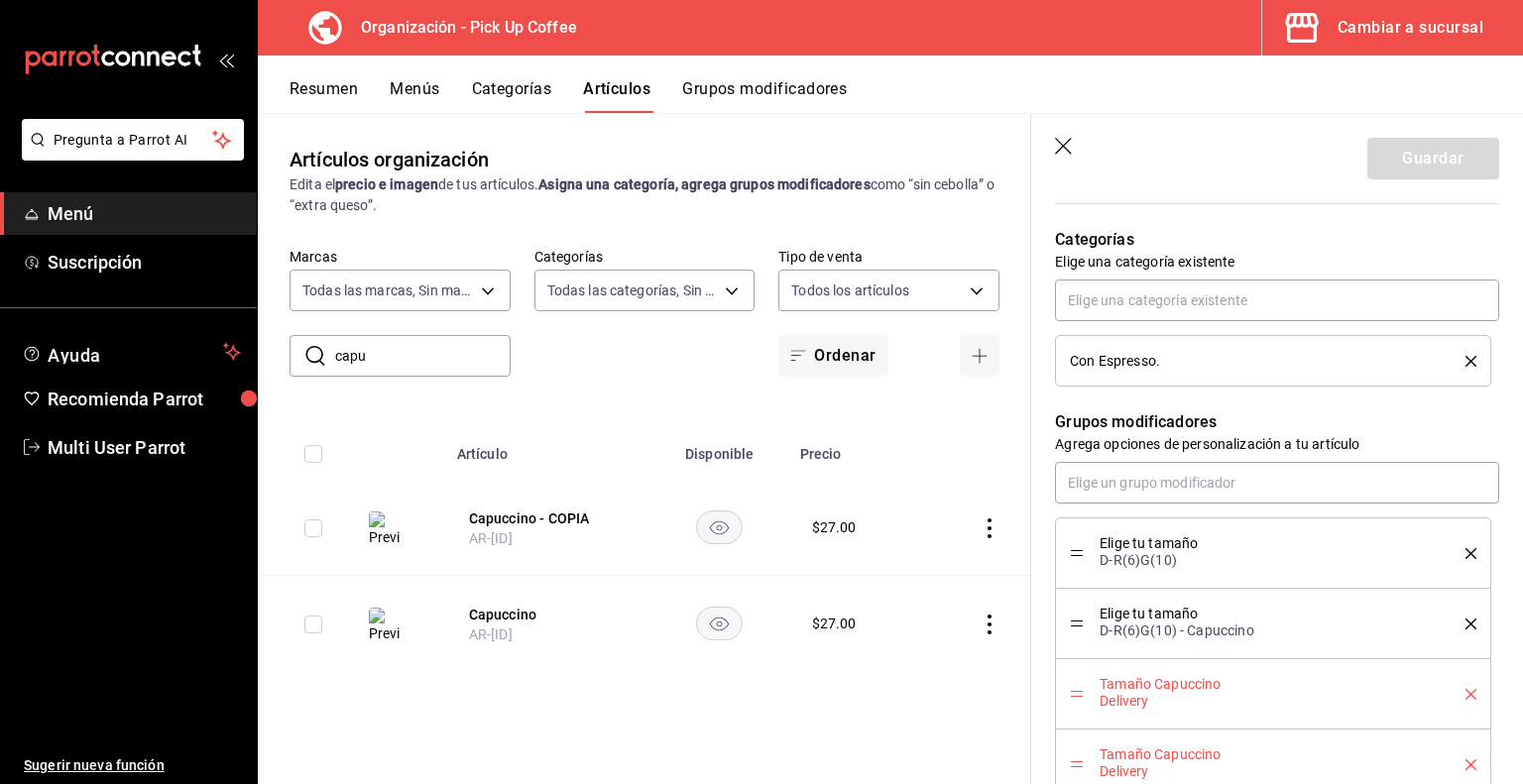 click 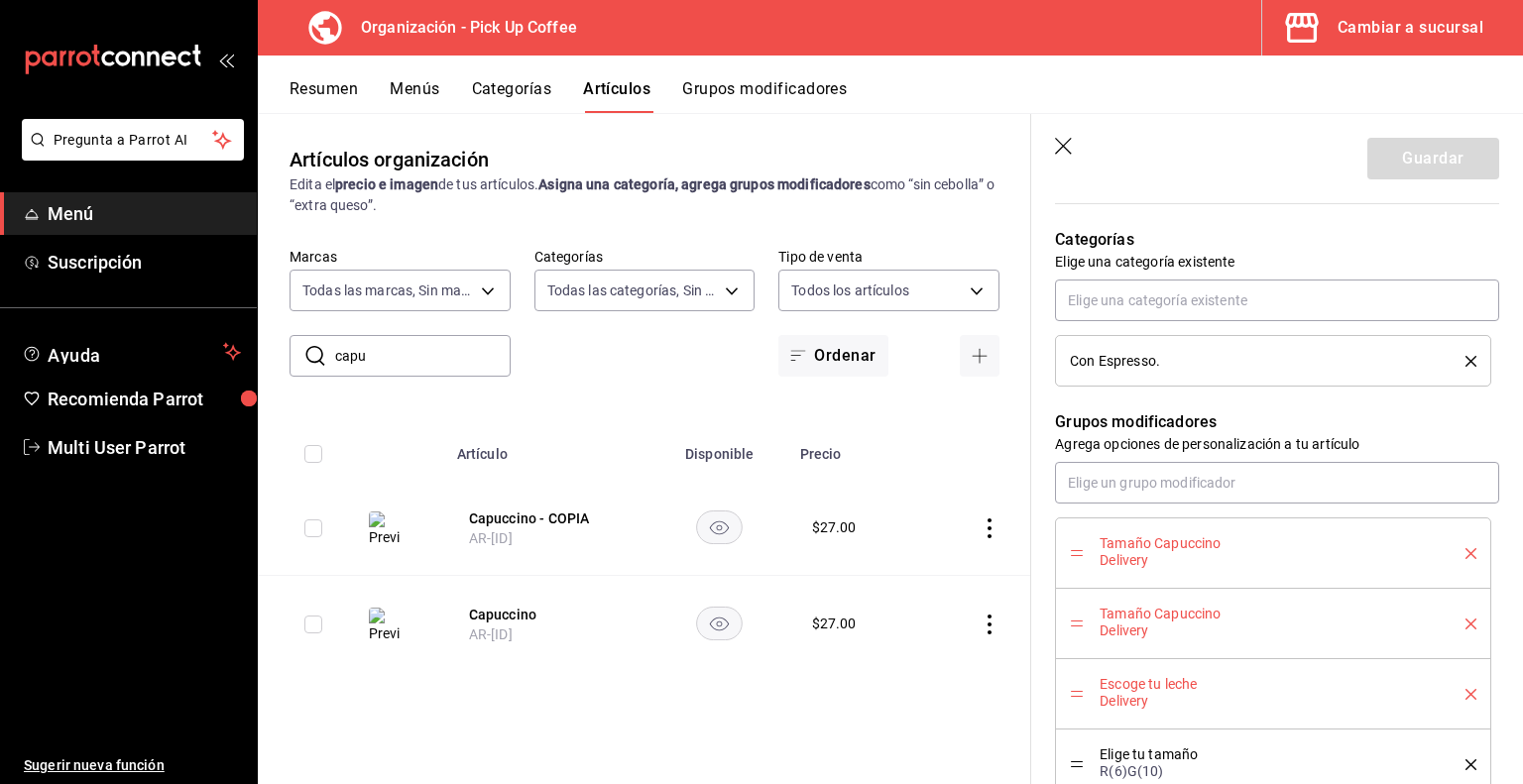 click 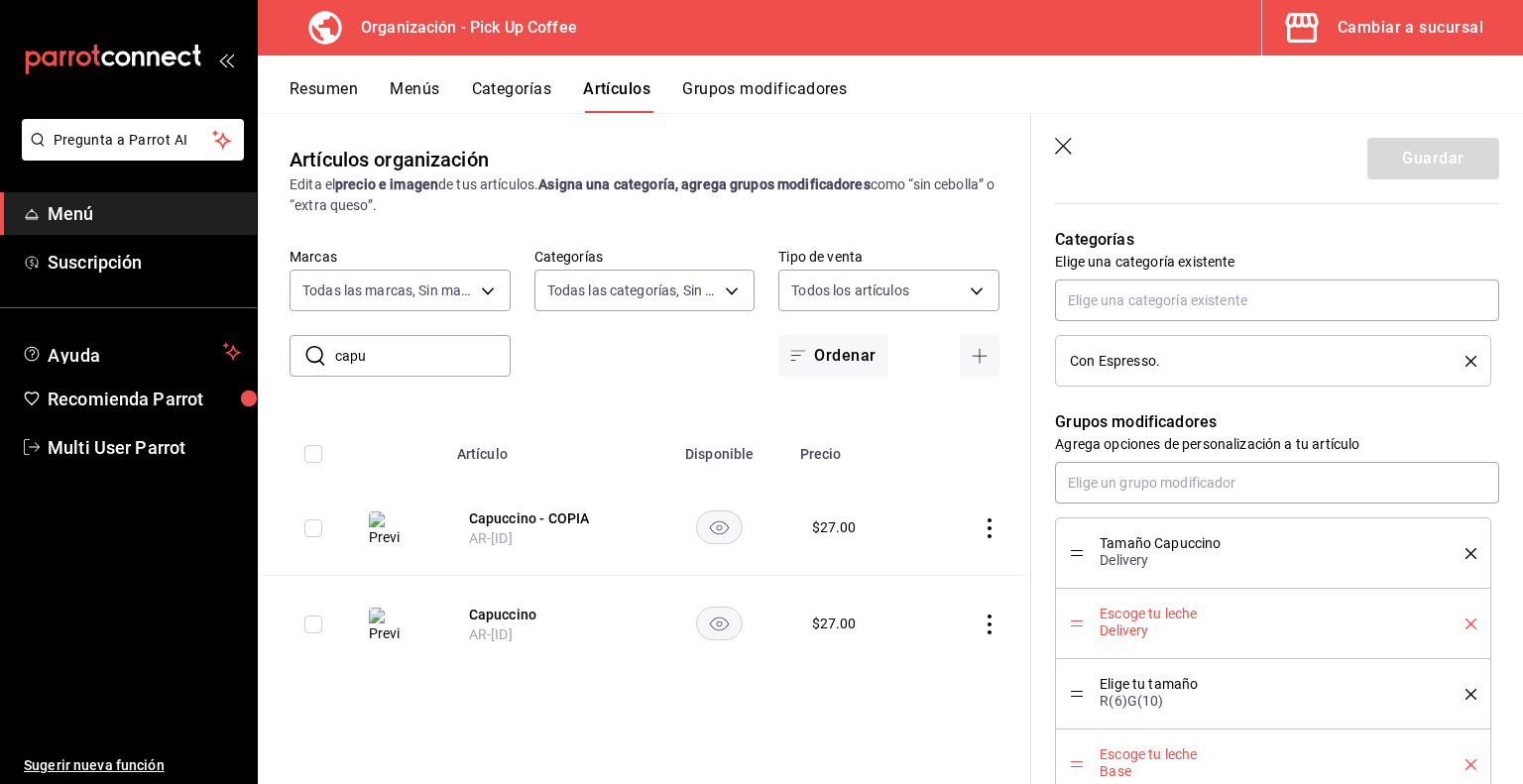 click 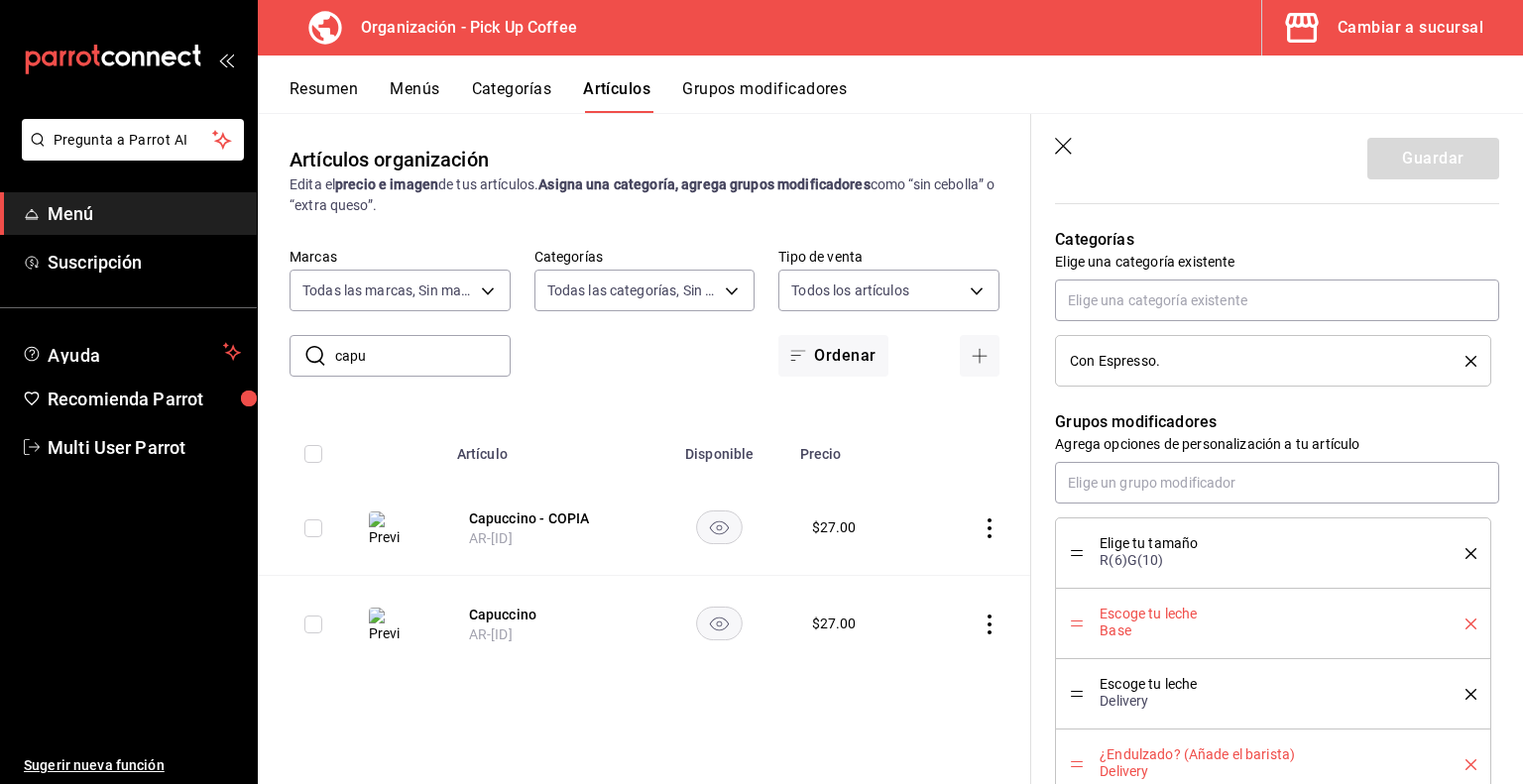 click 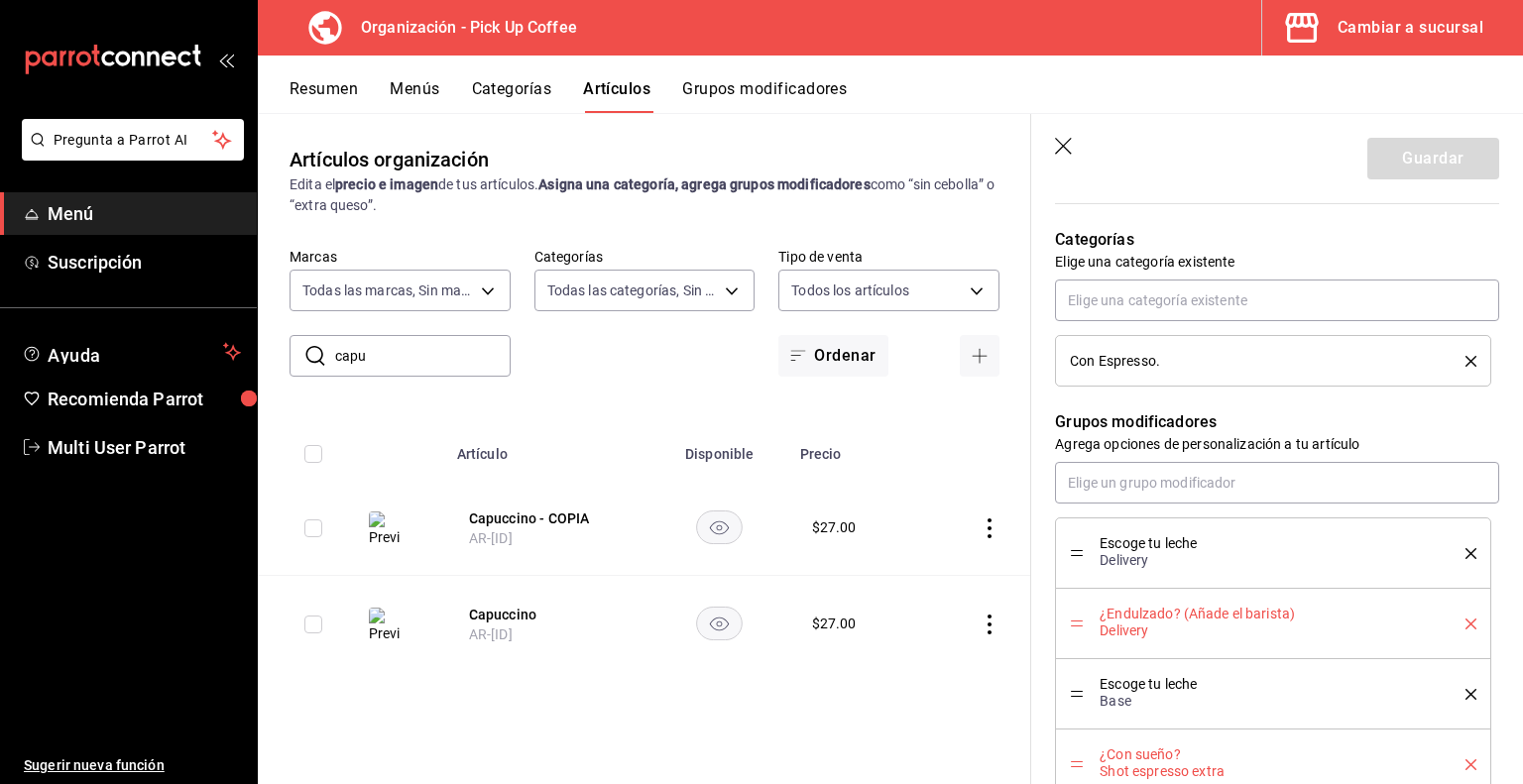 click 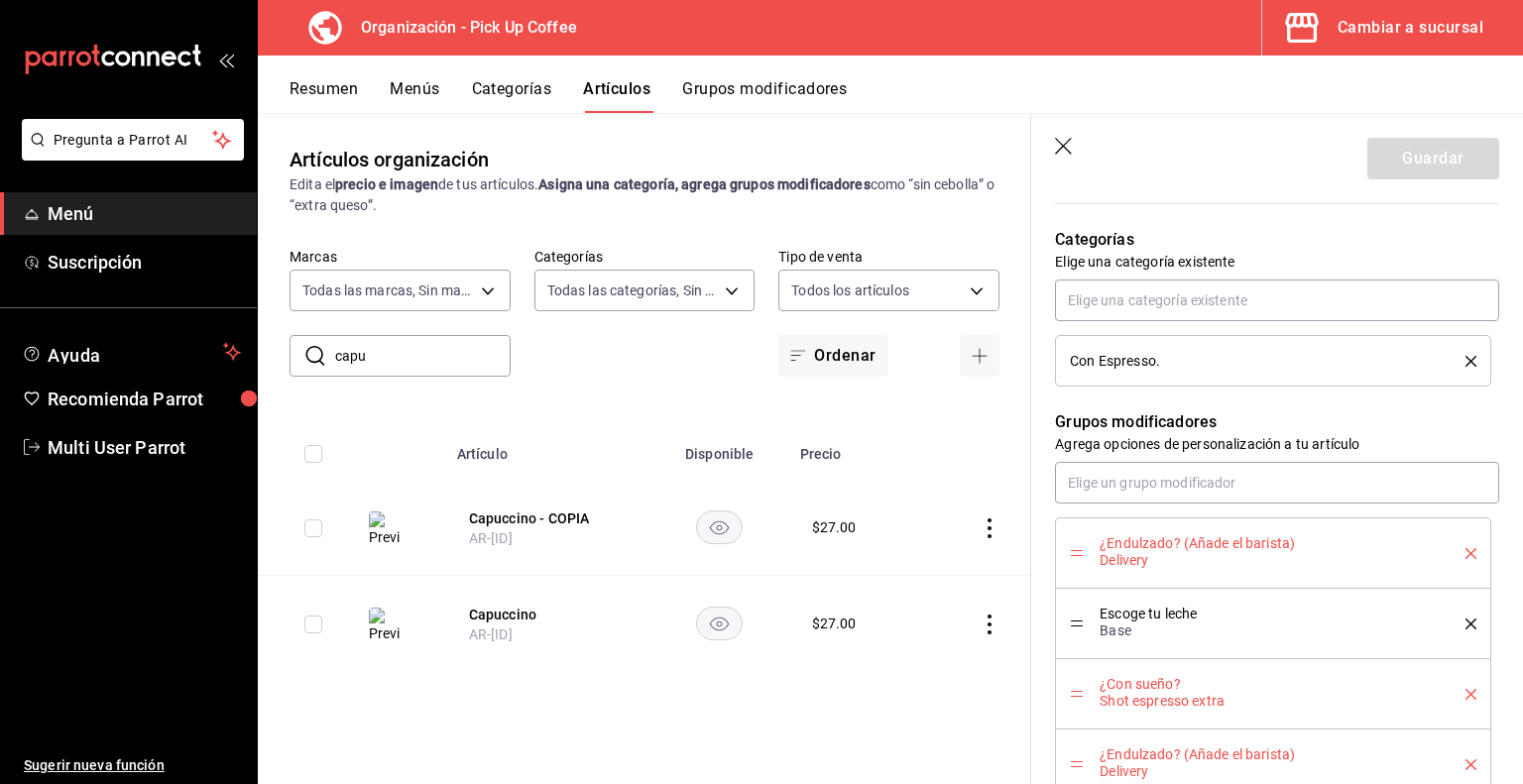 click 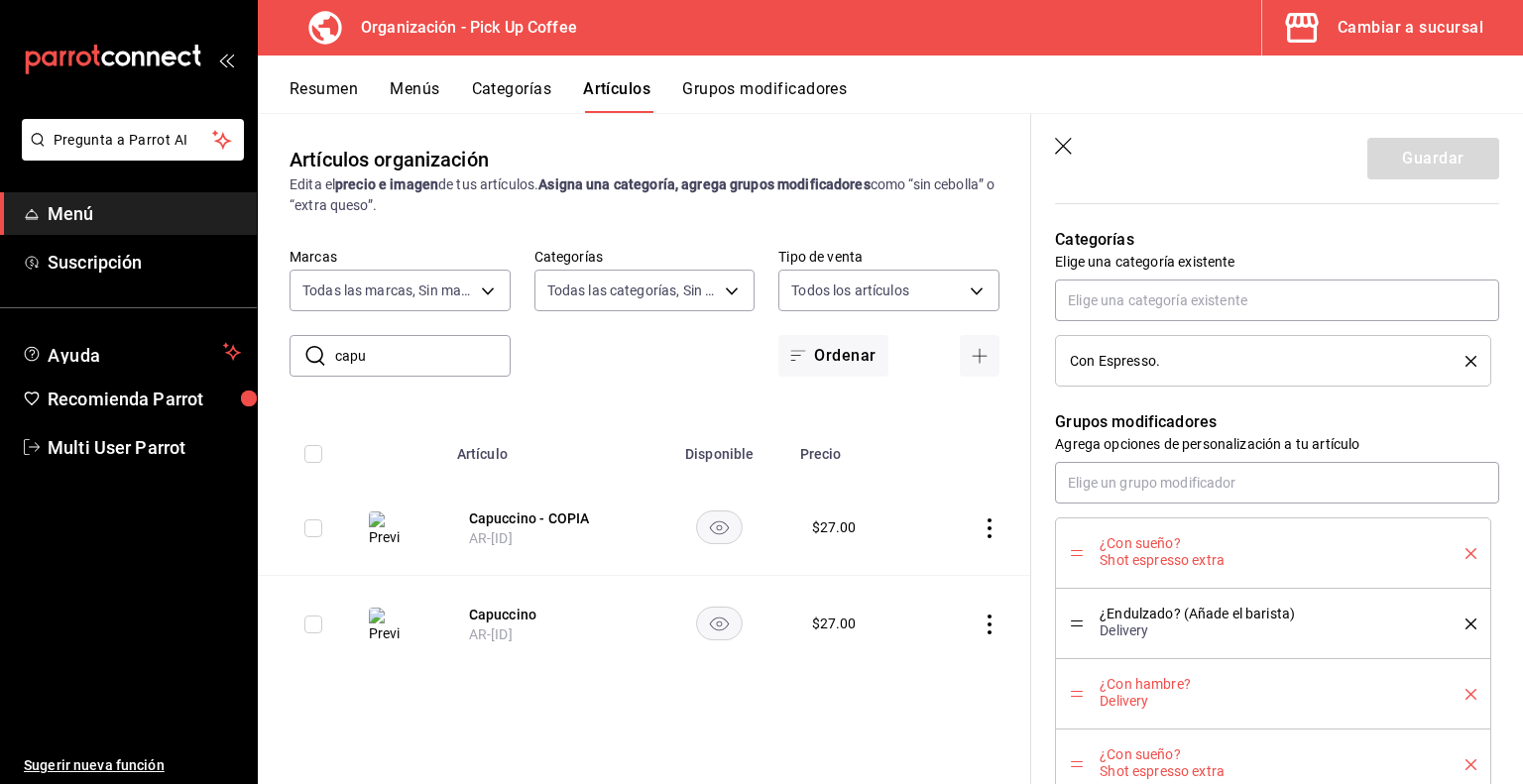 click 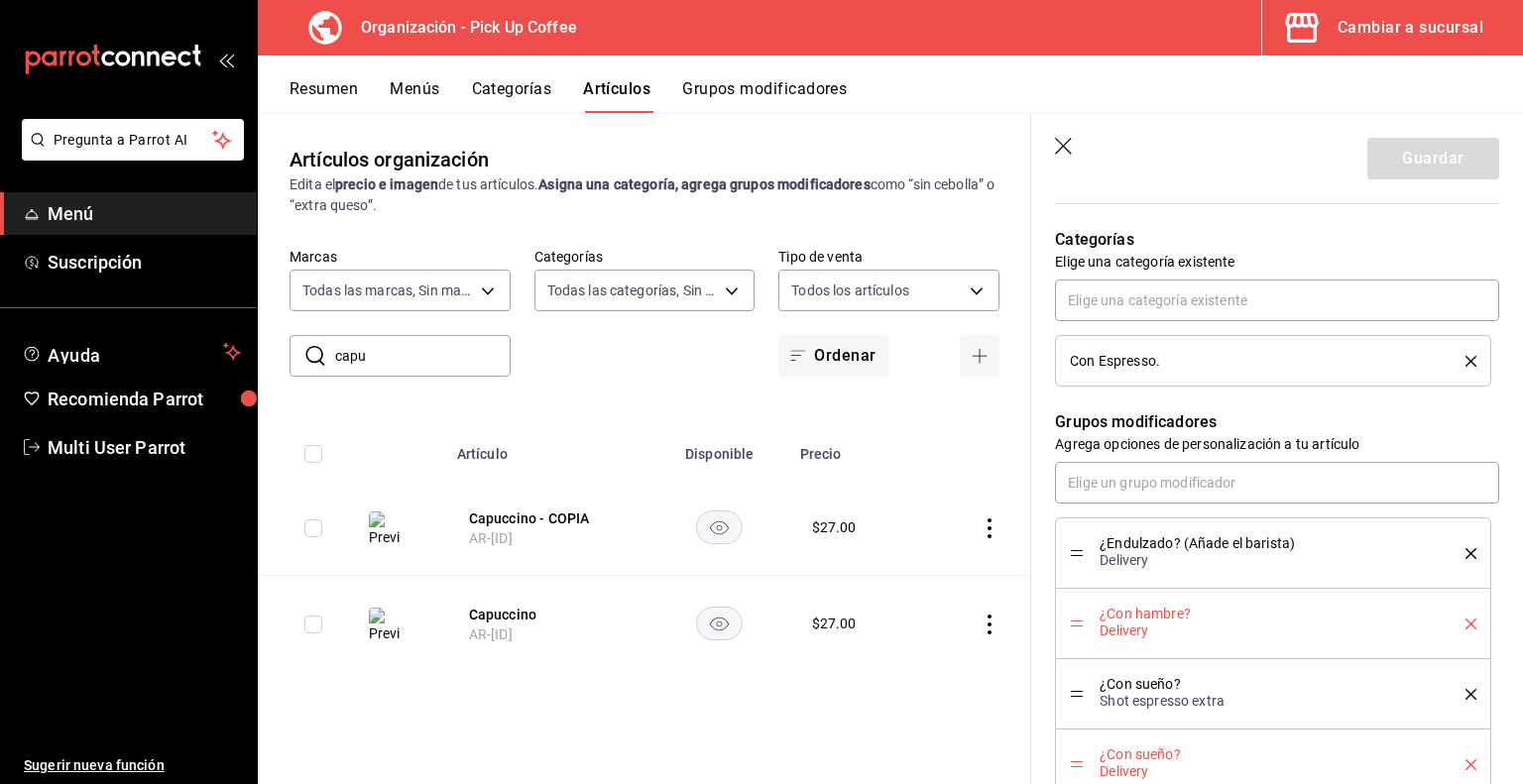click 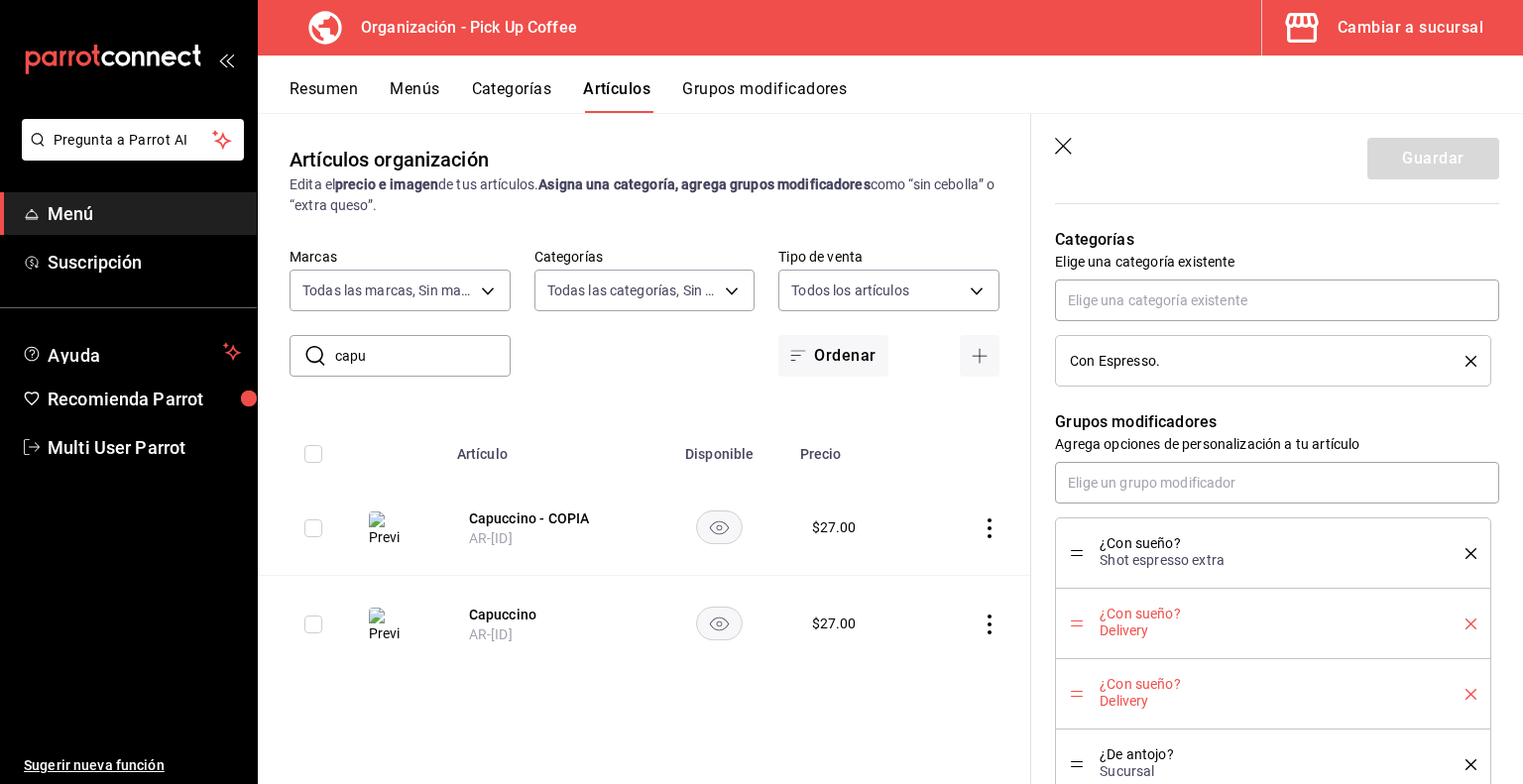 click 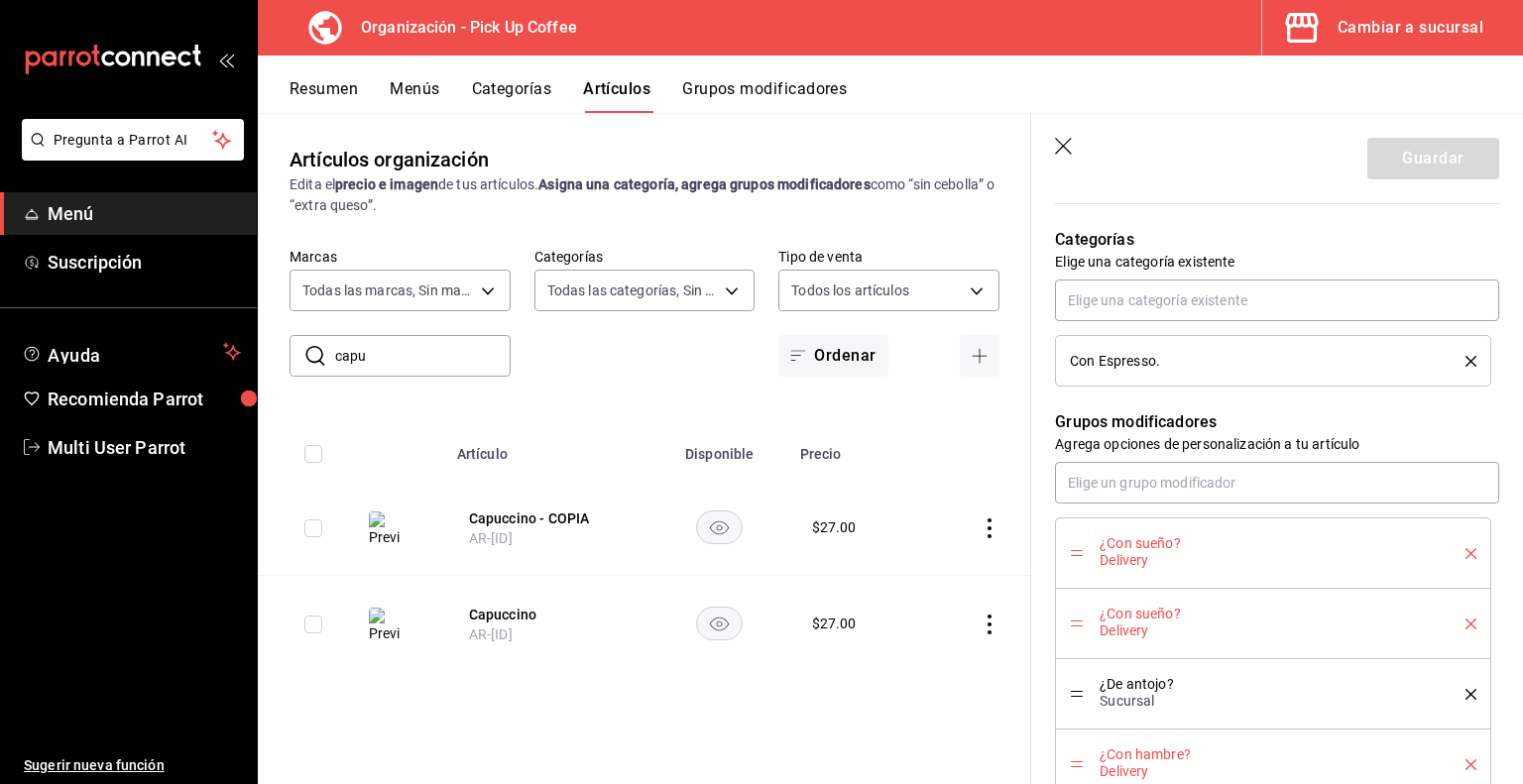 click 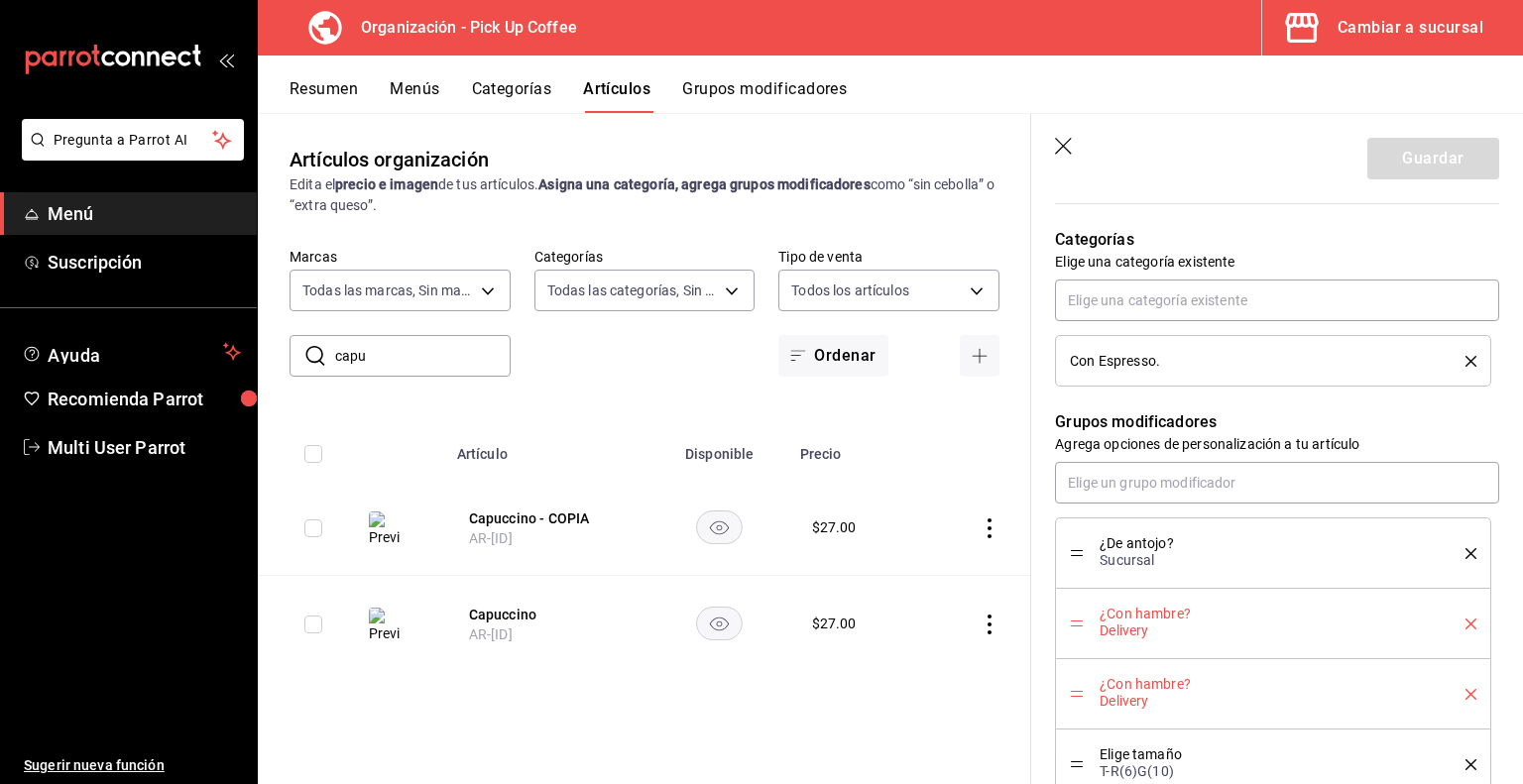 click 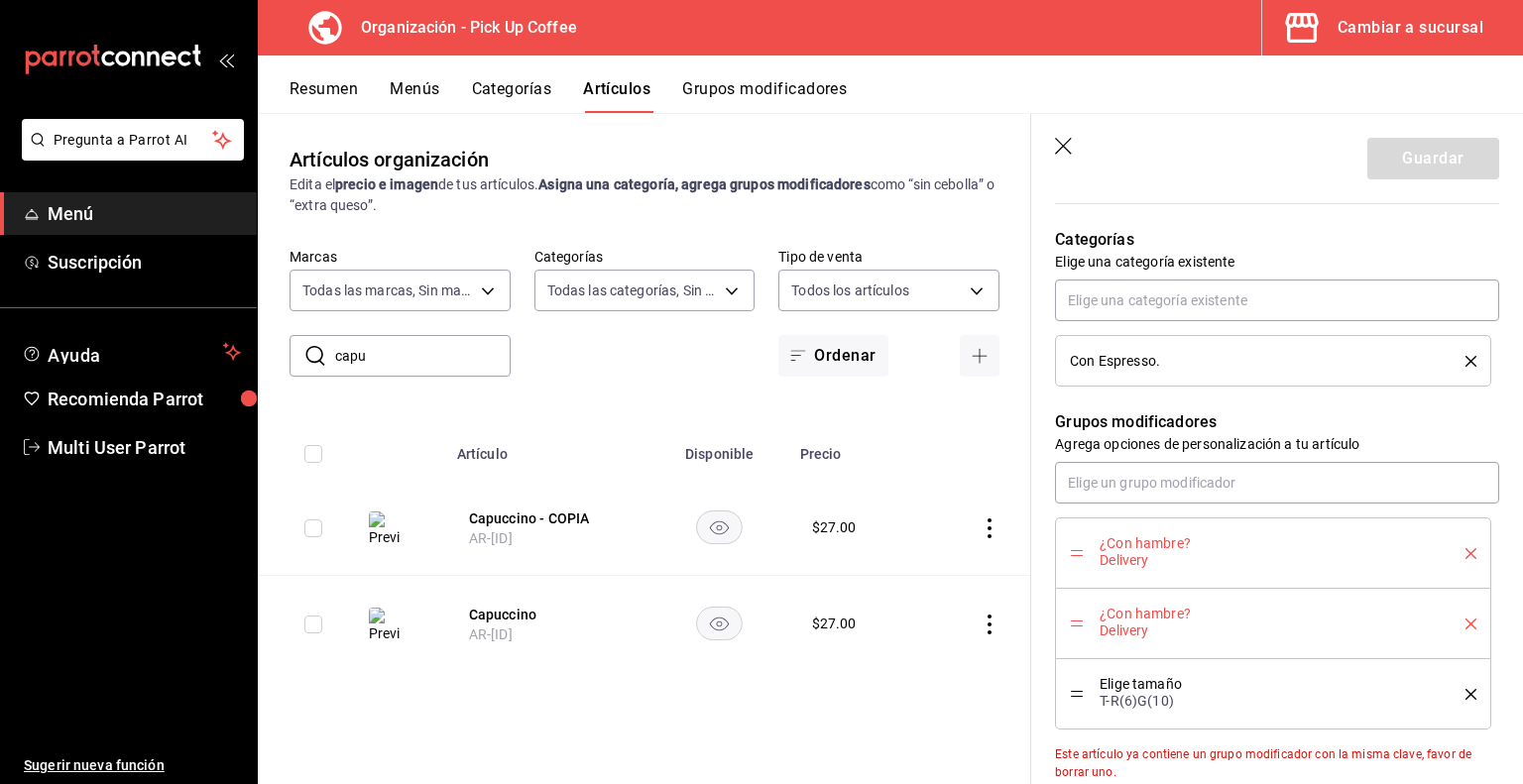 click 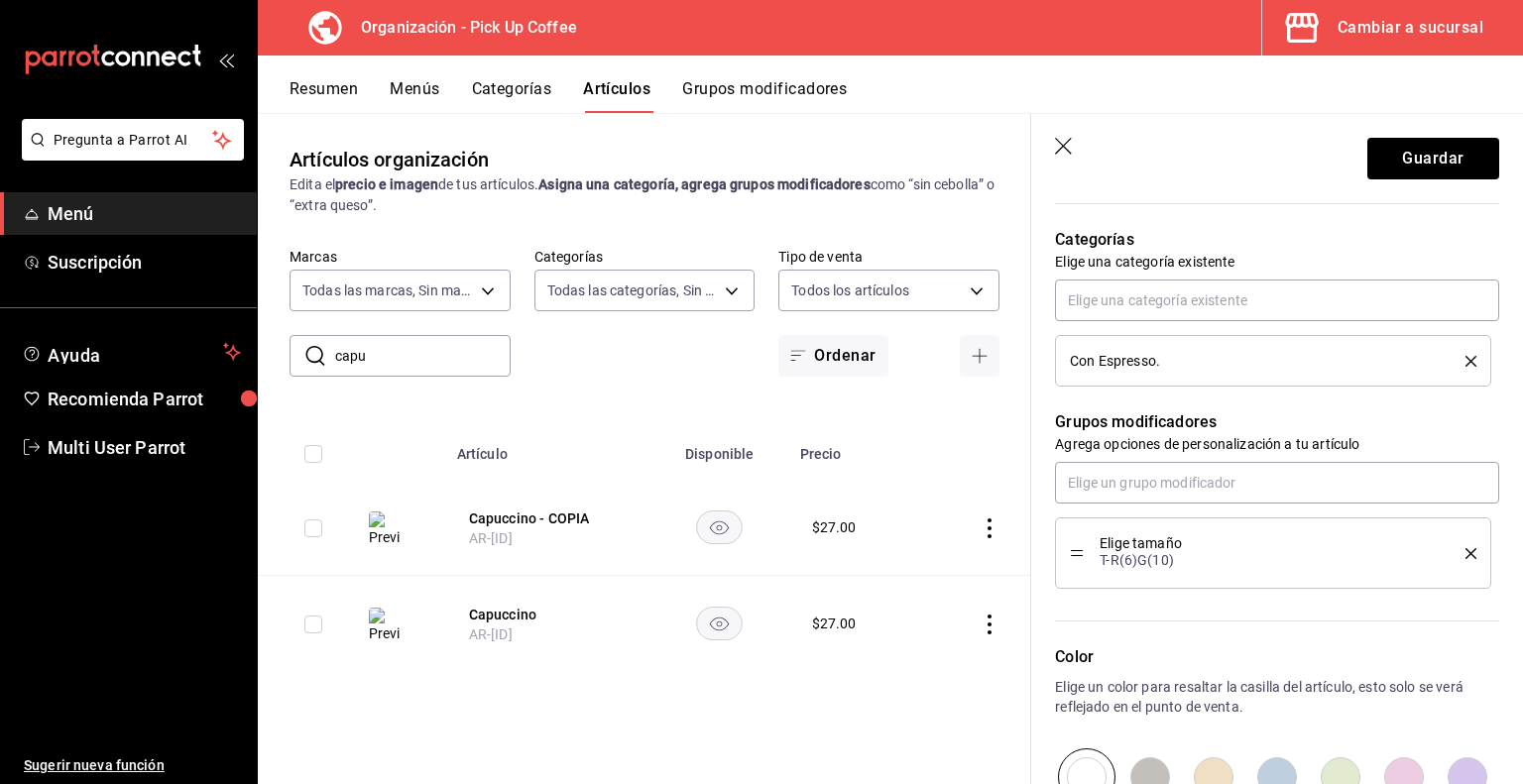 click 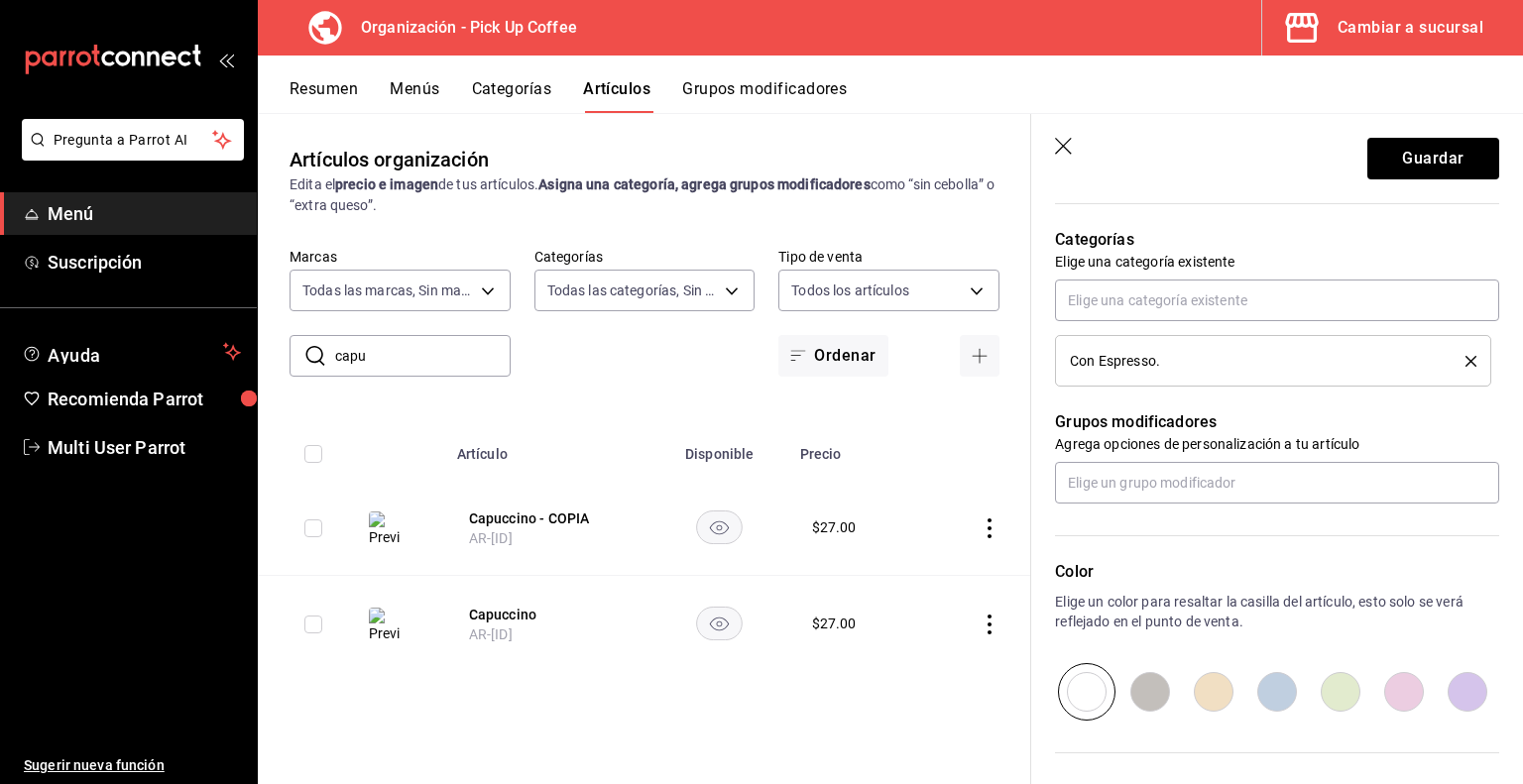 scroll, scrollTop: 864, scrollLeft: 0, axis: vertical 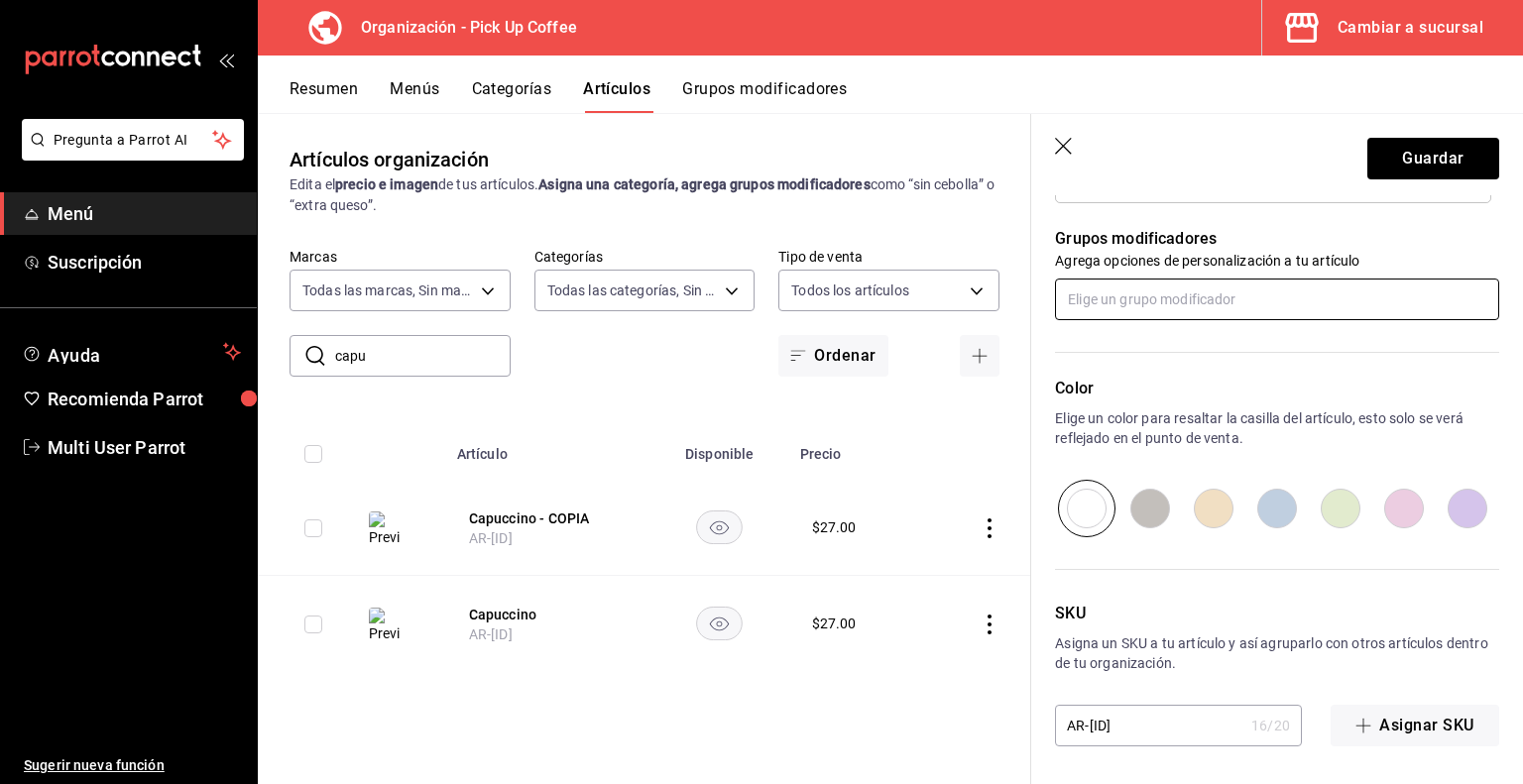 click at bounding box center (1277, 299) 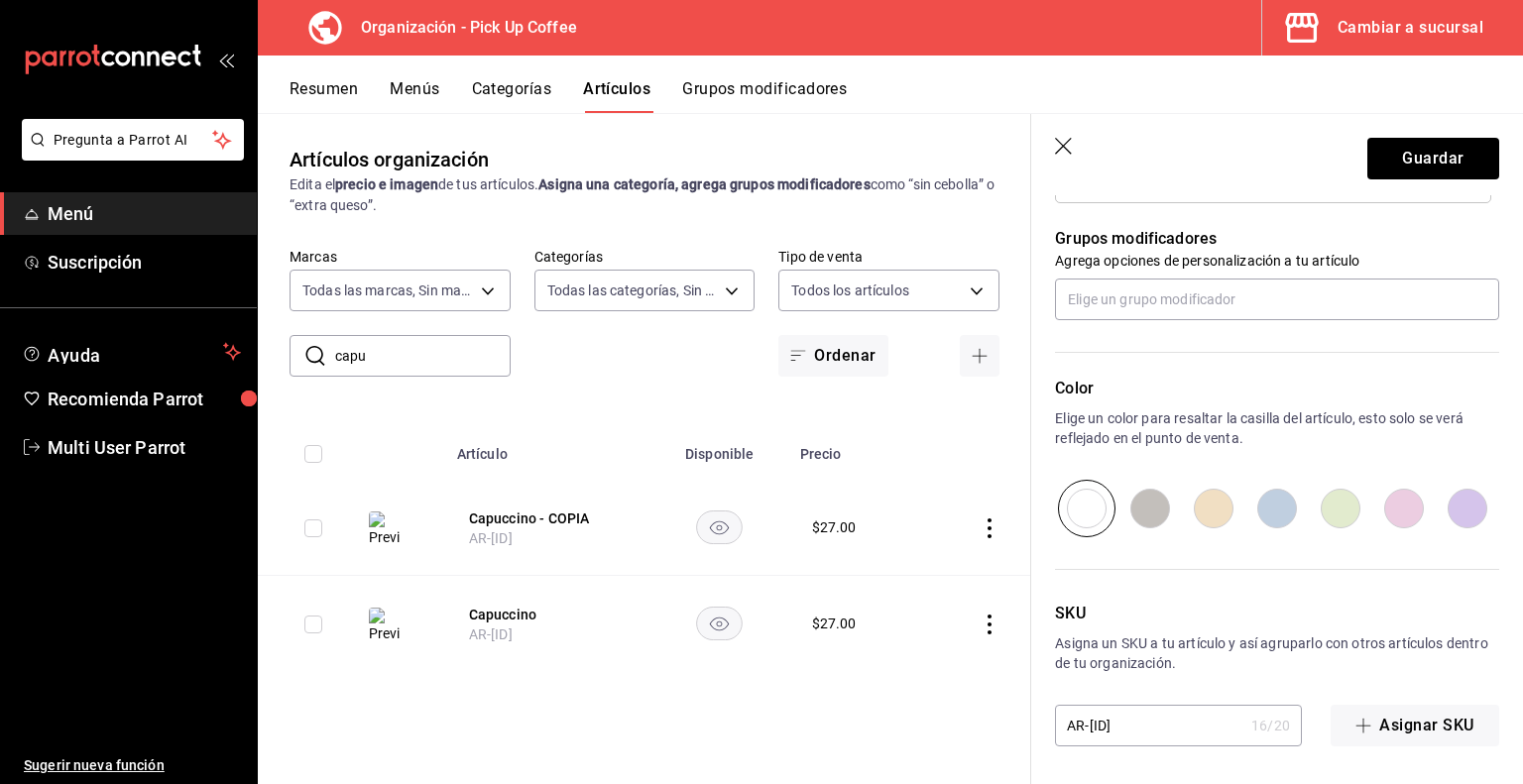 click on "AR-1701211254377" at bounding box center (1149, 726) 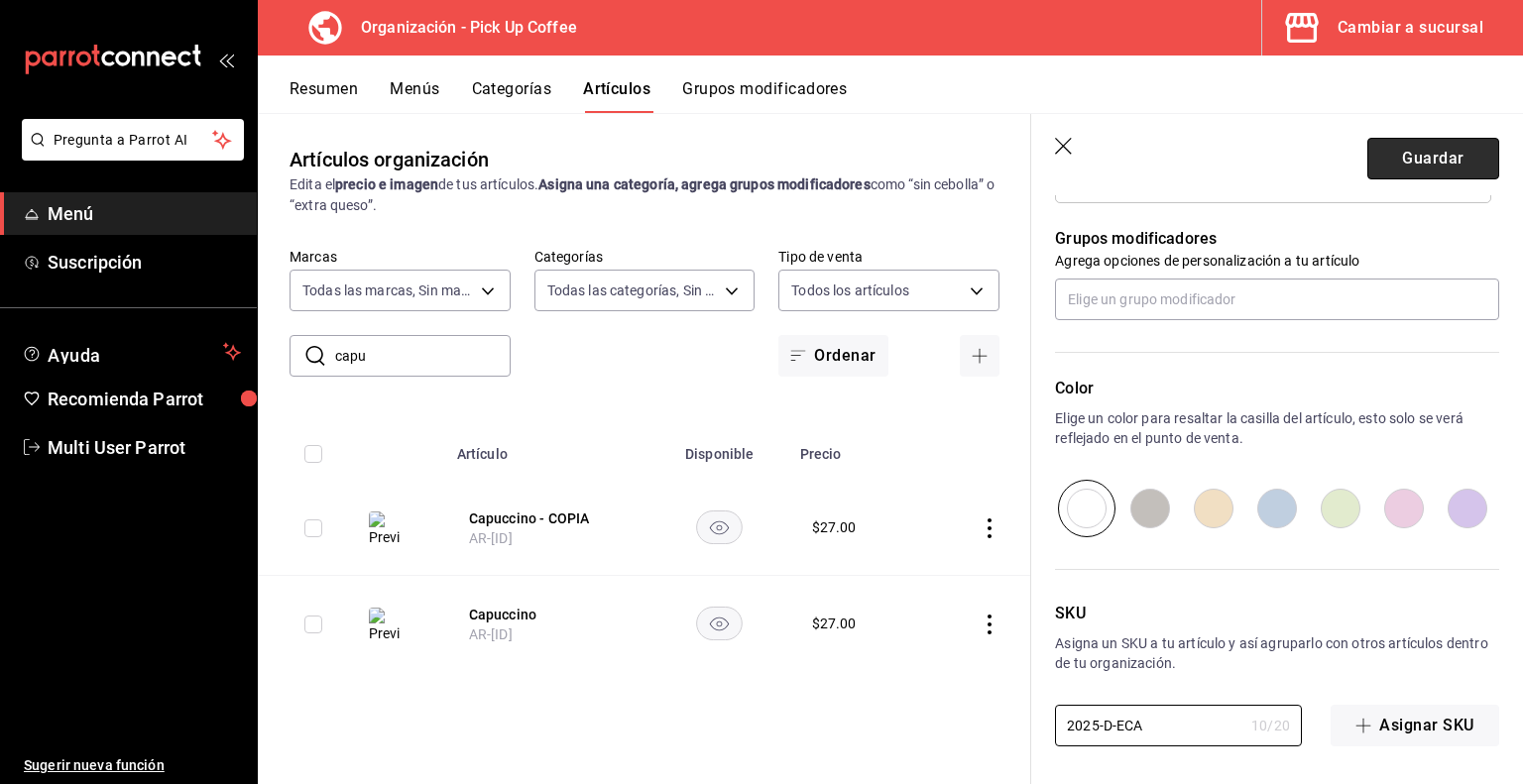 click on "Guardar" at bounding box center (1433, 159) 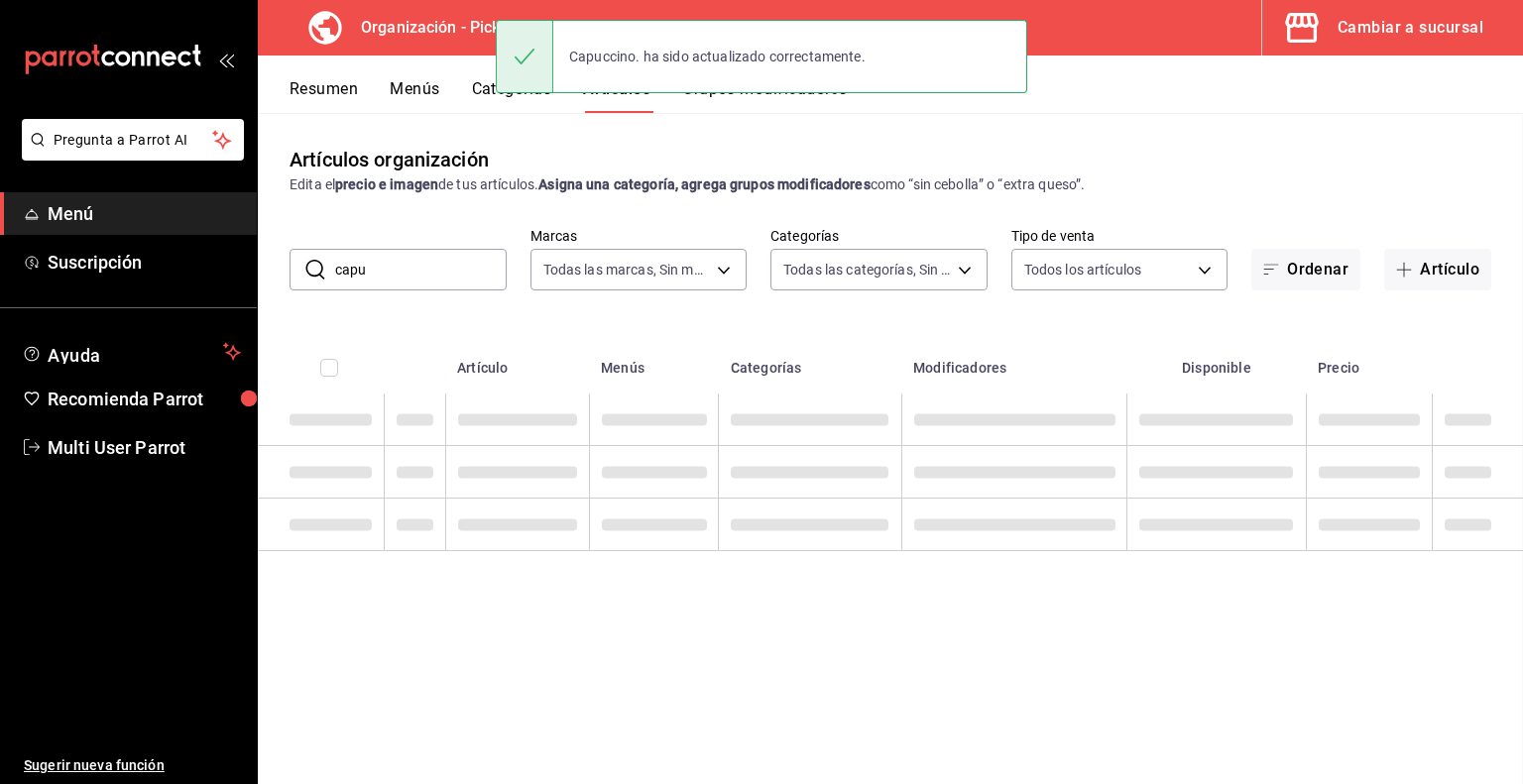 scroll, scrollTop: 0, scrollLeft: 0, axis: both 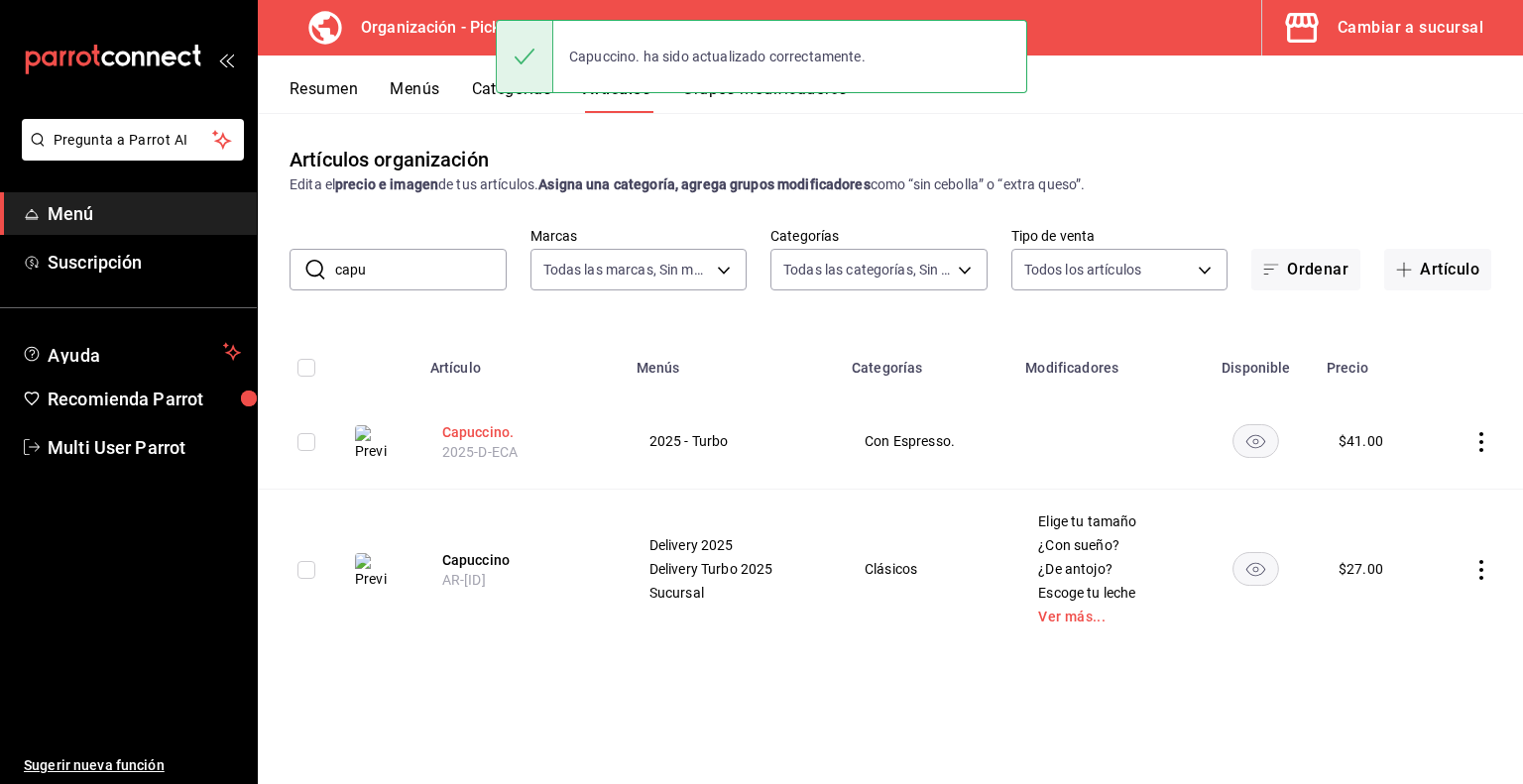 click on "Capuccino." at bounding box center [522, 432] 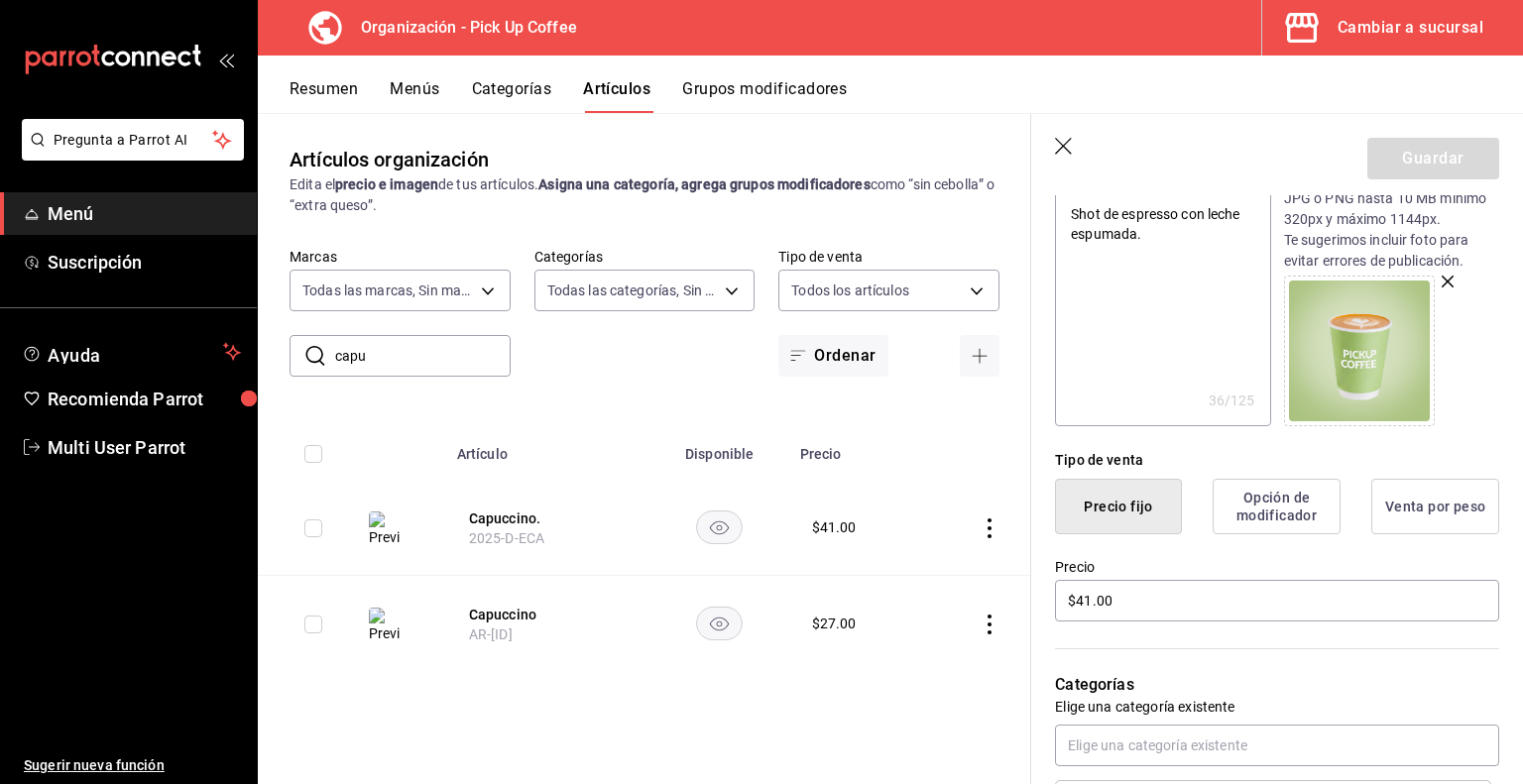 scroll, scrollTop: 240, scrollLeft: 0, axis: vertical 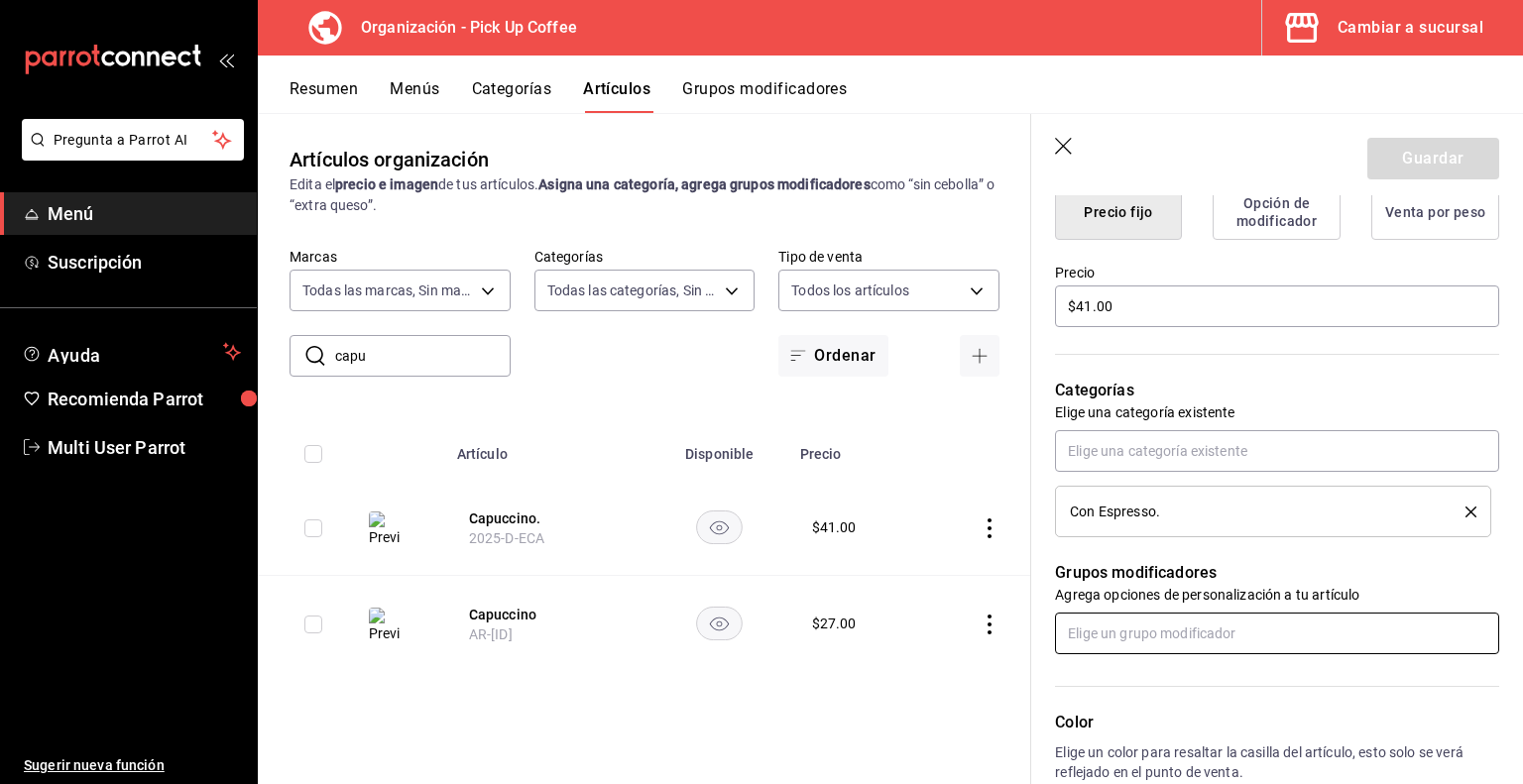 click at bounding box center [1277, 633] 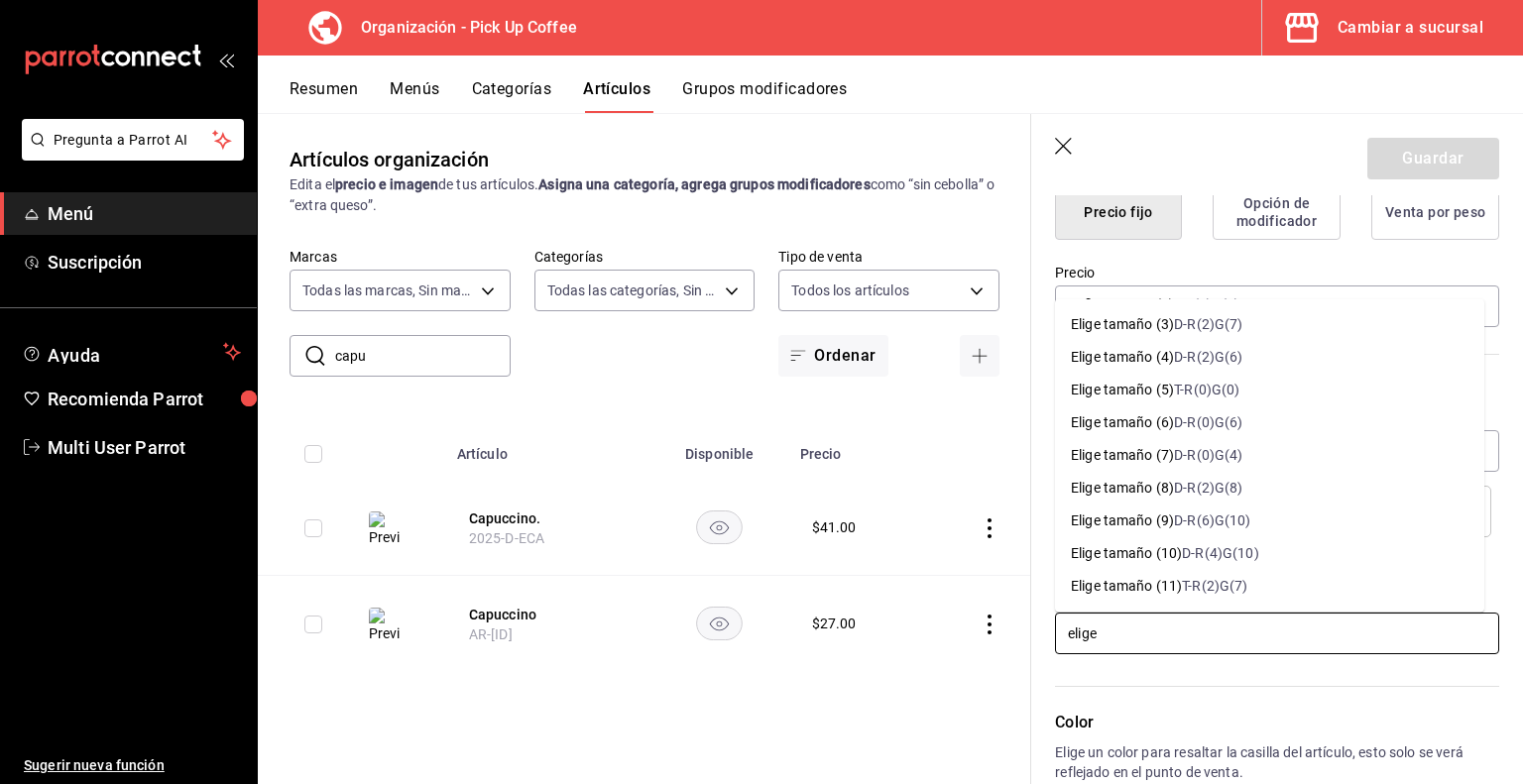scroll, scrollTop: 206, scrollLeft: 0, axis: vertical 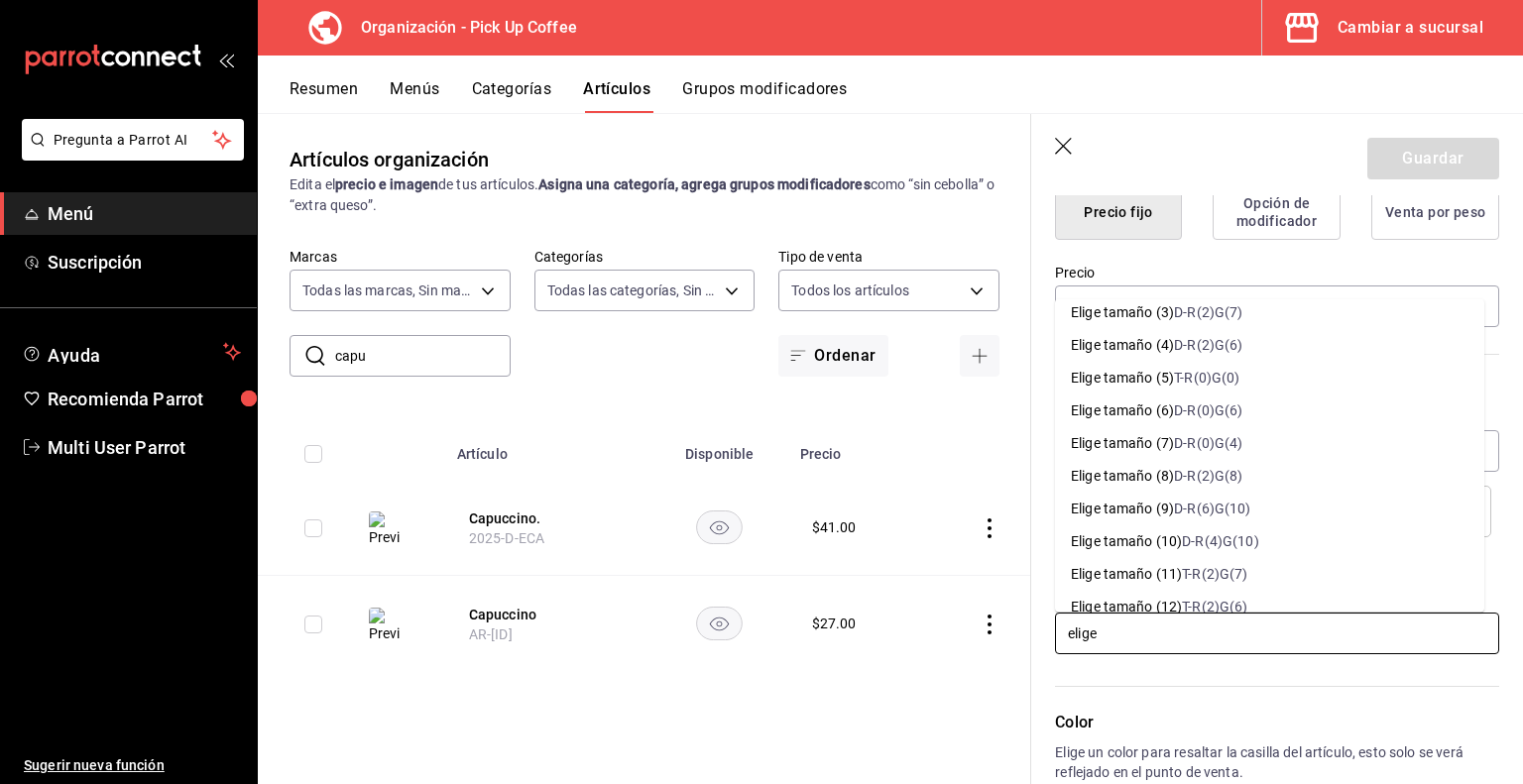click on "D-R(6)G(10)" at bounding box center (1212, 508) 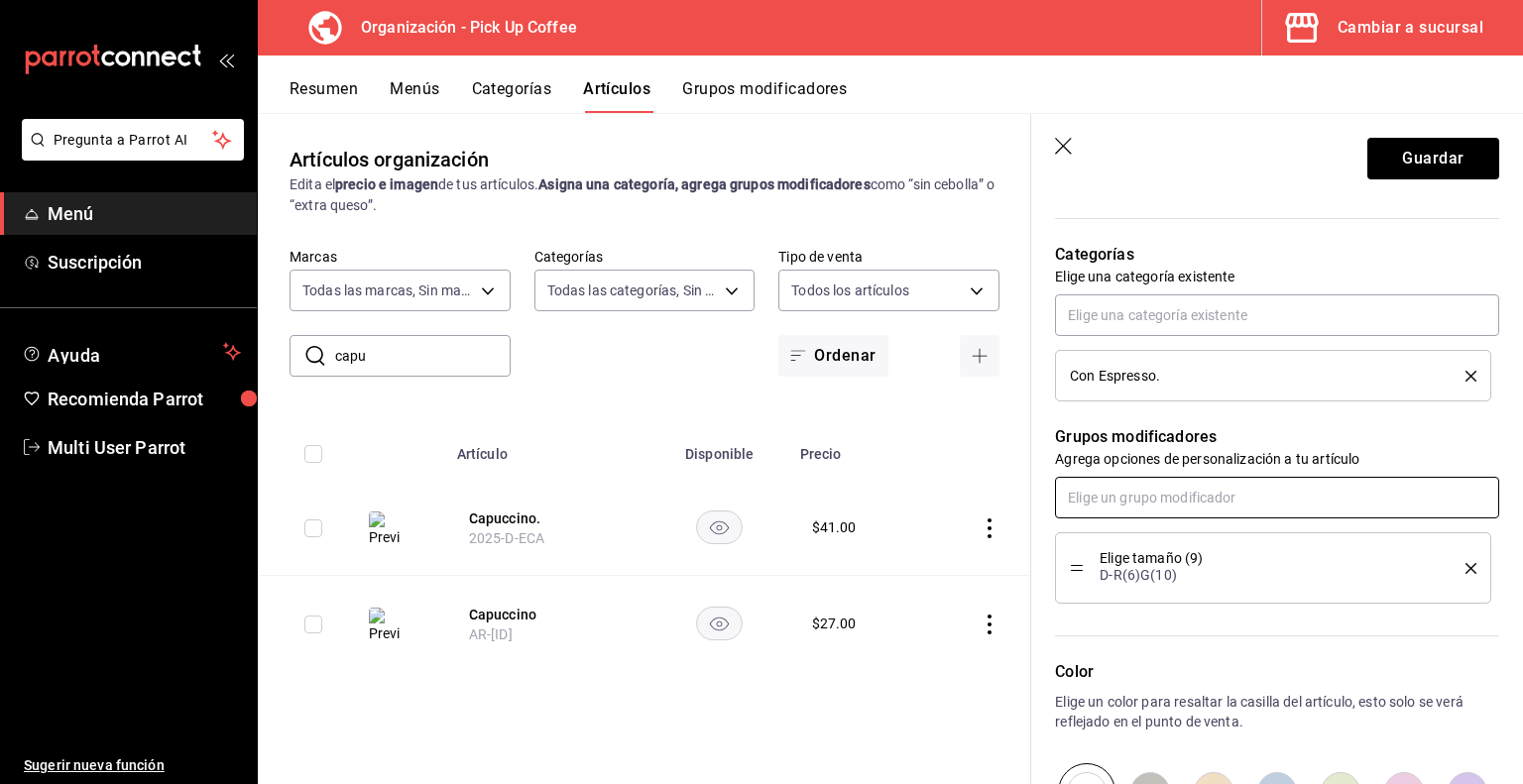 scroll, scrollTop: 669, scrollLeft: 0, axis: vertical 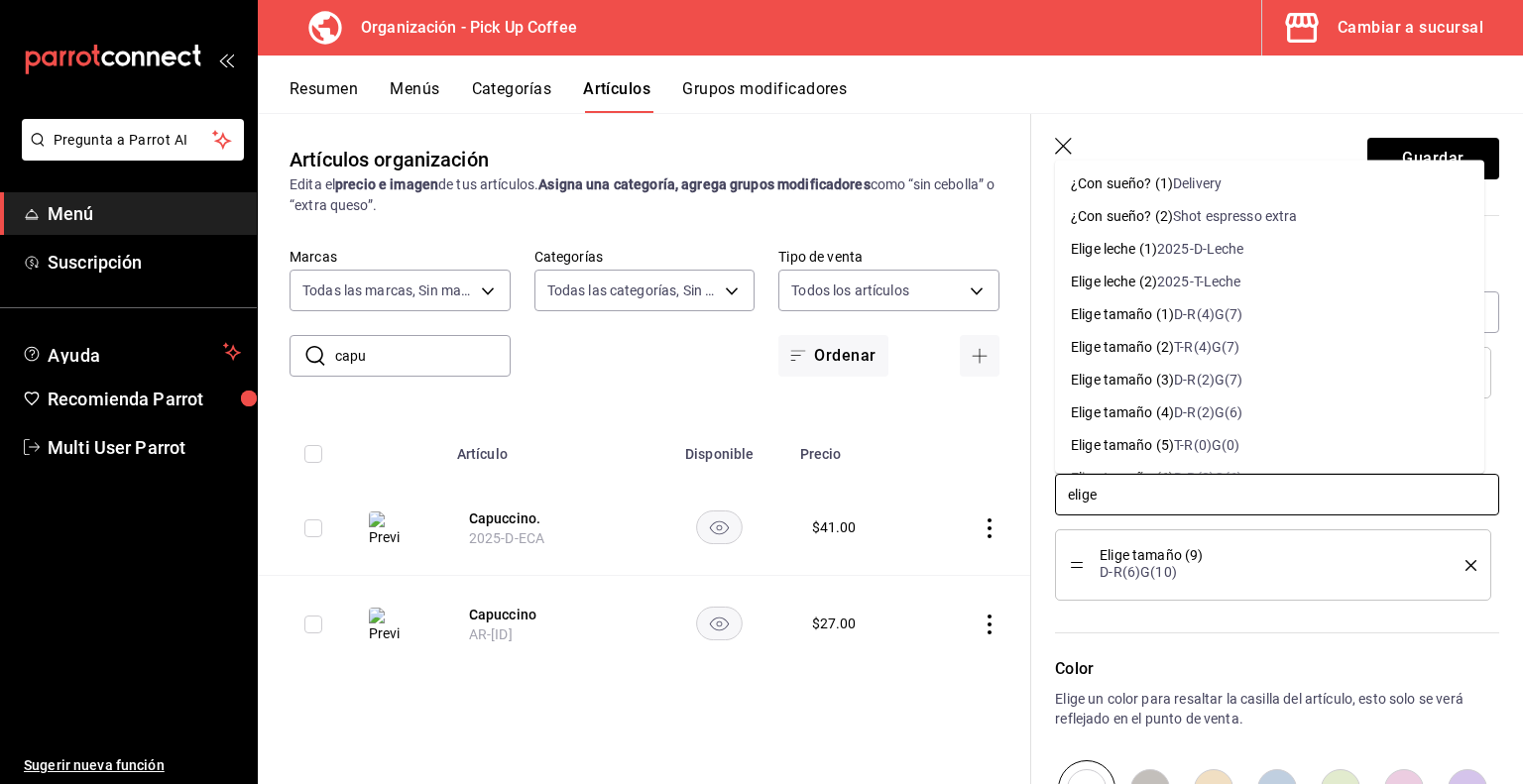 click on "2025-D-Leche" at bounding box center [1201, 249] 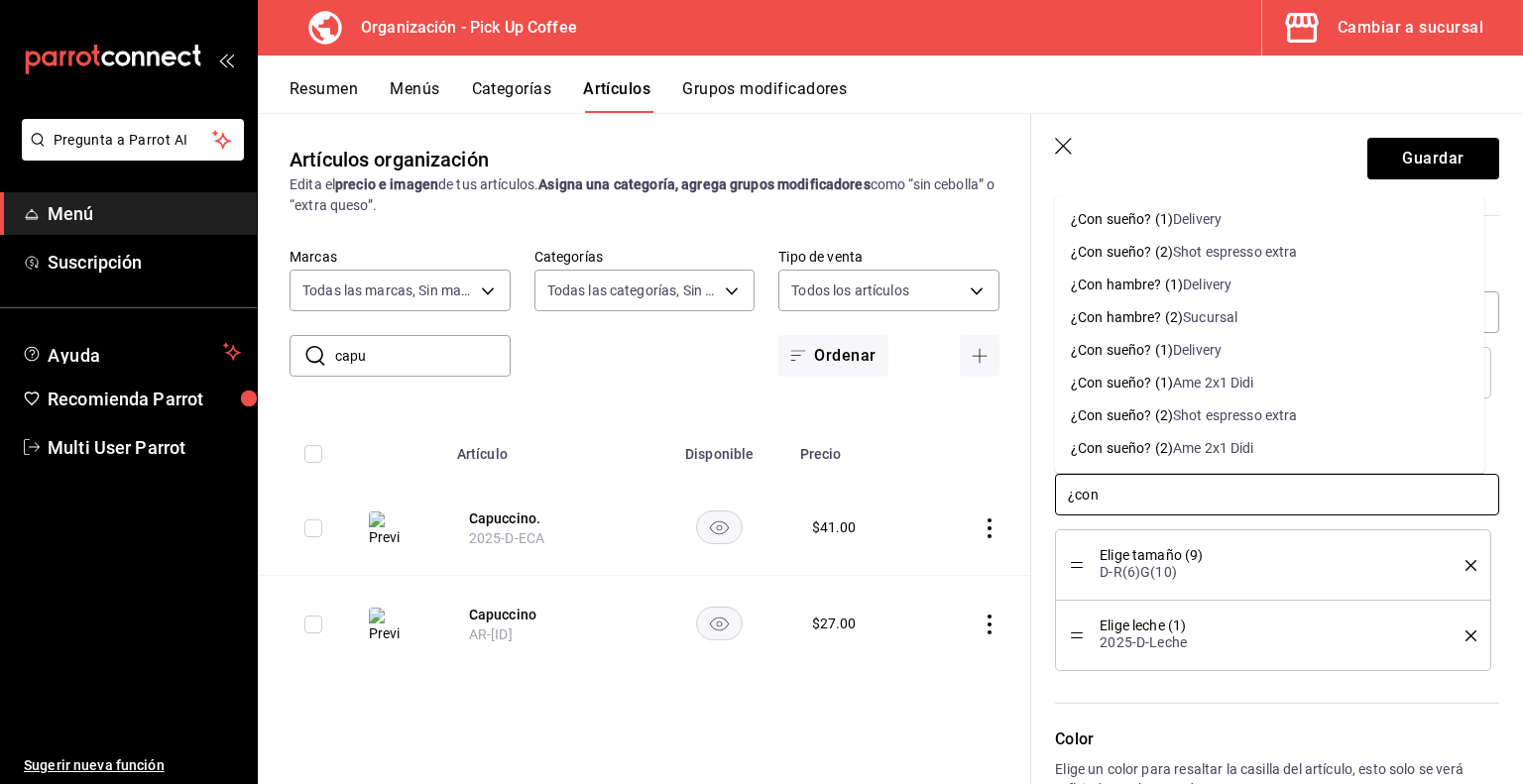click on "¿Con sueño? (2)" at bounding box center [1121, 252] 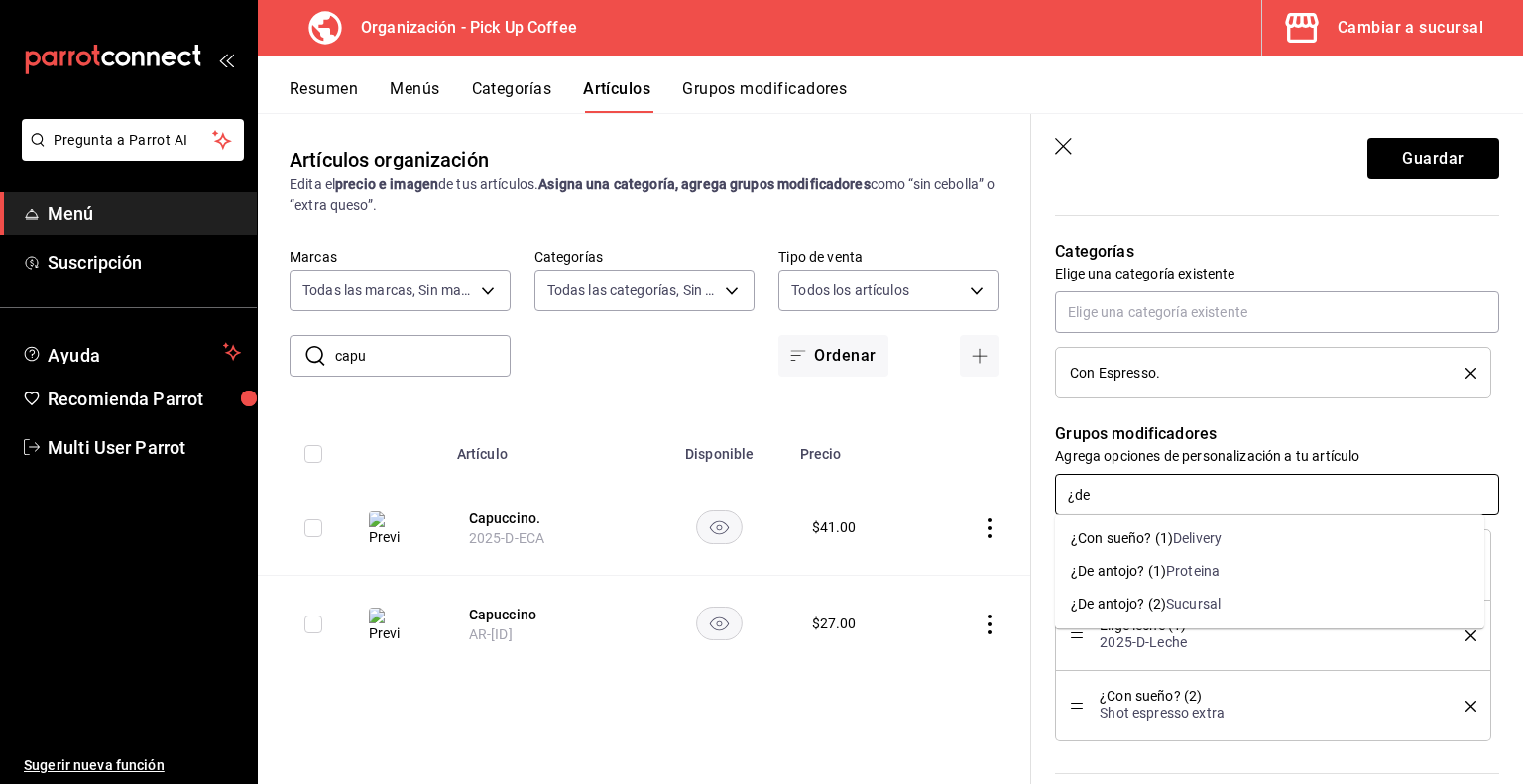 click on "¿De antojo? (2)" at bounding box center (1118, 604) 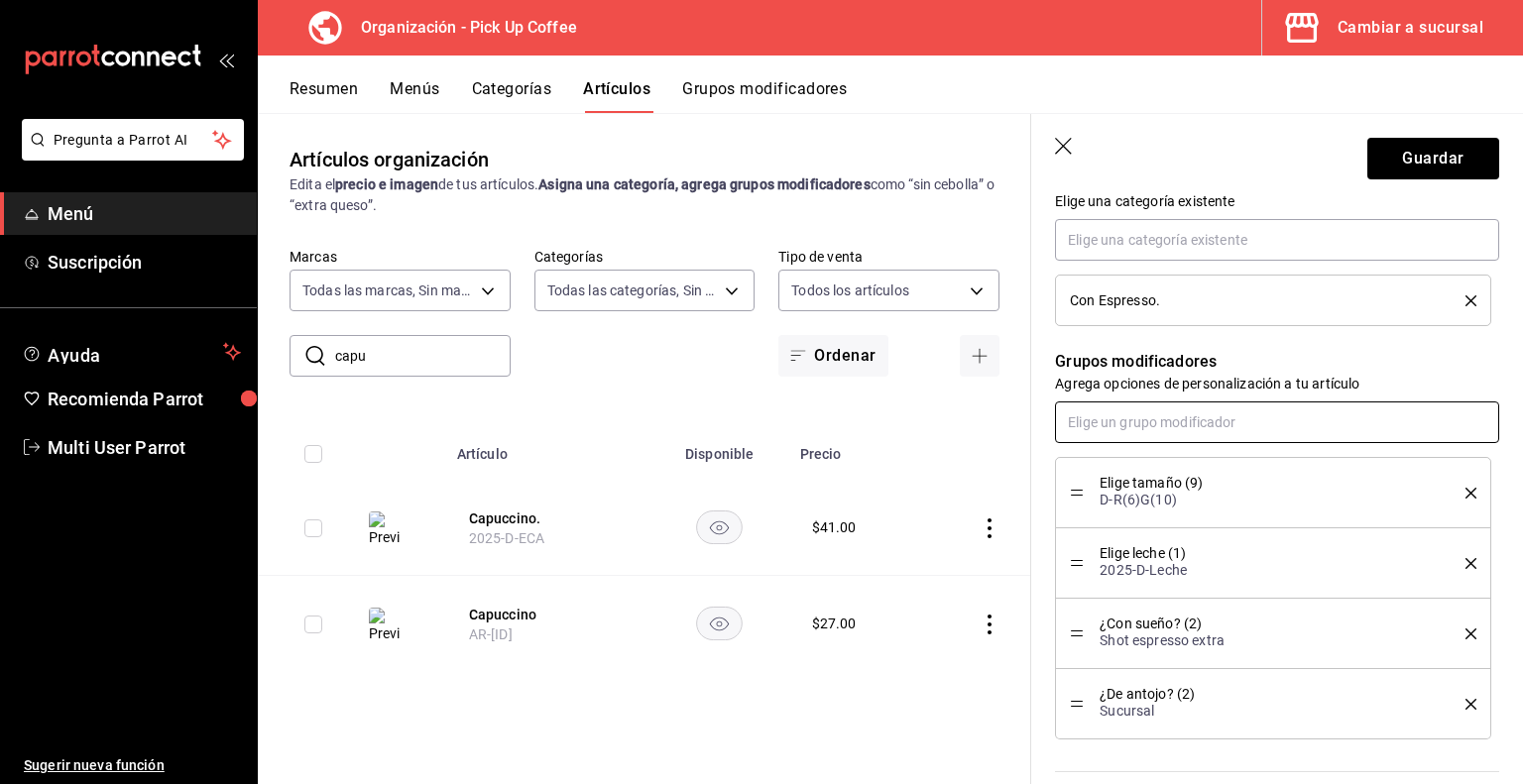 scroll, scrollTop: 764, scrollLeft: 0, axis: vertical 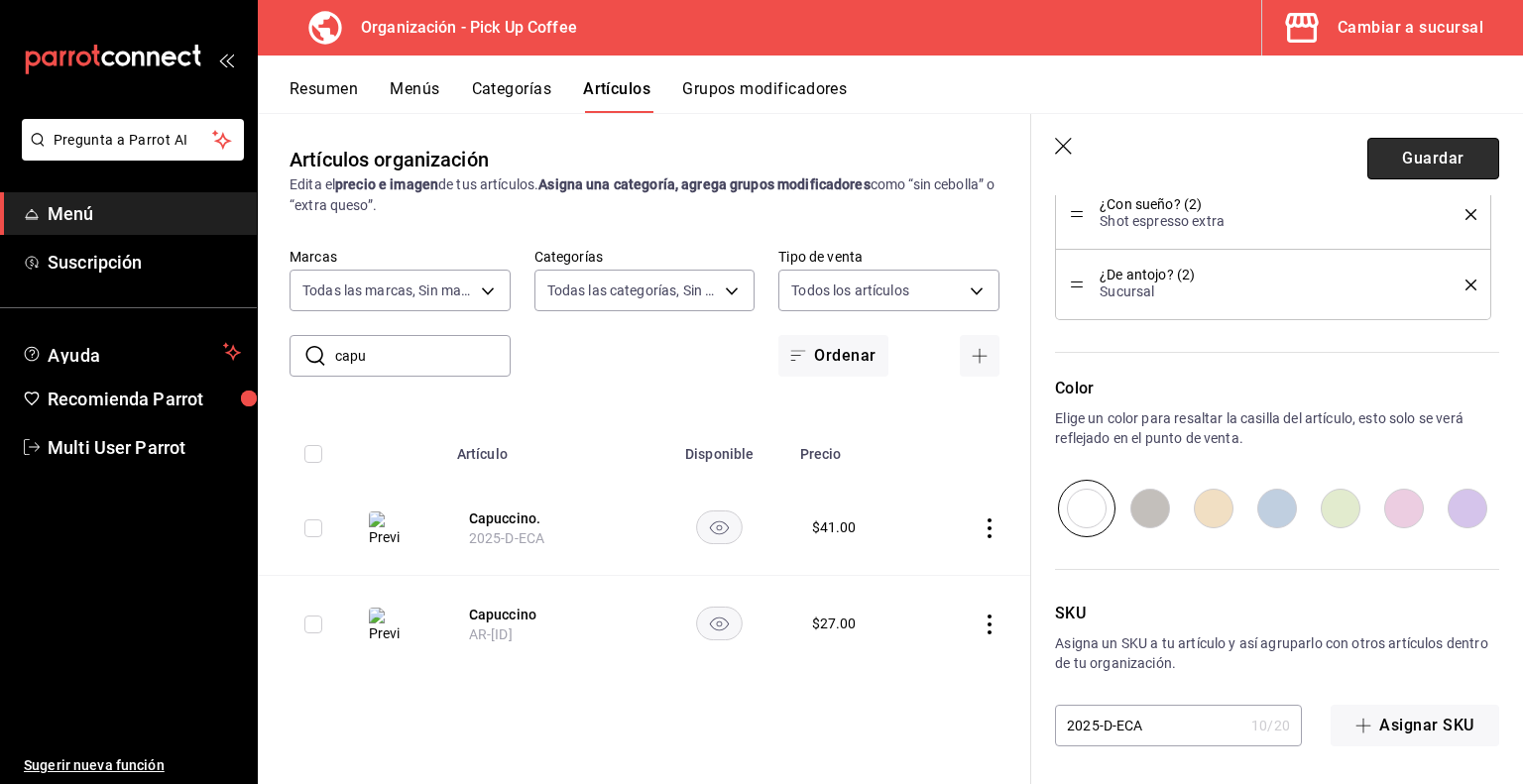 click on "Guardar" at bounding box center [1433, 159] 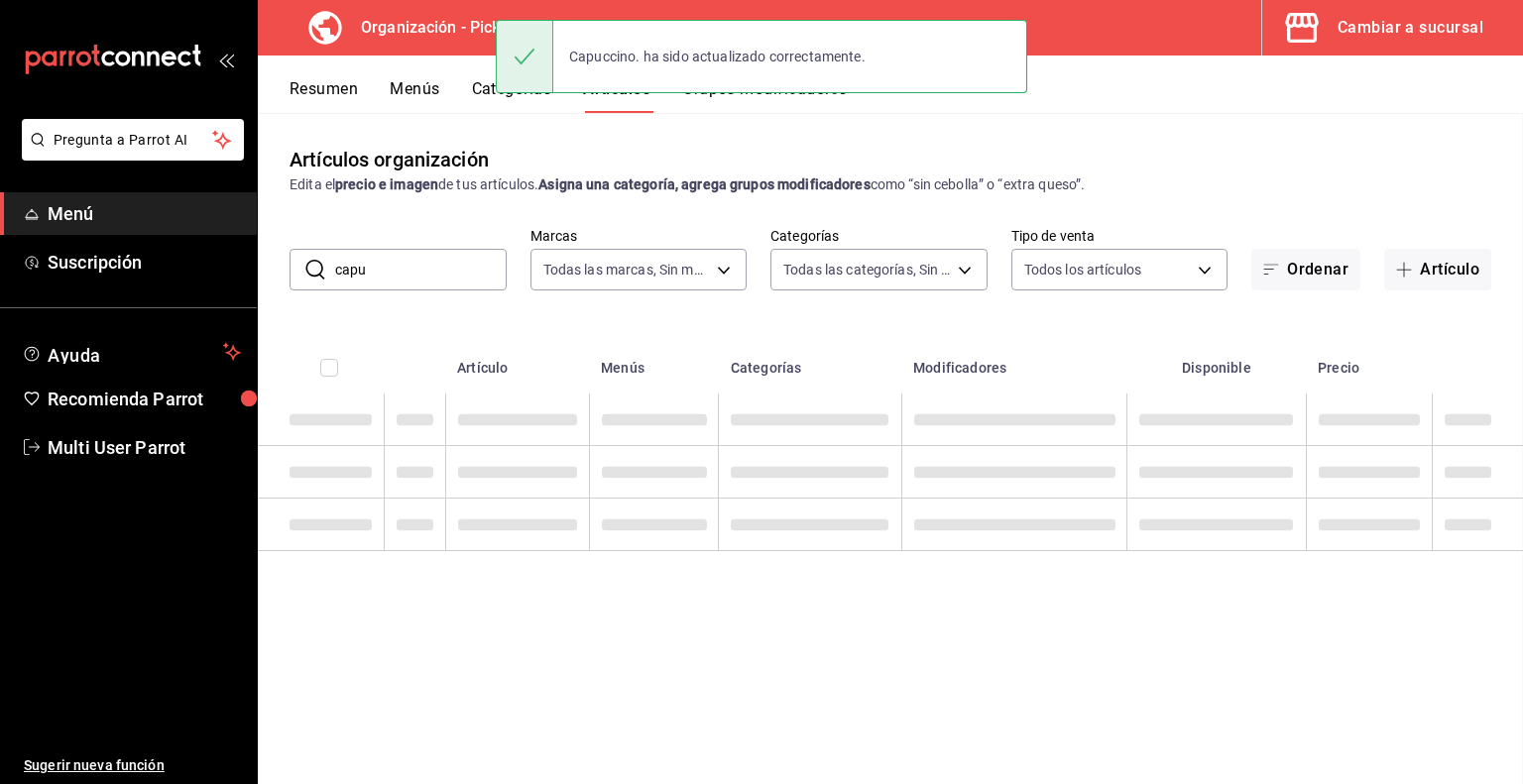 scroll, scrollTop: 0, scrollLeft: 0, axis: both 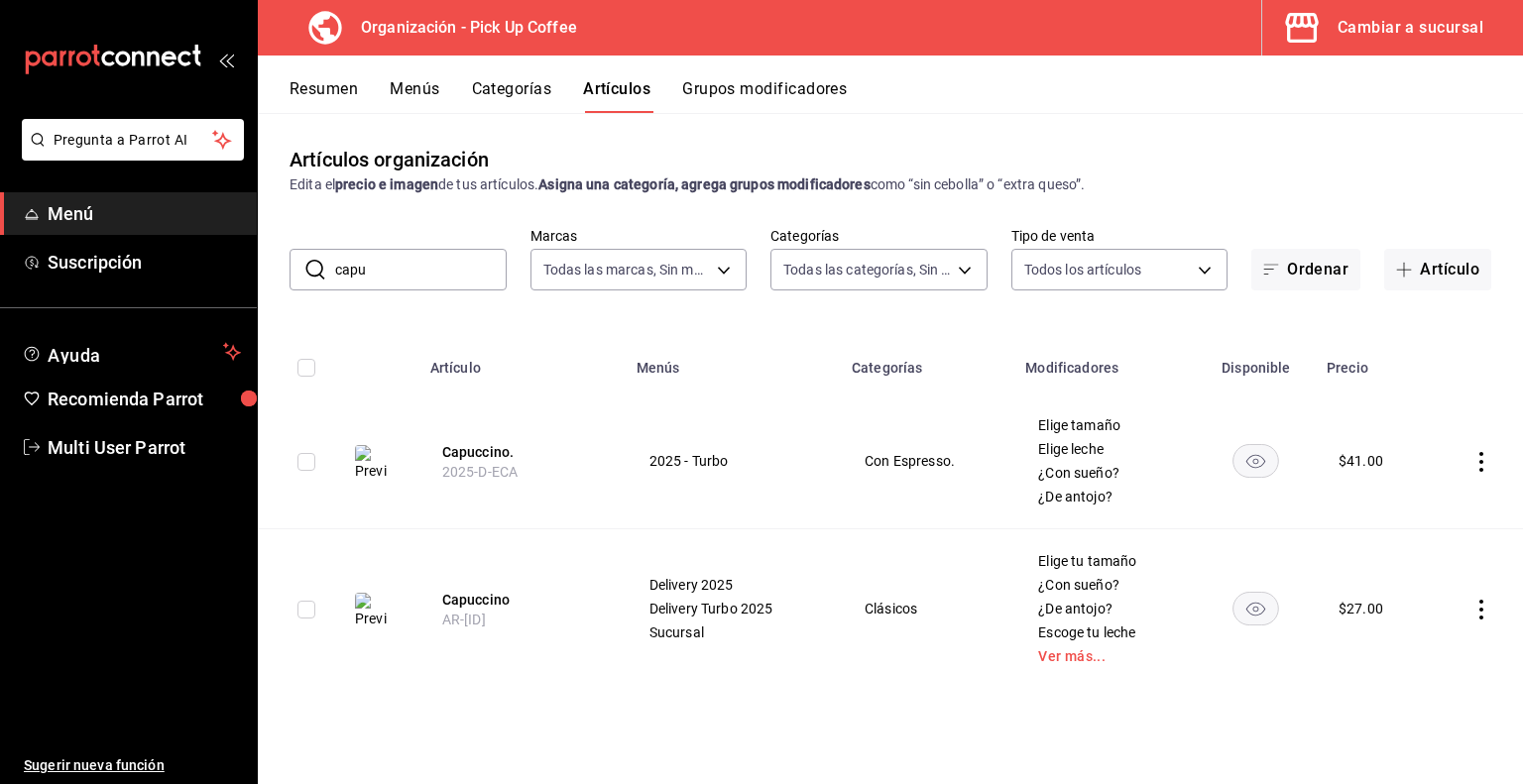 click on "Resumen" at bounding box center [323, 96] 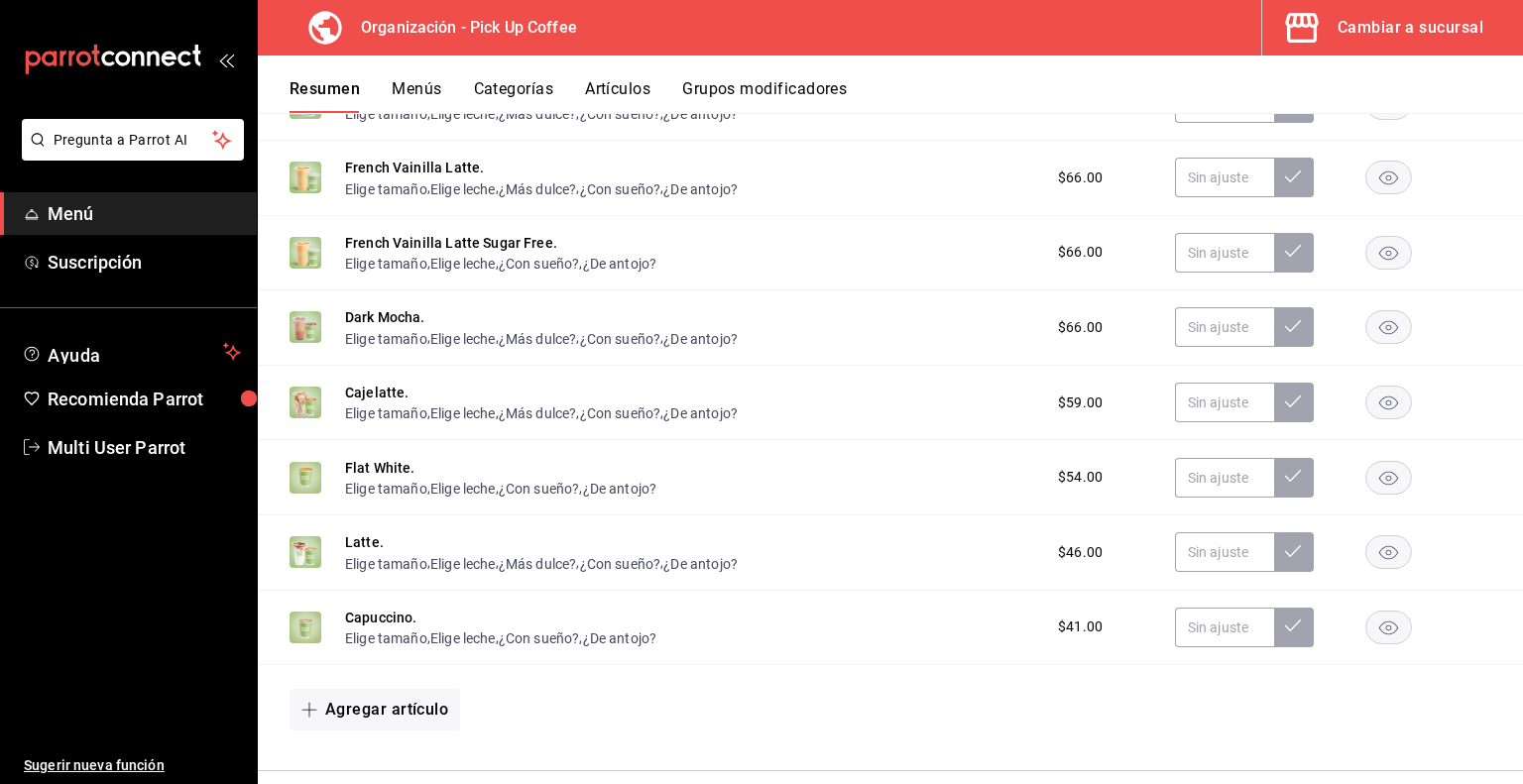 scroll, scrollTop: 882, scrollLeft: 0, axis: vertical 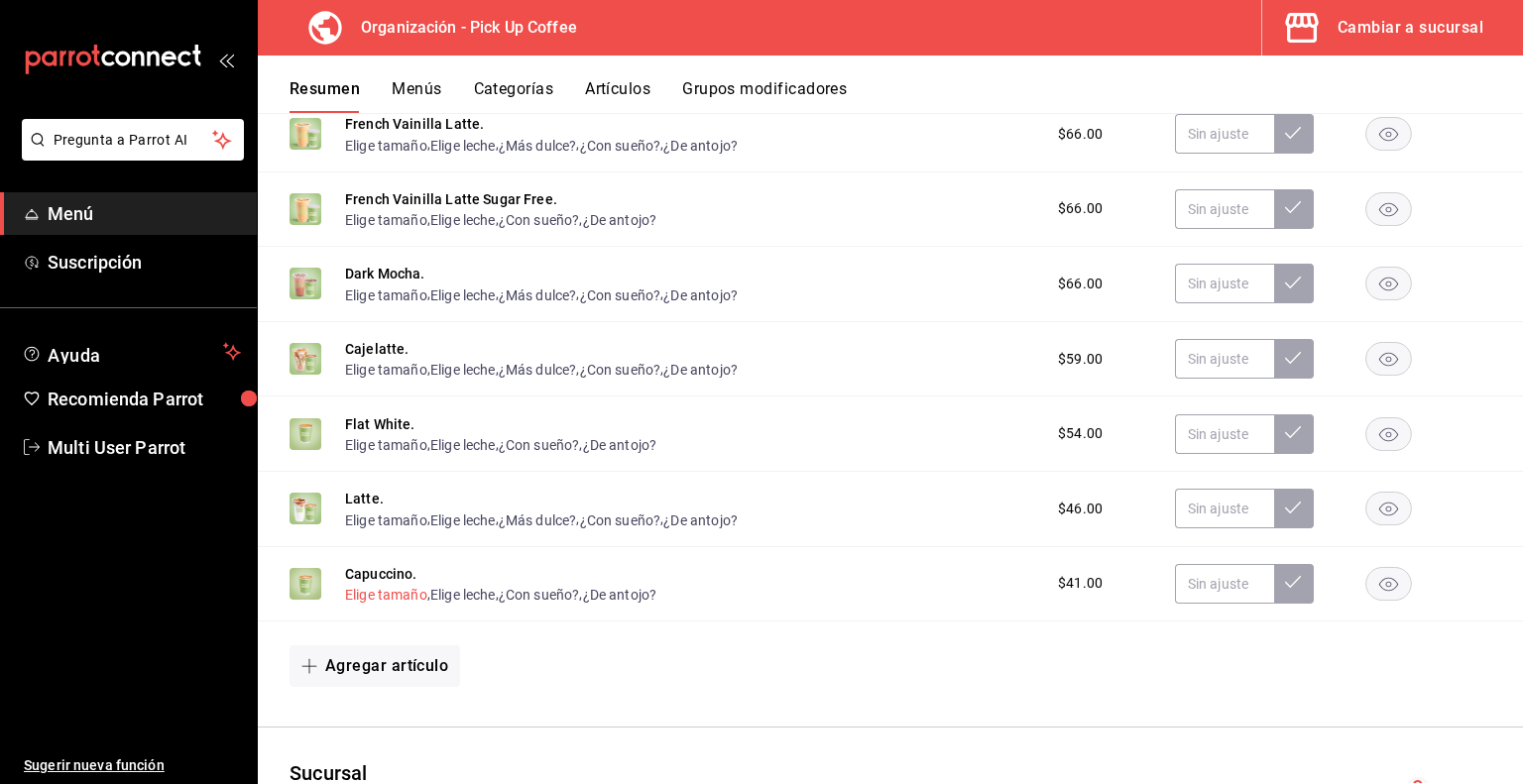 click on "Elige tamaño" at bounding box center [386, 595] 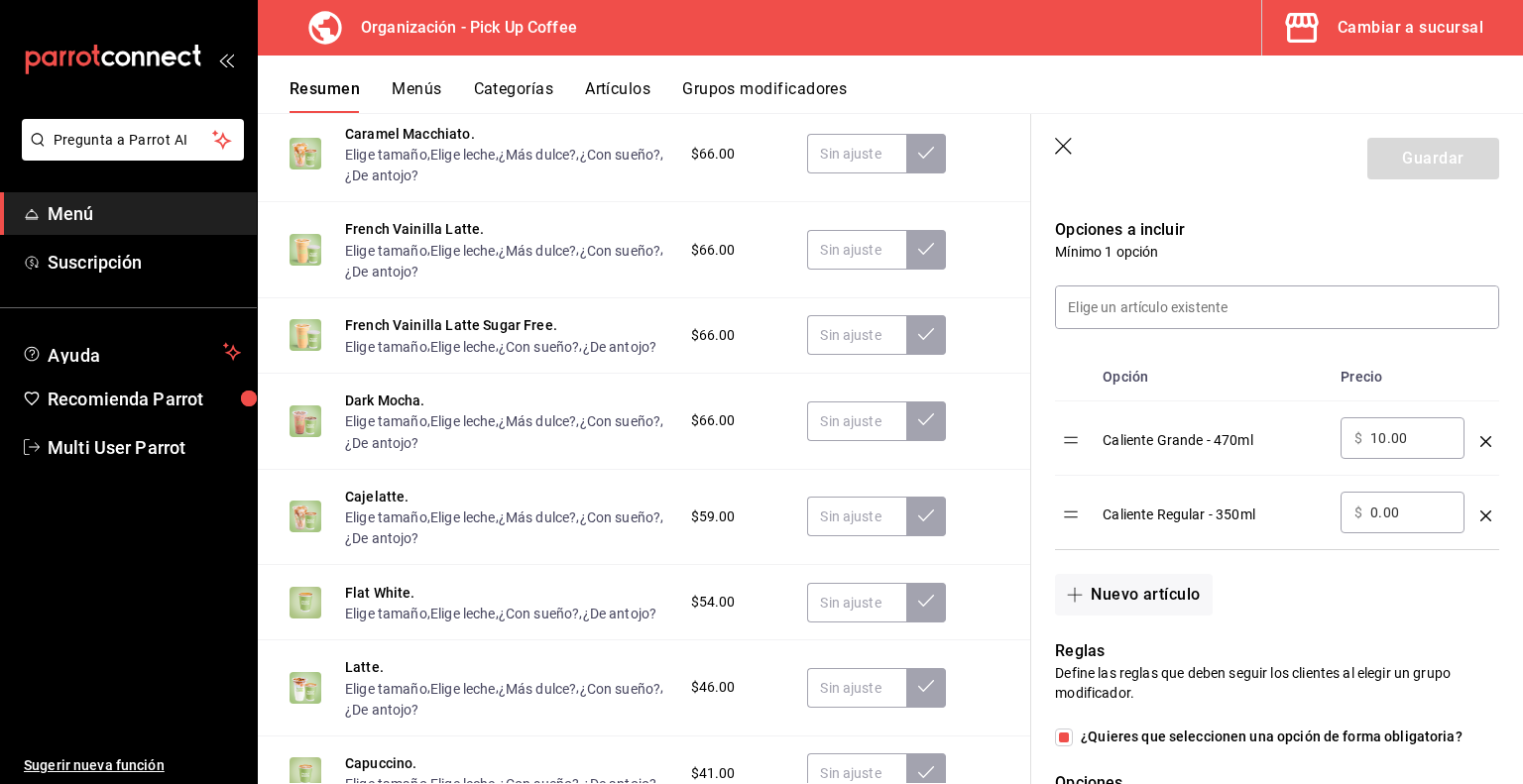 scroll, scrollTop: 507, scrollLeft: 0, axis: vertical 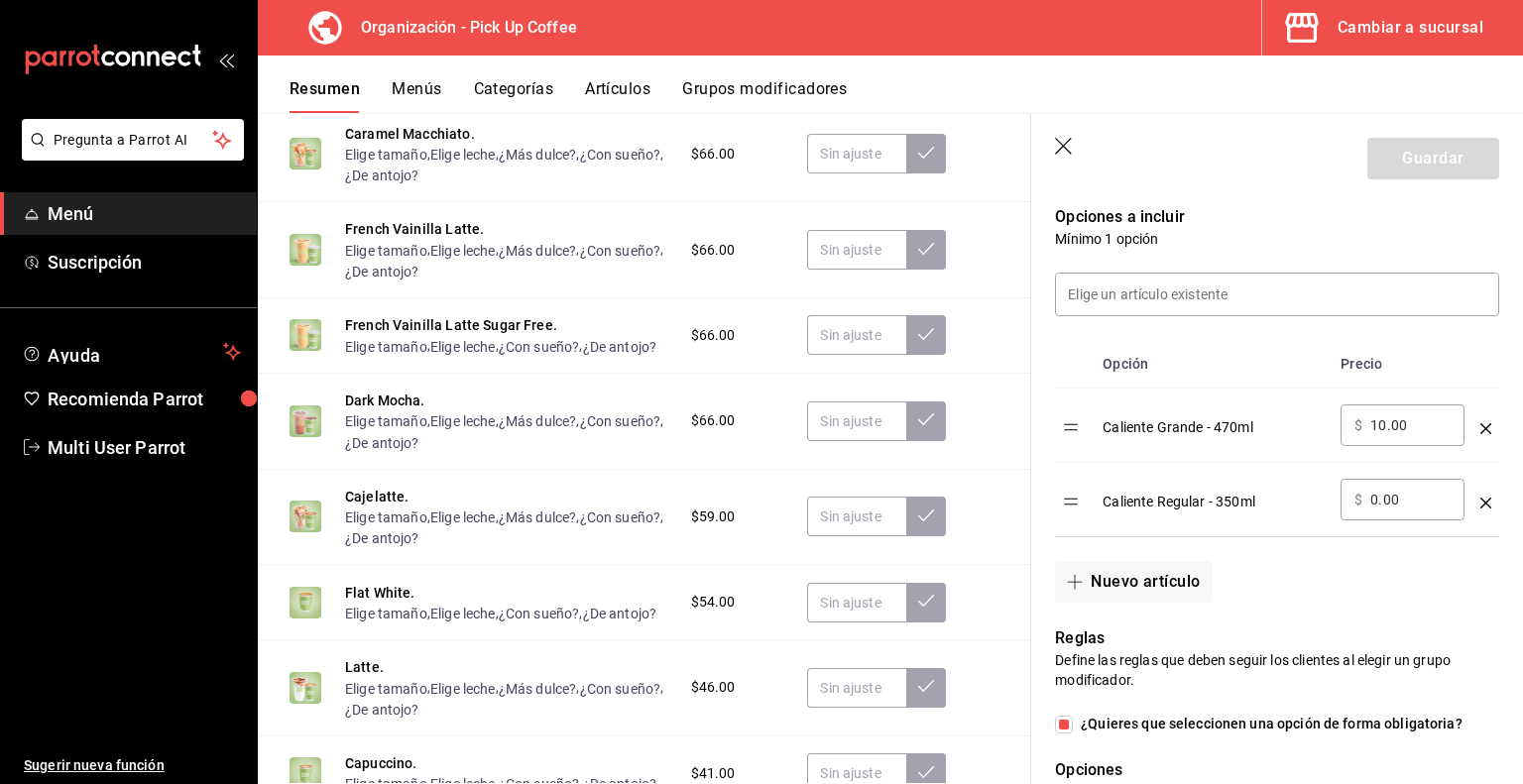 click 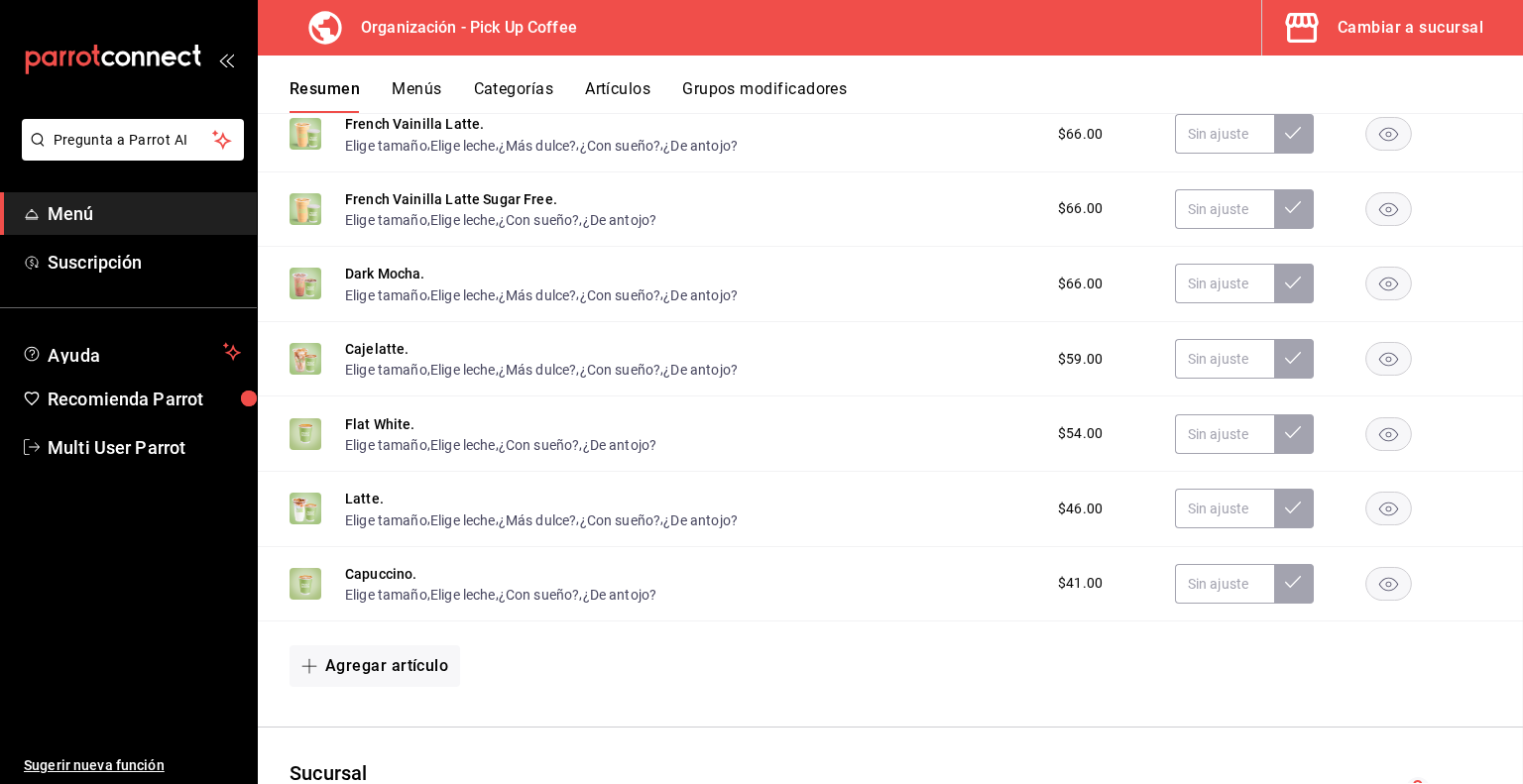 scroll, scrollTop: 0, scrollLeft: 0, axis: both 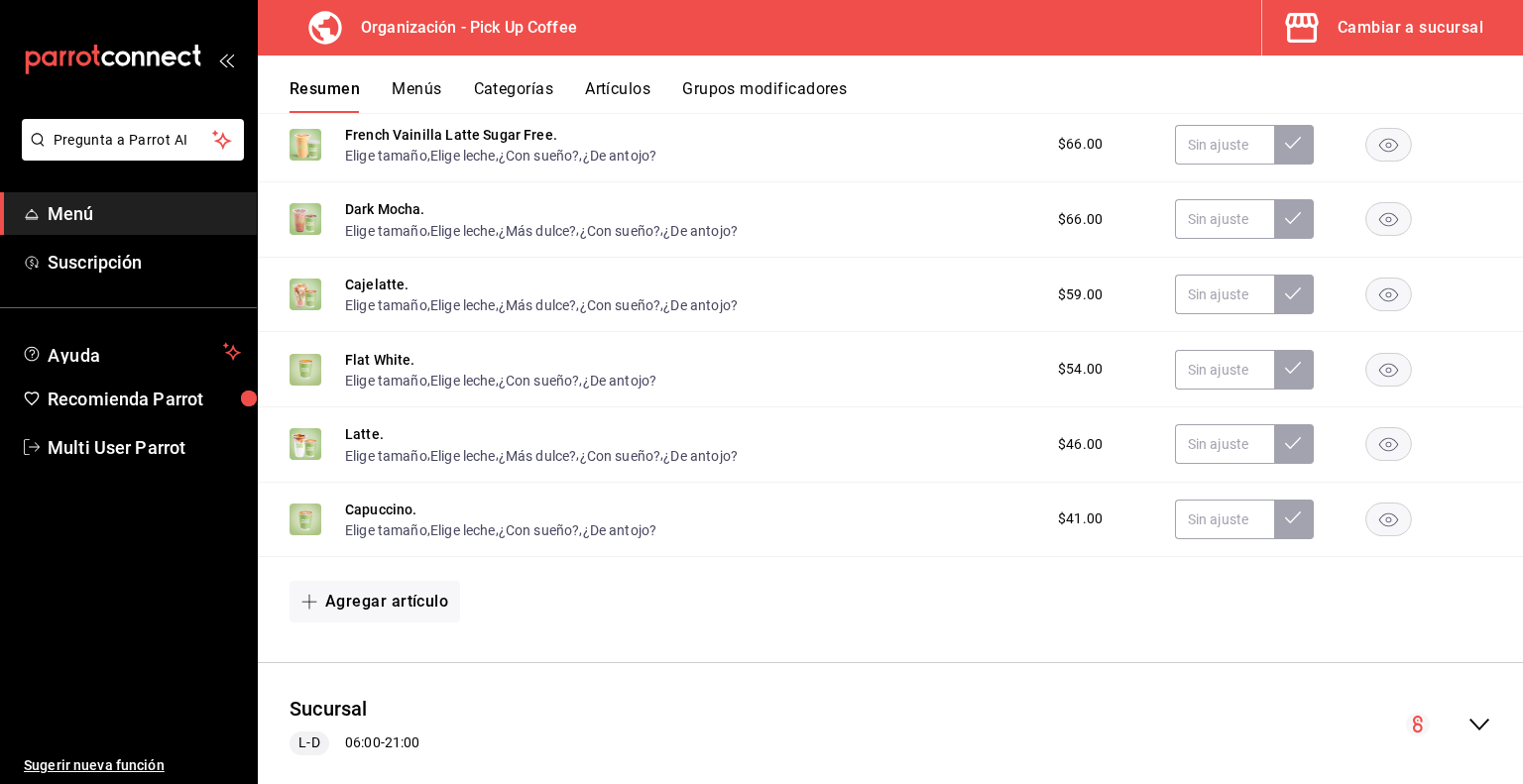 click on "Elige tamaño" at bounding box center (386, 456) 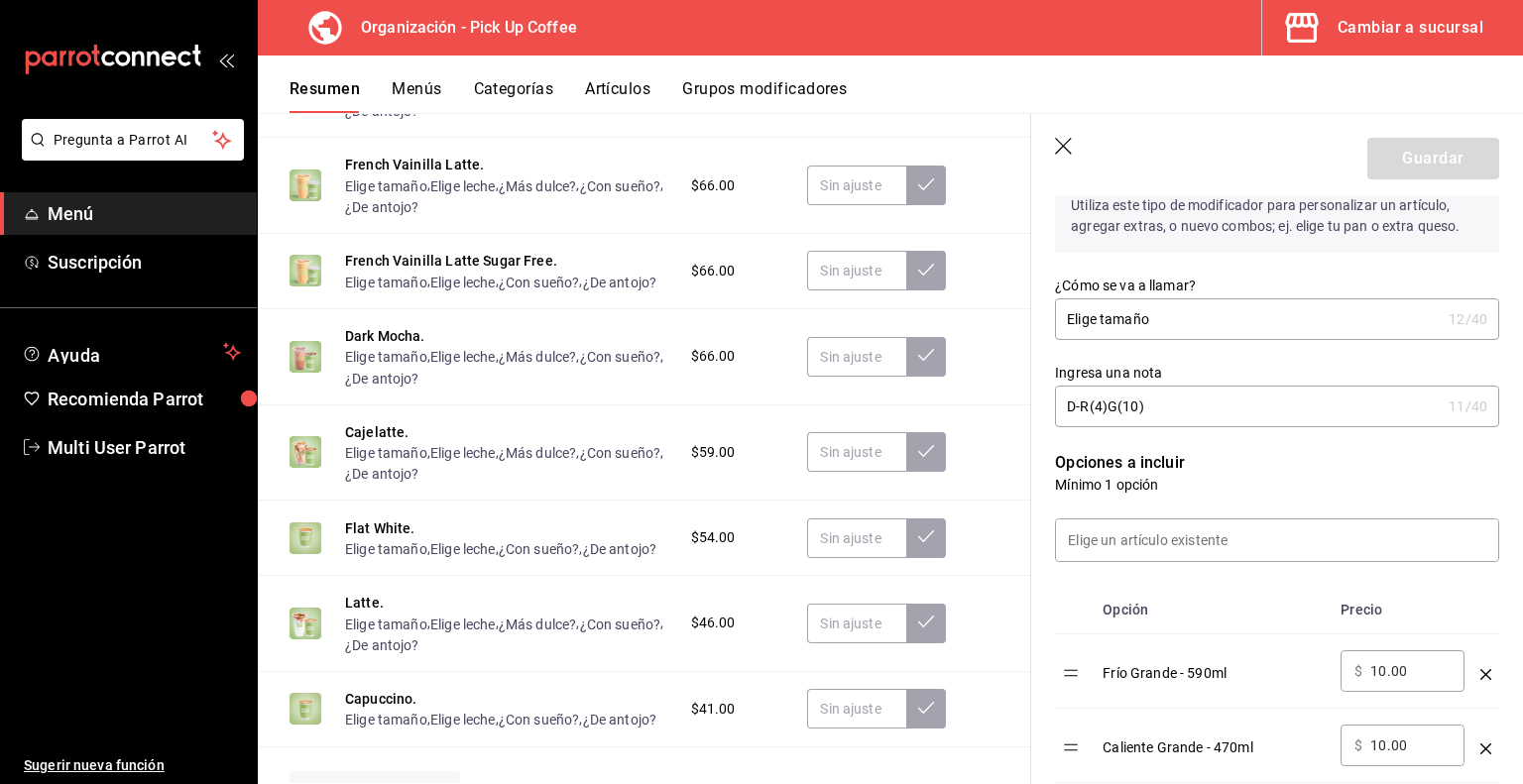 scroll, scrollTop: 471, scrollLeft: 0, axis: vertical 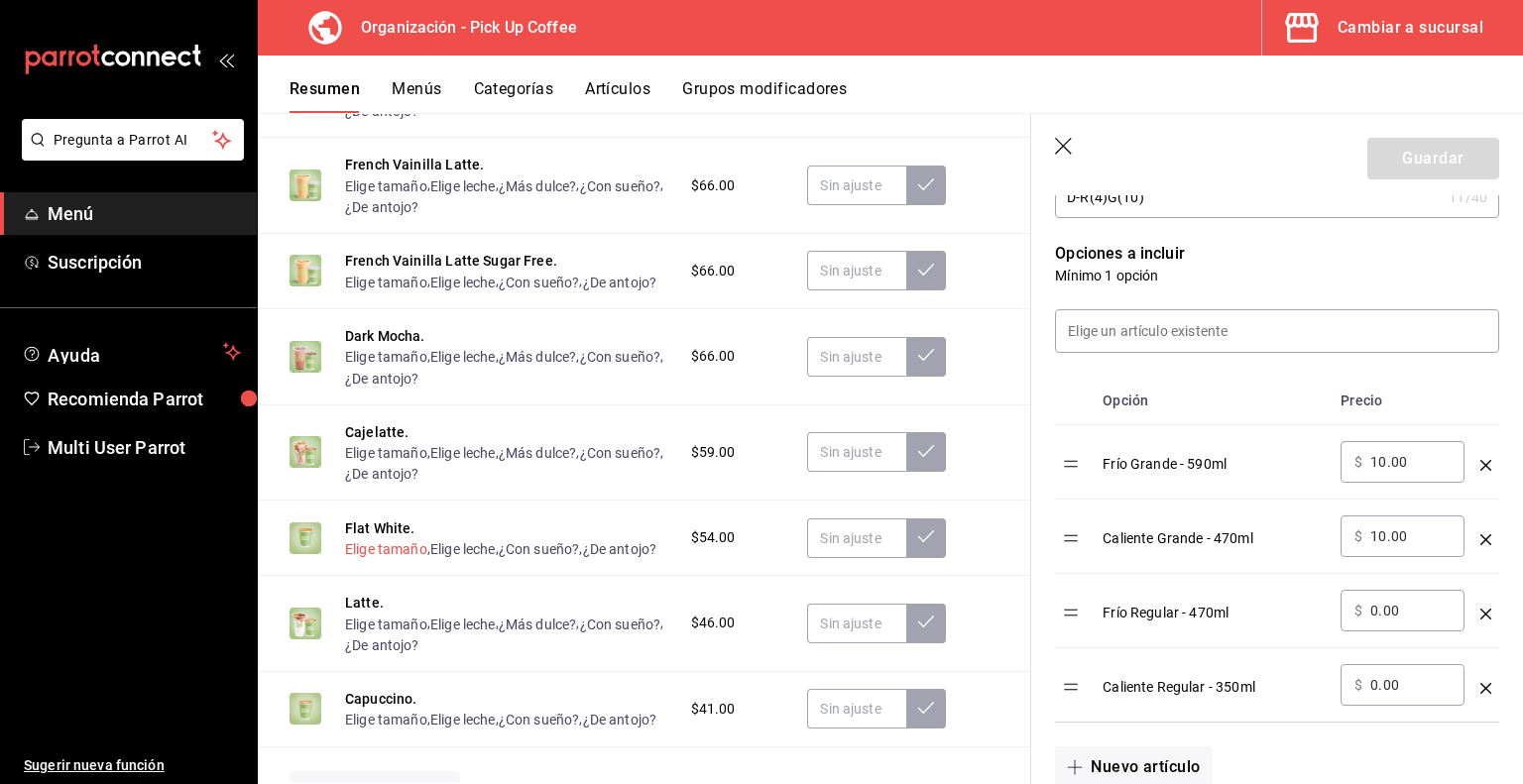 click on "Elige tamaño" at bounding box center (386, 549) 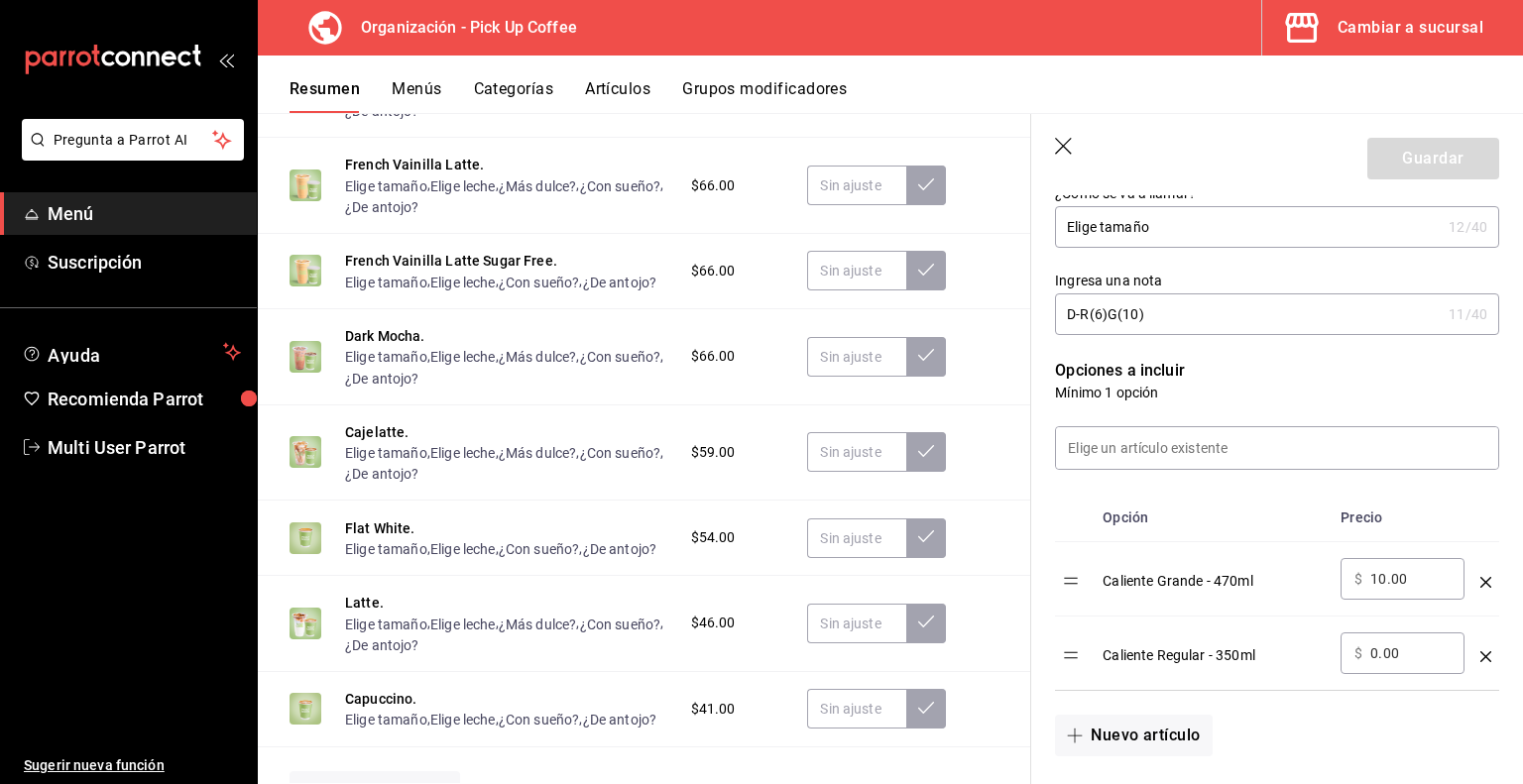 scroll, scrollTop: 388, scrollLeft: 0, axis: vertical 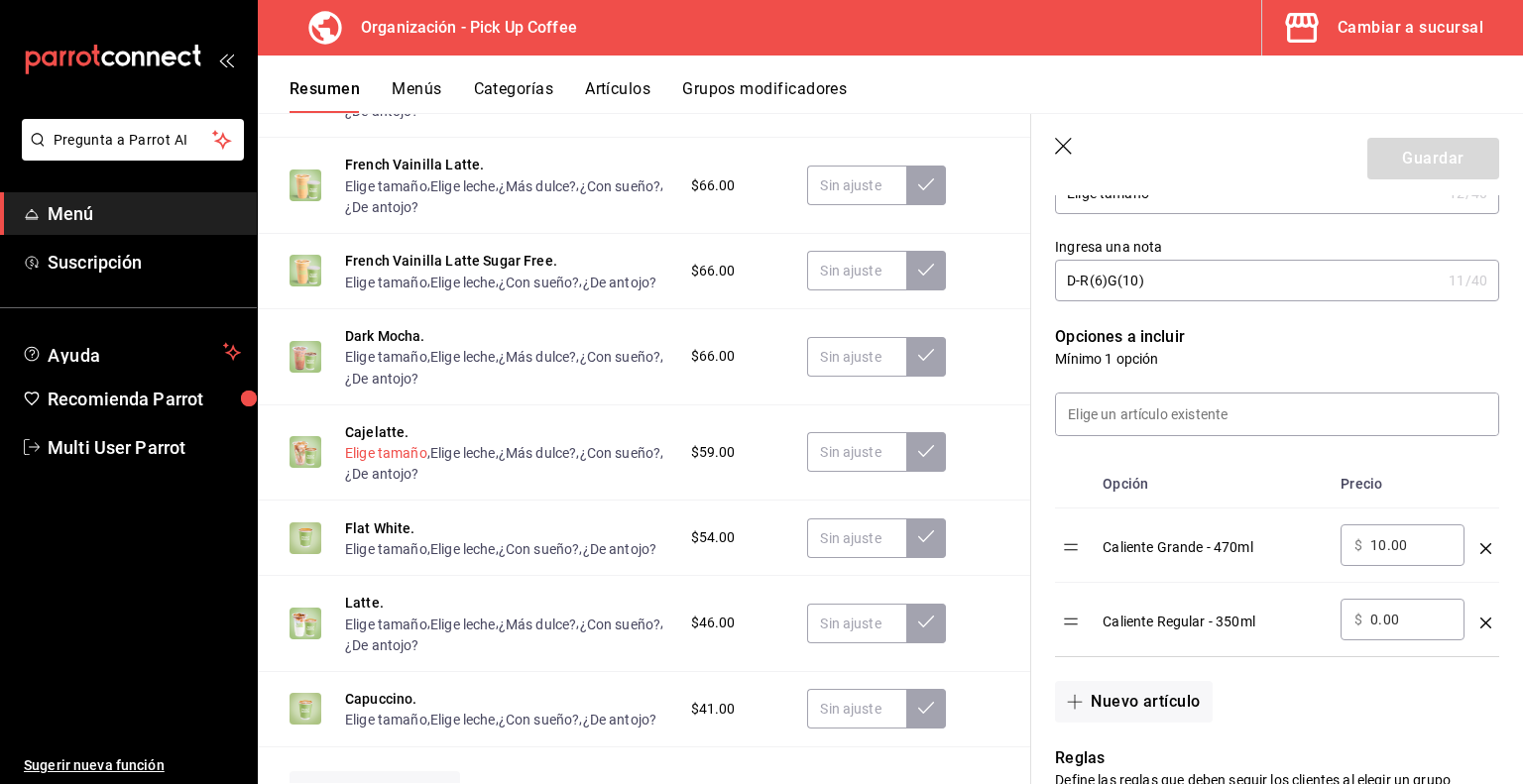 click on "Elige tamaño" at bounding box center [386, 453] 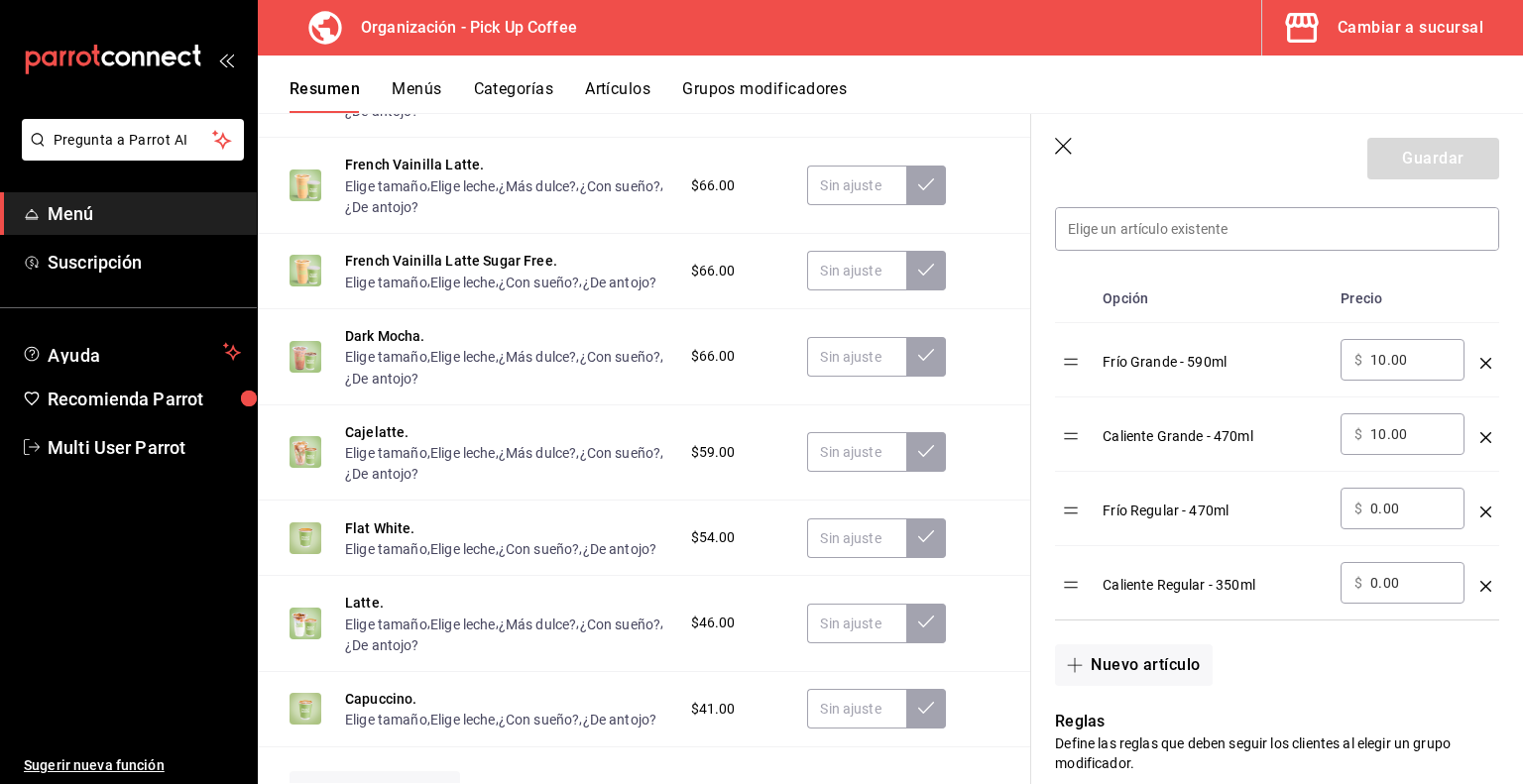 scroll, scrollTop: 658, scrollLeft: 0, axis: vertical 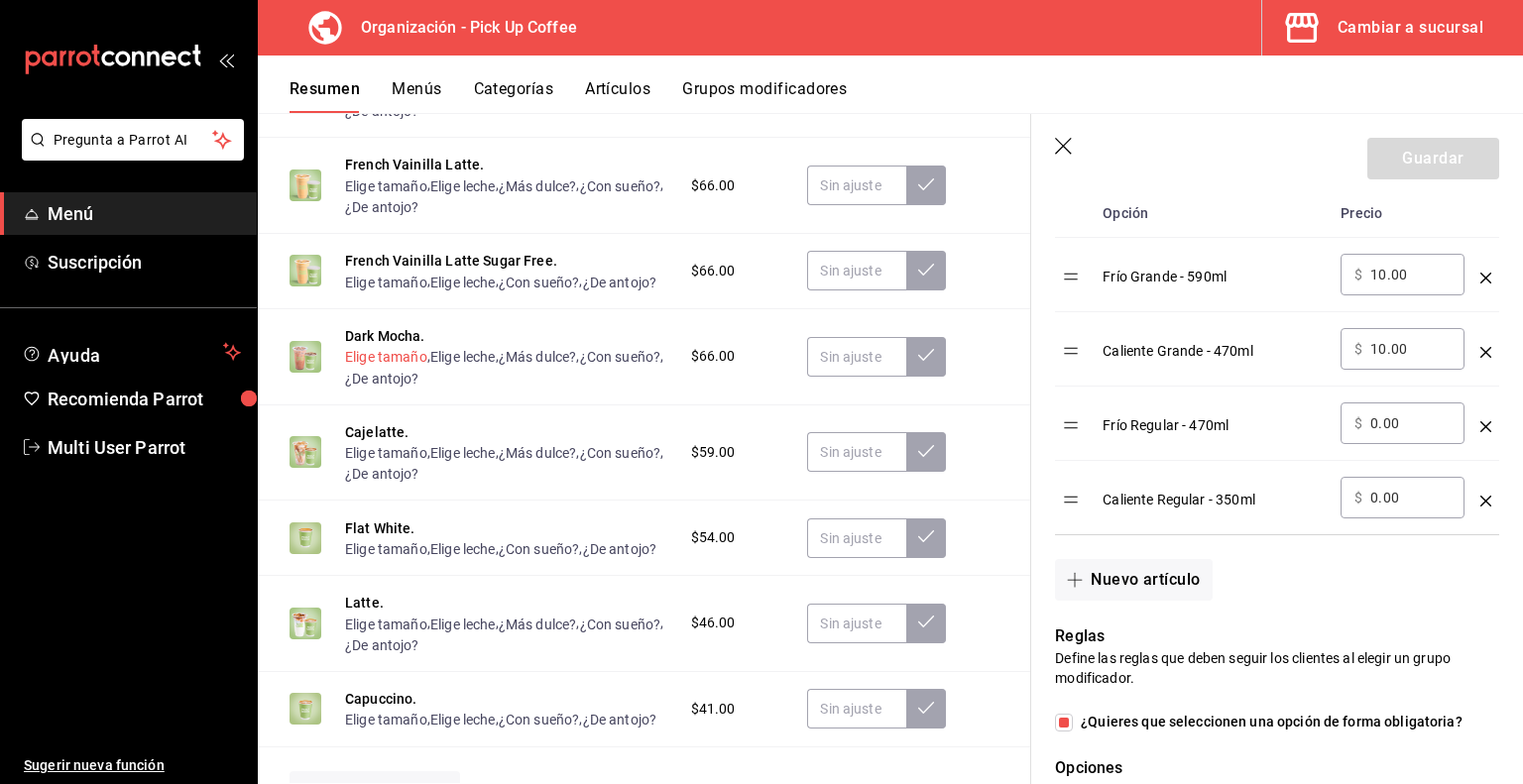 click on "Elige tamaño" at bounding box center (386, 357) 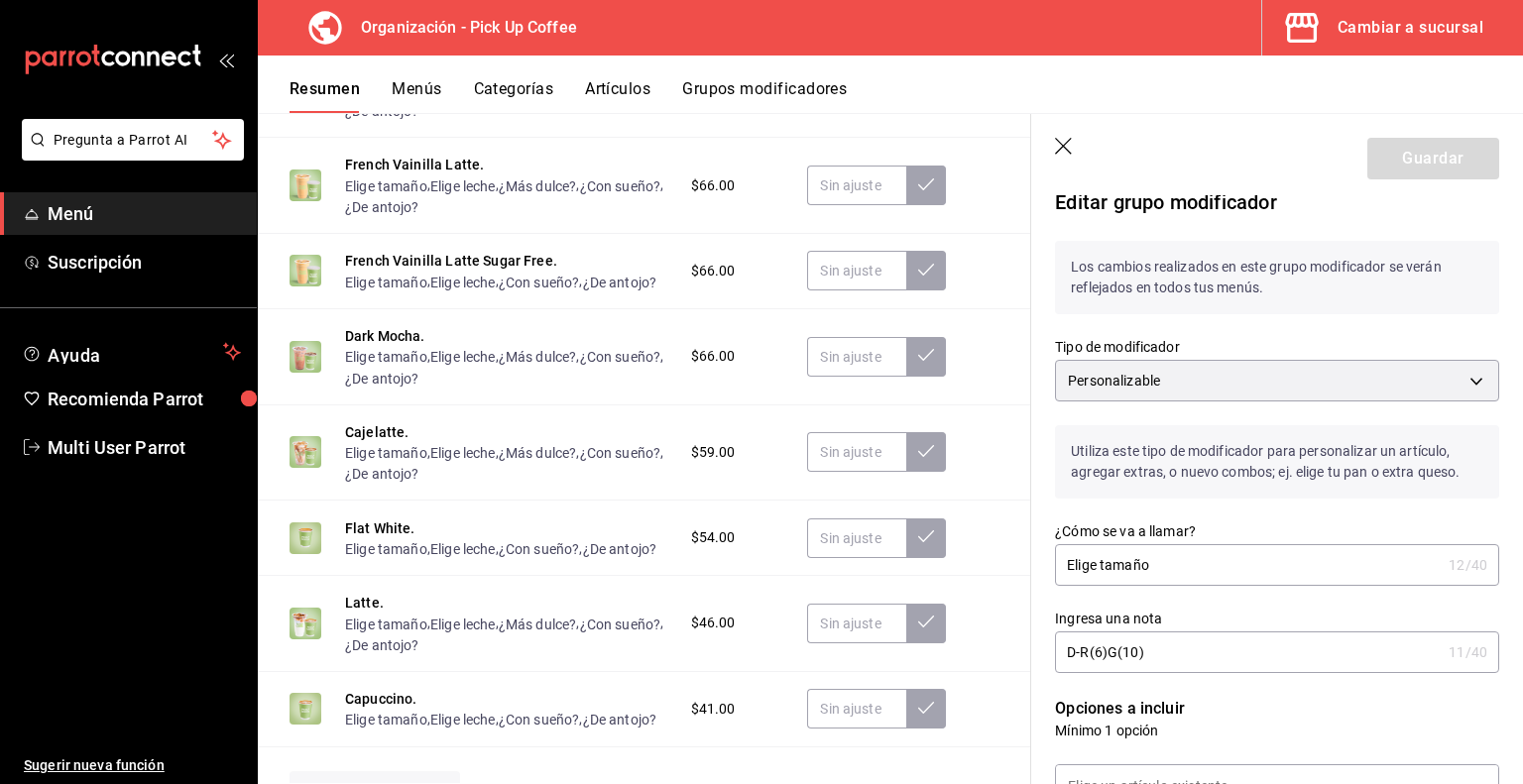 scroll, scrollTop: 0, scrollLeft: 0, axis: both 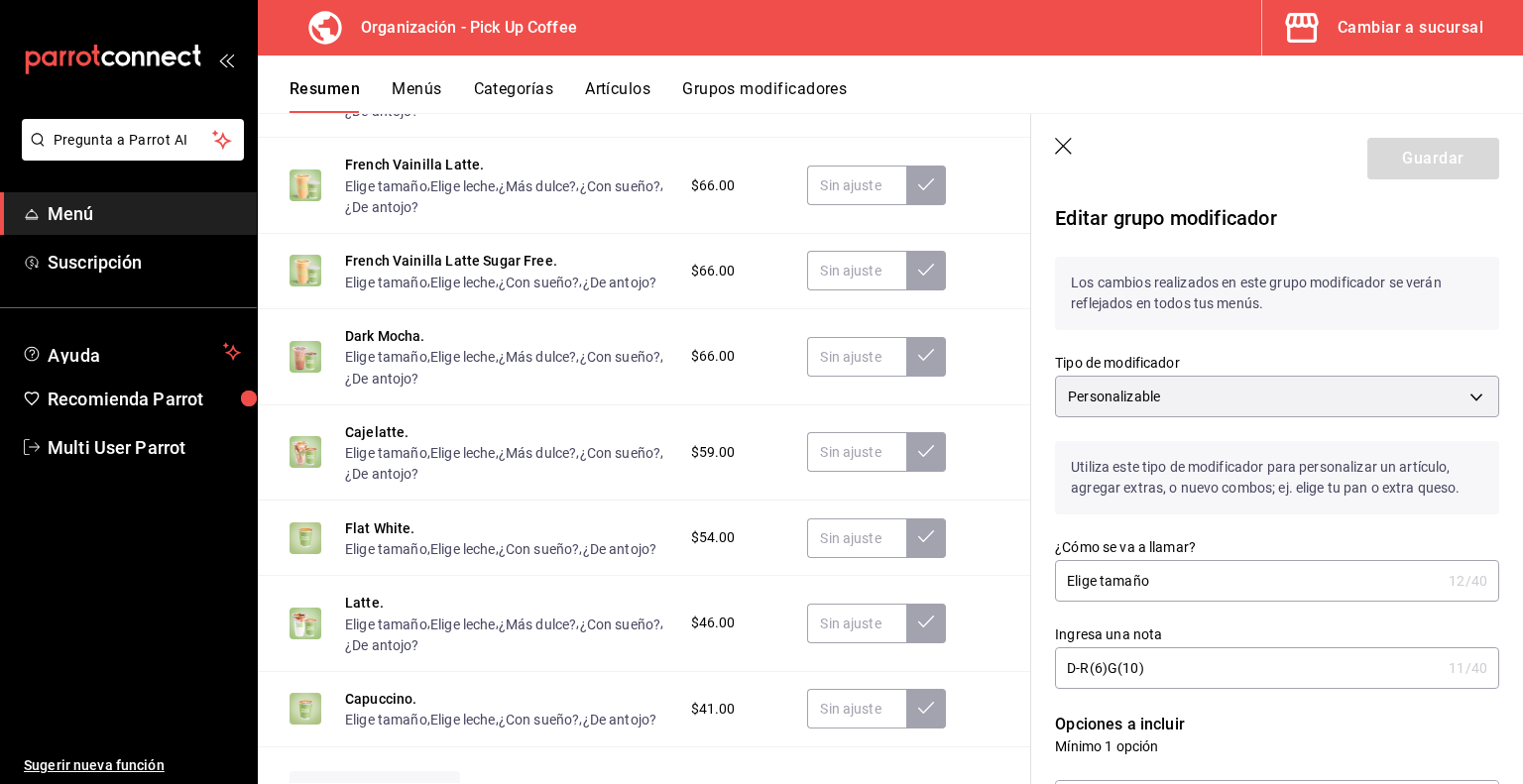 click on "Grupos modificadores" at bounding box center [764, 96] 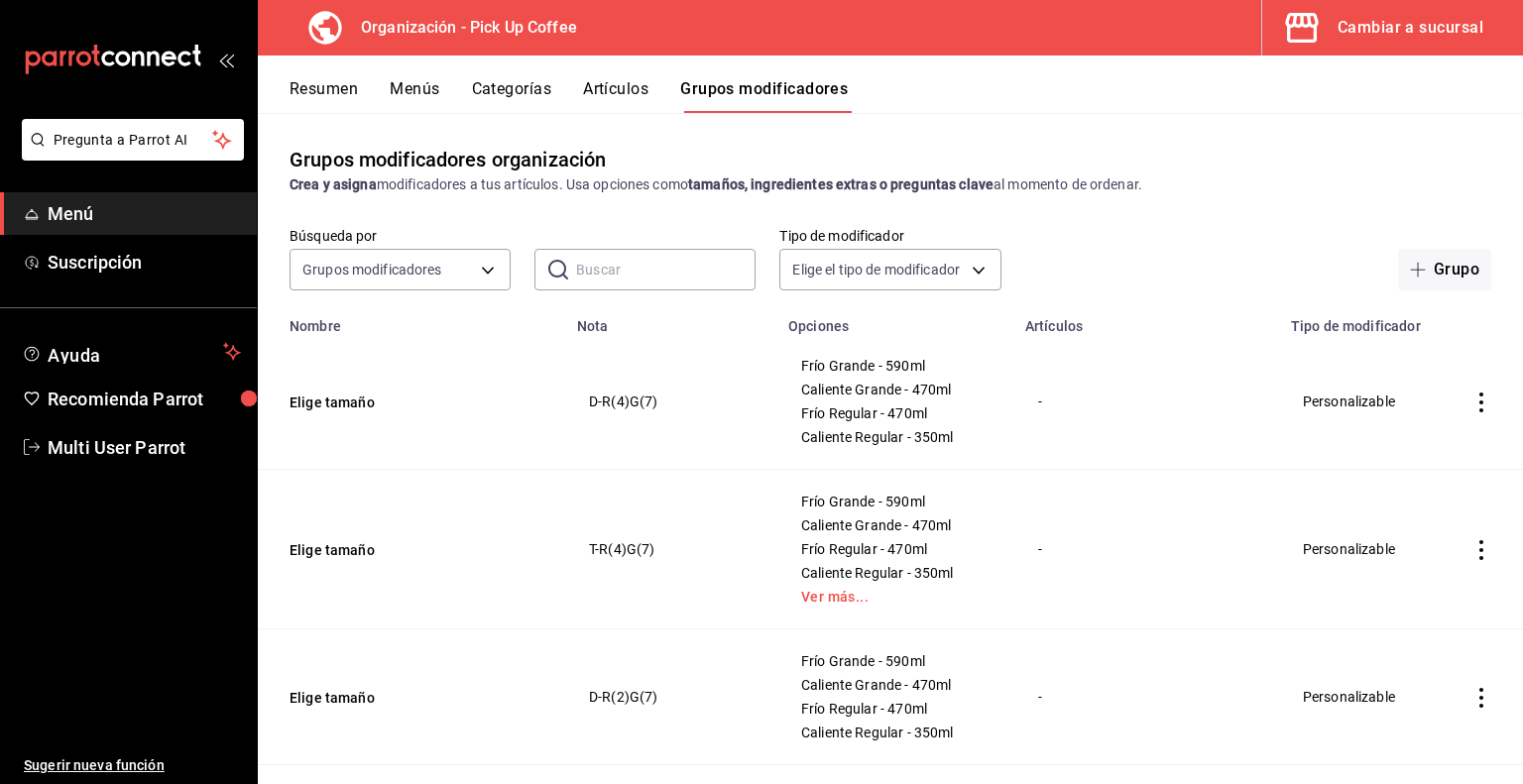 click at bounding box center [665, 270] 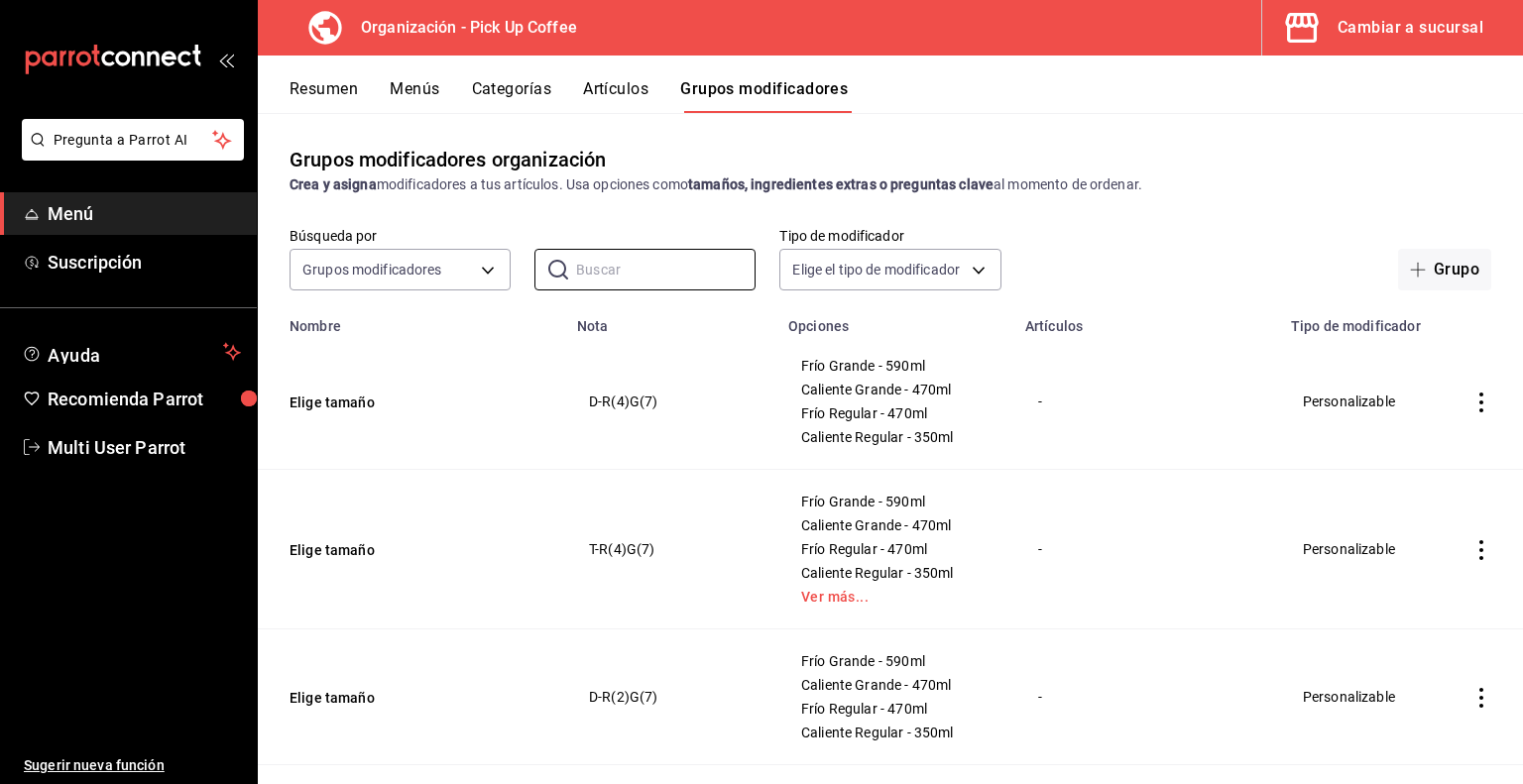 scroll, scrollTop: 180, scrollLeft: 0, axis: vertical 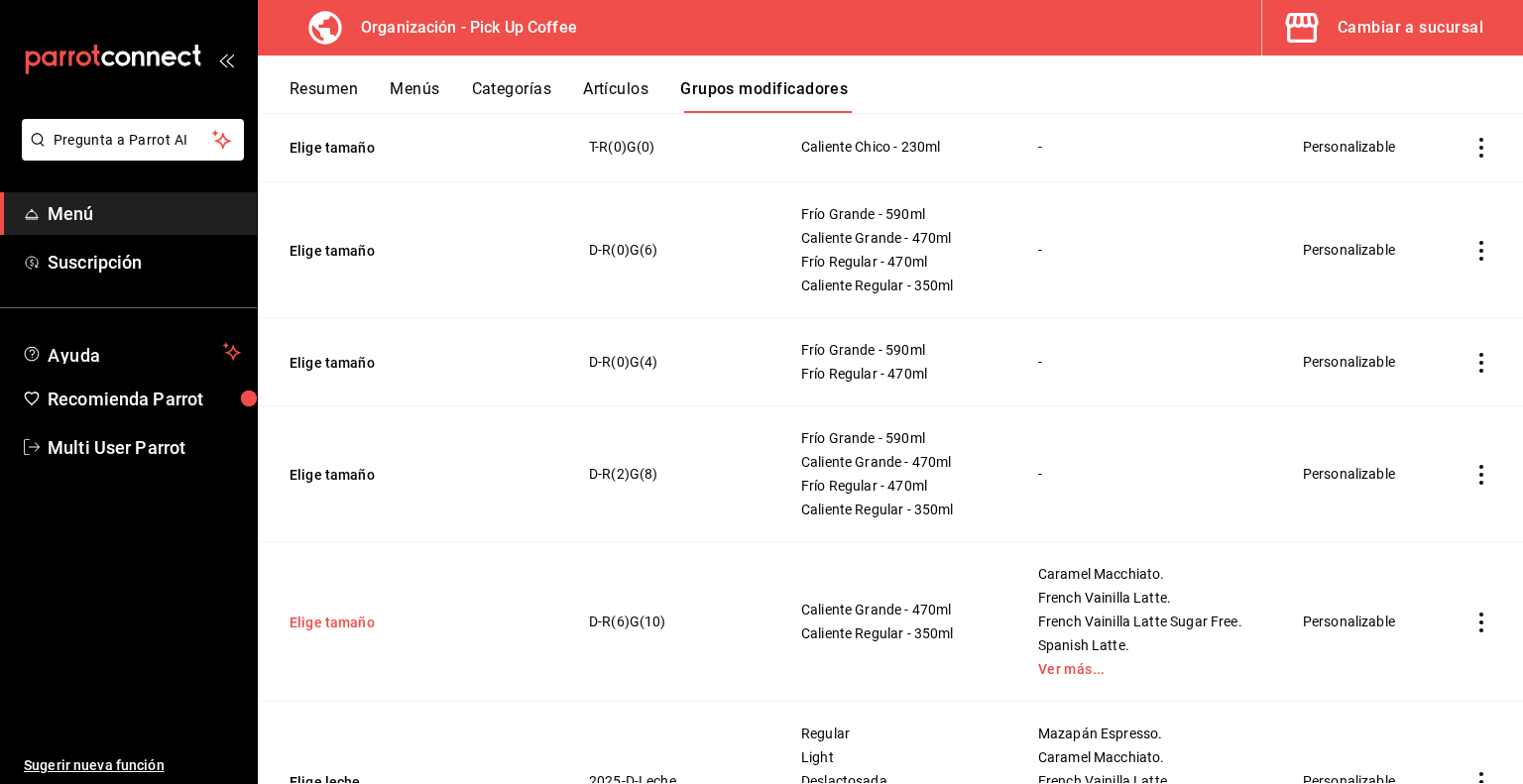 click on "Elige tamaño" at bounding box center (409, 622) 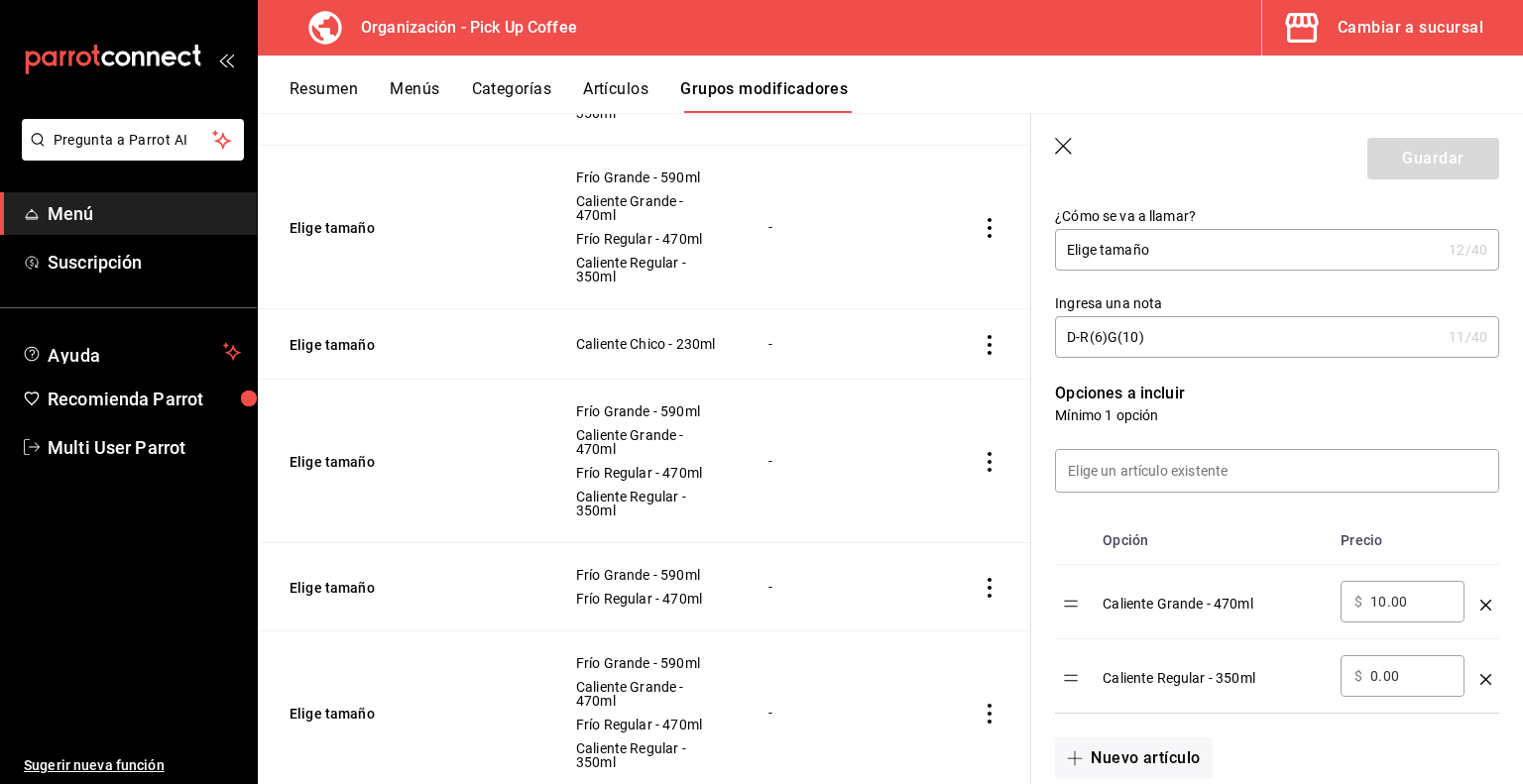 scroll, scrollTop: 341, scrollLeft: 0, axis: vertical 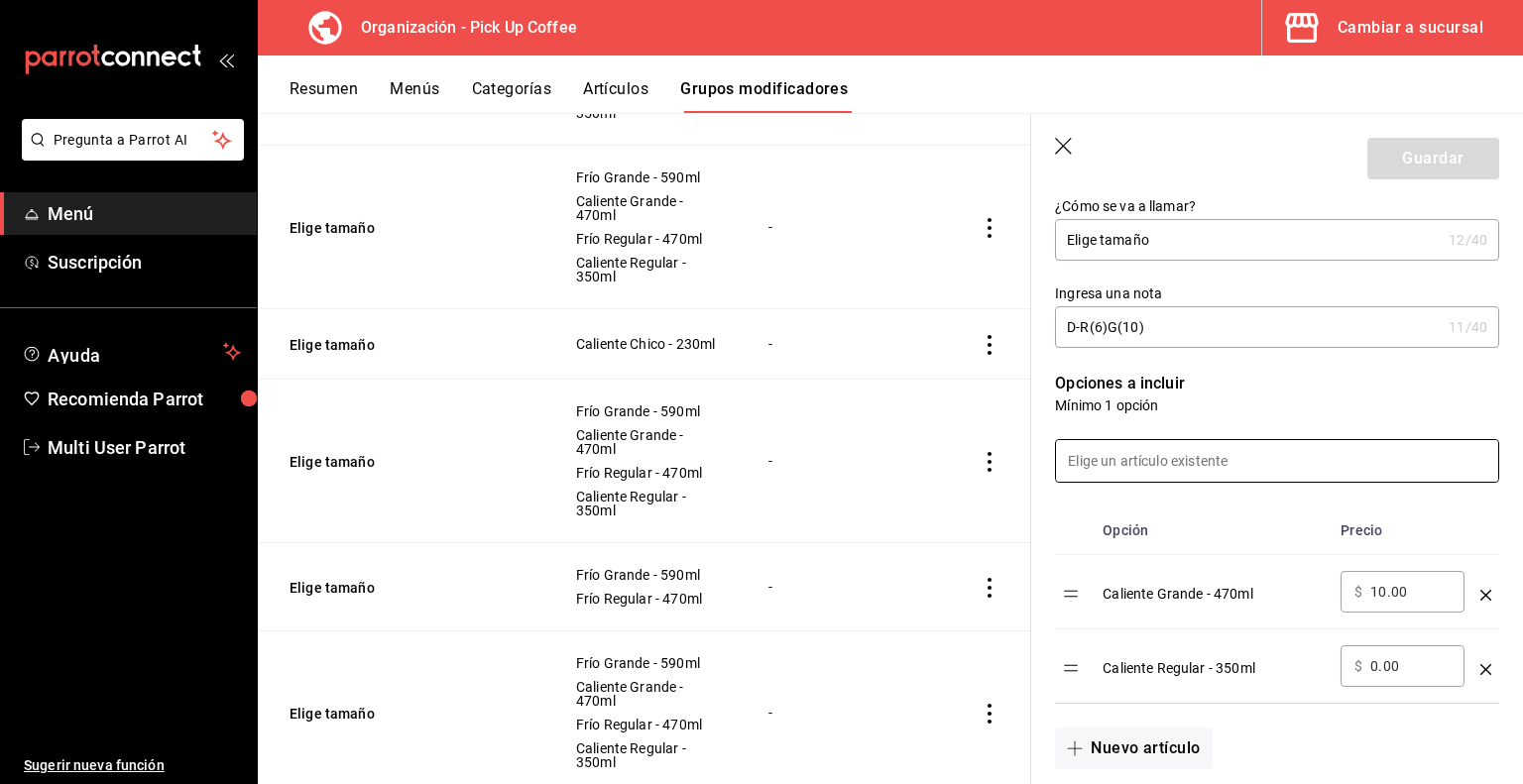 click at bounding box center [1277, 461] 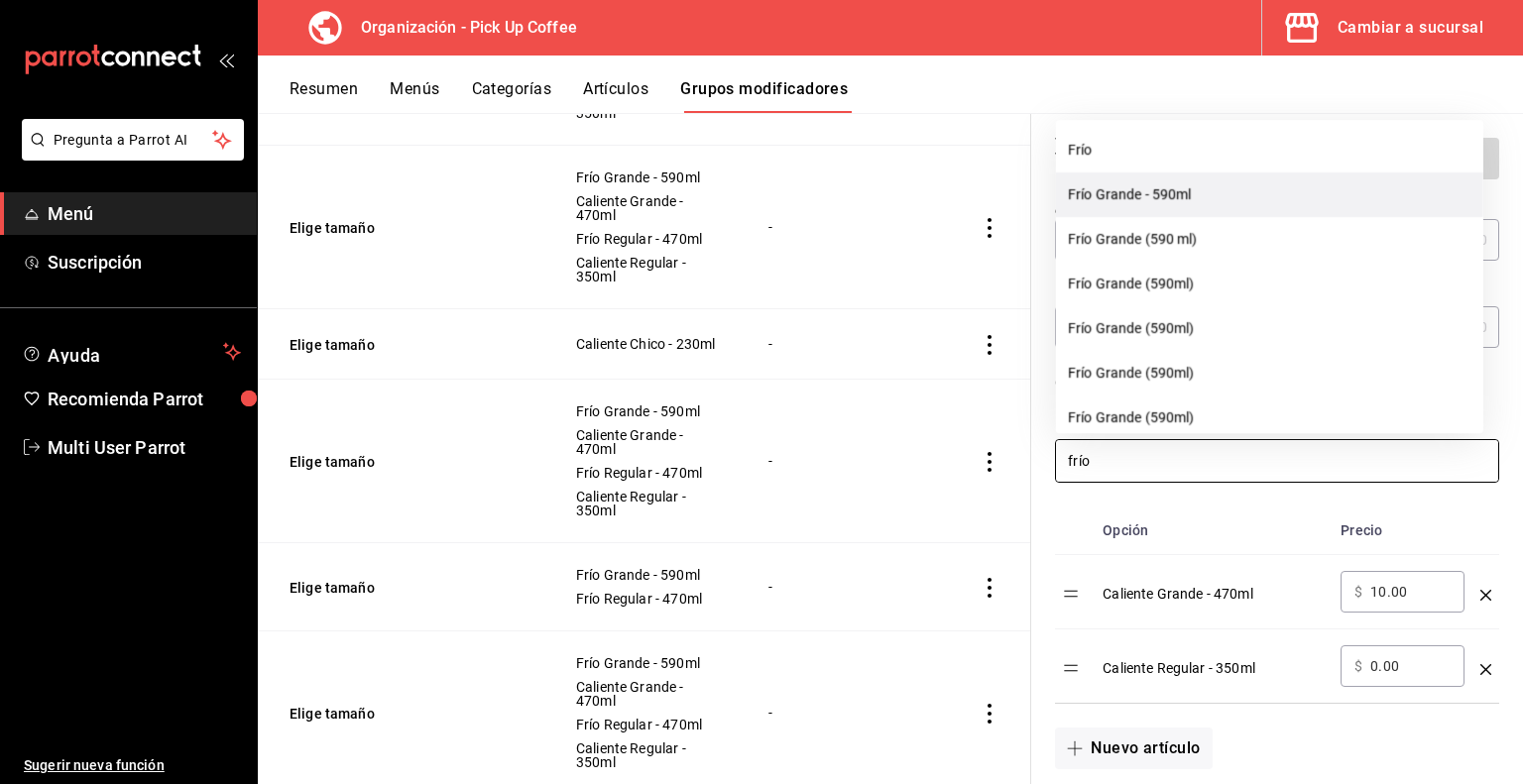 click on "Frío Grande - 590ml" at bounding box center (1269, 194) 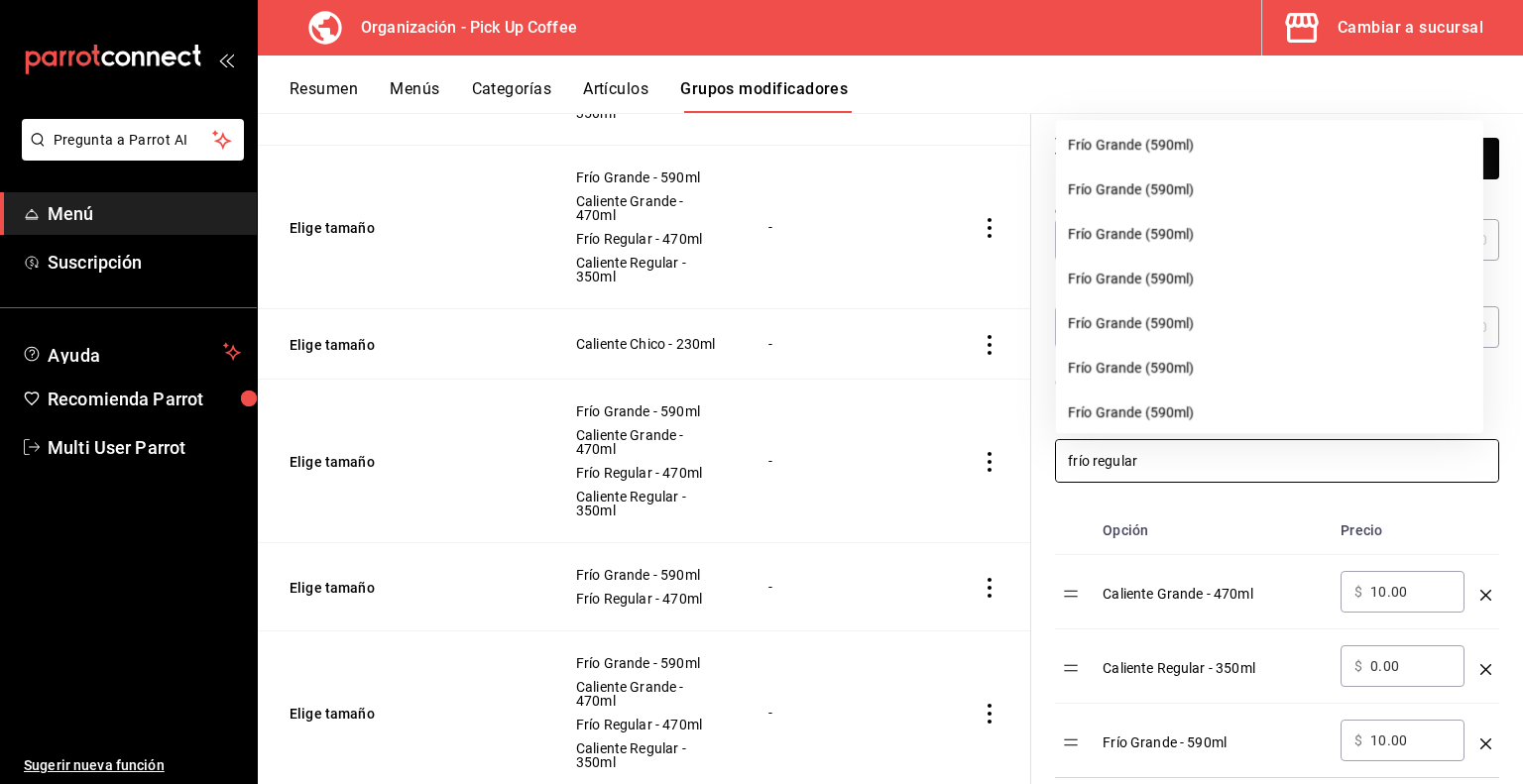 scroll, scrollTop: 0, scrollLeft: 0, axis: both 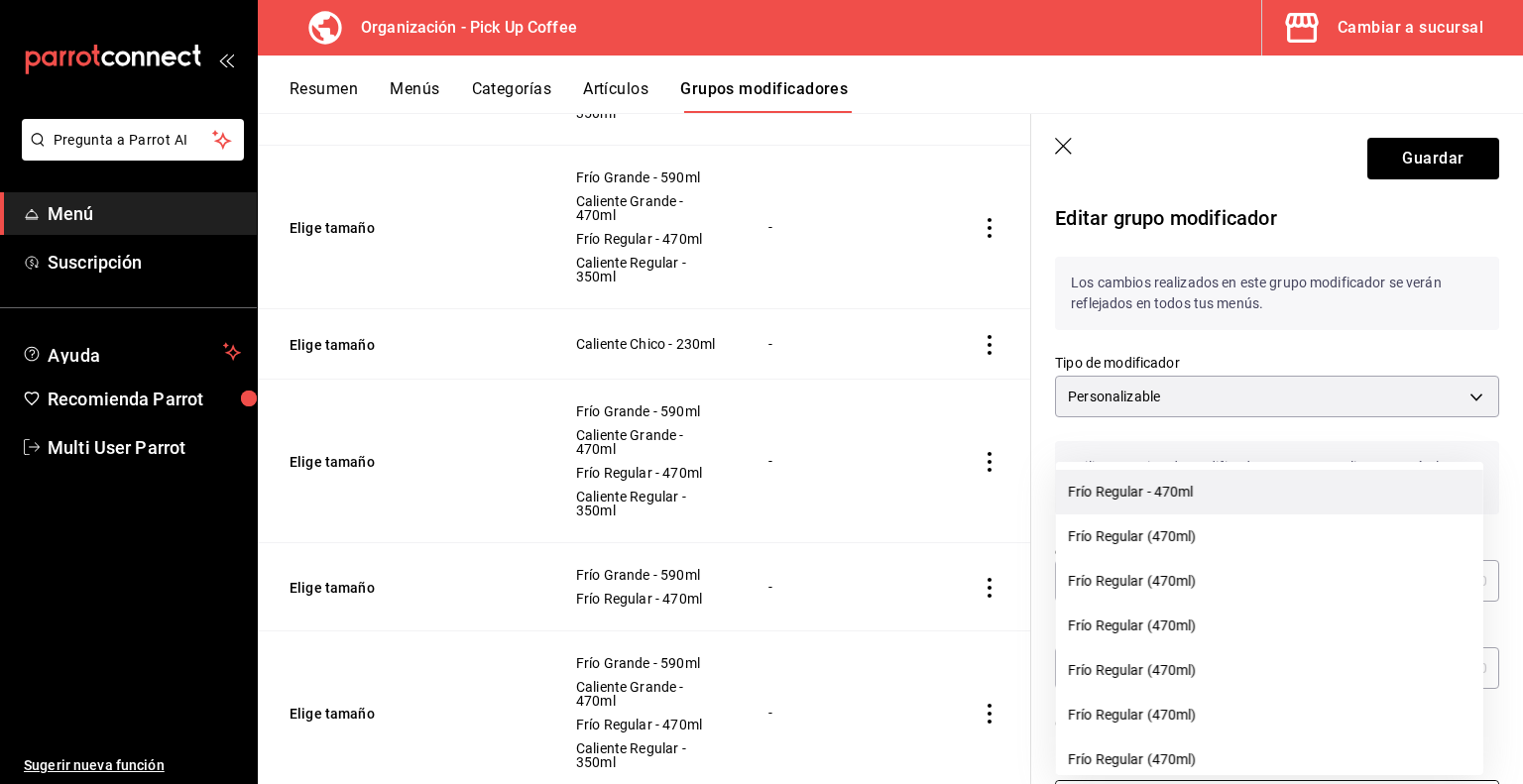 click on "Frío Regular - 470ml" at bounding box center (1269, 492) 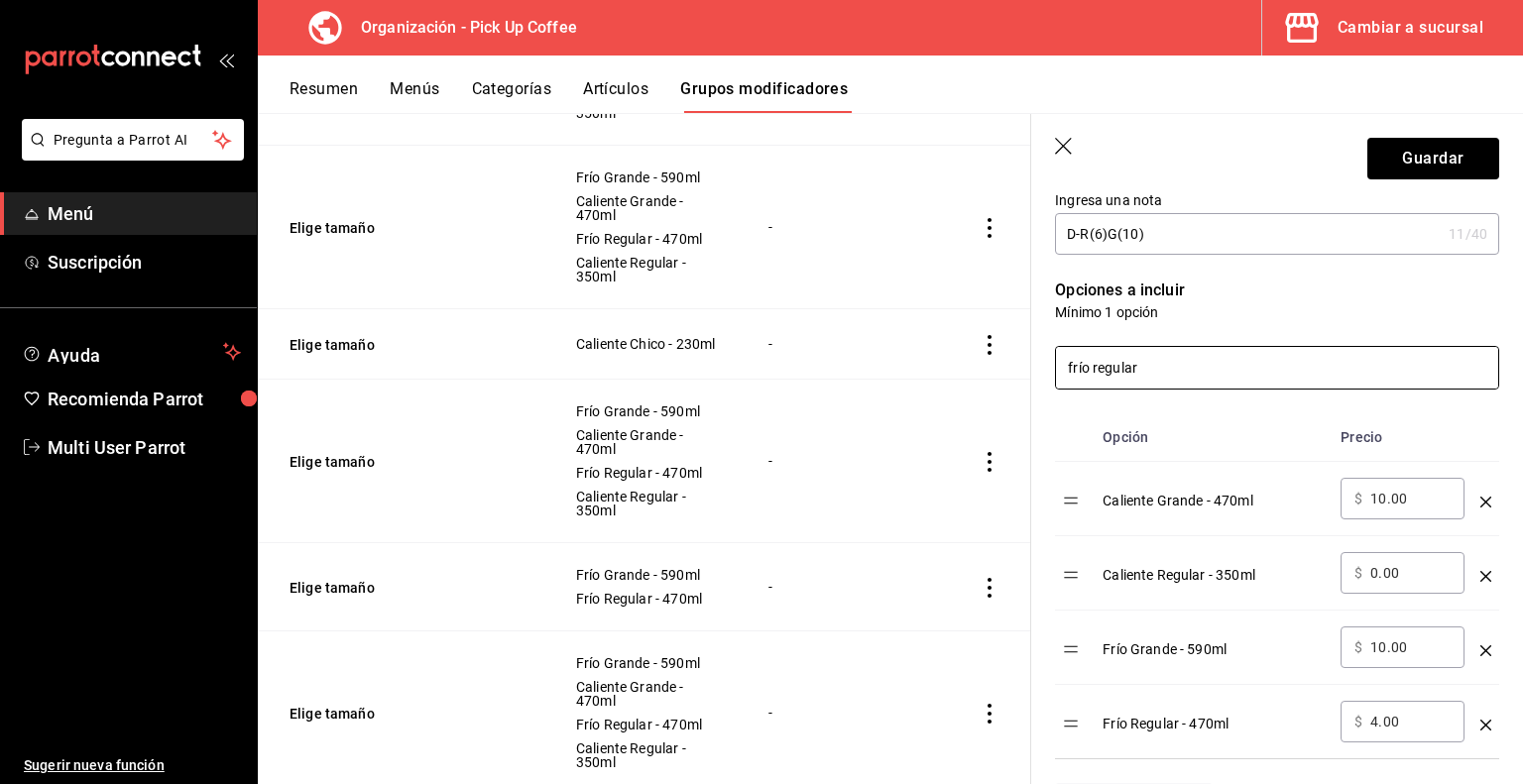 scroll, scrollTop: 555, scrollLeft: 0, axis: vertical 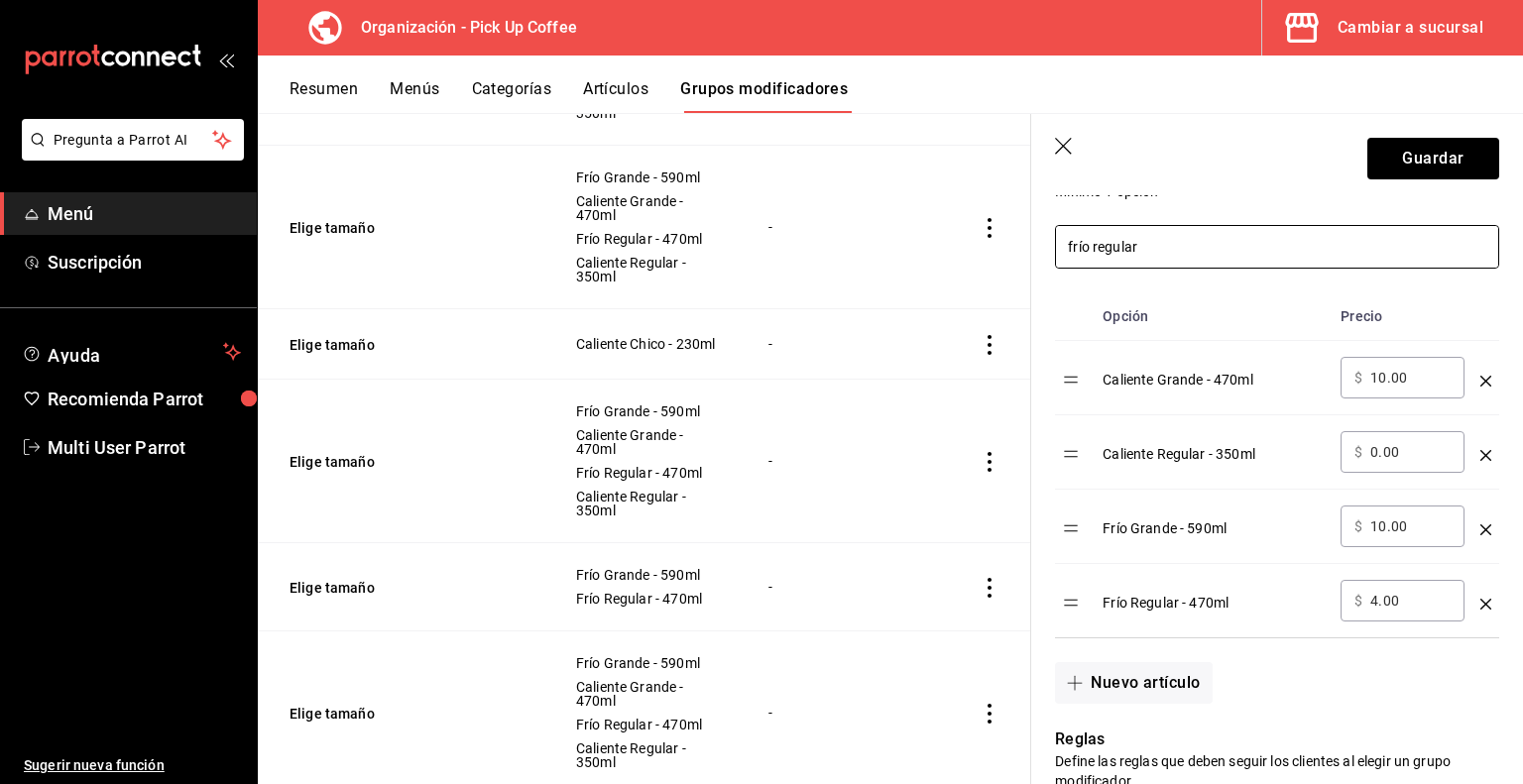 type on "frío regular" 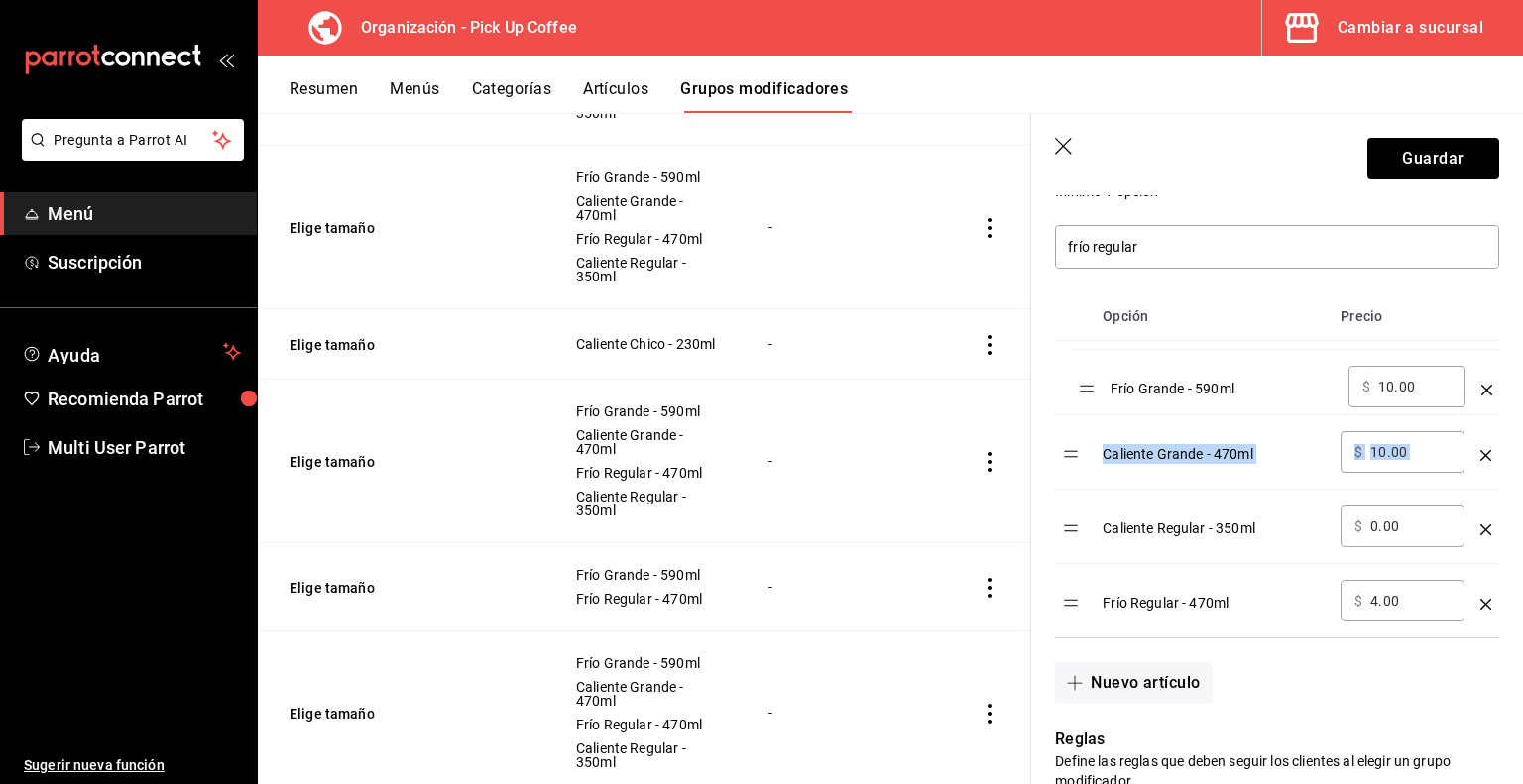 drag, startPoint x: 1075, startPoint y: 519, endPoint x: 1091, endPoint y: 383, distance: 136.93794 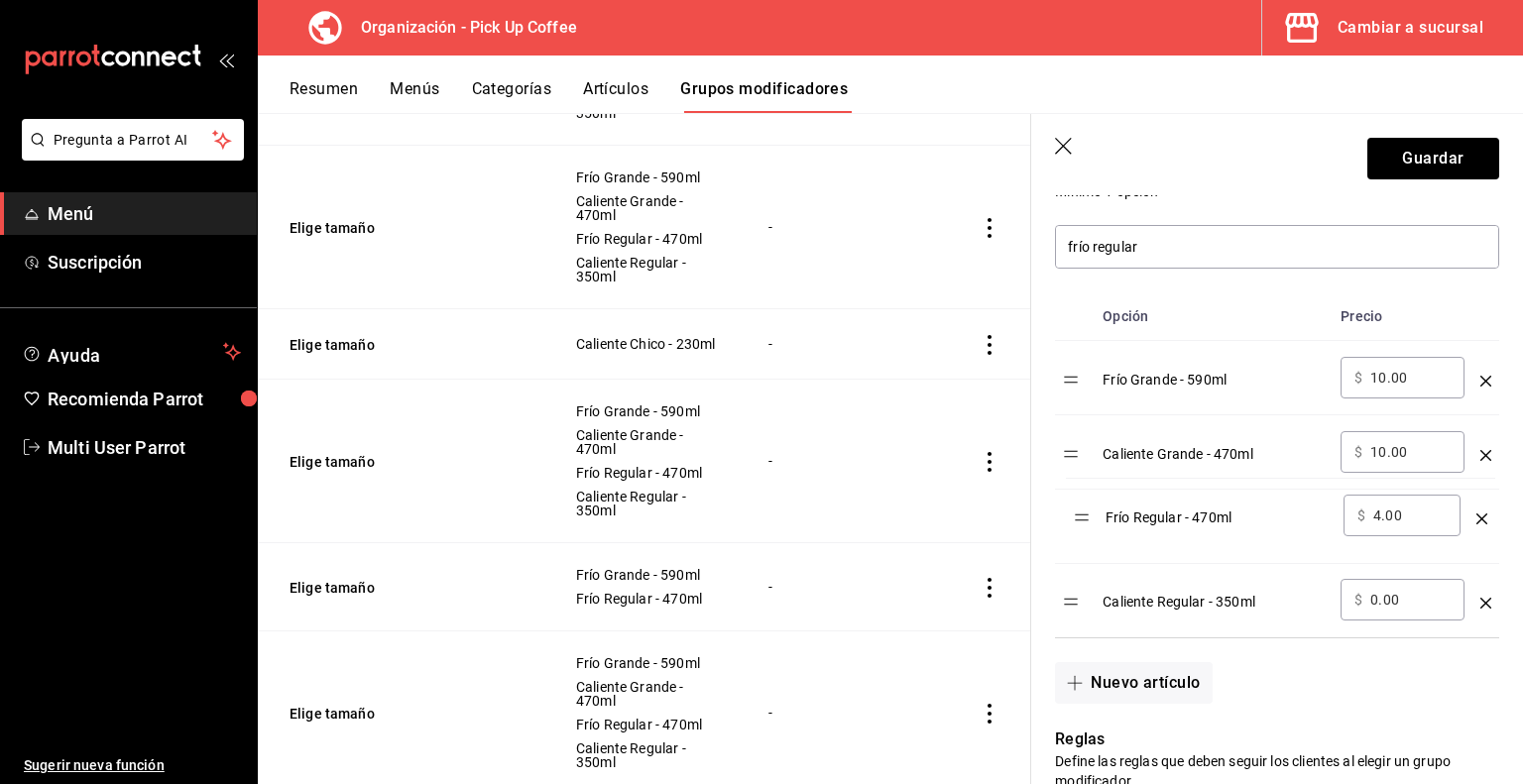 drag, startPoint x: 1068, startPoint y: 612, endPoint x: 1079, endPoint y: 526, distance: 86.70063 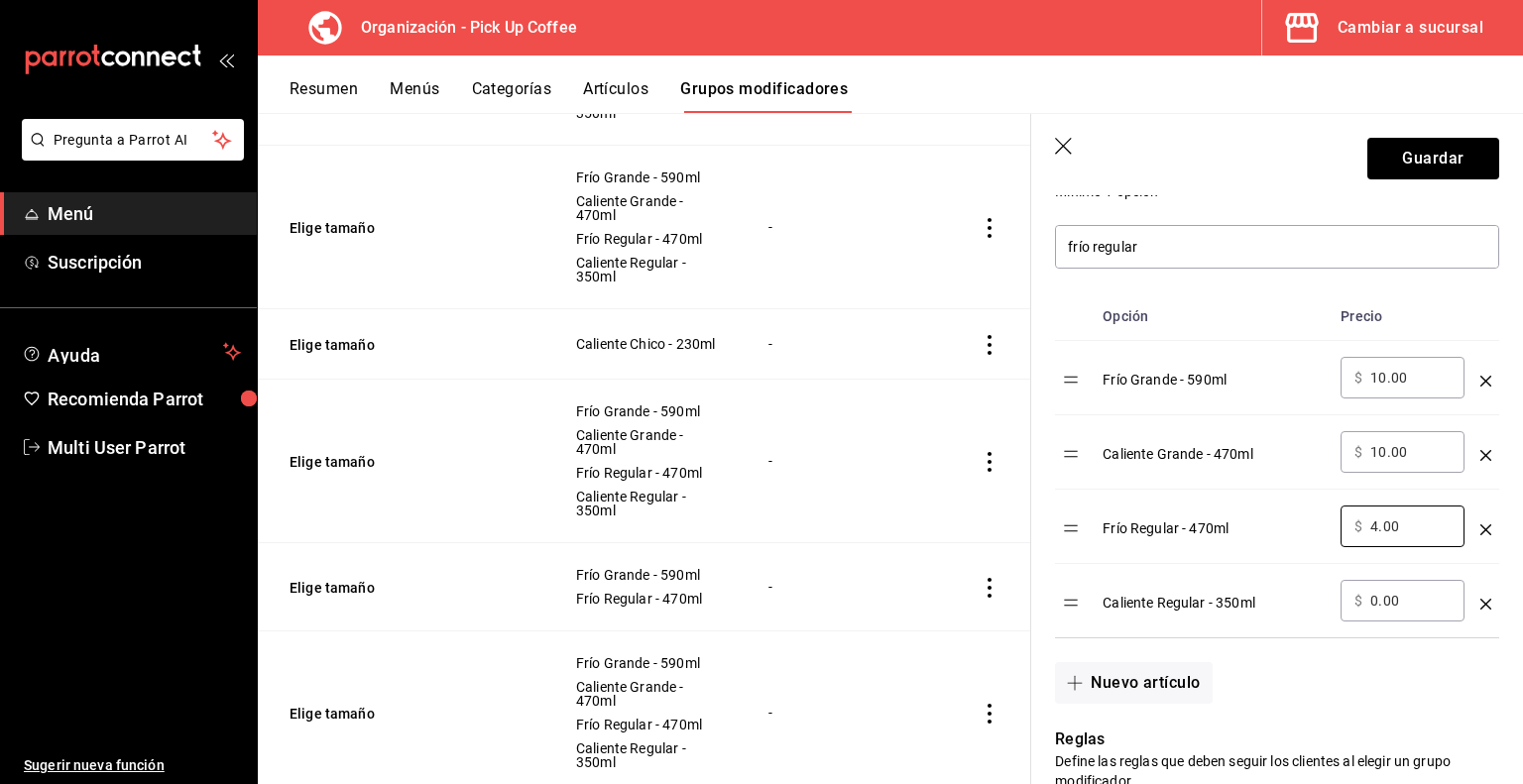 drag, startPoint x: 1408, startPoint y: 529, endPoint x: 1257, endPoint y: 534, distance: 151.08276 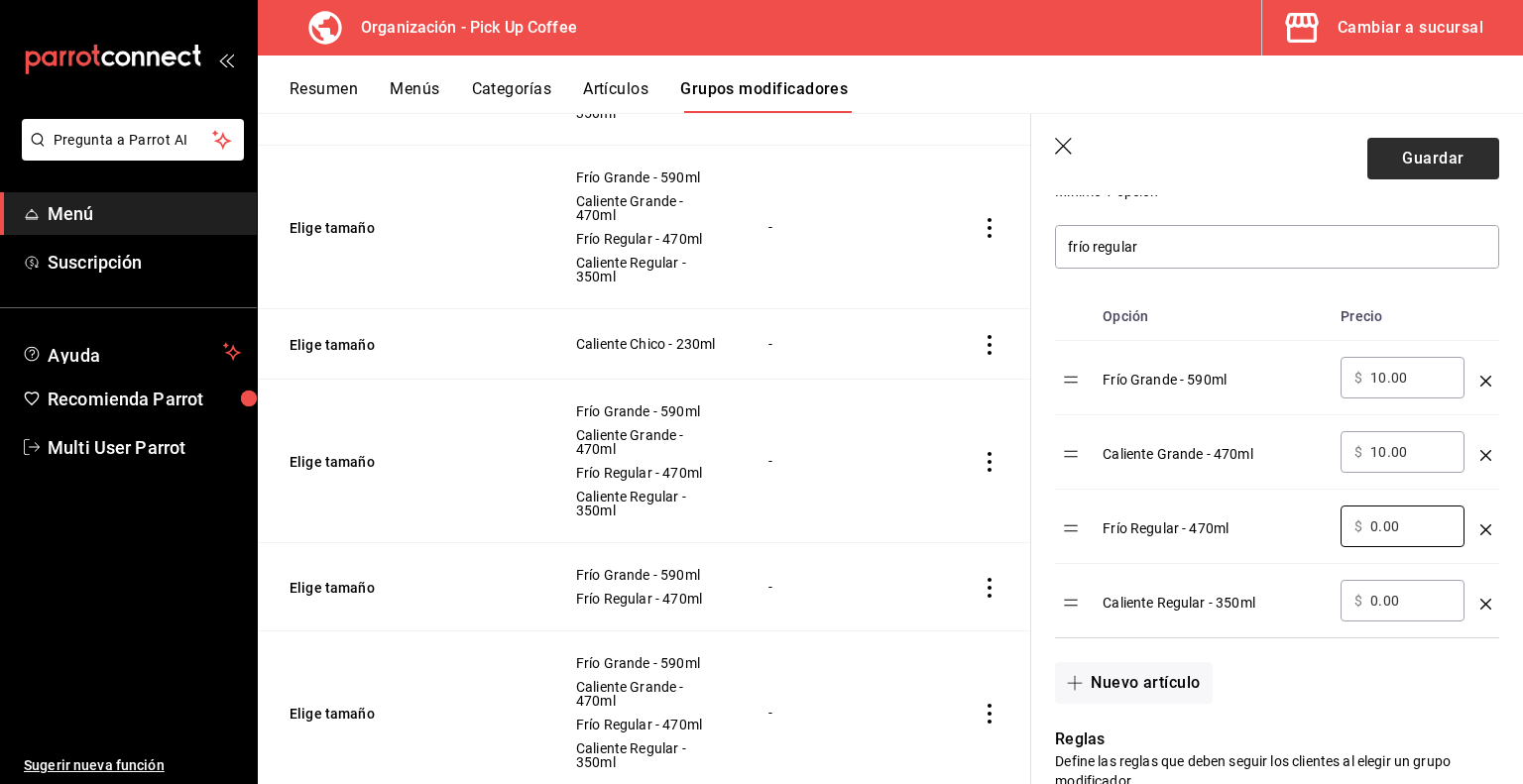 type on "0.00" 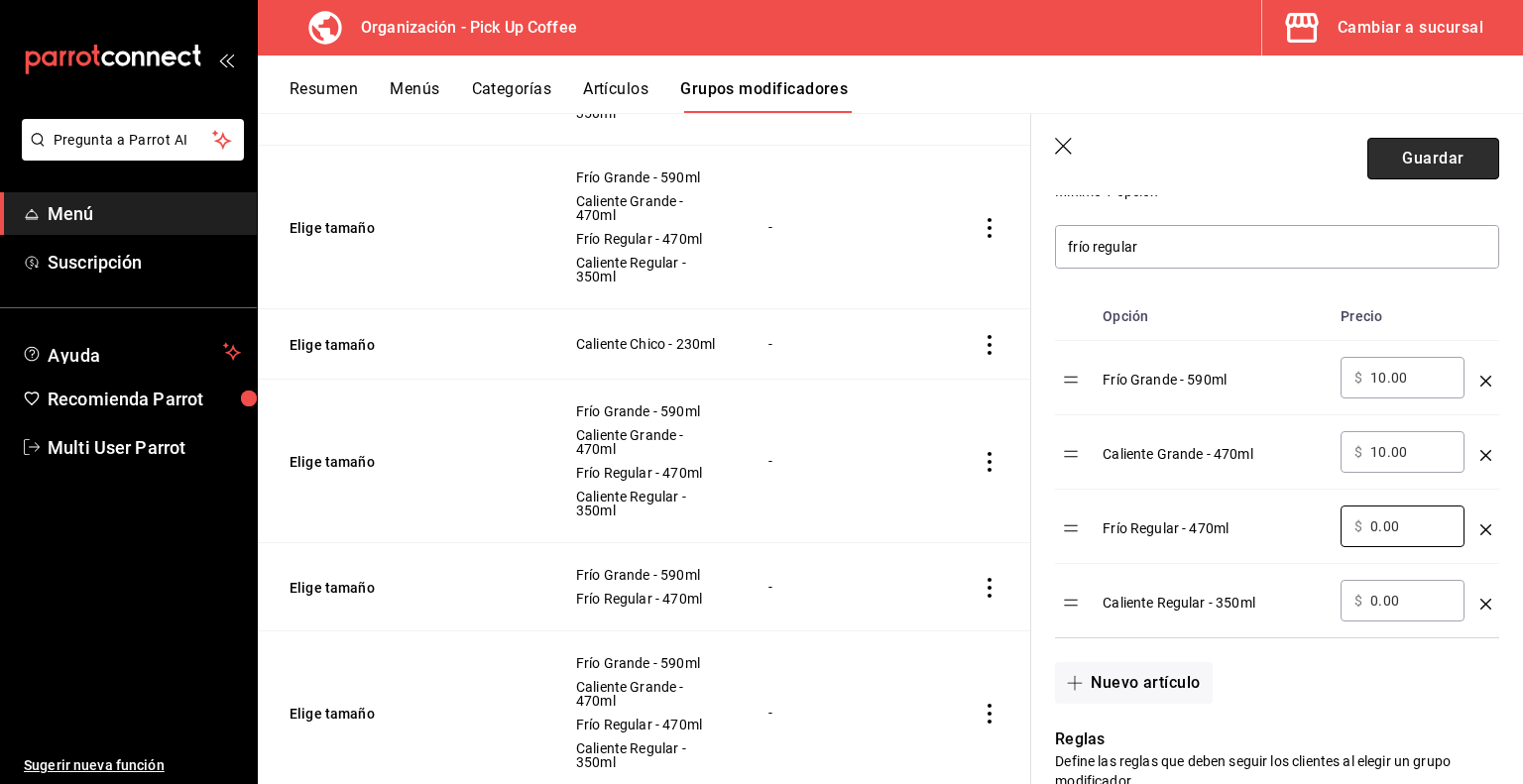 click on "Guardar" at bounding box center [1433, 159] 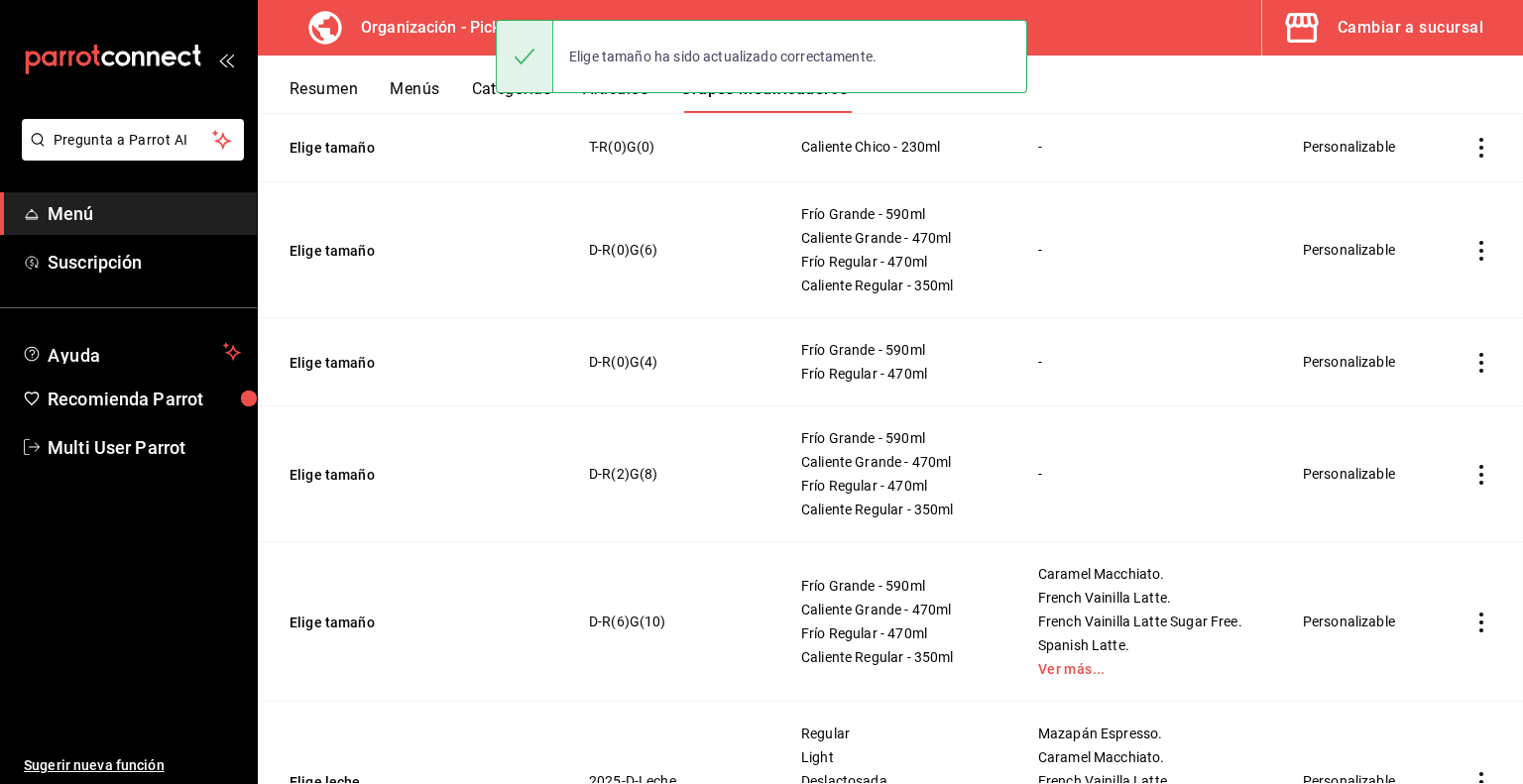 scroll, scrollTop: 0, scrollLeft: 0, axis: both 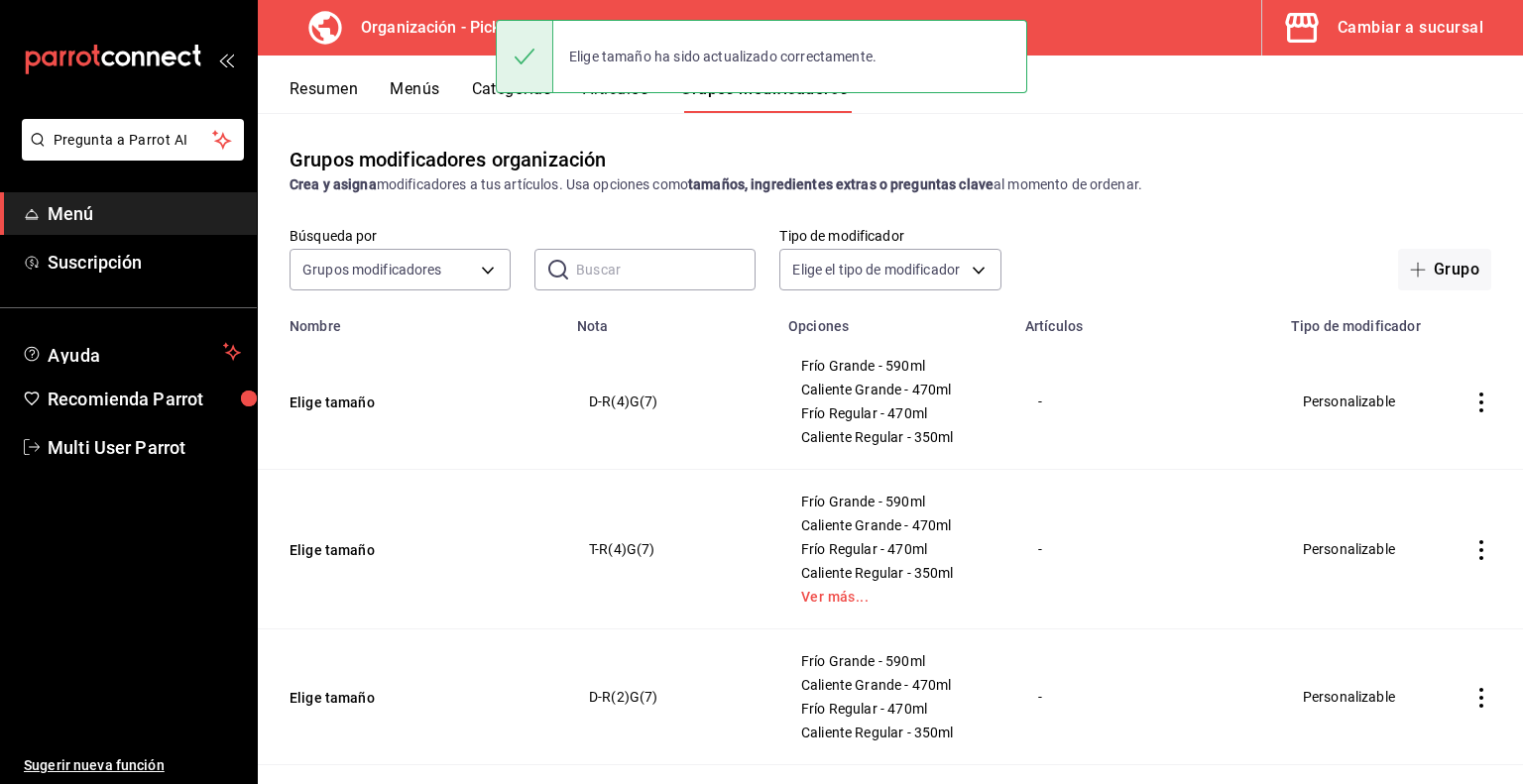 click on "Resumen" at bounding box center (323, 96) 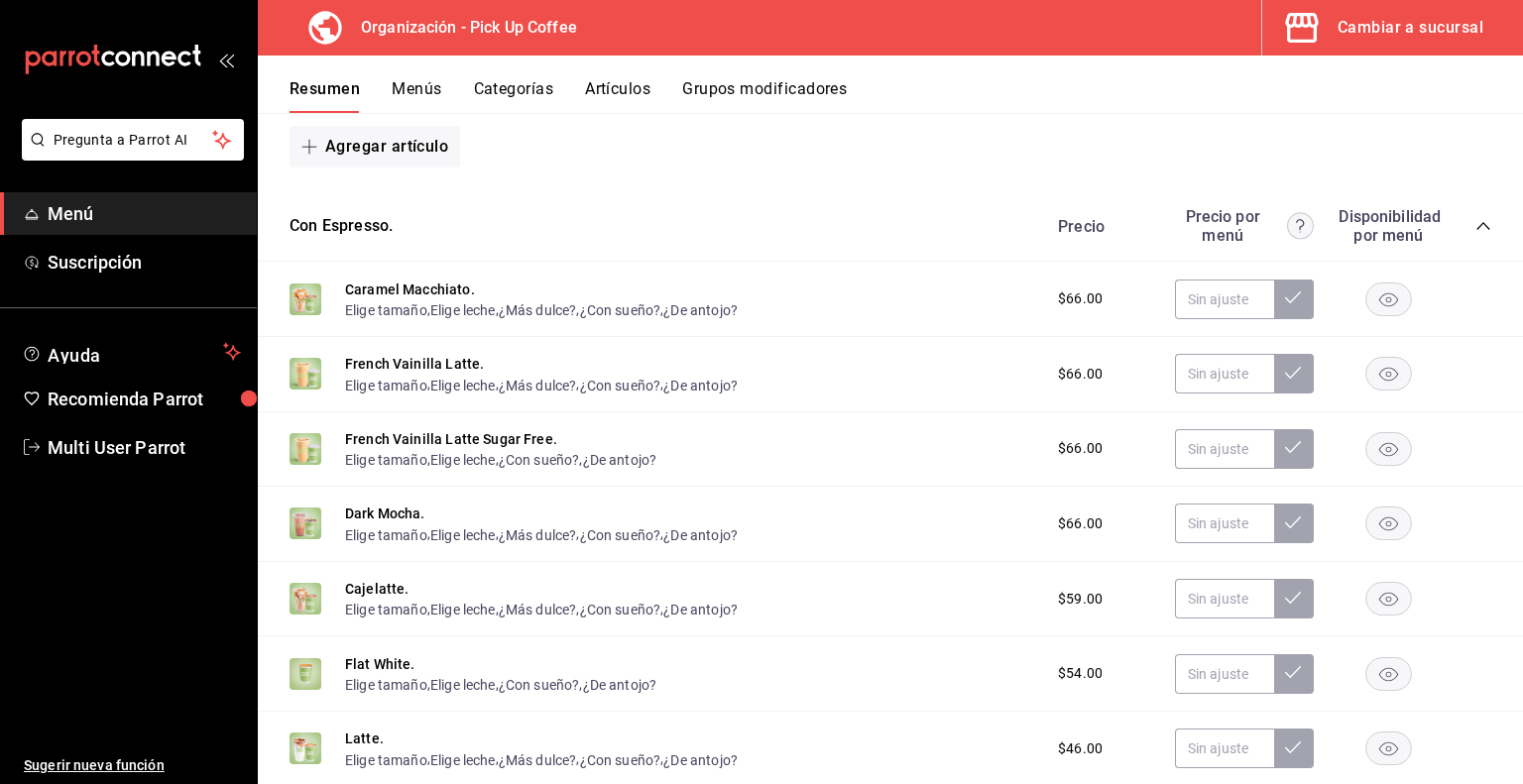 scroll, scrollTop: 642, scrollLeft: 0, axis: vertical 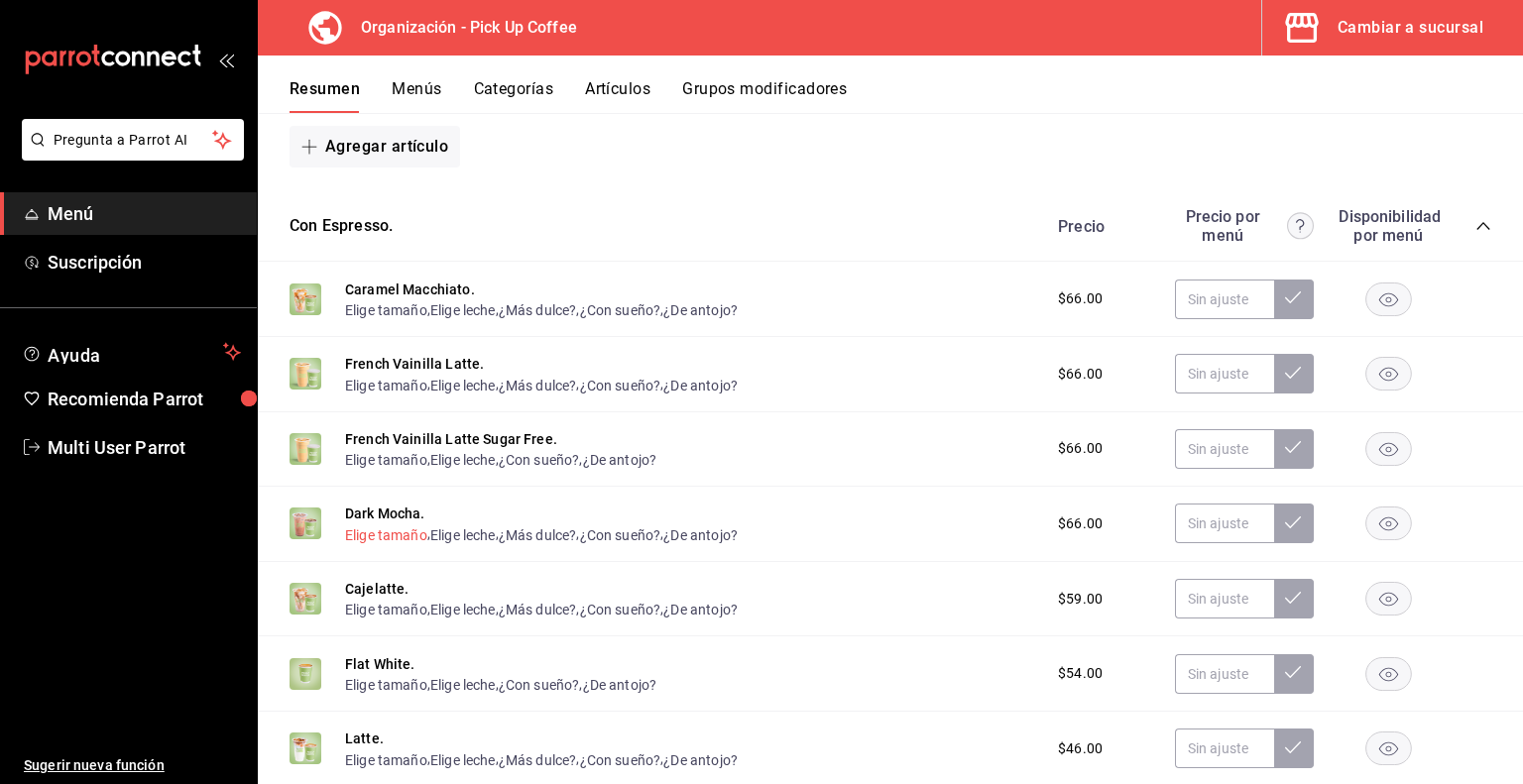click on "Elige tamaño" at bounding box center (386, 535) 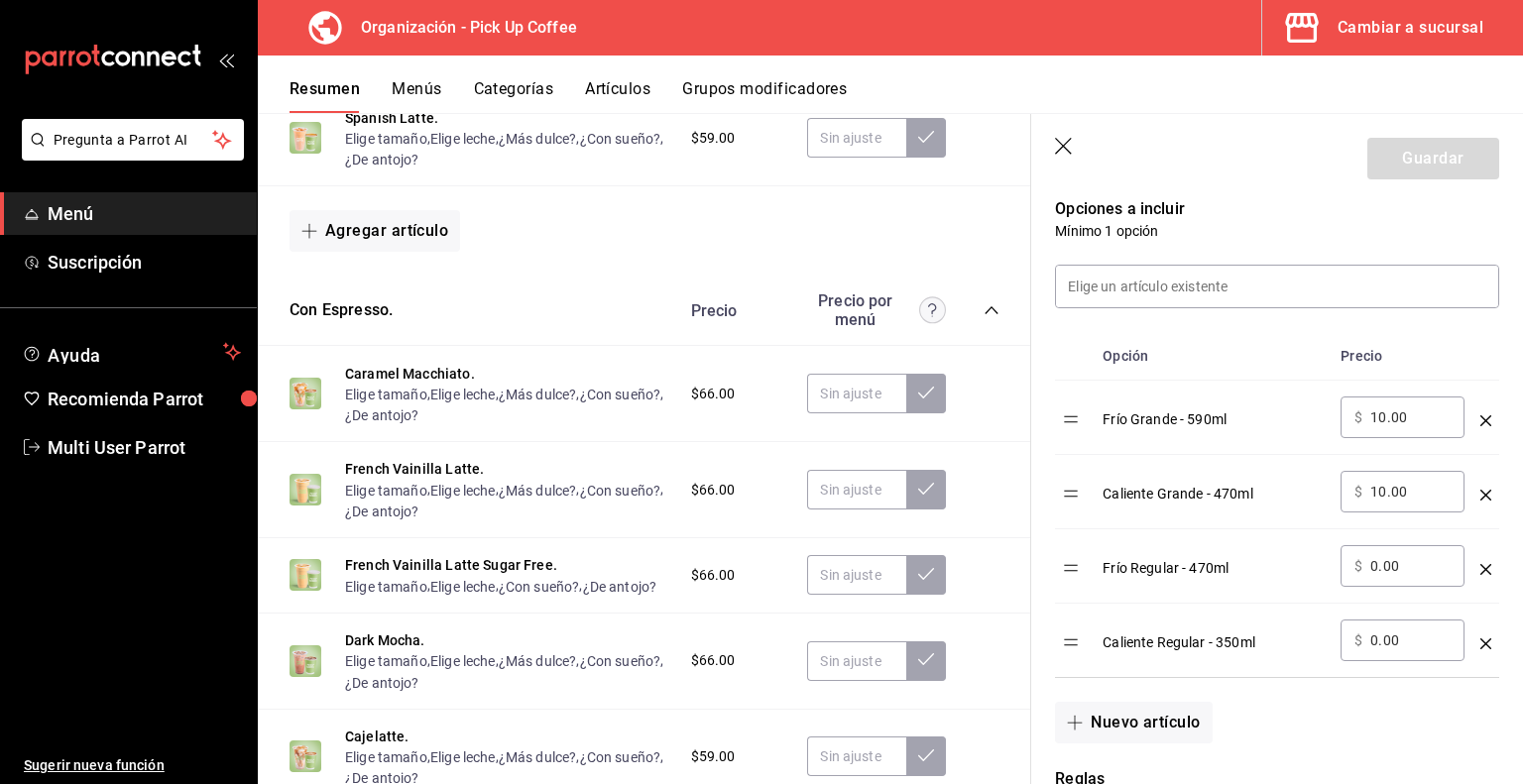 scroll, scrollTop: 562, scrollLeft: 0, axis: vertical 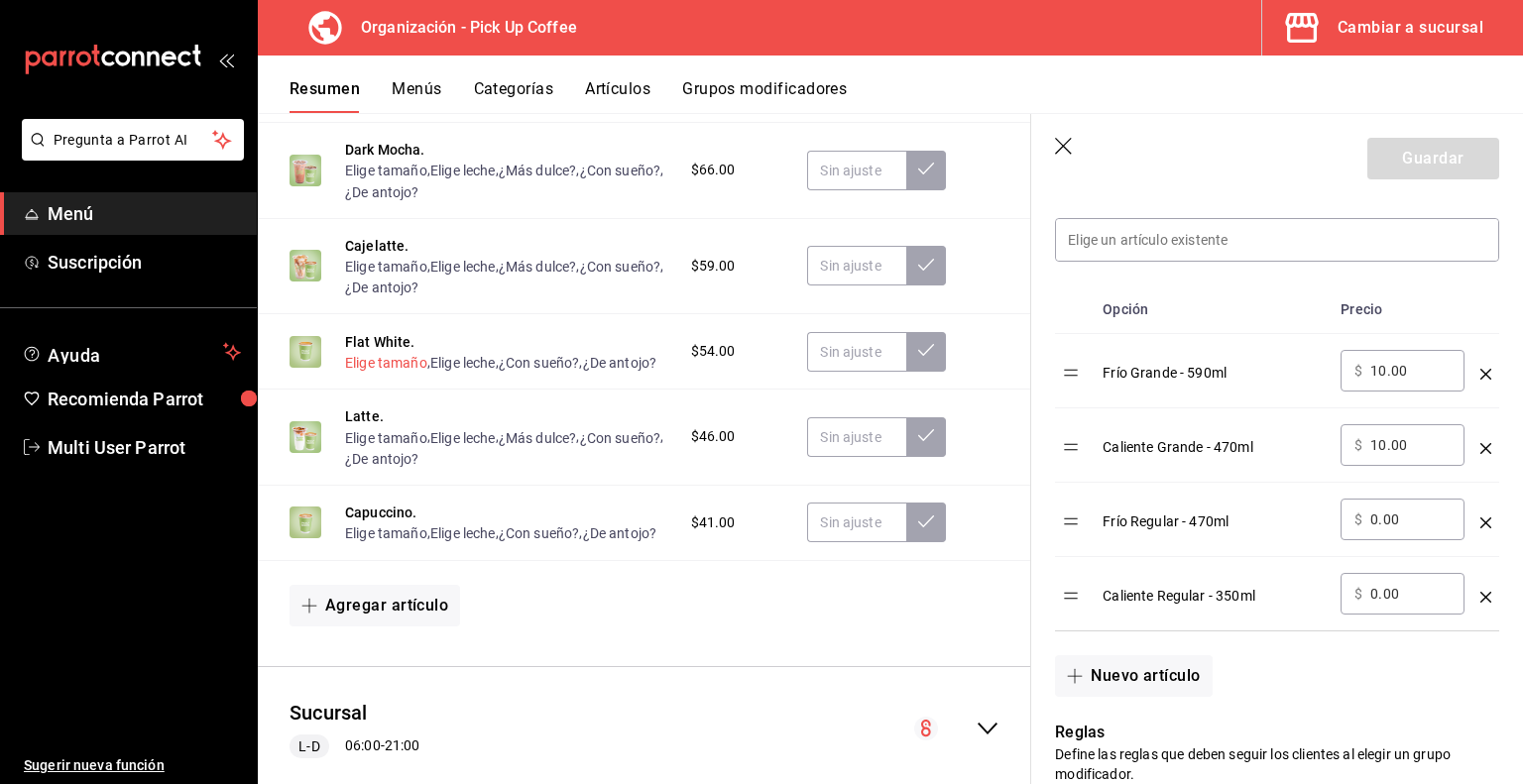 click on "Elige tamaño" at bounding box center [386, 363] 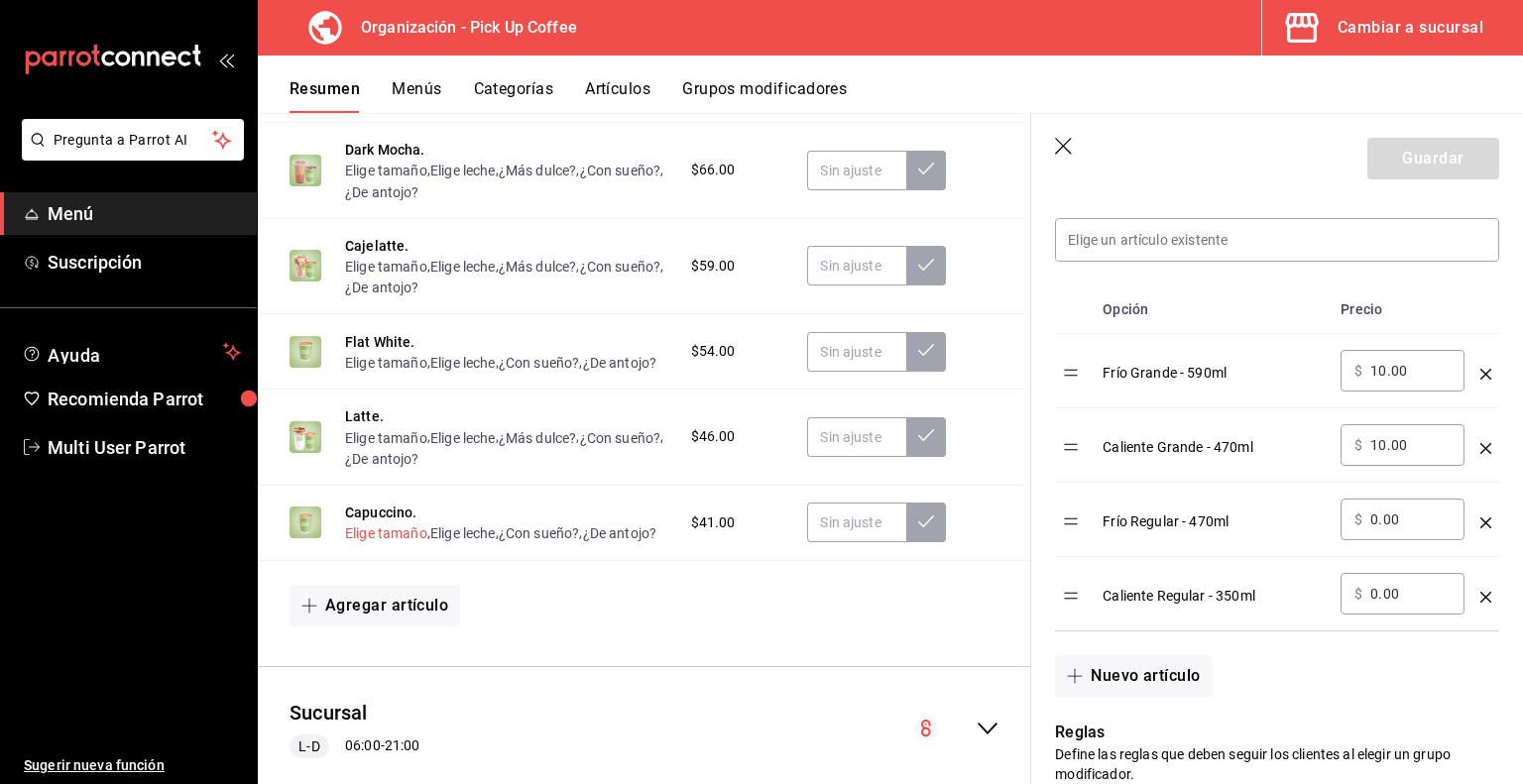 click on "Elige tamaño" at bounding box center [386, 533] 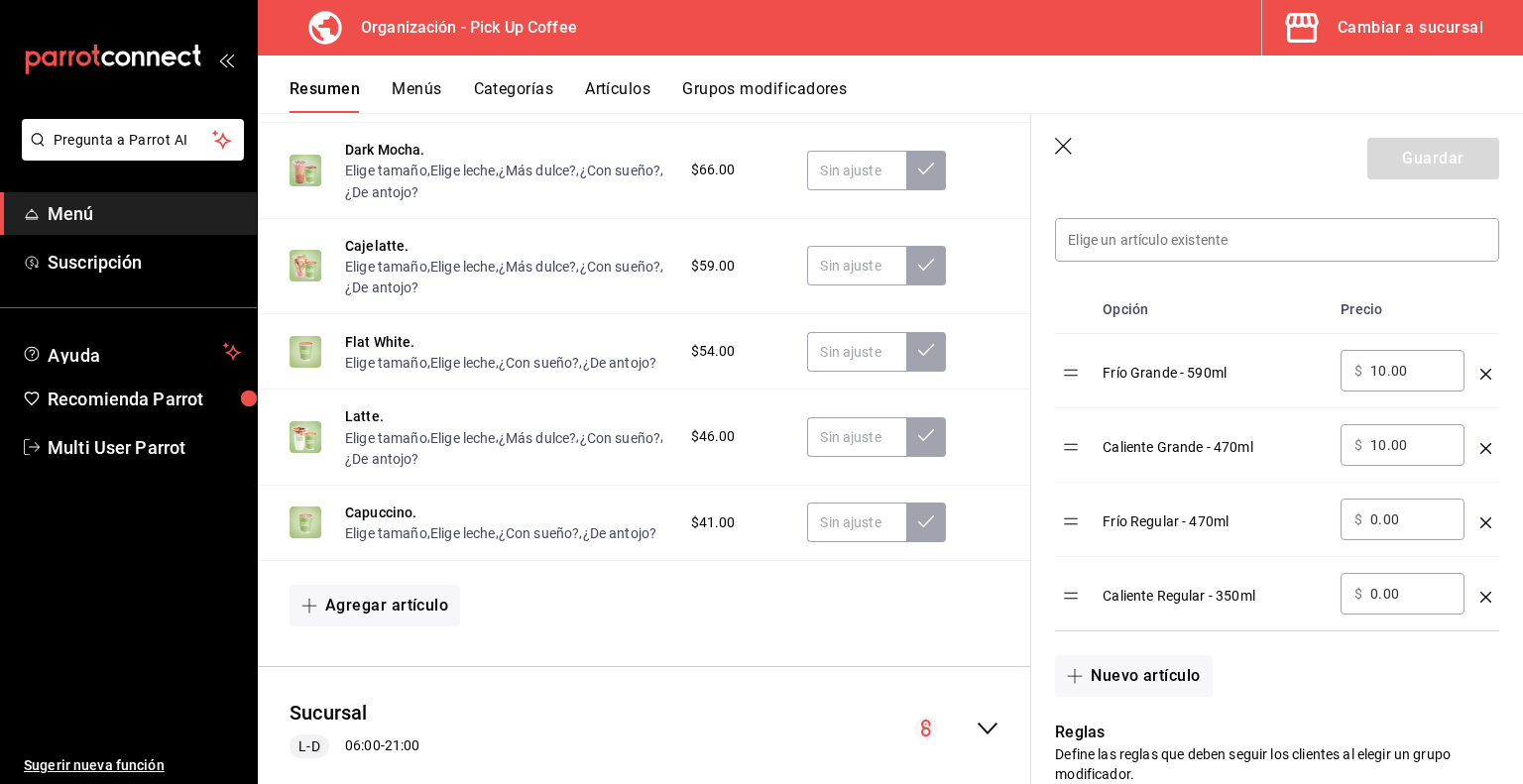 click on "Grupos modificadores" at bounding box center [764, 96] 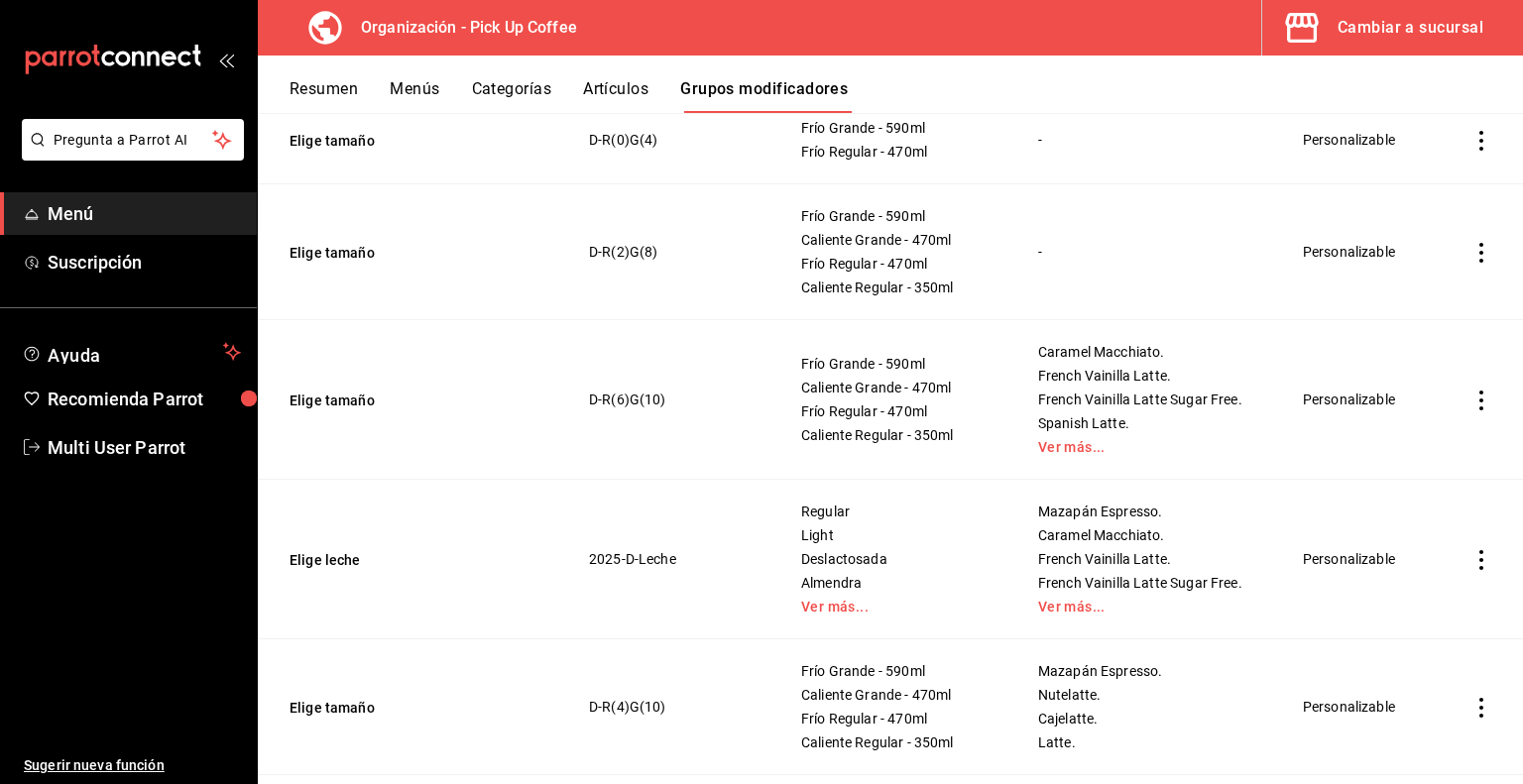 scroll, scrollTop: 1013, scrollLeft: 0, axis: vertical 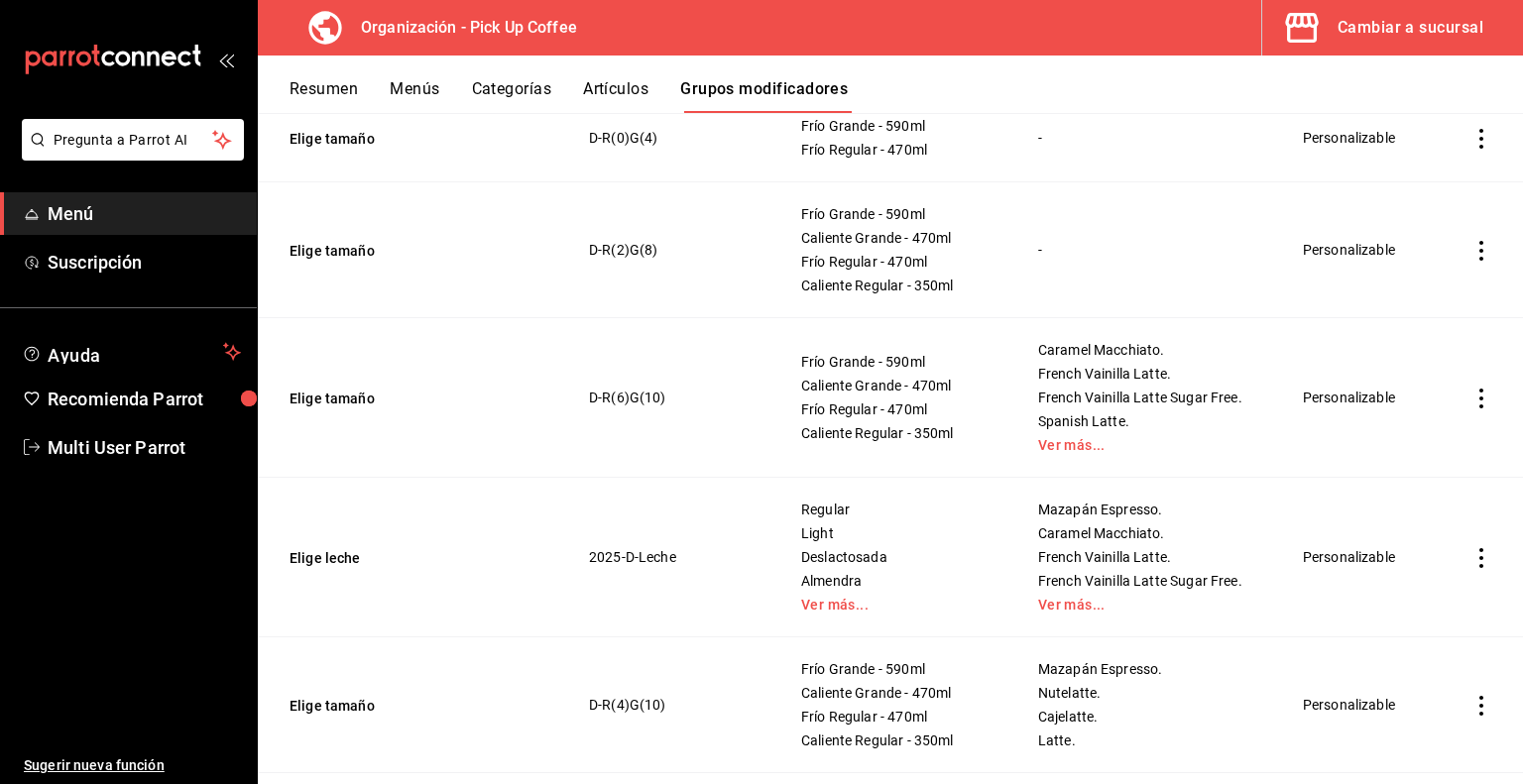 click 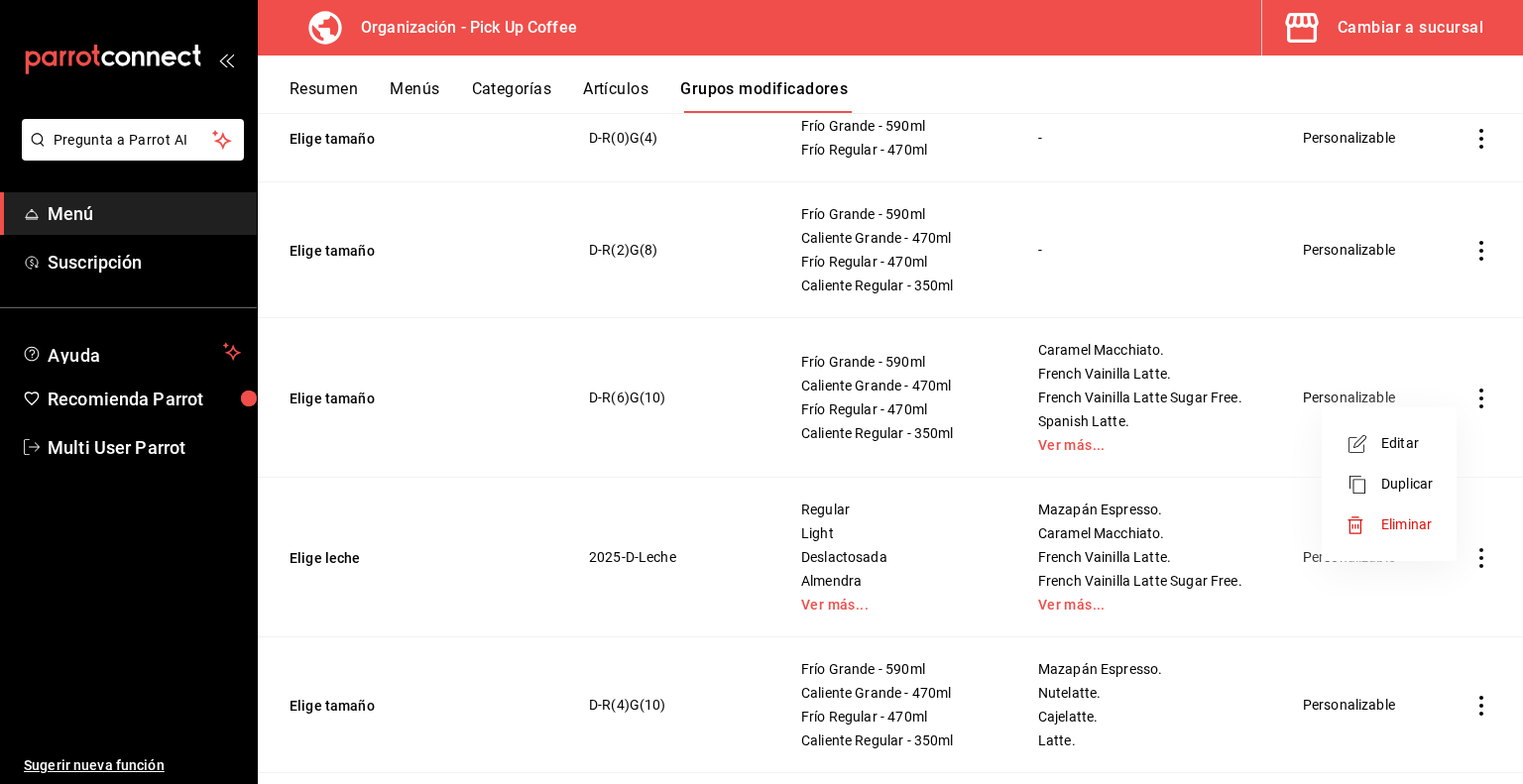 click on "Duplicar" at bounding box center (1407, 484) 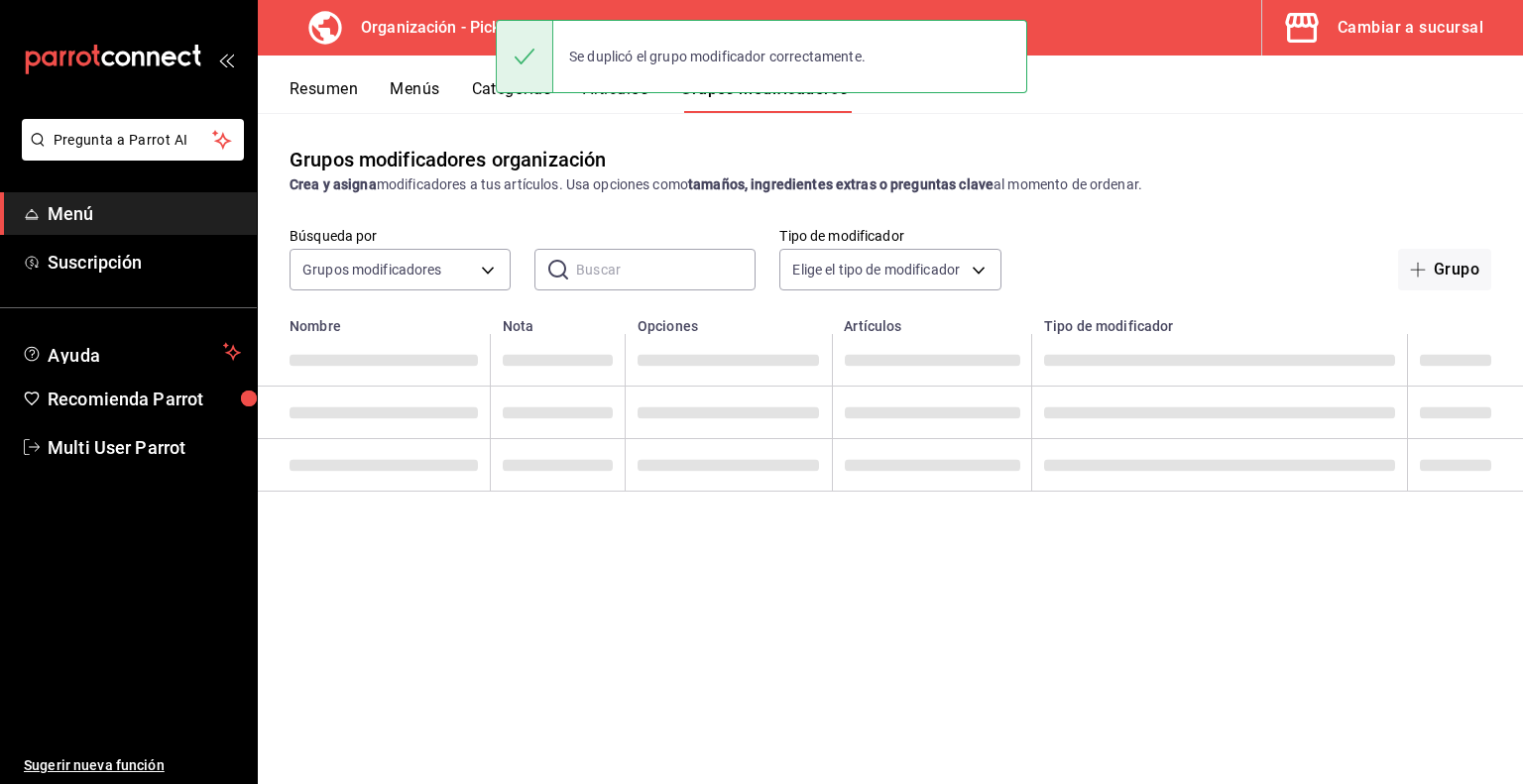 scroll, scrollTop: 0, scrollLeft: 0, axis: both 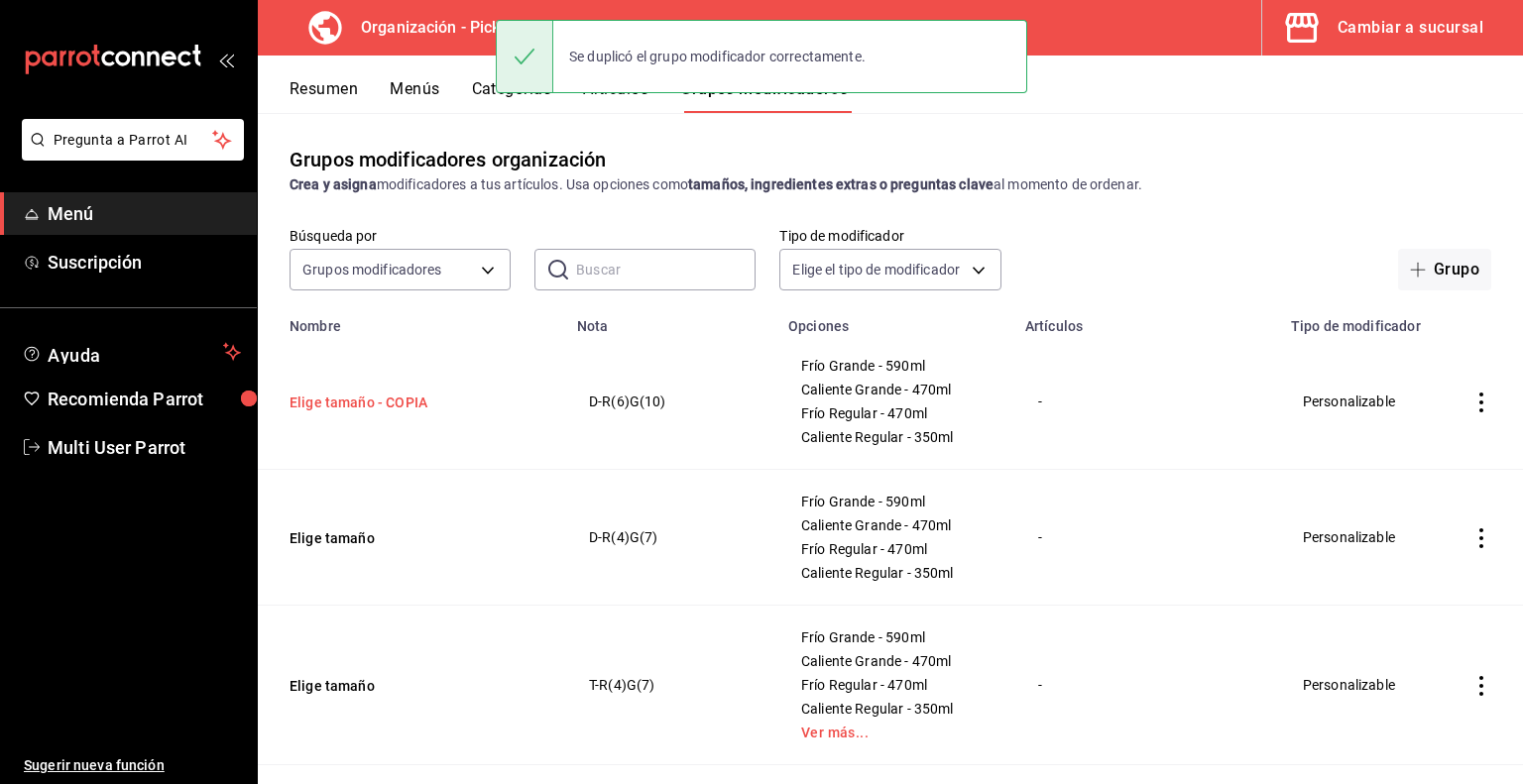 click on "Elige tamaño - COPIA" at bounding box center [409, 402] 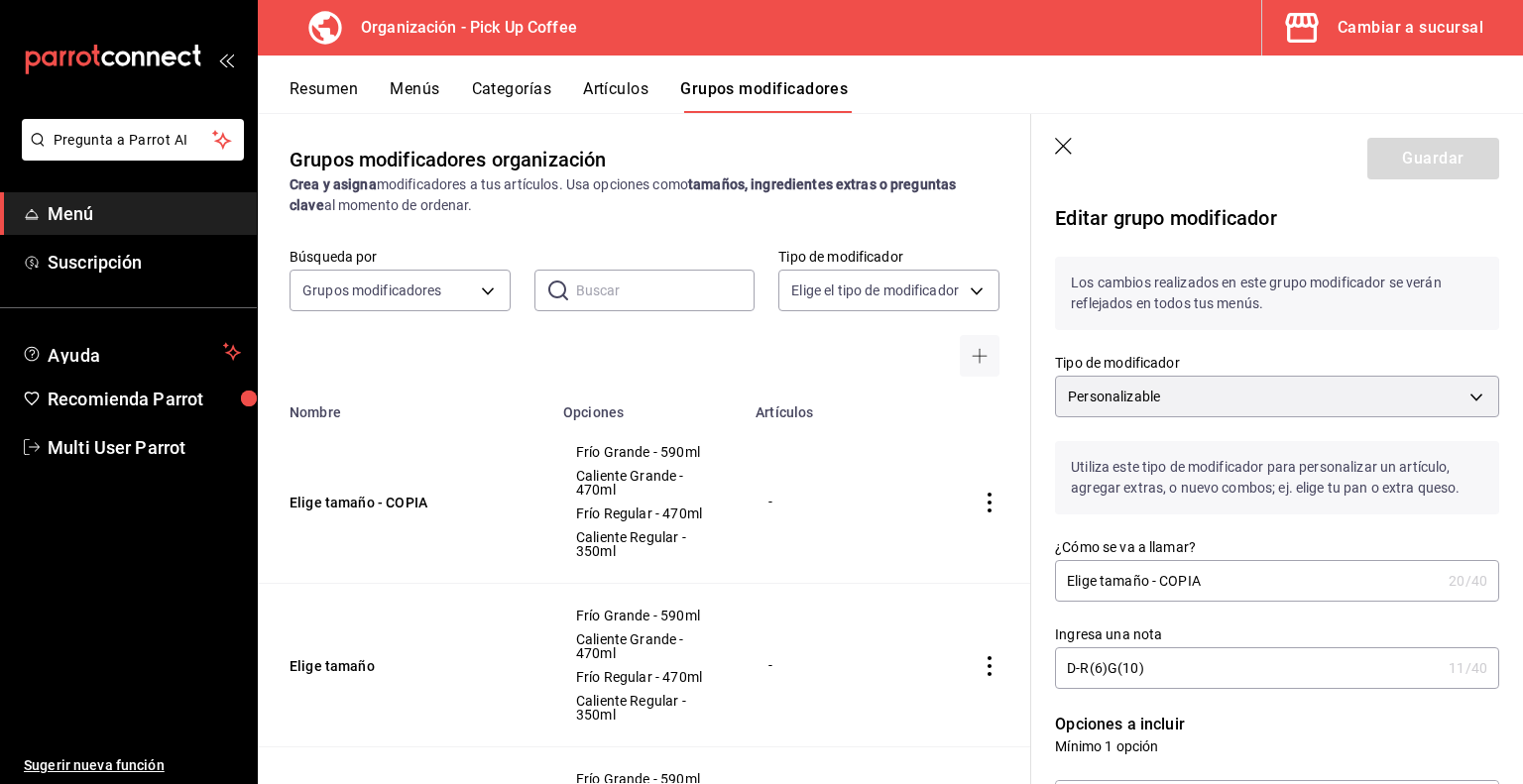 click on "Elige tamaño - COPIA" at bounding box center (1247, 581) 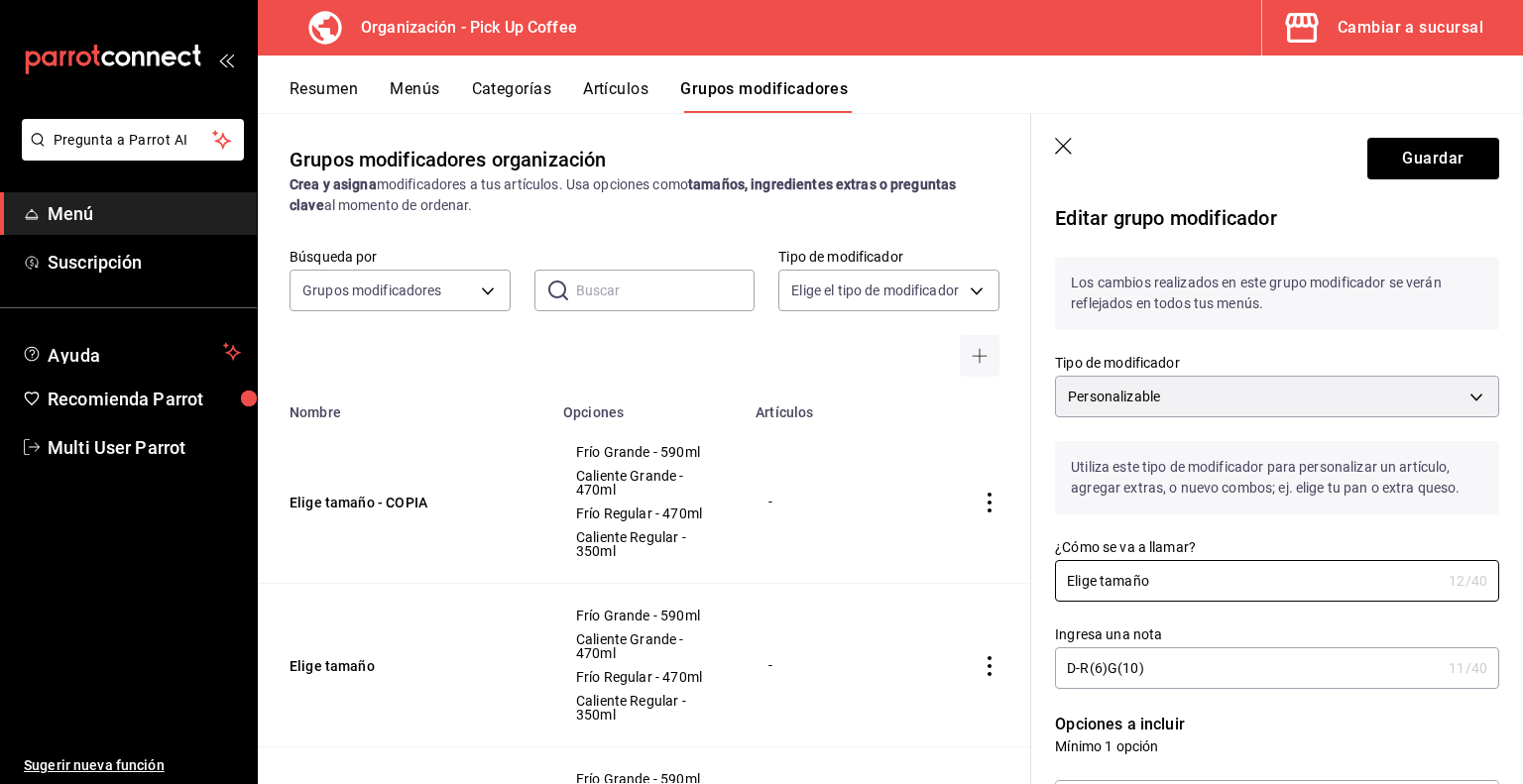 type on "Elige tamaño" 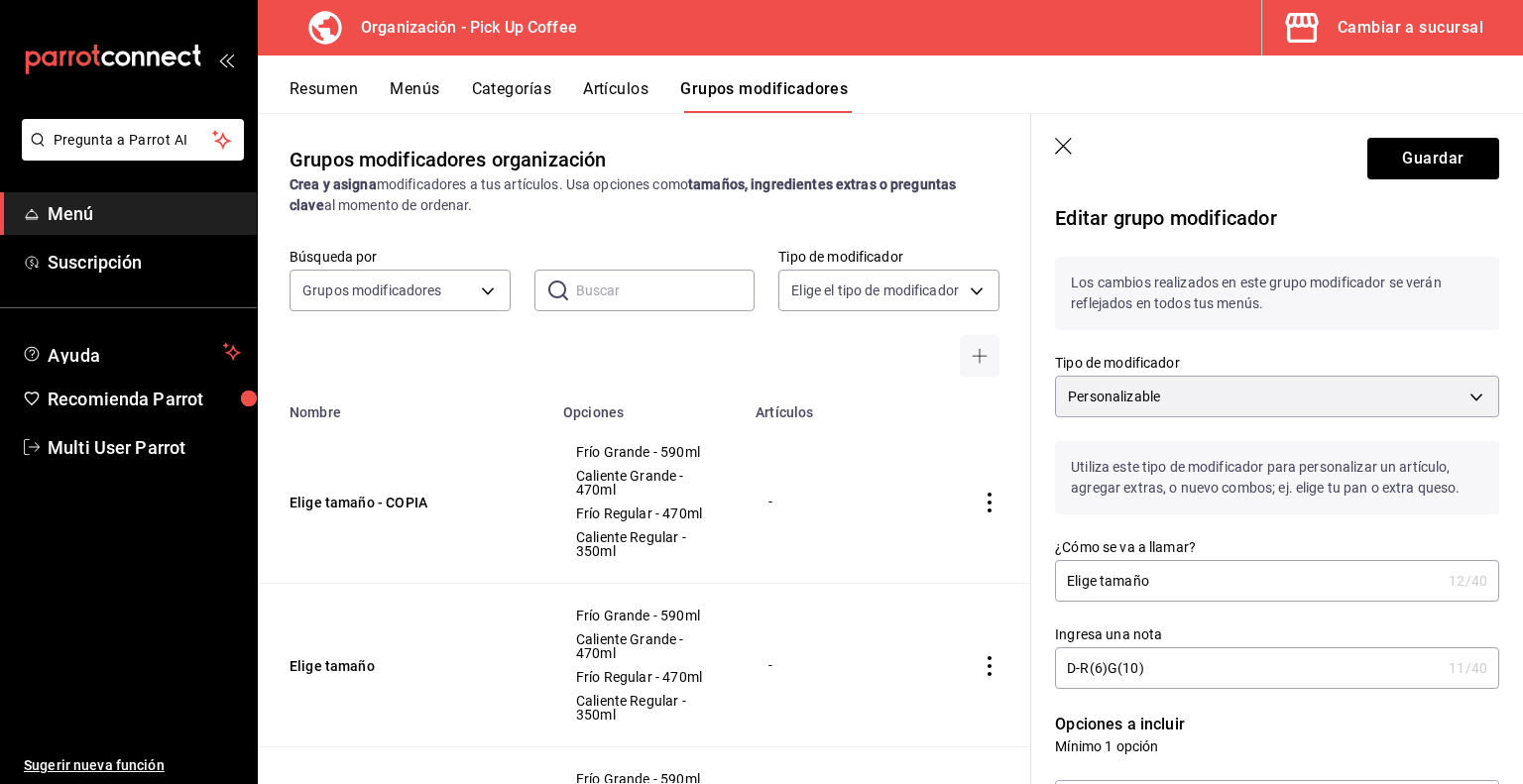 click on "D-R(6)G(10)" at bounding box center [1247, 668] 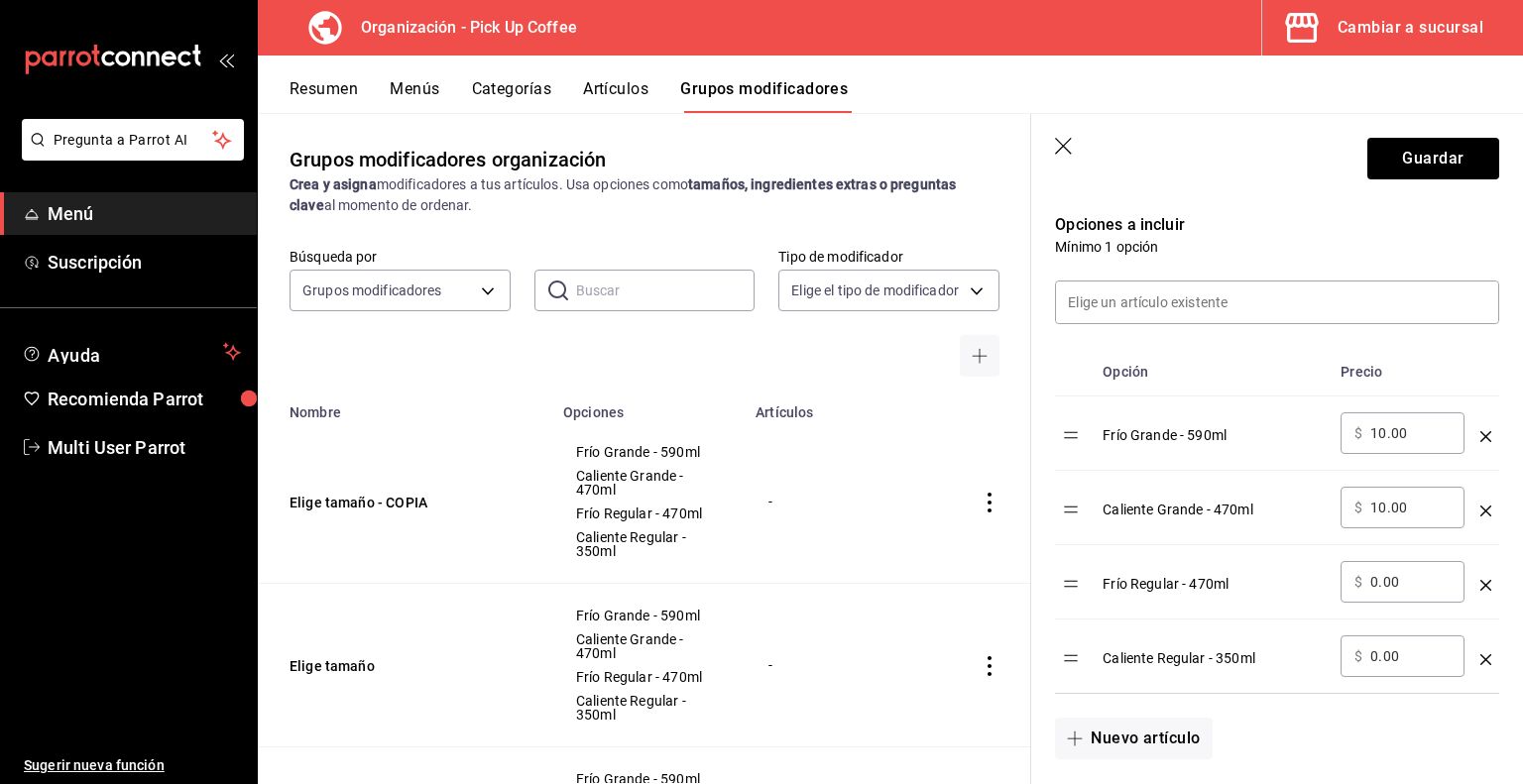 scroll, scrollTop: 502, scrollLeft: 0, axis: vertical 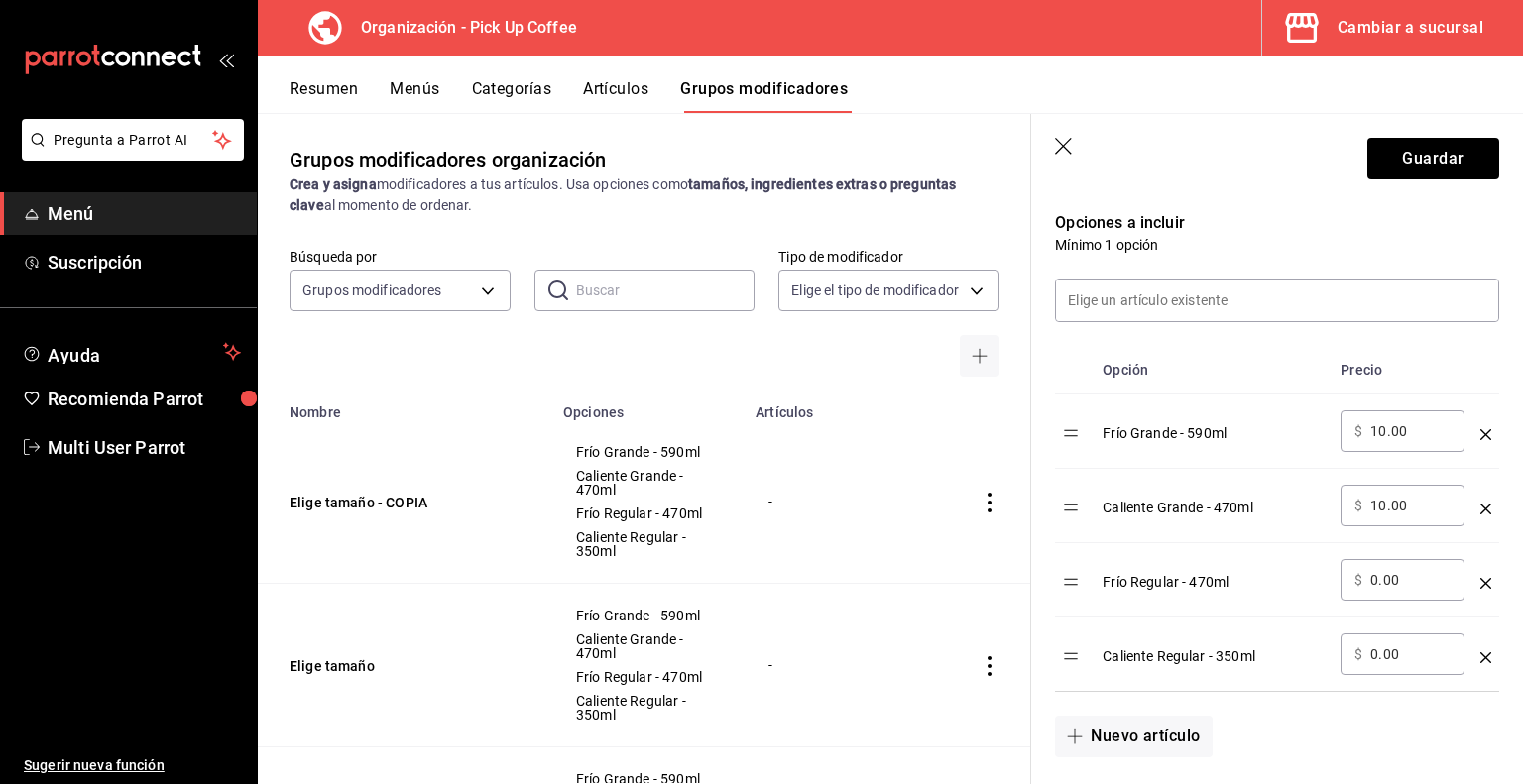 type on "D-R(6)G(10)(H)" 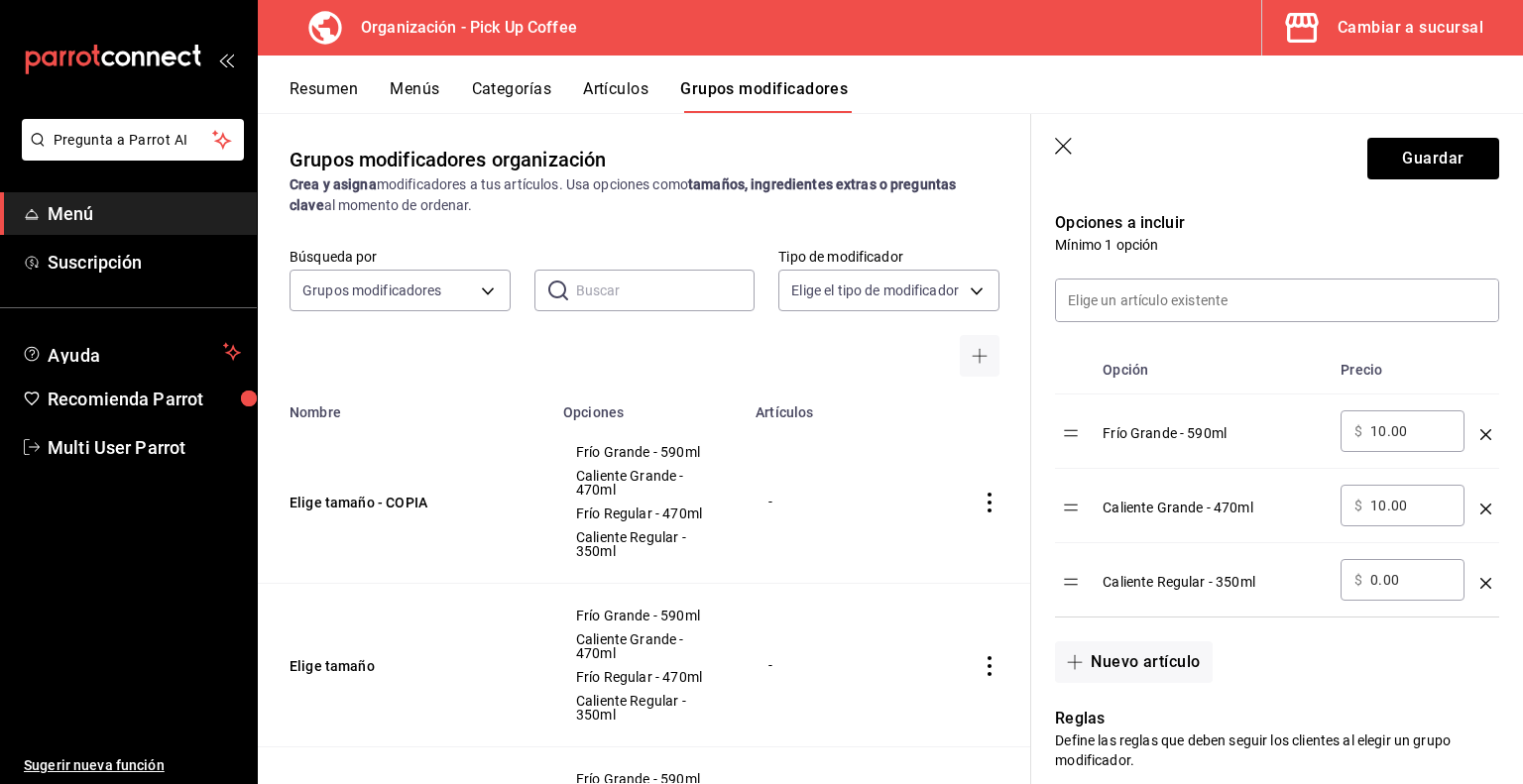 click 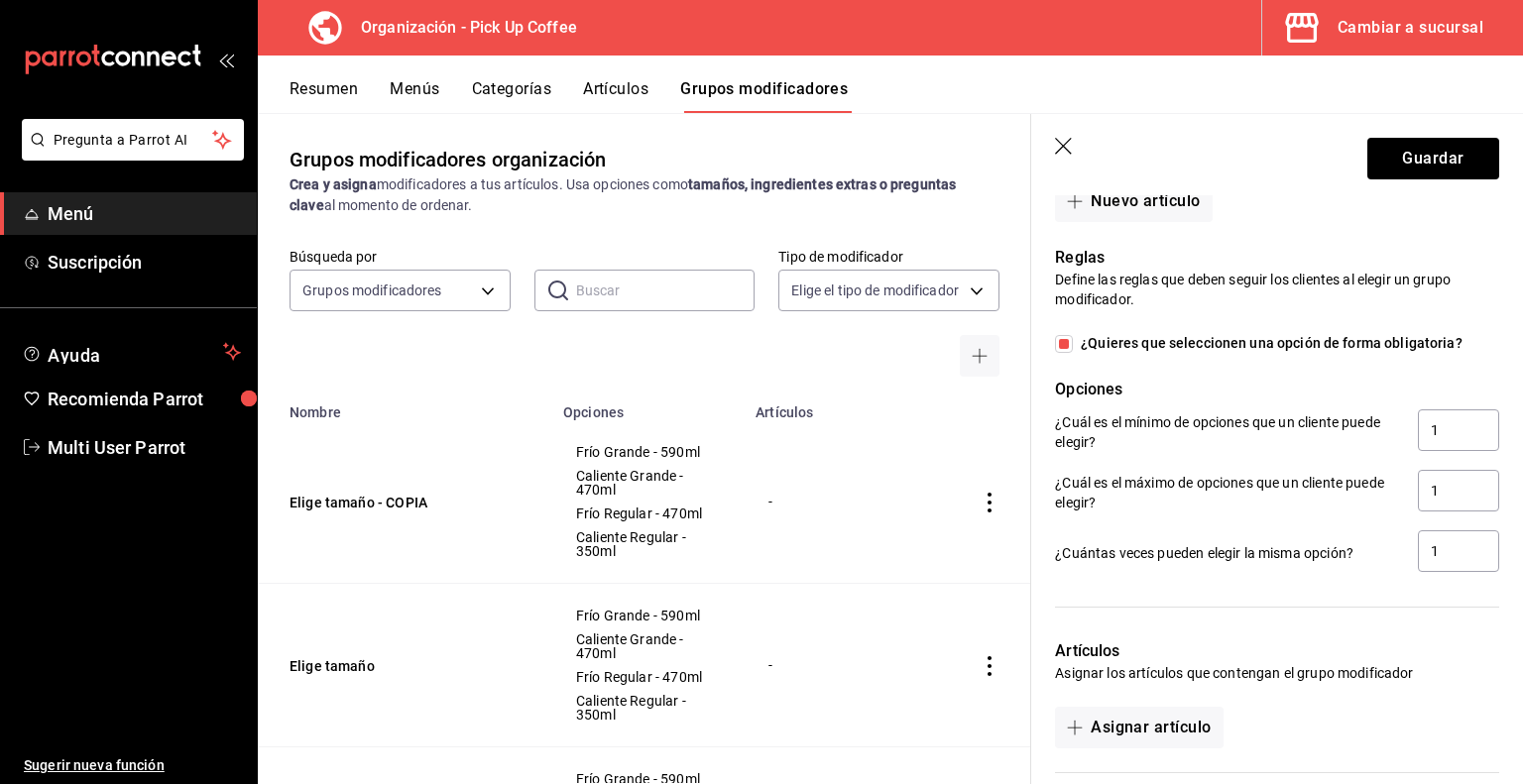 scroll, scrollTop: 1086, scrollLeft: 0, axis: vertical 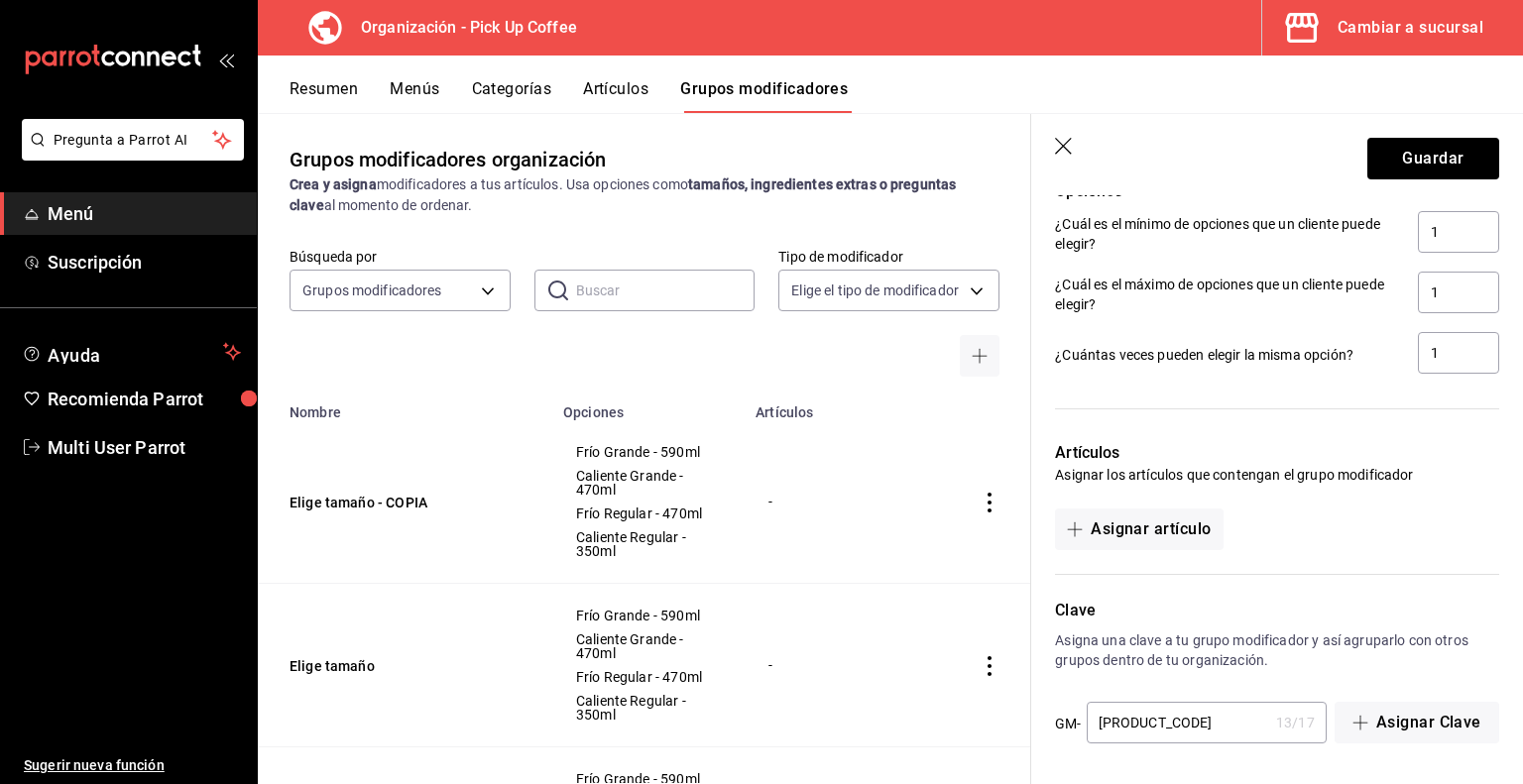 click on "[SKU]" at bounding box center [1177, 723] 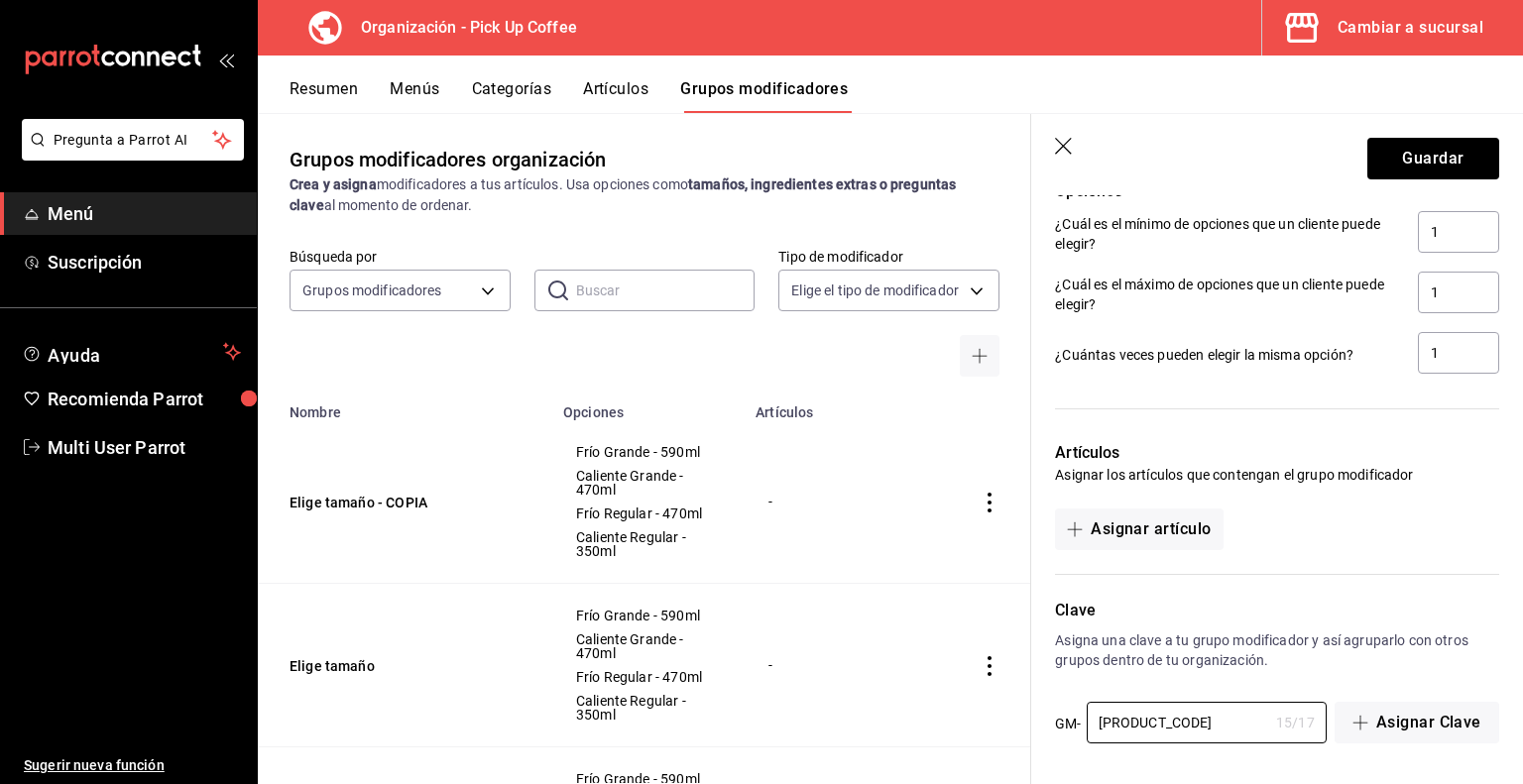 drag, startPoint x: 1206, startPoint y: 721, endPoint x: 1071, endPoint y: 726, distance: 135.09256 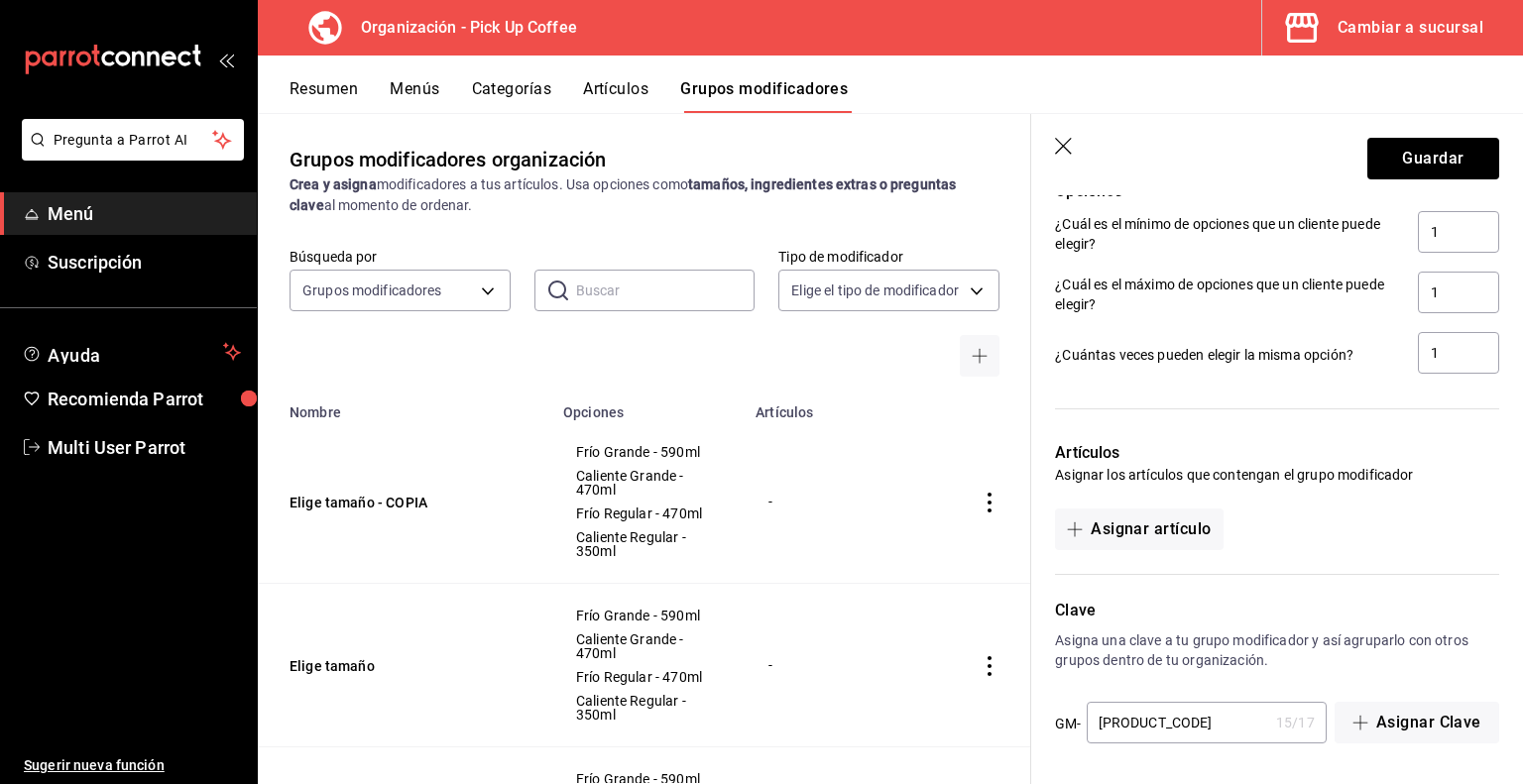 scroll, scrollTop: 496, scrollLeft: 0, axis: vertical 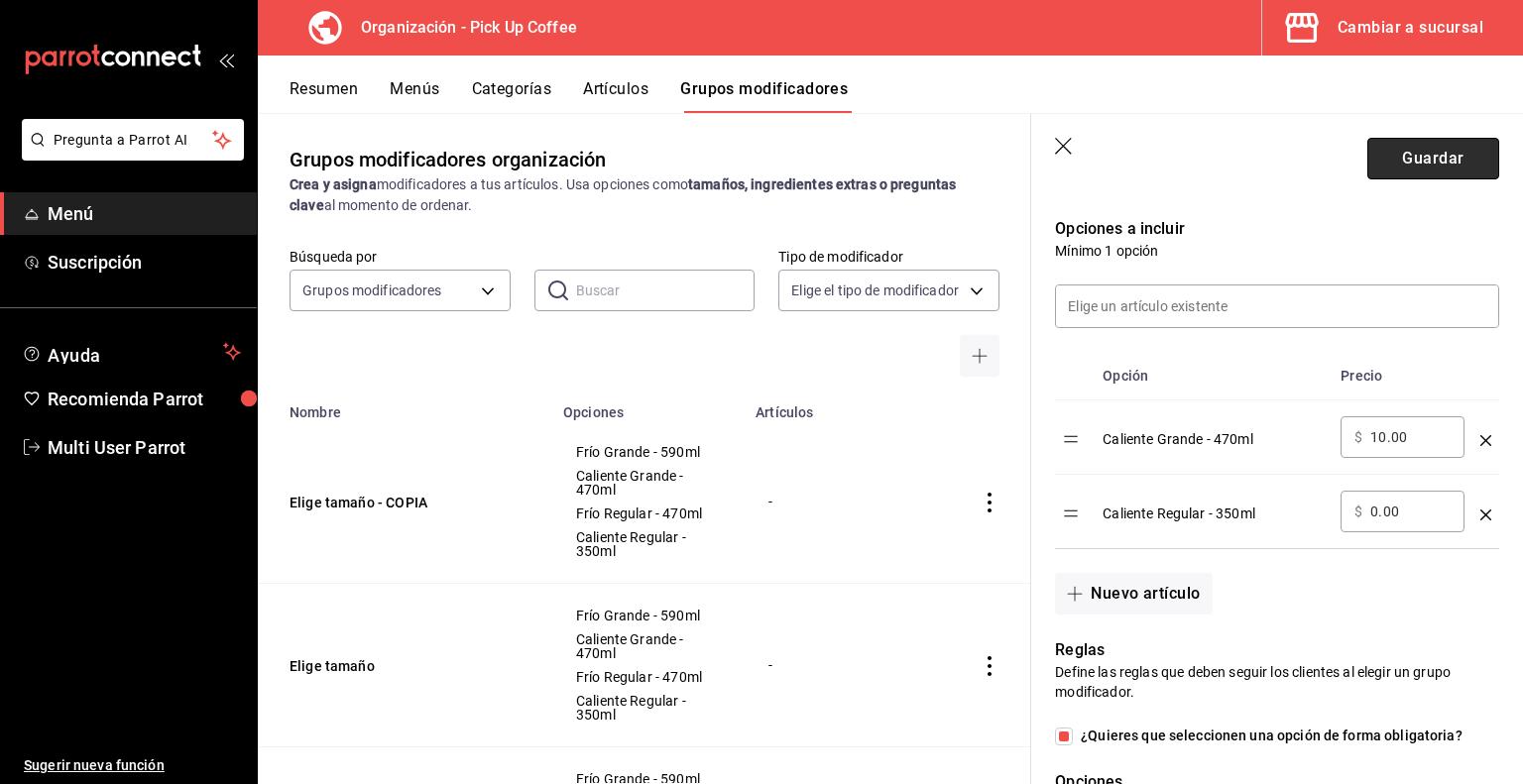 click on "Guardar" at bounding box center (1433, 159) 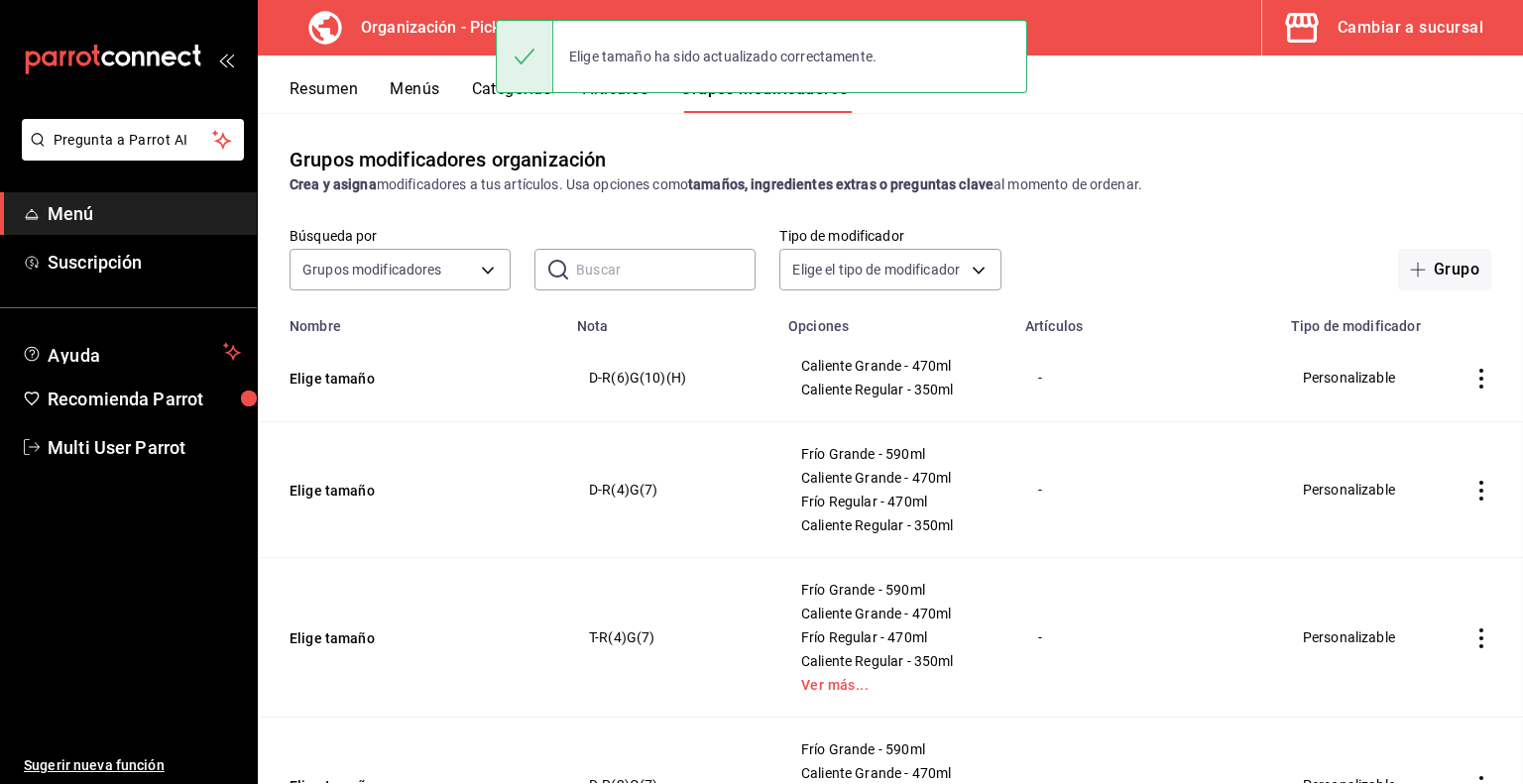 scroll, scrollTop: 0, scrollLeft: 0, axis: both 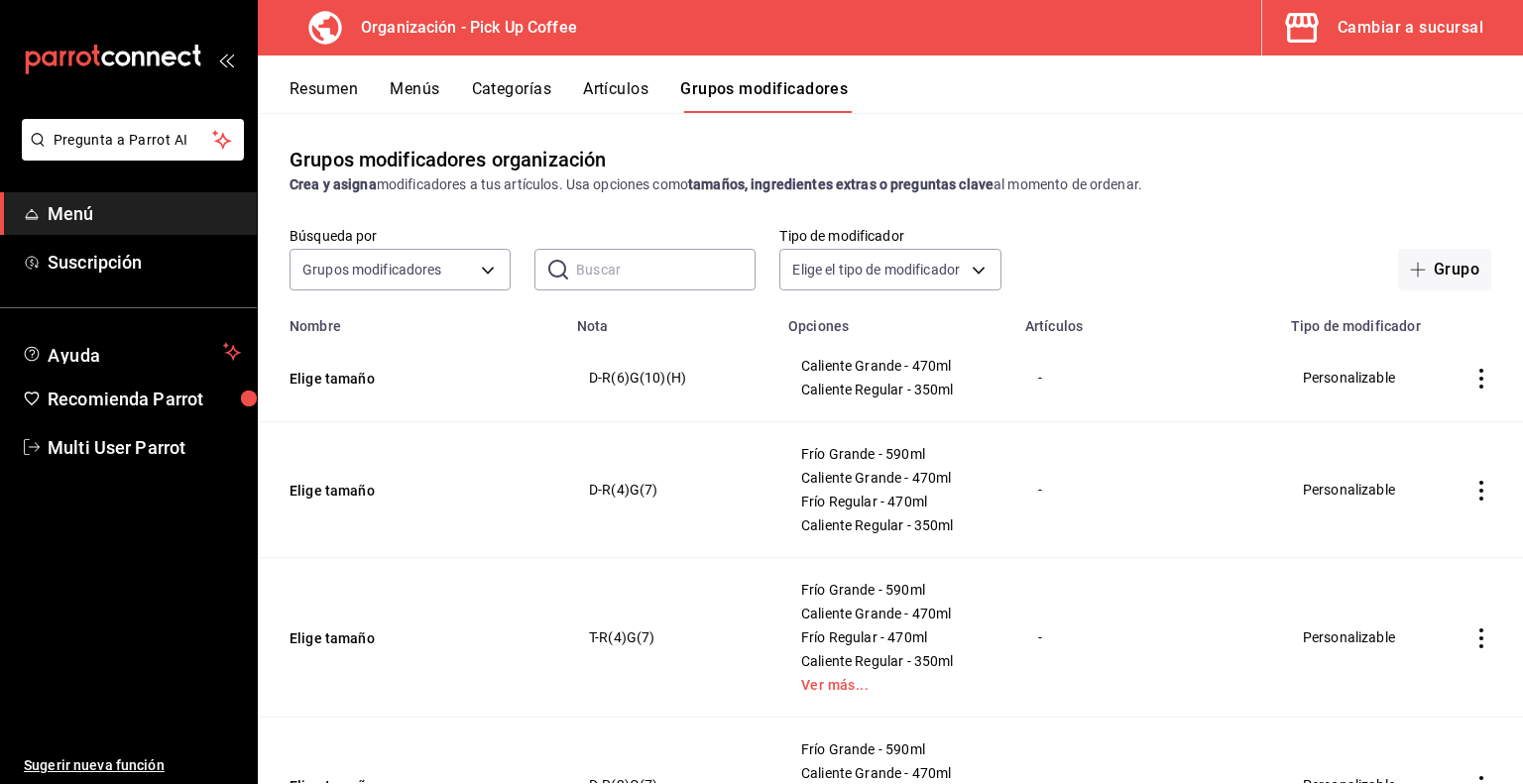 click on "Resumen" at bounding box center [323, 96] 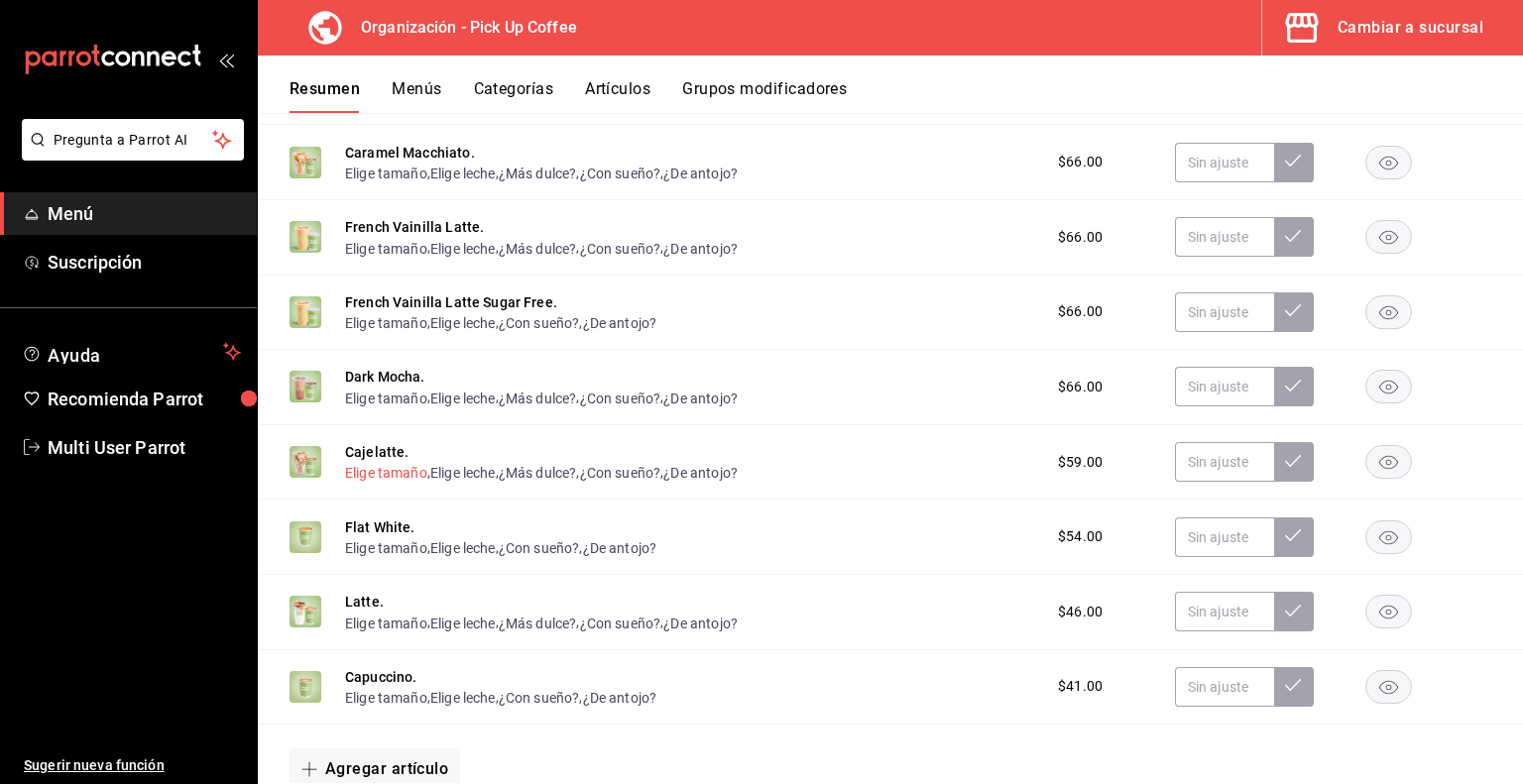 scroll, scrollTop: 780, scrollLeft: 0, axis: vertical 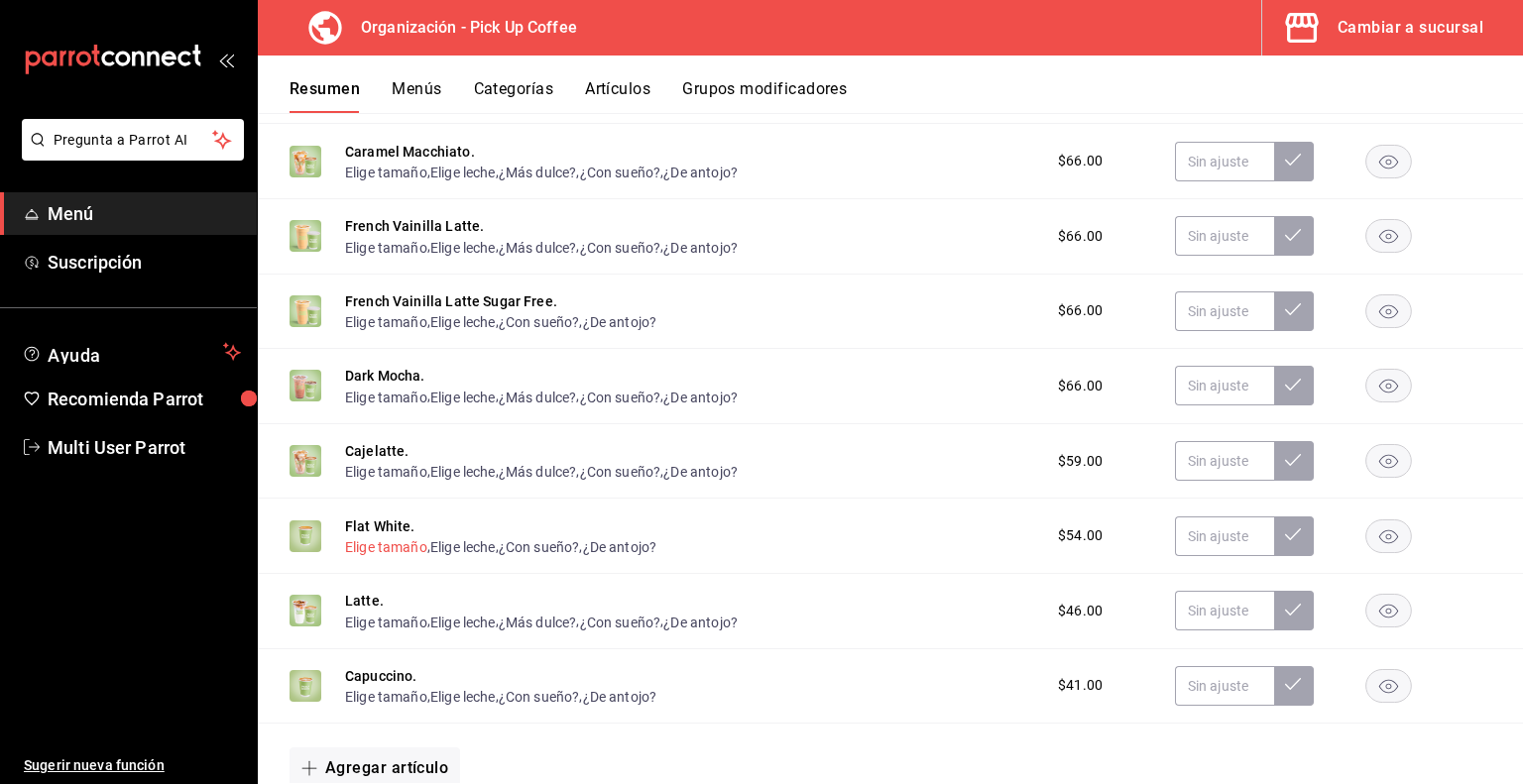 click on "Elige tamaño" at bounding box center [386, 547] 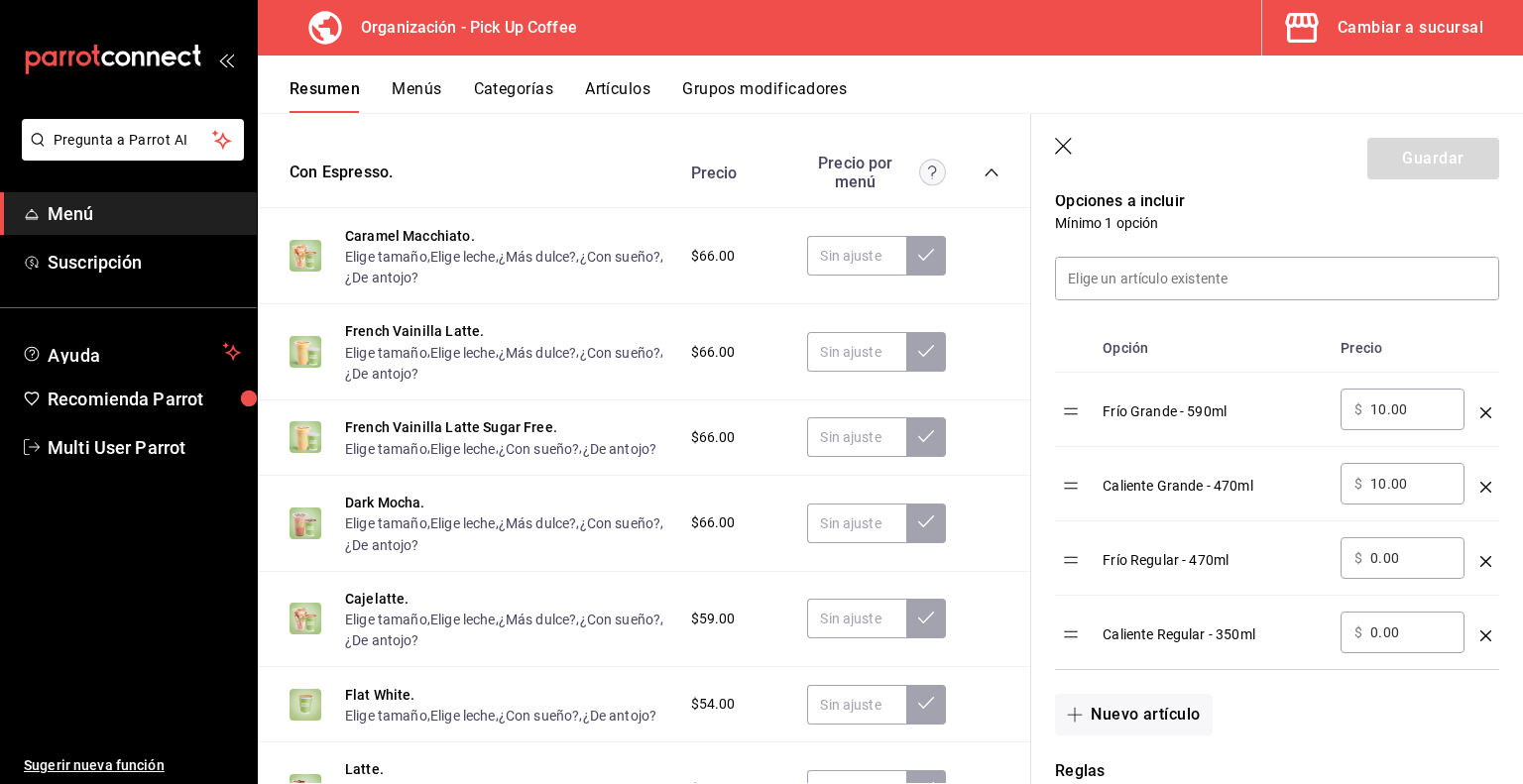 scroll, scrollTop: 0, scrollLeft: 0, axis: both 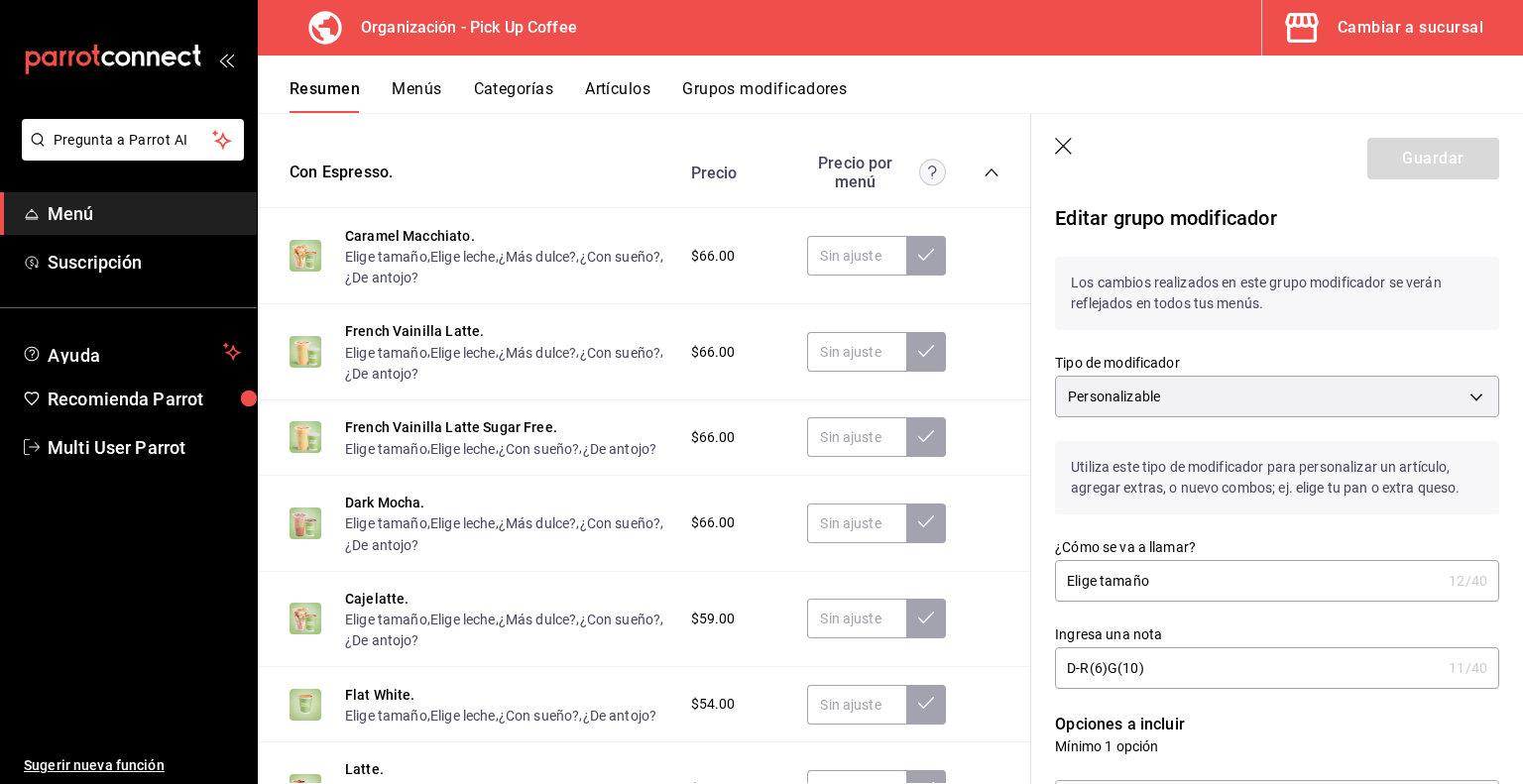 click on "Artículos" at bounding box center (618, 96) 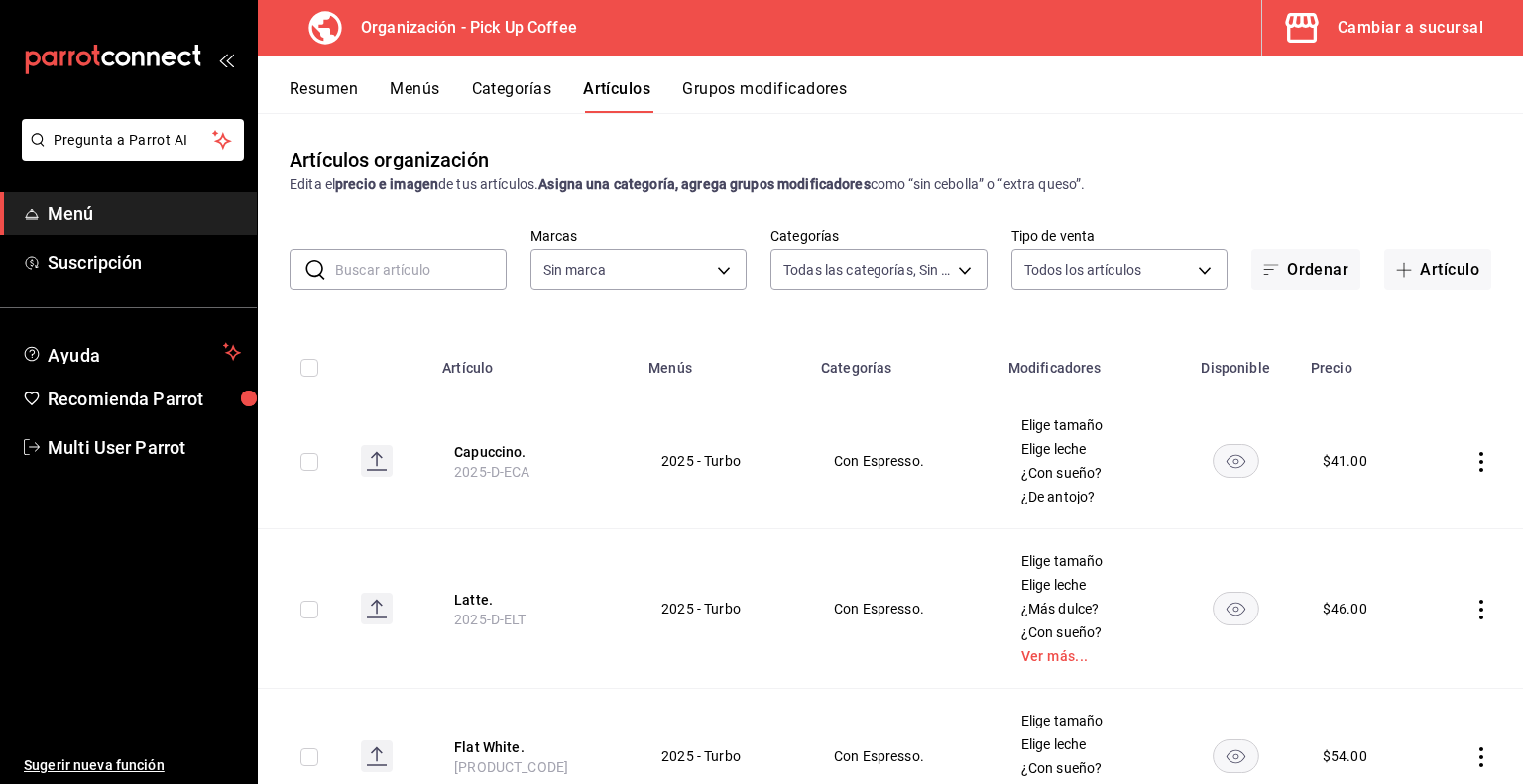 type on "[UUID],[UUID],[UUID],[UUID],[UUID],[UUID],[UUID],[UUID],[UUID],[UUID],[UUID],[UUID],[UUID],[UUID],[UUID],[UUID],[UUID],[UUID],[UUID]" 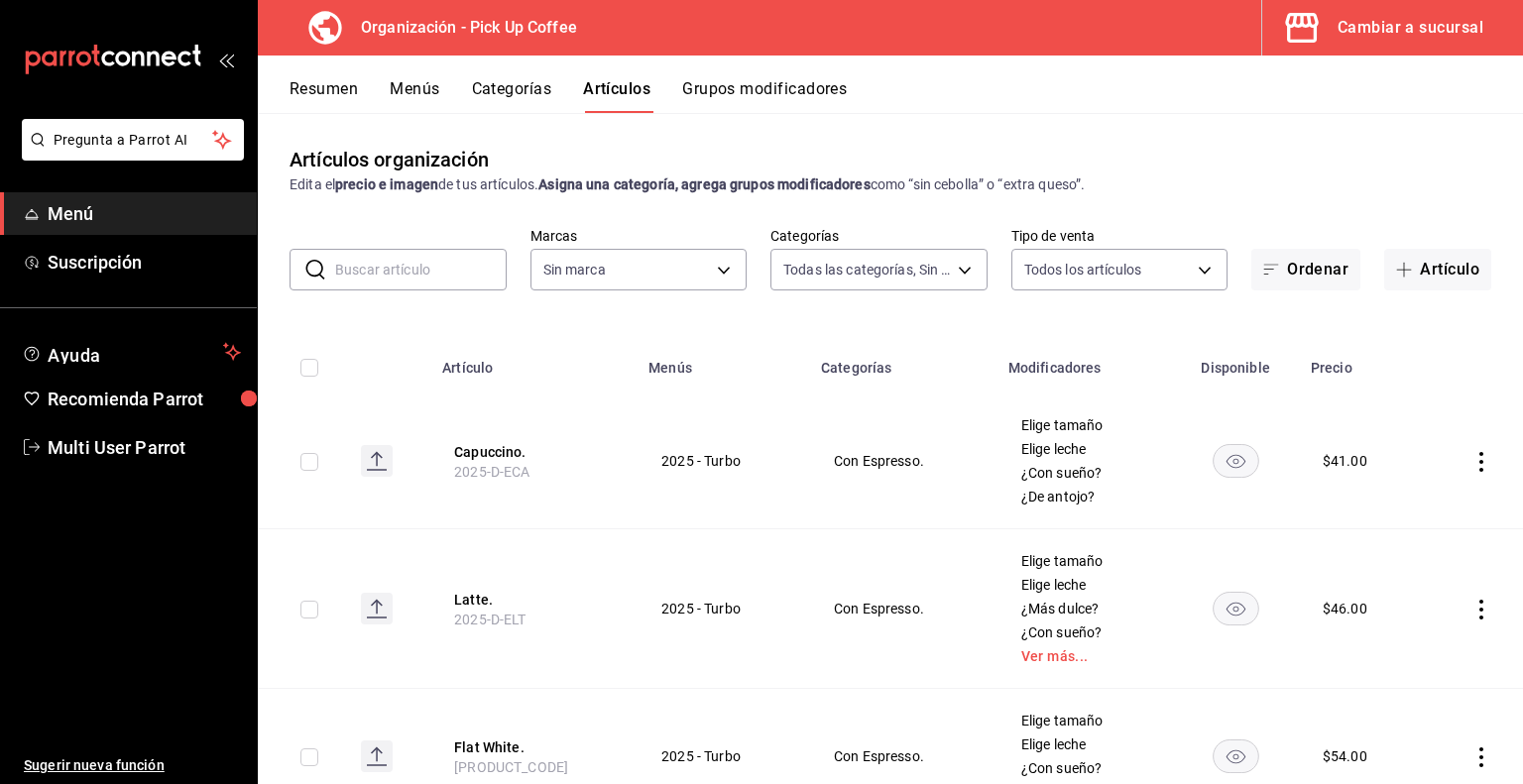 type on "be2dd662-c872-4fc9-aaab-377dbd4a662e" 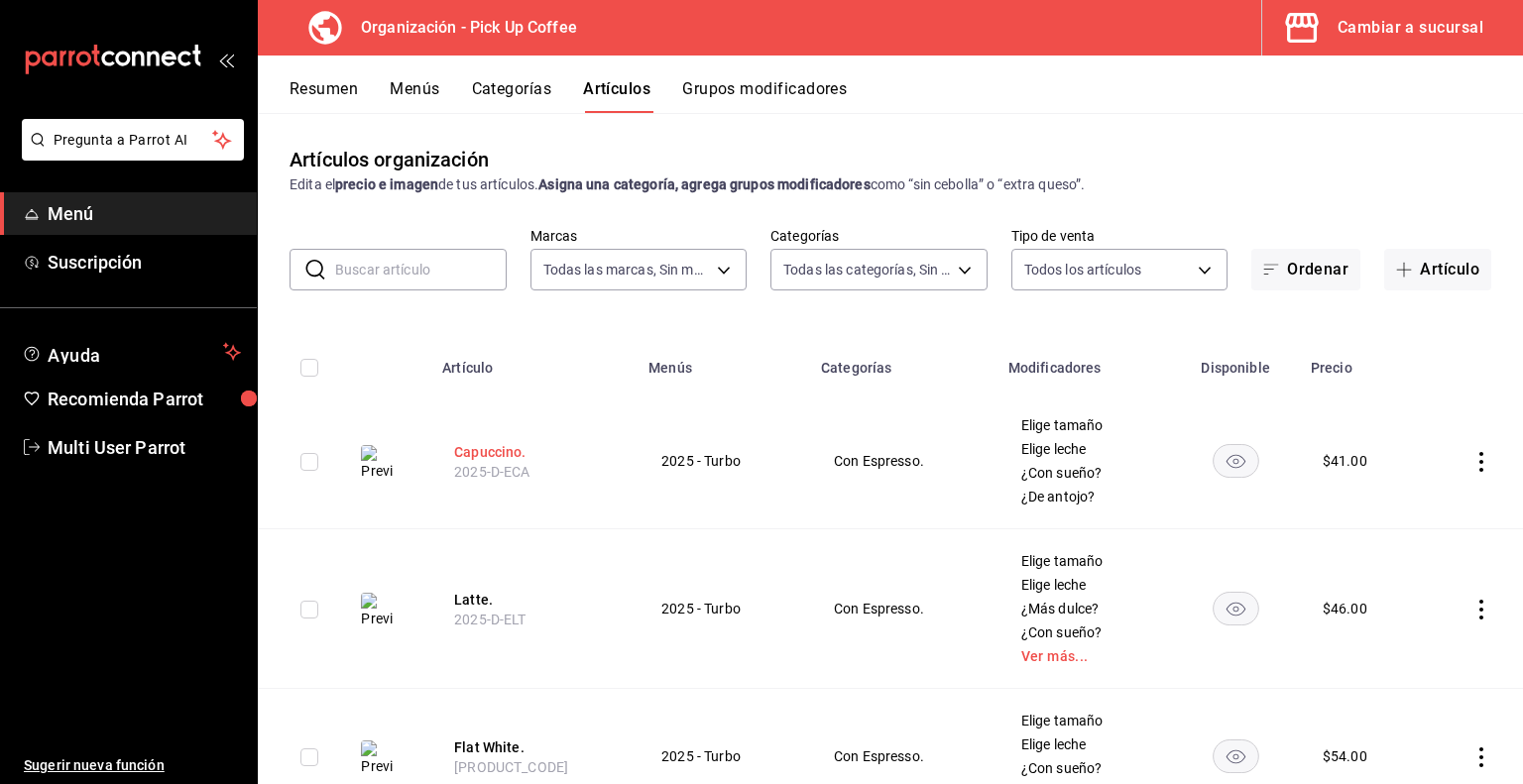 click on "Capuccino." at bounding box center [533, 452] 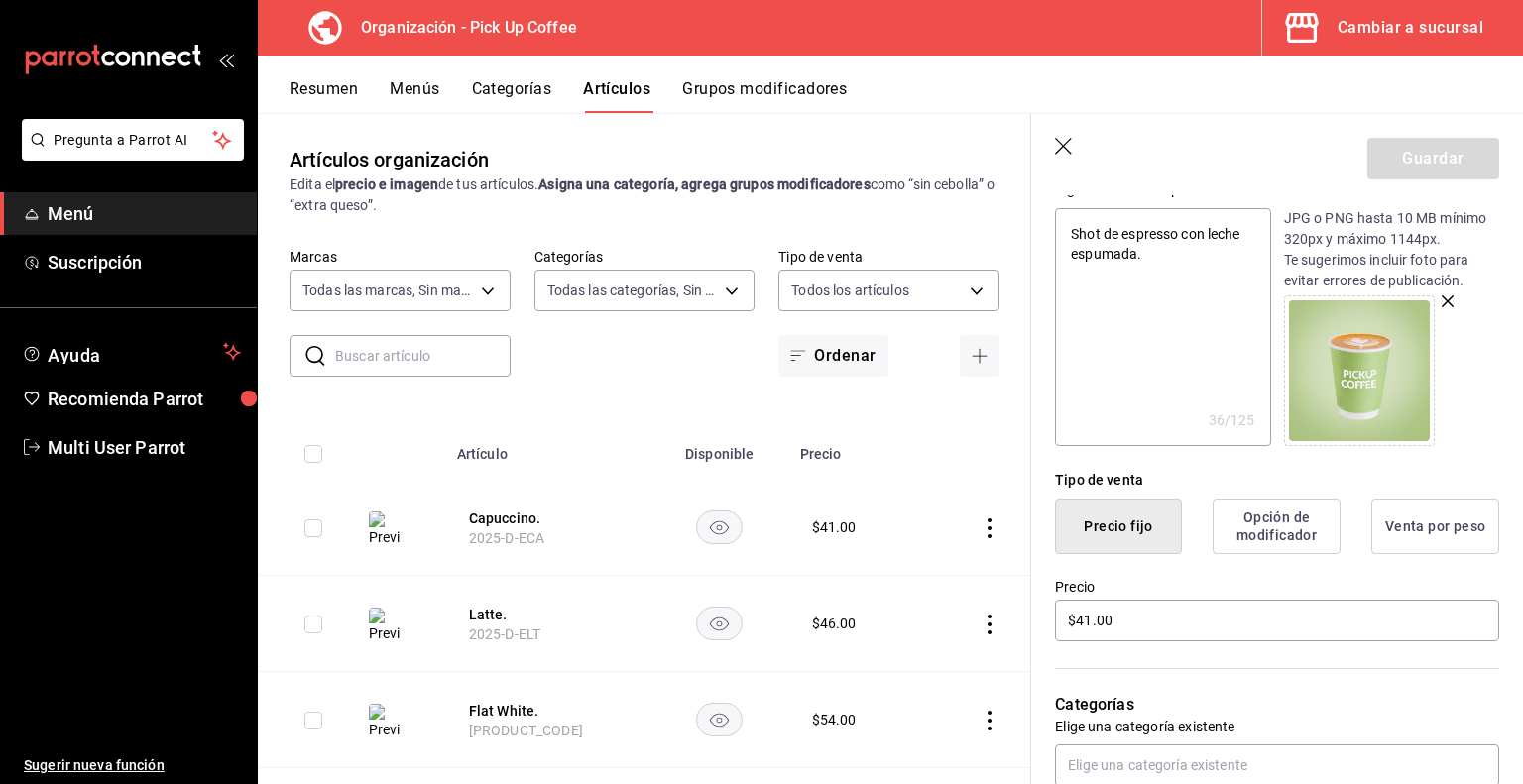 type on "x" 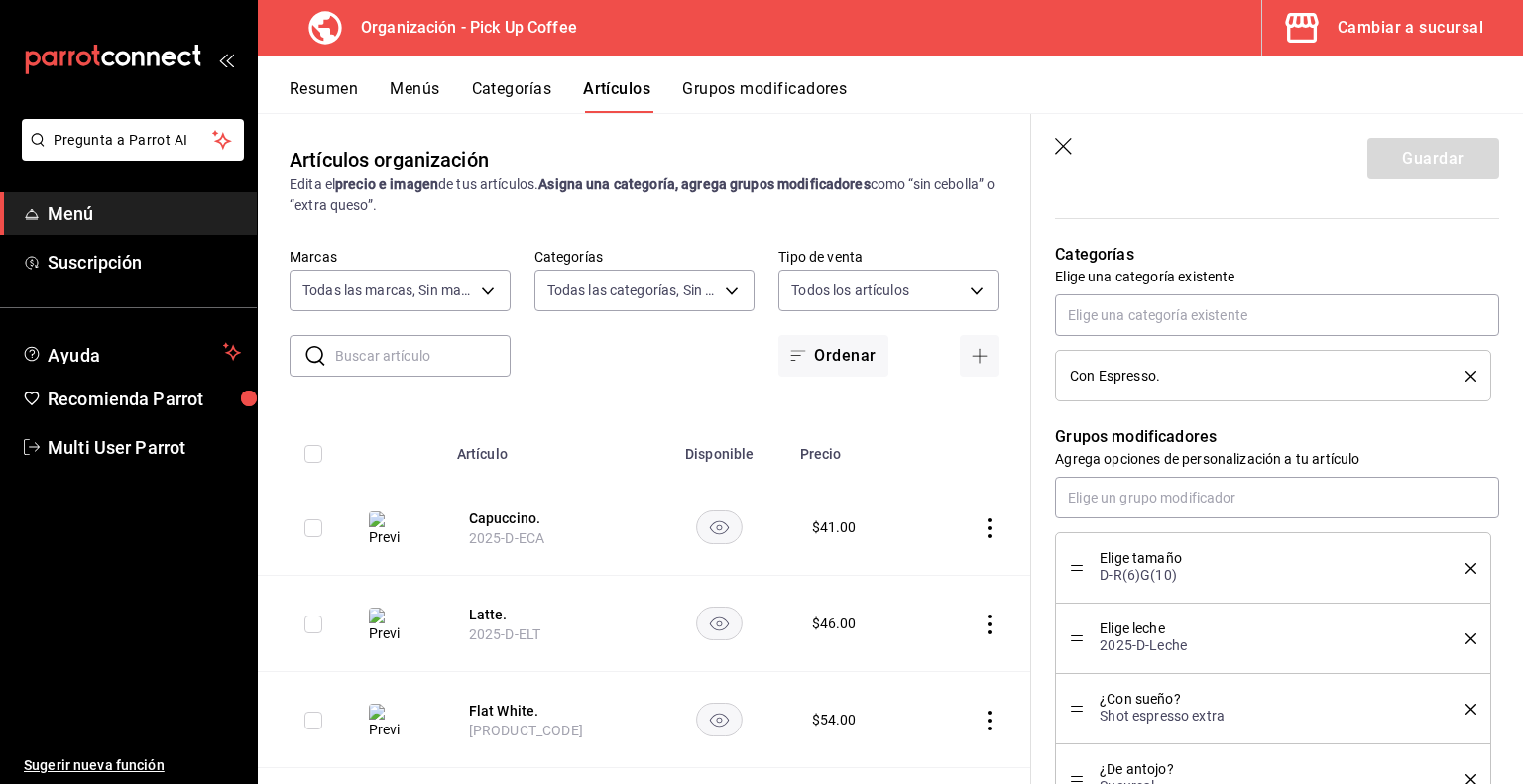 scroll, scrollTop: 670, scrollLeft: 0, axis: vertical 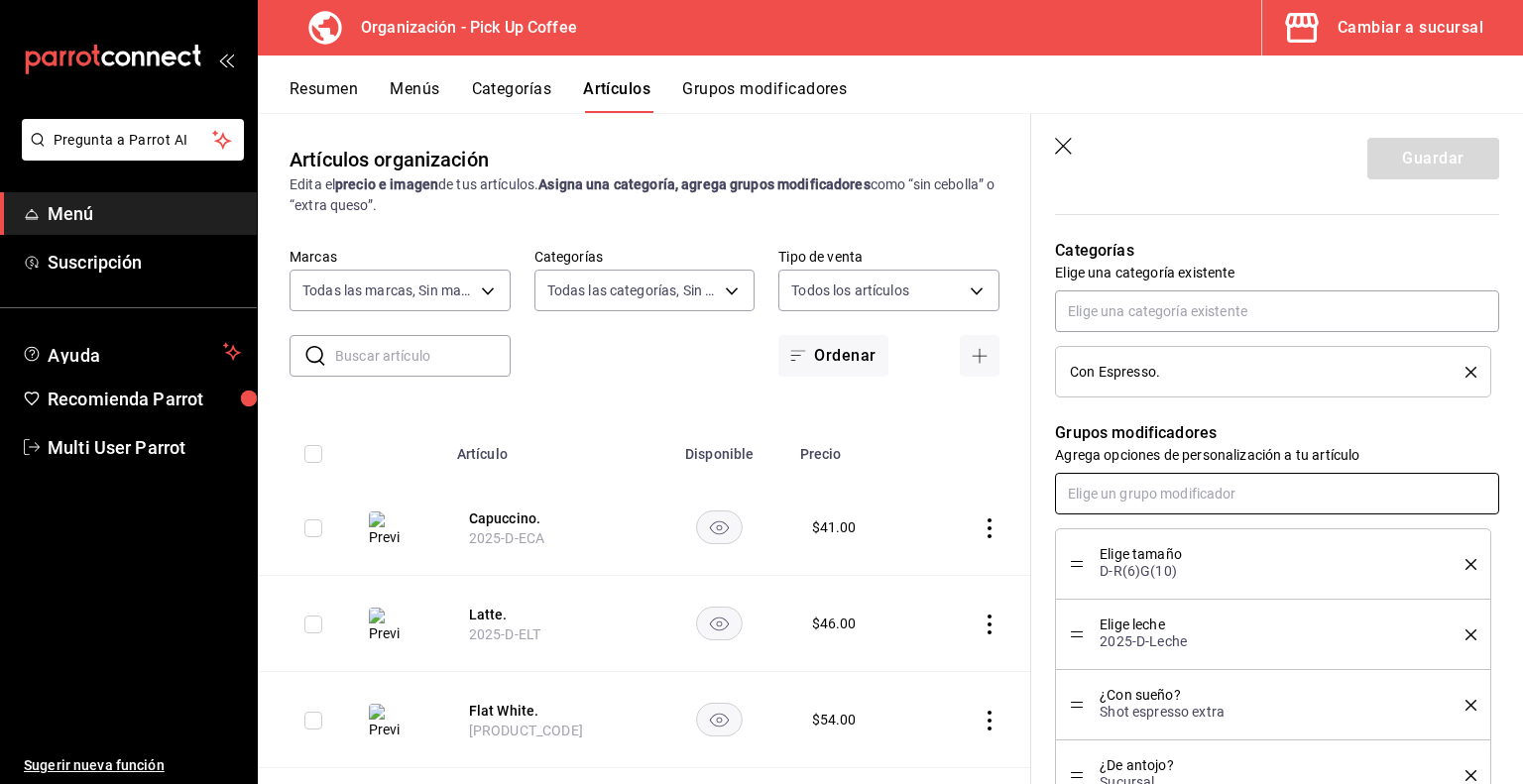 click at bounding box center (1277, 494) 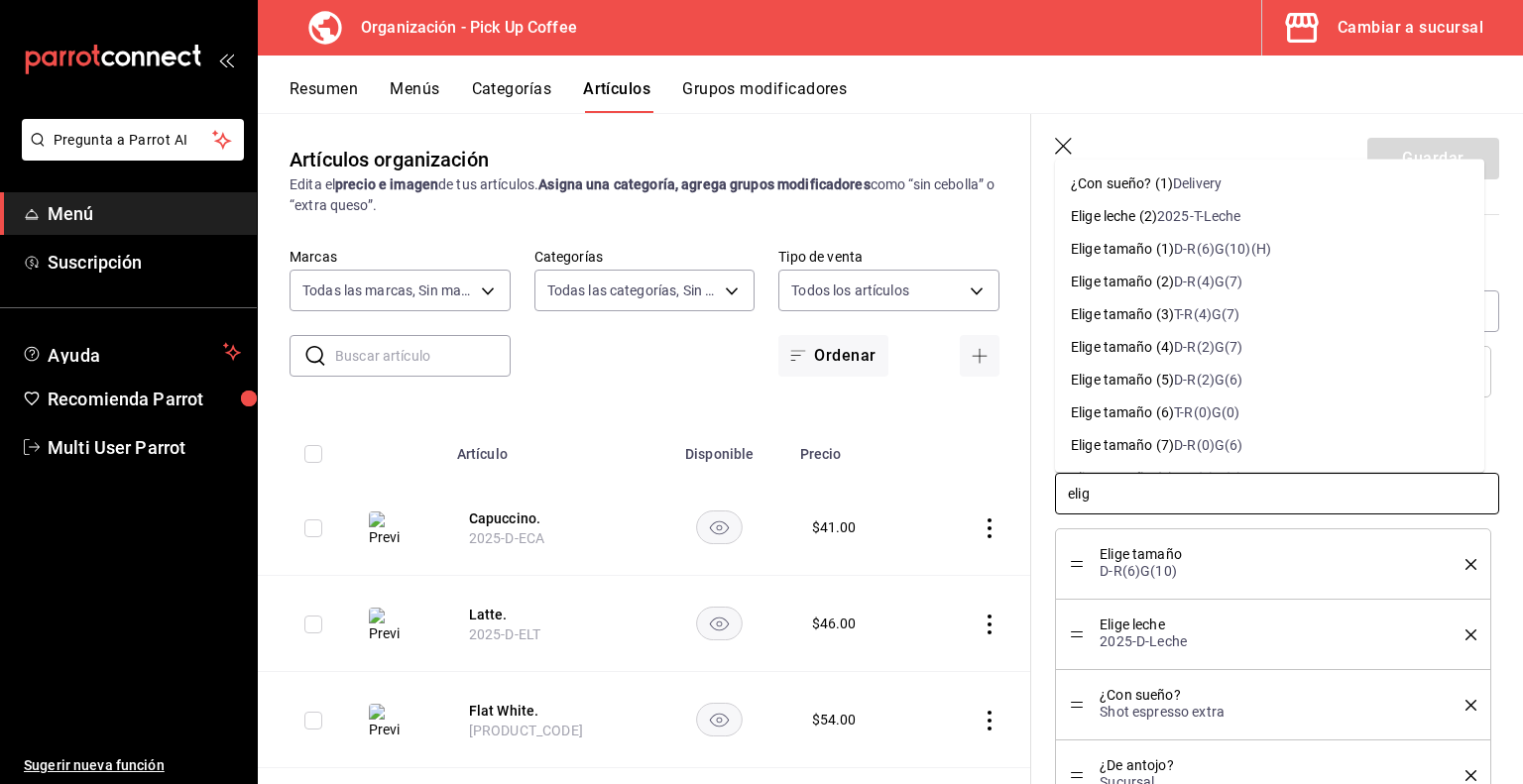 type on "elige" 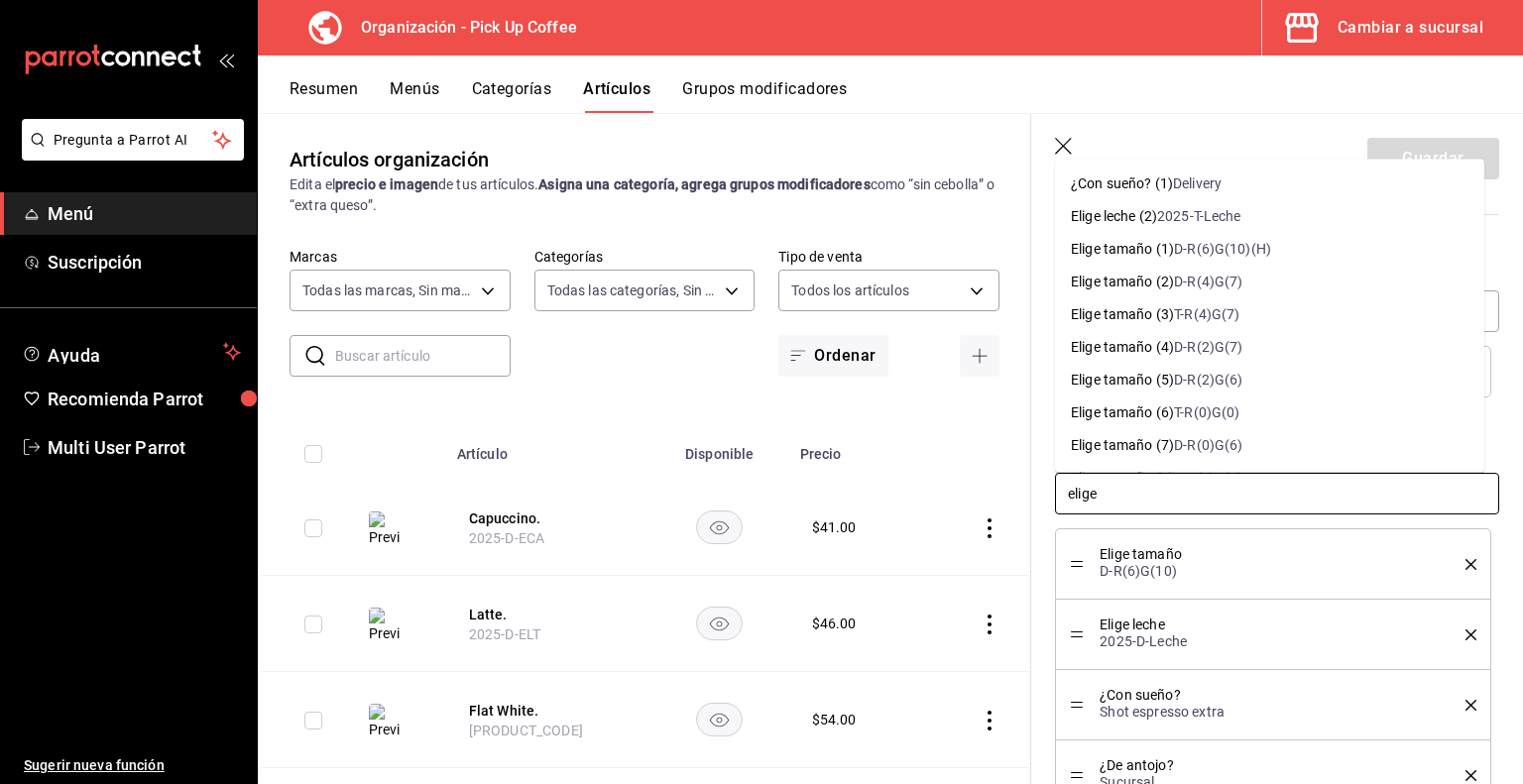 click on "Elige tamaño (1) D-R(6)G(10)(H)" at bounding box center (1269, 248) 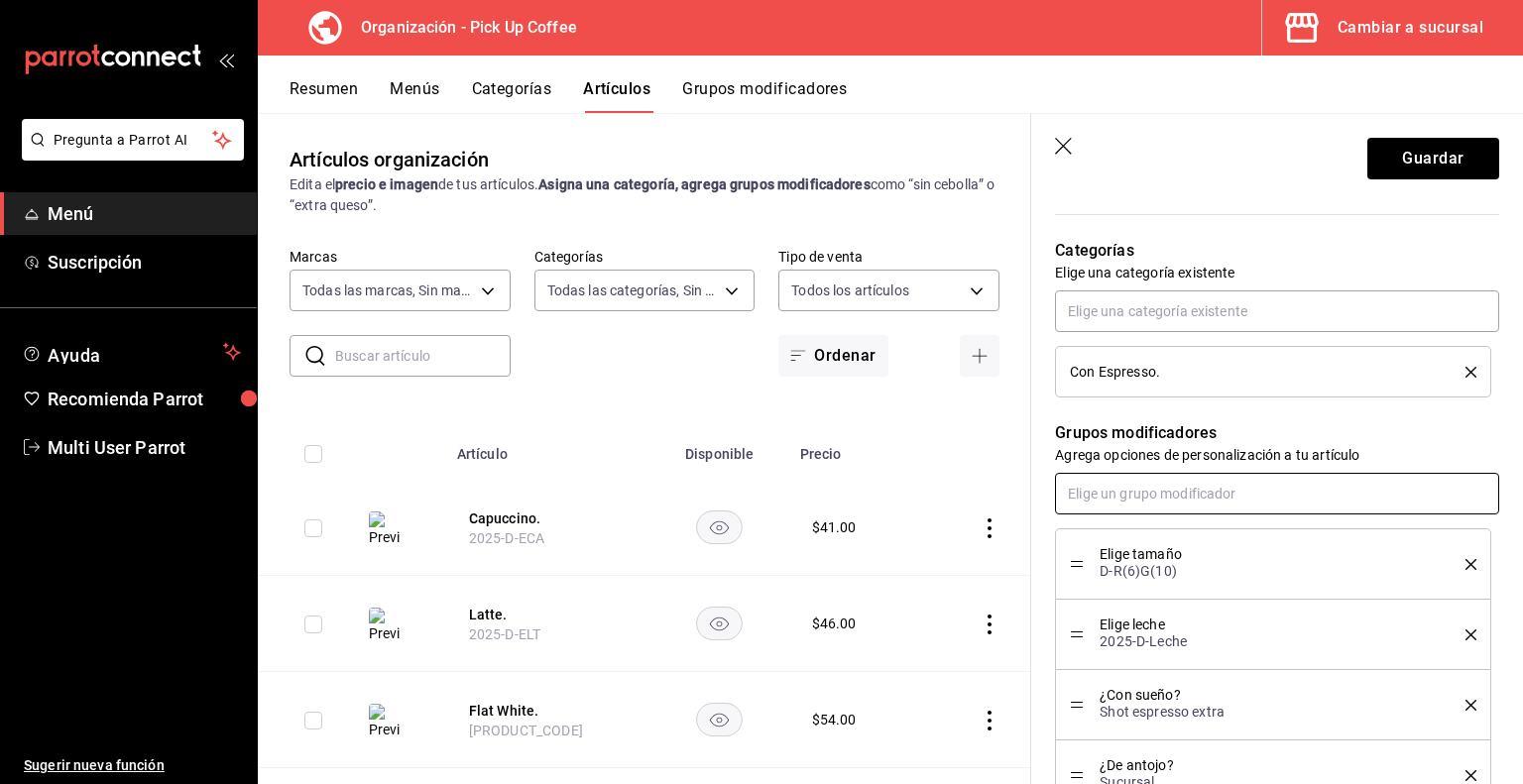 scroll, scrollTop: 837, scrollLeft: 0, axis: vertical 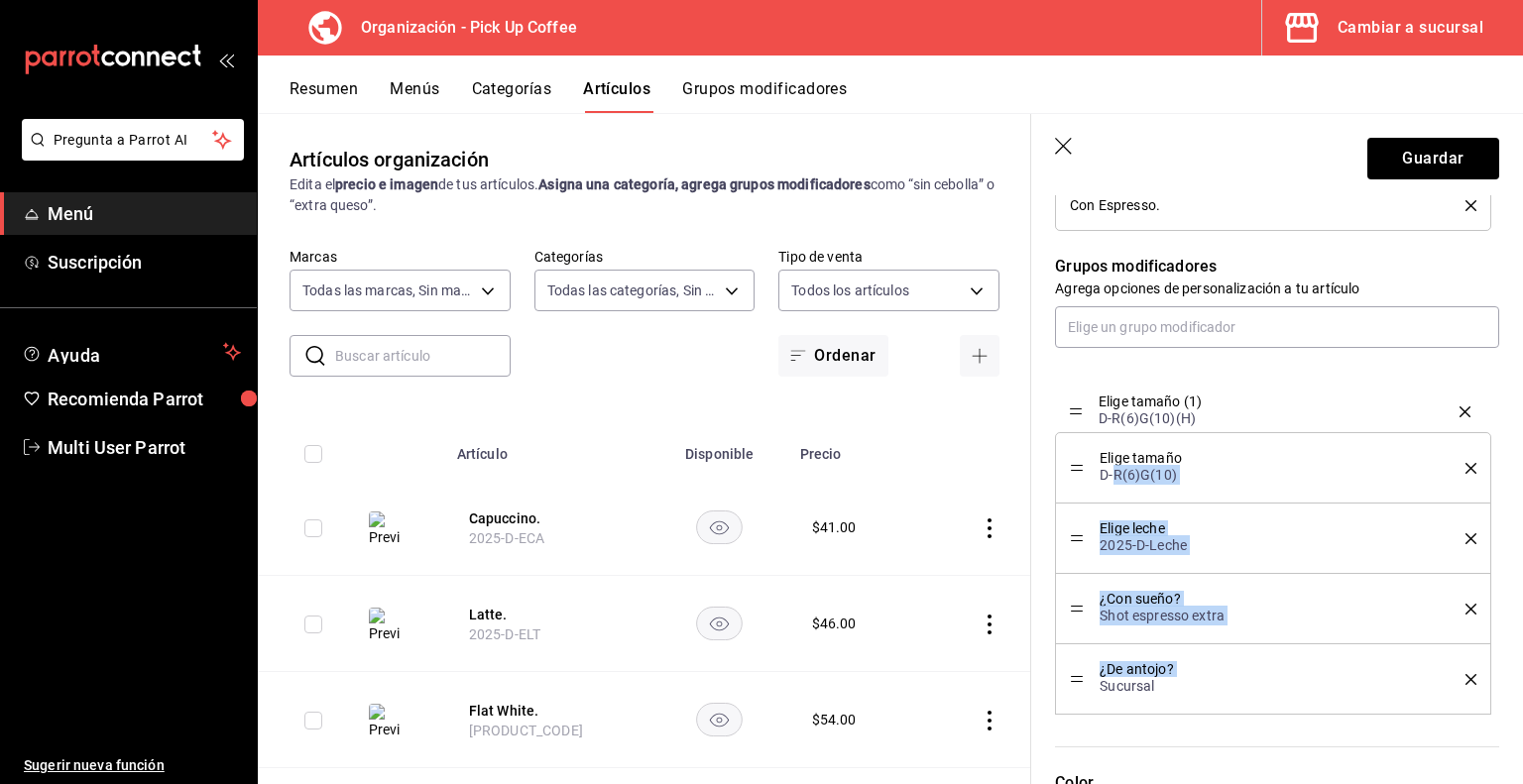 drag, startPoint x: 1079, startPoint y: 677, endPoint x: 1115, endPoint y: 411, distance: 268.42504 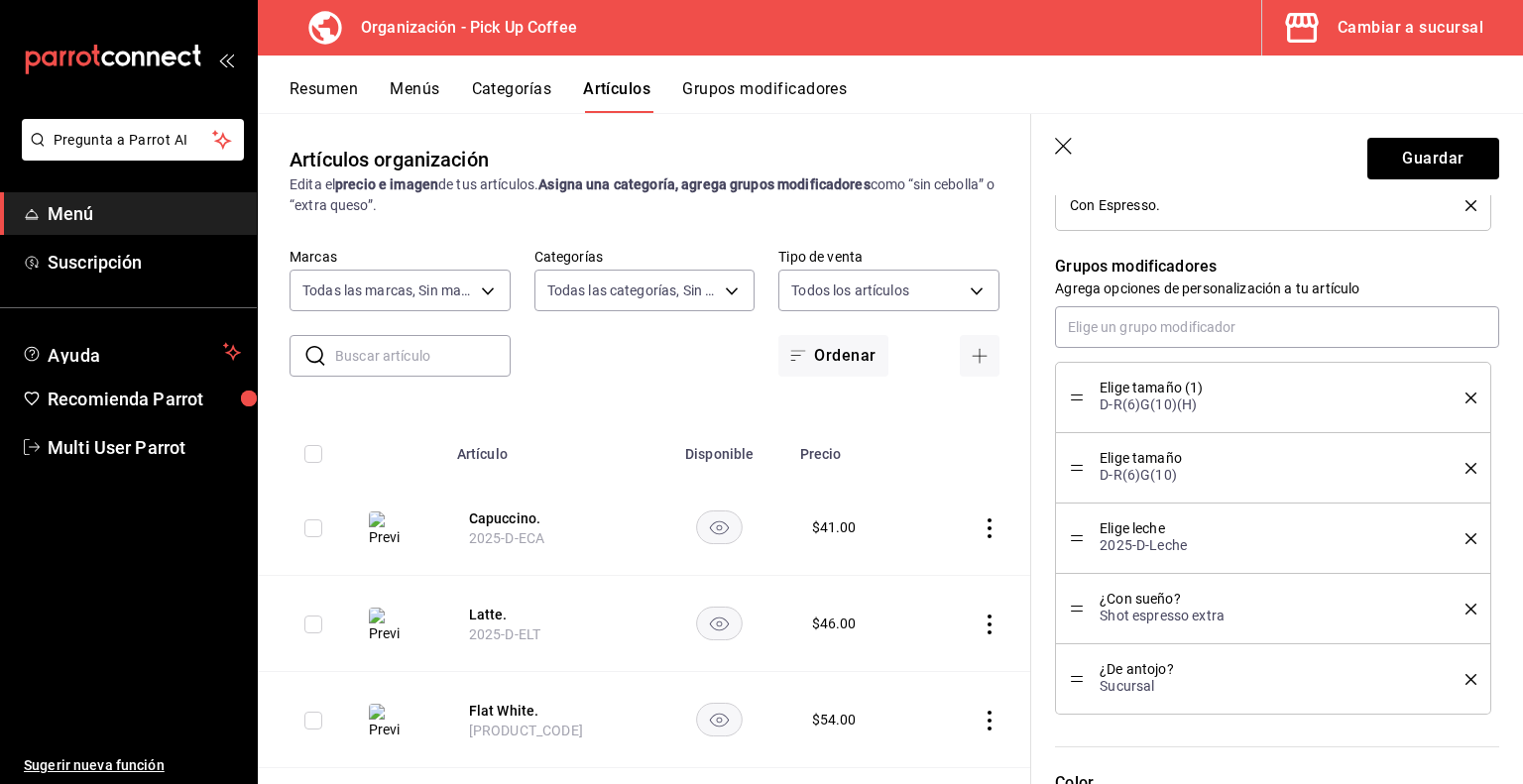 click 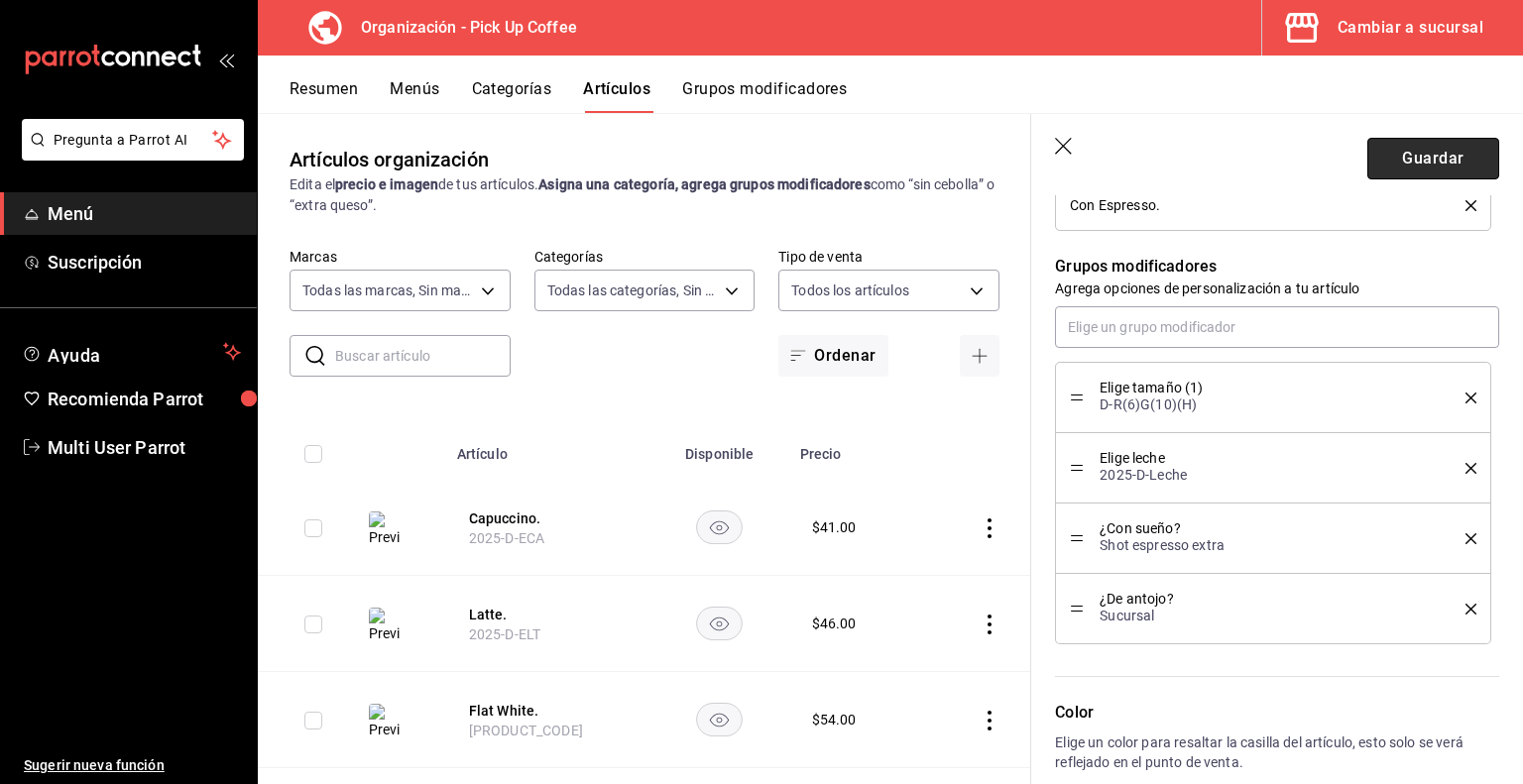 click on "Guardar" at bounding box center [1433, 159] 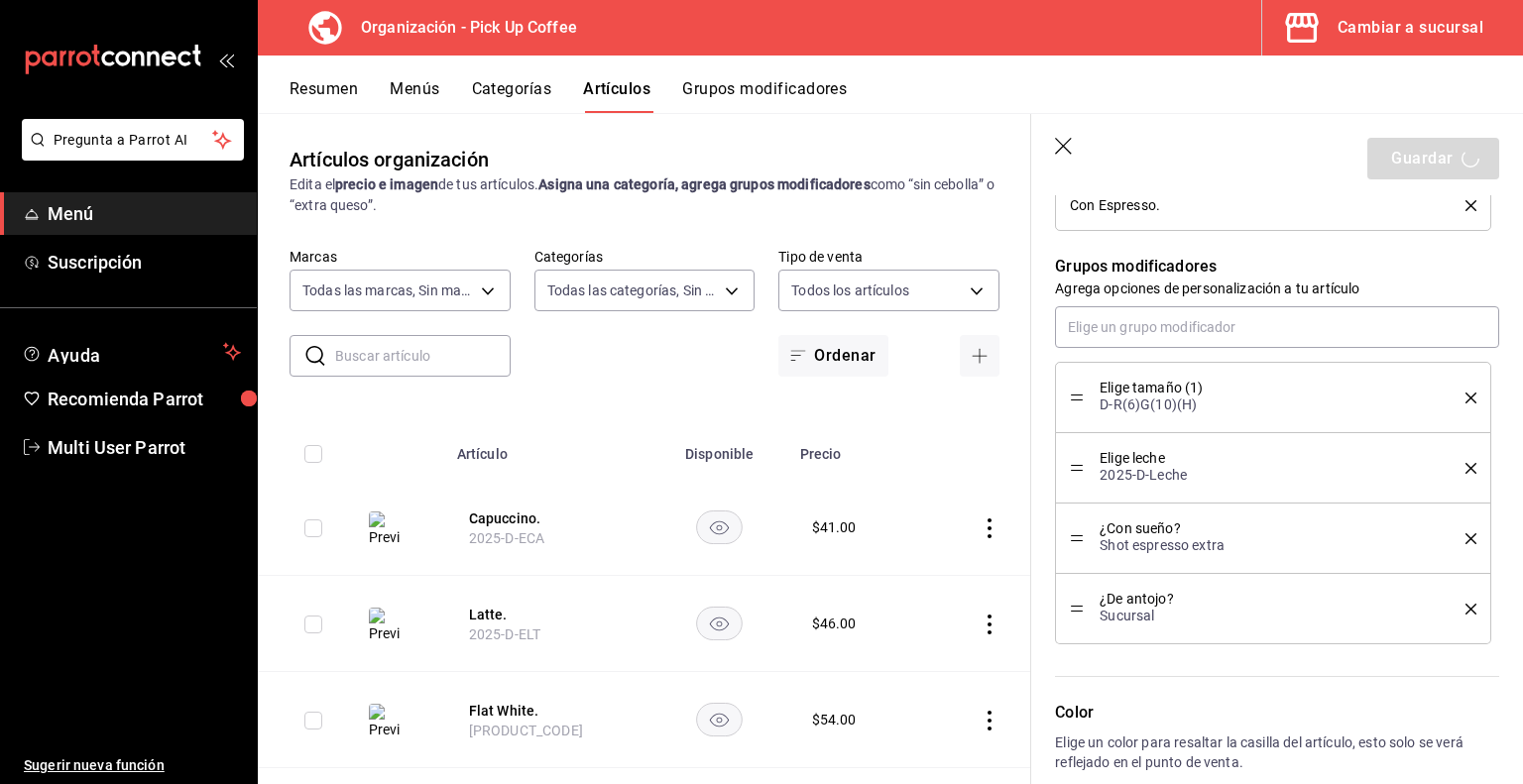 type on "x" 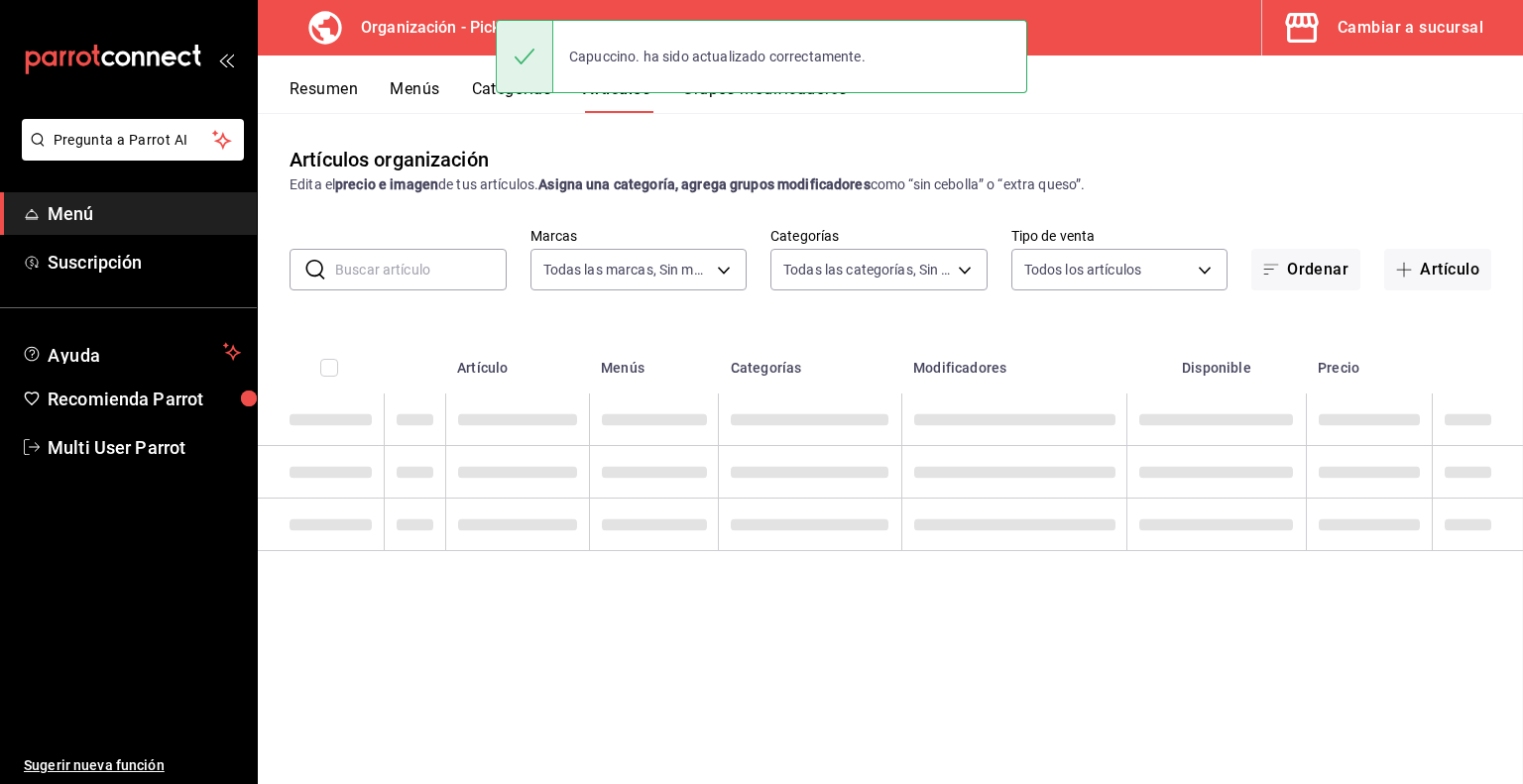 scroll, scrollTop: 0, scrollLeft: 0, axis: both 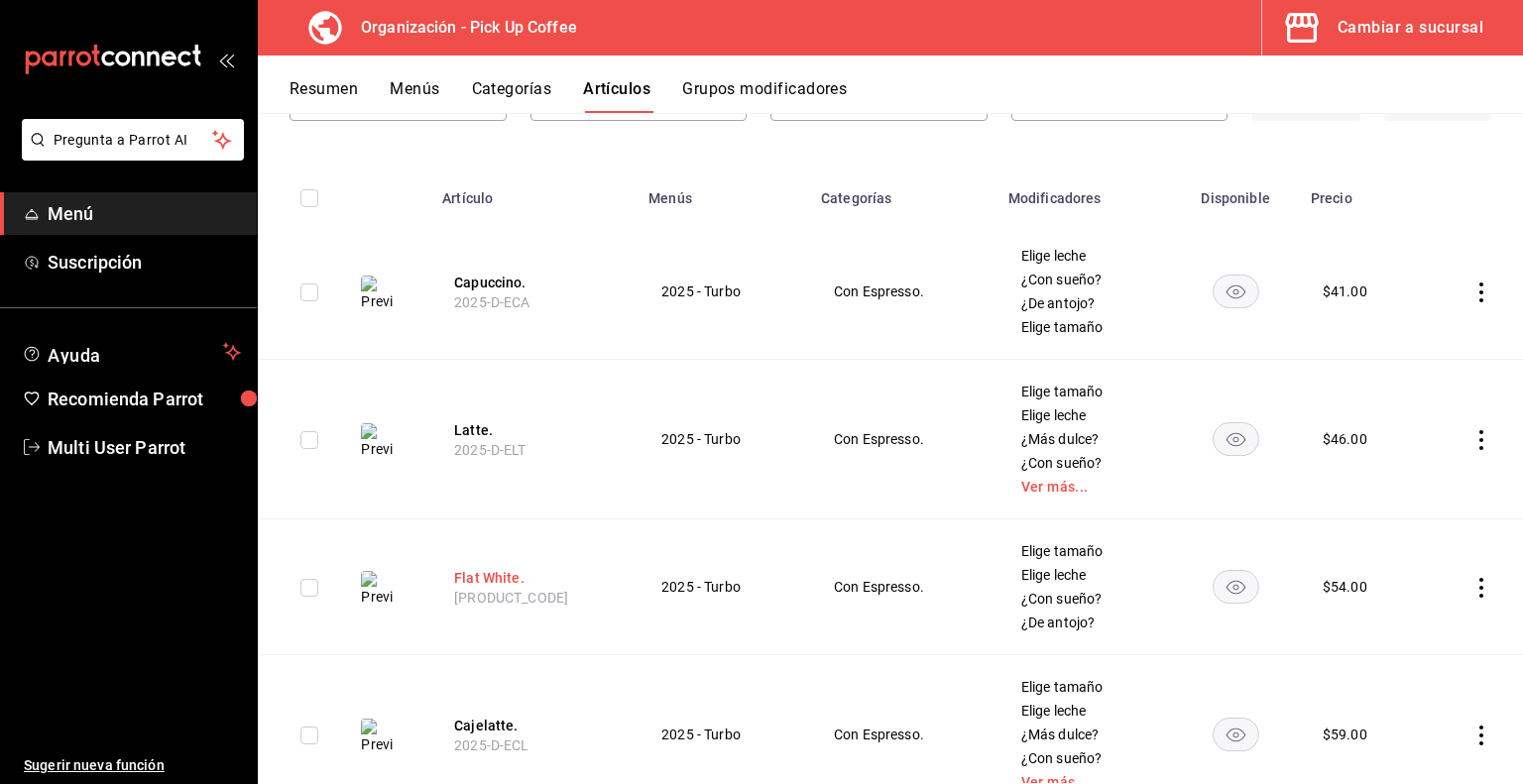 click on "Flat White." at bounding box center [533, 578] 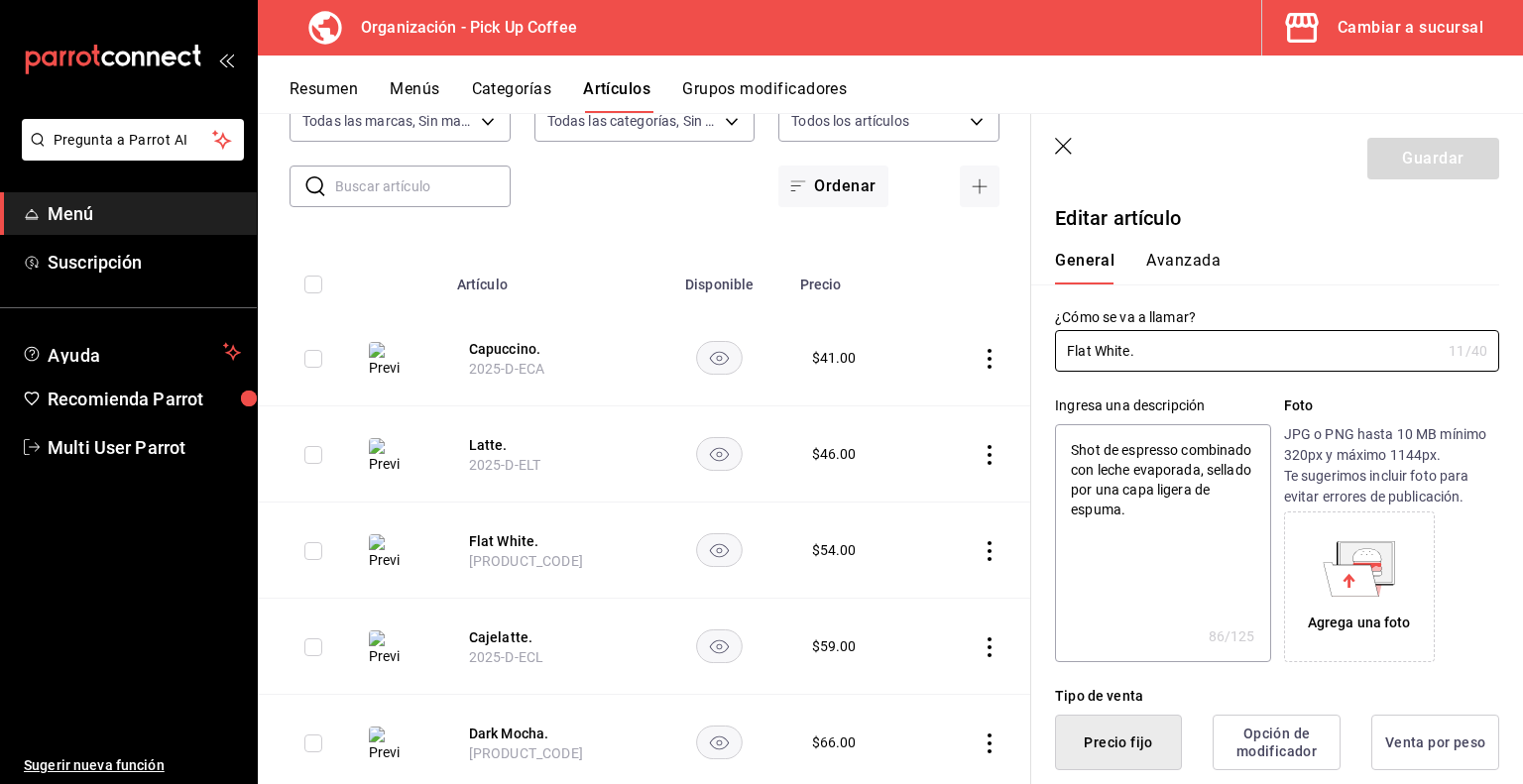 type on "x" 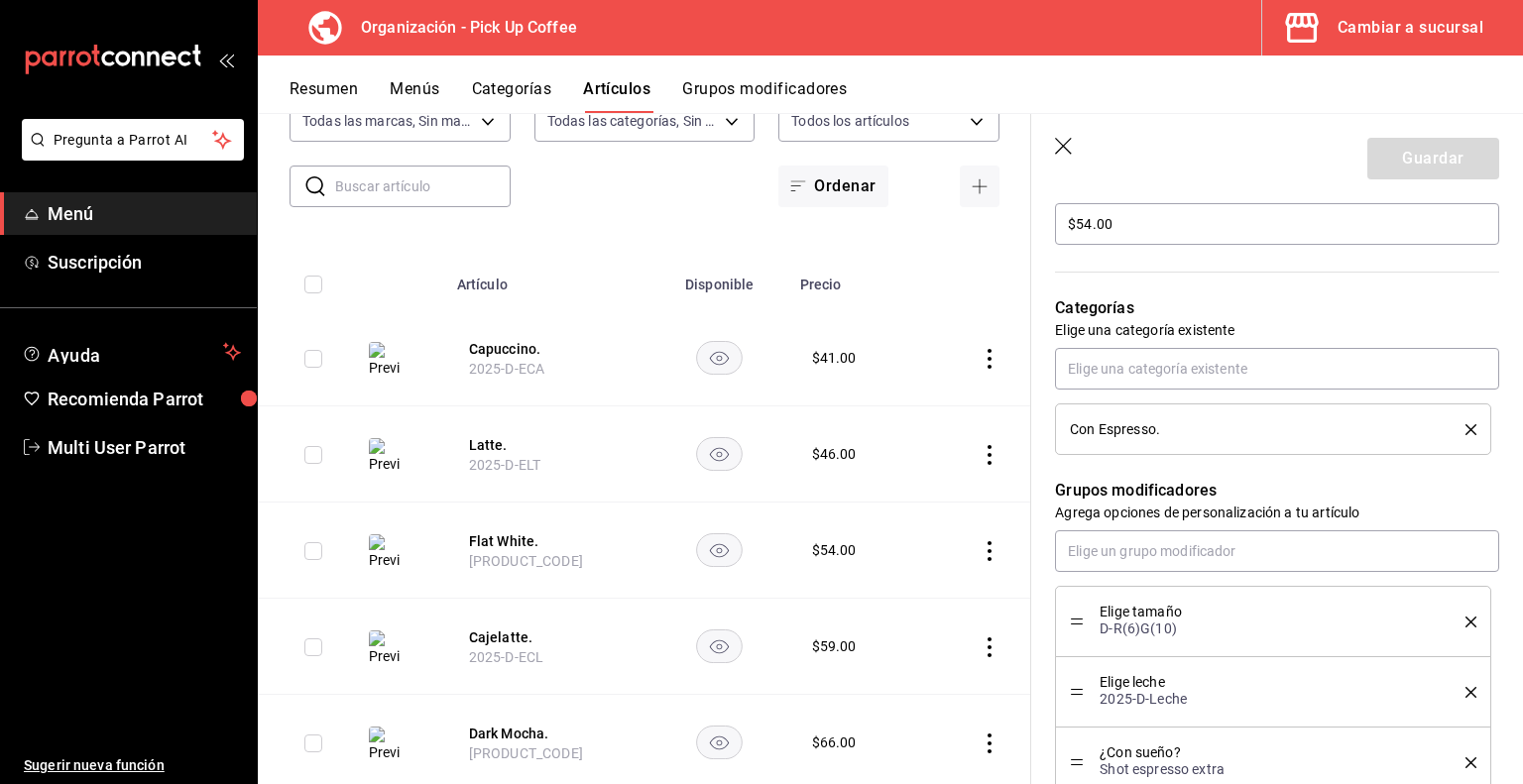 scroll, scrollTop: 722, scrollLeft: 0, axis: vertical 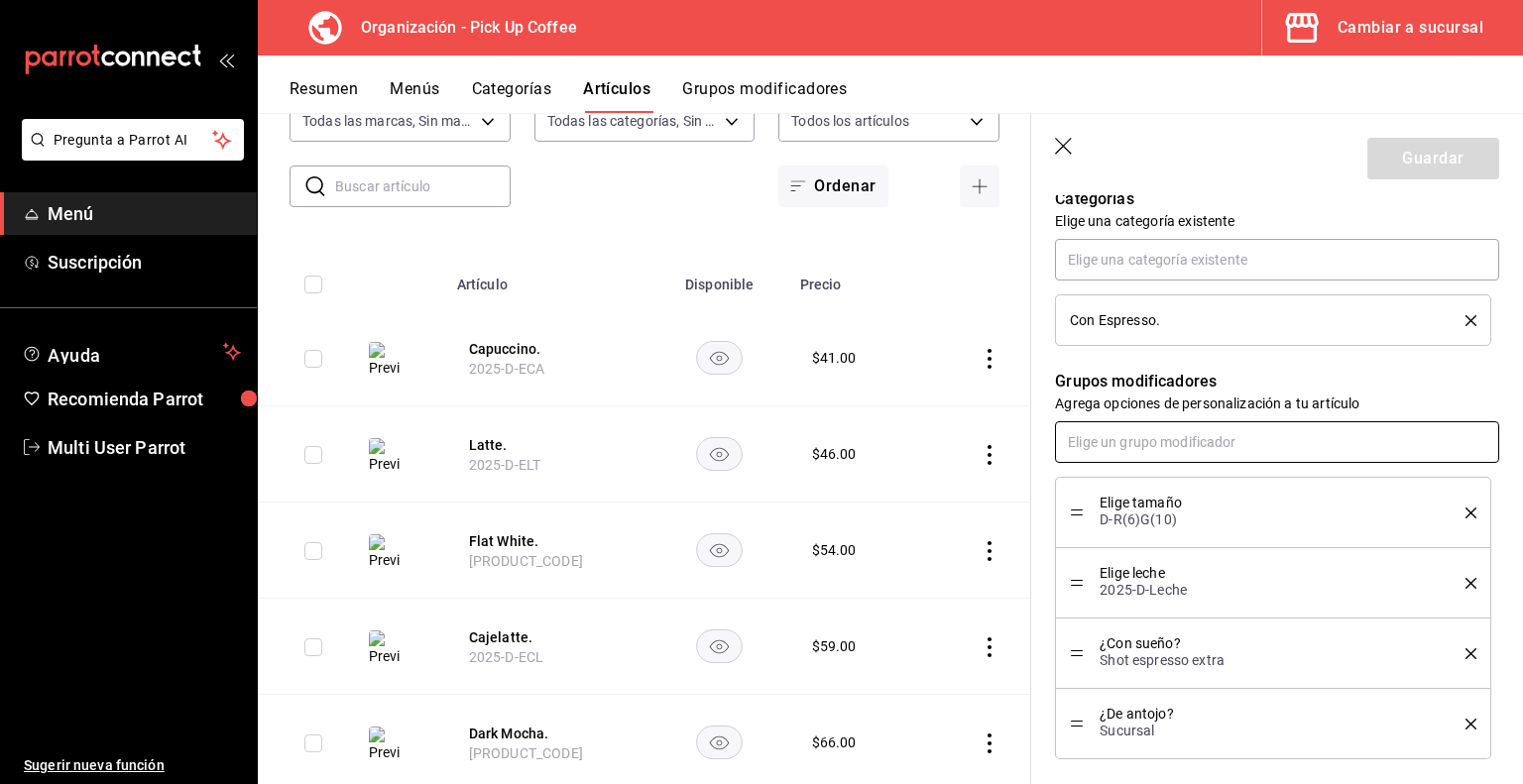 click at bounding box center [1277, 442] 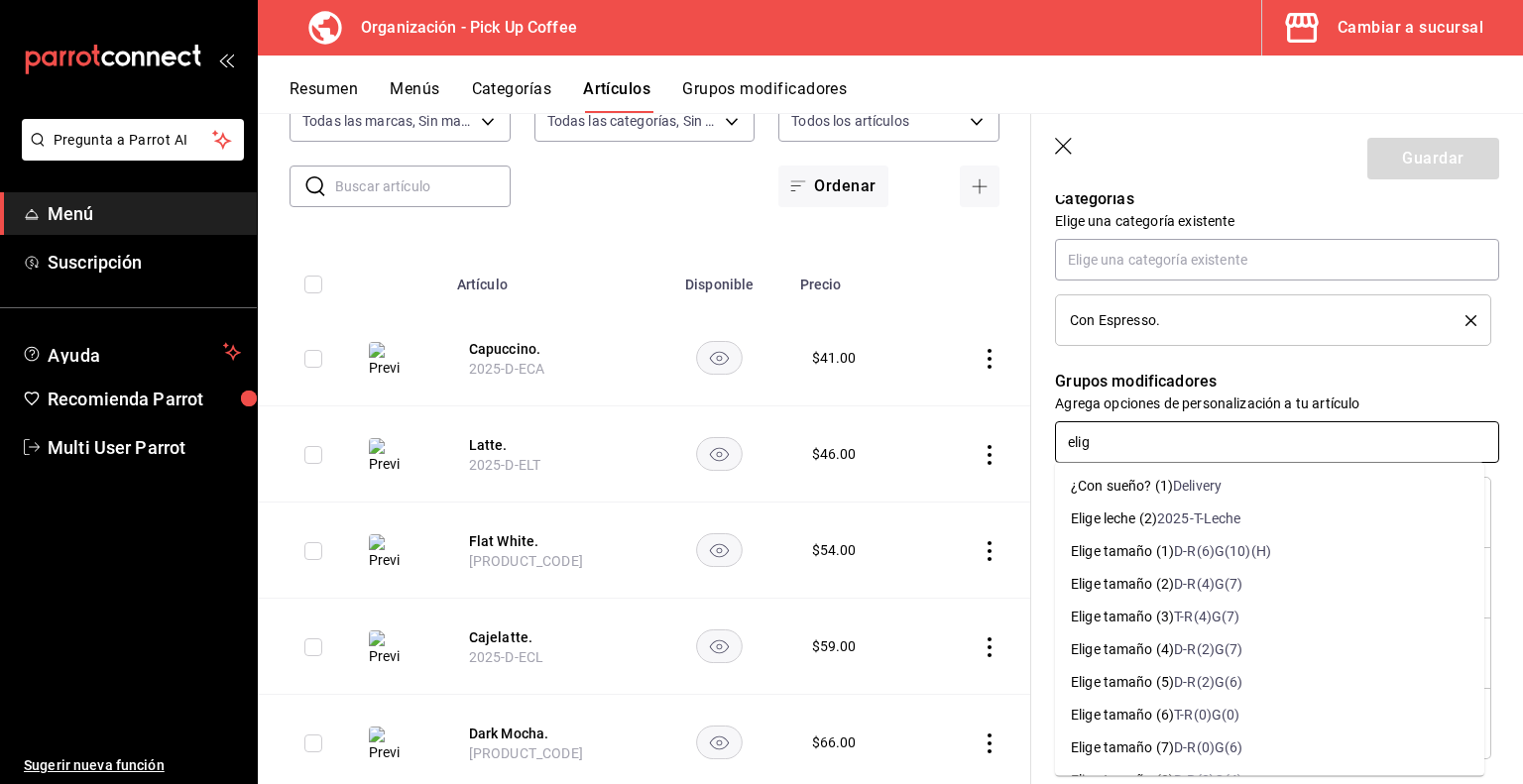 type on "elige" 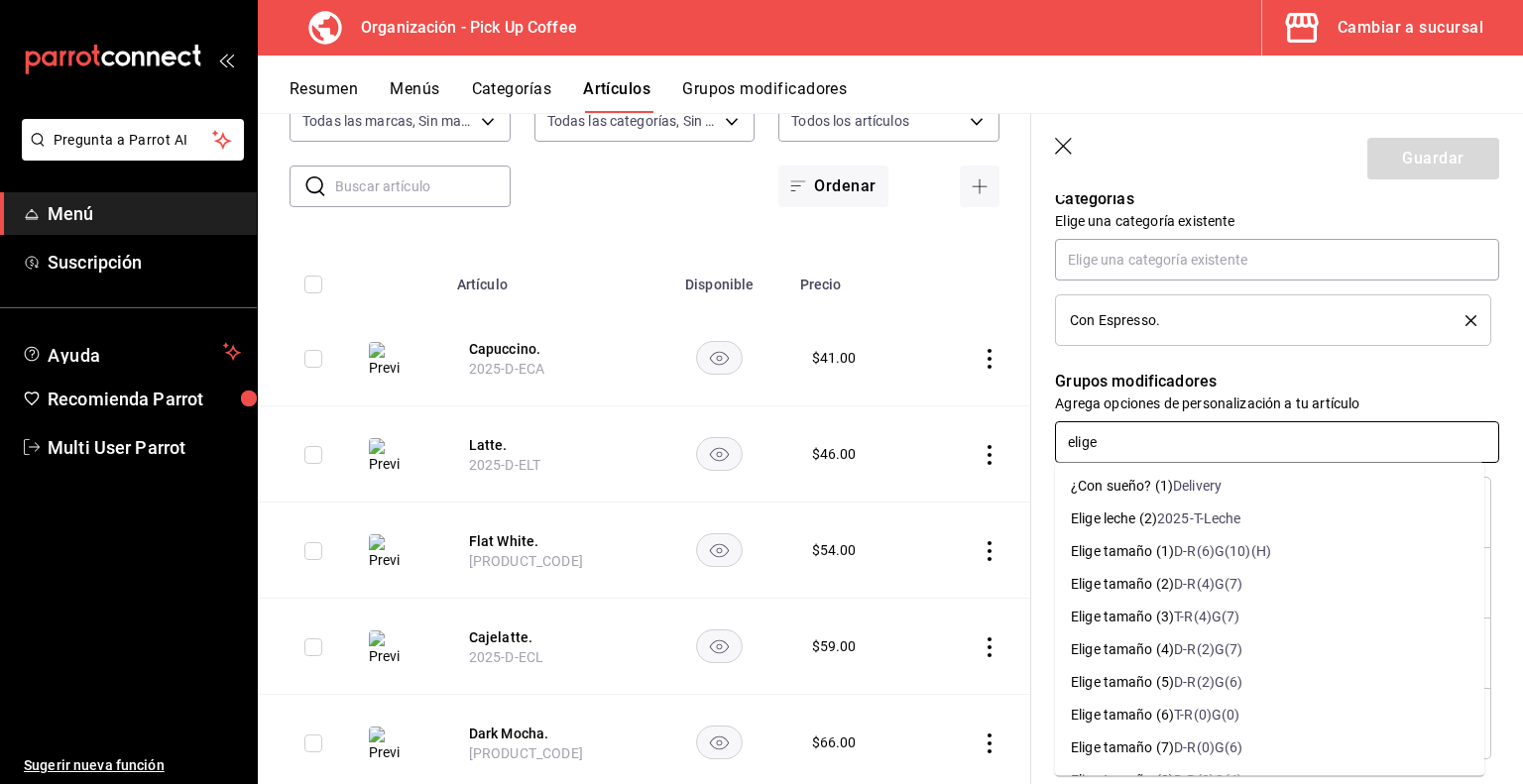 click on "D-R(6)G(10)(H)" at bounding box center [1223, 551] 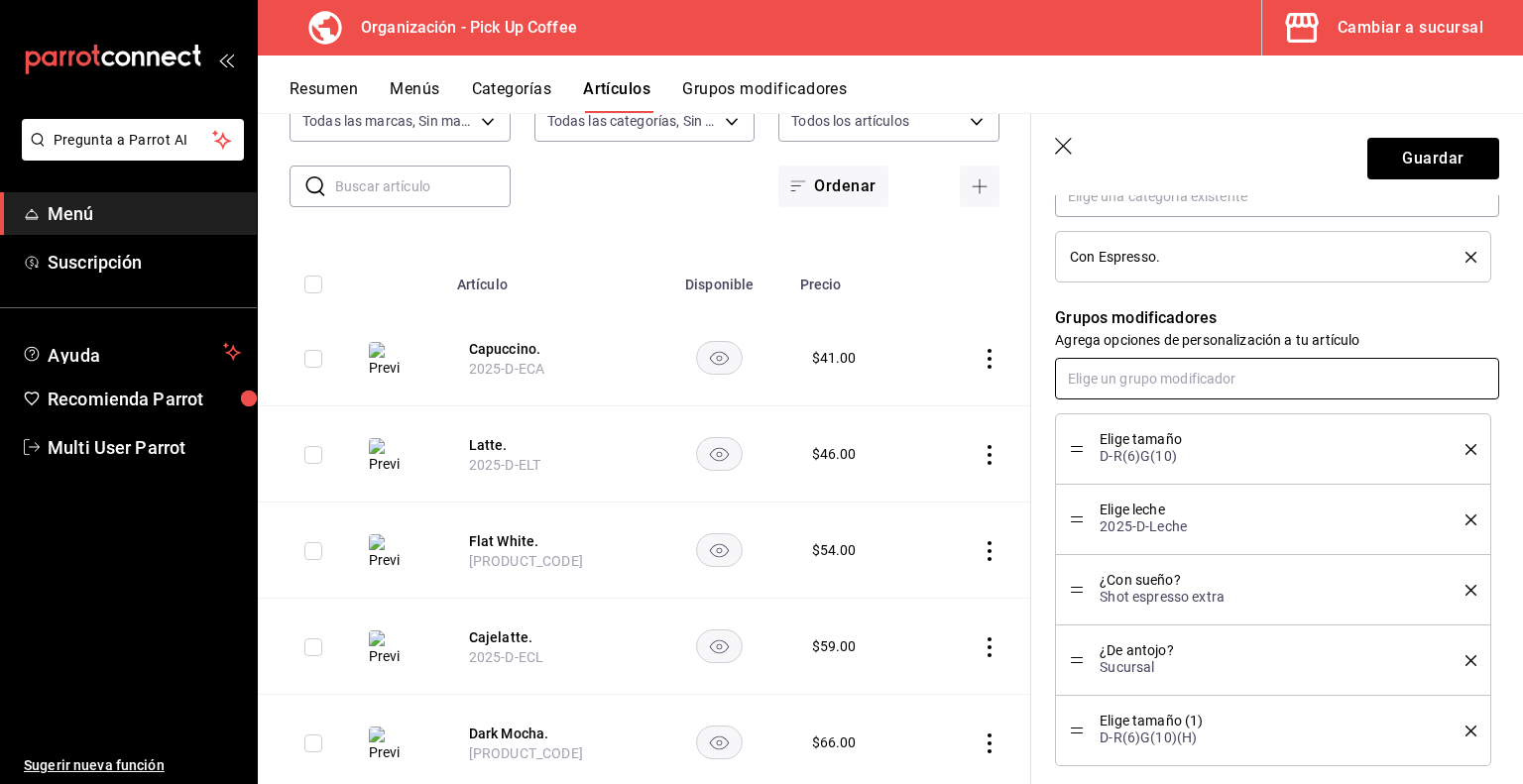 scroll, scrollTop: 787, scrollLeft: 0, axis: vertical 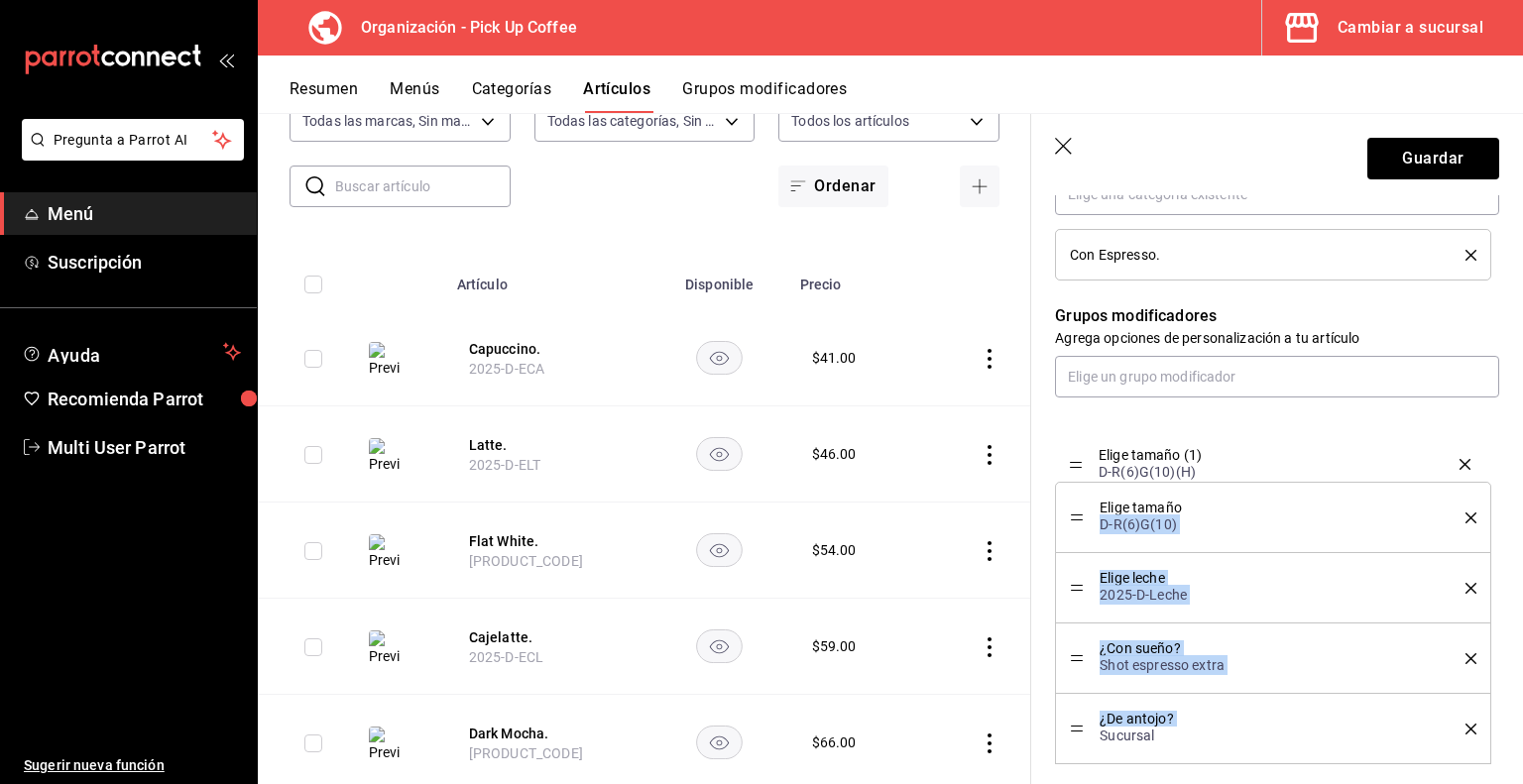 drag, startPoint x: 1080, startPoint y: 725, endPoint x: 1095, endPoint y: 463, distance: 262.42904 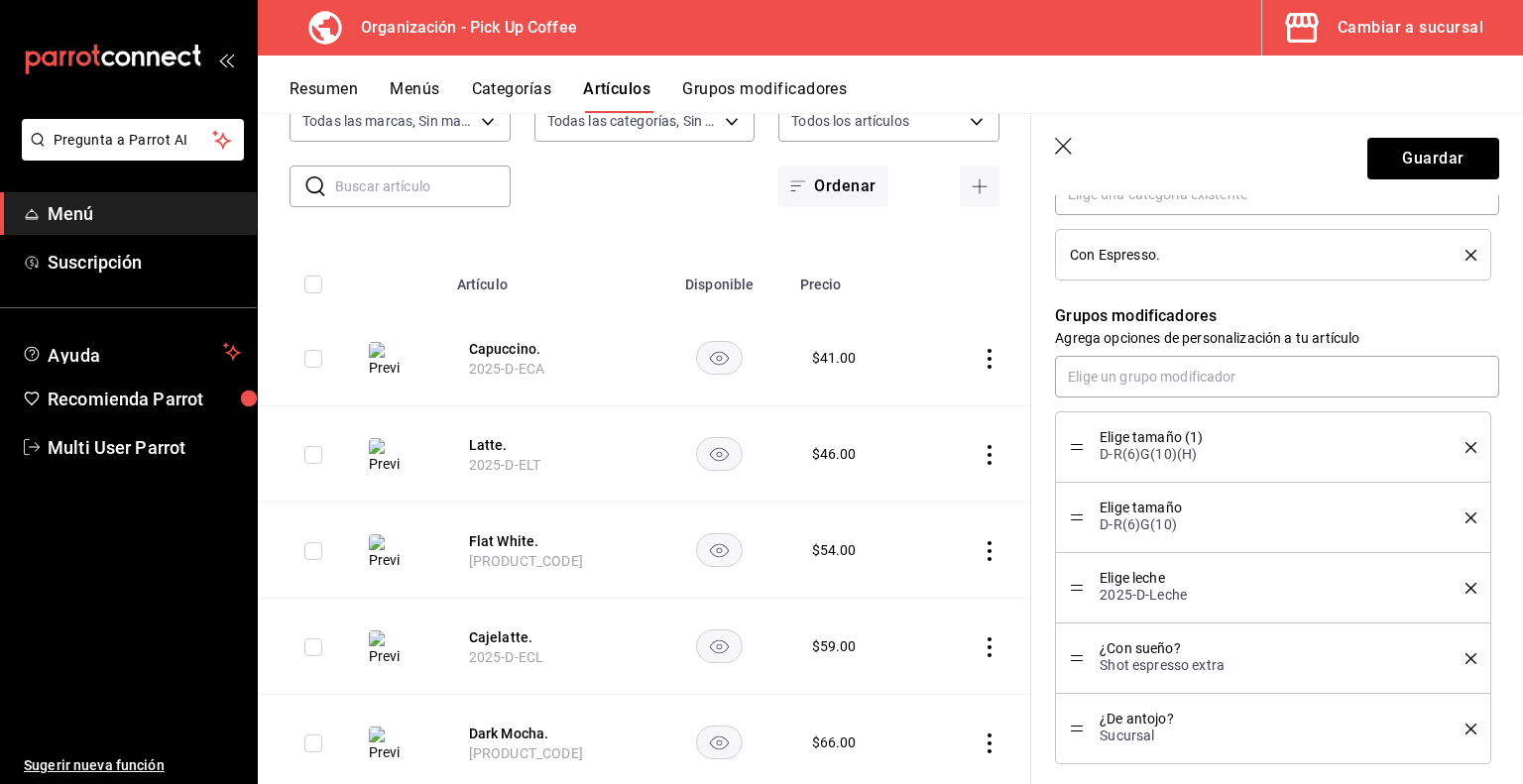click 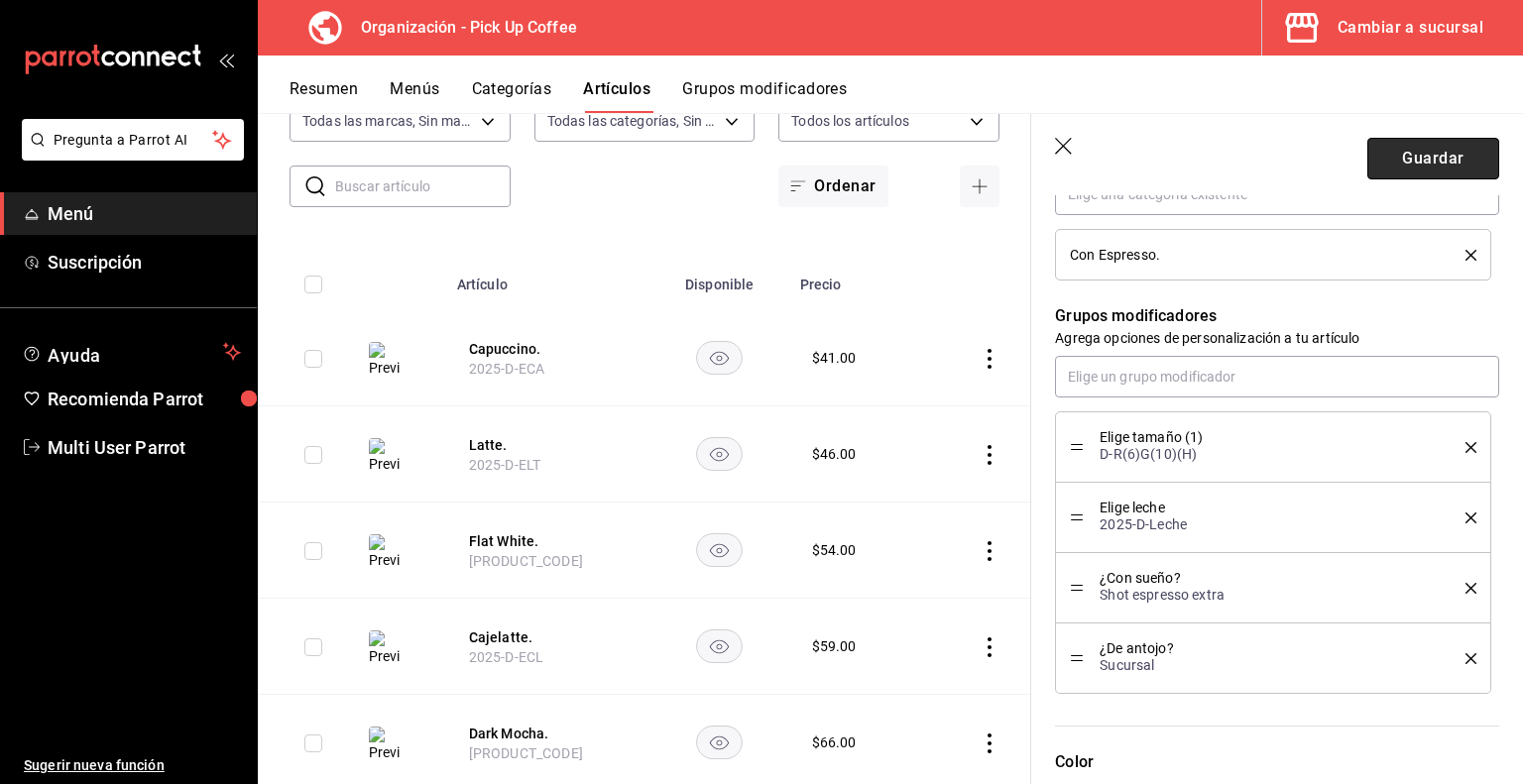 click on "Guardar" at bounding box center (1433, 159) 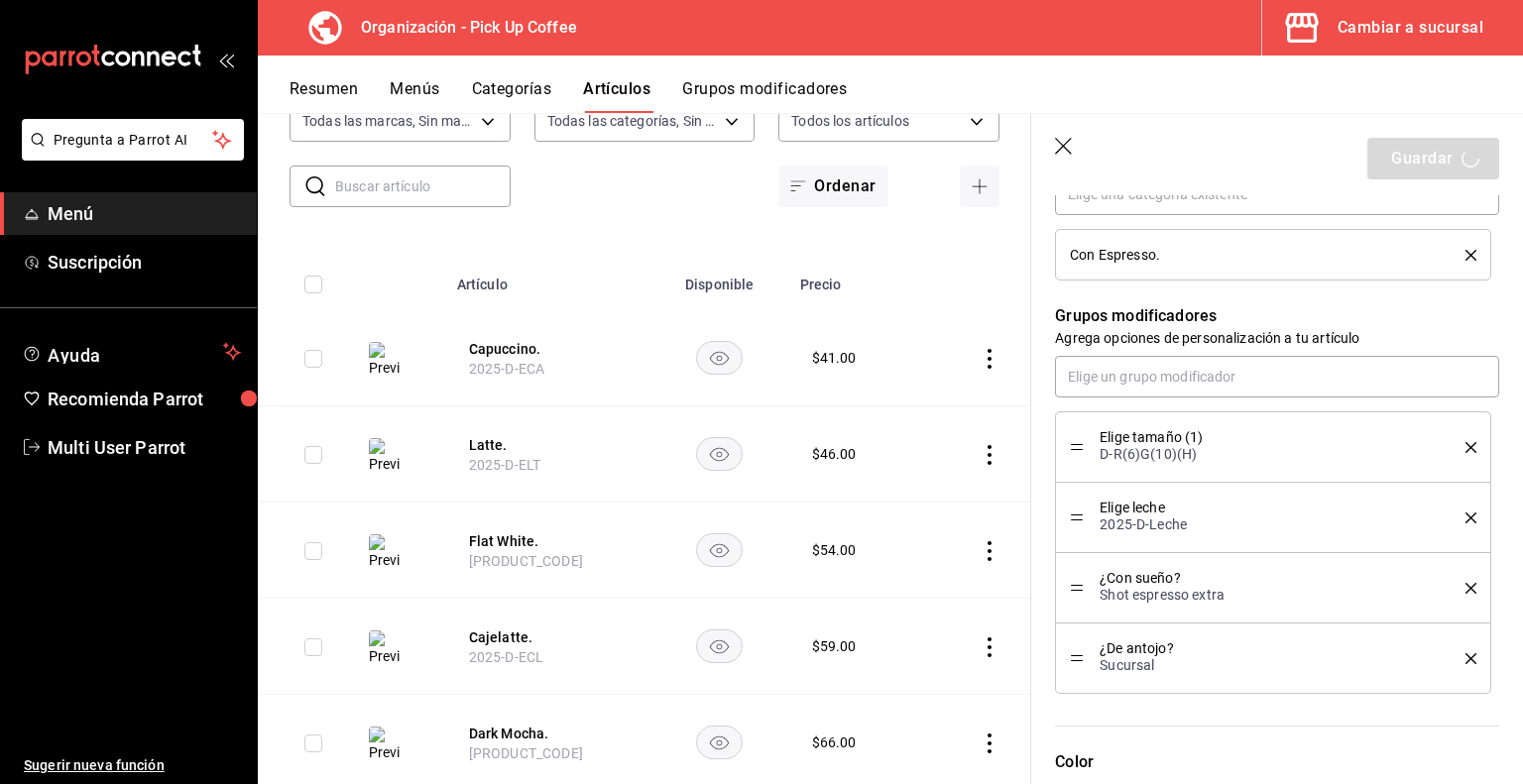 type on "x" 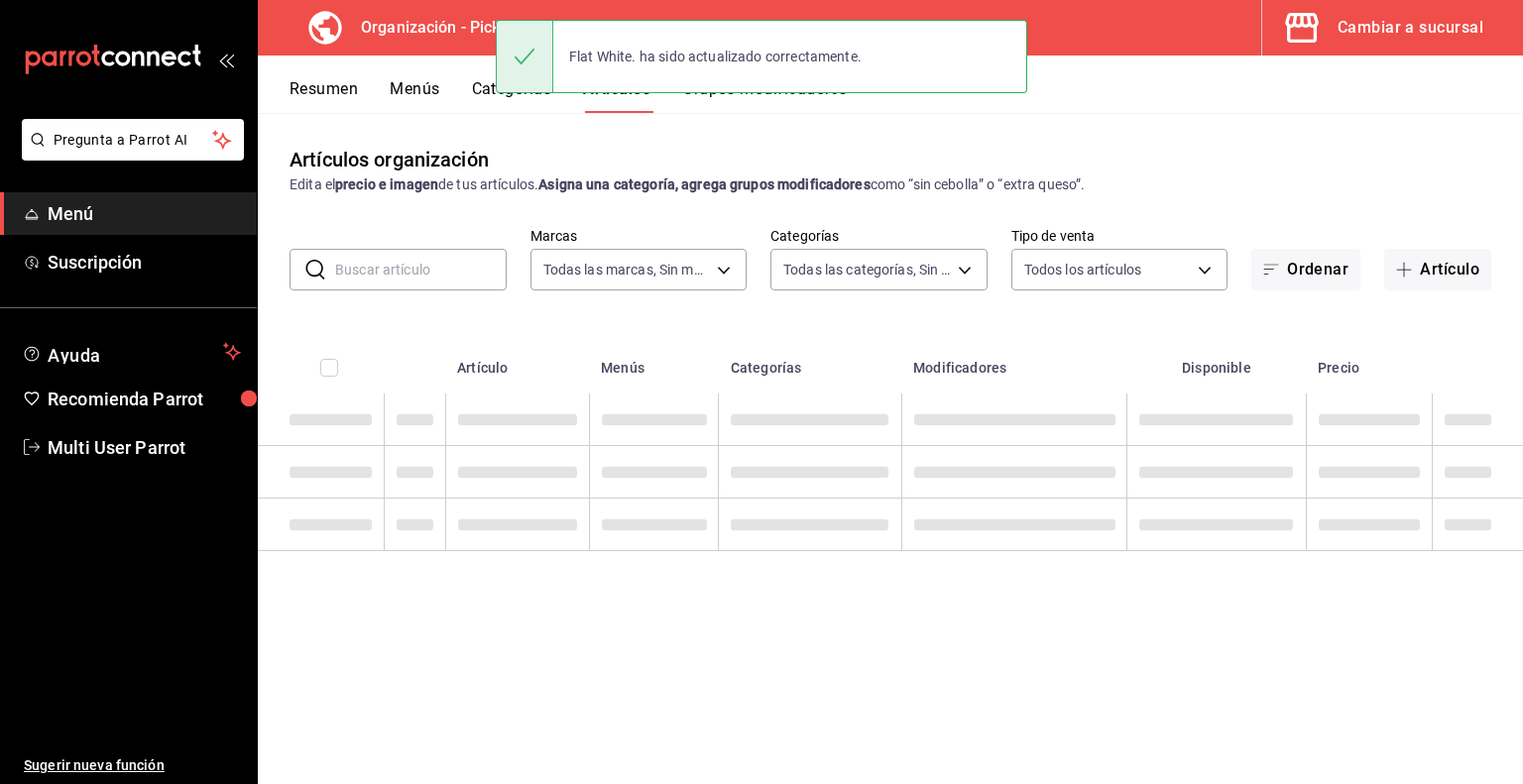 scroll, scrollTop: 0, scrollLeft: 0, axis: both 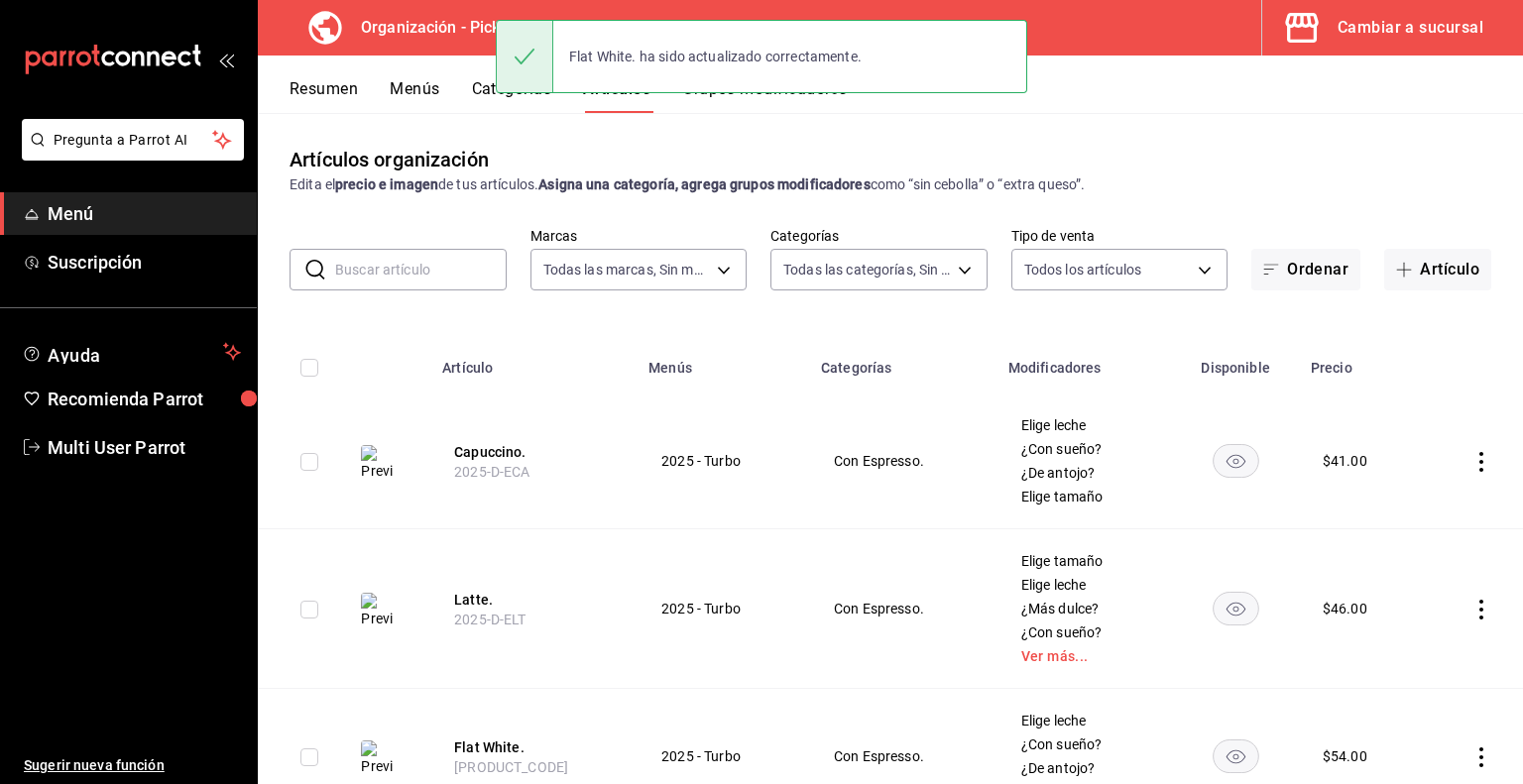 click on "Resumen" at bounding box center (323, 96) 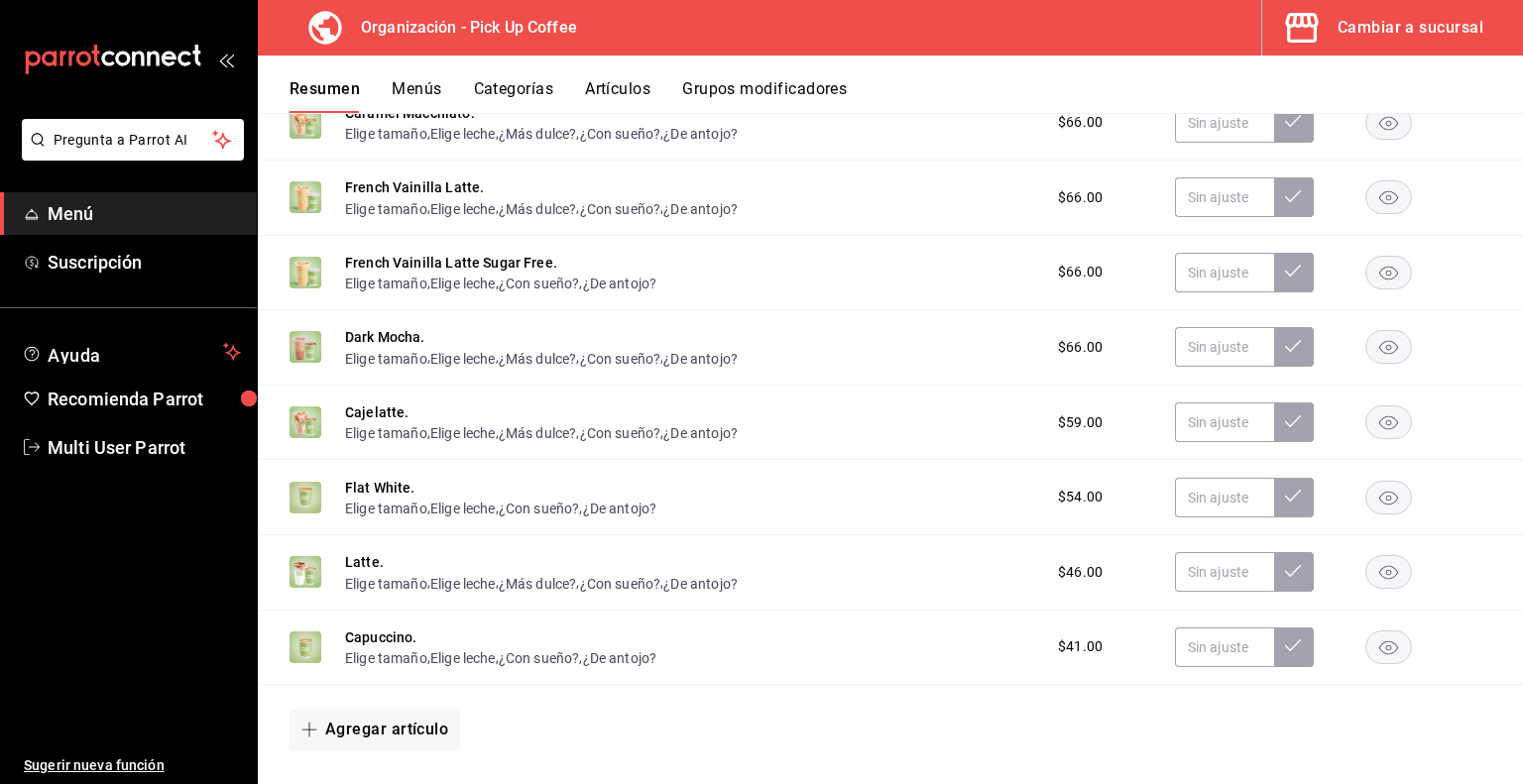 scroll, scrollTop: 821, scrollLeft: 0, axis: vertical 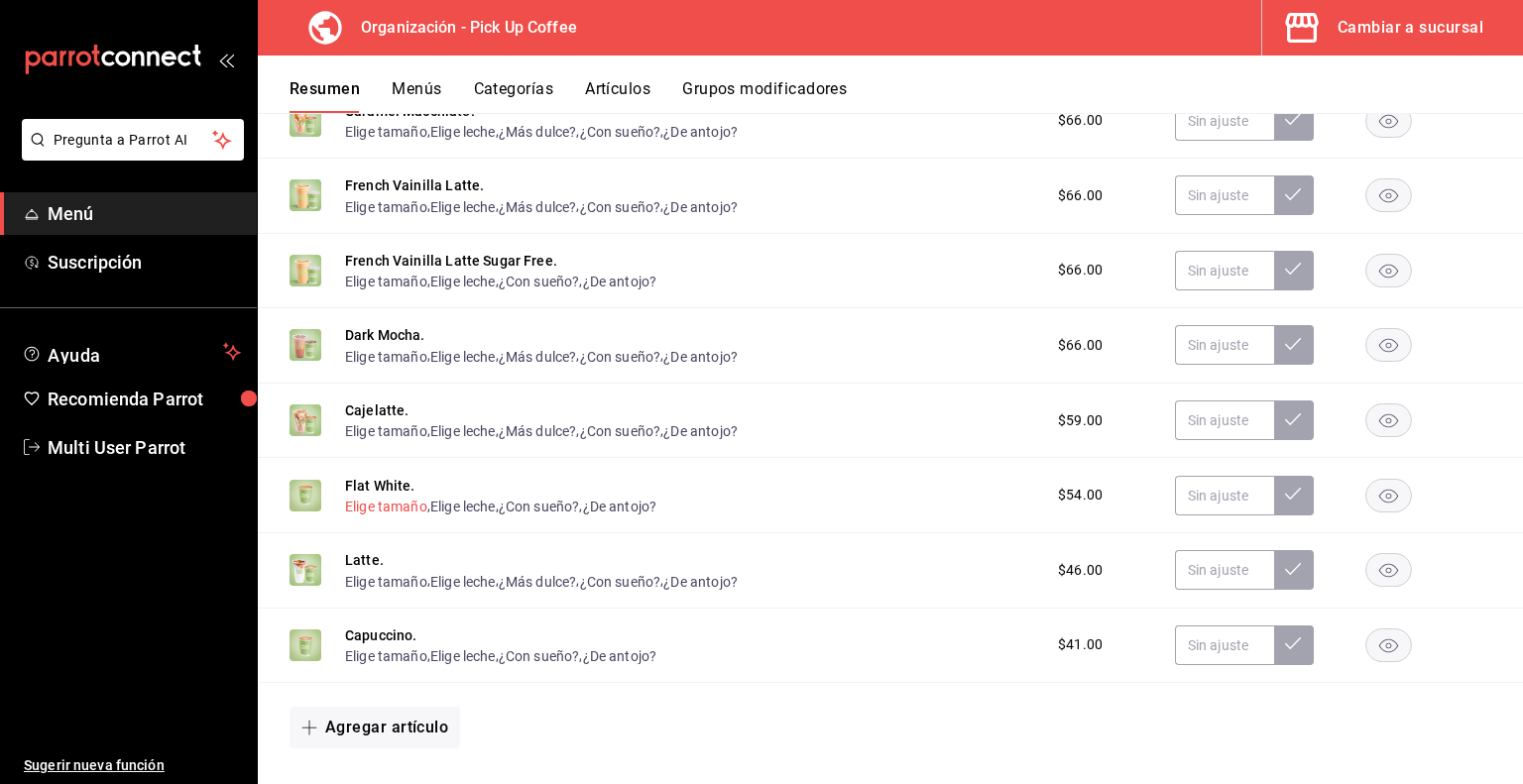 click on "Elige tamaño" at bounding box center (386, 506) 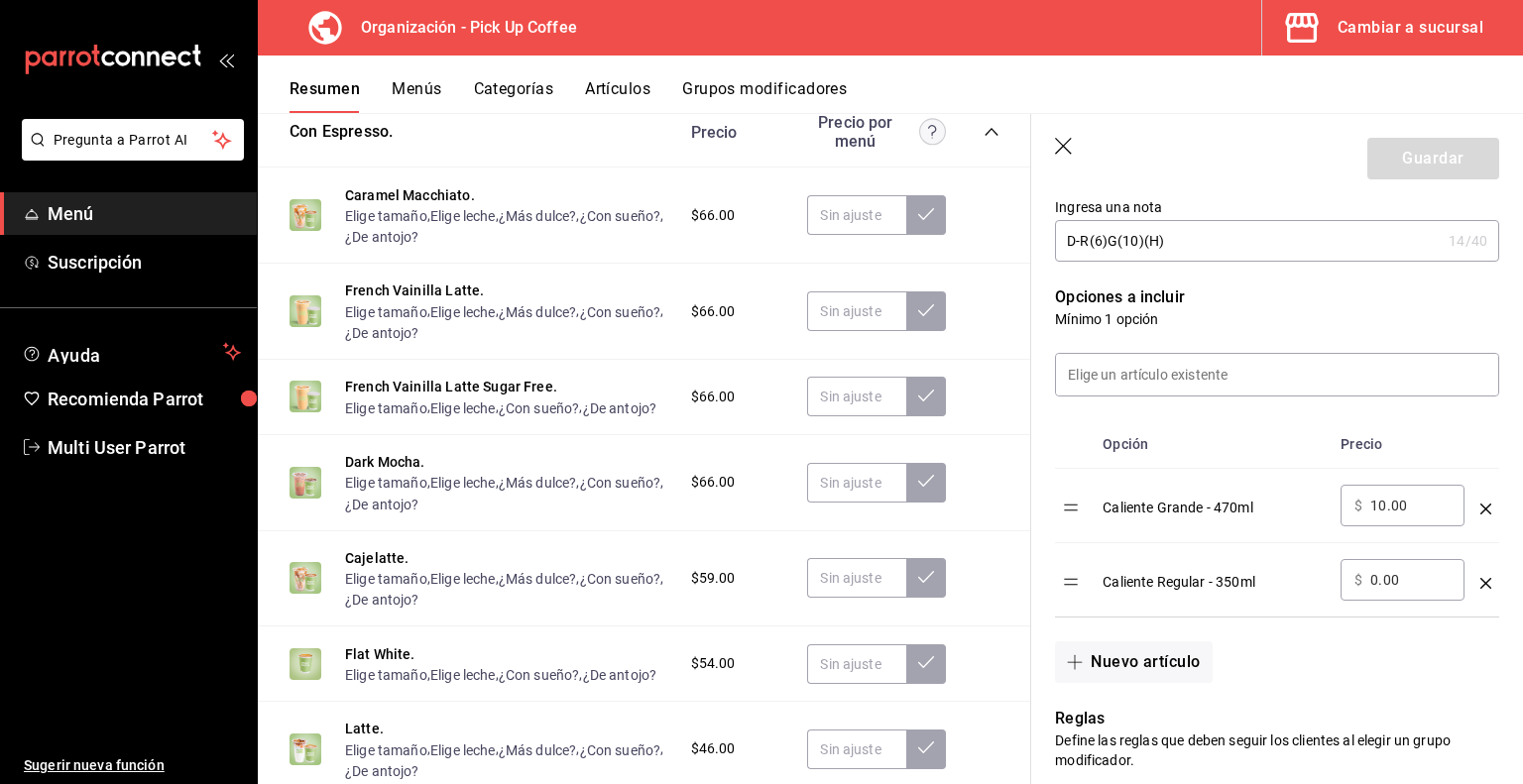 scroll, scrollTop: 428, scrollLeft: 0, axis: vertical 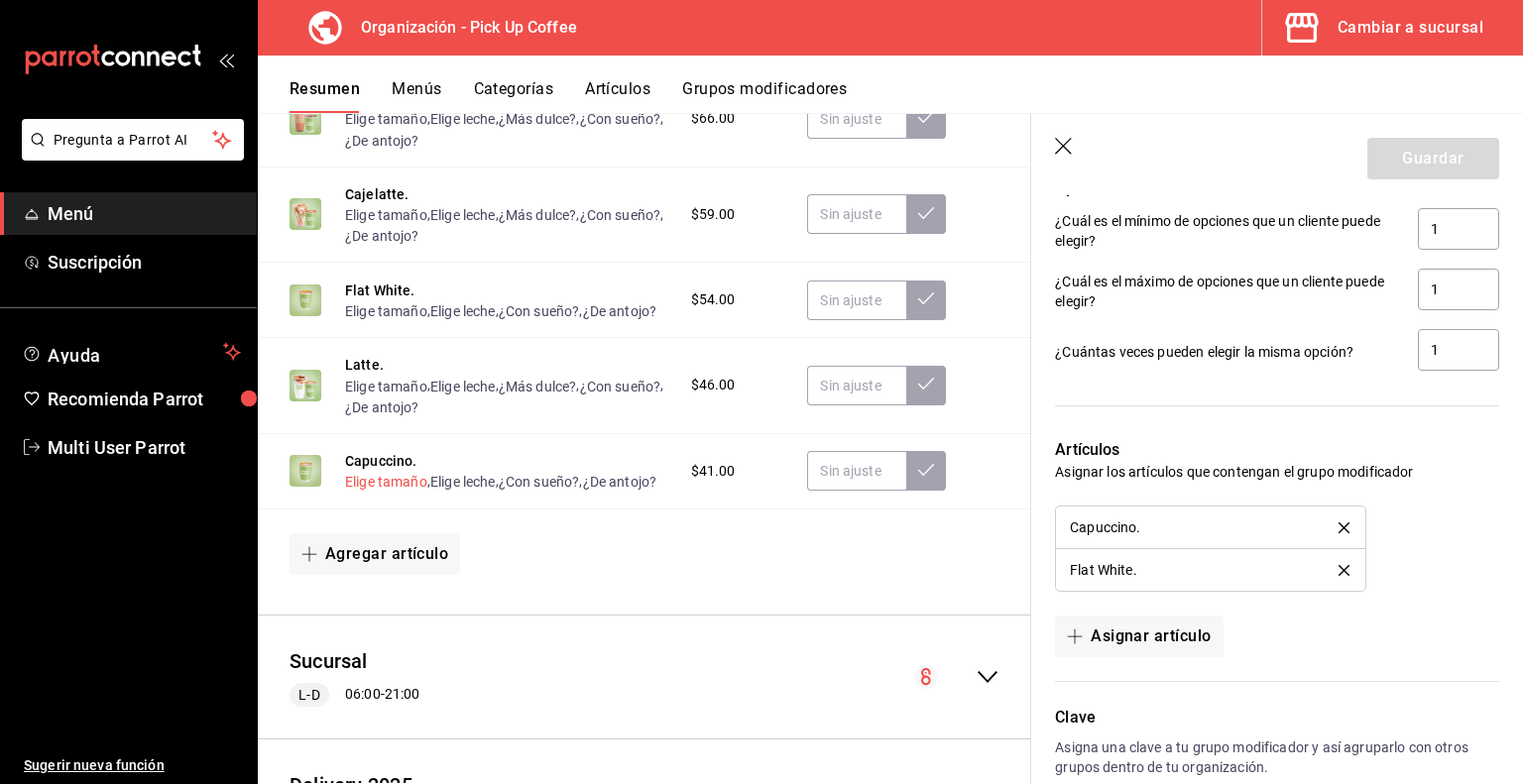 click on "Elige tamaño" at bounding box center (386, 482) 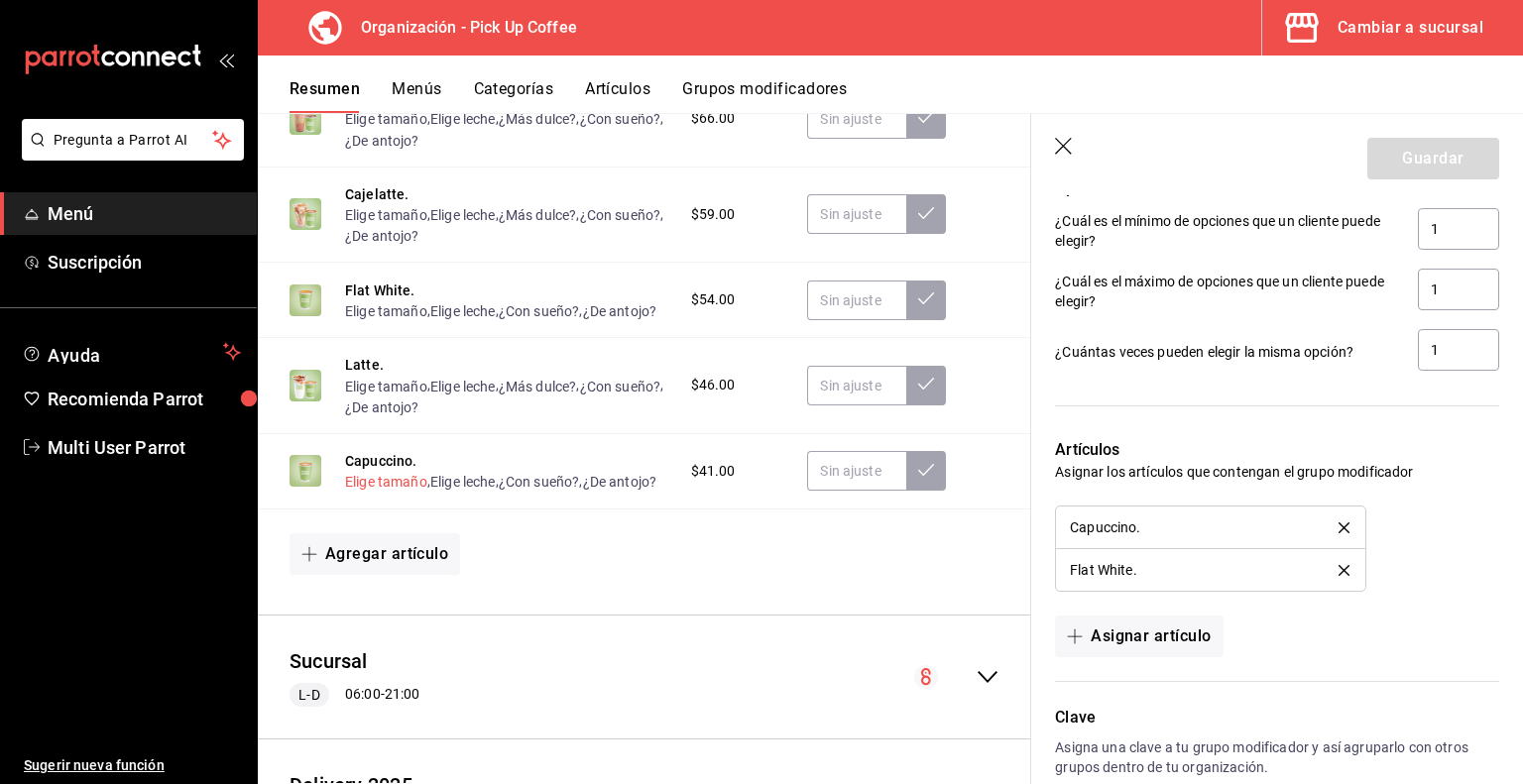 click on "Elige tamaño" at bounding box center [386, 482] 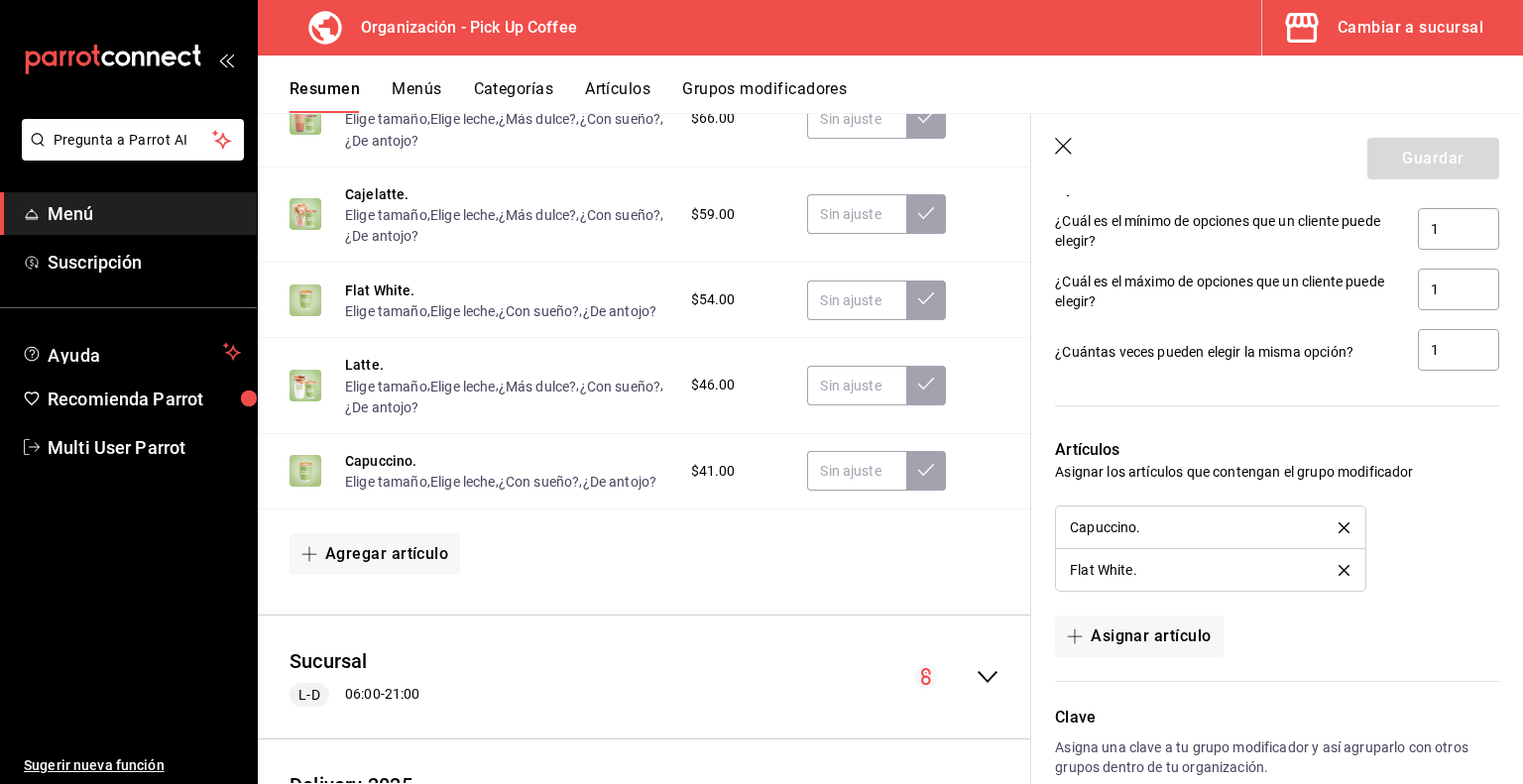 type 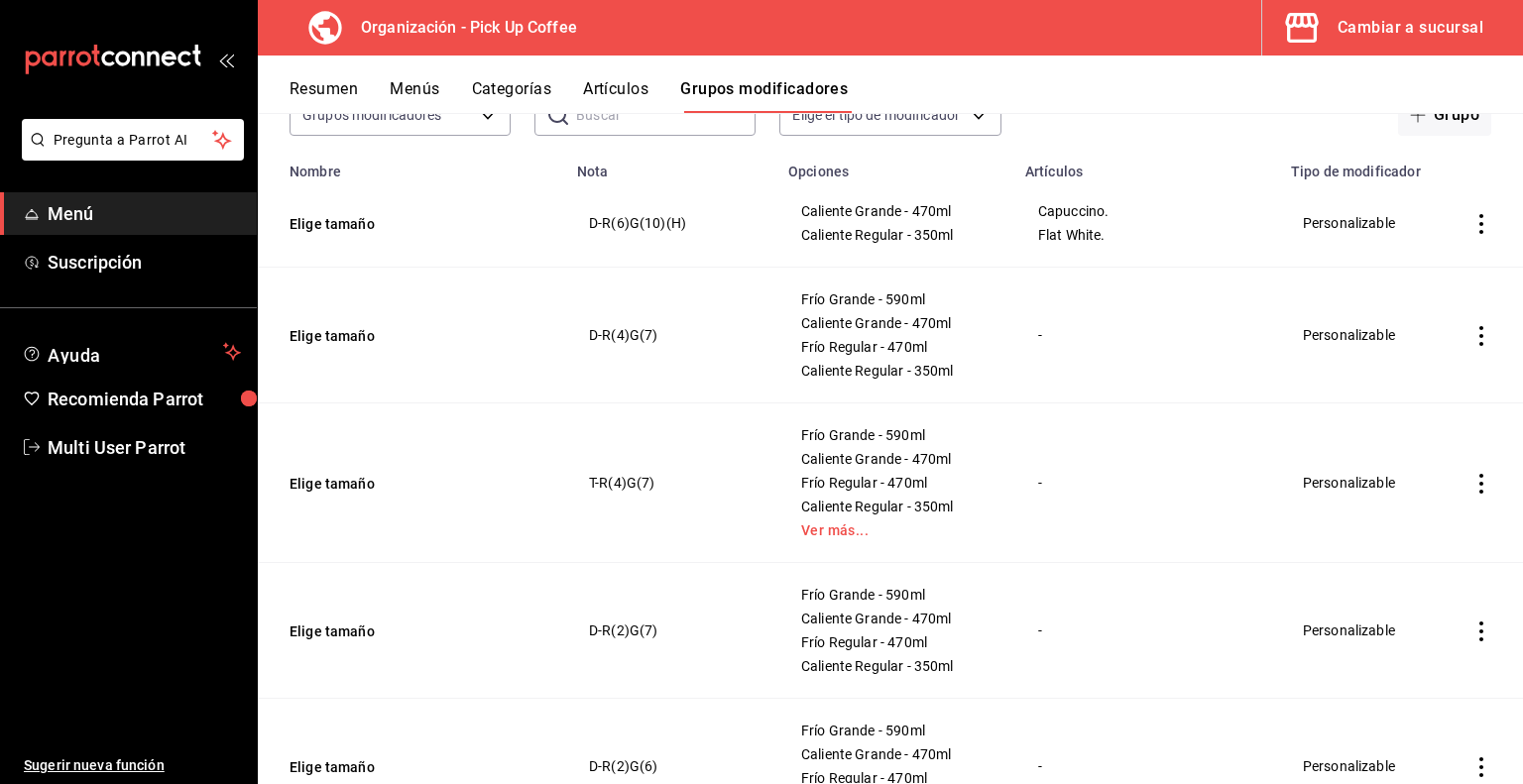 scroll, scrollTop: 367, scrollLeft: 0, axis: vertical 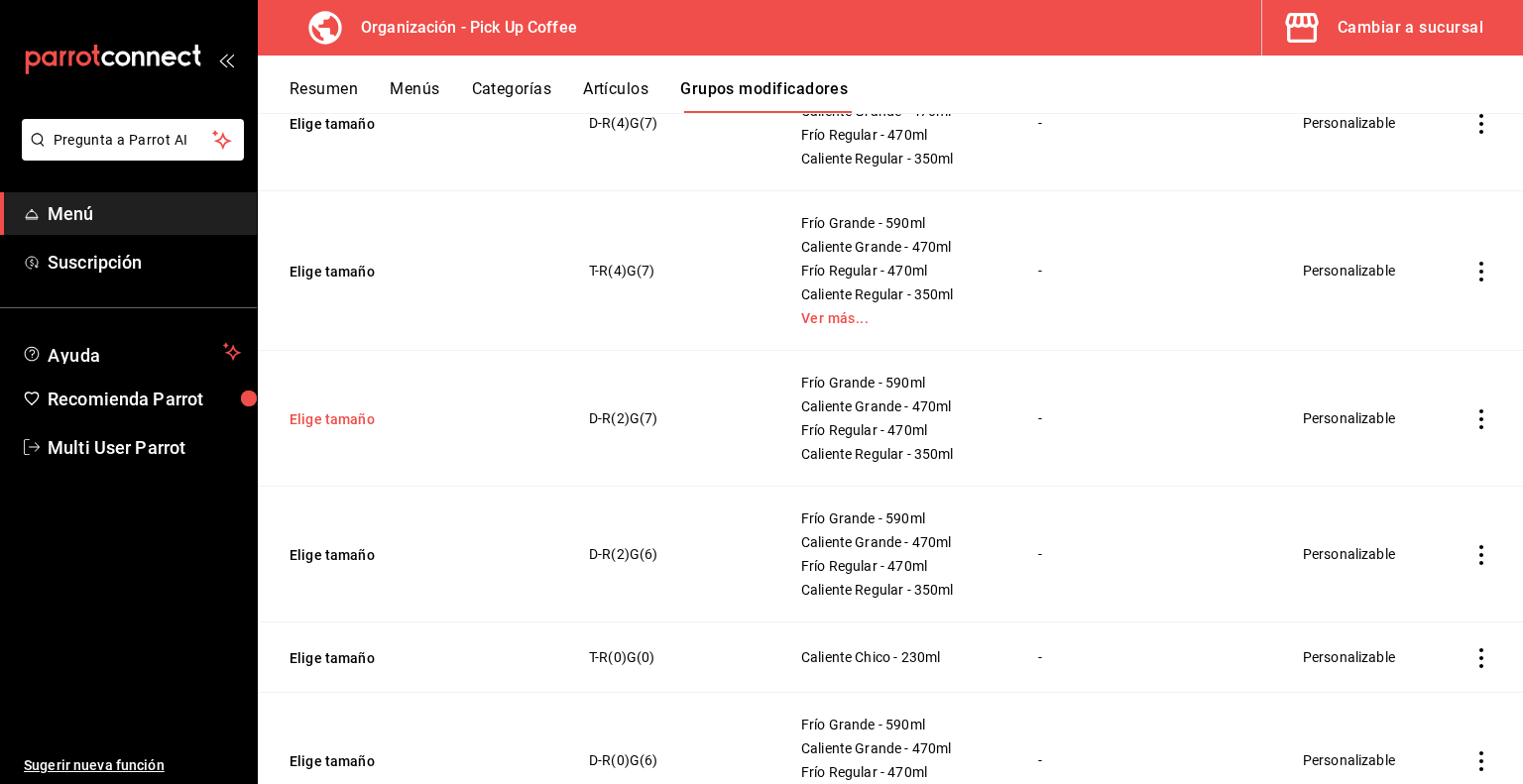 click on "Elige tamaño" at bounding box center (409, 419) 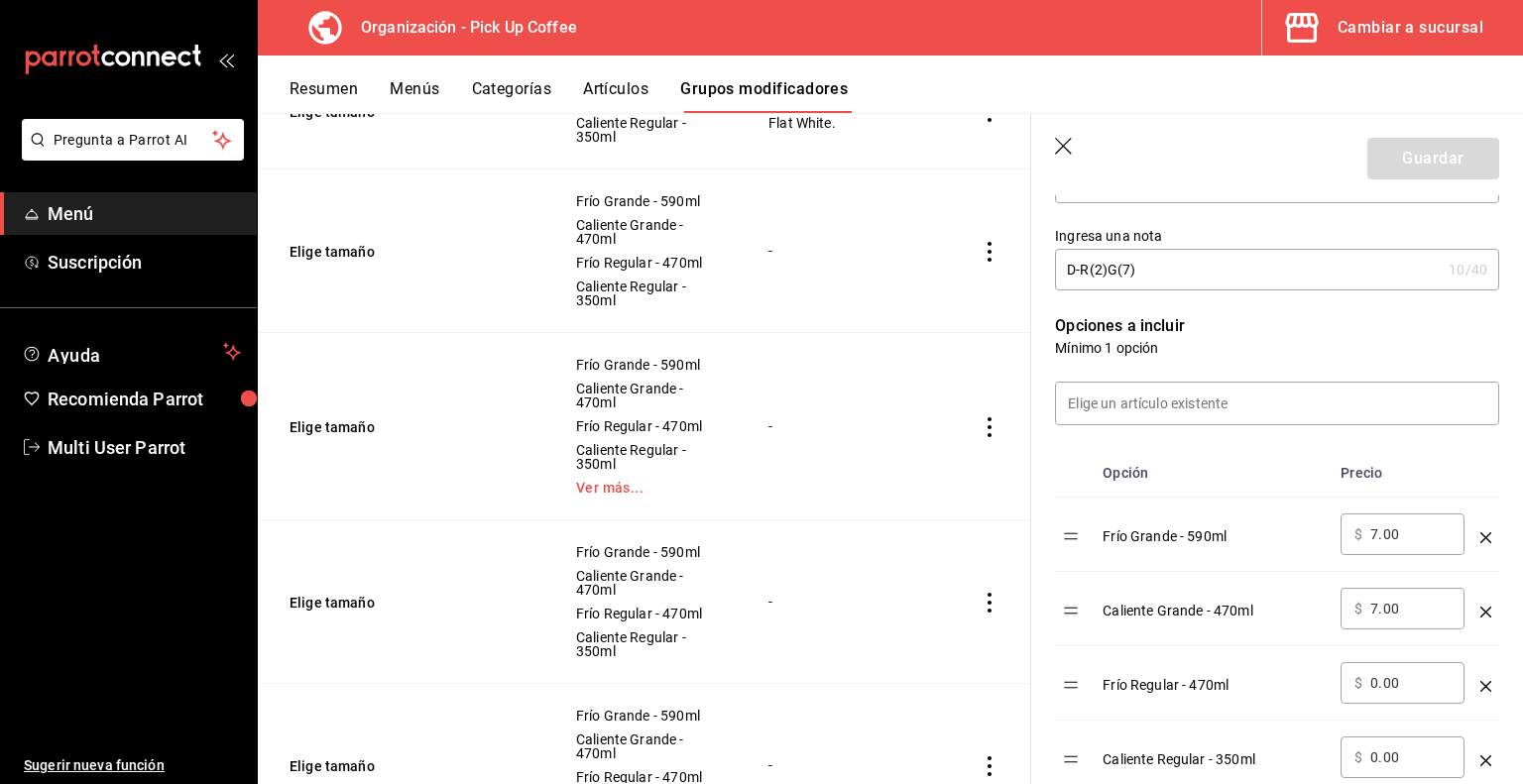 type 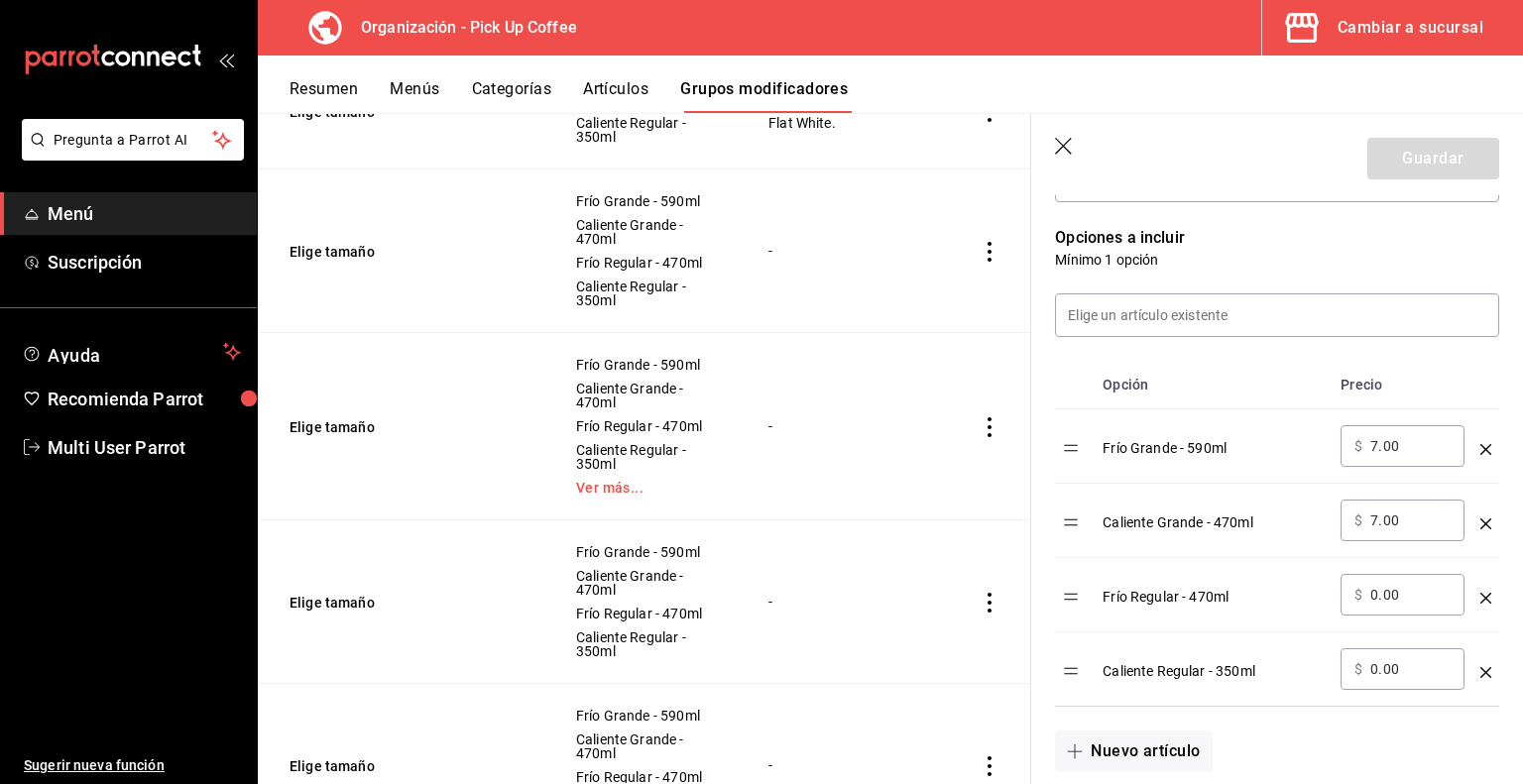 scroll, scrollTop: 490, scrollLeft: 0, axis: vertical 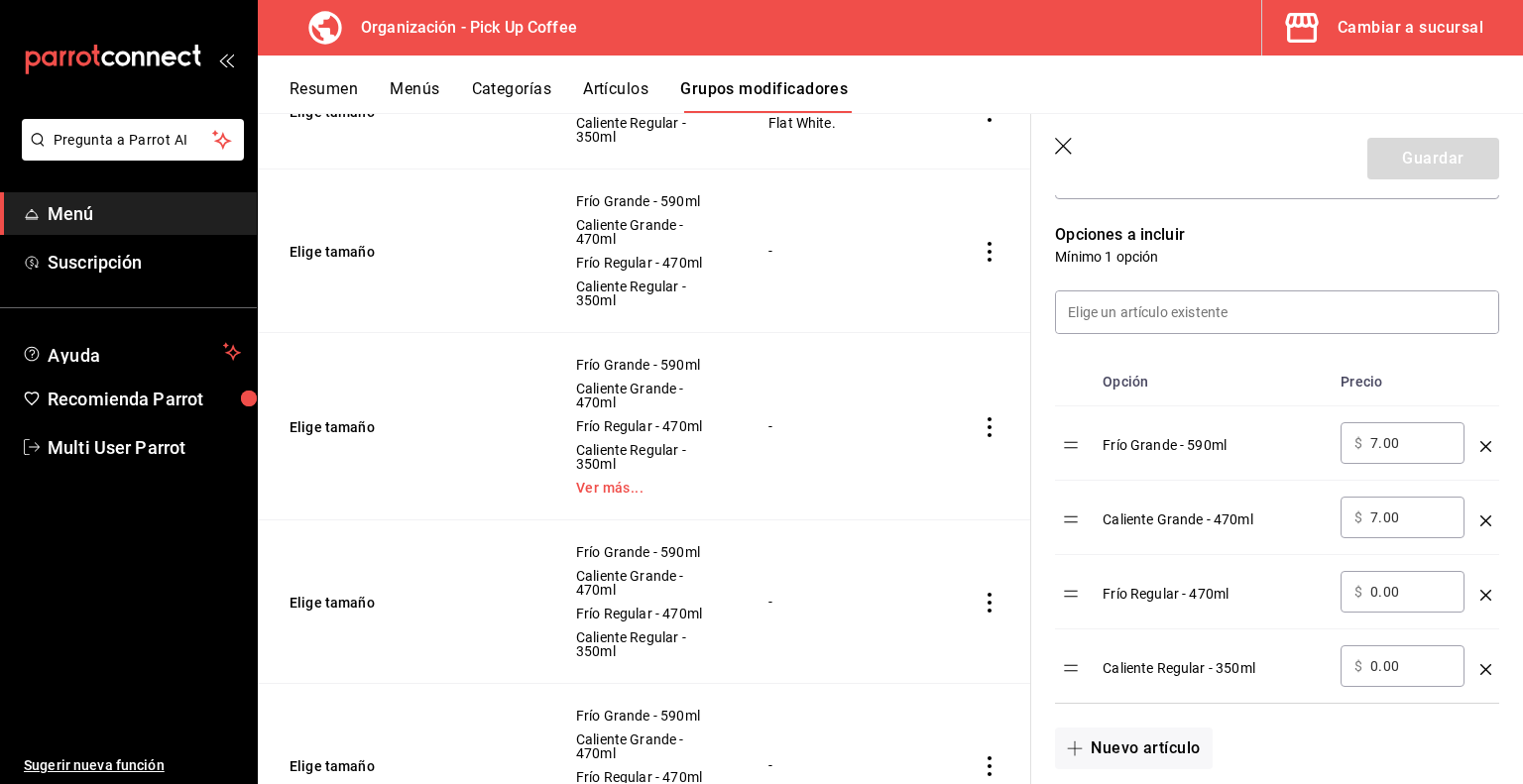 click 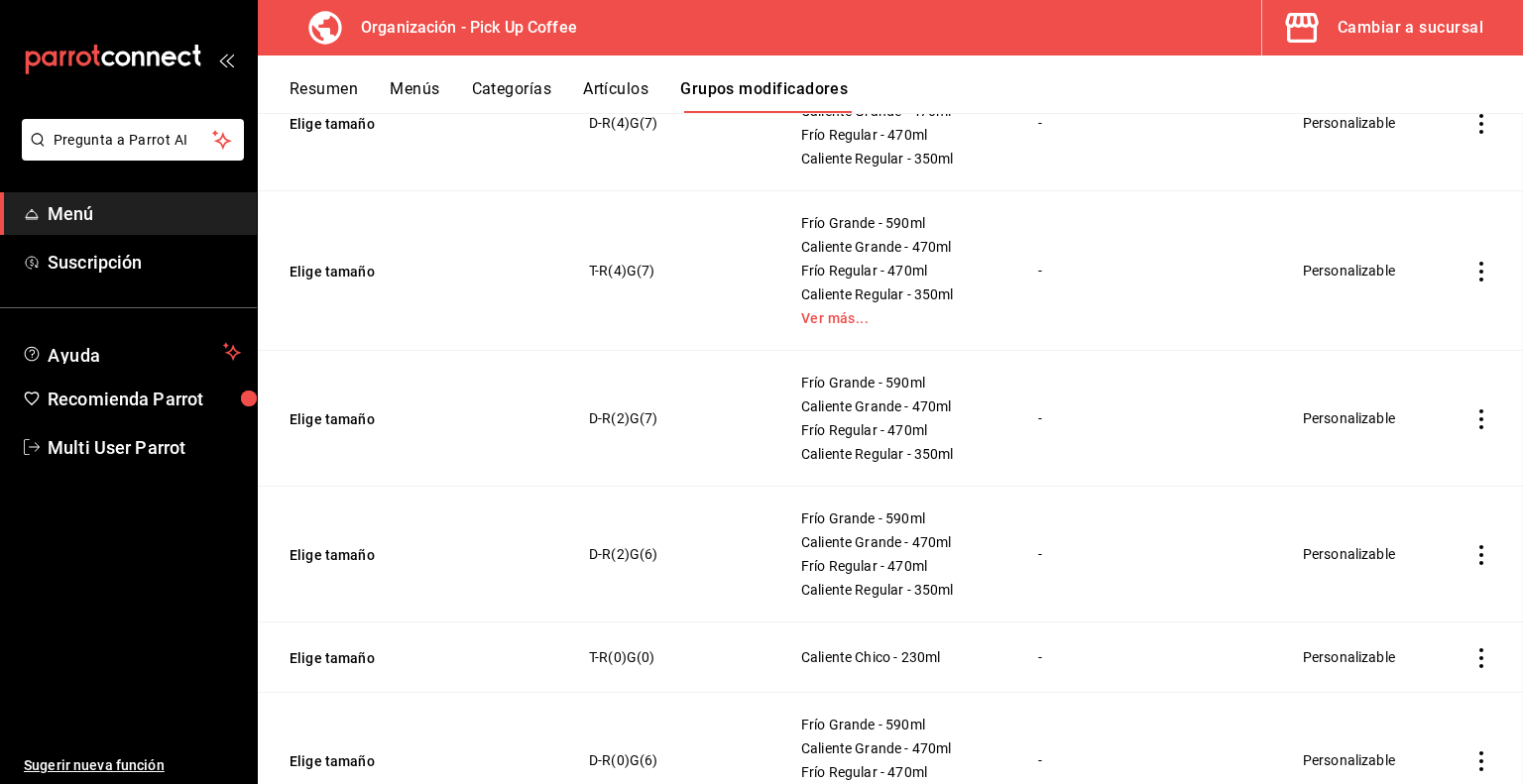 scroll, scrollTop: 0, scrollLeft: 0, axis: both 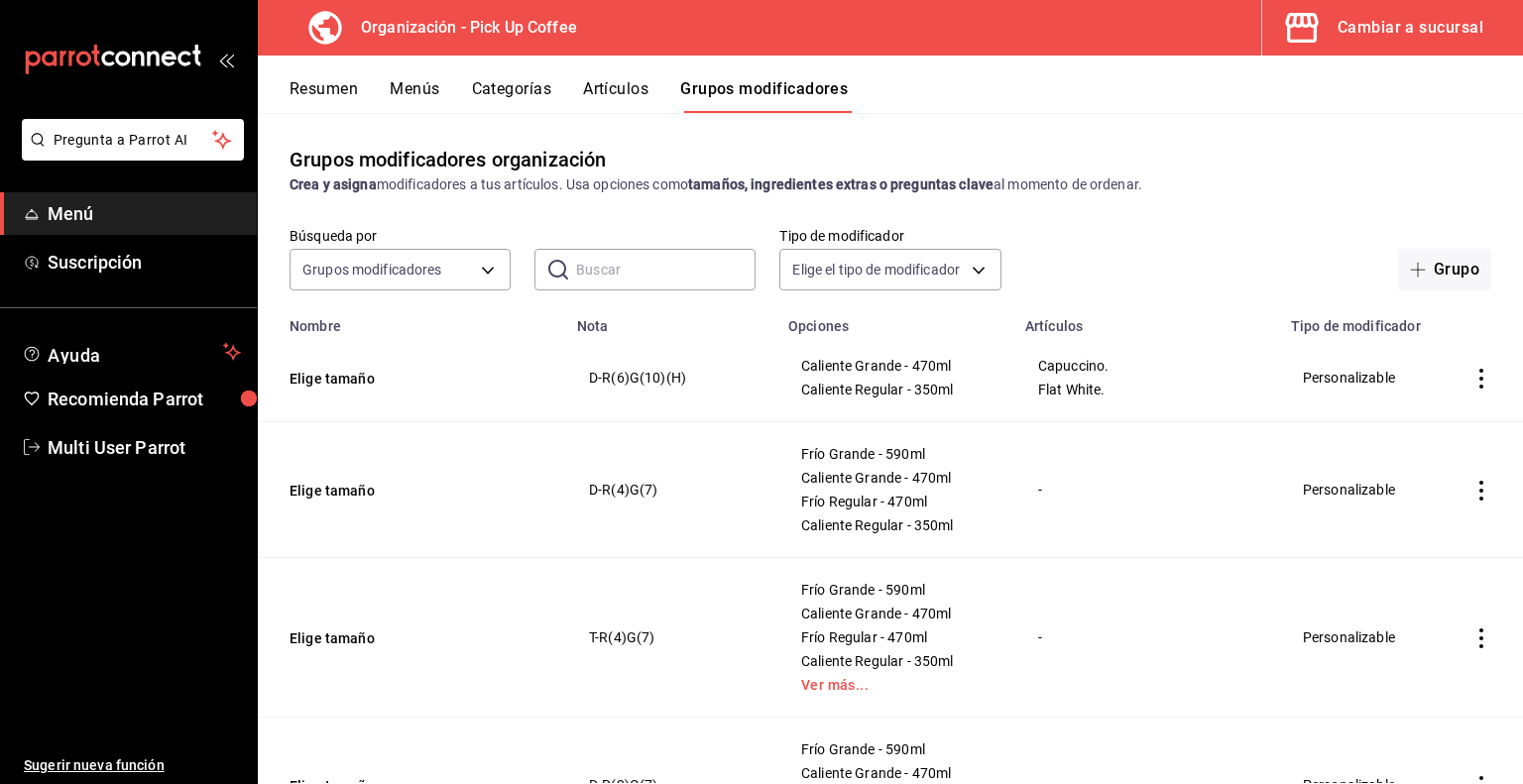 click on "Menús" at bounding box center [414, 96] 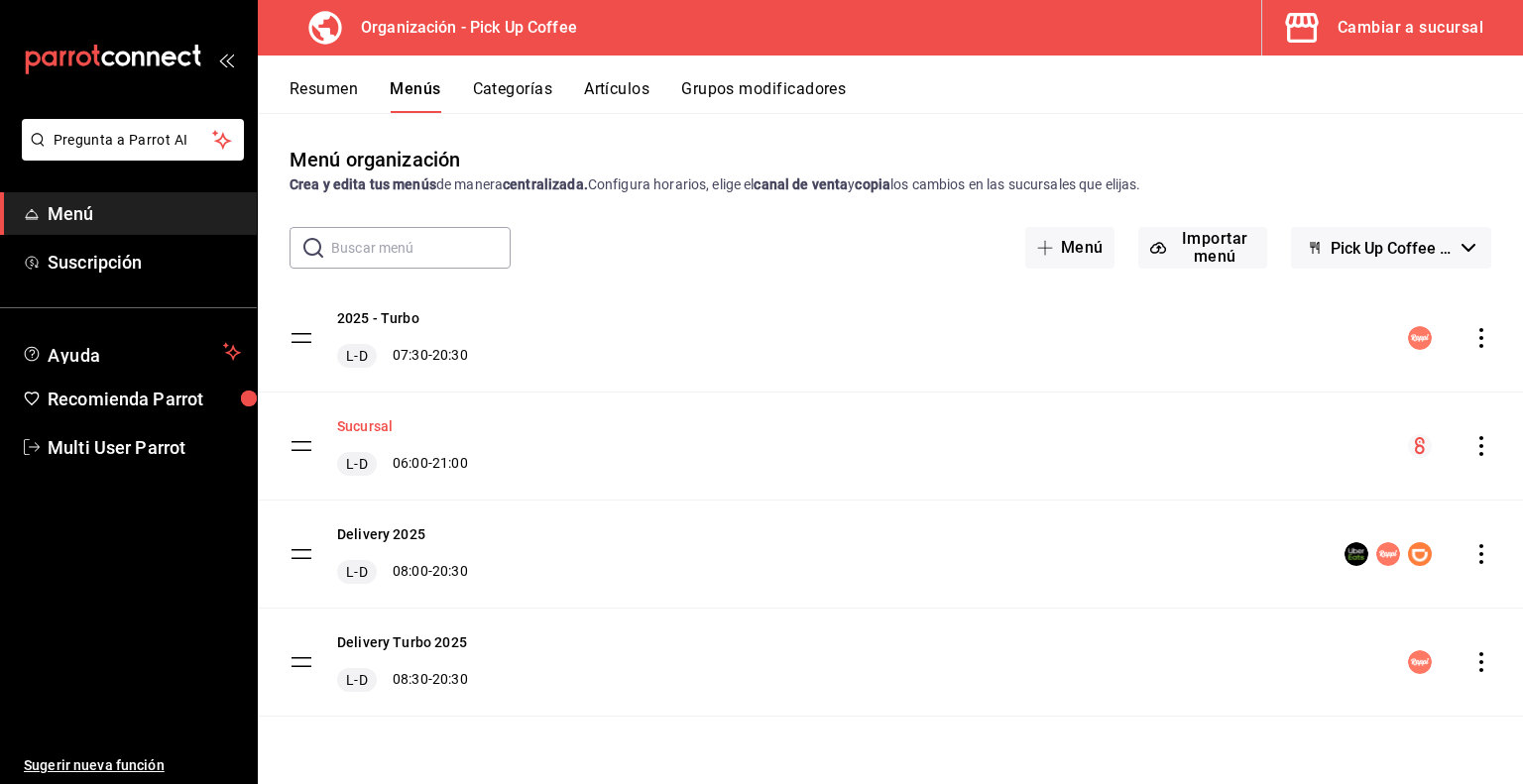 click on "Sucursal" at bounding box center (365, 426) 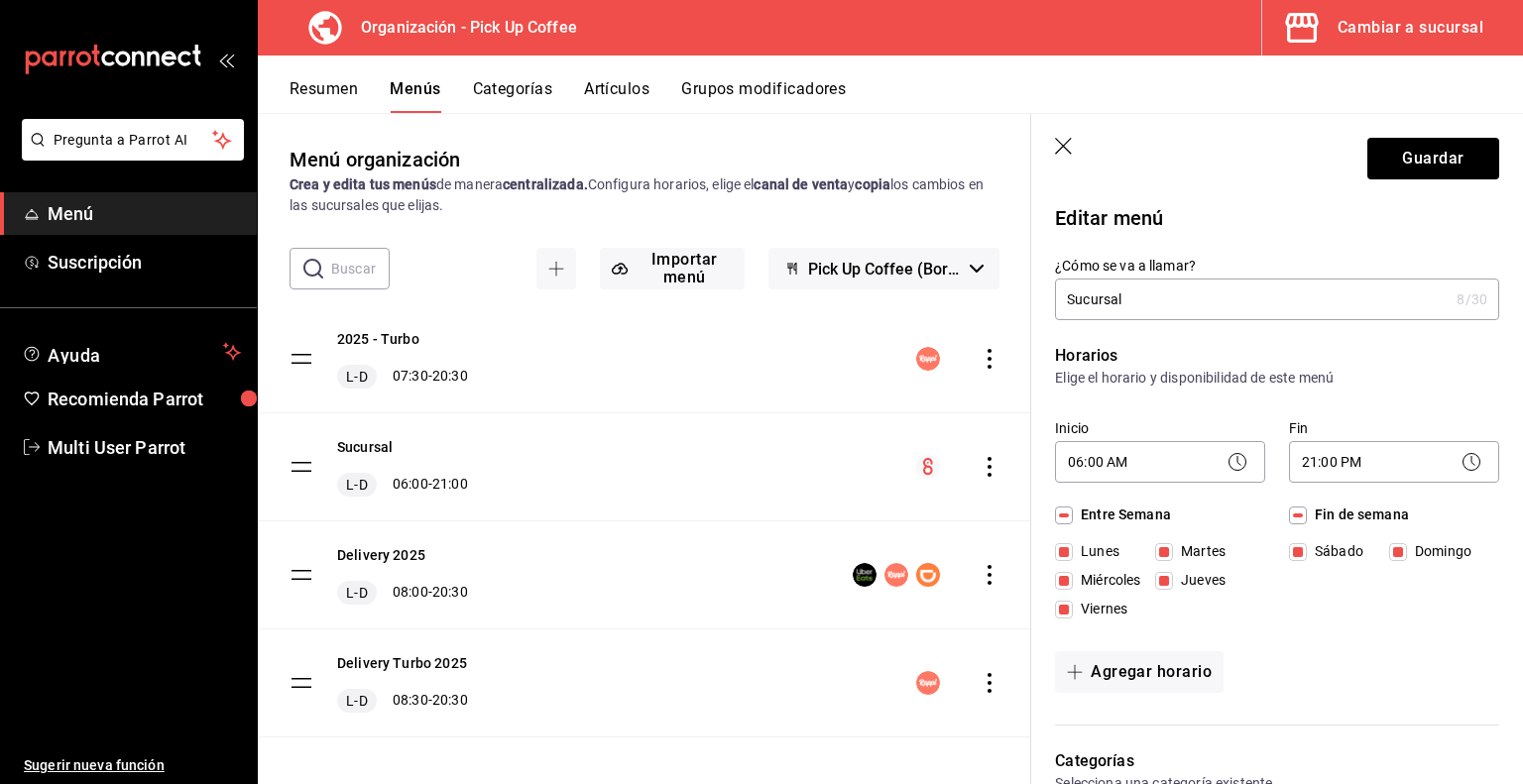 click on "Resumen" at bounding box center [323, 96] 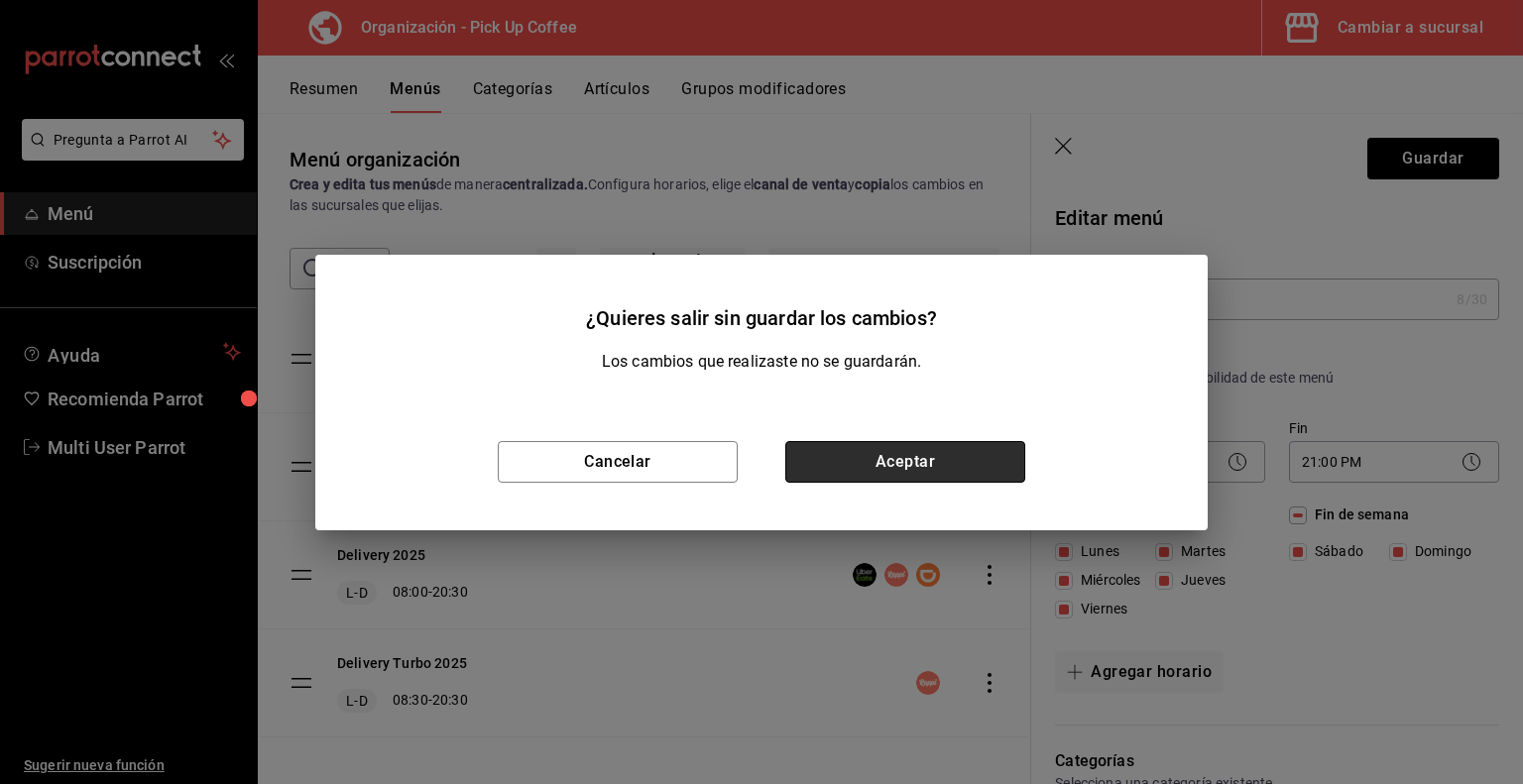 click on "Aceptar" at bounding box center [905, 462] 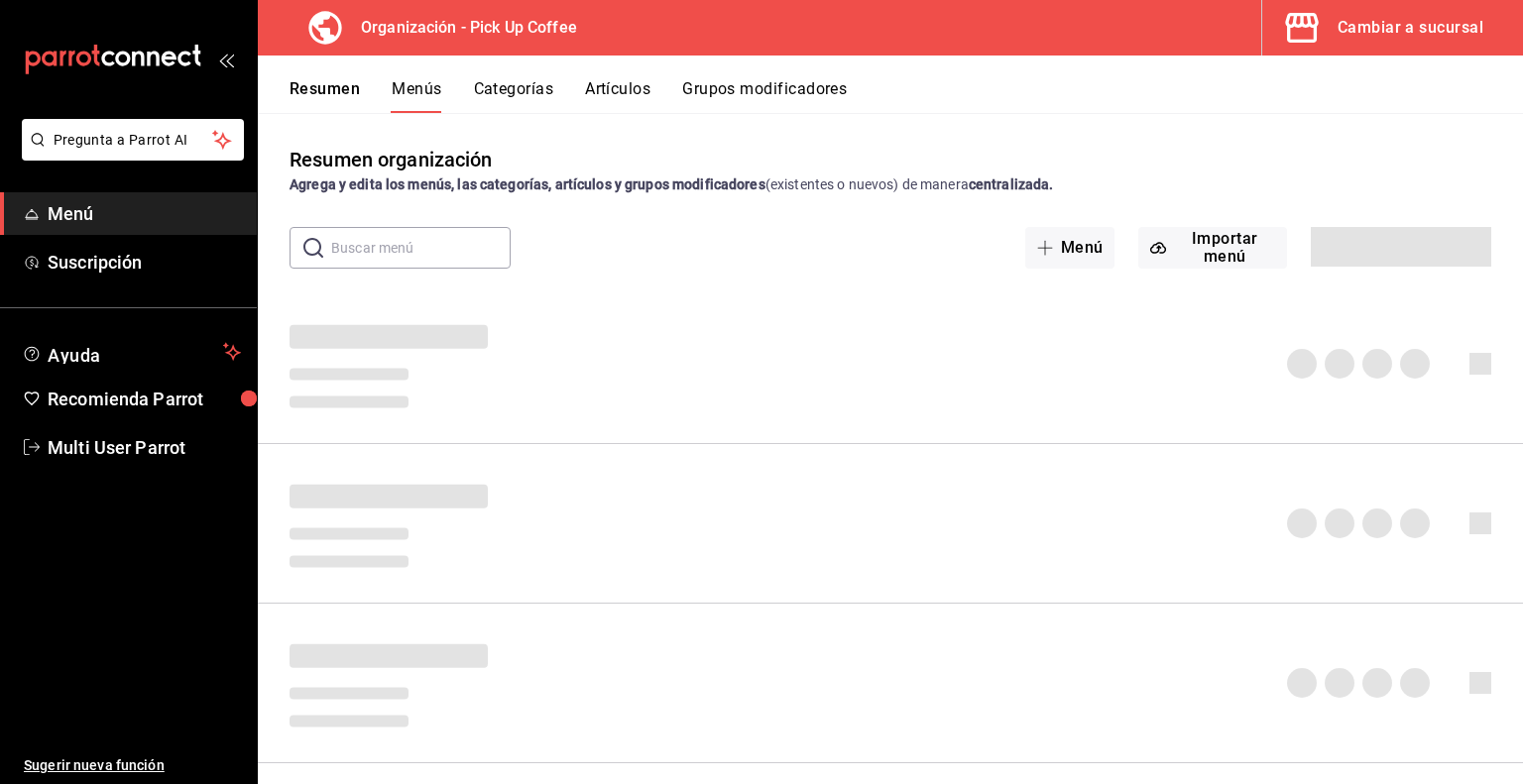 click on "Resumen" at bounding box center [324, 96] 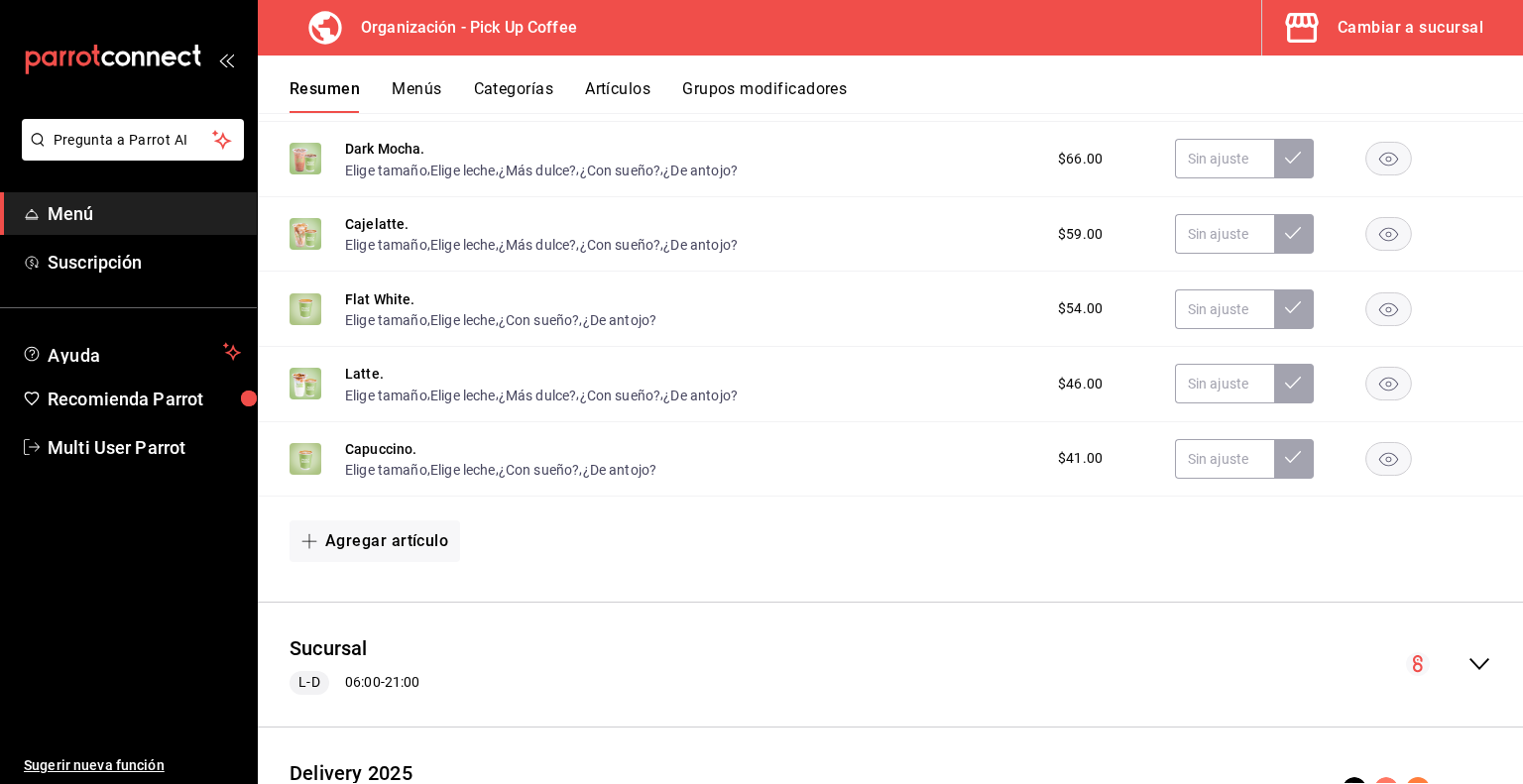 scroll, scrollTop: 1241, scrollLeft: 0, axis: vertical 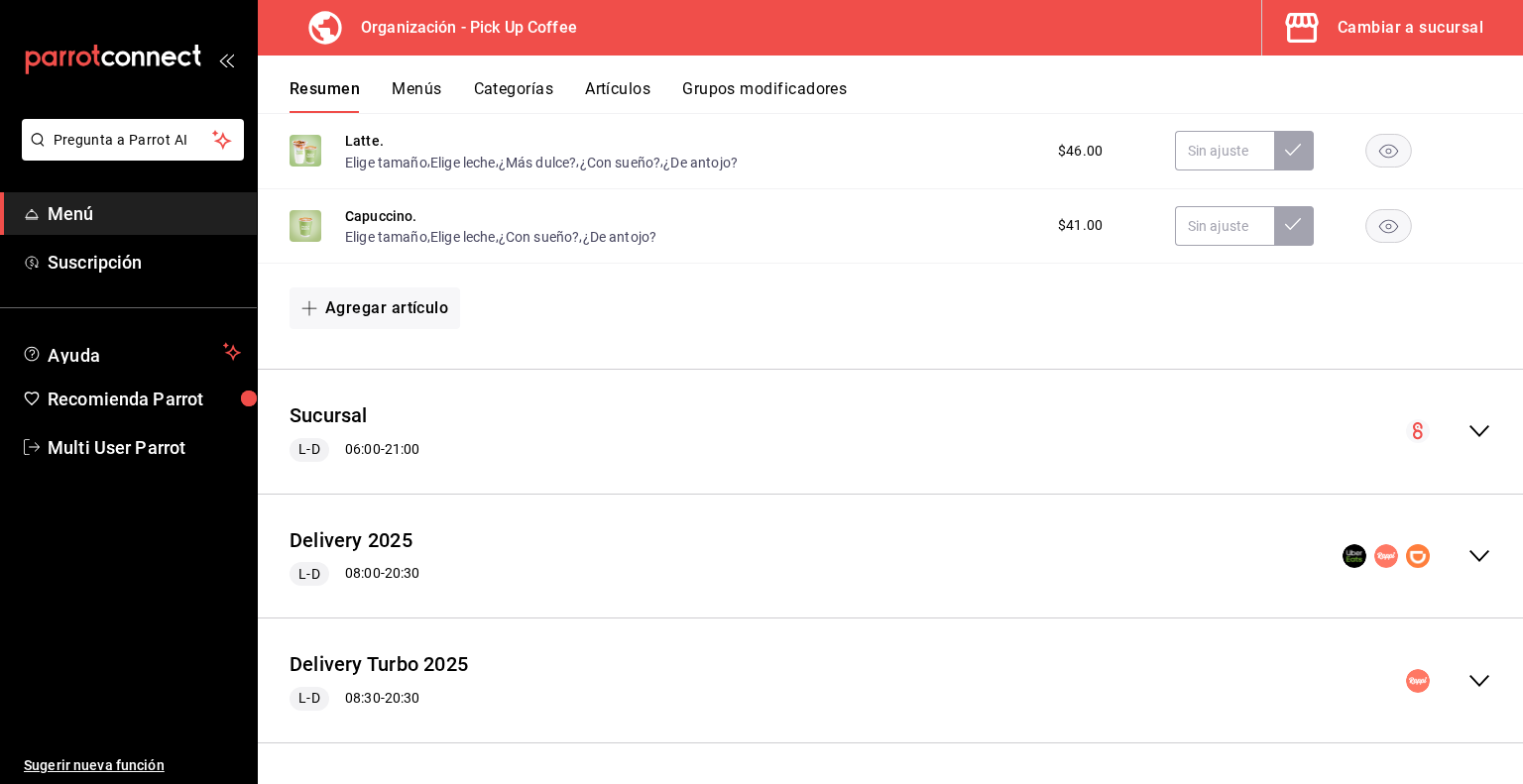 click 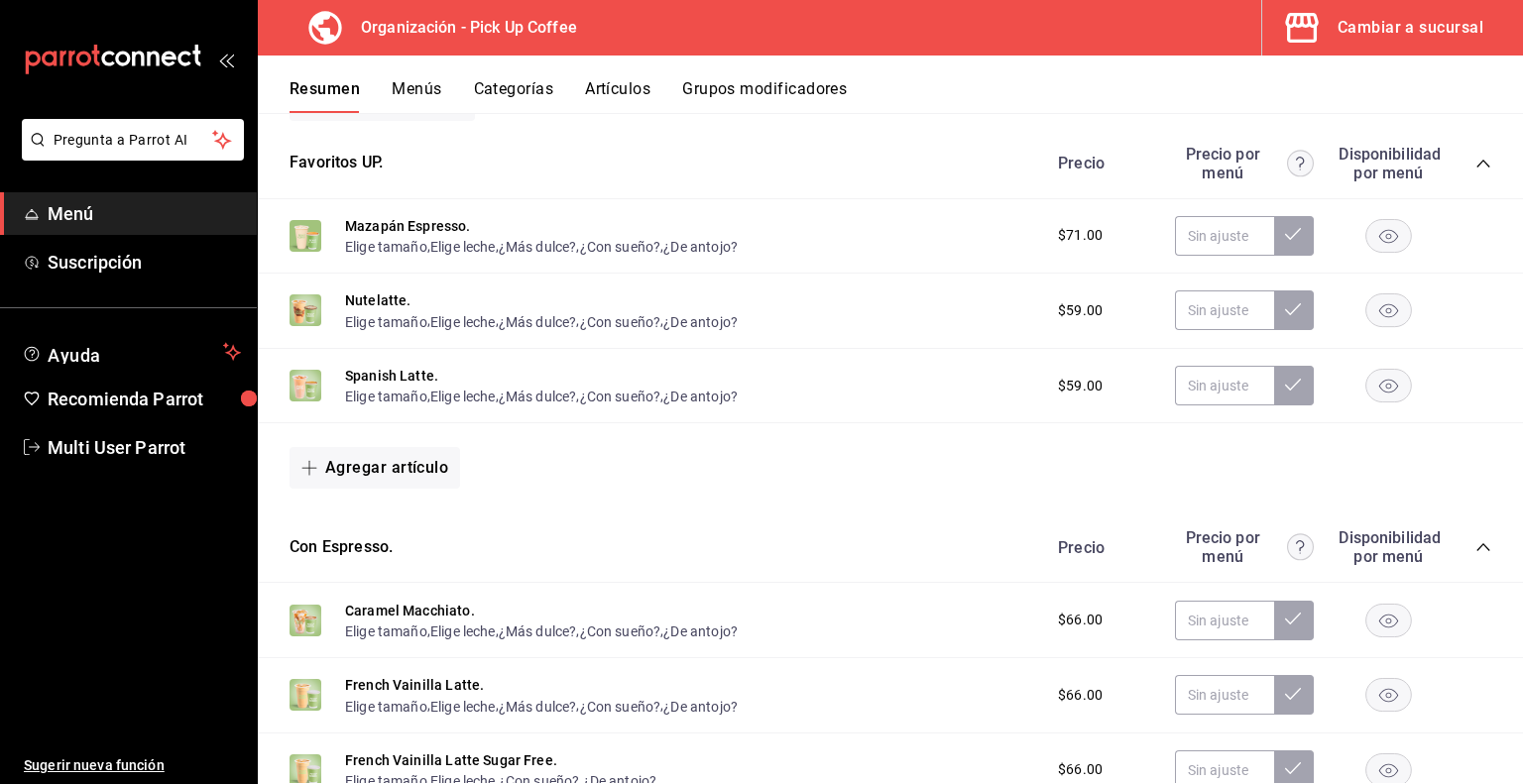 scroll, scrollTop: 0, scrollLeft: 0, axis: both 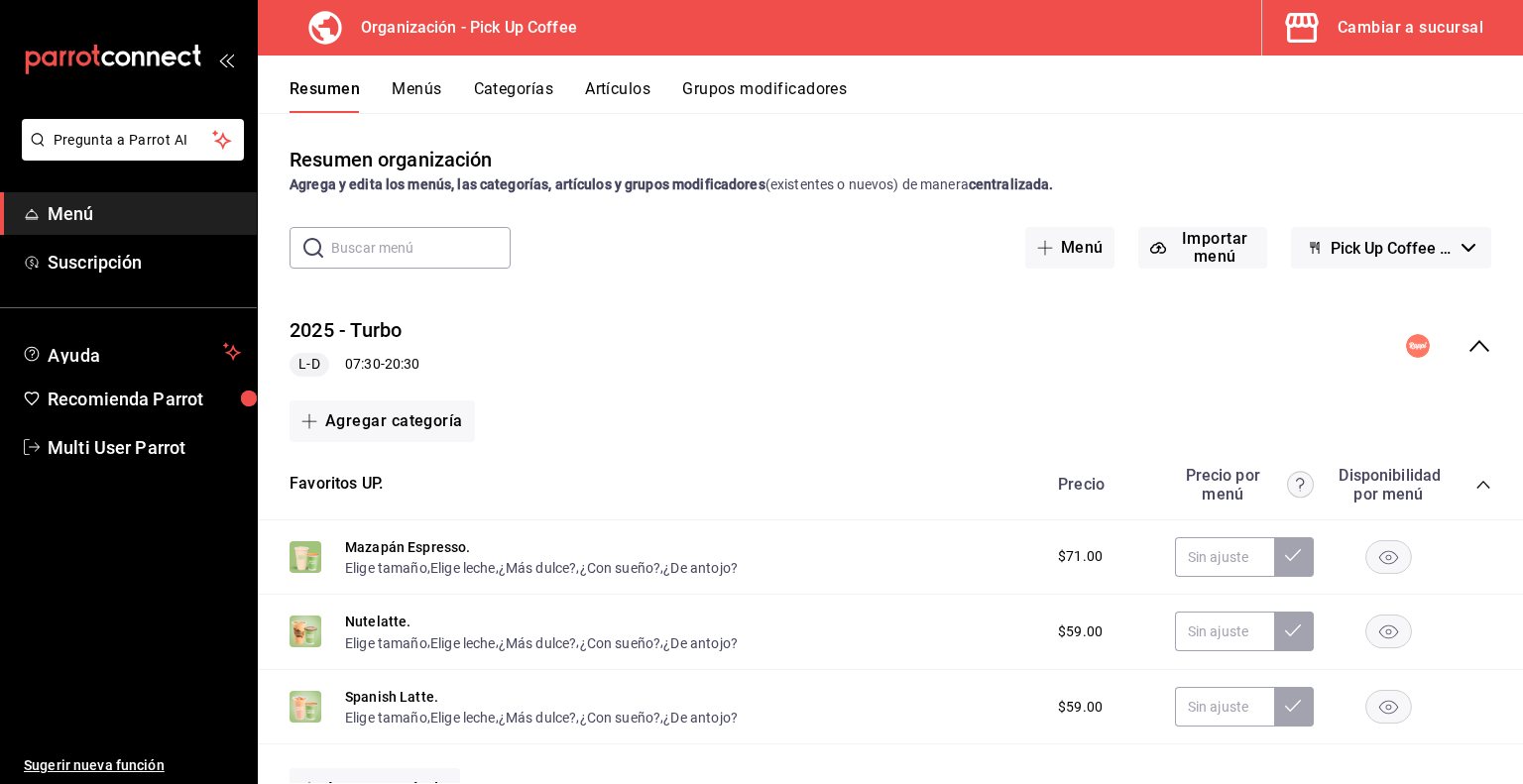 click on "Menús" at bounding box center [416, 96] 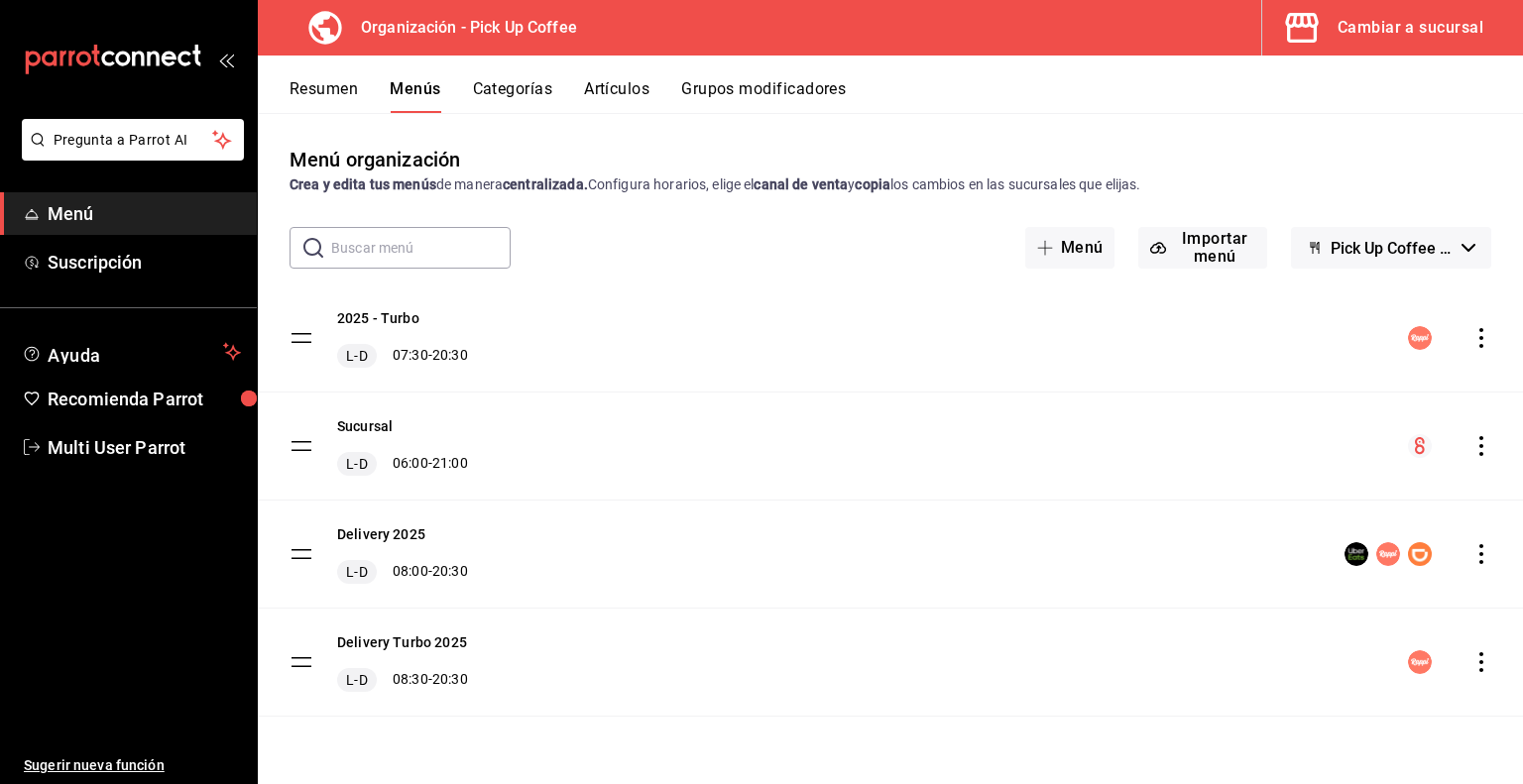 click 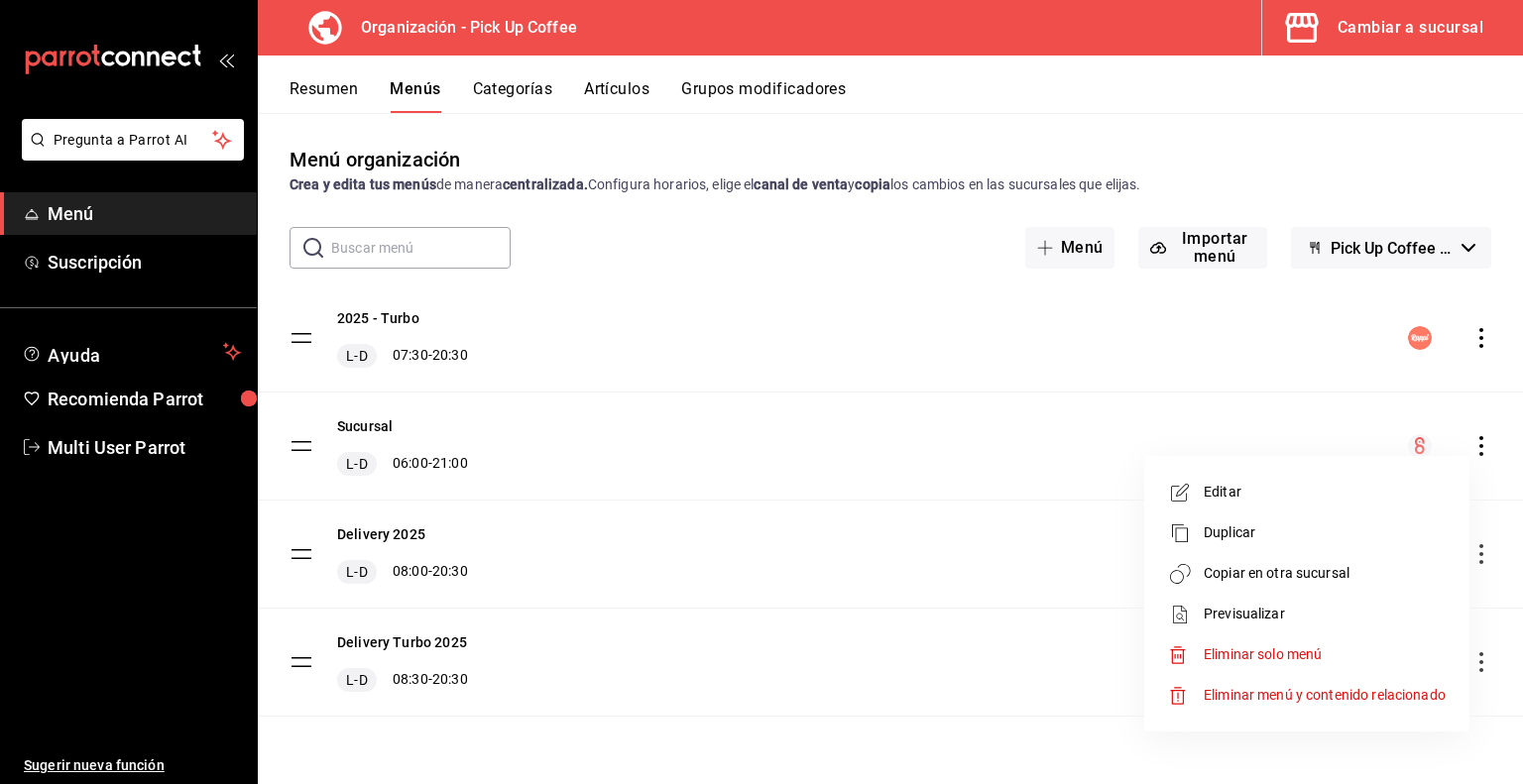 click on "Copiar en otra sucursal" at bounding box center (1325, 573) 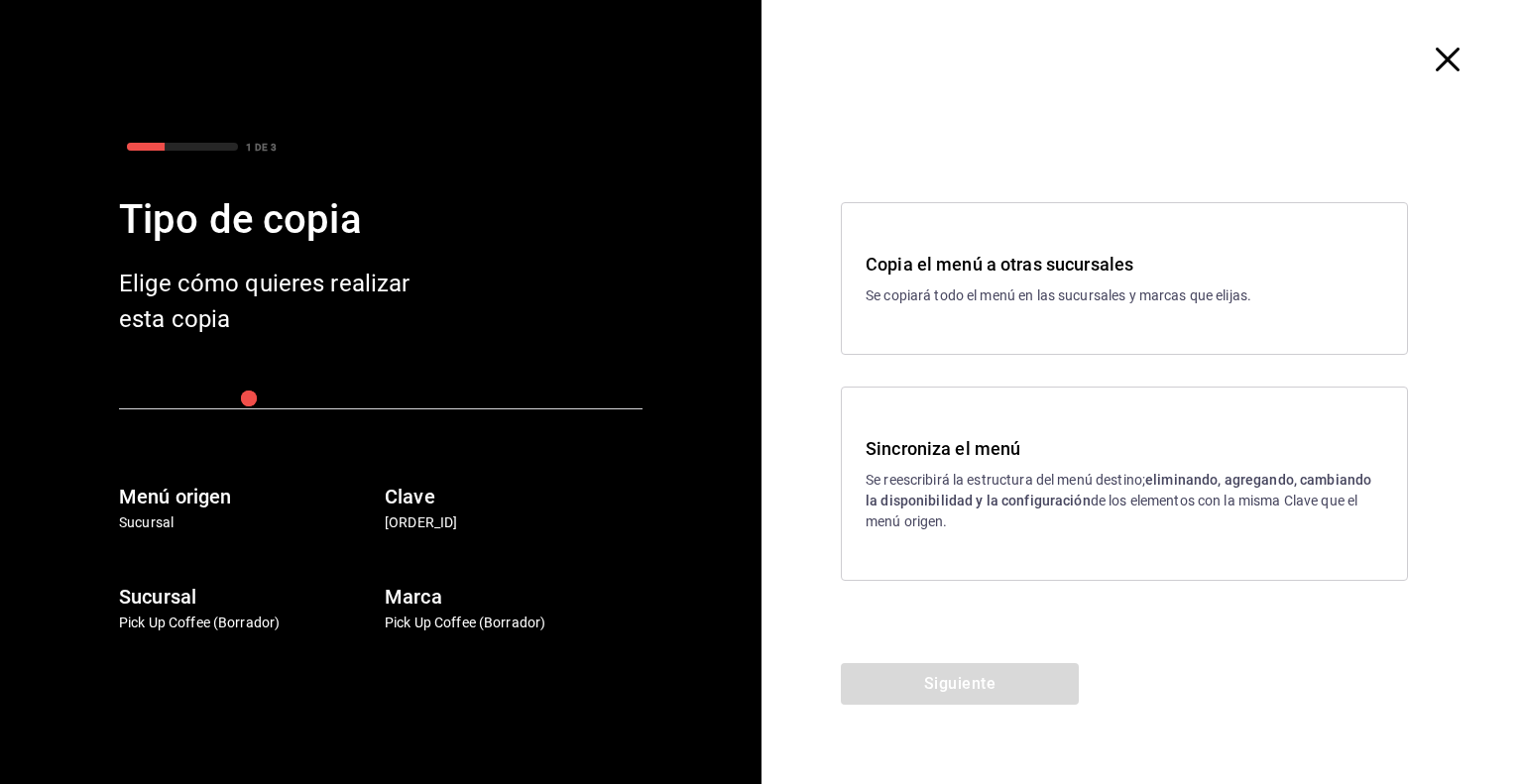 click on "Se reescribirá la estructura del menú destino;  eliminando, agregando, cambiando la disponibilidad y la configuración  de los elementos con la misma Clave que el menú origen." at bounding box center (1124, 501) 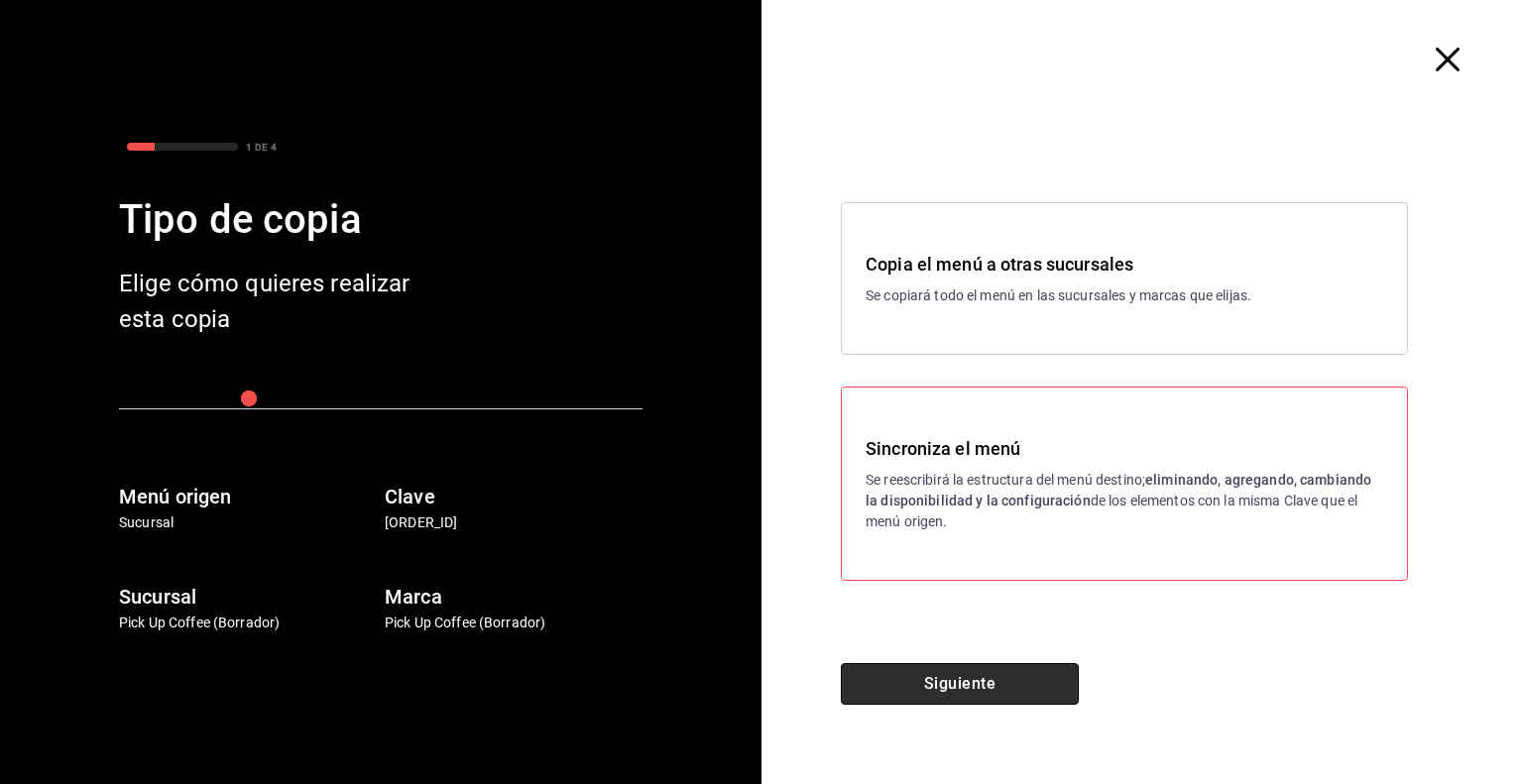 click on "Siguiente" at bounding box center (960, 684) 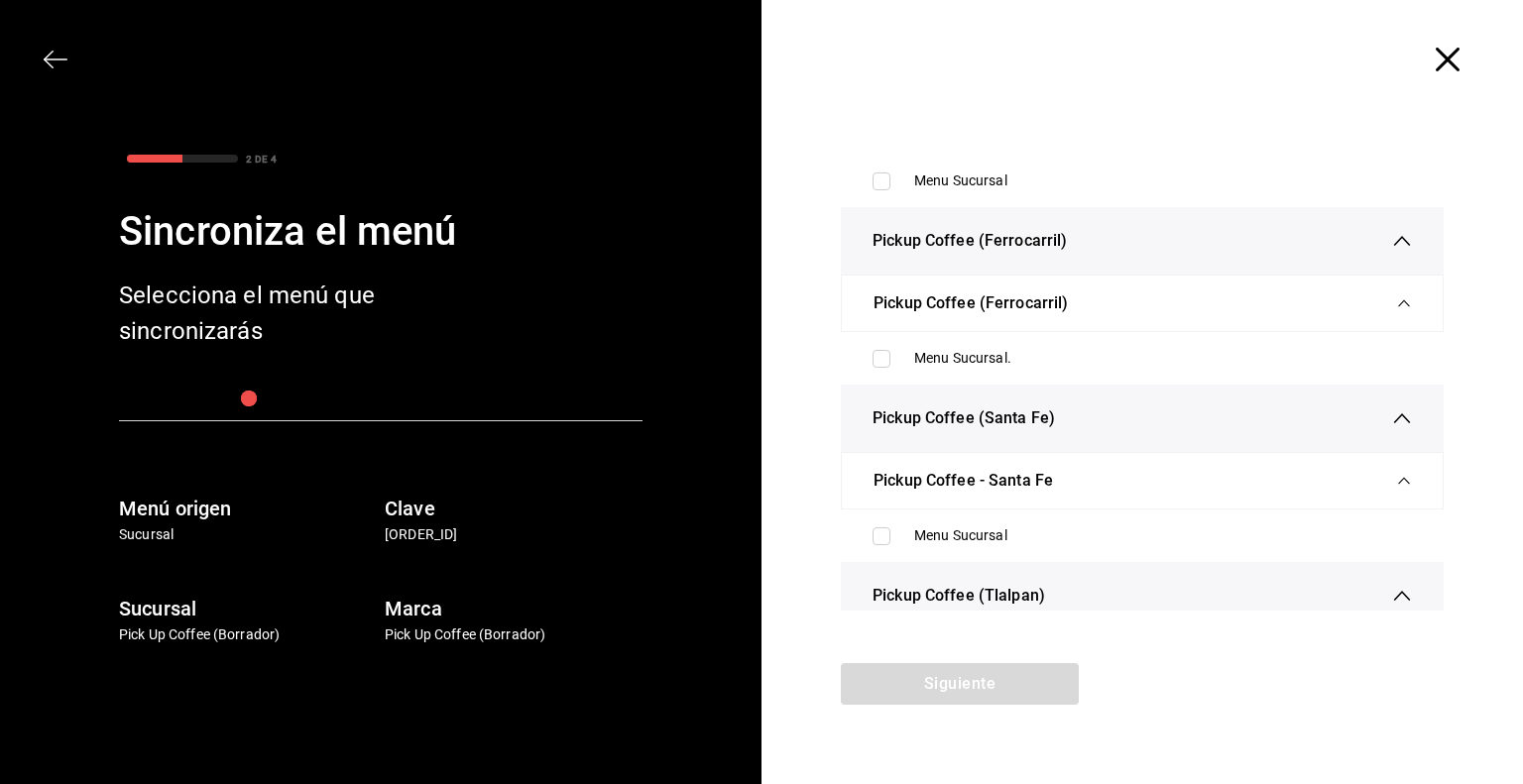 scroll, scrollTop: 1755, scrollLeft: 0, axis: vertical 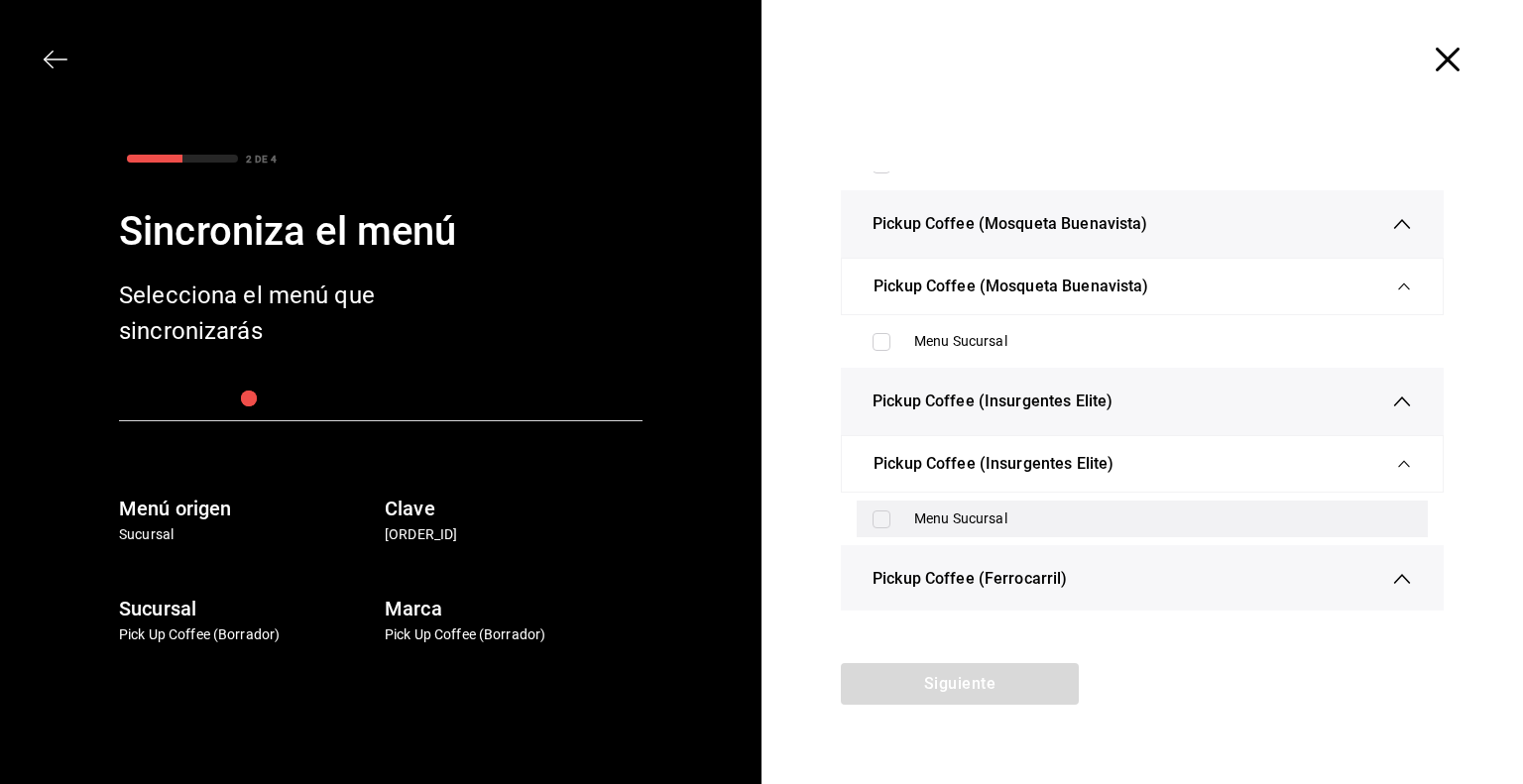 click on "Menu Sucursal" at bounding box center (1163, 518) 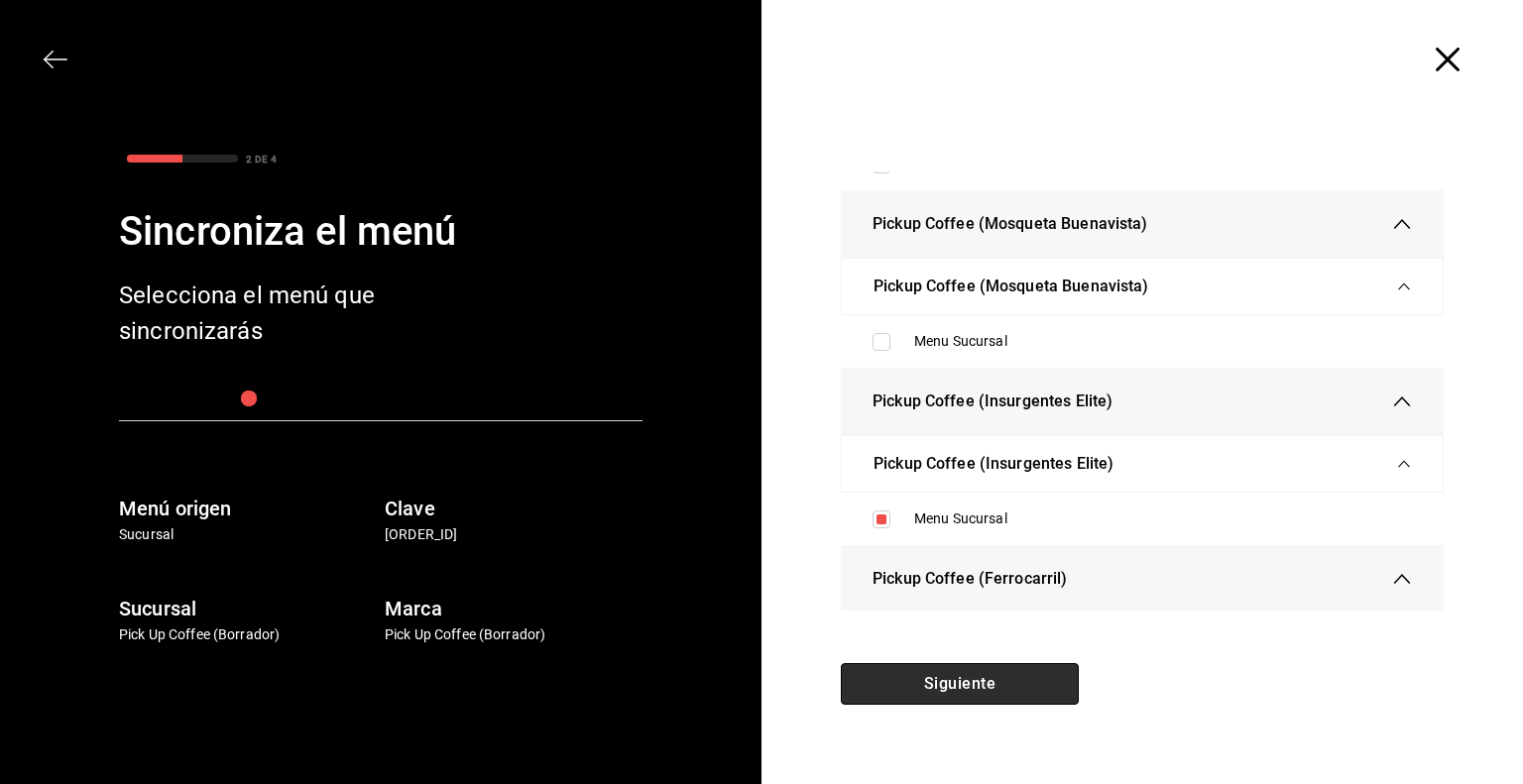 click on "Siguiente" at bounding box center [960, 684] 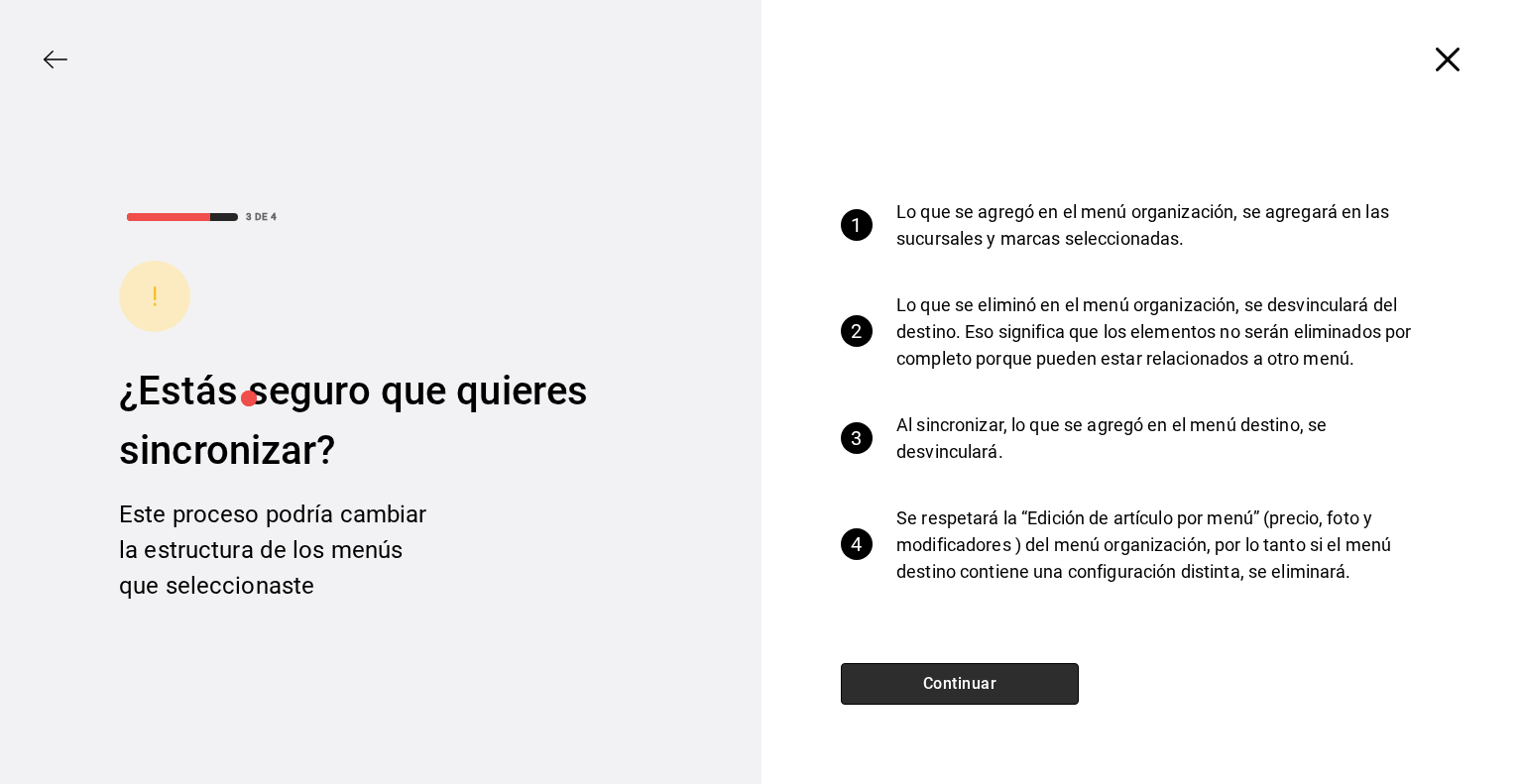 click on "Continuar" at bounding box center [960, 684] 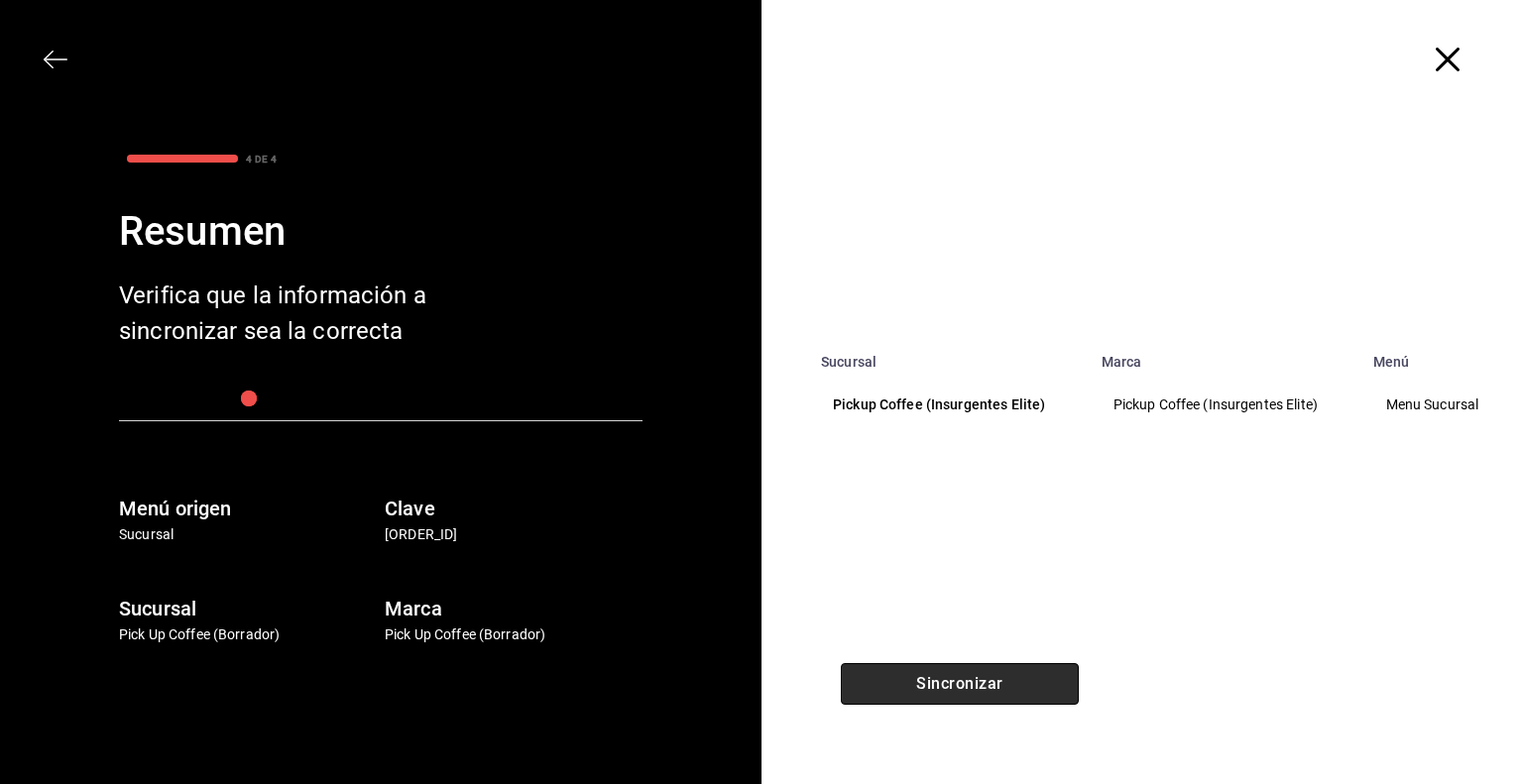 click on "Sincronizar" at bounding box center (960, 684) 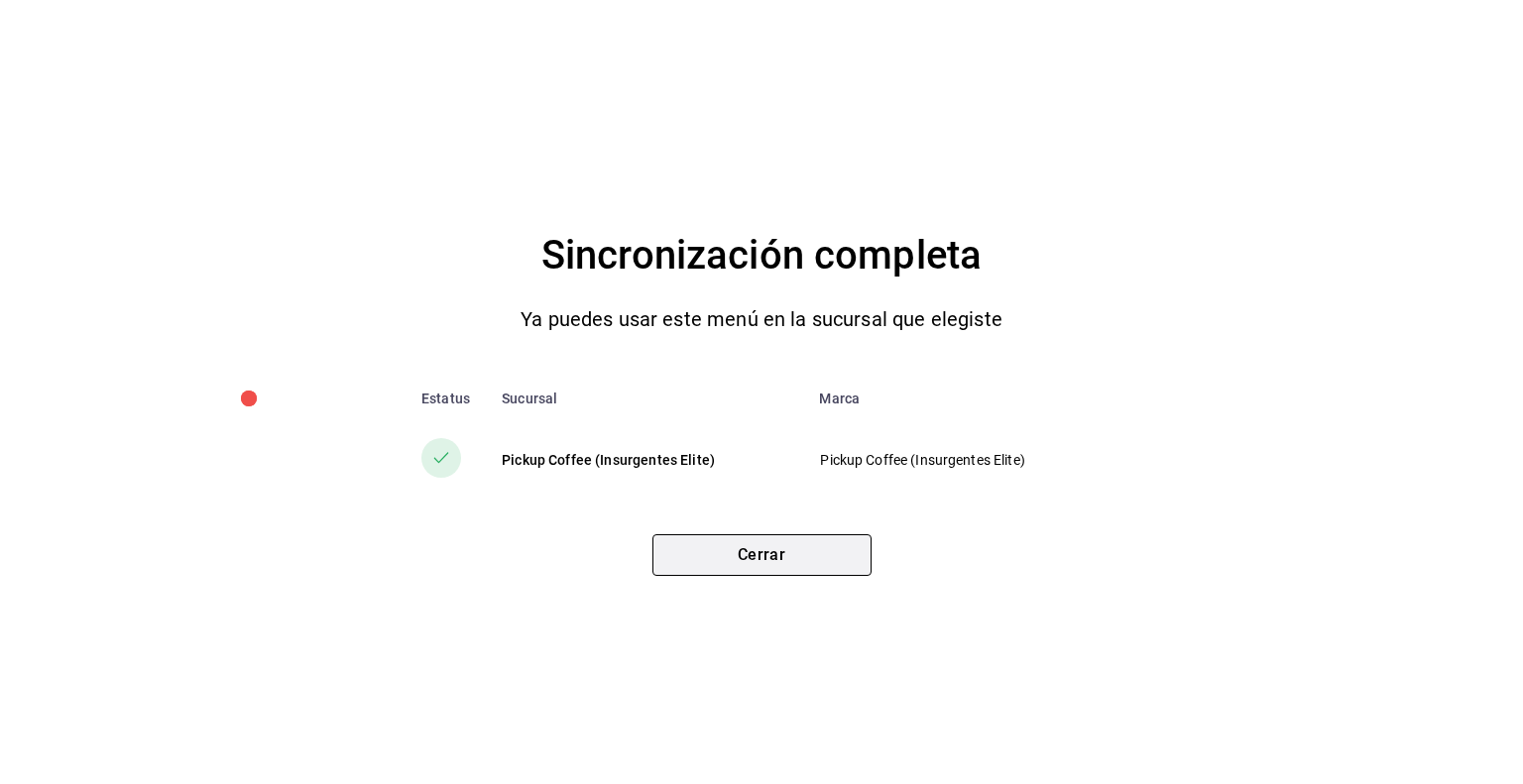 click on "Cerrar" at bounding box center [762, 555] 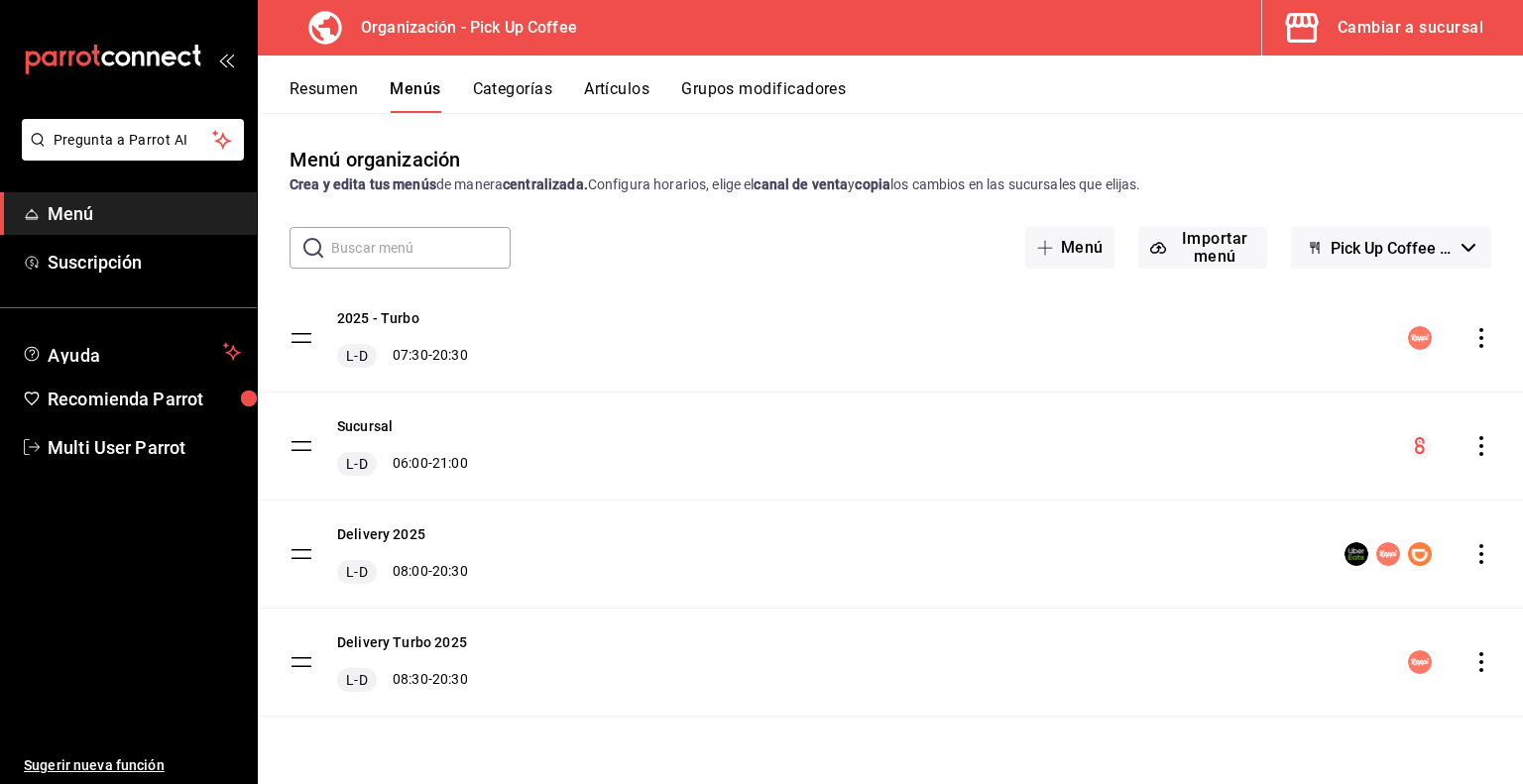 click on "Artículos" at bounding box center (617, 96) 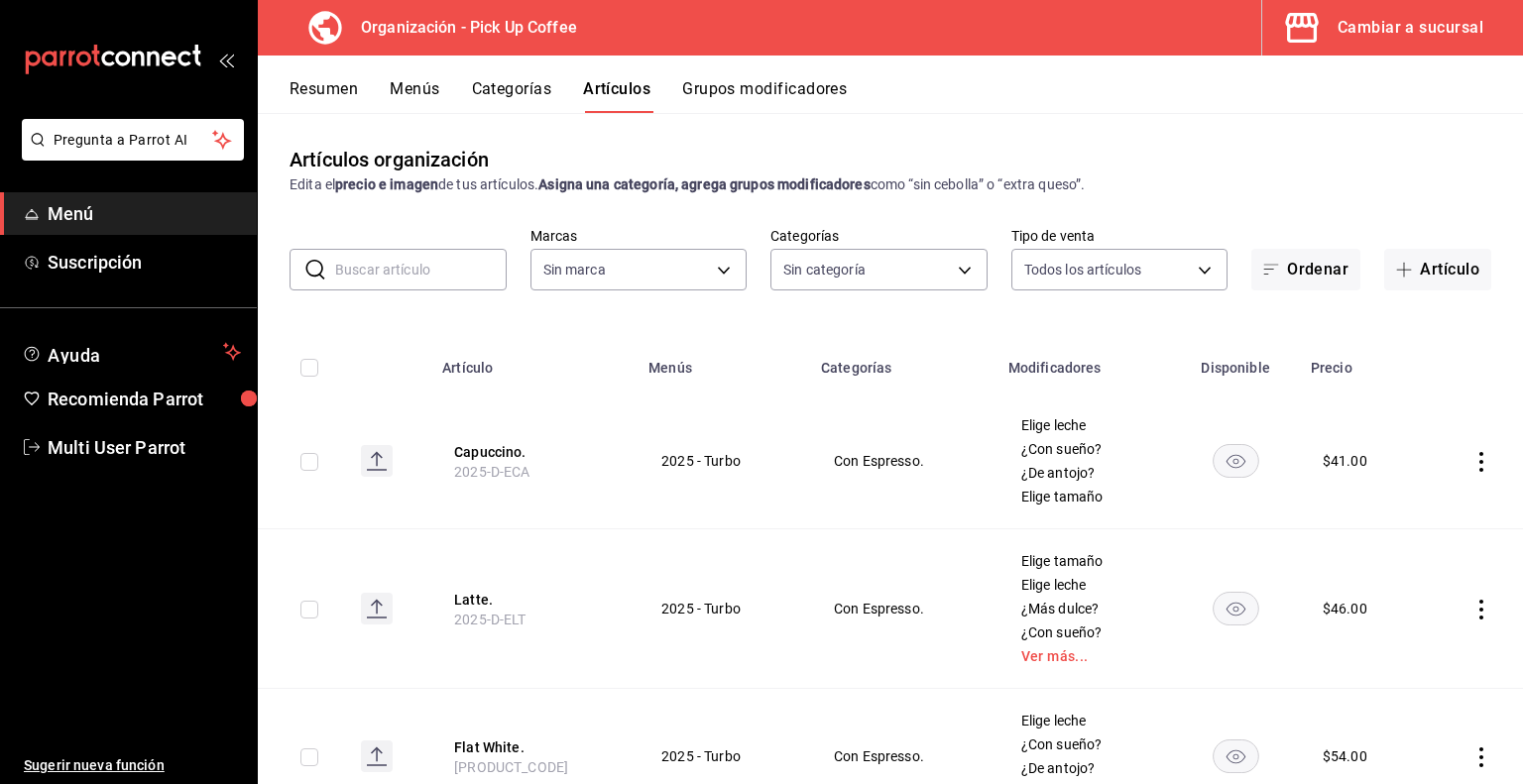 type on "be2dd662-c872-4fc9-aaab-377dbd4a662e" 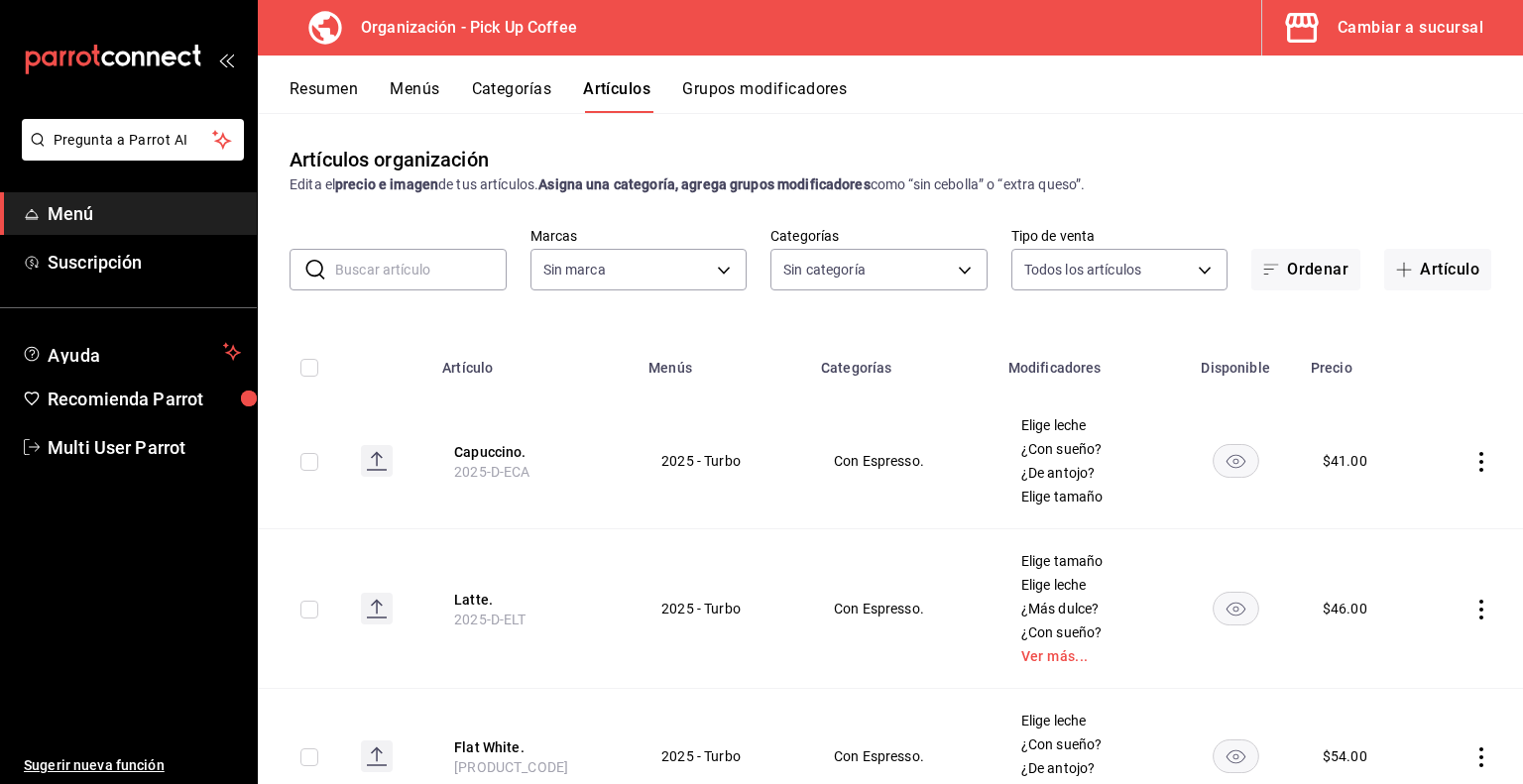 type on "[UUID],[UUID],[UUID],[UUID],[UUID],[UUID],[UUID],[UUID],[UUID],[UUID],[UUID],[UUID],[UUID],[UUID],[UUID],[UUID],[UUID],[UUID],[UUID]" 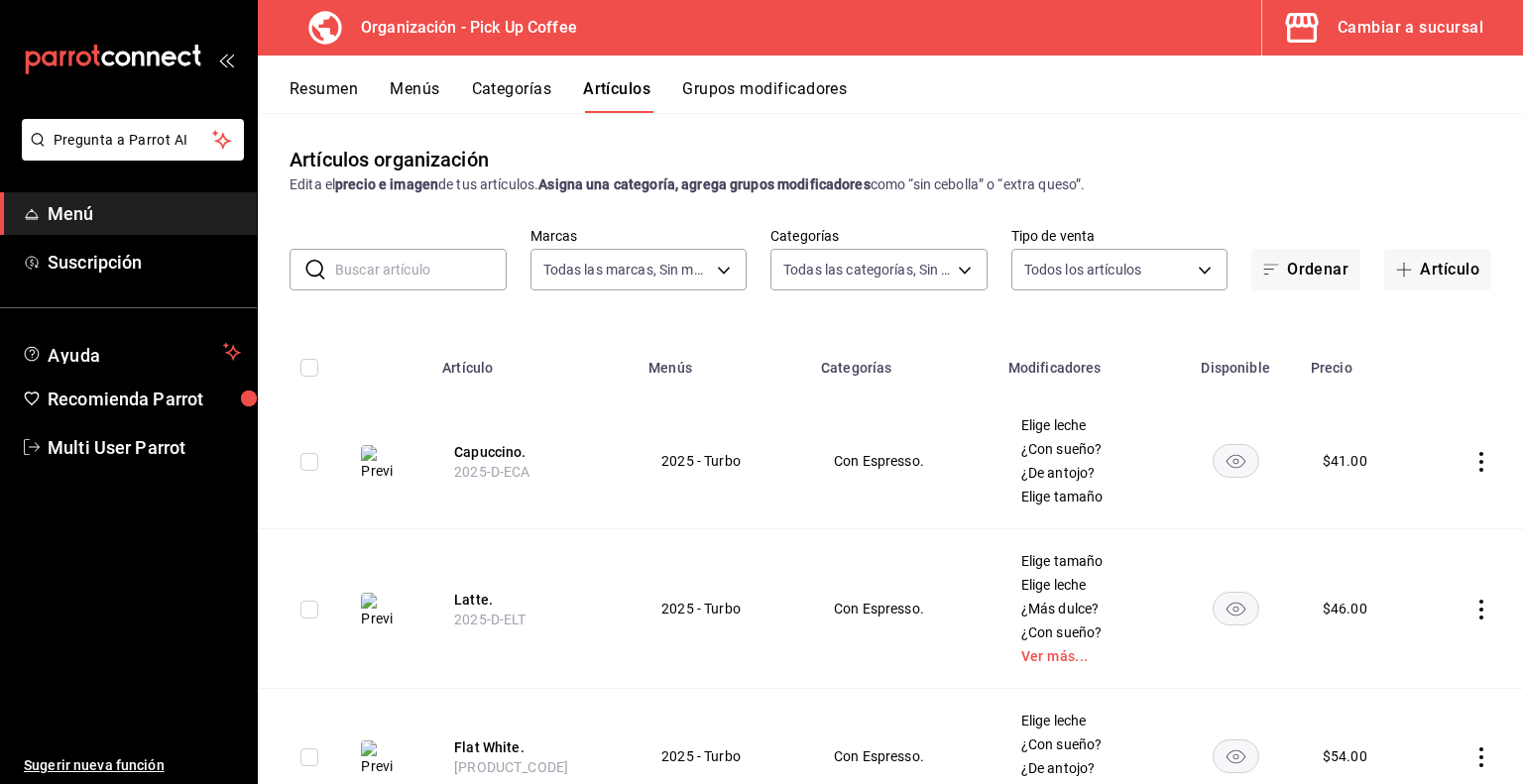 click at bounding box center [420, 270] 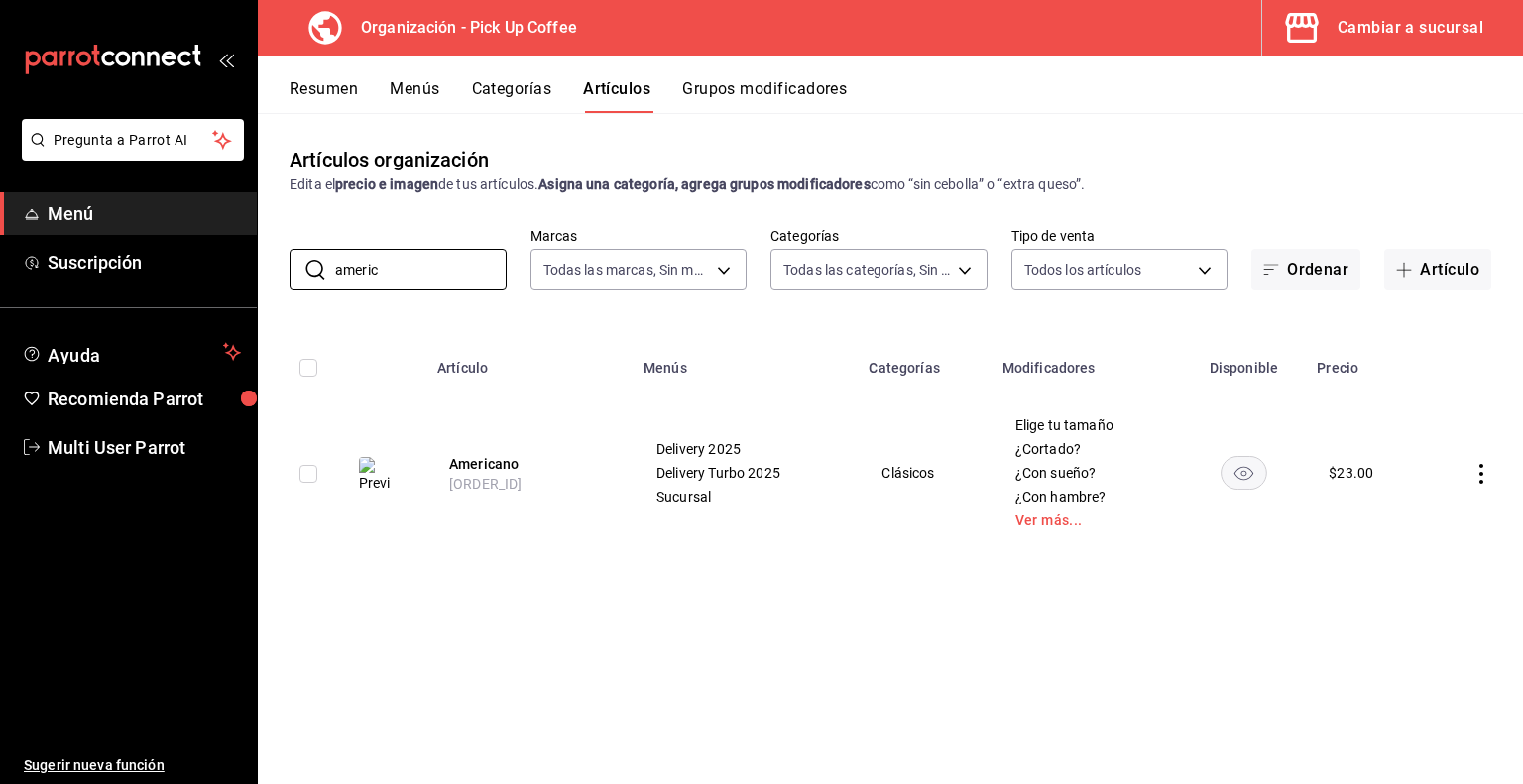 type on "americ" 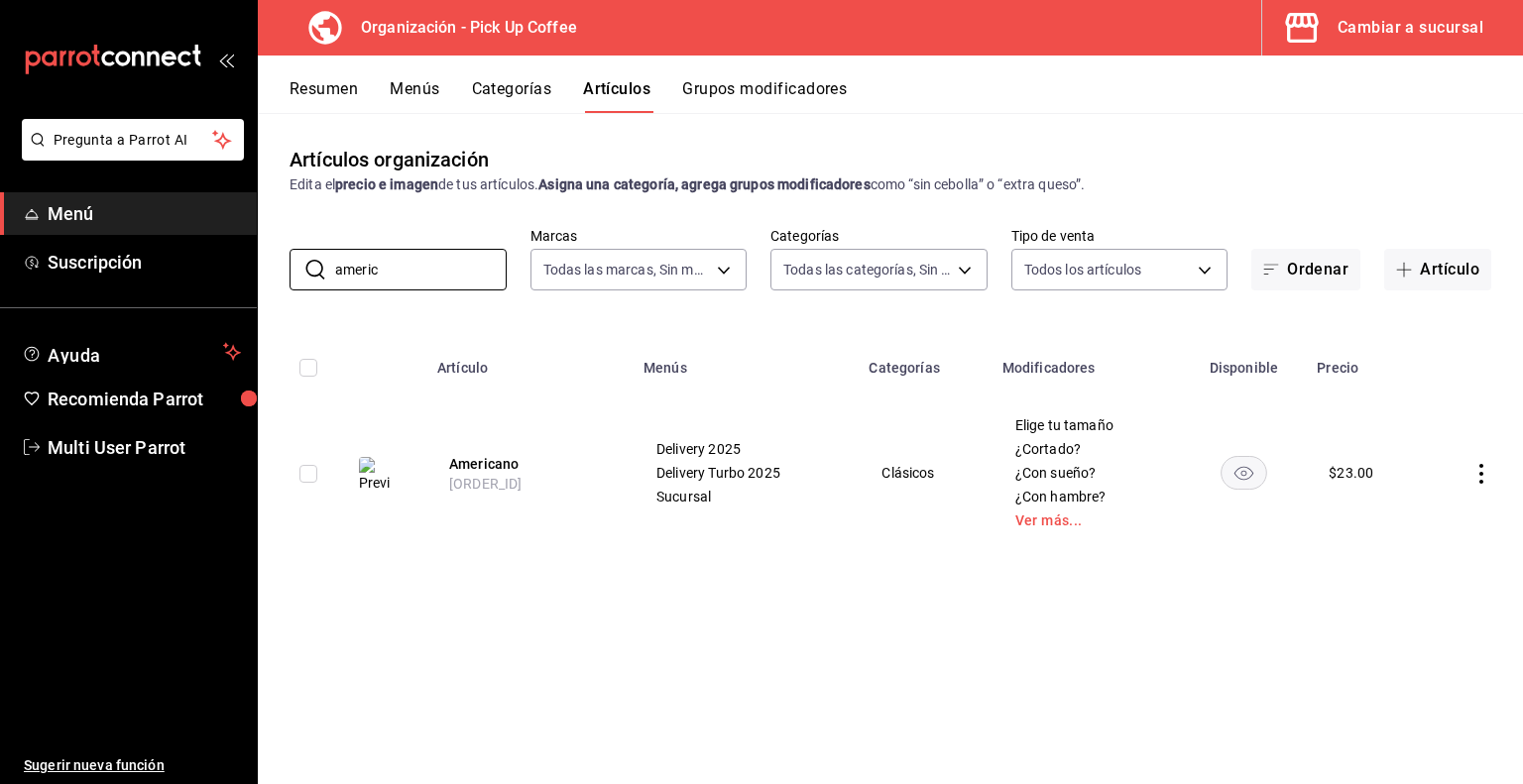 click 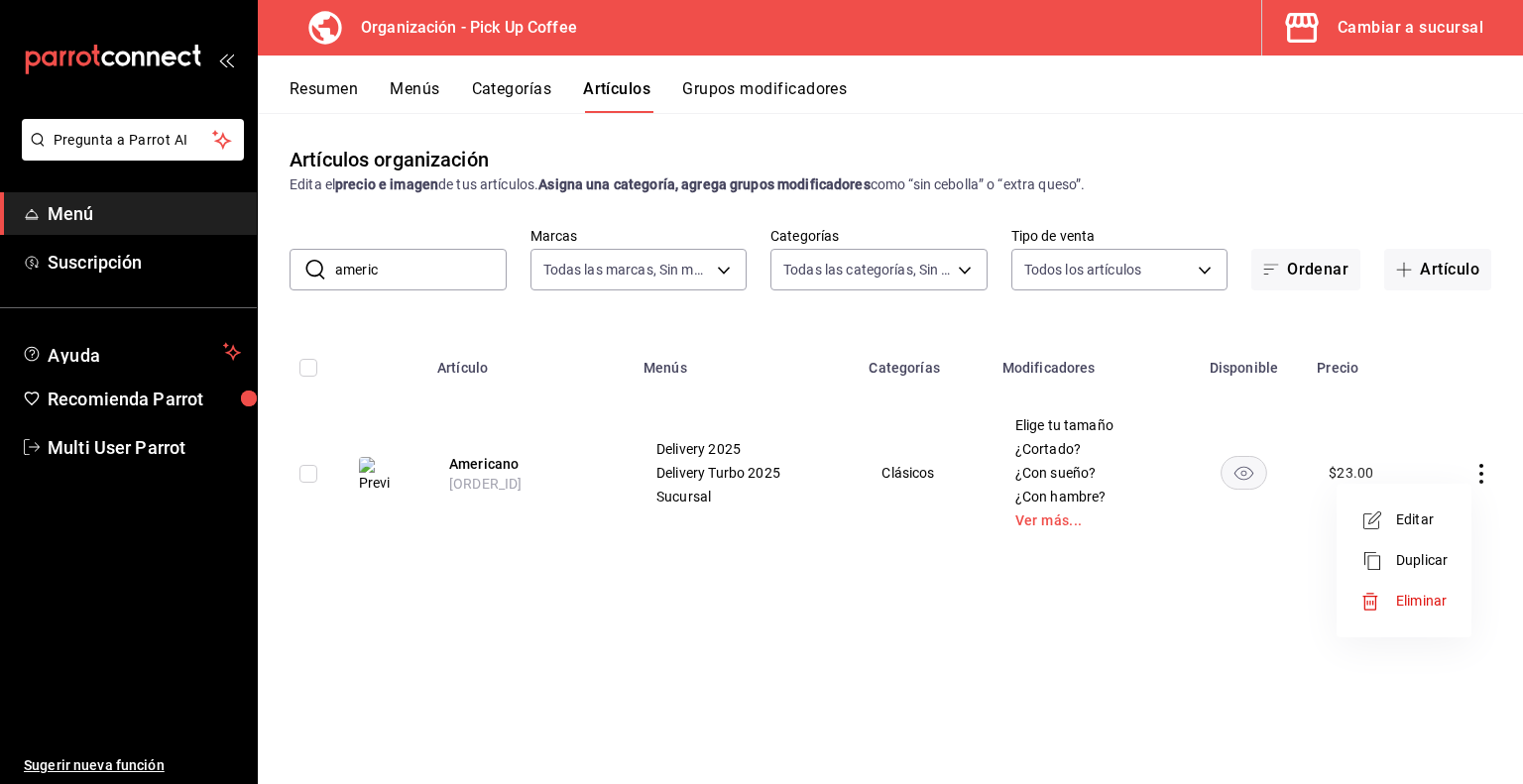 click at bounding box center [1378, 561] 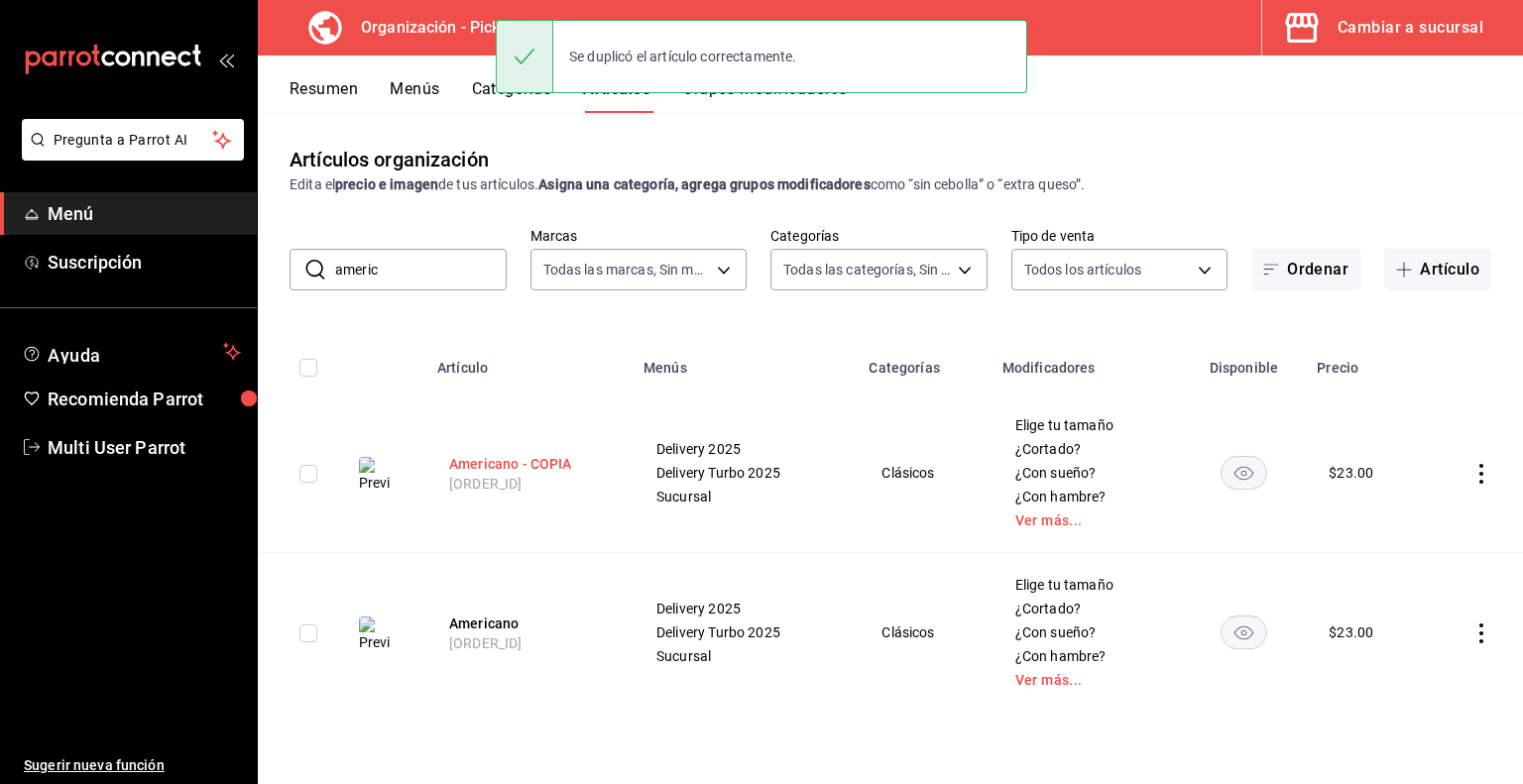 click on "Americano - COPIA" at bounding box center (528, 464) 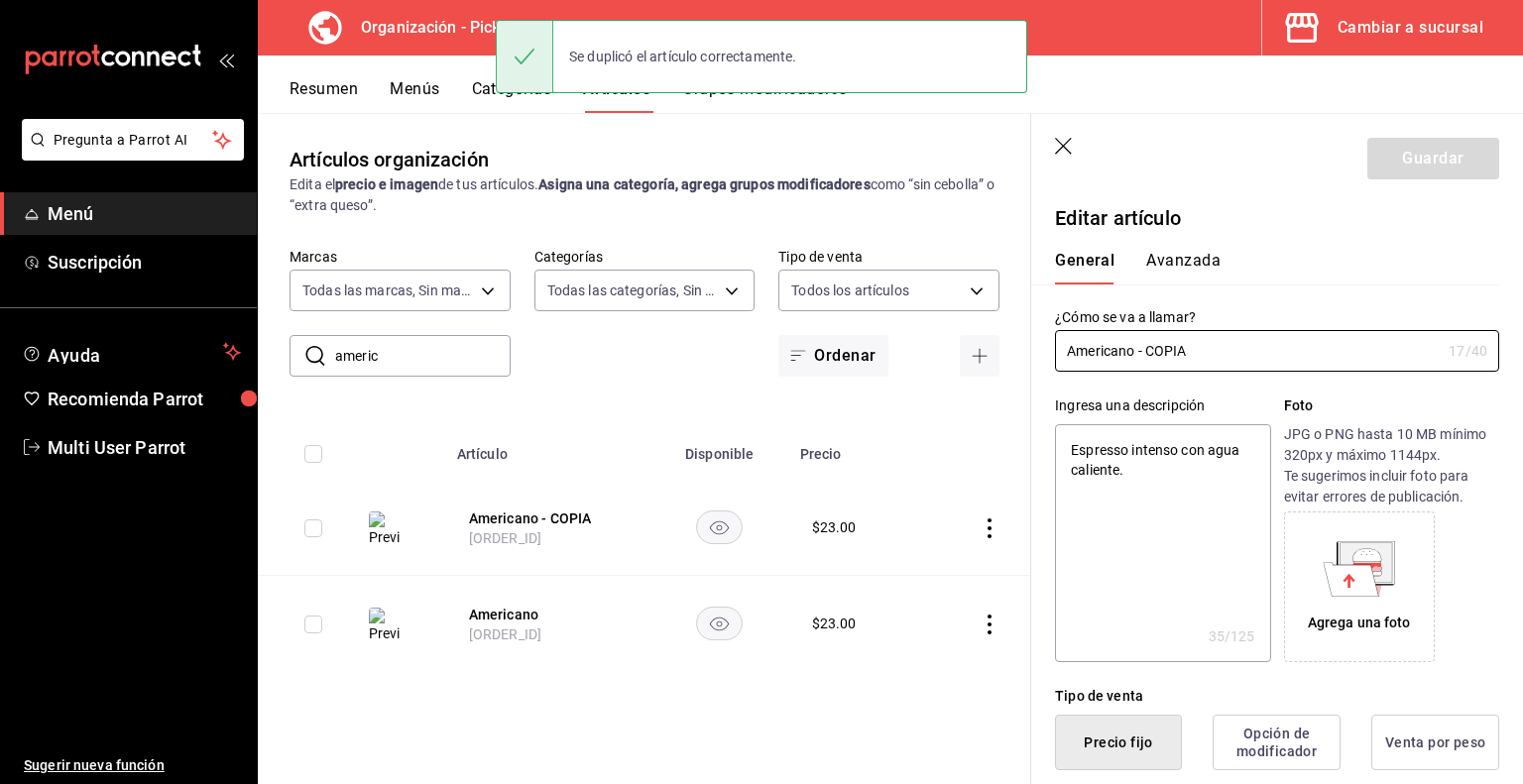 type on "x" 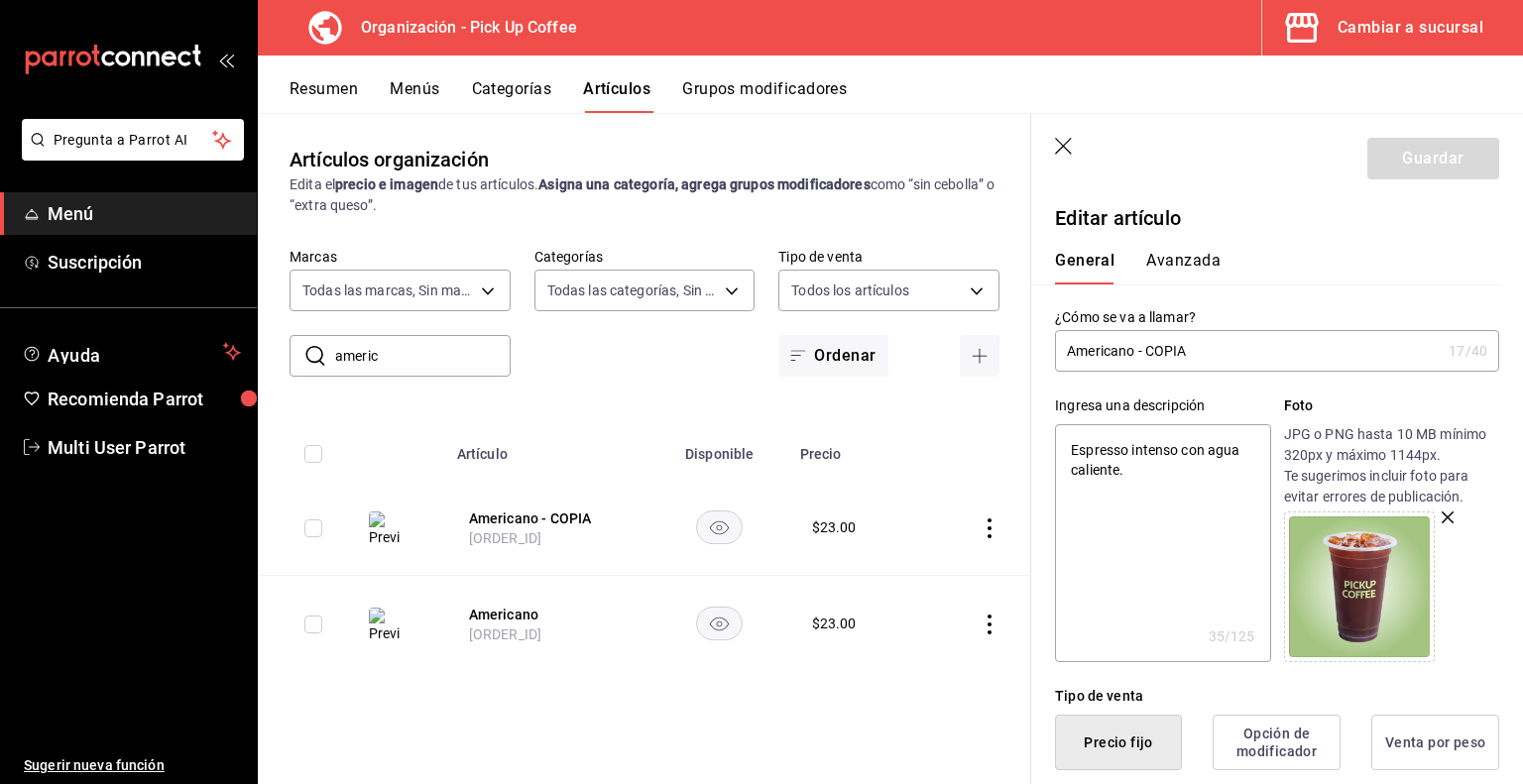 type on "Americano - COPI" 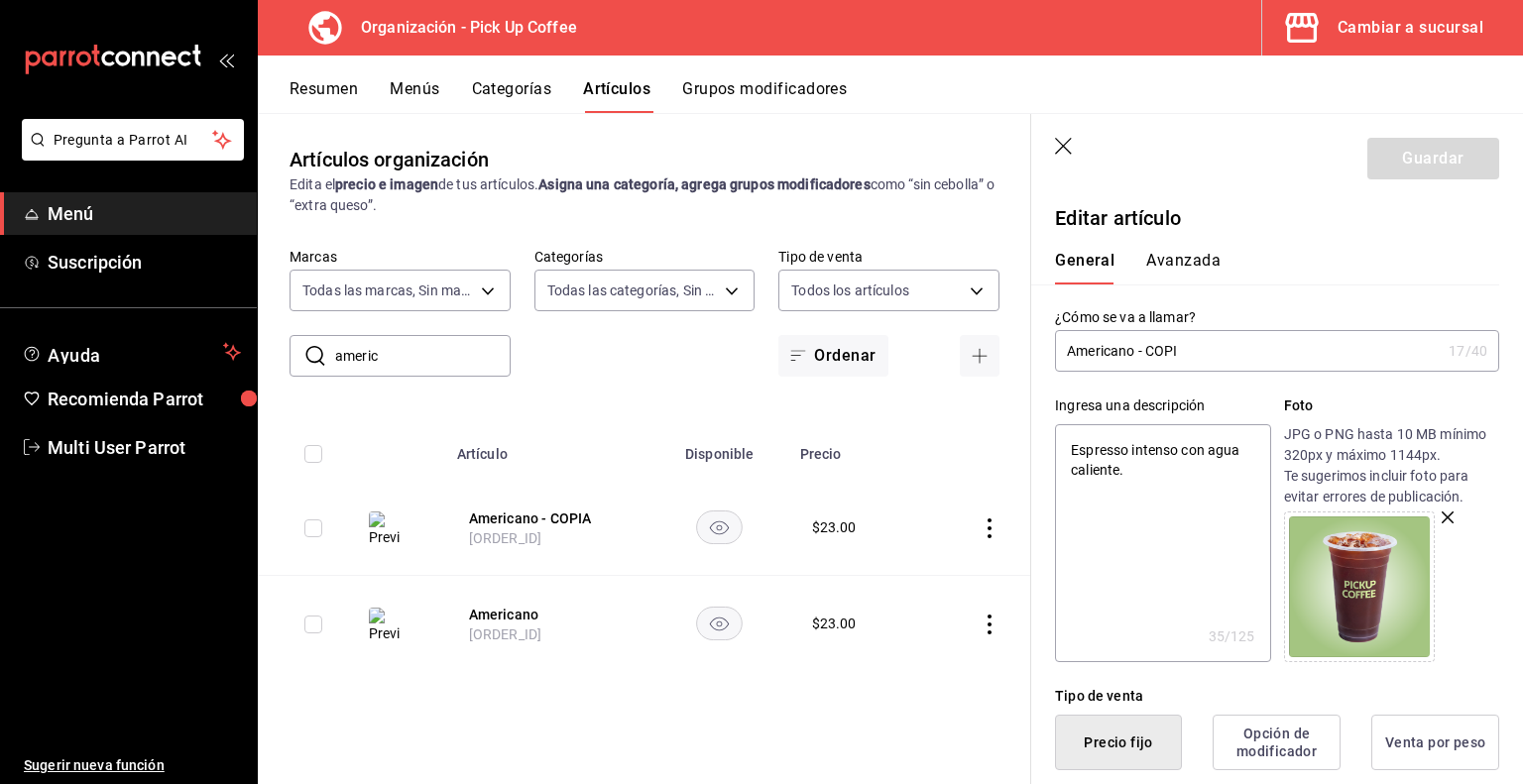 type on "x" 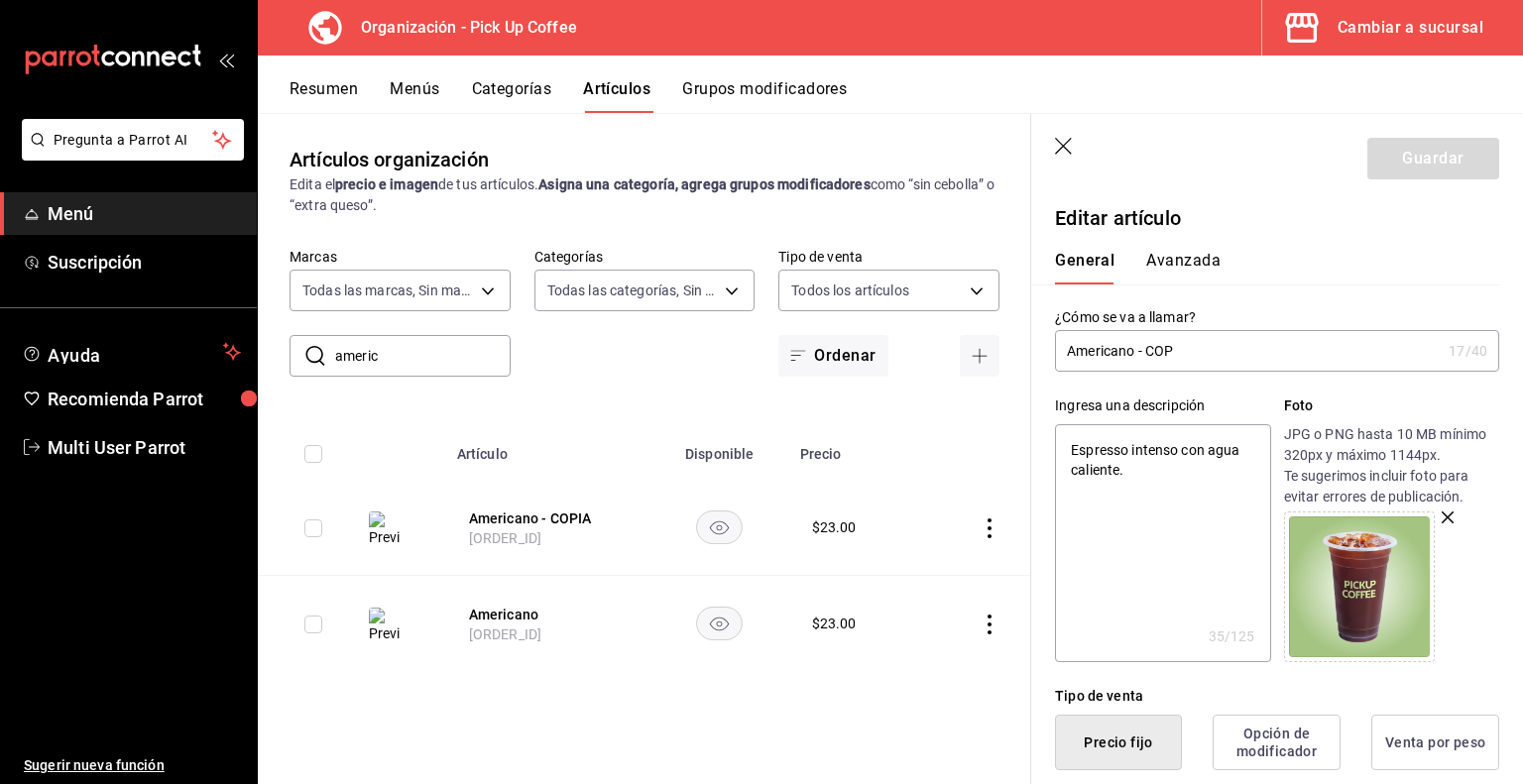 type on "x" 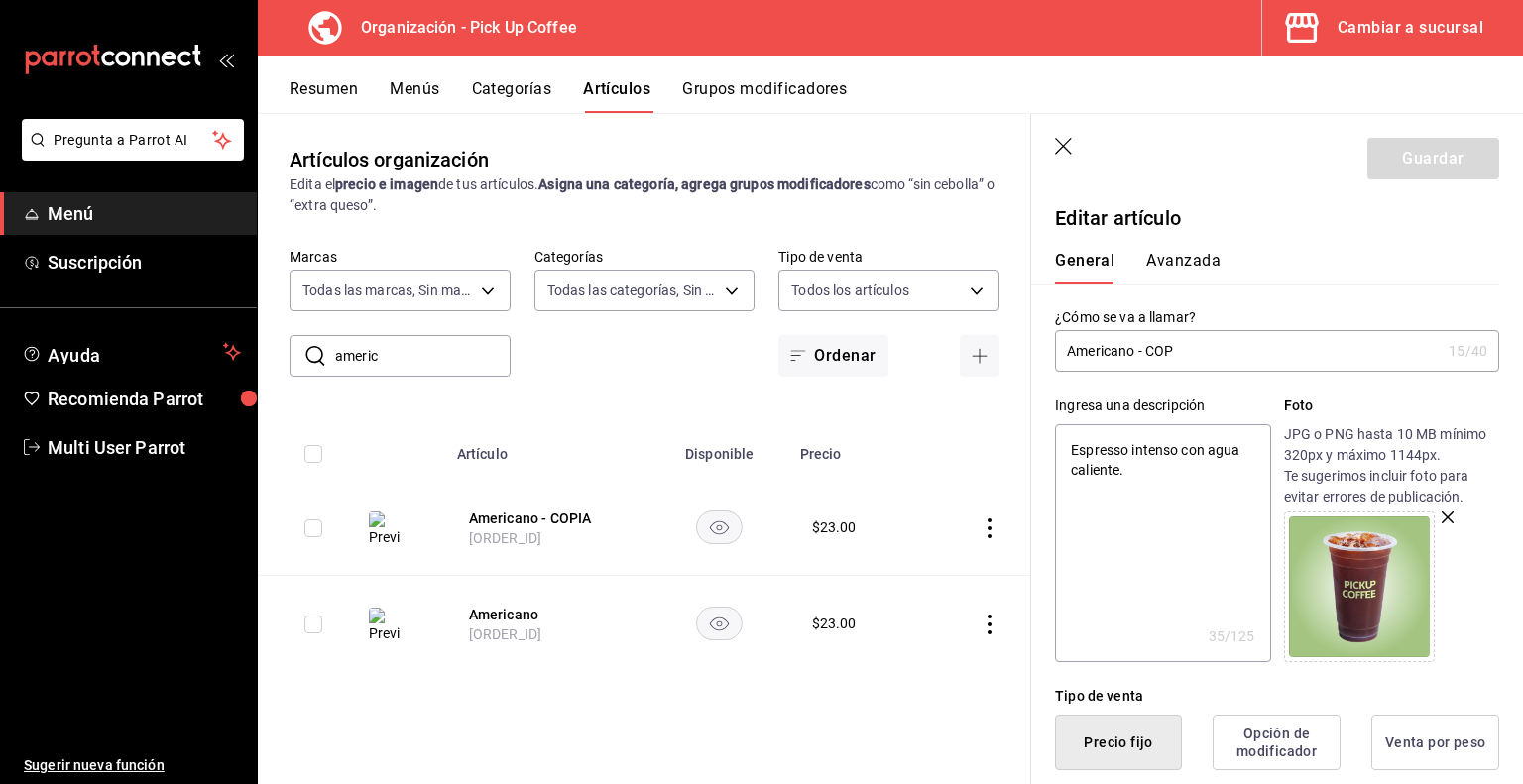 type on "Americano - CO" 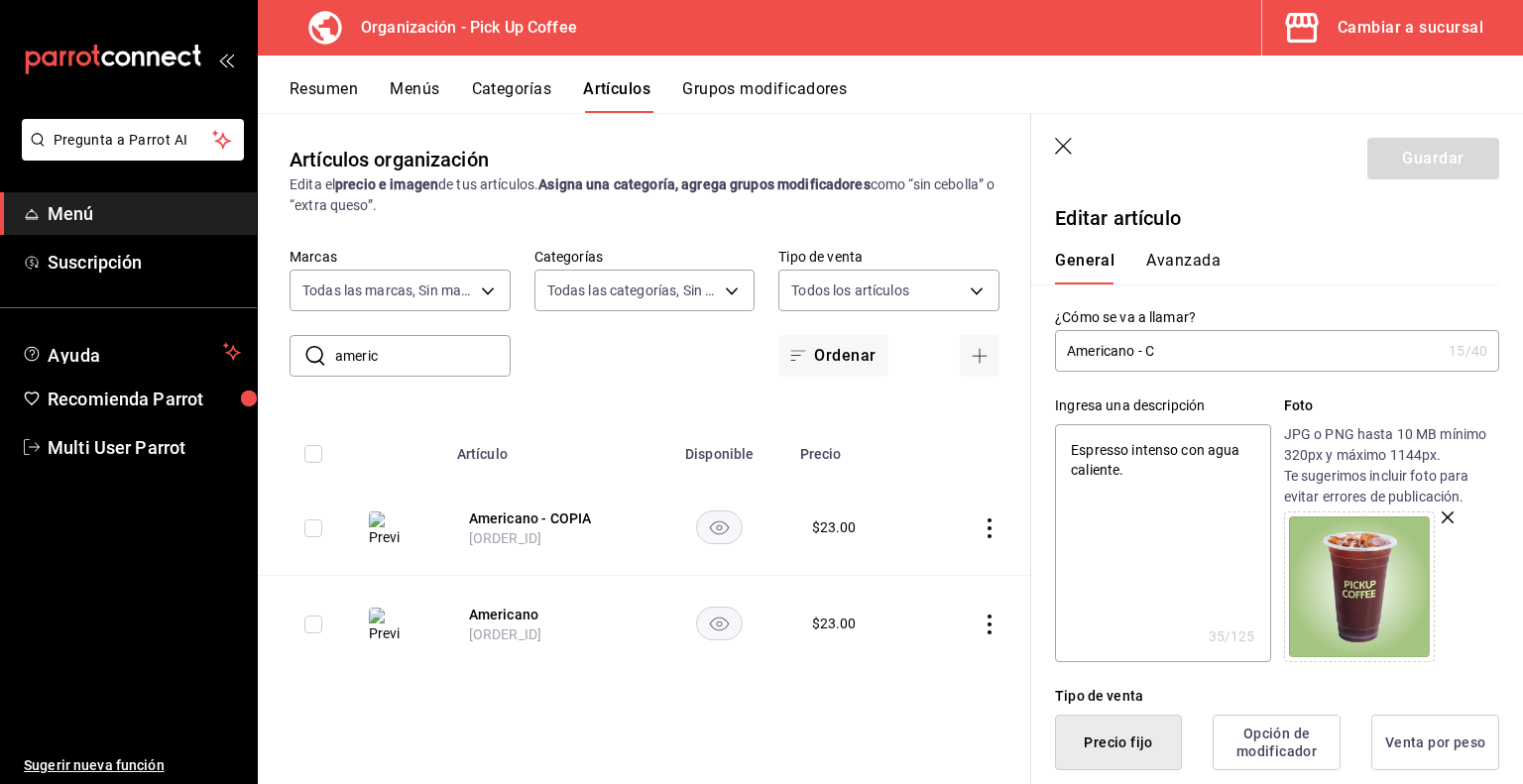 type on "x" 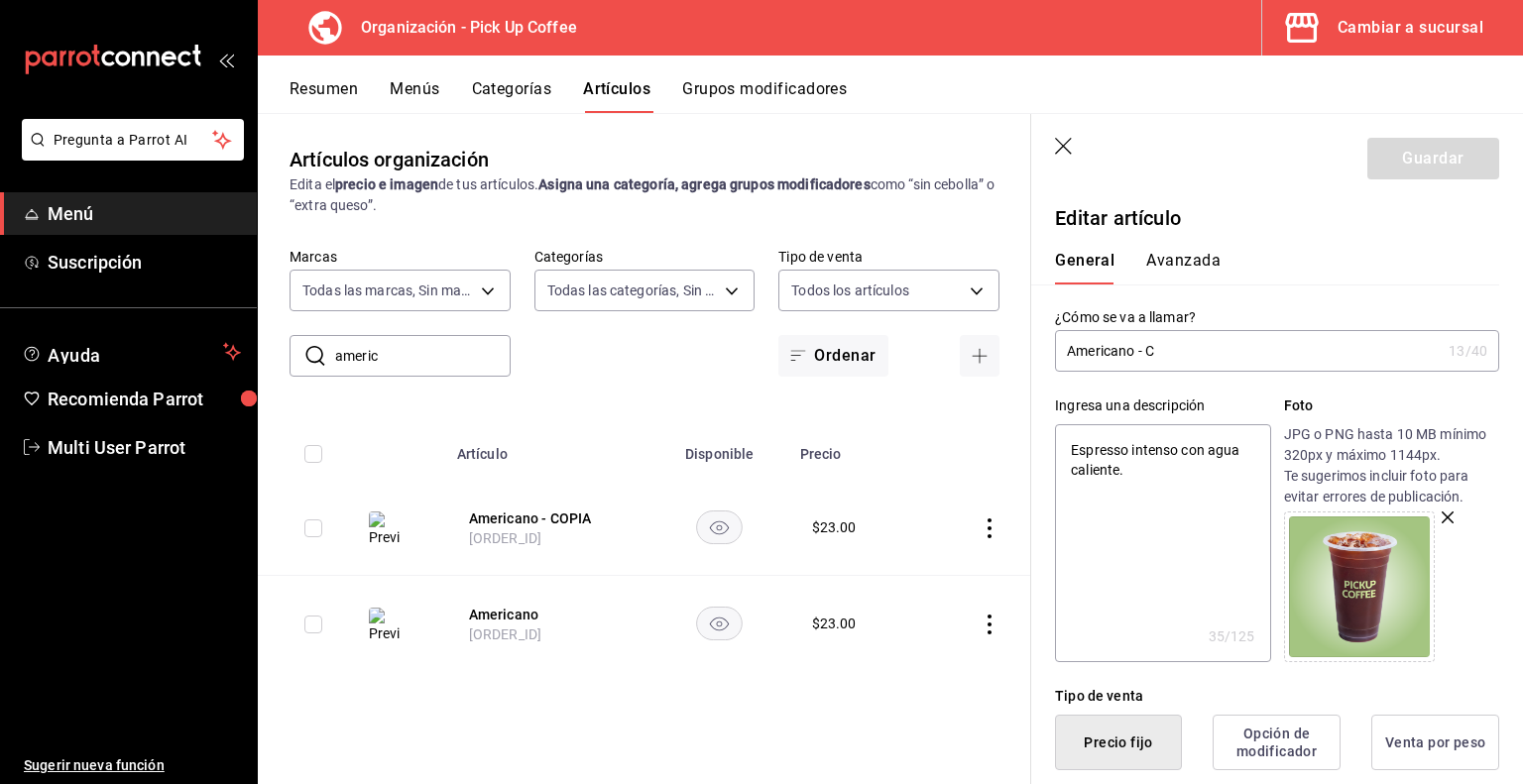 type on "Americano -" 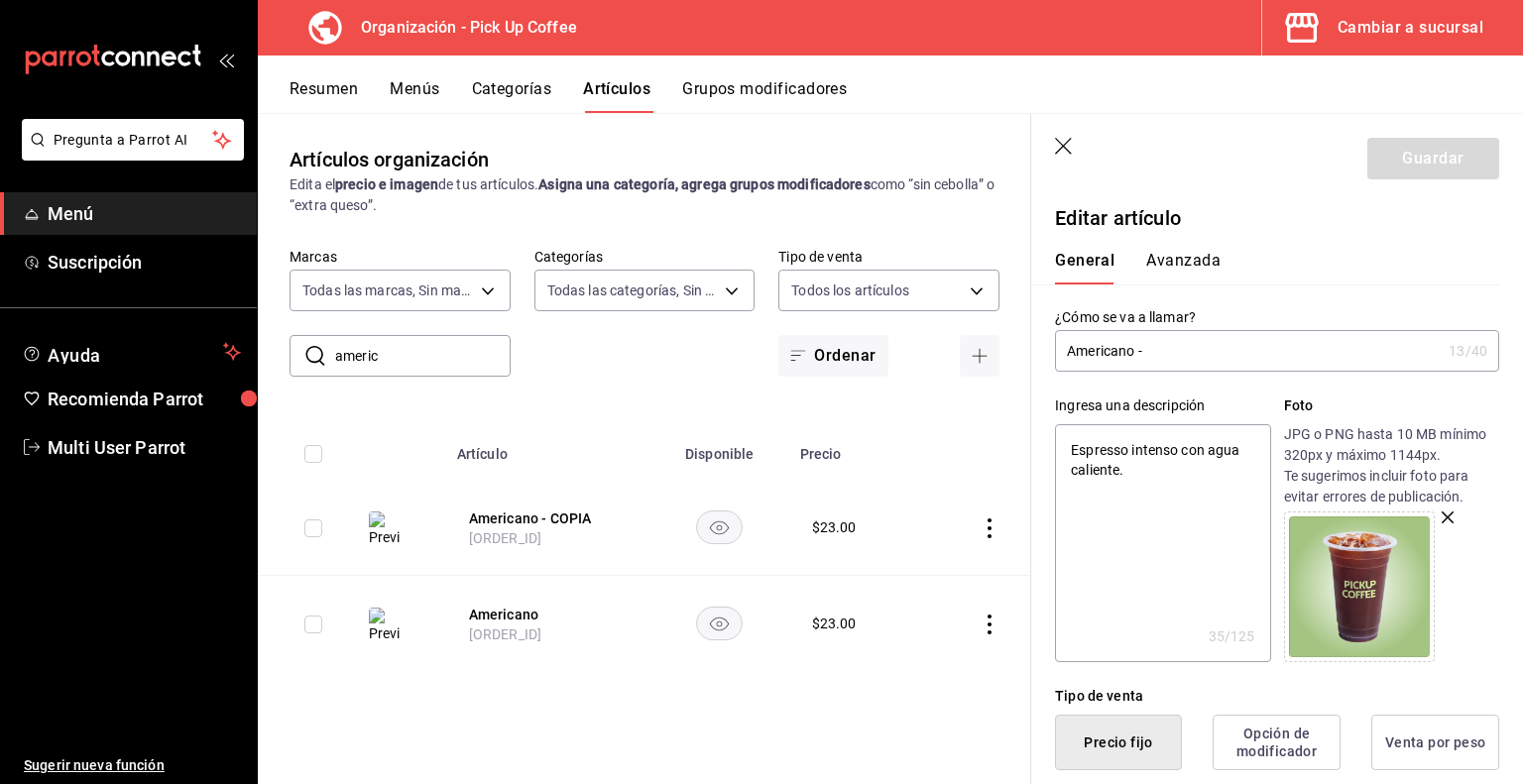type on "x" 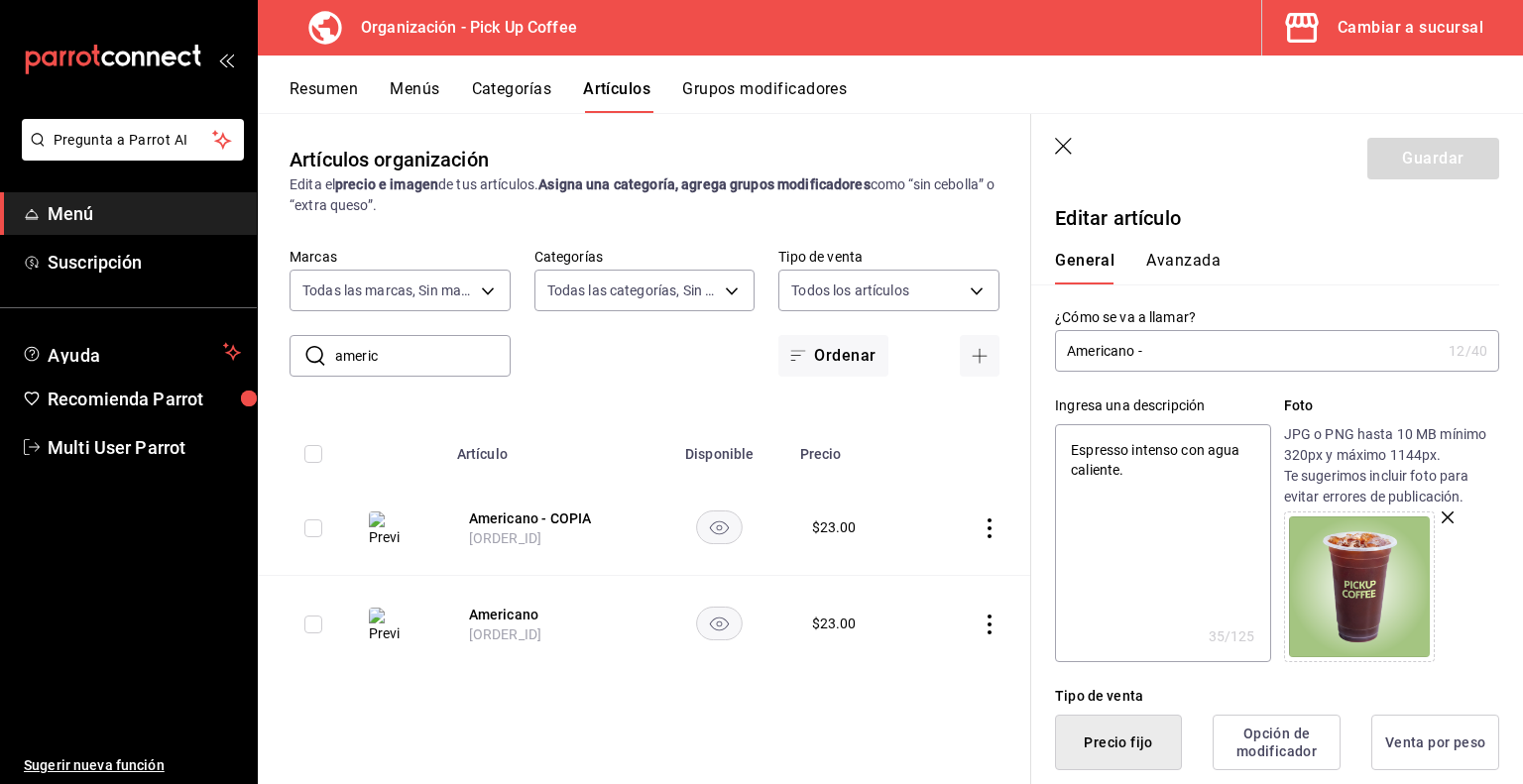 type on "Americano -" 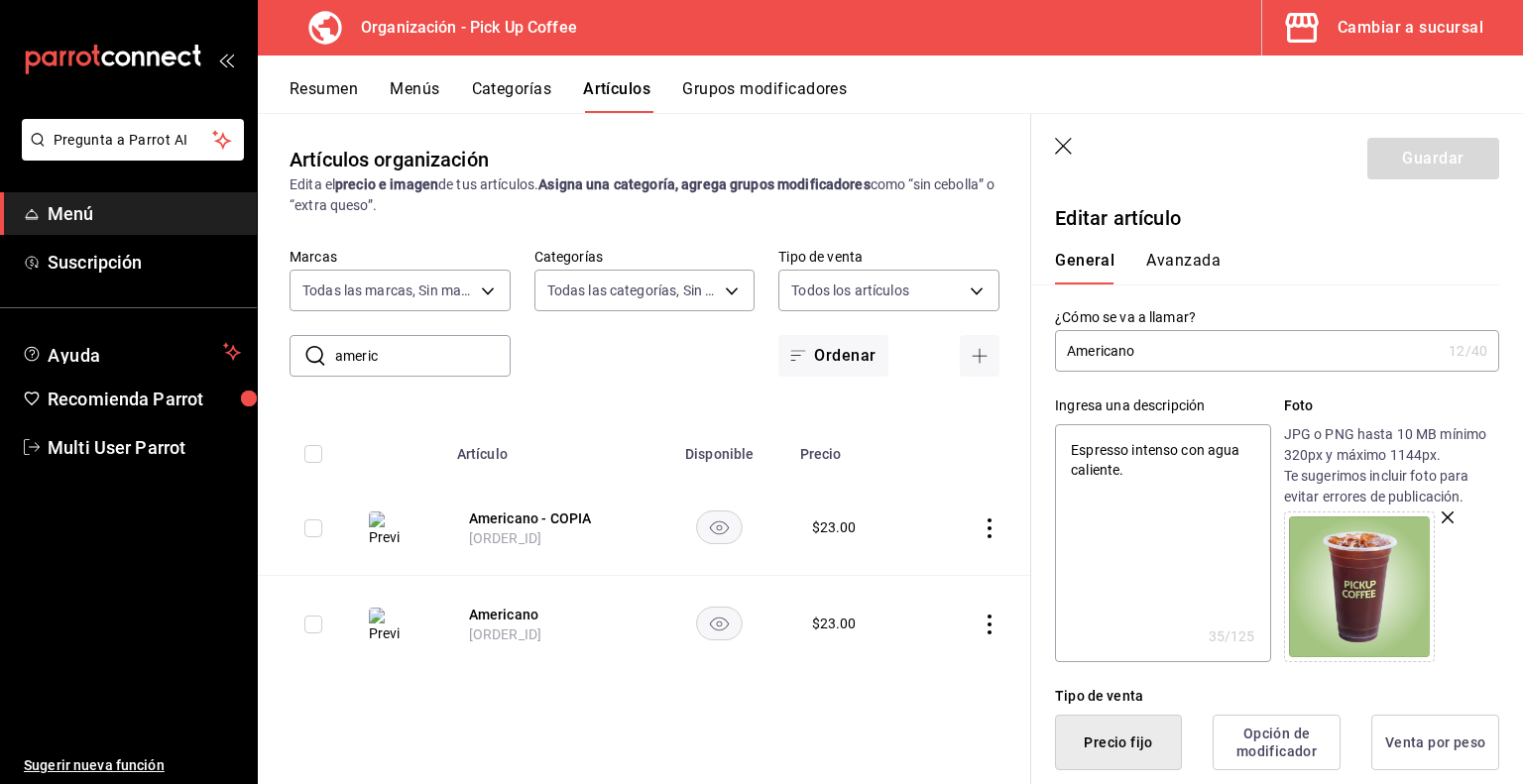type on "x" 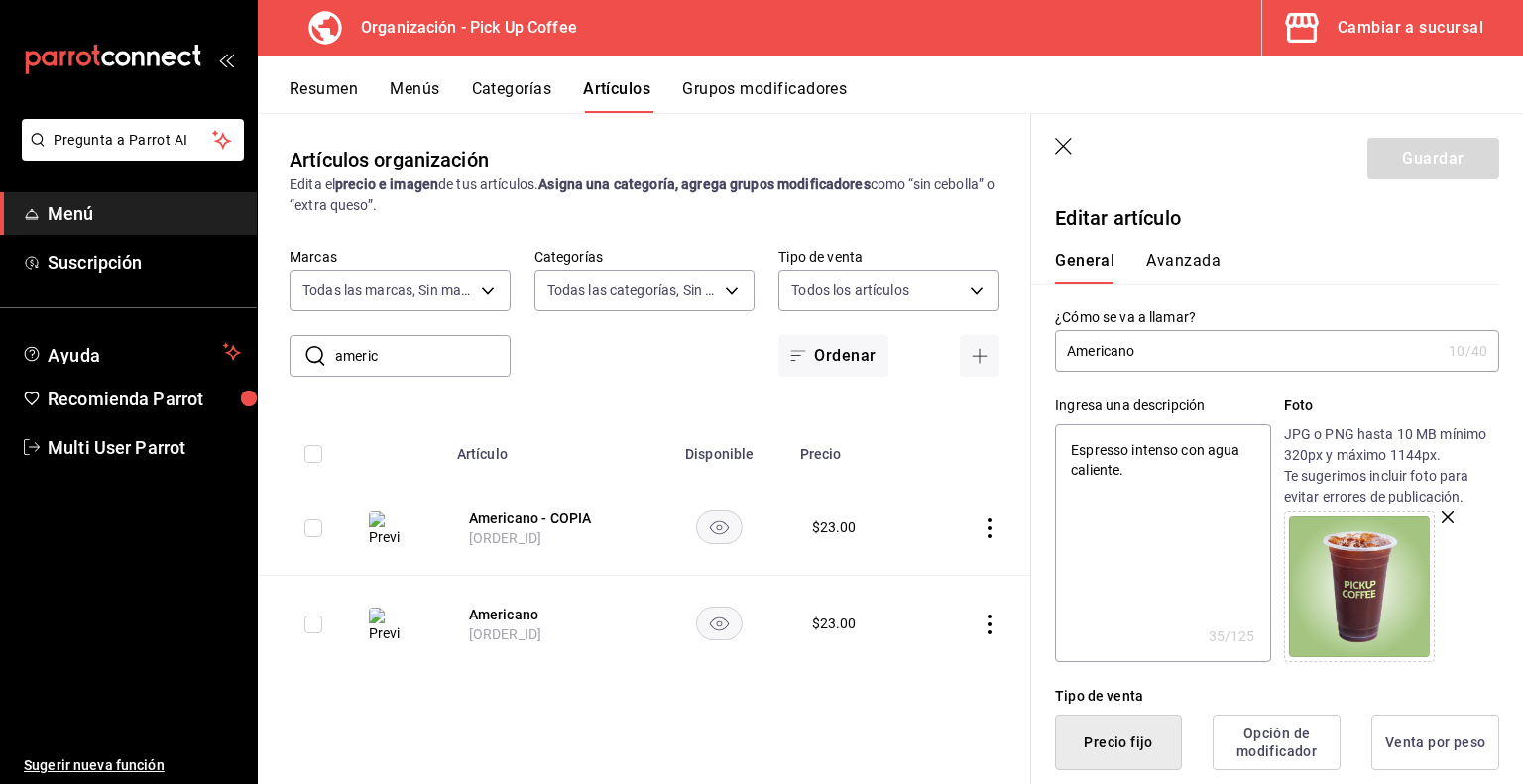 type on "Americano" 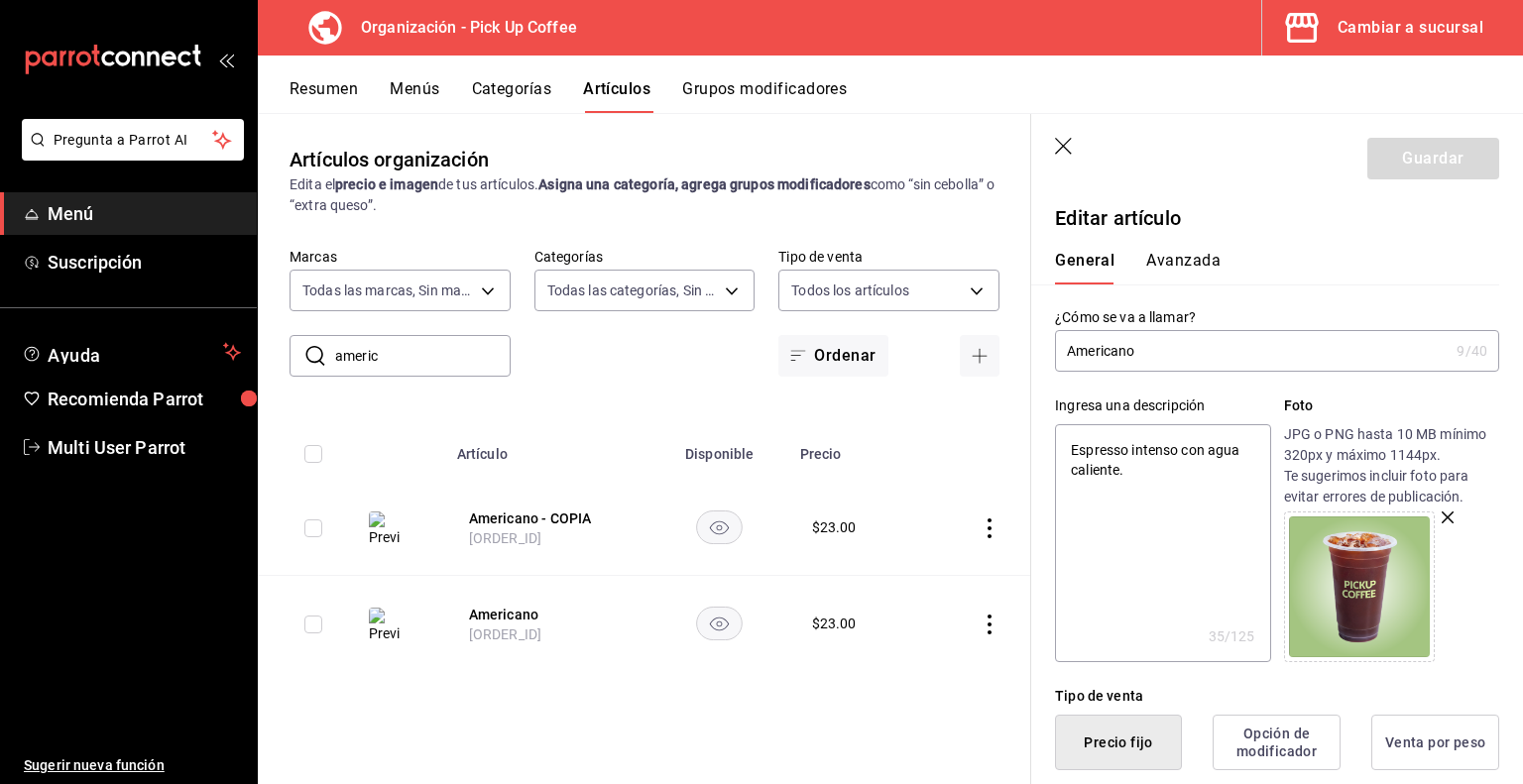 type on "Americano." 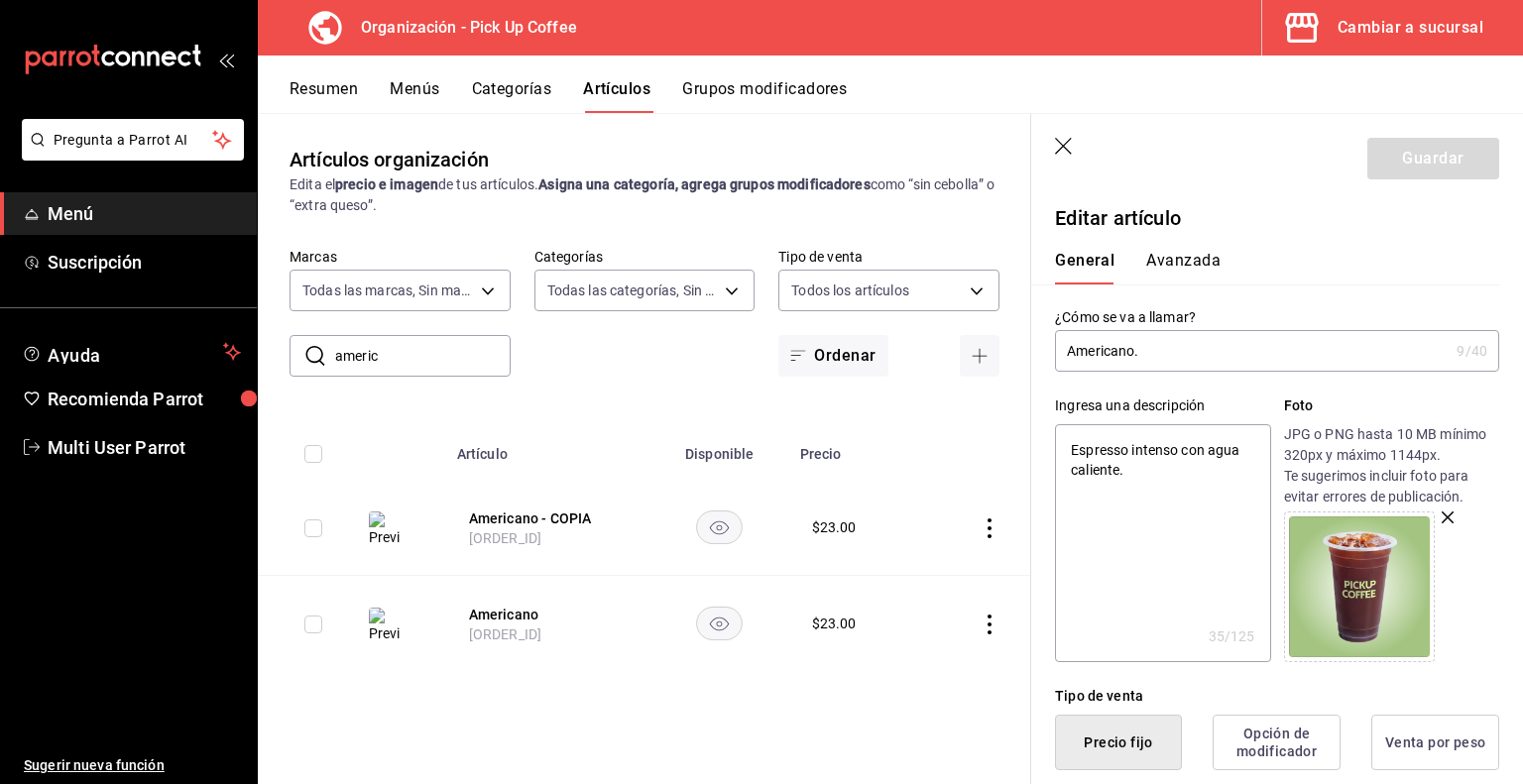 type on "x" 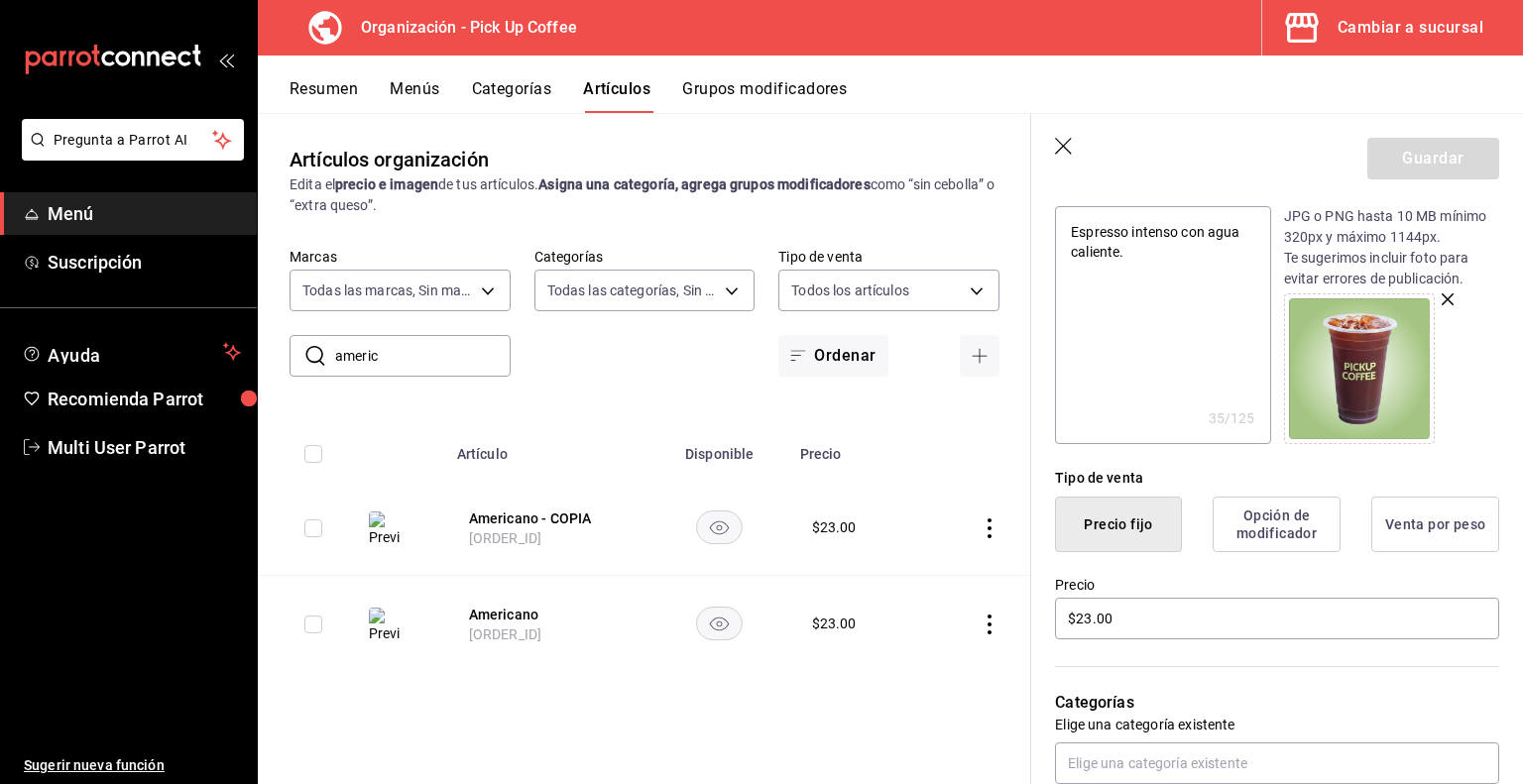 scroll, scrollTop: 317, scrollLeft: 0, axis: vertical 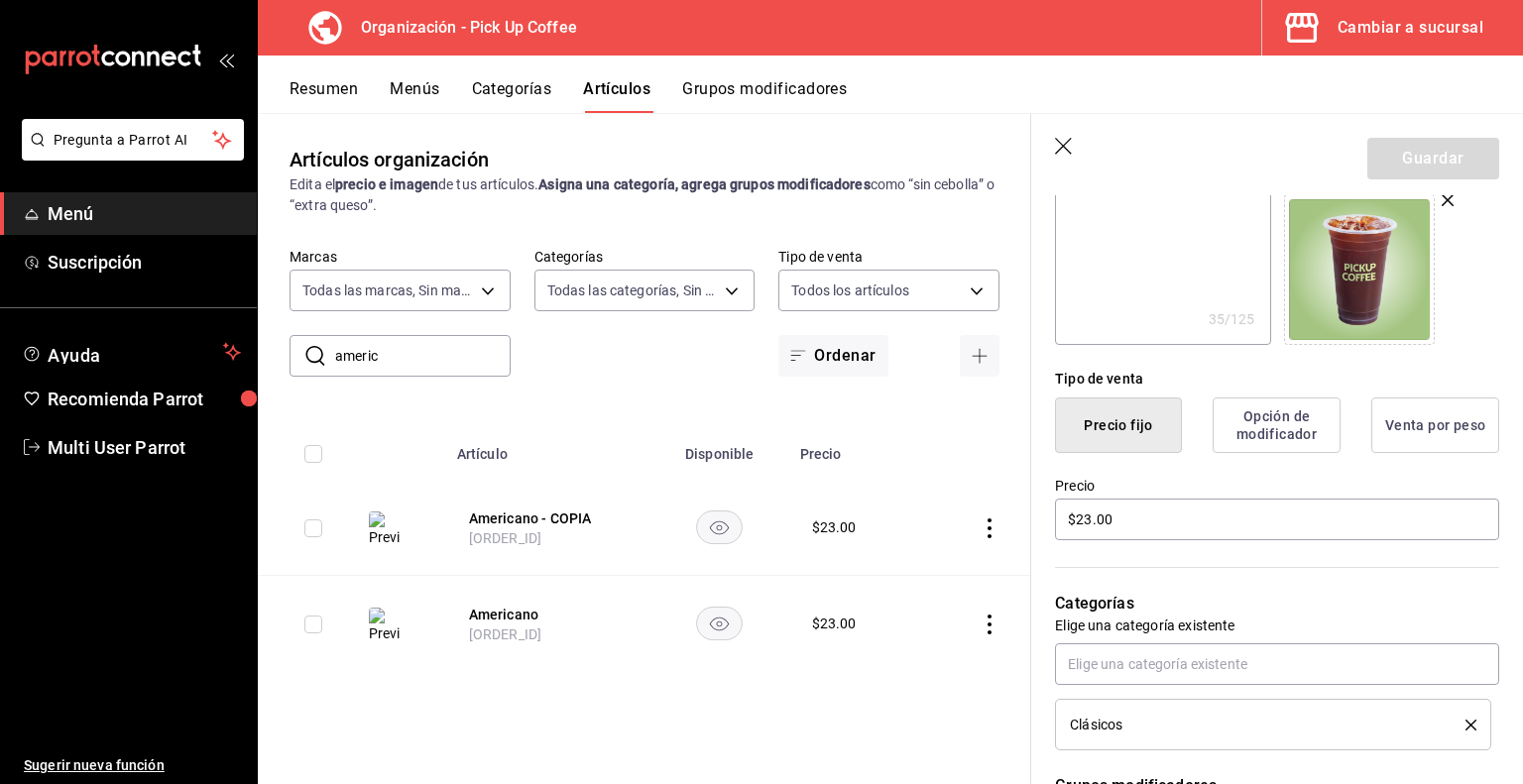 type on "Americano." 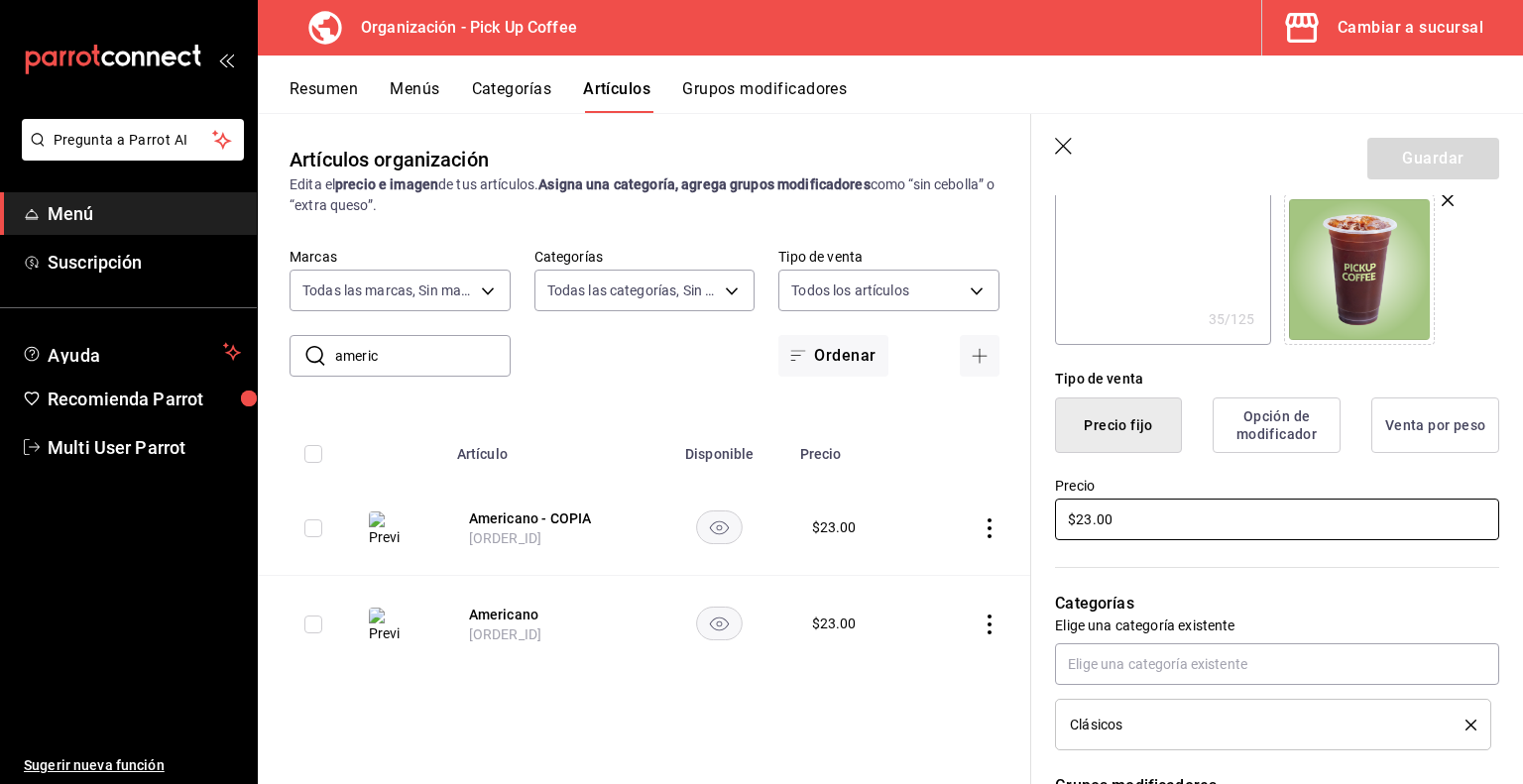 drag, startPoint x: 1126, startPoint y: 517, endPoint x: 859, endPoint y: 526, distance: 267.15164 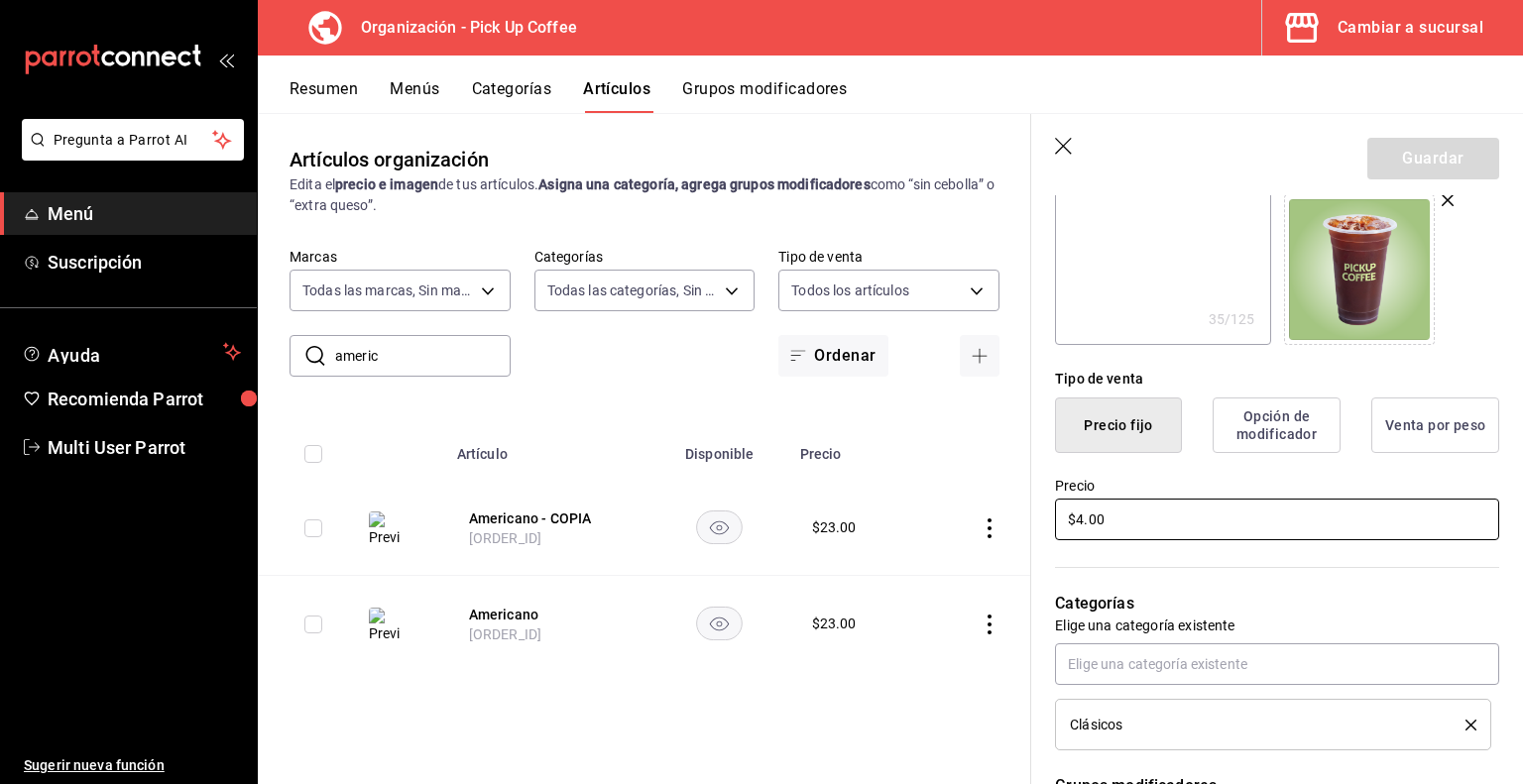 type on "x" 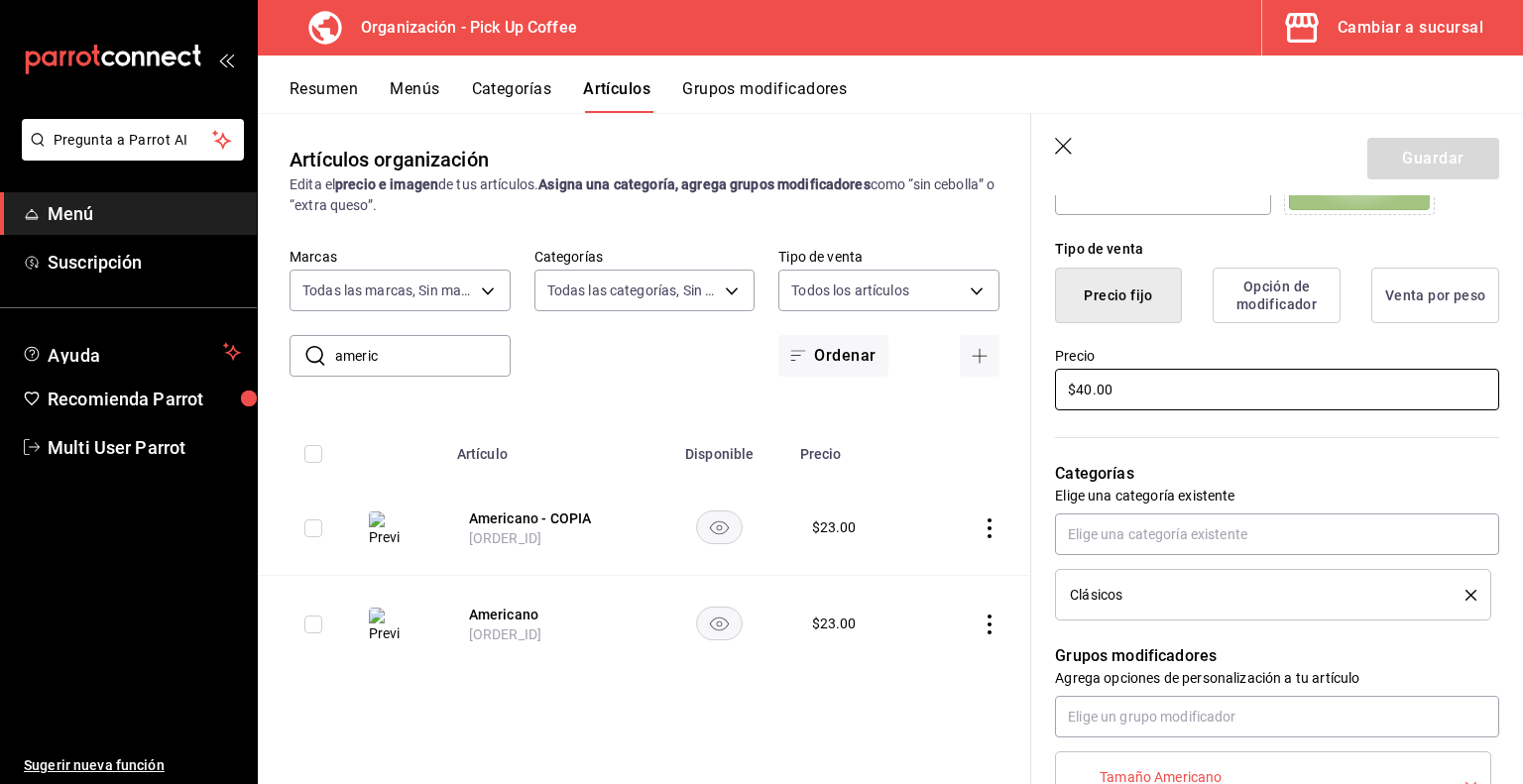 scroll, scrollTop: 448, scrollLeft: 0, axis: vertical 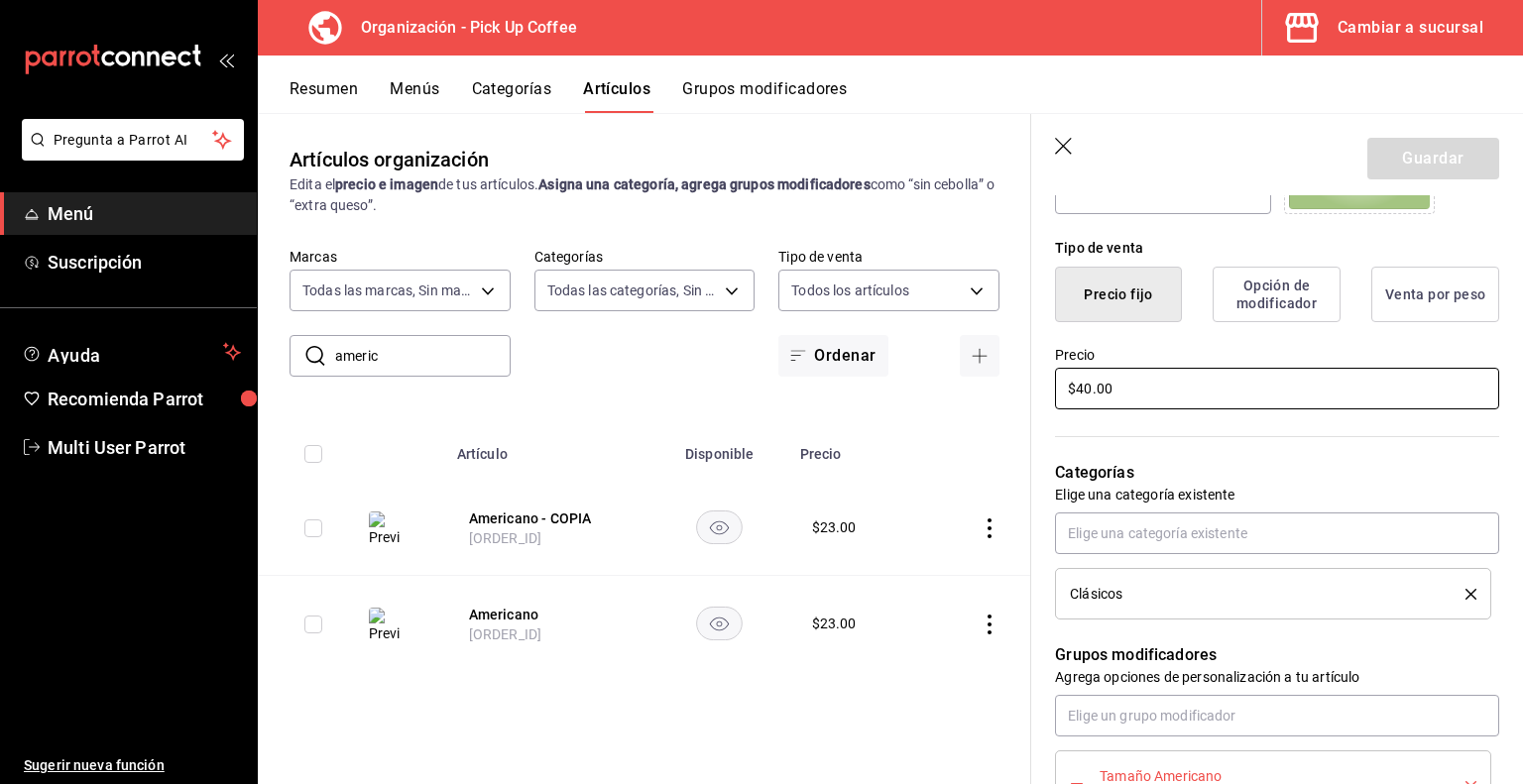 type on "$40.00" 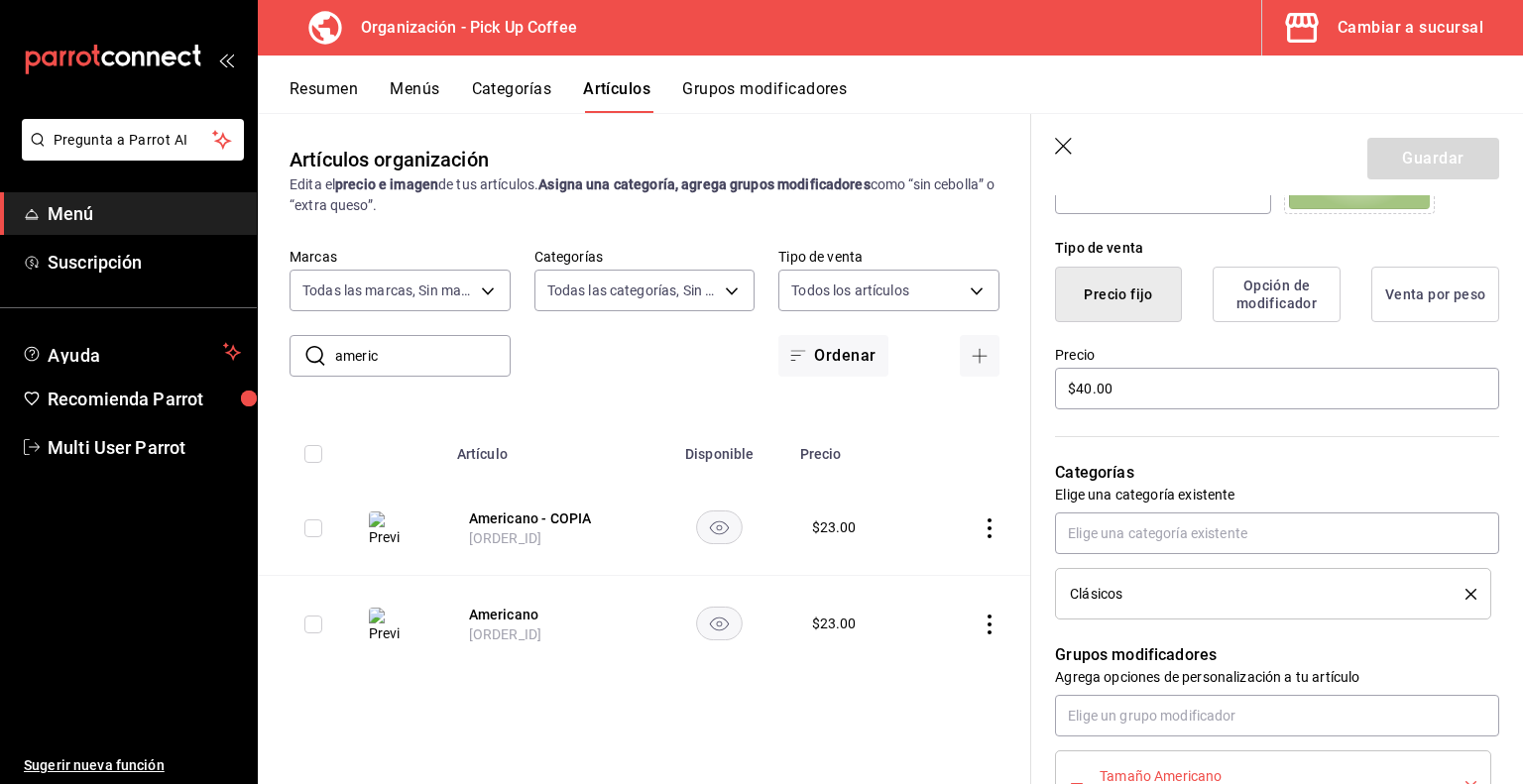 click 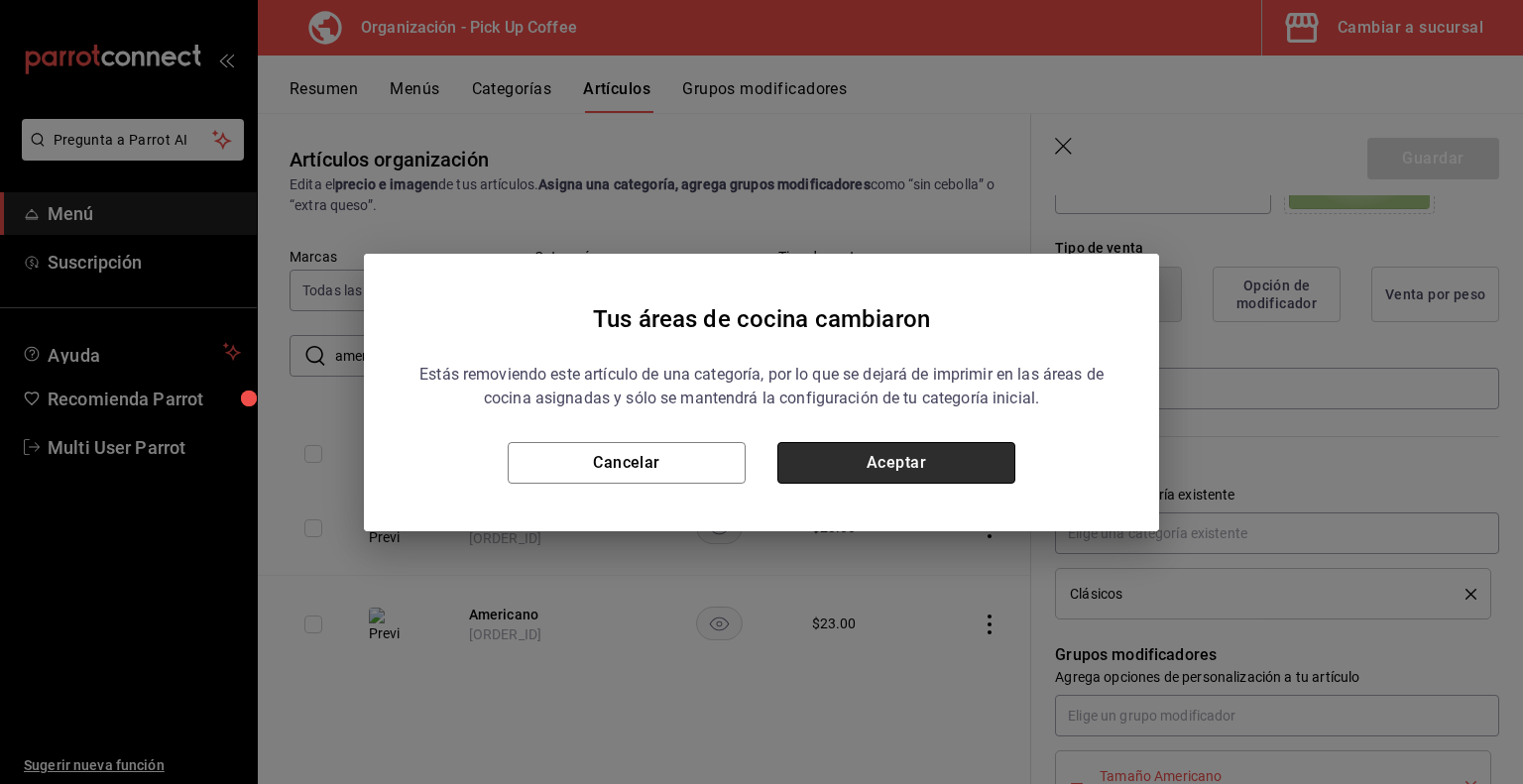 click on "Aceptar" at bounding box center (896, 463) 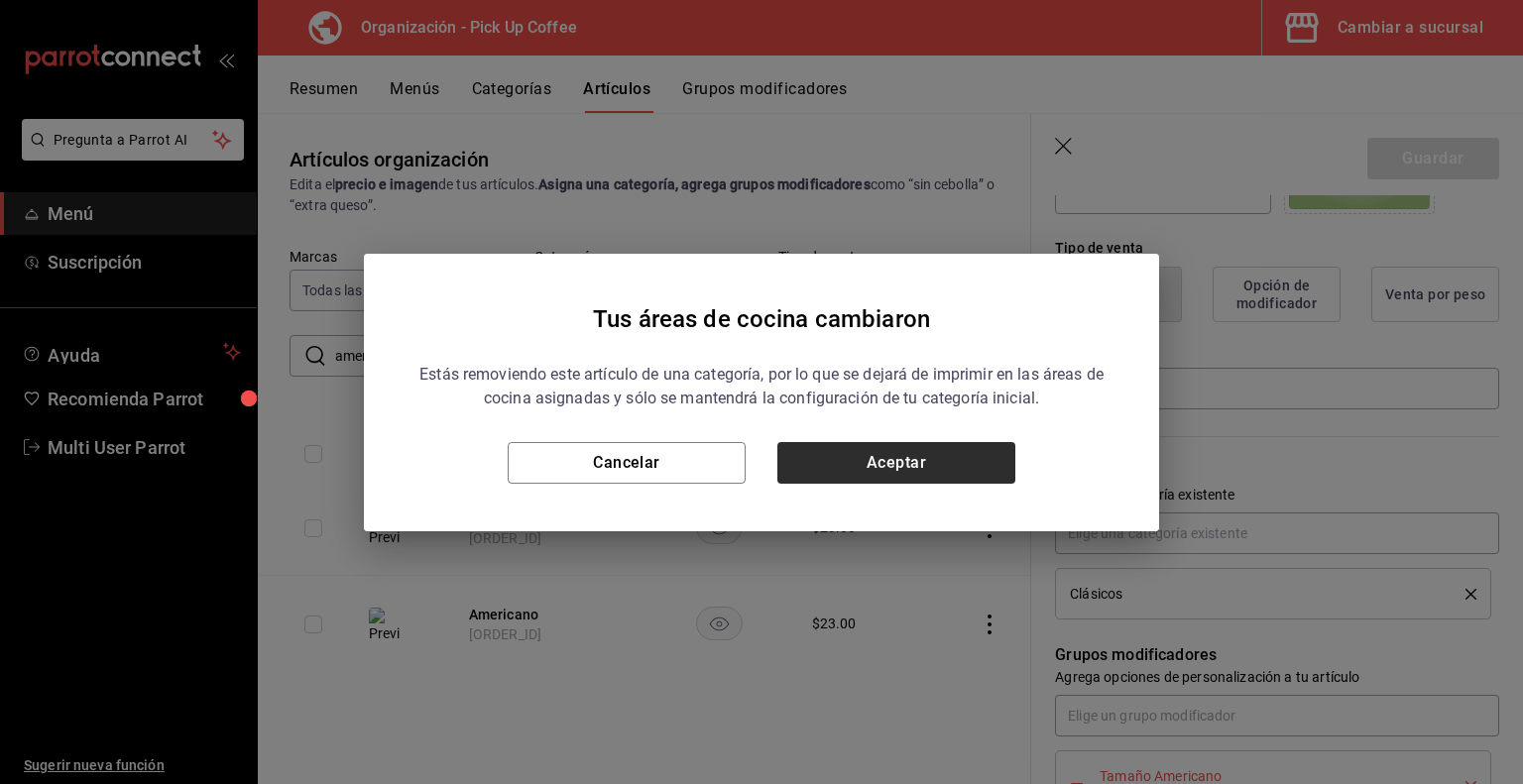 type on "x" 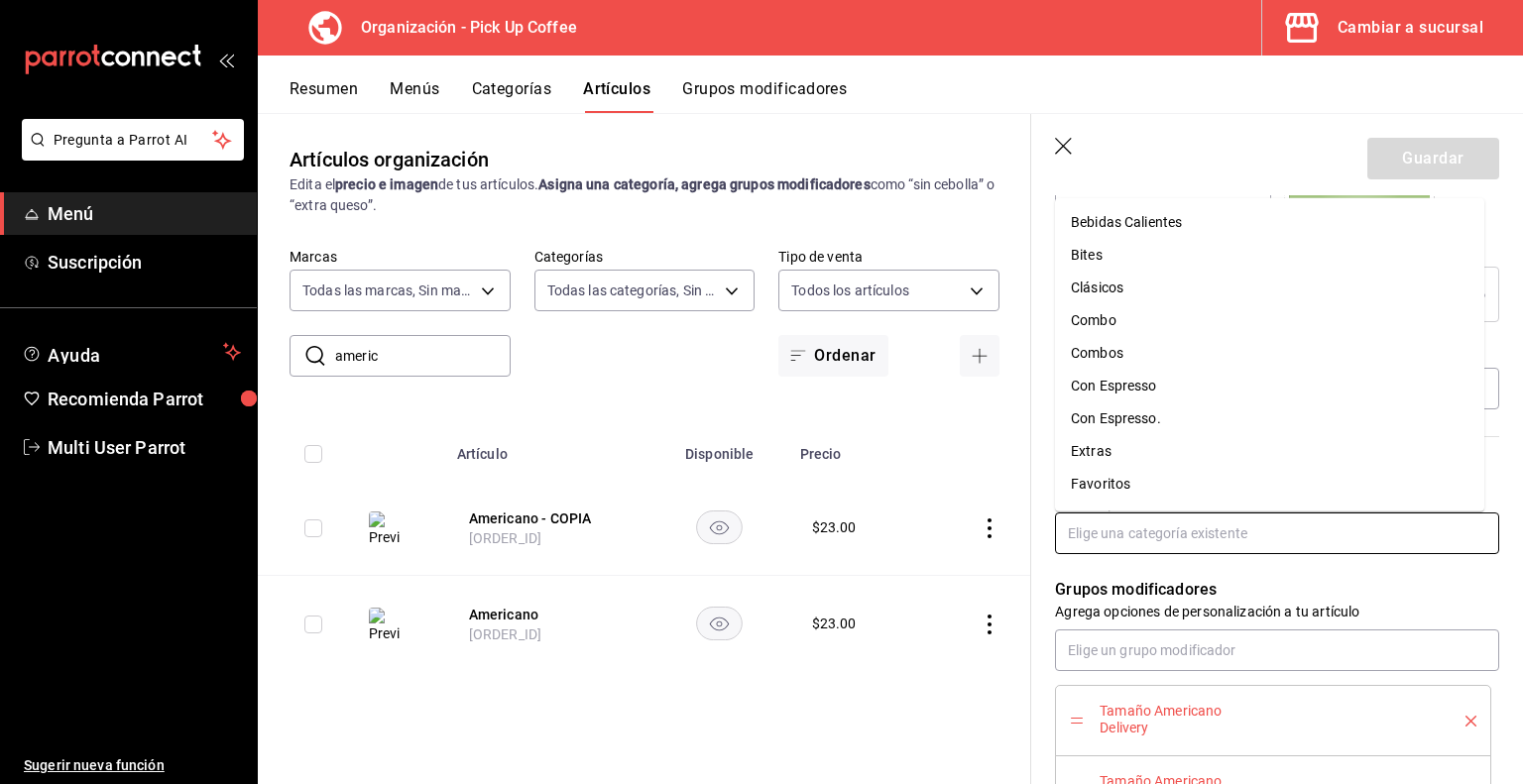 click at bounding box center [1277, 533] 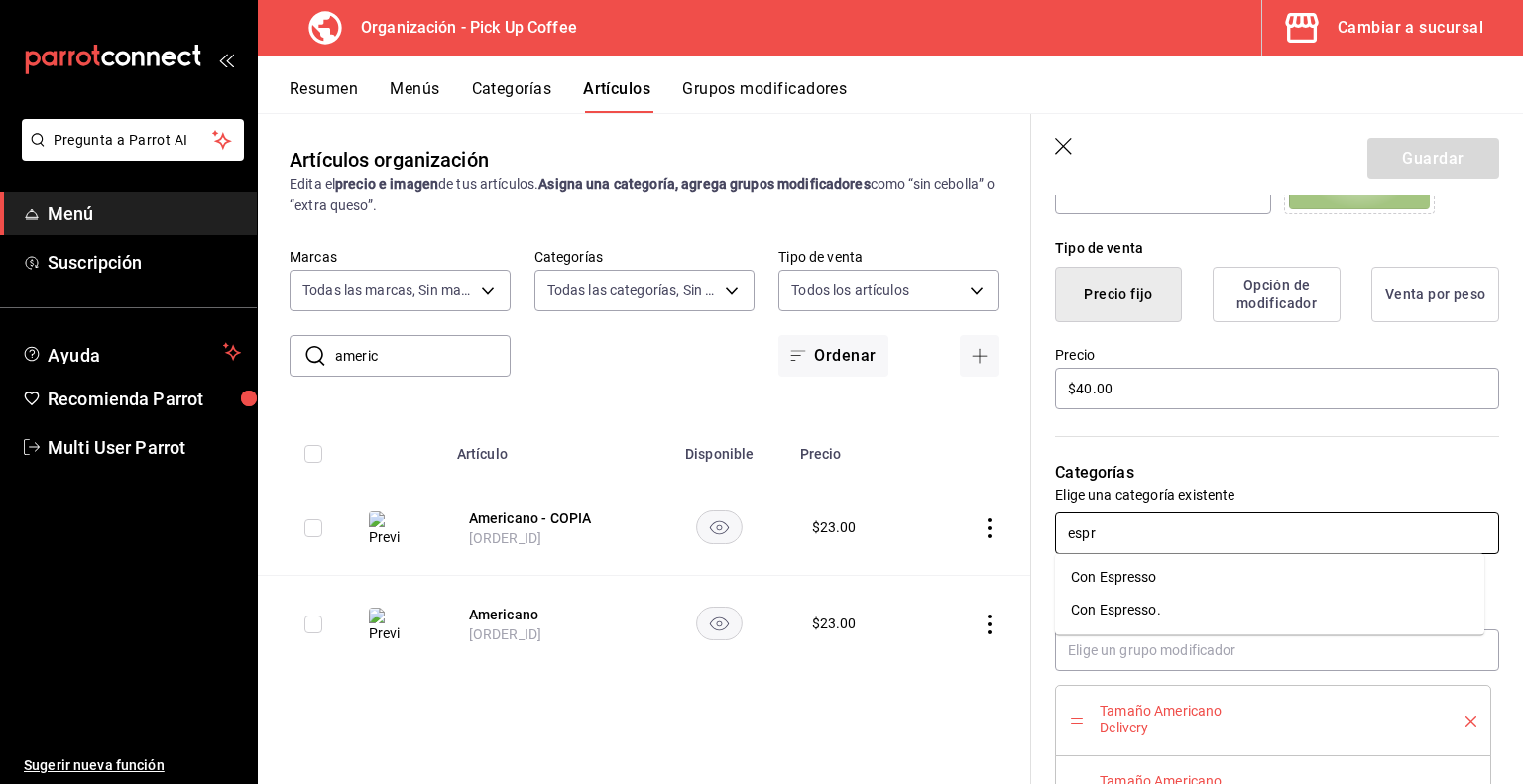 type on "espre" 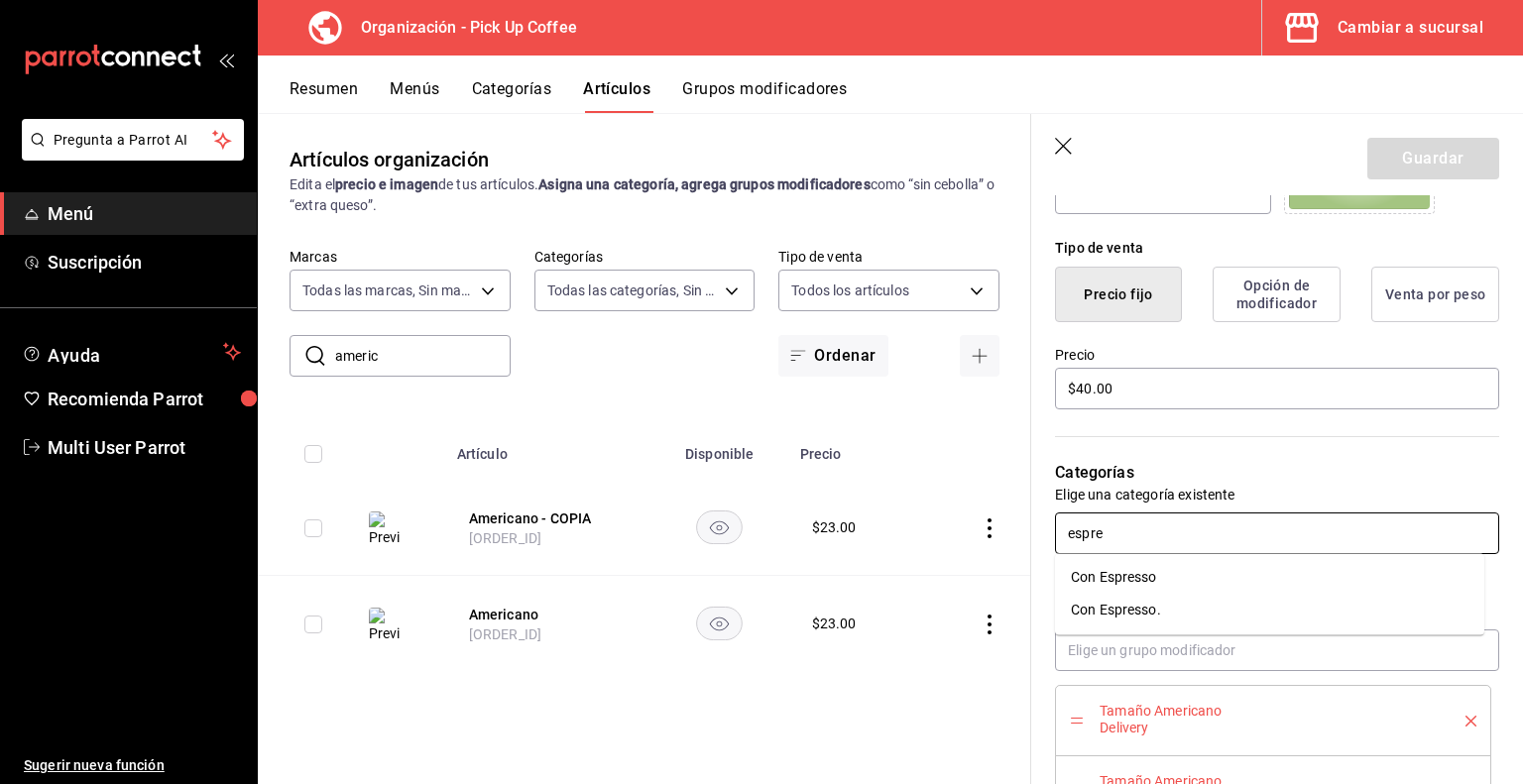 click on "Con Espresso." at bounding box center [1269, 610] 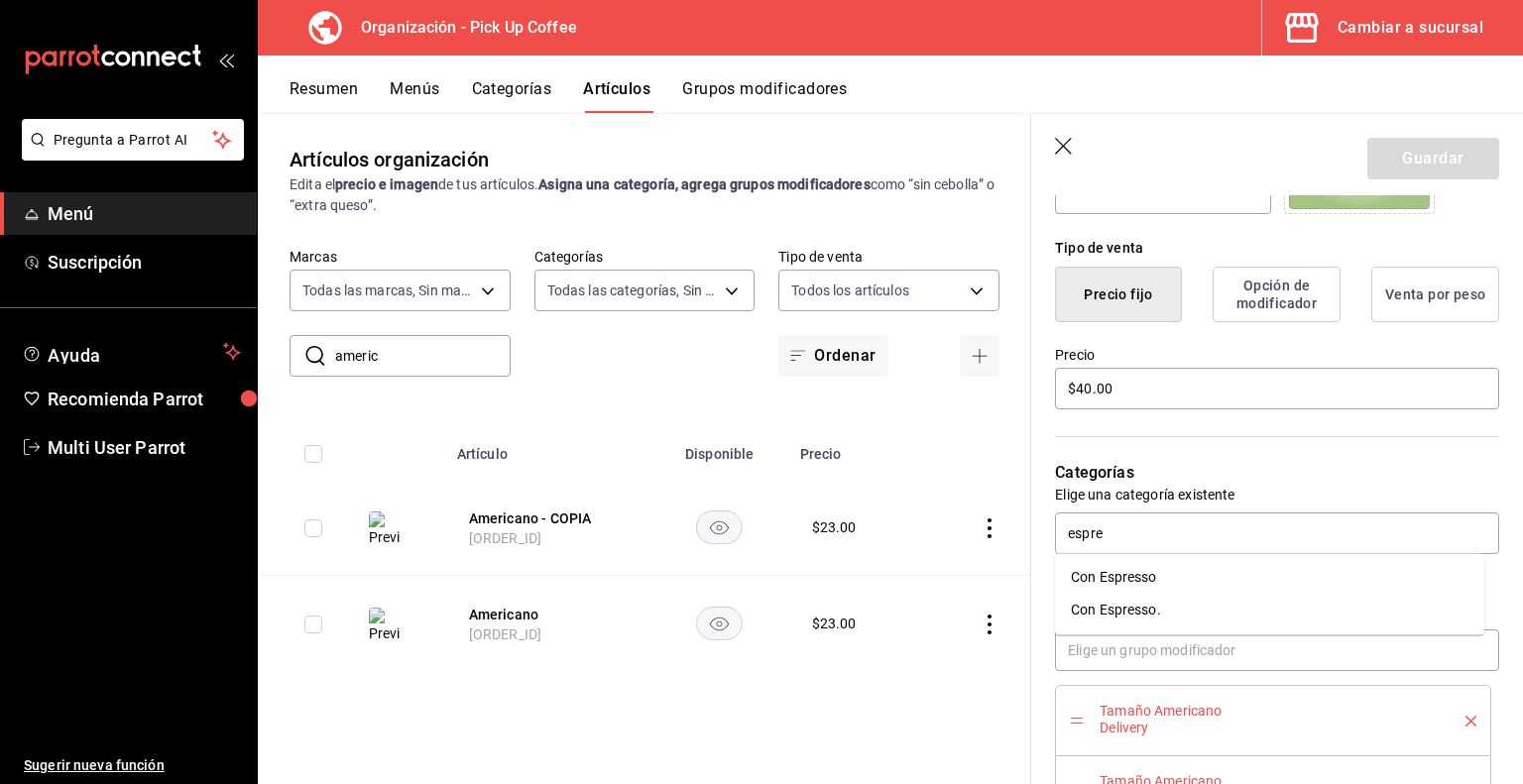 type on "x" 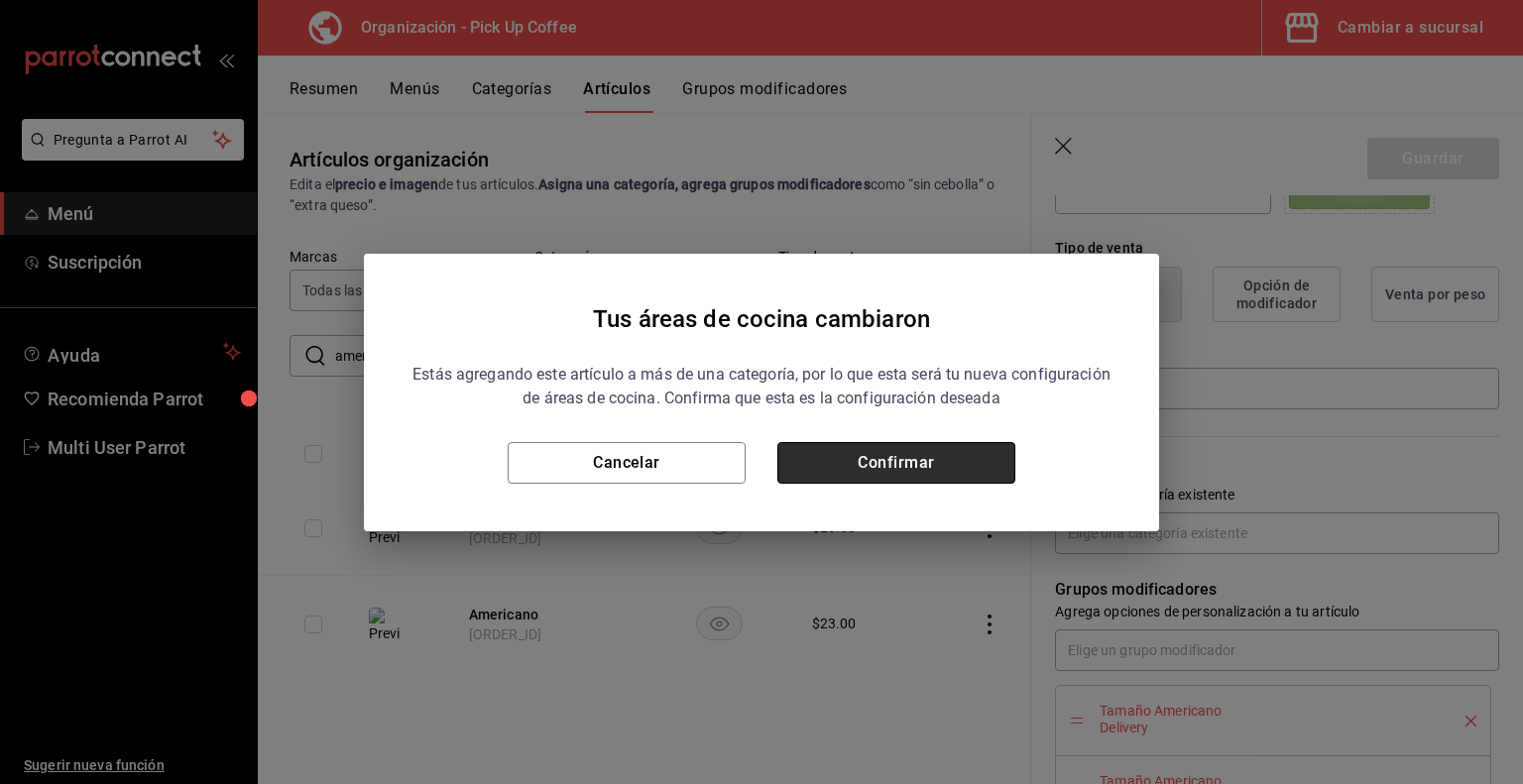 click on "Confirmar" at bounding box center (896, 463) 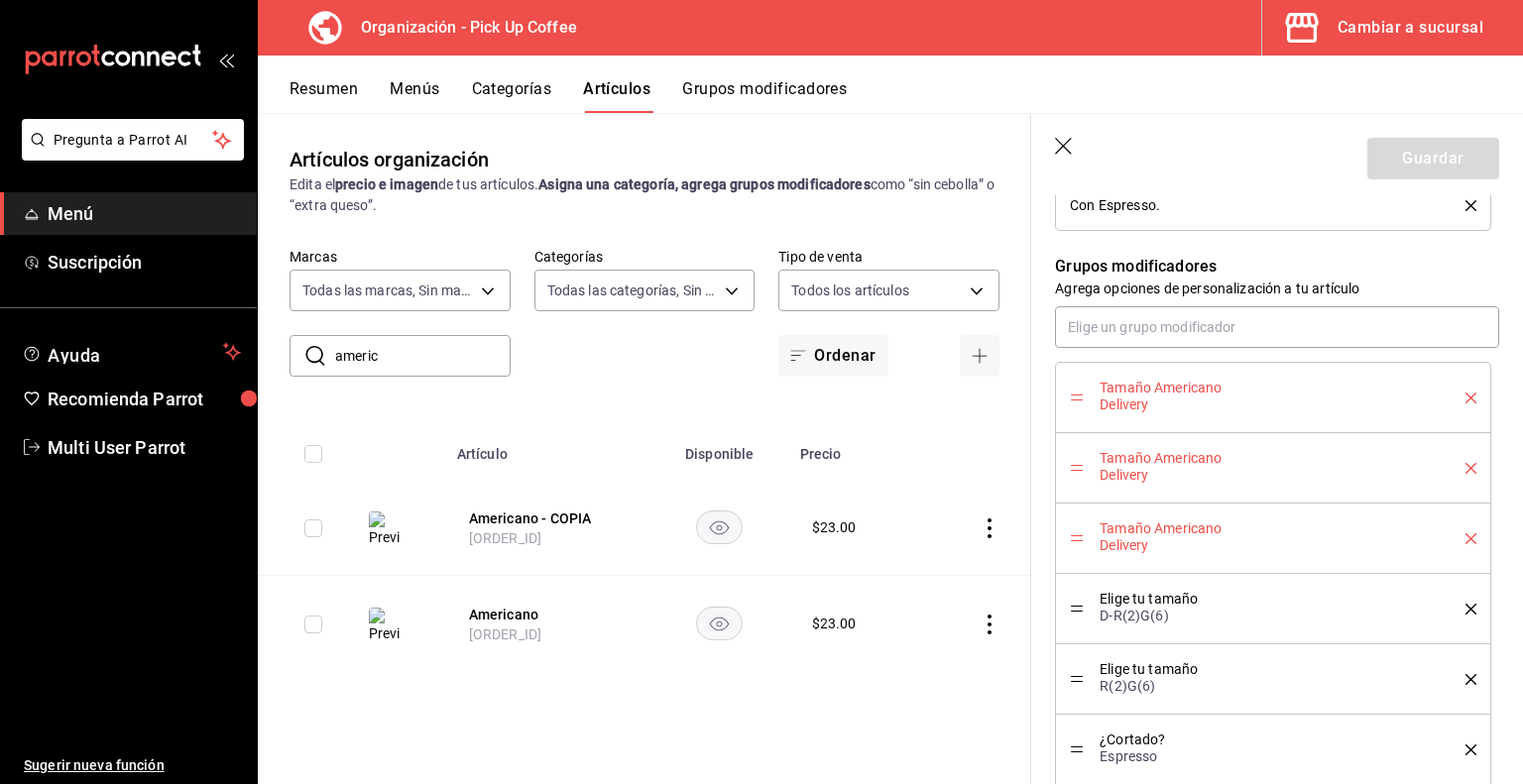 scroll, scrollTop: 839, scrollLeft: 0, axis: vertical 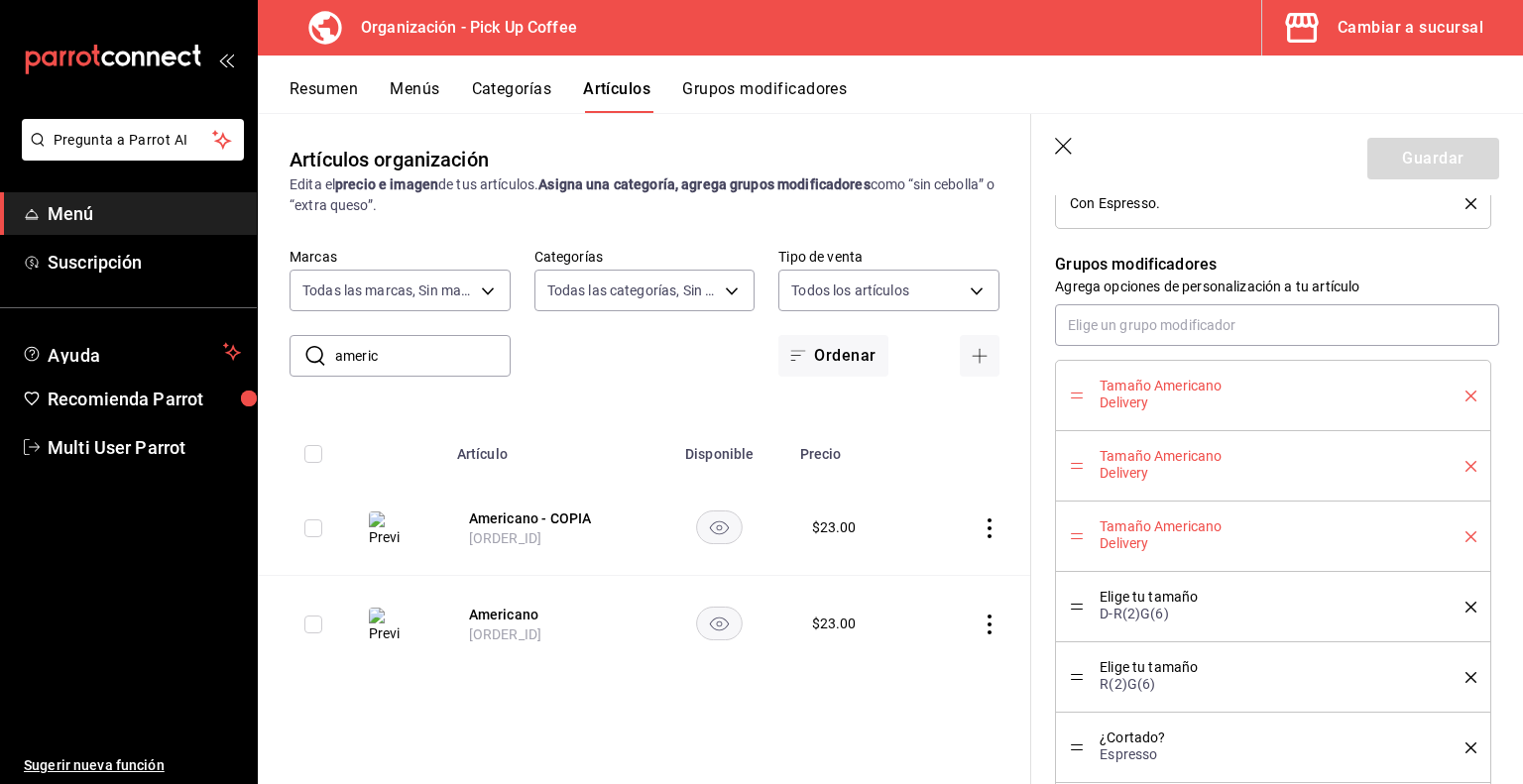 click 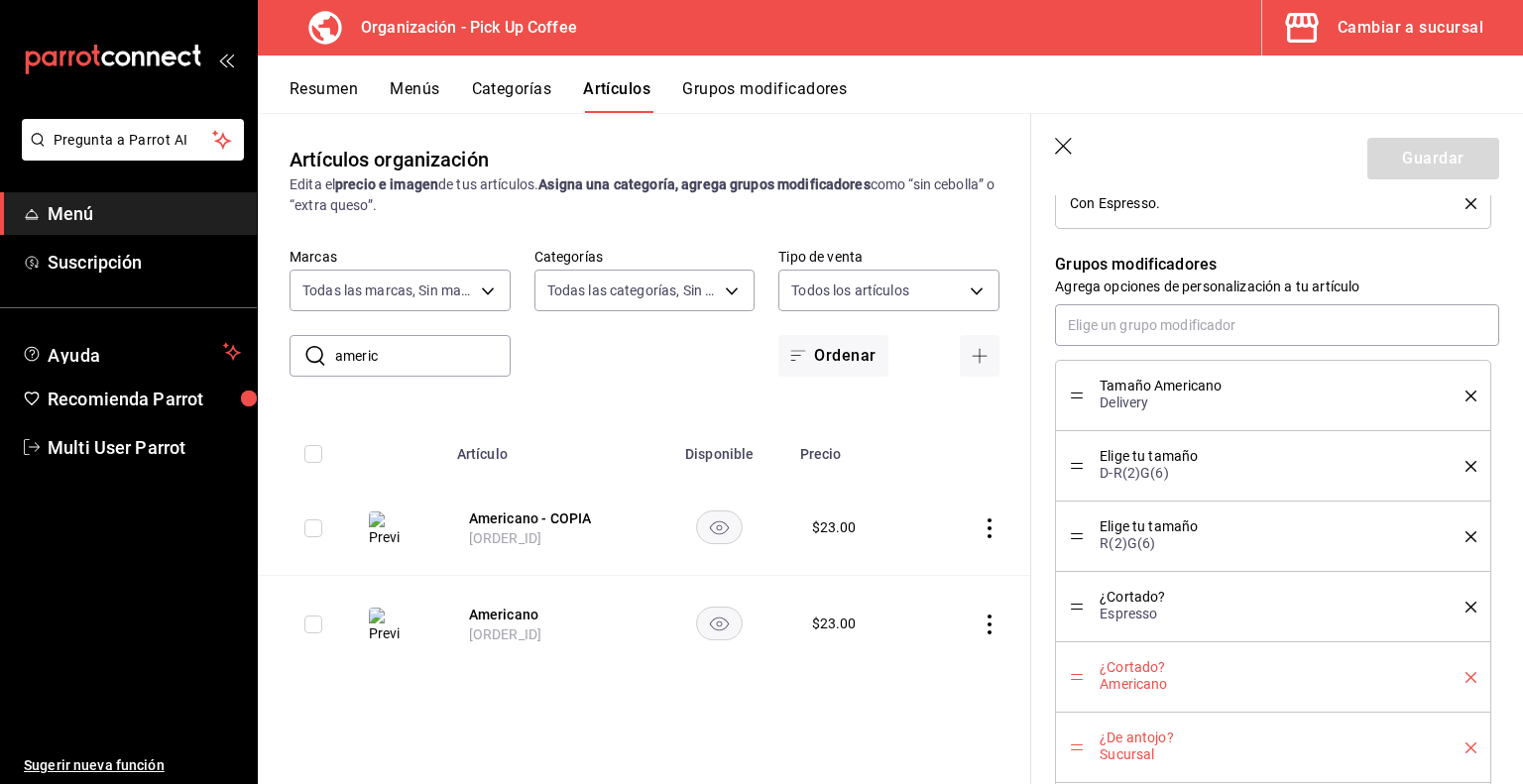 click 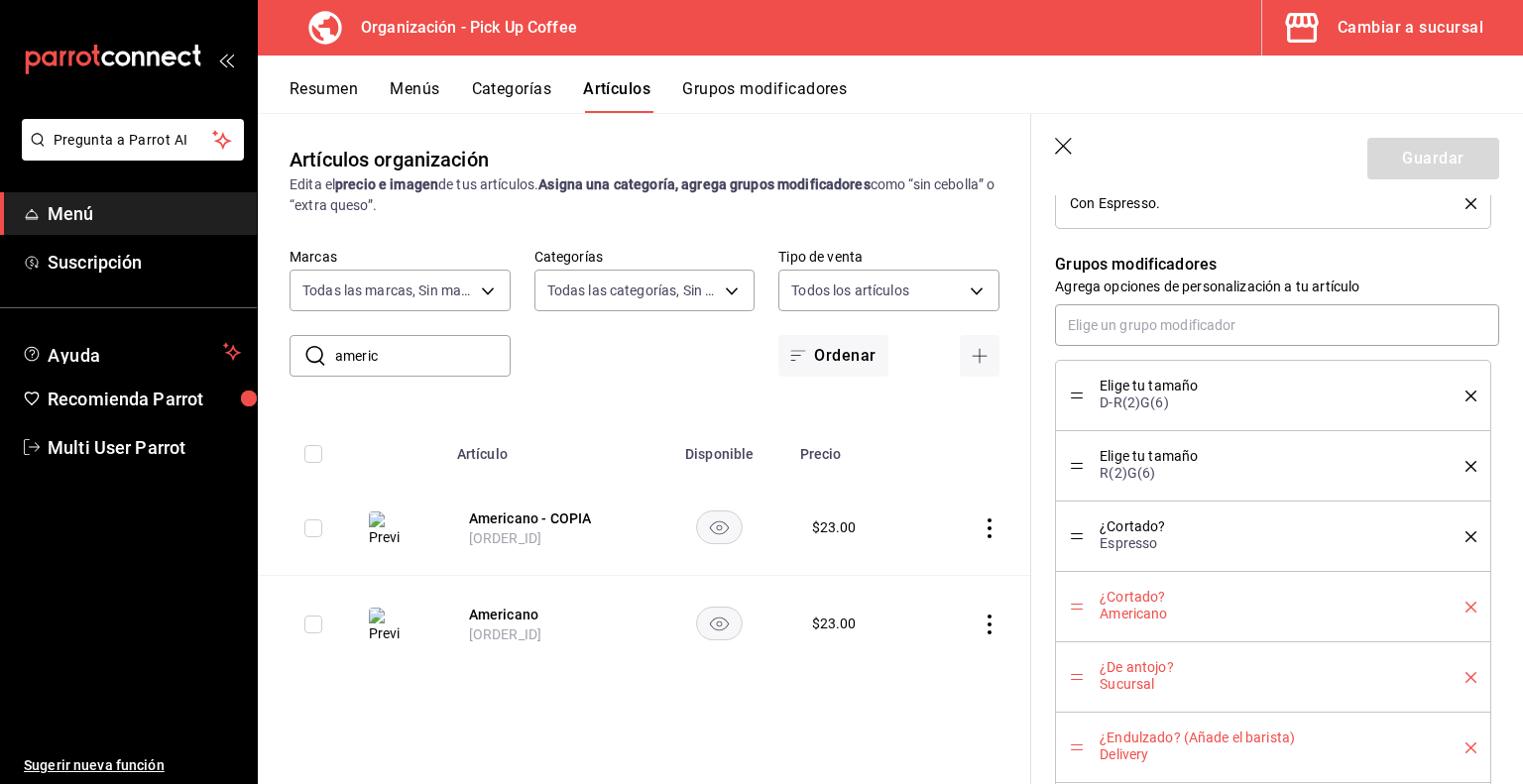 click 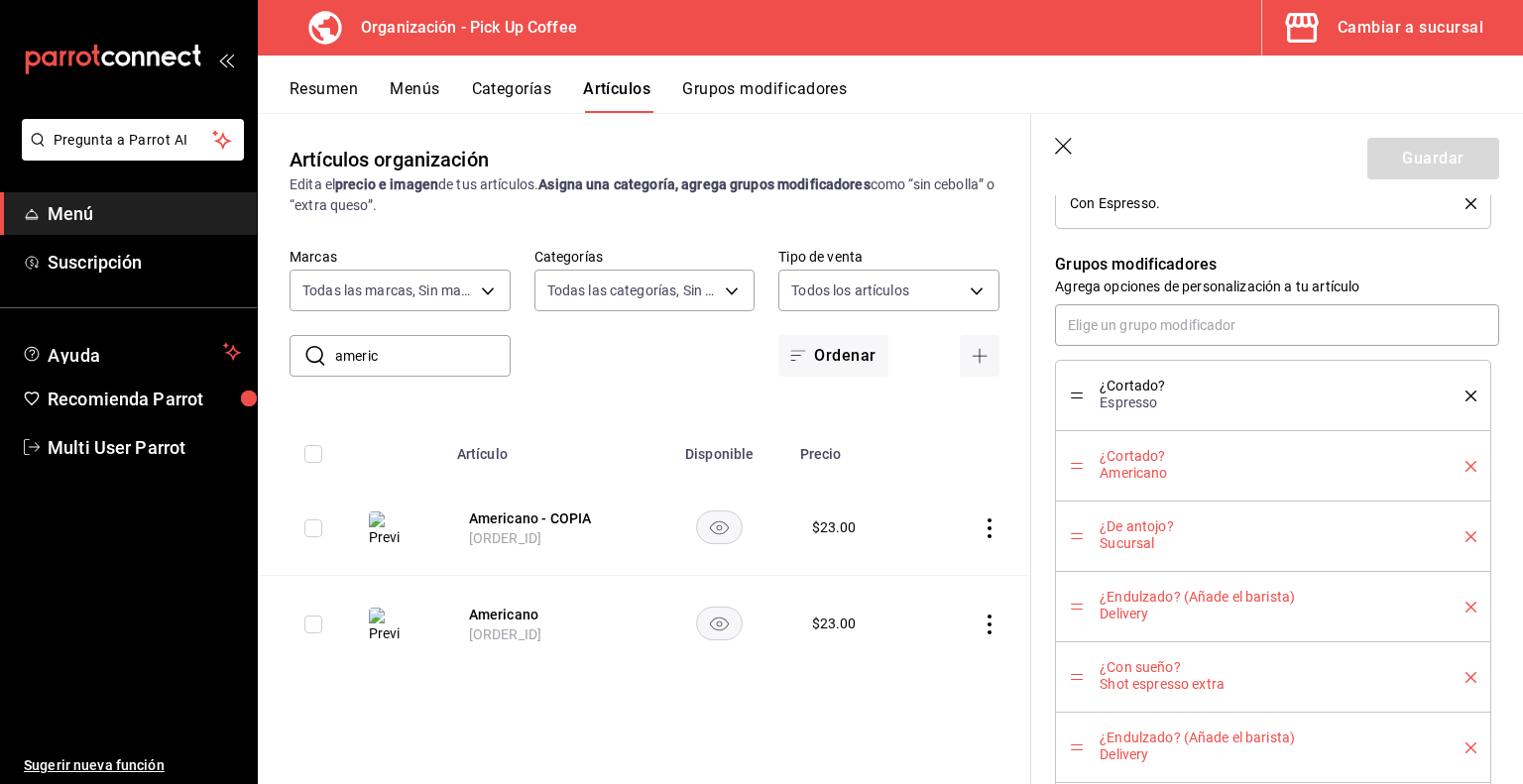 click 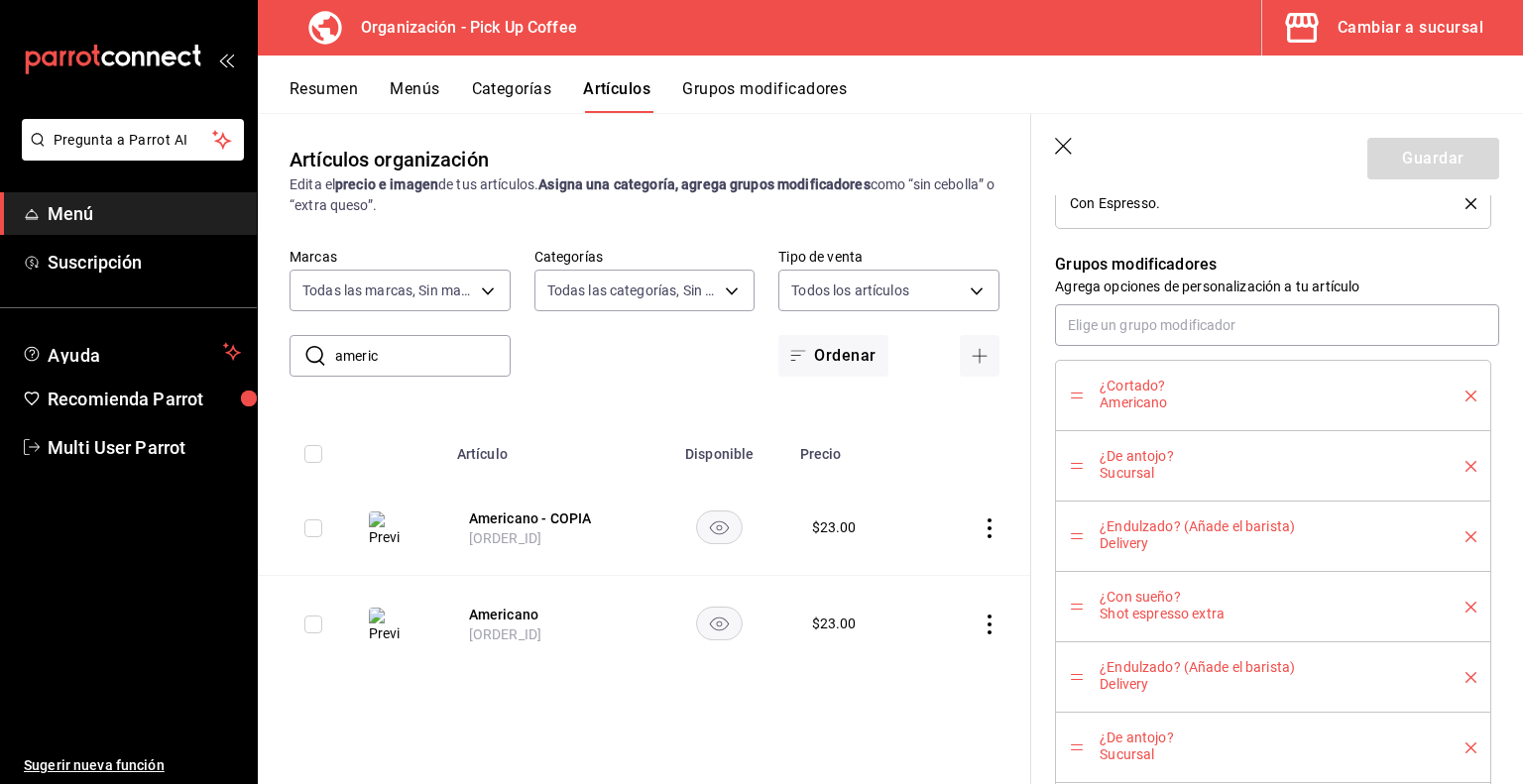 click 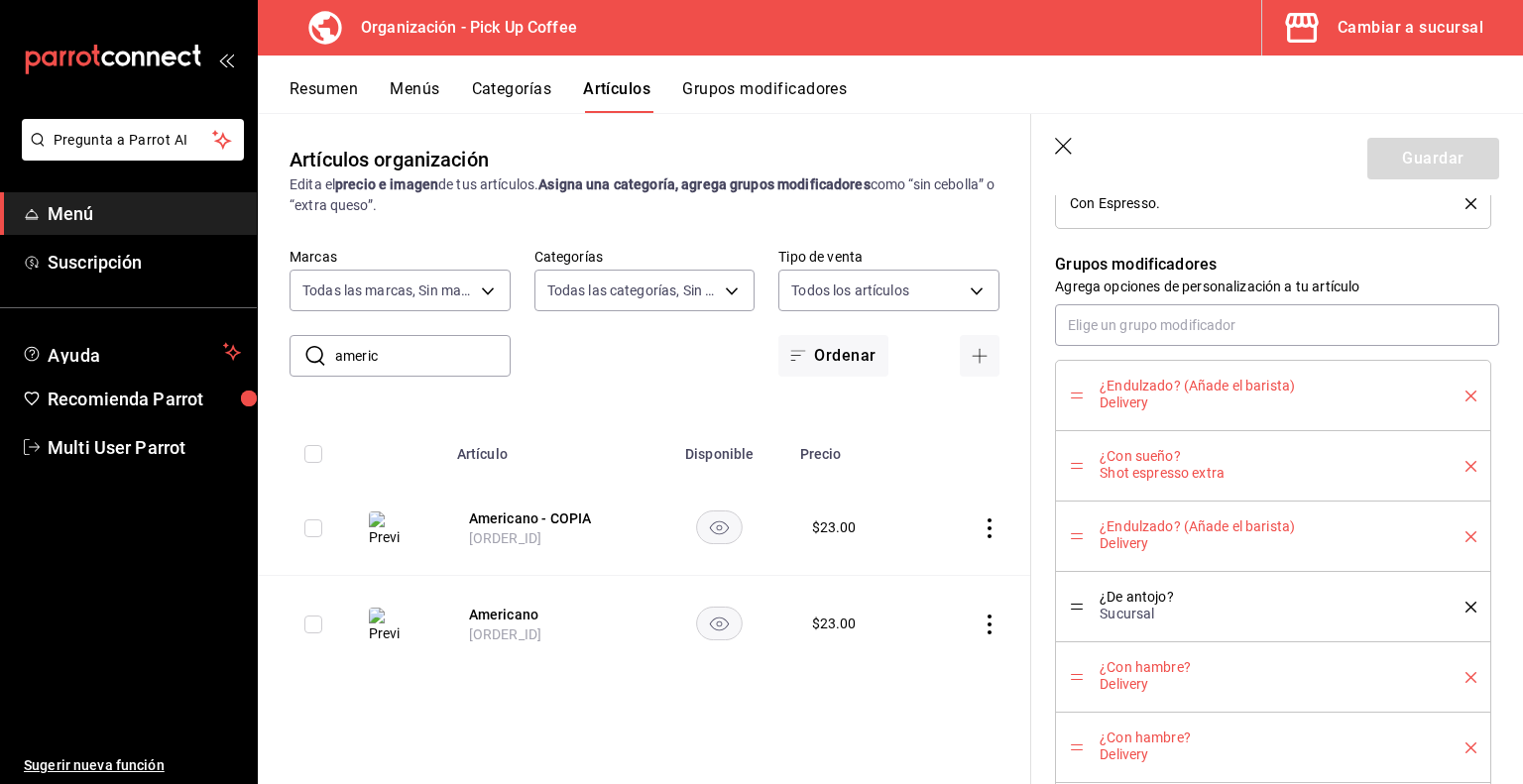 click 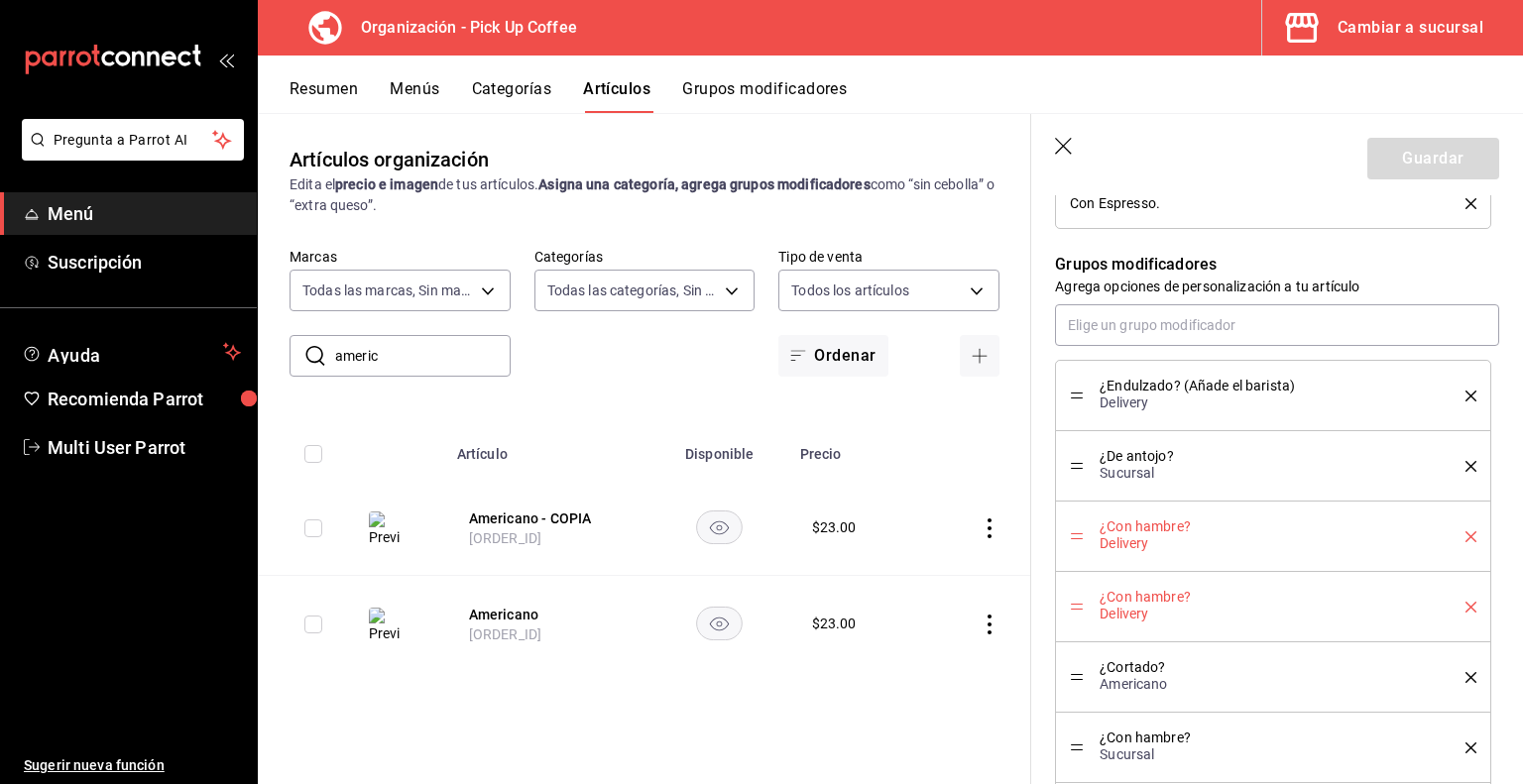 click 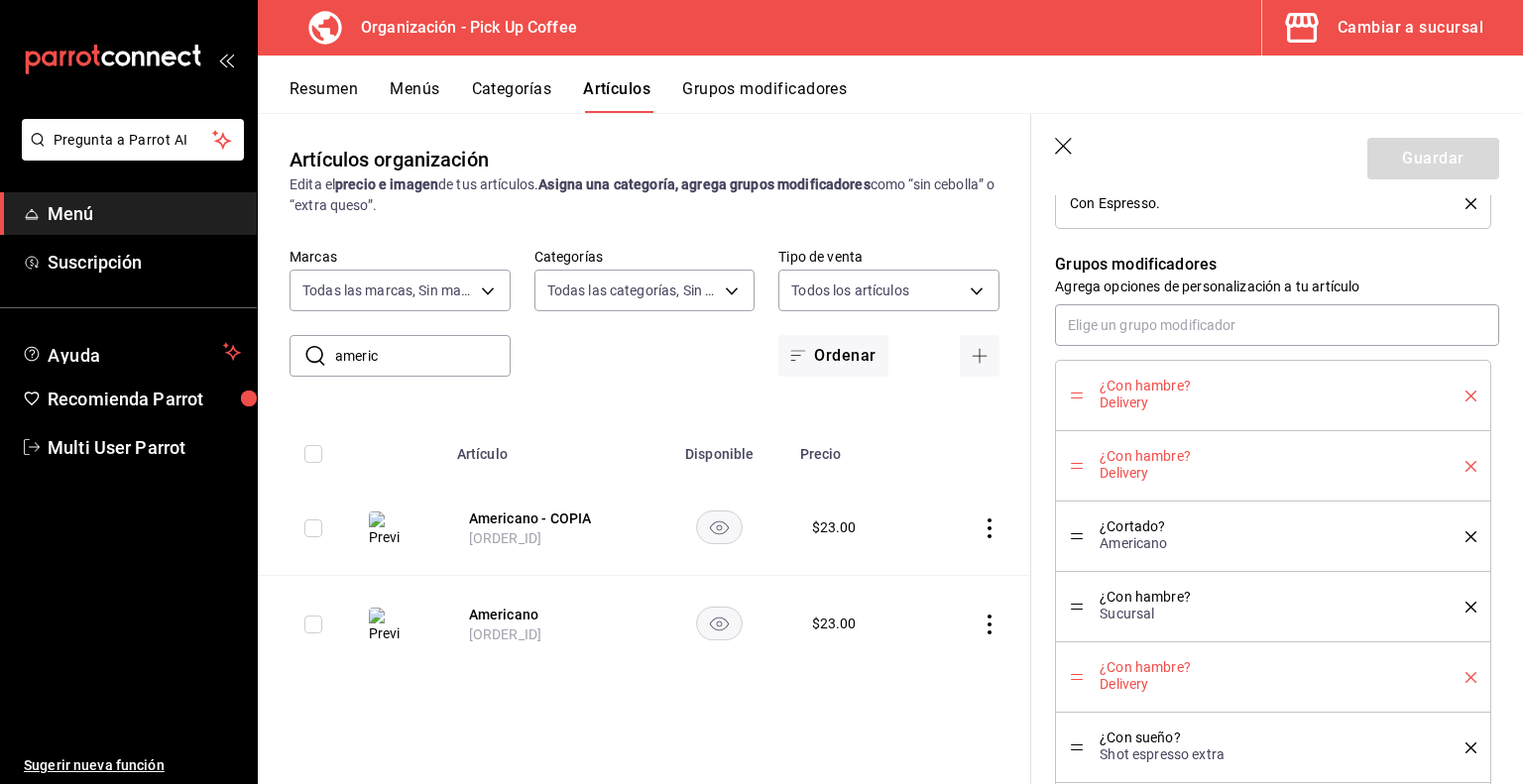 click 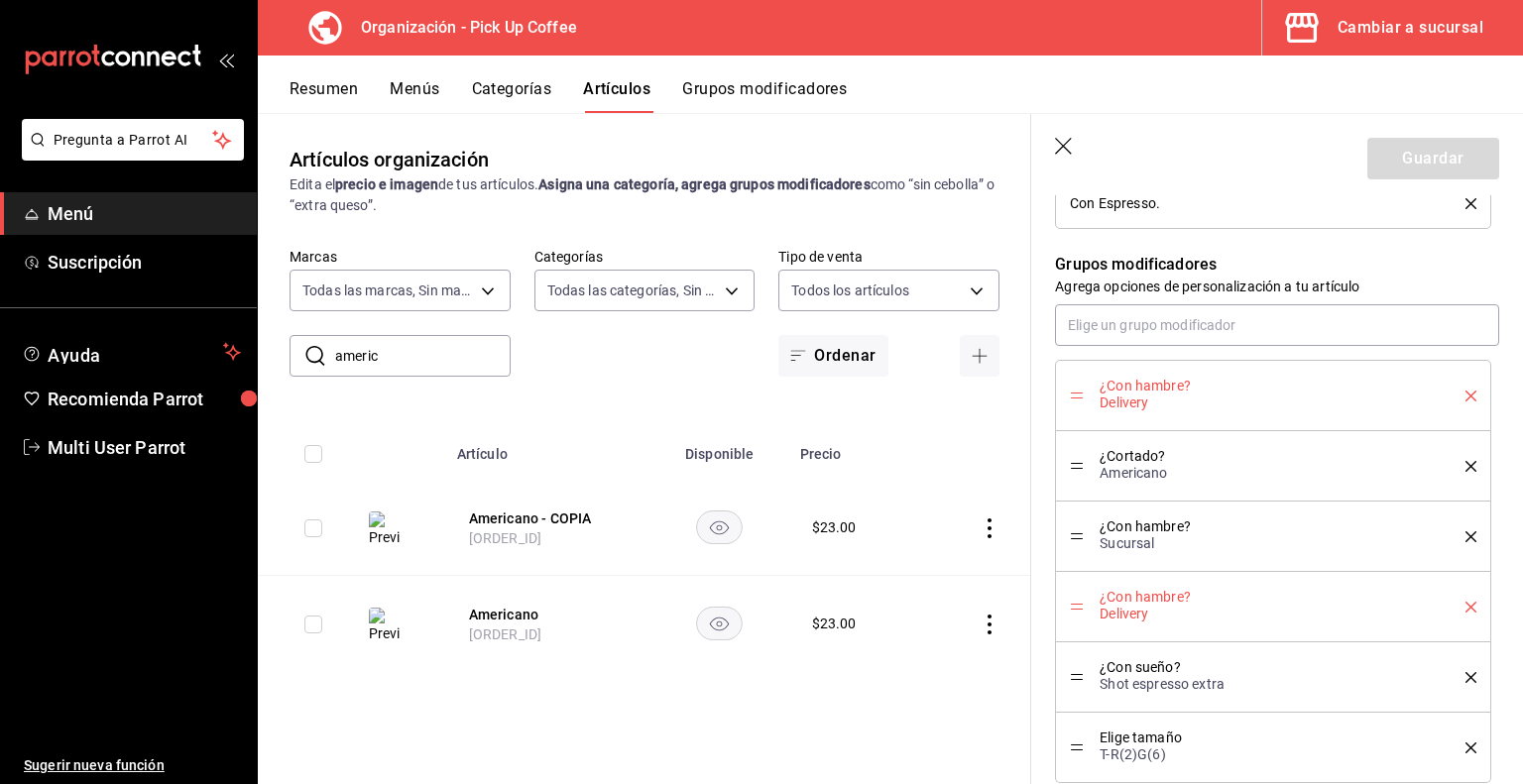 click 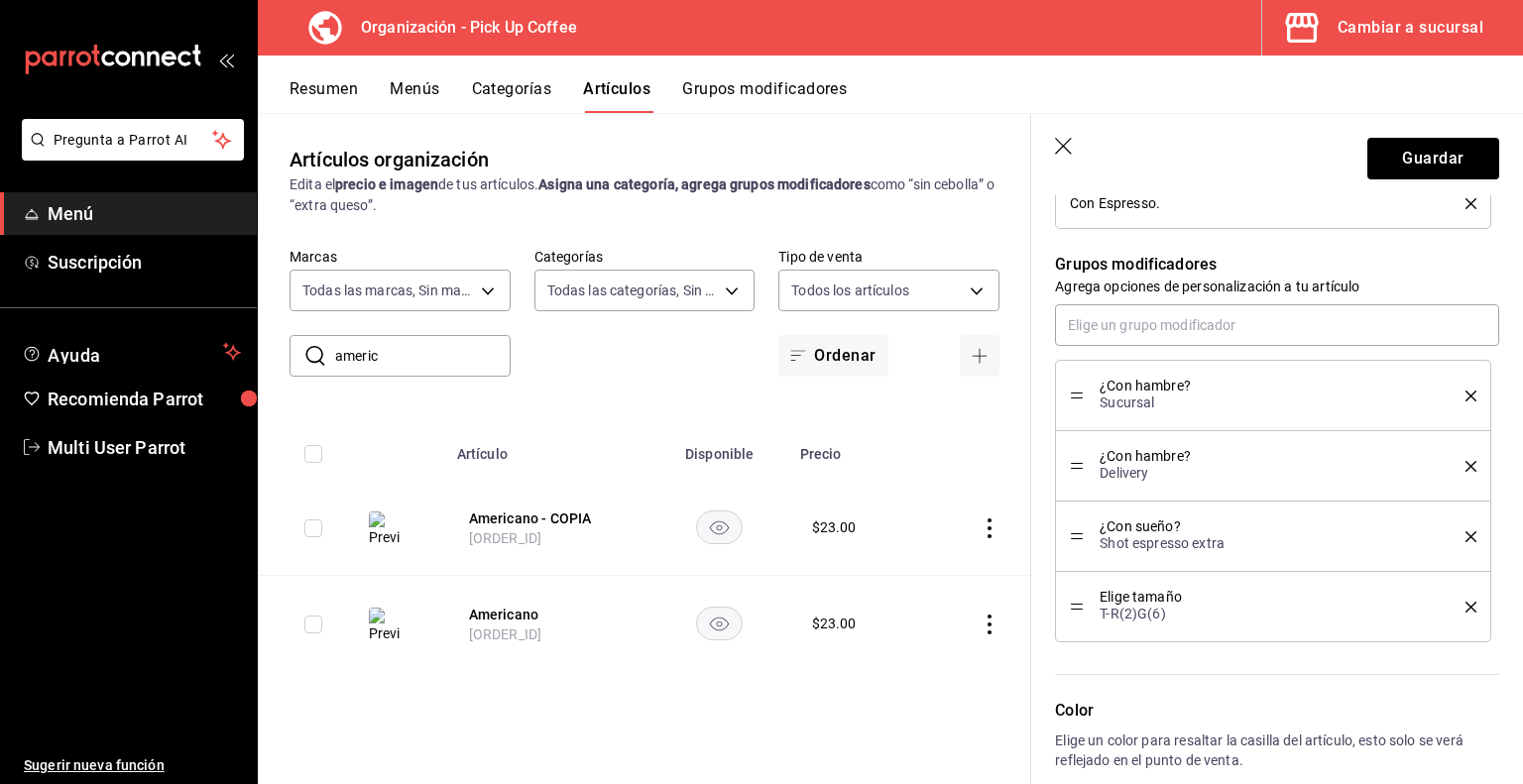 click 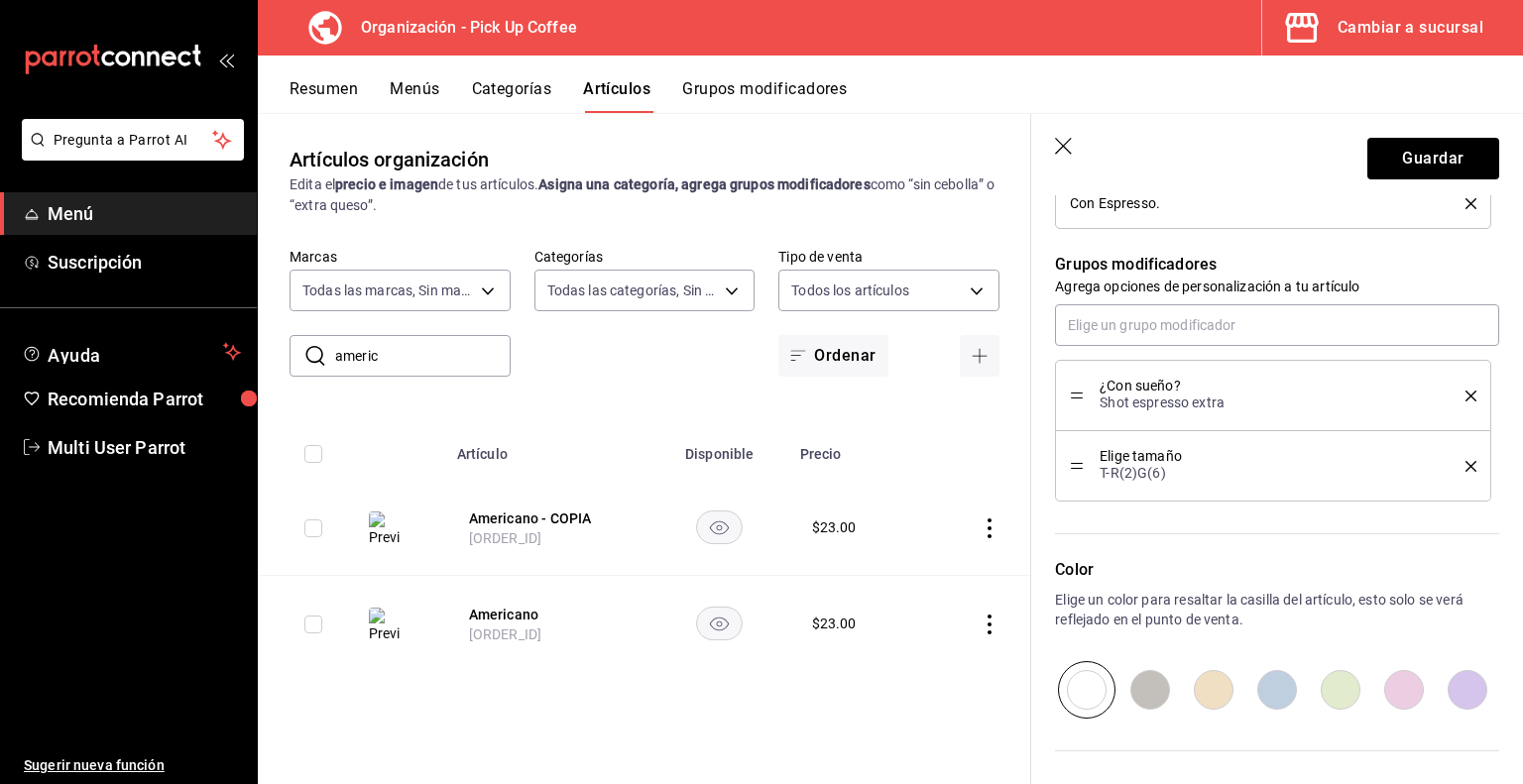 click 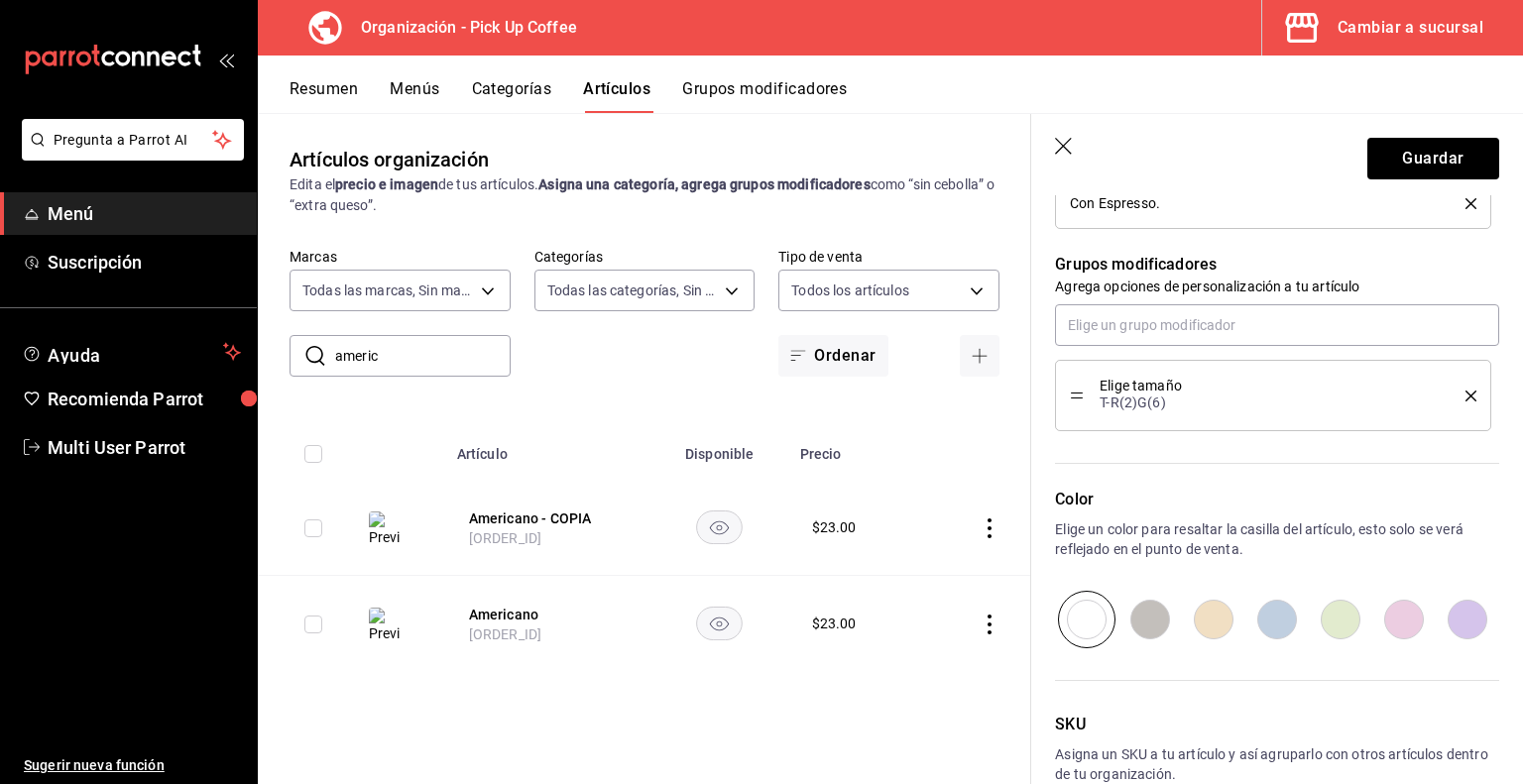 click 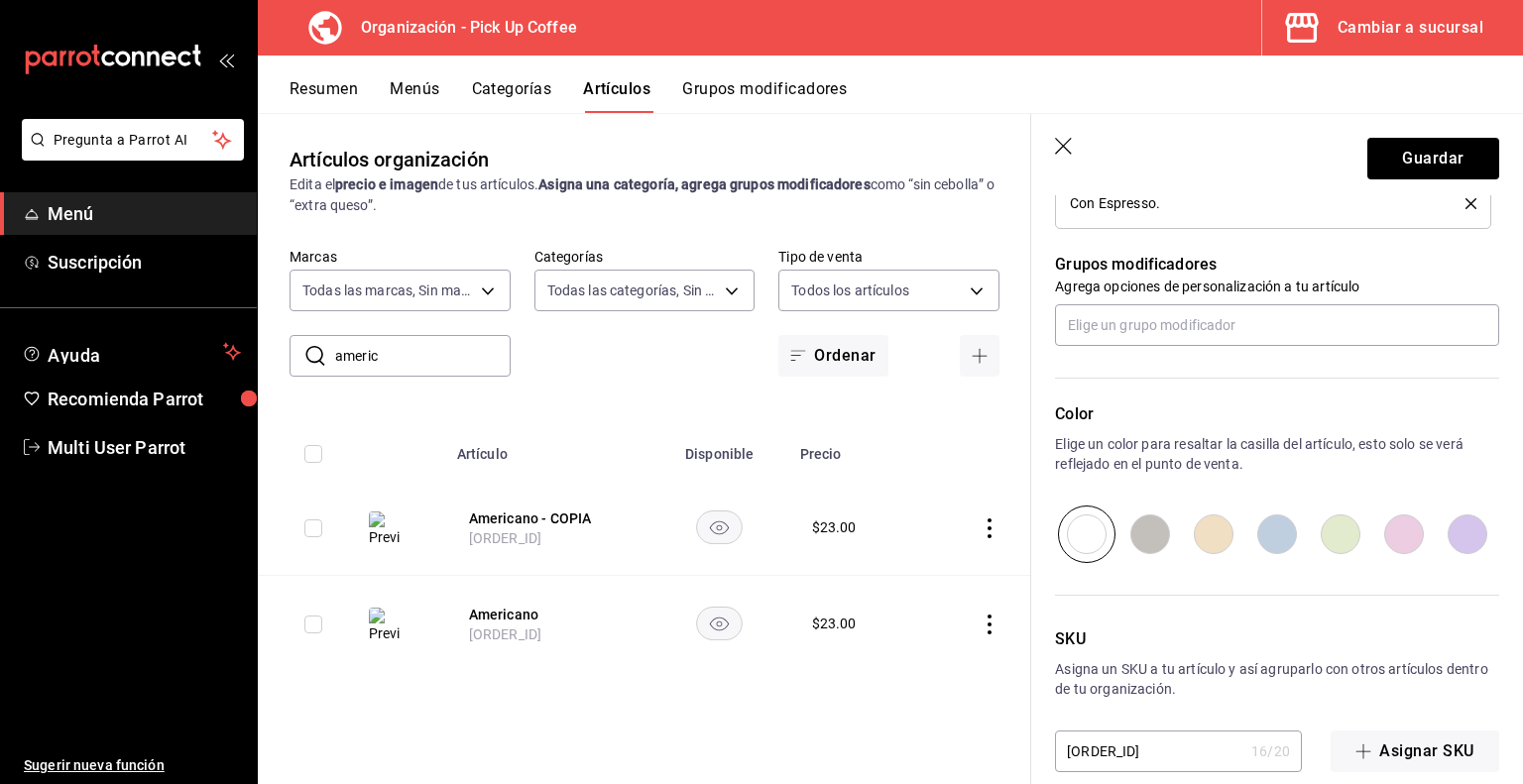scroll, scrollTop: 864, scrollLeft: 0, axis: vertical 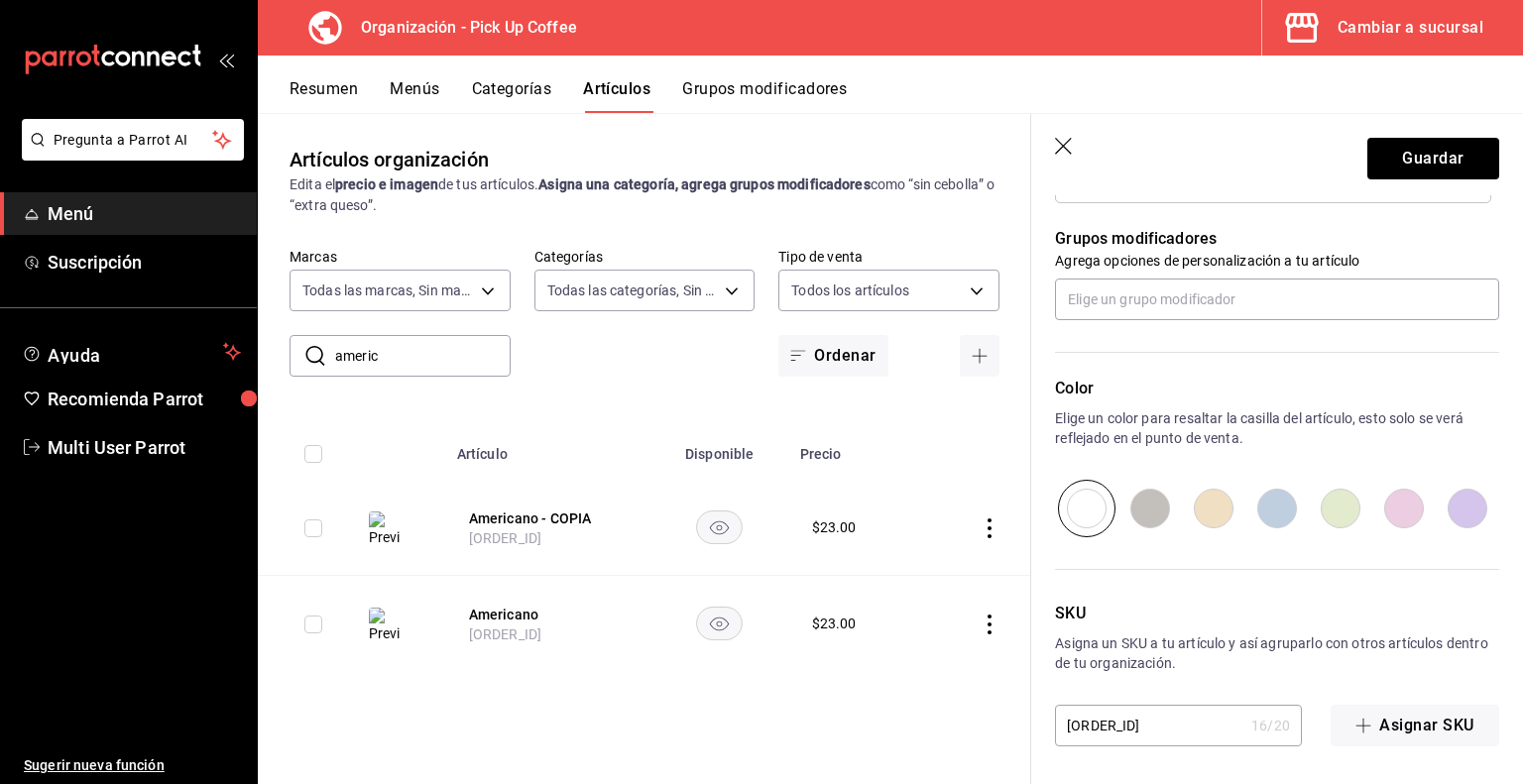 click on "AR-[ID]" at bounding box center [1149, 726] 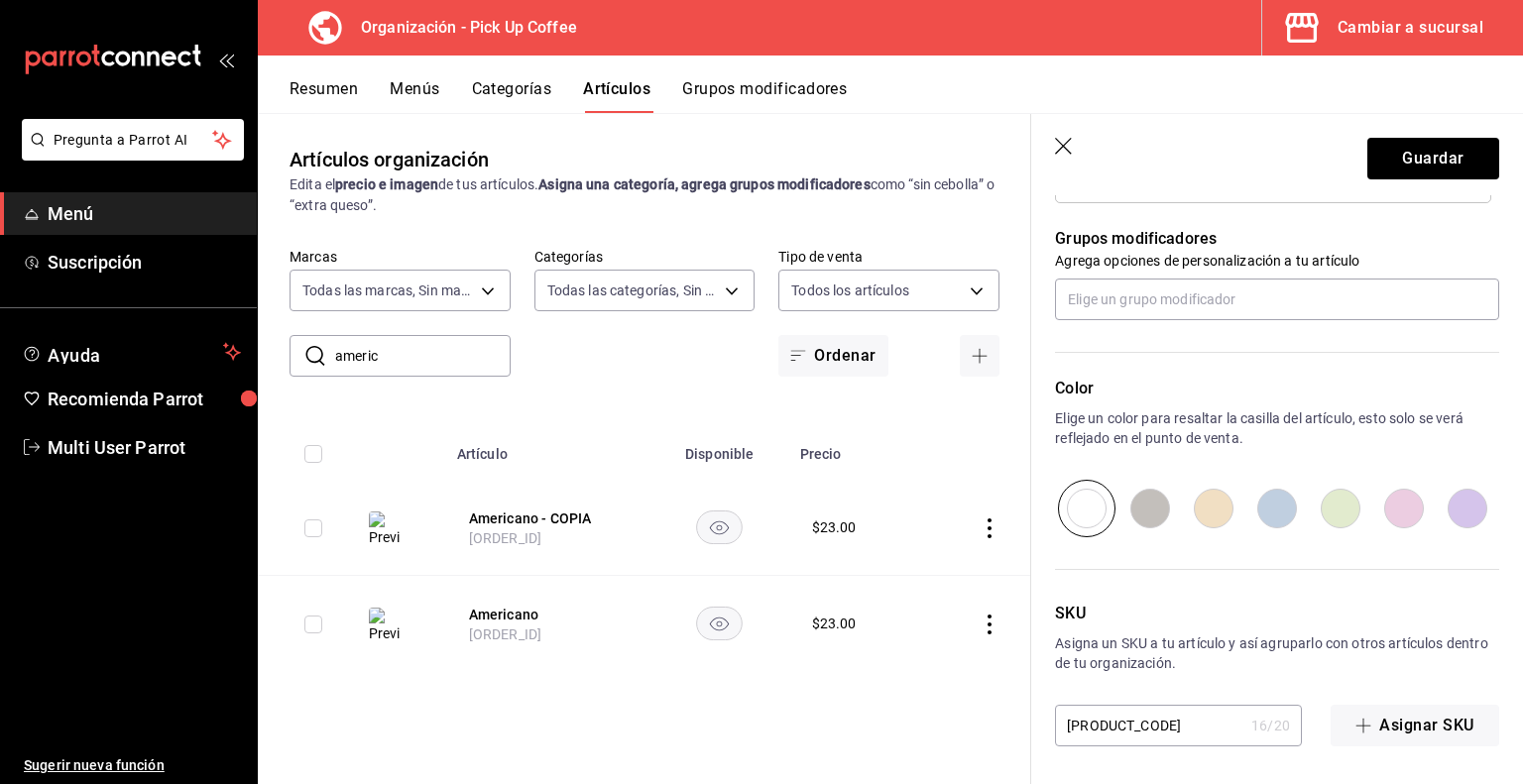 type on "x" 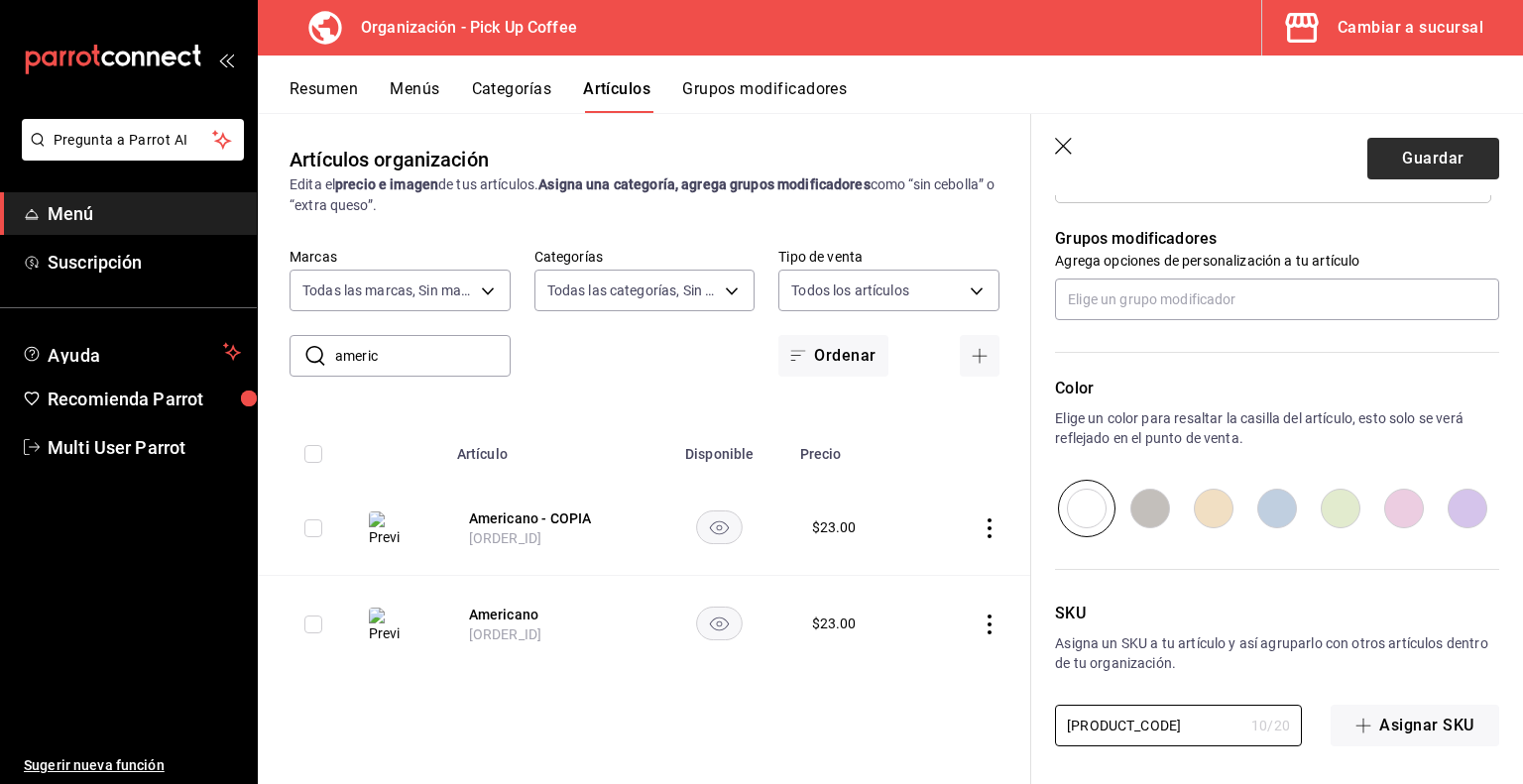 type on "[YEAR]-D-EAM" 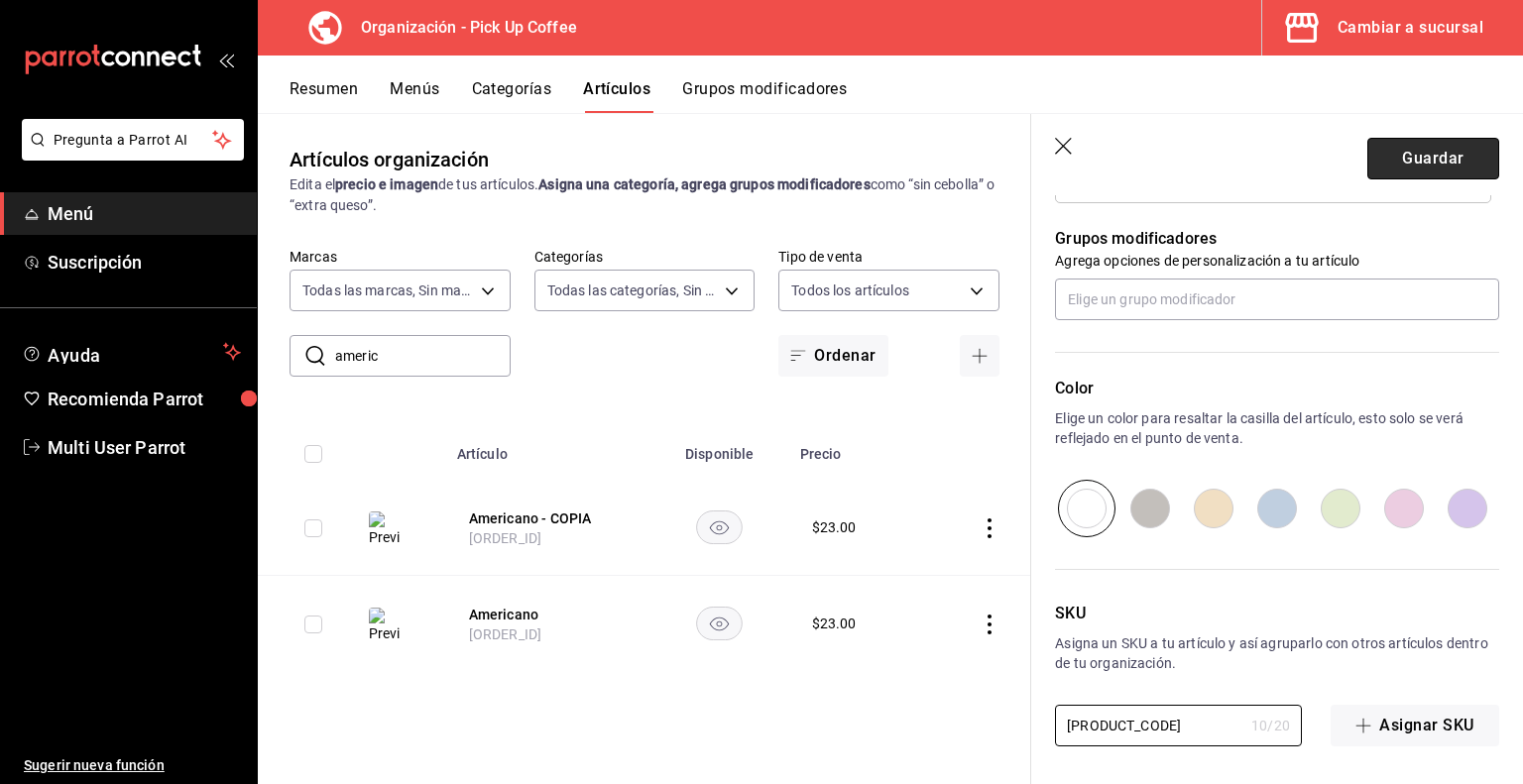 click on "Guardar" at bounding box center [1433, 159] 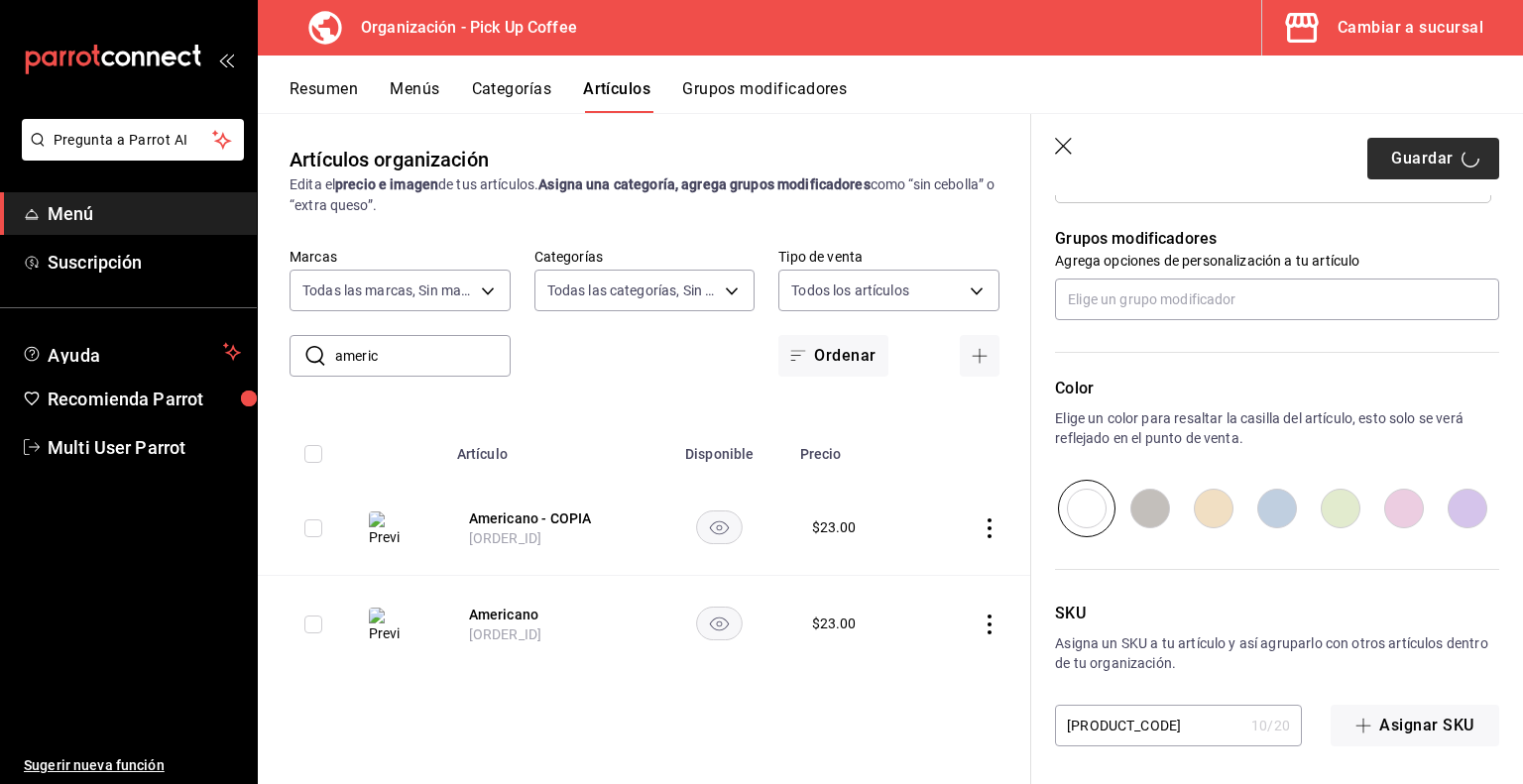 type on "x" 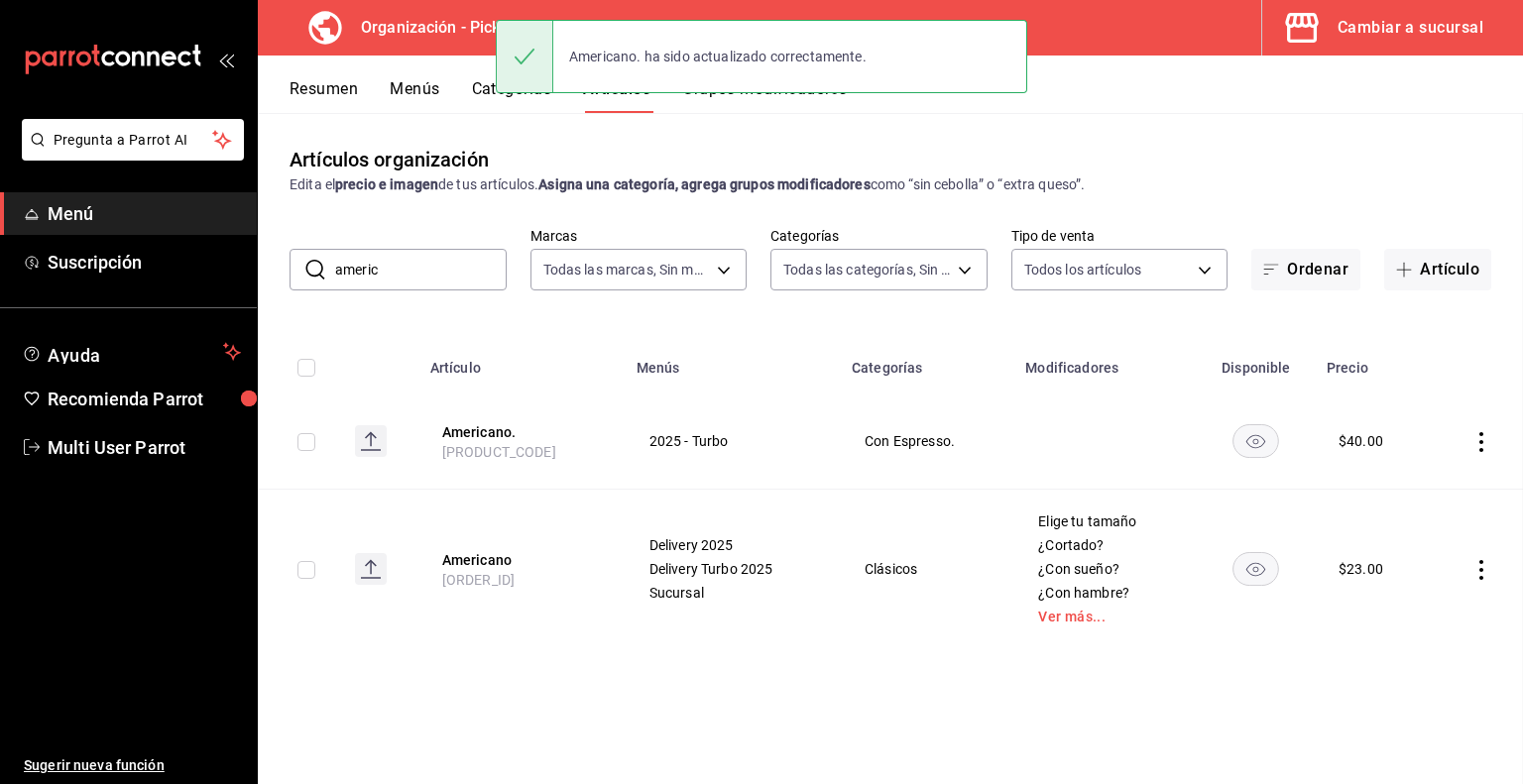 scroll, scrollTop: 0, scrollLeft: 0, axis: both 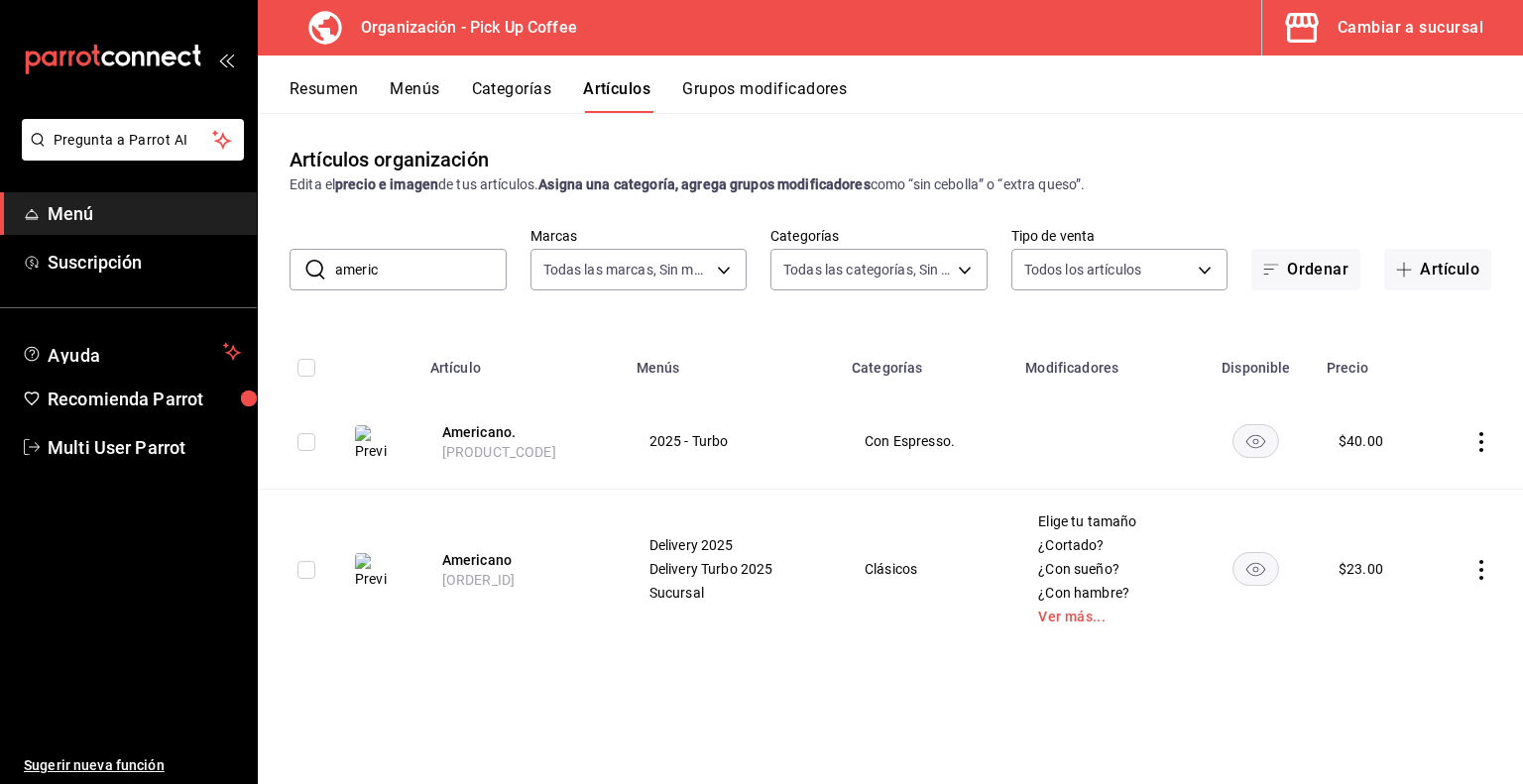 click on "Resumen" at bounding box center [323, 96] 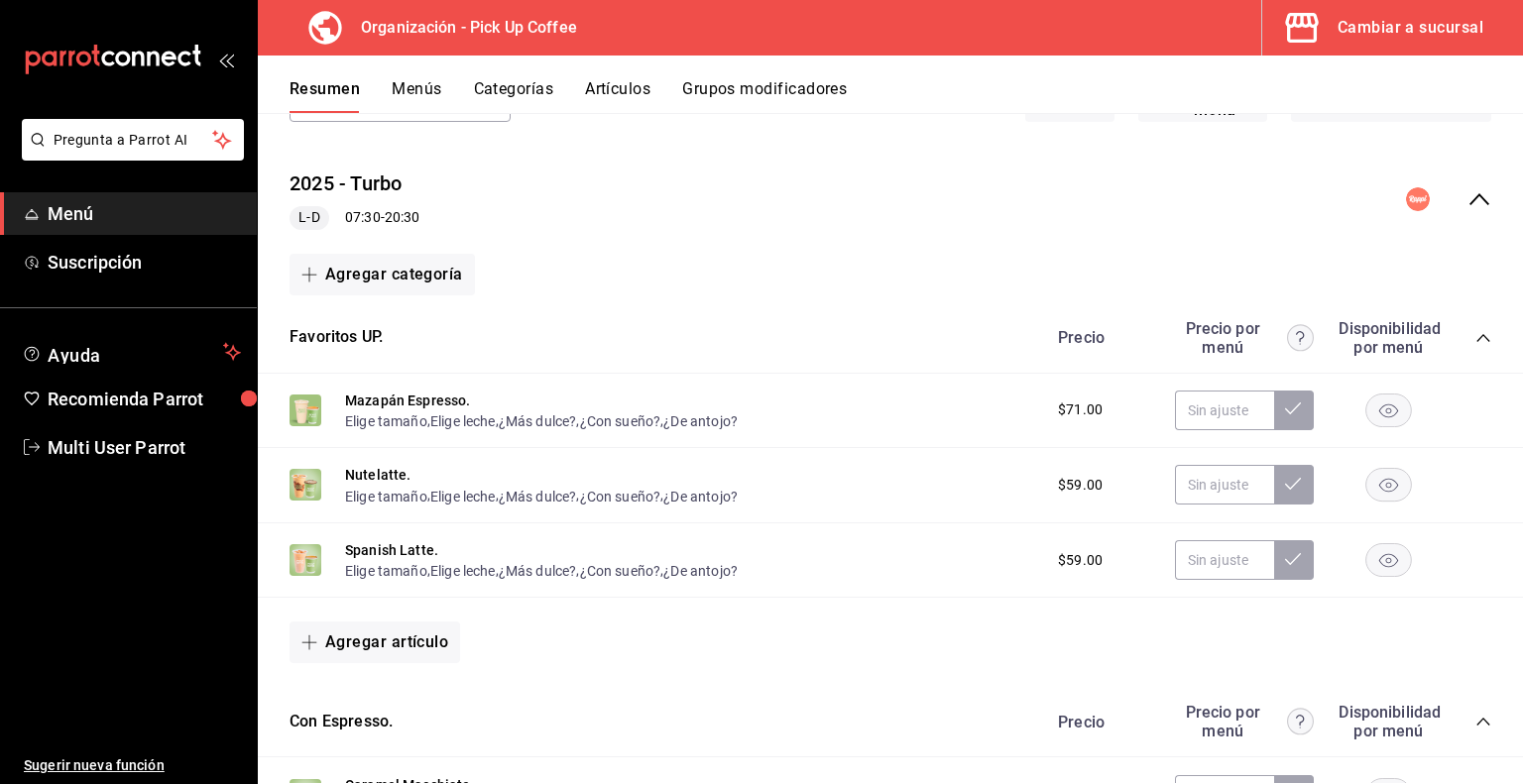 scroll, scrollTop: 122, scrollLeft: 0, axis: vertical 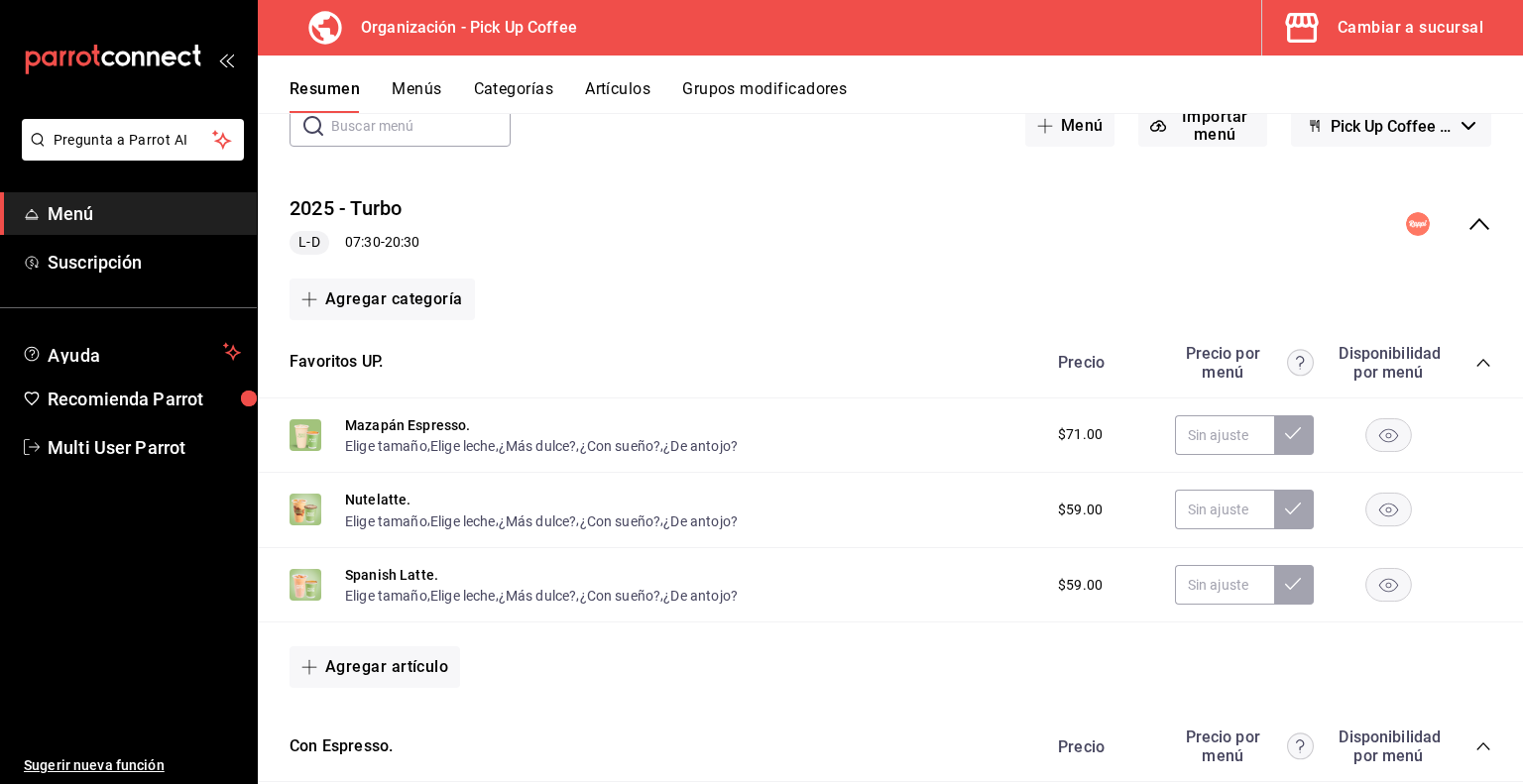 click on "Artículos" at bounding box center [618, 96] 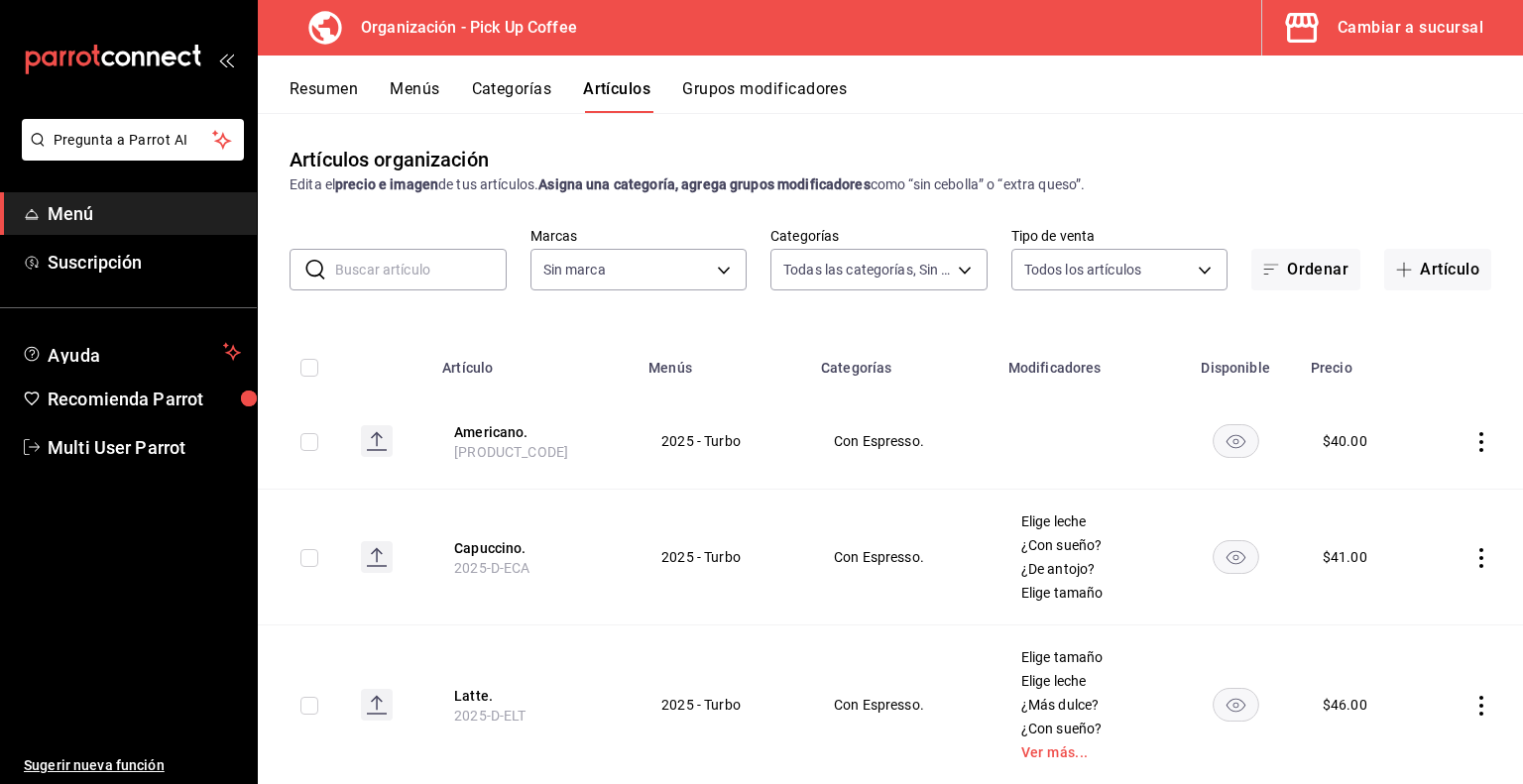 type on "[UUID],[UUID],[UUID],[UUID],[UUID],[UUID],[UUID],[UUID],[UUID],[UUID],[UUID],[UUID],[UUID],[UUID],[UUID],[UUID],[UUID],[UUID],[UUID]" 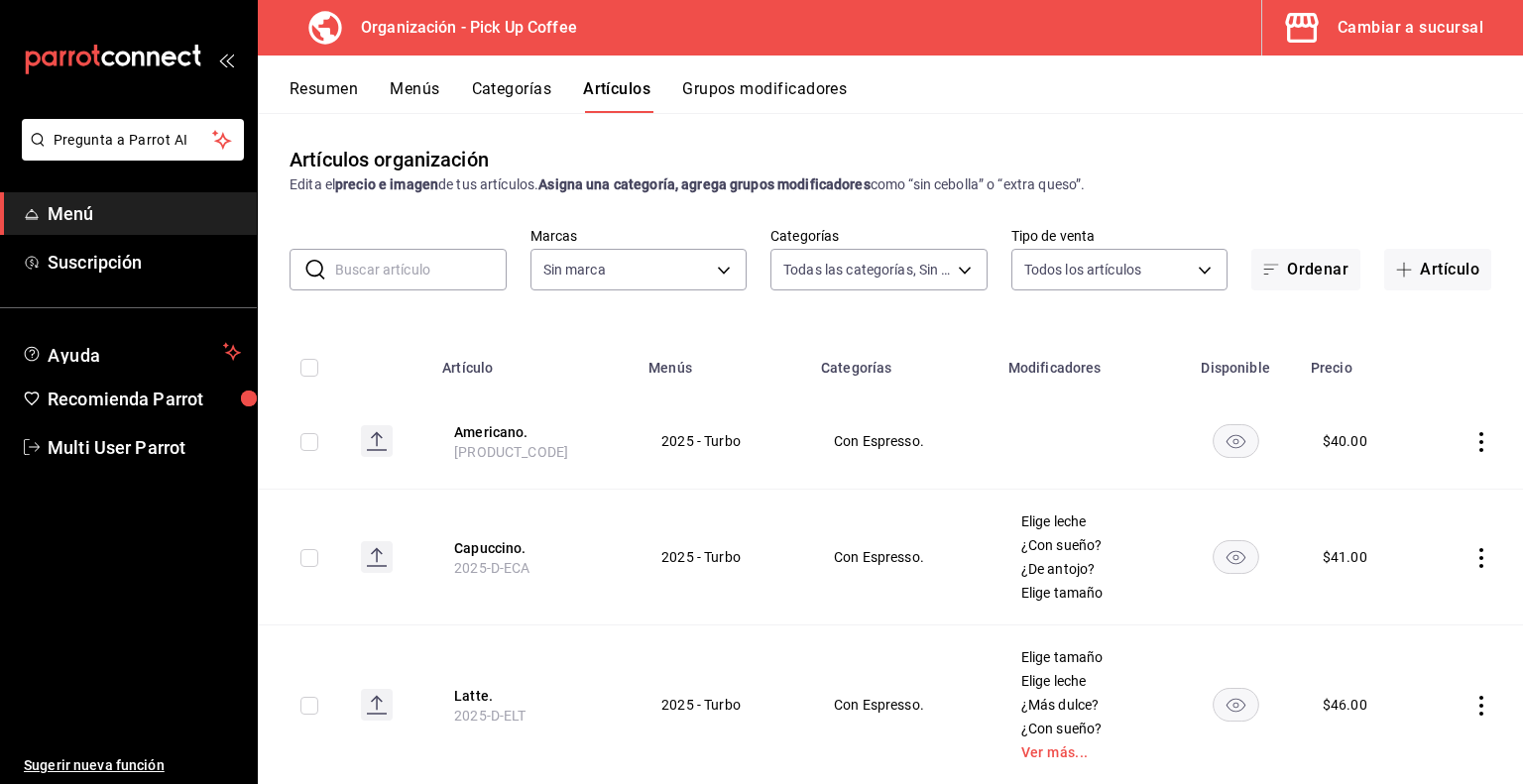 type on "be2dd662-c872-4fc9-aaab-377dbd4a662e" 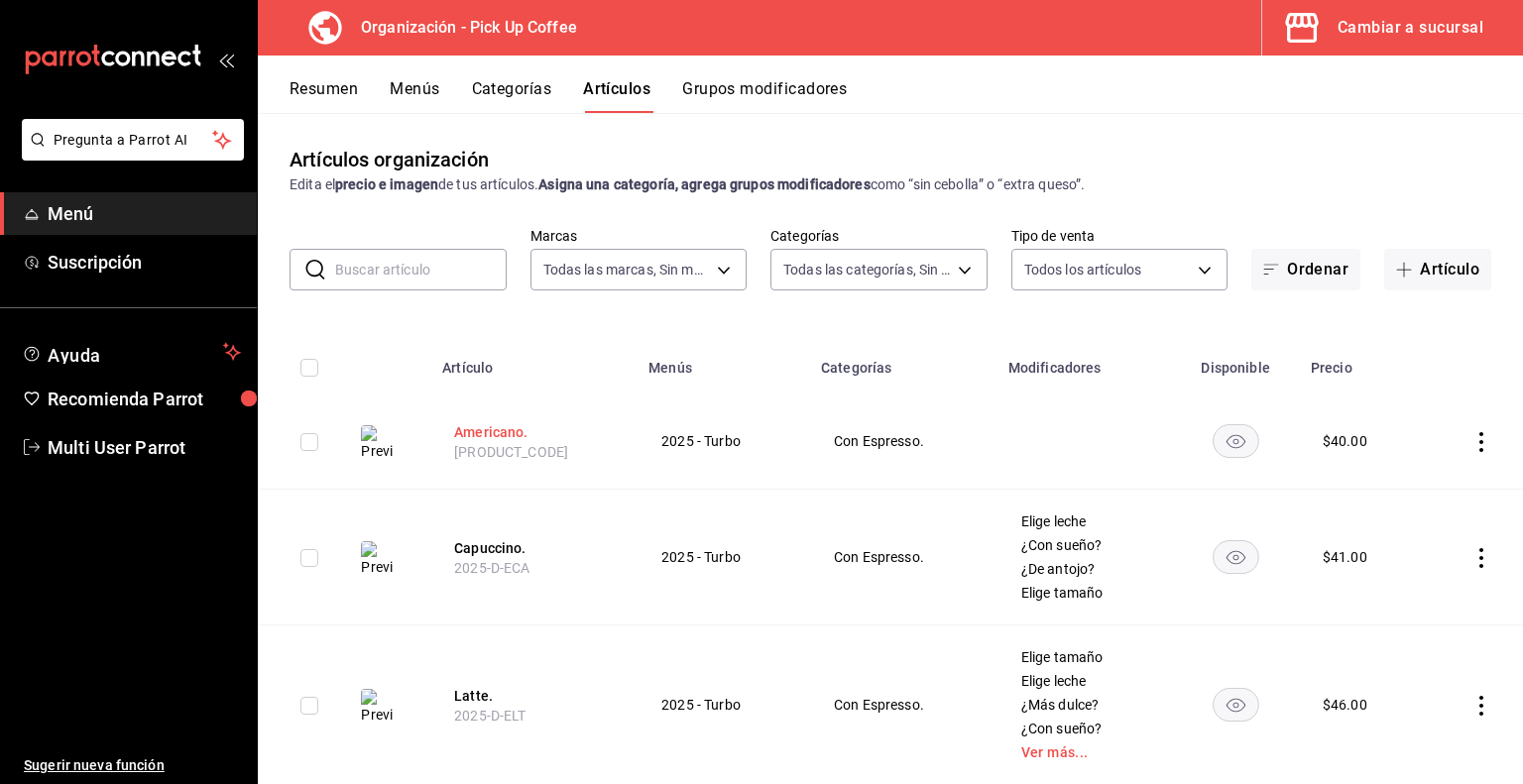 click on "Americano." at bounding box center (533, 432) 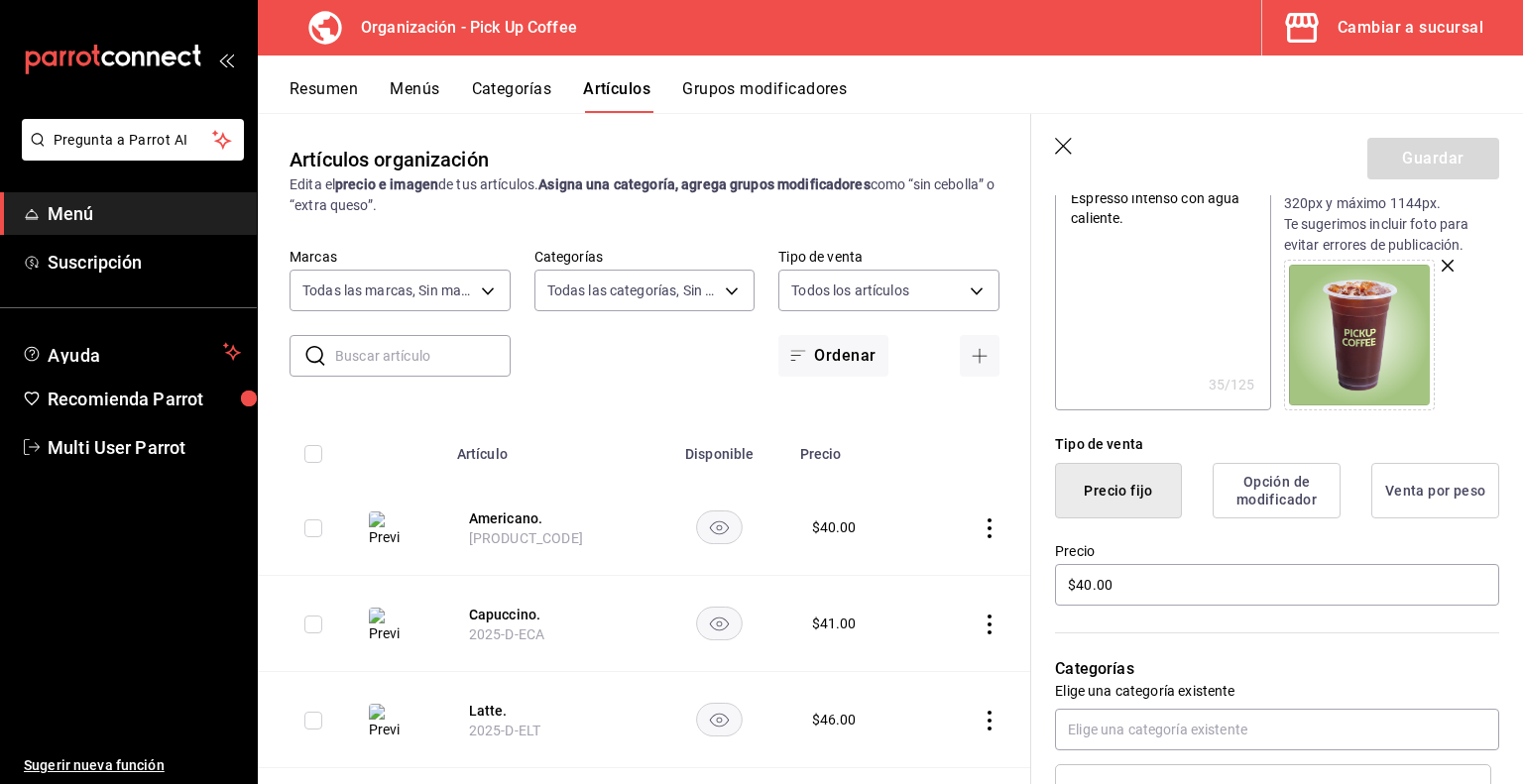 type on "x" 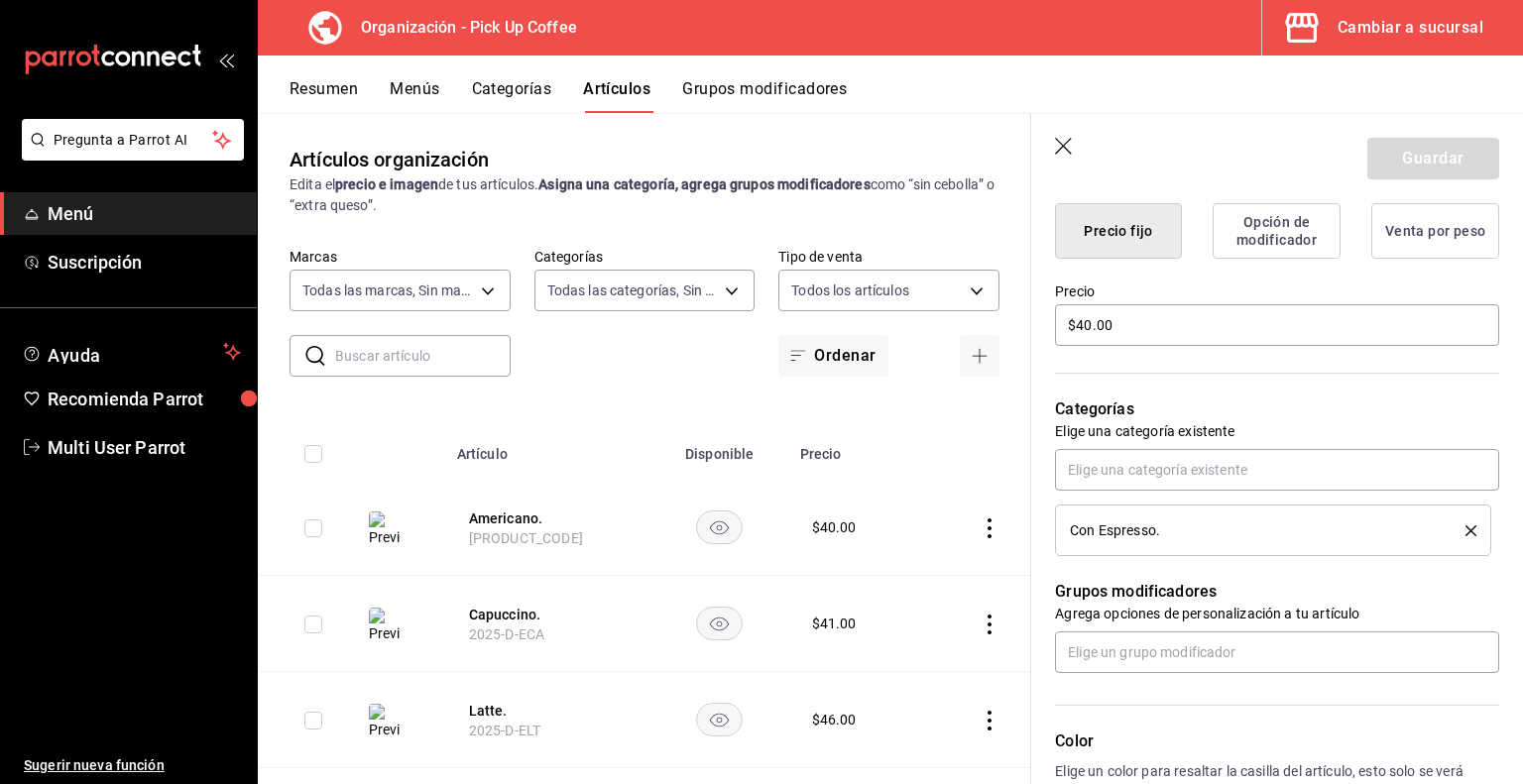 scroll, scrollTop: 512, scrollLeft: 0, axis: vertical 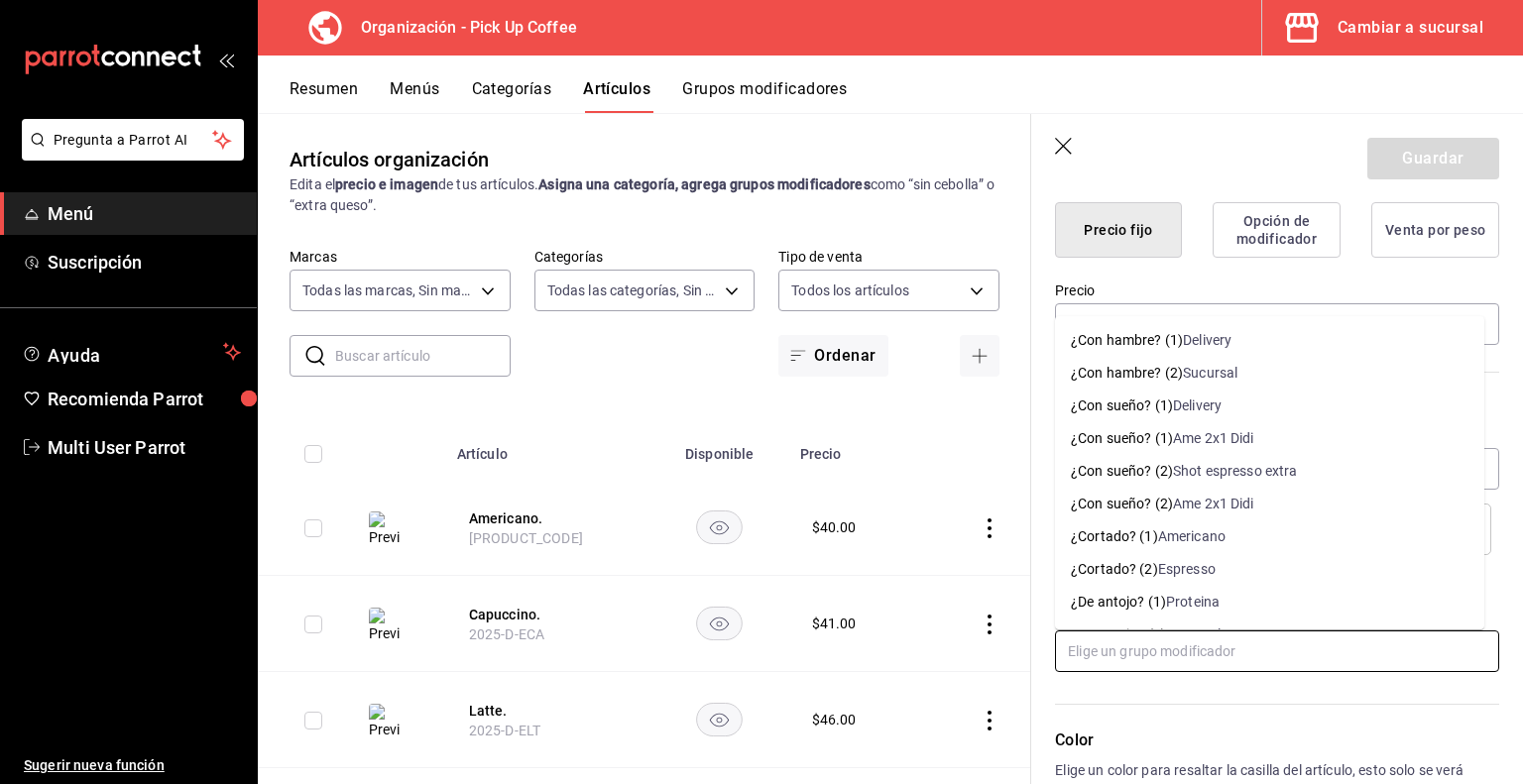 click at bounding box center (1277, 651) 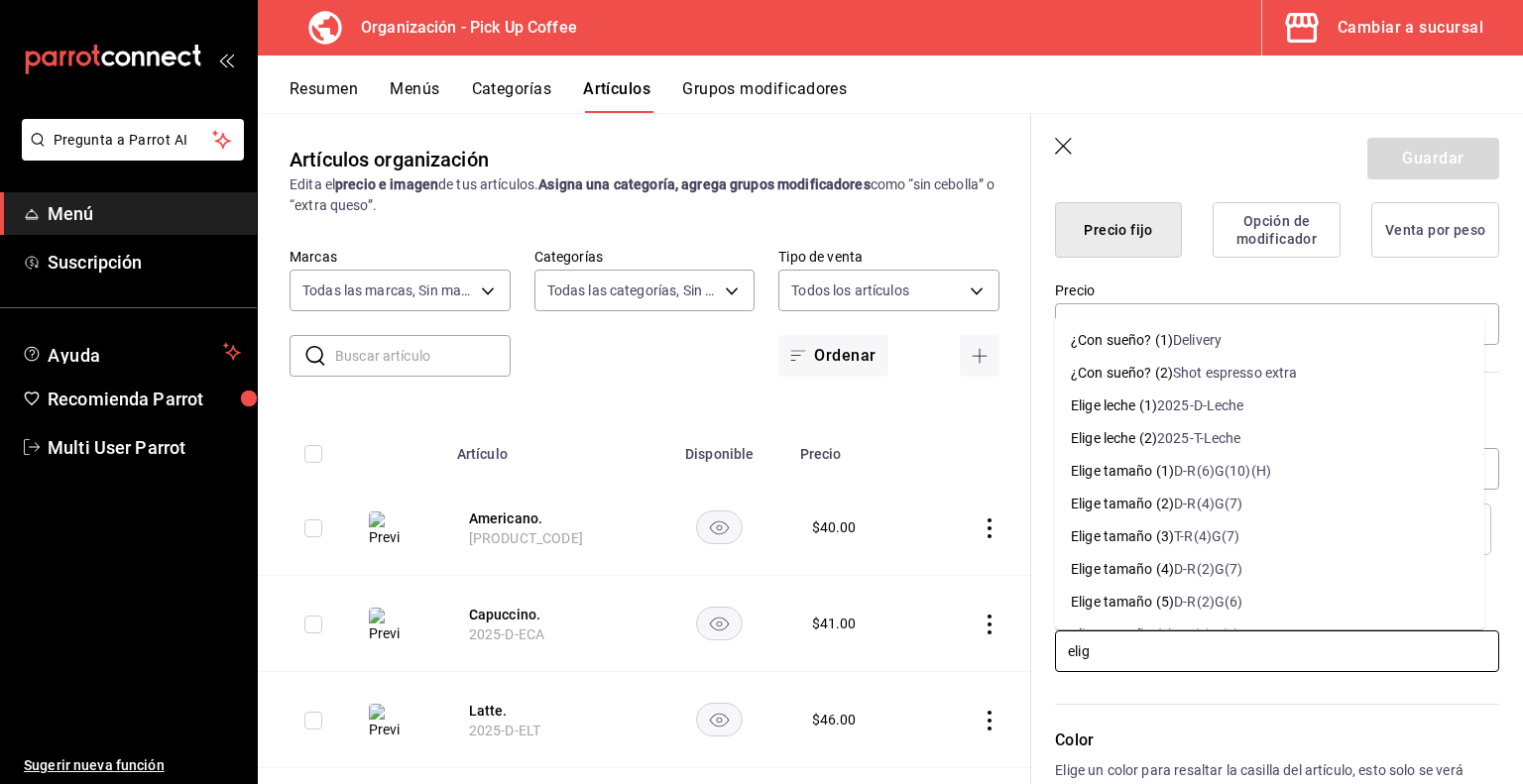 type on "elige" 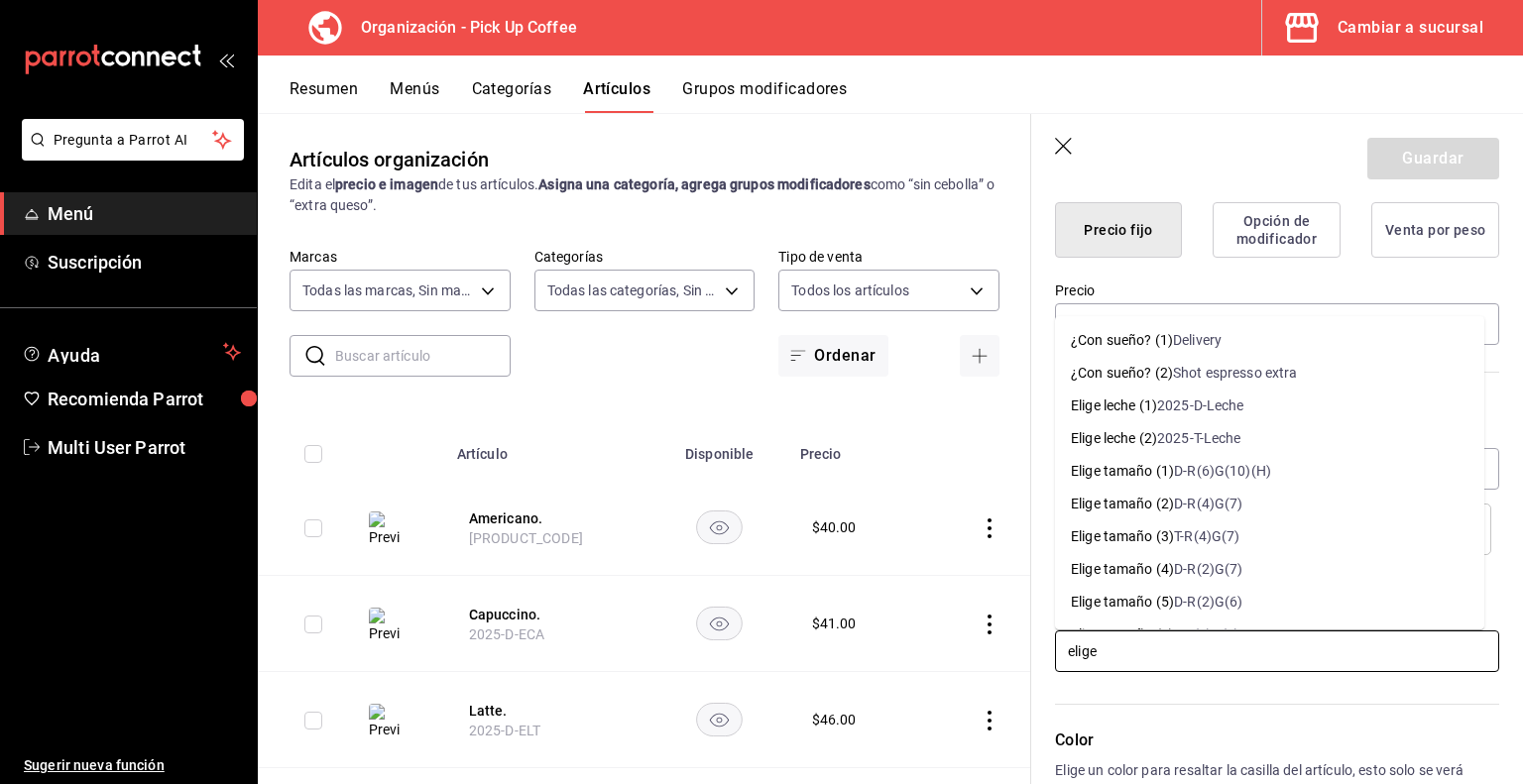 click on "D-R(2)G(6)" at bounding box center [1208, 602] 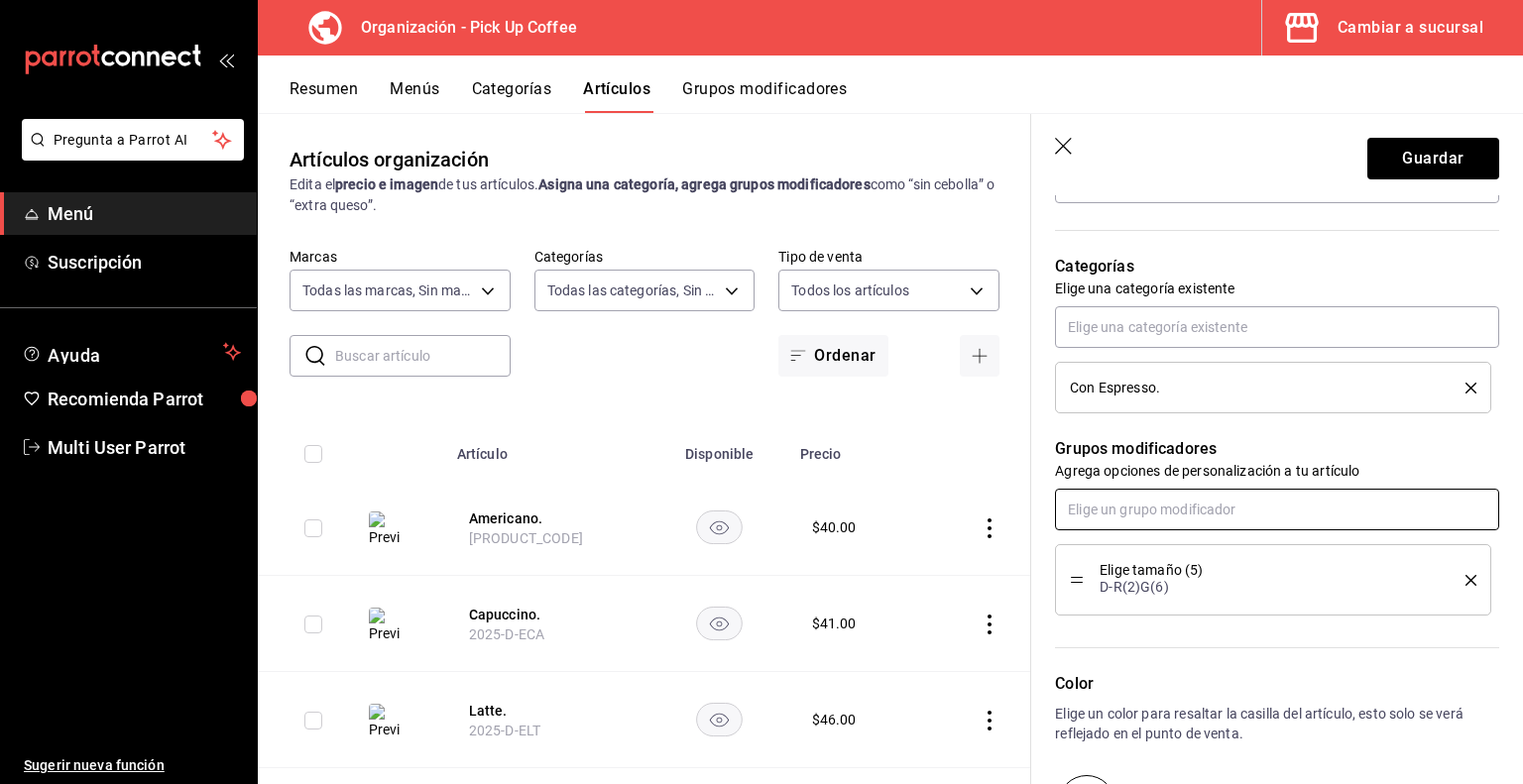 scroll, scrollTop: 675, scrollLeft: 0, axis: vertical 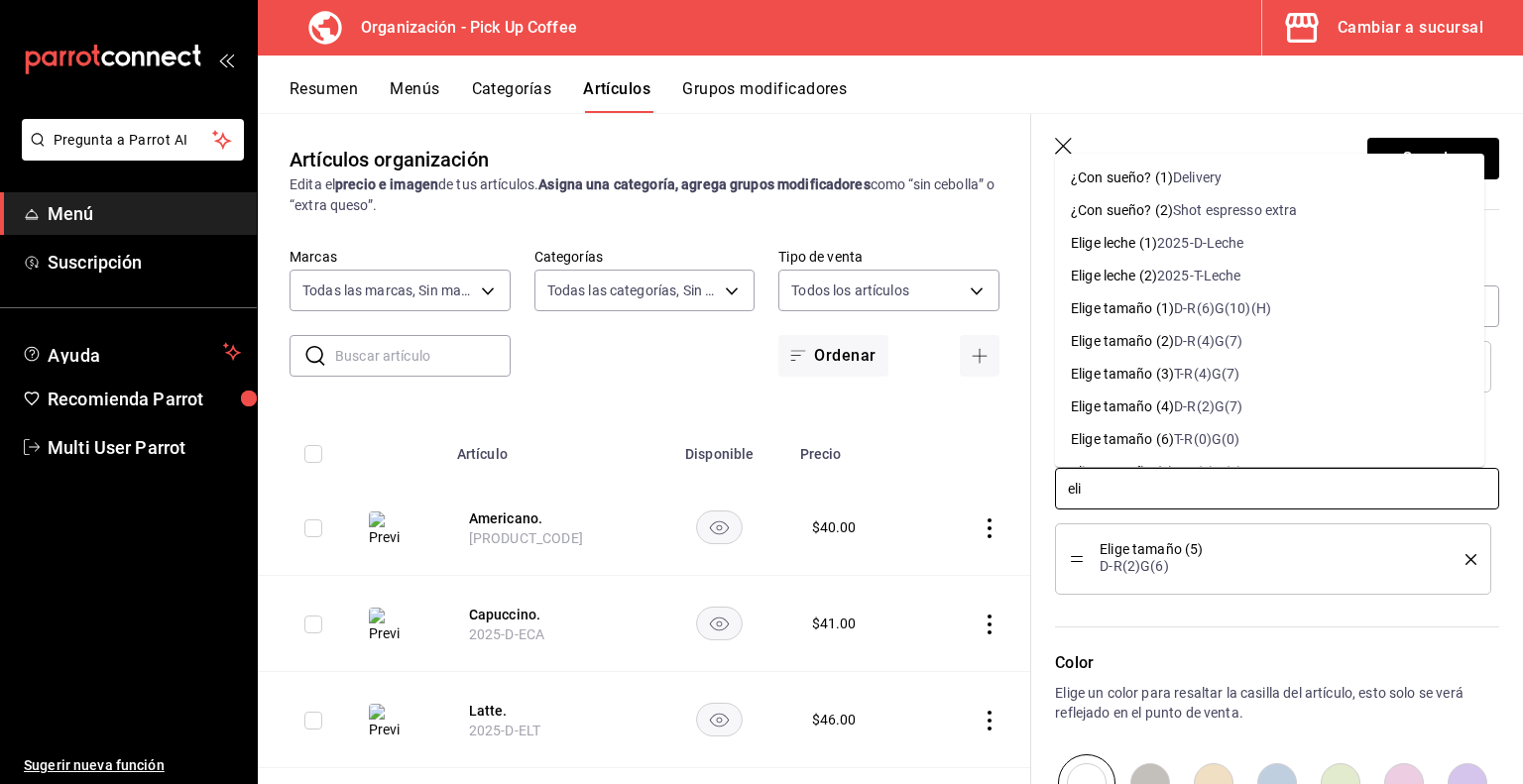 type on "elig" 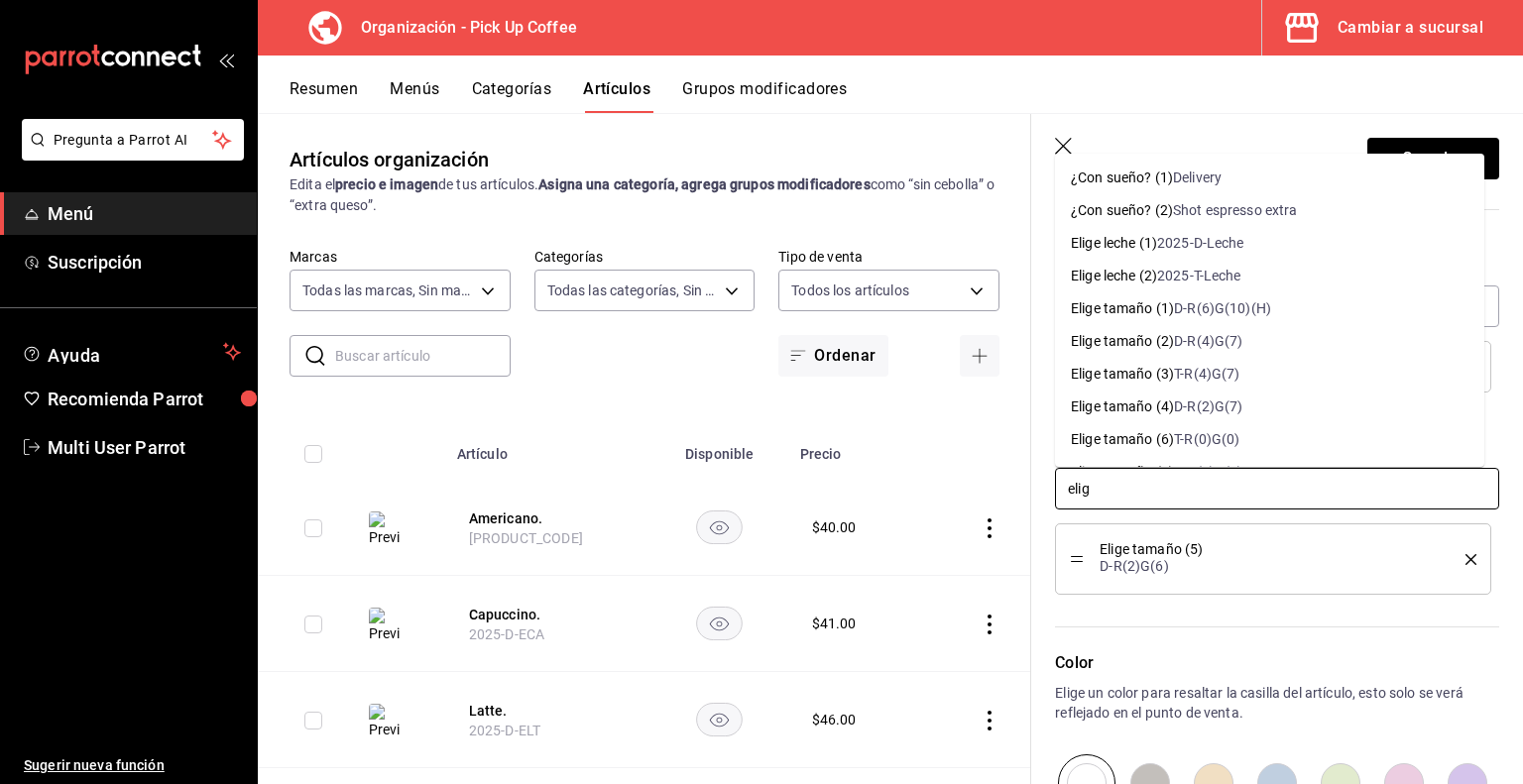 click on "2025-D-Leche" at bounding box center (1201, 243) 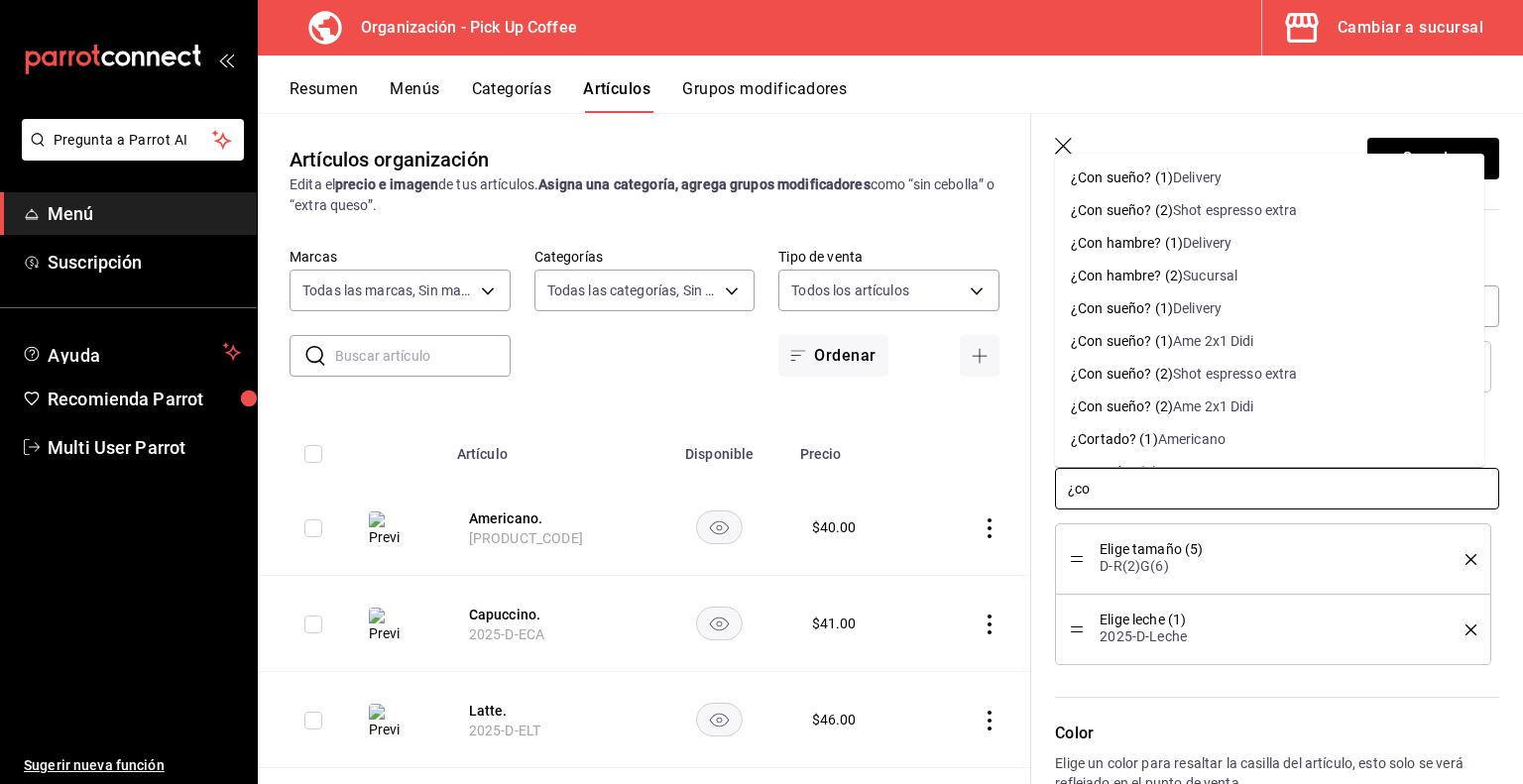 type on "¿con" 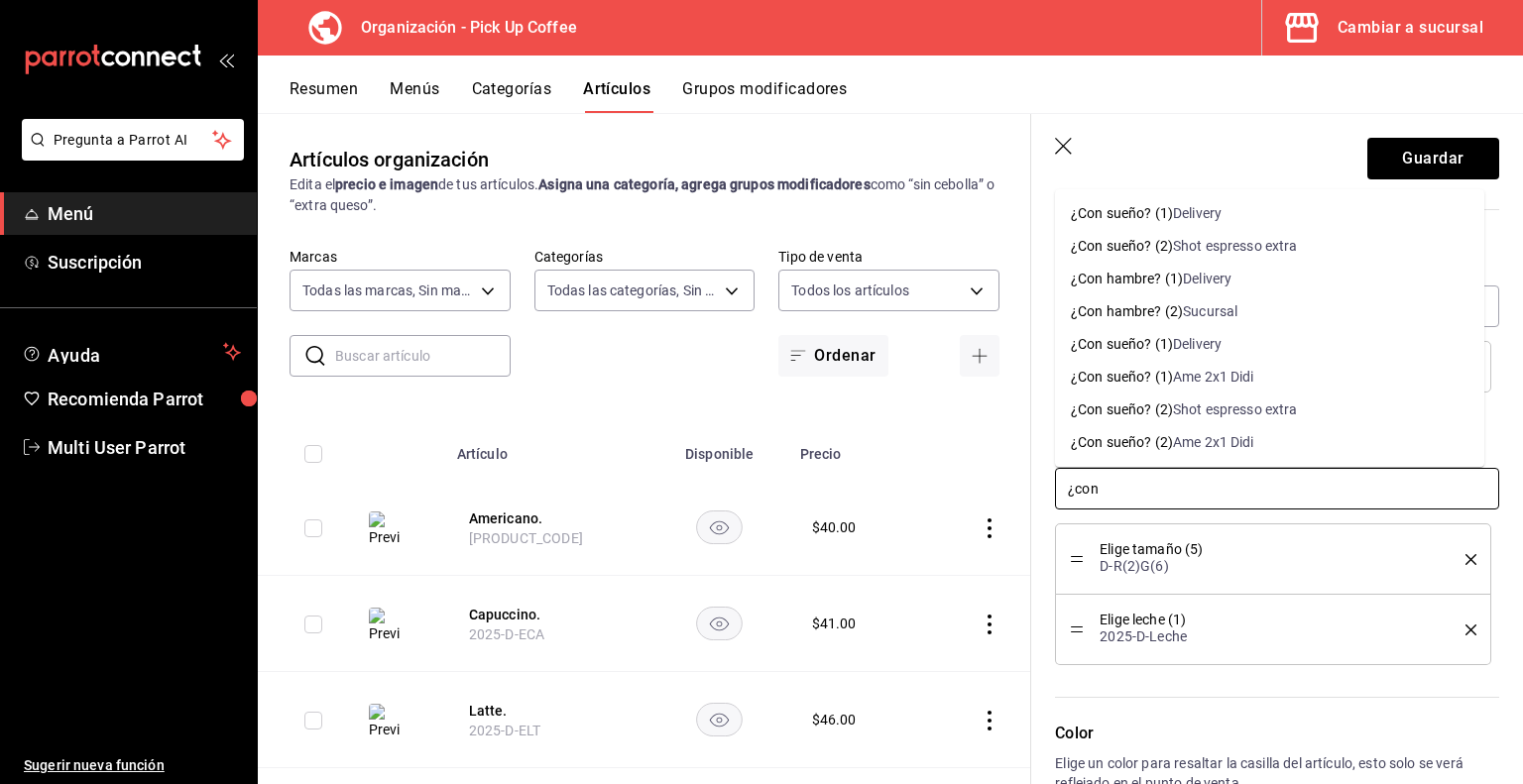 click on "Shot espresso extra" at bounding box center (1235, 246) 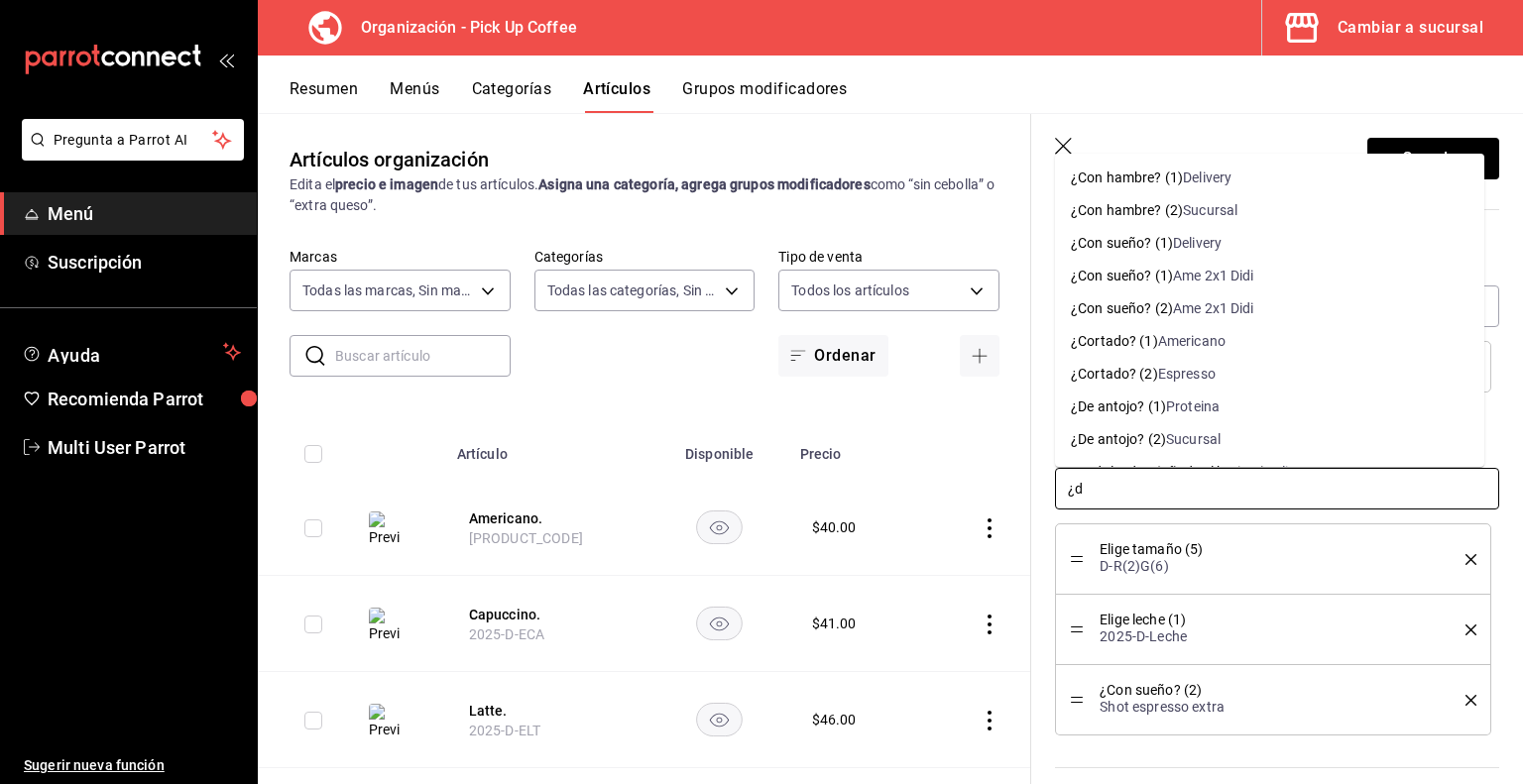 type on "¿de" 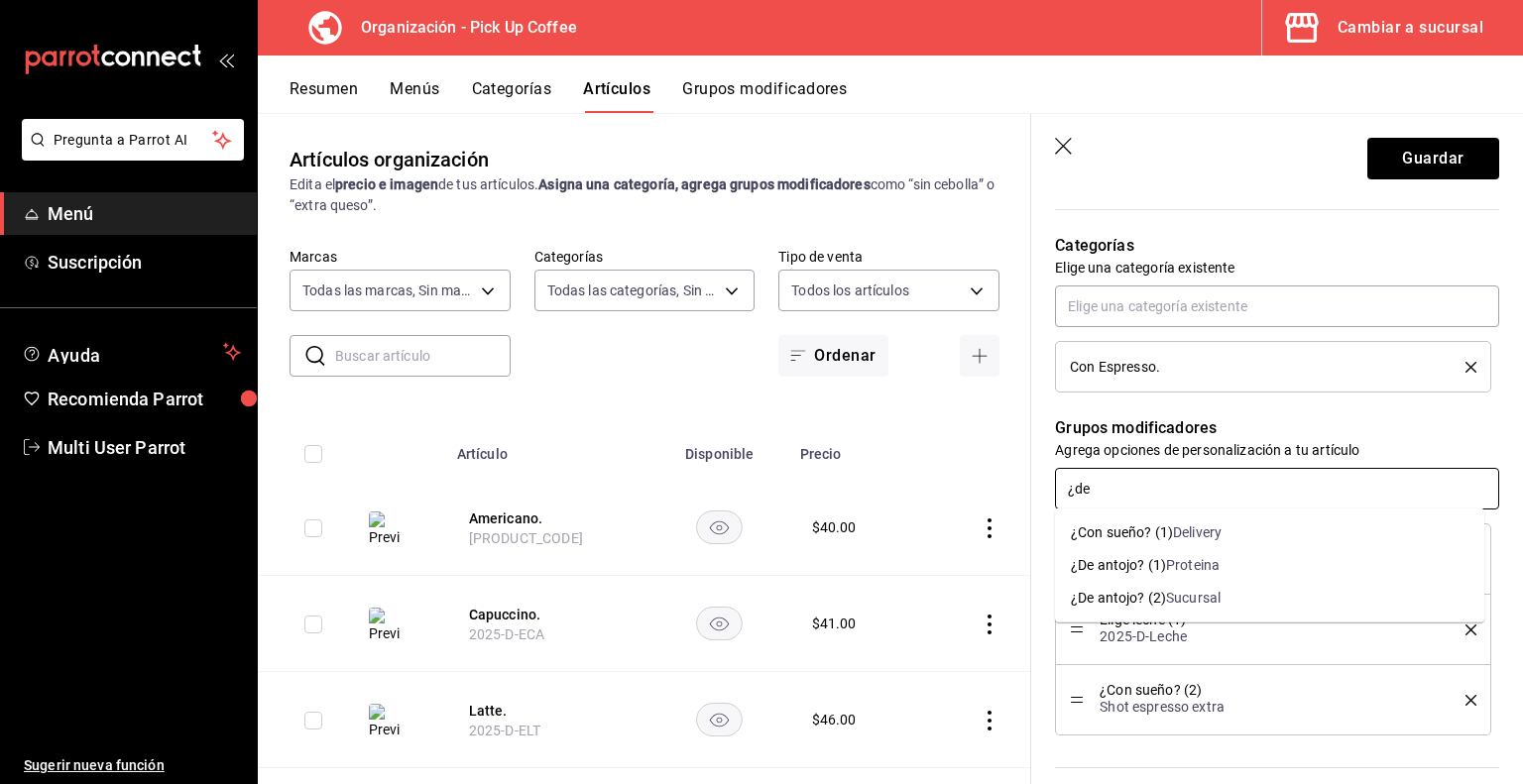 click on "¿De antojo? (2)" at bounding box center (1118, 598) 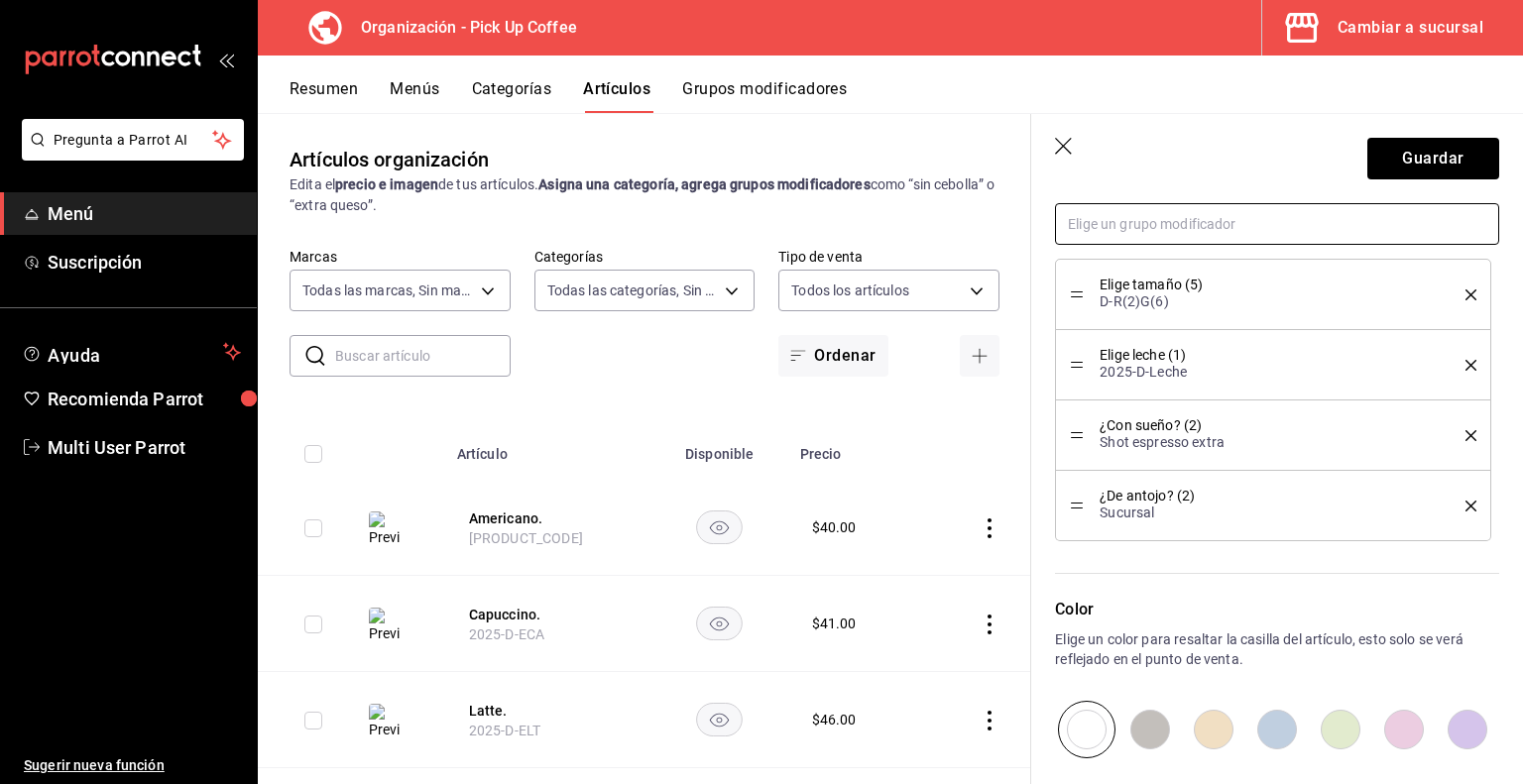 scroll, scrollTop: 1161, scrollLeft: 0, axis: vertical 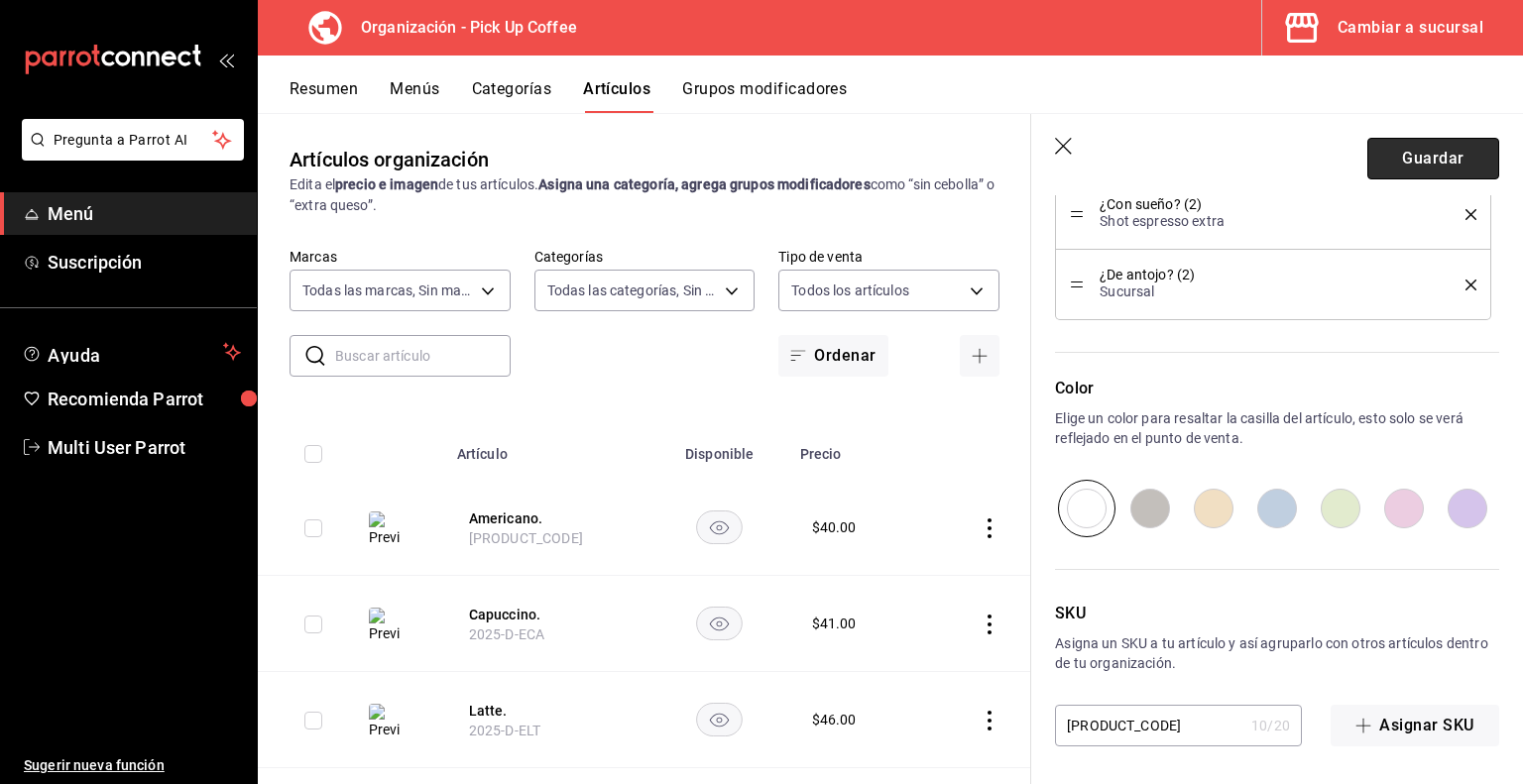 click on "Guardar" at bounding box center (1433, 159) 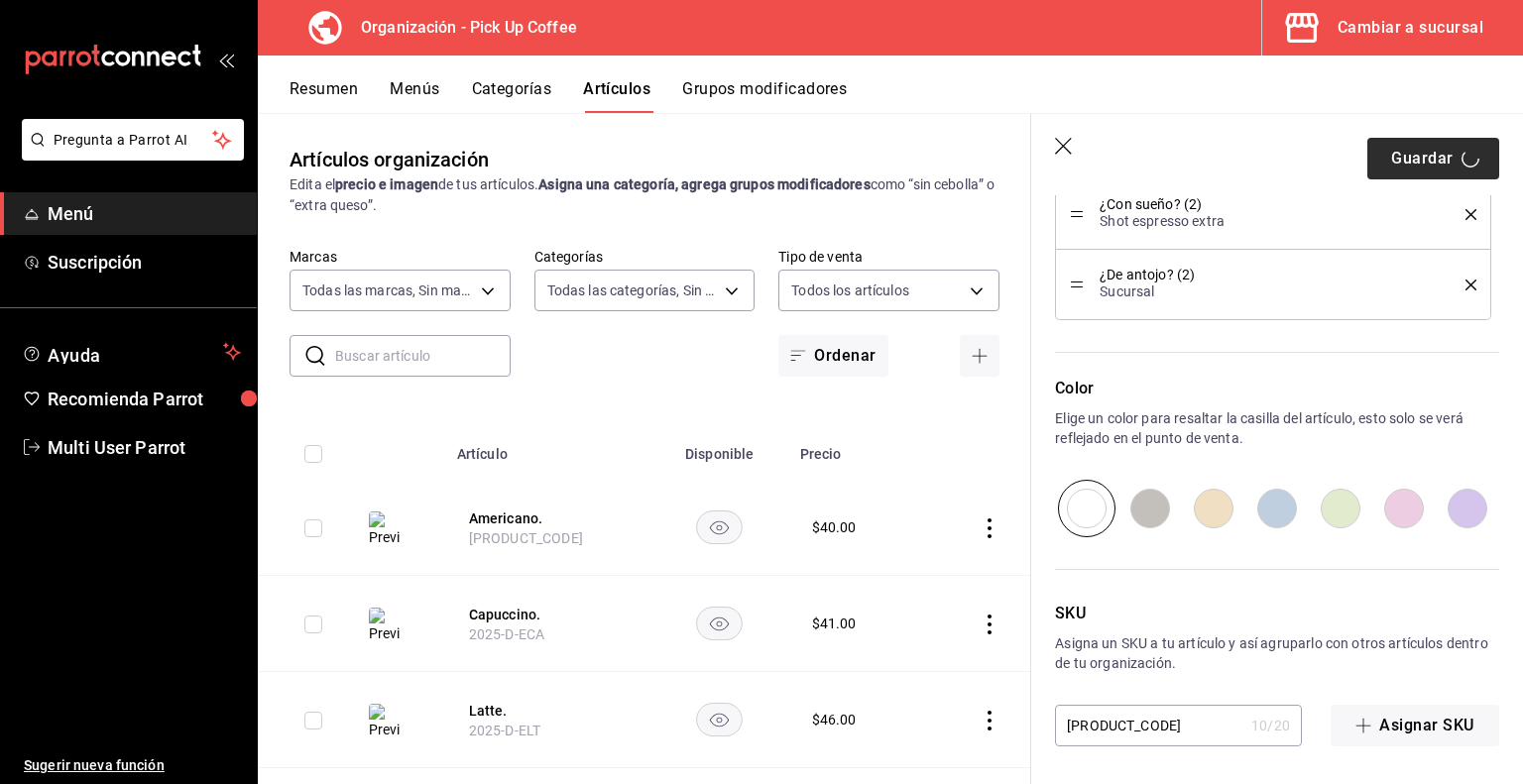 type on "x" 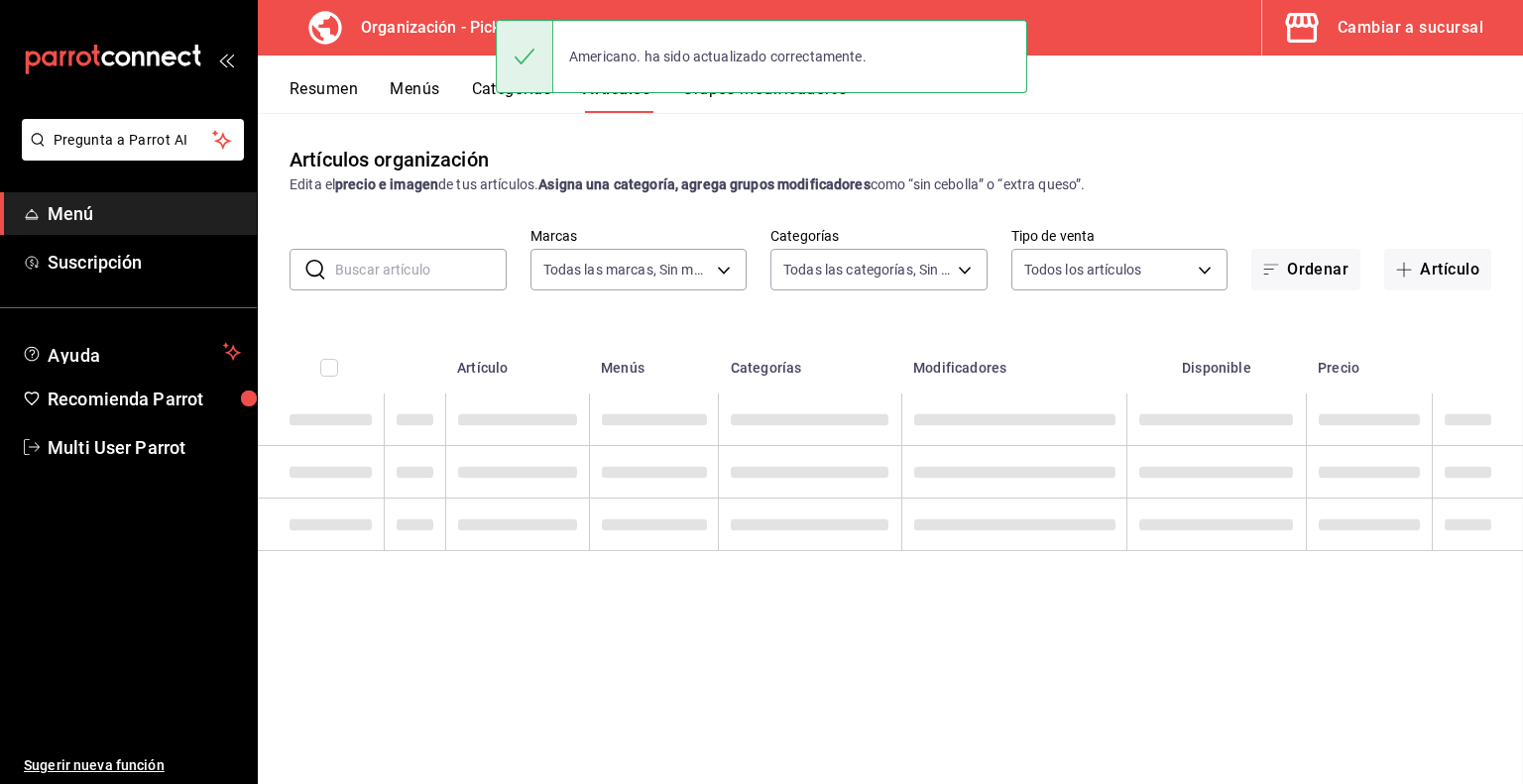 scroll, scrollTop: 0, scrollLeft: 0, axis: both 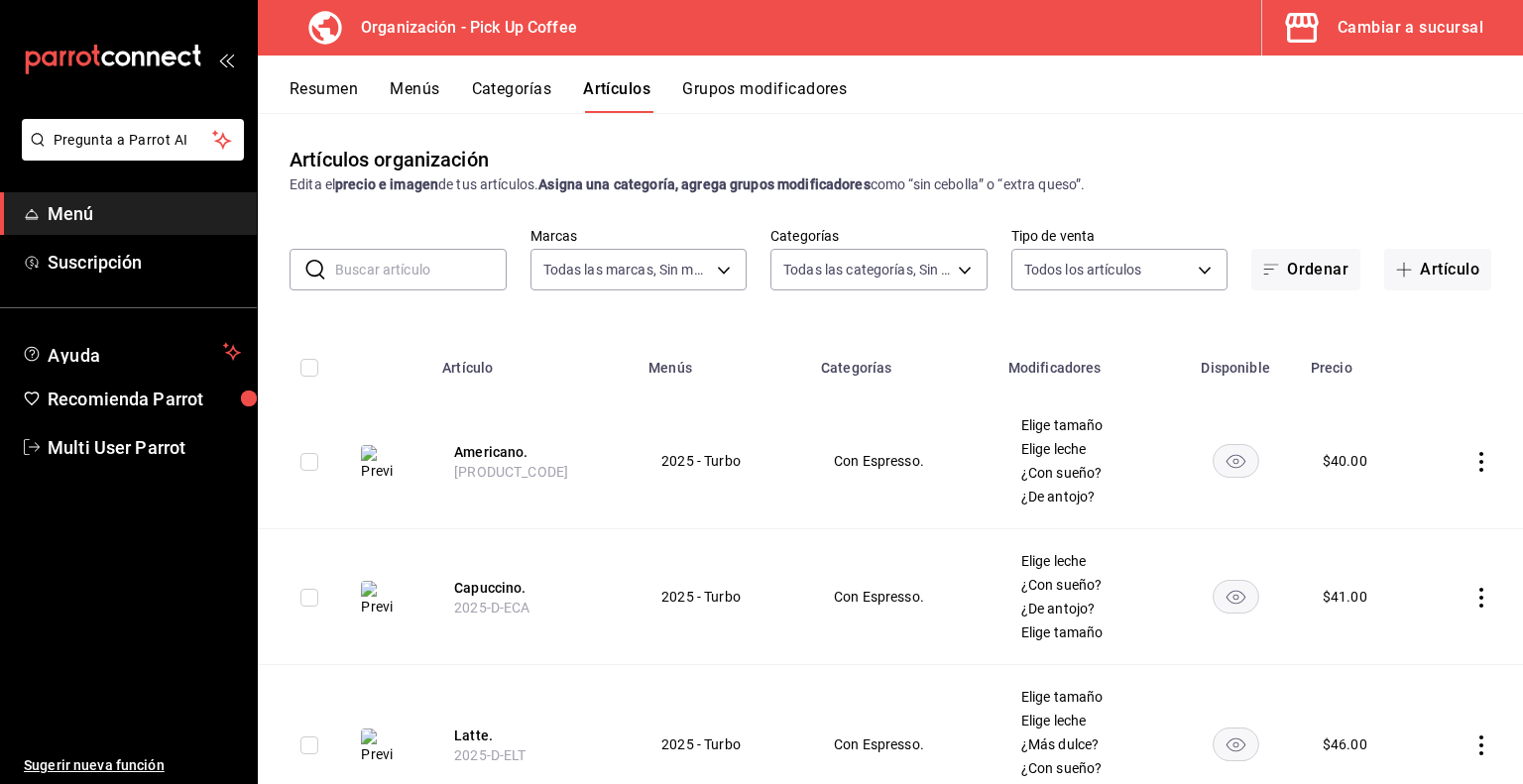 click at bounding box center (420, 270) 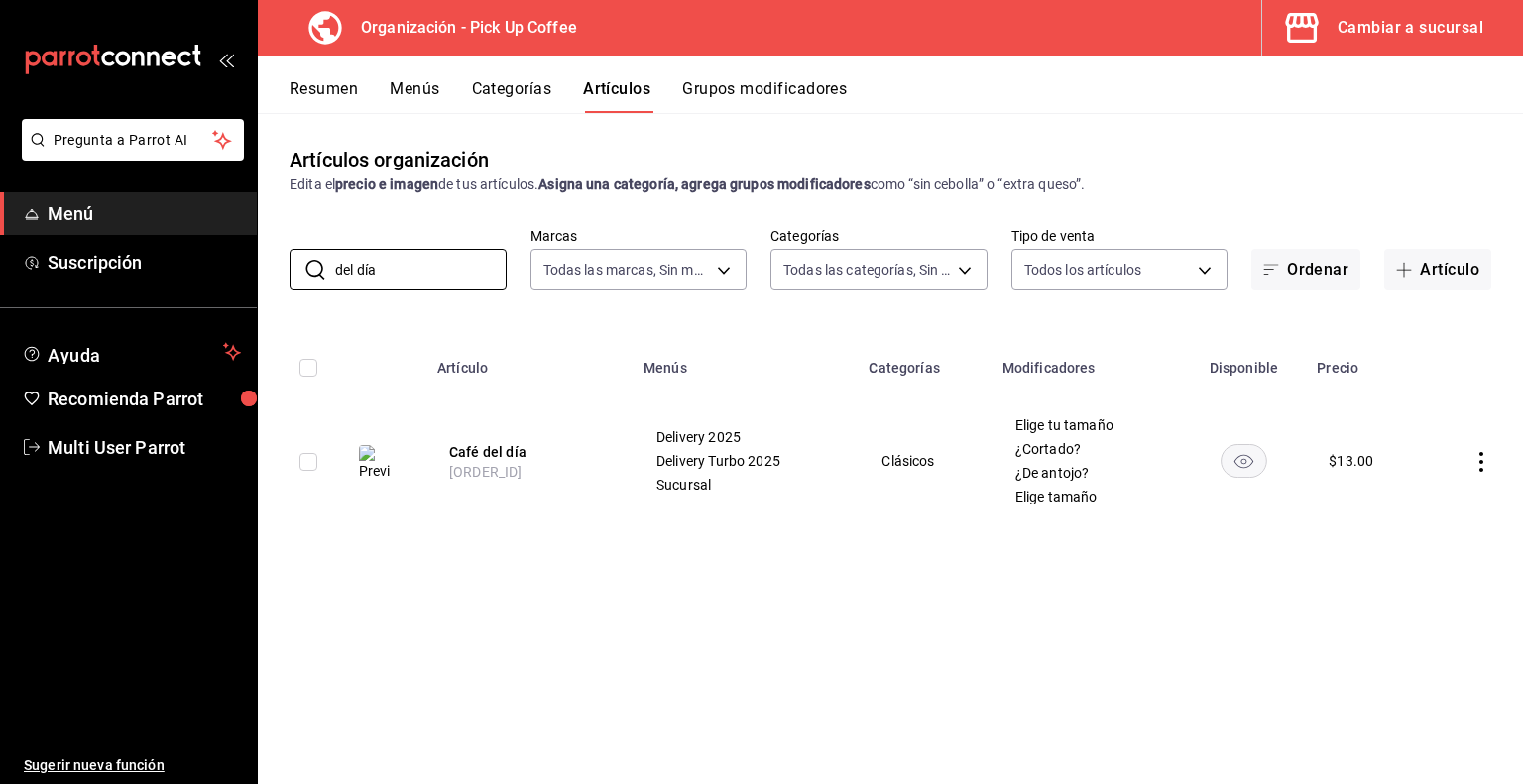 type on "del día" 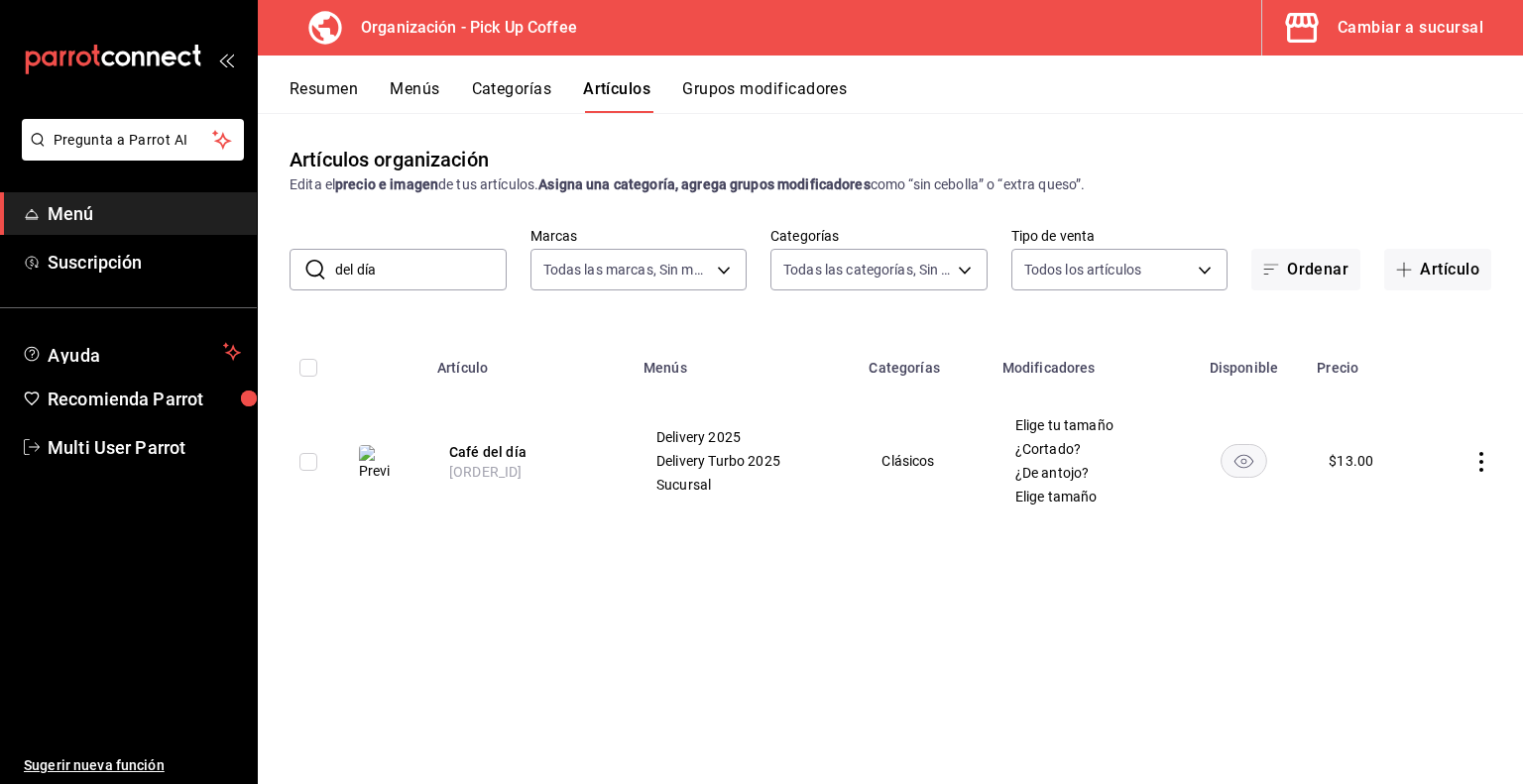 click 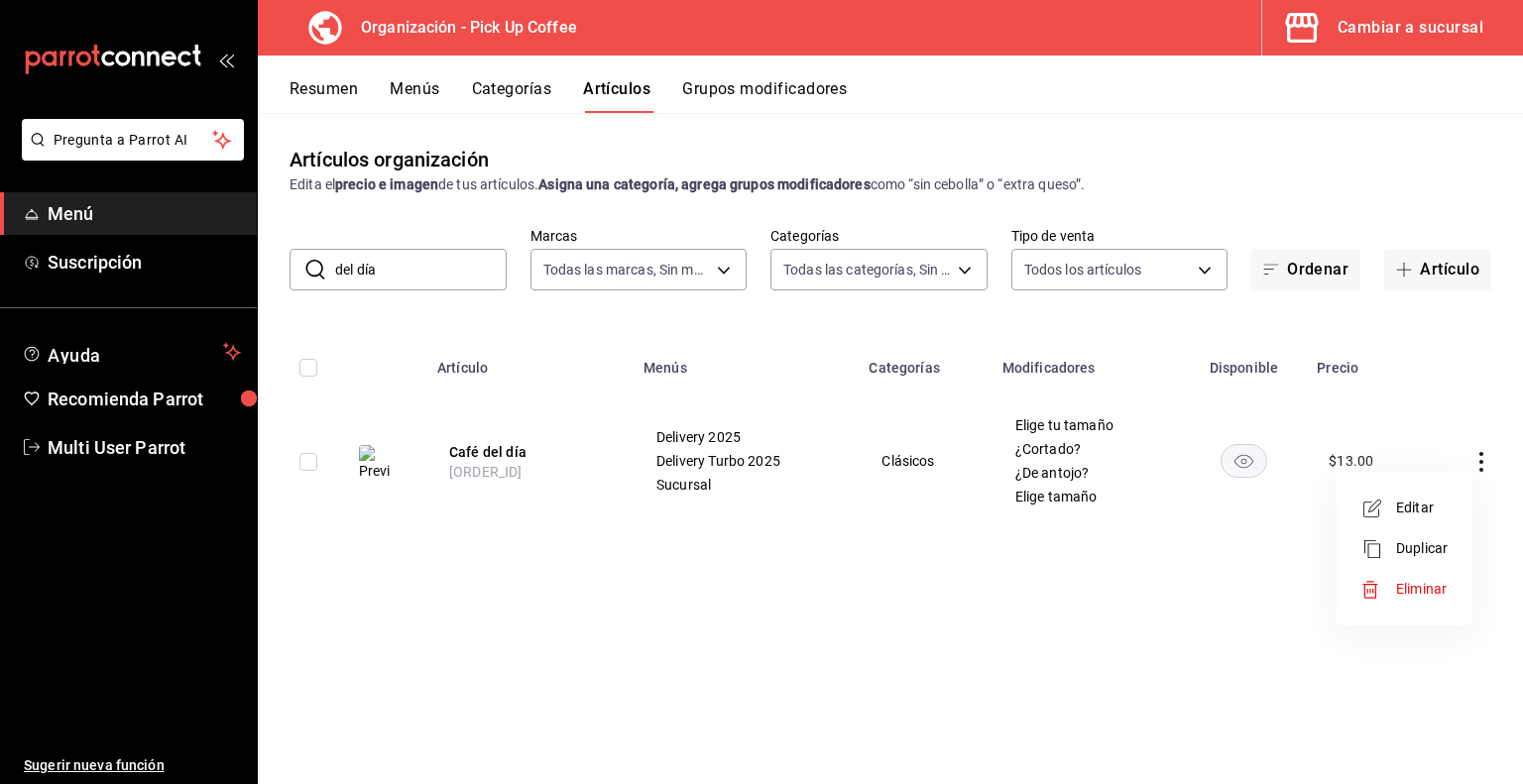 click at bounding box center [1378, 549] 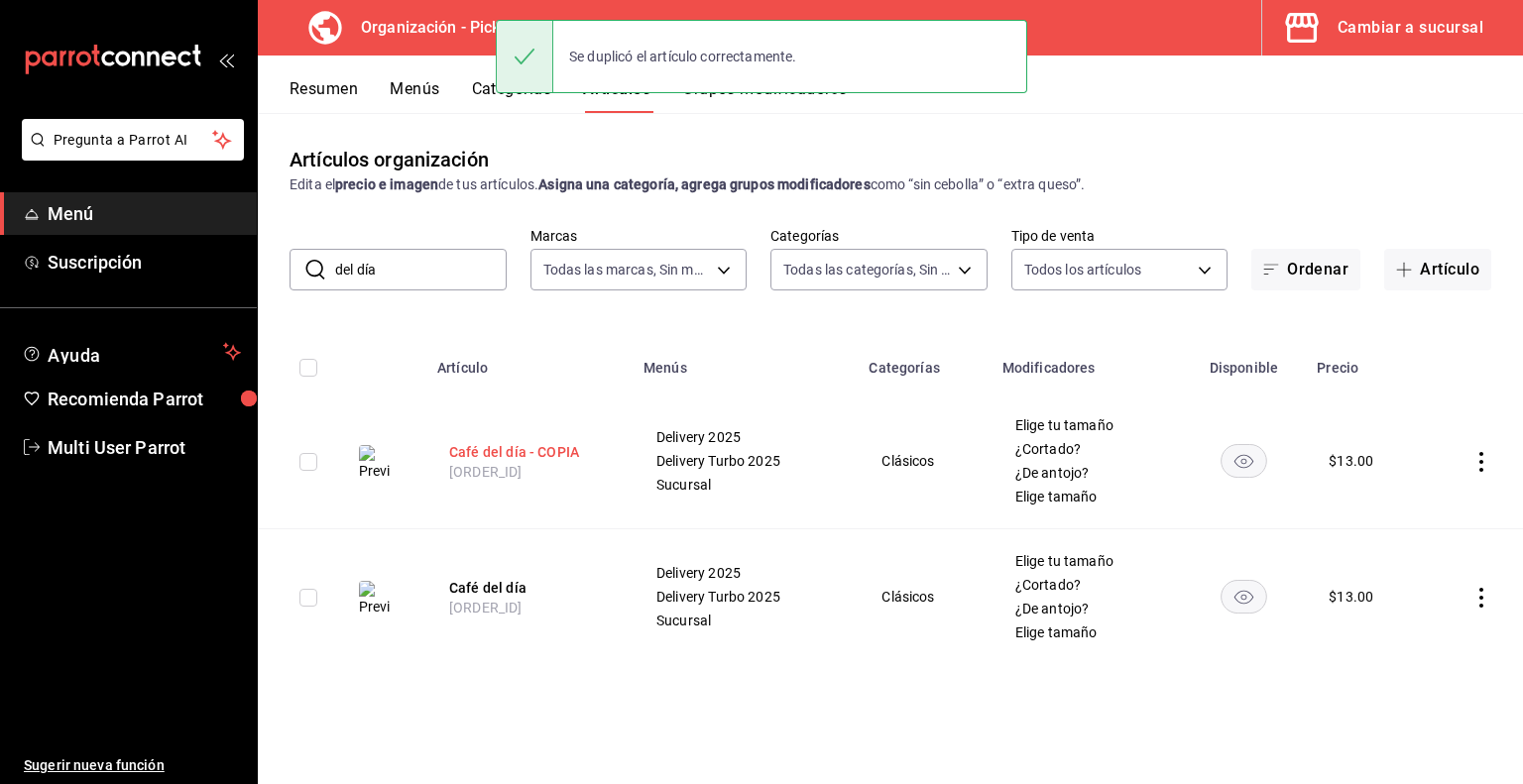 click on "Café del día - COPIA" at bounding box center [528, 452] 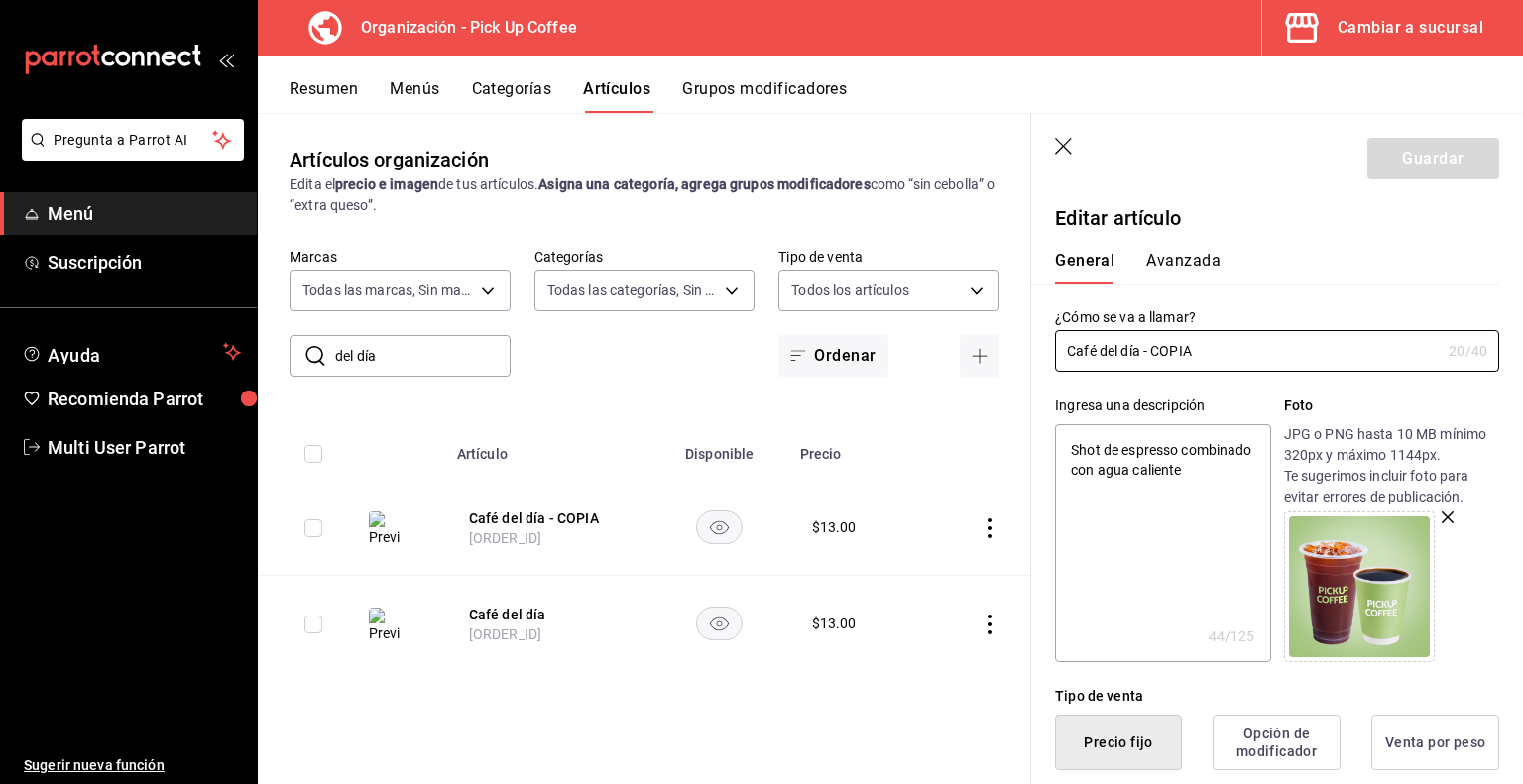 drag, startPoint x: 1152, startPoint y: 360, endPoint x: 1522, endPoint y: 387, distance: 370.98383 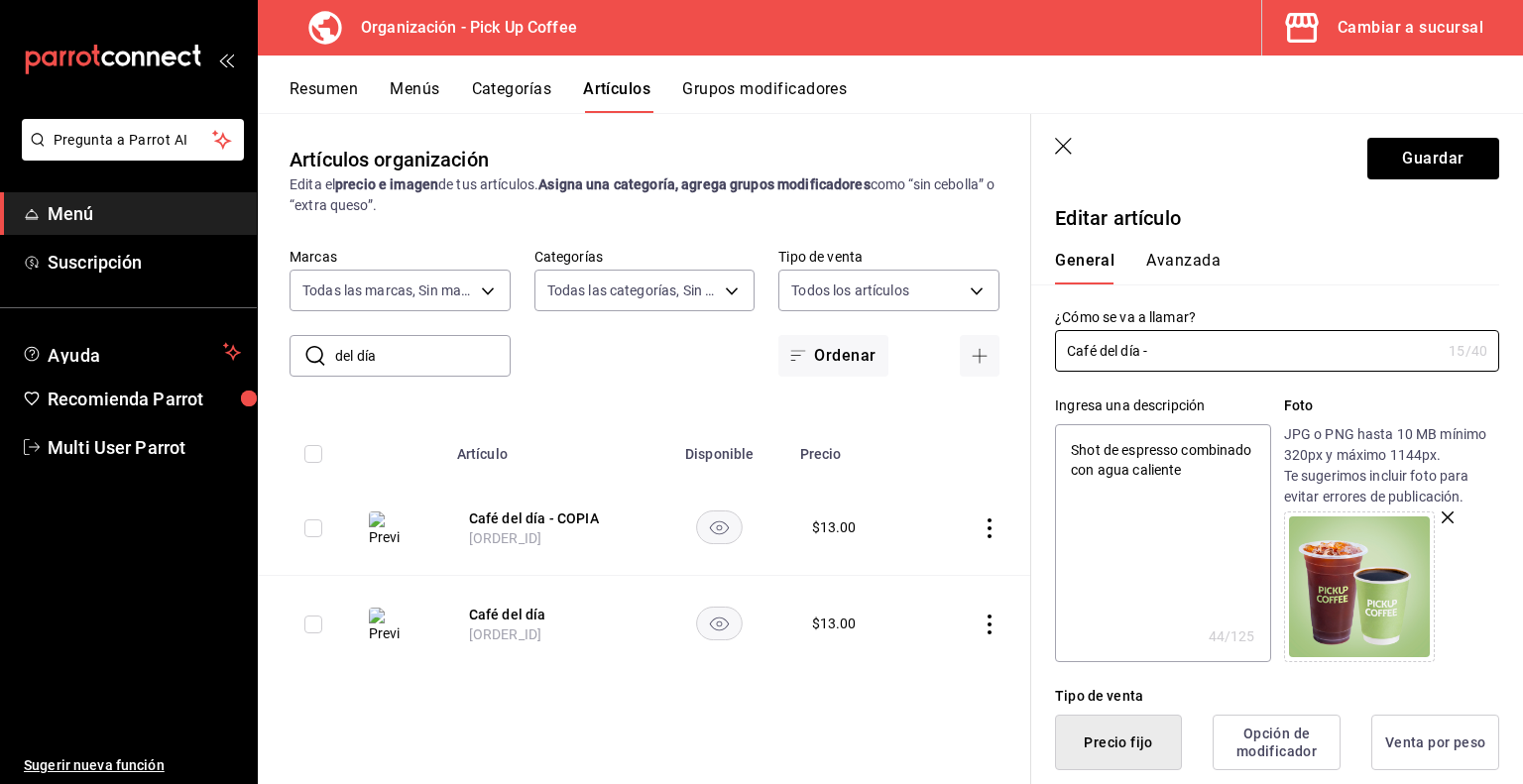 type on "x" 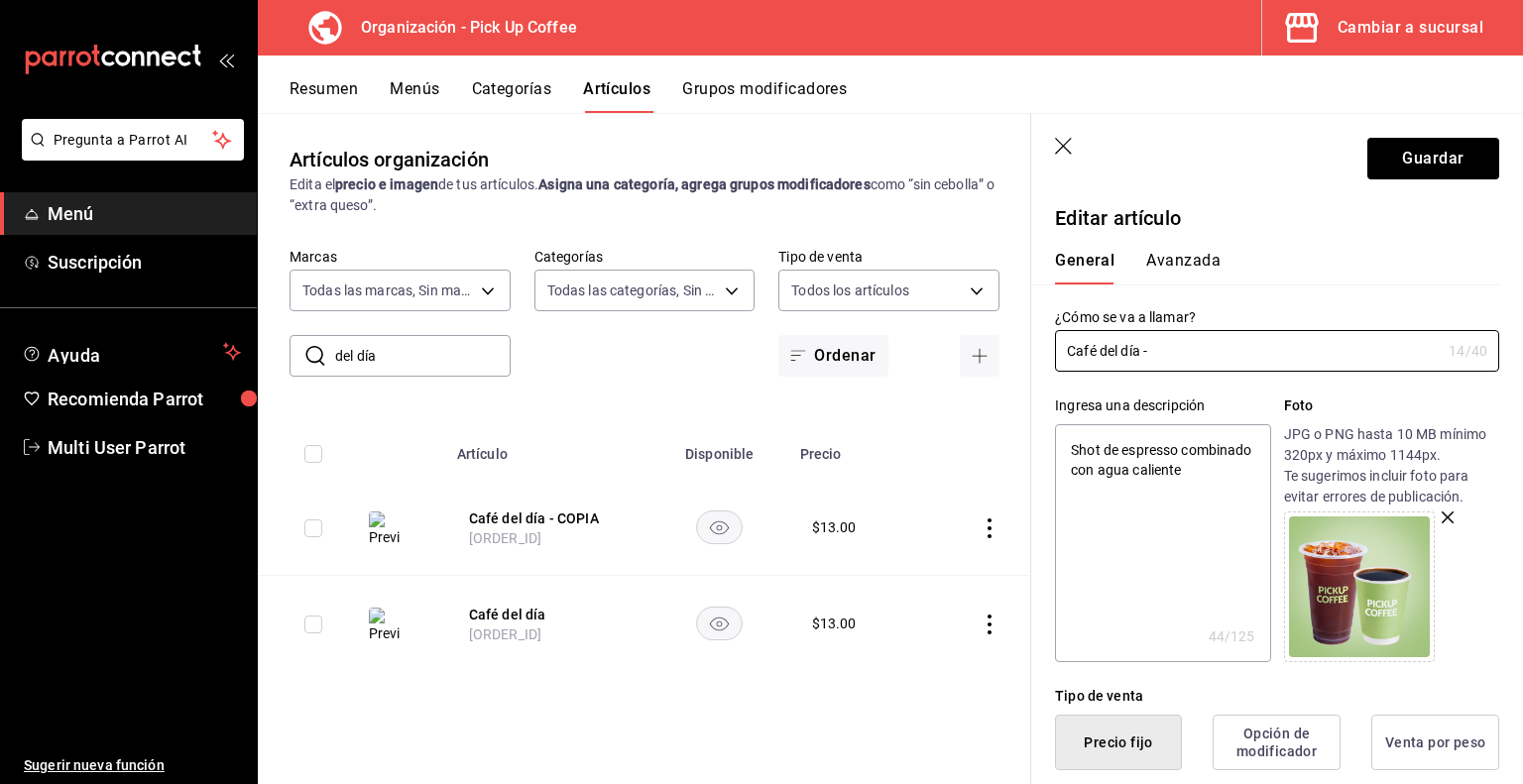 type on "Café del día" 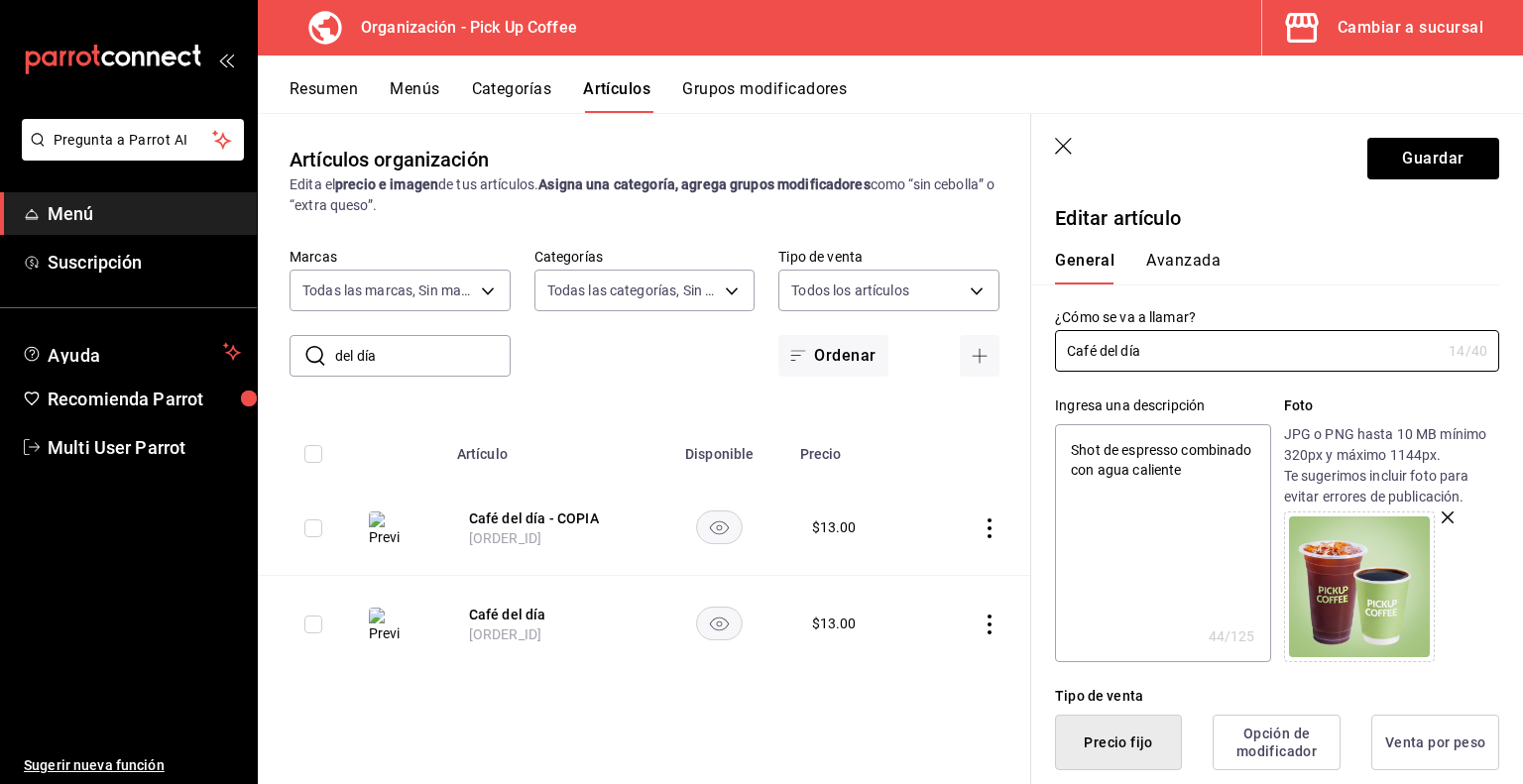 type on "x" 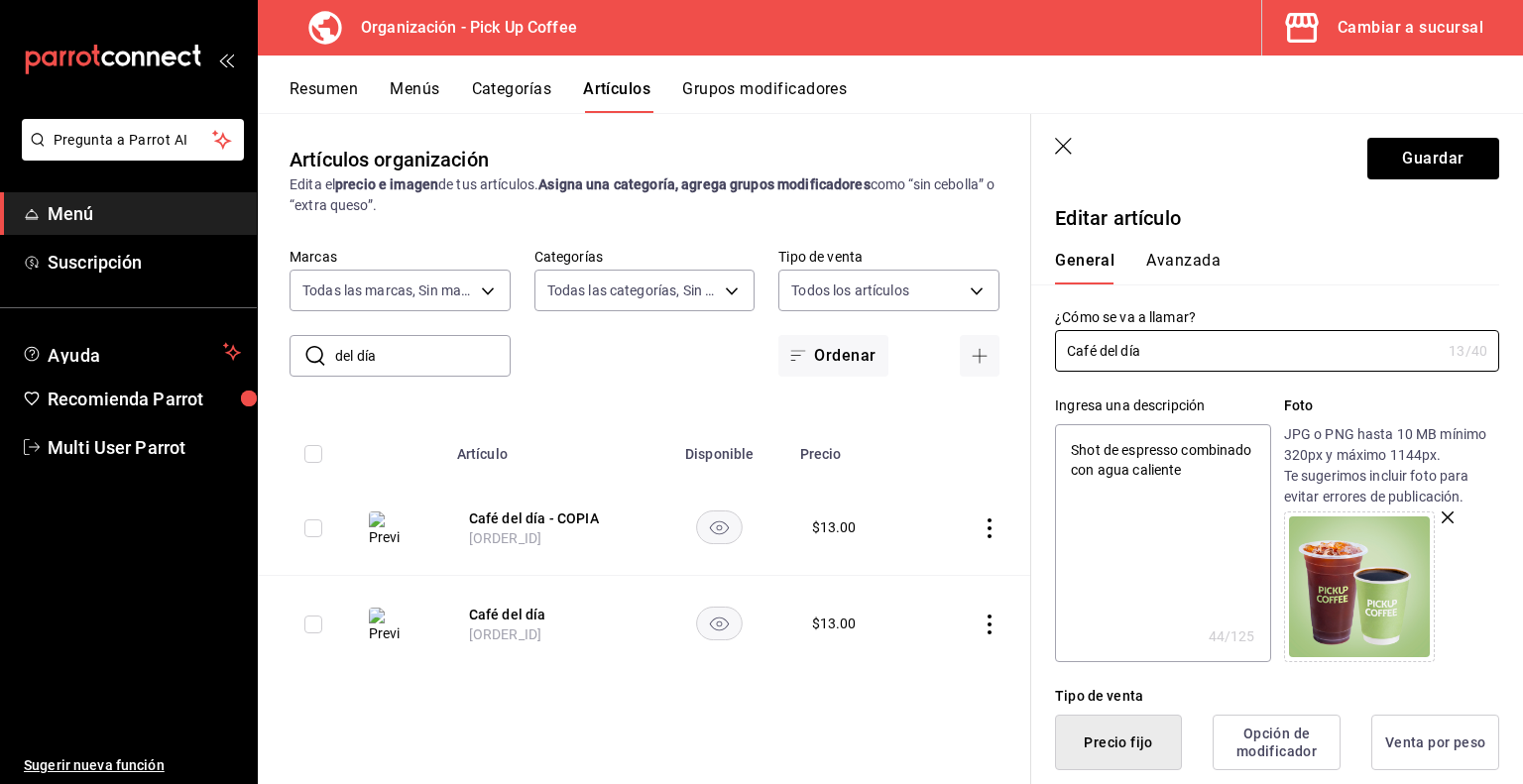 type on "Café del día" 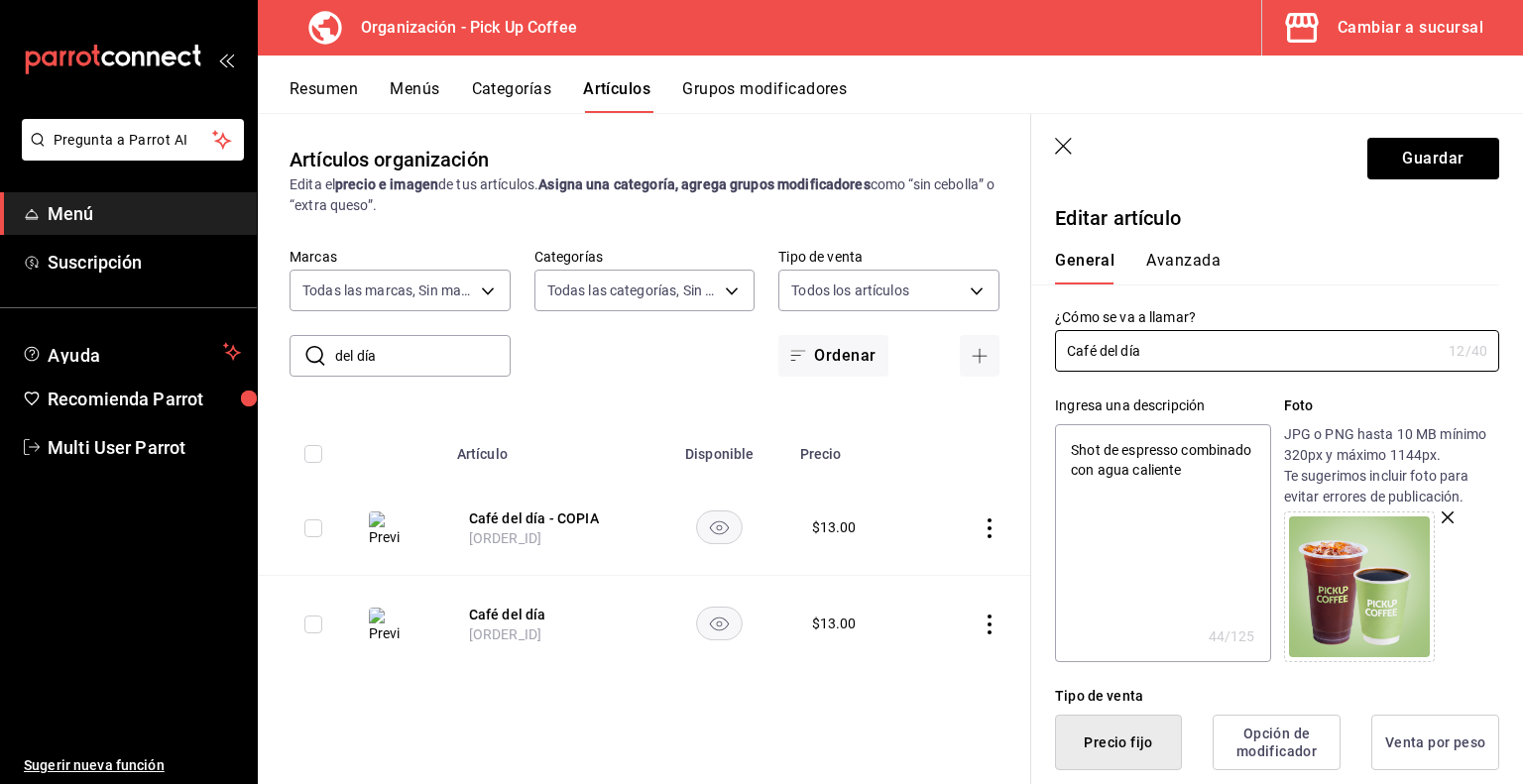 type on "Café del día." 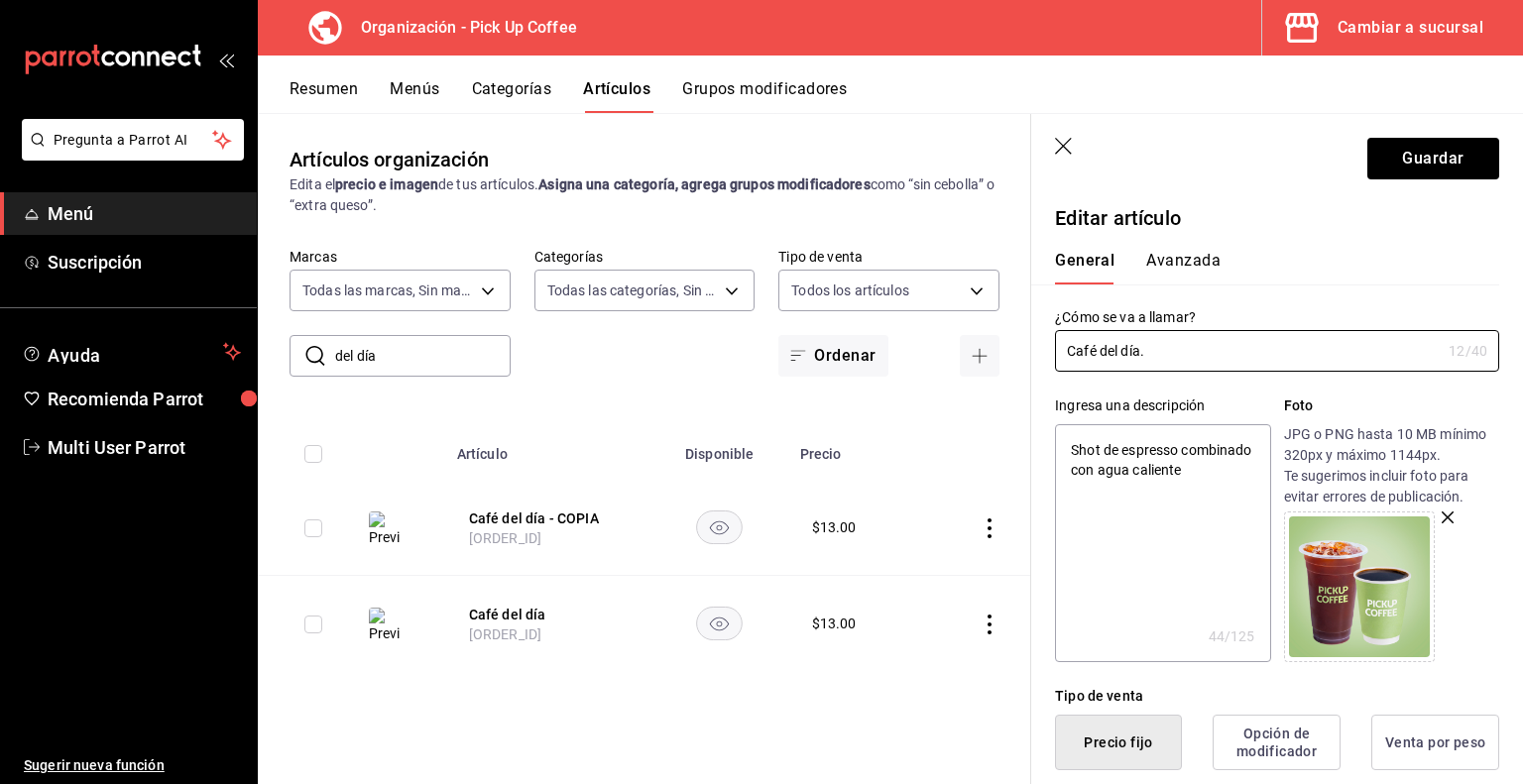 type on "x" 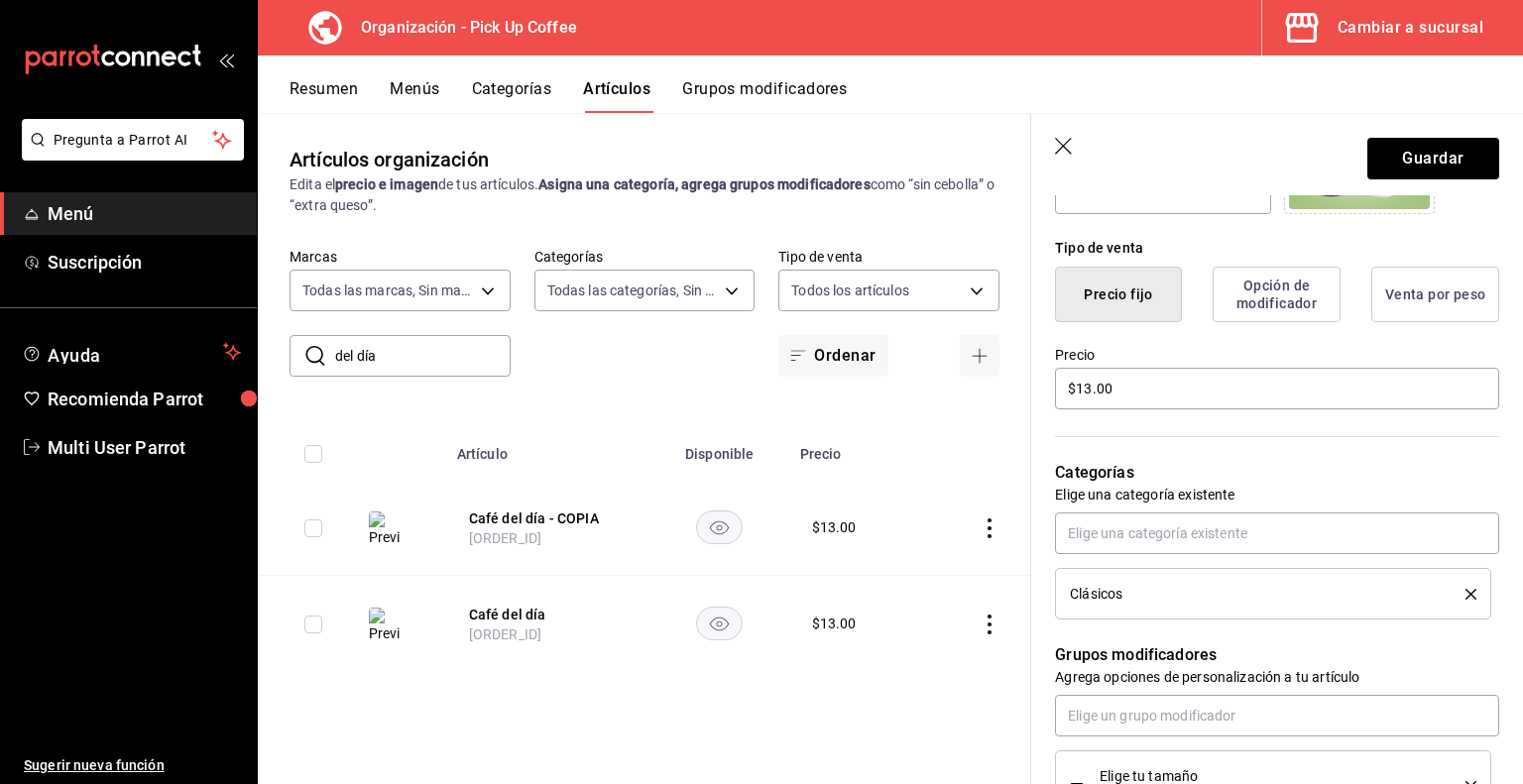 scroll, scrollTop: 456, scrollLeft: 0, axis: vertical 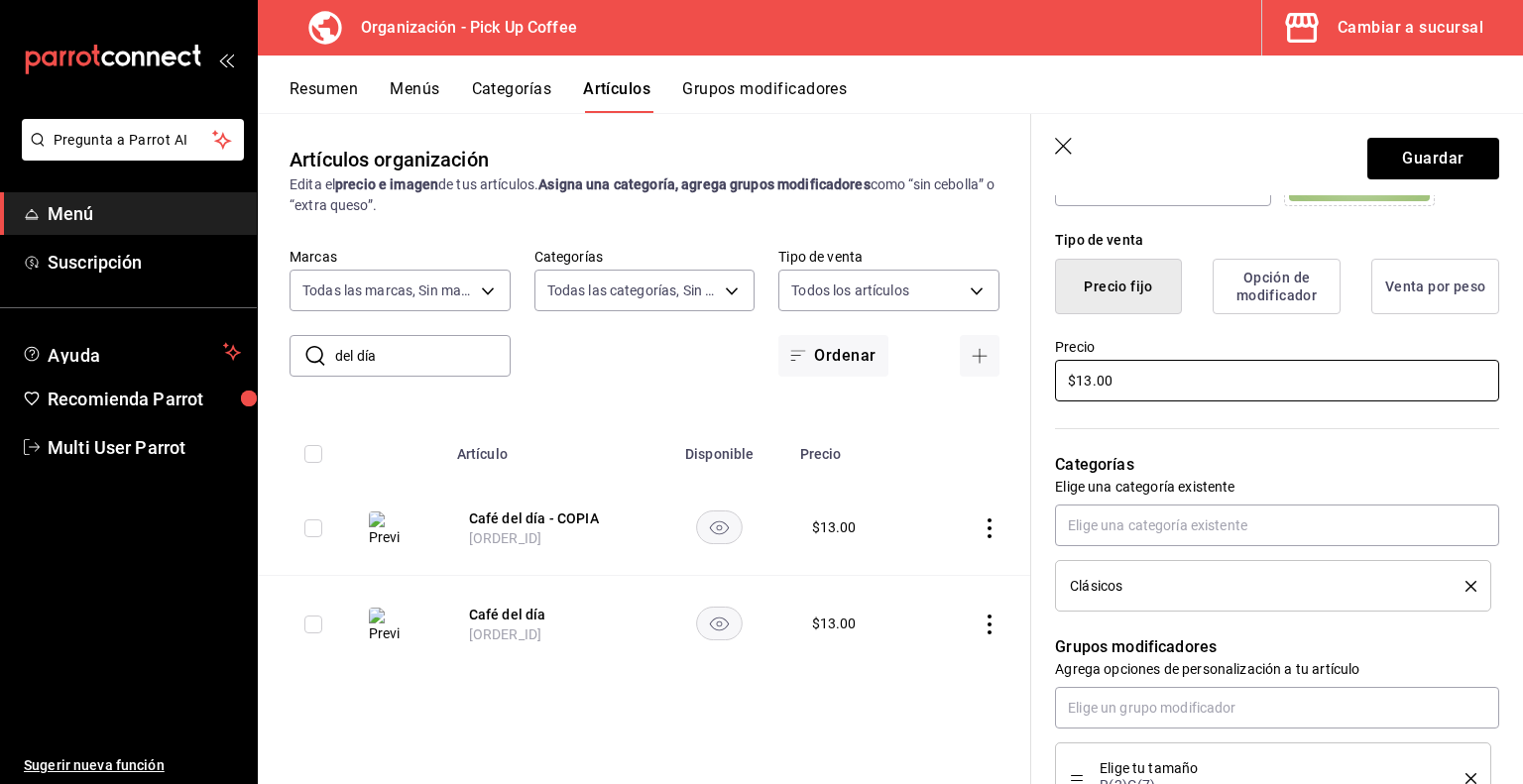 type on "Café del día." 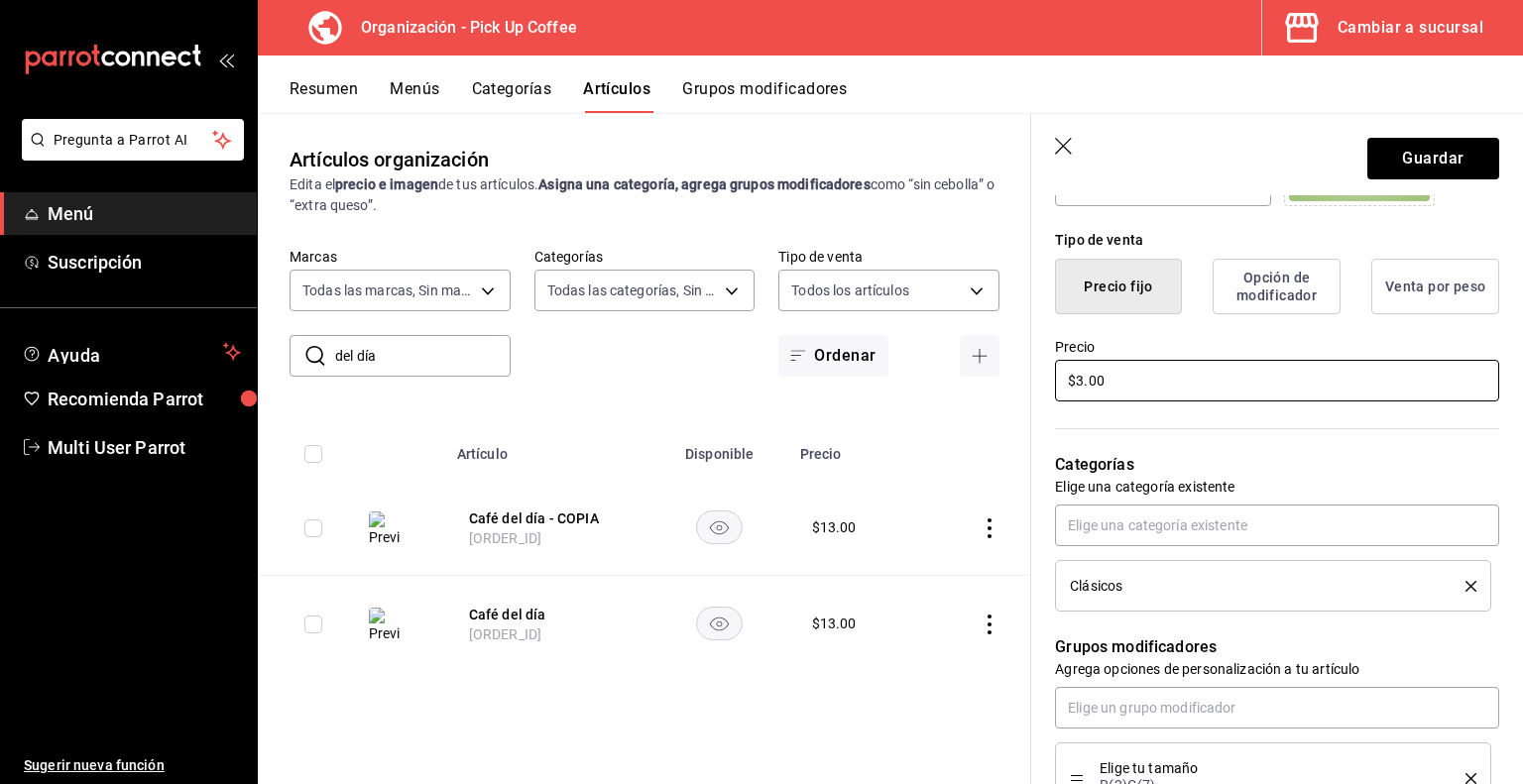 type on "x" 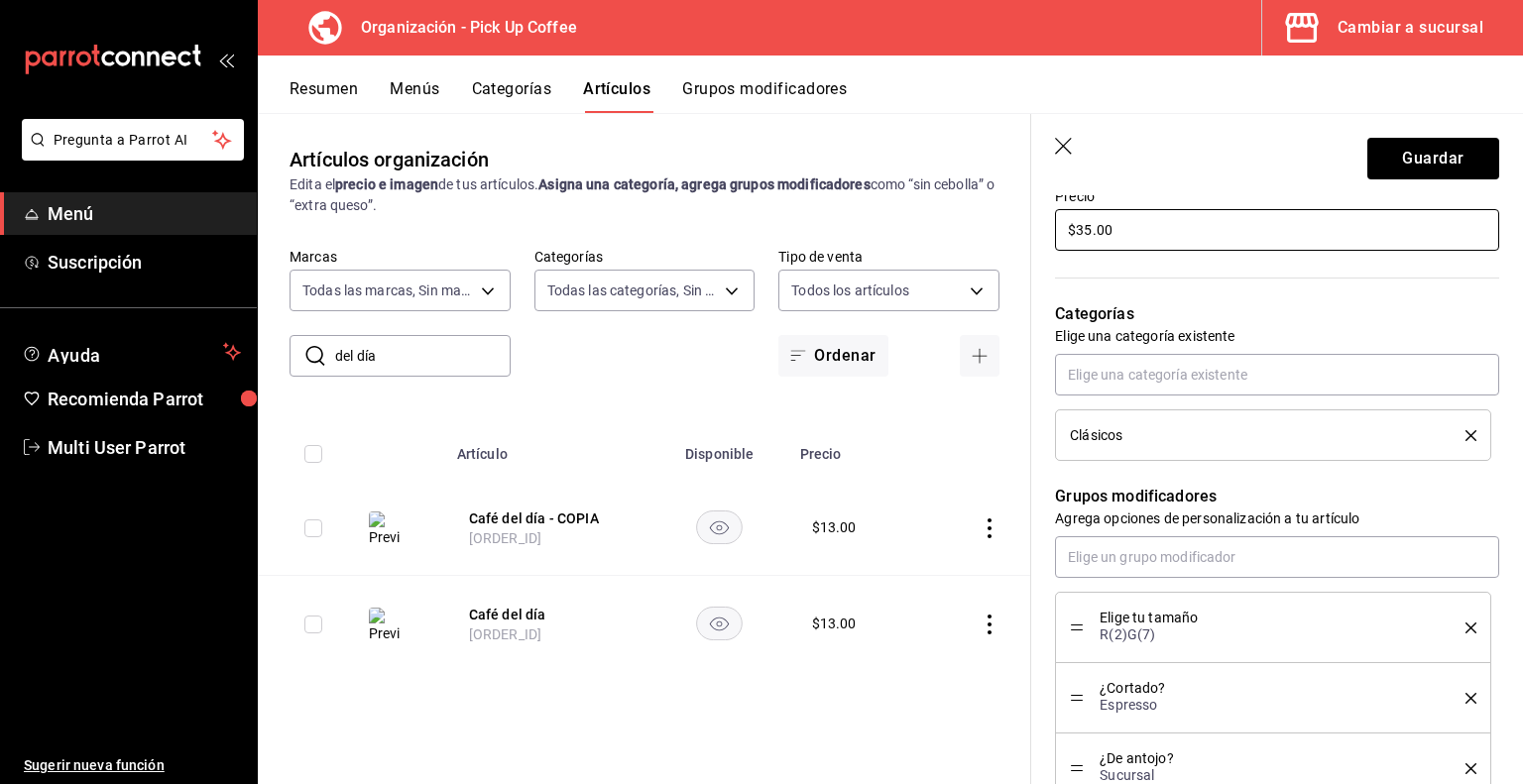 scroll, scrollTop: 736, scrollLeft: 0, axis: vertical 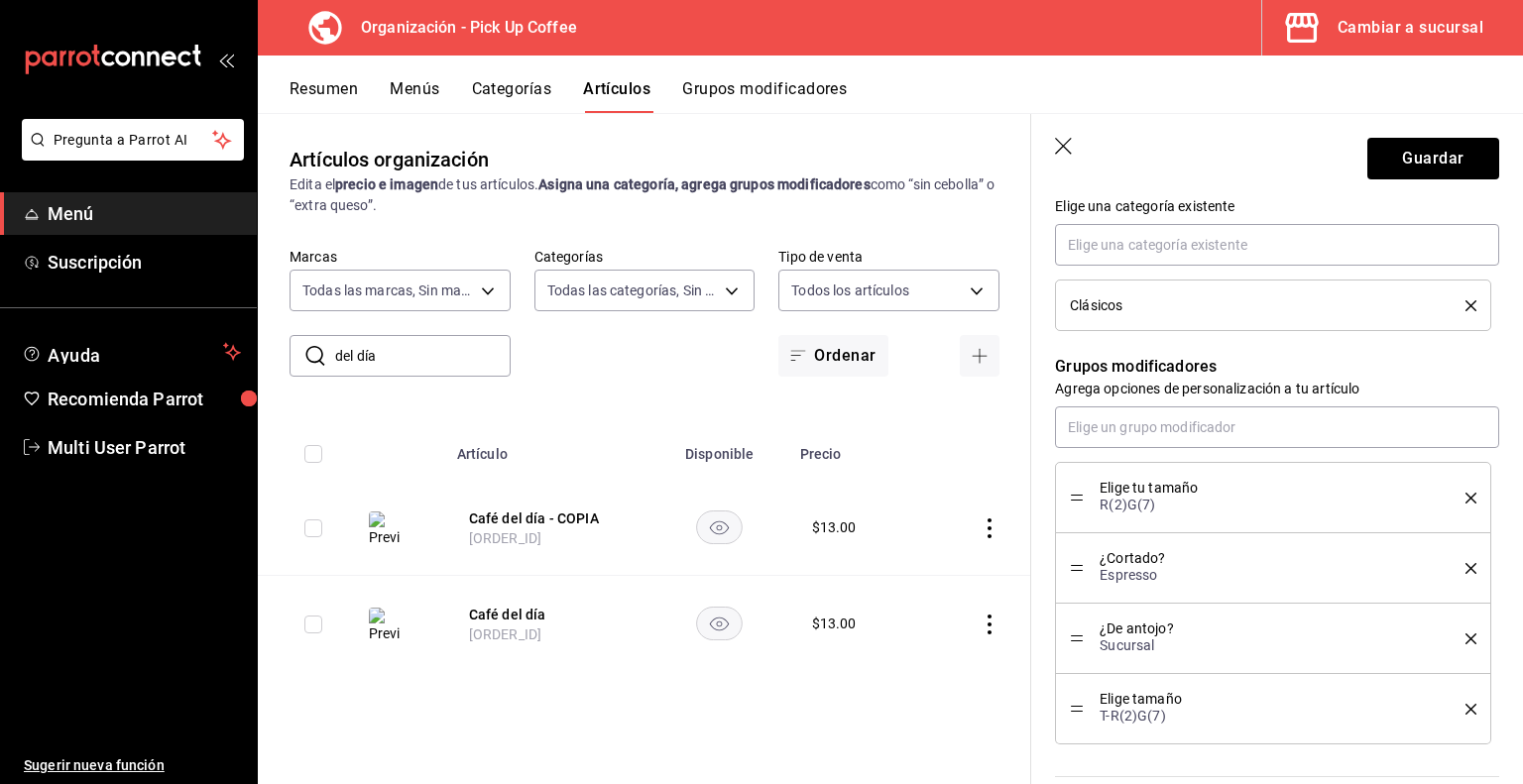 type on "$35.00" 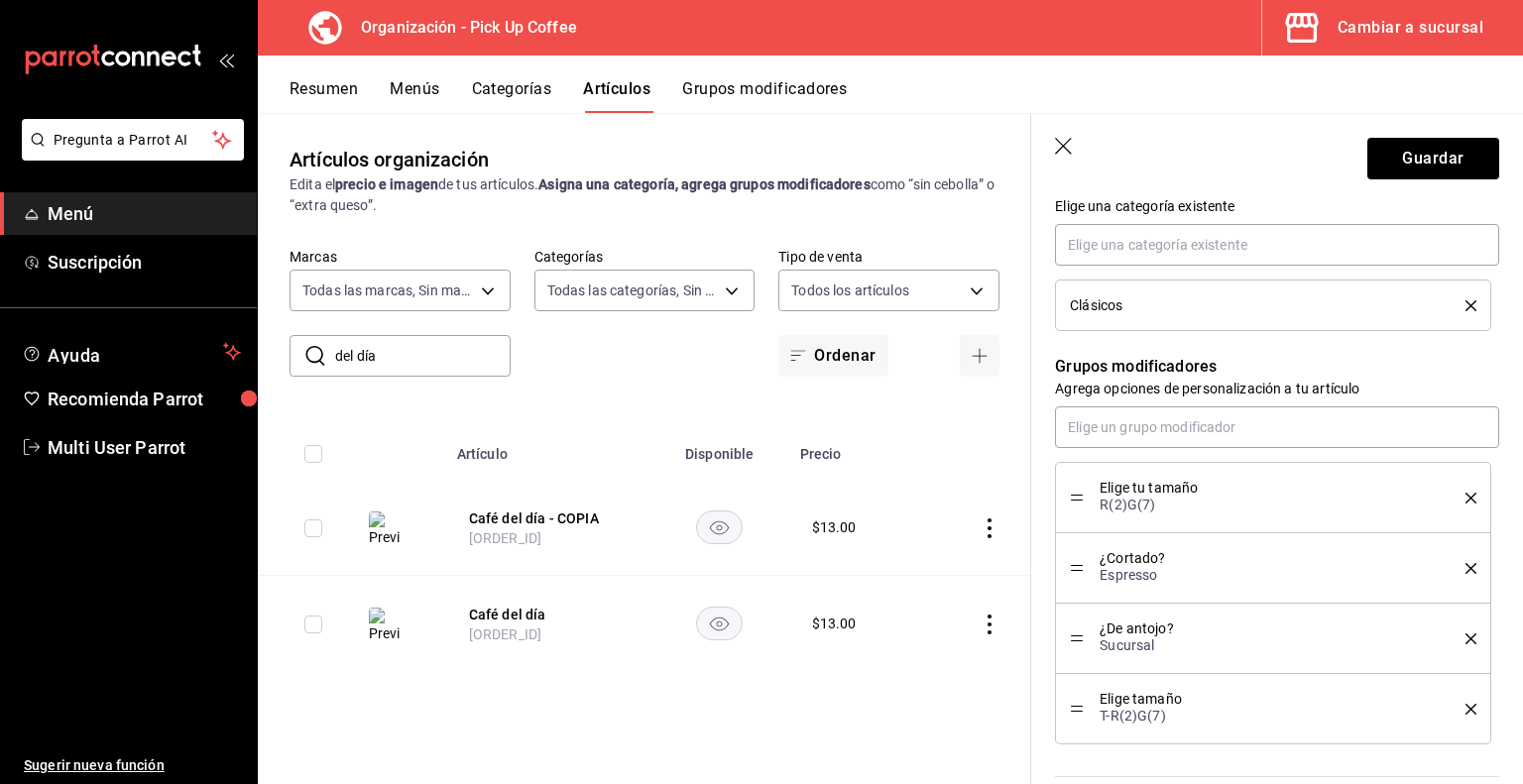 click 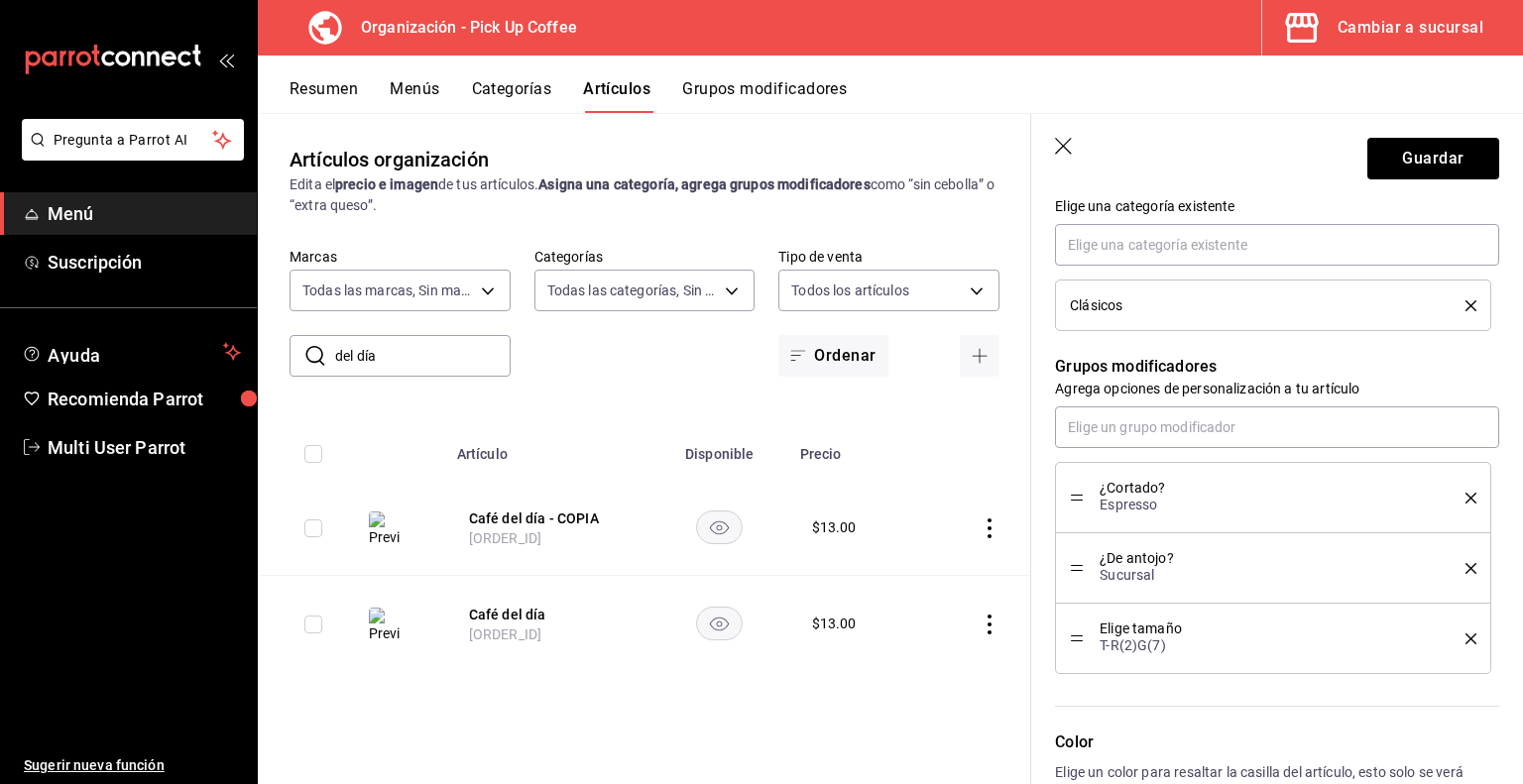 click 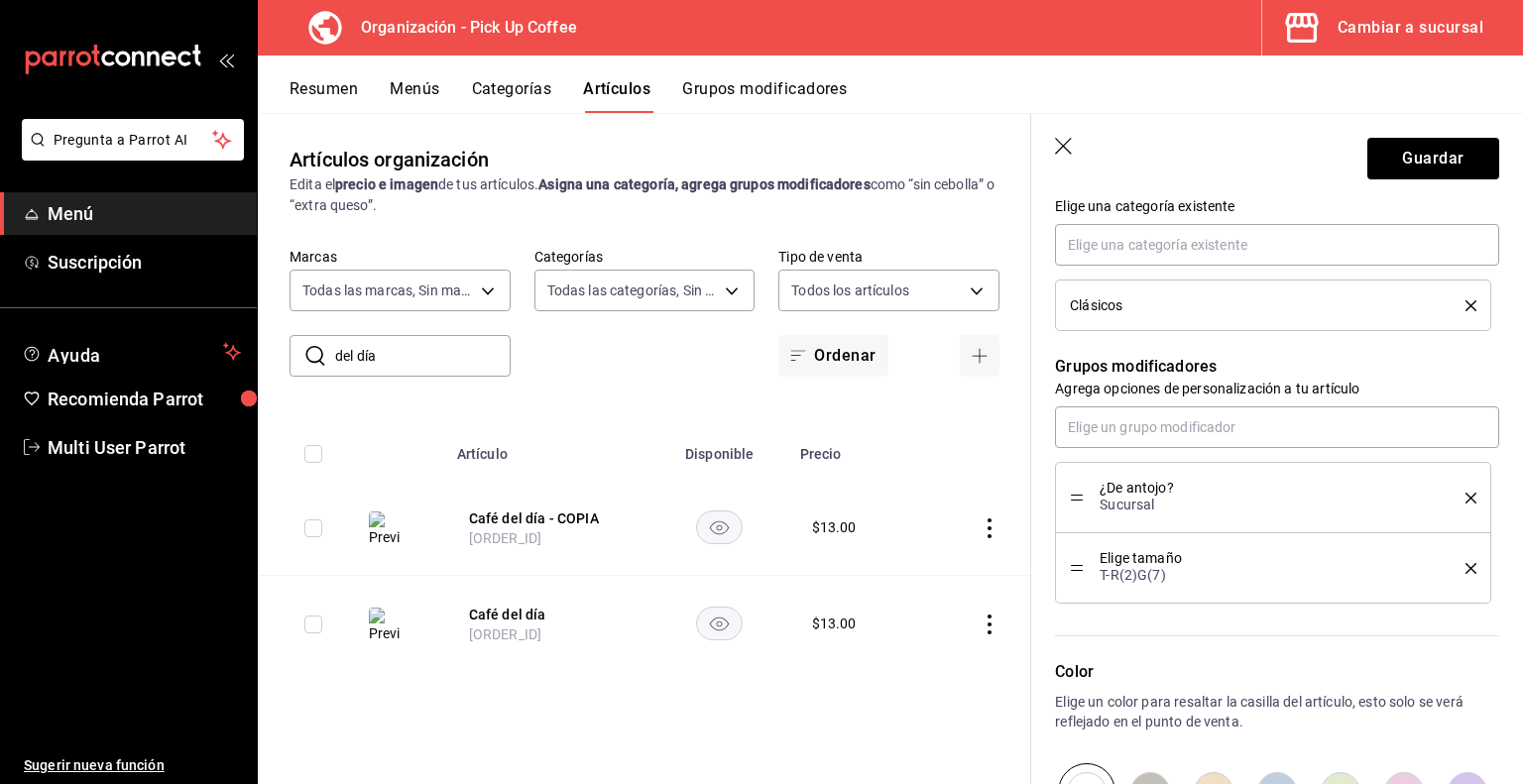 click 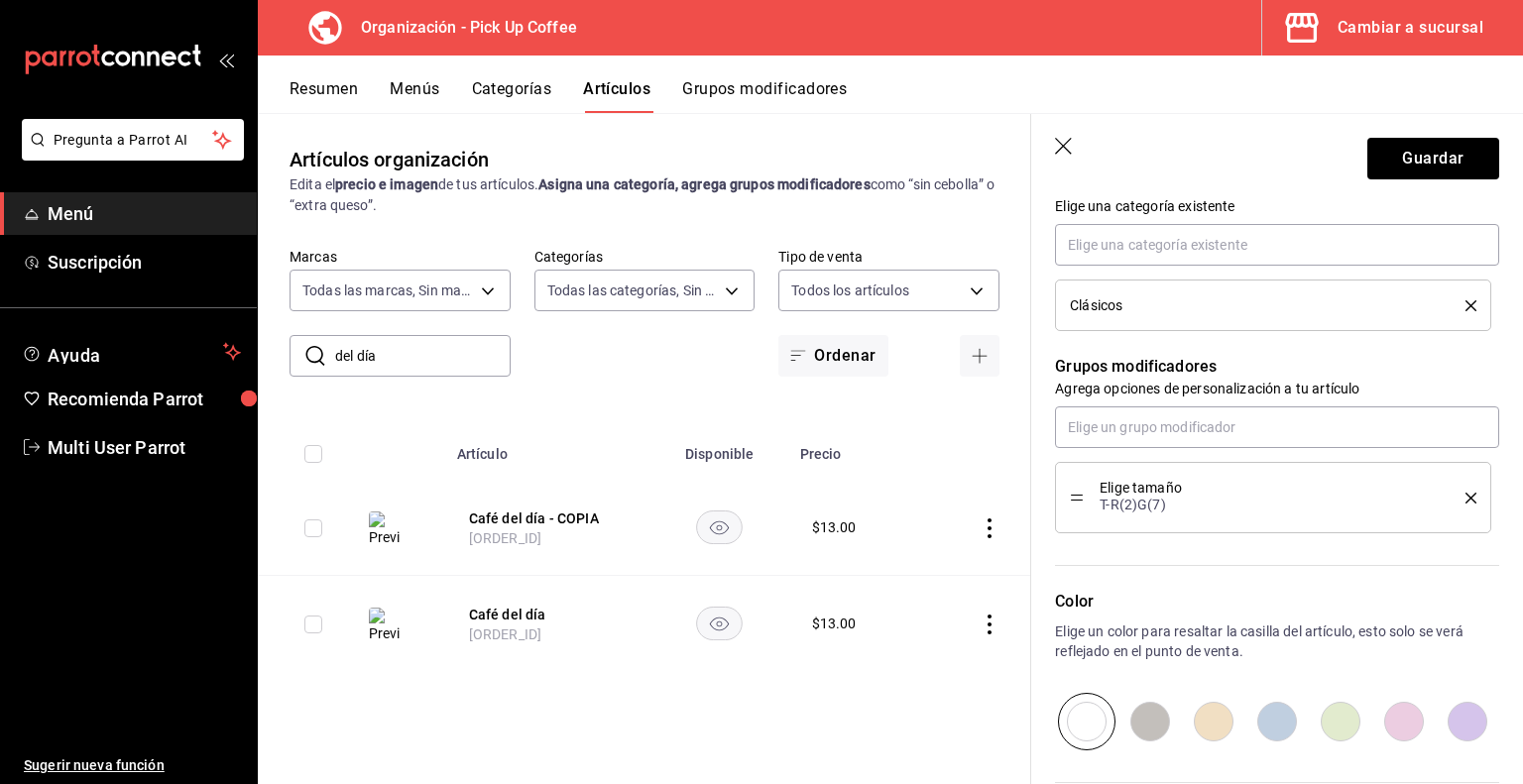 click 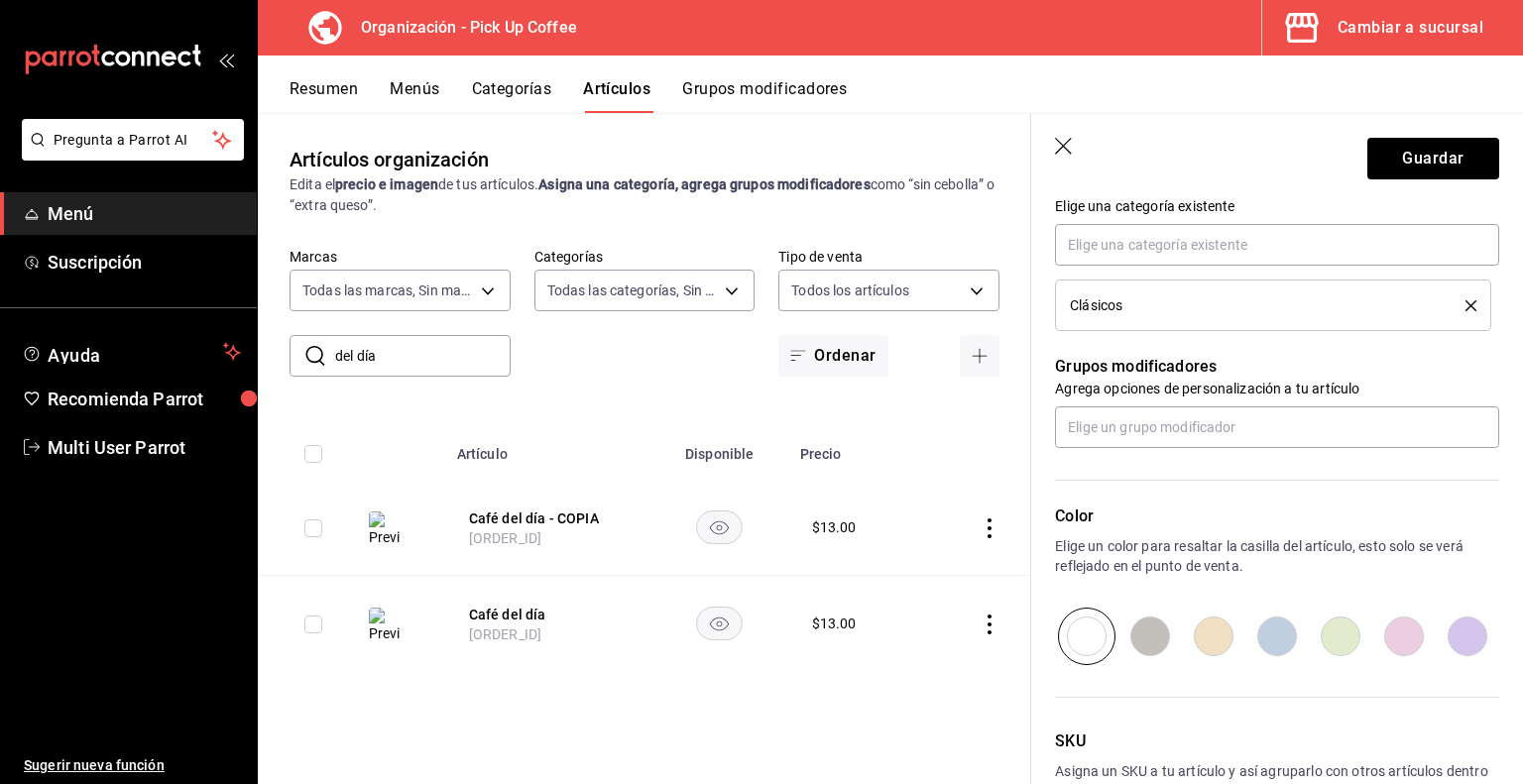 scroll, scrollTop: 864, scrollLeft: 0, axis: vertical 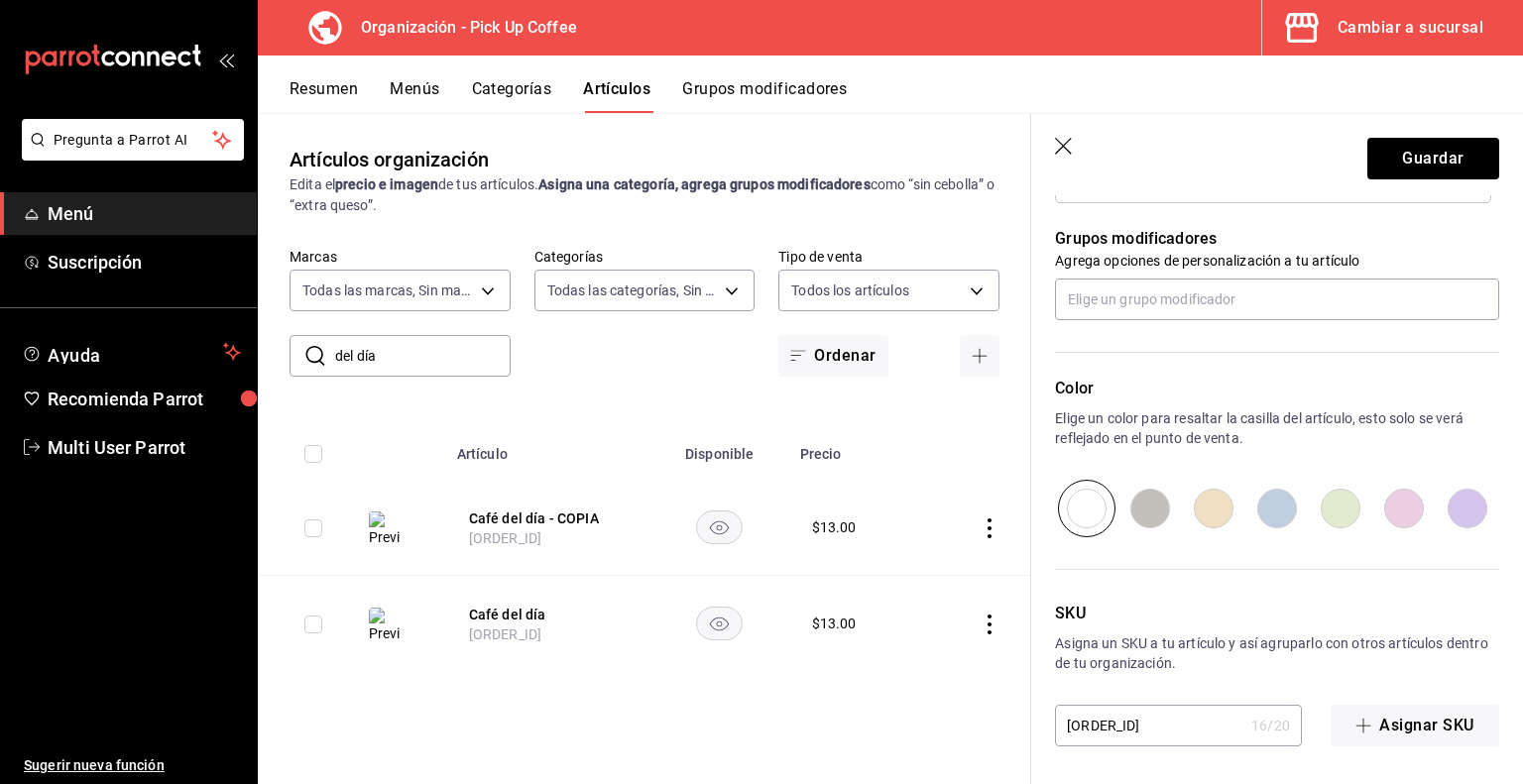 click on "AR-[ID]" at bounding box center (1149, 726) 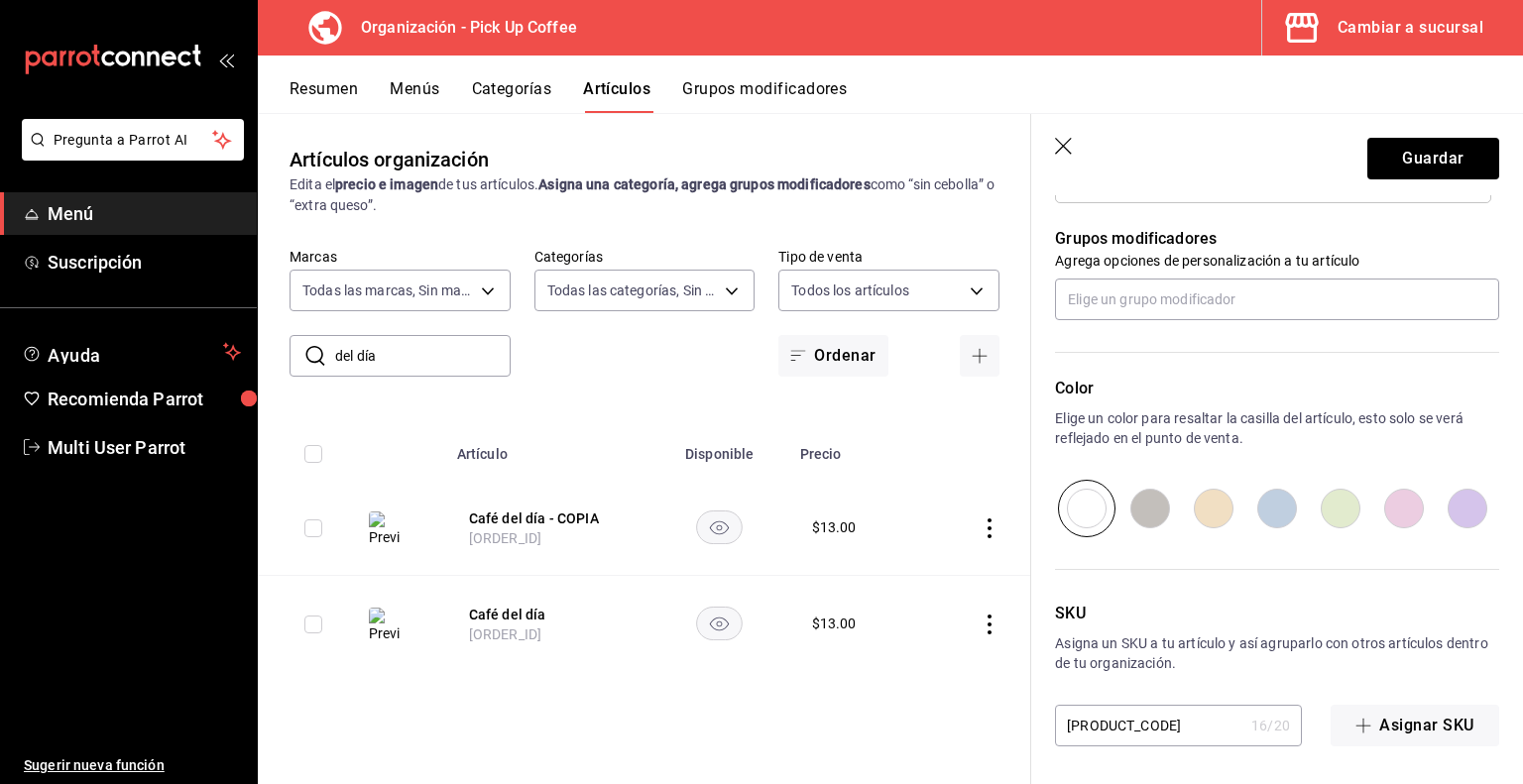 type on "x" 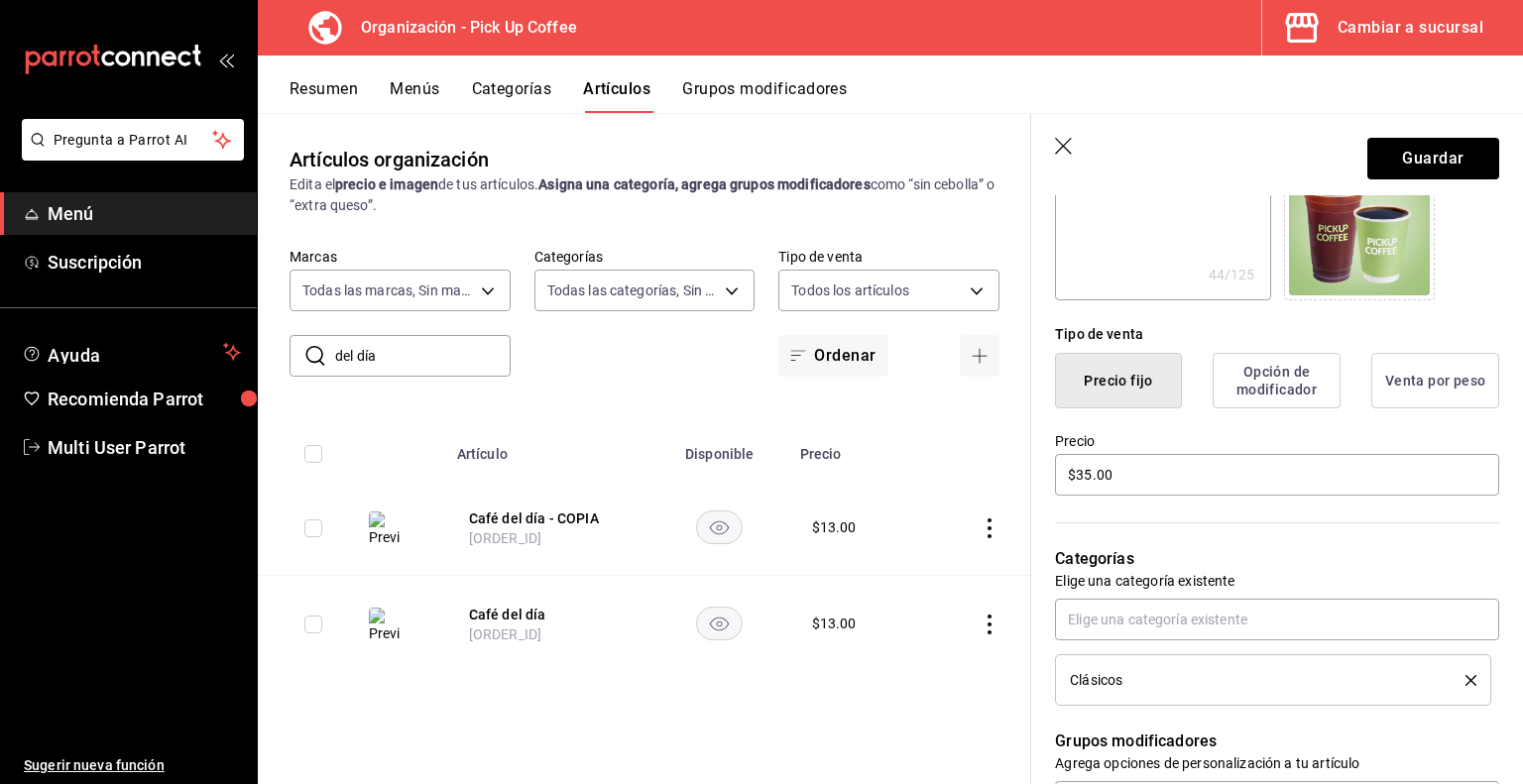 scroll, scrollTop: 364, scrollLeft: 0, axis: vertical 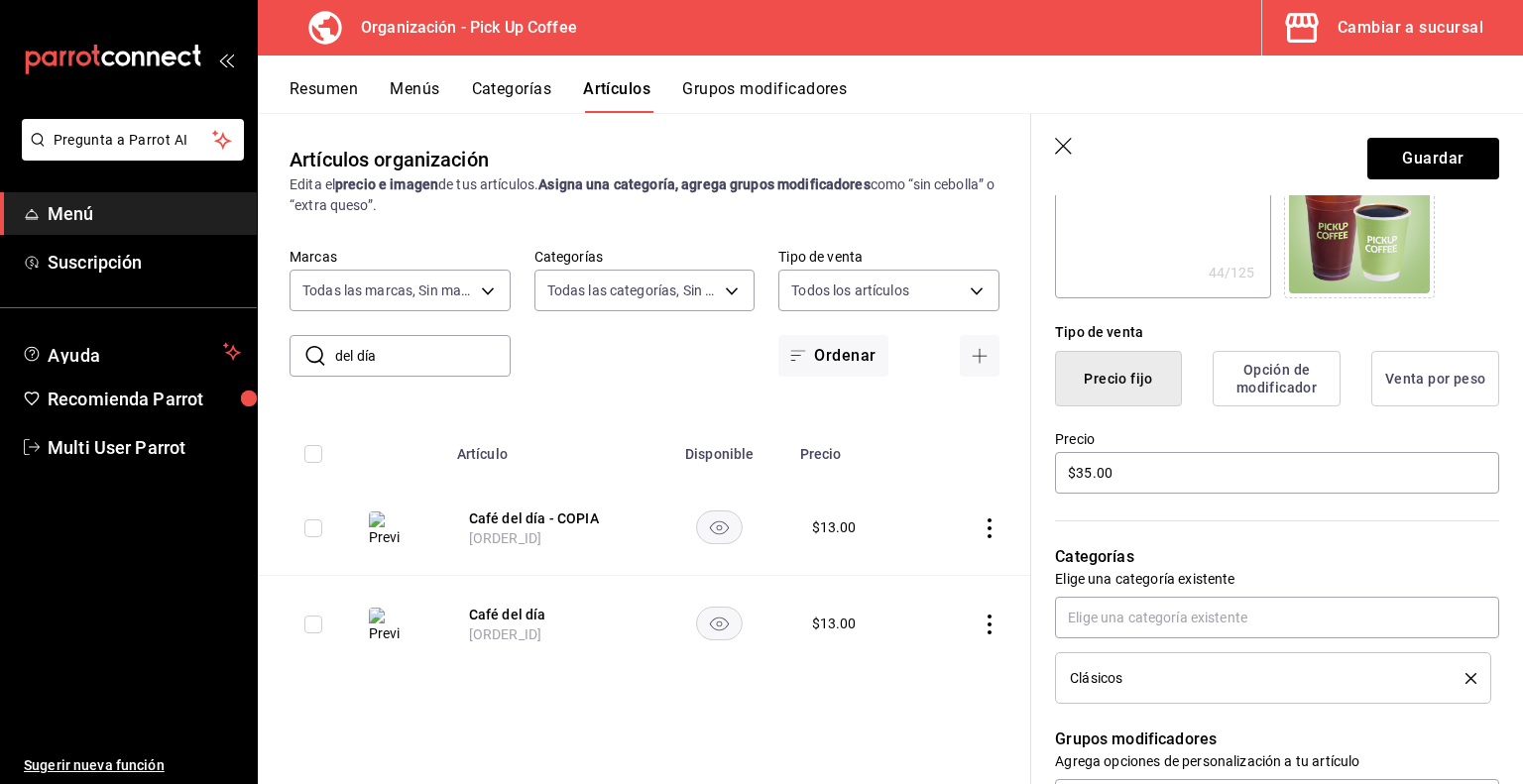 type on "2025-D-ECD" 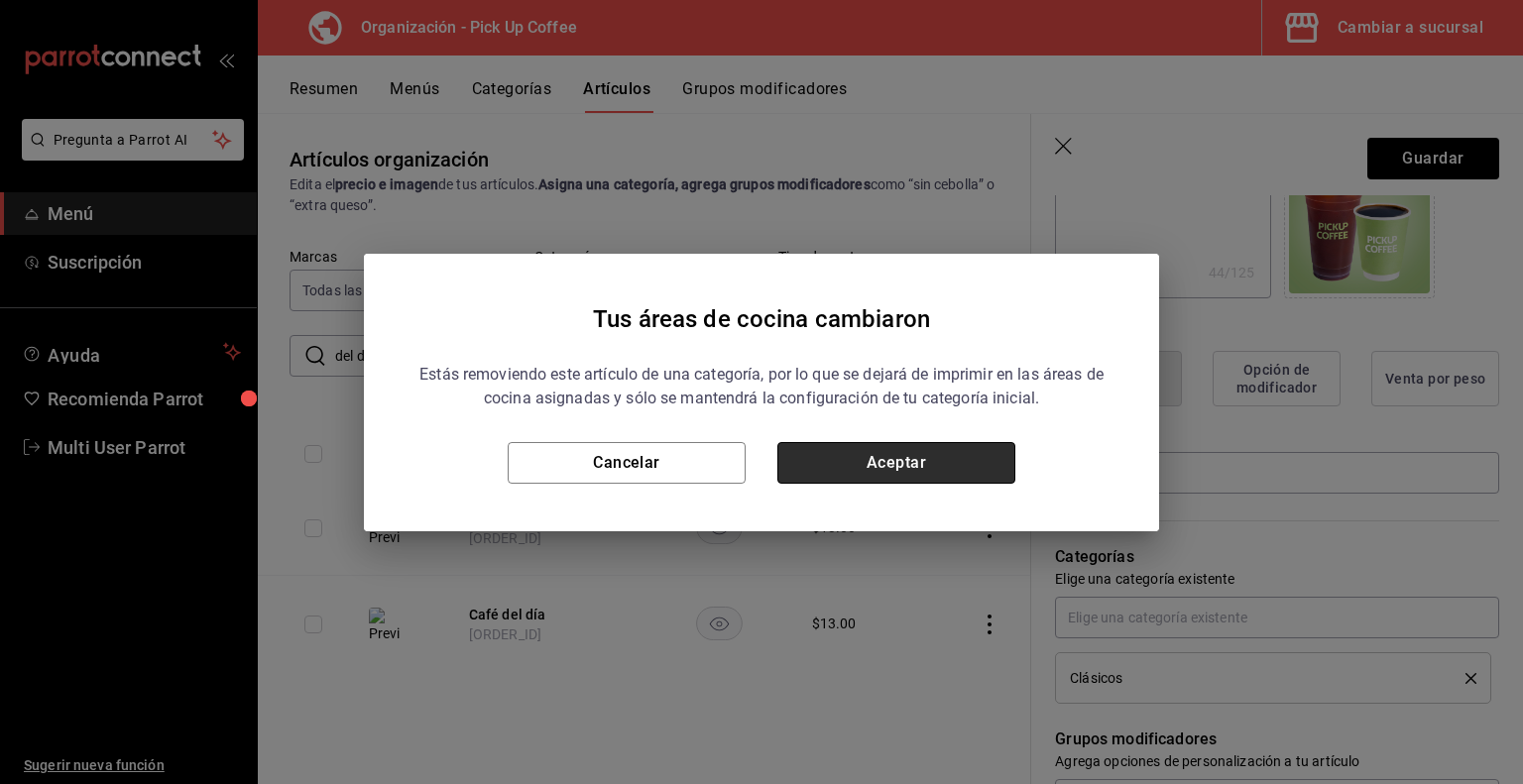 click on "Aceptar" at bounding box center (896, 463) 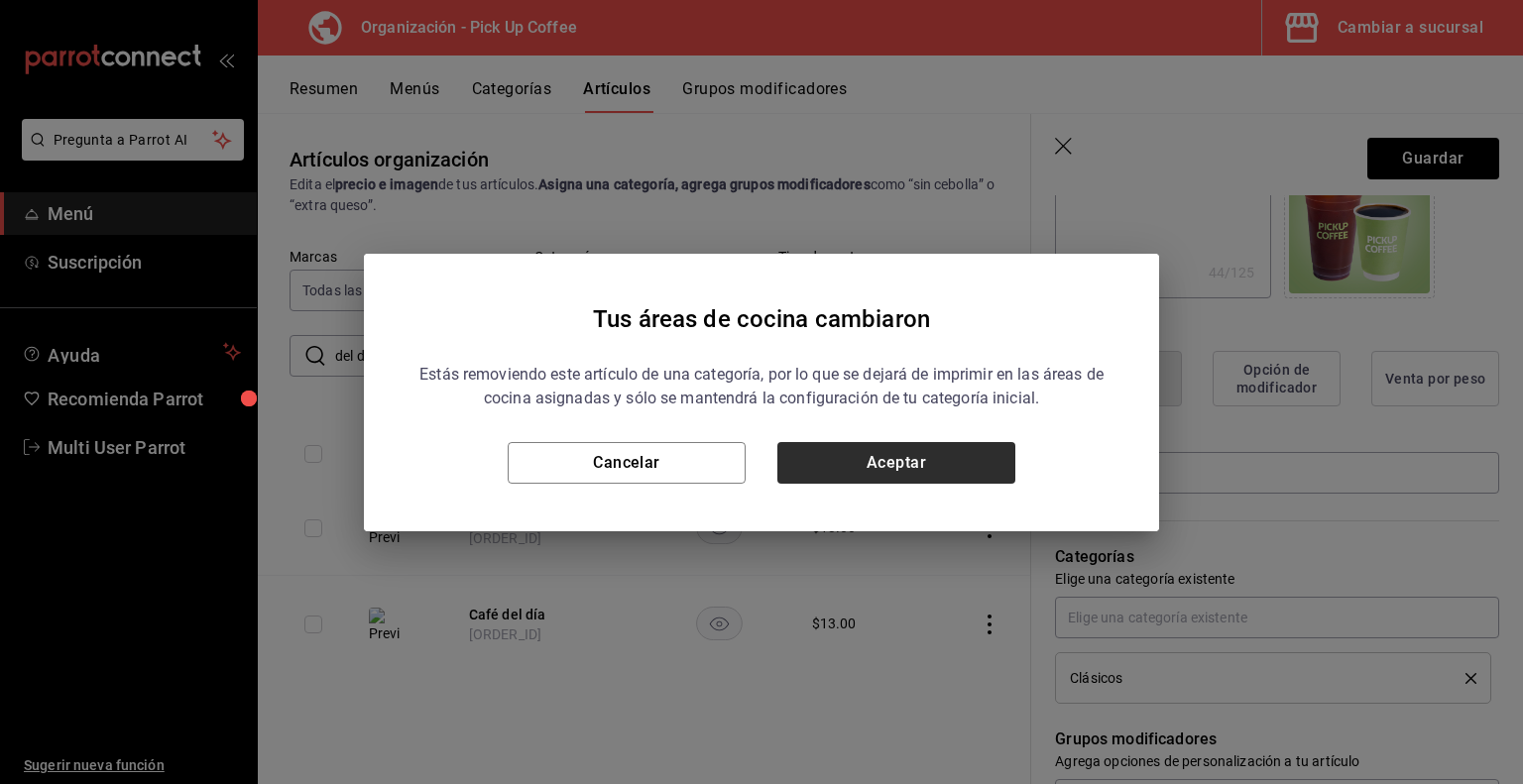 type on "x" 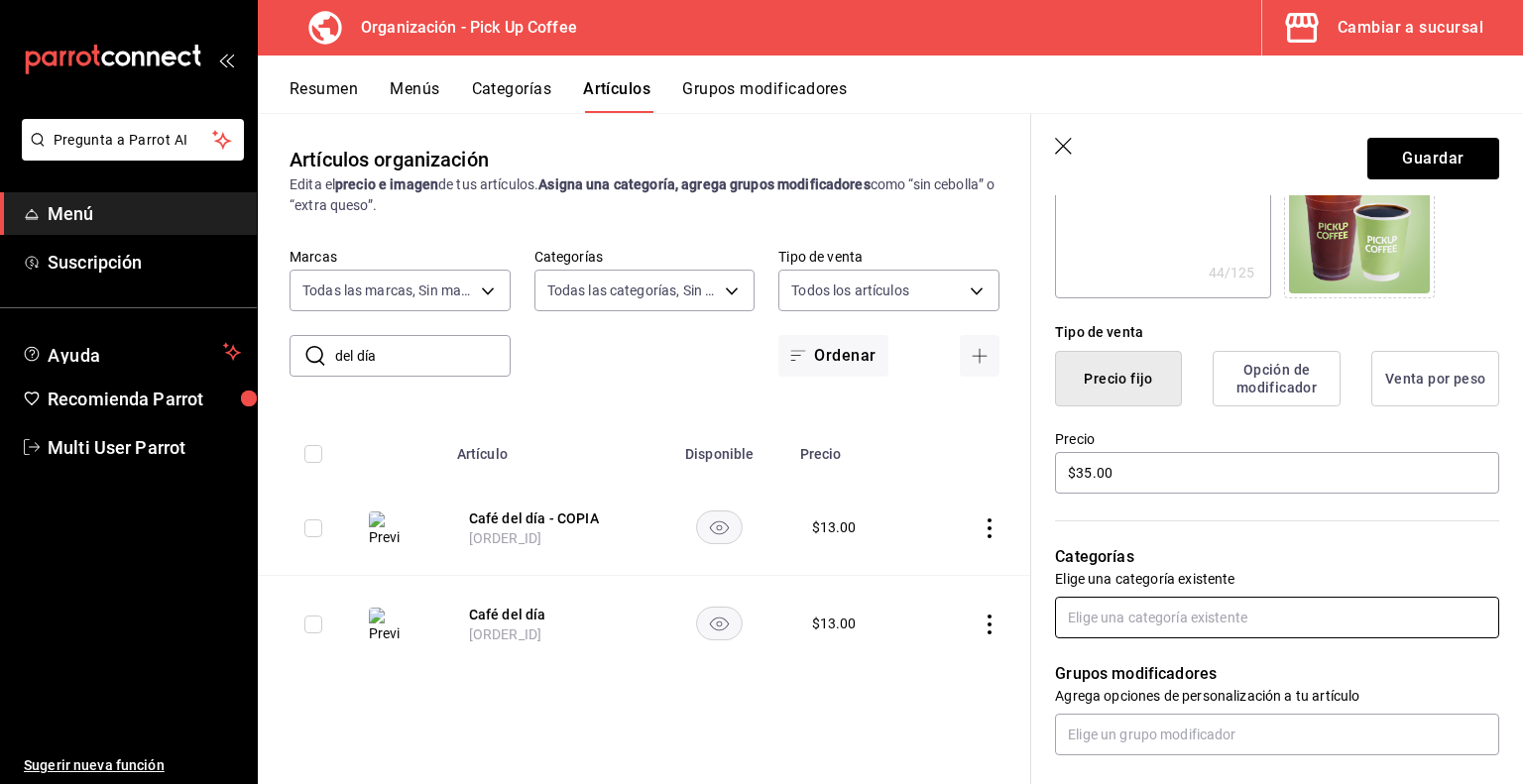 click at bounding box center [1277, 617] 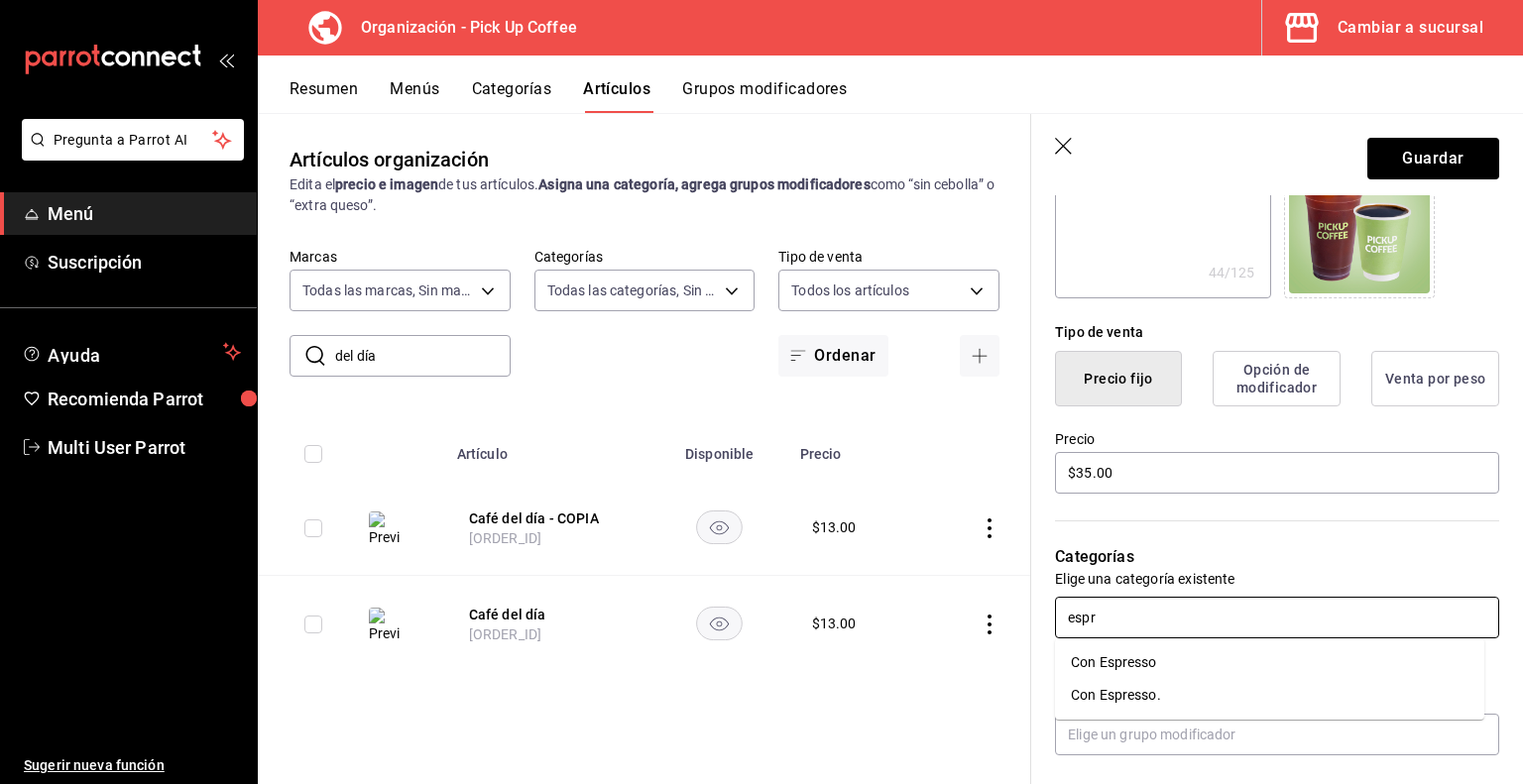 type on "espre" 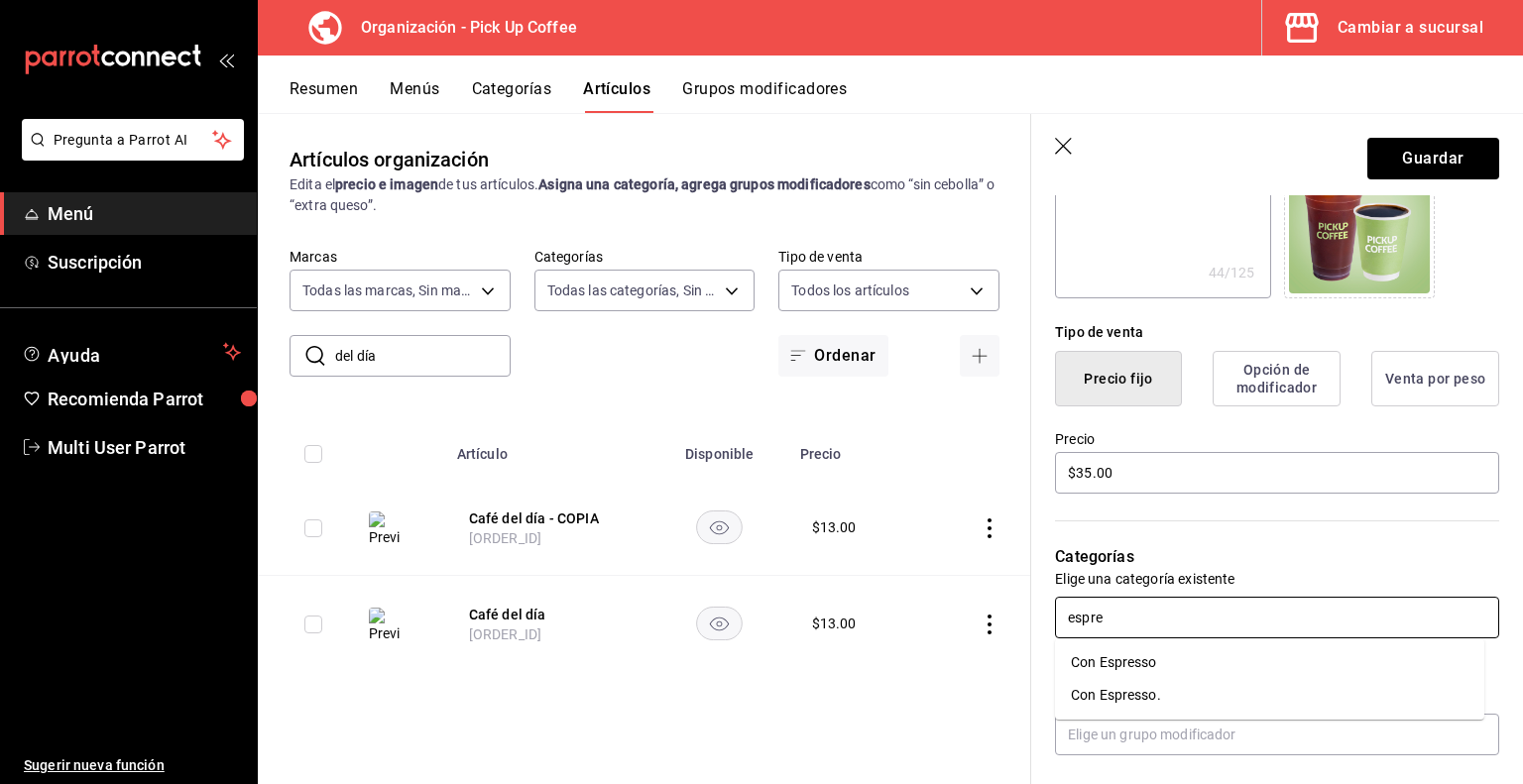 click on "Con Espresso." at bounding box center (1269, 695) 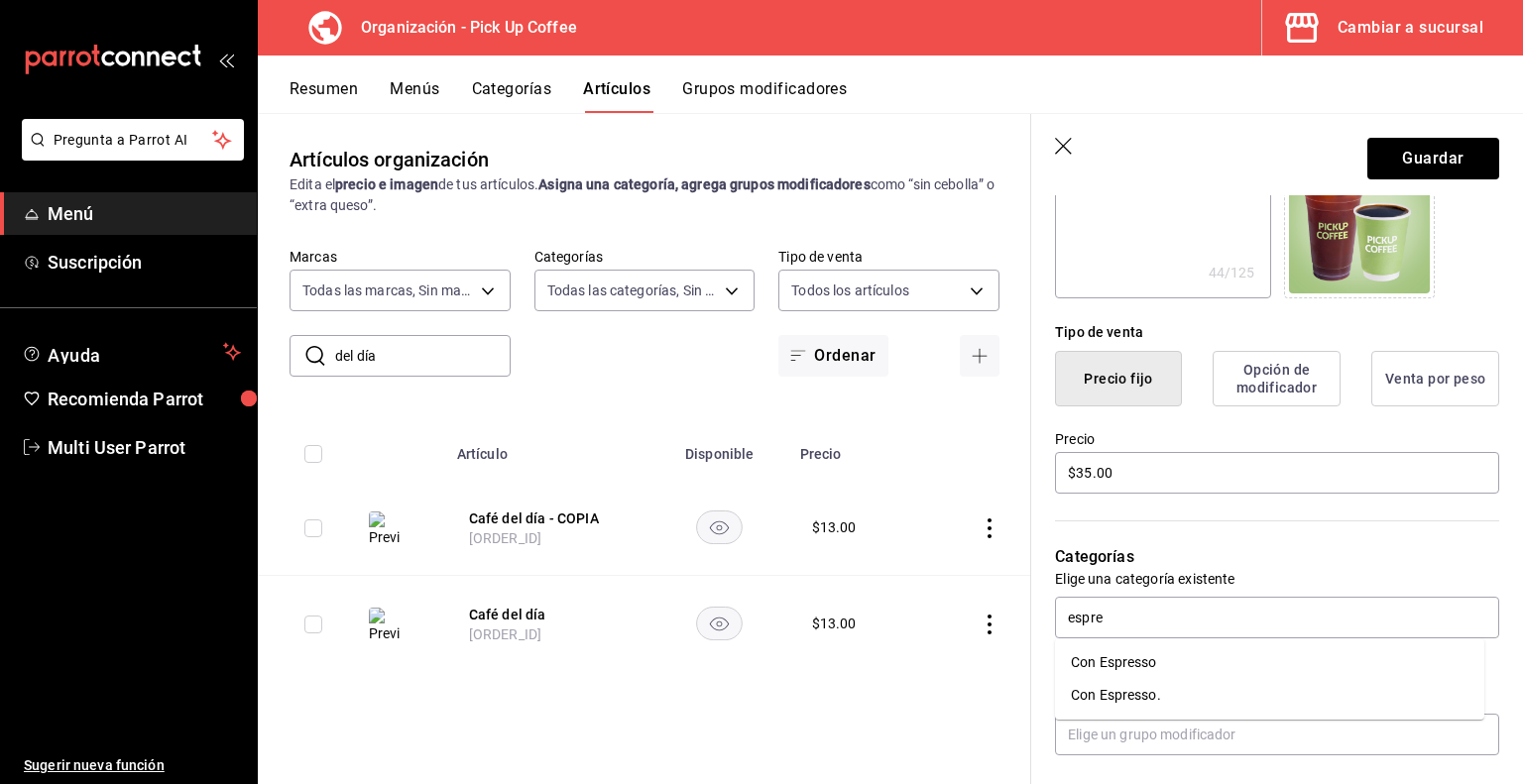 type on "x" 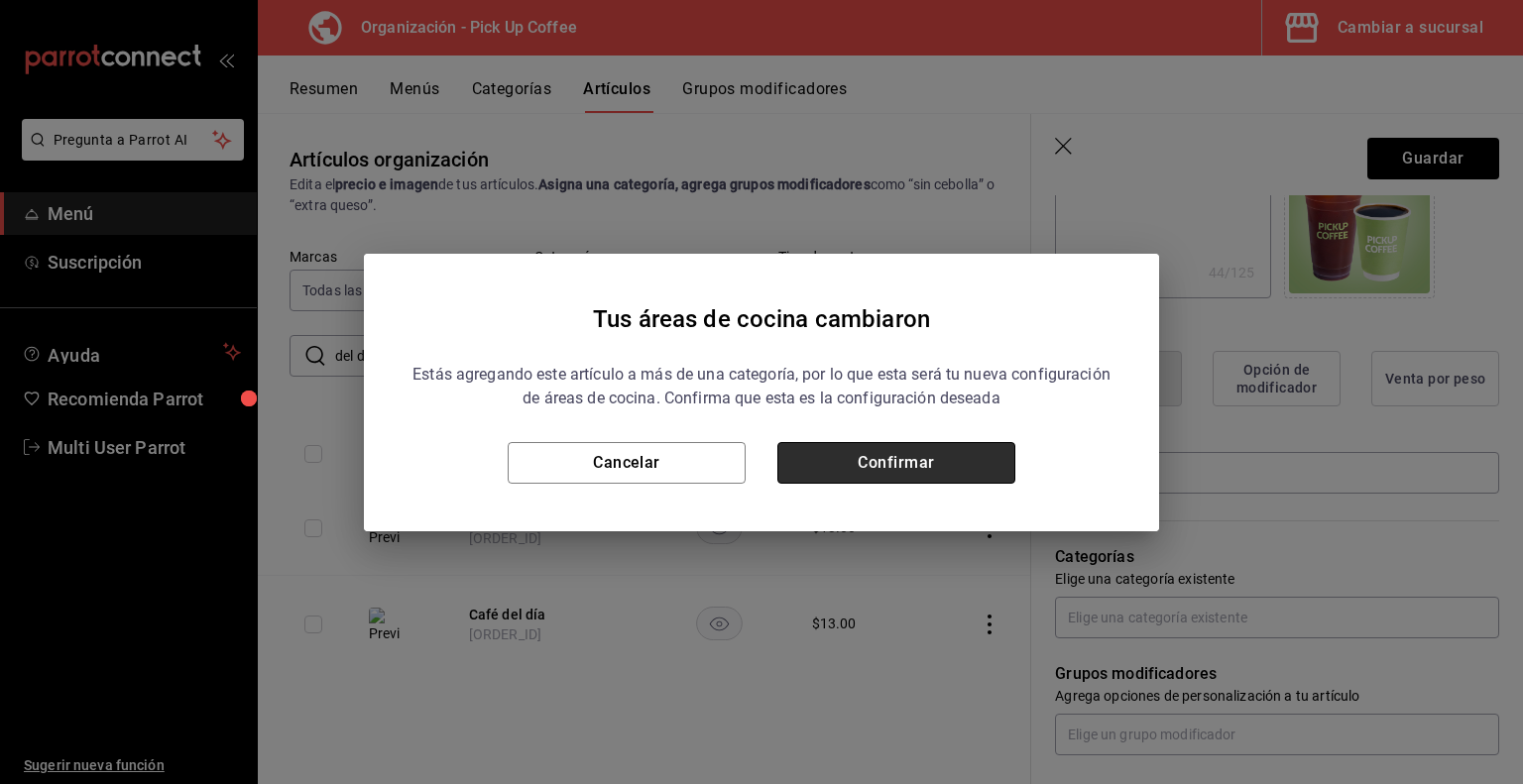 click on "Confirmar" at bounding box center (896, 463) 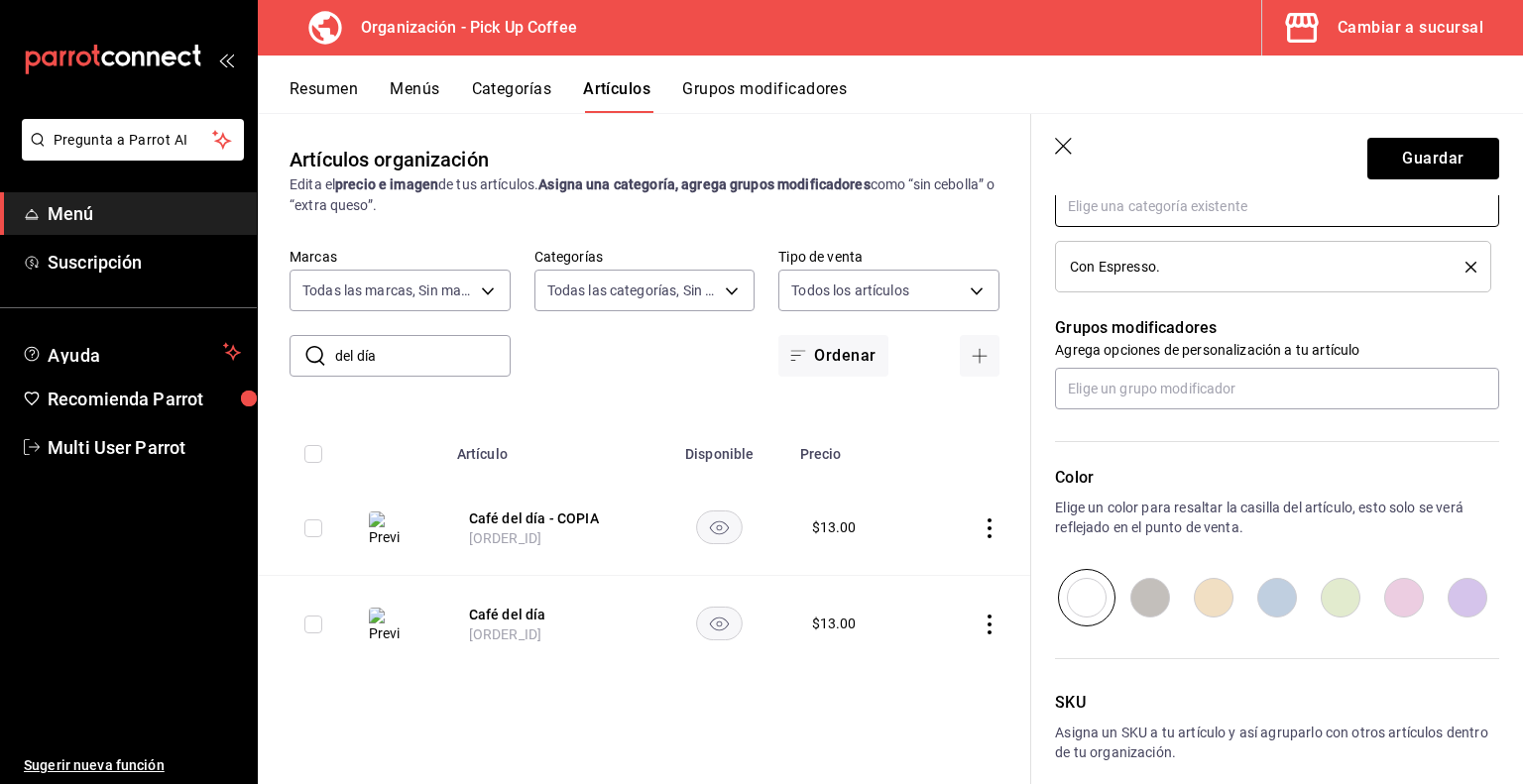 scroll, scrollTop: 781, scrollLeft: 0, axis: vertical 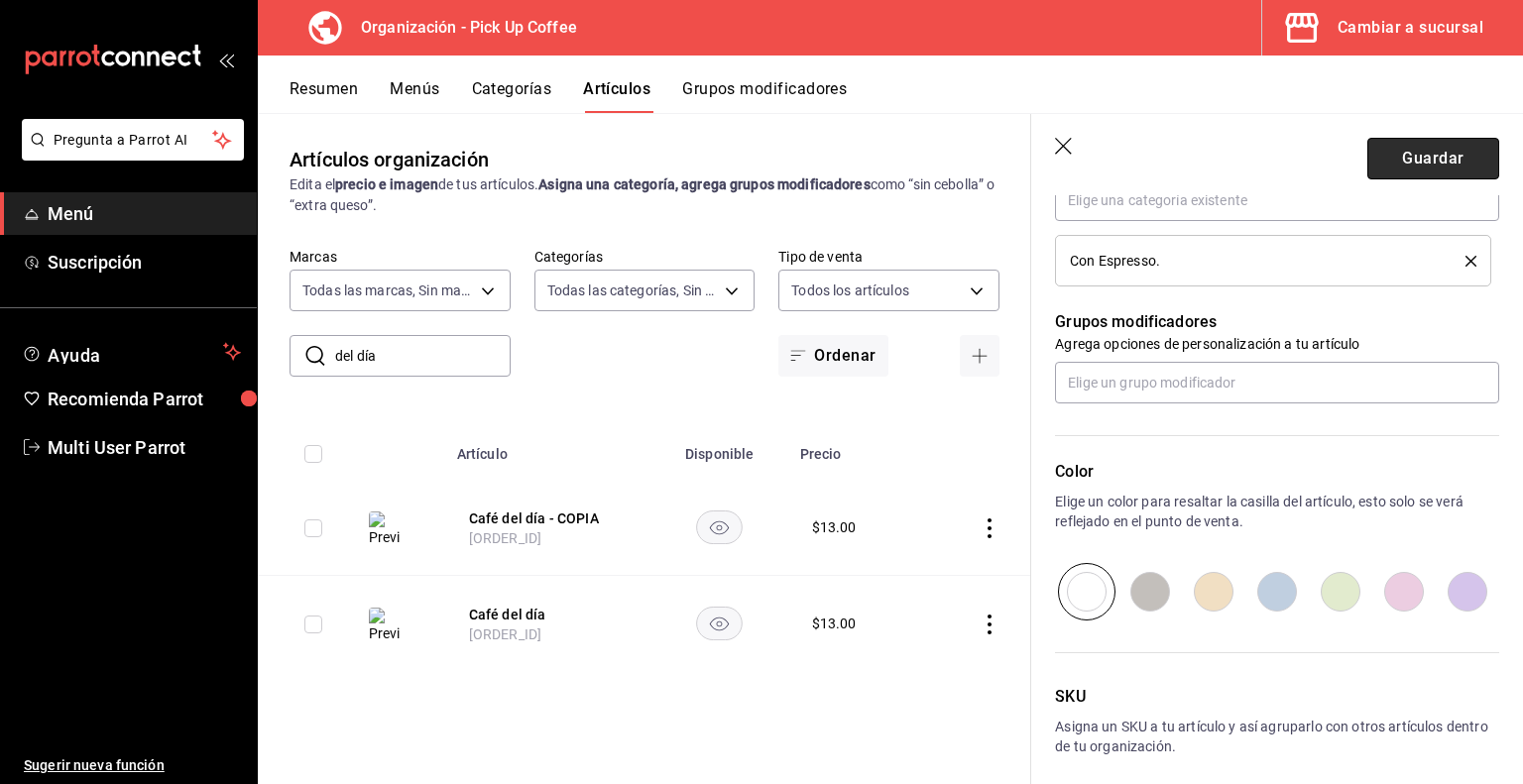 click on "Guardar" at bounding box center (1433, 159) 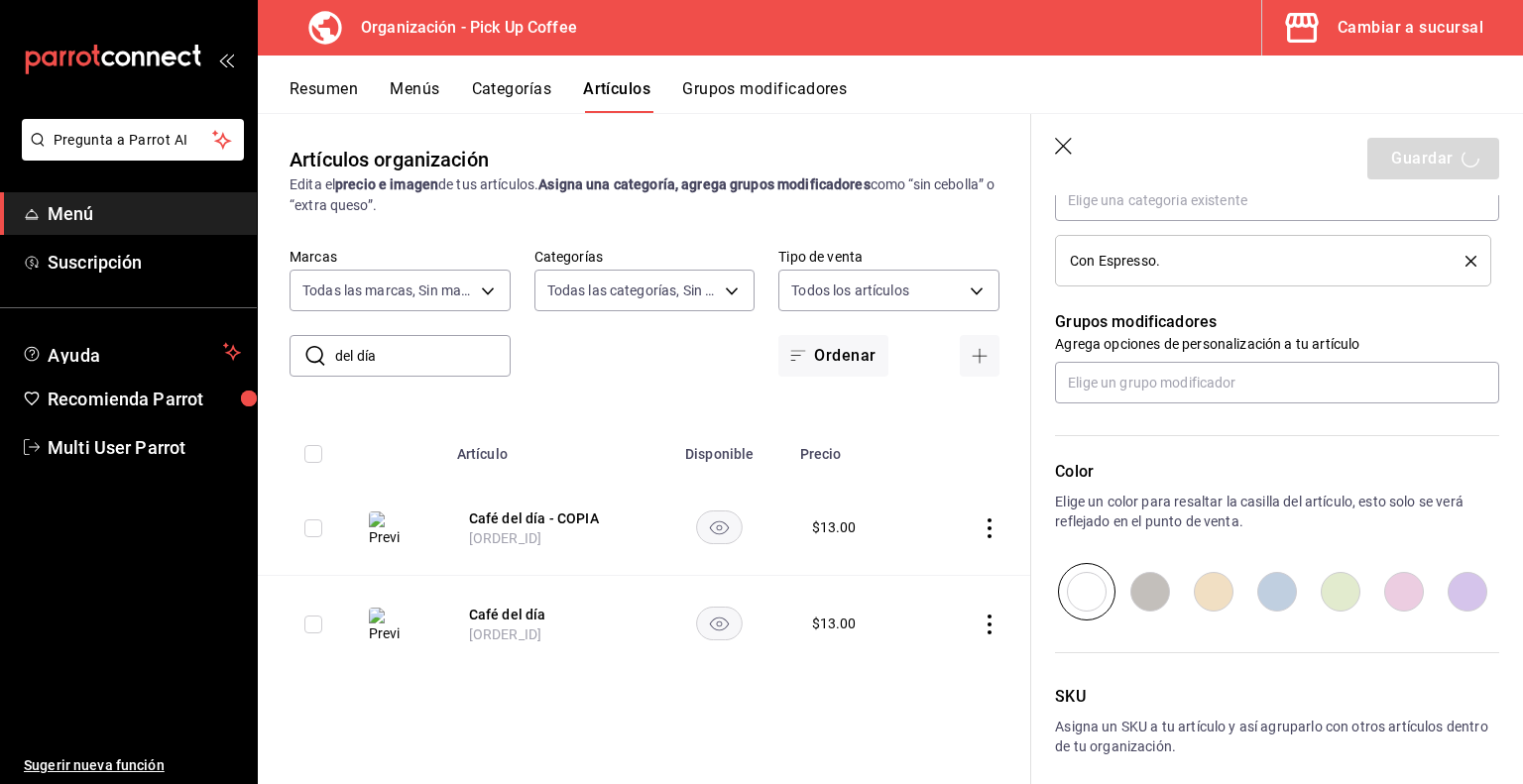 type on "x" 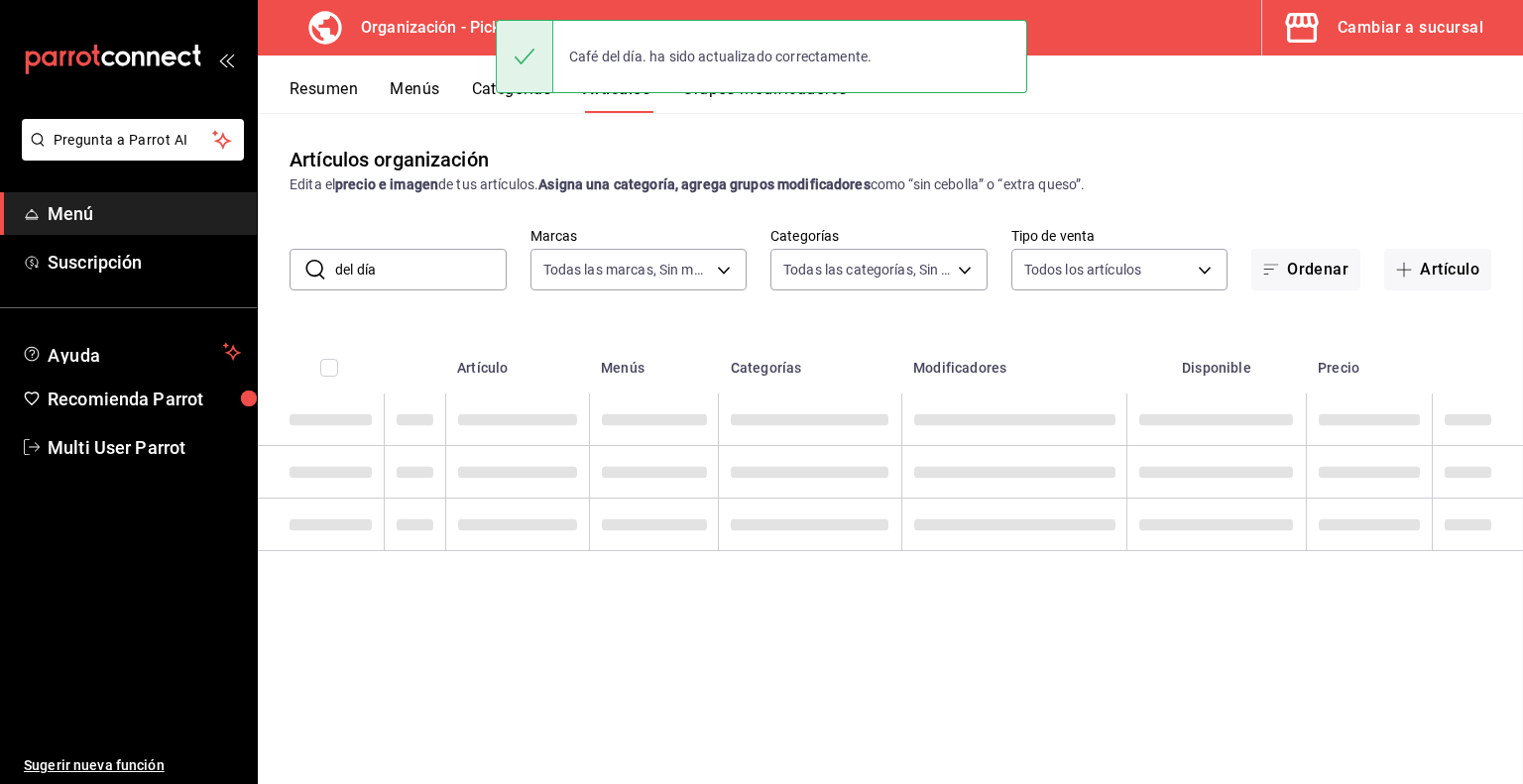 scroll, scrollTop: 0, scrollLeft: 0, axis: both 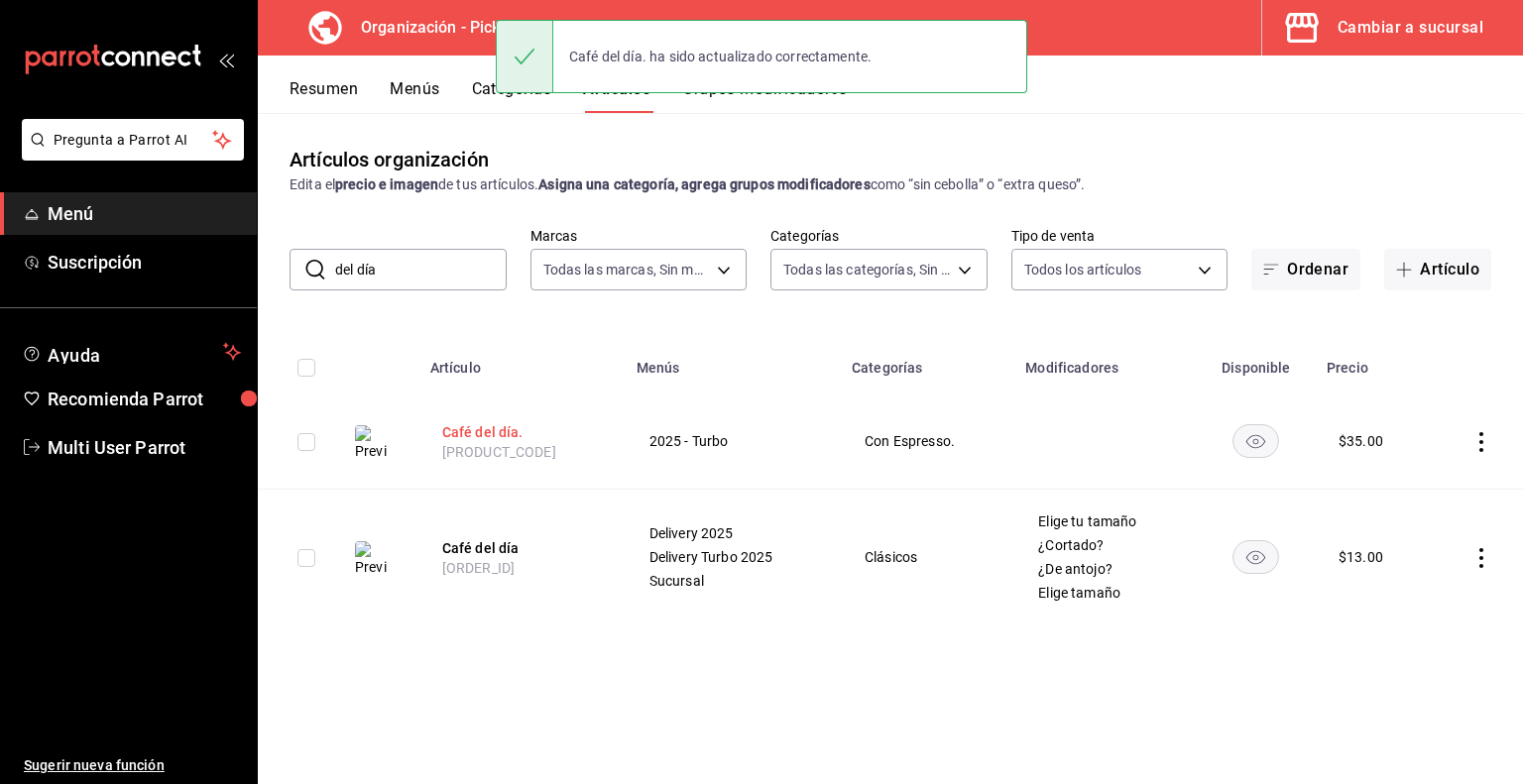 click on "Café del día." at bounding box center [522, 432] 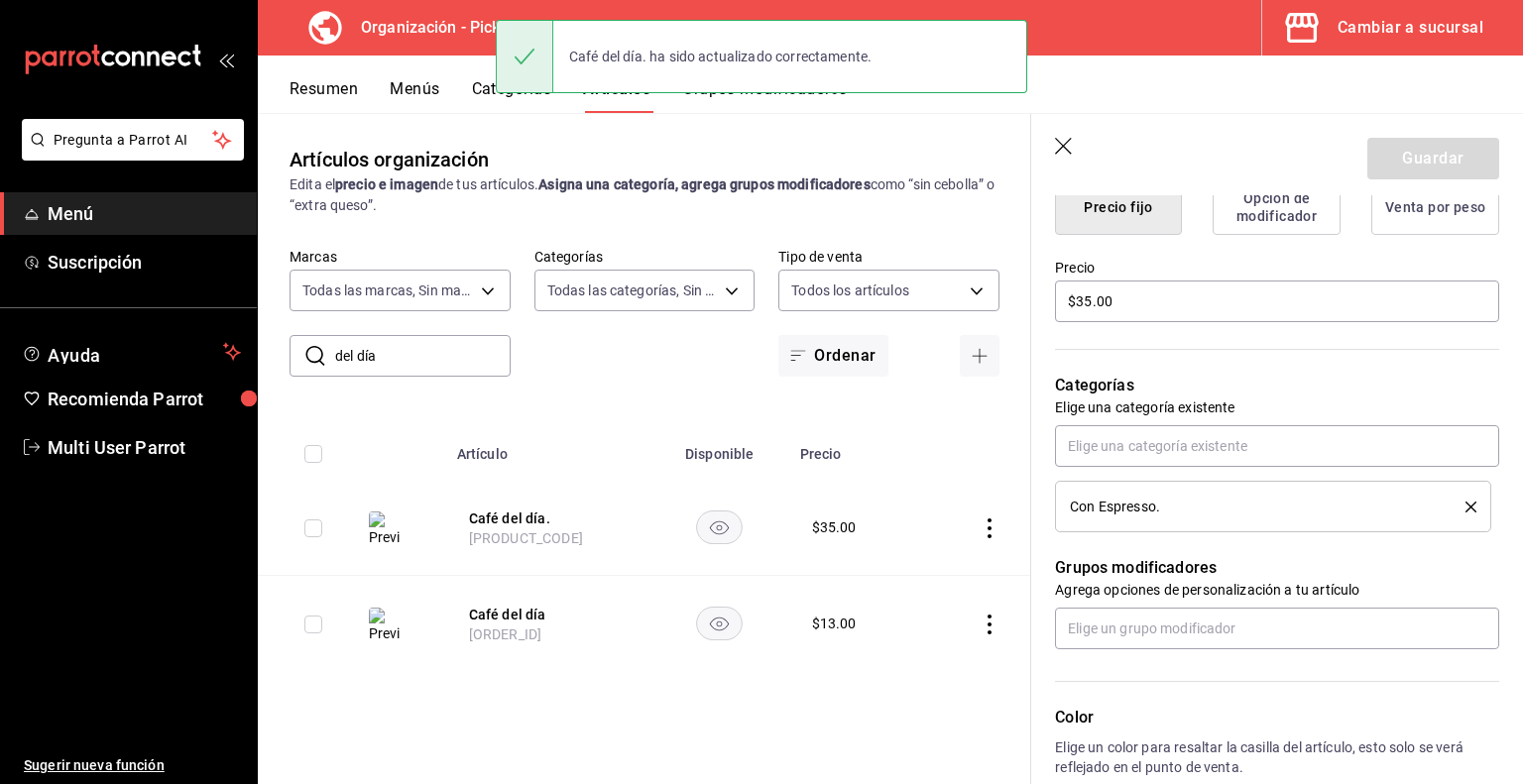 scroll, scrollTop: 549, scrollLeft: 0, axis: vertical 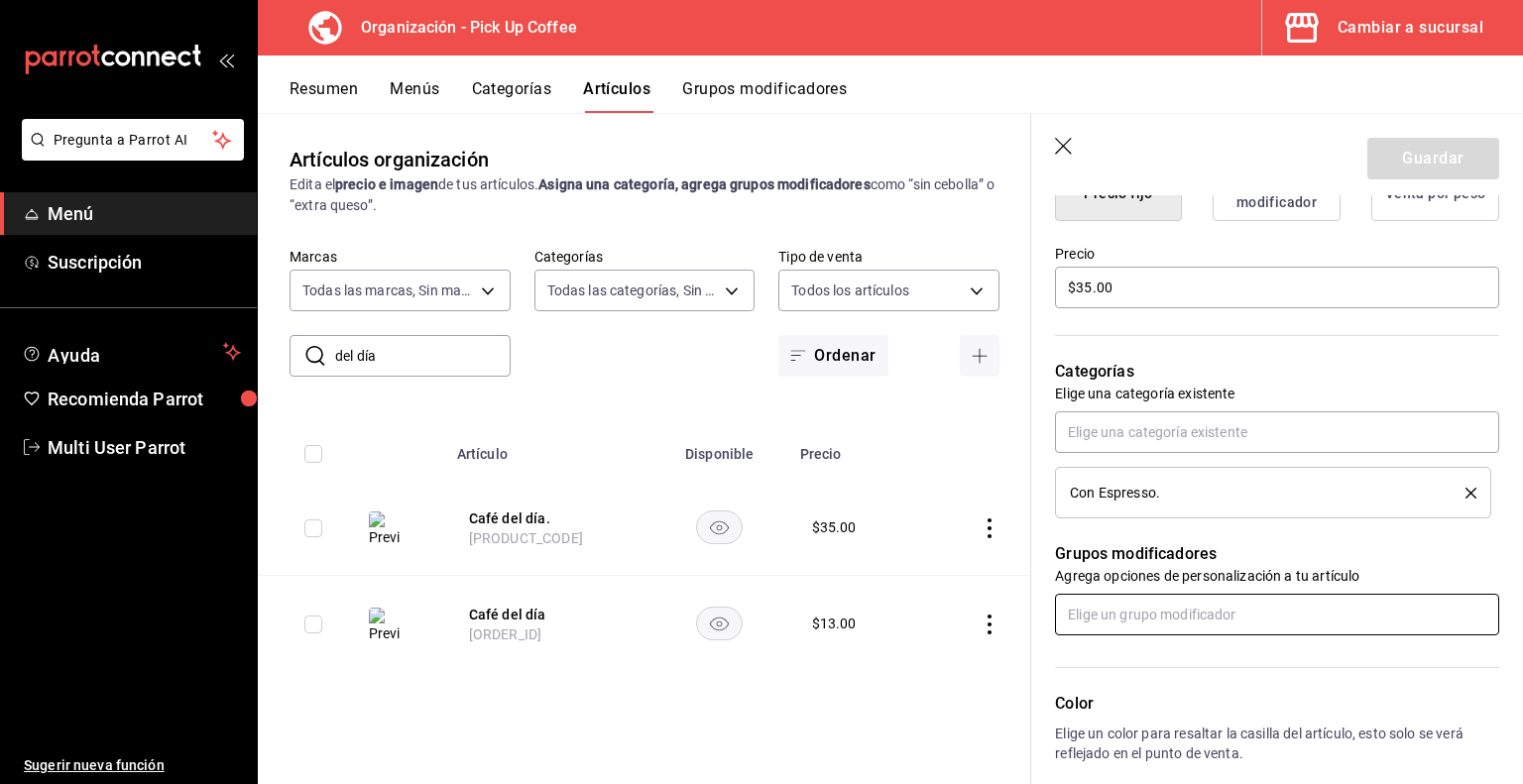 click at bounding box center [1277, 615] 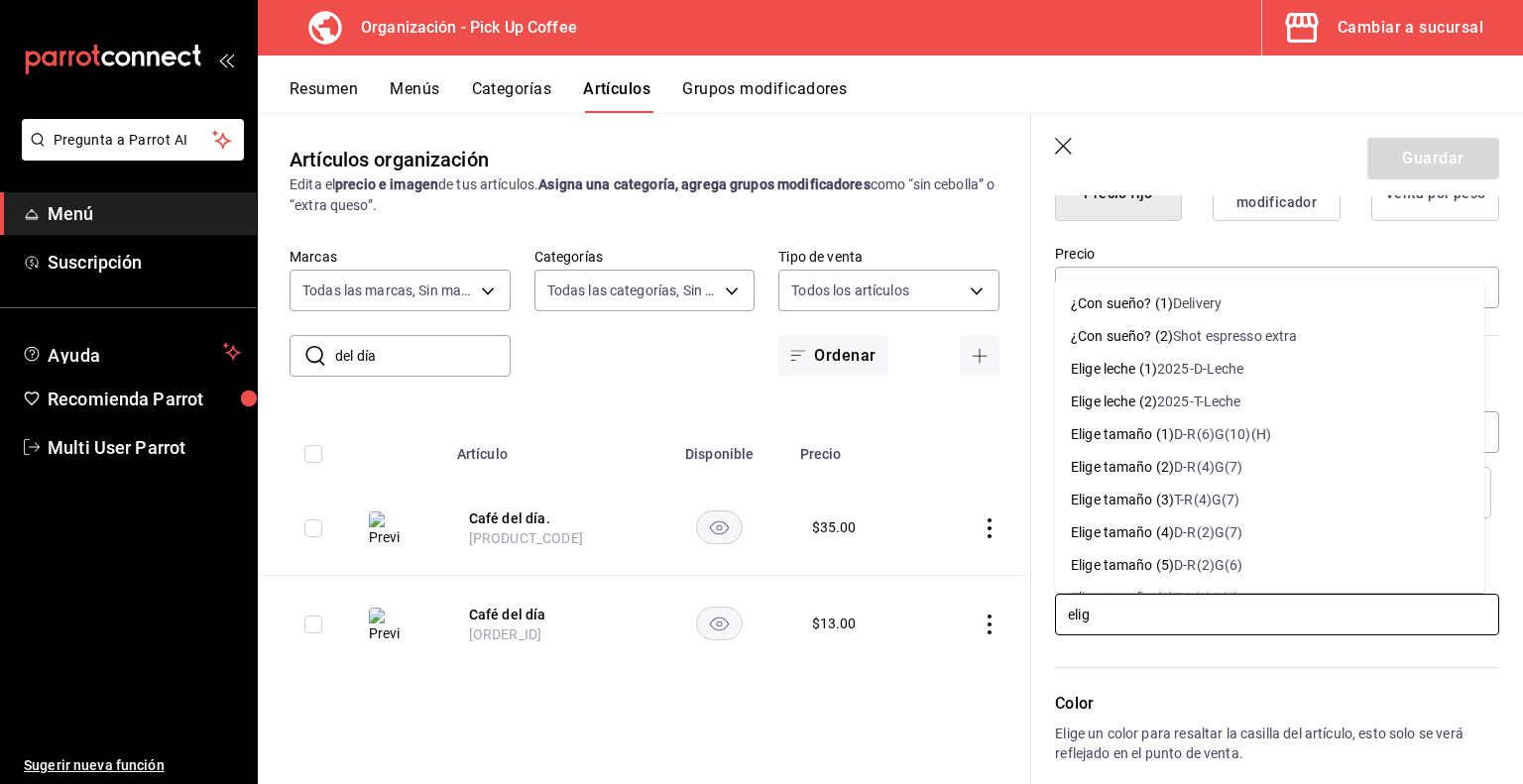 type on "elige" 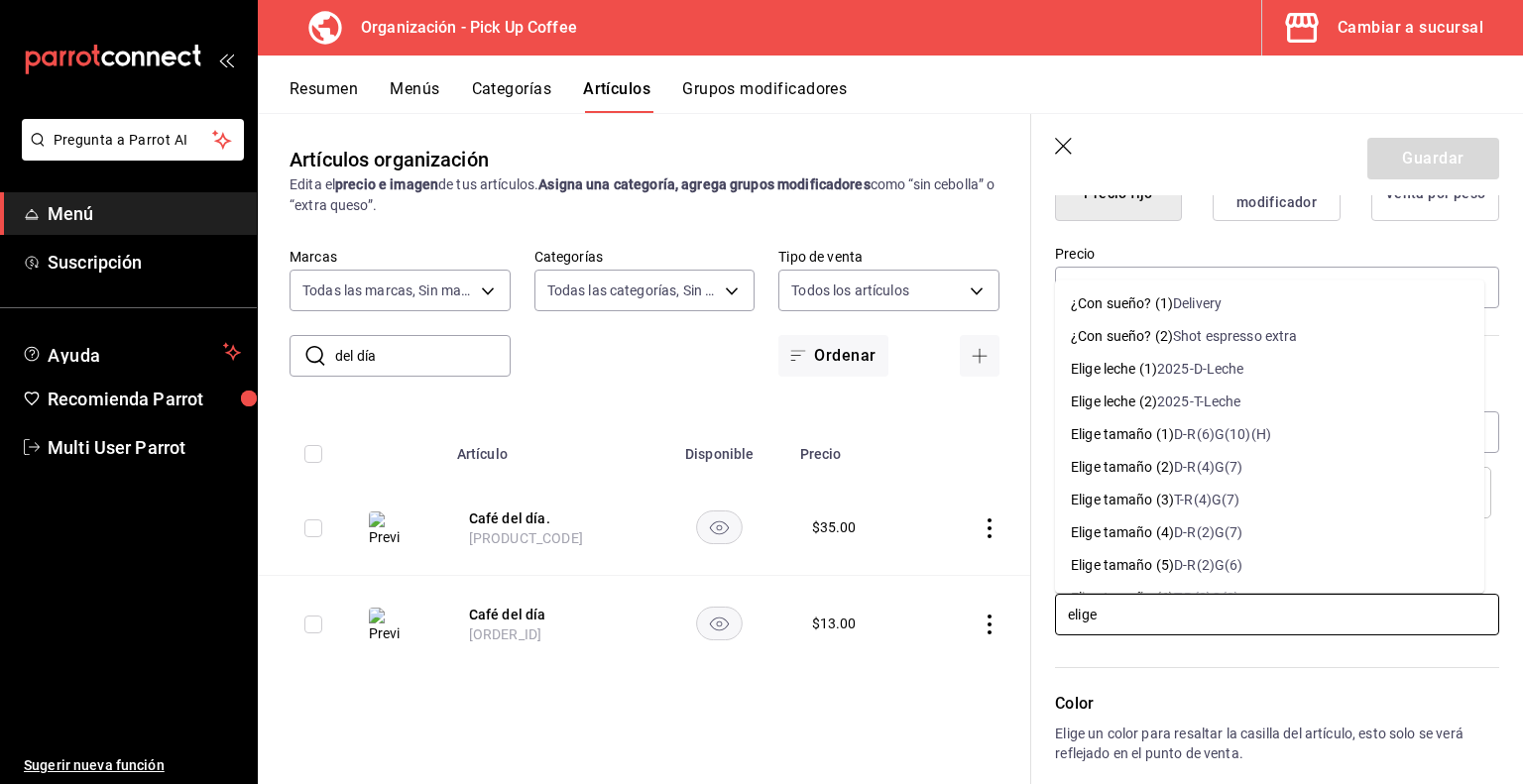 scroll, scrollTop: 12, scrollLeft: 0, axis: vertical 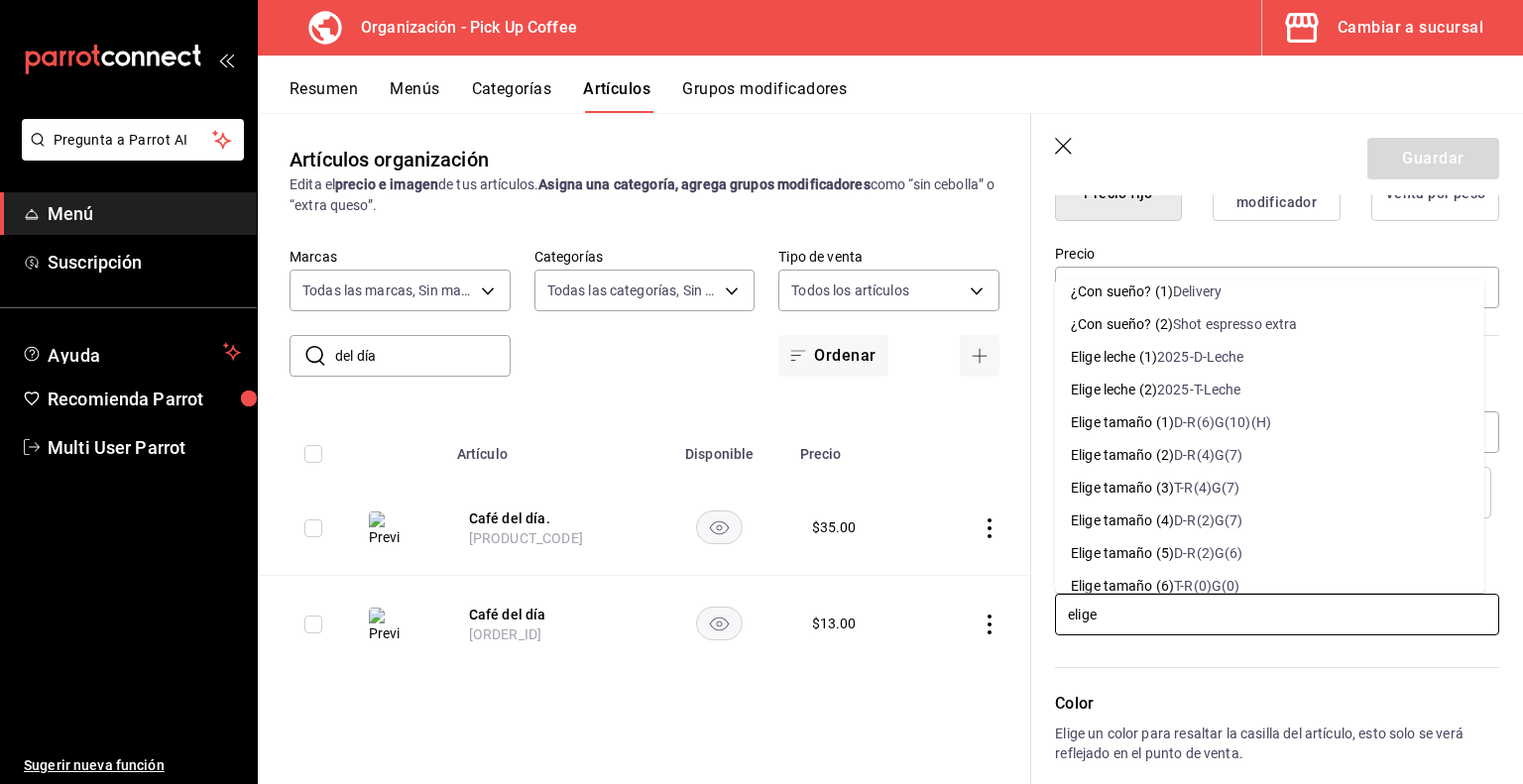 click on "D-R(2)G(7)" at bounding box center (1208, 520) 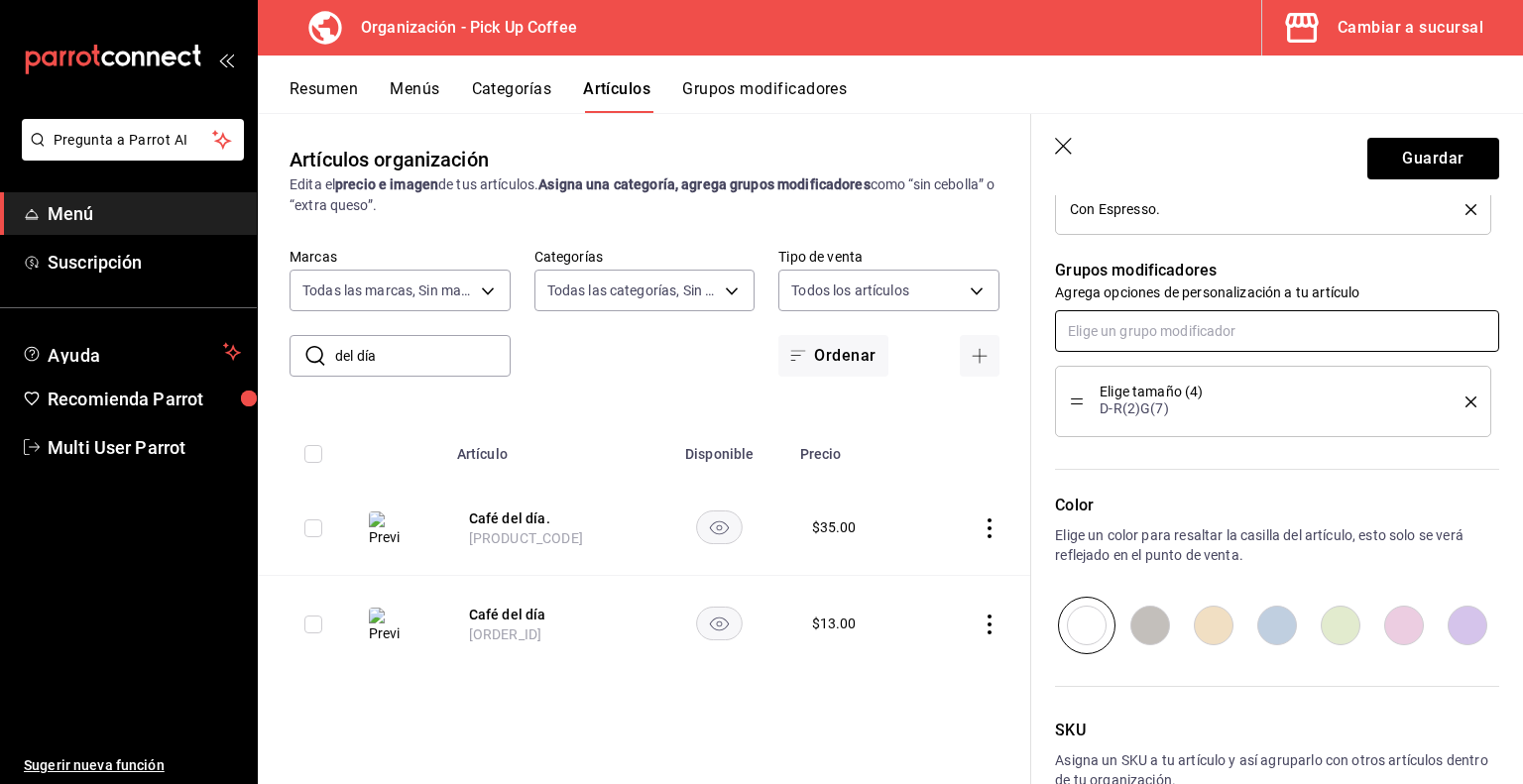 scroll, scrollTop: 833, scrollLeft: 0, axis: vertical 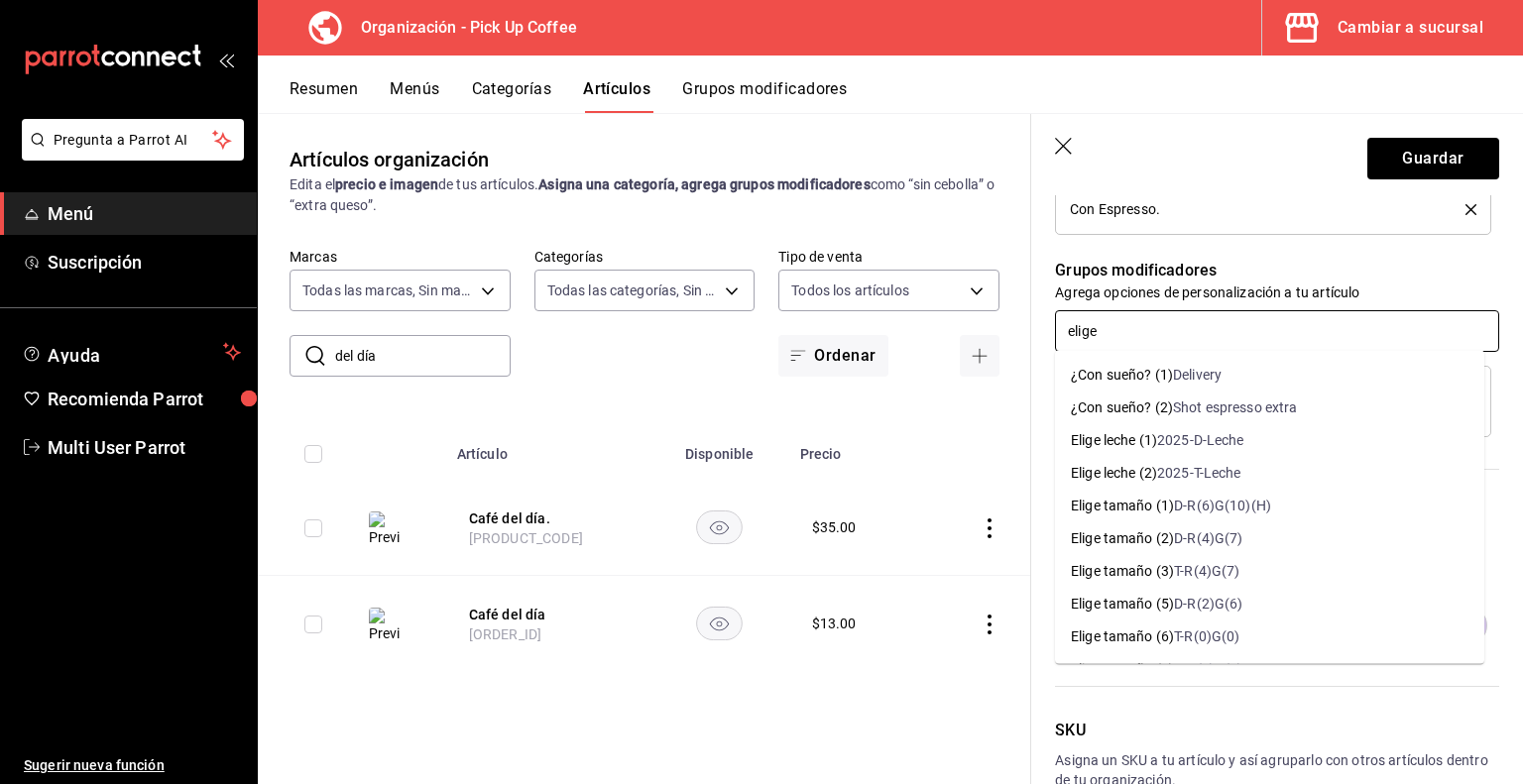 drag, startPoint x: 1118, startPoint y: 333, endPoint x: 952, endPoint y: 328, distance: 166.07528 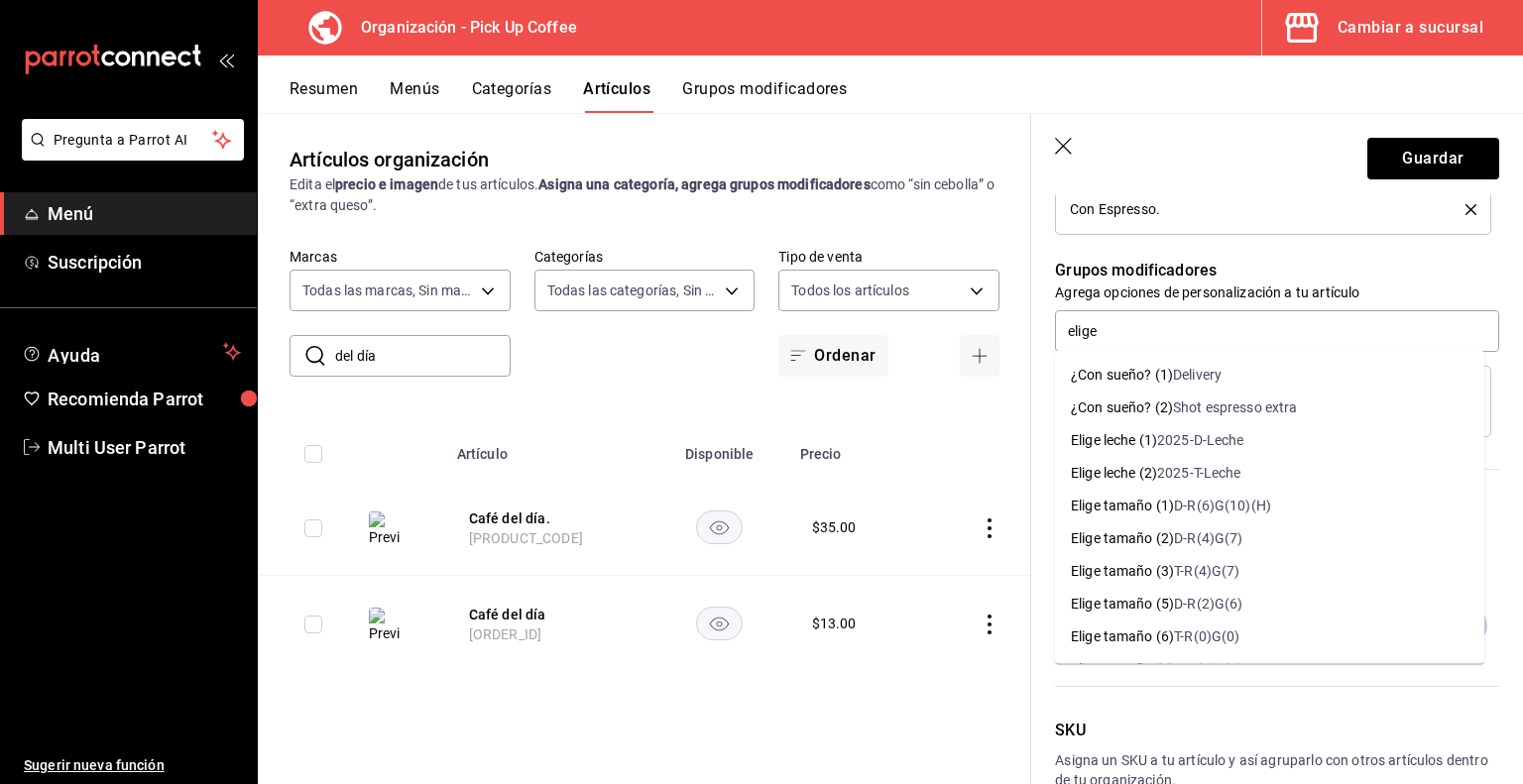 type 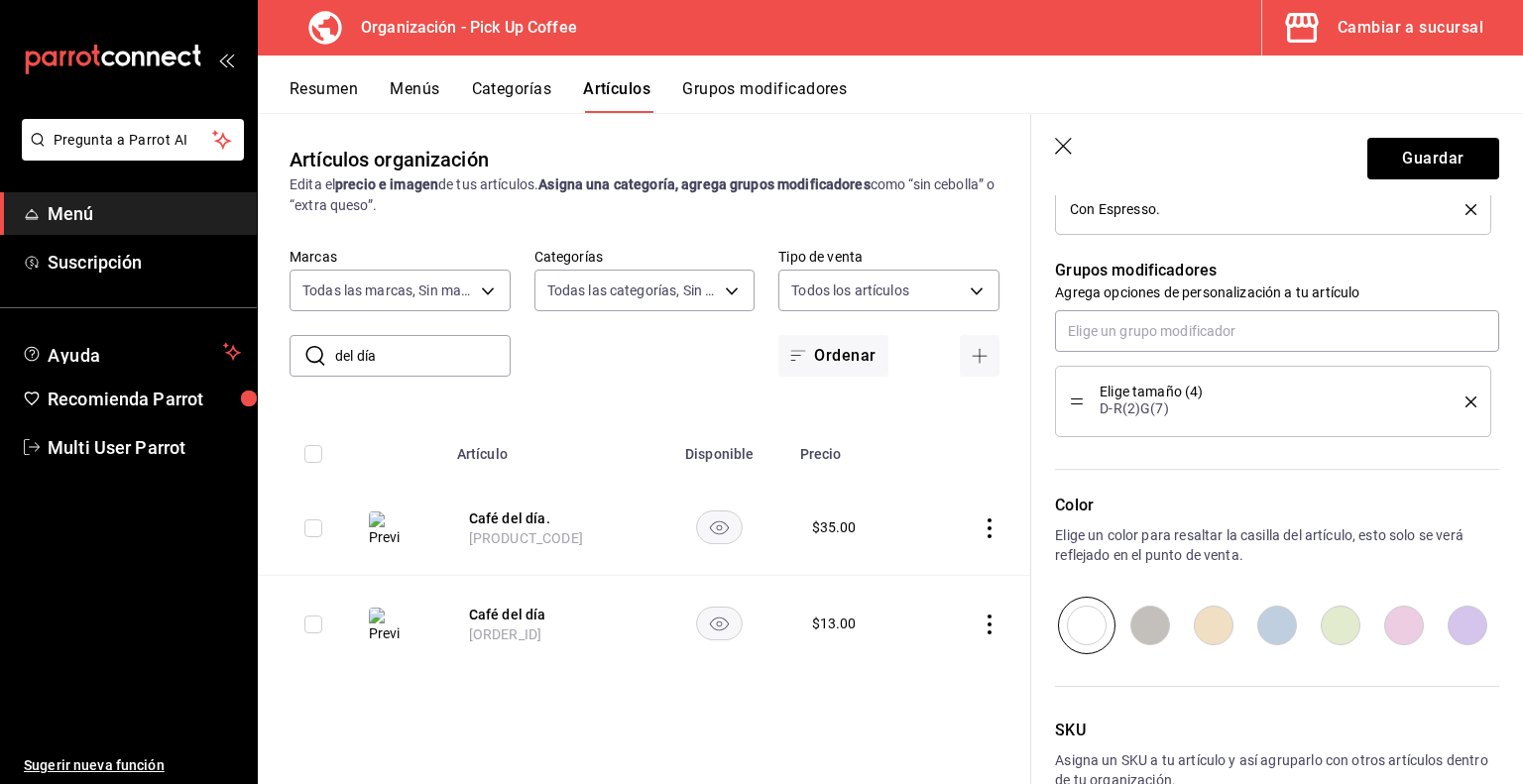 click on "​ del día ​ Marcas Todas las marcas, Sin marca be2dd662-c872-4fc9-aaab-377dbd4a662e Categorías Todas las categorías, Sin categoría 70abd5f8-df00-4b05-8b7c-ec83b54d00bf,8ccc16a2-3561-445f-8bfd-075aadb584e9,351994fb-20bc-4931-a533-31b0a68b2a08,1879ea74-7a6a-4e80-84a4-f7c027db92c7,d8d32dfa-f7d9-4a3e-a287-c8c77f422c41,c8643f8b-5a0a-4fd0-bd31-d1f7a9725839,c59e58fa-3379-40a6-8b3a-024136b5d0f3,ea570318-765c-4e18-991d-f0c2f7c9dc9b,bc9c5e1b-f52f-4b6a-bade-481eb536dd09,39d77ce6-074c-445c-8121-634826855357,9d509601-ce12-4432-9992-9613c7cfe8c5,a36167ee-6459-438b-8ad1-3ececeae37a7,91c5672d-89c3-4388-988f-d2f6bac0e55d,fc4ec394-c0fa-42de-be96-11da602004ed,ce12ddd6-66ef-4810-aea8-c82a138d5b8d,14cff3e2-ee98-4fb4-8432-0ccd224511cb,80f88978-1766-41da-9458-83bb9d9e6229,e7e70a2d-5091-4c0c-b12f-d52ea5dcefaa,953f42a1-7cc6-4961-918a-47d313c58a52 Tipo de venta Todos los artículos ALL Ordenar" at bounding box center [644, 312] 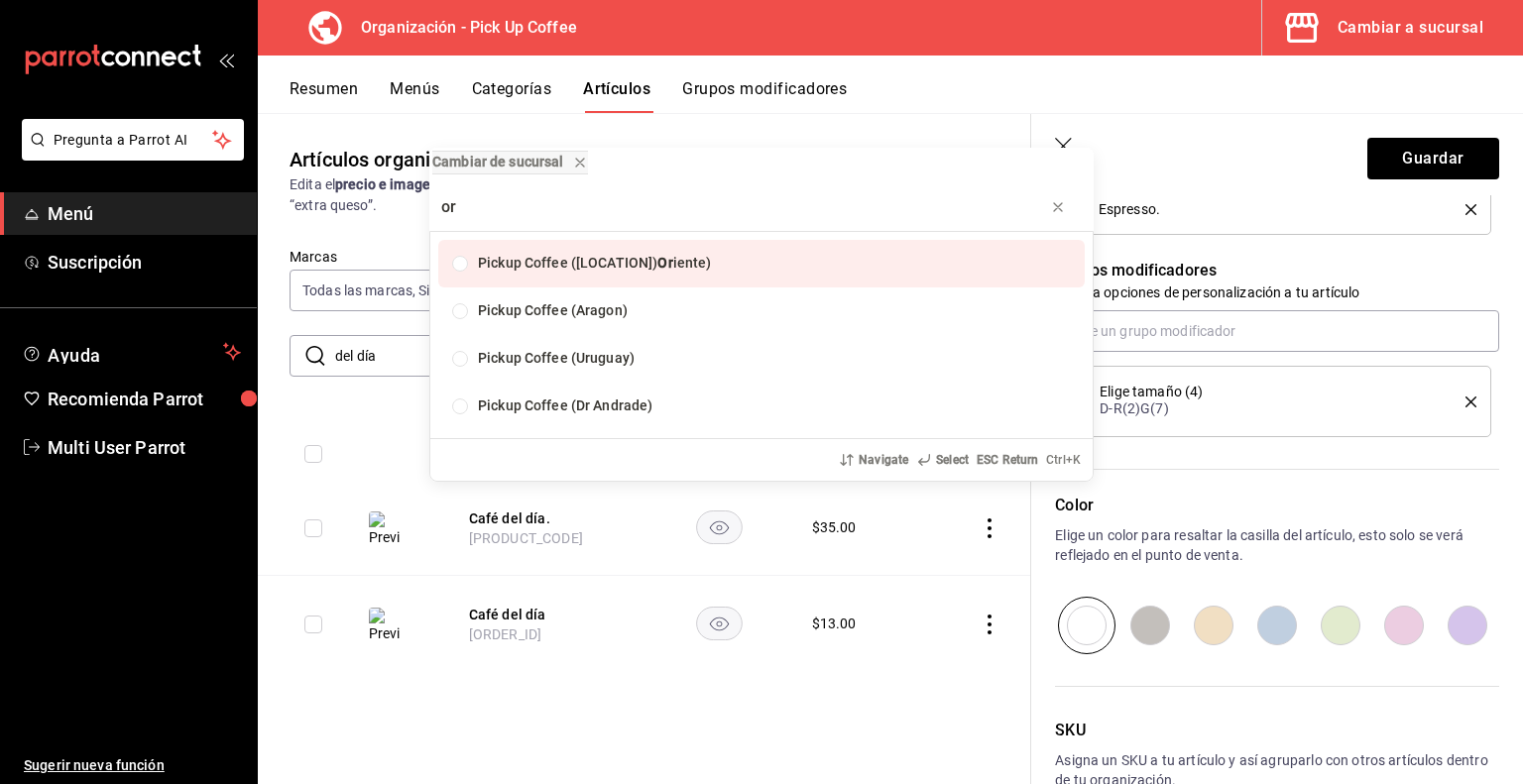 type on "o" 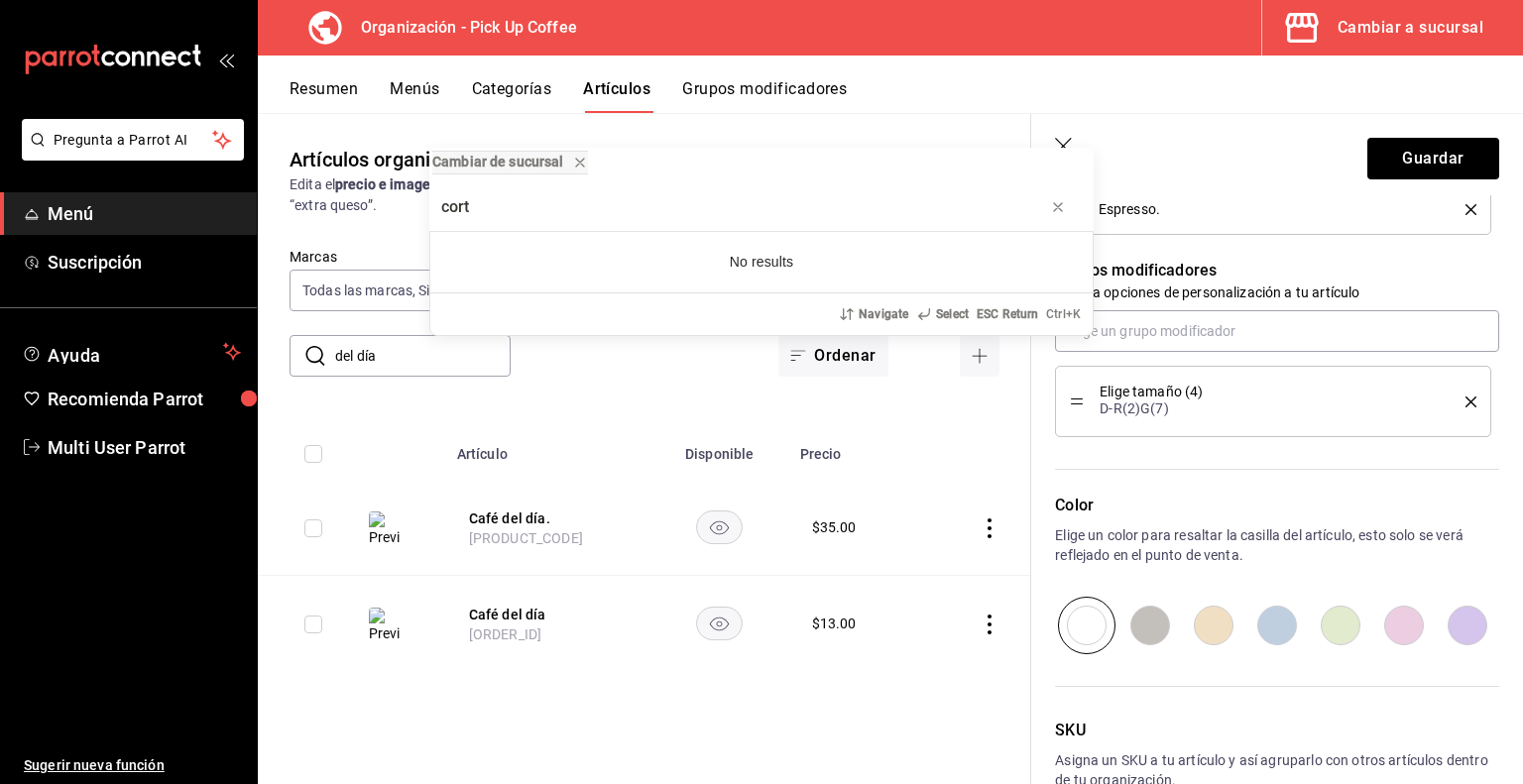 type on "cort" 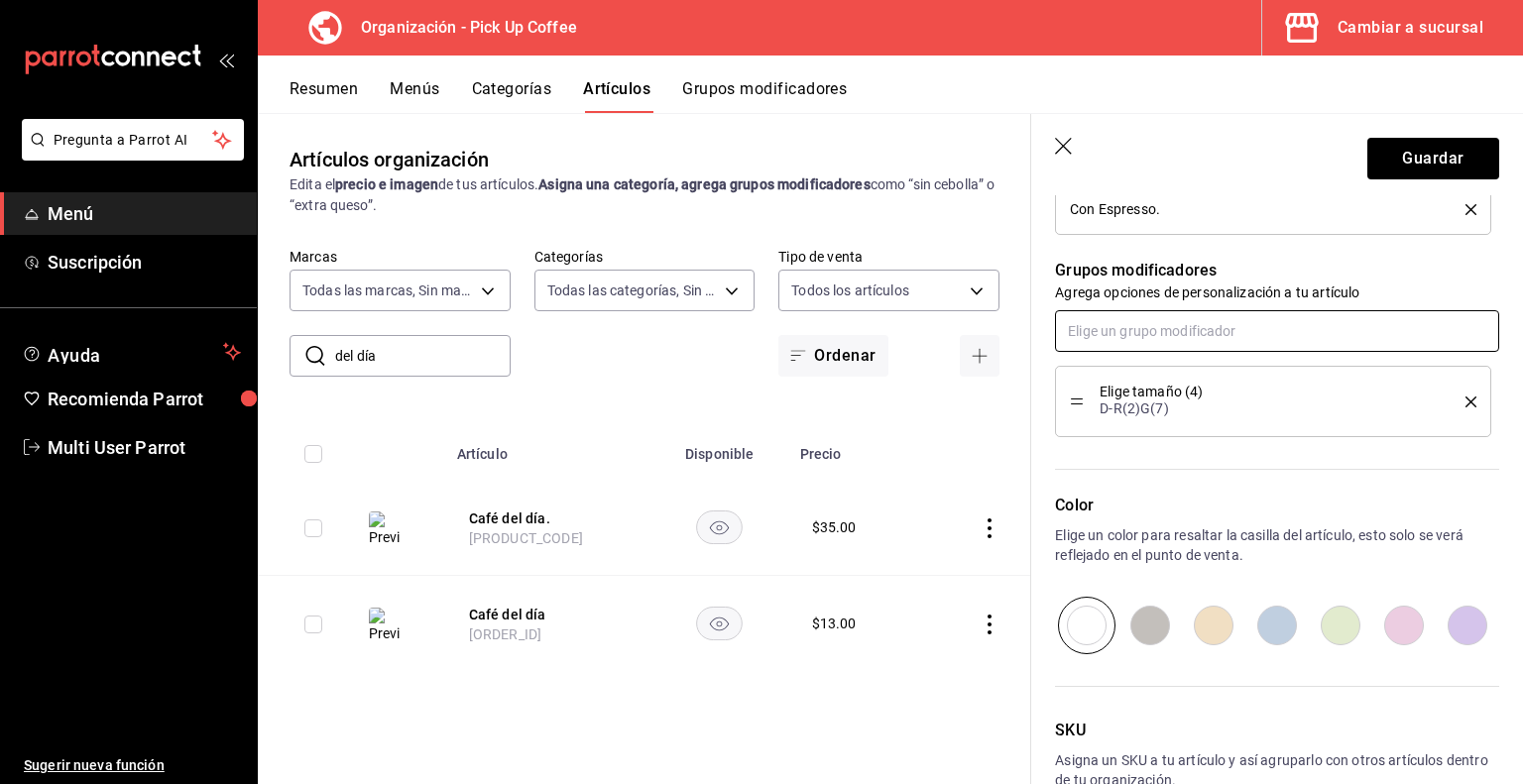 click at bounding box center [1277, 331] 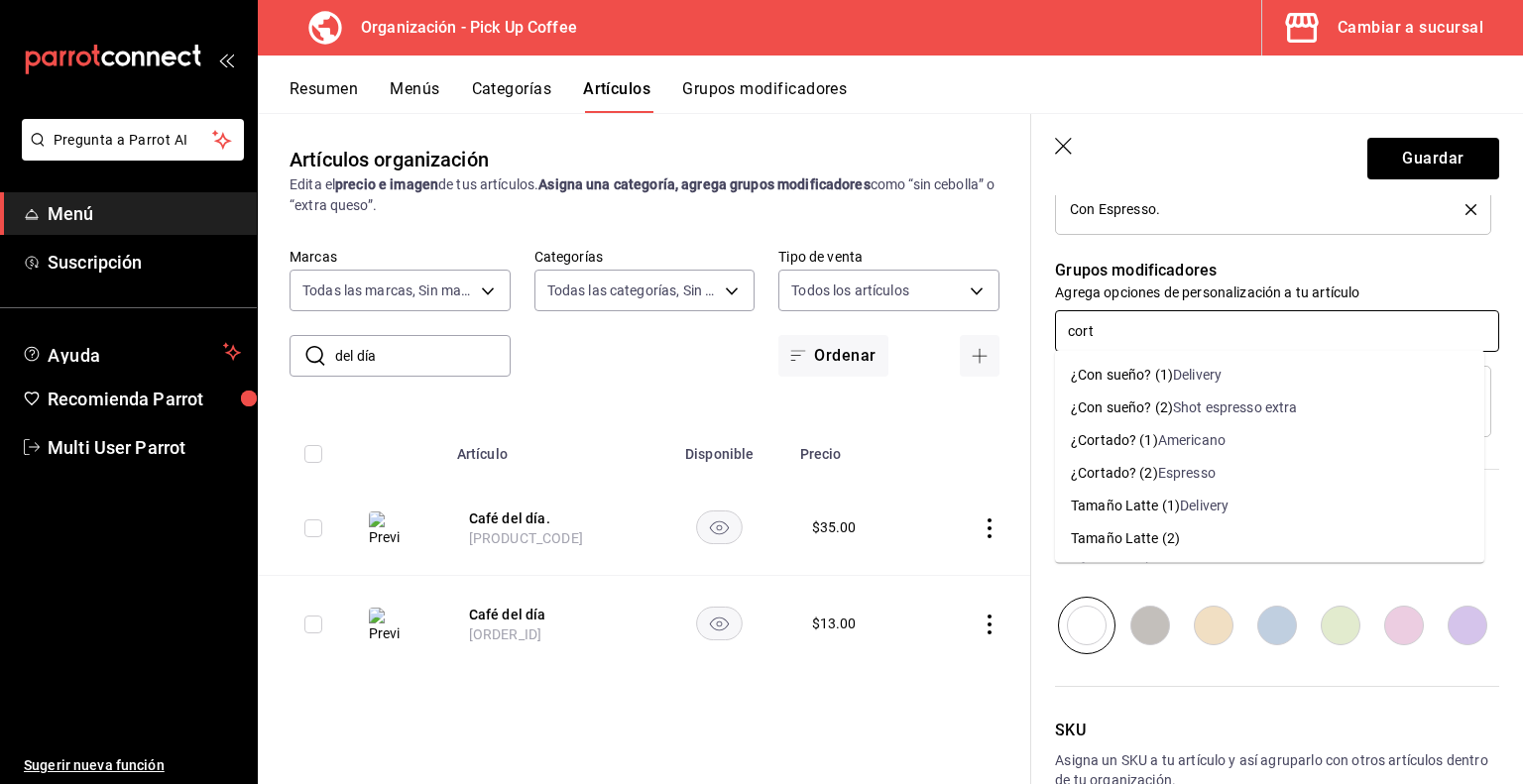 type on "corta" 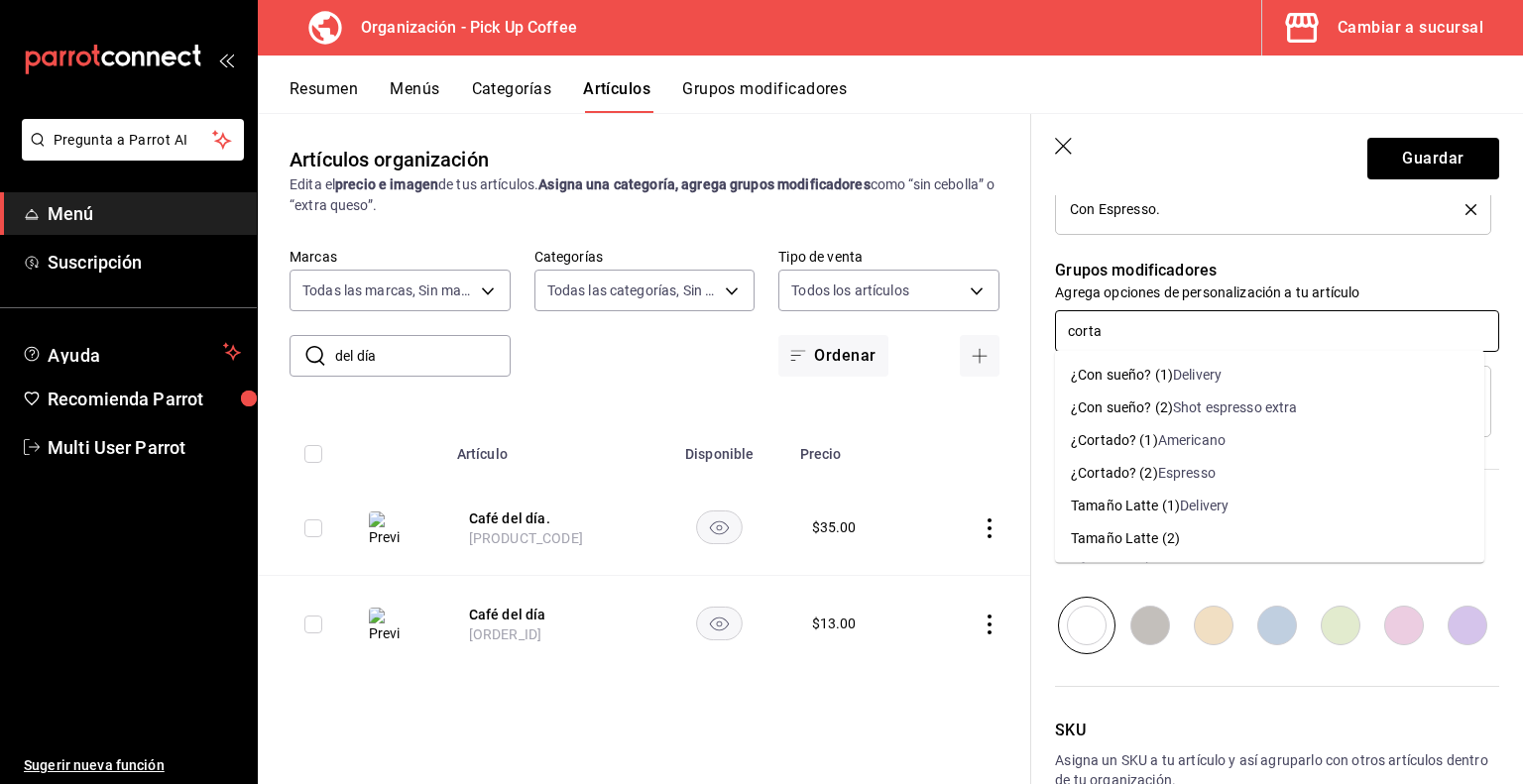 click on "¿Cortado? (1)" at bounding box center (1114, 440) 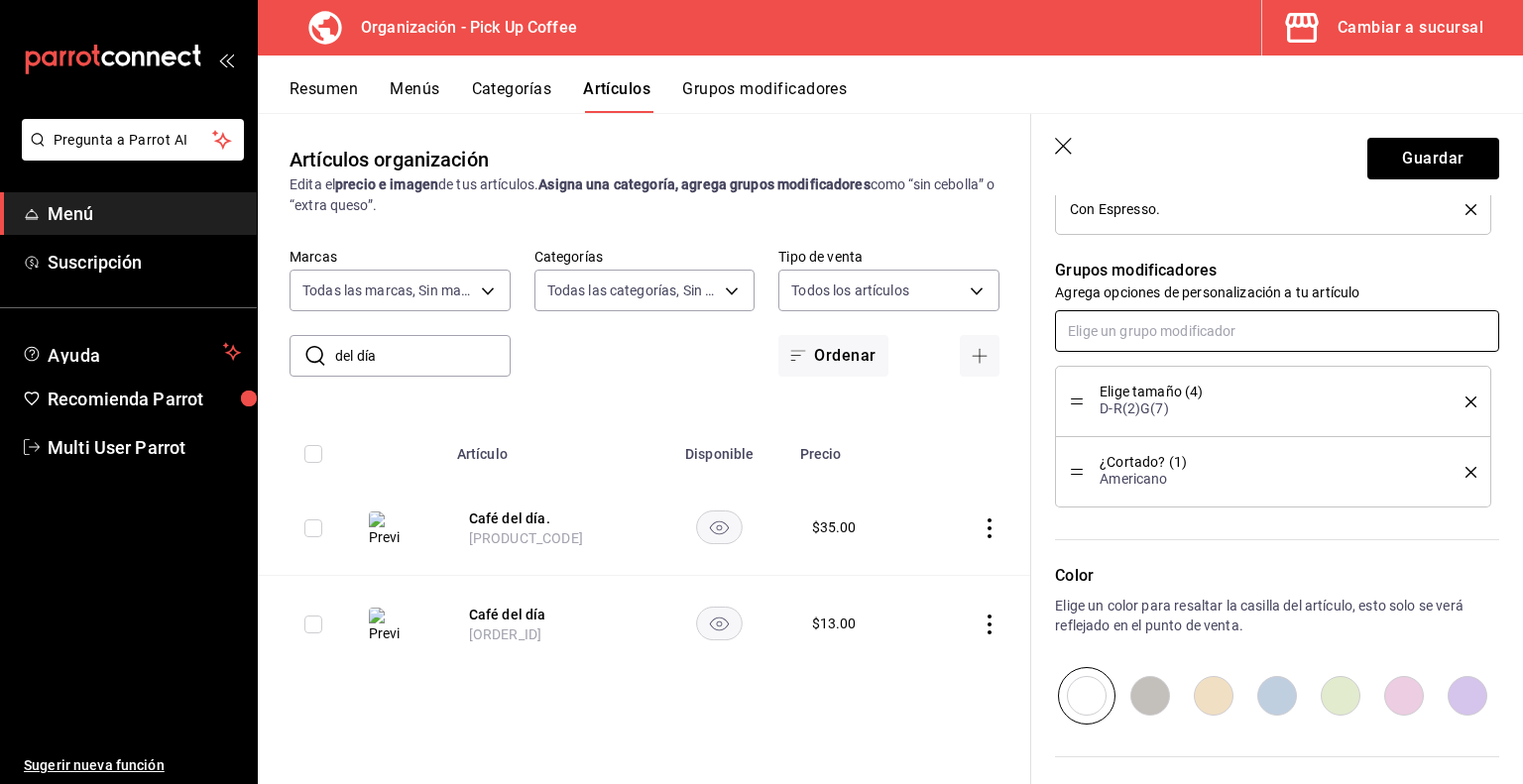 click at bounding box center (1277, 331) 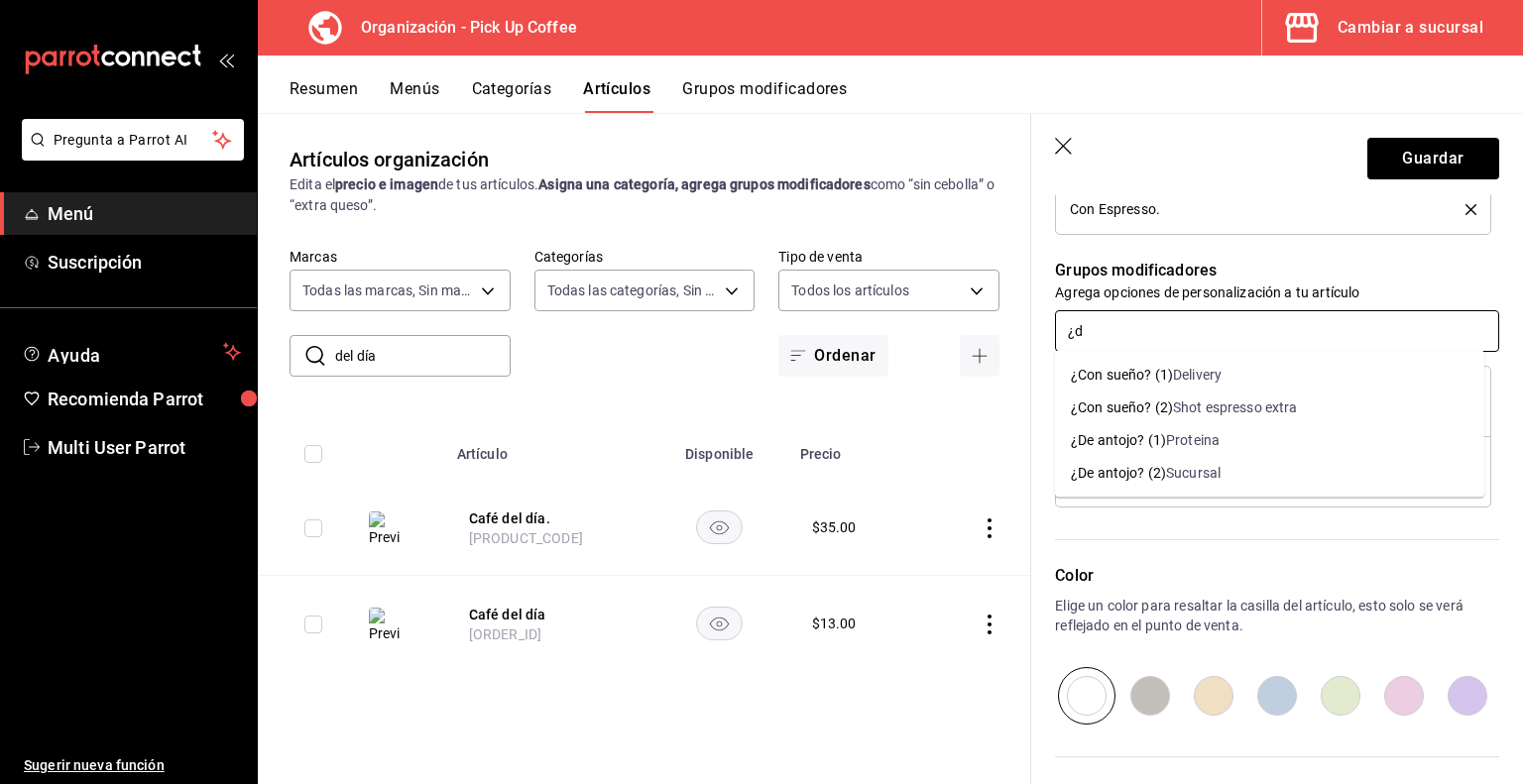 type on "¿" 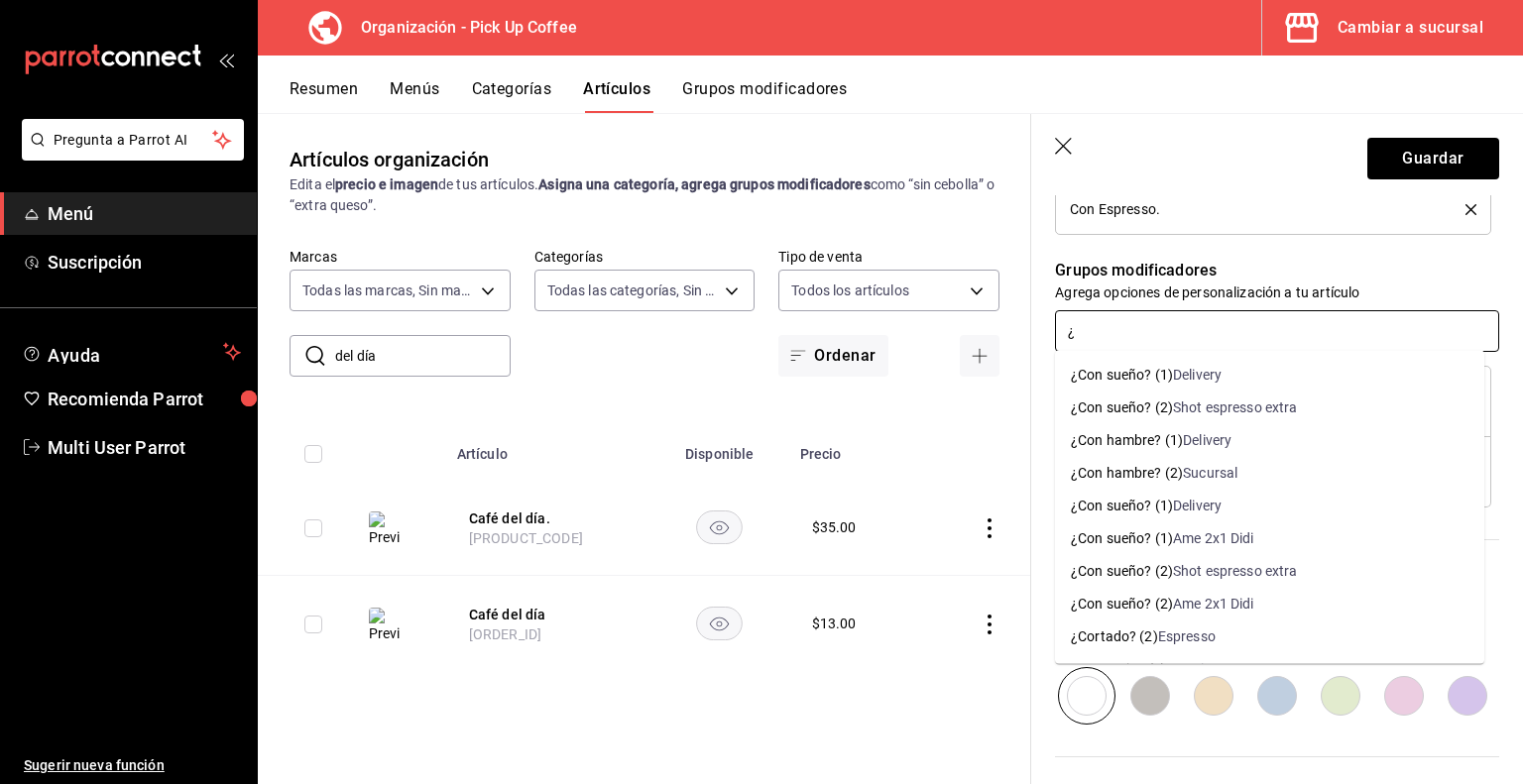 click on "Shot espresso extra" at bounding box center (1235, 407) 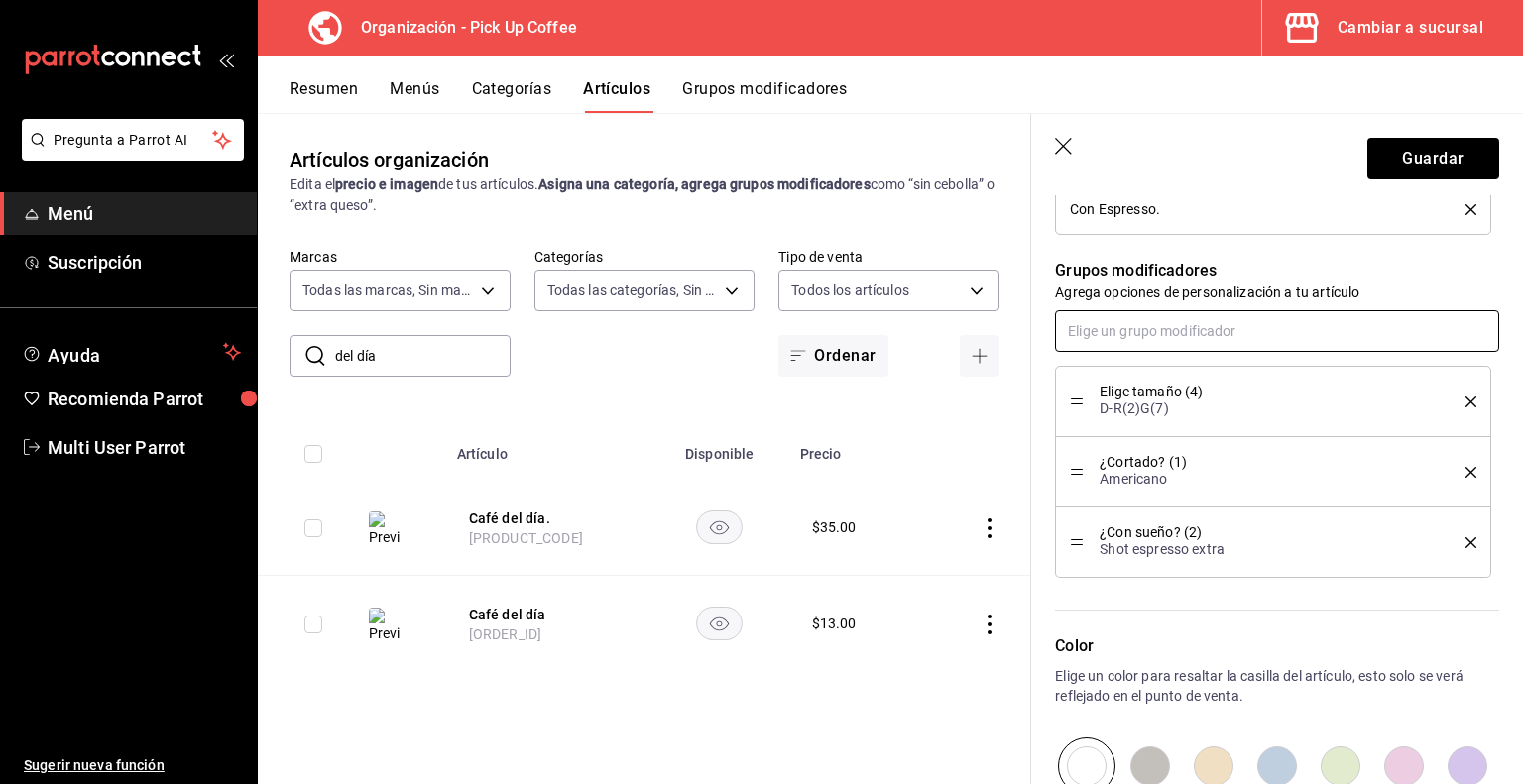 click at bounding box center (1277, 331) 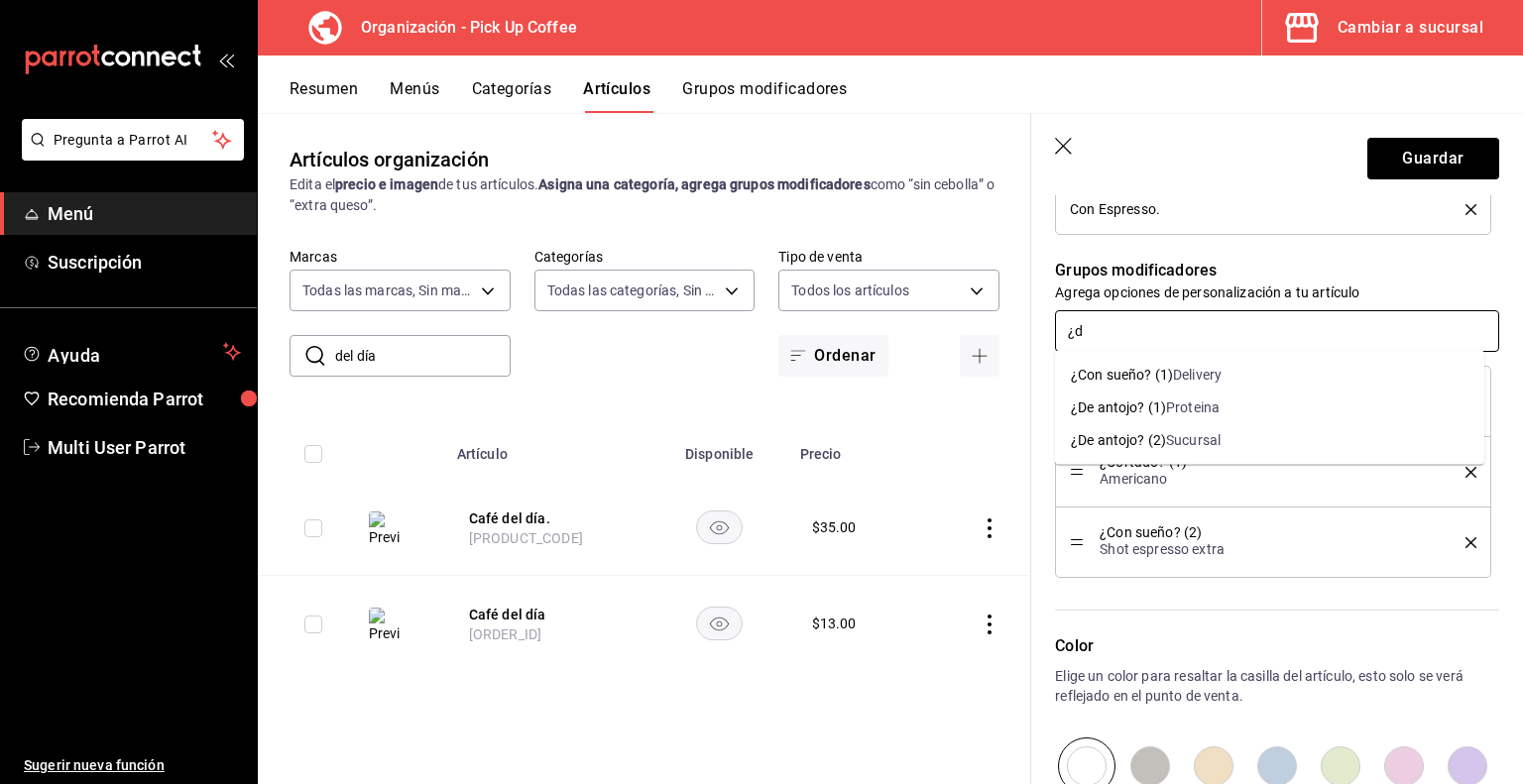 type on "¿de" 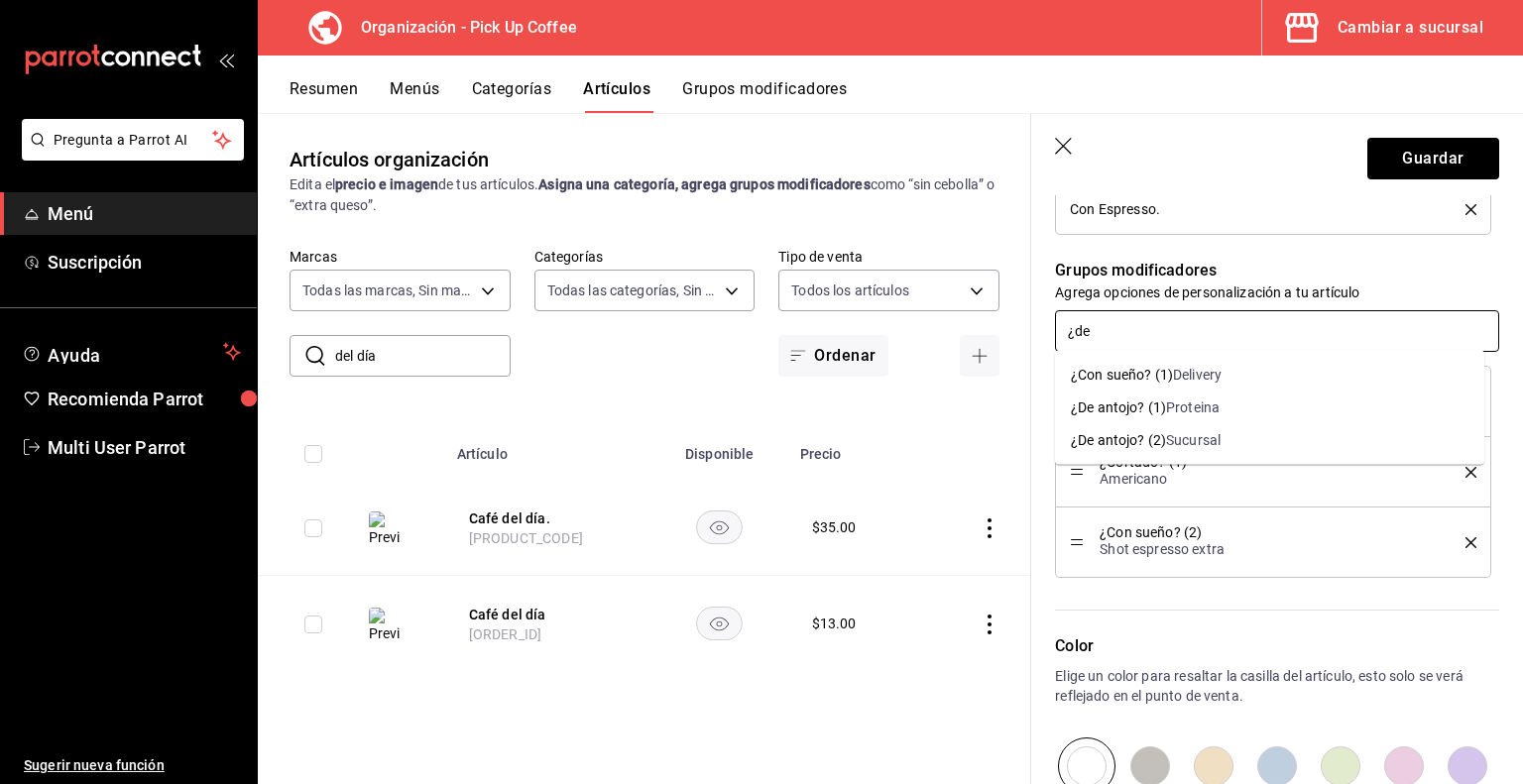 click on "¿De antojo? (2)" at bounding box center [1118, 440] 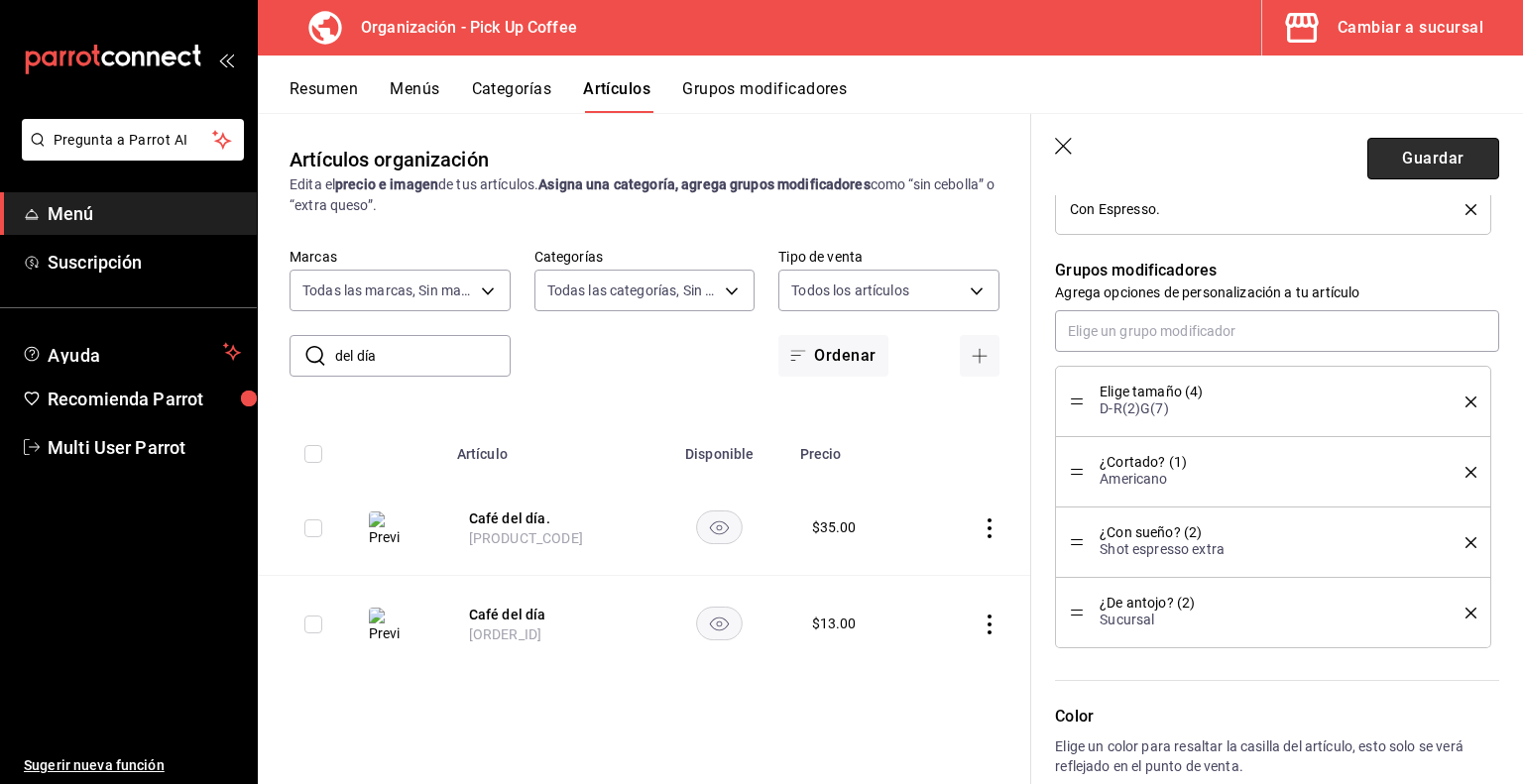 click on "Guardar" at bounding box center (1433, 159) 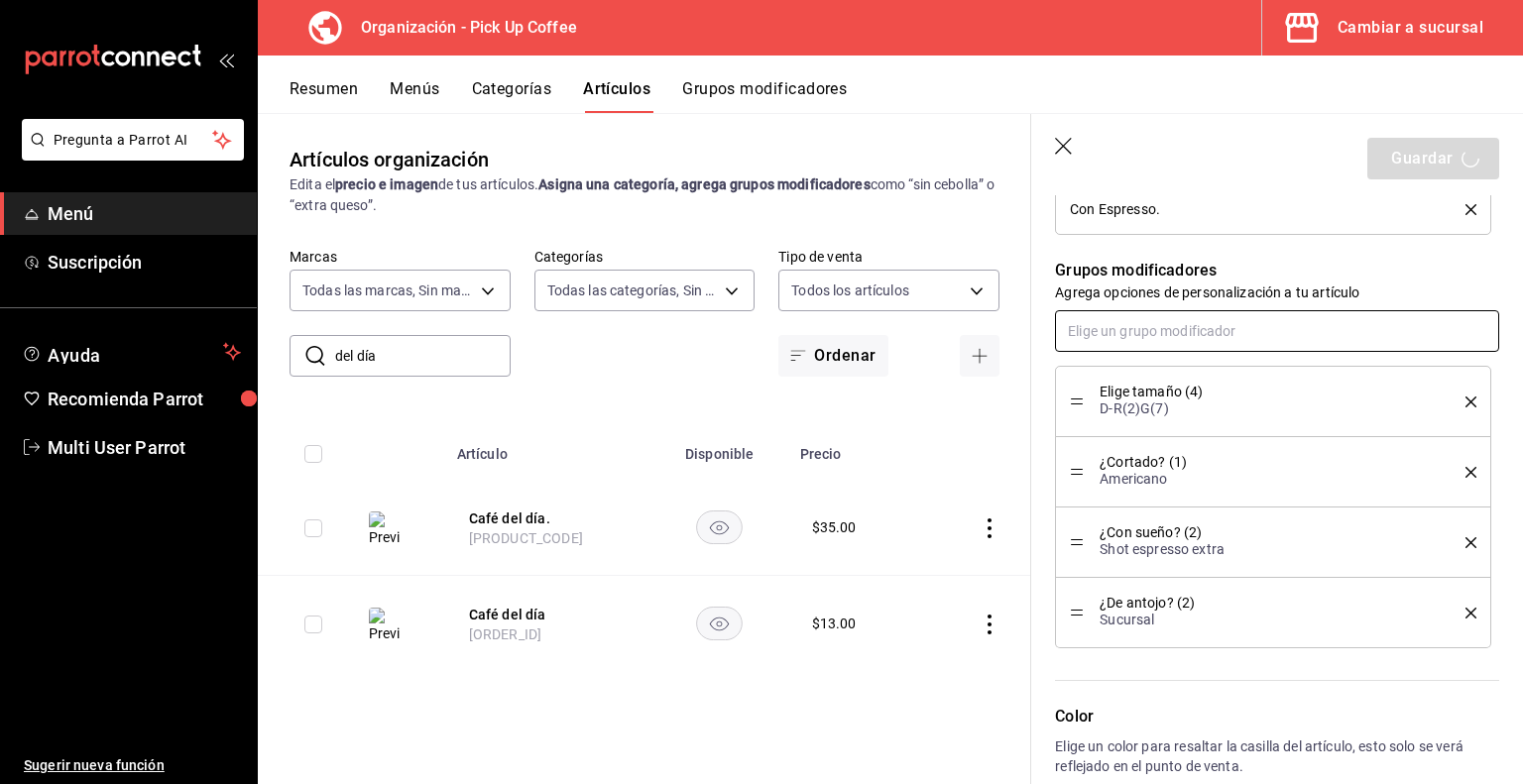 type on "x" 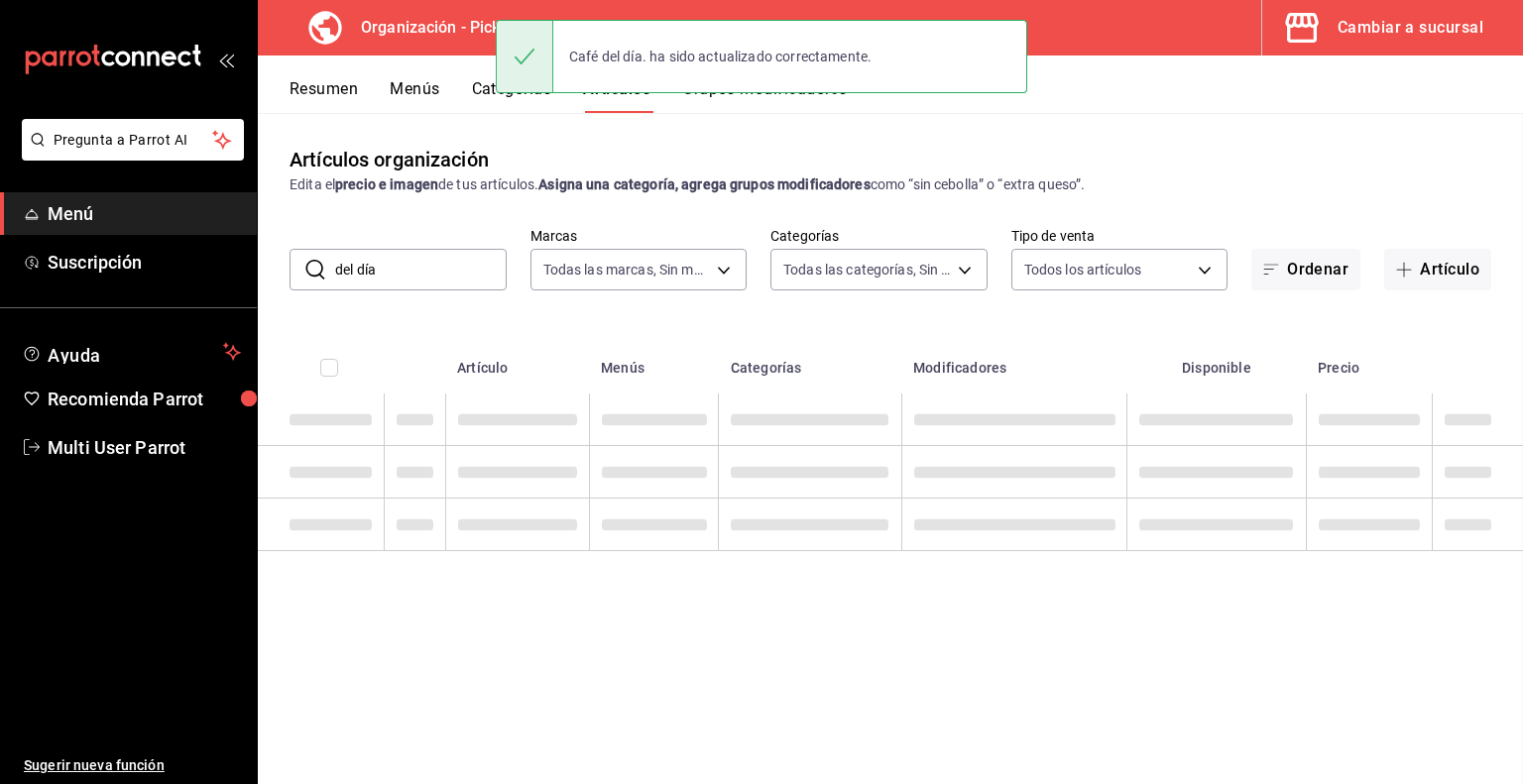 scroll, scrollTop: 0, scrollLeft: 0, axis: both 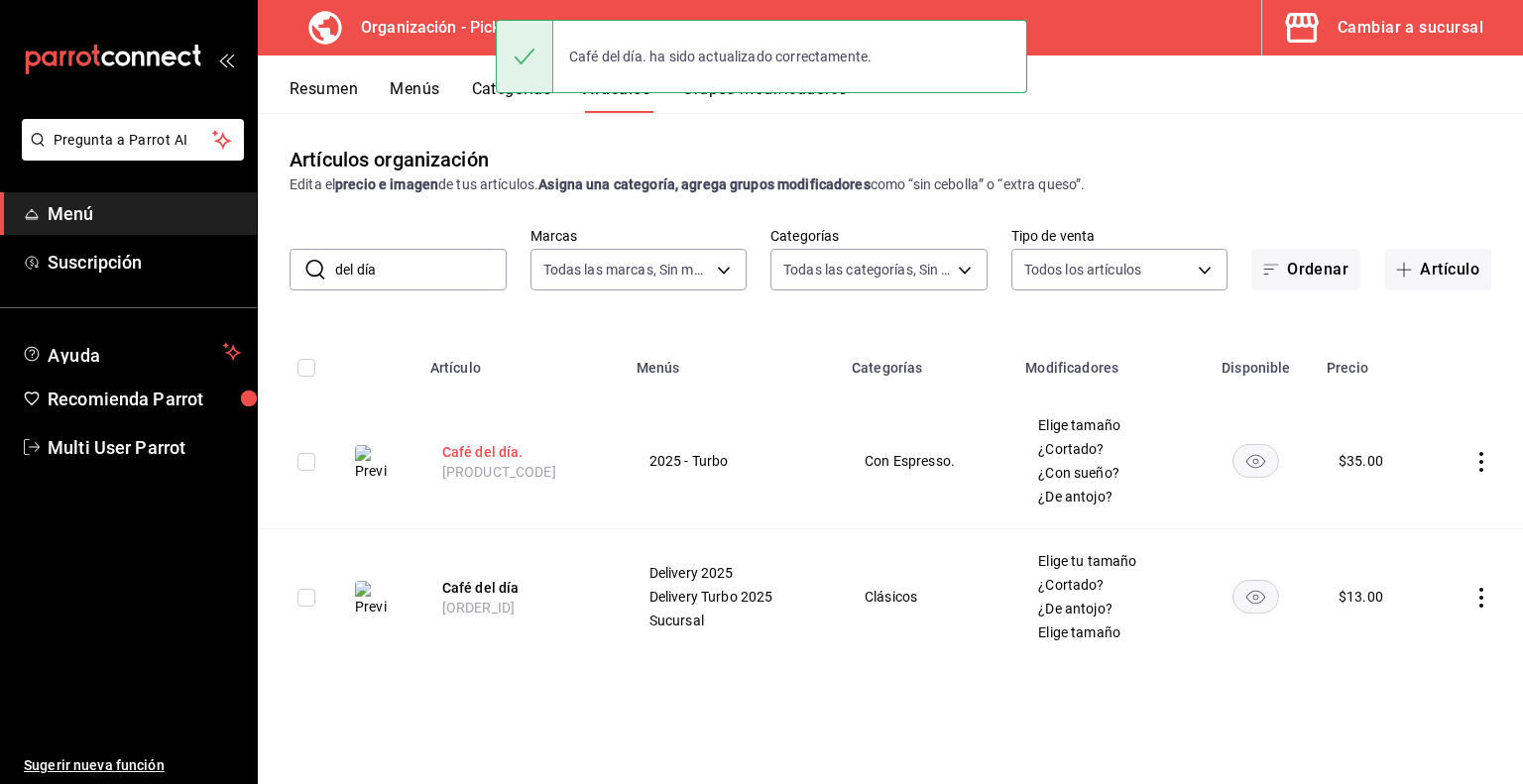 click on "Café del día." at bounding box center (522, 452) 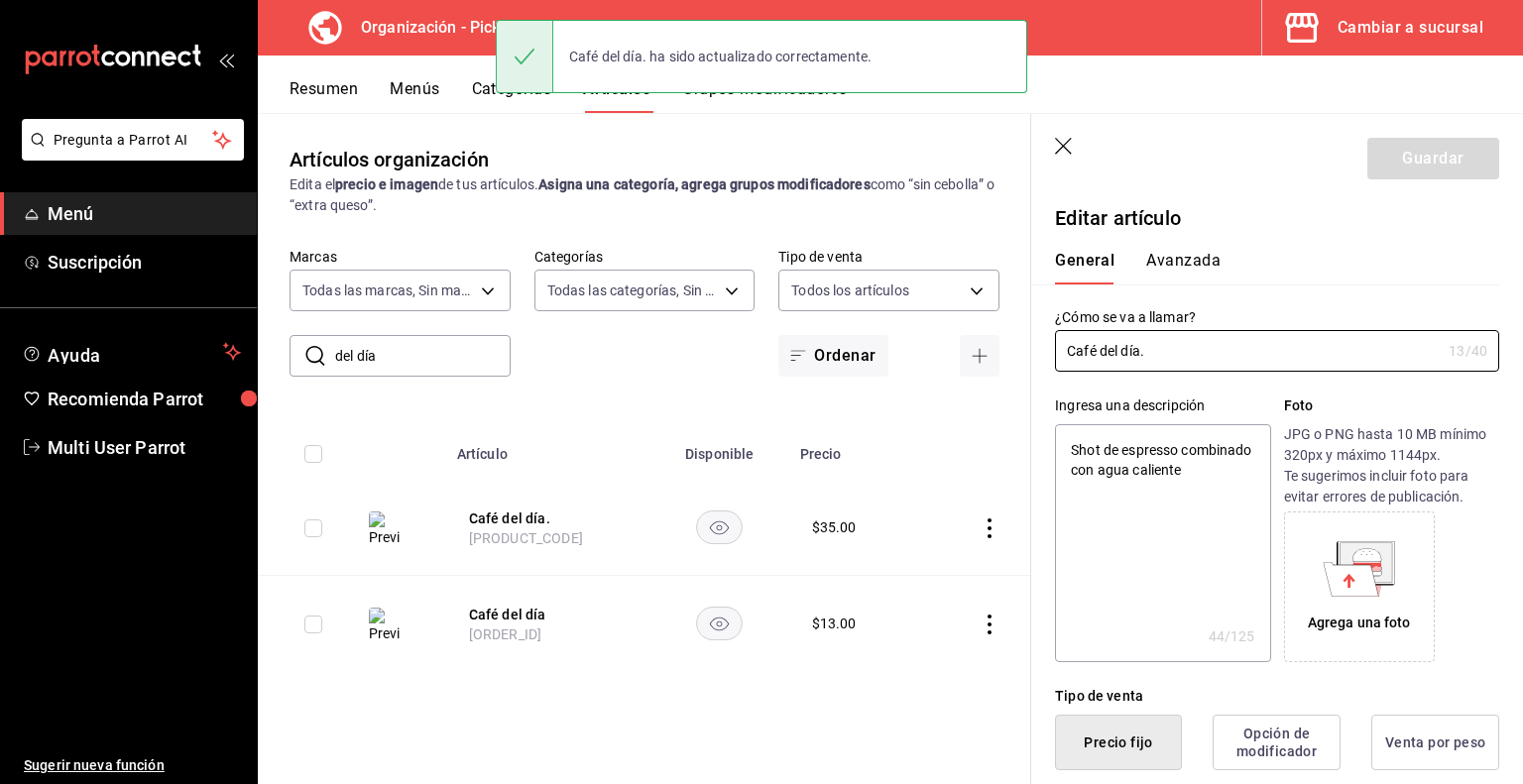 type on "x" 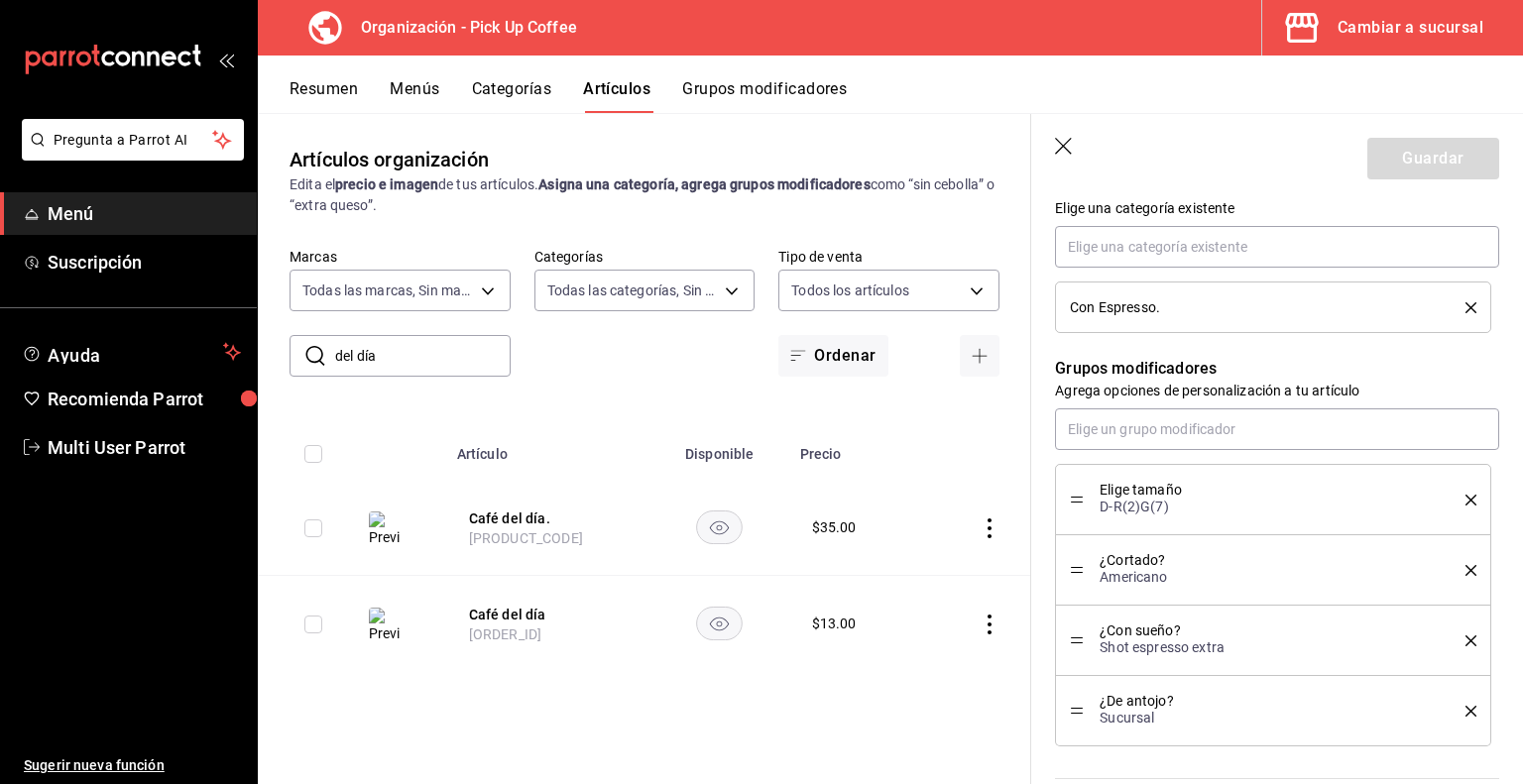 scroll, scrollTop: 814, scrollLeft: 0, axis: vertical 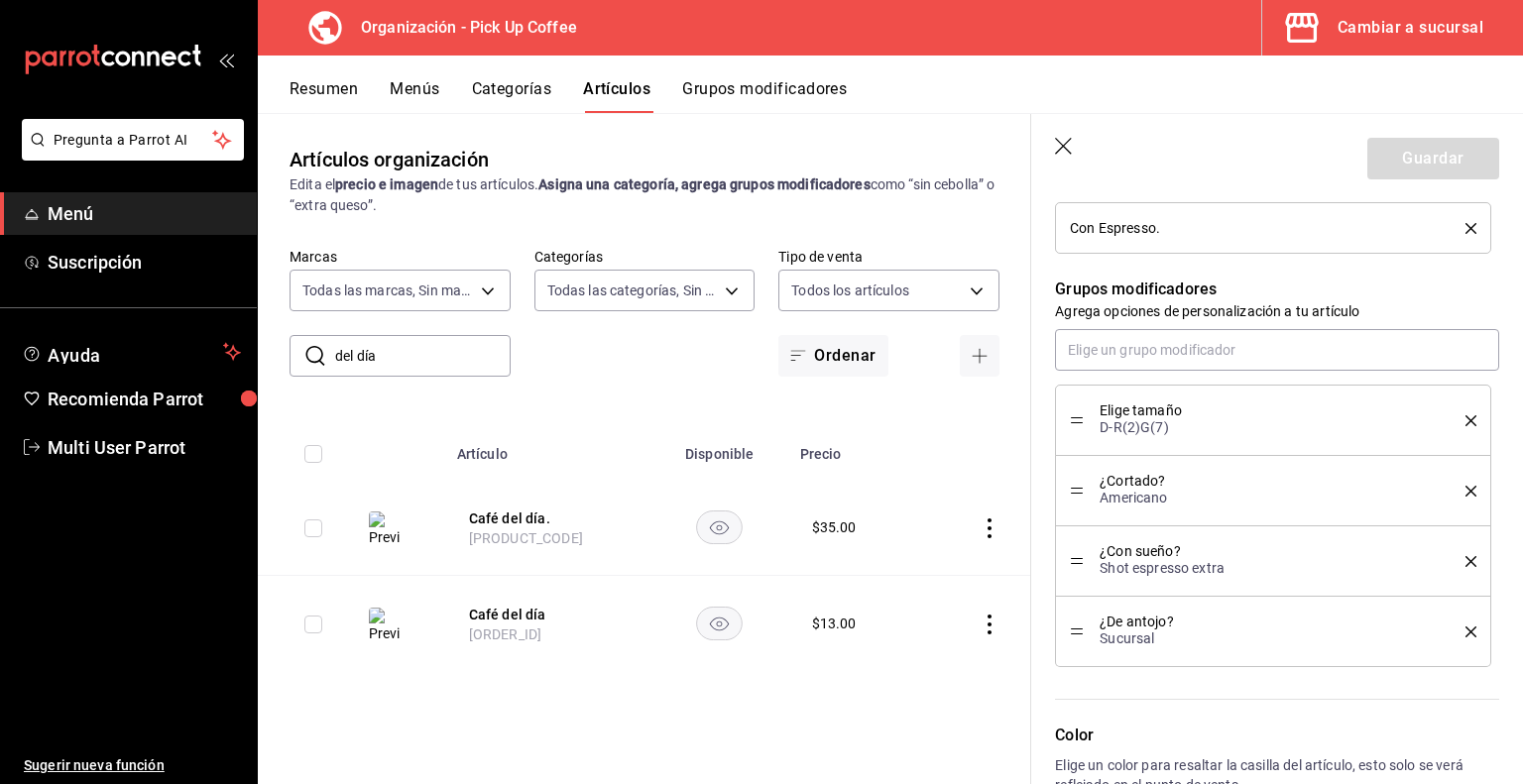 click 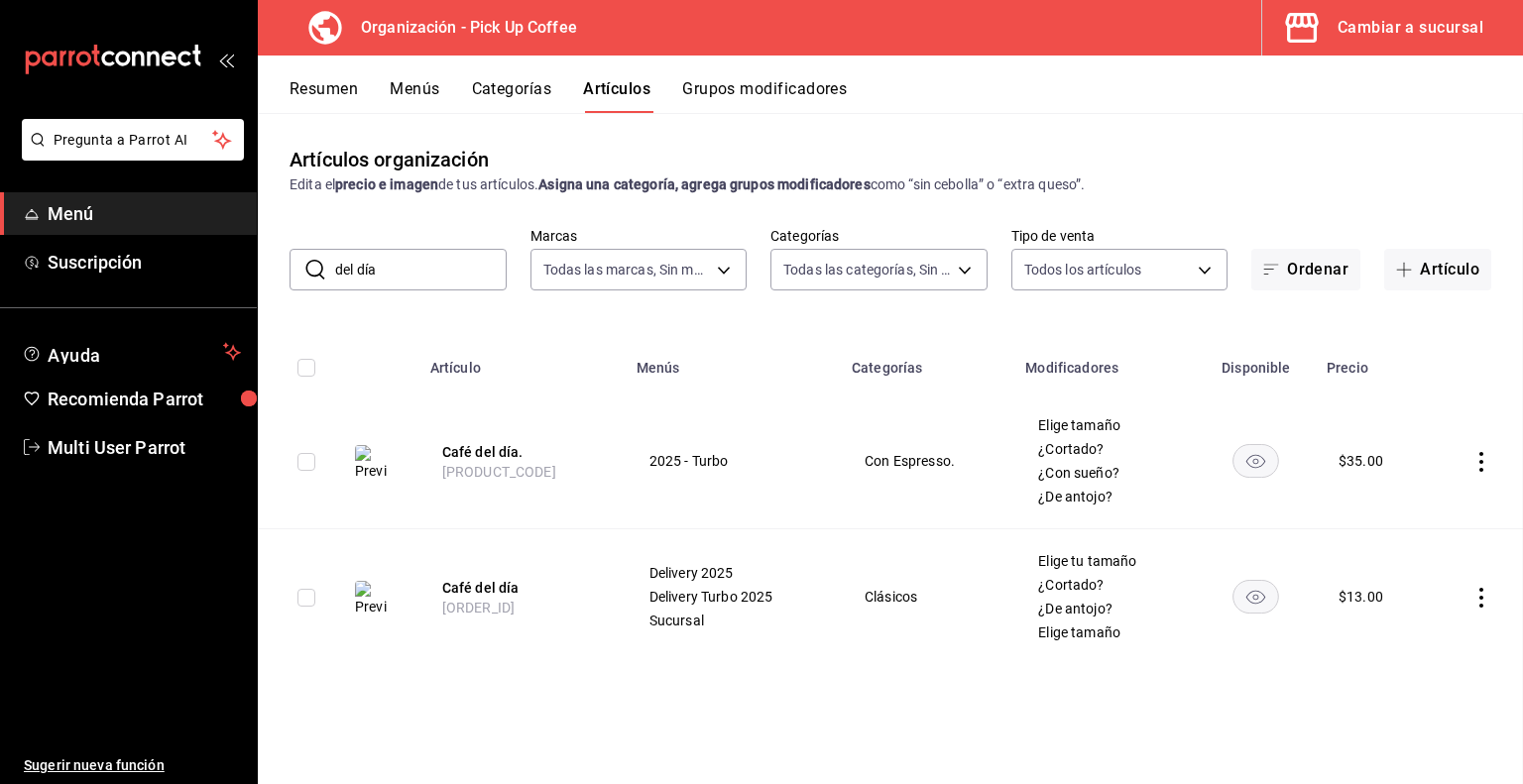 scroll, scrollTop: 0, scrollLeft: 0, axis: both 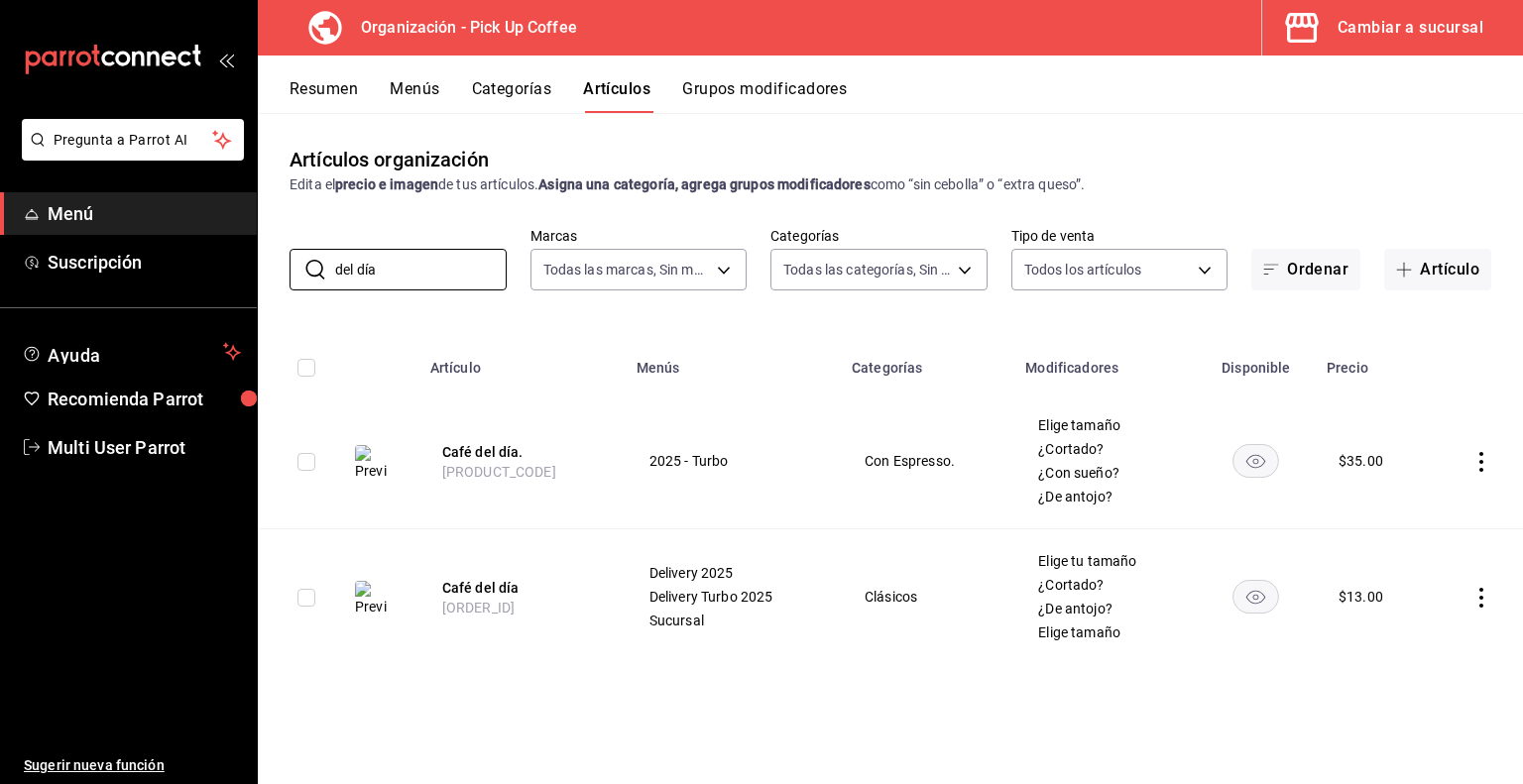drag, startPoint x: 448, startPoint y: 277, endPoint x: 249, endPoint y: 290, distance: 199.42417 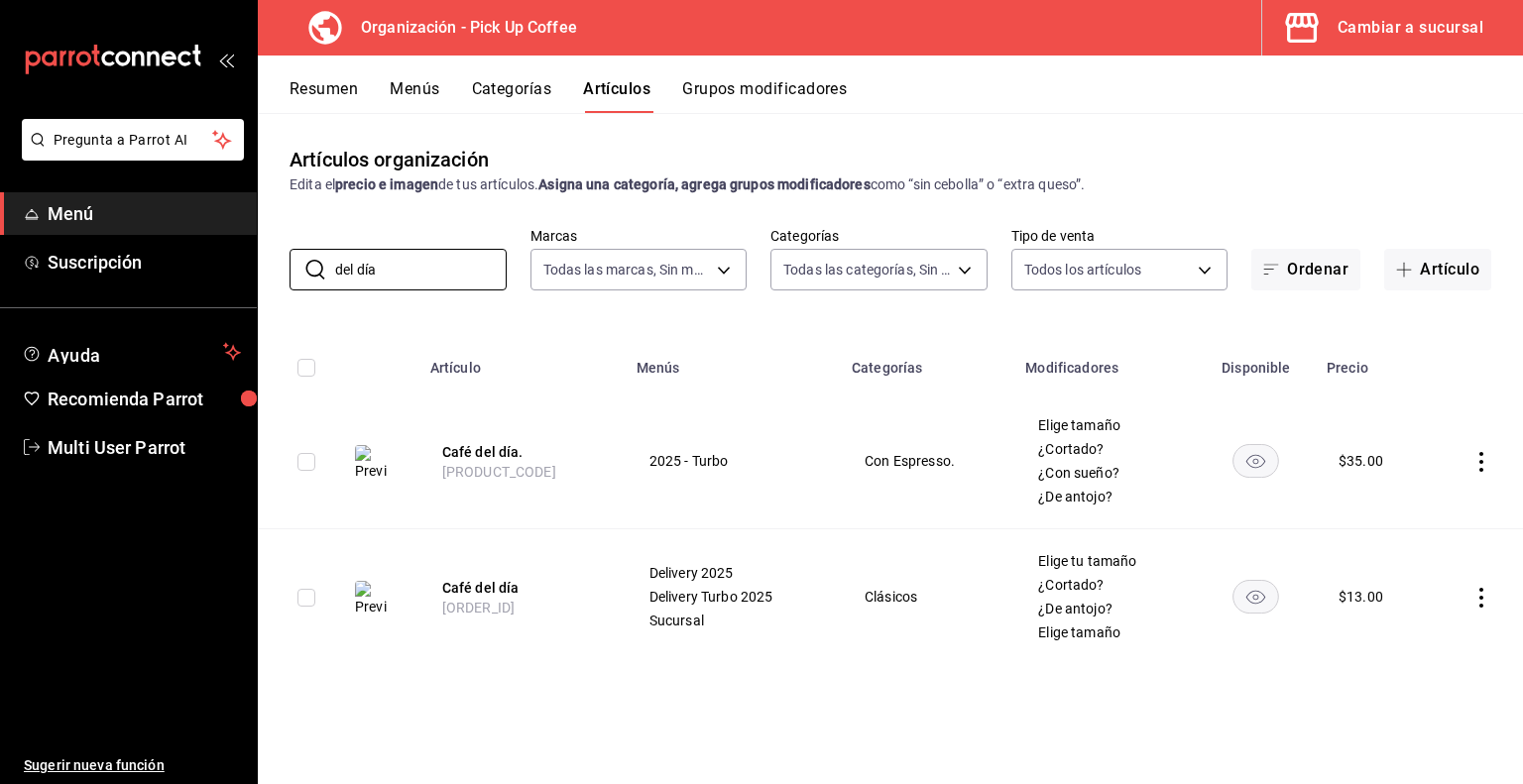 click on "Pregunta a Parrot AI Menú   Suscripción   Ayuda Recomienda Parrot   Multi User Parrot   Sugerir nueva función   Organización - Pick Up Coffee Cambiar a sucursal Resumen Menús Categorías Artículos Grupos modificadores Artículos organización Edita el  precio e imagen  de tus artículos.  Asigna una categoría, agrega grupos modificadores  como “sin cebolla” o “extra queso”. ​ del día ​ Marcas Todas las marcas, Sin marca be2dd662-c872-4fc9-aaab-377dbd4a662e Categorías Todas las categorías, Sin categoría Tipo de venta Todos los artículos ALL Ordenar Artículo Artículo Menús Categorías Modificadores Disponible Precio Café del día. 2025-D-ECD 2025 - Turbo Con Espresso. Elige tamaño ¿Cortado? ¿Con sueño? ¿De antojo? $ 35.00 Café del día AR-1714657128533 Delivery 2025 Delivery Turbo 2025 Sucursal Clásicos Elige tu tamaño ¿Cortado? ¿De antojo? Elige tamaño $ 13.00 Guardar" at bounding box center (762, 392) 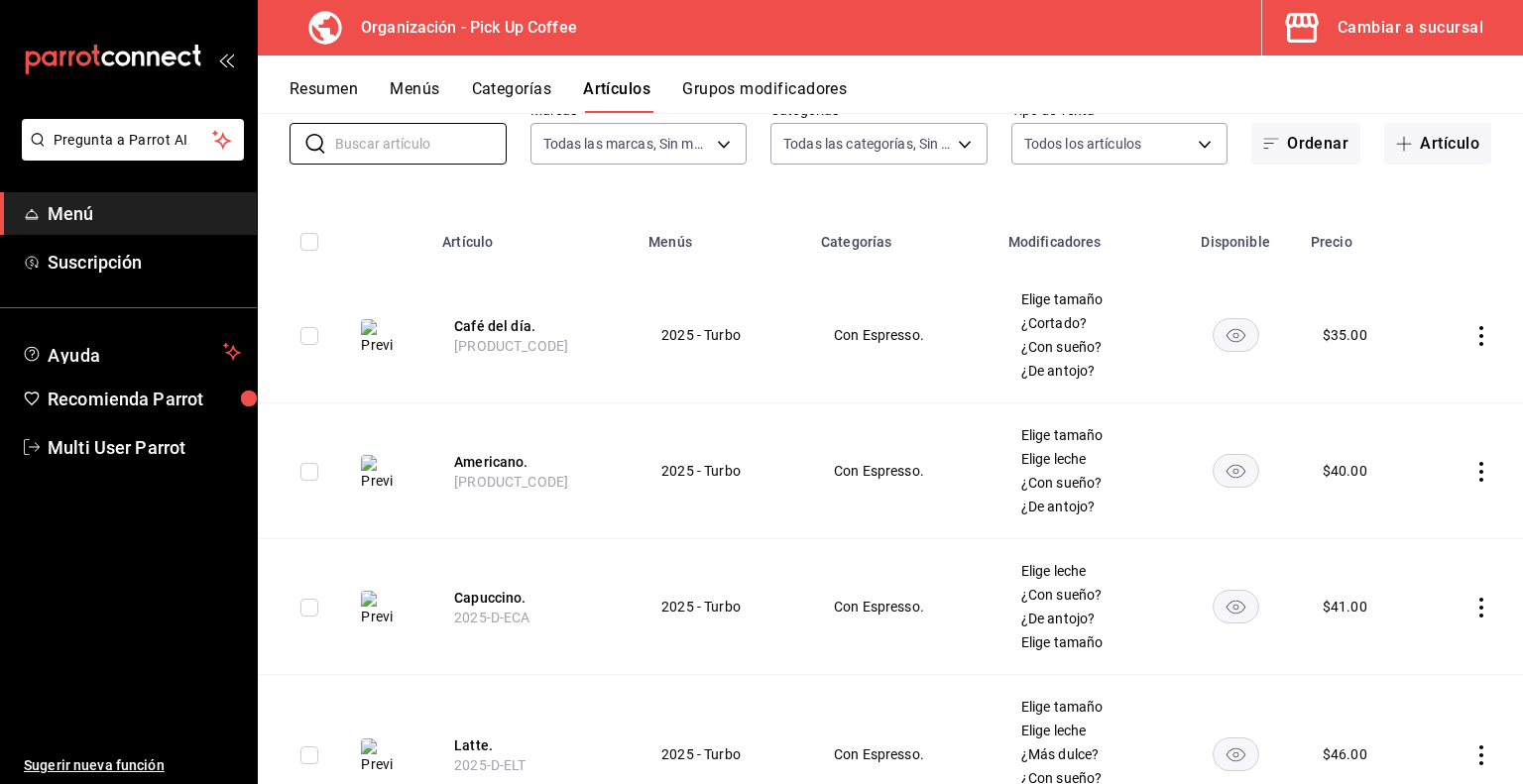 scroll, scrollTop: 130, scrollLeft: 0, axis: vertical 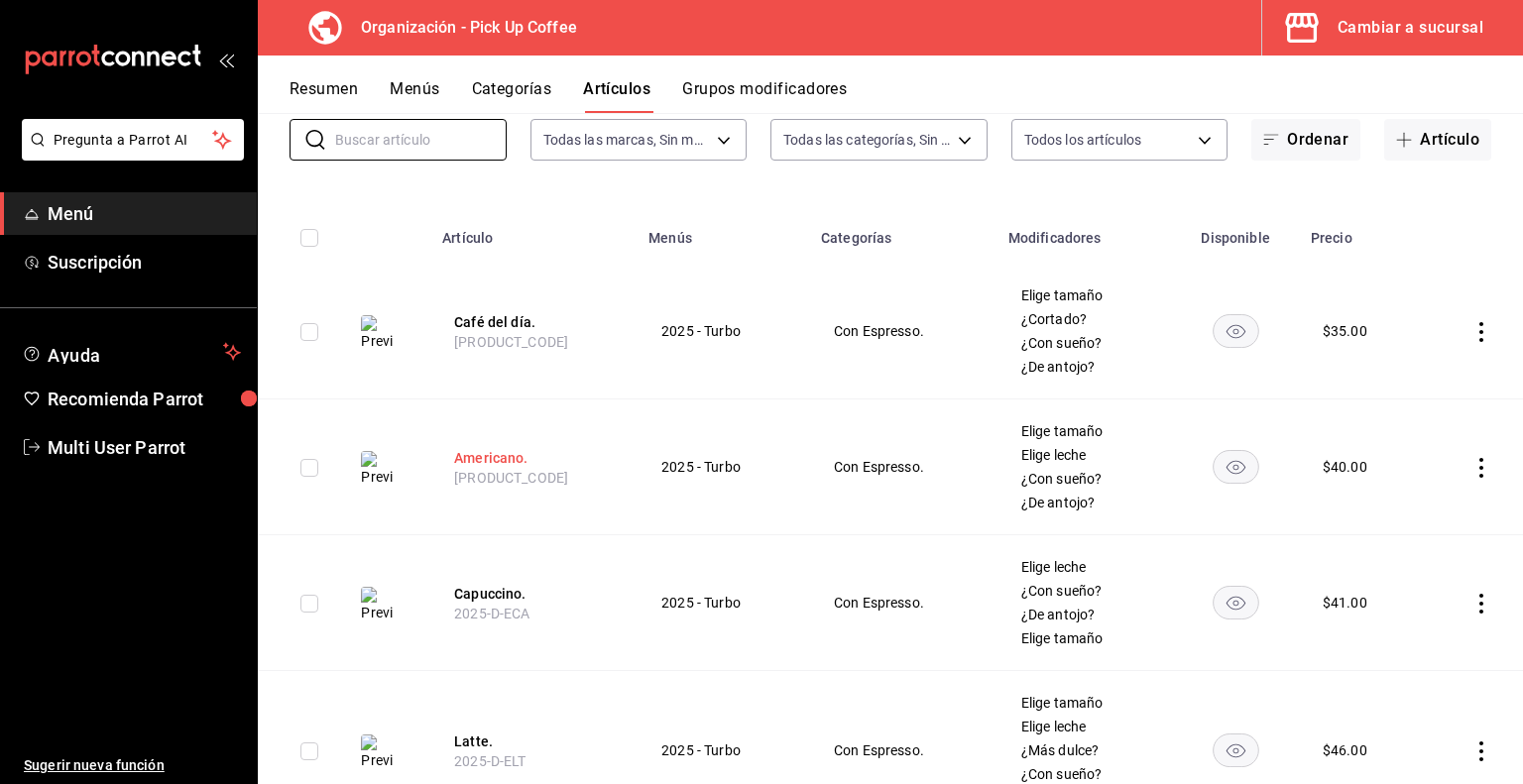 type 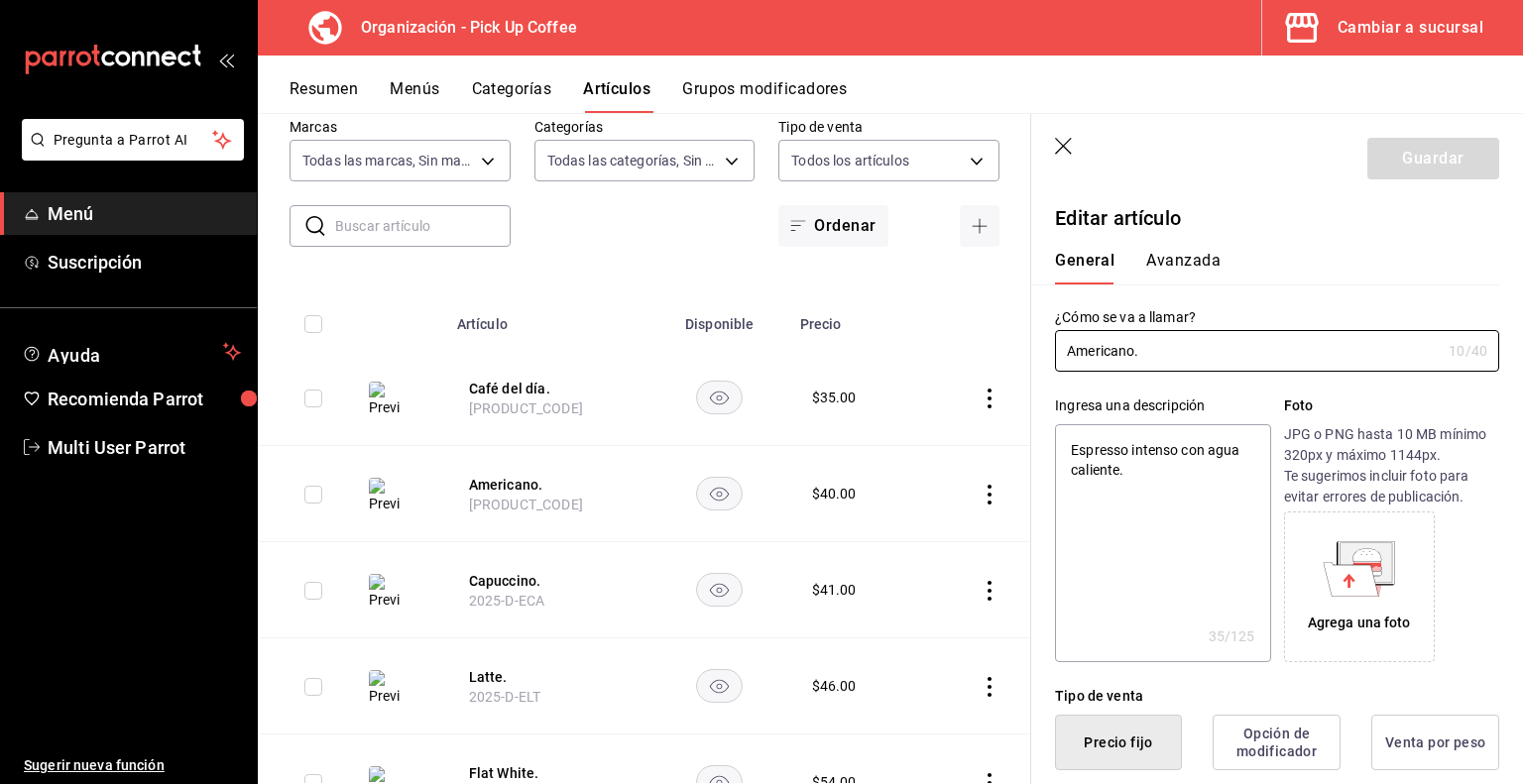 type on "x" 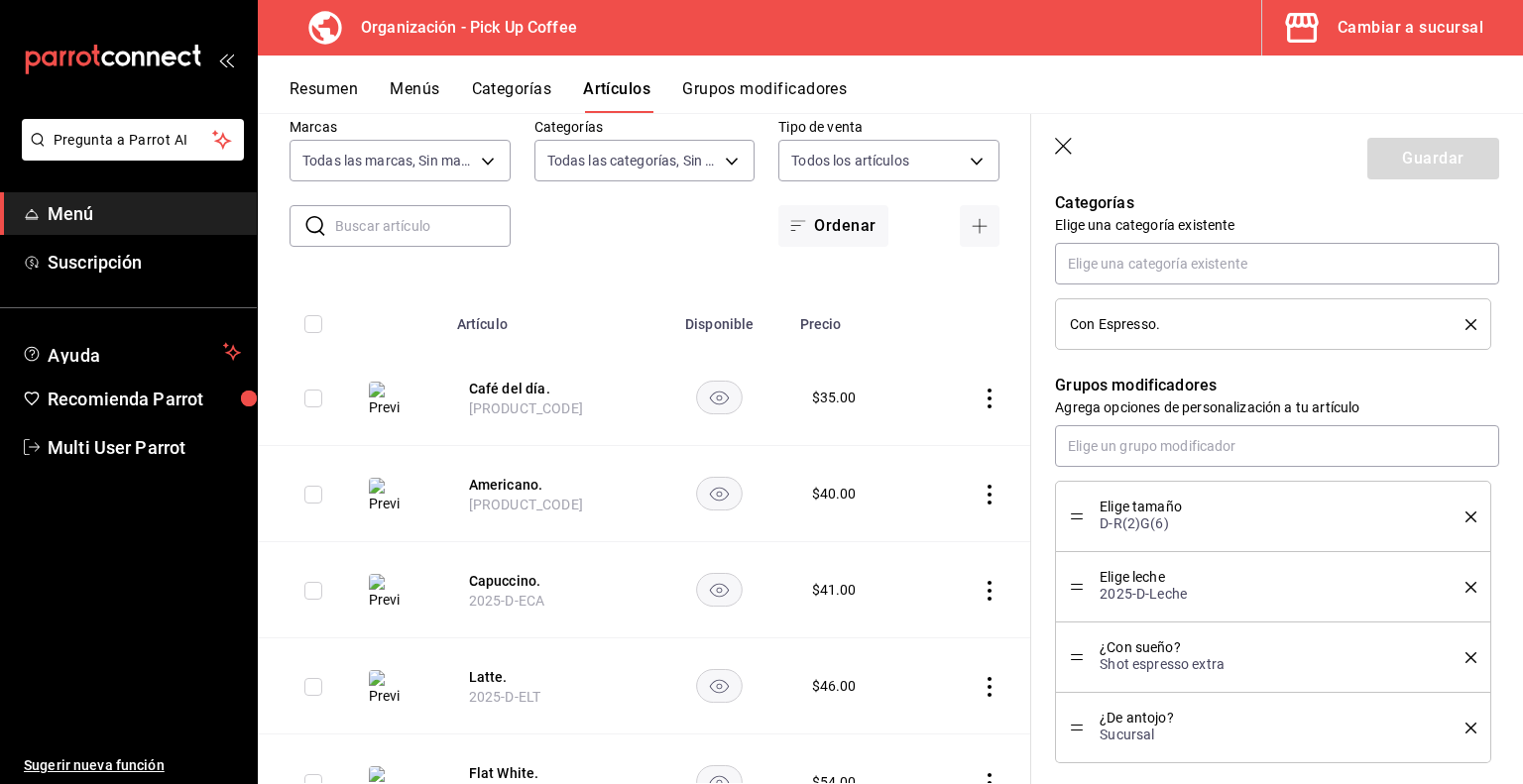 scroll, scrollTop: 789, scrollLeft: 0, axis: vertical 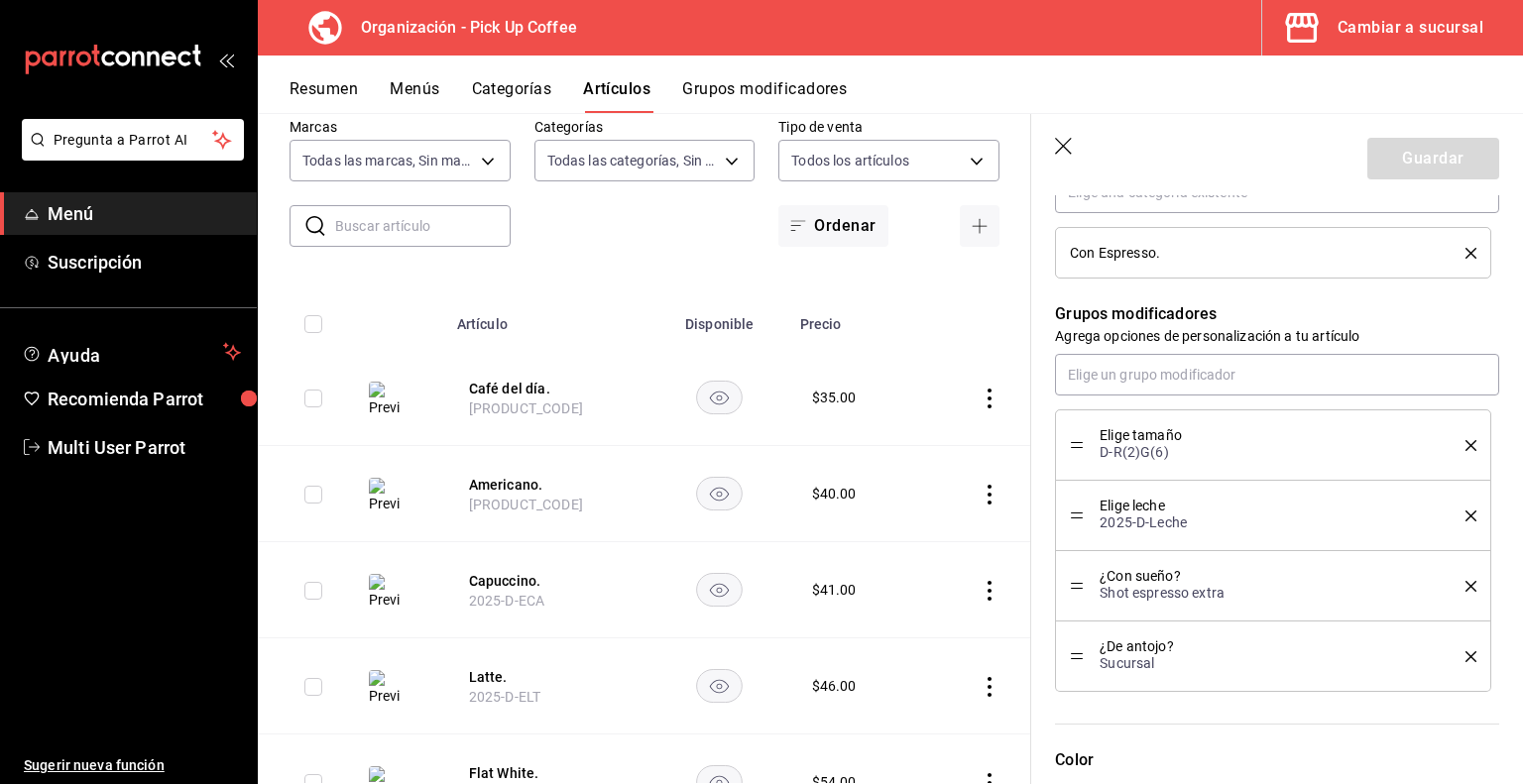 click 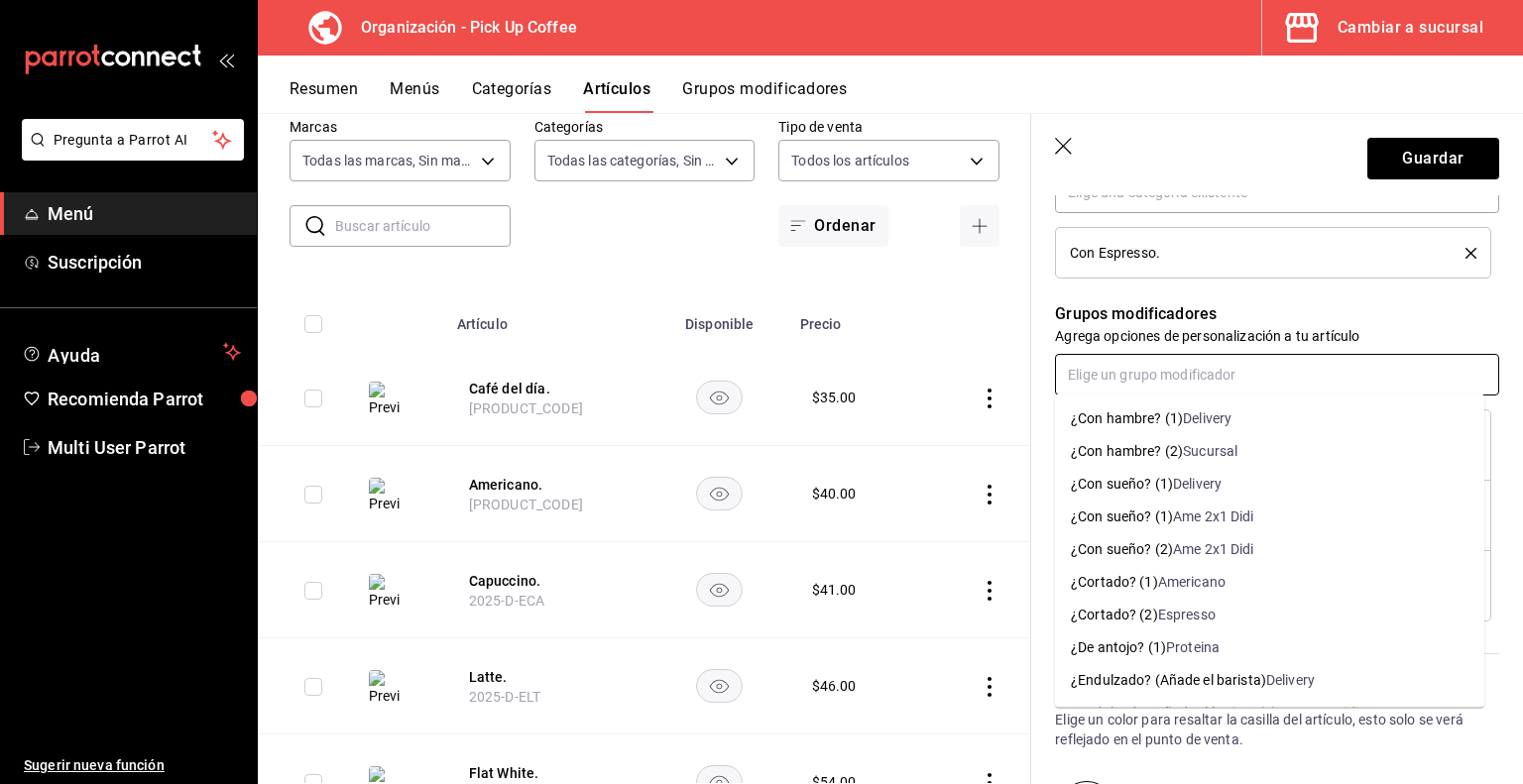 click at bounding box center [1277, 375] 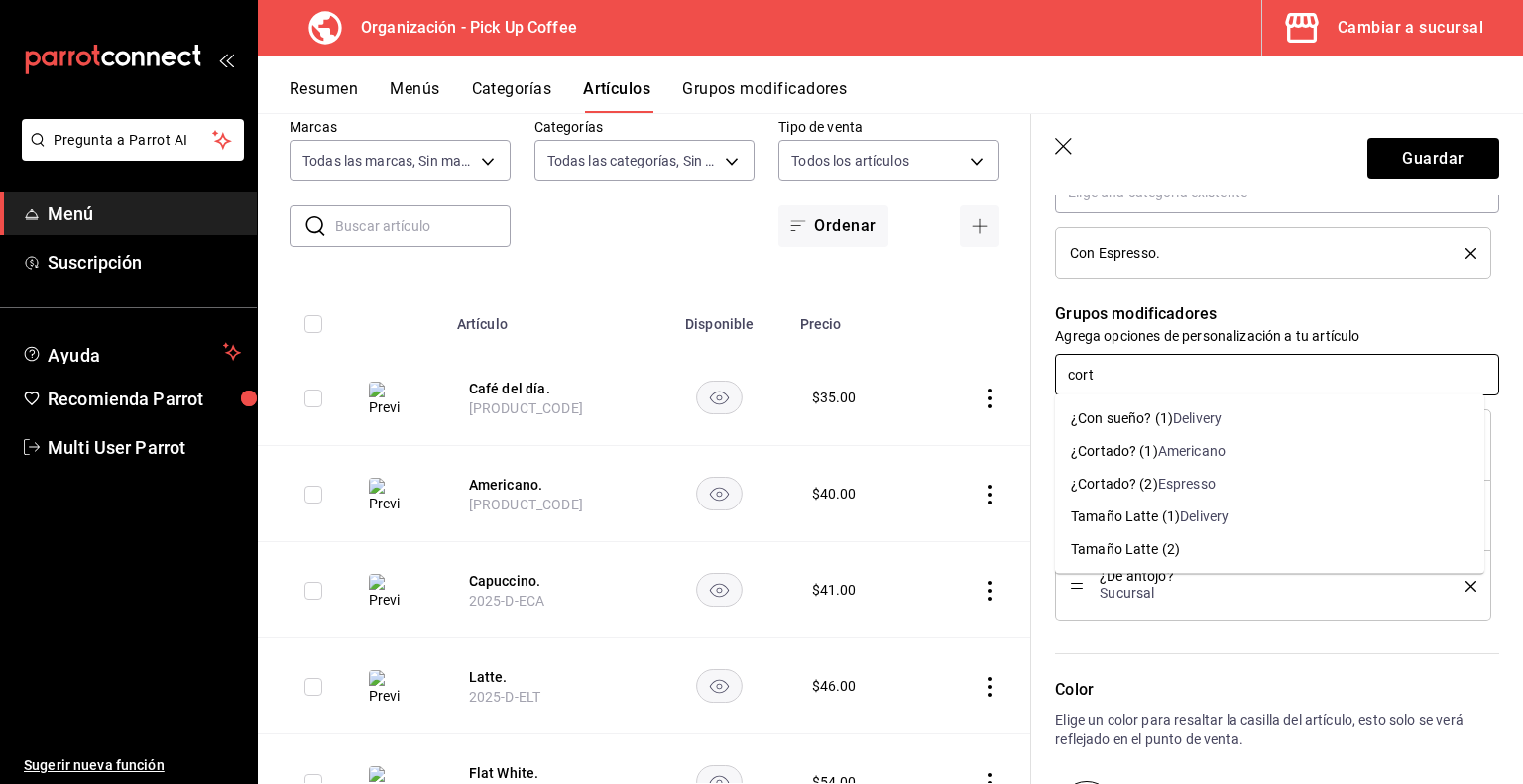 type on "corta" 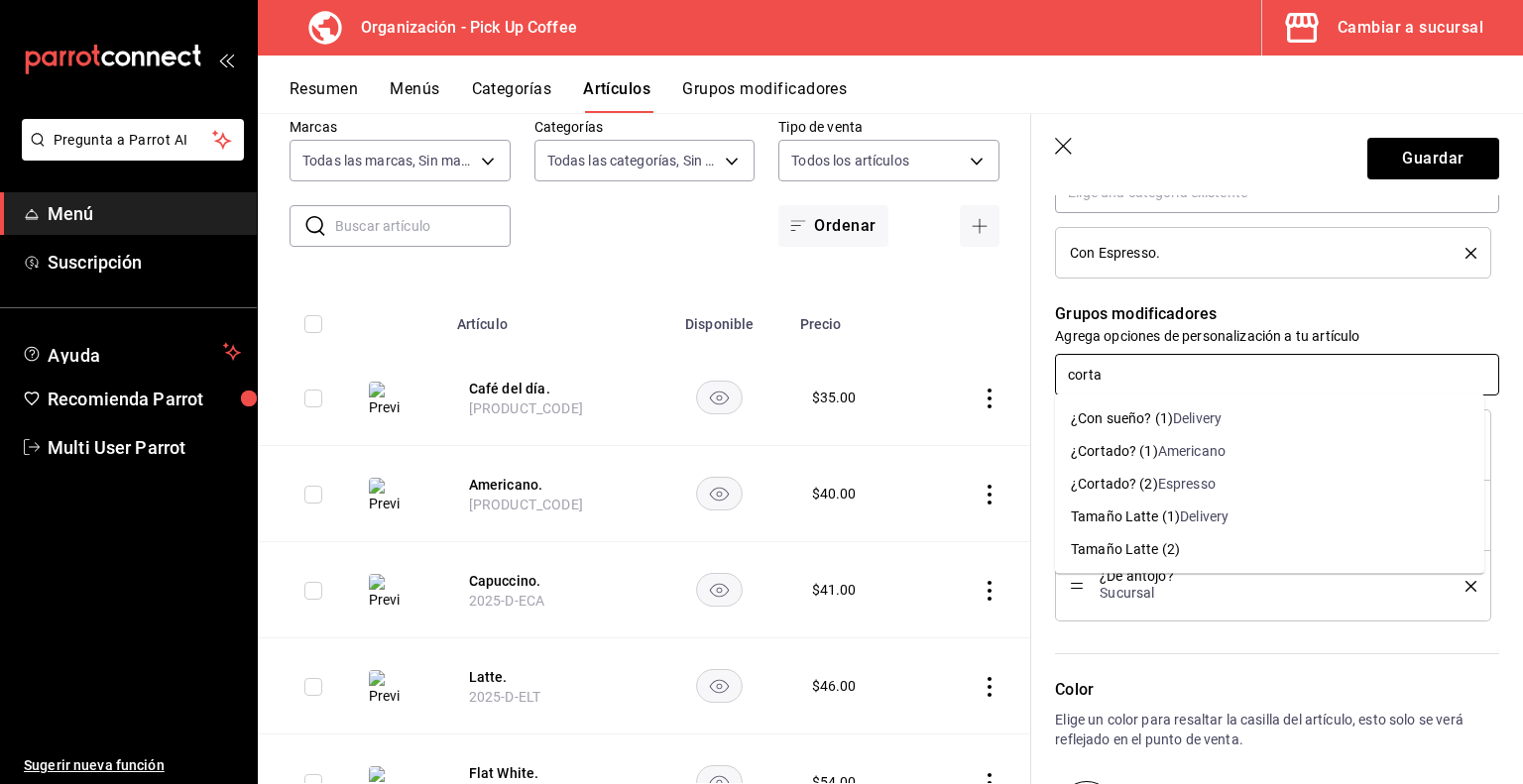 click on "¿Cortado? (1)" at bounding box center (1114, 451) 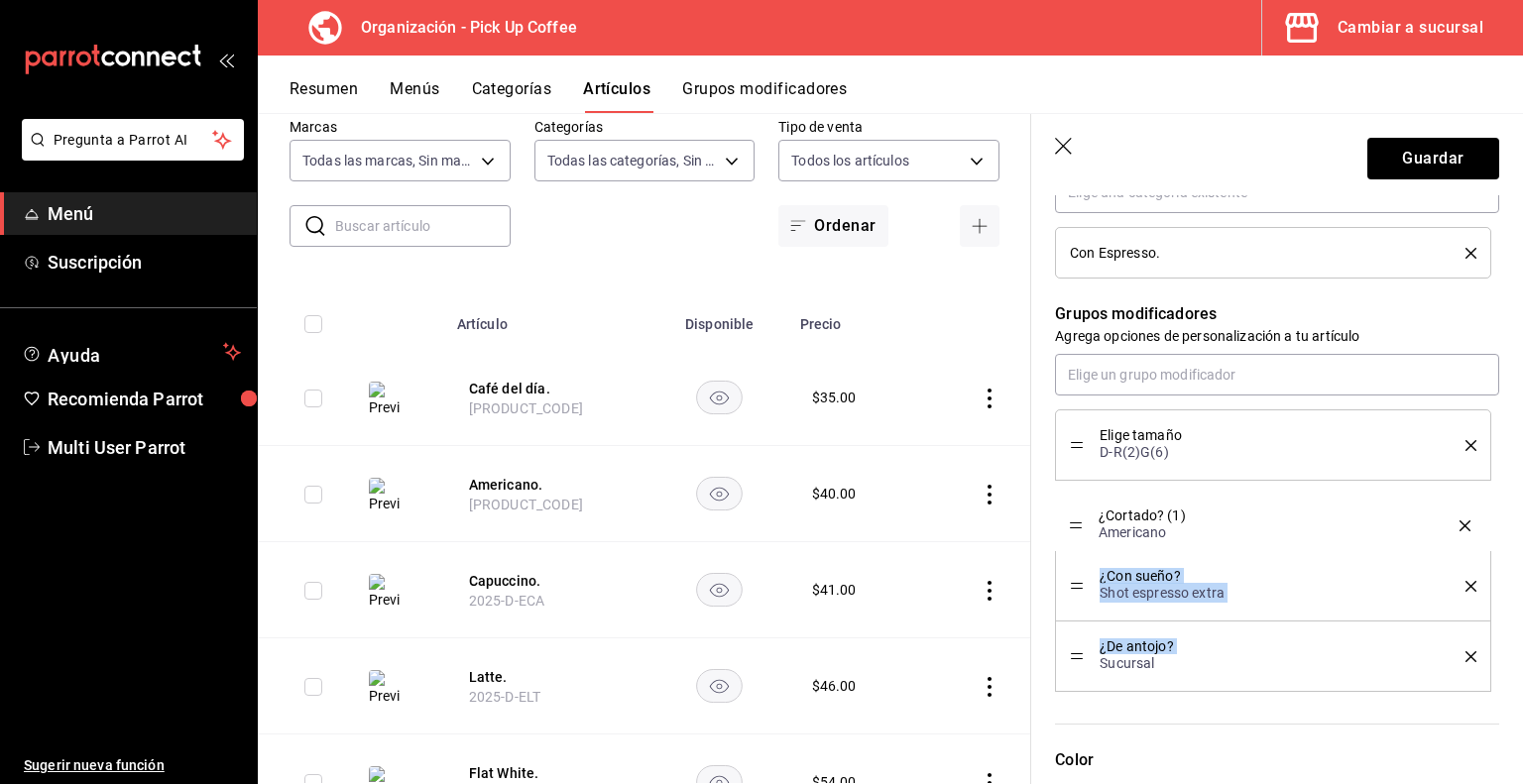 drag, startPoint x: 1071, startPoint y: 652, endPoint x: 1089, endPoint y: 524, distance: 129.25943 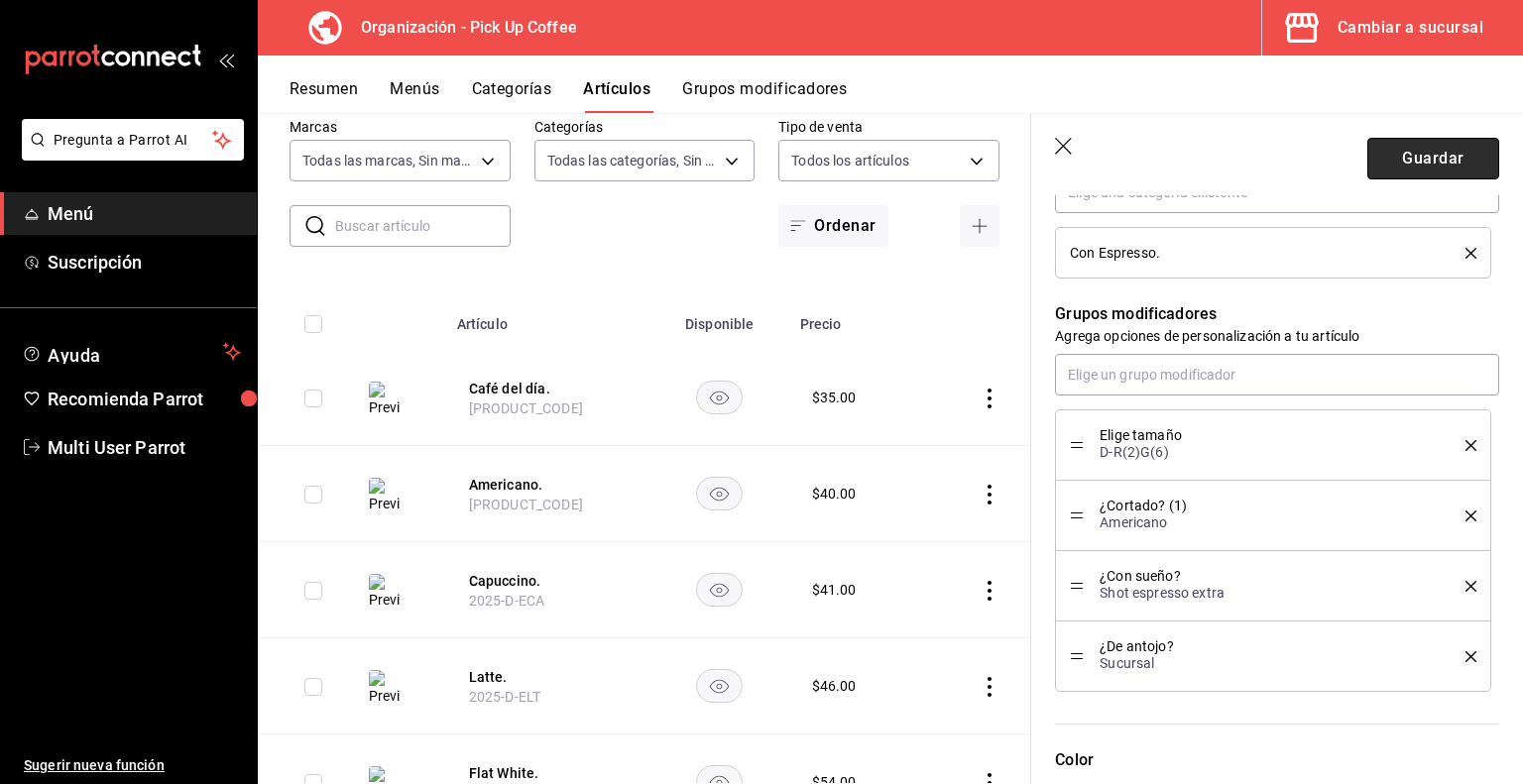 click on "Guardar" at bounding box center (1433, 159) 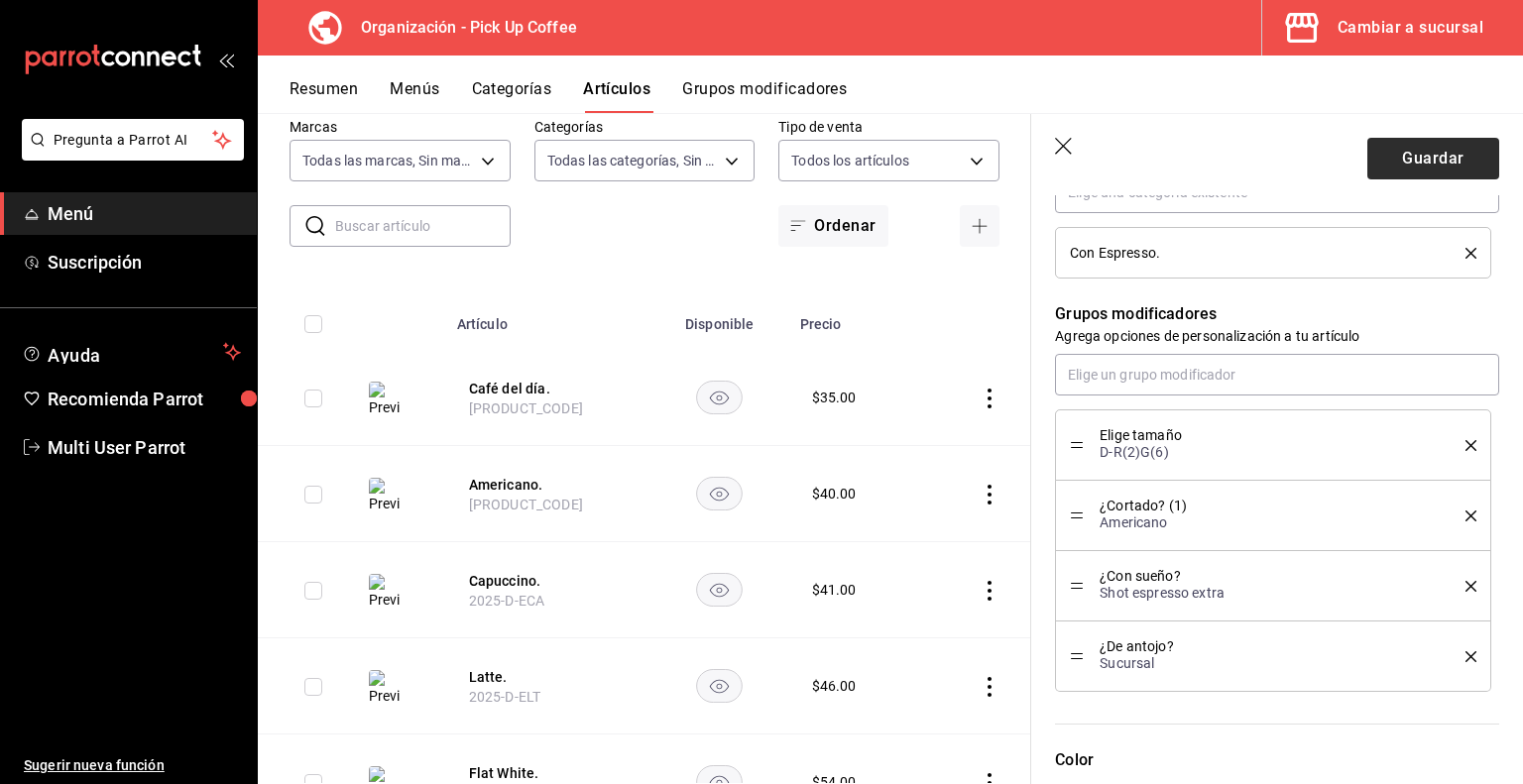 type on "x" 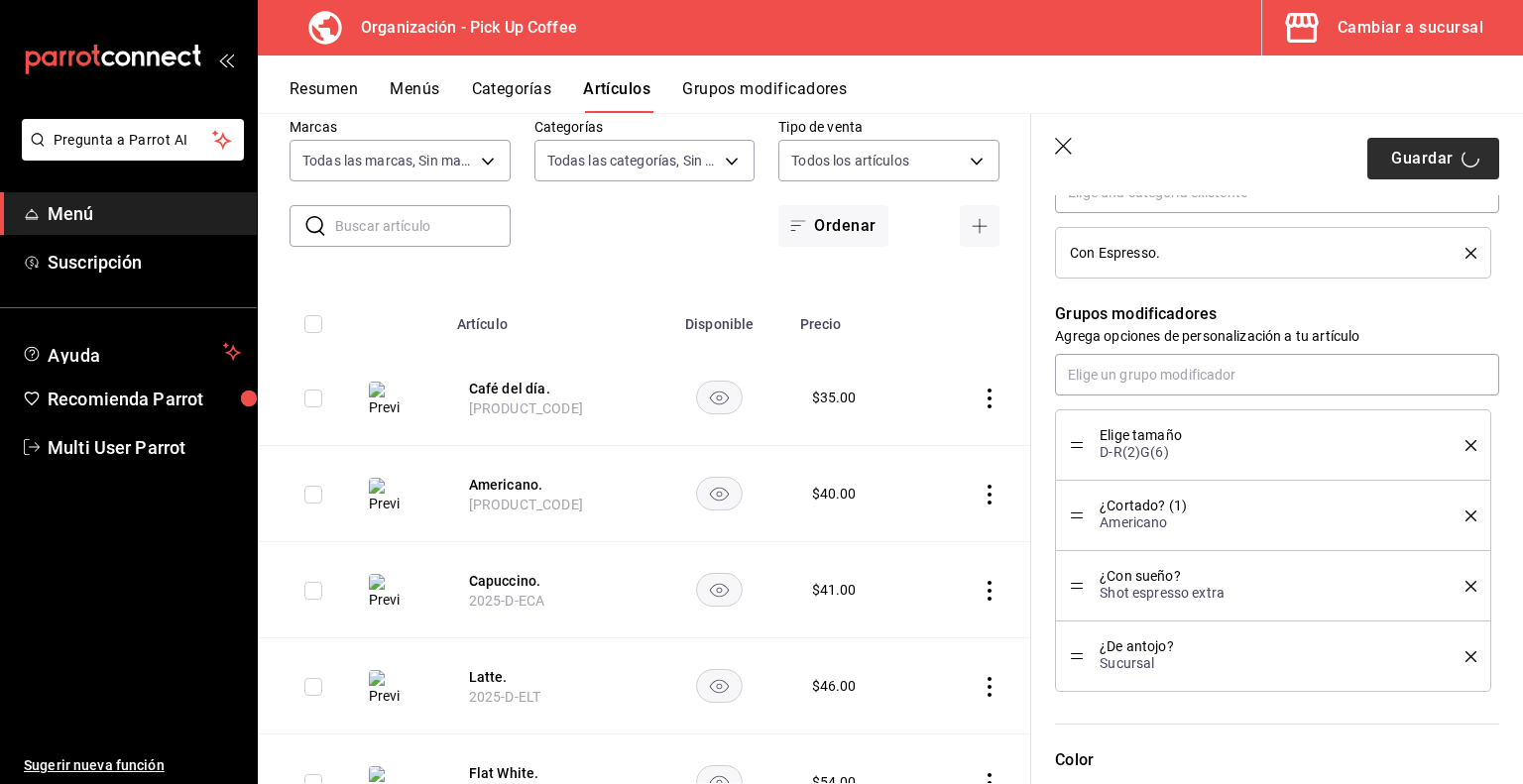 click on "Guardar" at bounding box center [1433, 159] 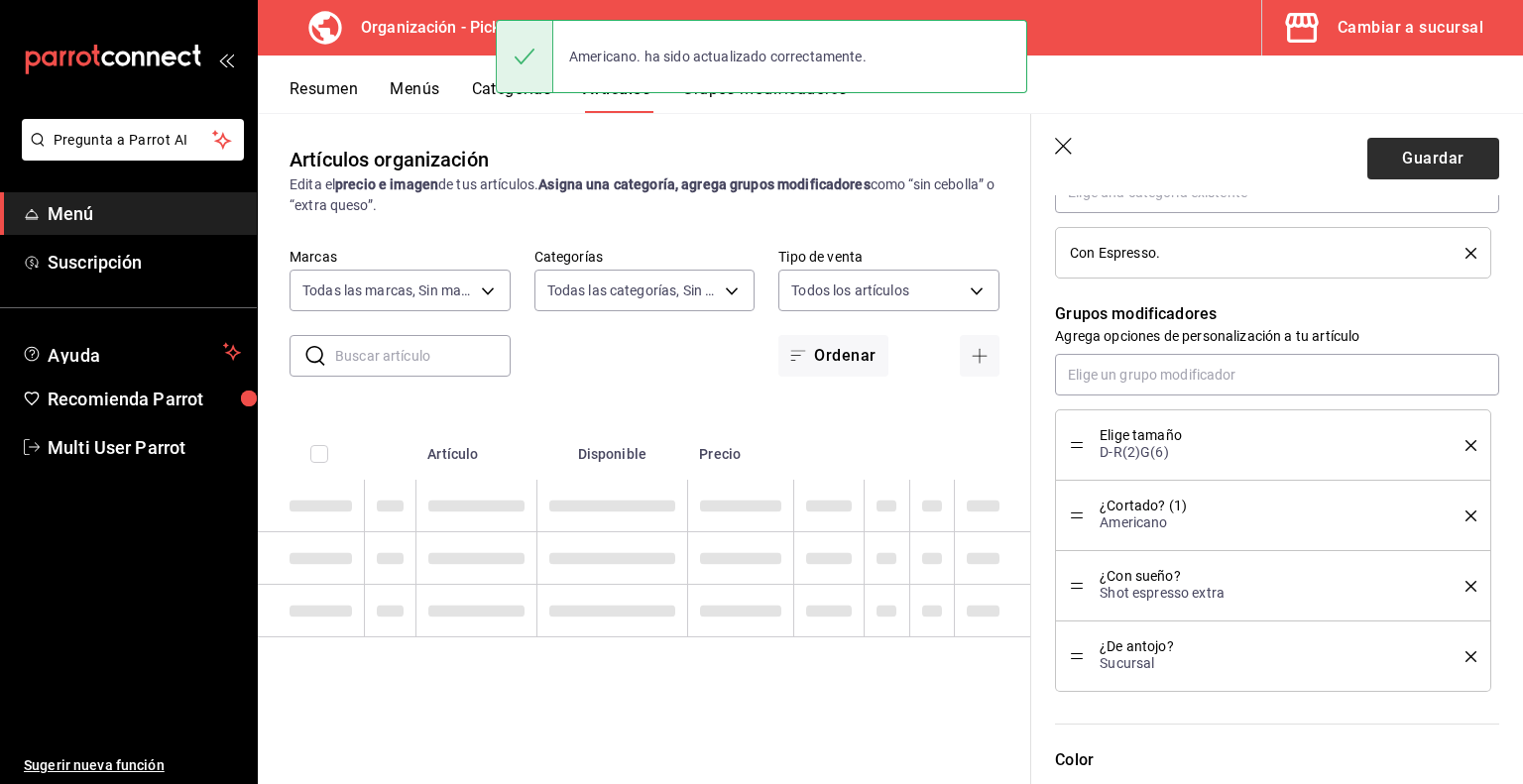 scroll, scrollTop: 0, scrollLeft: 0, axis: both 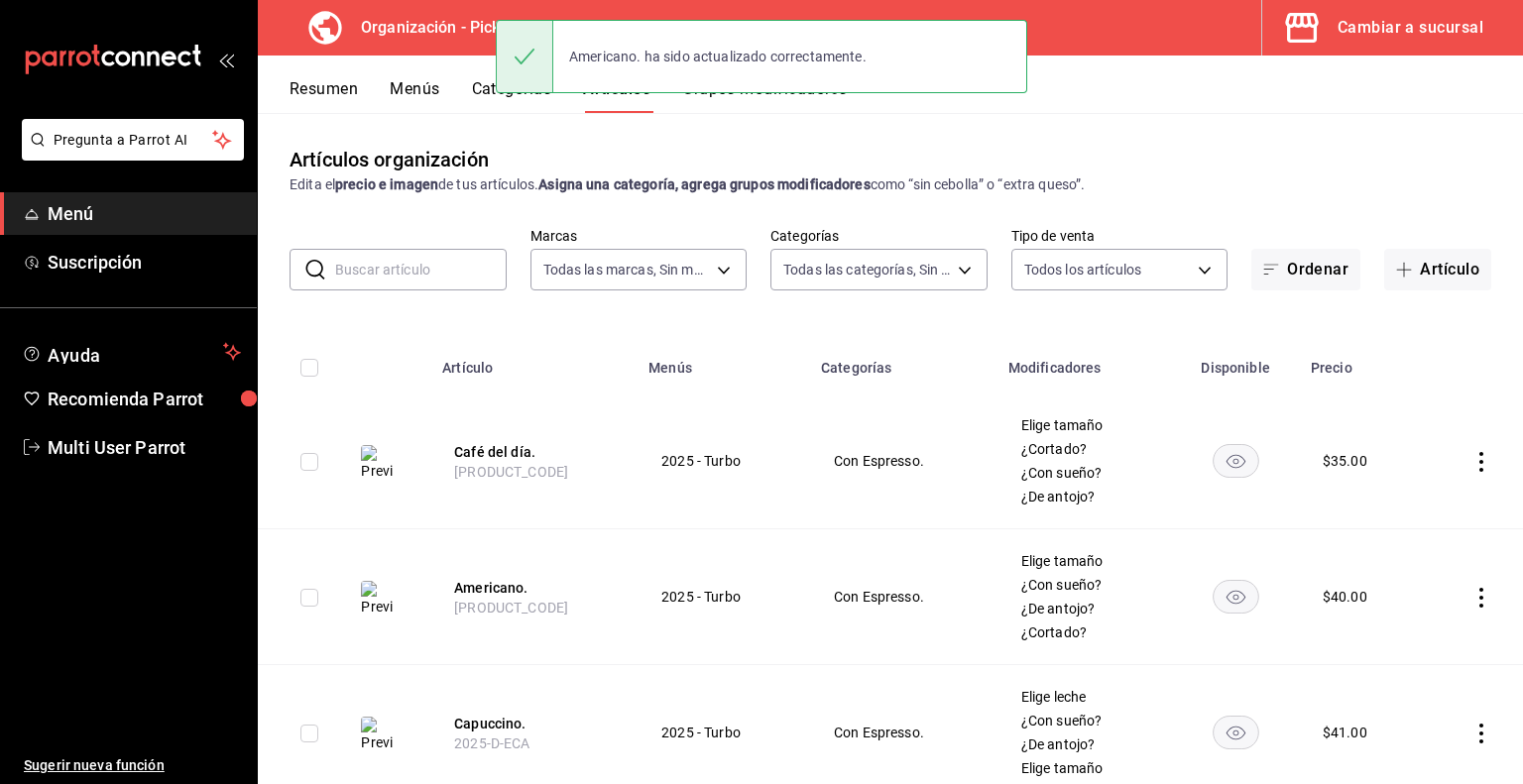 click on "Resumen" at bounding box center [323, 96] 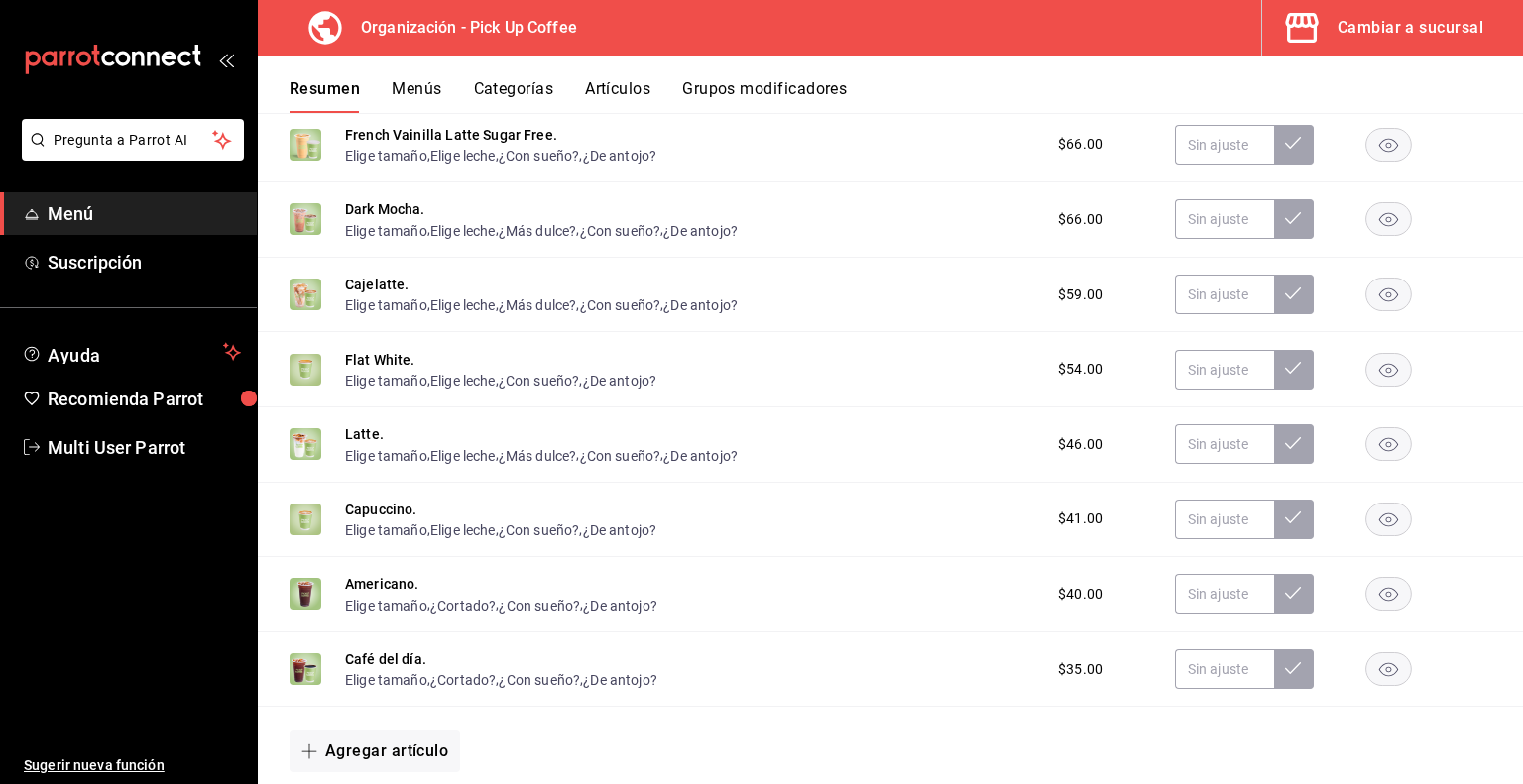 scroll, scrollTop: 948, scrollLeft: 0, axis: vertical 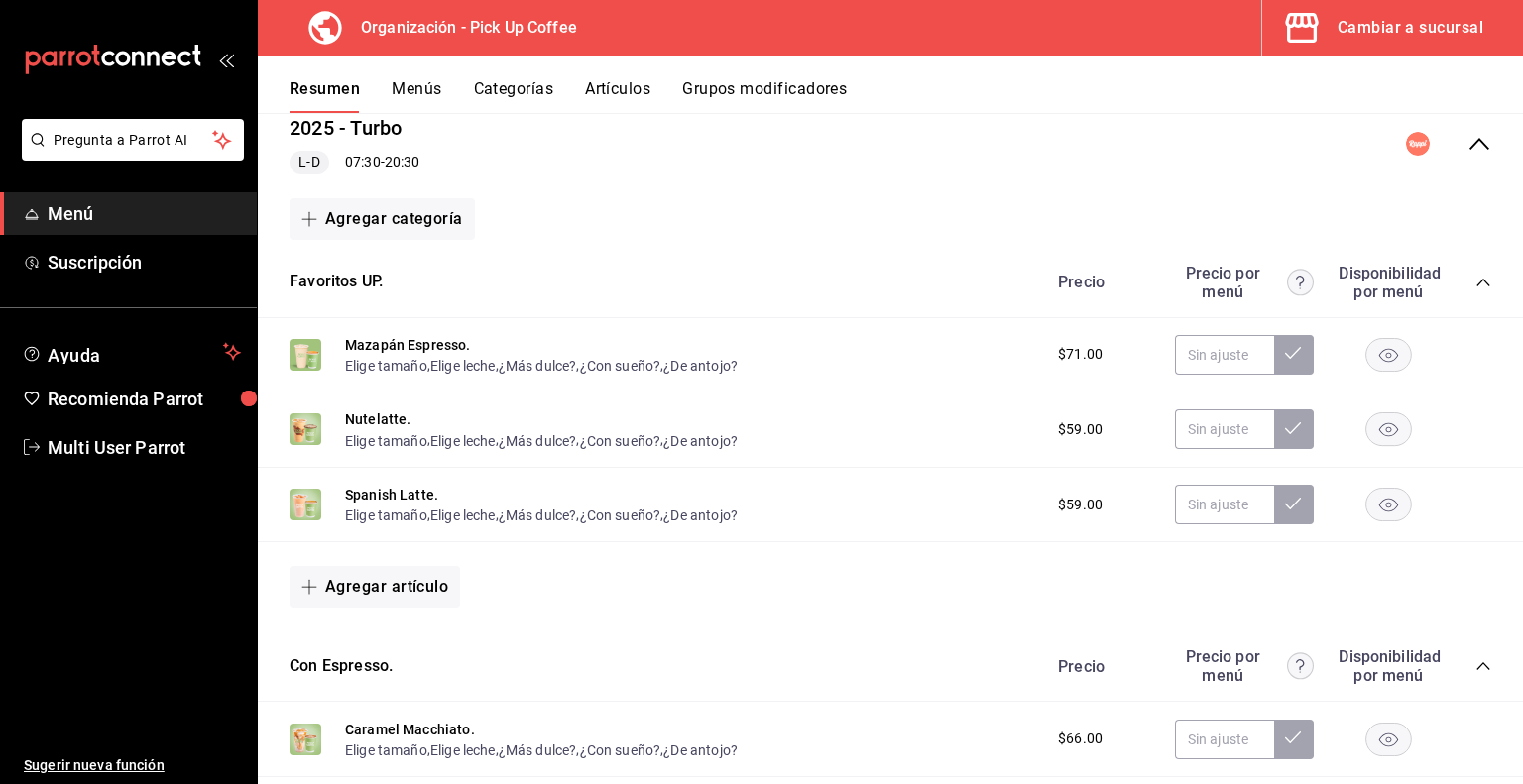 click on "Resumen Menús Categorías Artículos Grupos modificadores" at bounding box center (906, 96) 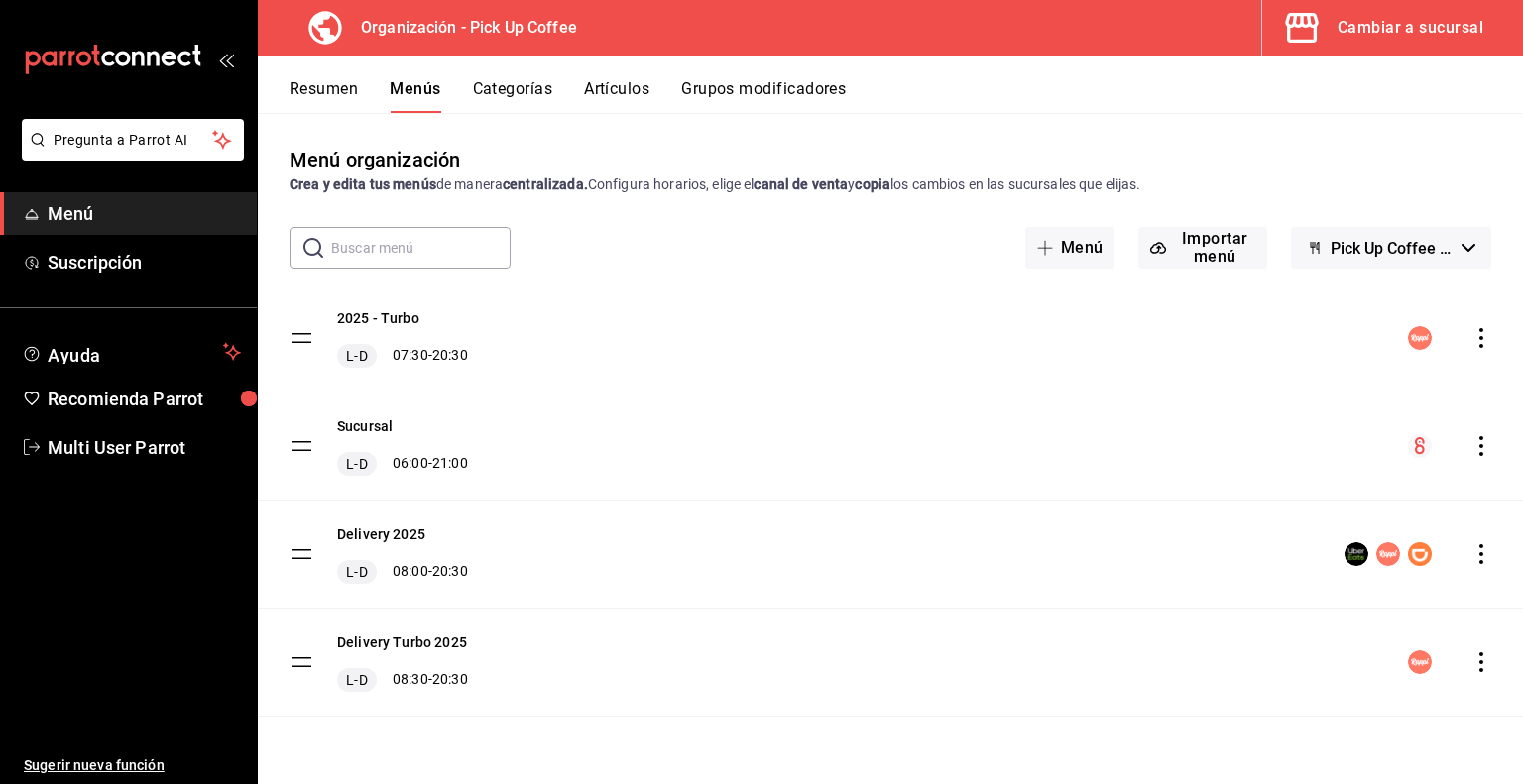 click 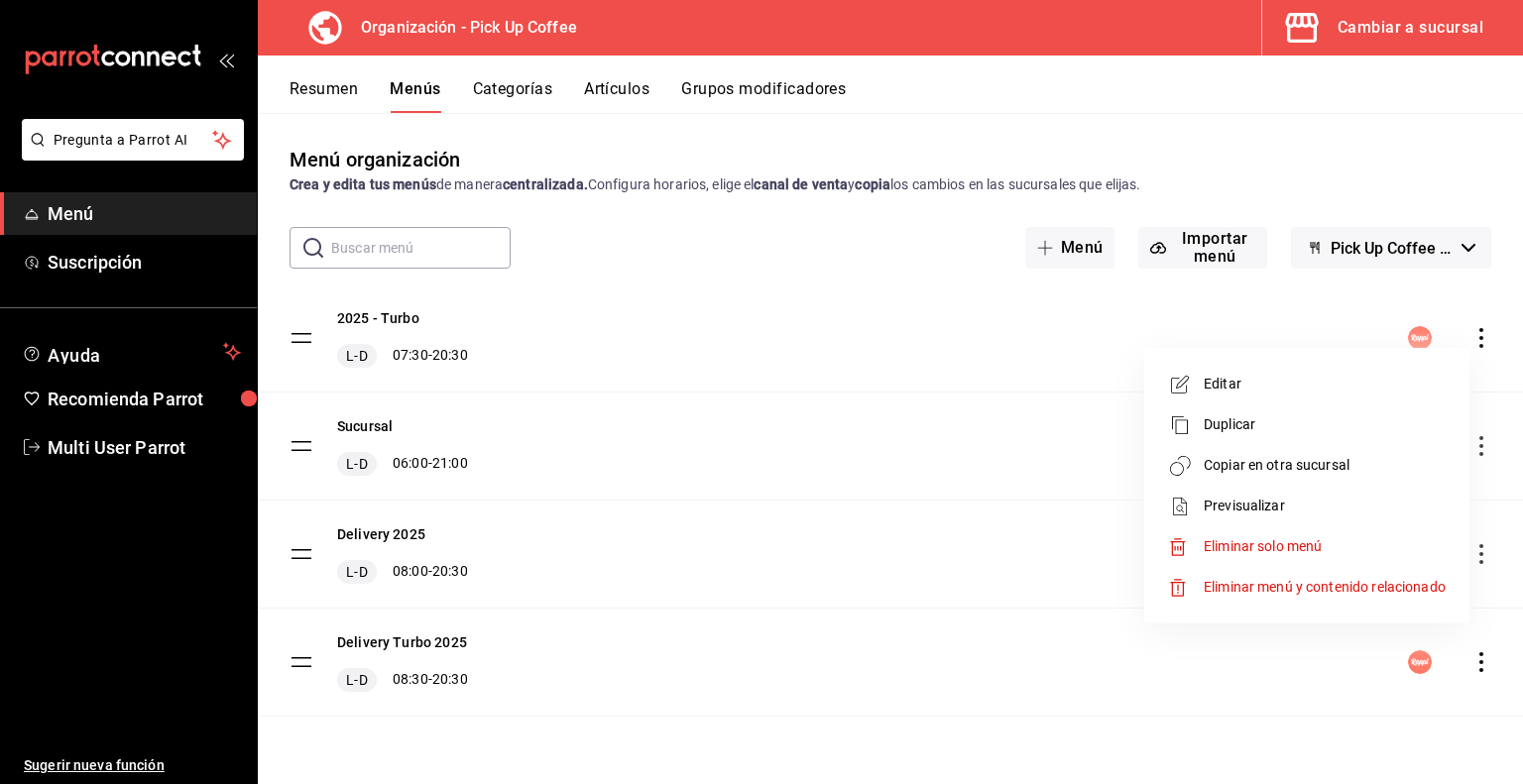click on "Previsualizar" at bounding box center [1325, 505] 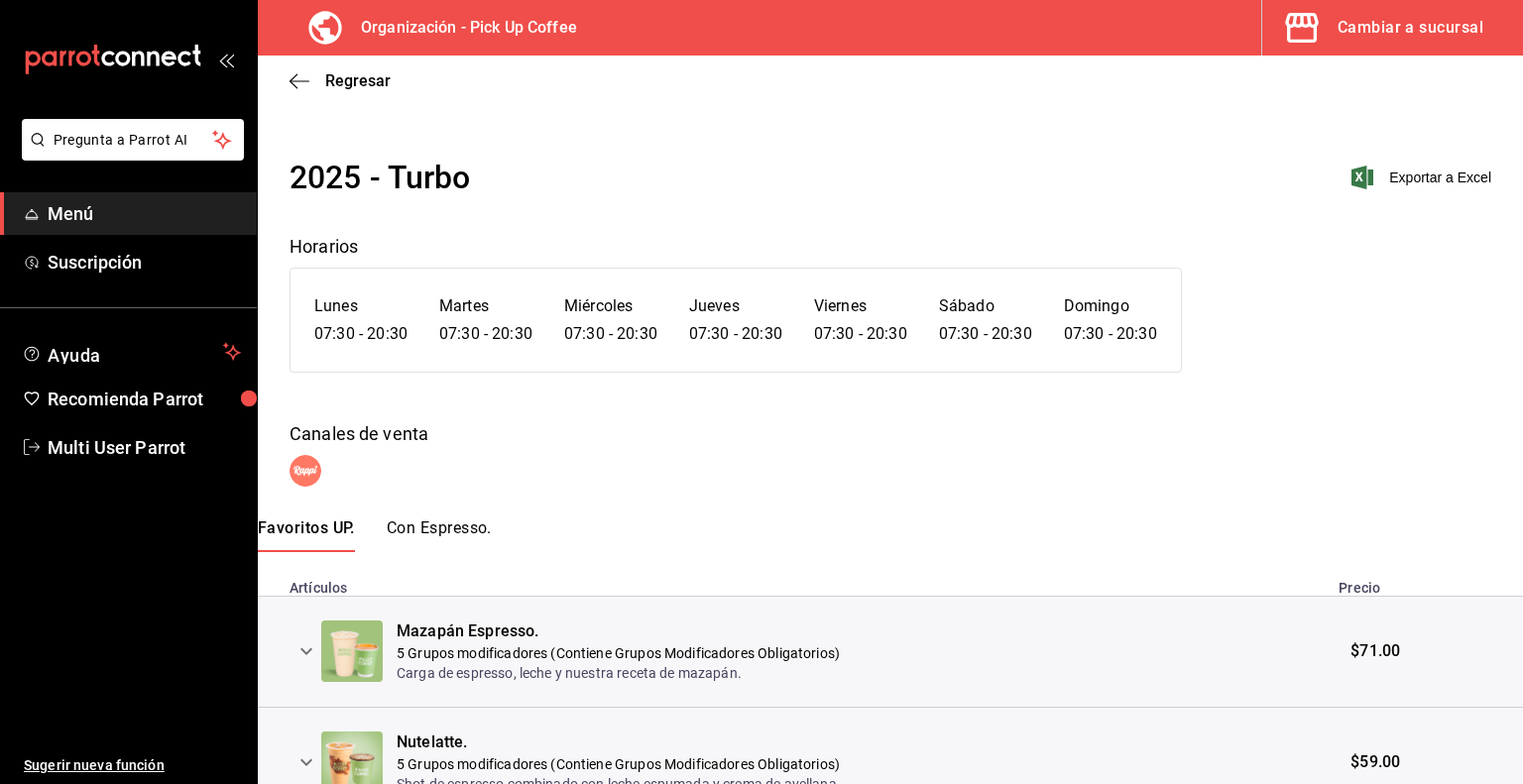 click on "Con Espresso." at bounding box center (439, 535) 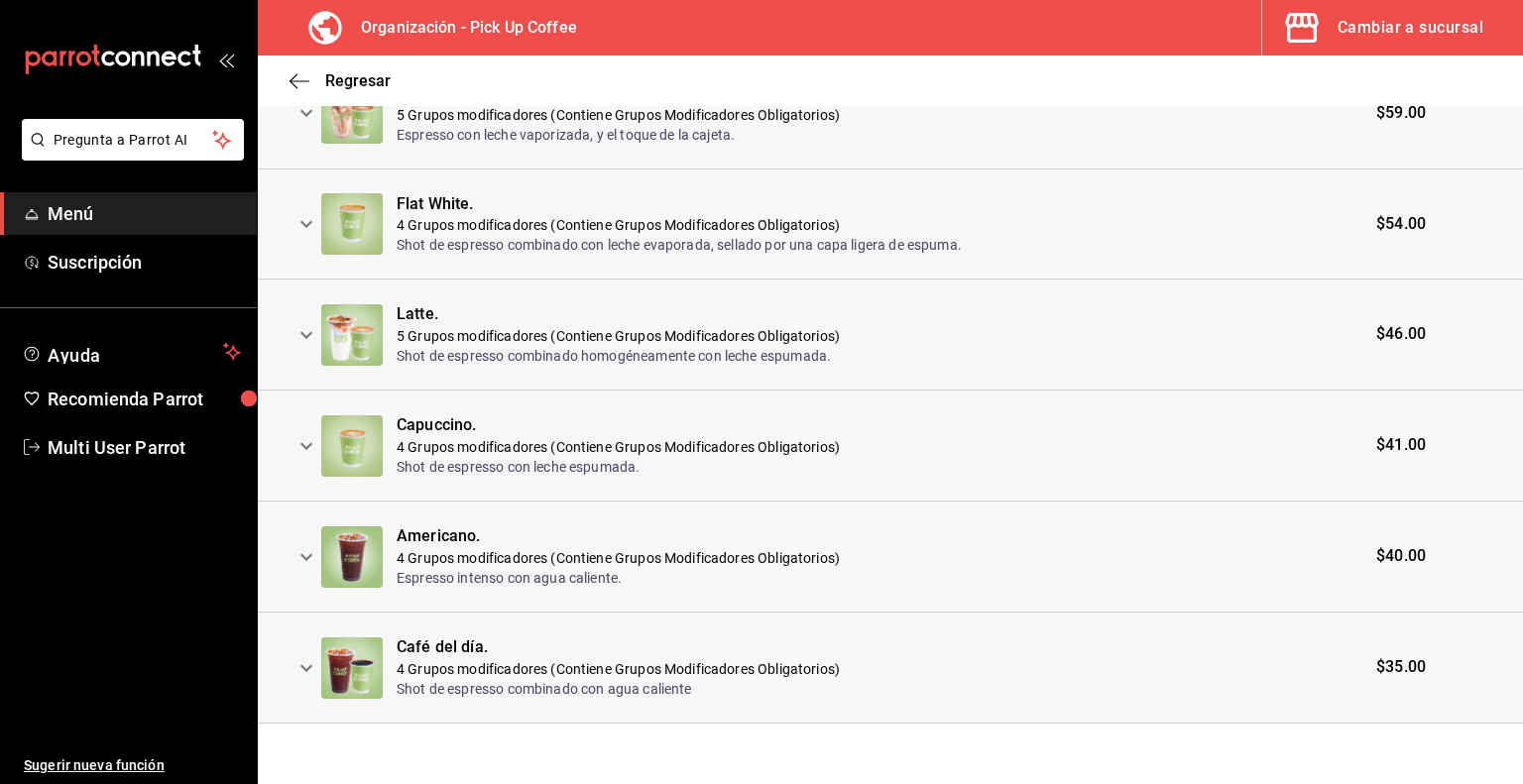 scroll, scrollTop: 983, scrollLeft: 0, axis: vertical 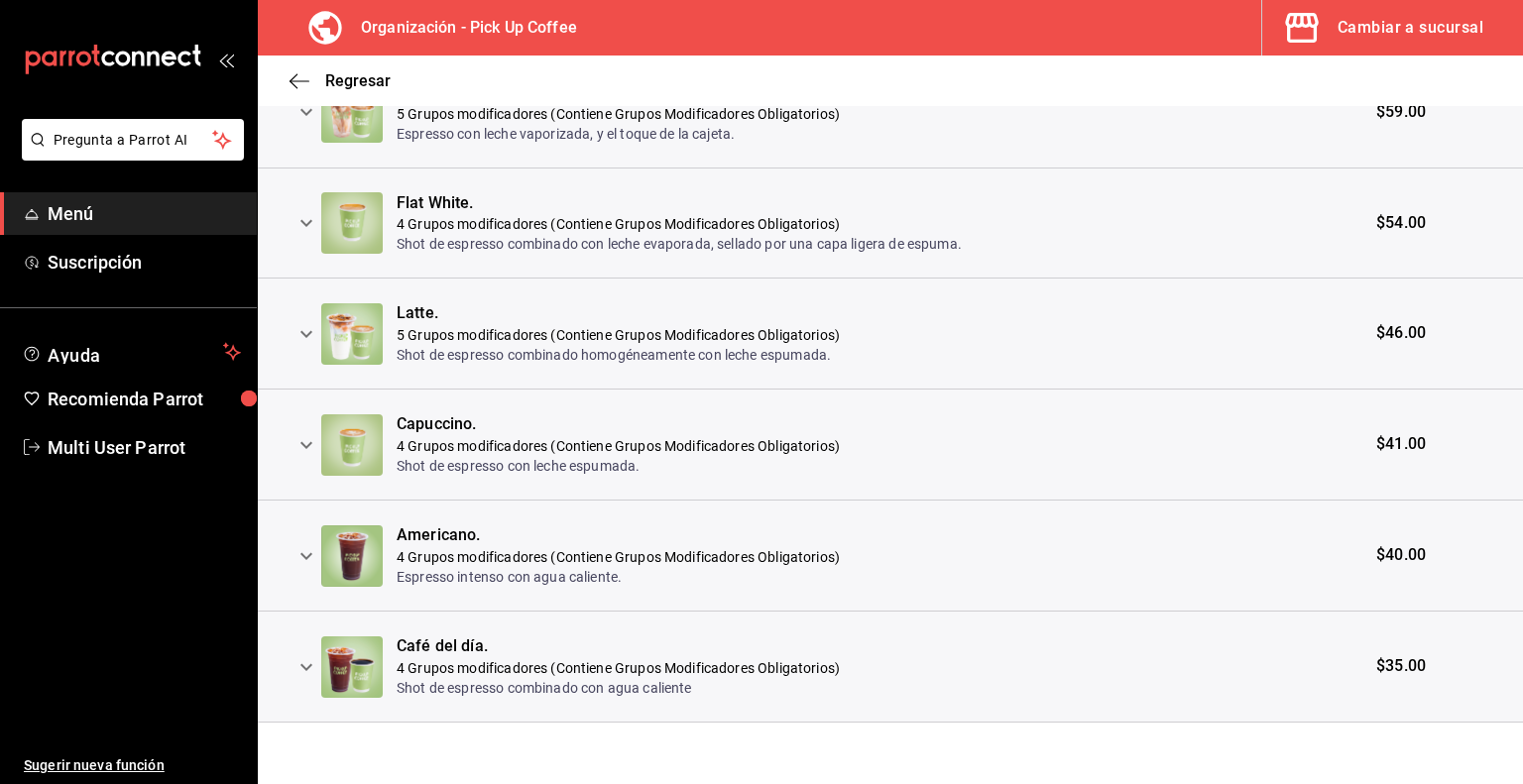 click 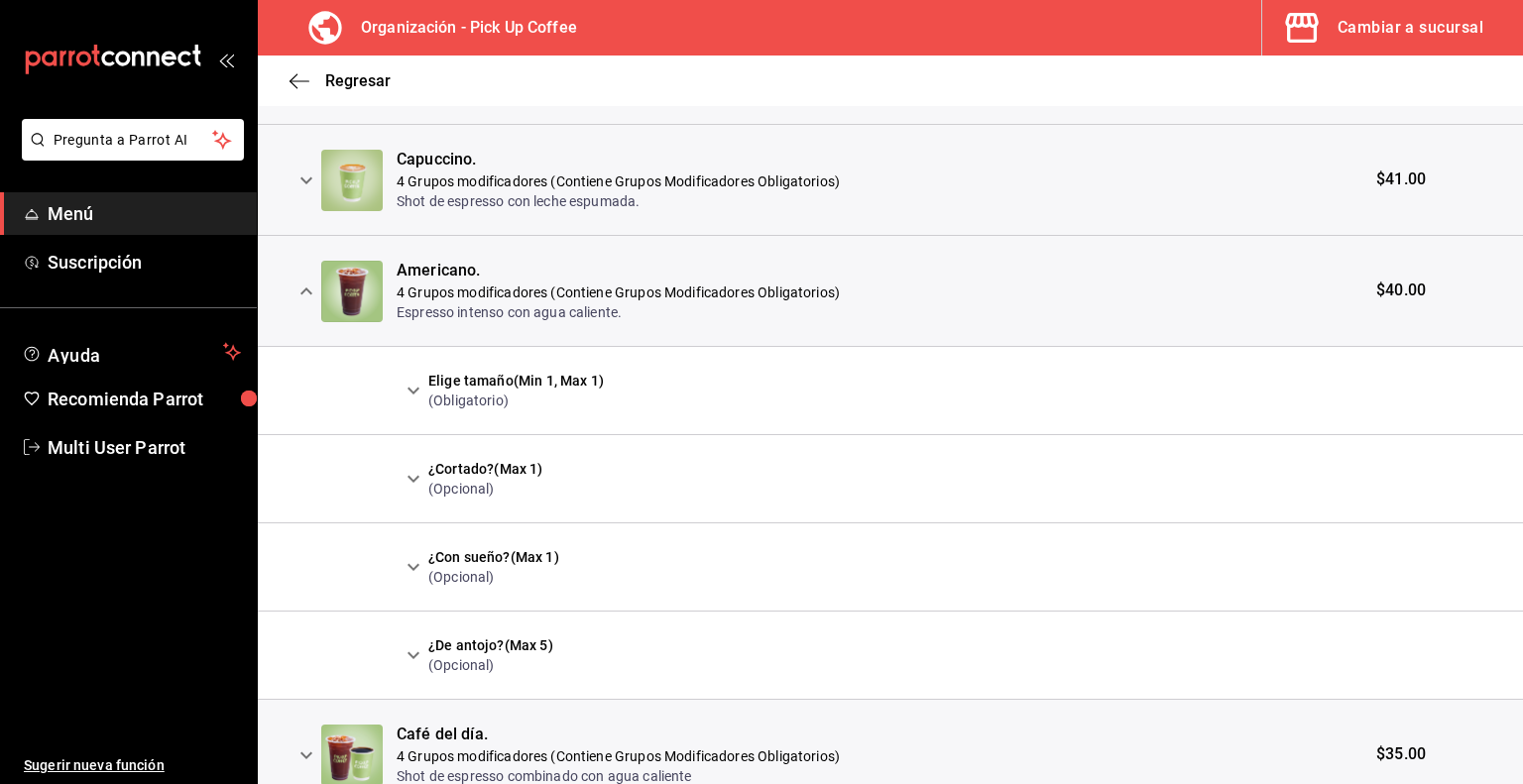 scroll, scrollTop: 1263, scrollLeft: 0, axis: vertical 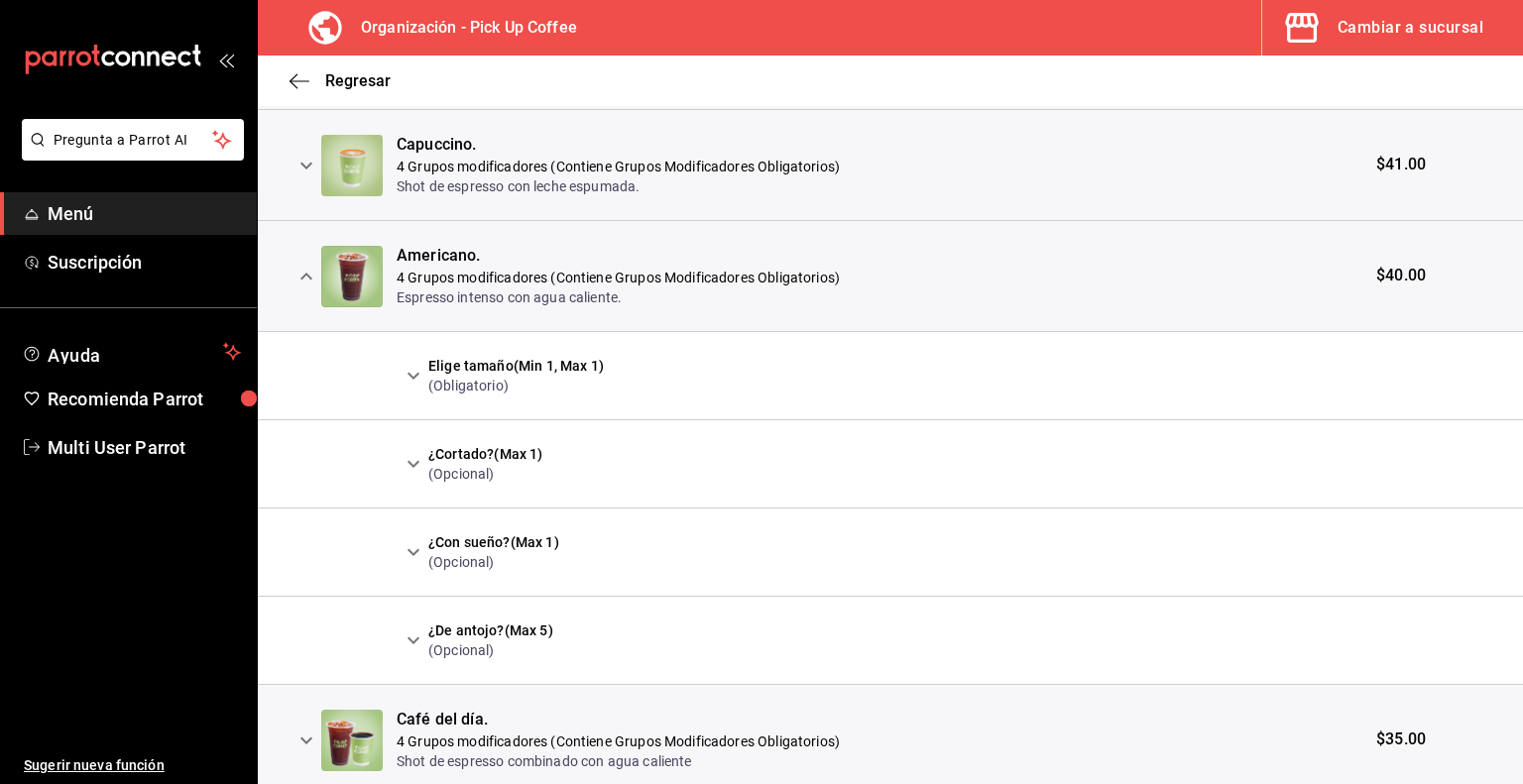 click 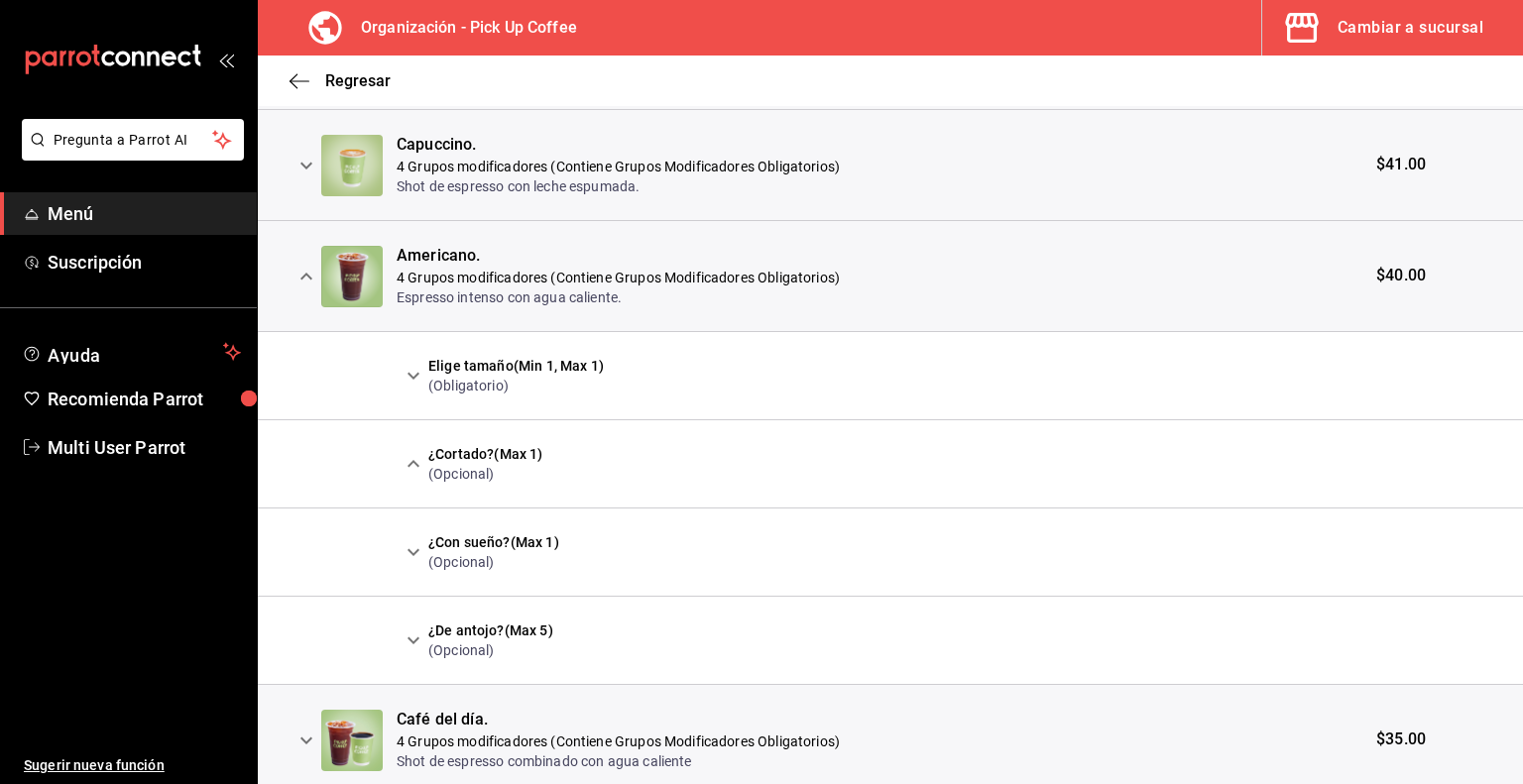 click 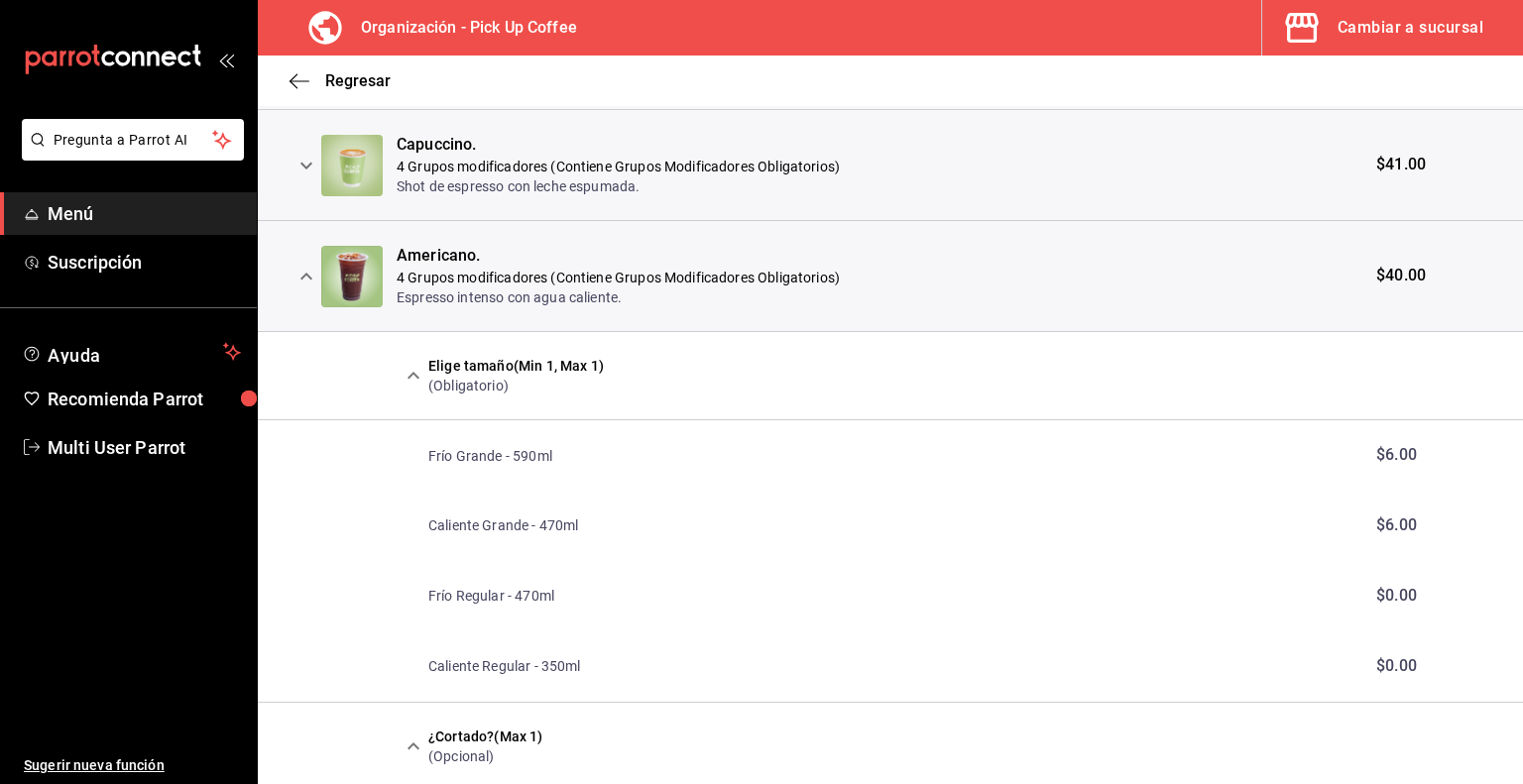 click 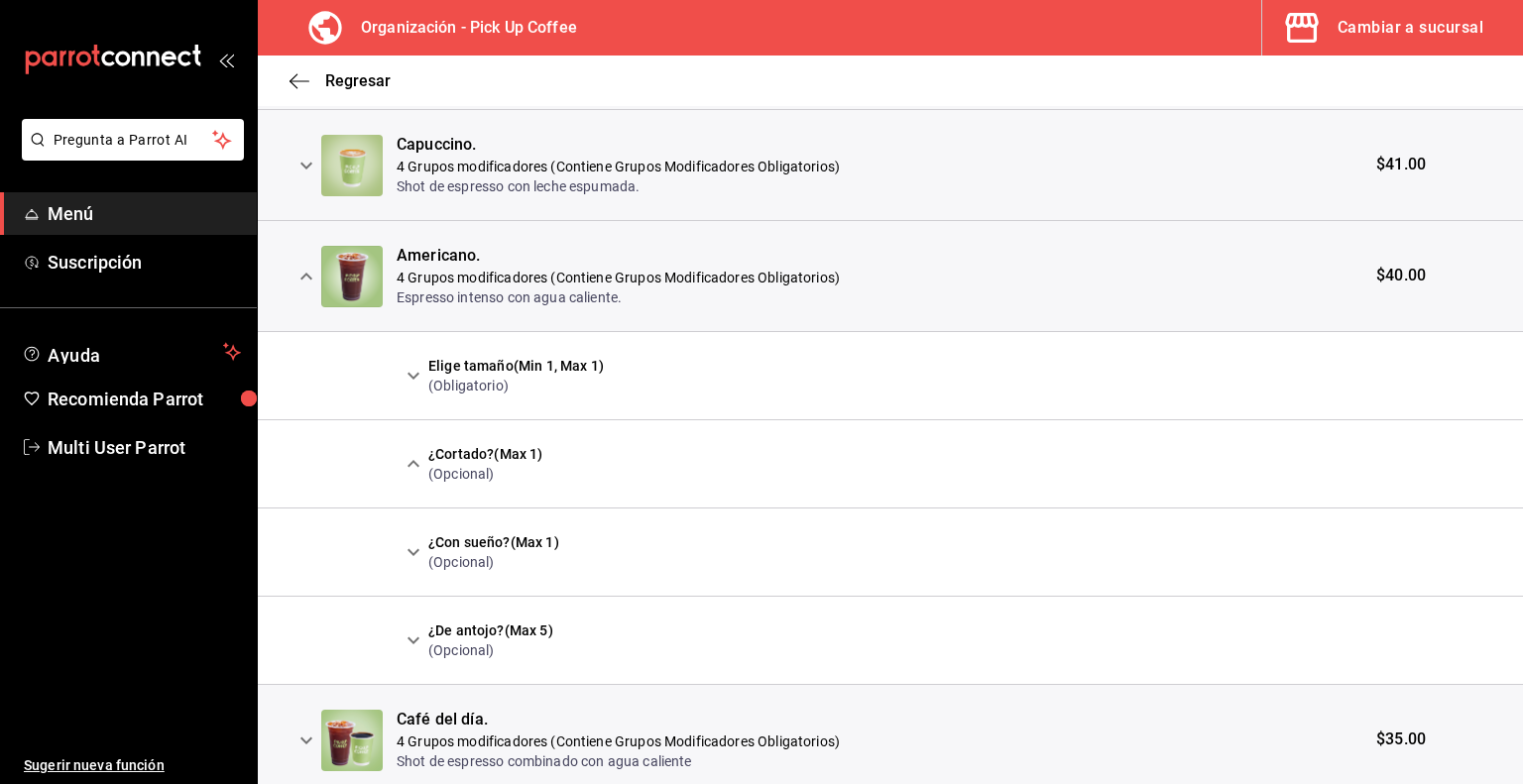 click 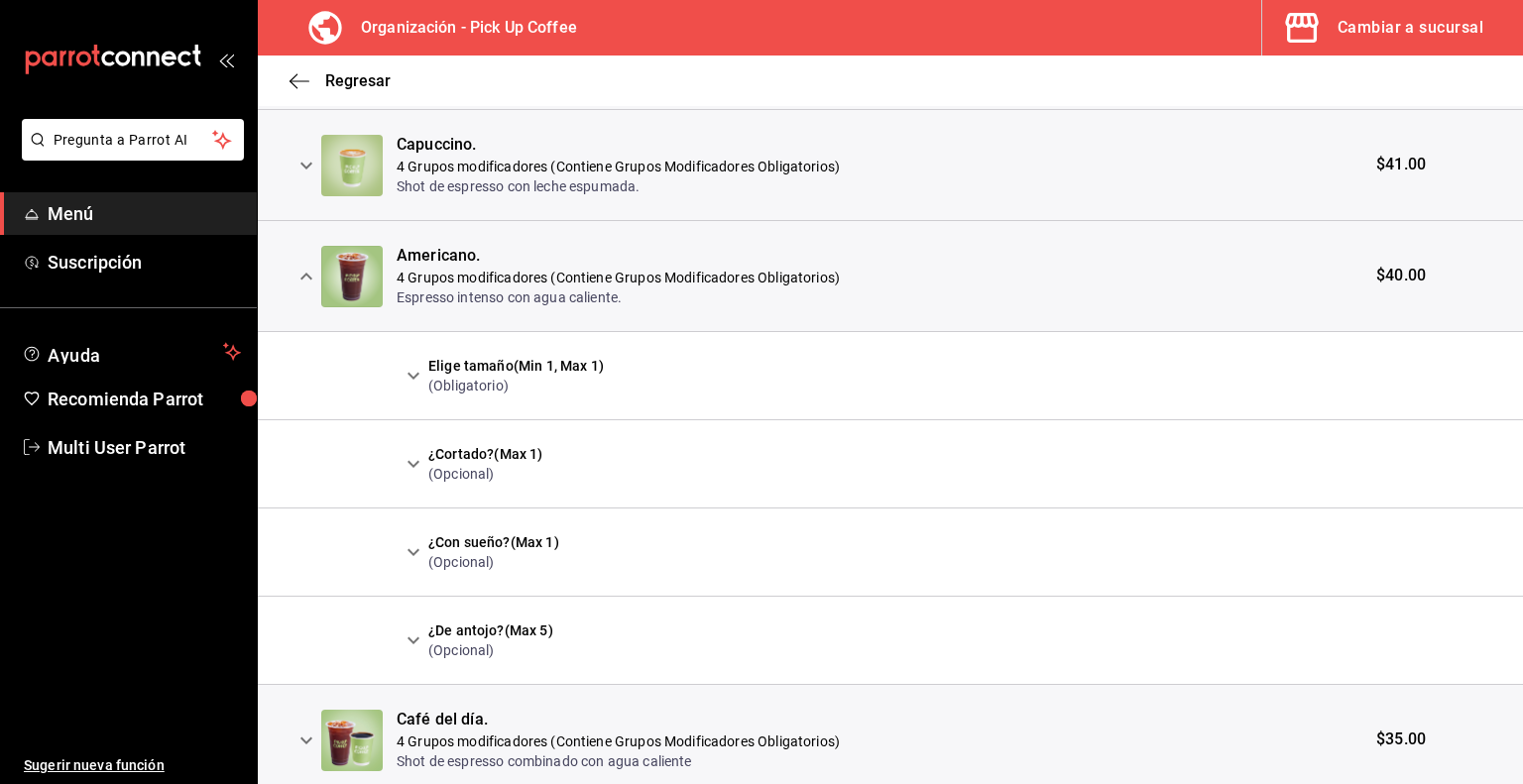 click 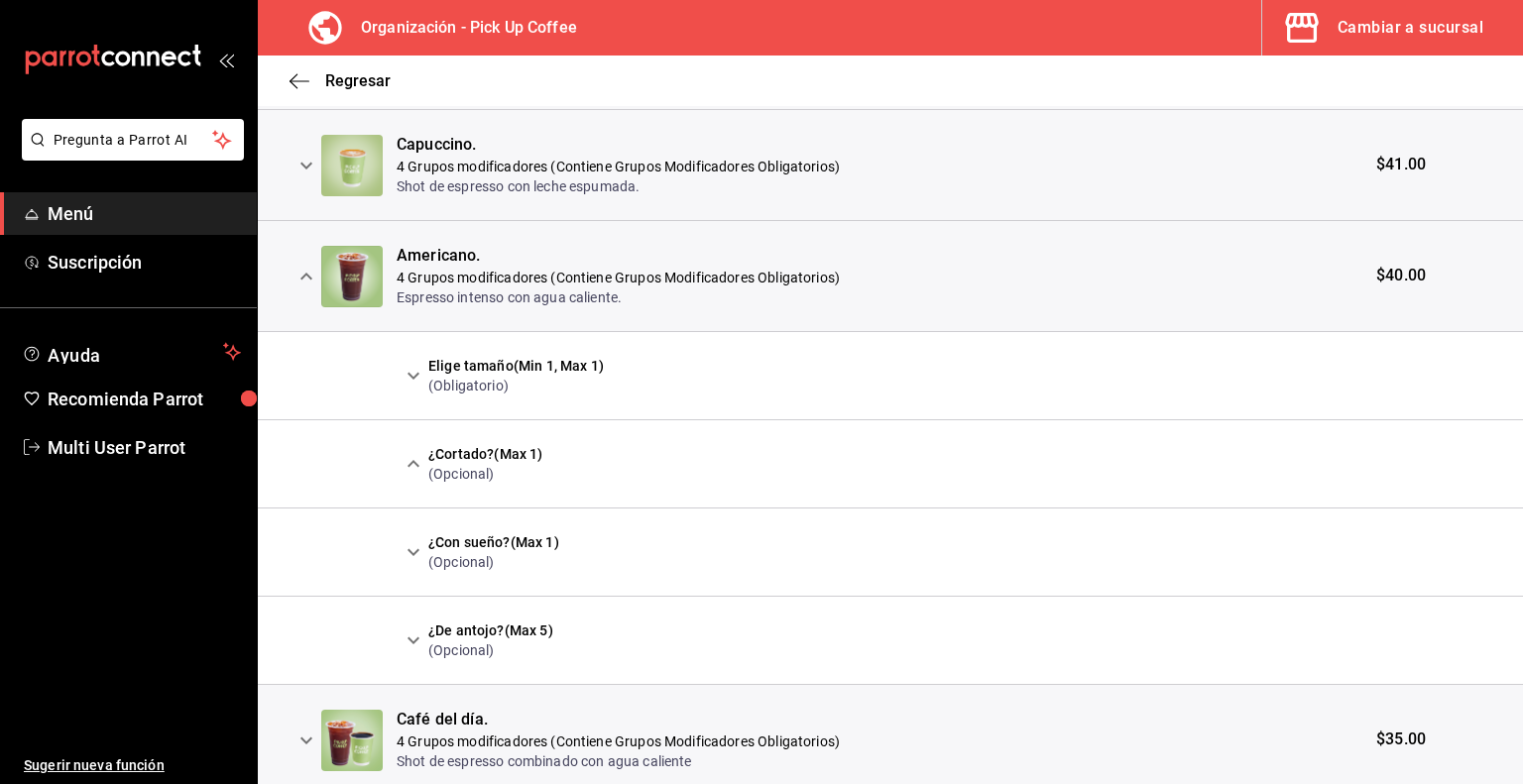 click 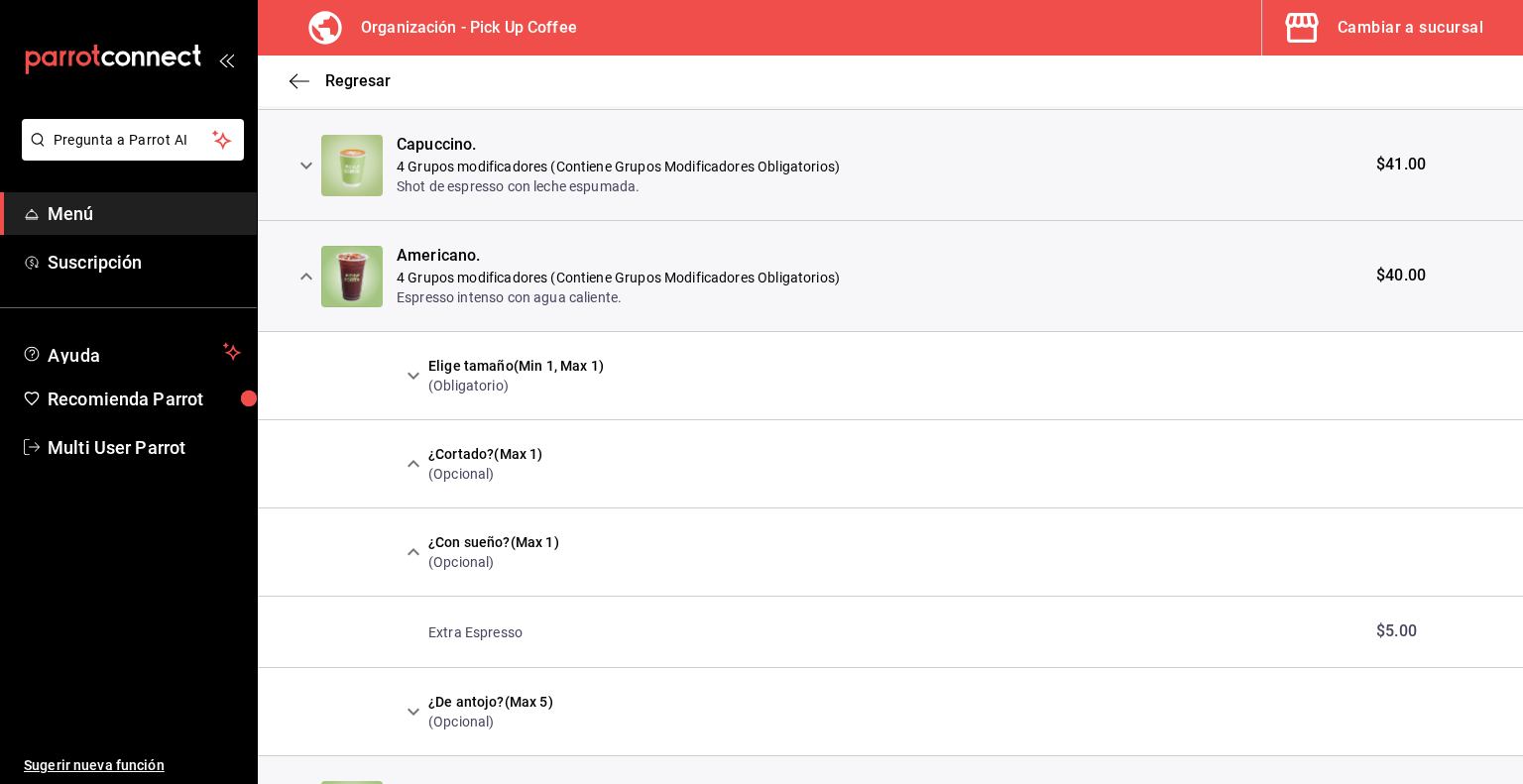 click 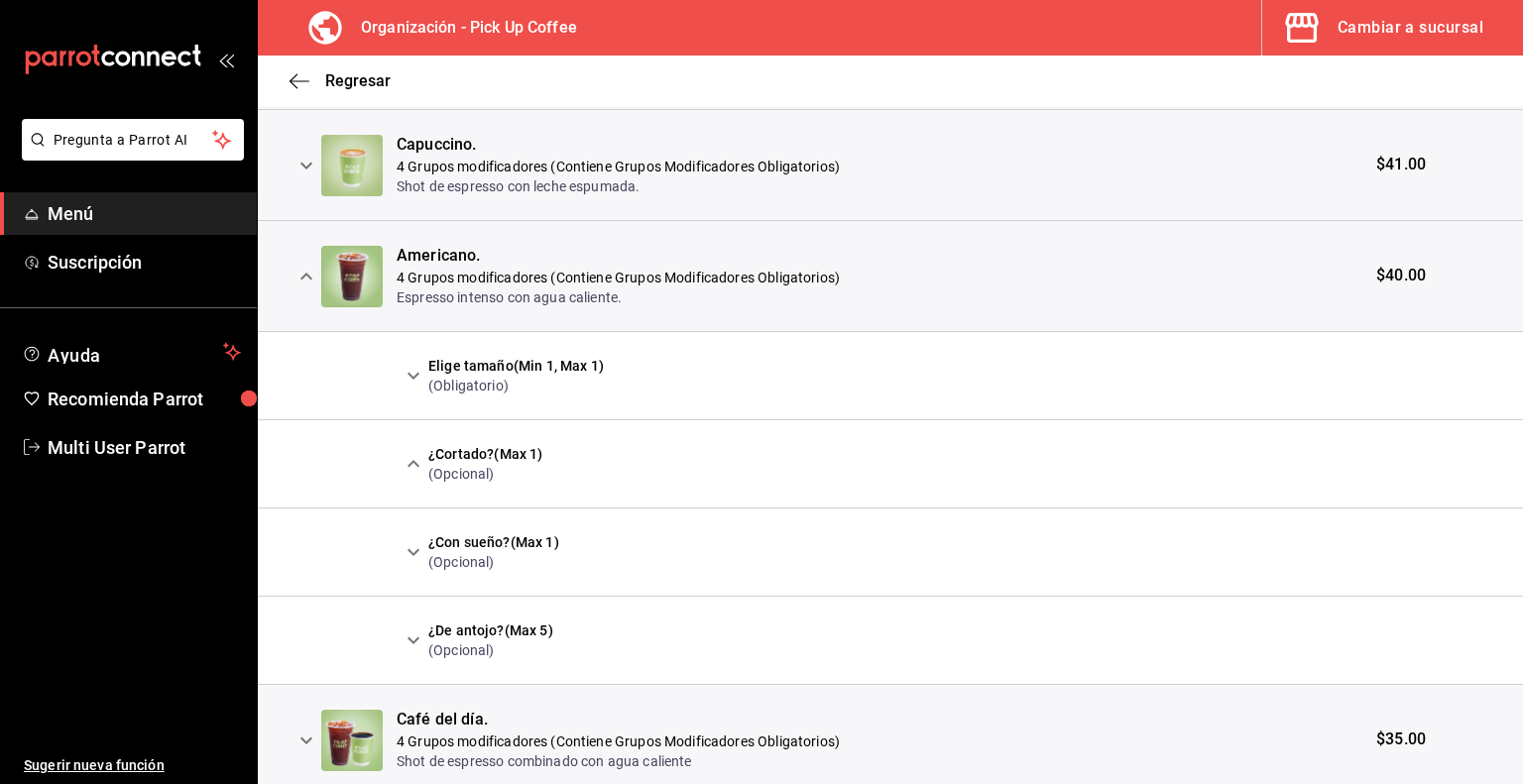 click 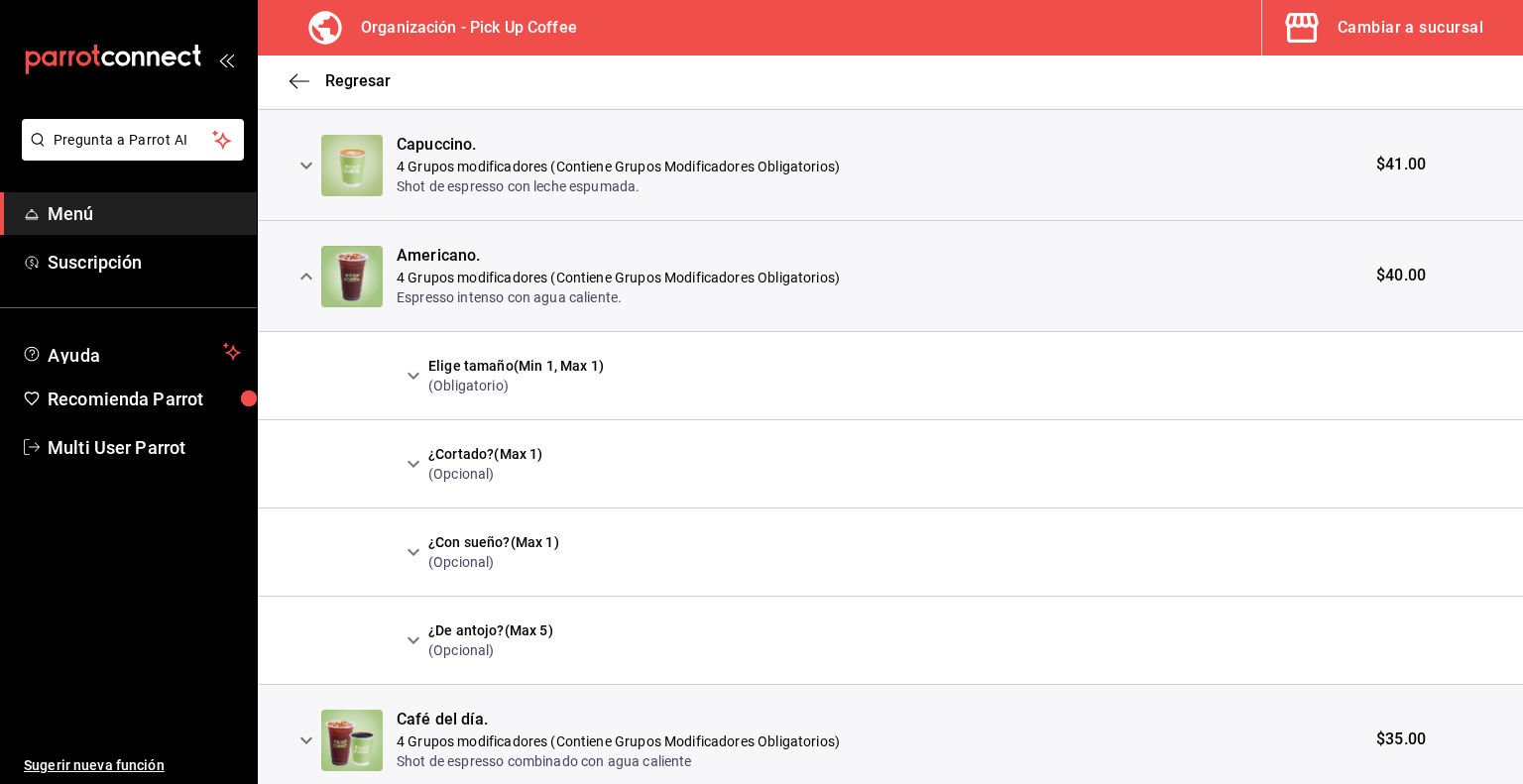 click 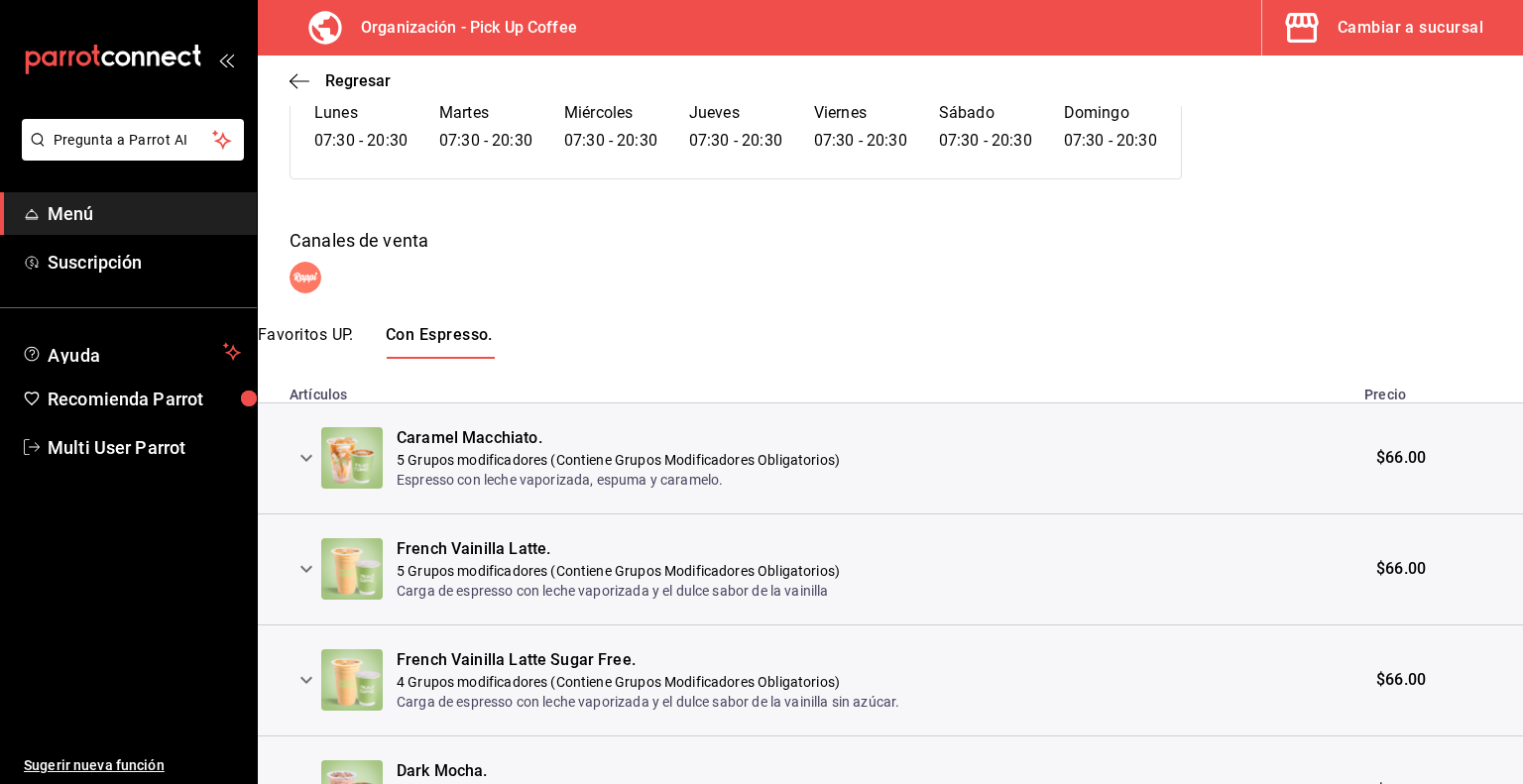 scroll, scrollTop: 0, scrollLeft: 0, axis: both 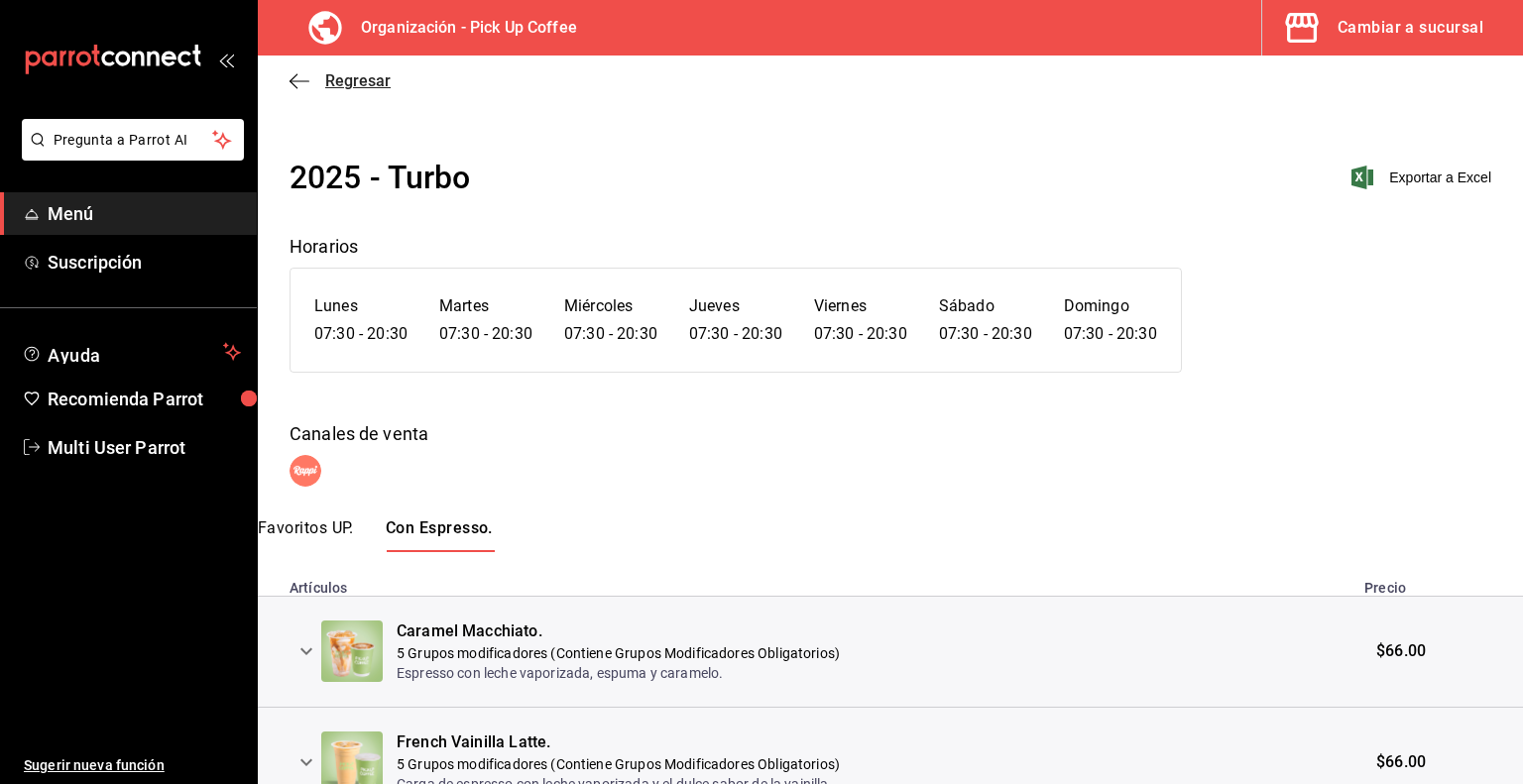 click 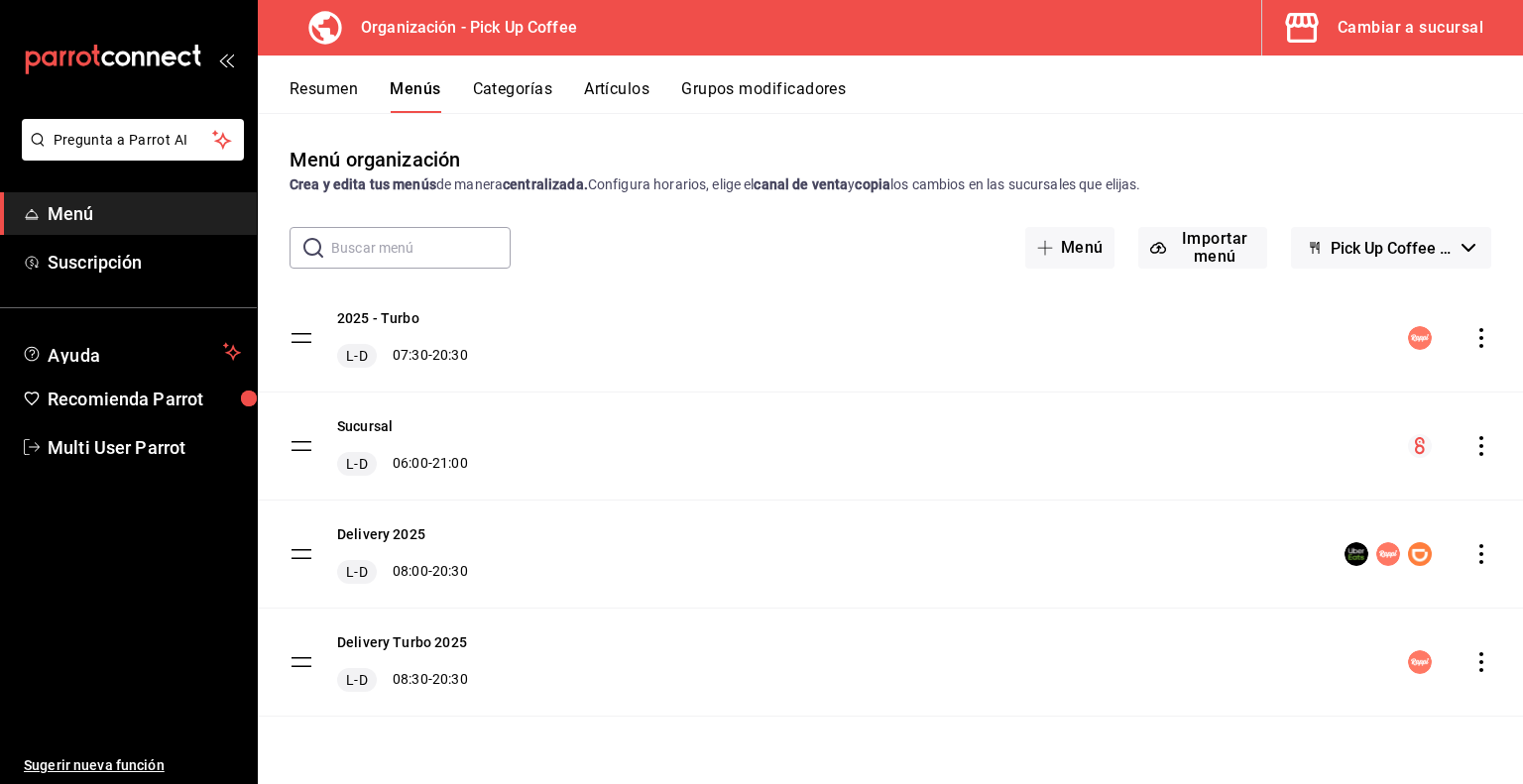 click on "Artículos" at bounding box center (617, 96) 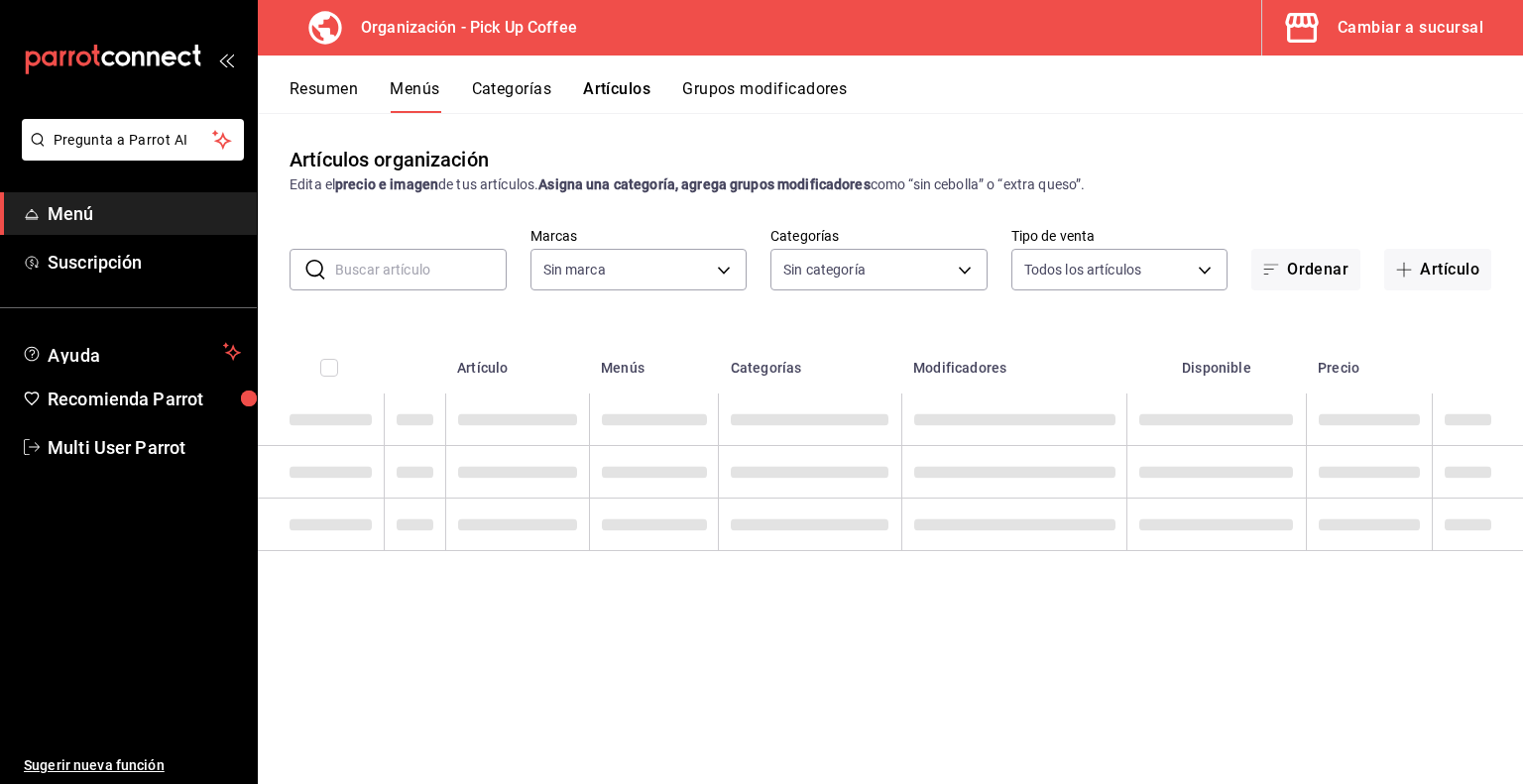 click at bounding box center [420, 270] 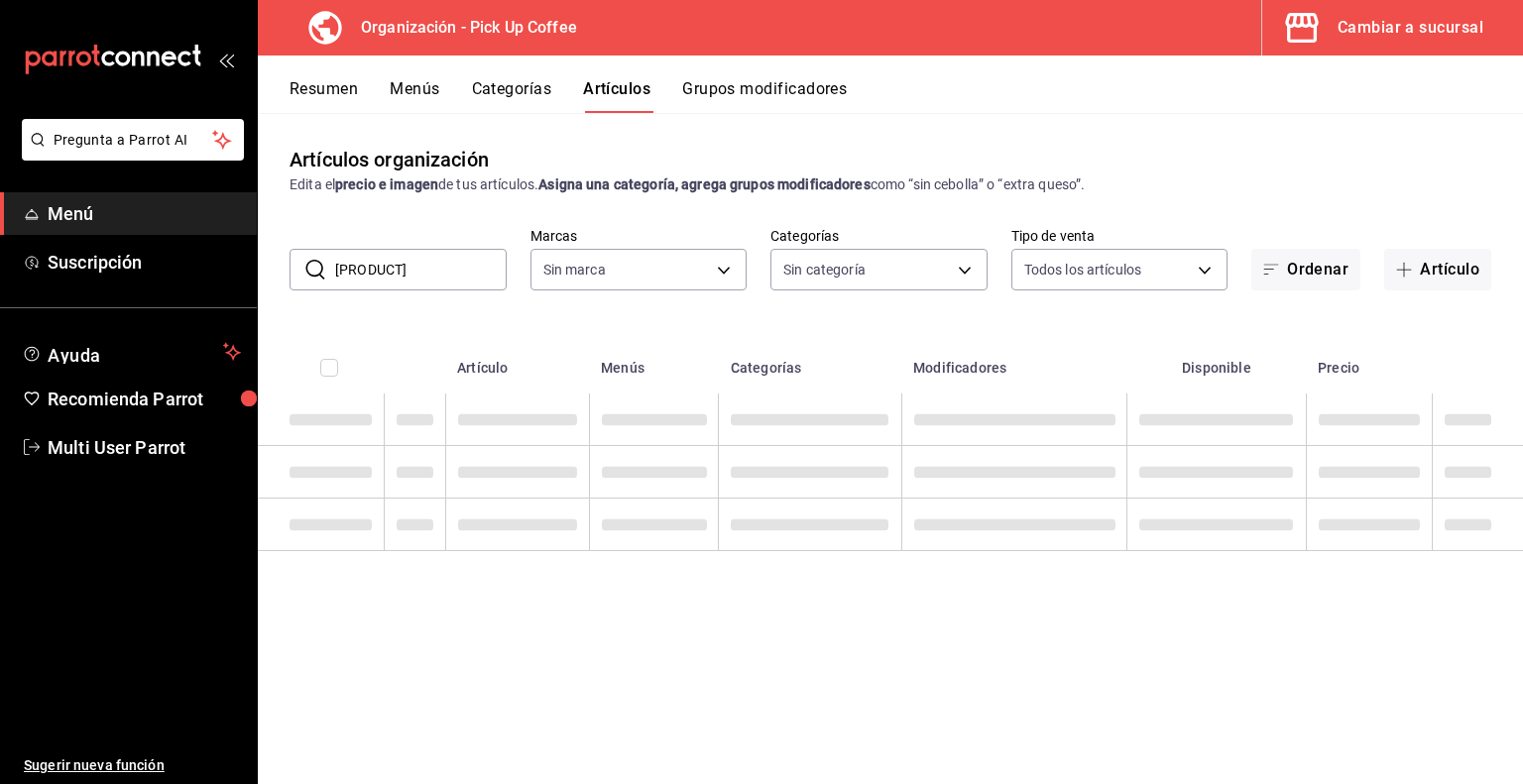 type on "[PRODUCT]" 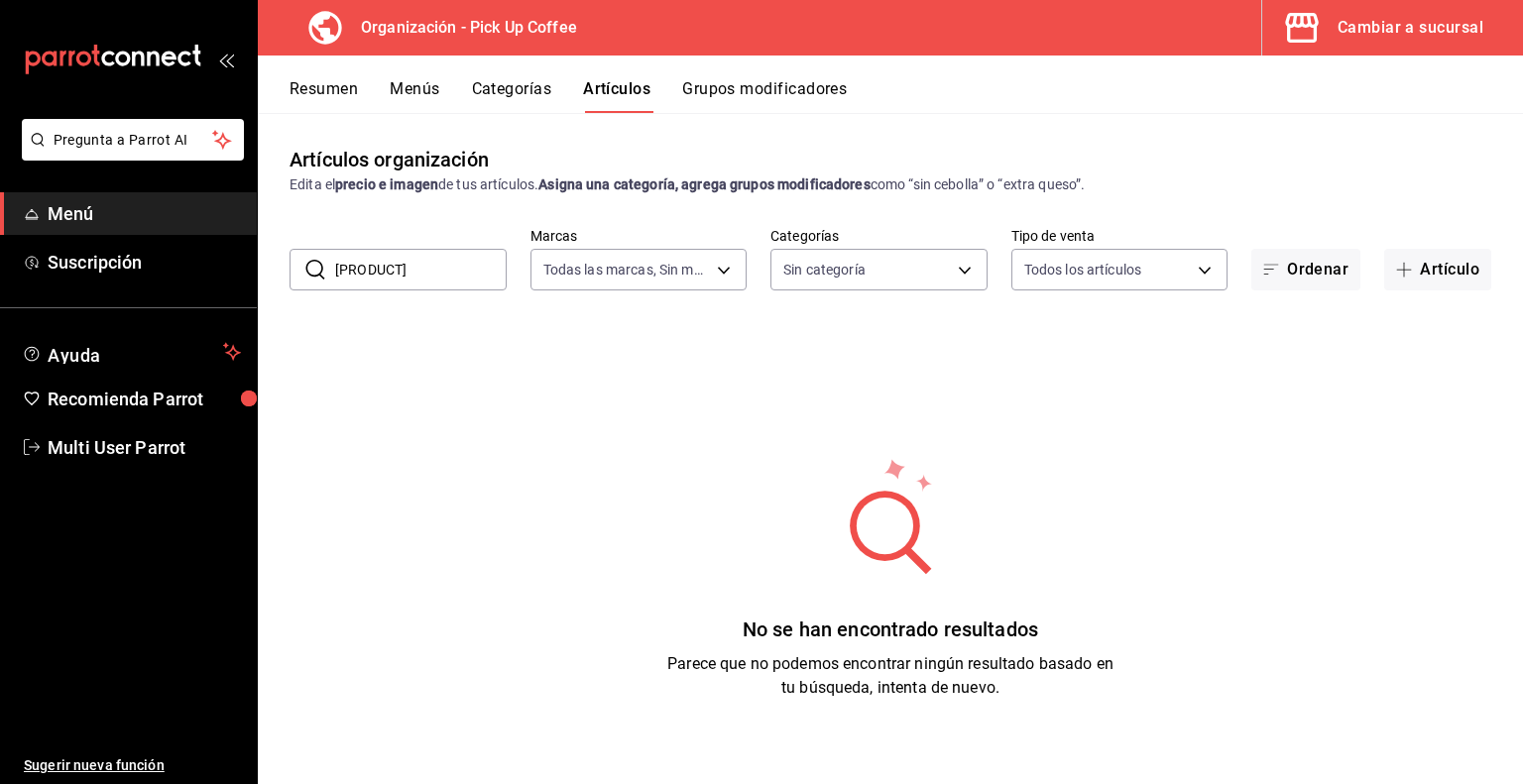 type on "be2dd662-c872-4fc9-aaab-377dbd4a662e" 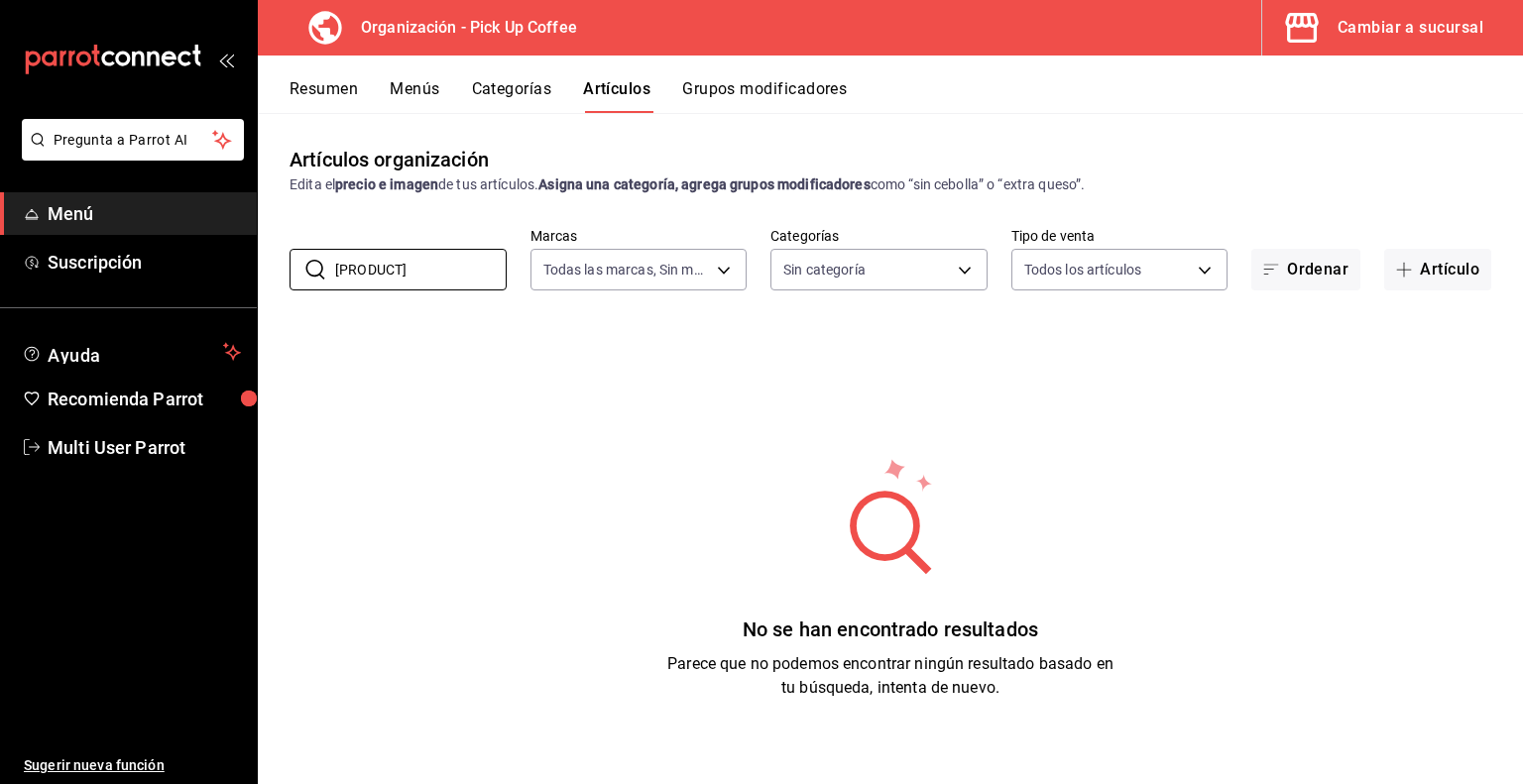 type on "[PRODUCT]" 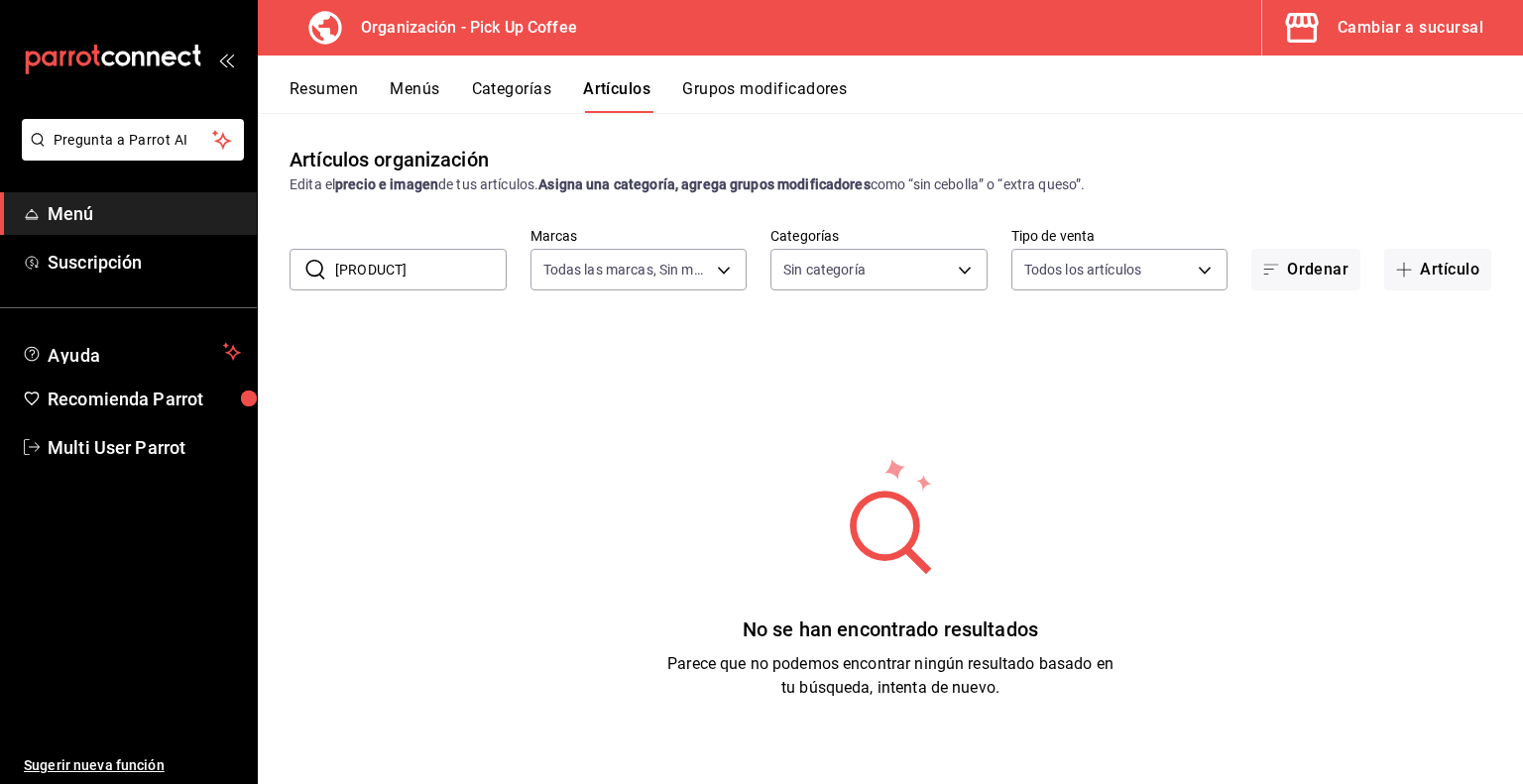 click on "Grupos modificadores" at bounding box center (764, 96) 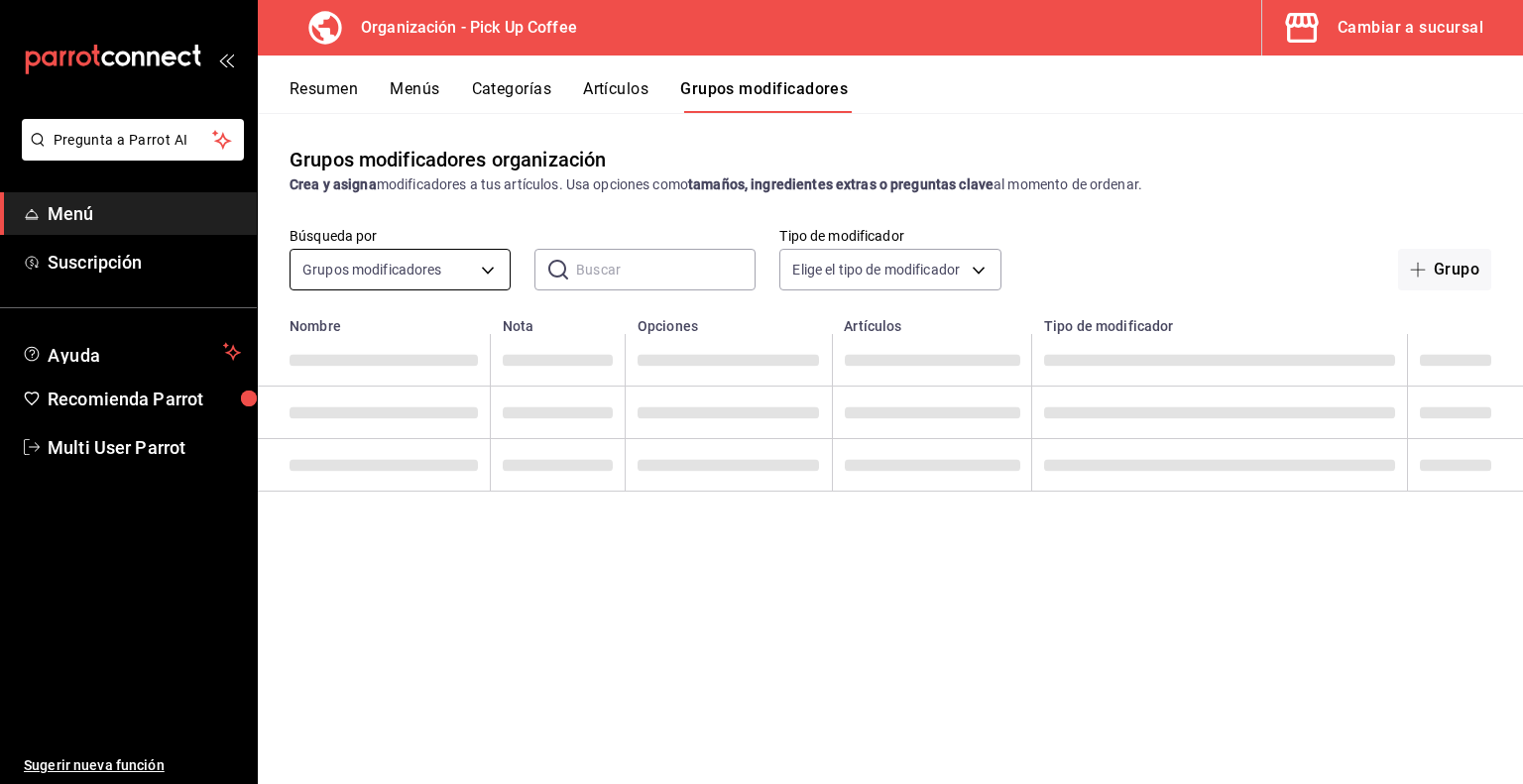 click on "Pregunta a Parrot AI Menú   Suscripción   Ayuda Recomienda Parrot   Multi User Parrot   Sugerir nueva función   Organización - Pick Up Coffee Cambiar a sucursal Resumen Menús Categorías Artículos Grupos modificadores Grupos modificadores organización Crea y asigna  modificadores a tus artículos. Usa opciones como  tamaños, ingredientes extras o preguntas clave  al momento de ordenar. Búsqueda por Grupos modificadores GROUP ​ ​ Tipo de modificador Elige el tipo de modificador Grupo Nombre Nota Opciones Artículos Tipo de modificador Guardar Nuevo grupo modificador Pregunta a Parrot AI Menú   Suscripción   Ayuda Recomienda Parrot   Multi User Parrot   Sugerir nueva función   GANA 1 MES GRATIS EN TU SUSCRIPCIÓN AQUÍ ¿Recuerdas cómo empezó tu restaurante?
Hoy puedes ayudar a un colega a tener el mismo cambio que tú viviste.
Recomienda Parrot directamente desde tu Portal Administrador.
Es fácil y rápido.
🎁 Por cada restaurante que se una, ganas 1 mes gratis. Ver video tutorial" at bounding box center (762, 392) 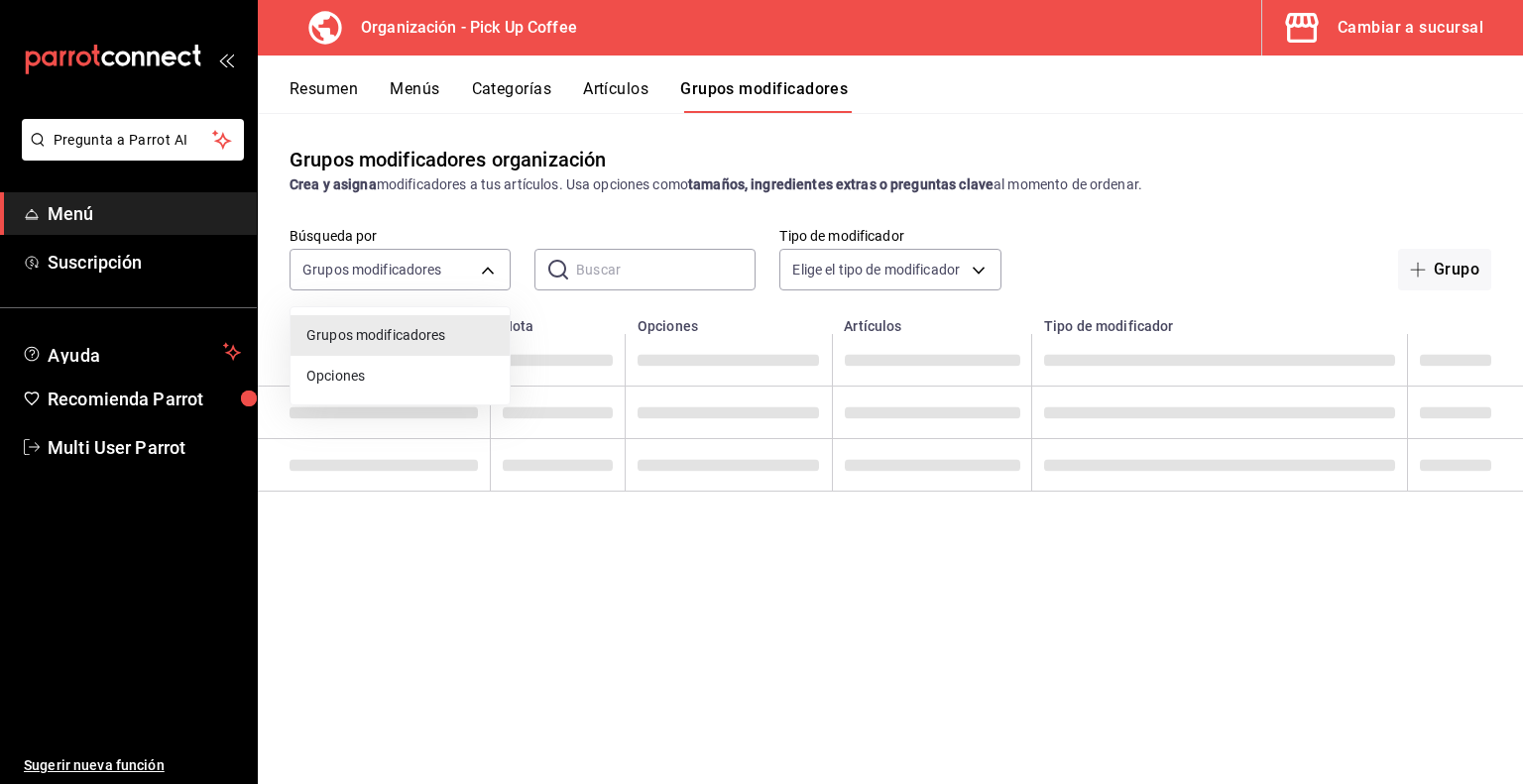 click at bounding box center [762, 392] 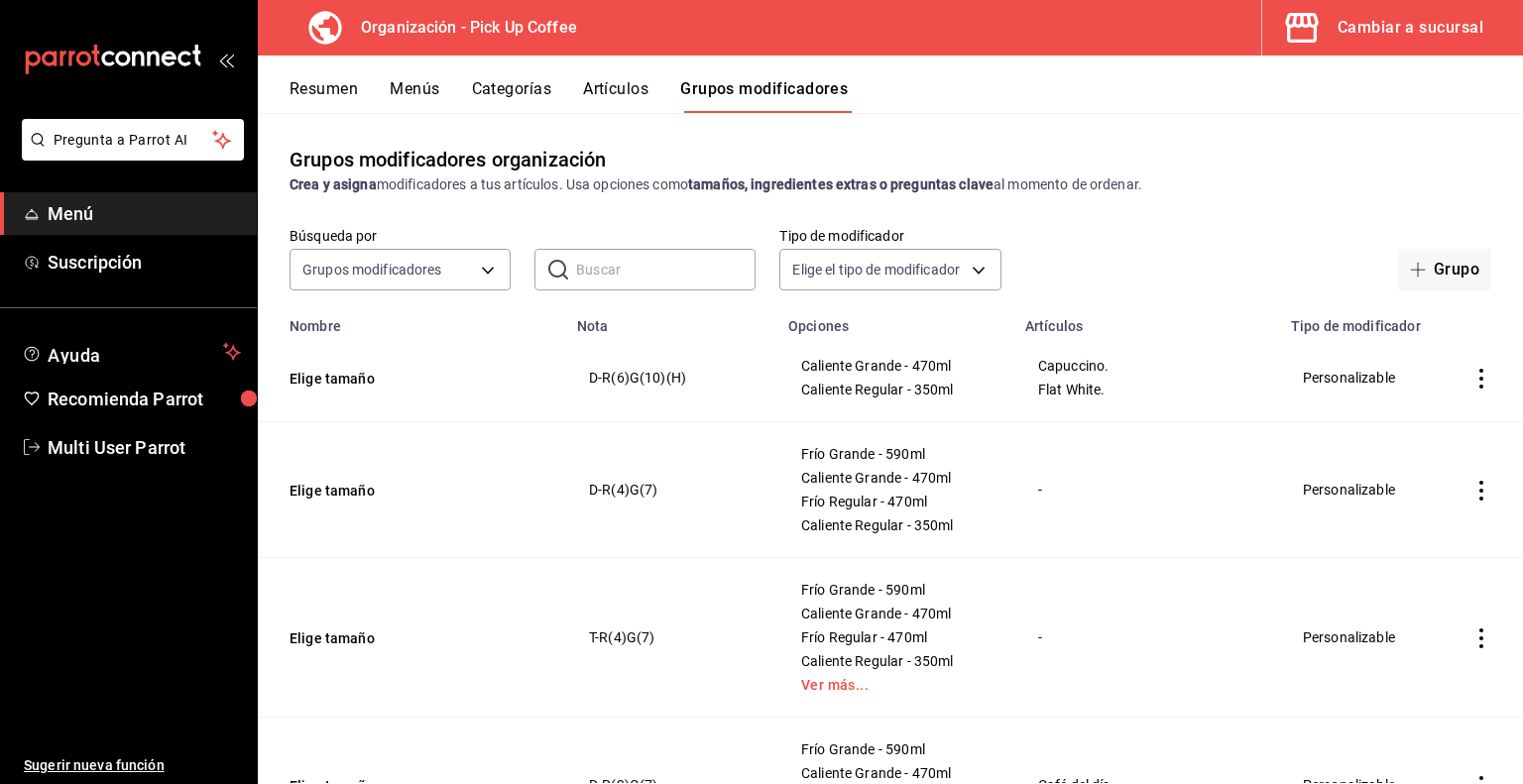 click at bounding box center (665, 270) 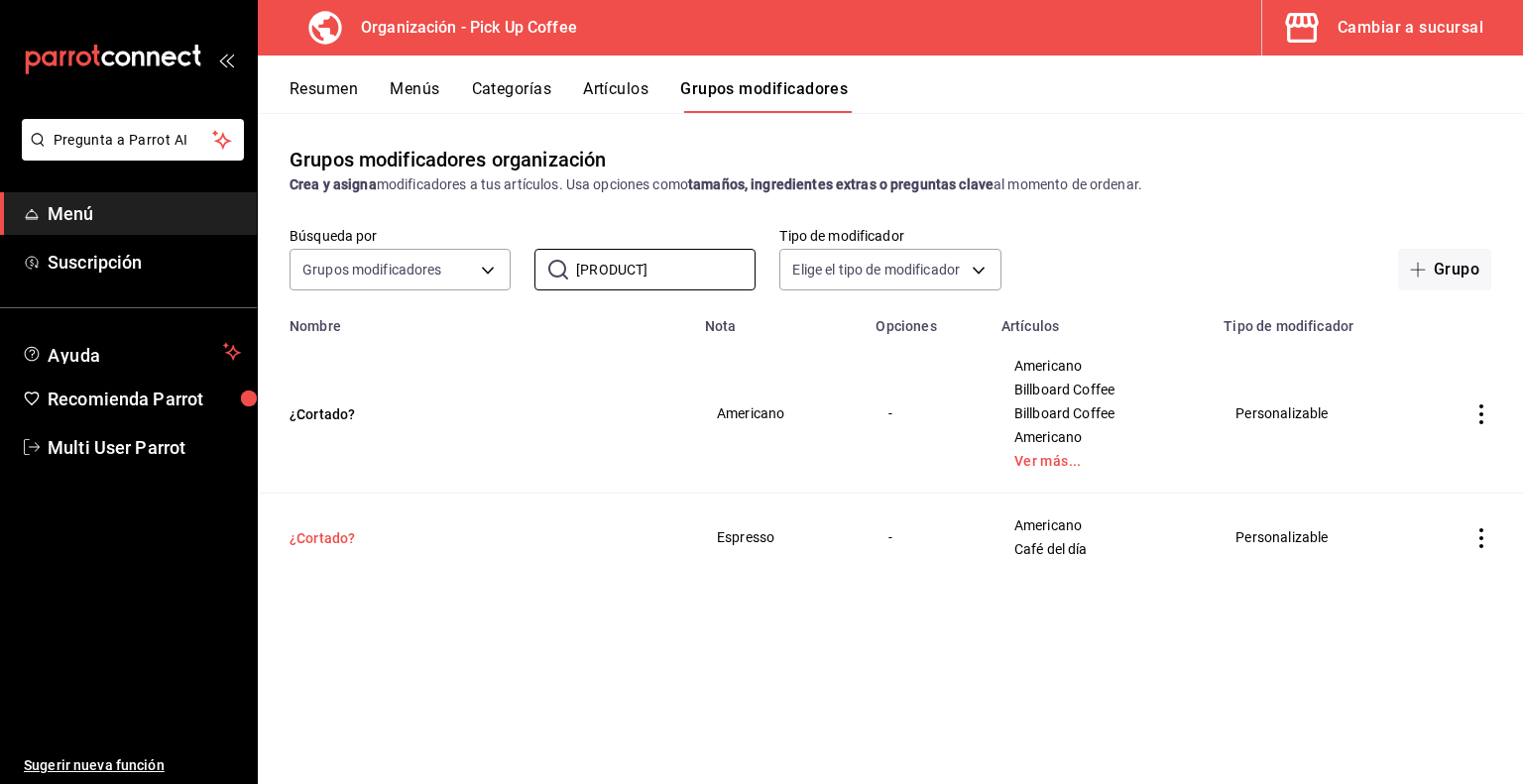 type on "[PRODUCT]" 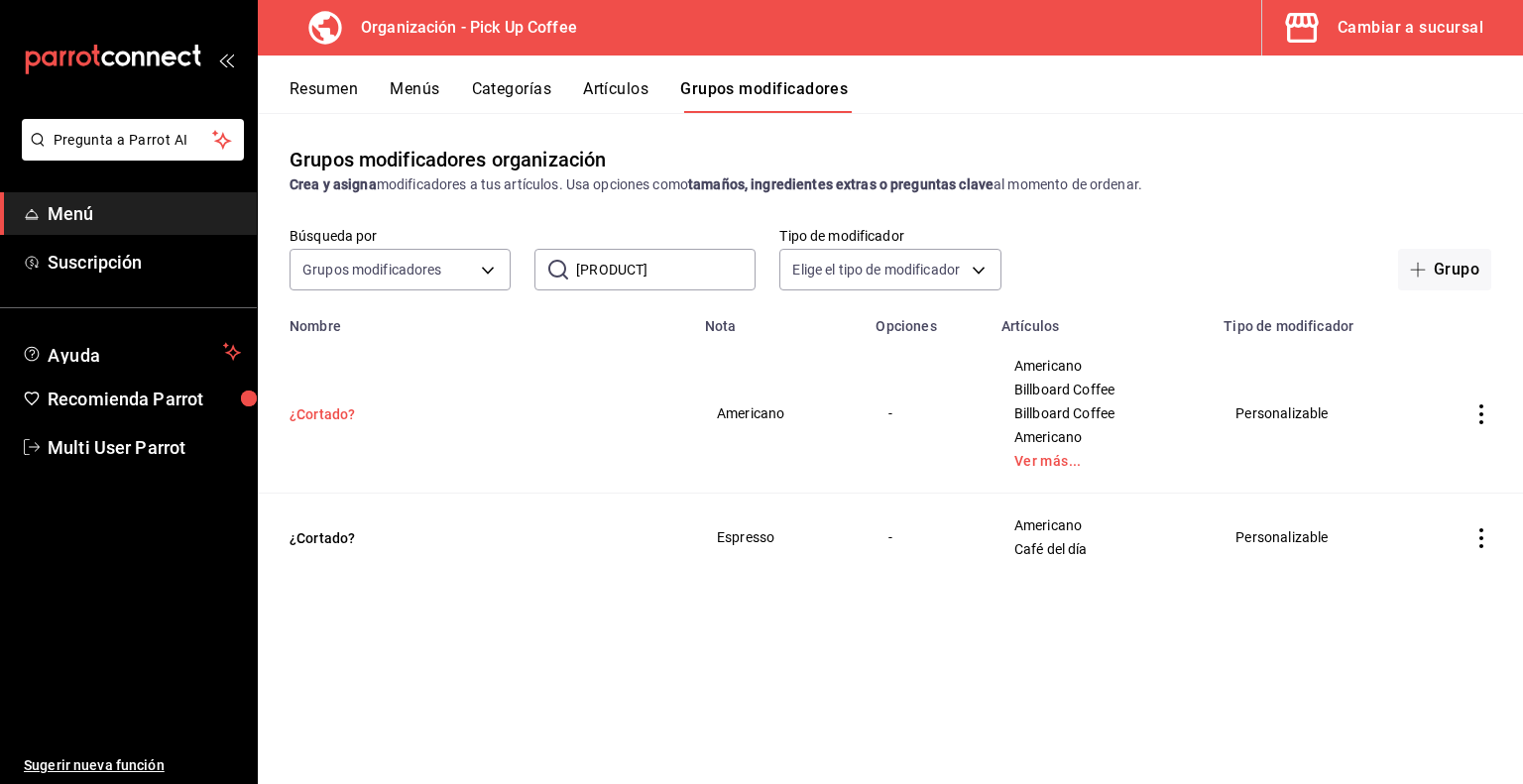 click on "¿Cortado?" at bounding box center [409, 414] 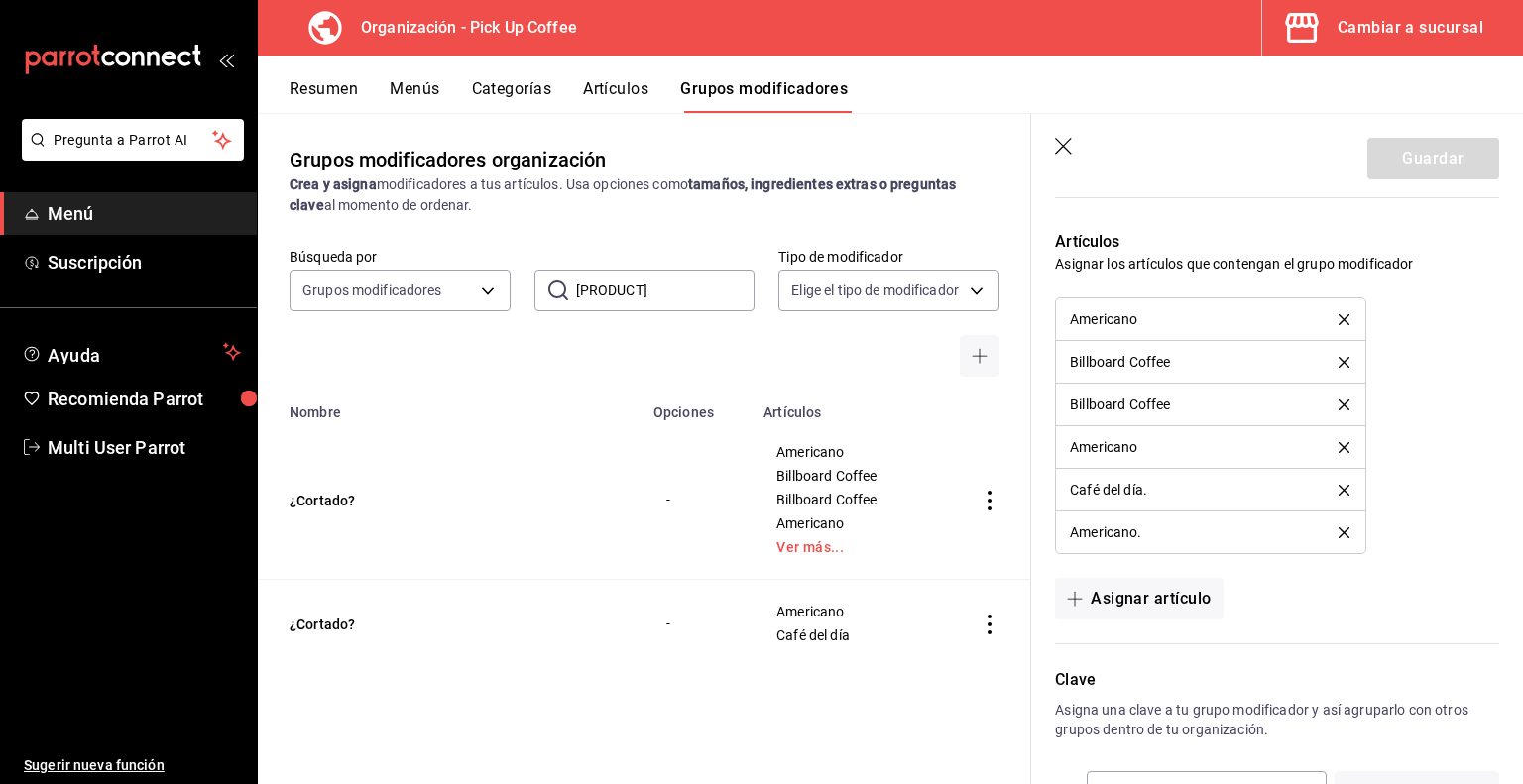 scroll, scrollTop: 837, scrollLeft: 0, axis: vertical 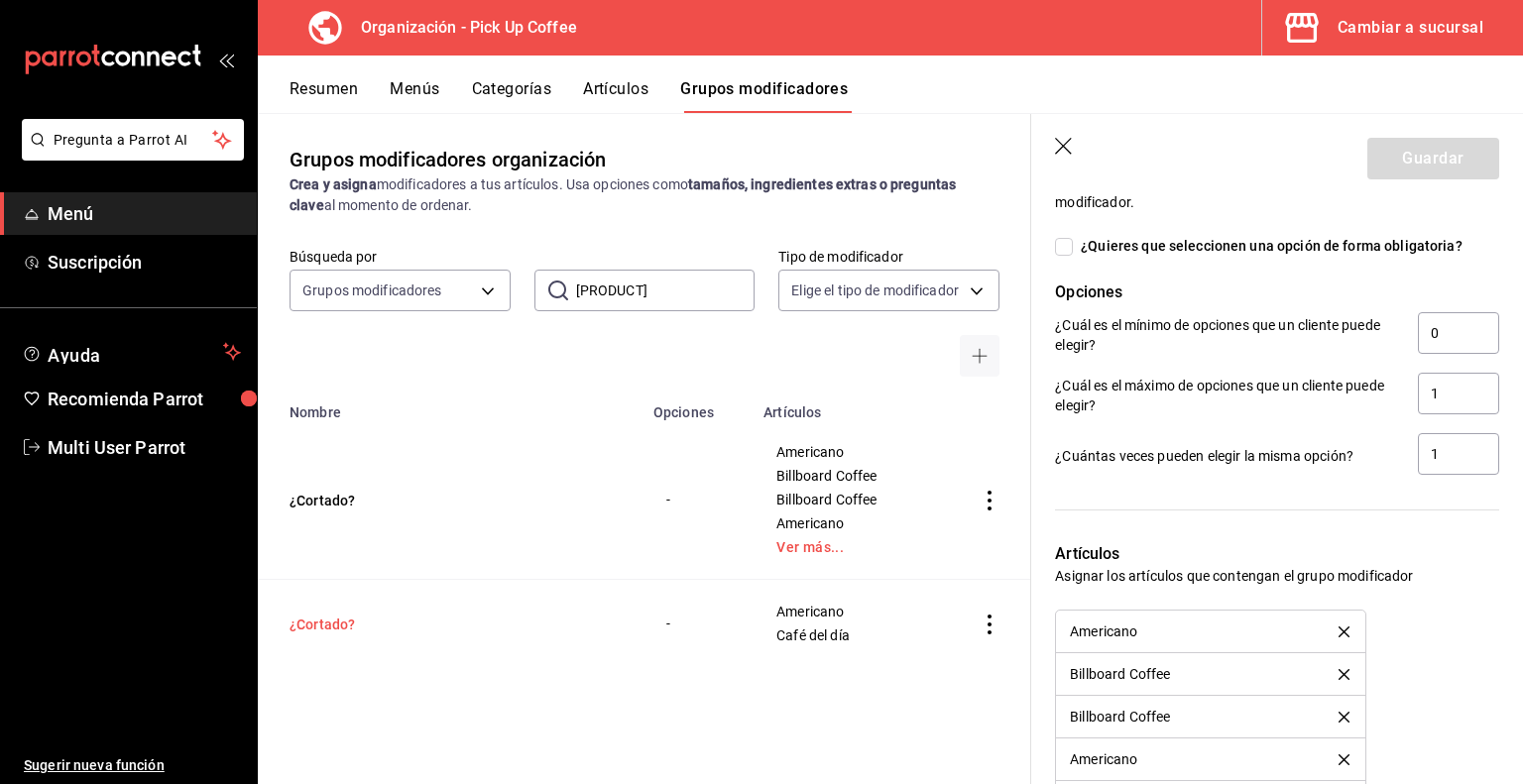 click on "¿Cortado?" at bounding box center [409, 624] 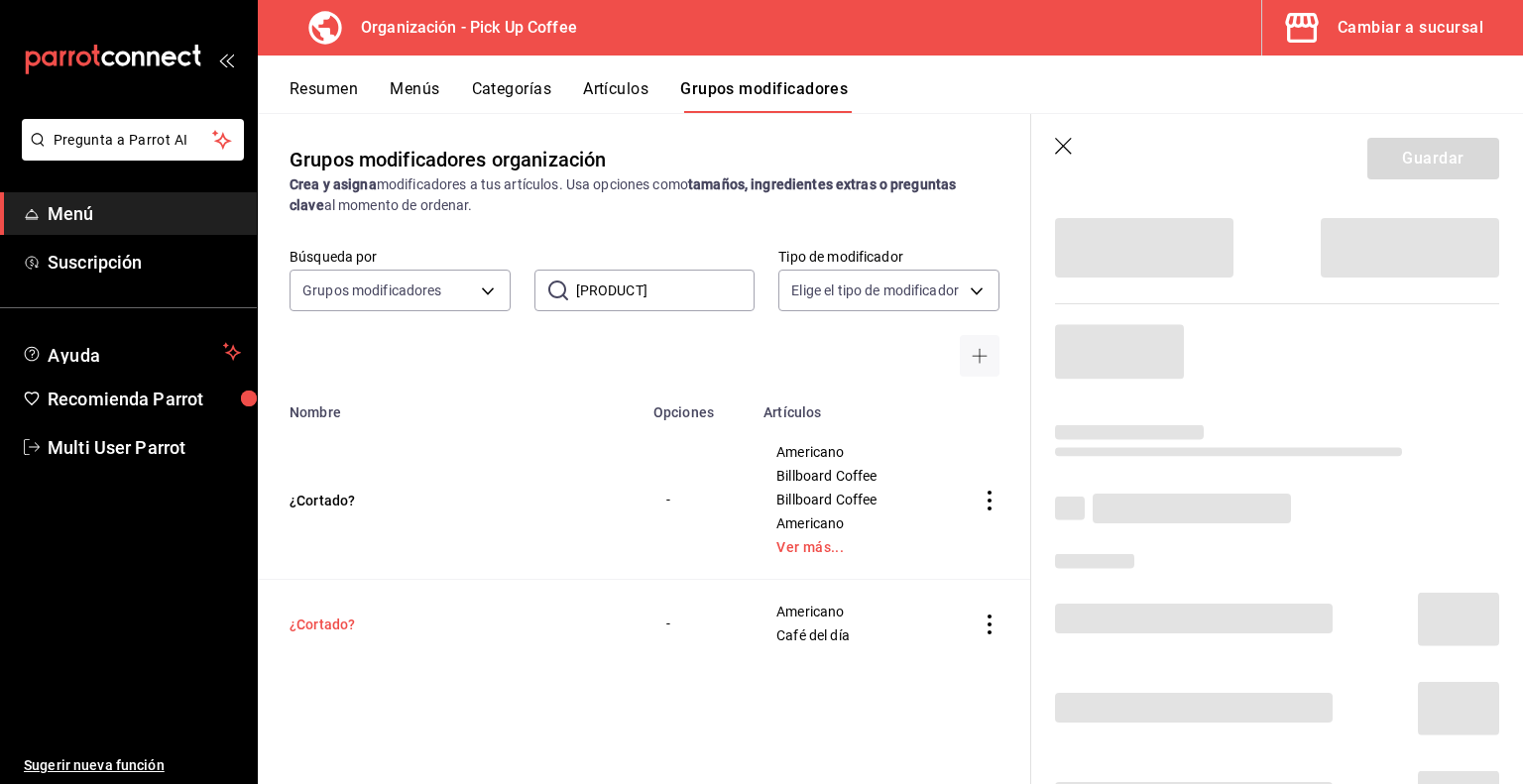 scroll, scrollTop: 65, scrollLeft: 0, axis: vertical 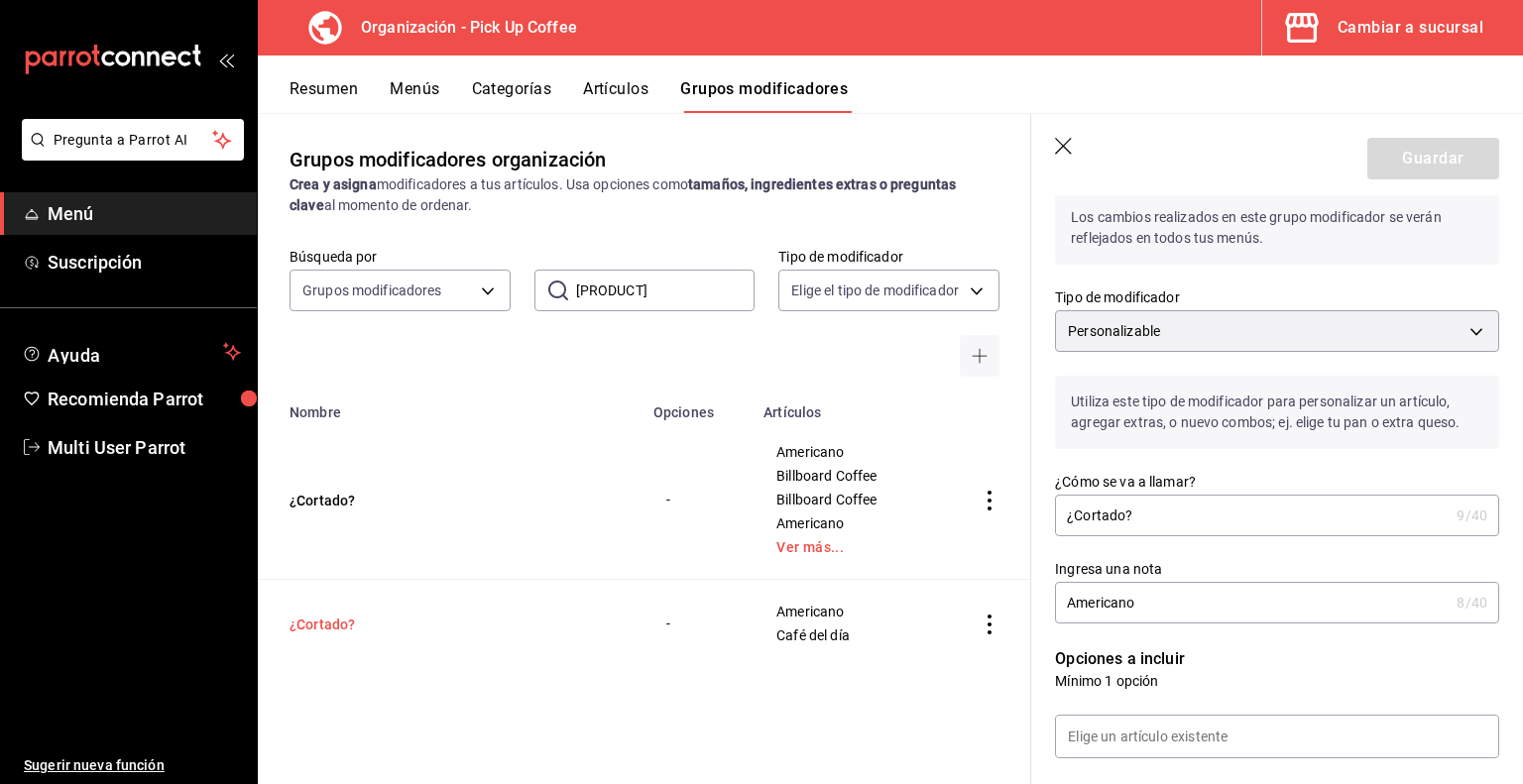type on "Espresso" 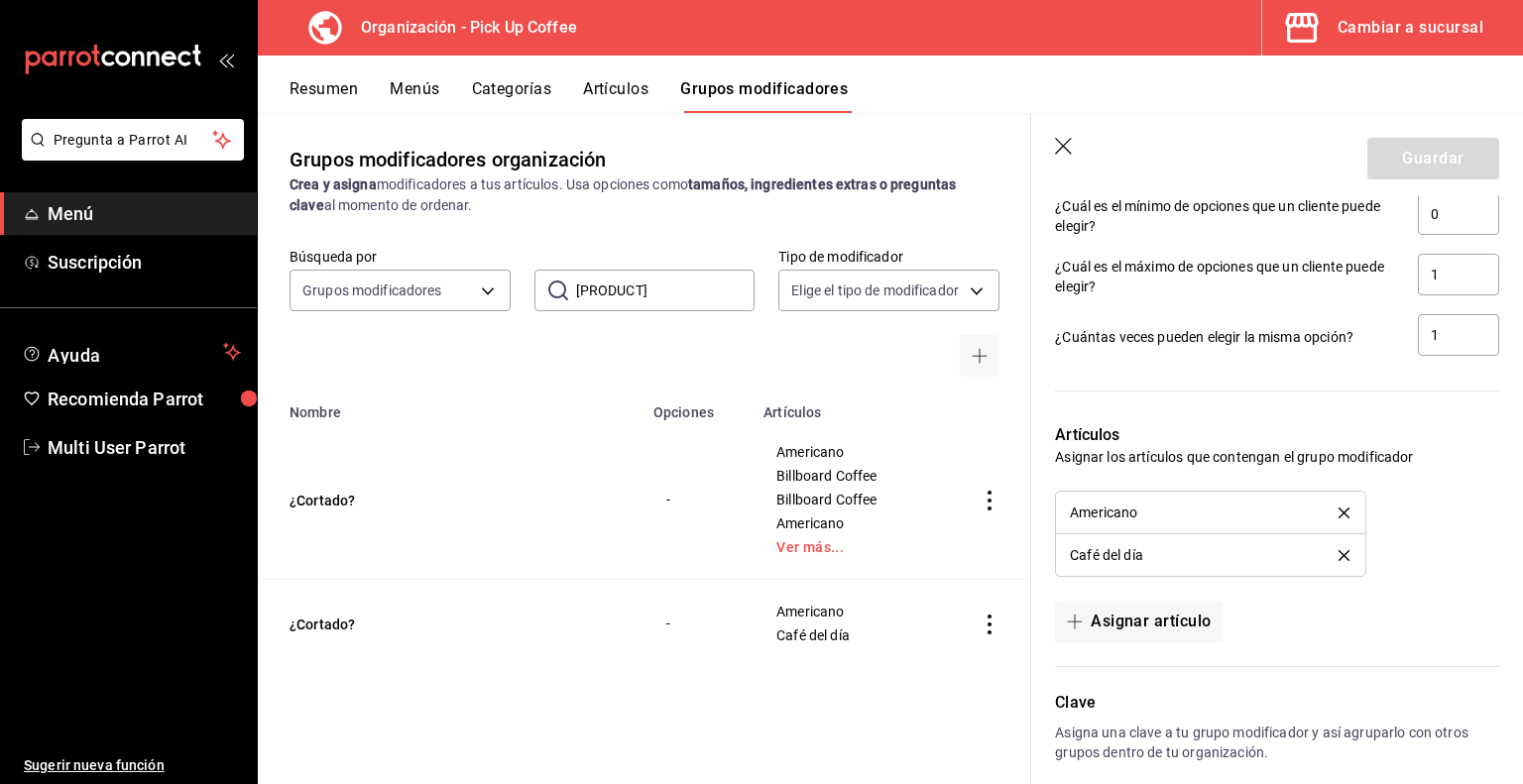 scroll, scrollTop: 1047, scrollLeft: 0, axis: vertical 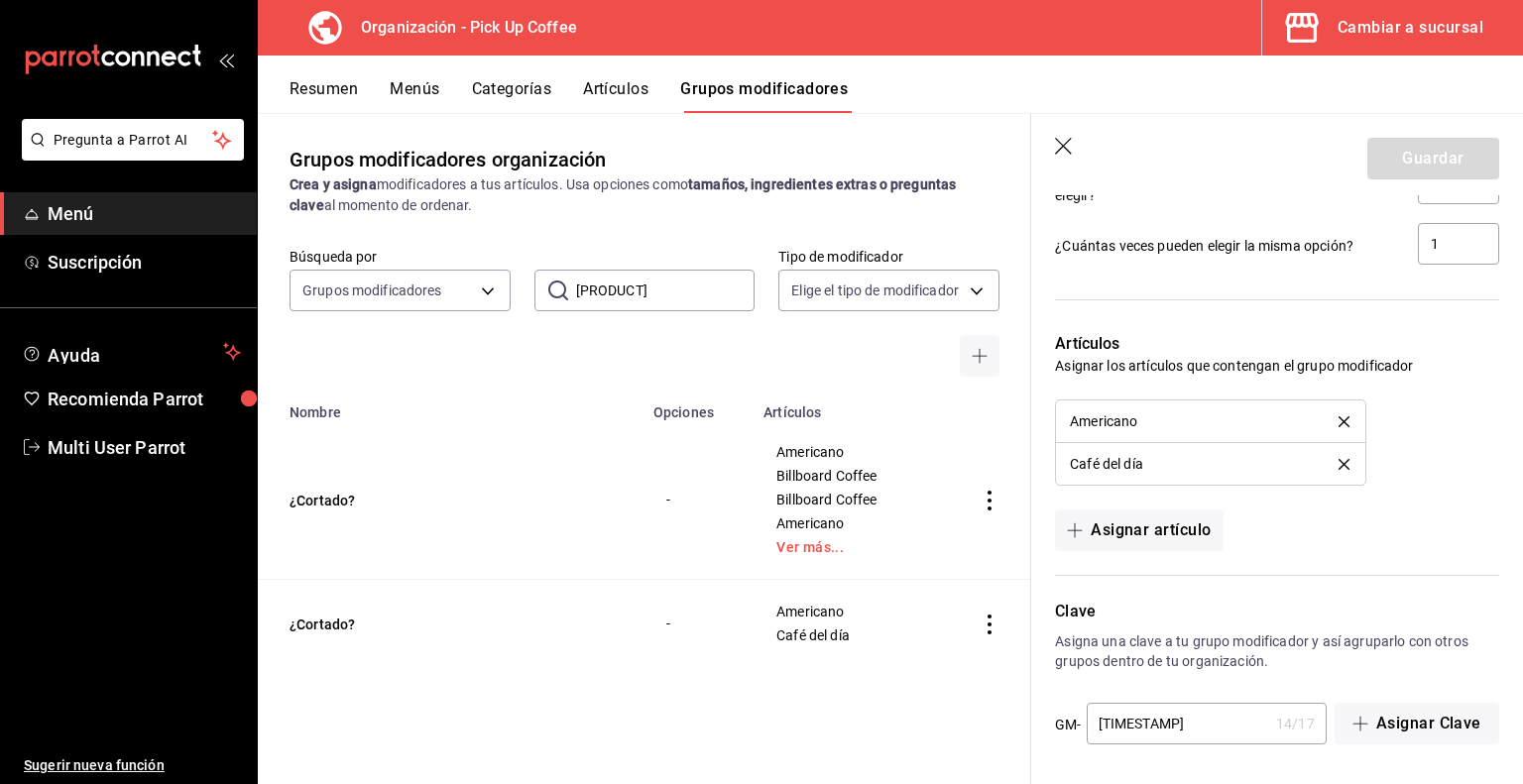 click on "Artículos" at bounding box center (616, 96) 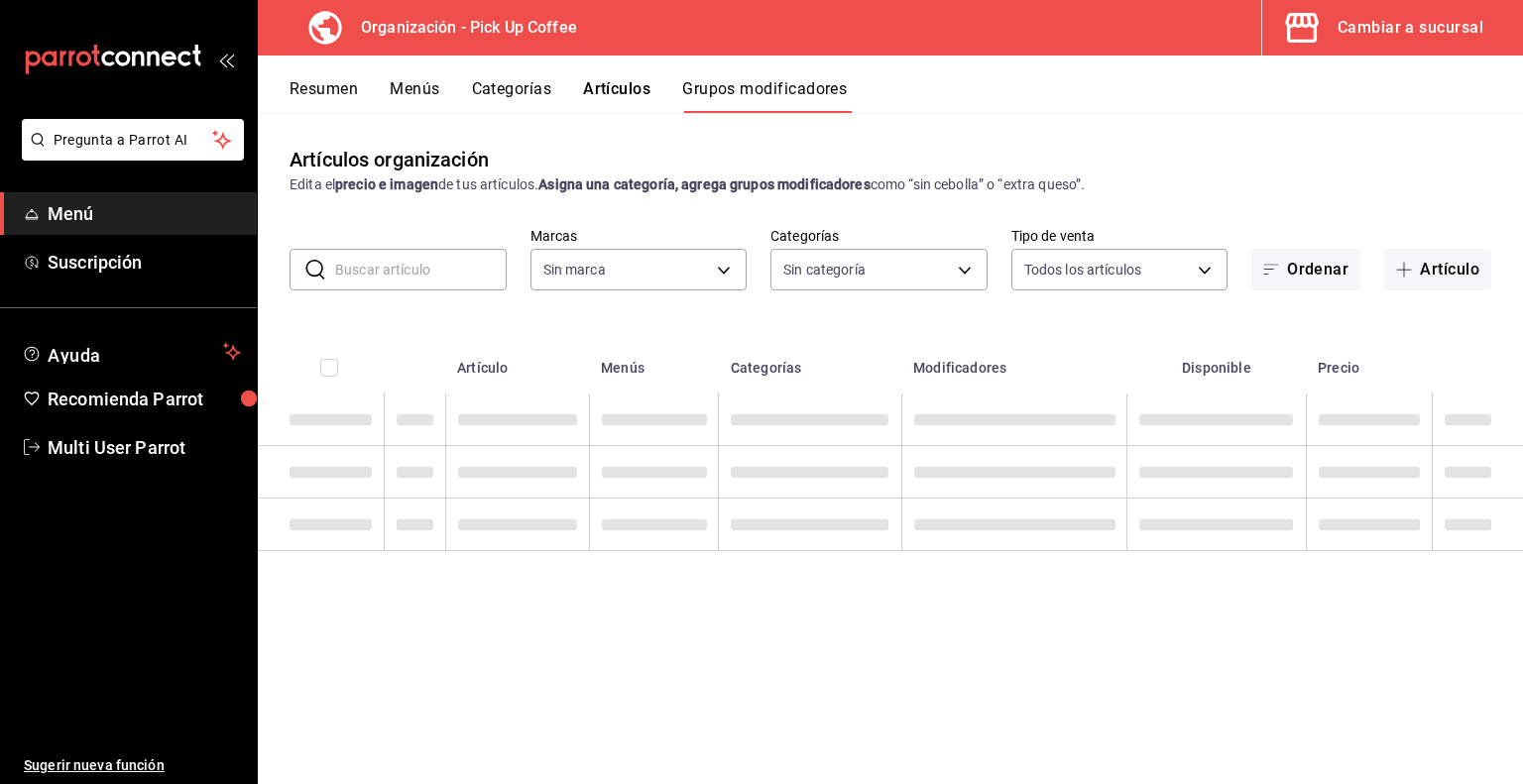 type on "be2dd662-c872-4fc9-aaab-377dbd4a662e" 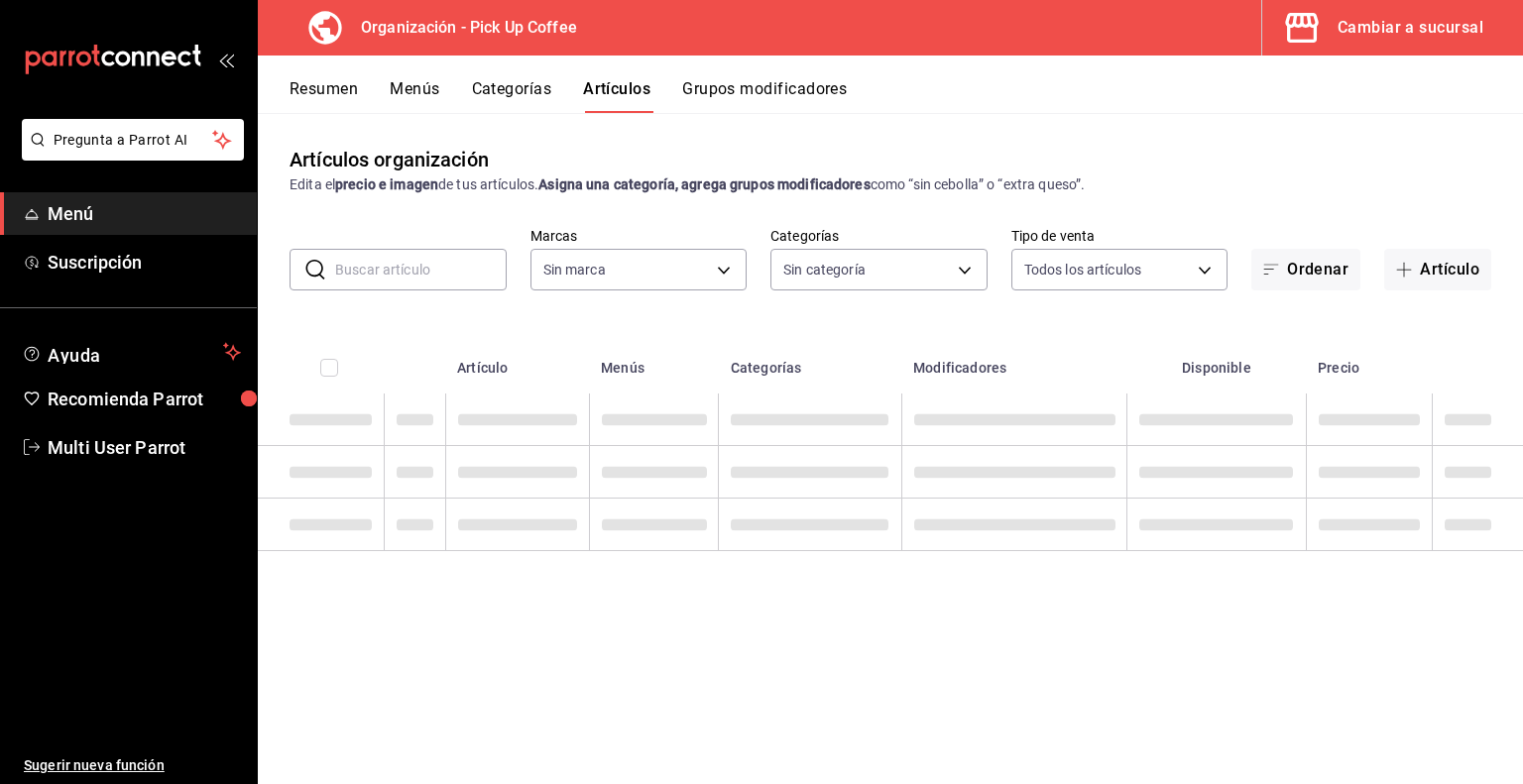 type 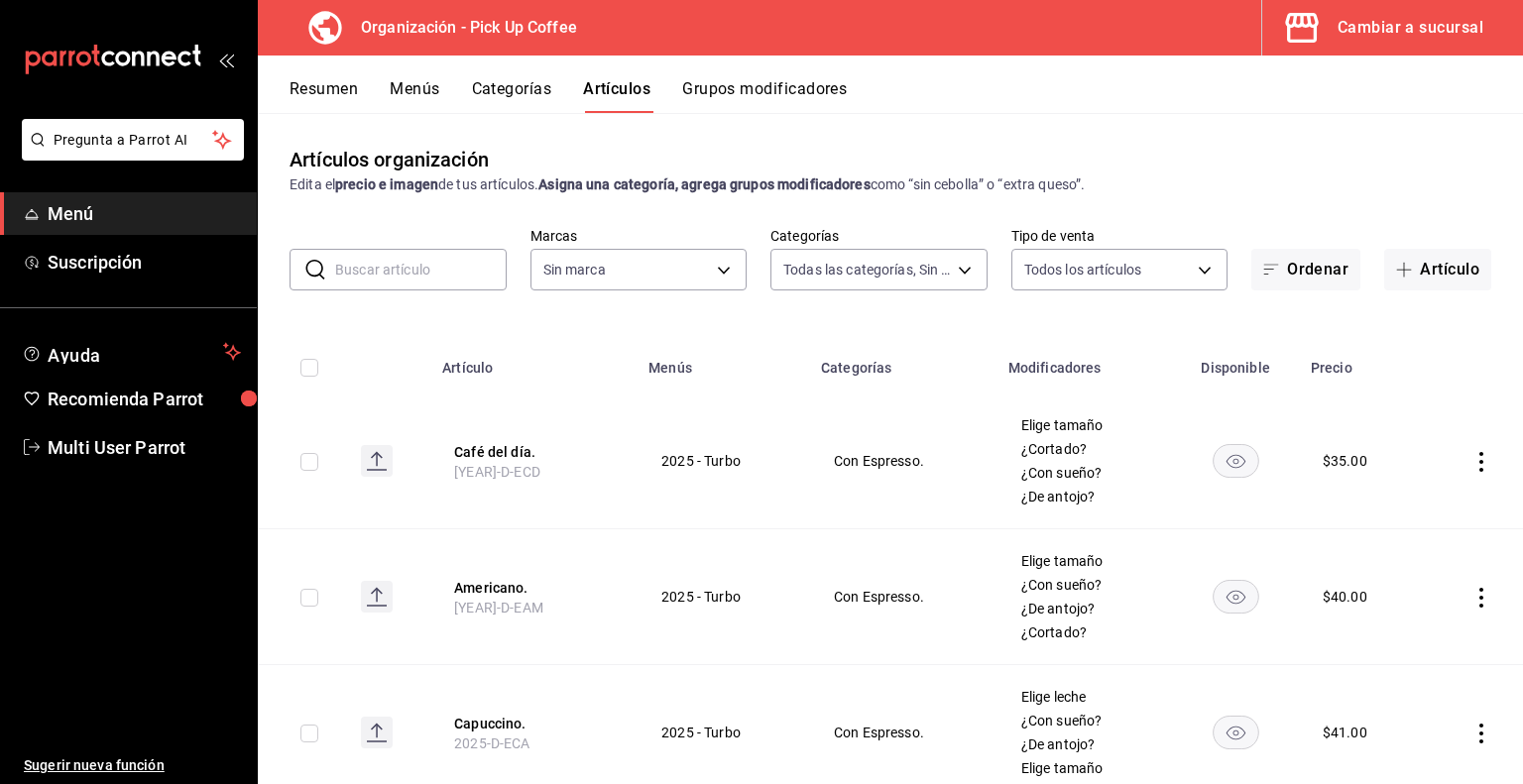 type on "[UUID],[UUID],[UUID],[UUID],[UUID],[UUID],[UUID],[UUID],[UUID],[UUID],[UUID],[UUID],[UUID],[UUID],[UUID],[UUID],[UUID],[UUID],[UUID]" 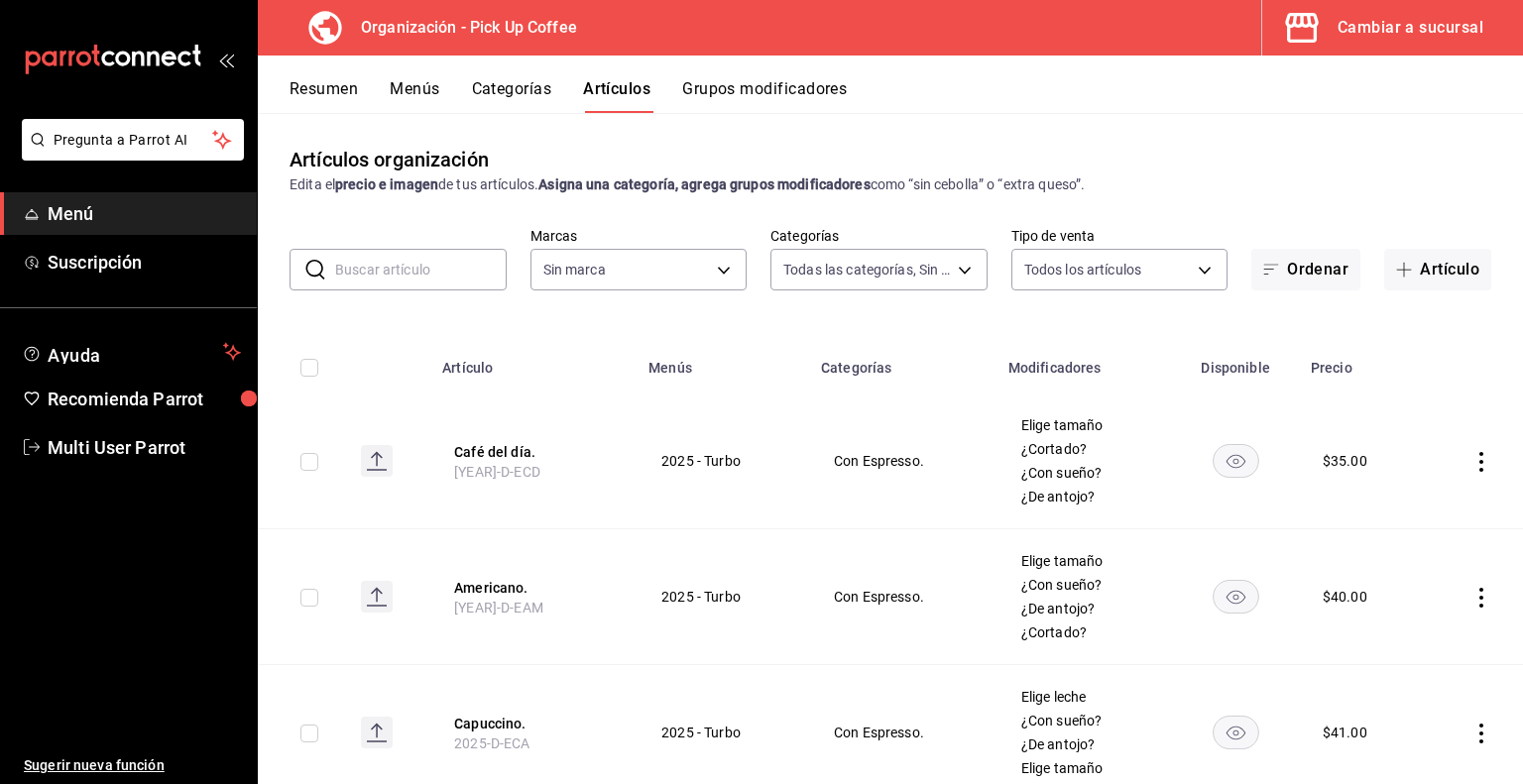 type on "be2dd662-c872-4fc9-aaab-377dbd4a662e" 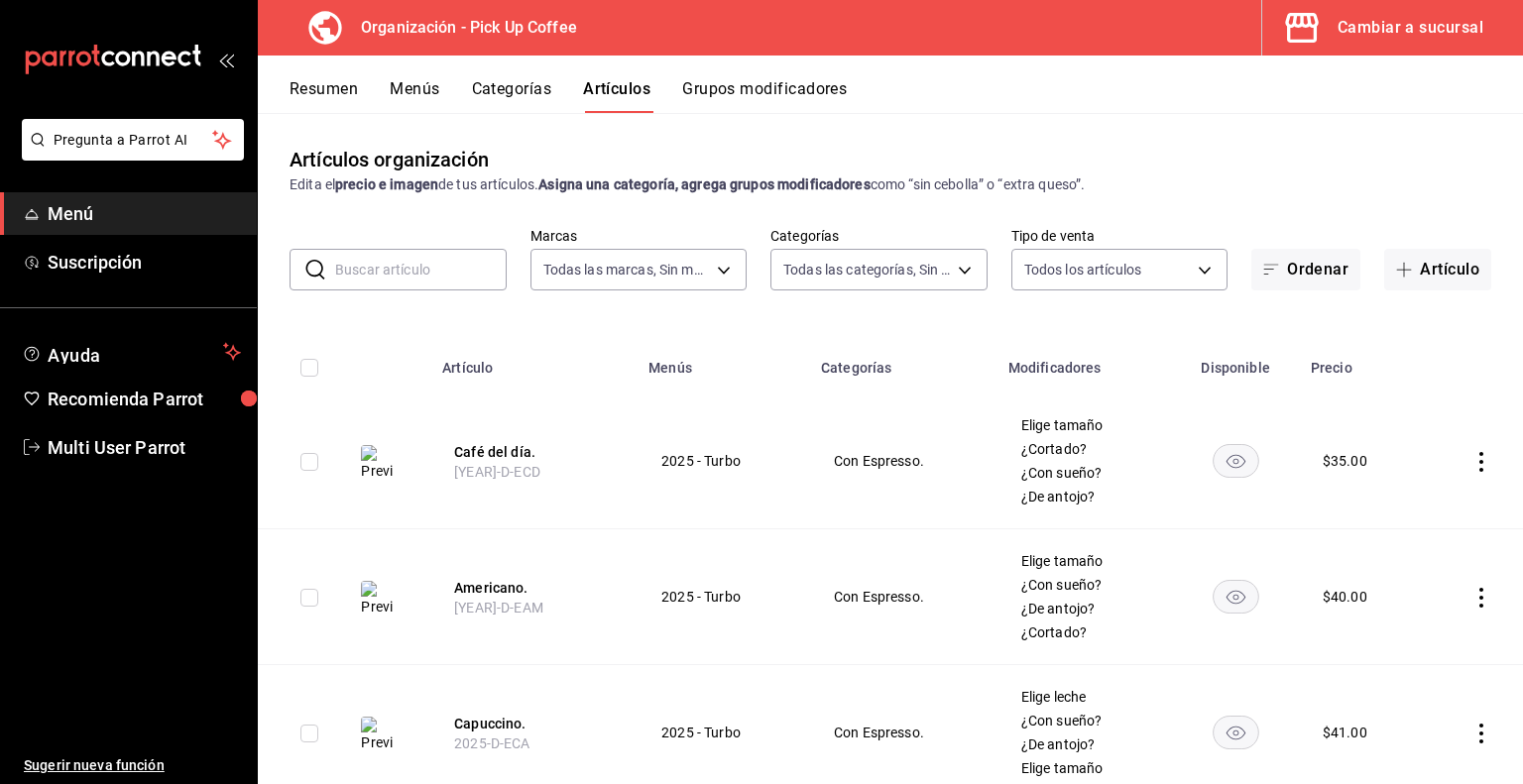 click at bounding box center [420, 270] 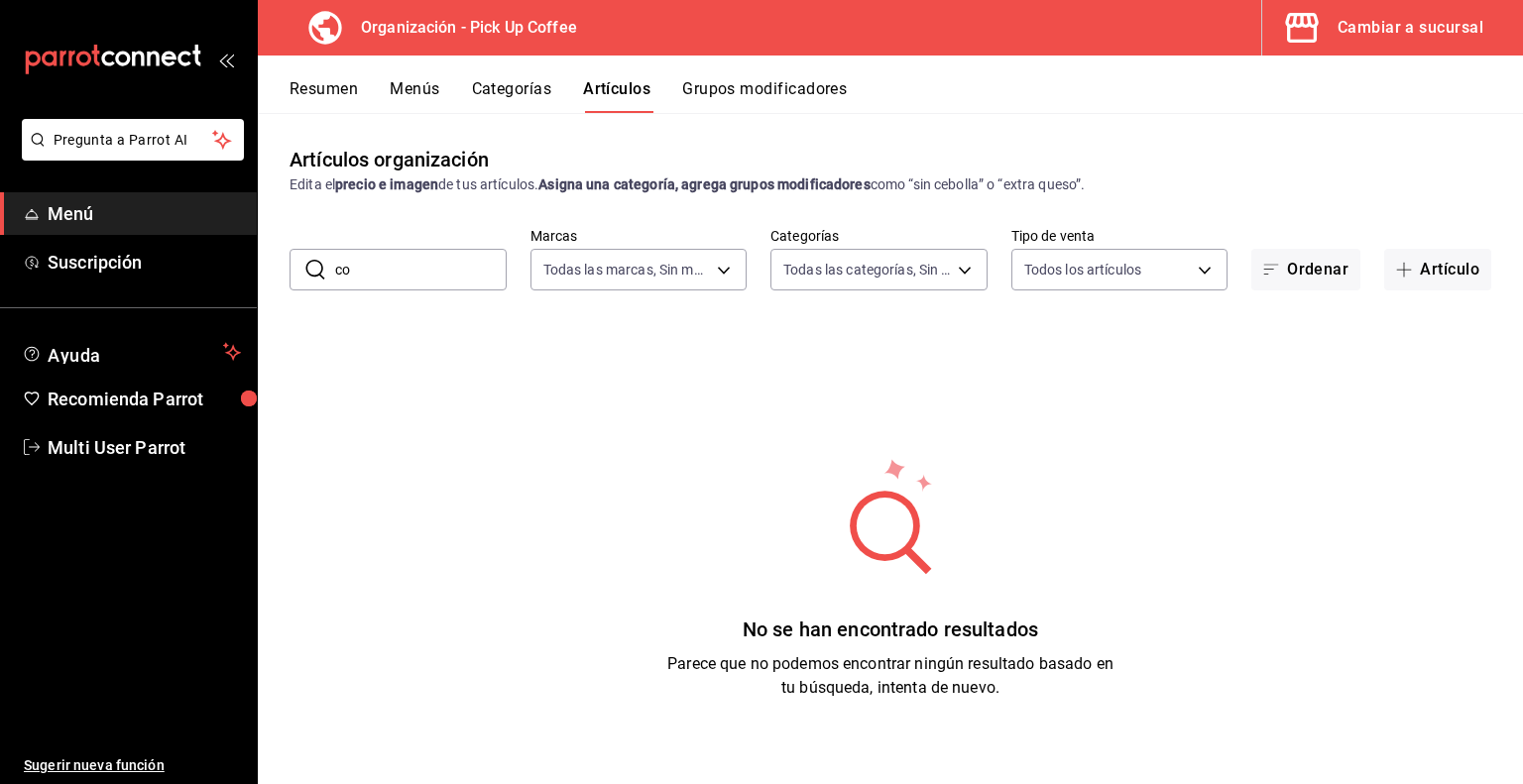 type on "c" 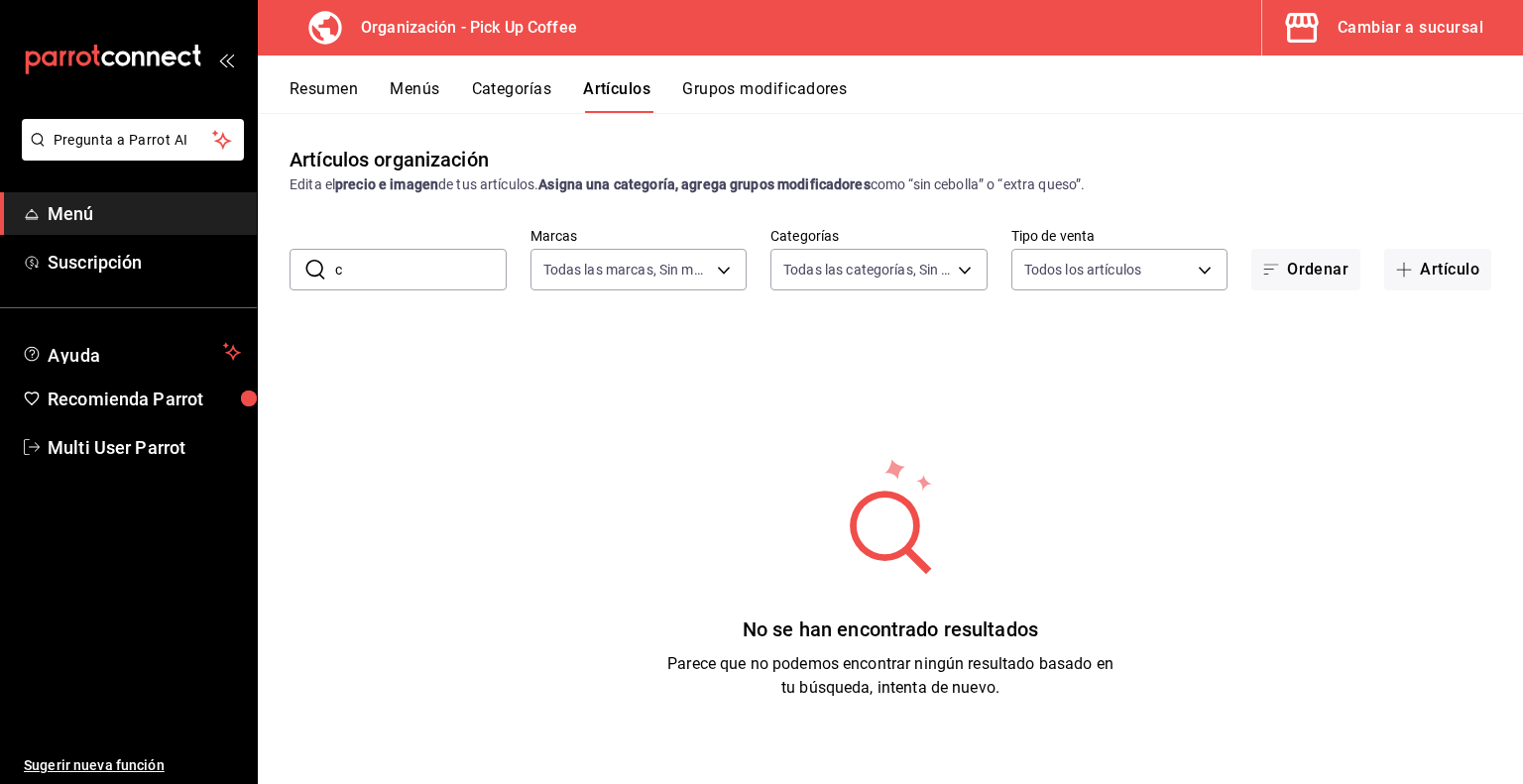 type 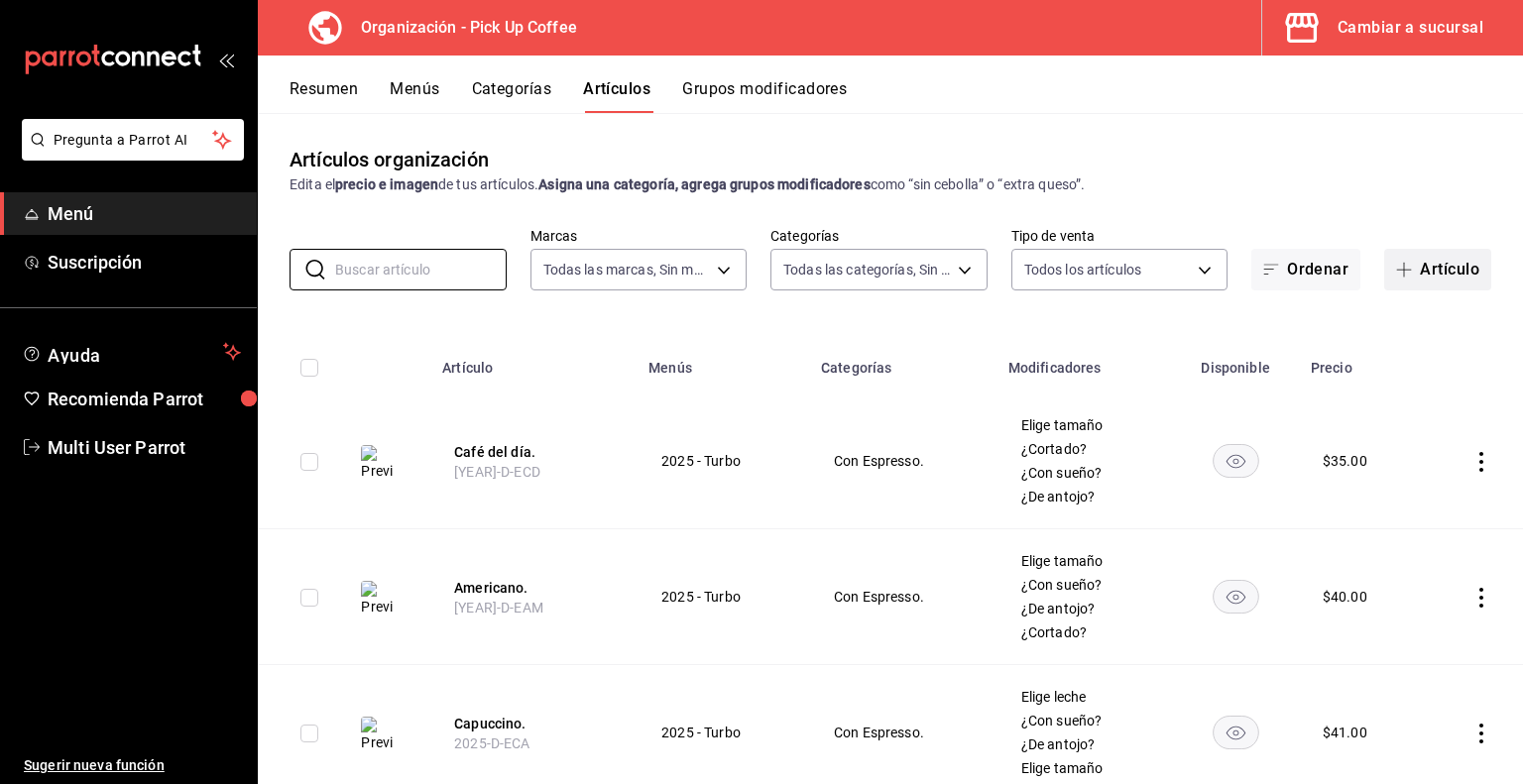 click on "Artículo" at bounding box center (1438, 270) 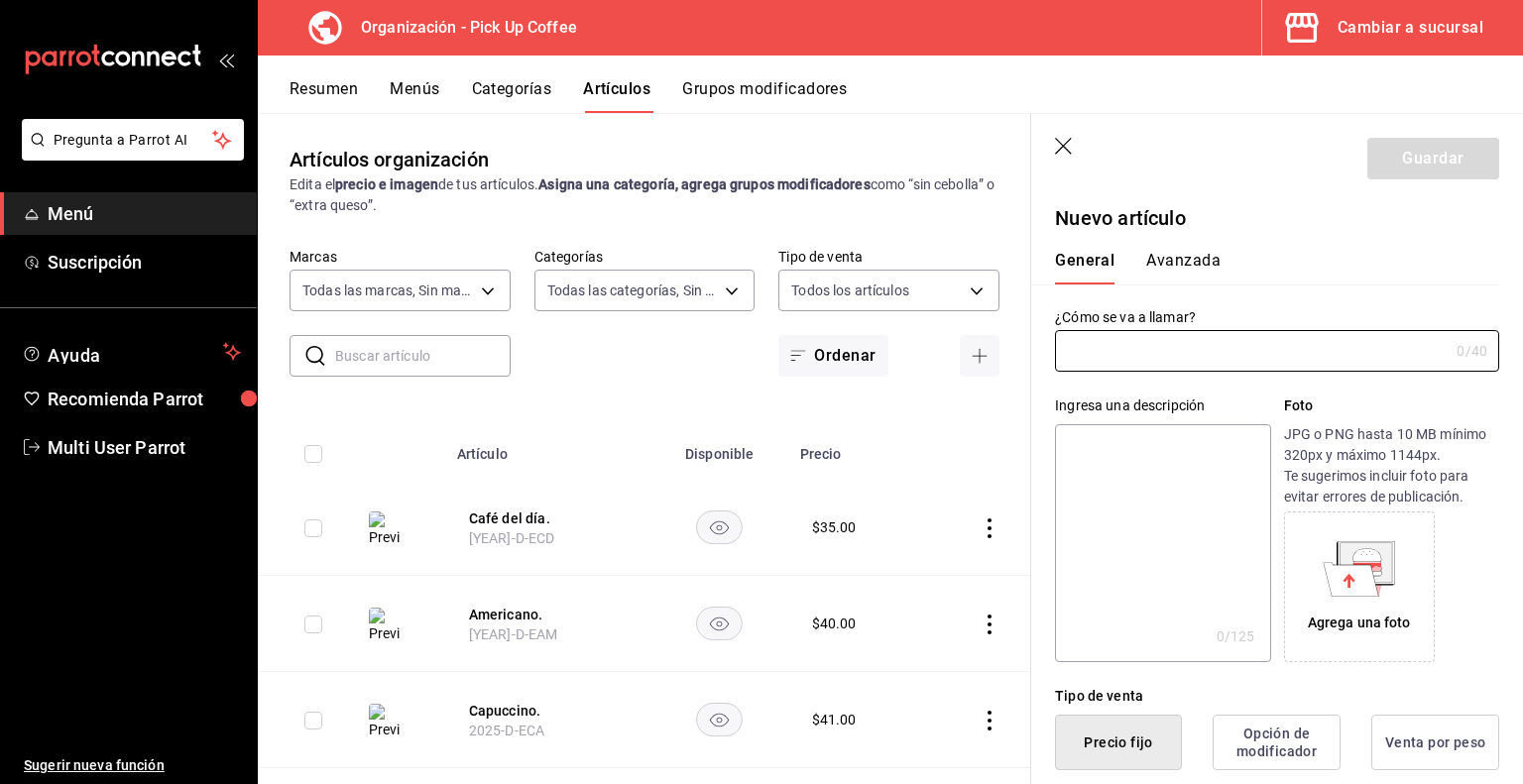 type on "AR-[ID]" 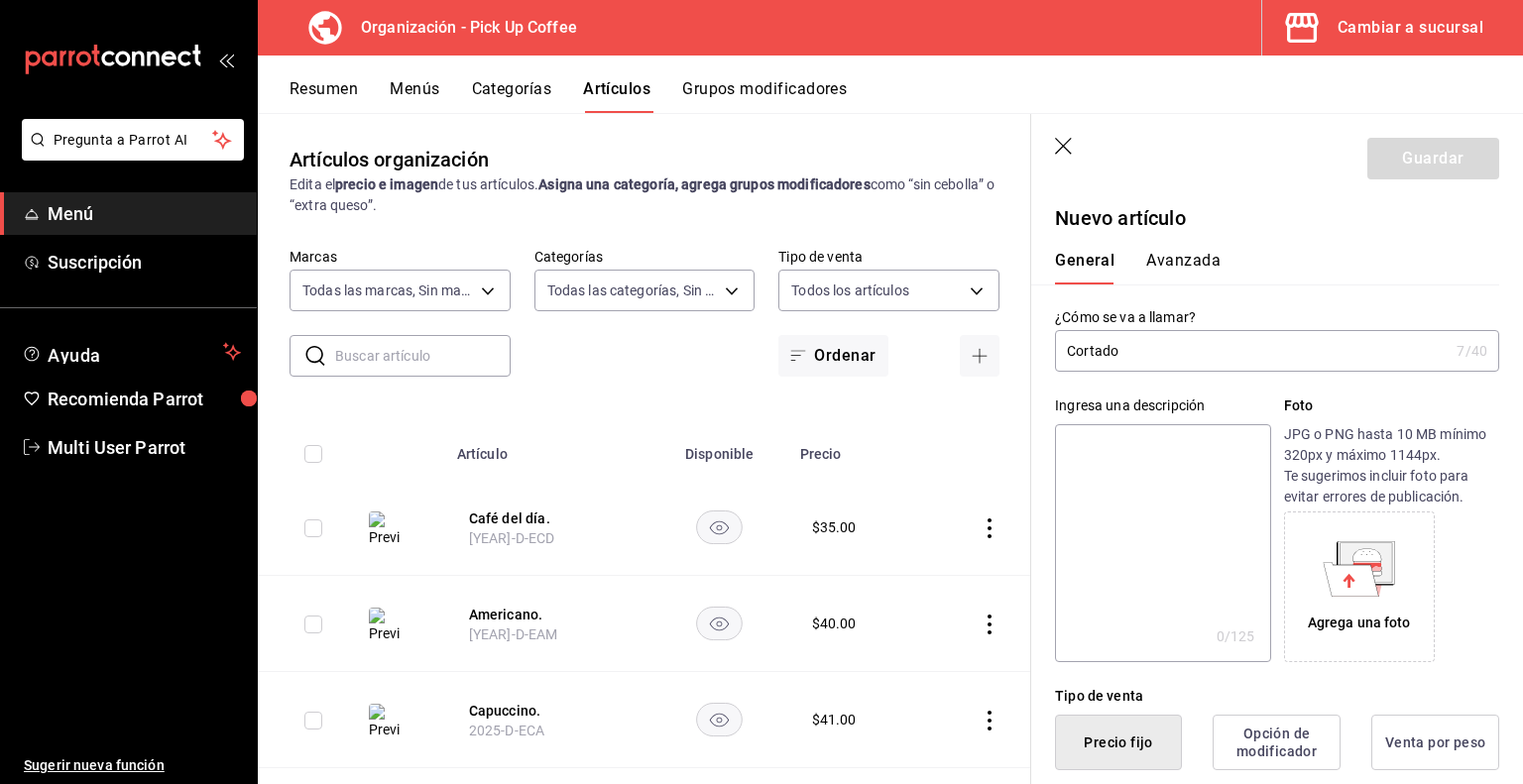 click on "Cortado" at bounding box center (1251, 351) 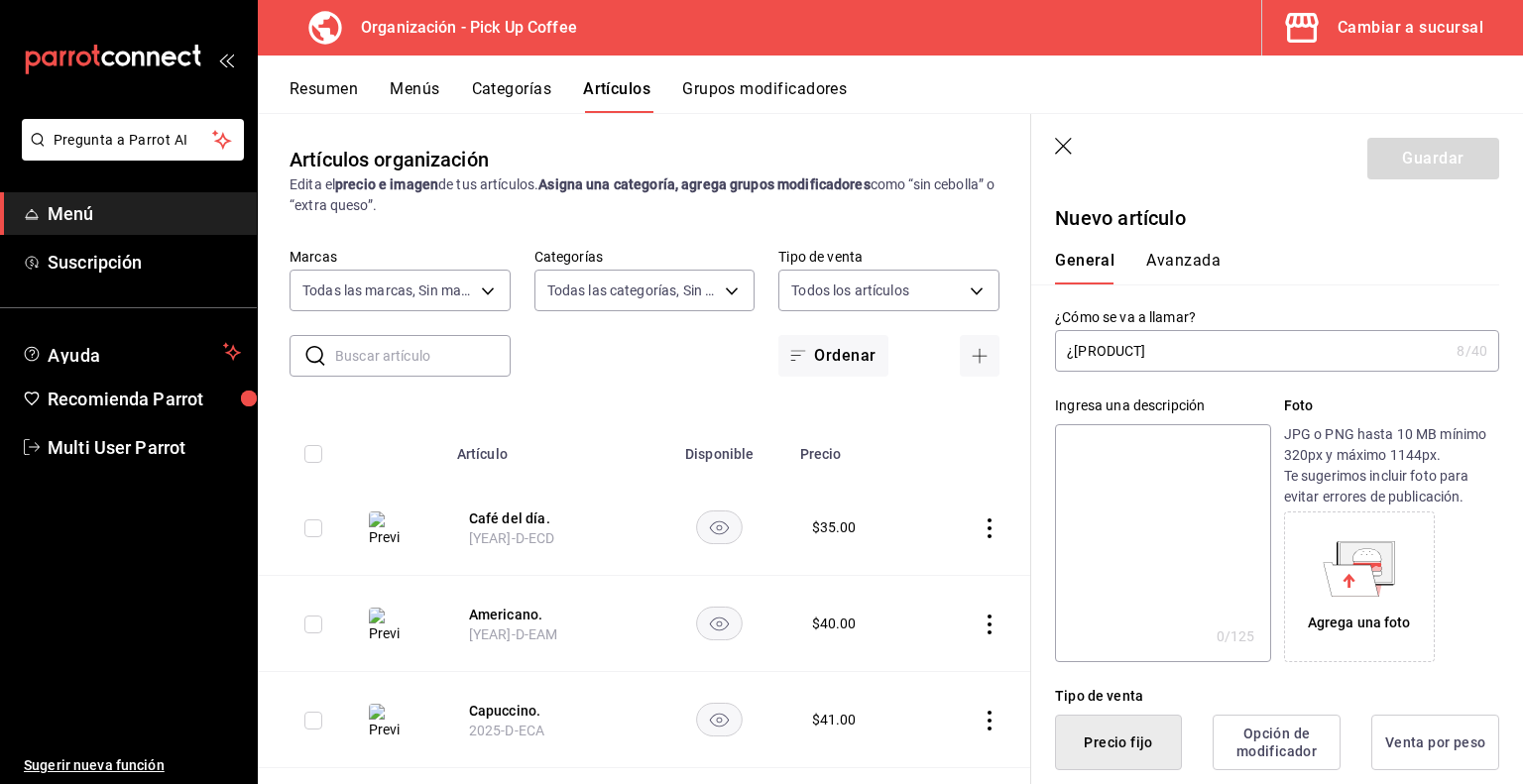 click on "¿[PRODUCT]" at bounding box center [1251, 351] 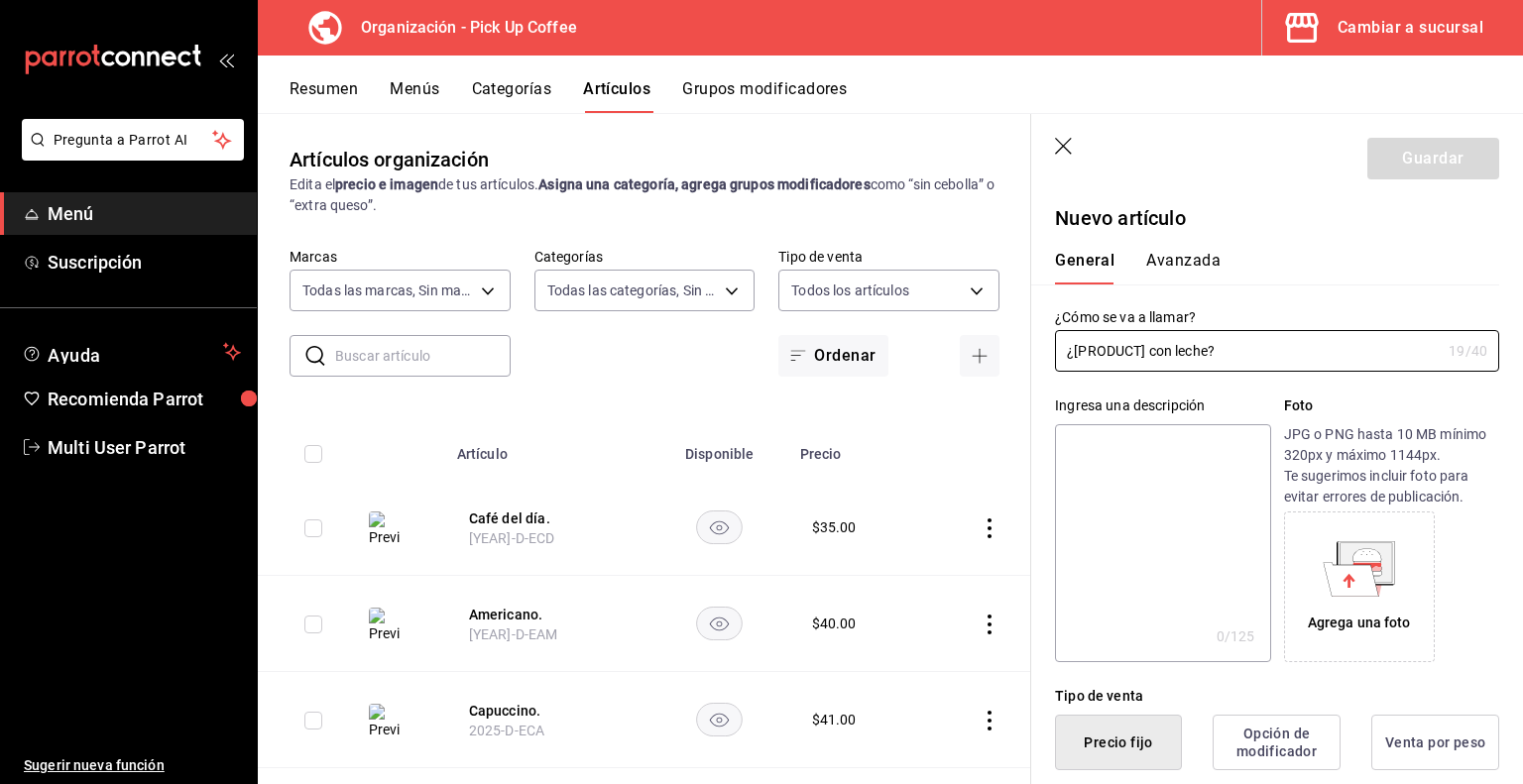 type on "¿[PRODUCT] con leche?" 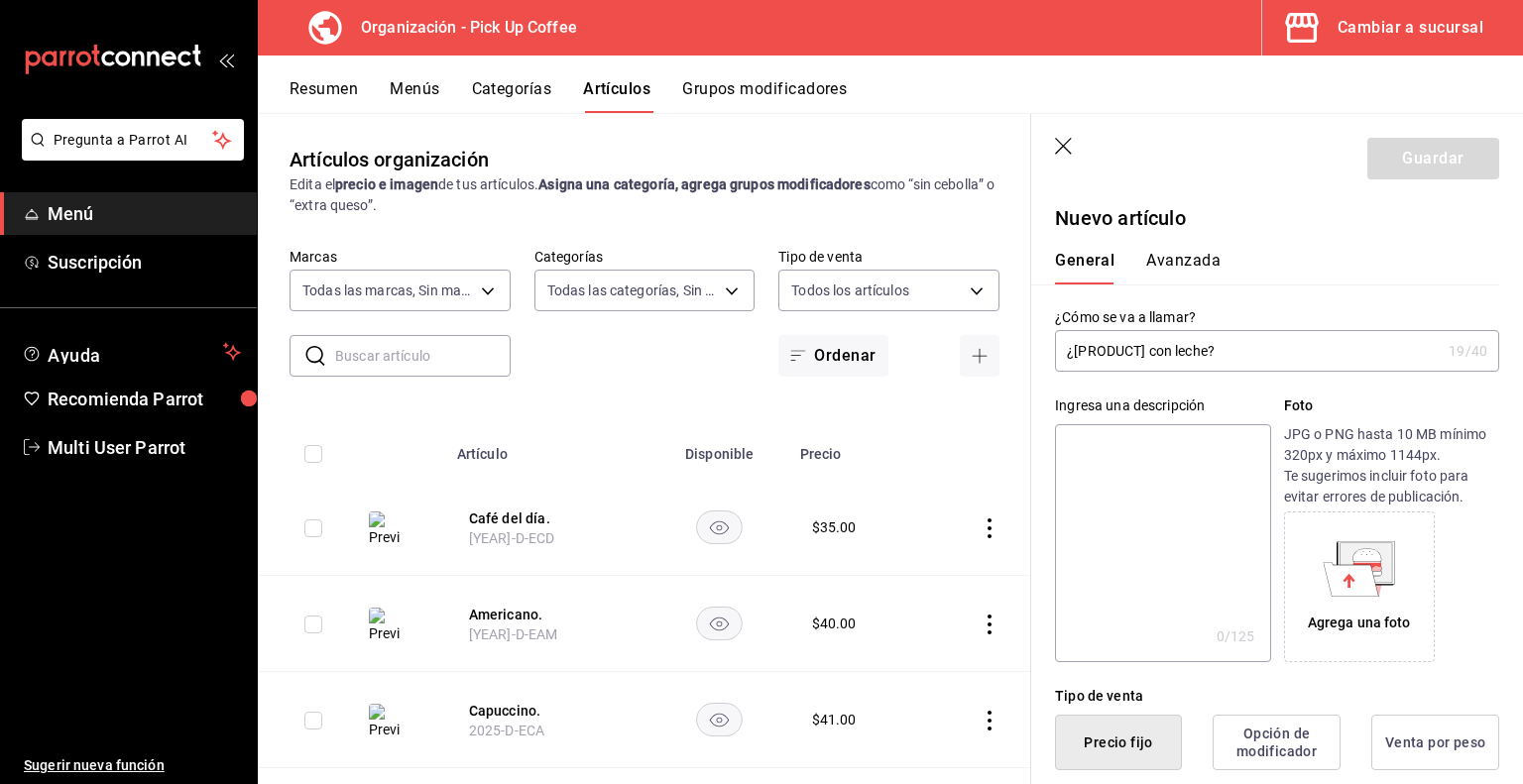 type on "C" 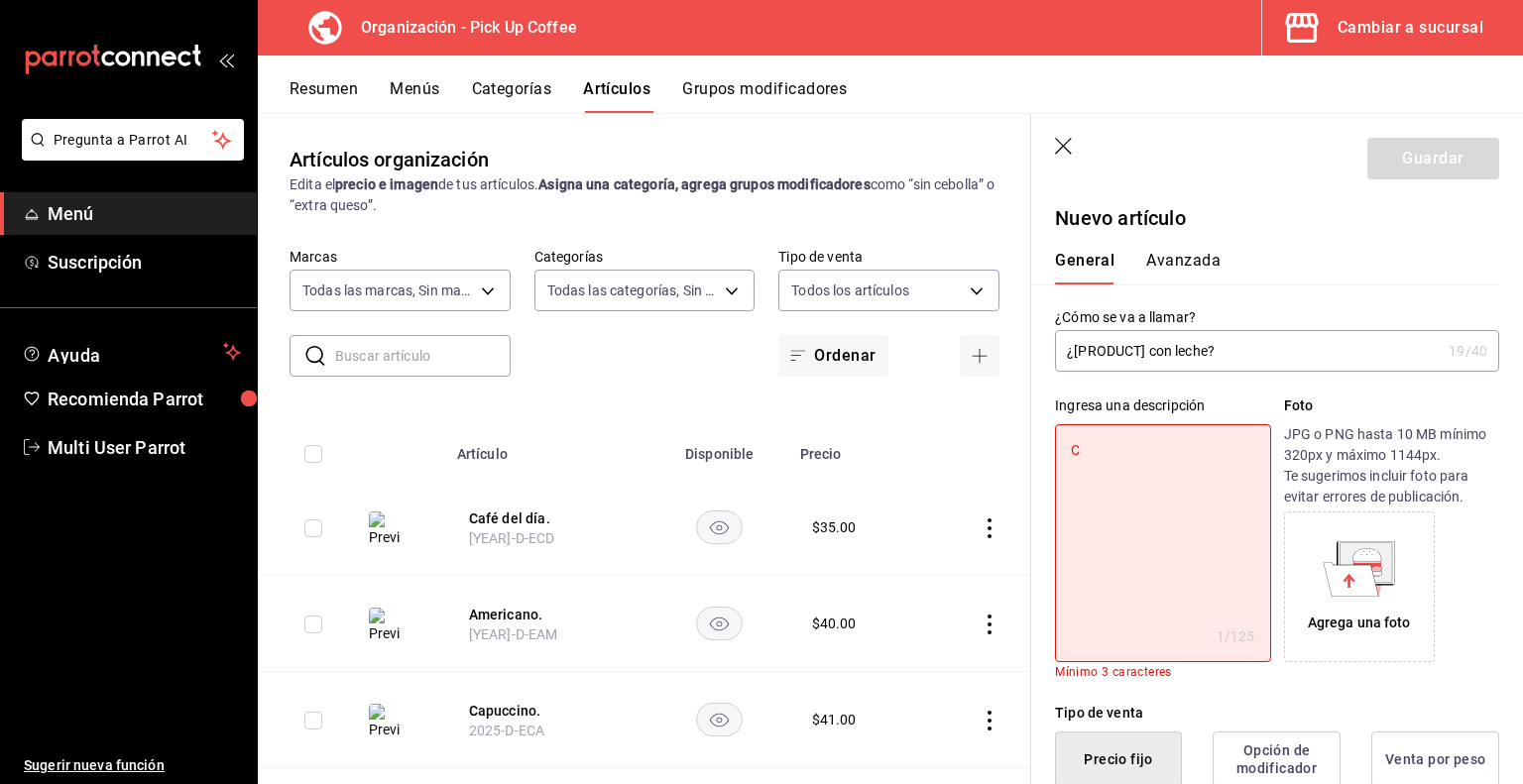 type 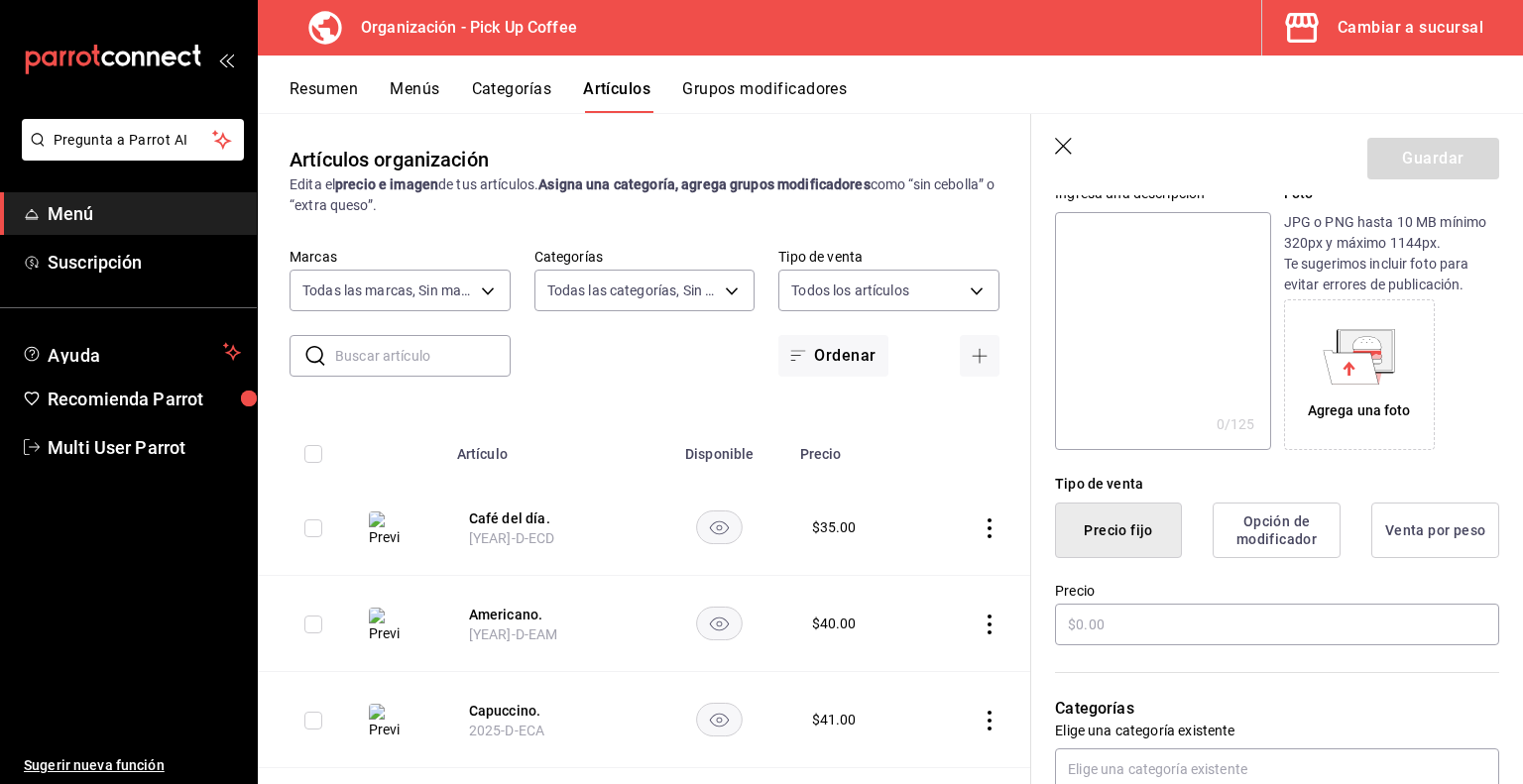 scroll, scrollTop: 217, scrollLeft: 0, axis: vertical 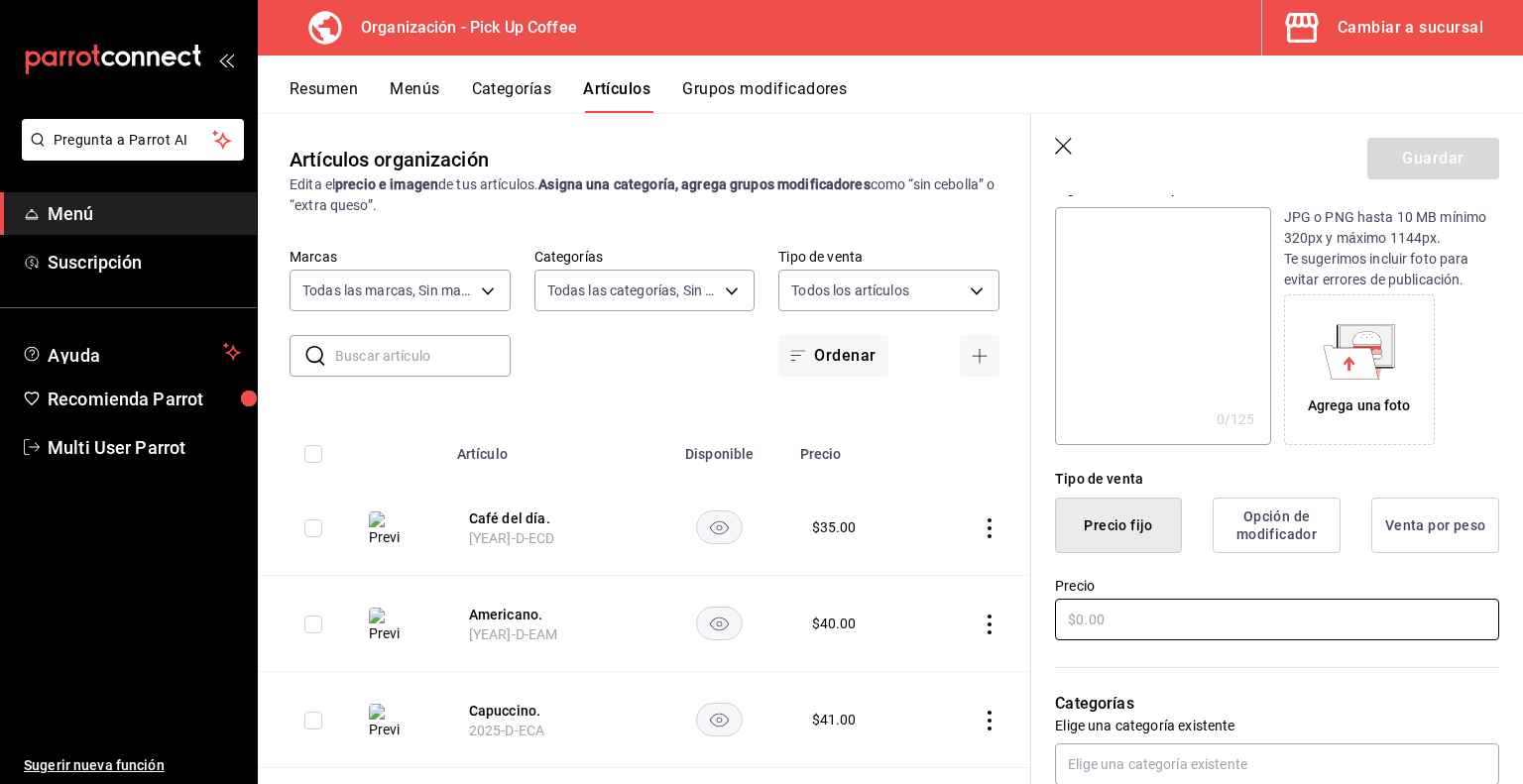 click at bounding box center [1277, 619] 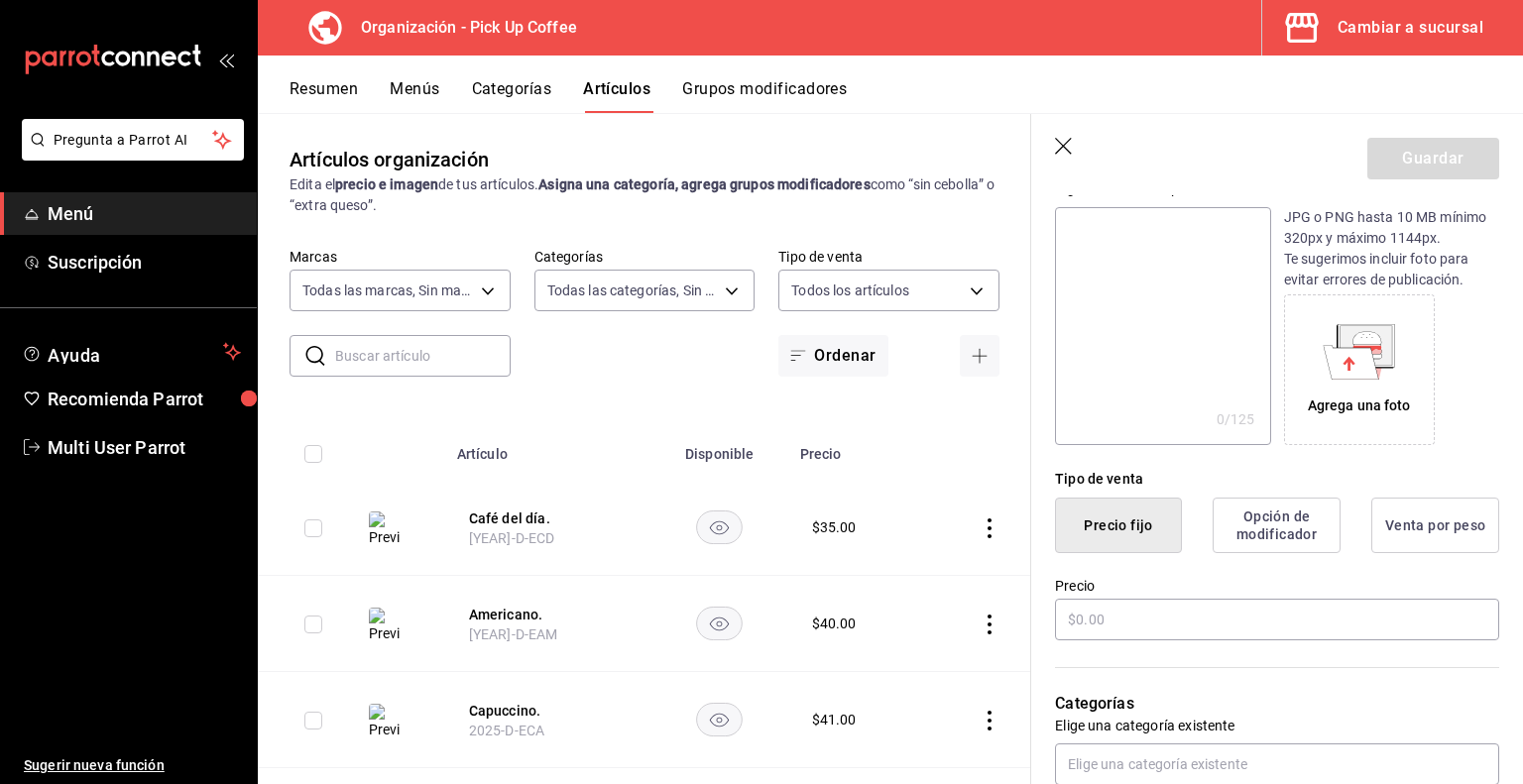 click 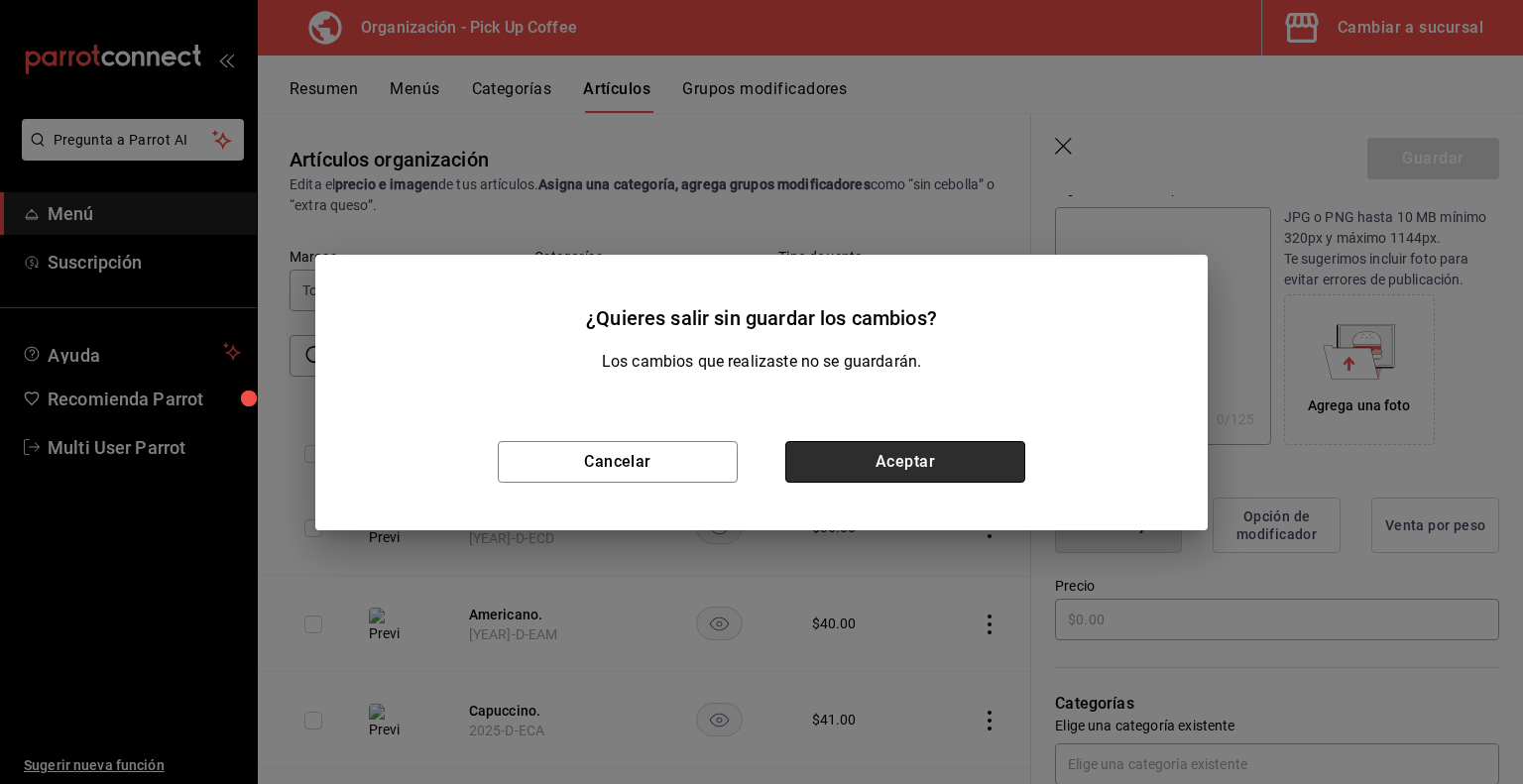 click on "Aceptar" at bounding box center [905, 462] 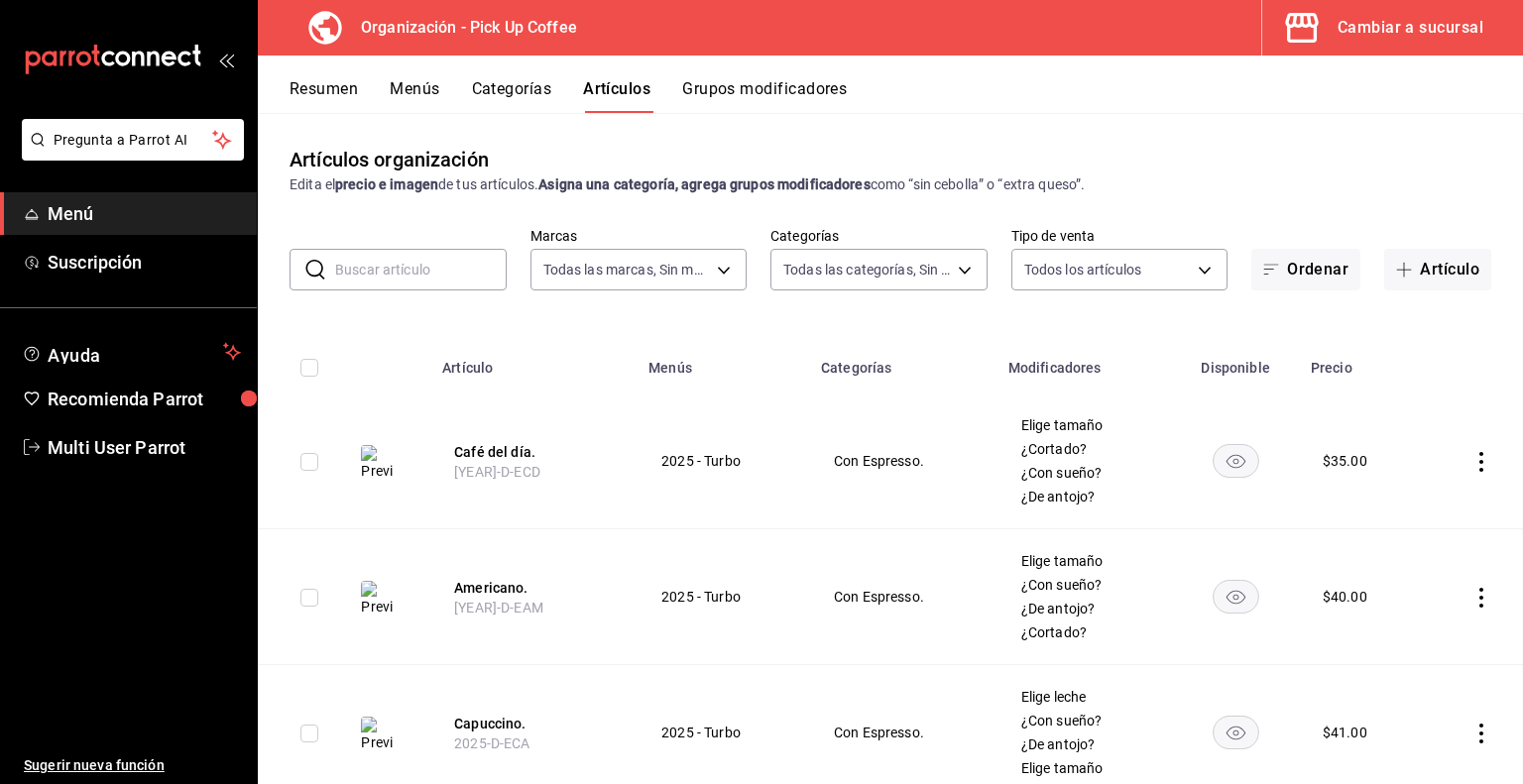 scroll, scrollTop: 0, scrollLeft: 0, axis: both 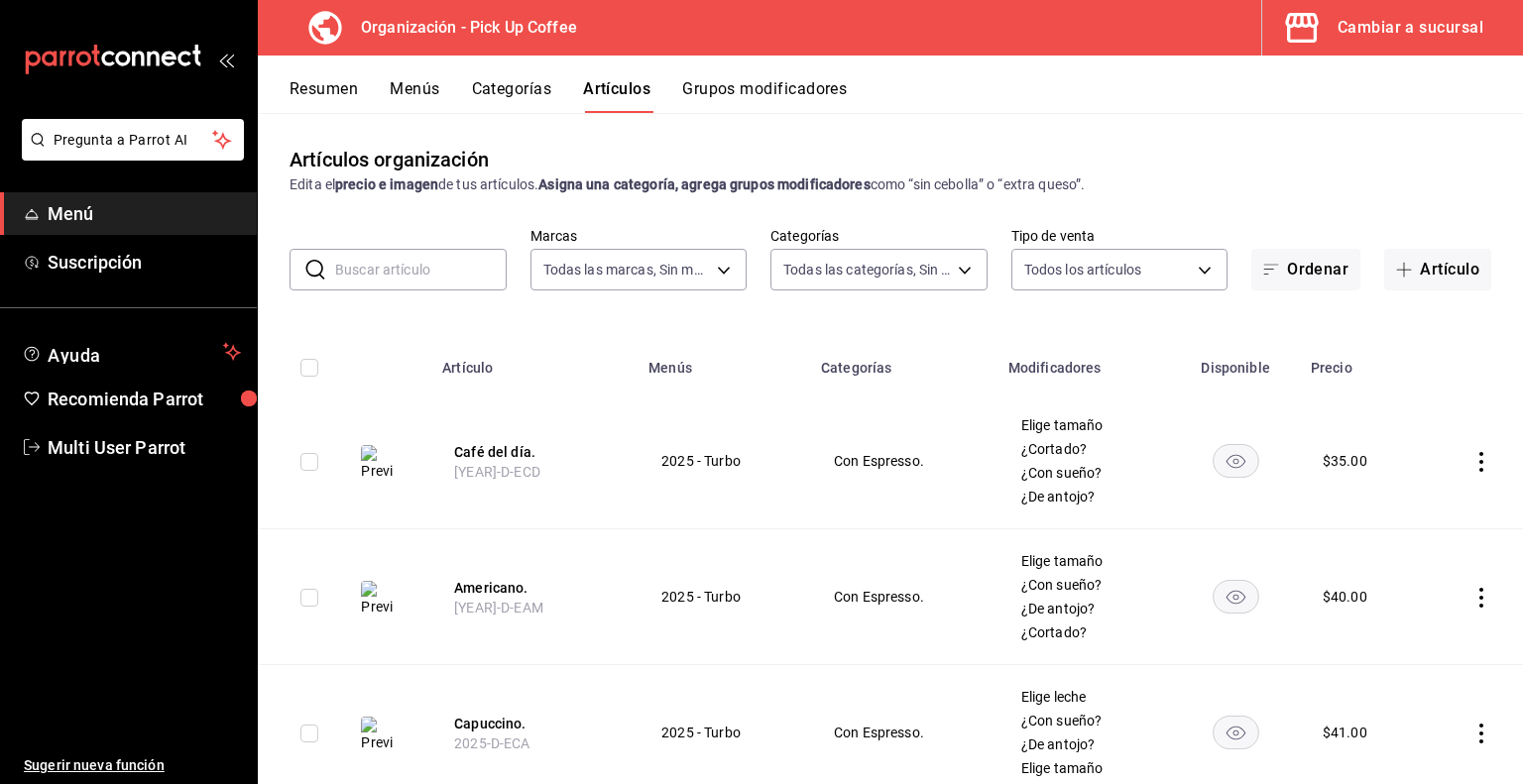 click on "Grupos modificadores" at bounding box center (764, 96) 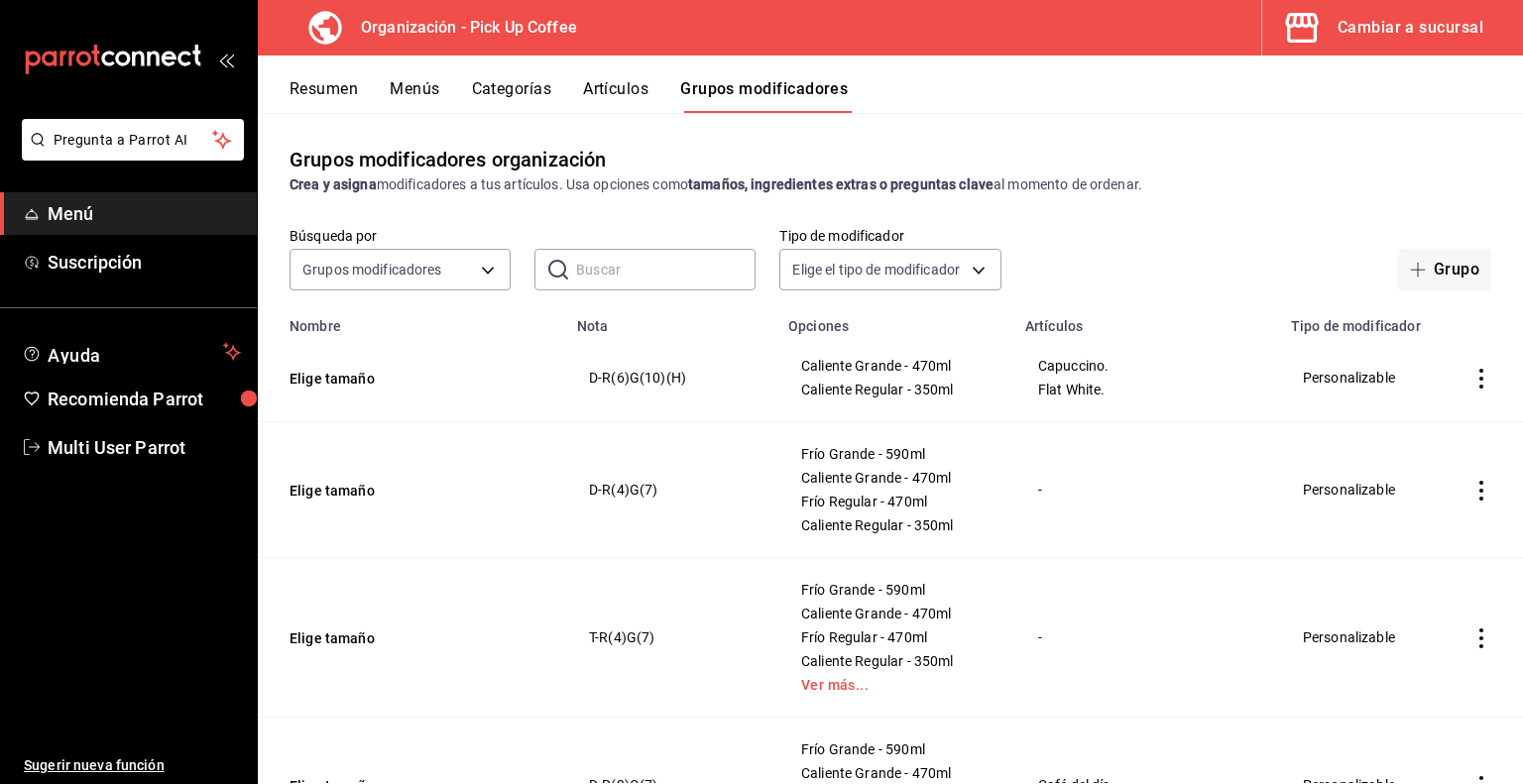 click at bounding box center [665, 270] 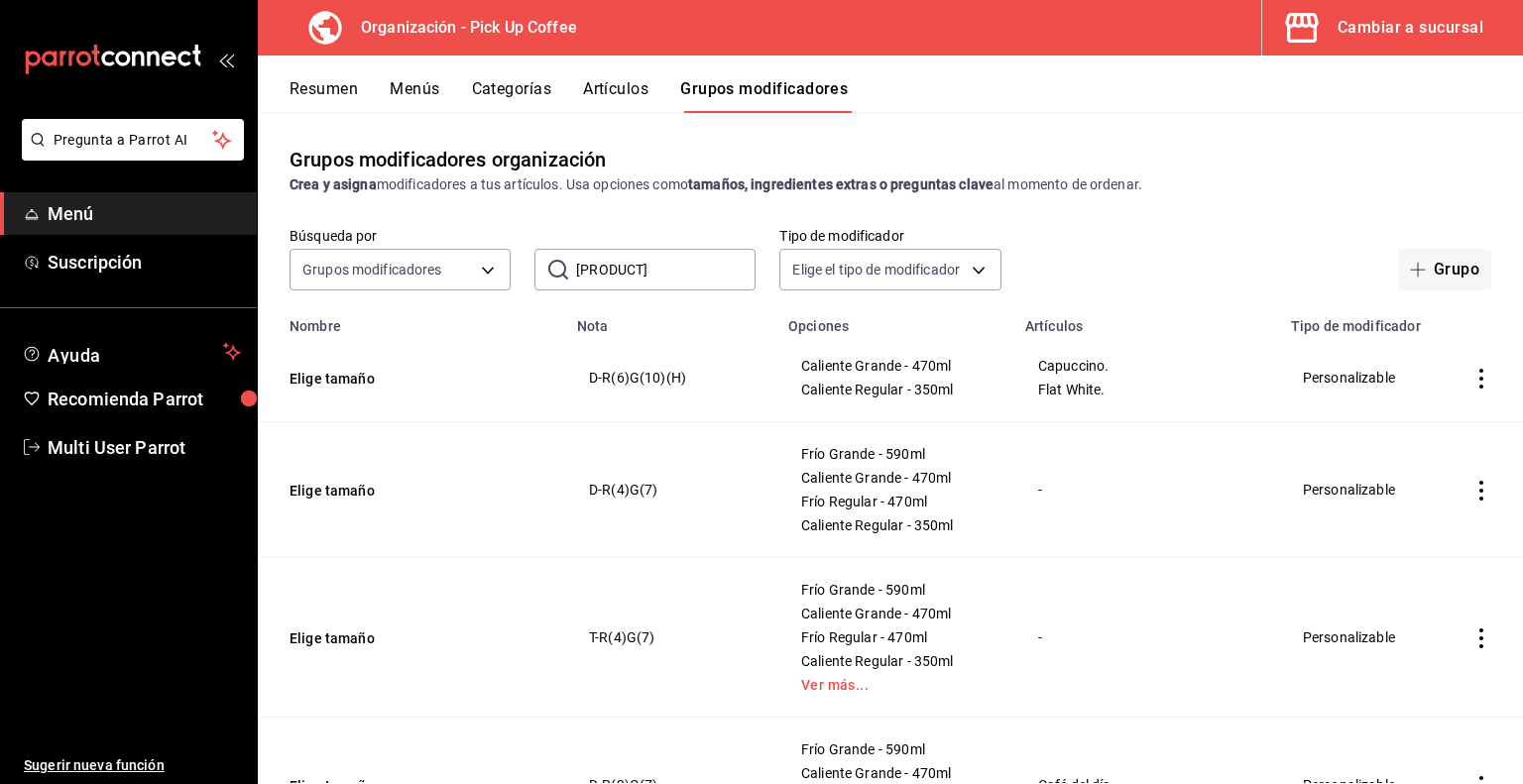 type on "[PRODUCT]" 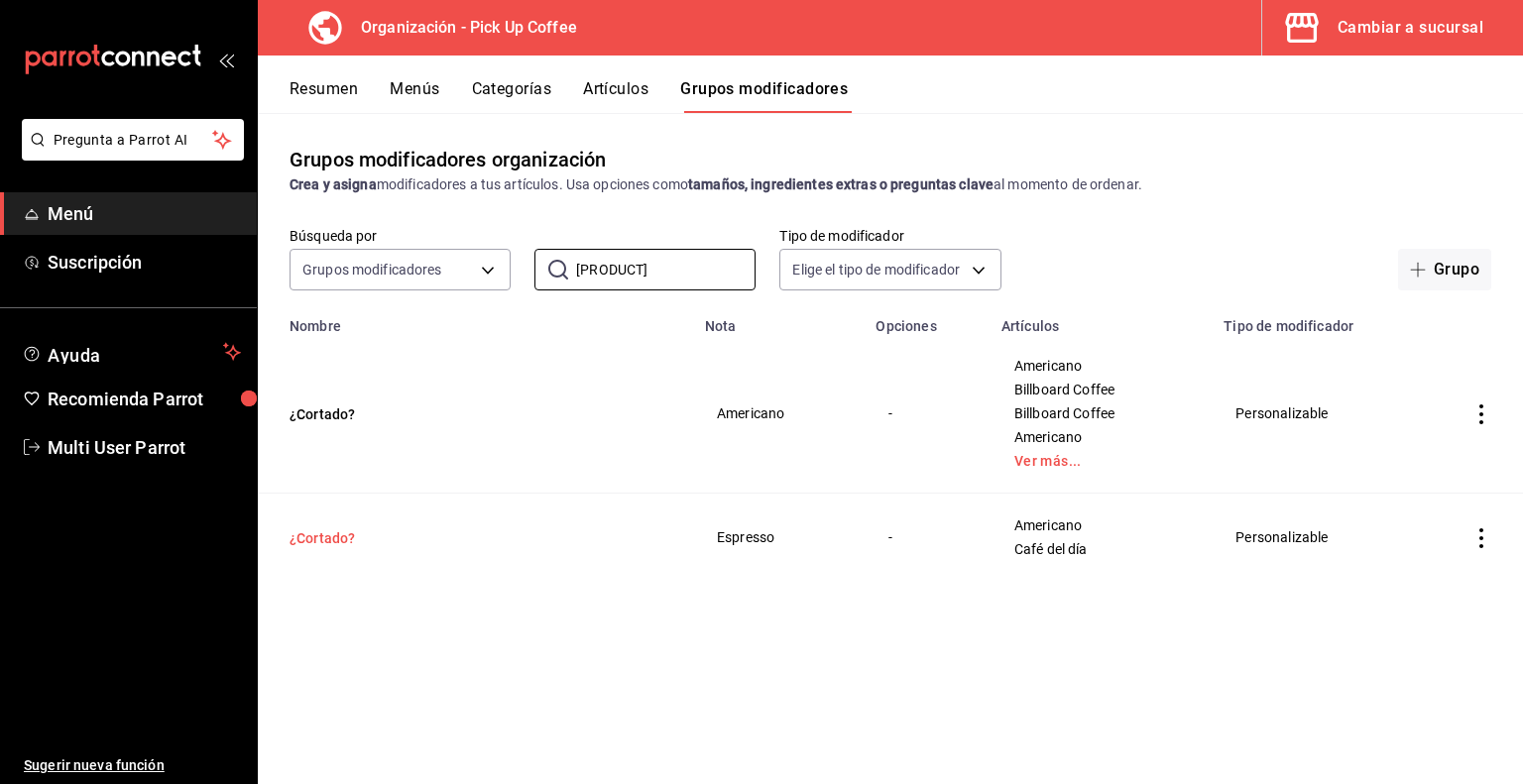 click on "¿Cortado?" at bounding box center [409, 538] 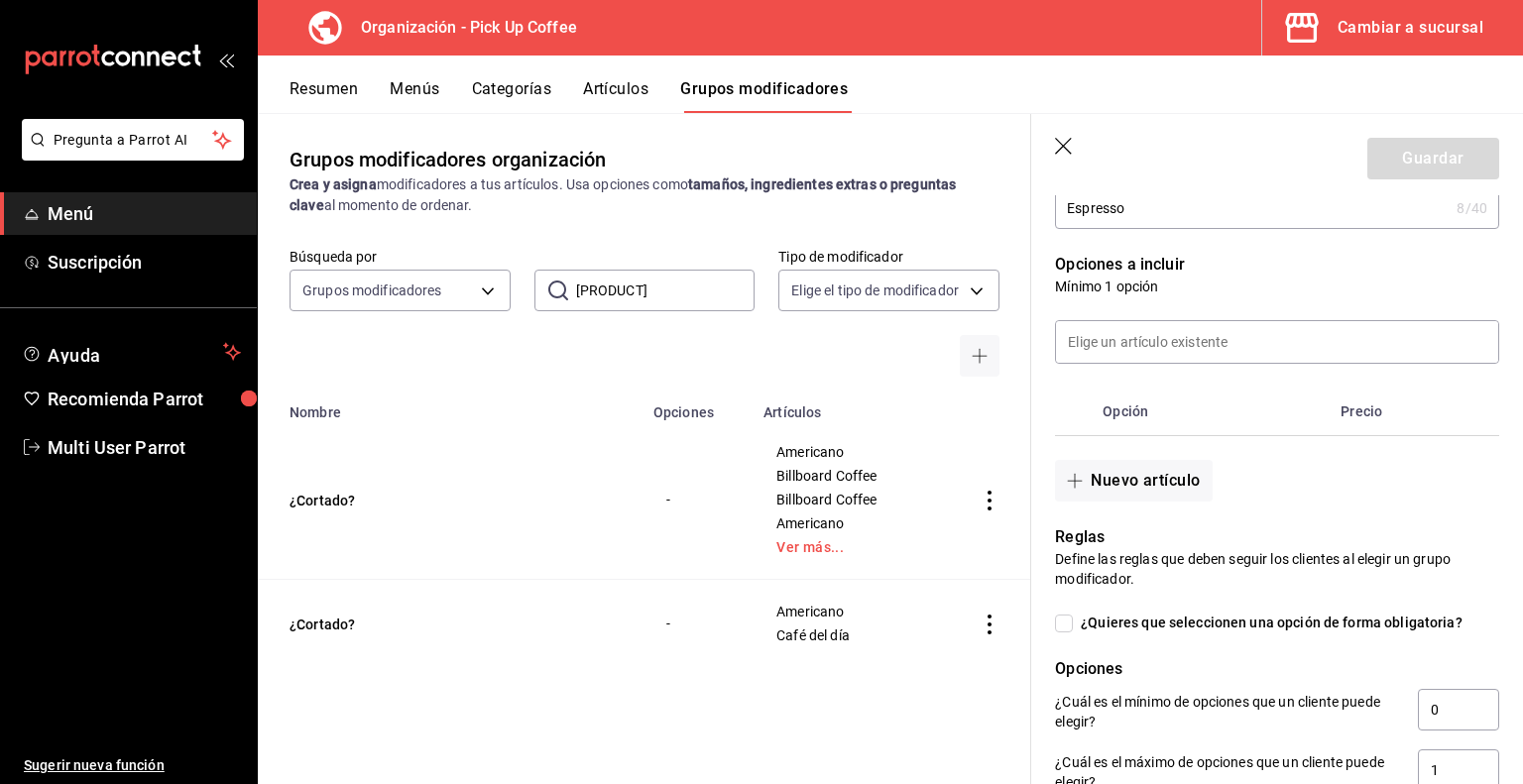 scroll, scrollTop: 456, scrollLeft: 0, axis: vertical 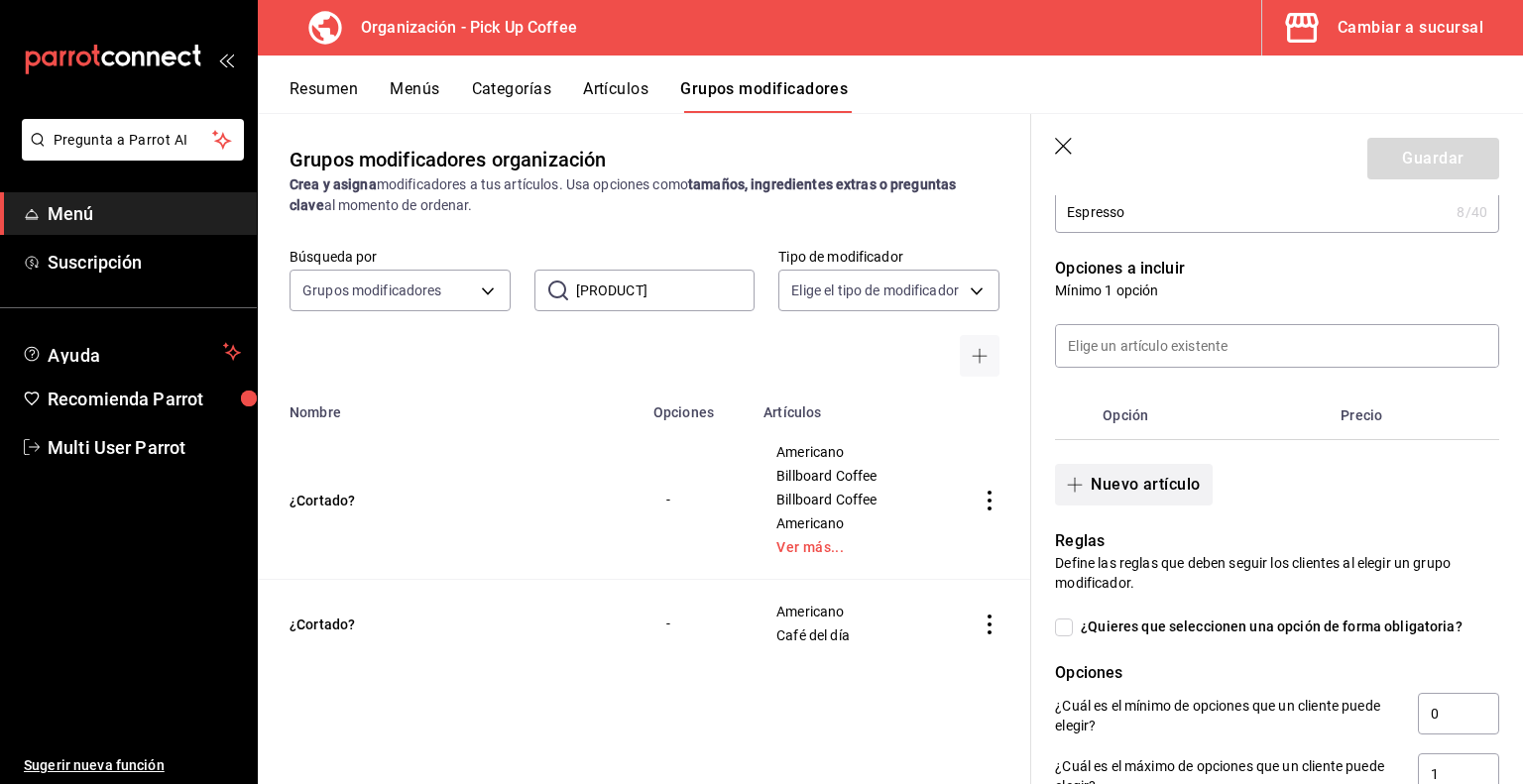 click on "Nuevo artículo" at bounding box center [1133, 485] 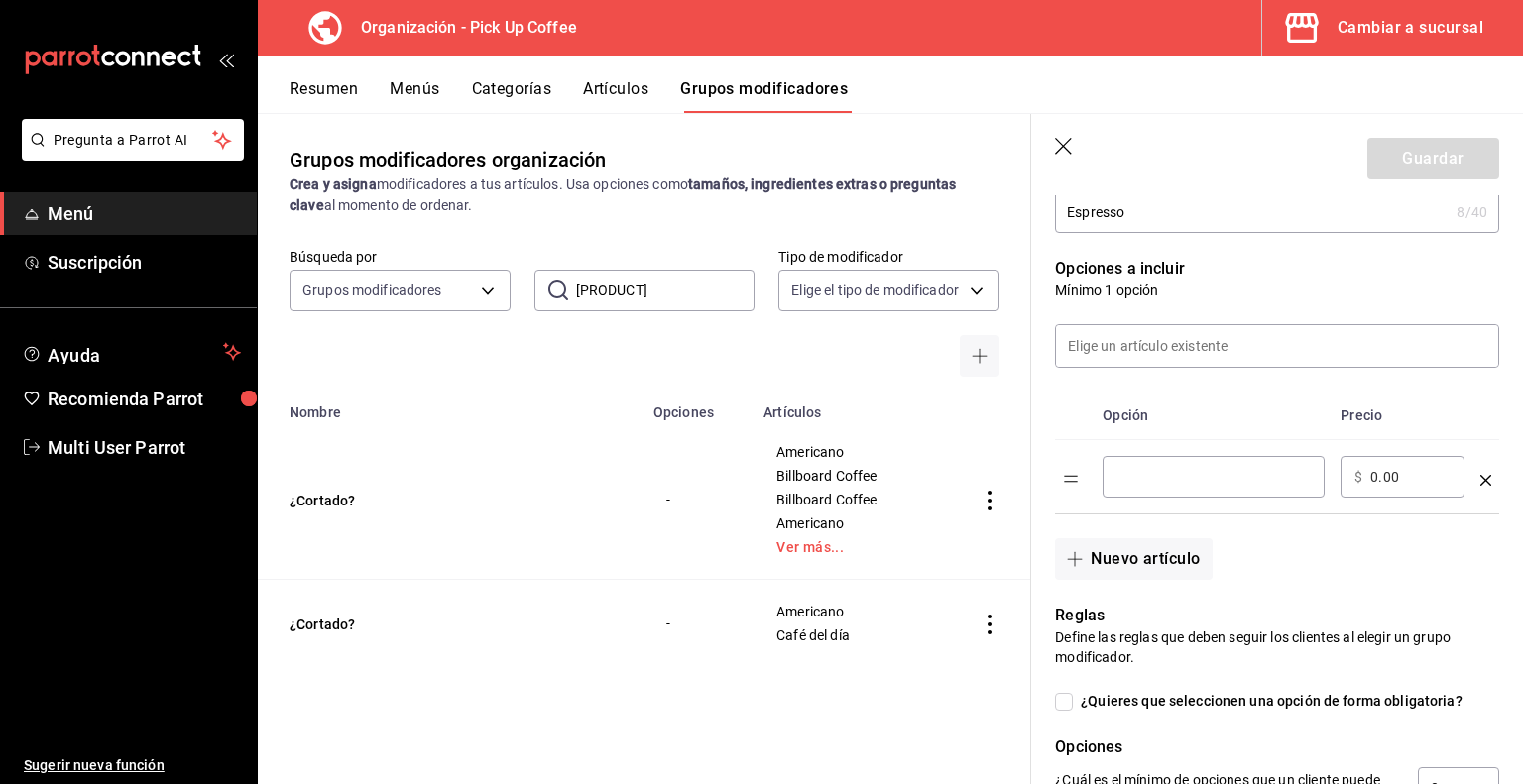 click at bounding box center (1214, 477) 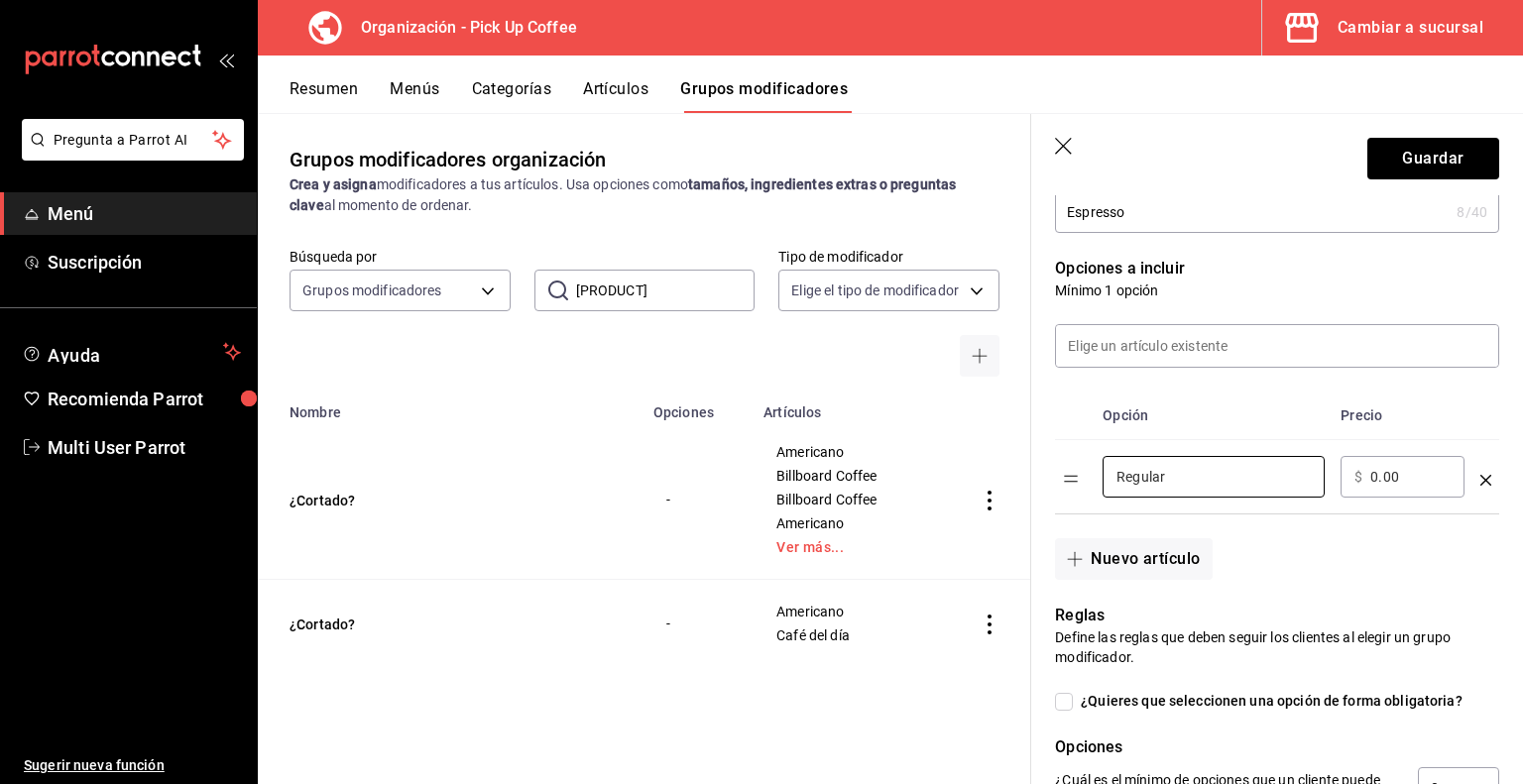 type on "Regular" 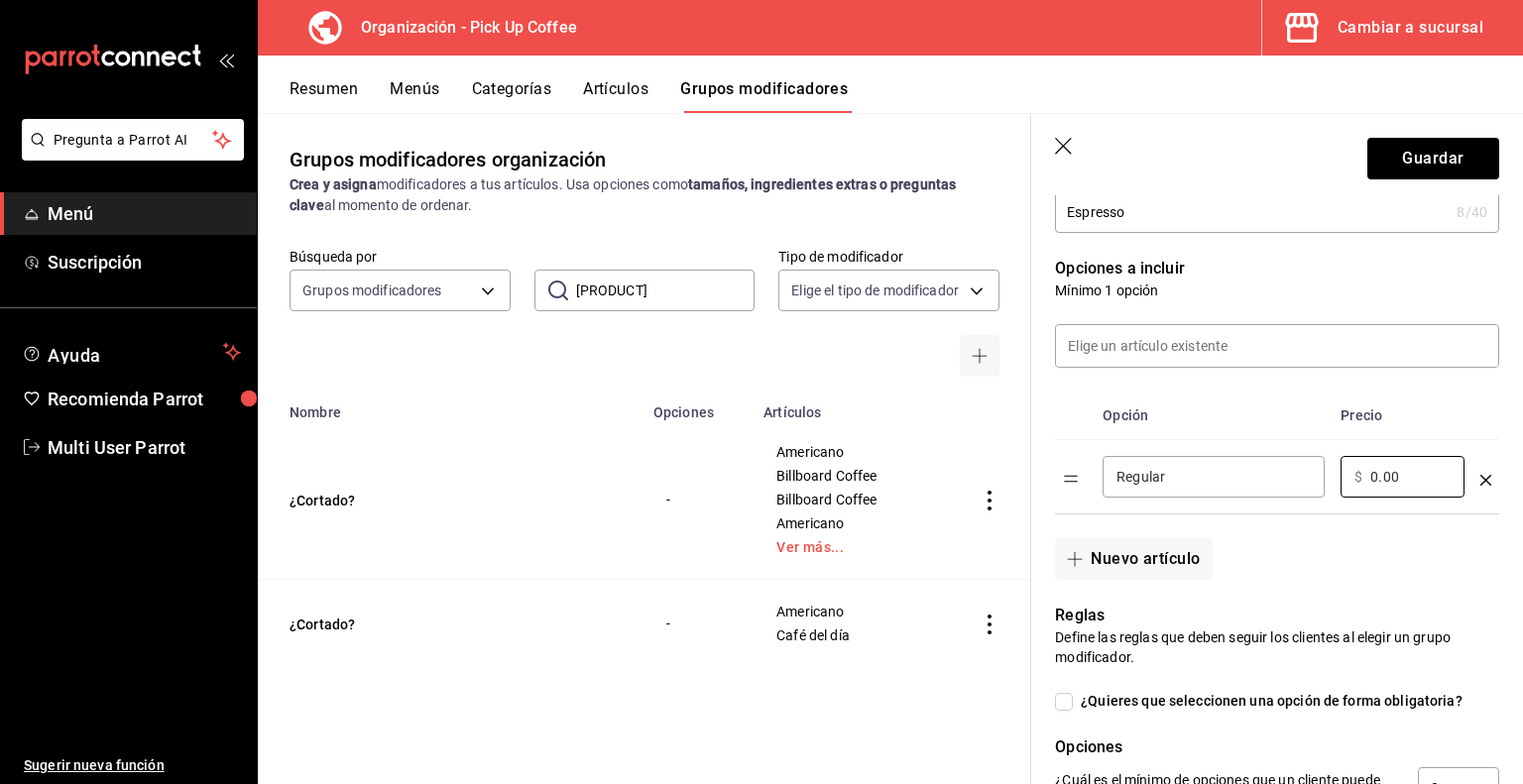 drag, startPoint x: 1404, startPoint y: 471, endPoint x: 1283, endPoint y: 483, distance: 121.593585 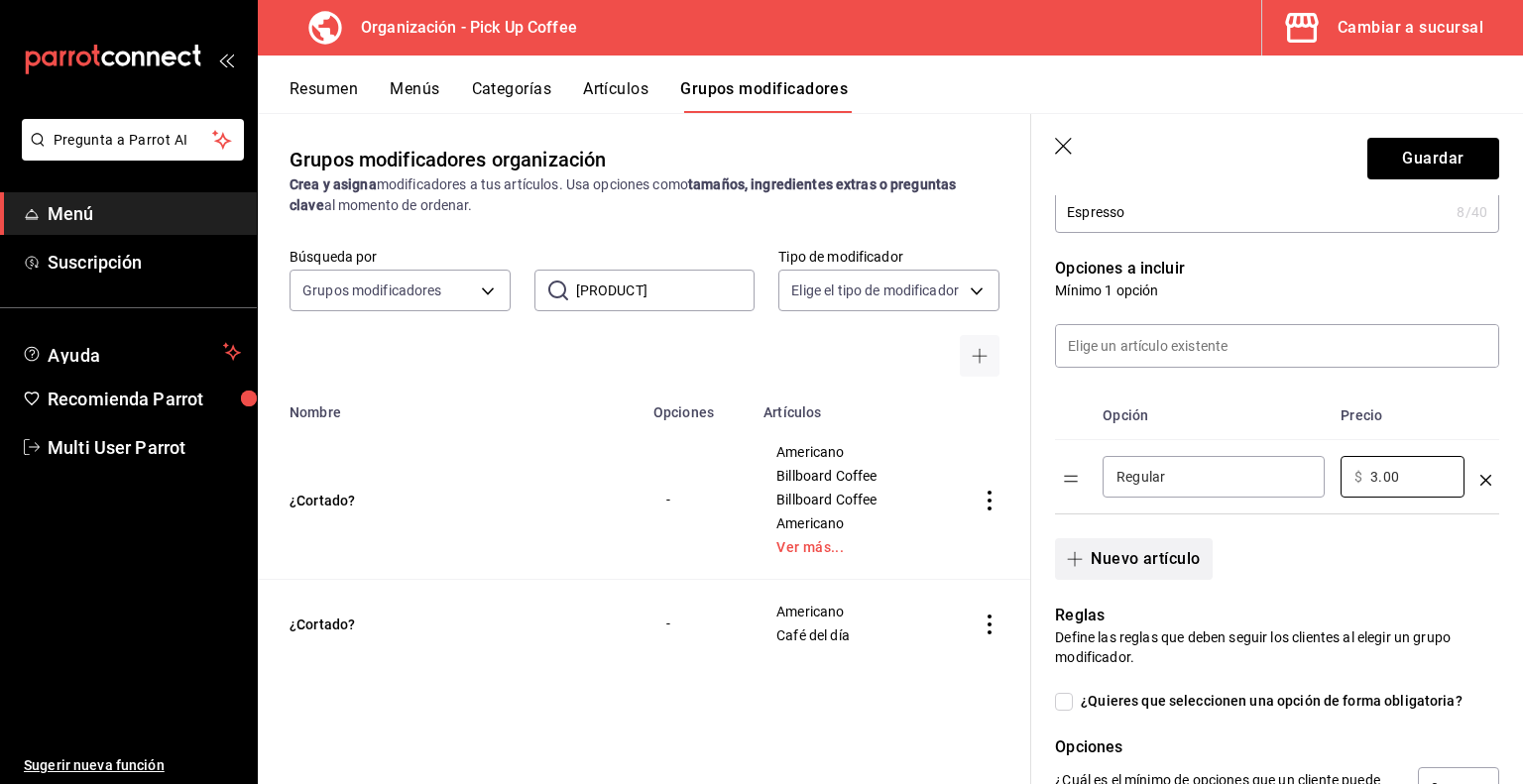 type on "3.00" 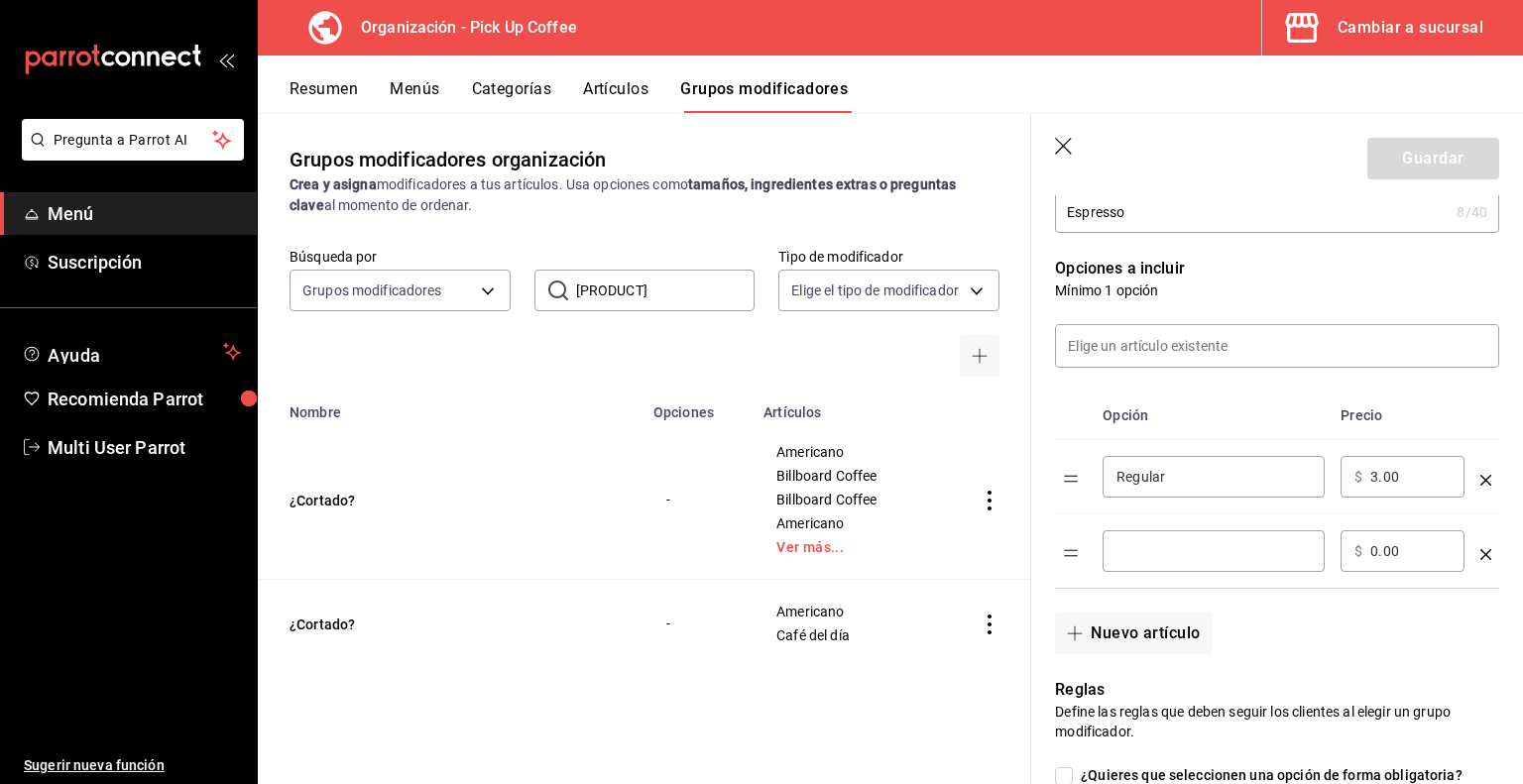 click at bounding box center [1214, 551] 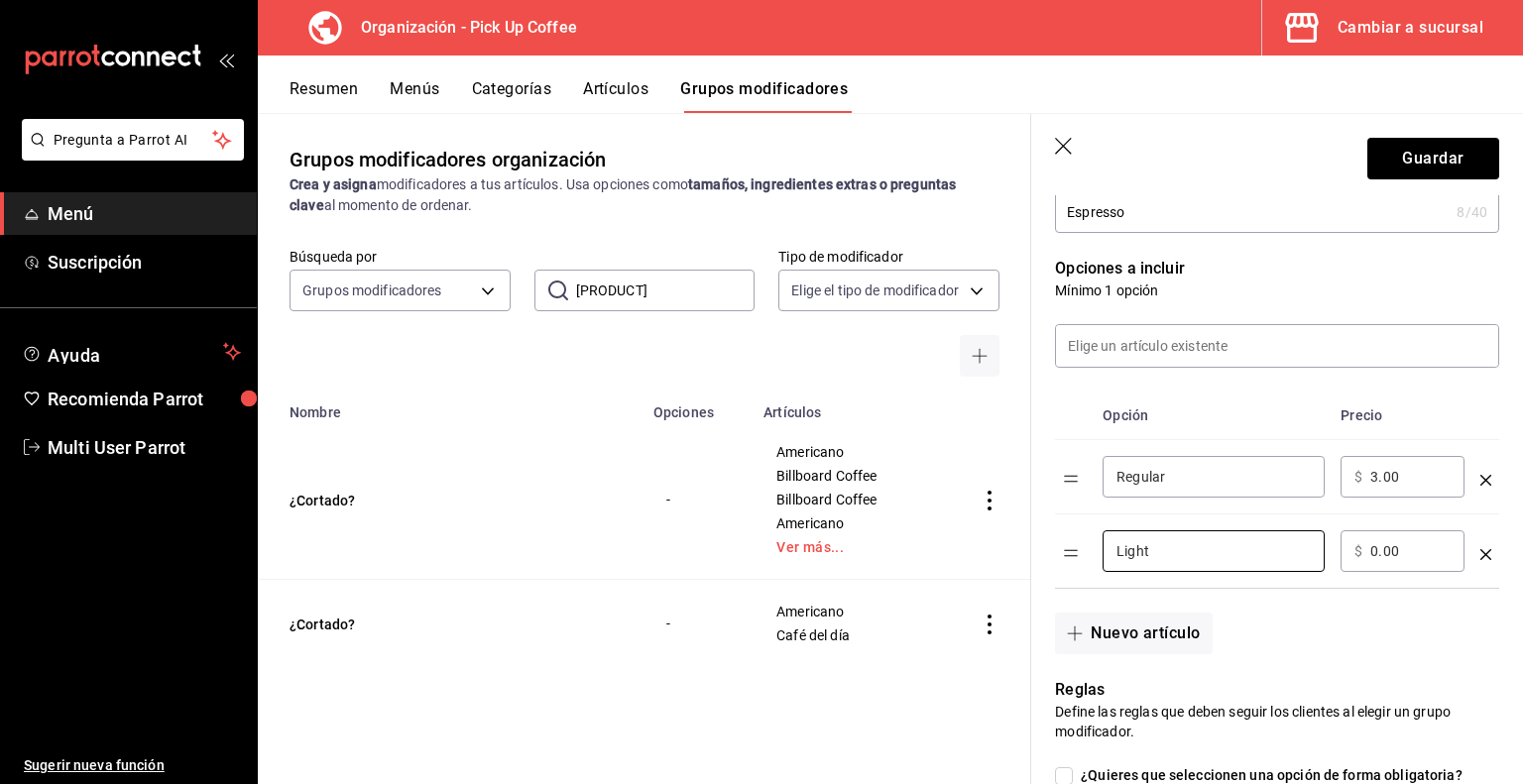 type on "Light" 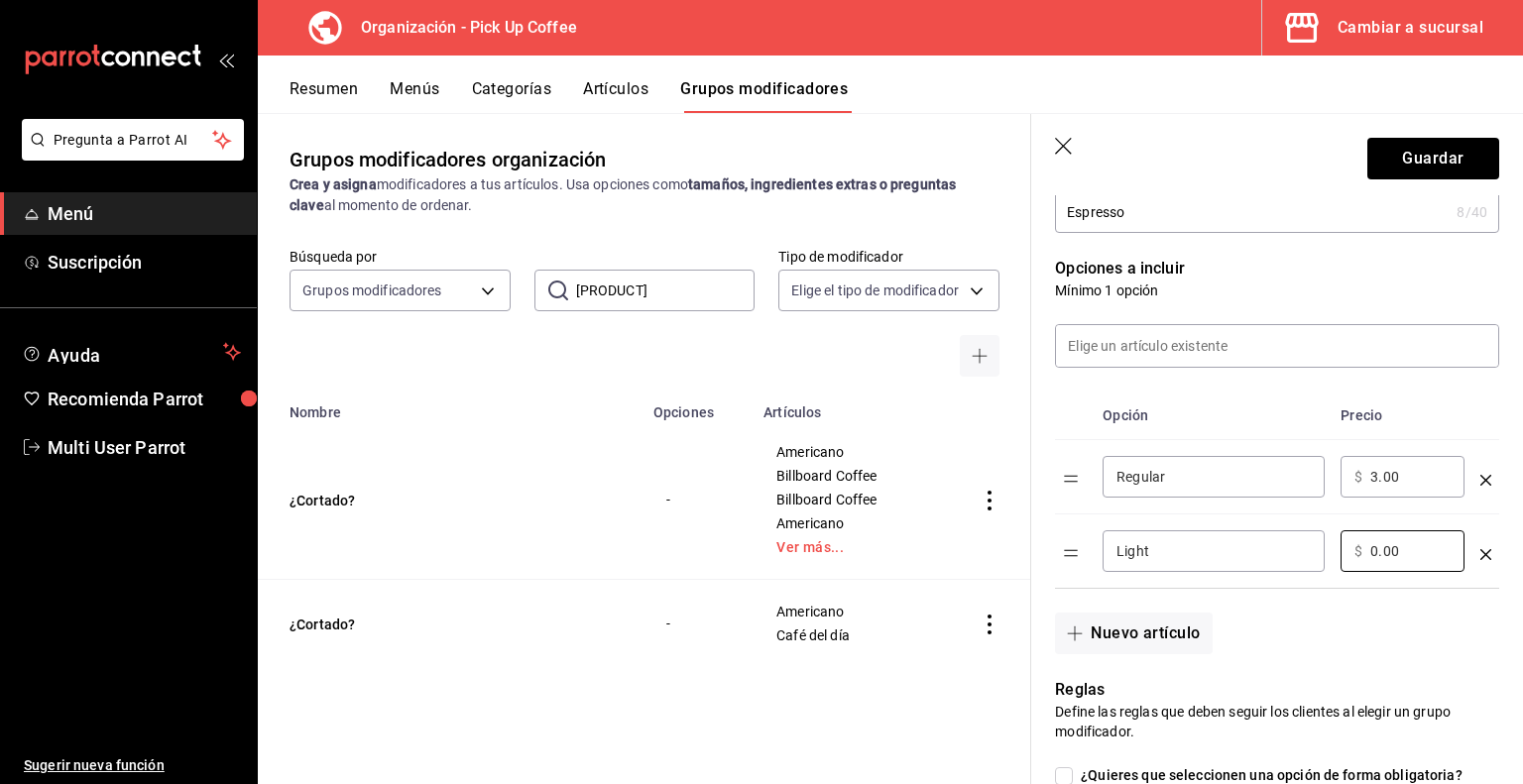 drag, startPoint x: 1406, startPoint y: 547, endPoint x: 1259, endPoint y: 552, distance: 147.08501 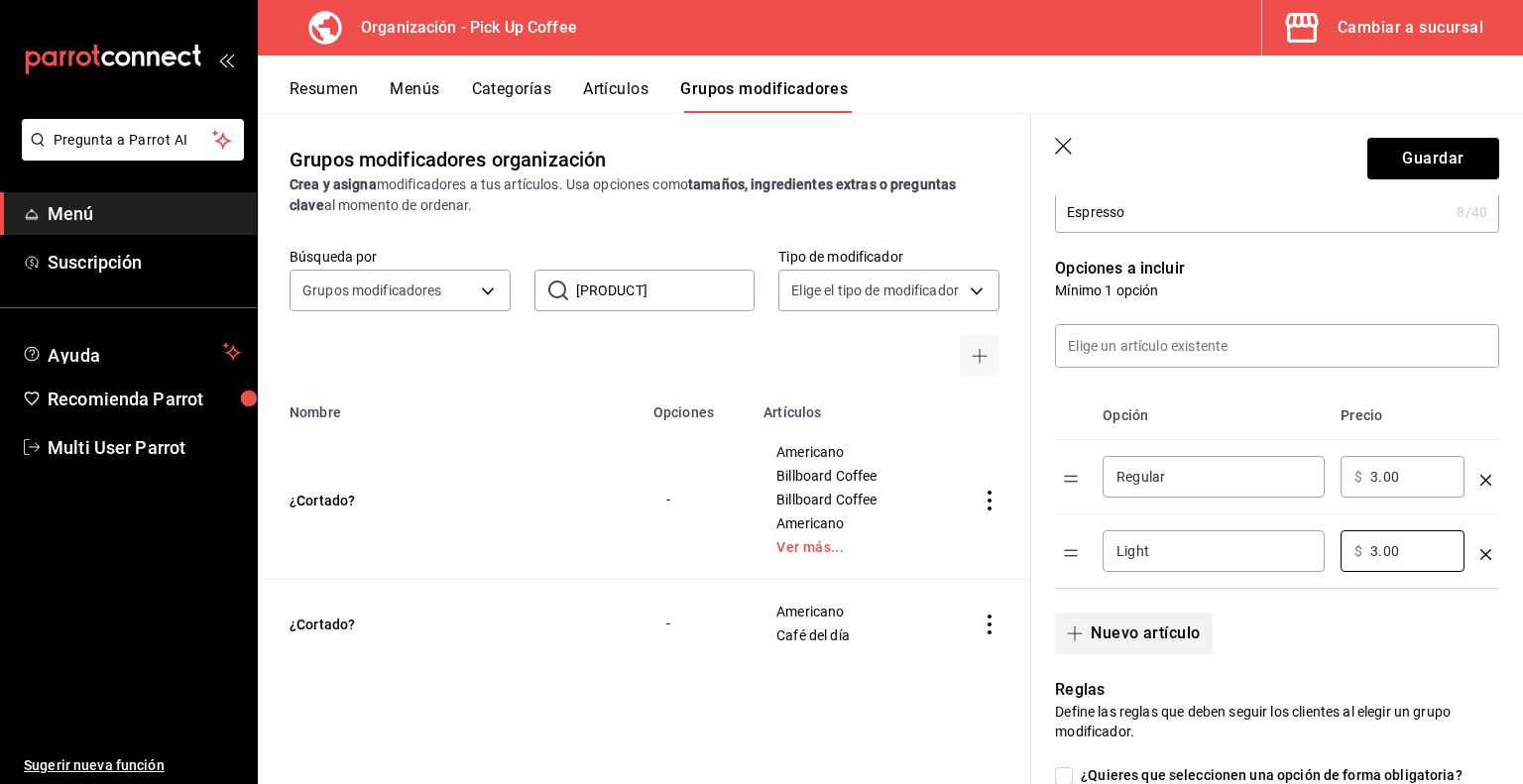 type on "3.00" 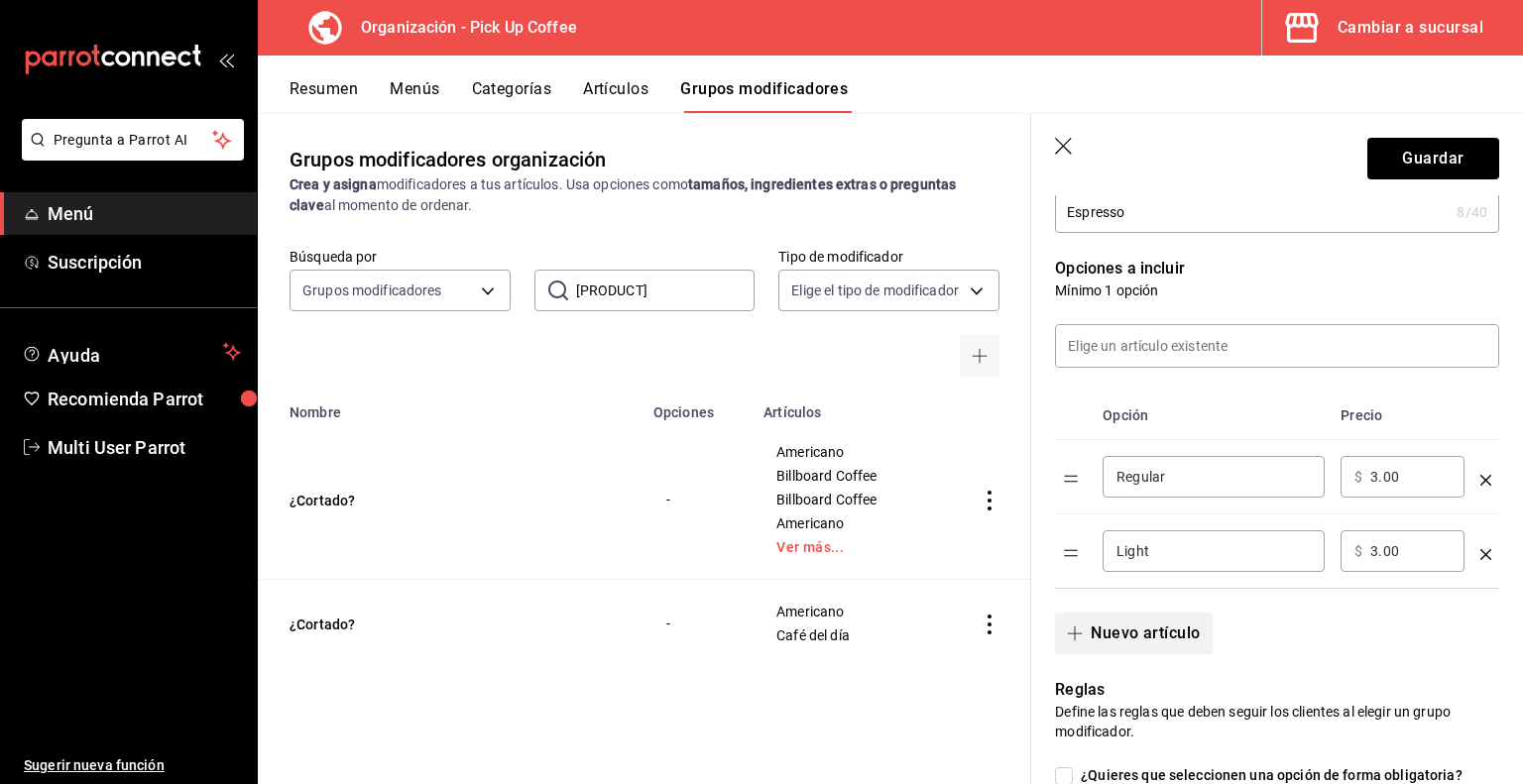 click on "Nuevo artículo" at bounding box center (1133, 633) 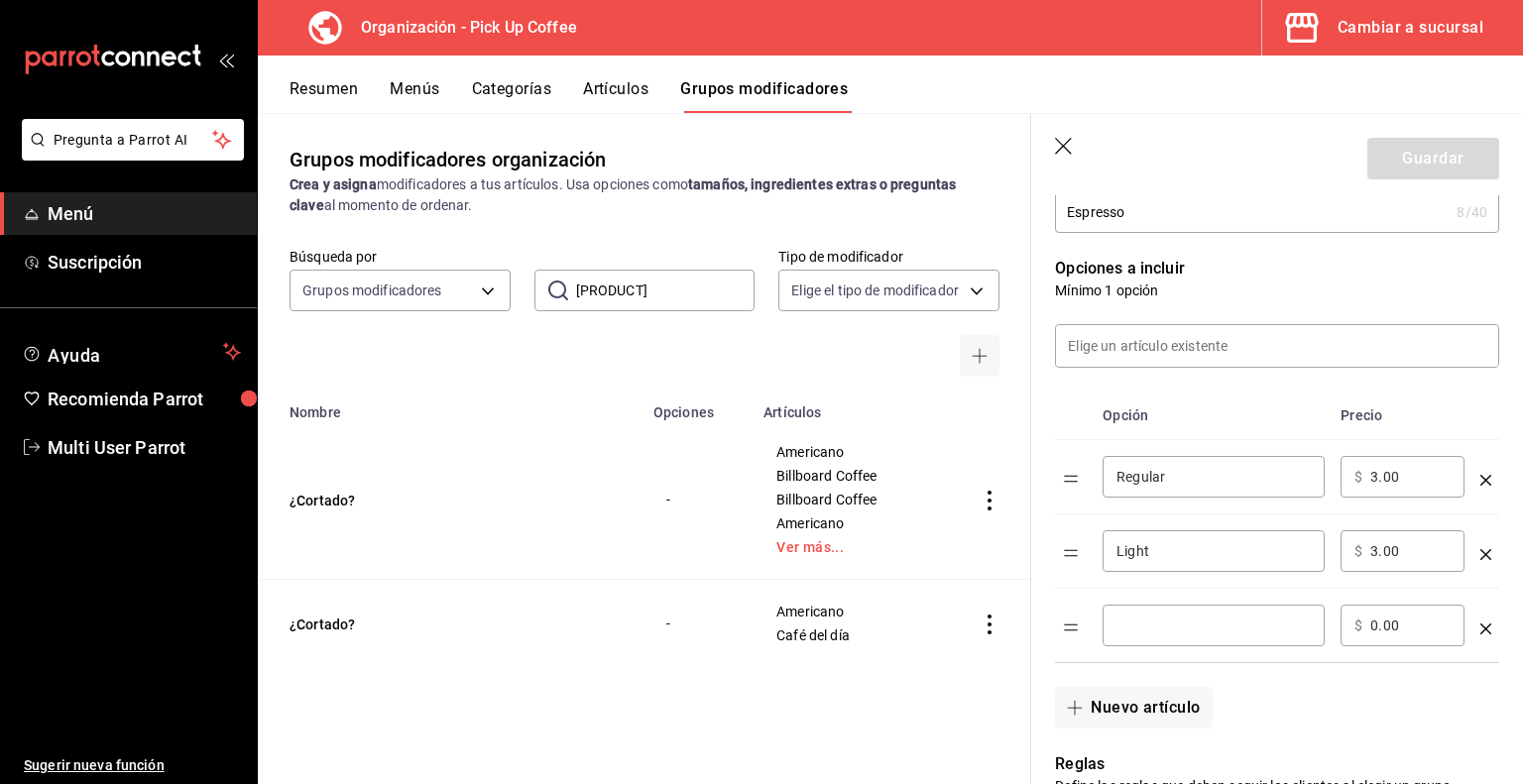 click at bounding box center (1214, 625) 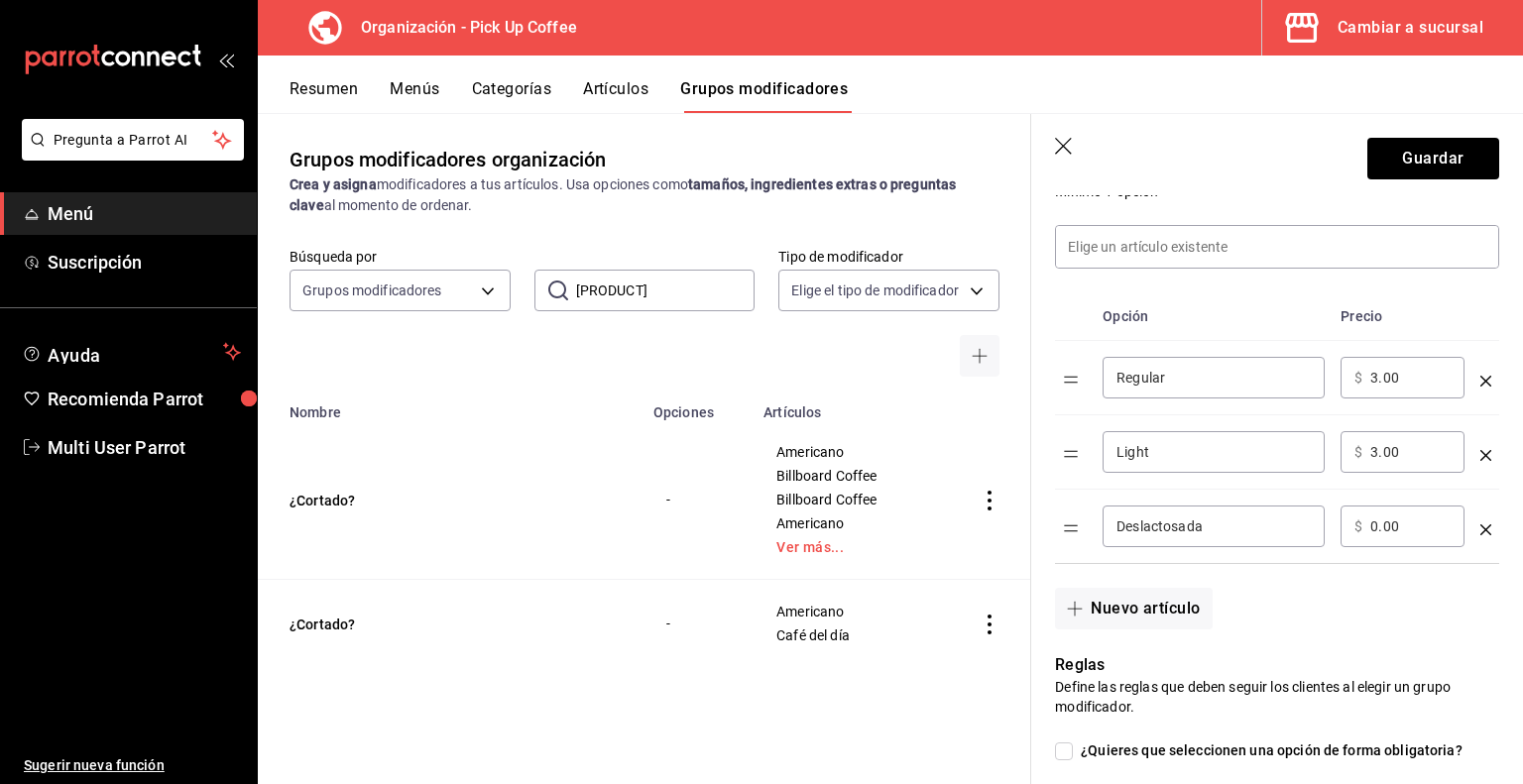 scroll, scrollTop: 556, scrollLeft: 0, axis: vertical 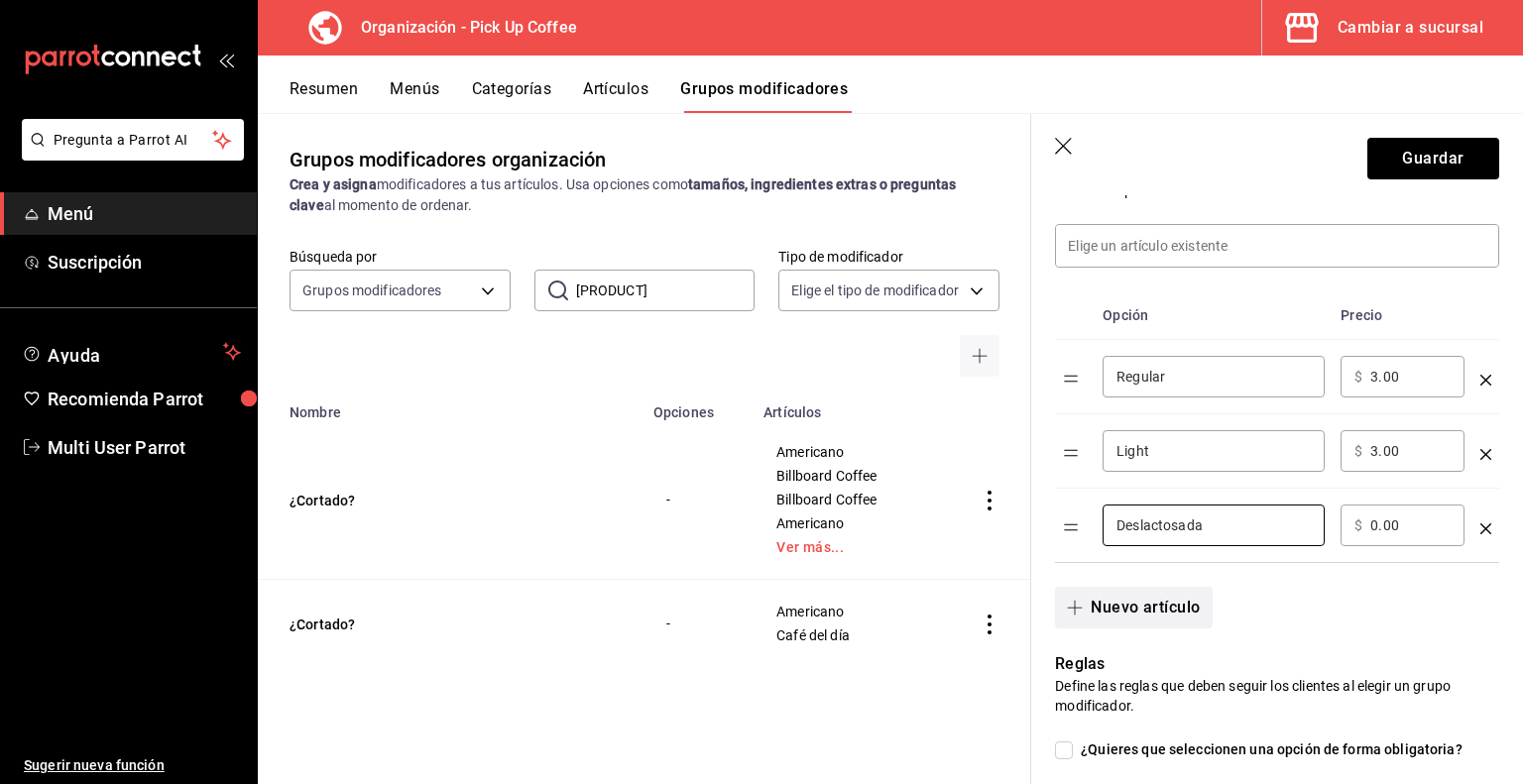 type on "Deslactosada" 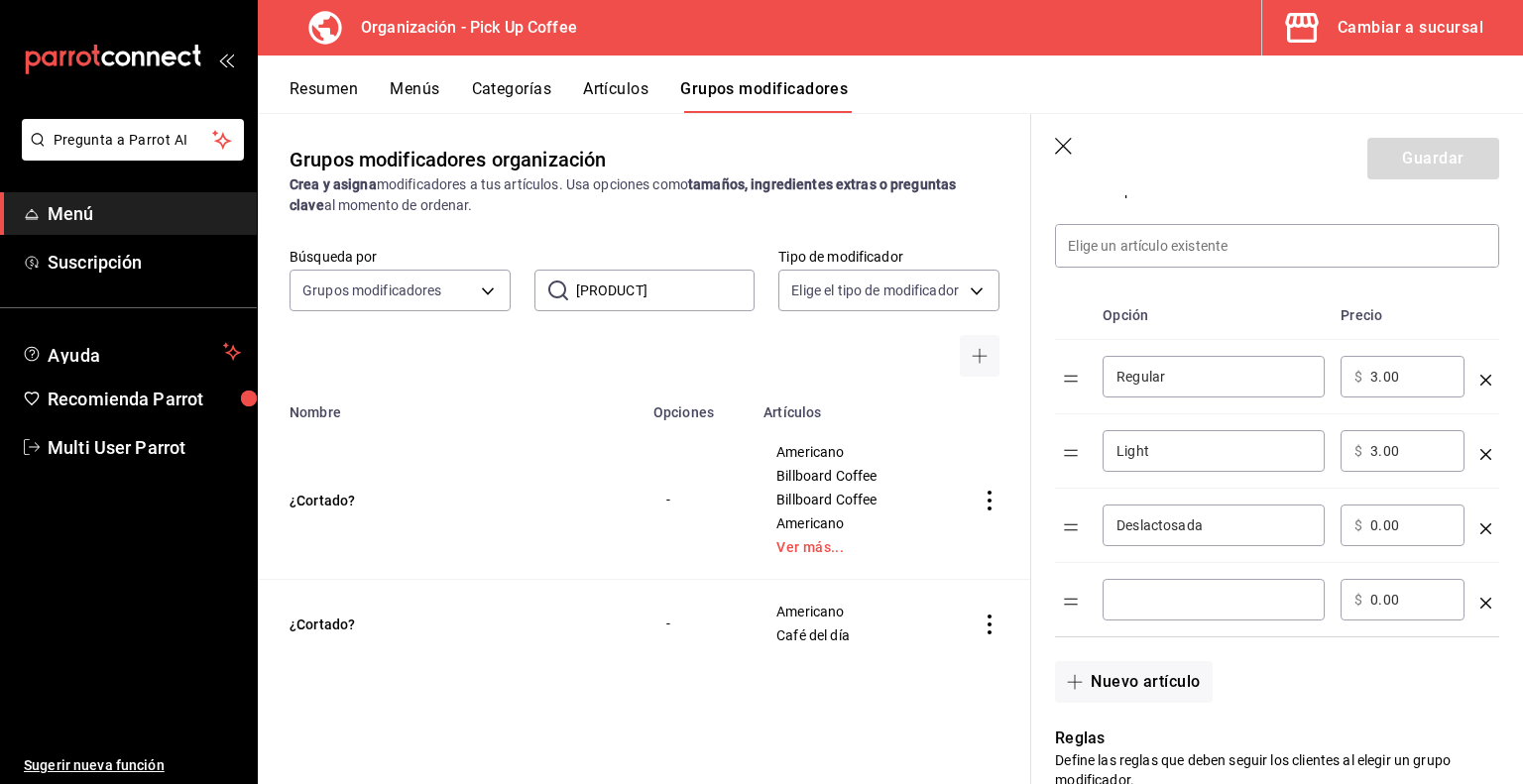 click at bounding box center (1214, 600) 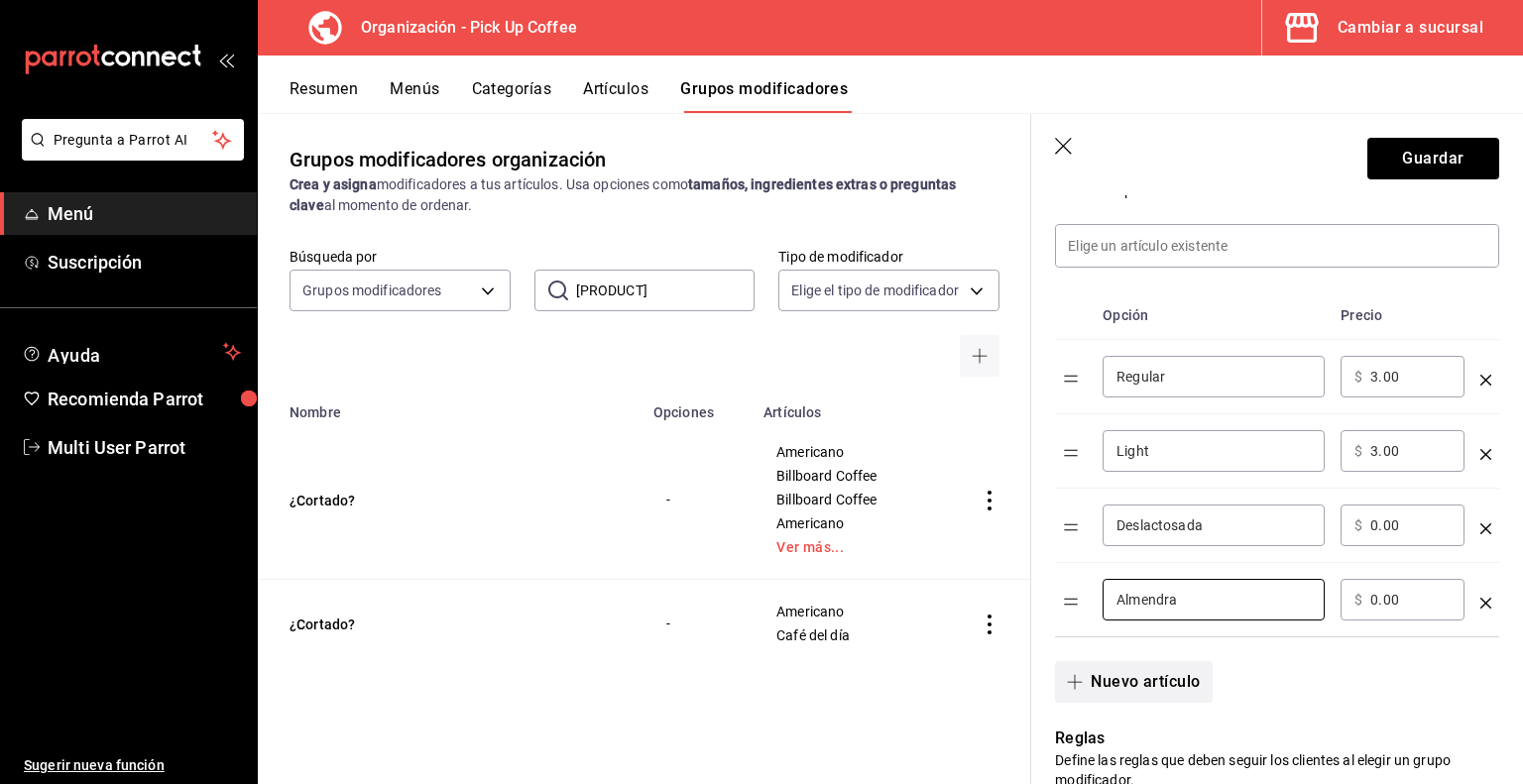 type on "Almendra" 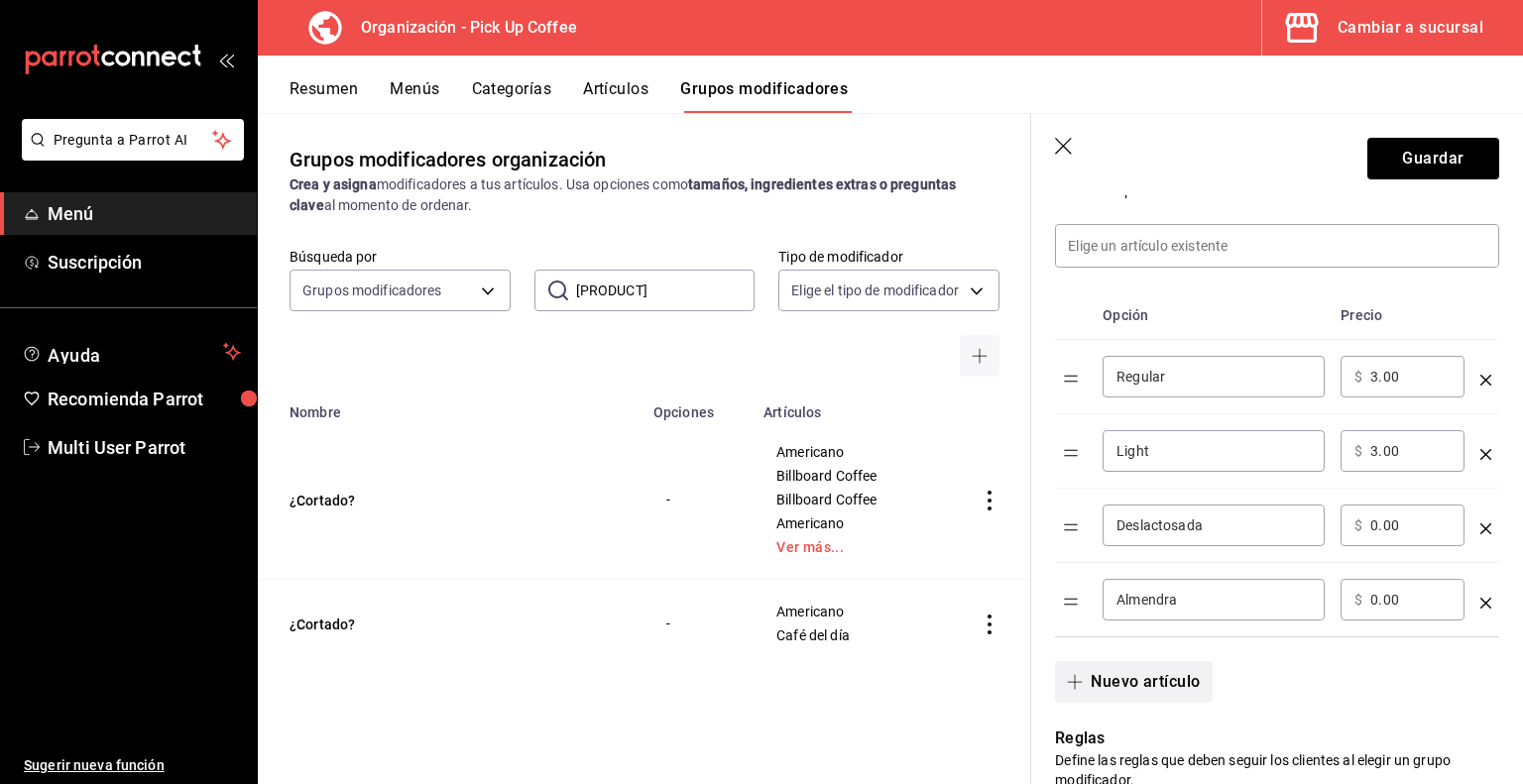 click on "Nuevo artículo" at bounding box center [1133, 682] 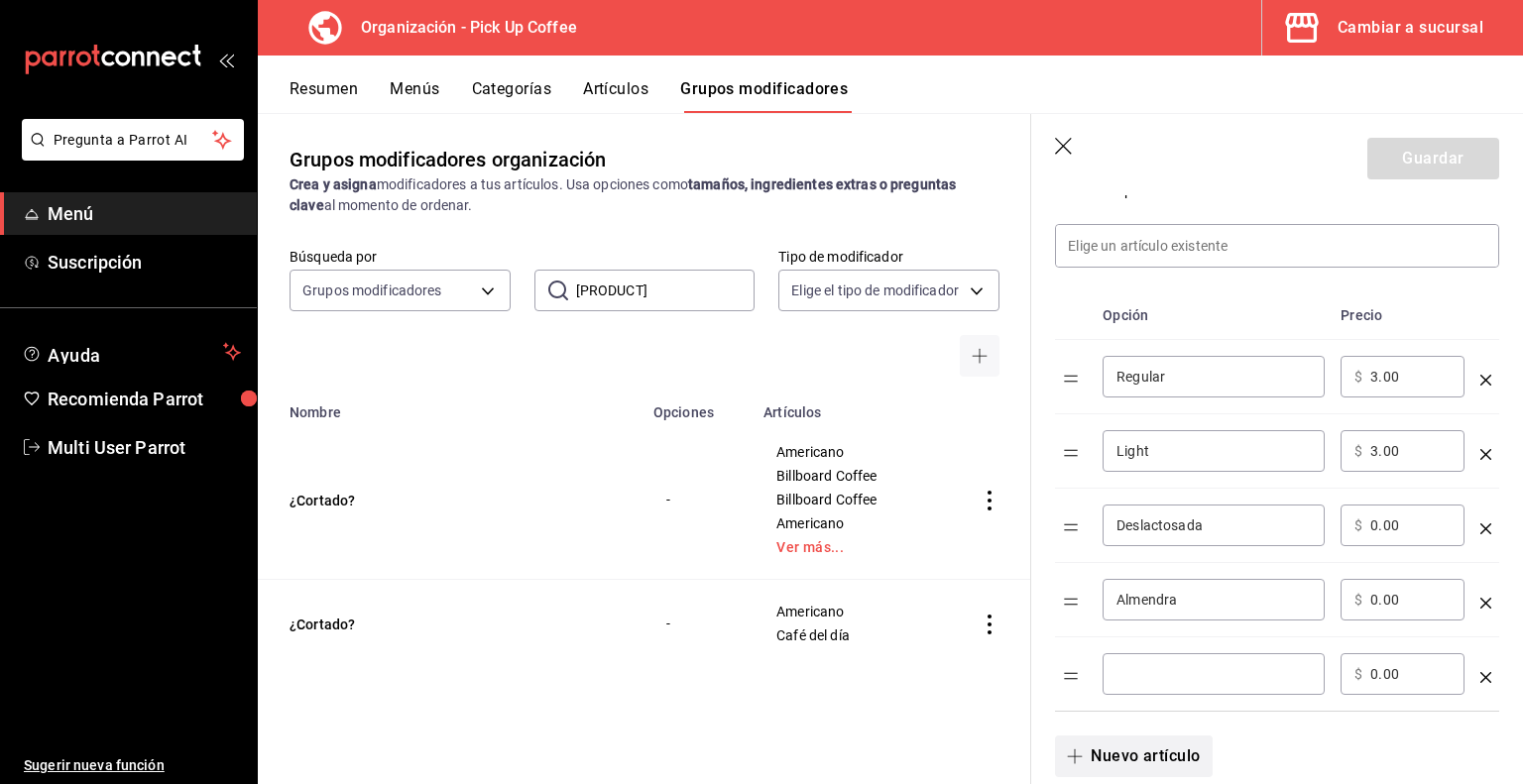 type 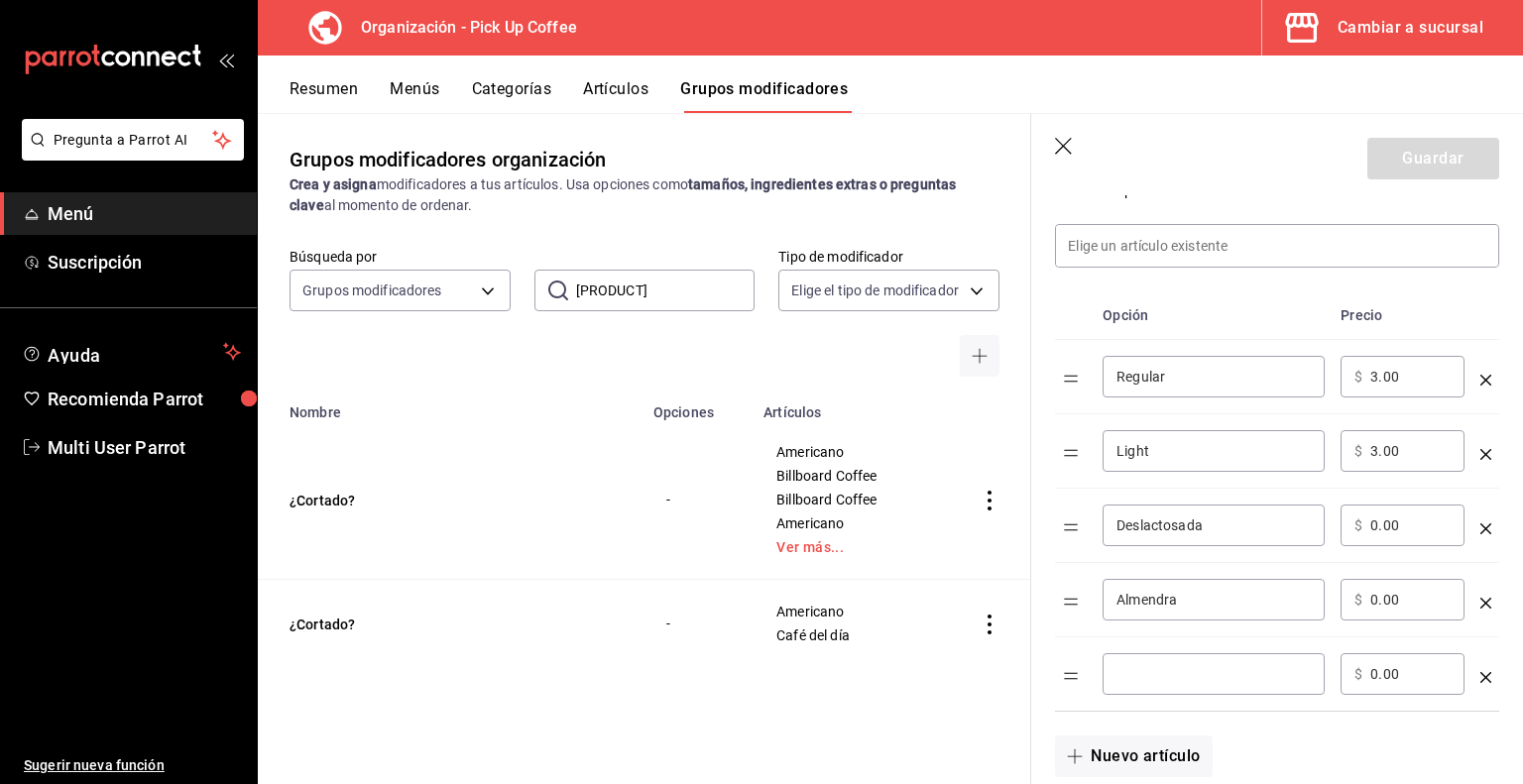 click at bounding box center (1214, 674) 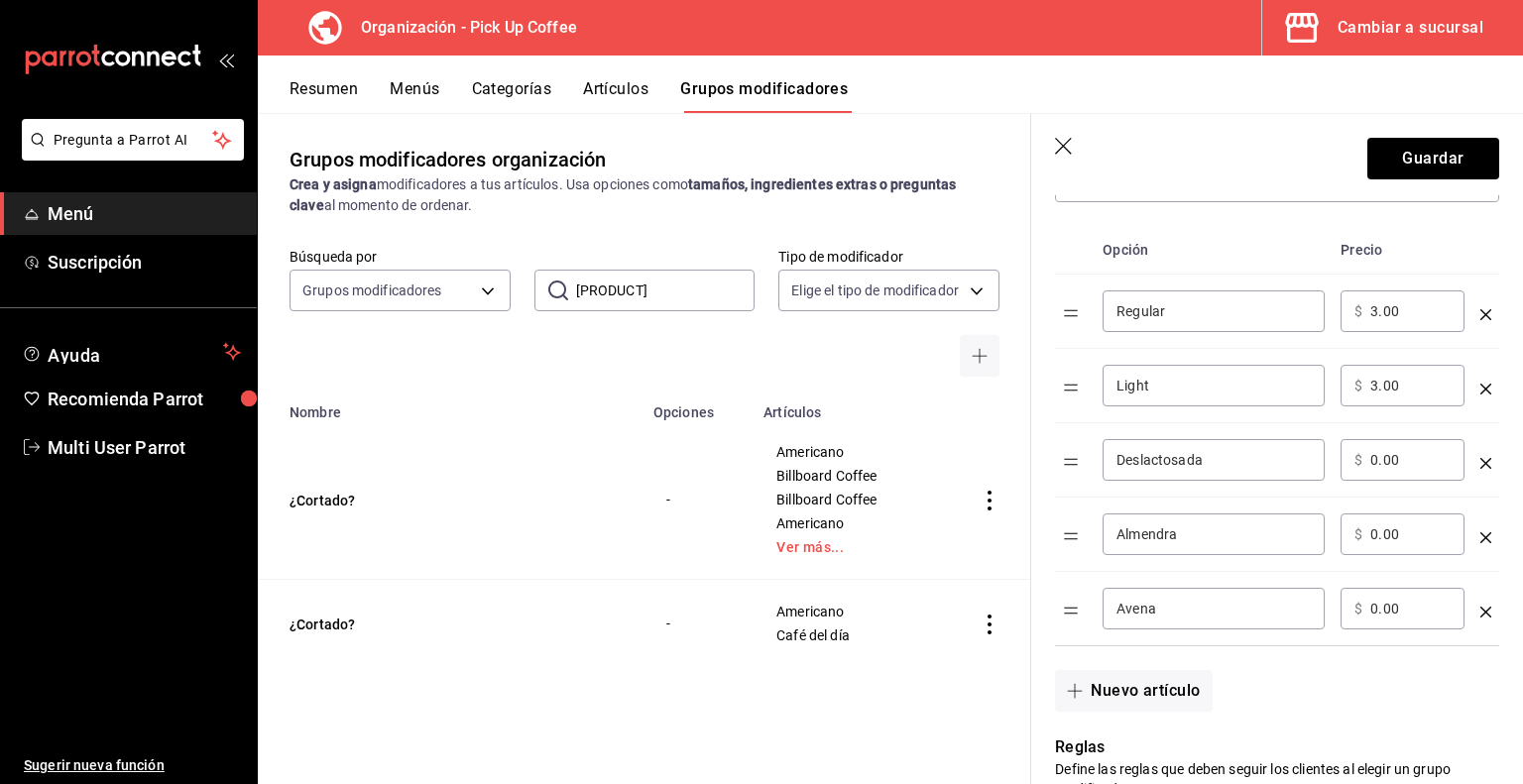 scroll, scrollTop: 631, scrollLeft: 0, axis: vertical 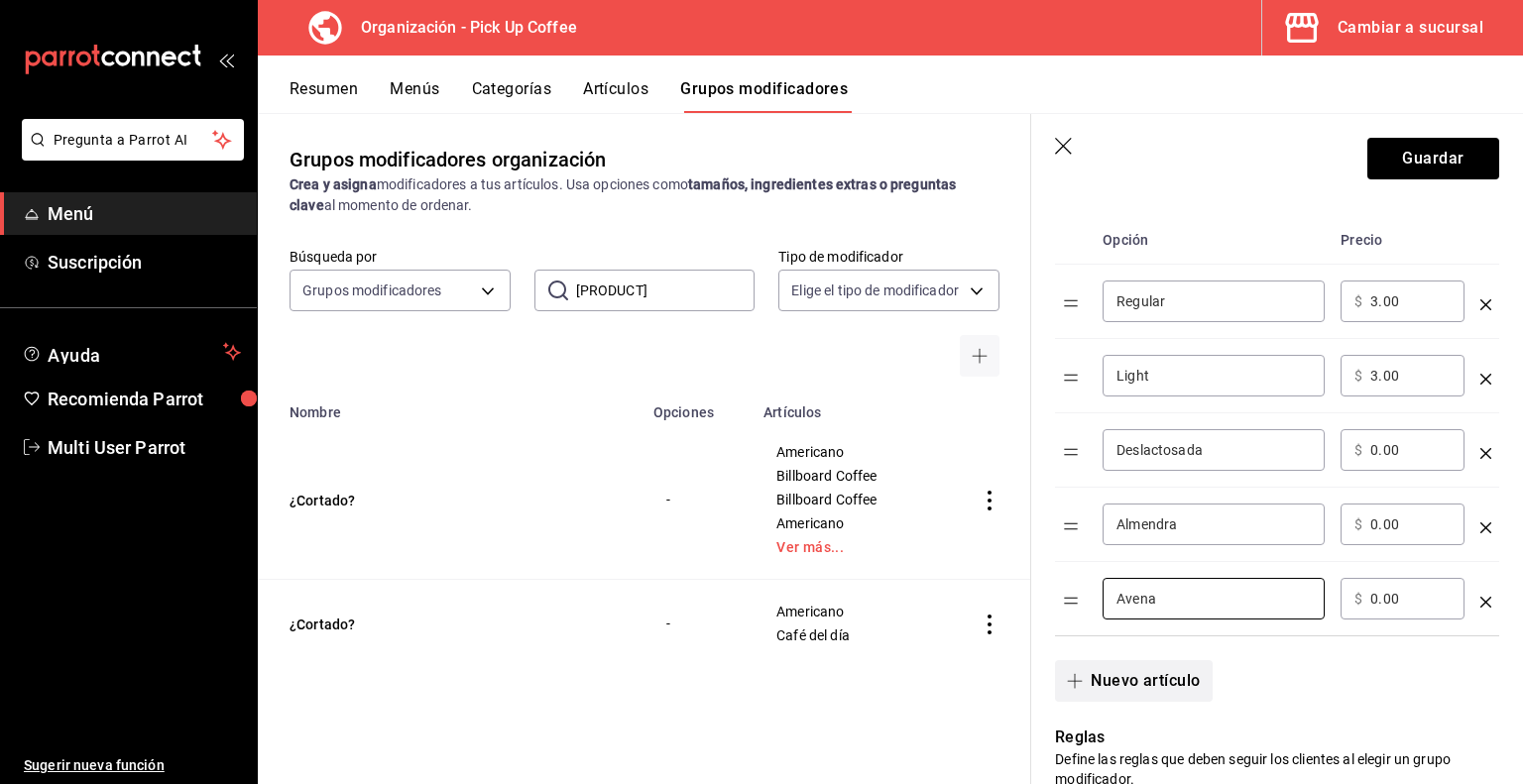type on "Avena" 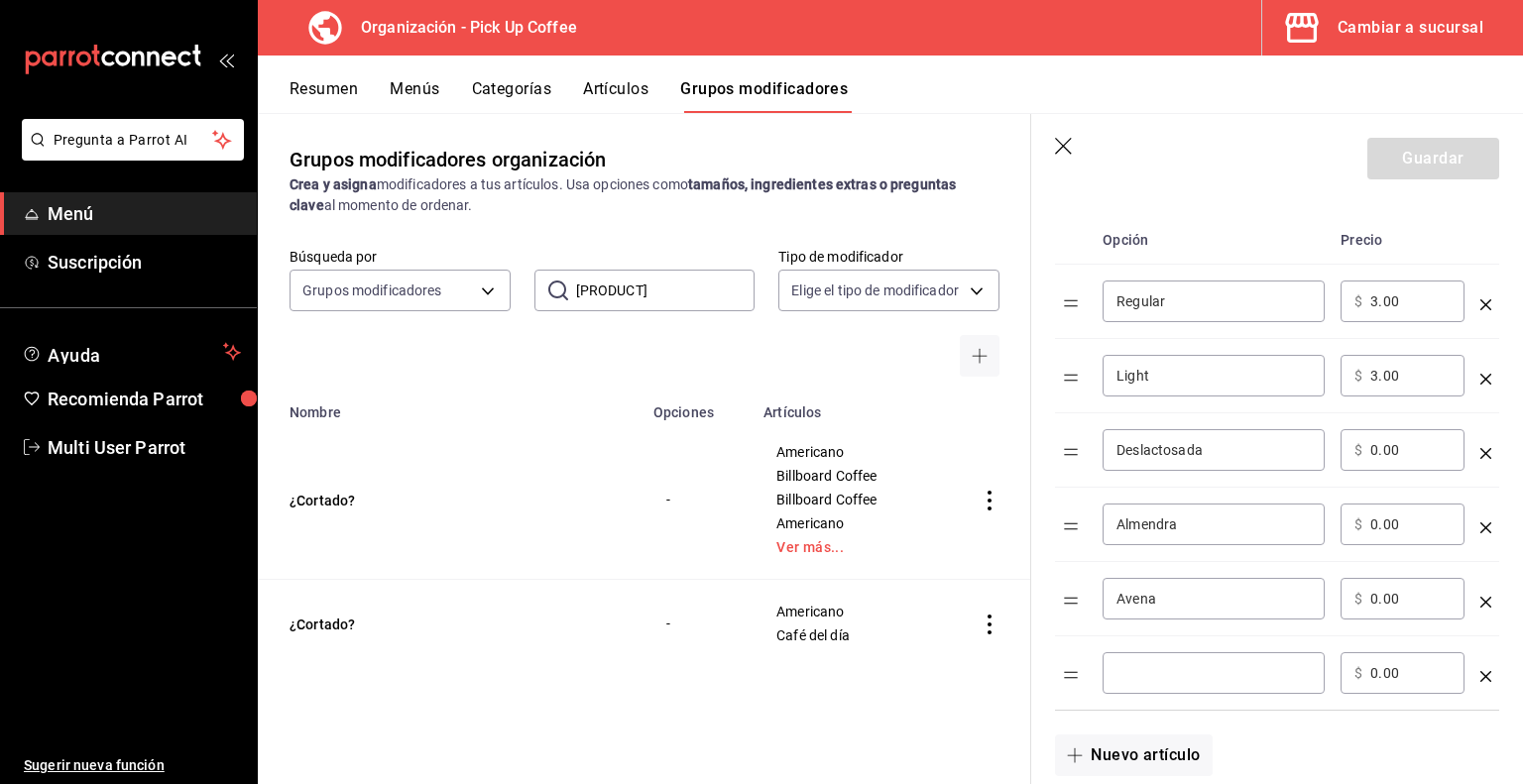 click at bounding box center [1214, 673] 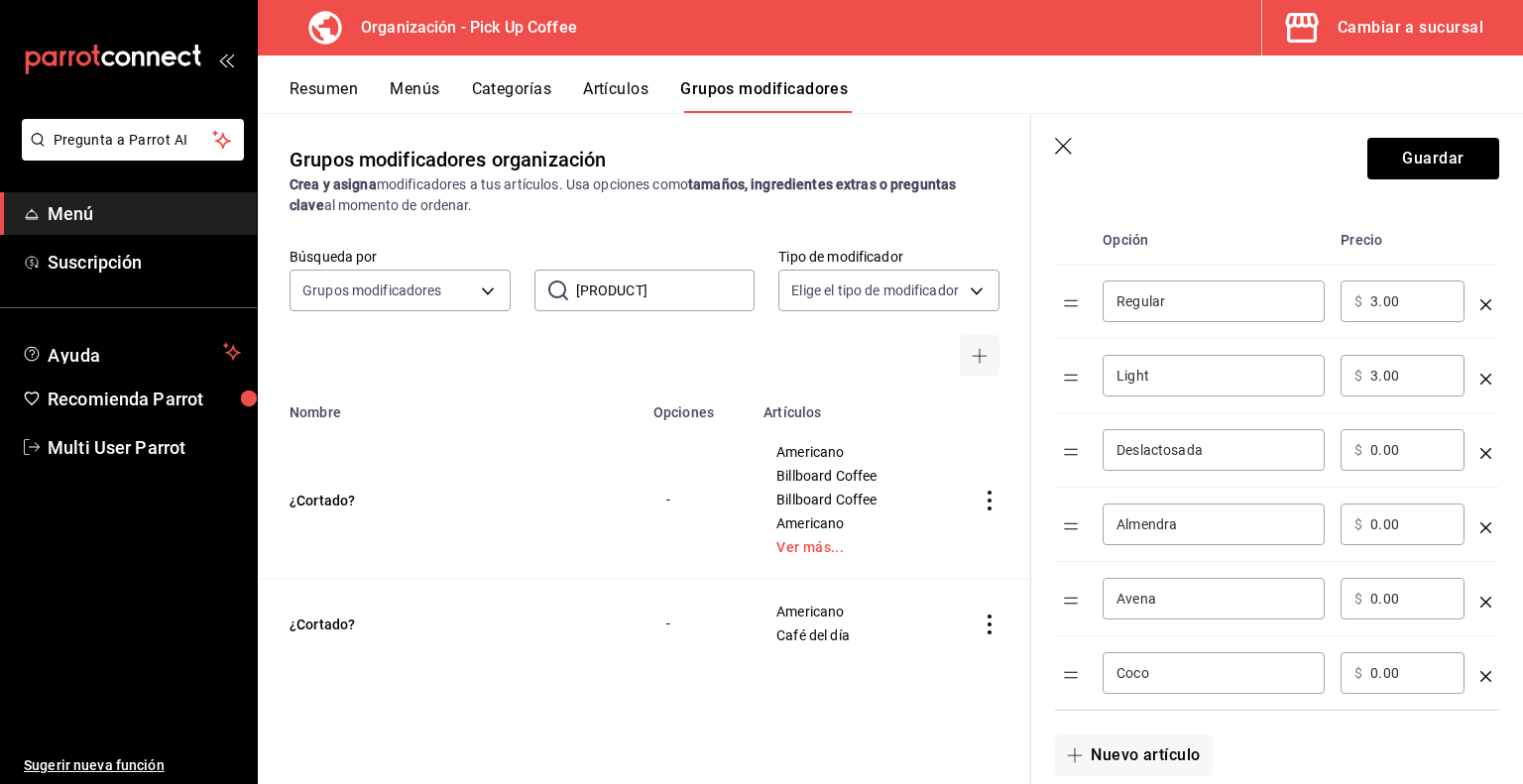 type on "Coco" 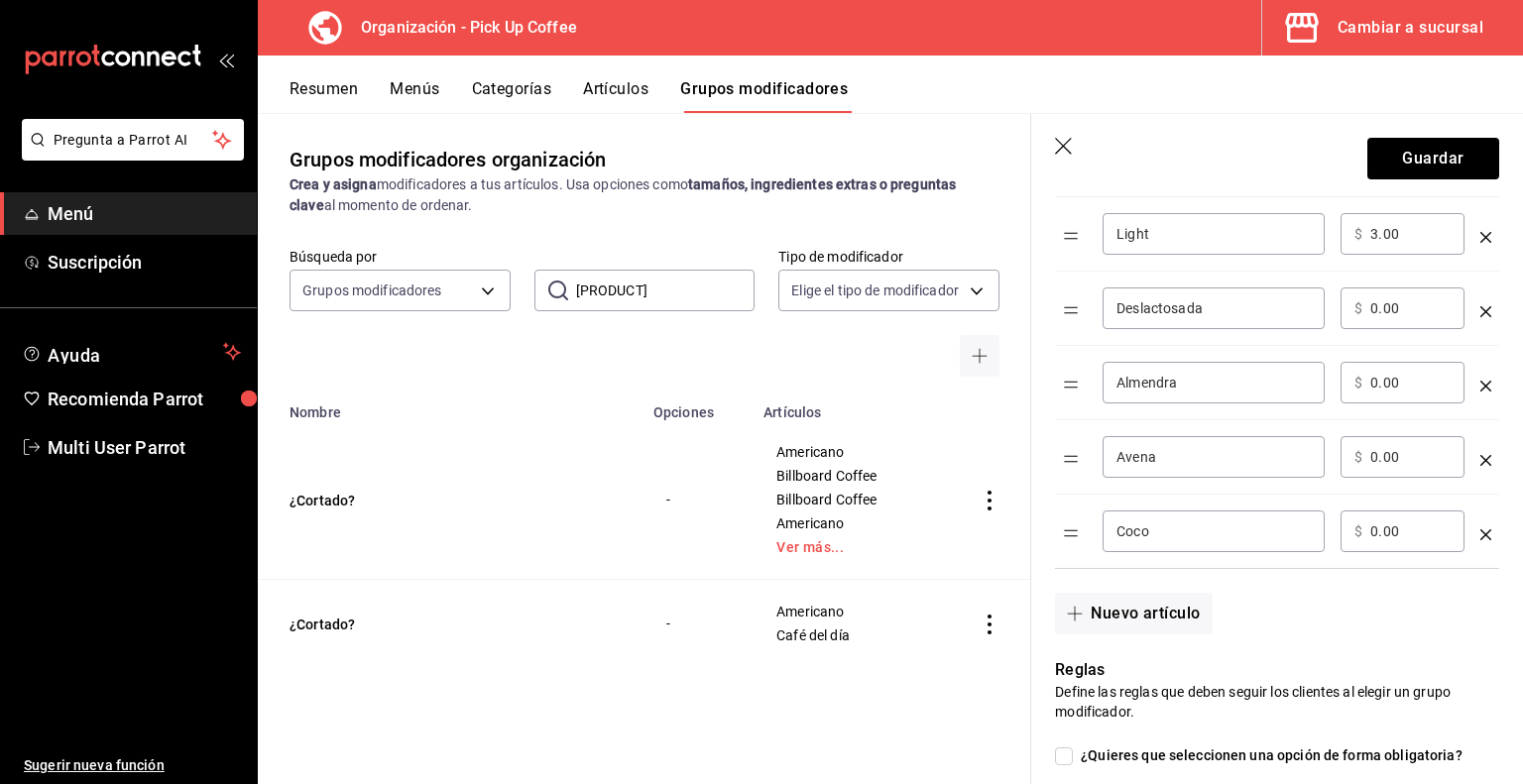 scroll, scrollTop: 777, scrollLeft: 0, axis: vertical 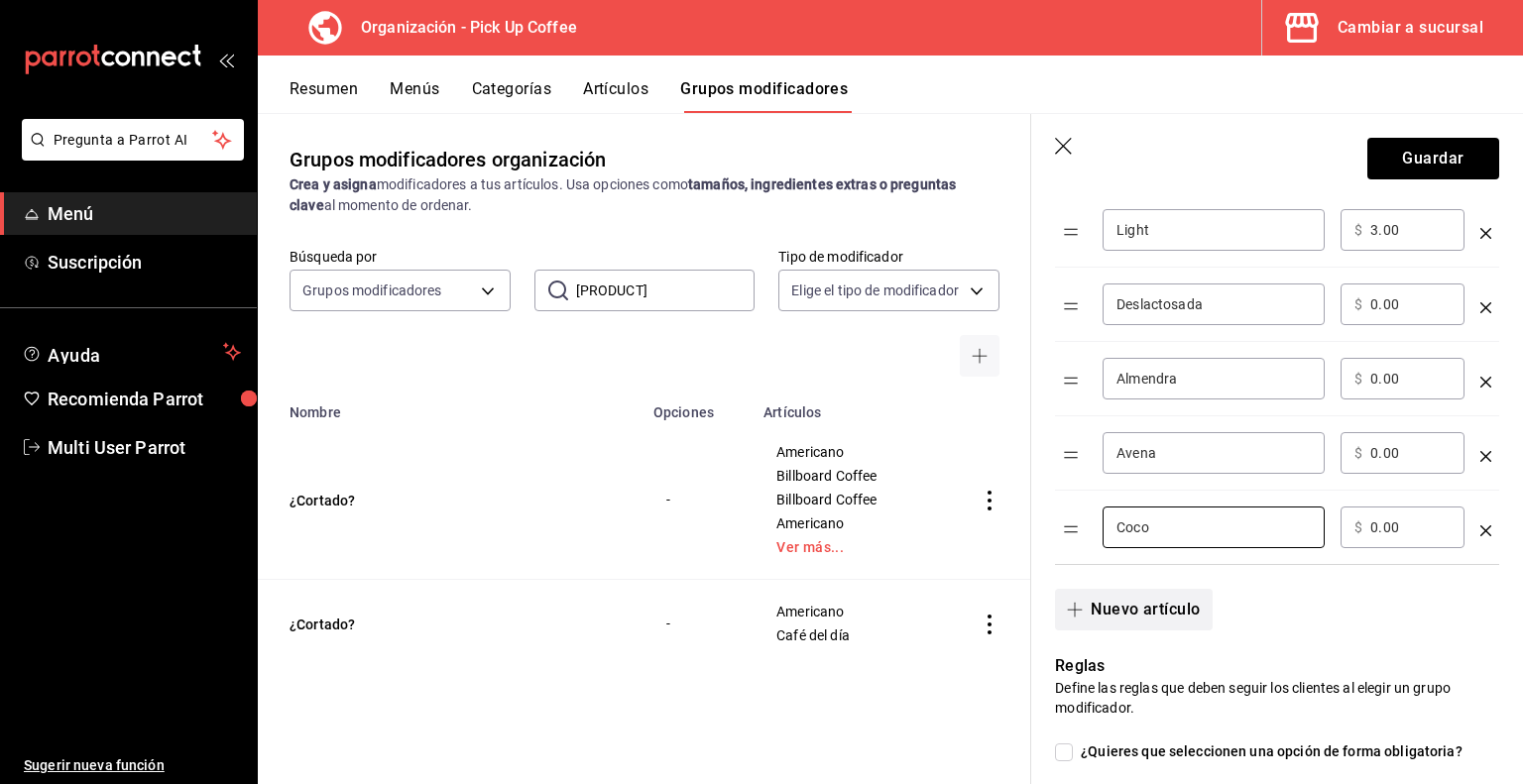 click on "Nuevo artículo" at bounding box center [1133, 610] 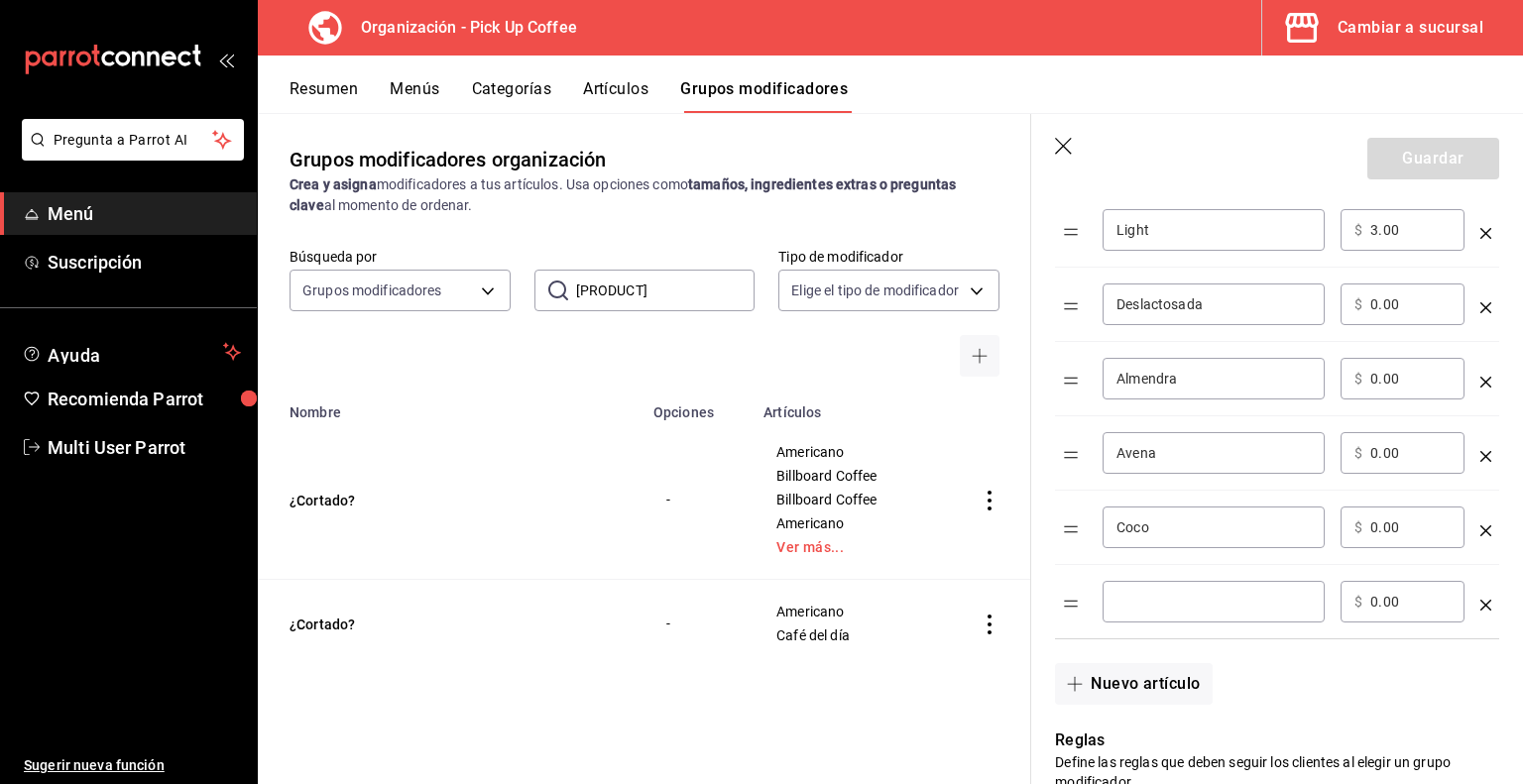 click at bounding box center [1214, 602] 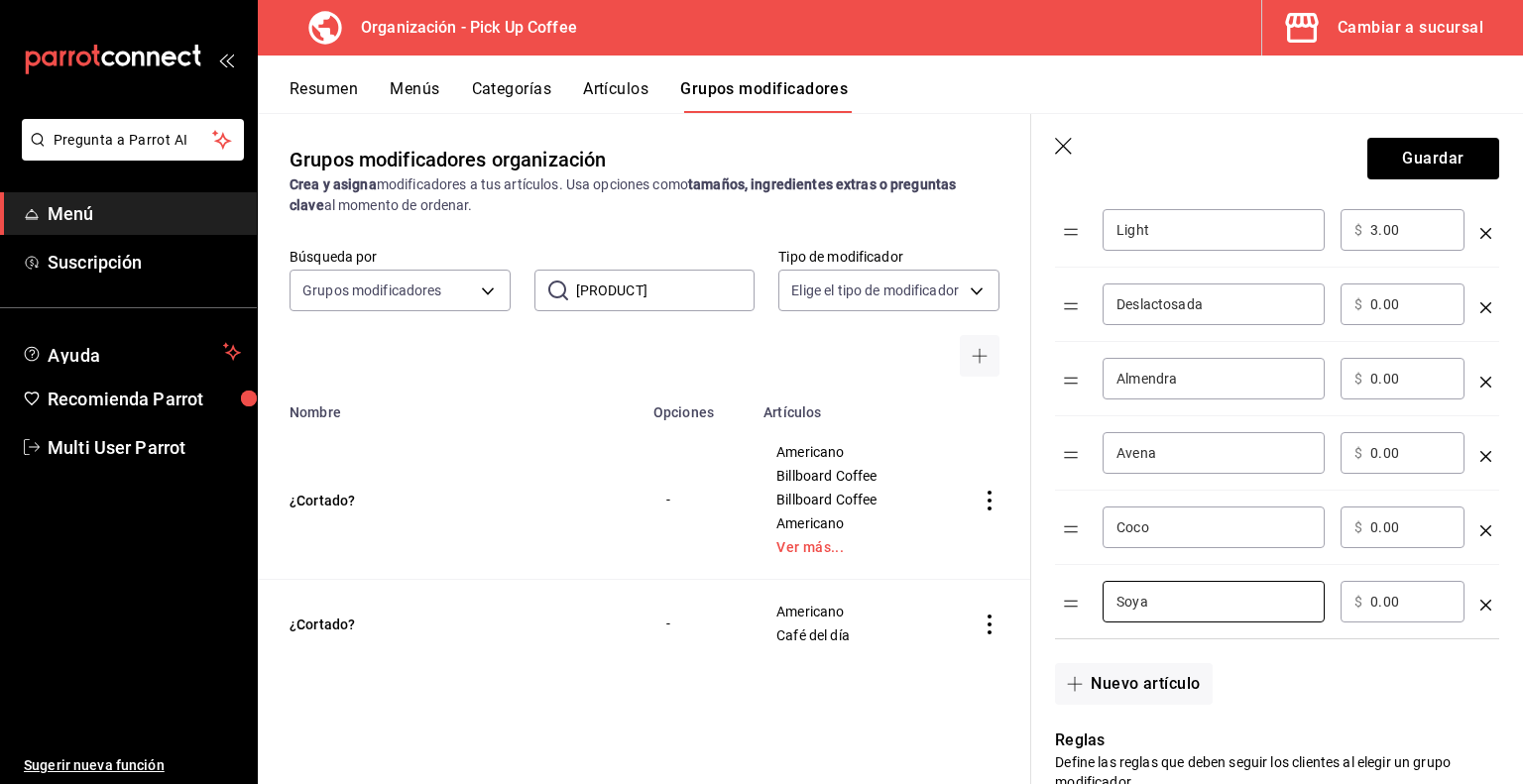 type on "Soya" 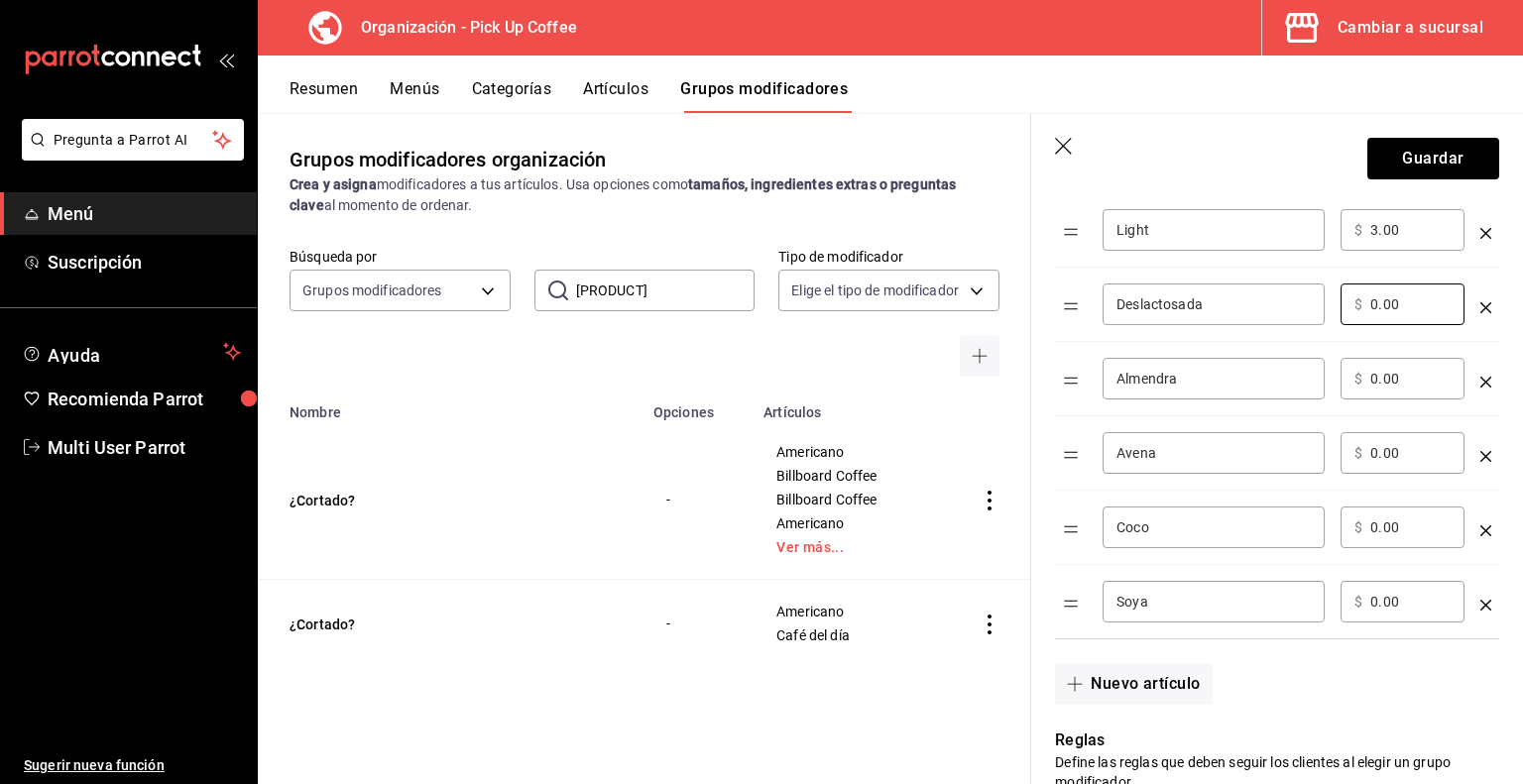 drag, startPoint x: 1424, startPoint y: 297, endPoint x: 1146, endPoint y: 314, distance: 278.5193 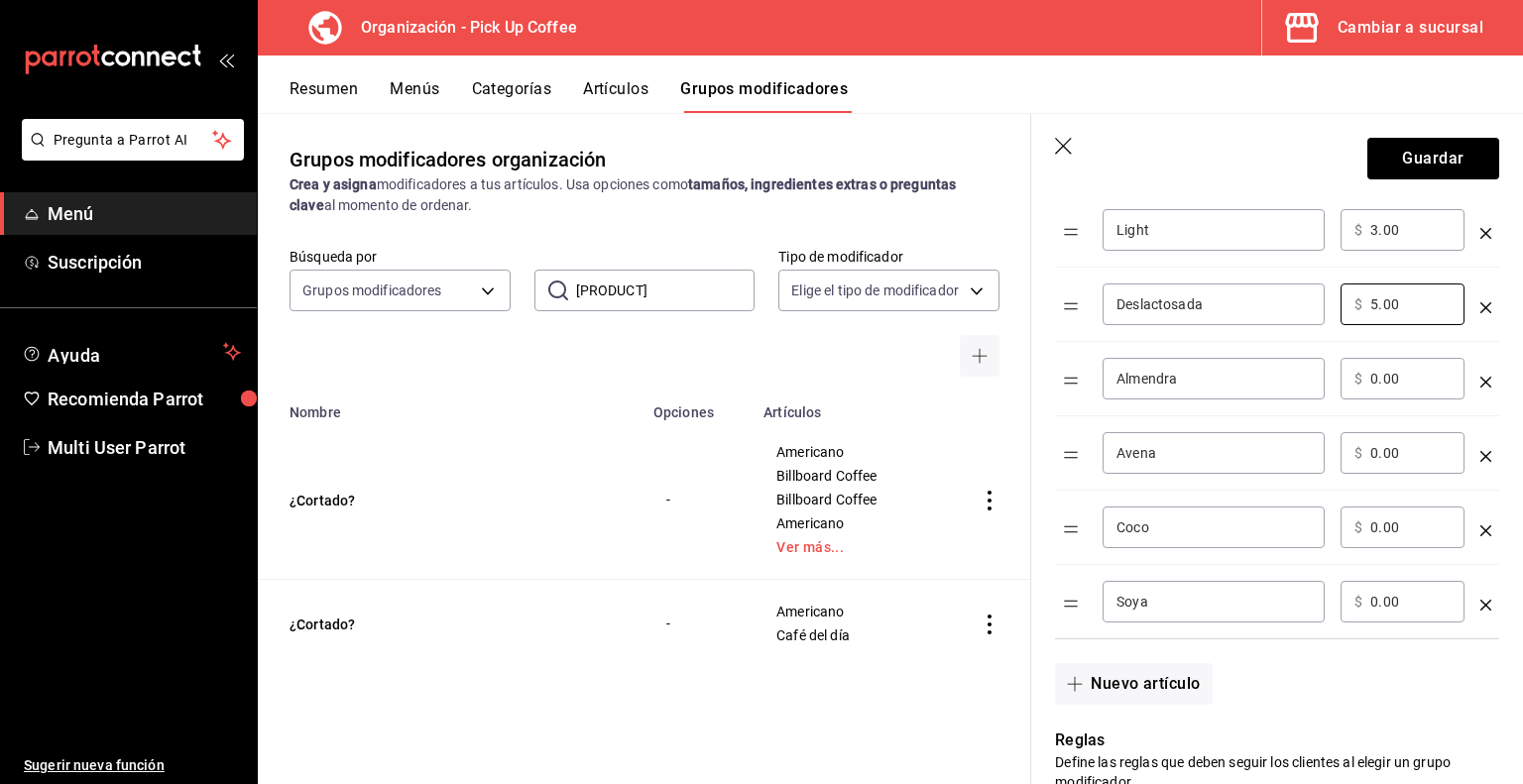 type on "5.00" 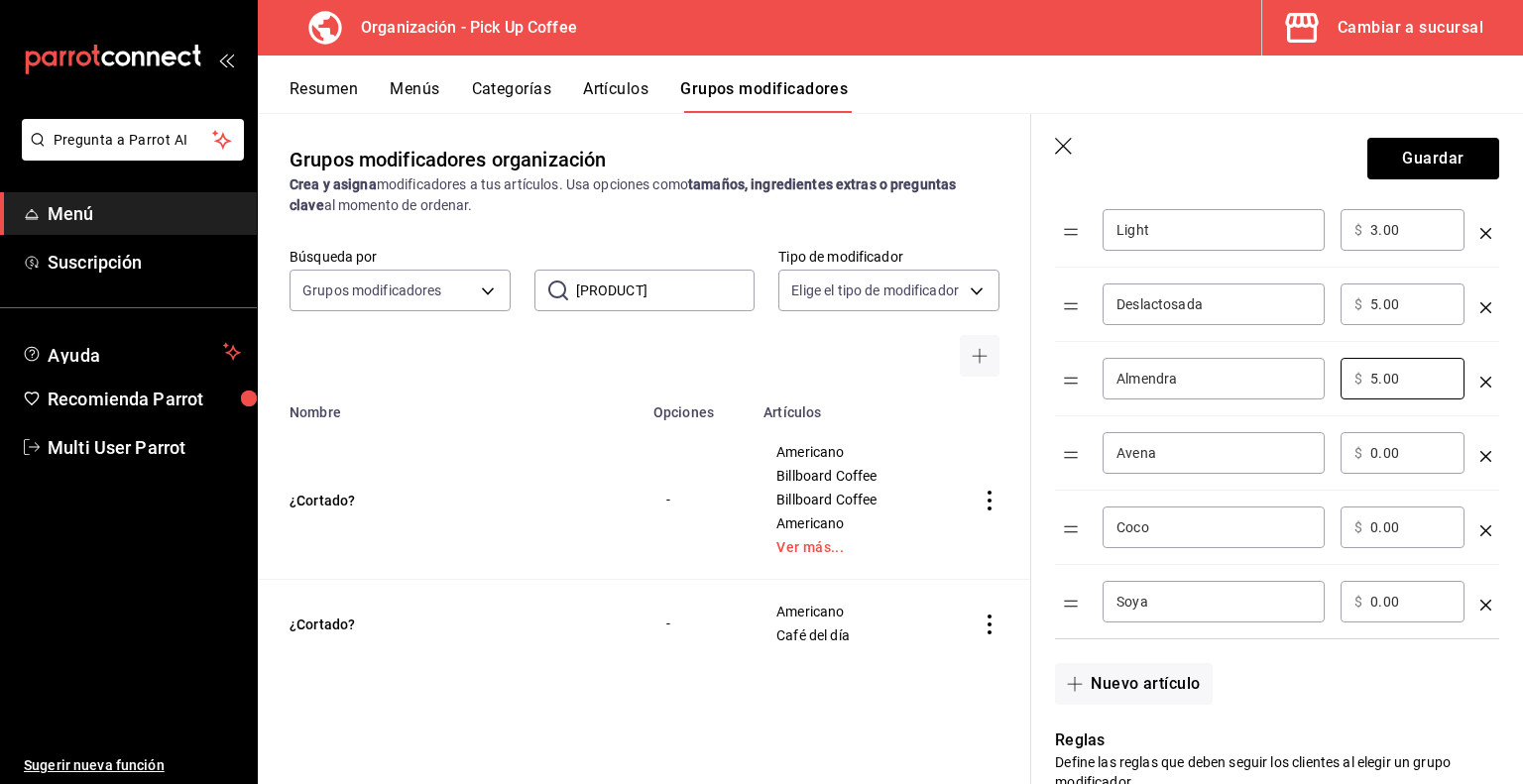 type on "5.00" 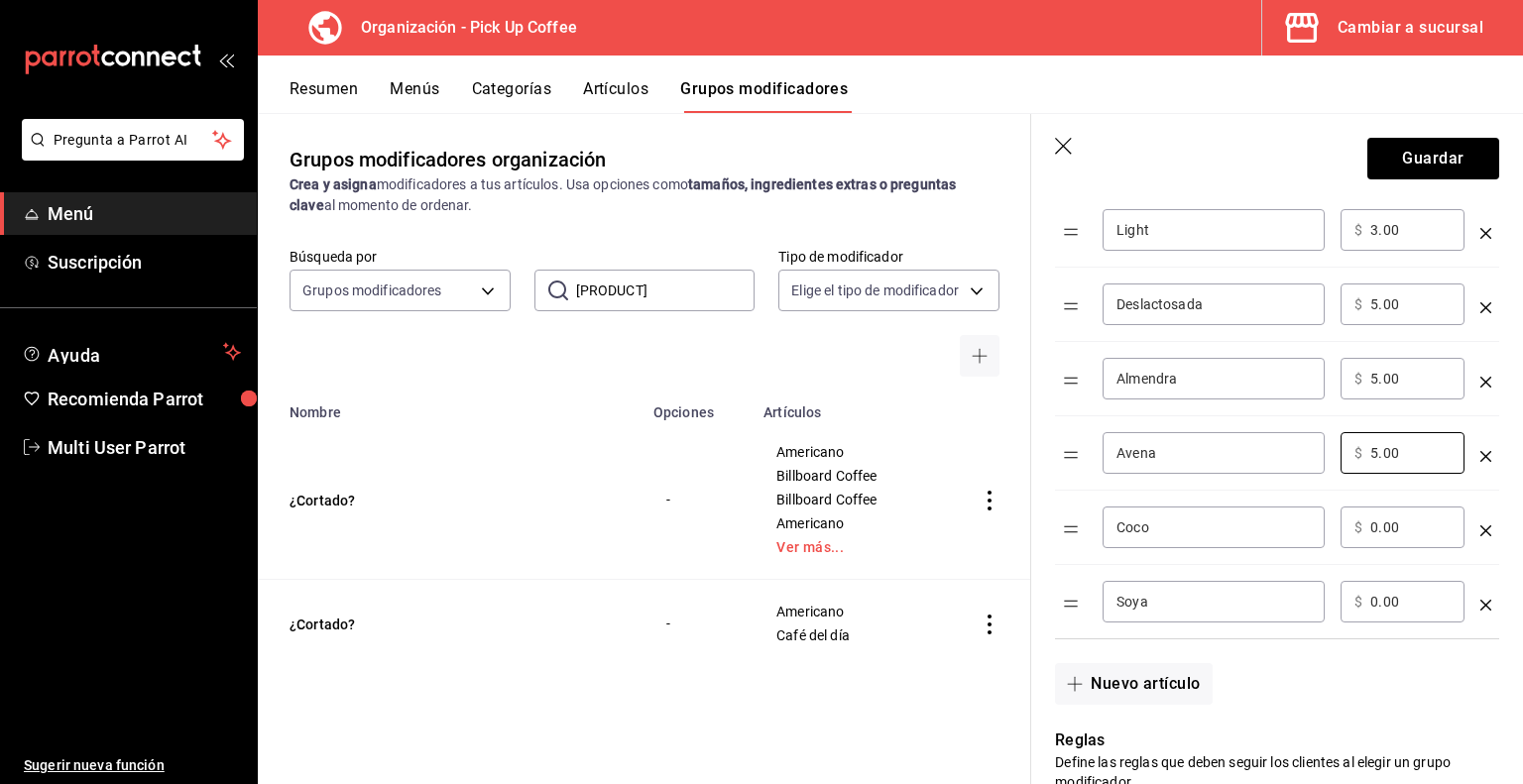 type on "5.00" 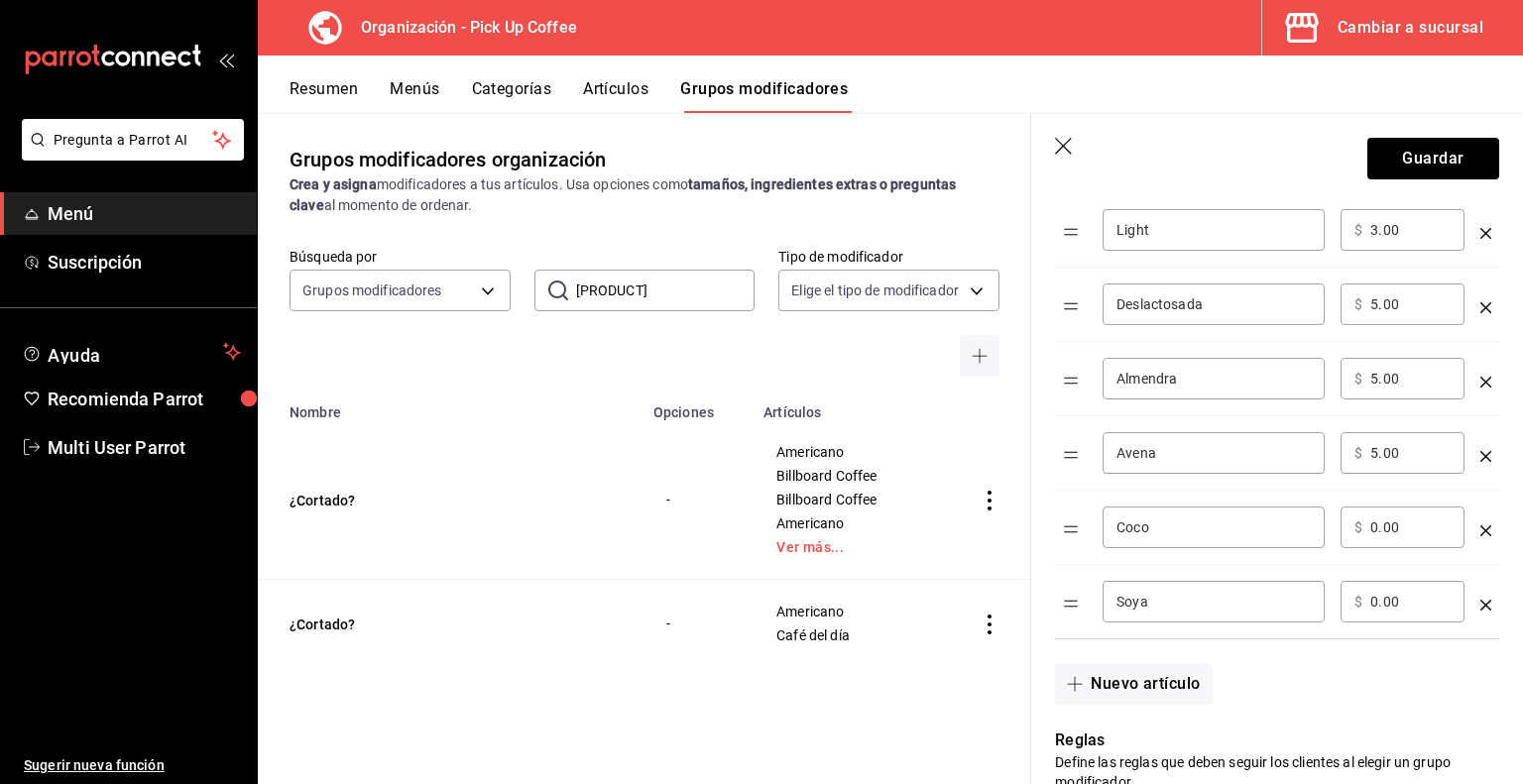 type 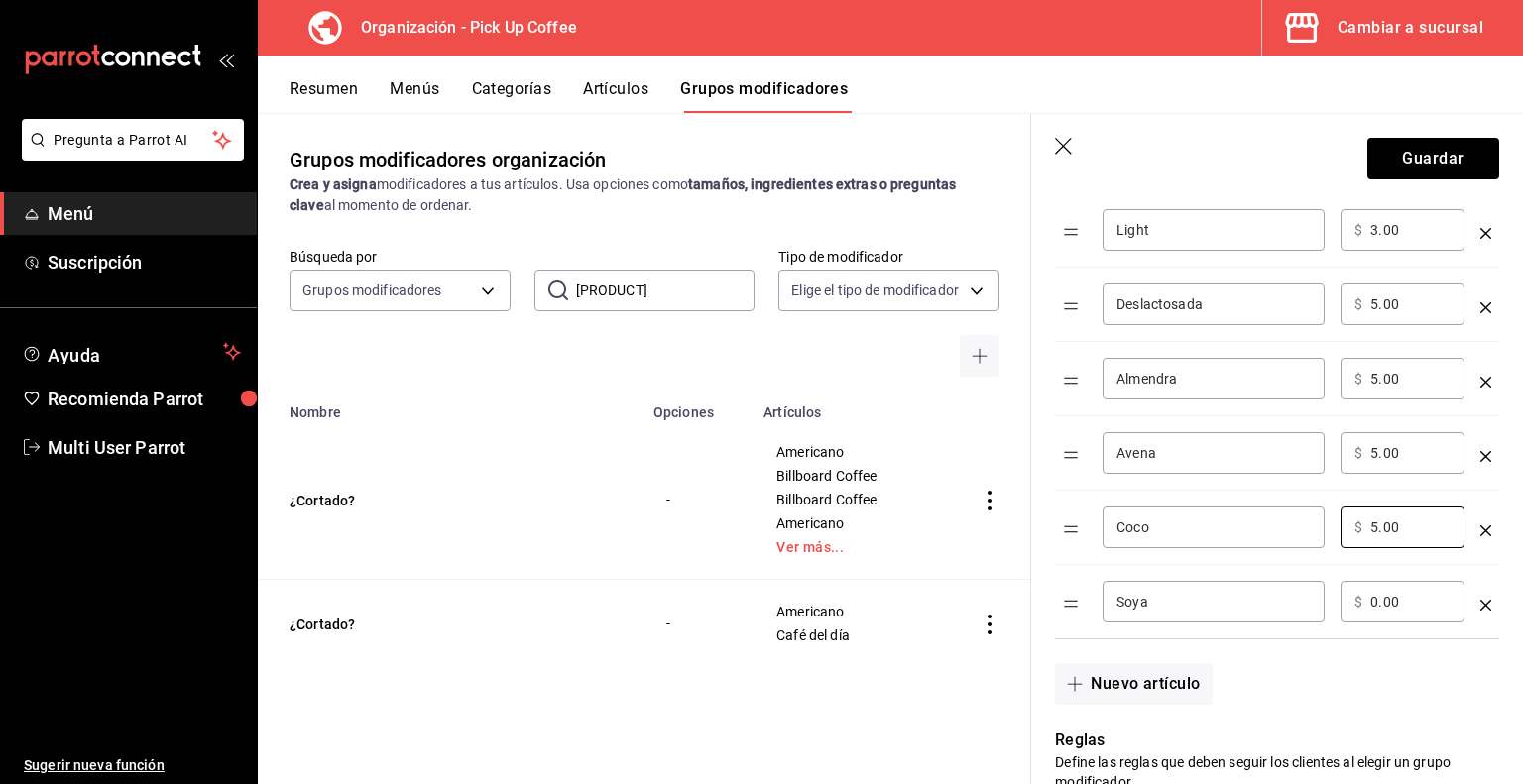 type on "5.00" 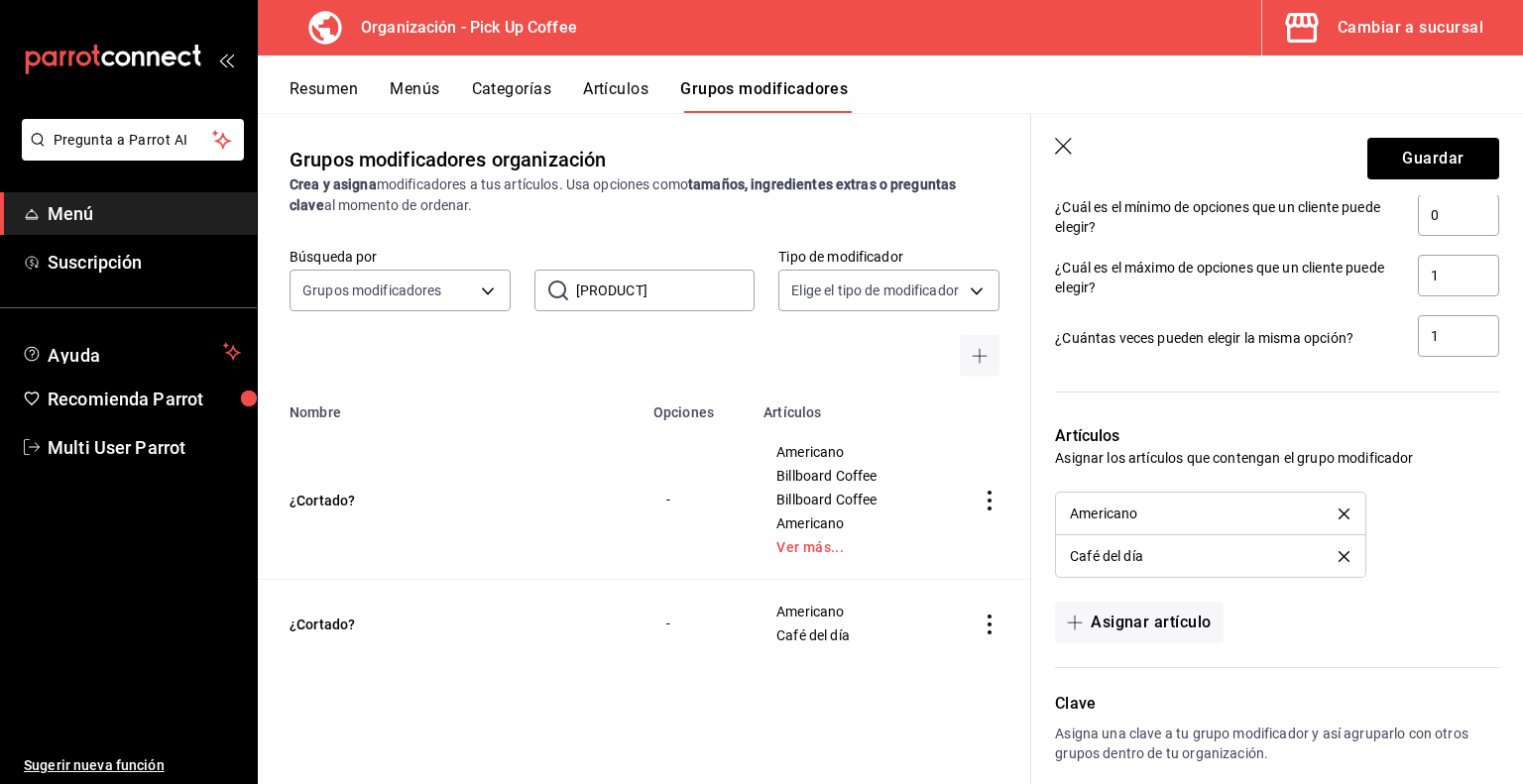 scroll, scrollTop: 1566, scrollLeft: 0, axis: vertical 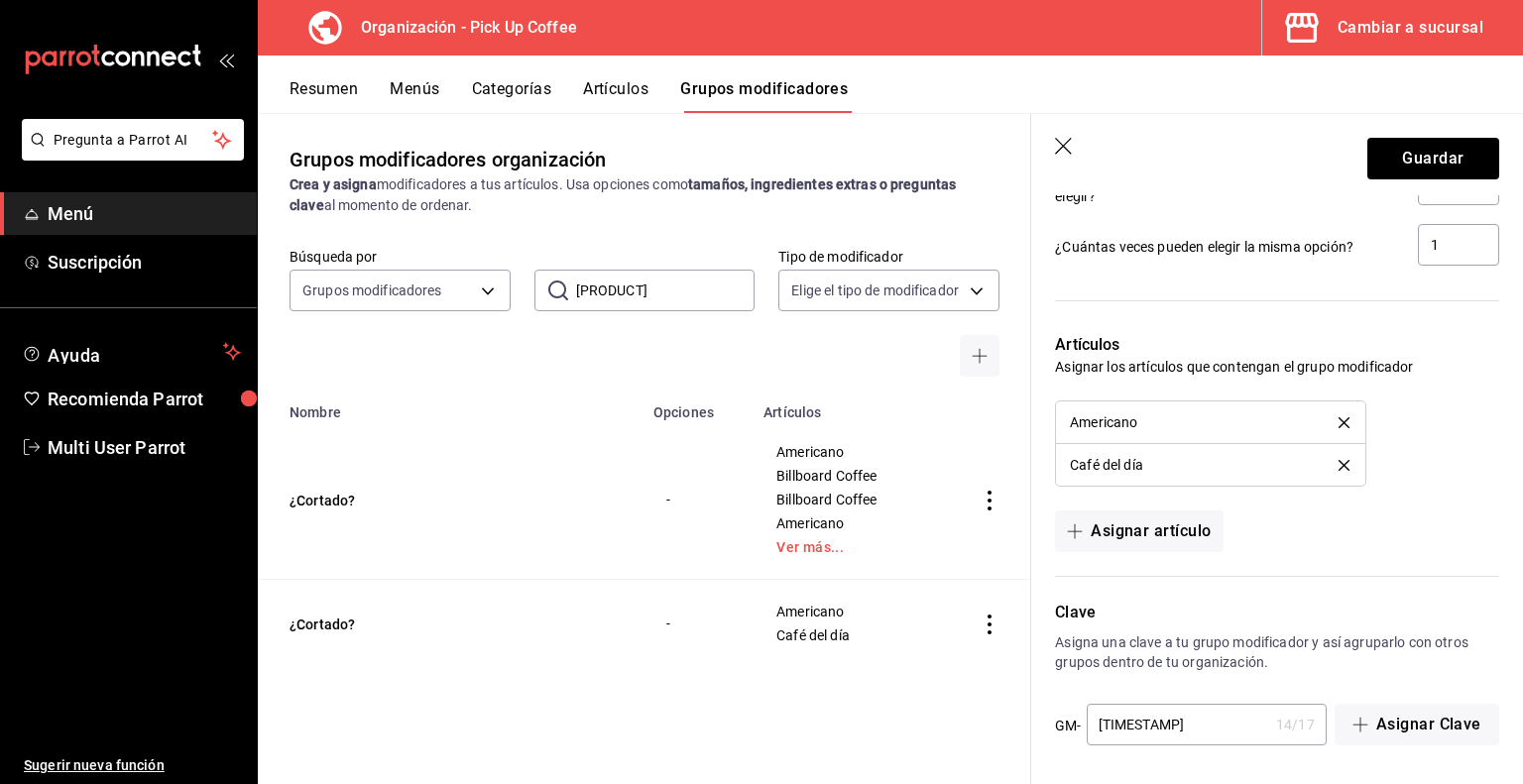 type on "5.00" 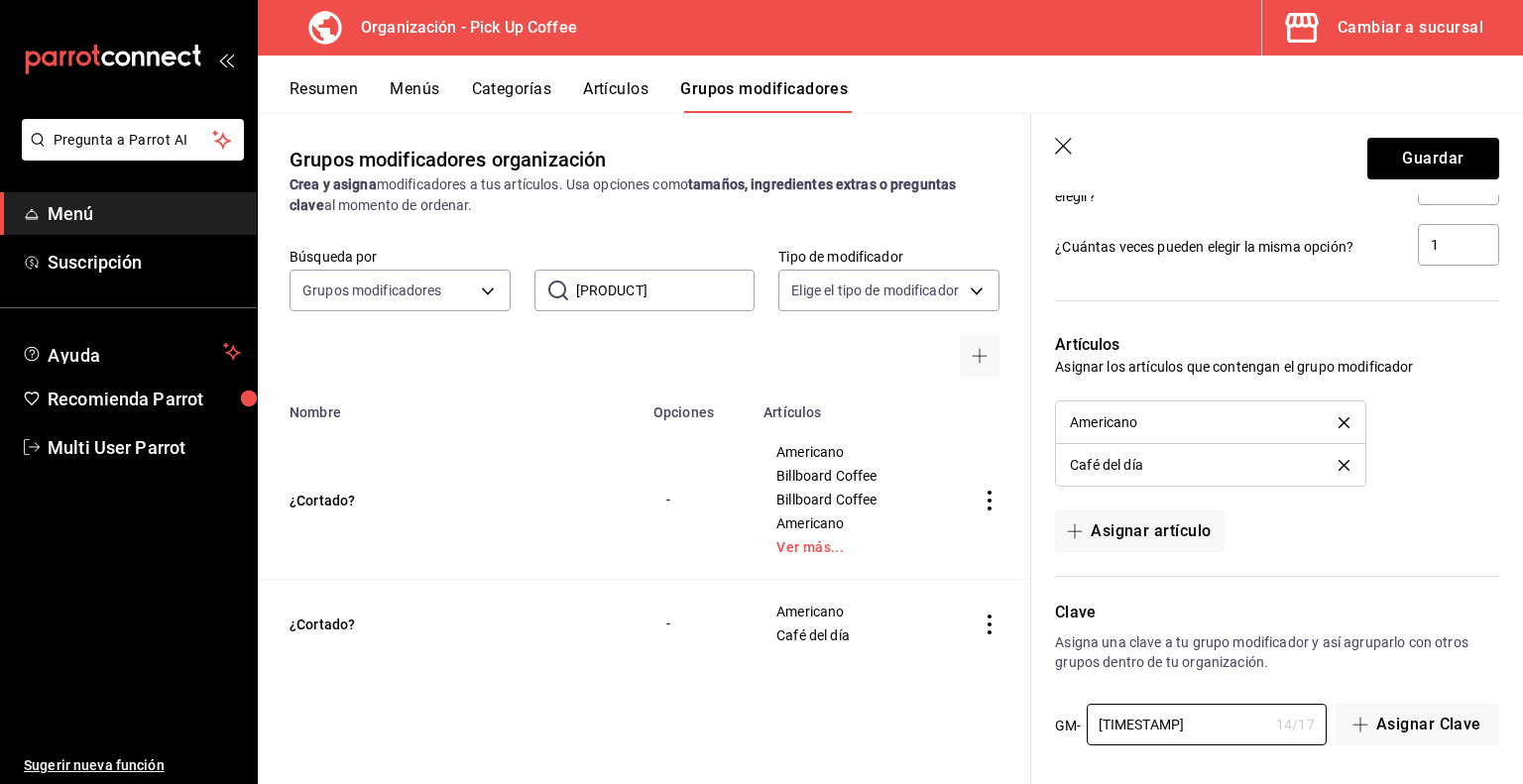 drag, startPoint x: 1220, startPoint y: 722, endPoint x: 1031, endPoint y: 717, distance: 189.06613 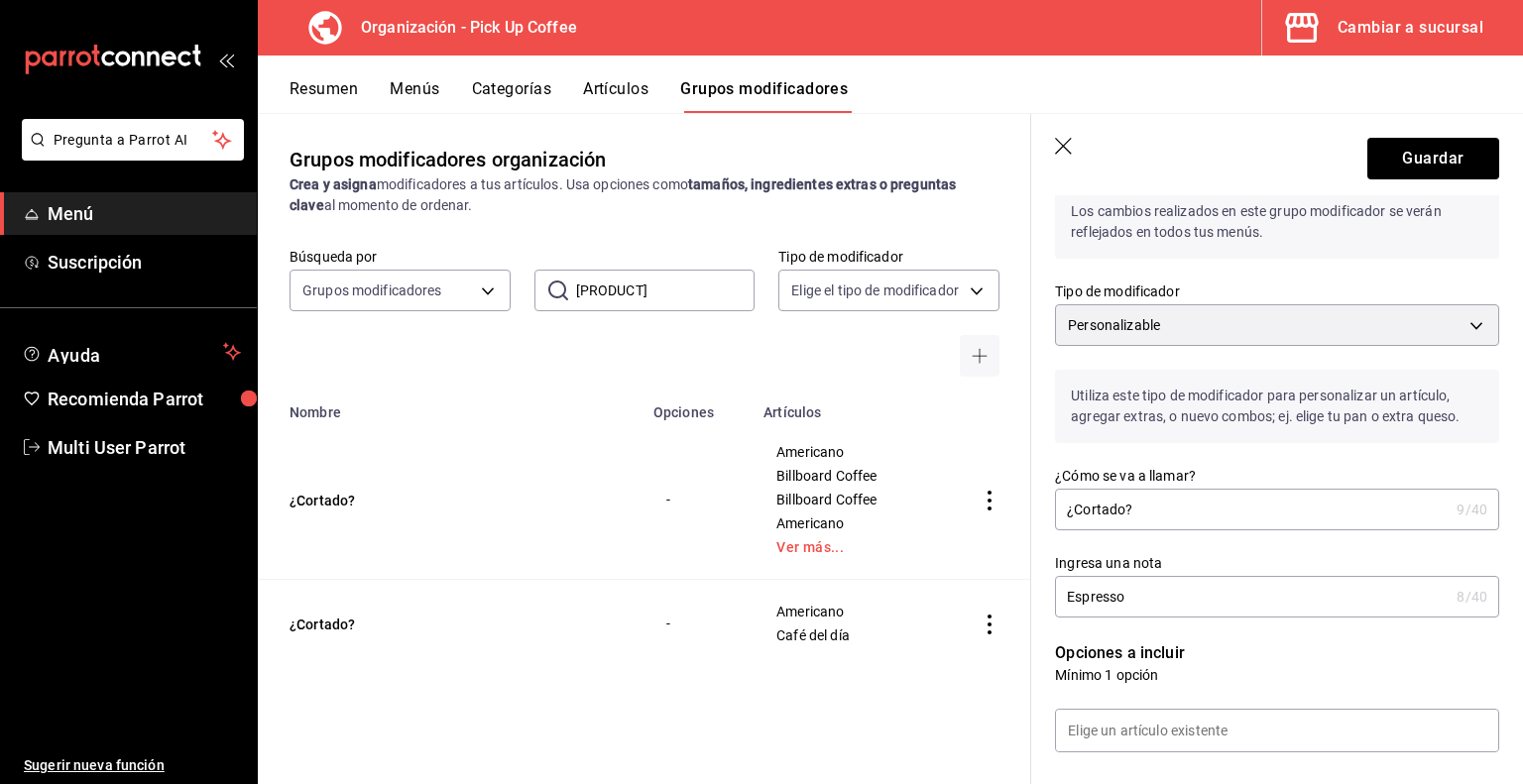scroll, scrollTop: 68, scrollLeft: 0, axis: vertical 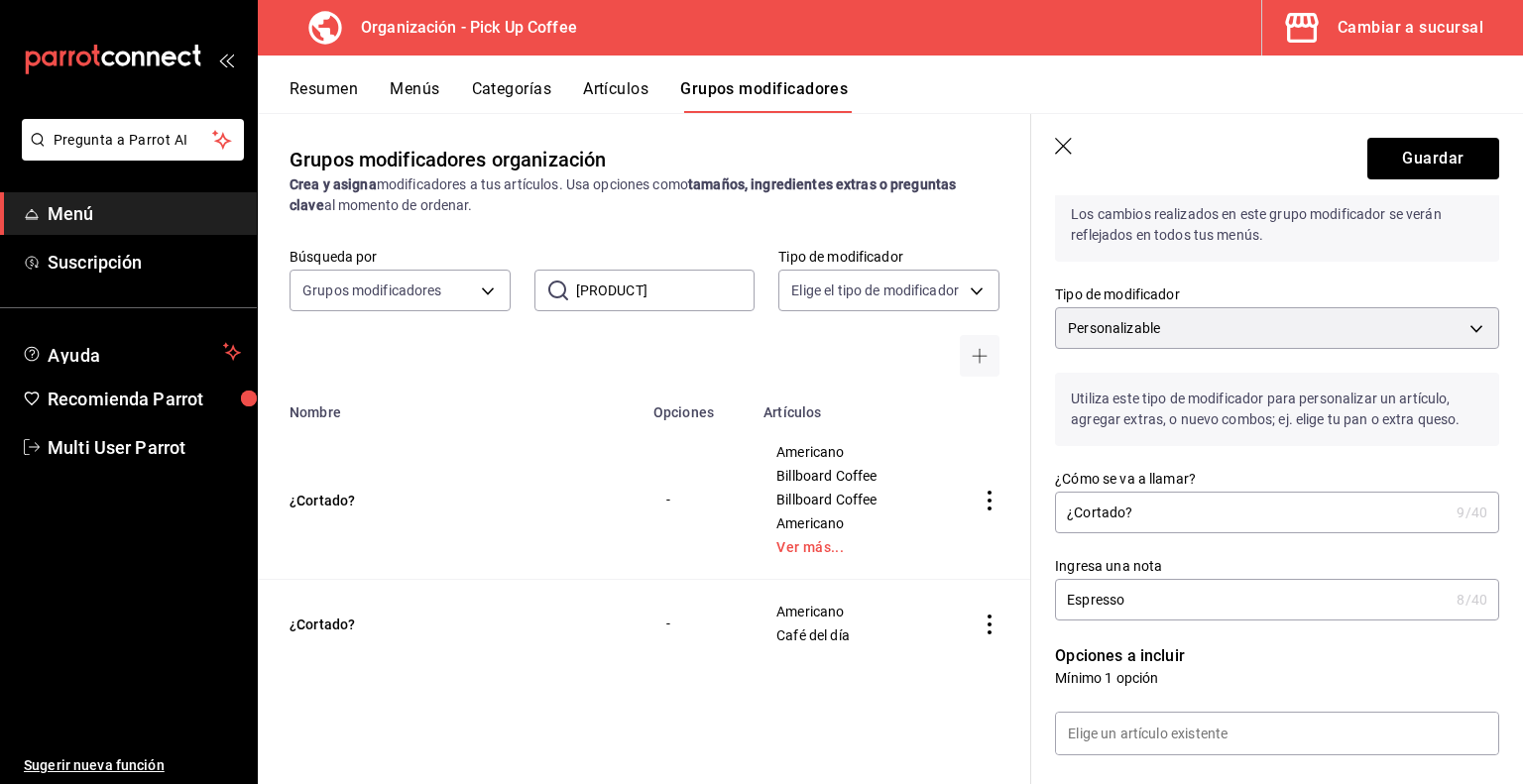 type on "[YEAR]-D-[PRODUCT]" 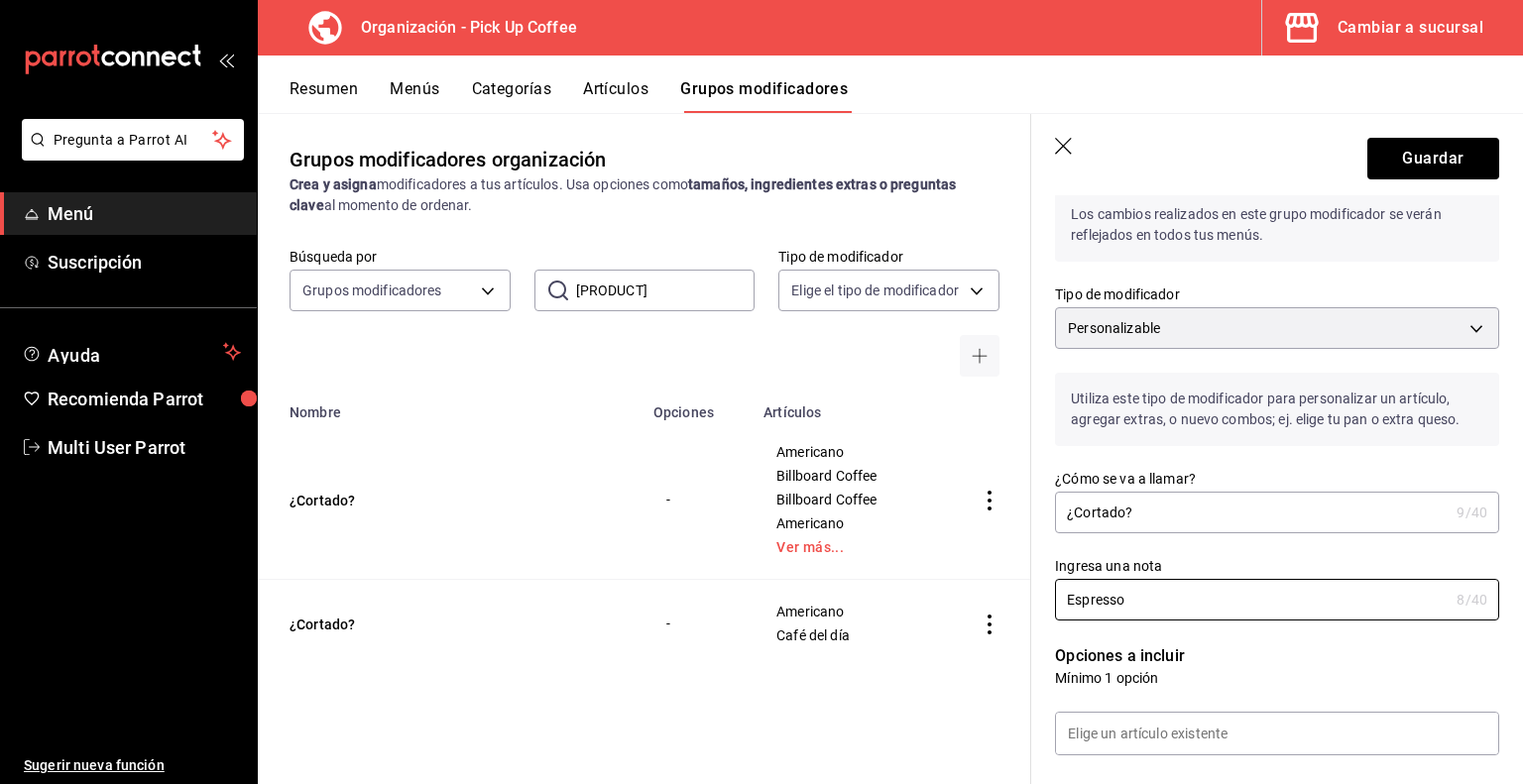 drag, startPoint x: 1138, startPoint y: 603, endPoint x: 1007, endPoint y: 593, distance: 131.38112 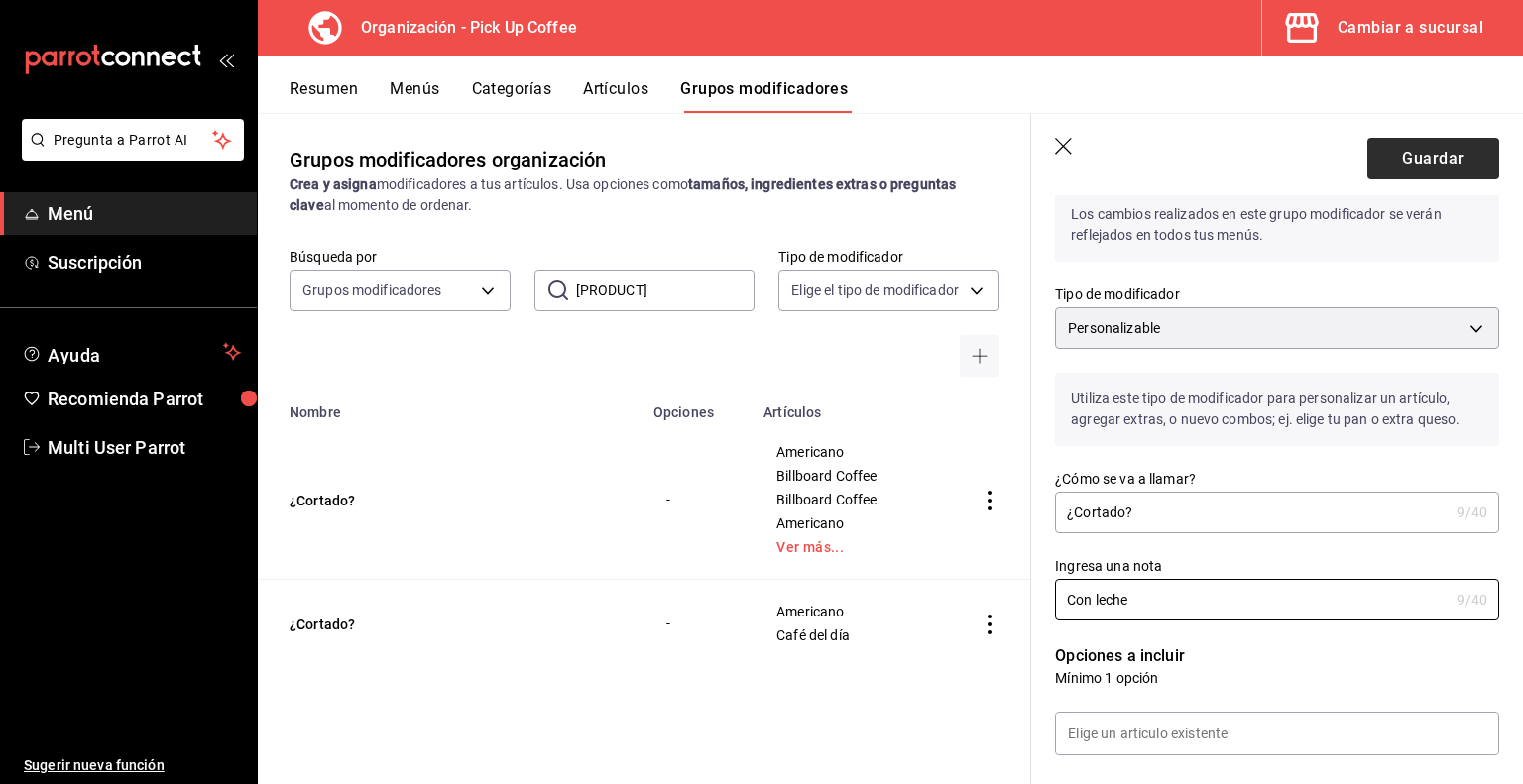 type on "Con leche" 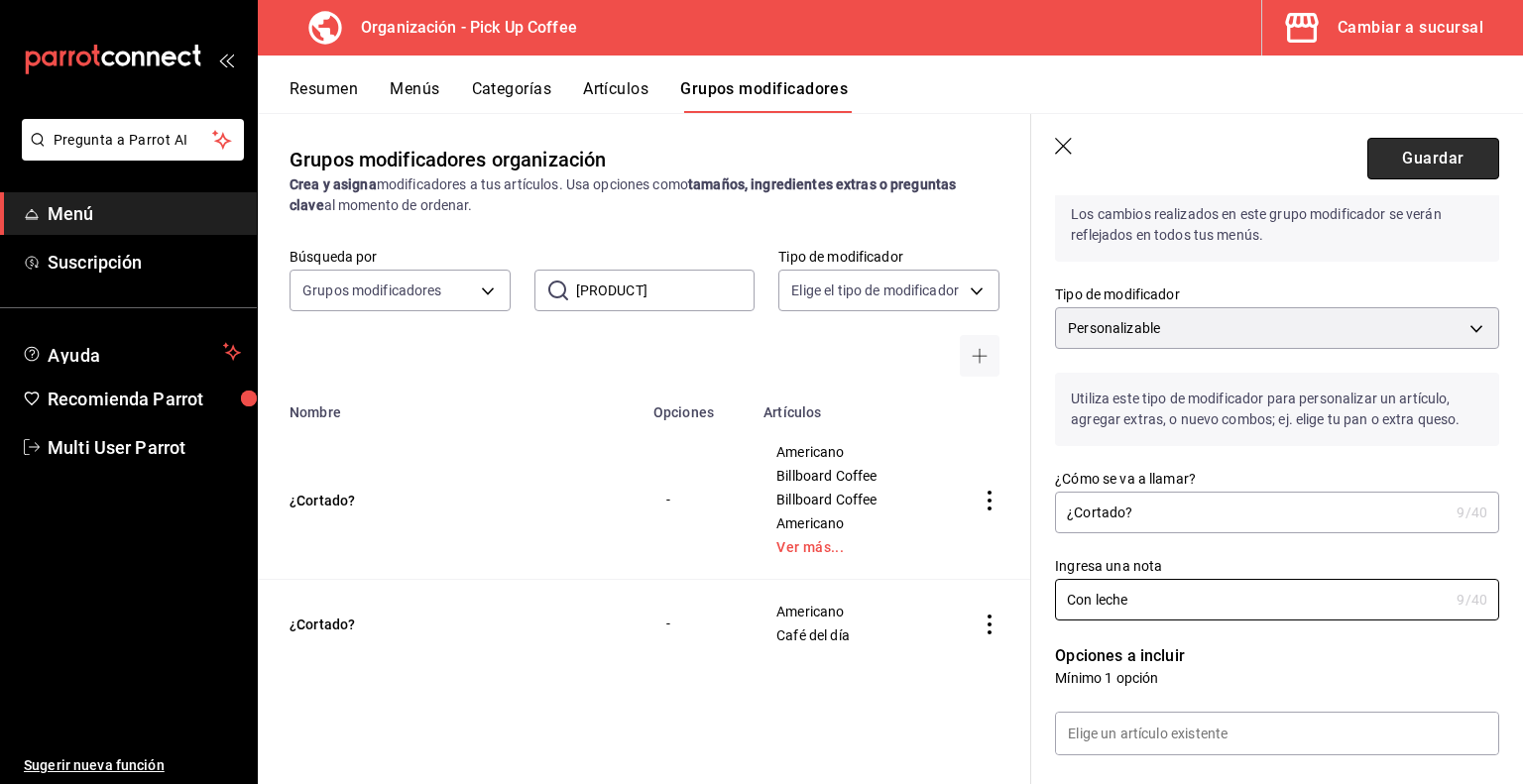 click on "Guardar" at bounding box center [1433, 159] 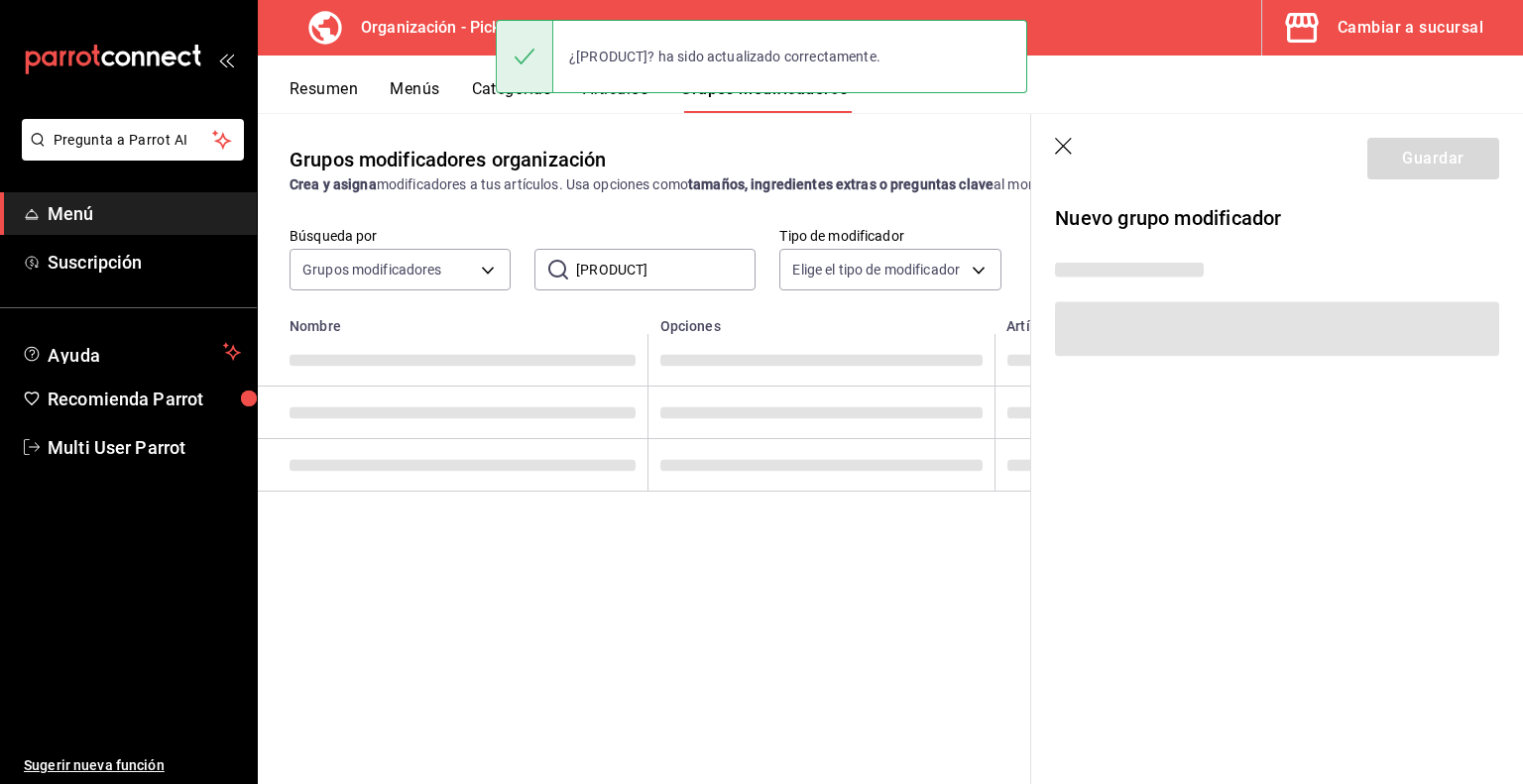 scroll, scrollTop: 0, scrollLeft: 0, axis: both 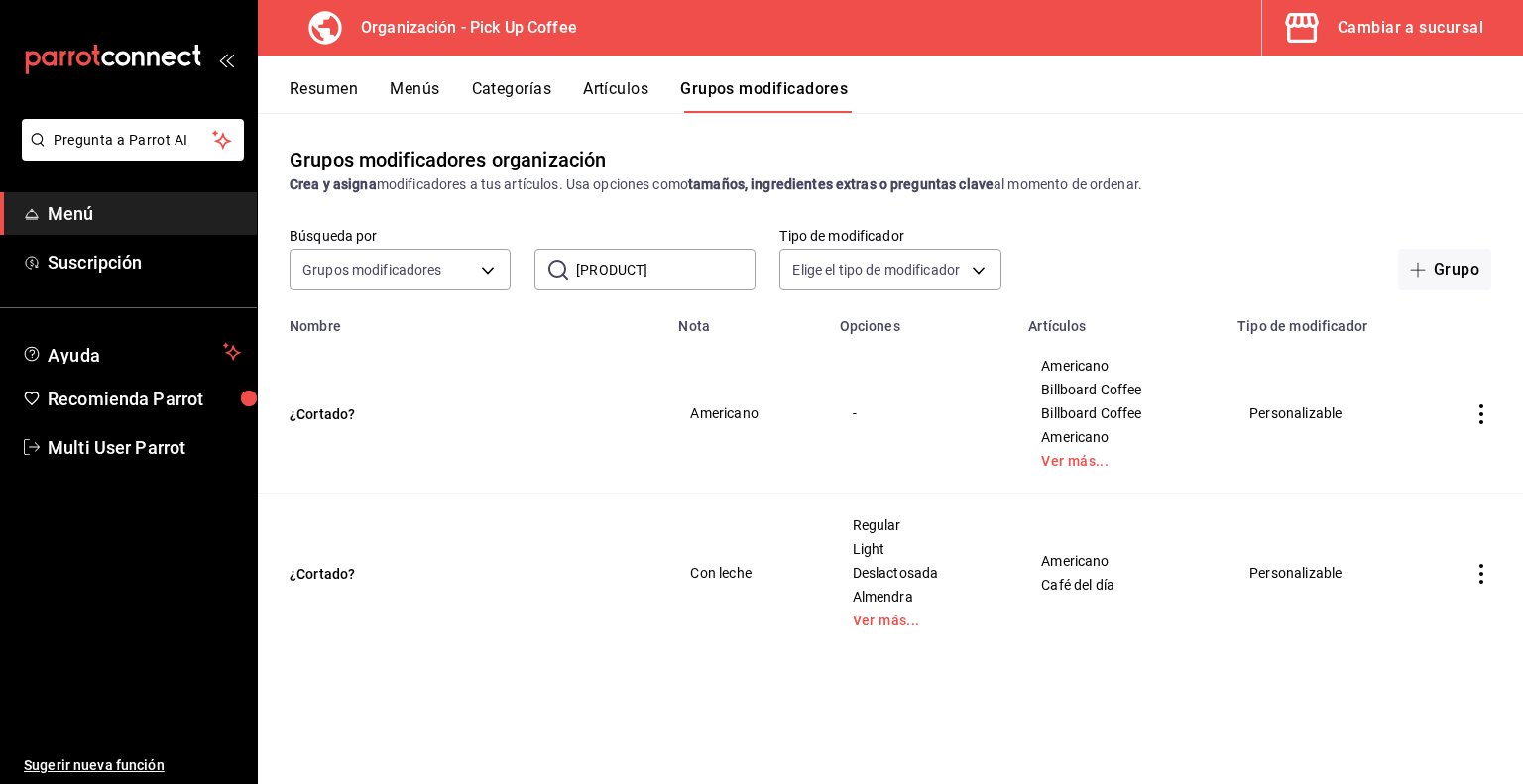 click on "Artículos" at bounding box center [616, 96] 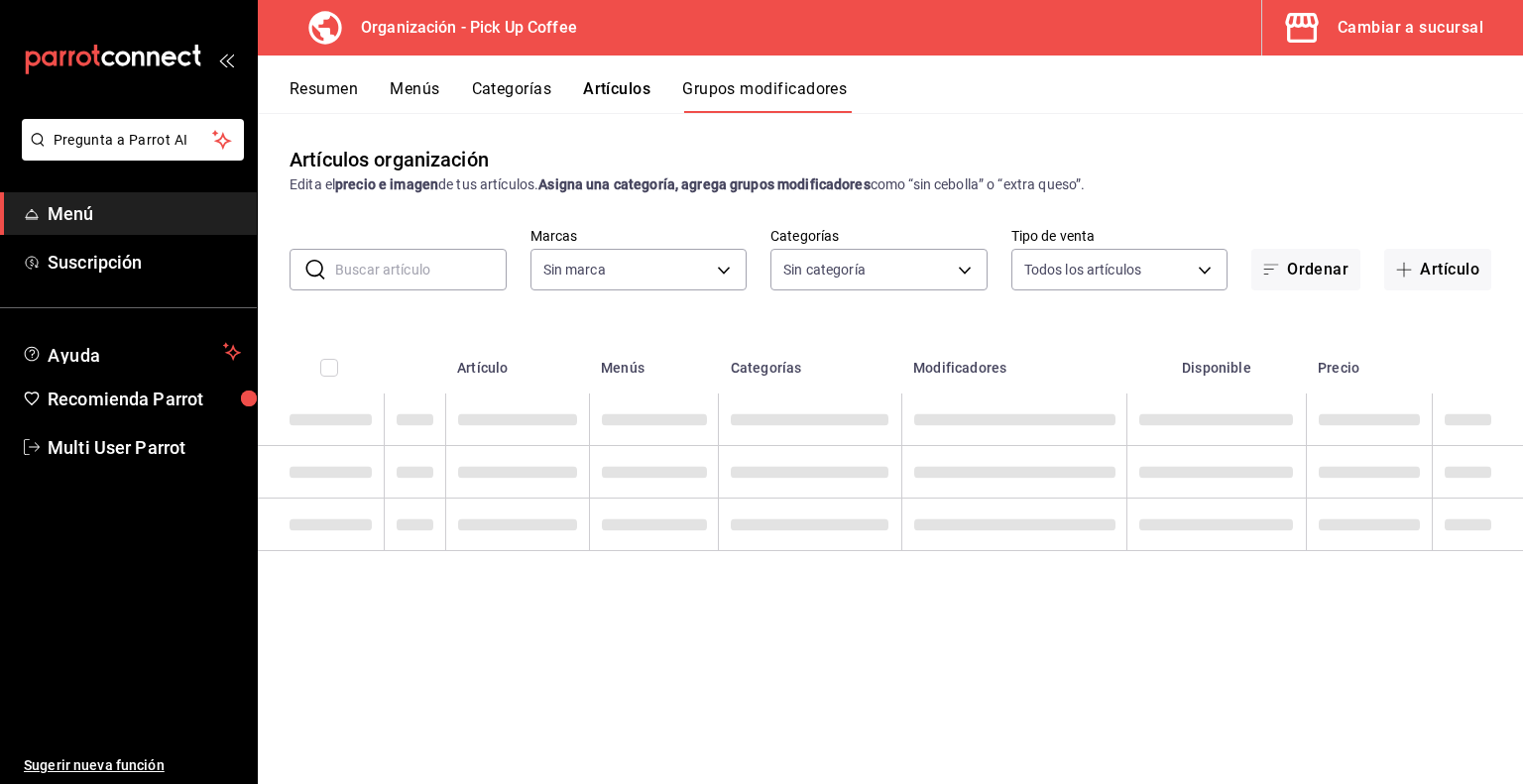type on "be2dd662-c872-4fc9-aaab-377dbd4a662e" 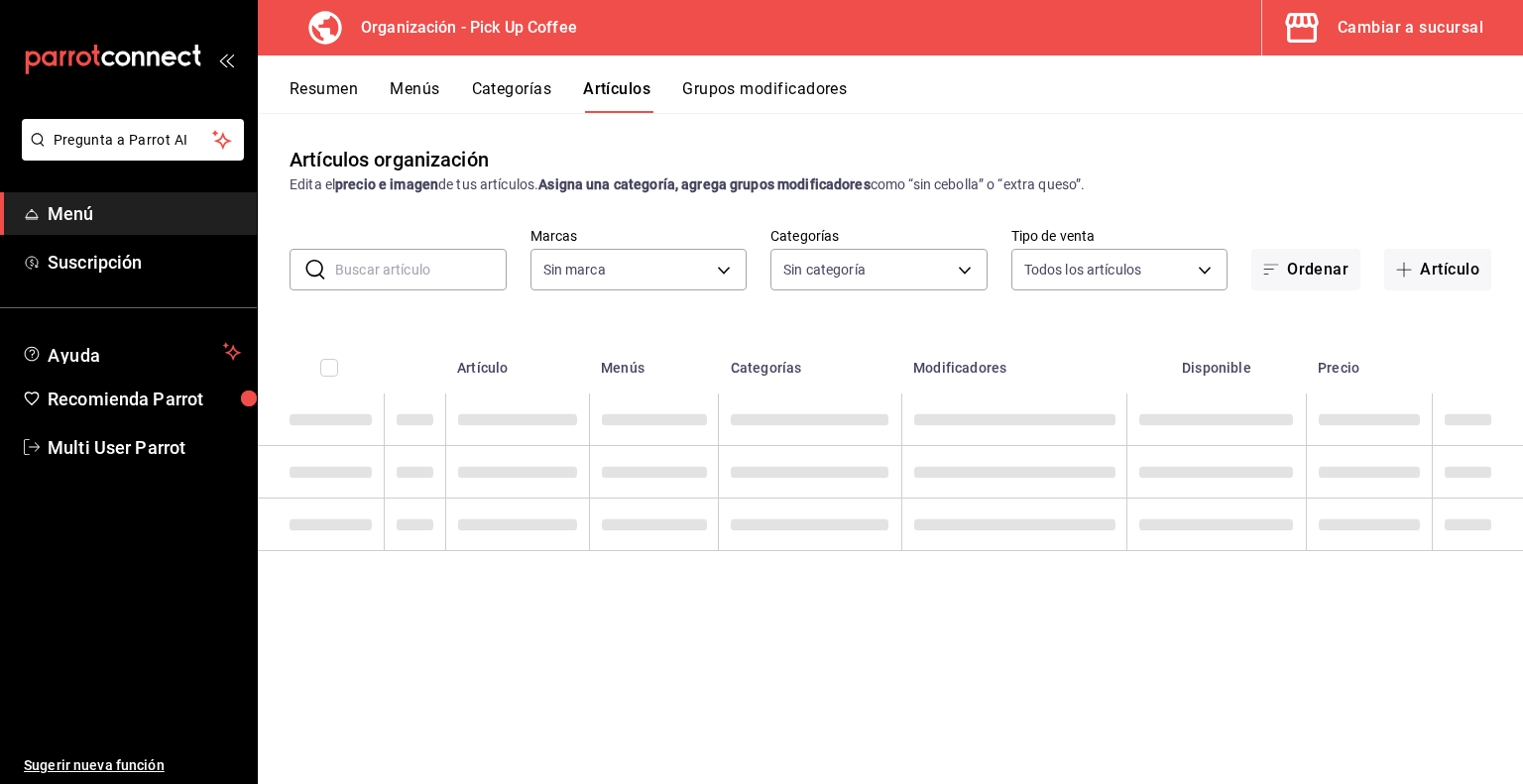 type 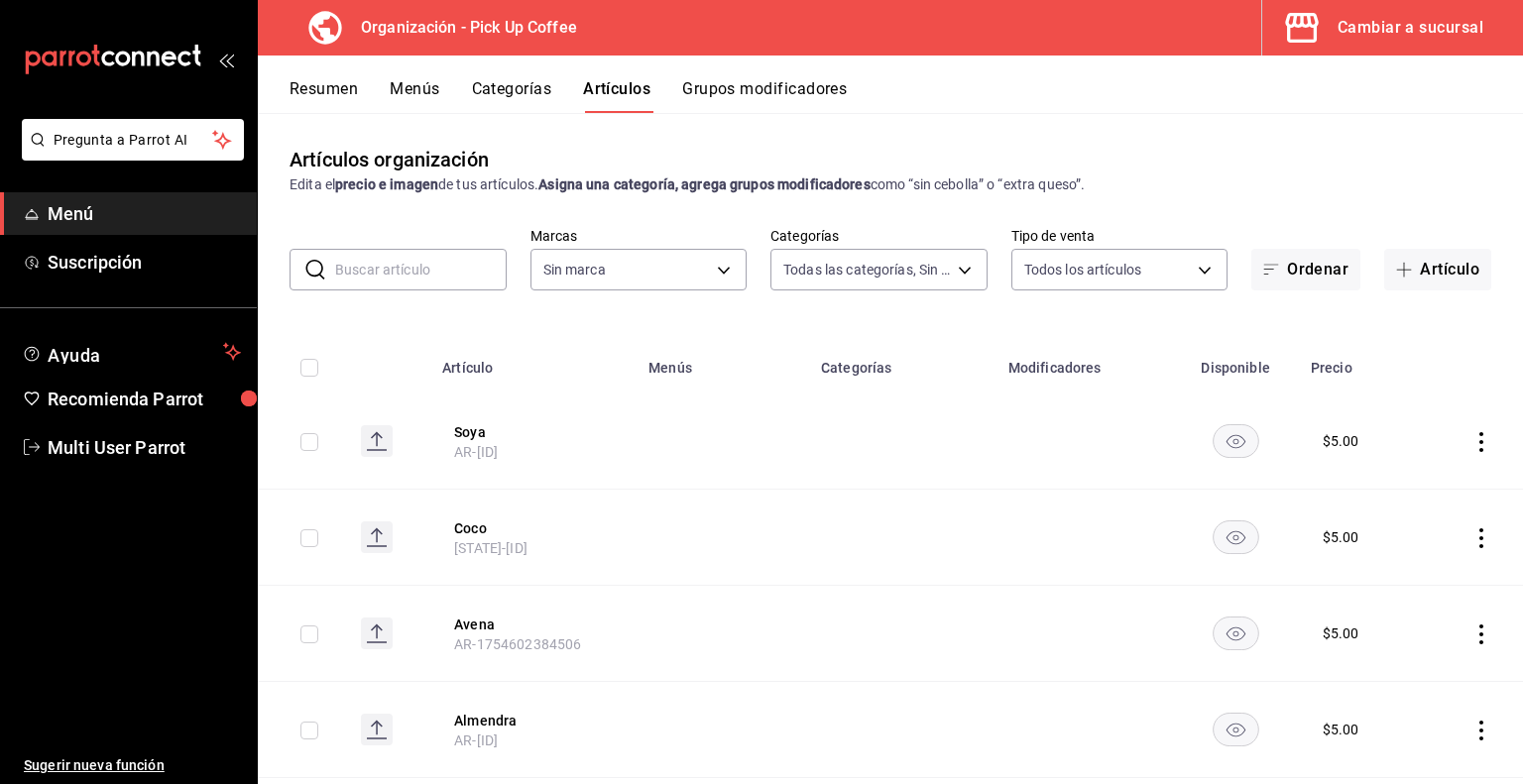 type on "[UUID],[UUID],[UUID],[UUID],[UUID],[UUID],[UUID],[UUID],[UUID],[UUID],[UUID],[UUID],[UUID],[UUID],[UUID],[UUID],[UUID],[UUID],[UUID]" 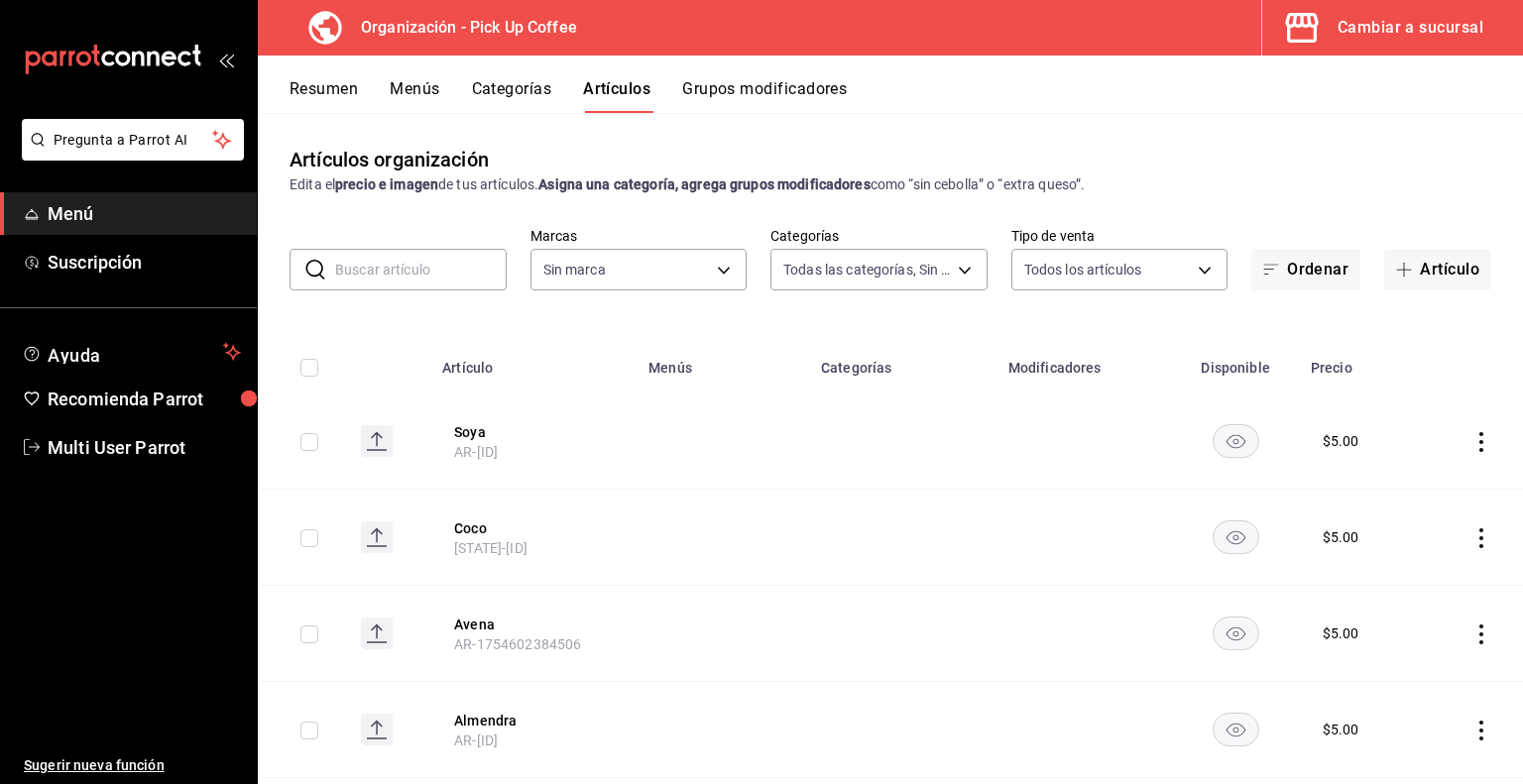 type on "be2dd662-c872-4fc9-aaab-377dbd4a662e" 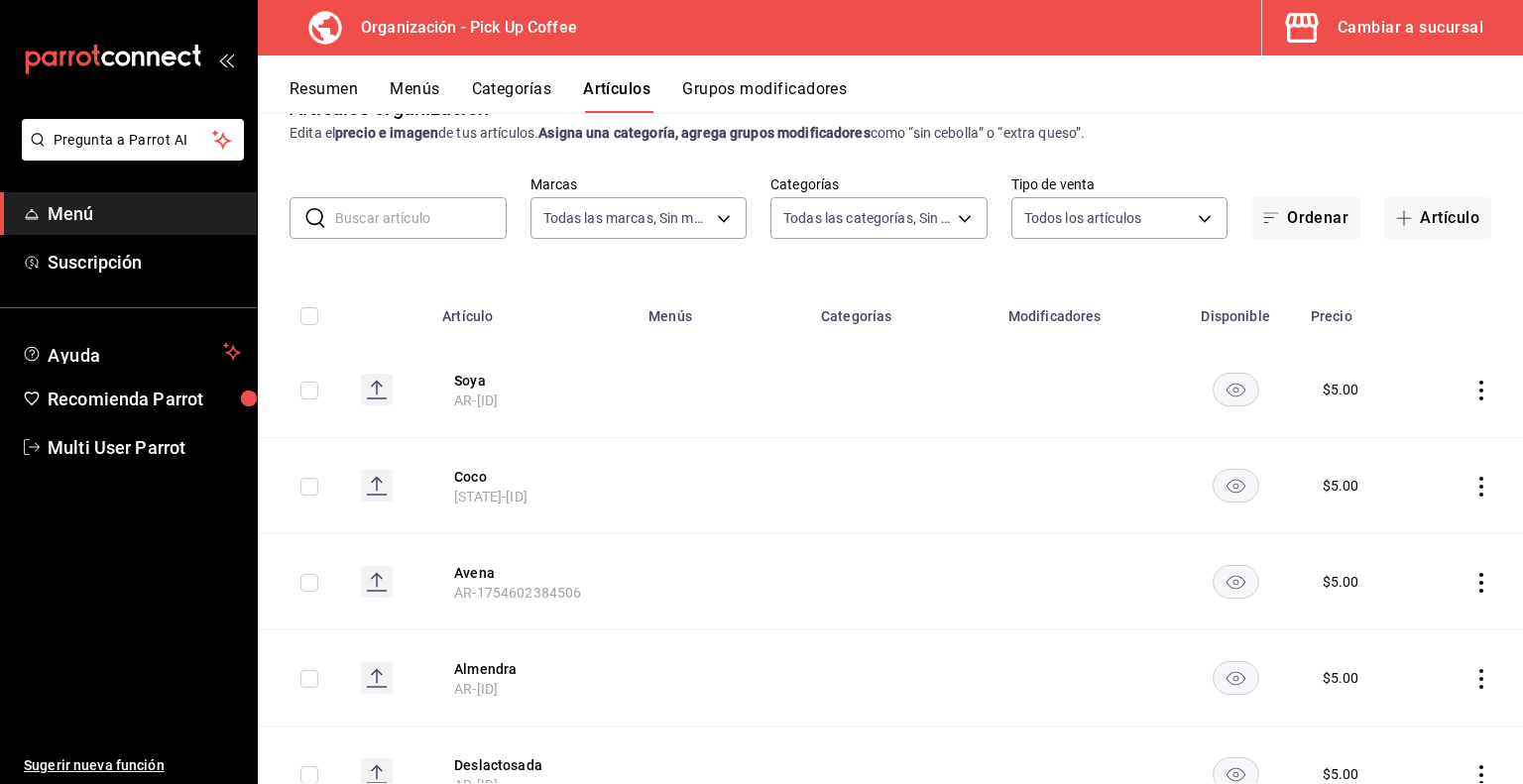 scroll, scrollTop: 52, scrollLeft: 0, axis: vertical 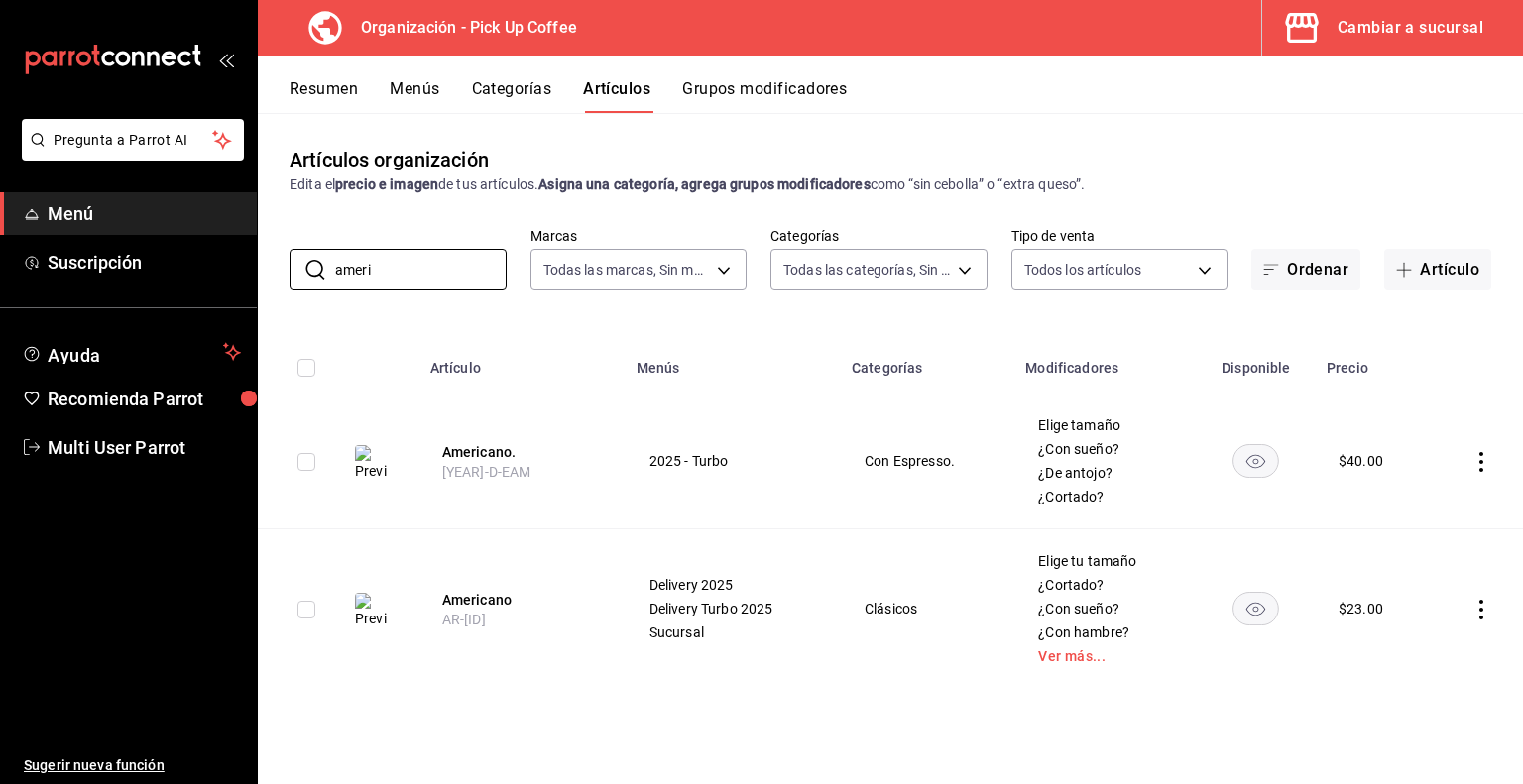 type on "ameri" 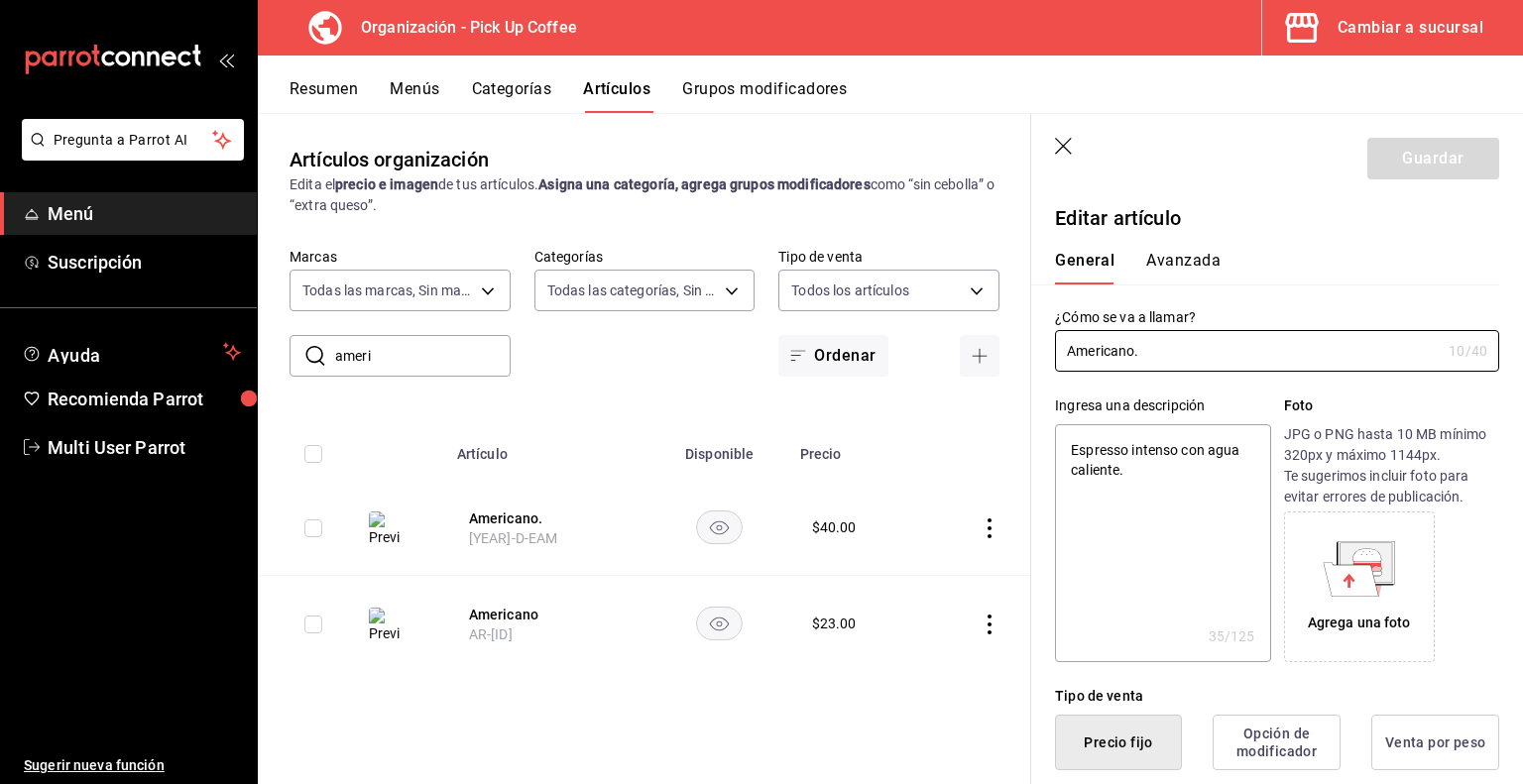 type on "x" 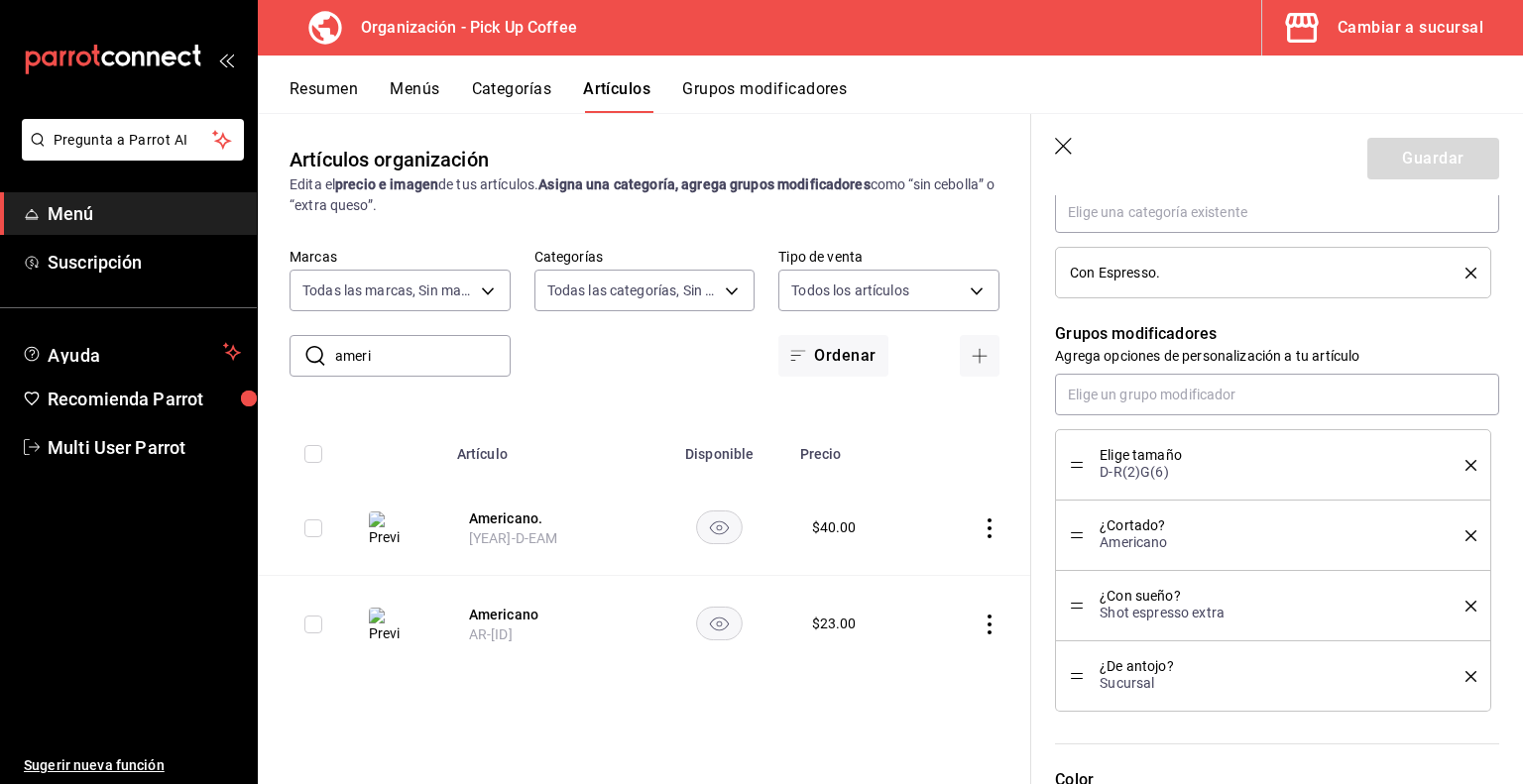 scroll, scrollTop: 772, scrollLeft: 0, axis: vertical 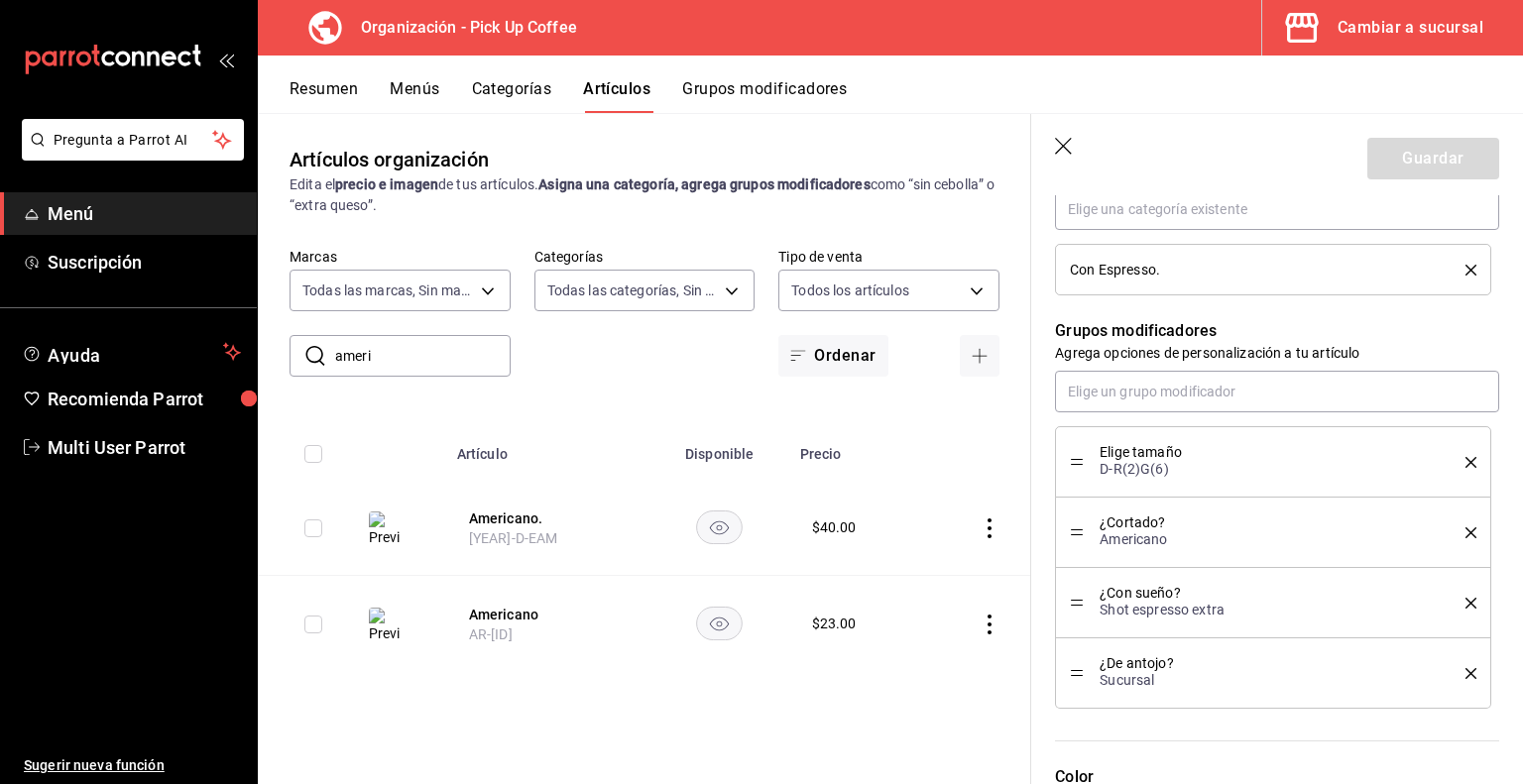 click 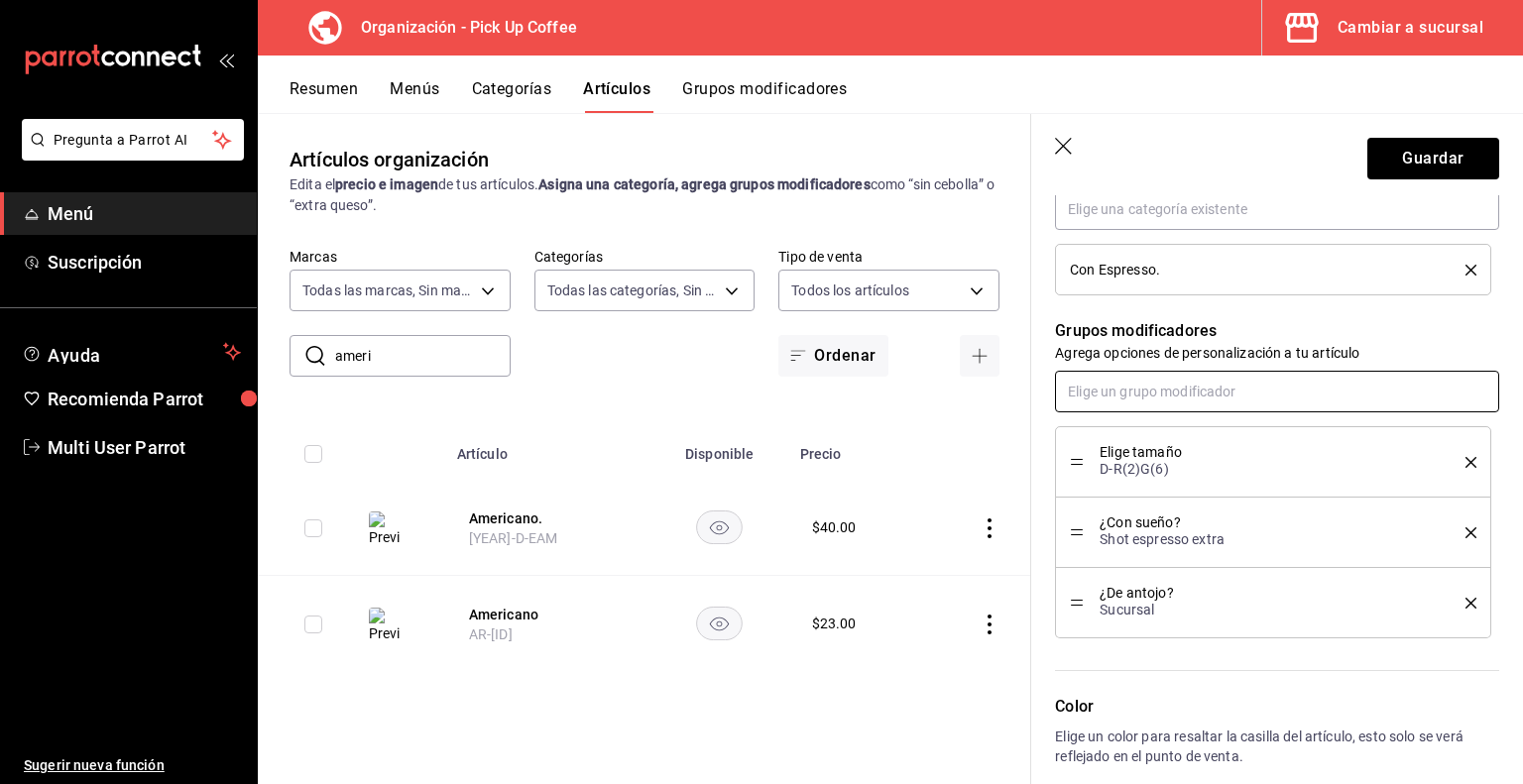 click at bounding box center (1277, 392) 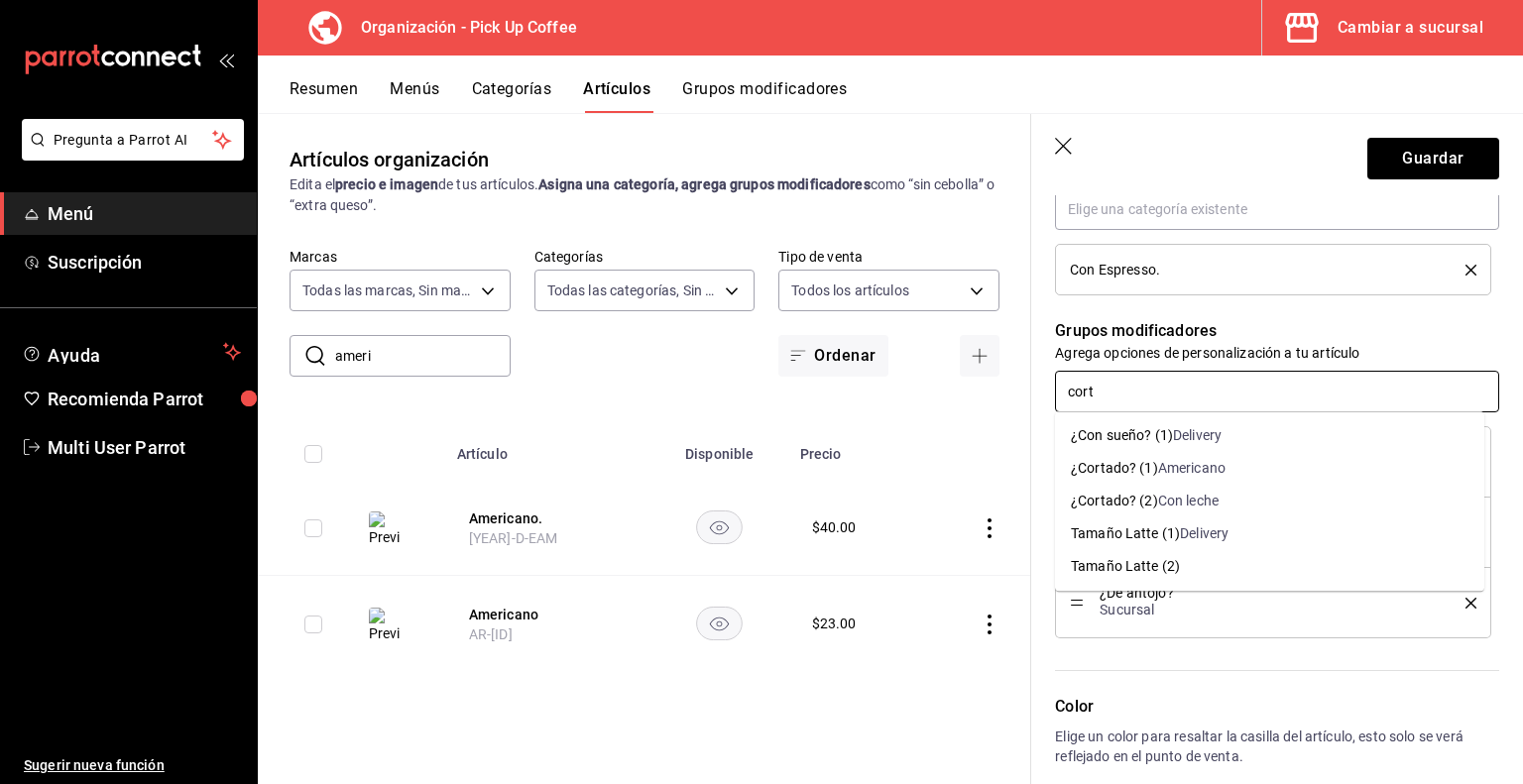 type on "corta" 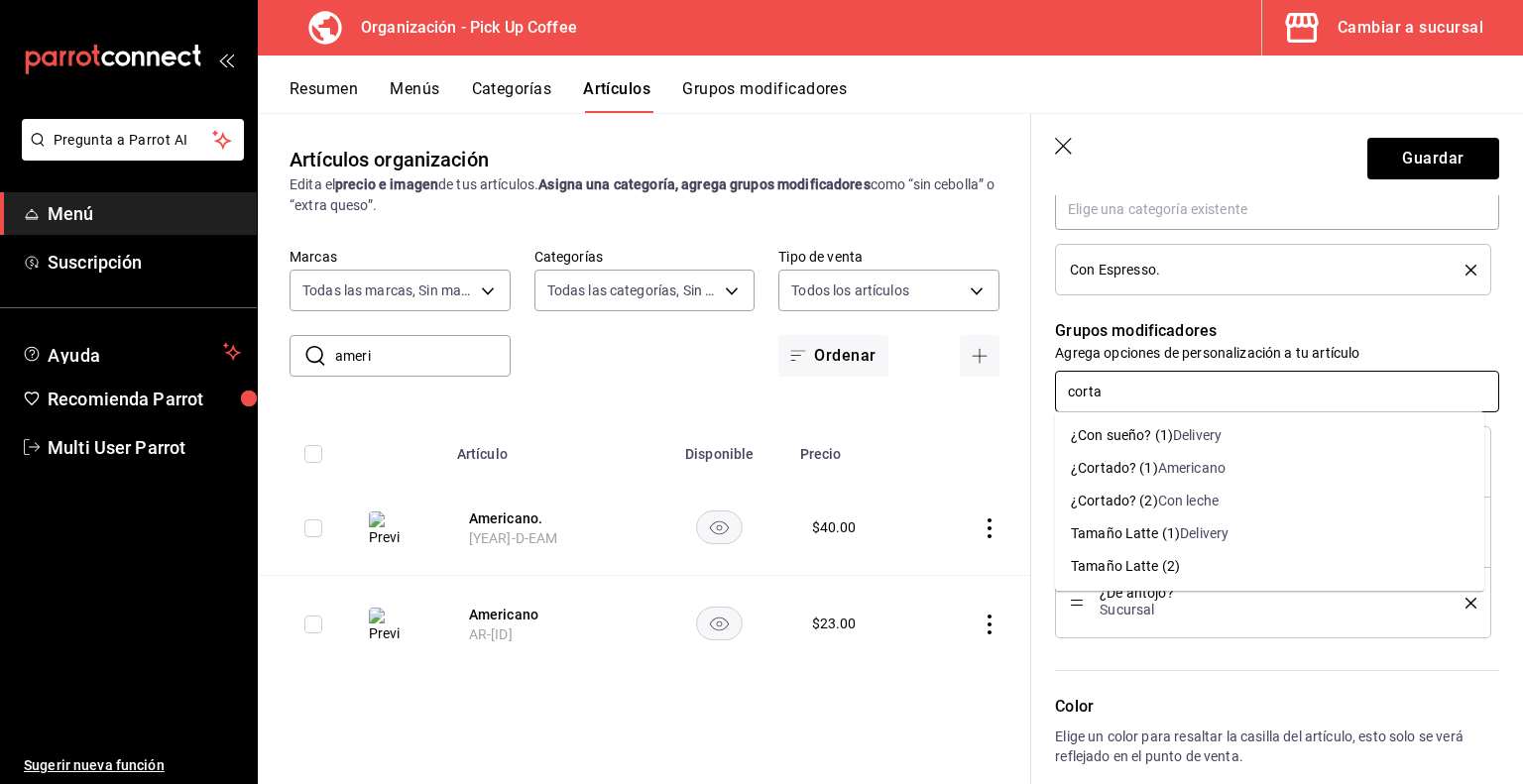 click on "Con leche" at bounding box center (1188, 501) 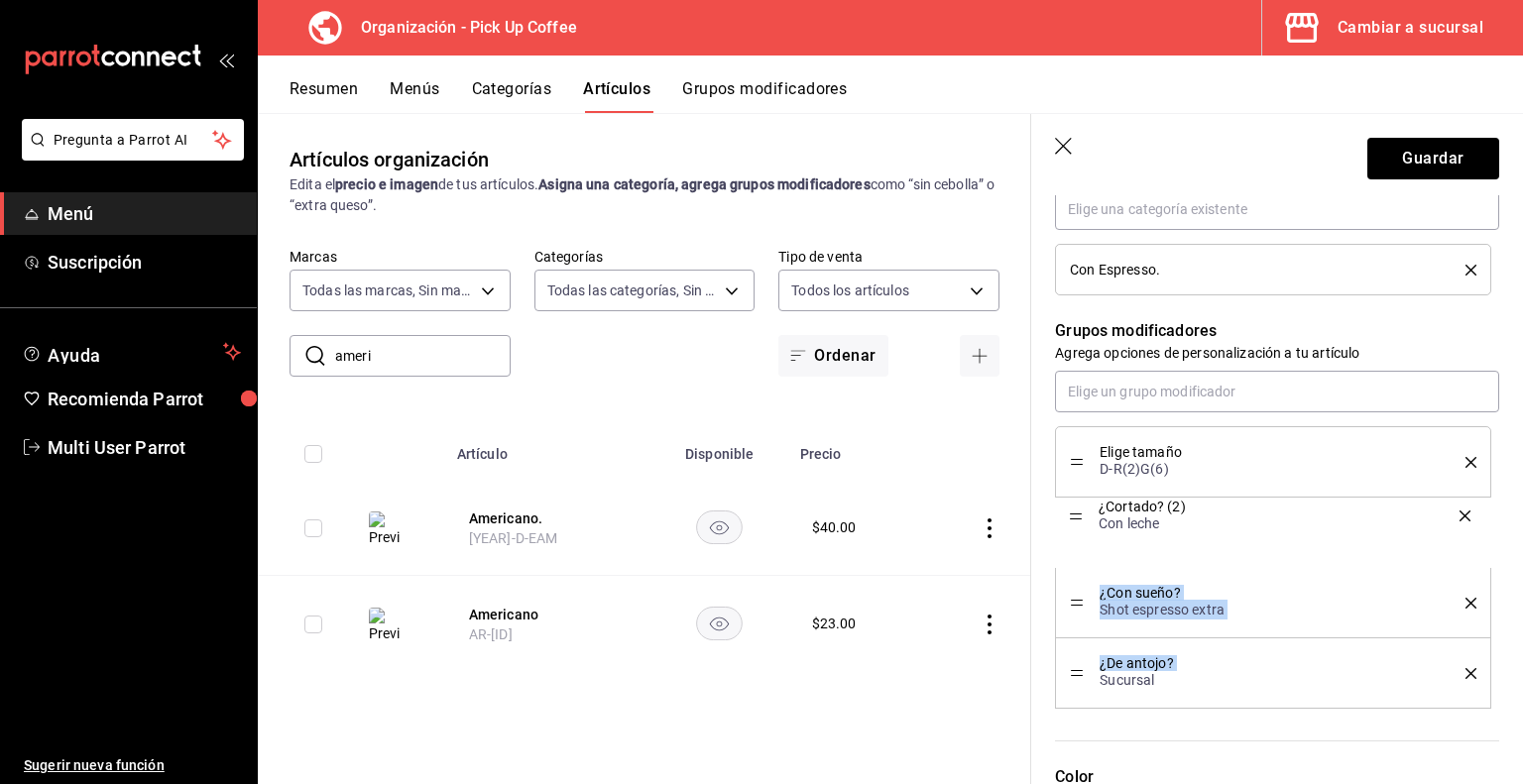 drag, startPoint x: 1075, startPoint y: 665, endPoint x: 1085, endPoint y: 510, distance: 155.32225 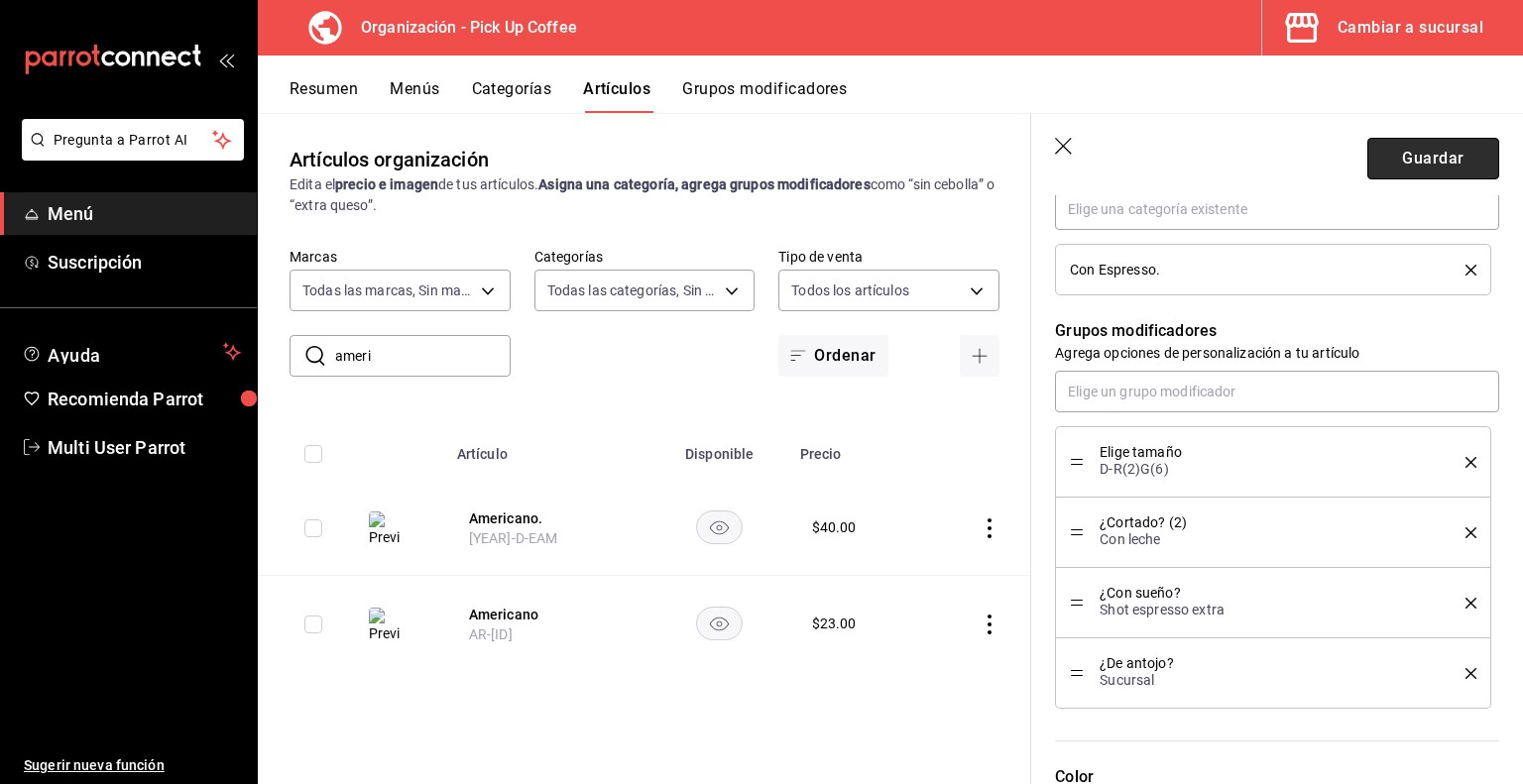 click on "Guardar" at bounding box center (1433, 159) 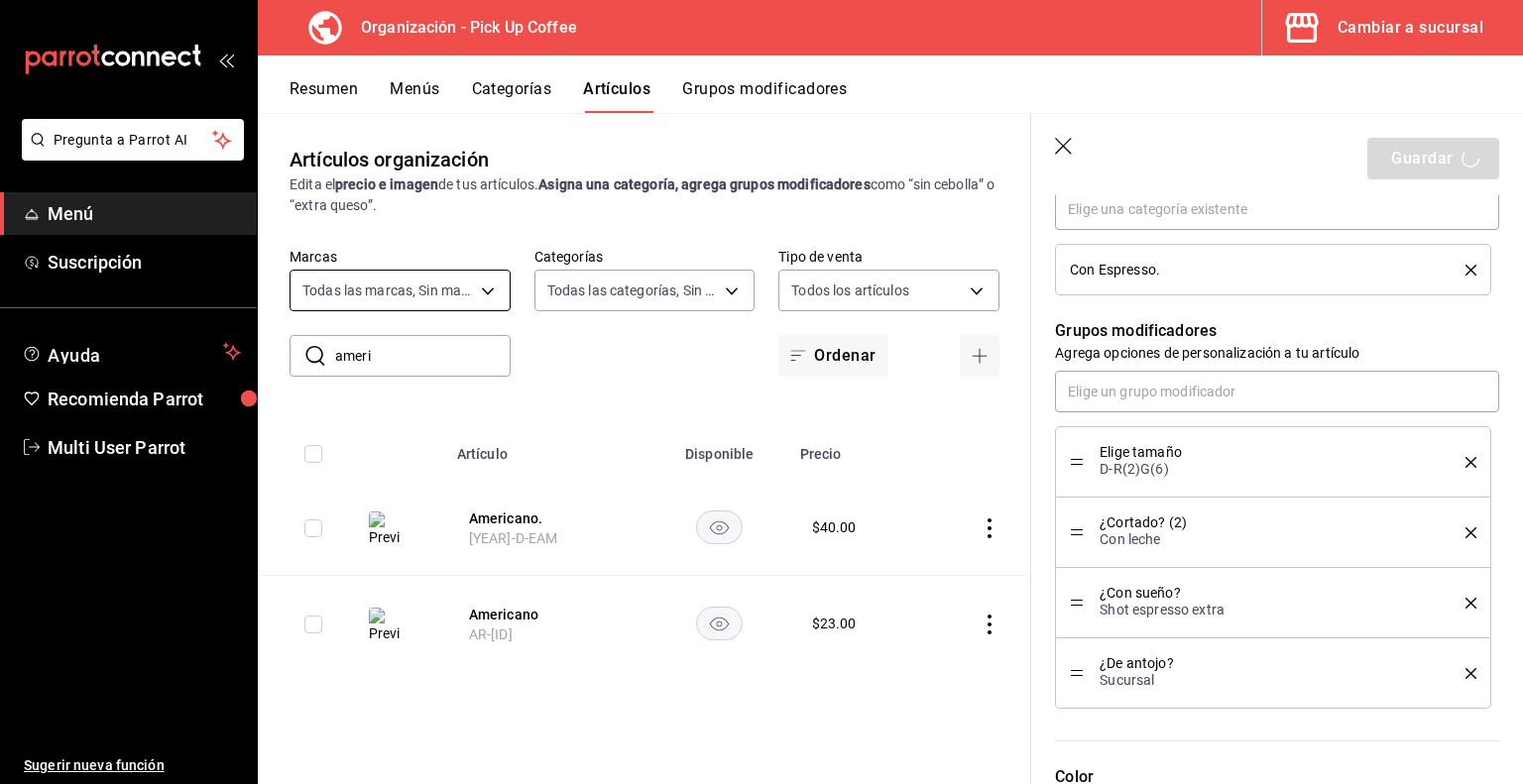 type on "x" 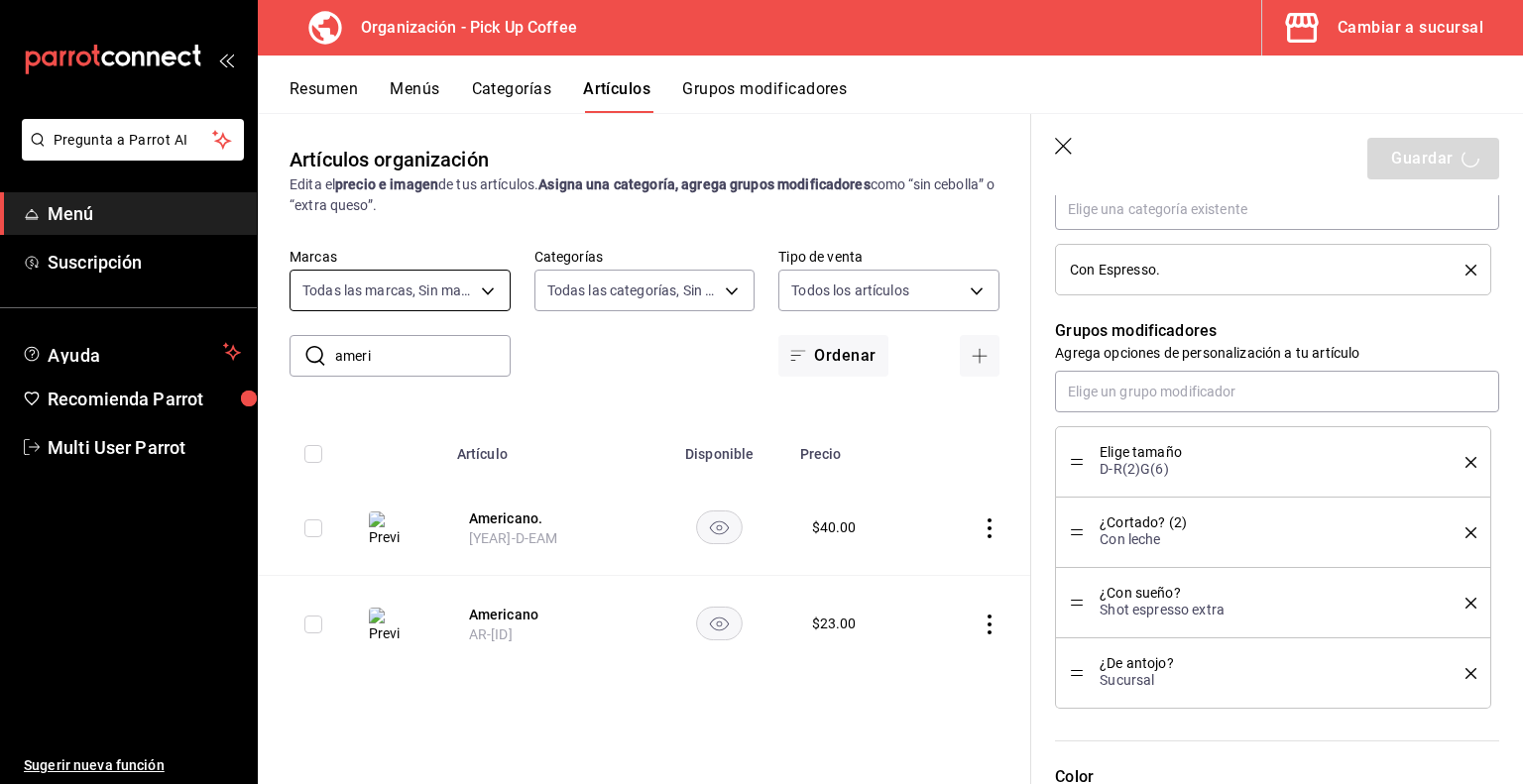 type 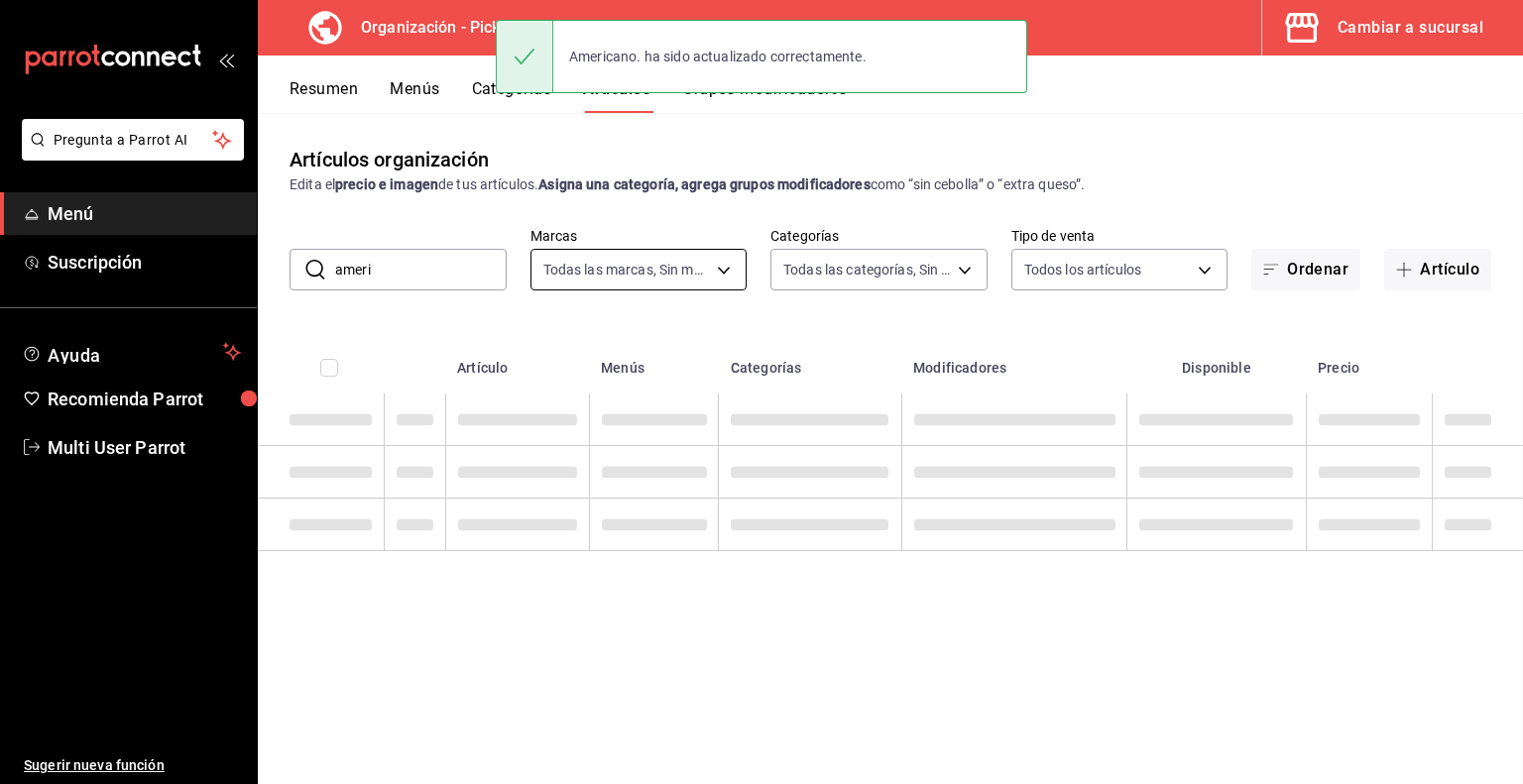 scroll, scrollTop: 0, scrollLeft: 0, axis: both 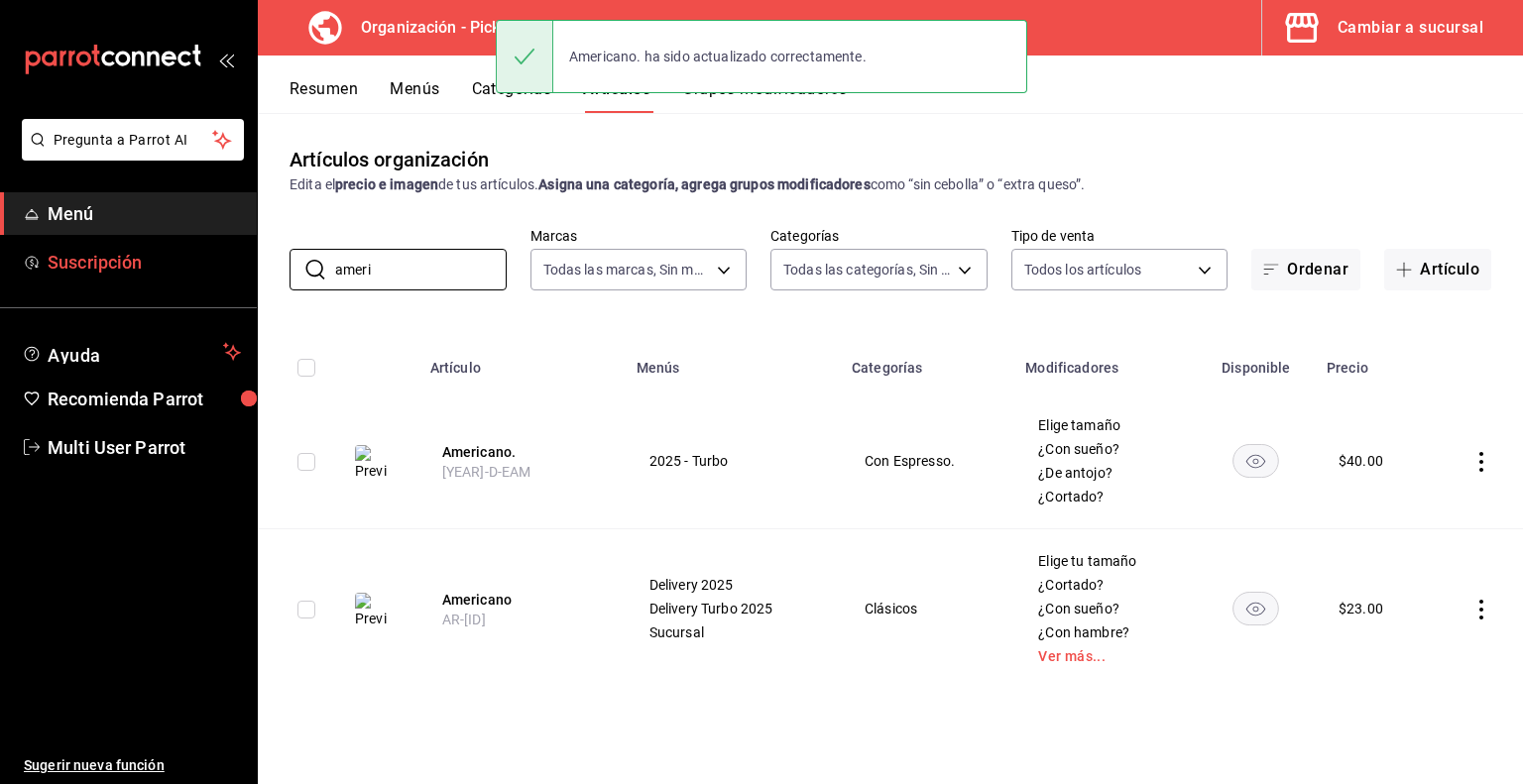 drag, startPoint x: 409, startPoint y: 269, endPoint x: 210, endPoint y: 254, distance: 199.5645 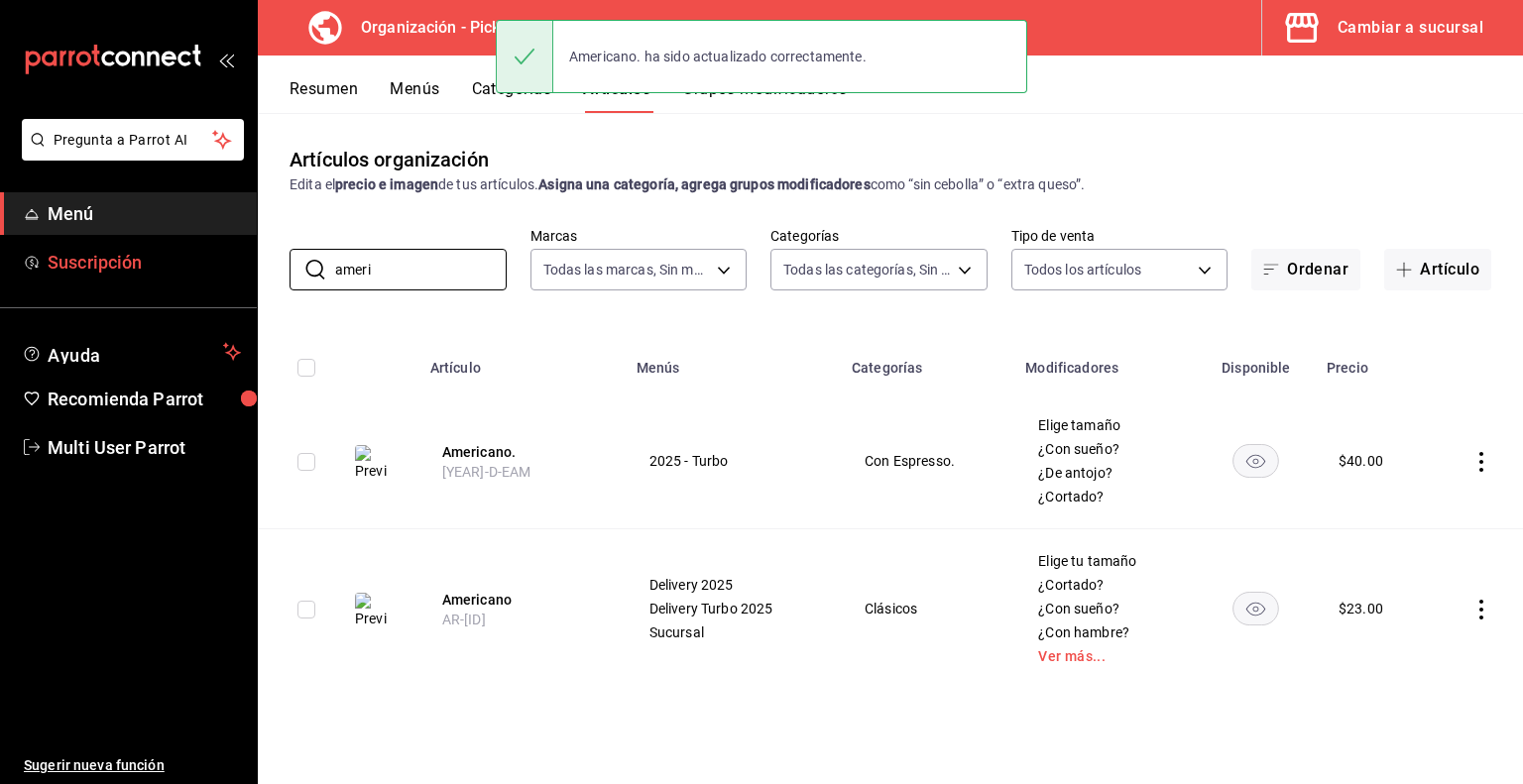 click on "Pregunta a Parrot AI Menú   Suscripción   Ayuda Recomienda Parrot   Multi User Parrot   Sugerir nueva función   Organización - Pick Up Coffee Cambiar a sucursal Resumen Menús Categorías Artículos Grupos modificadores Artículos organización Edita el  precio e imagen  de tus artículos.  Asigna una categoría, agrega grupos modificadores  como “sin cebolla” o “extra queso”. ​ameri ​ Marcas Todas las marcas, Sin marca [UUID] Categorías Todas las categorías, Sin categoría Tipo de venta Todos los artículos ALL Ordenar Artículo Artículo Menús Categorías Modificadores Disponible Precio Americano. [YEAR]-D-EAM [YEAR] - Turbo Con Espresso. Elige tamaño ¿Con sueño? ¿De antojo? ¿[PRODUCT]? $ 40.00 Americano [STATE]-[ID] Delivery [YEAR] Delivery Turbo [YEAR] Sucursal Clásicos Elige tu tamaño ¿[PRODUCT]? ¿Con sueño? ¿Con hambre? Ver más... $ 23.00 Guardar" at bounding box center (762, 392) 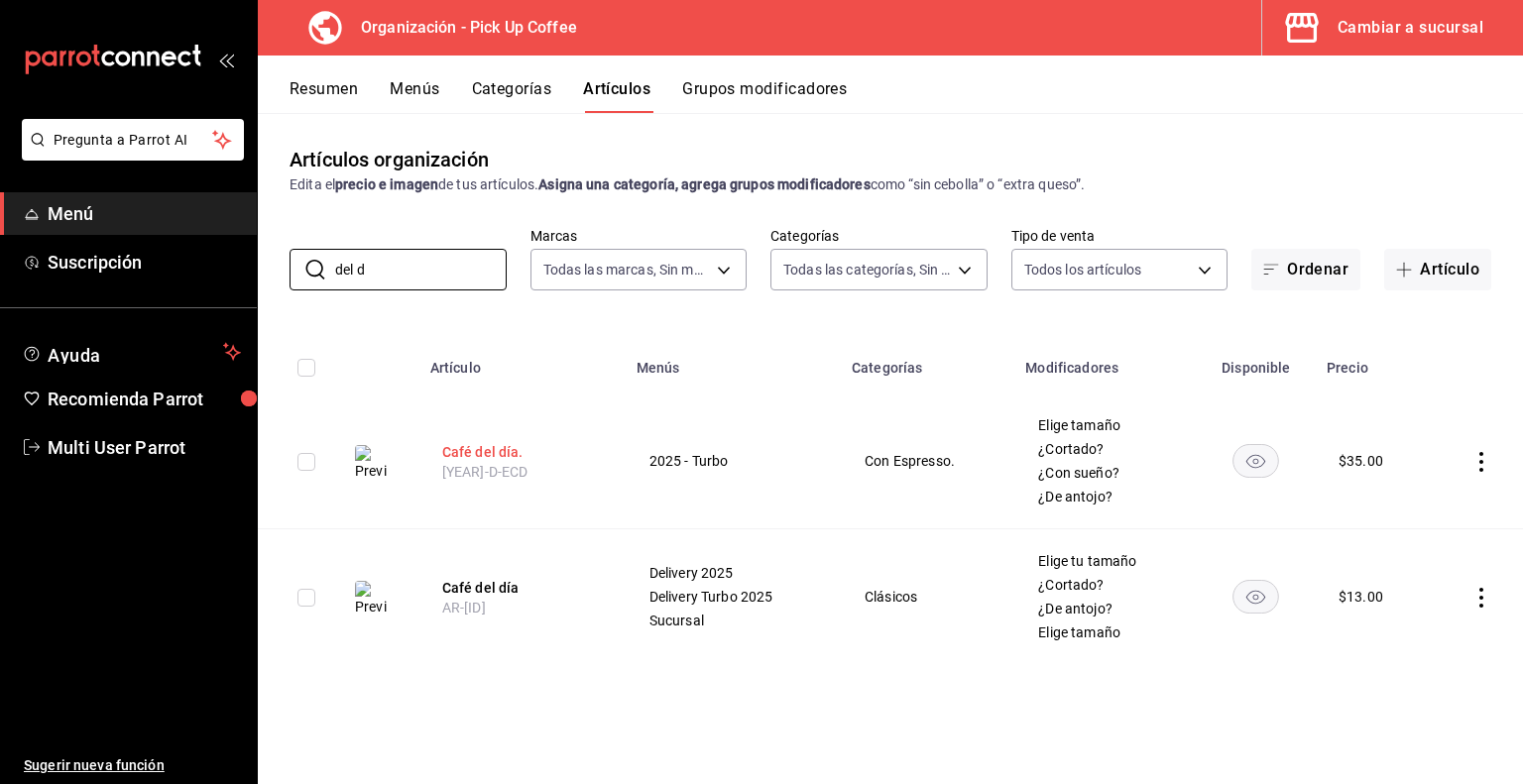type on "del d" 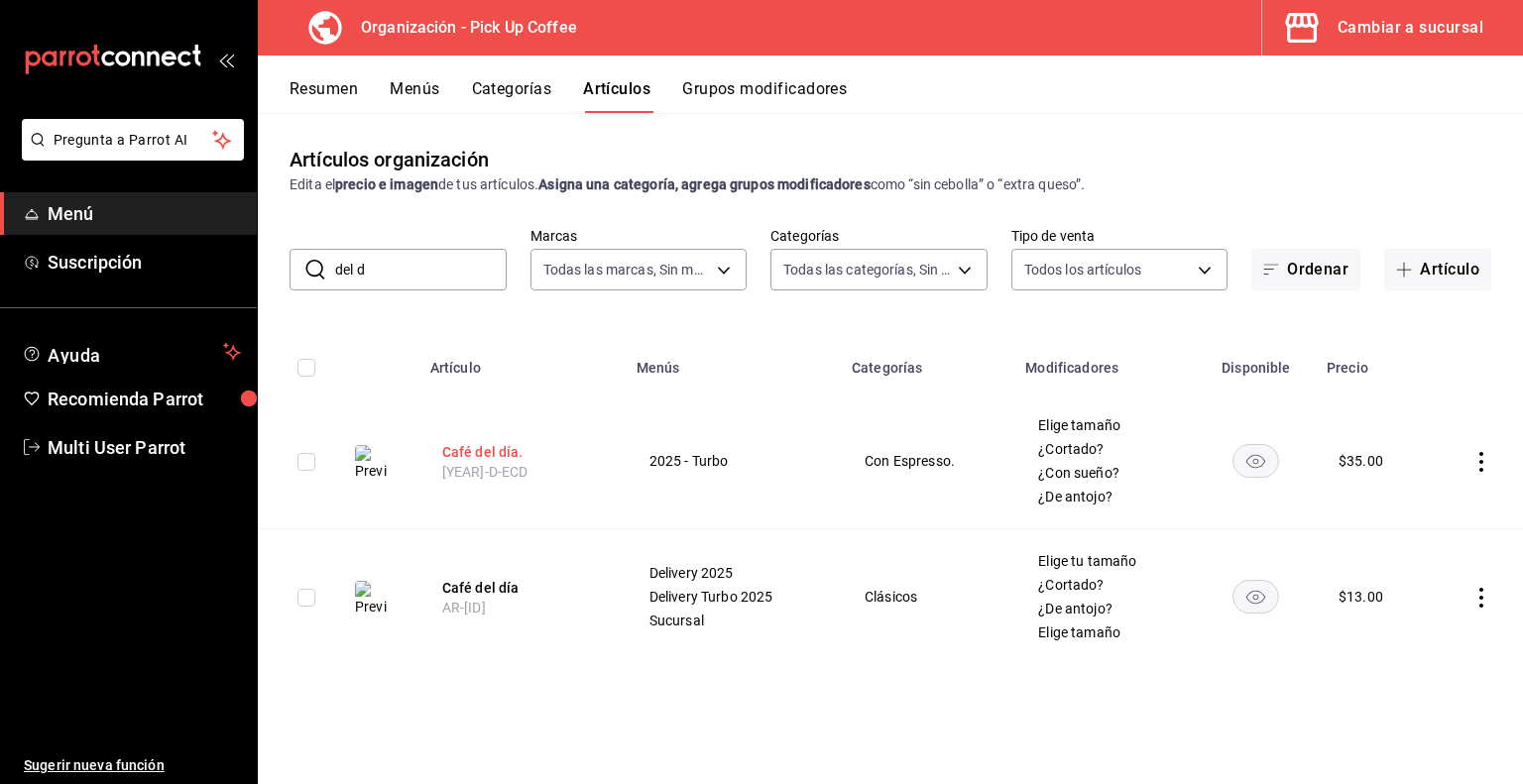 click on "Café del día." at bounding box center (522, 452) 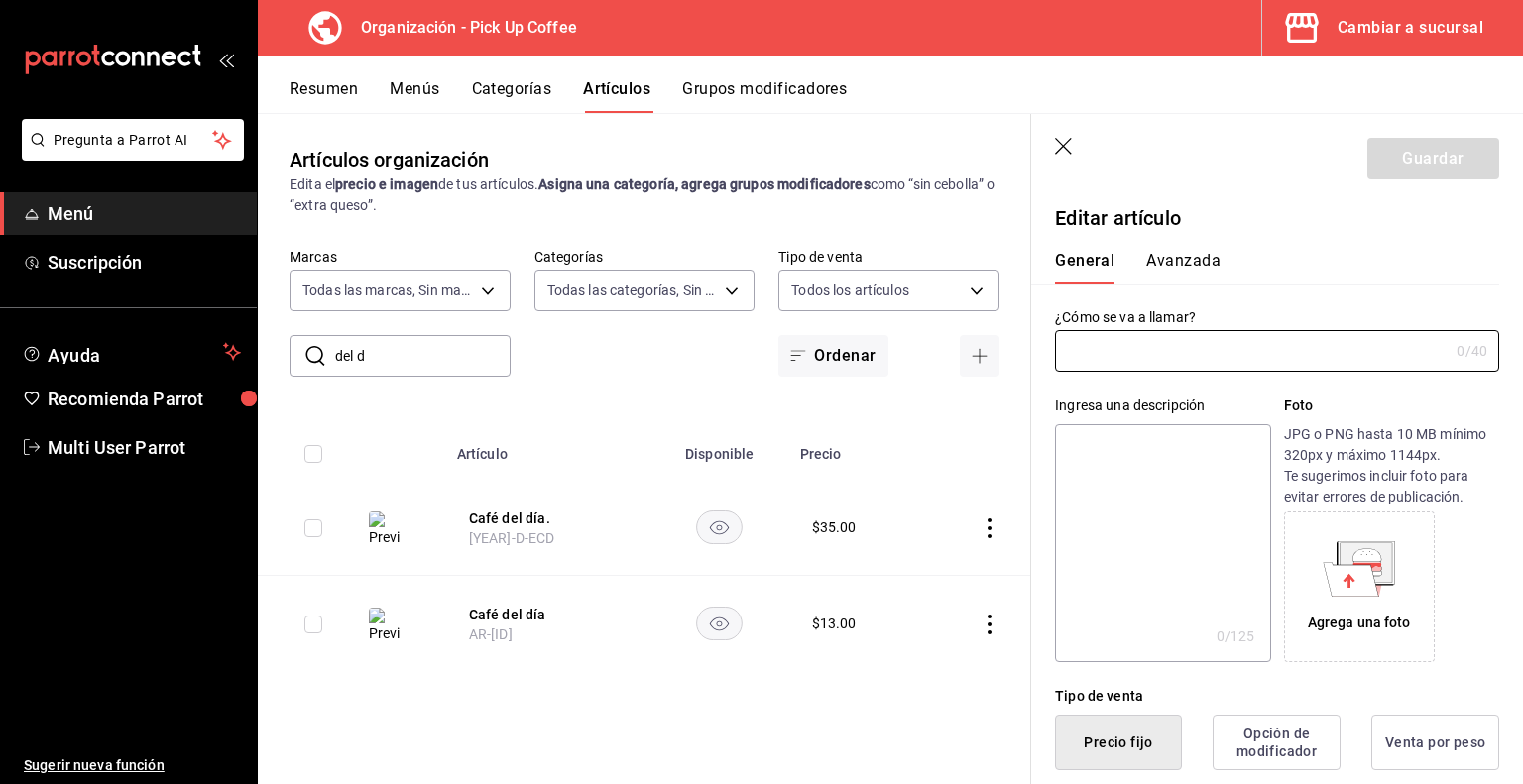 type on "Café del día." 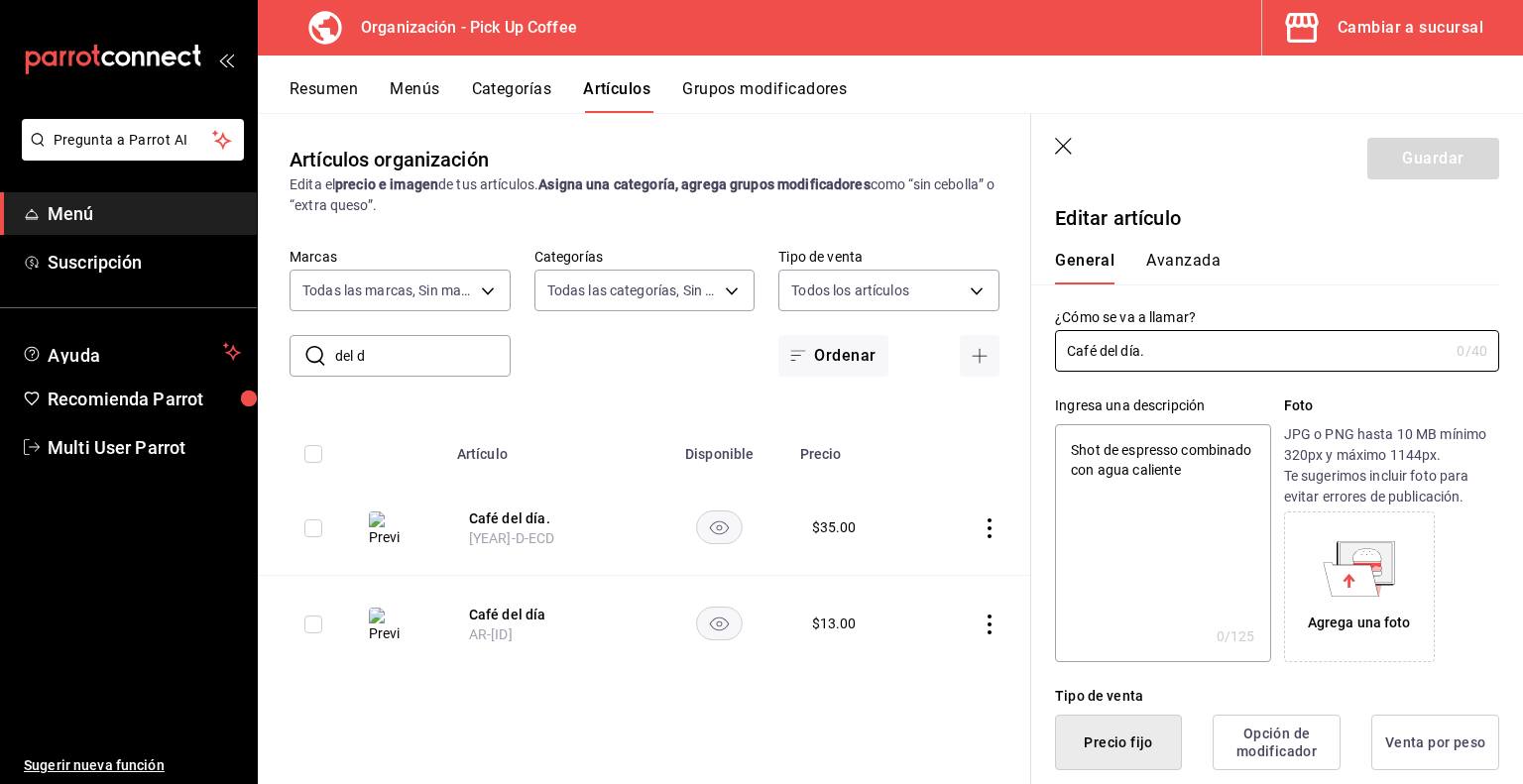 type on "x" 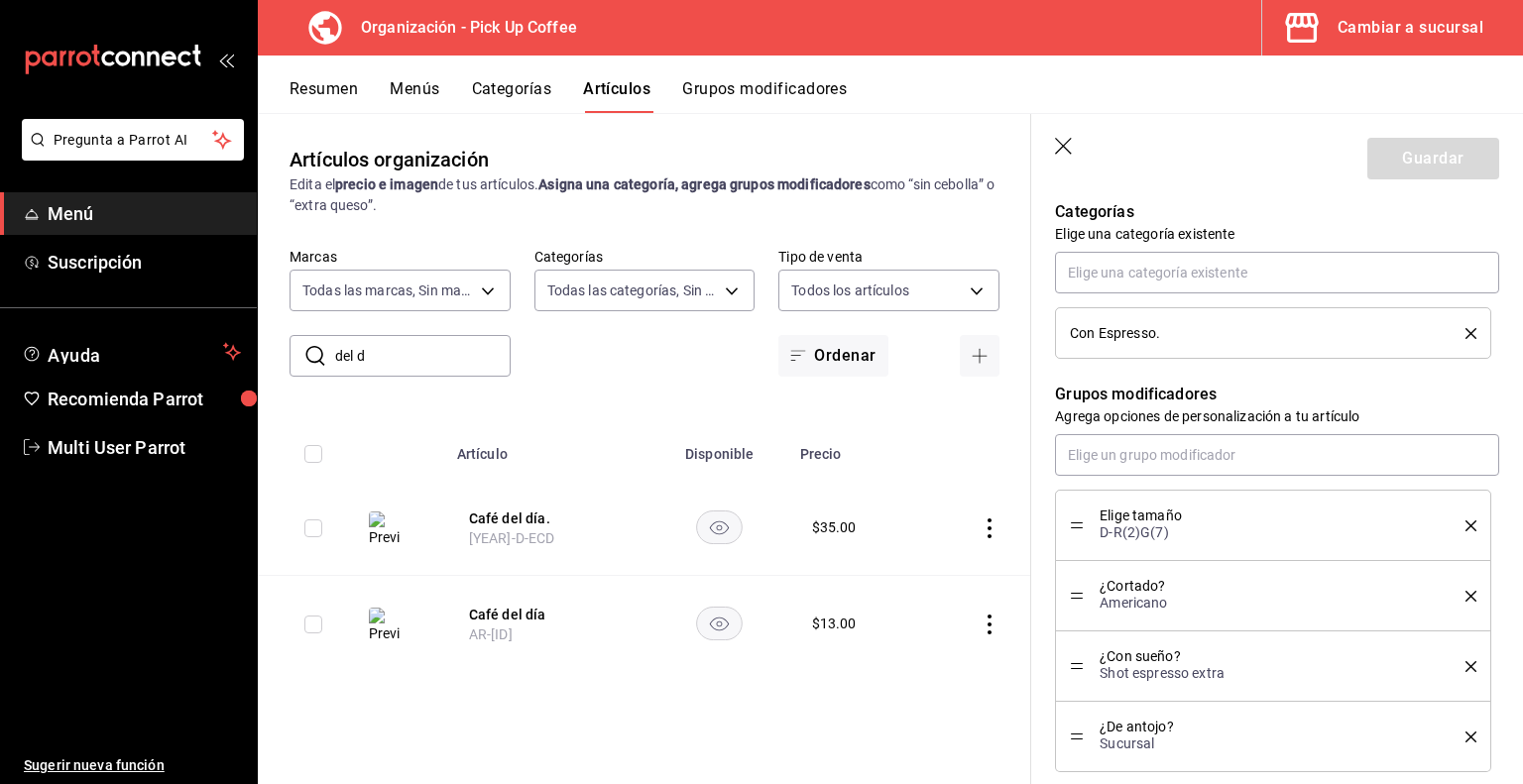 scroll, scrollTop: 710, scrollLeft: 0, axis: vertical 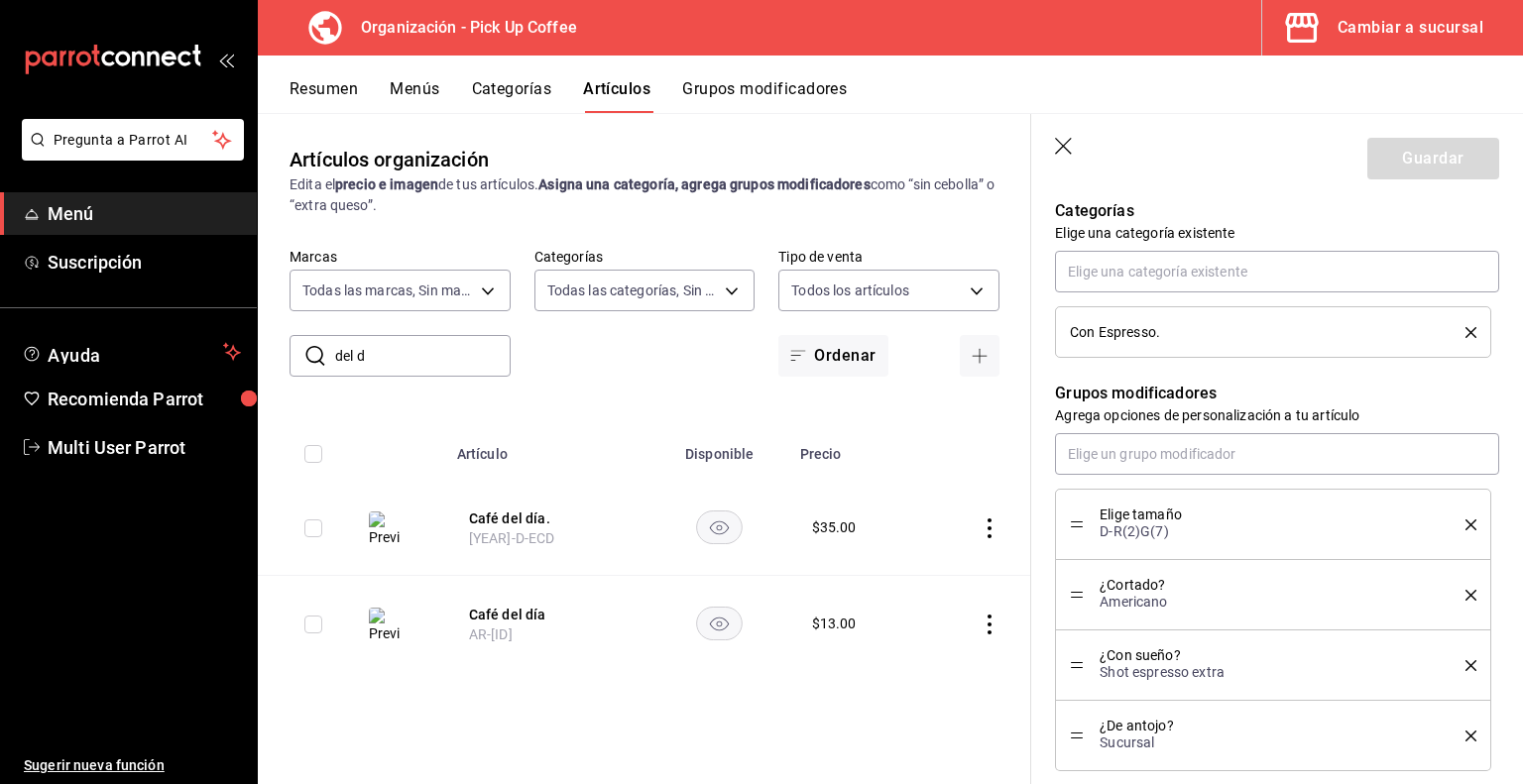 click 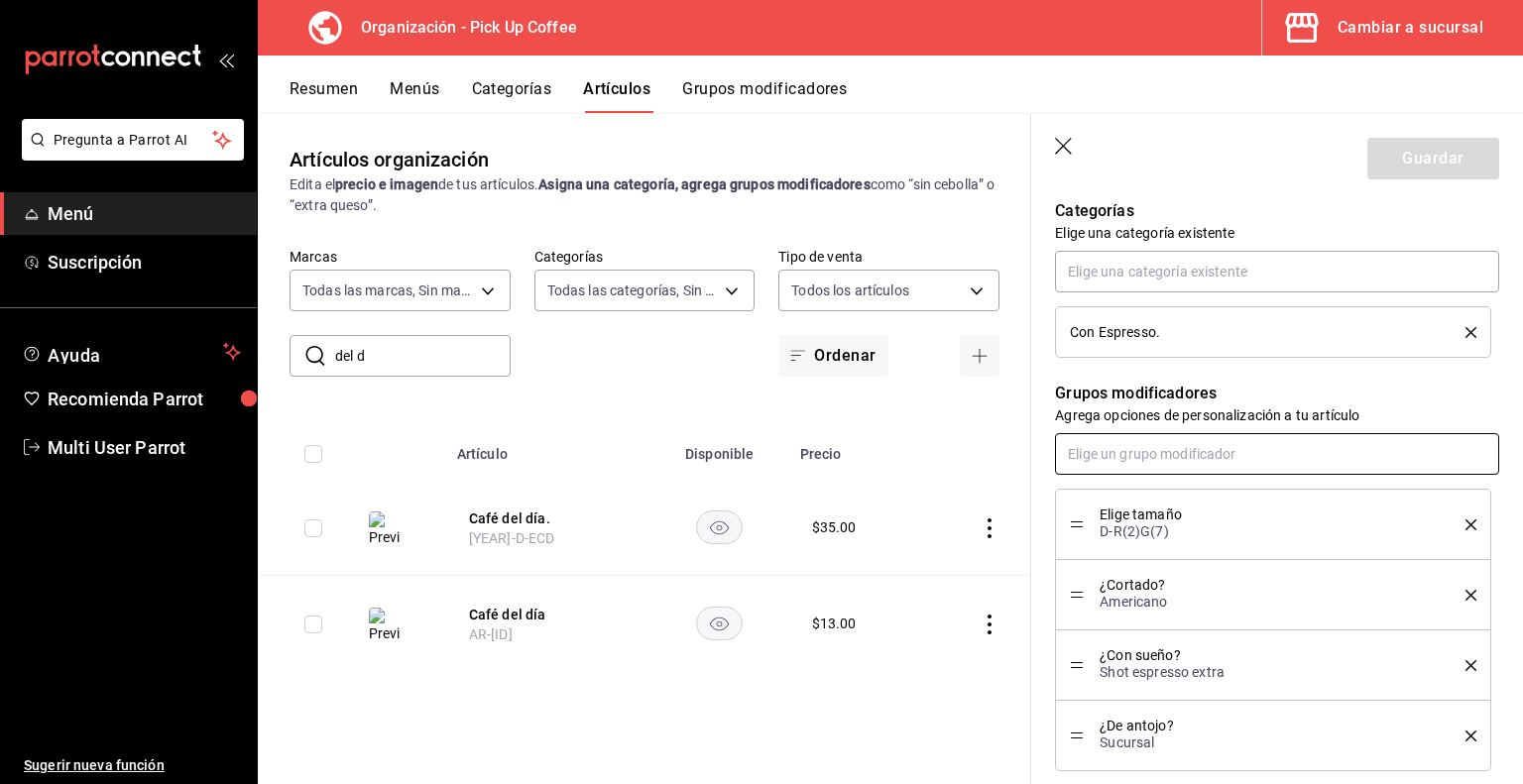 type on "x" 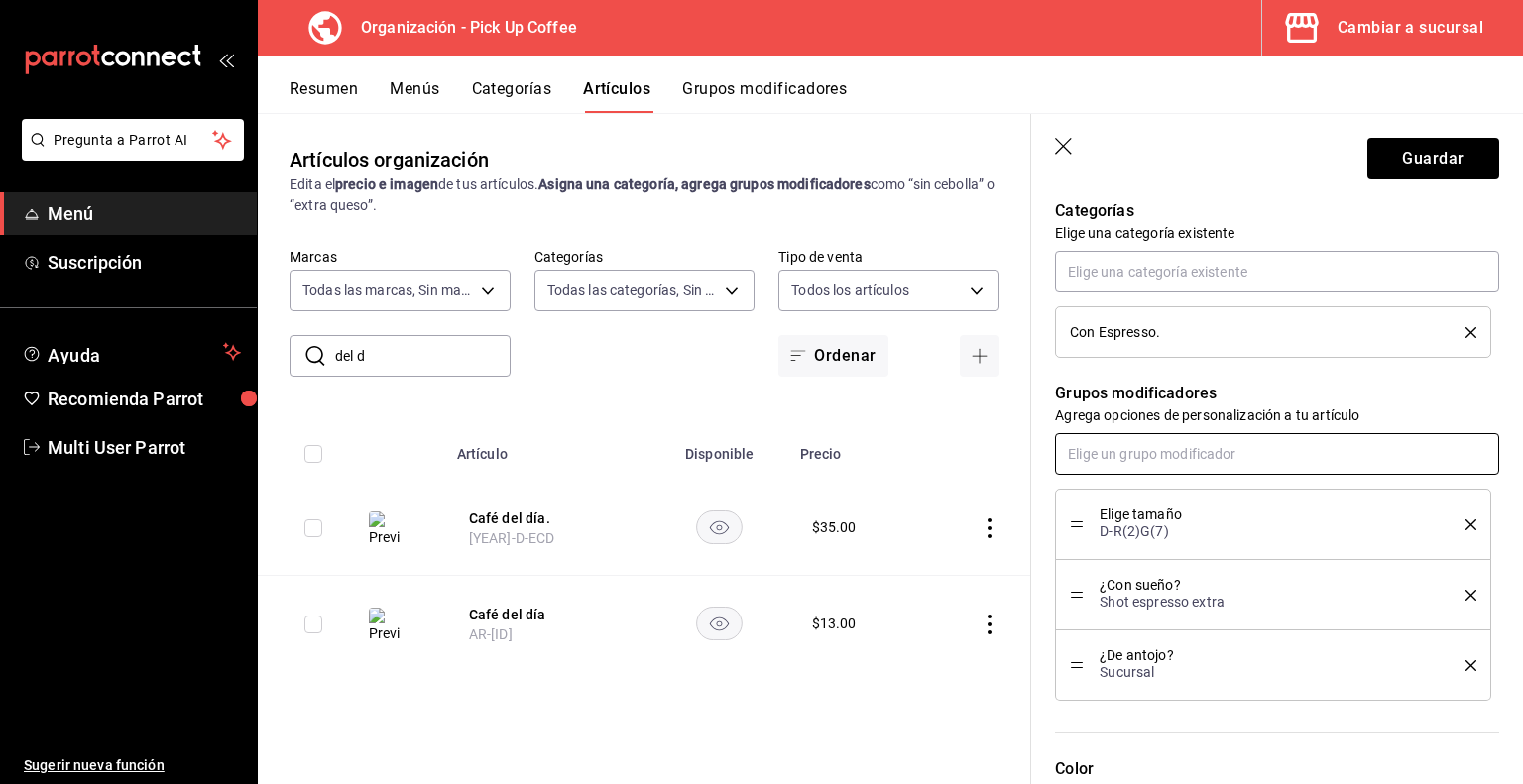 click at bounding box center (1277, 454) 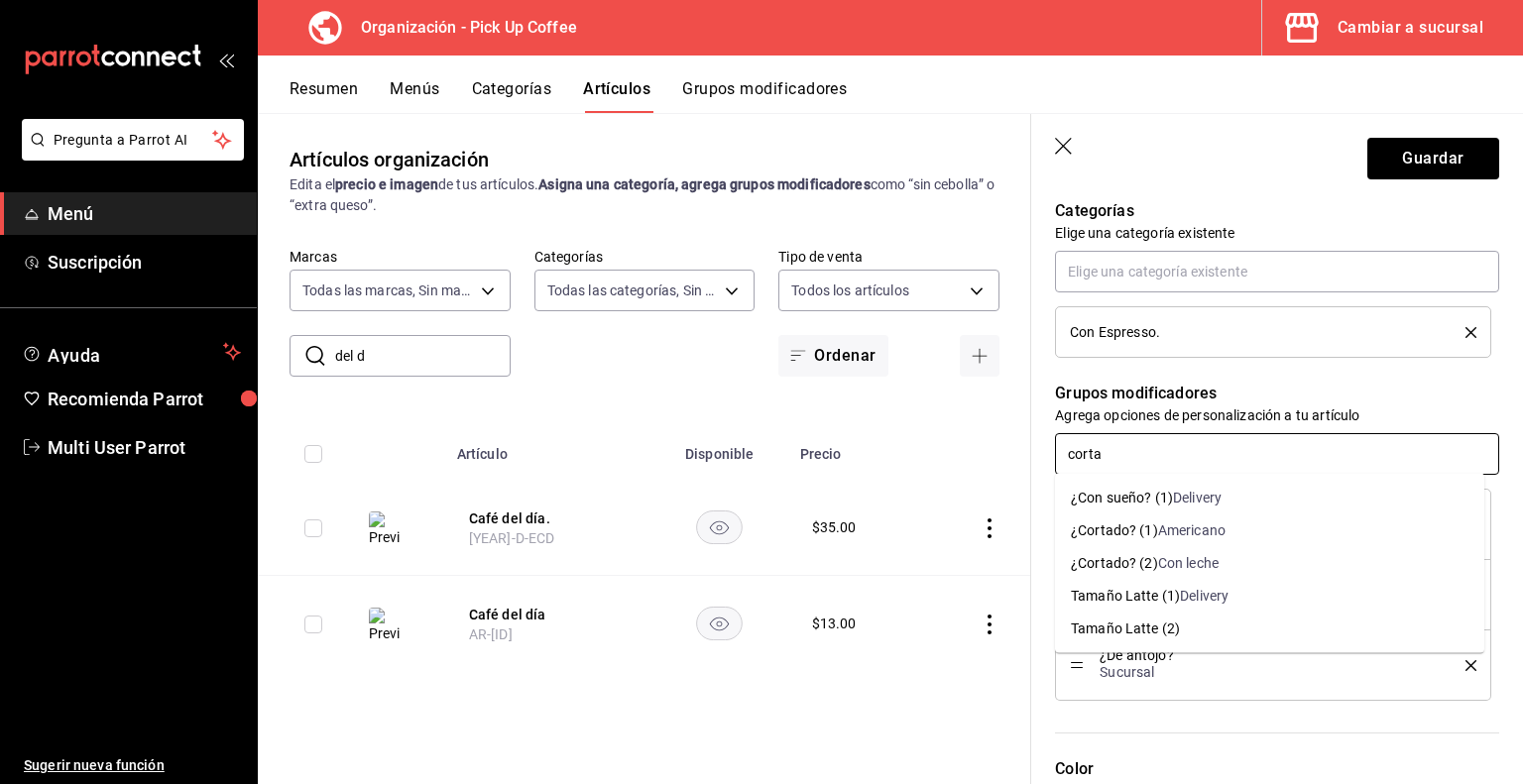 type on "[PRODUCT]" 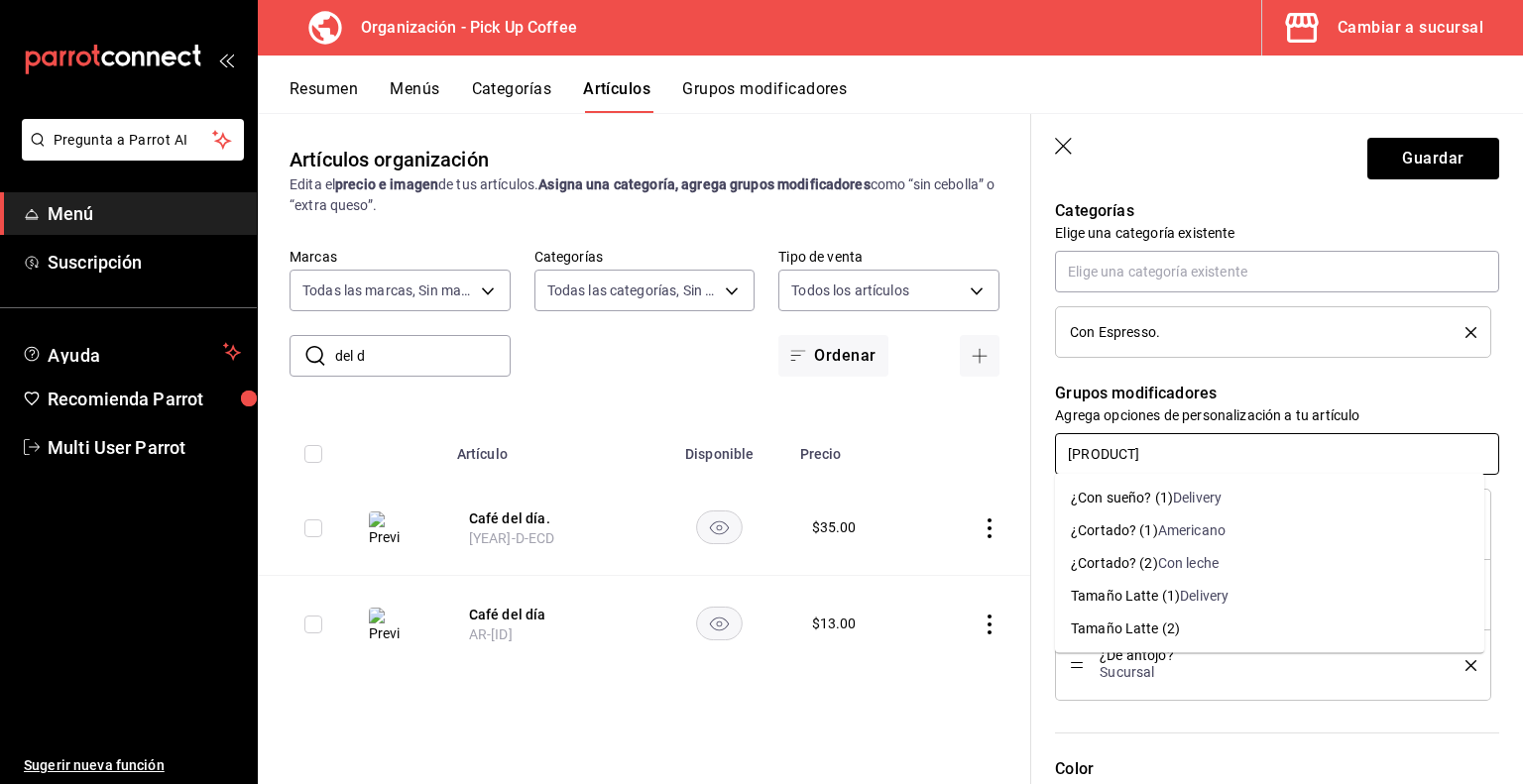 click on "¿Cortado? (2)" at bounding box center (1114, 563) 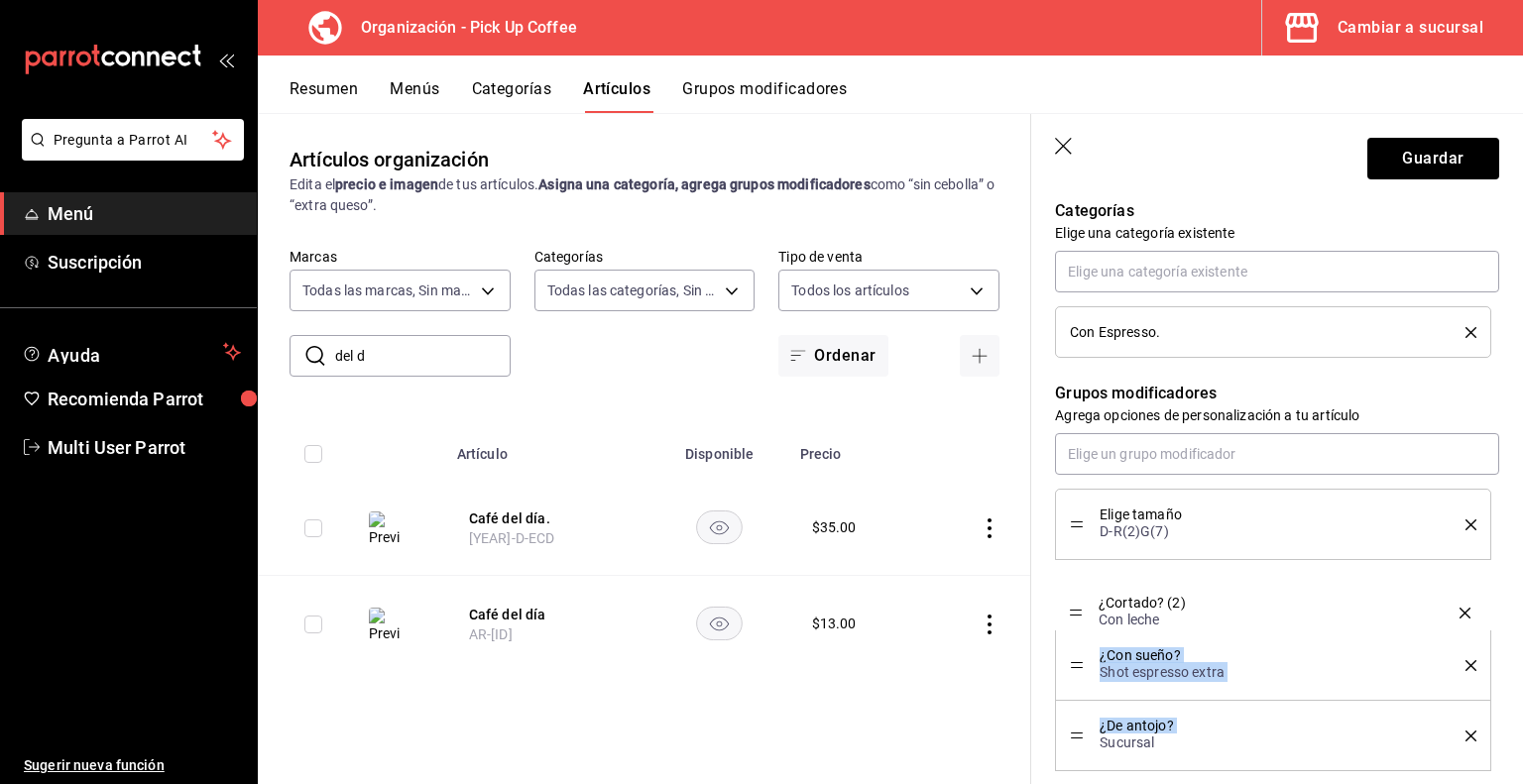 drag, startPoint x: 1075, startPoint y: 735, endPoint x: 1083, endPoint y: 615, distance: 120.26637 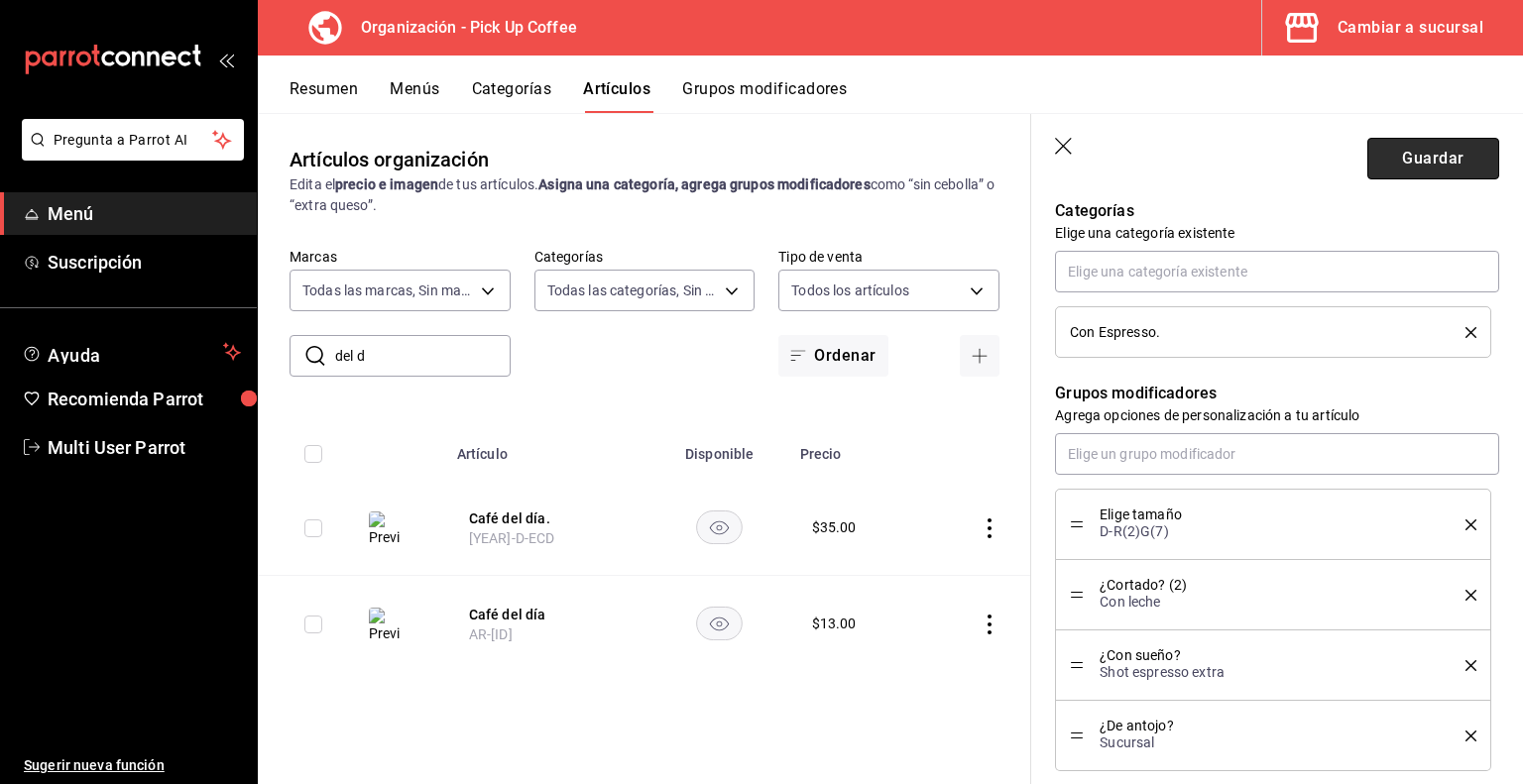 click on "Guardar" at bounding box center (1433, 159) 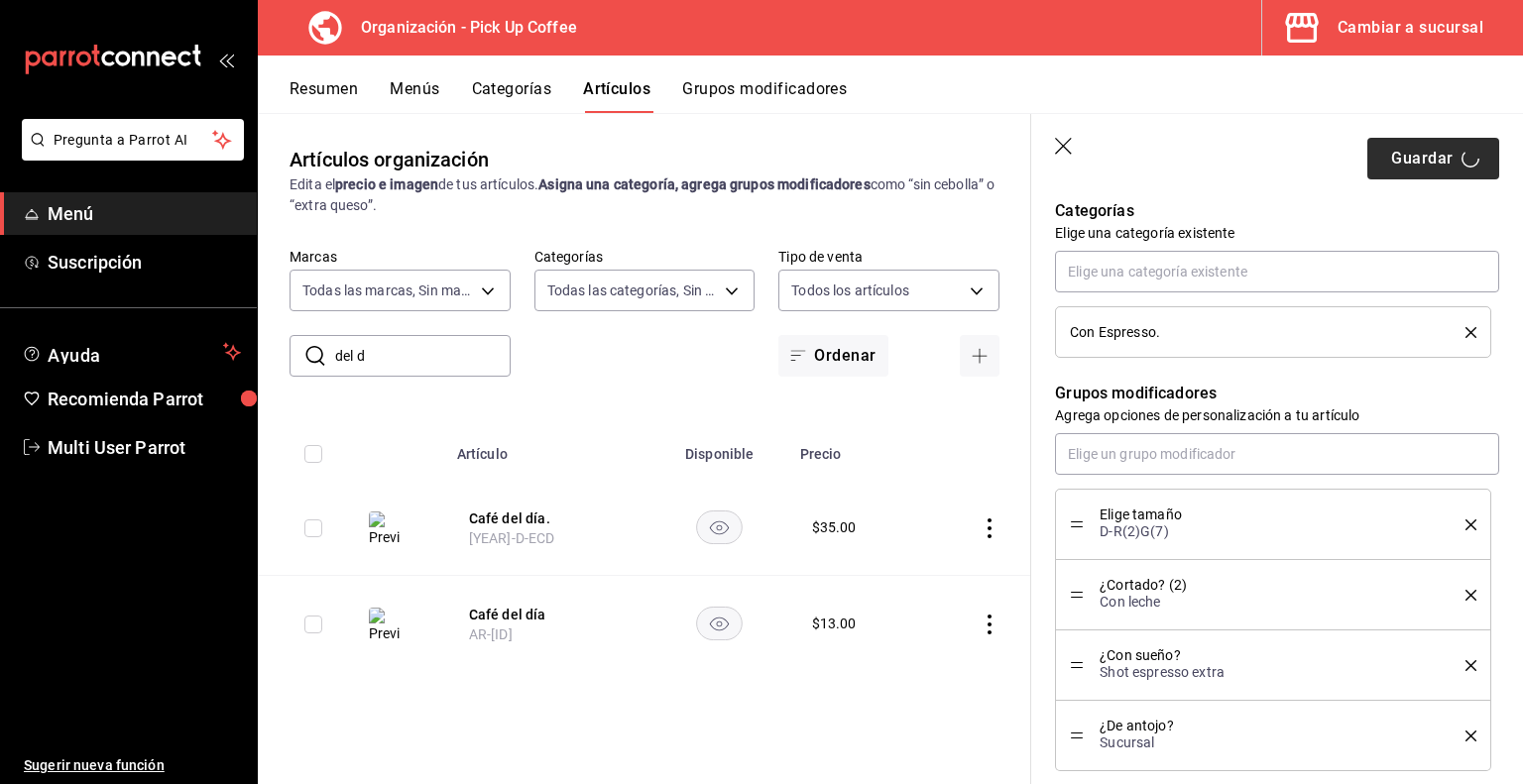type on "x" 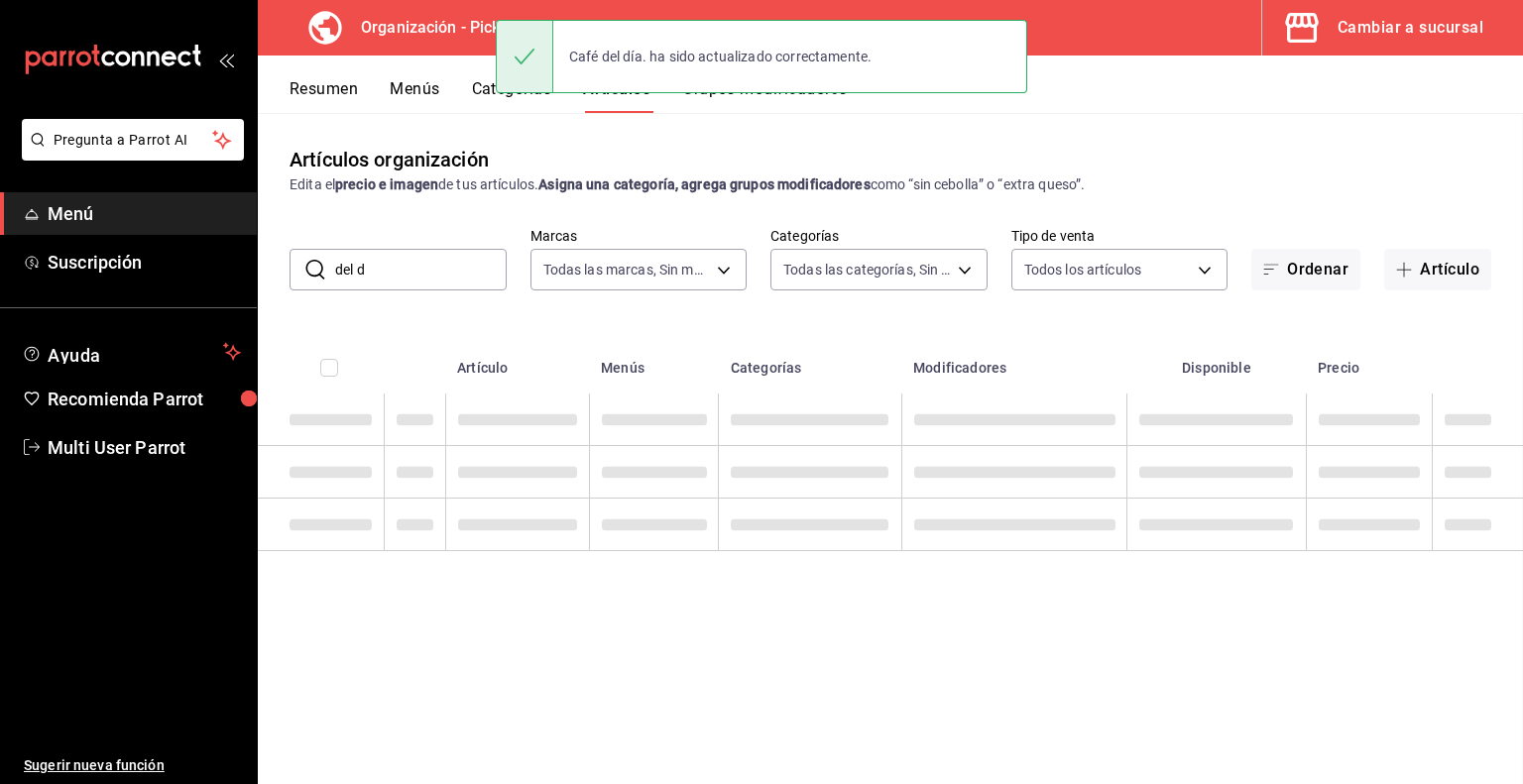 scroll, scrollTop: 0, scrollLeft: 0, axis: both 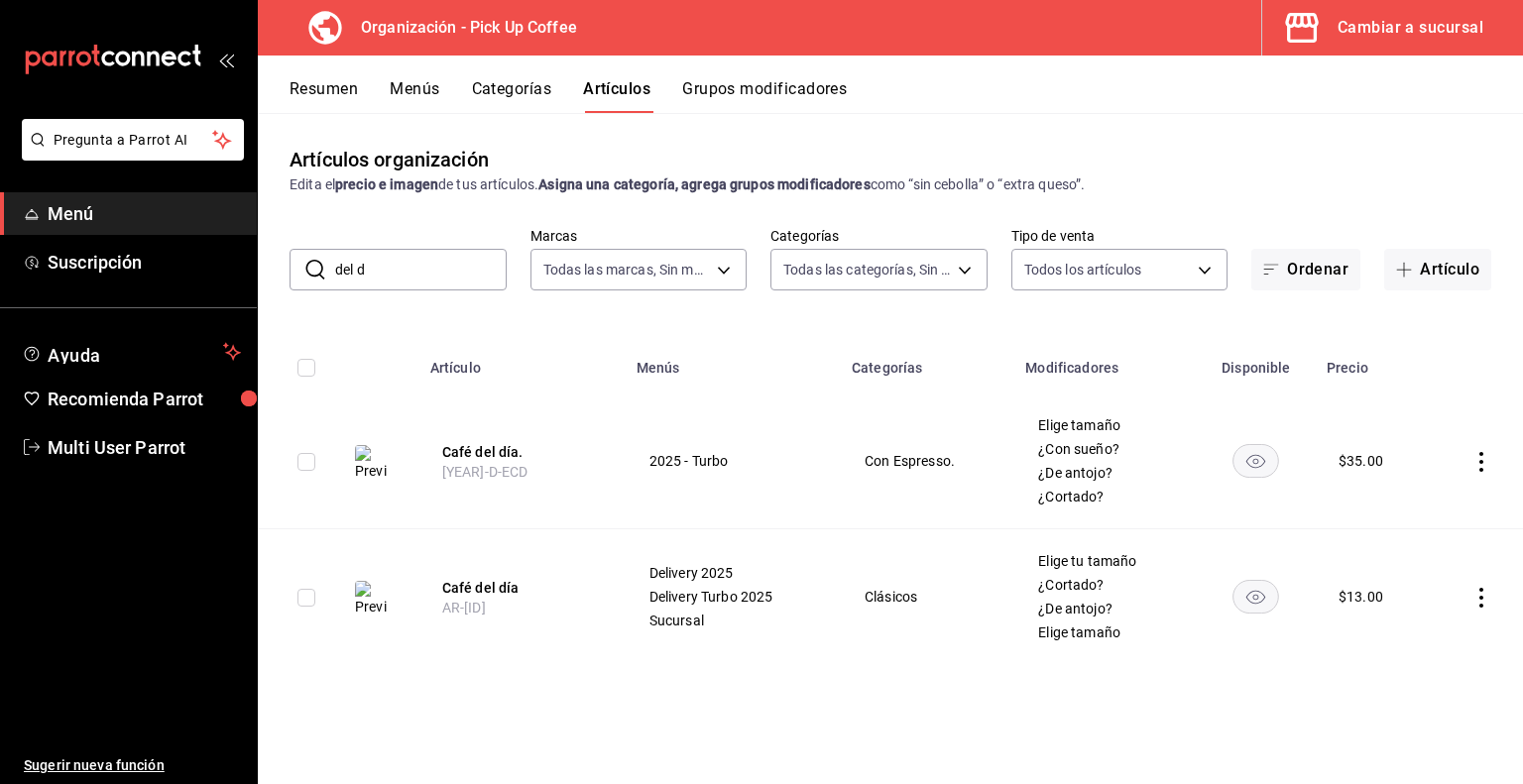 click on "Resumen" at bounding box center [323, 96] 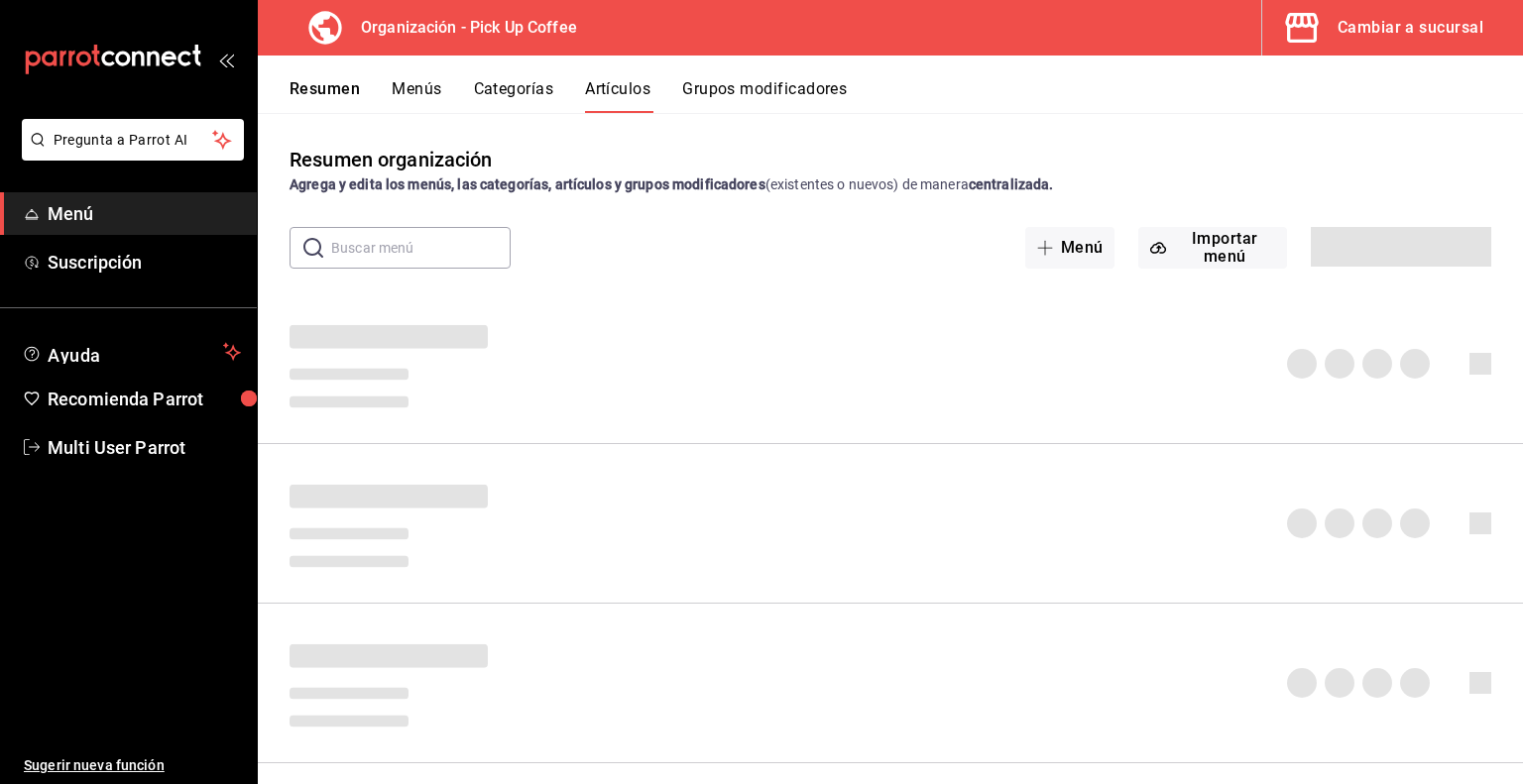 click on "Menús" at bounding box center (416, 96) 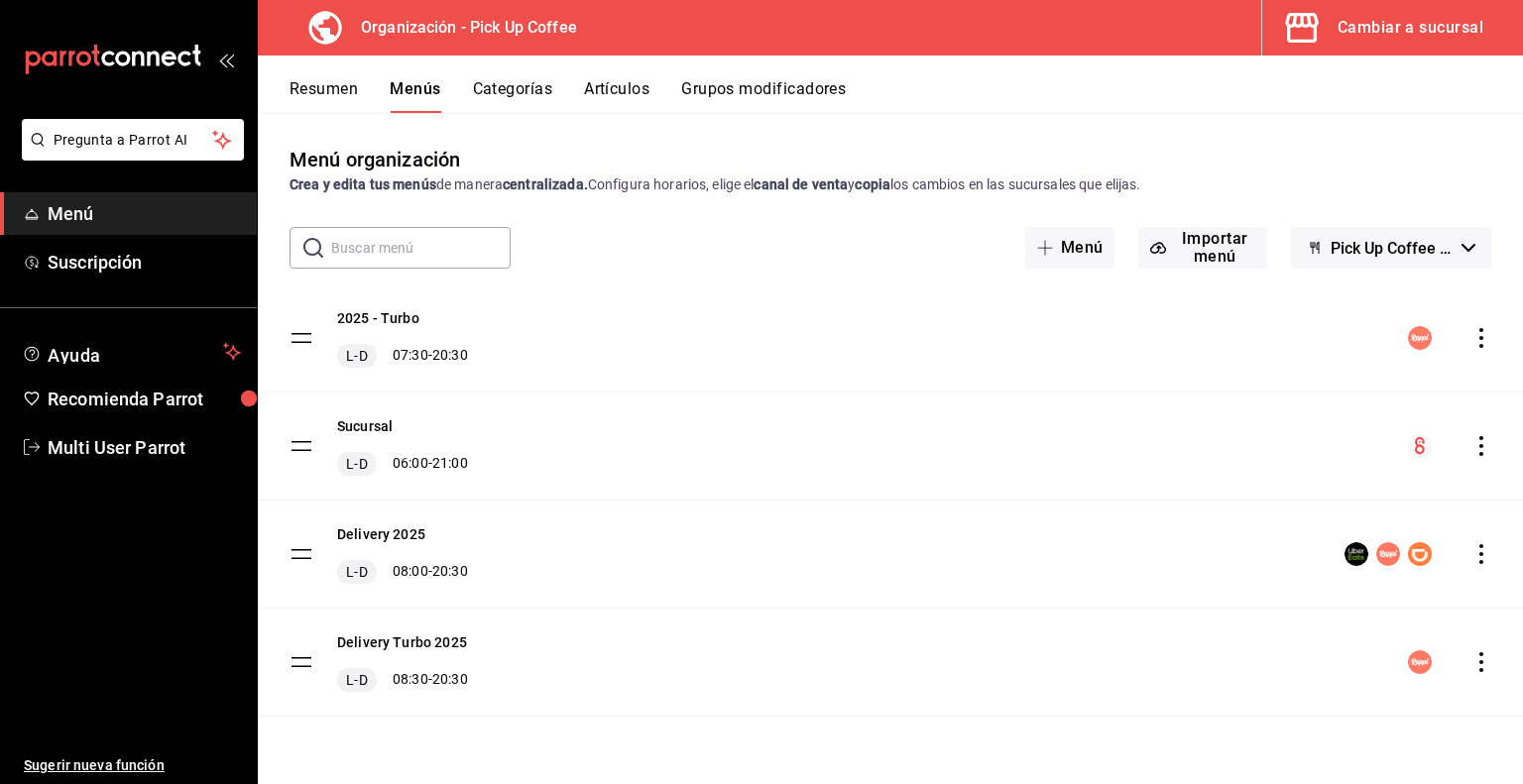 click 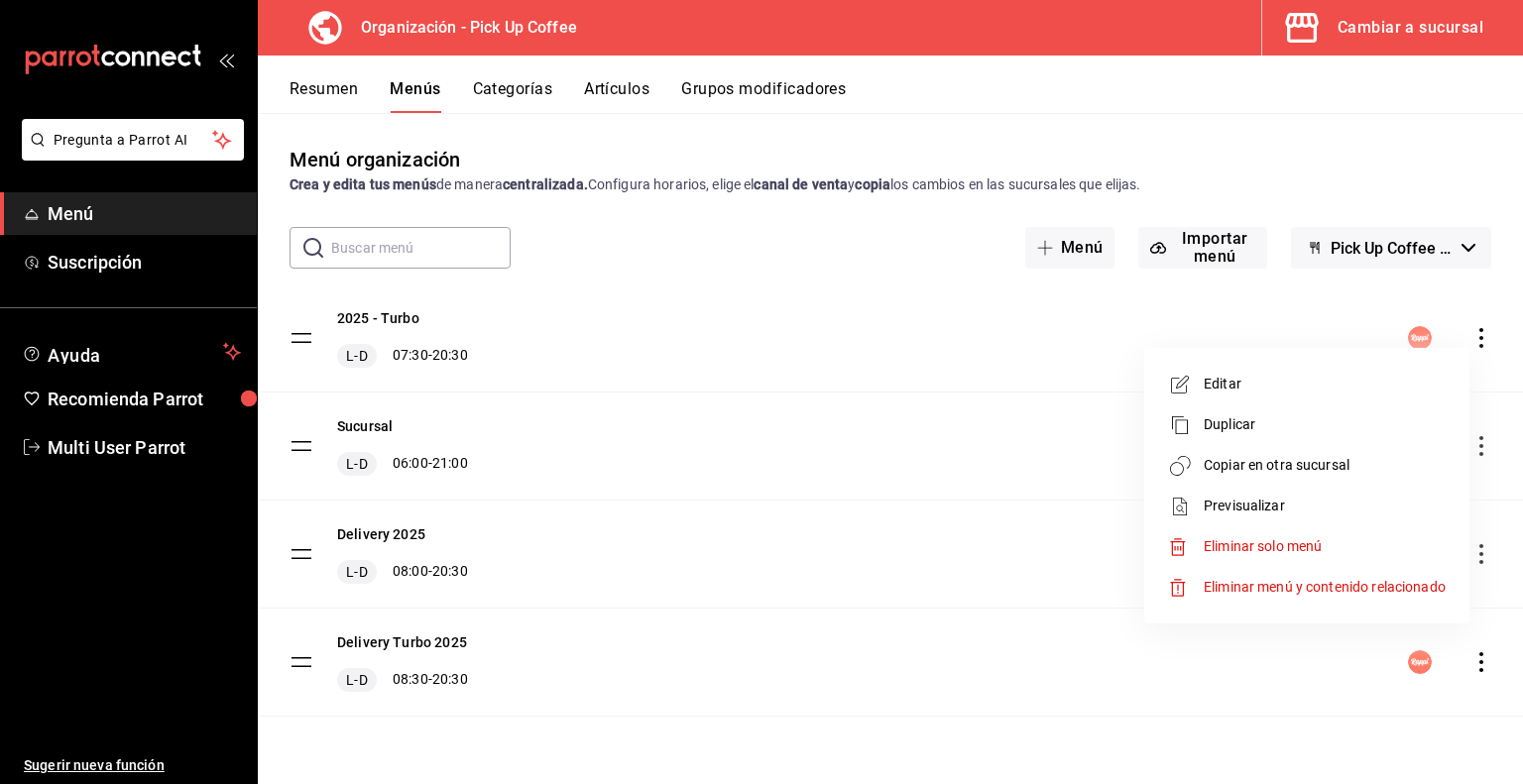 click on "Previsualizar" at bounding box center [1325, 505] 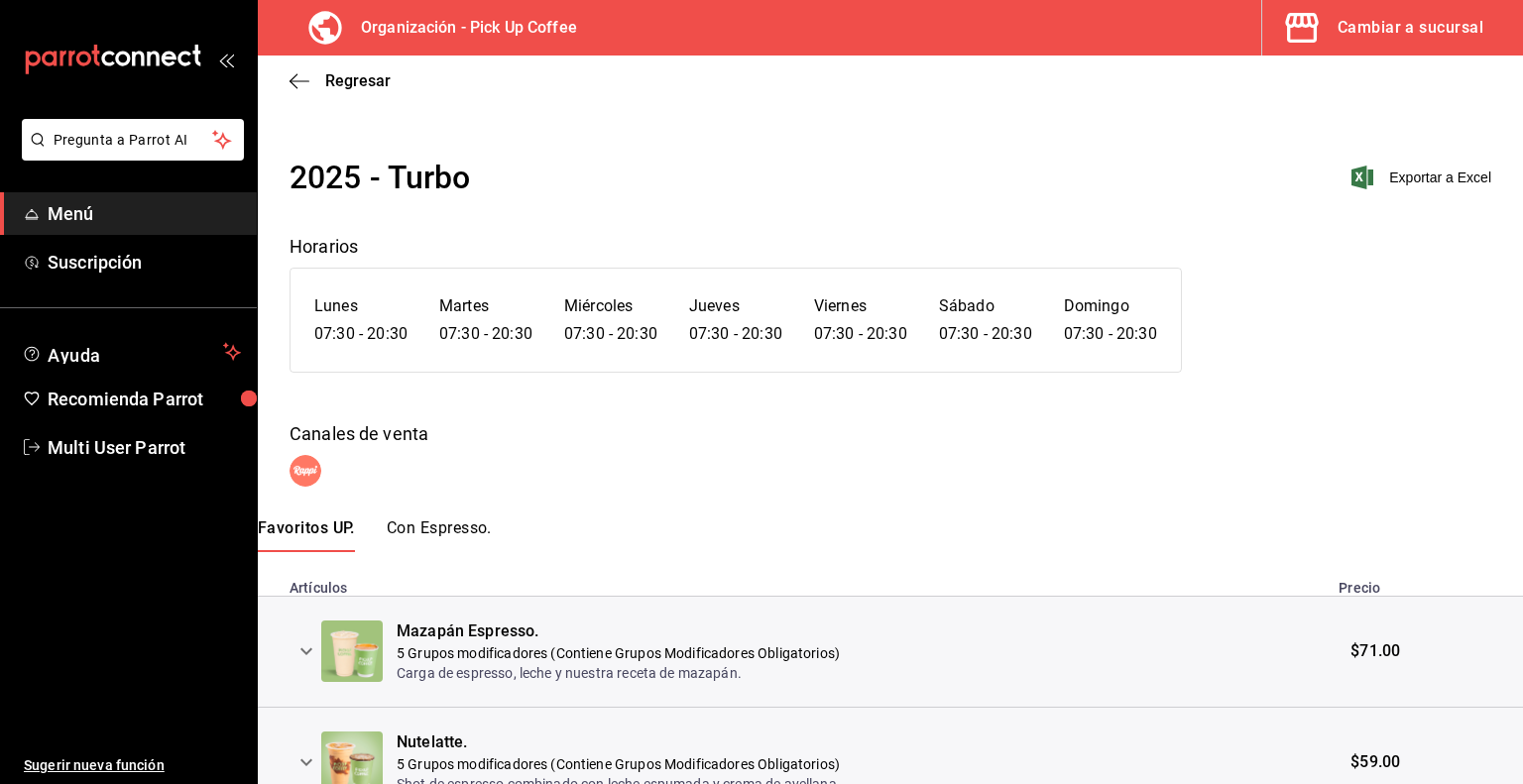 click on "Con Espresso." at bounding box center [439, 535] 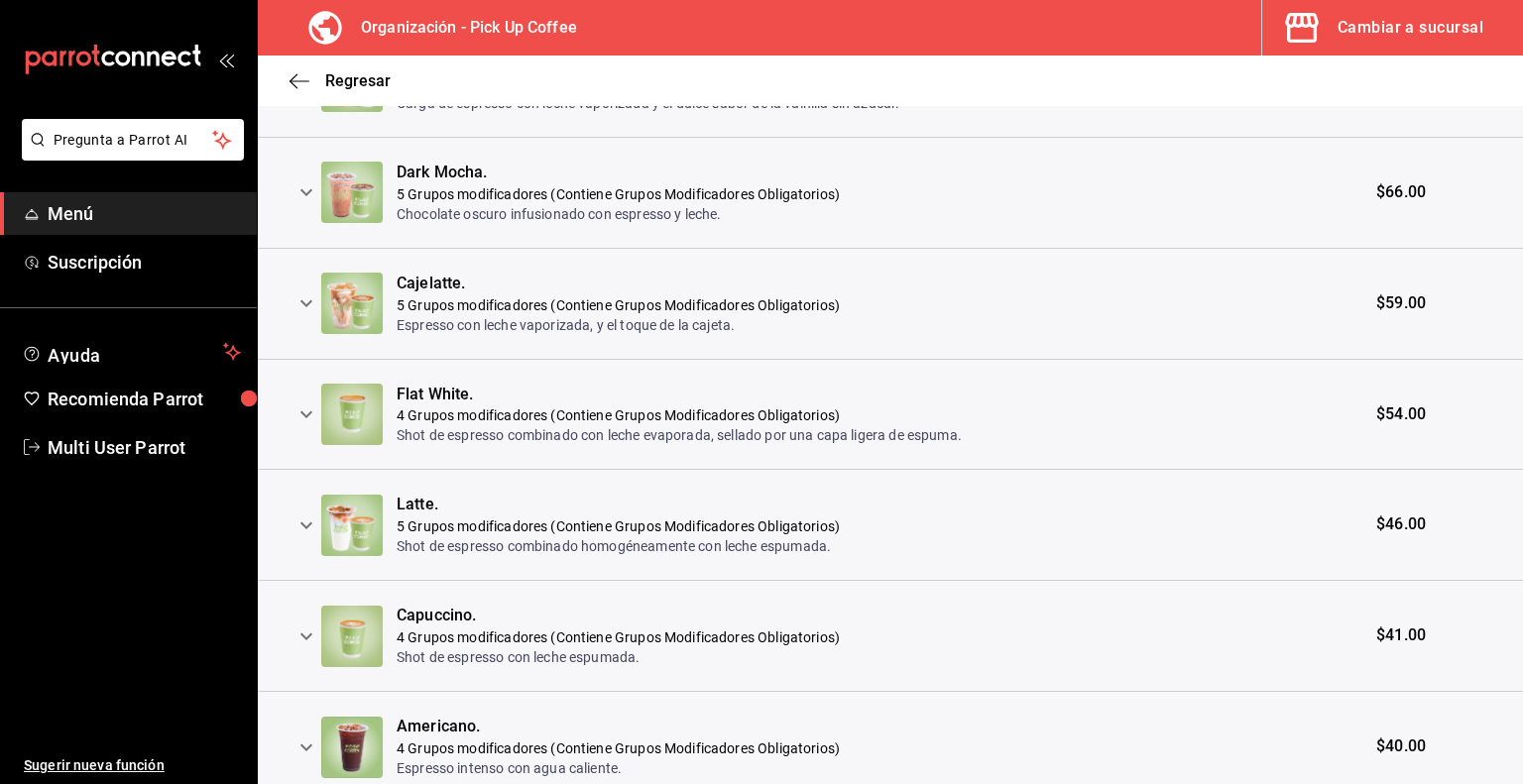 scroll, scrollTop: 983, scrollLeft: 0, axis: vertical 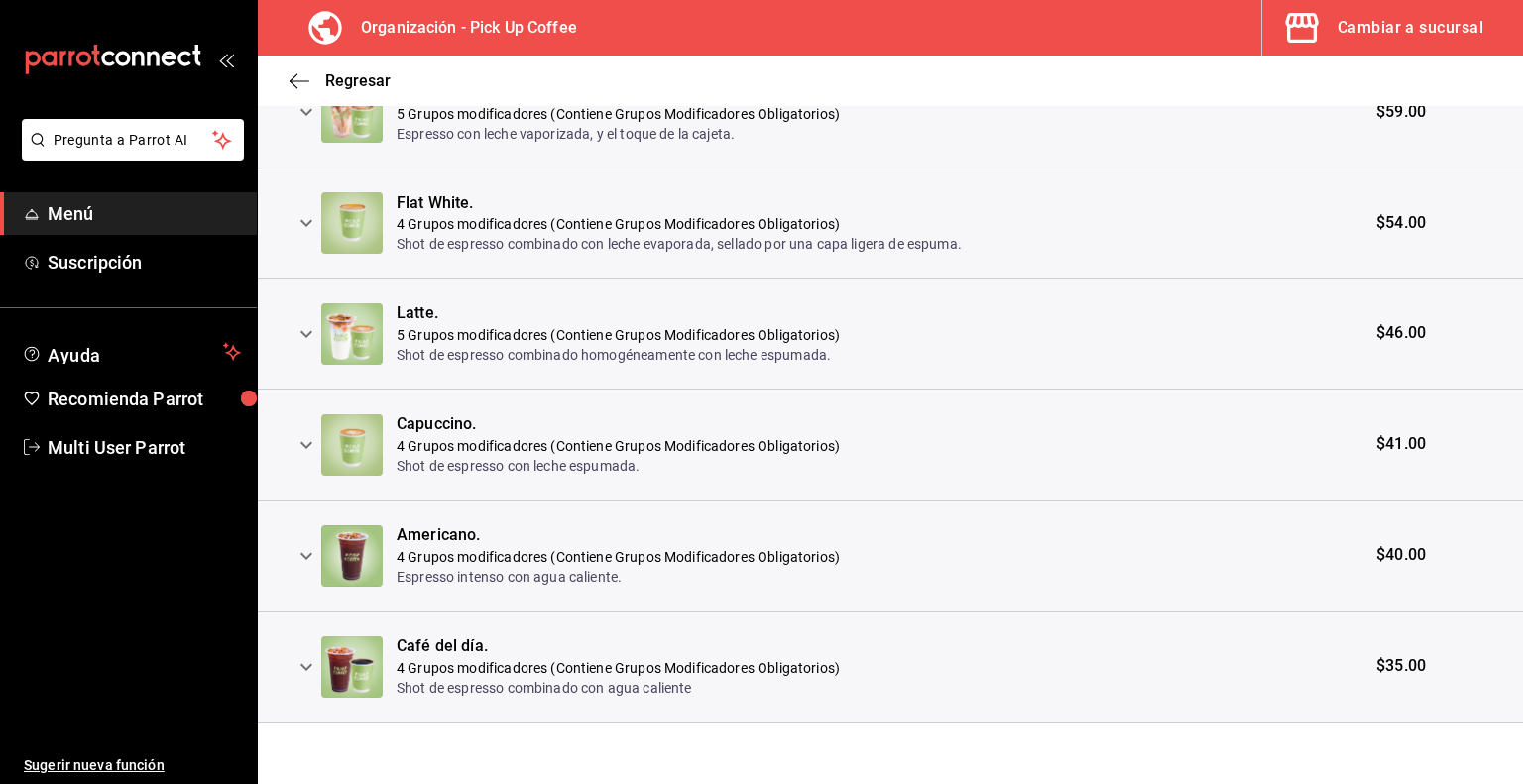 click 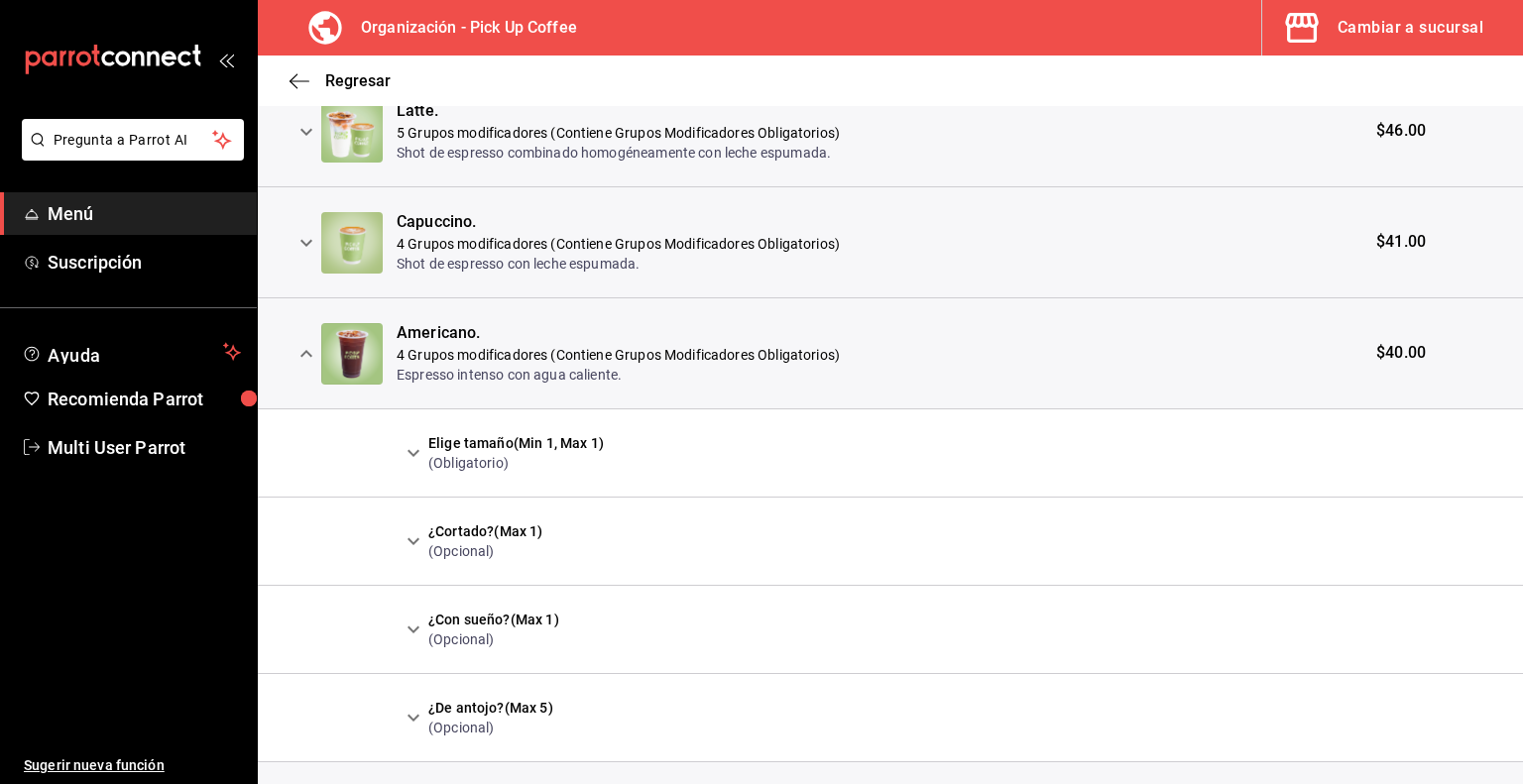 scroll, scrollTop: 1185, scrollLeft: 0, axis: vertical 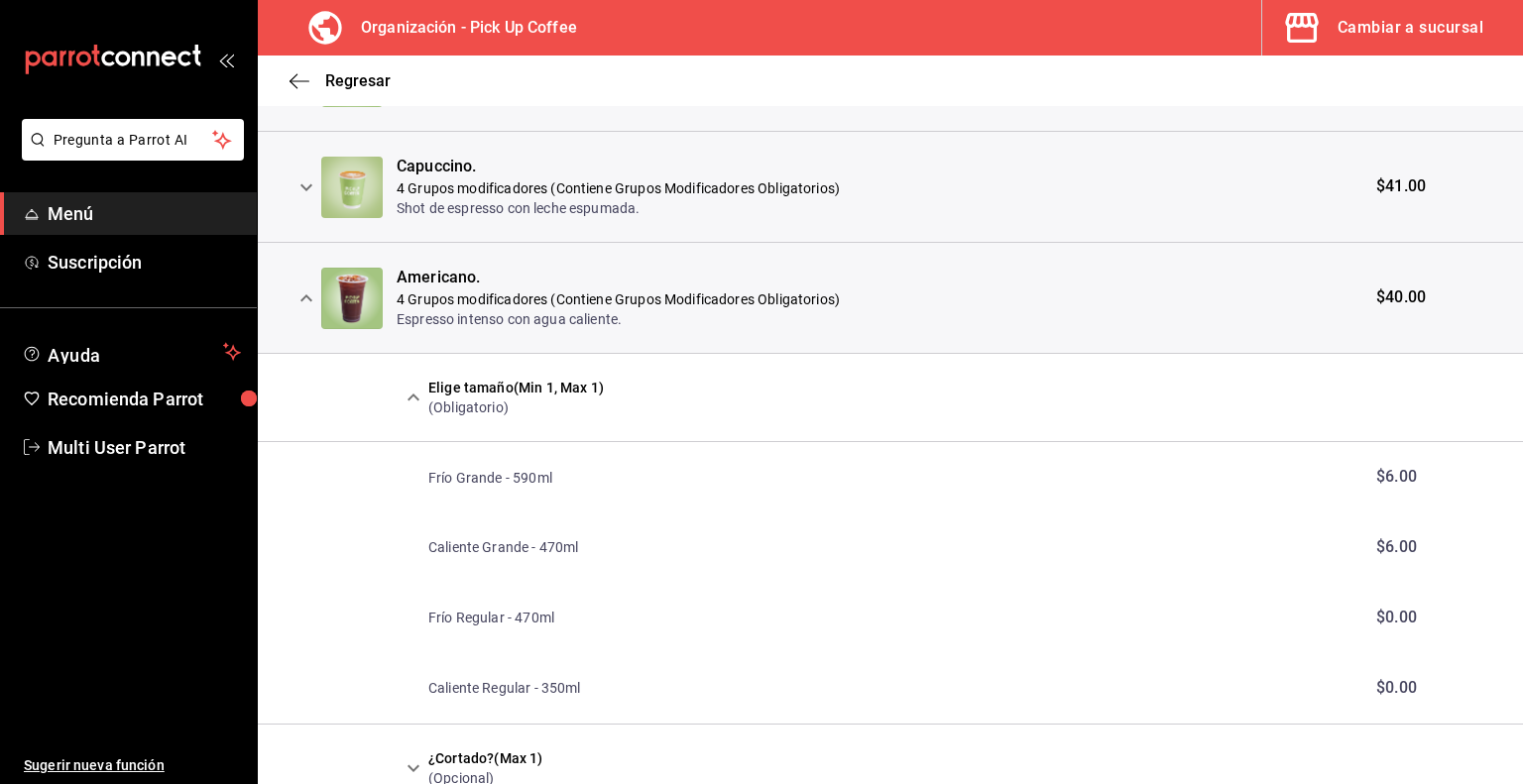 type 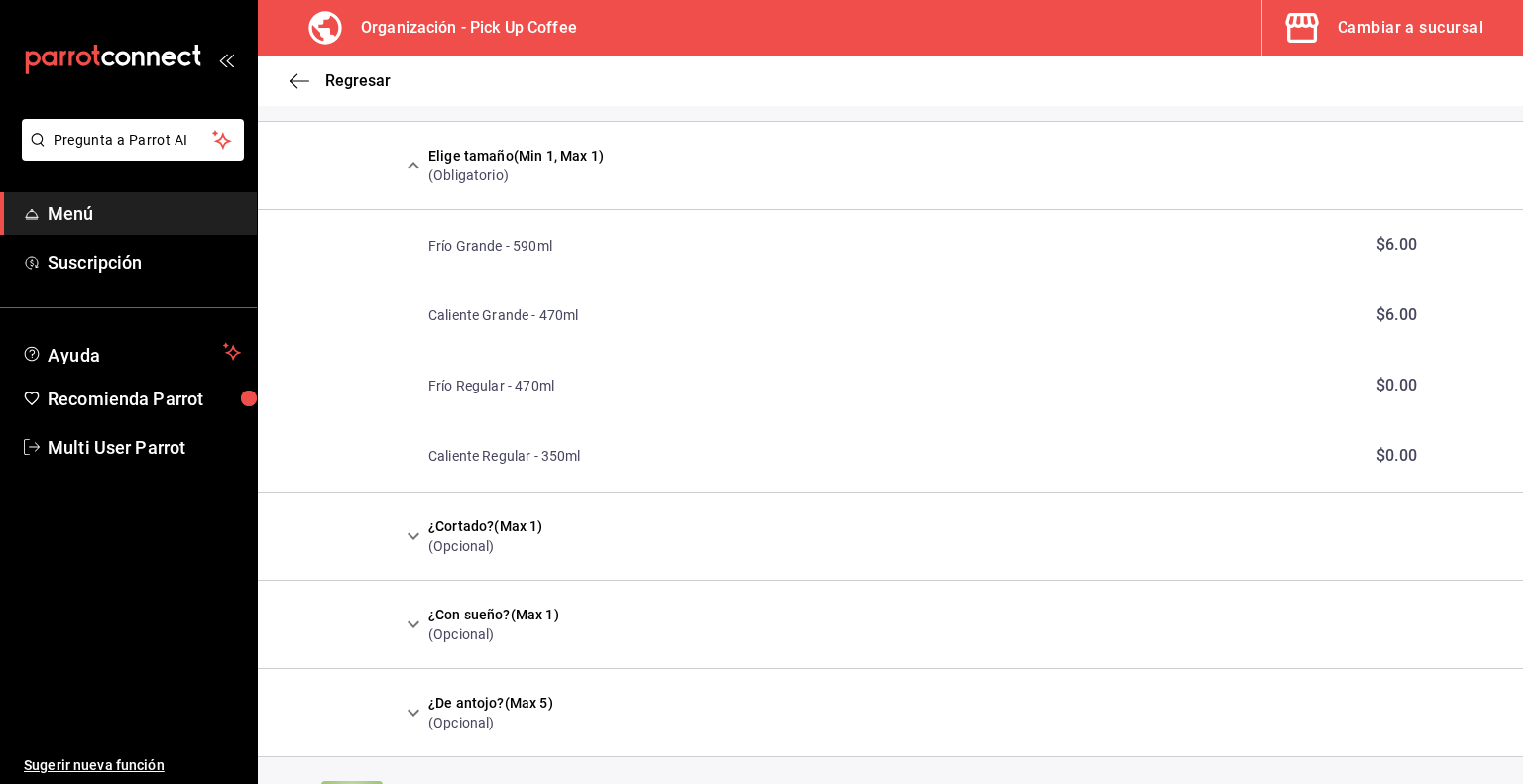 scroll, scrollTop: 1475, scrollLeft: 0, axis: vertical 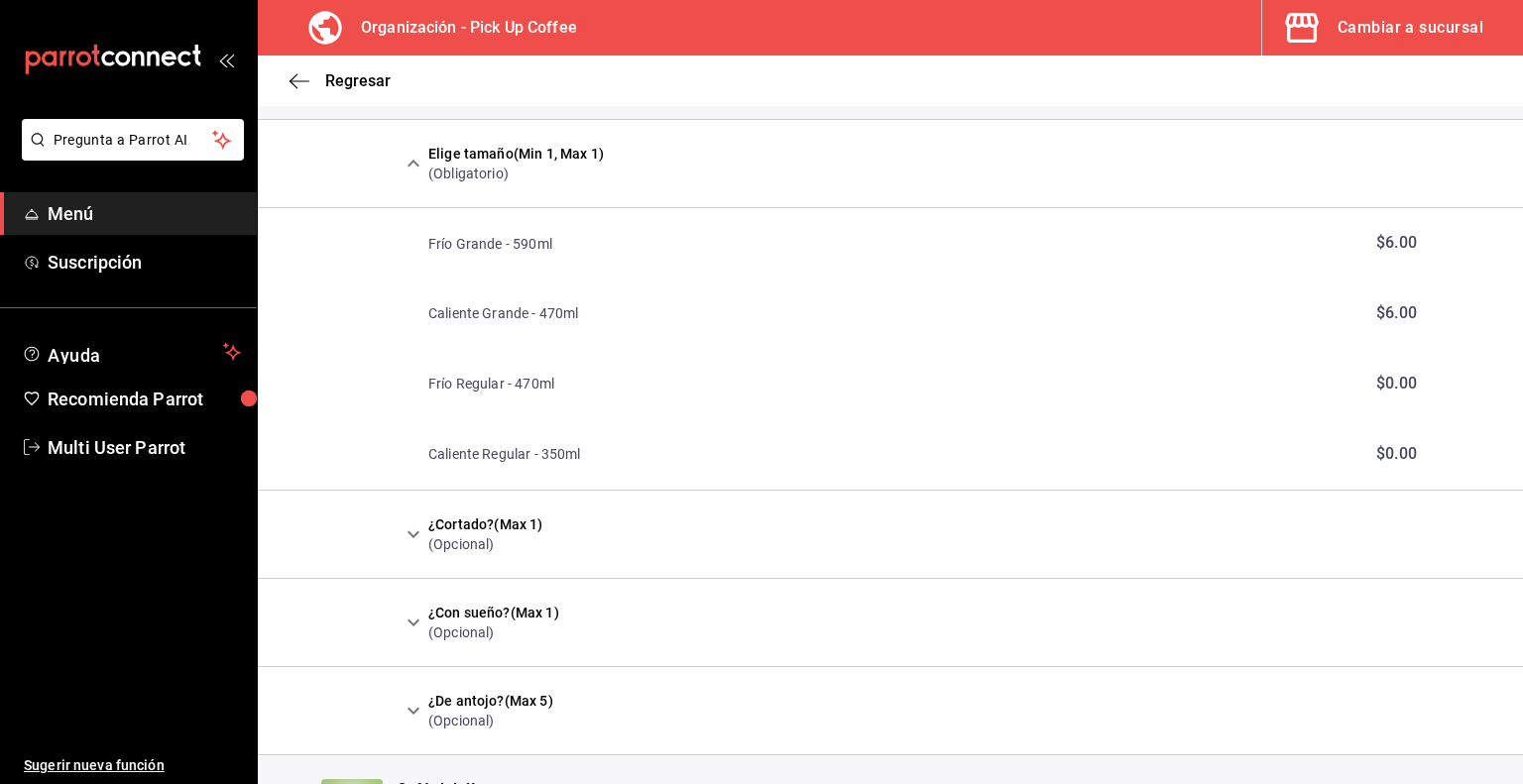 click 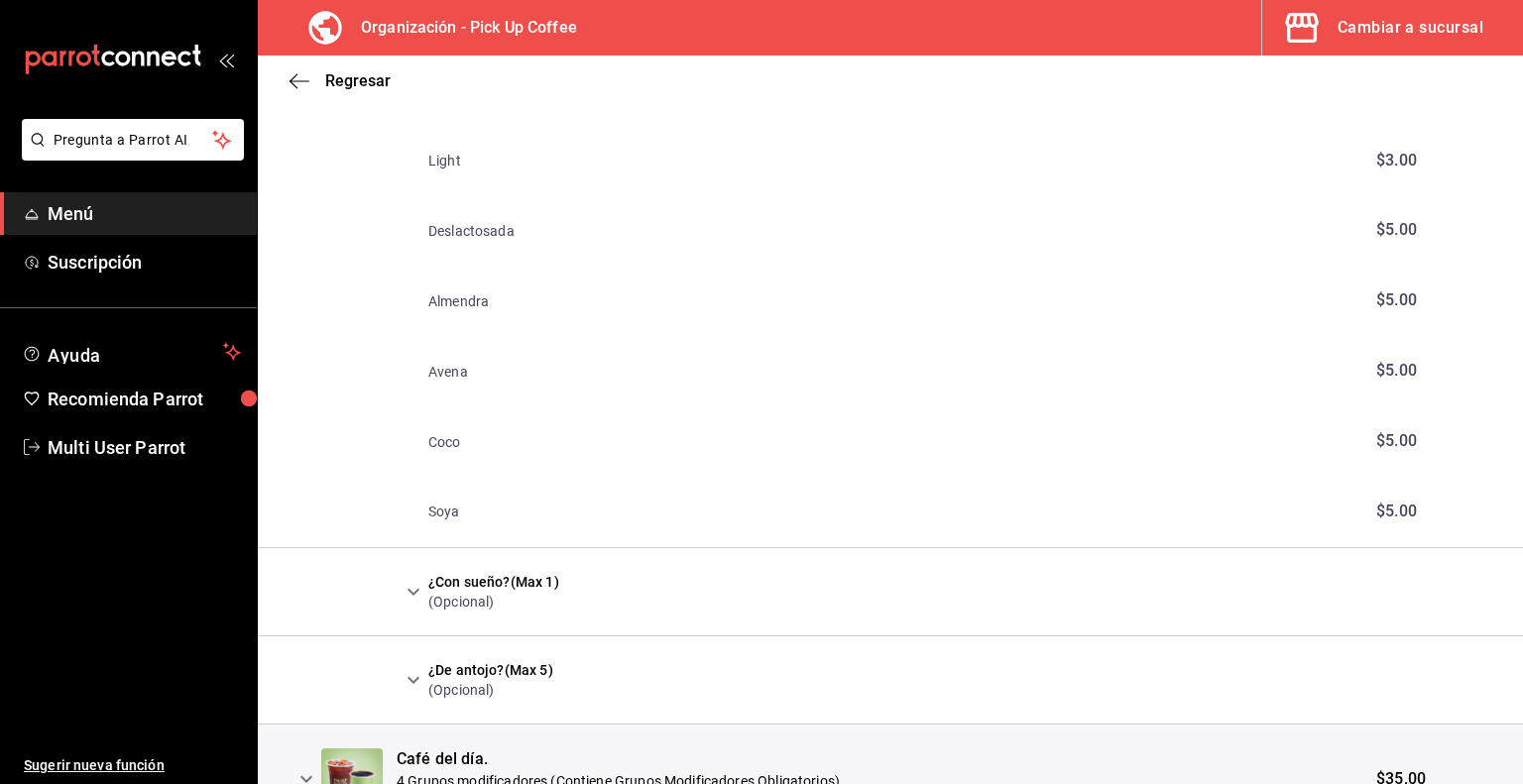 scroll, scrollTop: 2084, scrollLeft: 0, axis: vertical 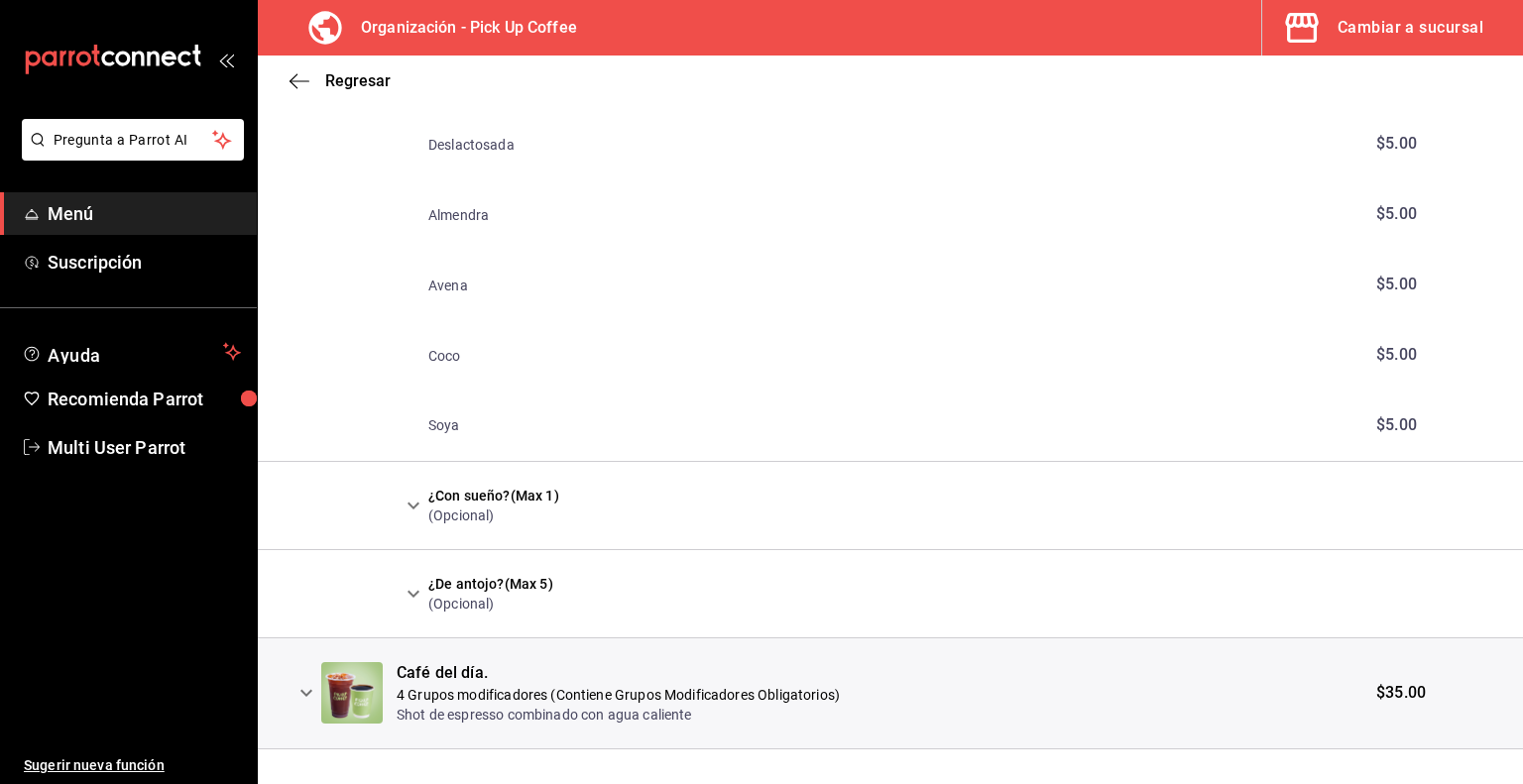 click 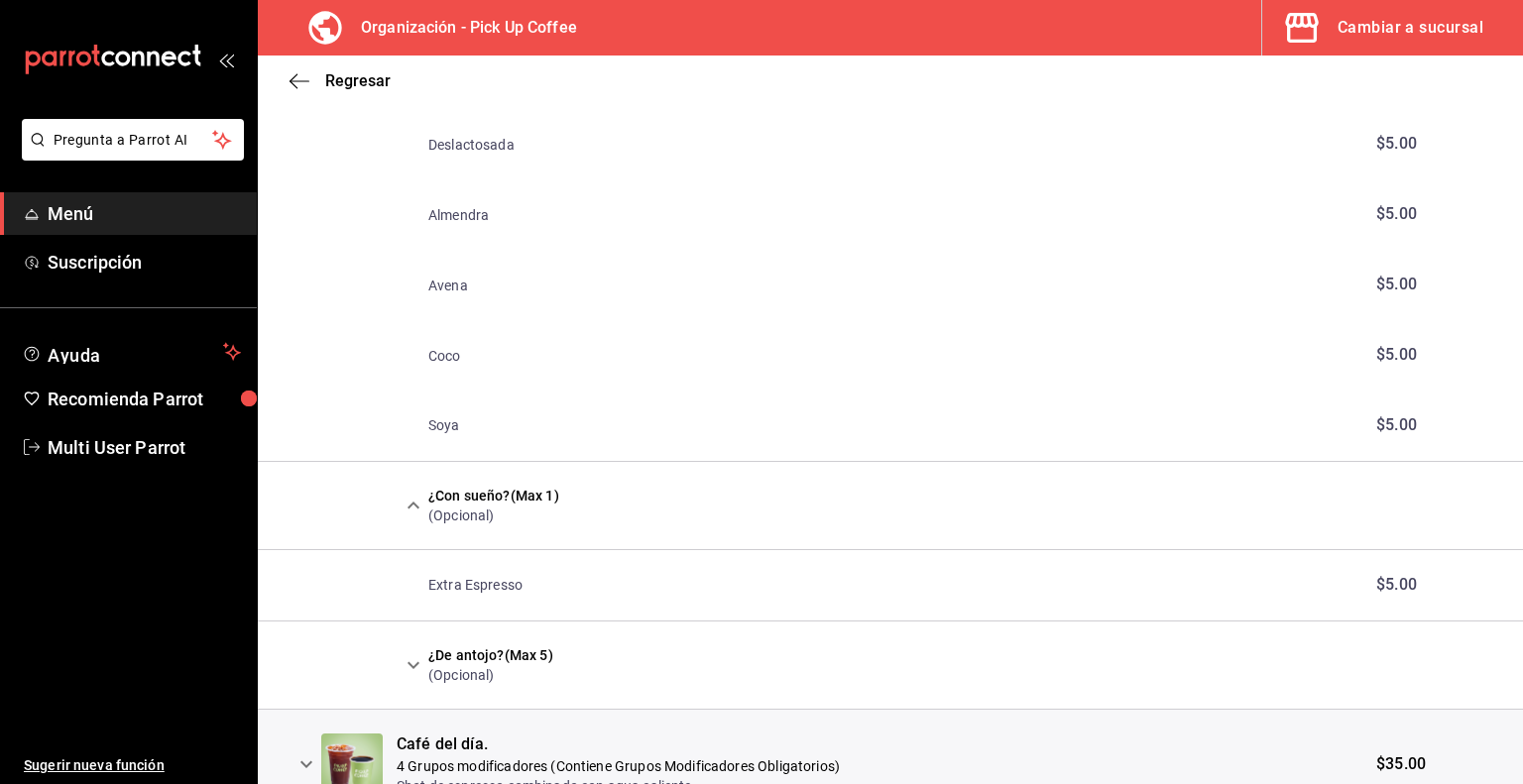 scroll, scrollTop: 2181, scrollLeft: 0, axis: vertical 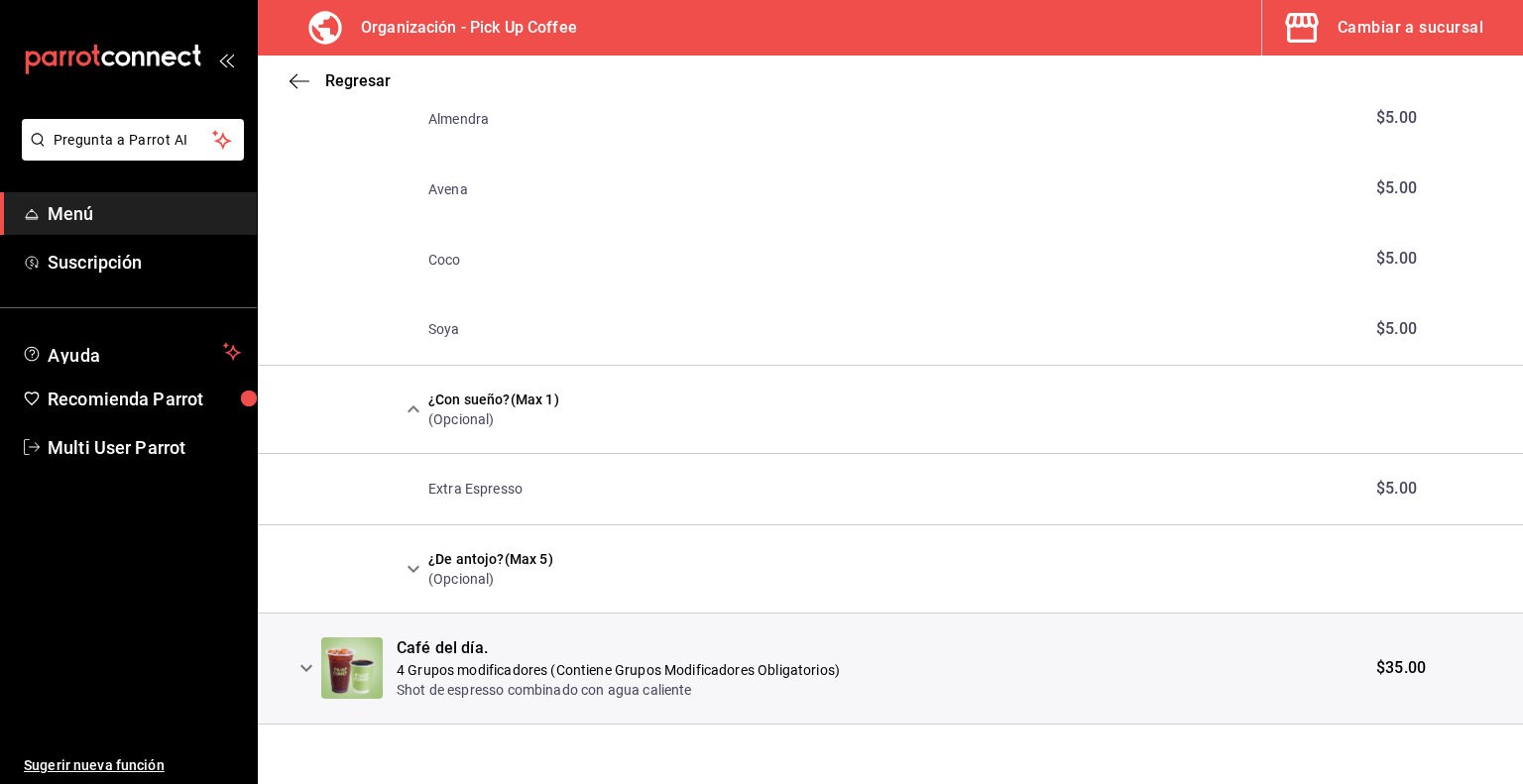 click 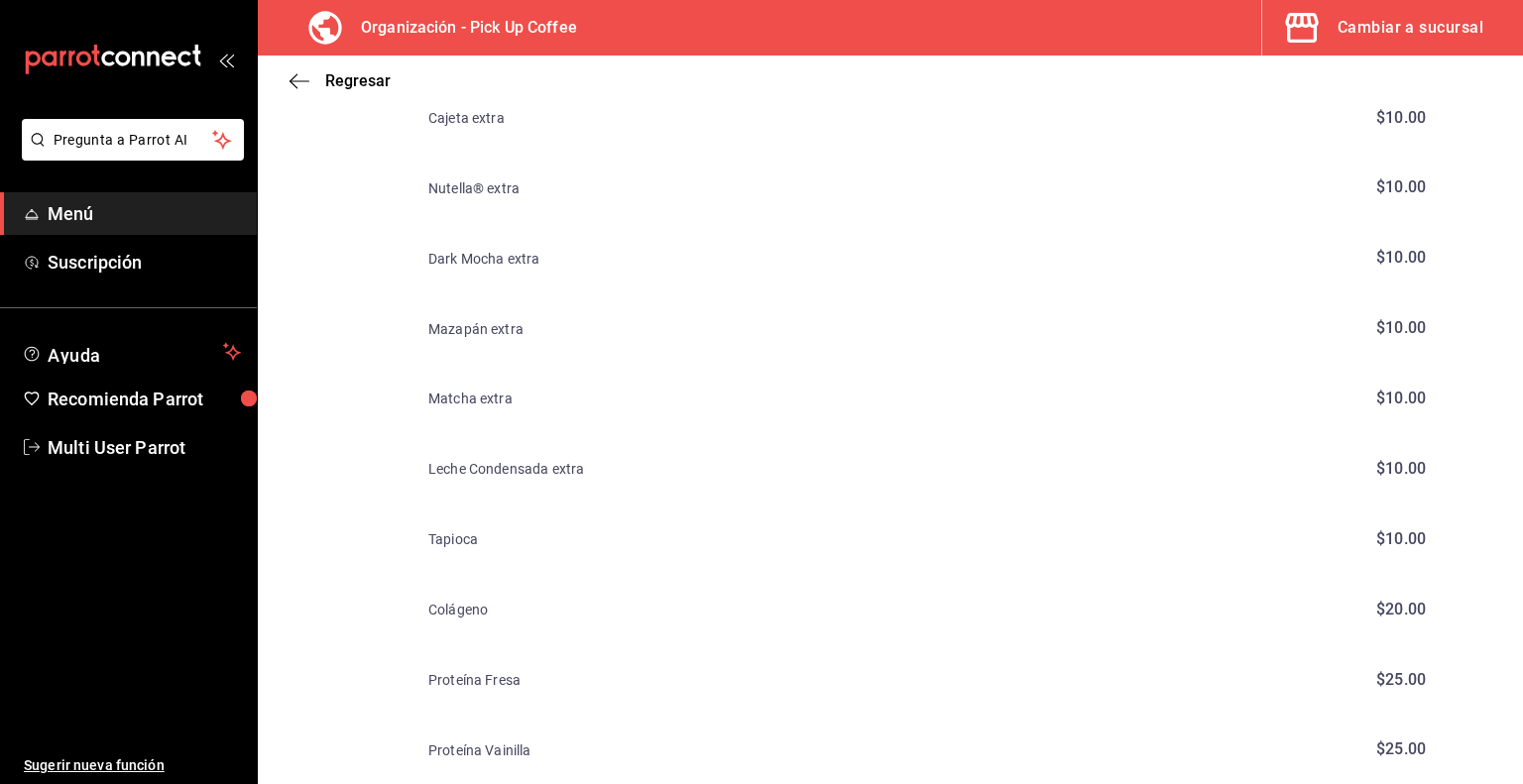 scroll, scrollTop: 2949, scrollLeft: 0, axis: vertical 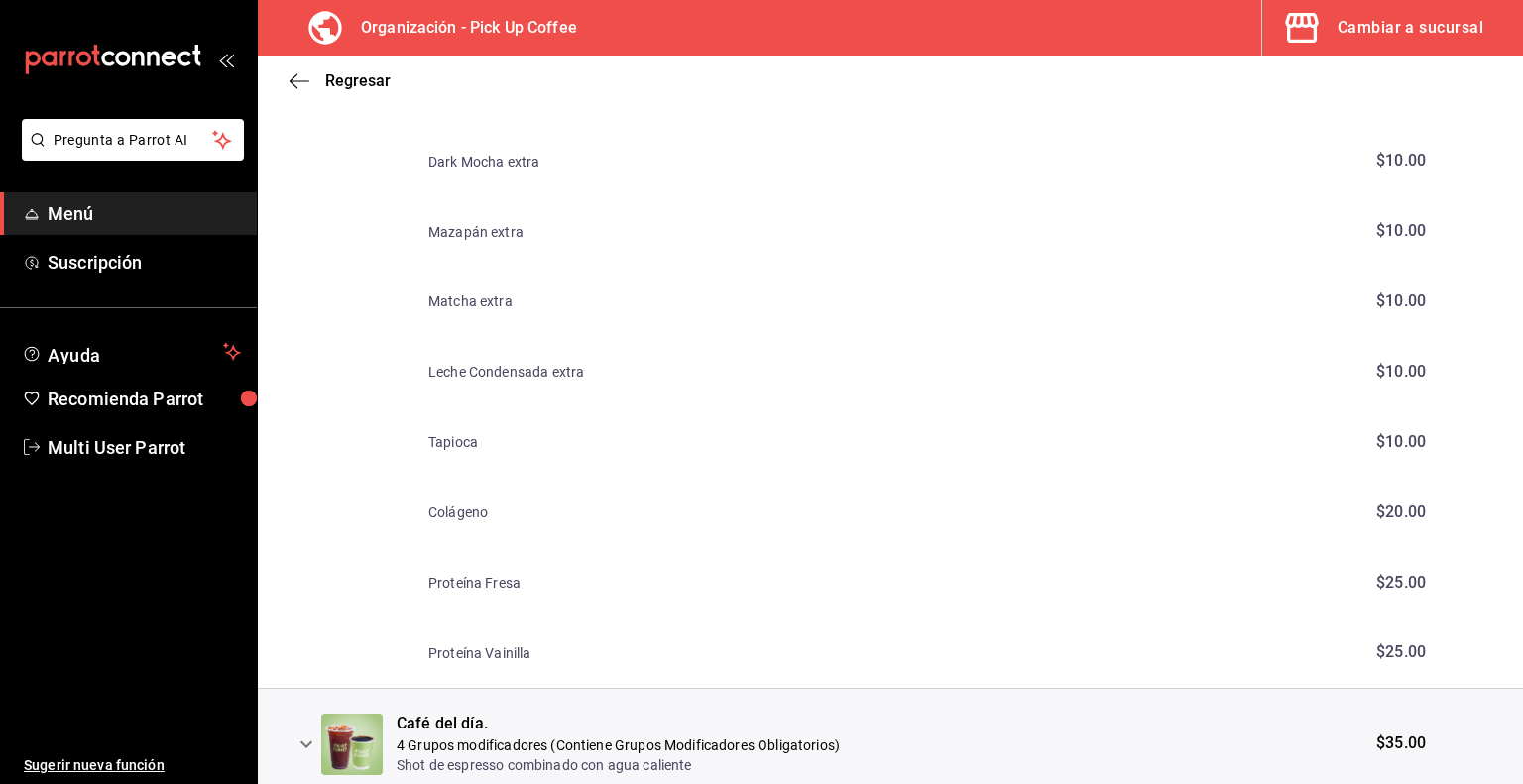 type 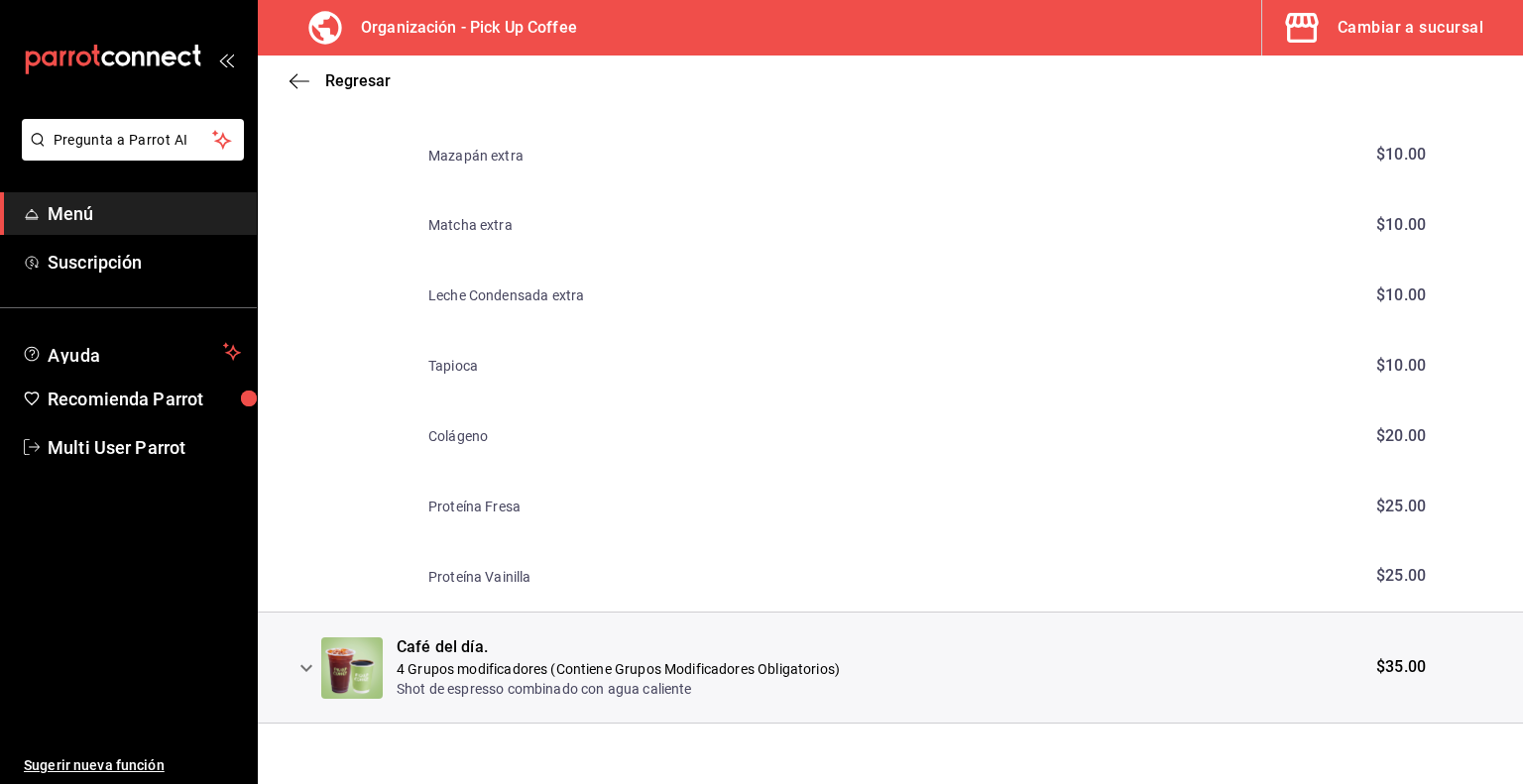 click at bounding box center [290, 668] 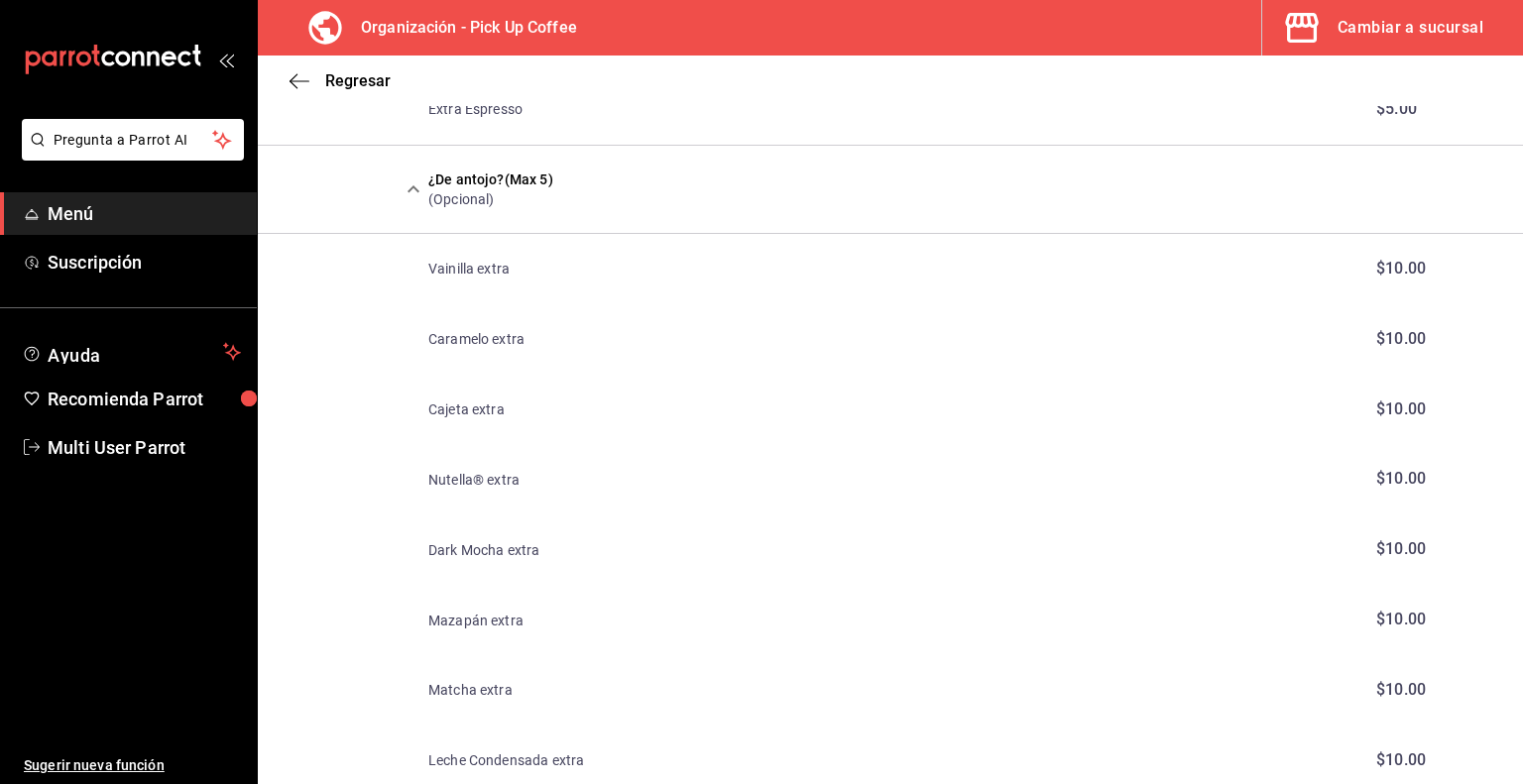 scroll, scrollTop: 2208, scrollLeft: 0, axis: vertical 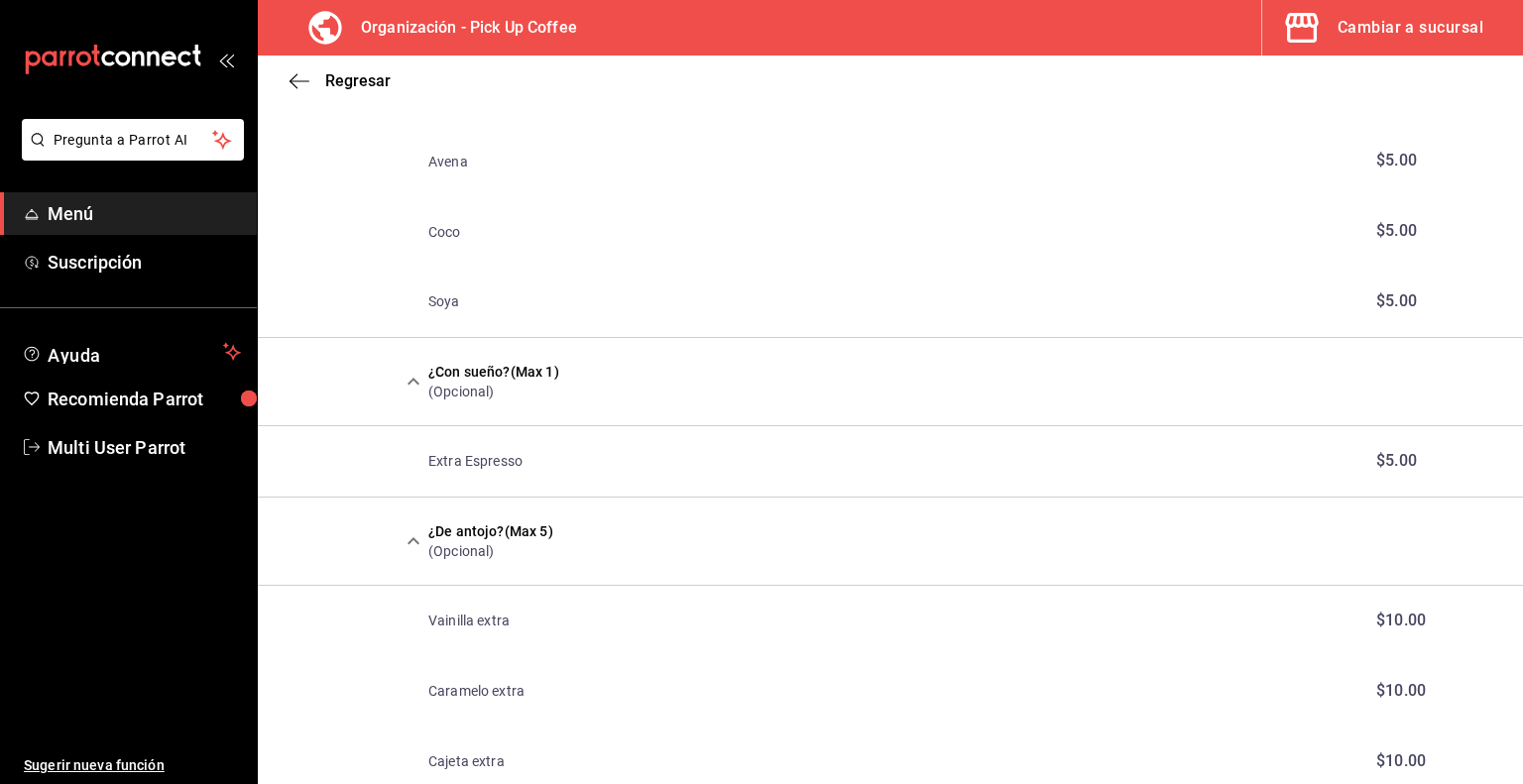 click 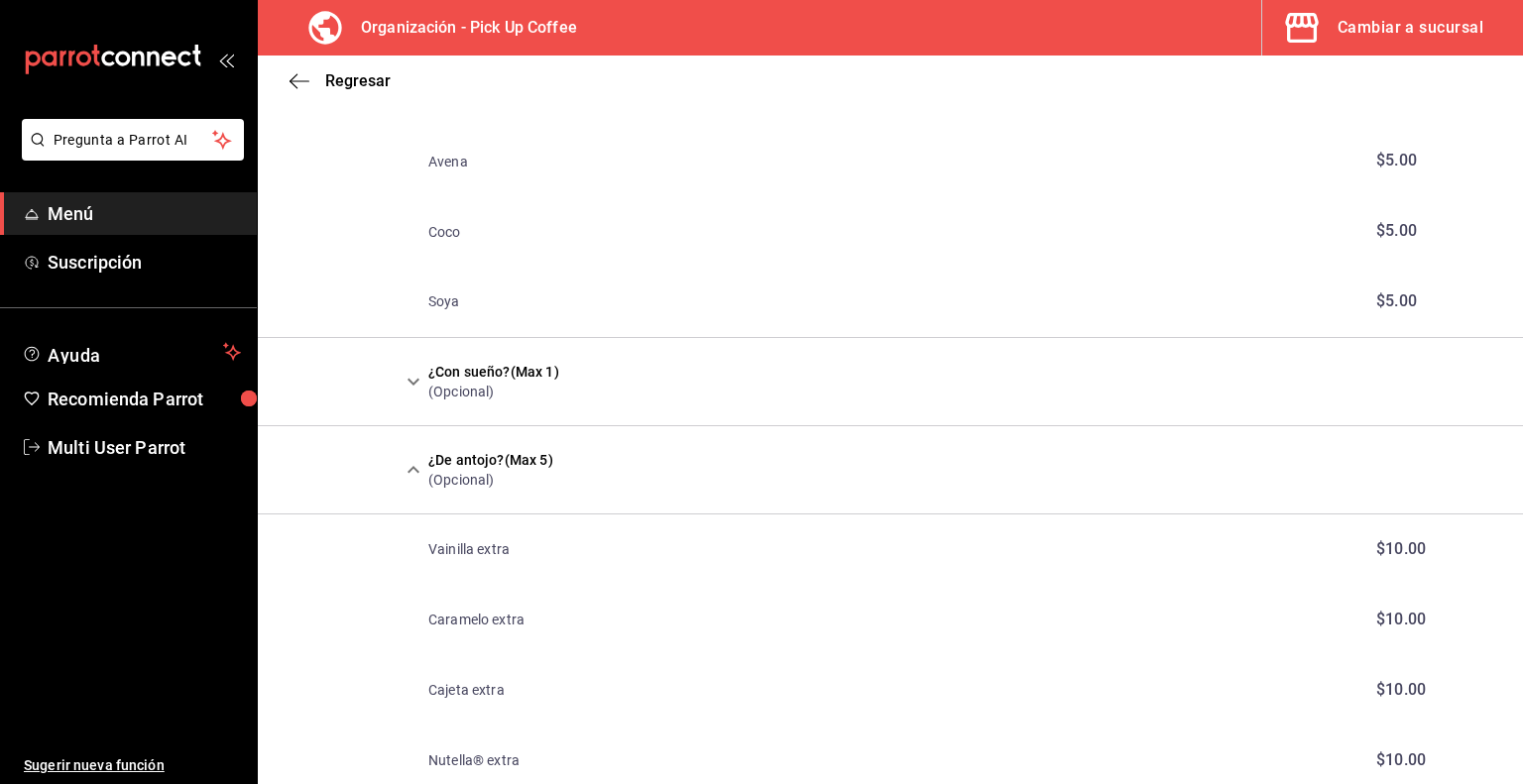 click 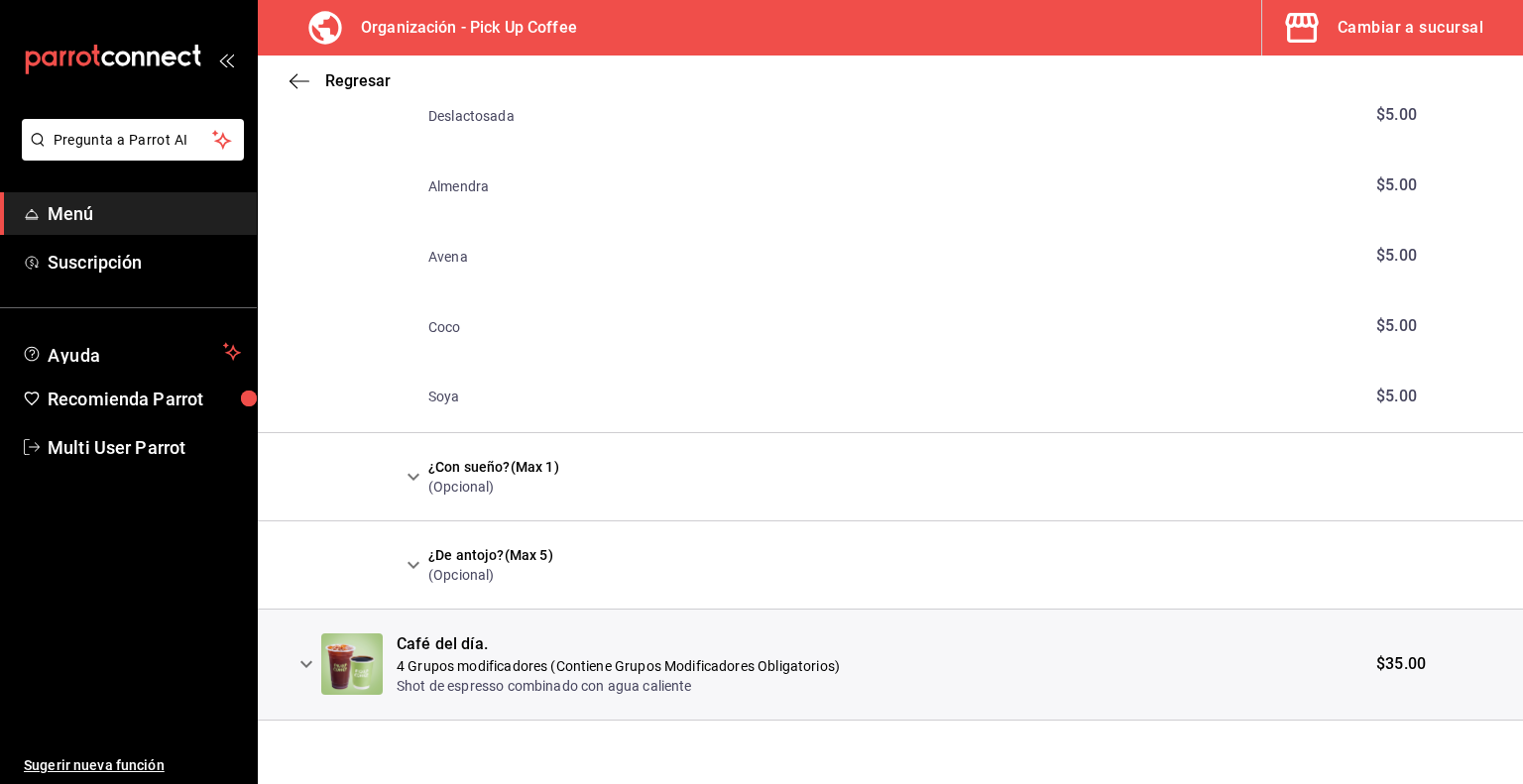 scroll, scrollTop: 2109, scrollLeft: 0, axis: vertical 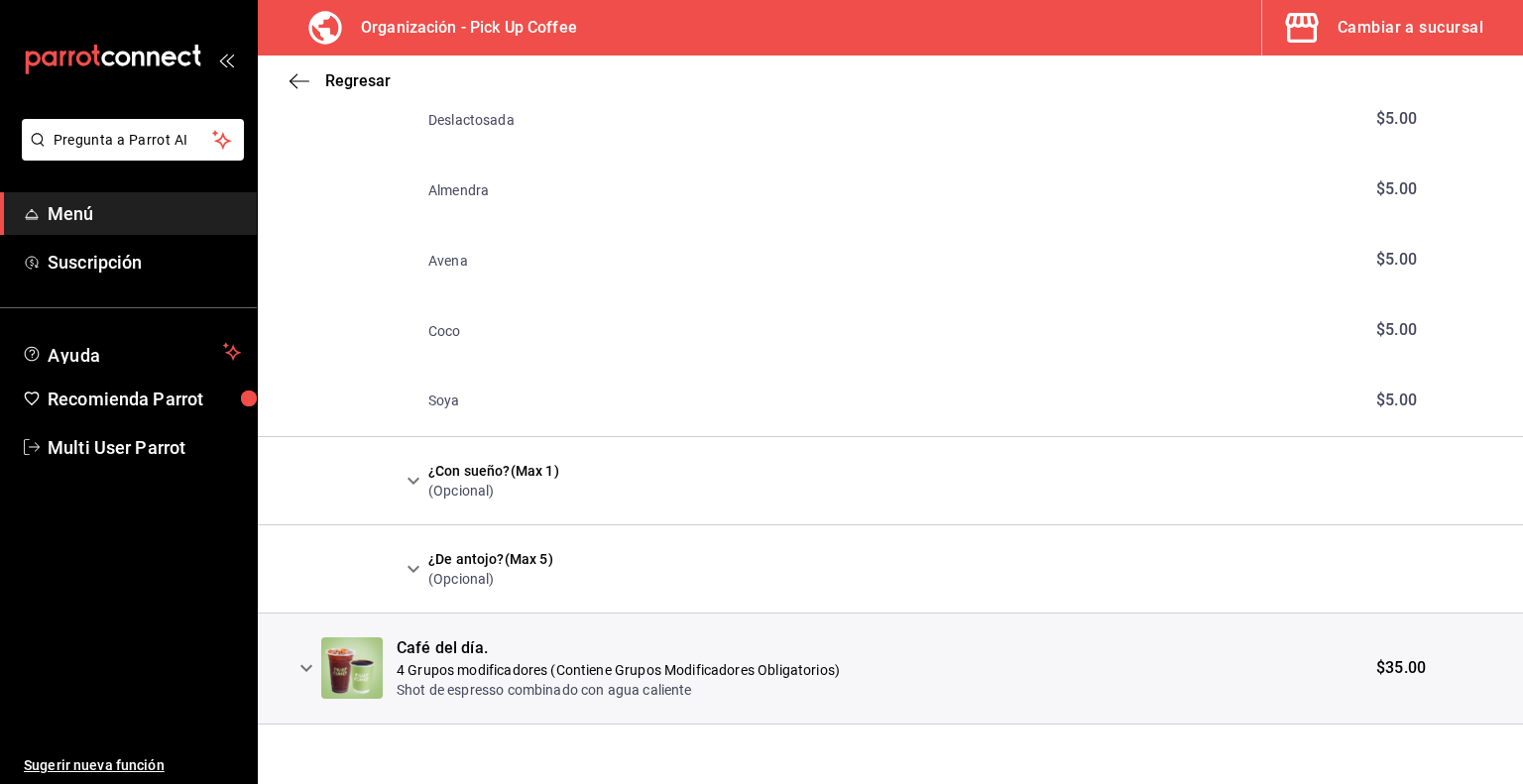 click 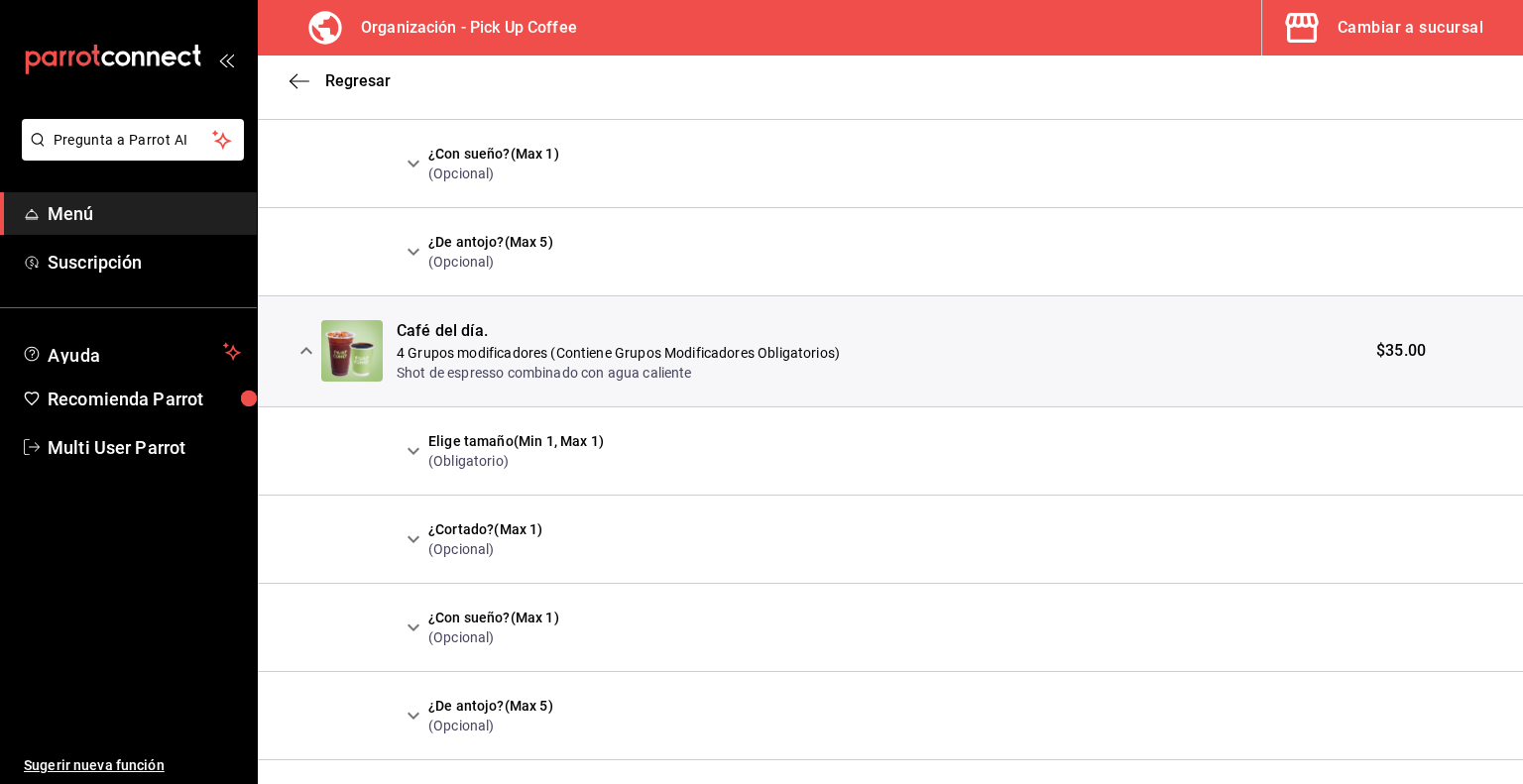 scroll, scrollTop: 2462, scrollLeft: 0, axis: vertical 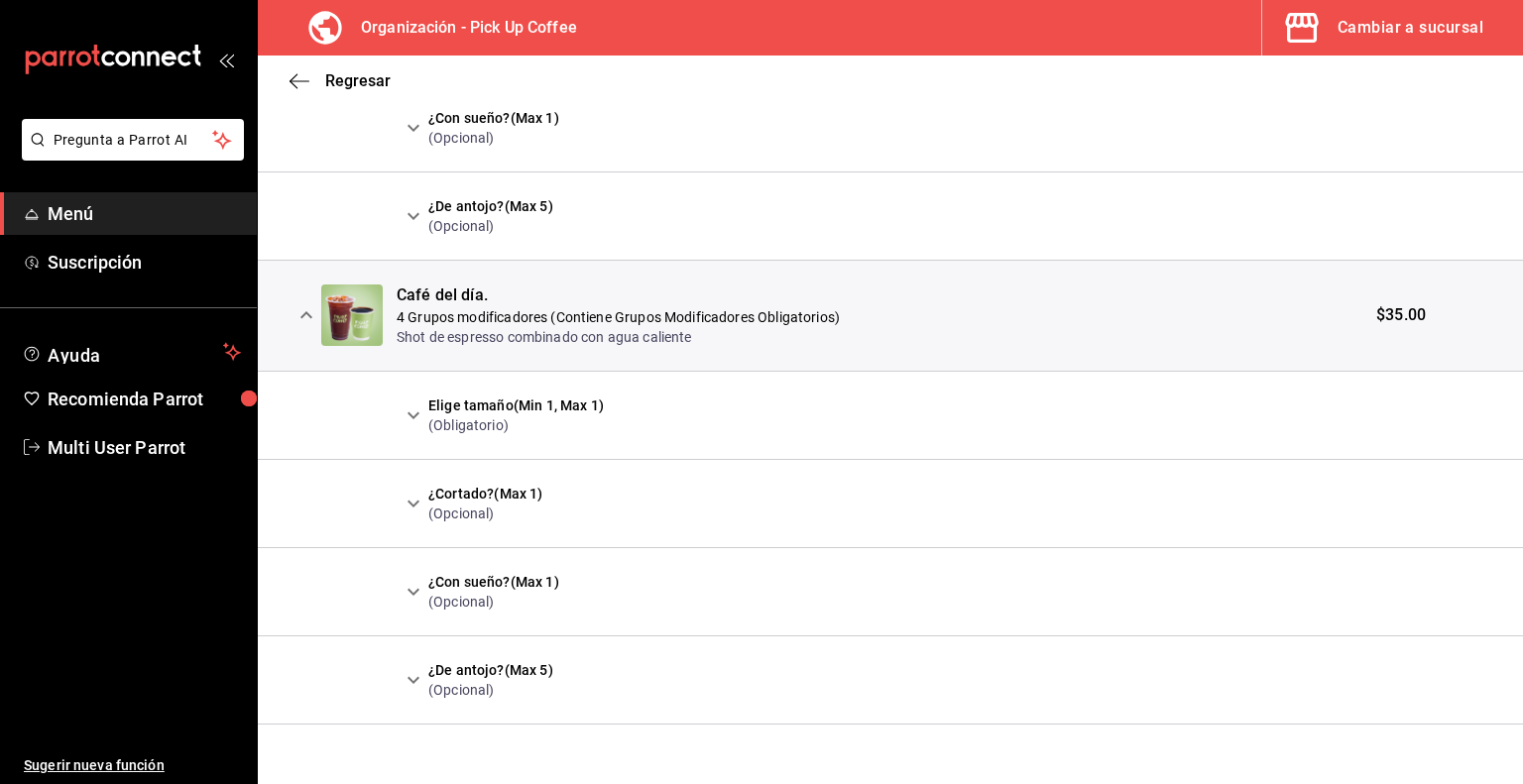 click 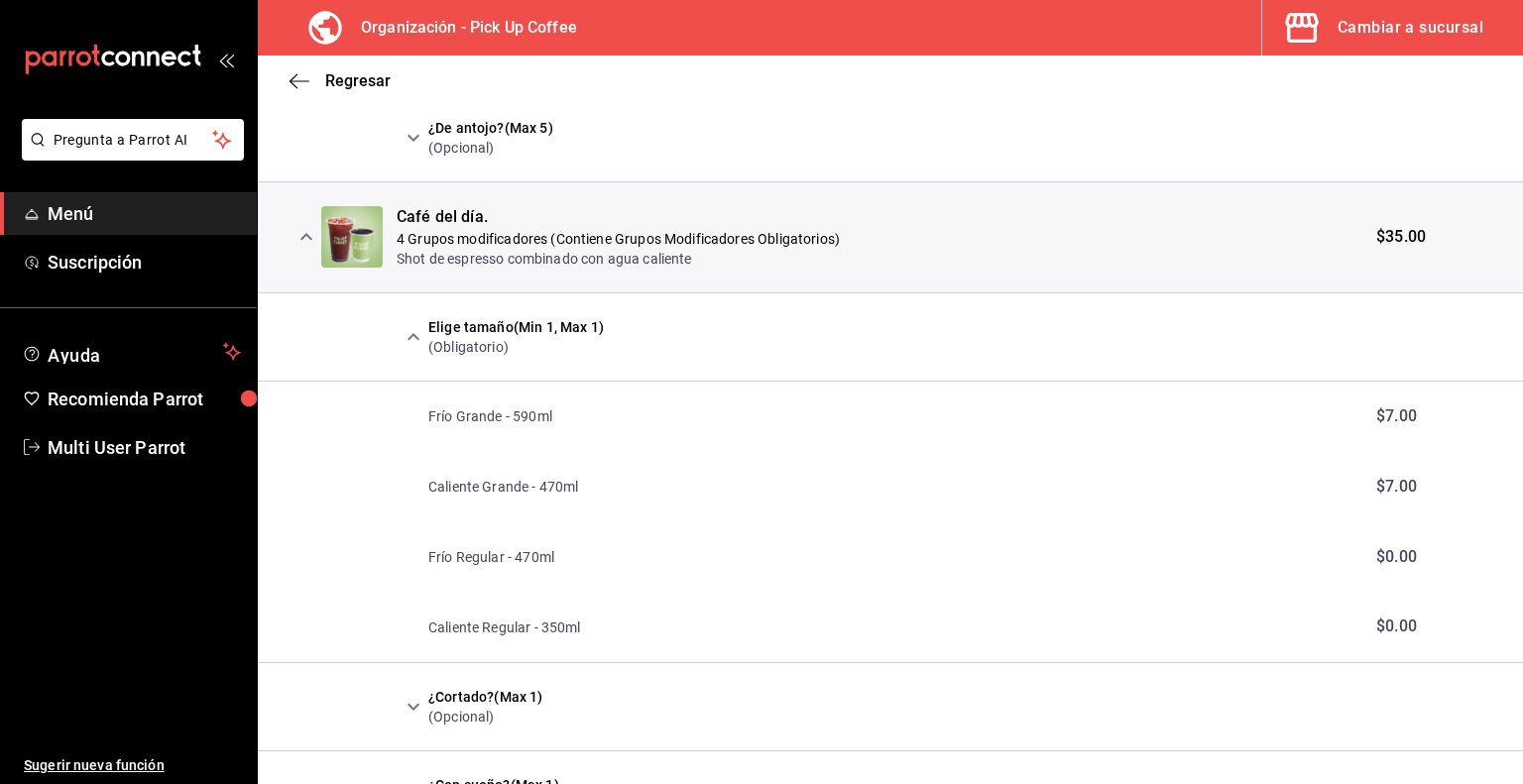 scroll, scrollTop: 2557, scrollLeft: 0, axis: vertical 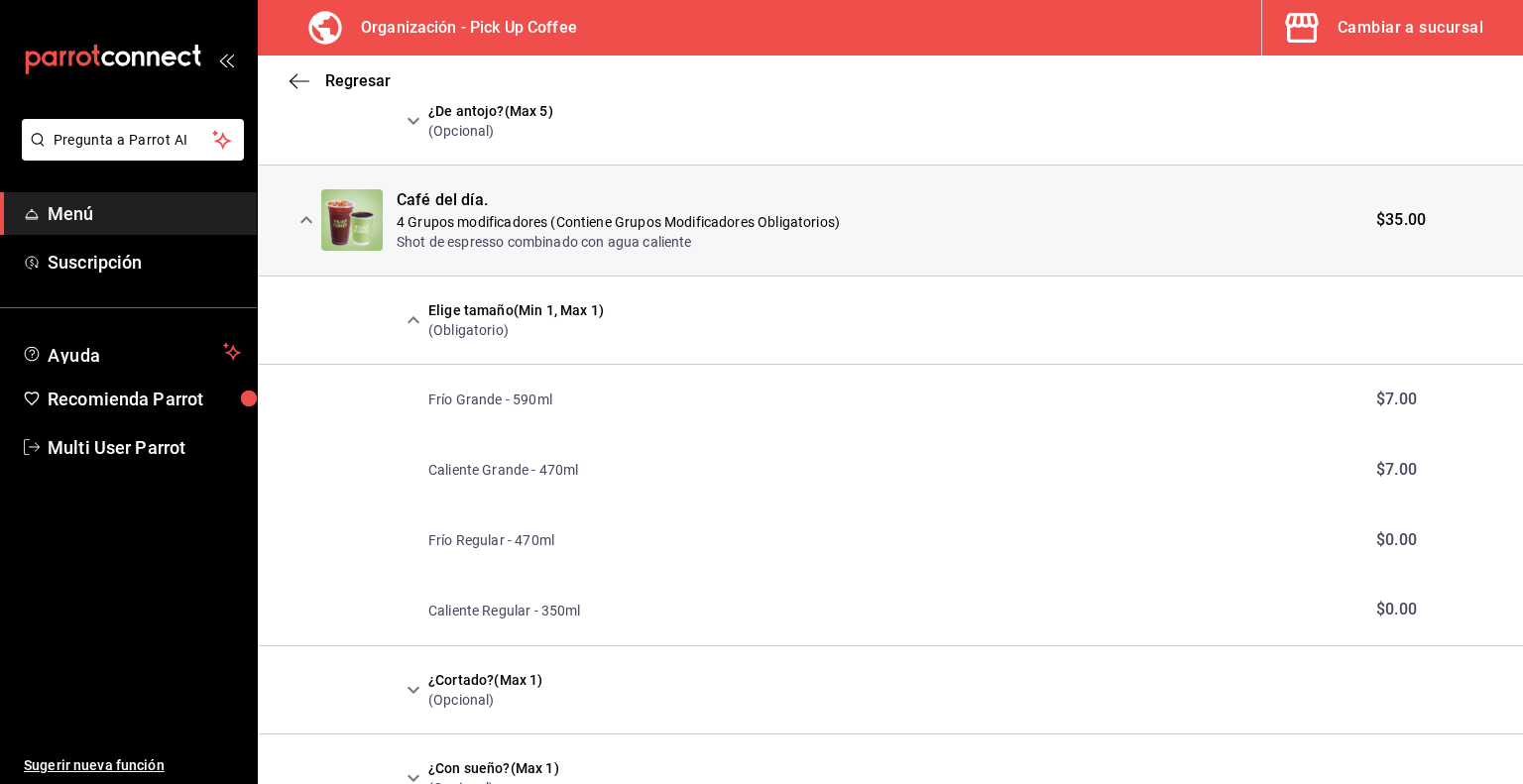 type 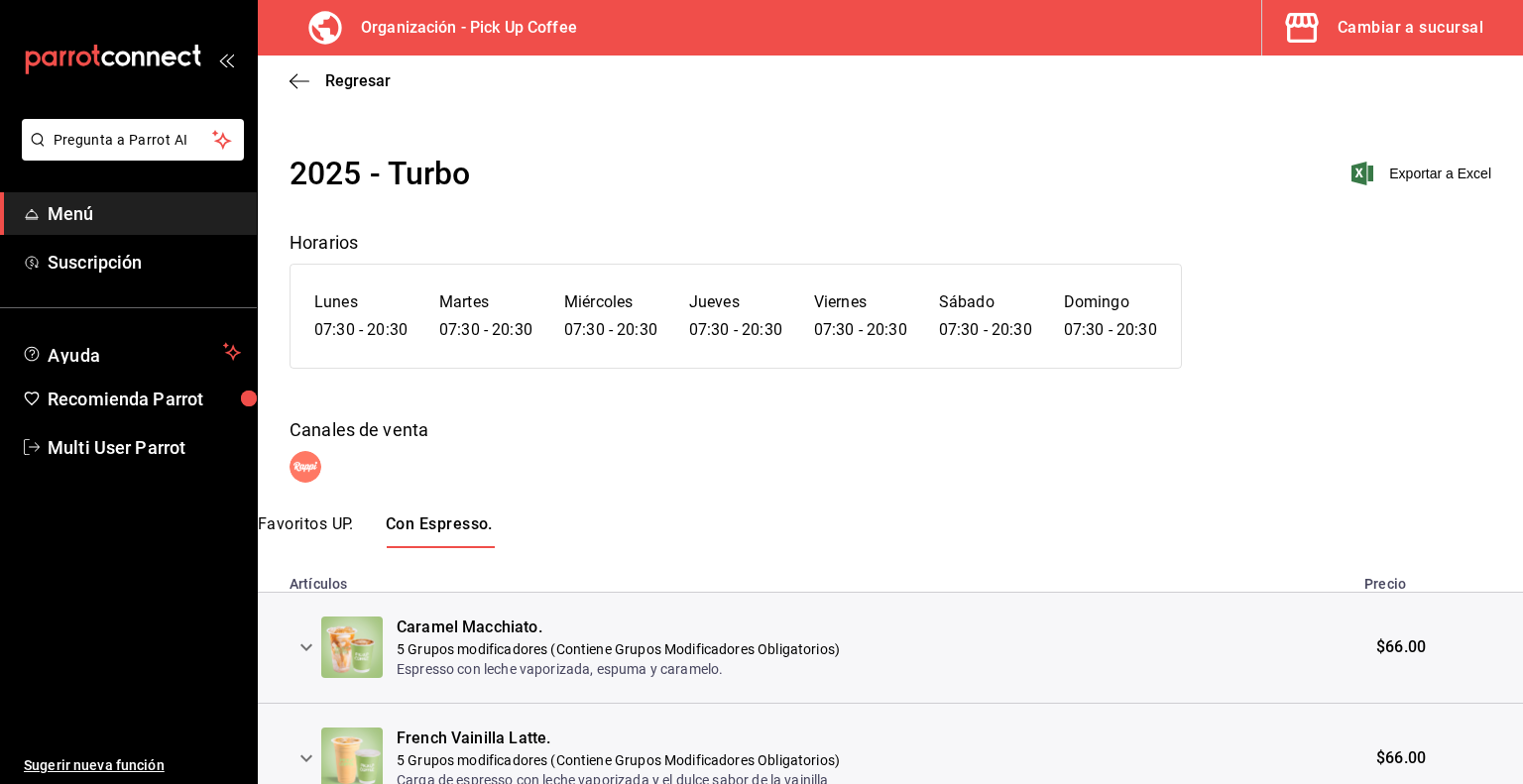 scroll, scrollTop: 0, scrollLeft: 0, axis: both 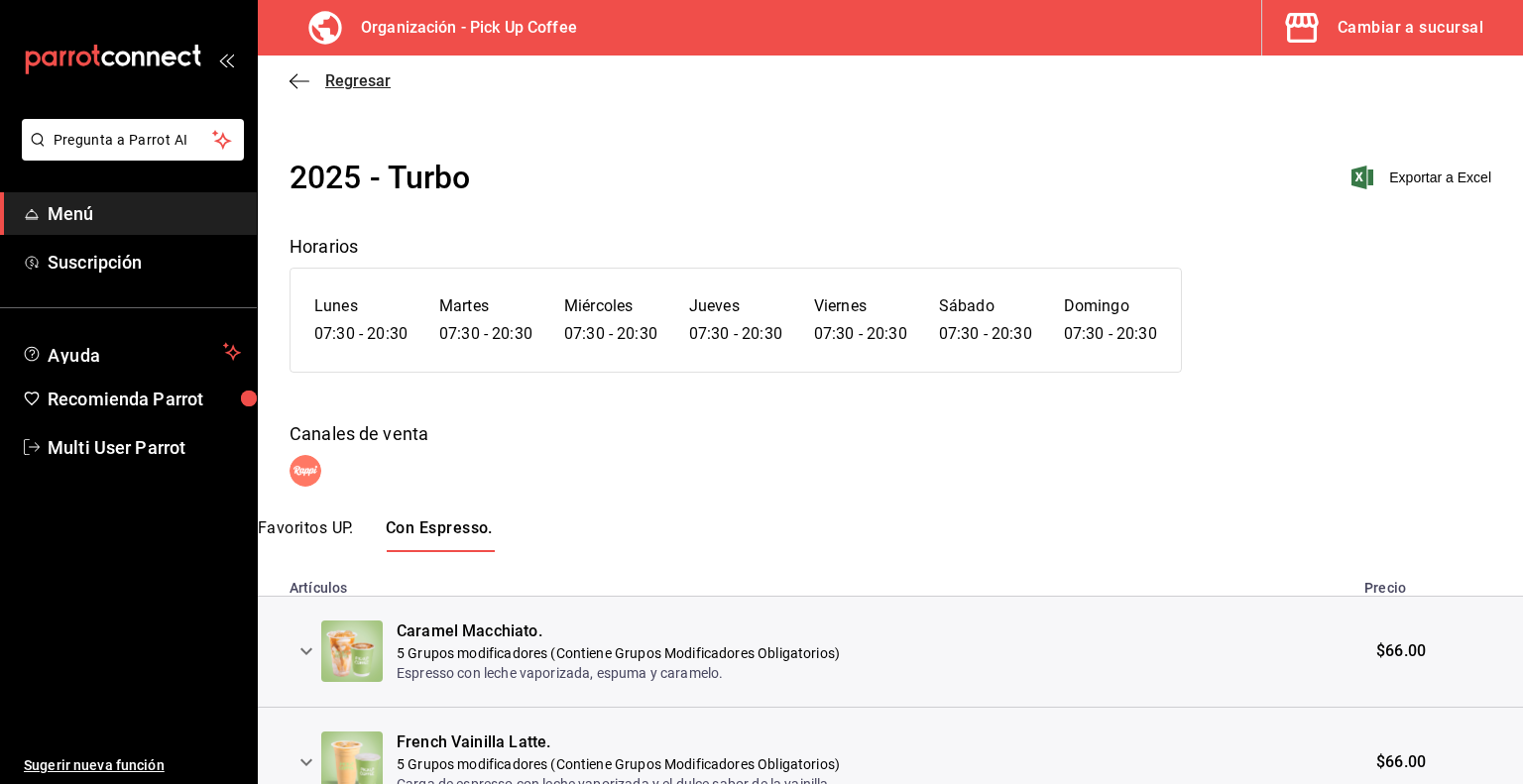 click 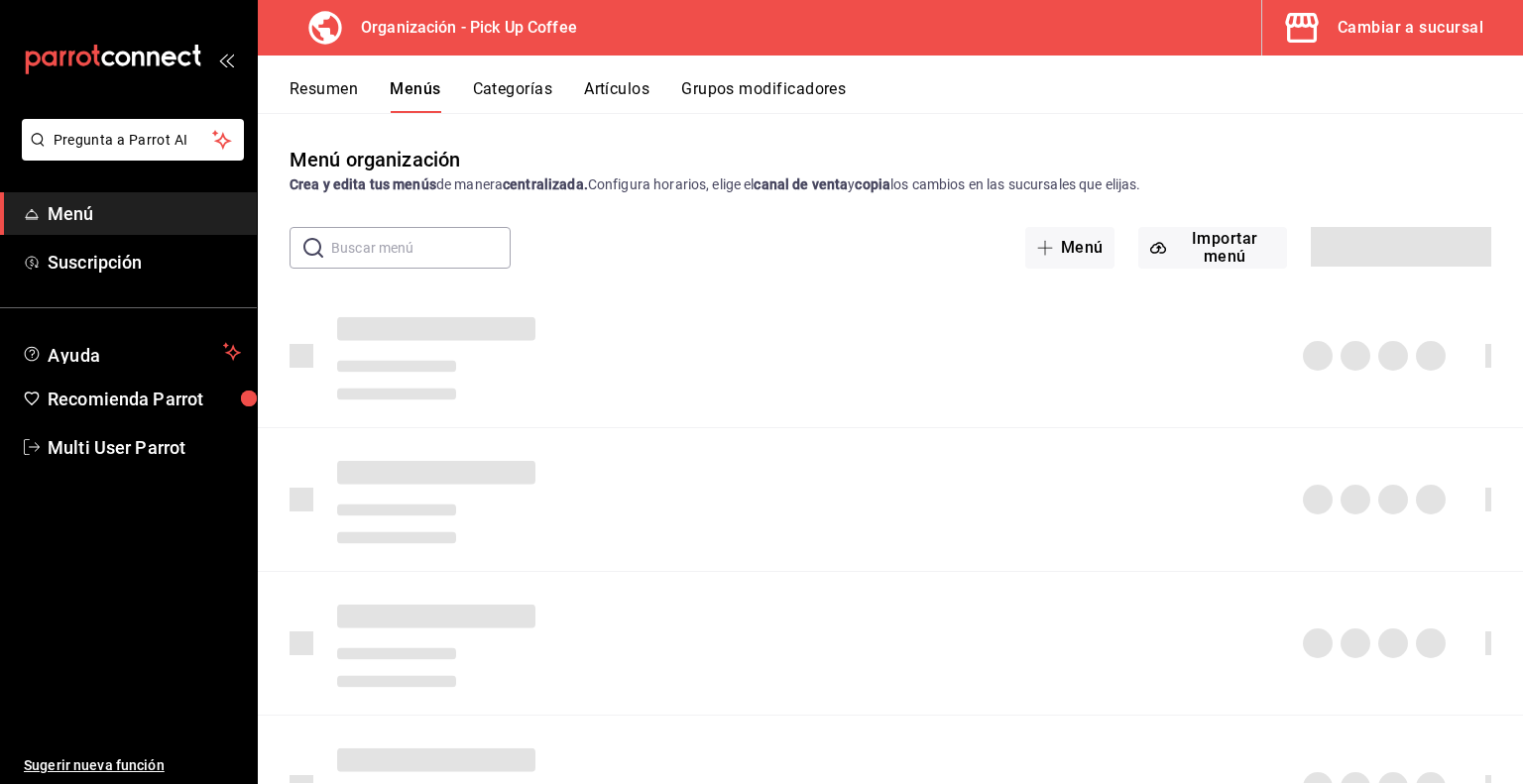 click on "Resumen" at bounding box center [323, 96] 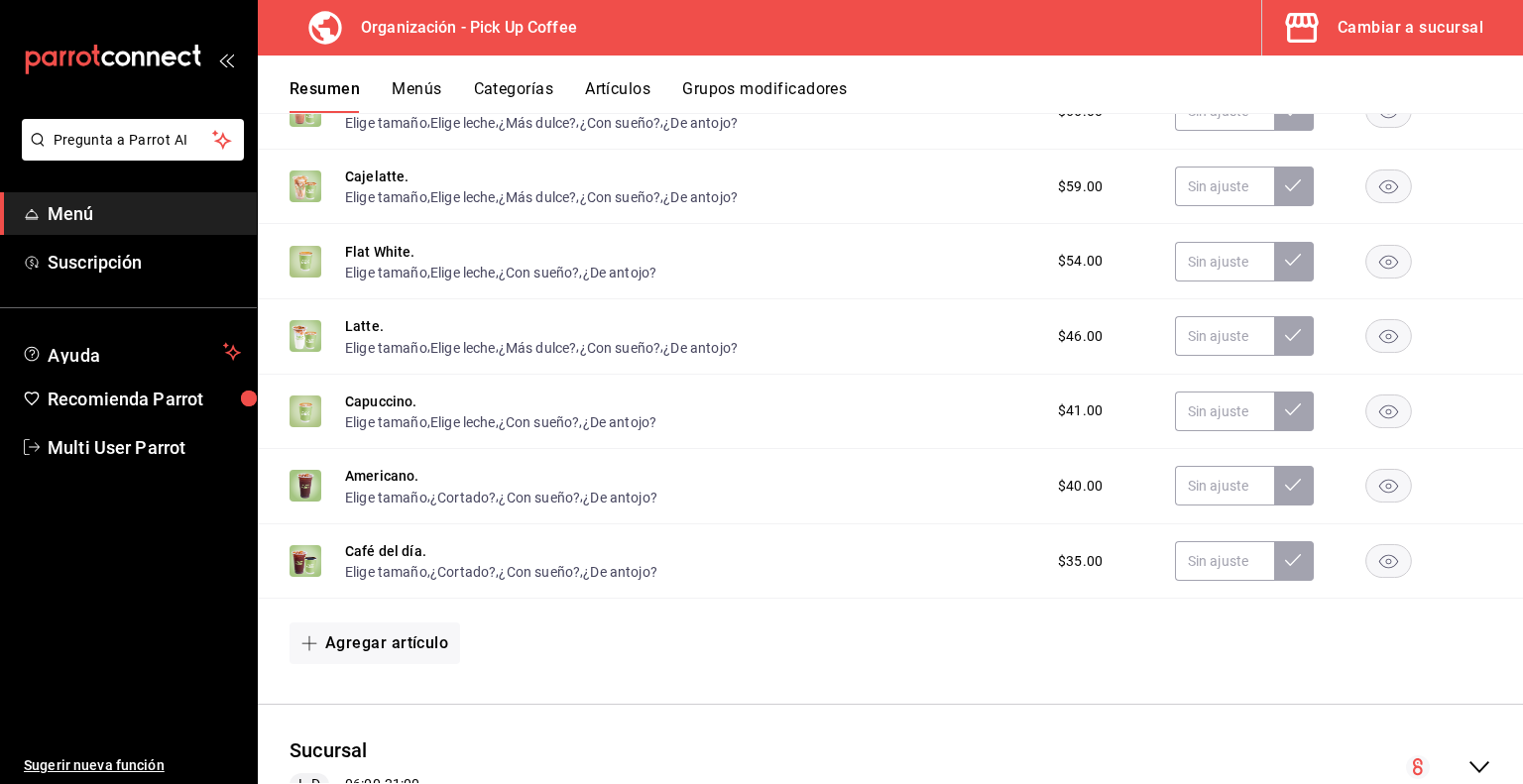 scroll, scrollTop: 1062, scrollLeft: 0, axis: vertical 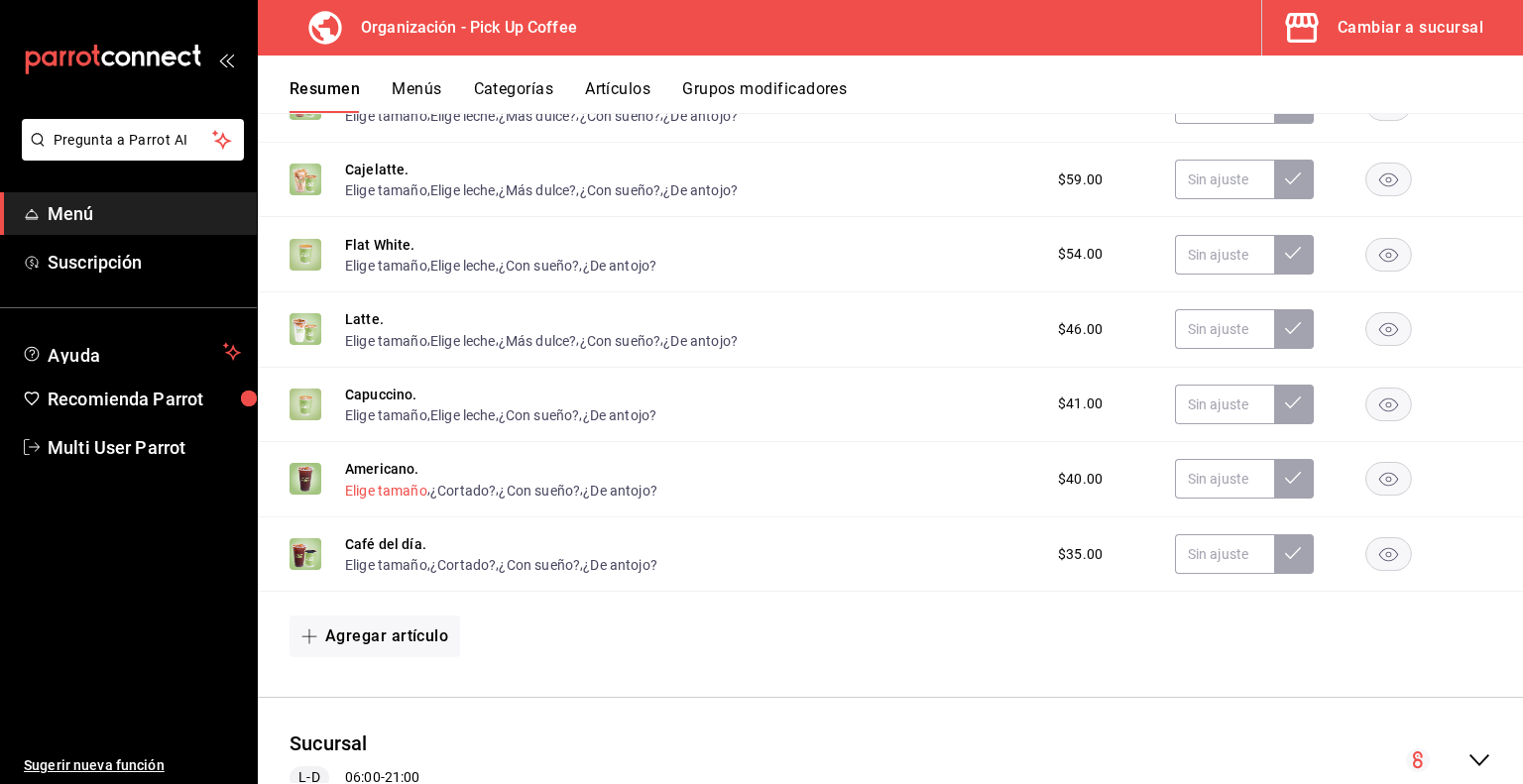 click on "Elige tamaño" at bounding box center [386, 491] 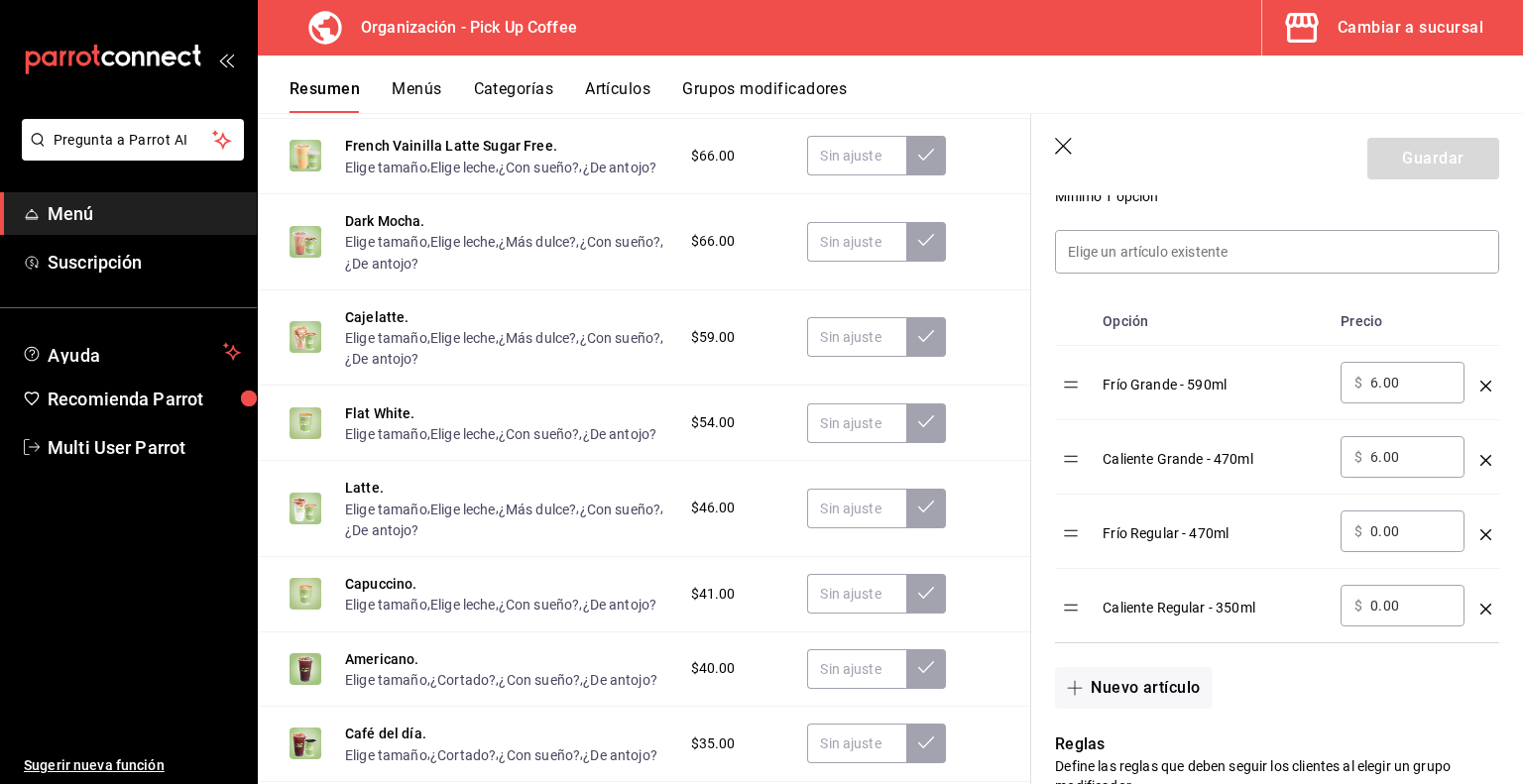 scroll, scrollTop: 648, scrollLeft: 0, axis: vertical 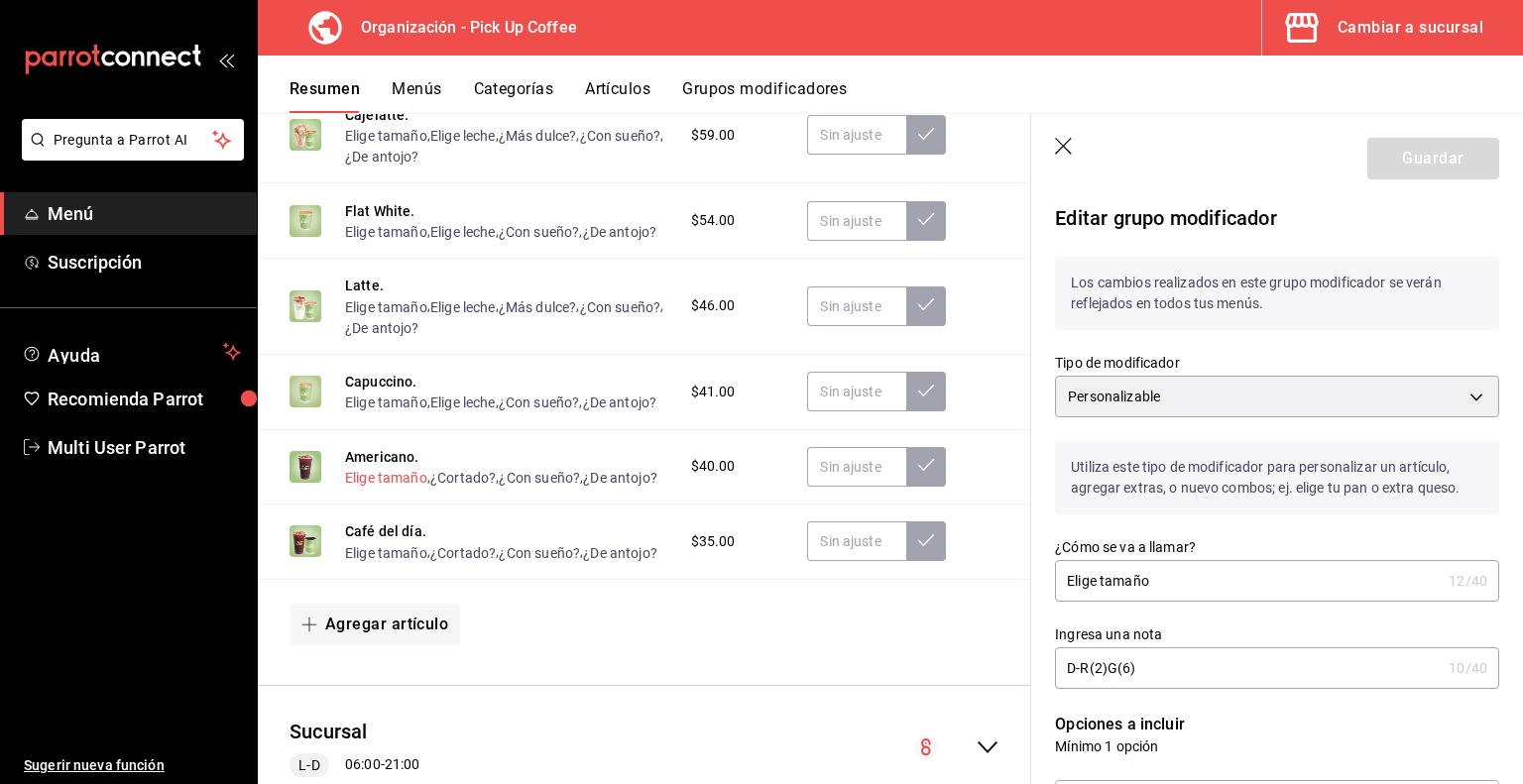 click on "Elige tamaño" at bounding box center (386, 478) 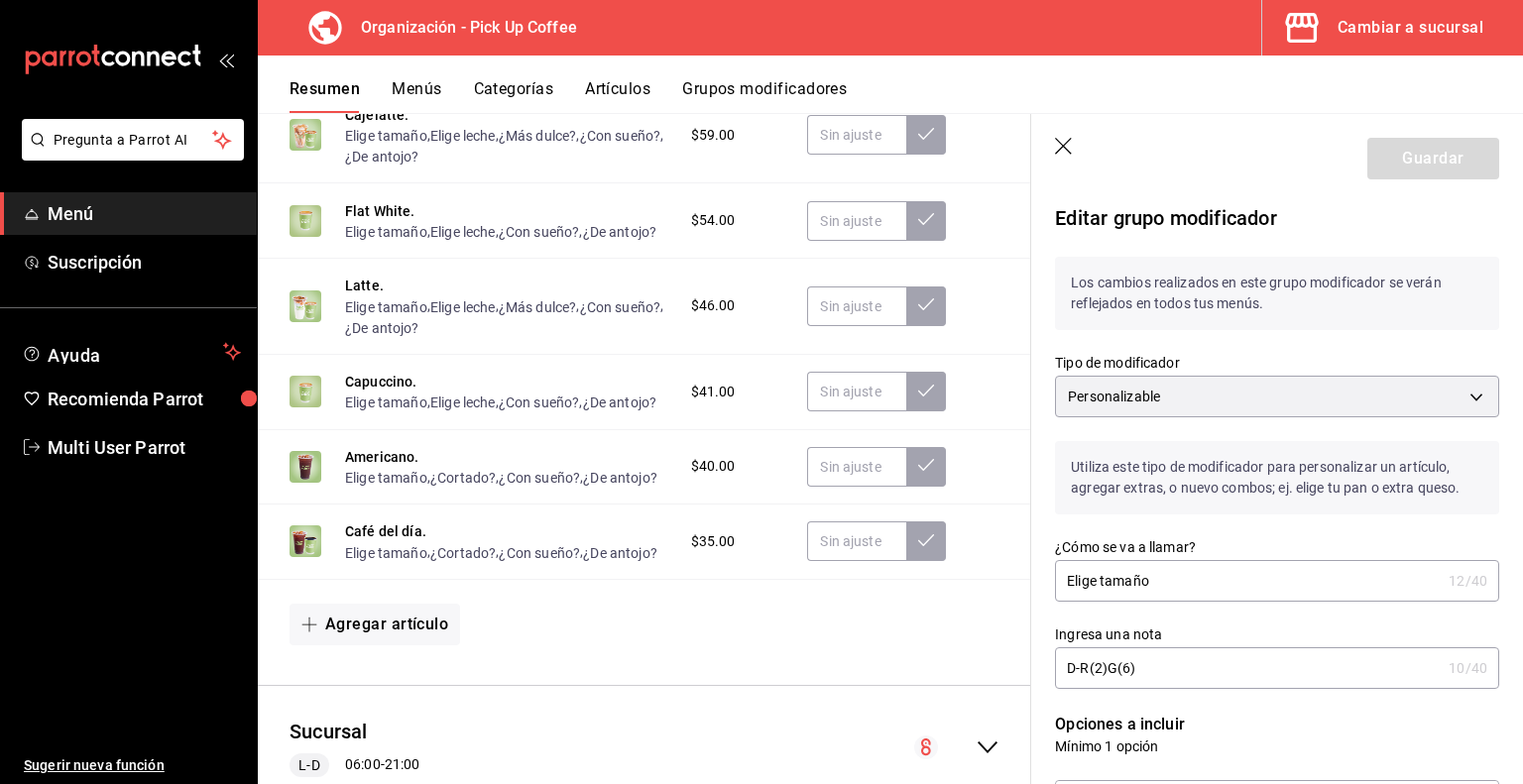 type 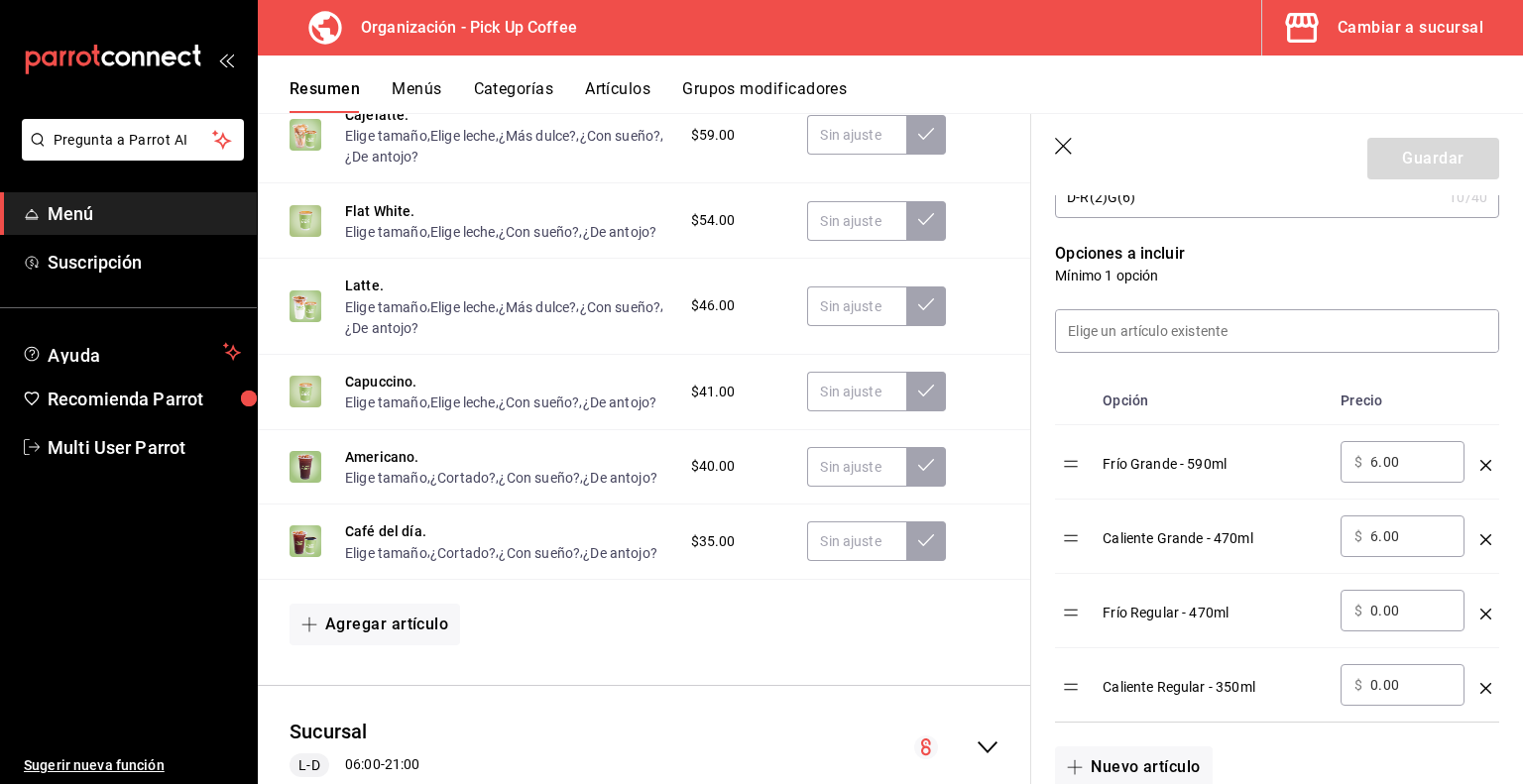 scroll, scrollTop: 500, scrollLeft: 0, axis: vertical 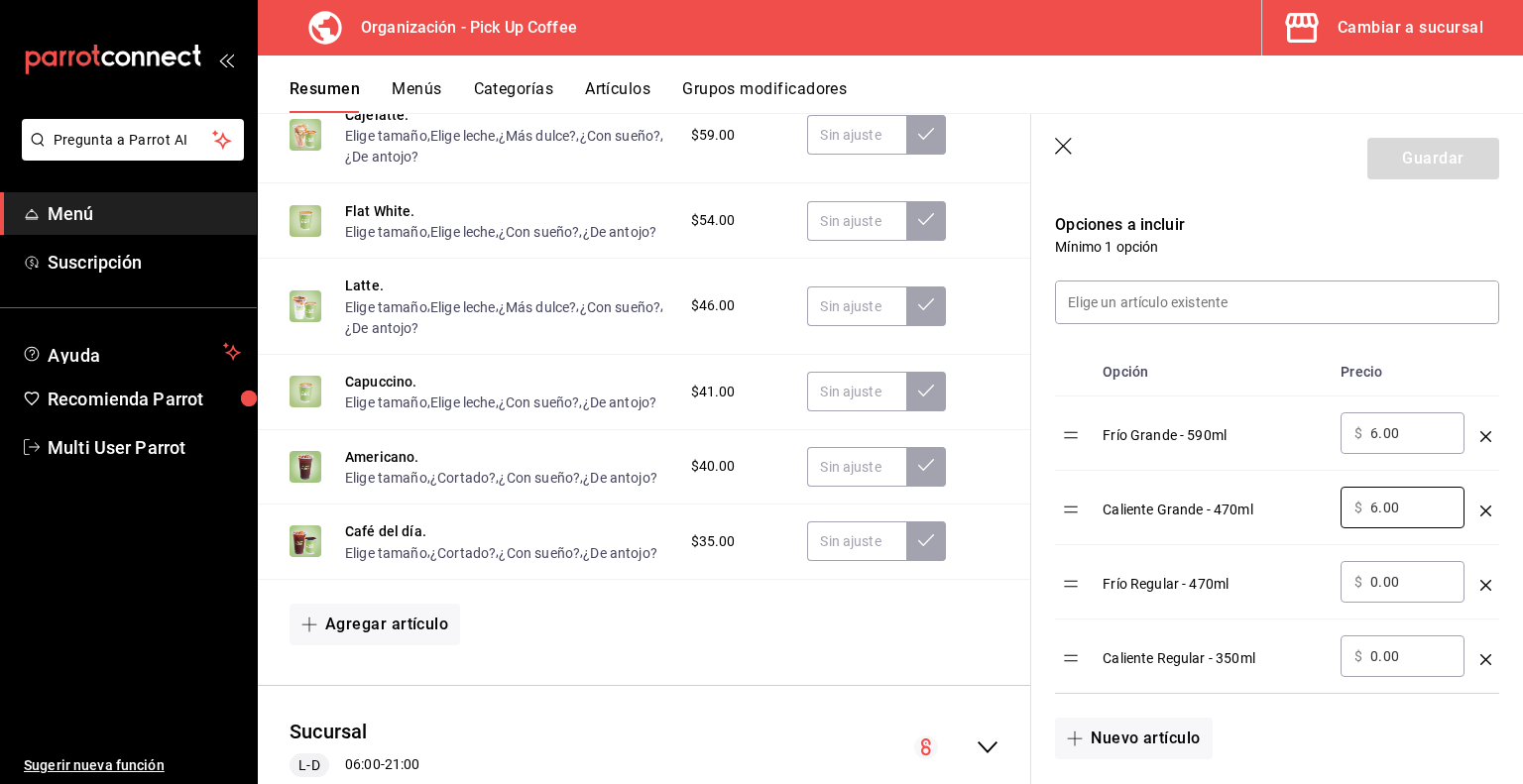 drag, startPoint x: 1401, startPoint y: 510, endPoint x: 1245, endPoint y: 501, distance: 156.2594 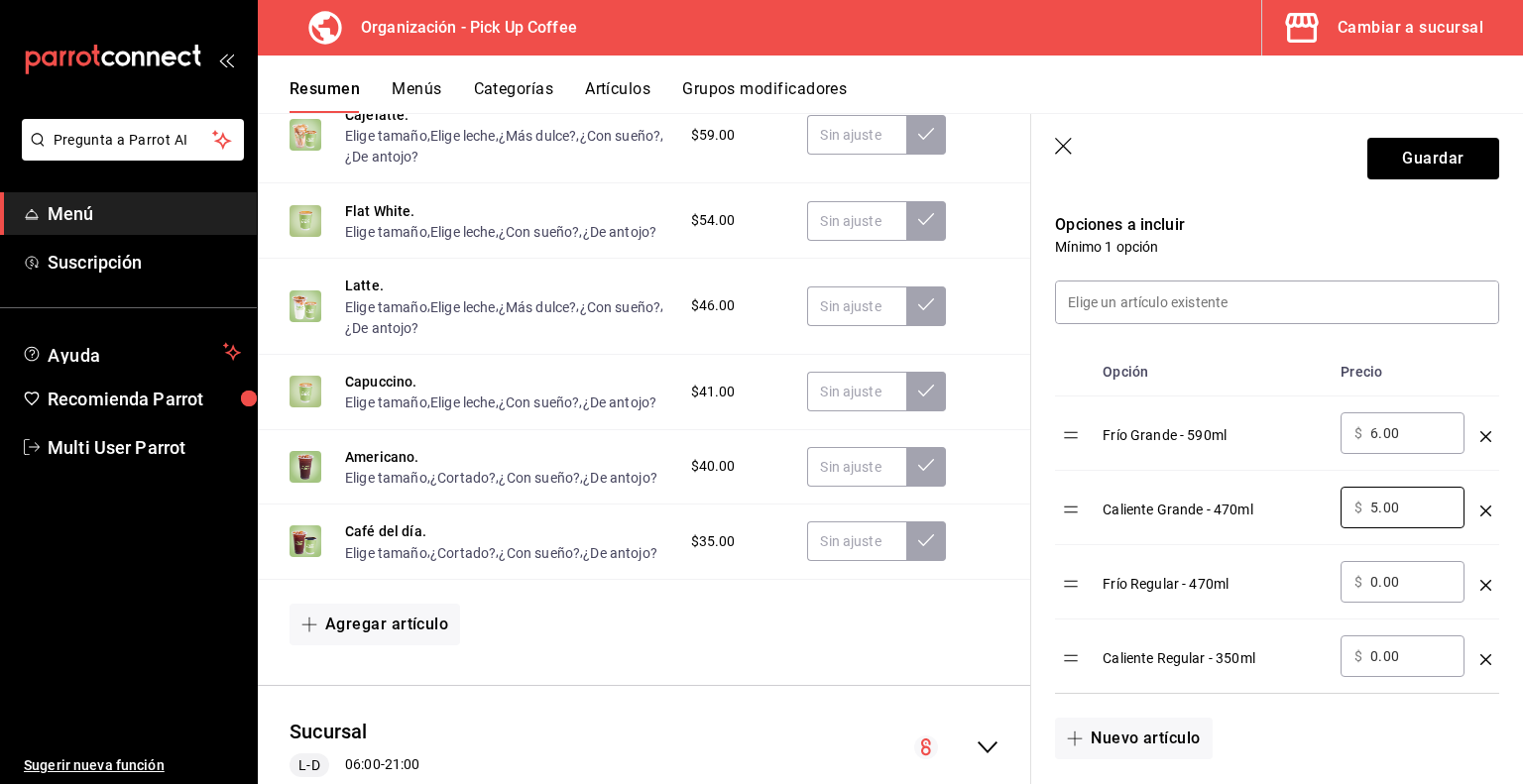 type on "5.00" 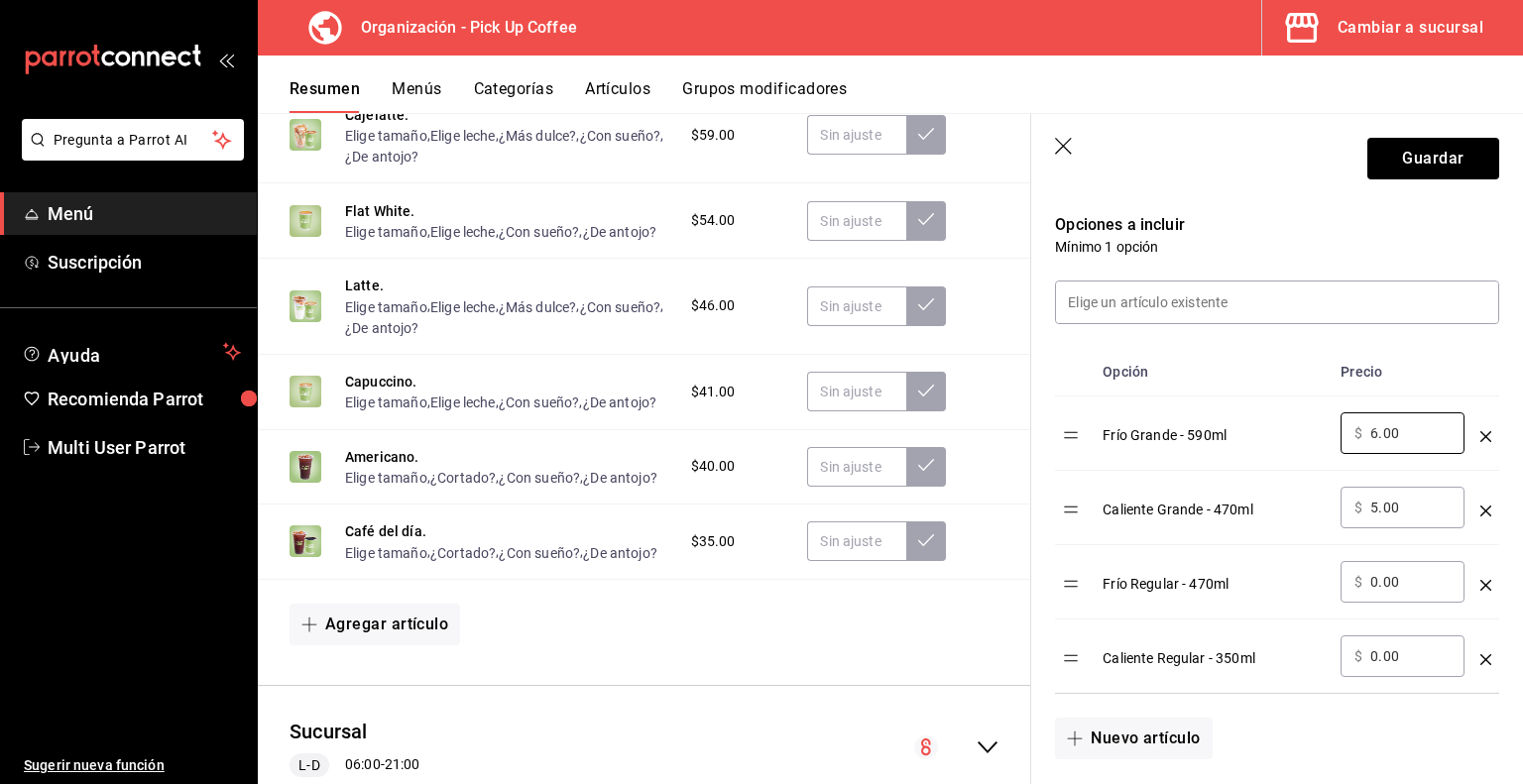 drag, startPoint x: 1404, startPoint y: 425, endPoint x: 1308, endPoint y: 424, distance: 96.00521 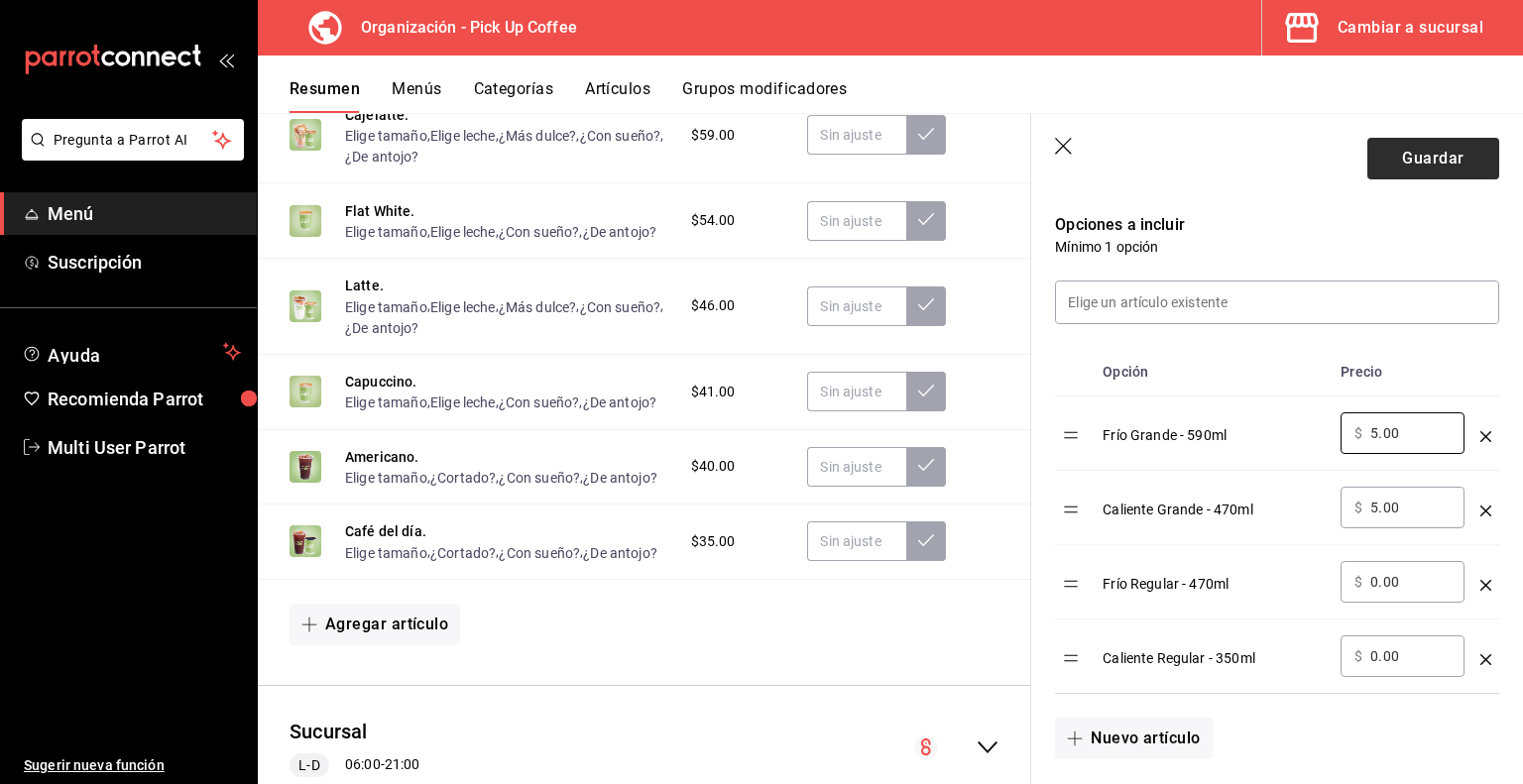 type on "5.00" 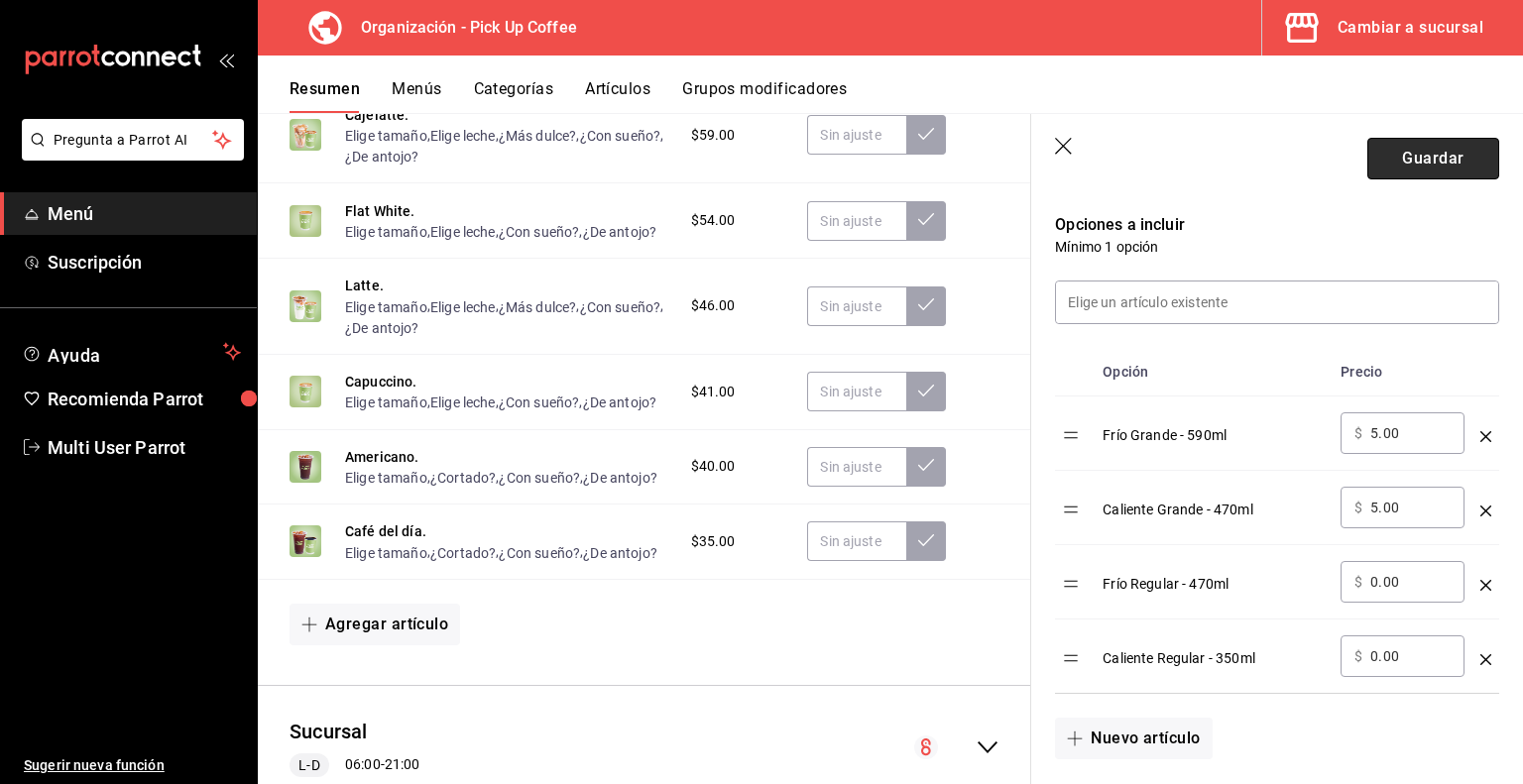 click on "Guardar" at bounding box center (1433, 159) 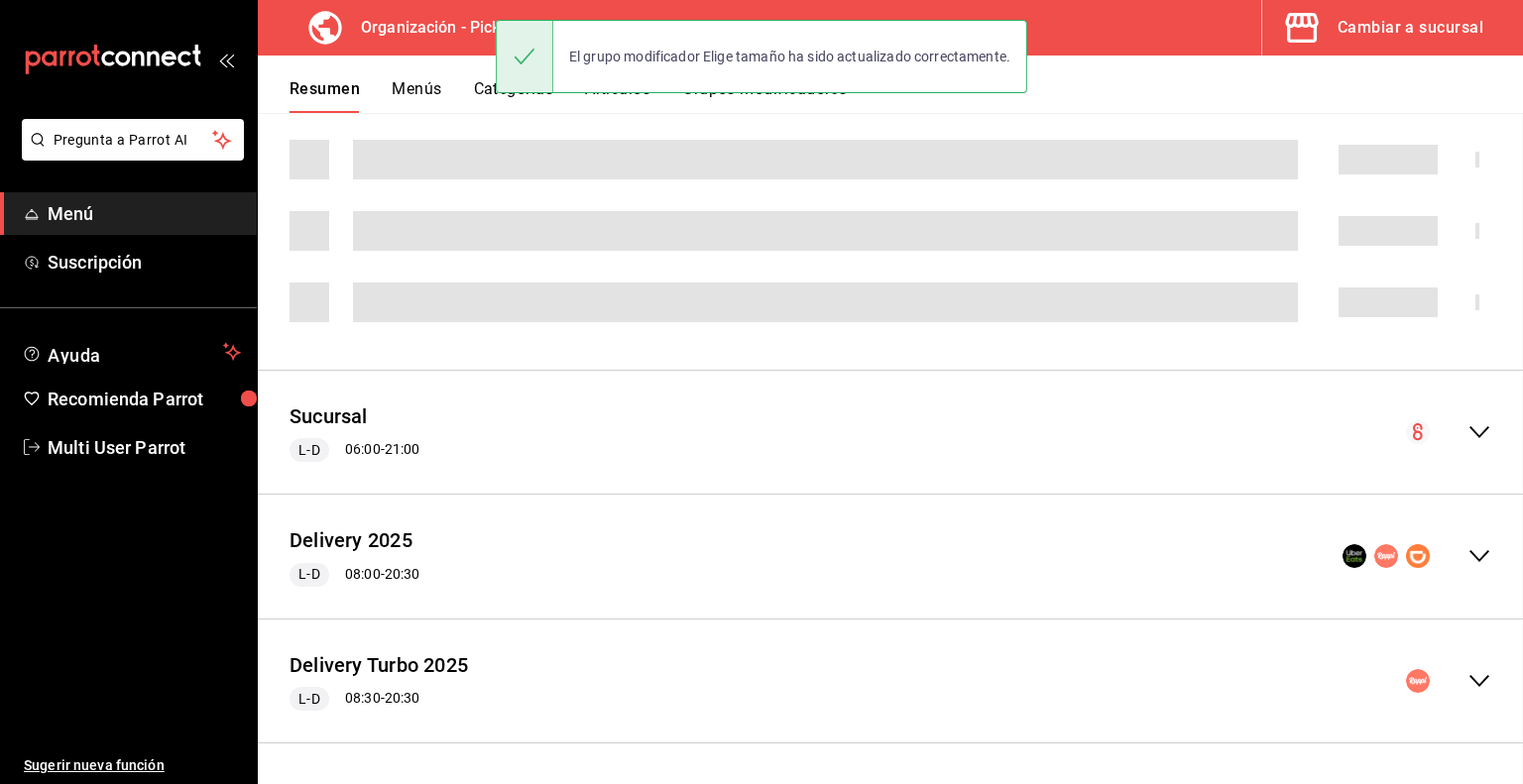 scroll, scrollTop: 0, scrollLeft: 0, axis: both 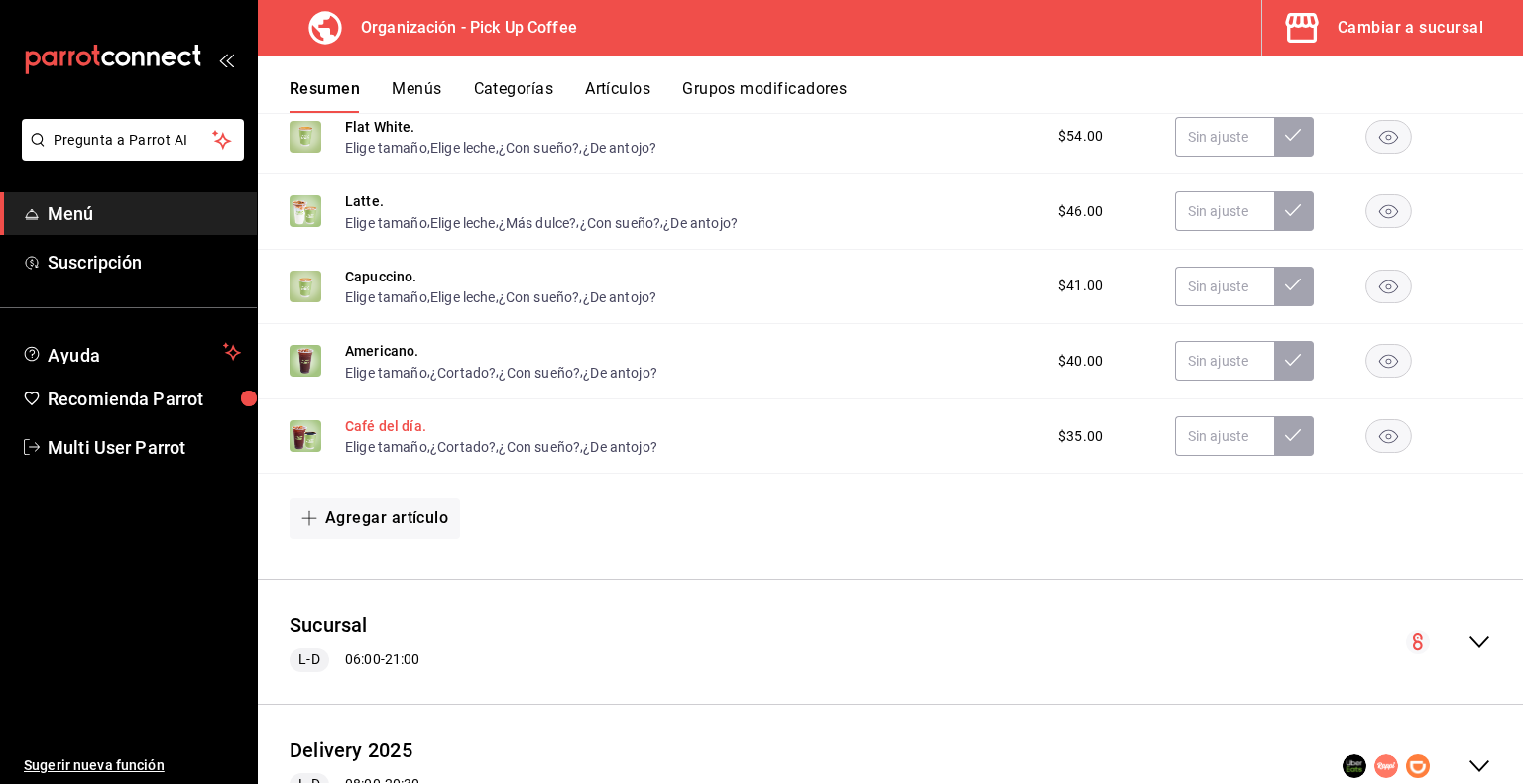 click on "Café del día." at bounding box center [386, 426] 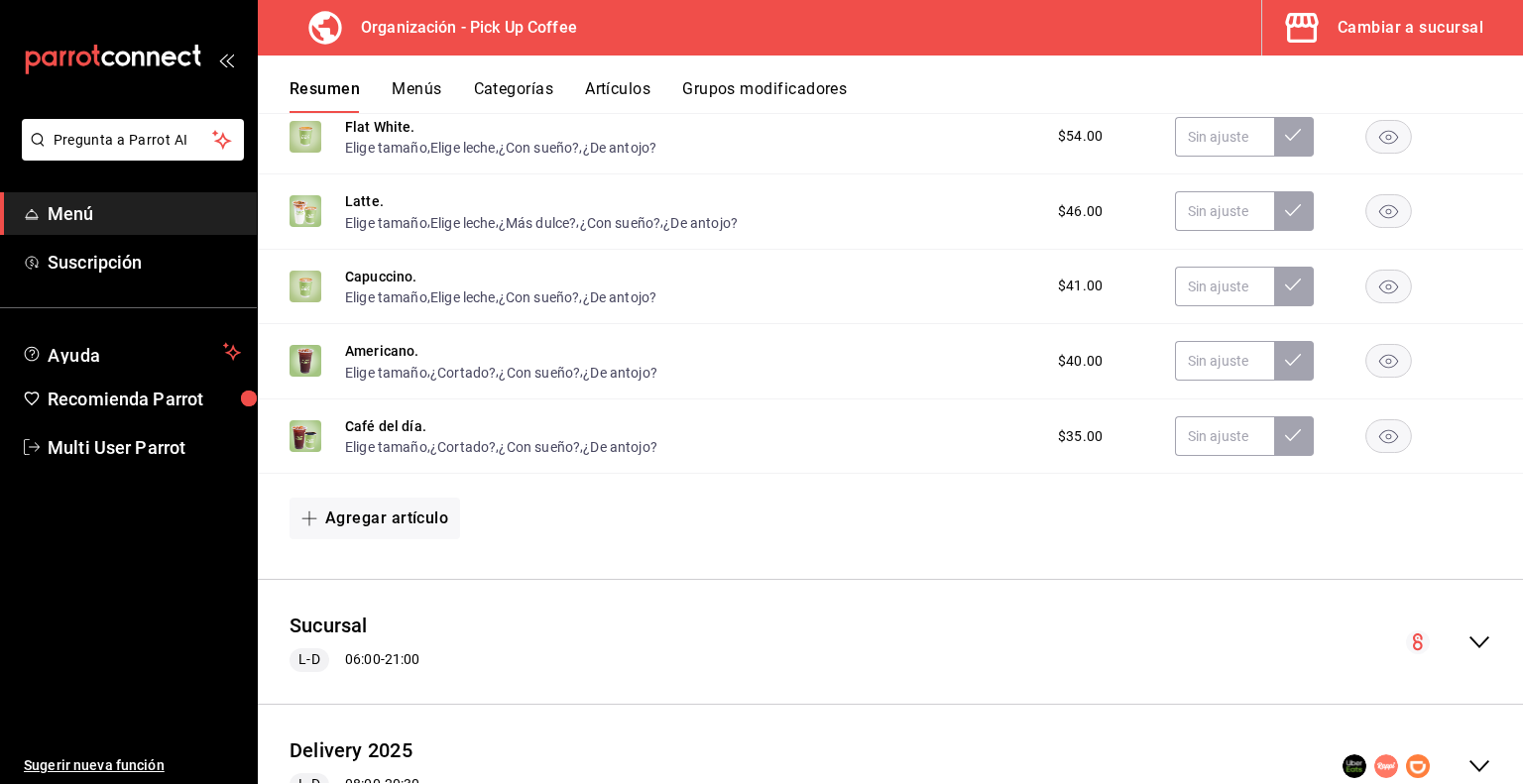 type 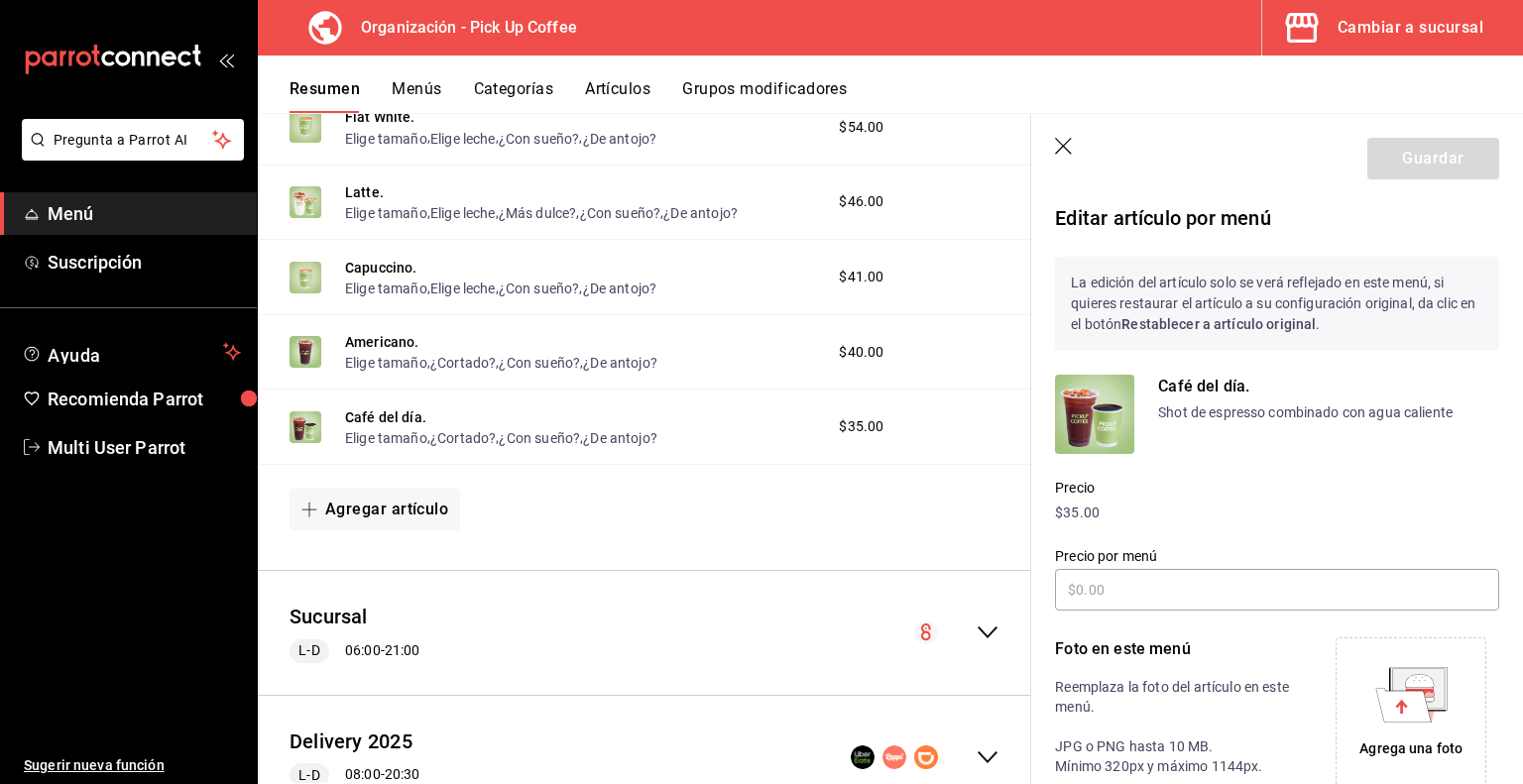 scroll, scrollTop: 1149, scrollLeft: 0, axis: vertical 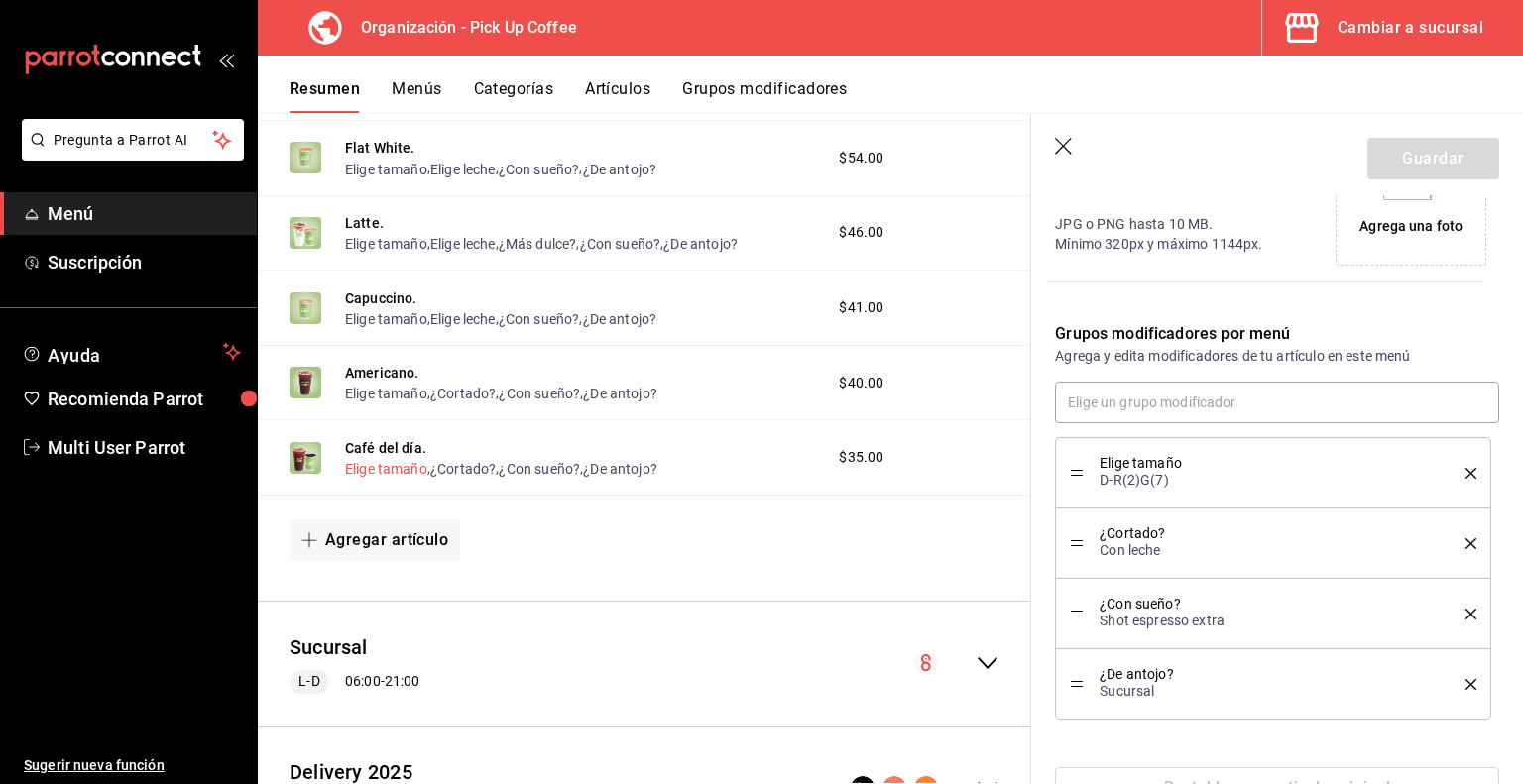 click on "Elige tamaño" at bounding box center (386, 469) 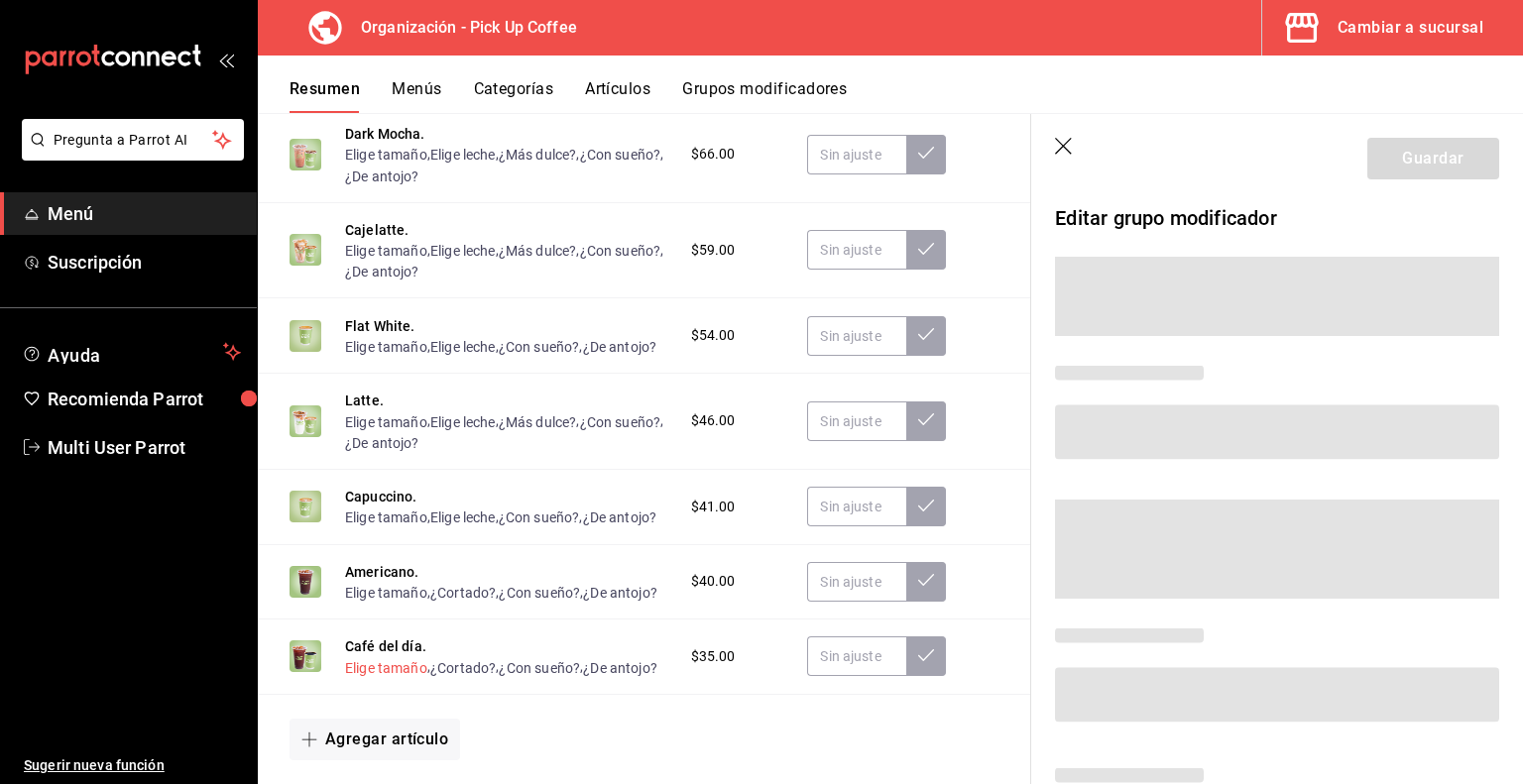 scroll, scrollTop: 1328, scrollLeft: 0, axis: vertical 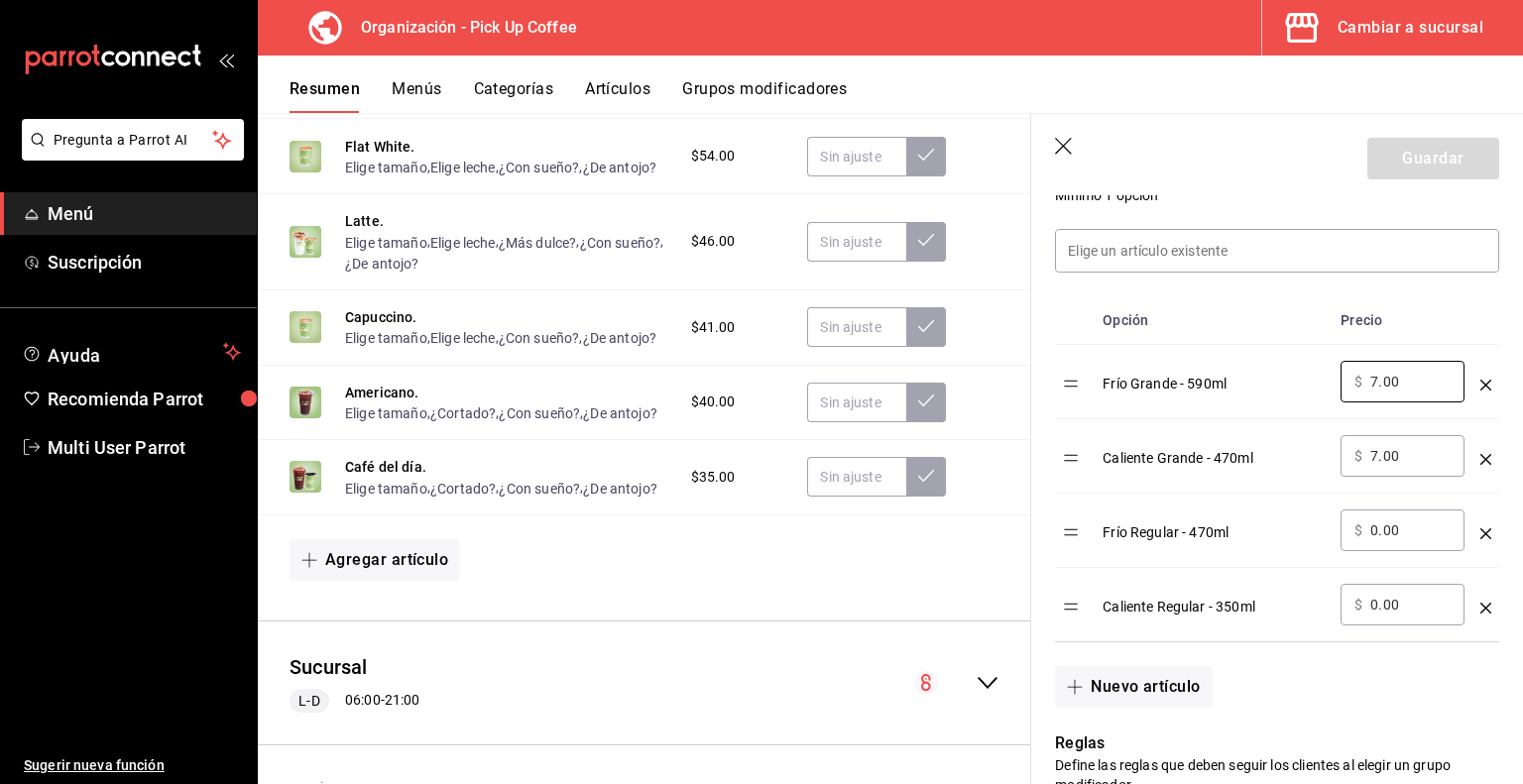 drag, startPoint x: 1416, startPoint y: 384, endPoint x: 1265, endPoint y: 385, distance: 151.0033 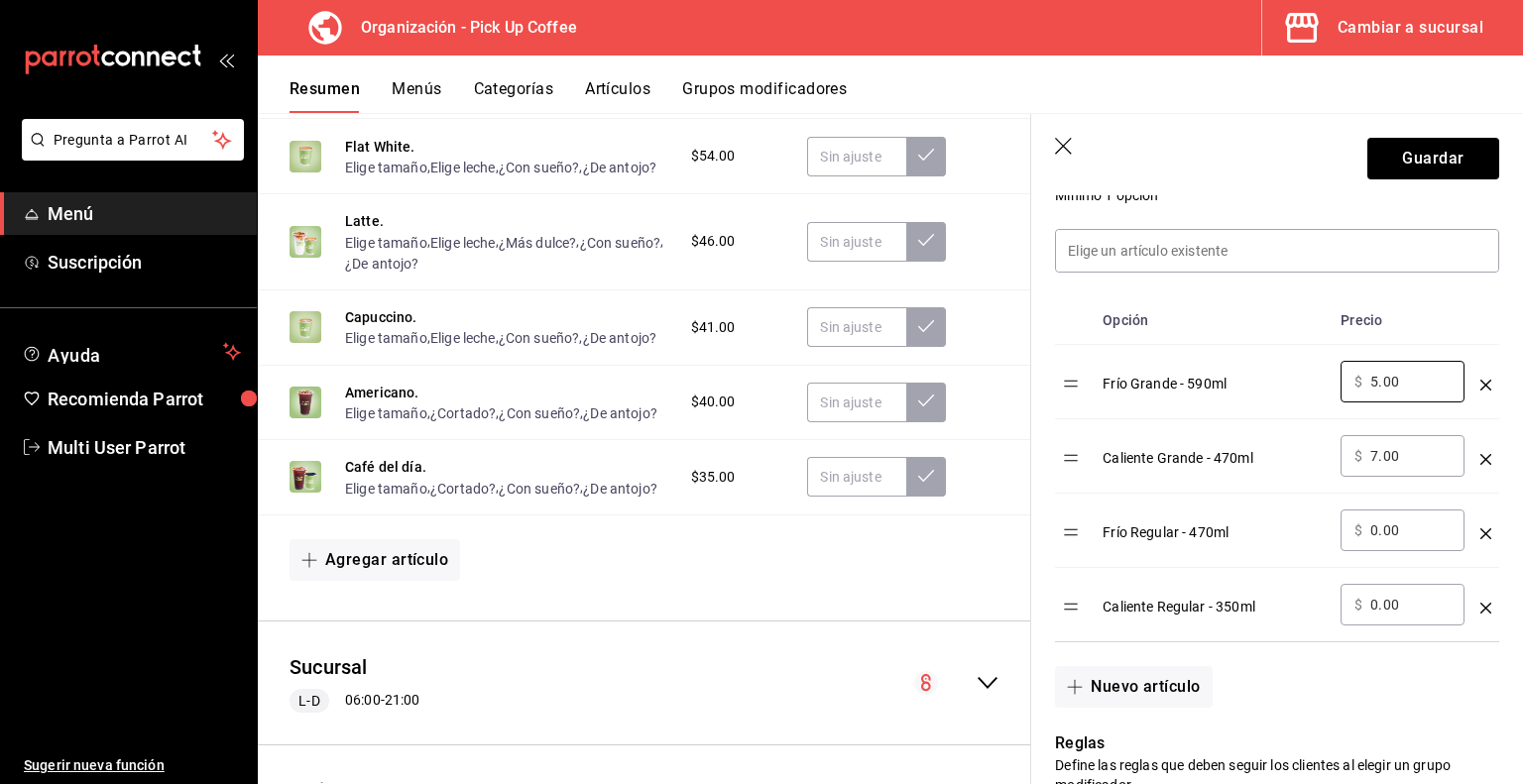 type on "5.00" 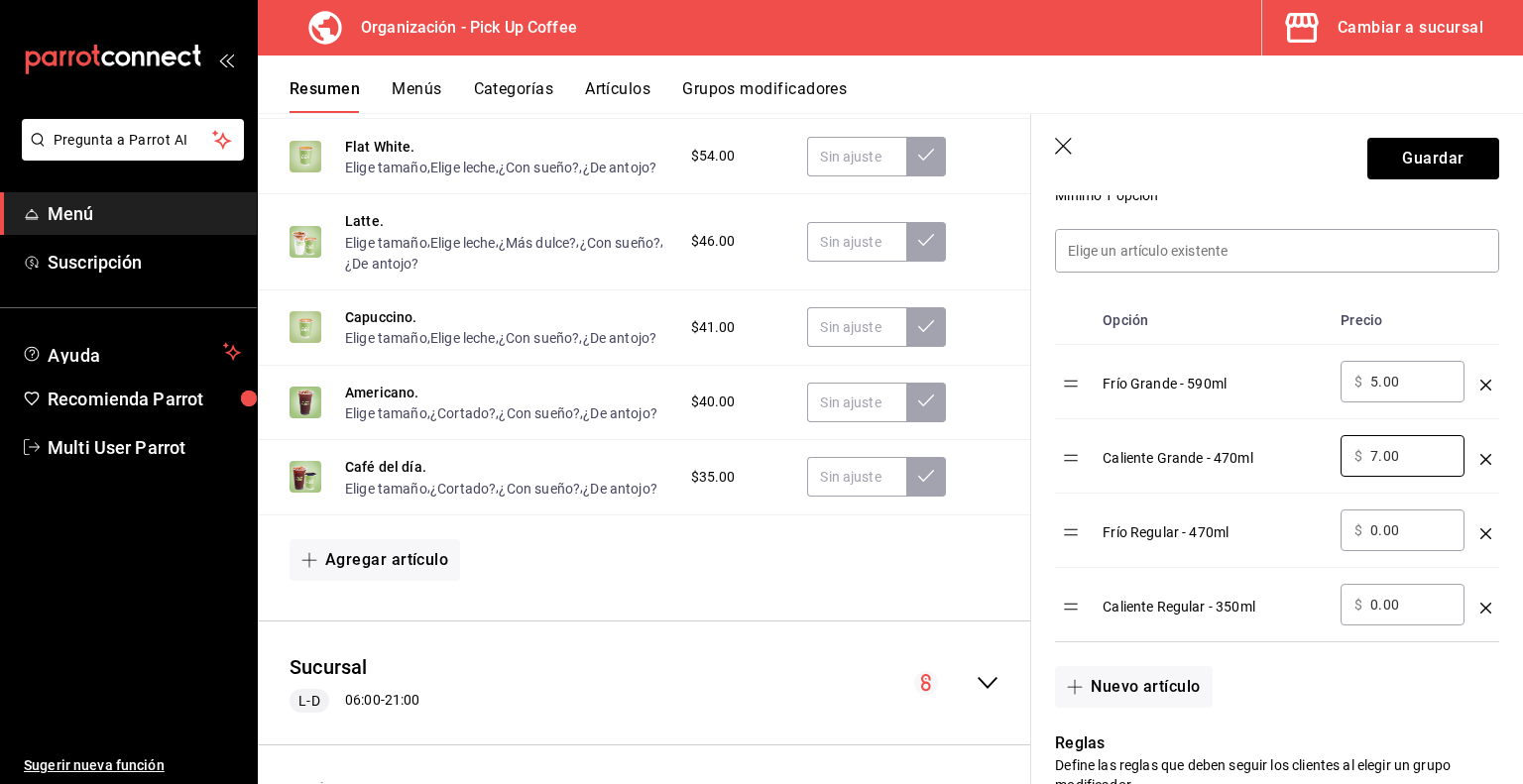 drag, startPoint x: 1422, startPoint y: 447, endPoint x: 1289, endPoint y: 458, distance: 133.45411 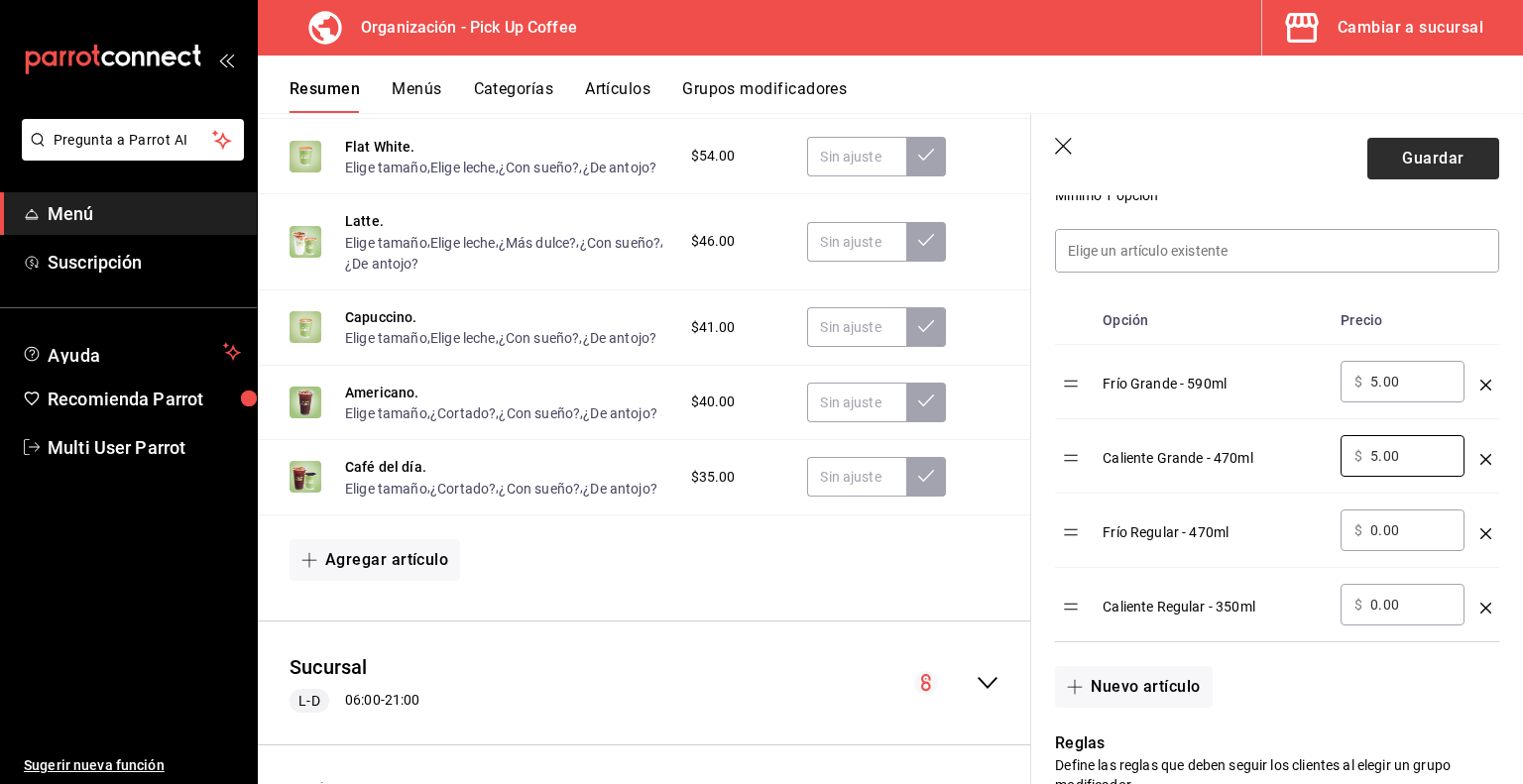 type on "5.00" 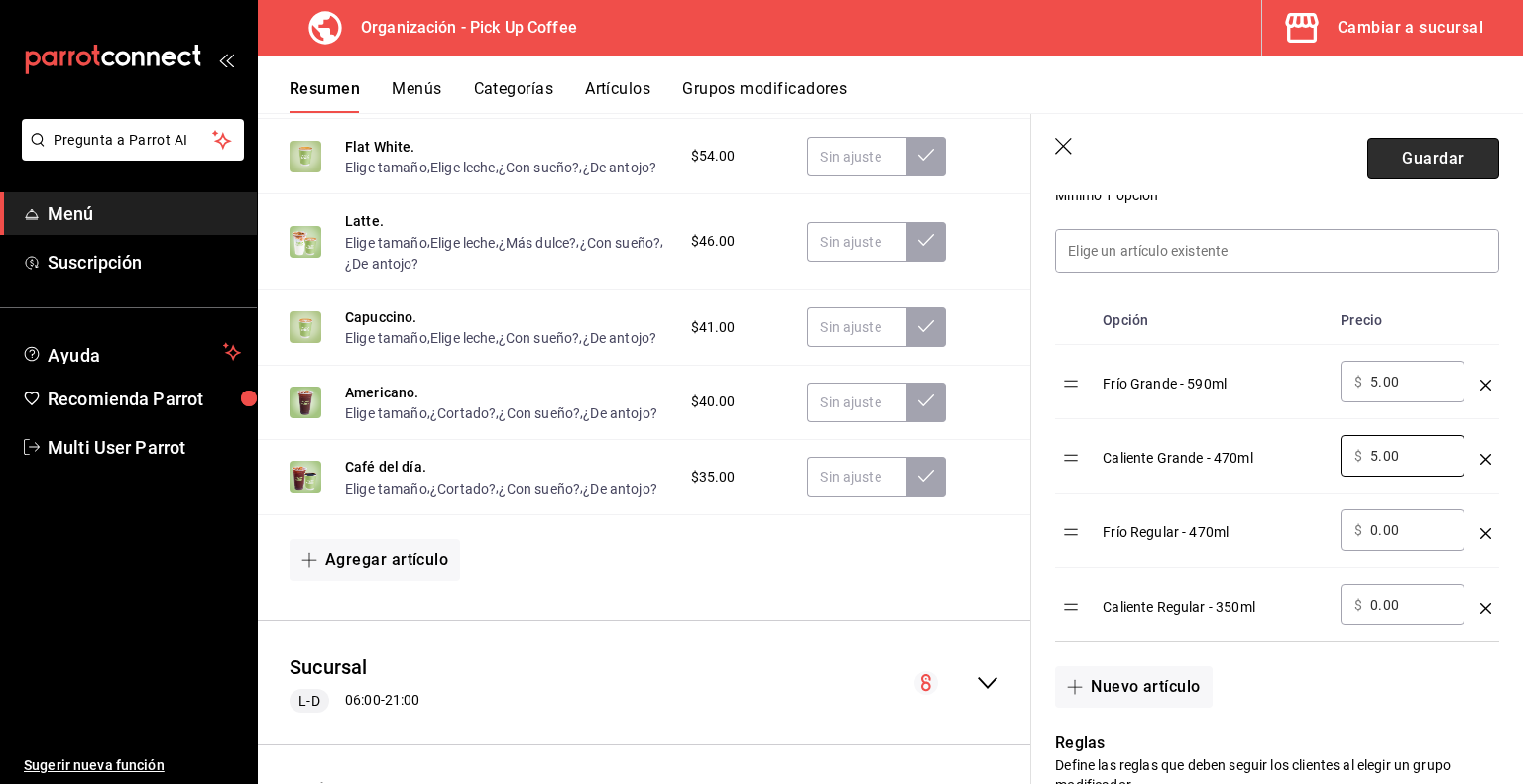 click on "Guardar" at bounding box center [1433, 159] 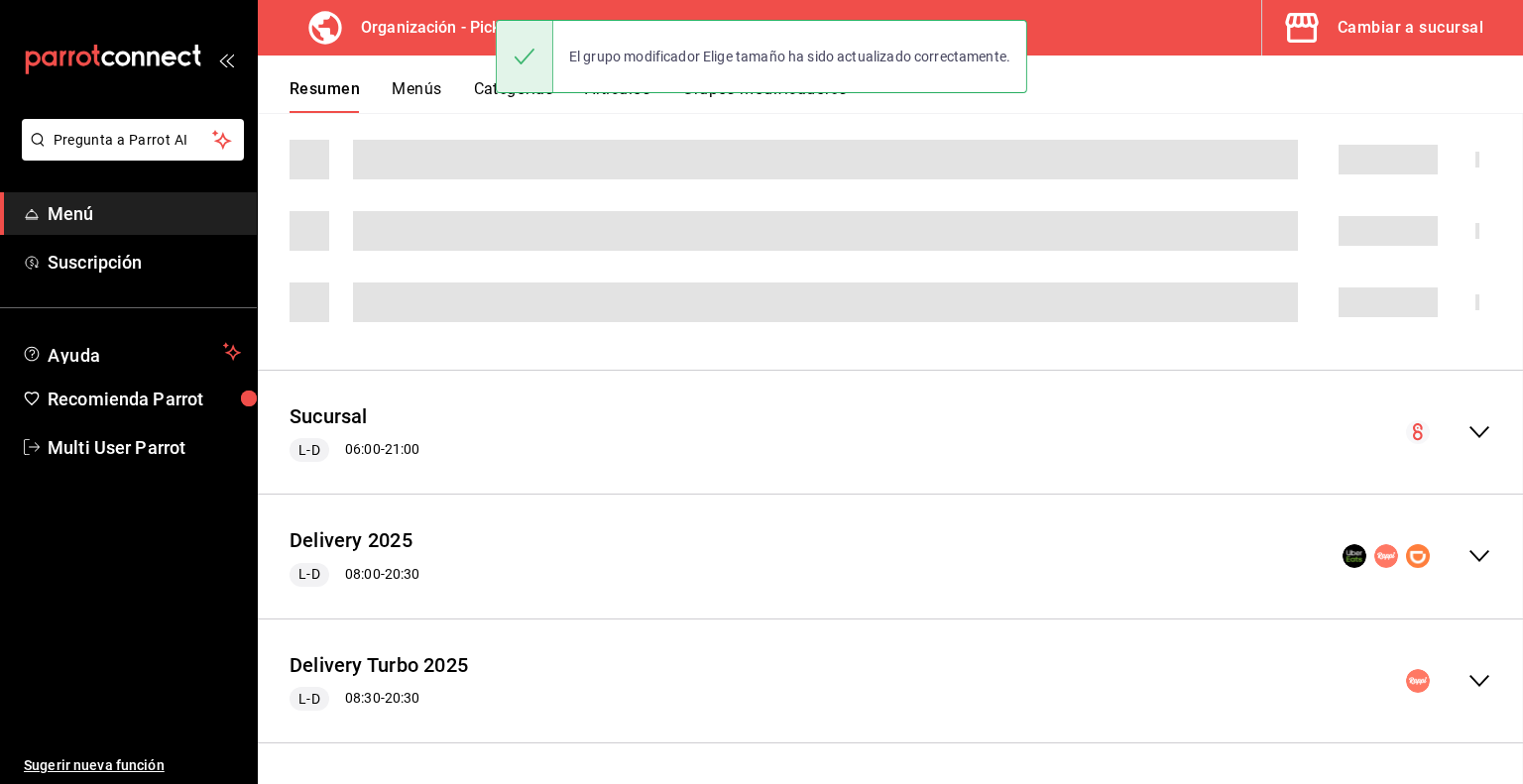 scroll, scrollTop: 0, scrollLeft: 0, axis: both 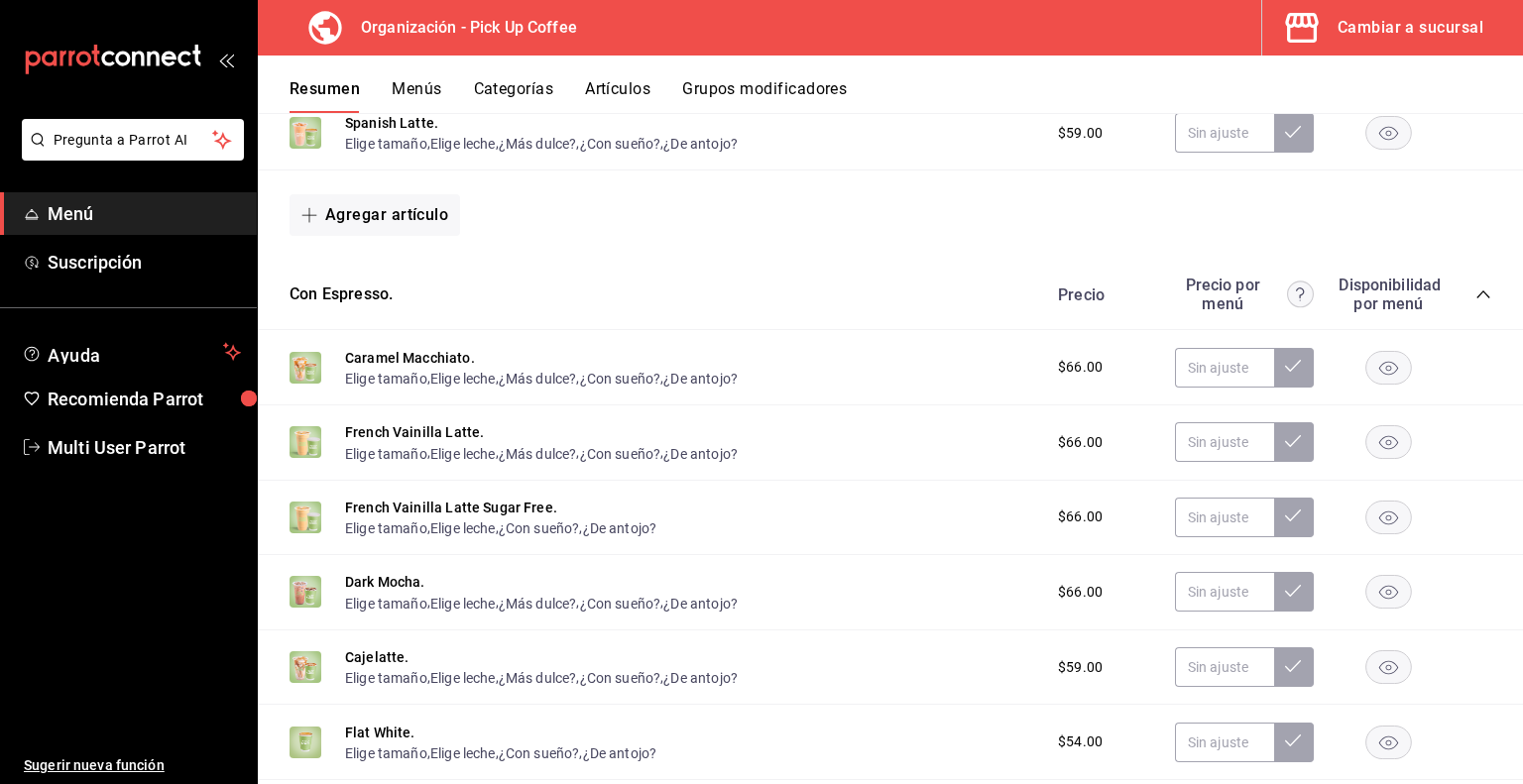 click on "Menús" at bounding box center (416, 96) 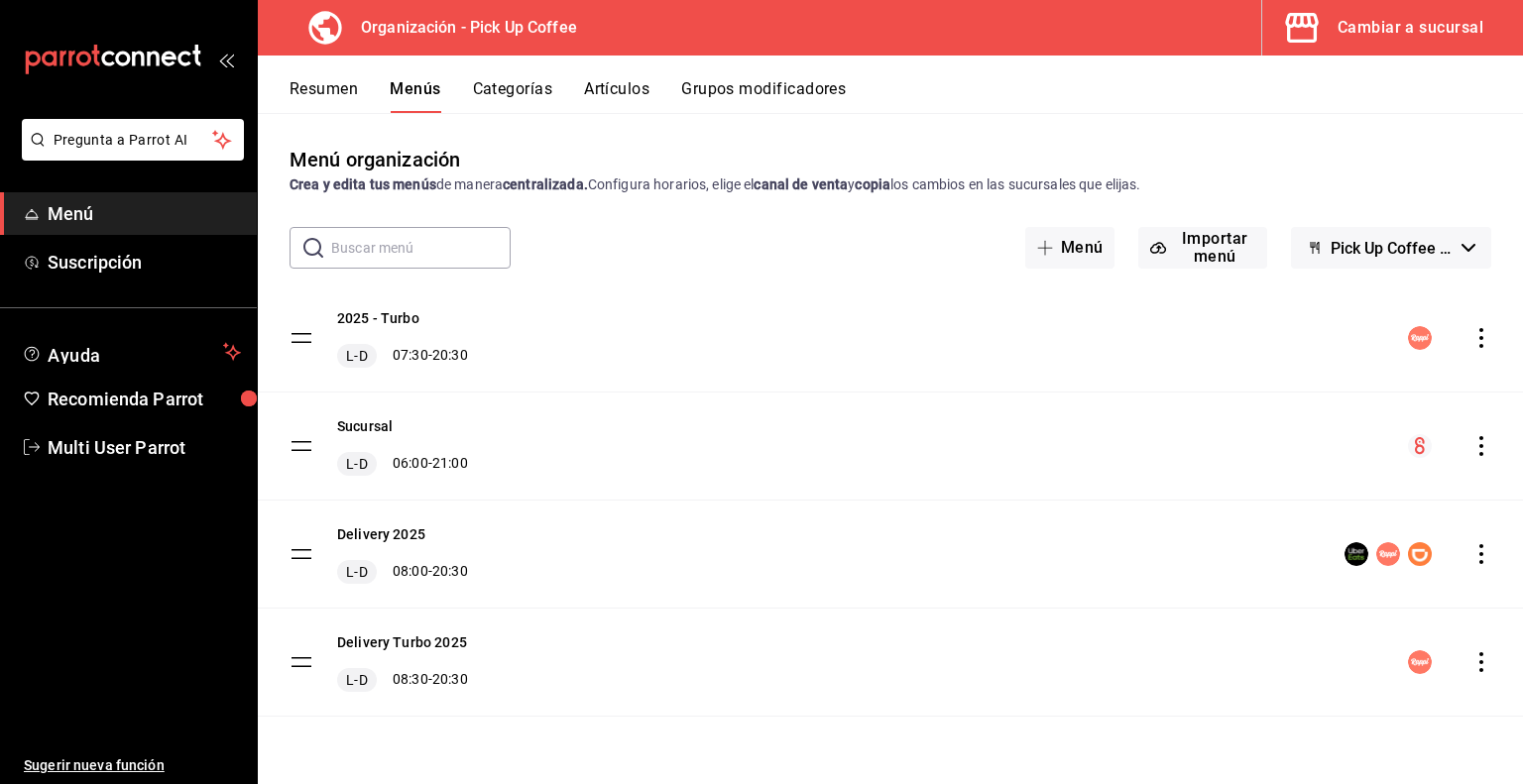 click 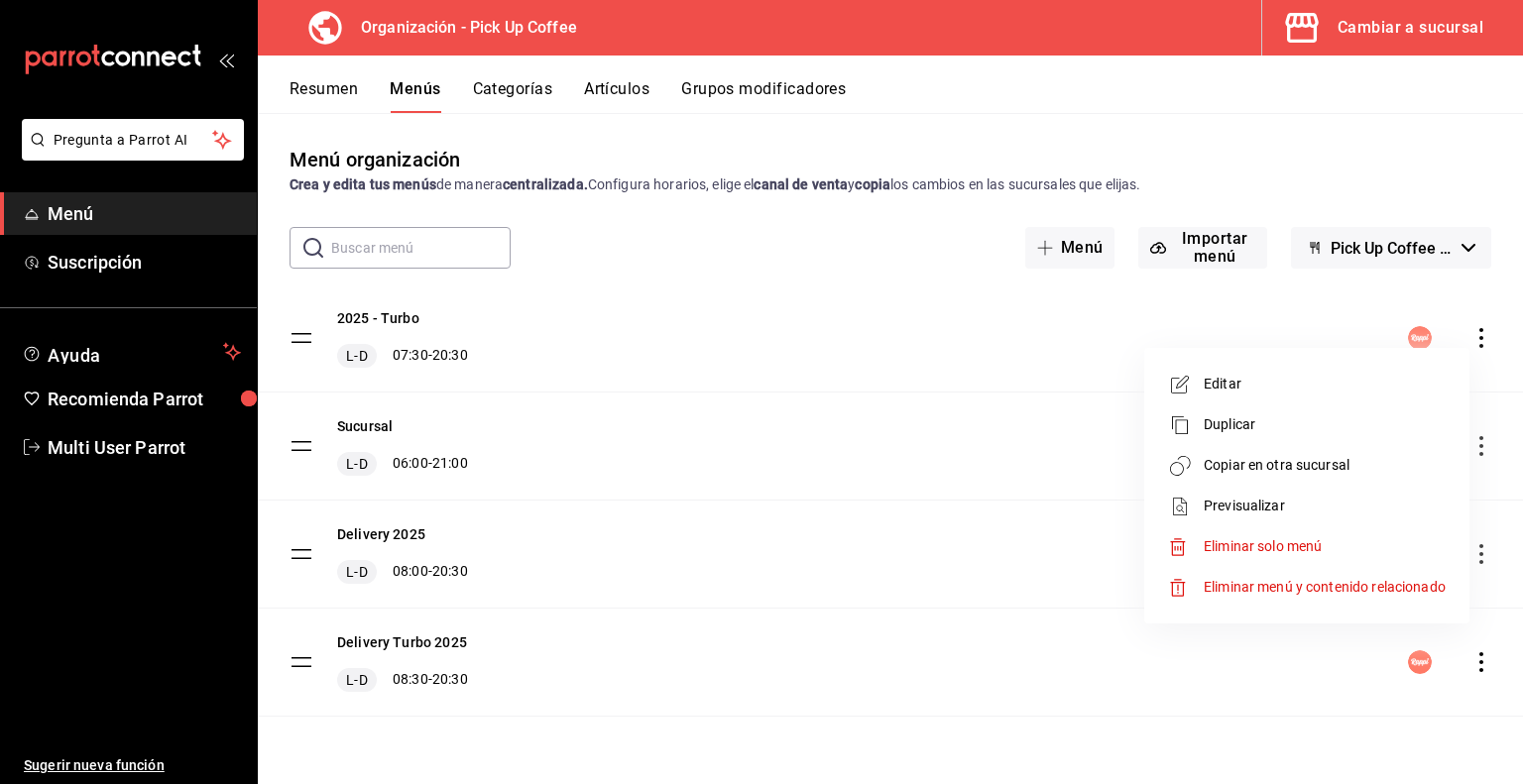 click on "Previsualizar" at bounding box center [1325, 505] 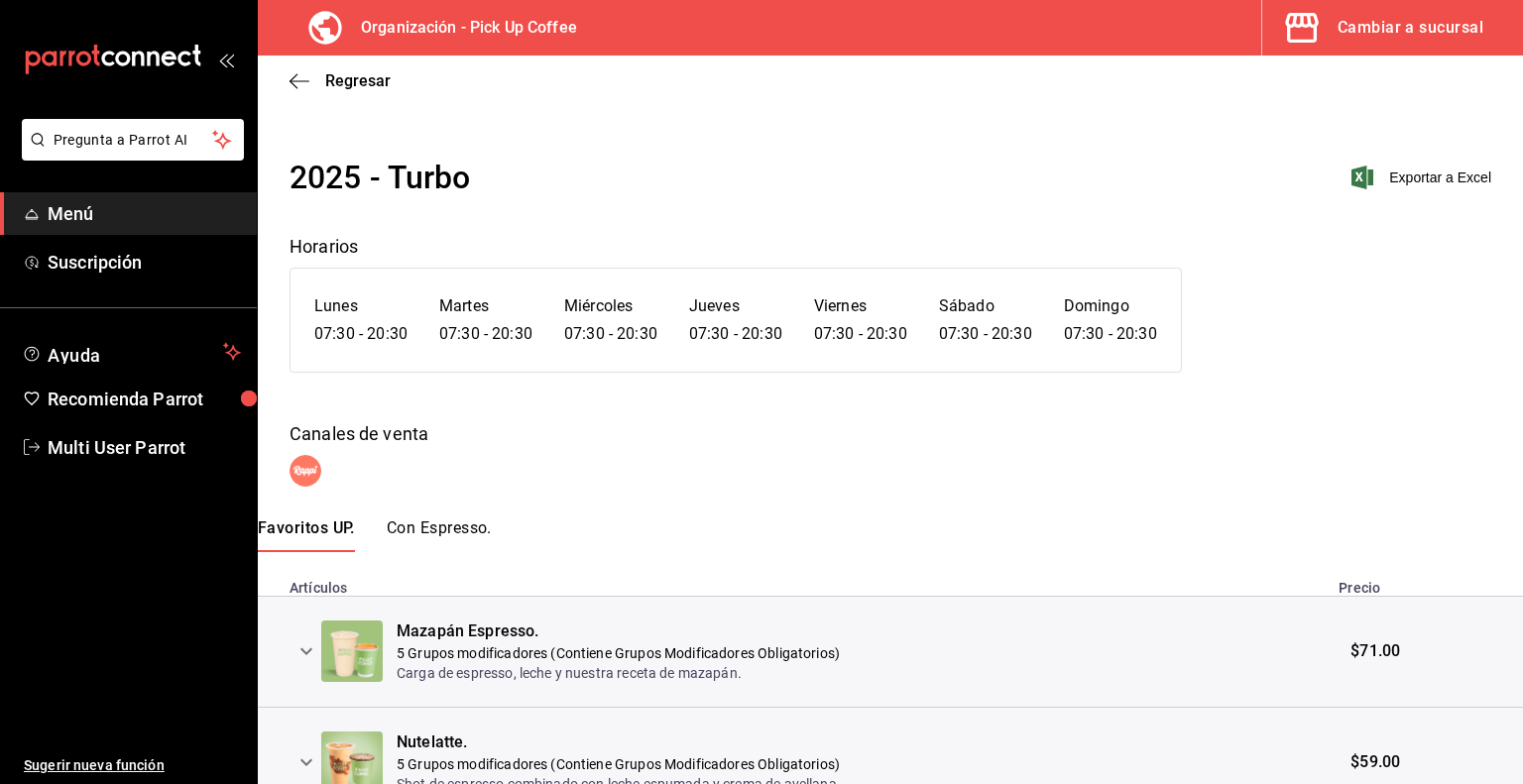 scroll, scrollTop: 208, scrollLeft: 0, axis: vertical 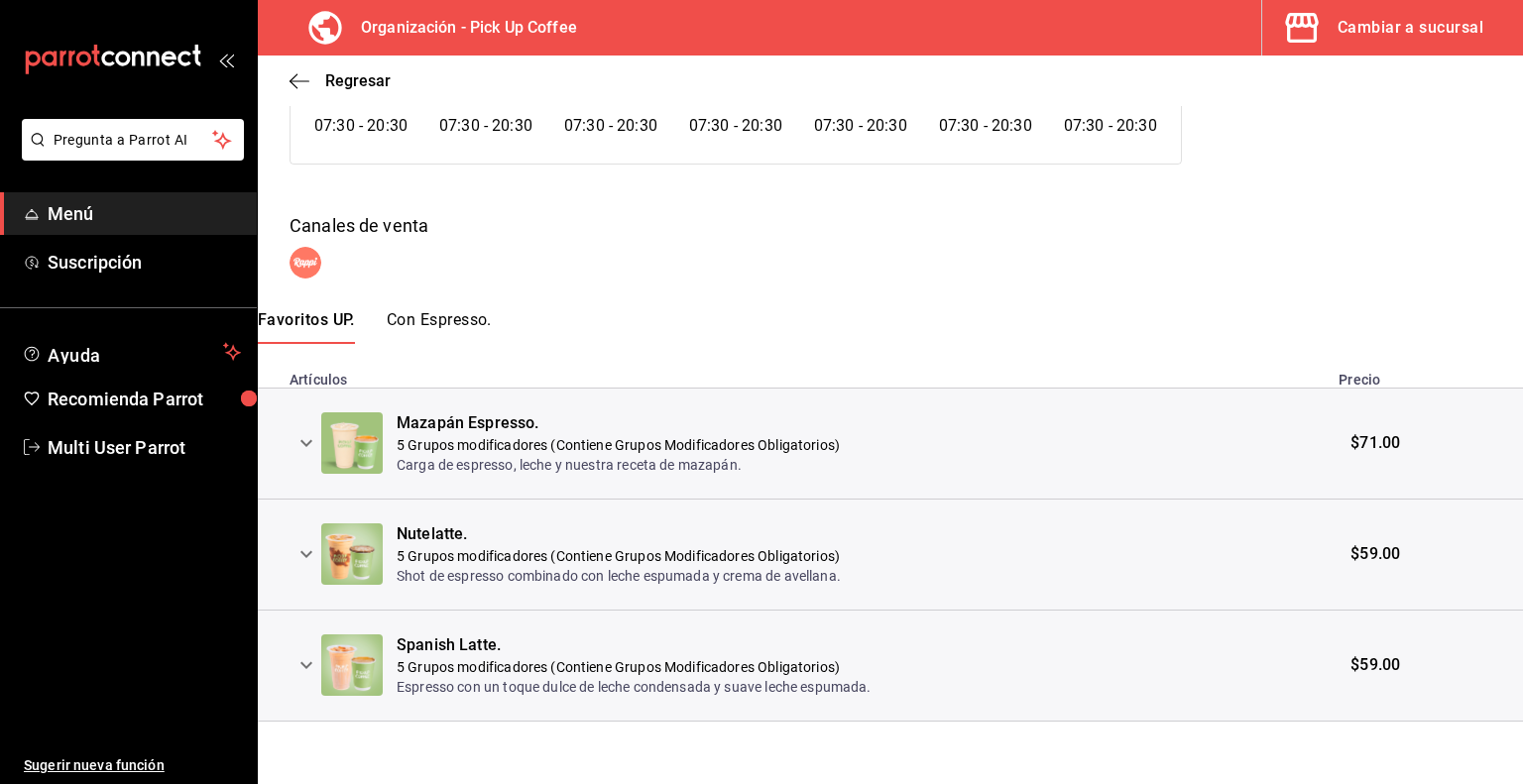 click on "Artículos" at bounding box center (792, 374) 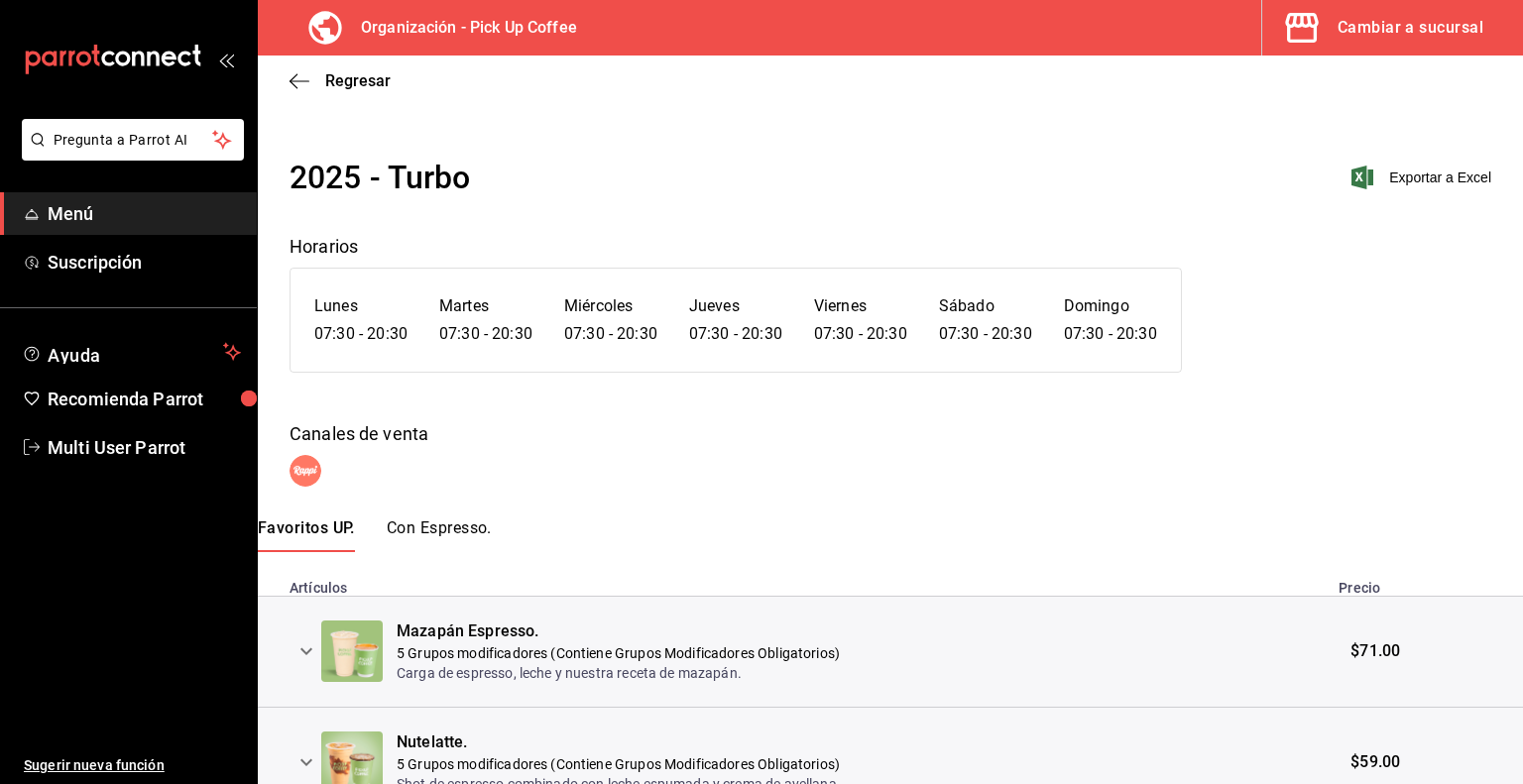 scroll, scrollTop: 208, scrollLeft: 0, axis: vertical 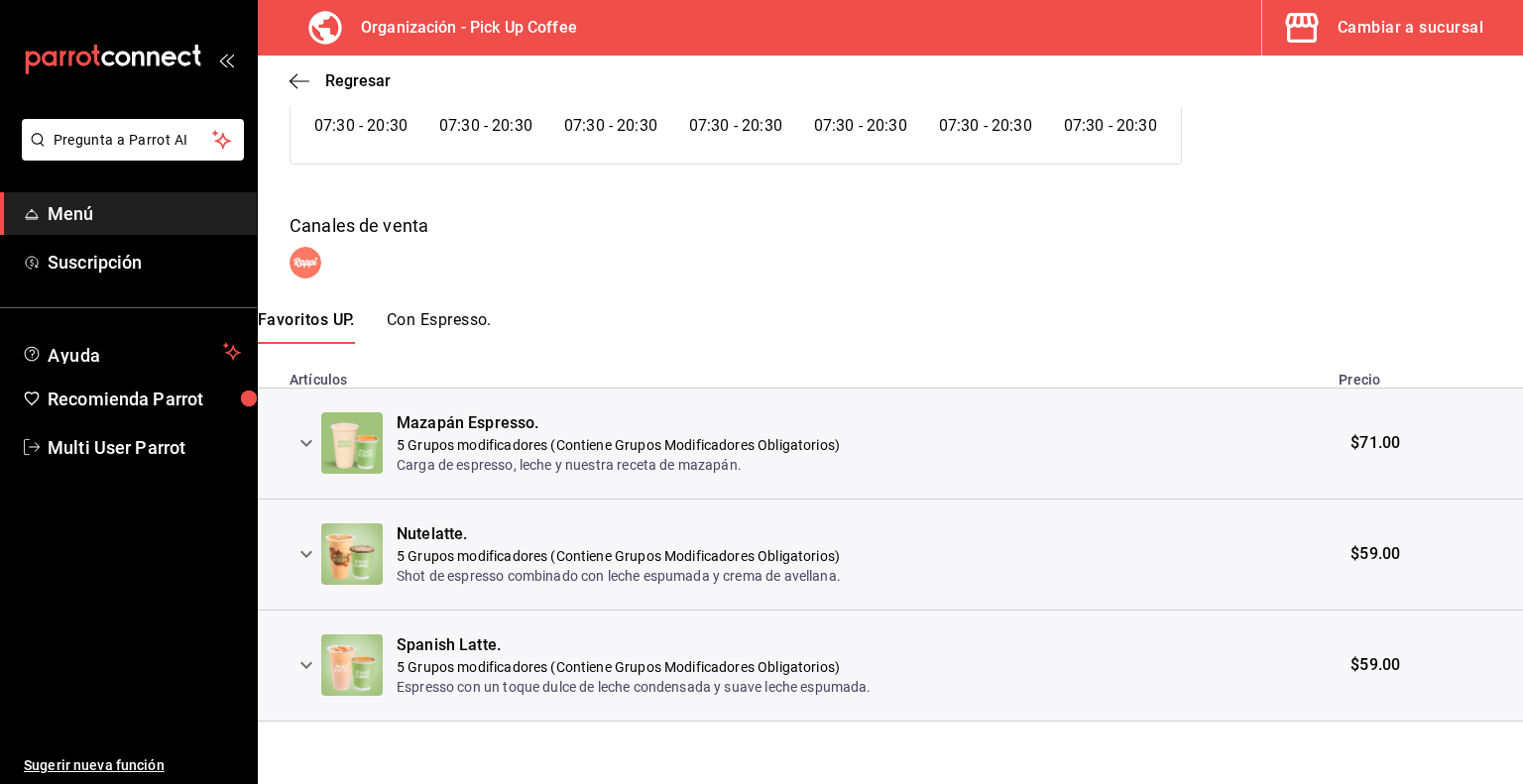 click on "Con Espresso." at bounding box center [439, 327] 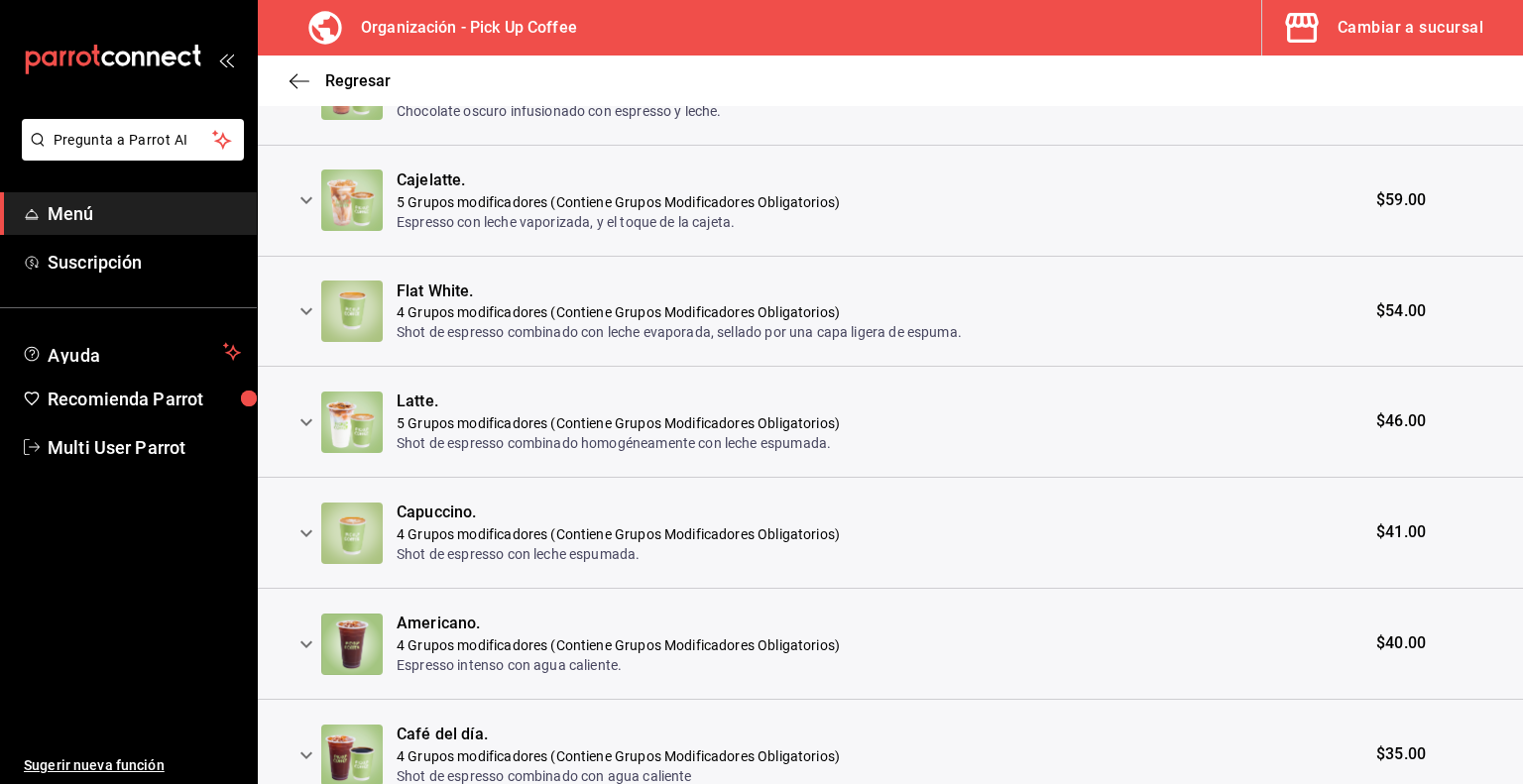 scroll, scrollTop: 983, scrollLeft: 0, axis: vertical 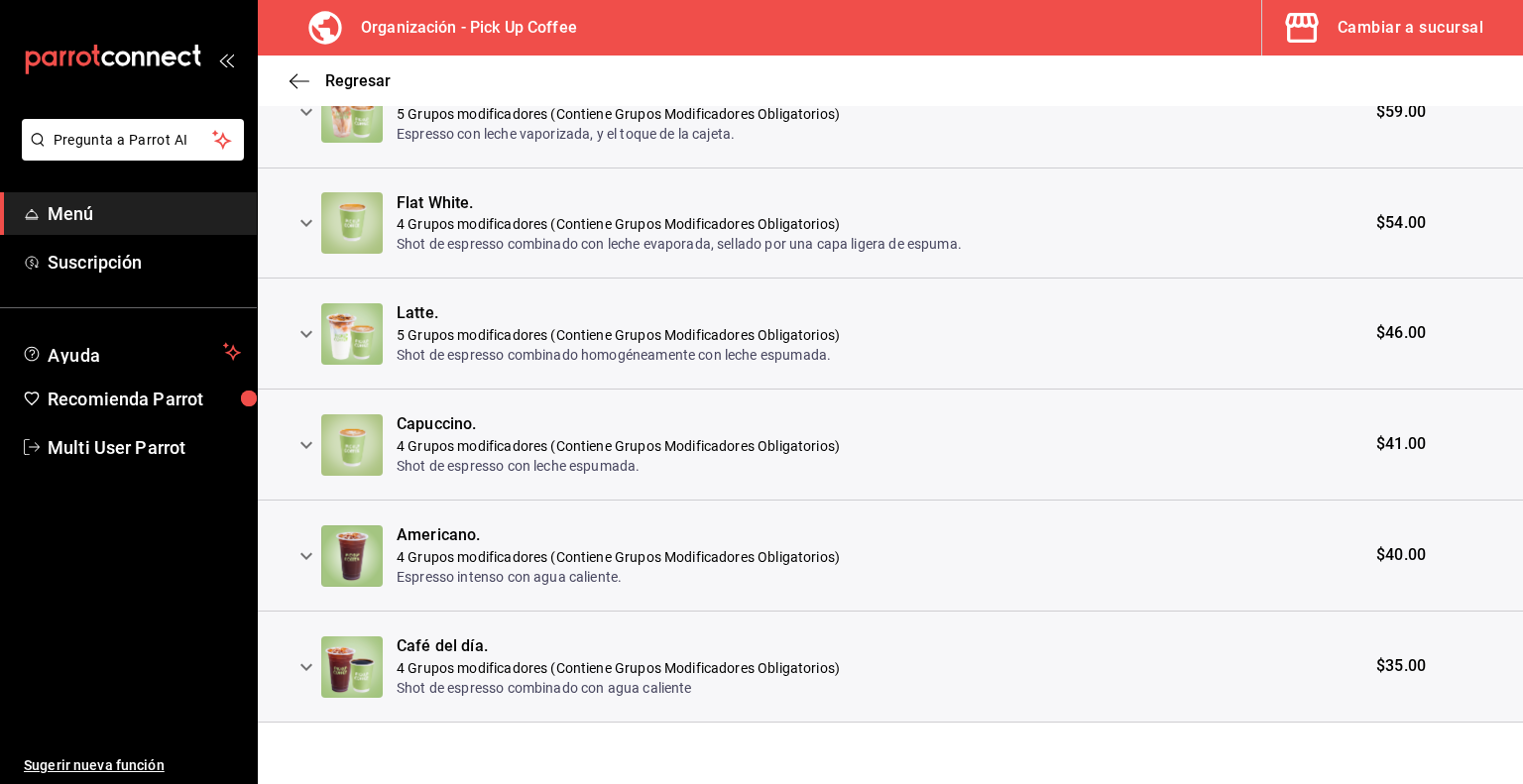 click on "2025 - Turbo Exportar a Excel Horarios Lunes 07:30 - 20:30 Martes 07:30 - 20:30 Miércoles 07:30 - 20:30 Jueves 07:30 - 20:30 Viernes 07:30 - 20:30 Sábado 07:30 - 20:30 Domingo 07:30 - 20:30 Canales de venta Favoritos UP. Con Espresso. Artículos Precio Caramel Macchiato. 5 Grupos modificadores (Contiene Grupos Modificadores Obligatorios) Espresso con leche vaporizada, espuma y caramelo. $66.00 French Vainilla Latte. 5 Grupos modificadores (Contiene Grupos Modificadores Obligatorios) Carga de espresso con leche vaporizada y el dulce sabor de la vainilla $66.00 French Vainilla Latte Sugar Free. 4 Grupos modificadores (Contiene Grupos Modificadores Obligatorios) Carga de espresso con leche vaporizada y el dulce sabor de la vainilla sin azúcar. $66.00 Dark Mocha. 5 Grupos modificadores (Contiene Grupos Modificadores Obligatorios) Chocolate oscuro infusionado con espresso y leche. $66.00 Cajelatte. 5 Grupos modificadores (Contiene Grupos Modificadores Obligatorios) $59.00 Flat White. $54.00 Latte. $46.00 $41.00" at bounding box center (890, -38) 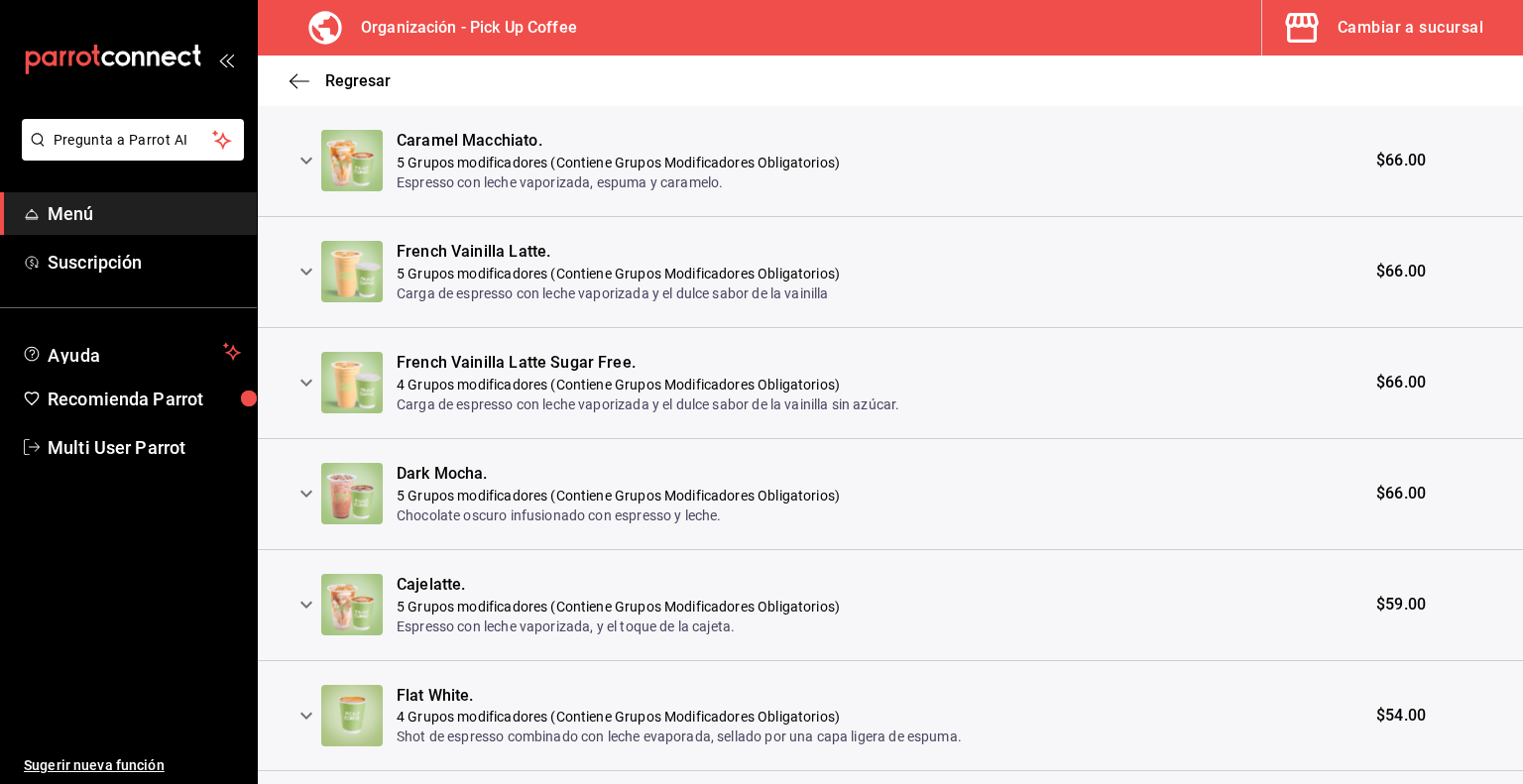 scroll, scrollTop: 983, scrollLeft: 0, axis: vertical 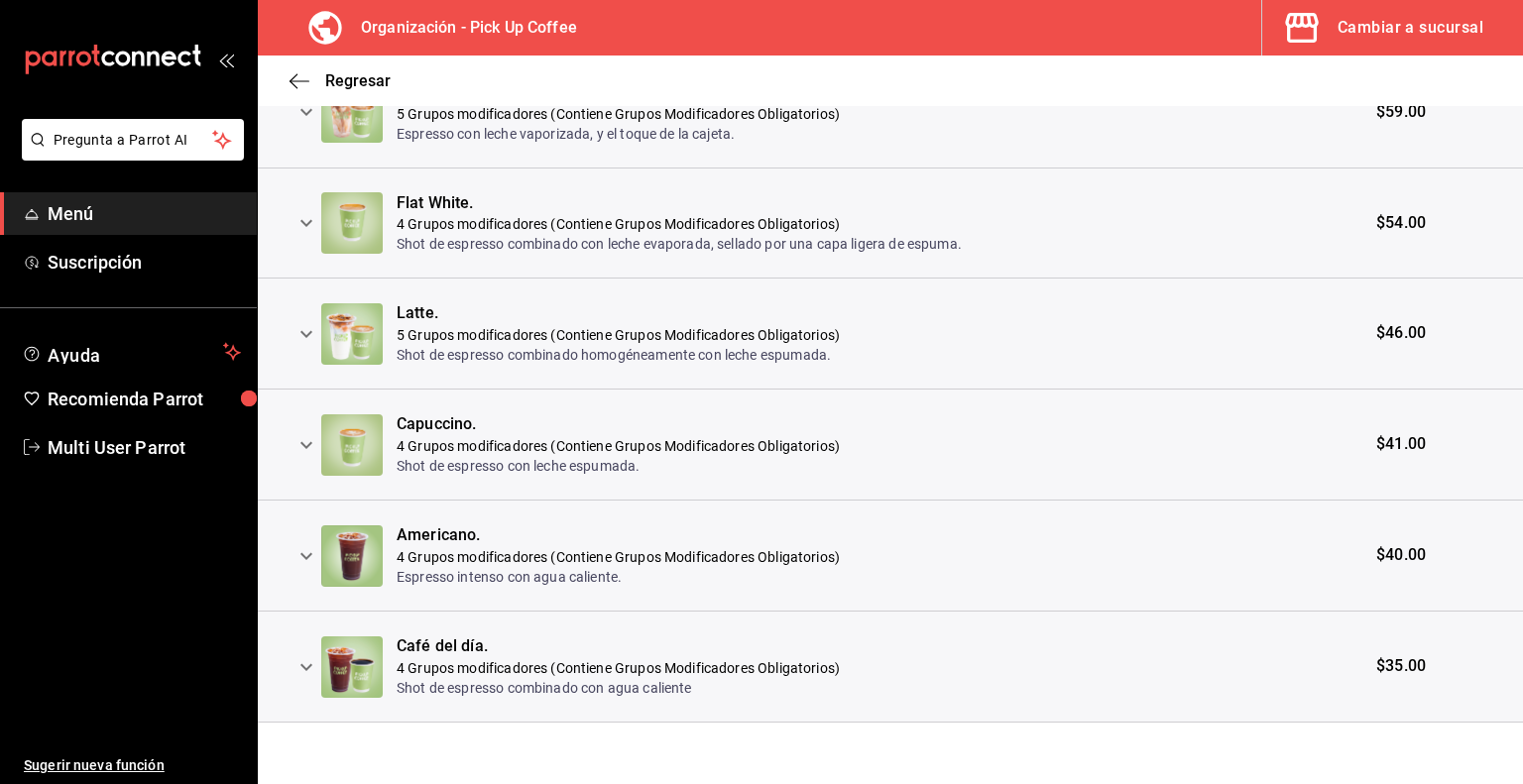 click 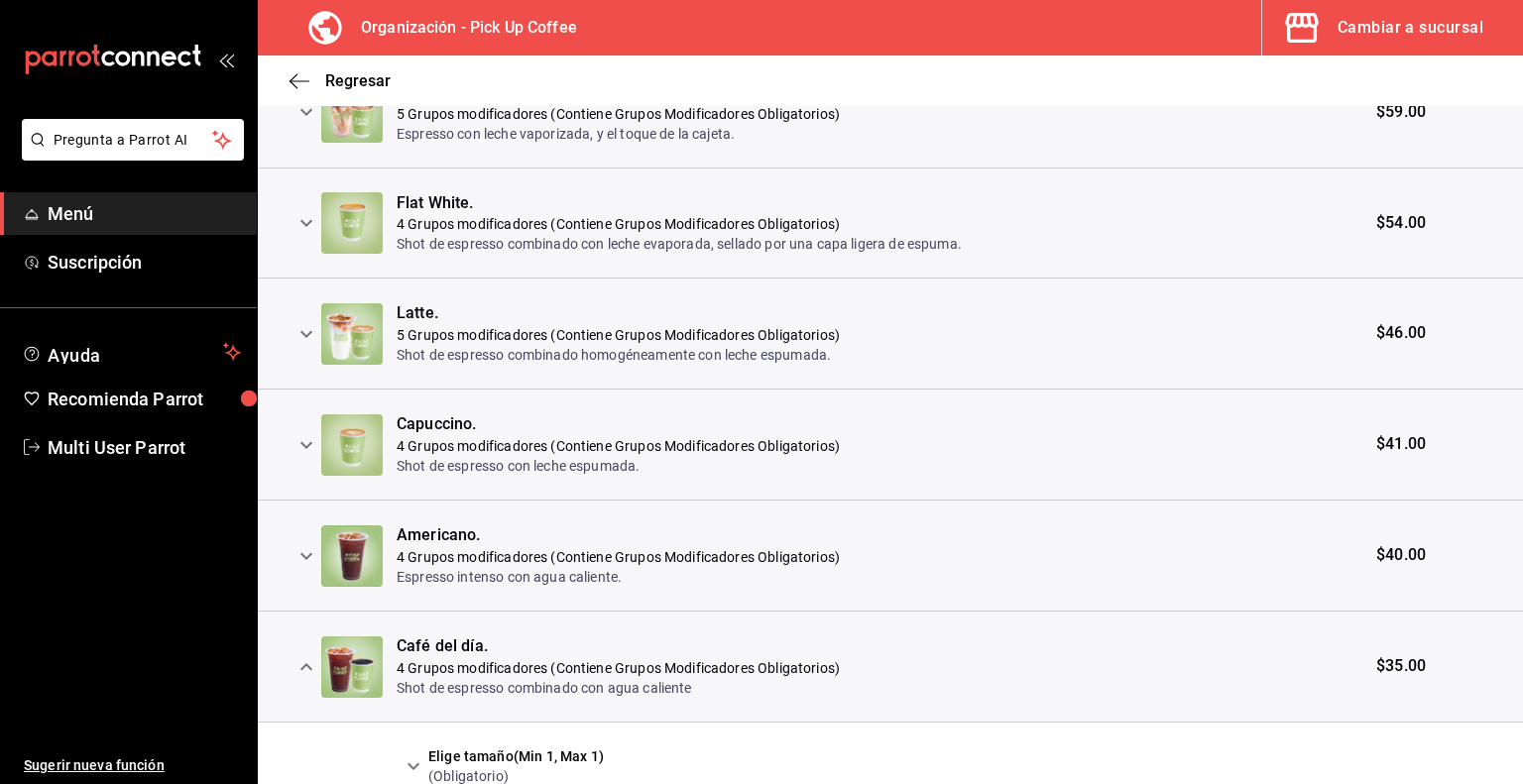 scroll, scrollTop: 1335, scrollLeft: 0, axis: vertical 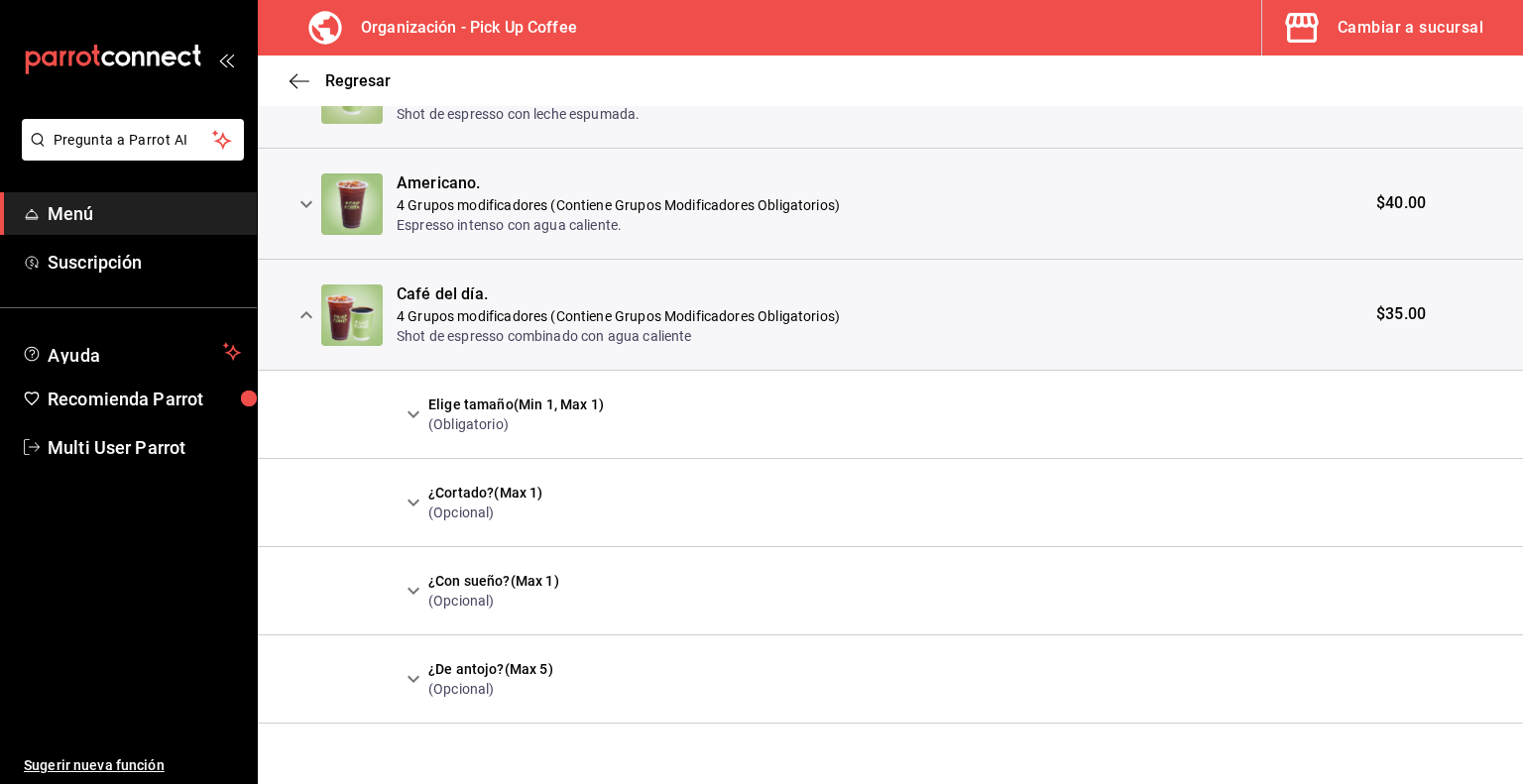 click 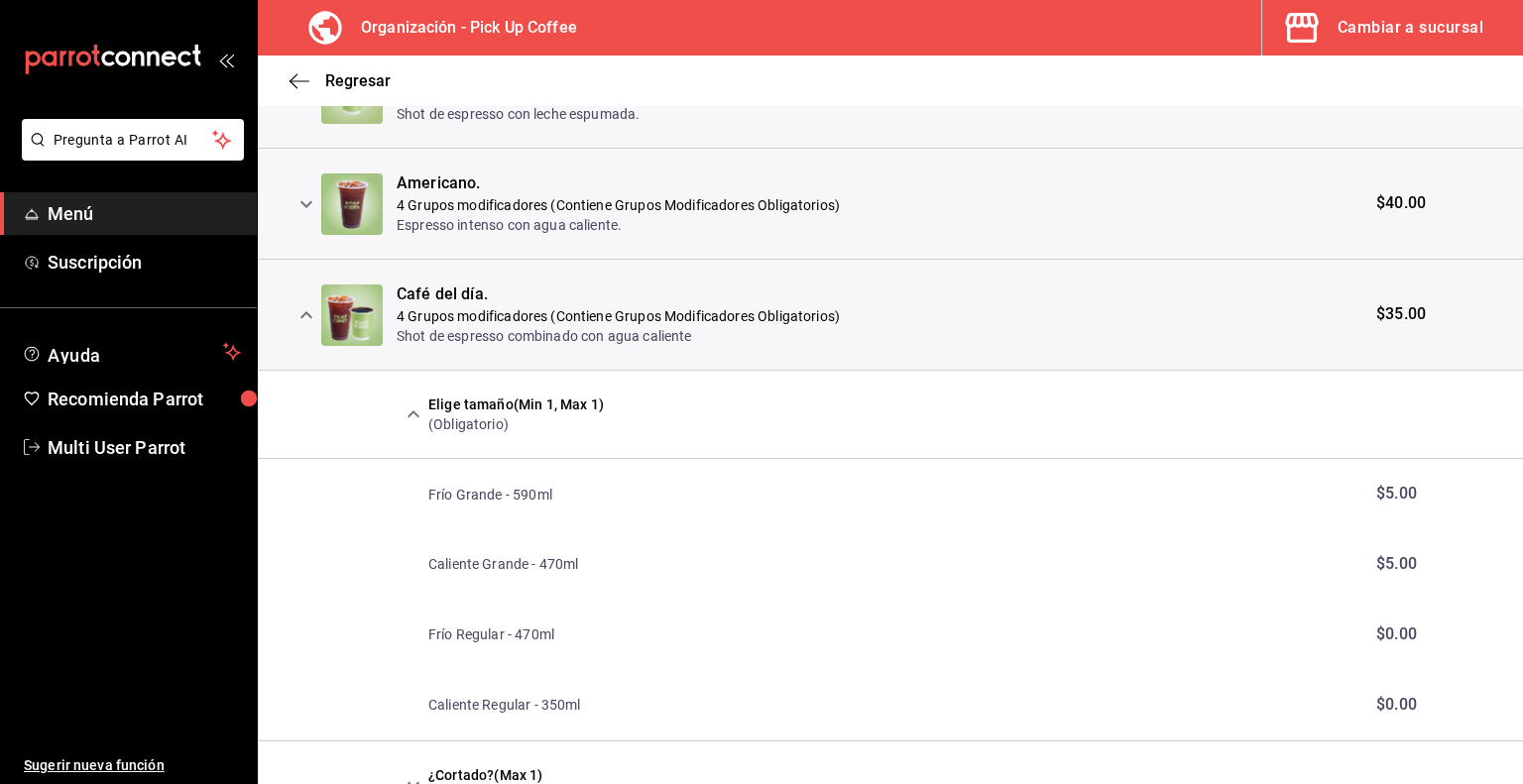 click 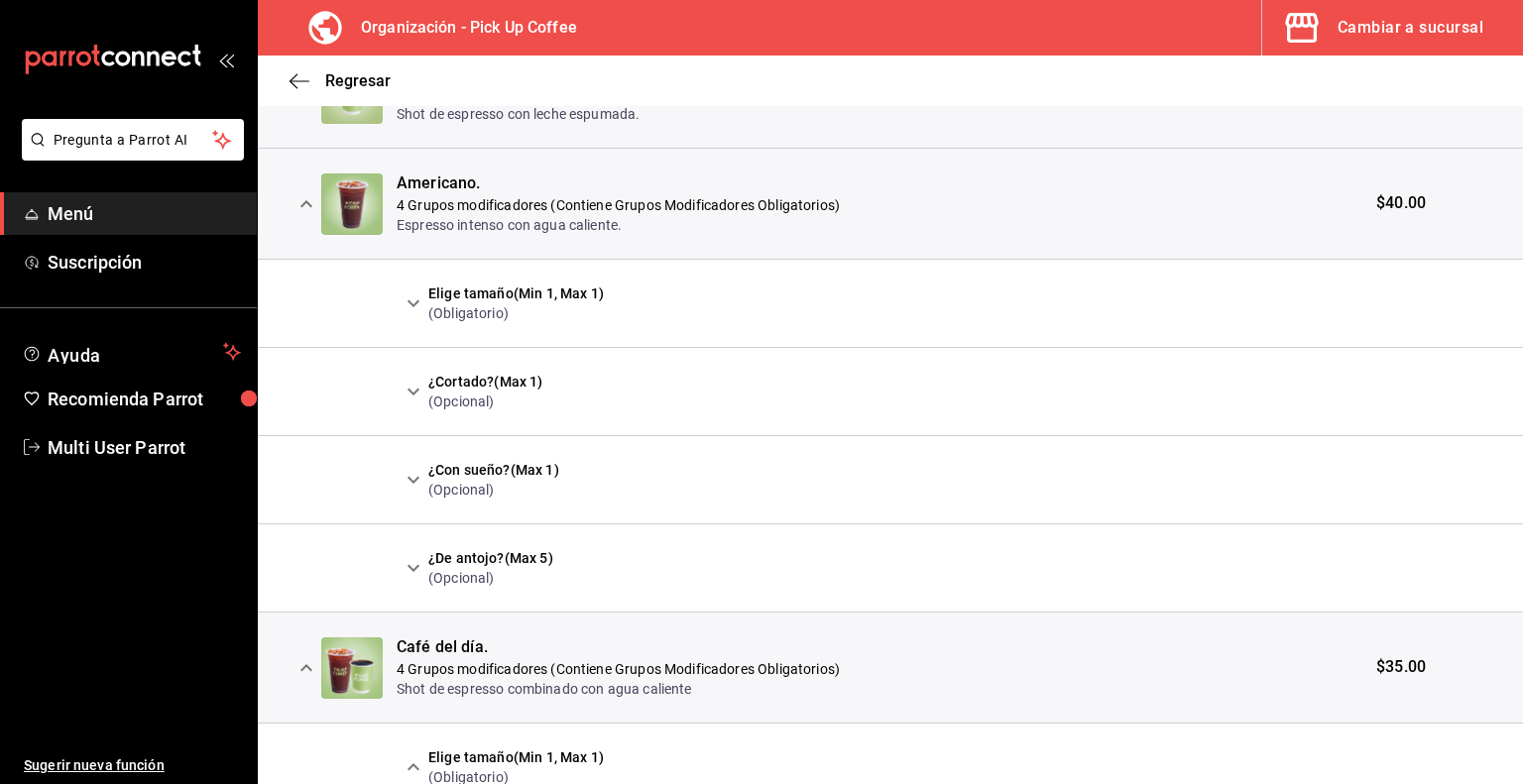 click 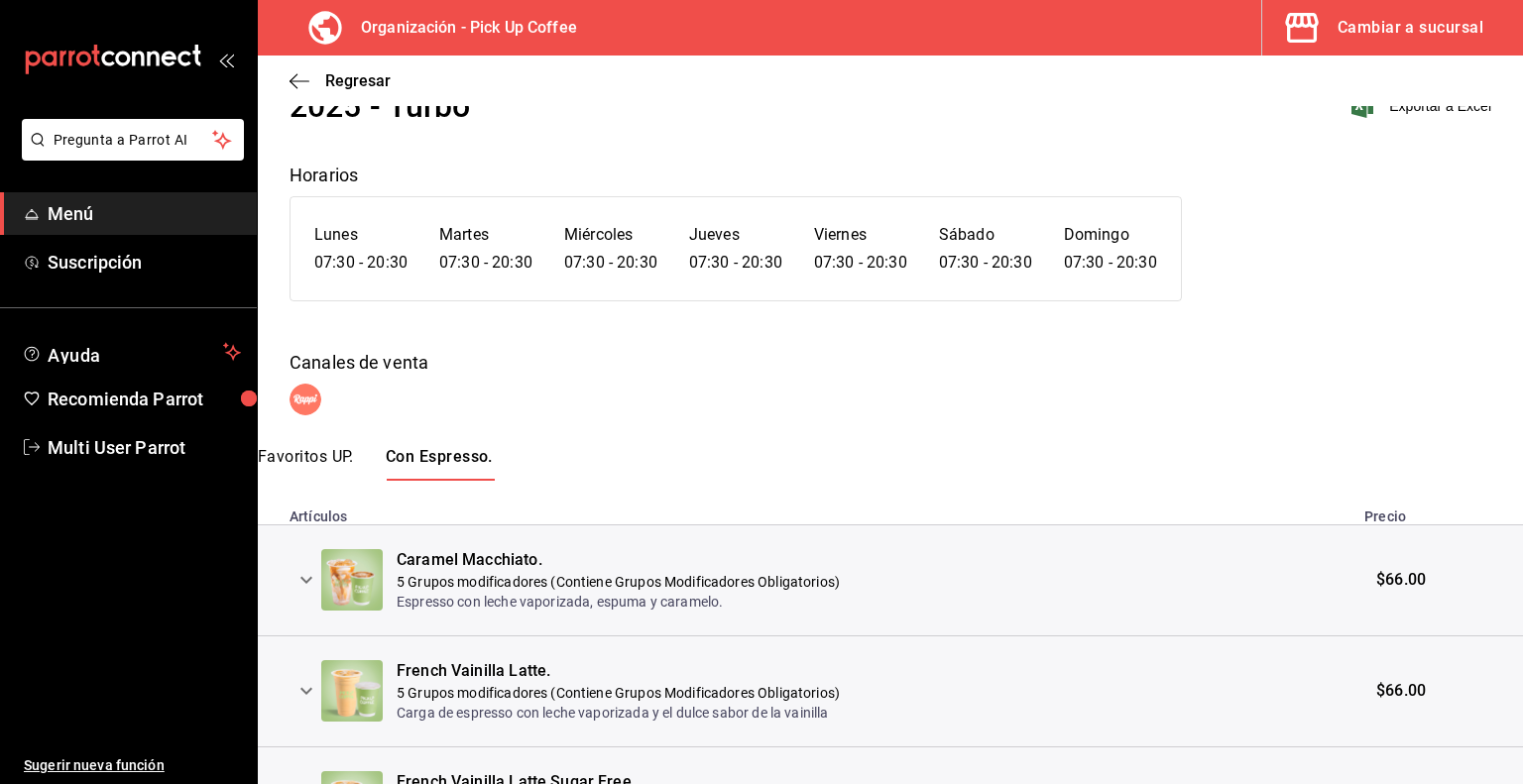 scroll, scrollTop: 0, scrollLeft: 0, axis: both 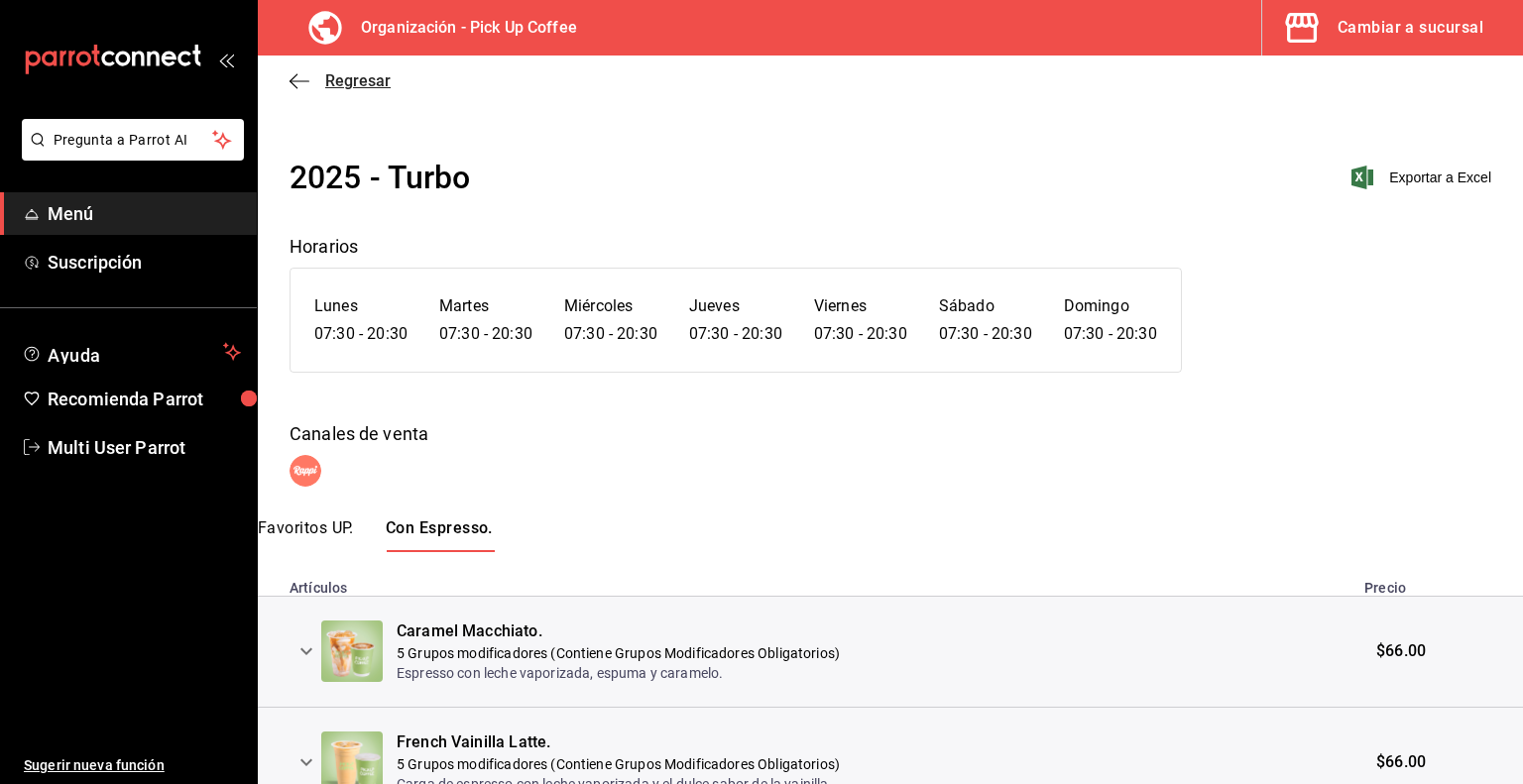 click 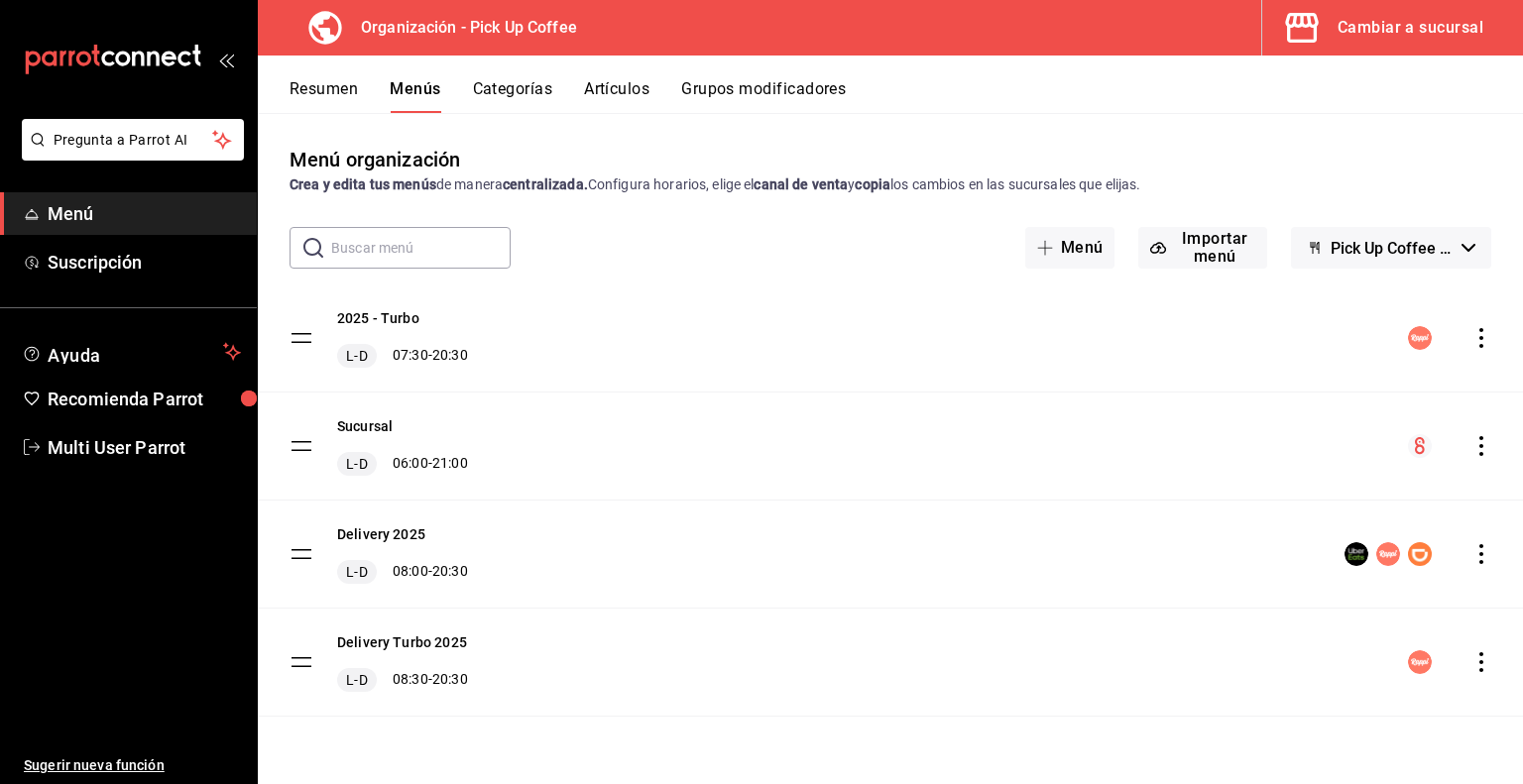 click on "Cambiar a sucursal" at bounding box center (1410, 28) 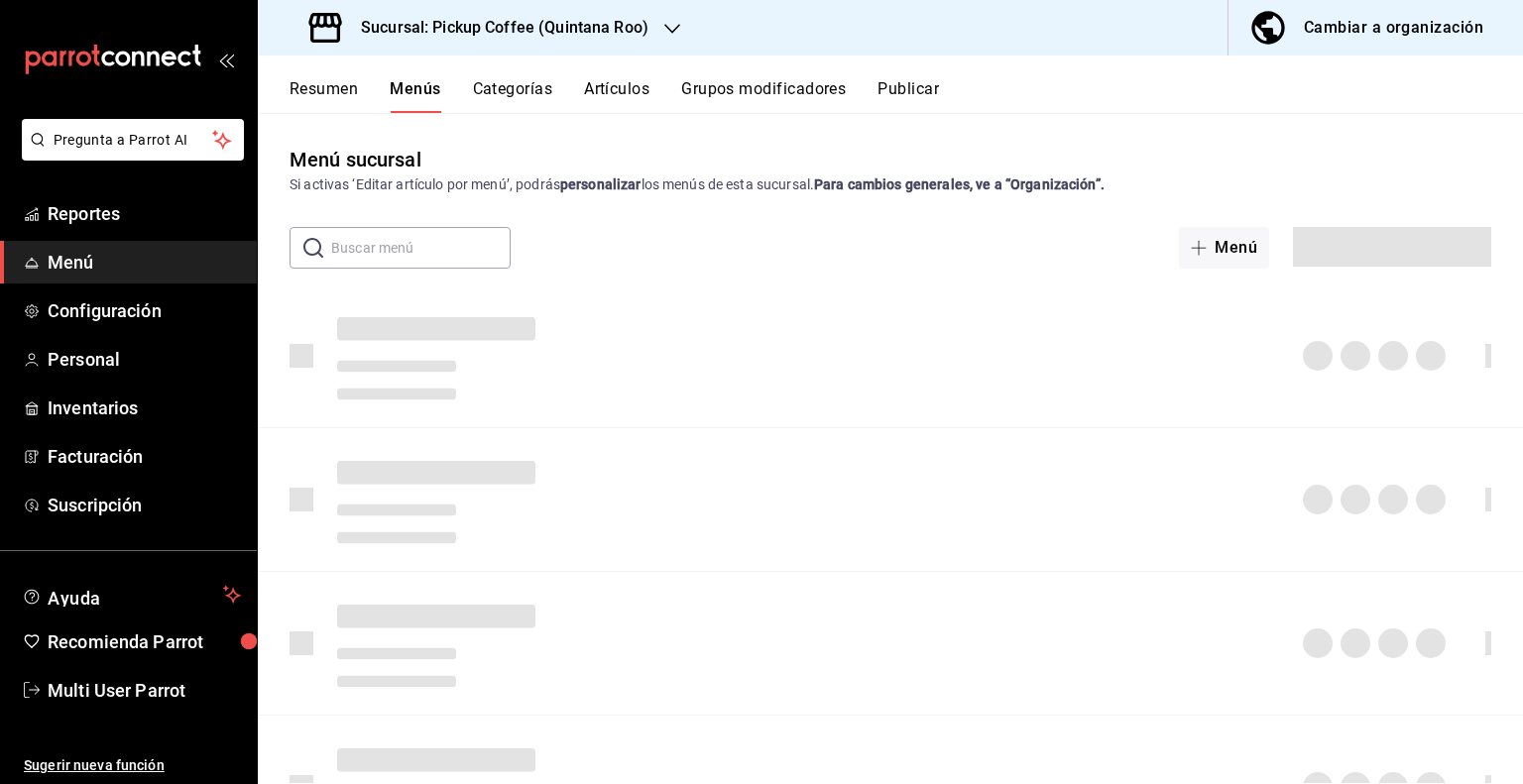 click on "Sucursal: Pickup Coffee (Quintana Roo)" at bounding box center [497, 28] 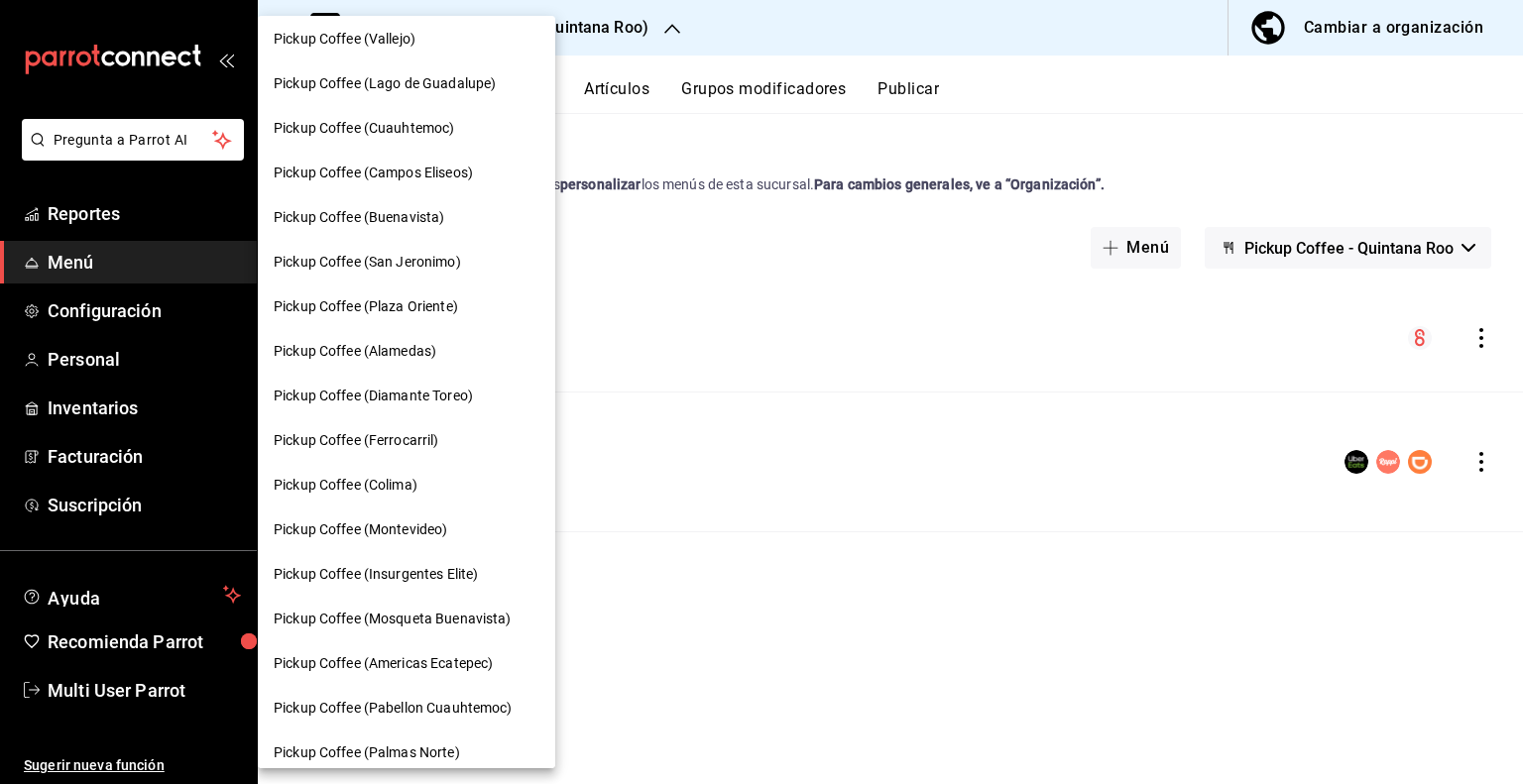 scroll, scrollTop: 722, scrollLeft: 0, axis: vertical 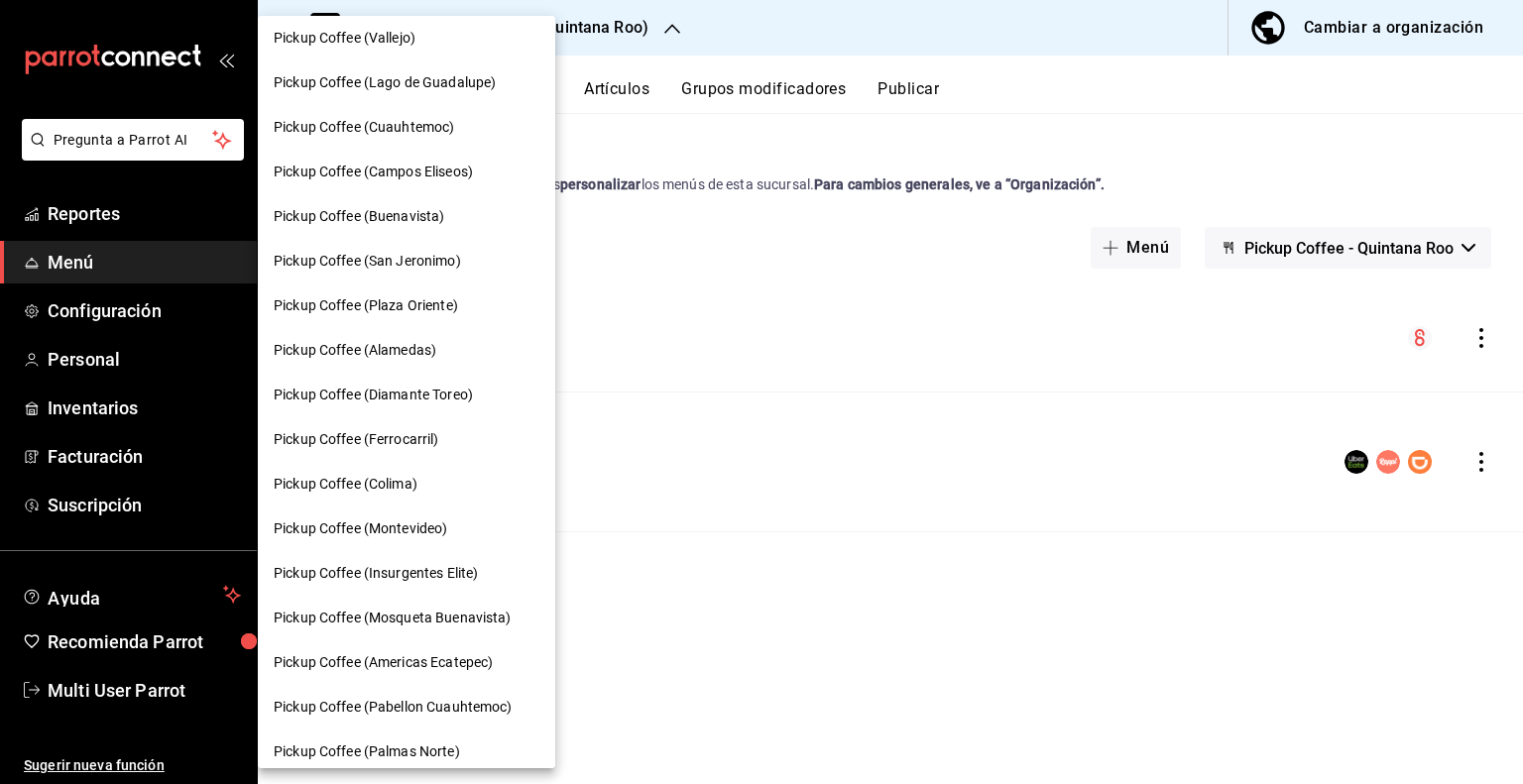 click on "Pickup Coffee (Insurgentes Elite)" at bounding box center [376, 573] 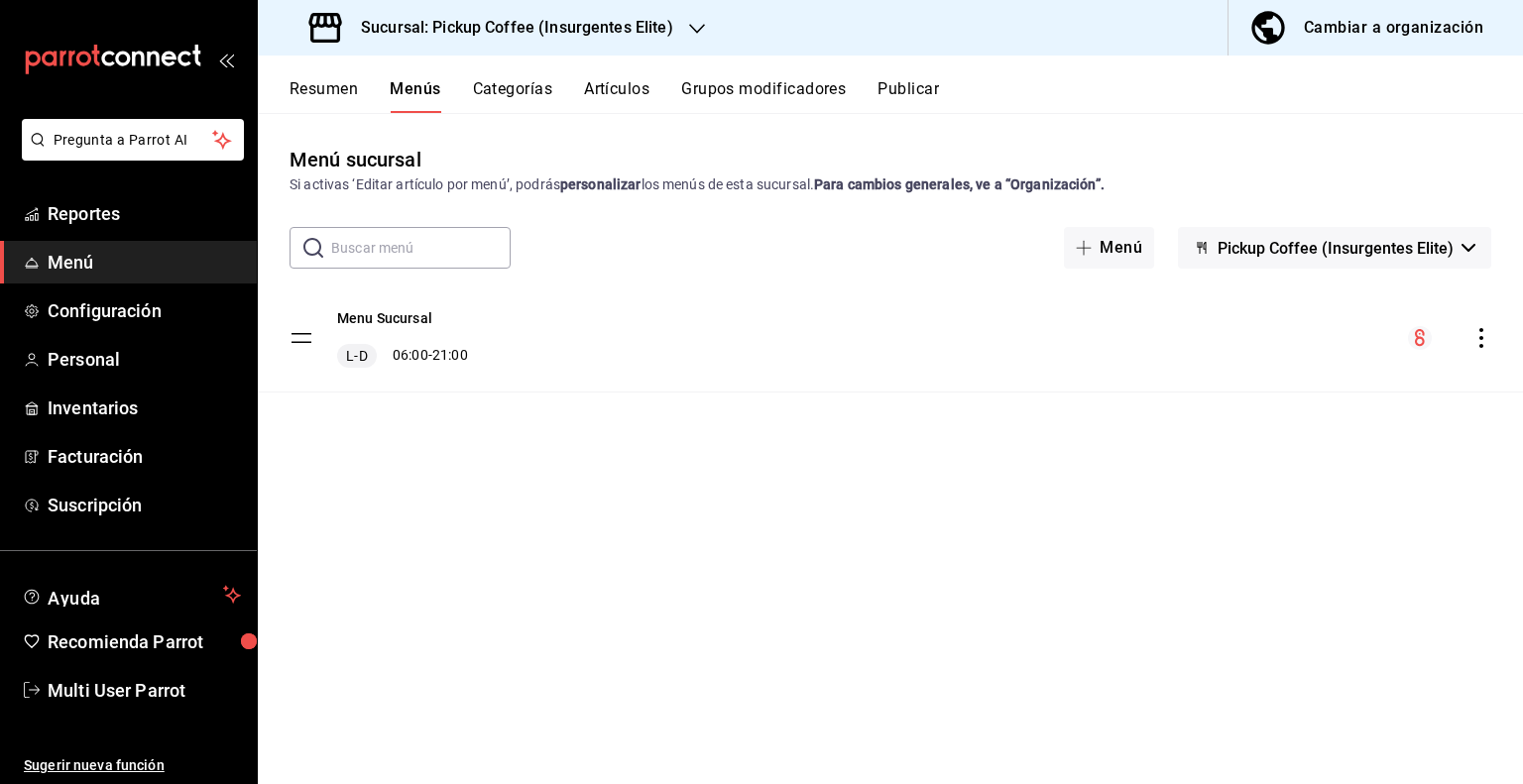 click 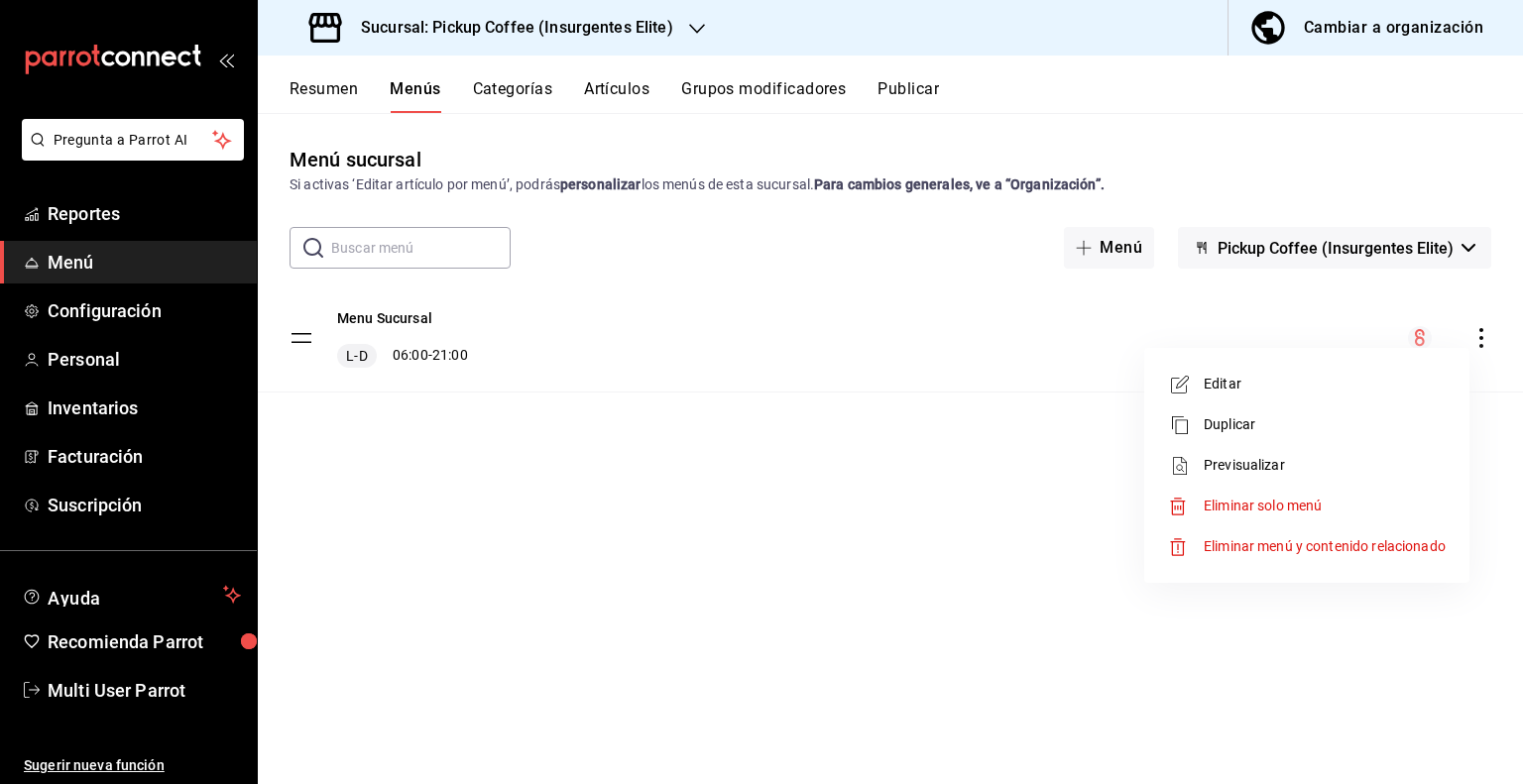 click on "Previsualizar" at bounding box center [1325, 465] 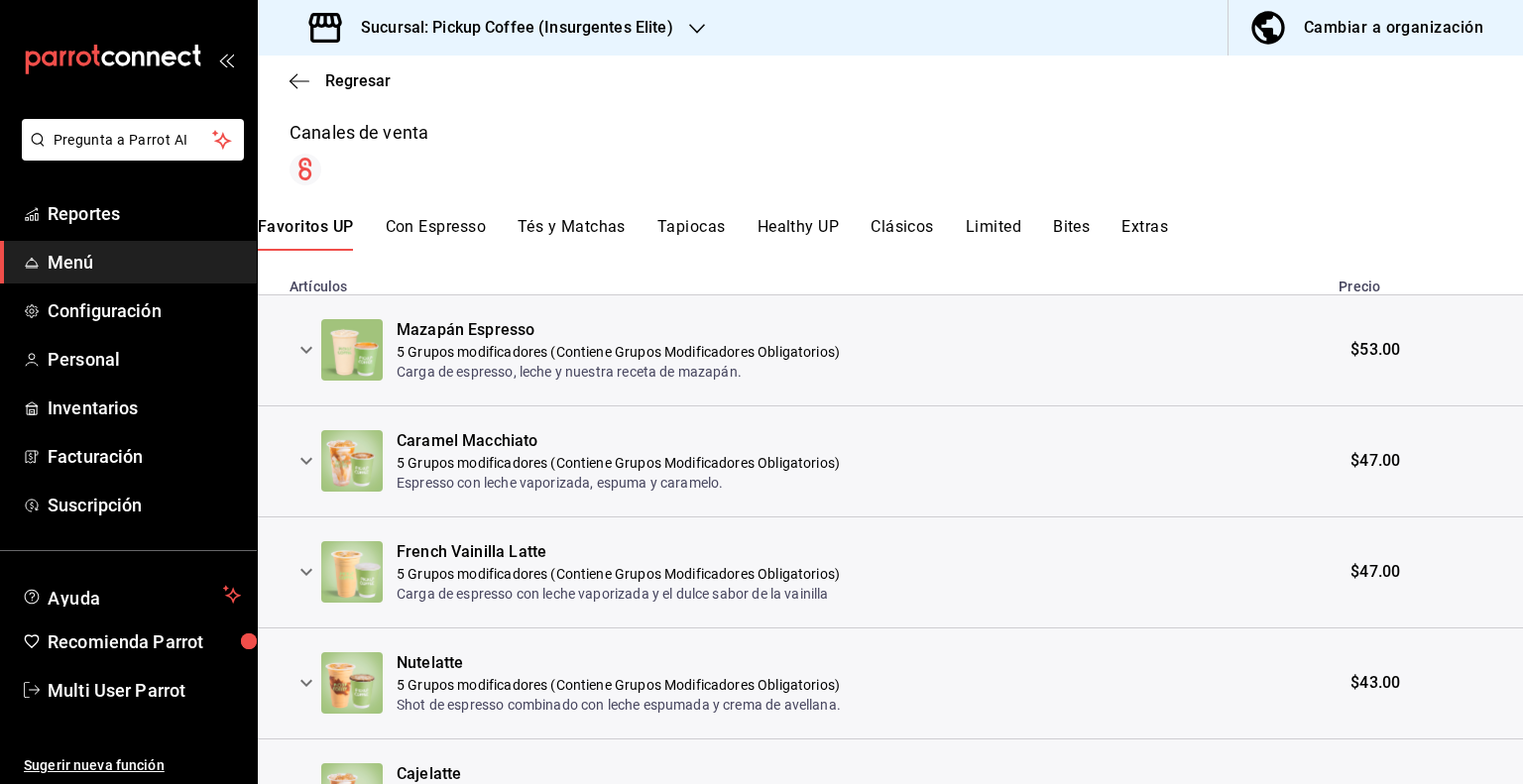 scroll, scrollTop: 327, scrollLeft: 0, axis: vertical 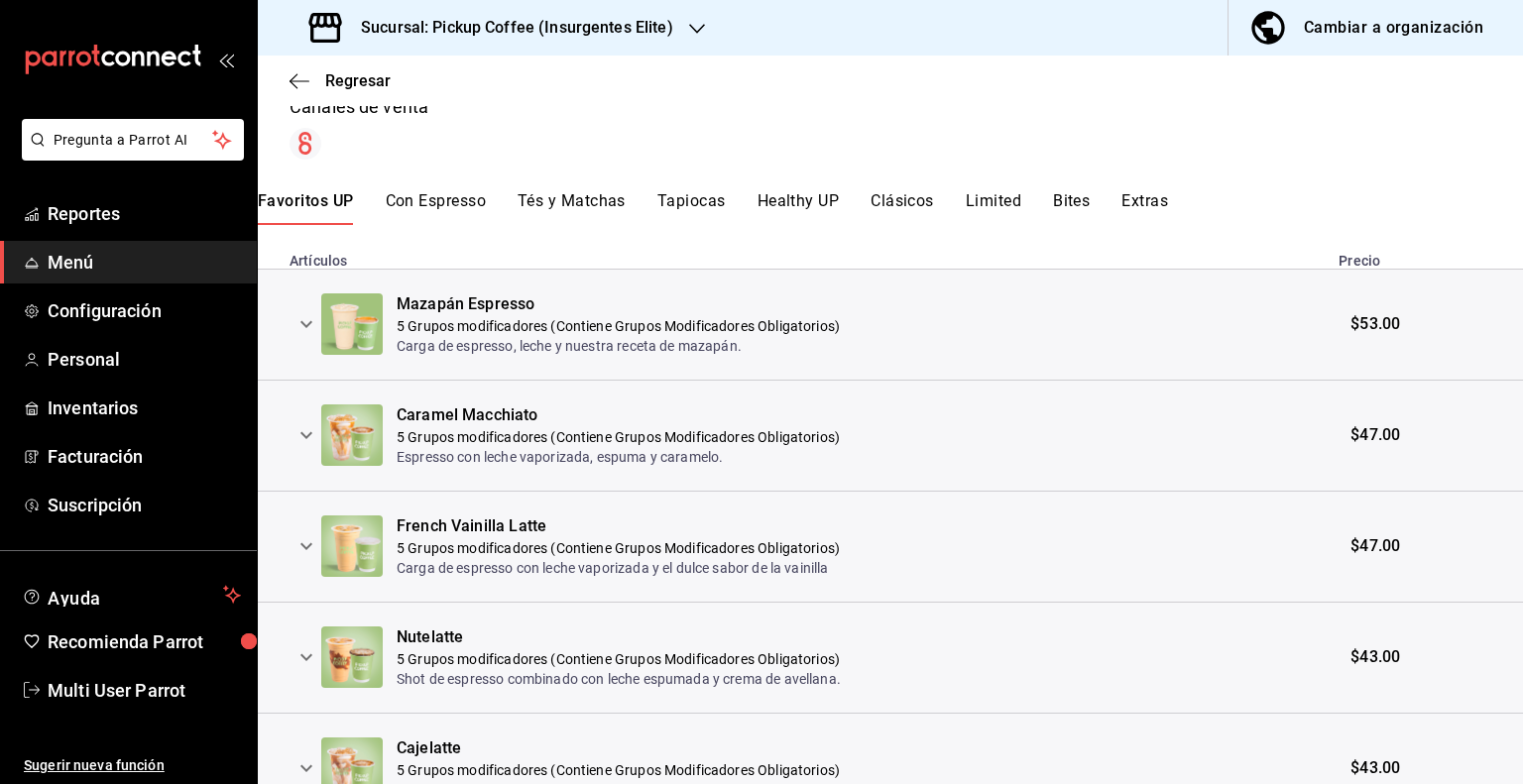 click 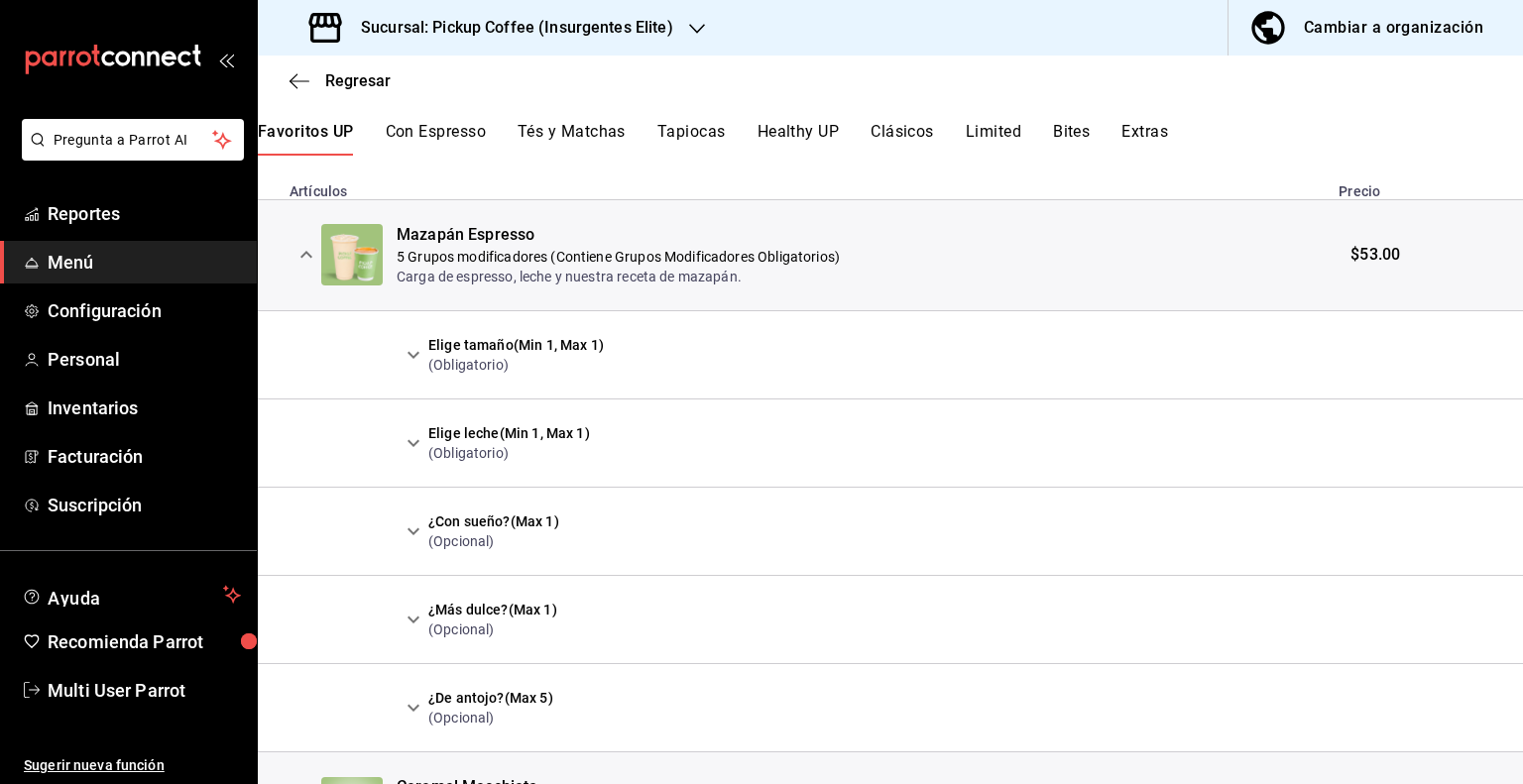 scroll, scrollTop: 398, scrollLeft: 0, axis: vertical 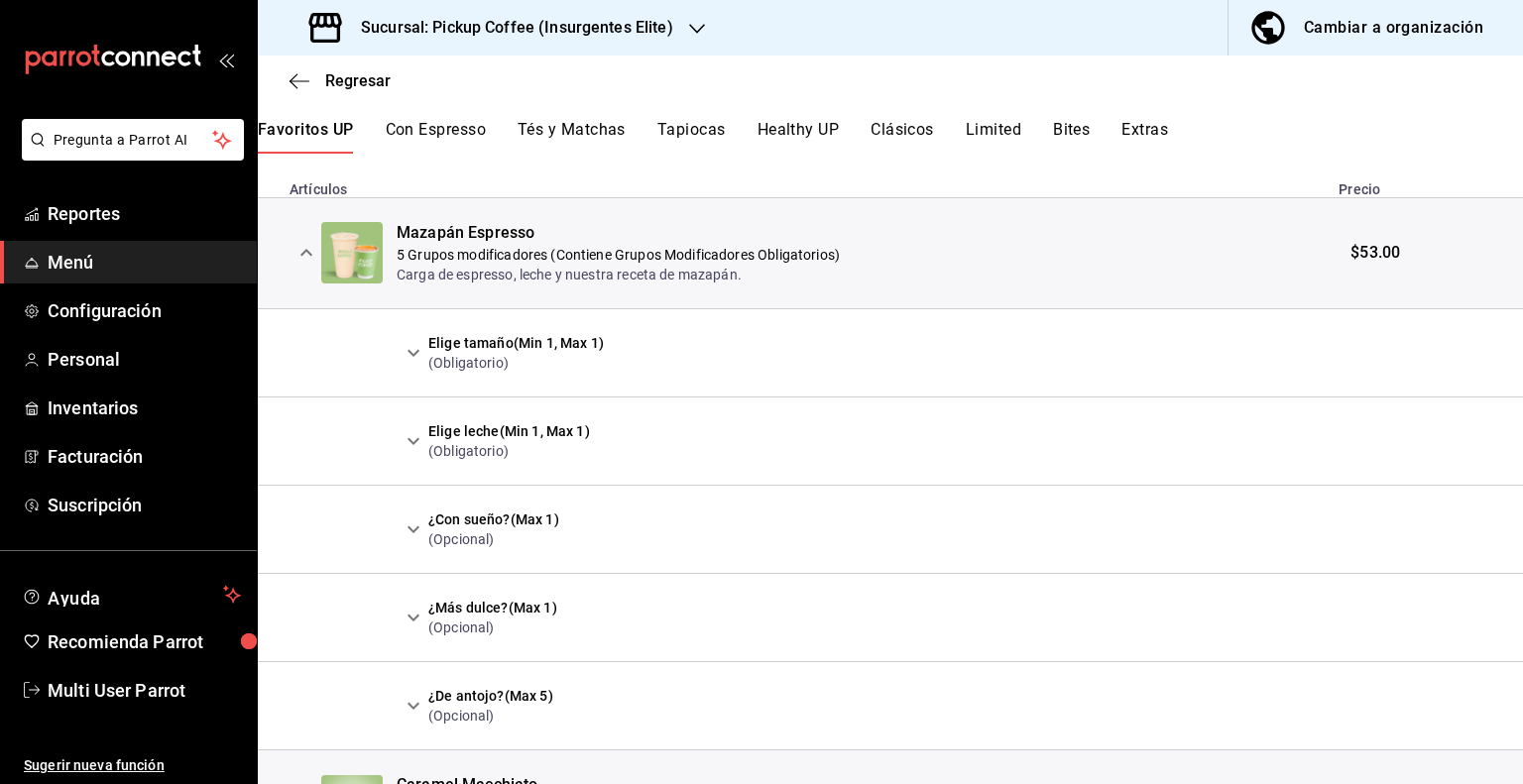 click 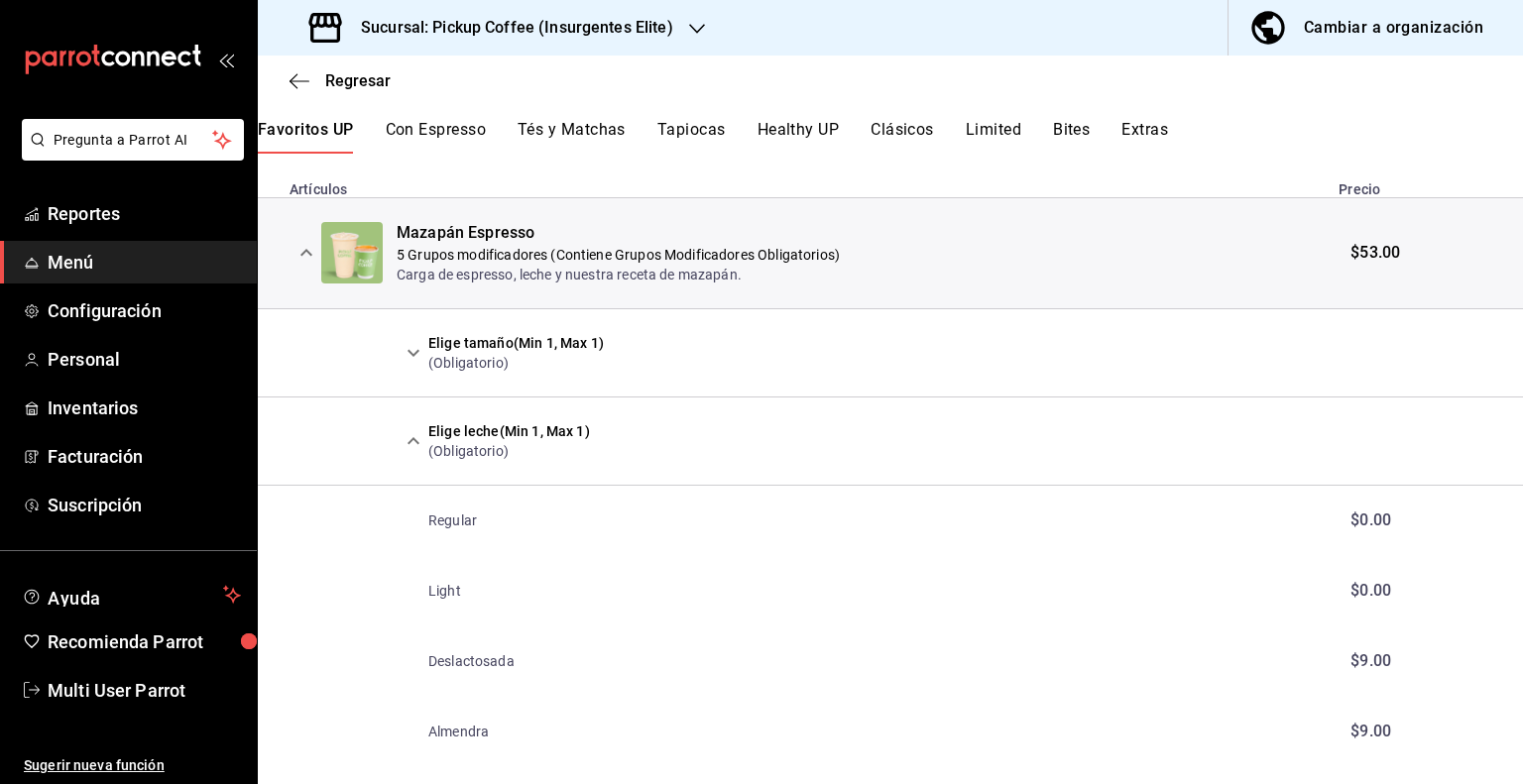 type 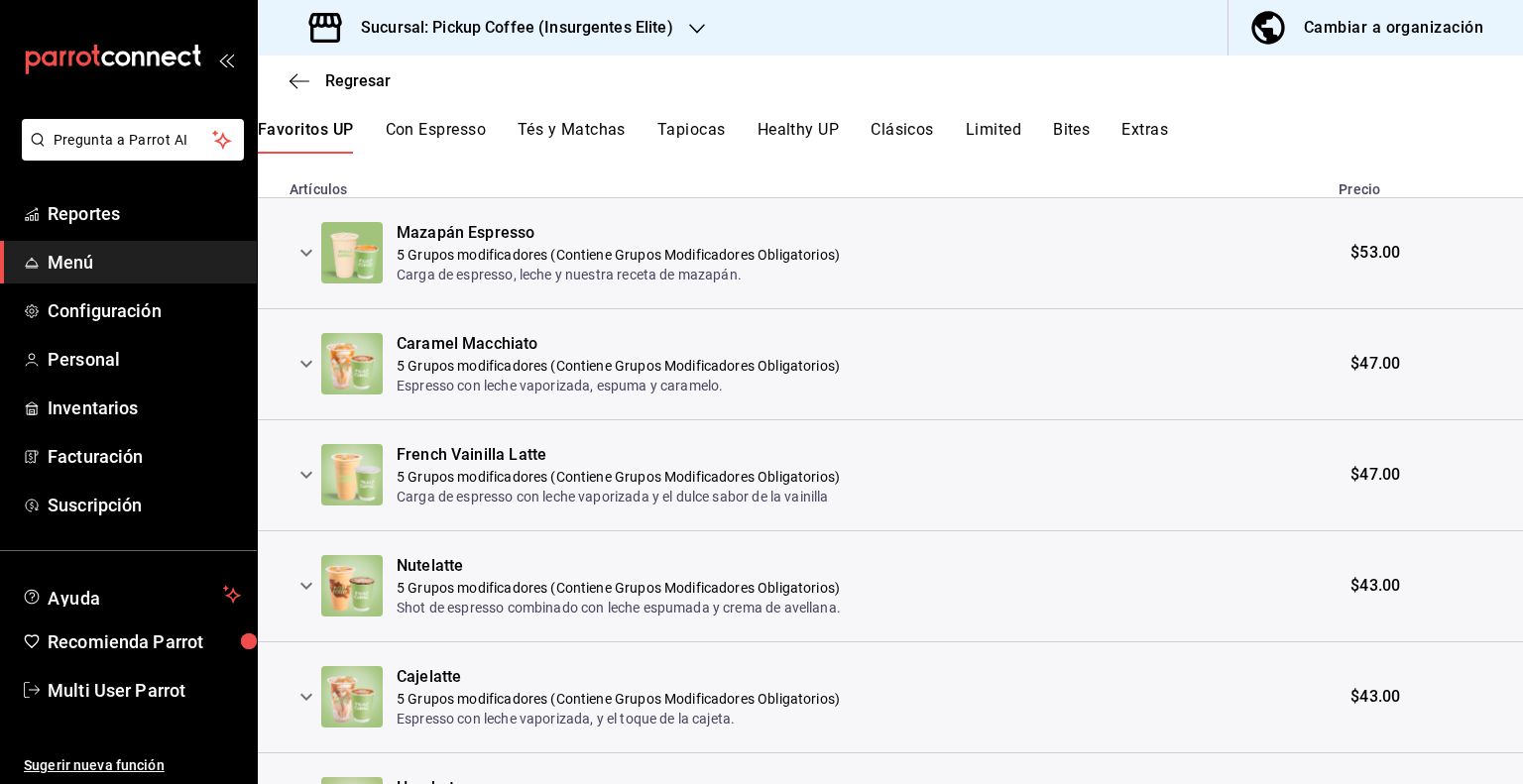 click 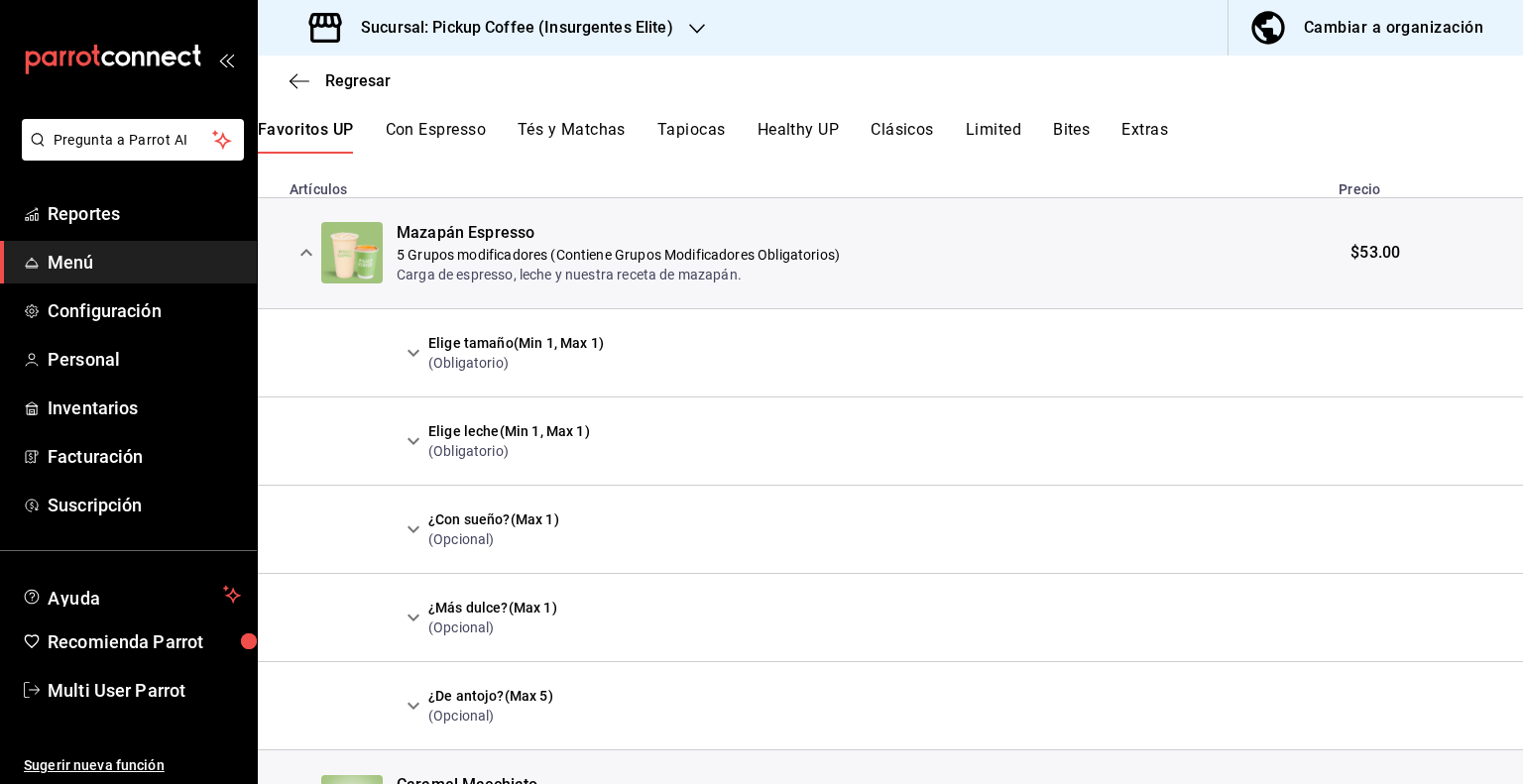 click 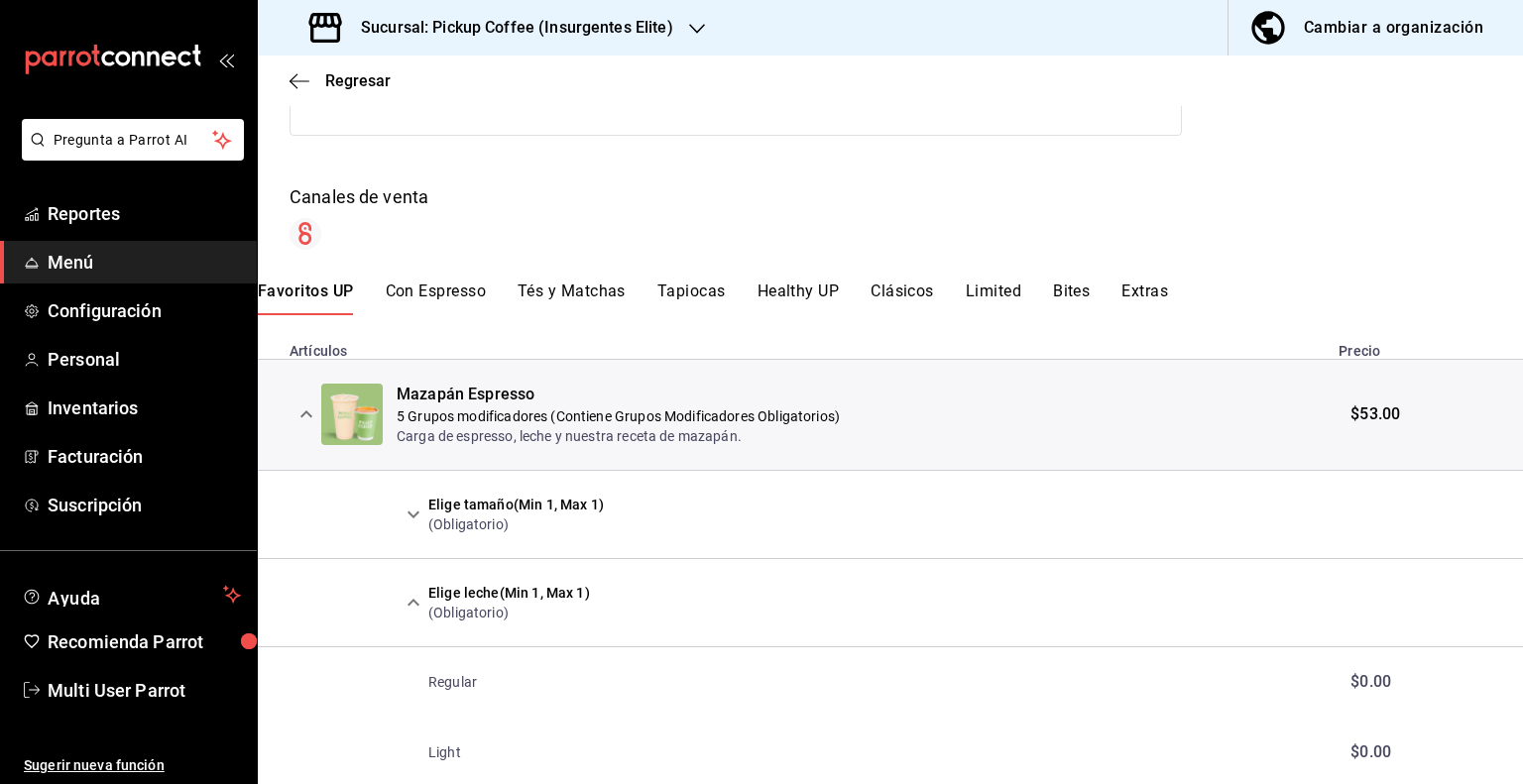 scroll, scrollTop: 234, scrollLeft: 0, axis: vertical 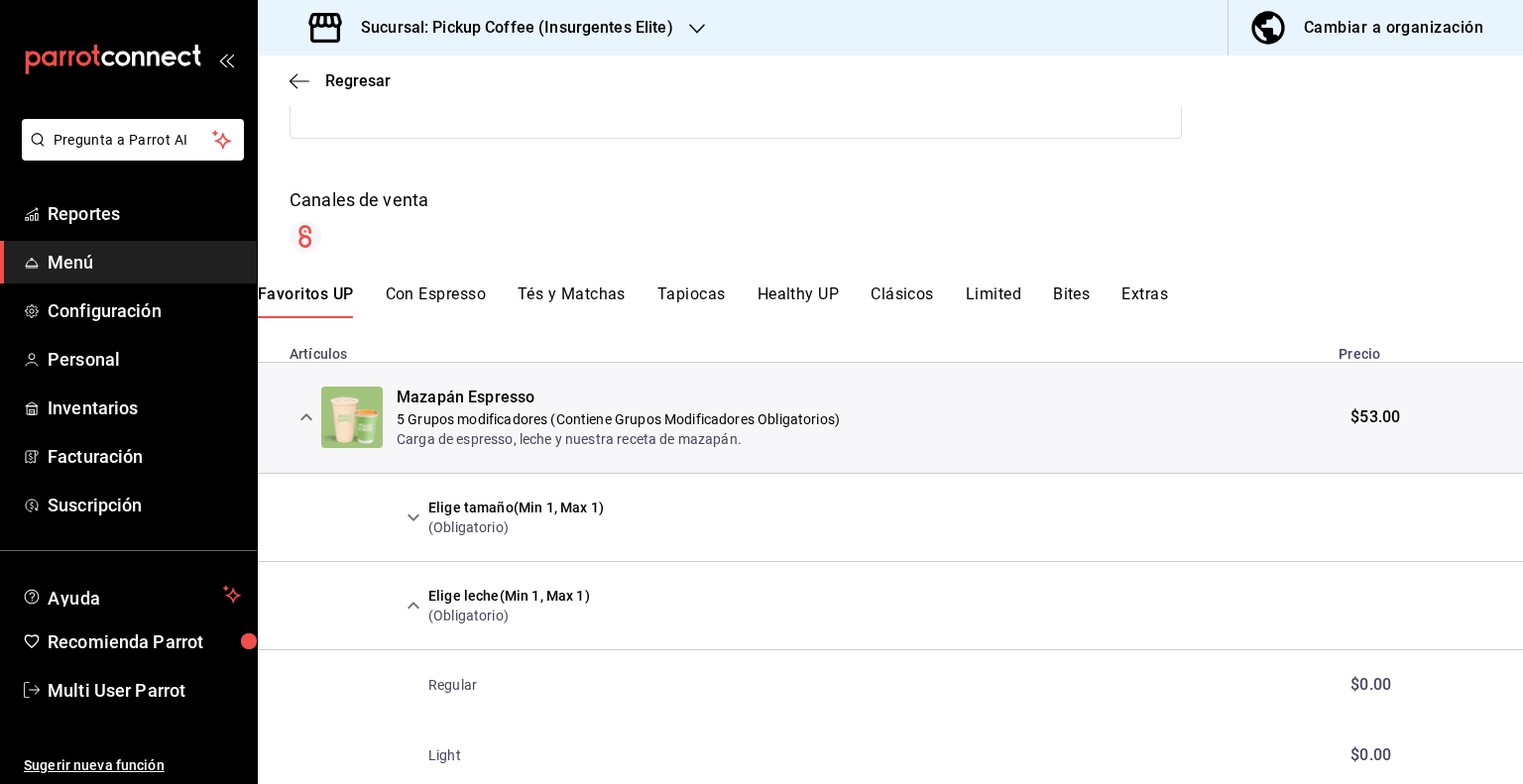 click 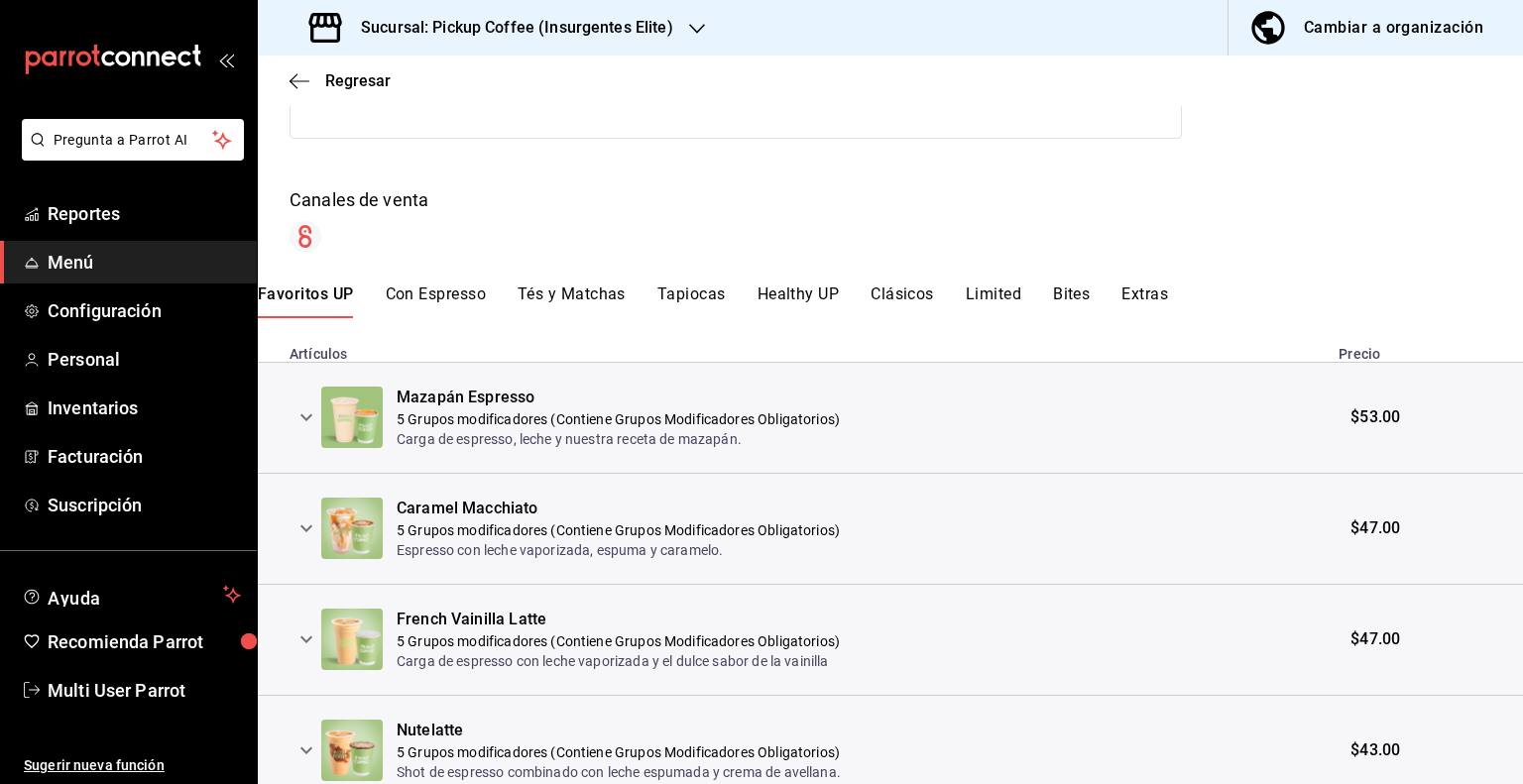 click on "Clásicos" at bounding box center [902, 301] 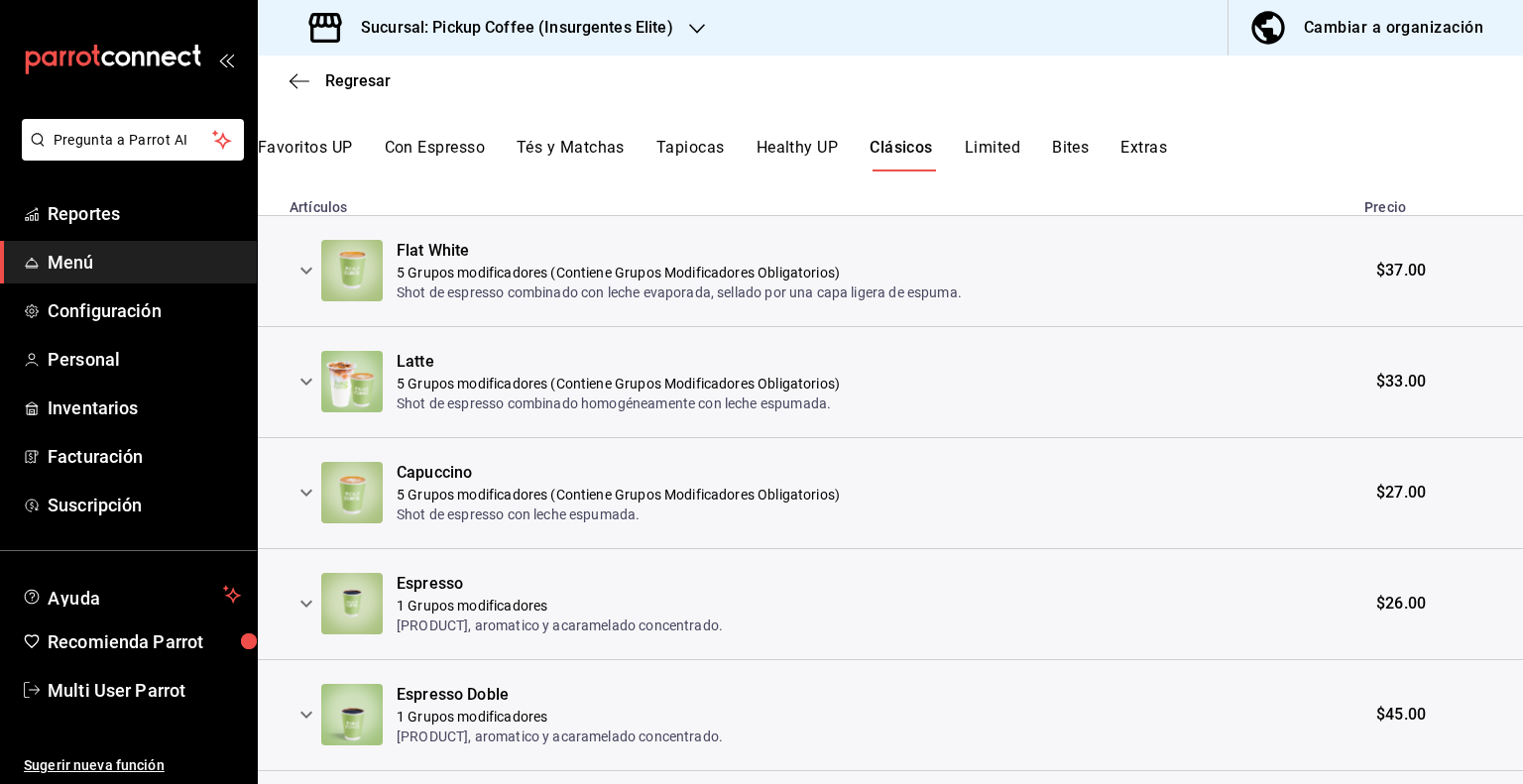 scroll, scrollTop: 408, scrollLeft: 0, axis: vertical 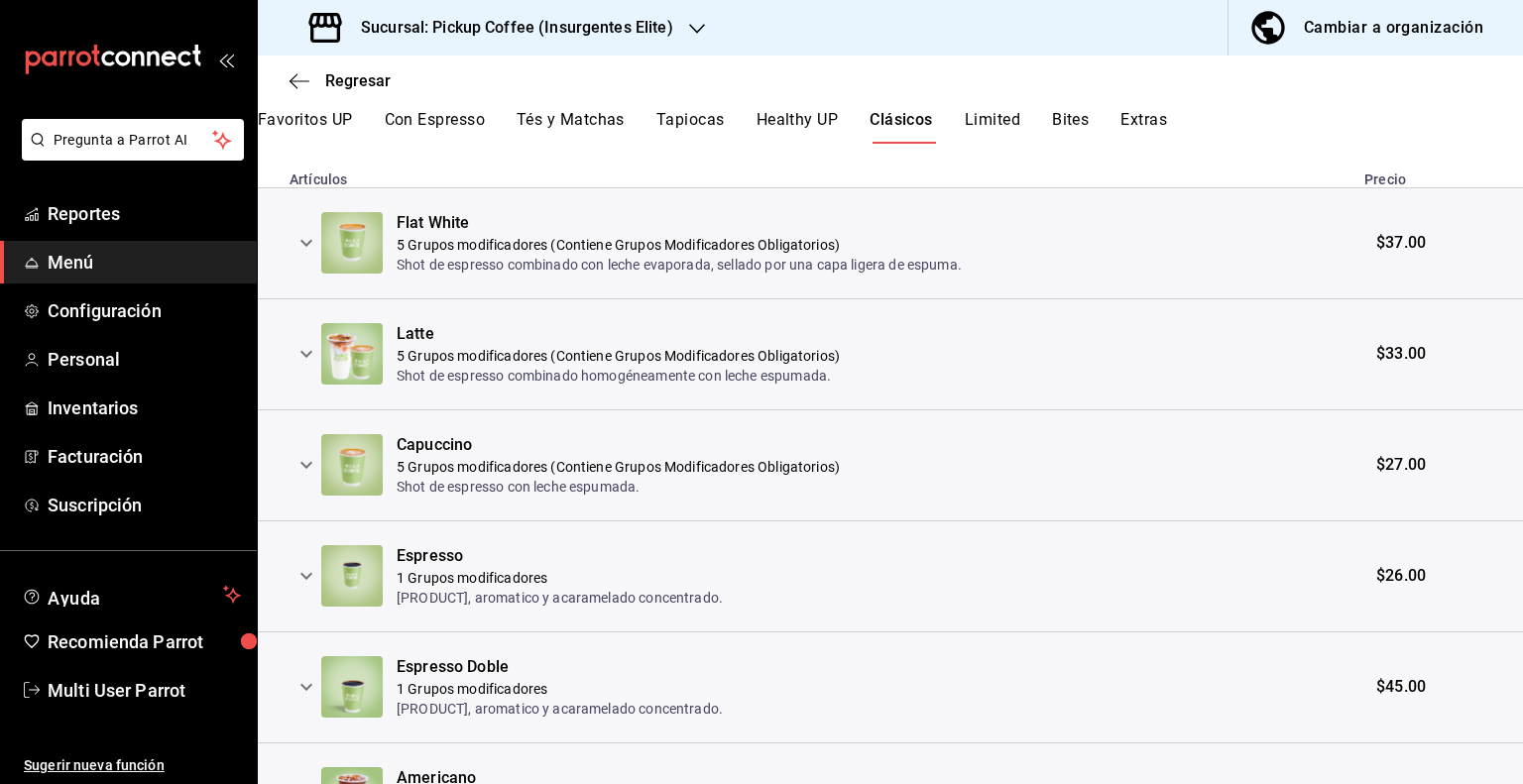 click 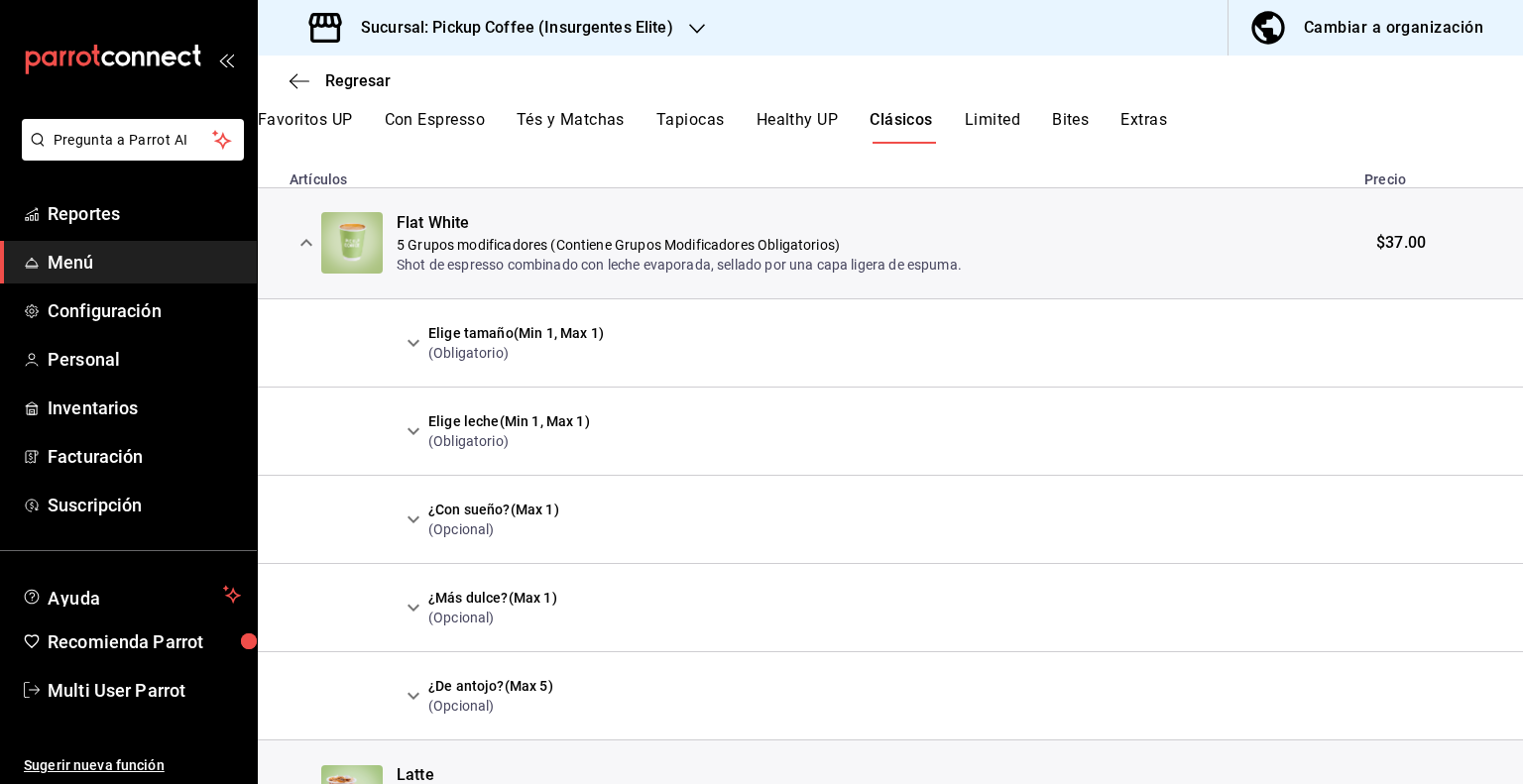 click 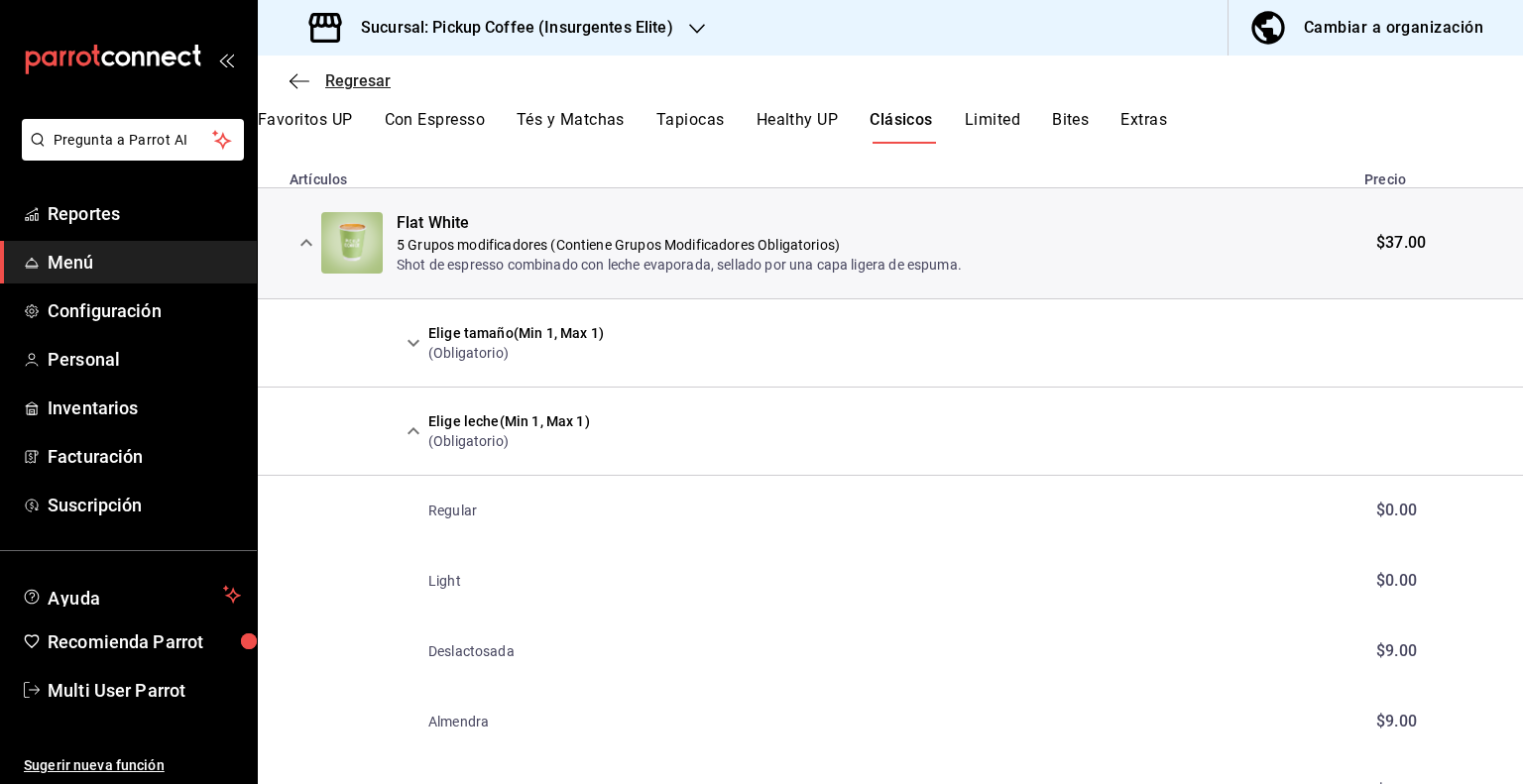 click on "Regresar" at bounding box center [340, 80] 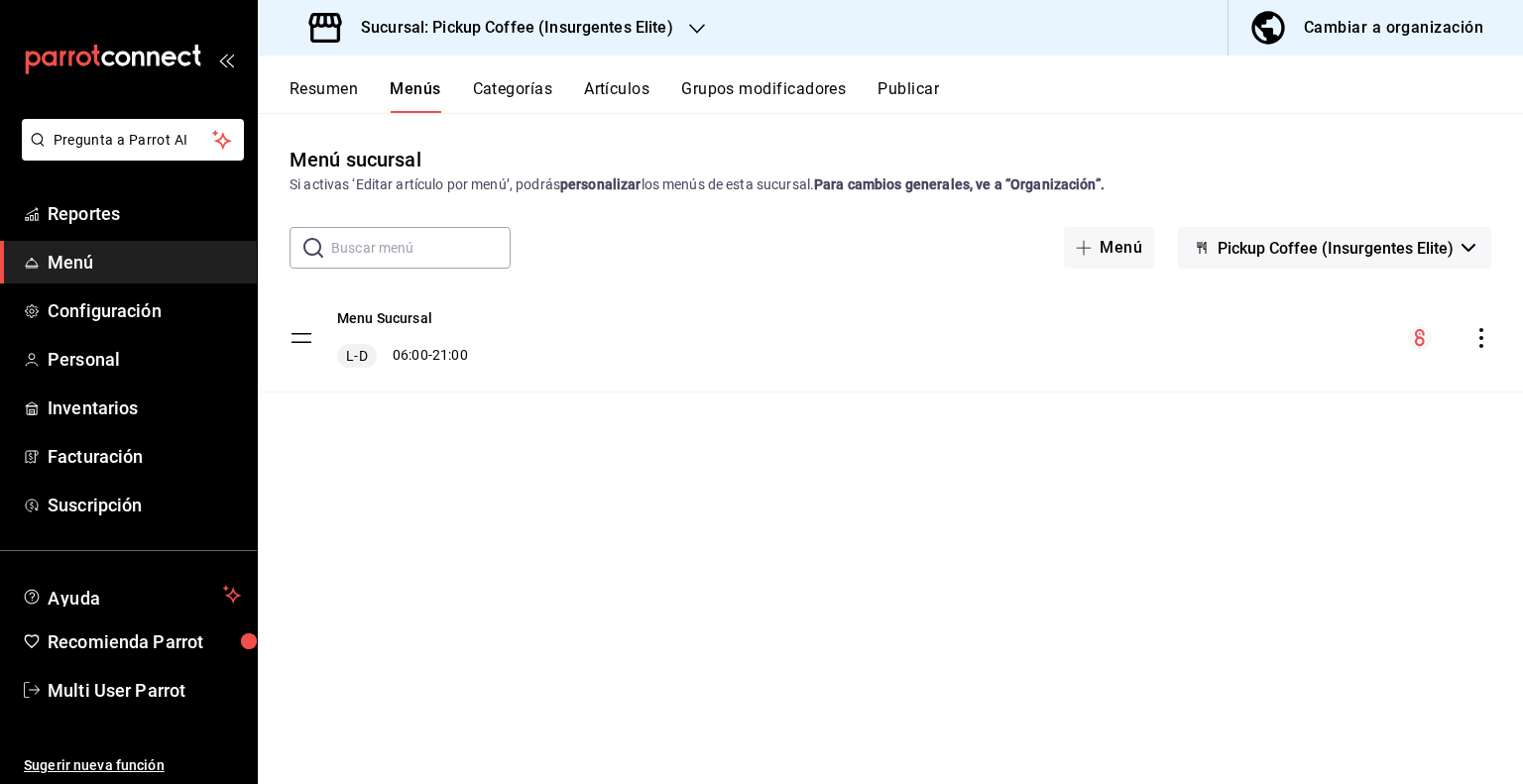 click on "Cambiar a organización" at bounding box center [1393, 28] 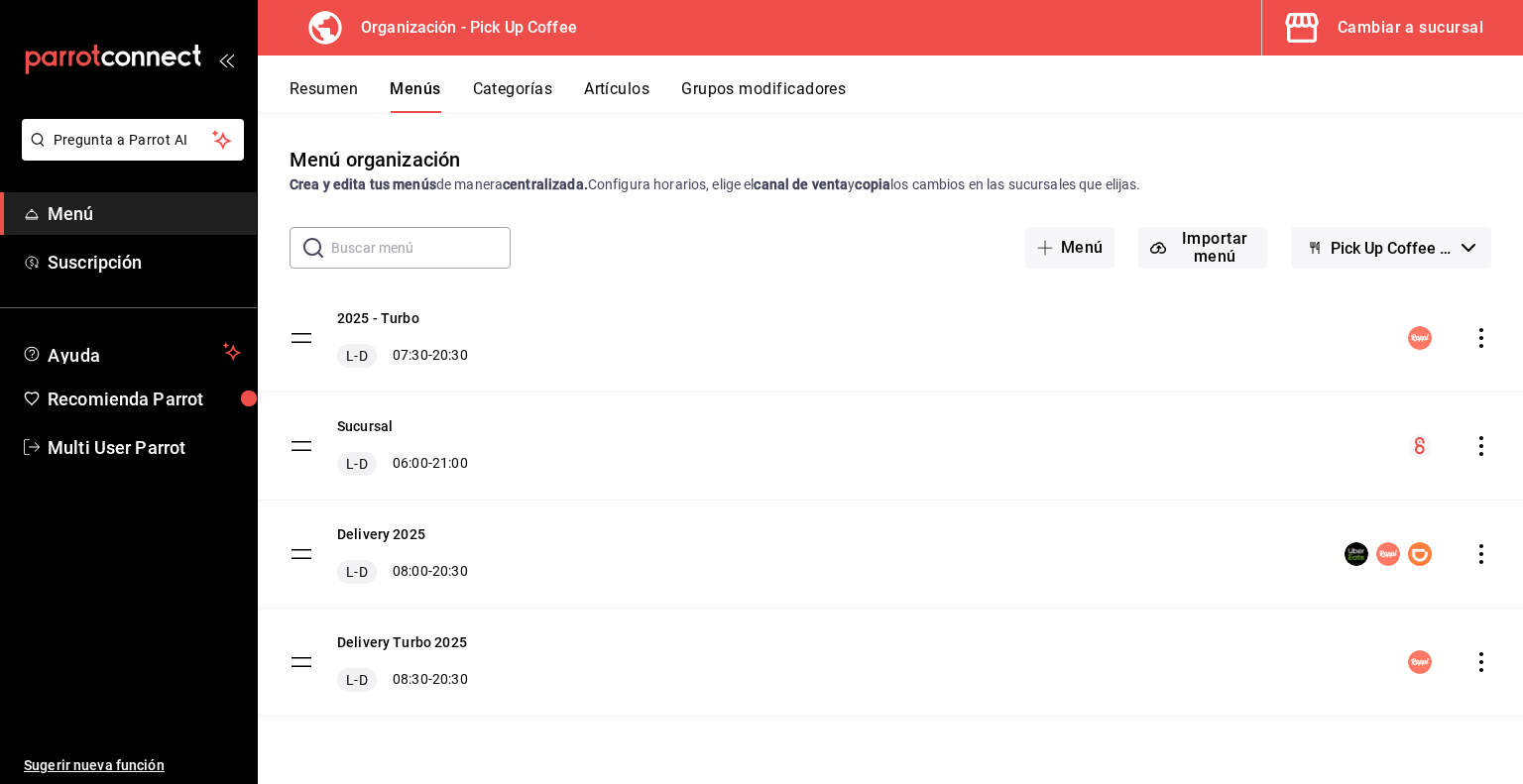 click 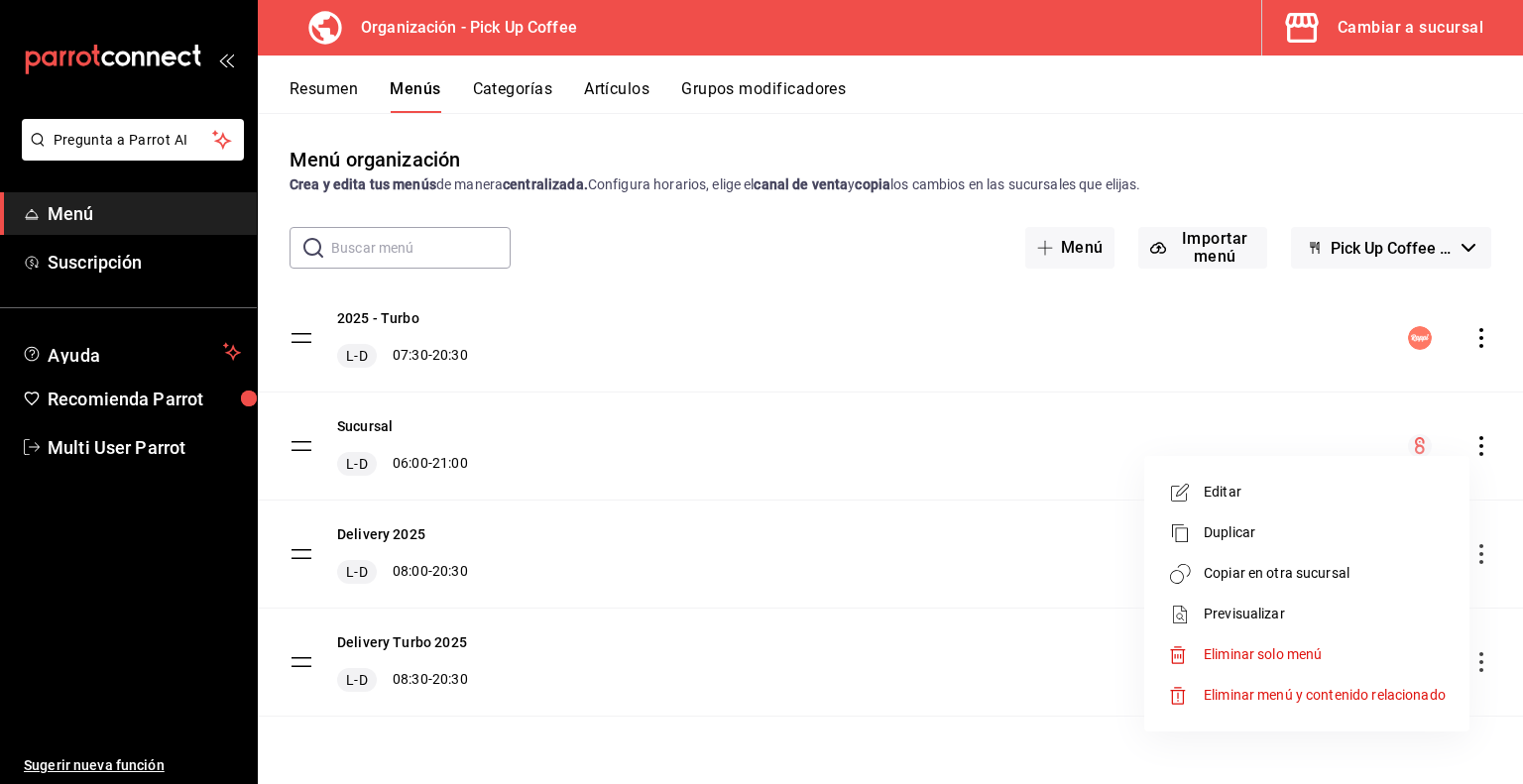 click on "Copiar en otra sucursal" at bounding box center [1325, 573] 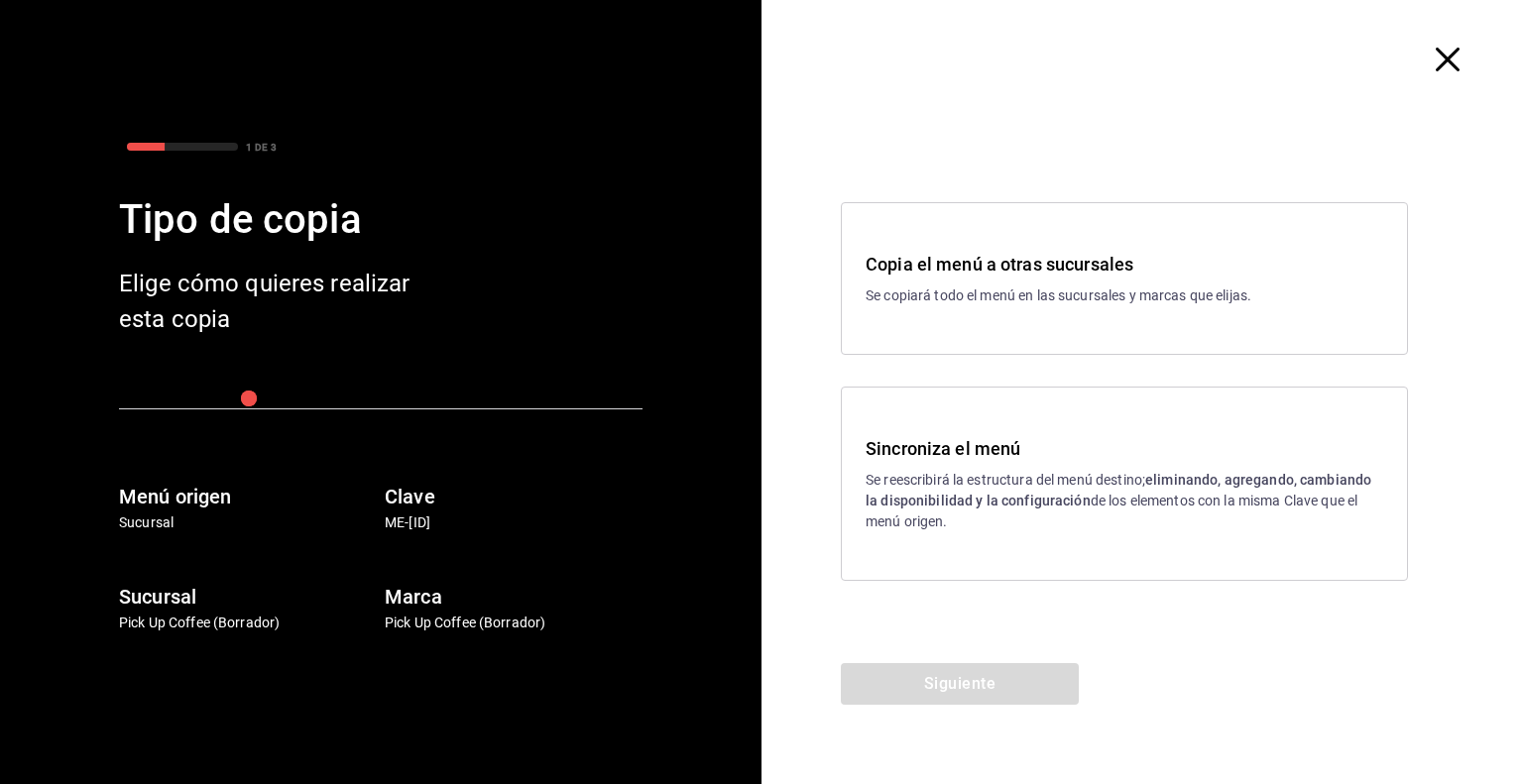click on "Se reescribirá la estructura del menú destino;  eliminando, agregando, cambiando la disponibilidad y la configuración  de los elementos con la misma Clave que el menú origen." at bounding box center [1124, 501] 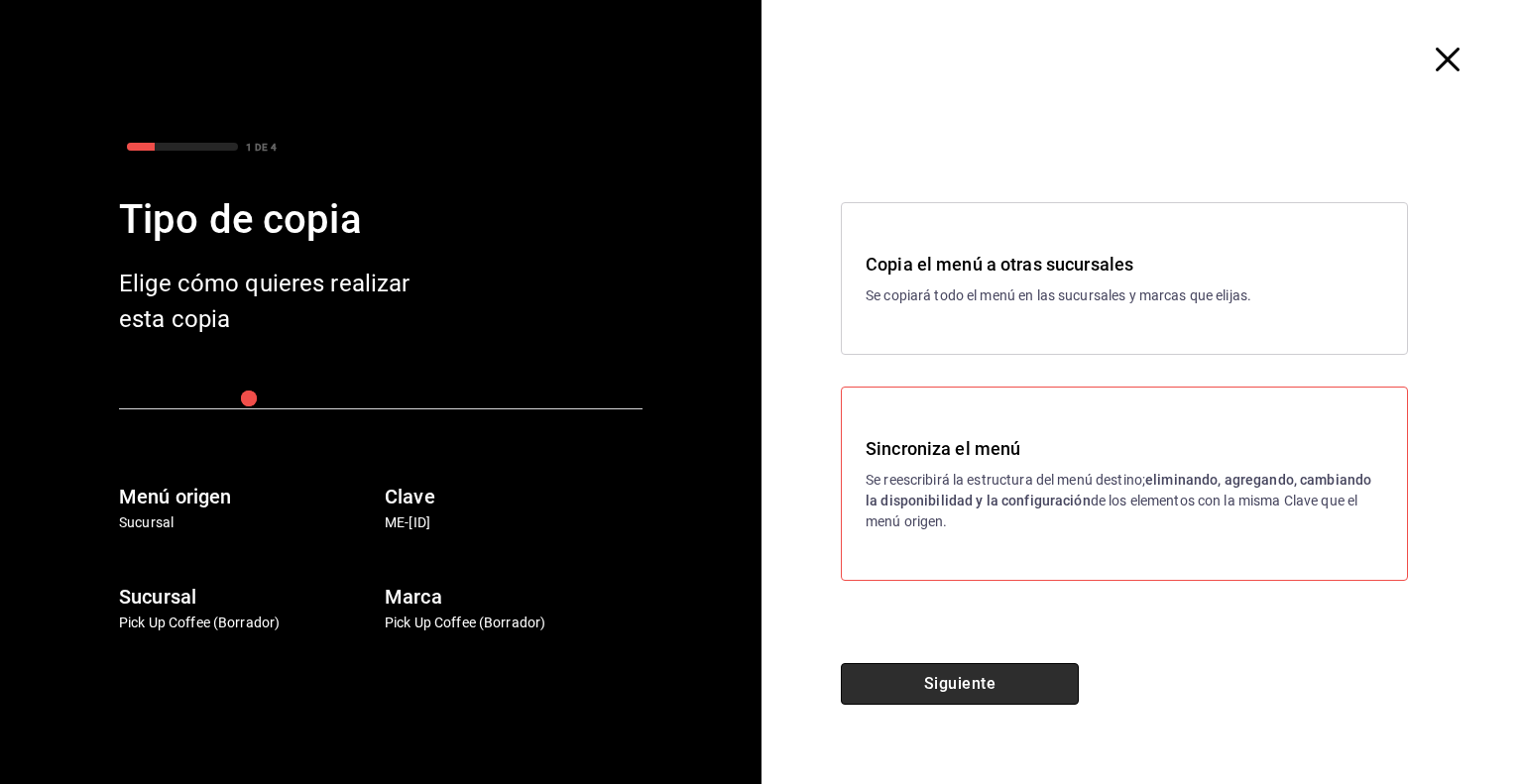 click on "Siguiente" at bounding box center (960, 684) 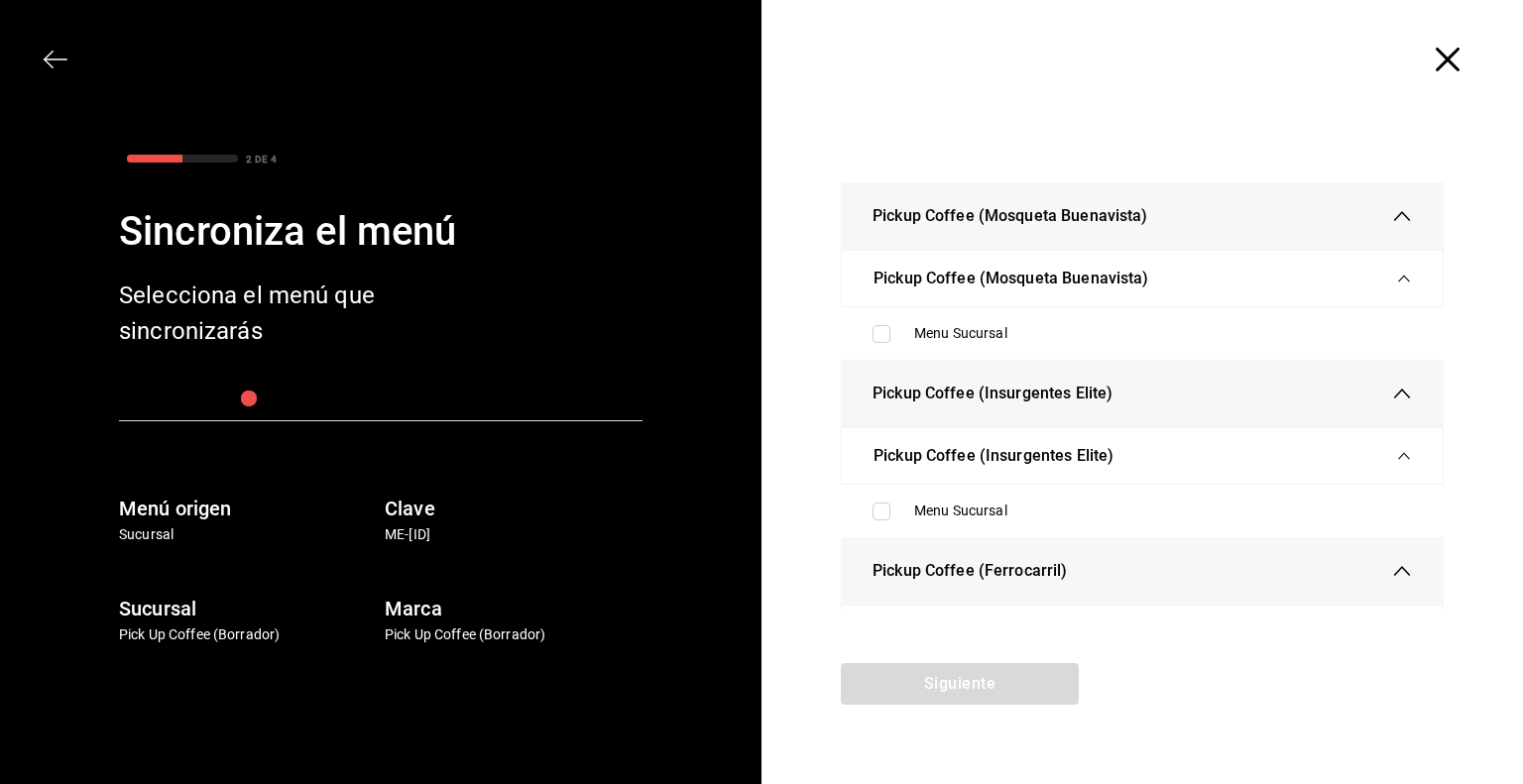 scroll, scrollTop: 1795, scrollLeft: 0, axis: vertical 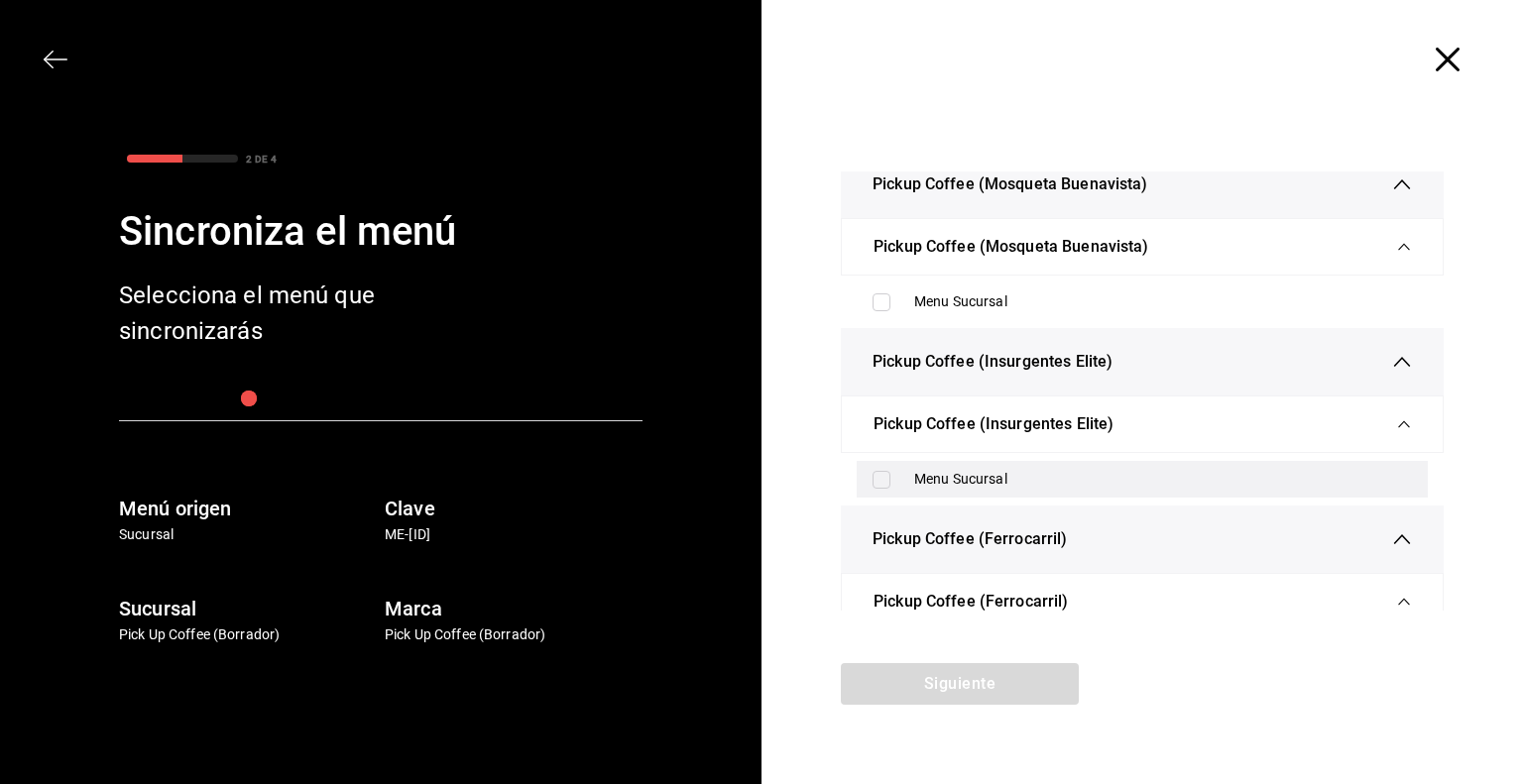 click on "Menu Sucursal" at bounding box center [1163, 479] 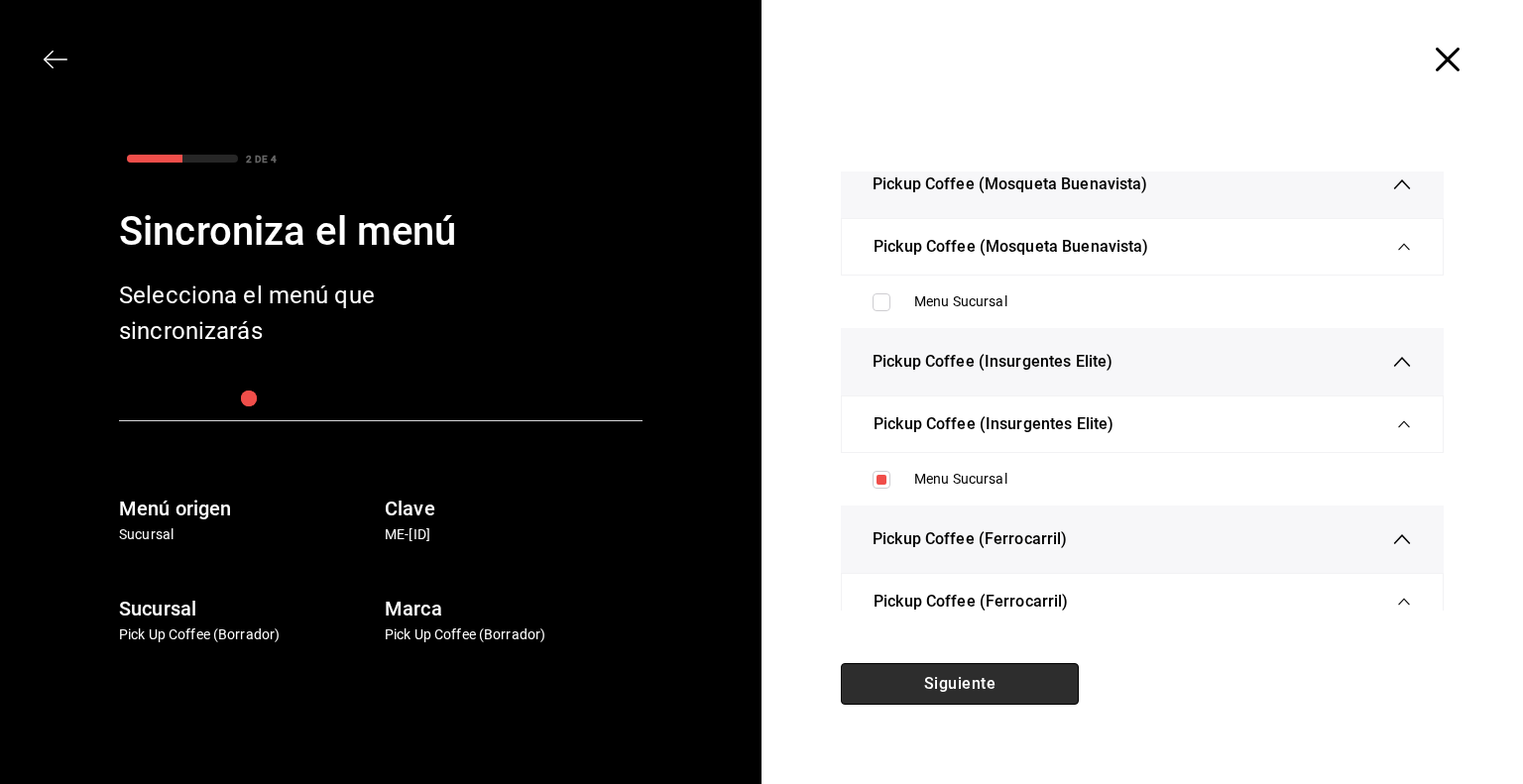 click on "Siguiente" at bounding box center [960, 684] 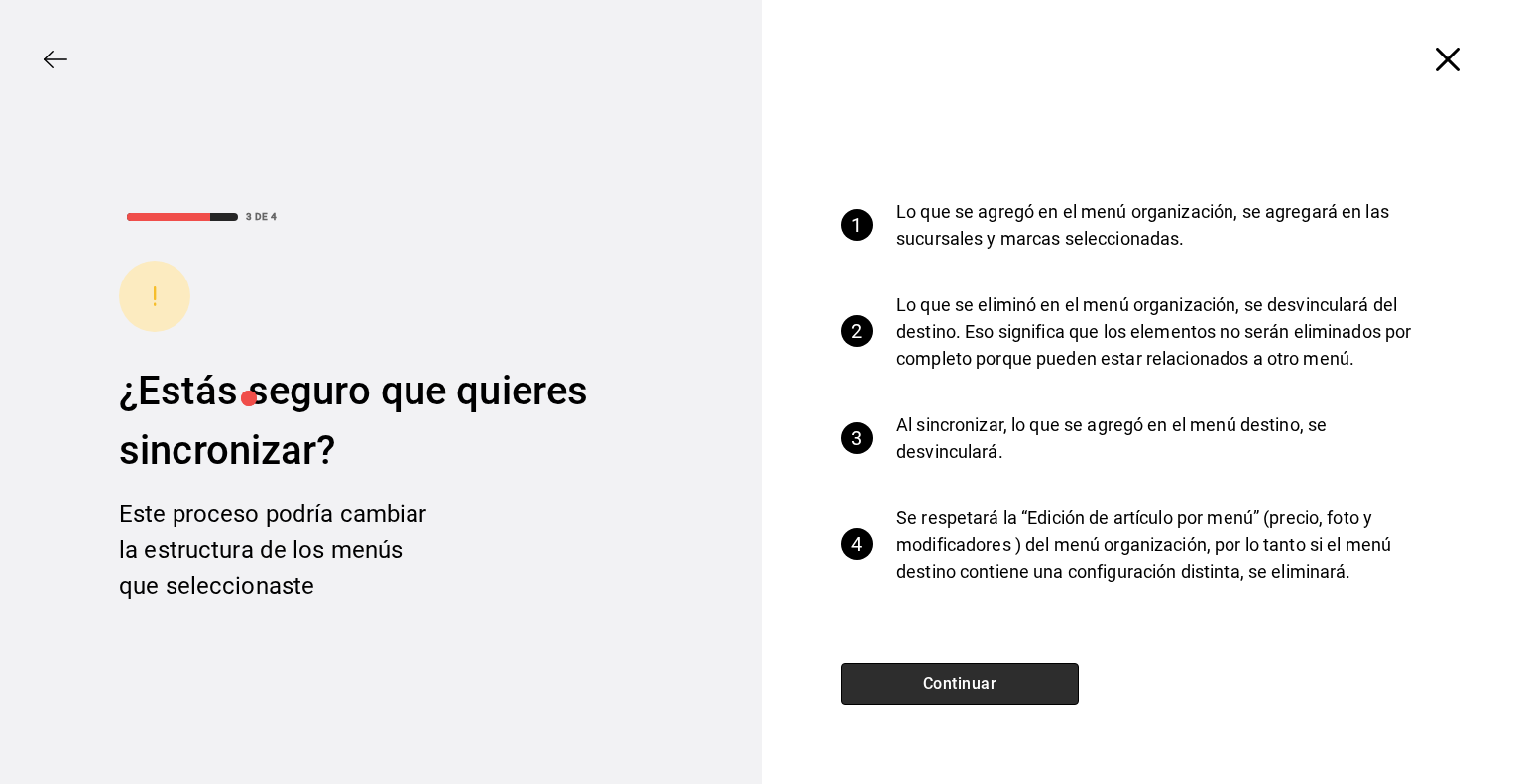 click on "Continuar" at bounding box center (960, 684) 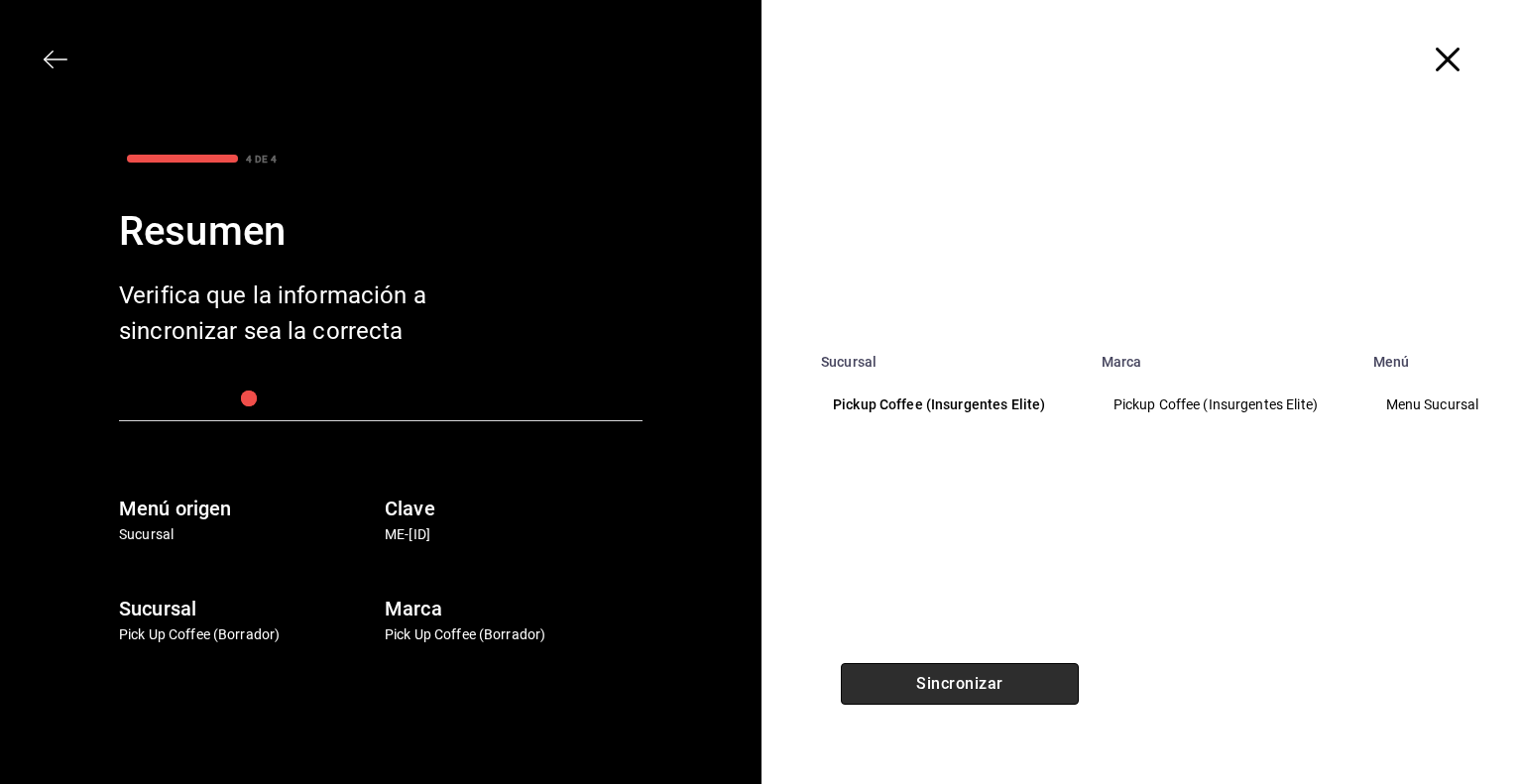 click on "Sincronizar" at bounding box center [960, 684] 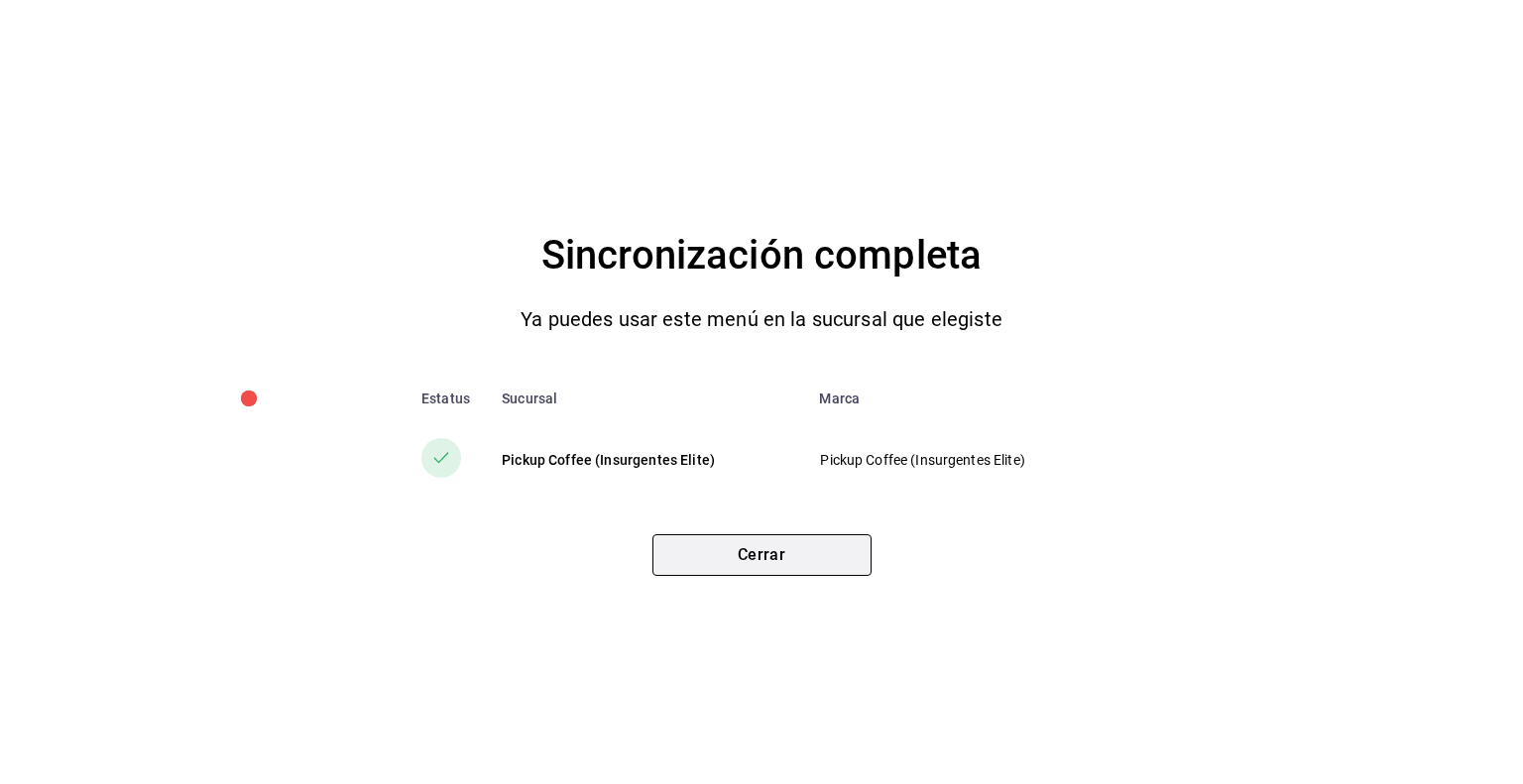 click on "Cerrar" at bounding box center [762, 555] 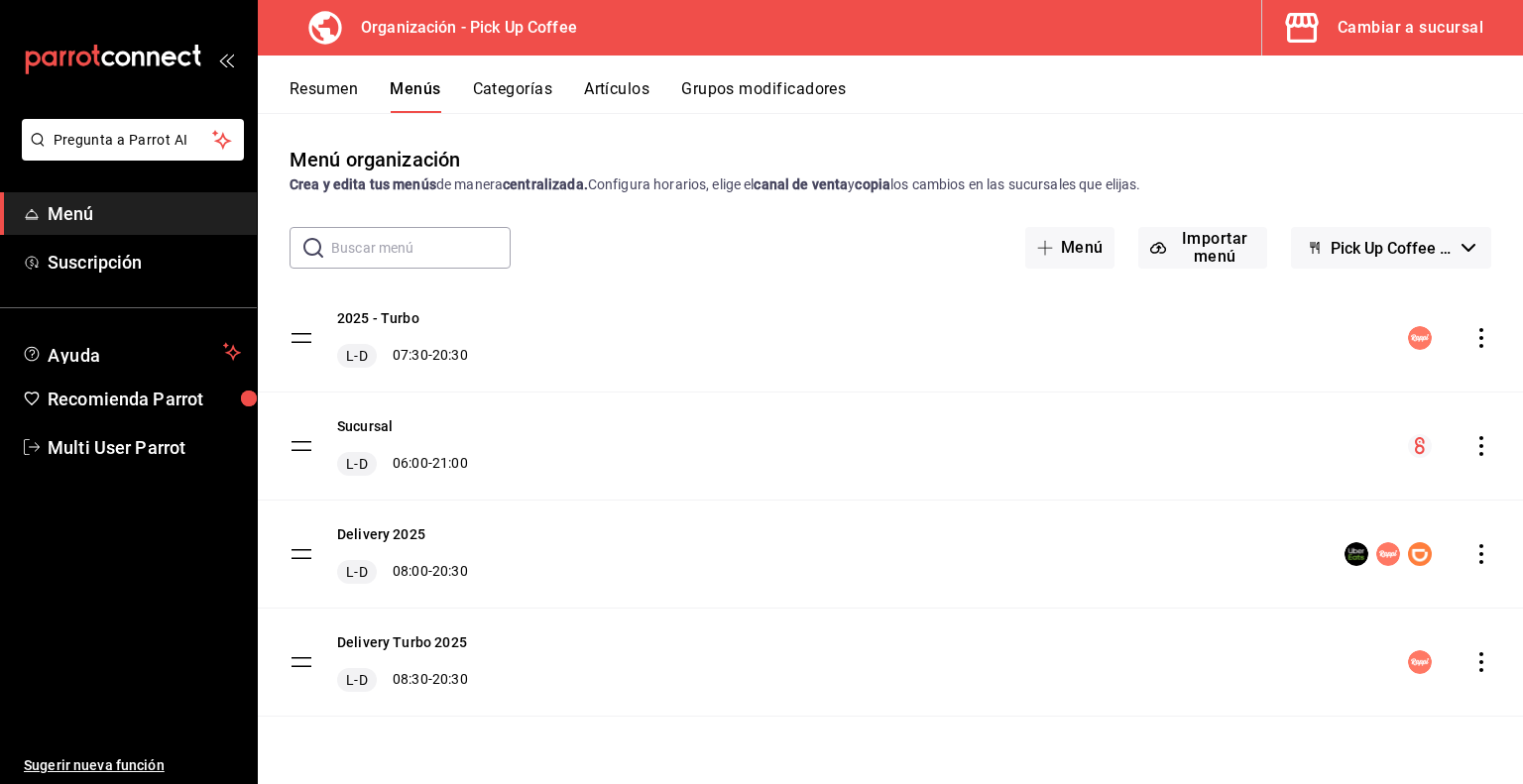 click on "Cambiar a sucursal" at bounding box center (1410, 28) 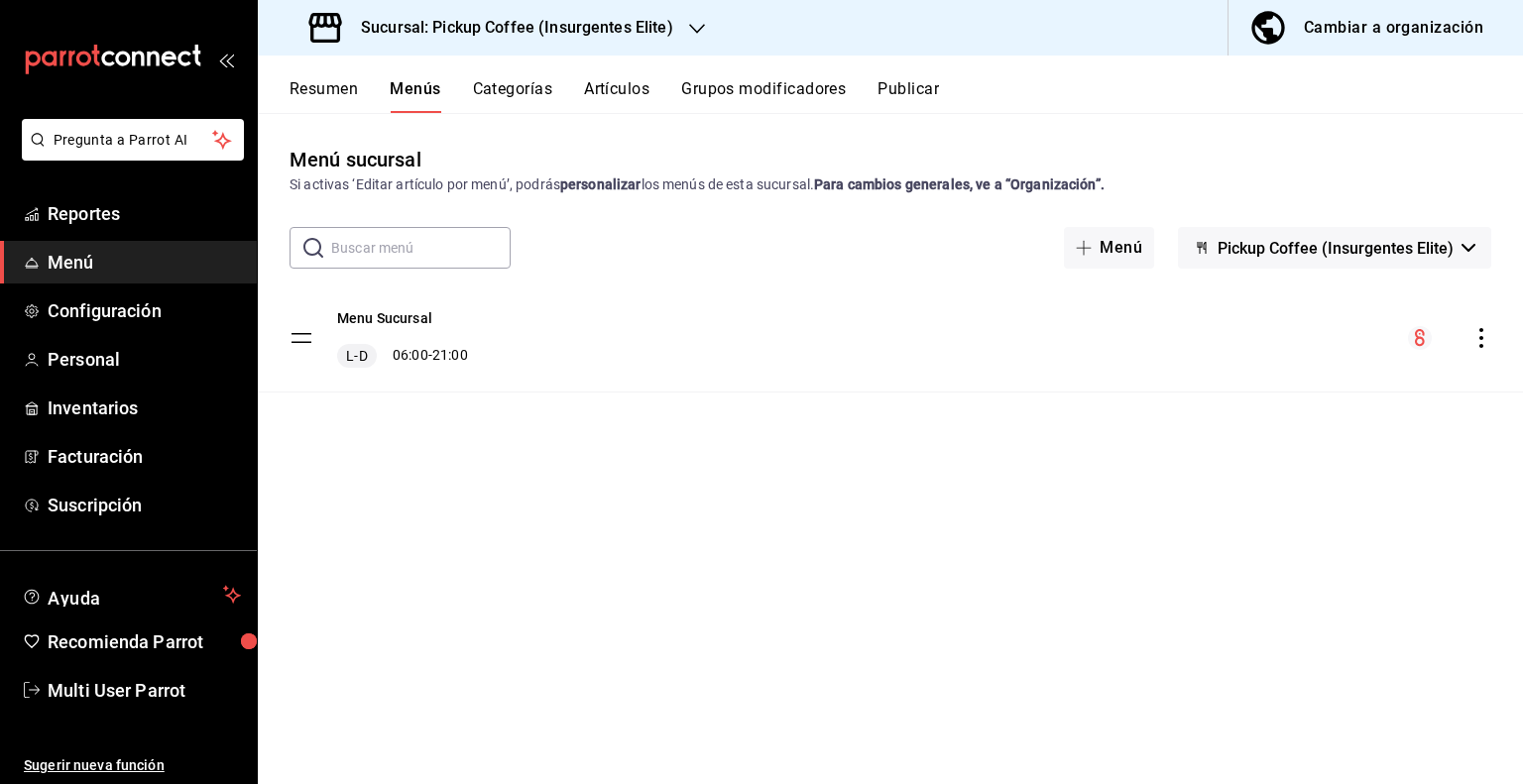 click on "Resumen" at bounding box center [323, 96] 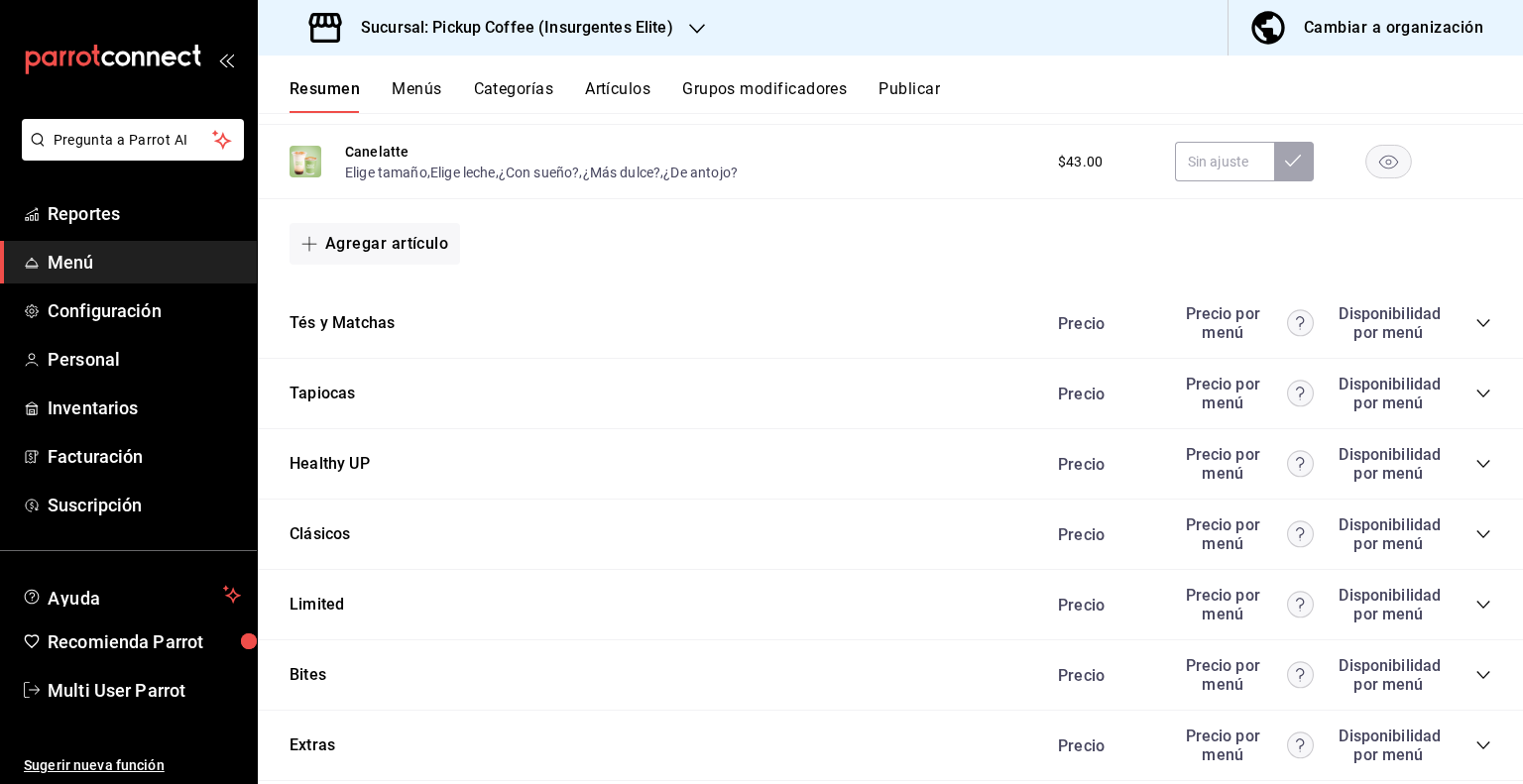 scroll, scrollTop: 1459, scrollLeft: 0, axis: vertical 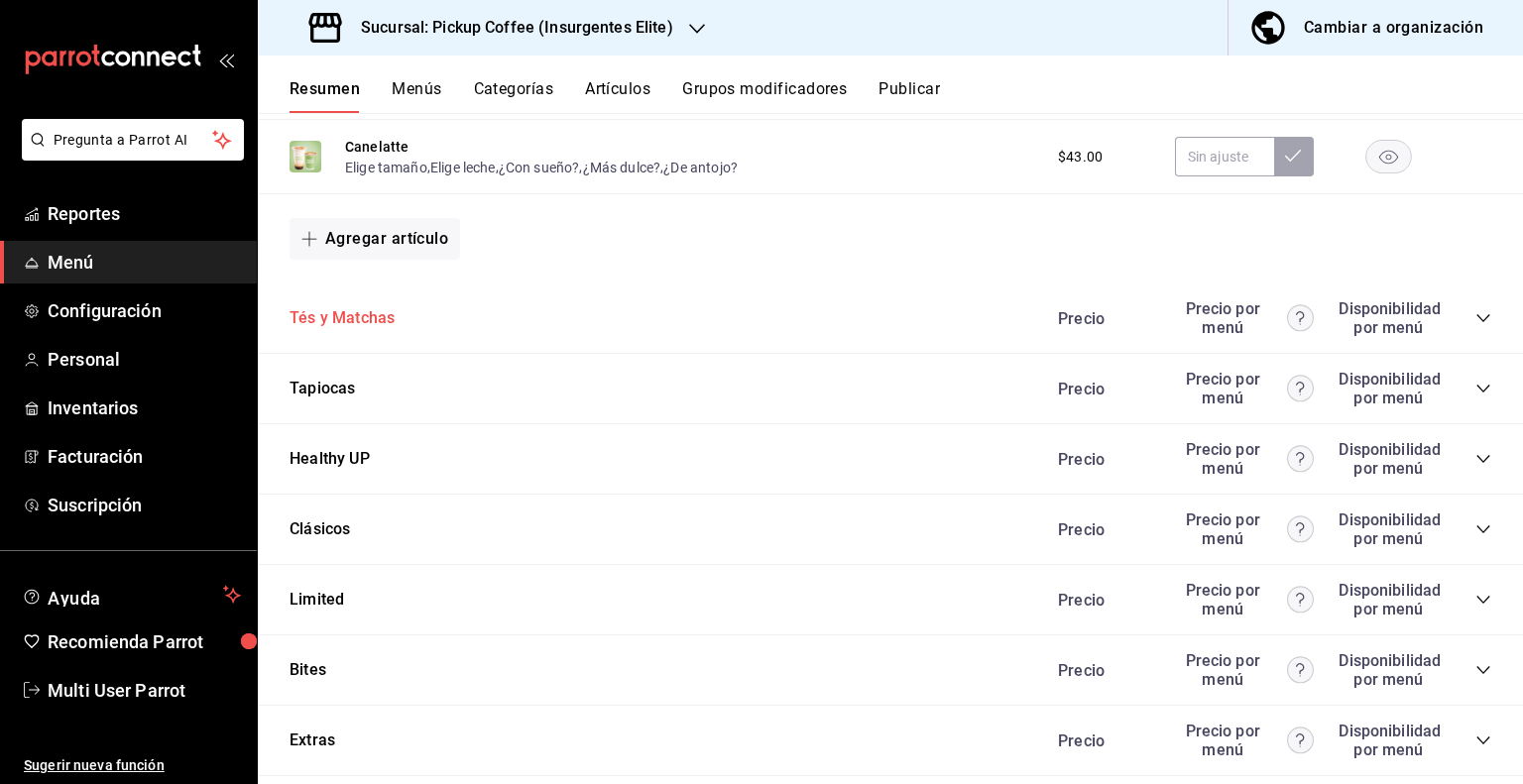 click on "Tés y Matchas" at bounding box center (342, 318) 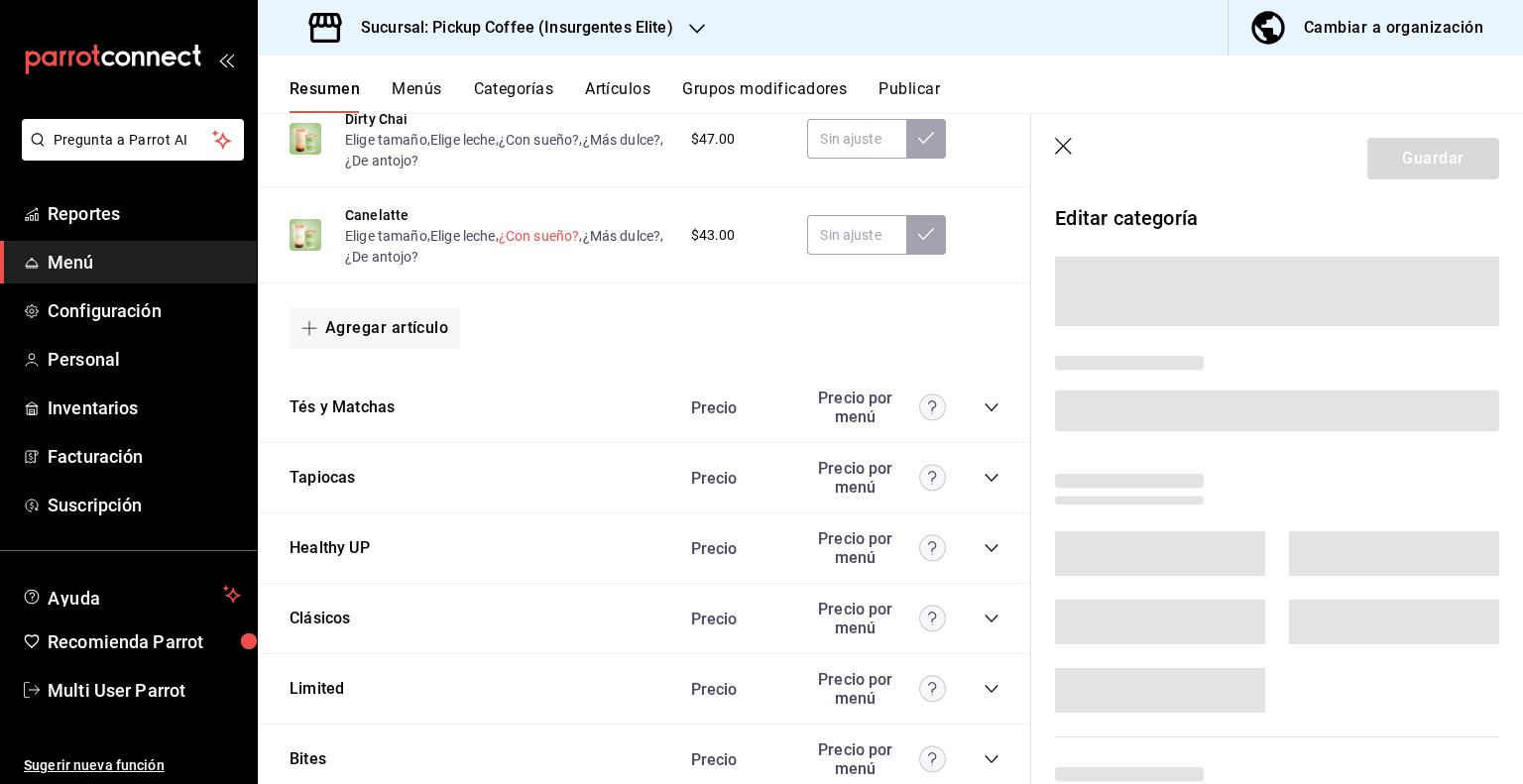 scroll, scrollTop: 1665, scrollLeft: 0, axis: vertical 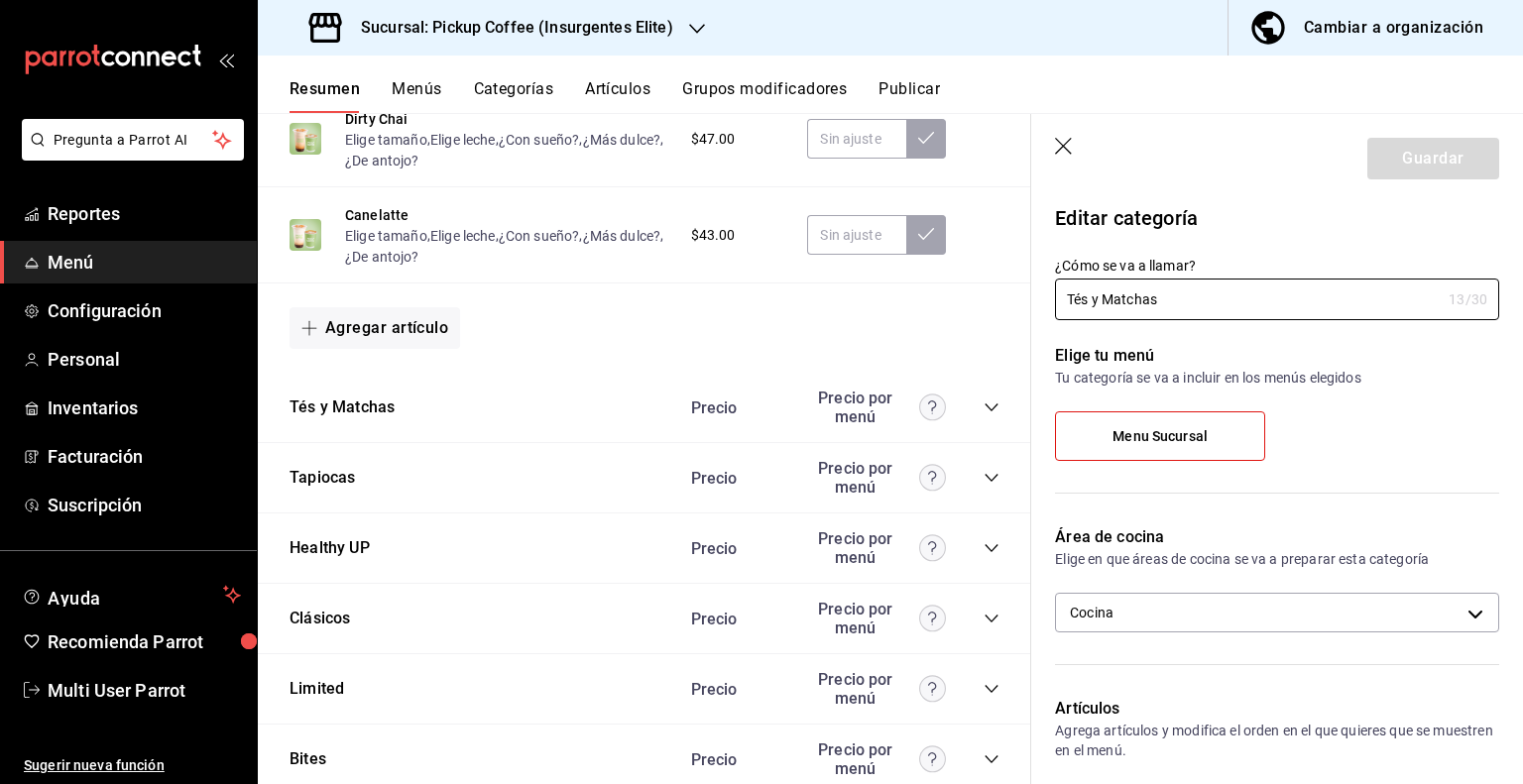 click on "Guardar" at bounding box center (1277, 155) 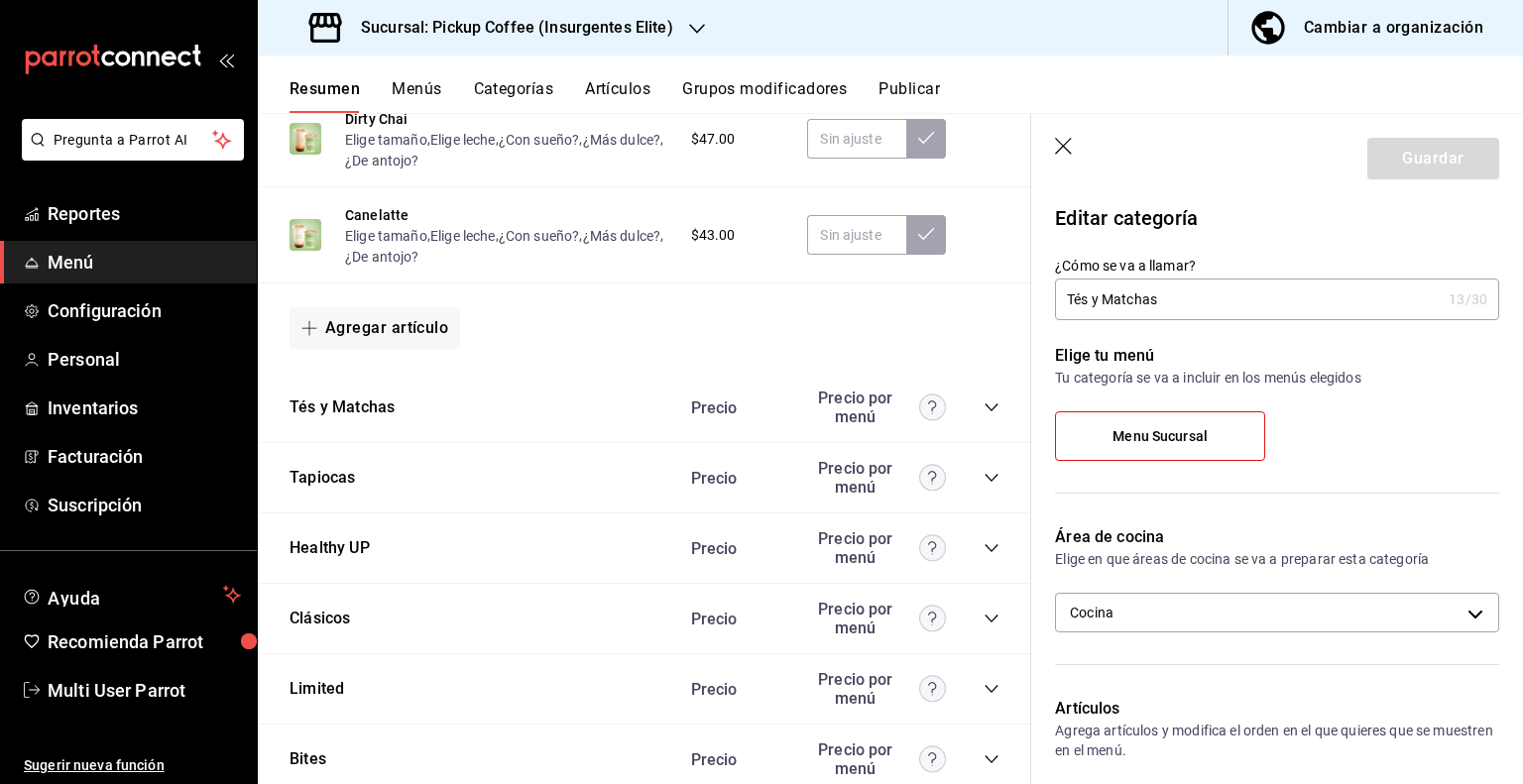 click 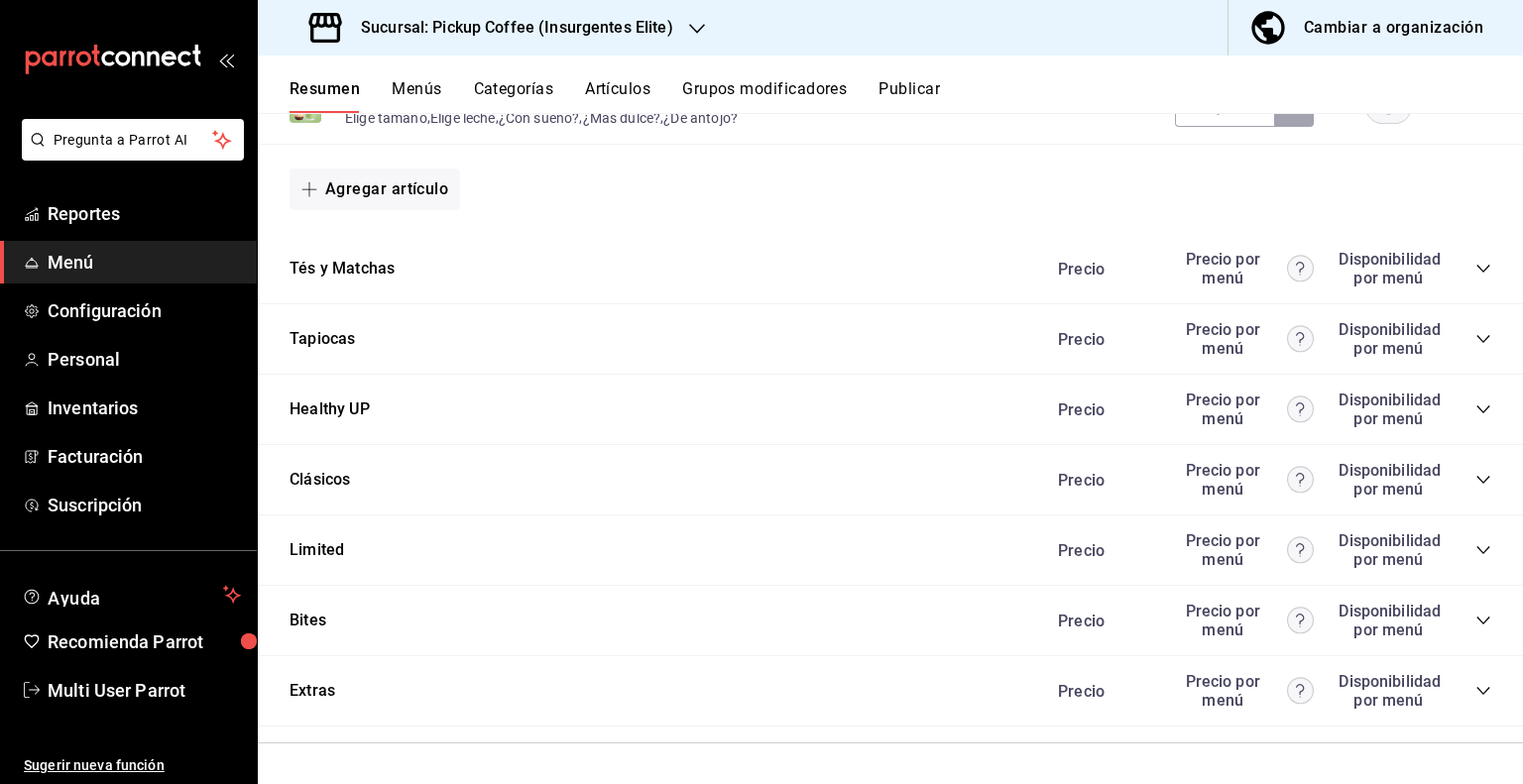 scroll, scrollTop: 1512, scrollLeft: 0, axis: vertical 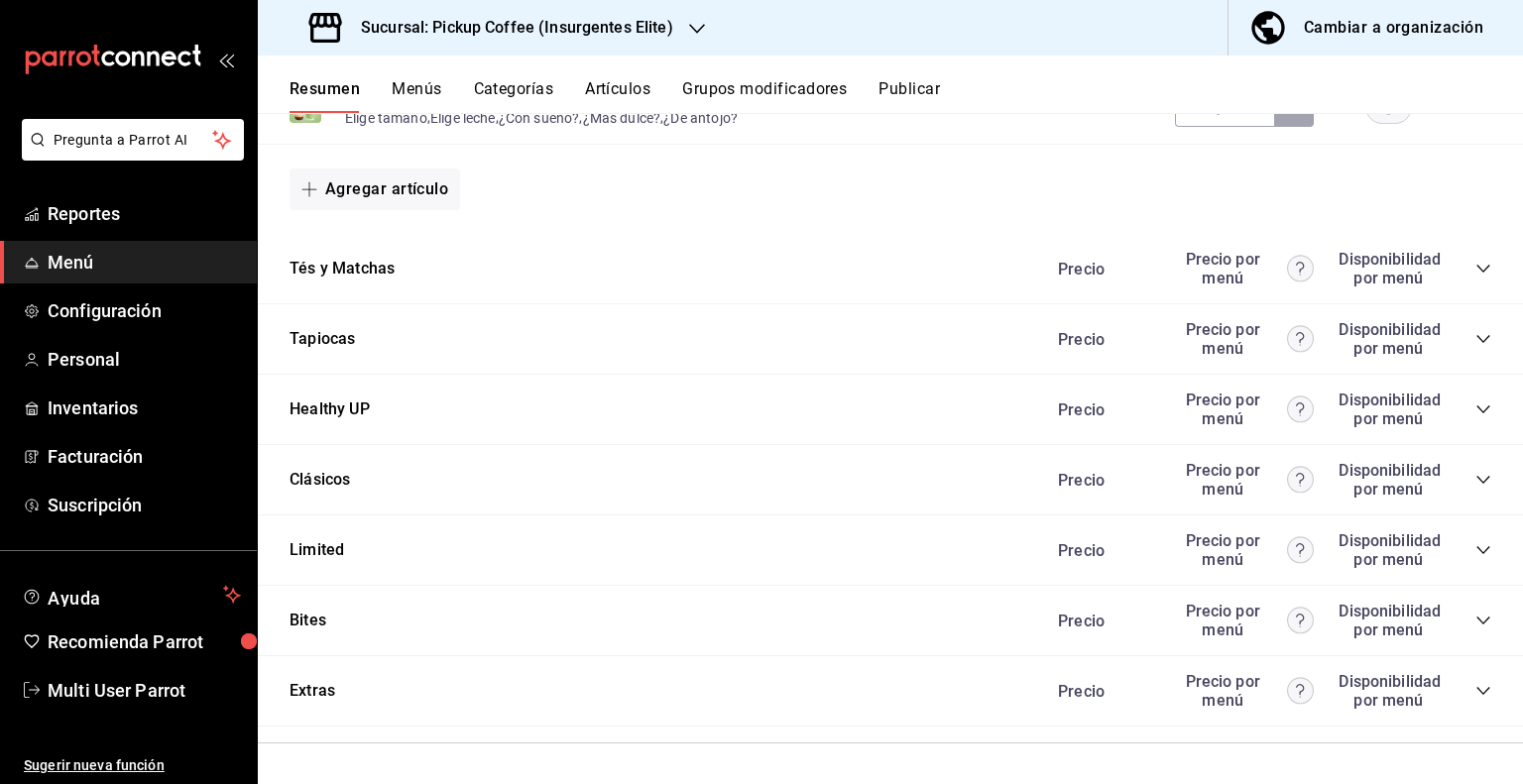 click 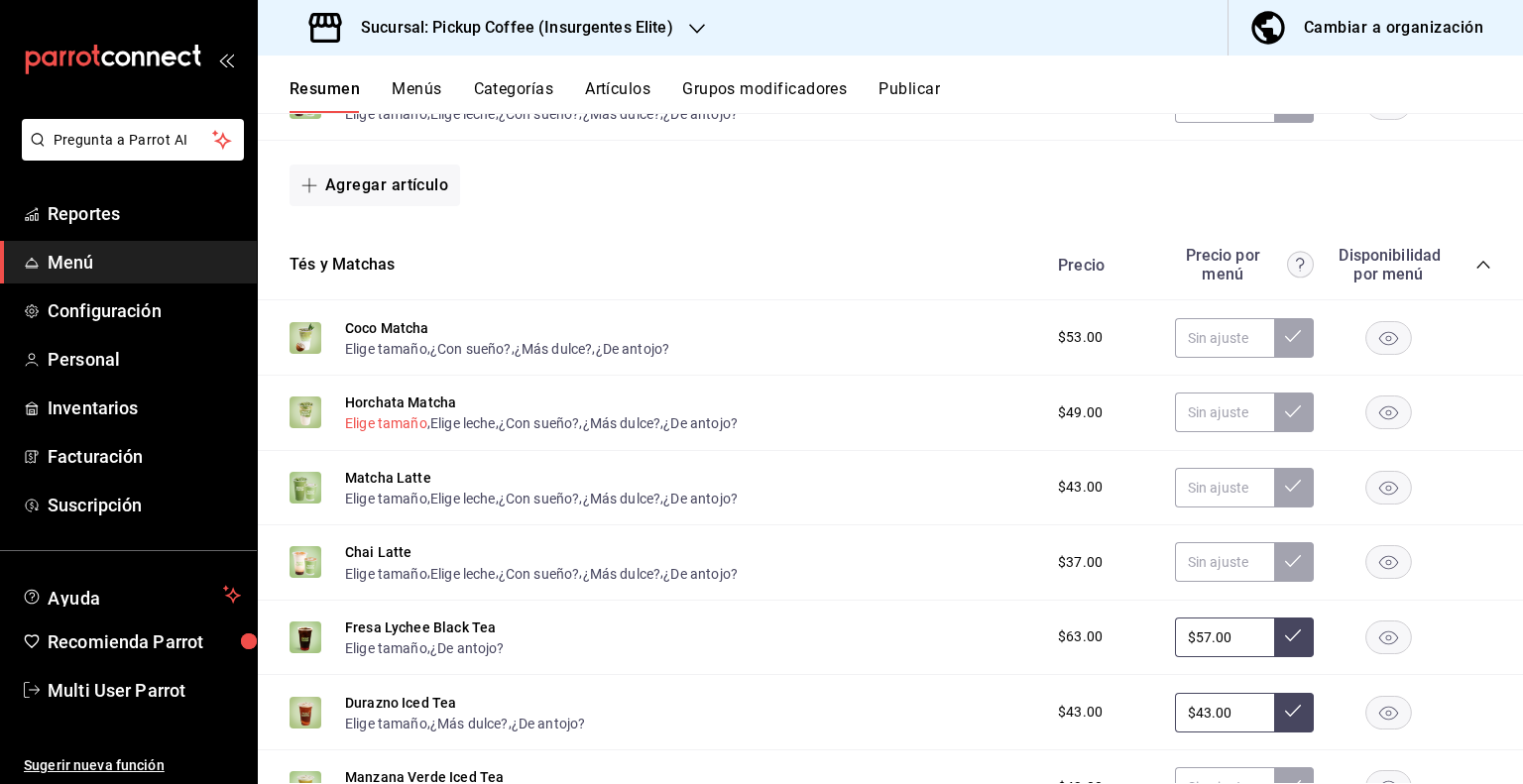 click on "Elige tamaño" at bounding box center (386, 423) 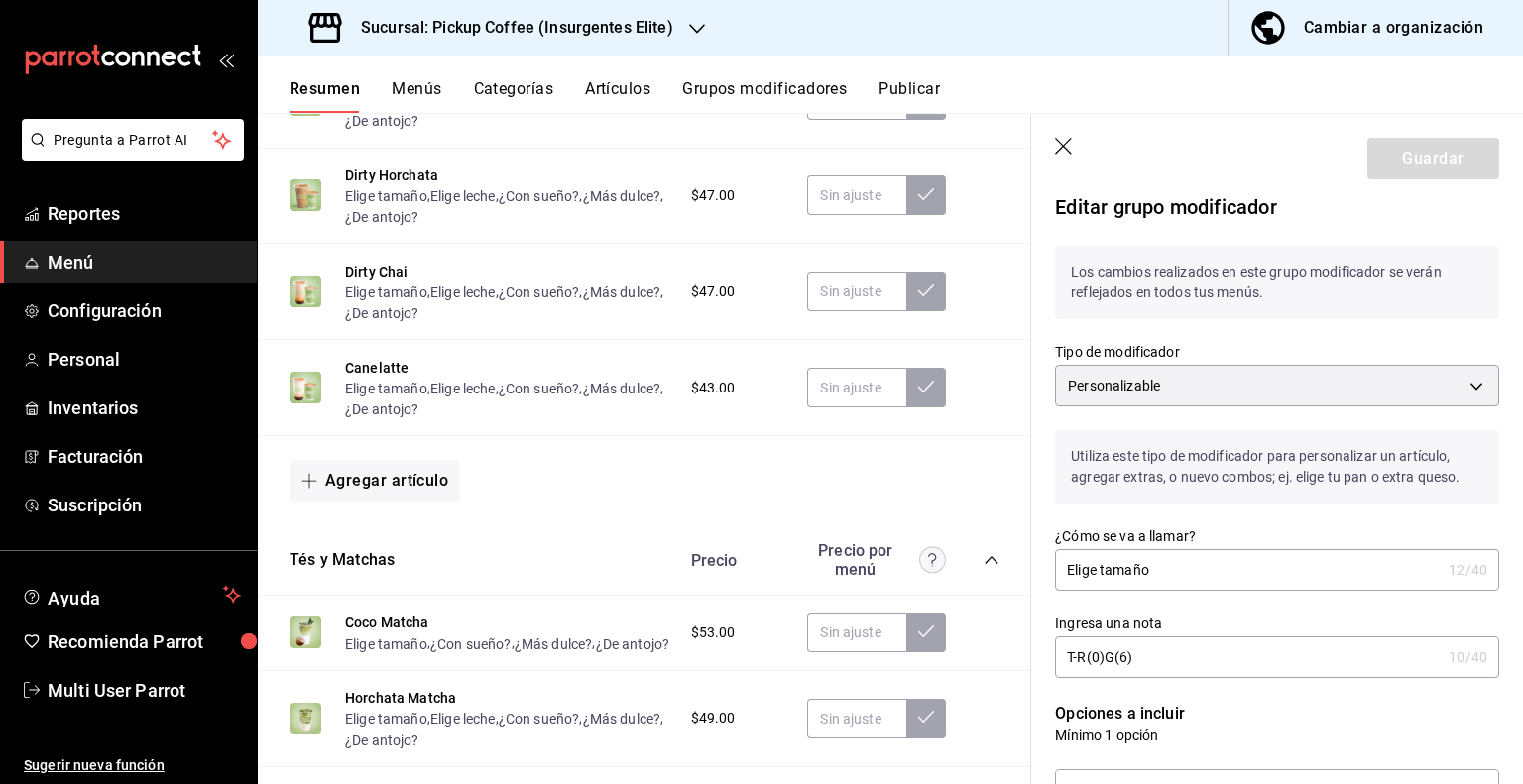 scroll, scrollTop: 0, scrollLeft: 0, axis: both 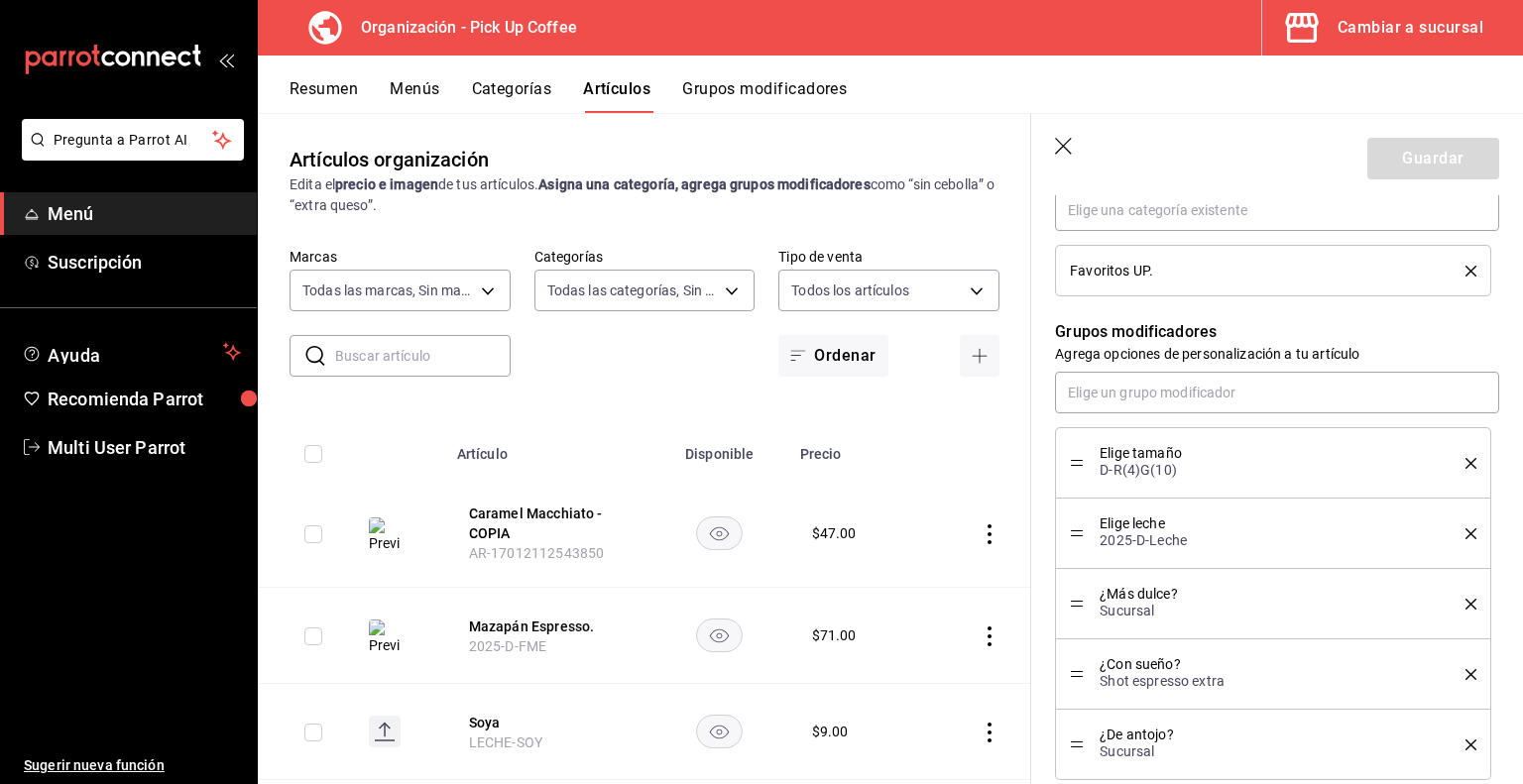 click on "Resumen Menús Categorías Artículos Grupos modificadores" at bounding box center [890, 84] 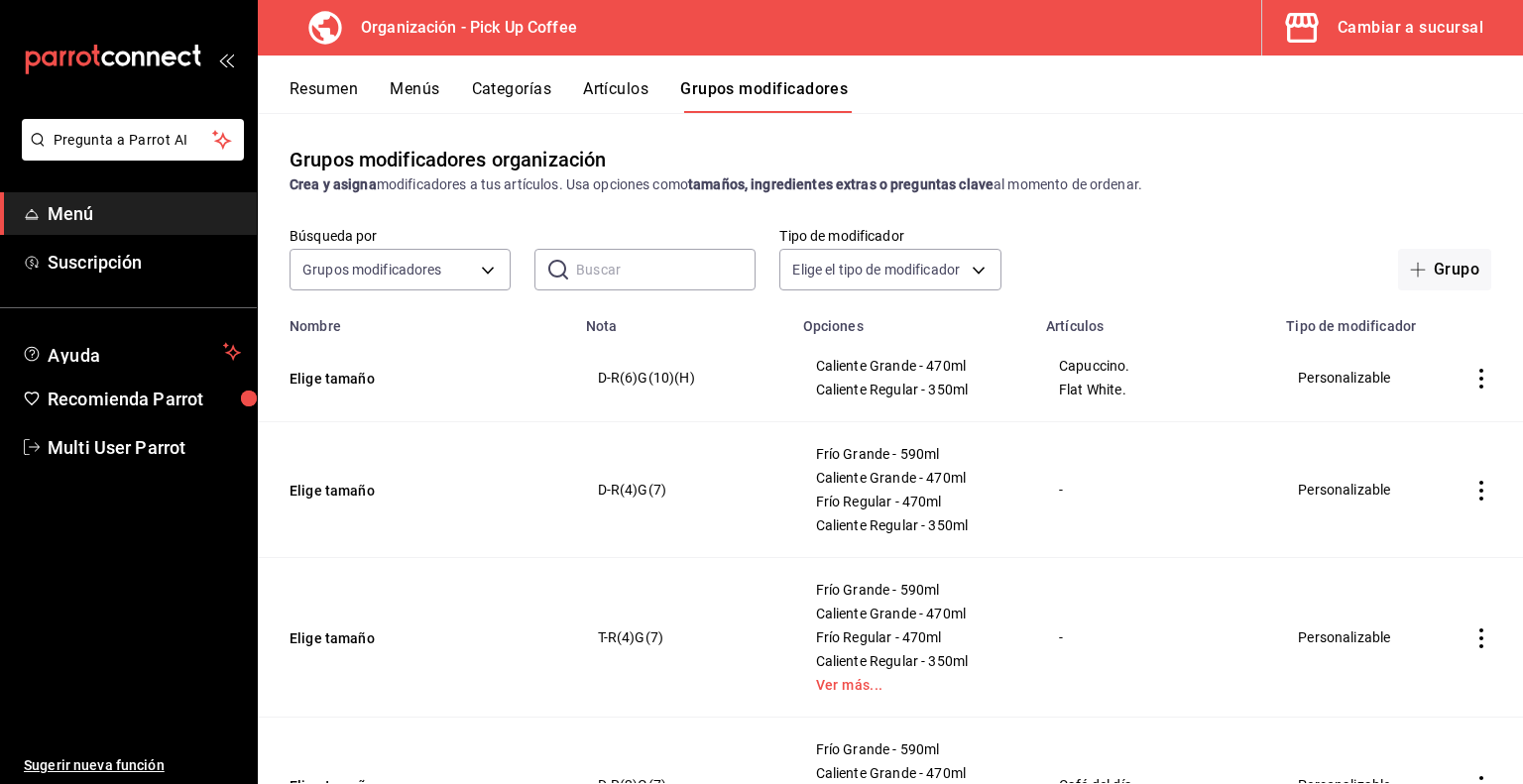 click at bounding box center [665, 270] 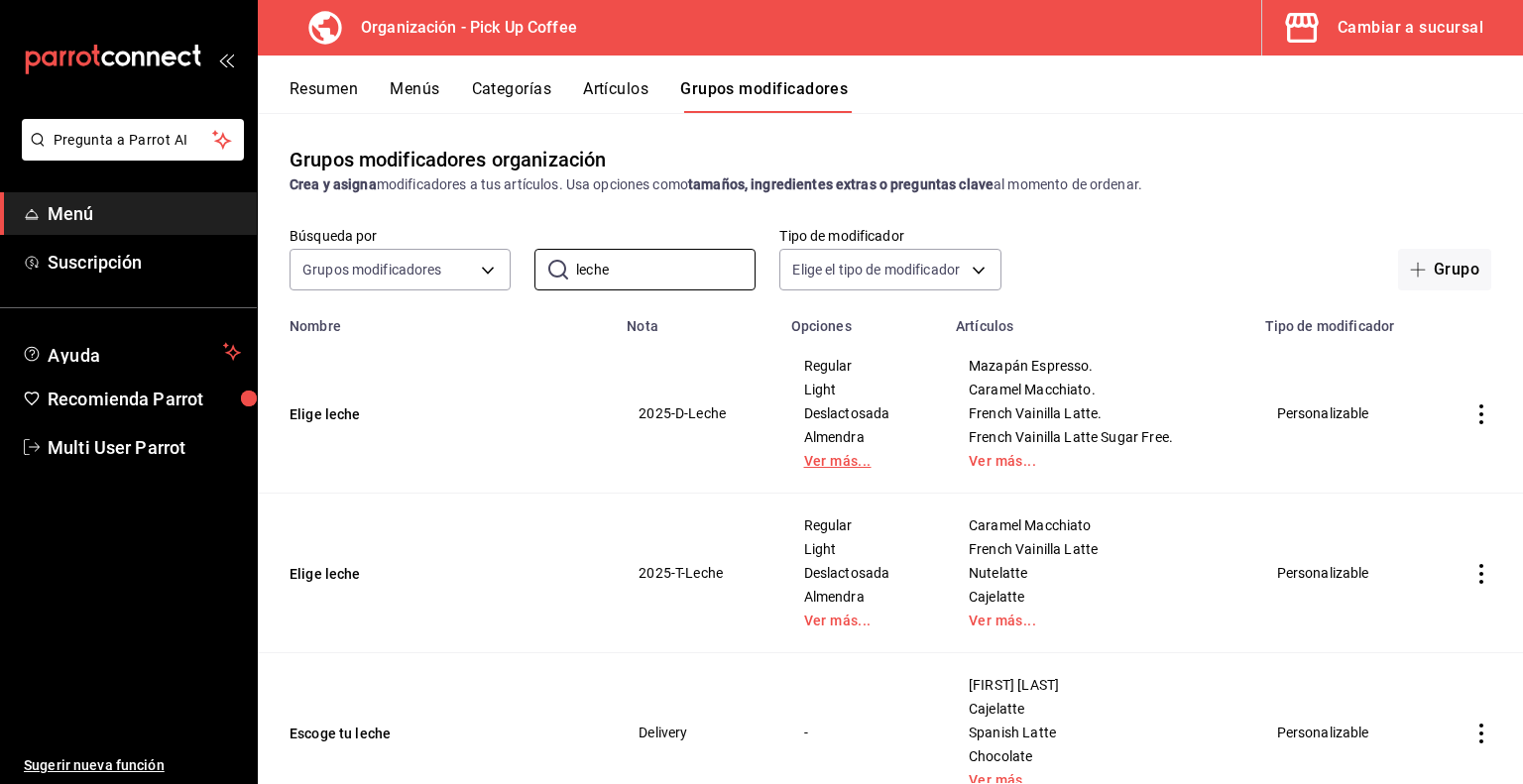 type on "leche" 